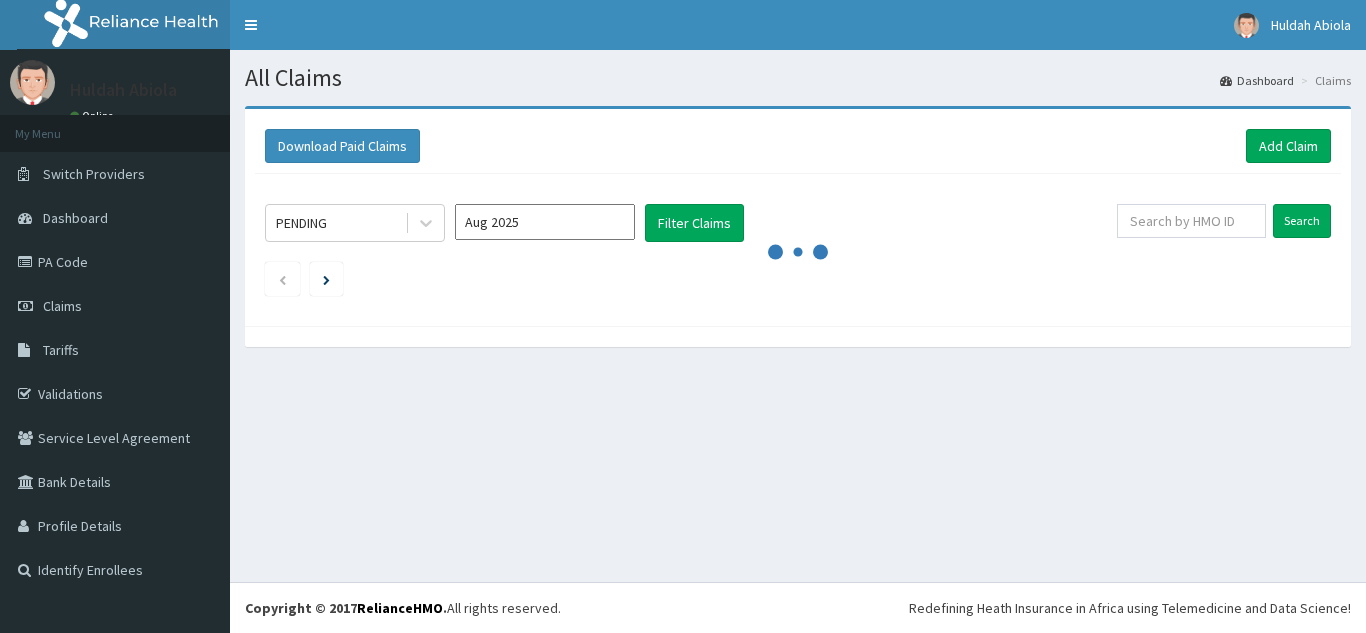 scroll, scrollTop: 0, scrollLeft: 0, axis: both 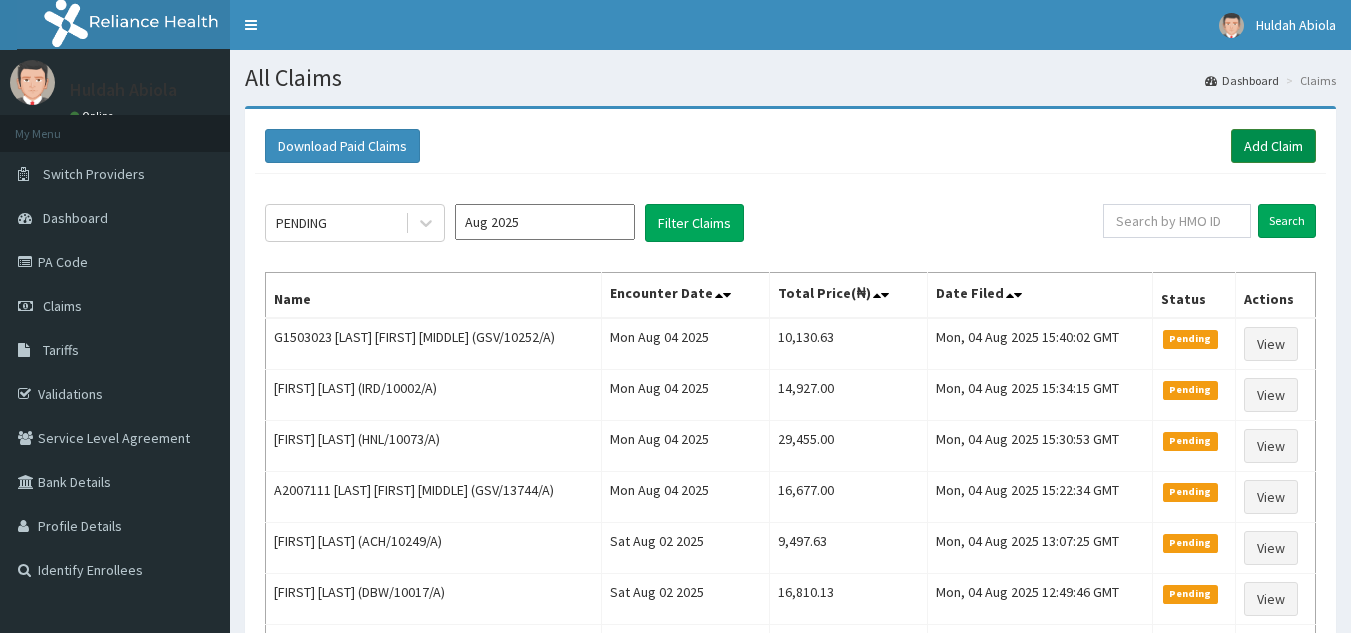 click on "Add Claim" at bounding box center [1273, 146] 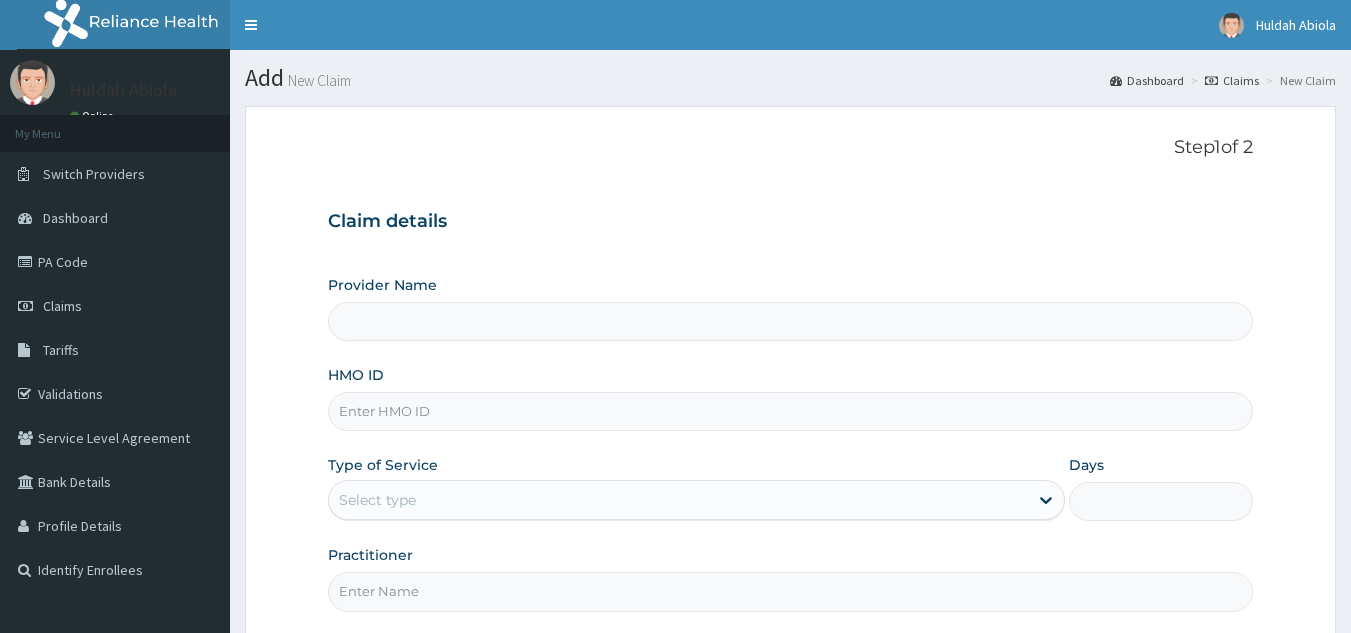 scroll, scrollTop: 0, scrollLeft: 0, axis: both 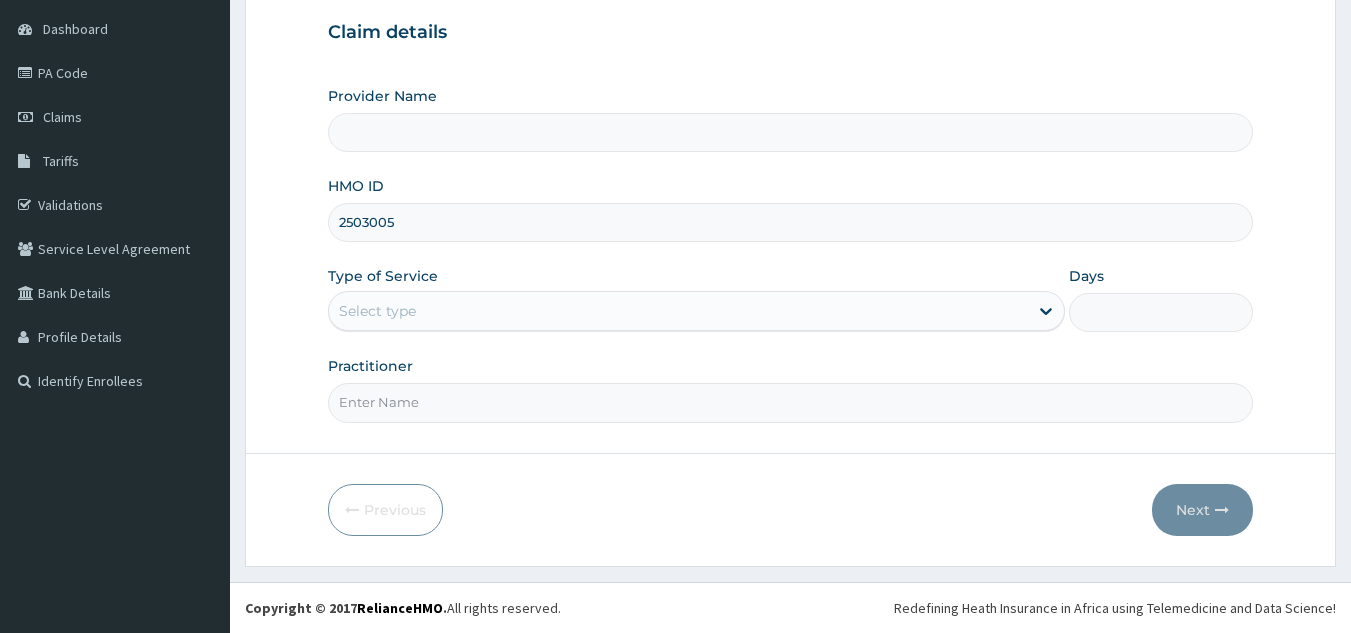 type on "Reliance Family Clinics (RFC) - Lekki" 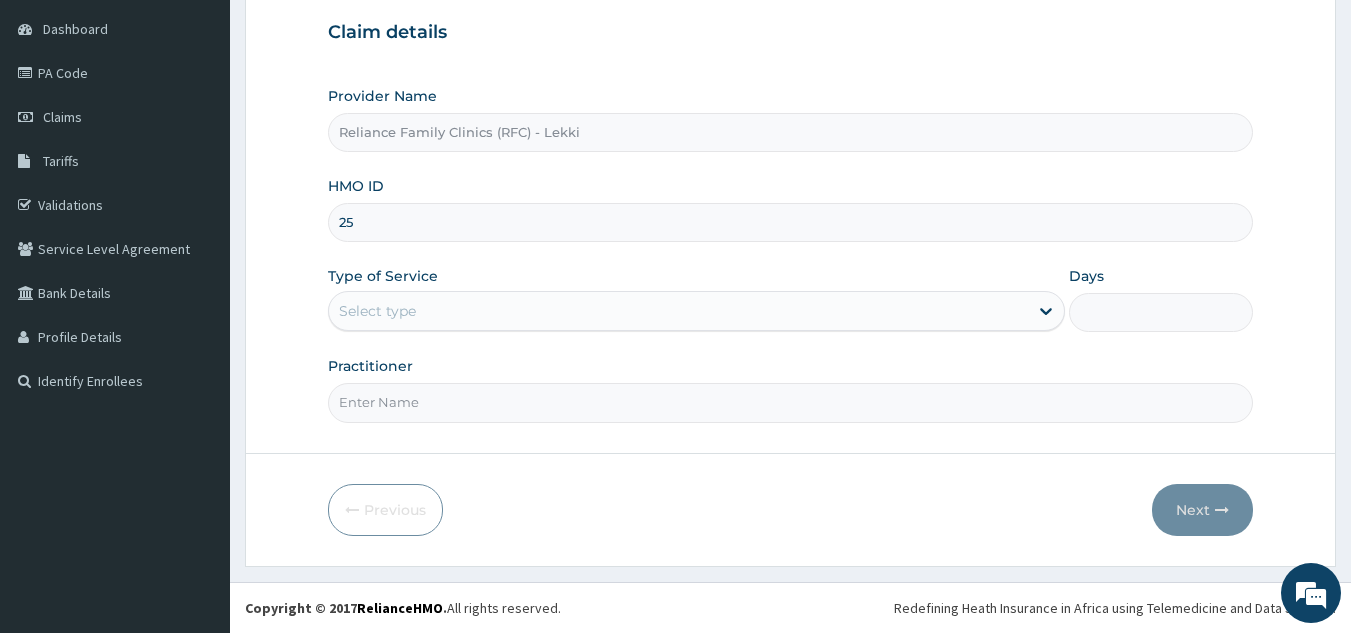 type on "2" 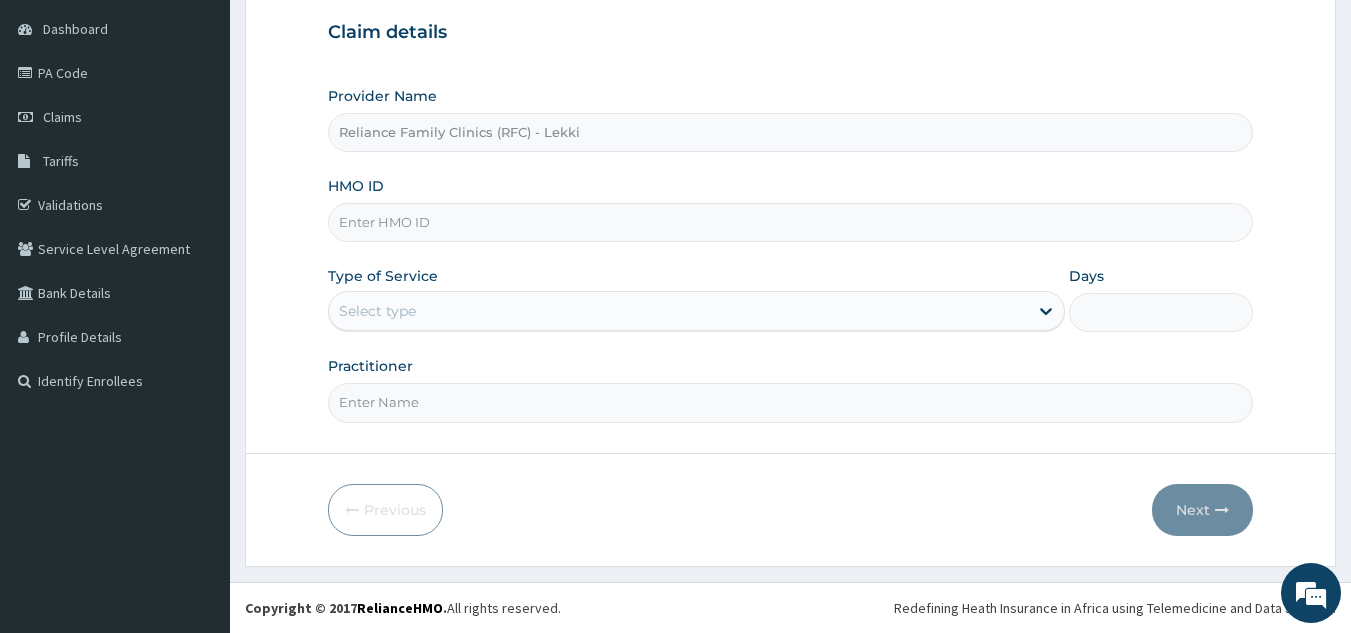 paste on "EET/10001/A" 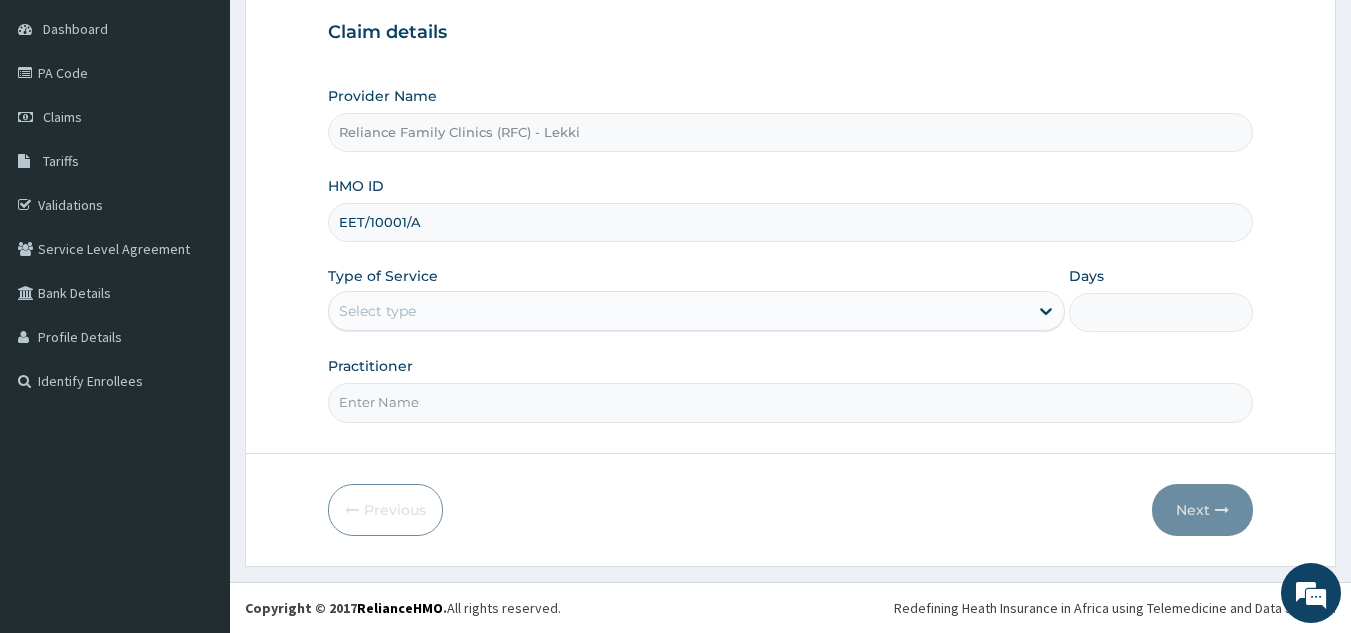 scroll, scrollTop: 0, scrollLeft: 0, axis: both 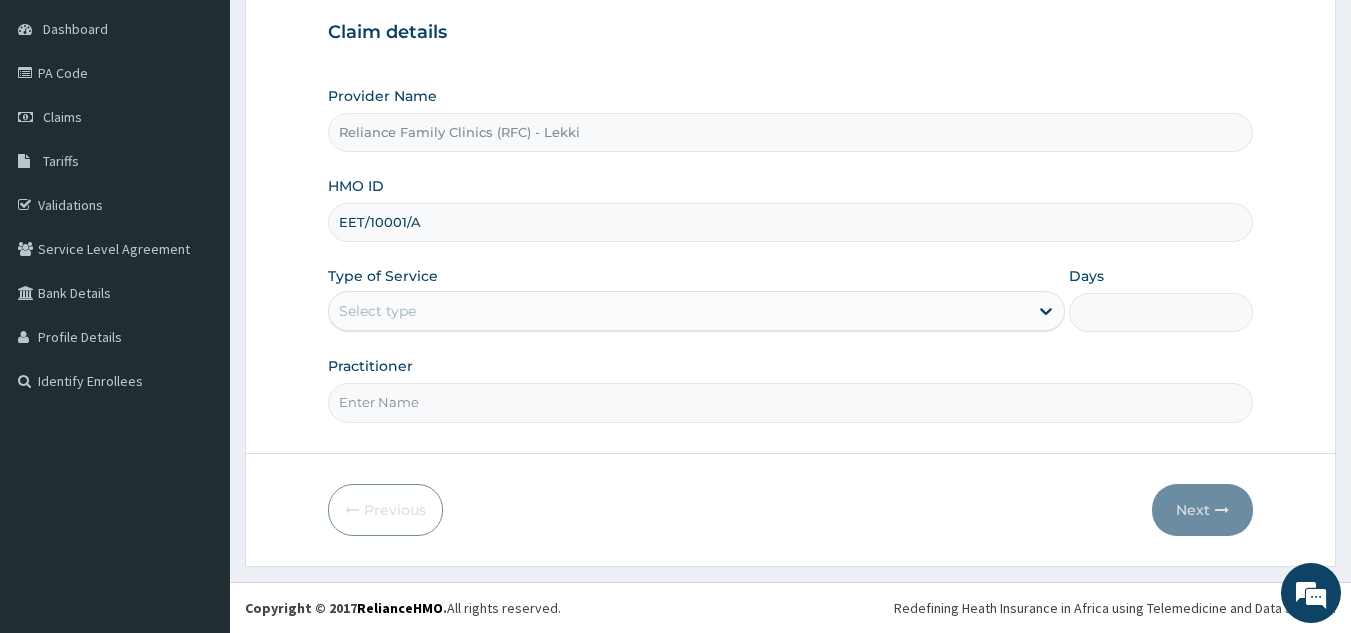 type on "EET/10001/A" 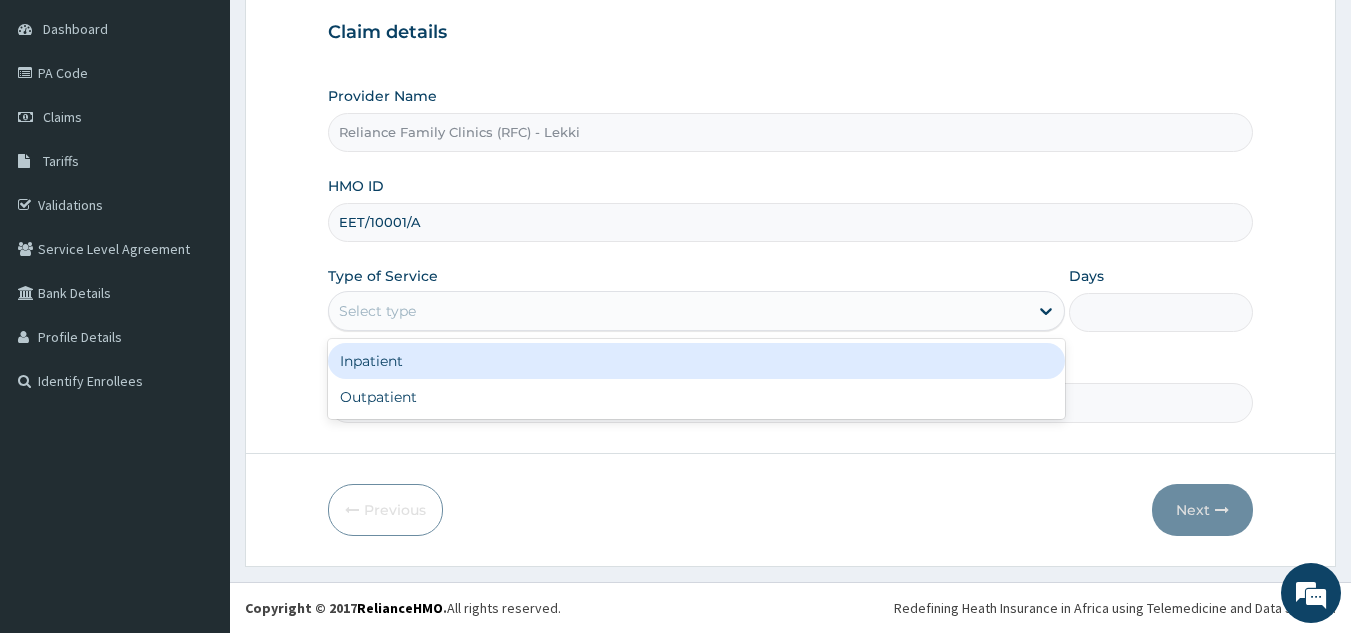 click on "Outpatient" at bounding box center (696, 397) 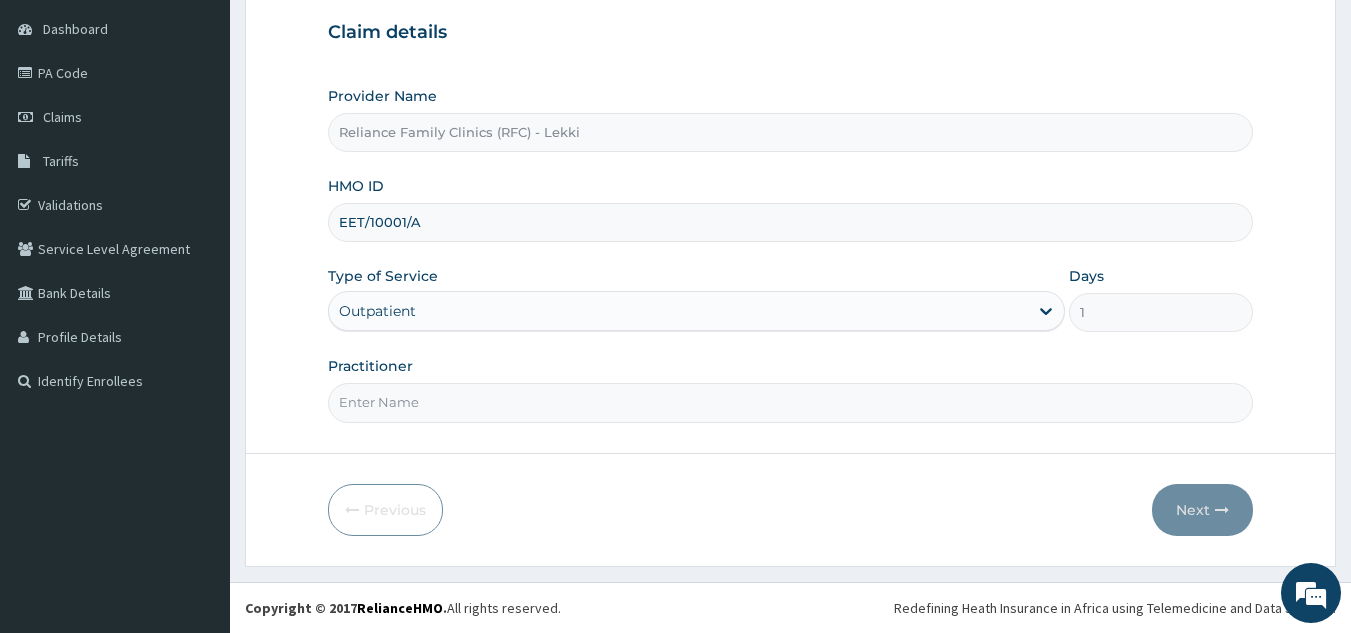click on "Practitioner" at bounding box center [791, 402] 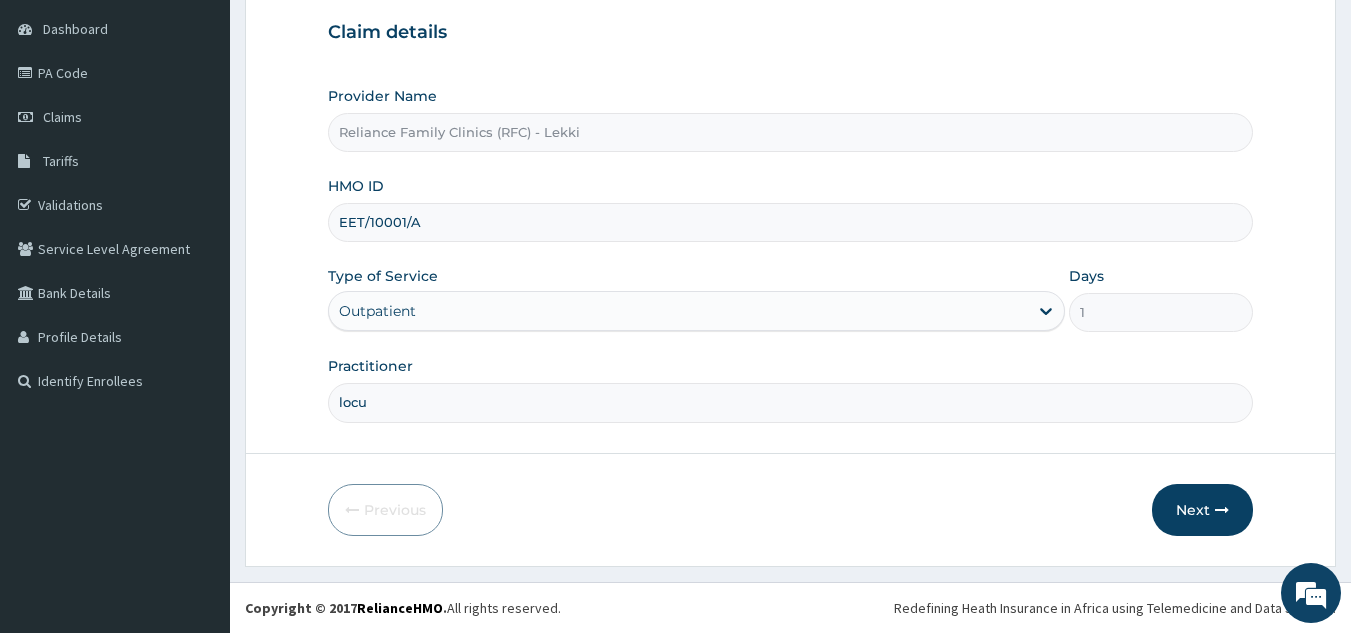 type on "locum" 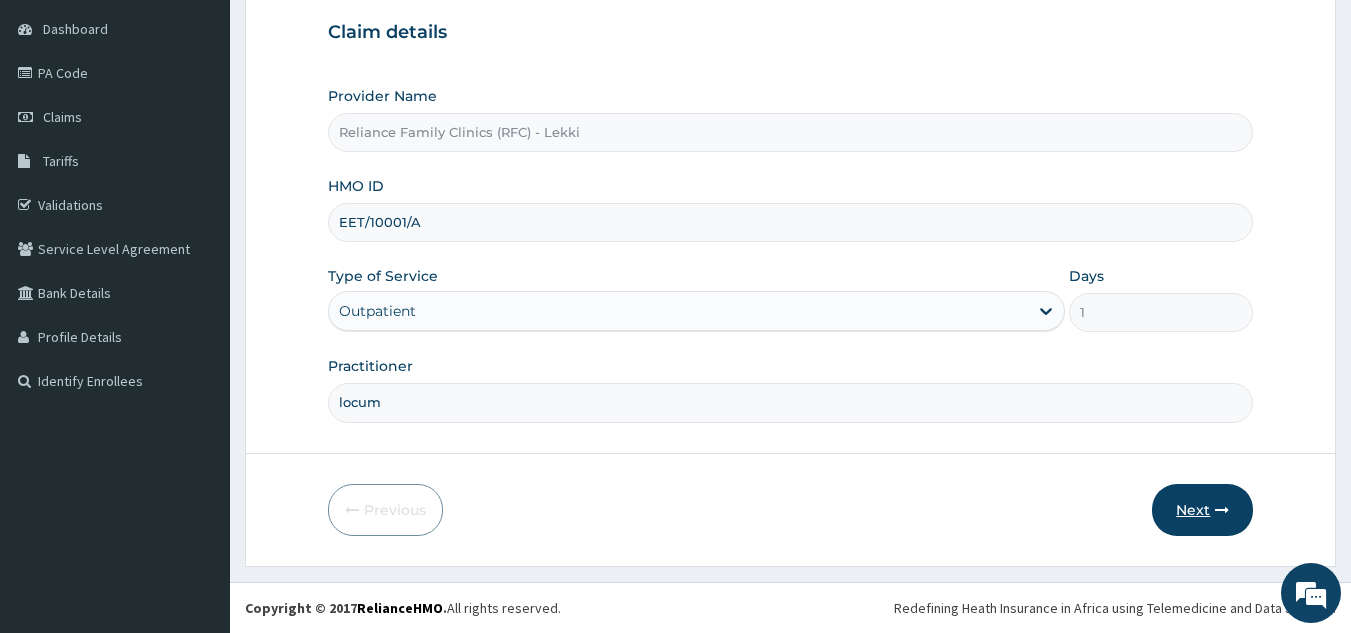 click on "Next" at bounding box center (1202, 510) 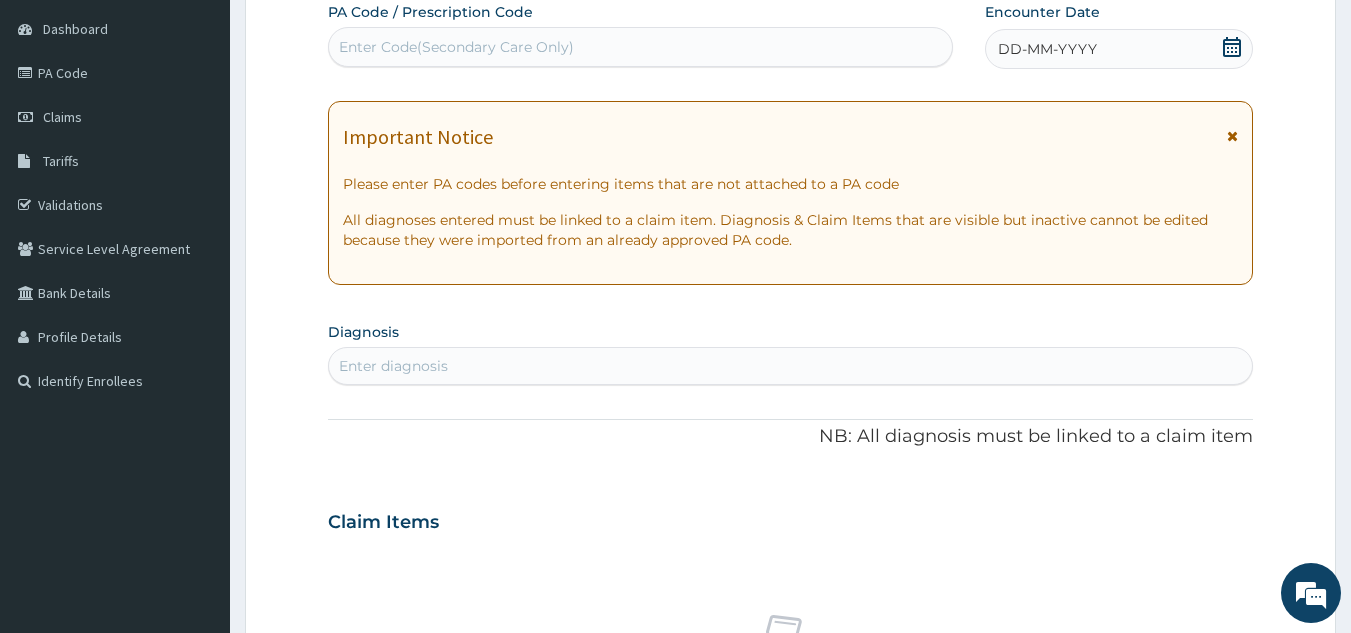 click on "DD-MM-YYYY" at bounding box center (1119, 49) 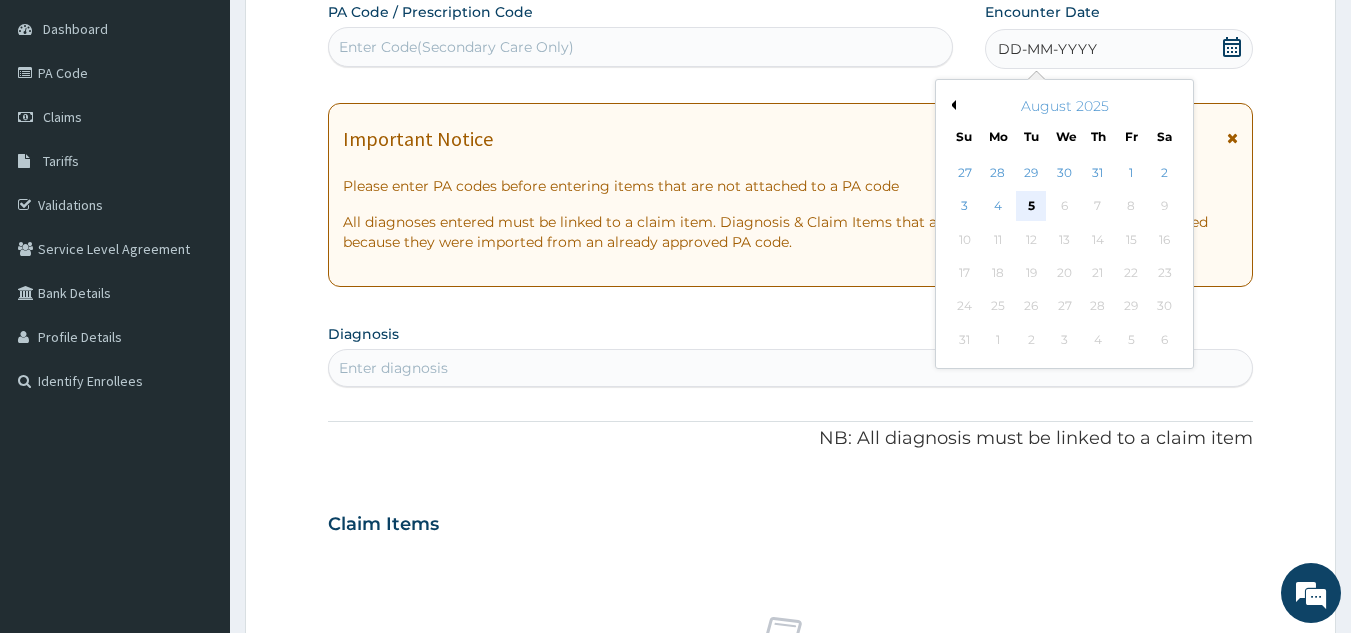 click on "5" at bounding box center (1032, 207) 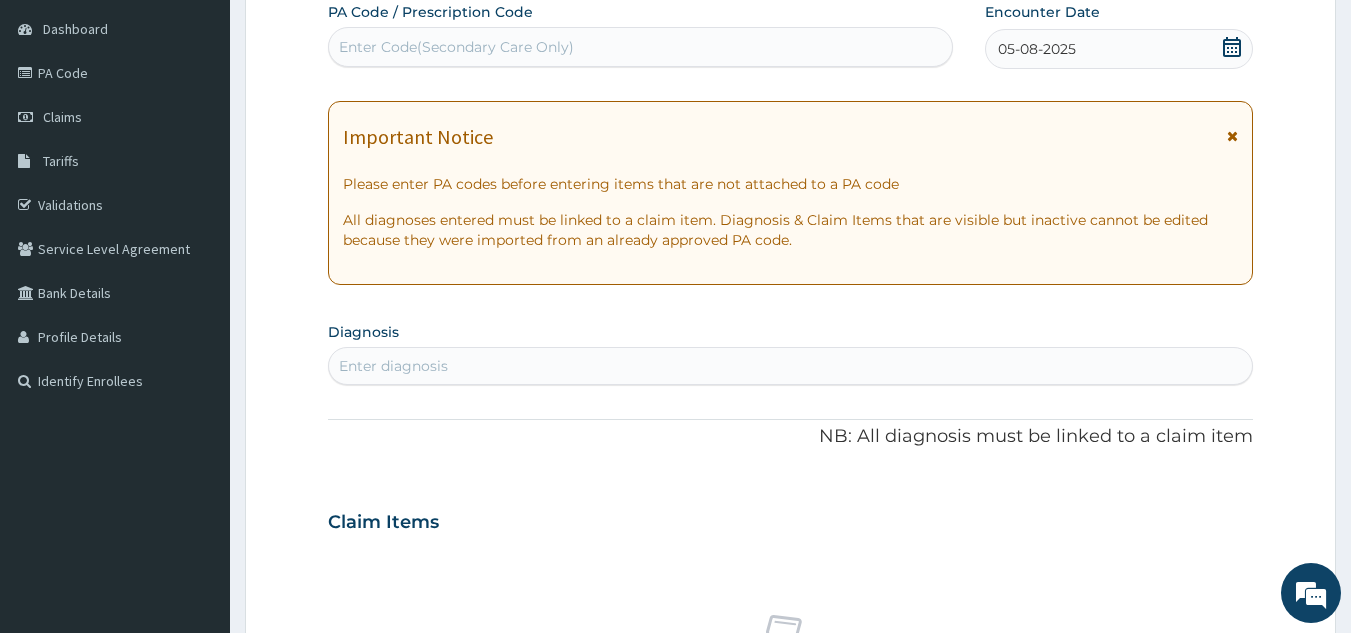 click on "05-08-2025" at bounding box center (1119, 49) 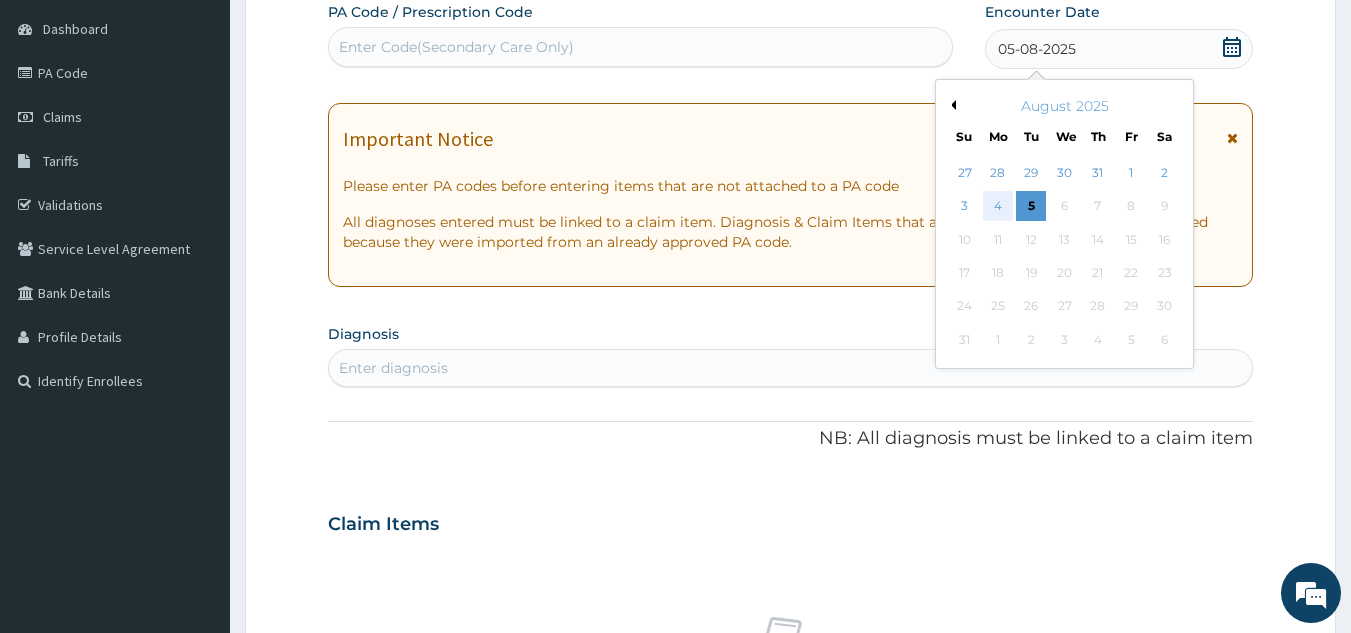 click on "4" at bounding box center [998, 207] 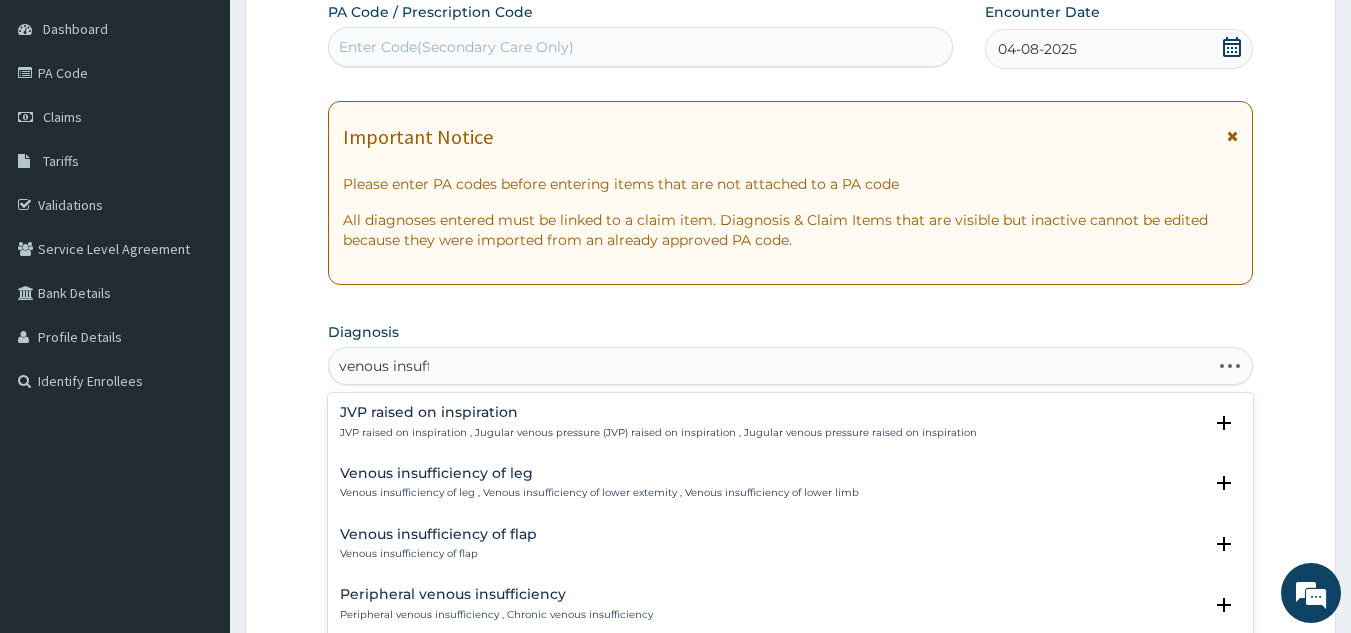 type on "venous insuffi" 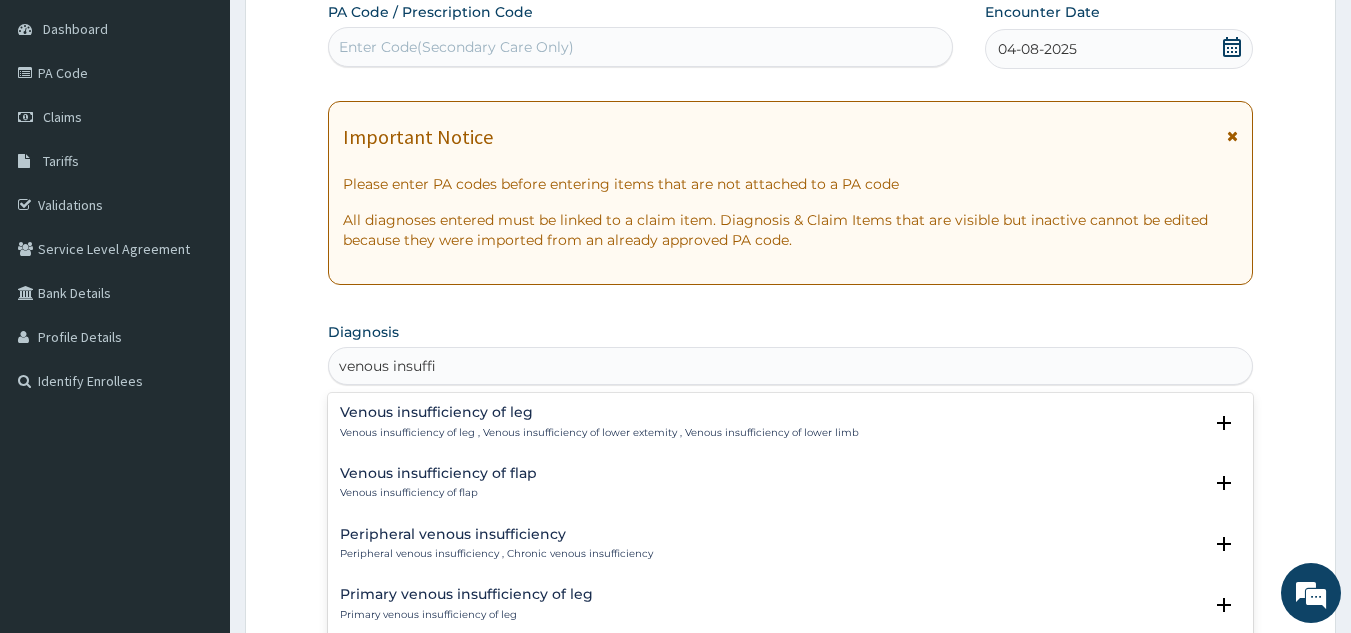 click on "Venous insufficiency of leg , Venous insufficiency of lower extemity , Venous insufficiency of lower limb" at bounding box center [599, 433] 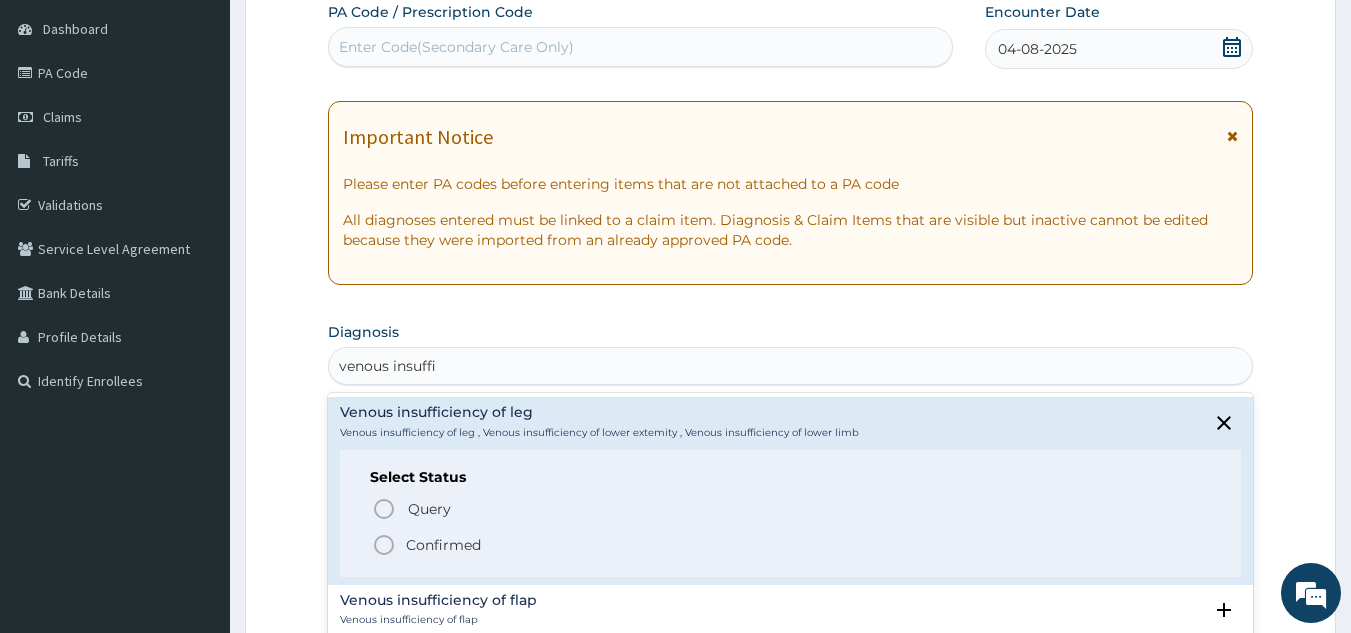 click on "Confirmed" at bounding box center [443, 545] 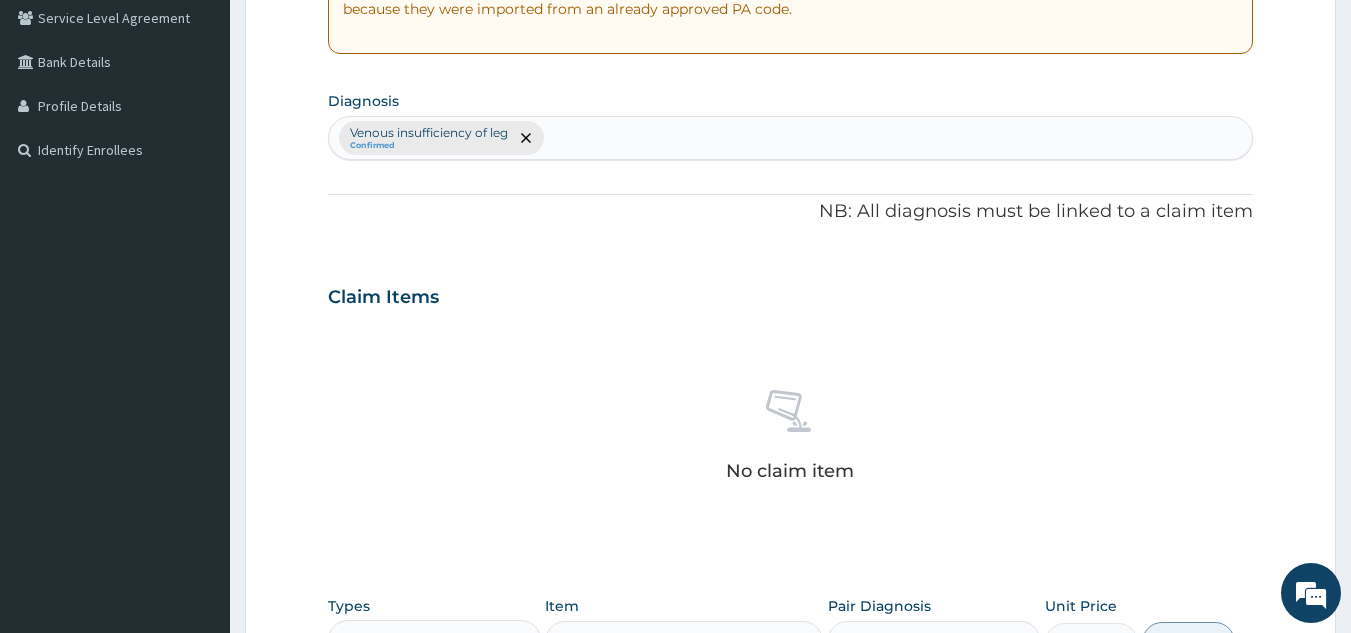 scroll, scrollTop: 809, scrollLeft: 0, axis: vertical 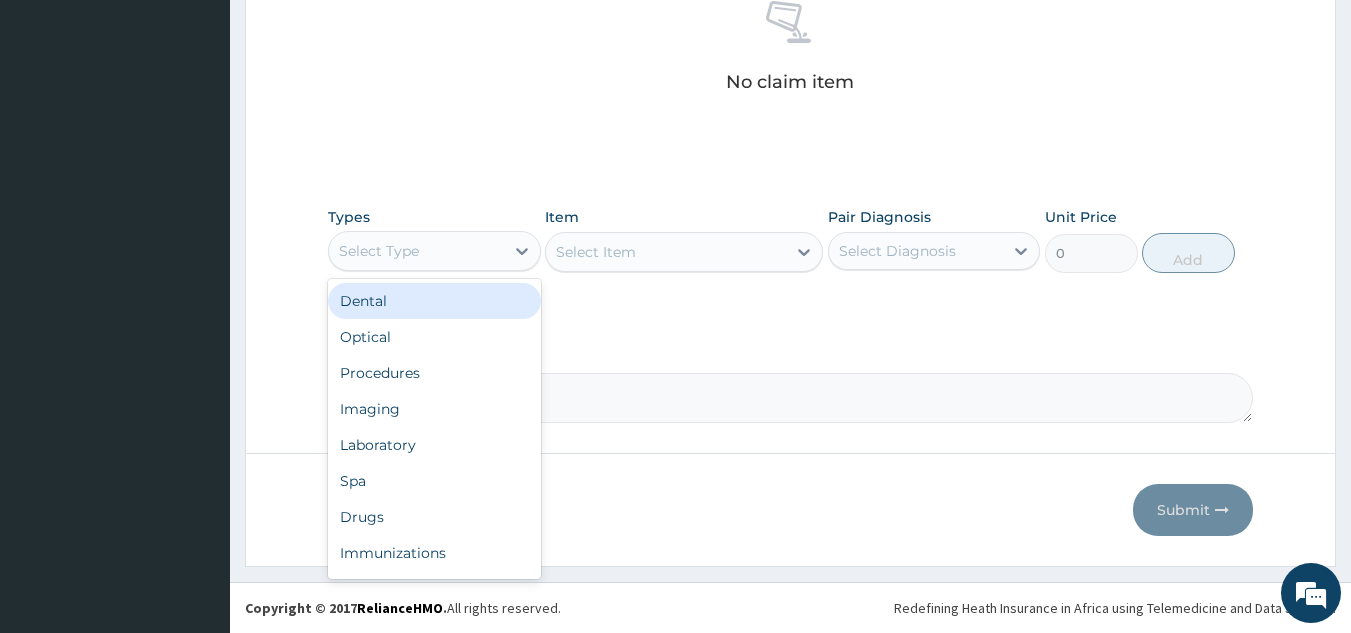 click on "Procedures" at bounding box center [434, 373] 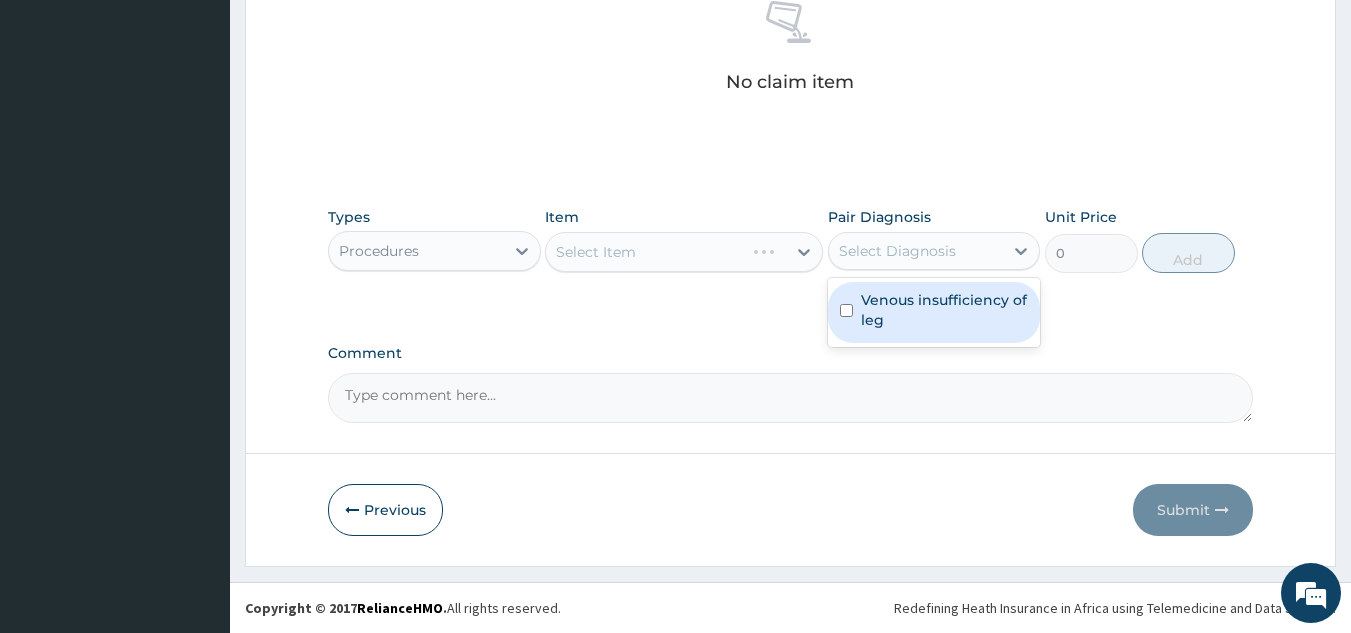 click on "Venous insufficiency of leg" at bounding box center (945, 310) 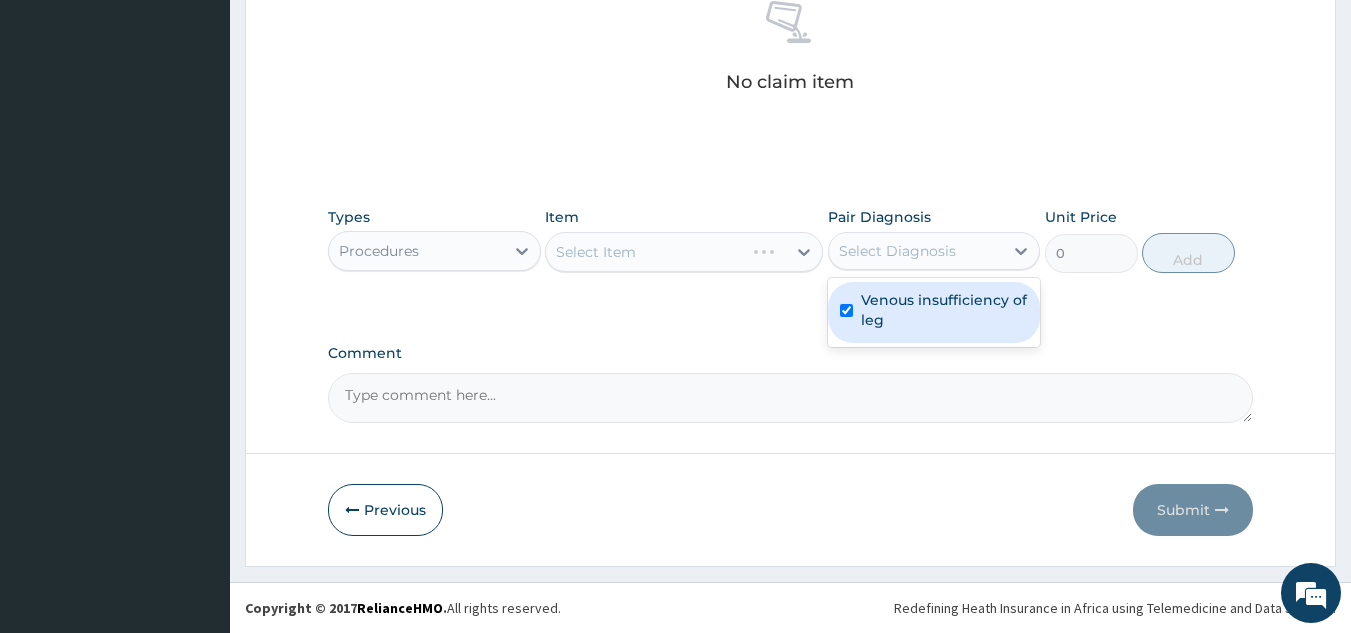 checkbox on "true" 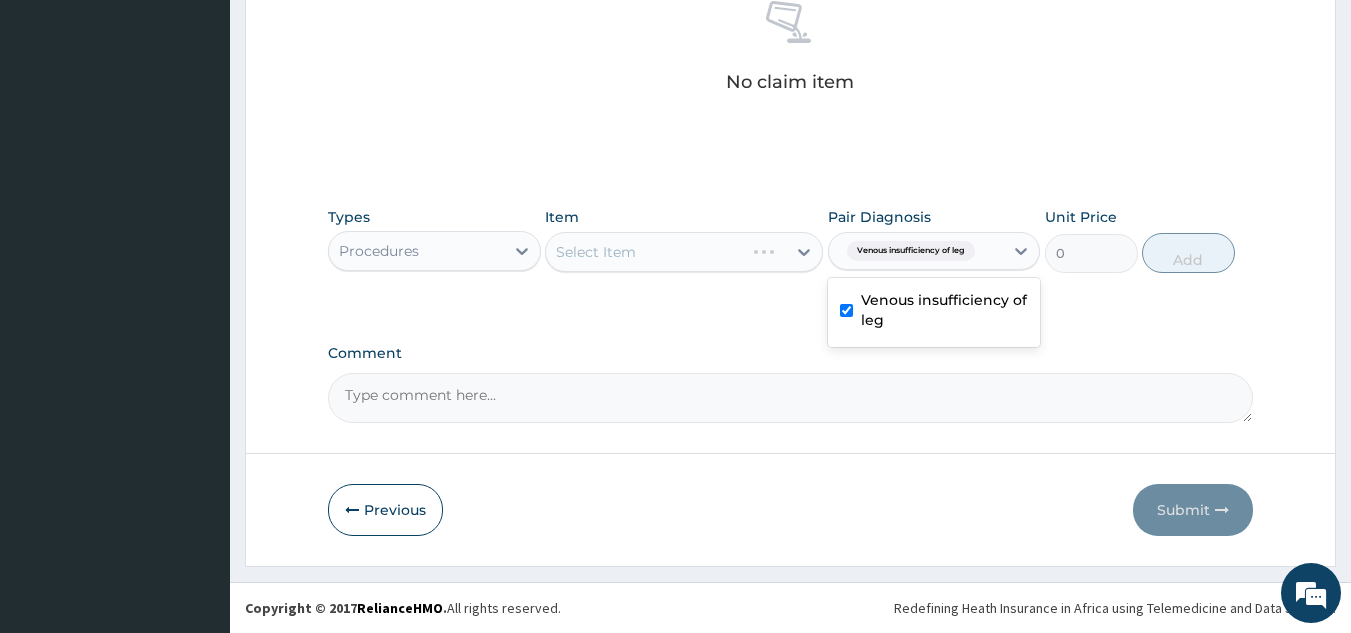 click on "Select Item" at bounding box center [684, 252] 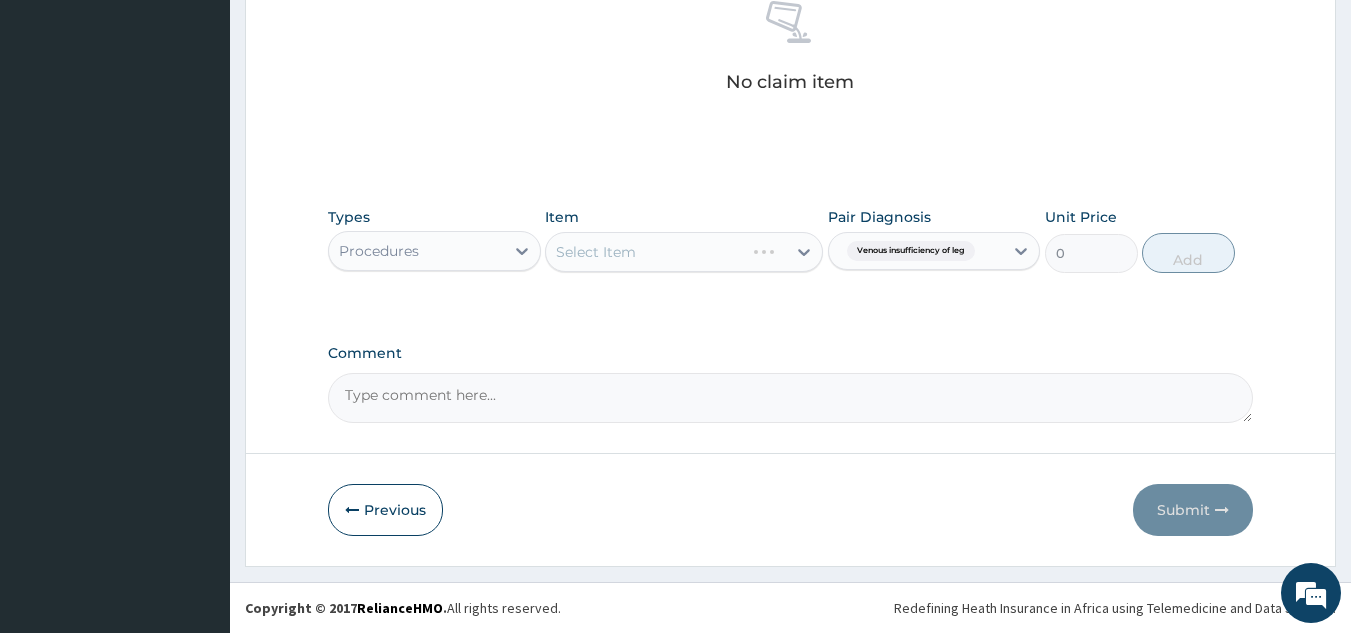 click on "Select Item" at bounding box center (684, 252) 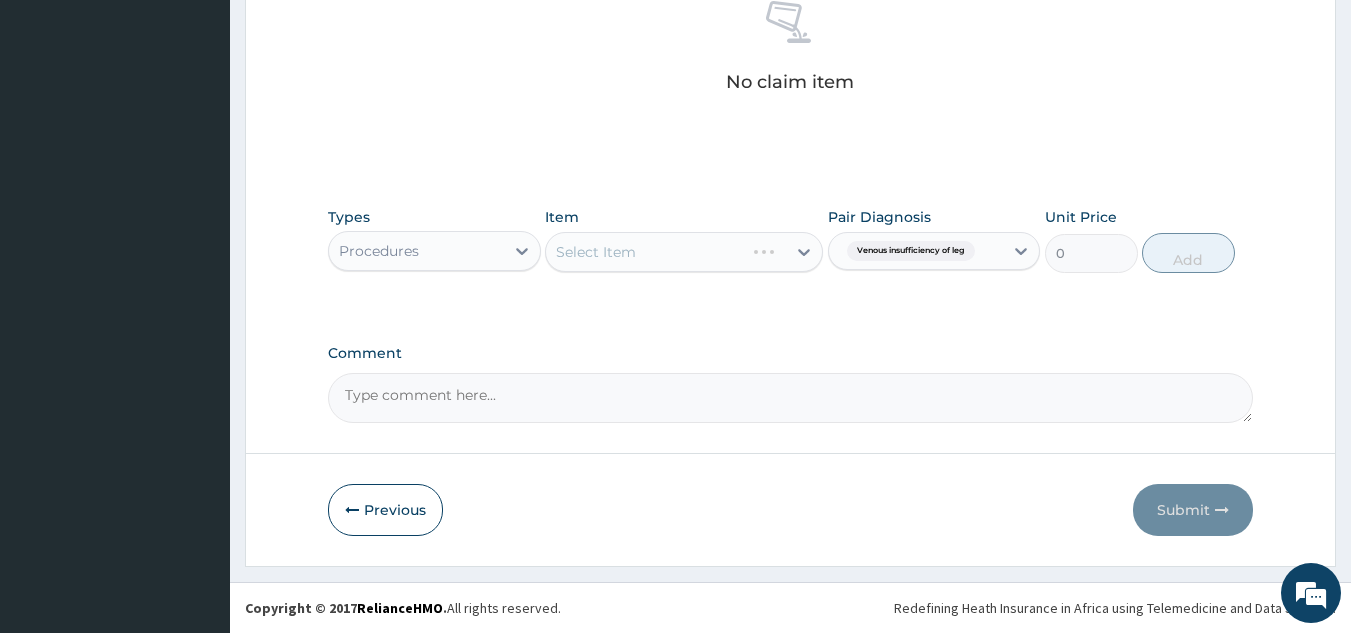 click on "Select Item" at bounding box center (684, 252) 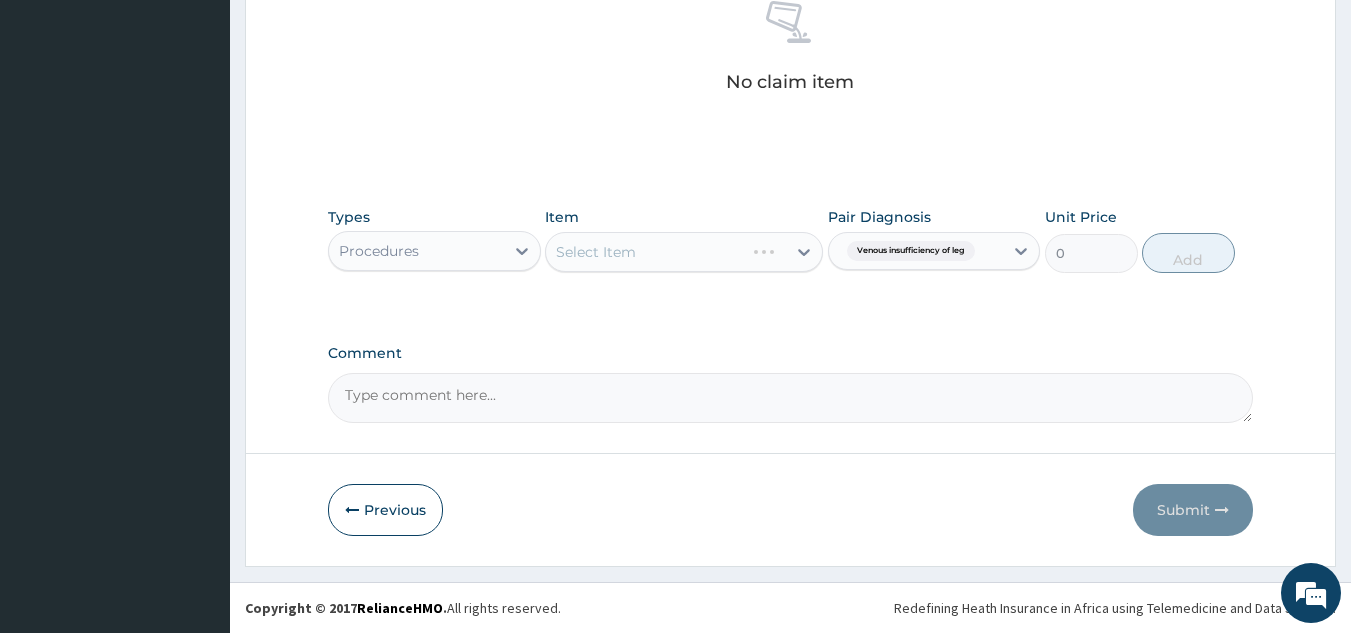 click on "Select Item" at bounding box center (684, 252) 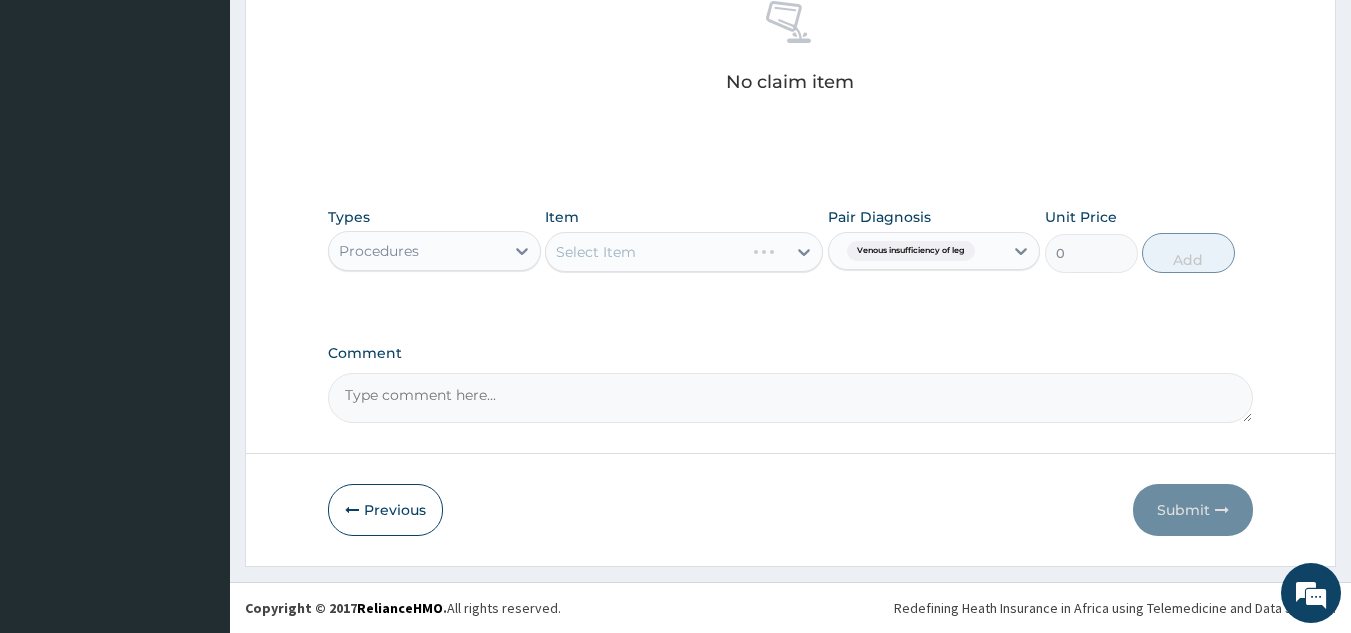 click on "Select Item" at bounding box center [684, 252] 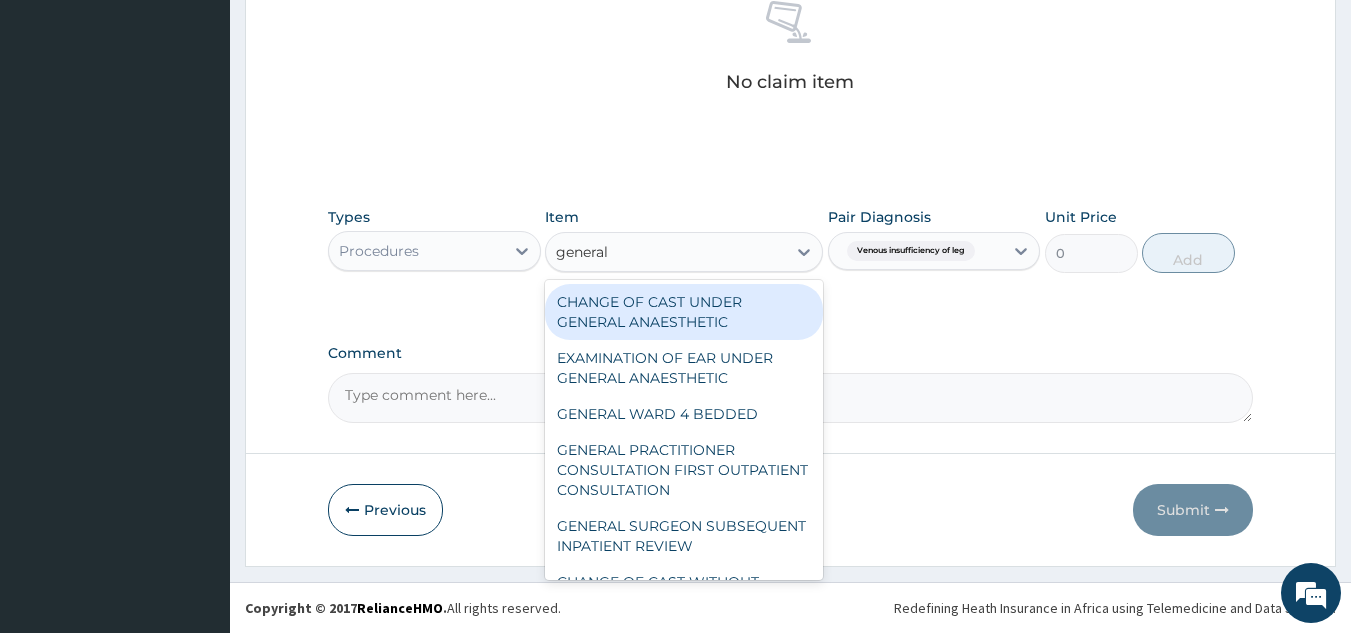 type on "general p" 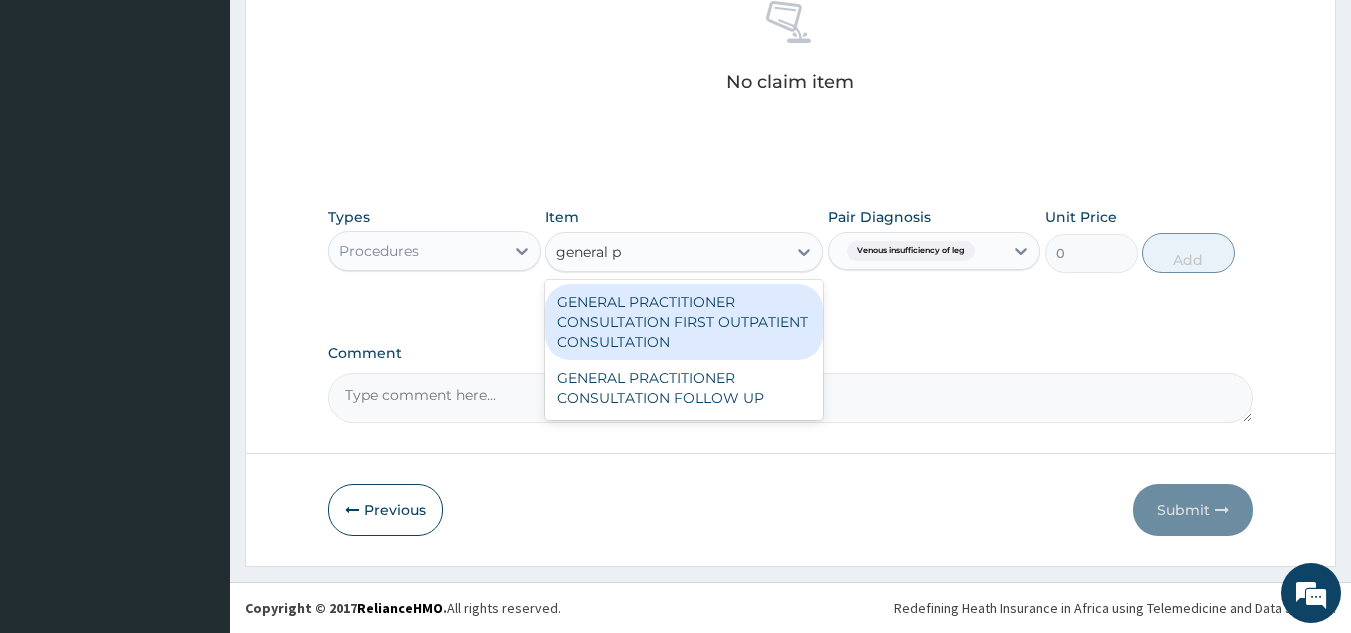 click on "GENERAL PRACTITIONER CONSULTATION FIRST OUTPATIENT CONSULTATION" at bounding box center [684, 322] 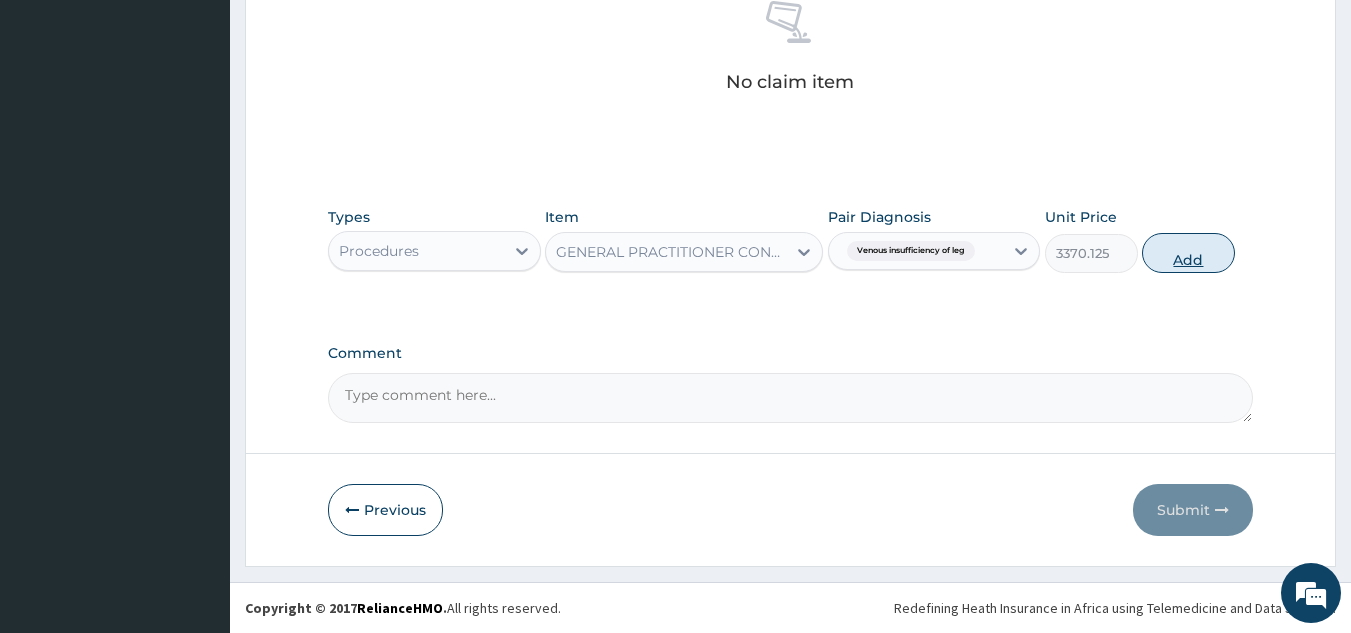 click on "Add" at bounding box center (1188, 253) 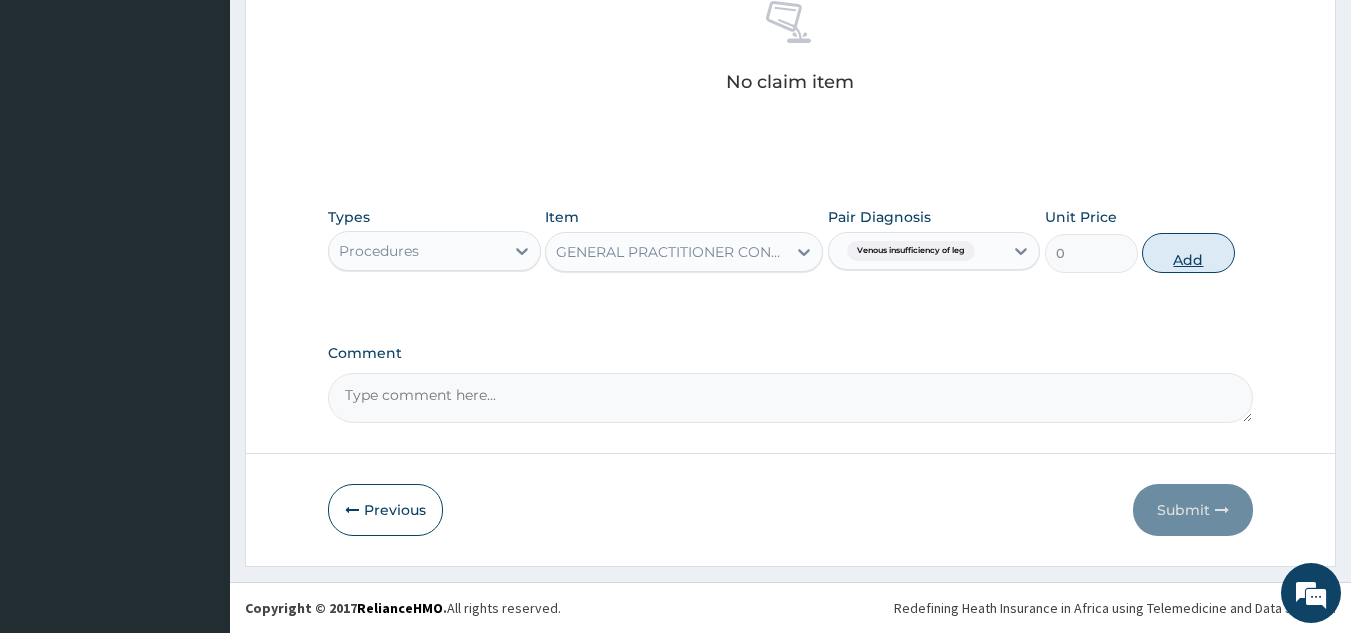 scroll, scrollTop: 760, scrollLeft: 0, axis: vertical 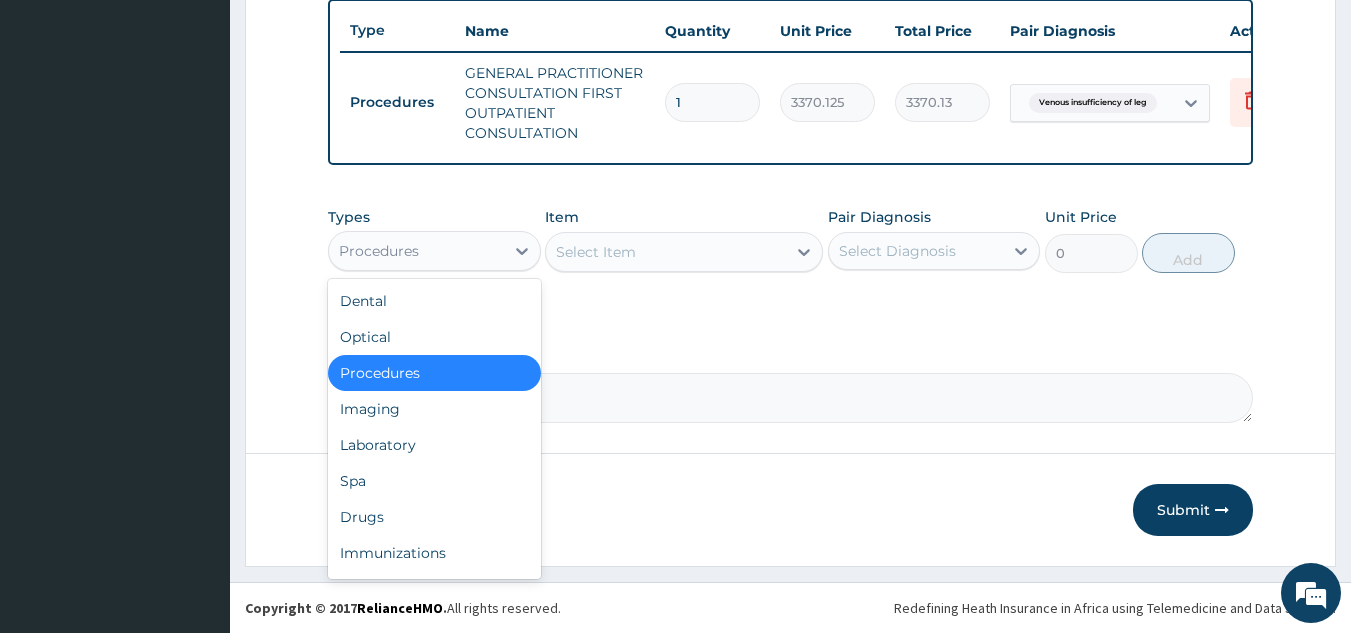 click on "Drugs" at bounding box center (434, 517) 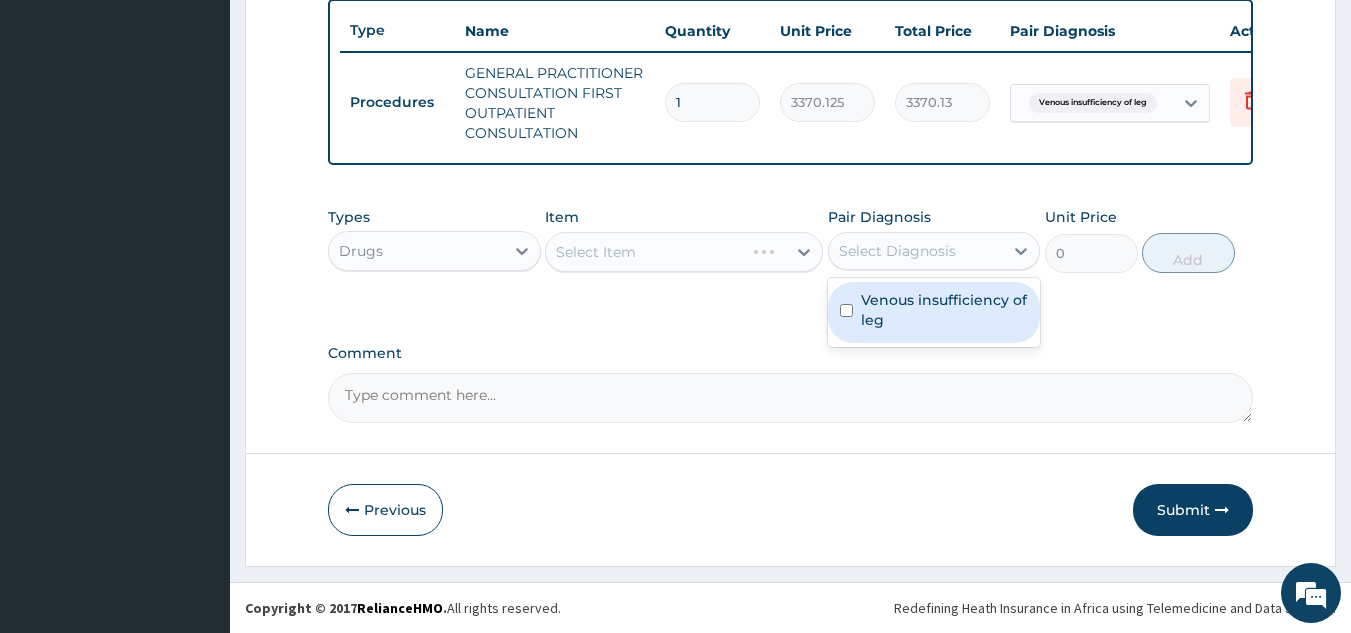 click on "Venous insufficiency of leg" at bounding box center (945, 310) 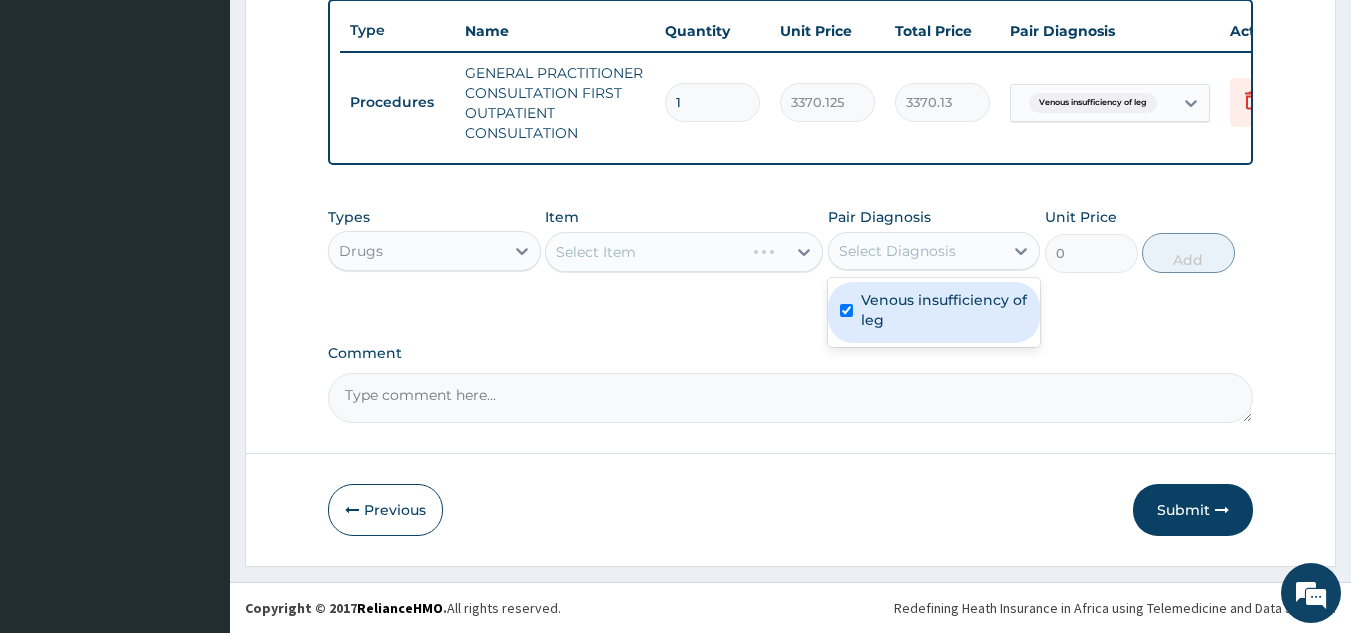 checkbox on "true" 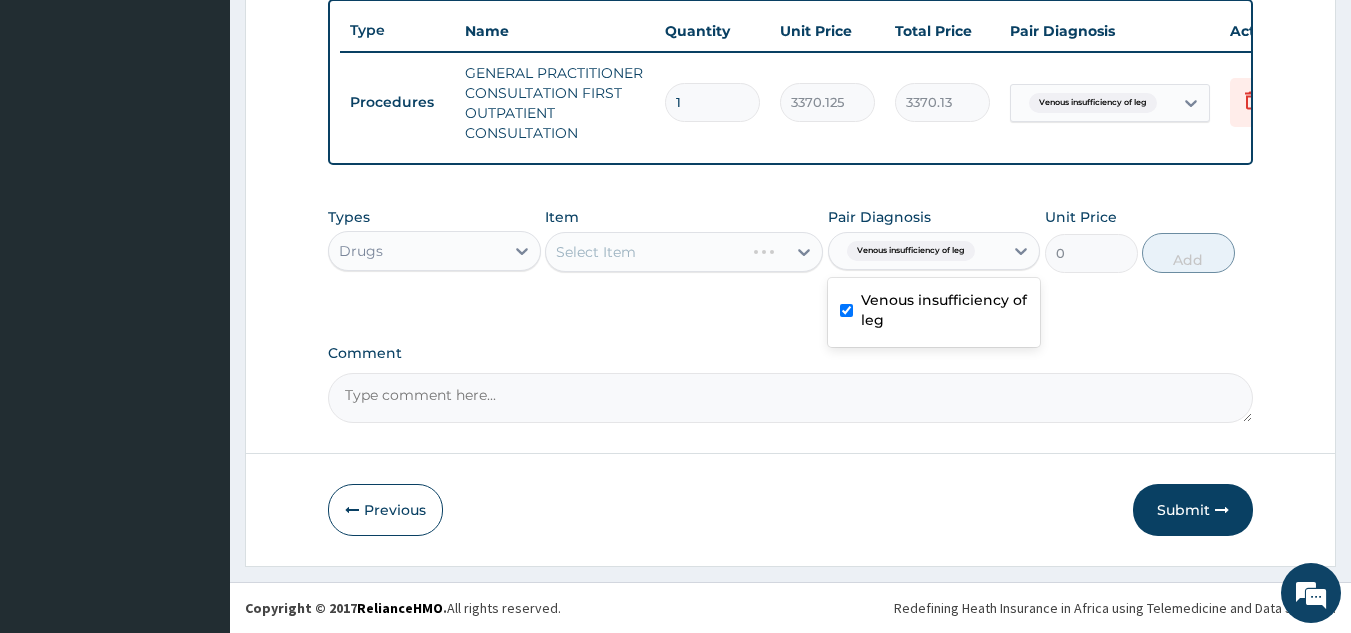 click on "Select Item" at bounding box center [684, 252] 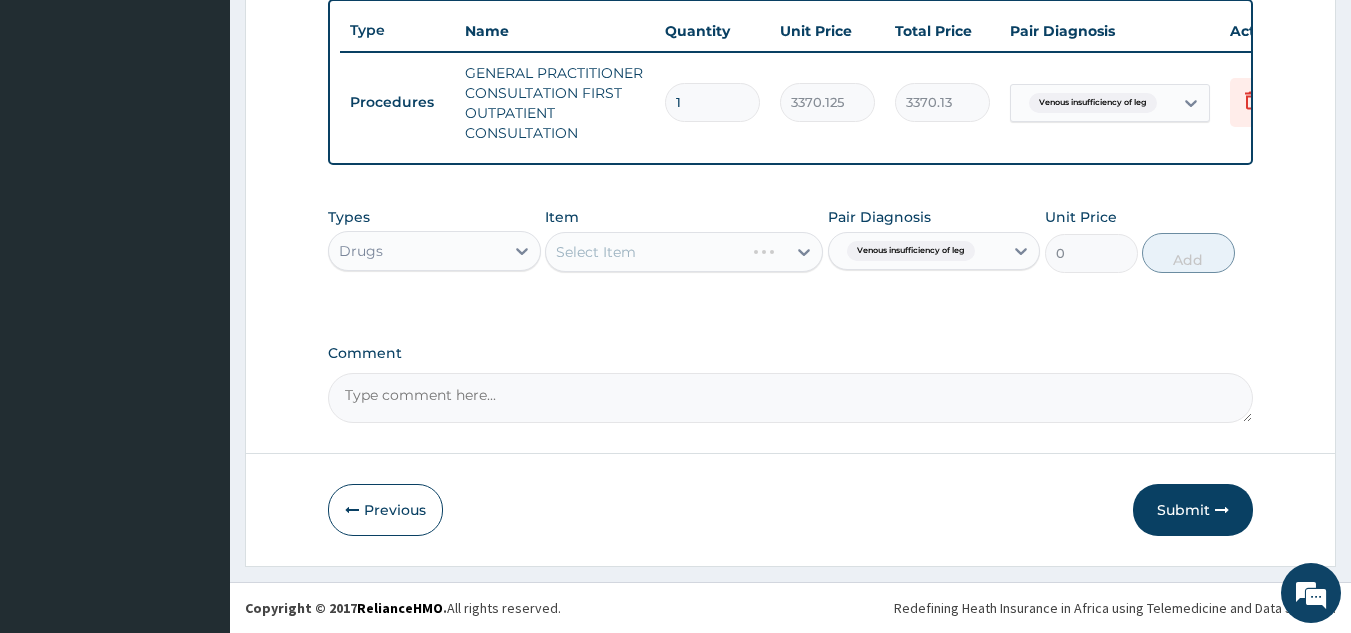 click on "Select Item" at bounding box center (684, 252) 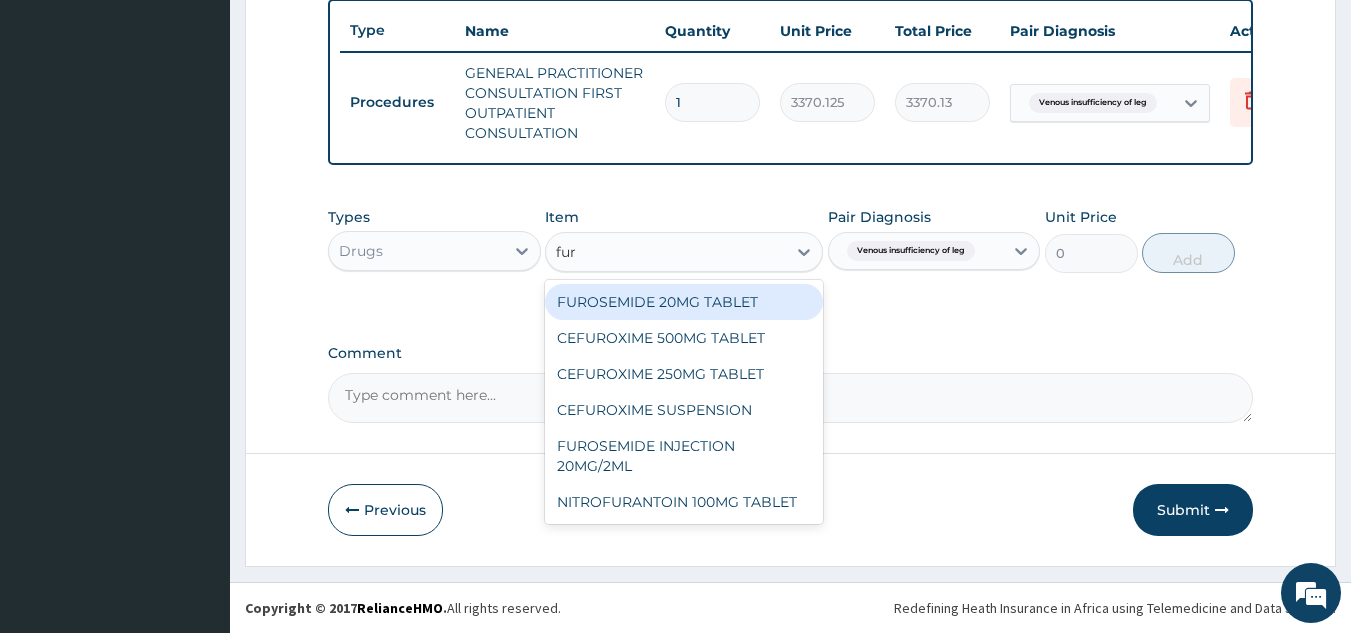 type on "furo" 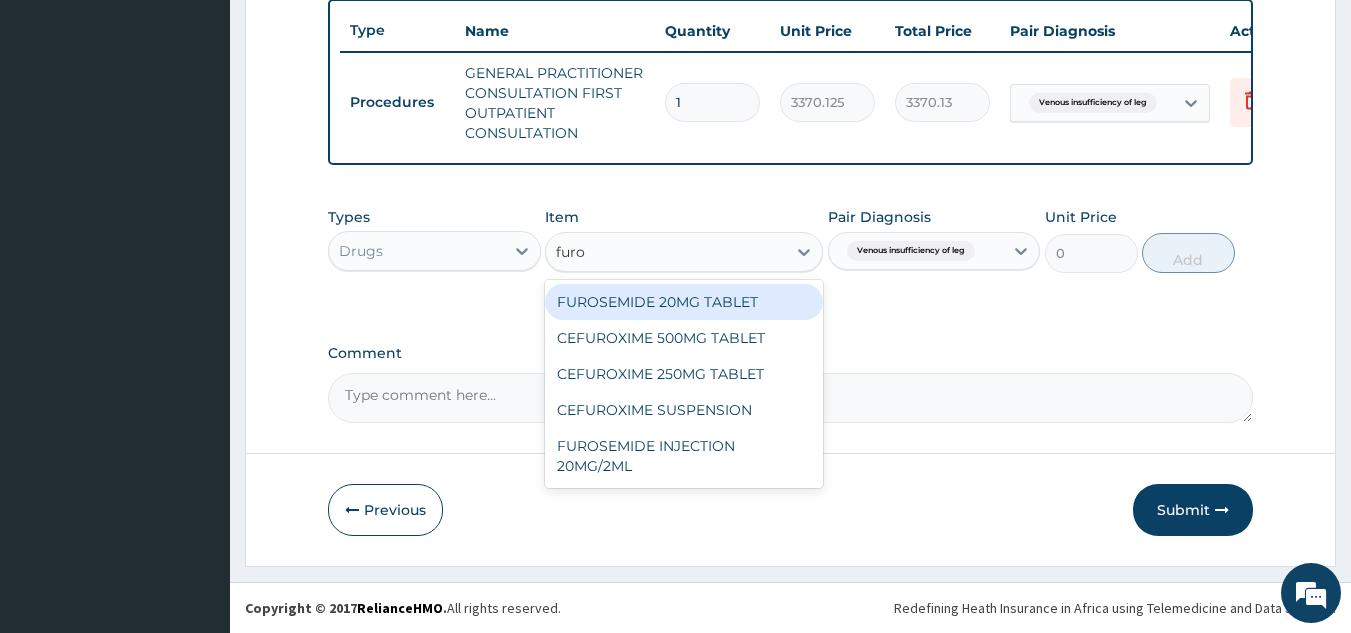 click on "FUROSEMIDE 20MG TABLET" at bounding box center (684, 302) 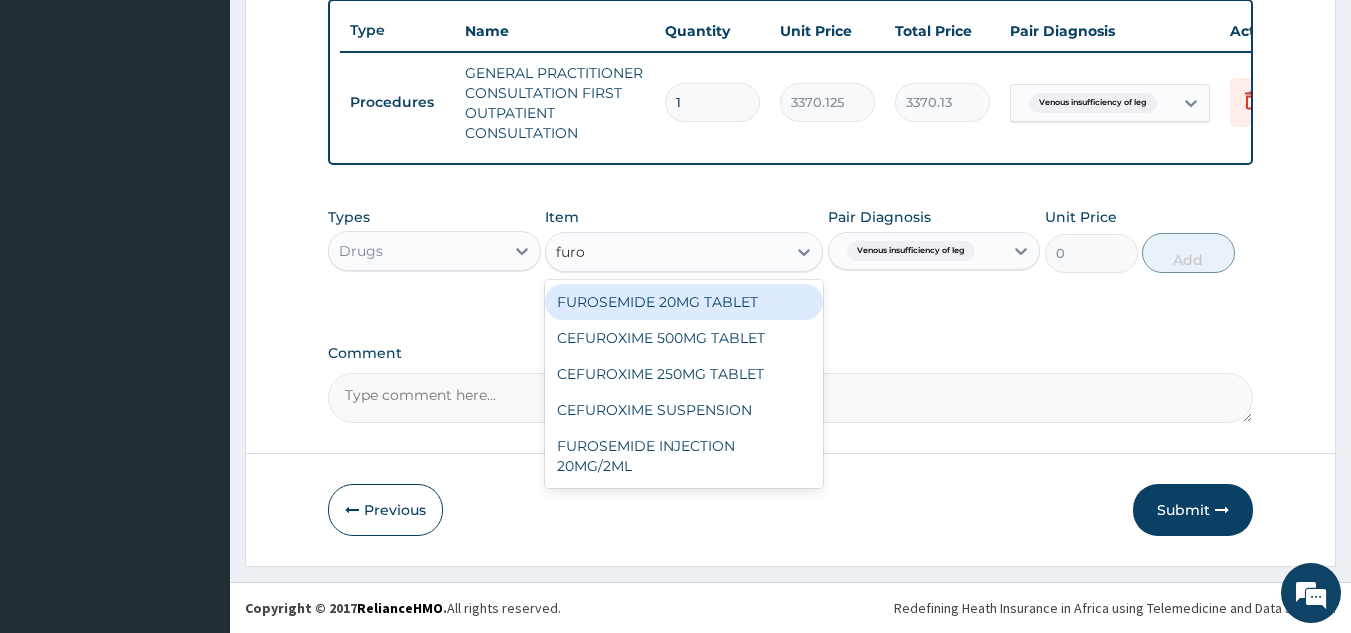 type 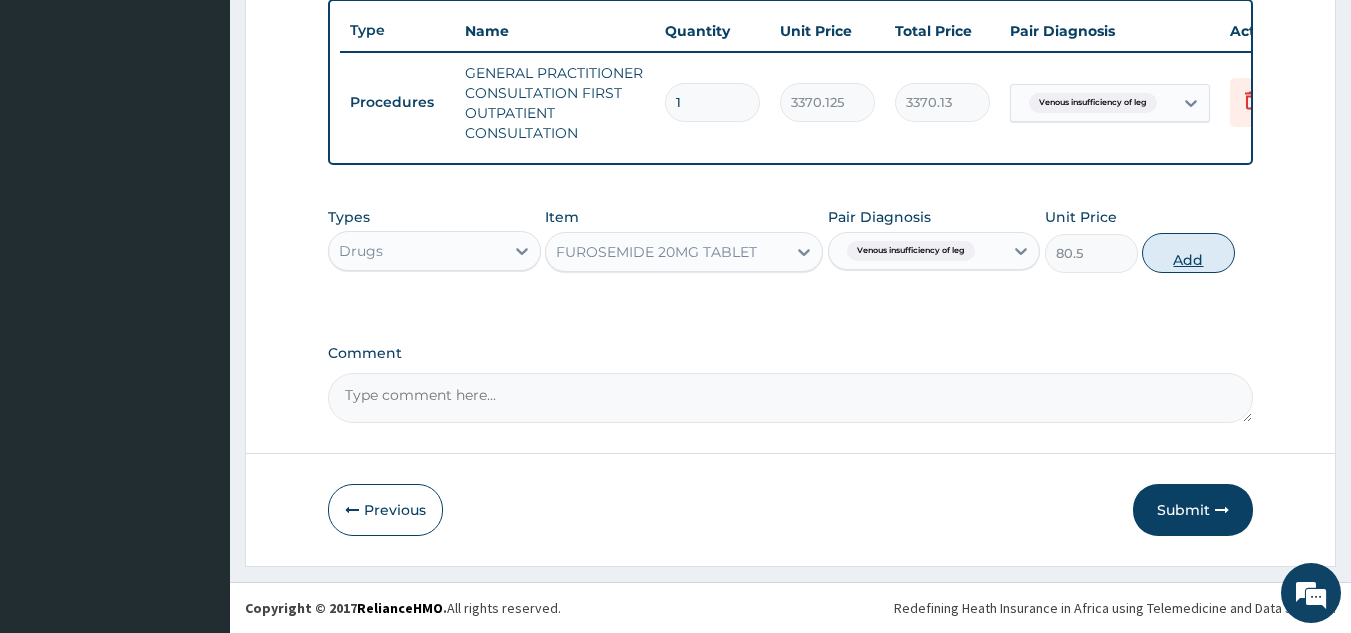 click on "Add" at bounding box center (1188, 253) 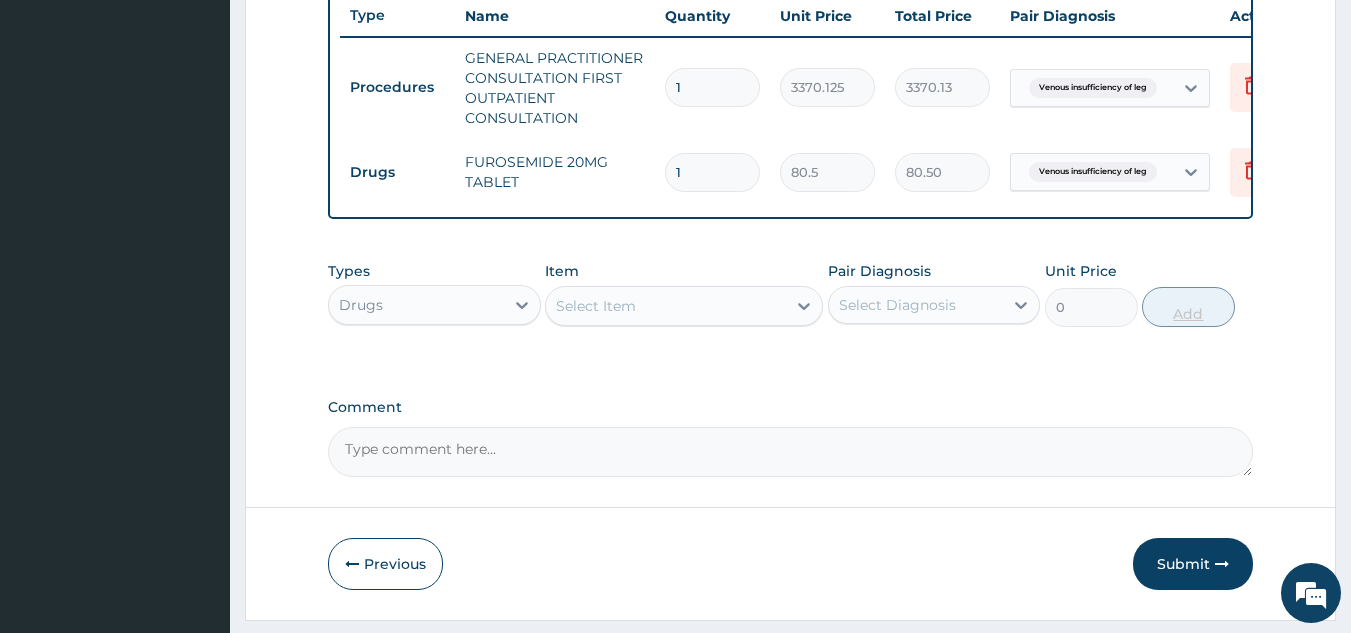 type 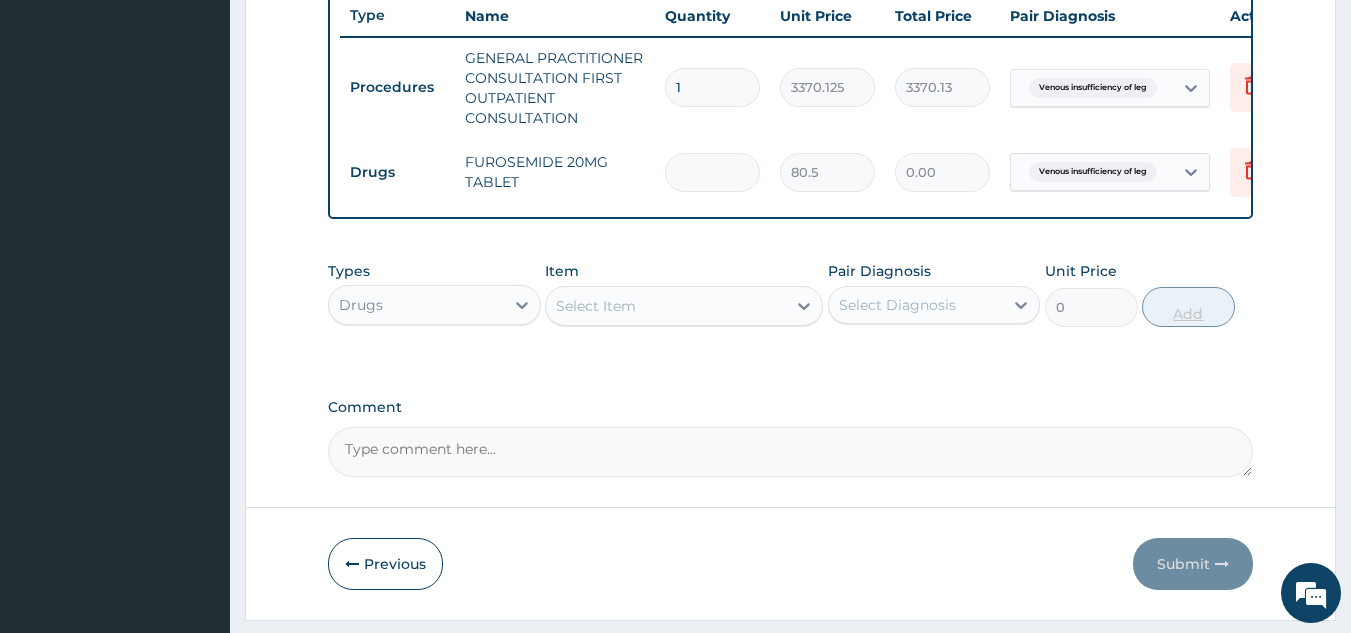 type on "4" 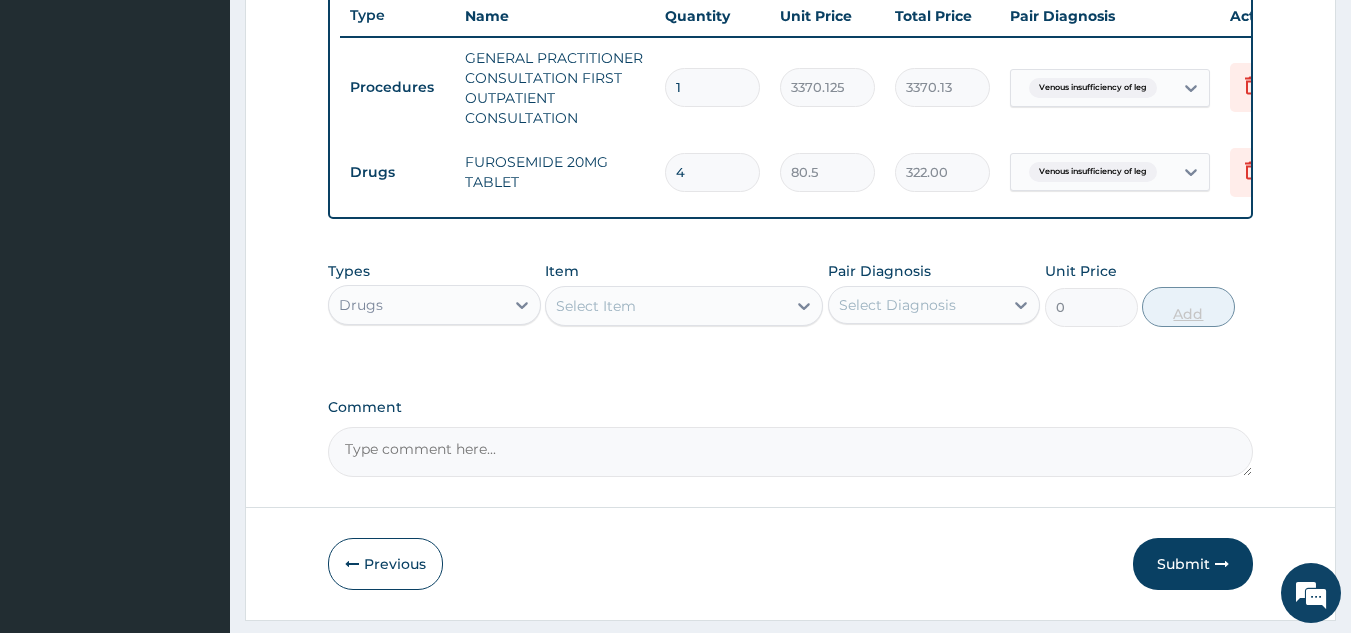 type on "4" 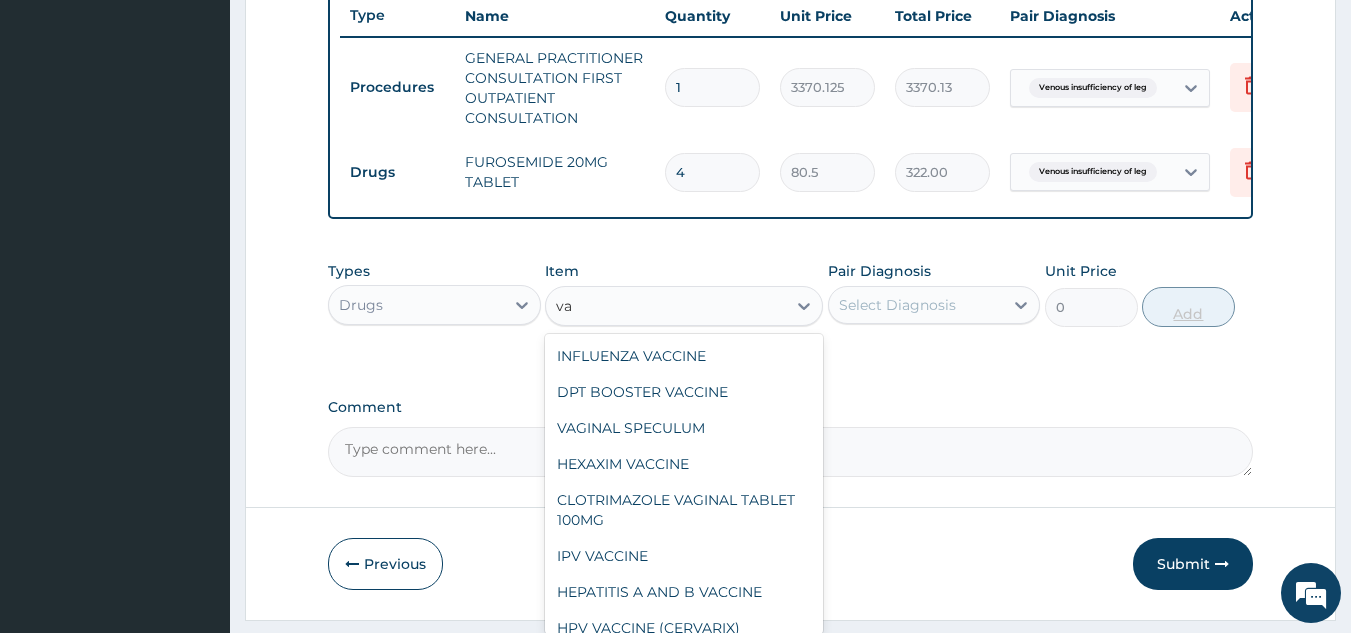 type on "v" 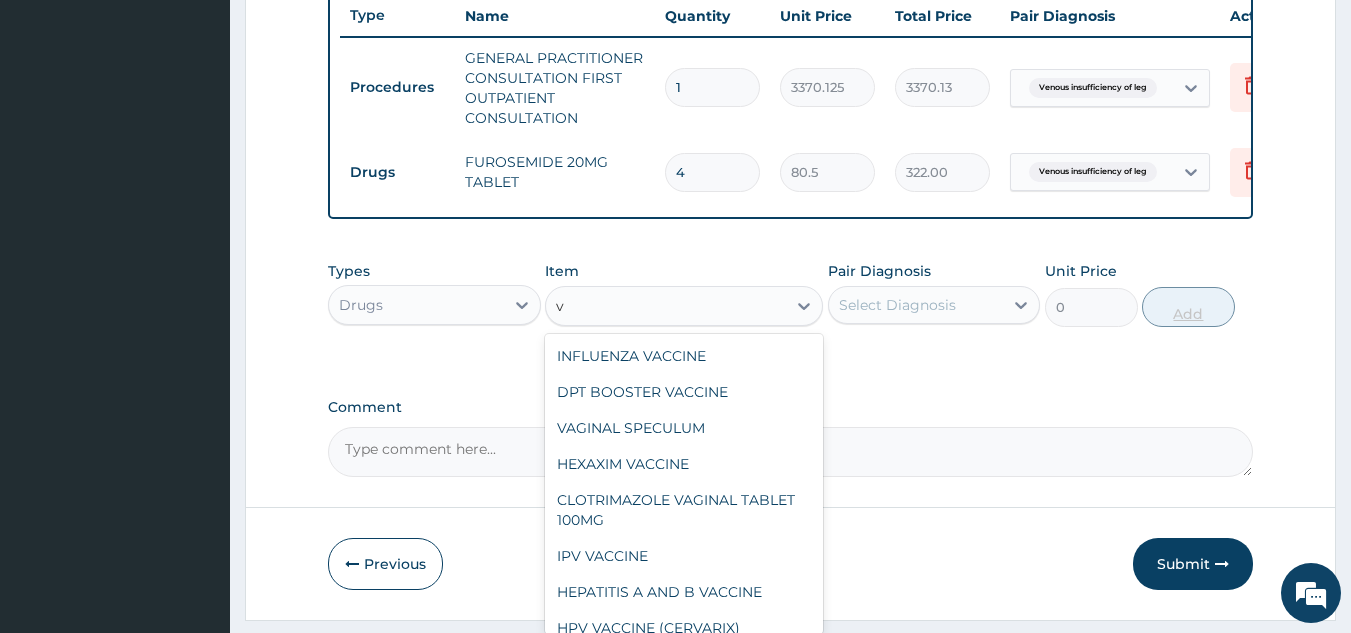 type 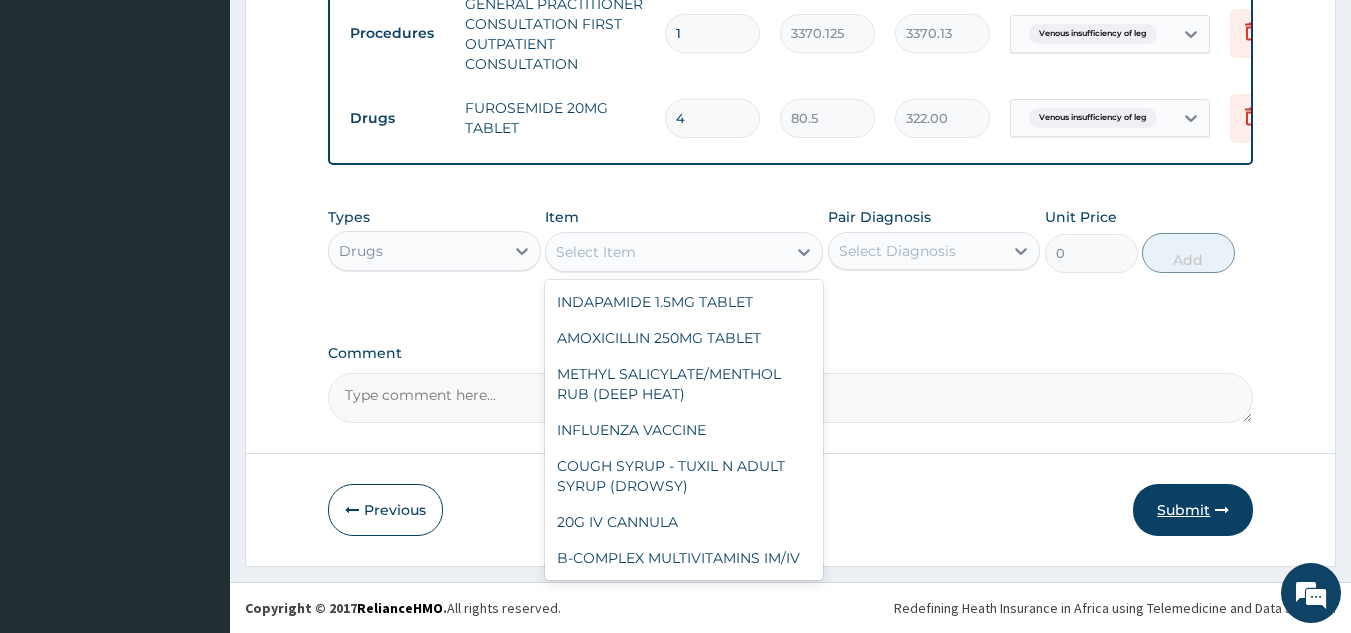 click on "Submit" at bounding box center (1193, 510) 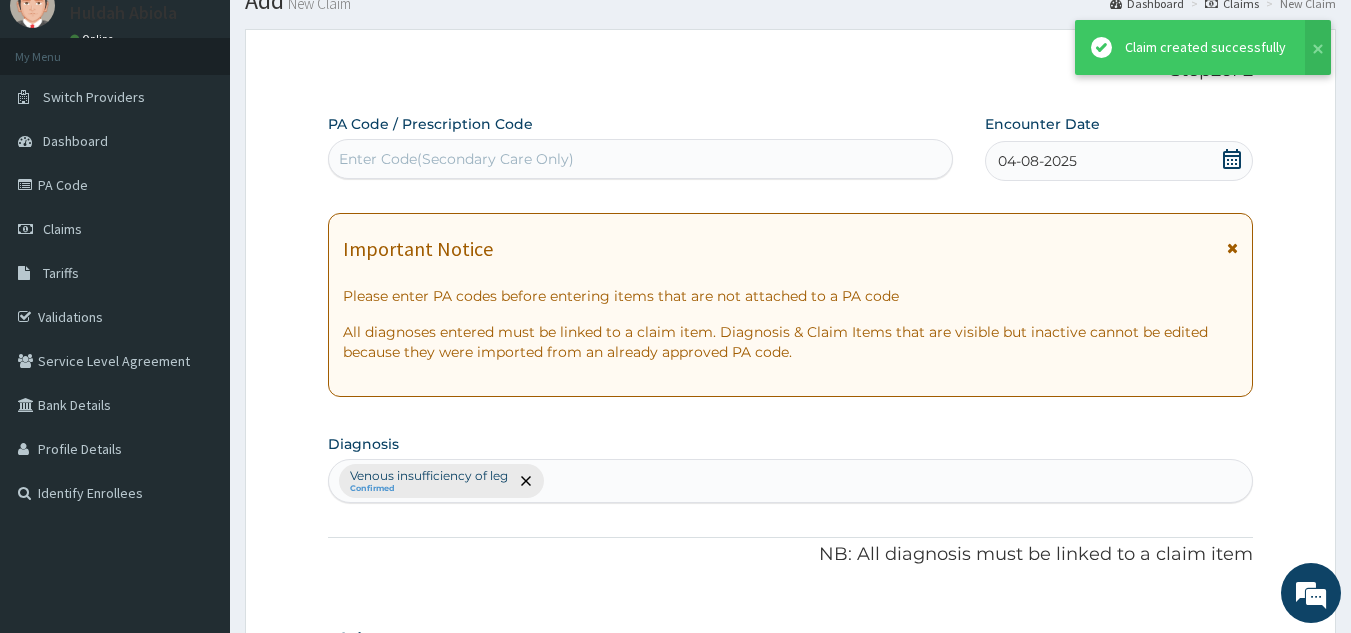 scroll, scrollTop: 829, scrollLeft: 0, axis: vertical 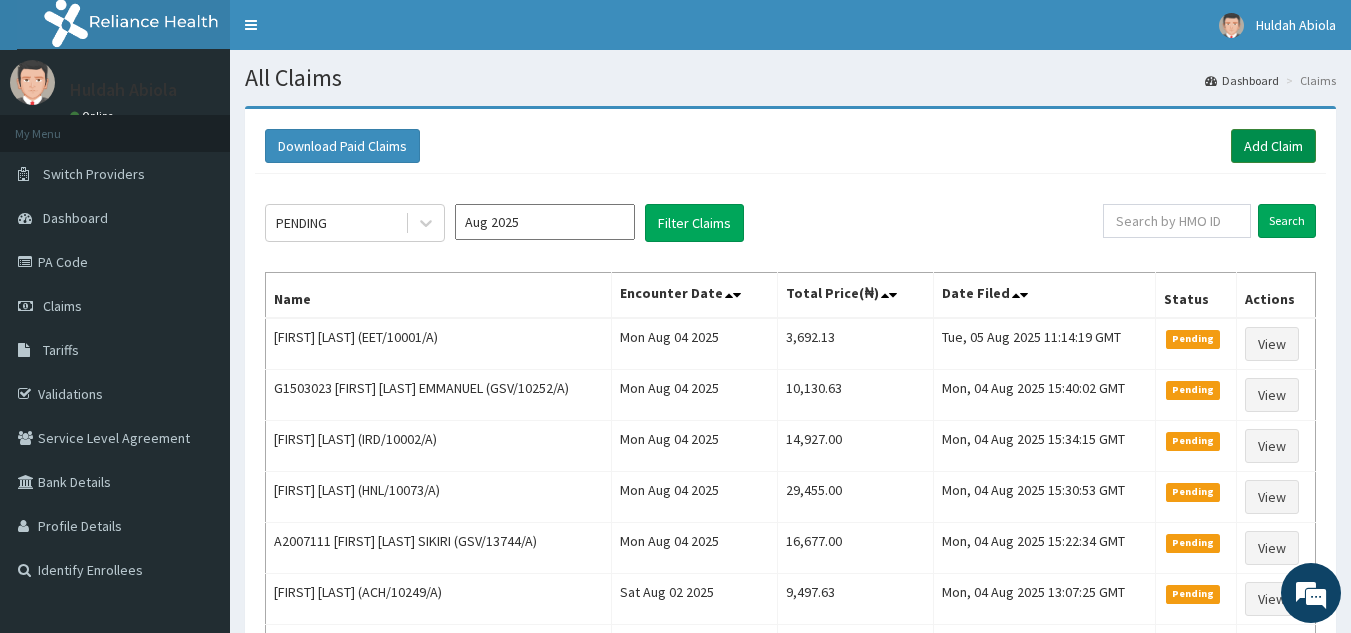 click on "Add Claim" at bounding box center (1273, 146) 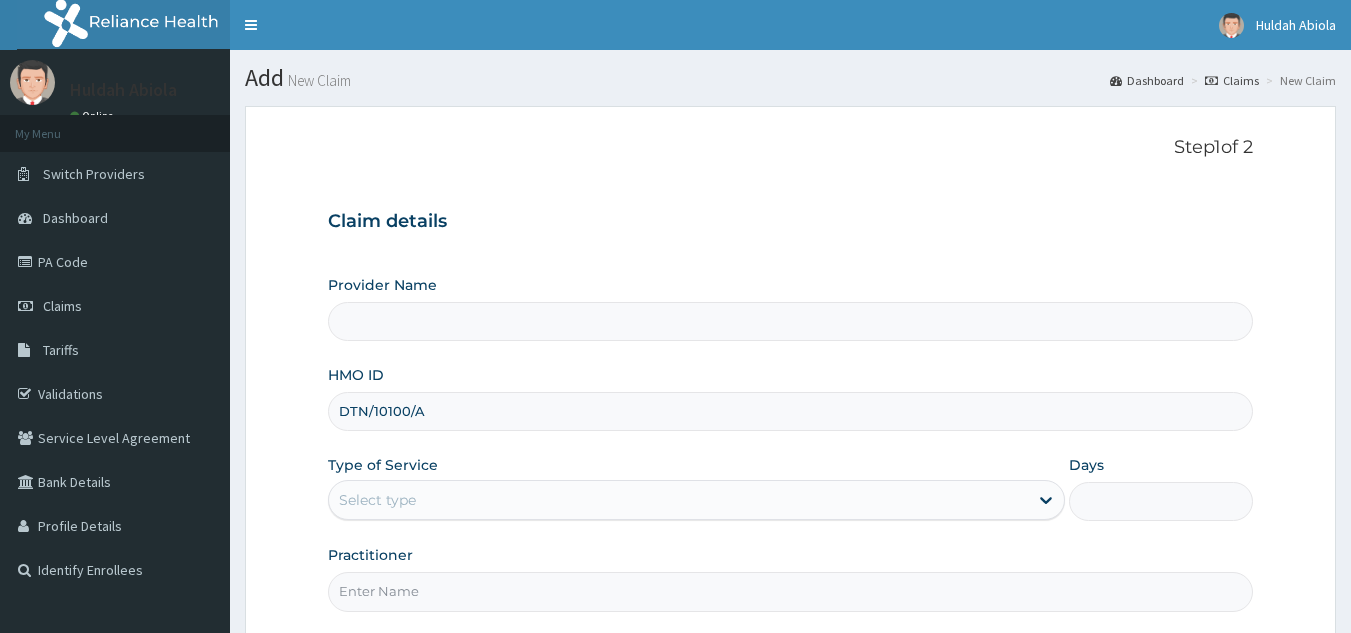 scroll, scrollTop: 0, scrollLeft: 0, axis: both 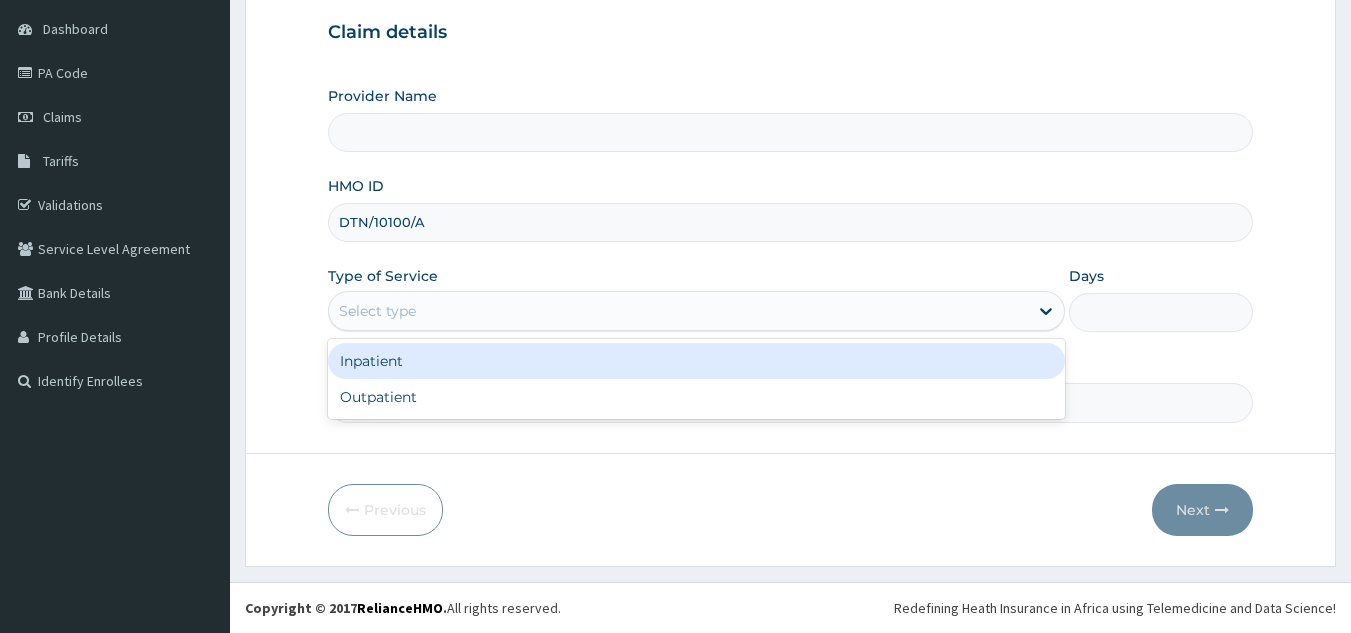 click on "Outpatient" at bounding box center (696, 397) 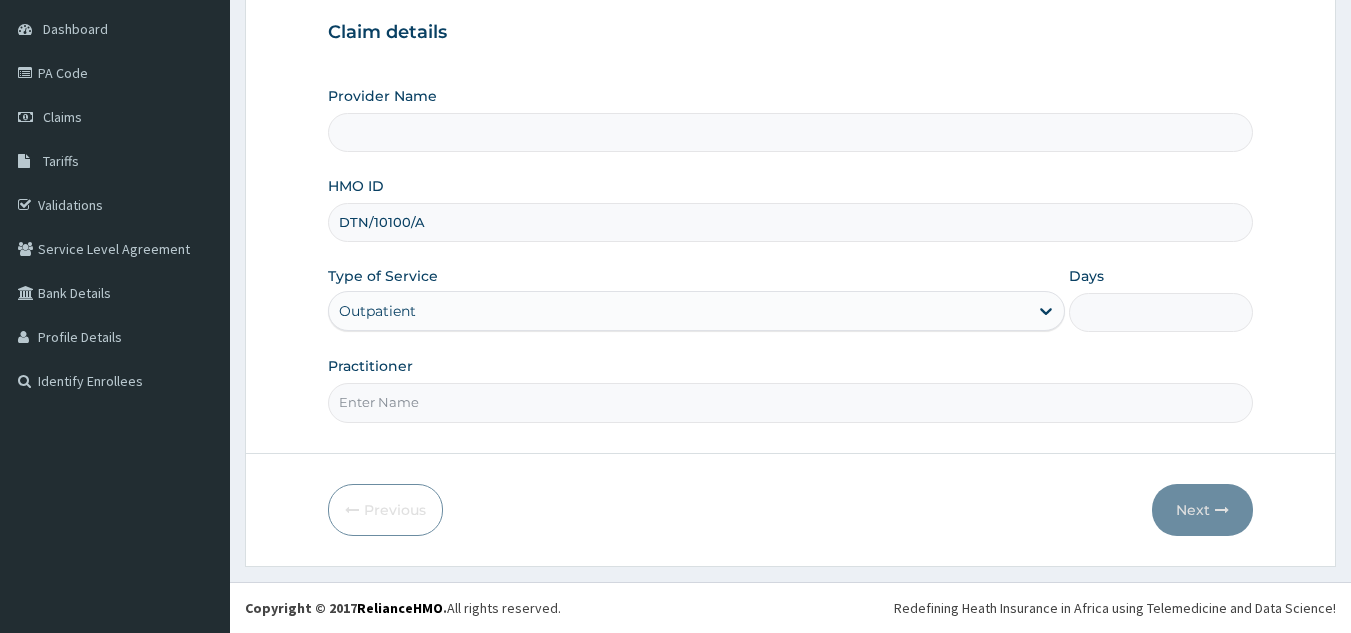 type on "1" 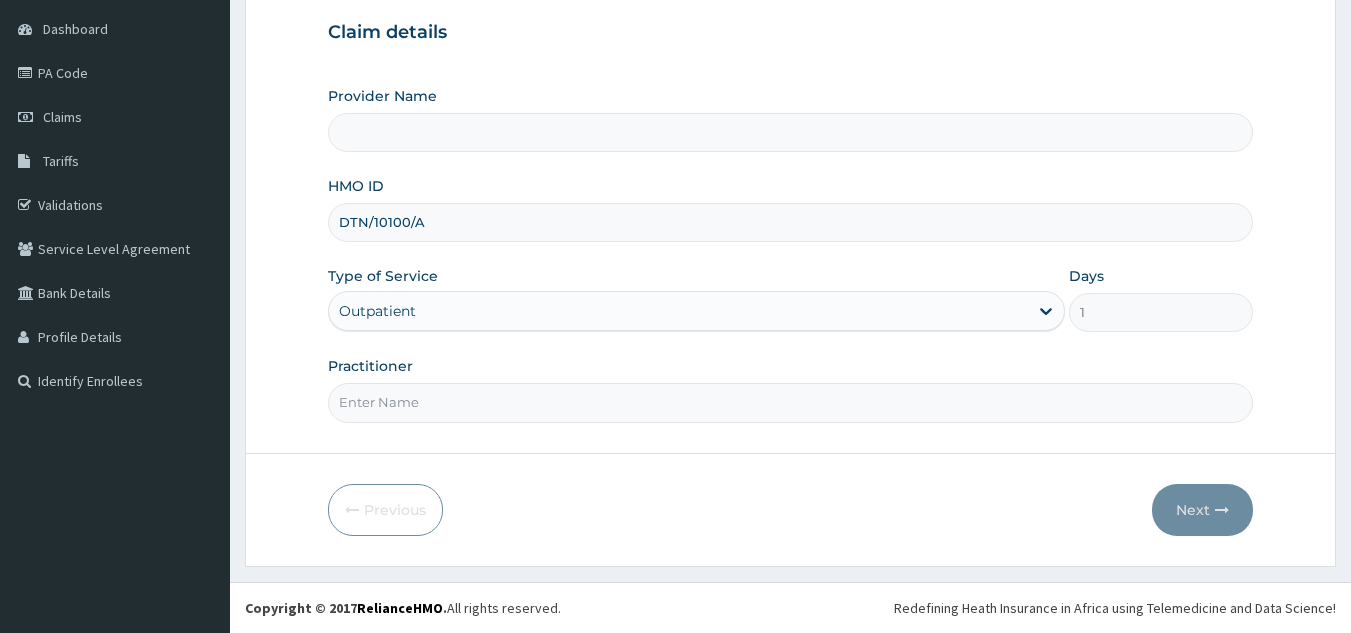 click on "Practitioner" at bounding box center [791, 402] 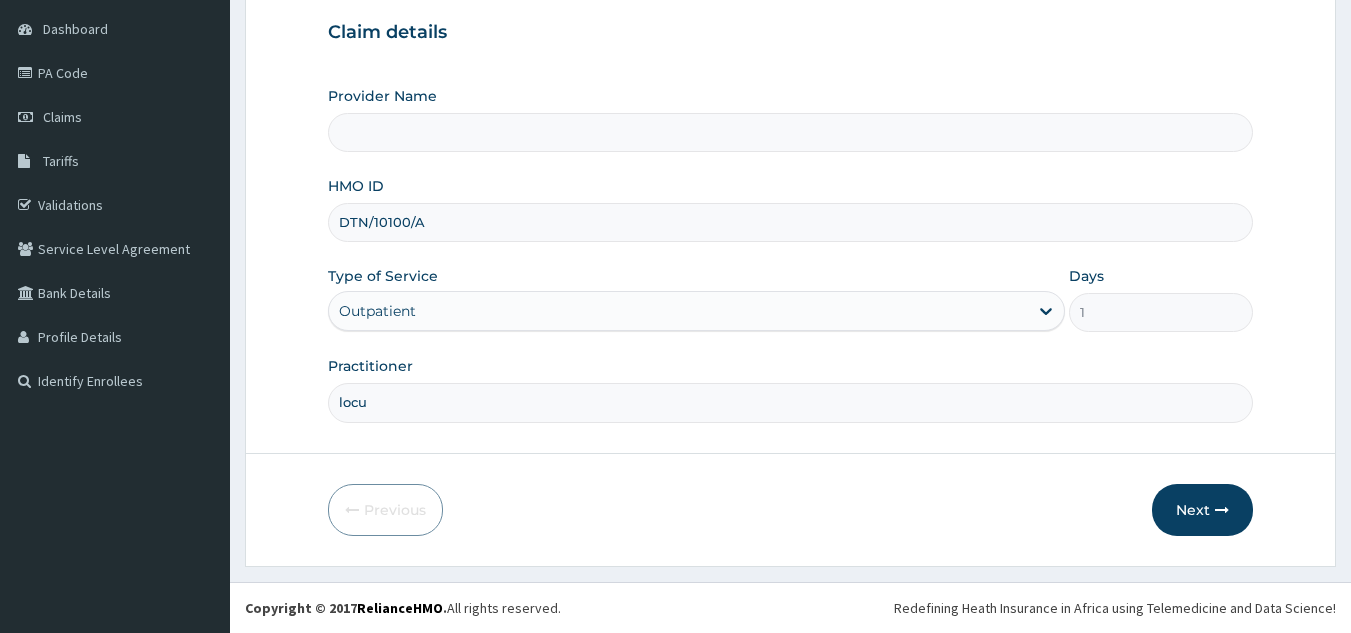 type on "locum" 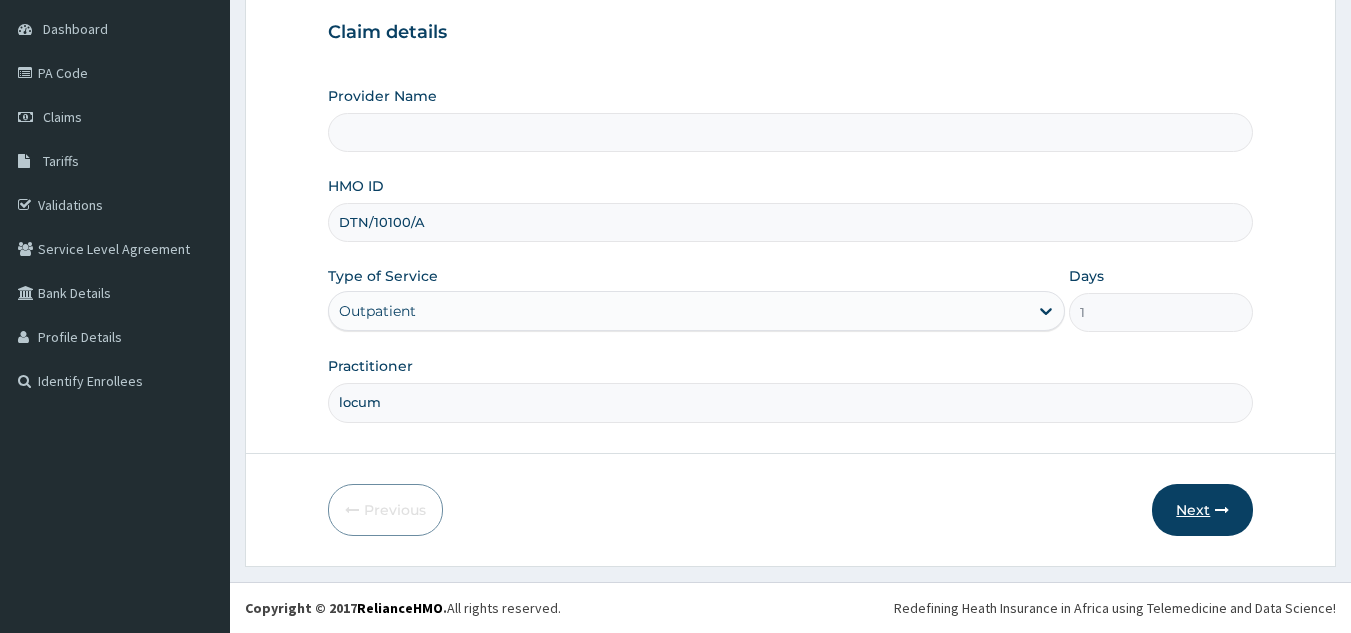 click on "Next" at bounding box center (1202, 510) 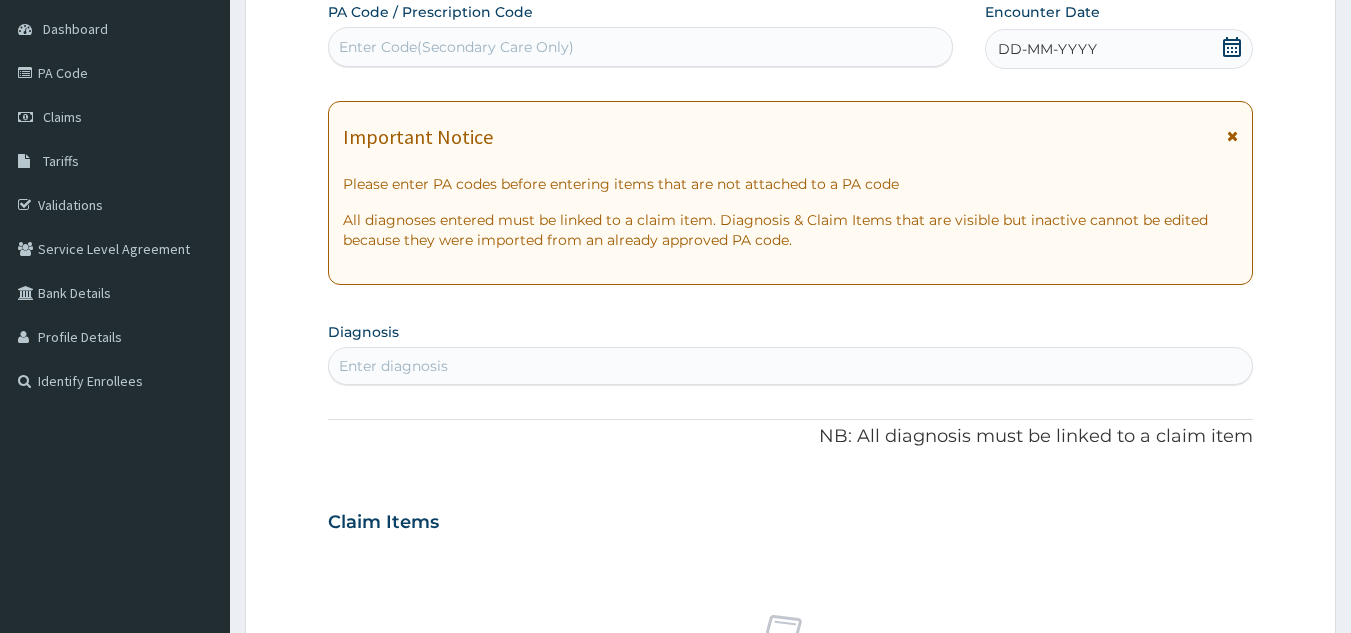click on "DD-MM-YYYY" at bounding box center (1119, 49) 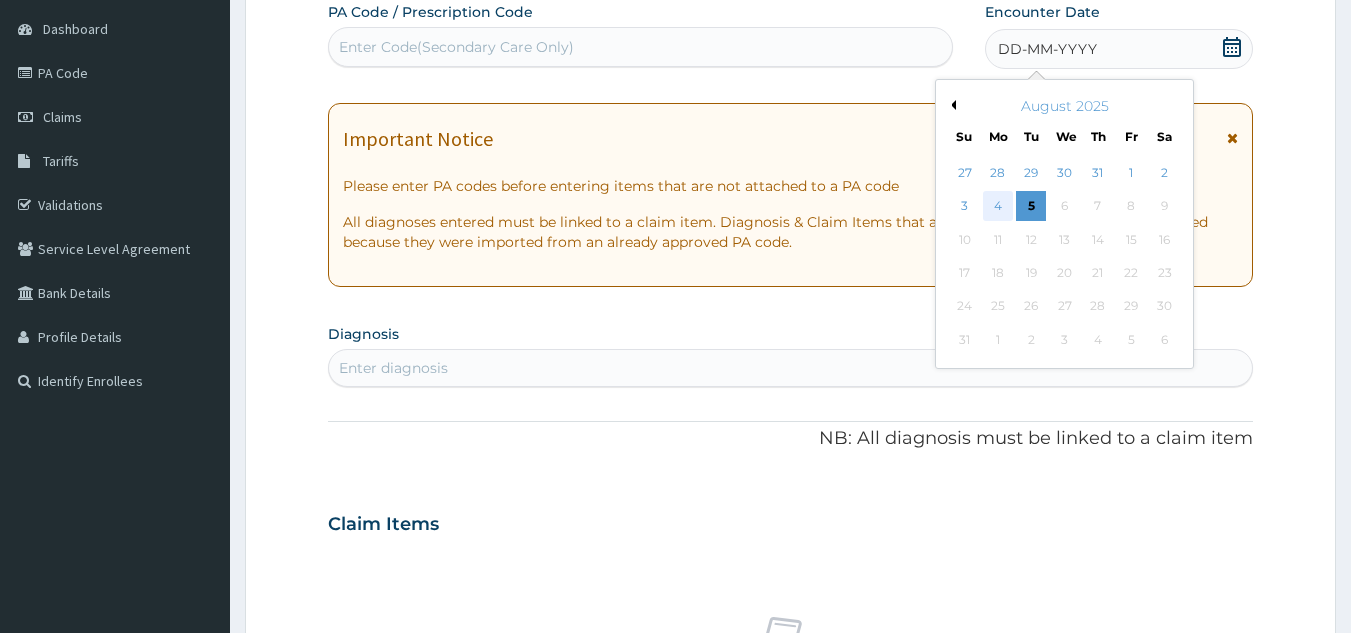 click on "4" at bounding box center [998, 207] 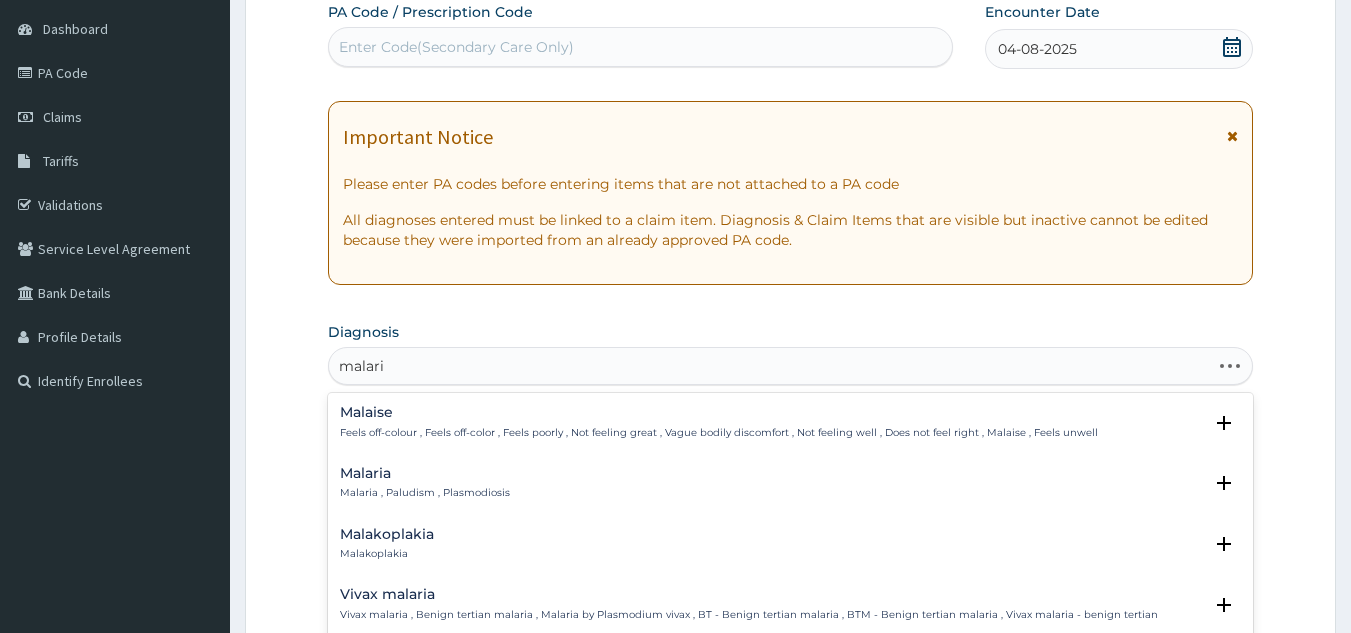 type on "malaria" 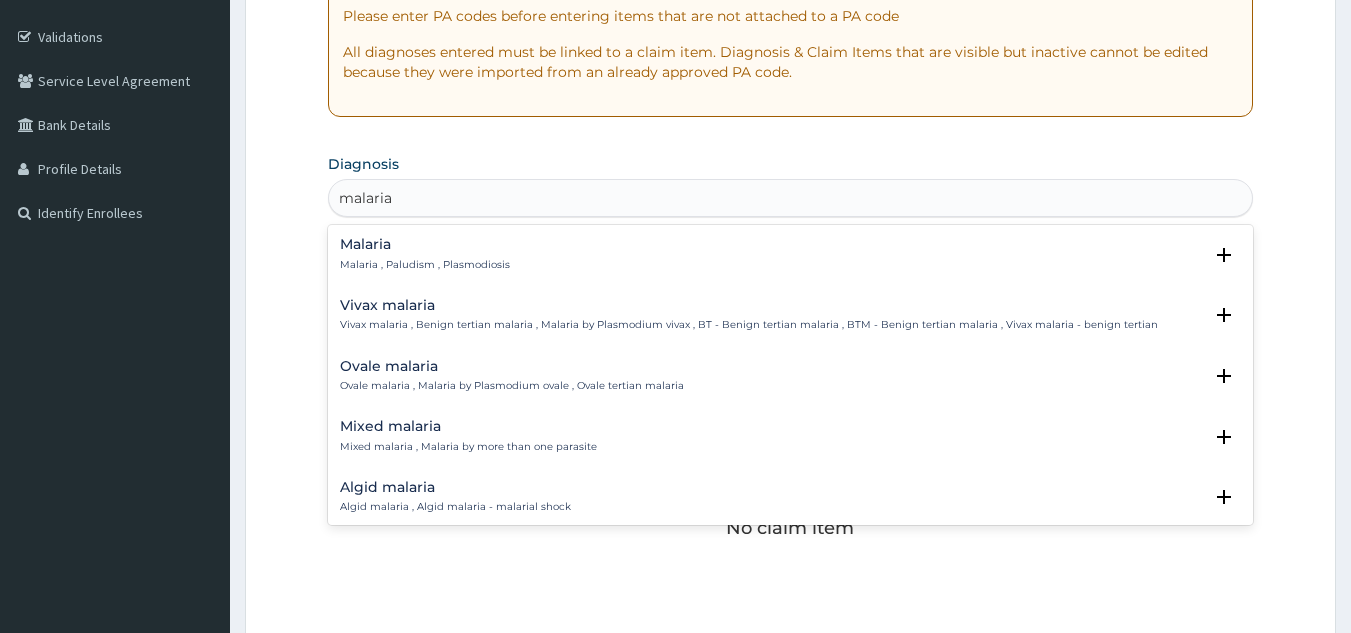scroll, scrollTop: 371, scrollLeft: 0, axis: vertical 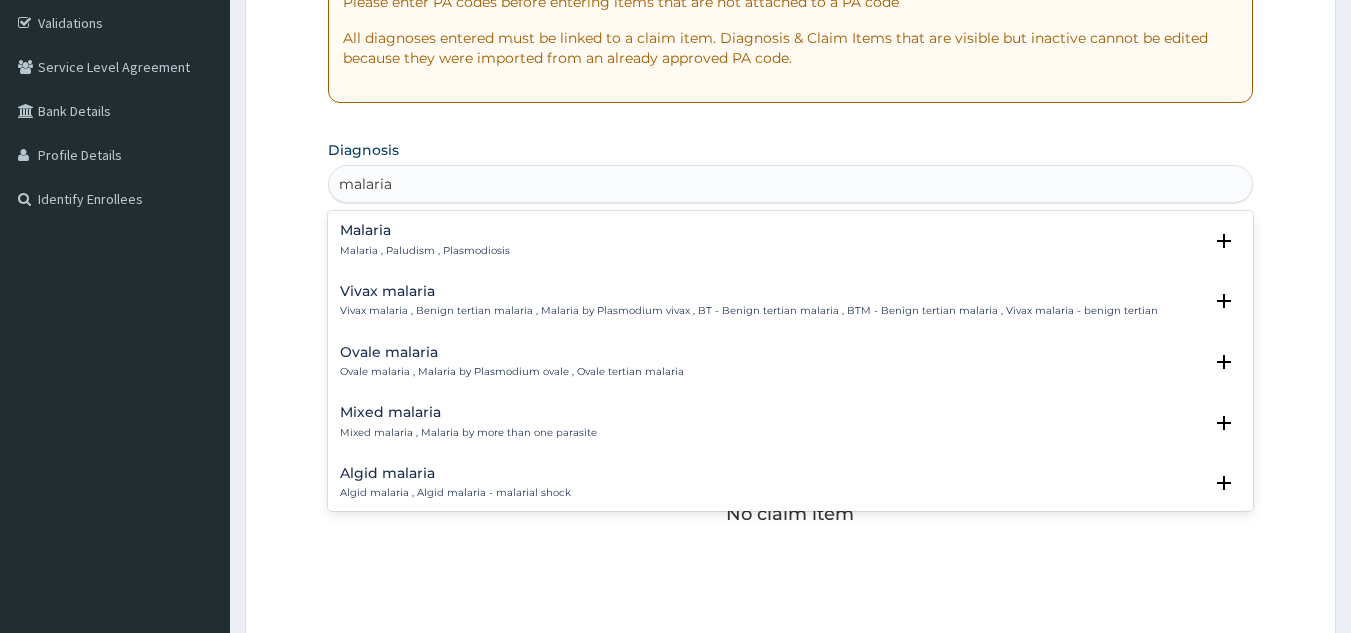 click on "Malaria , Paludism , Plasmodiosis" at bounding box center (425, 251) 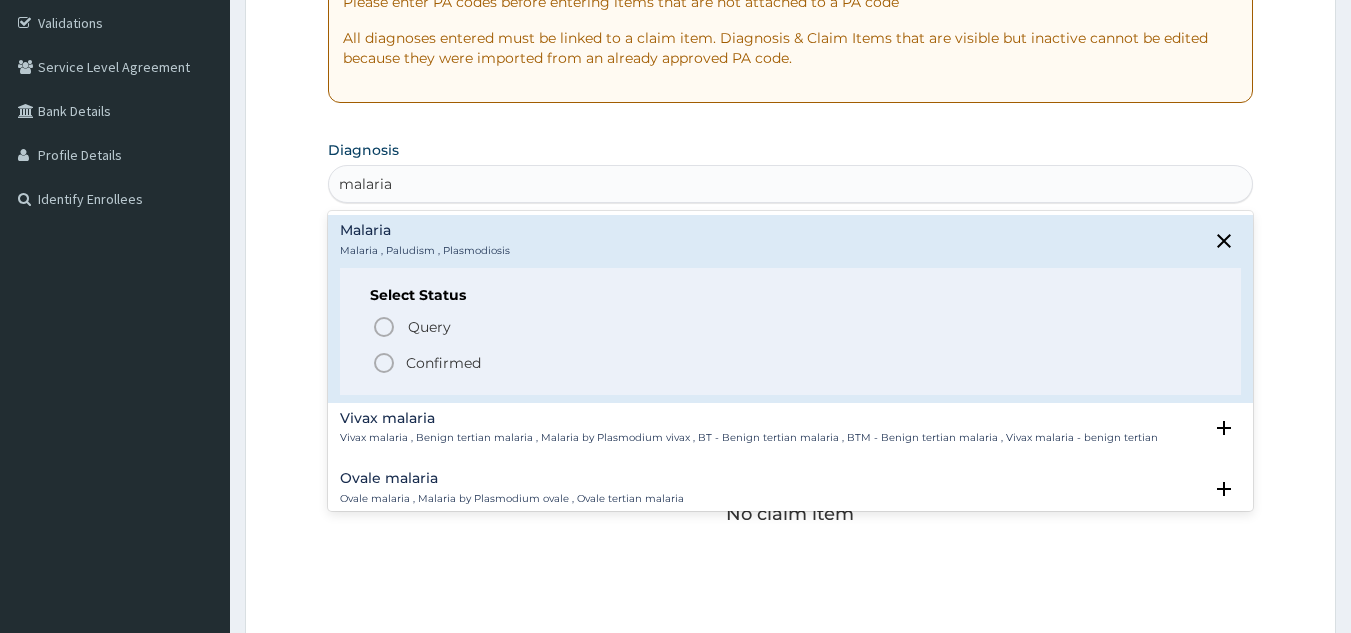 click on "Confirmed" at bounding box center [792, 363] 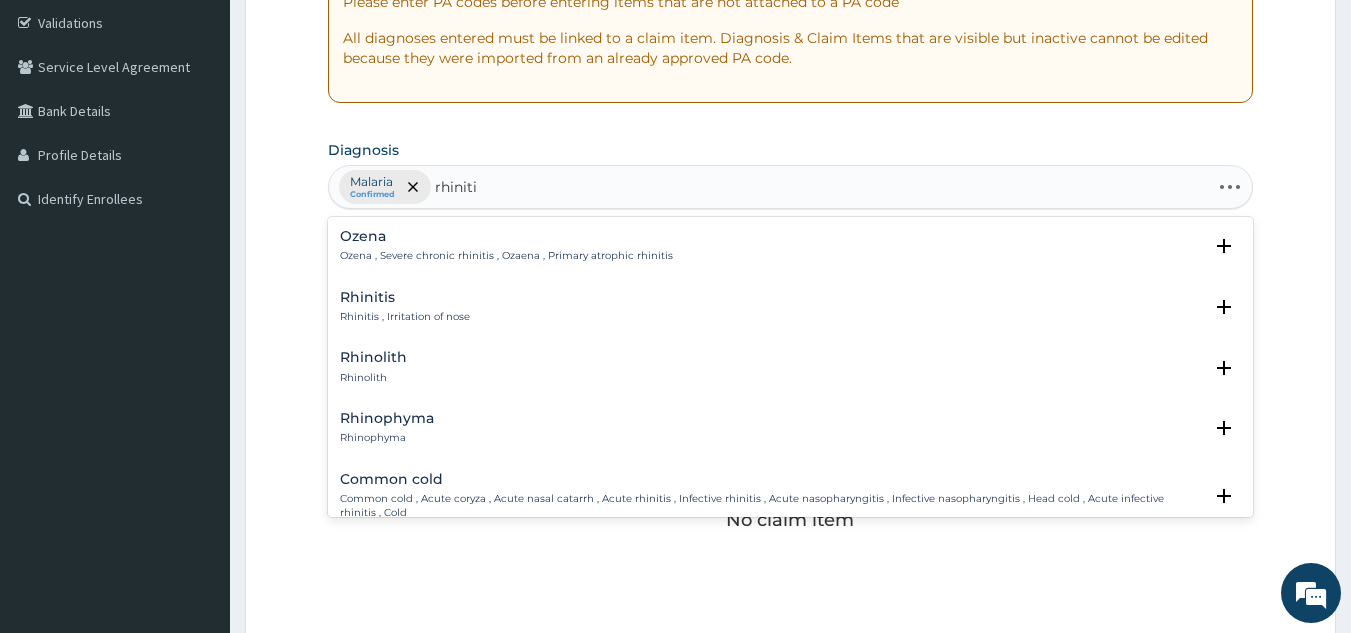 type on "rhinitis" 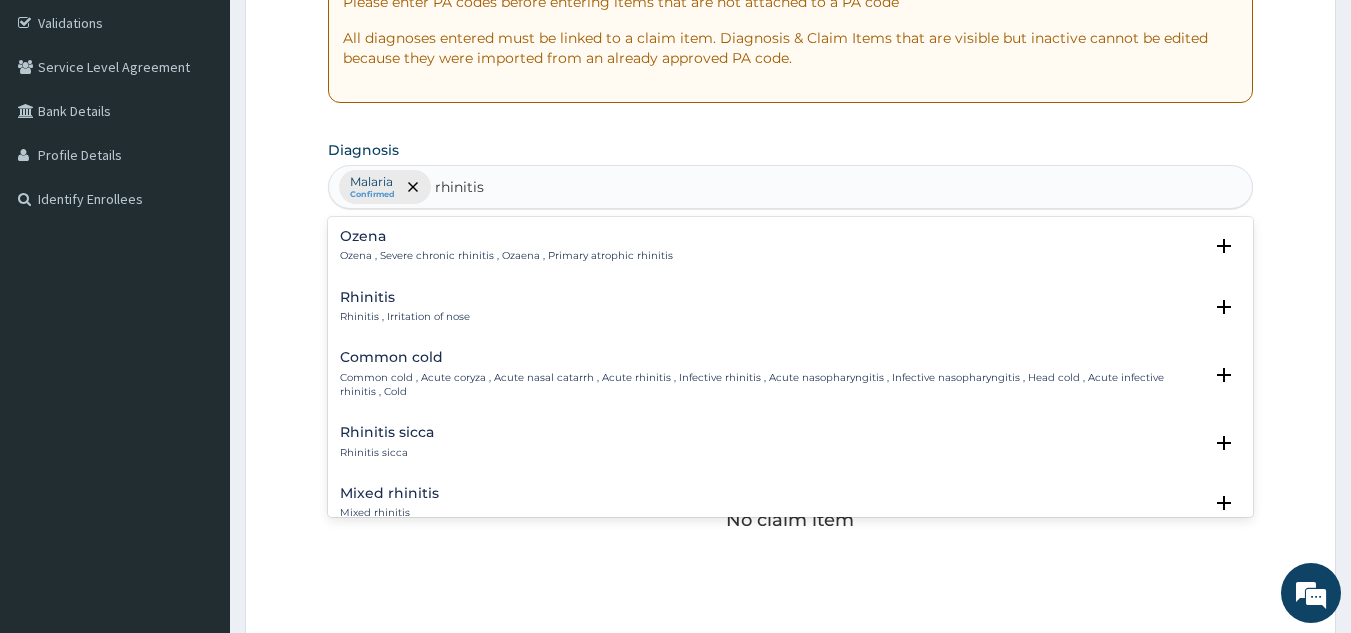 click on "Rhinitis Rhinitis , Irritation of nose" at bounding box center [791, 307] 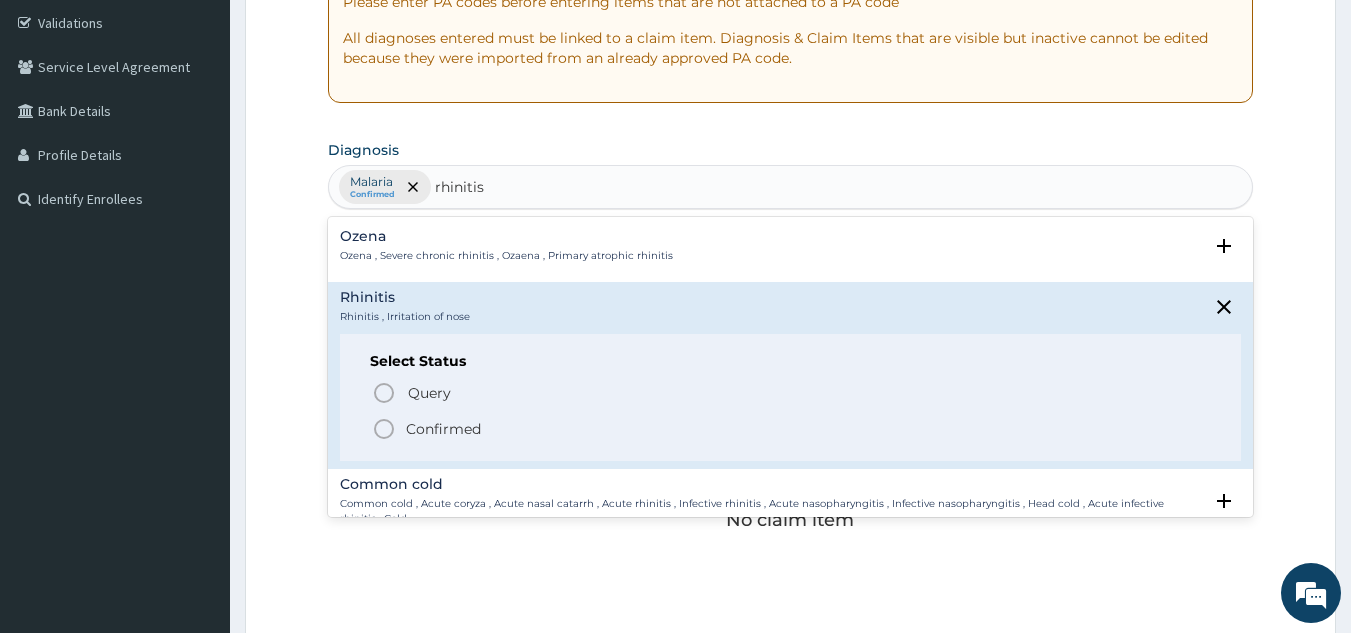 click on "Confirmed" at bounding box center (792, 429) 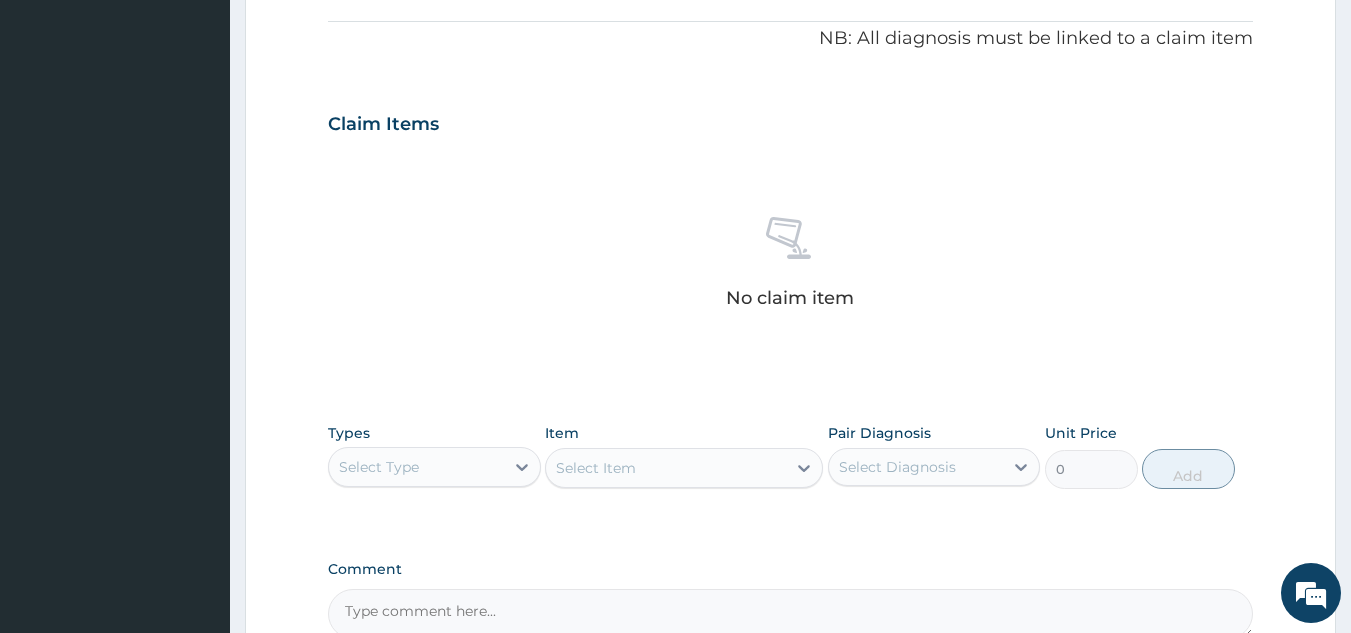 scroll, scrollTop: 809, scrollLeft: 0, axis: vertical 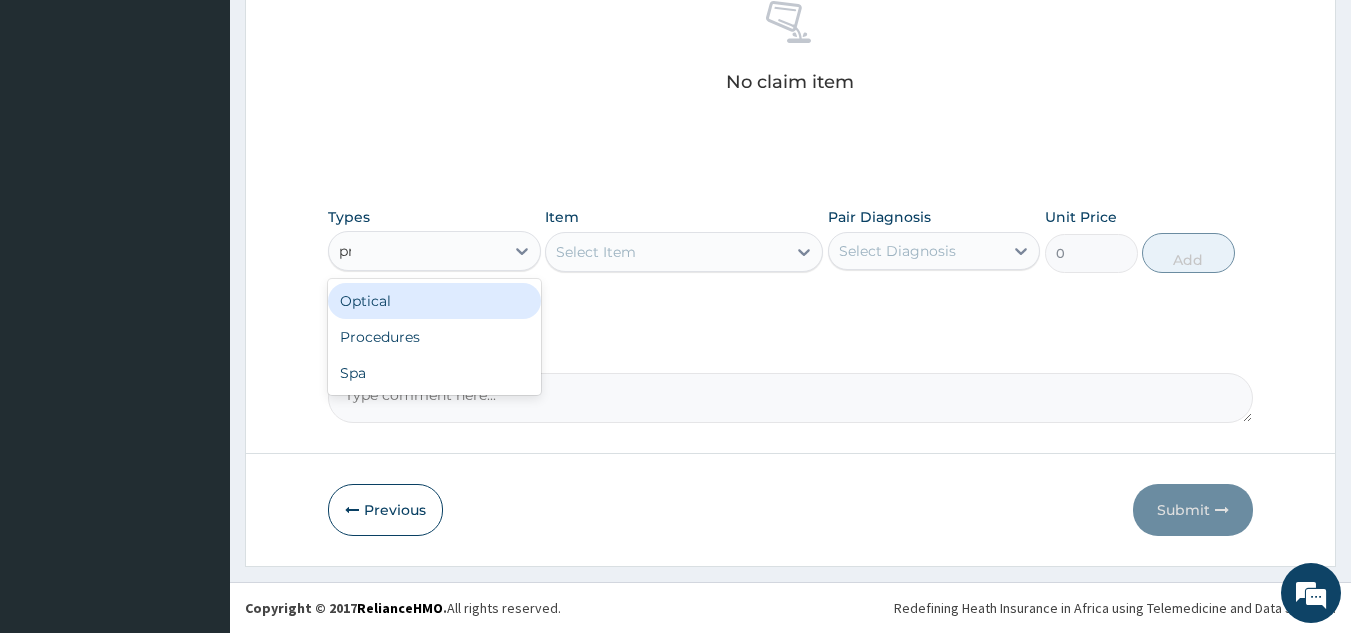 type on "pro" 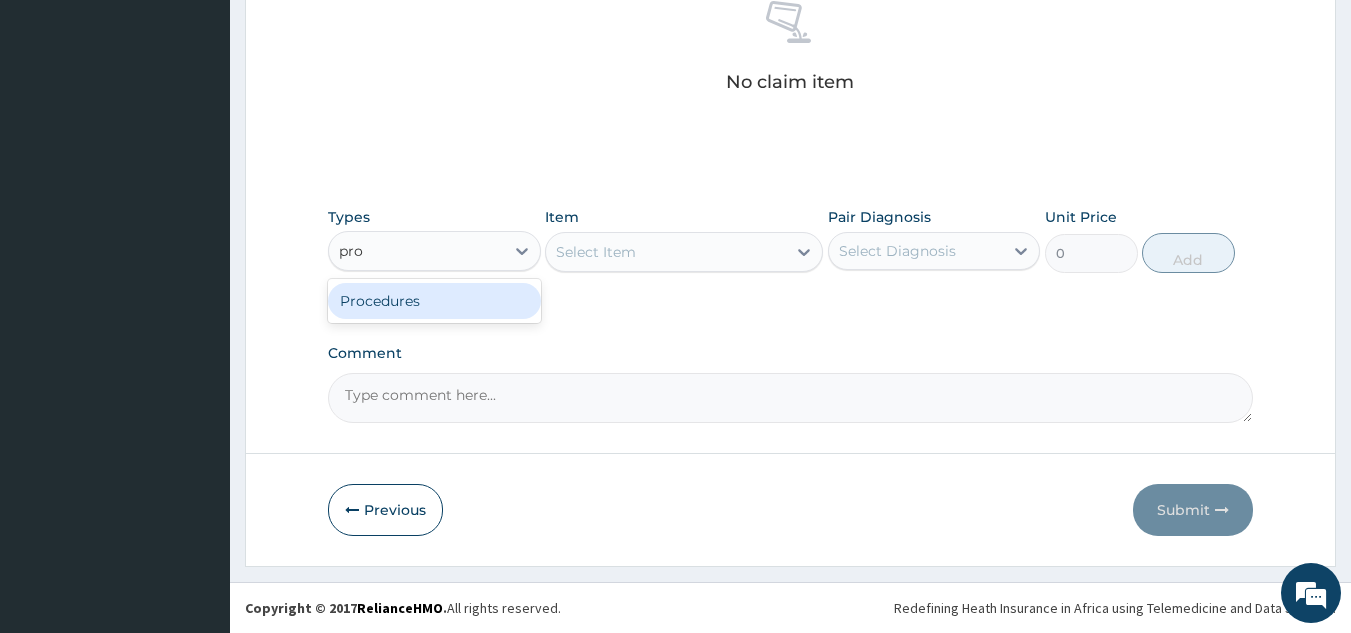 click on "Procedures" at bounding box center (434, 301) 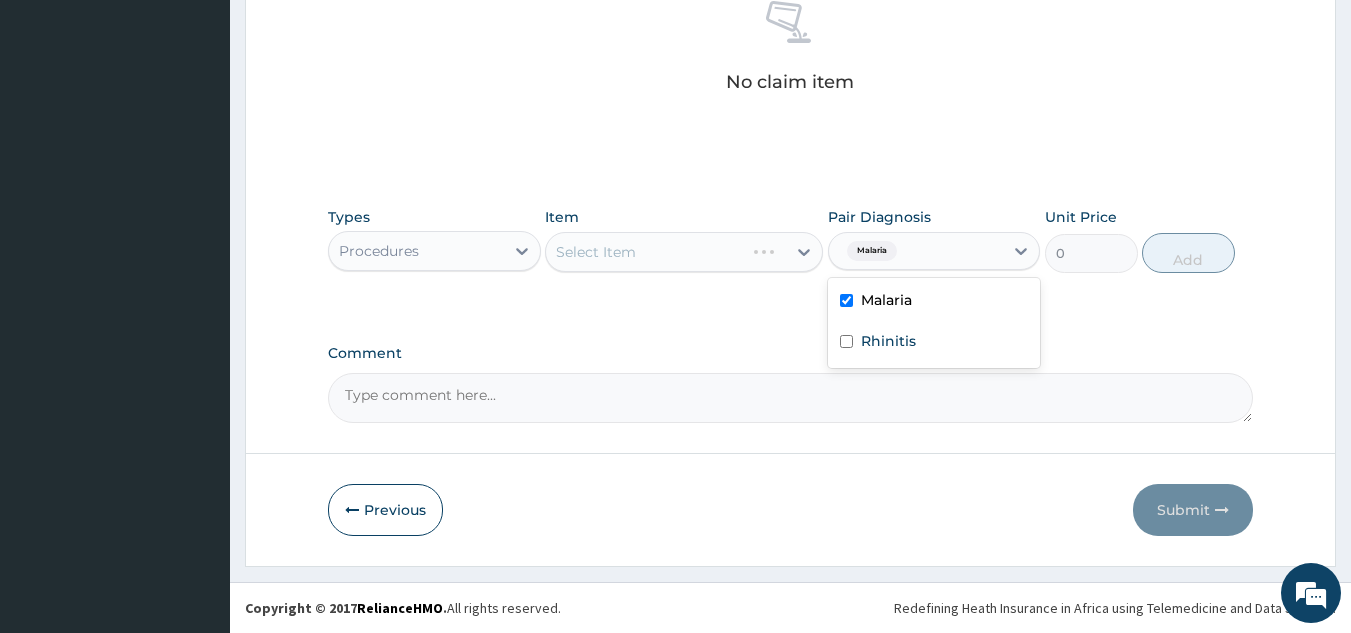 click on "Rhinitis" at bounding box center (888, 341) 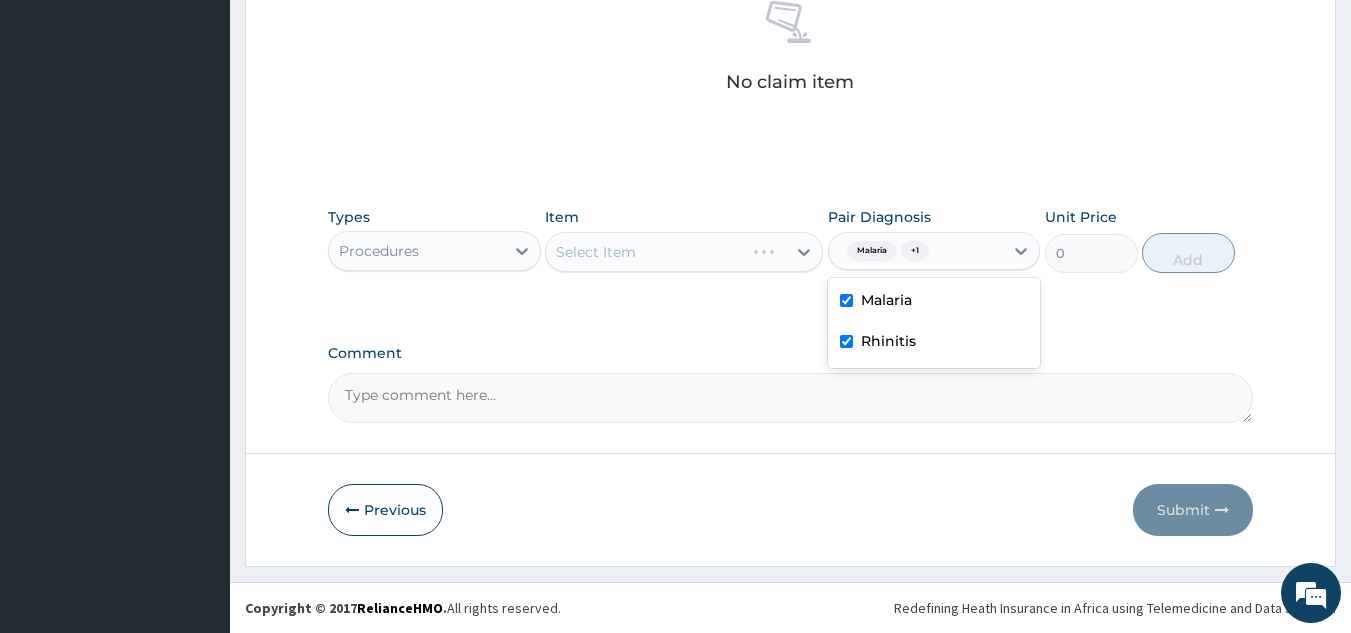 checkbox on "true" 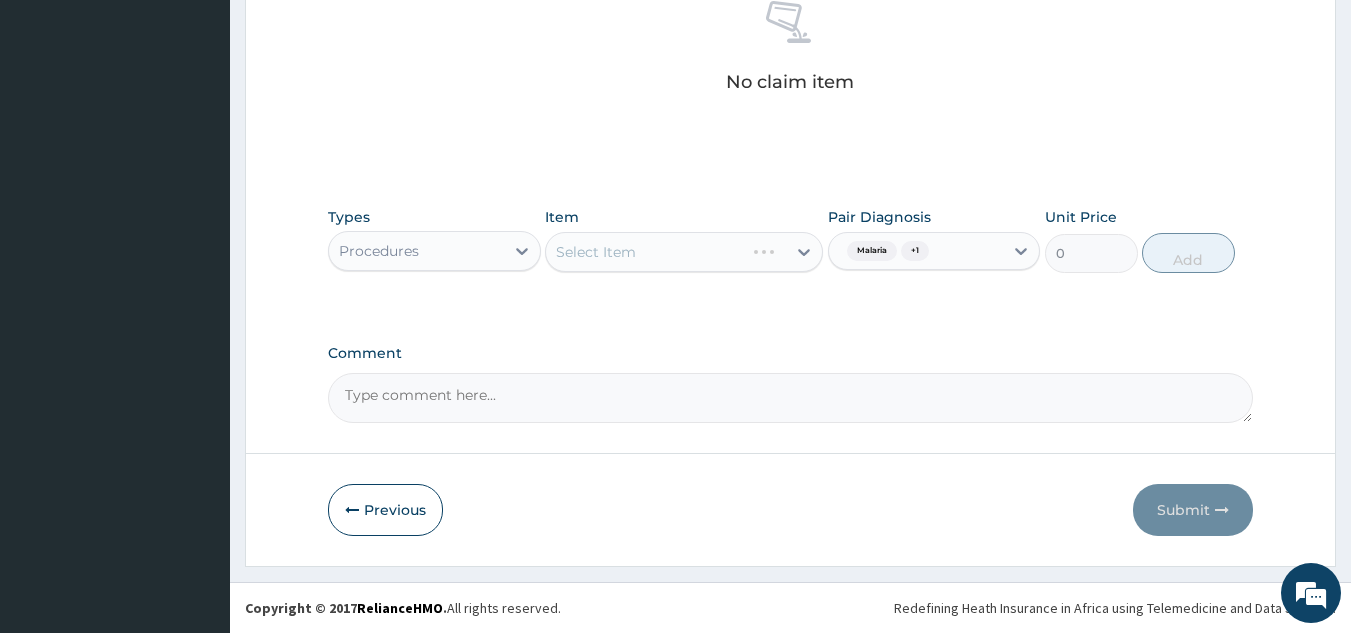 click on "Select Item" at bounding box center (684, 252) 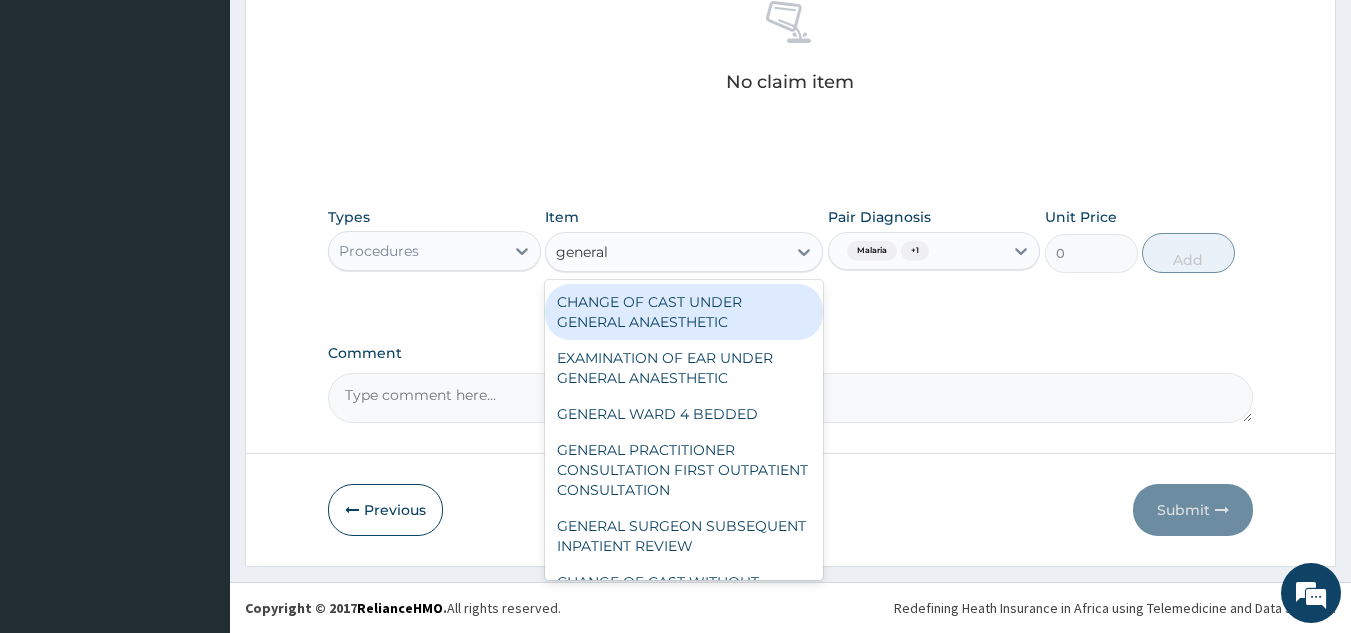 scroll, scrollTop: 0, scrollLeft: 0, axis: both 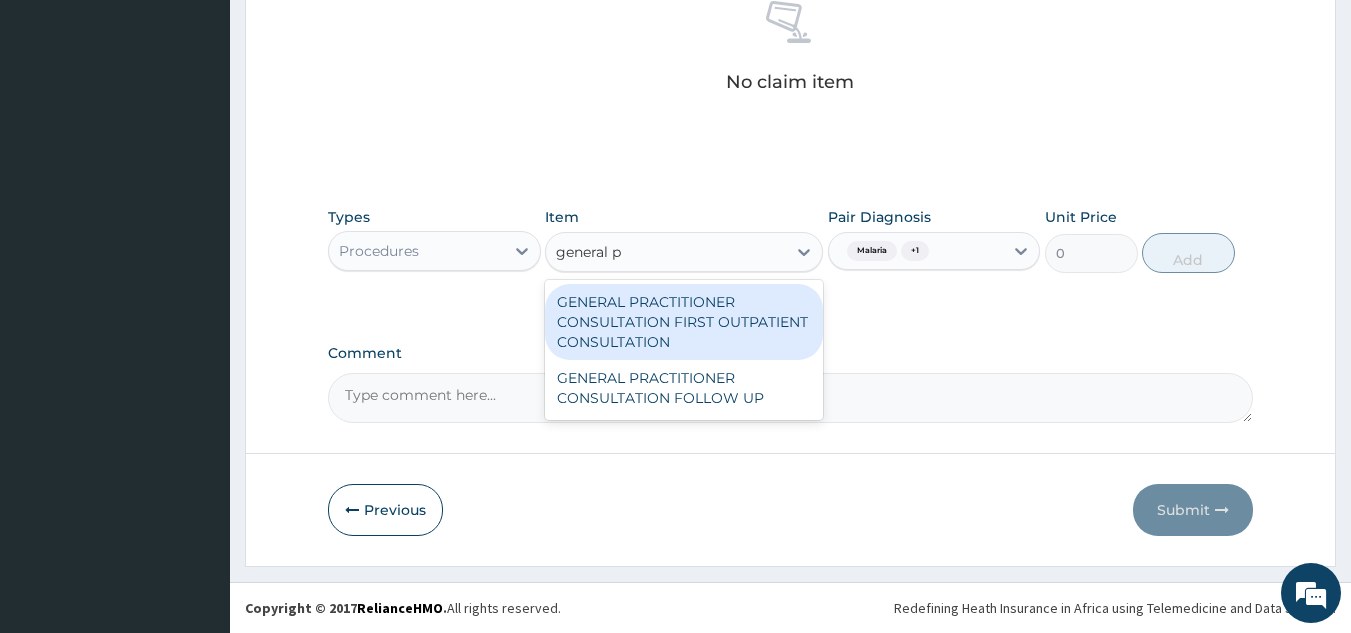 click on "GENERAL PRACTITIONER CONSULTATION FIRST OUTPATIENT CONSULTATION" at bounding box center (684, 322) 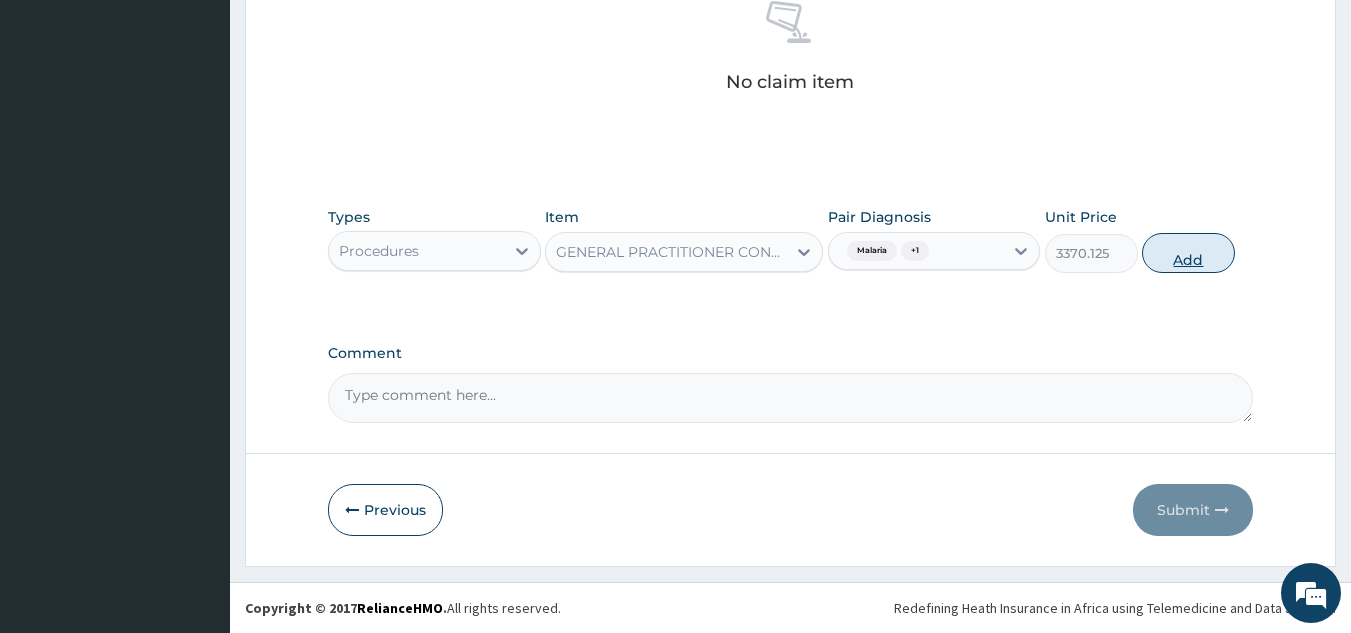 click on "Add" at bounding box center (1188, 253) 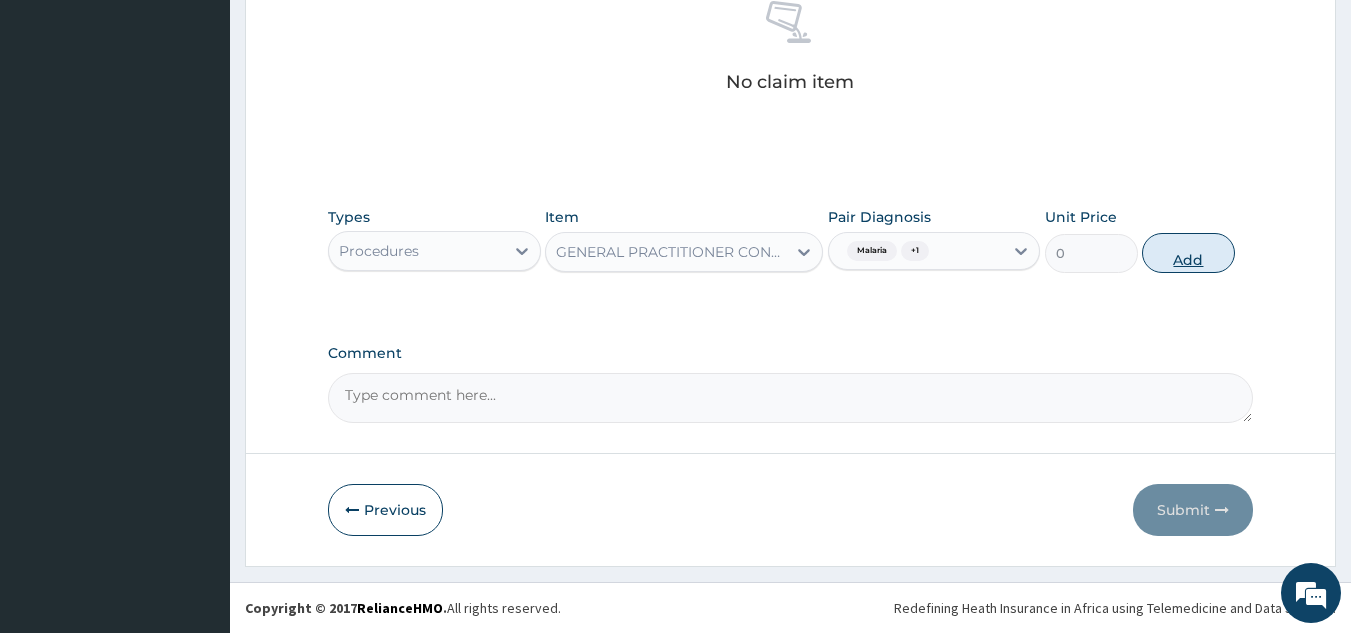 scroll, scrollTop: 760, scrollLeft: 0, axis: vertical 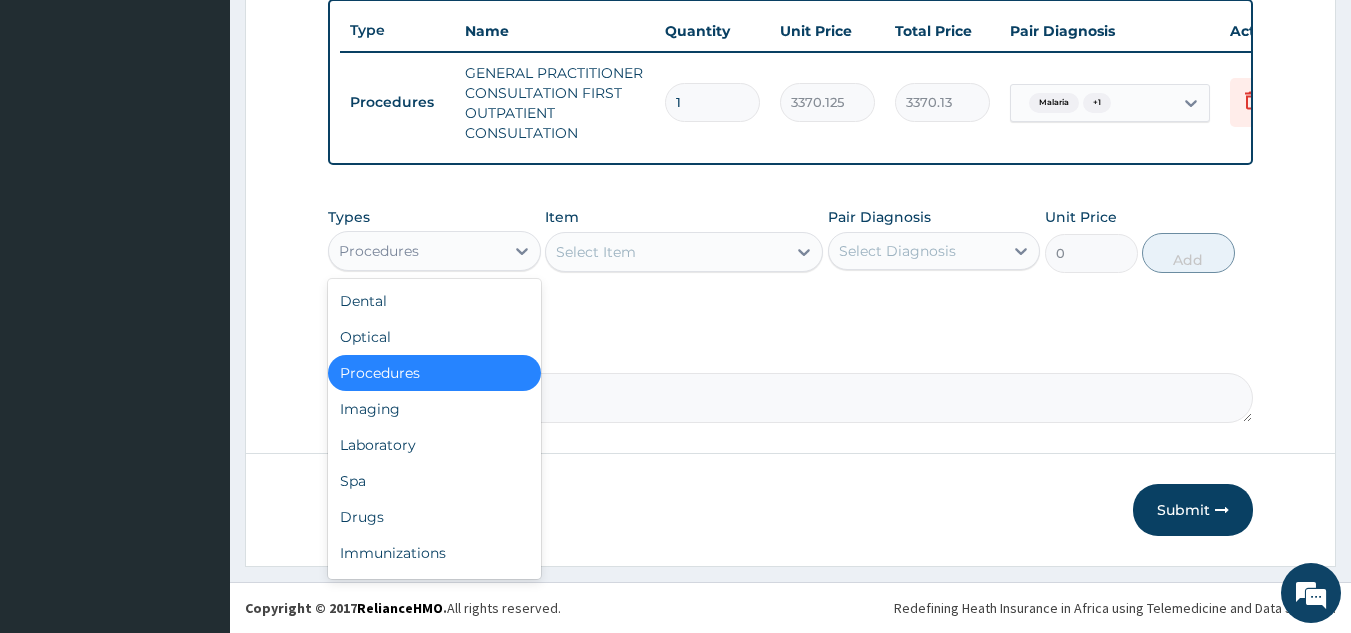 click on "Laboratory" at bounding box center [434, 445] 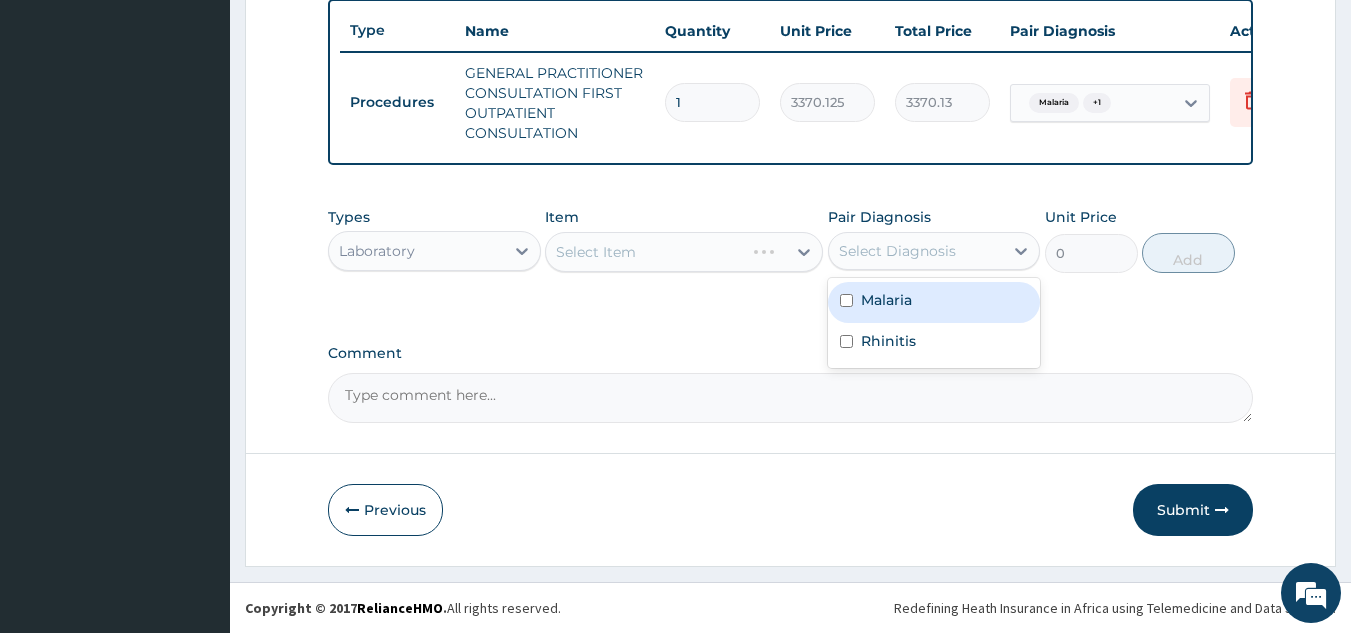 click on "Malaria" at bounding box center [934, 302] 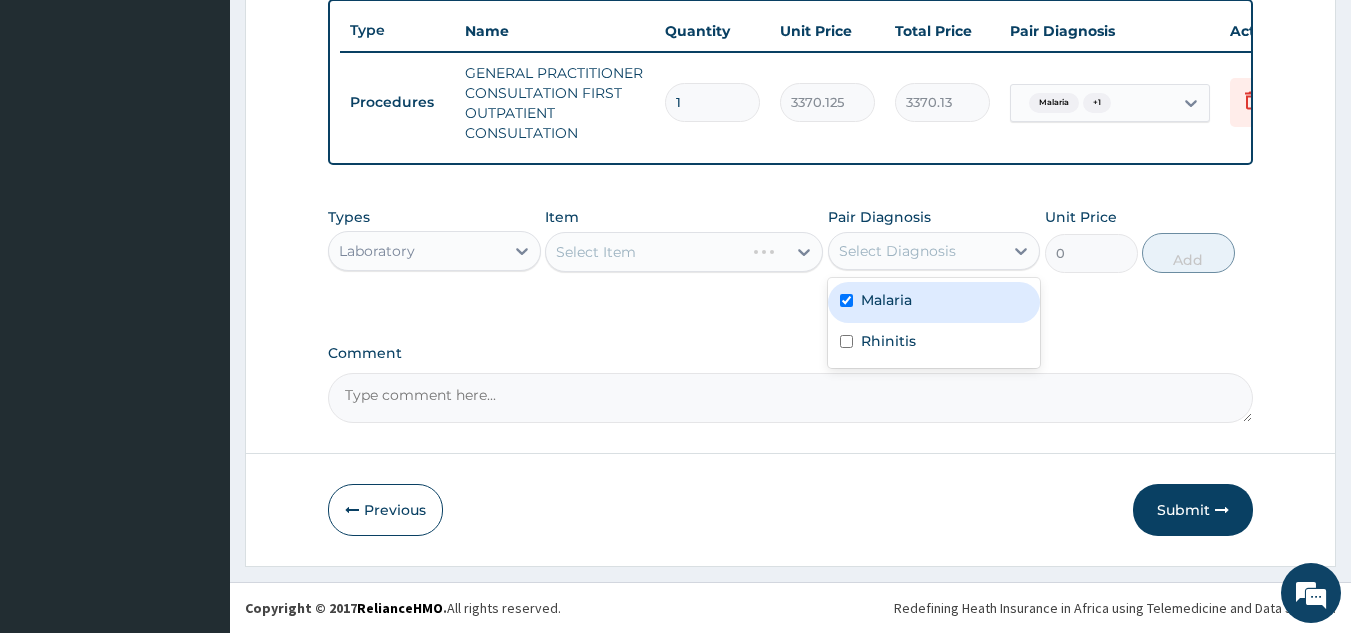 checkbox on "true" 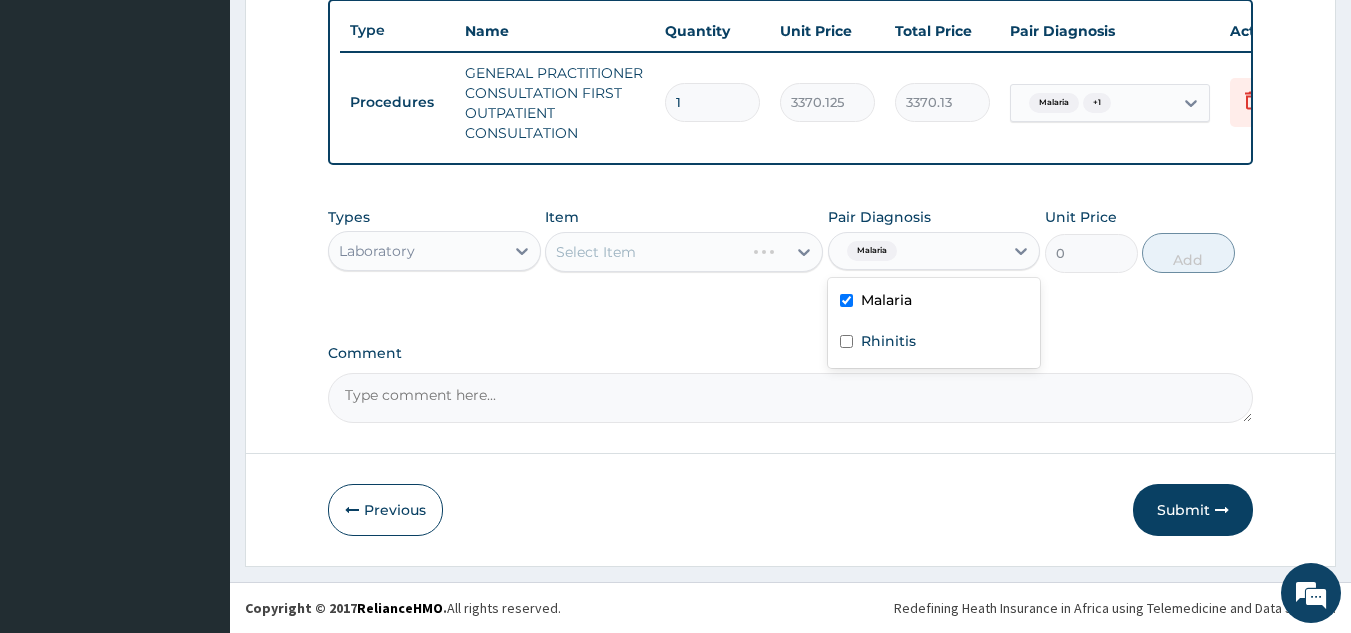 click on "Rhinitis" at bounding box center (888, 341) 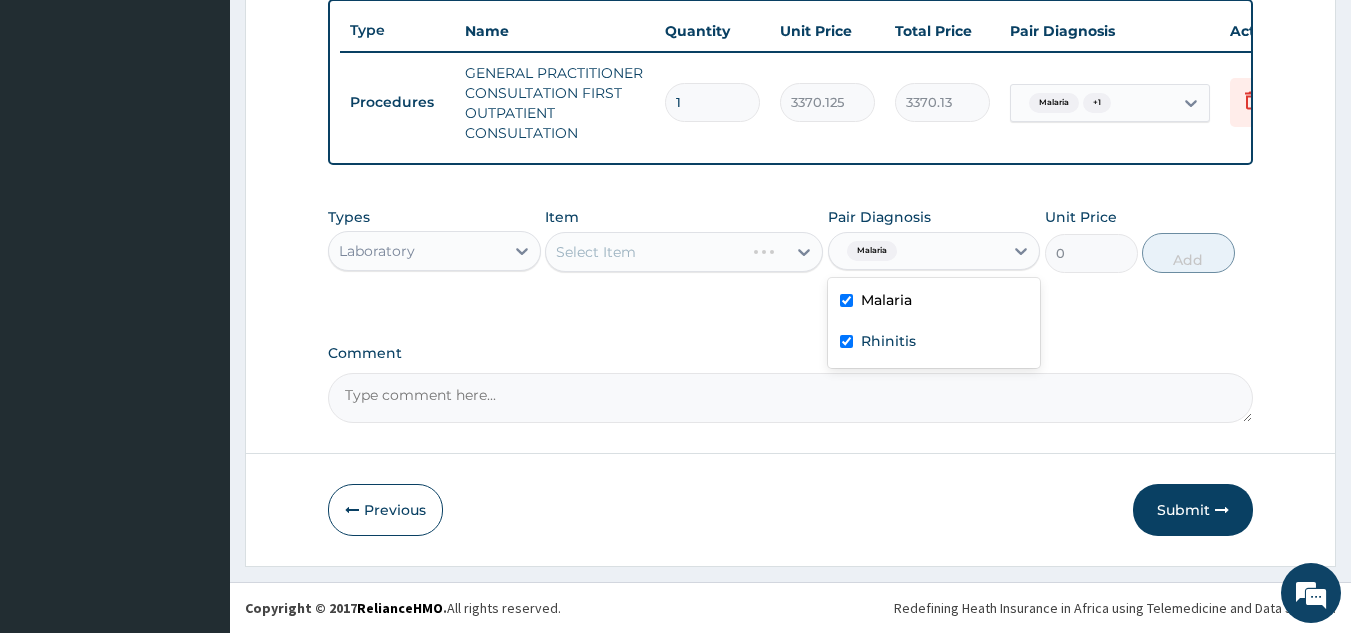 checkbox on "true" 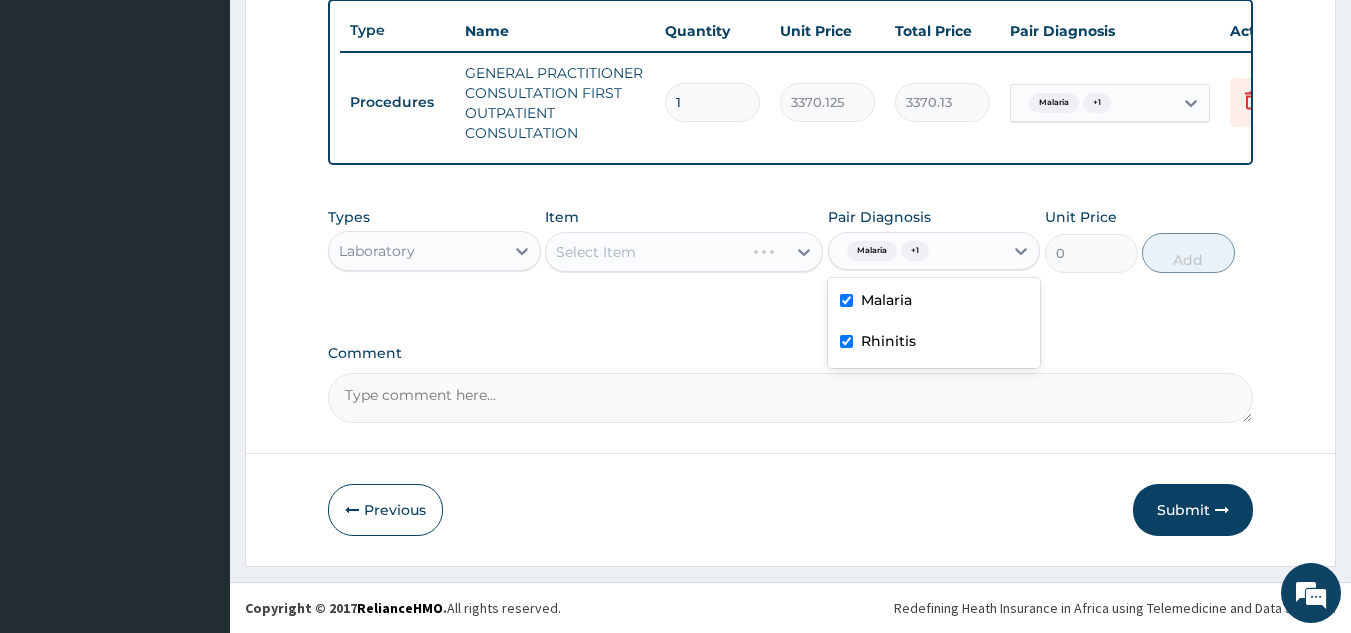 click on "Select Item" at bounding box center [684, 252] 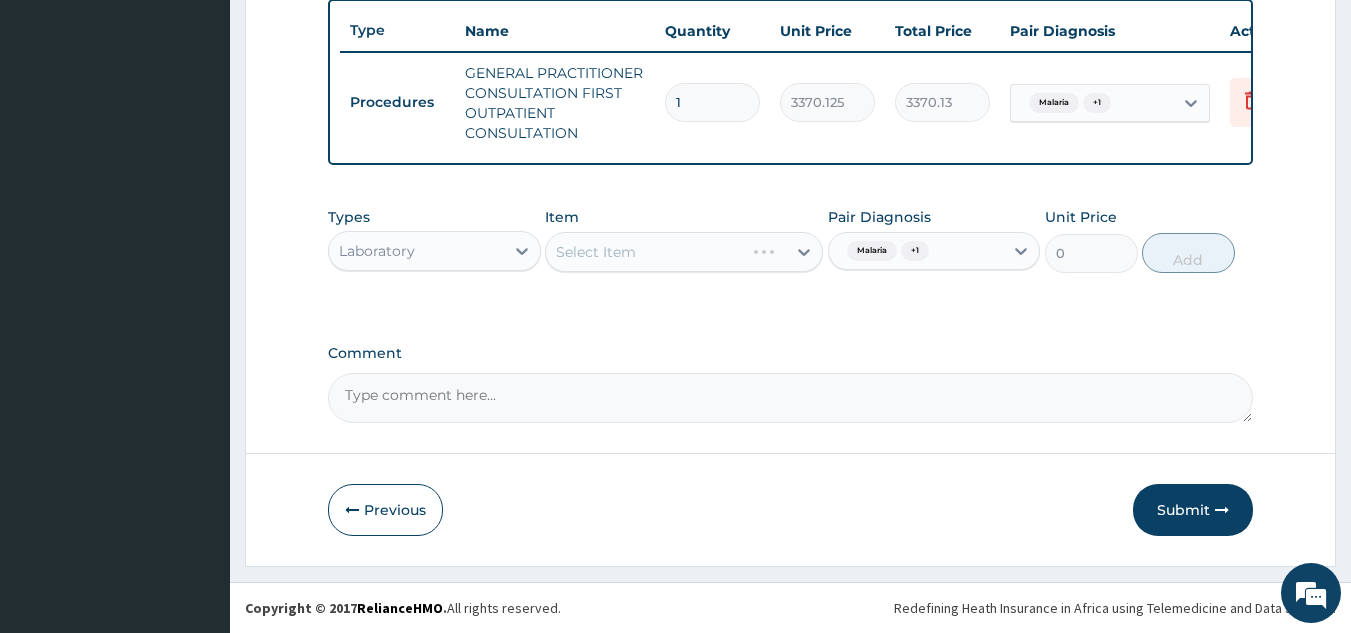 click on "Select Item" at bounding box center (684, 252) 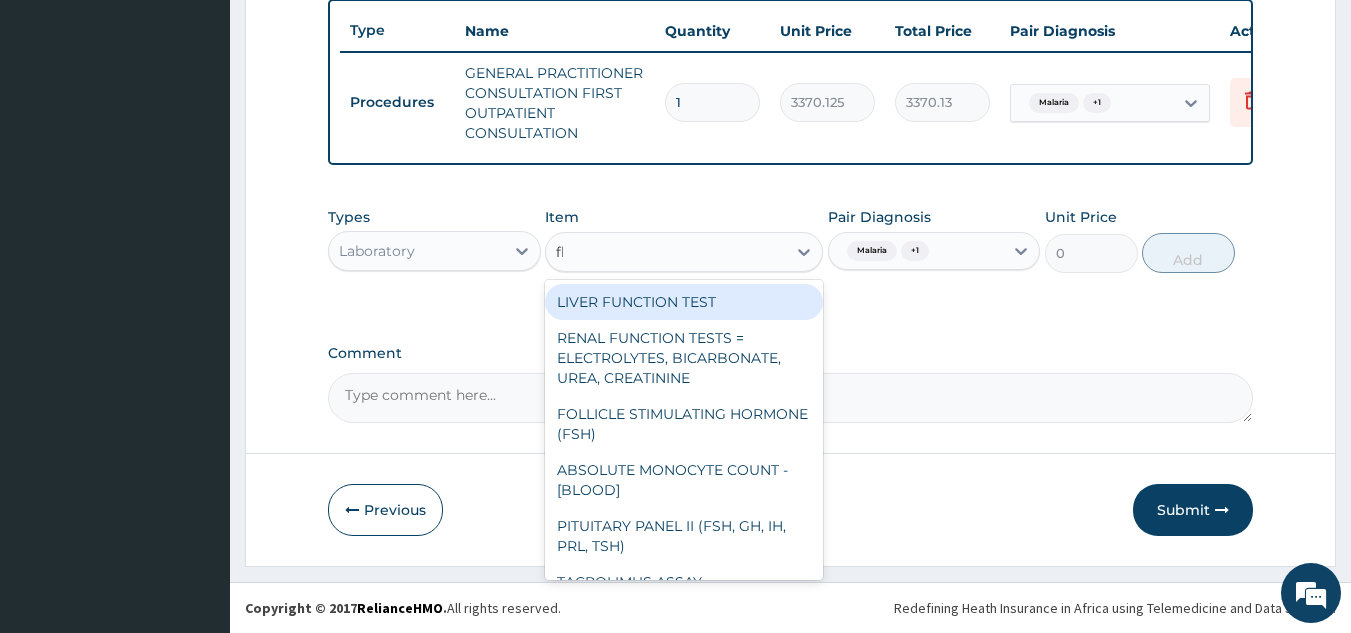 type on "fbc" 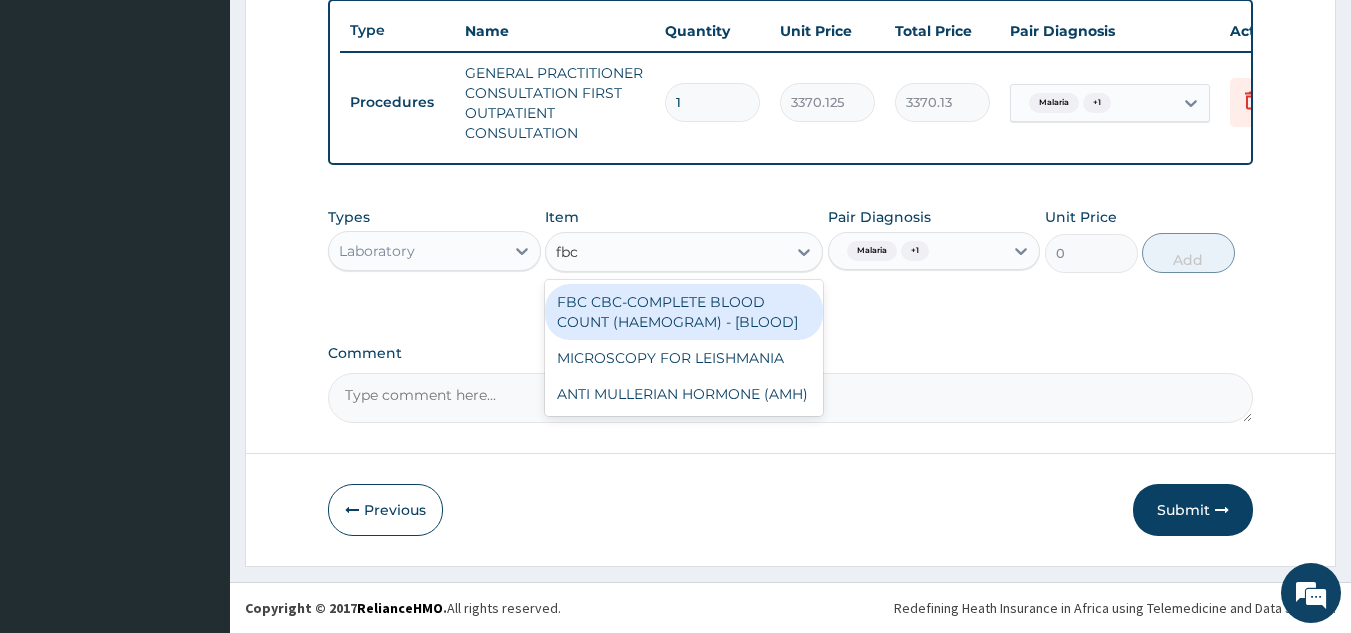 click on "FBC CBC-COMPLETE BLOOD COUNT (HAEMOGRAM) - [BLOOD]" at bounding box center (684, 312) 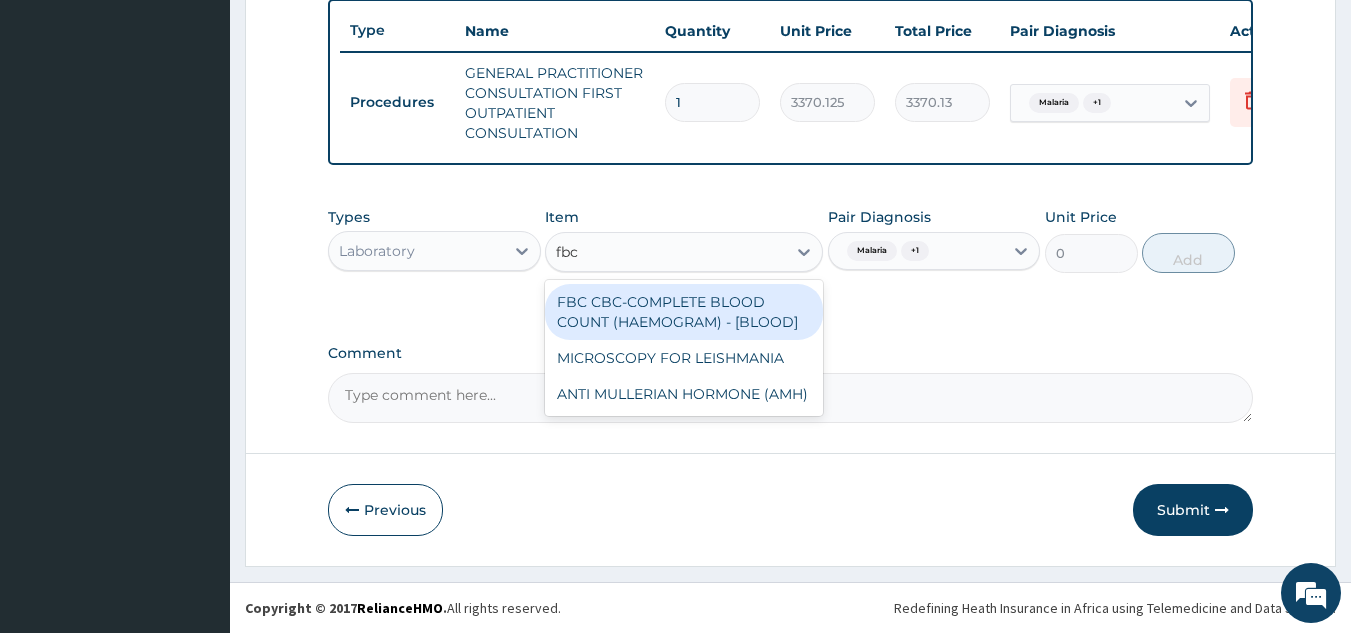 type 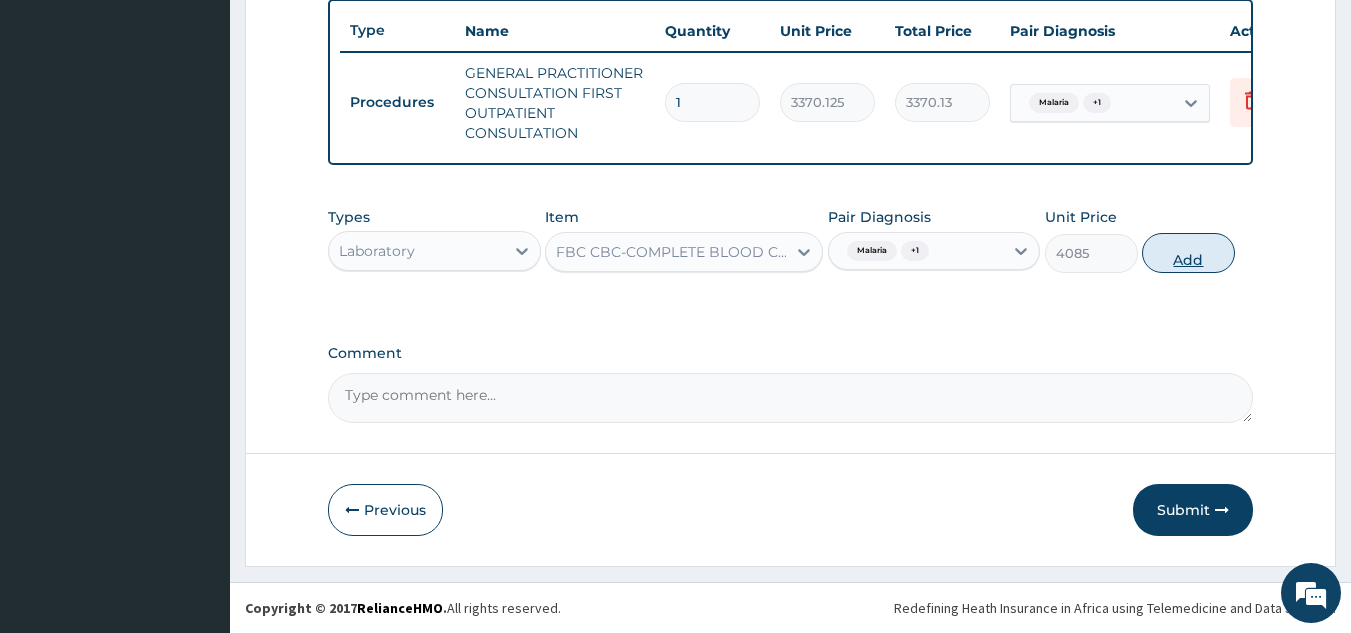 click on "Add" at bounding box center (1188, 253) 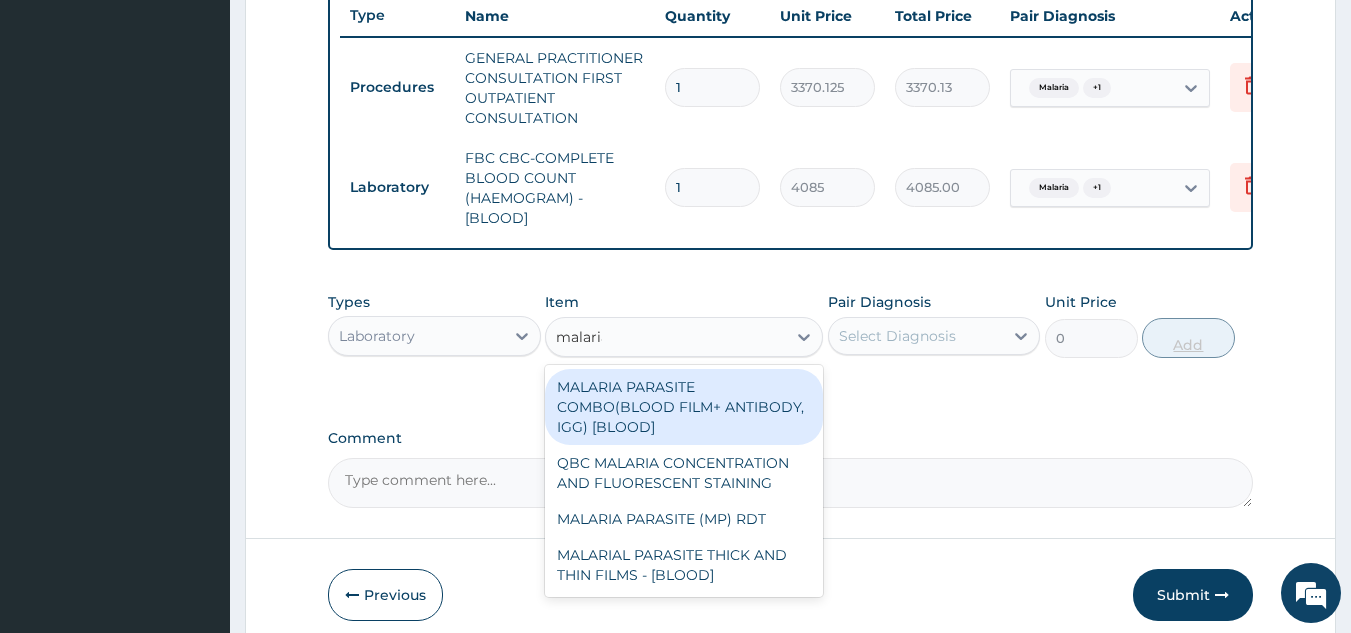 type on "malaria" 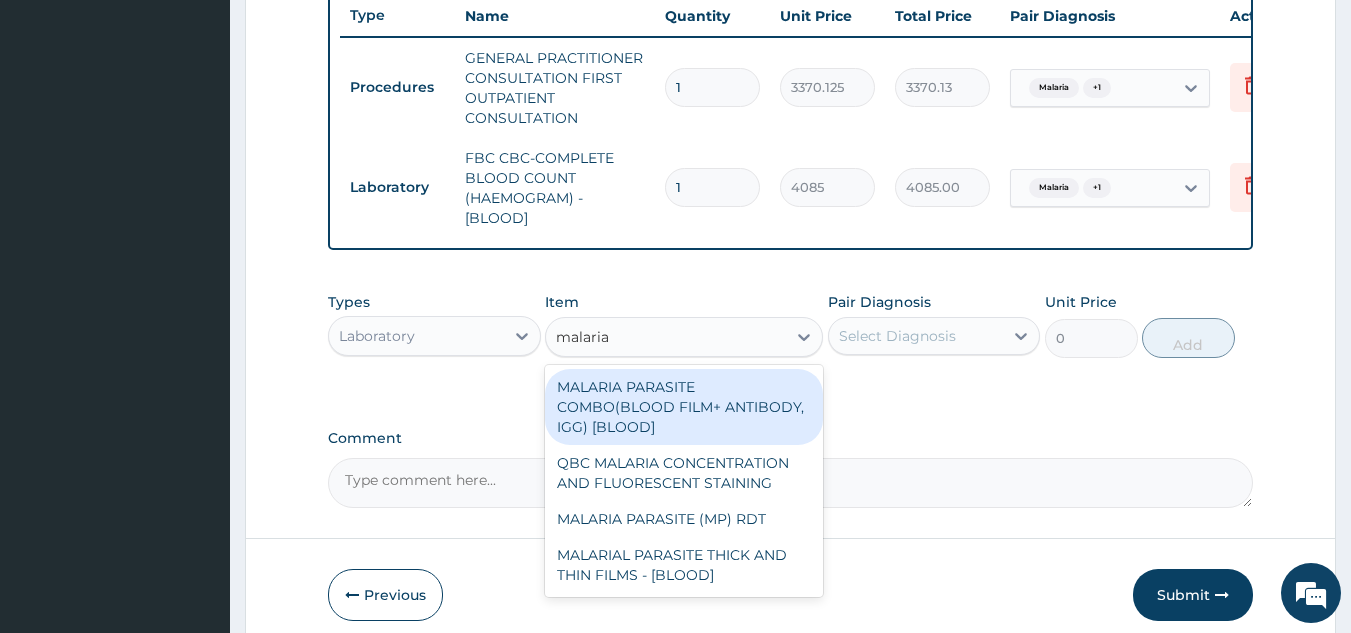 click on "QBC MALARIA CONCENTRATION AND FLUORESCENT STAINING" at bounding box center [684, 473] 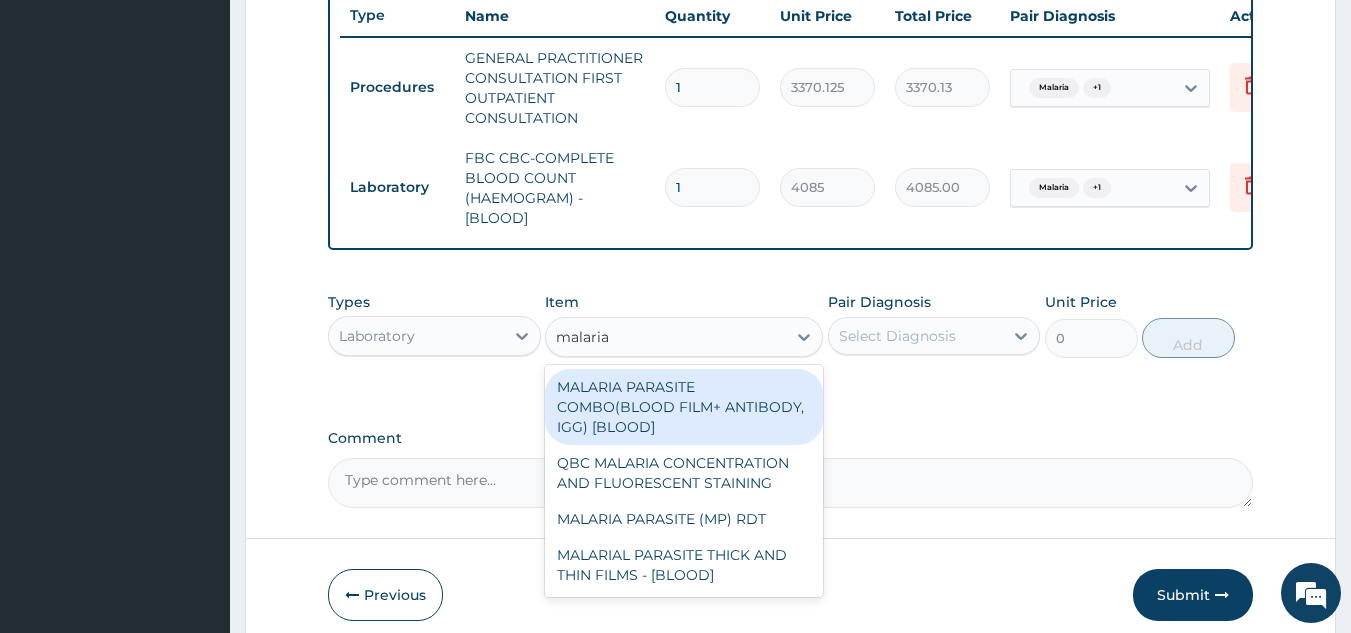 type 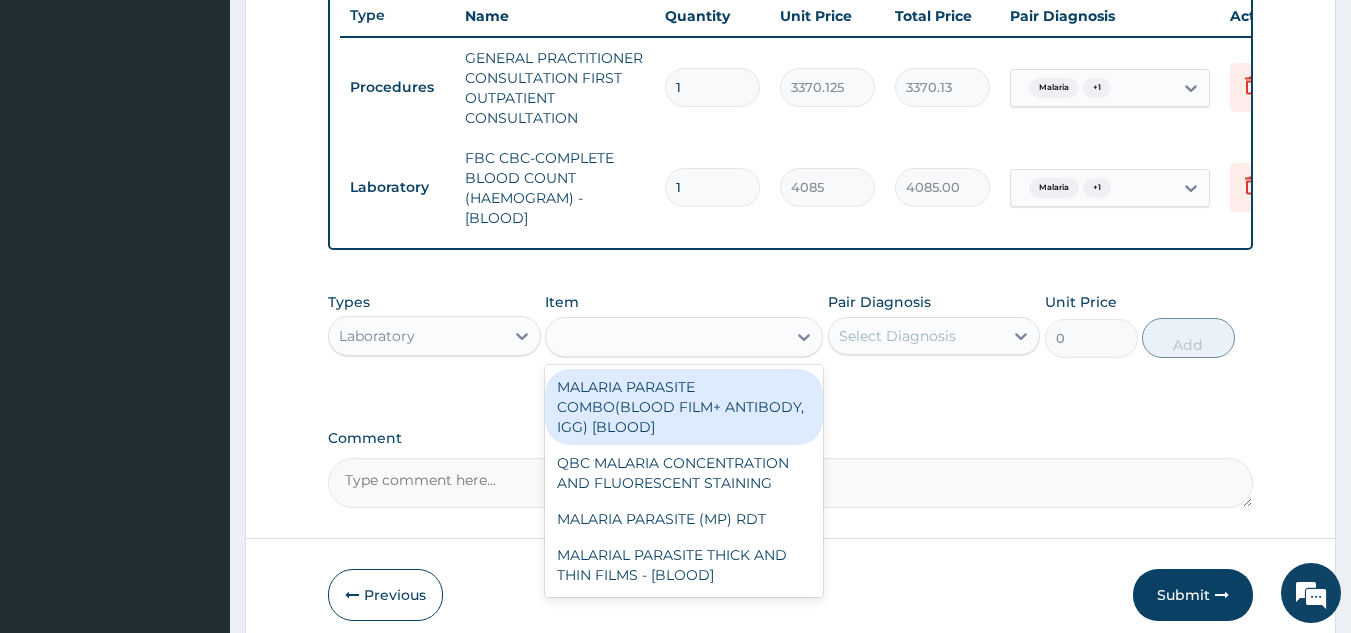 type on "1531.875" 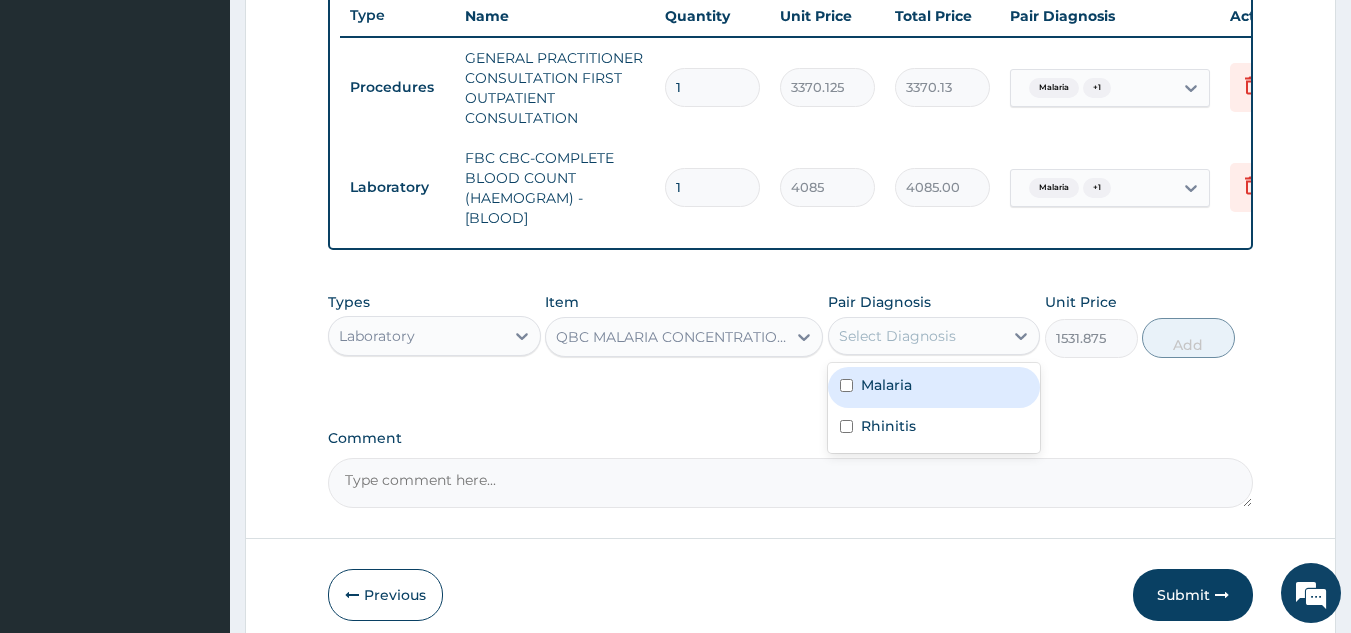 click on "Malaria" at bounding box center (934, 387) 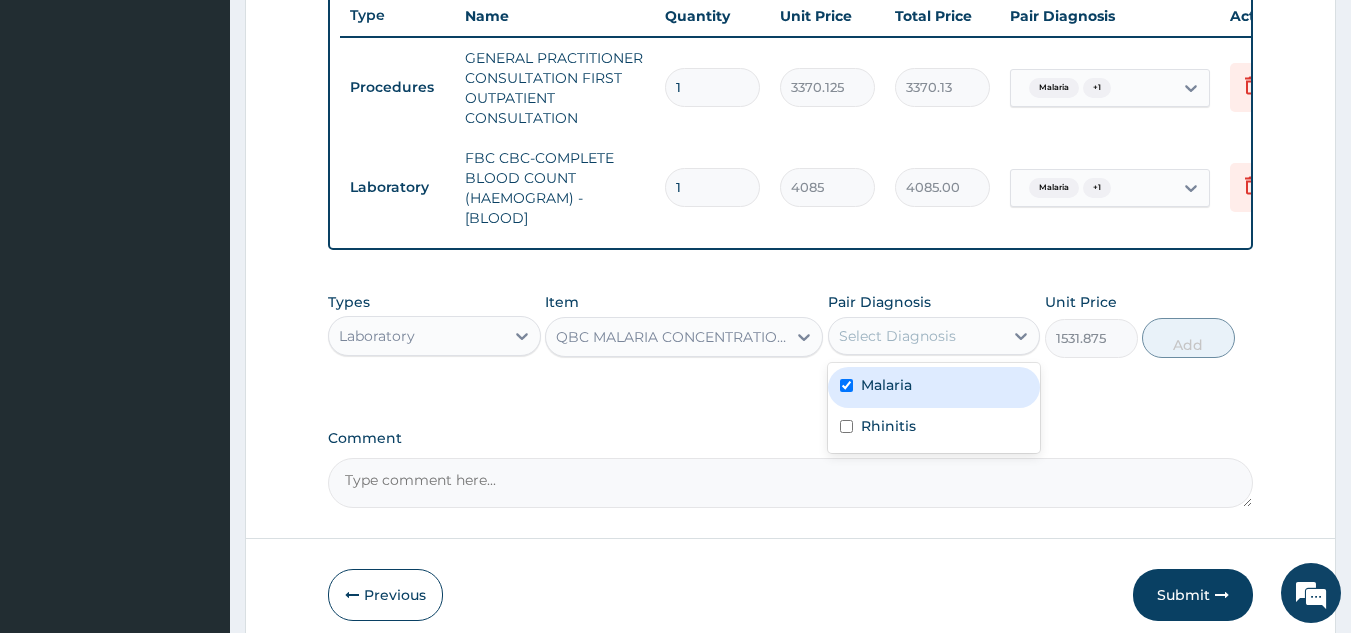 checkbox on "true" 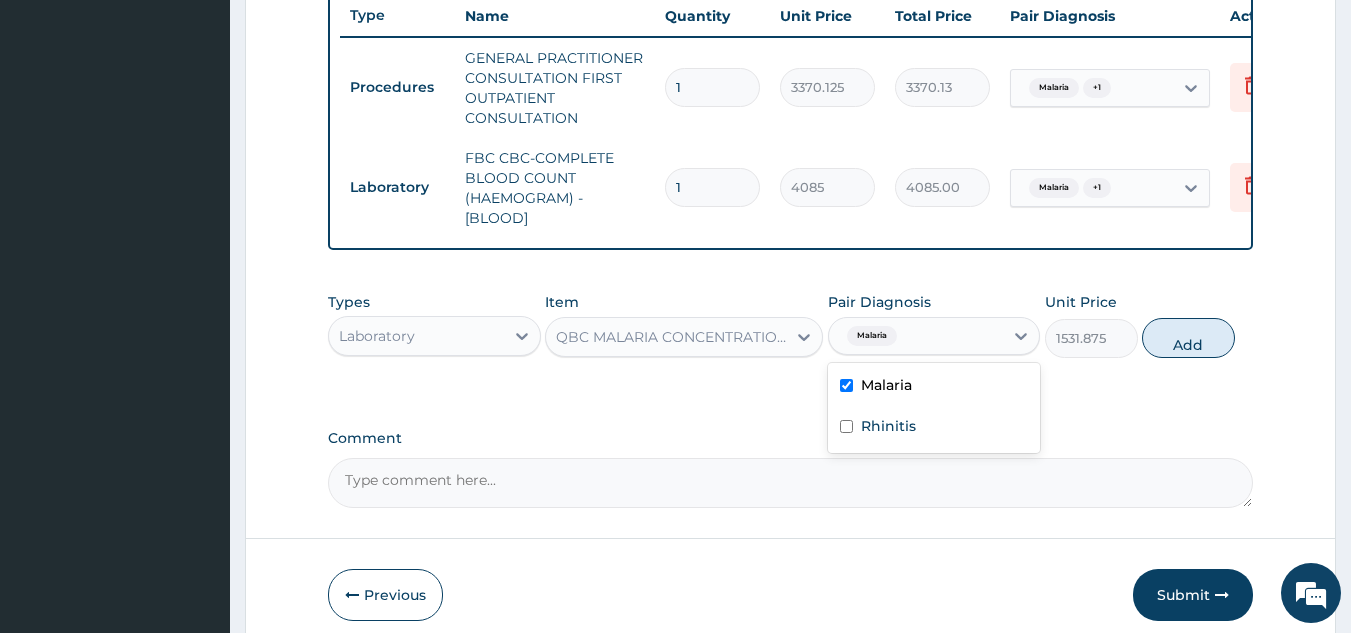 click on "Rhinitis" at bounding box center (934, 428) 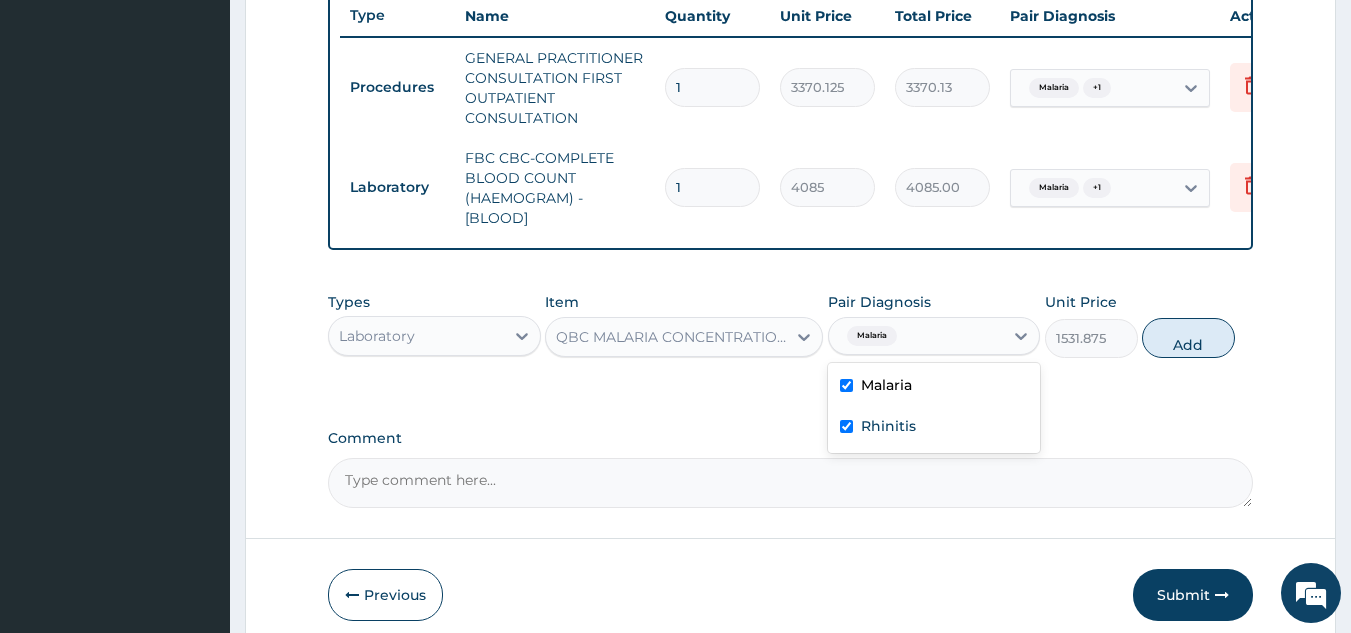 checkbox on "true" 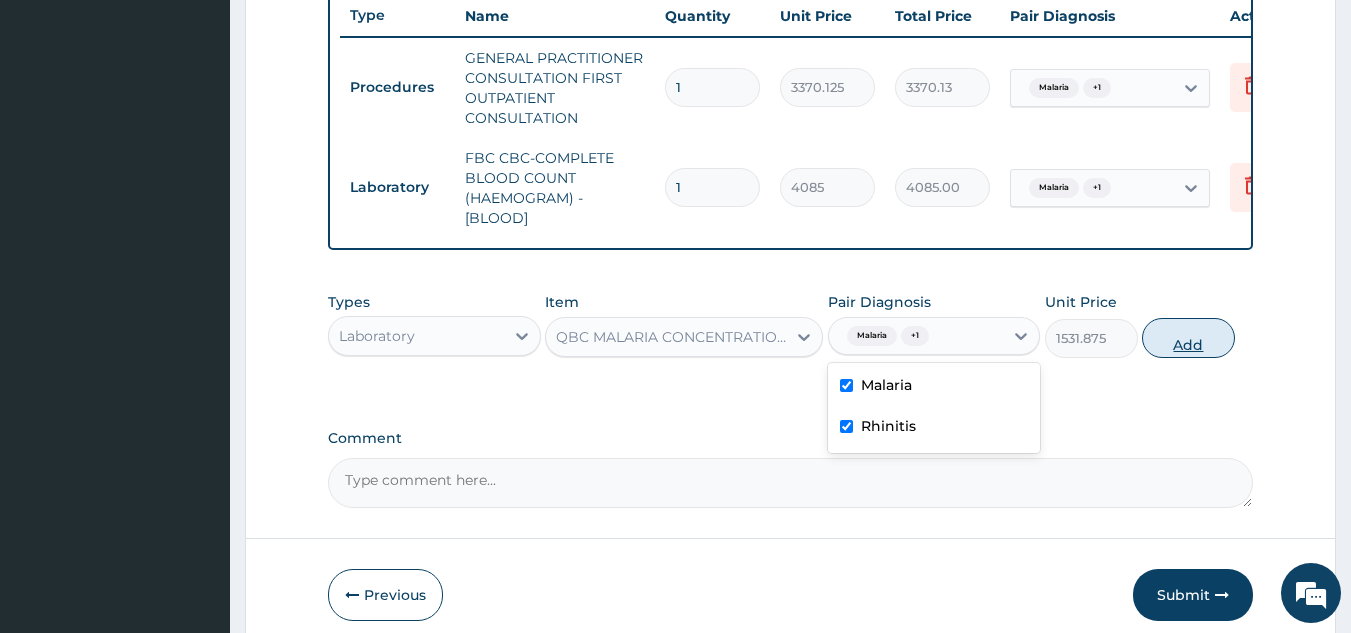 click on "Add" at bounding box center [1188, 338] 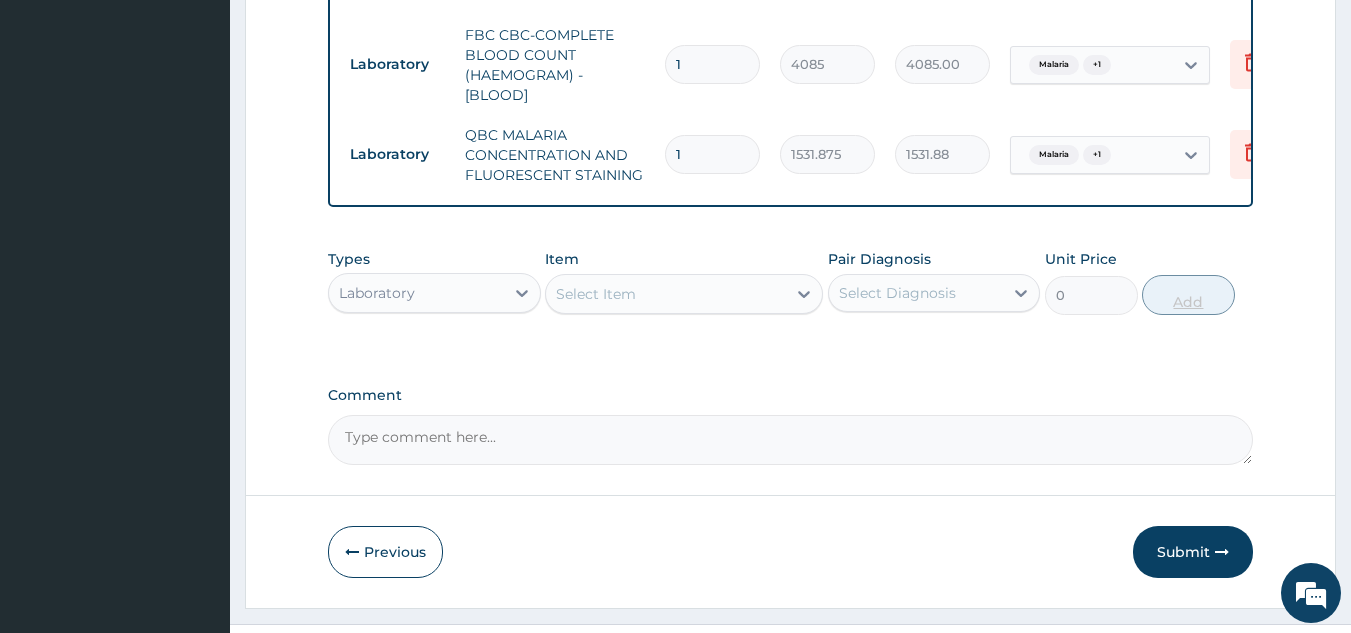 scroll, scrollTop: 940, scrollLeft: 0, axis: vertical 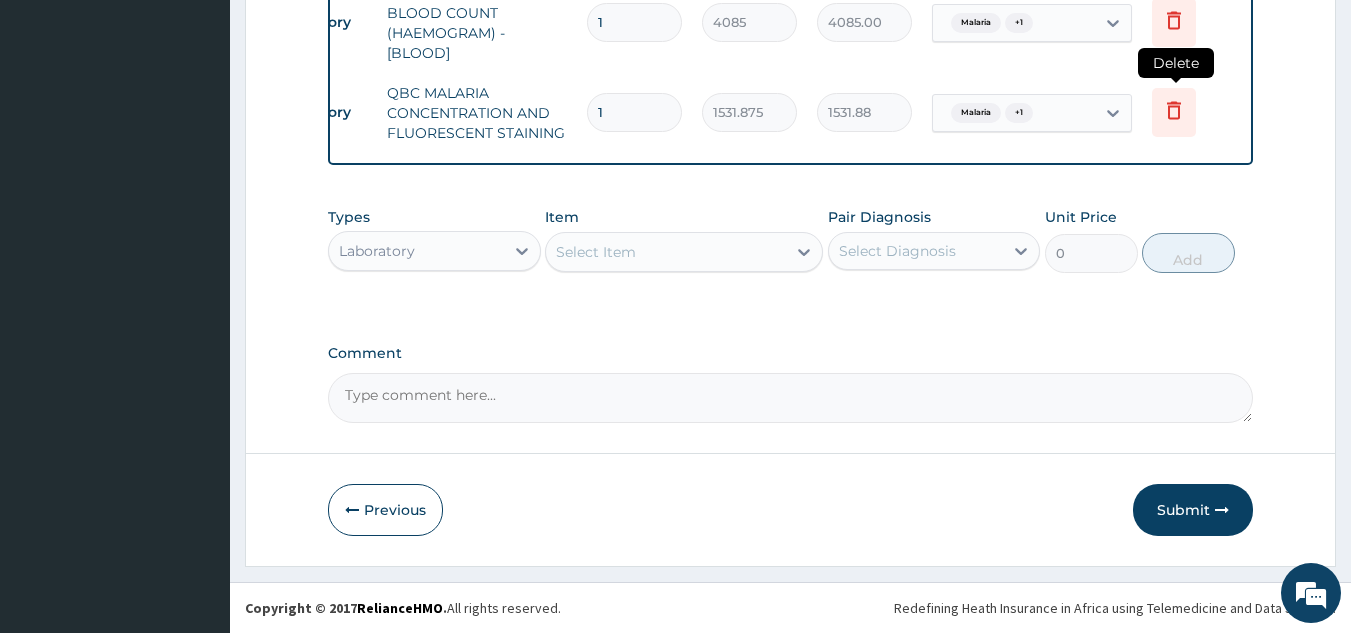 click at bounding box center (1174, 112) 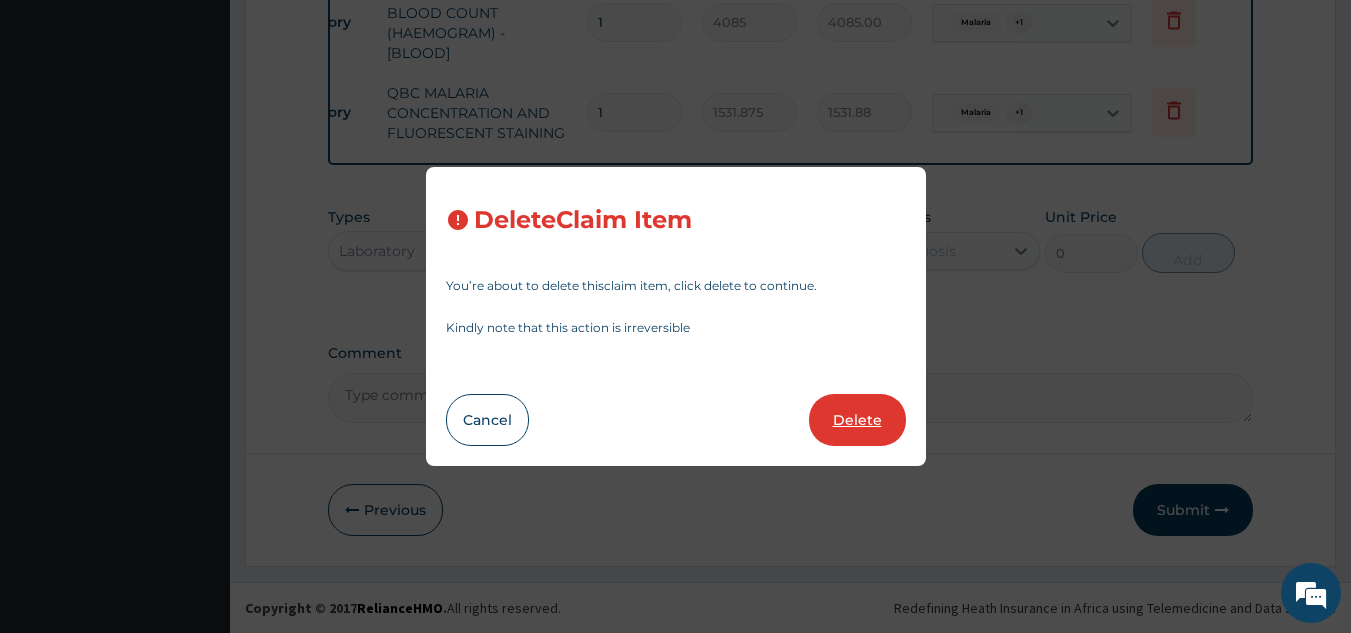 click on "Delete" at bounding box center [857, 420] 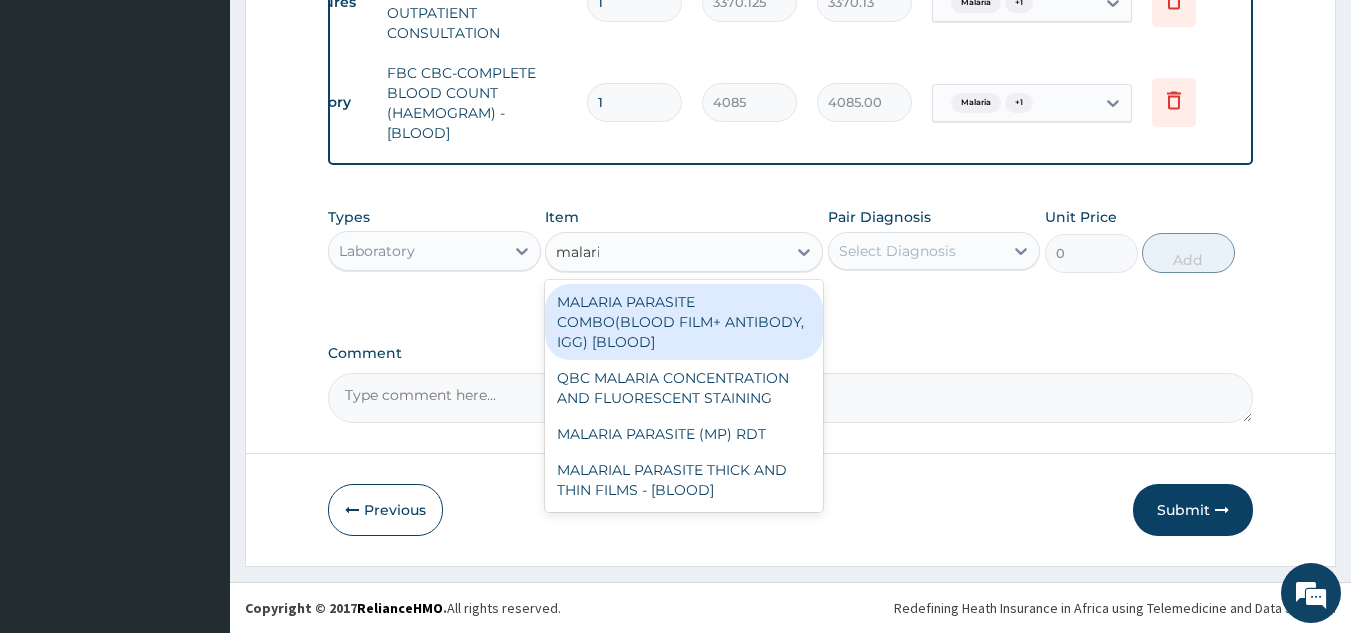 type on "malaria" 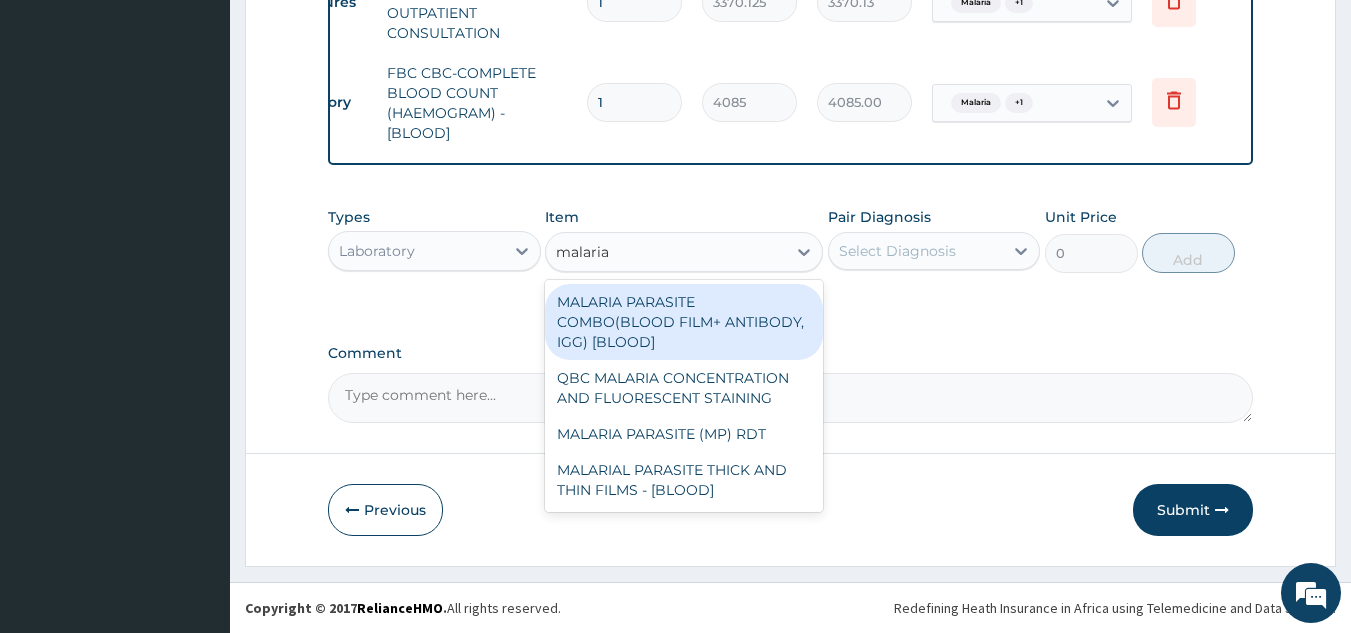 click on "MALARIA PARASITE (MP) RDT" at bounding box center (684, 434) 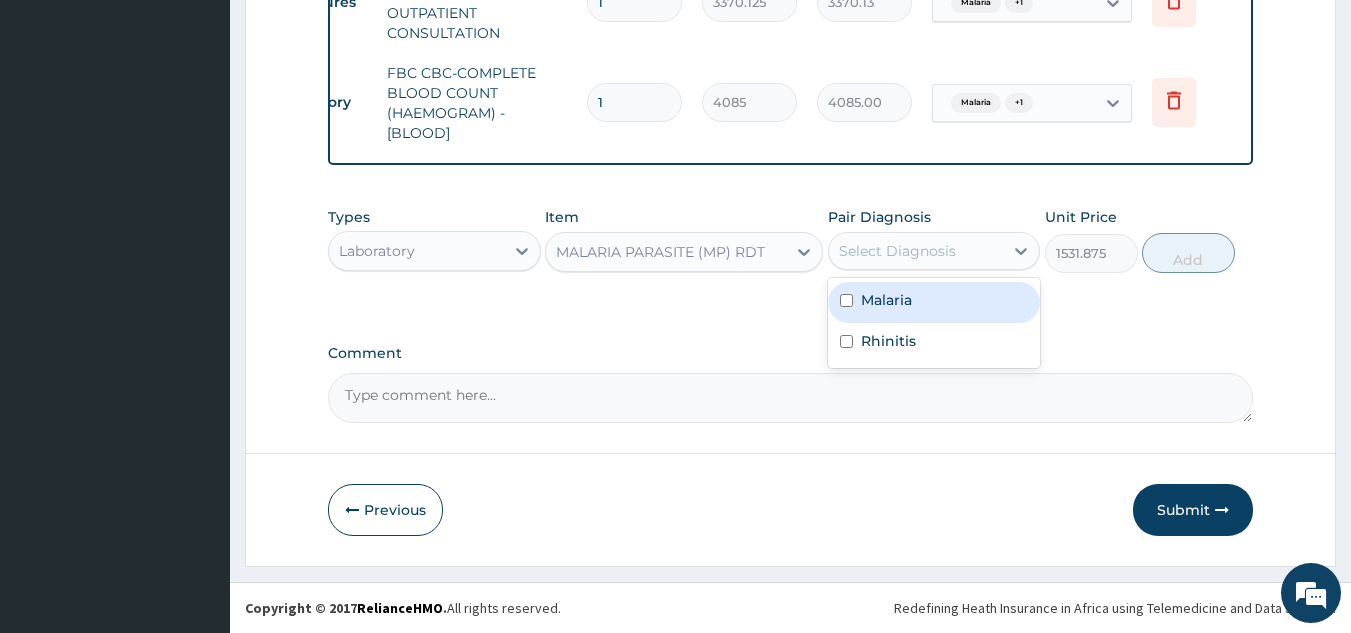 click on "Rhinitis" at bounding box center [934, 343] 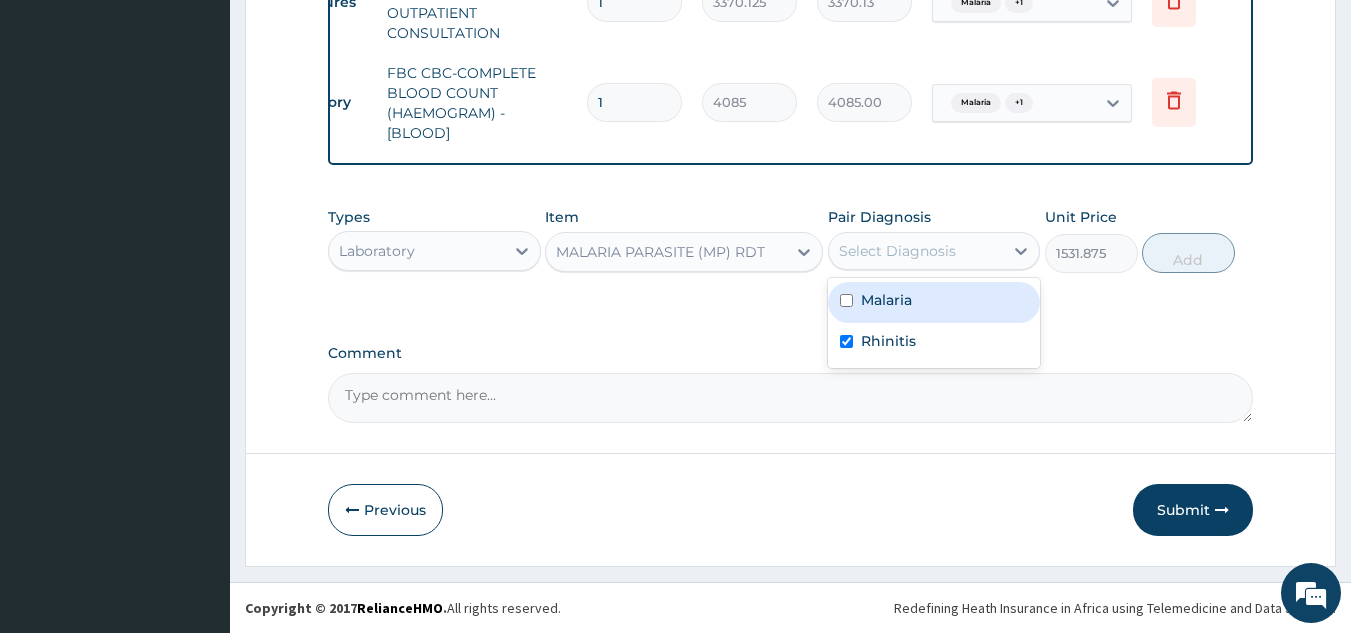 checkbox on "true" 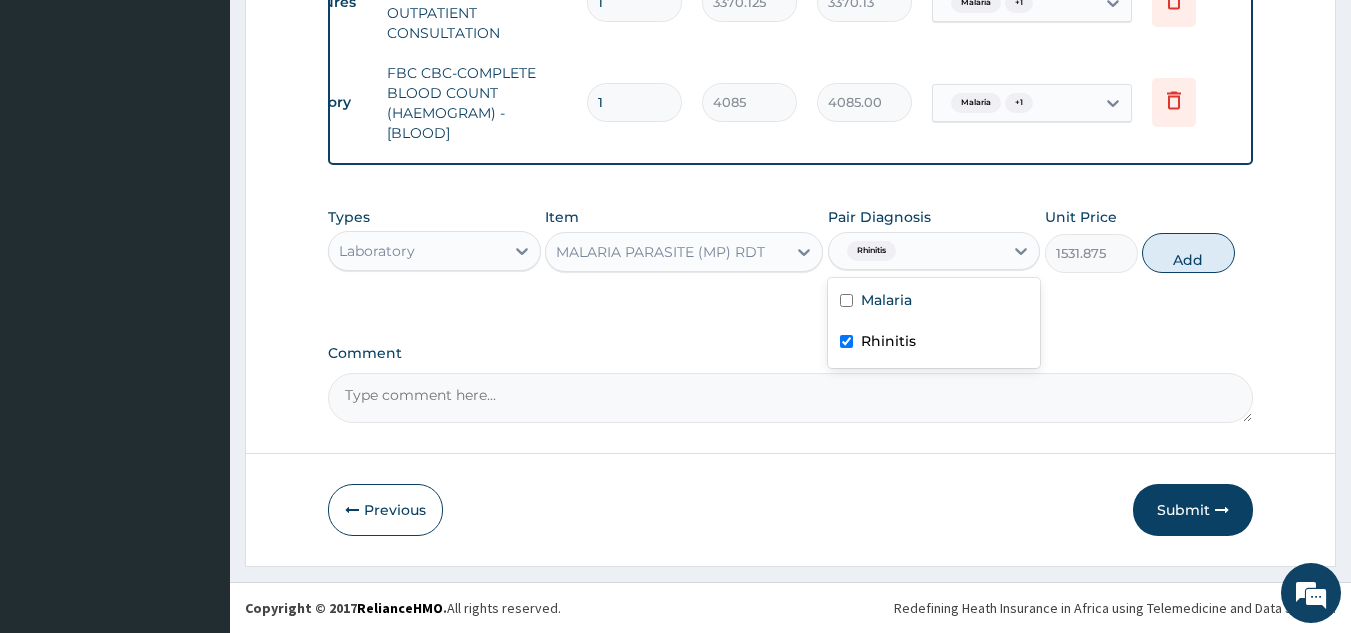 click on "Malaria" at bounding box center [934, 302] 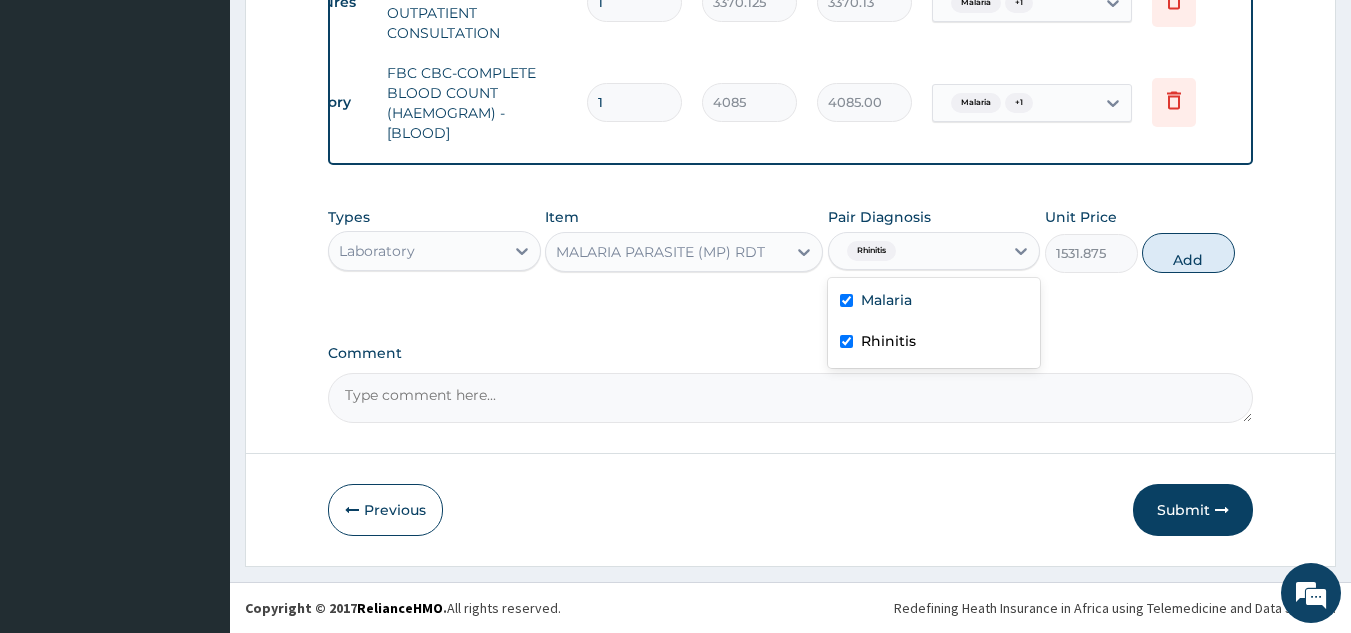 checkbox on "true" 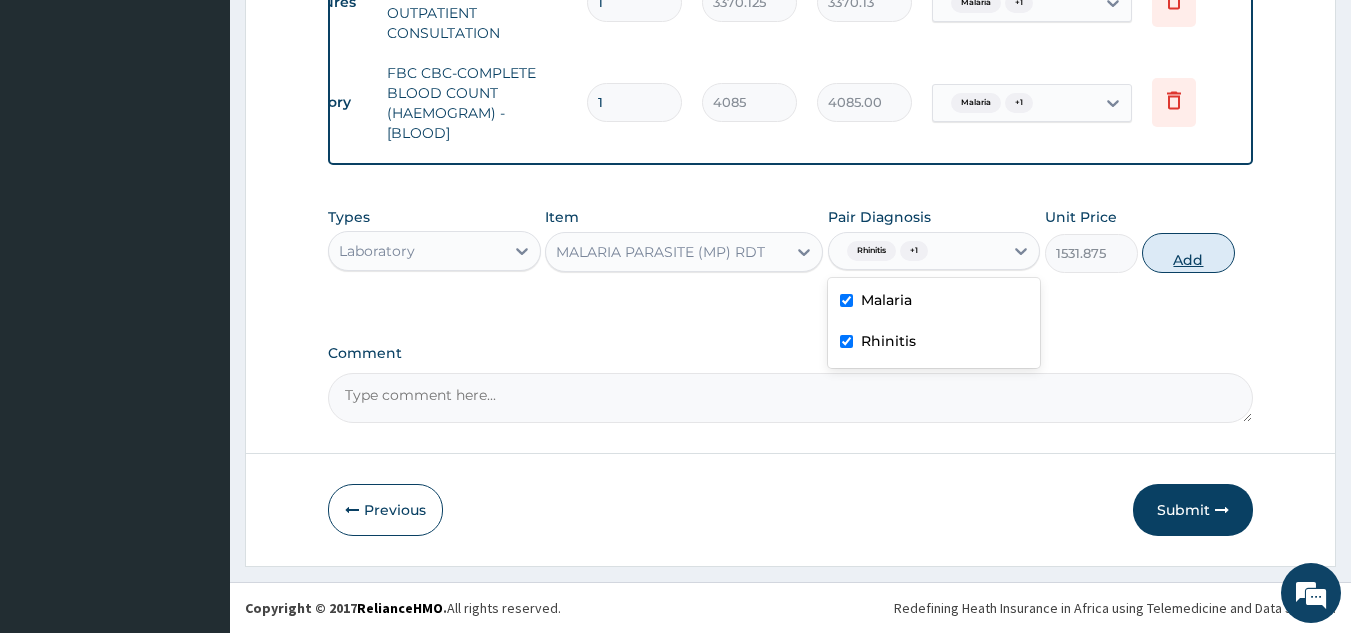 click on "Add" at bounding box center (1188, 253) 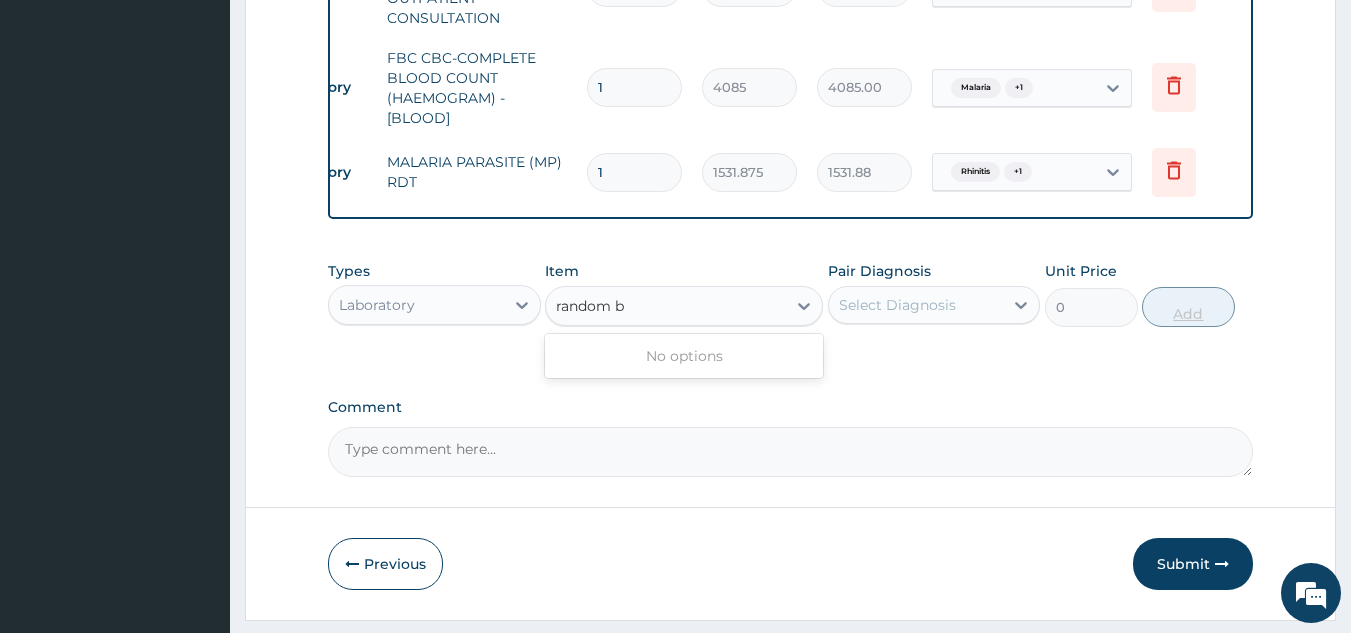 type on "random" 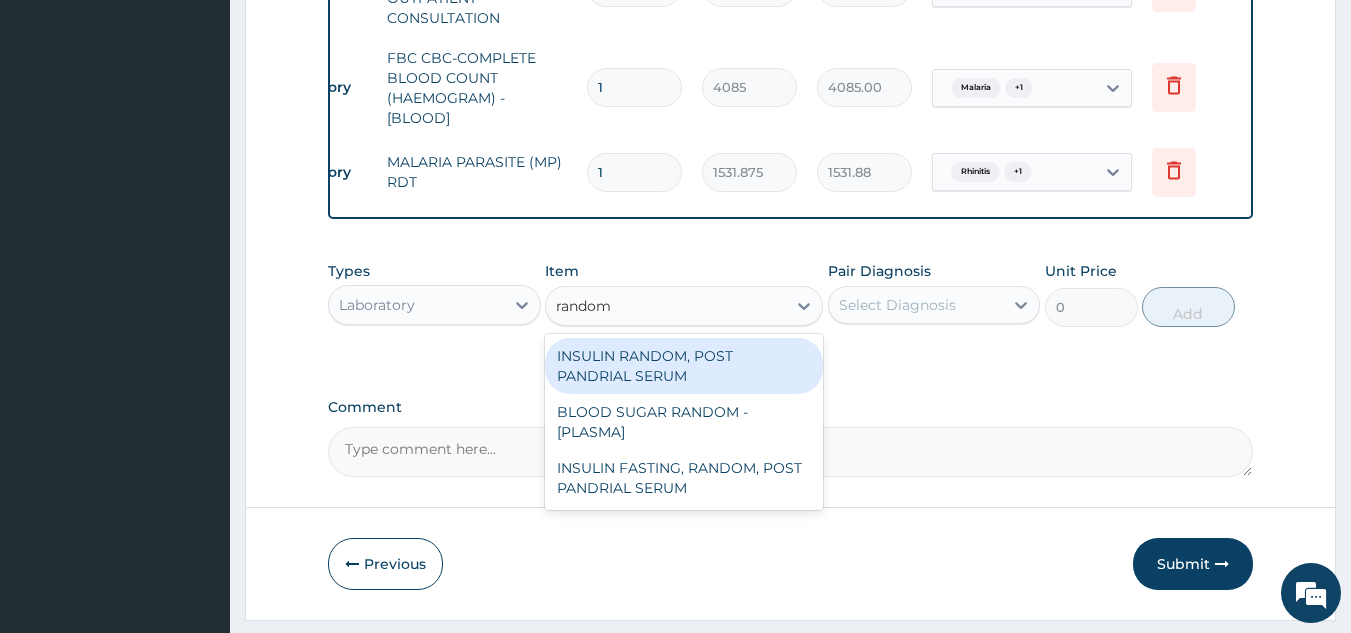 click on "BLOOD SUGAR RANDOM - [PLASMA]" at bounding box center [684, 422] 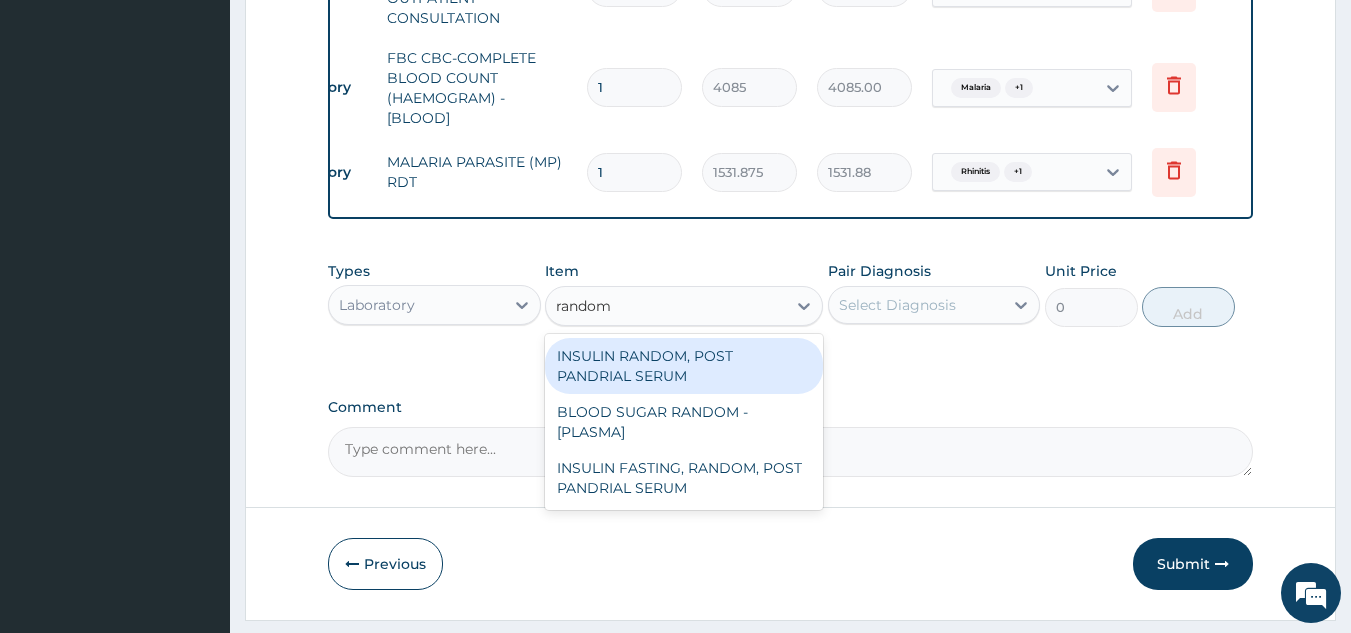 type 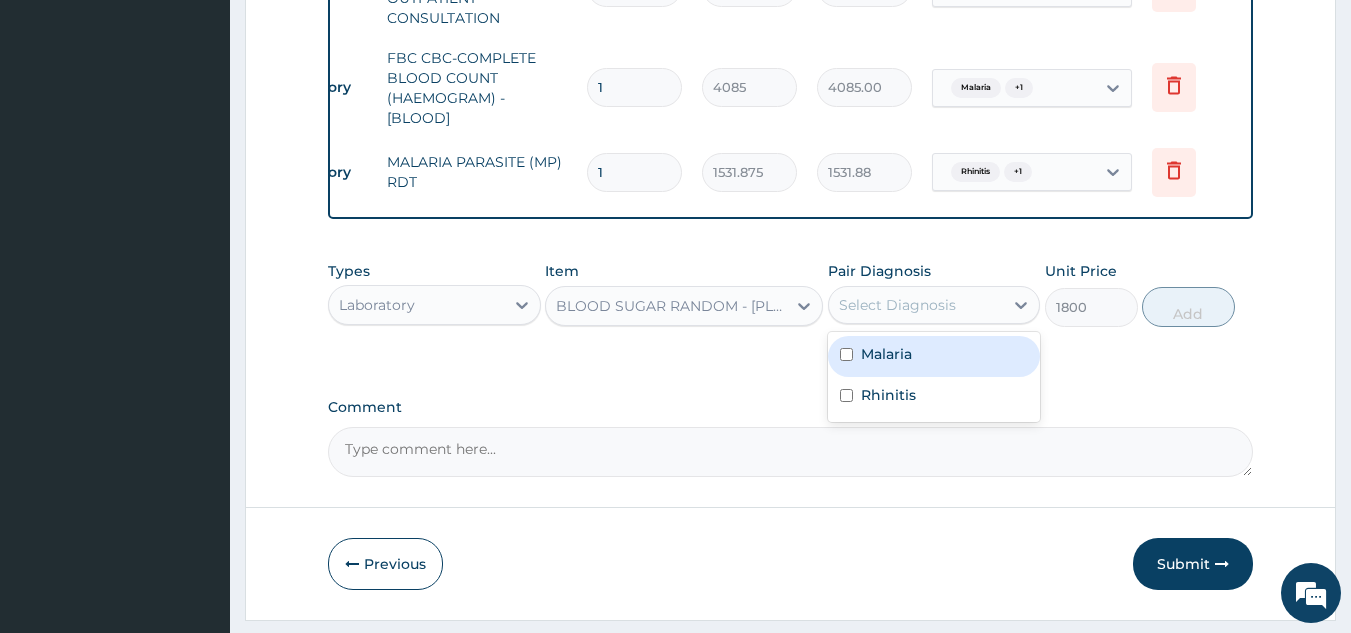 click on "Malaria" at bounding box center [934, 356] 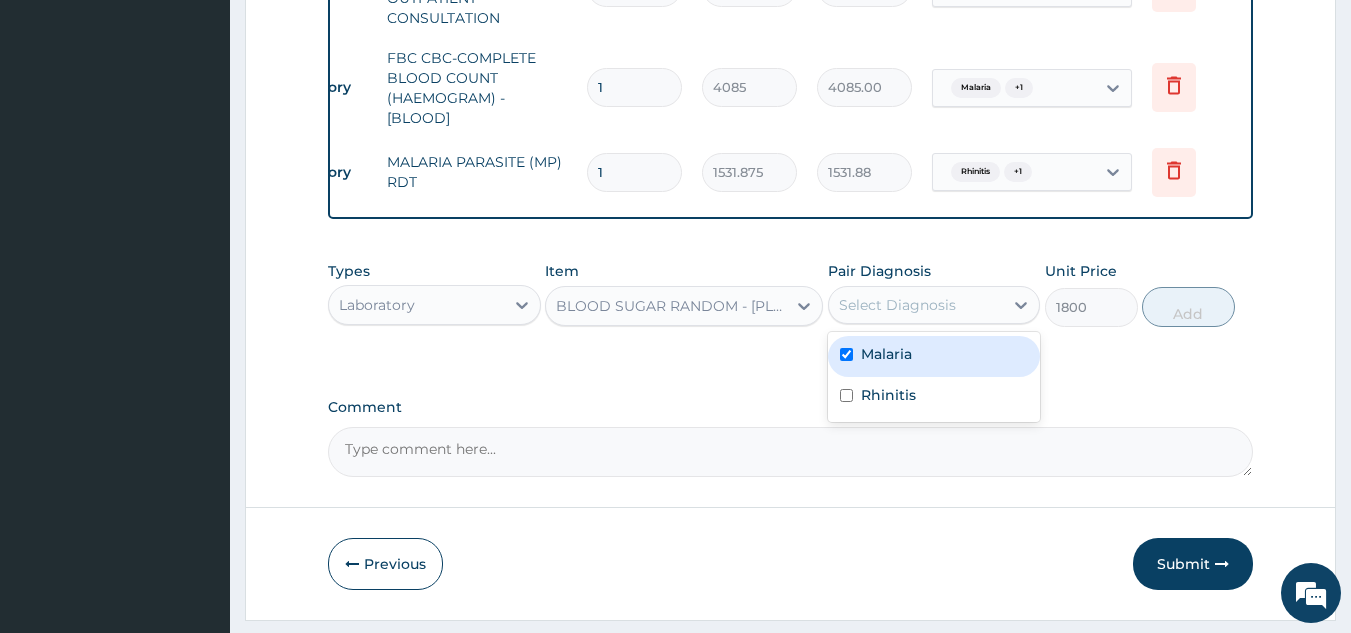 checkbox on "true" 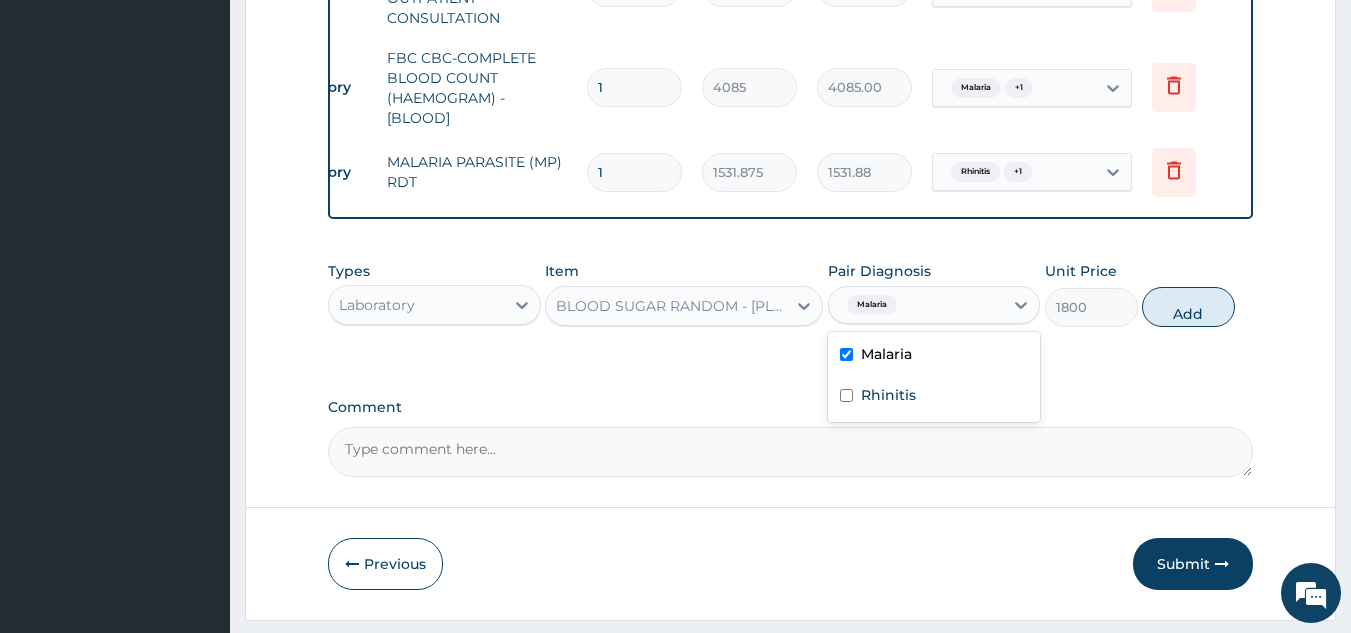 click on "Rhinitis" at bounding box center [934, 397] 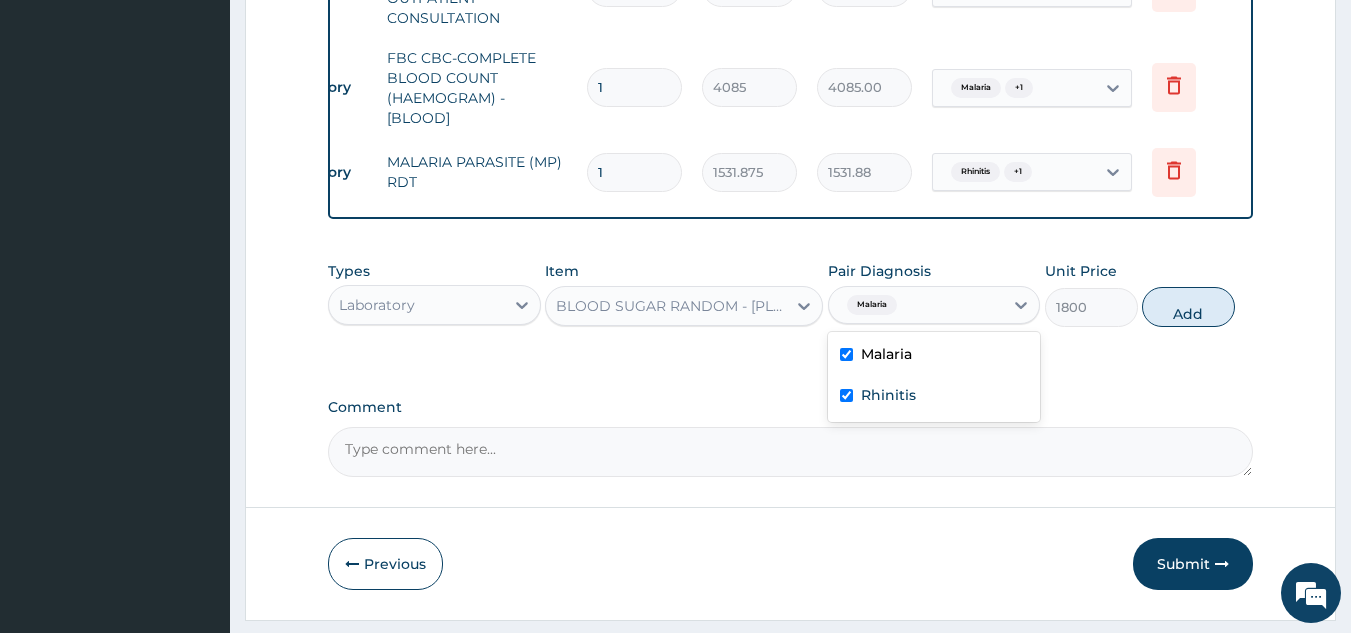 checkbox on "true" 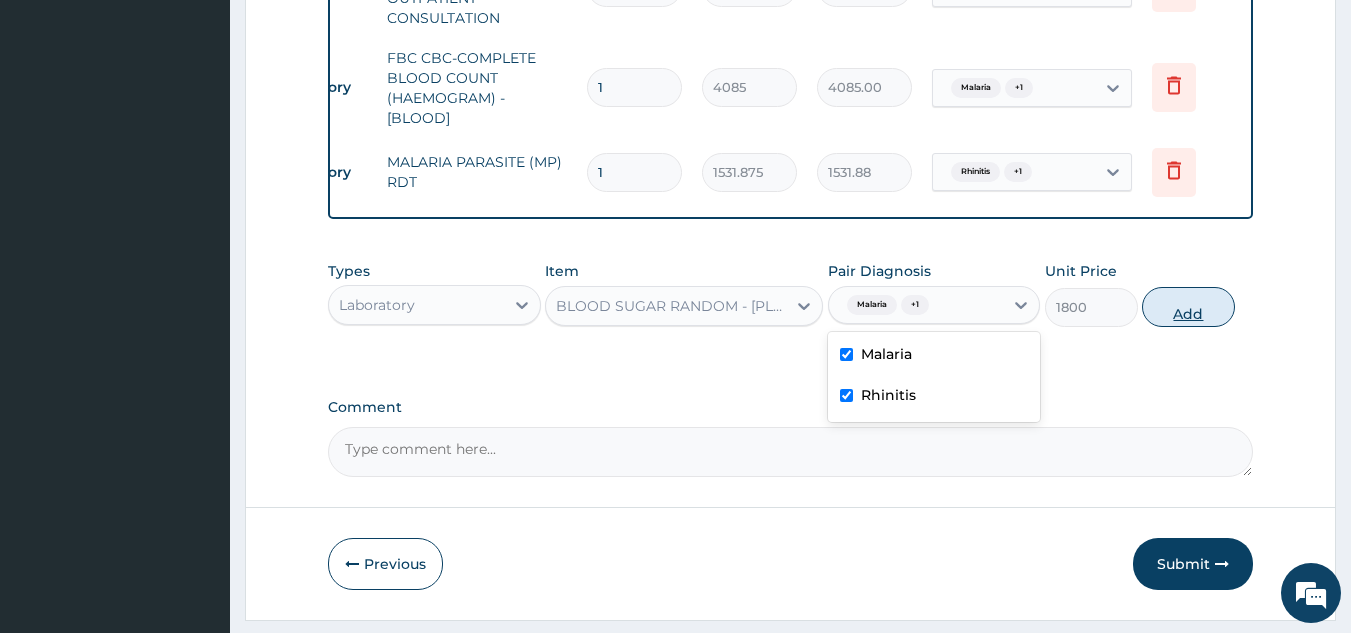 click on "Add" at bounding box center [1188, 307] 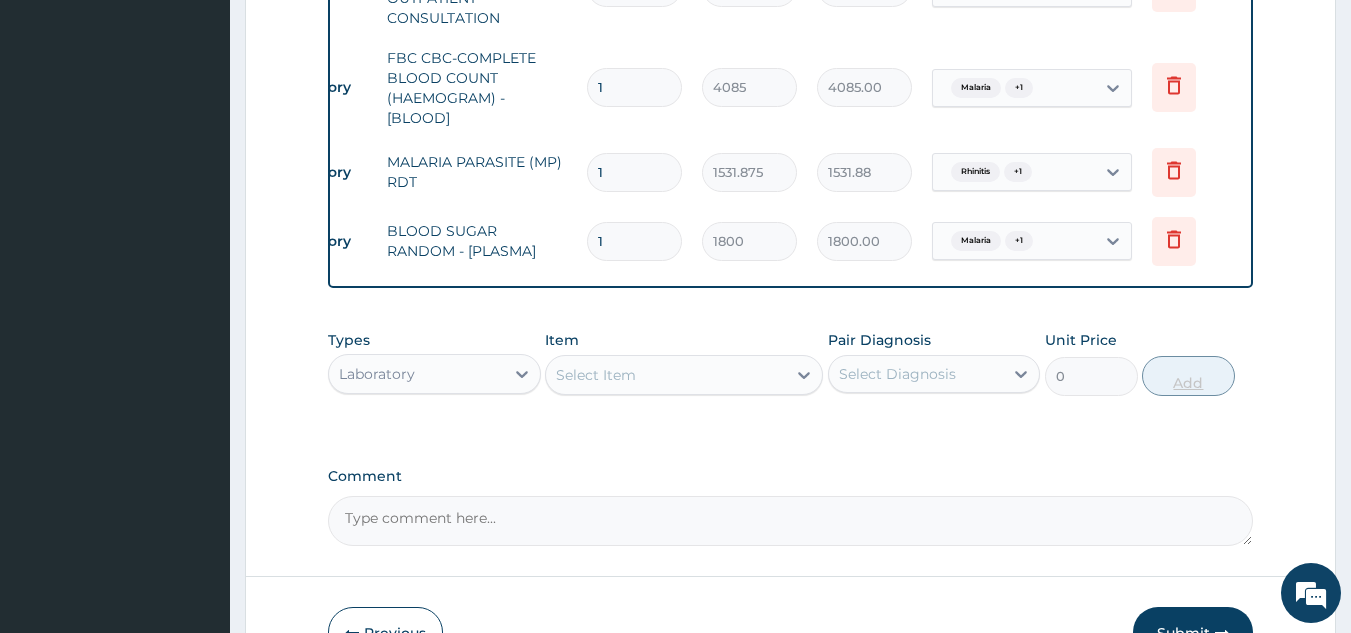 scroll, scrollTop: 998, scrollLeft: 0, axis: vertical 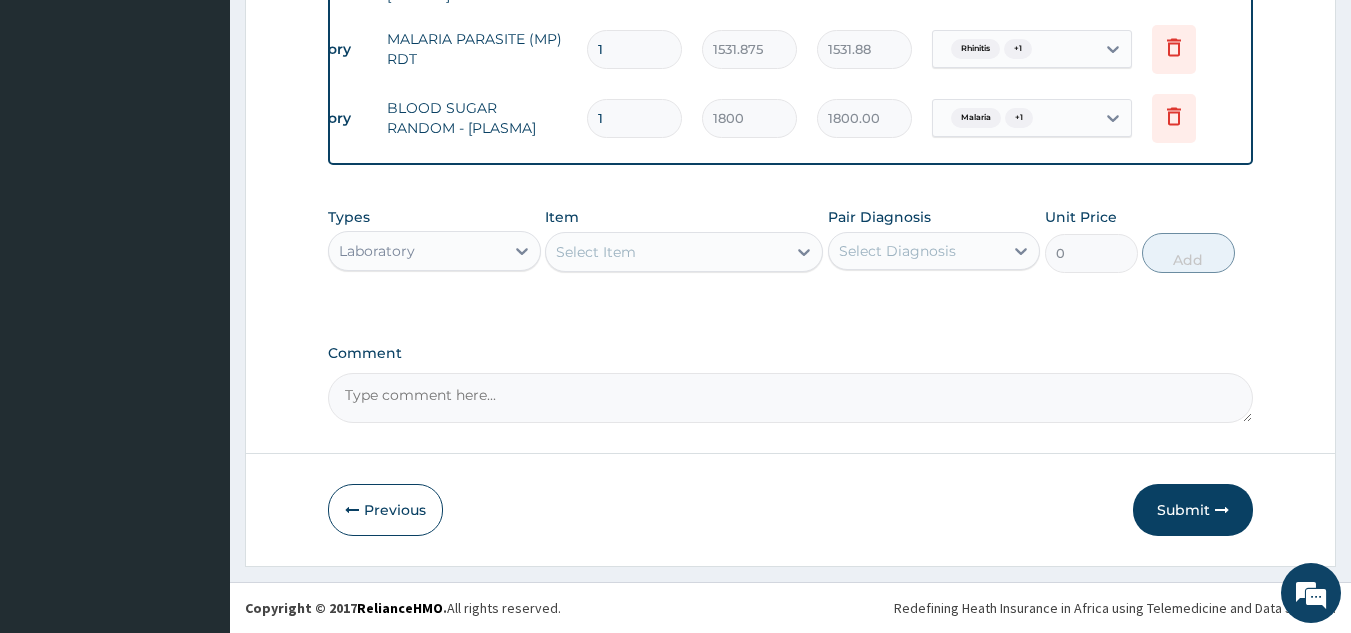 click on "PA Code / Prescription Code Enter Code(Secondary Care Only) Encounter Date 04-08-2025 Important Notice Please enter PA codes before entering items that are not attached to a PA code   All diagnoses entered must be linked to a claim item. Diagnosis & Claim Items that are visible but inactive cannot be edited because they were imported from an already approved PA code. Diagnosis Malaria Confirmed Rhinitis Confirmed NB: All diagnosis must be linked to a claim item Claim Items Type Name Quantity Unit Price Total Price Pair Diagnosis Actions Procedures GENERAL PRACTITIONER CONSULTATION FIRST OUTPATIENT CONSULTATION 1 3370.125 3370.13 Malaria  + 1 Delete Laboratory FBC CBC-COMPLETE BLOOD COUNT (HAEMOGRAM) - [BLOOD] 1 4085 4085.00 Malaria  + 1 Delete Laboratory MALARIA PARASITE (MP) RDT 1 1531.875 1531.88 Rhinitis  + 1 Delete Laboratory BLOOD SUGAR RANDOM - [PLASMA] 1 1800 1800.00 Malaria  + 1 Delete Types Laboratory Item Select Item Pair Diagnosis Select Diagnosis Unit Price 0 Add Comment" at bounding box center (791, -185) 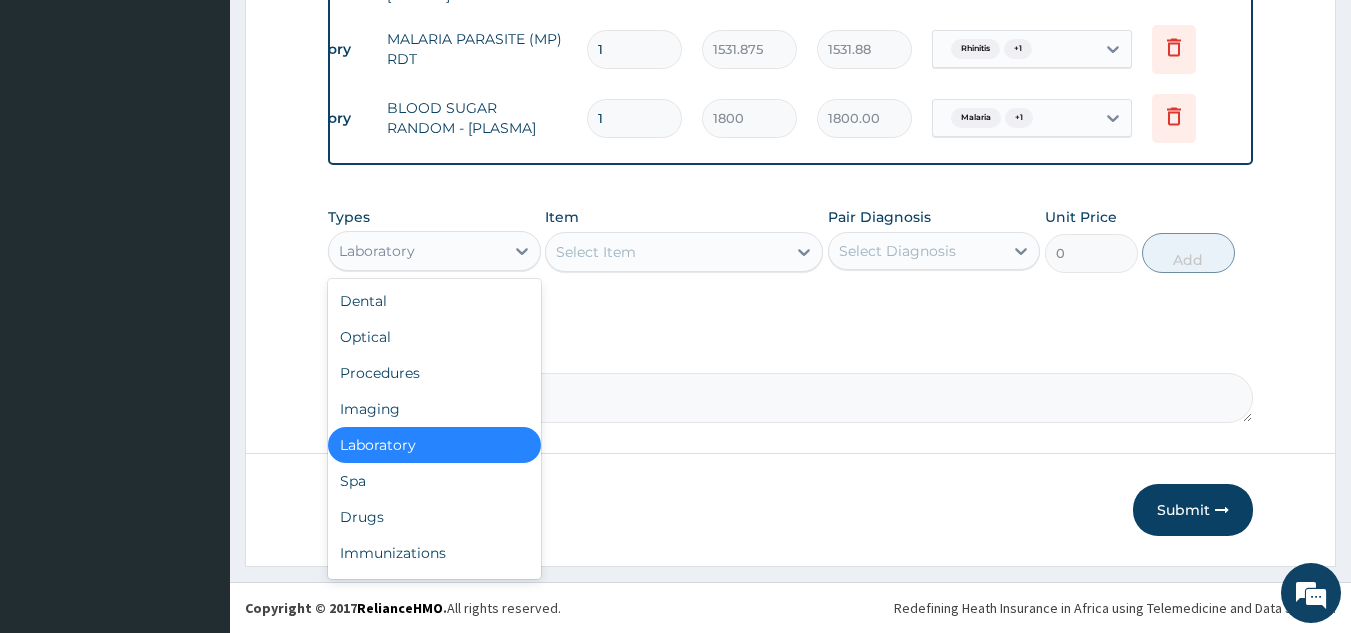 click on "Drugs" at bounding box center (434, 517) 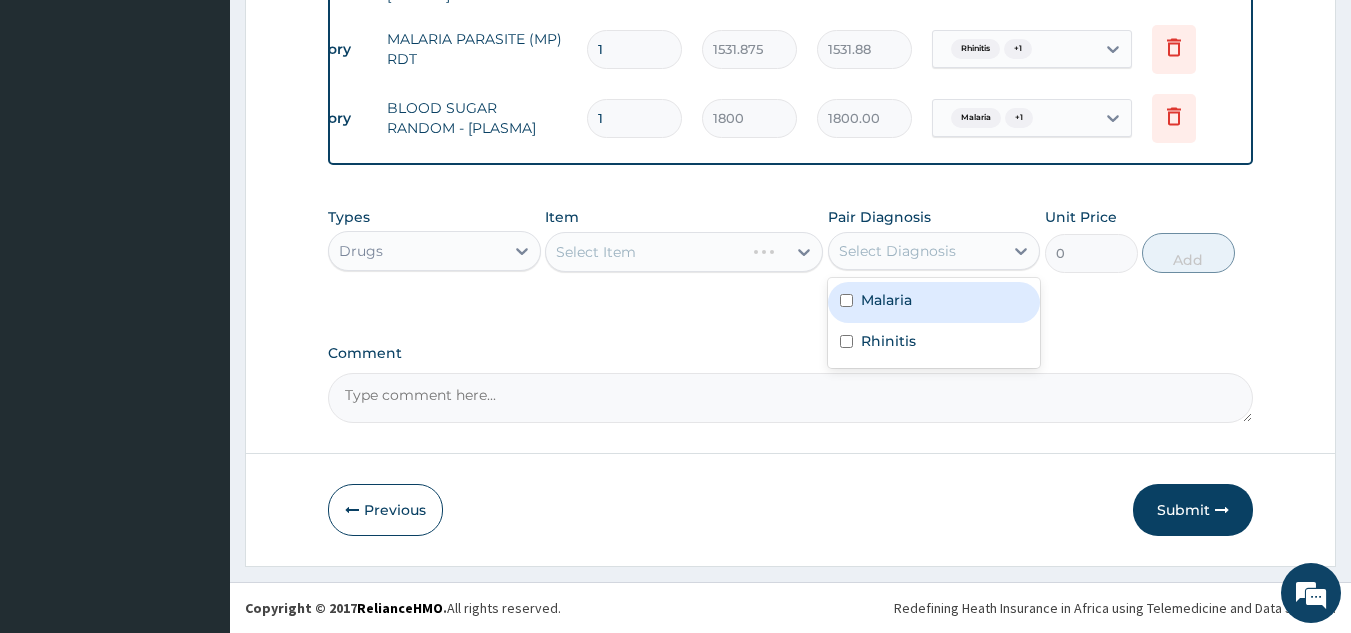 click on "Malaria" at bounding box center (934, 302) 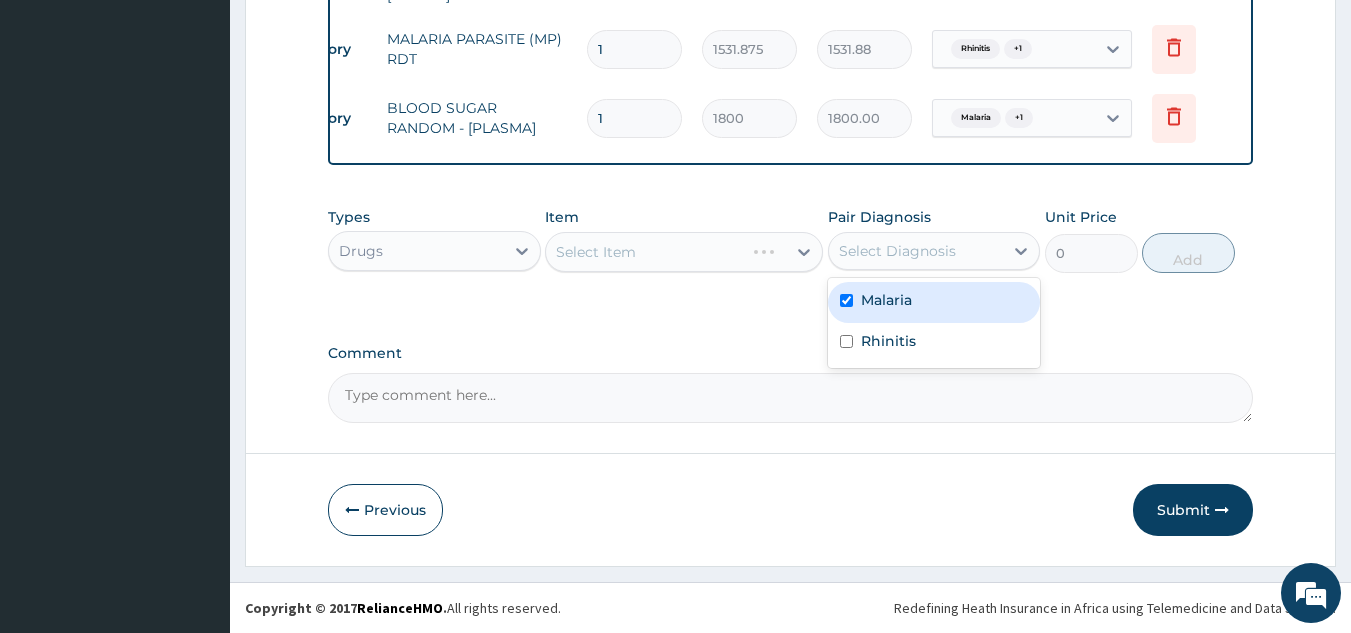 checkbox on "true" 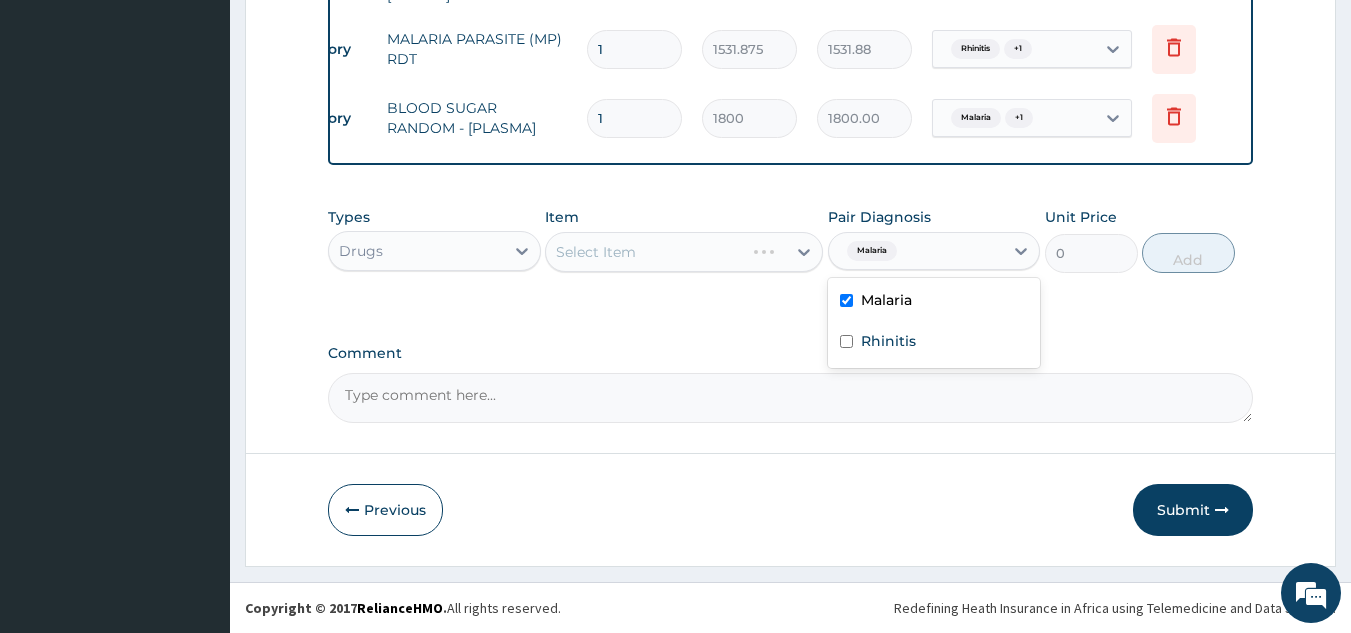 click on "Rhinitis" at bounding box center (934, 343) 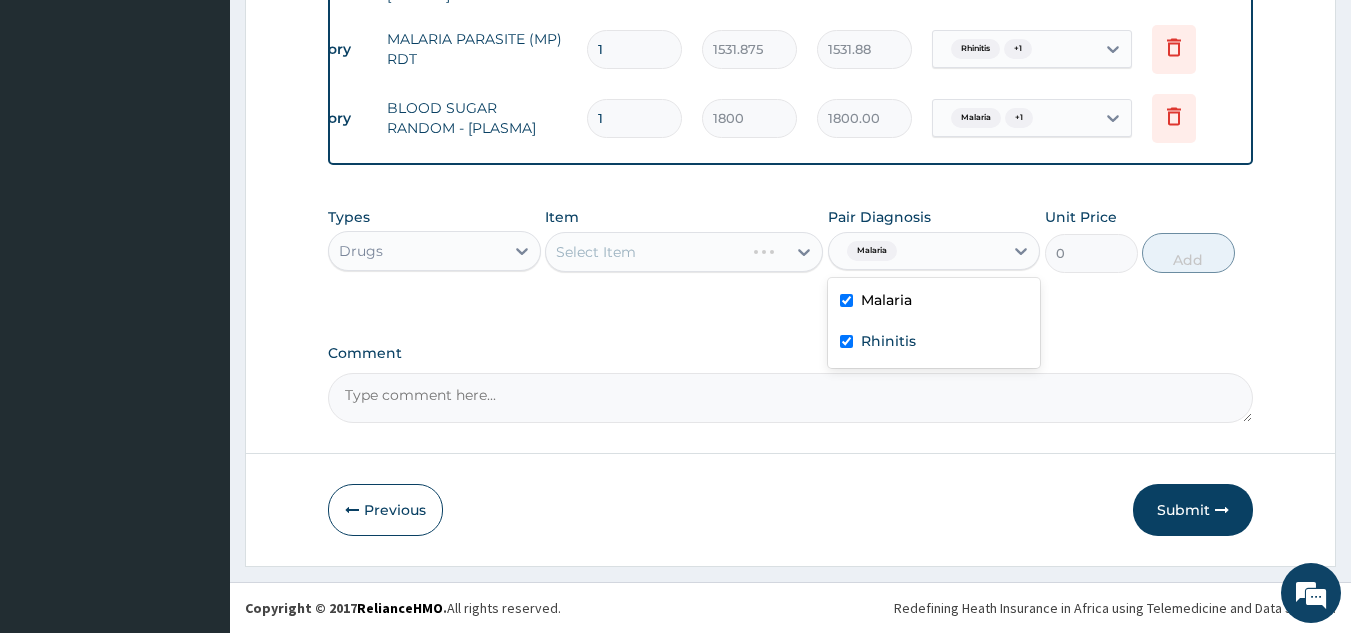 checkbox on "true" 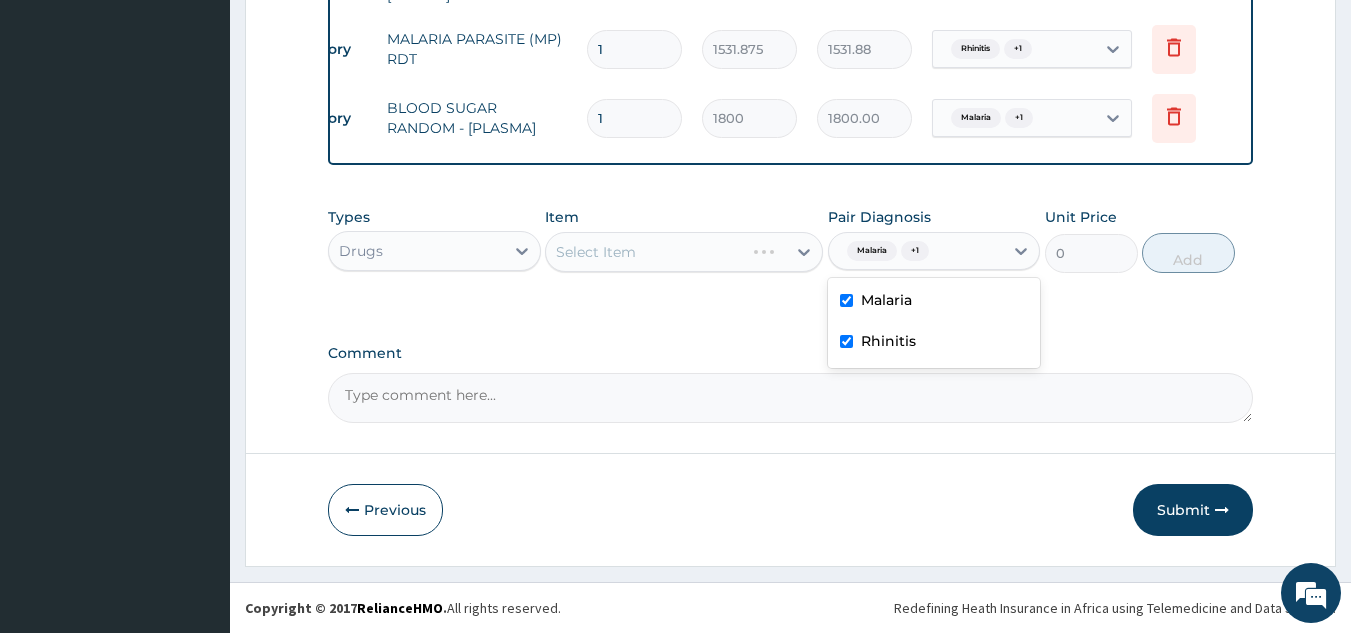 click on "Select Item" at bounding box center (684, 252) 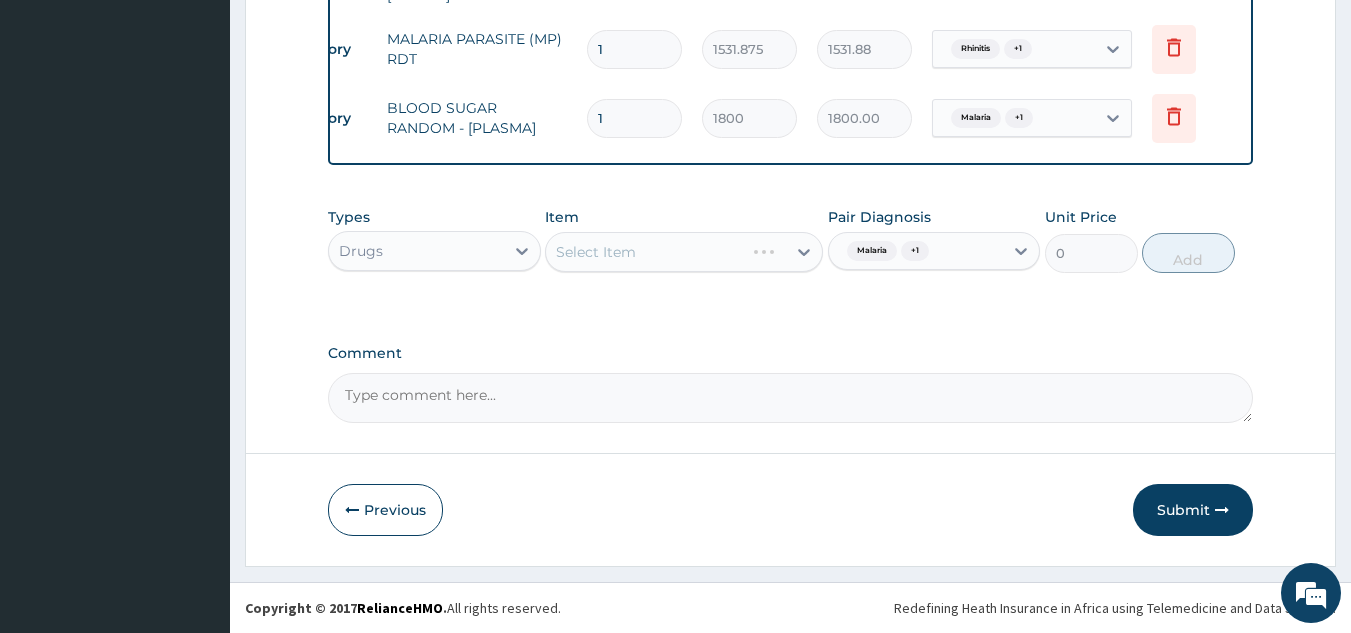 click on "Select Item" at bounding box center [684, 252] 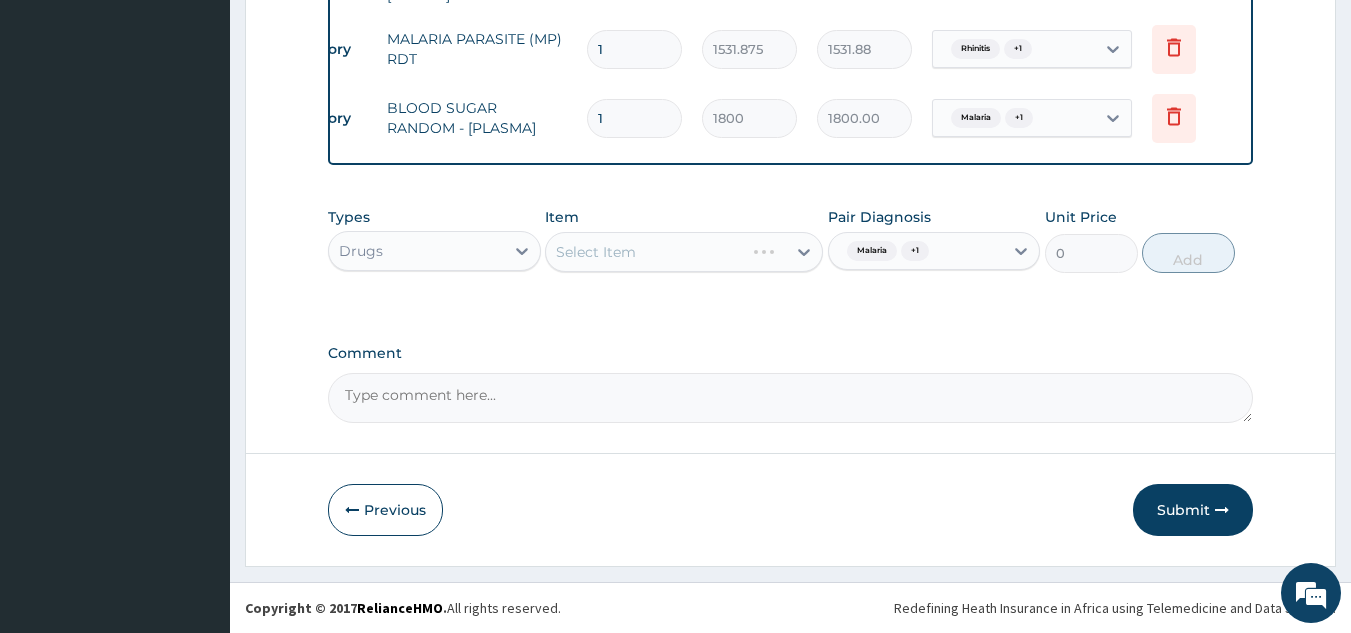 click on "Select Item" at bounding box center [684, 252] 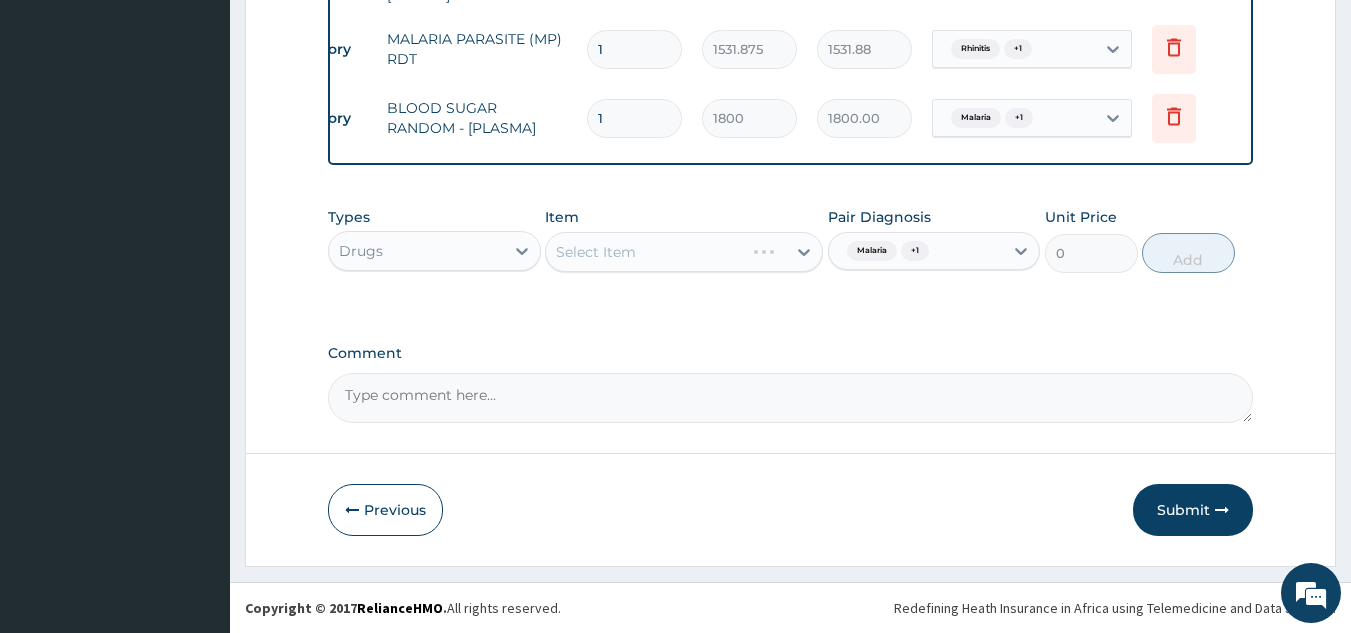 click on "Select Item" at bounding box center [684, 252] 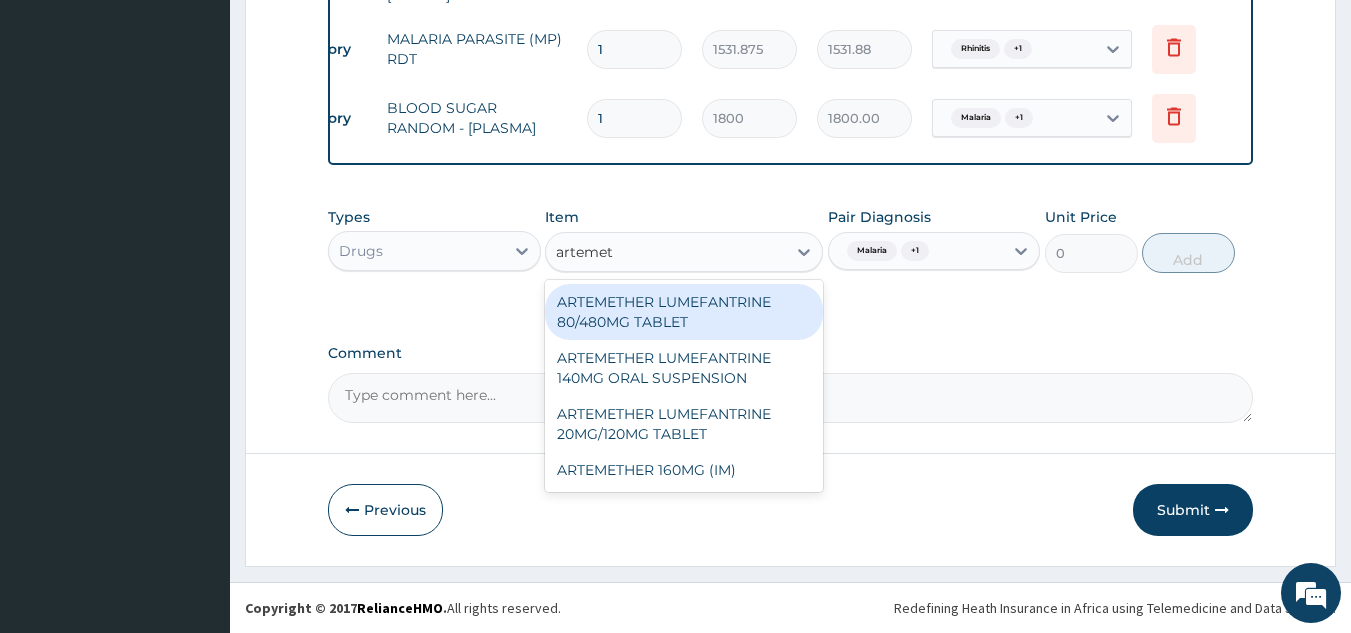 type on "artemeth" 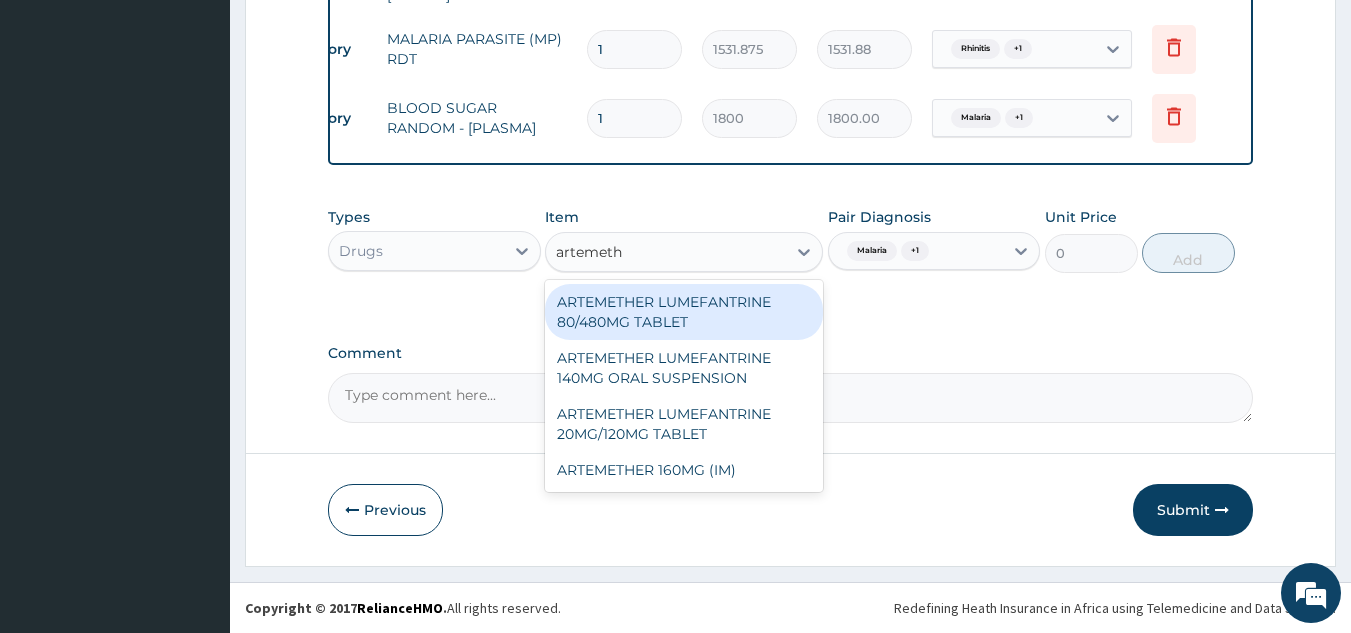click on "ARTEMETHER LUMEFANTRINE 80/480MG TABLET" at bounding box center [684, 312] 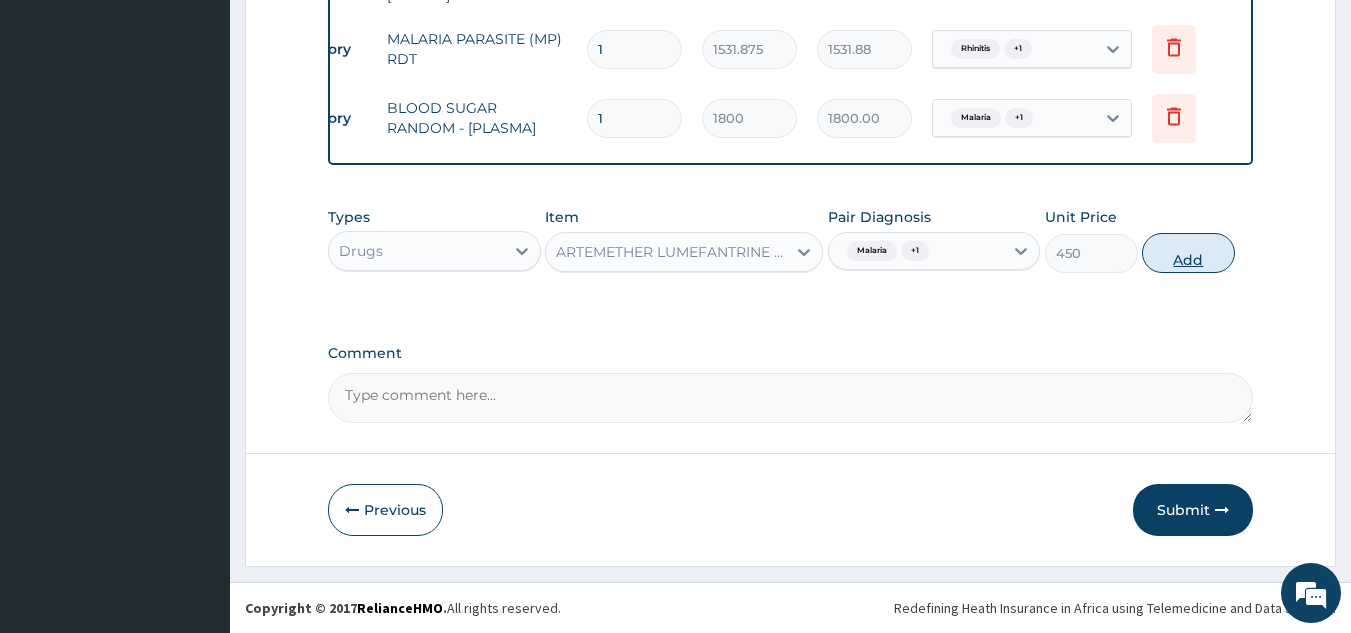 click on "Add" at bounding box center (1188, 253) 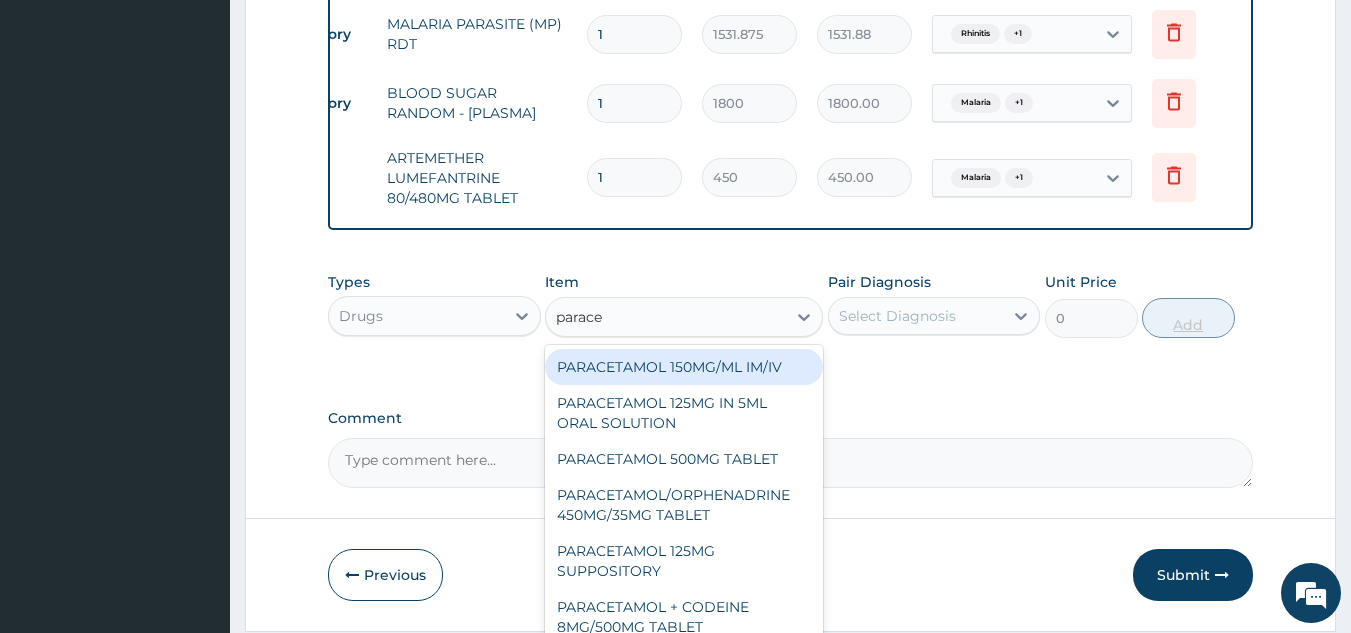 type on "paracet" 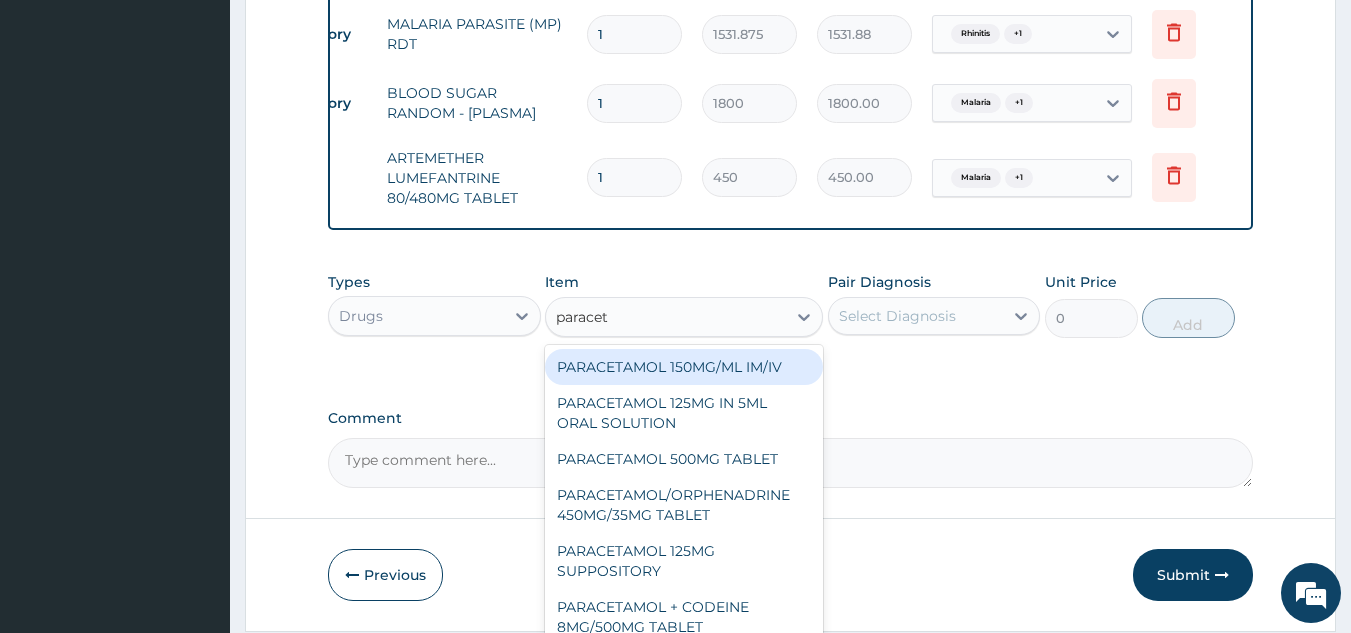 click on "PARACETAMOL 500MG TABLET" at bounding box center [684, 459] 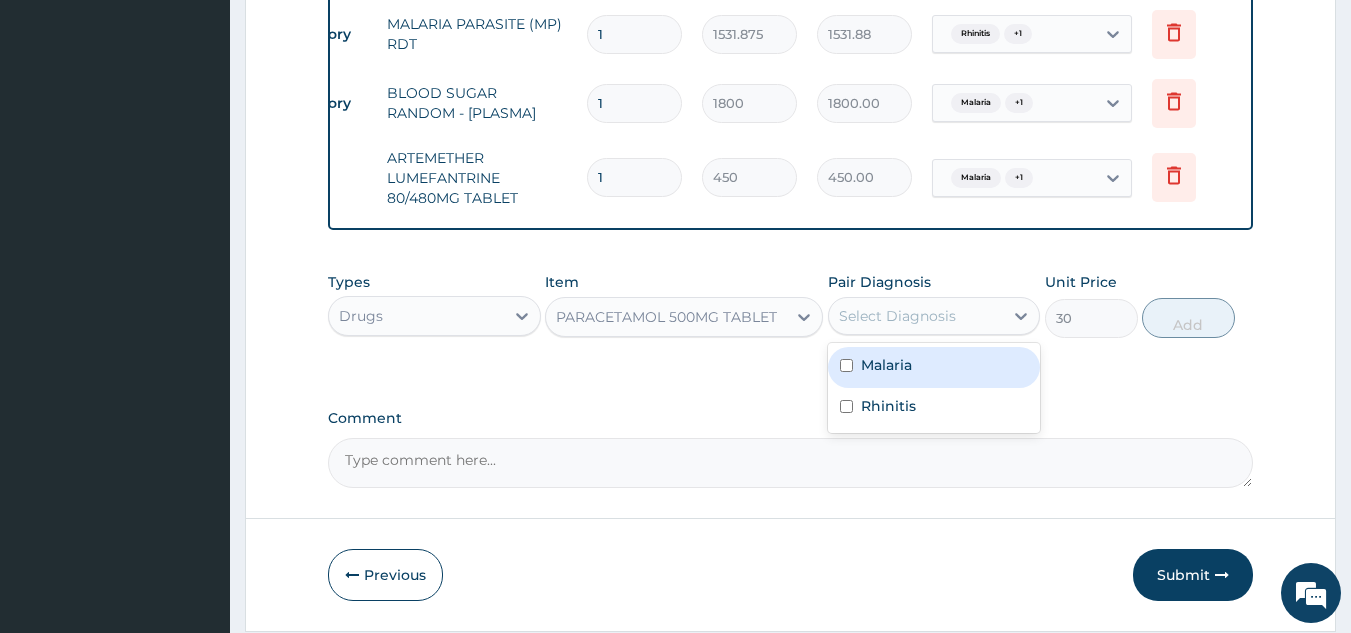 click on "Rhinitis" at bounding box center [934, 408] 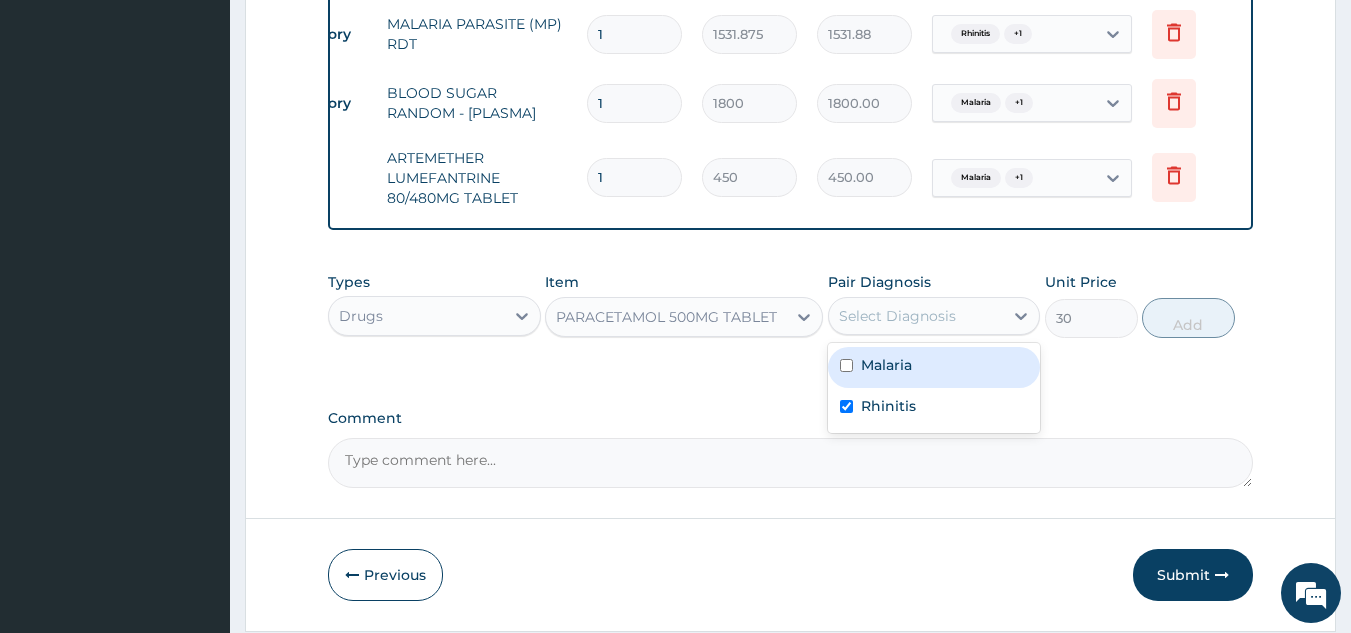 checkbox on "true" 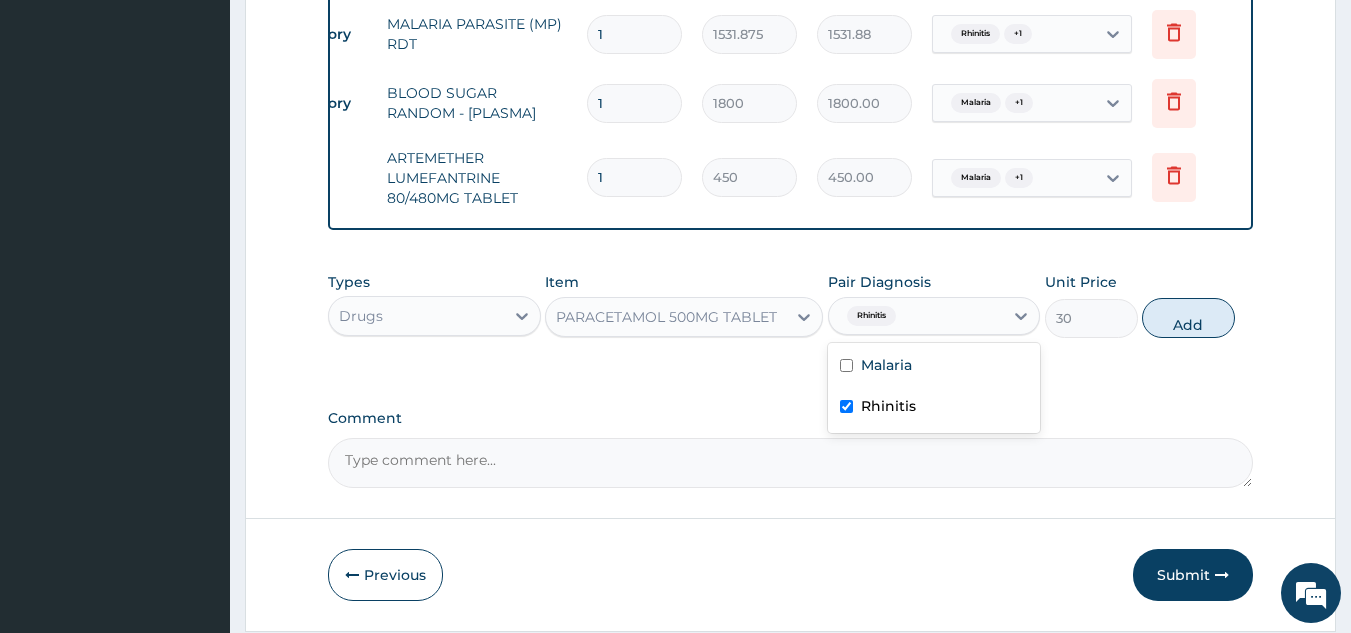 click on "Malaria" at bounding box center (934, 367) 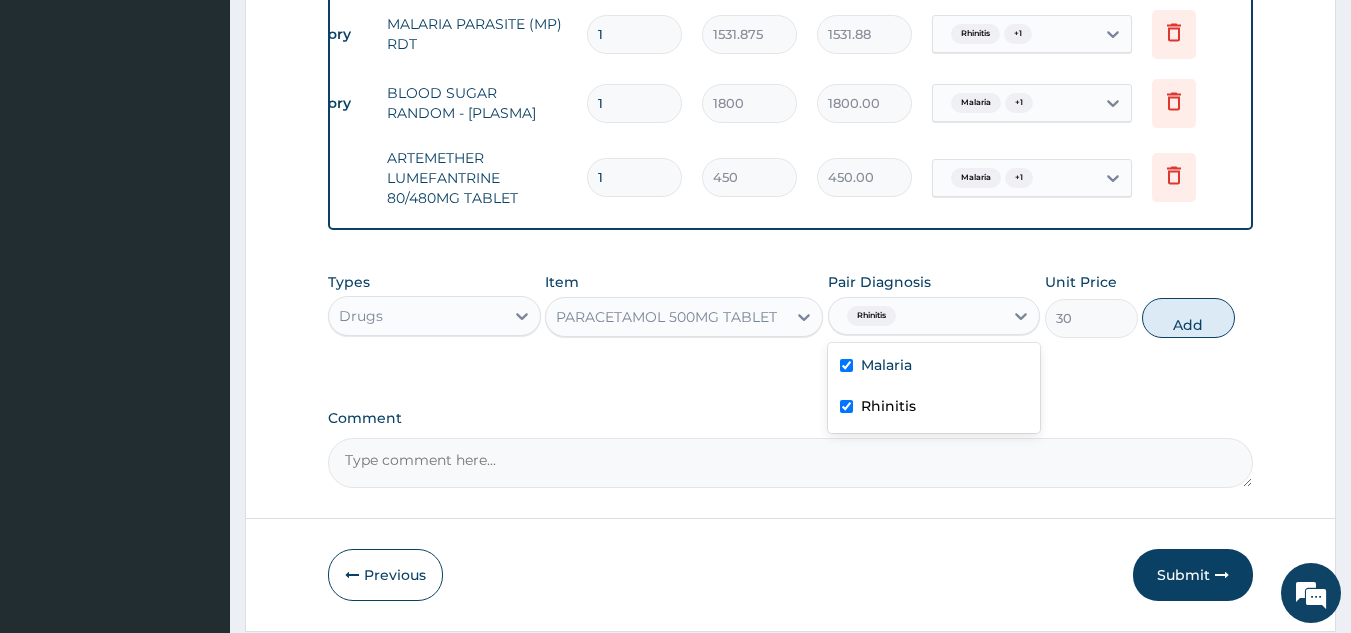 checkbox on "true" 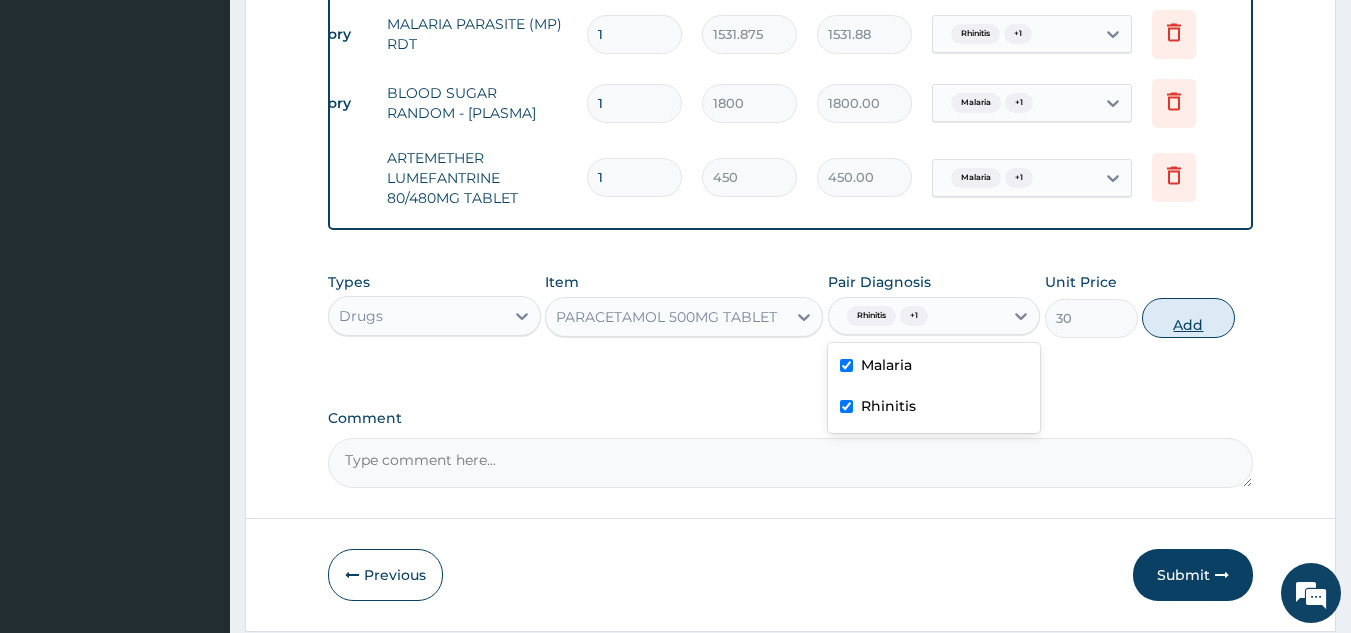 click on "Add" at bounding box center (1188, 318) 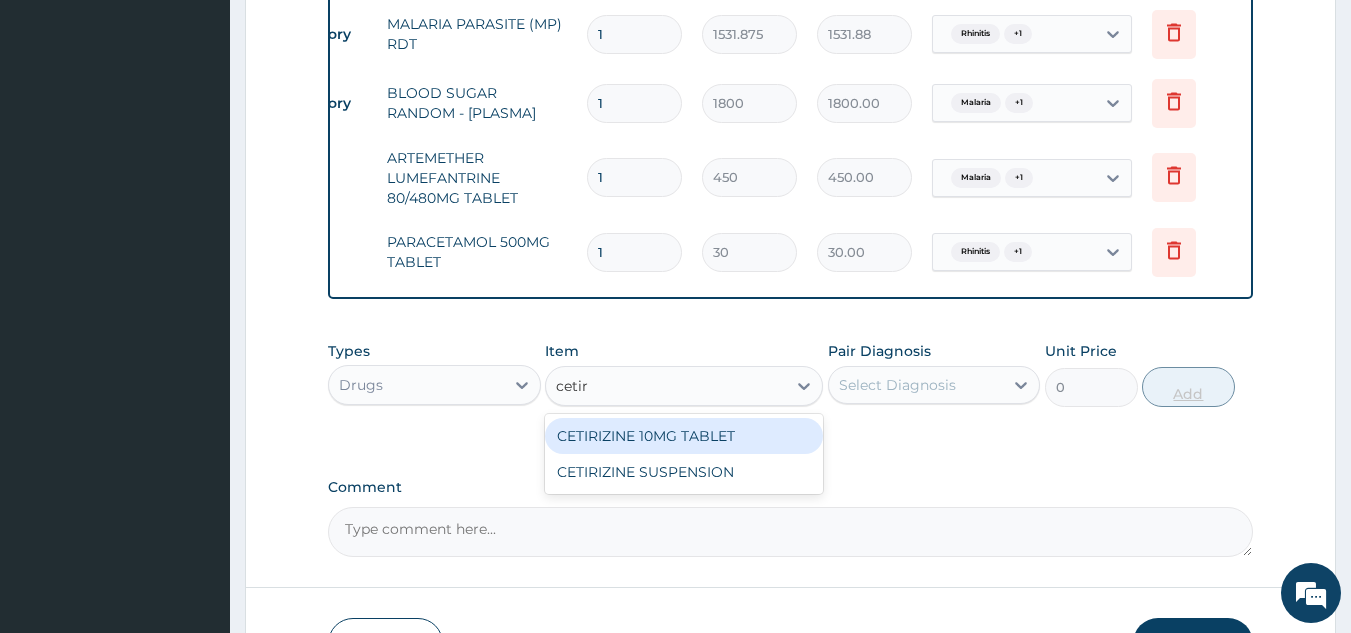 type on "cetiri" 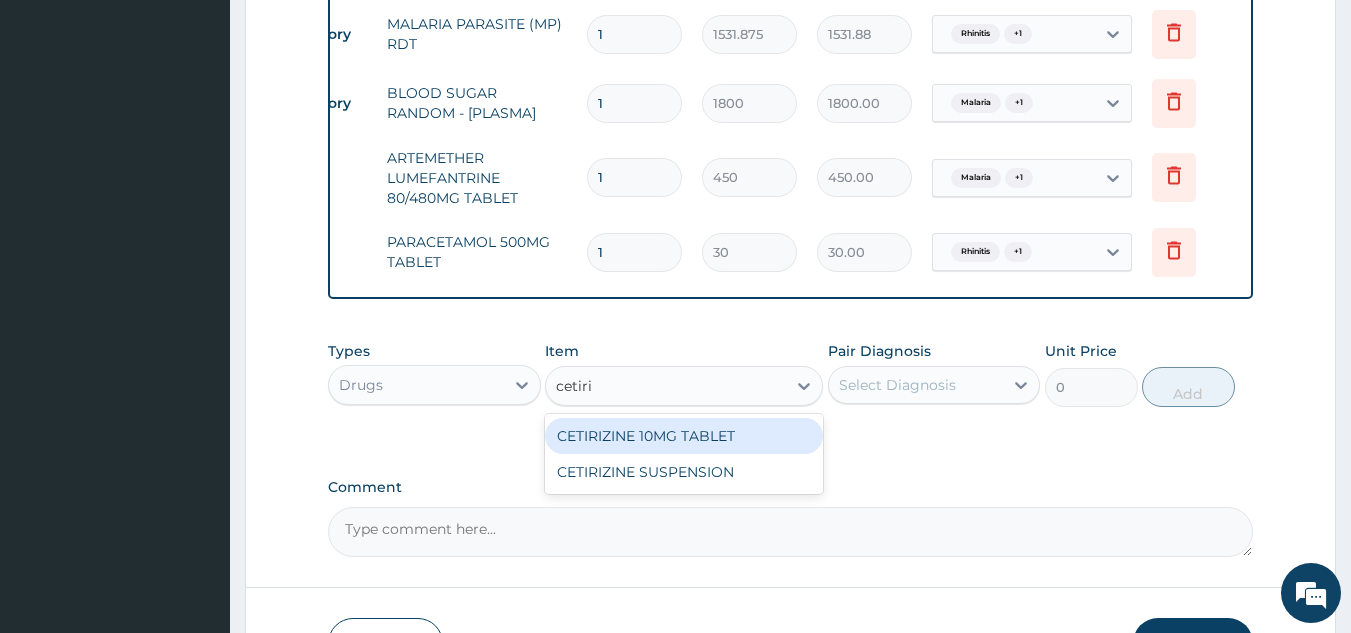 click on "CETIRIZINE 10MG TABLET" at bounding box center [684, 436] 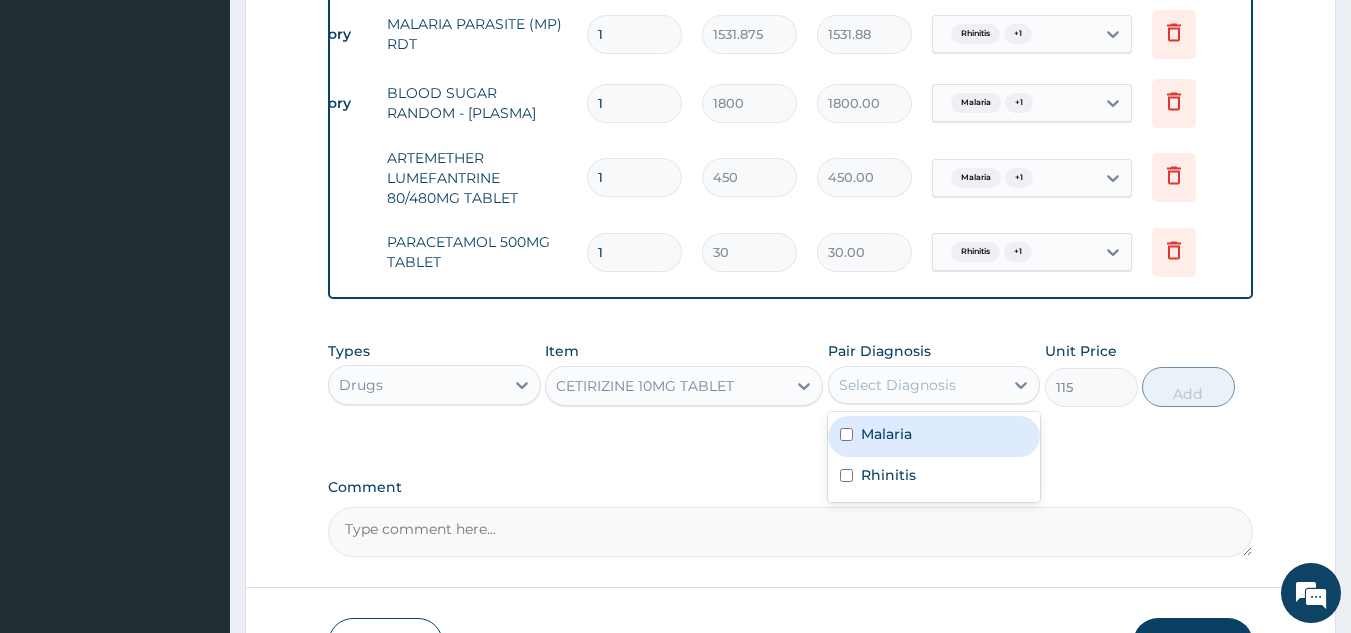 click on "Malaria" at bounding box center (934, 436) 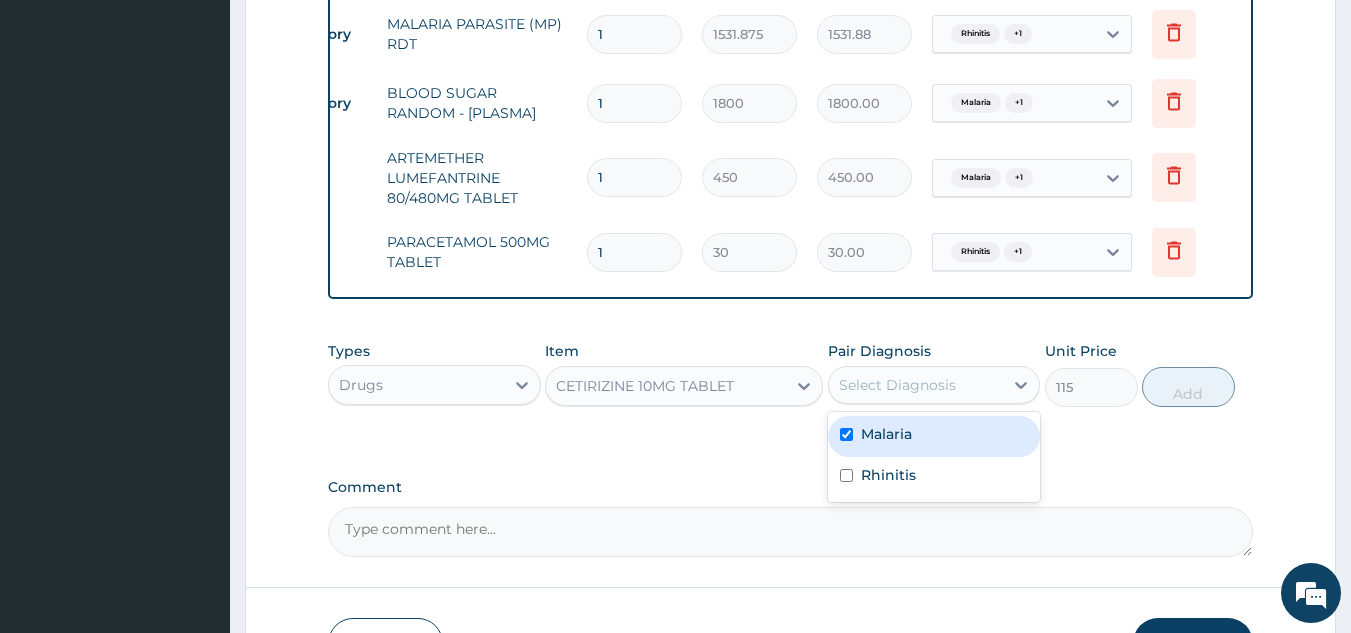 checkbox on "true" 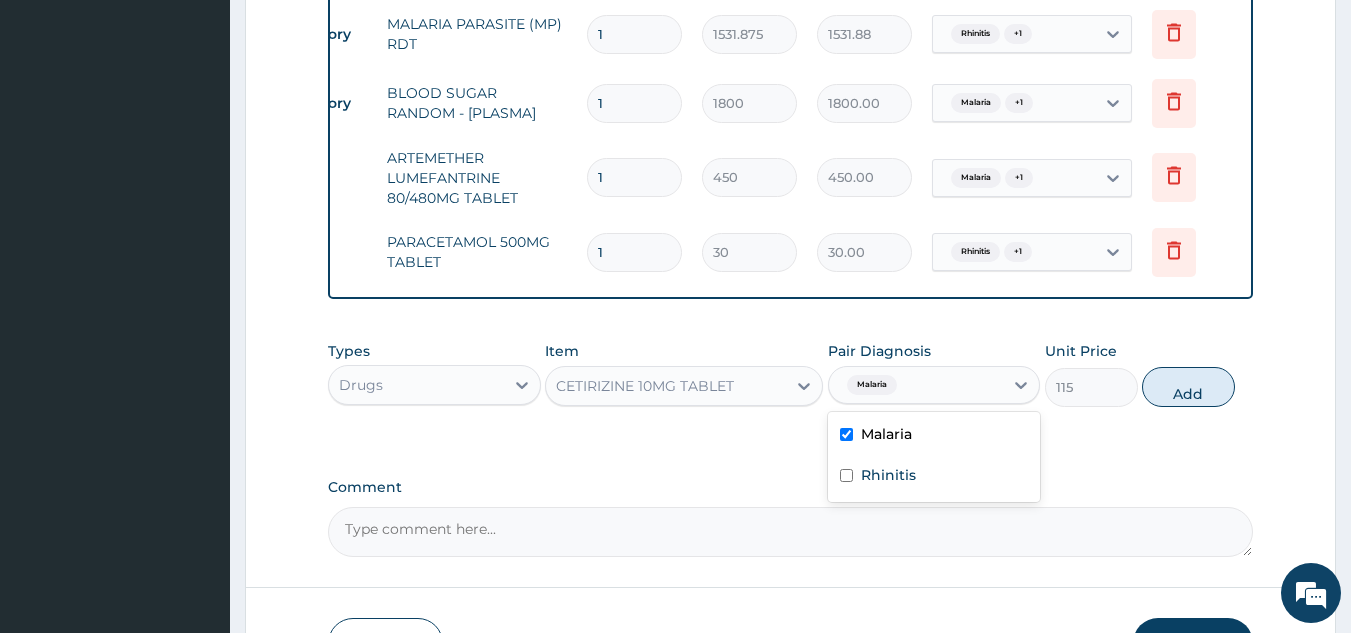 click on "Rhinitis" at bounding box center (934, 477) 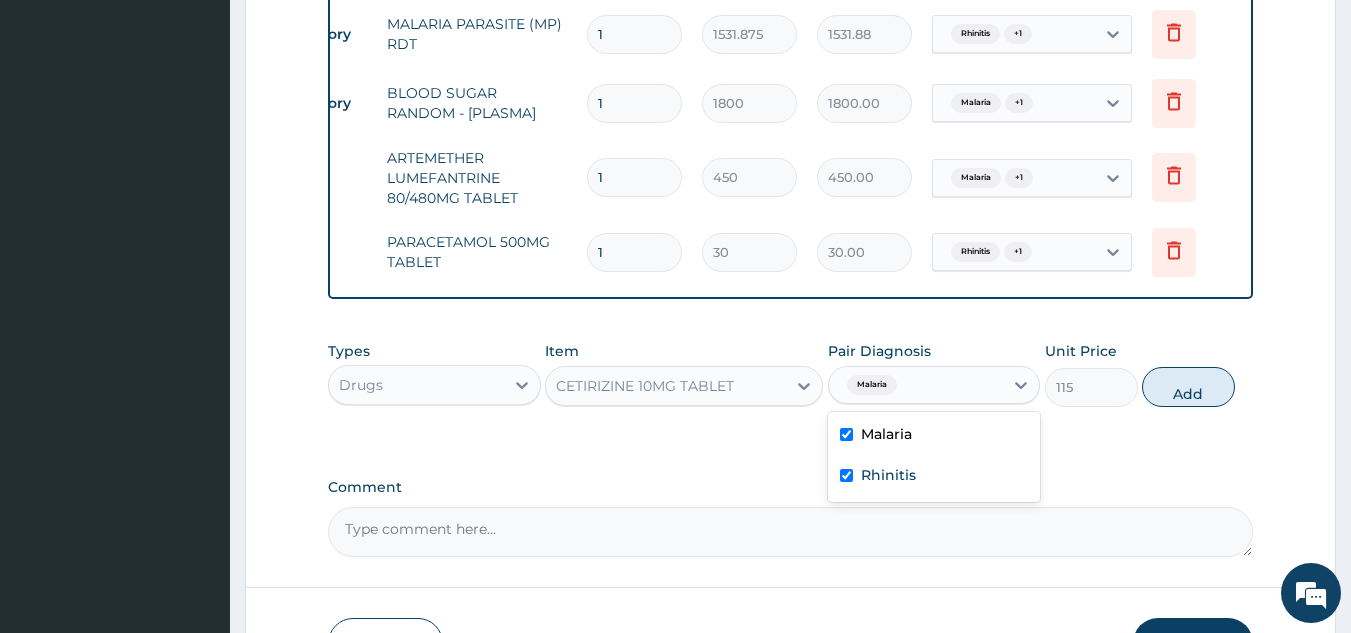 checkbox on "true" 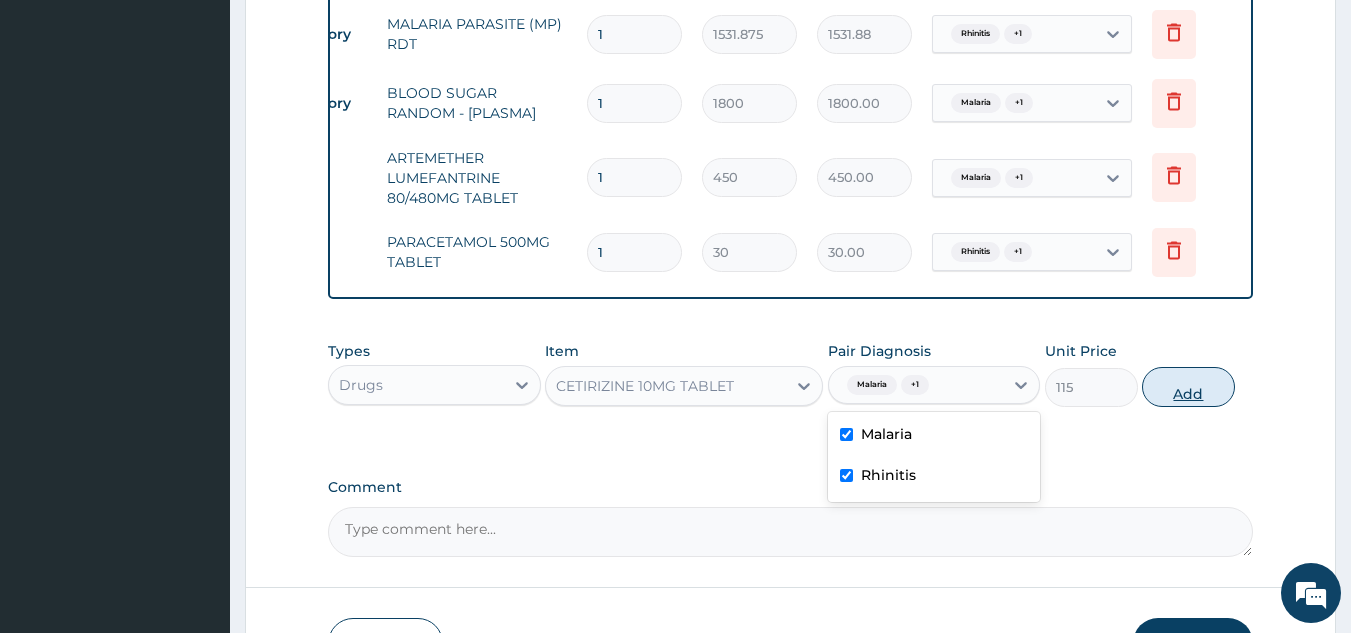 click on "Add" at bounding box center [1188, 387] 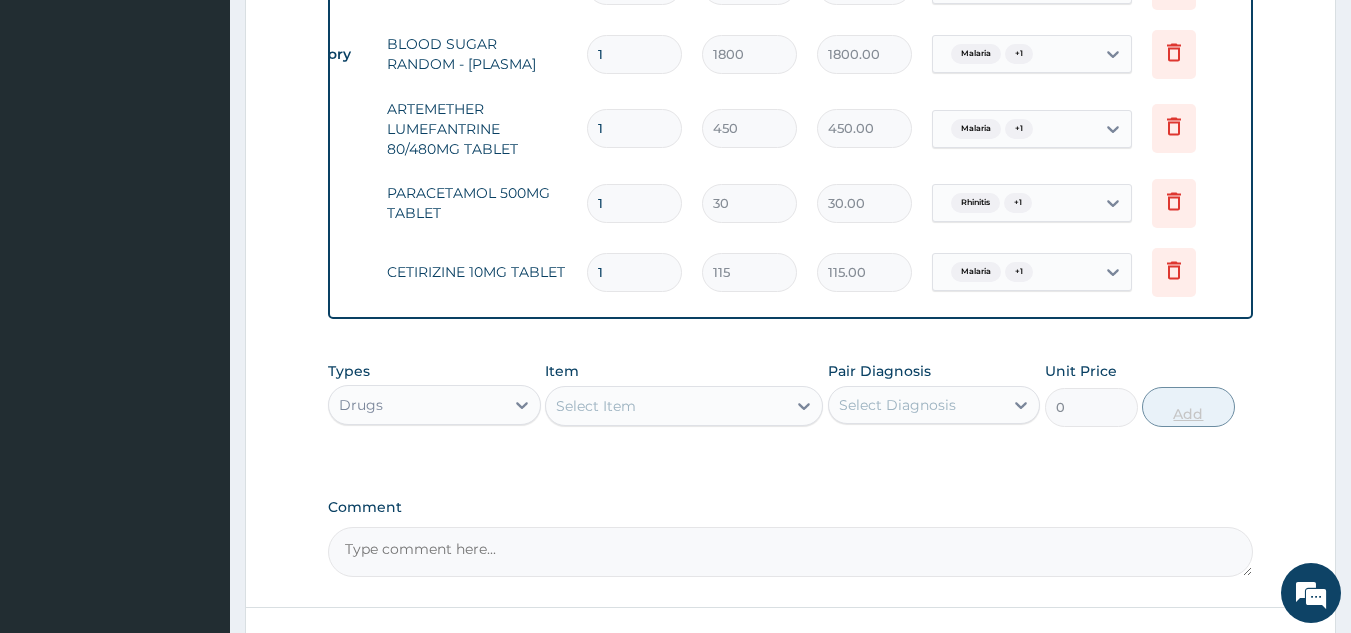 scroll, scrollTop: 1112, scrollLeft: 0, axis: vertical 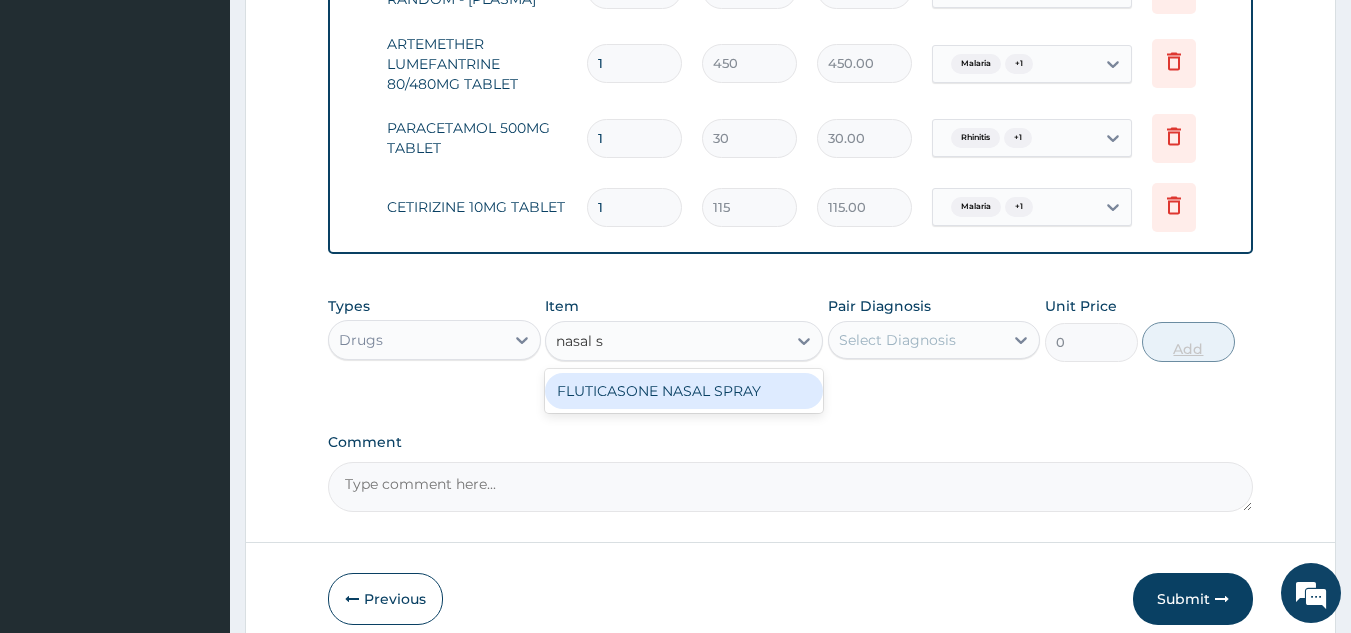 type on "nasal" 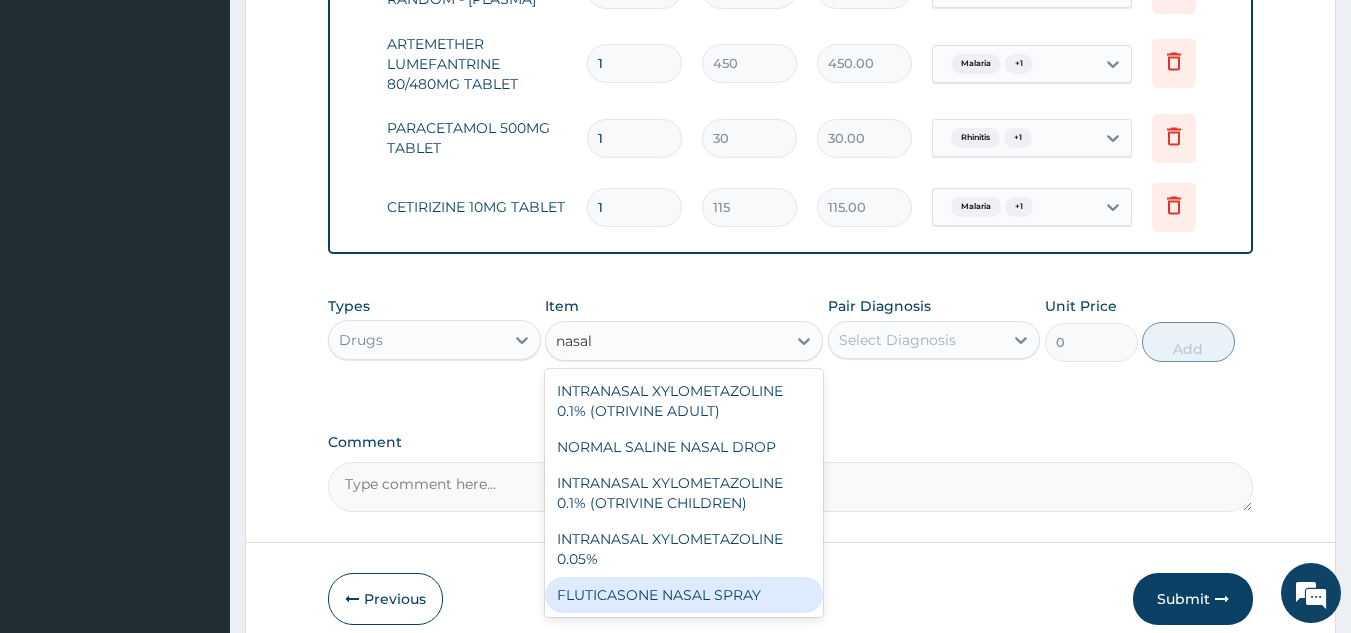 click on "NORMAL SALINE NASAL DROP" at bounding box center [684, 447] 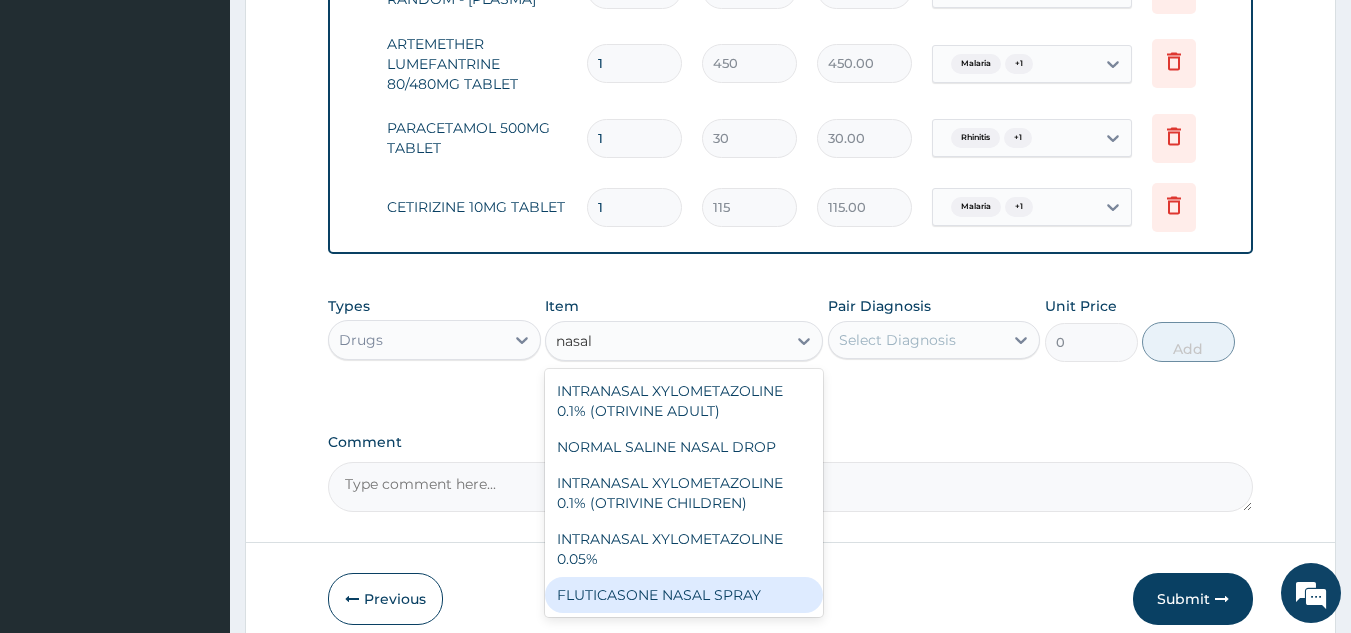 type 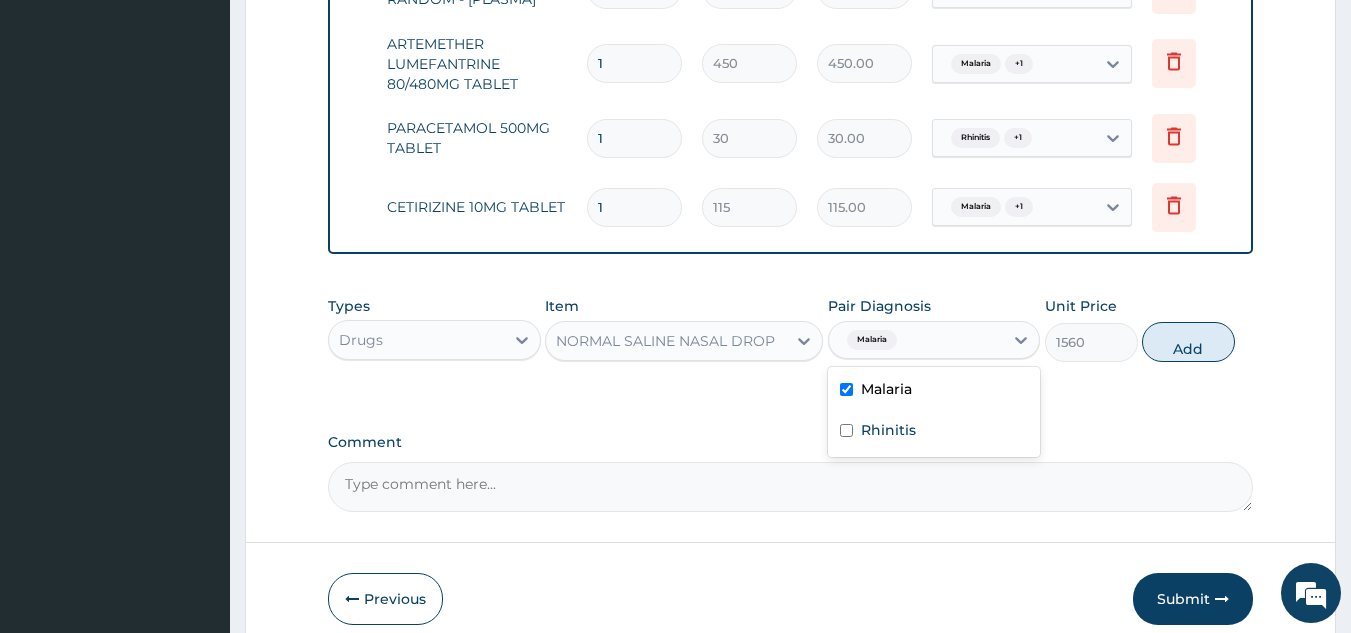 click on "Rhinitis" at bounding box center [934, 432] 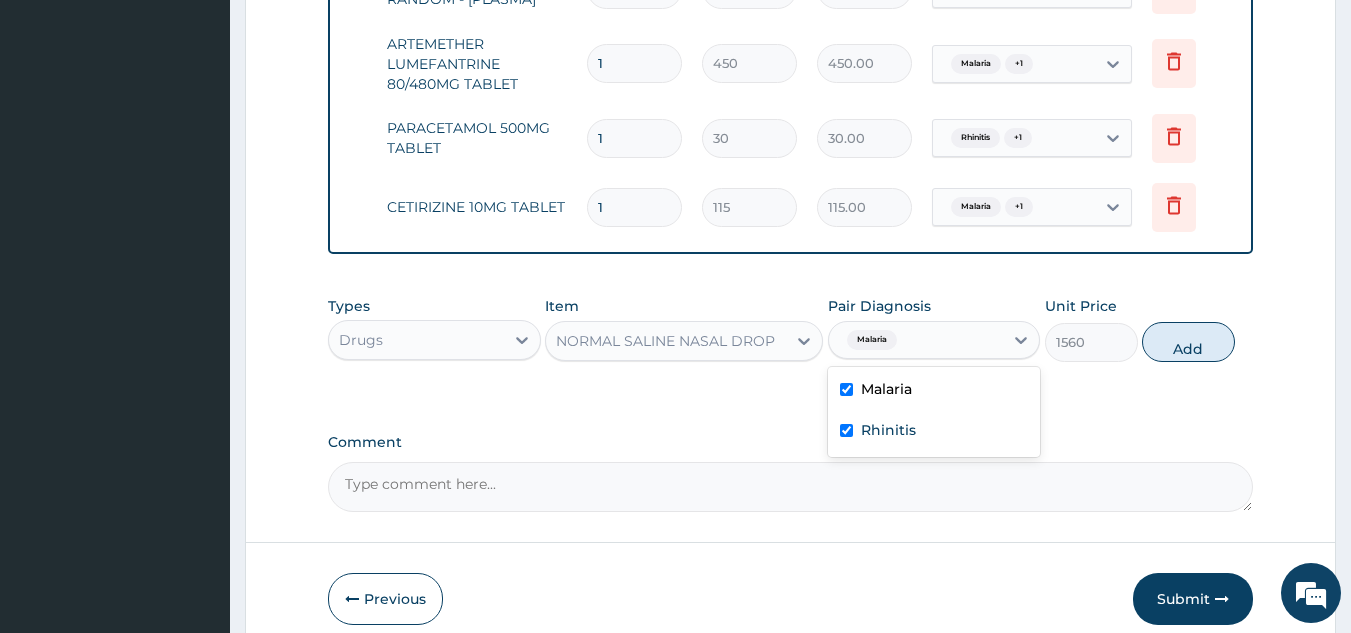 checkbox on "true" 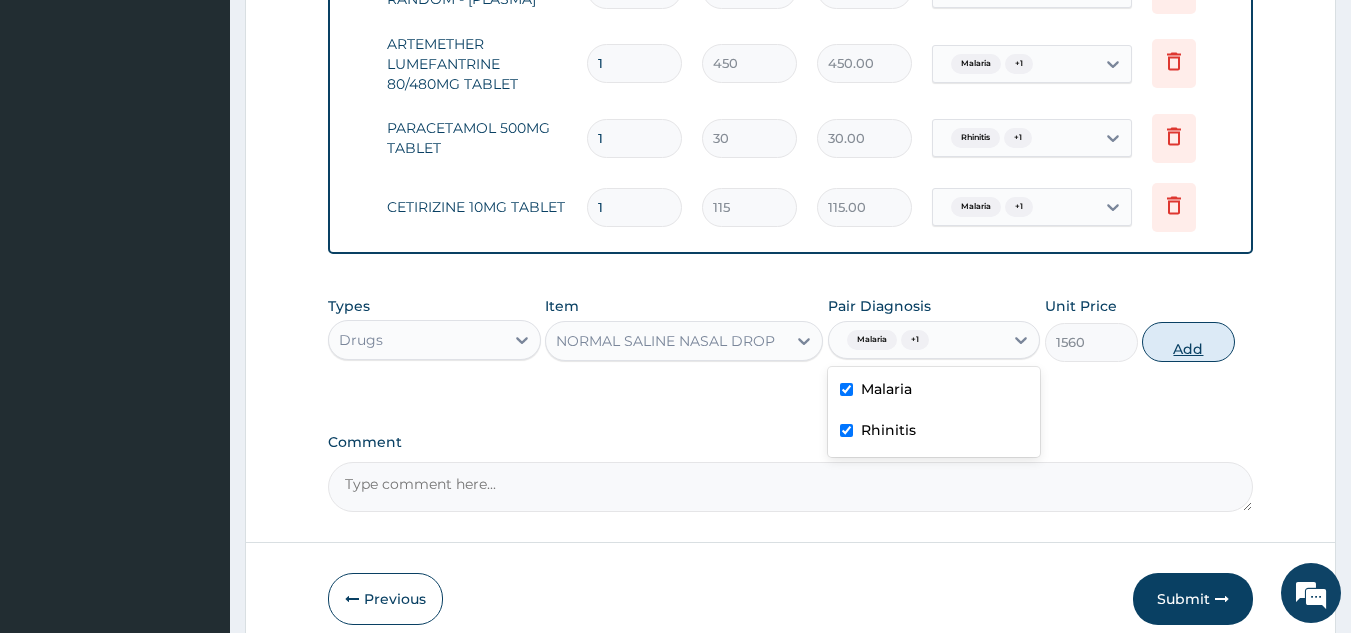 click on "Add" at bounding box center [1188, 342] 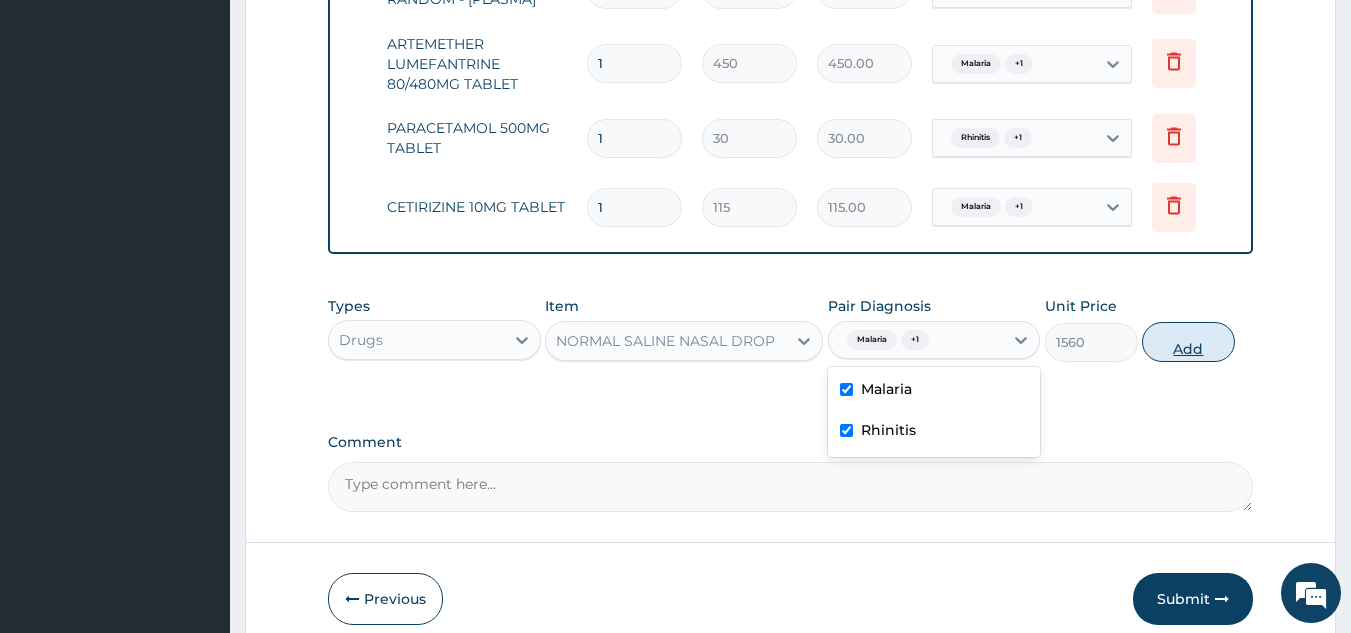 type on "0" 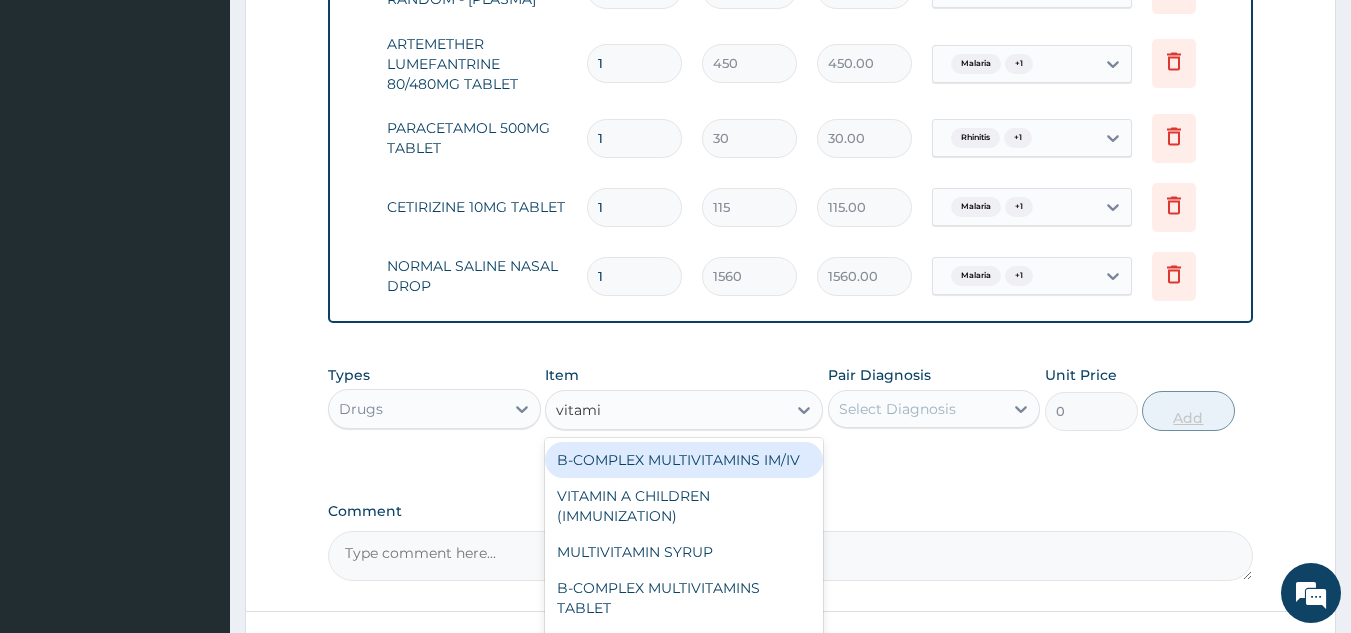 type on "vitamin" 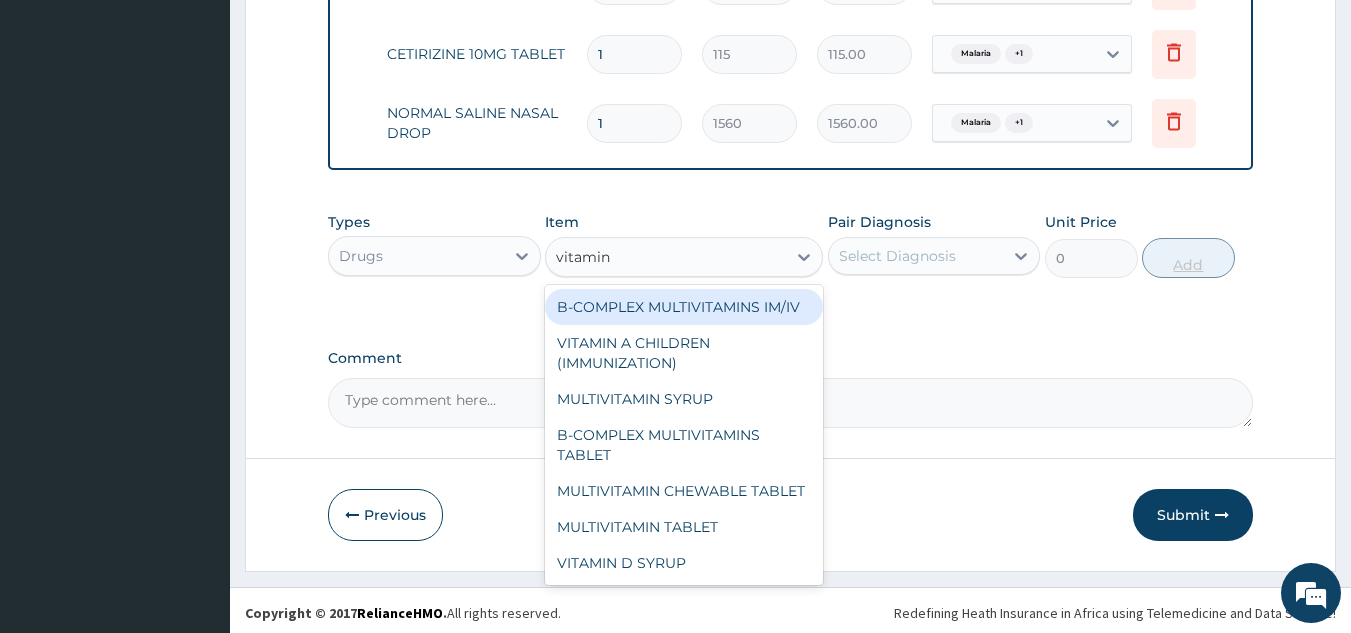 scroll, scrollTop: 1285, scrollLeft: 0, axis: vertical 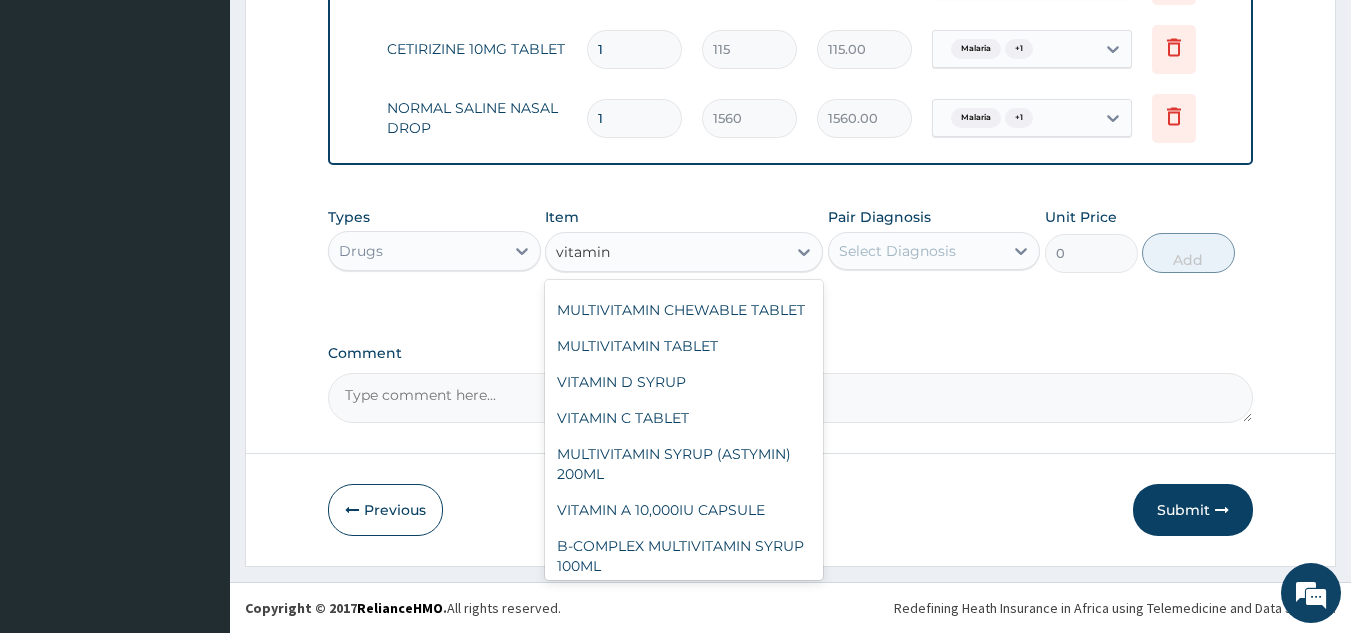 click on "VITAMIN C TABLET" at bounding box center (684, 418) 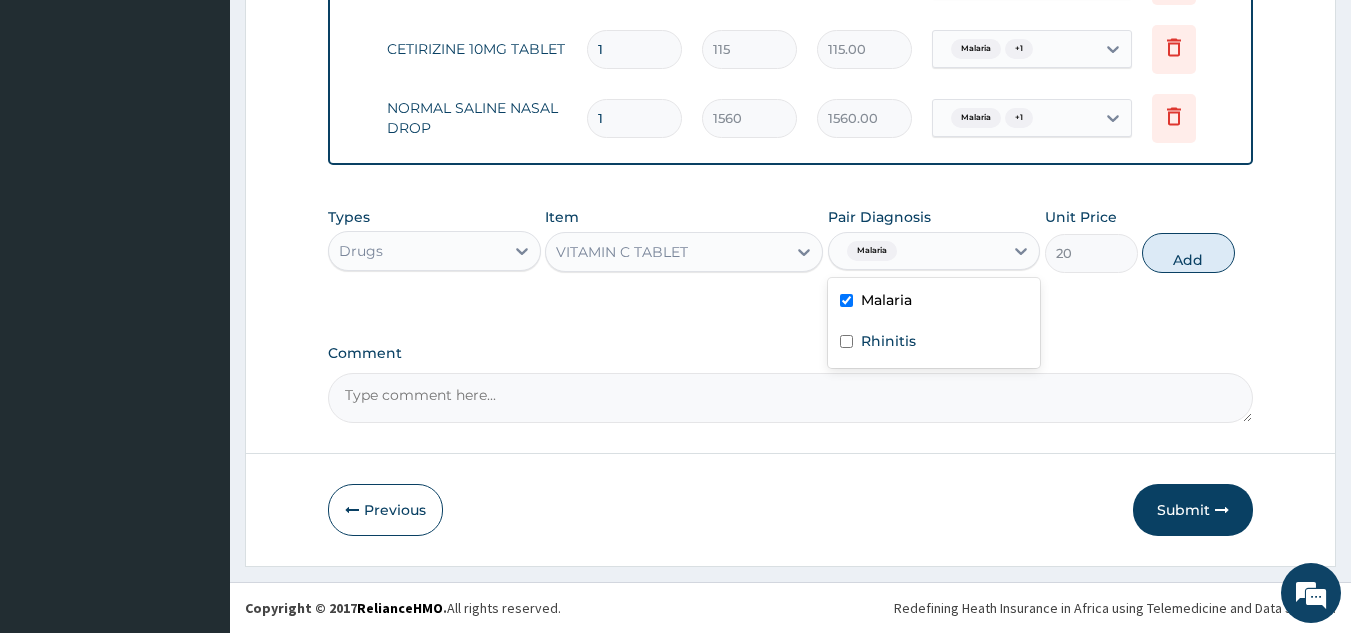 click on "Rhinitis" at bounding box center [934, 343] 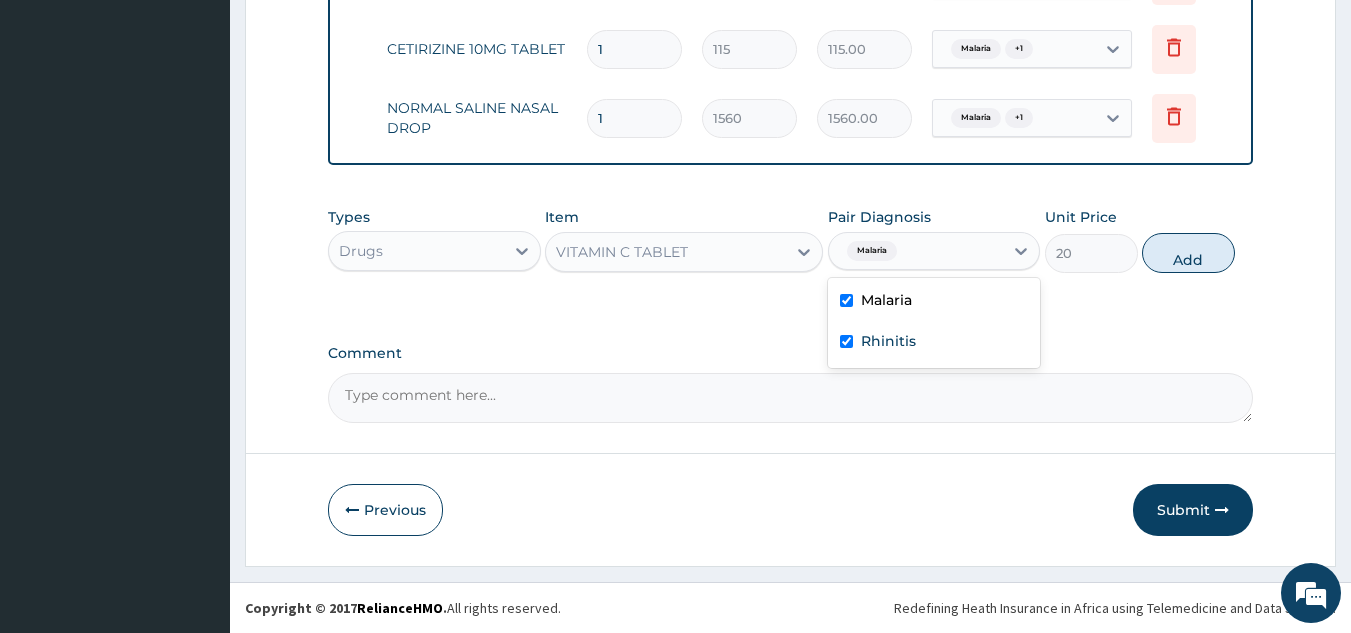 checkbox on "true" 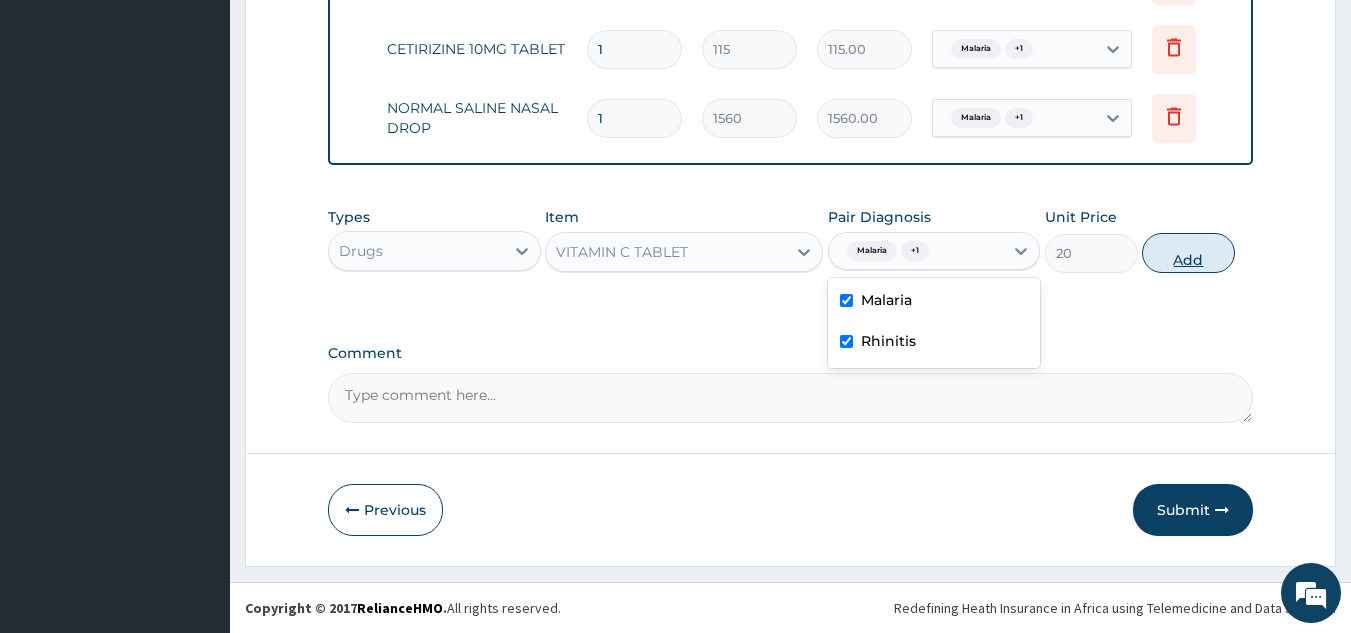 click on "Add" at bounding box center [1188, 253] 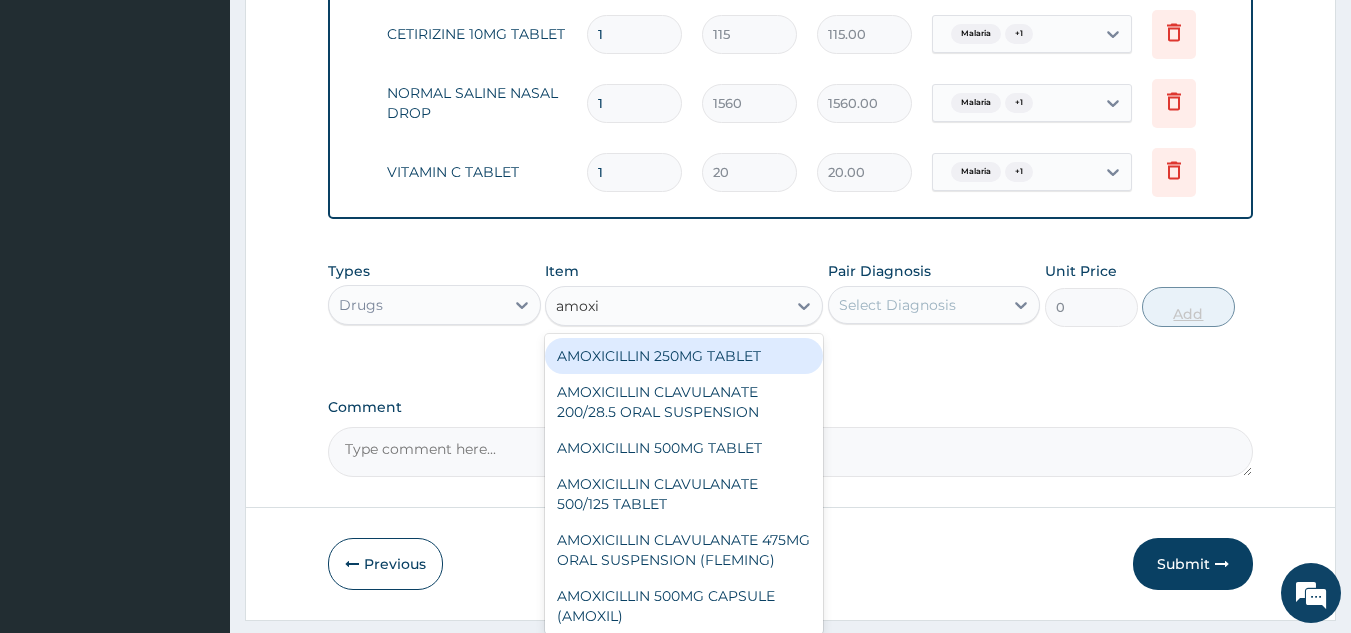type on "amoxic" 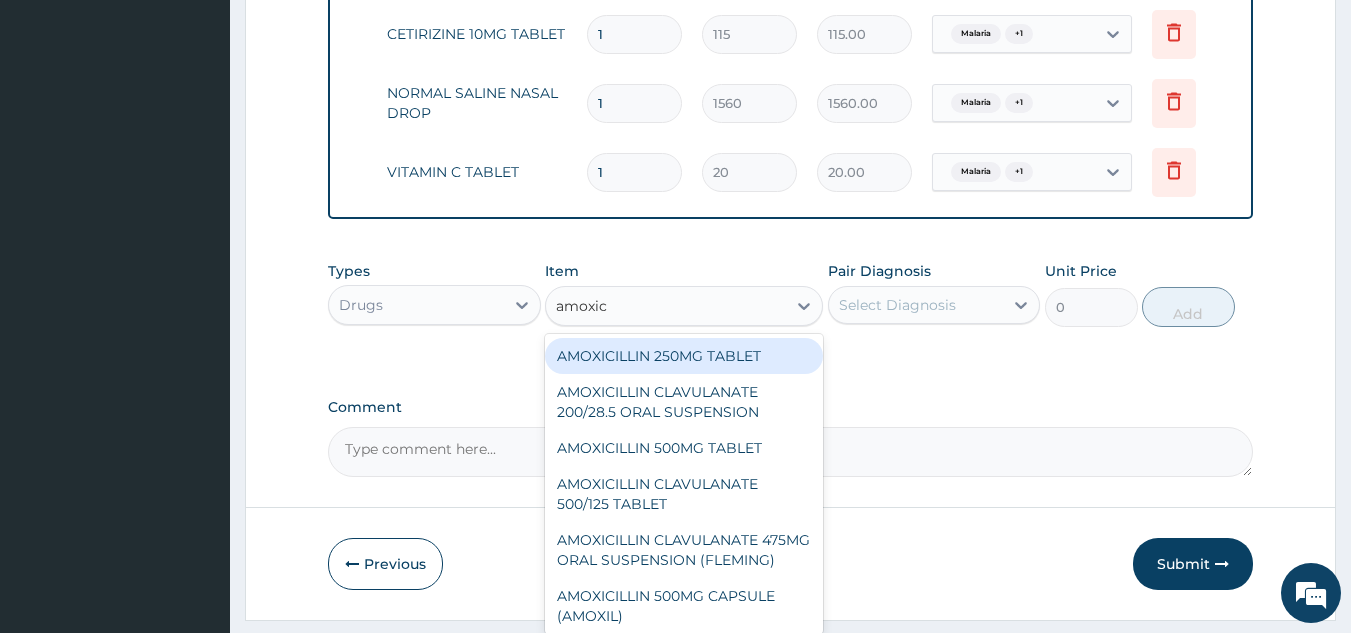 click on "AMOXICILLIN CLAVULANATE 500/125 TABLET" at bounding box center [684, 494] 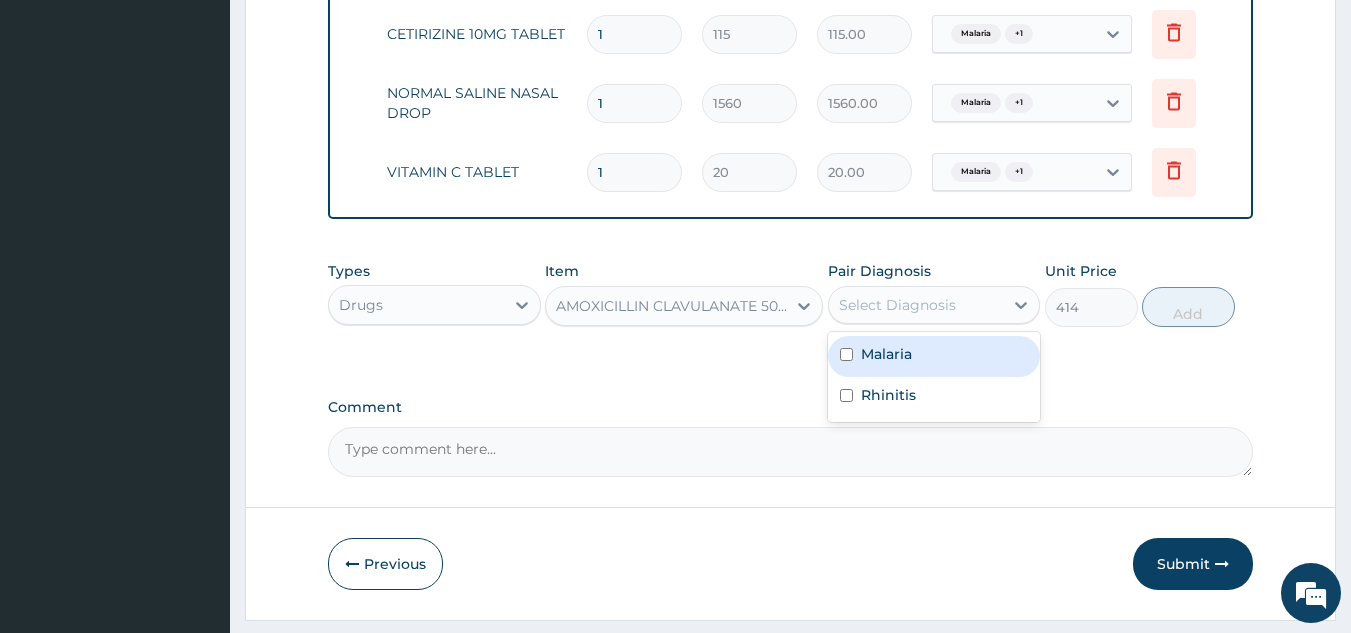 click on "Malaria" at bounding box center [934, 356] 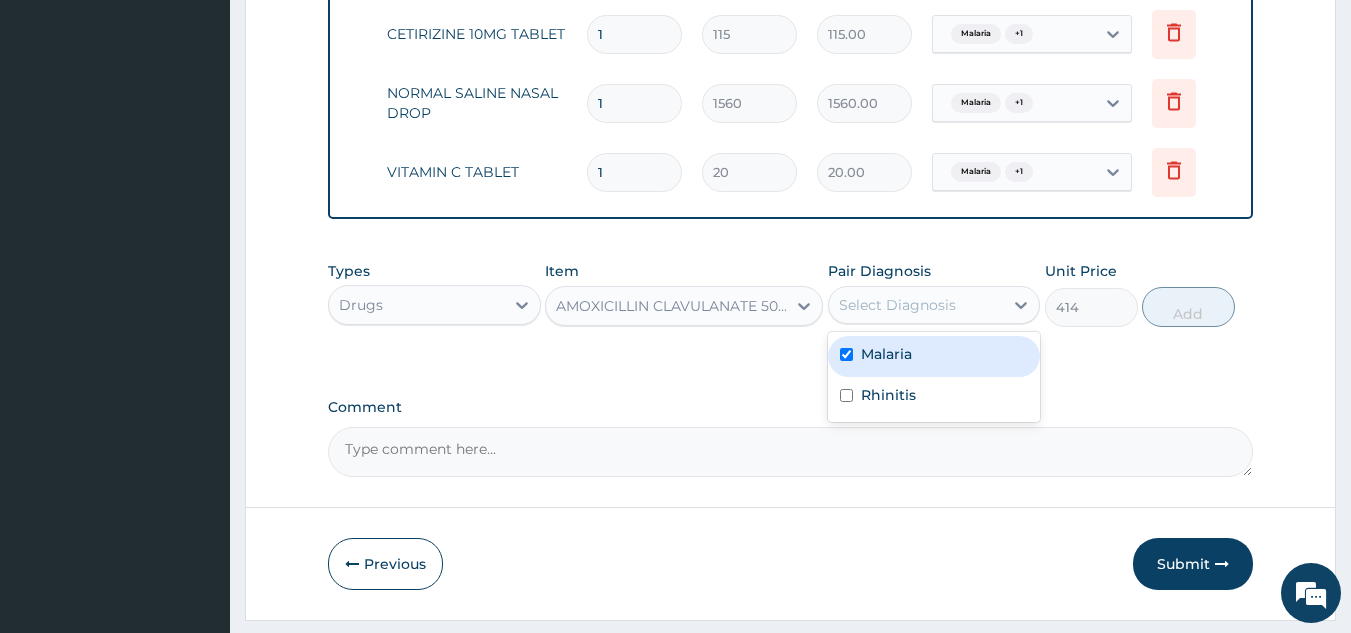 checkbox on "true" 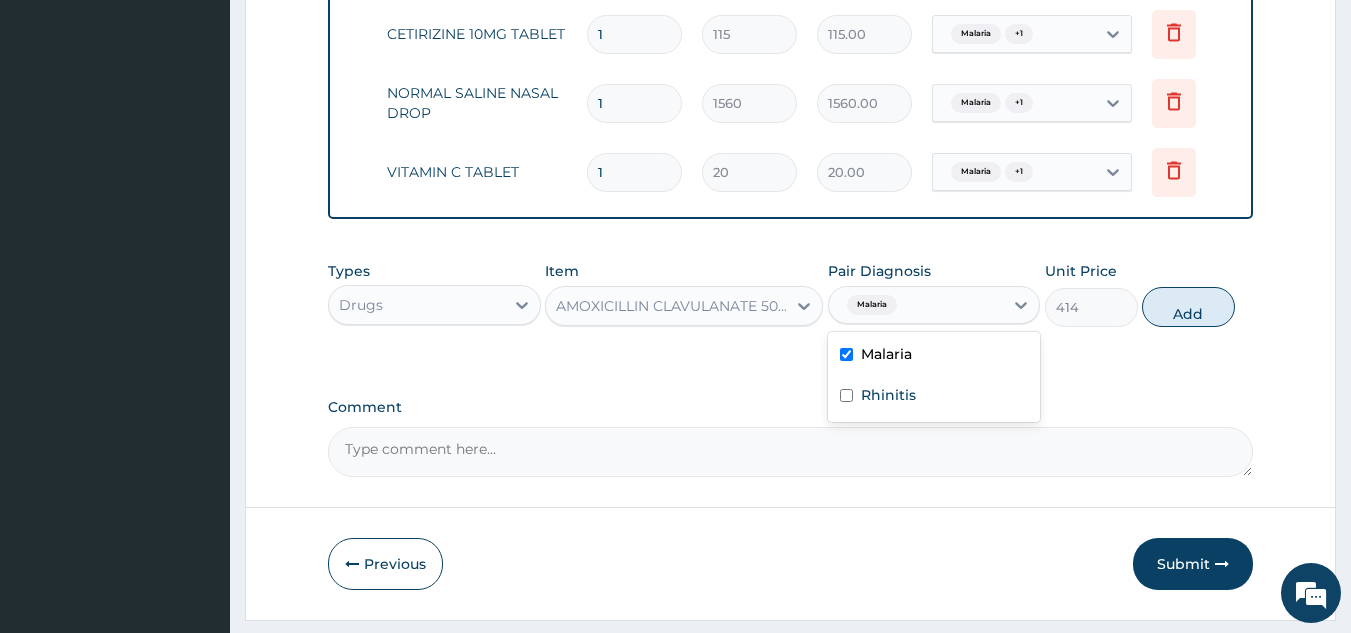 click on "Rhinitis" at bounding box center [934, 397] 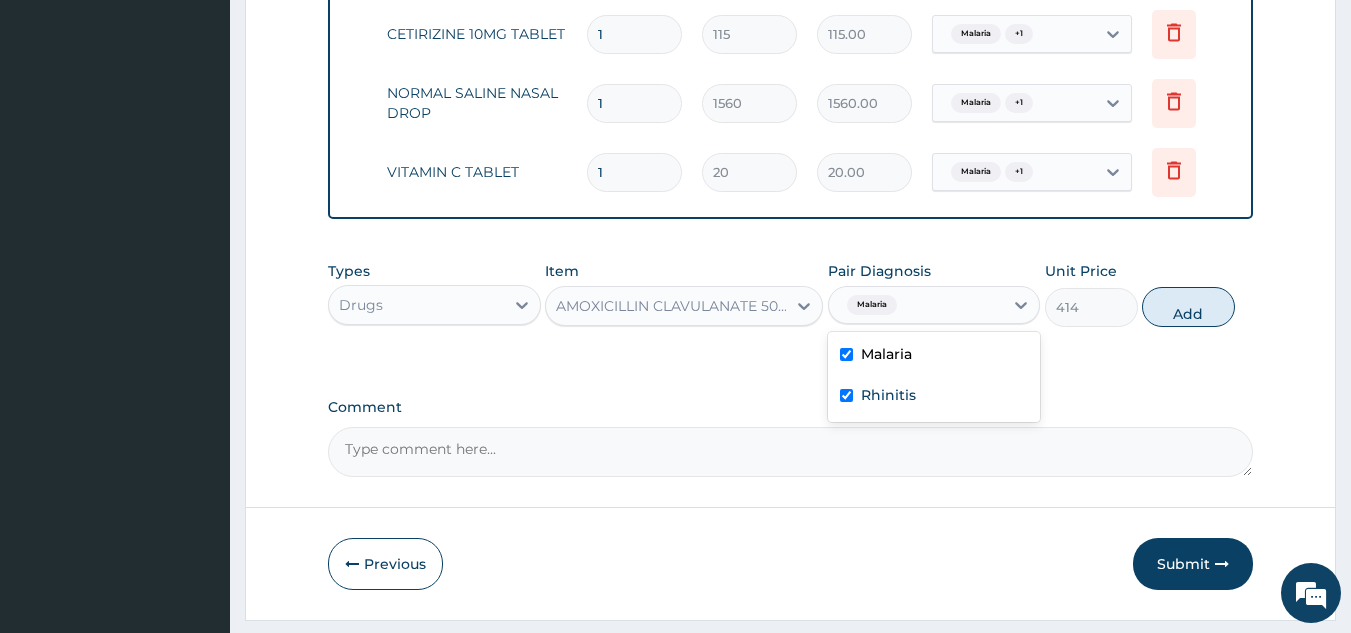 checkbox on "true" 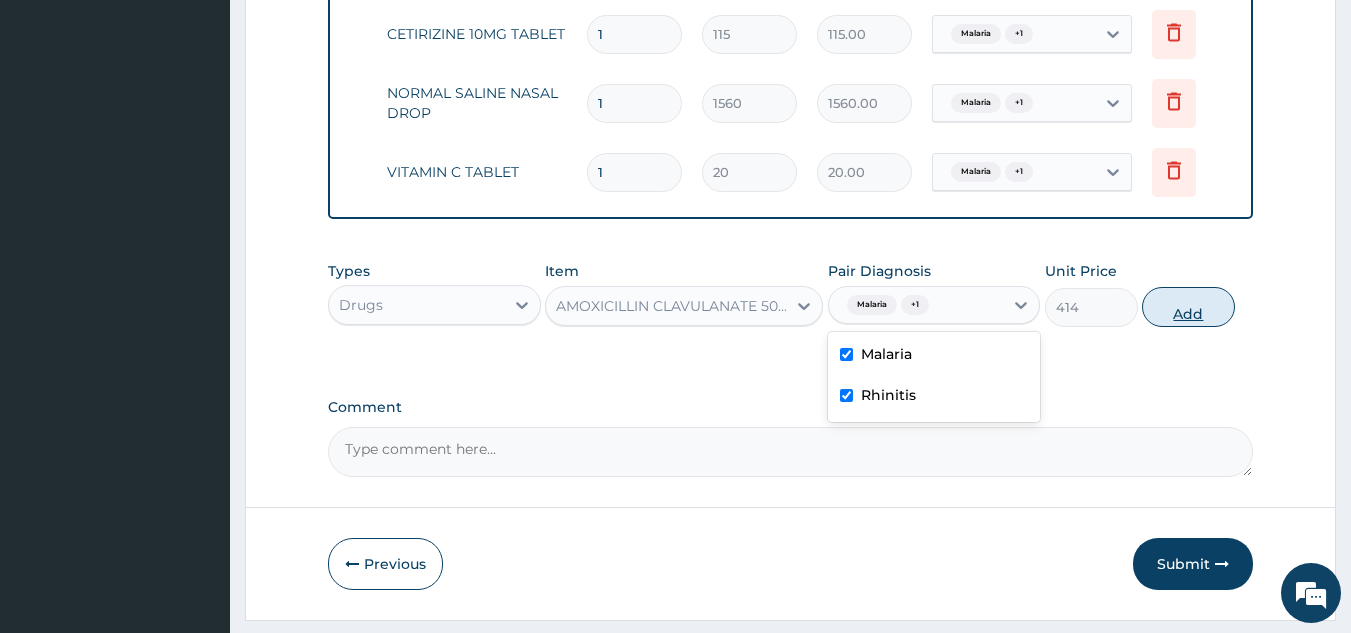 click on "Add" at bounding box center (1188, 307) 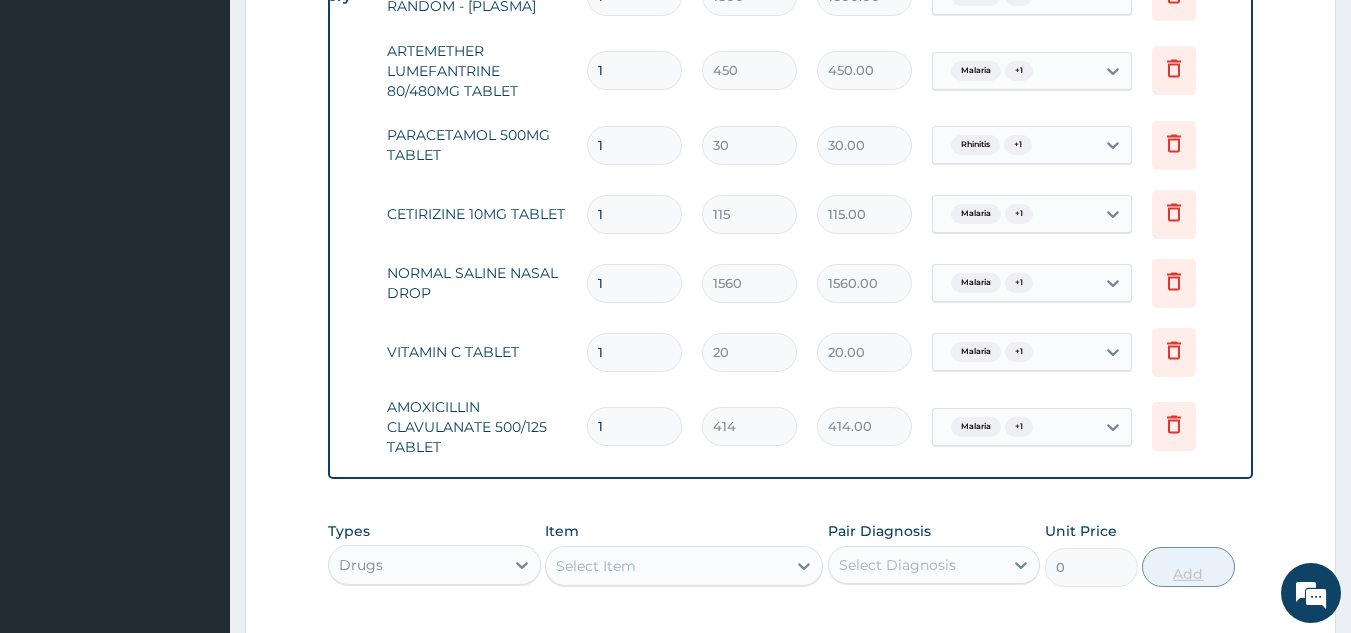 scroll, scrollTop: 1063, scrollLeft: 0, axis: vertical 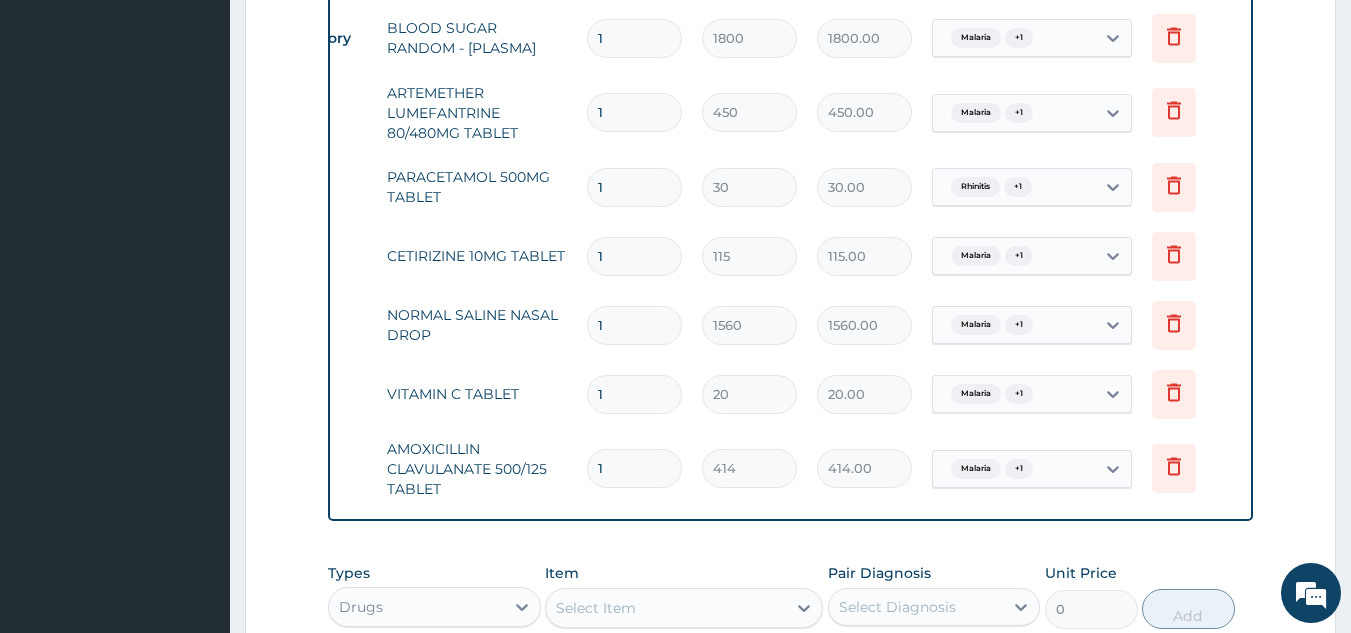 click on "1" at bounding box center (634, 112) 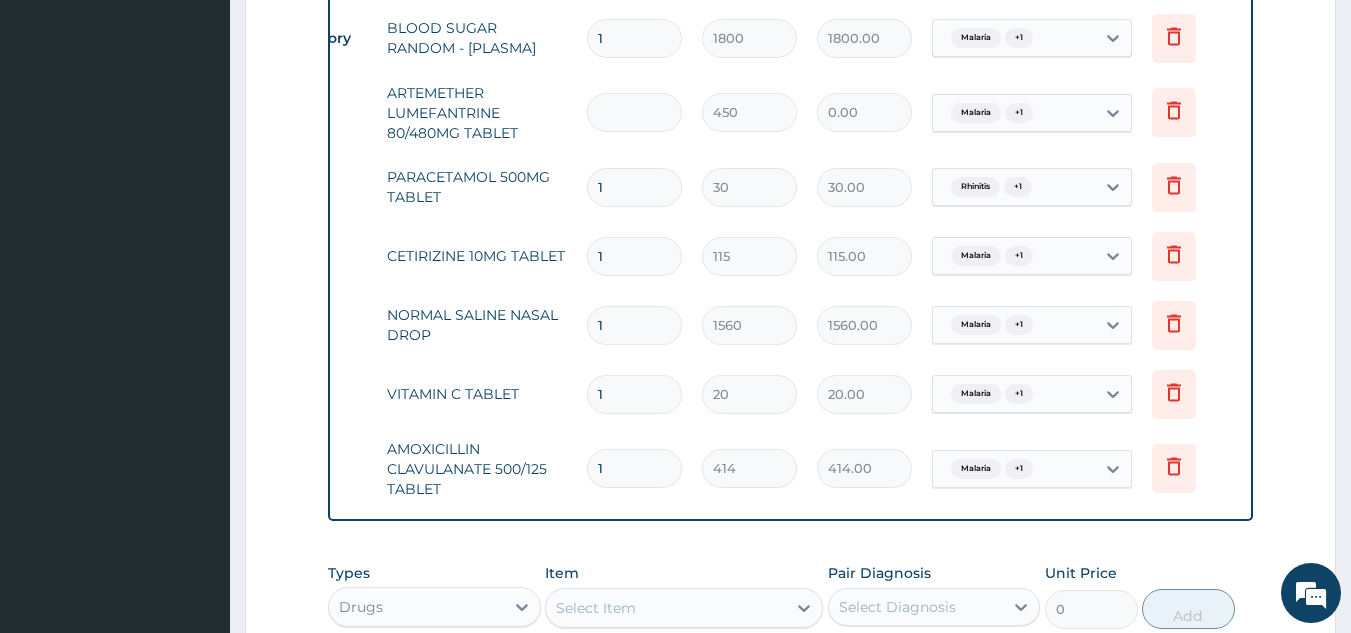 type on "6" 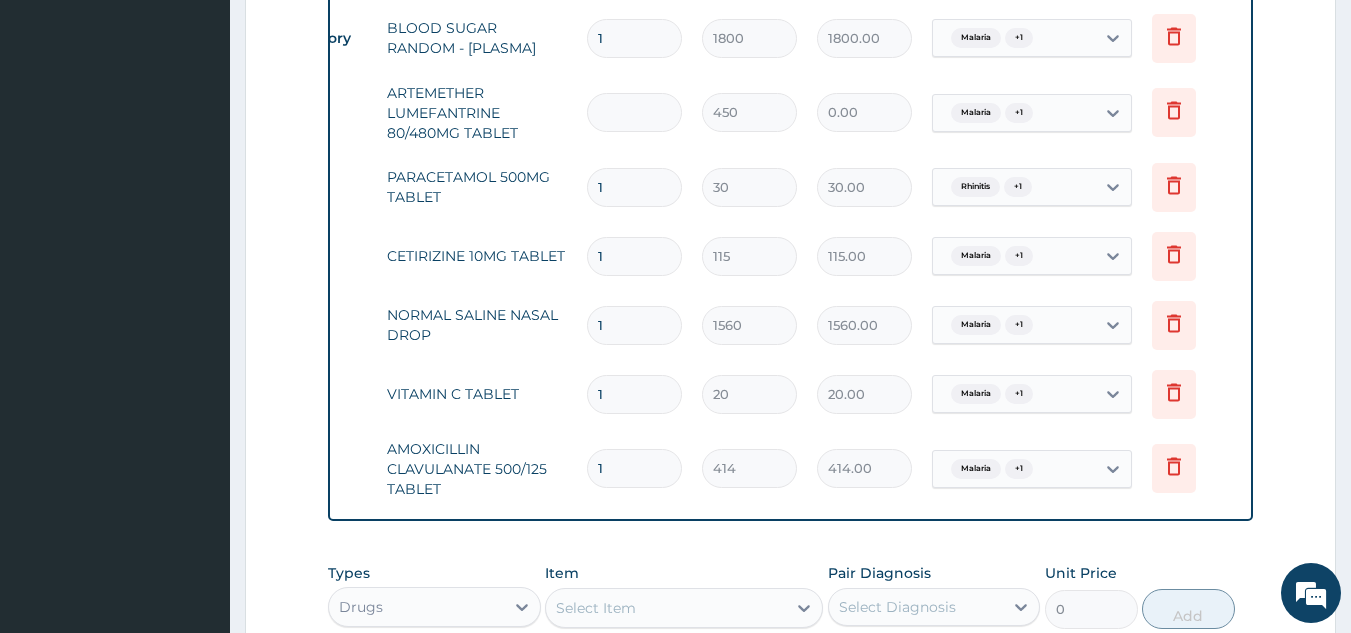 type on "2700.00" 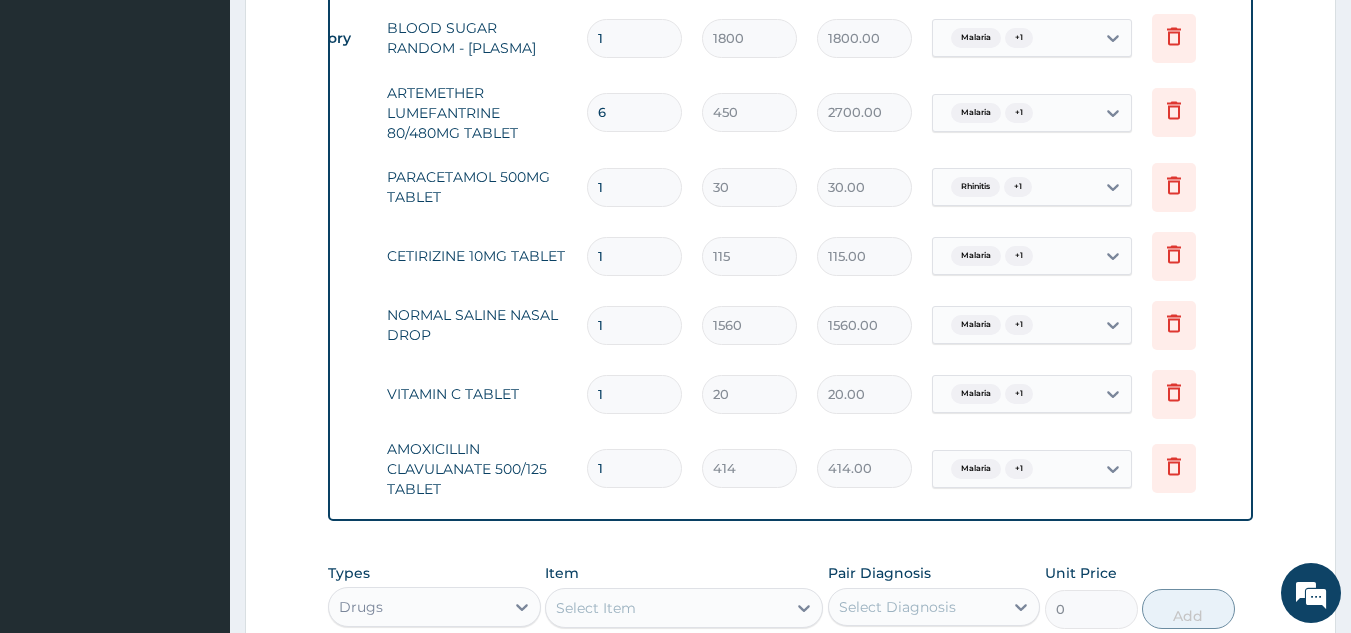 type on "6" 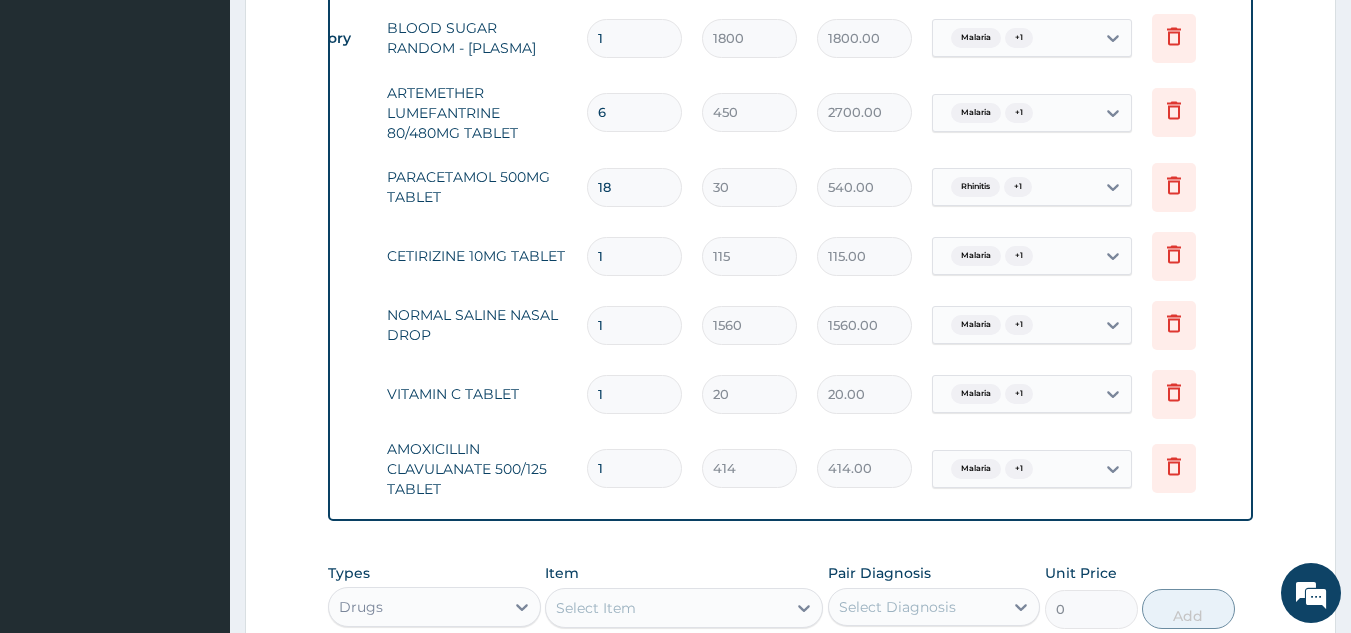 type on "18" 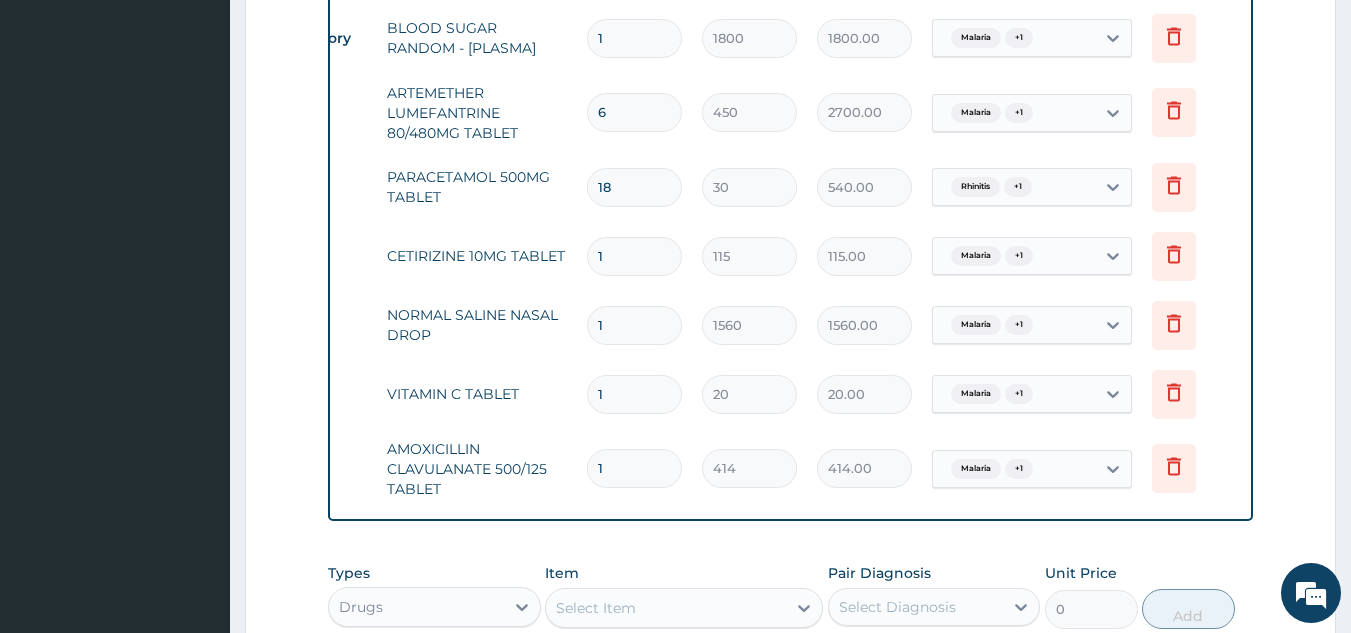 click on "1" at bounding box center (634, 256) 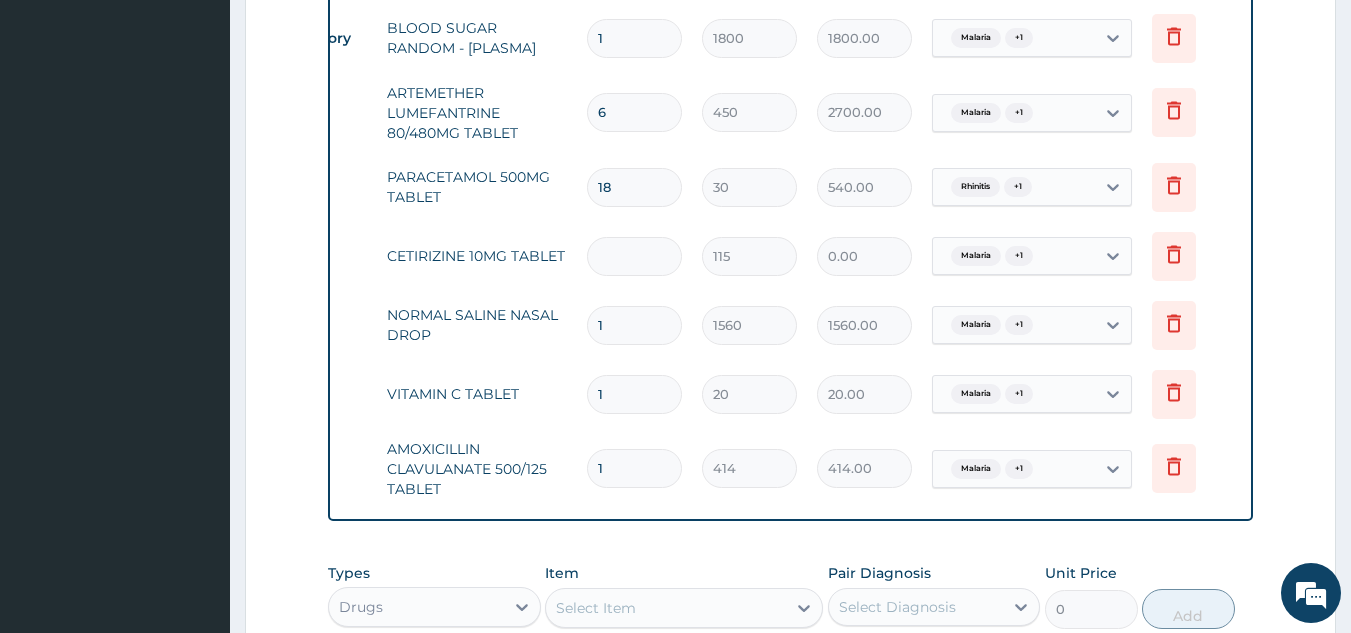 type on "5" 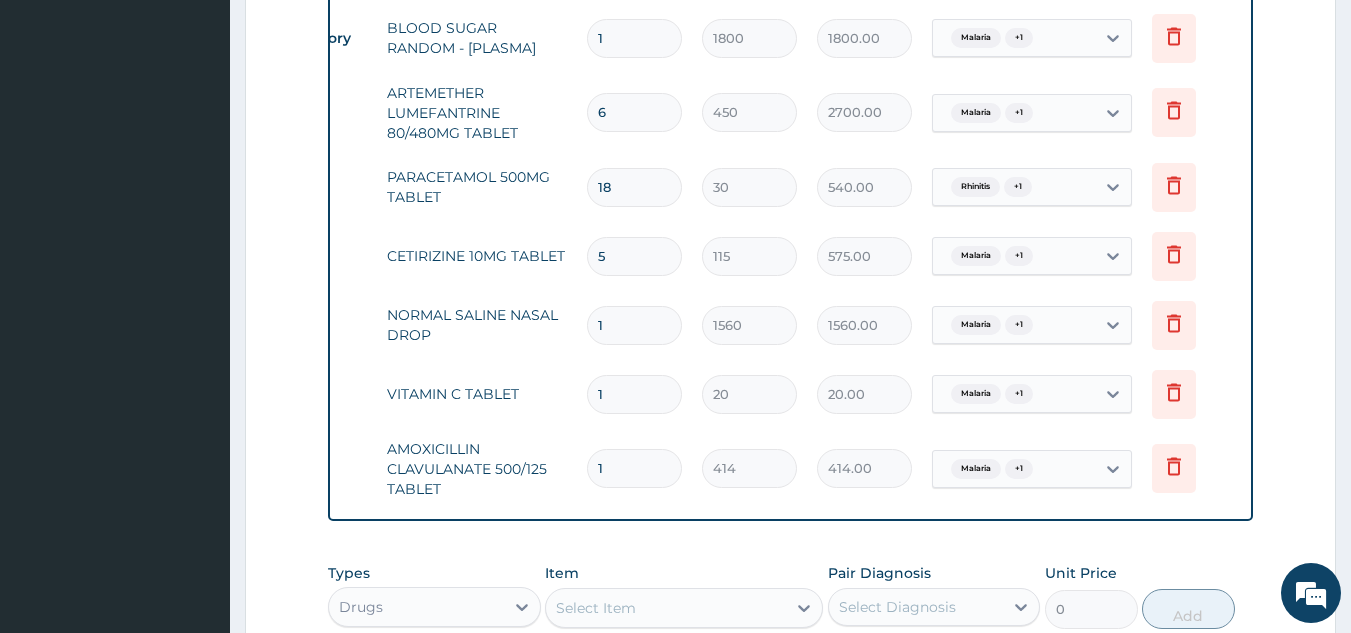 type on "5" 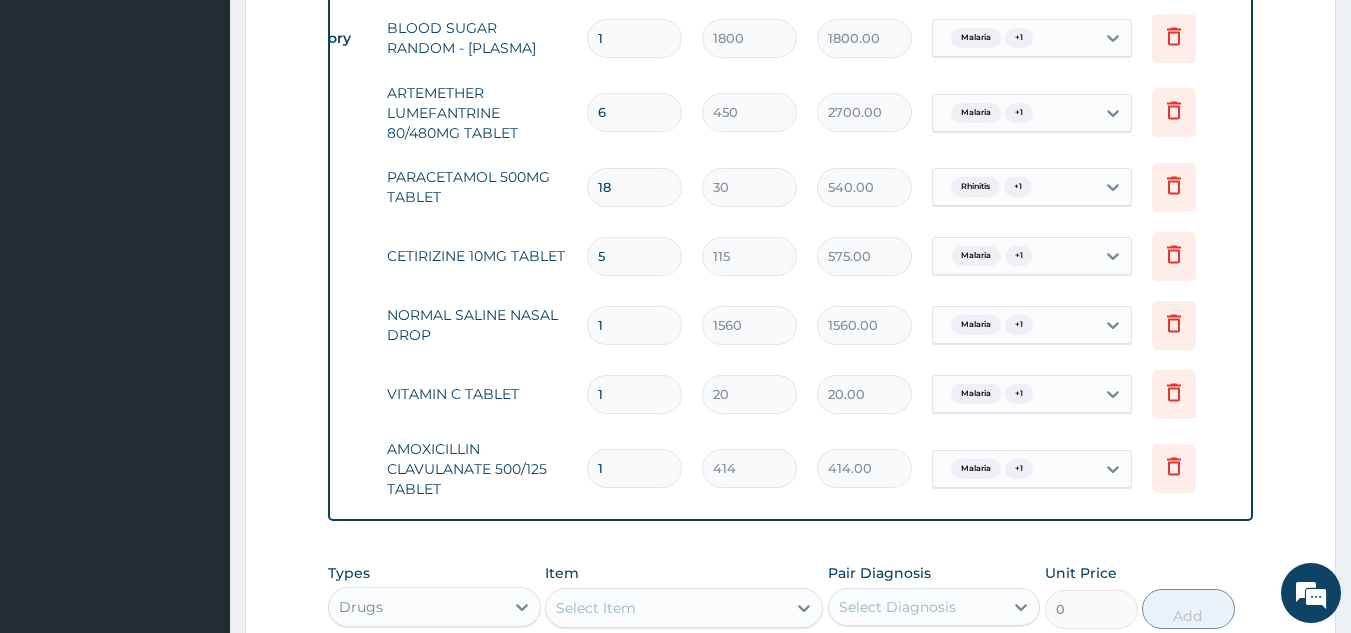 click on "1" at bounding box center [634, 468] 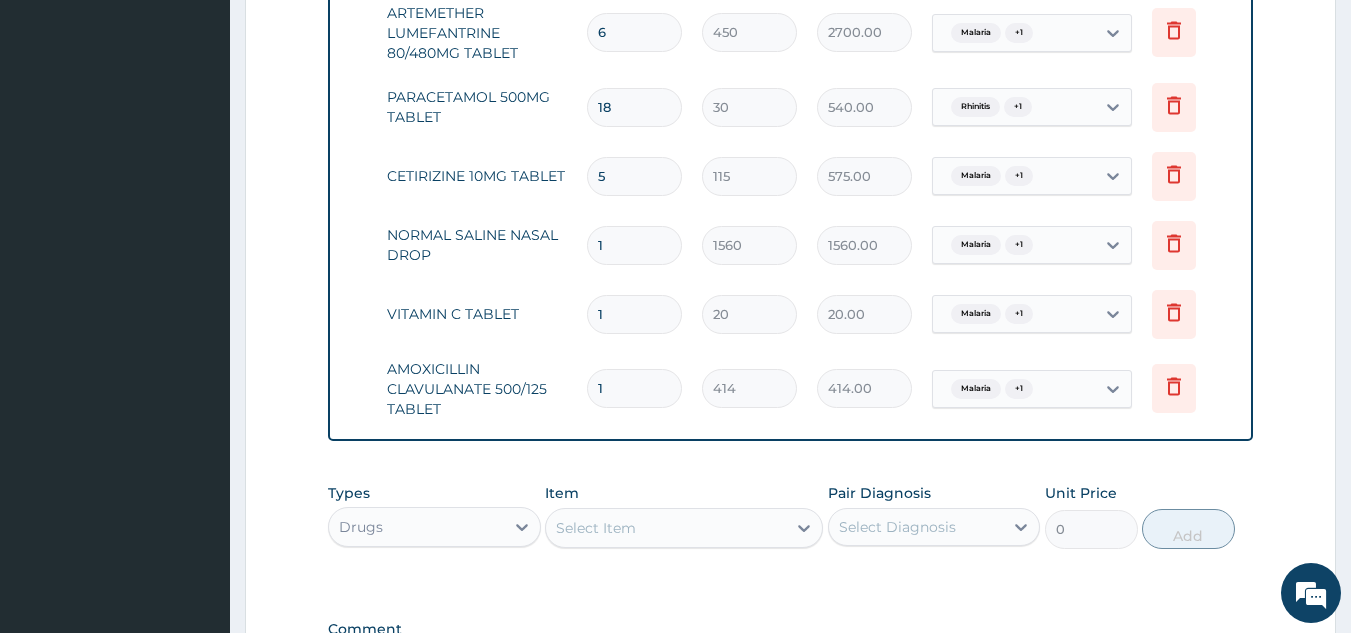 scroll, scrollTop: 1153, scrollLeft: 0, axis: vertical 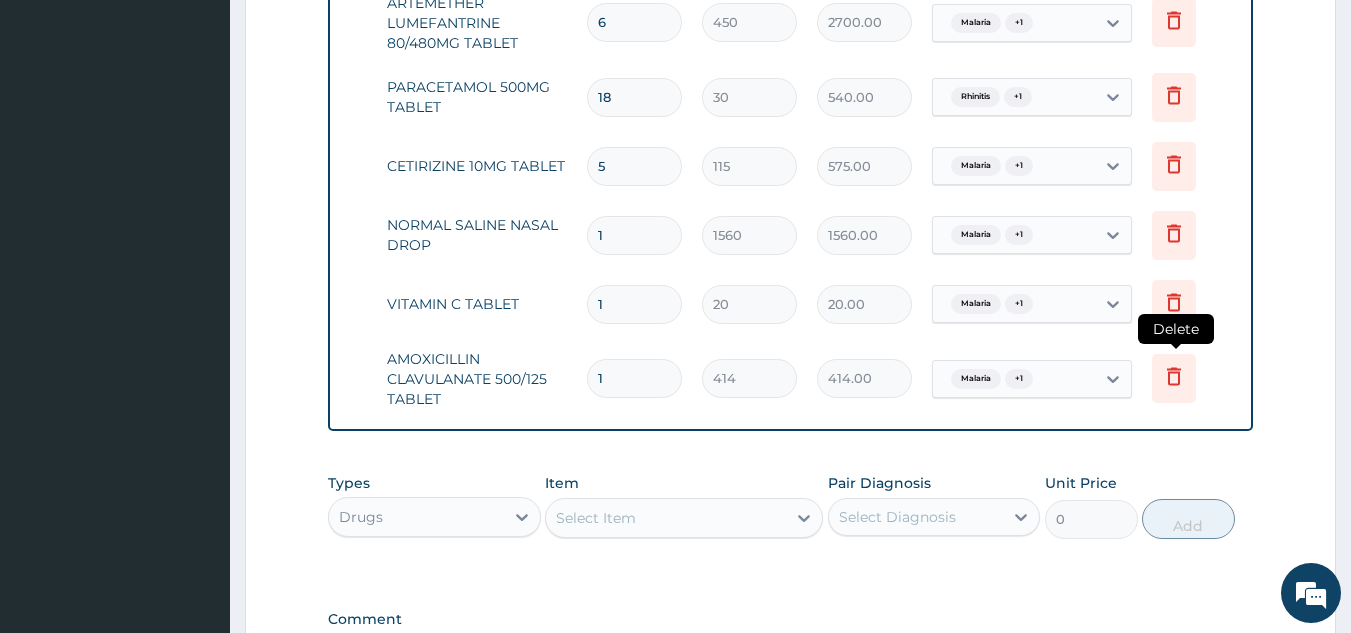 click at bounding box center (1174, 378) 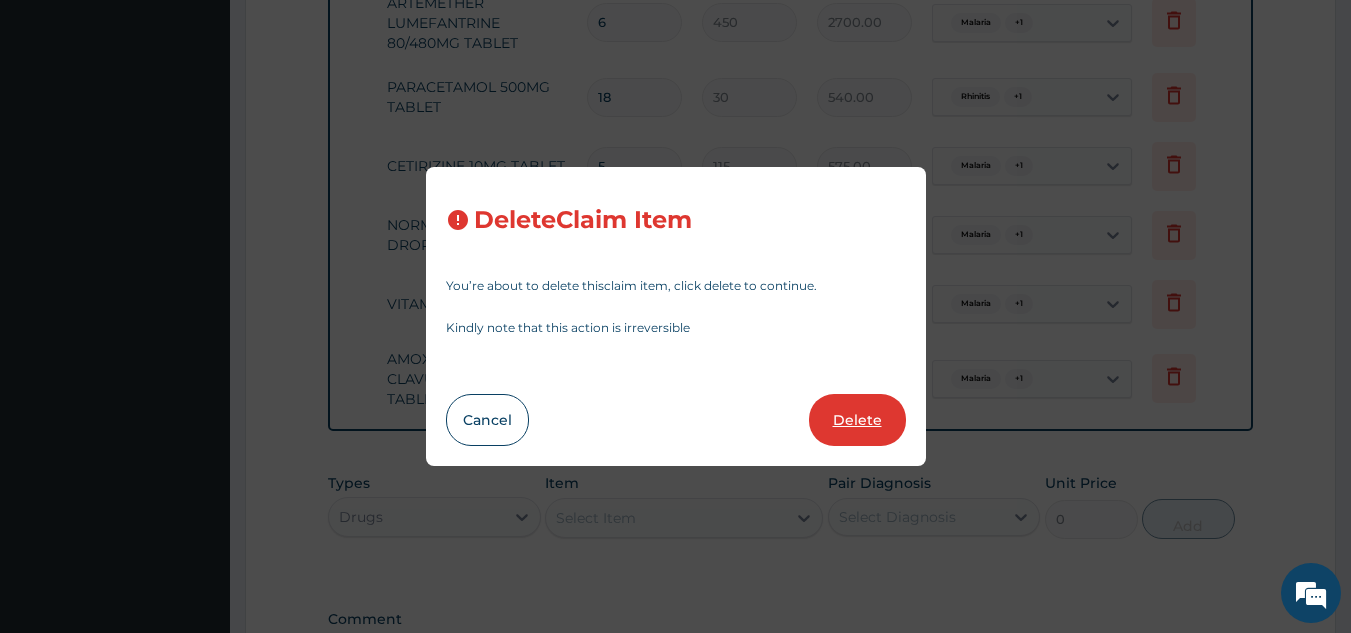 click on "Delete" at bounding box center (857, 420) 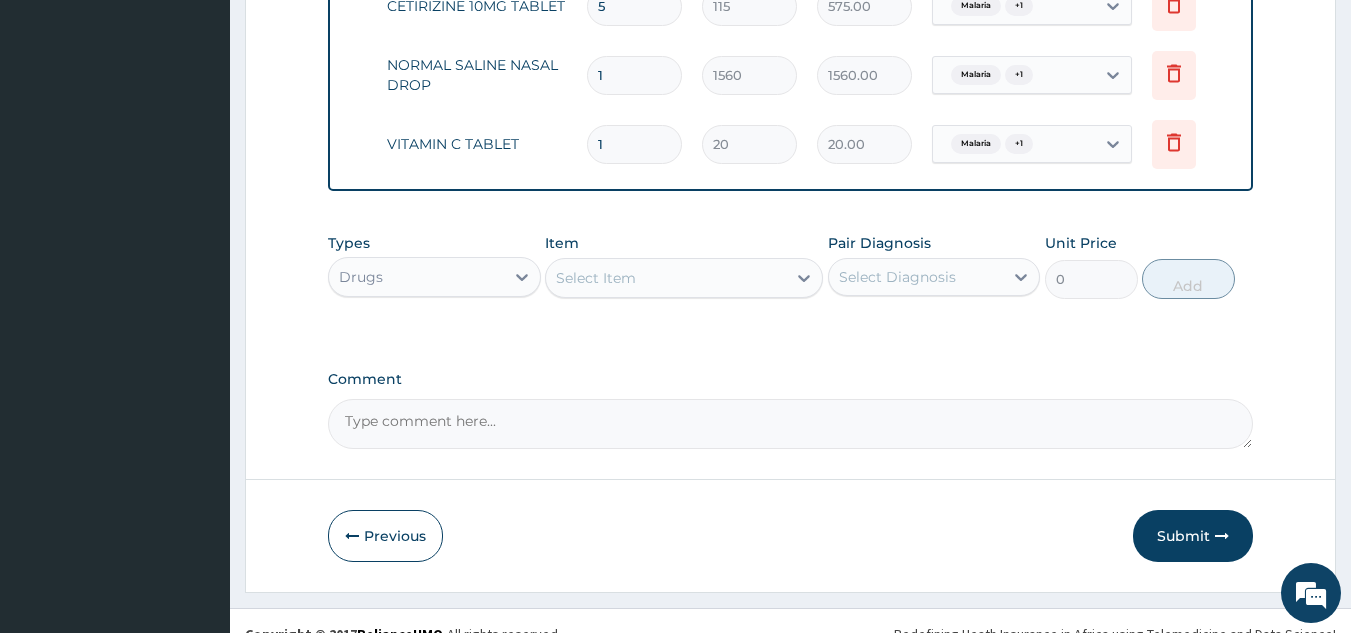 scroll, scrollTop: 1314, scrollLeft: 0, axis: vertical 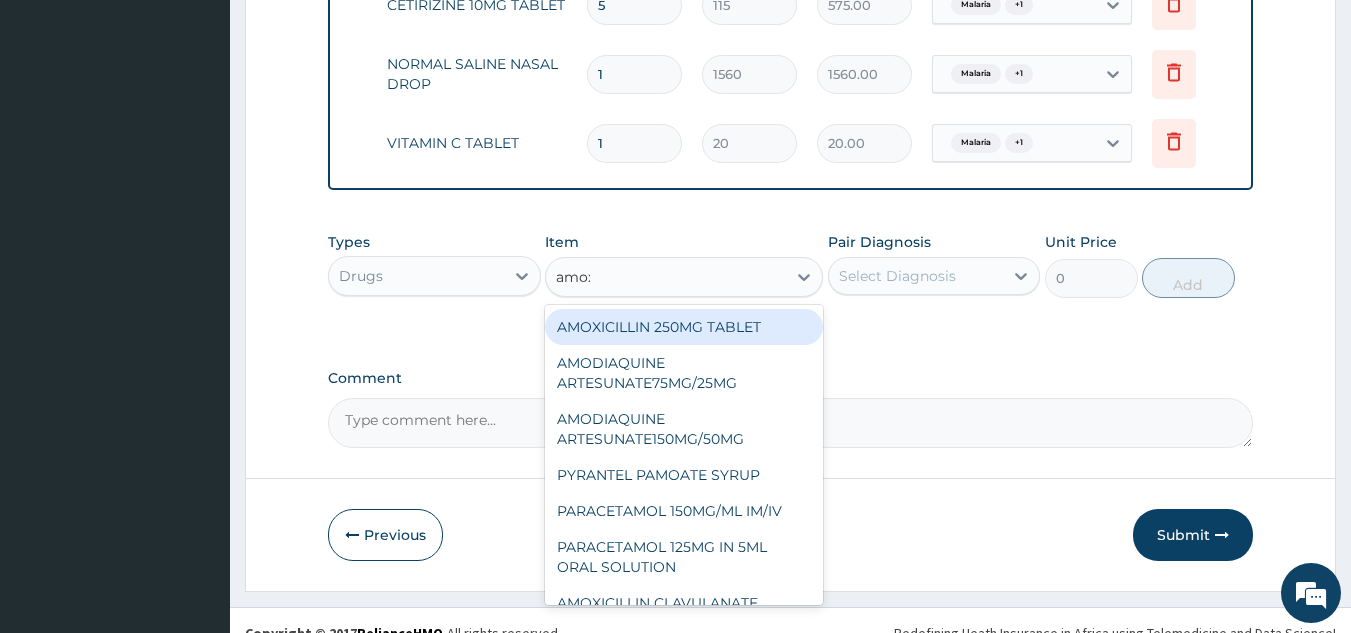 type on "amoxi" 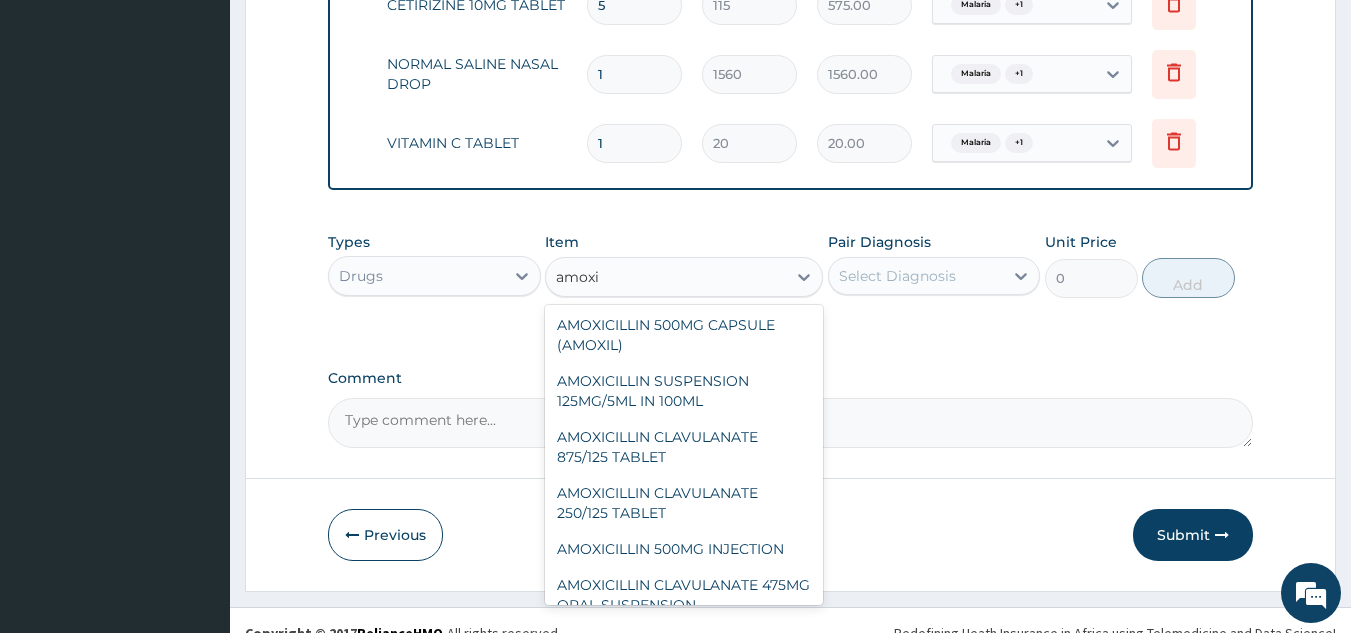 scroll, scrollTop: 261, scrollLeft: 0, axis: vertical 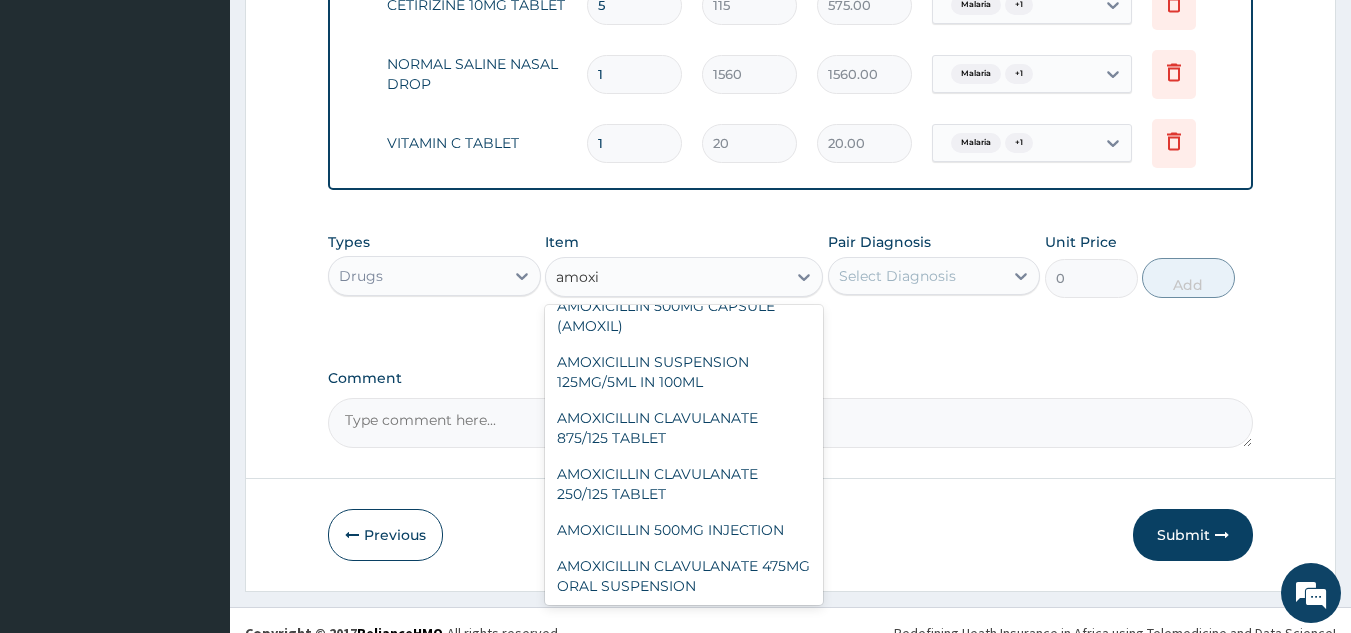 click on "AMOXICILLIN CLAVULANATE 875/125 TABLET" at bounding box center (684, 428) 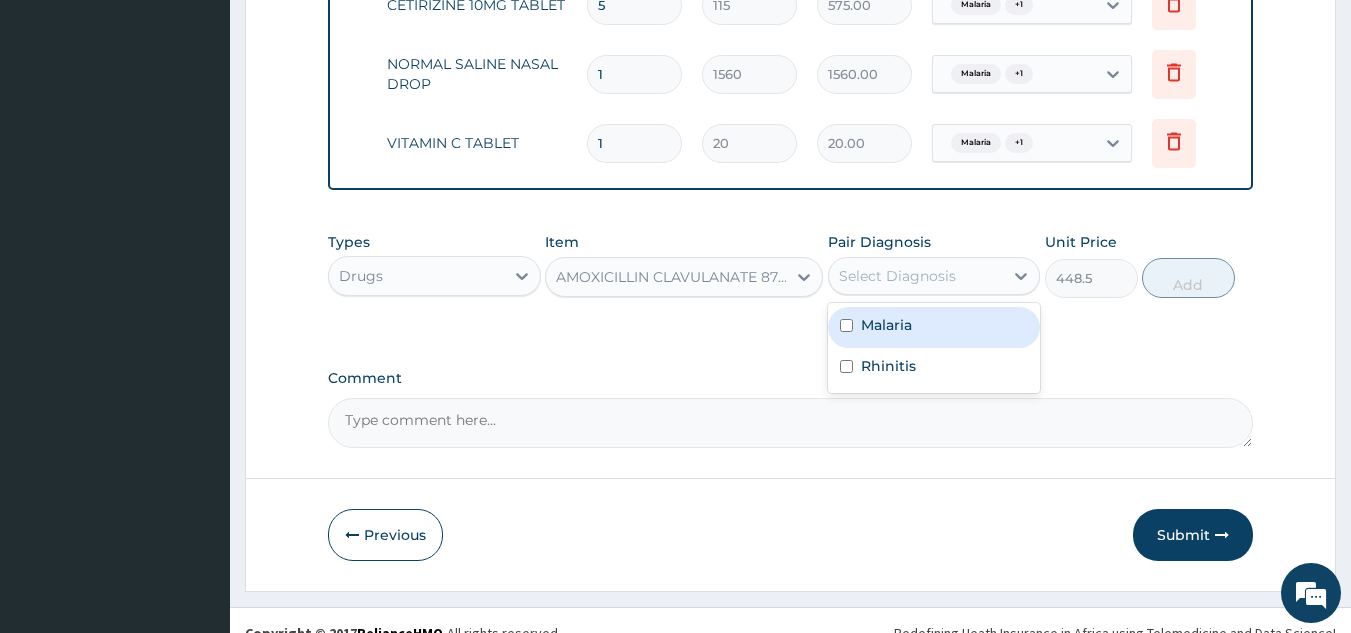 click on "Malaria" at bounding box center [934, 327] 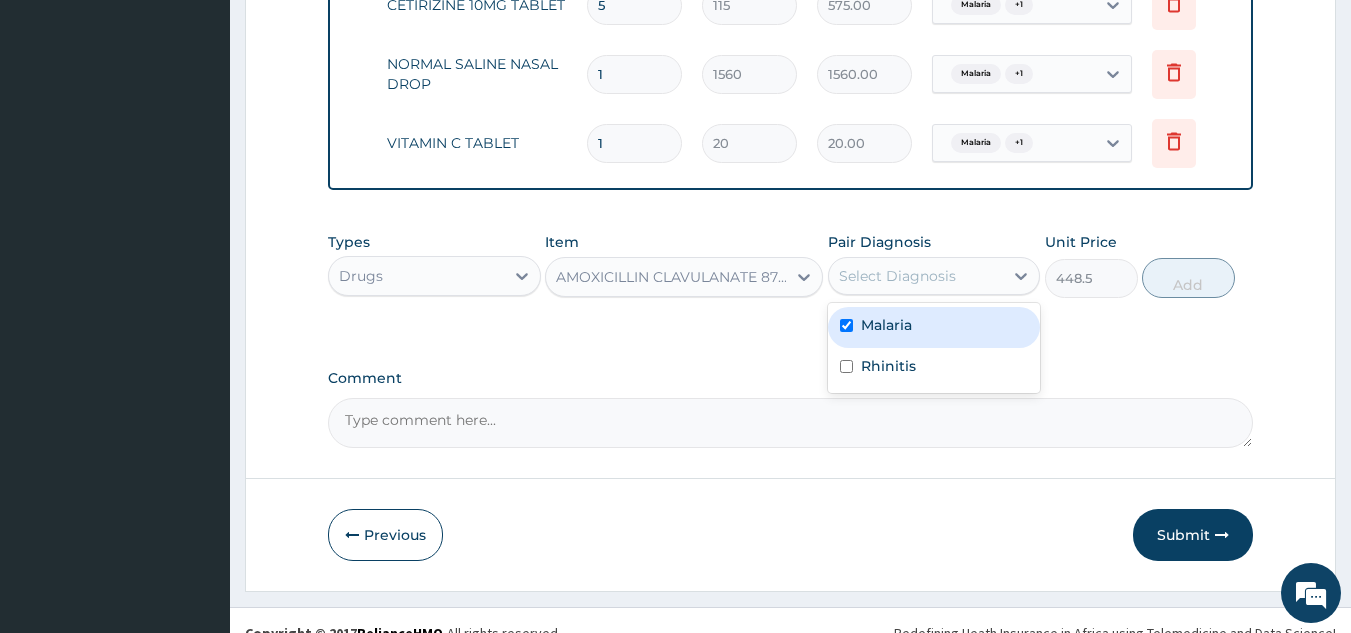 checkbox on "true" 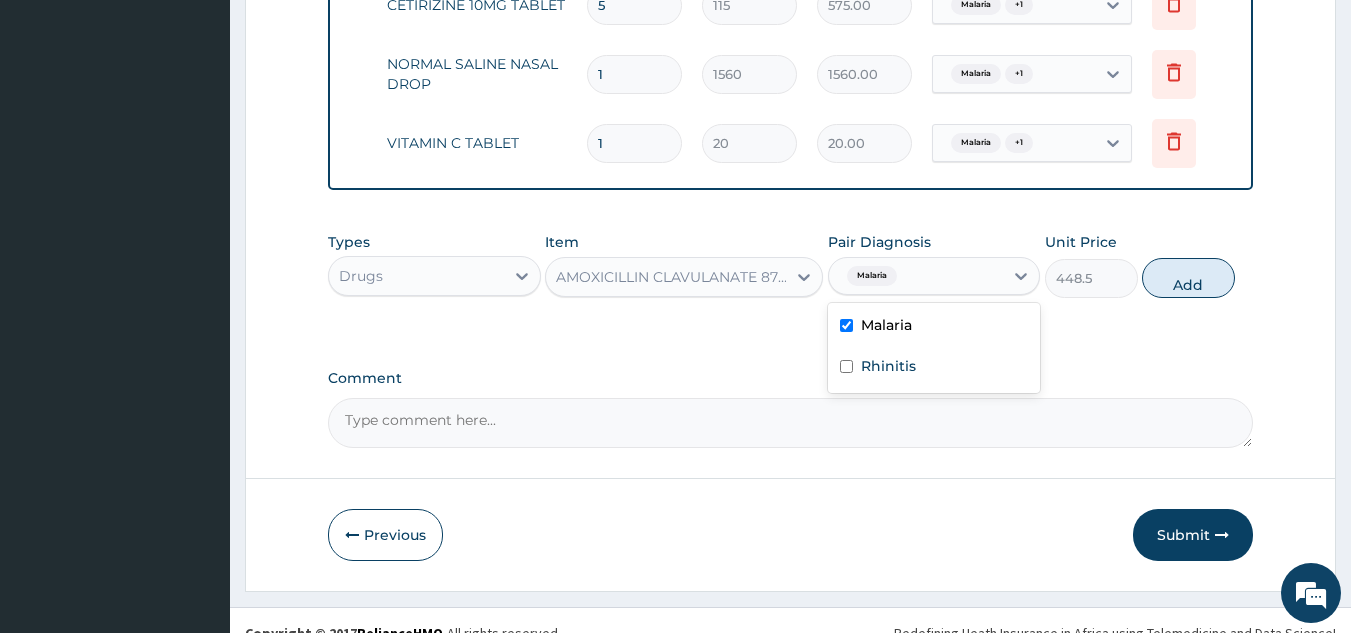 click on "Rhinitis" at bounding box center (934, 368) 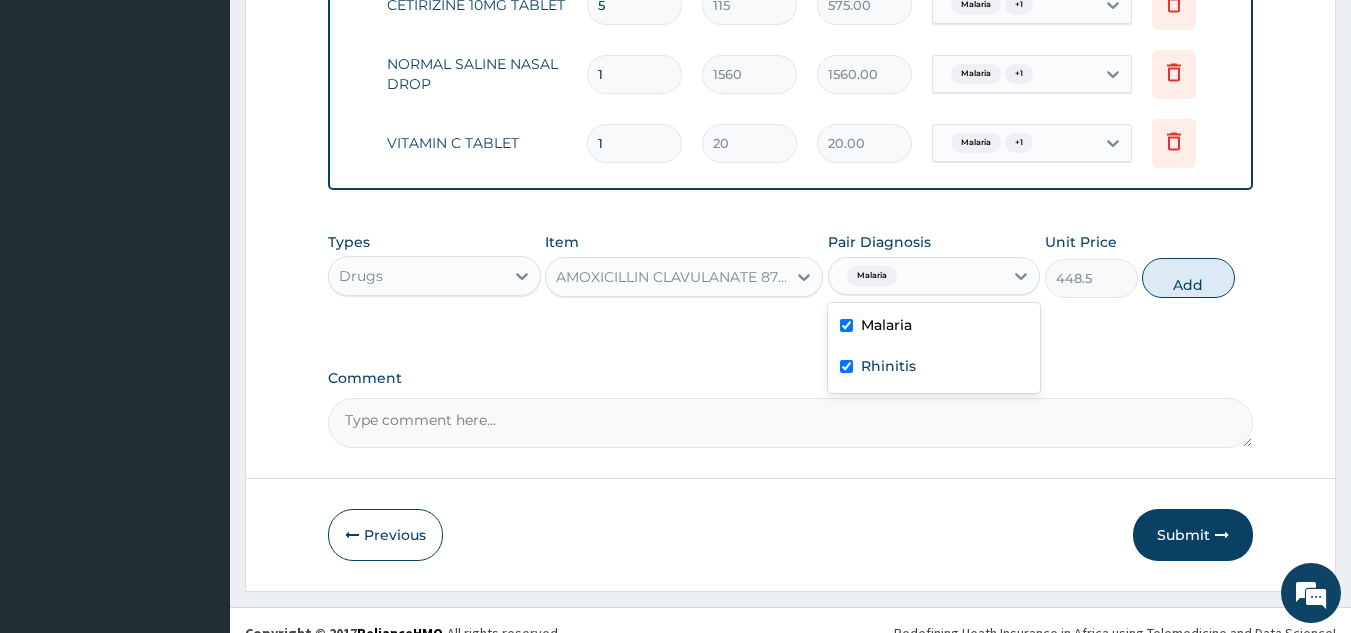 checkbox on "true" 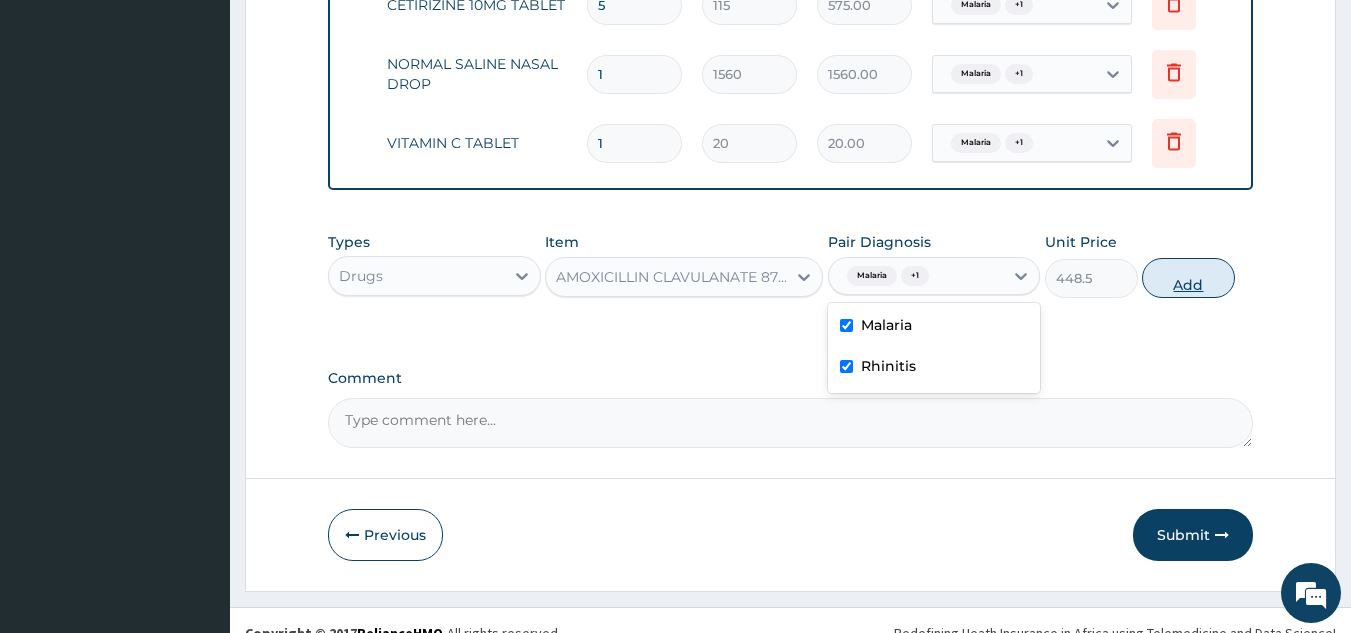 click on "Add" at bounding box center [1188, 278] 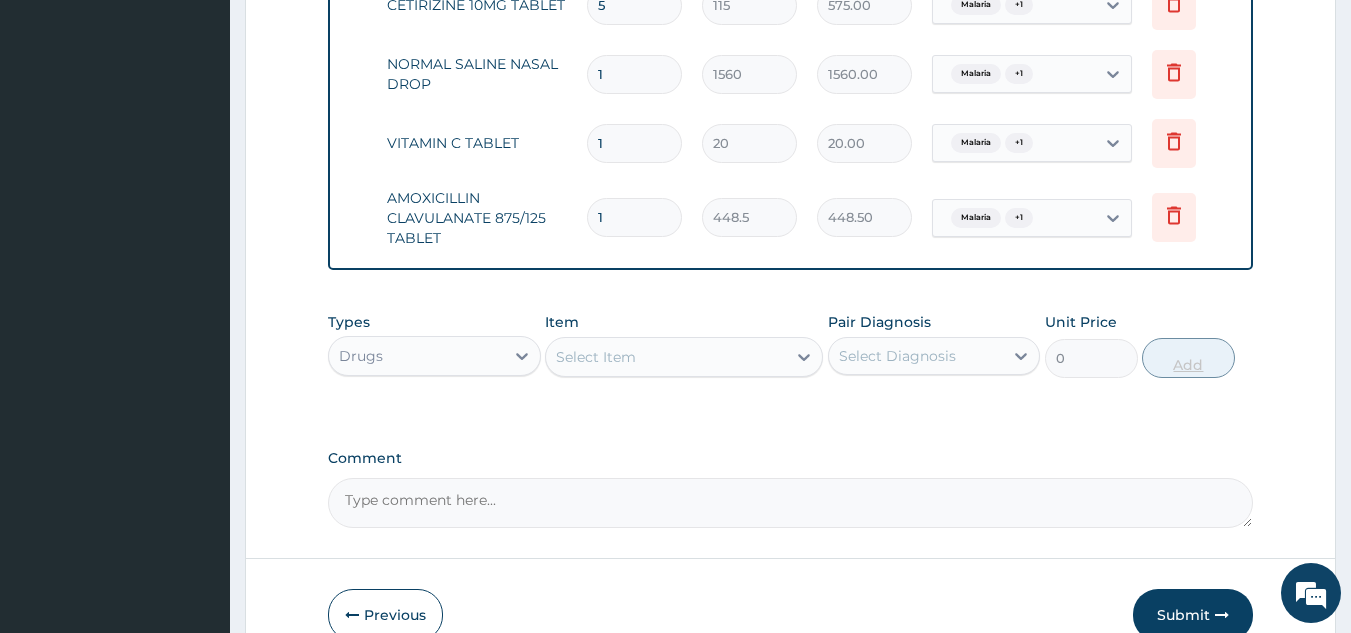 type on "14" 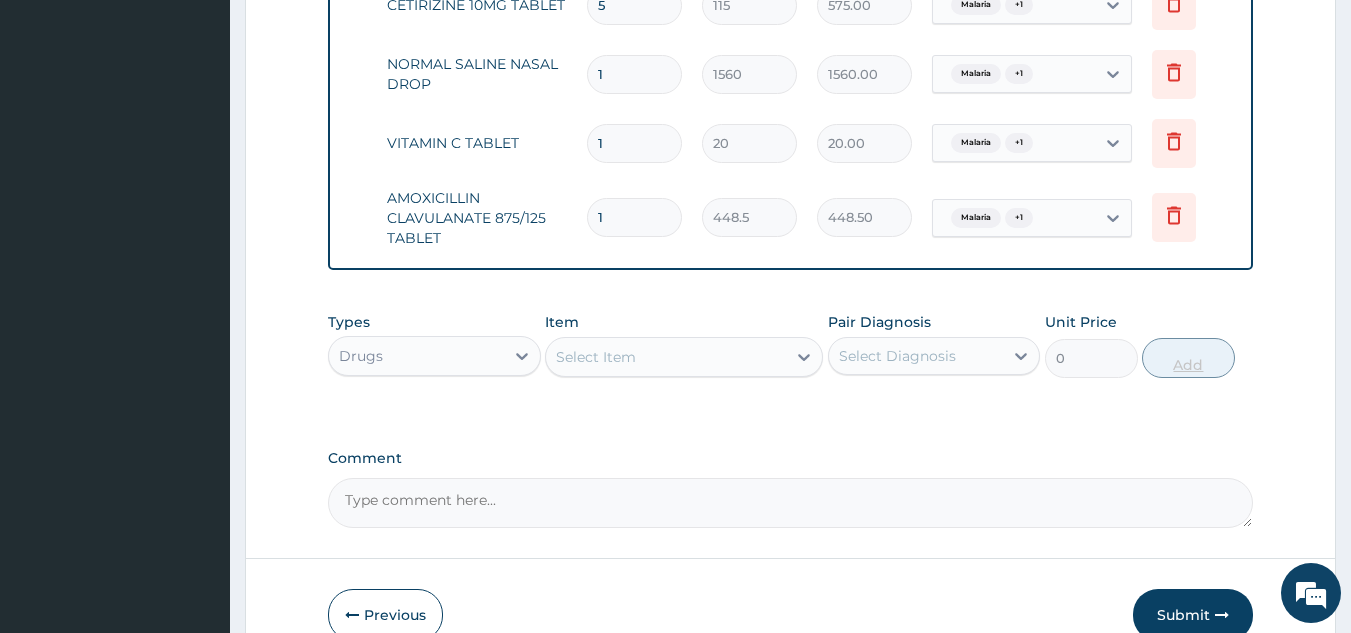 type on "6279.00" 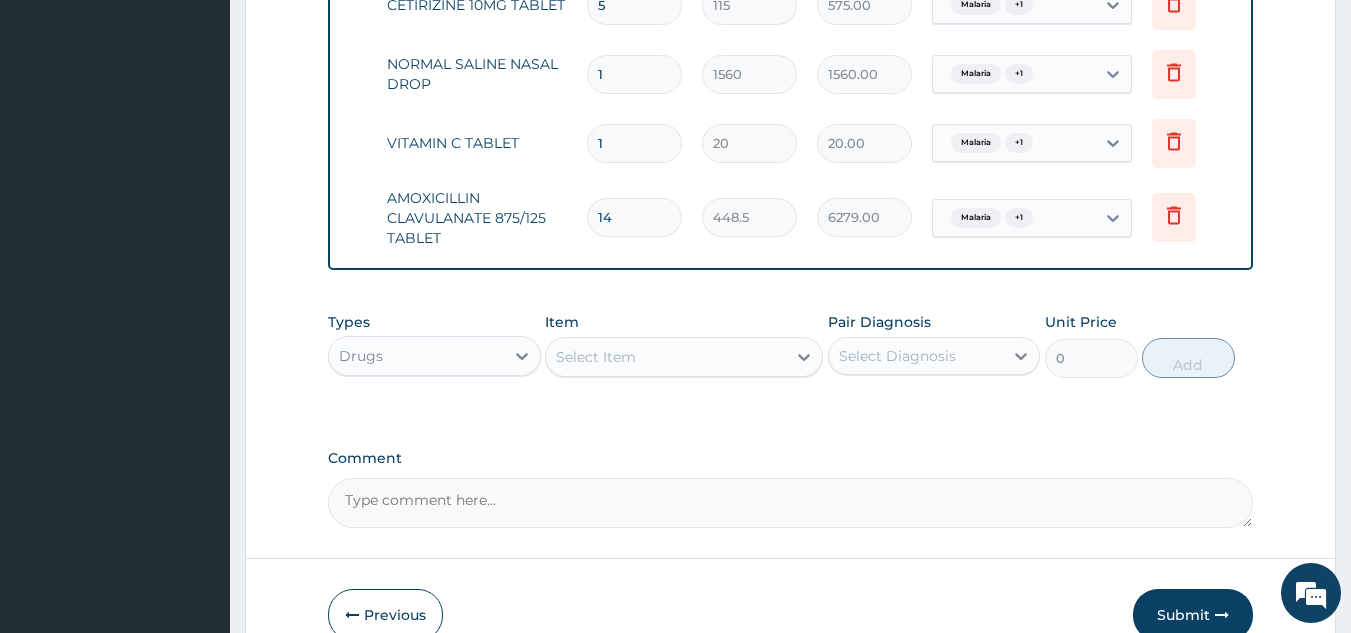 type on "14" 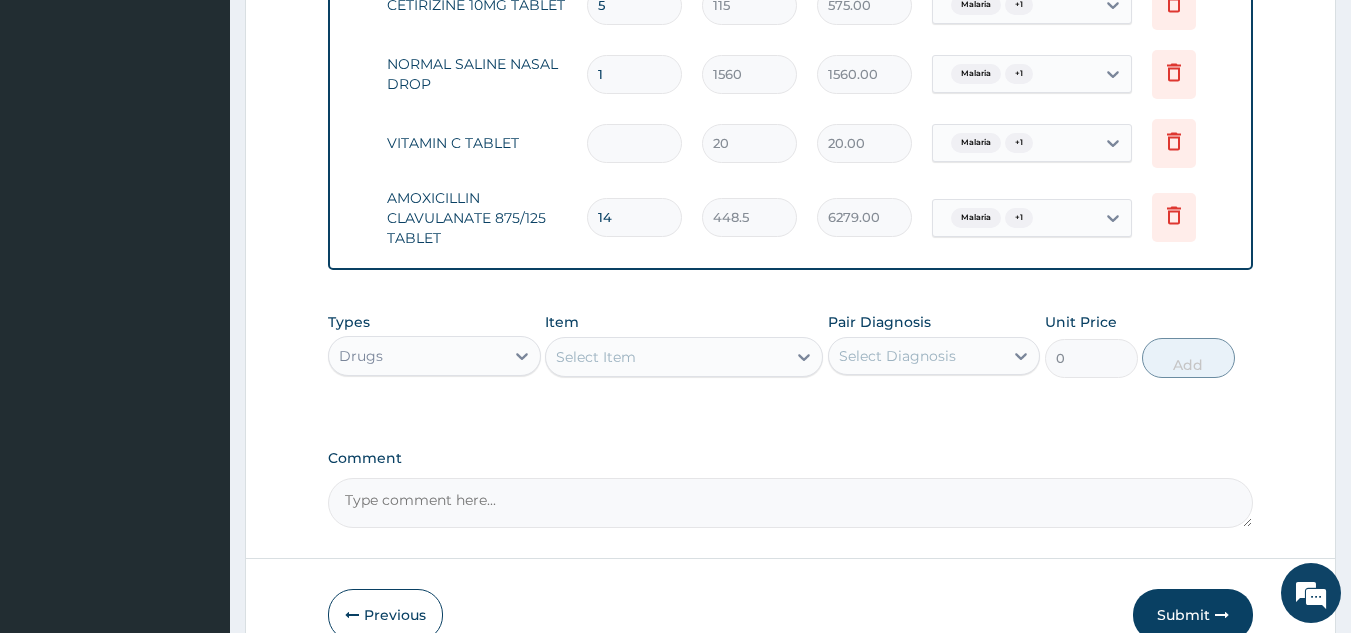 type on "0.00" 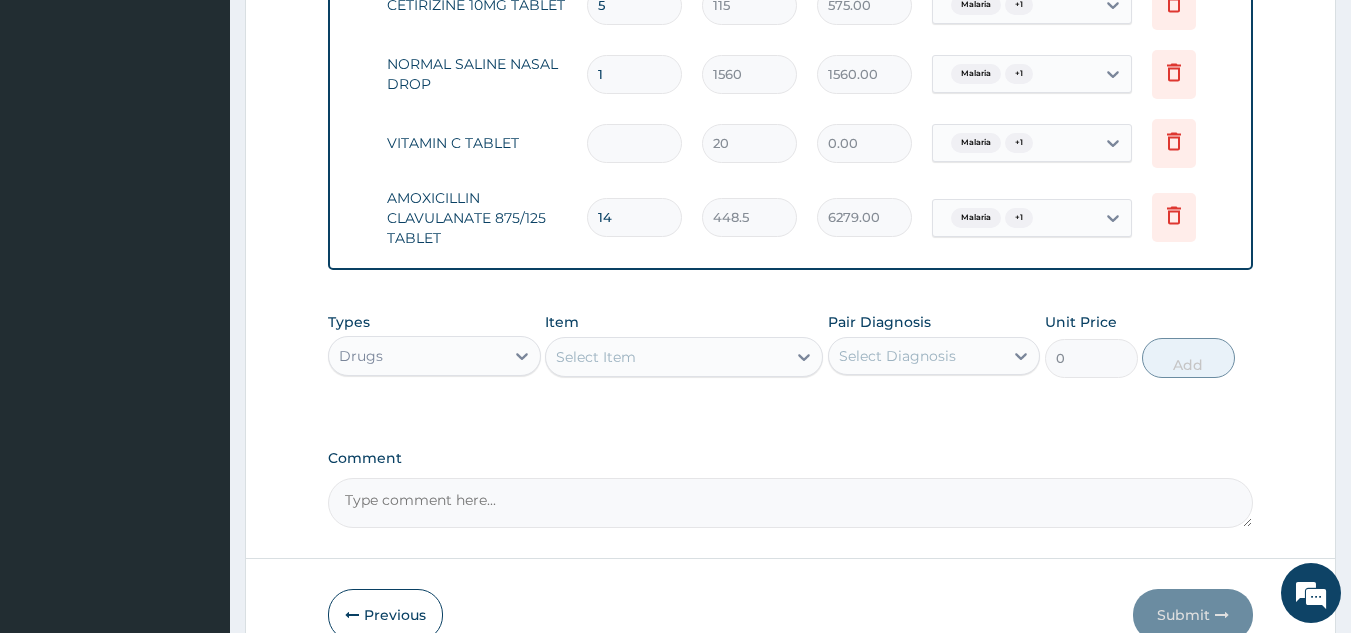 type on "3" 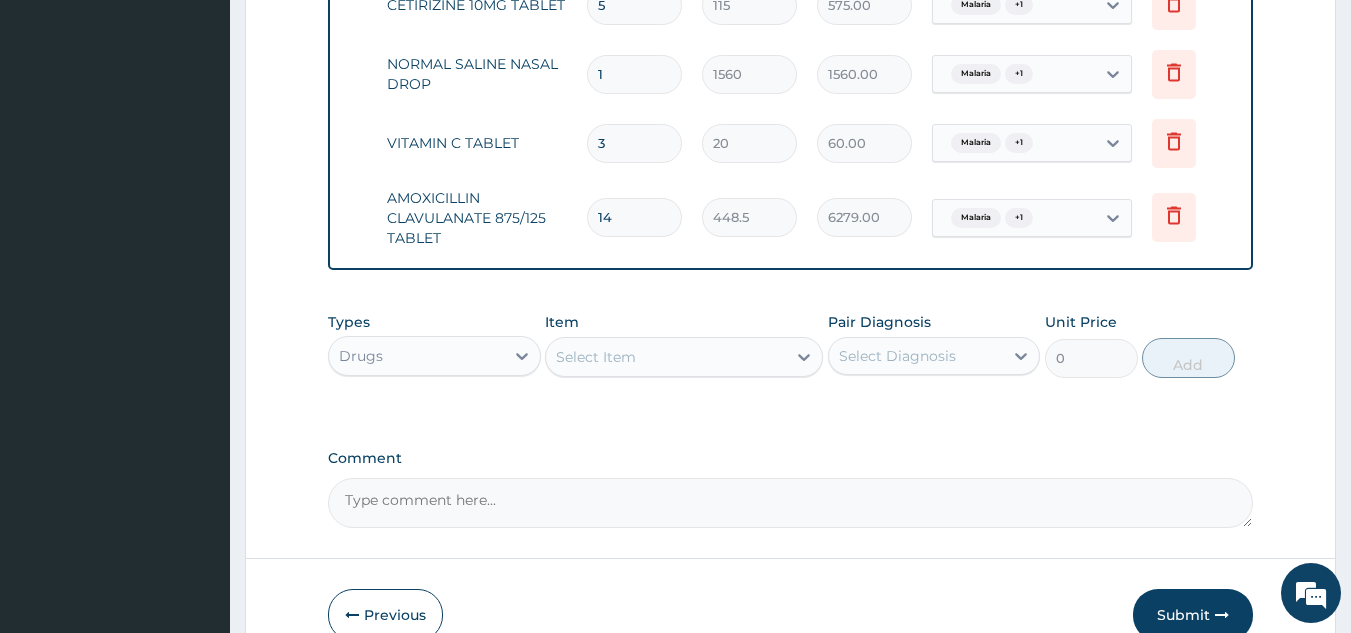 type on "30" 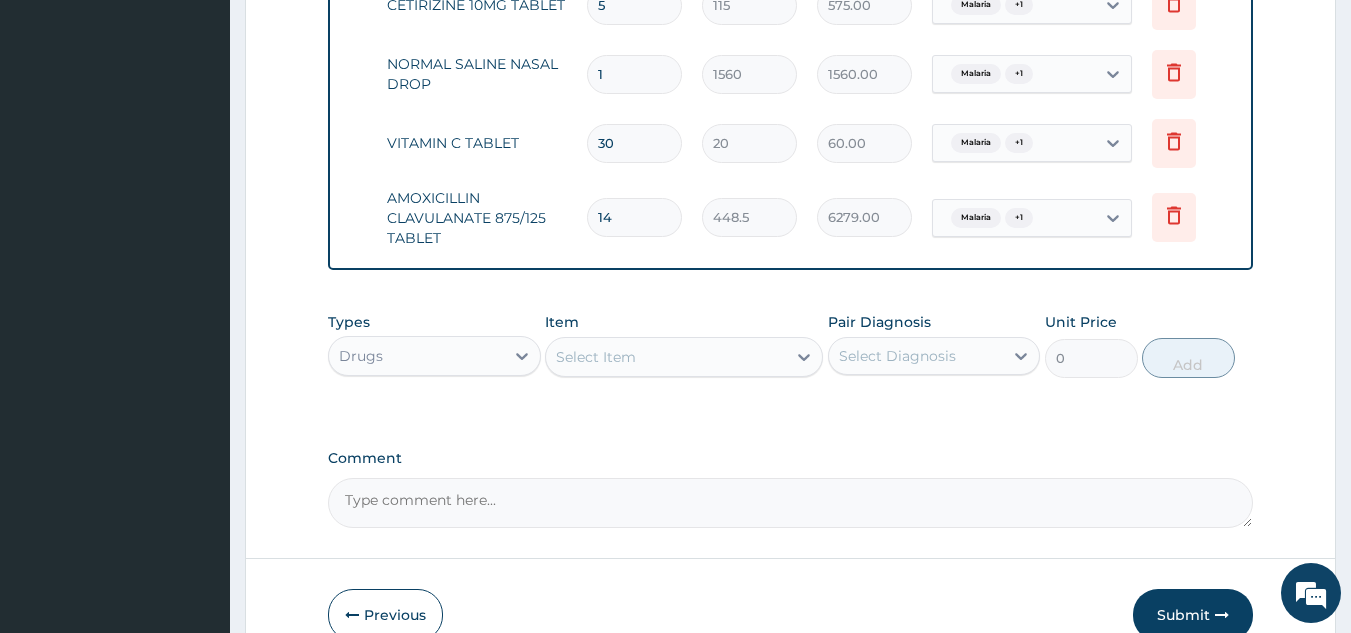 type on "600.00" 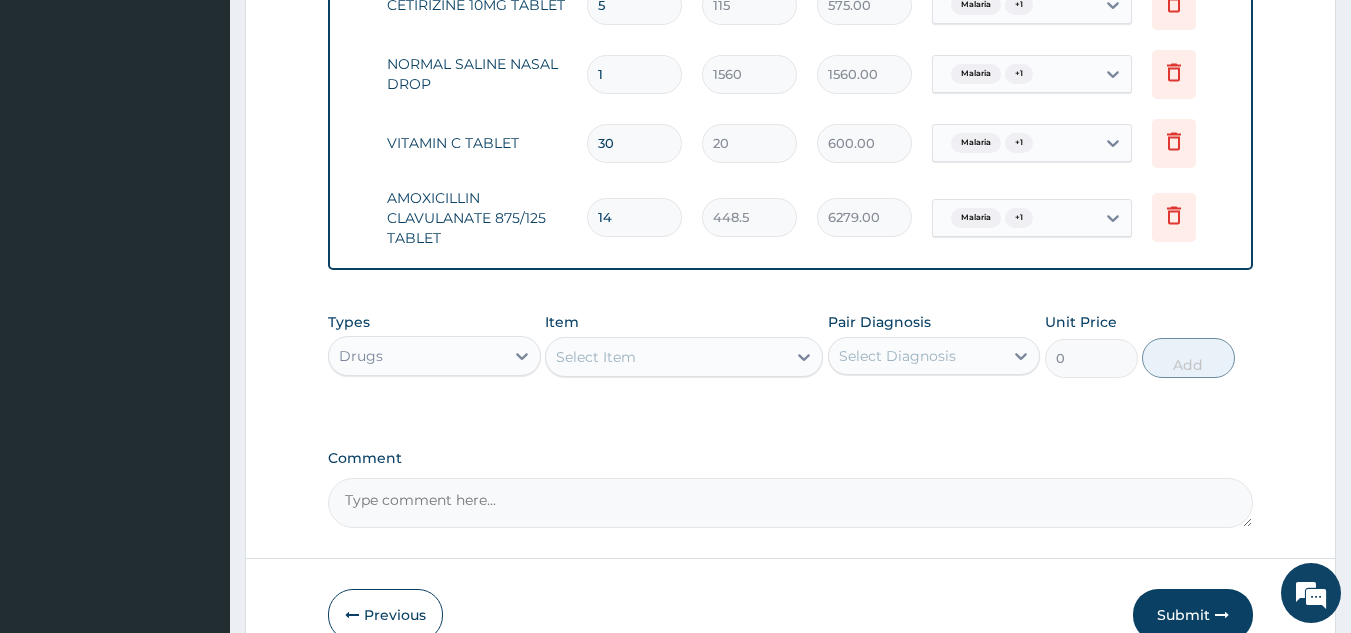 scroll, scrollTop: 1434, scrollLeft: 0, axis: vertical 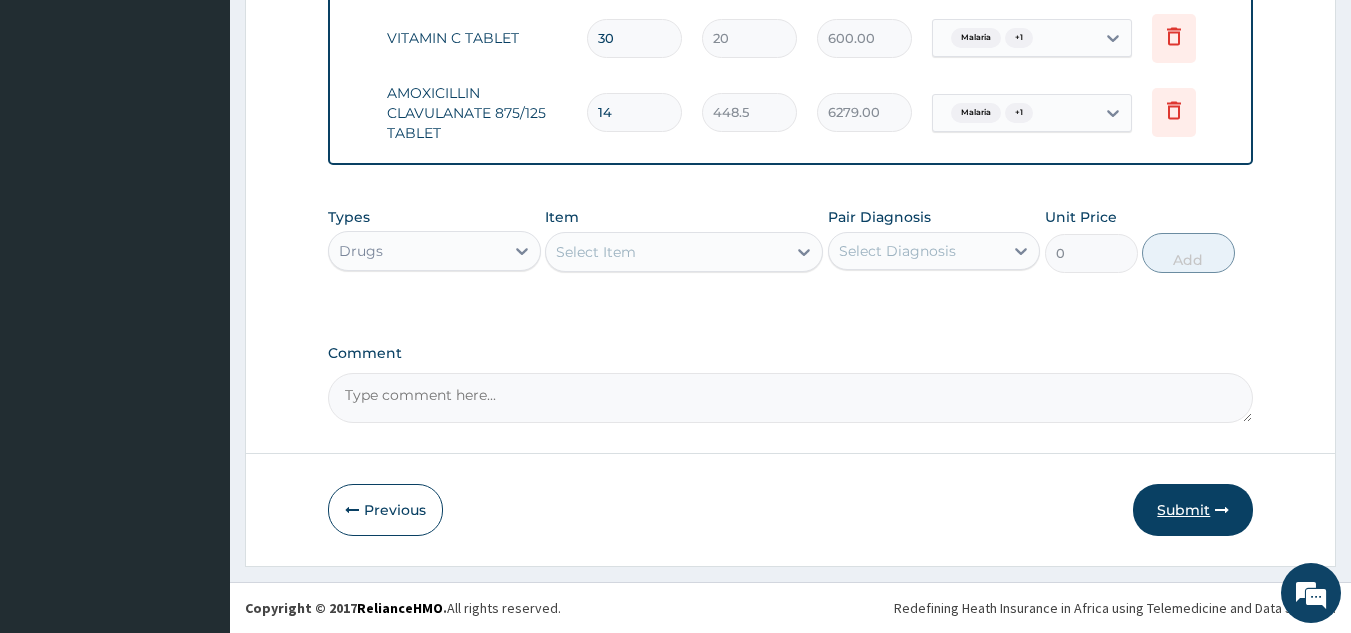 click on "Submit" at bounding box center [1193, 510] 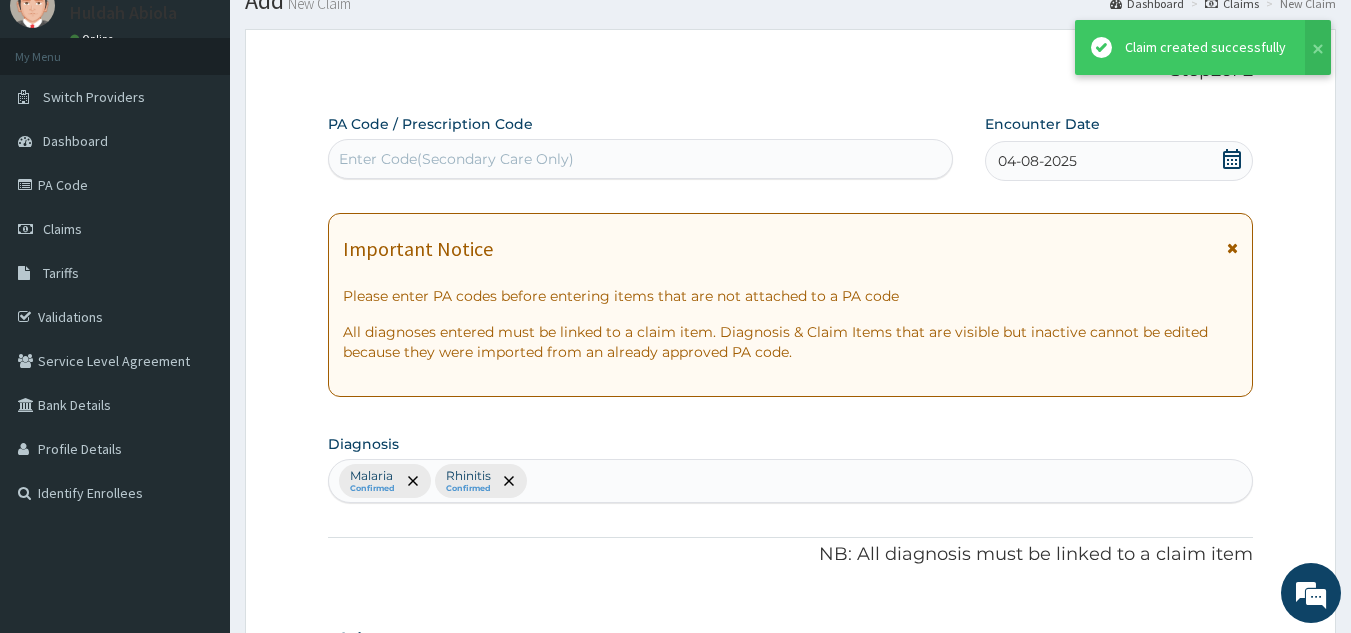 scroll, scrollTop: 1434, scrollLeft: 0, axis: vertical 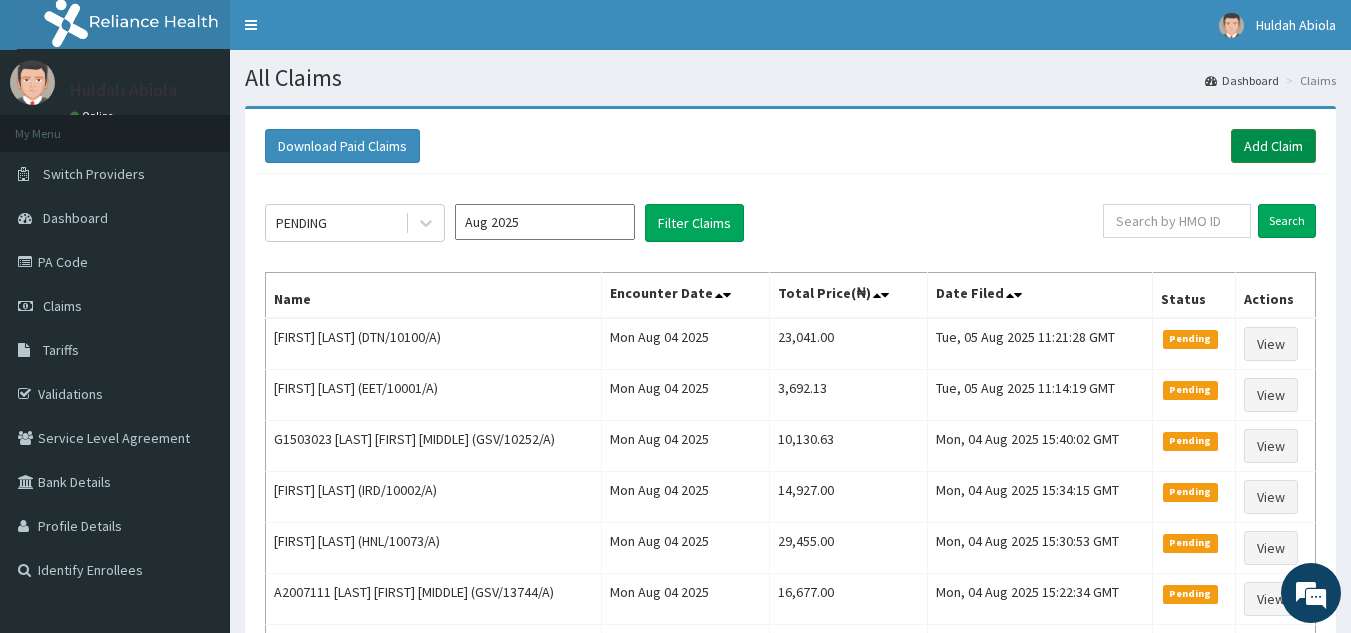 click on "Add Claim" at bounding box center (1273, 146) 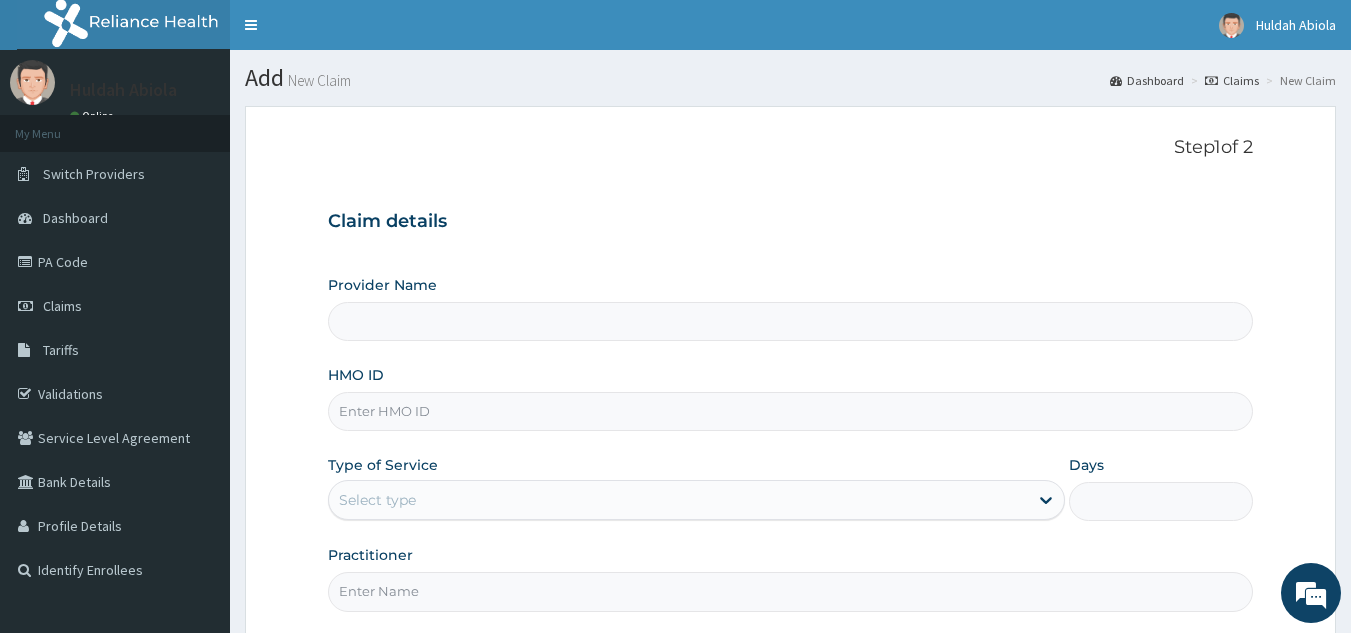 type on "Reliance Family Clinics (RFC) - Lekki" 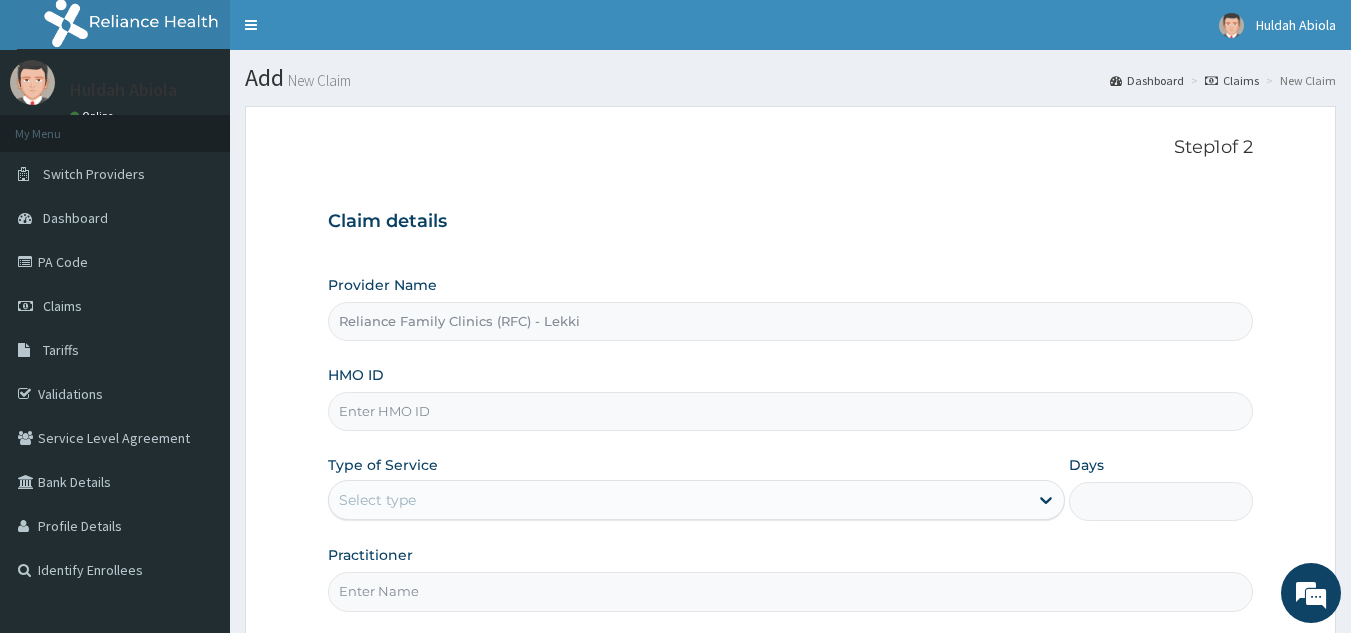 scroll, scrollTop: 0, scrollLeft: 0, axis: both 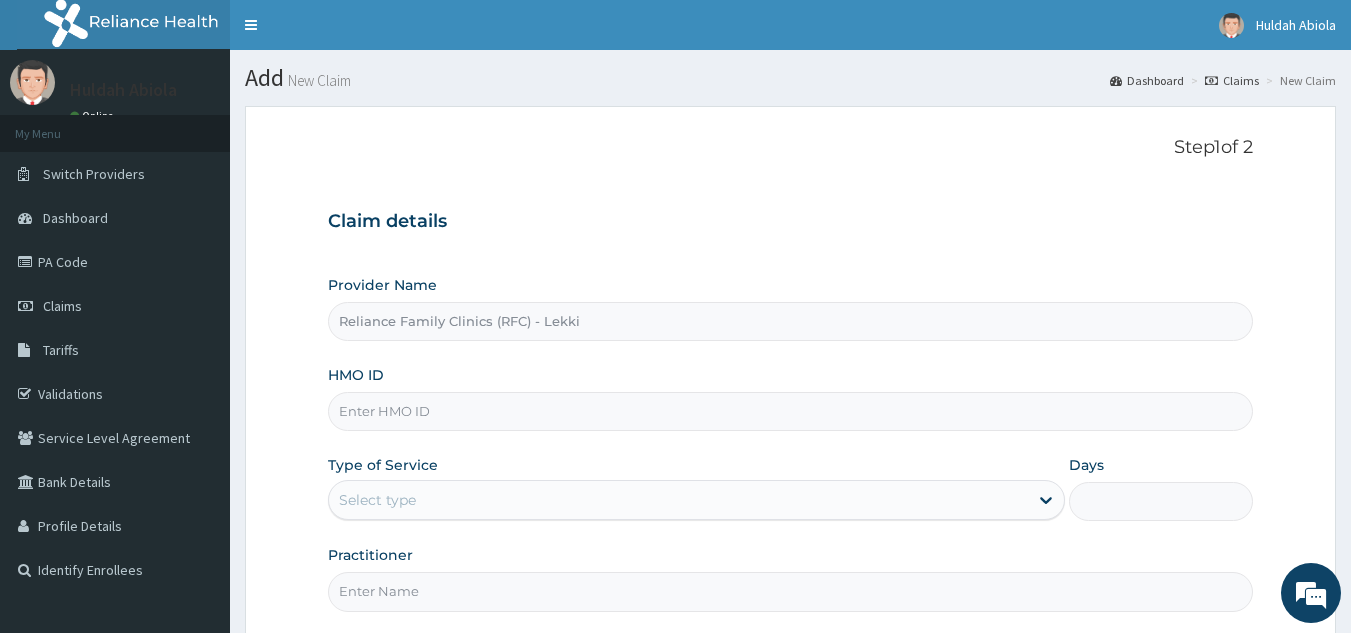click on "HMO ID" at bounding box center (791, 411) 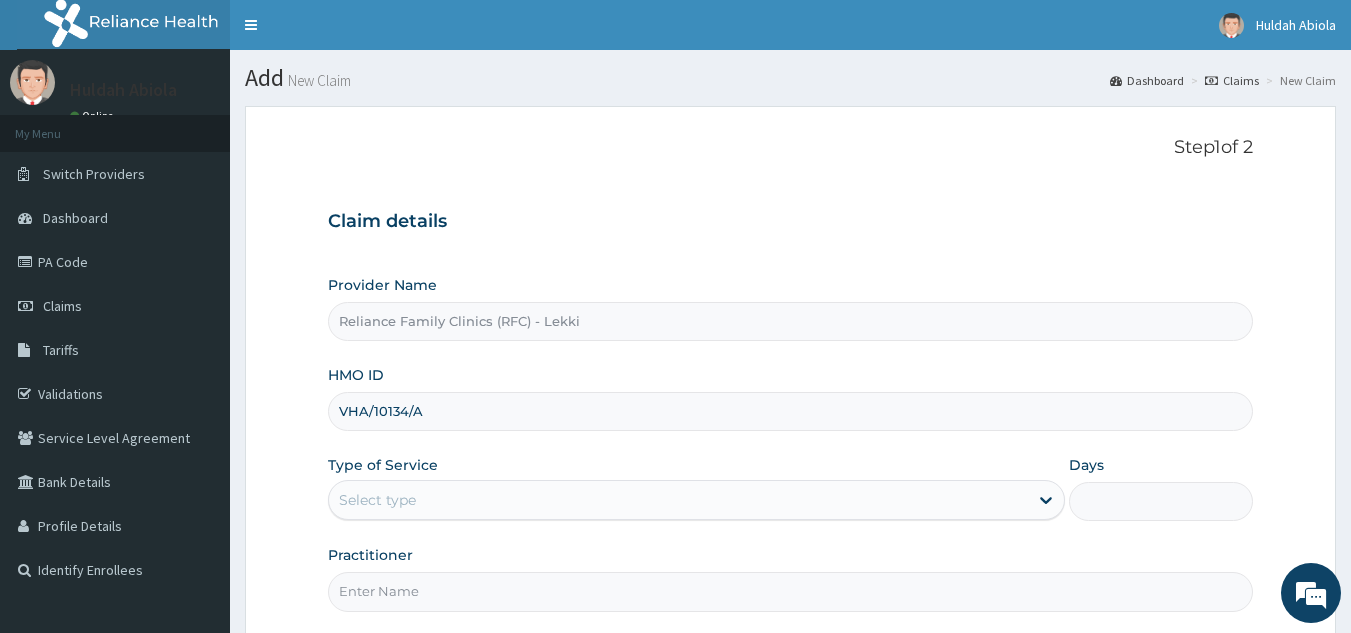 scroll, scrollTop: 189, scrollLeft: 0, axis: vertical 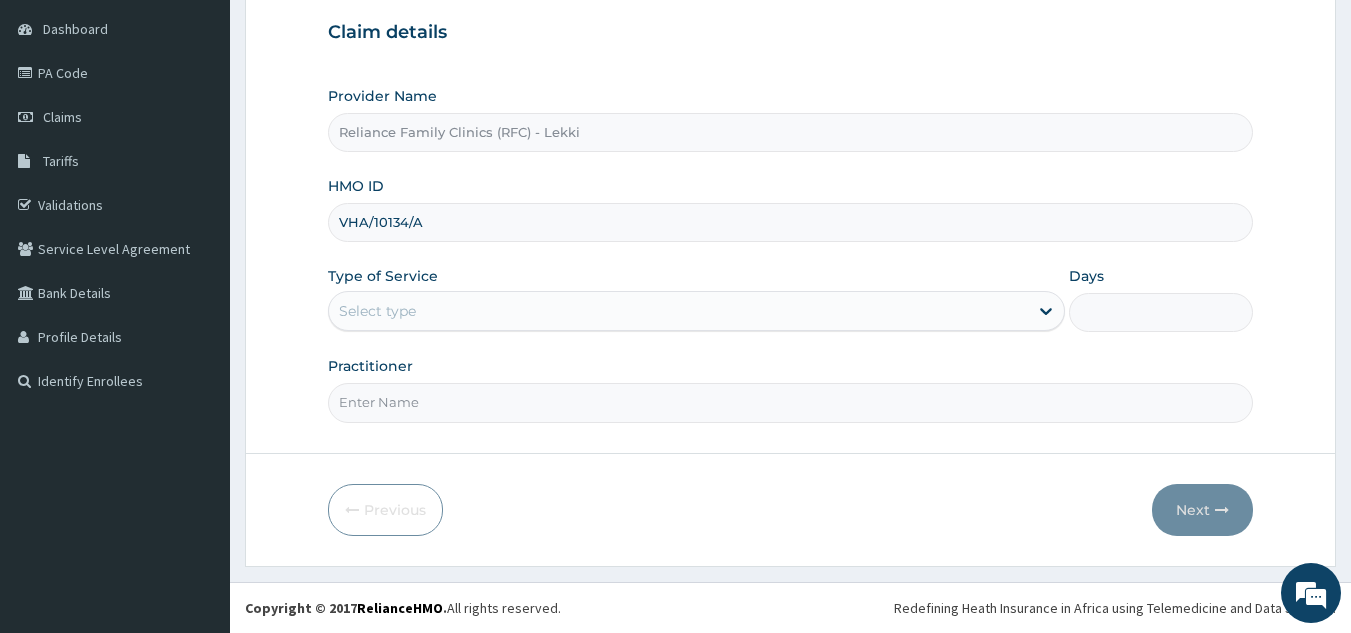 type on "VHA/10134/A" 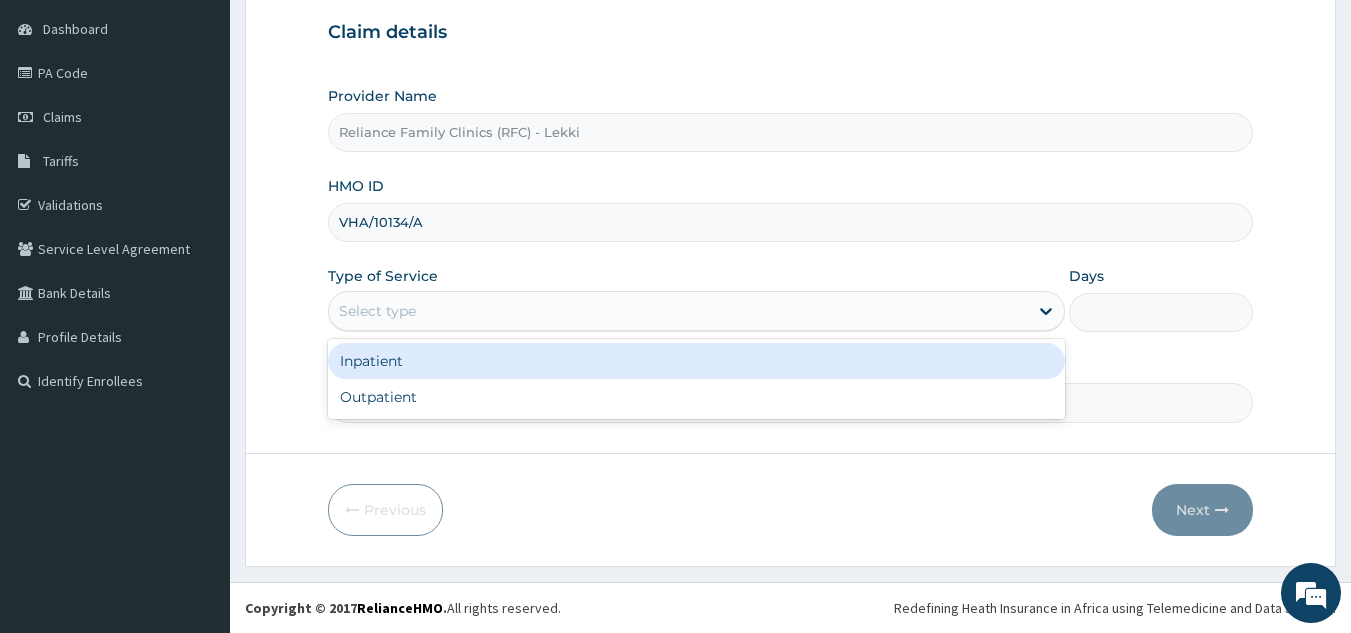 click on "Outpatient" at bounding box center (696, 397) 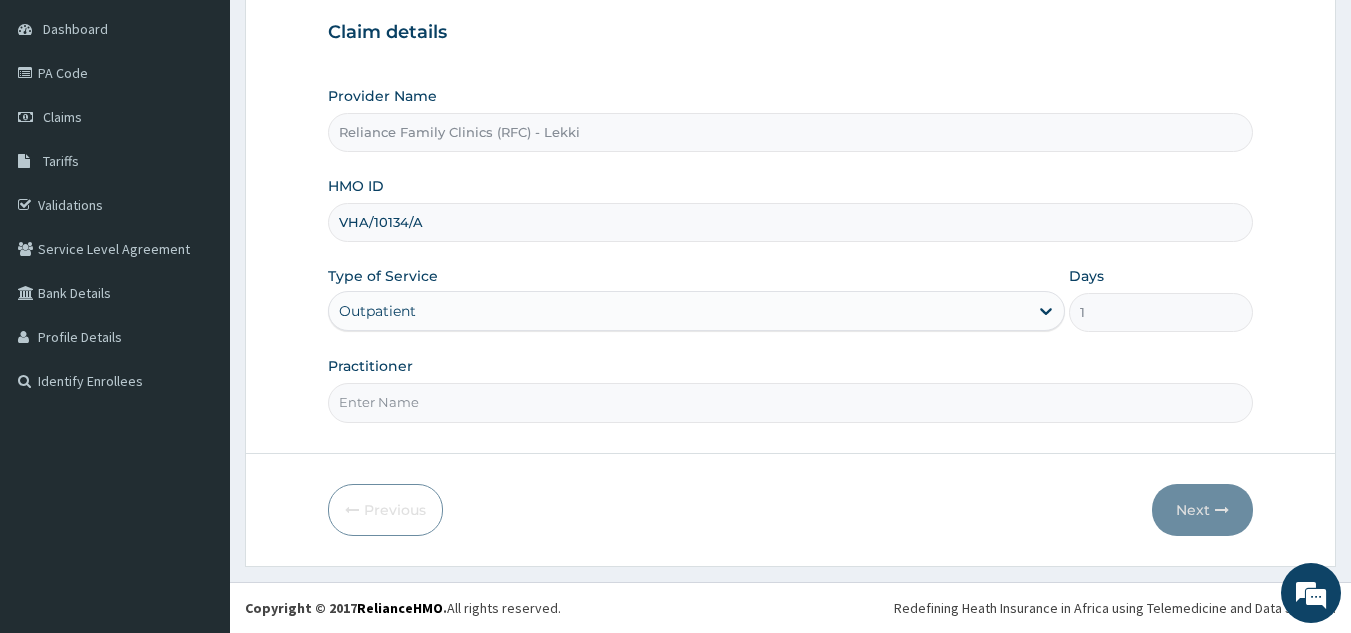 click on "Practitioner" at bounding box center (791, 402) 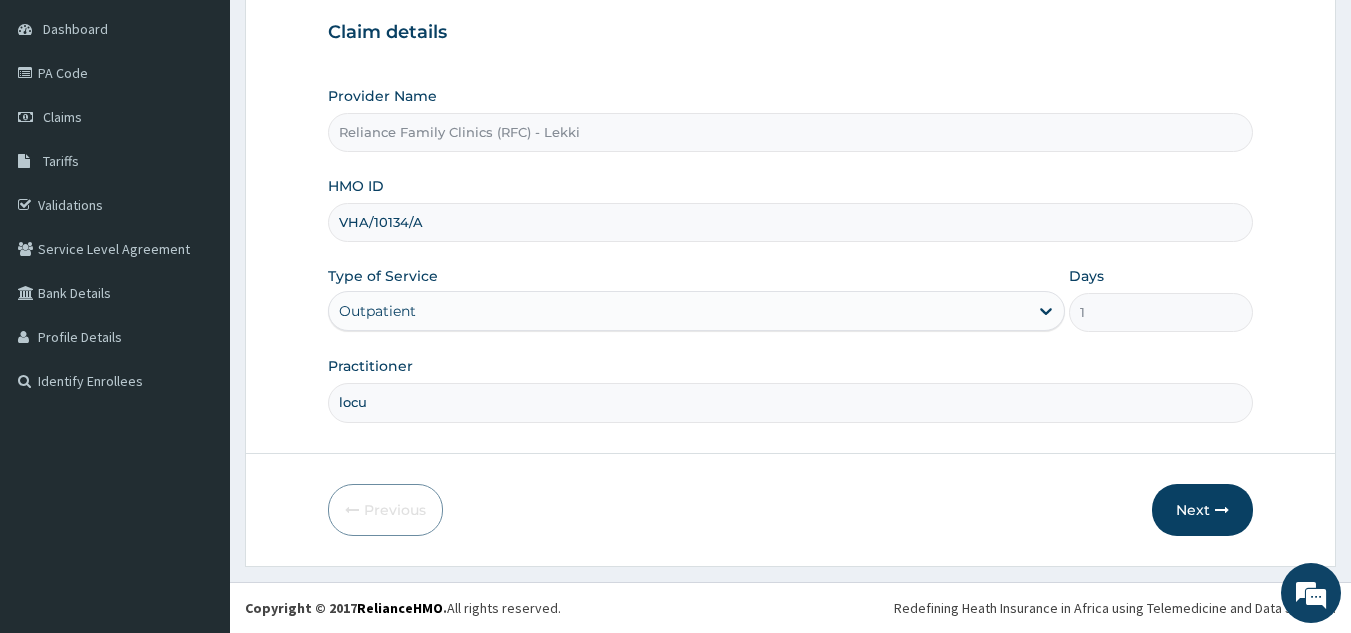 type on "locum" 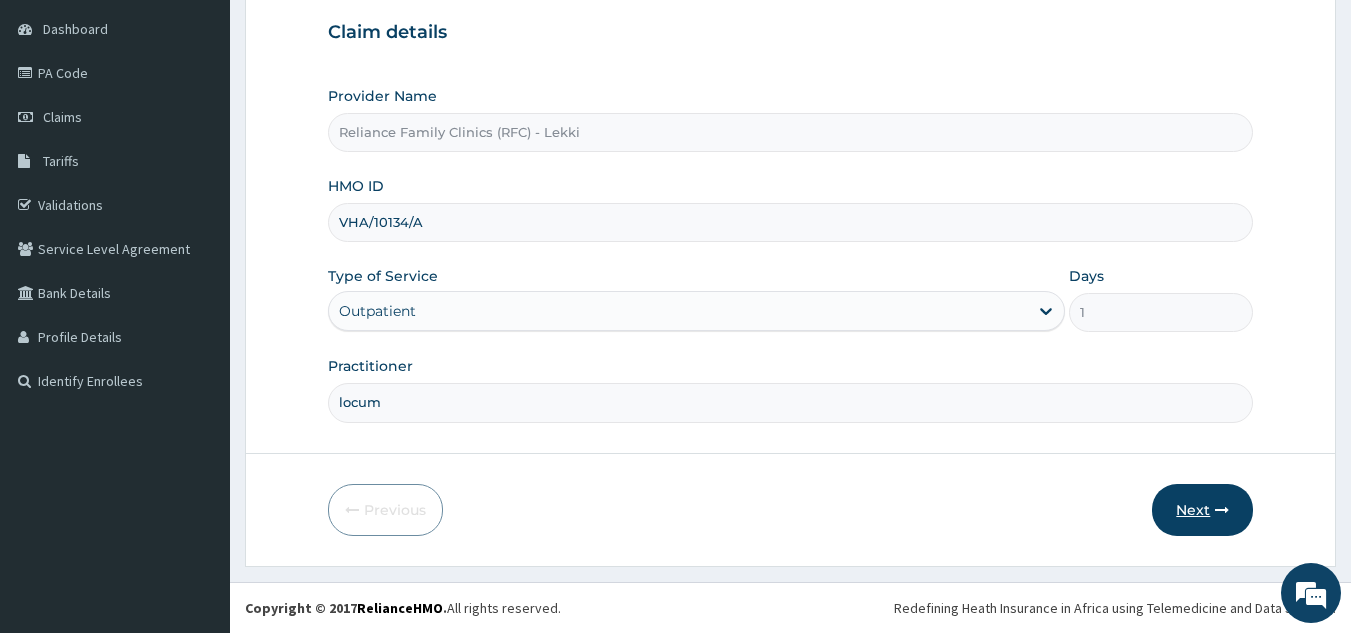 click on "Next" at bounding box center [1202, 510] 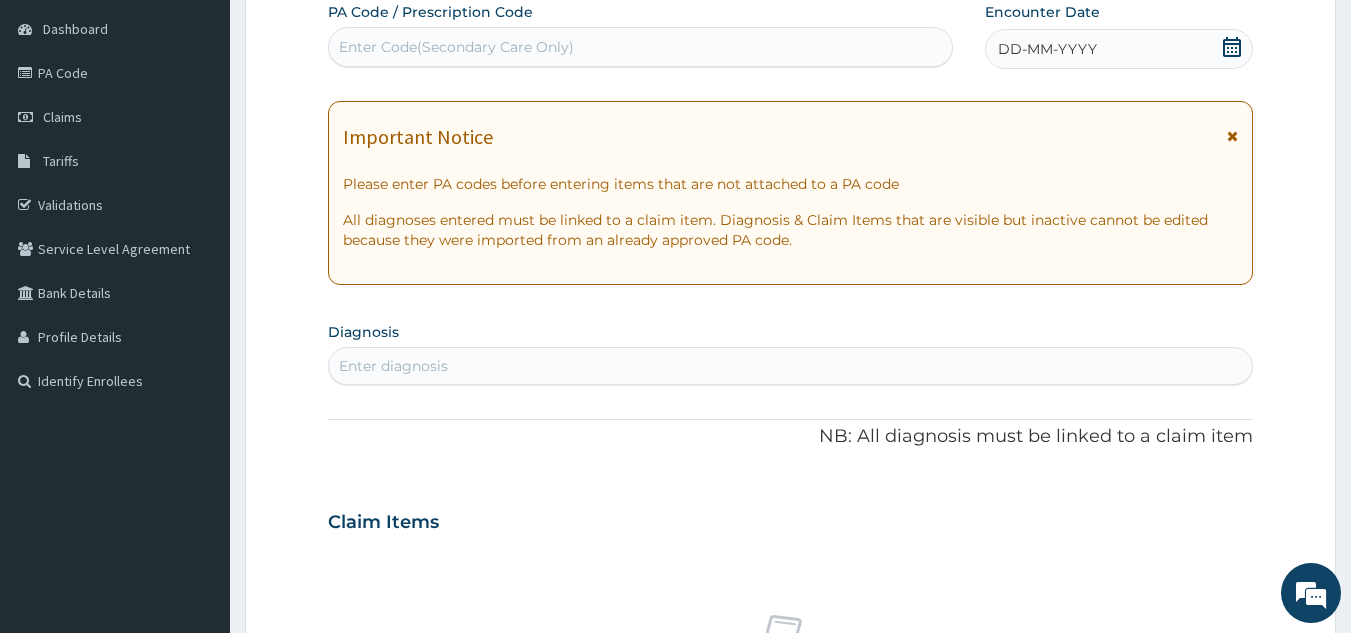 click on "DD-MM-YYYY" at bounding box center (1119, 49) 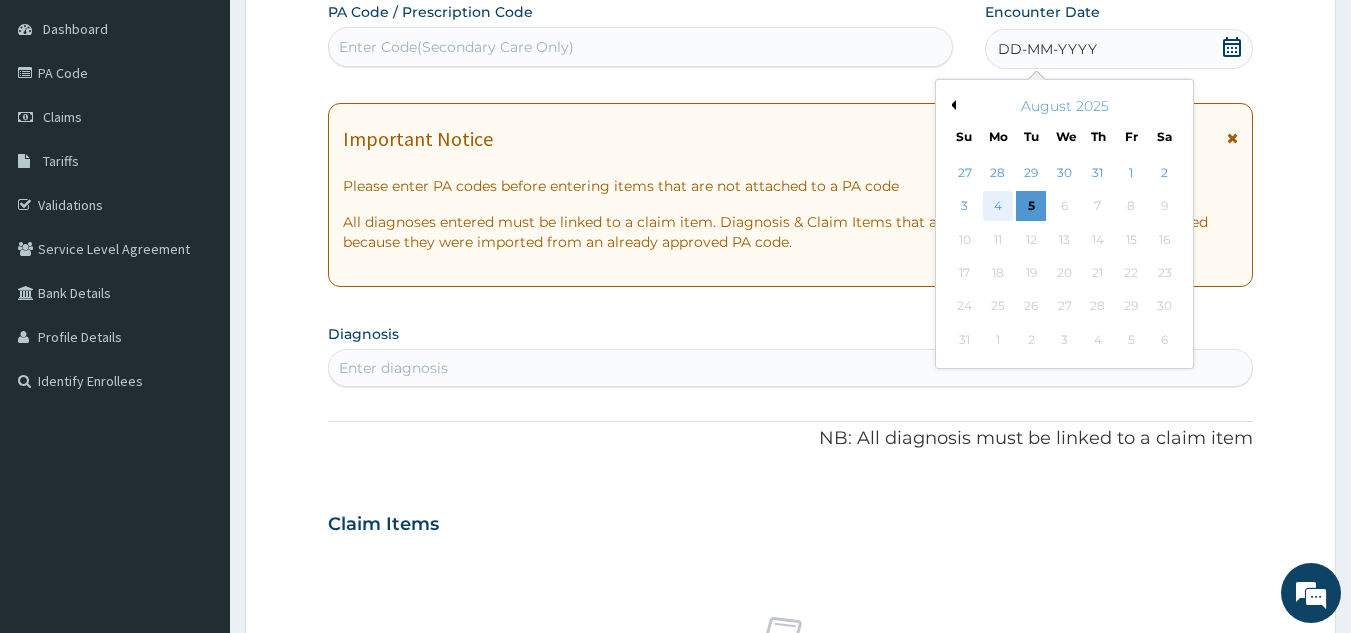 click on "4" at bounding box center (998, 207) 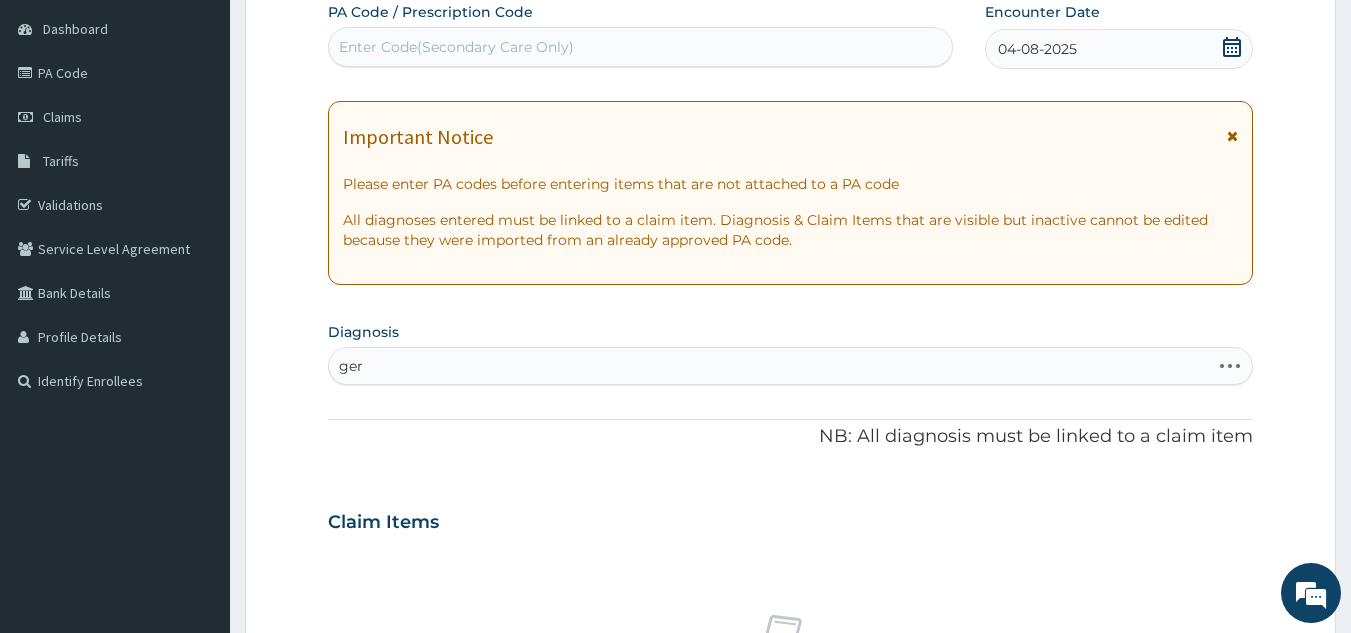 type on "gerd" 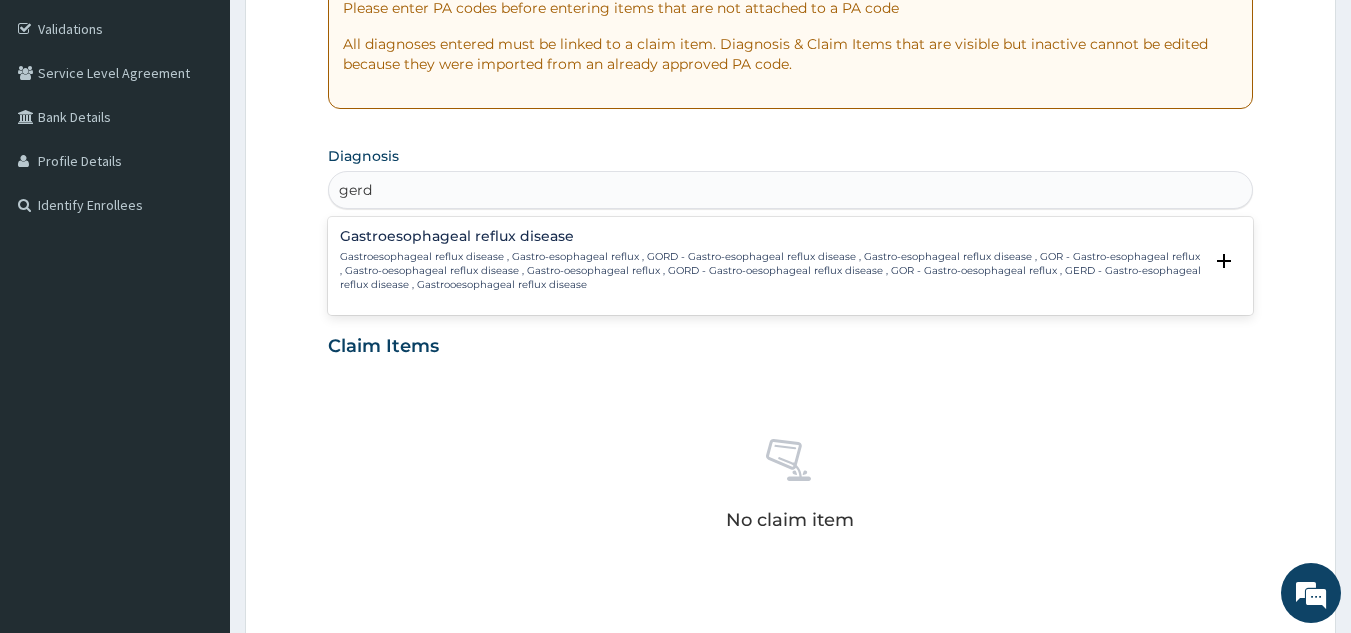 scroll, scrollTop: 384, scrollLeft: 0, axis: vertical 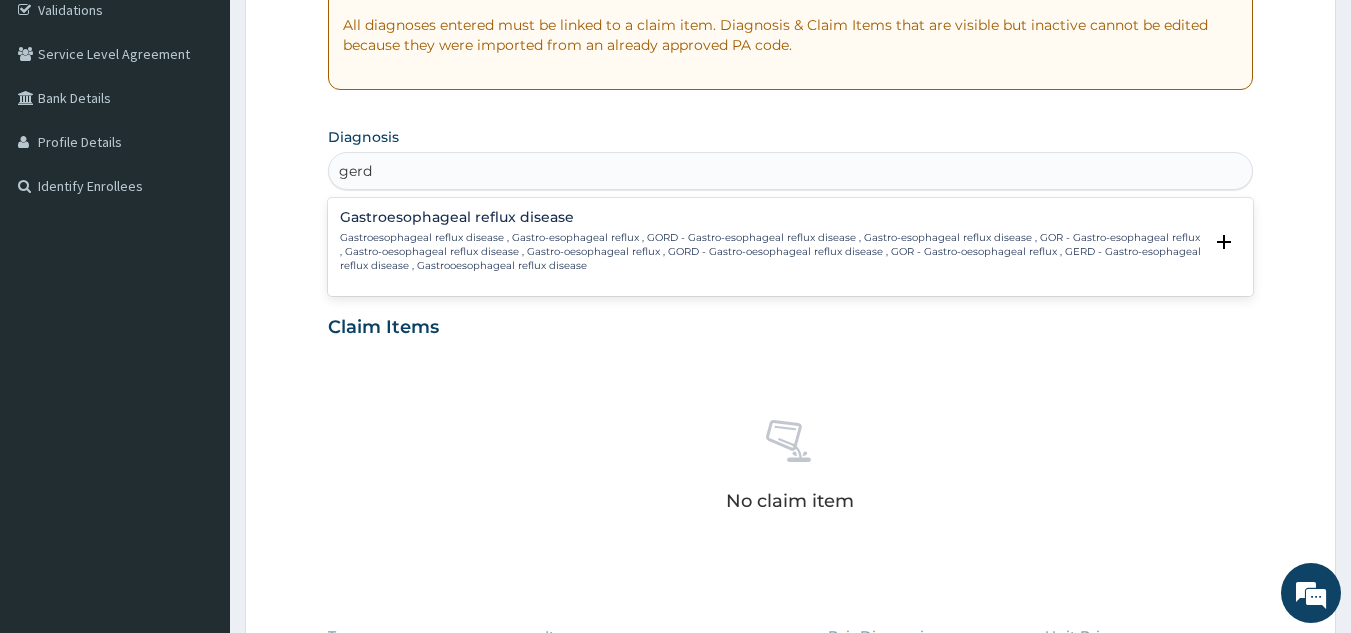 click on "Gastroesophageal reflux disease , Gastro-esophageal reflux , GORD - Gastro-esophageal reflux disease , Gastro-esophageal reflux disease , GOR - Gastro-esophageal reflux , Gastro-oesophageal reflux disease , Gastro-oesophageal reflux , GORD - Gastro-oesophageal reflux disease , GOR - Gastro-oesophageal reflux , GERD - Gastro-esophageal reflux disease , Gastrooesophageal reflux disease" at bounding box center [771, 252] 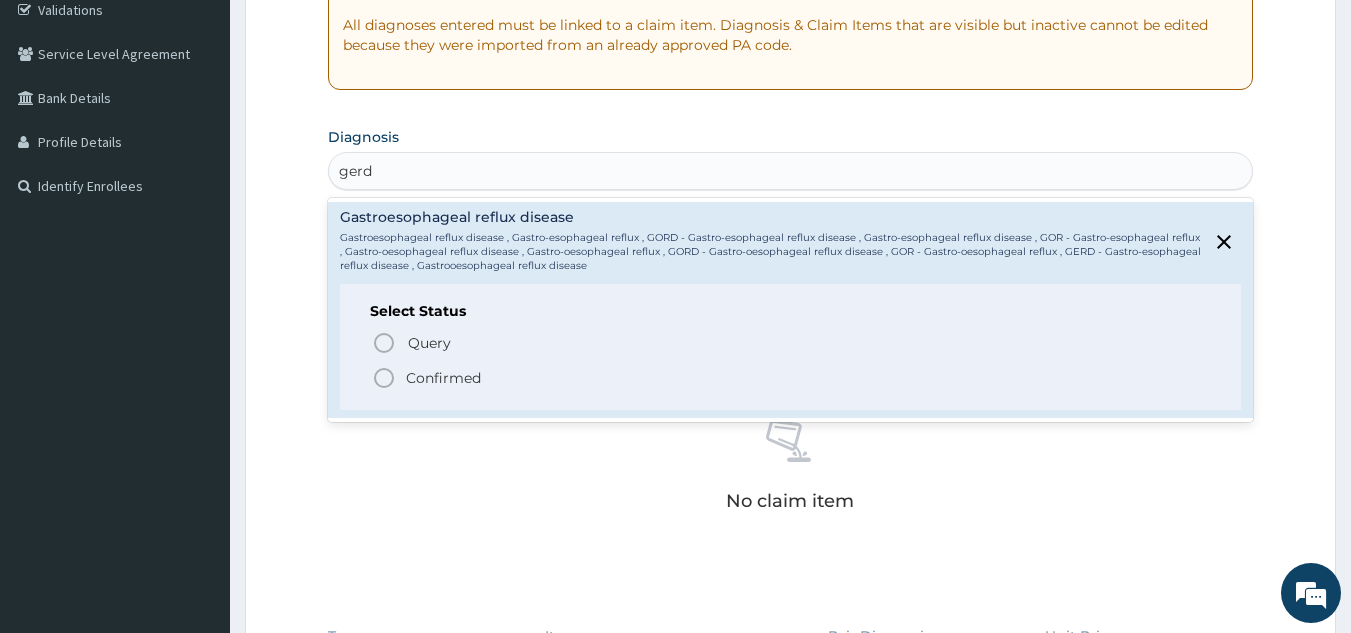 click on "Confirmed" at bounding box center (792, 378) 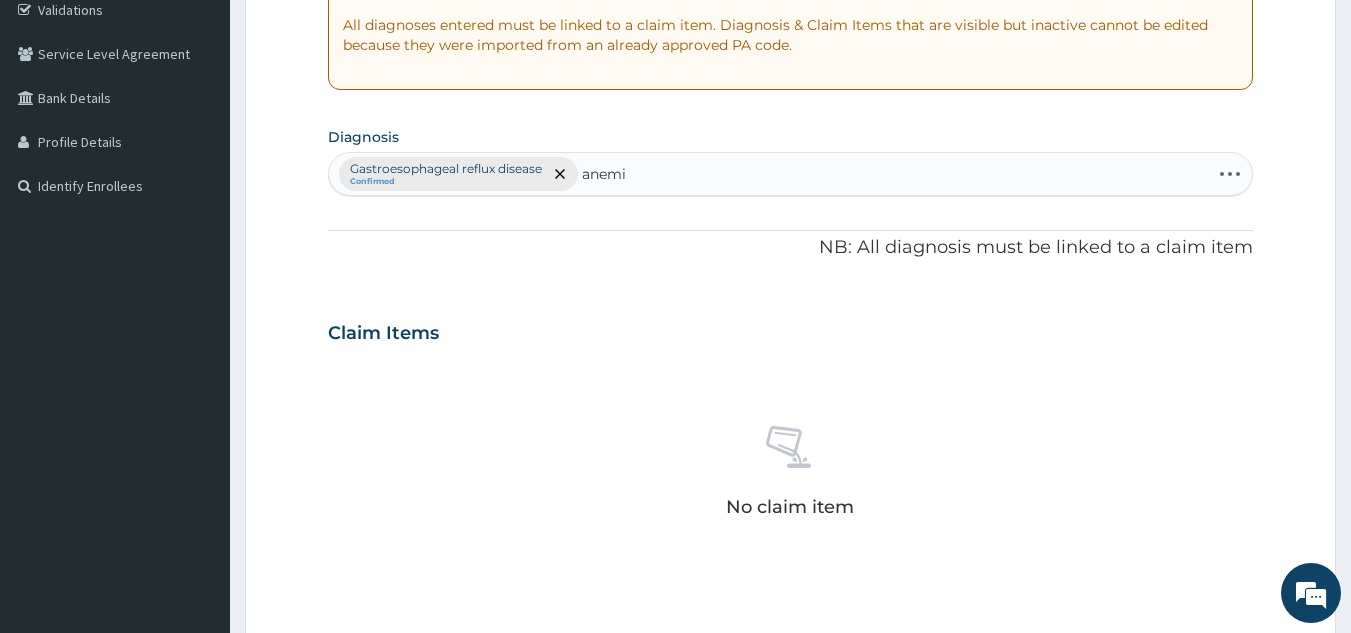 type on "anemia" 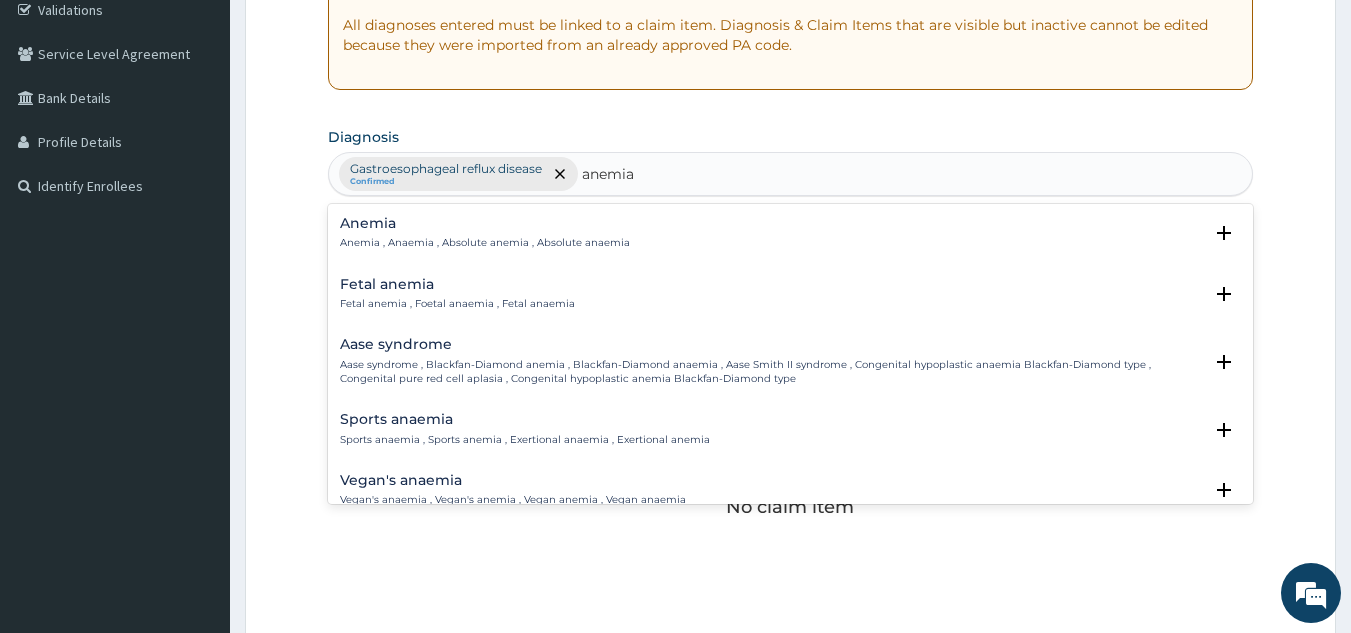 click on "Anemia , Anaemia , Absolute anemia , Absolute anaemia" at bounding box center (485, 243) 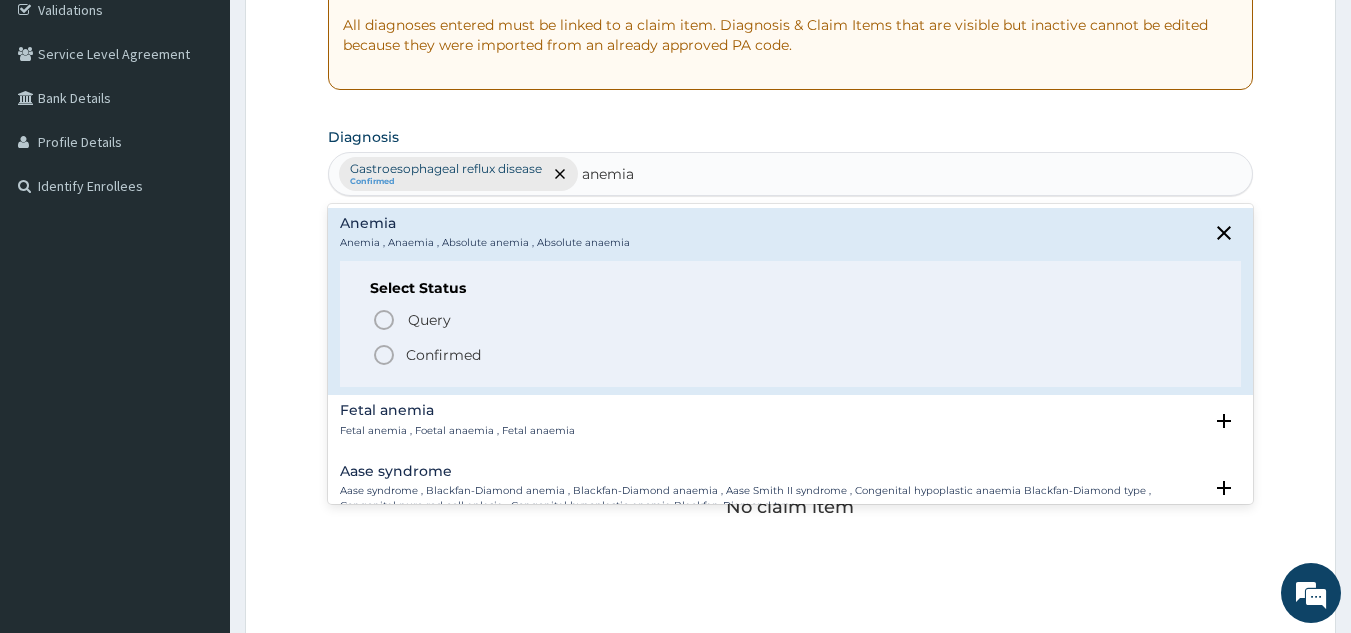 click on "Confirmed" at bounding box center [792, 355] 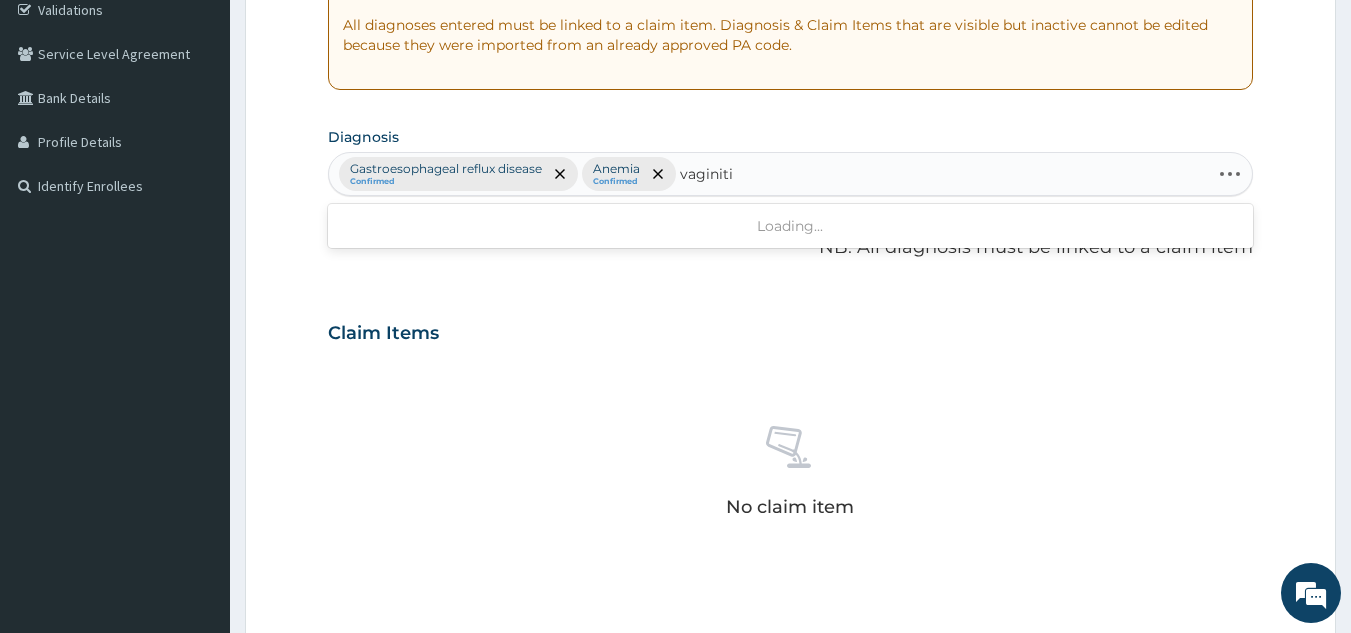 type on "vaginitis" 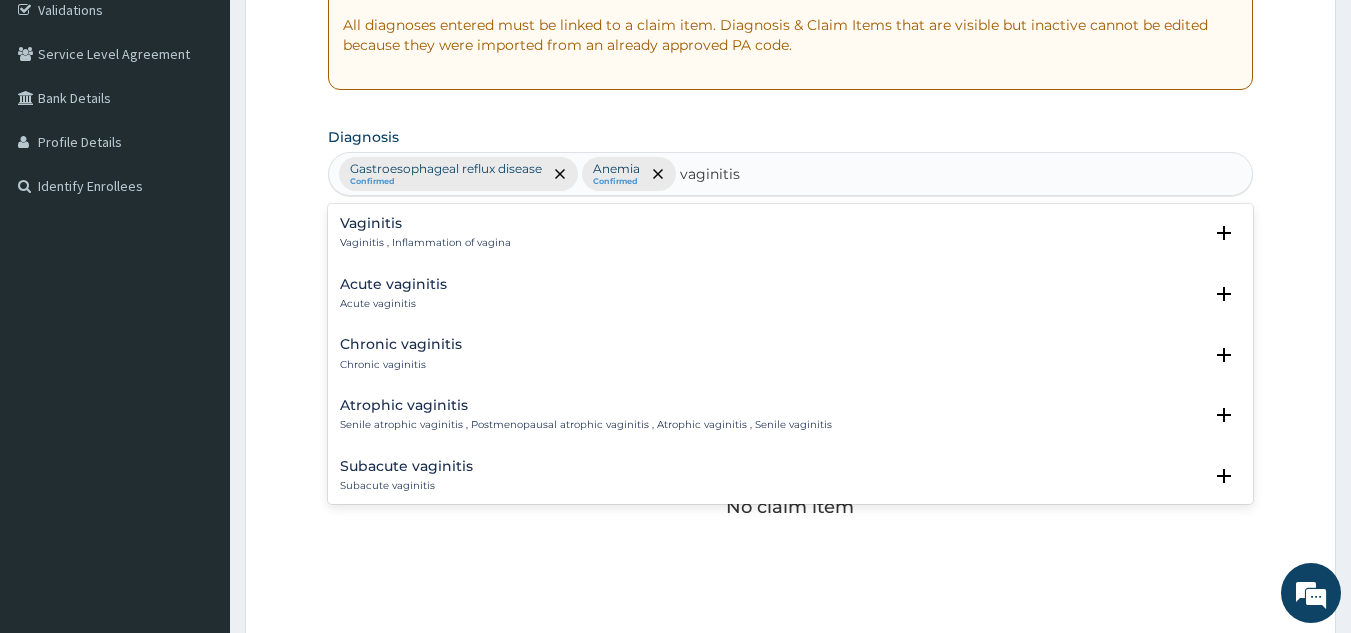 click on "Vaginitis" at bounding box center (425, 223) 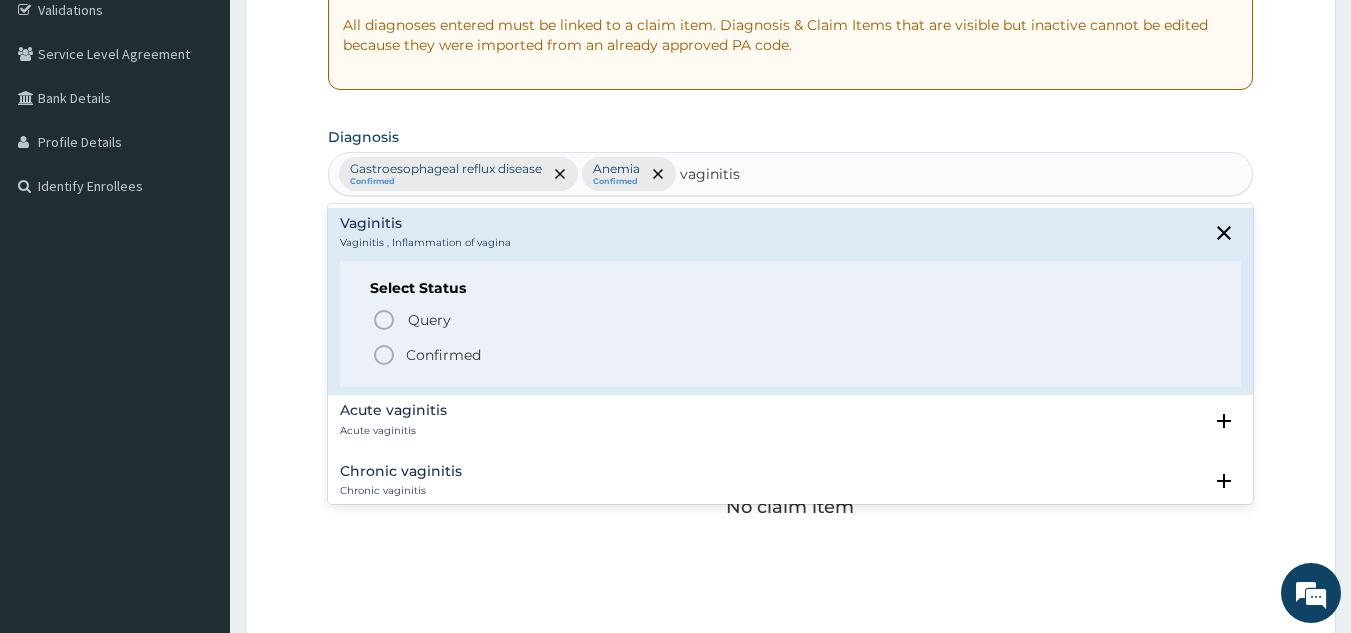 click on "Confirmed" at bounding box center [443, 355] 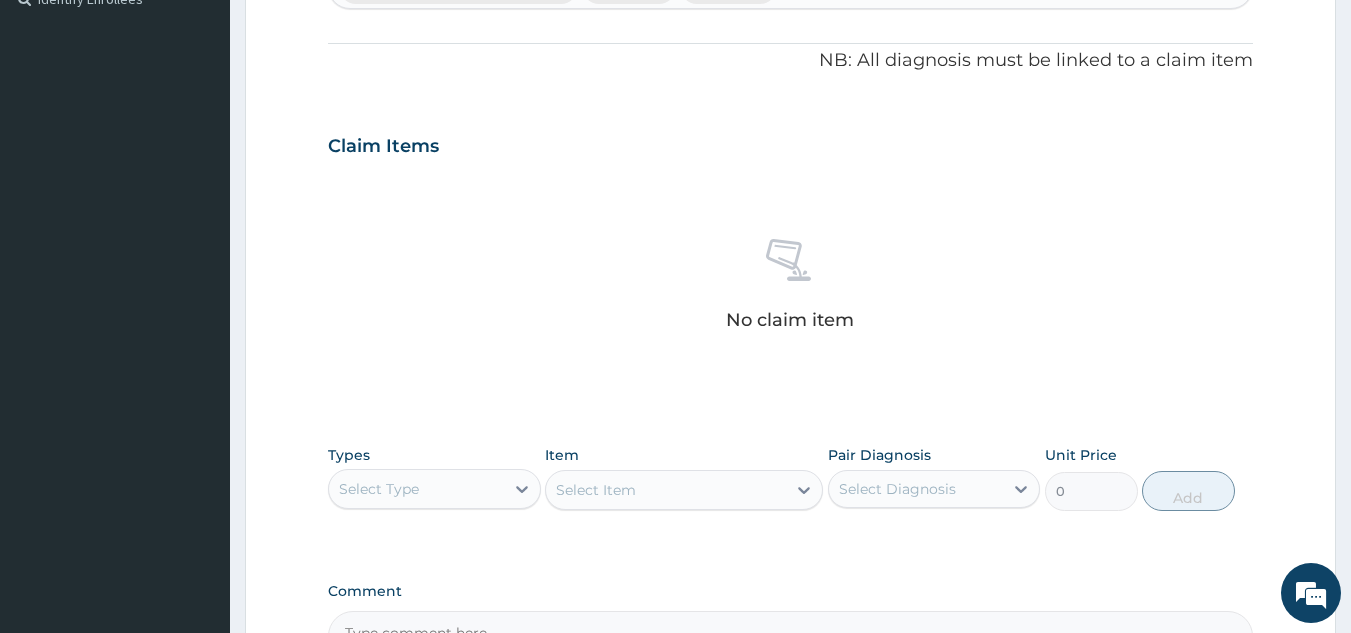 scroll, scrollTop: 809, scrollLeft: 0, axis: vertical 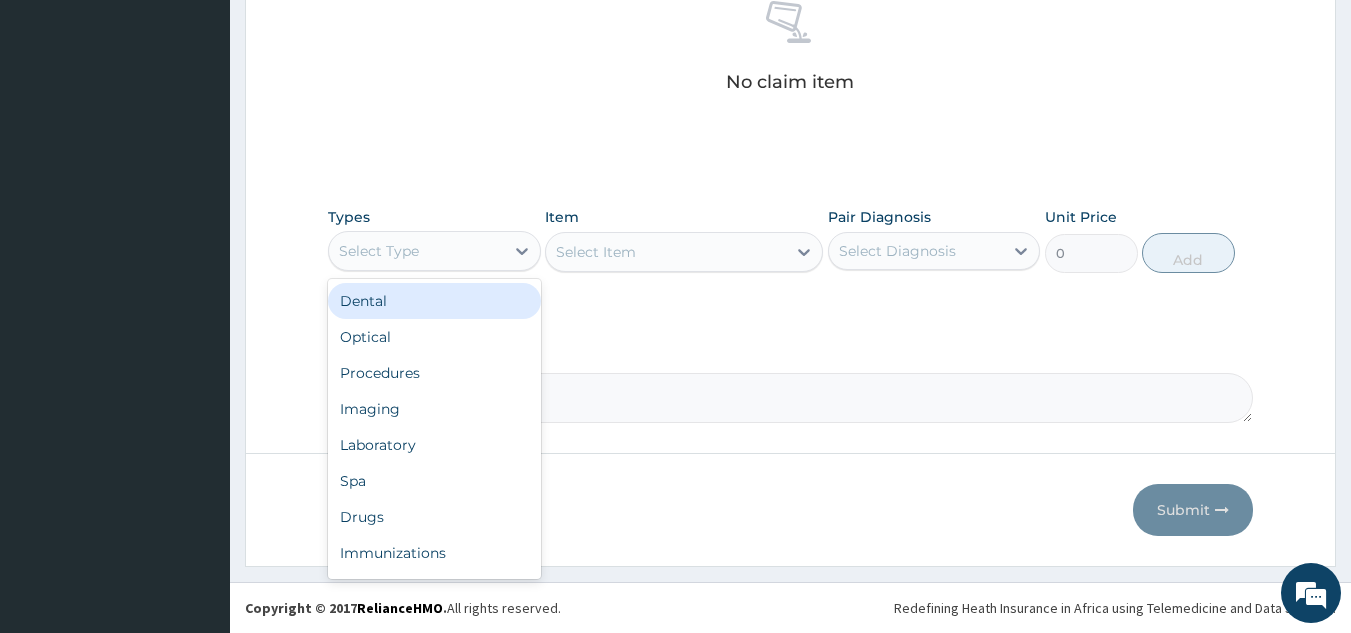 click on "Procedures" at bounding box center [434, 373] 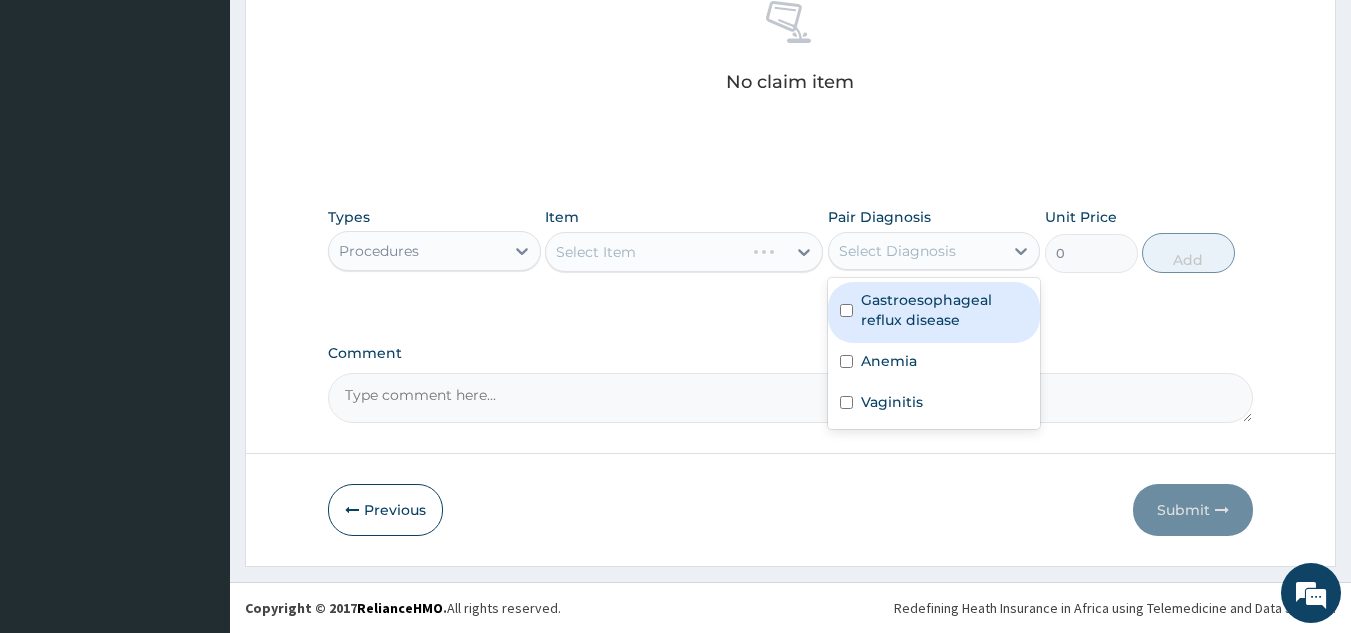 click on "Gastroesophageal reflux disease" at bounding box center [945, 310] 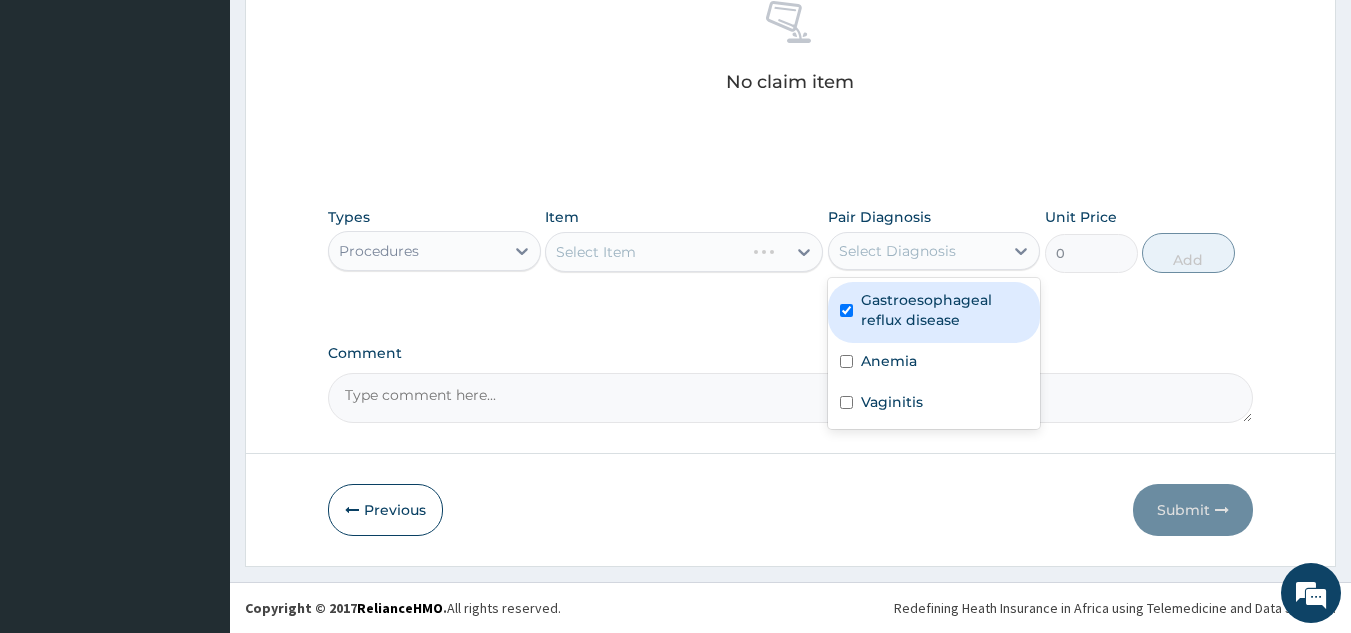 checkbox on "true" 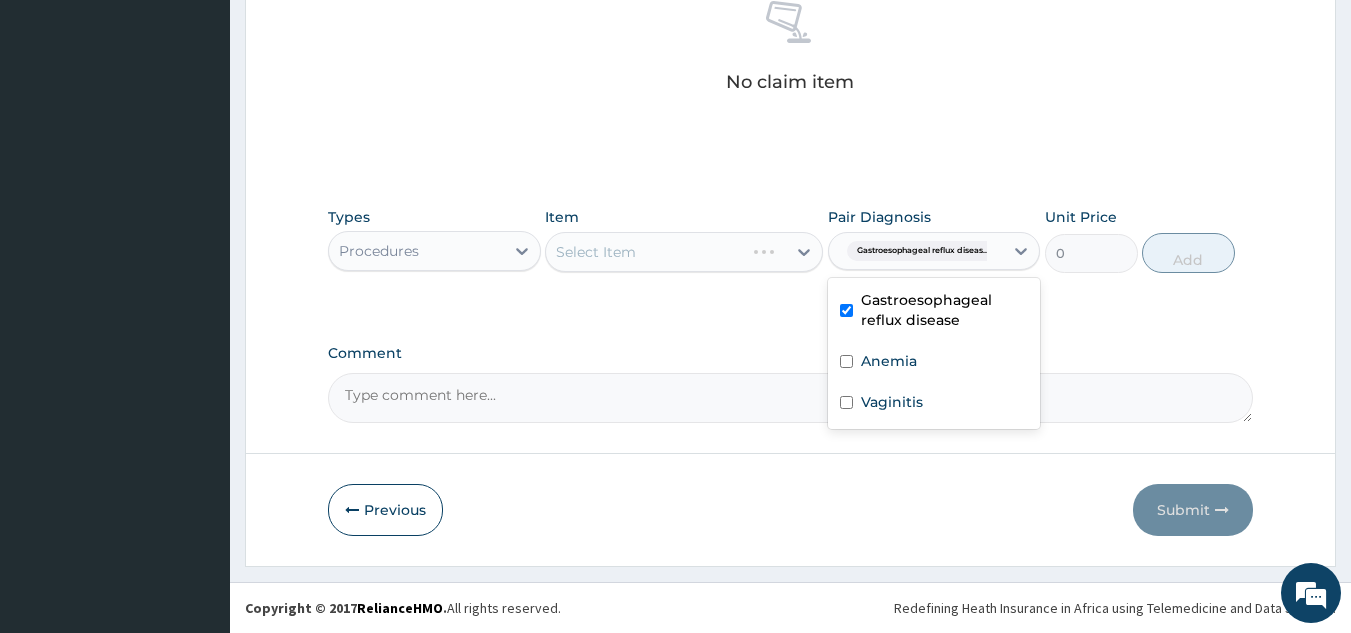 click on "Anemia" at bounding box center [889, 361] 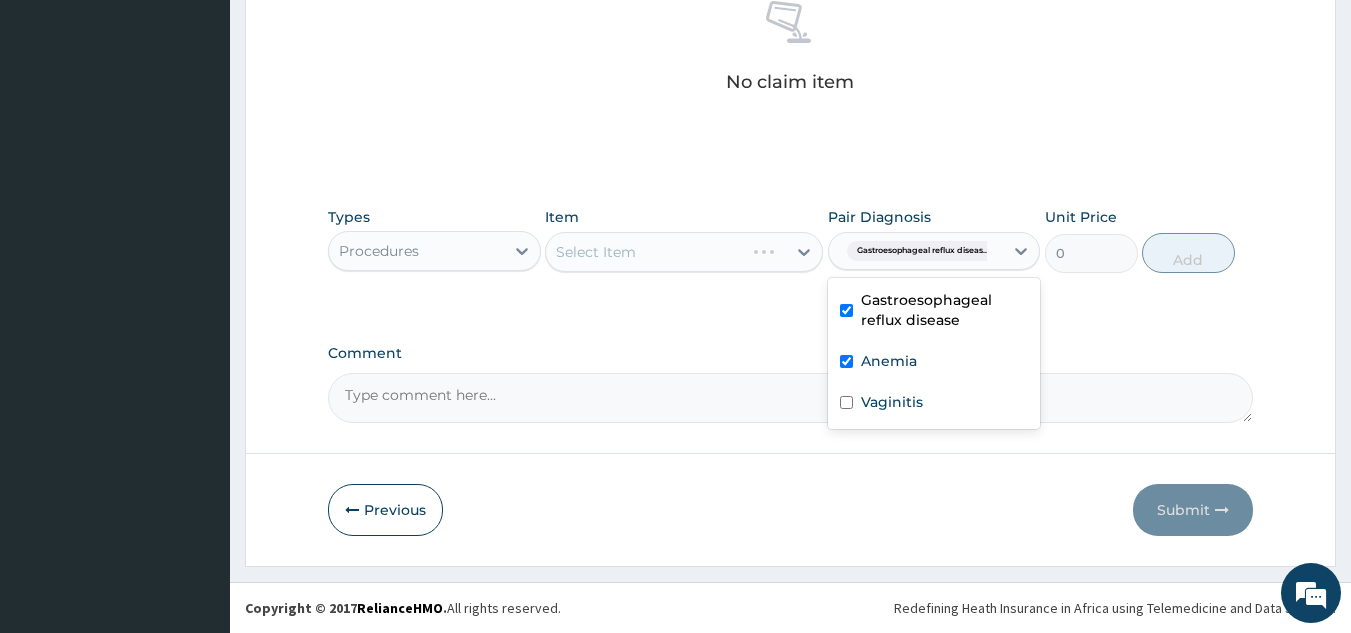 checkbox on "true" 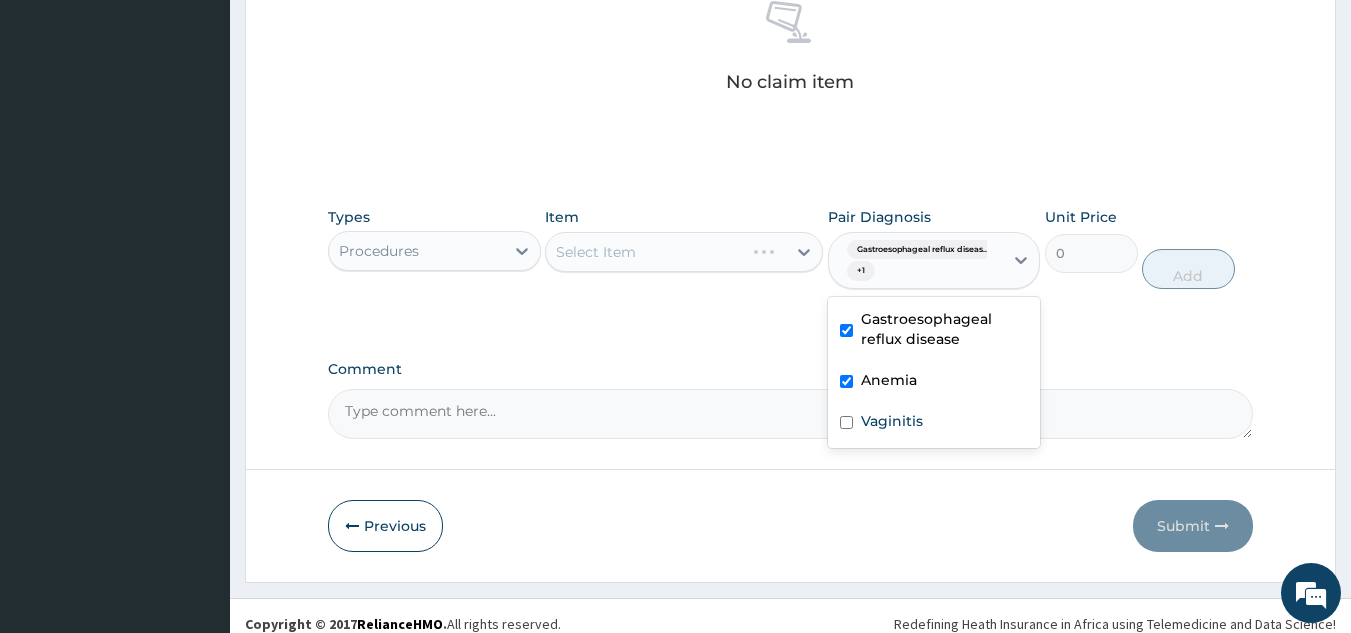 click on "Vaginitis" at bounding box center [934, 423] 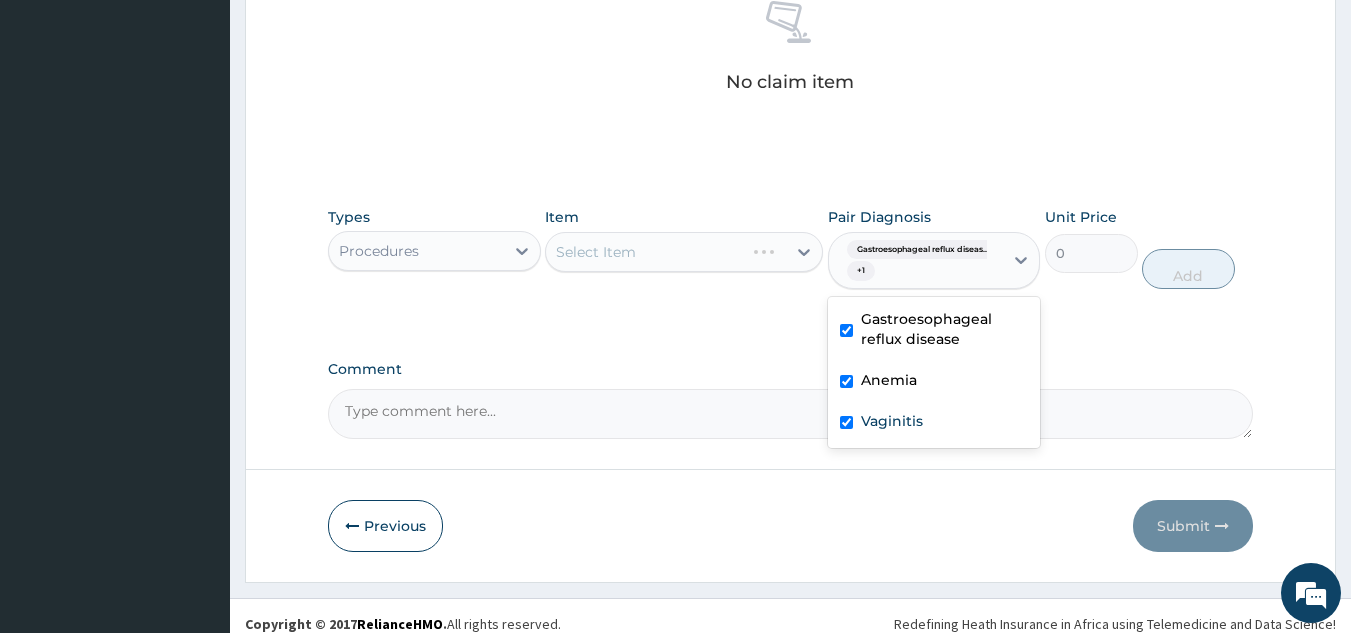 checkbox on "true" 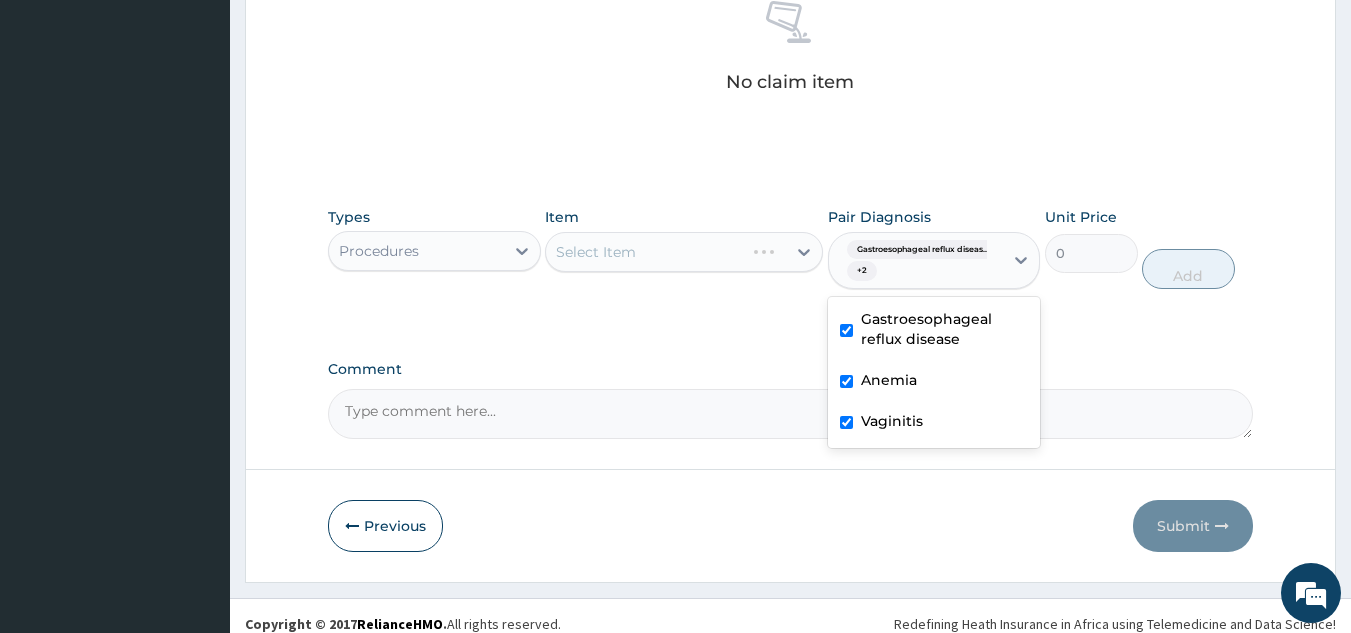 click on "Select Item" at bounding box center [684, 252] 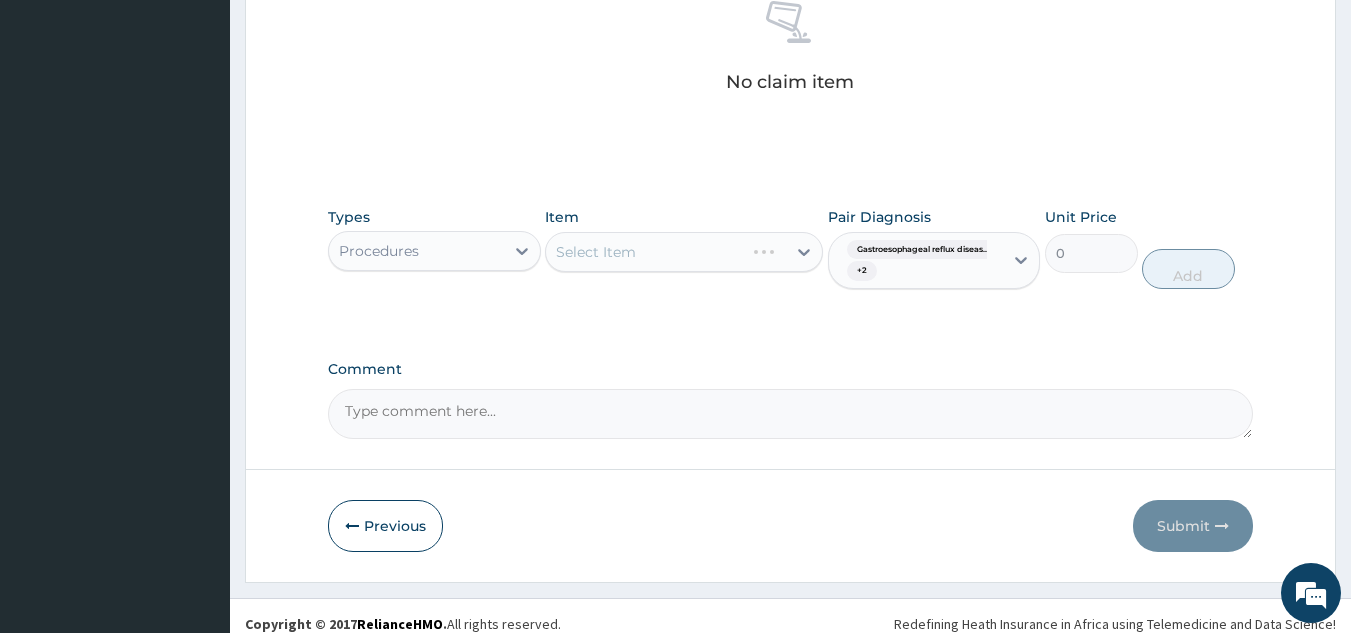 click on "Select Item" at bounding box center (684, 252) 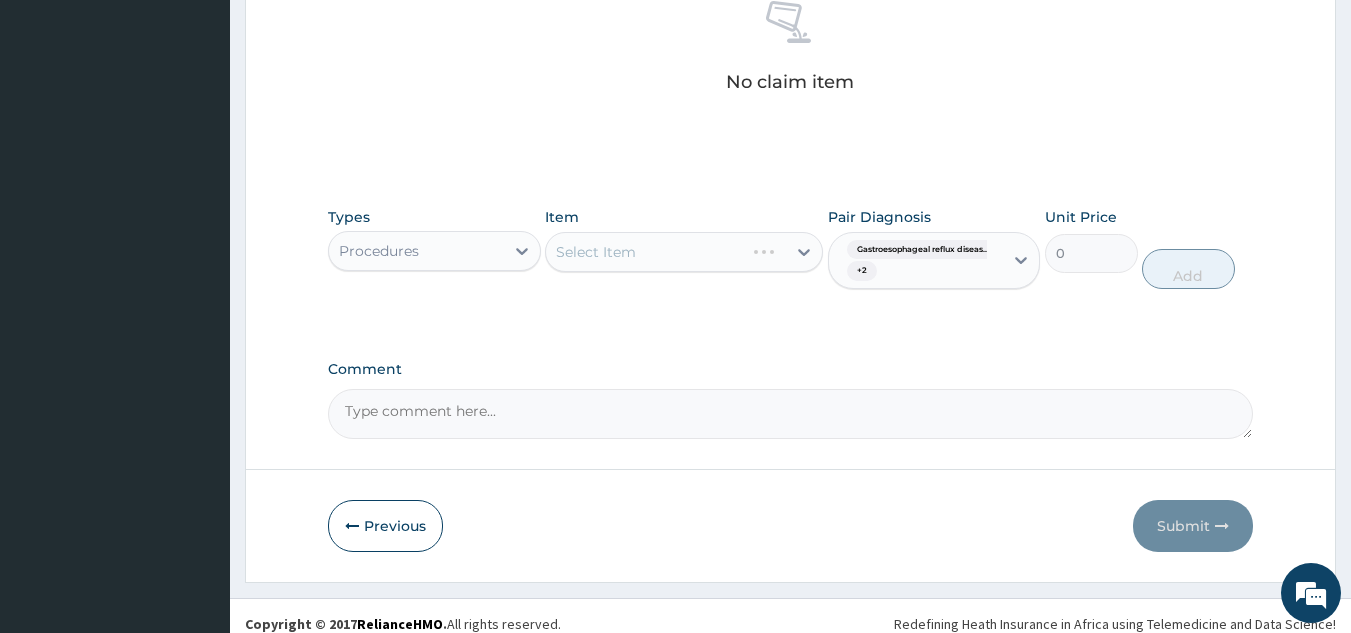 click on "Select Item" at bounding box center [684, 252] 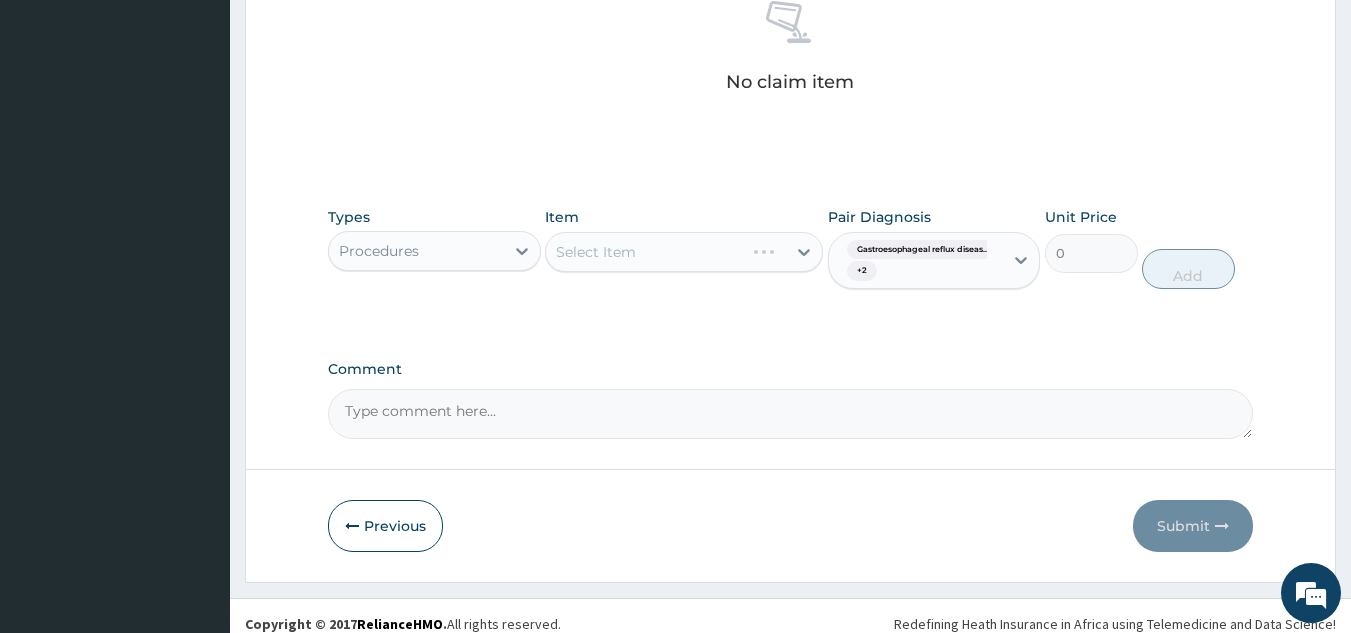 click on "Select Item" at bounding box center (684, 252) 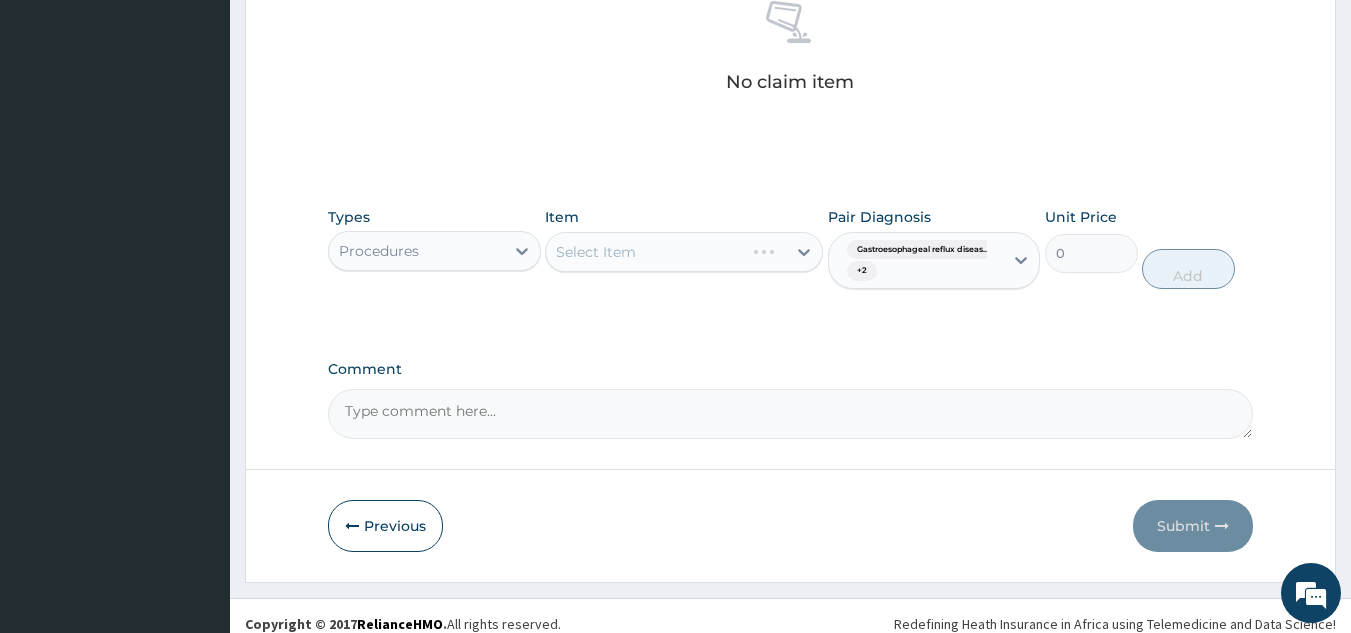 click on "Select Item" at bounding box center [684, 252] 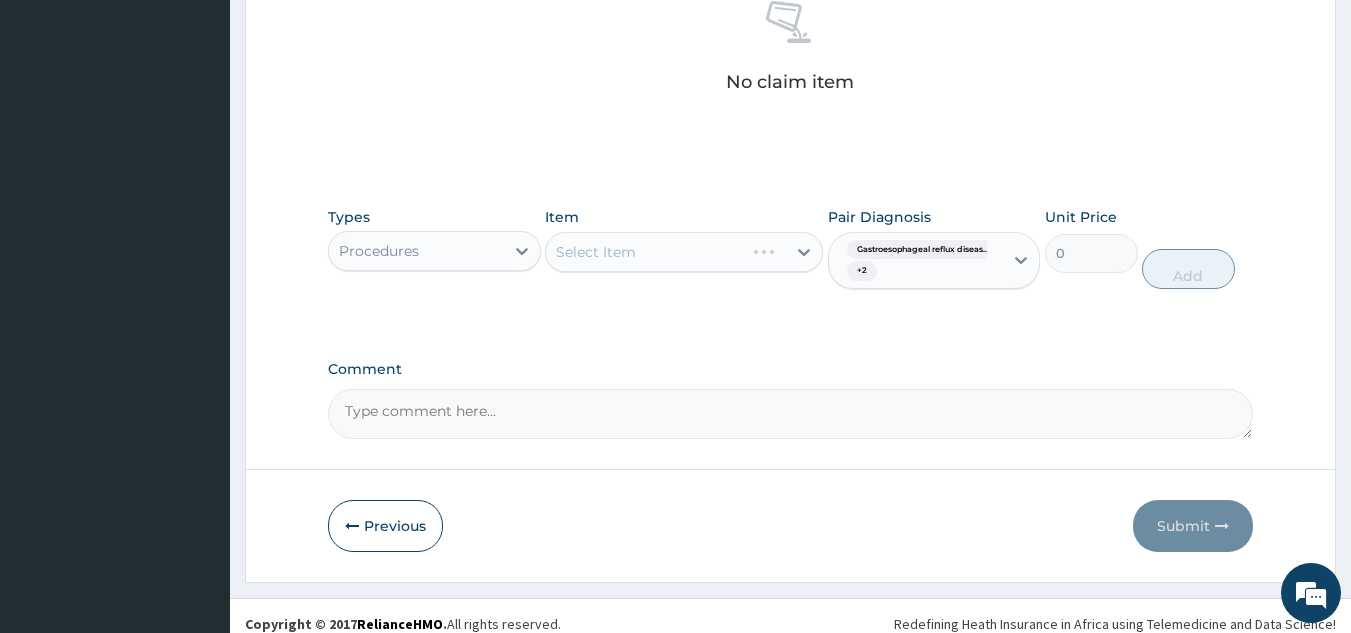 click on "Select Item" at bounding box center [684, 252] 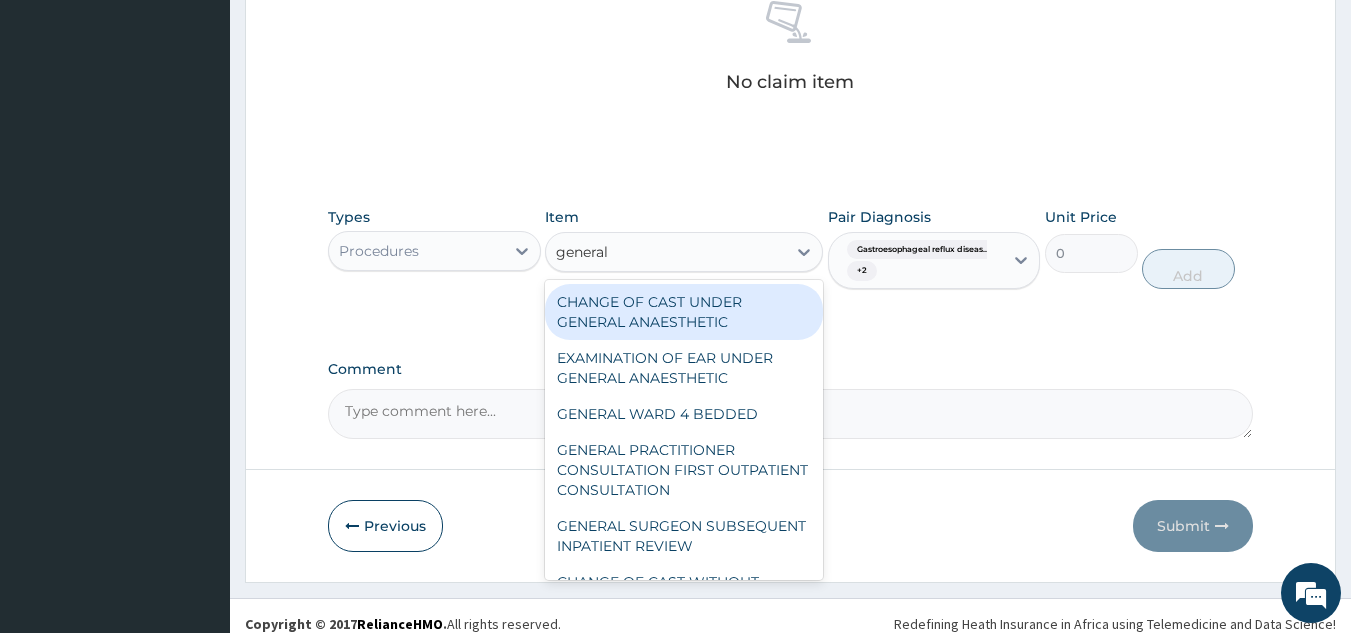 type on "general p" 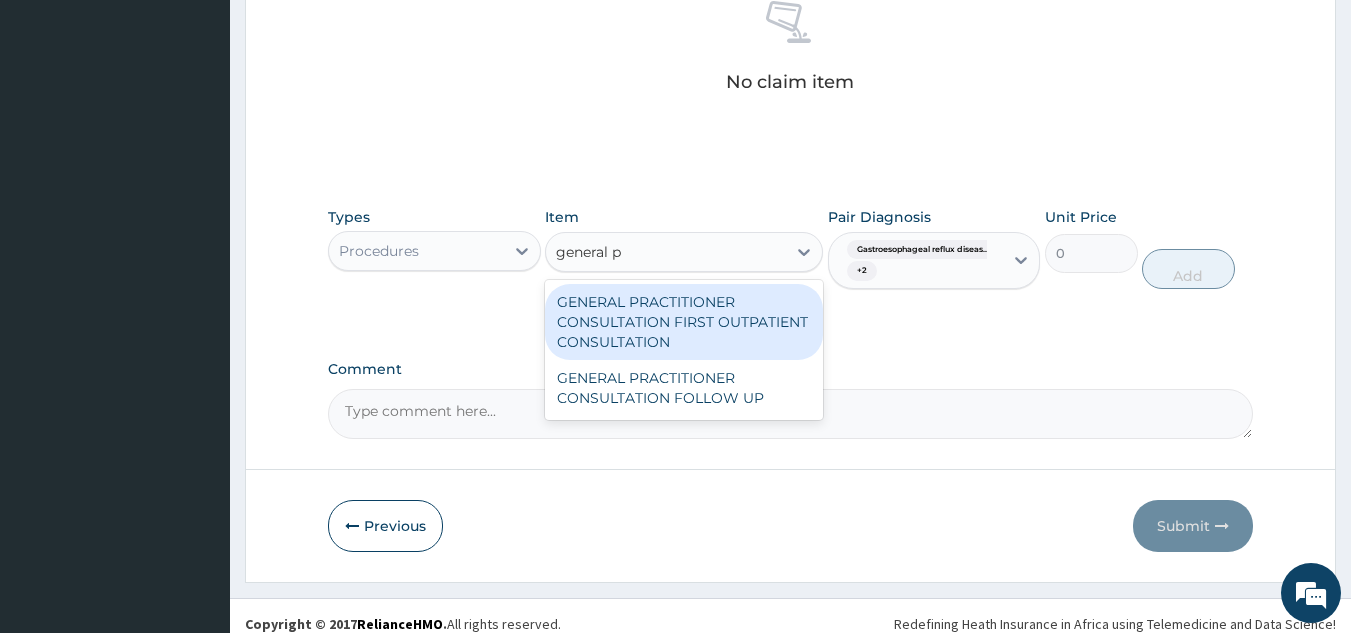 click on "GENERAL PRACTITIONER CONSULTATION FIRST OUTPATIENT CONSULTATION" at bounding box center (684, 322) 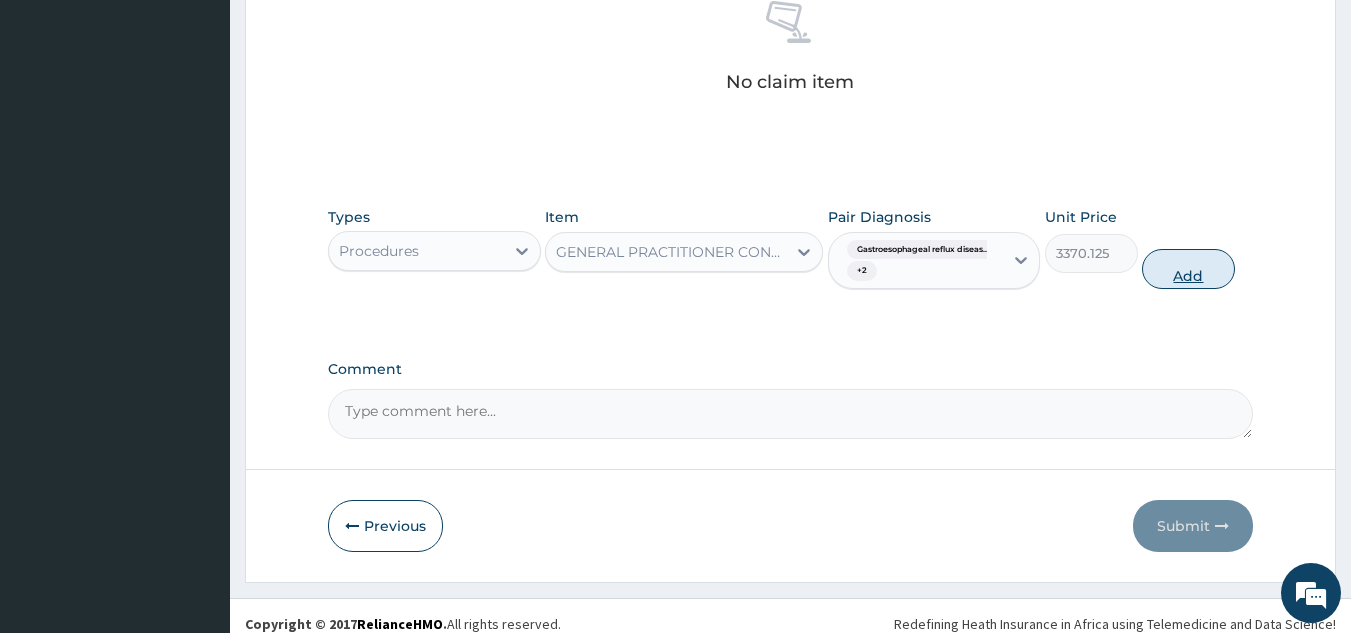 click on "Add" at bounding box center (1188, 269) 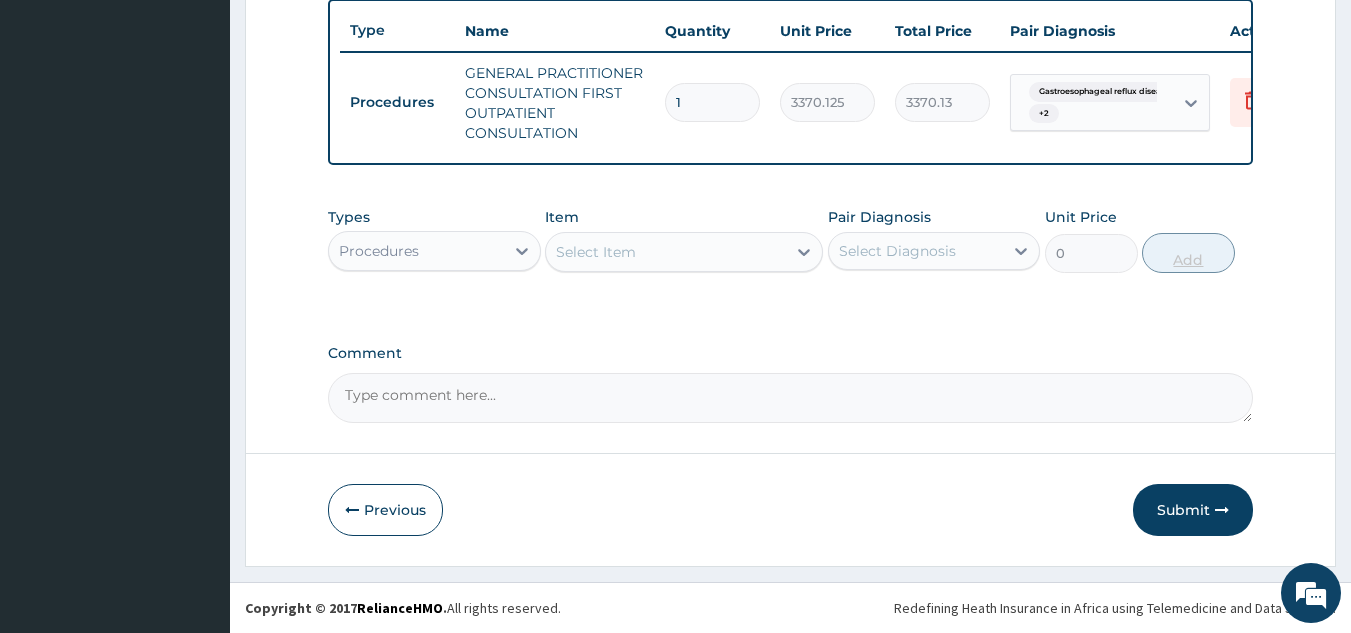 scroll, scrollTop: 760, scrollLeft: 0, axis: vertical 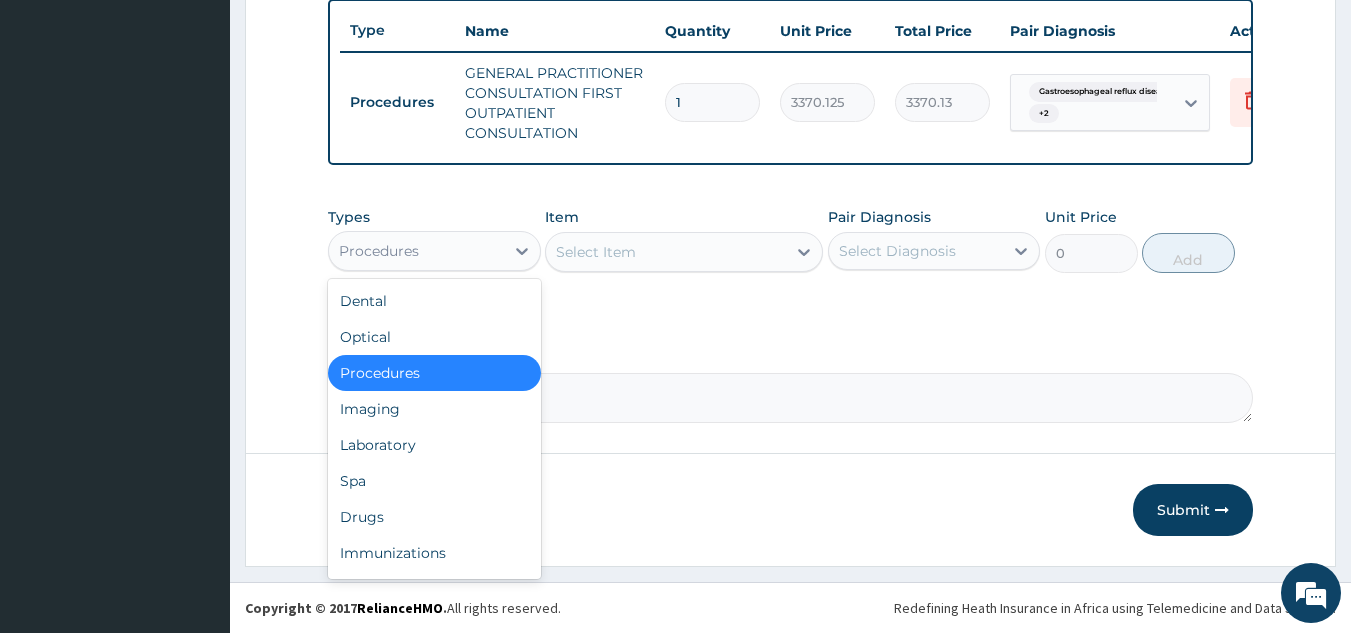 click on "Drugs" at bounding box center [434, 517] 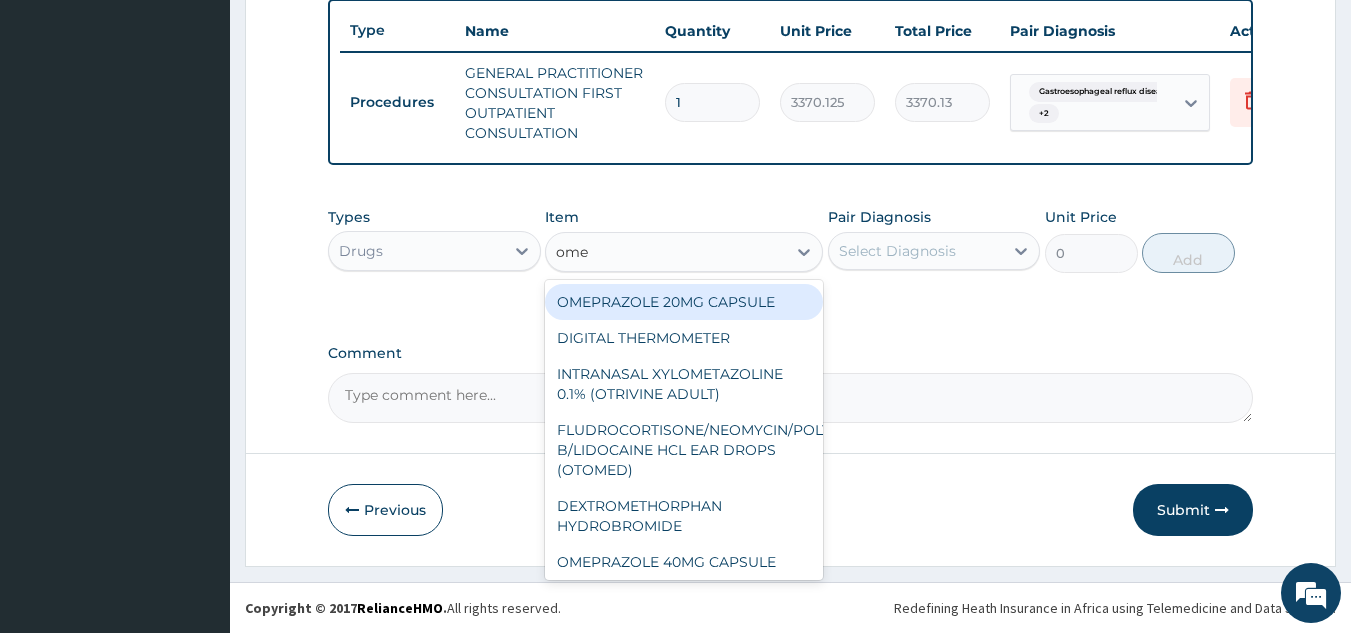 type on "omep" 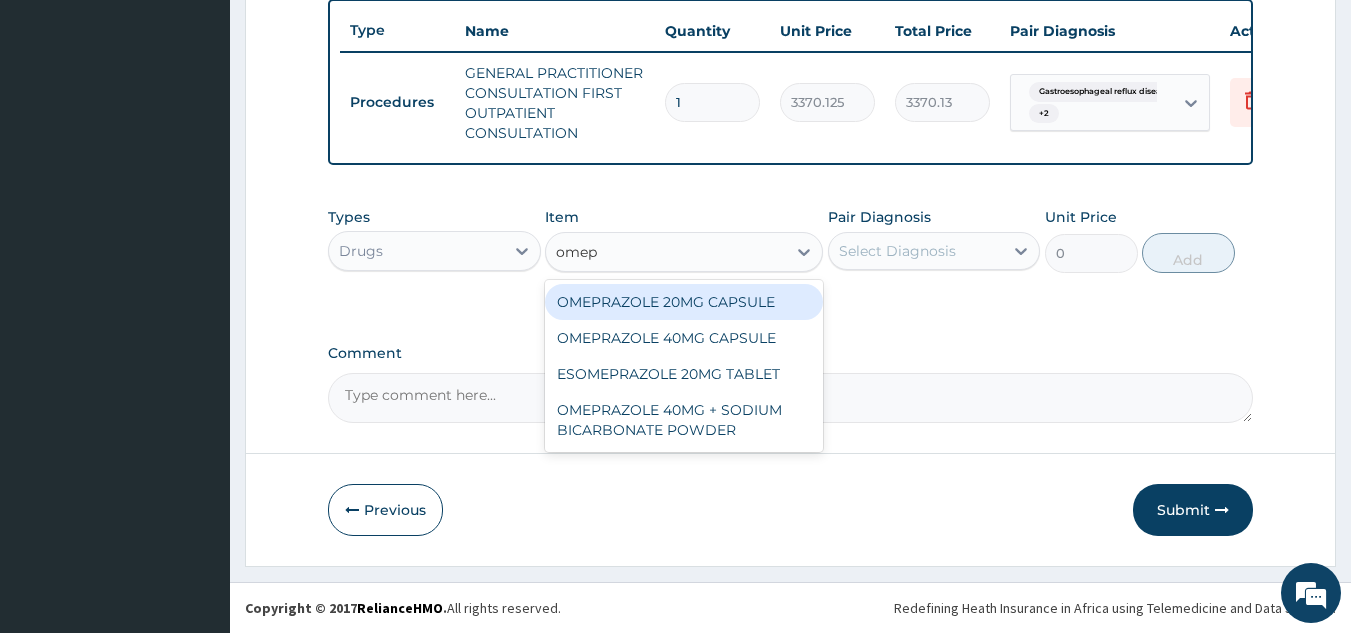 click on "OMEPRAZOLE 20MG CAPSULE" at bounding box center (684, 302) 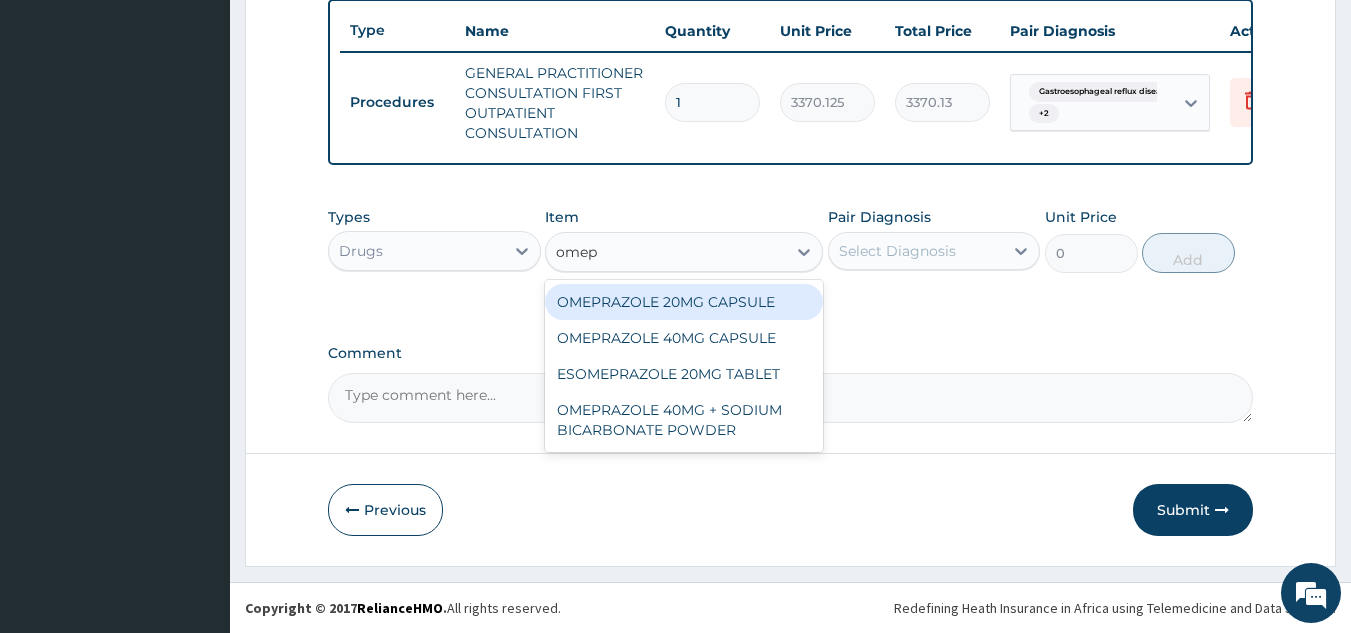 type 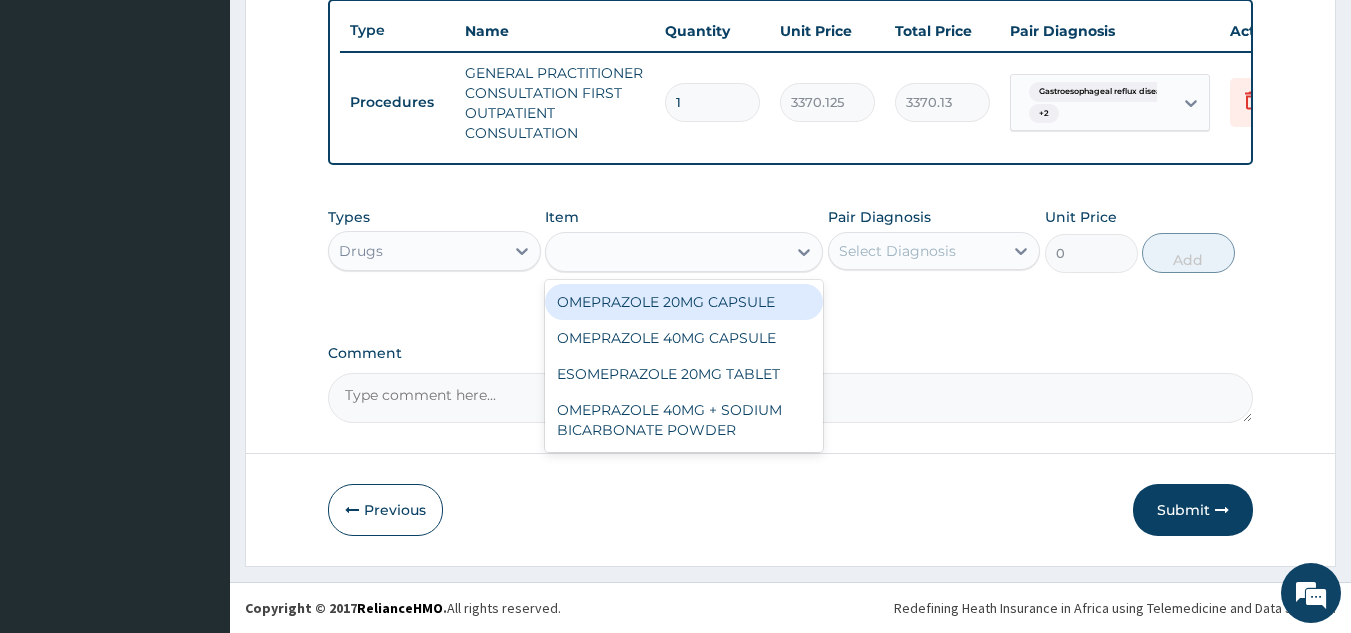 type on "100" 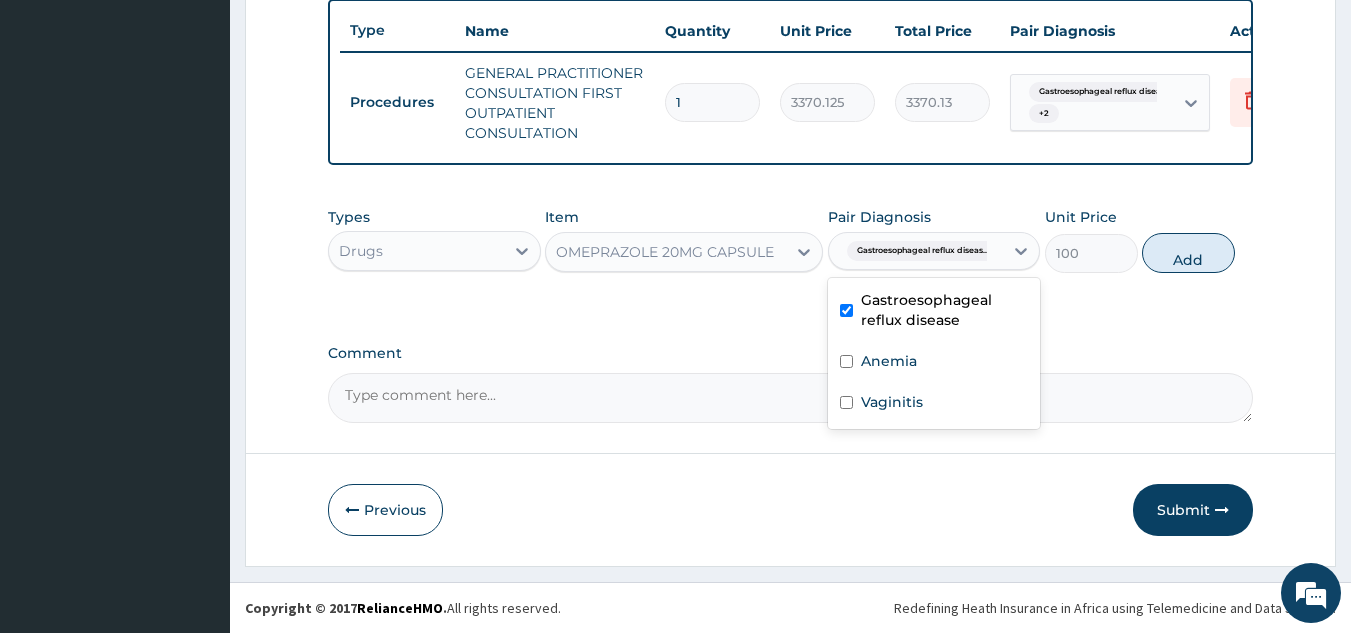 click on "Anemia" at bounding box center [934, 363] 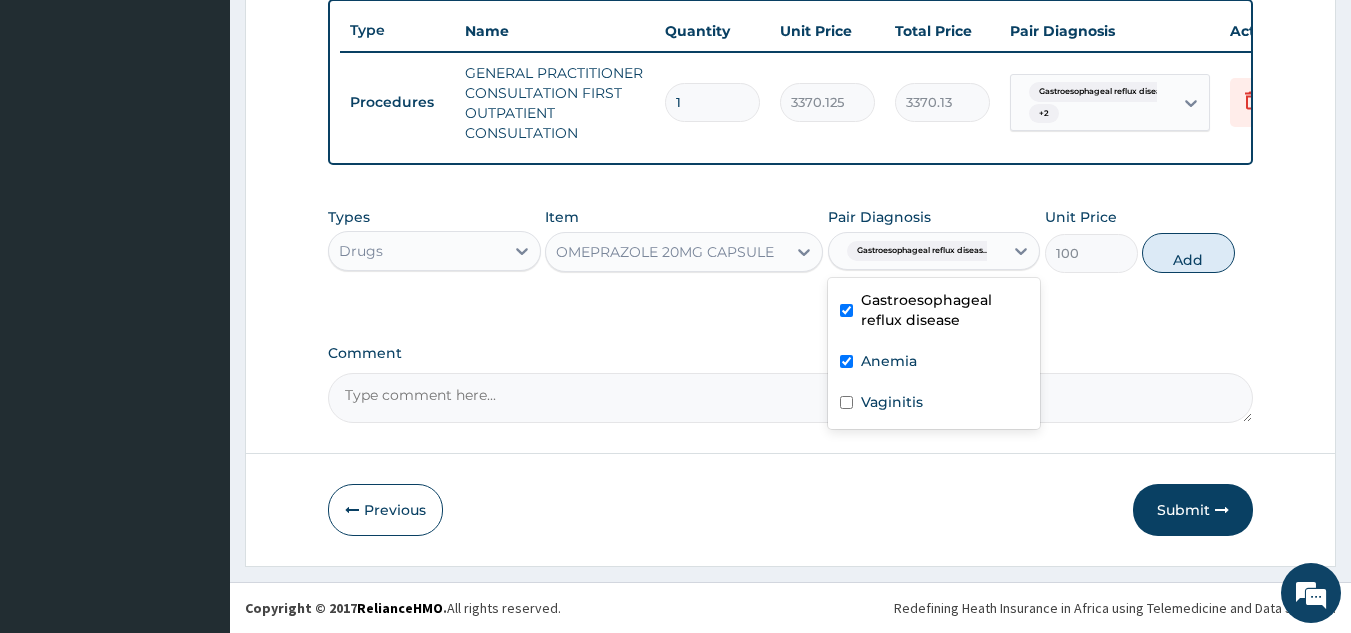 checkbox on "true" 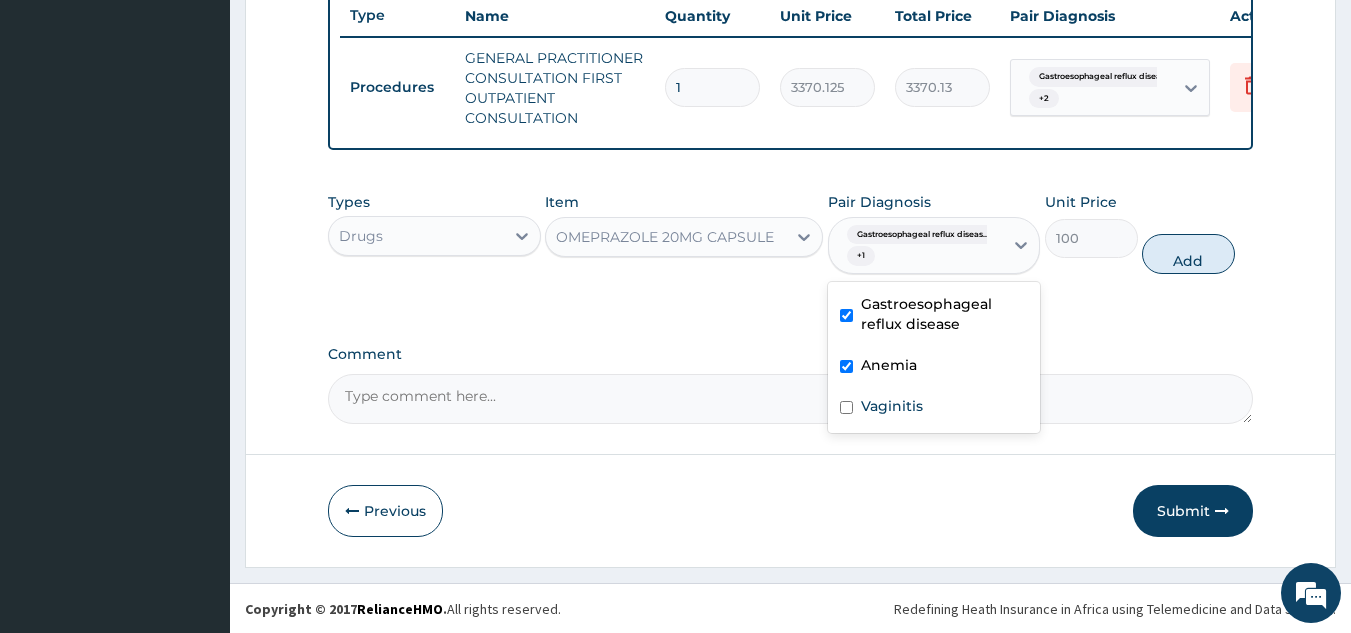 click on "Vaginitis" at bounding box center [934, 408] 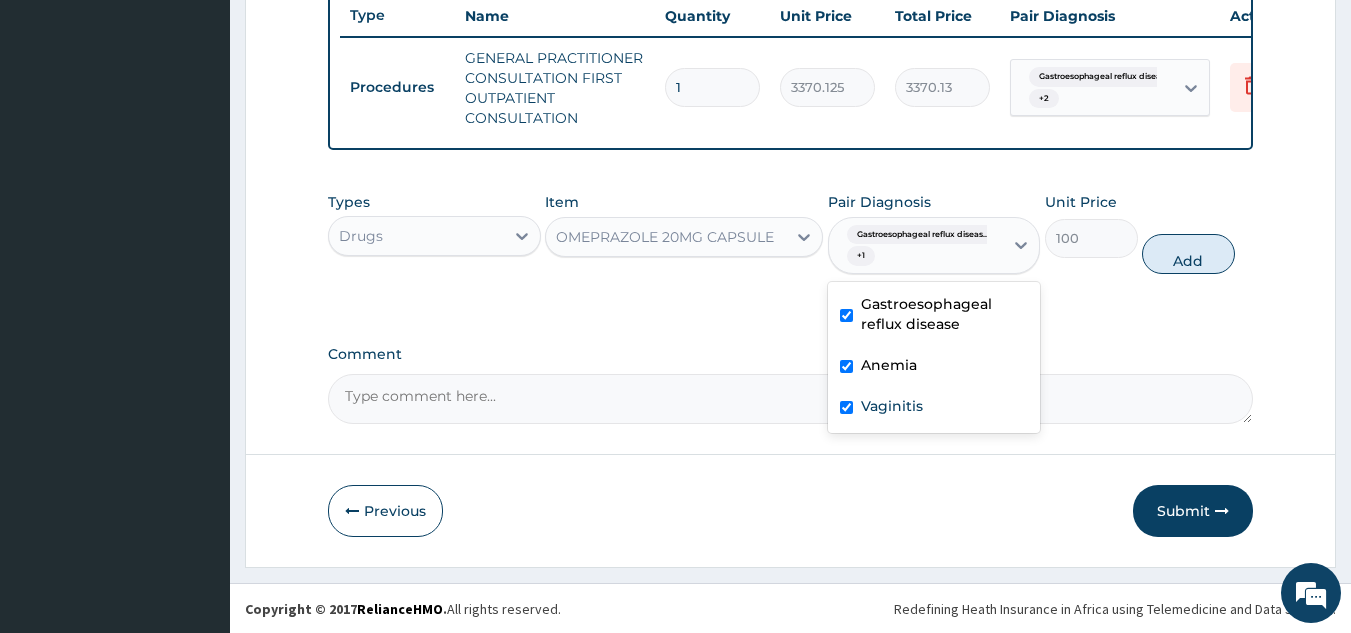 checkbox on "true" 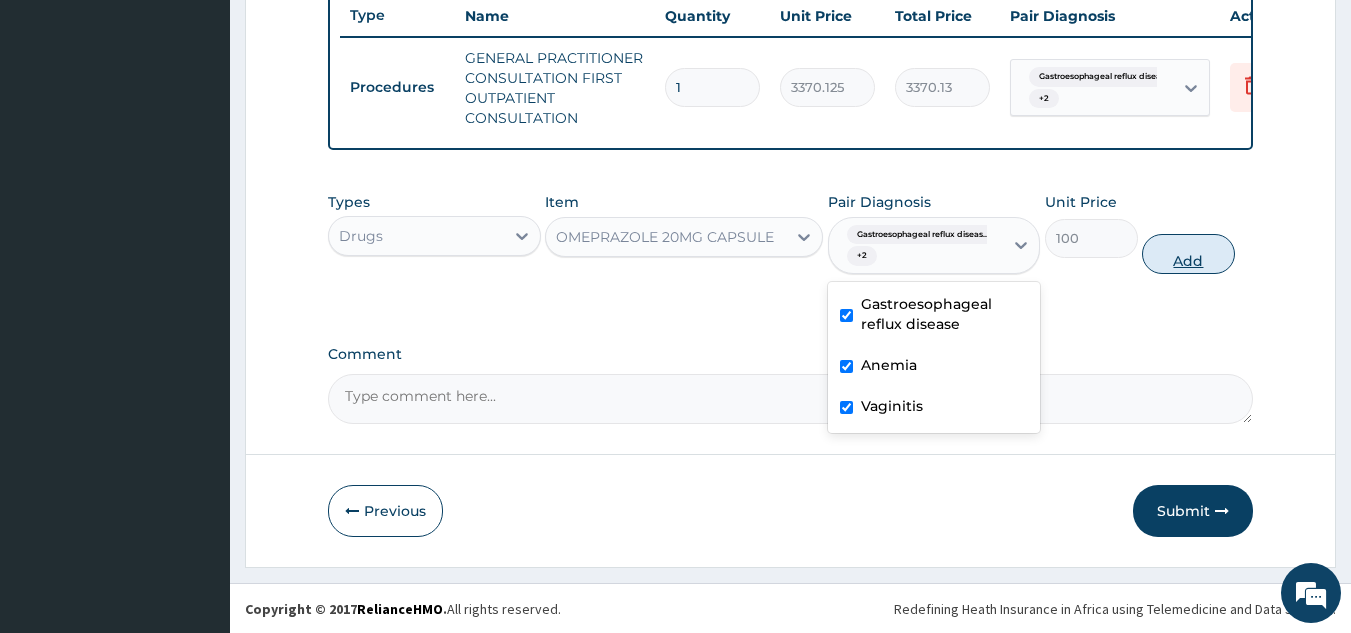 click on "Add" at bounding box center [1188, 254] 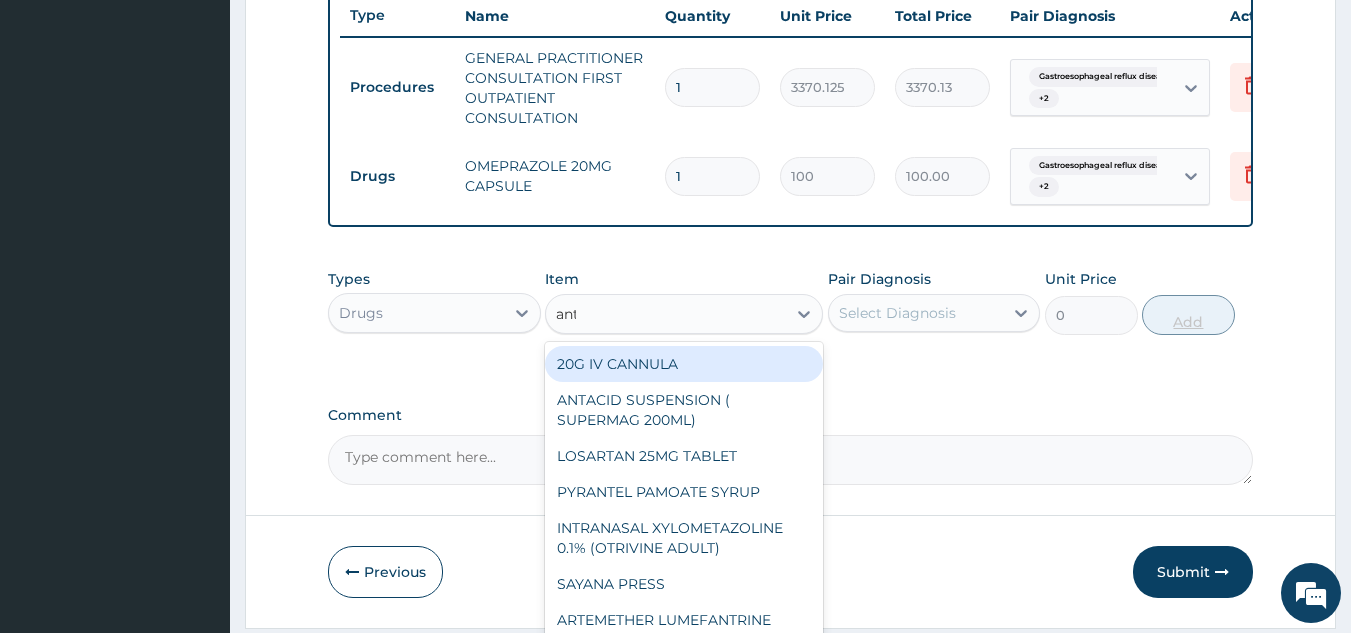 type on "anta" 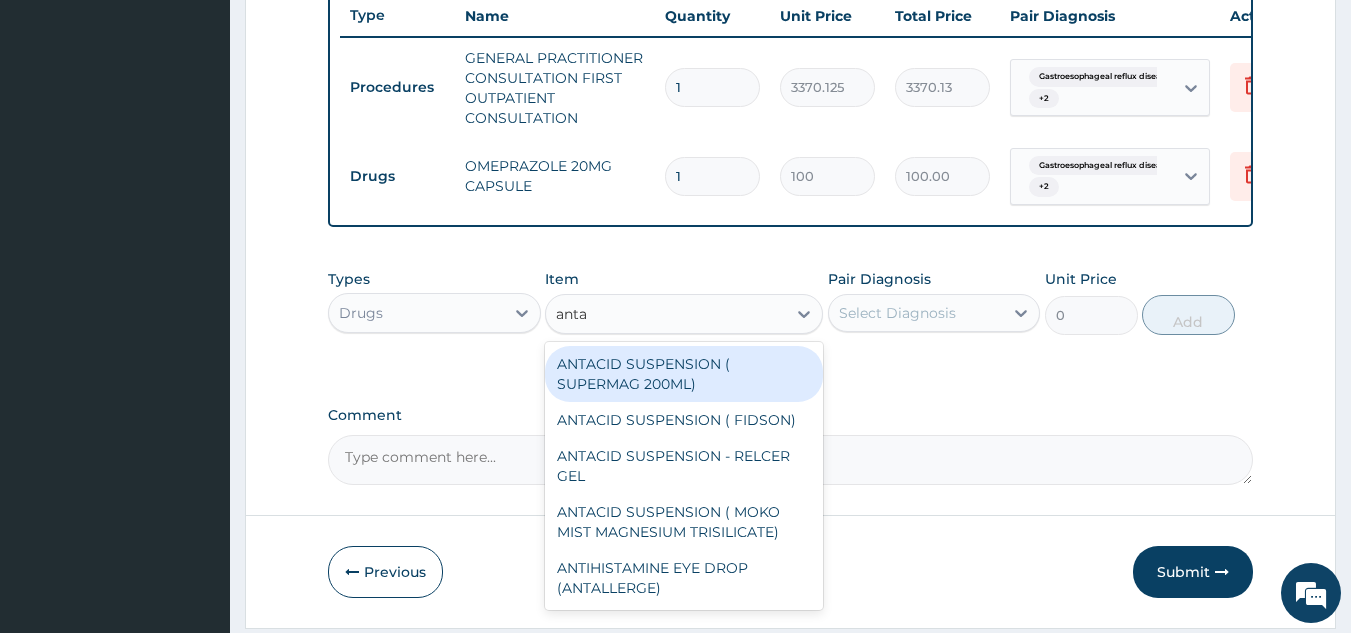 click on "ANTACID SUSPENSION ( FIDSON)" at bounding box center [684, 420] 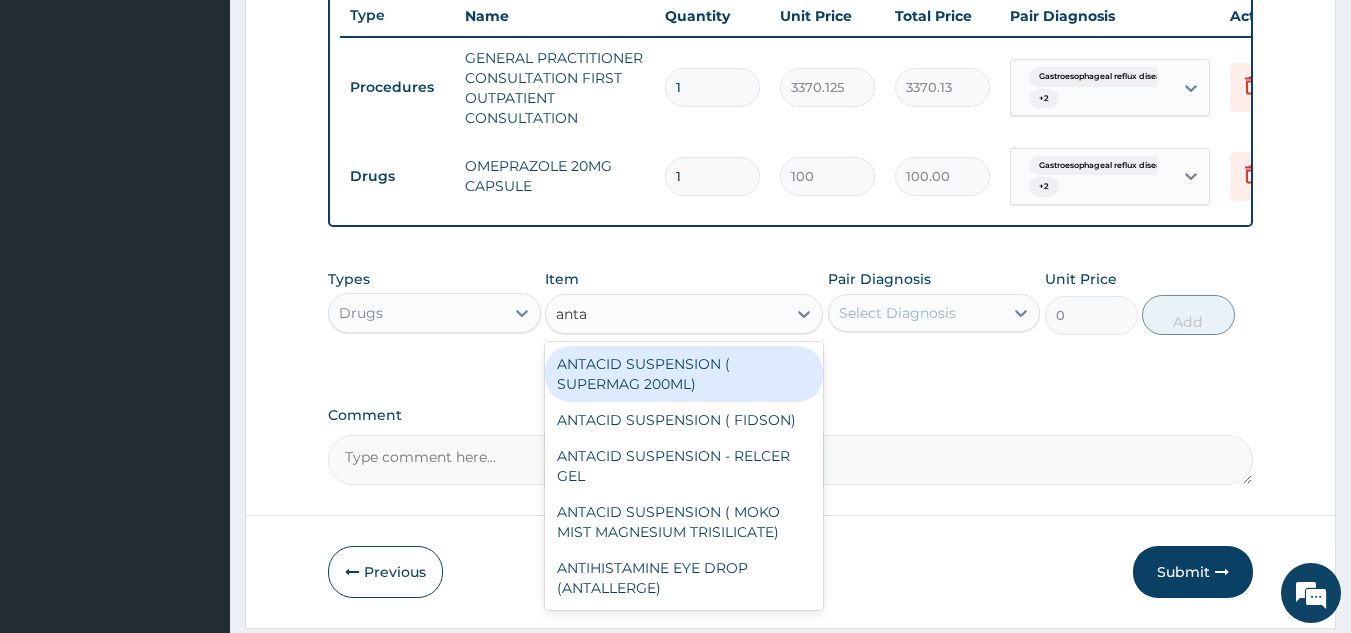 type 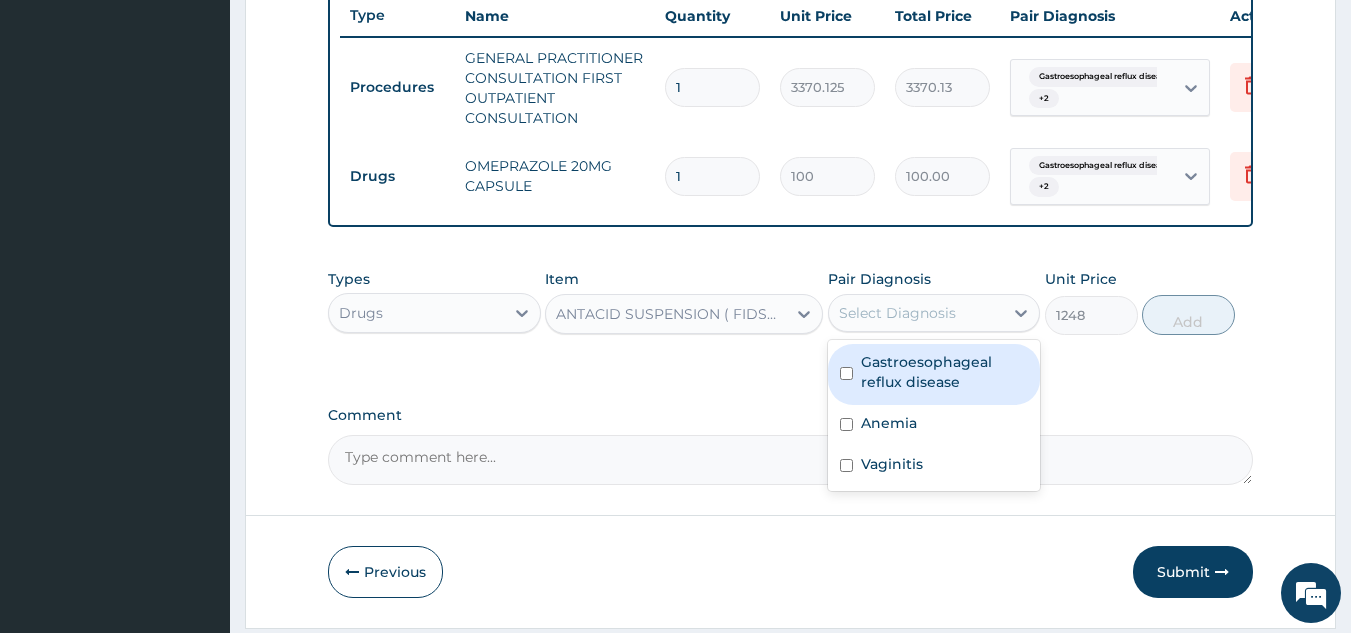 click on "Gastroesophageal reflux disease" at bounding box center [945, 372] 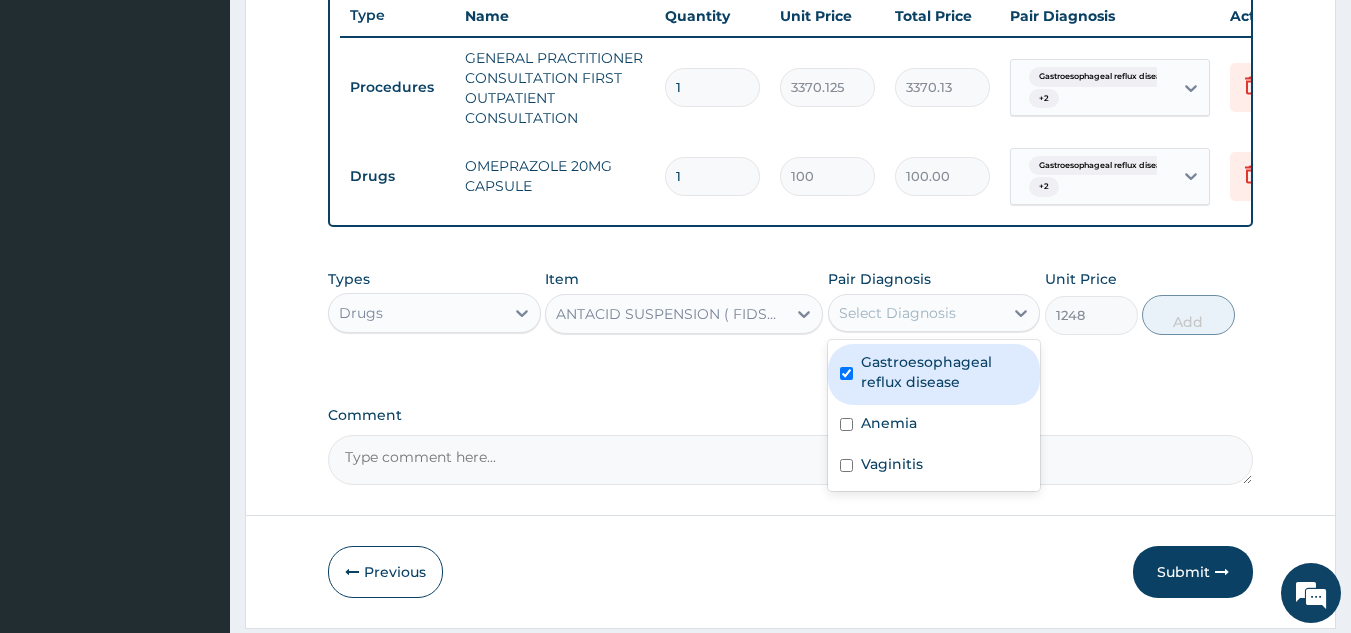 checkbox on "true" 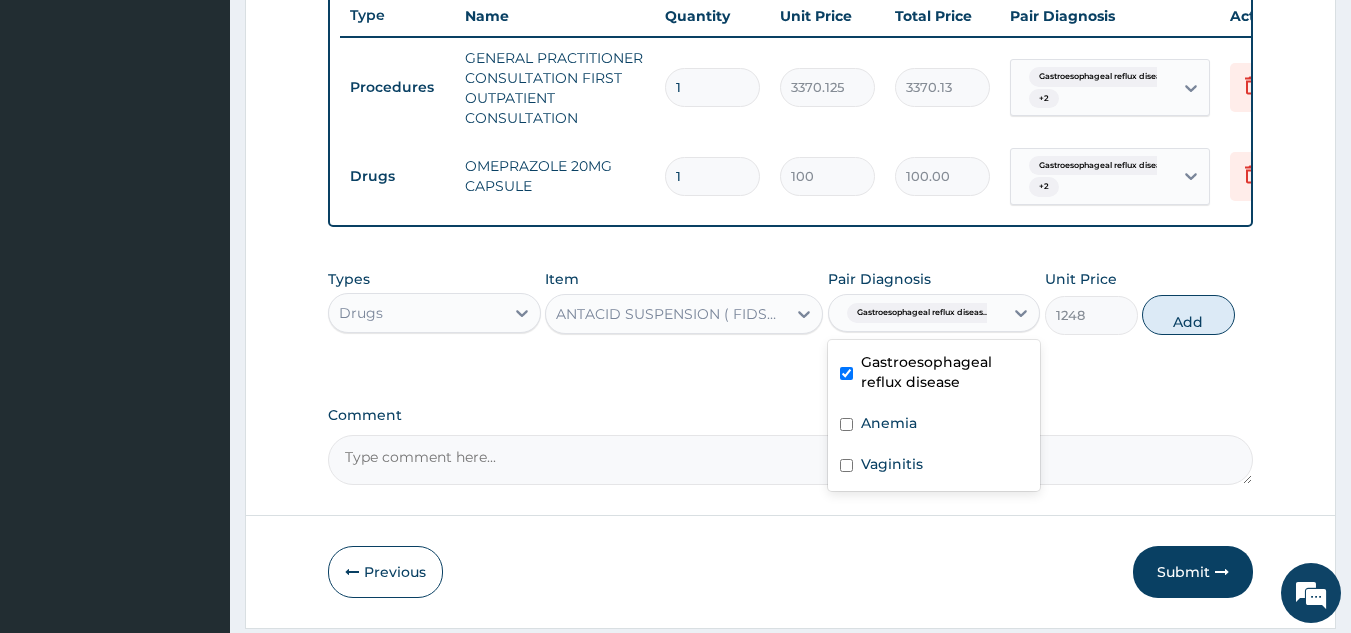 click on "Vaginitis" at bounding box center [934, 466] 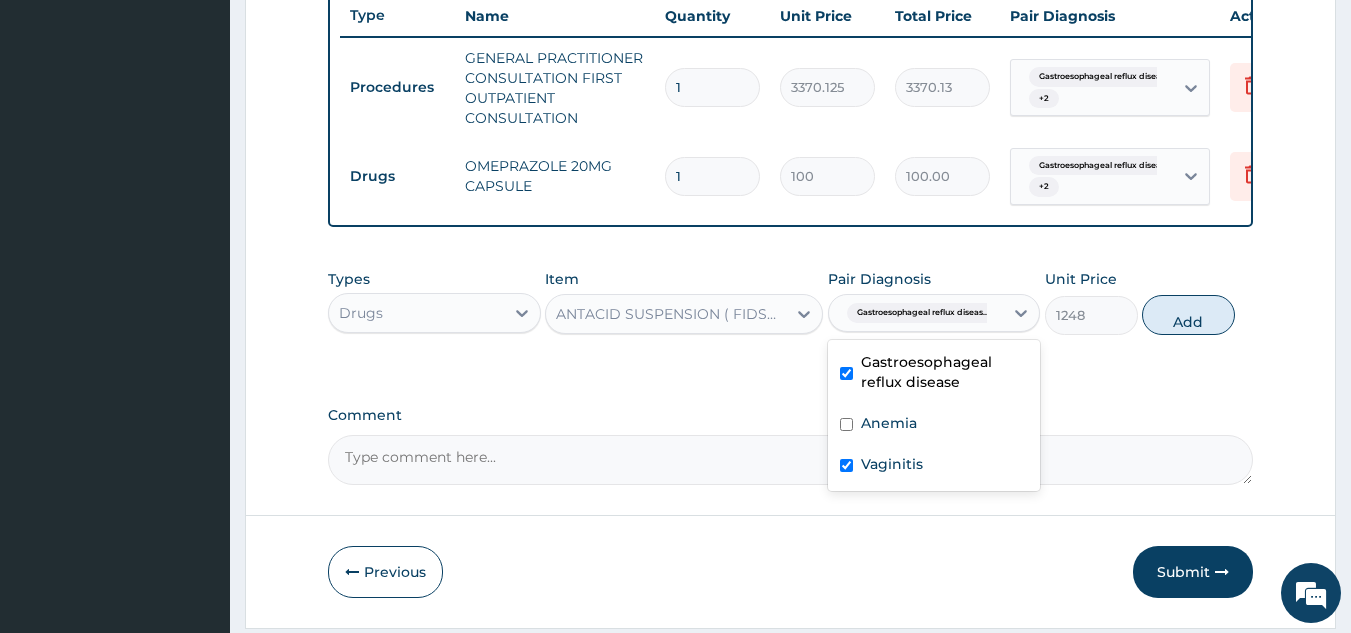 checkbox on "true" 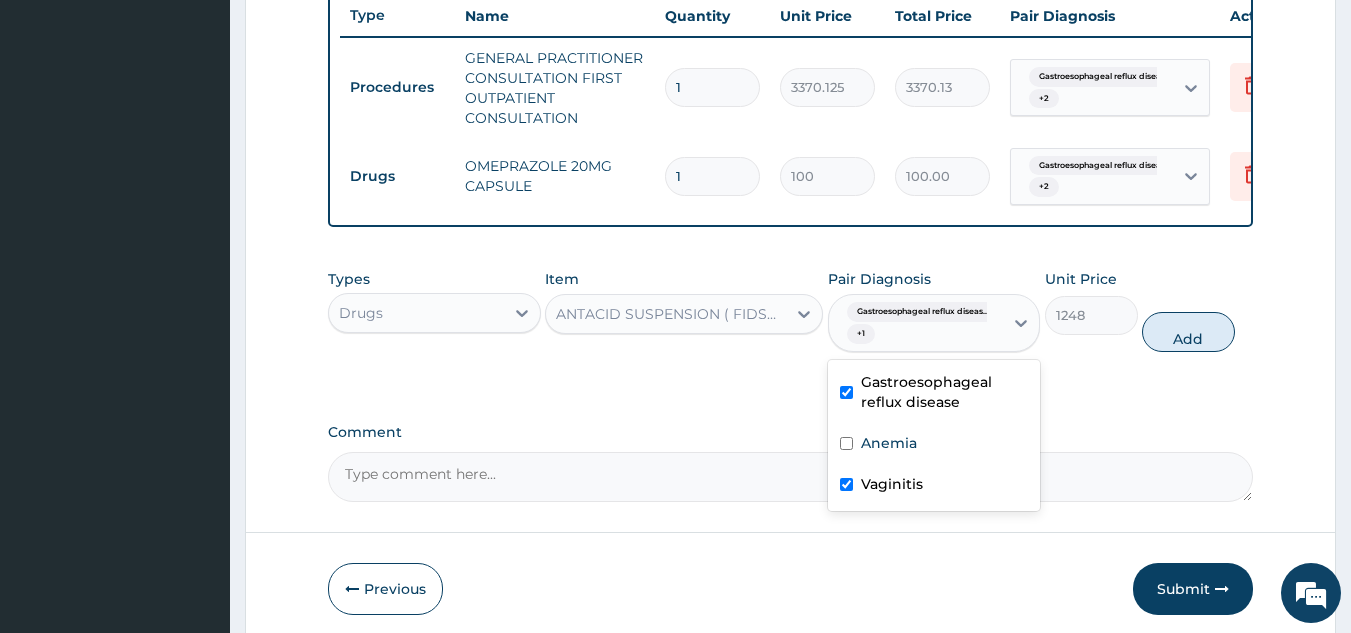 click on "Anemia" at bounding box center (934, 445) 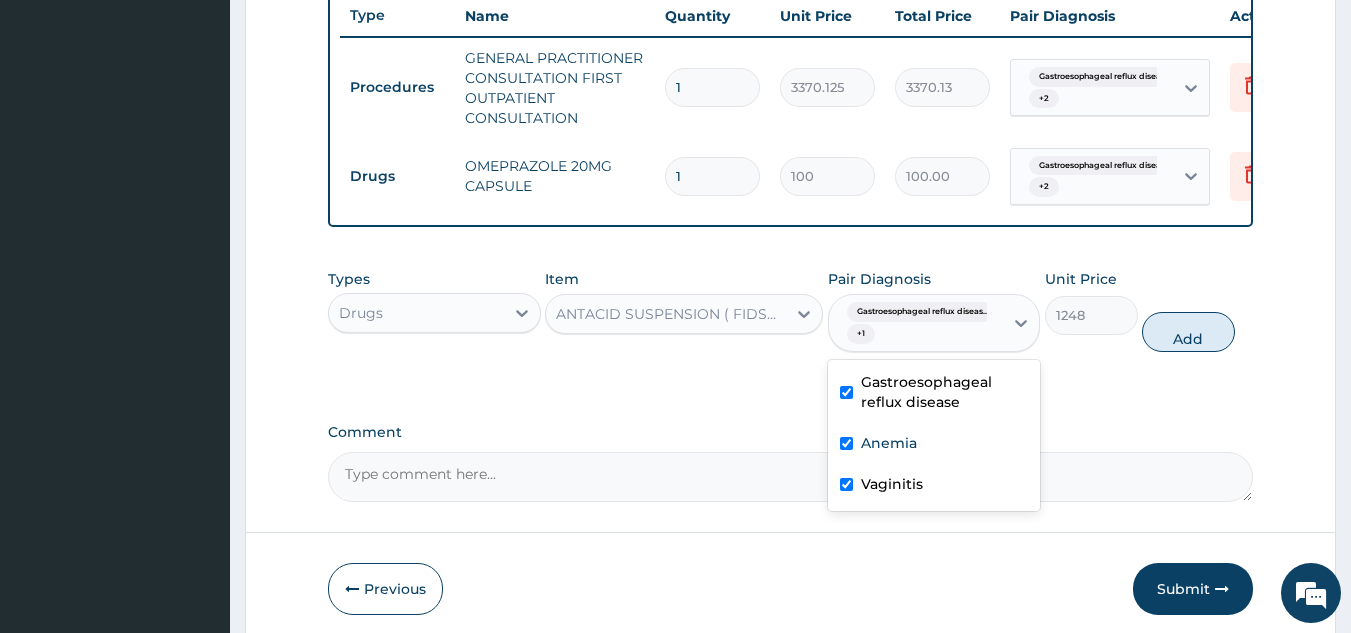 checkbox on "true" 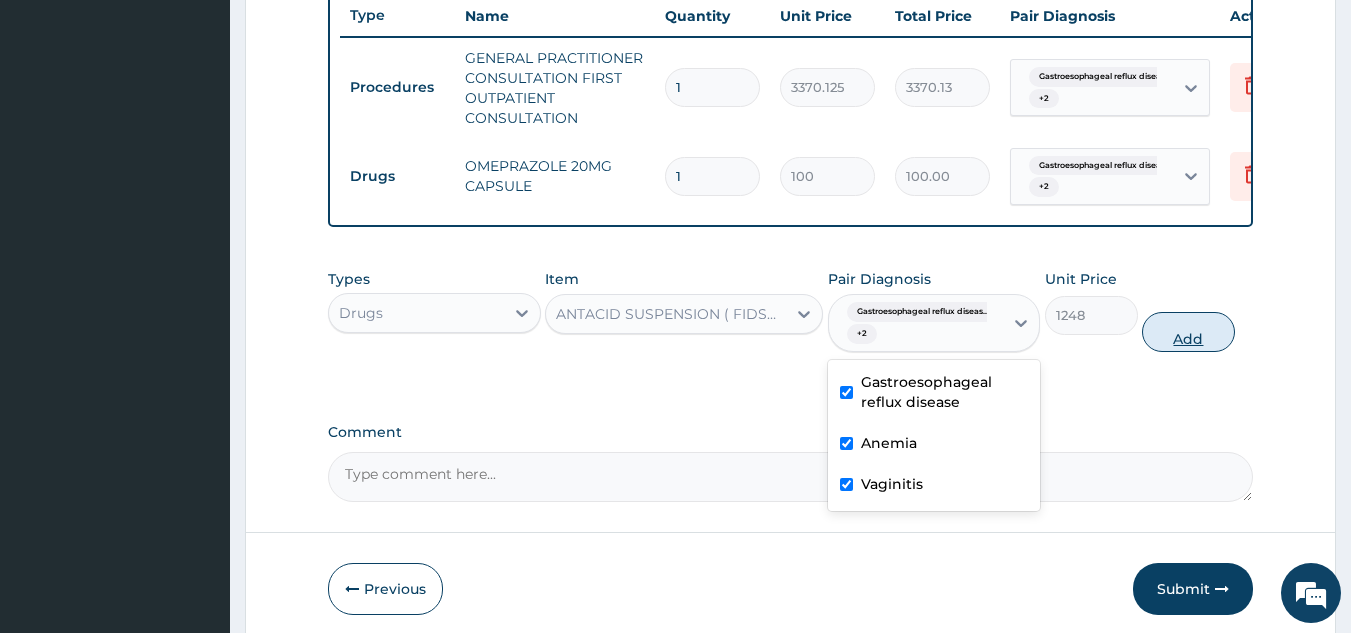click on "Add" at bounding box center (1188, 332) 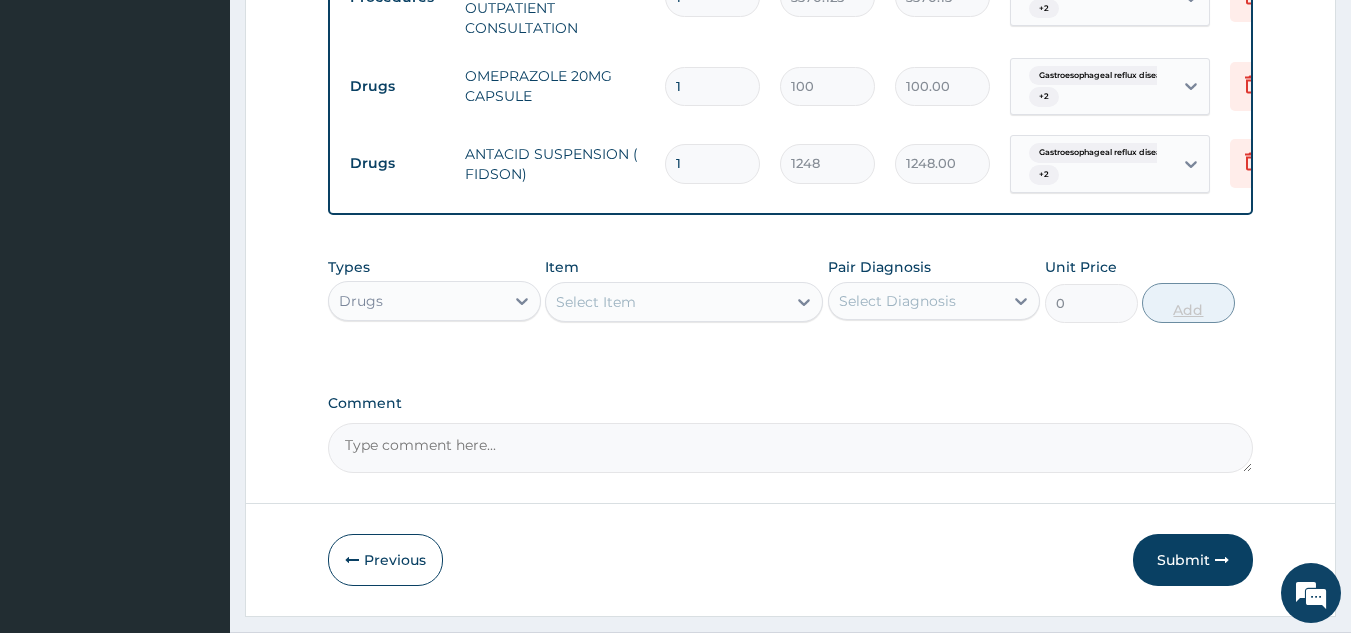 scroll, scrollTop: 915, scrollLeft: 0, axis: vertical 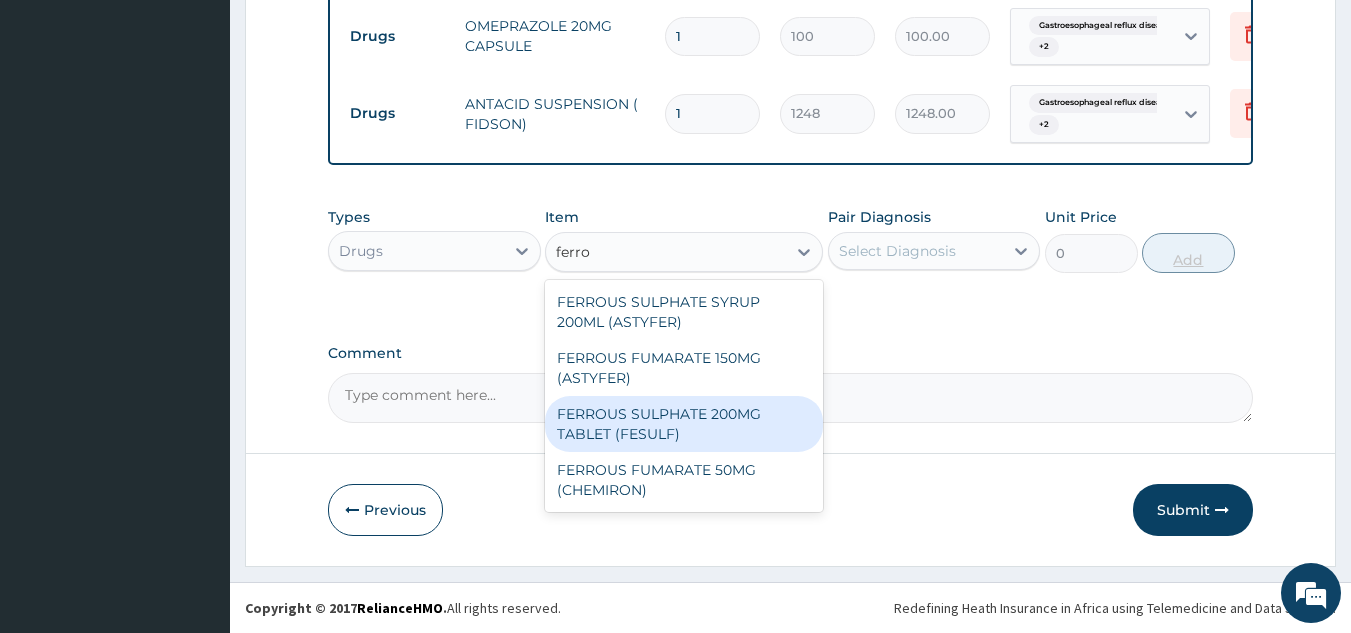 type on "ferrou" 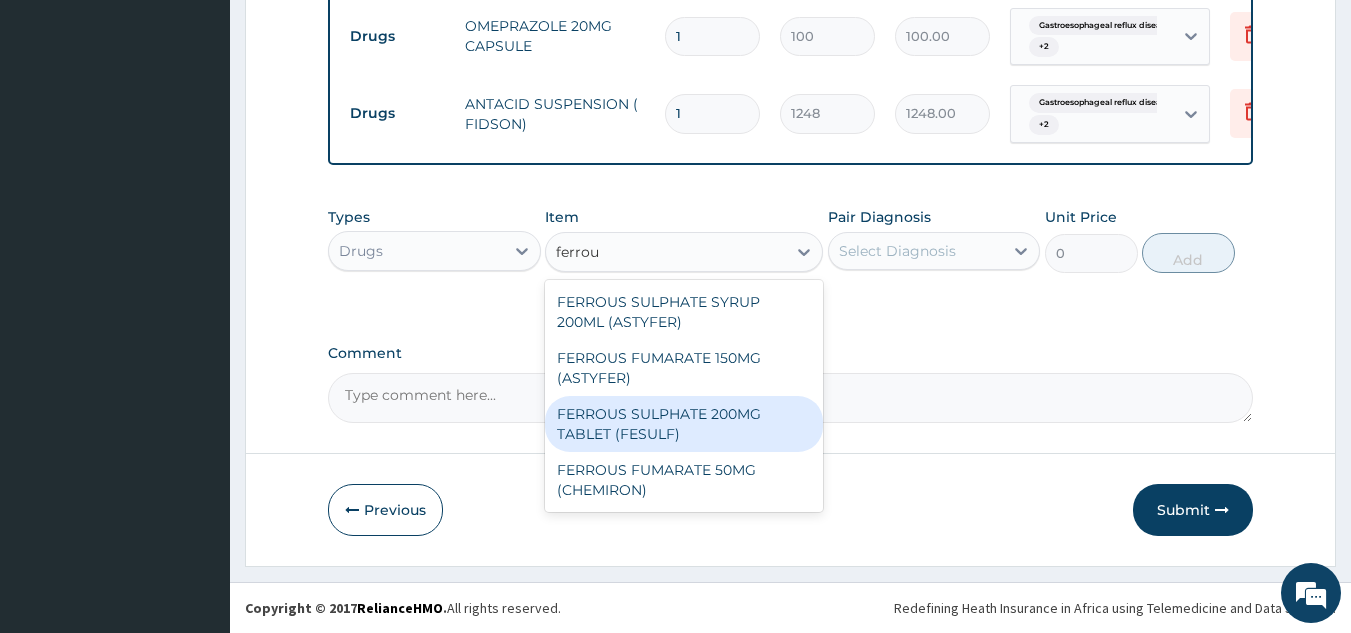 click on "FERROUS SULPHATE 200MG TABLET (FESULF)" at bounding box center [684, 424] 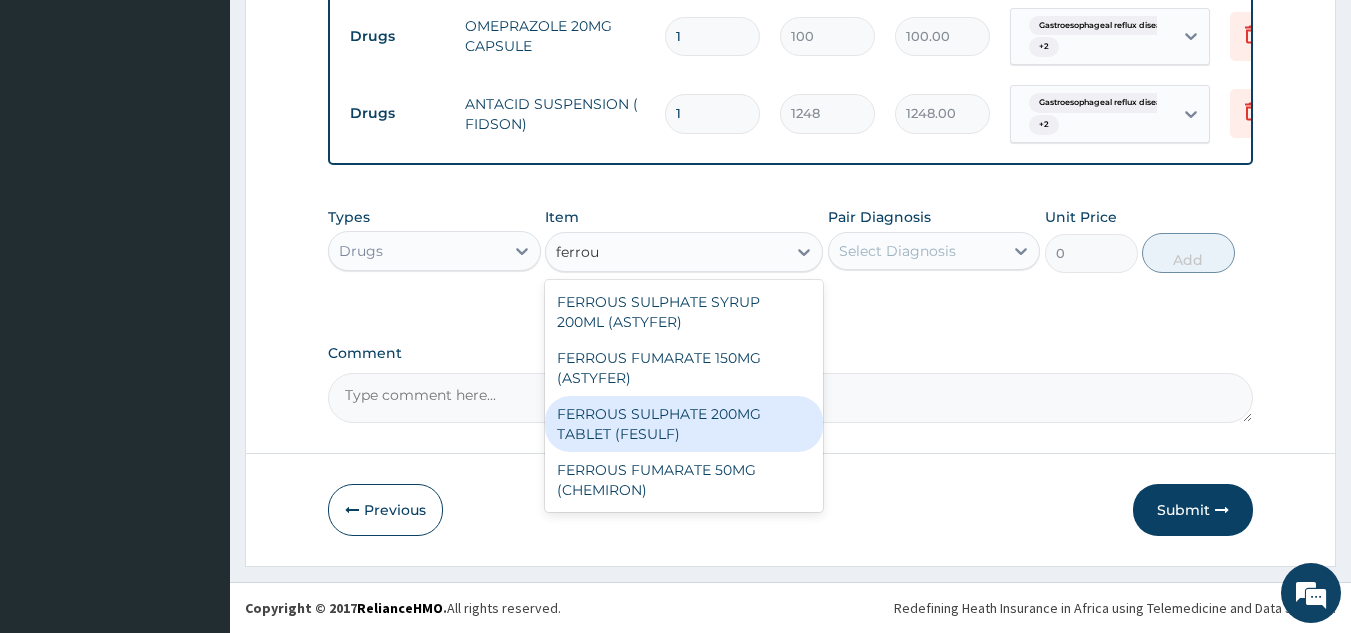 type 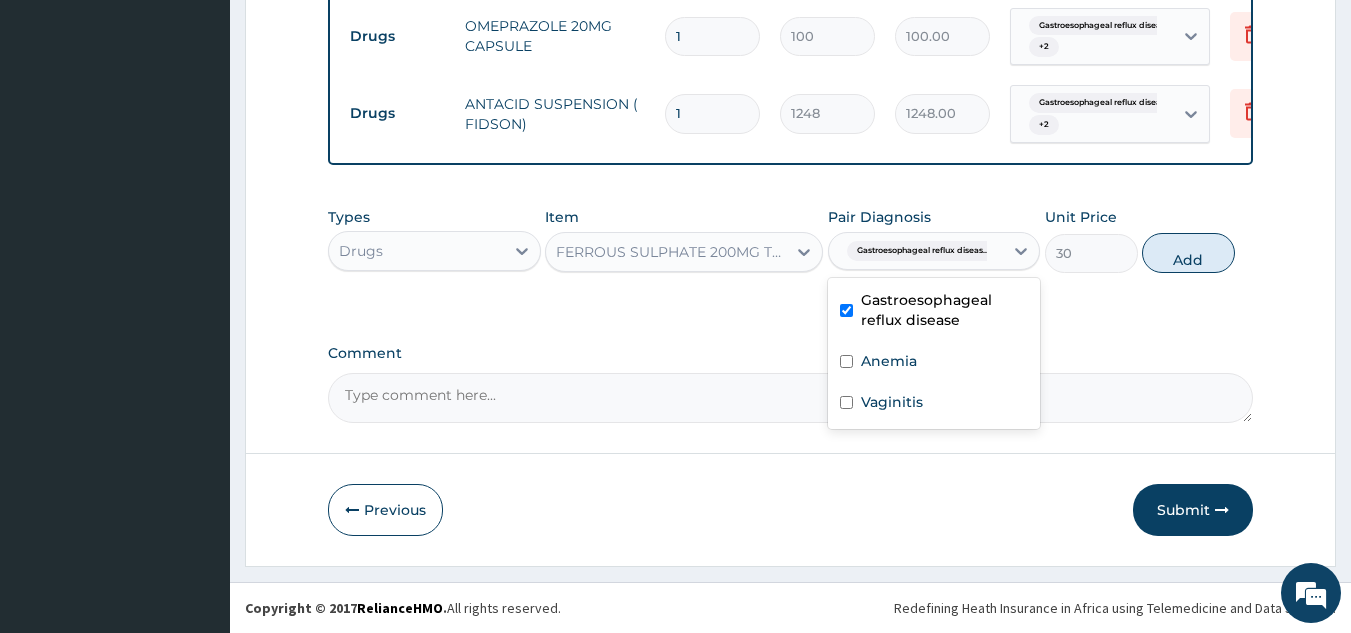 click on "Anemia" at bounding box center (934, 363) 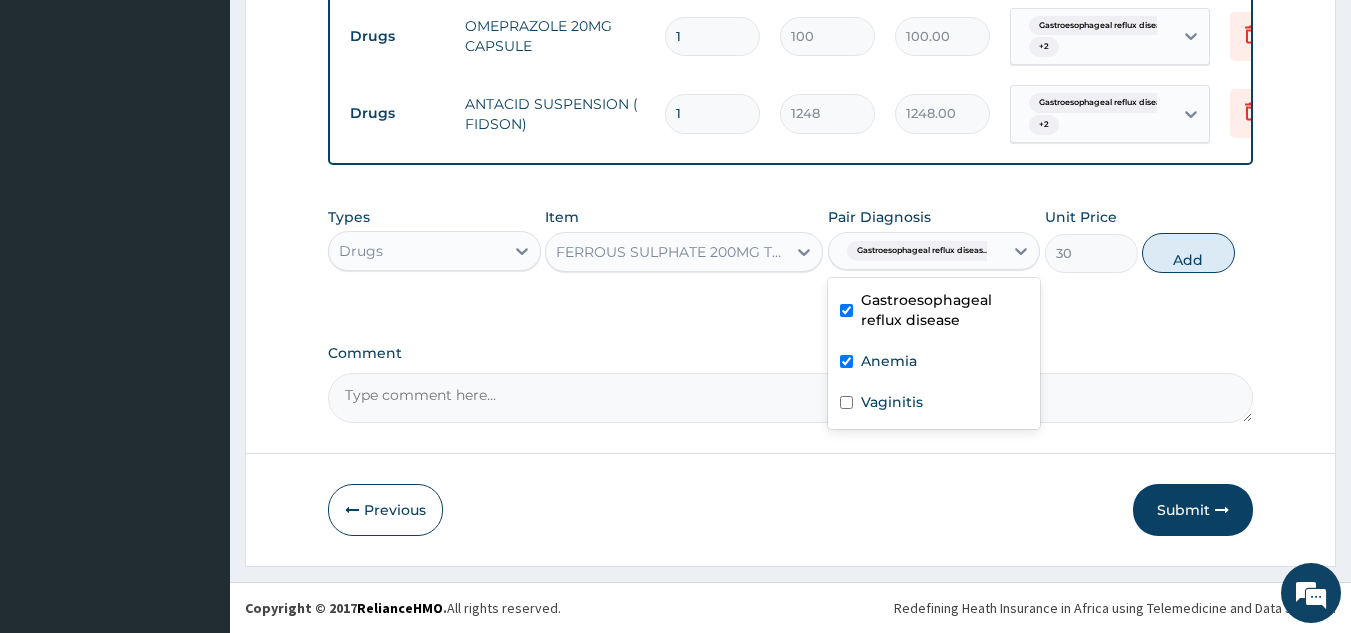 checkbox on "true" 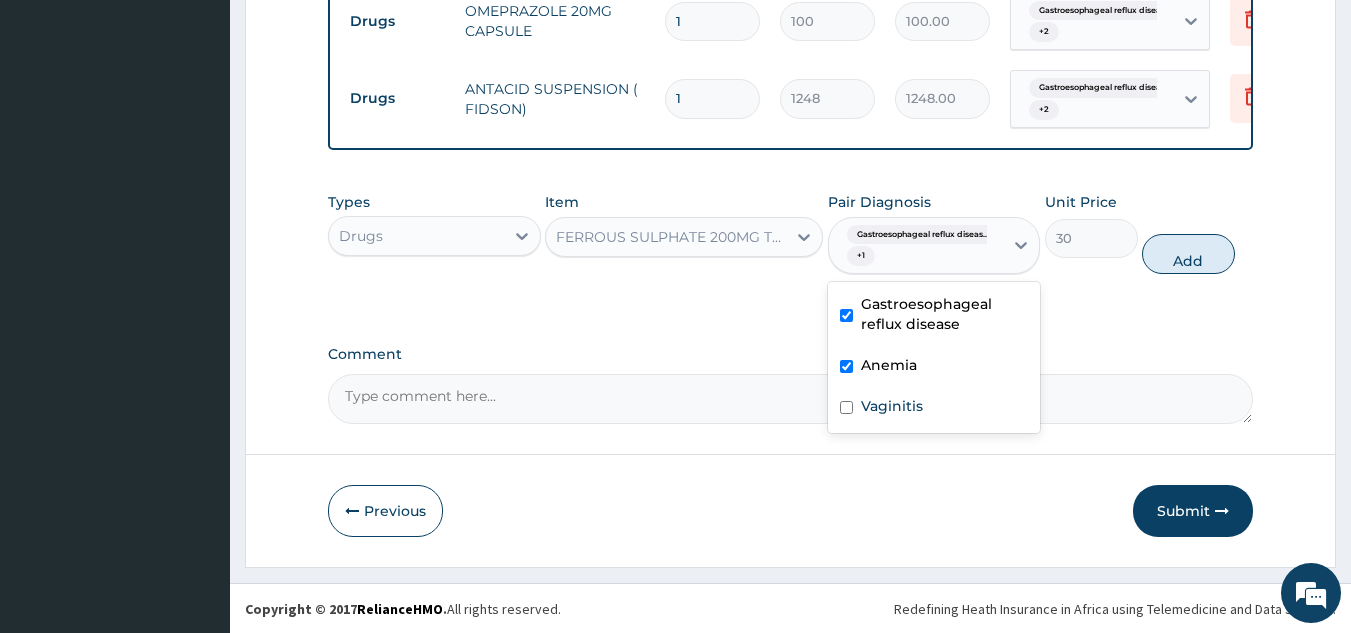 click on "Vaginitis" at bounding box center [934, 408] 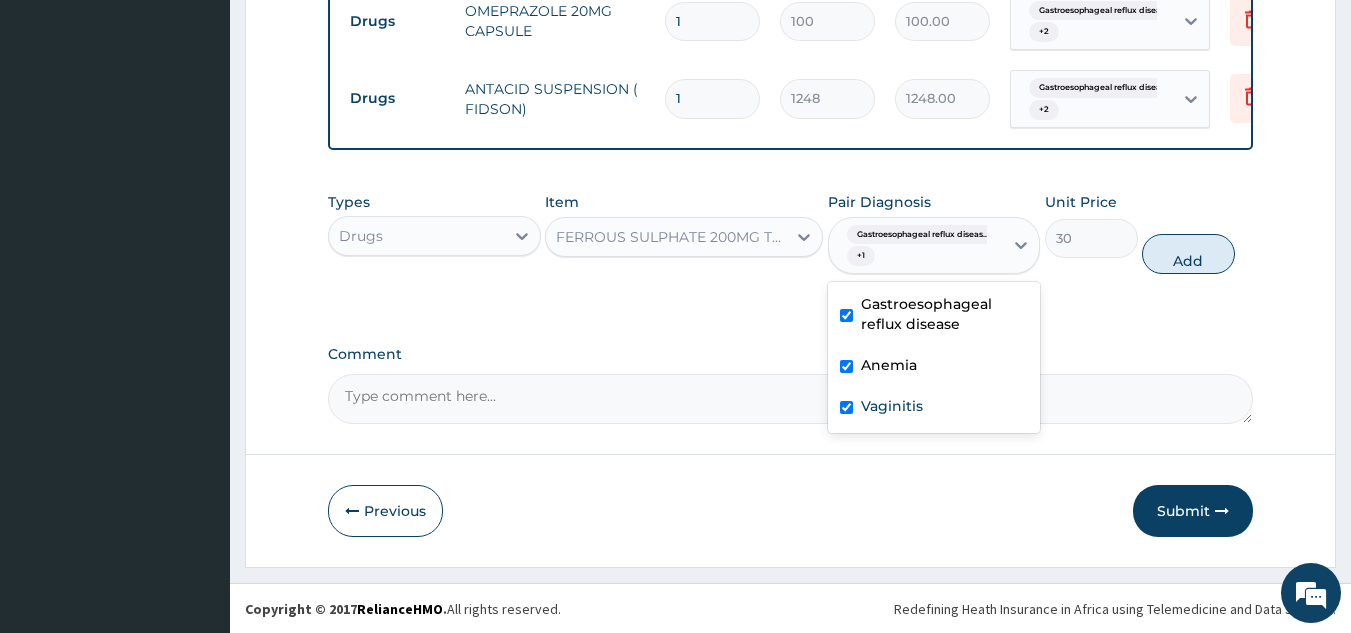 checkbox on "true" 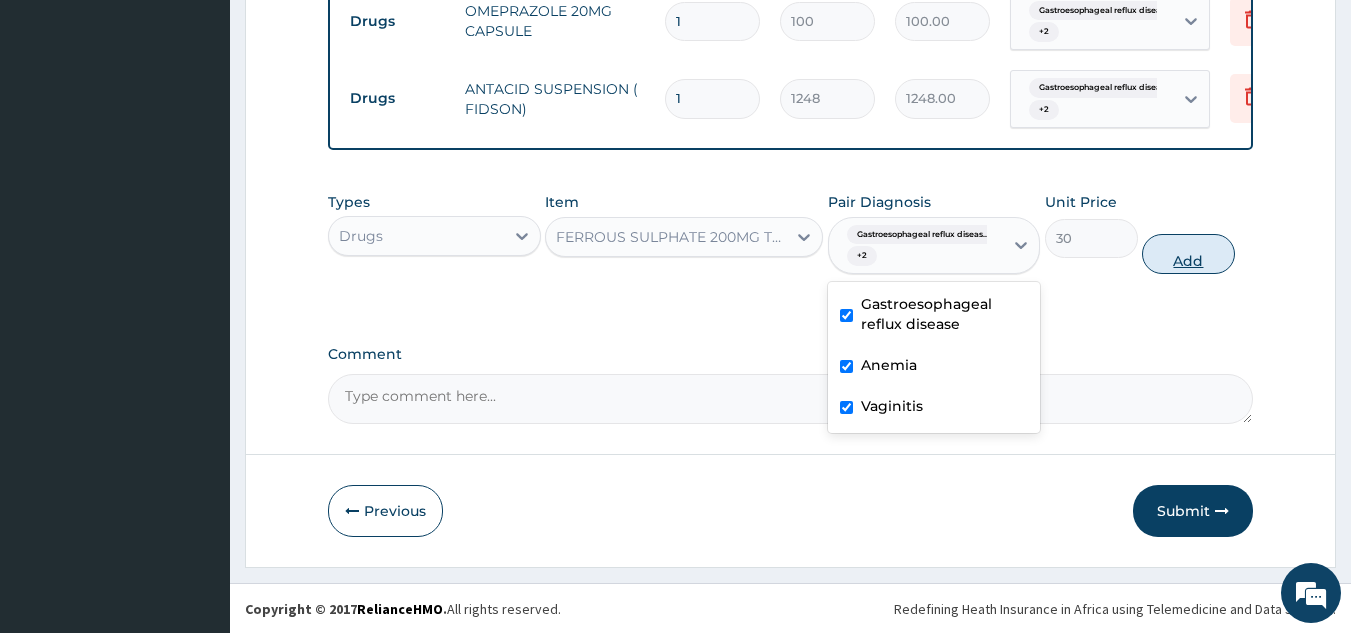 click on "Add" at bounding box center [1188, 254] 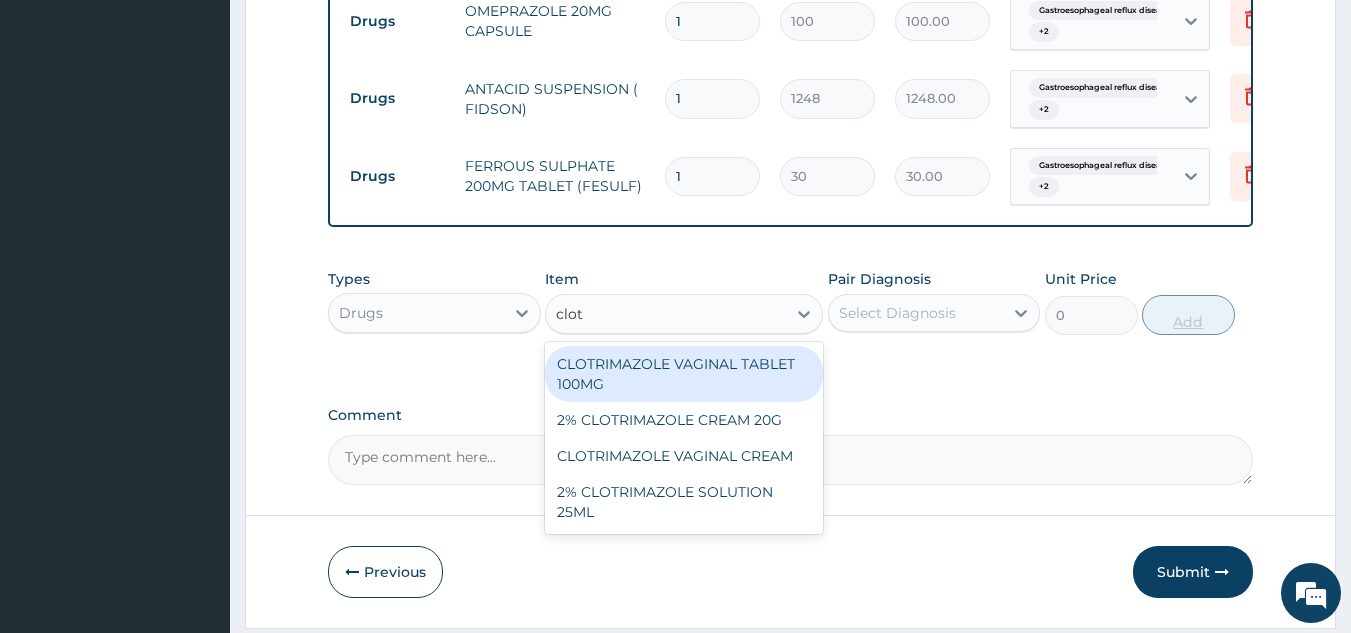 type on "clotr" 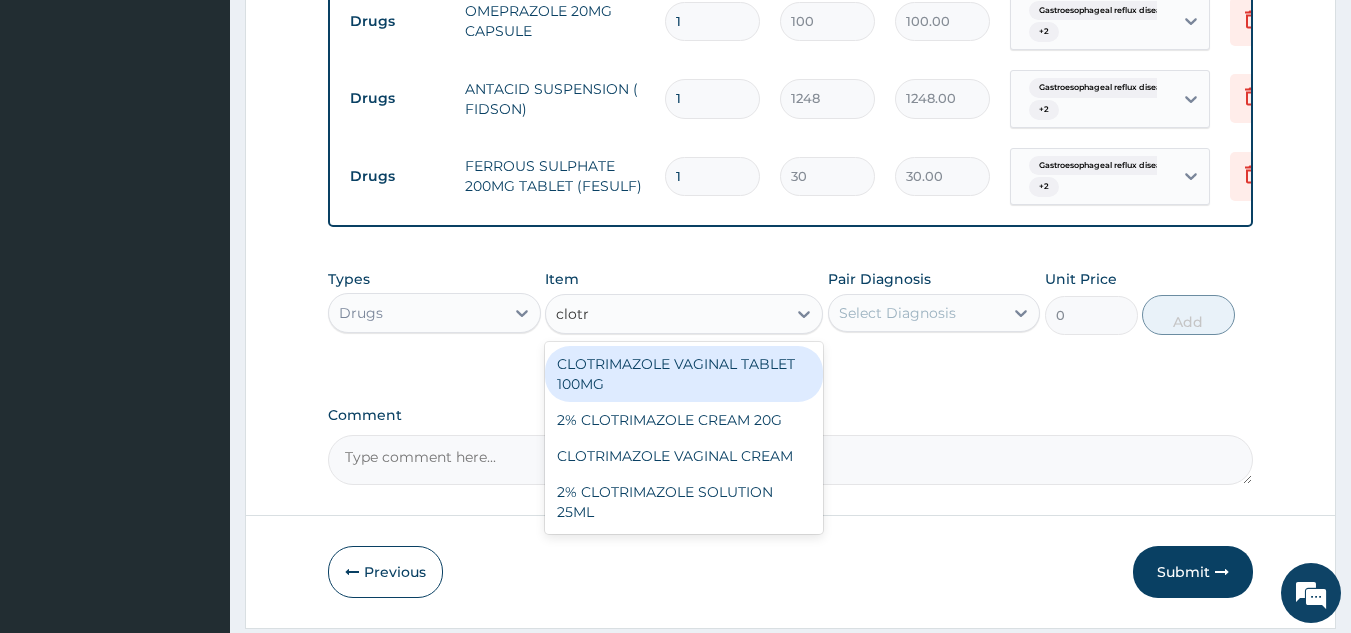click on "CLOTRIMAZOLE VAGINAL TABLET 100MG" at bounding box center (684, 374) 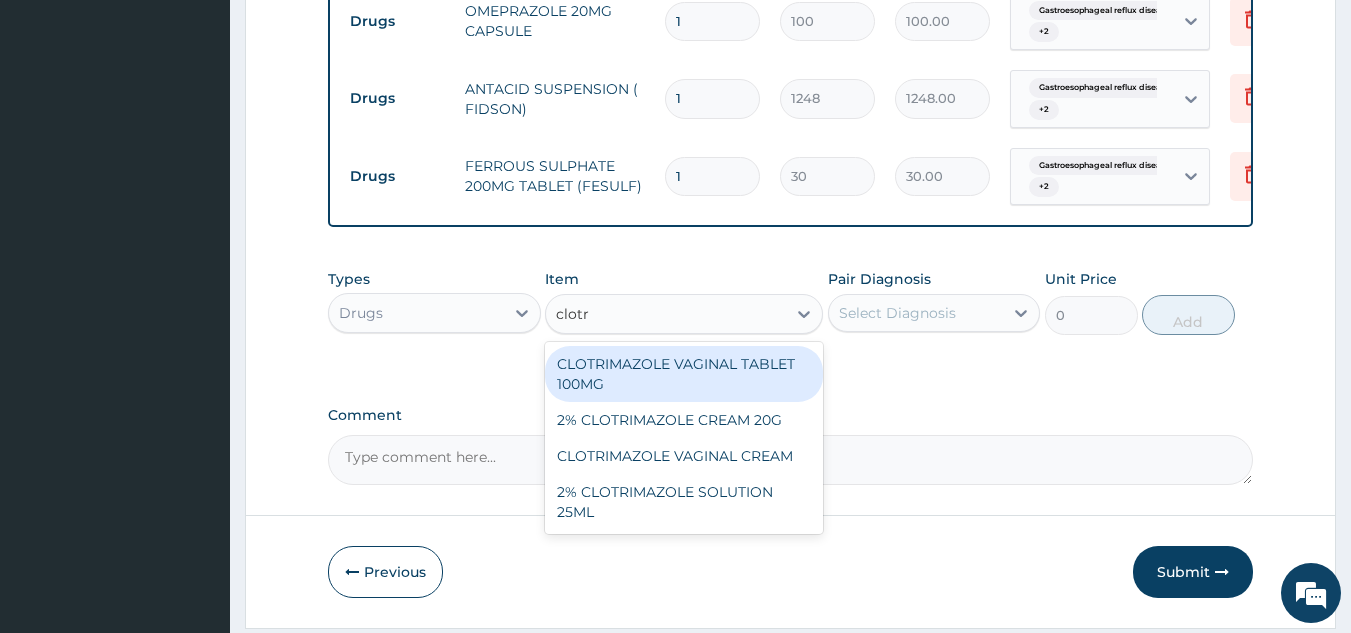 type 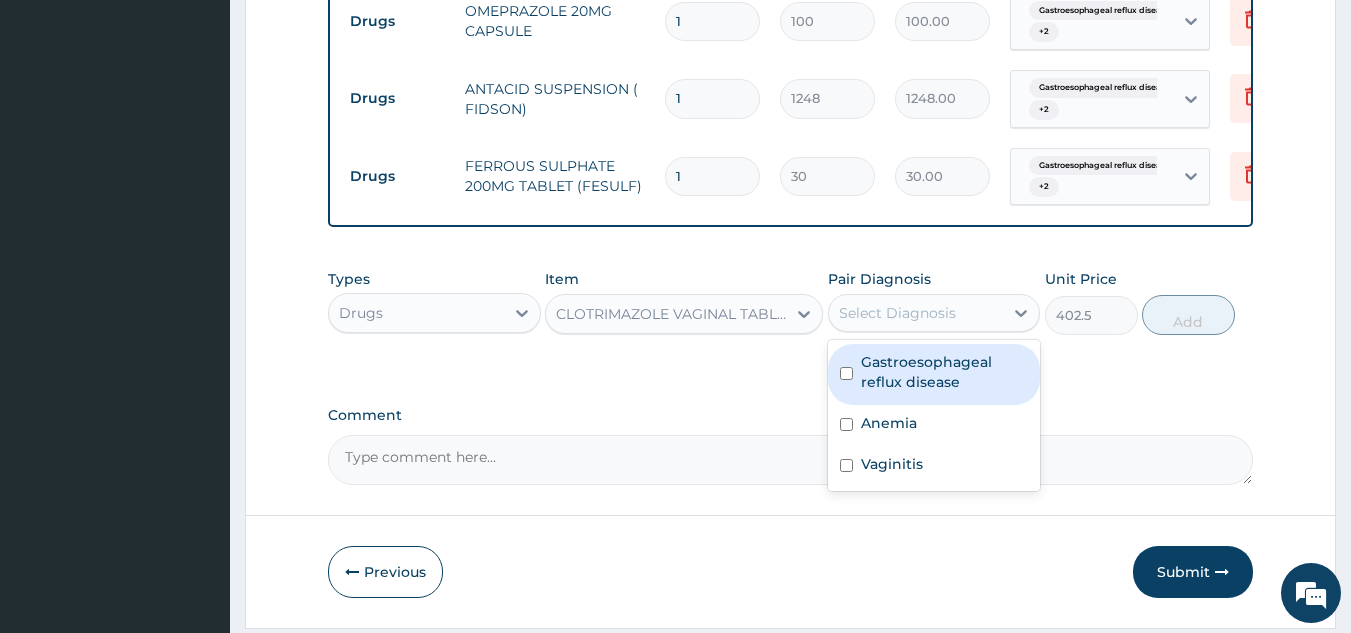 click on "Gastroesophageal reflux disease" at bounding box center (945, 372) 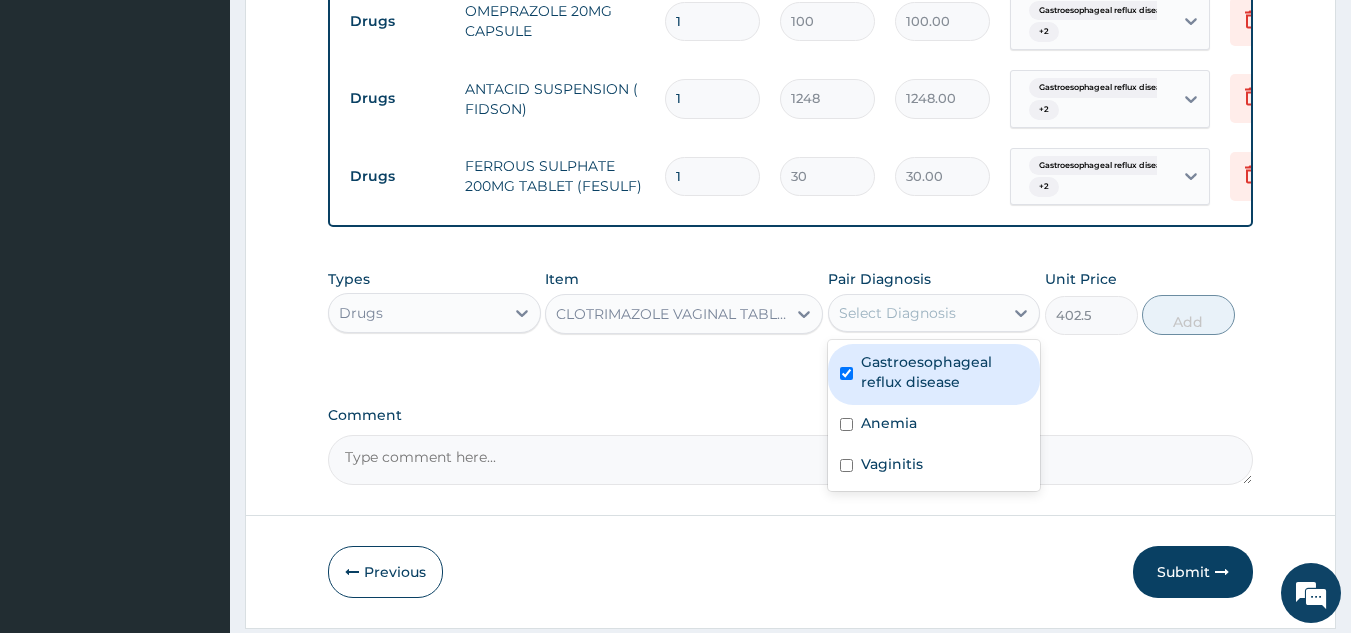 checkbox on "true" 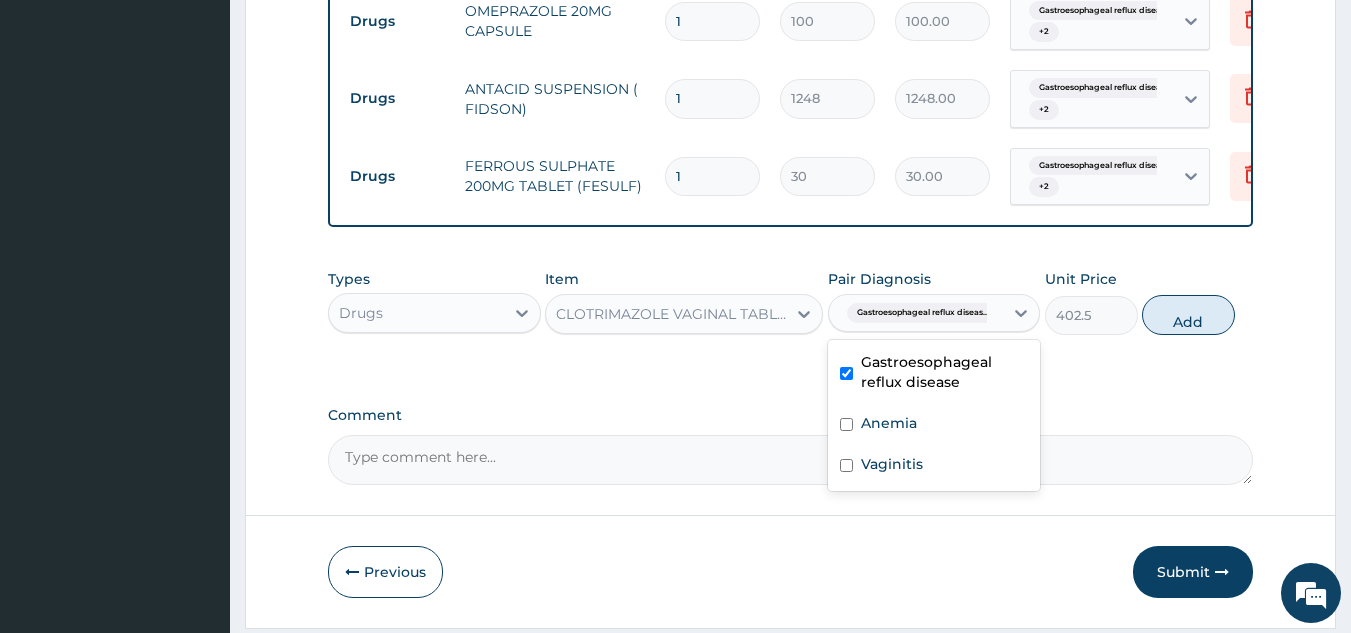 click on "Vaginitis" at bounding box center [934, 466] 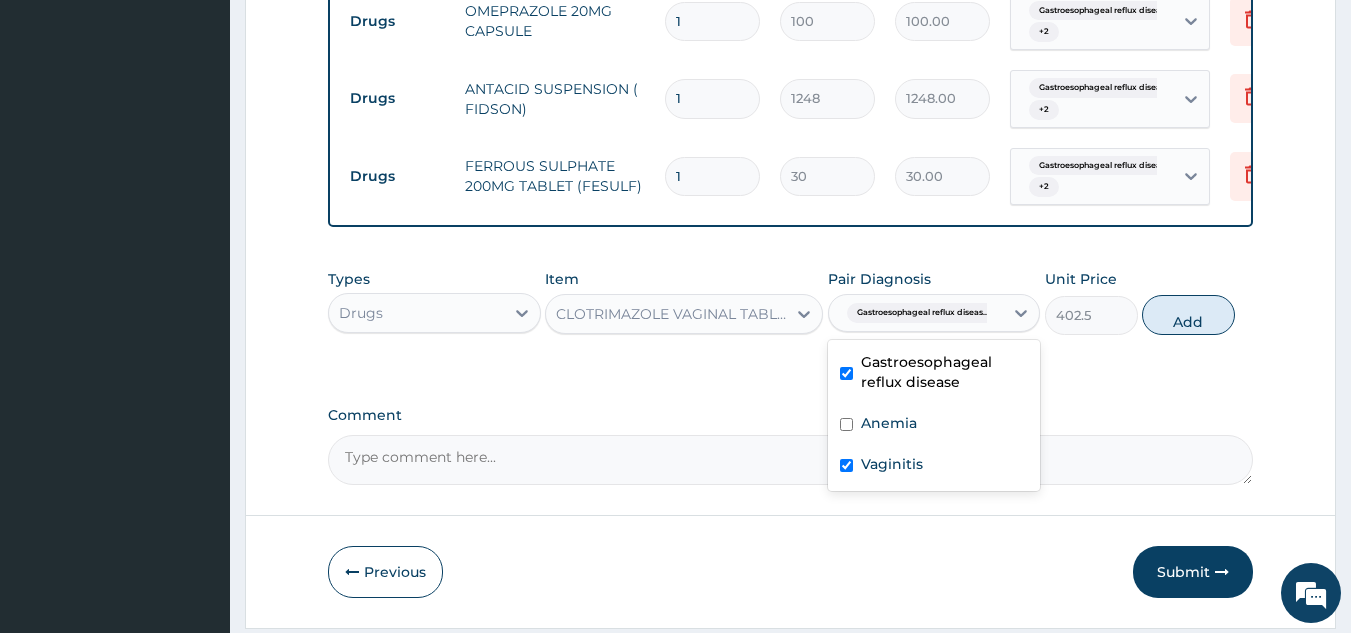 checkbox on "true" 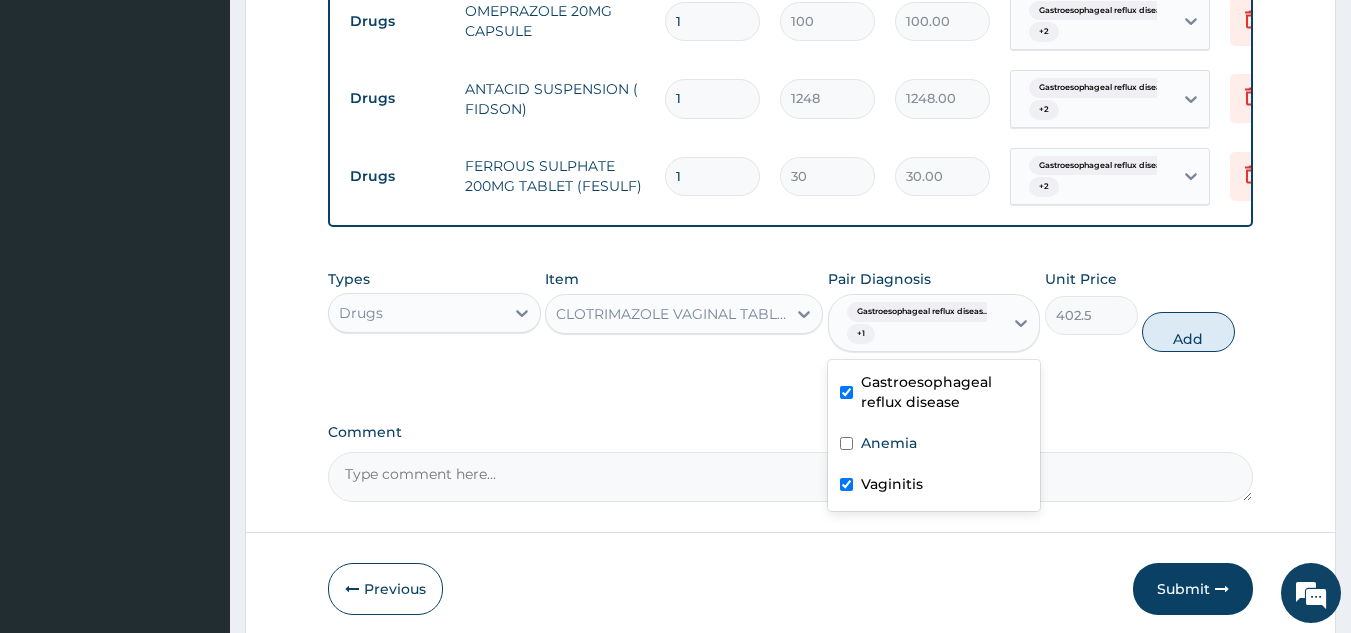 click on "Anemia" at bounding box center (934, 445) 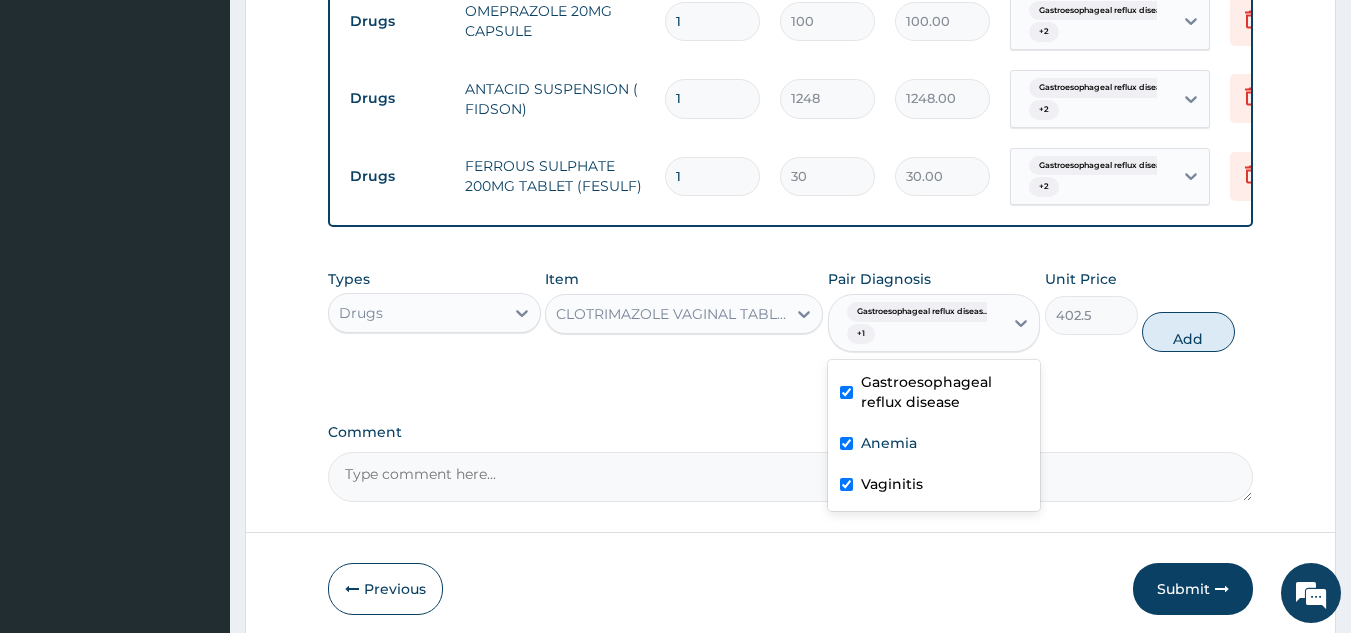 checkbox on "true" 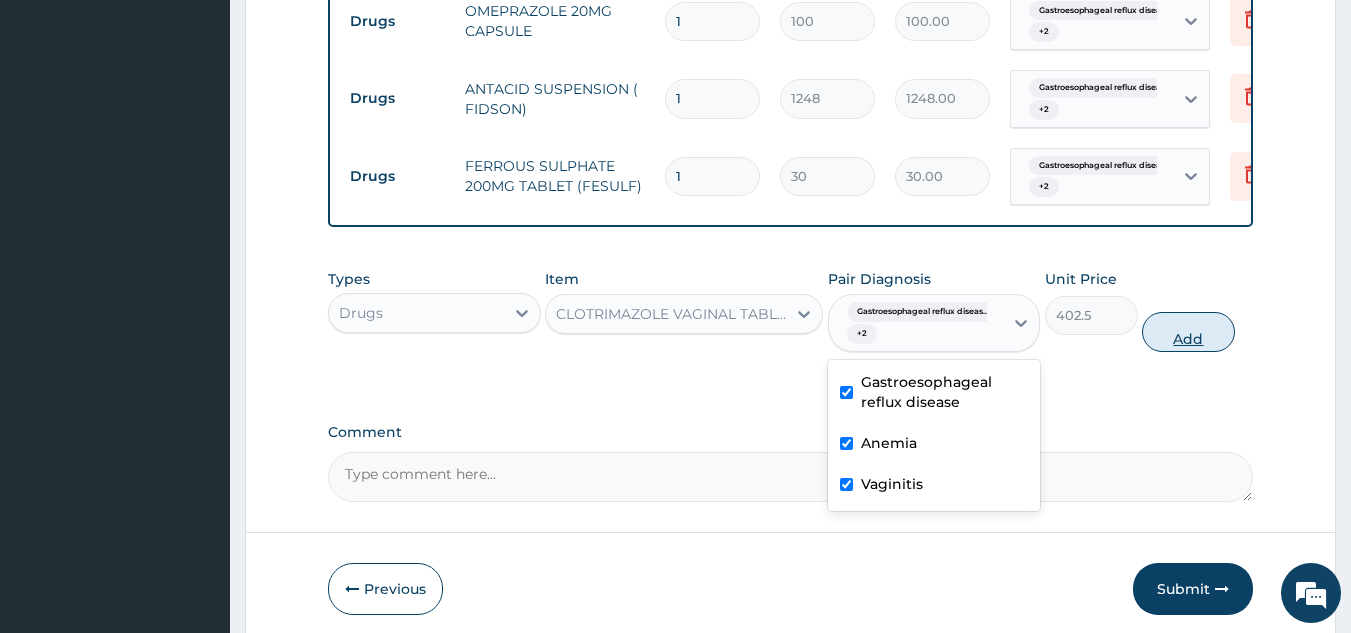 click on "Add" at bounding box center (1188, 332) 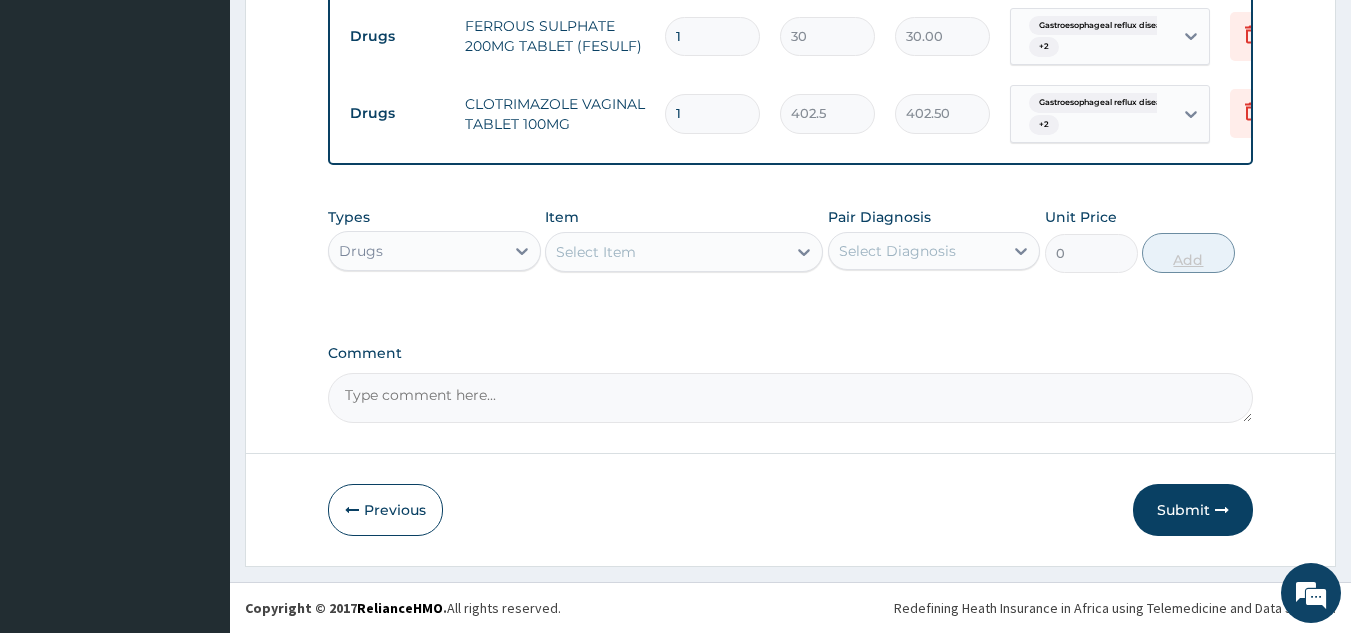 scroll, scrollTop: 1070, scrollLeft: 0, axis: vertical 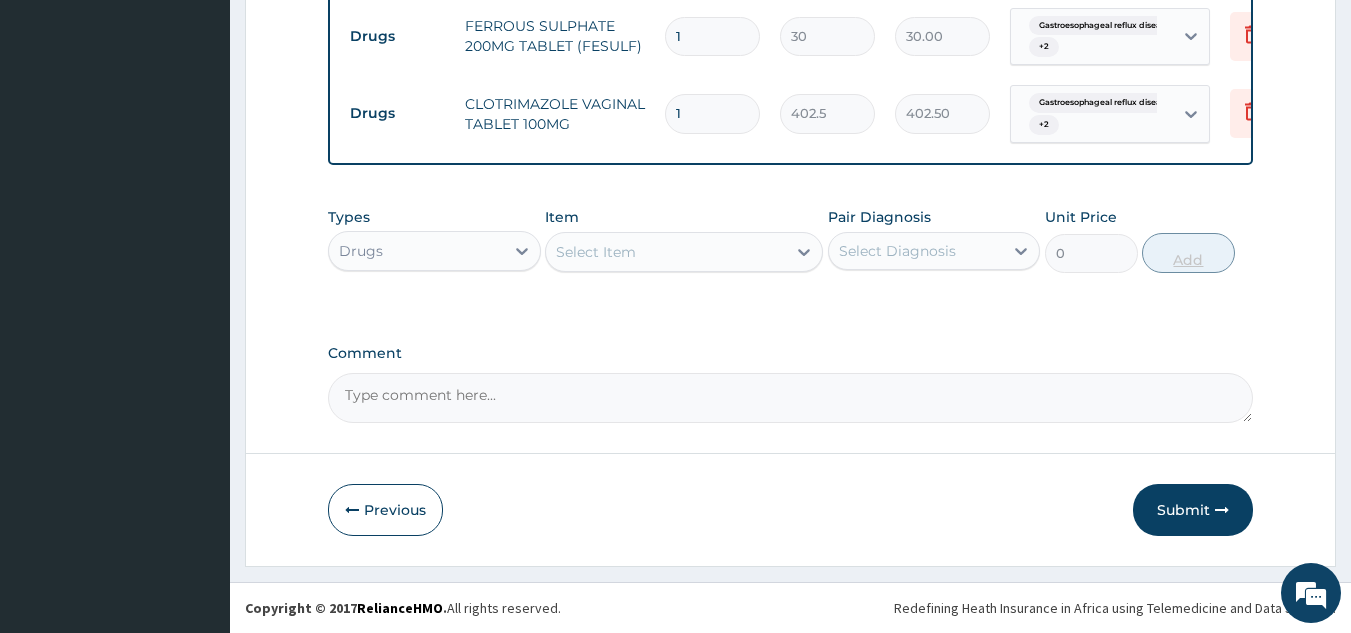 type on "0.00" 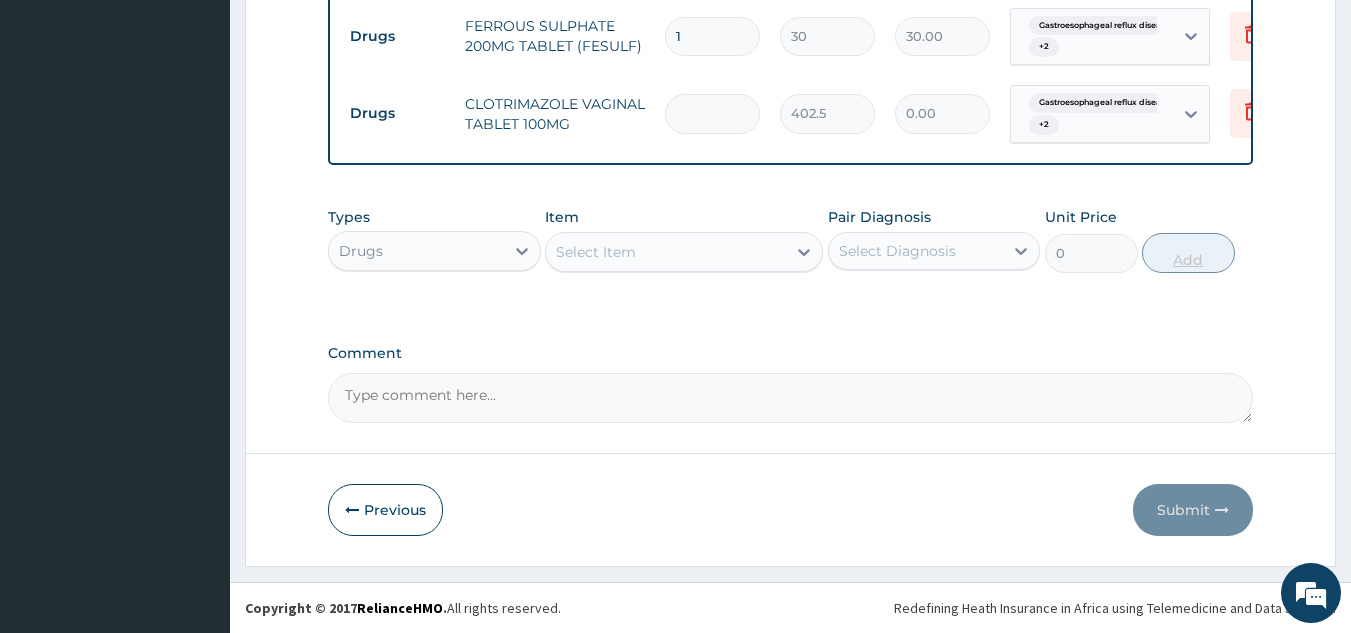 type on "6" 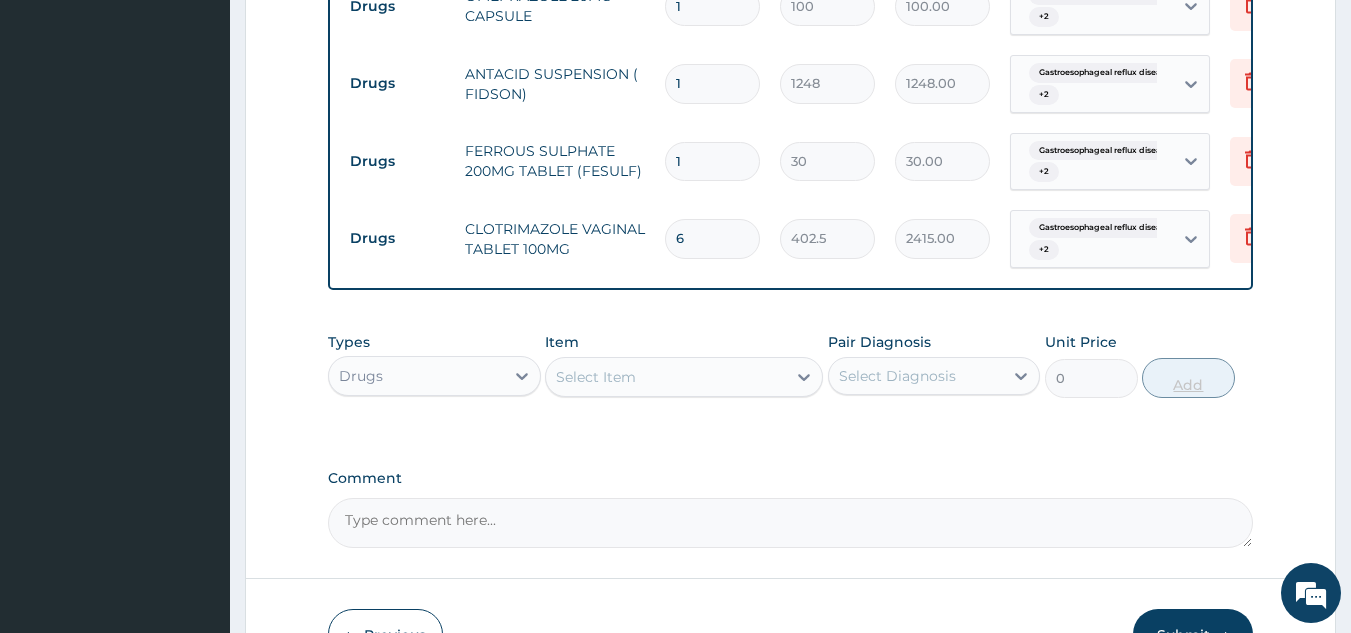 scroll, scrollTop: 921, scrollLeft: 0, axis: vertical 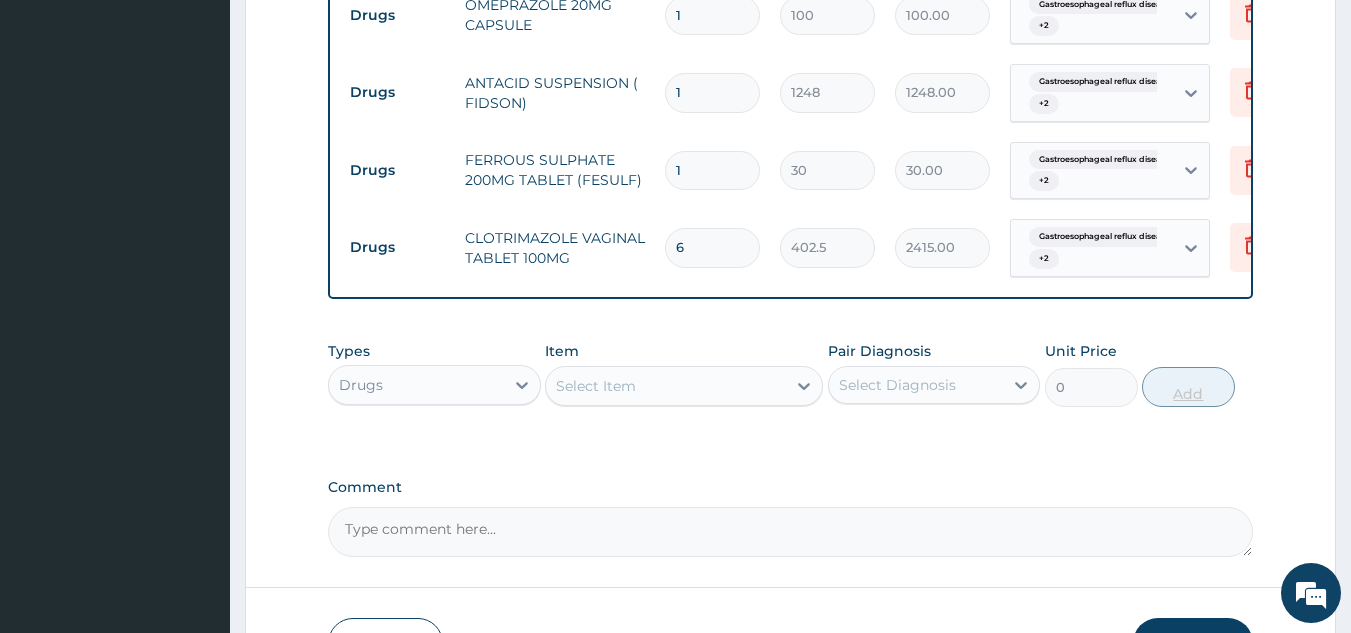 type on "6" 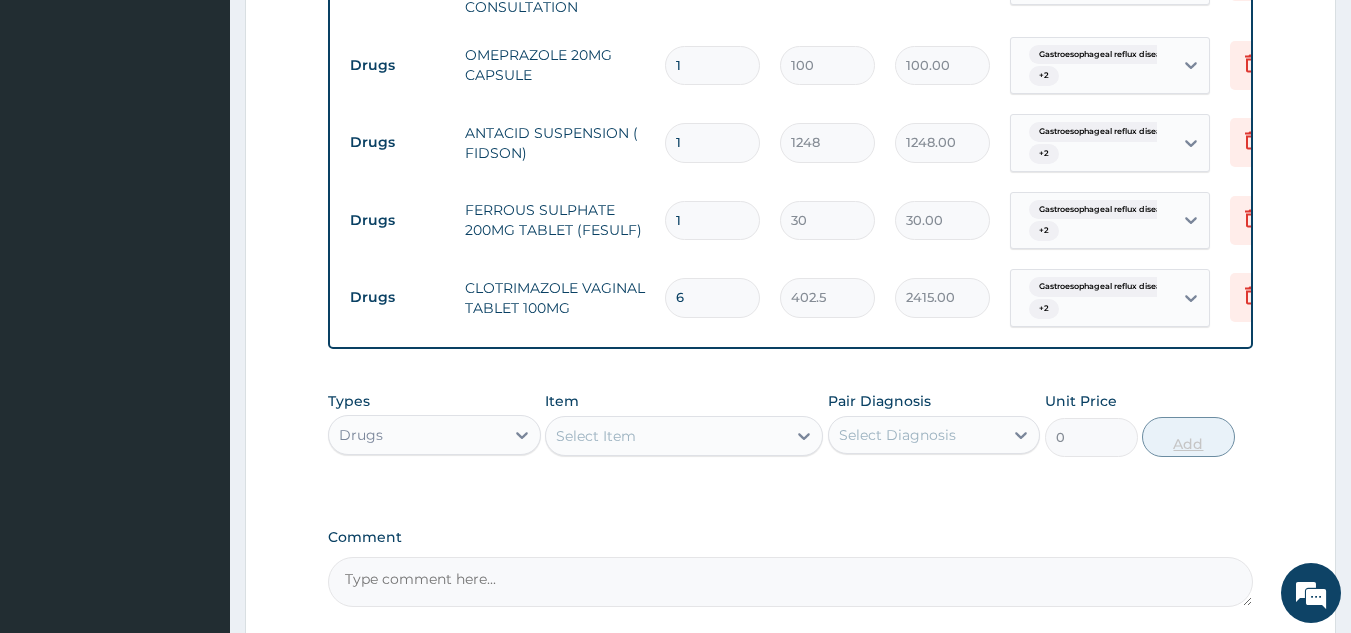scroll, scrollTop: 830, scrollLeft: 0, axis: vertical 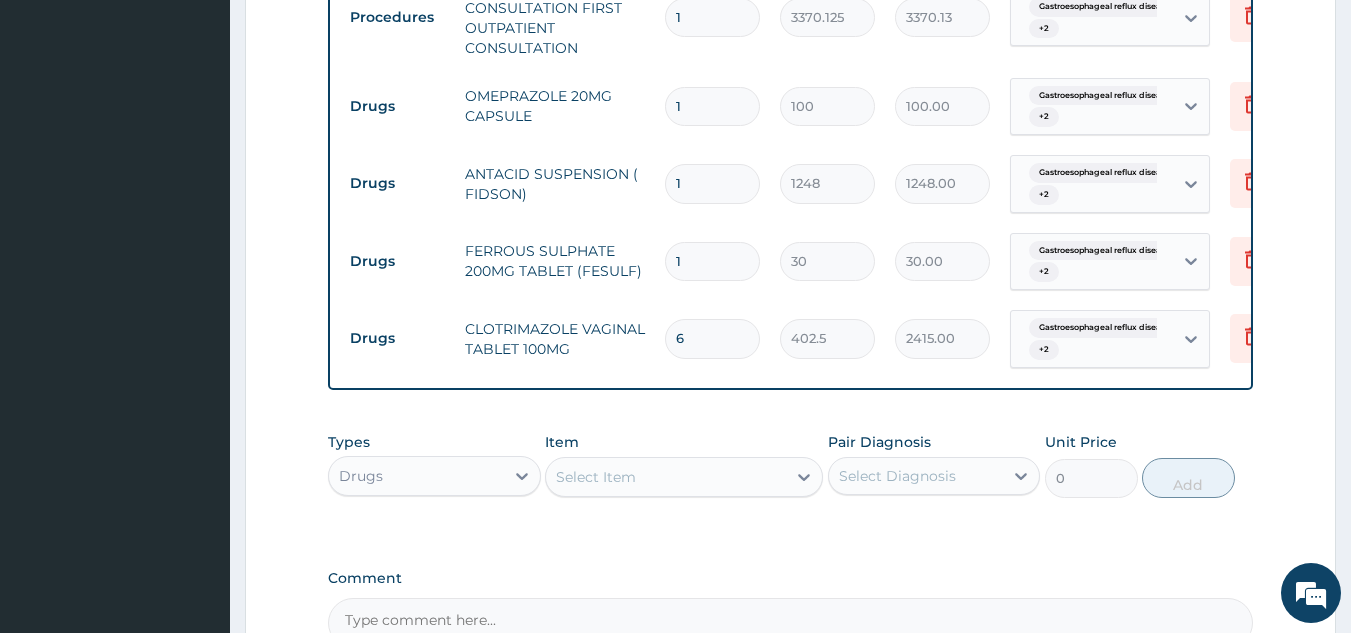 click on "1" at bounding box center (712, 106) 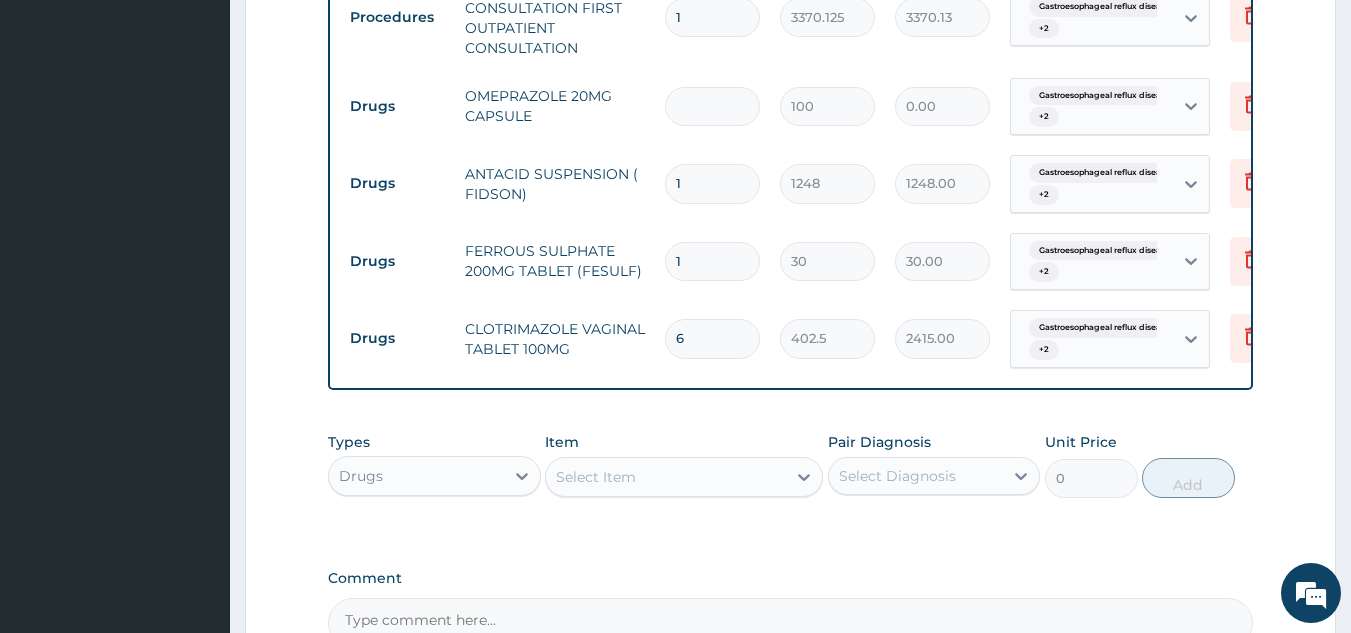 type on "2" 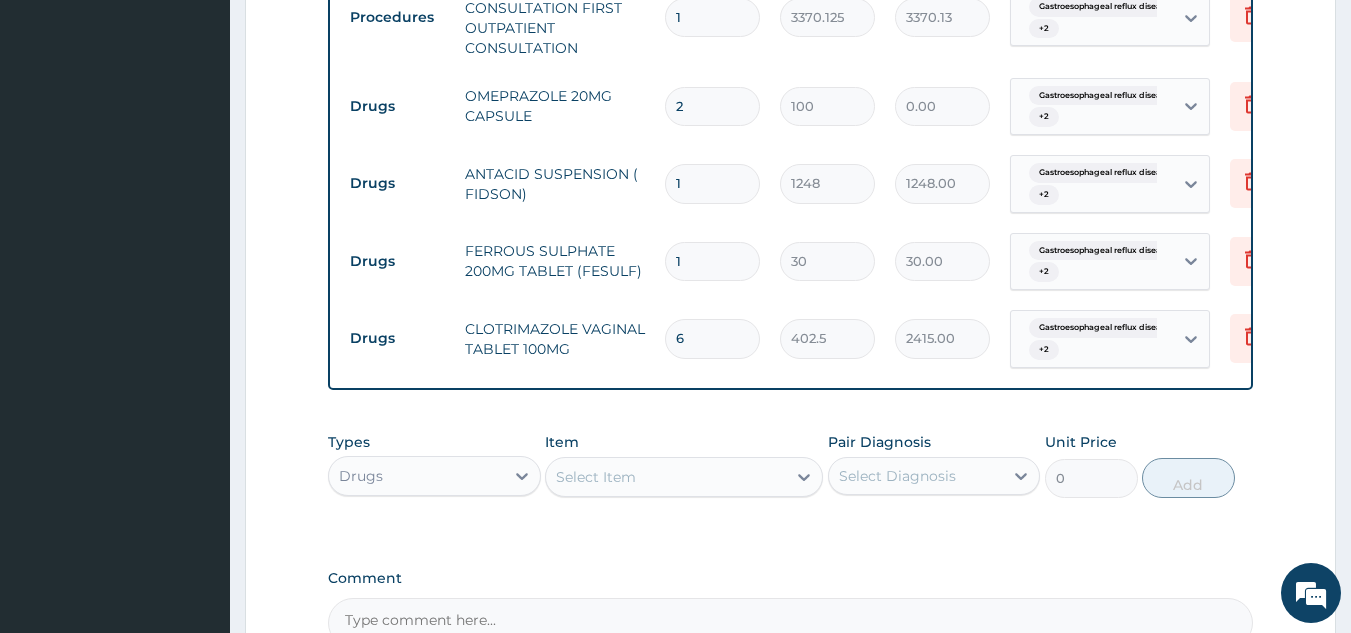 type on "200.00" 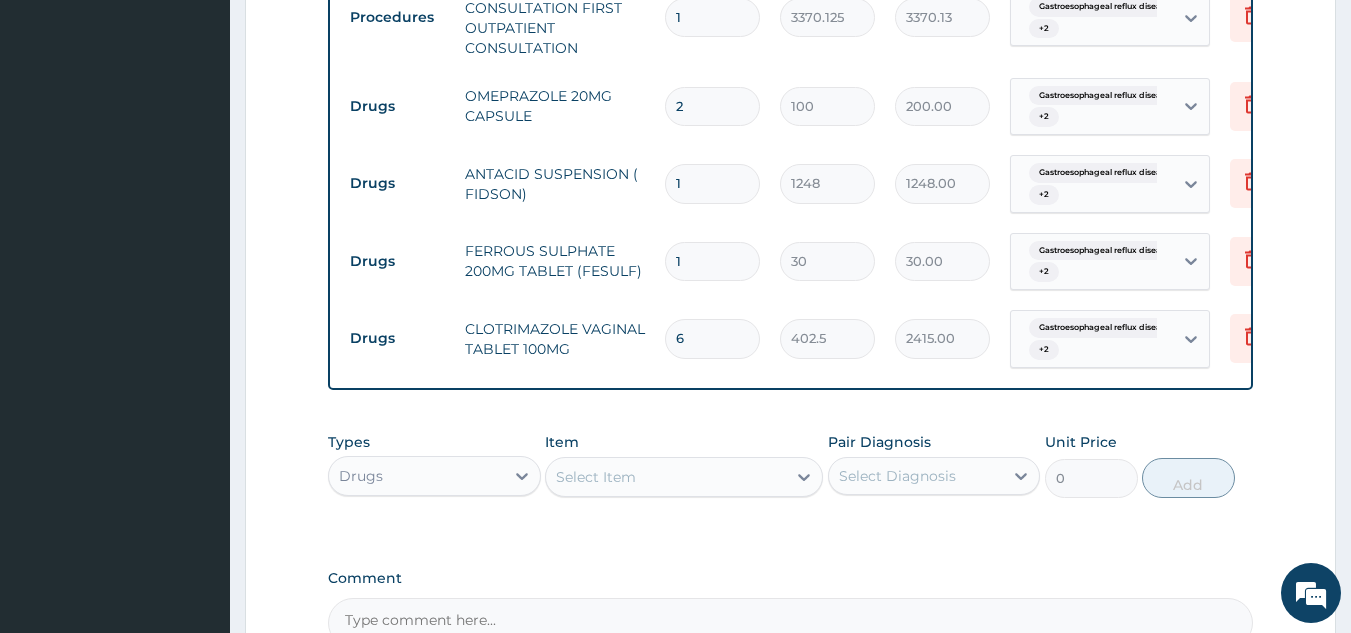 type on "28" 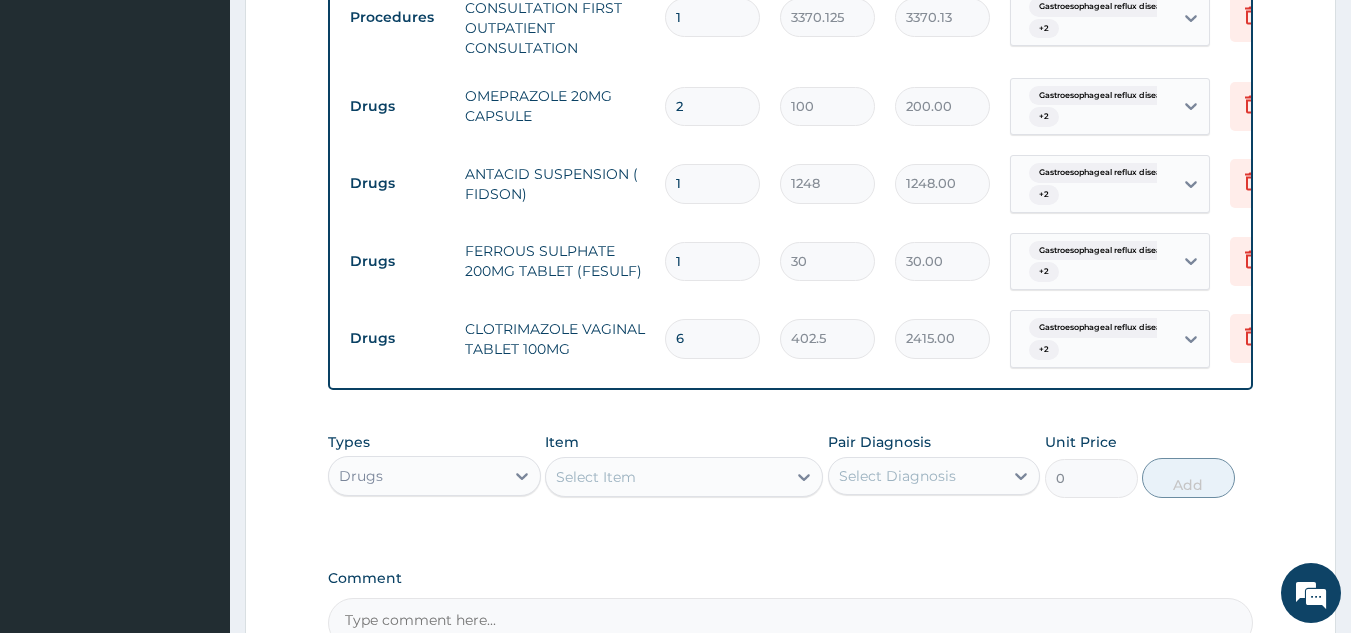 type on "2800.00" 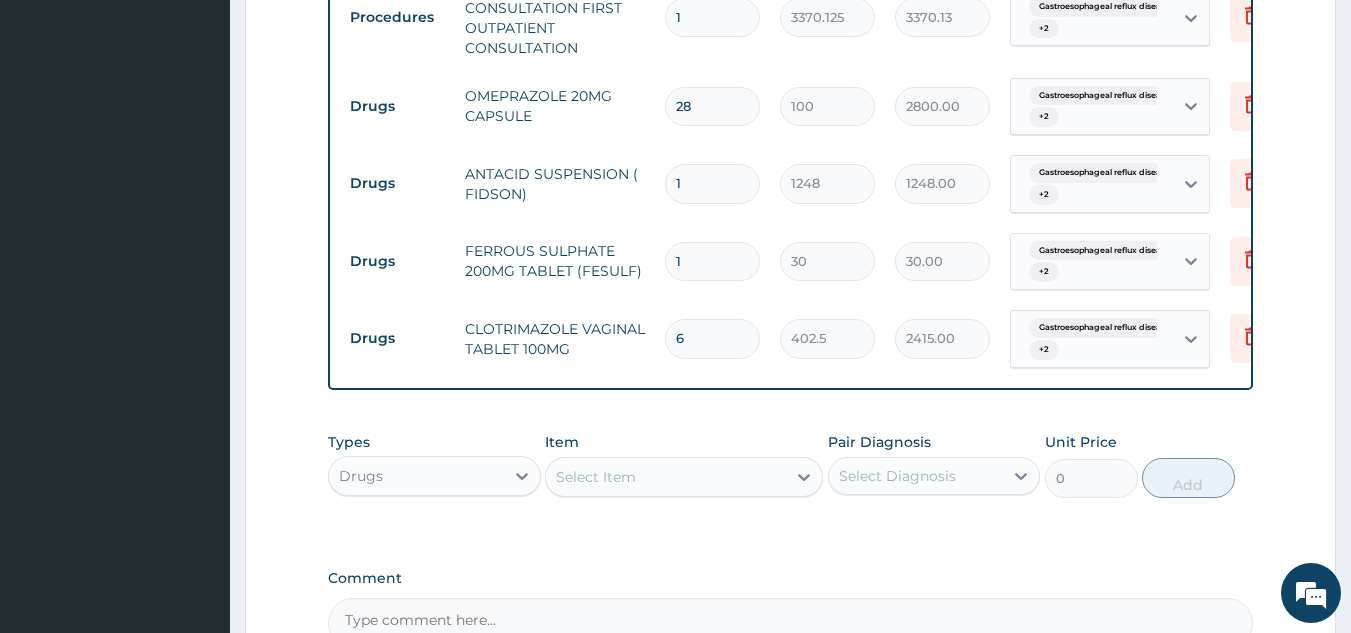 type on "28" 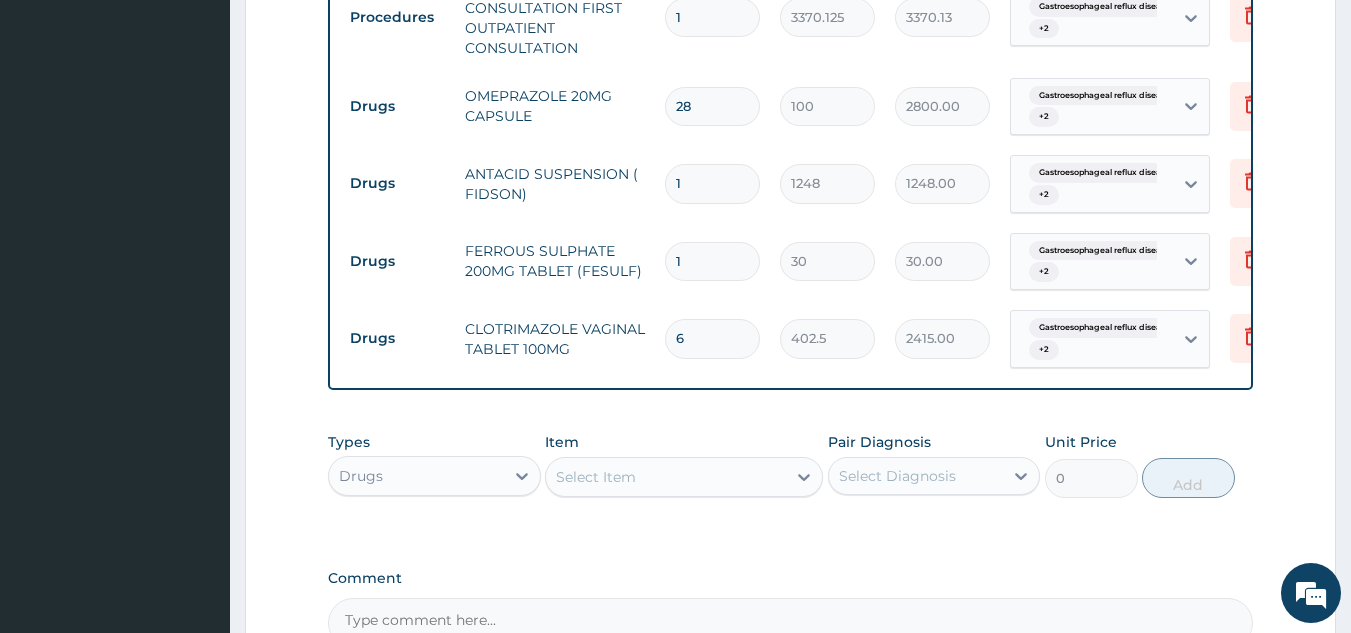 click on "1" at bounding box center [712, 183] 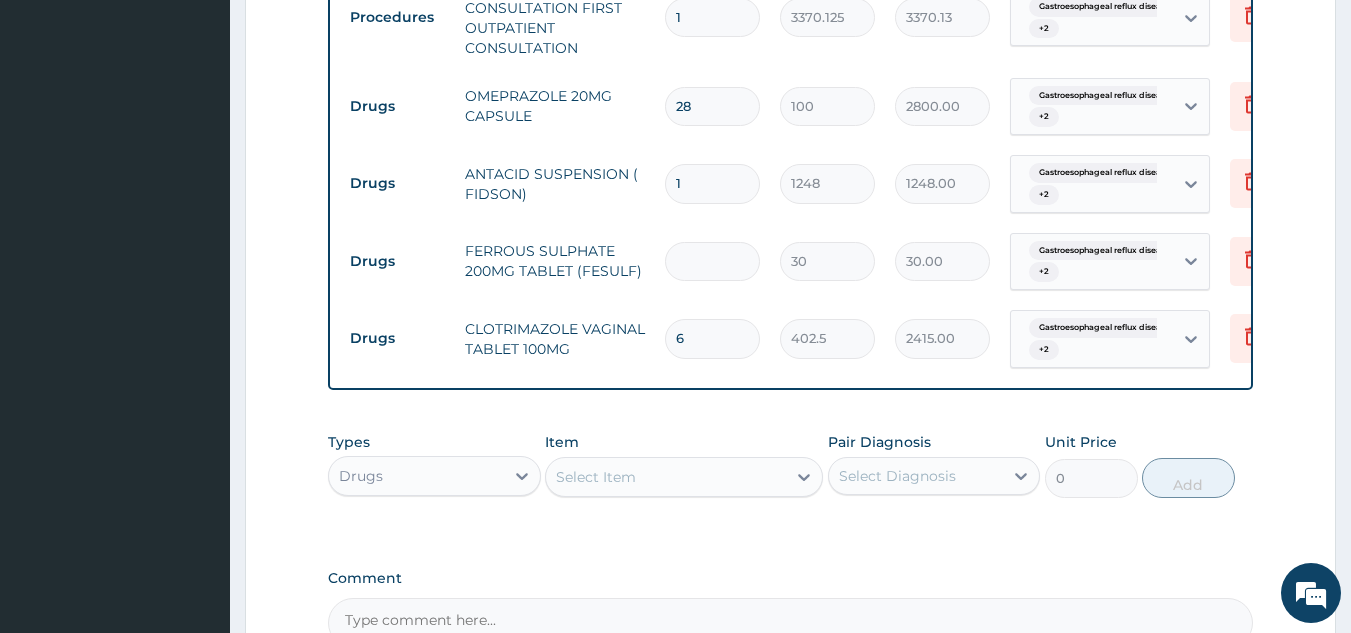 type on "0.00" 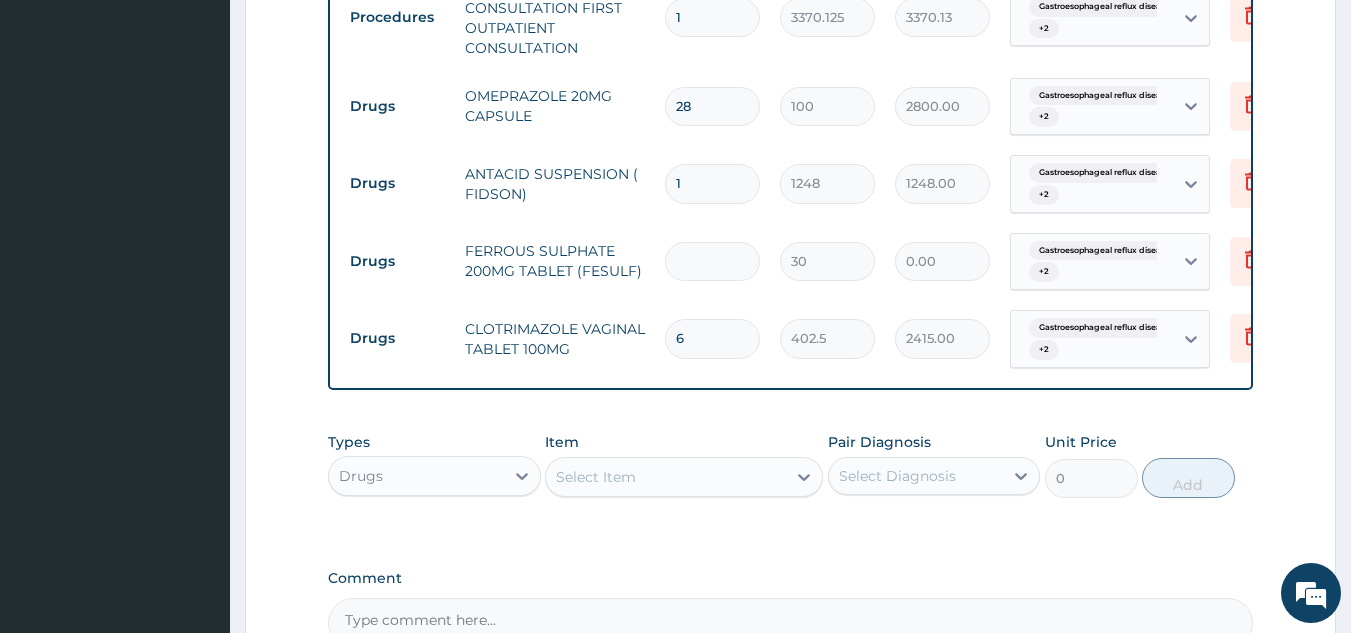 type on "3" 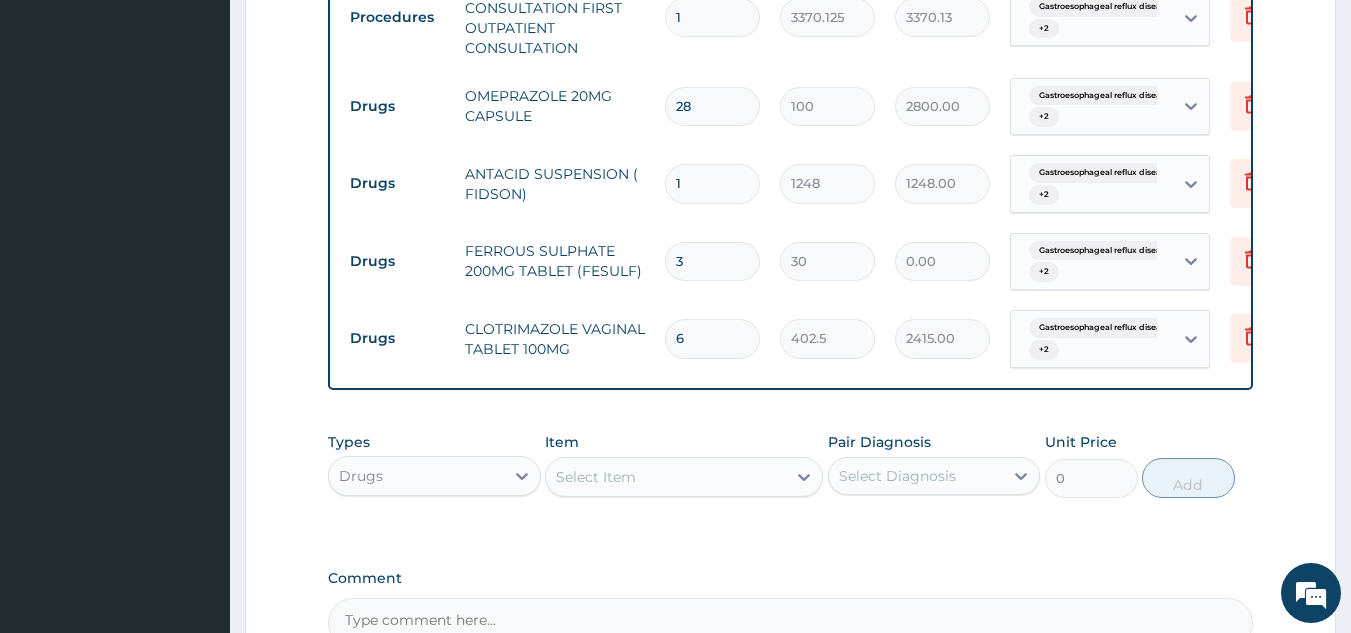 type on "90.00" 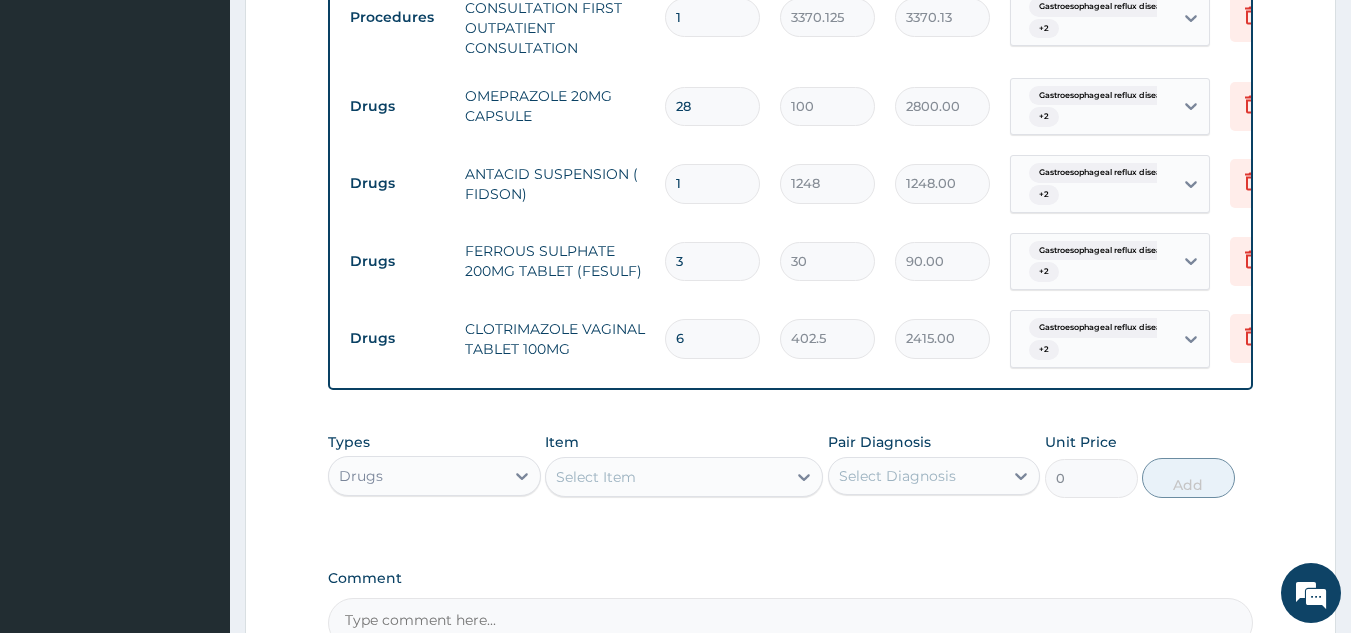 type on "30" 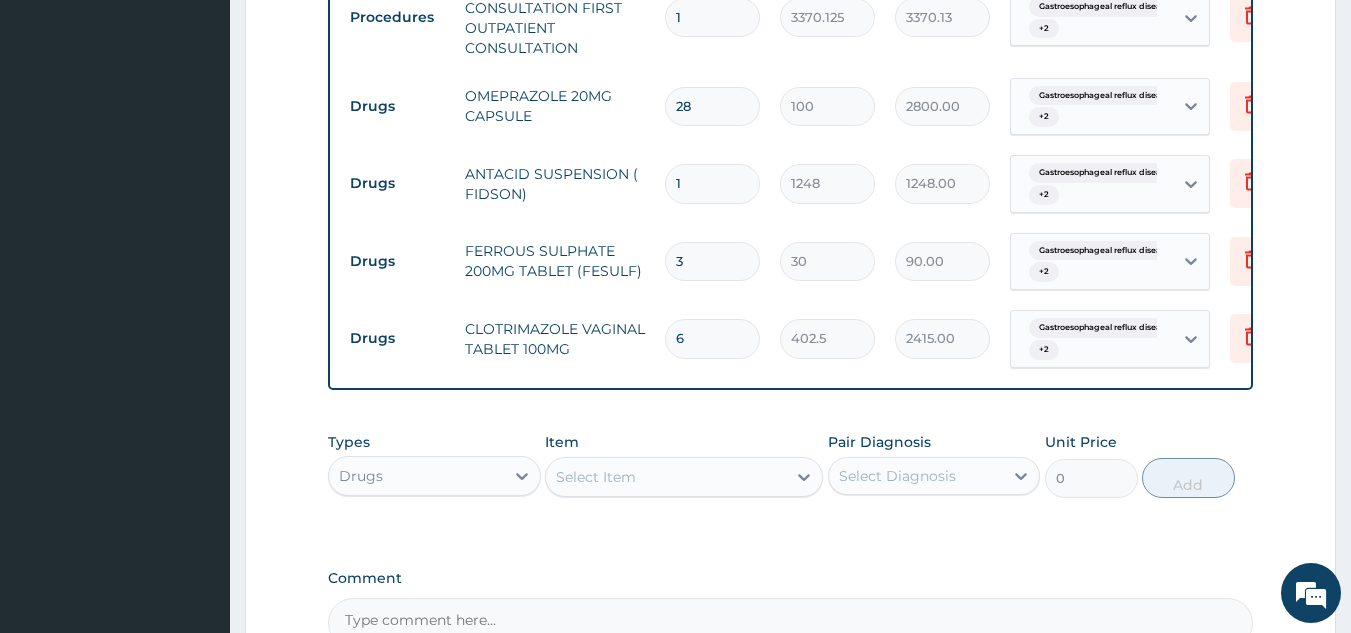 type on "900.00" 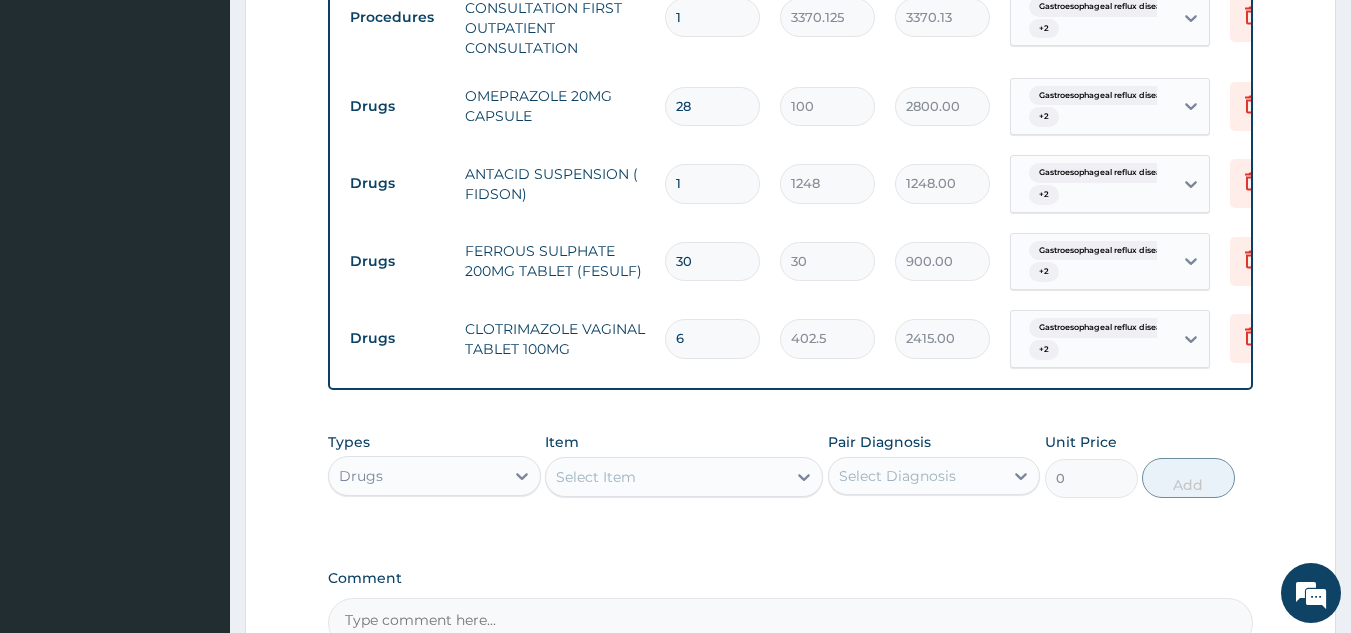 type on "30" 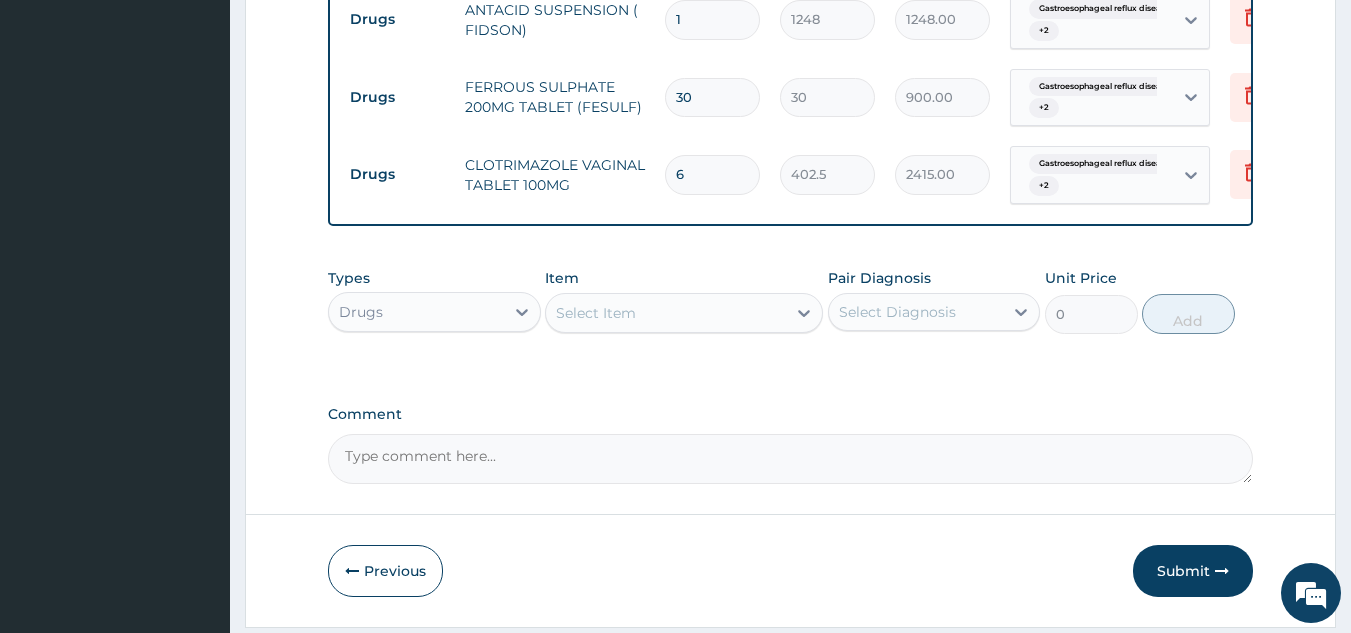 scroll, scrollTop: 1070, scrollLeft: 0, axis: vertical 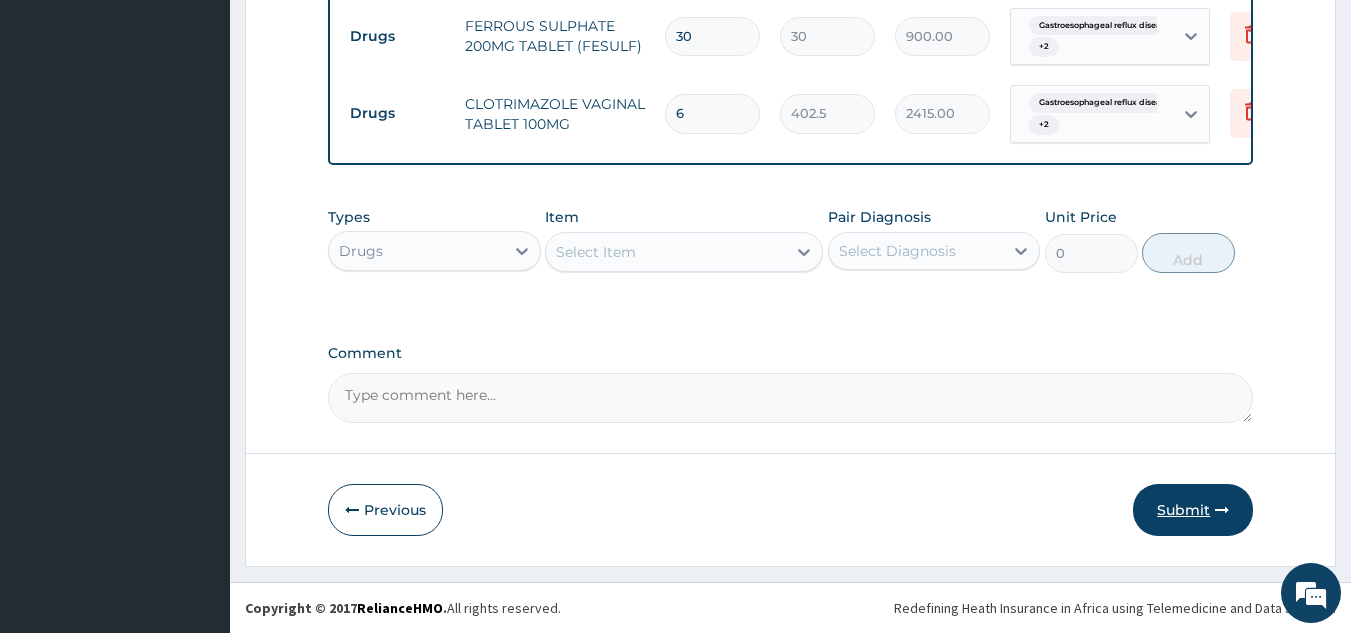 click on "Submit" at bounding box center [1193, 510] 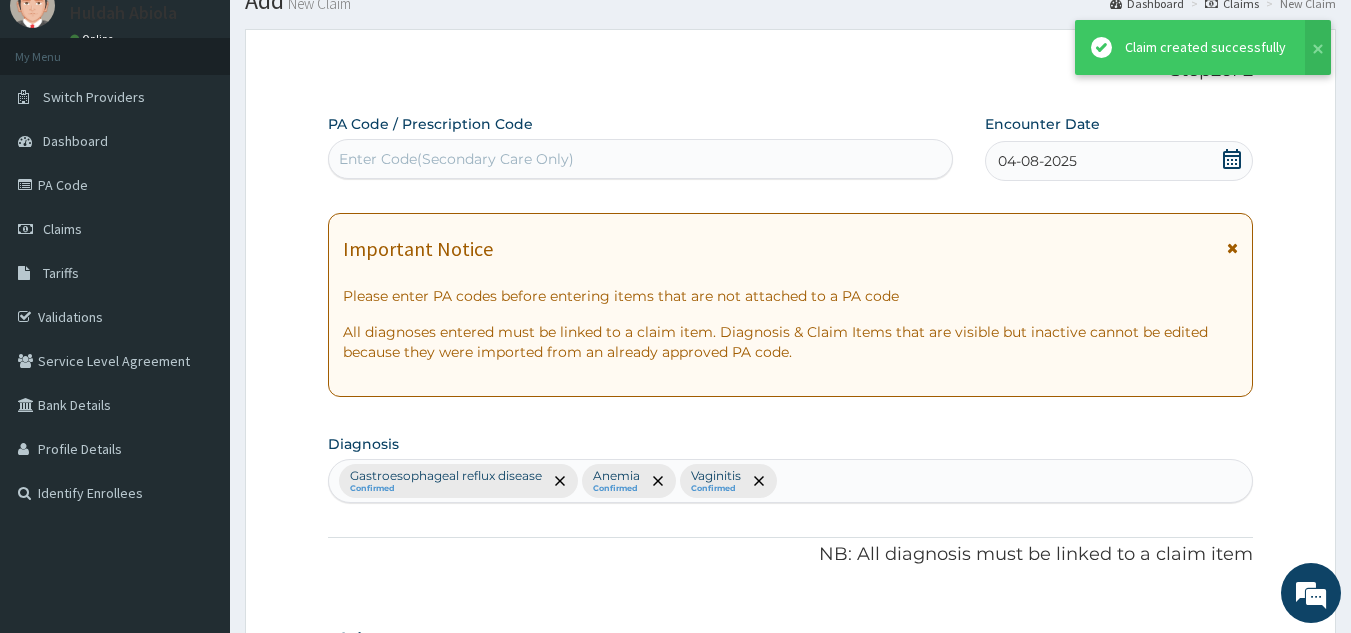 scroll, scrollTop: 1070, scrollLeft: 0, axis: vertical 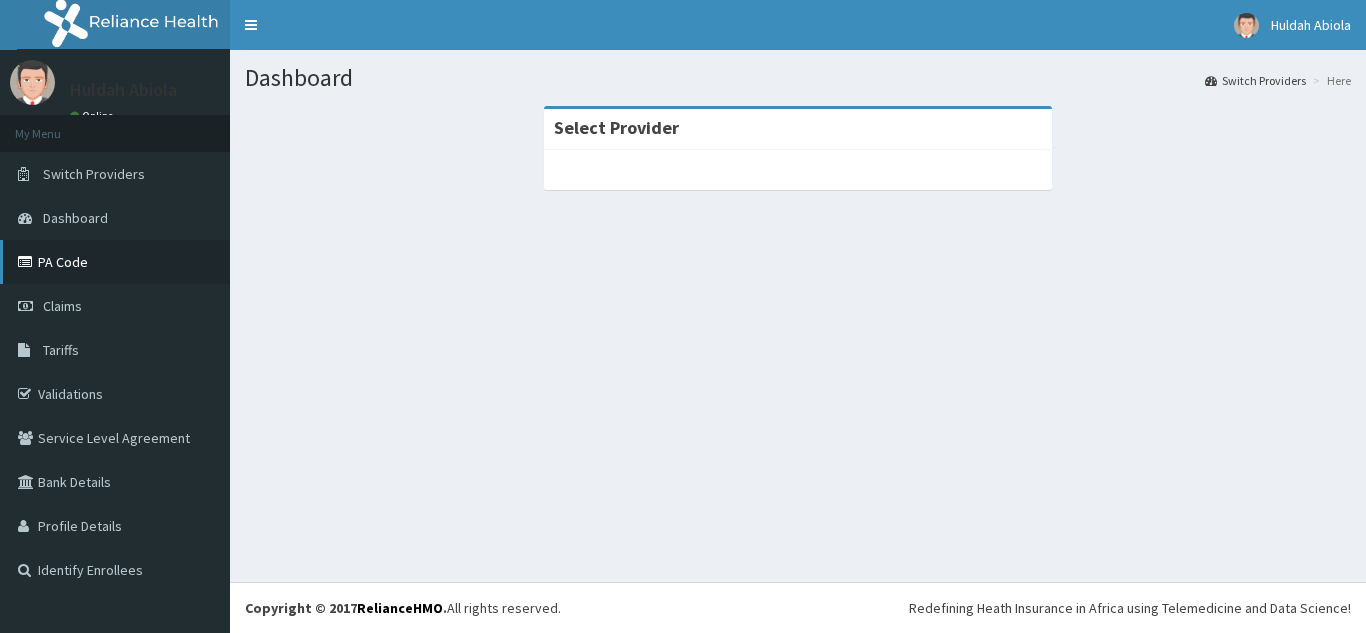 click on "PA Code" at bounding box center [115, 262] 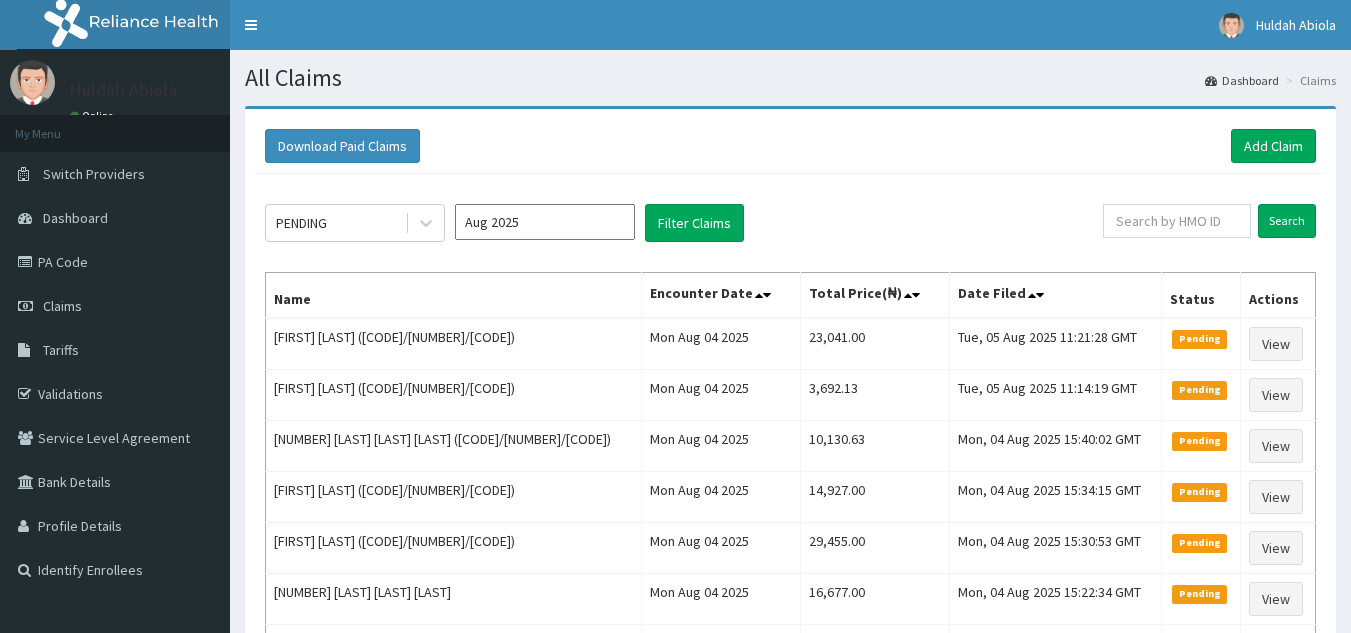 scroll, scrollTop: 0, scrollLeft: 0, axis: both 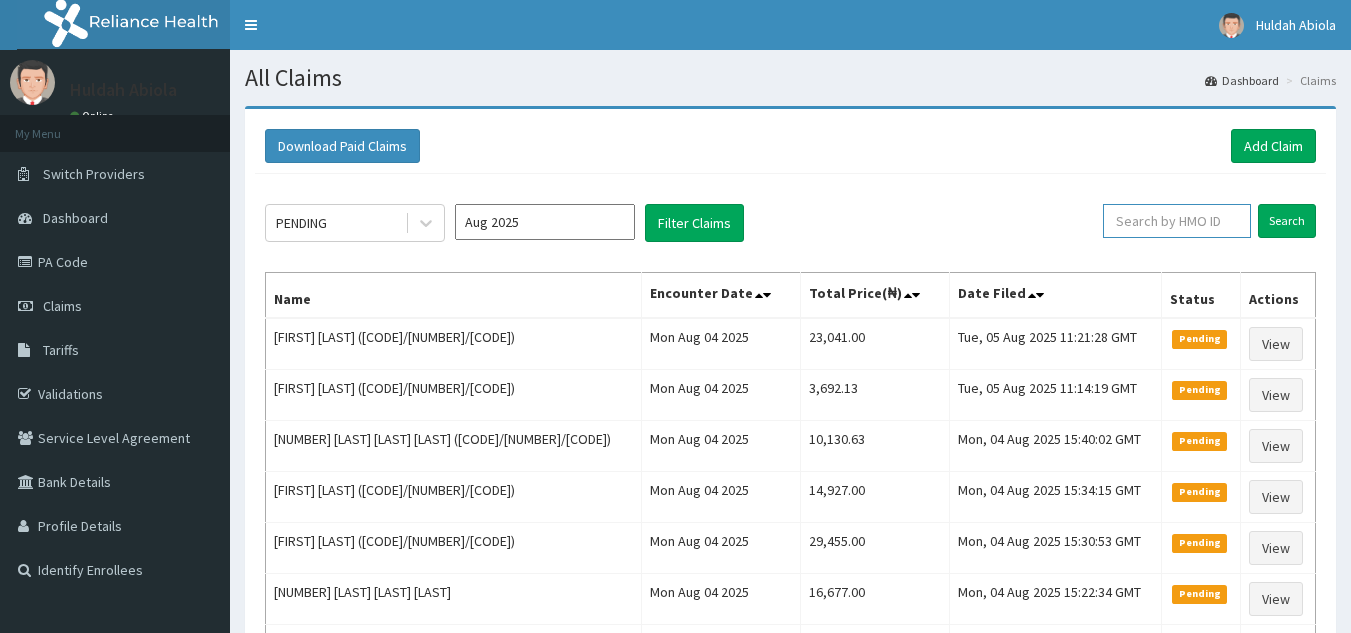 click at bounding box center [1177, 221] 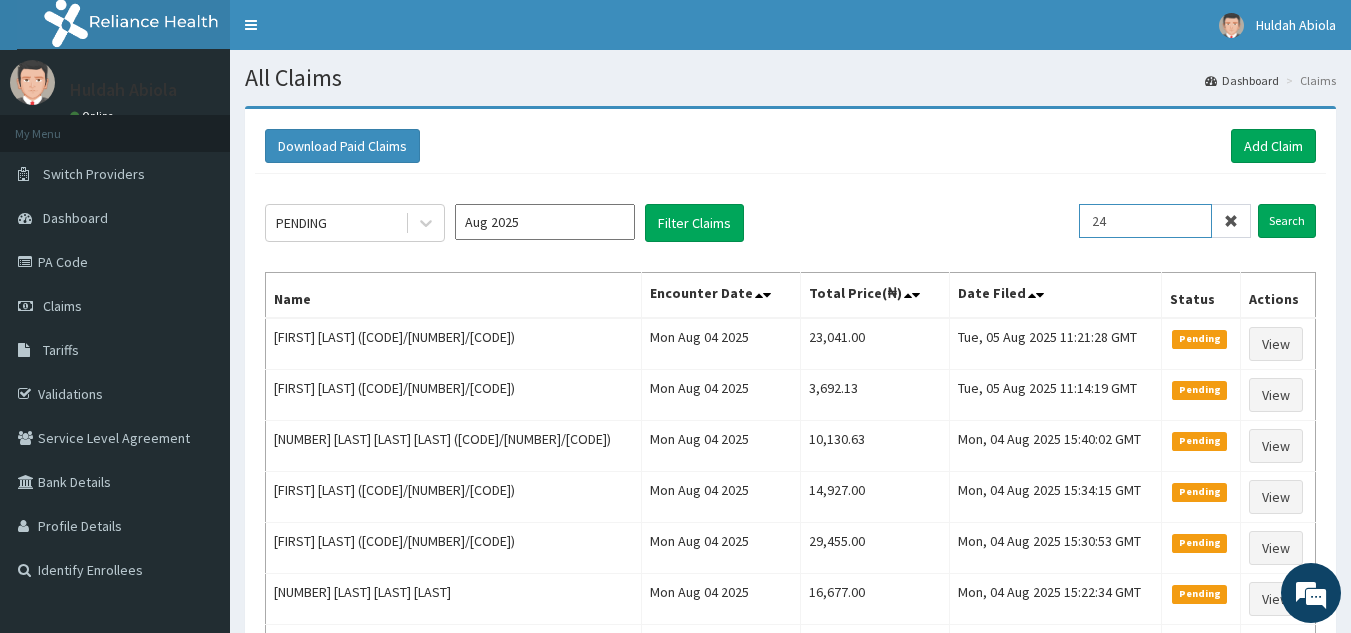 type on "2" 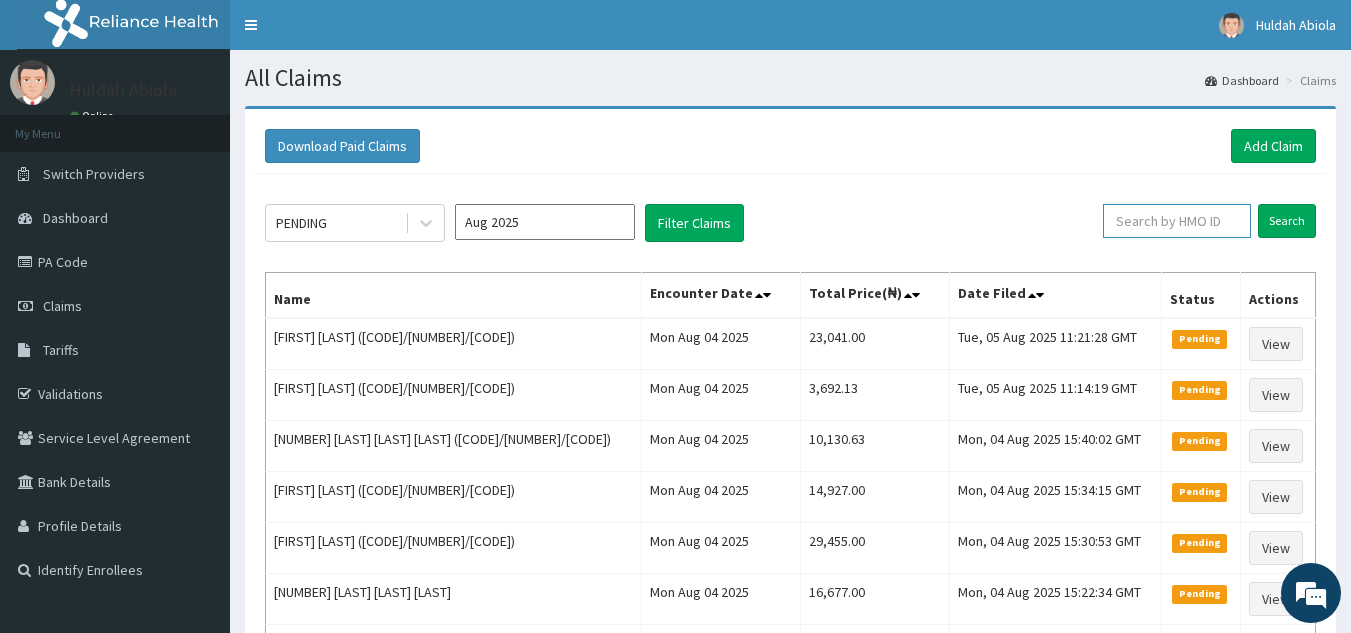 scroll, scrollTop: 0, scrollLeft: 0, axis: both 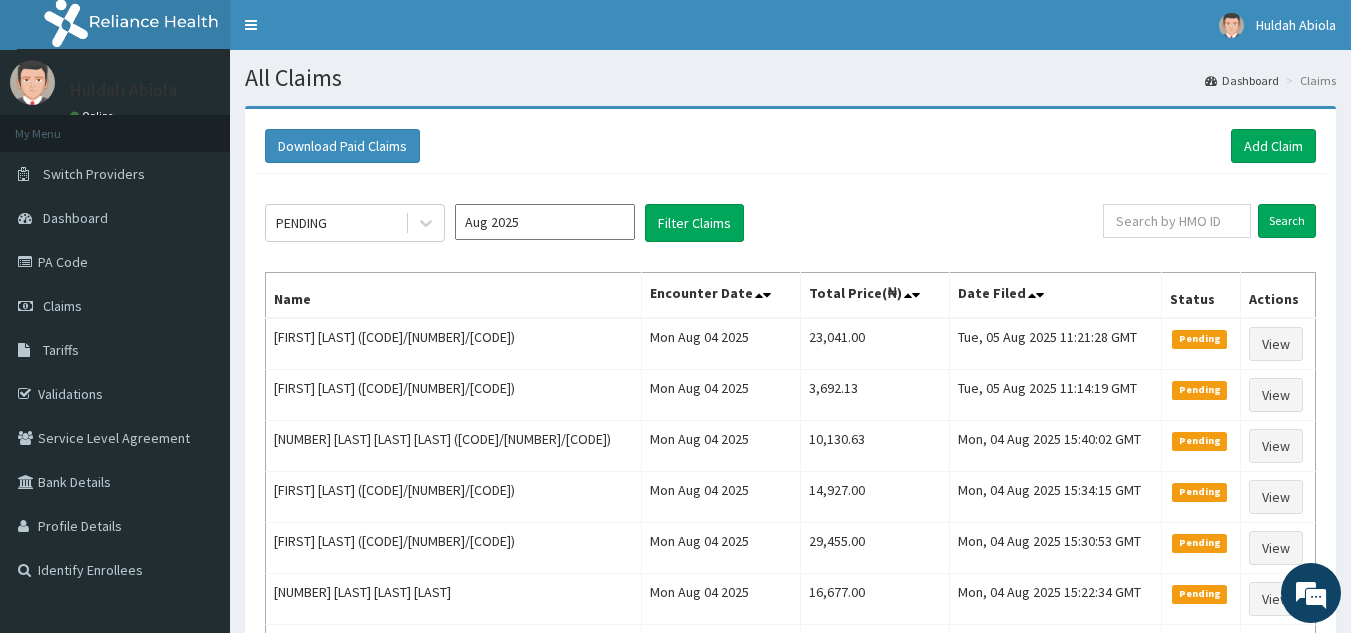 click on "PENDING Aug 2025 Filter Claims Search Name Encounter Date Total Price(₦) Date Filed Status Actions [FIRST] [LAST] ([CODE]/[NUMBER]/[CODE]) Mon Aug 04 2025 23,041.00 Tue, 05 Aug 2025 11:21:28 GMT Pending View [FIRST] [LAST] ([CODE]/[NUMBER]/[CODE]) Mon Aug 04 2025 3,692.13 Tue, 05 Aug 2025 11:14:19 GMT Pending View [NUMBER] [LAST] [LAST] [LAST] ([CODE]/[NUMBER]/[CODE]) Mon Aug 04 2025 10,130.63 Mon, 04 Aug 2025 15:40:02 GMT Pending View [FIRST] [LAST] ([CODE]/[NUMBER]/[CODE]) Mon Aug 04 2025 14,927.00 Mon, 04 Aug 2025 15:34:15 GMT Pending View [FIRST] [LAST] ([CODE]/[NUMBER]/[CODE]) Mon Aug 04 2025 29,455.00 Mon, 04 Aug 2025 15:30:53 GMT Pending View [NUMBER] [LAST] [LAST] [LAST] ([CODE]/[NUMBER]/[CODE]) Mon Aug 04 2025 16,677.00 Mon, 04 Aug 2025 15:22:34 GMT Pending View [FIRST] [LAST] ([CODE]/[NUMBER]/[CODE]) Sat Aug 02 2025 9,497.63 Mon, 04 Aug 2025 13:07:25 GMT Pending View [FIRST] [LAST] ([CODE]/[NUMBER]/[CODE]) Sat Aug 02 2025 16,810.13 Mon, 04 Aug 2025 12:49:46 GMT Pending View [LAST] [LAST] ([CODE]/[NUMBER]/[CODE]) Mon Aug 04 2025 11,018.63 Mon, 04 Aug 2025 12:43:55 GMT Pending View 1" 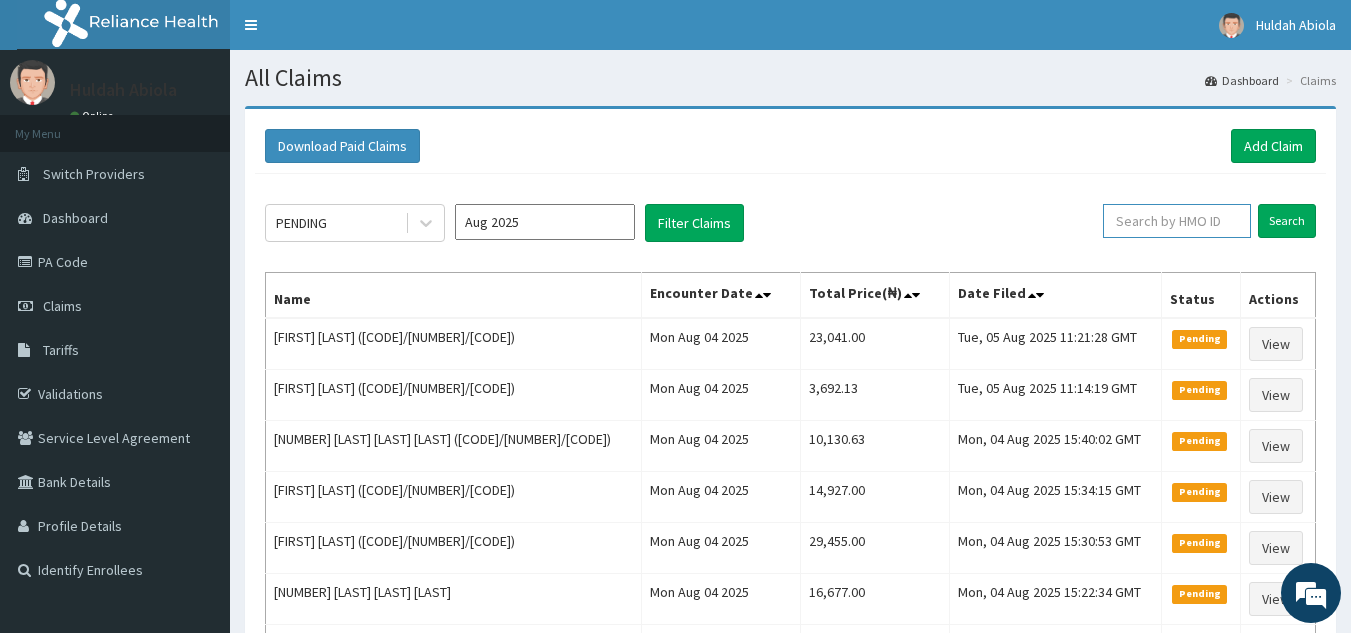 click at bounding box center (1177, 221) 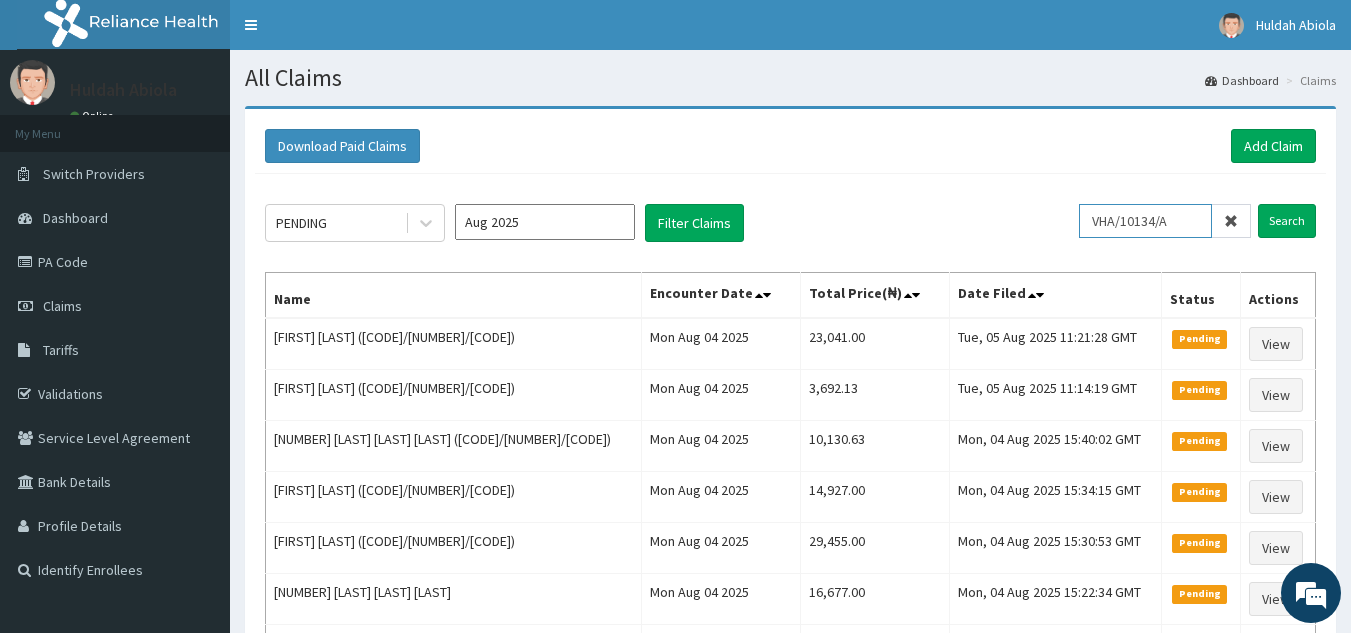 type on "VHA/10134/A" 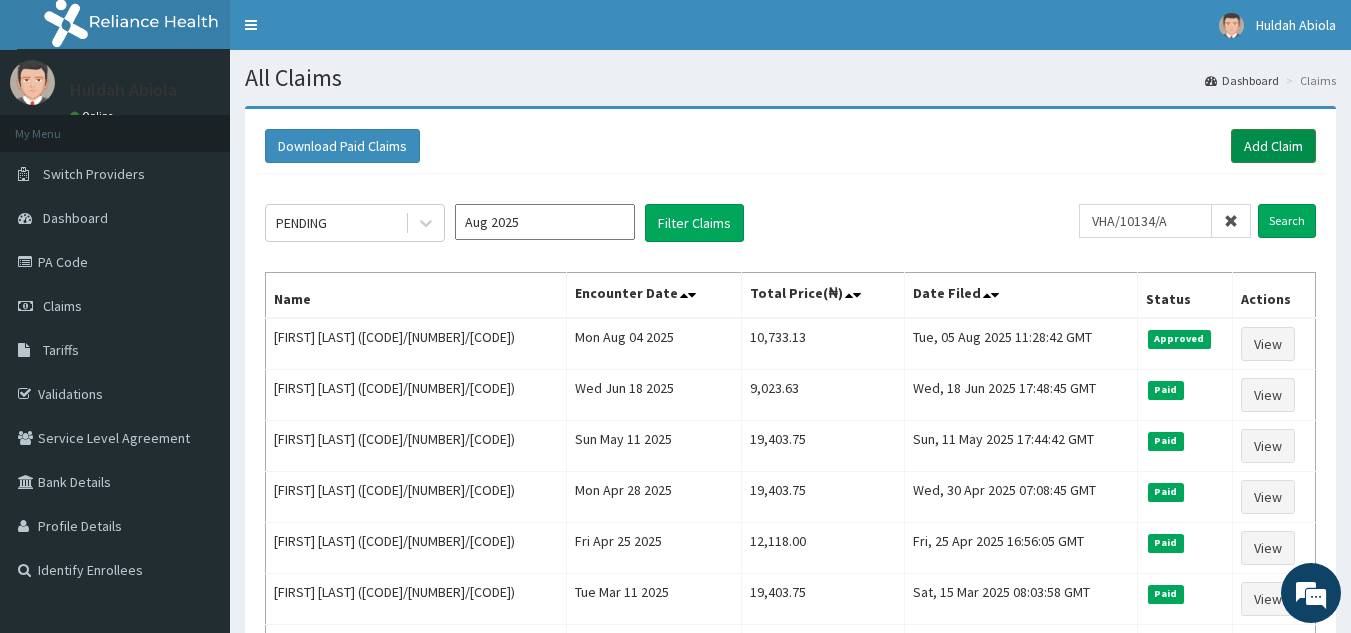 click on "Add Claim" at bounding box center [1273, 146] 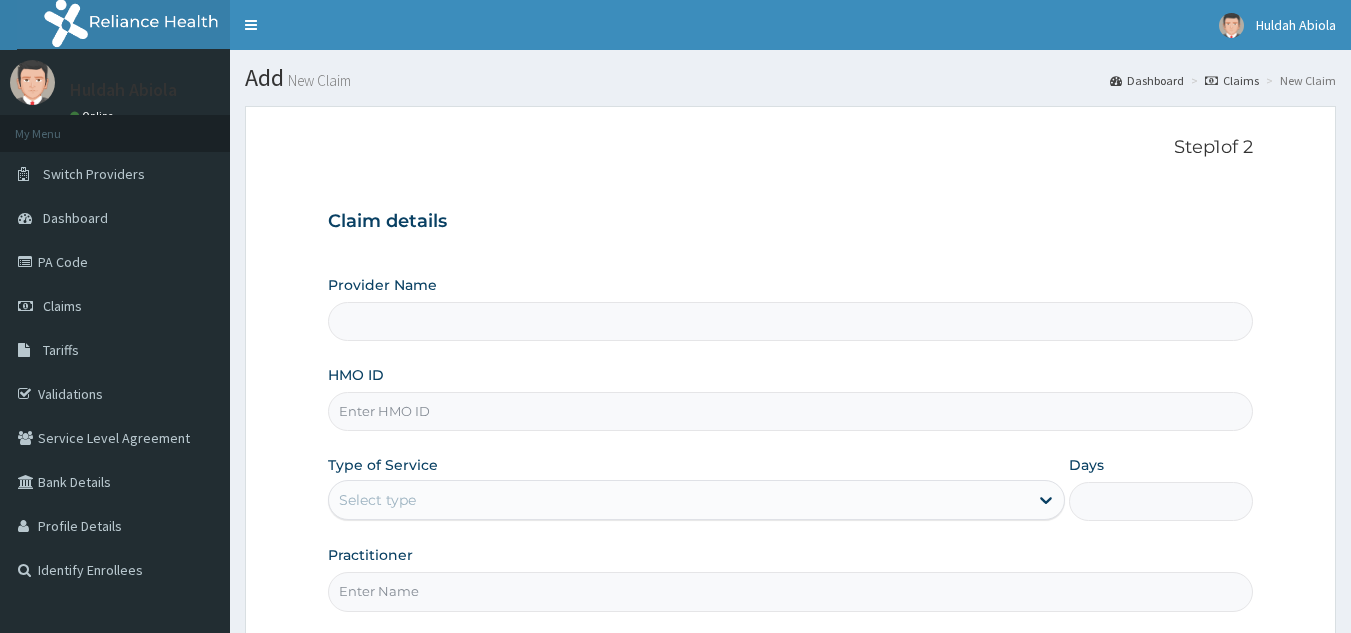 scroll, scrollTop: 0, scrollLeft: 0, axis: both 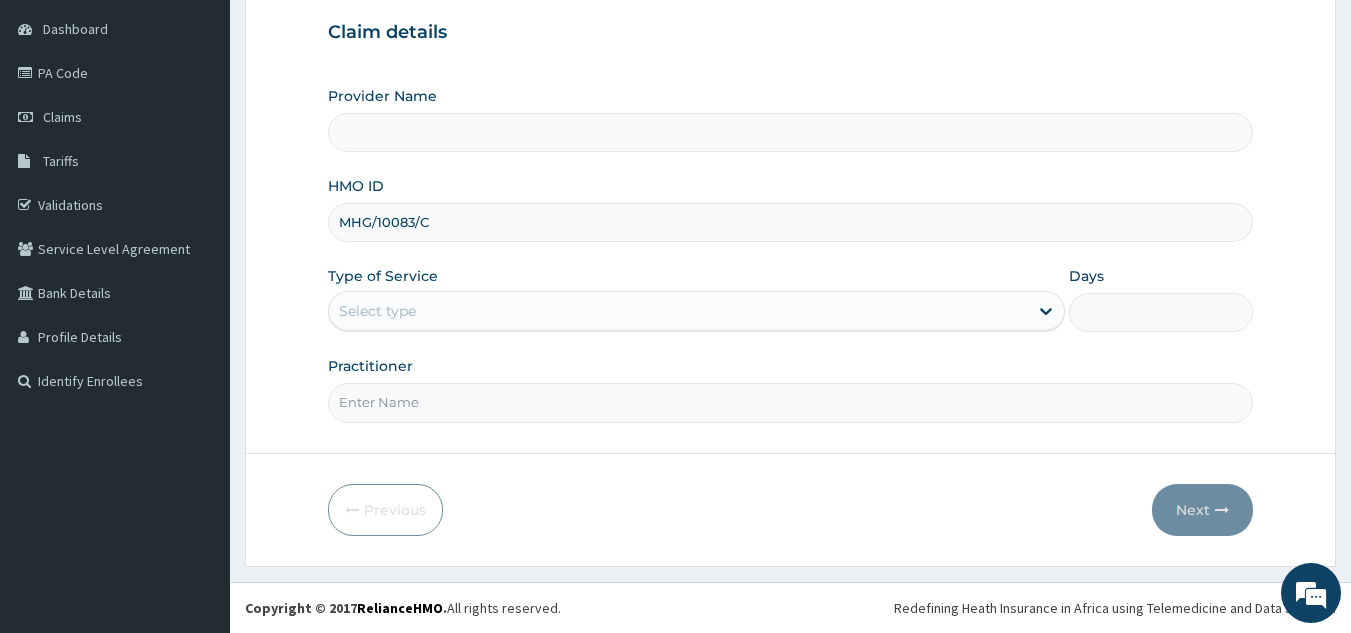 type on "MHG/10083/C" 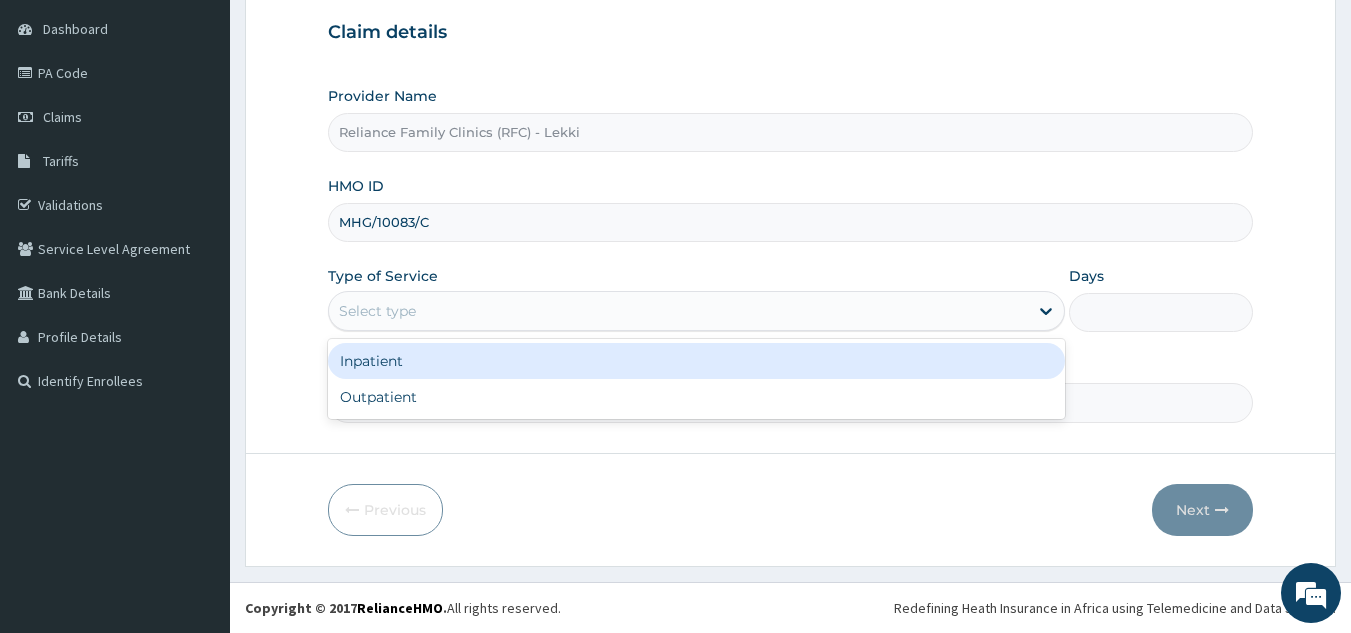 click on "Outpatient" at bounding box center [696, 397] 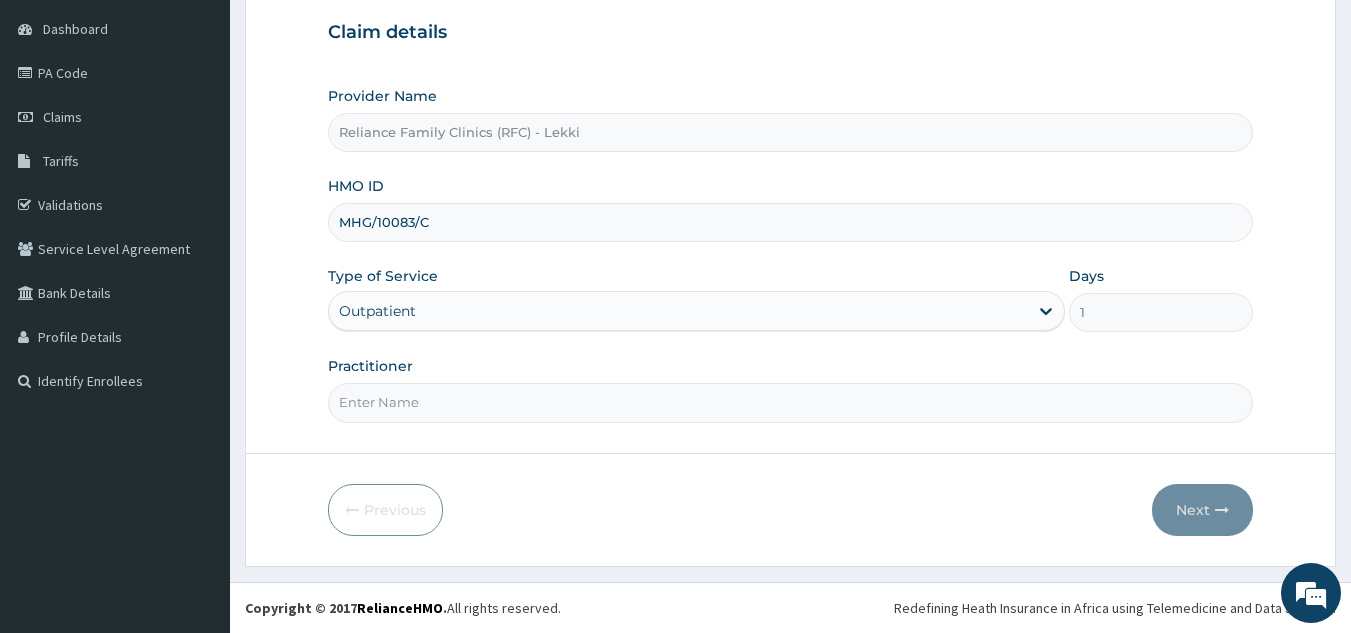 click on "Practitioner" at bounding box center [791, 402] 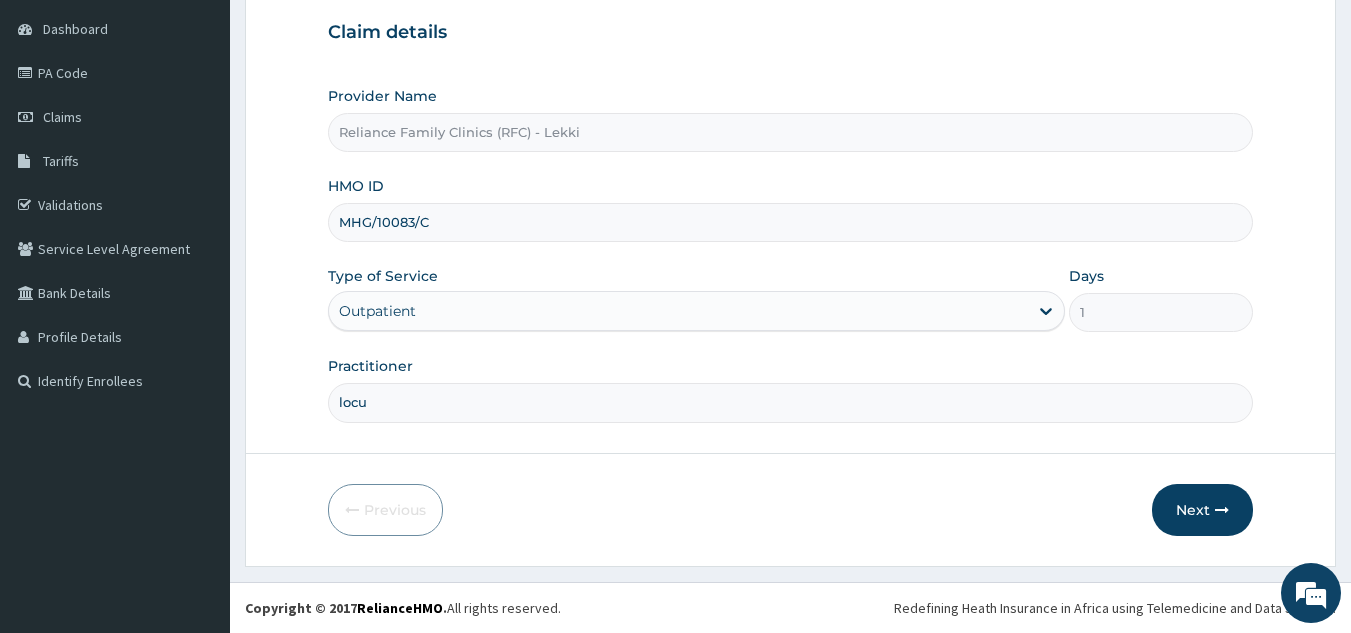 type on "locum" 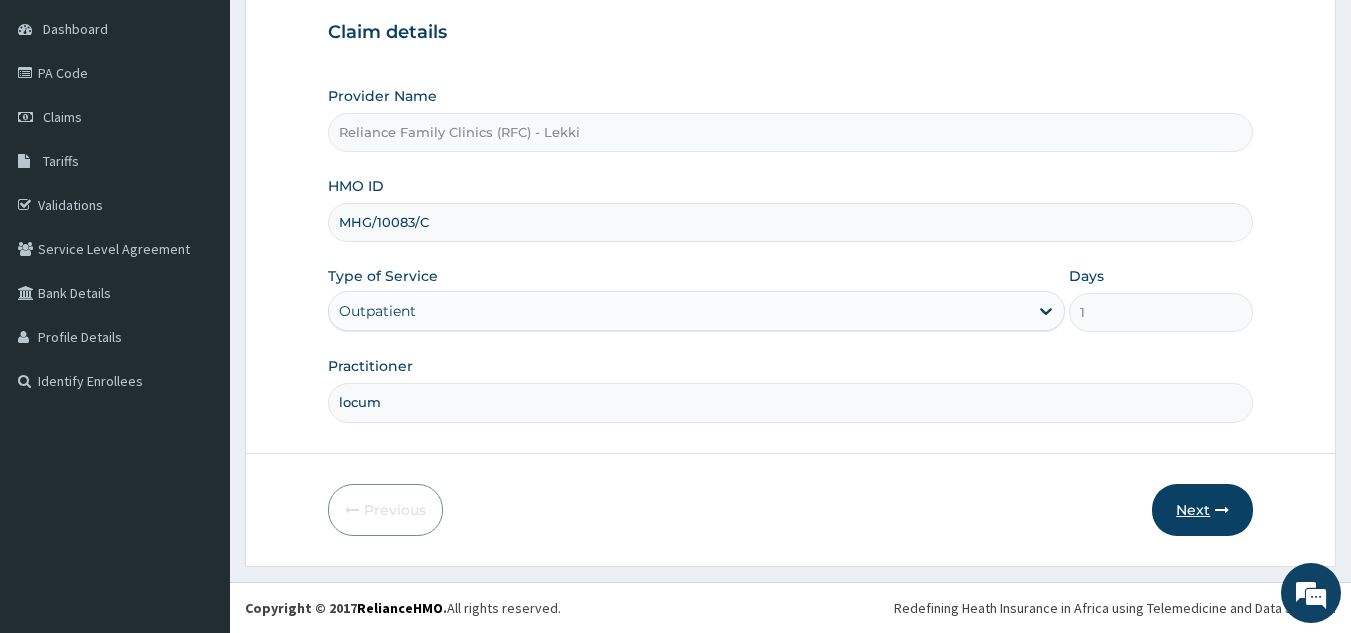 click on "Next" at bounding box center [1202, 510] 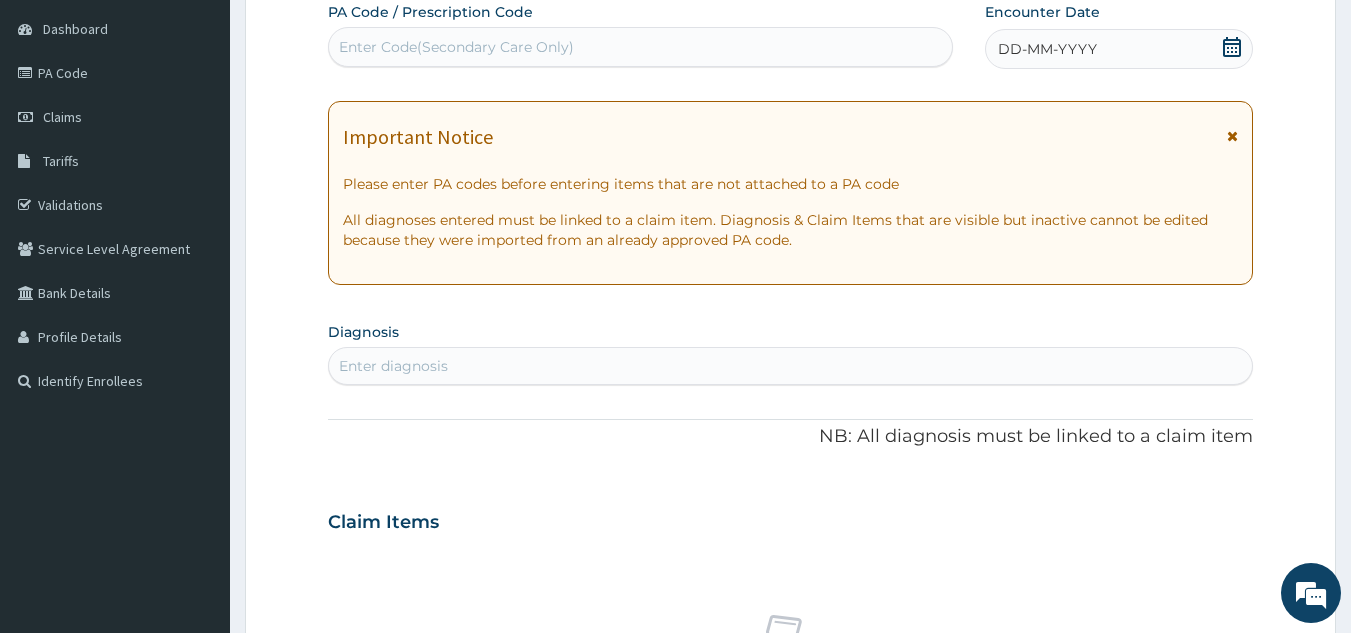 click on "DD-MM-YYYY" at bounding box center (1047, 49) 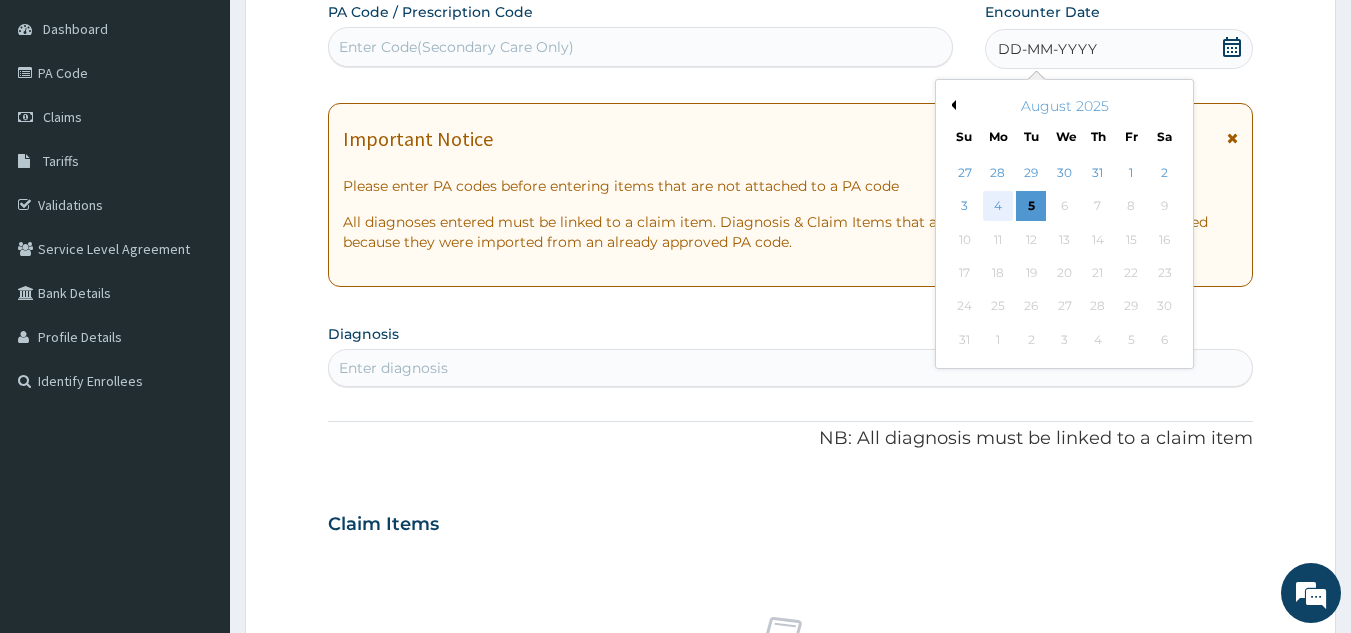 click on "4" at bounding box center (998, 207) 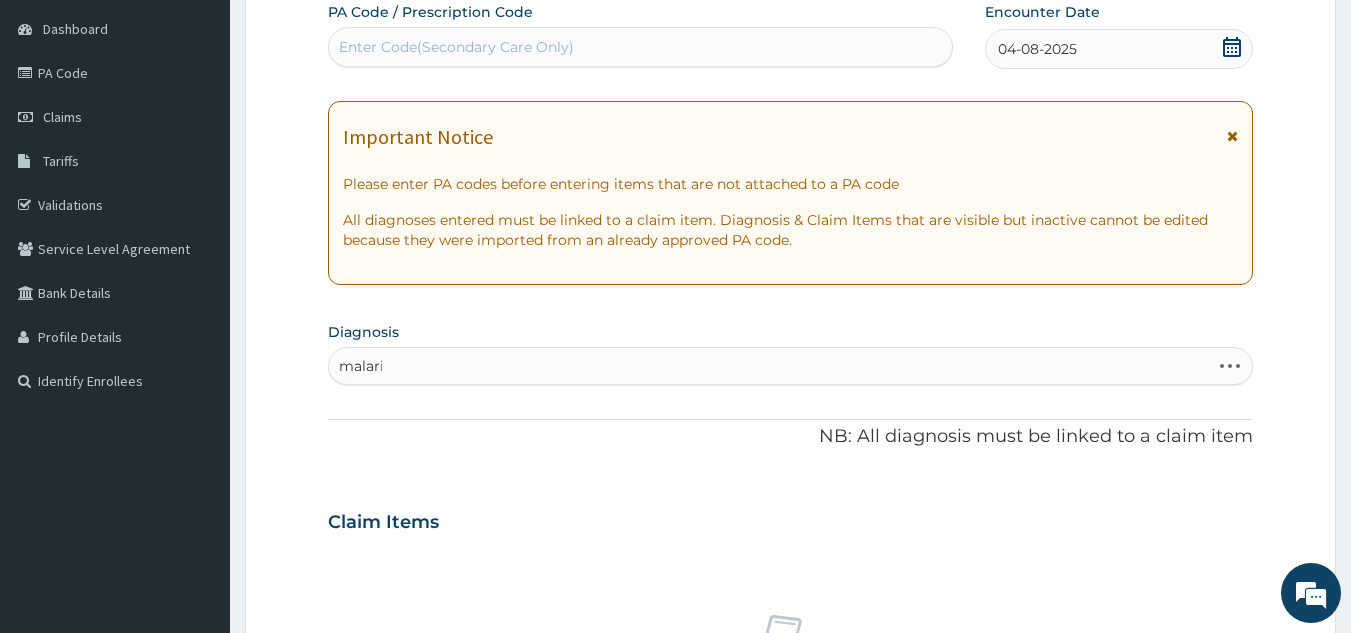 type on "malaria" 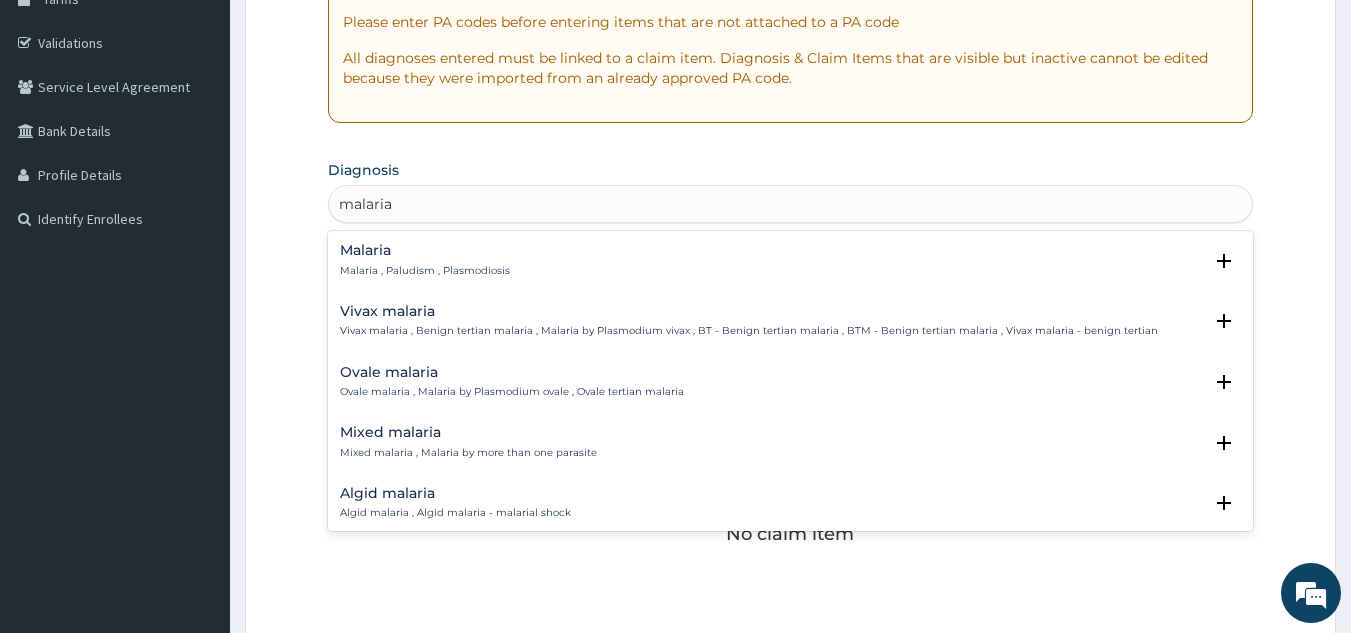 scroll, scrollTop: 355, scrollLeft: 0, axis: vertical 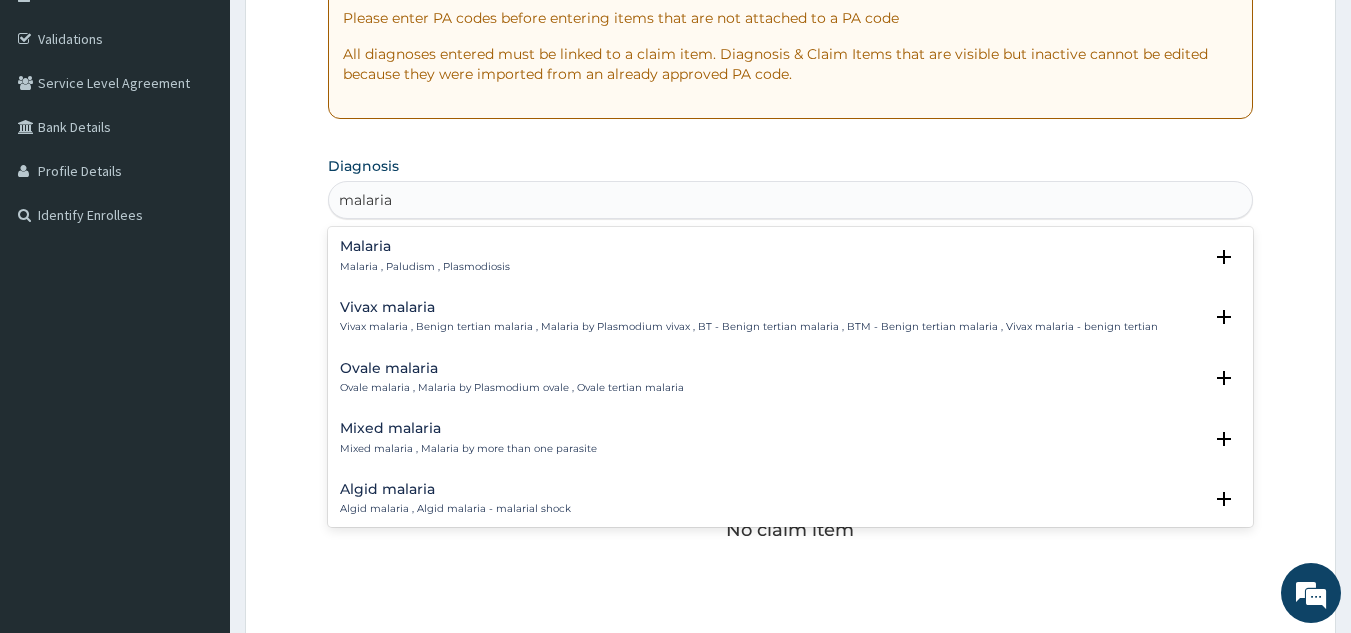 click on "Malaria , Paludism , Plasmodiosis" at bounding box center [425, 267] 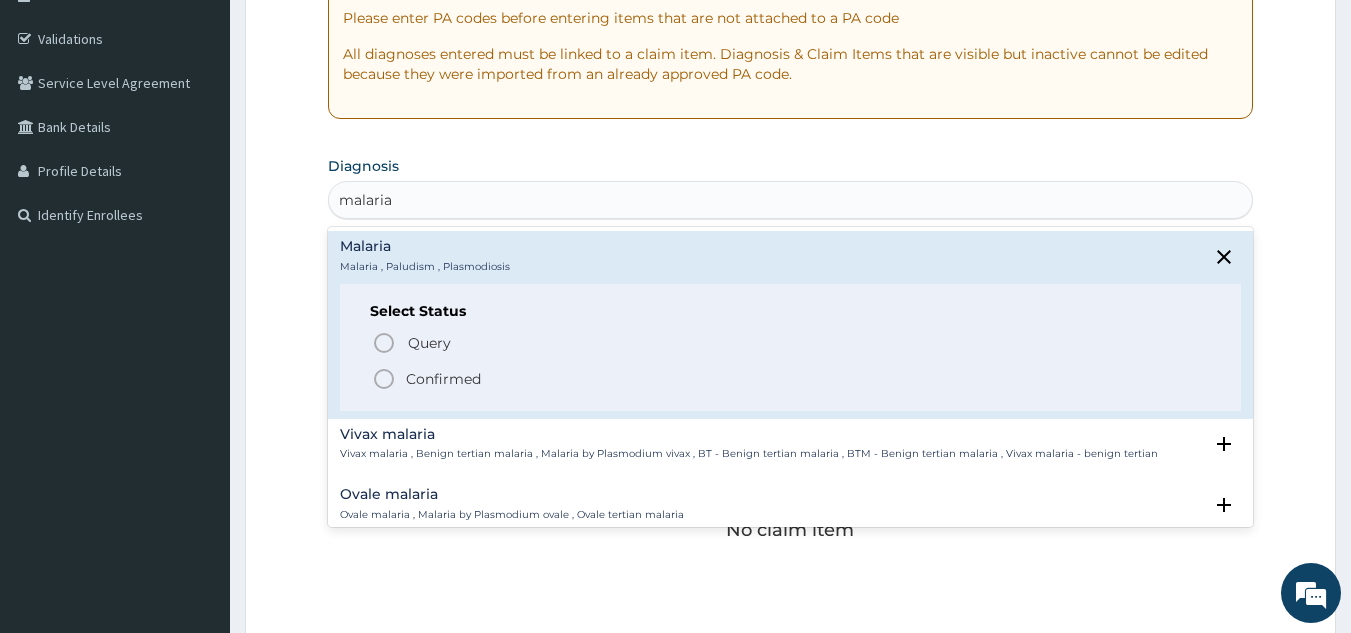 click on "Confirmed" at bounding box center [792, 379] 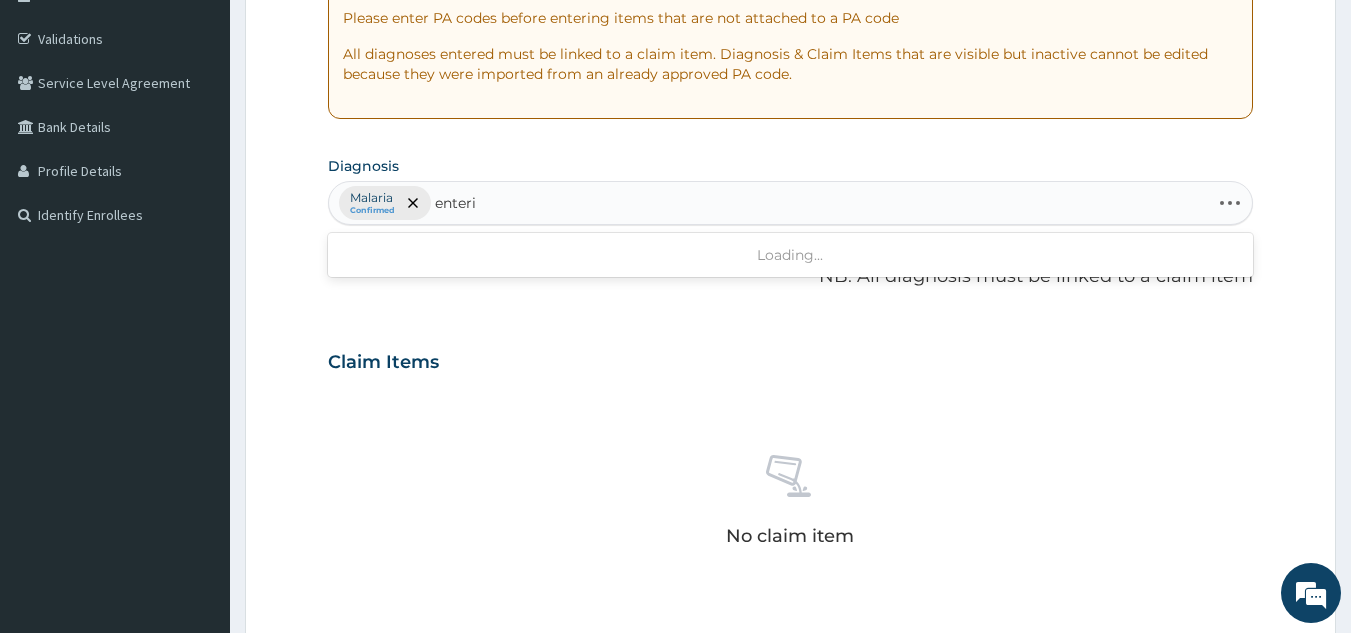 scroll, scrollTop: 0, scrollLeft: 0, axis: both 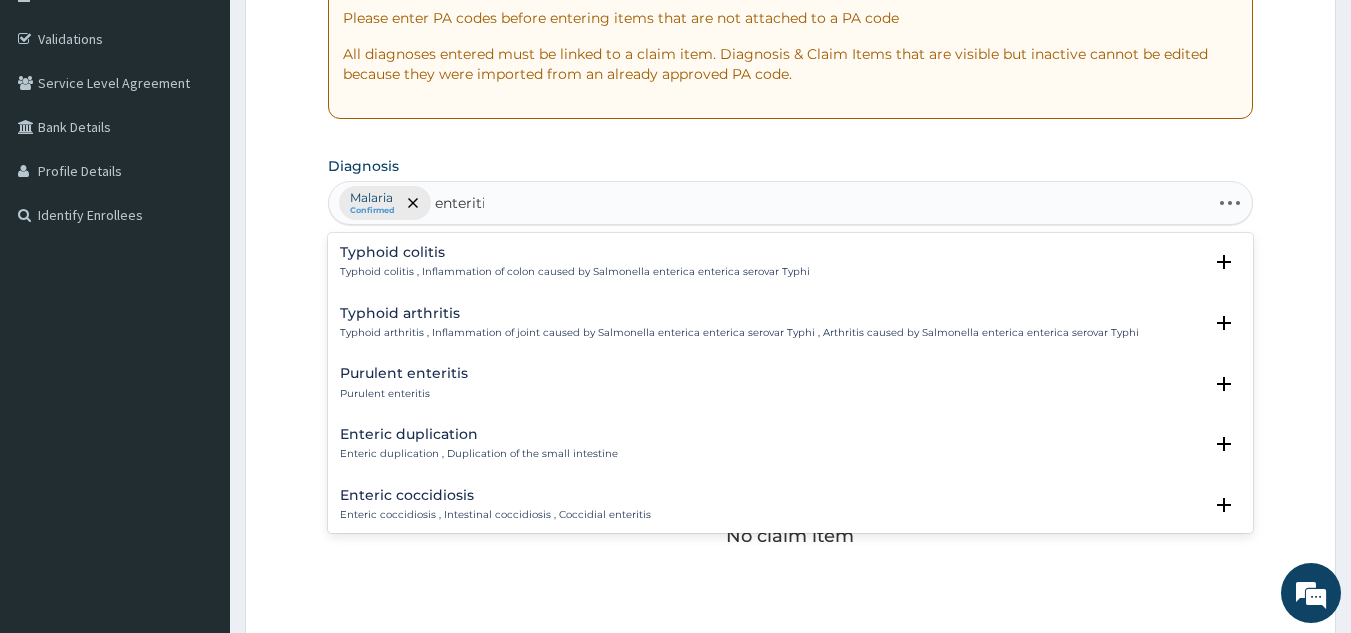 type on "enteritis" 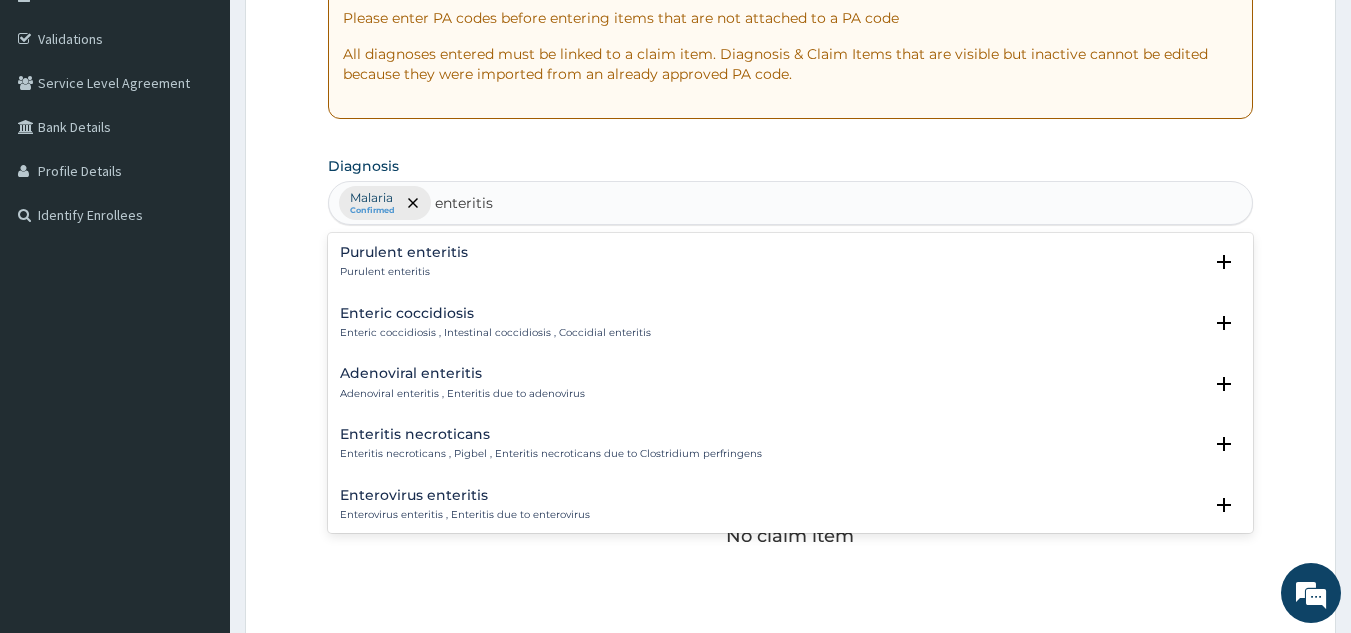 click on "Purulent enteritis Purulent enteritis" at bounding box center (791, 262) 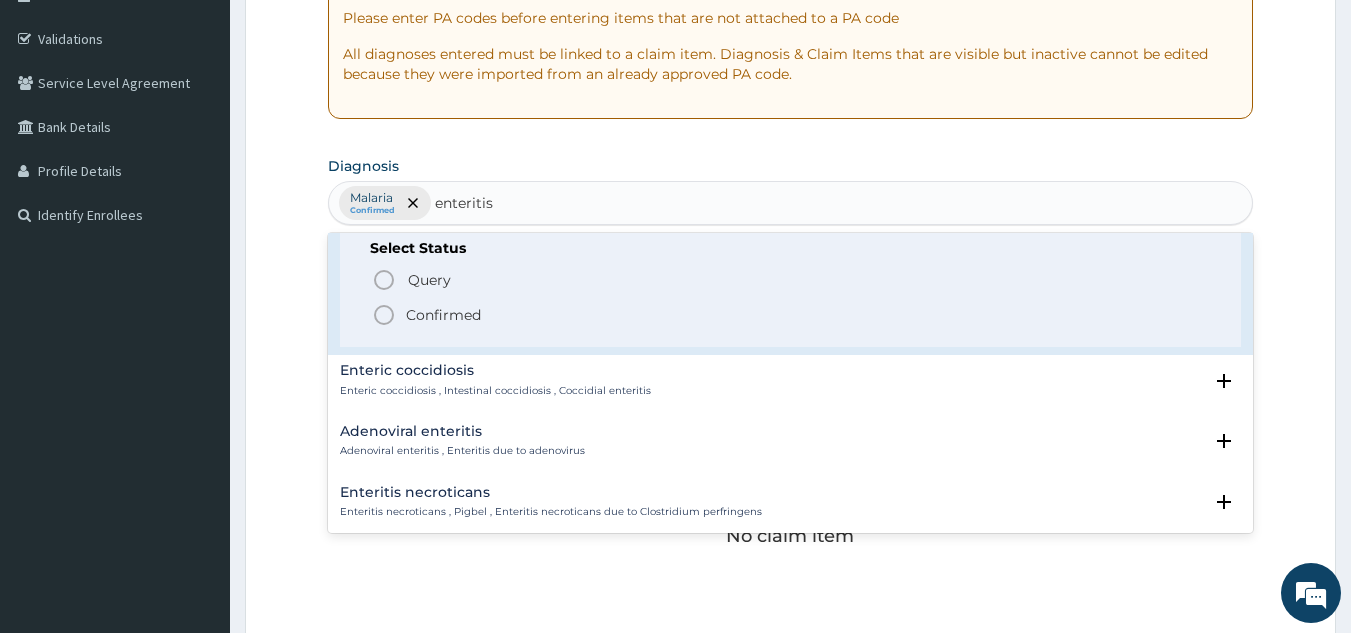 scroll, scrollTop: 83, scrollLeft: 0, axis: vertical 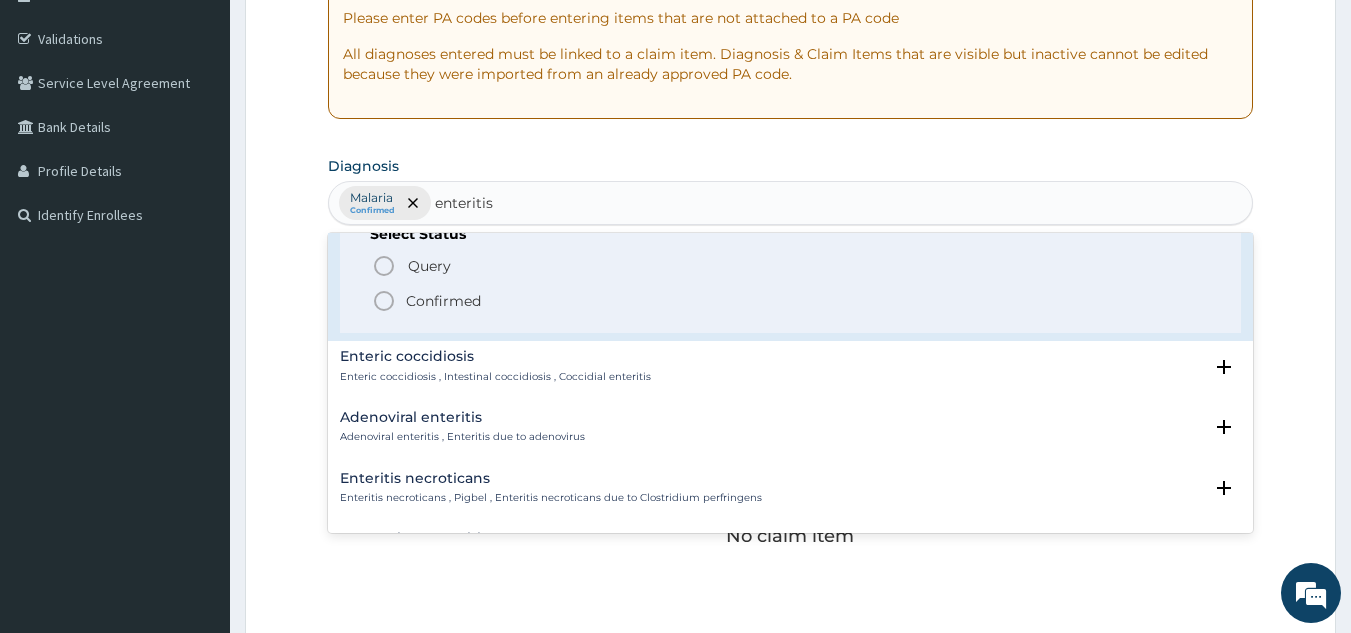 click on "Confirmed" at bounding box center (792, 301) 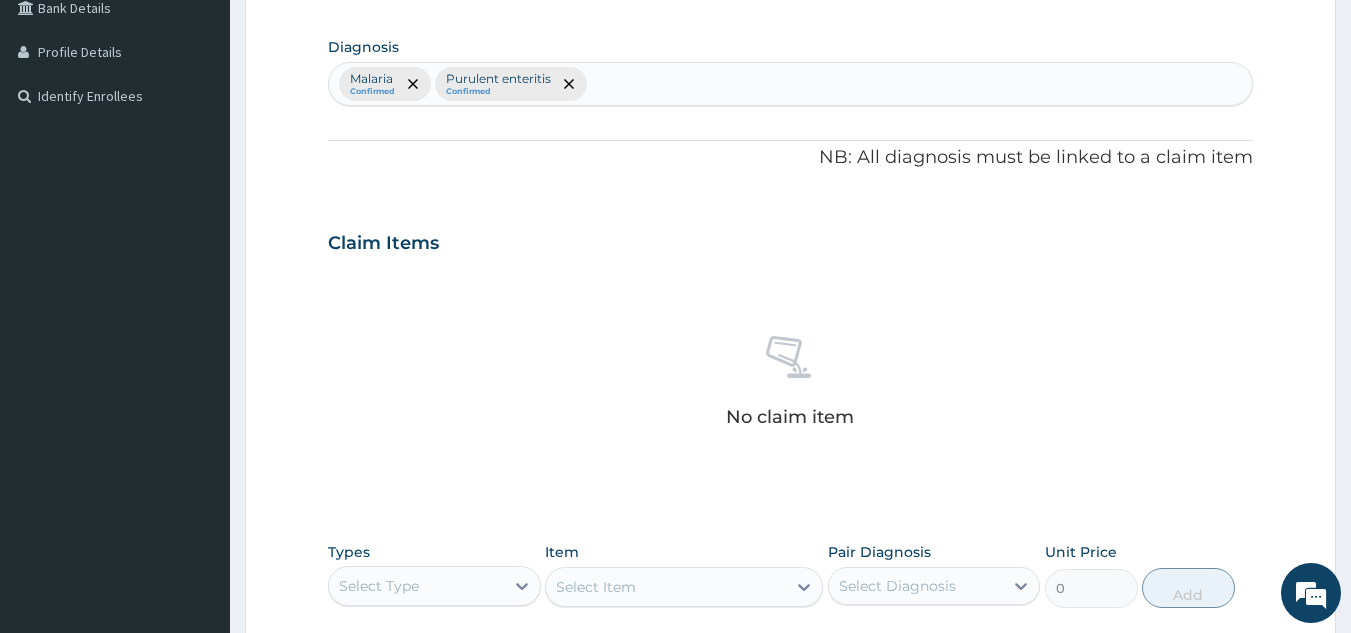scroll, scrollTop: 809, scrollLeft: 0, axis: vertical 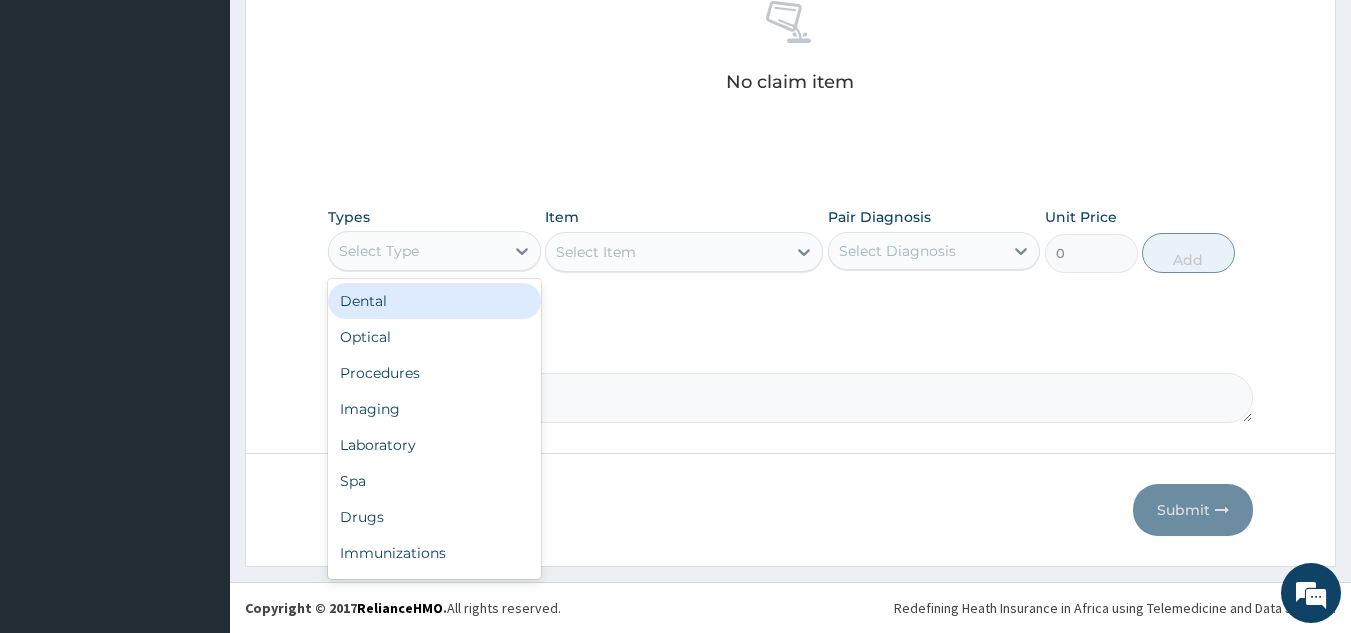 click on "Procedures" at bounding box center (434, 373) 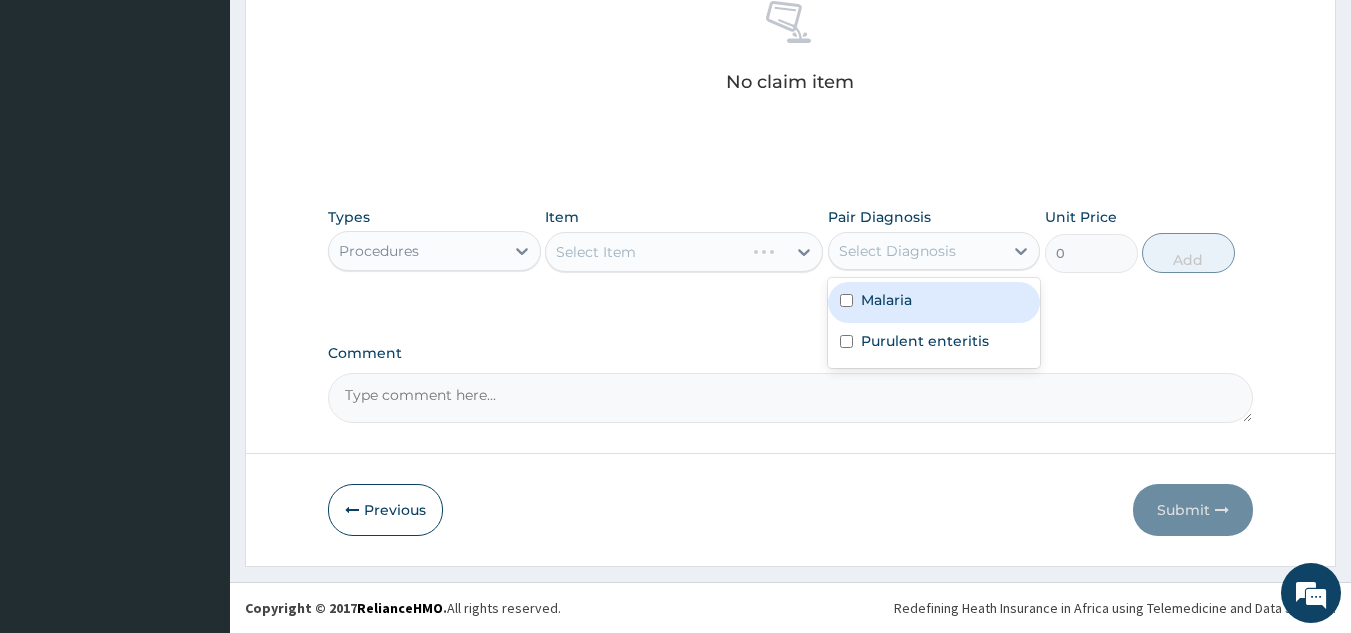click on "Malaria" at bounding box center [934, 302] 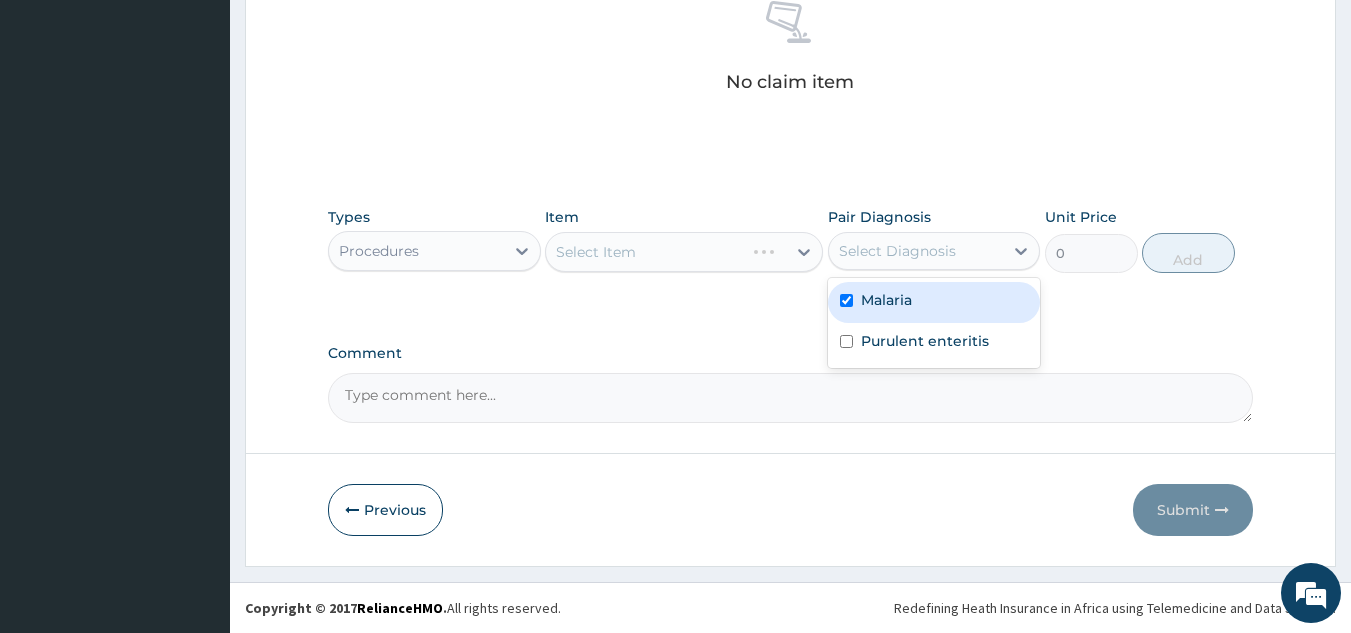 checkbox on "true" 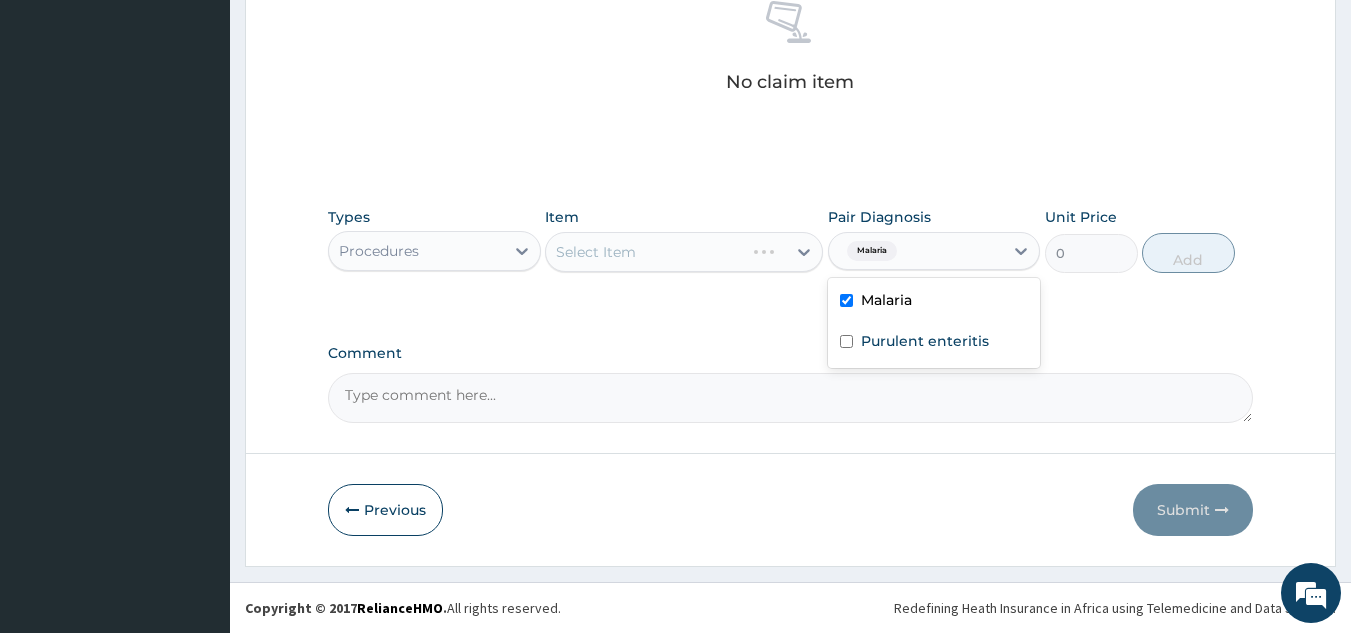 click on "Purulent enteritis" at bounding box center [934, 343] 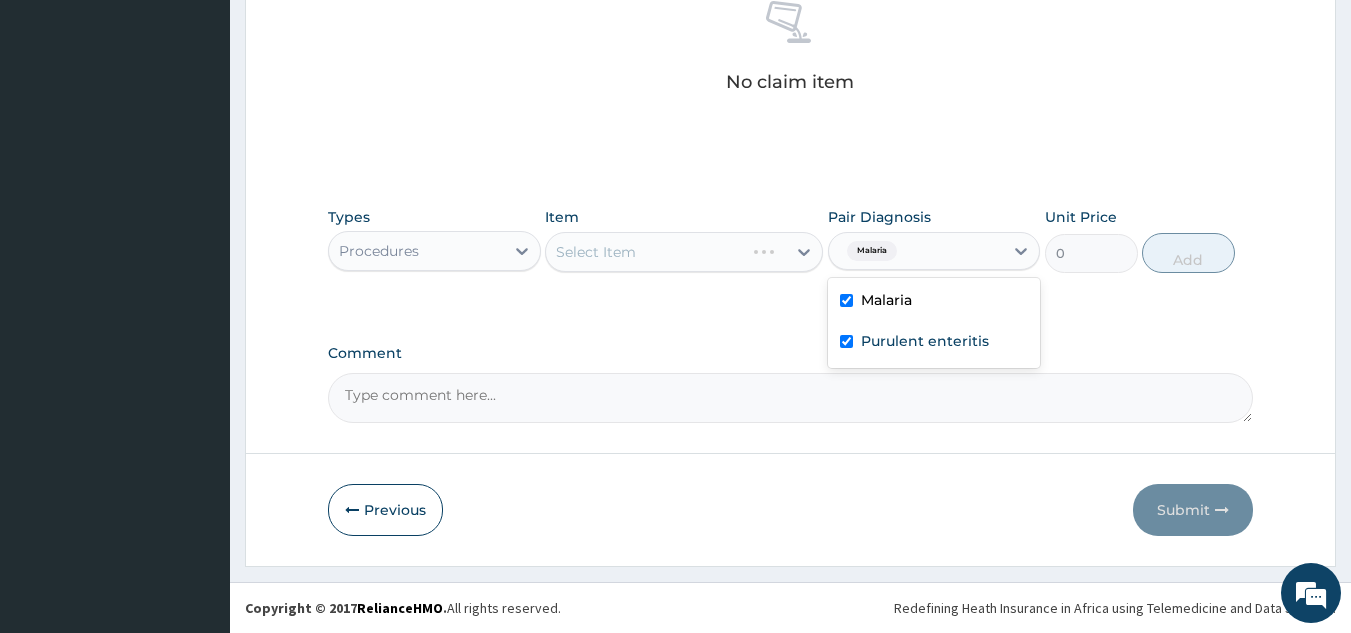 checkbox on "true" 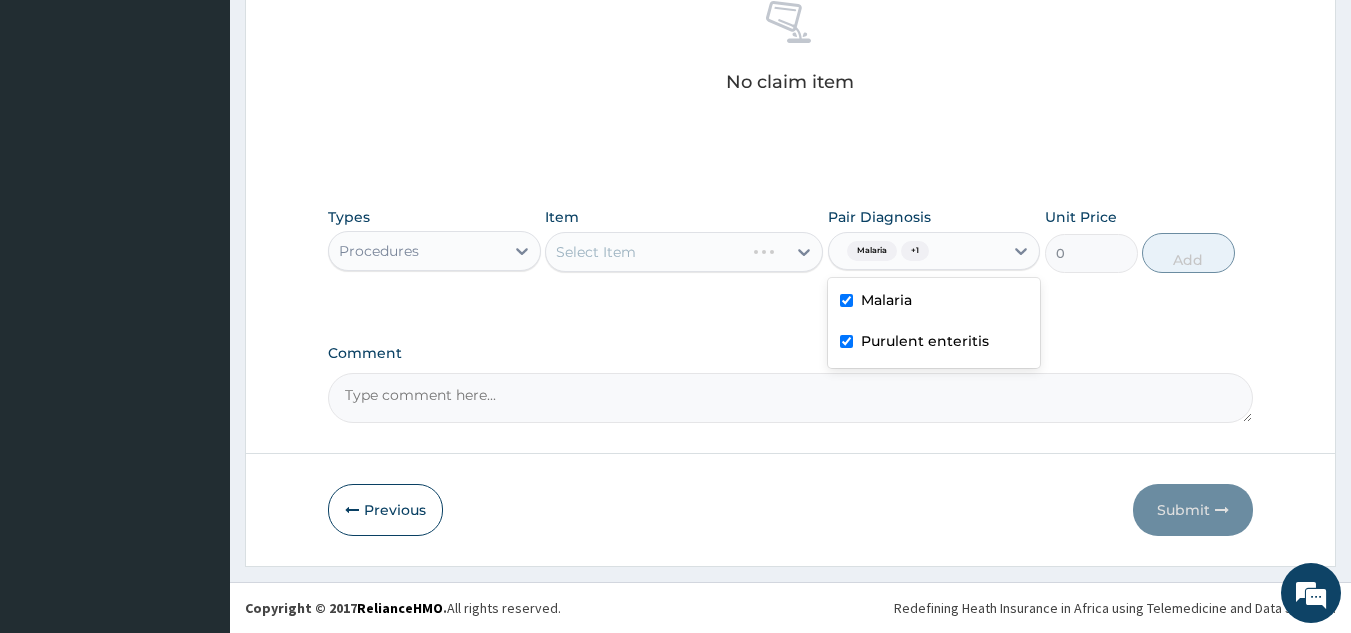 click on "Select Item" at bounding box center (684, 252) 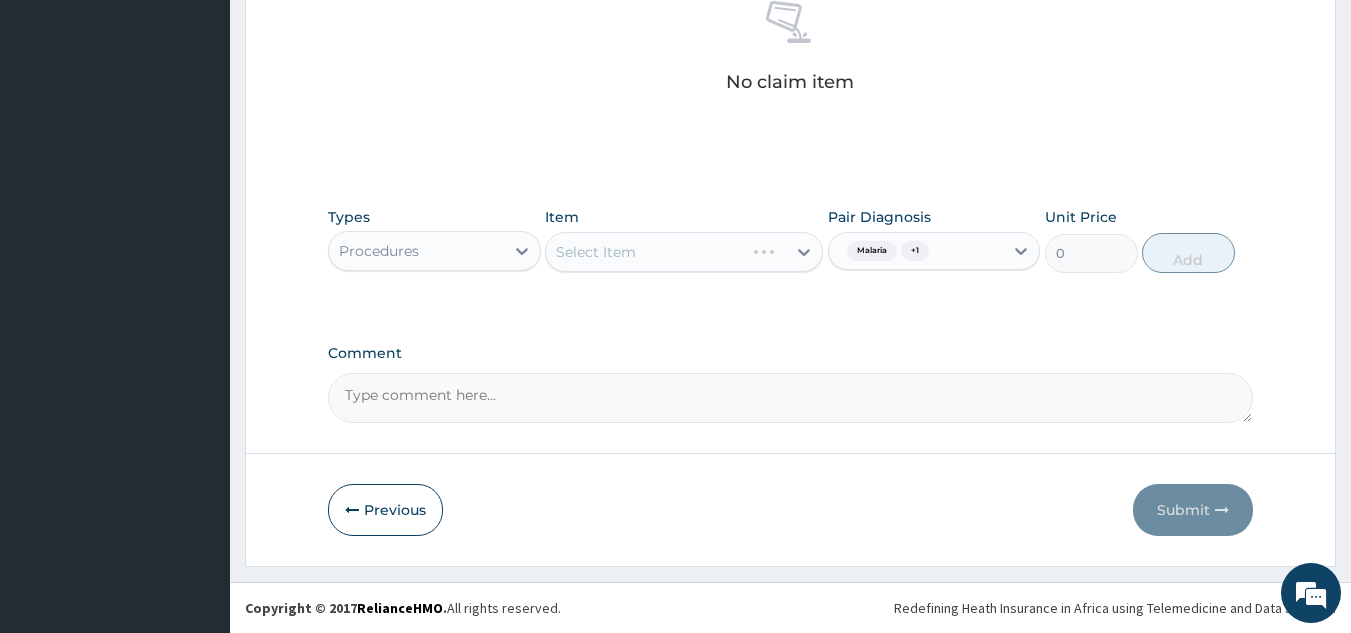 click on "Select Item" at bounding box center (684, 252) 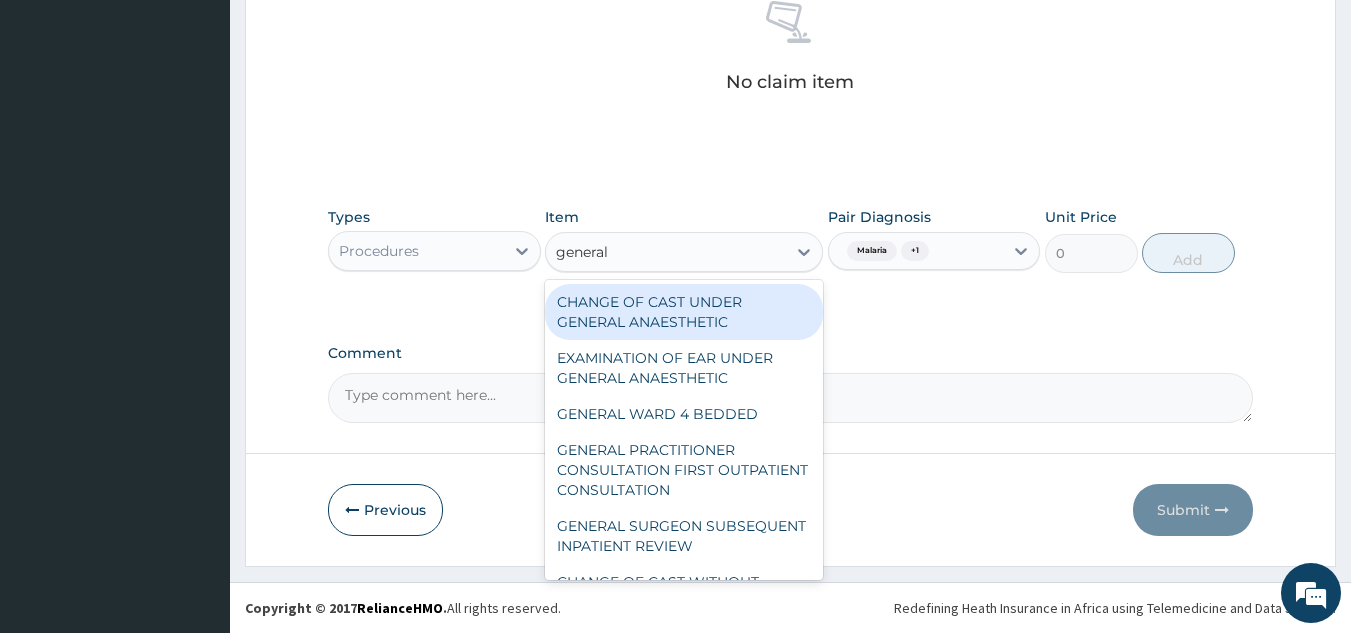 type on "general p" 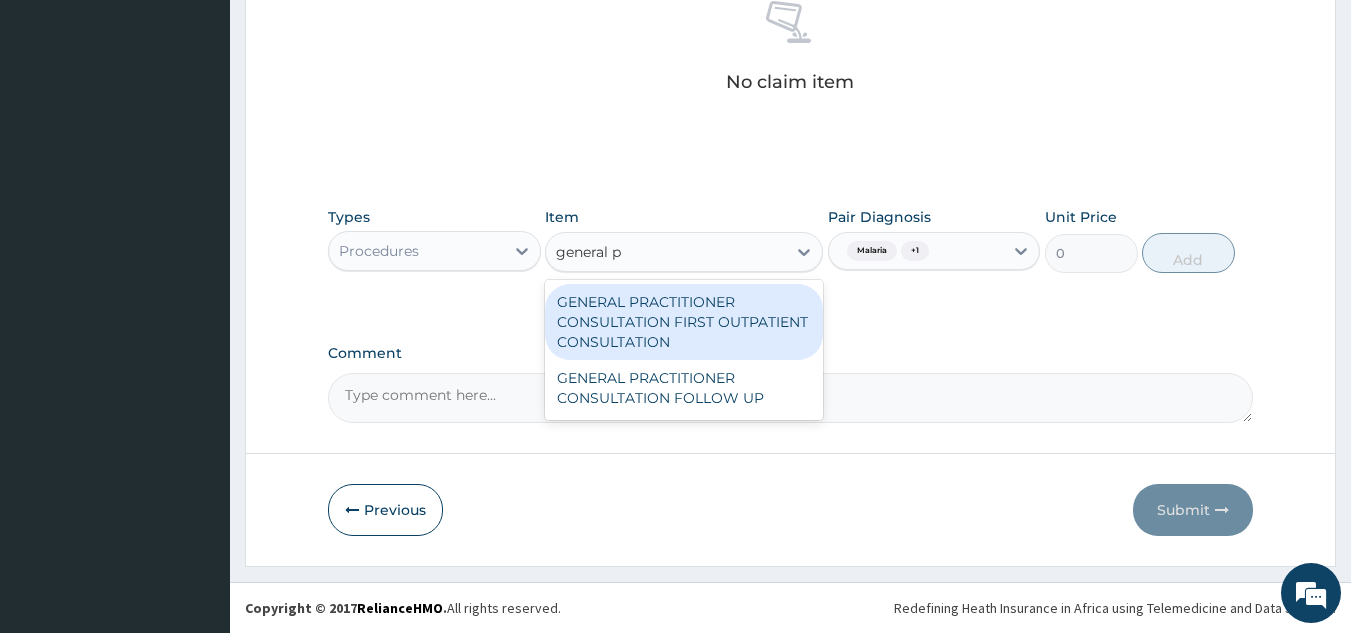 click on "GENERAL PRACTITIONER CONSULTATION FIRST OUTPATIENT CONSULTATION" at bounding box center [684, 322] 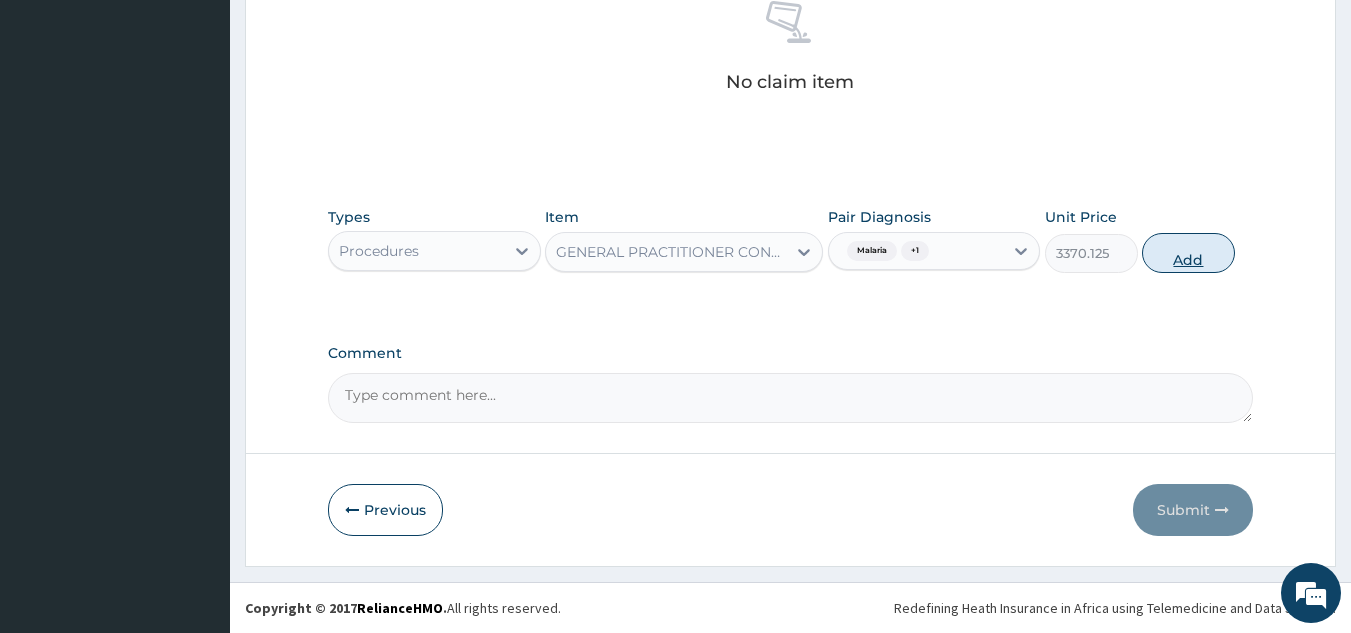 click on "Add" at bounding box center [1188, 253] 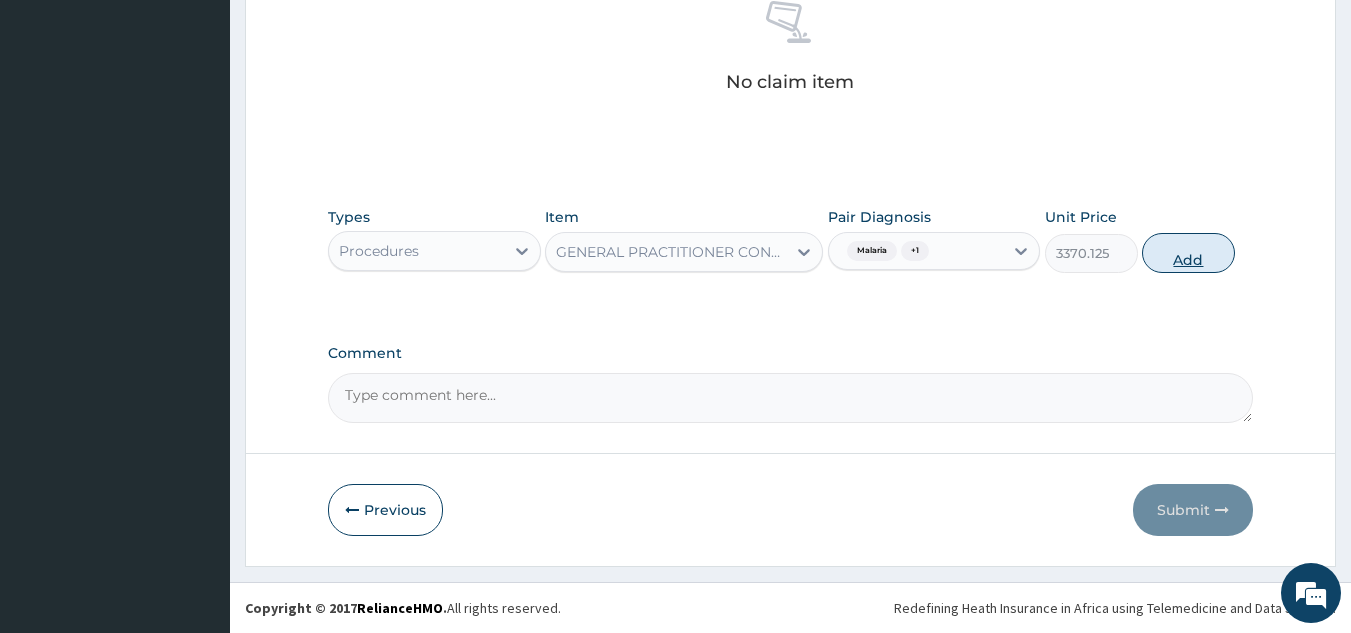 type on "0" 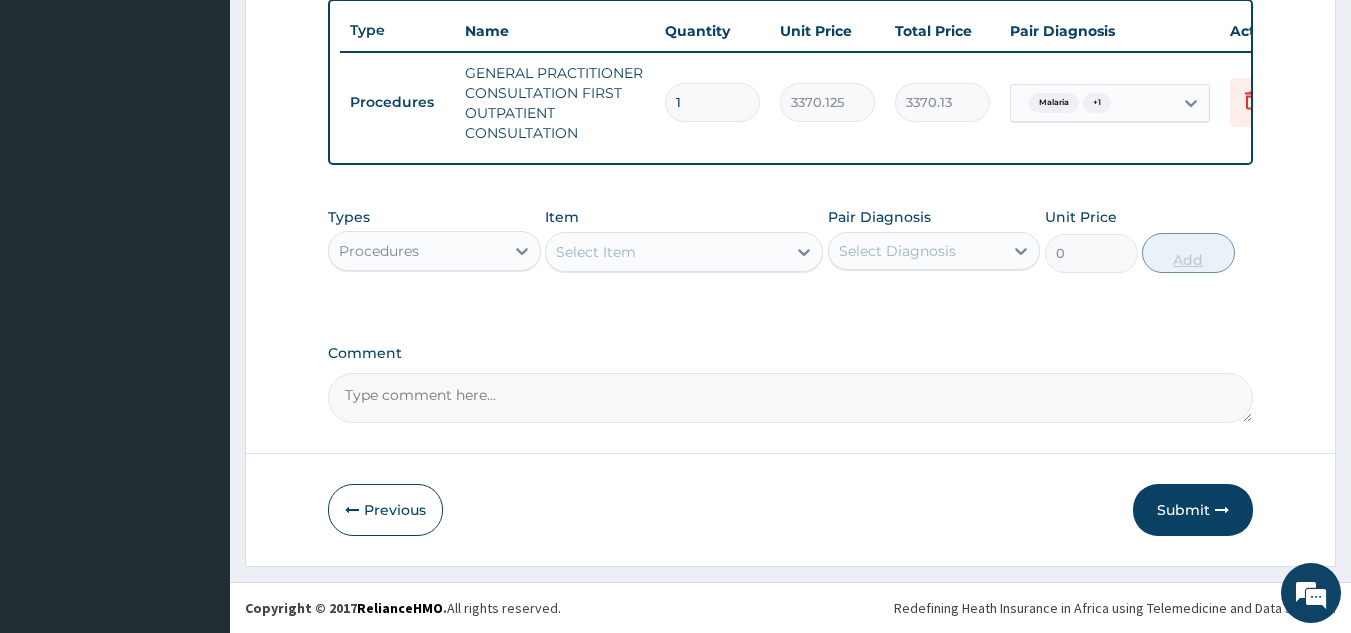 scroll, scrollTop: 760, scrollLeft: 0, axis: vertical 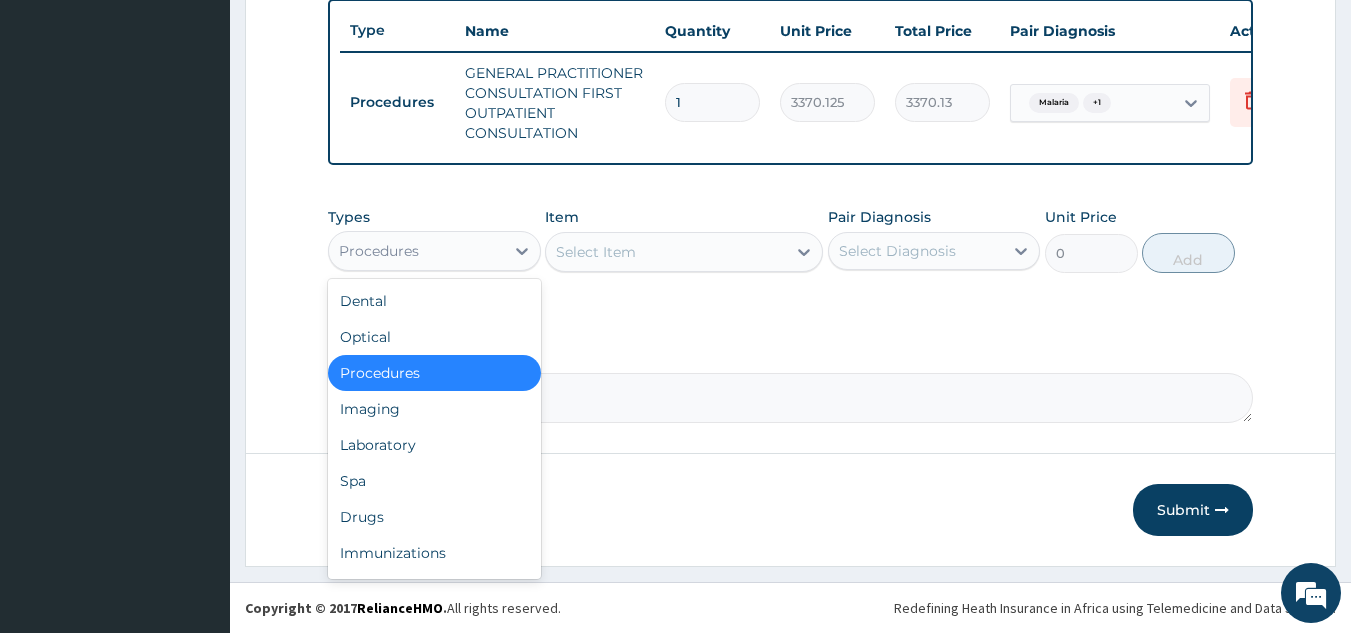 click on "Laboratory" at bounding box center [434, 445] 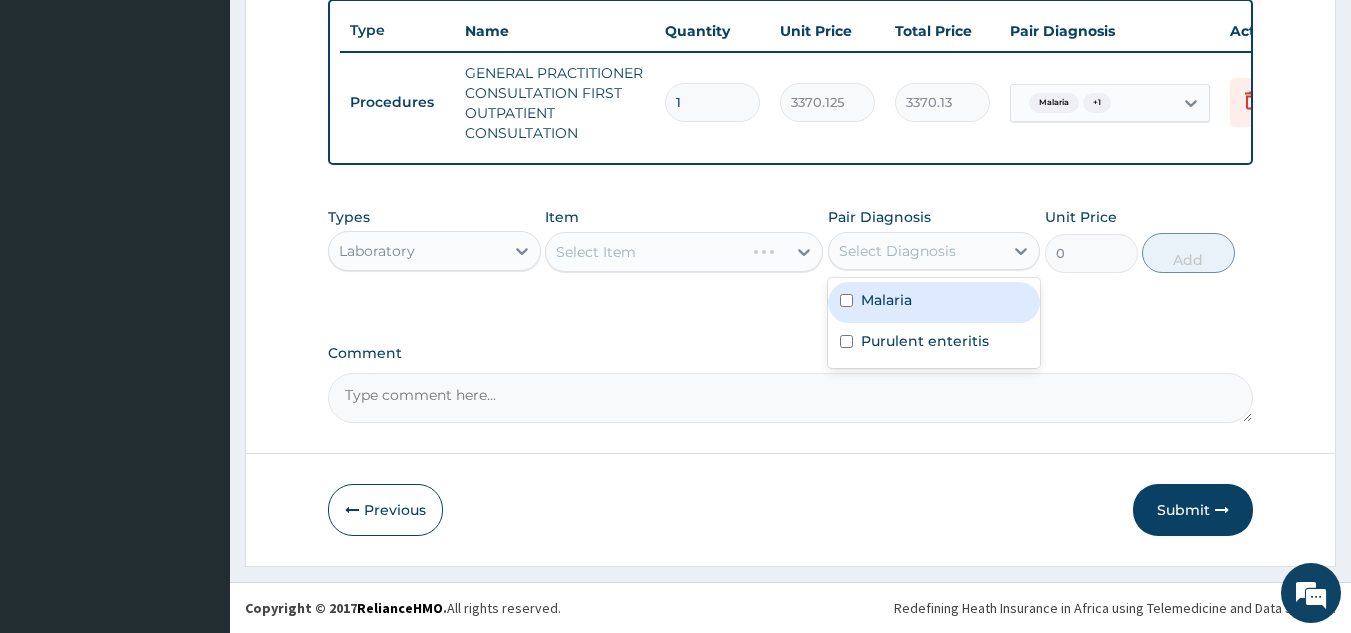 click on "Malaria" at bounding box center [934, 302] 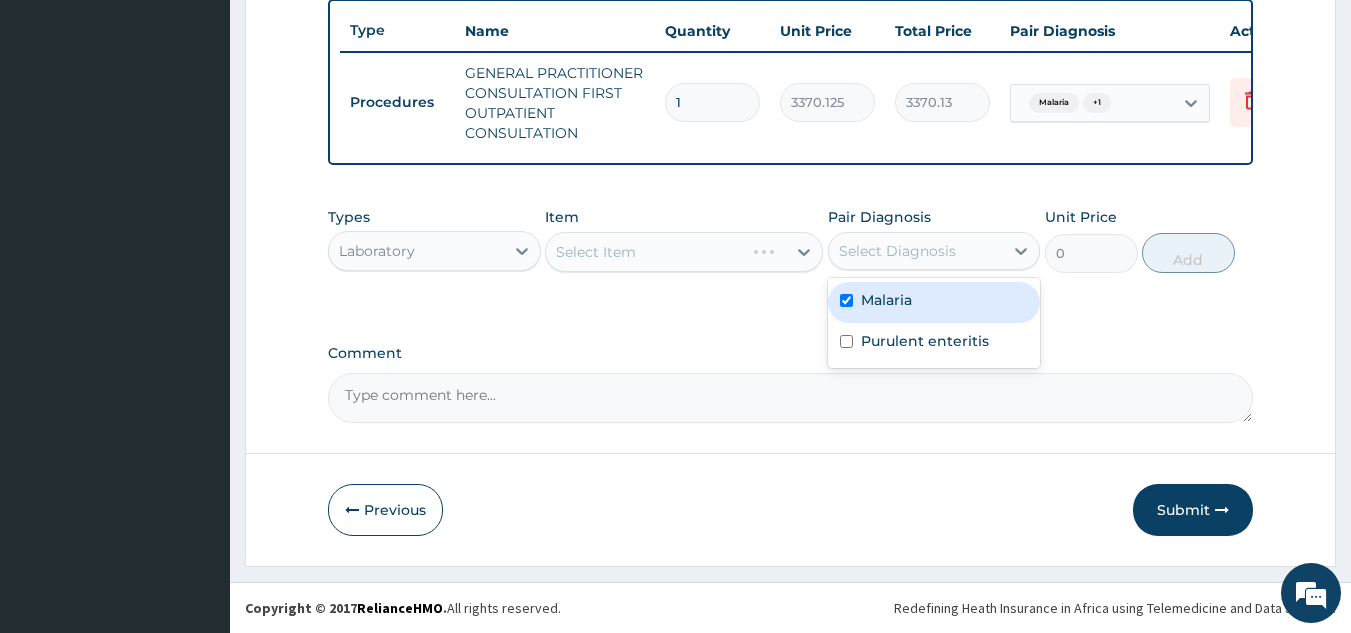checkbox on "true" 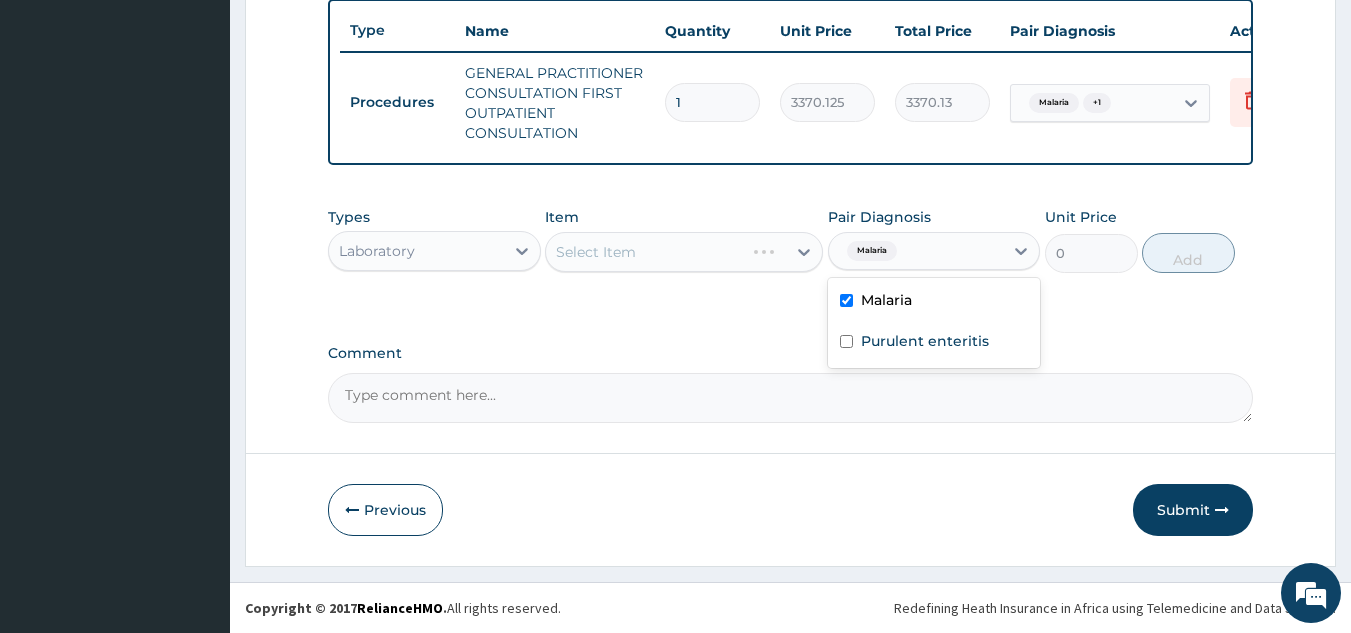 click on "Purulent enteritis" at bounding box center [925, 341] 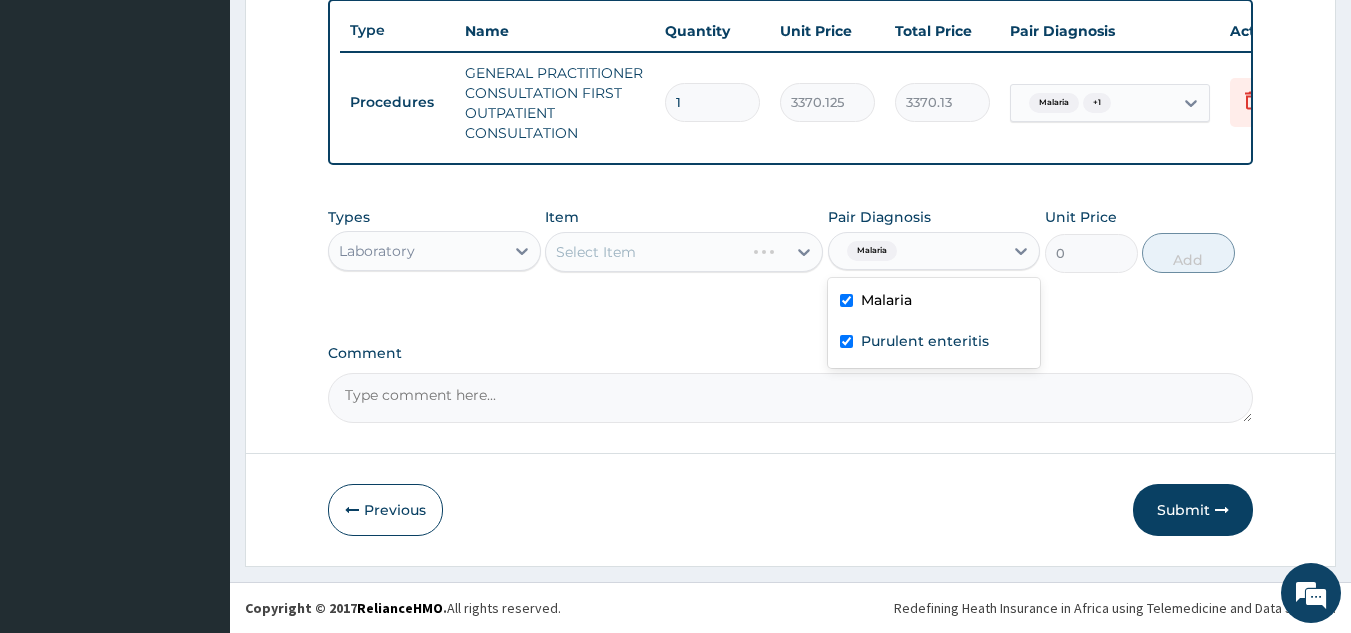 checkbox on "true" 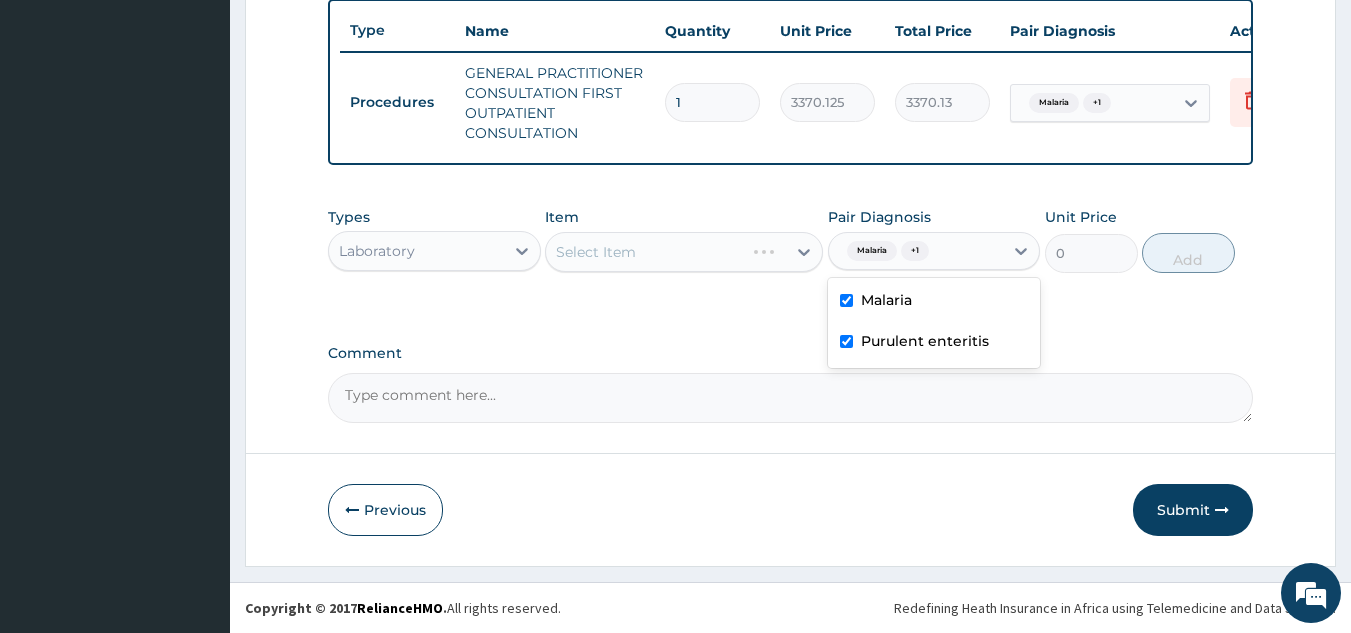 click on "Select Item" at bounding box center [684, 252] 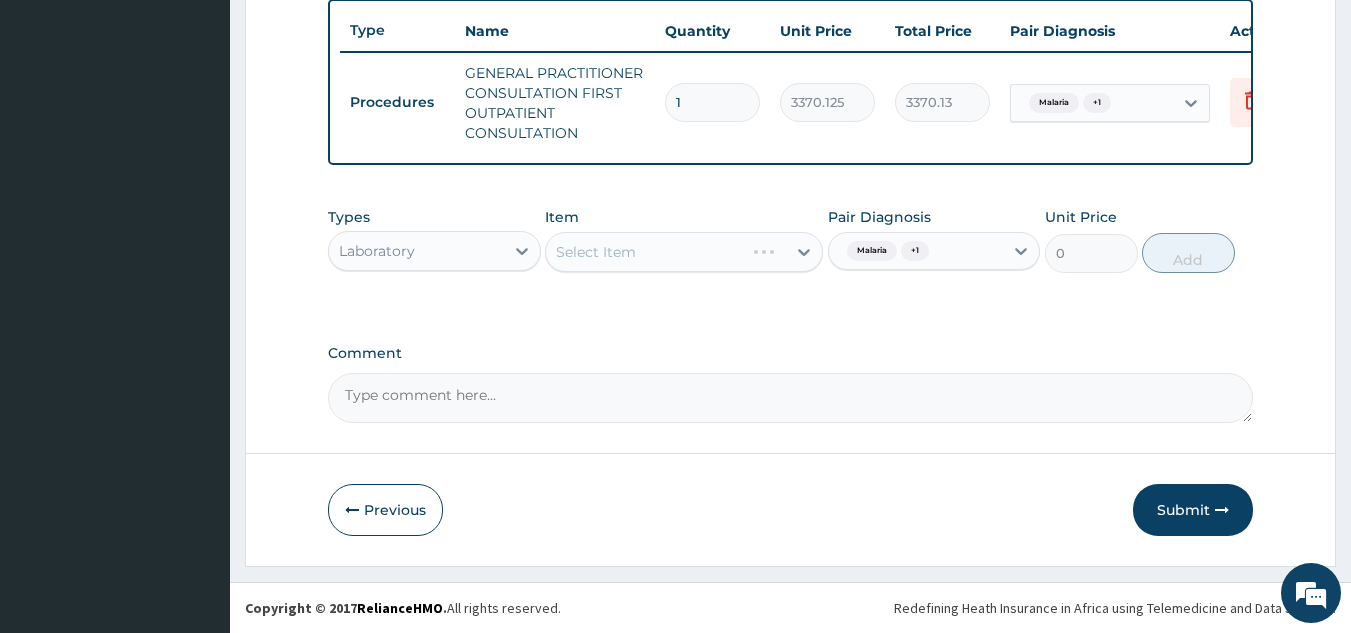click on "Select Item" at bounding box center [684, 252] 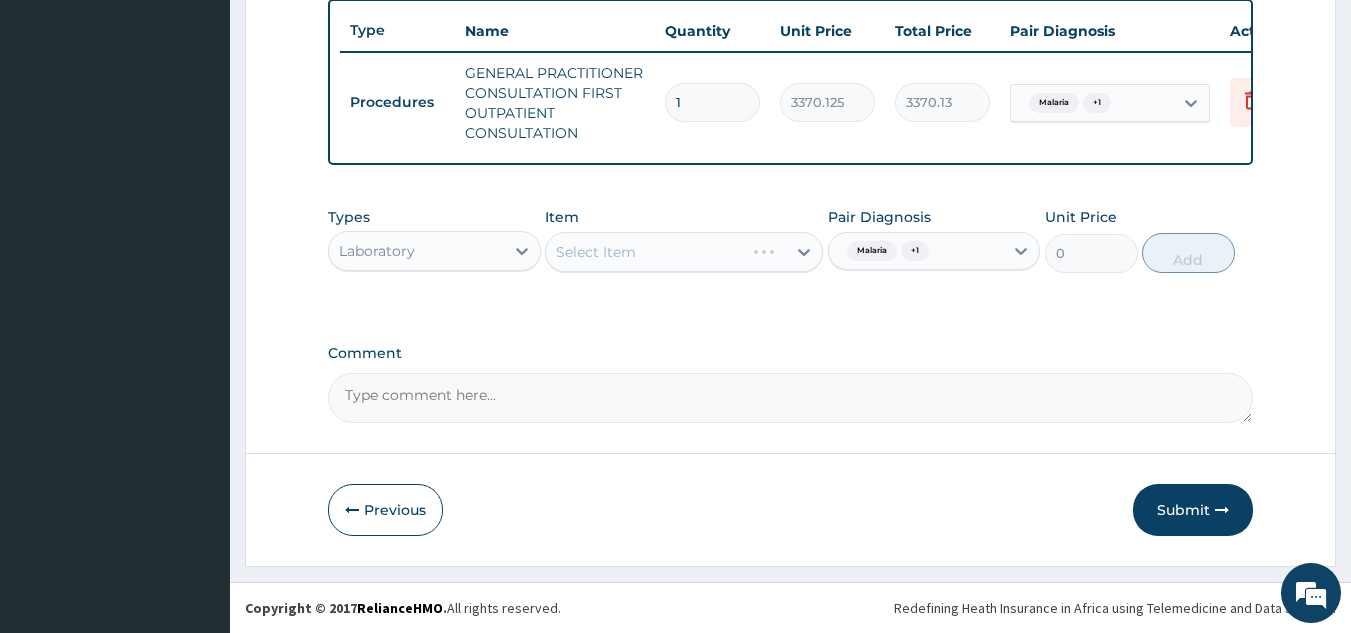 click on "Select Item" at bounding box center (684, 252) 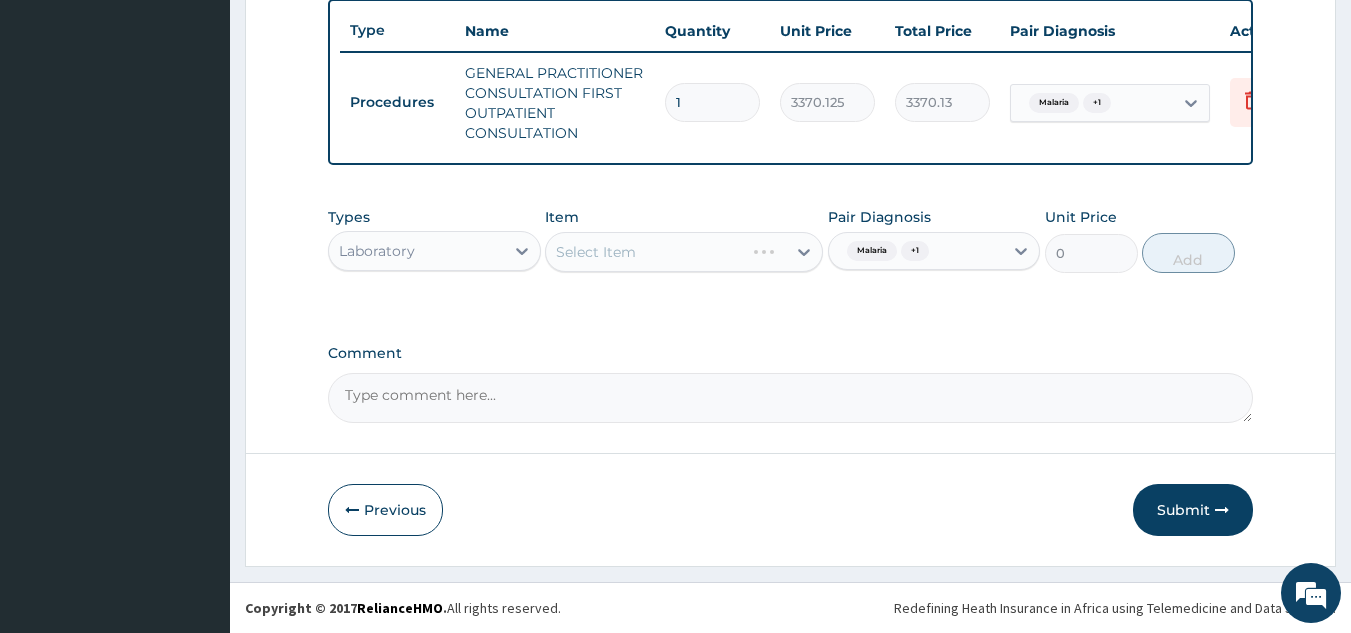click on "Select Item" at bounding box center [684, 252] 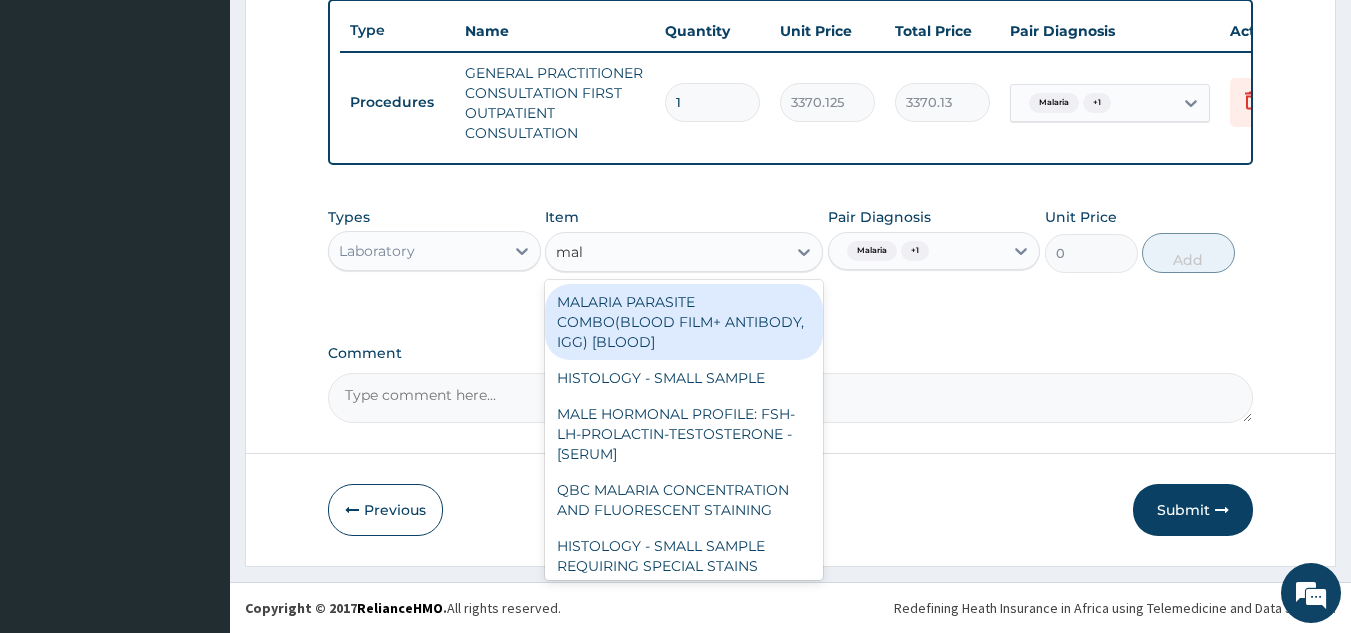 type on "mala" 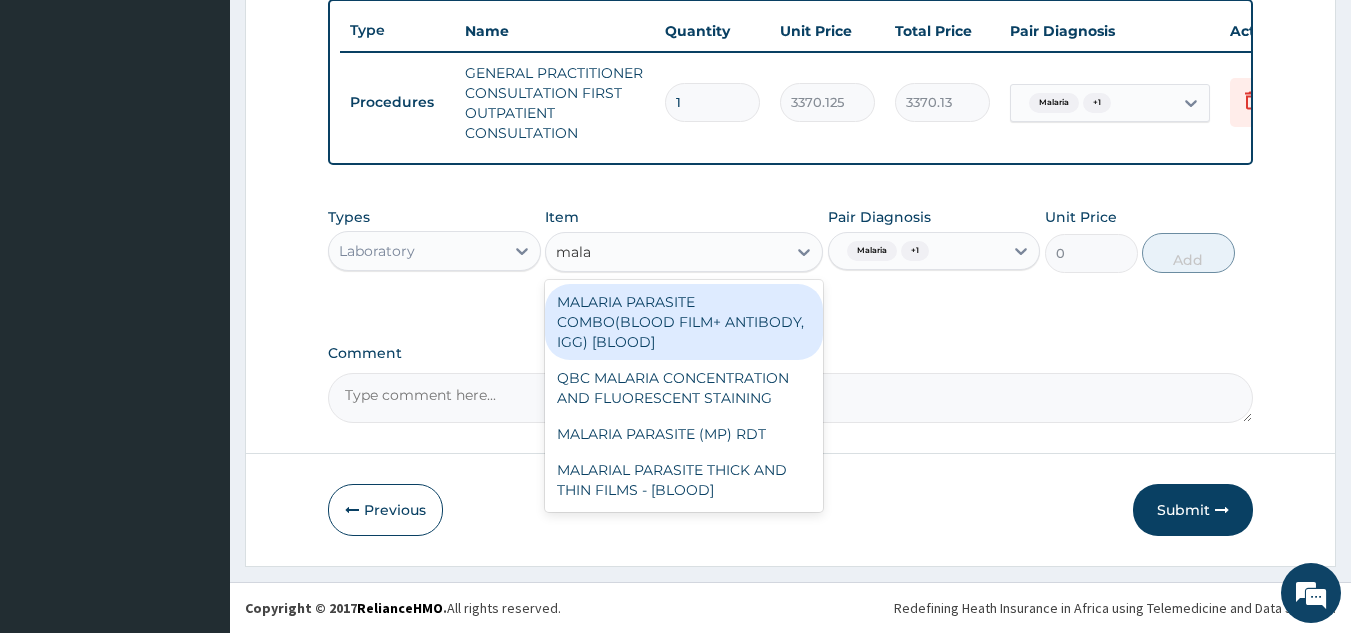 click on "MALARIA PARASITE (MP) RDT" at bounding box center [684, 434] 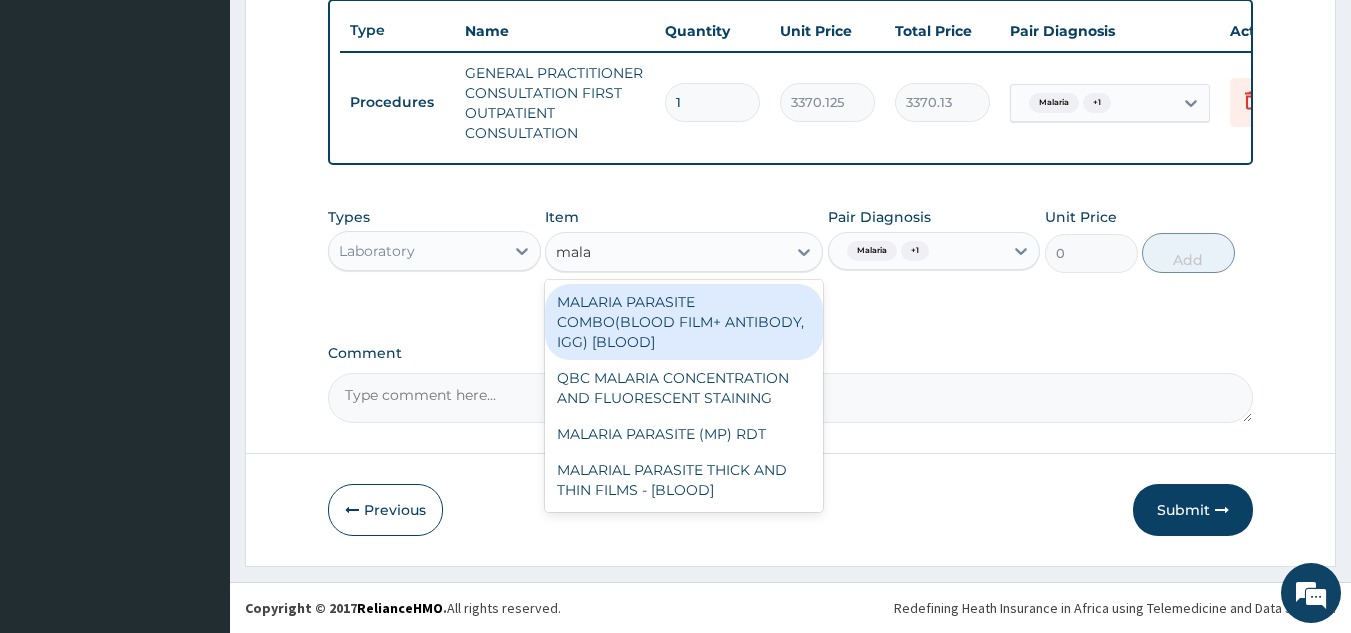 type 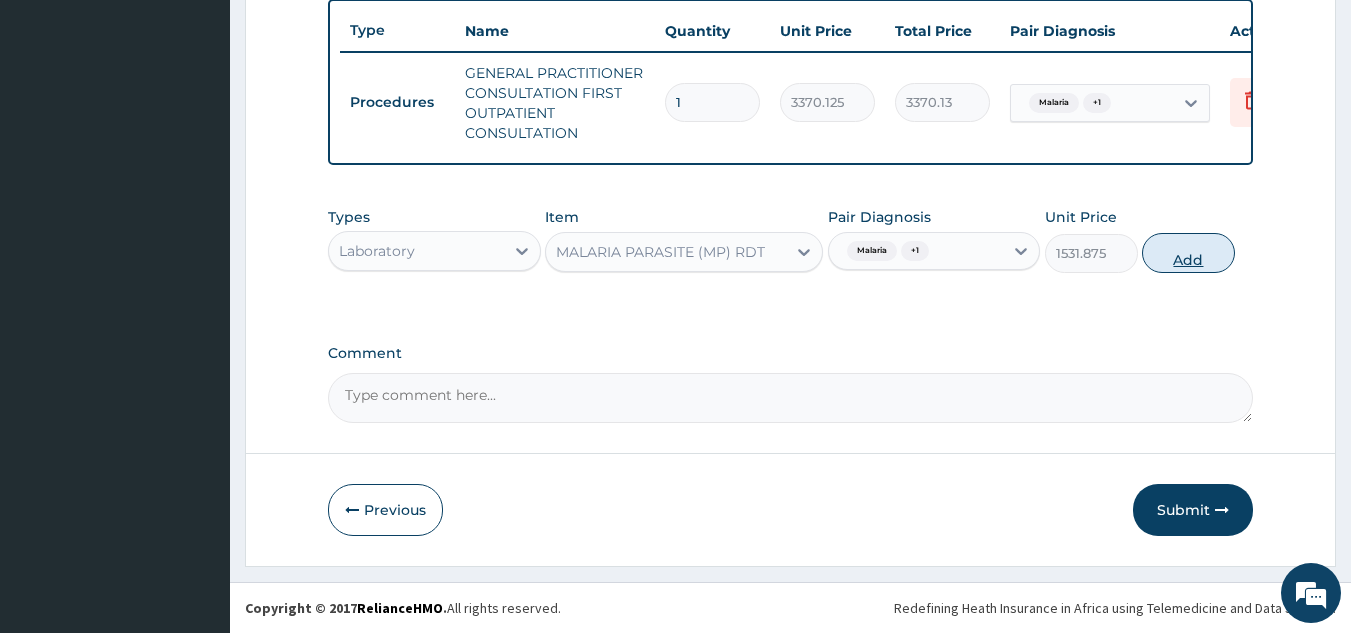 click on "Add" at bounding box center [1188, 253] 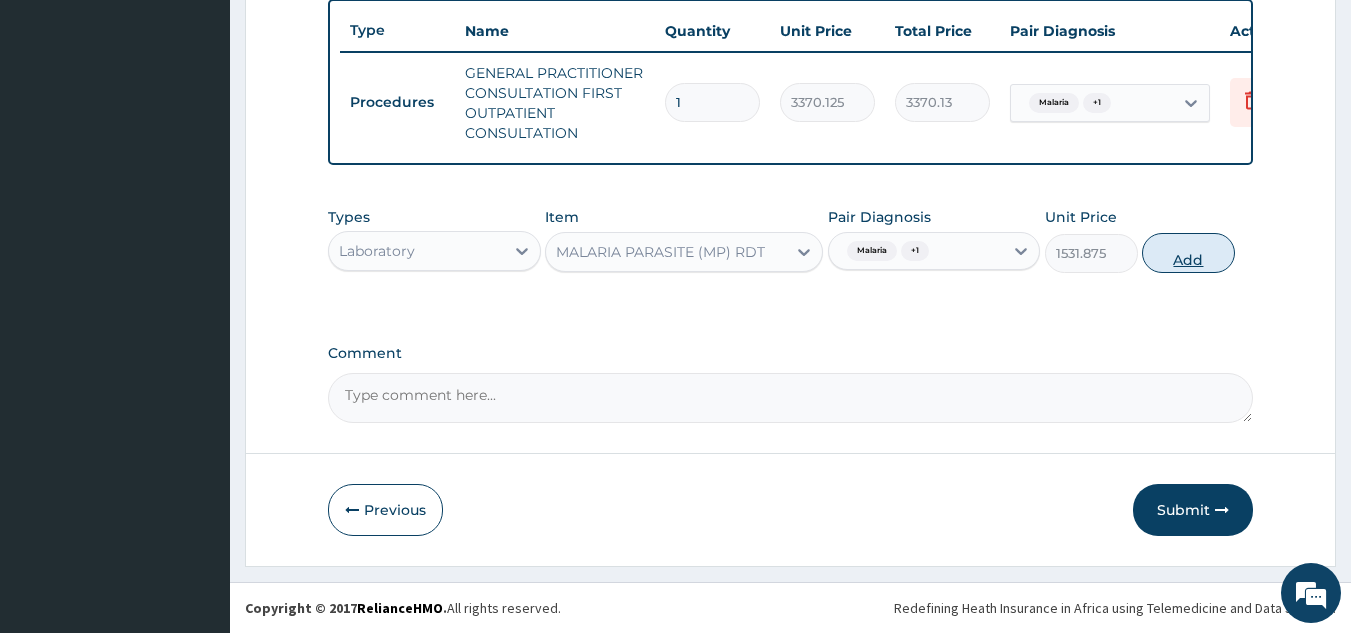 type on "0" 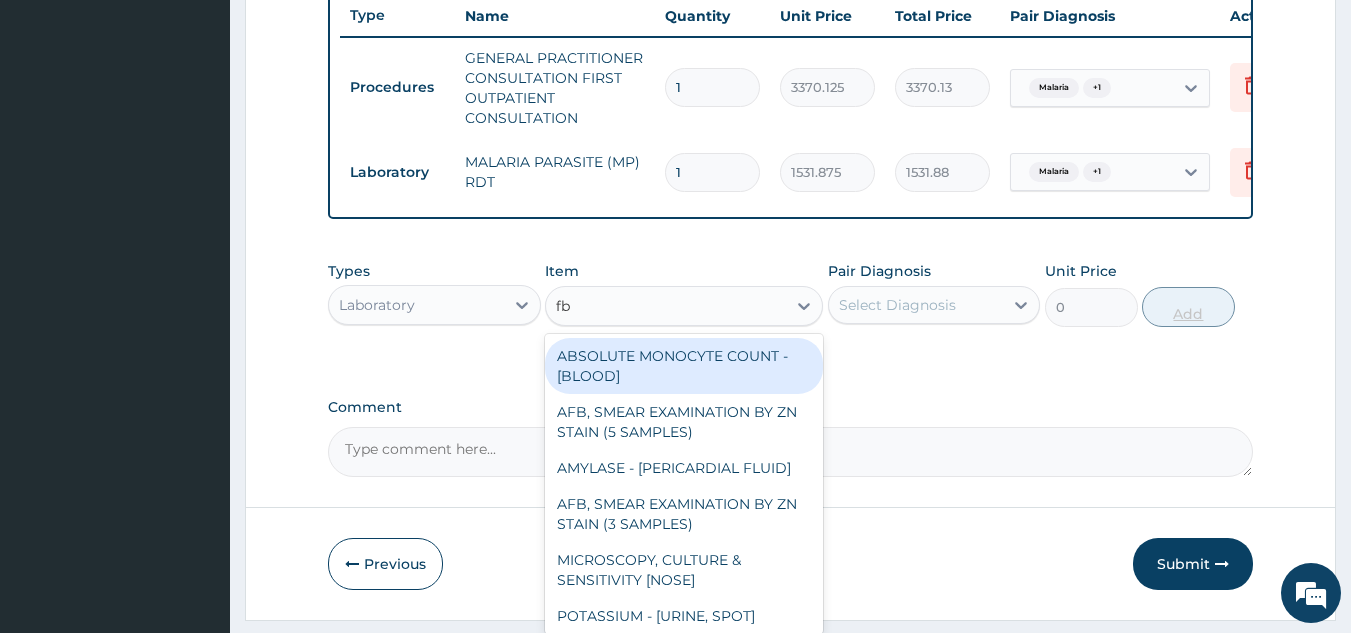type on "fbc" 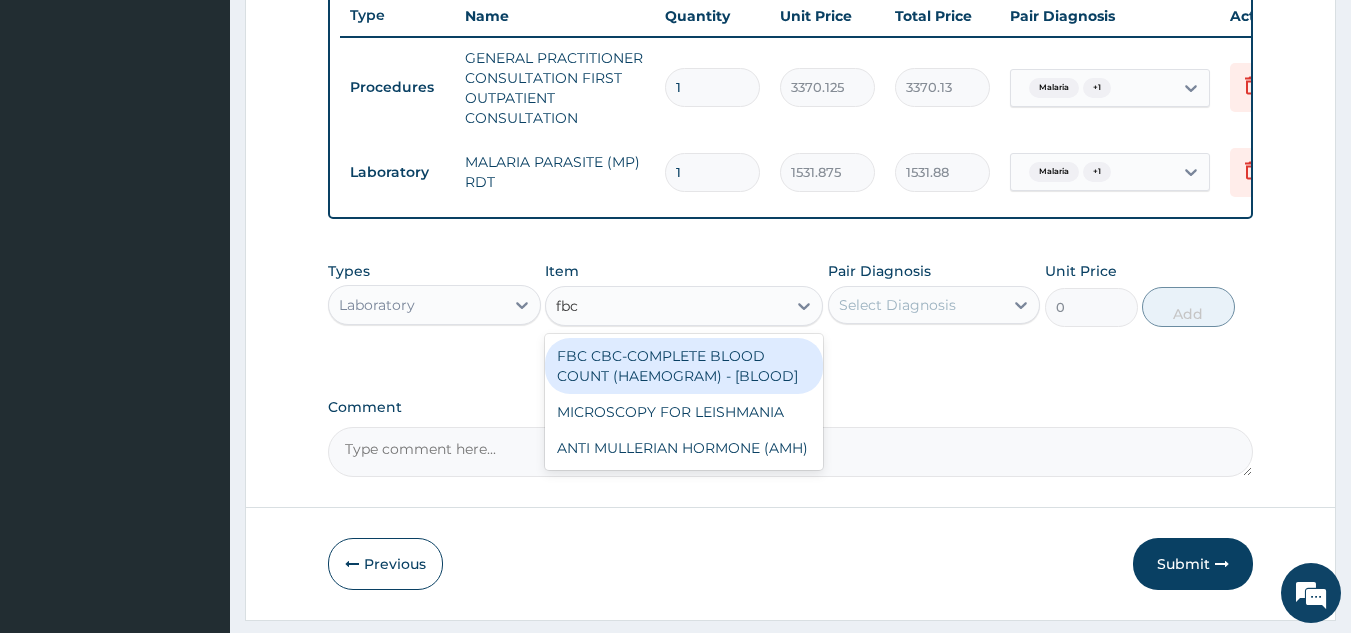 click on "FBC CBC-COMPLETE BLOOD COUNT (HAEMOGRAM) - [BLOOD]" at bounding box center [684, 366] 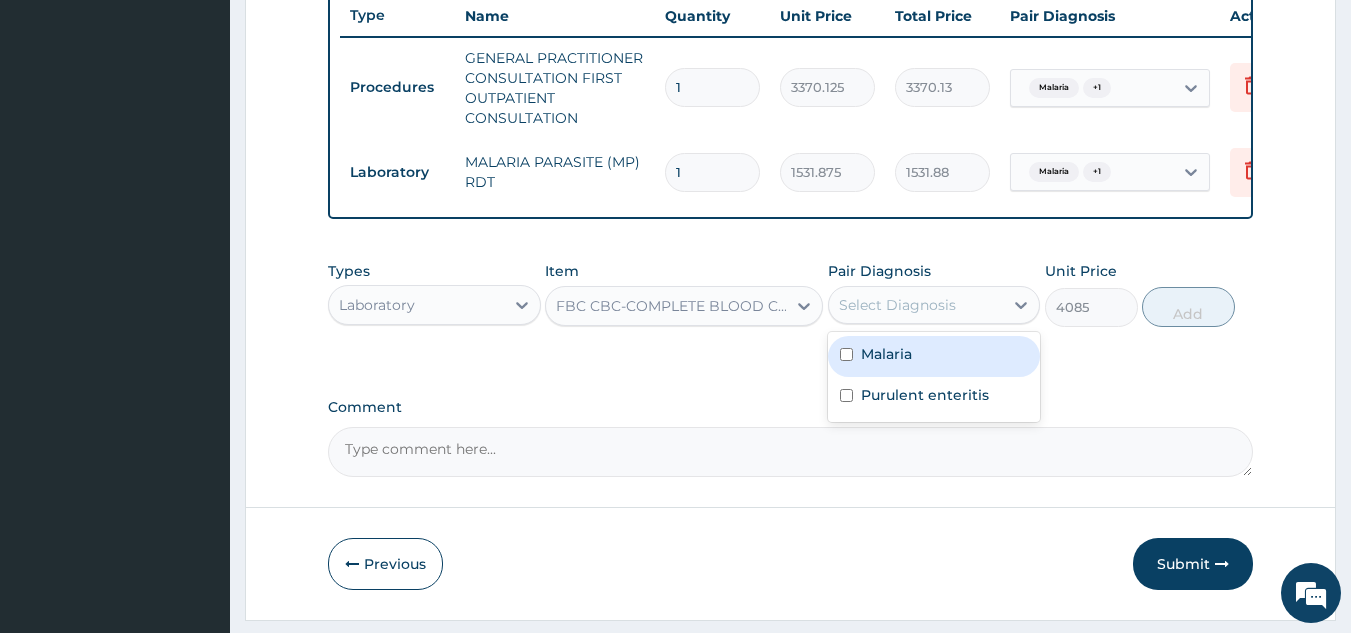 click on "Malaria" at bounding box center [934, 356] 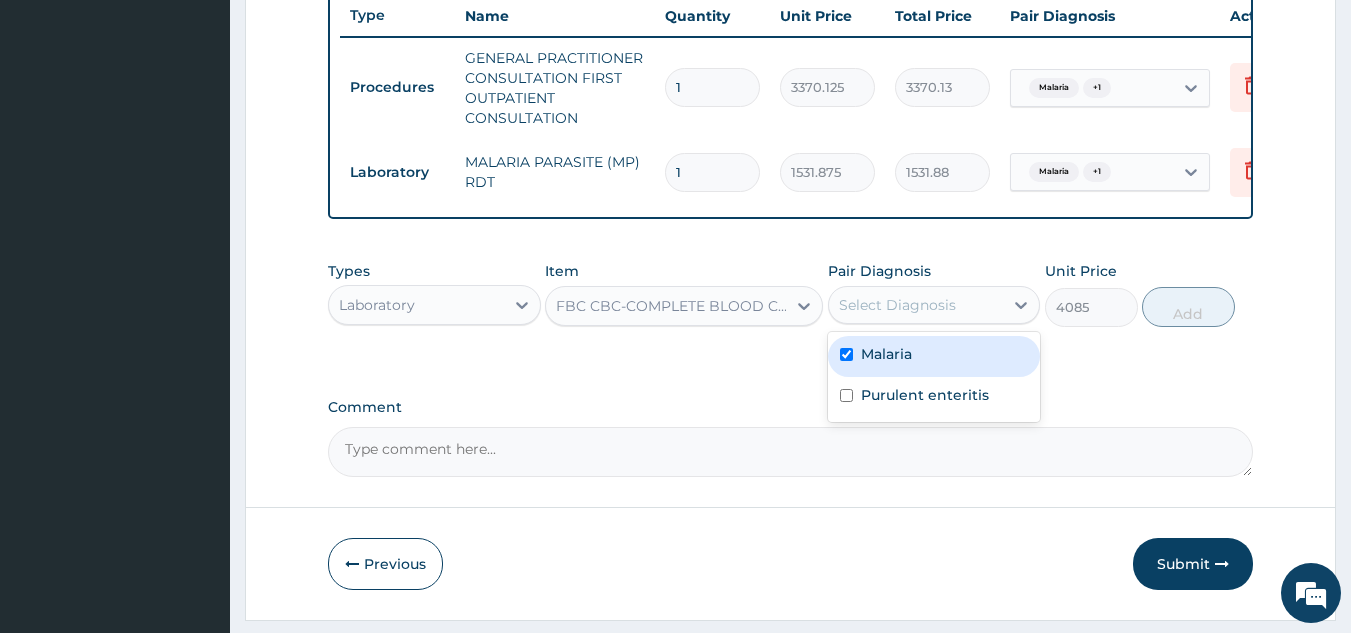 checkbox on "true" 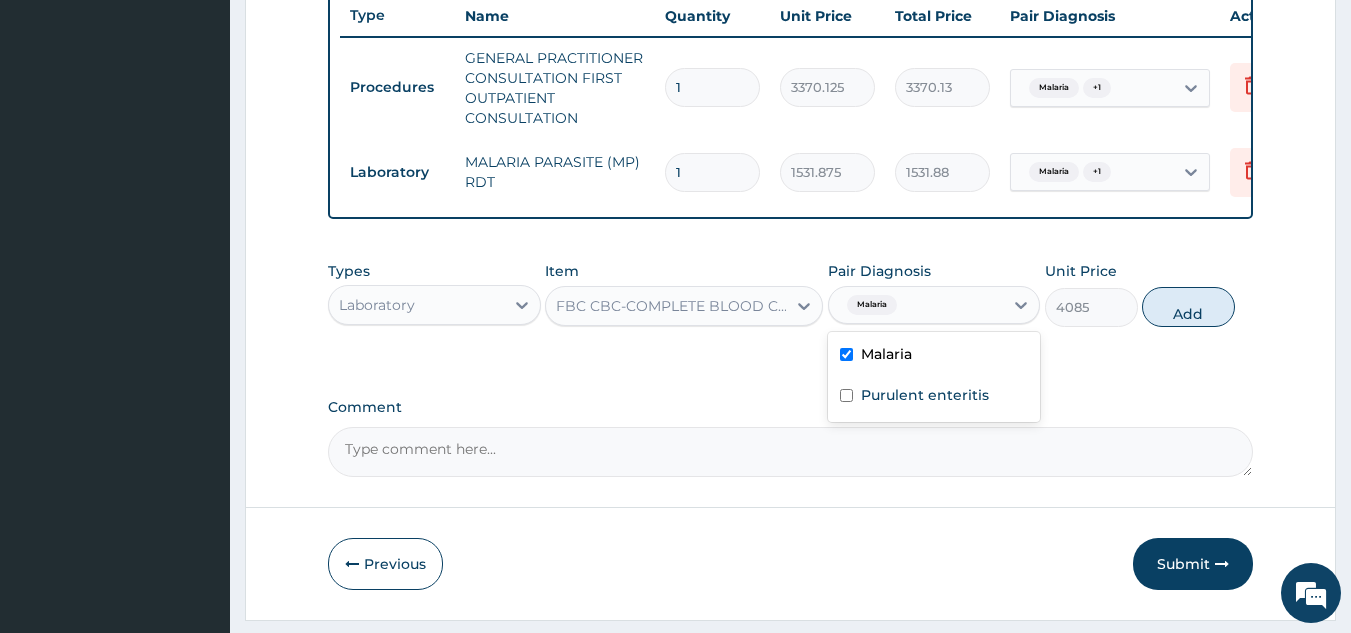 click on "Purulent enteritis" at bounding box center (934, 397) 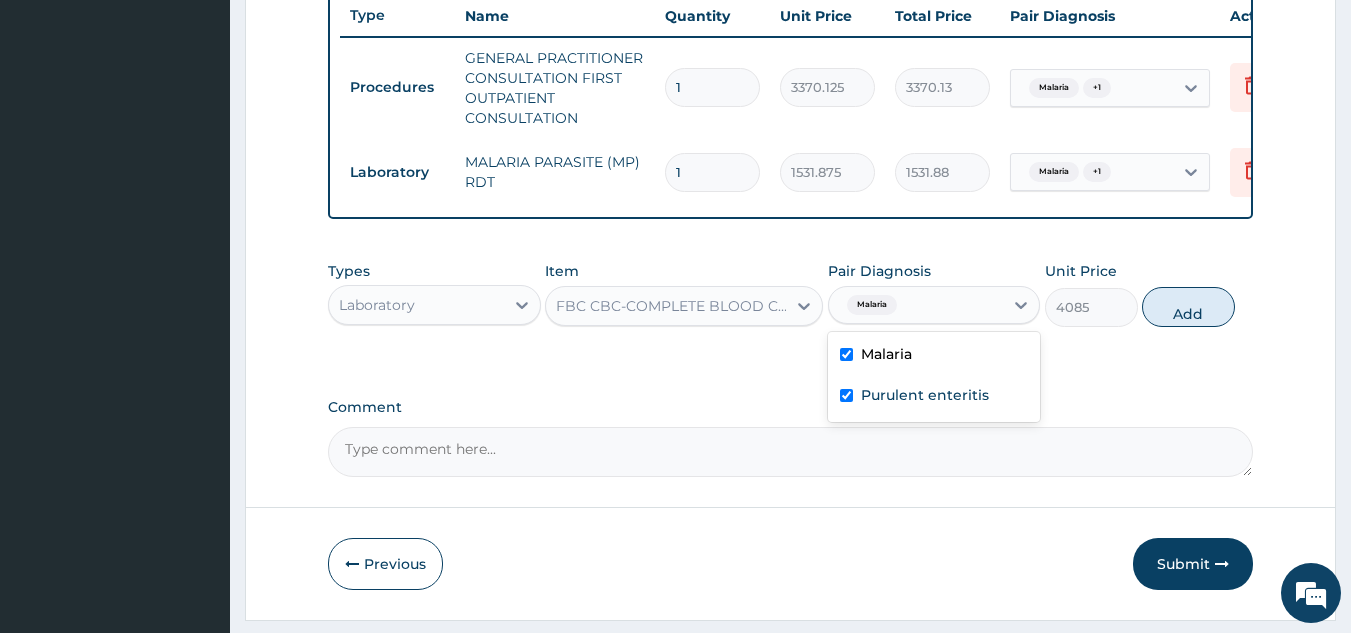 checkbox on "true" 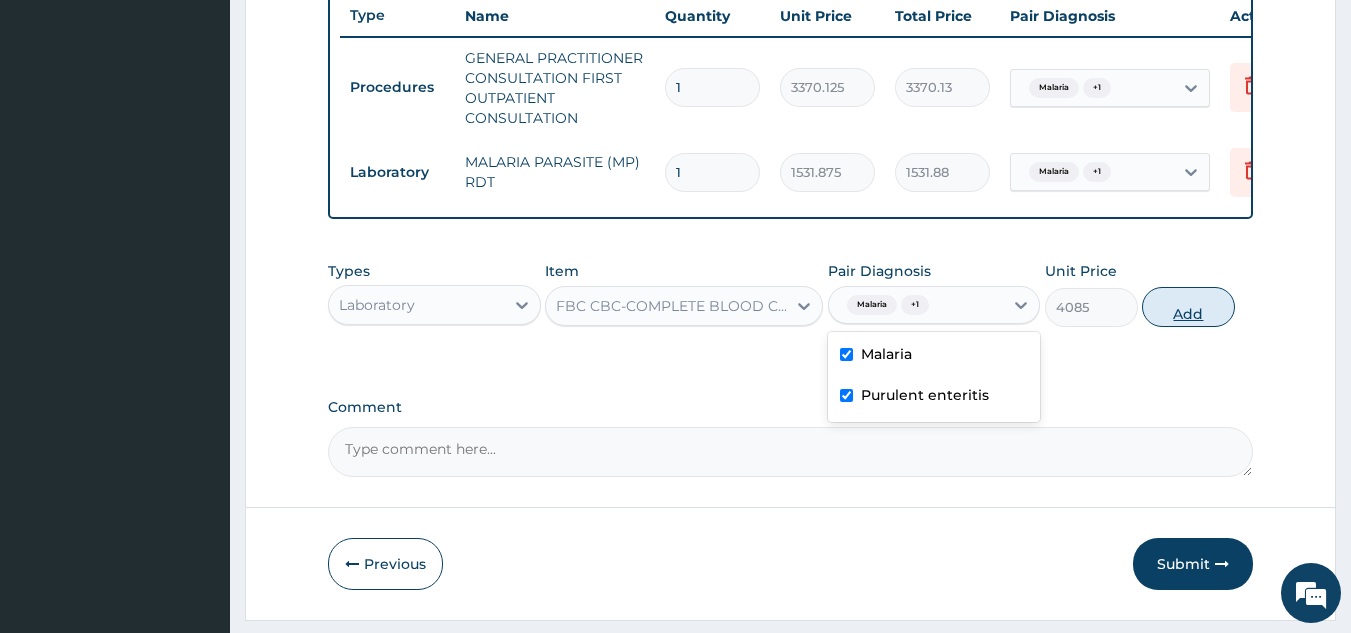 click on "Add" at bounding box center [1188, 307] 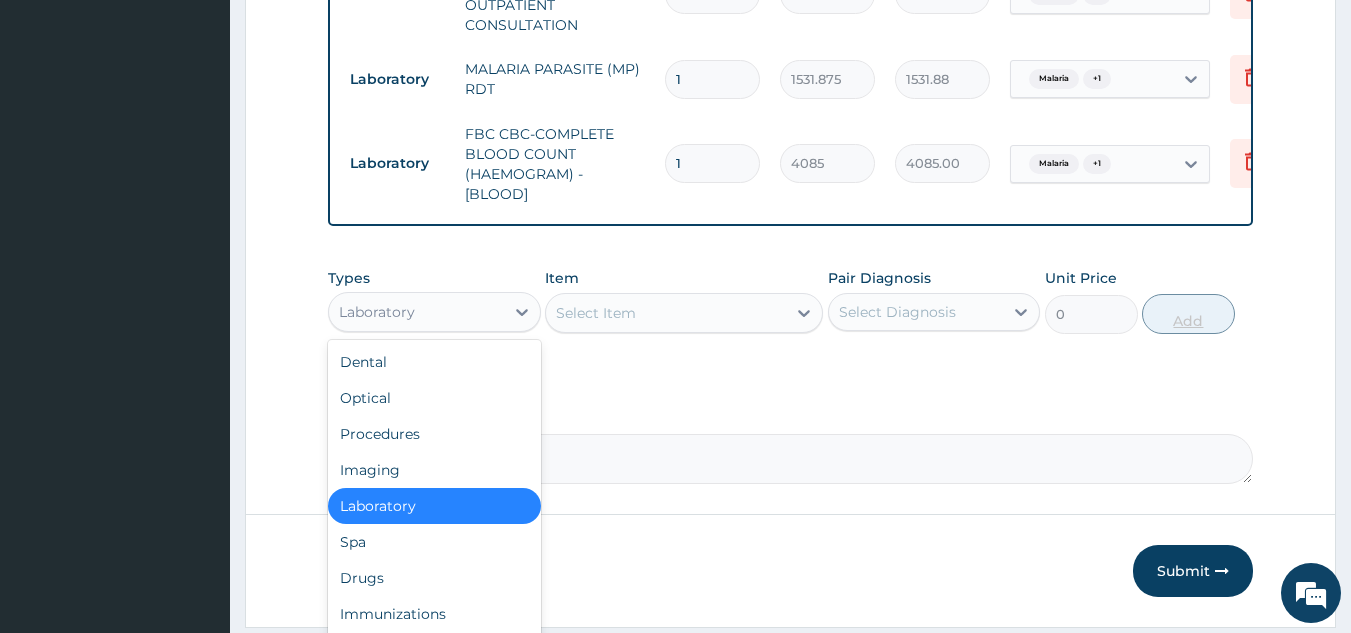 scroll, scrollTop: 929, scrollLeft: 0, axis: vertical 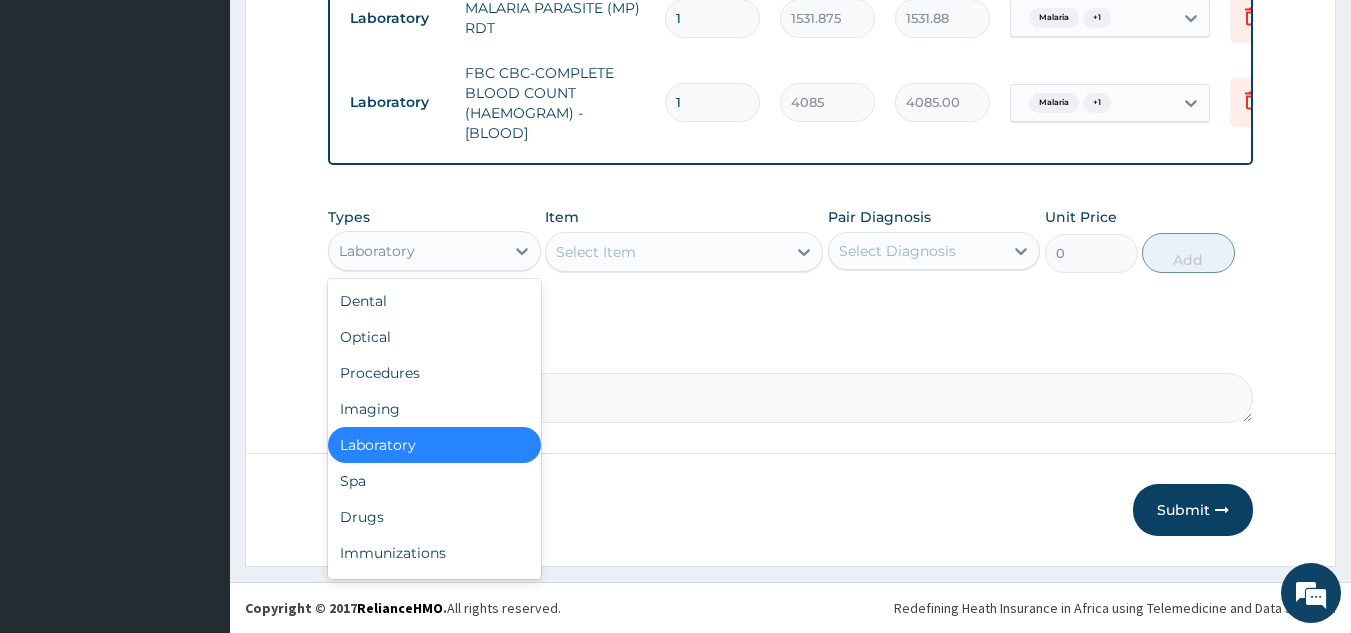 click on "Drugs" at bounding box center [434, 517] 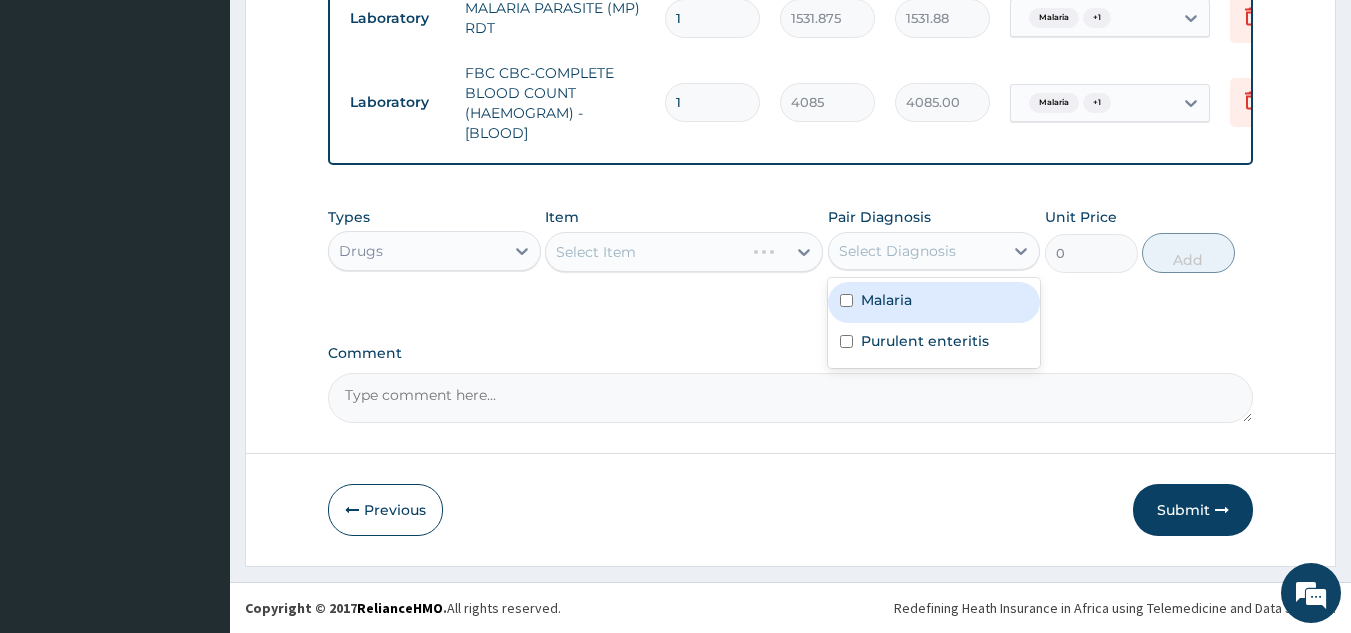 click on "Malaria" at bounding box center [934, 302] 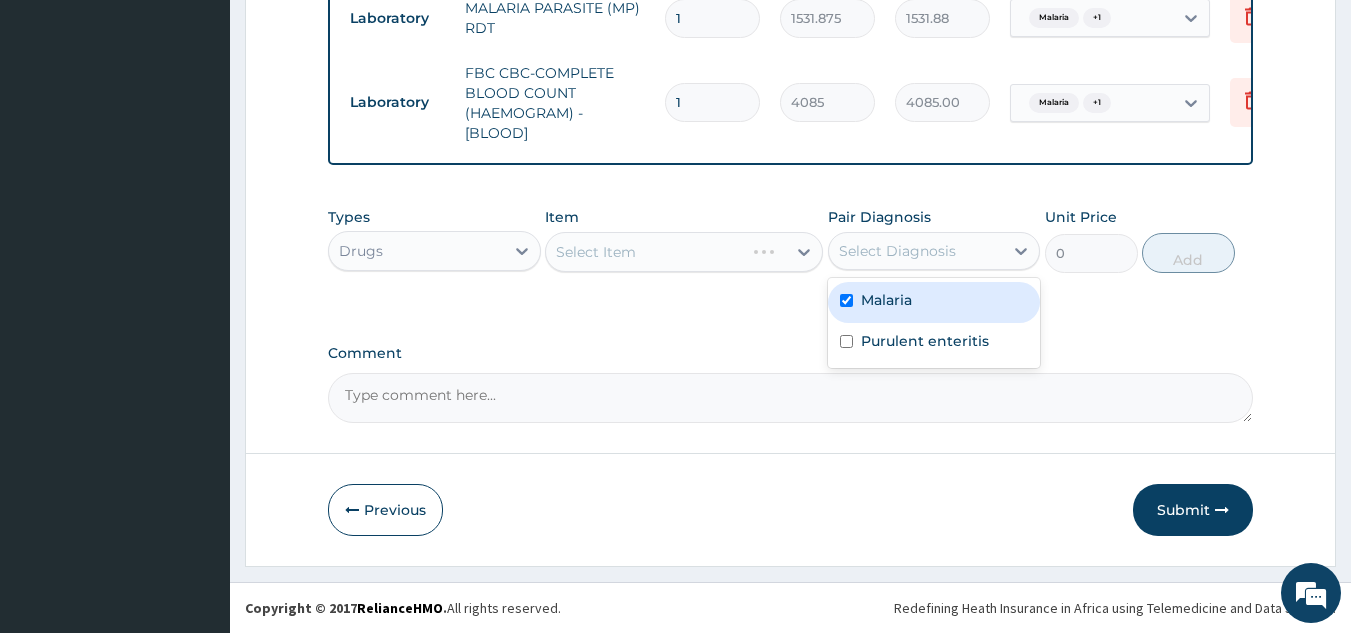 checkbox on "true" 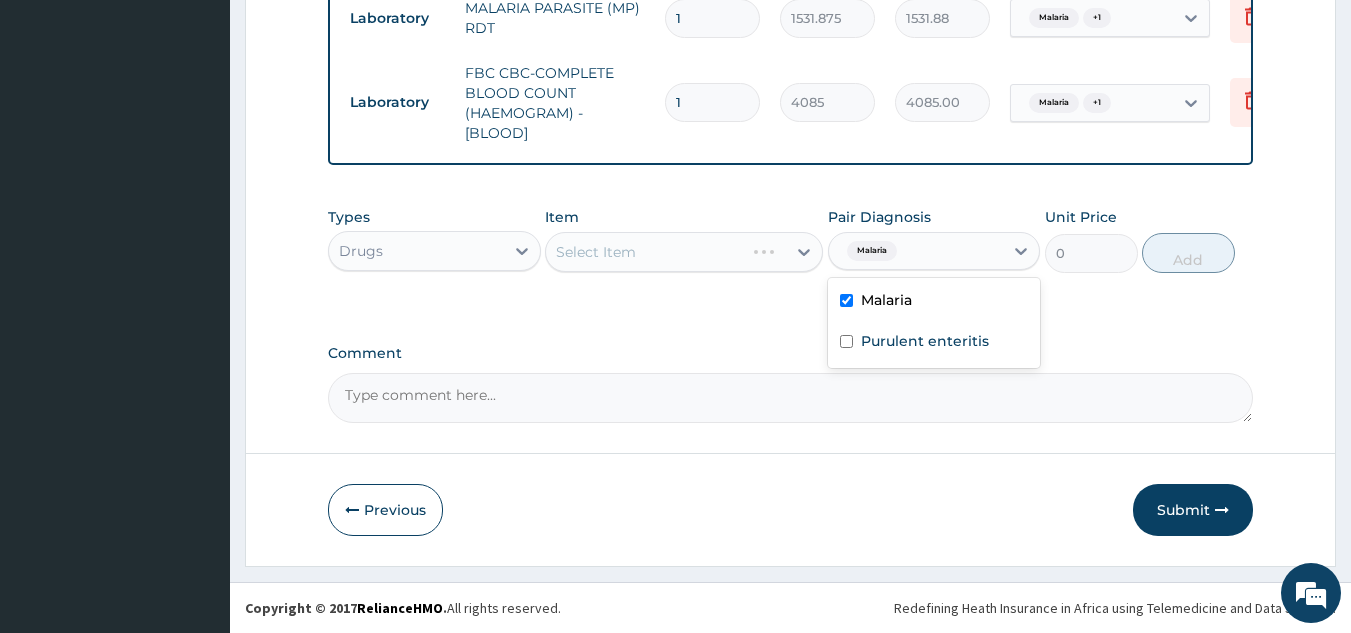 click on "Purulent enteritis" at bounding box center [934, 343] 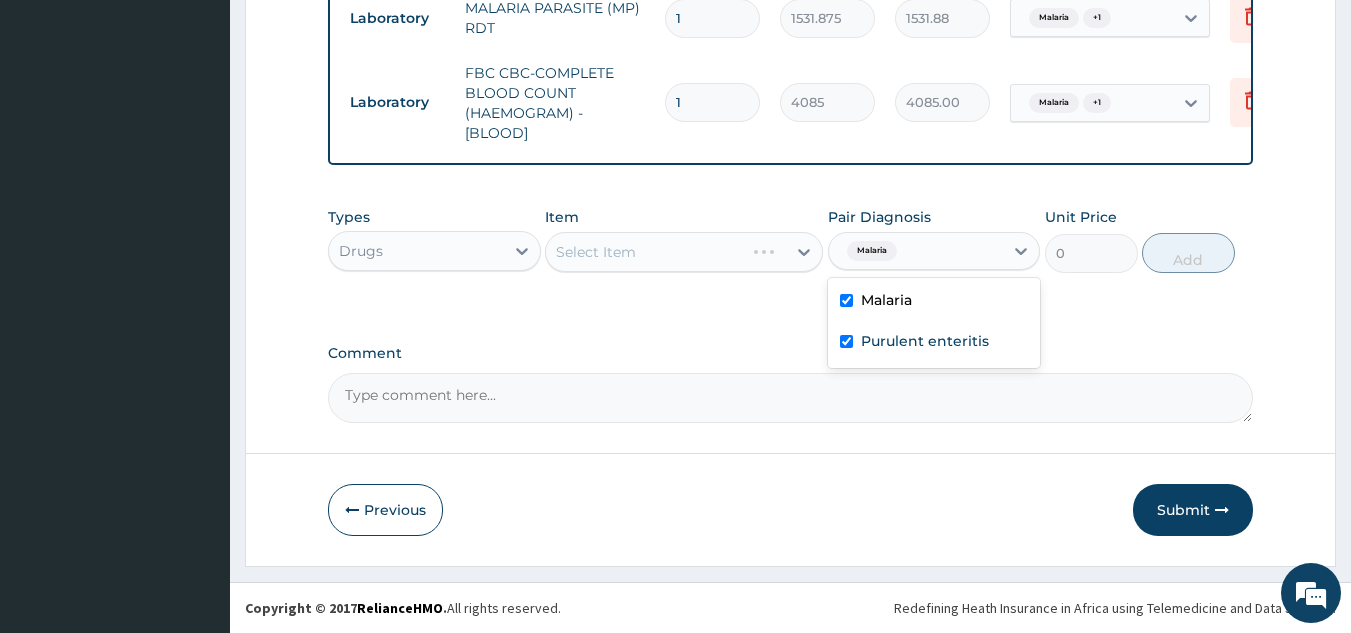 checkbox on "true" 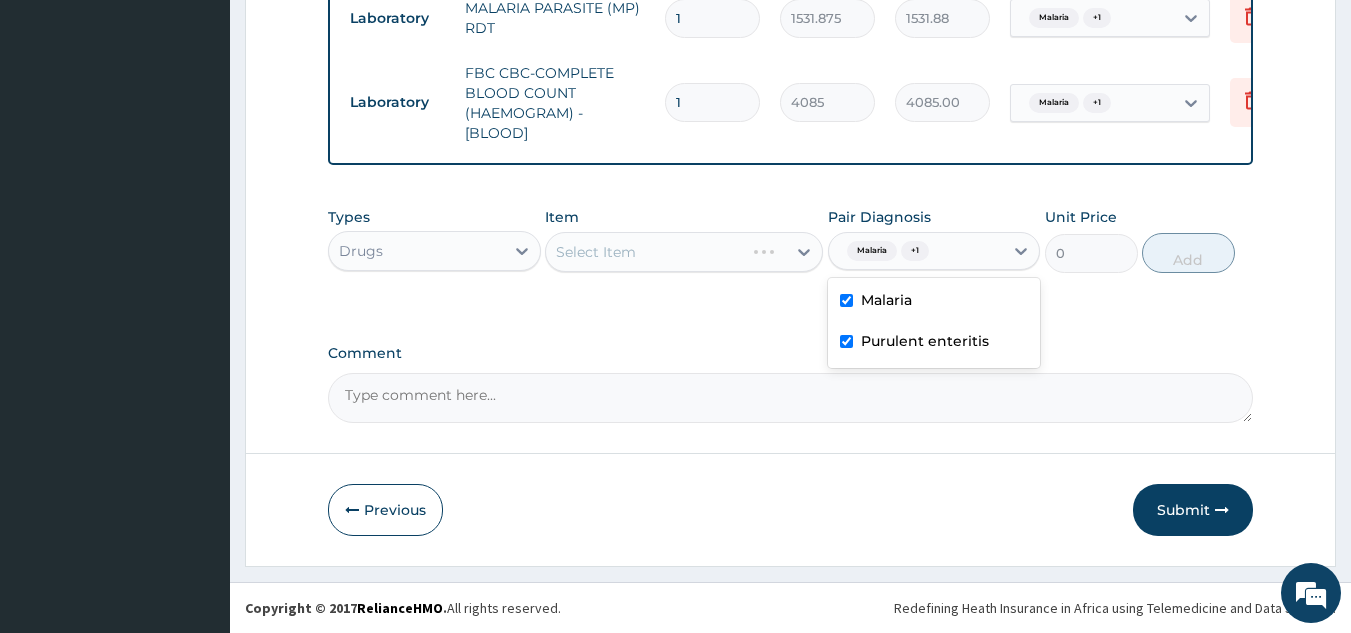 click on "Select Item" at bounding box center [684, 252] 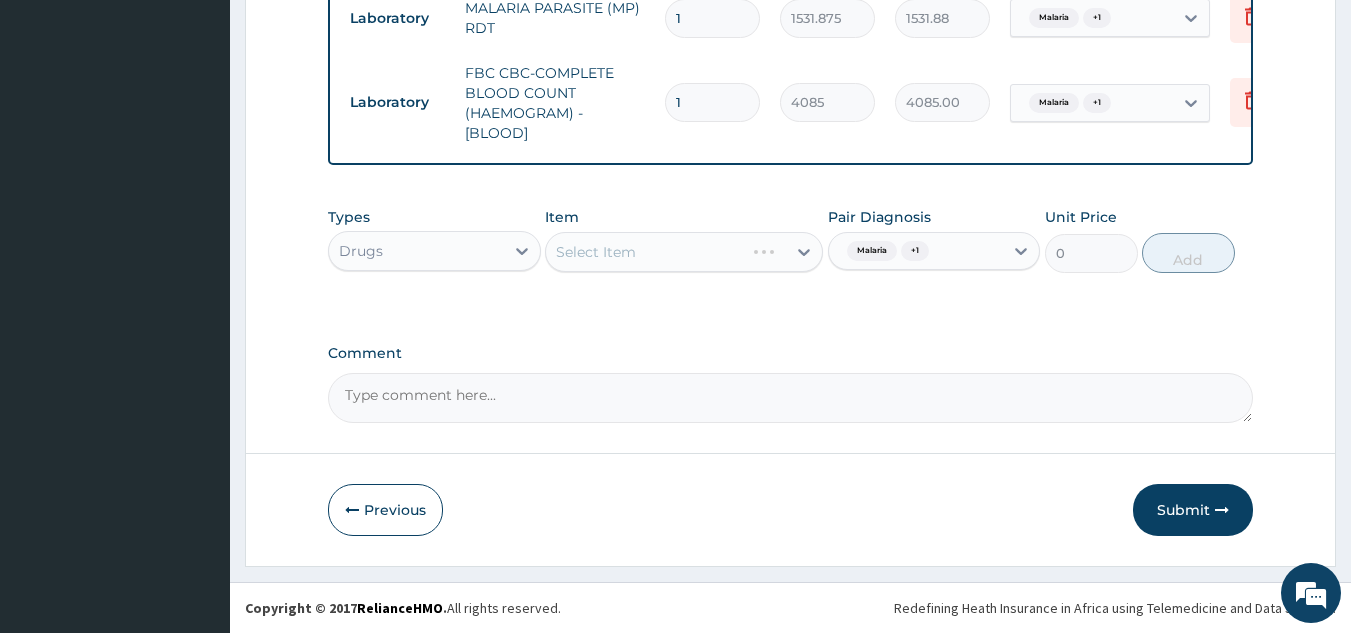 click on "Select Item" at bounding box center [684, 252] 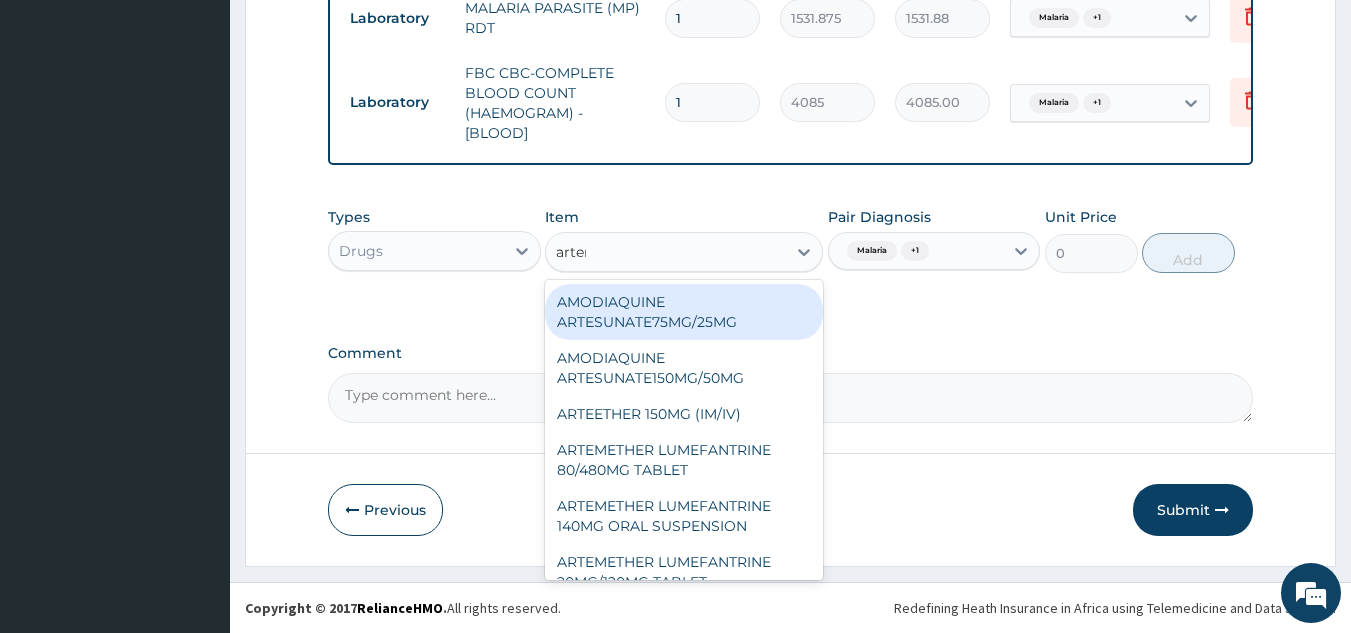 type on "arteme" 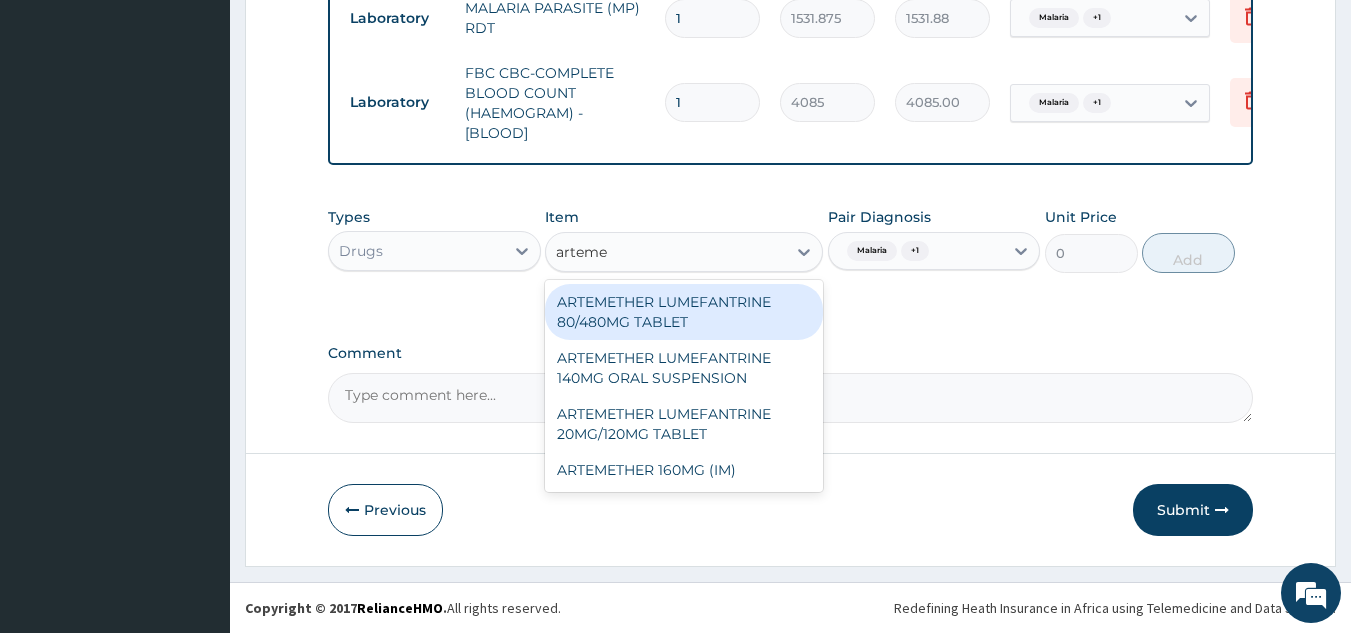 click on "ARTEMETHER LUMEFANTRINE 20MG/120MG TABLET" at bounding box center (684, 424) 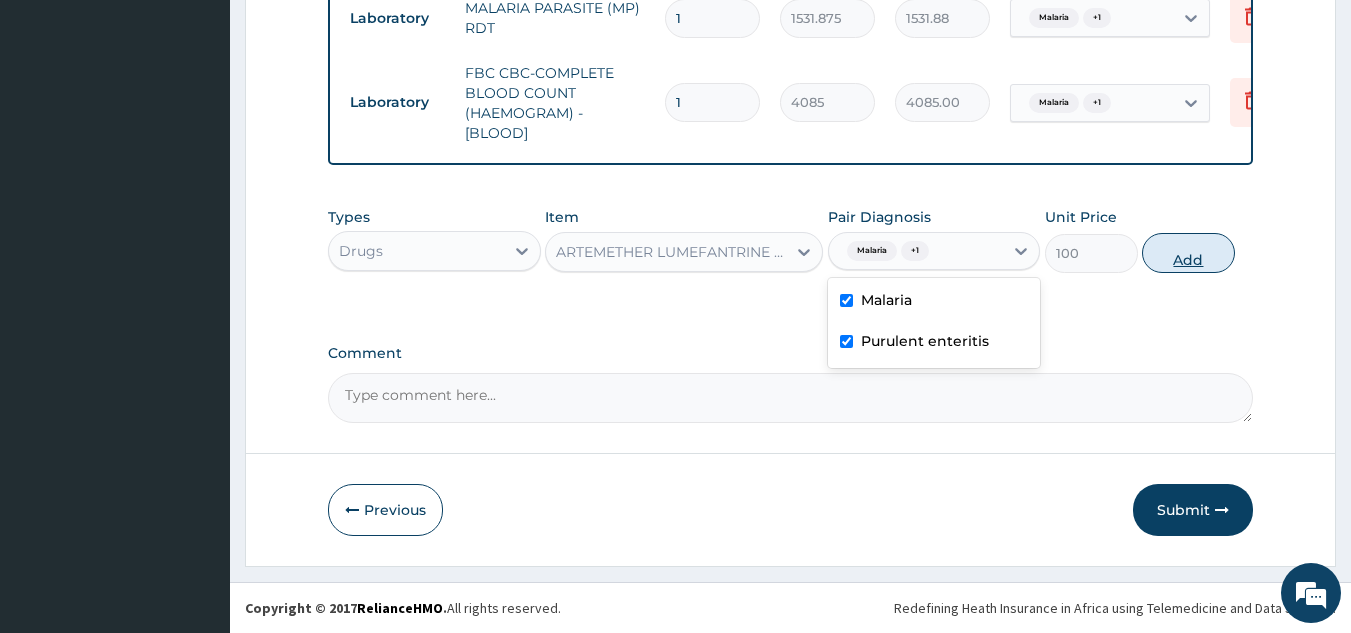 click on "Add" at bounding box center (1188, 253) 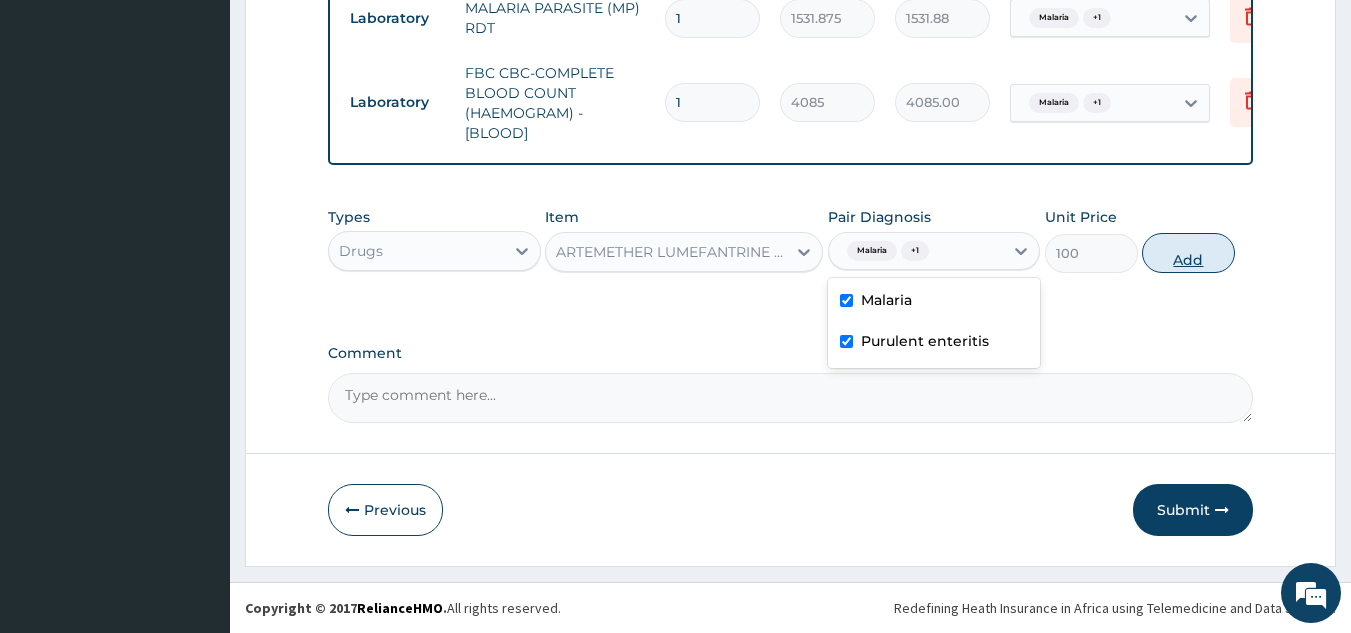type on "0" 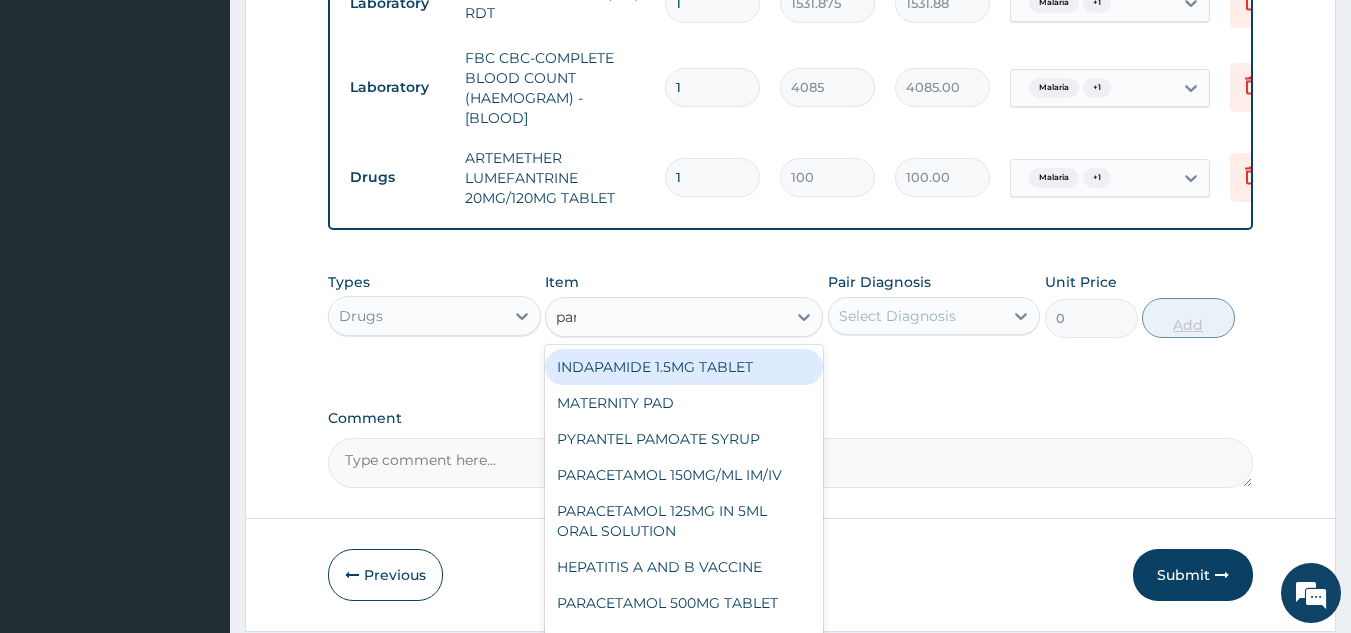 type on "para" 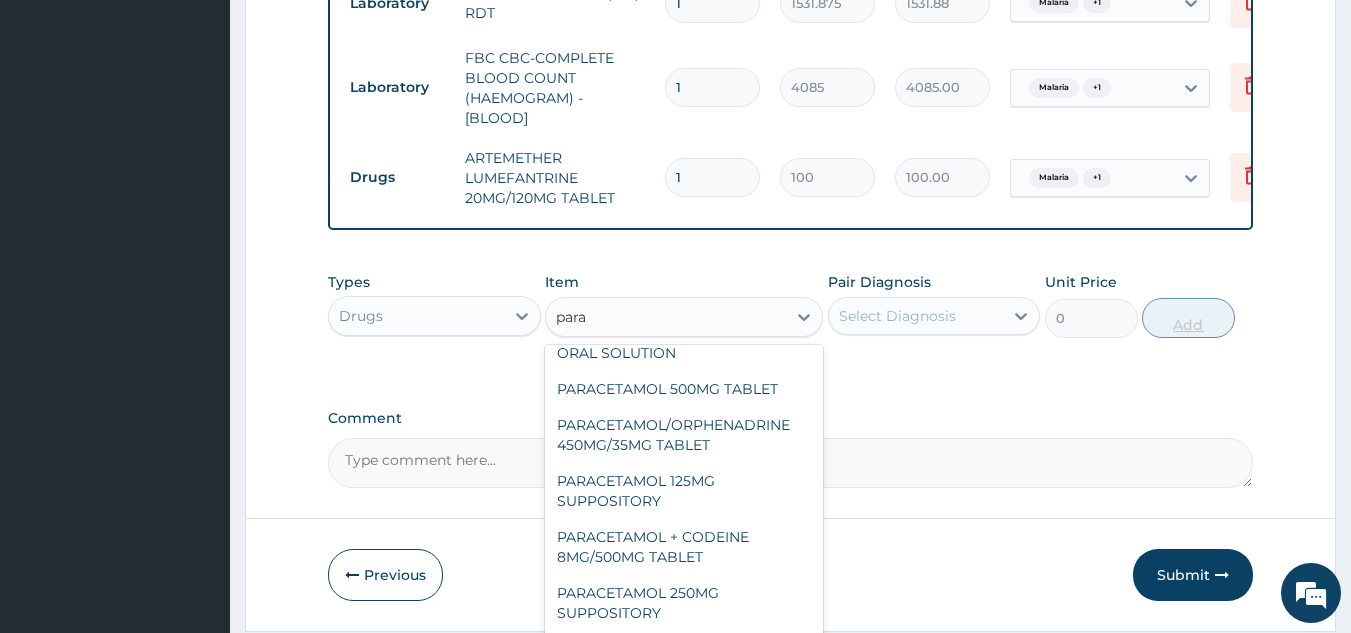 scroll, scrollTop: 0, scrollLeft: 0, axis: both 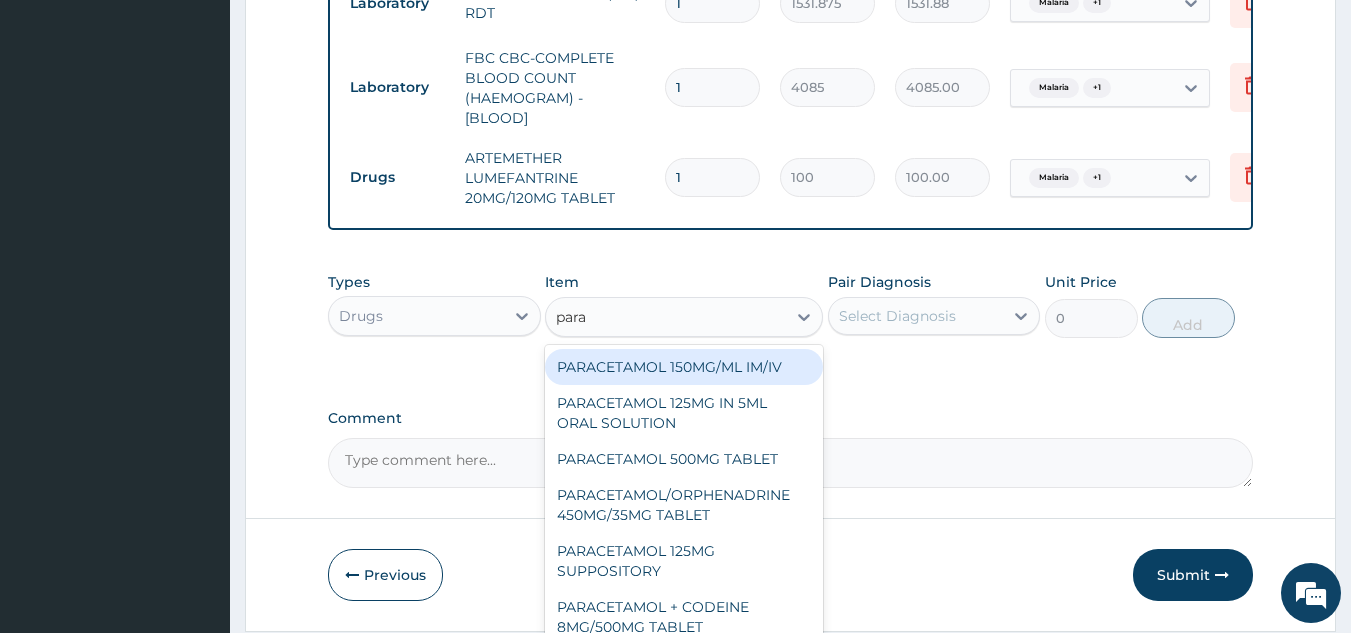 click on "PARACETAMOL 125MG IN 5ML ORAL SOLUTION" at bounding box center (684, 413) 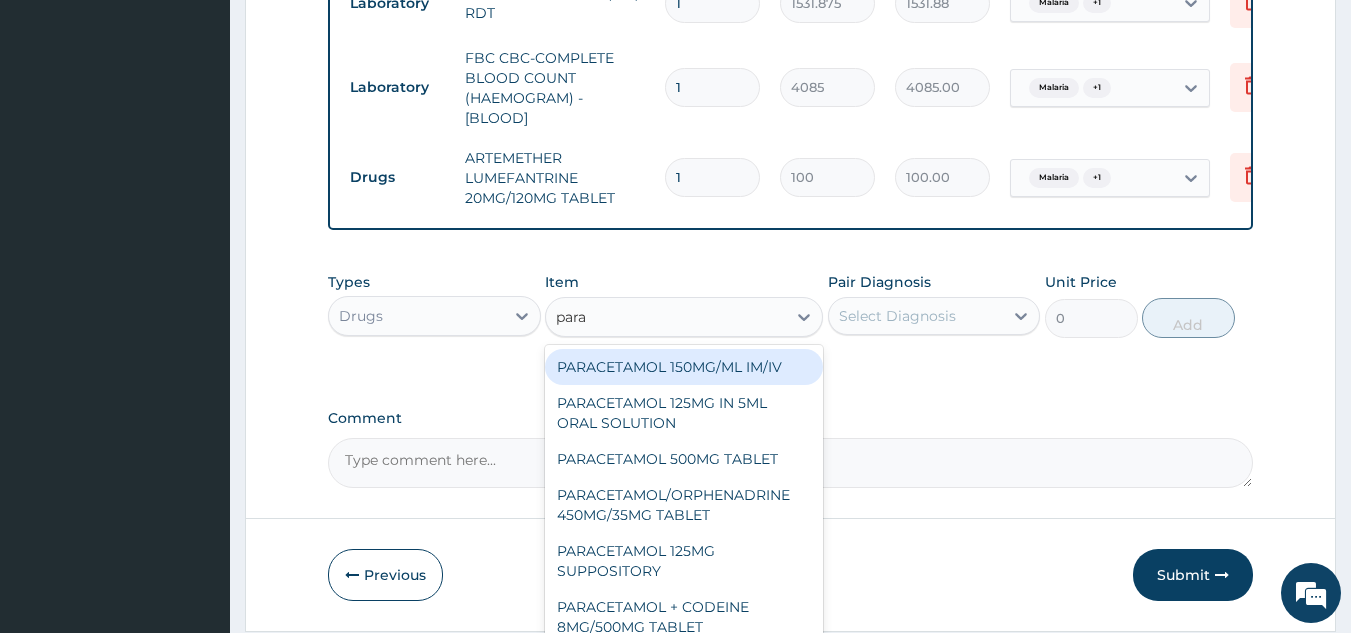 type on "1032" 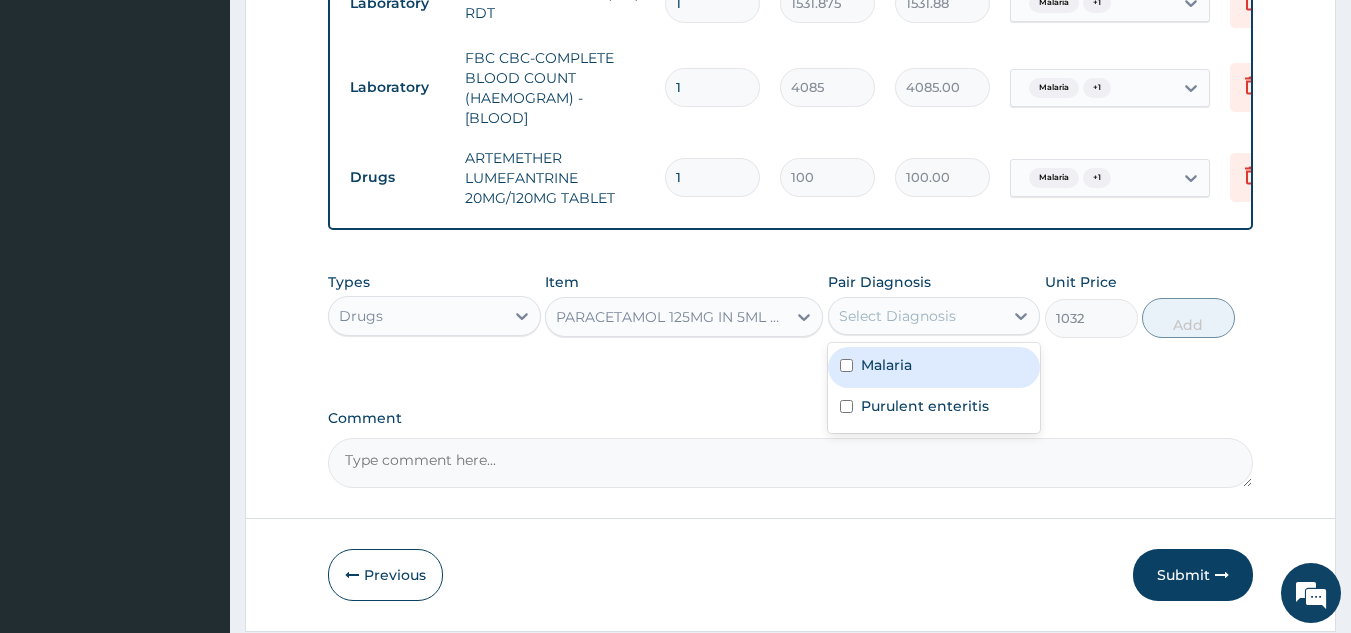 click on "Malaria" at bounding box center (934, 367) 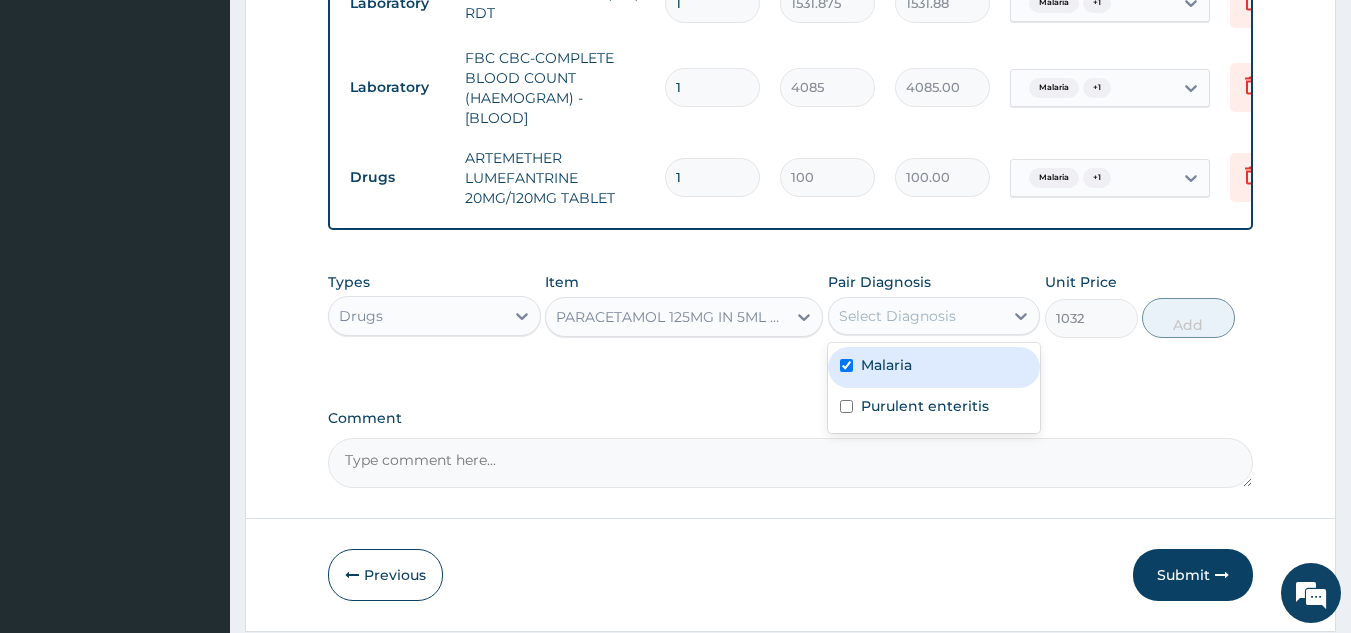 checkbox on "true" 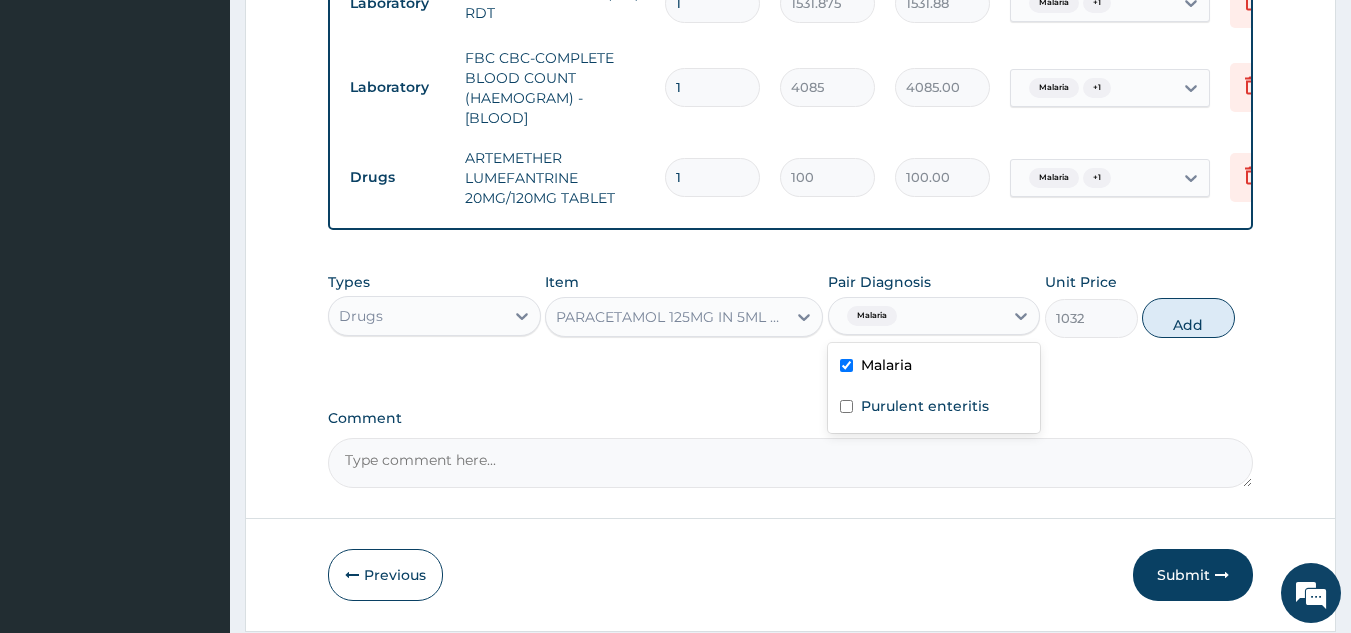 click on "Purulent enteritis" at bounding box center [925, 406] 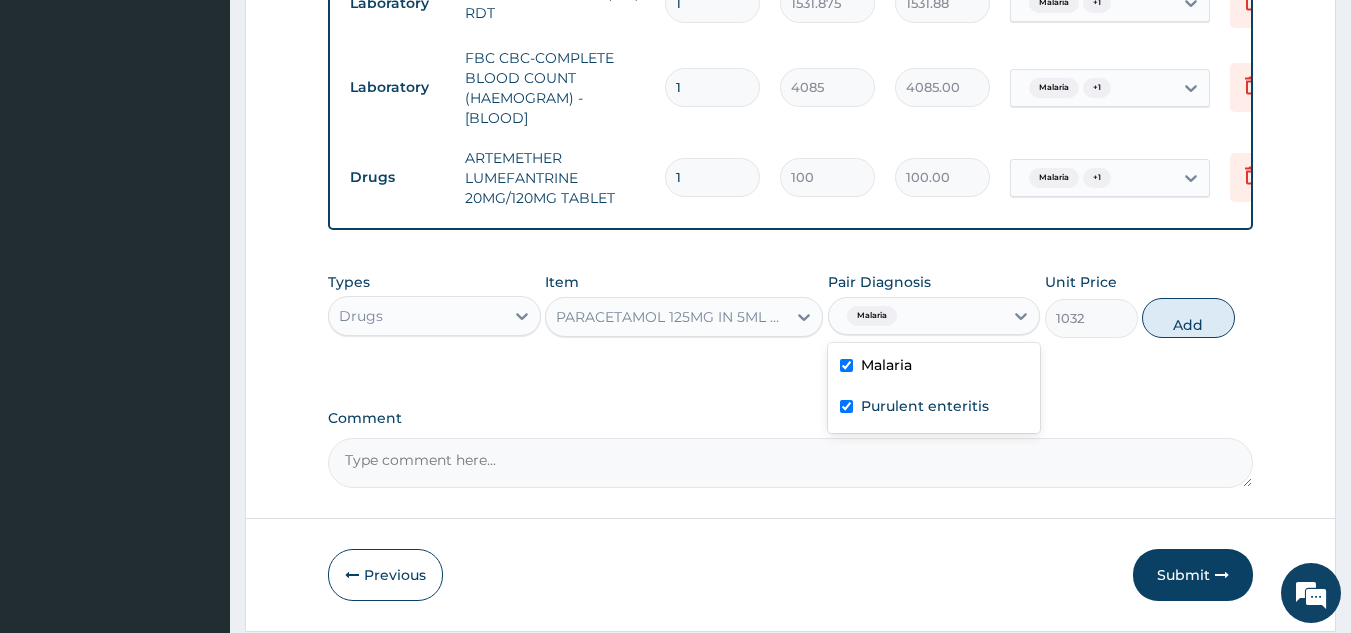 checkbox on "true" 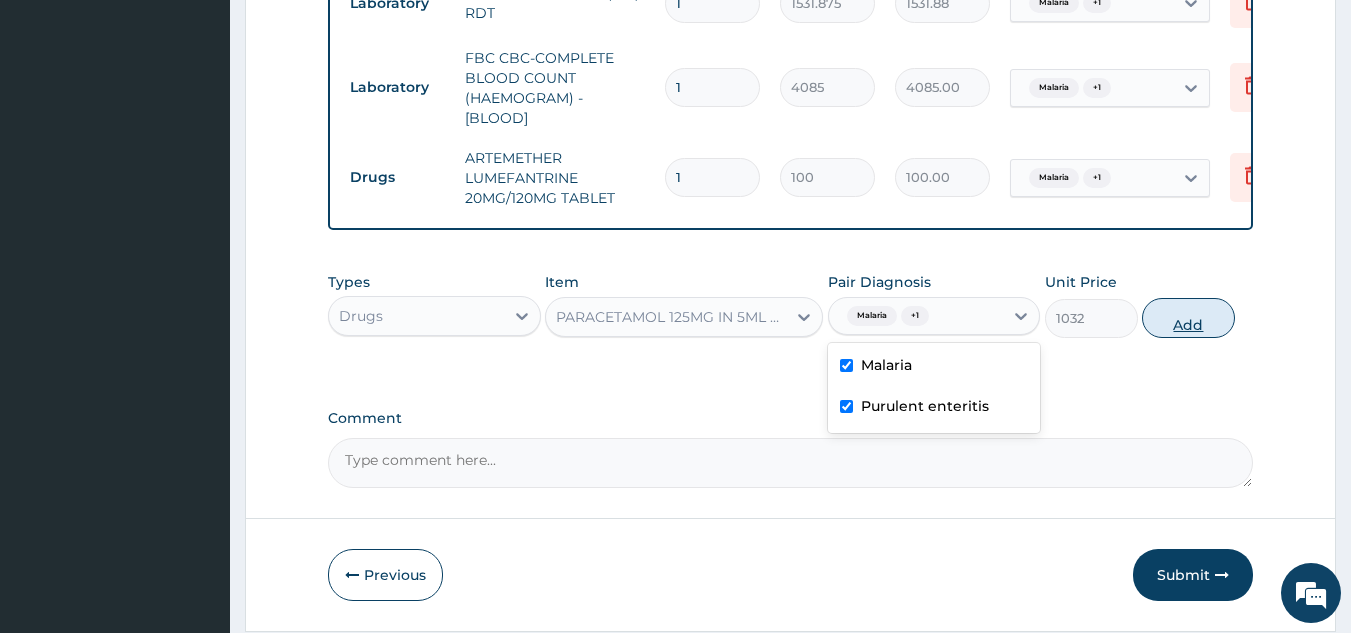 click on "Add" at bounding box center [1188, 318] 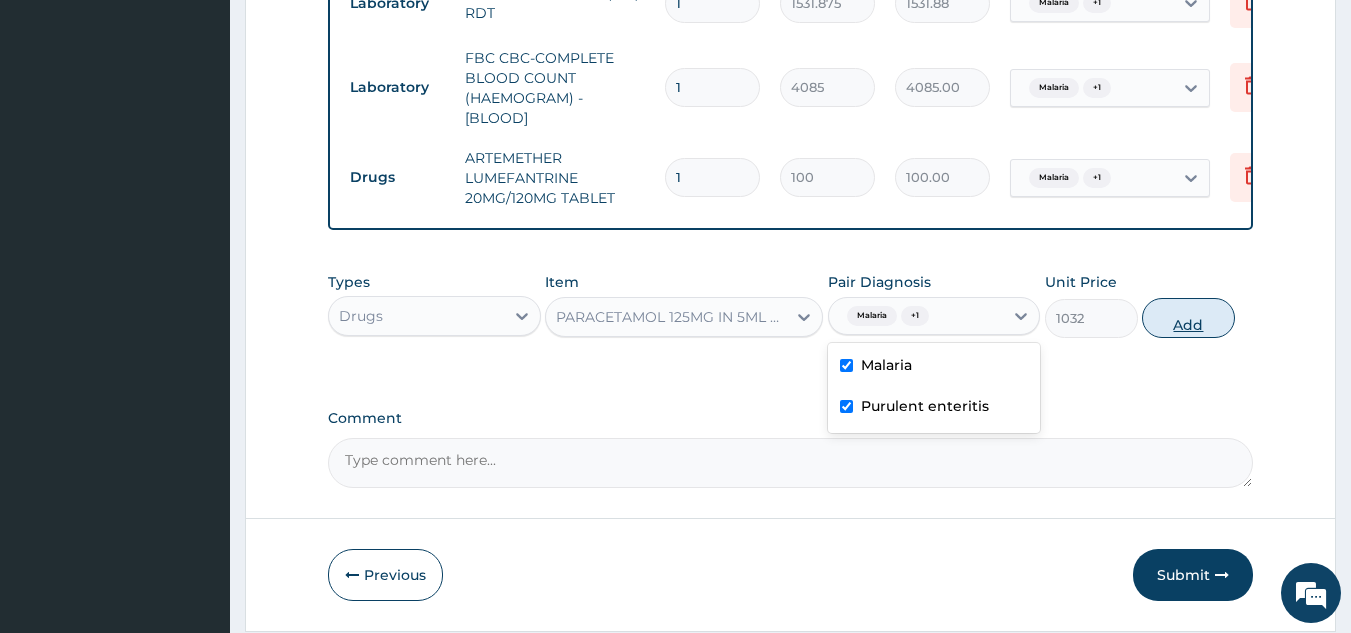 type on "0" 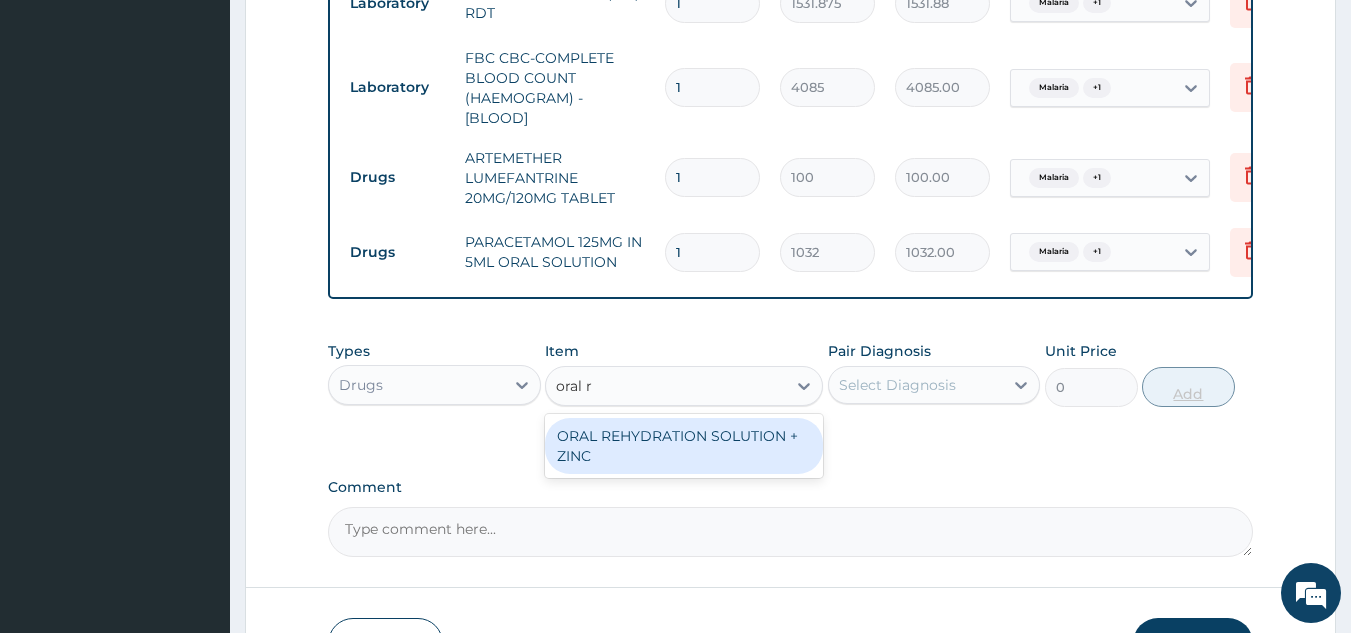 type on "oral re" 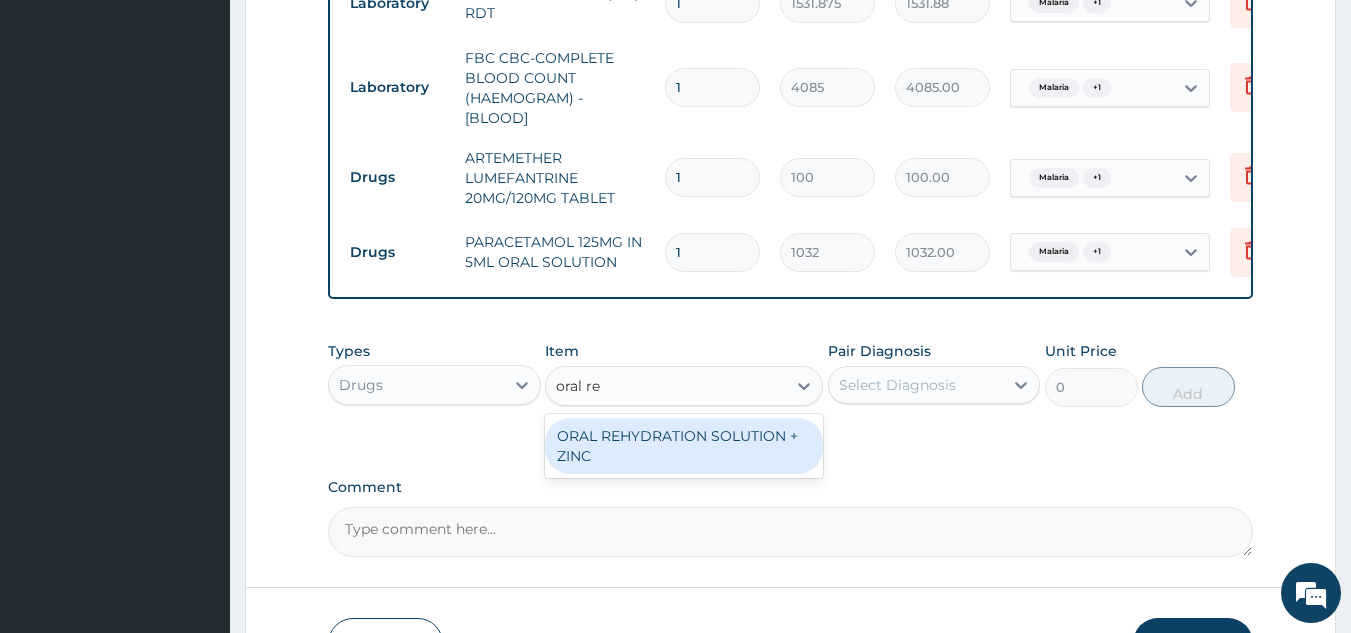 click on "ORAL REHYDRATION SOLUTION + ZINC" at bounding box center [684, 446] 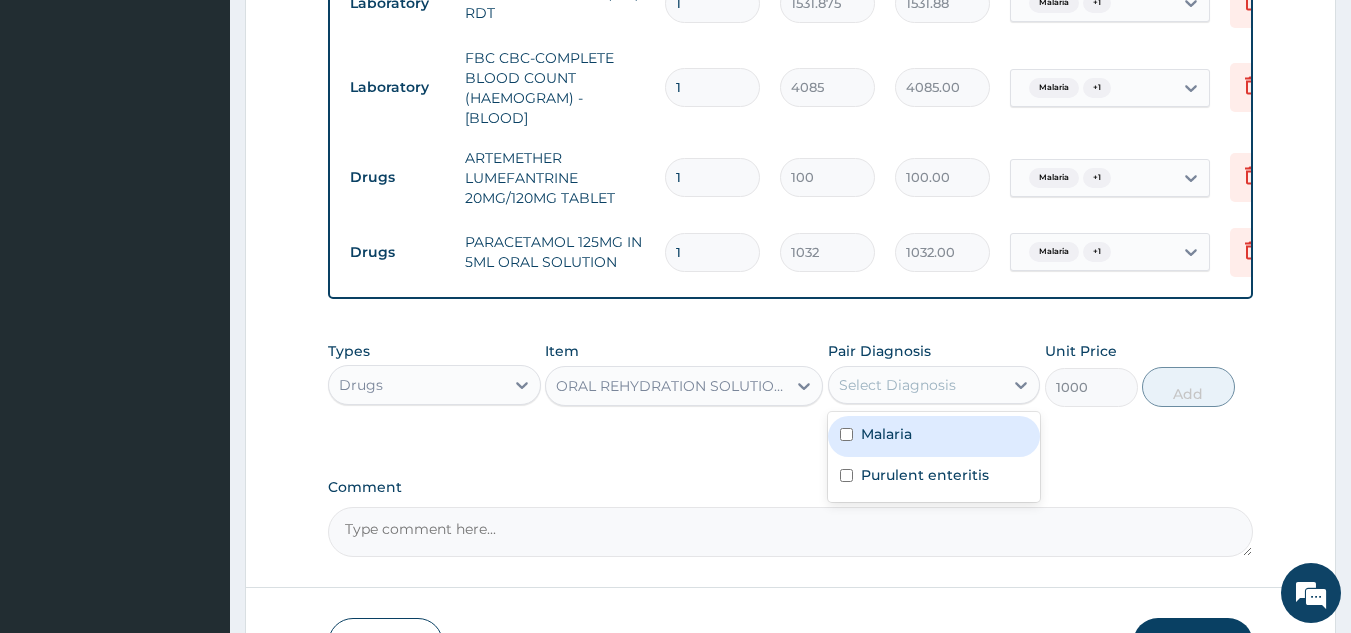 click on "Malaria" at bounding box center [934, 436] 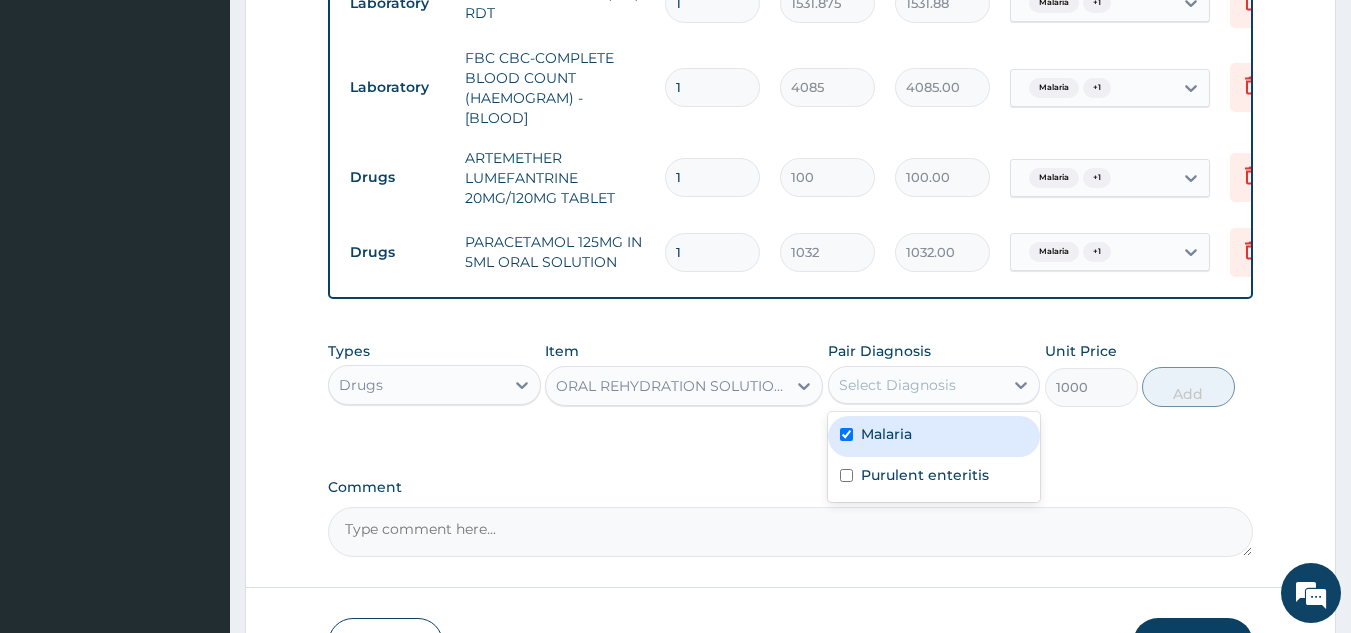 checkbox on "true" 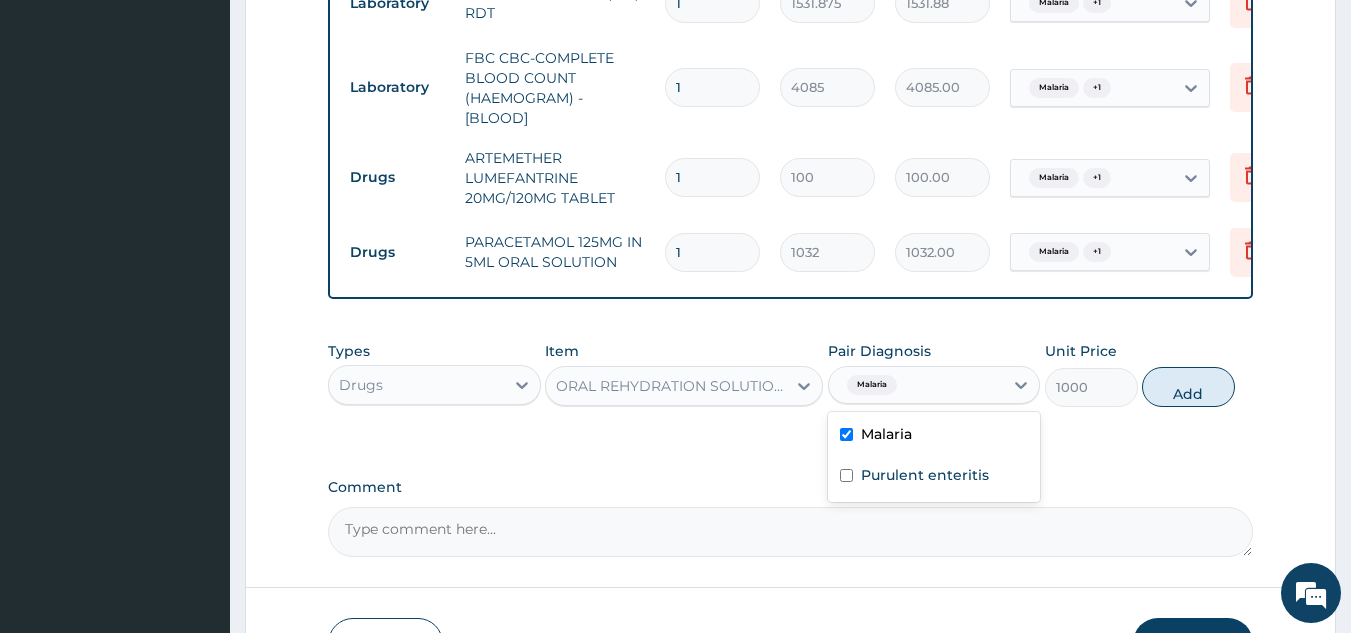 click on "Purulent enteritis" at bounding box center (934, 477) 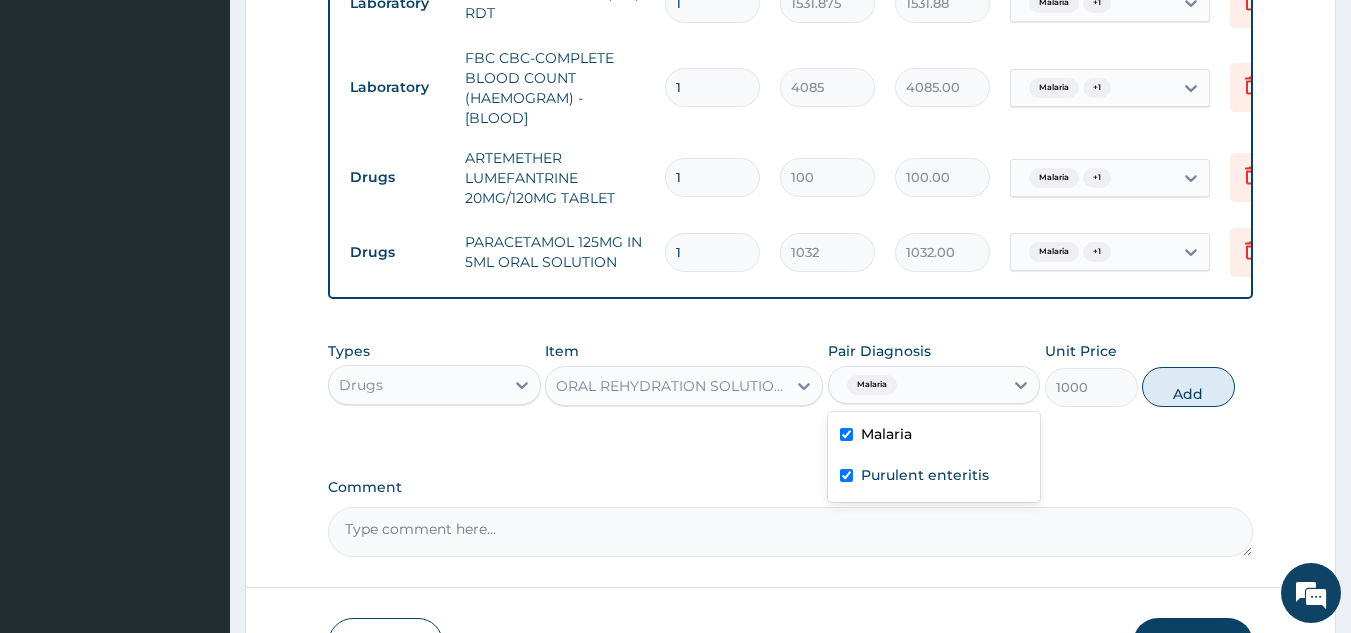 checkbox on "true" 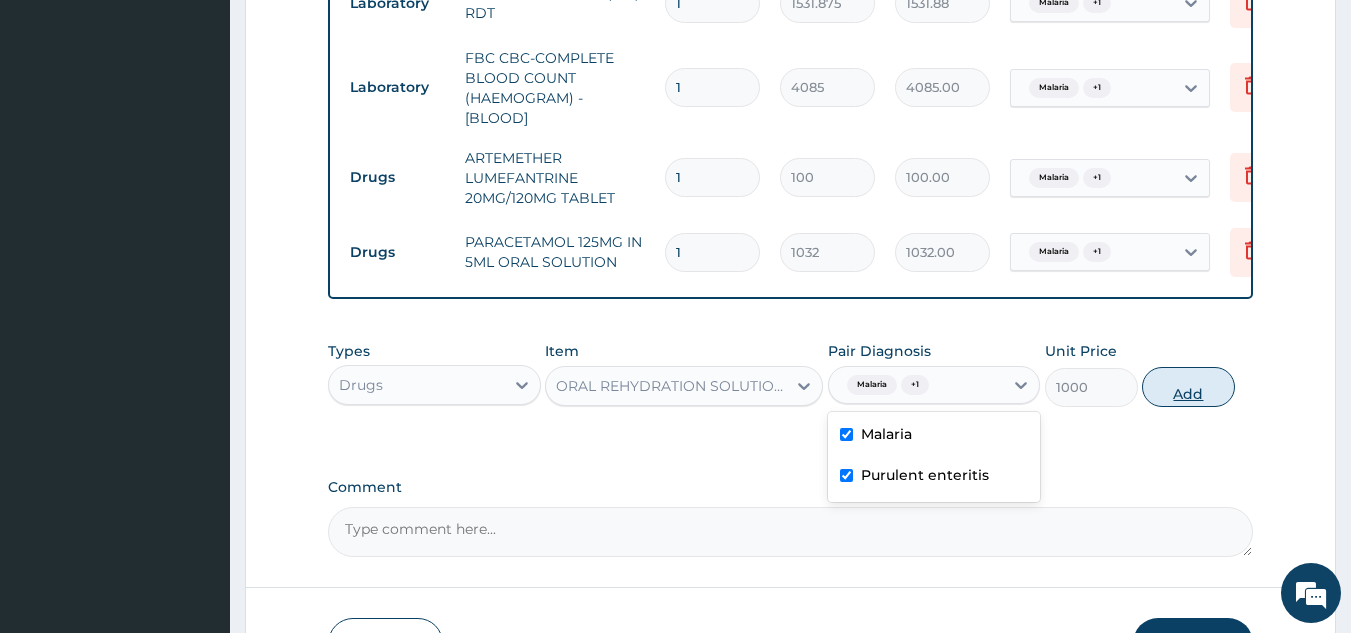 click on "Add" at bounding box center (1188, 387) 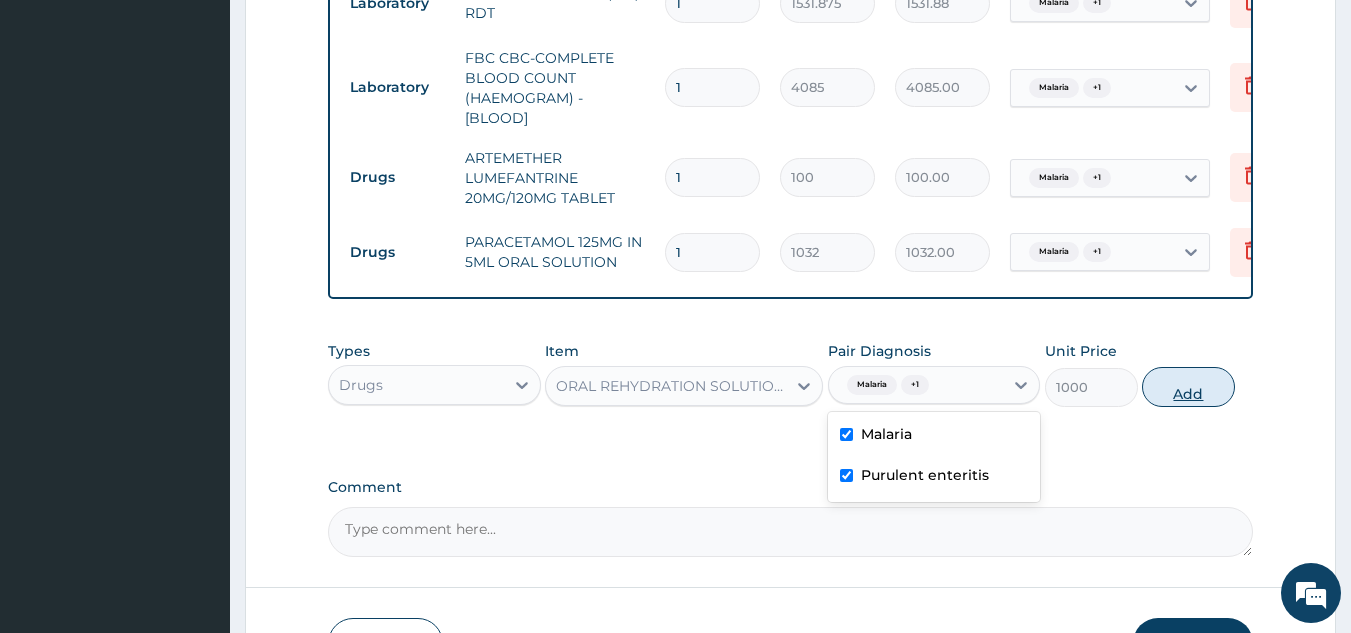 type on "0" 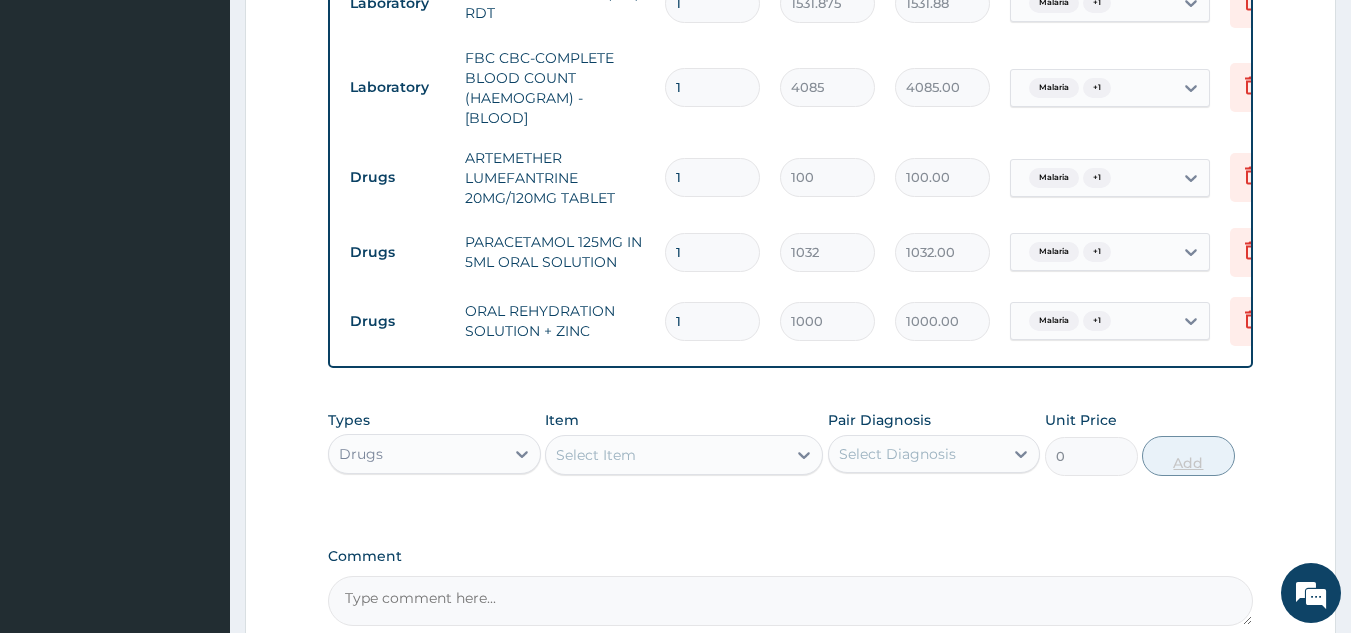 type 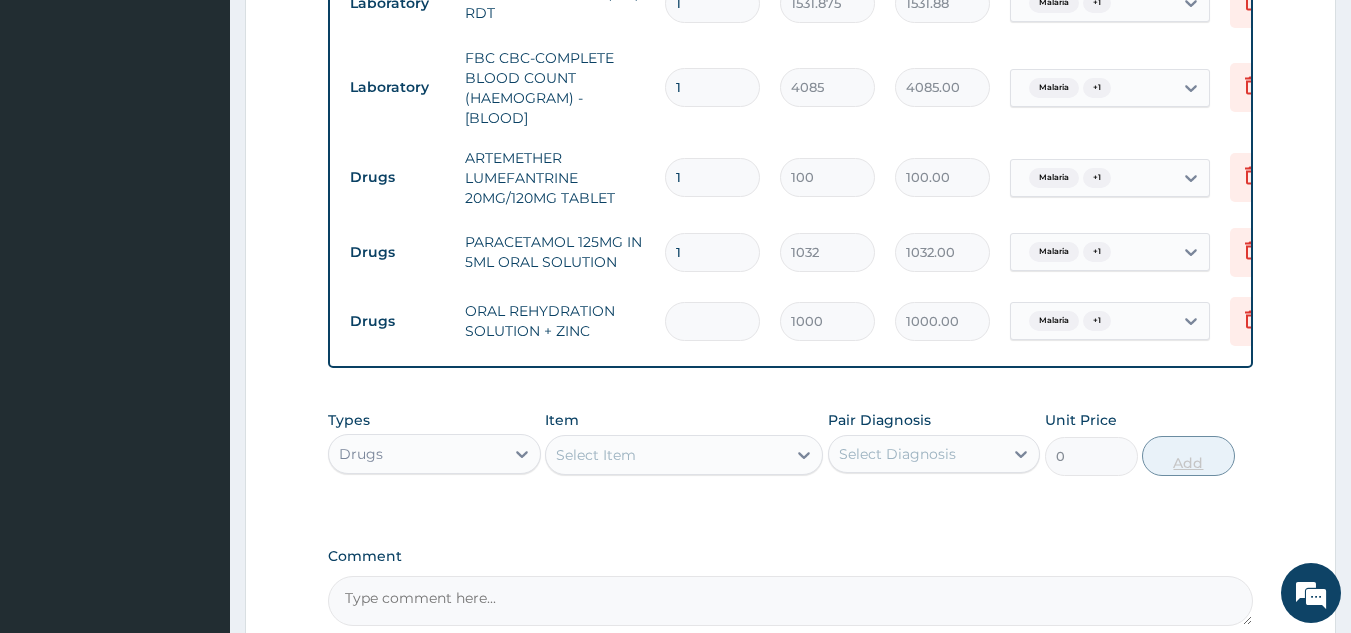 type on "0.00" 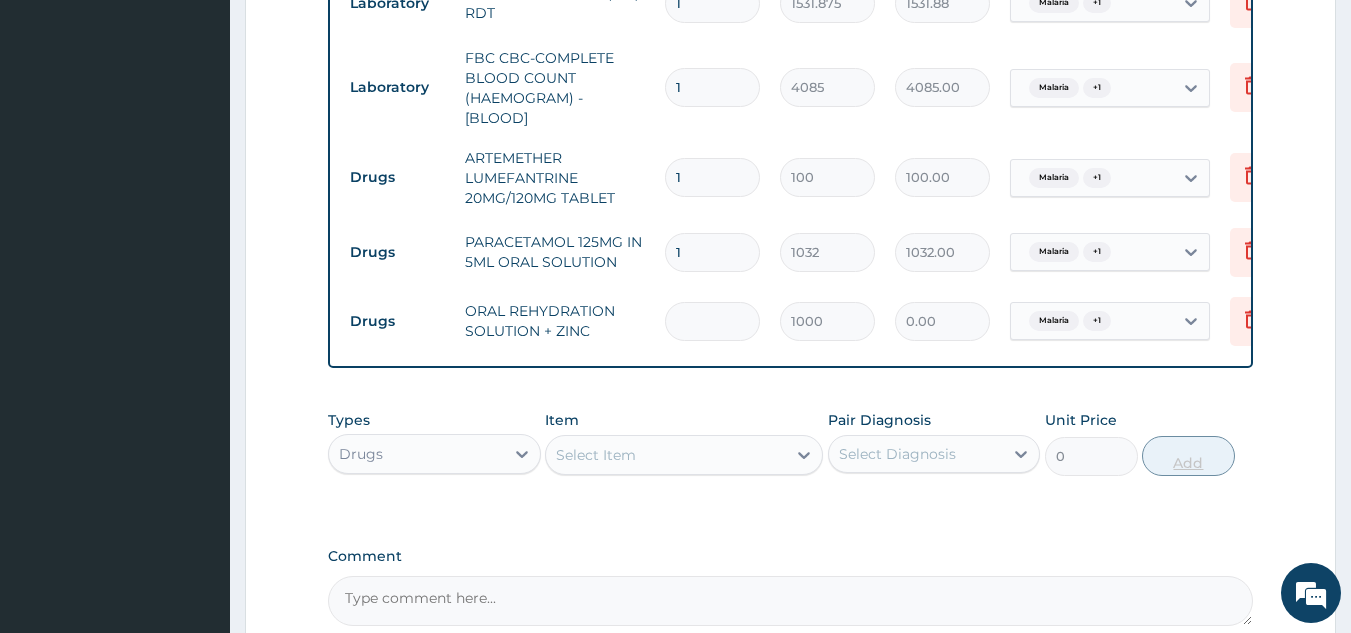 type on "2" 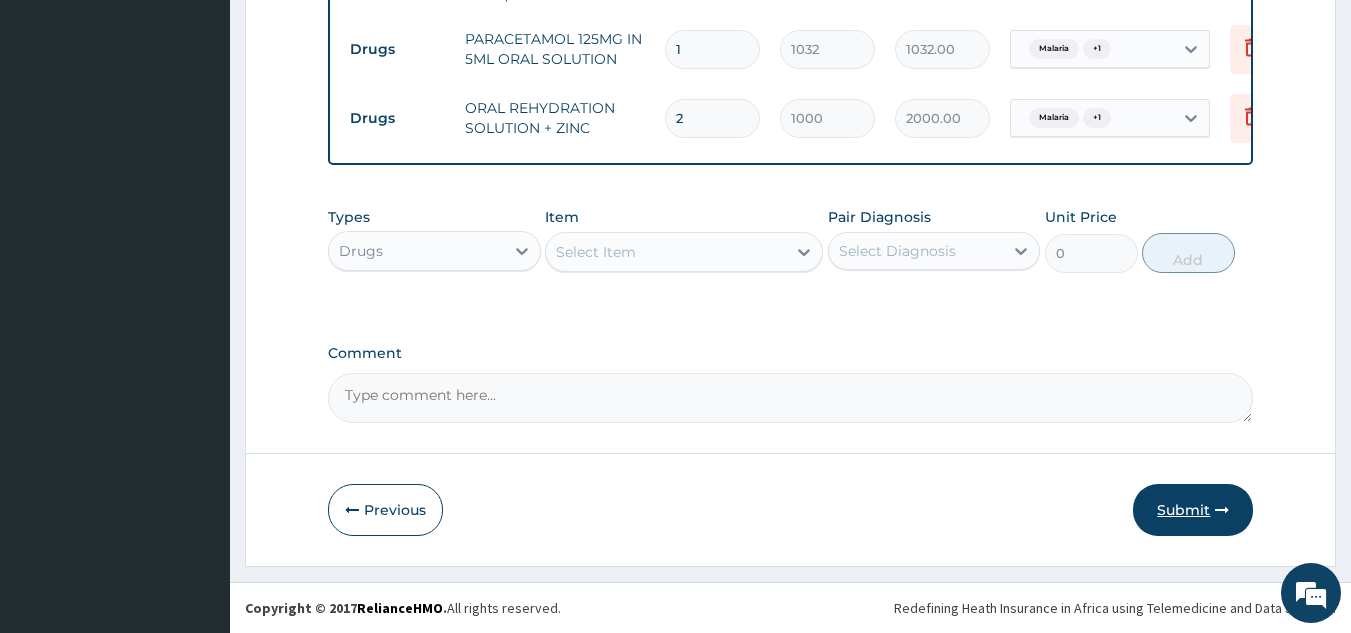 click at bounding box center [1222, 510] 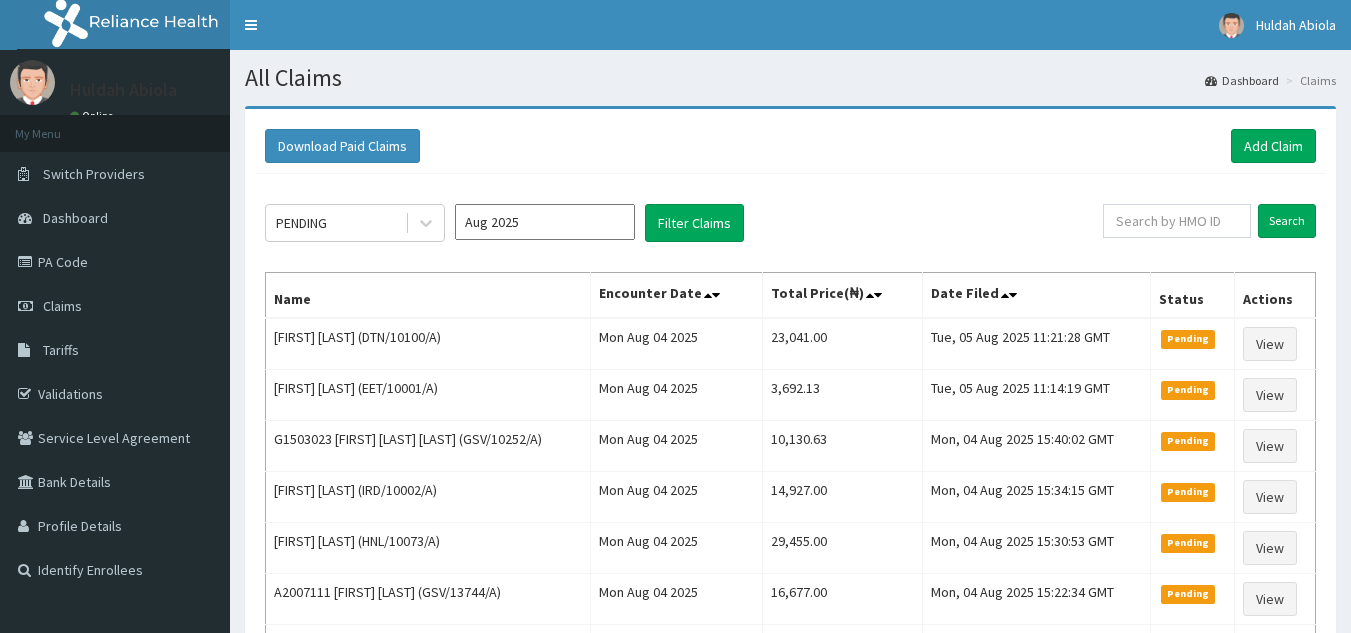 scroll, scrollTop: 0, scrollLeft: 0, axis: both 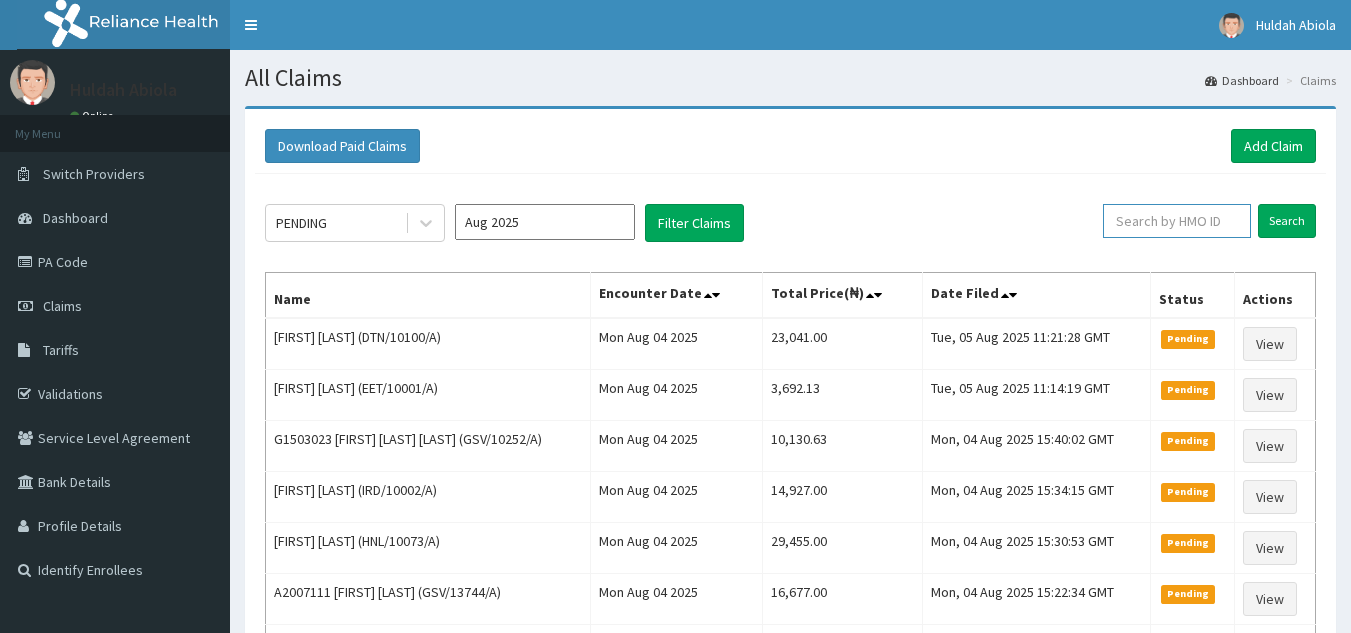 click at bounding box center (1177, 221) 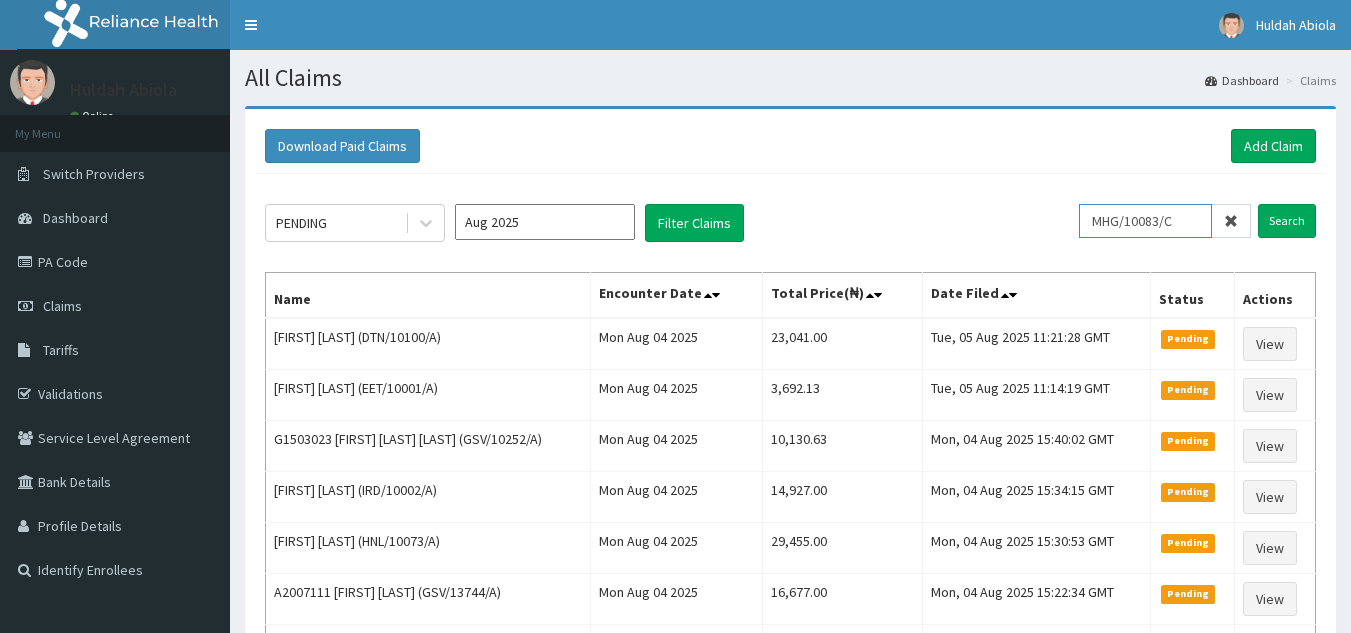 type on "MHG/10083/C" 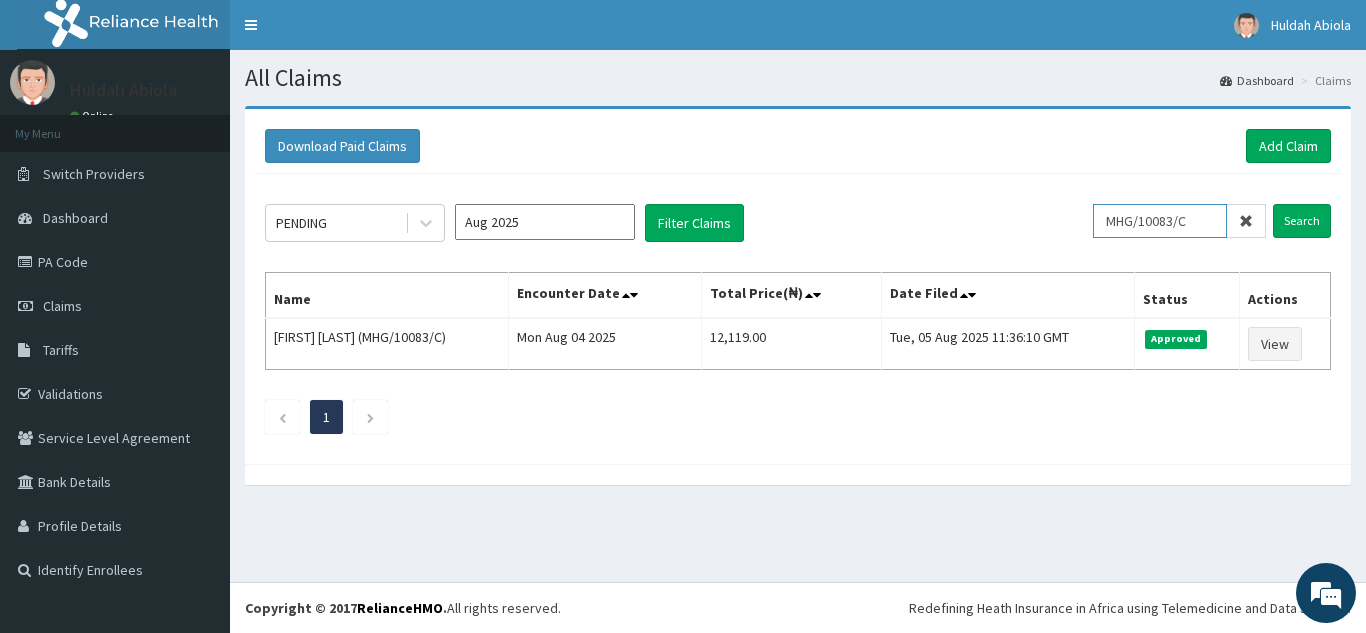 scroll, scrollTop: 0, scrollLeft: 0, axis: both 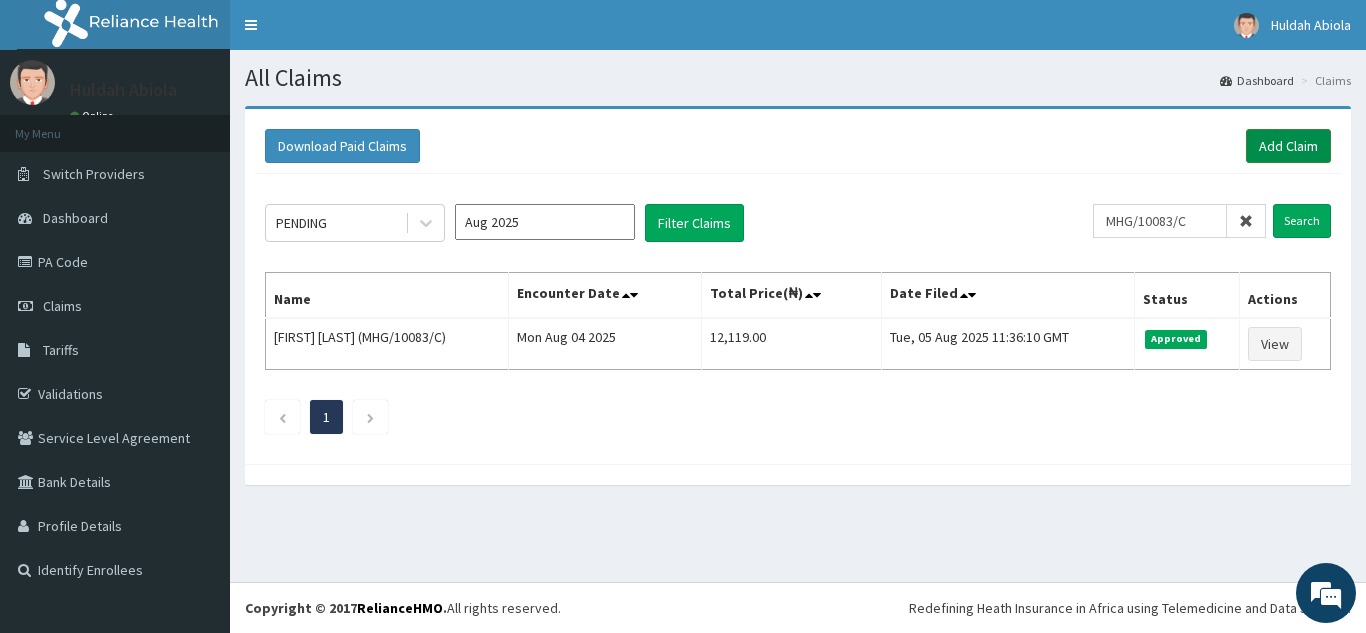 click on "Add Claim" at bounding box center (1288, 146) 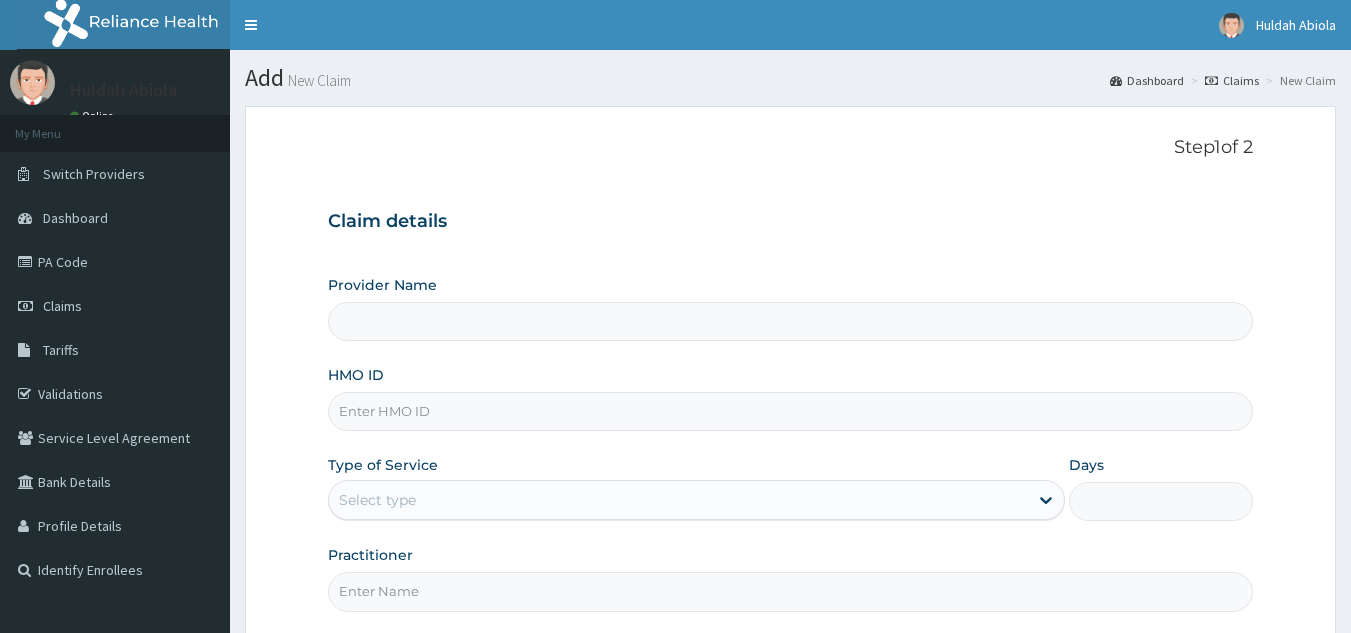 scroll, scrollTop: 0, scrollLeft: 0, axis: both 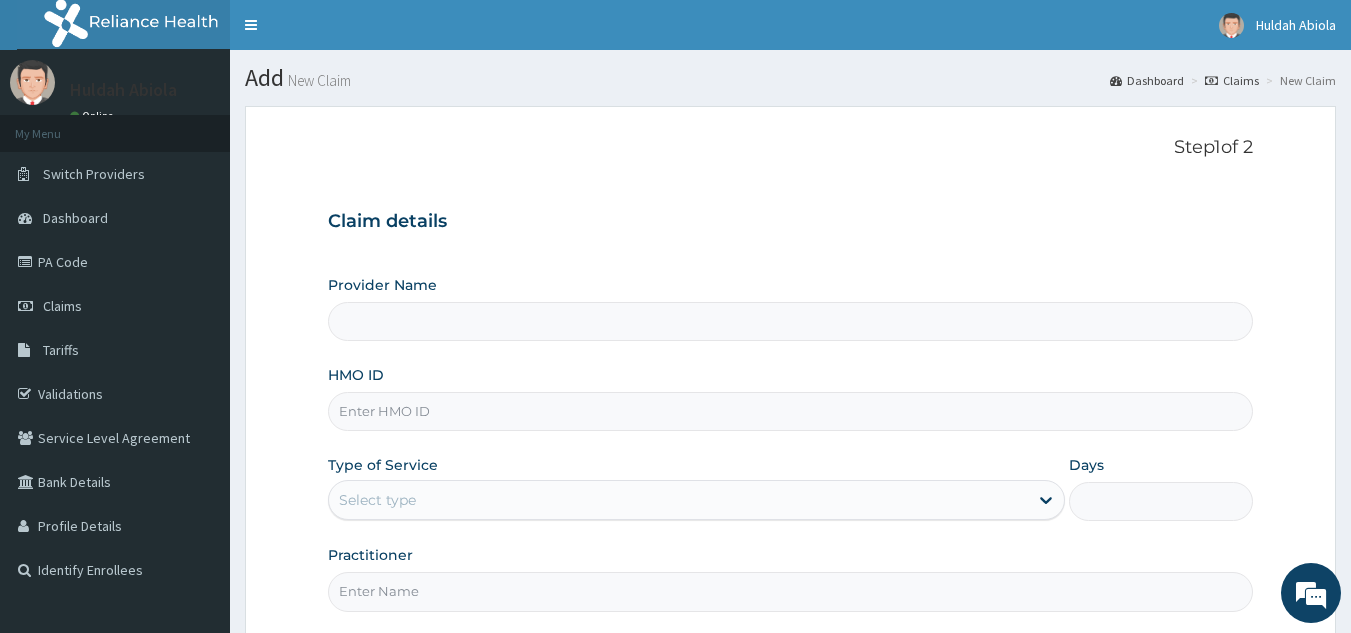 paste on "FCH/10166/A" 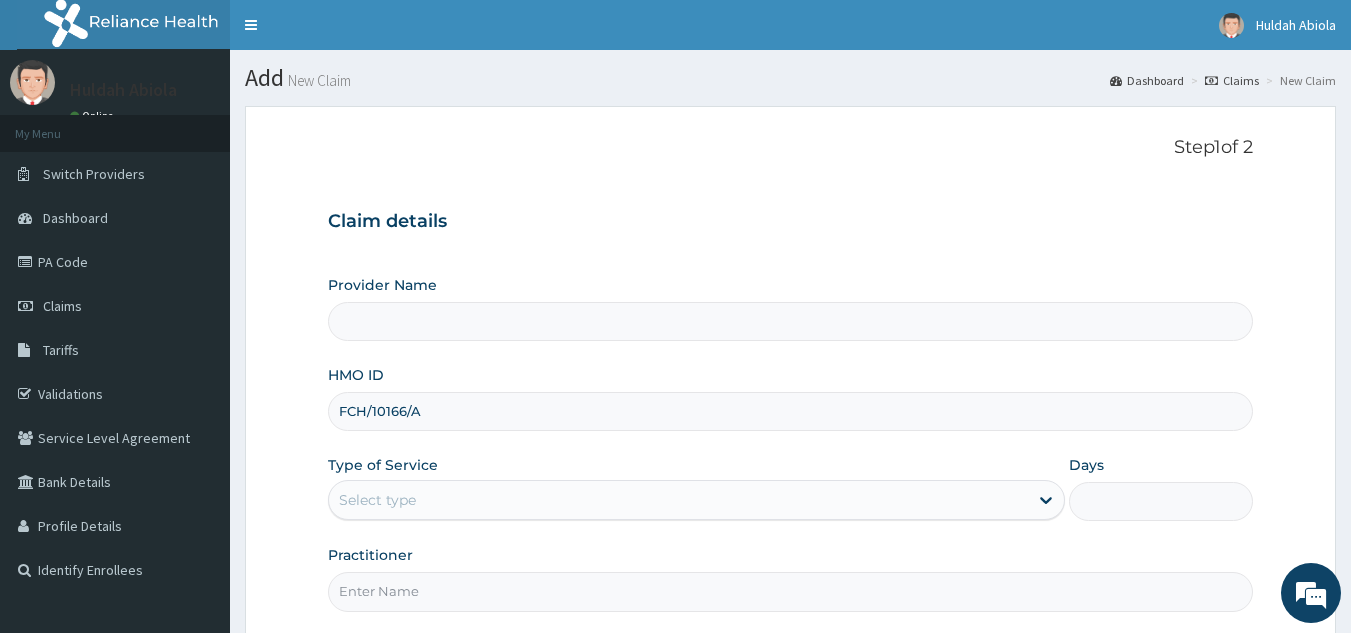 scroll, scrollTop: 189, scrollLeft: 0, axis: vertical 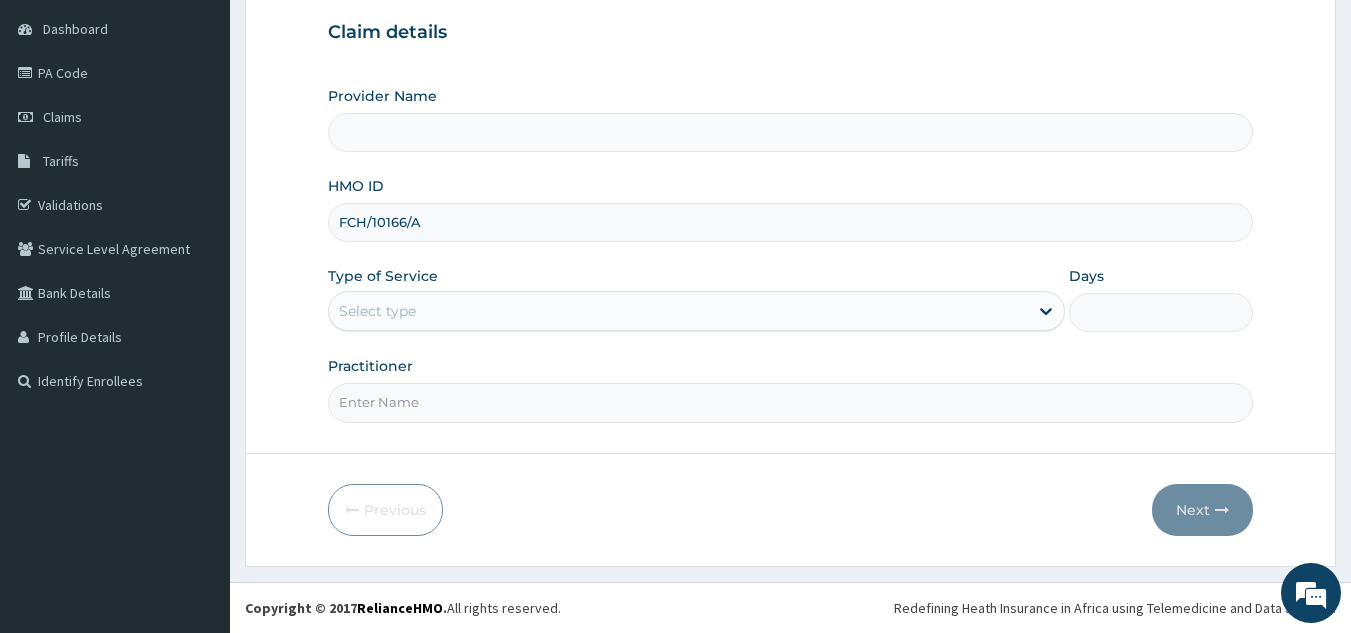 type on "Reliance Family Clinics (RFC) - Lekki" 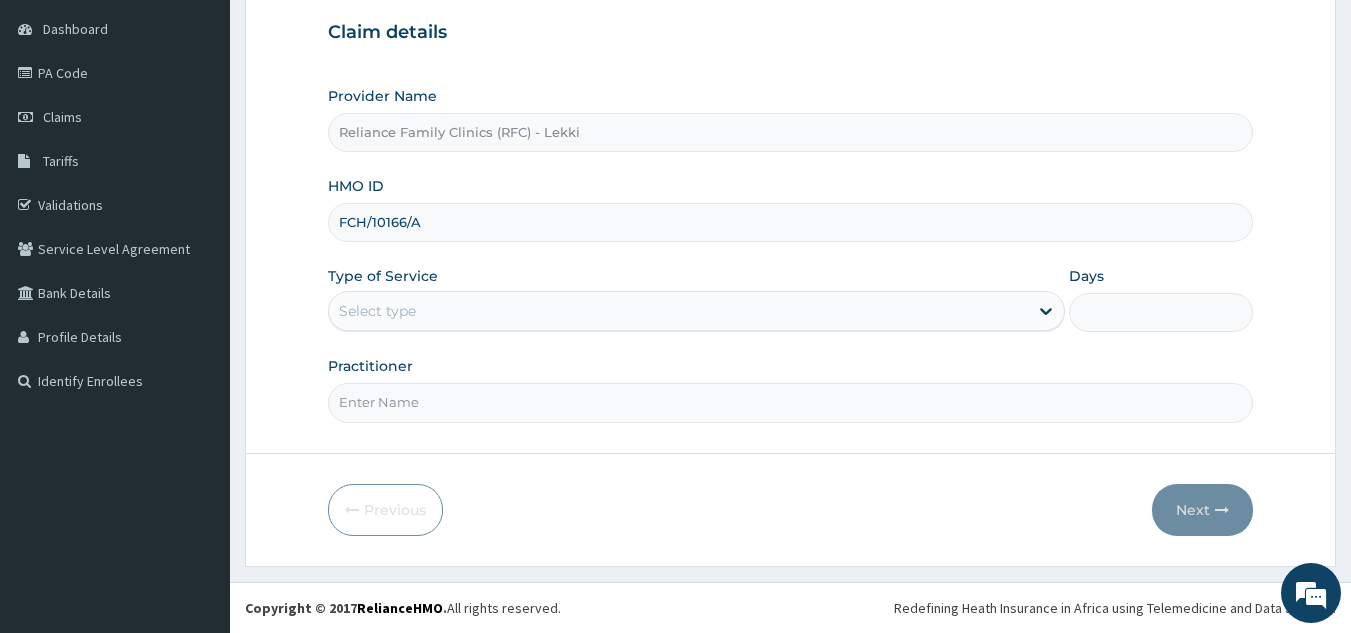 type on "FCH/10166/A" 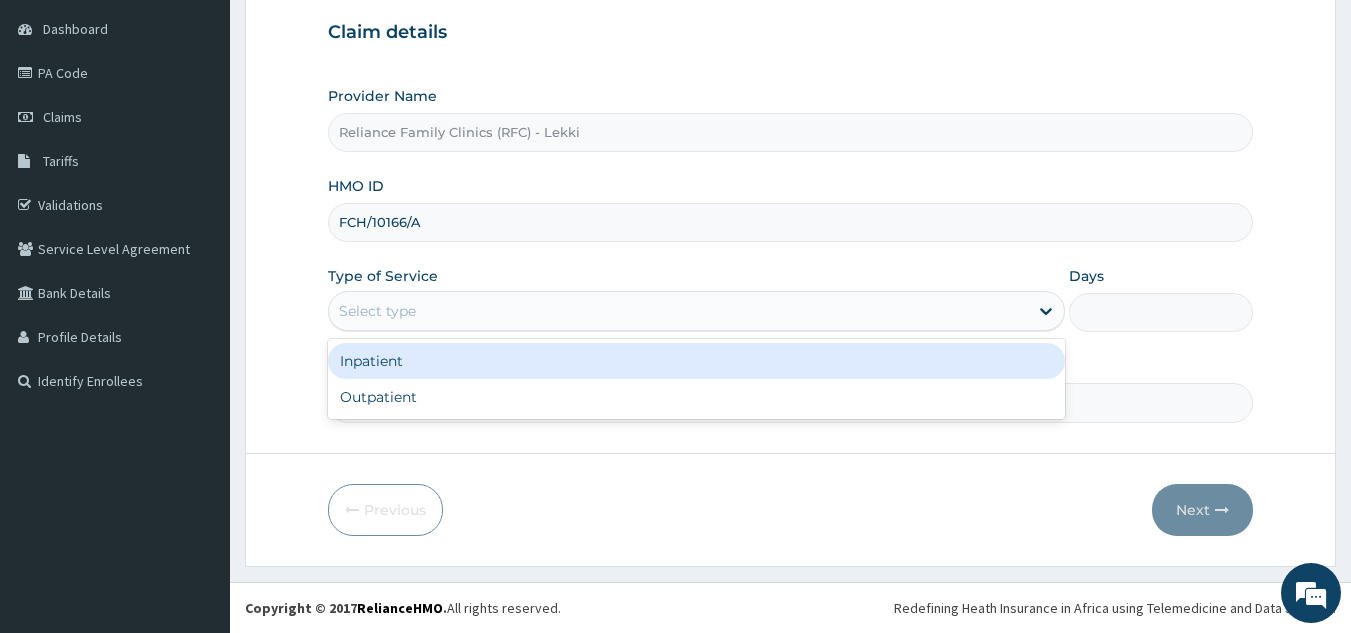 click on "Outpatient" at bounding box center [696, 397] 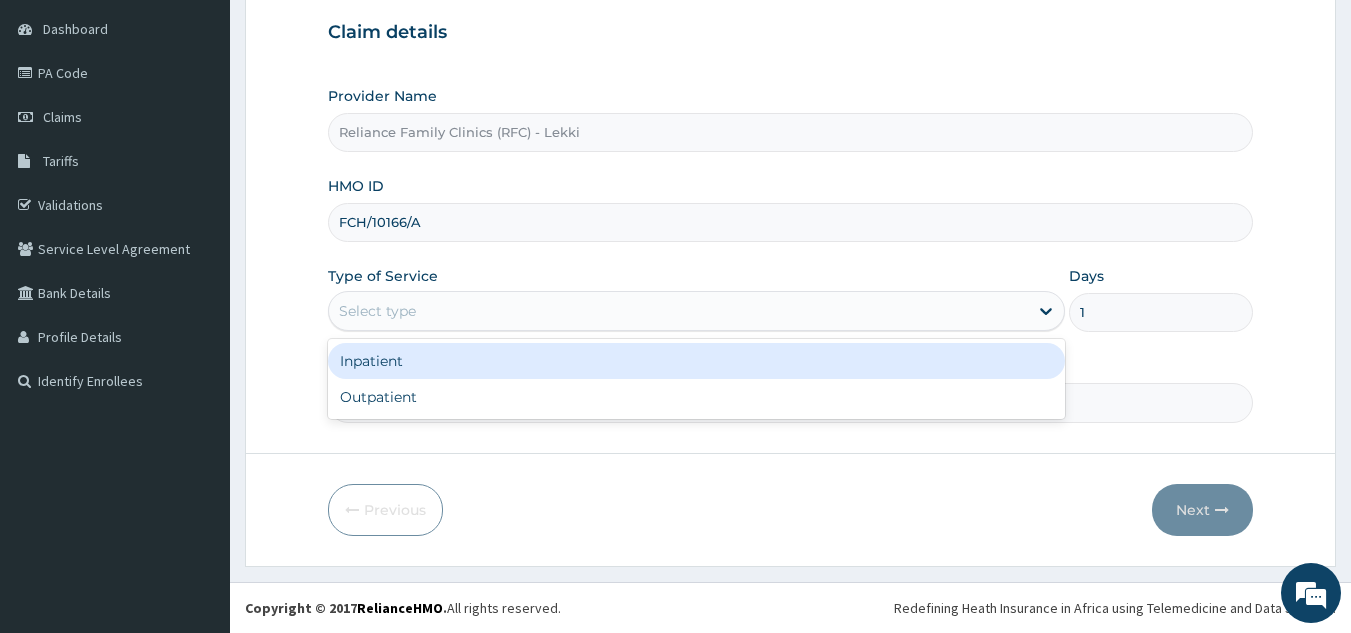 click on "Practitioner" at bounding box center (791, 402) 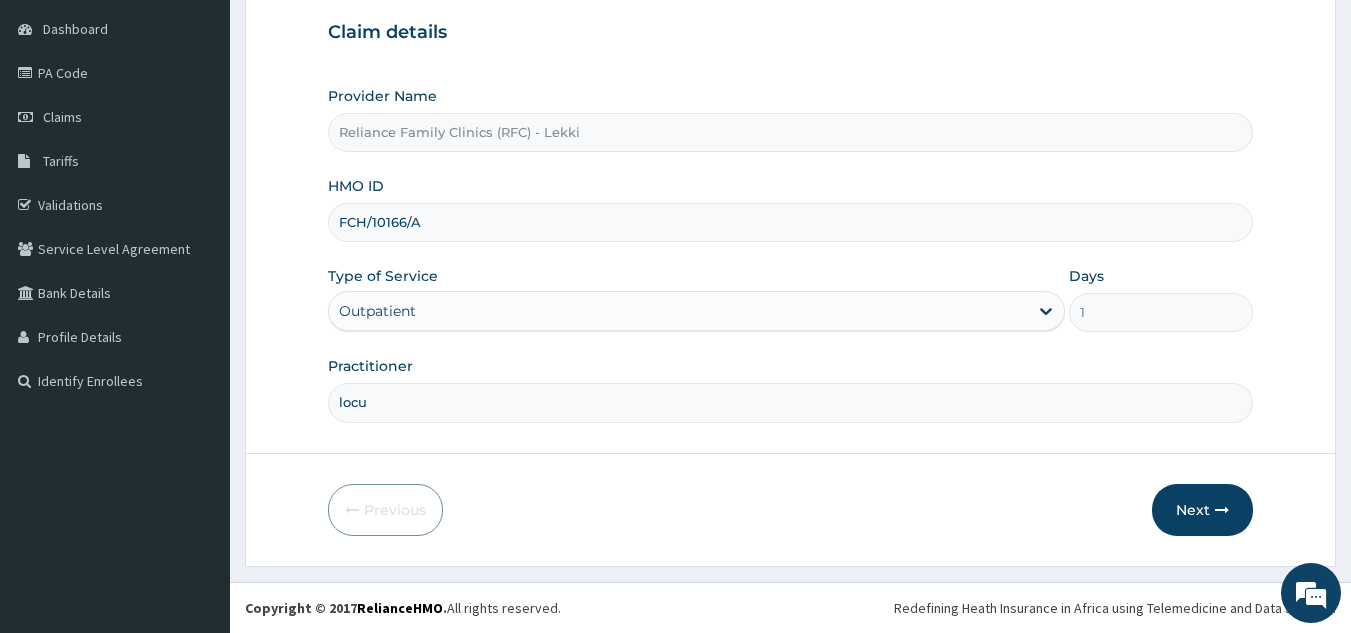 type on "locum" 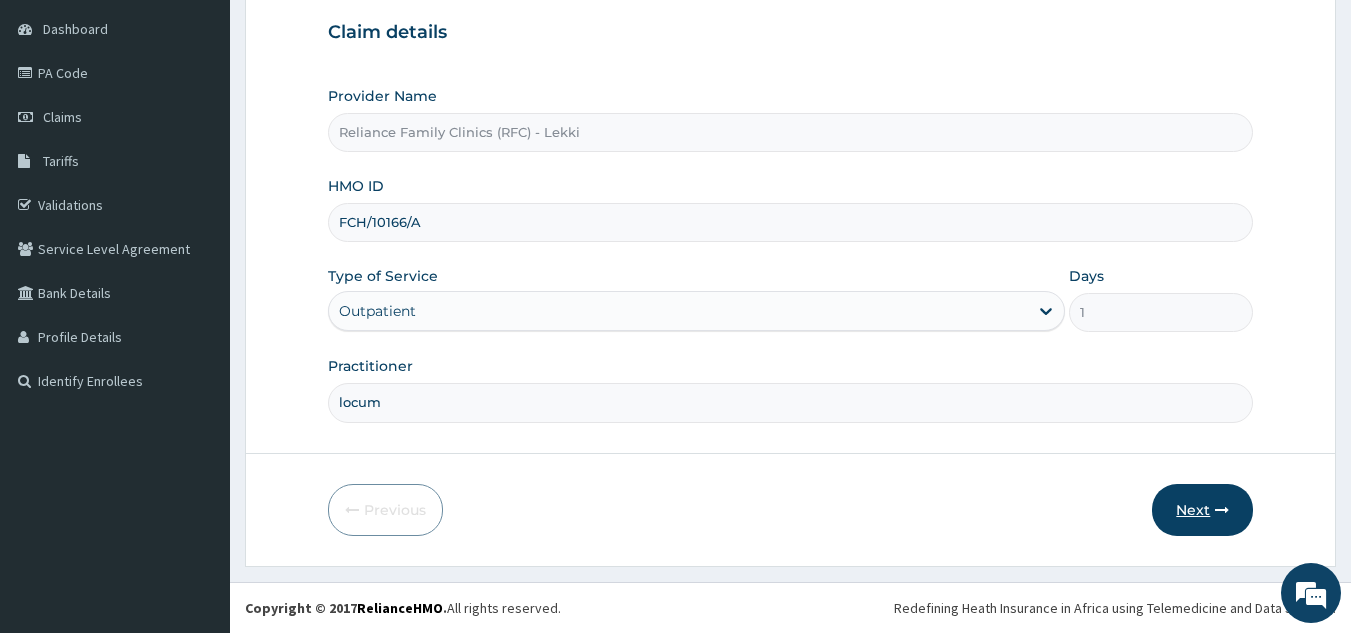 click on "Next" at bounding box center (1202, 510) 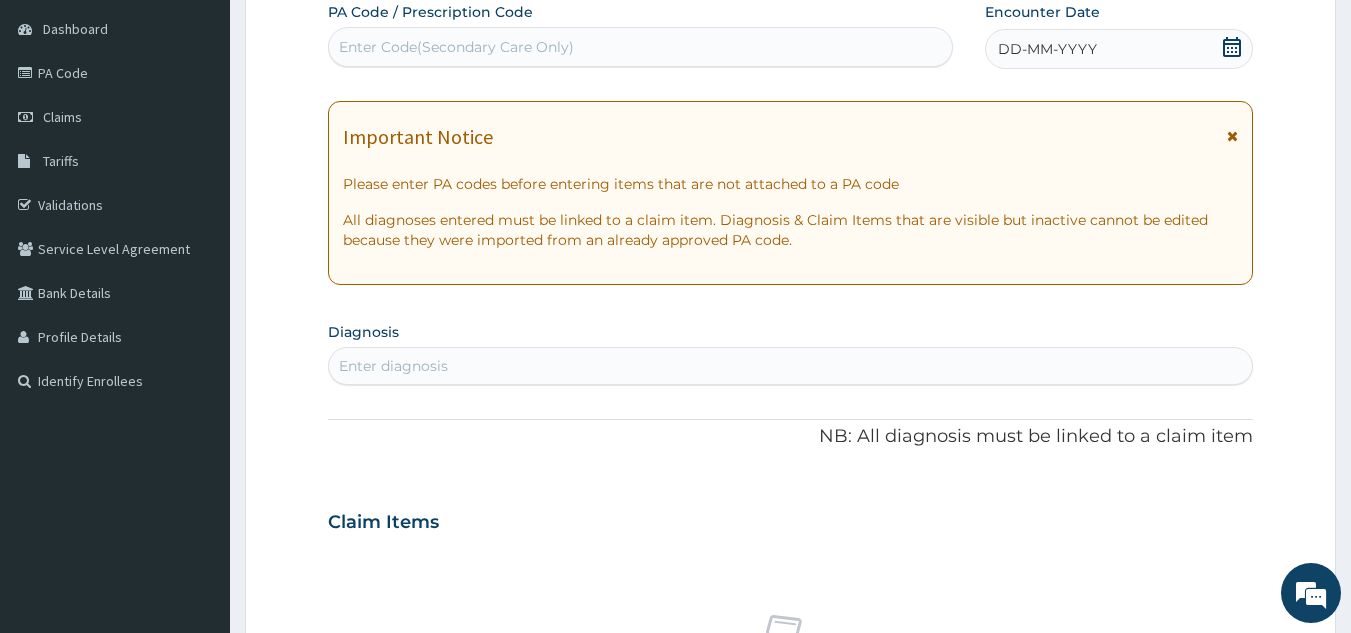 click on "DD-MM-YYYY" at bounding box center [1119, 49] 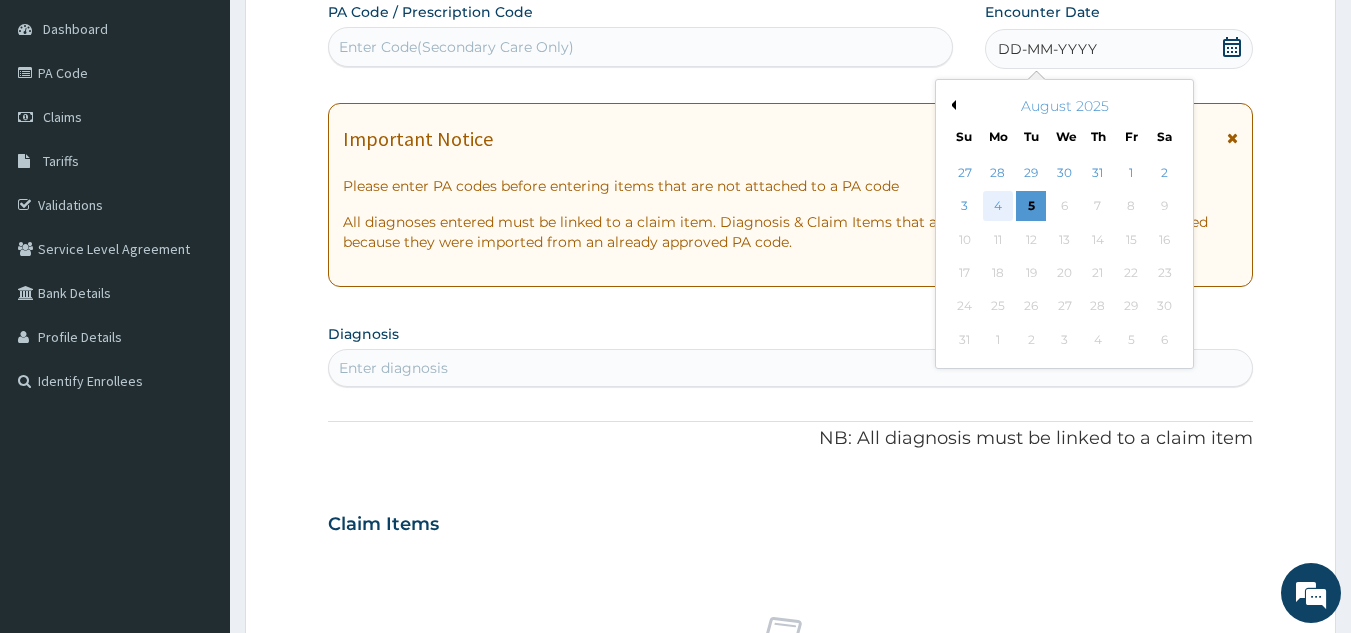 click on "4" at bounding box center [998, 207] 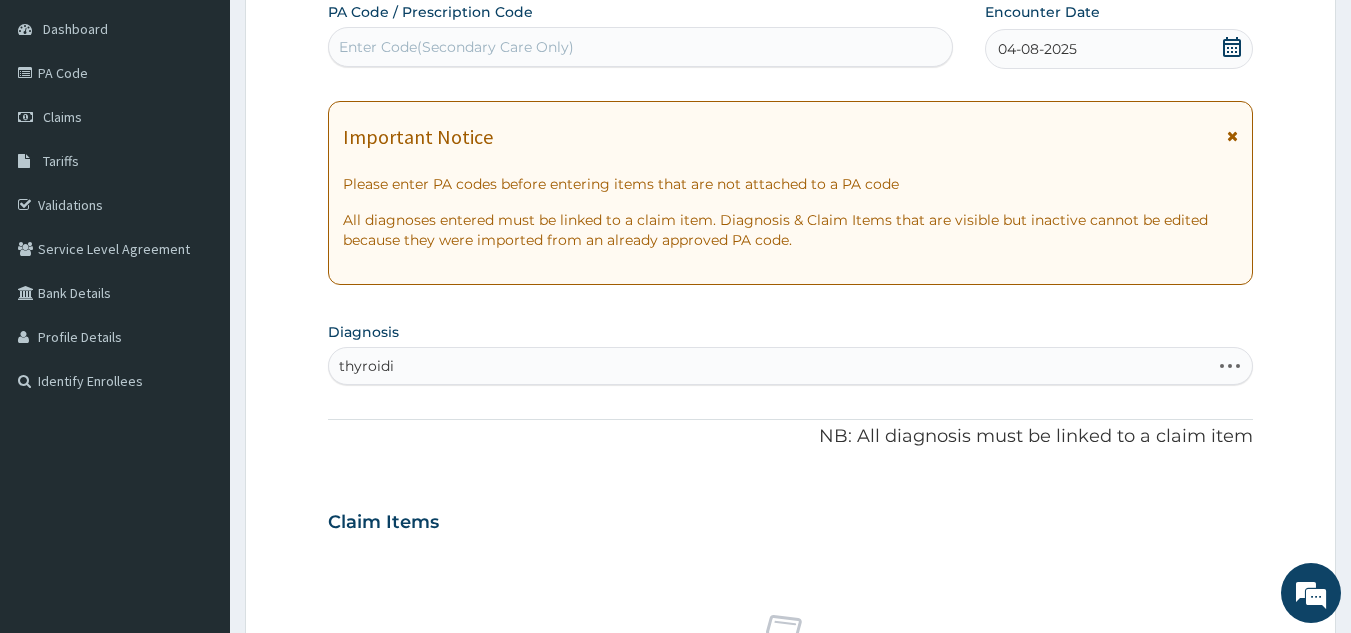 scroll, scrollTop: 0, scrollLeft: 0, axis: both 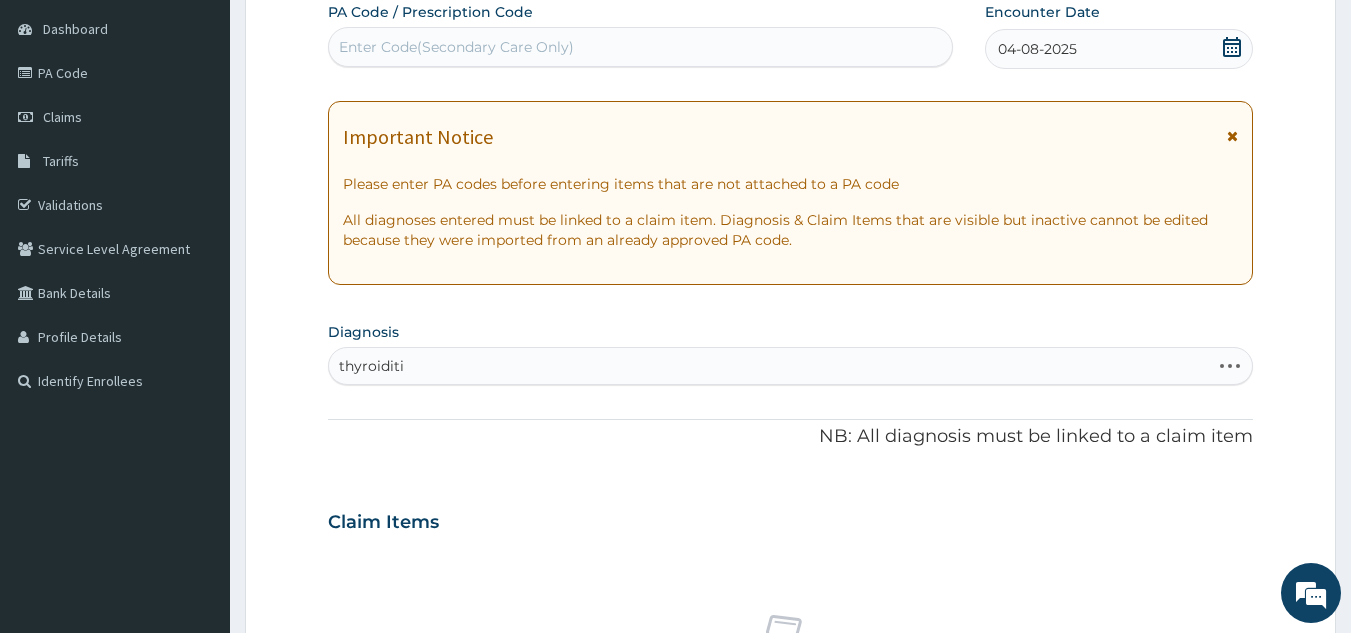 type on "thyroiditis" 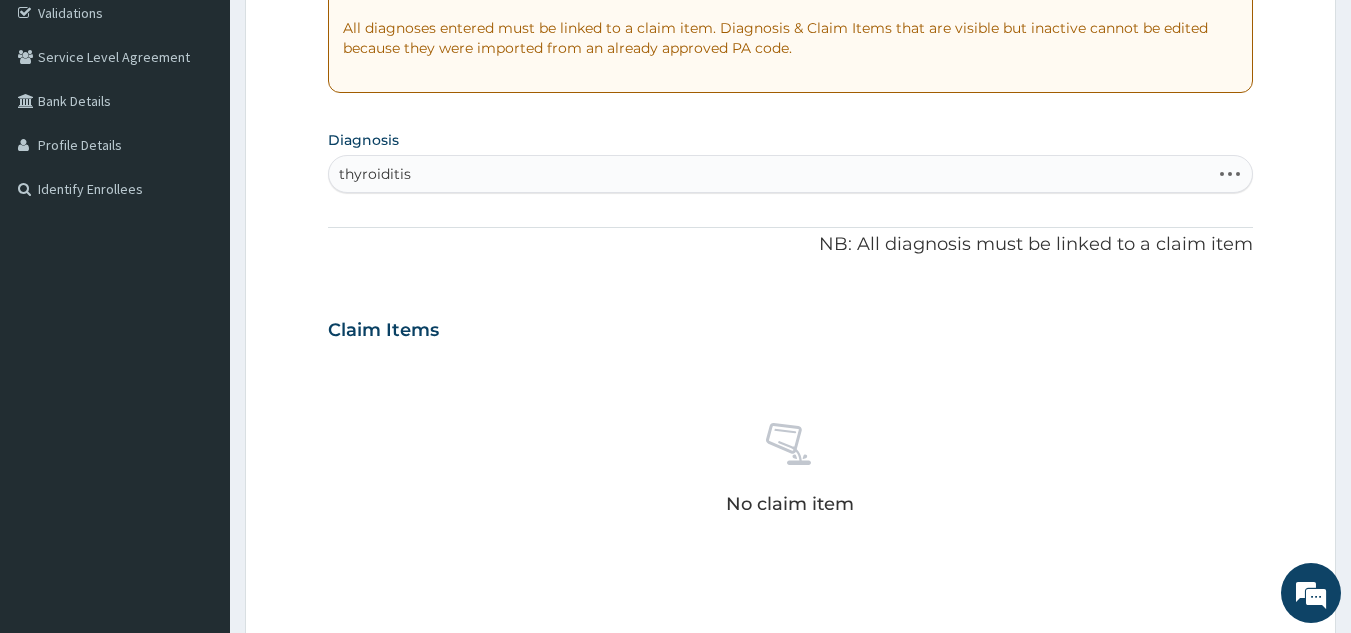 scroll, scrollTop: 385, scrollLeft: 0, axis: vertical 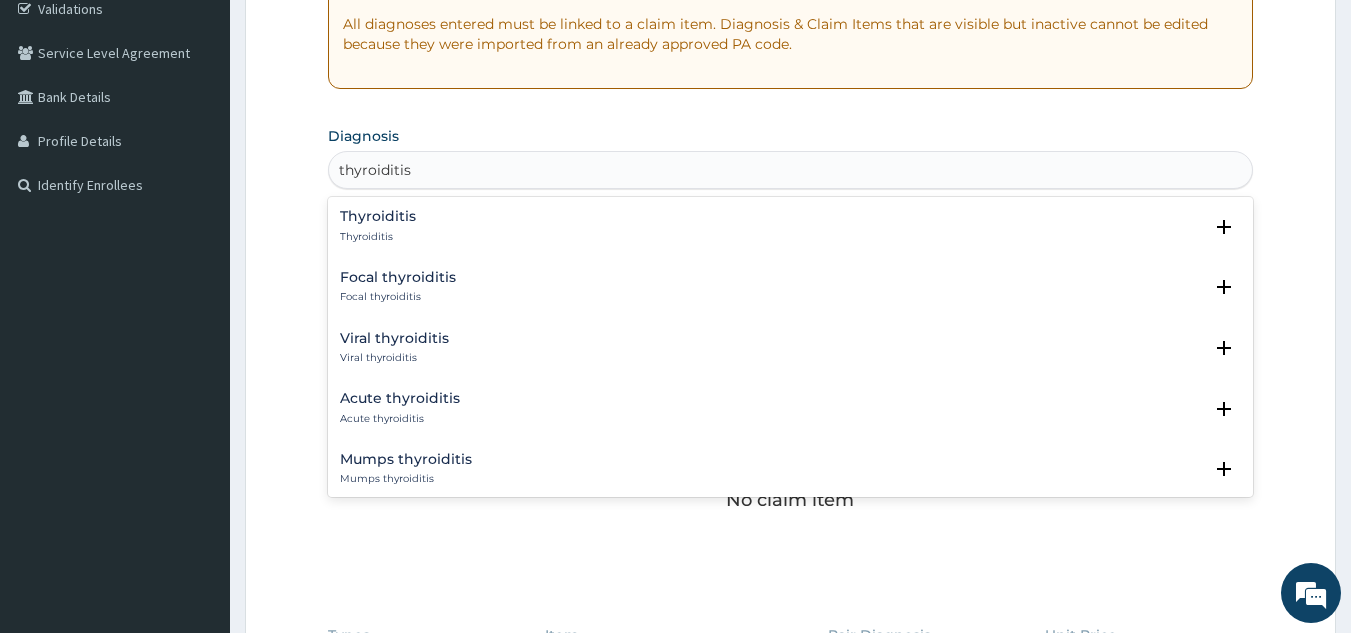 click on "Thyroiditis" at bounding box center (378, 216) 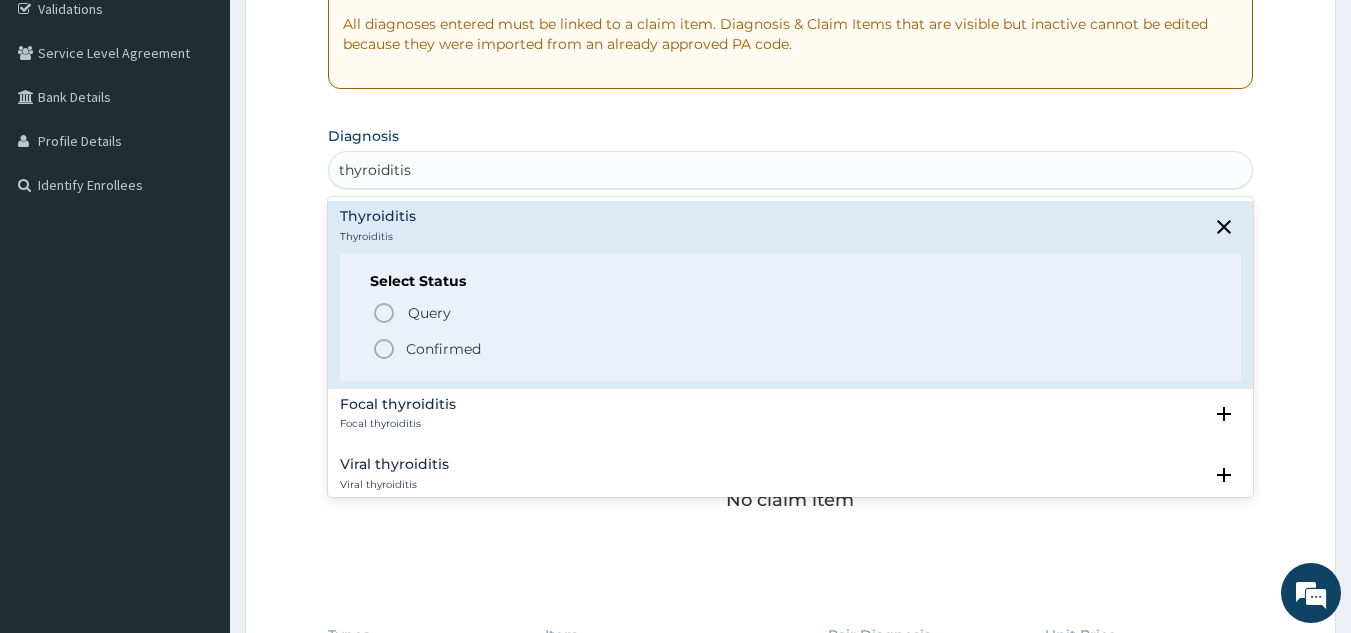 click on "Confirmed" at bounding box center (443, 349) 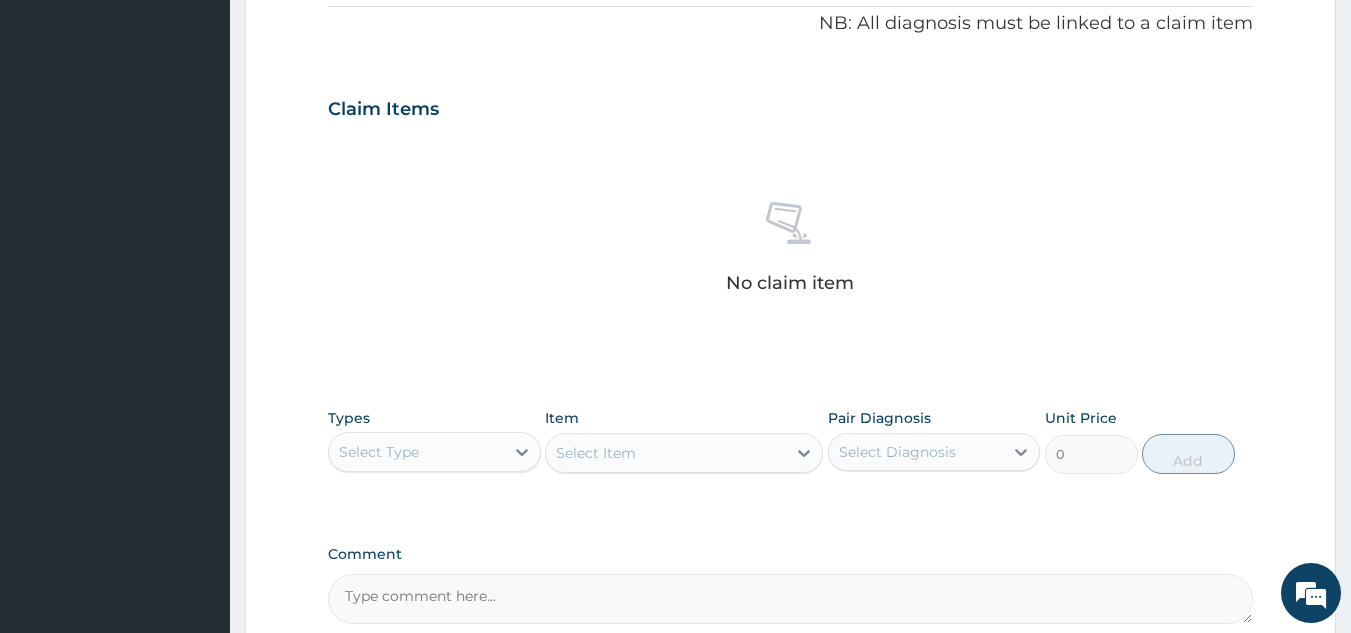scroll, scrollTop: 809, scrollLeft: 0, axis: vertical 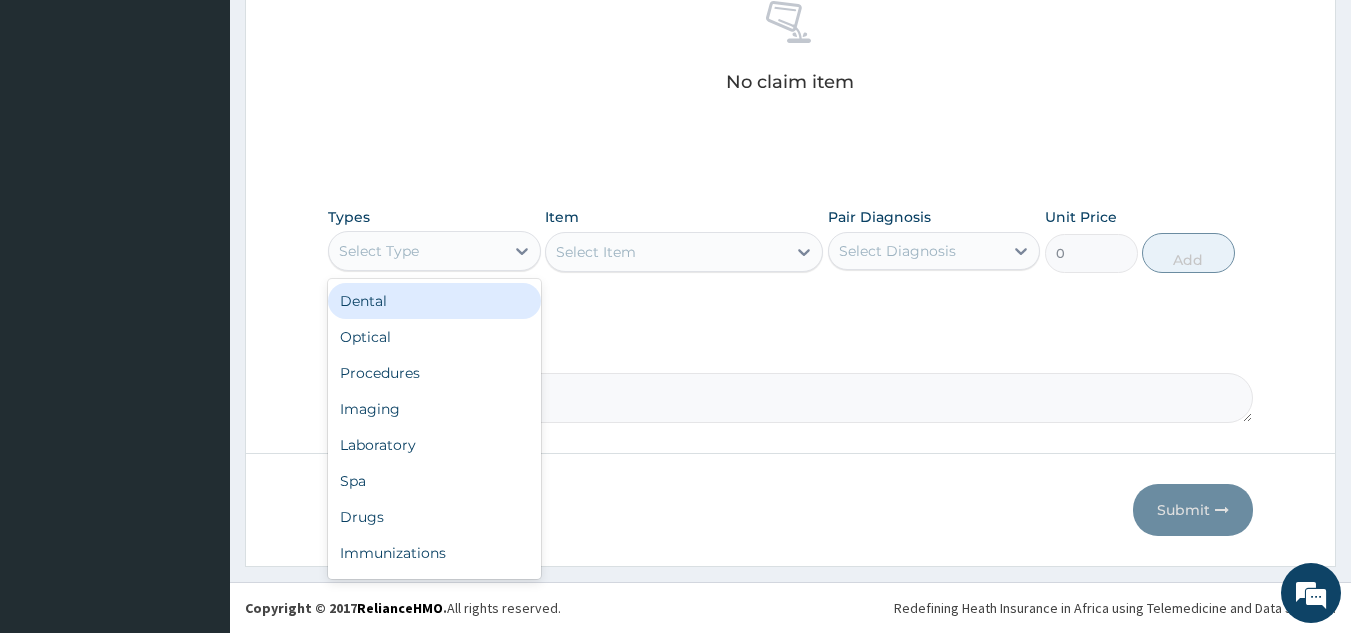 click on "Procedures" at bounding box center (434, 373) 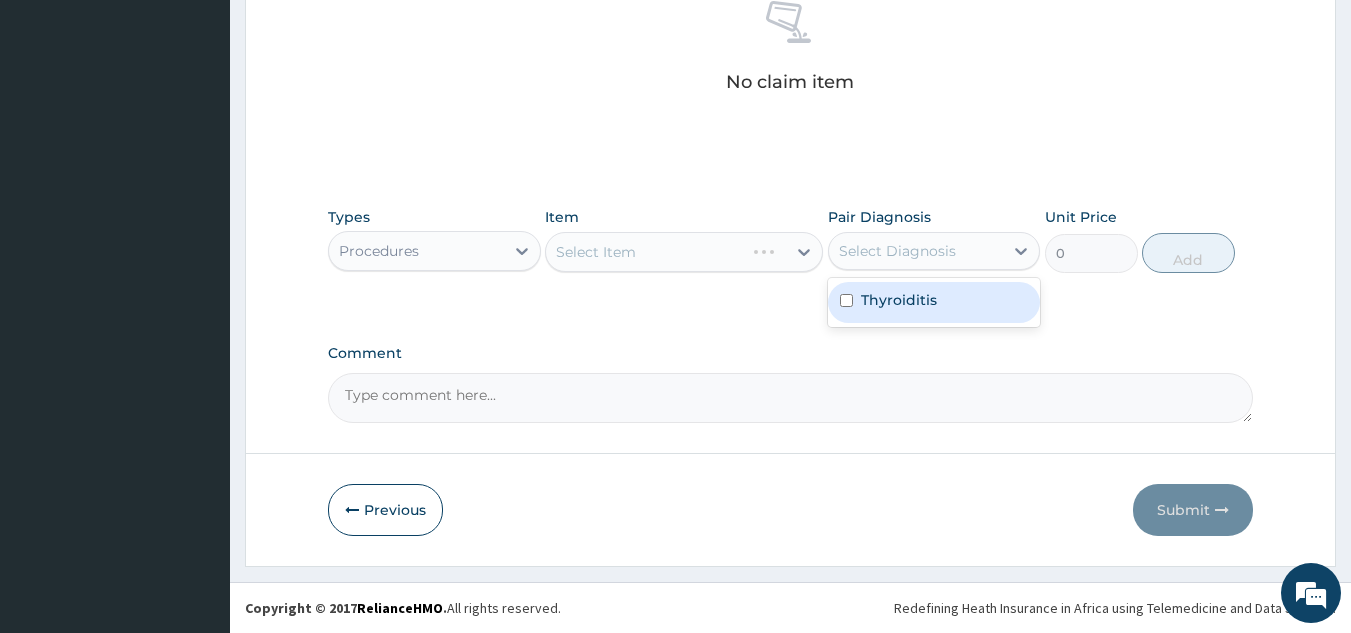 click on "Thyroiditis" at bounding box center [934, 302] 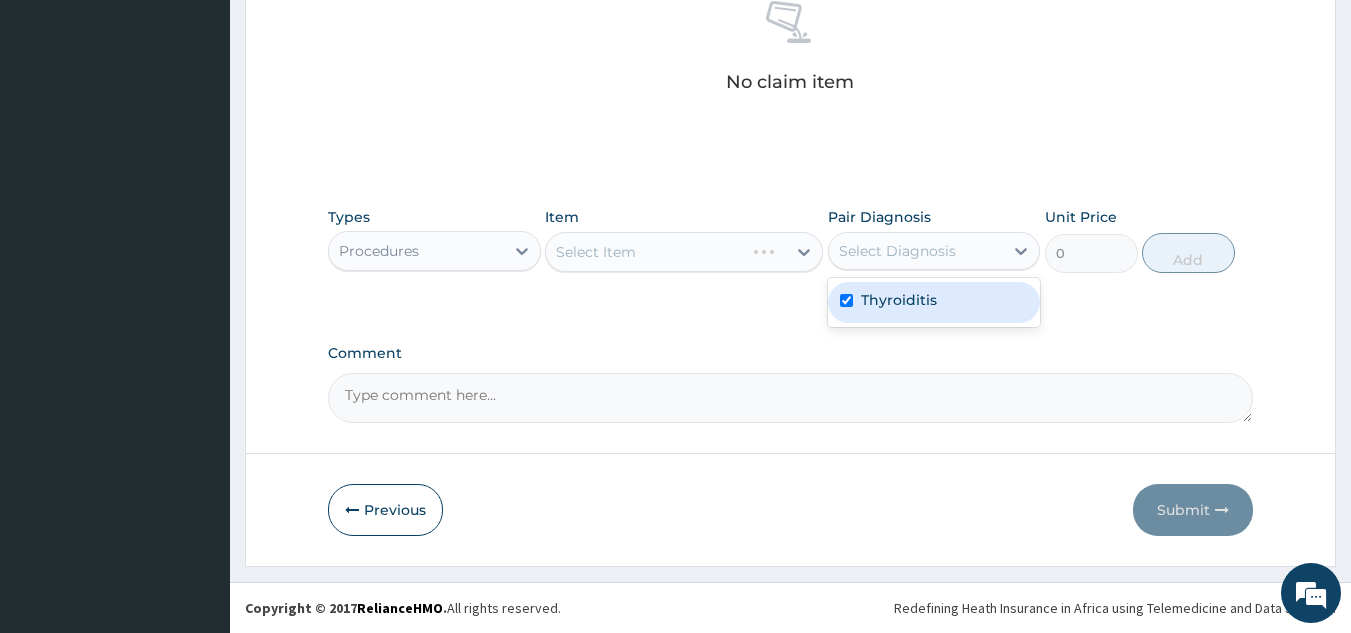 checkbox on "true" 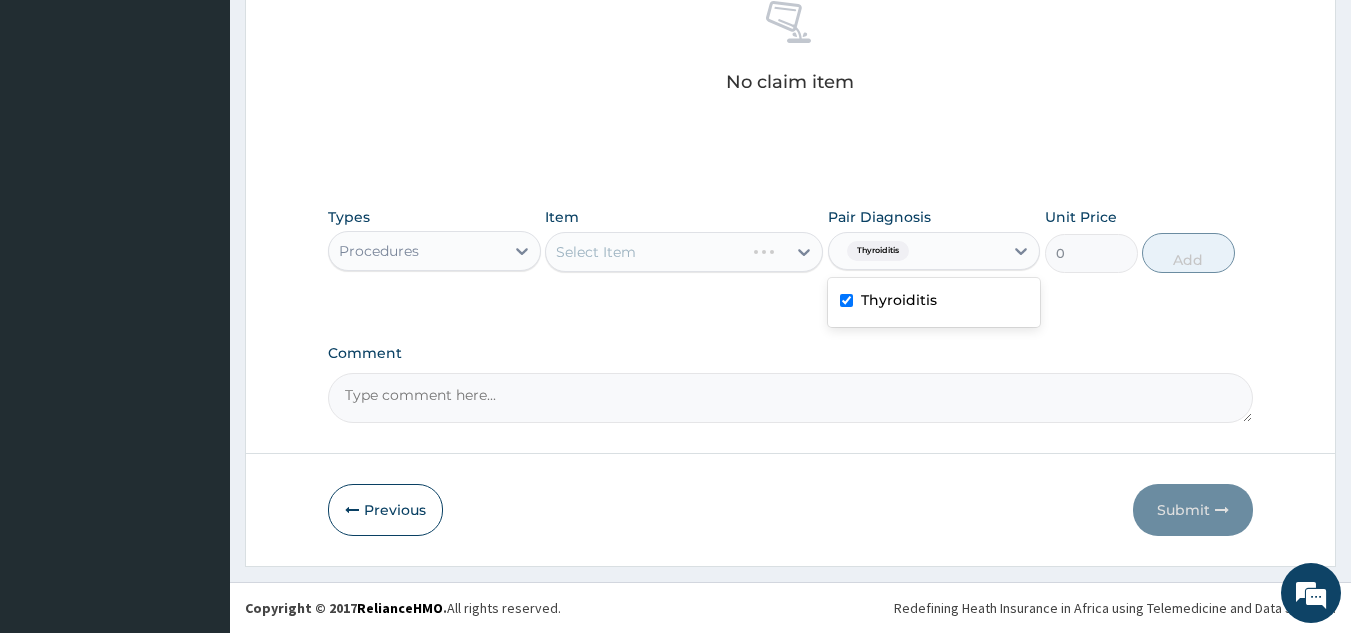 click on "Select Item" at bounding box center [684, 252] 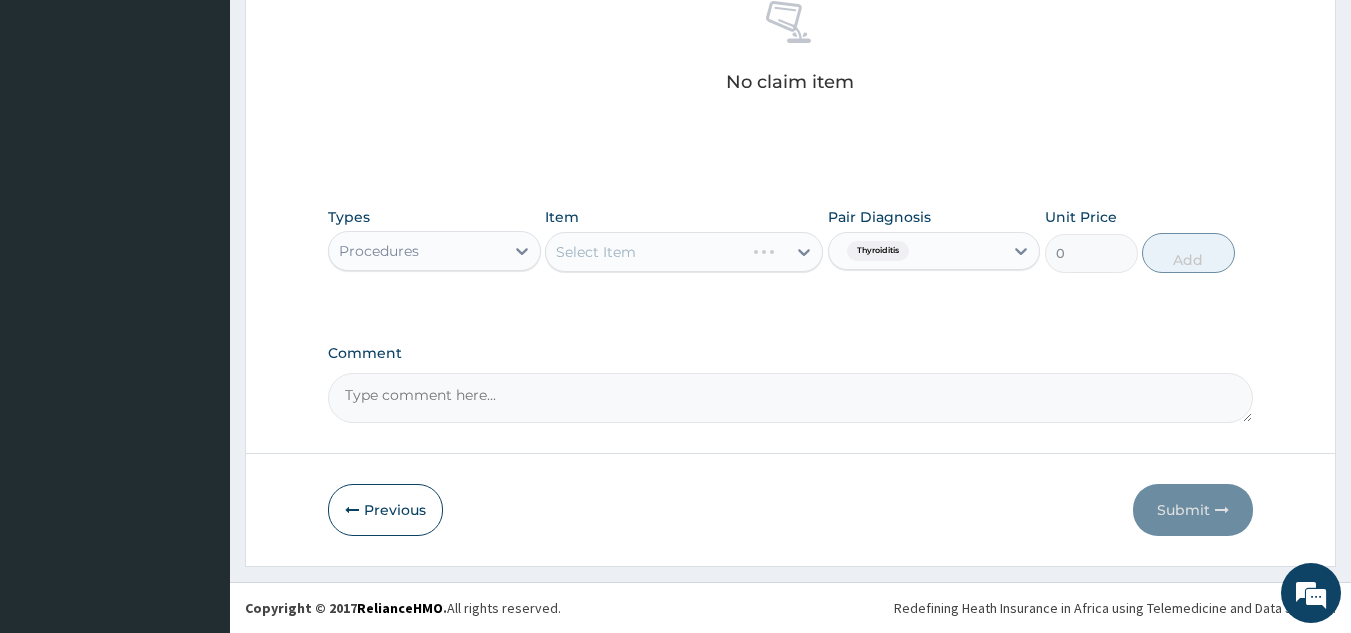 click on "Select Item" at bounding box center [684, 252] 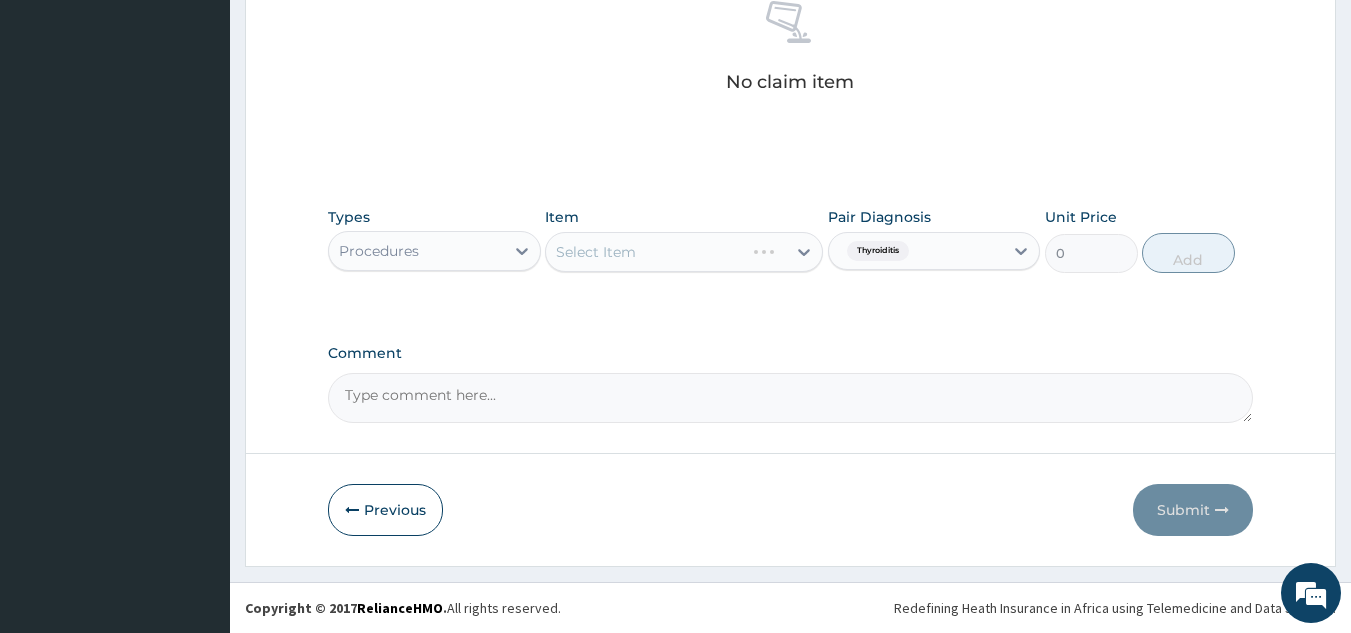 click on "Select Item" at bounding box center [684, 252] 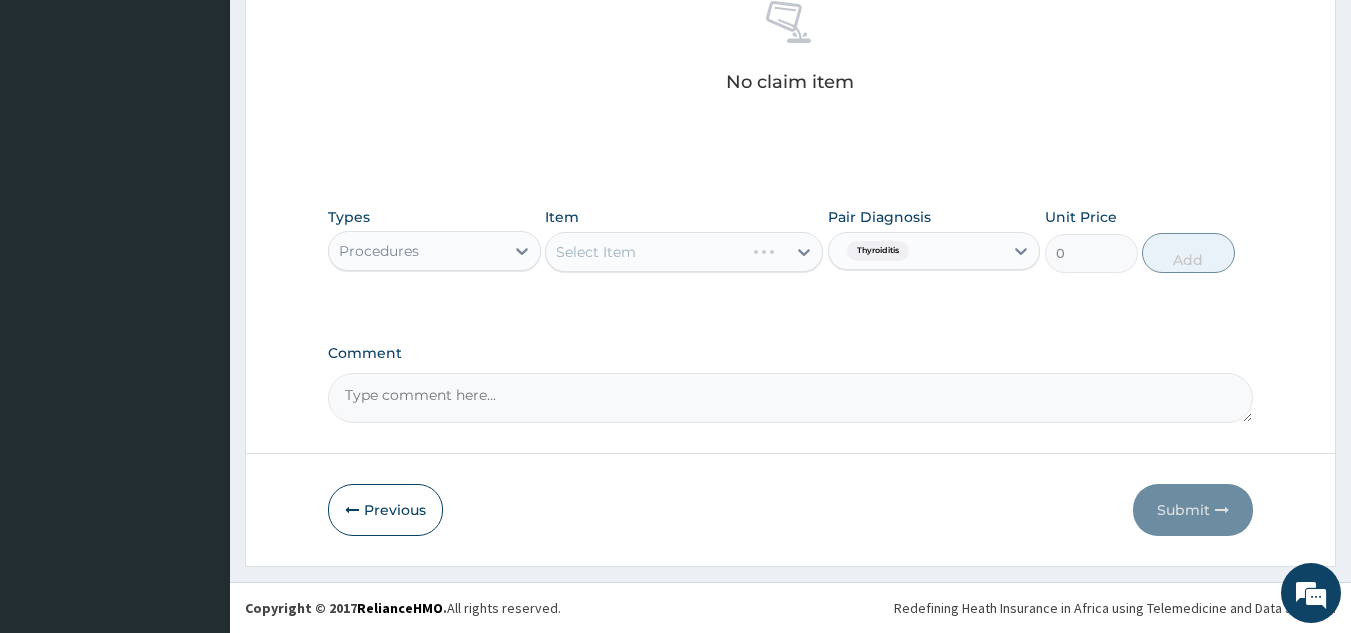 click on "Select Item" at bounding box center [684, 252] 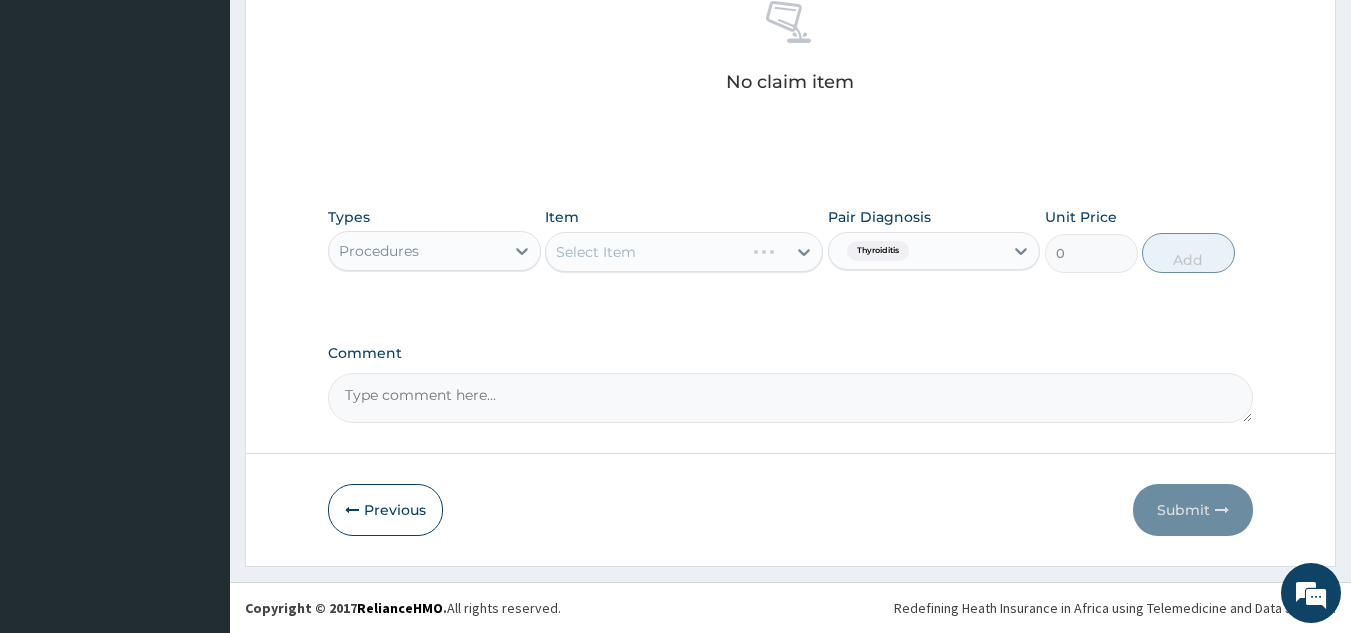 click on "Select Item" at bounding box center (684, 252) 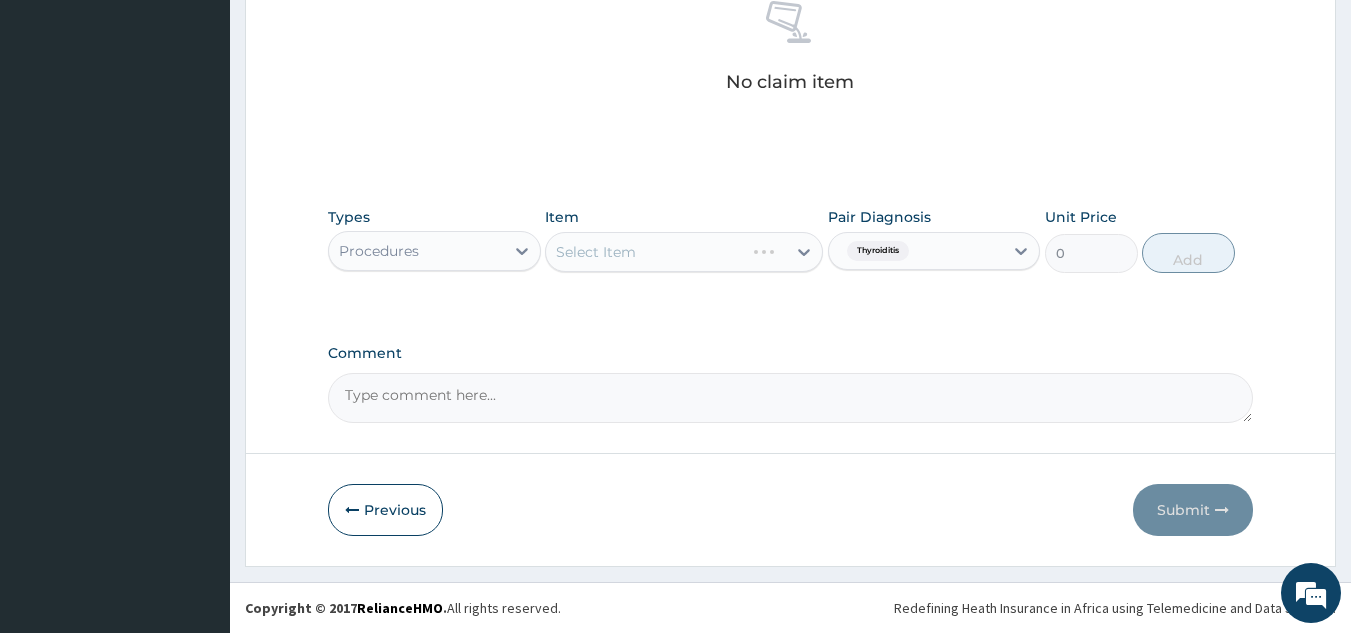 click on "Item Select Item" at bounding box center (684, 240) 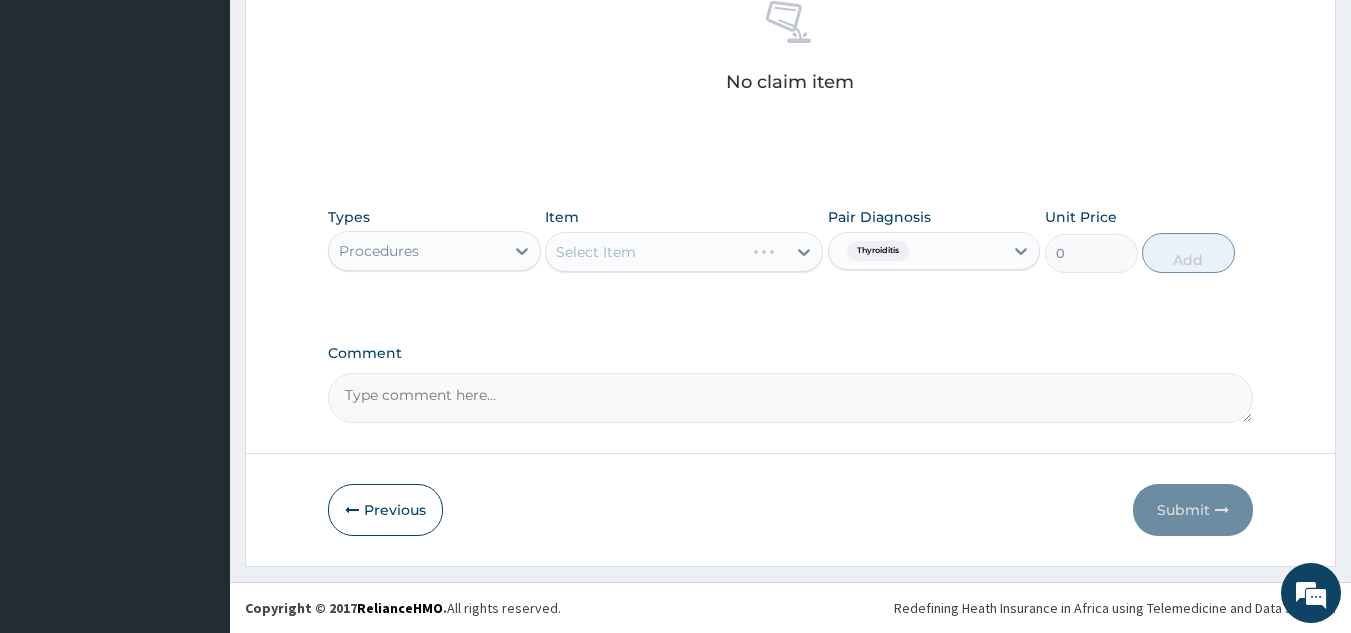 click on "Select Item" at bounding box center (684, 252) 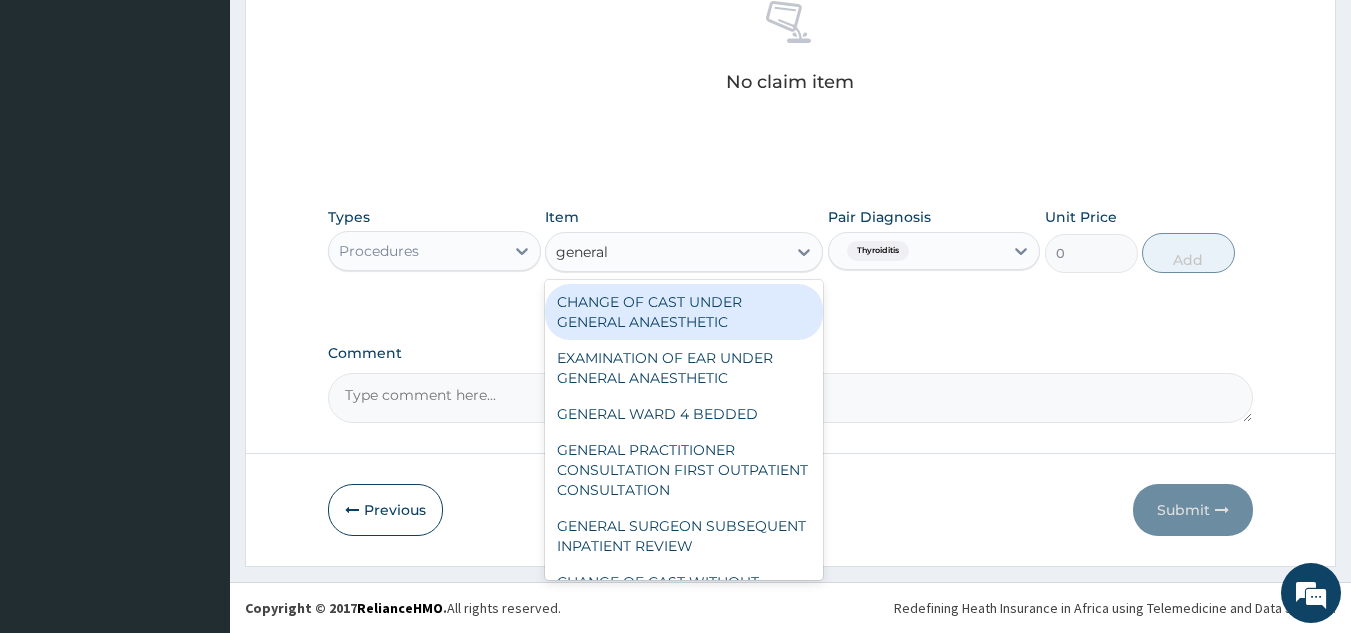 type on "general p" 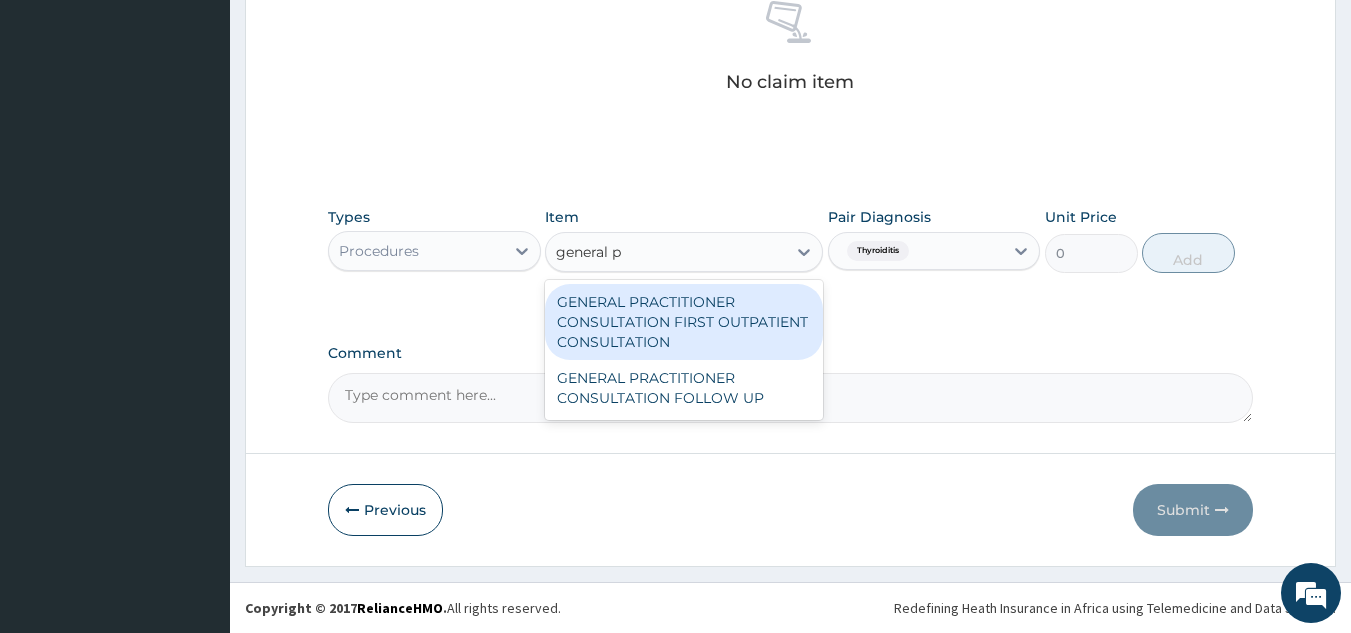click on "GENERAL PRACTITIONER CONSULTATION FIRST OUTPATIENT CONSULTATION" at bounding box center [684, 322] 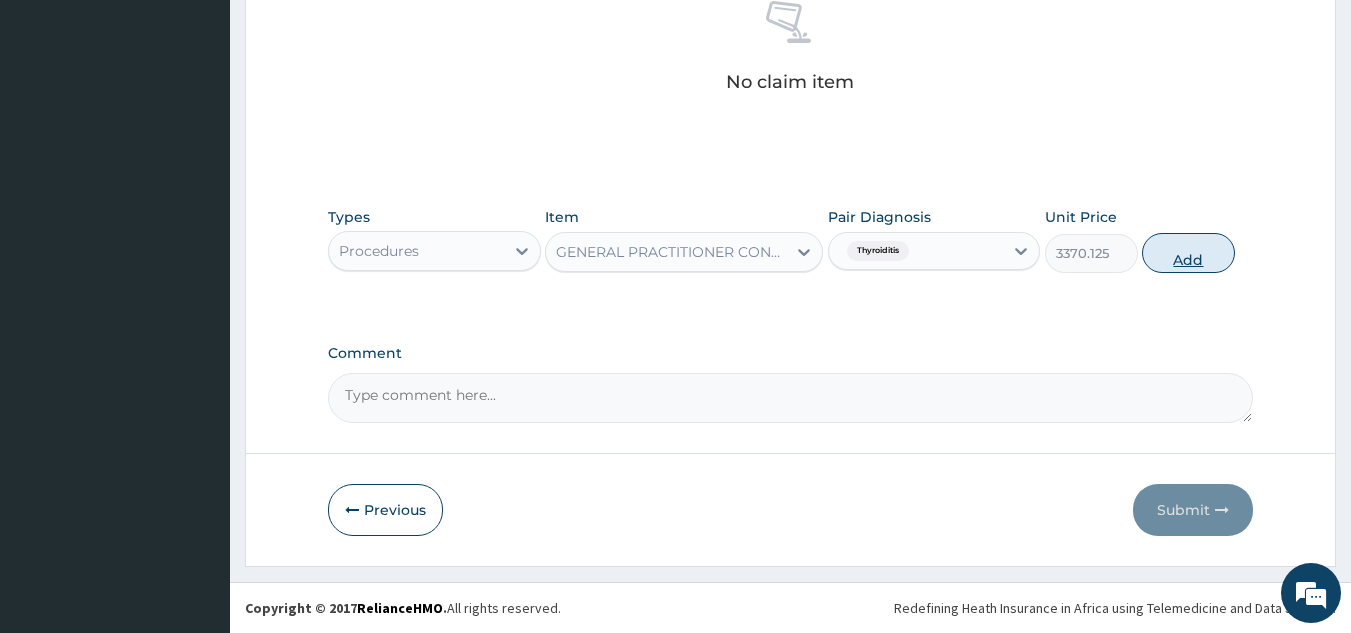 click on "Add" at bounding box center (1188, 253) 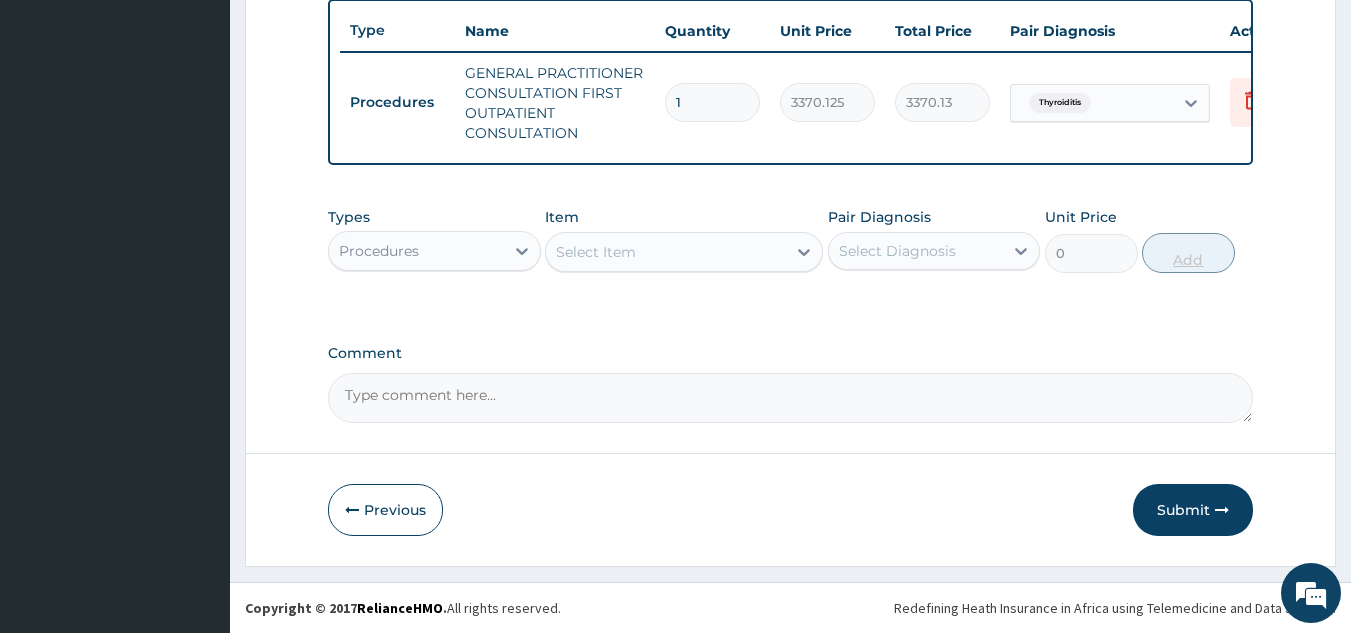 scroll, scrollTop: 760, scrollLeft: 0, axis: vertical 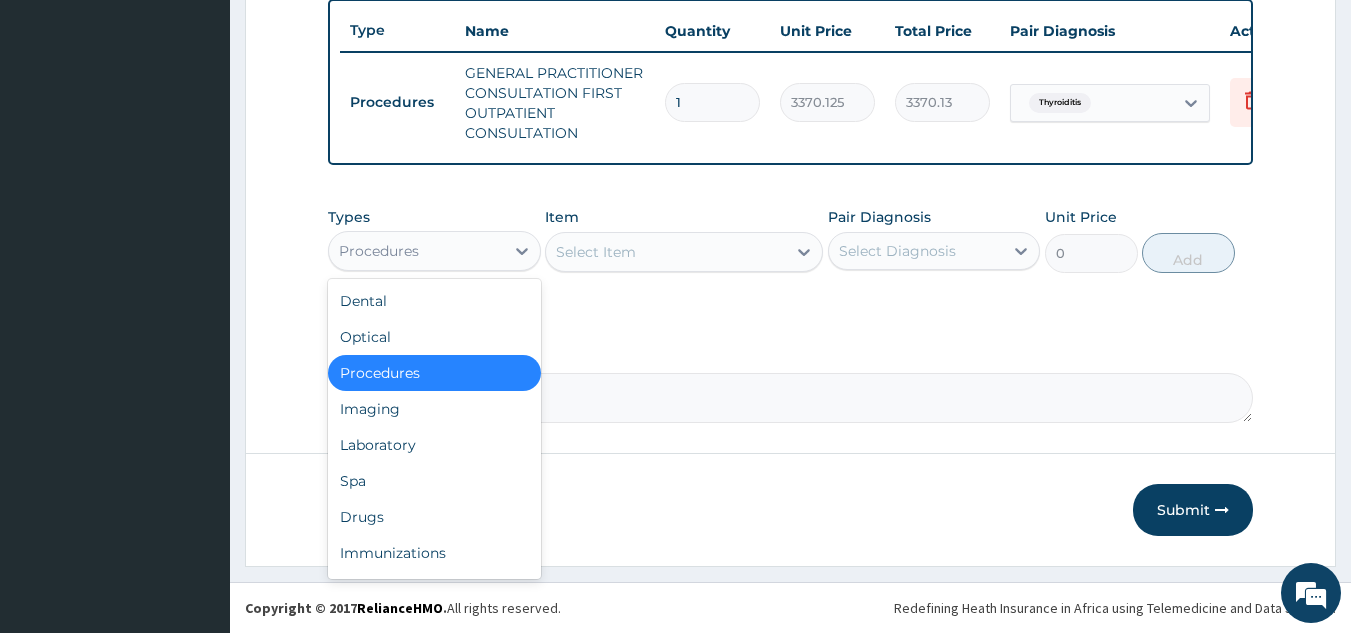 click on "Laboratory" at bounding box center [434, 445] 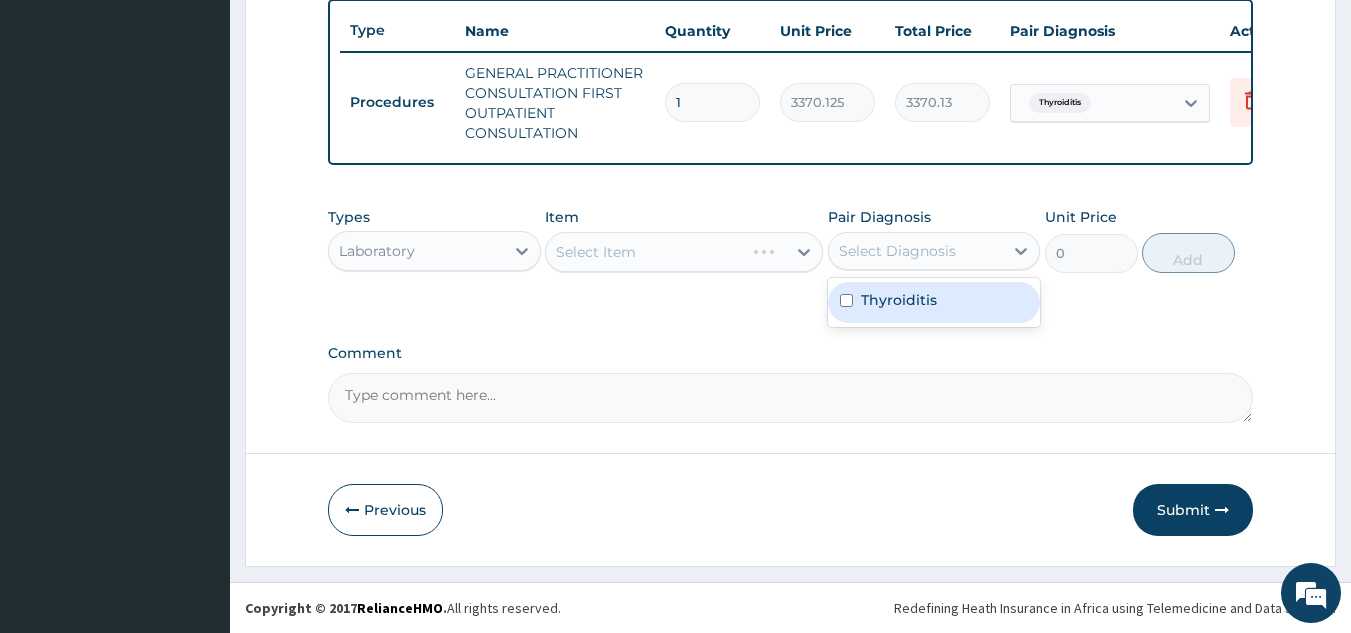 click on "Thyroiditis" at bounding box center (899, 300) 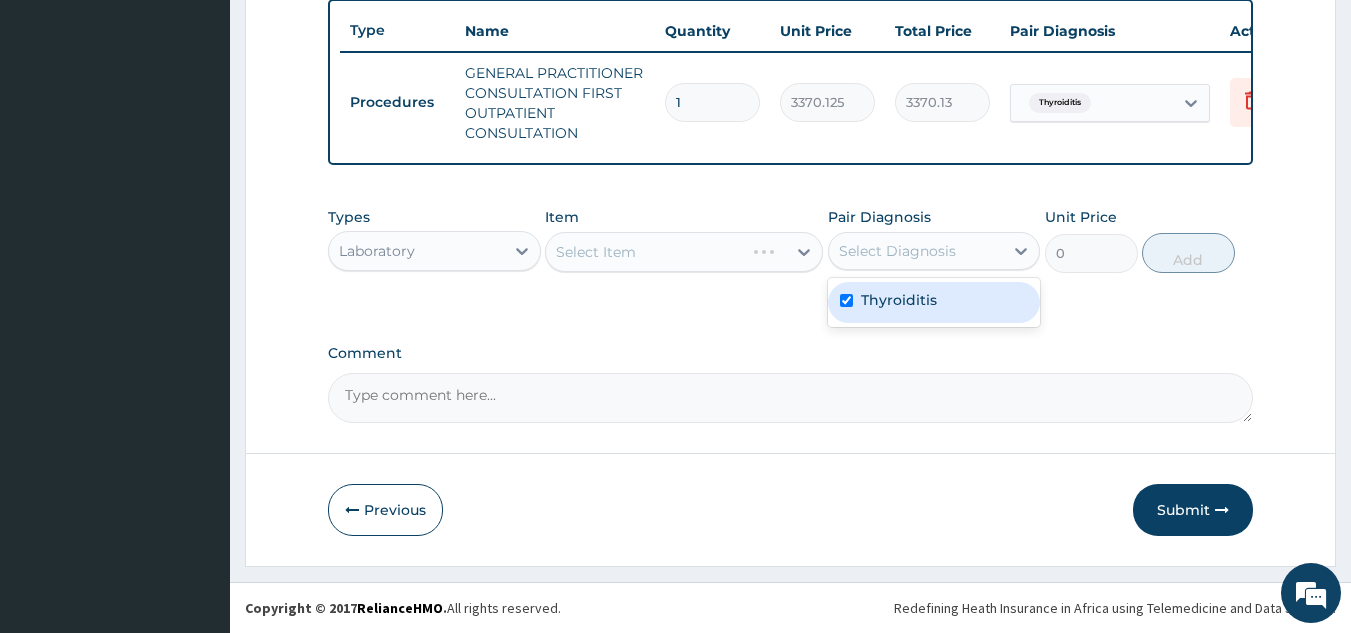 checkbox on "true" 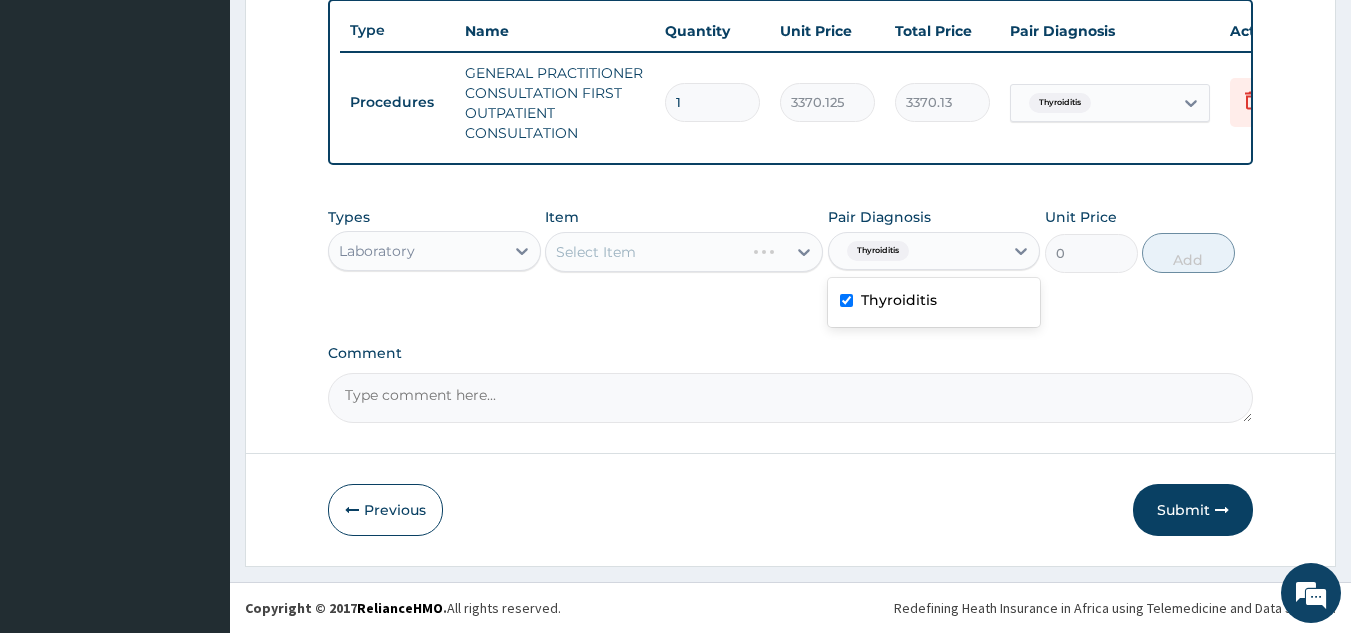 click on "Select Item" at bounding box center [684, 252] 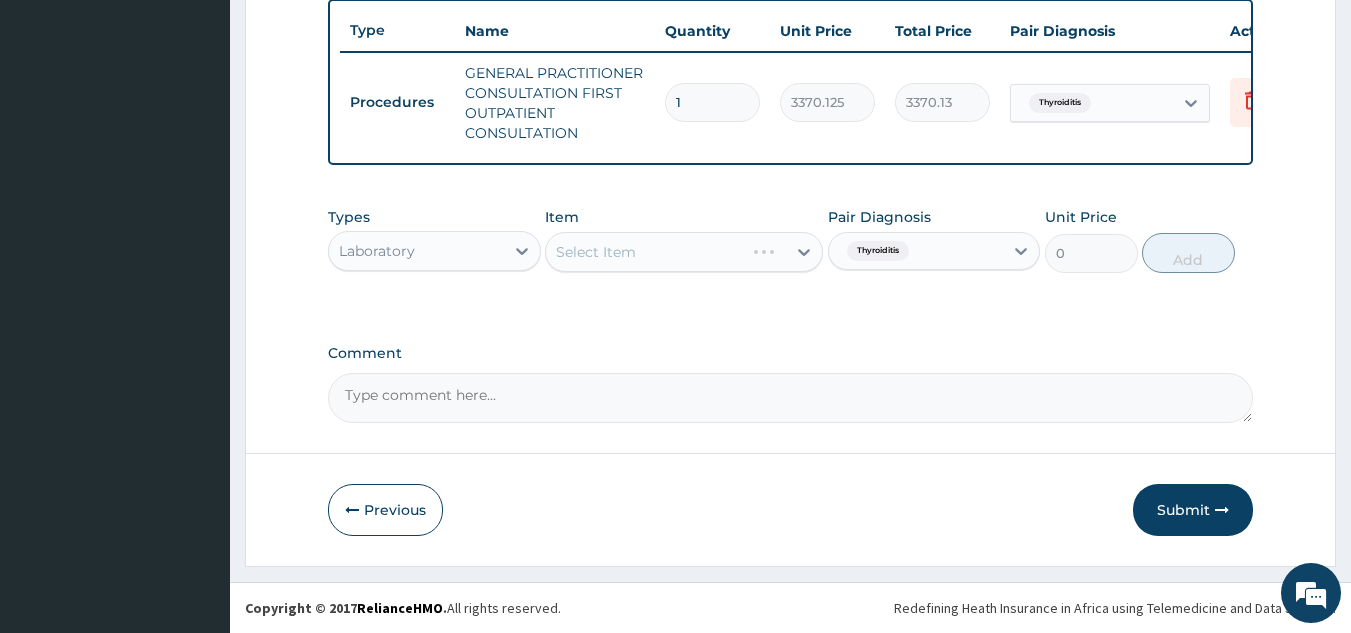 click on "Select Item" at bounding box center [684, 252] 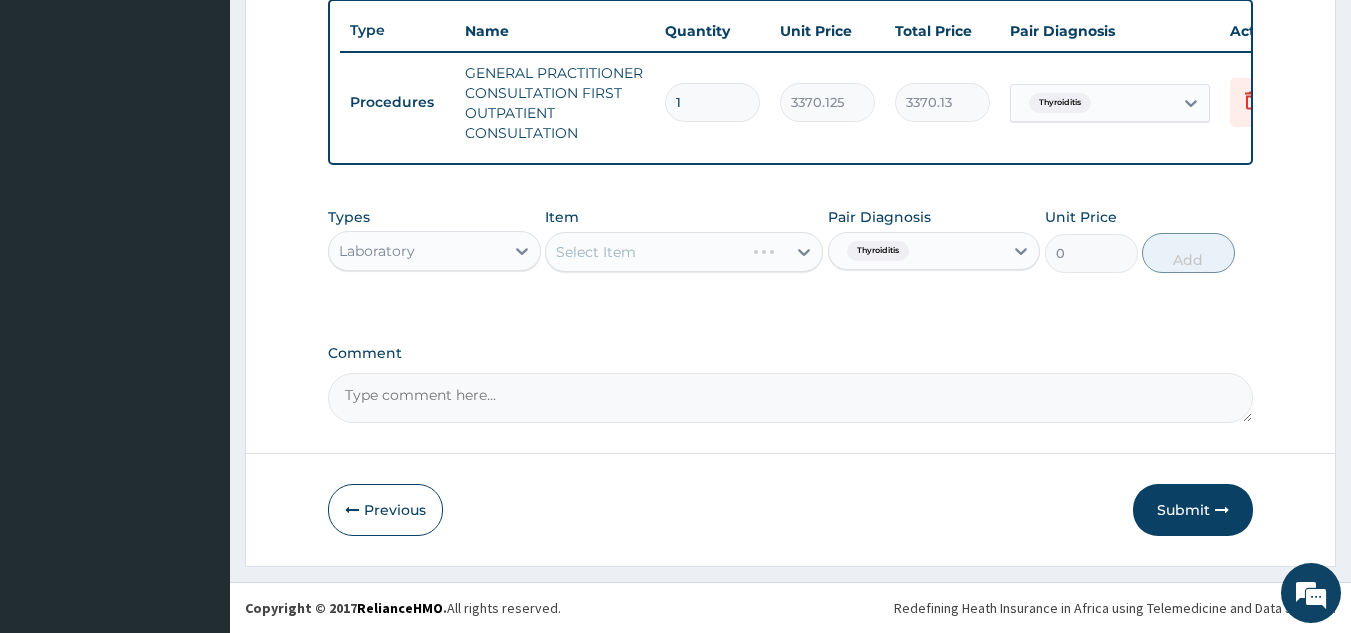 click on "Select Item" at bounding box center [684, 252] 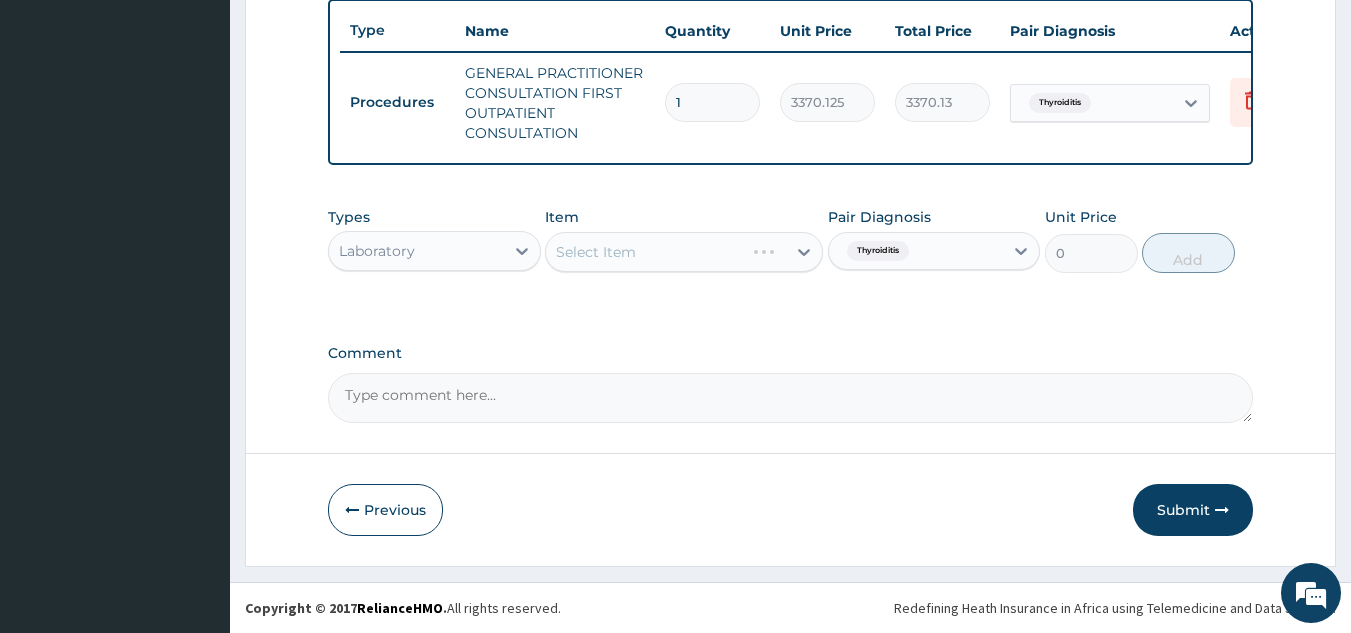 click on "Select Item" at bounding box center (684, 252) 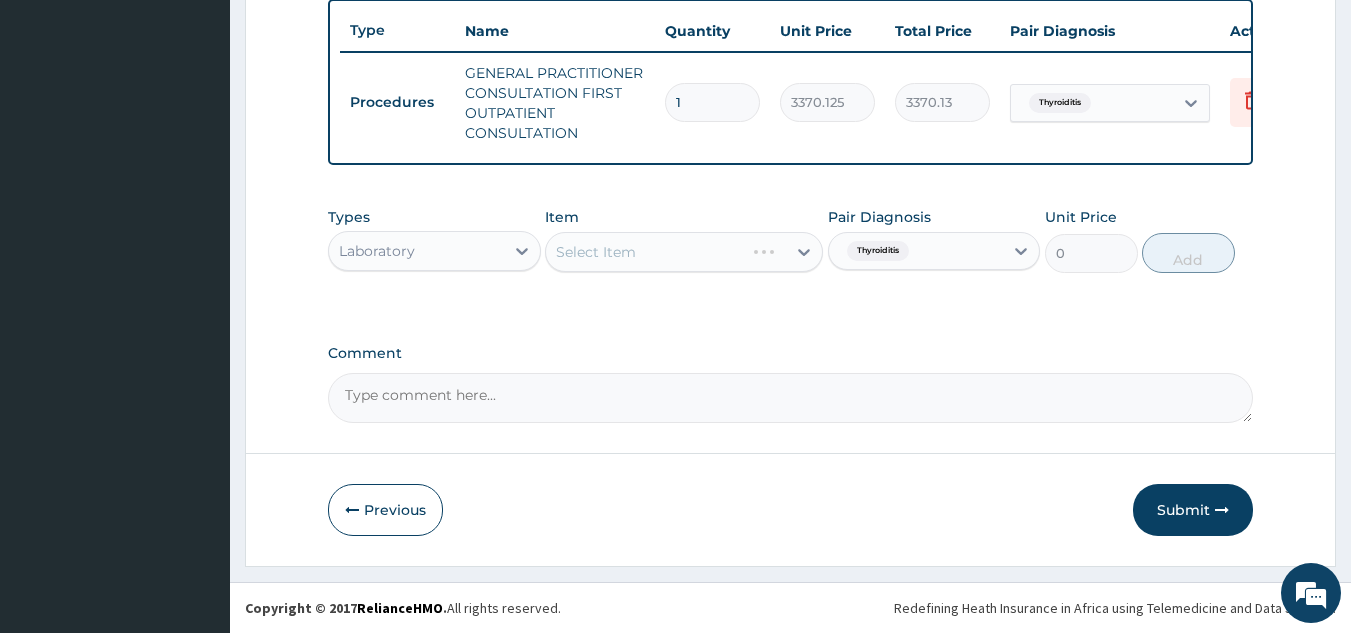 click on "Select Item" at bounding box center [684, 252] 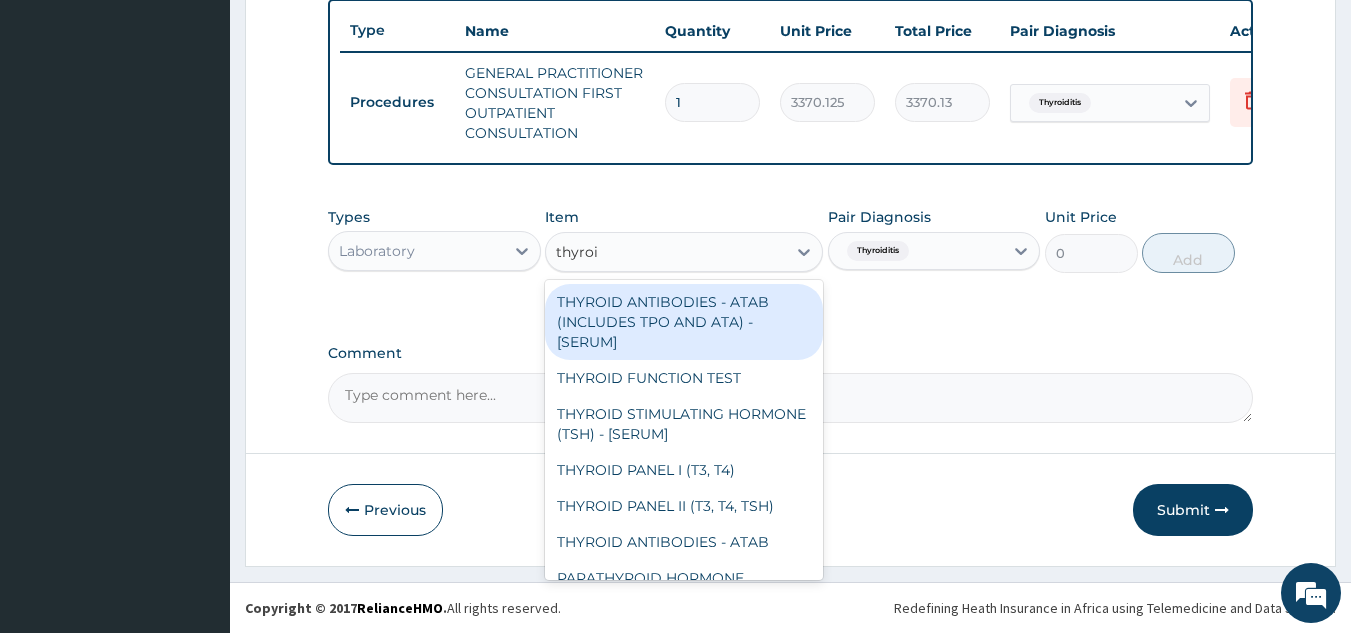 type on "thyroid" 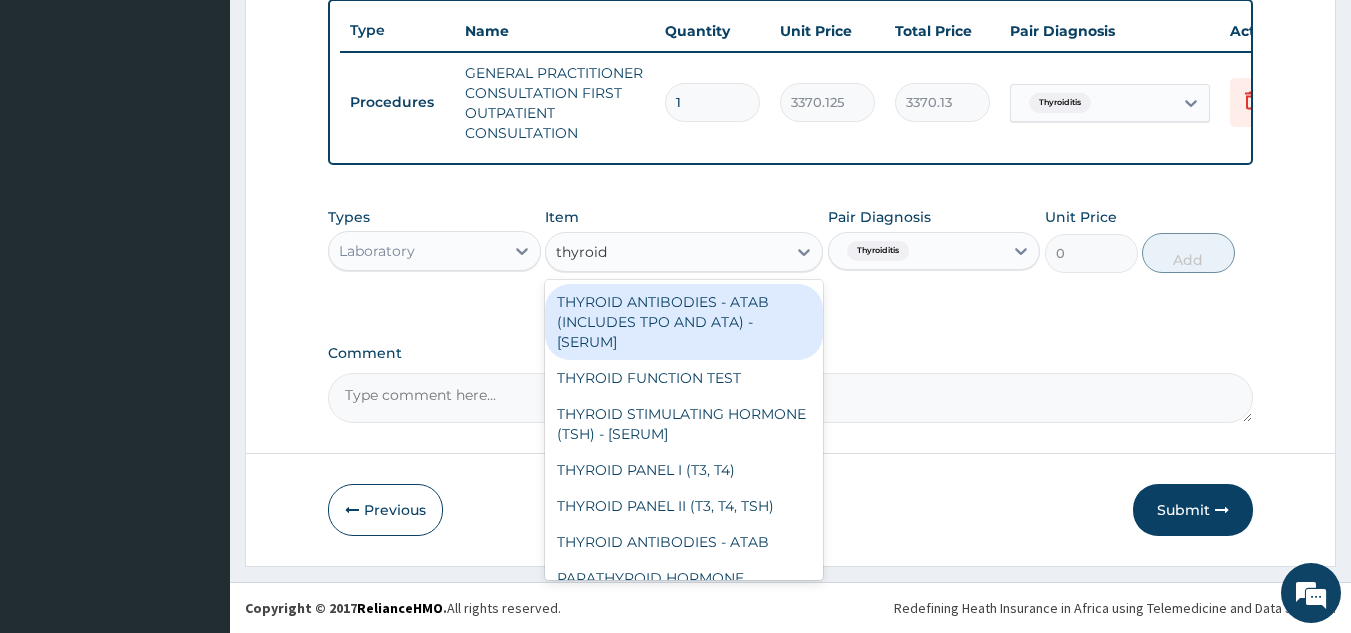 click on "THYROID FUNCTION TEST" at bounding box center (684, 378) 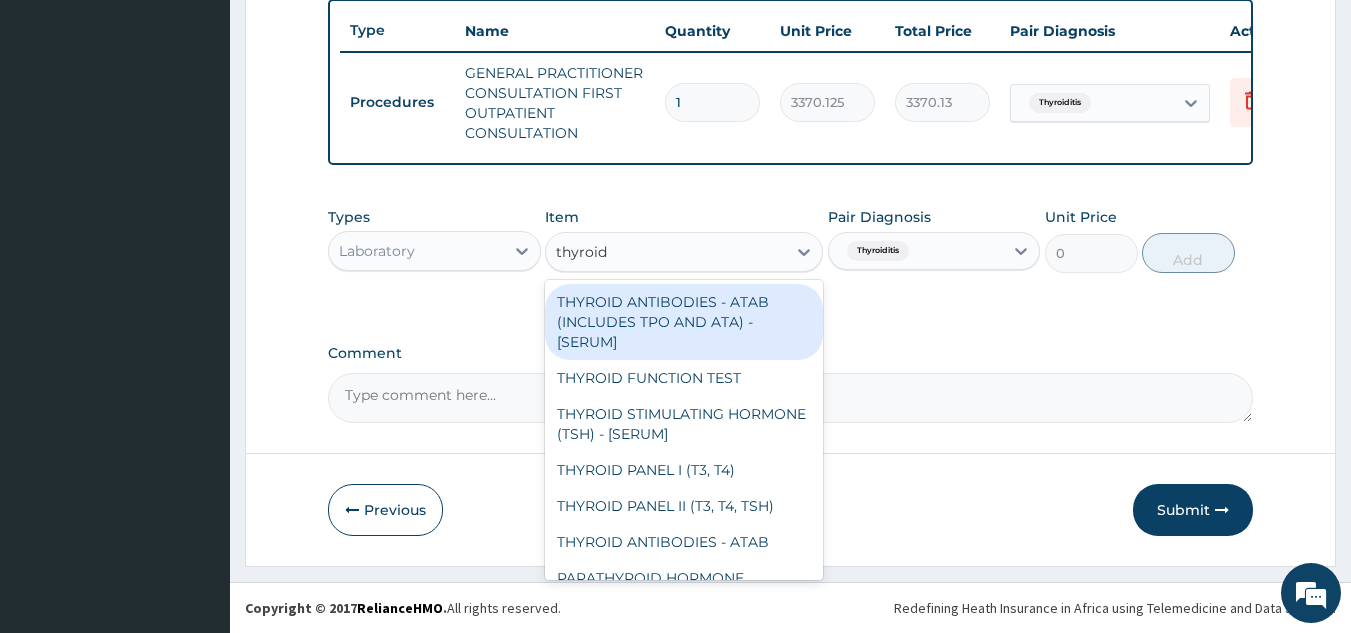 type 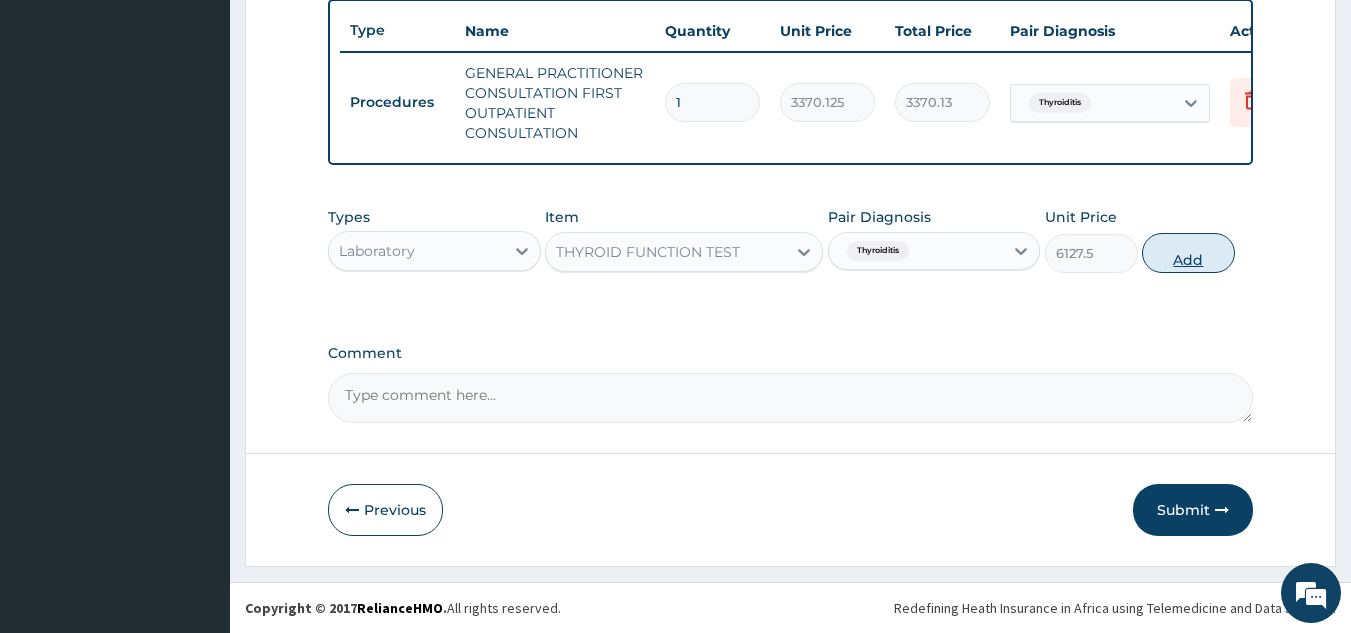 click on "Add" at bounding box center (1188, 253) 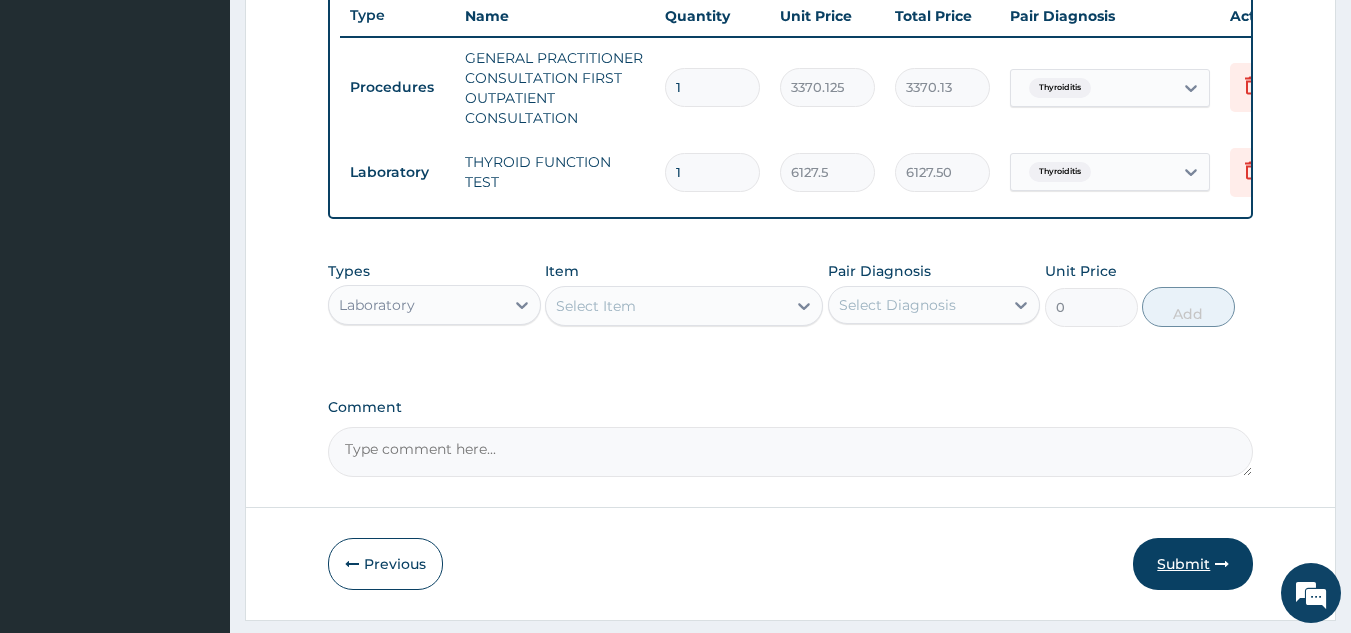 click on "Submit" at bounding box center [1193, 564] 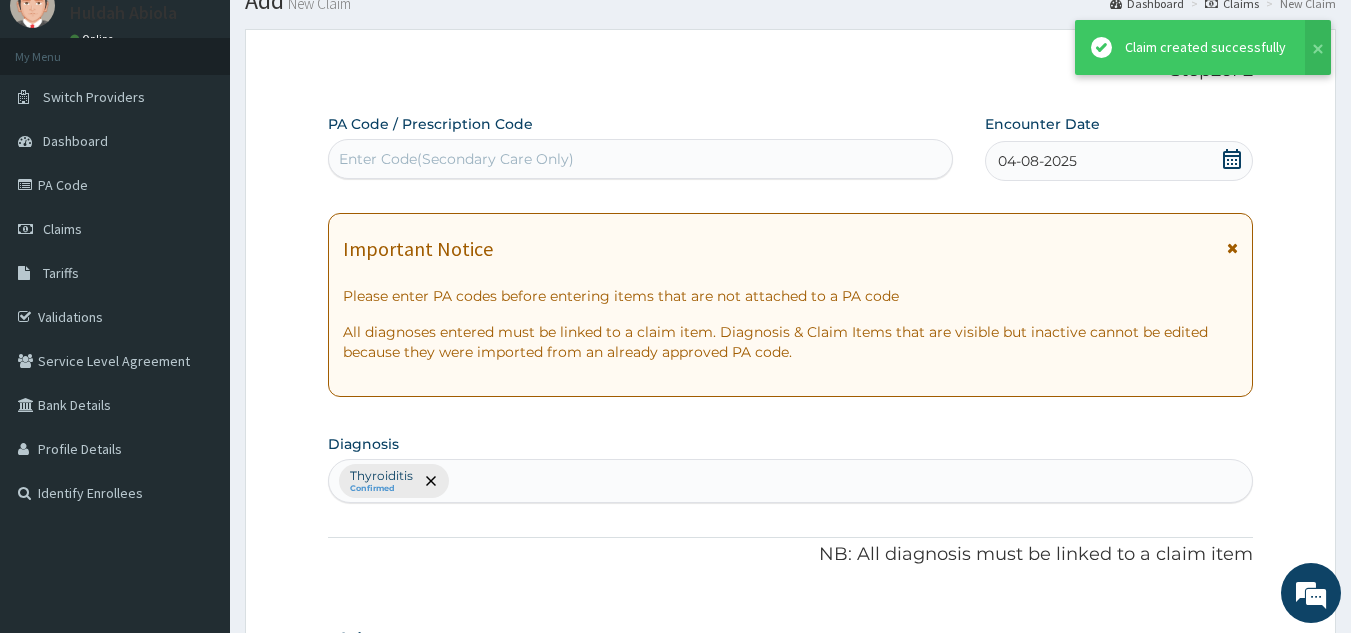 scroll, scrollTop: 760, scrollLeft: 0, axis: vertical 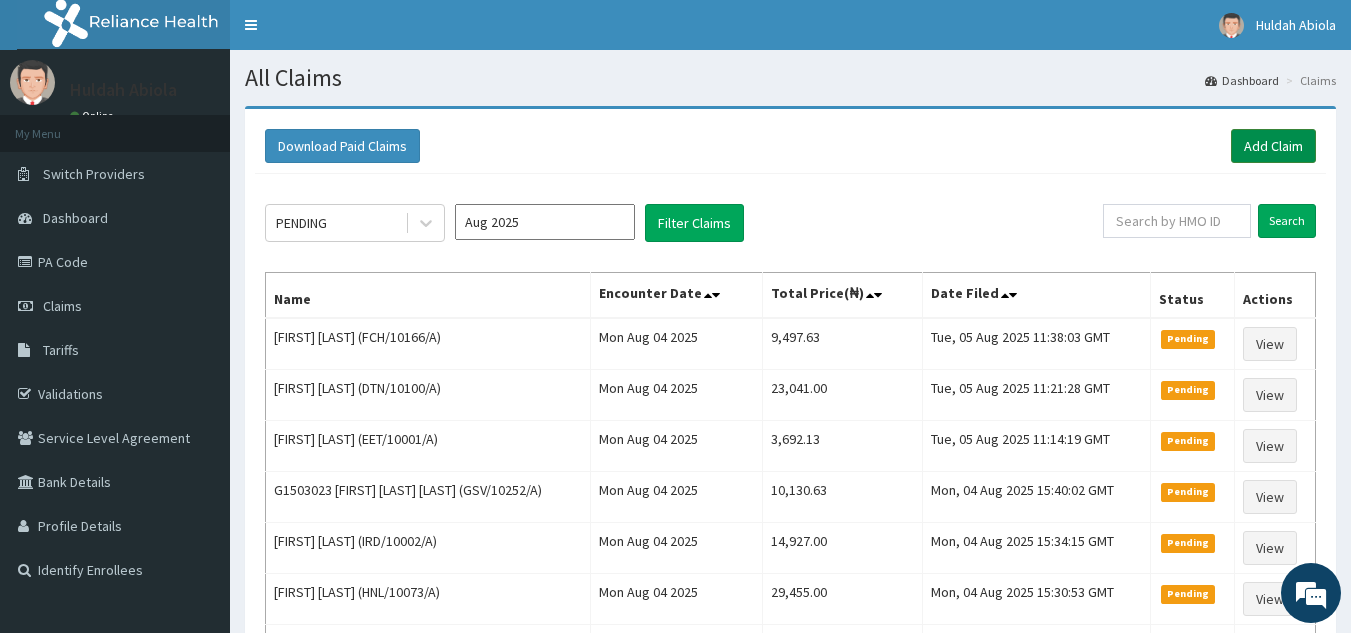 click on "Add Claim" at bounding box center [1273, 146] 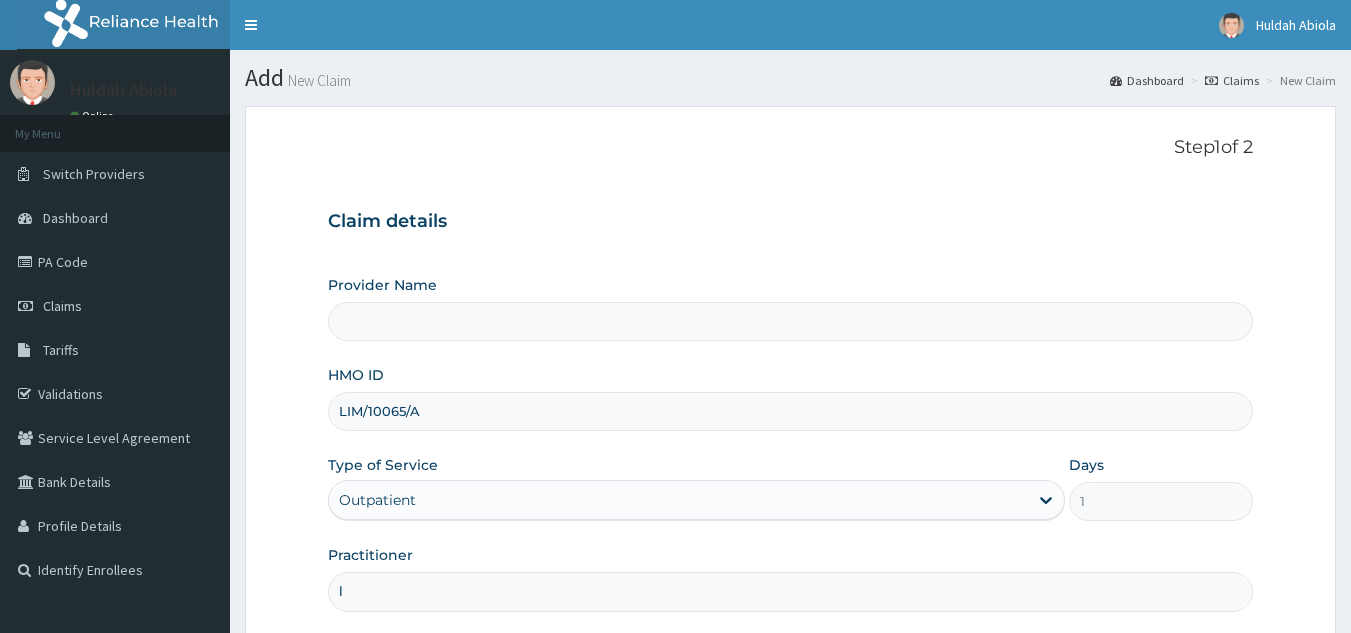 scroll, scrollTop: 189, scrollLeft: 0, axis: vertical 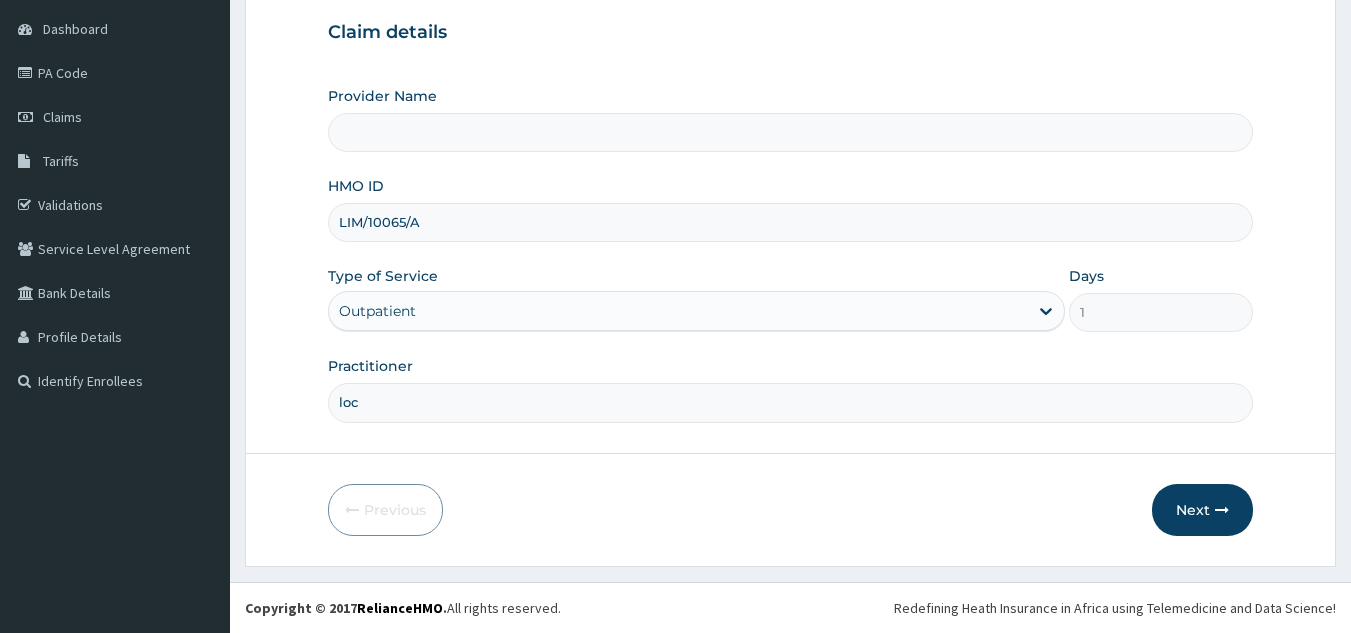 type on "locu" 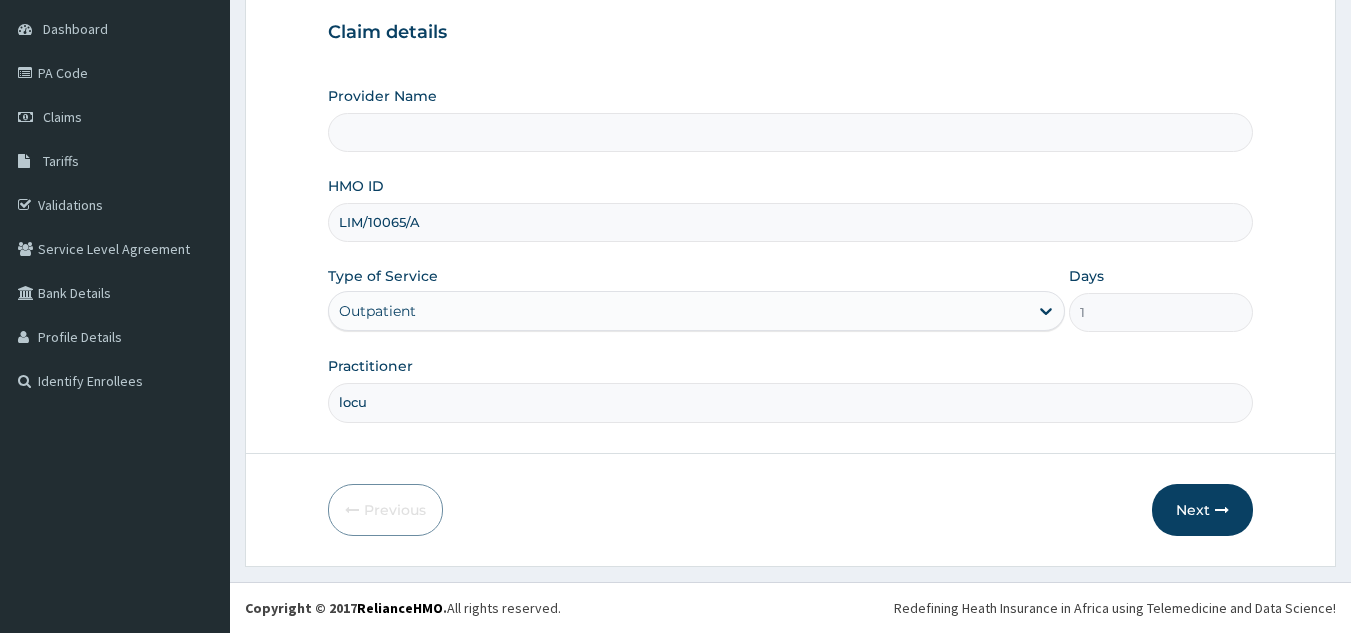 type on "Reliance Family Clinics (RFC) - Lekki" 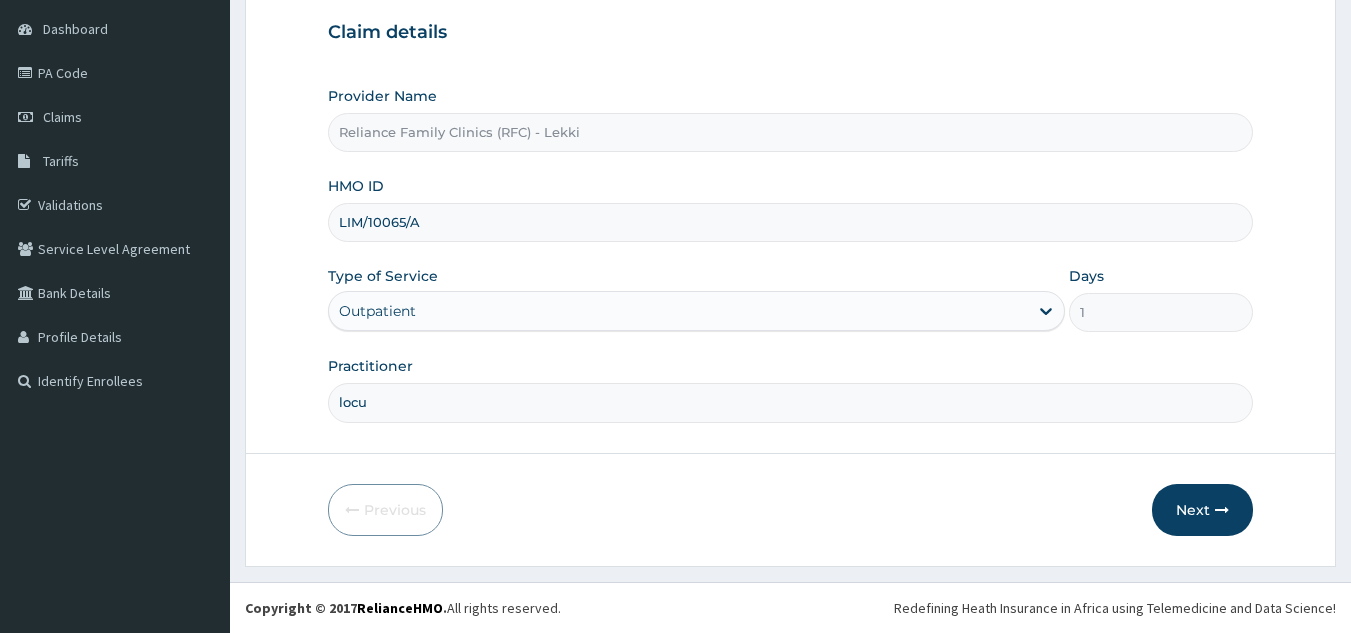 type on "locum" 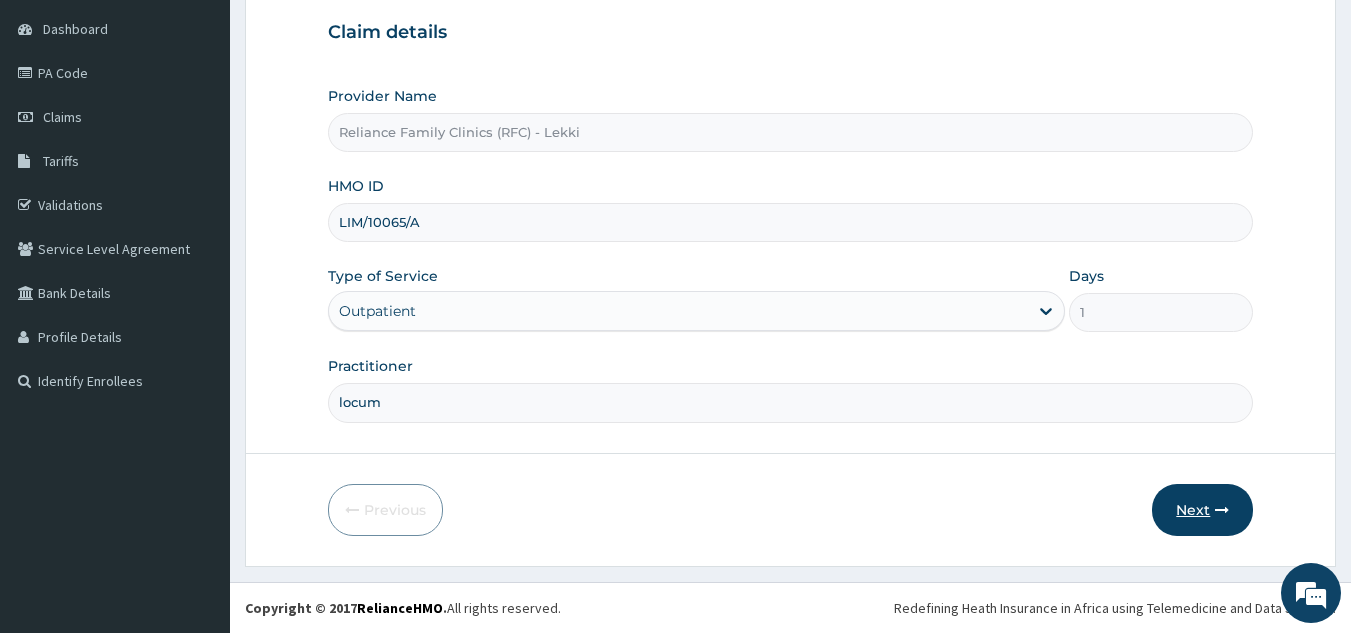 click on "Next" at bounding box center (1202, 510) 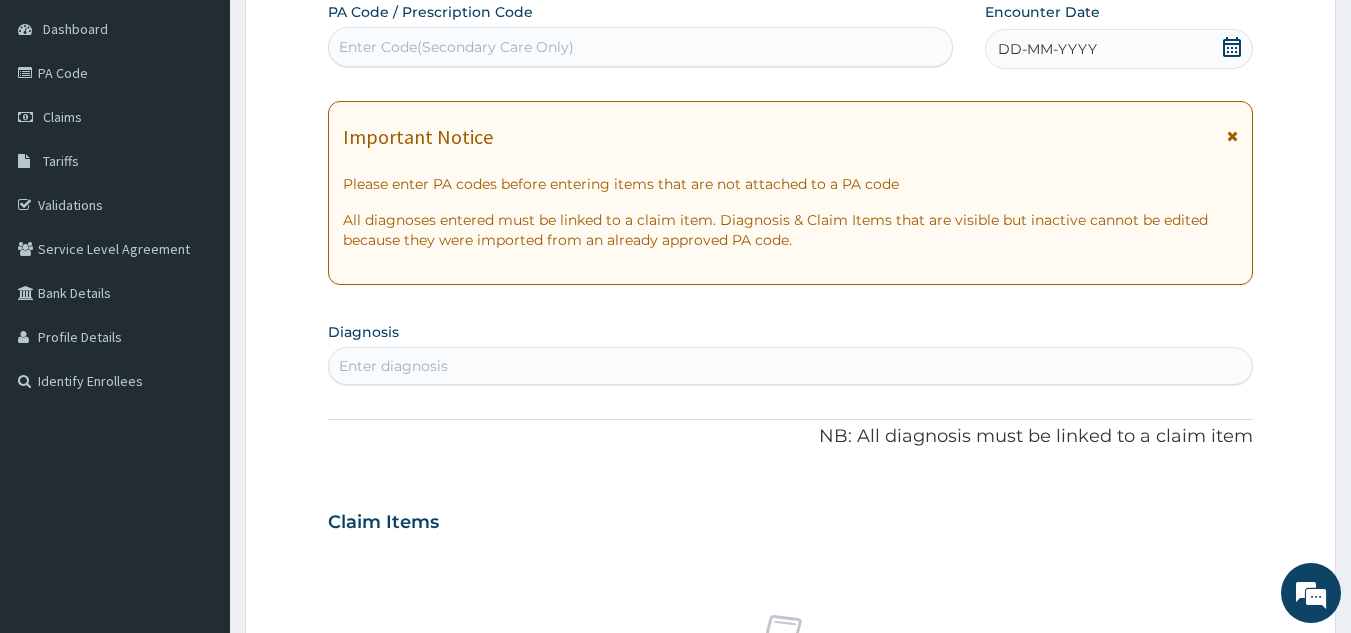 click on "DD-MM-YYYY" at bounding box center (1119, 49) 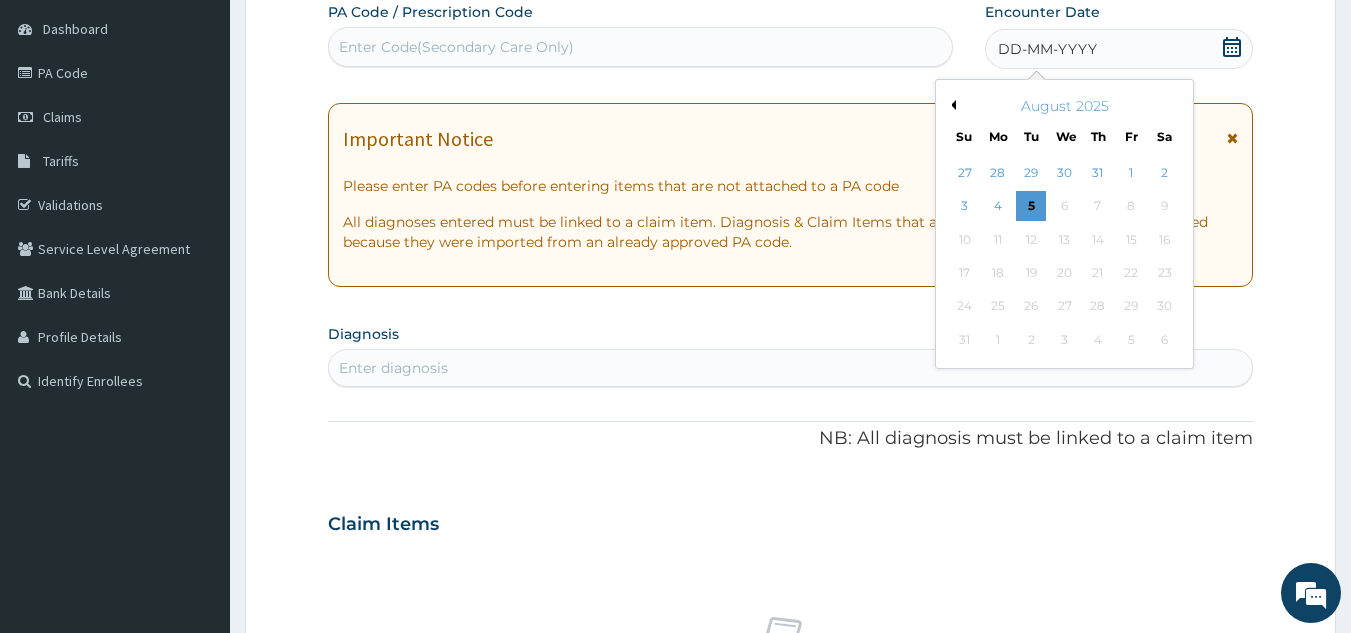 scroll, scrollTop: 0, scrollLeft: 0, axis: both 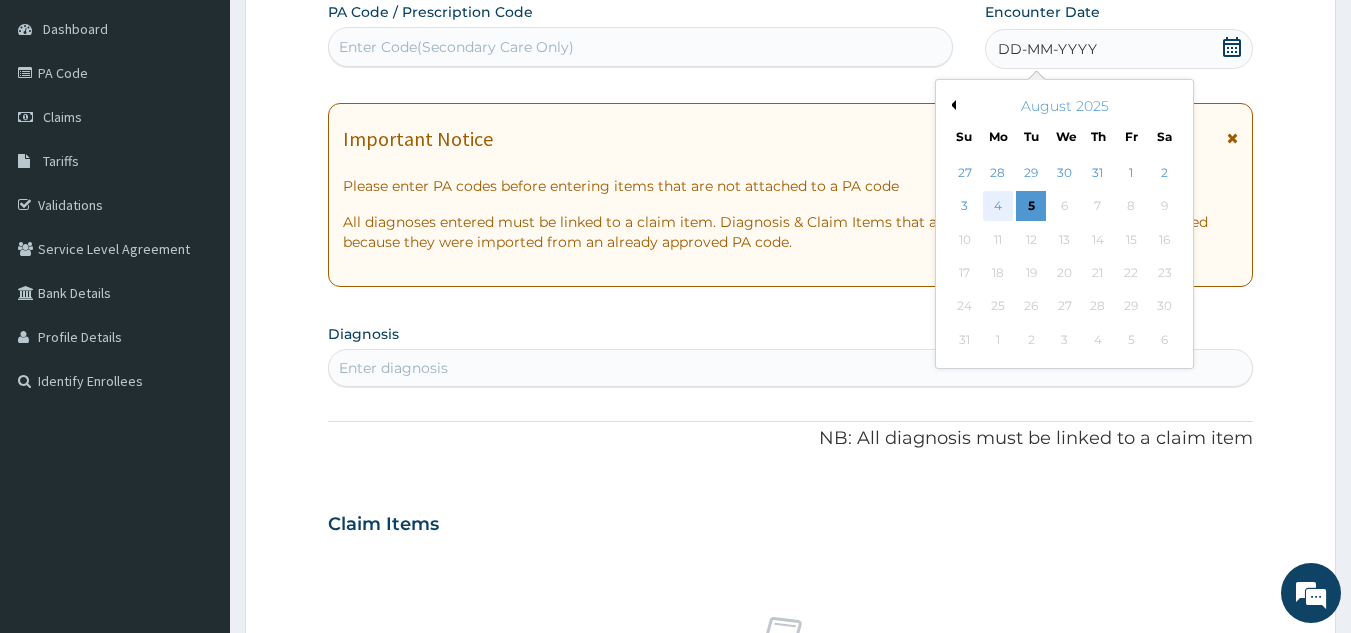 click on "4" at bounding box center (998, 207) 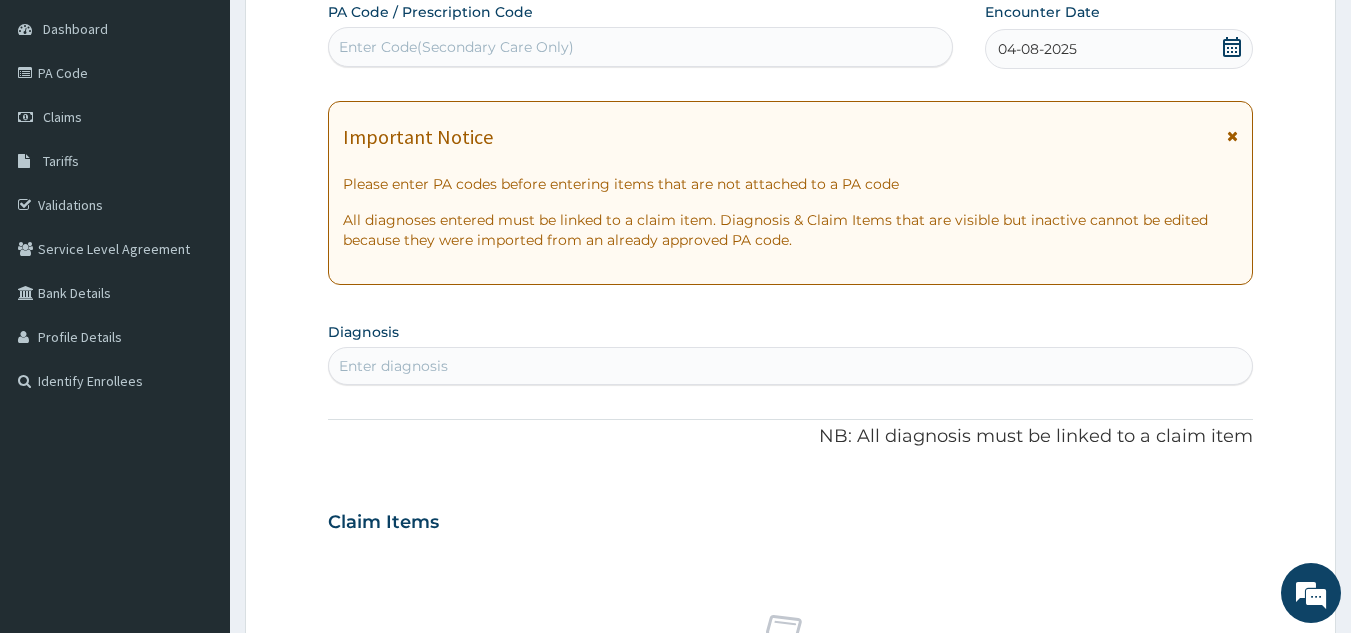 click on "Diagnosis Enter diagnosis" at bounding box center [791, 351] 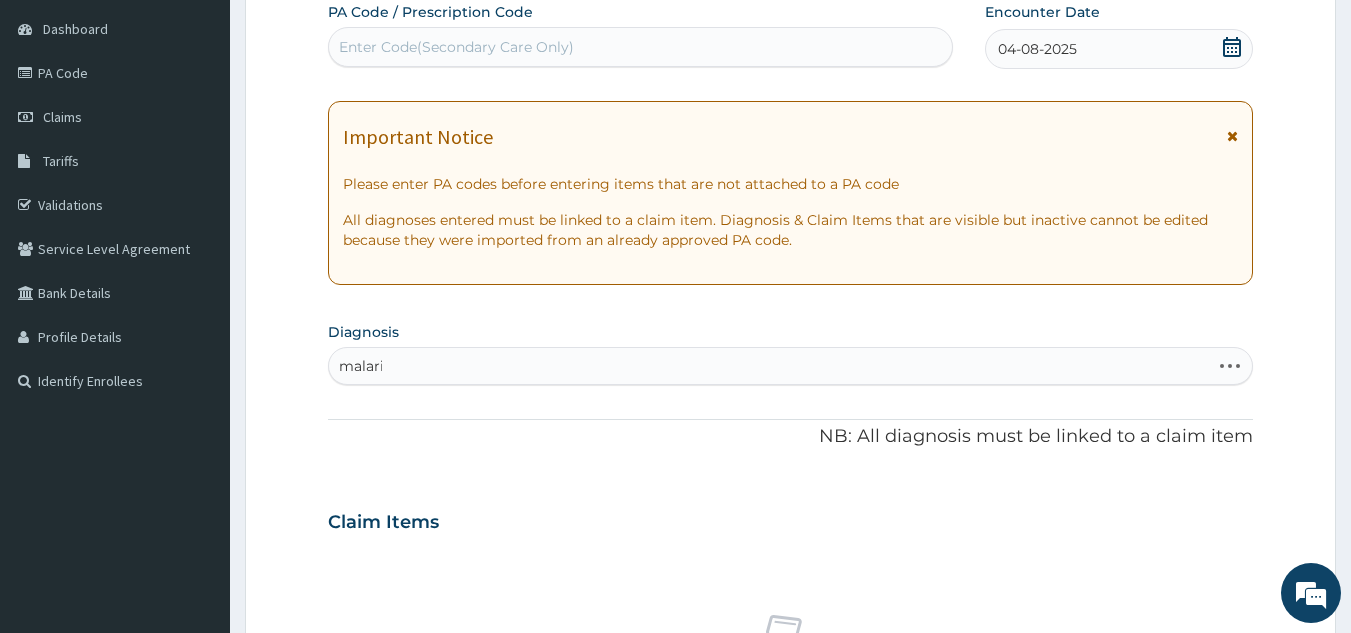 type on "malaria" 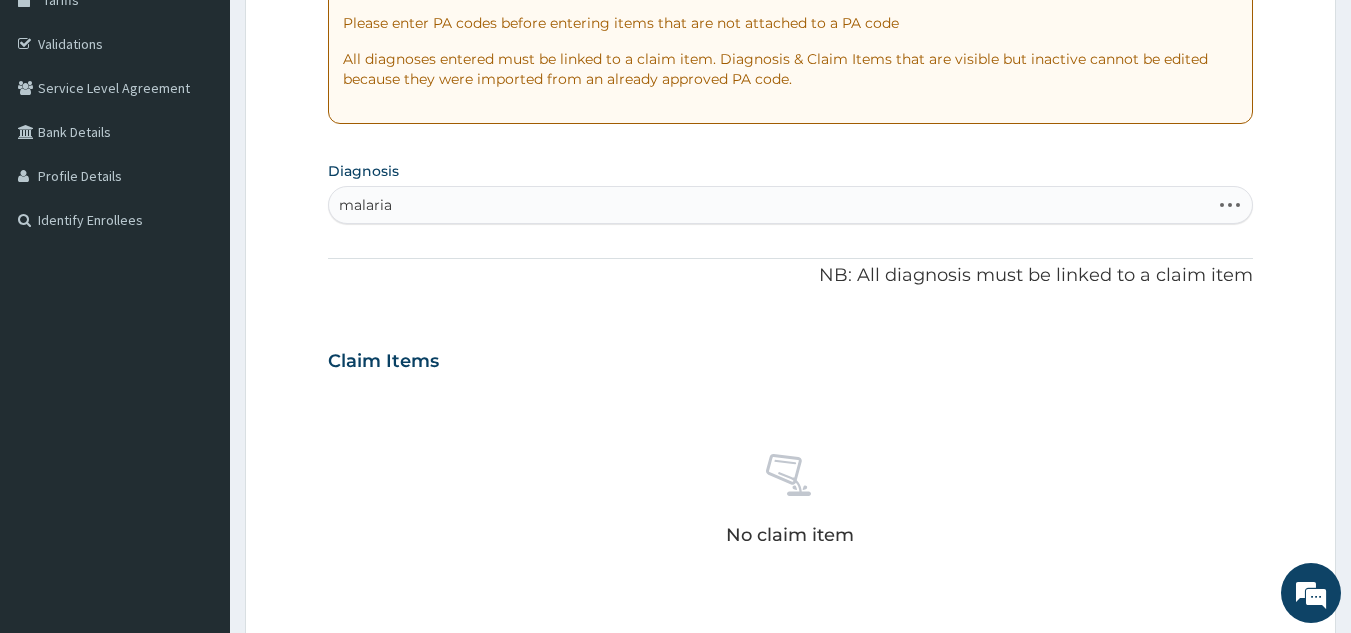 scroll, scrollTop: 352, scrollLeft: 0, axis: vertical 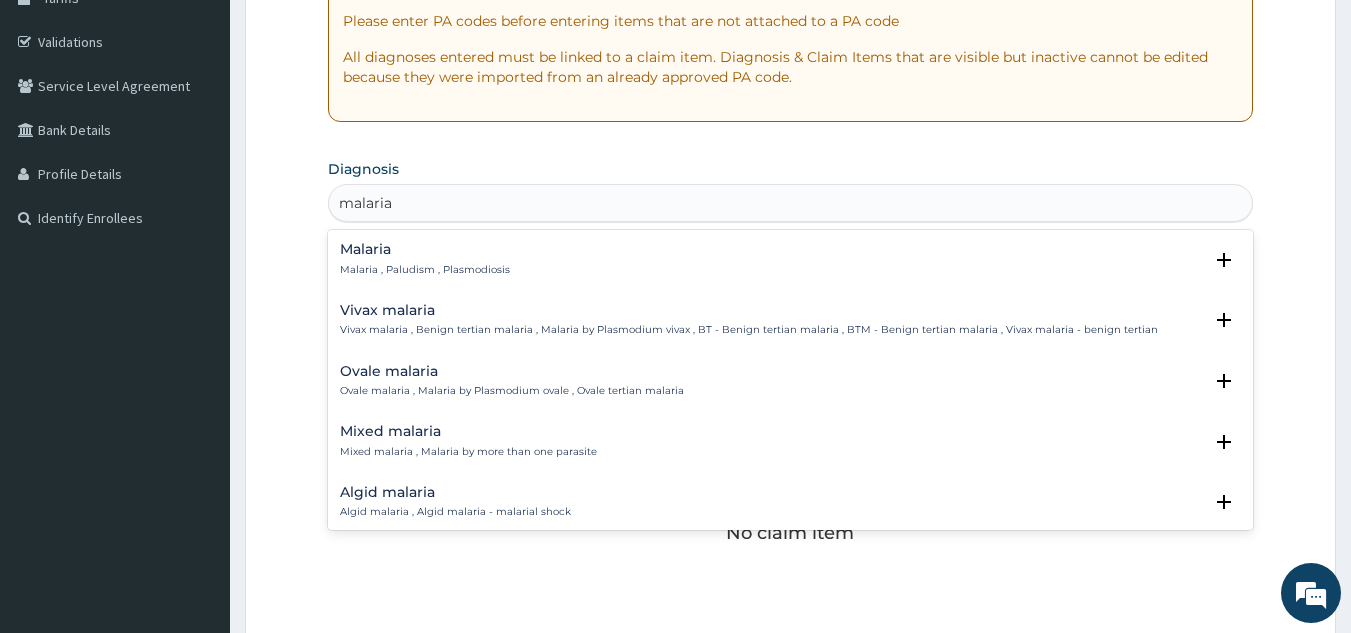 click on "Malaria , Paludism , Plasmodiosis" at bounding box center (425, 270) 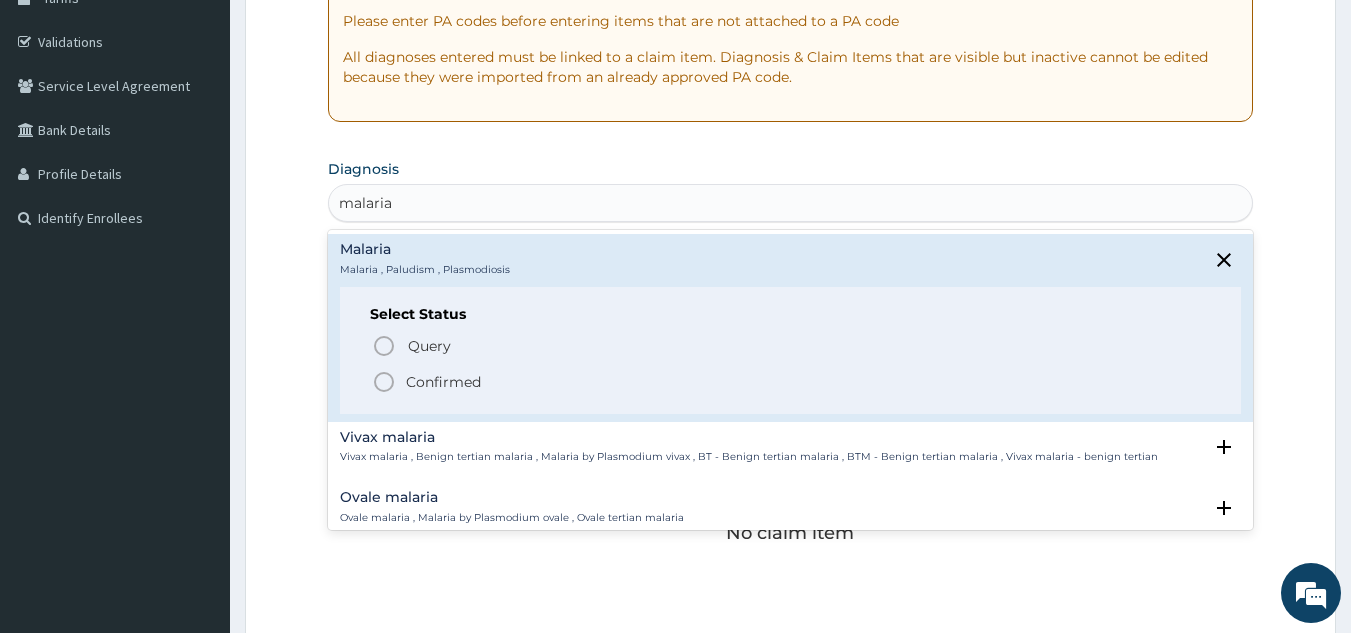 click on "Confirmed" at bounding box center (443, 382) 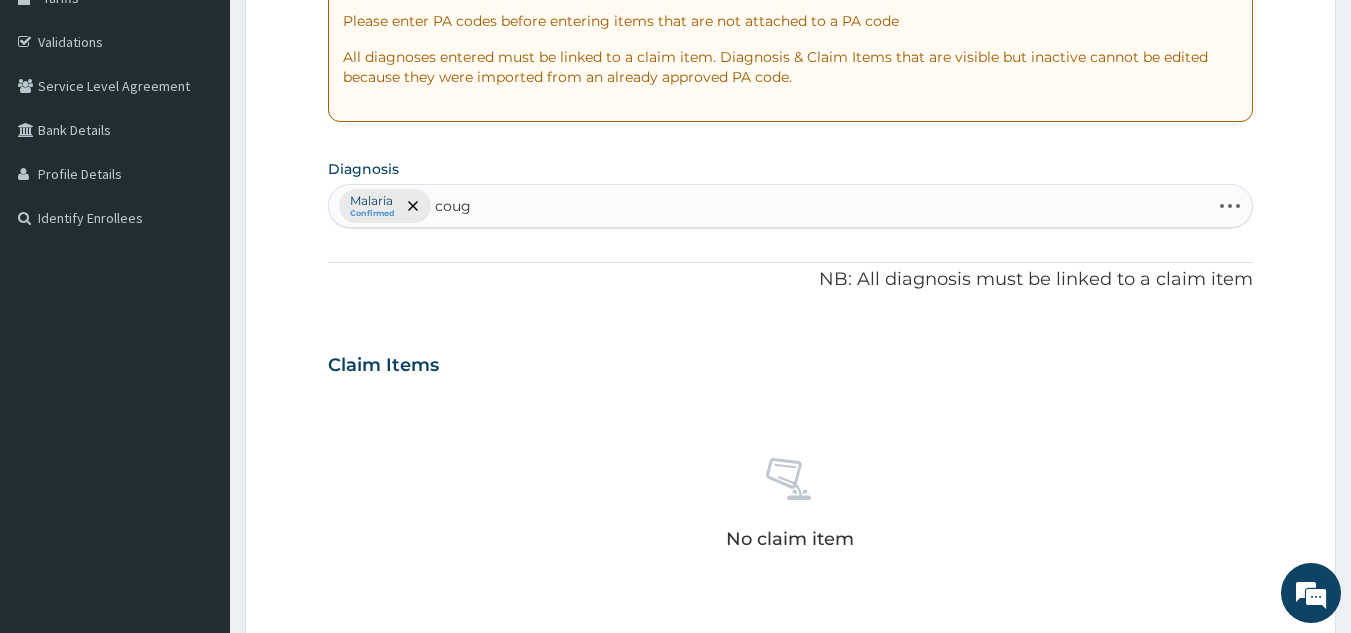 type on "cough" 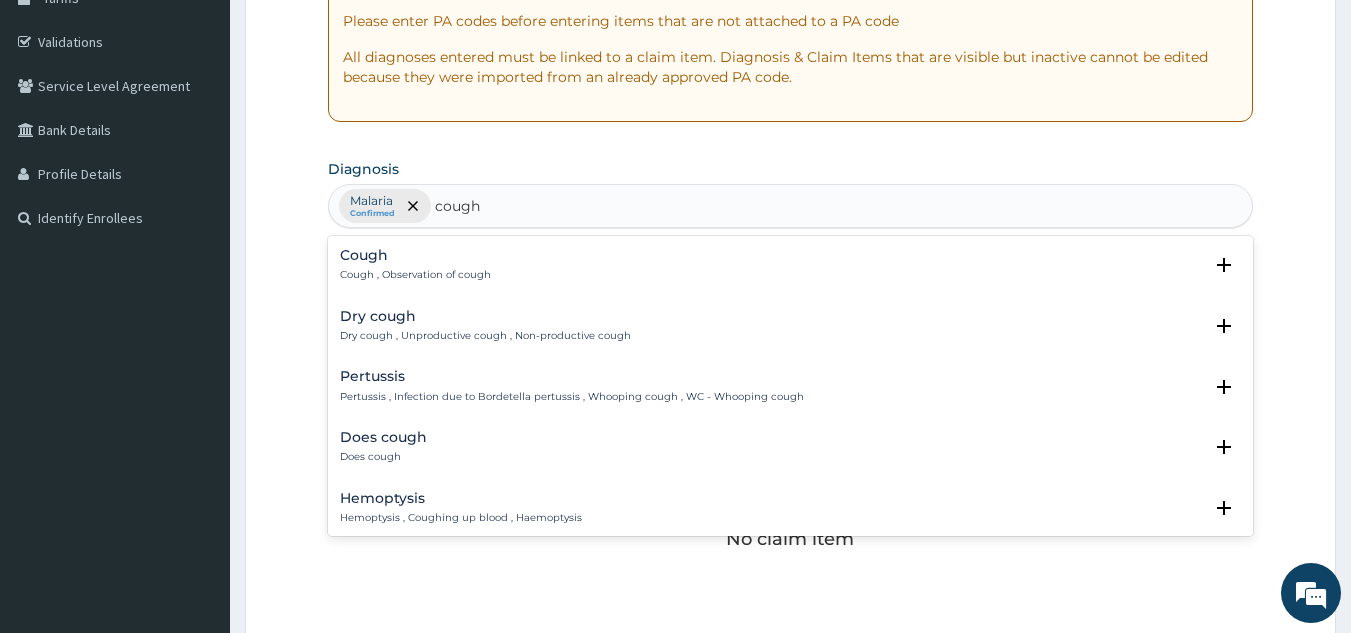 click on "Cough , Observation of cough" at bounding box center (415, 275) 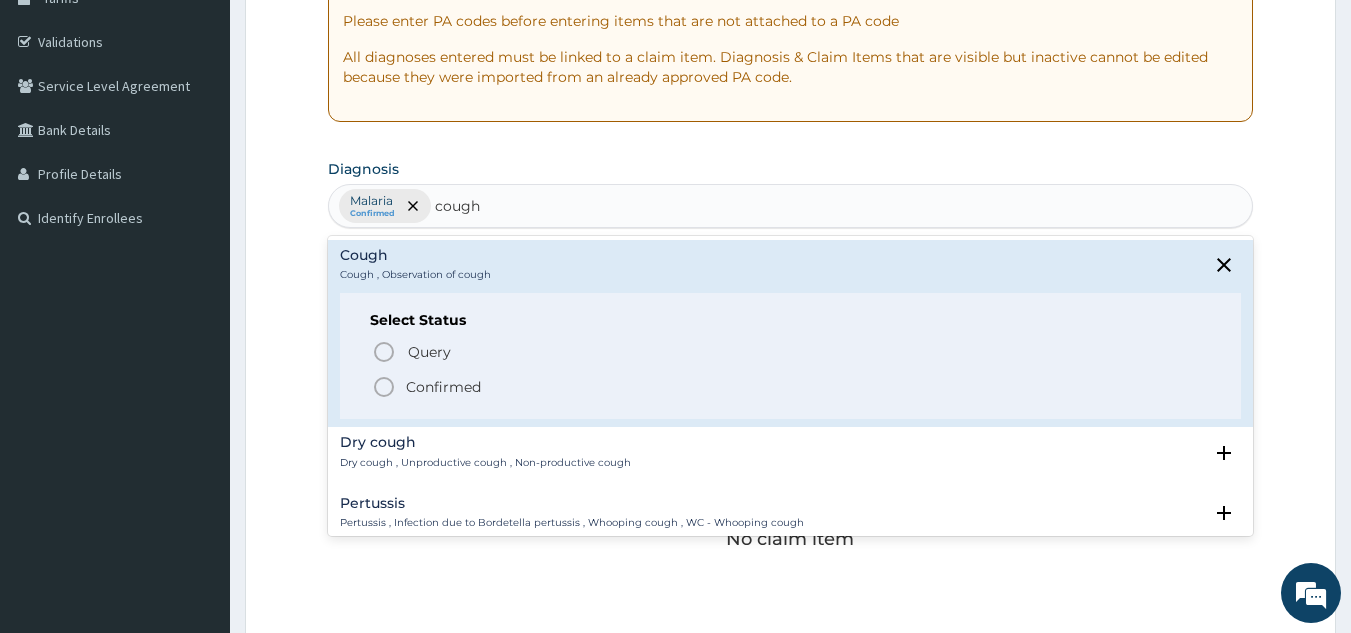 click on "Query Query covers suspected (?), Keep in view (kiv), Ruled out (r/o)" at bounding box center [631, 351] 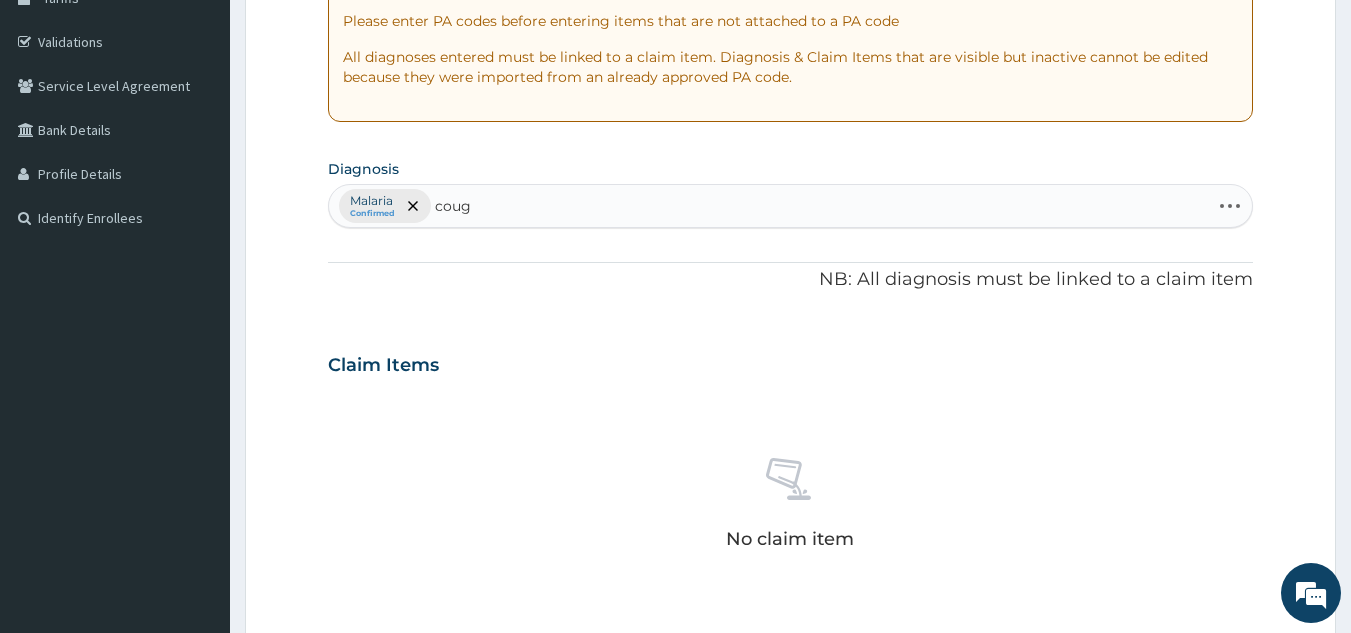 type on "cough" 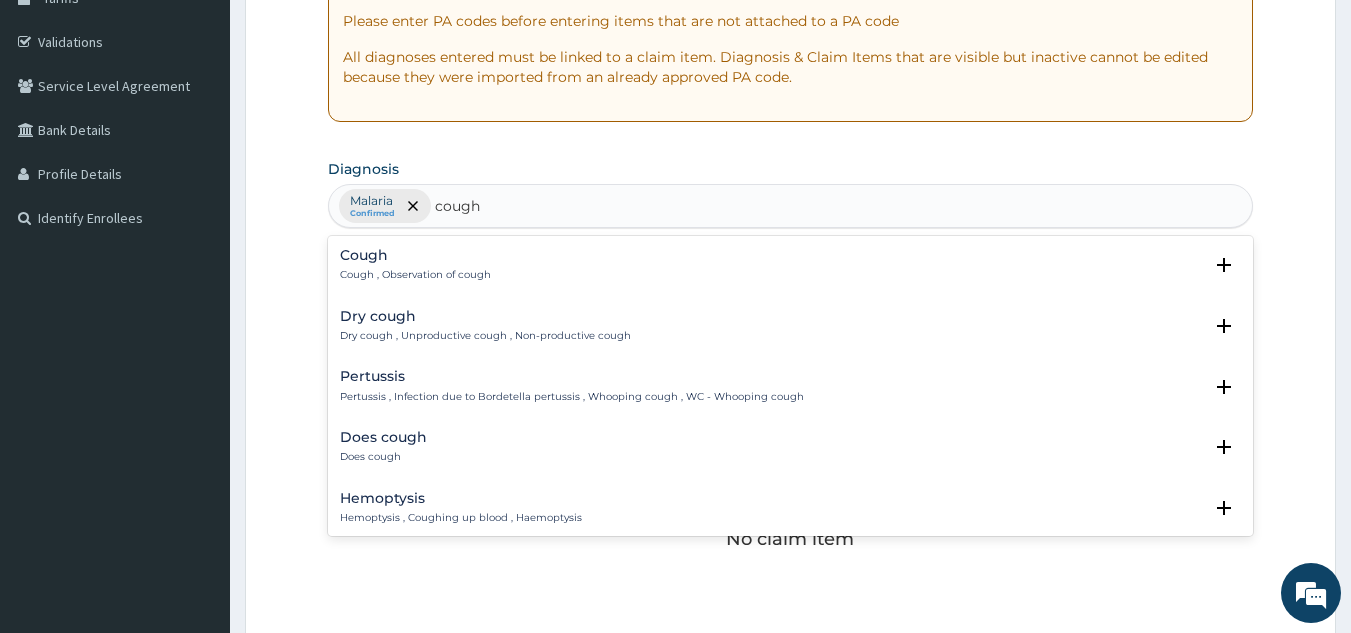 click on "Cough Cough , Observation of cough" at bounding box center [415, 265] 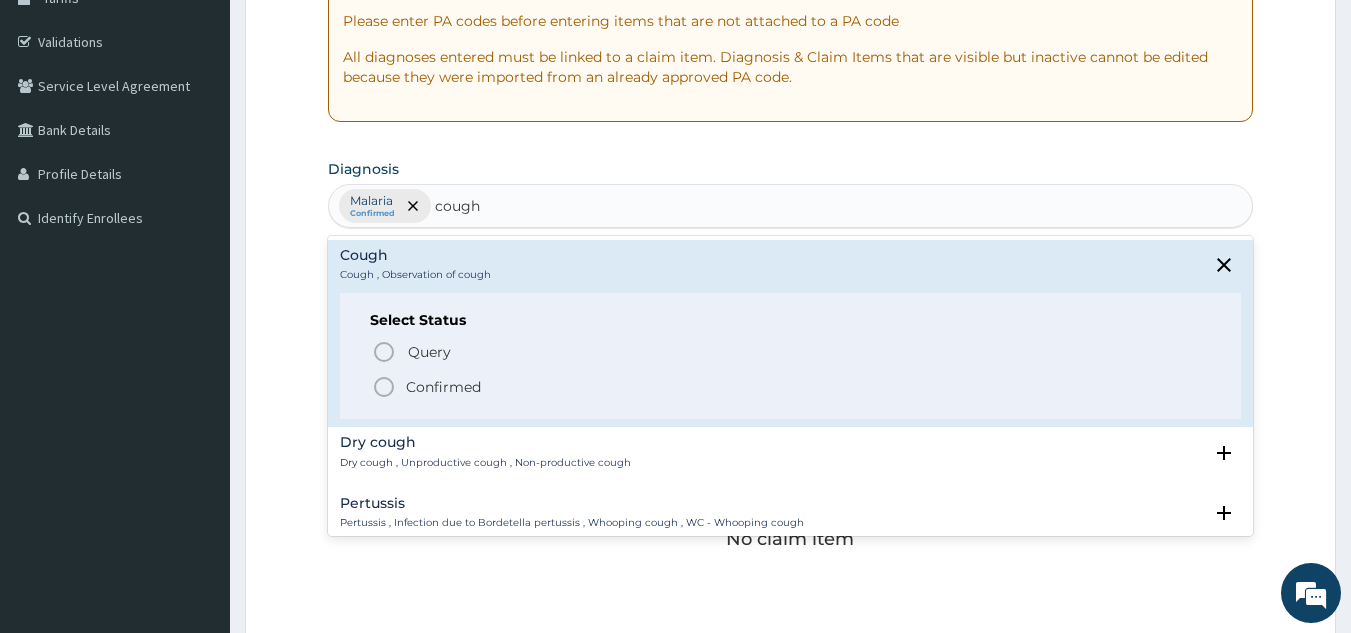 click on "Confirmed" at bounding box center (443, 387) 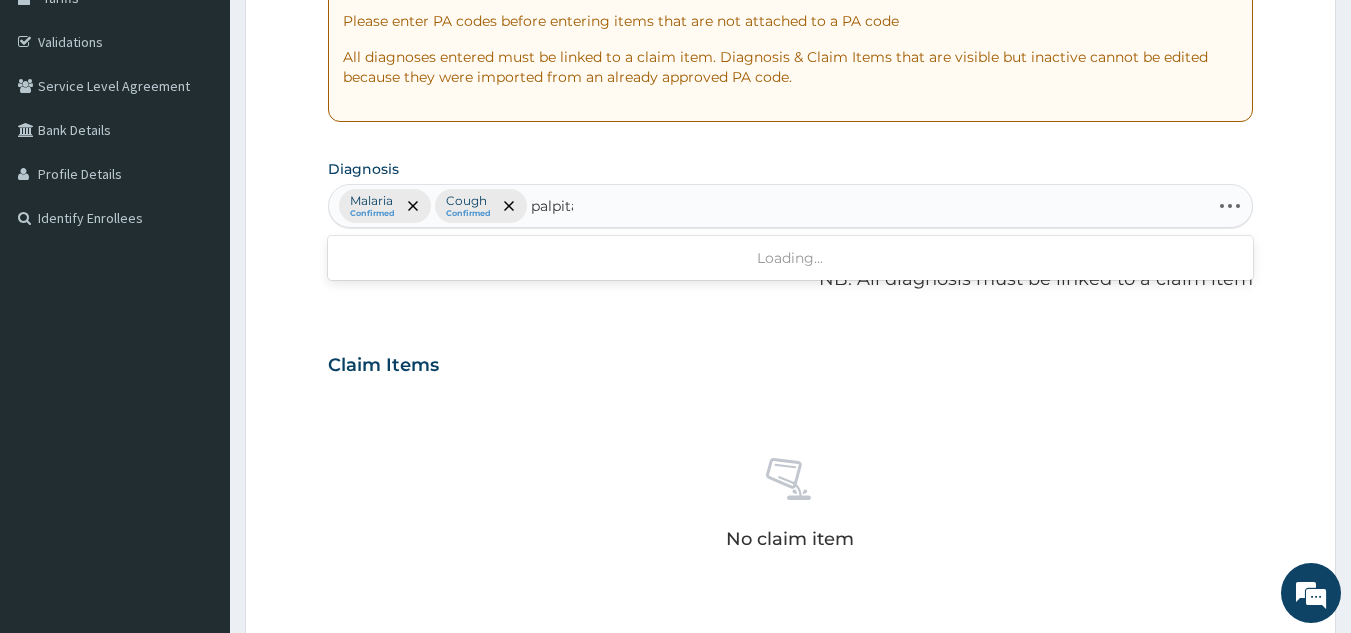 type on "palpitat" 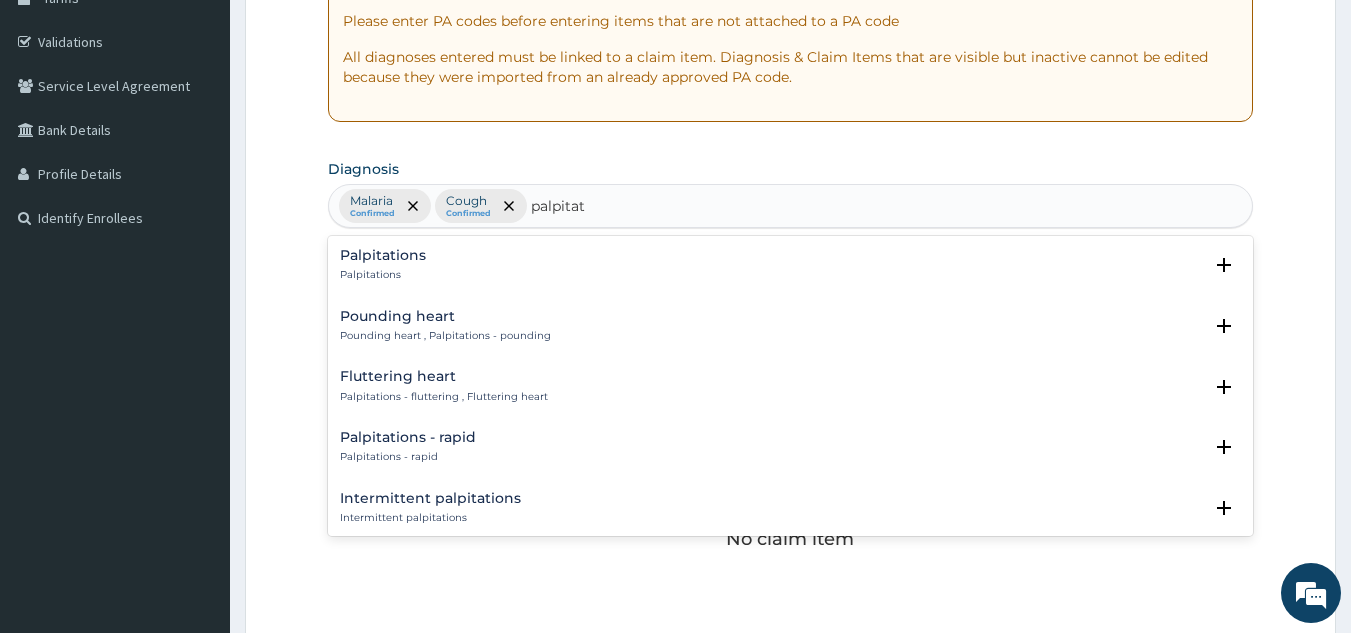 click on "Palpitations Palpitations" at bounding box center [791, 265] 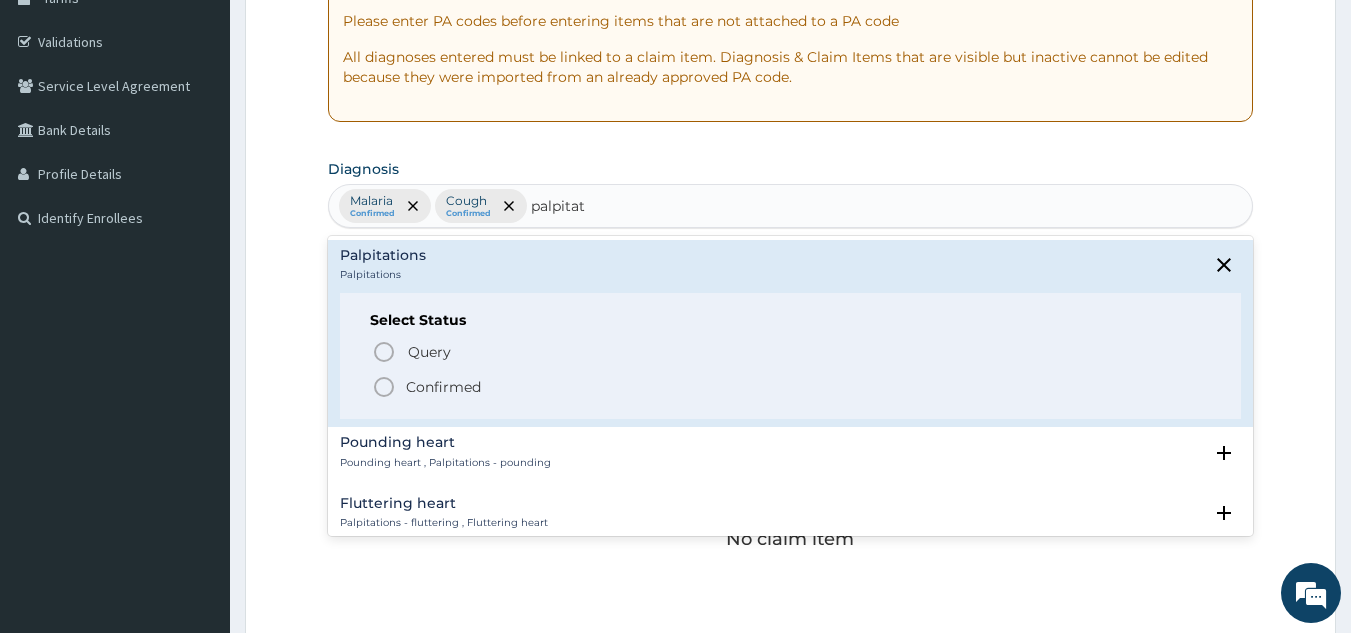 click on "Confirmed" at bounding box center [792, 387] 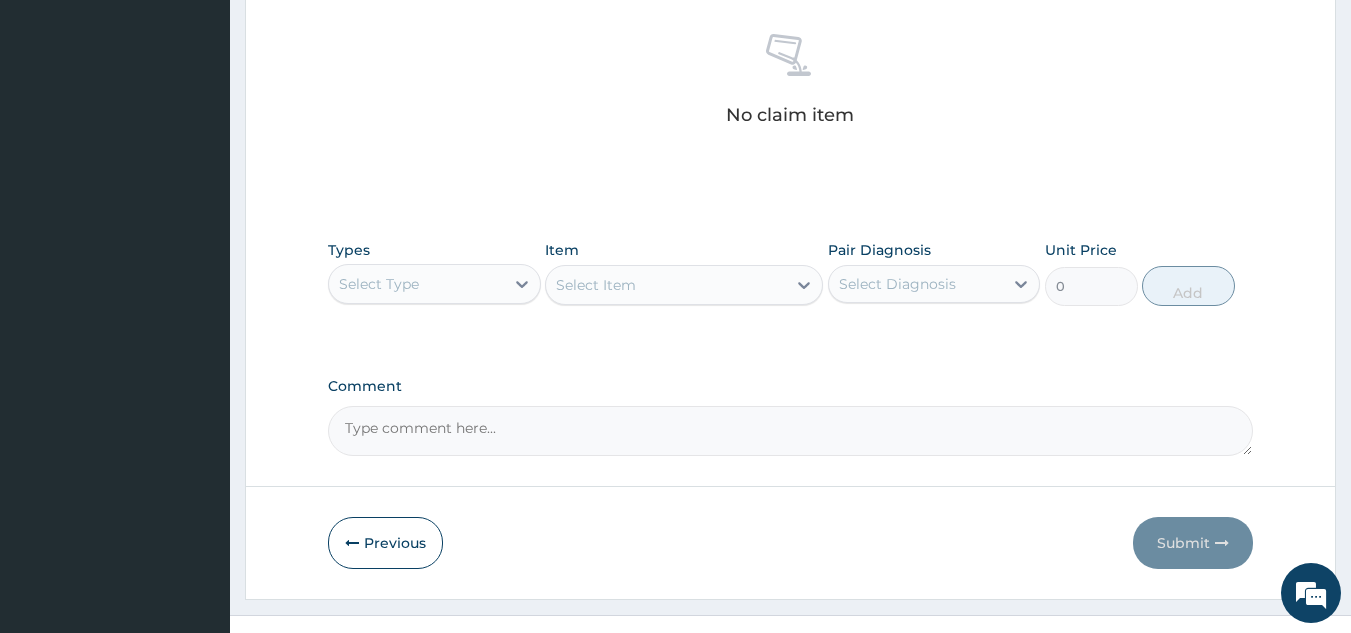 scroll, scrollTop: 809, scrollLeft: 0, axis: vertical 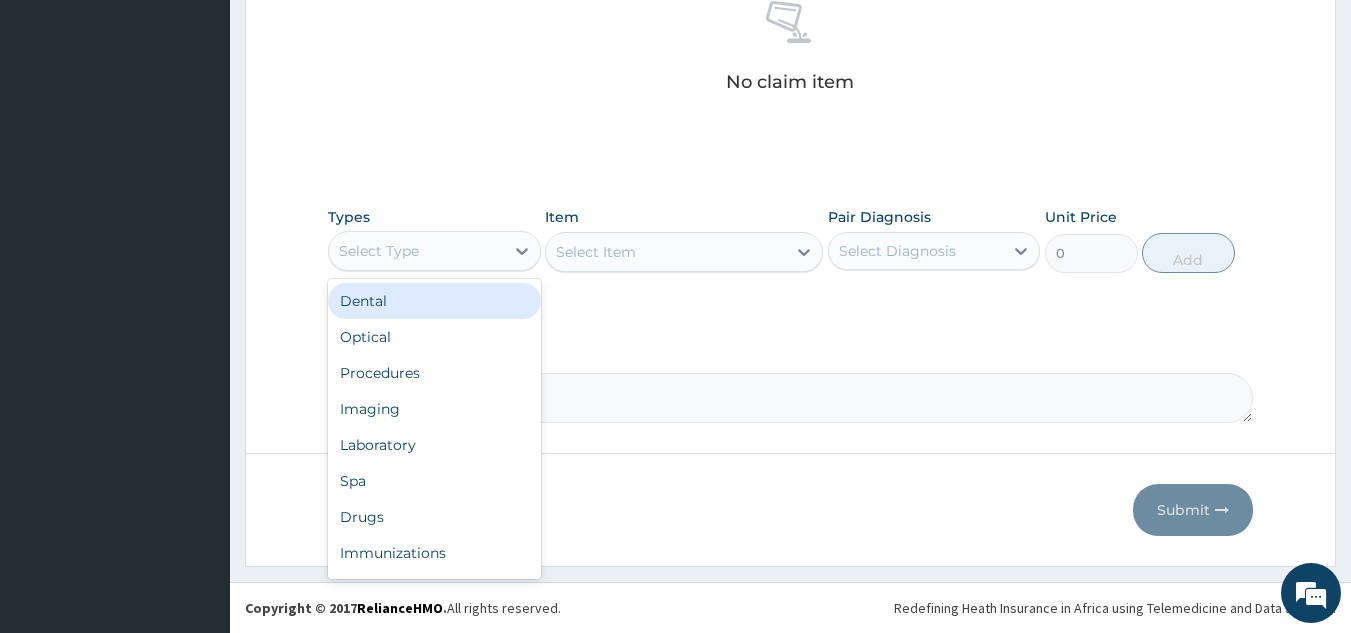 click on "Procedures" at bounding box center [434, 373] 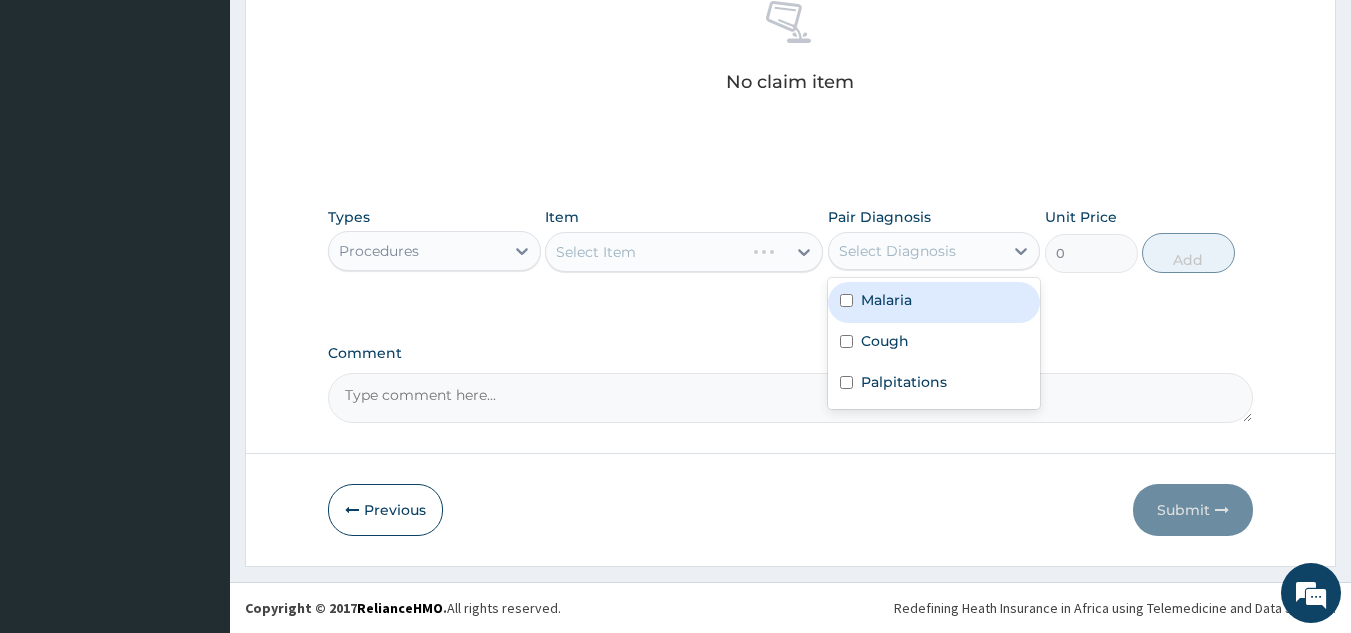 click on "Malaria" at bounding box center [934, 302] 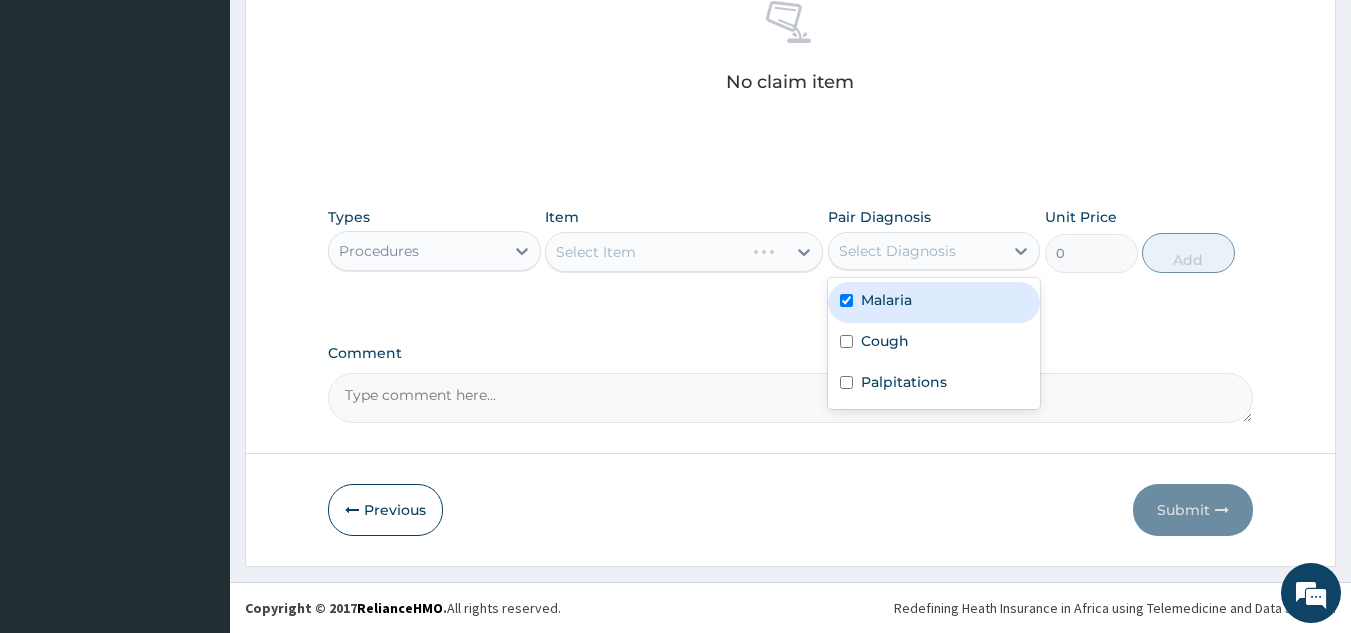 checkbox on "true" 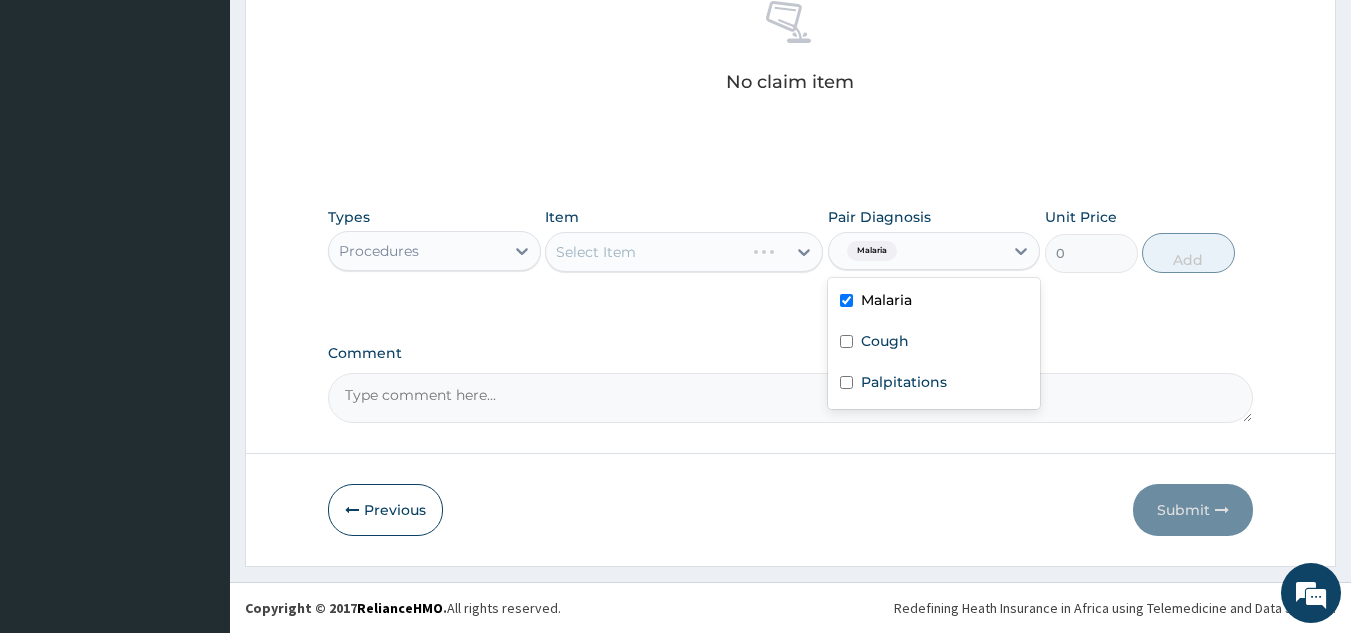 click on "Cough" at bounding box center (934, 343) 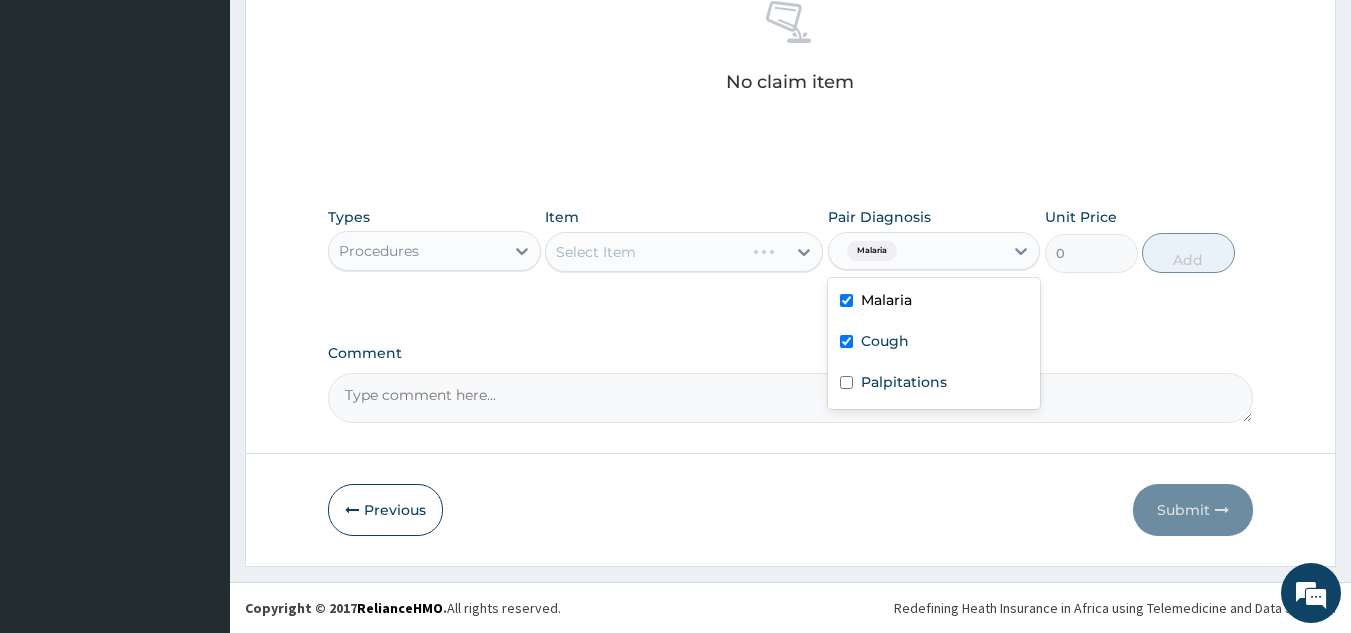 checkbox on "true" 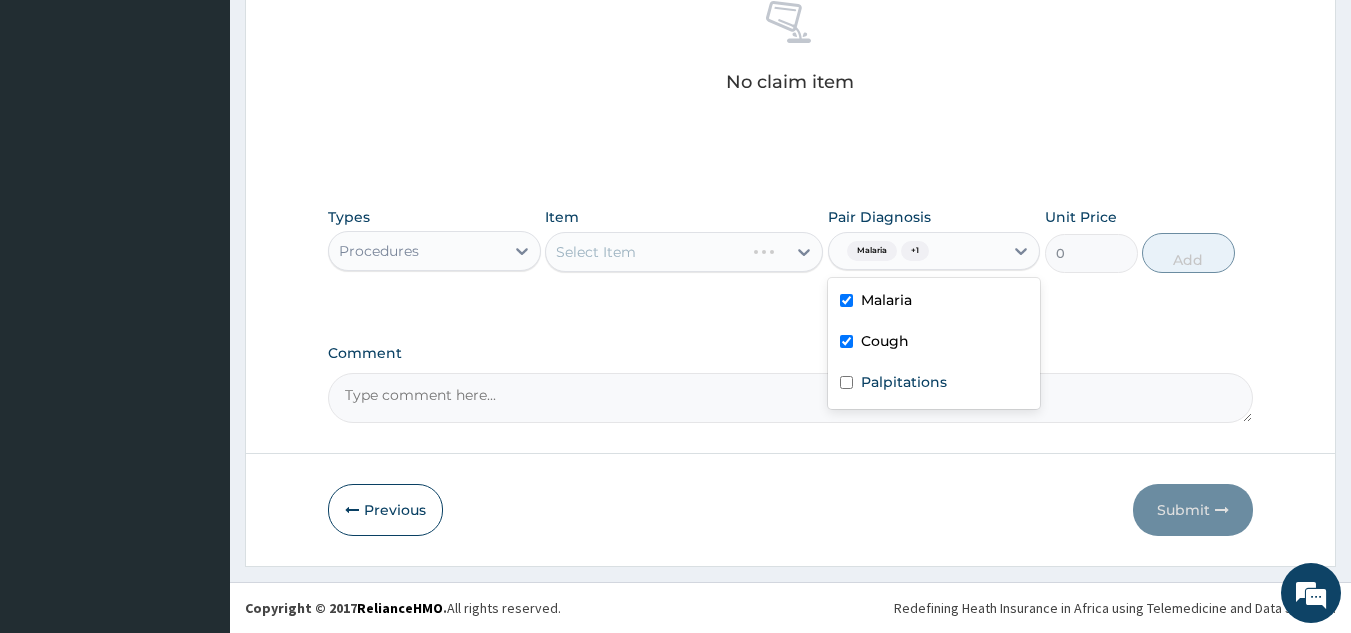 click on "Palpitations" at bounding box center (934, 384) 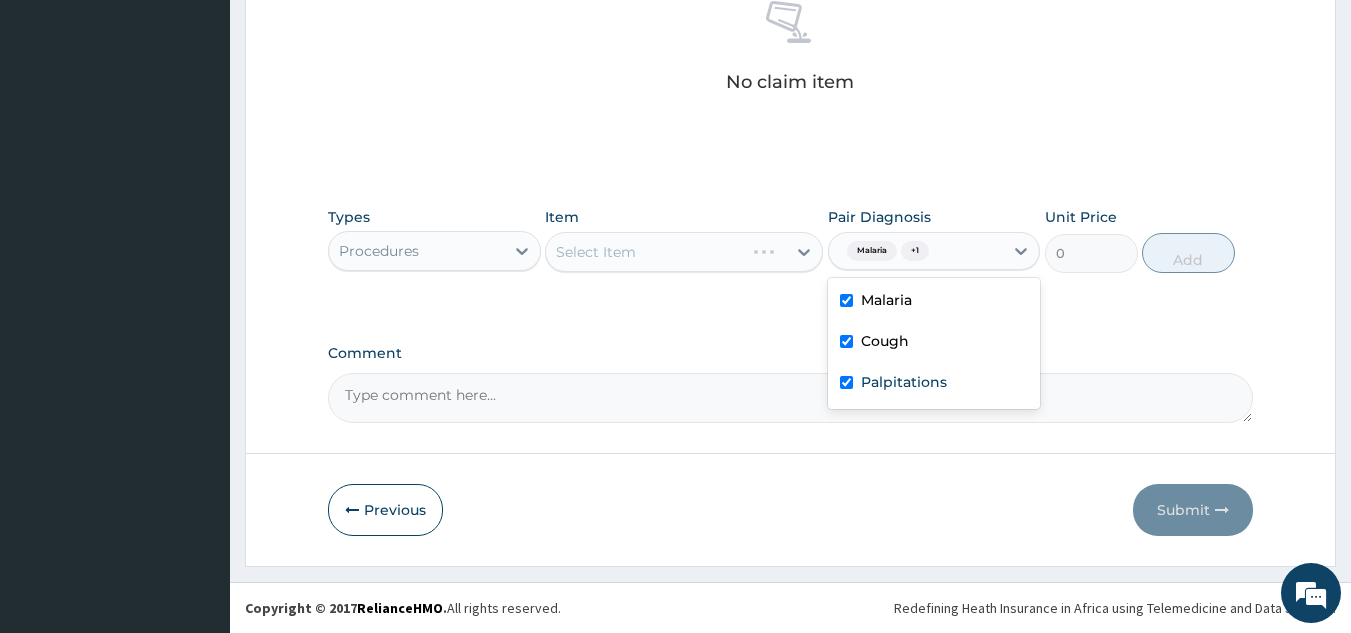 checkbox on "true" 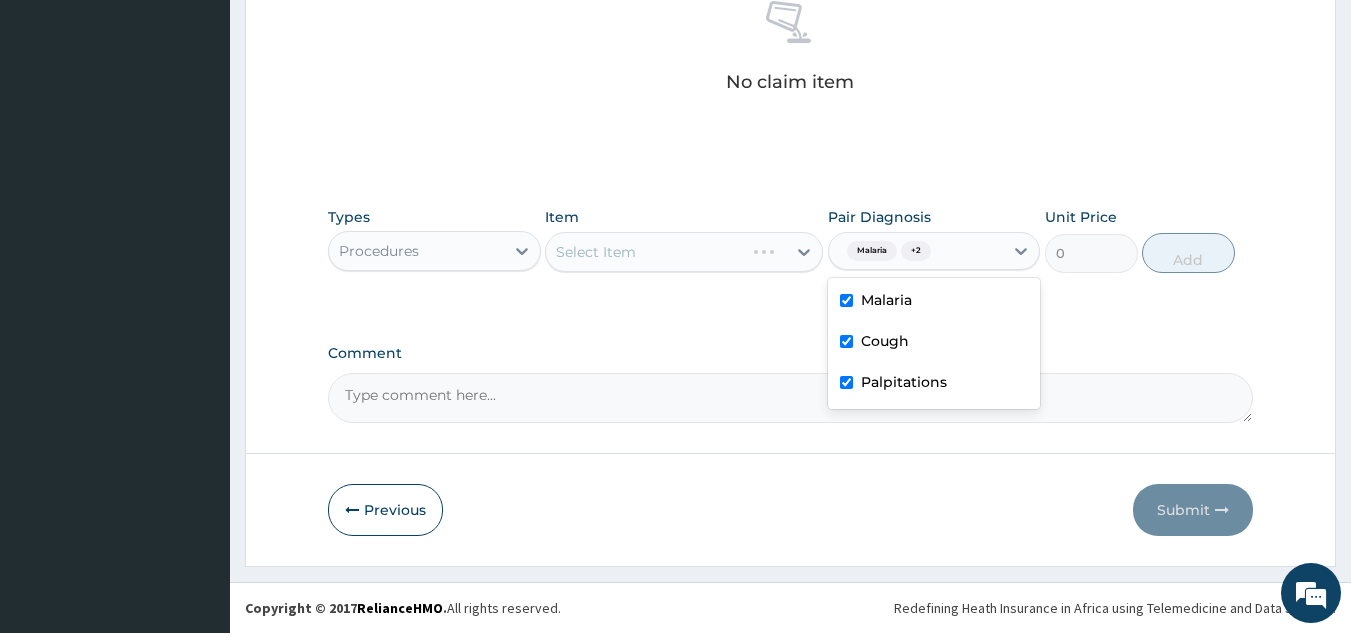 click on "Select Item" at bounding box center (684, 252) 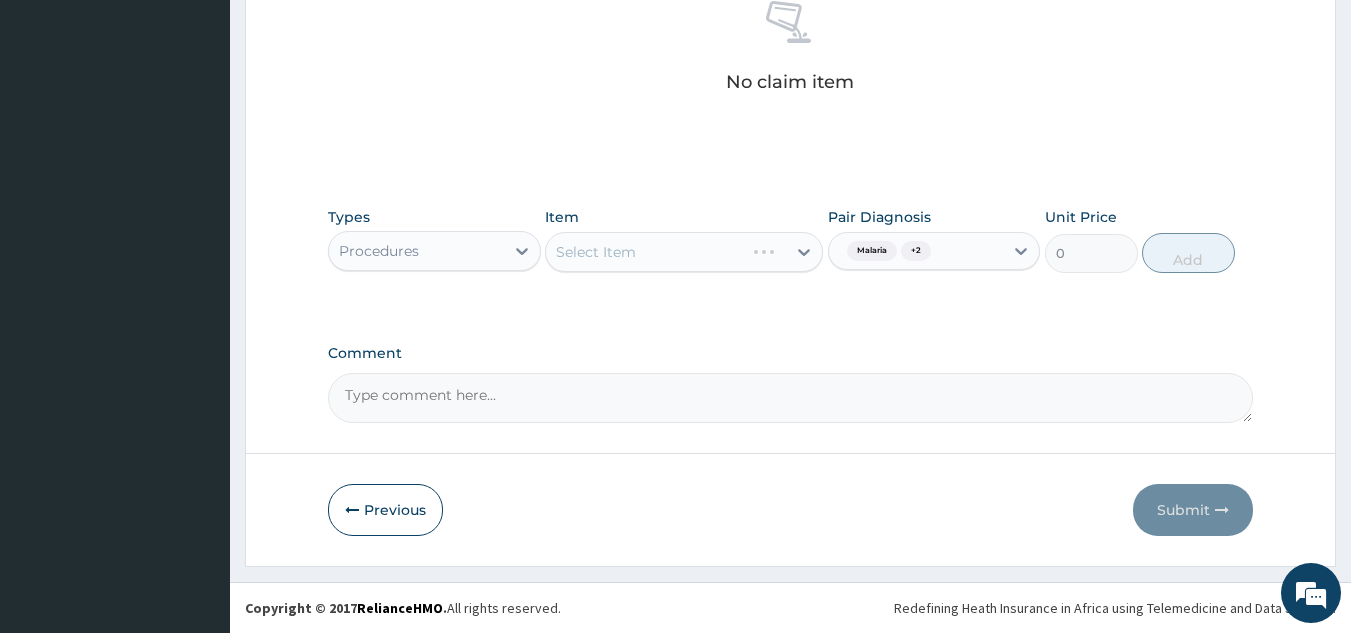click on "Select Item" at bounding box center (684, 252) 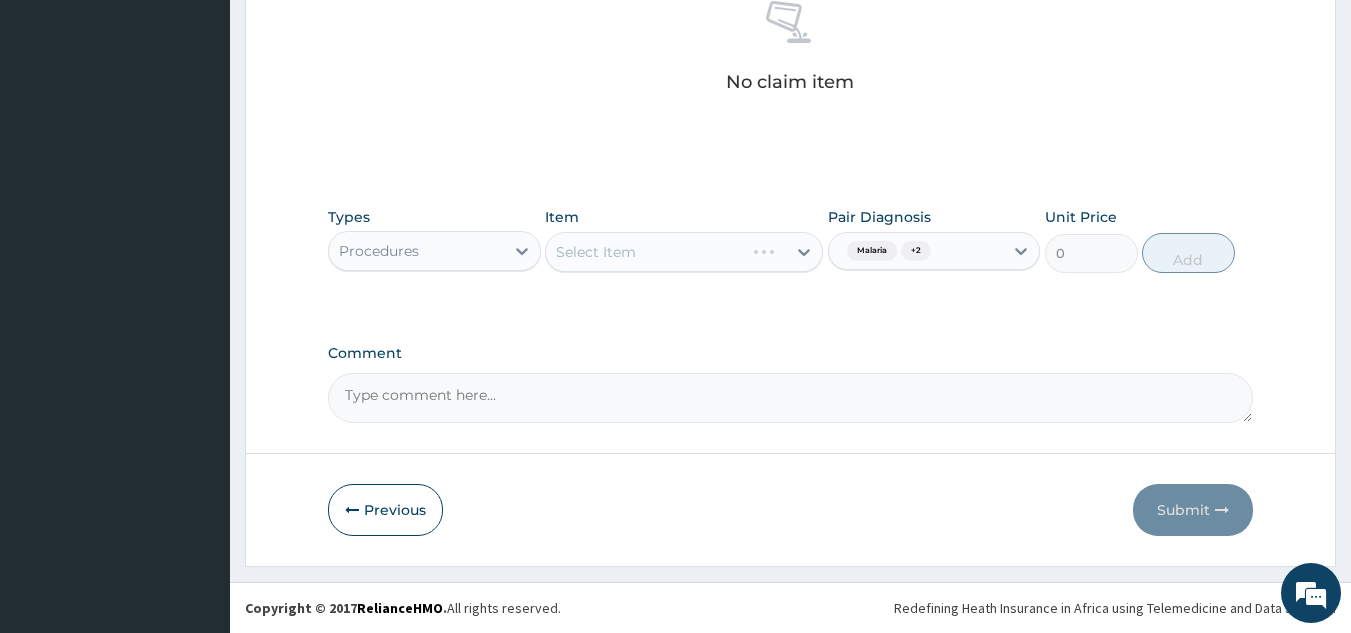 click on "Select Item" at bounding box center [684, 252] 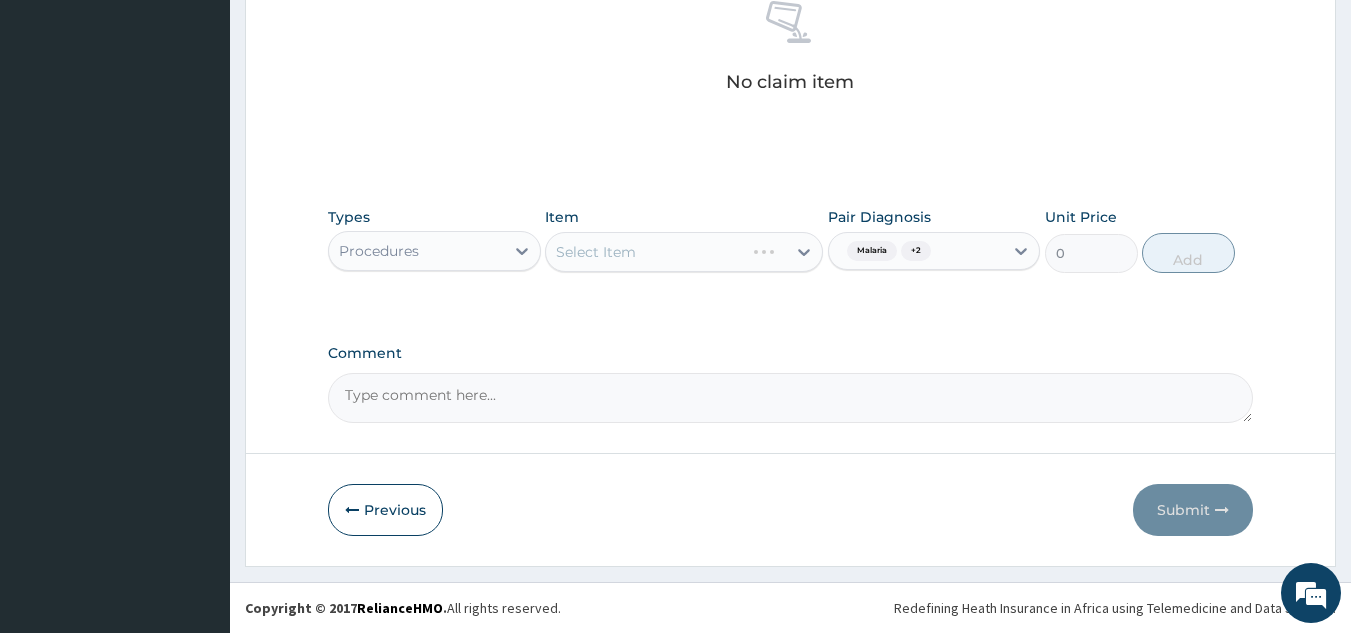 click on "Select Item" at bounding box center (684, 252) 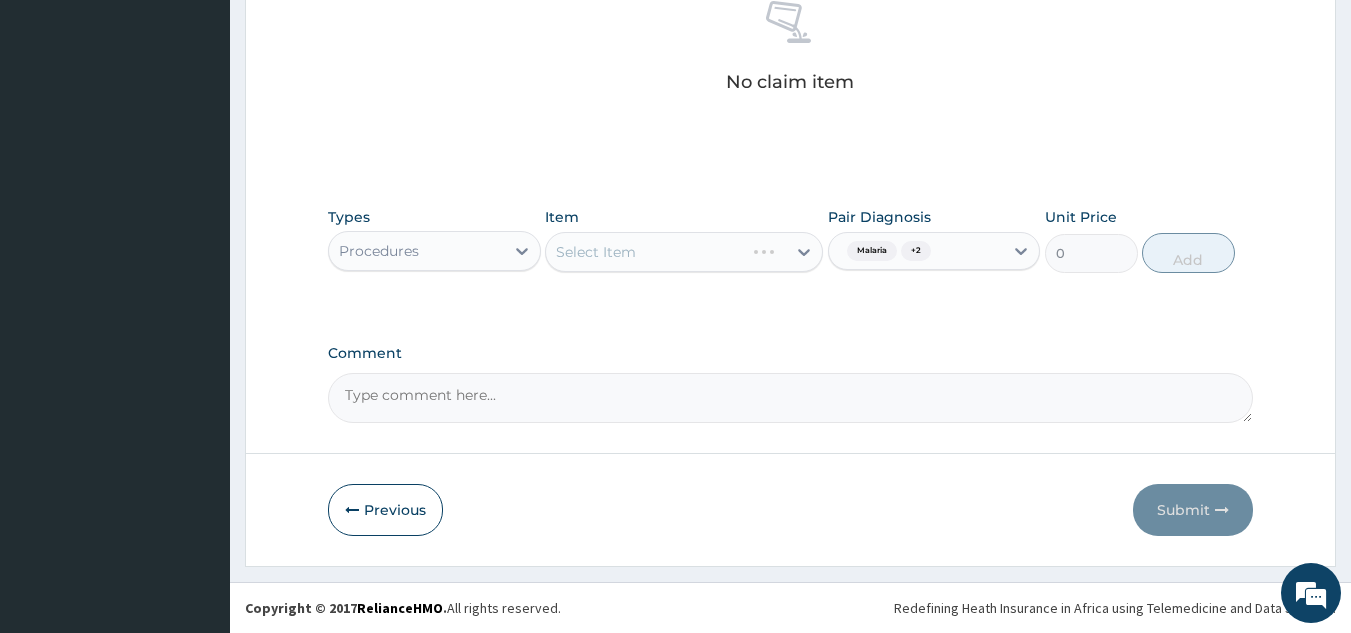 click on "Types Procedures Item Select Item Pair Diagnosis Malaria  + 2 Unit Price 0 Add" at bounding box center [791, 240] 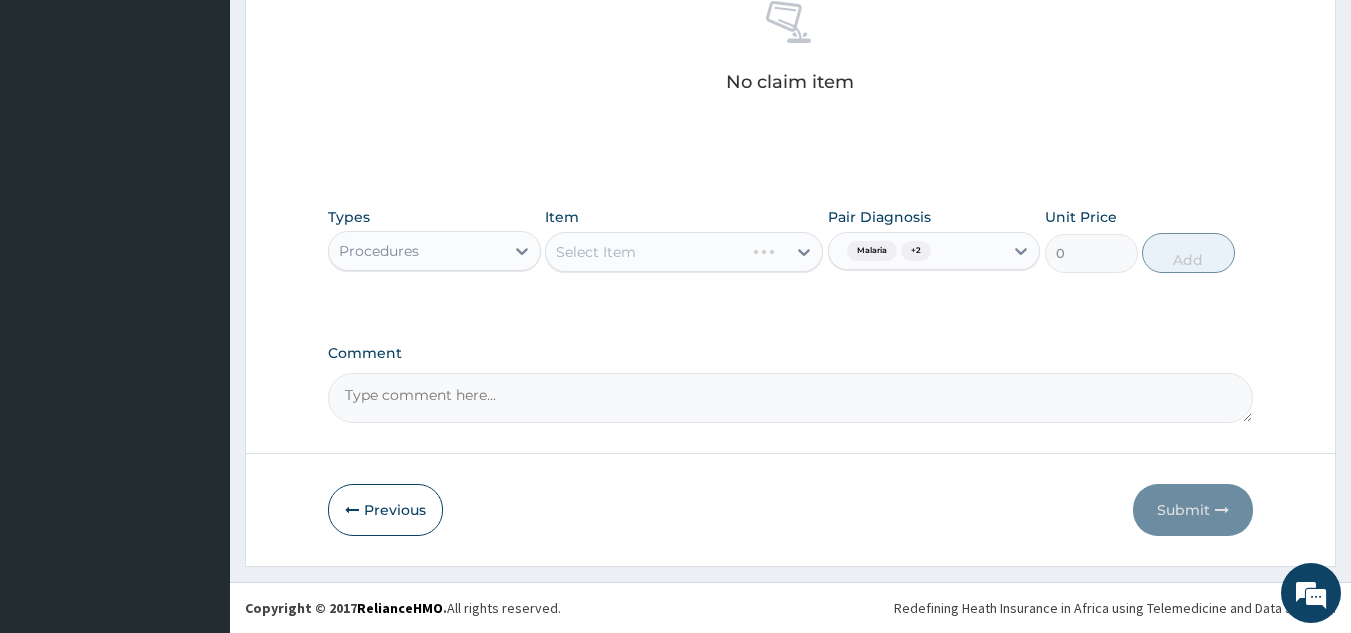 click on "Types Procedures Item Select Item Pair Diagnosis Malaria  + 2 Unit Price 0 Add" at bounding box center [791, 240] 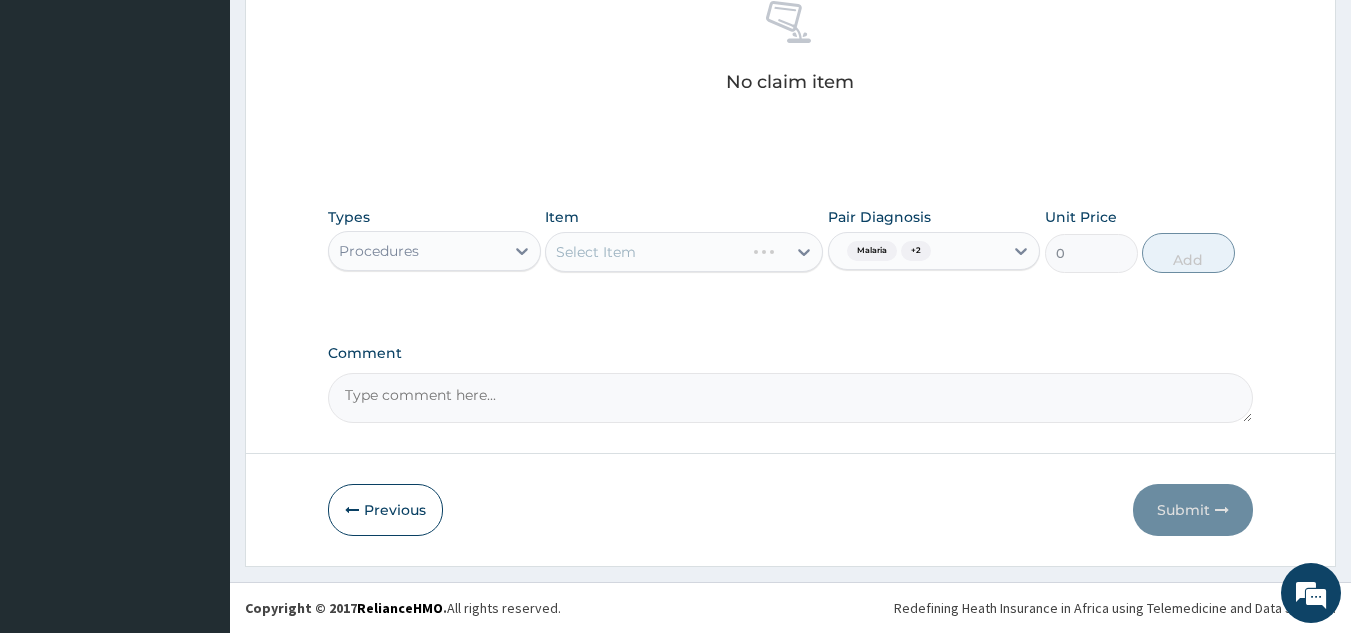 click on "Types Procedures Item Select Item Pair Diagnosis Malaria  + 2 Unit Price 0 Add" at bounding box center (791, 240) 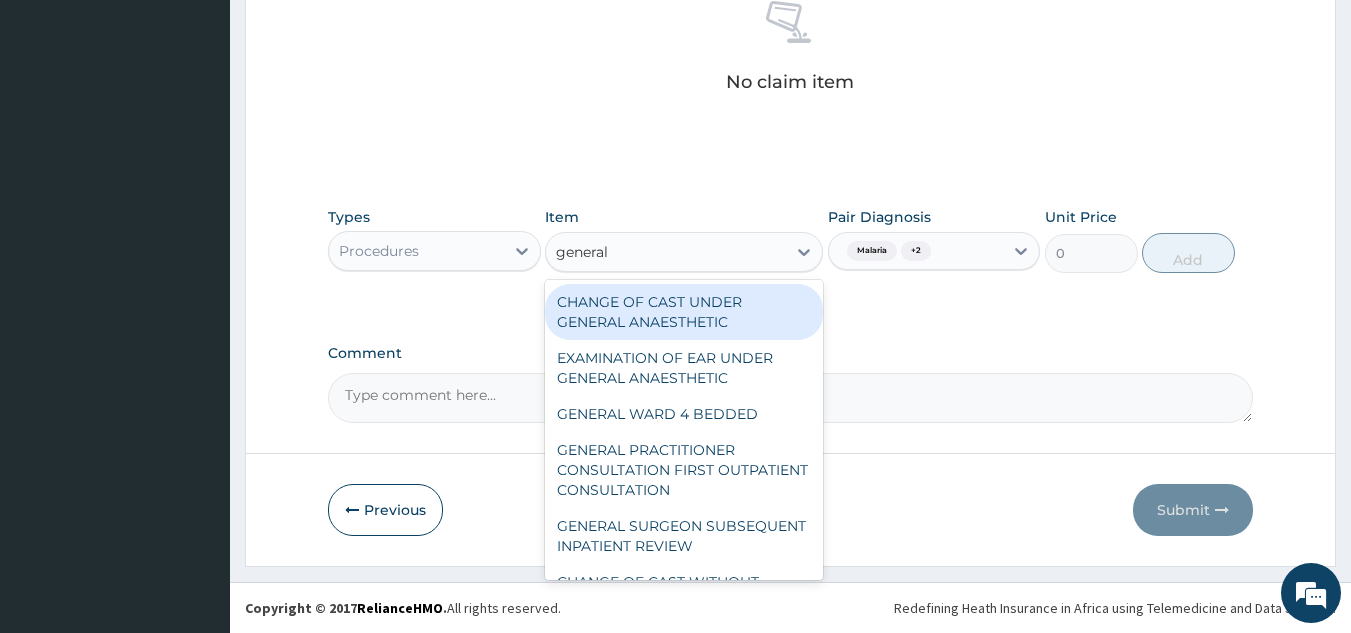 type on "general p" 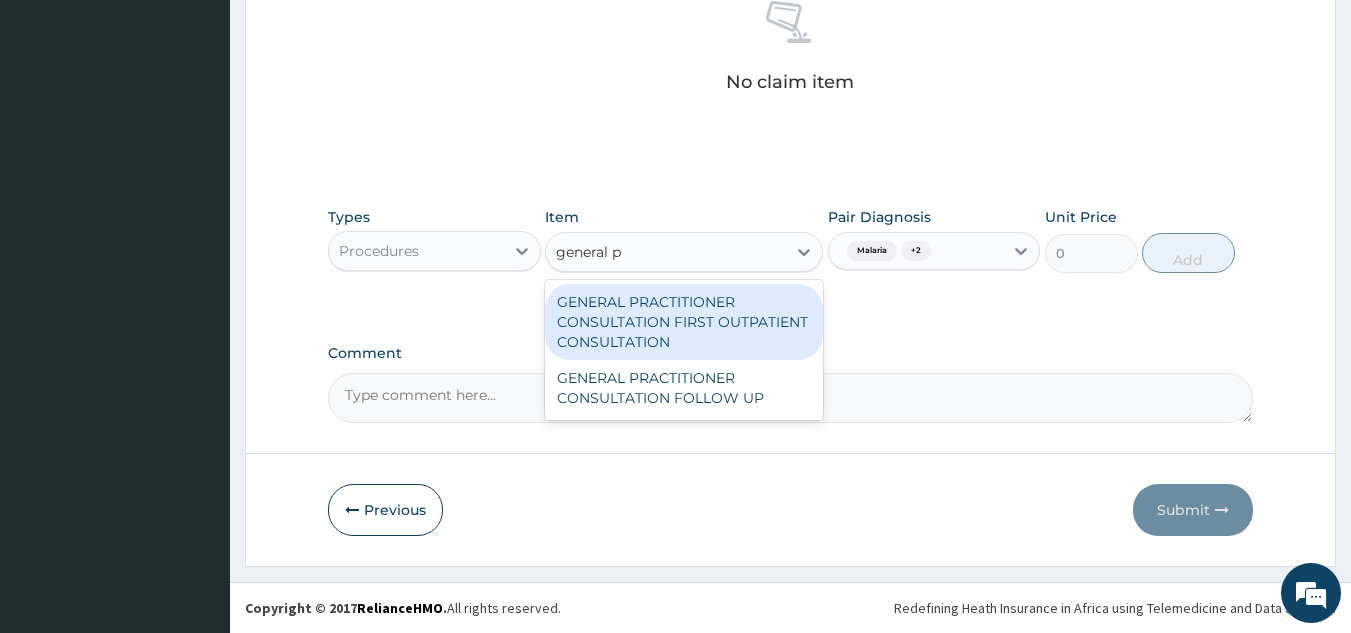 click on "GENERAL PRACTITIONER CONSULTATION FIRST OUTPATIENT CONSULTATION" at bounding box center (684, 322) 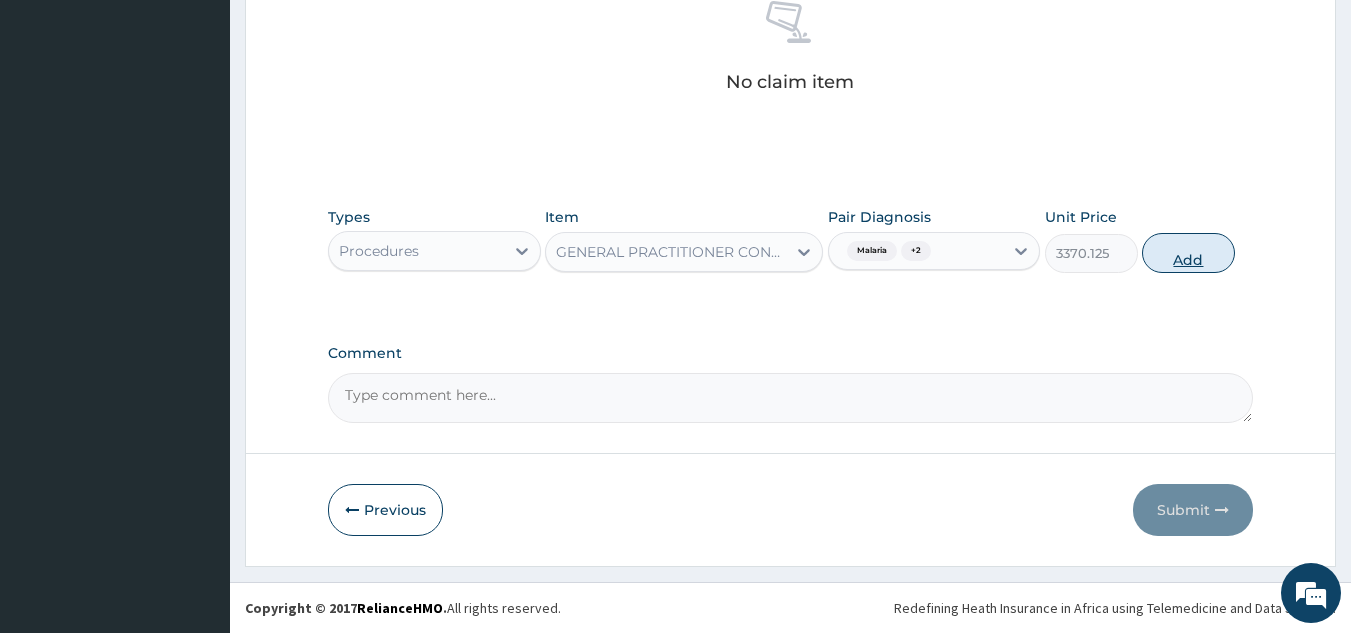 click on "Add" at bounding box center [1188, 253] 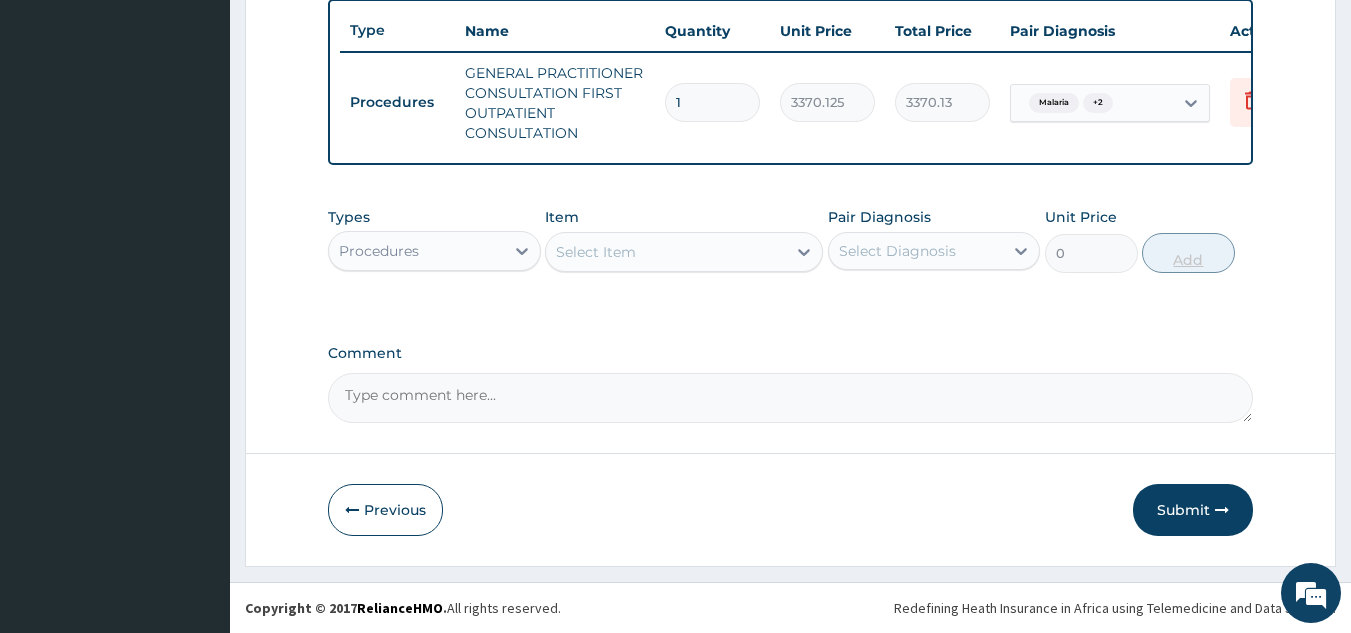 scroll, scrollTop: 760, scrollLeft: 0, axis: vertical 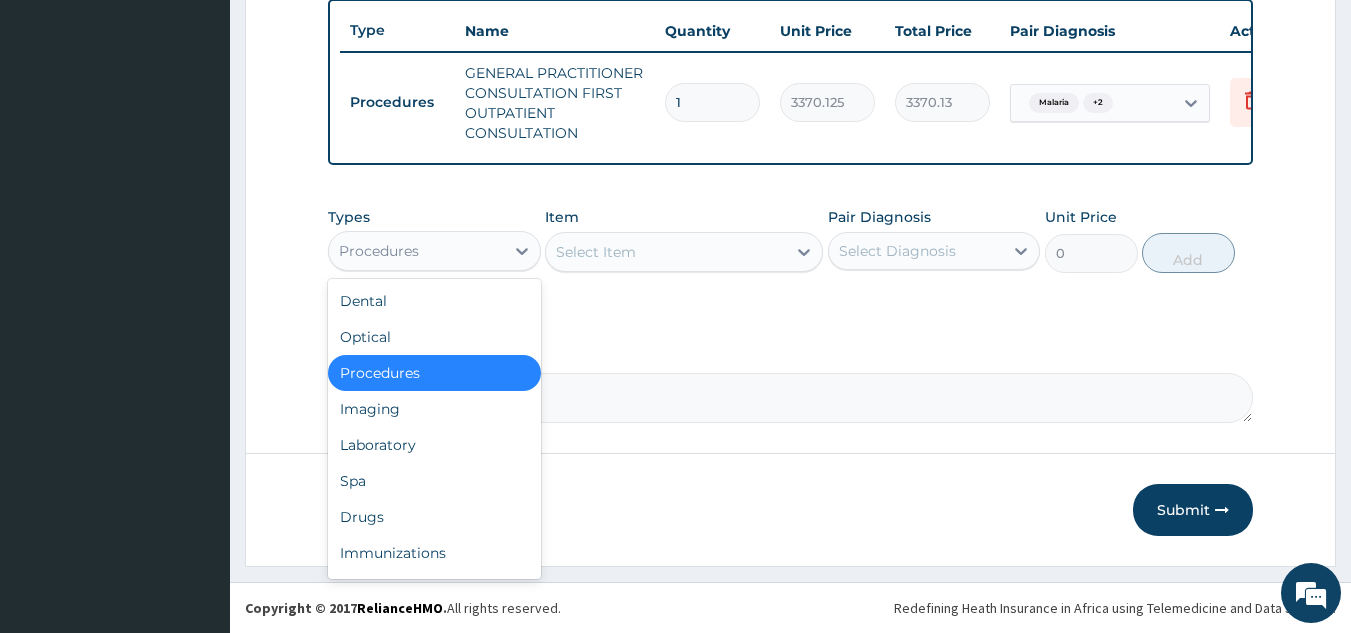 click on "Laboratory" at bounding box center [434, 445] 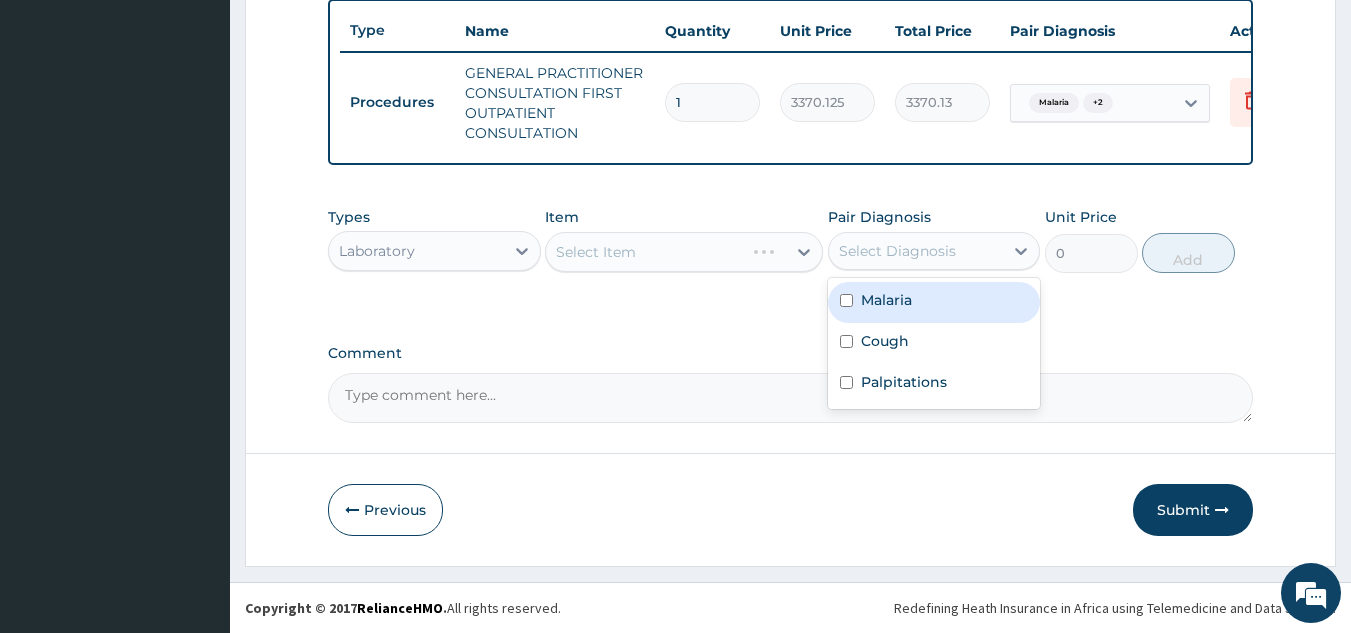 click on "Malaria" at bounding box center (934, 302) 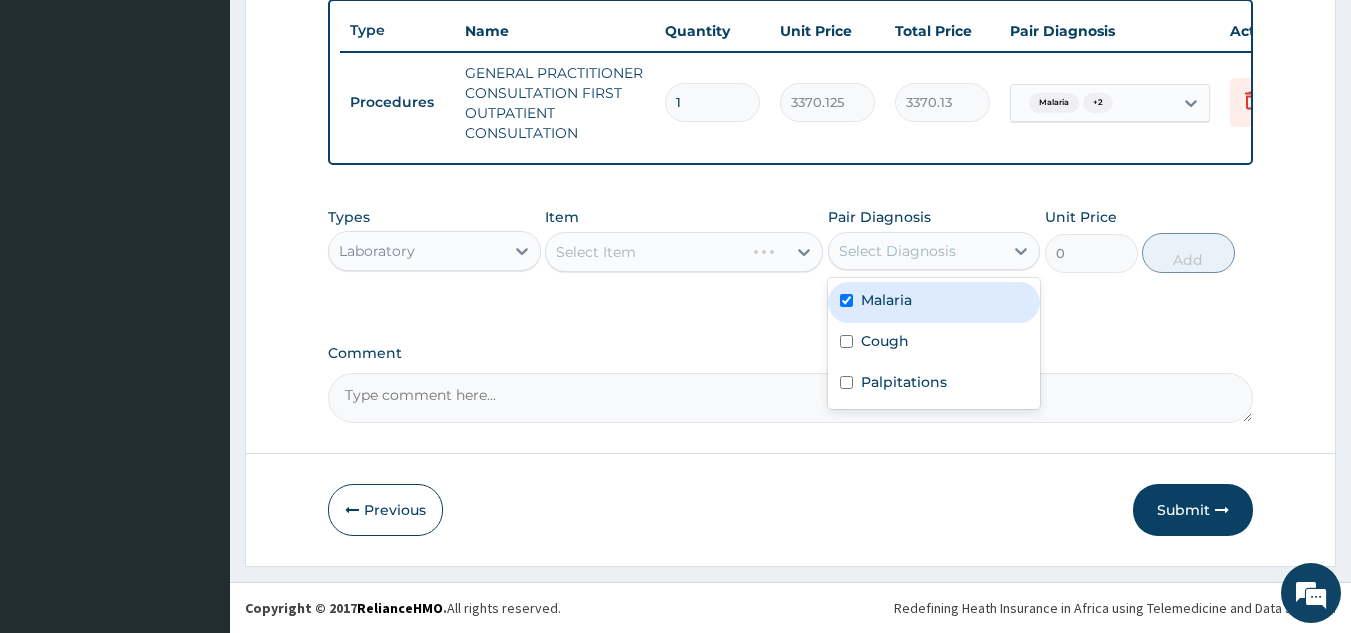 checkbox on "true" 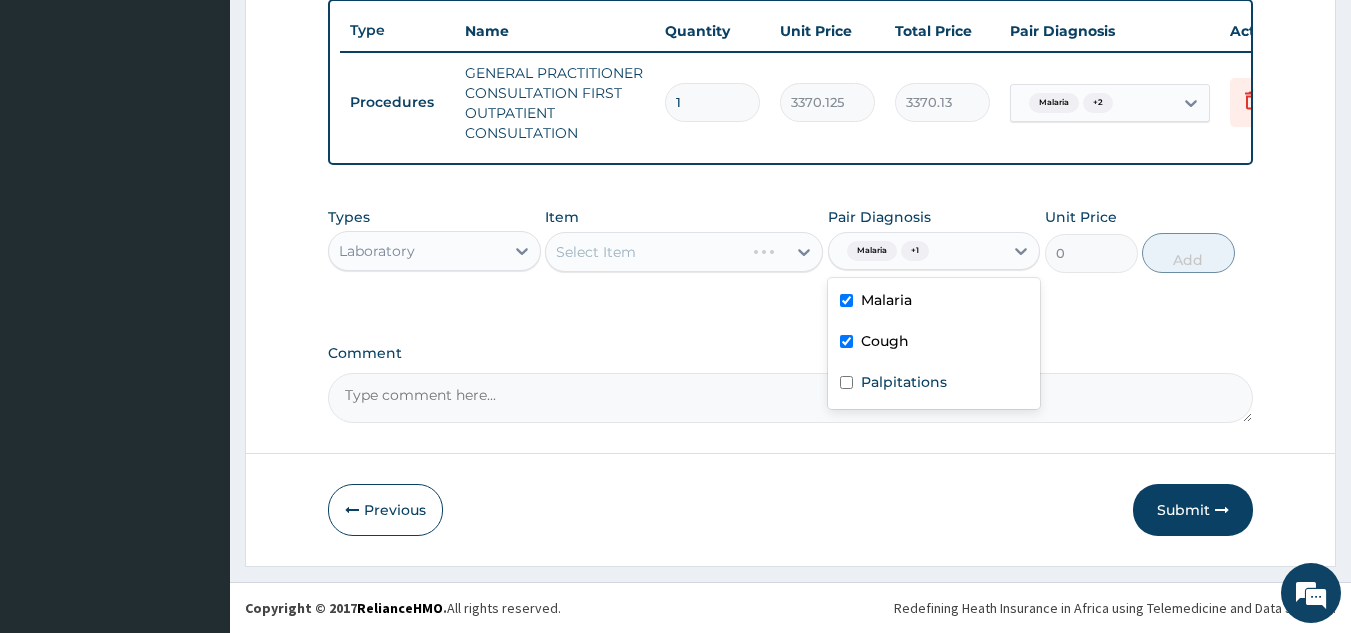 checkbox on "true" 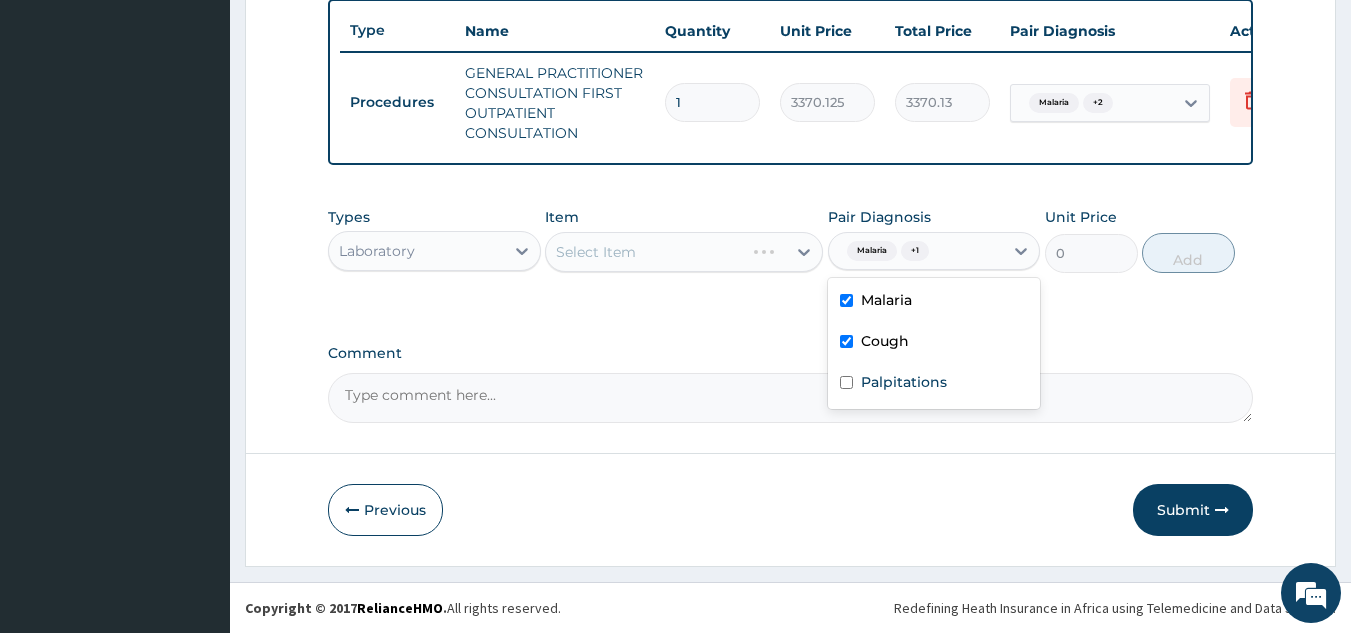 click on "Palpitations" at bounding box center [904, 382] 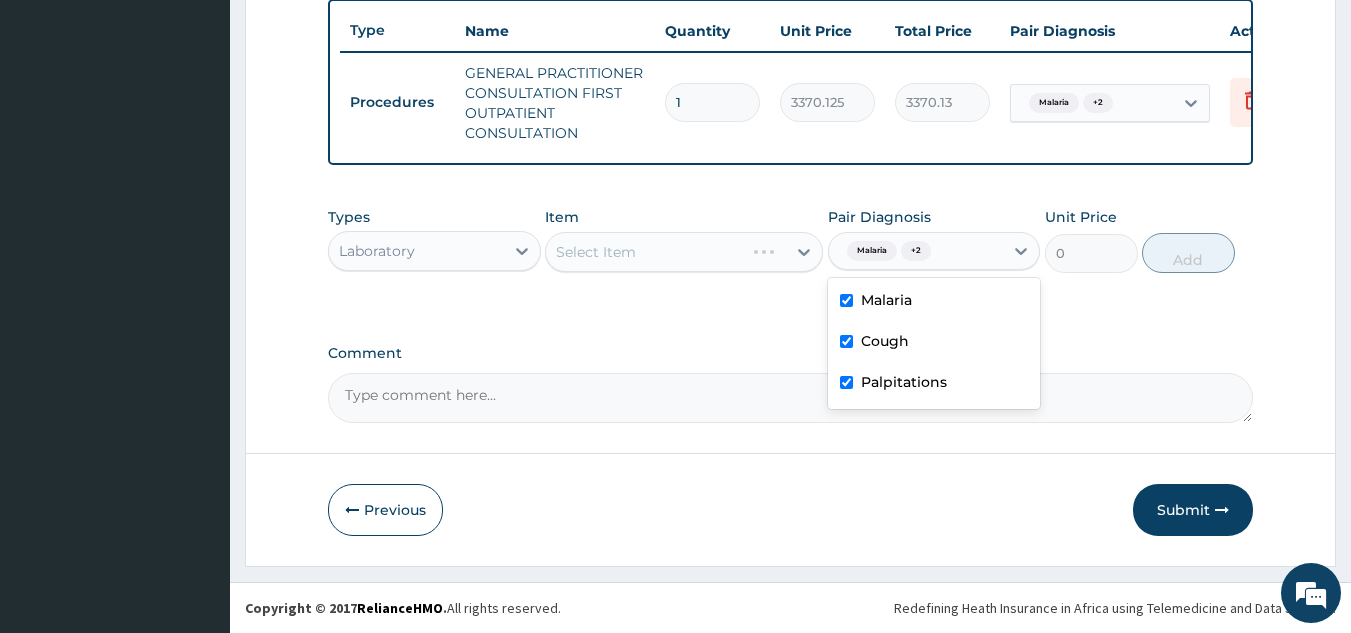 checkbox on "true" 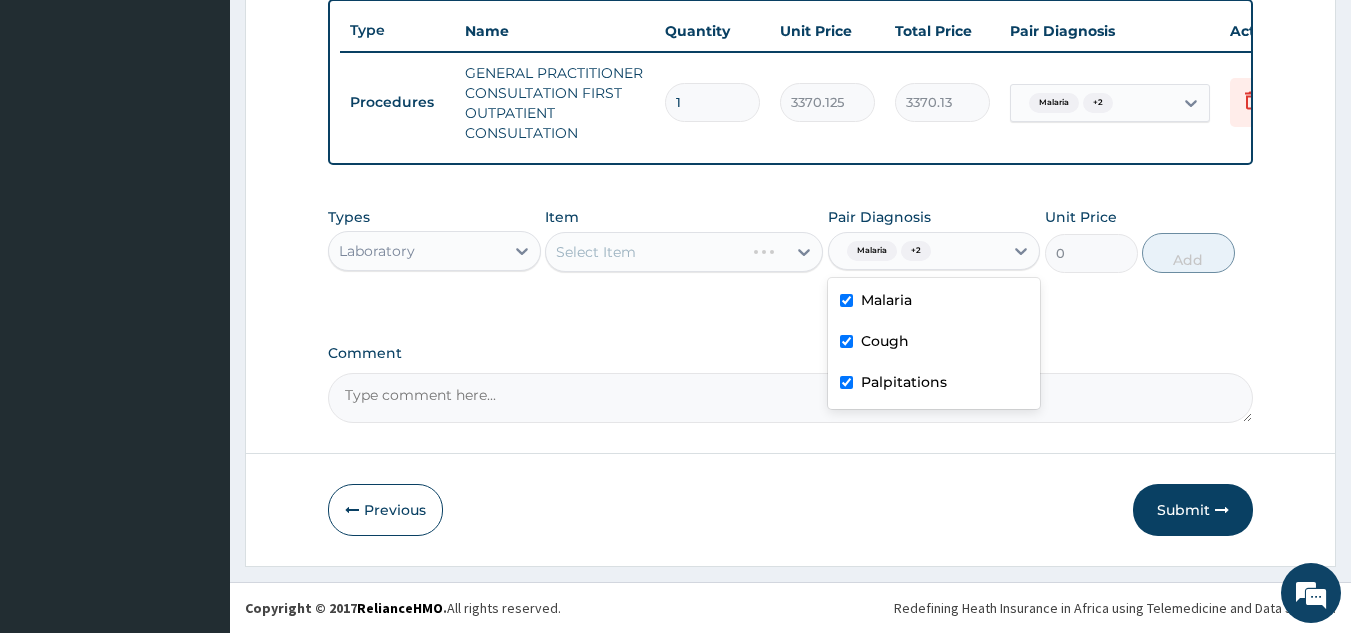 click on "Select Item" at bounding box center [684, 252] 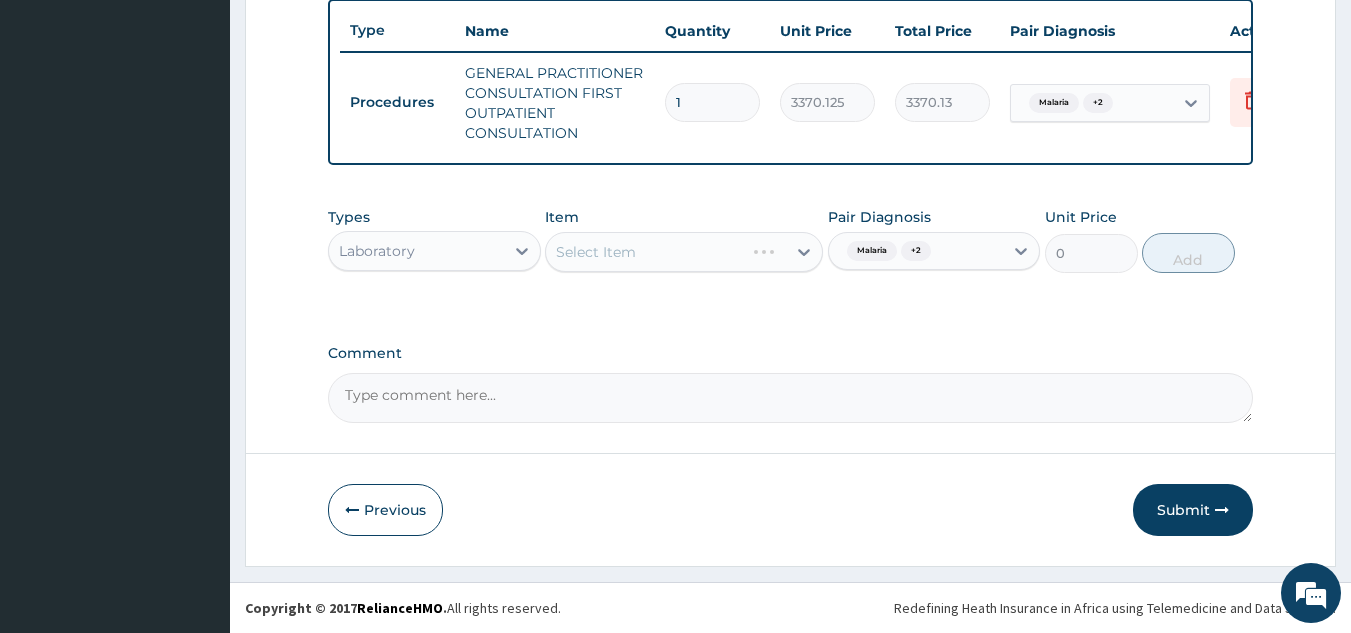 click on "Select Item" at bounding box center (684, 252) 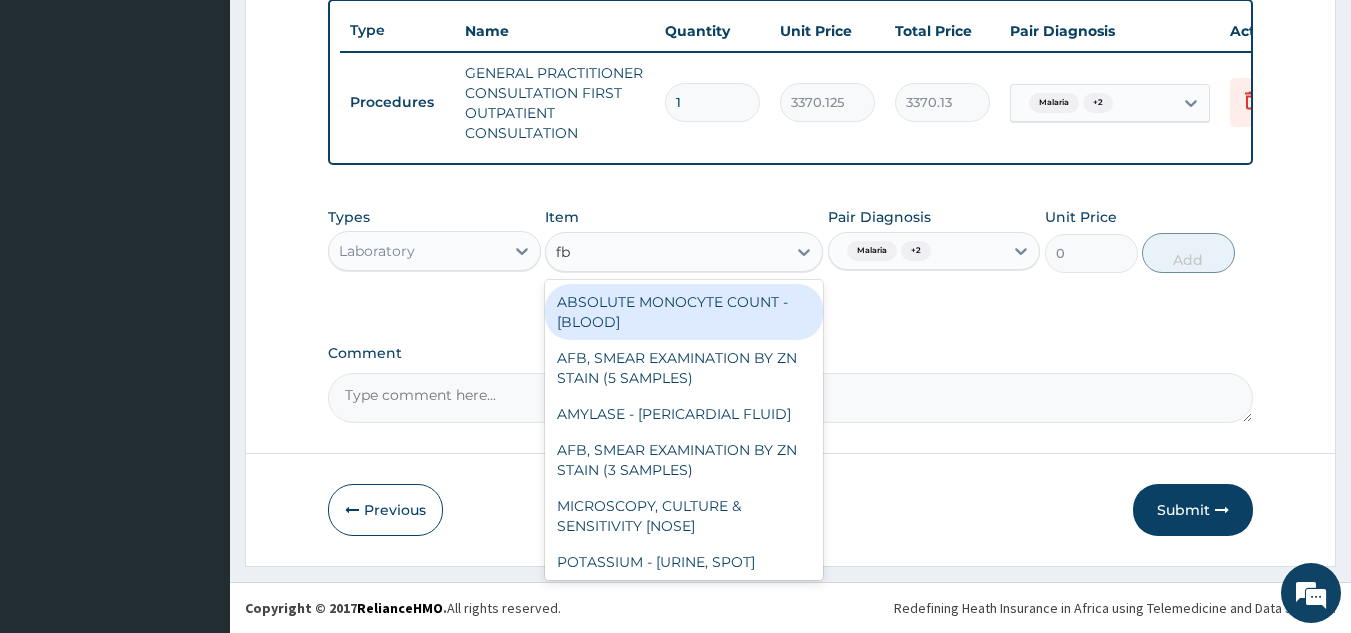 type on "fbc" 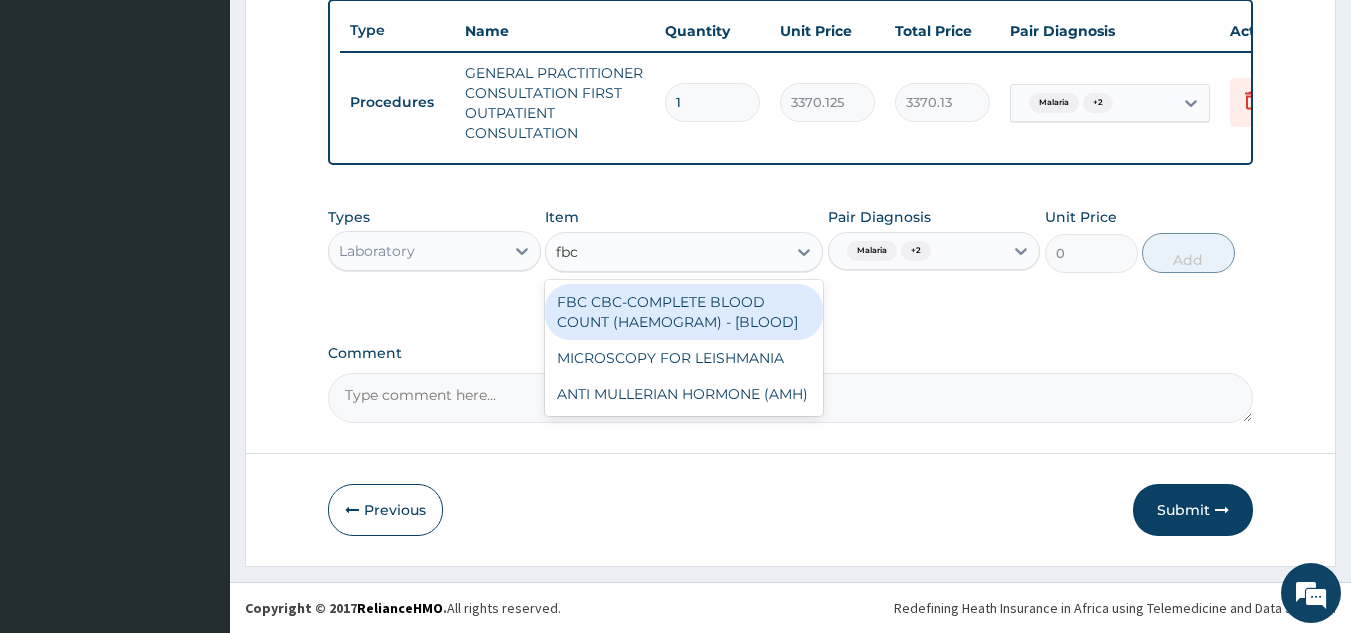 click on "FBC CBC-COMPLETE BLOOD COUNT (HAEMOGRAM) - [BLOOD]" at bounding box center (684, 312) 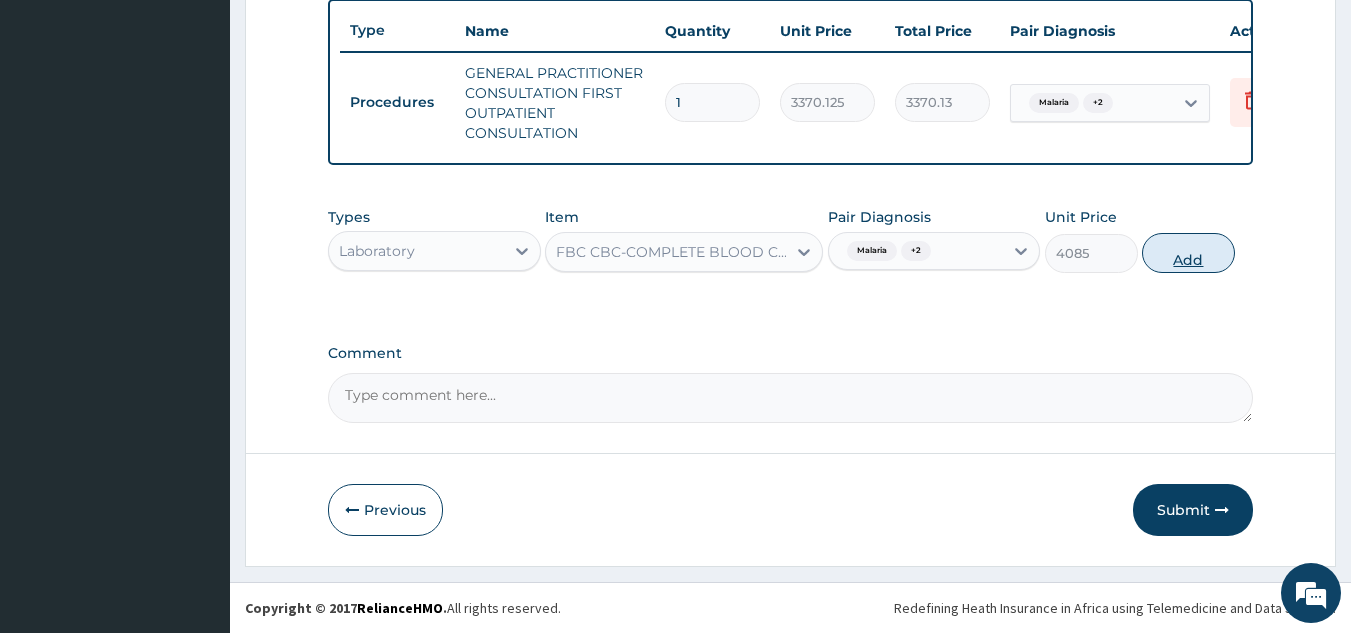 click on "Add" at bounding box center (1188, 253) 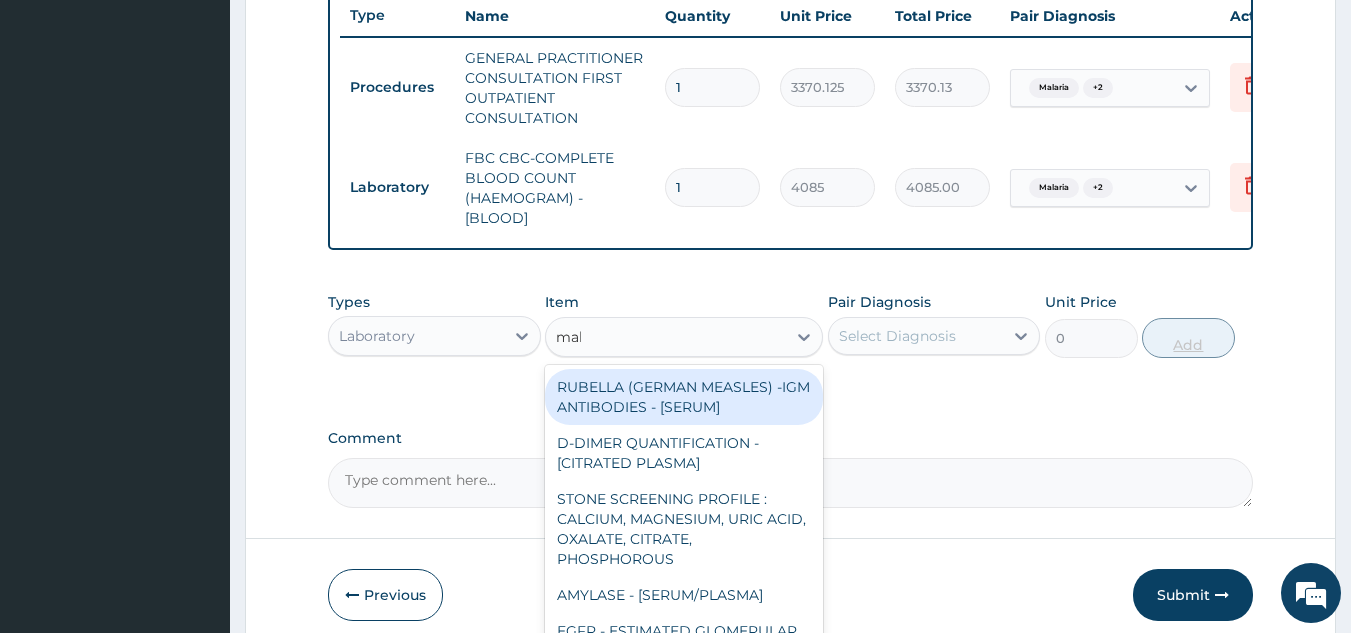 type on "mala" 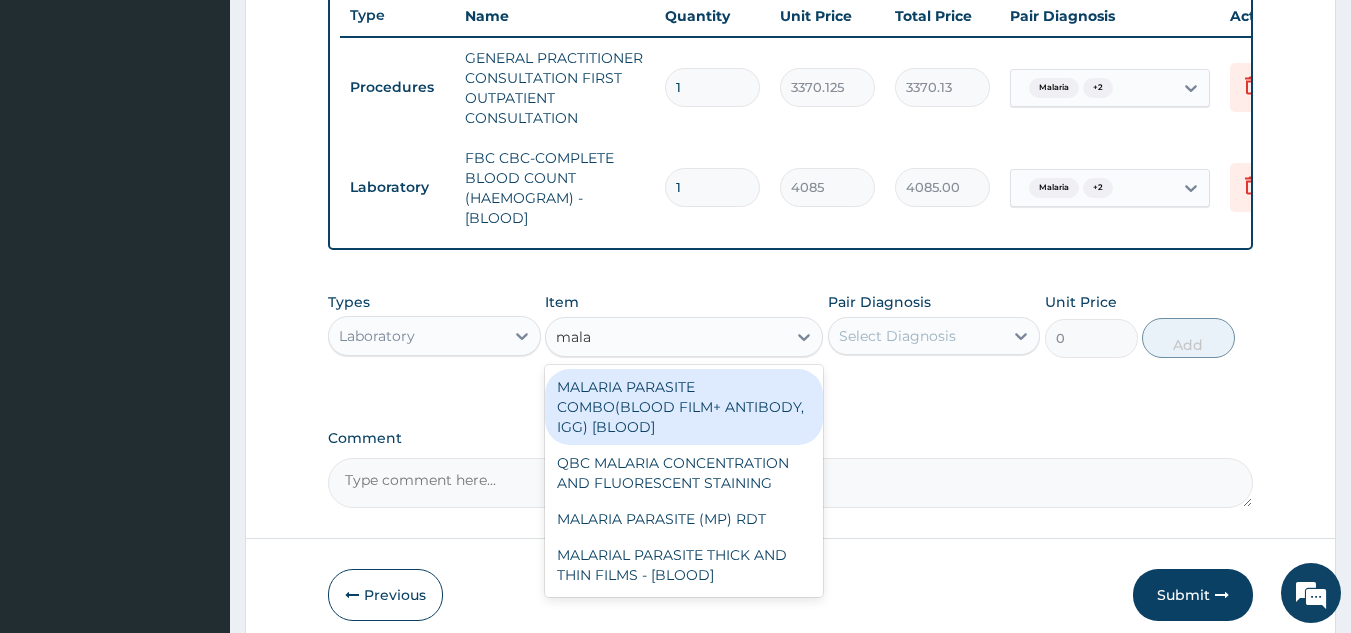 click on "MALARIA PARASITE (MP) RDT" at bounding box center [684, 519] 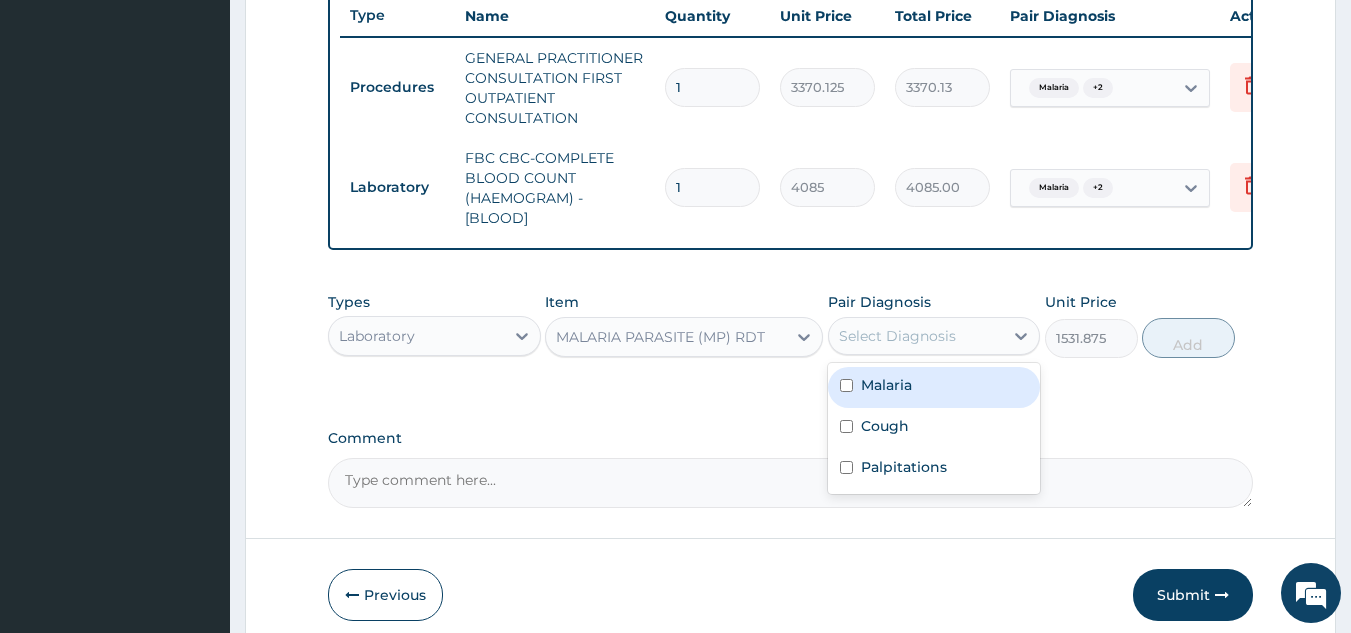 click on "Malaria" at bounding box center (934, 387) 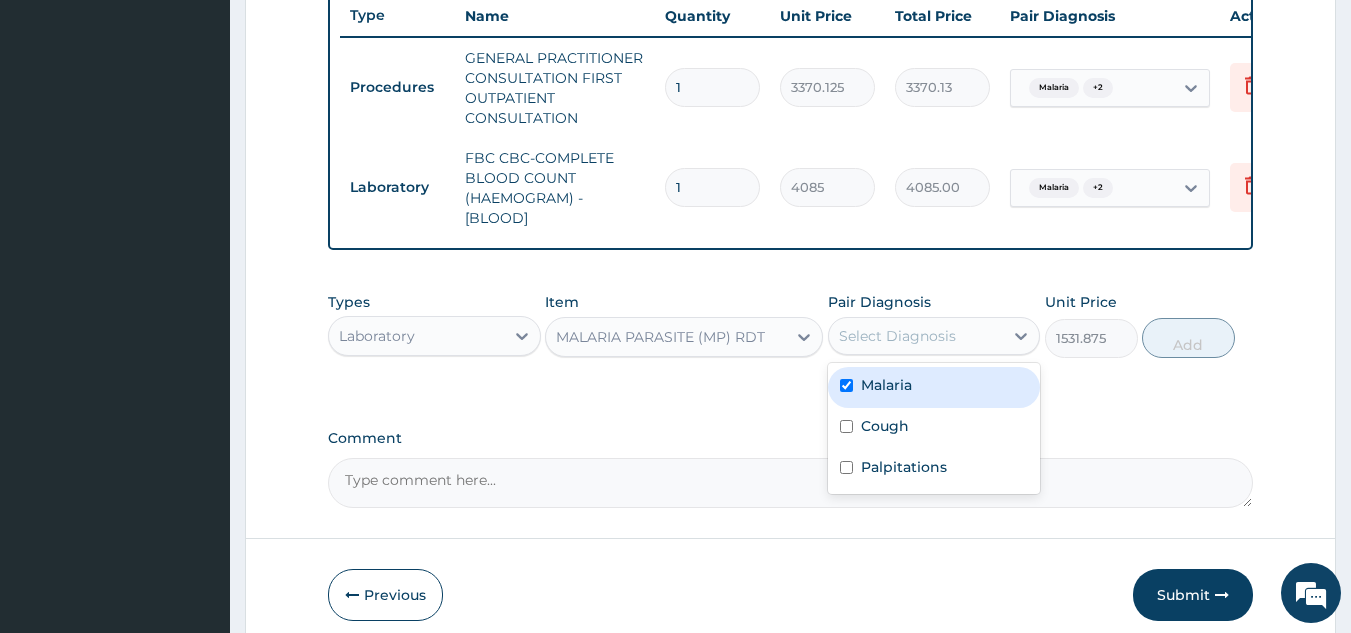 checkbox on "true" 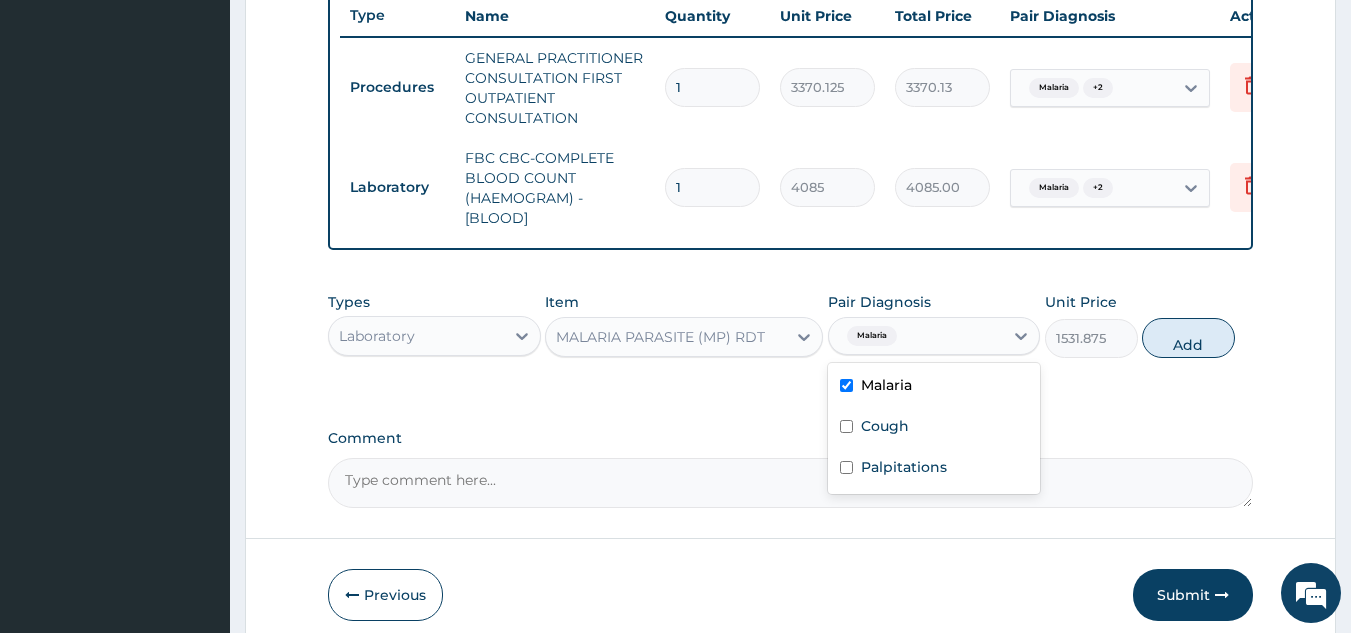 click on "Cough" at bounding box center (934, 428) 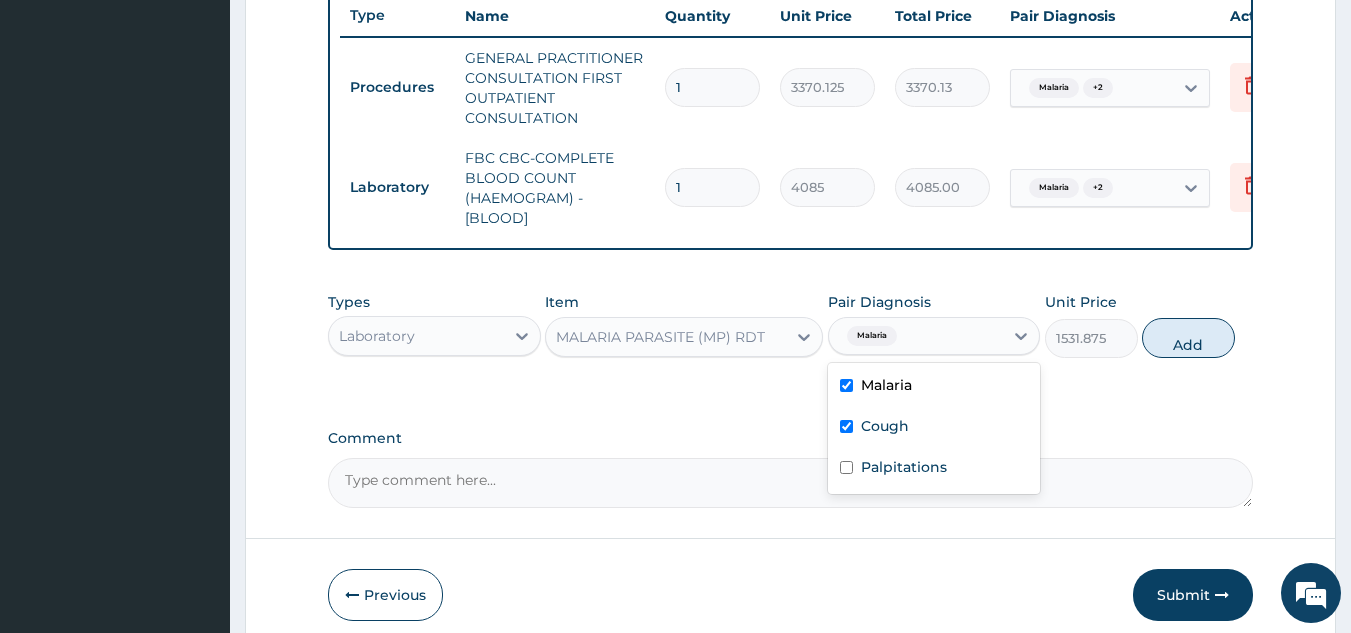checkbox on "true" 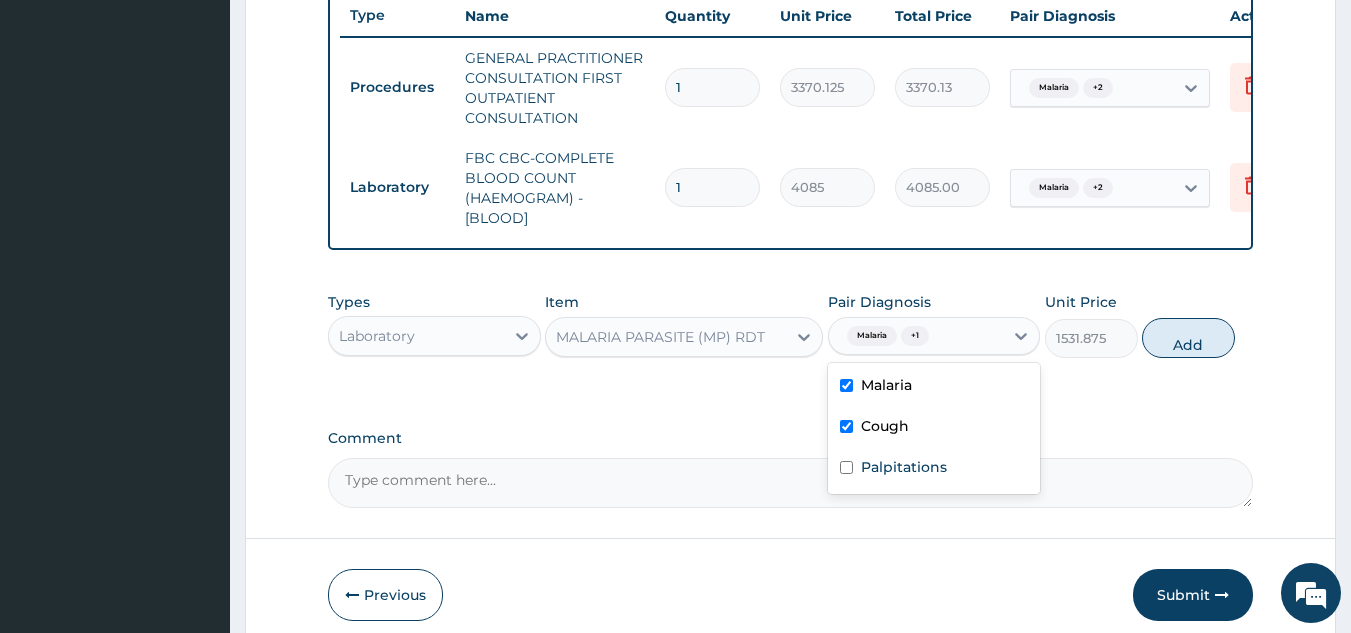 click on "Palpitations" at bounding box center (934, 469) 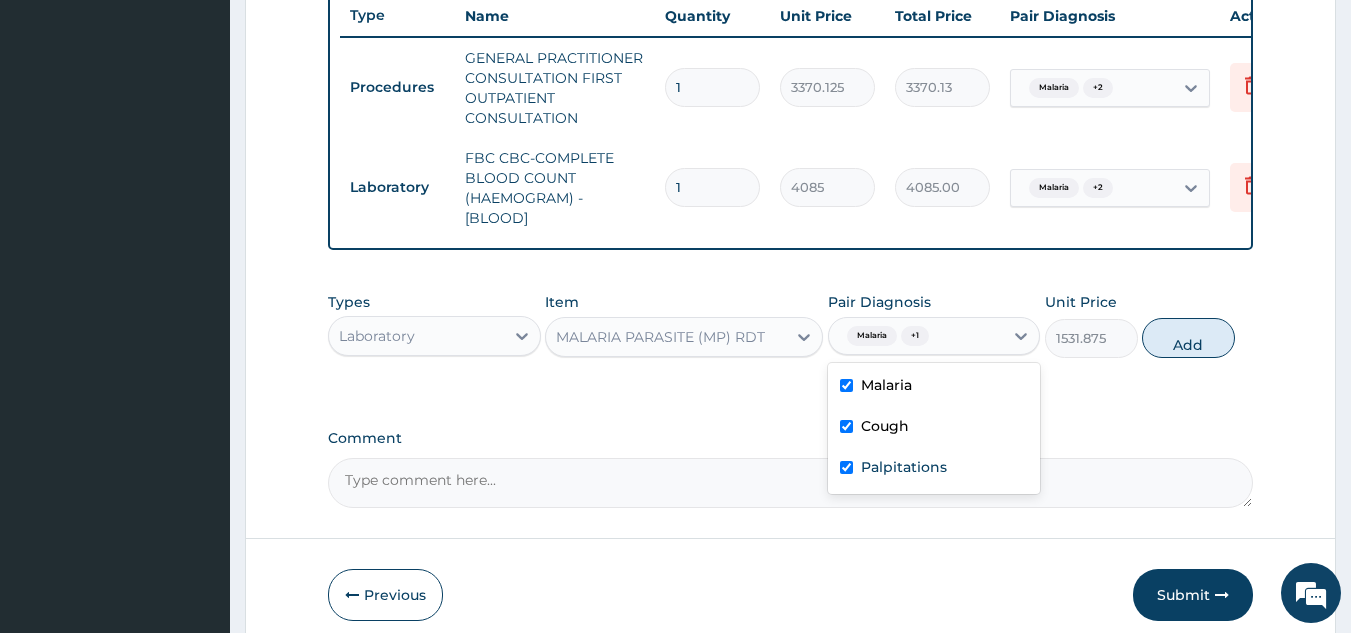 checkbox on "true" 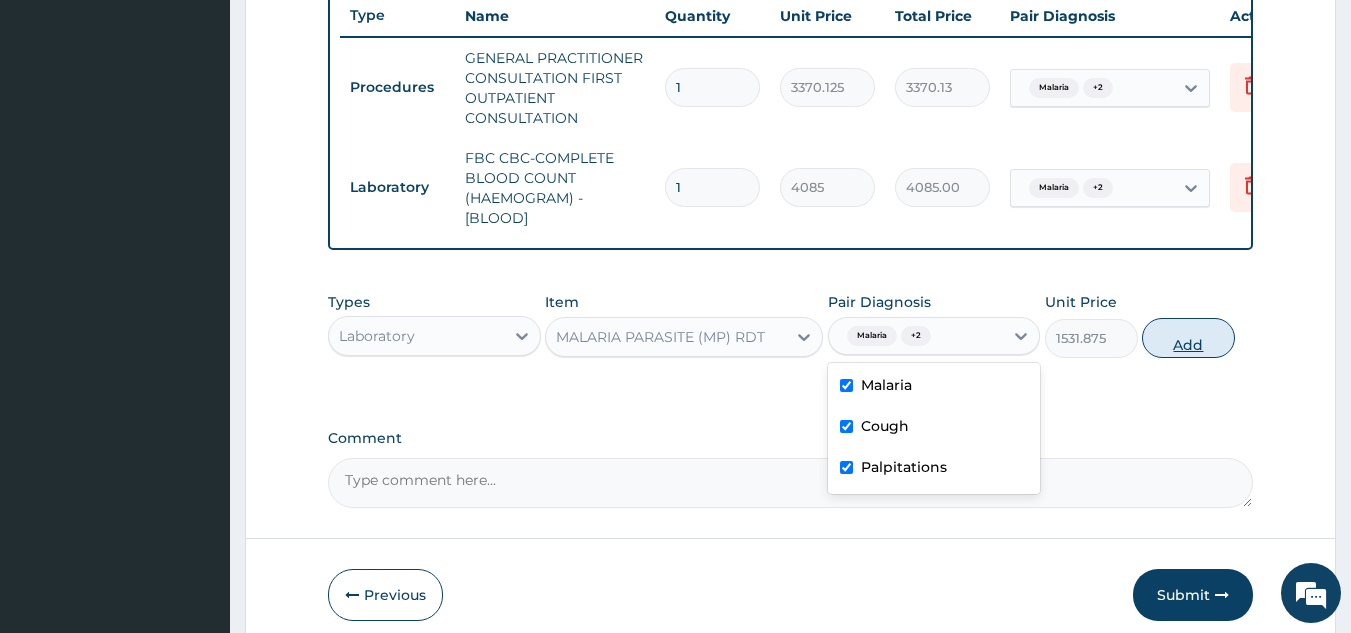 click on "Add" at bounding box center [1188, 338] 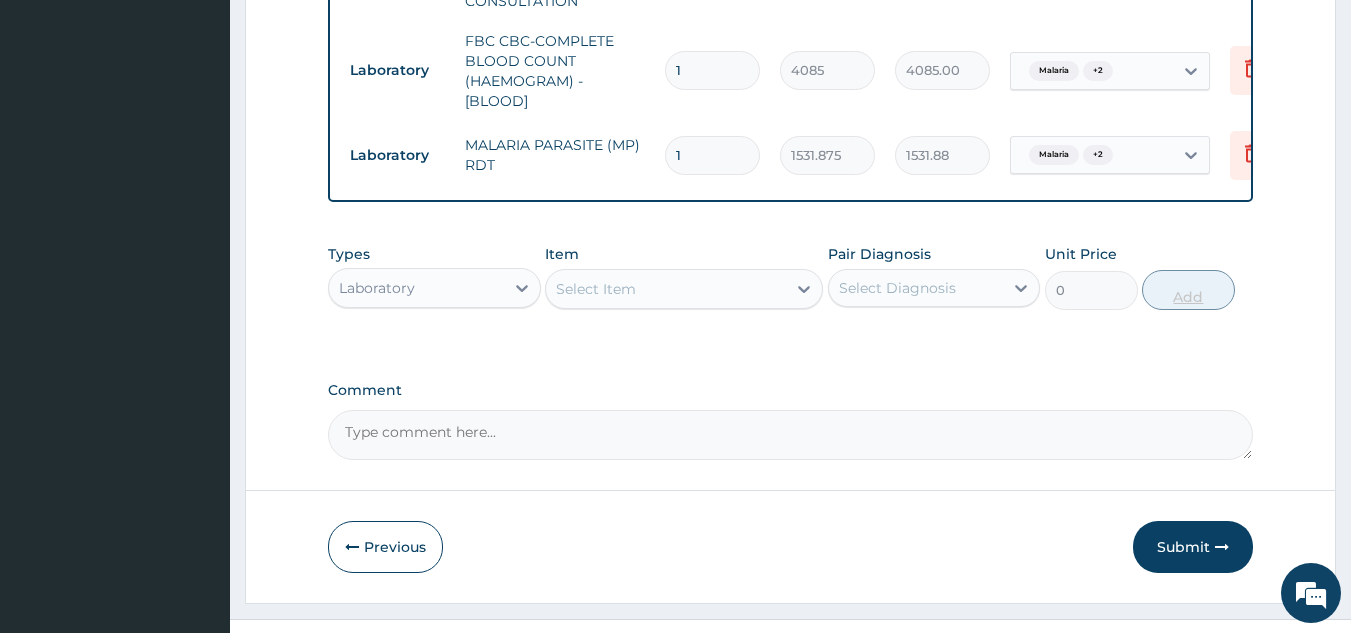 scroll, scrollTop: 929, scrollLeft: 0, axis: vertical 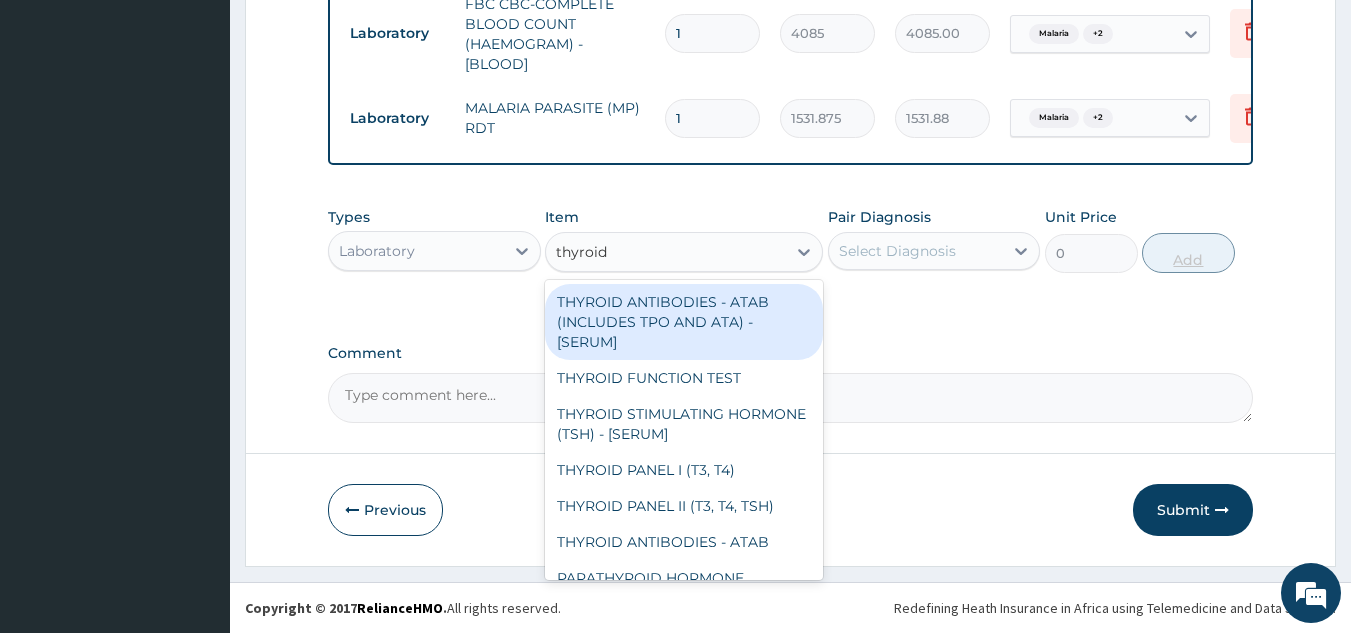 type on "thyroid f" 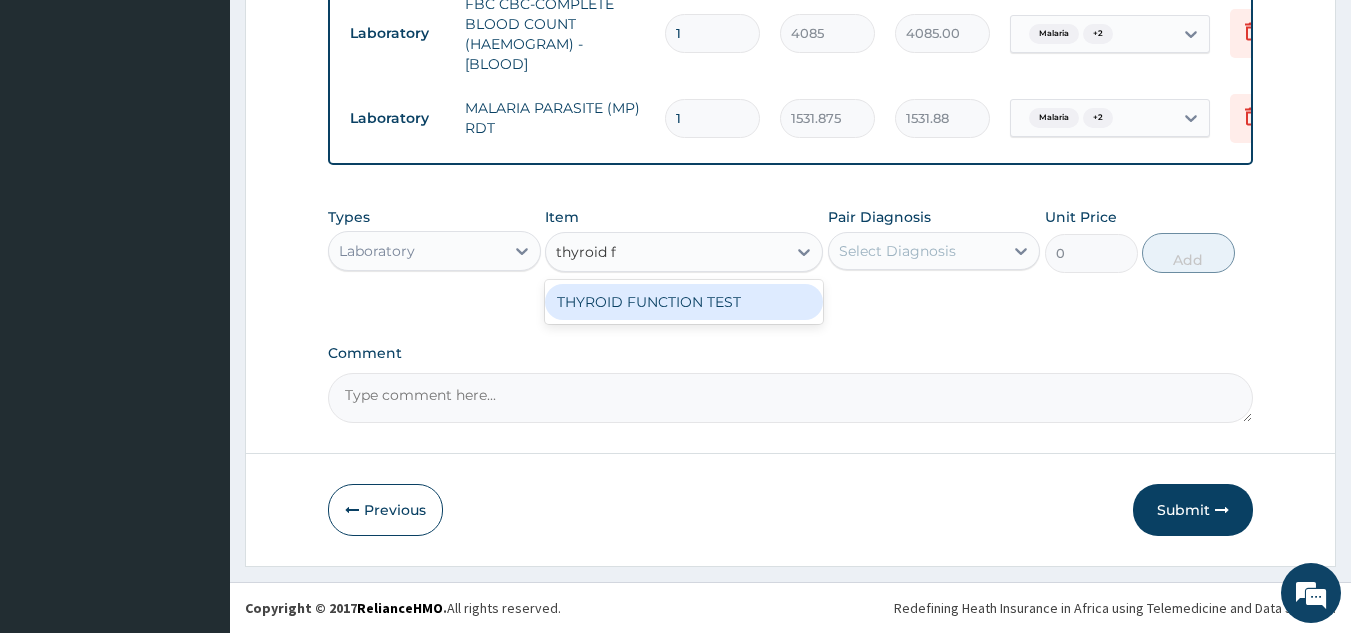 click on "THYROID FUNCTION TEST" at bounding box center [684, 302] 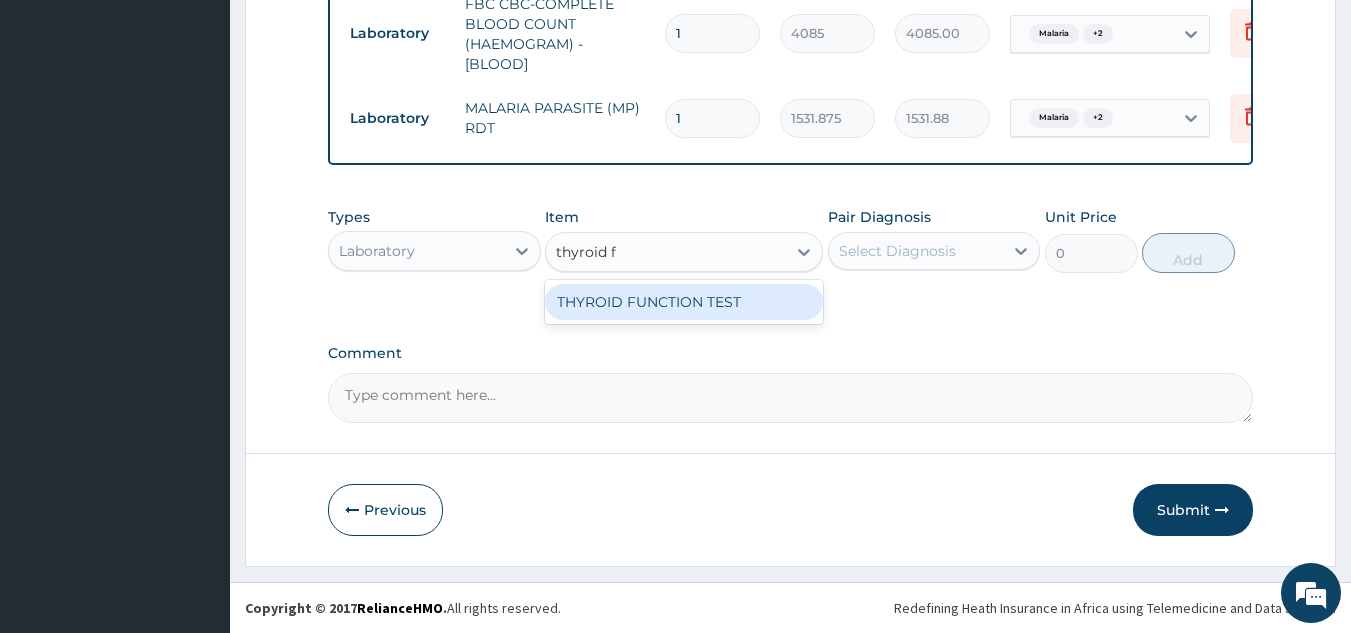 type 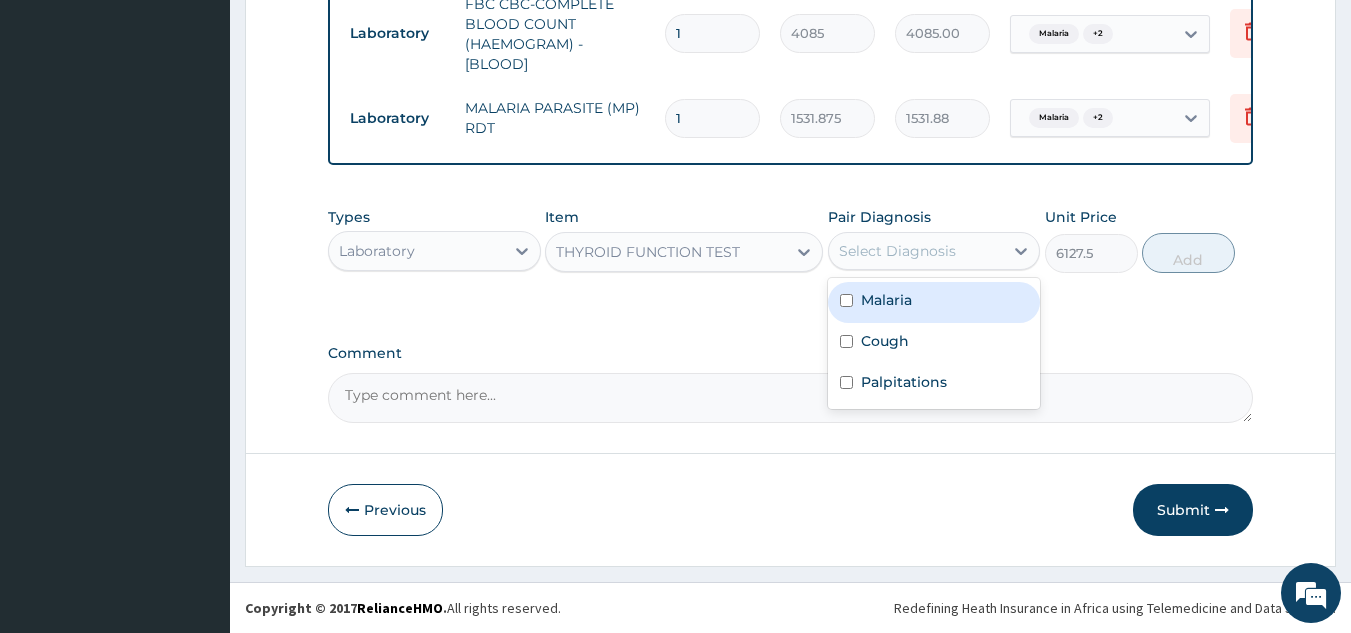 click on "Cough" at bounding box center [934, 343] 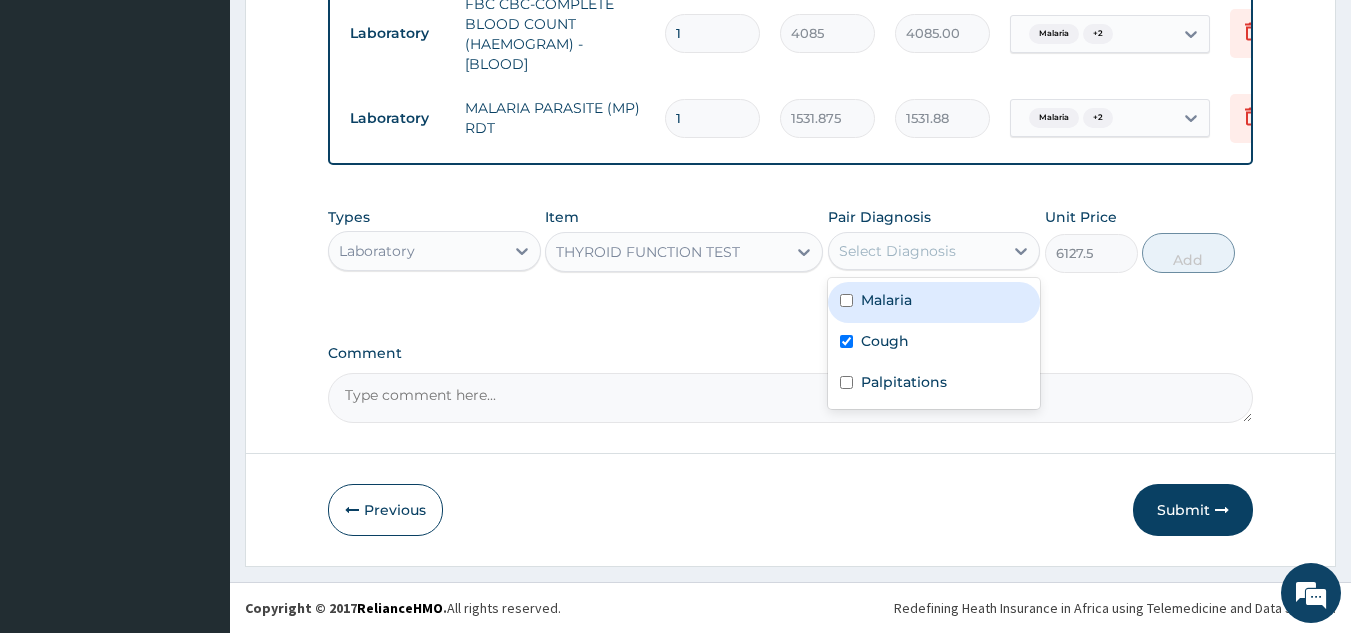 checkbox on "true" 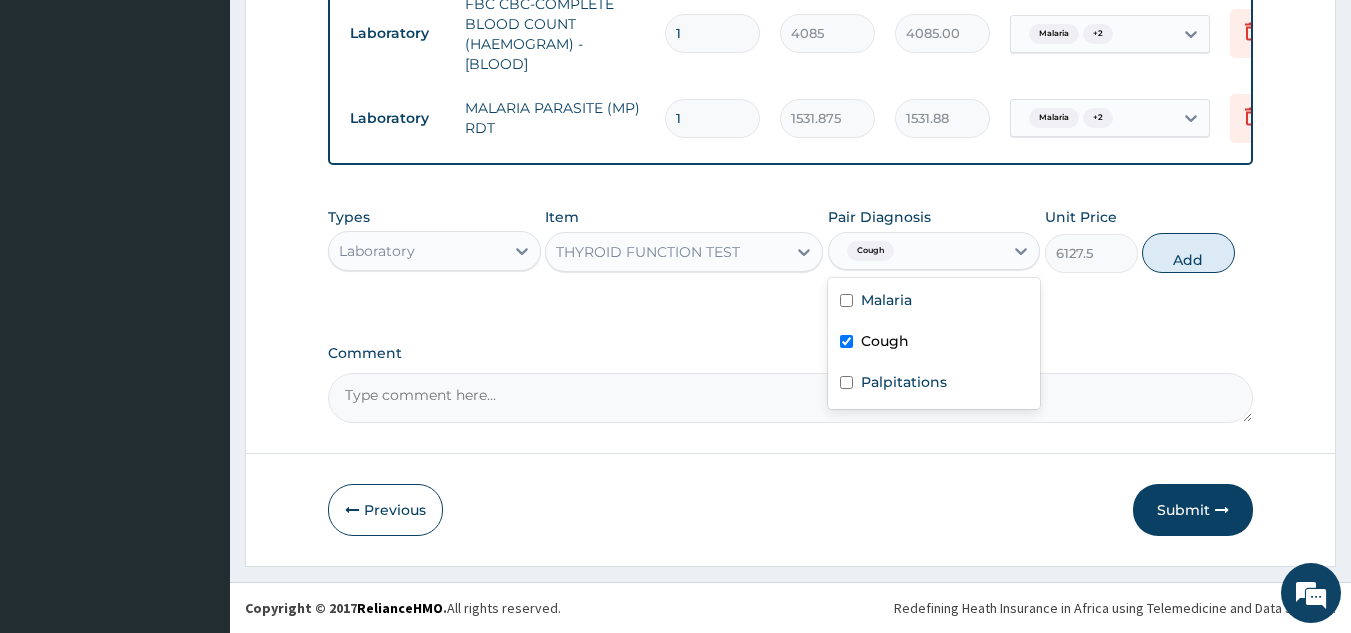 click on "Palpitations" at bounding box center [934, 384] 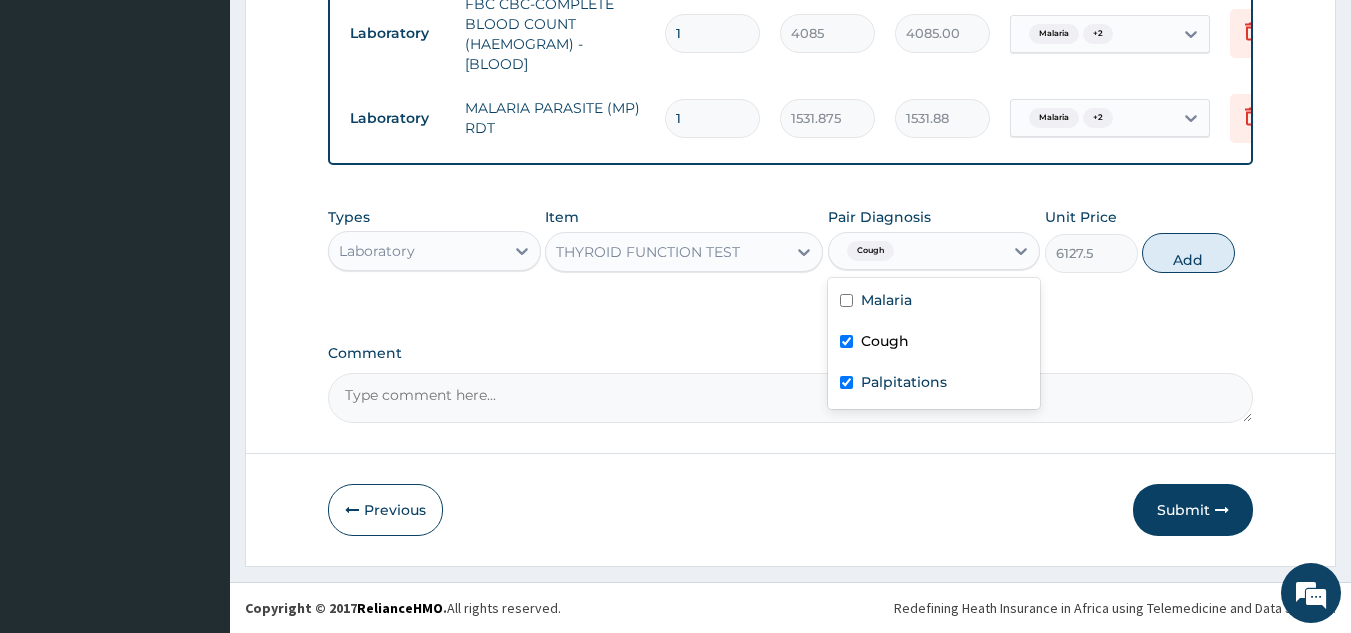 checkbox on "true" 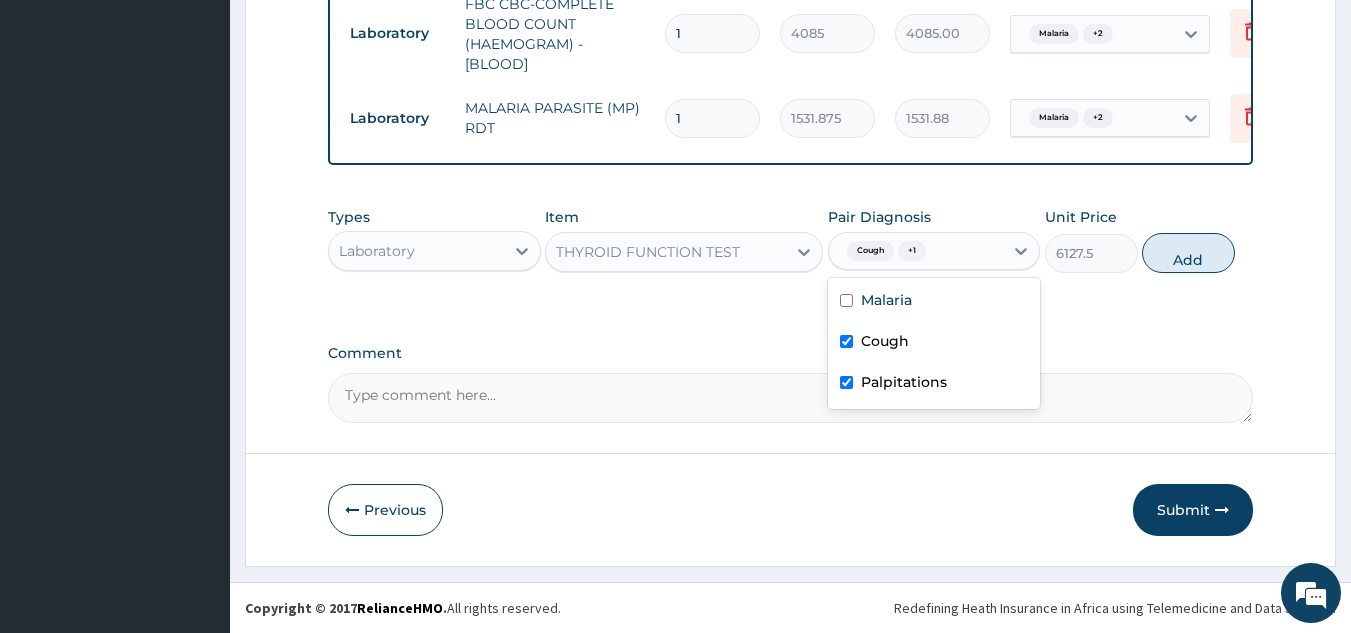 click on "Malaria" at bounding box center (934, 302) 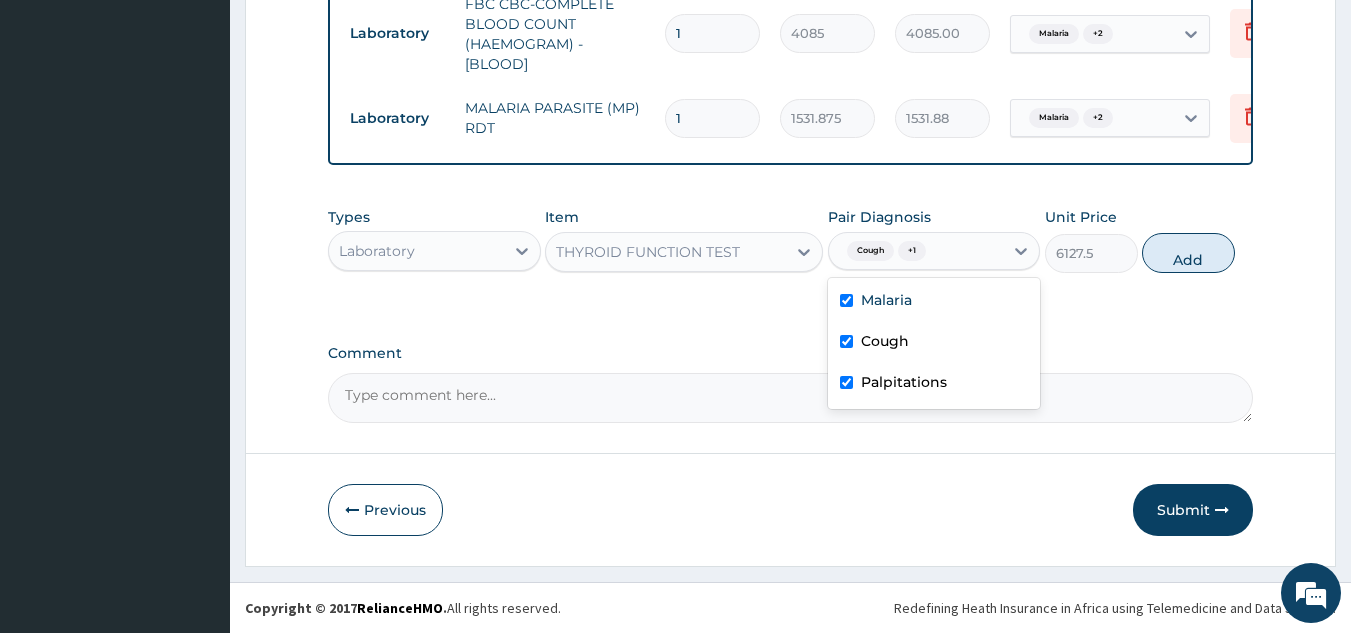 checkbox on "true" 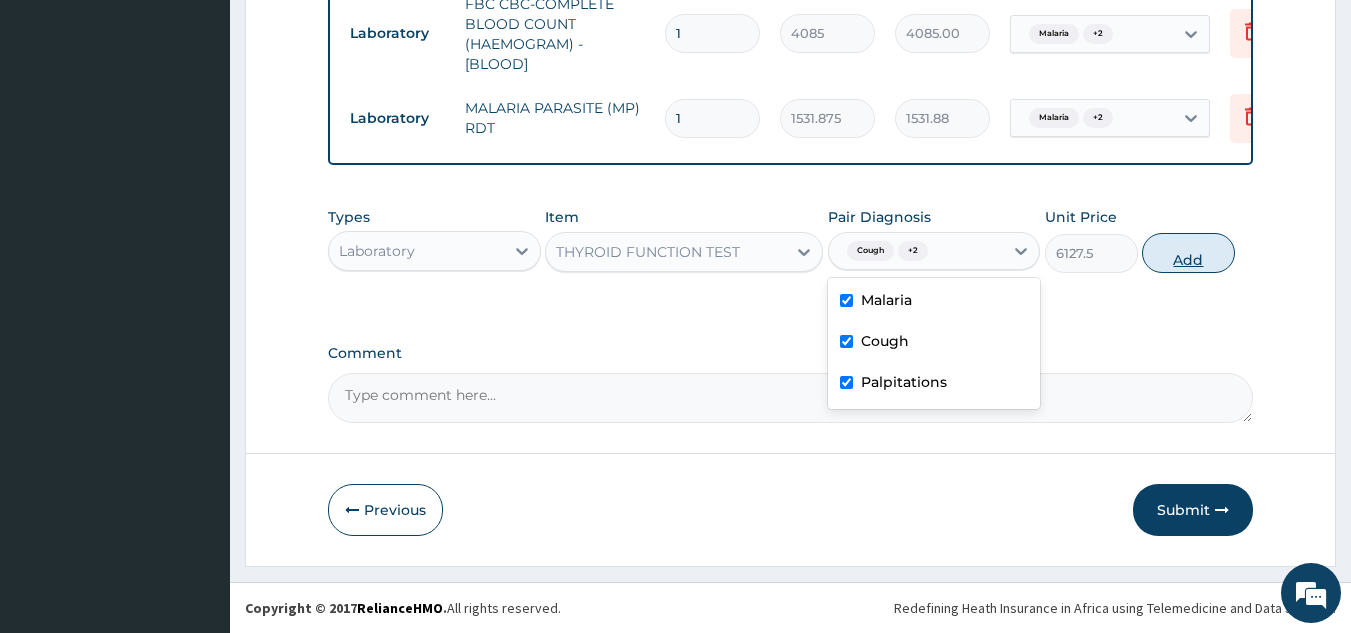 click on "Add" at bounding box center [1188, 253] 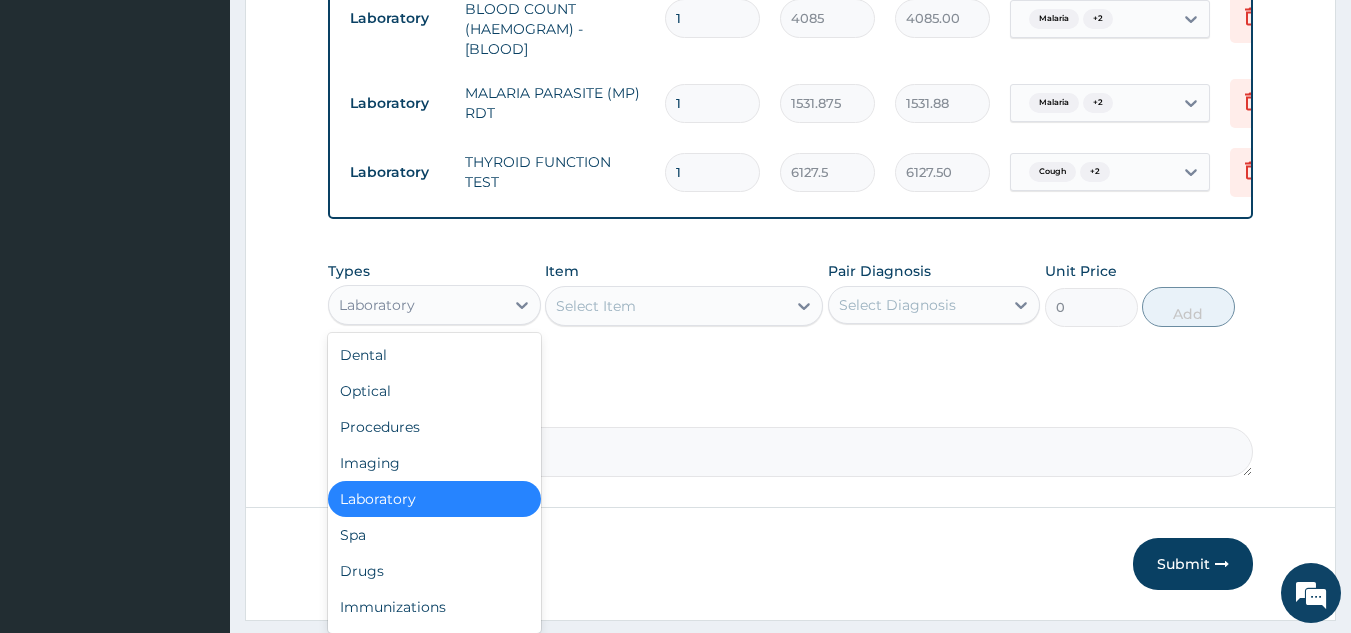 click on "Drugs" at bounding box center [434, 571] 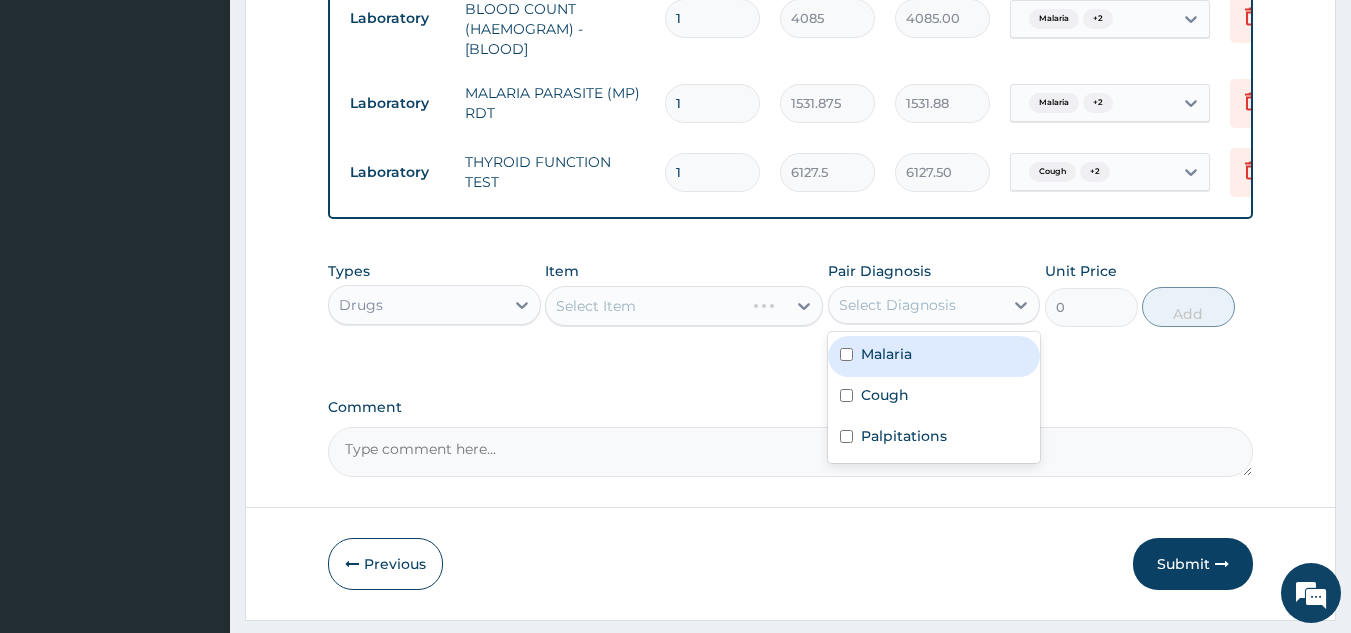 click on "Malaria" at bounding box center [934, 356] 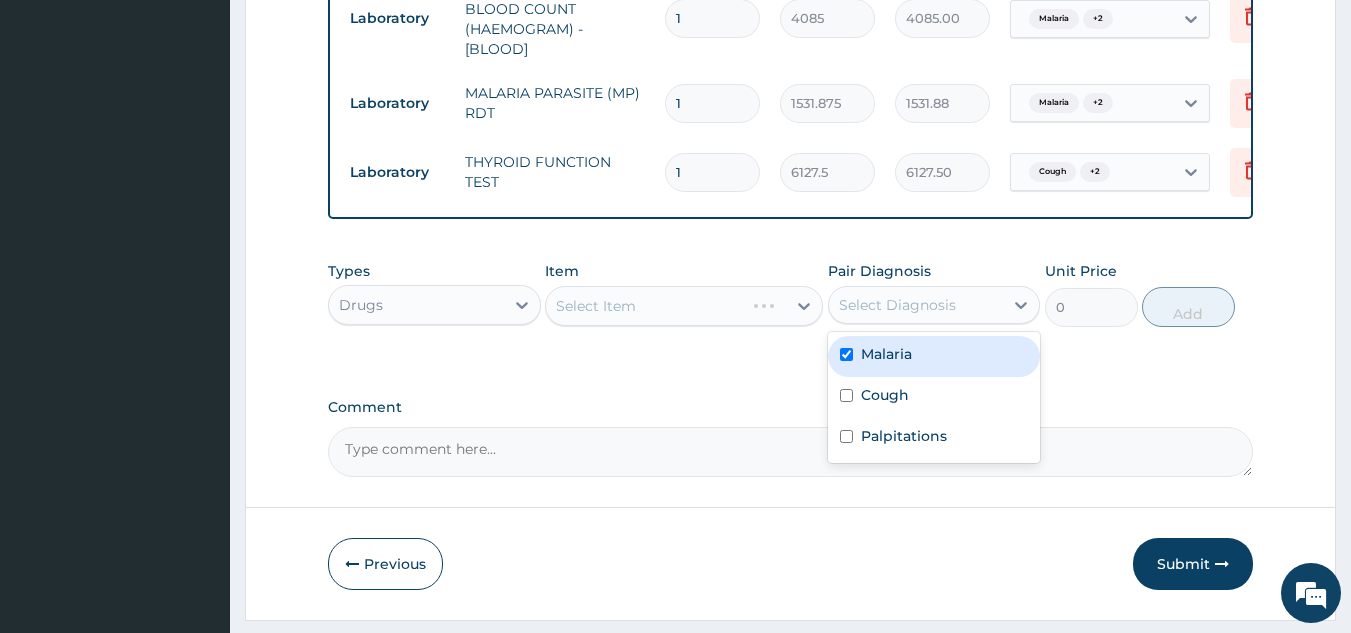 checkbox on "true" 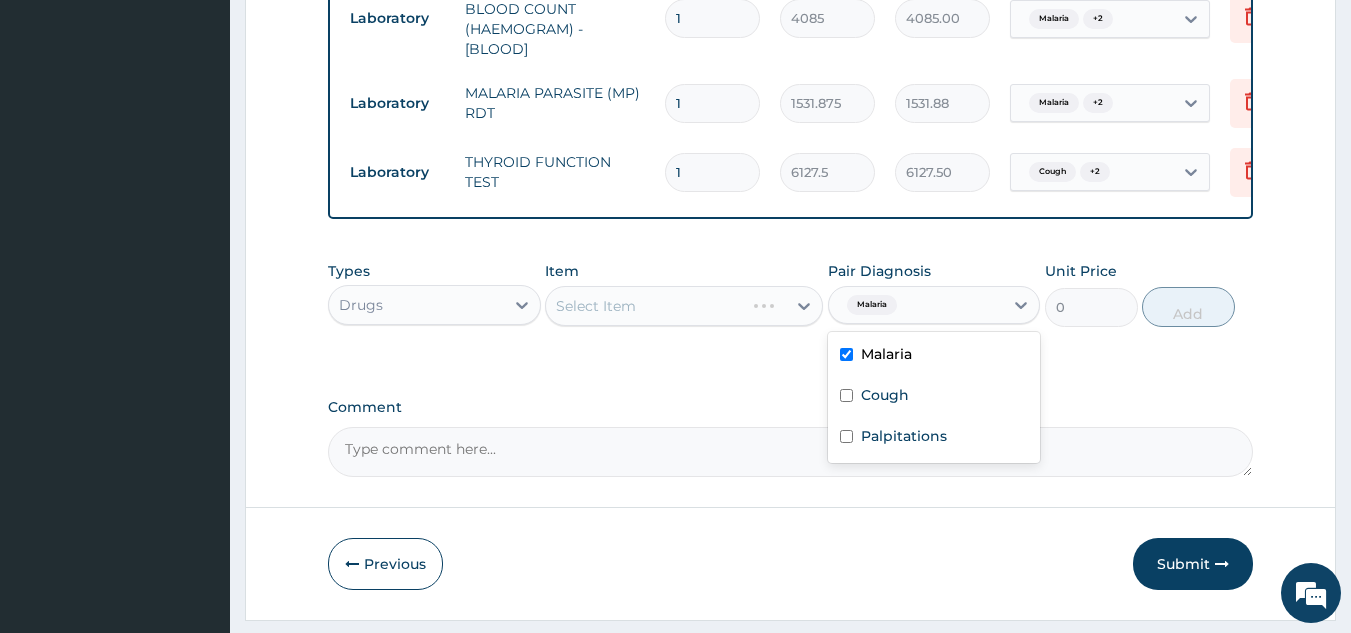click at bounding box center [846, 436] 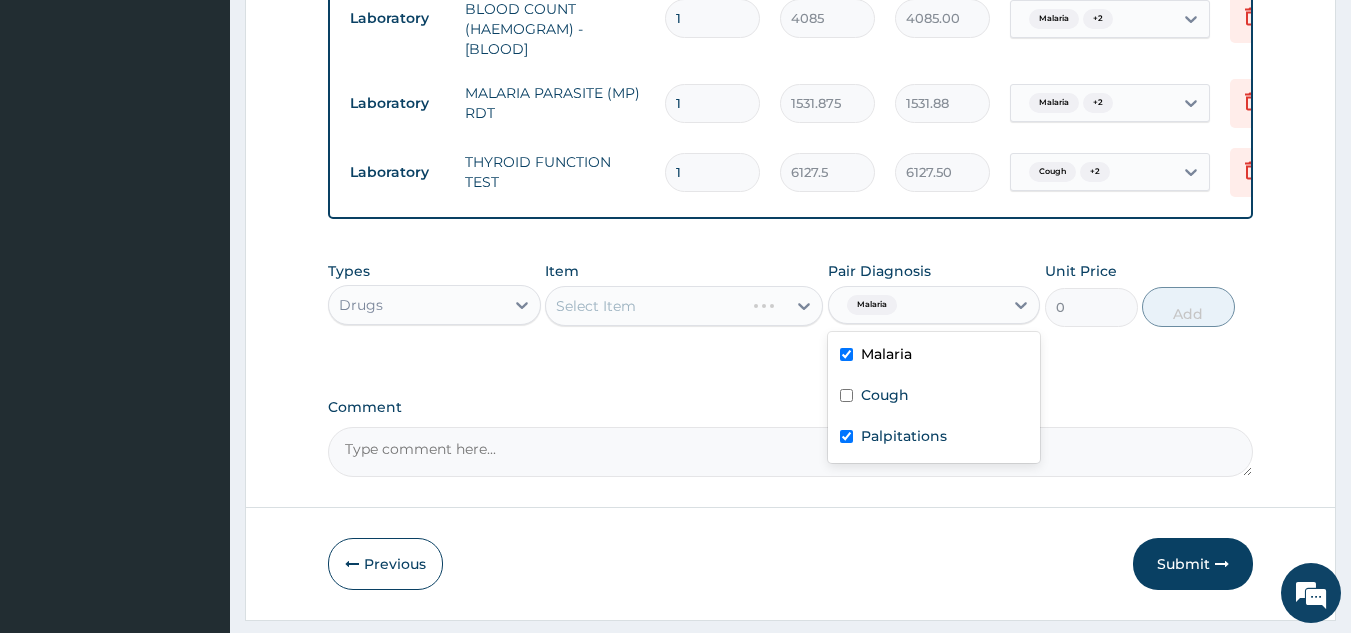 checkbox on "true" 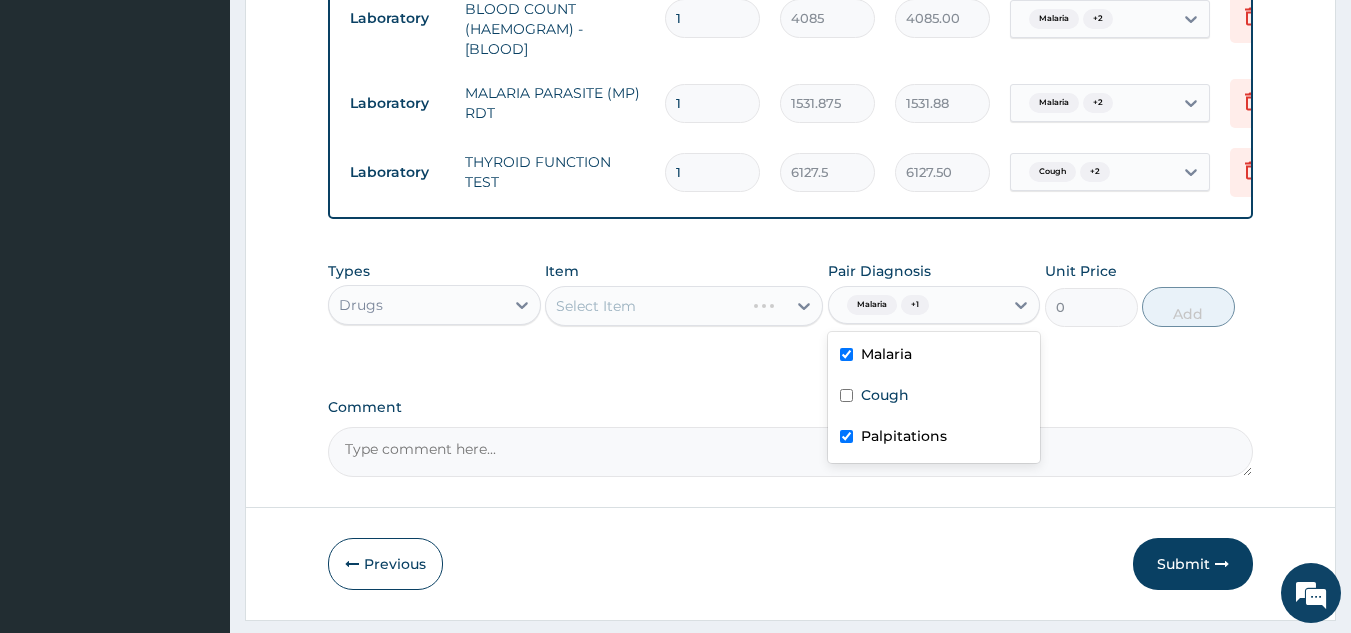 click at bounding box center [846, 395] 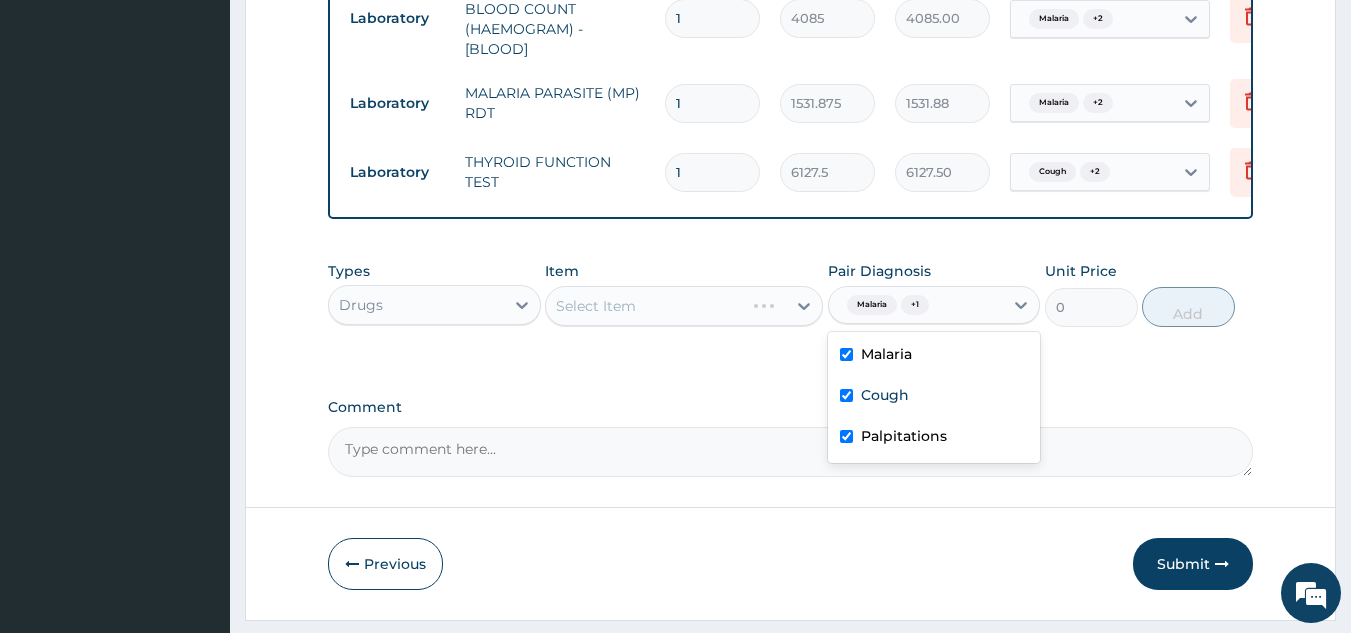 checkbox on "true" 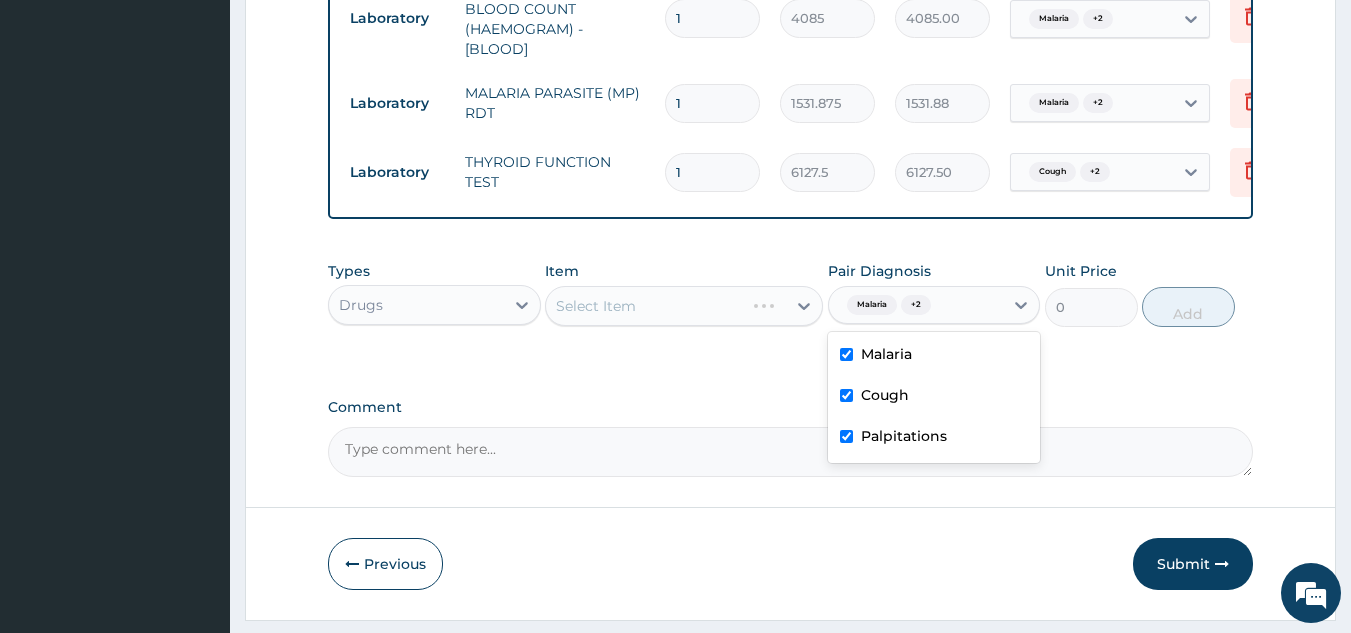 click on "Select Item" at bounding box center (684, 306) 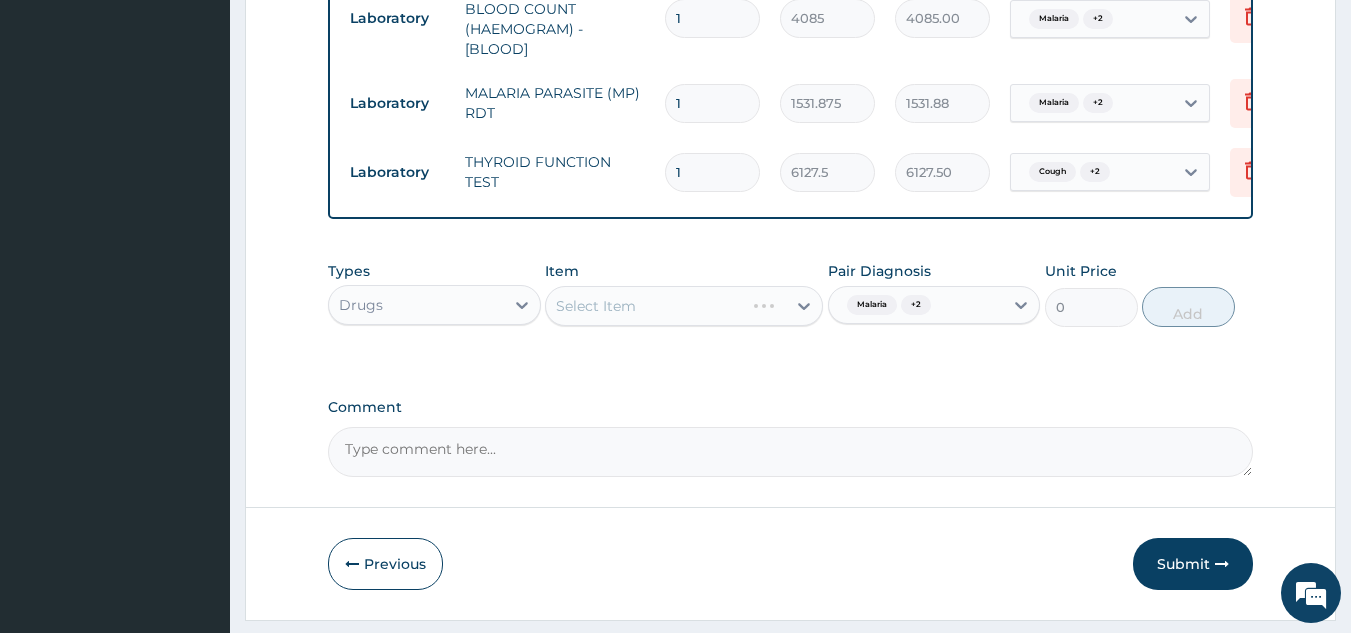 click on "Select Item" at bounding box center (684, 306) 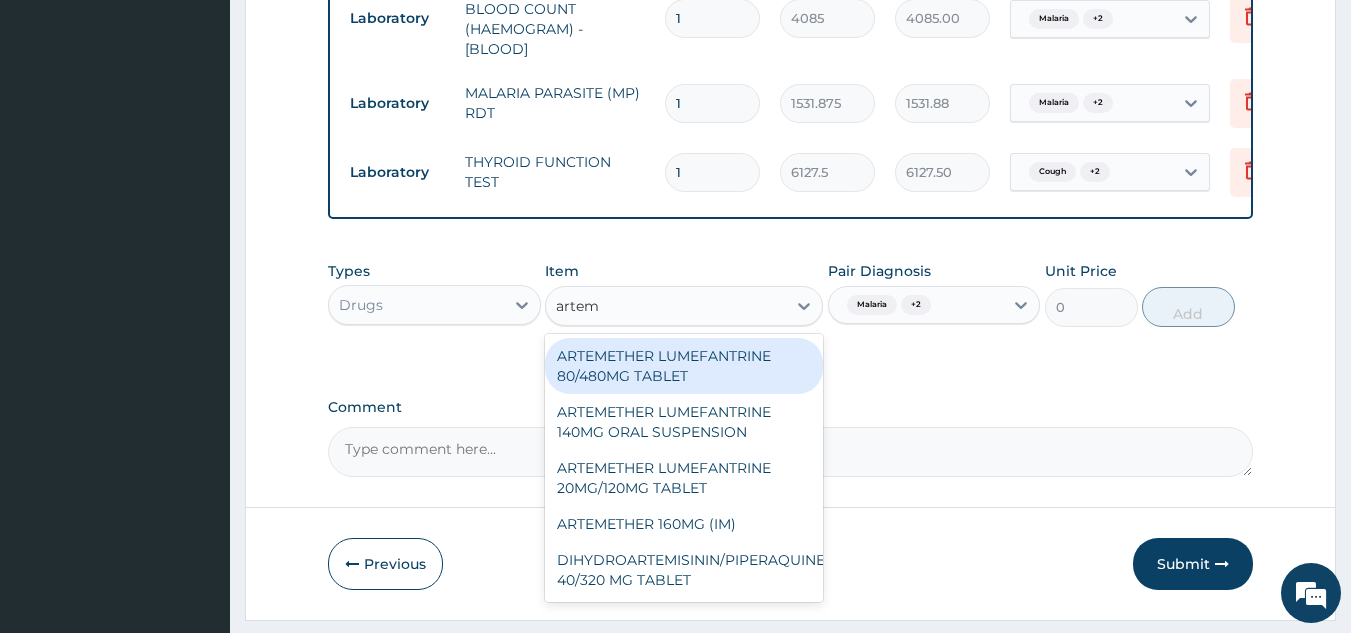 type on "arteme" 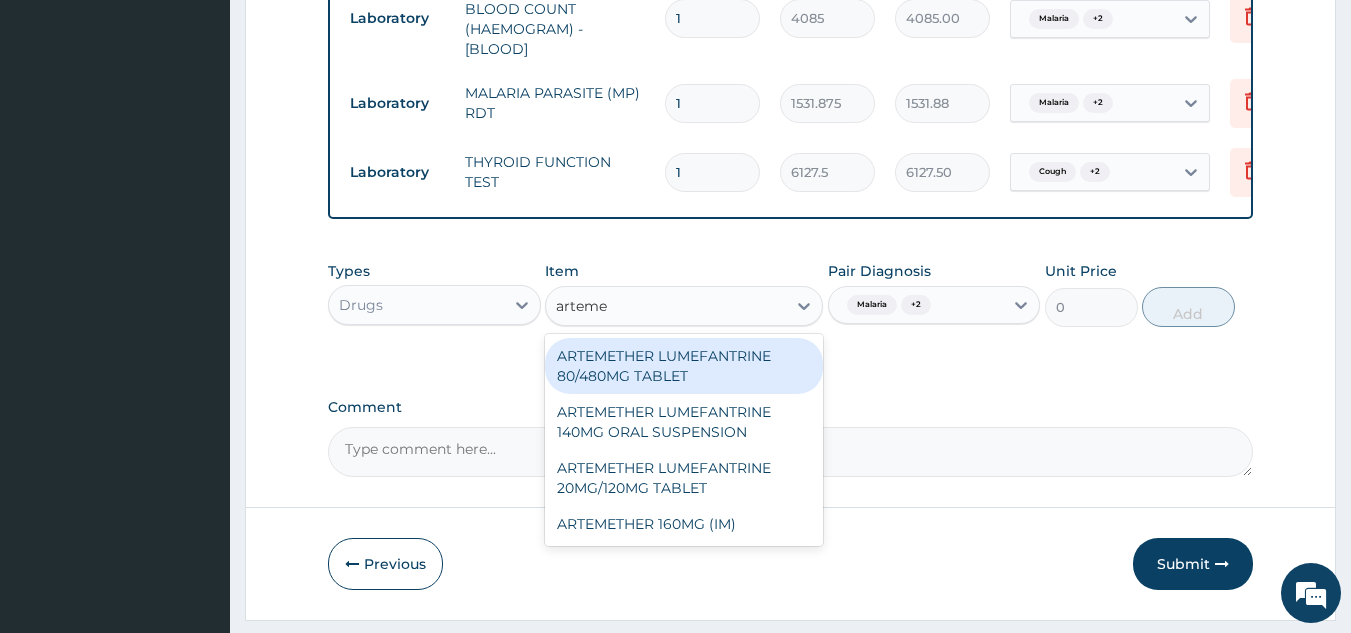 click on "ARTEMETHER 160MG (IM)" at bounding box center (684, 524) 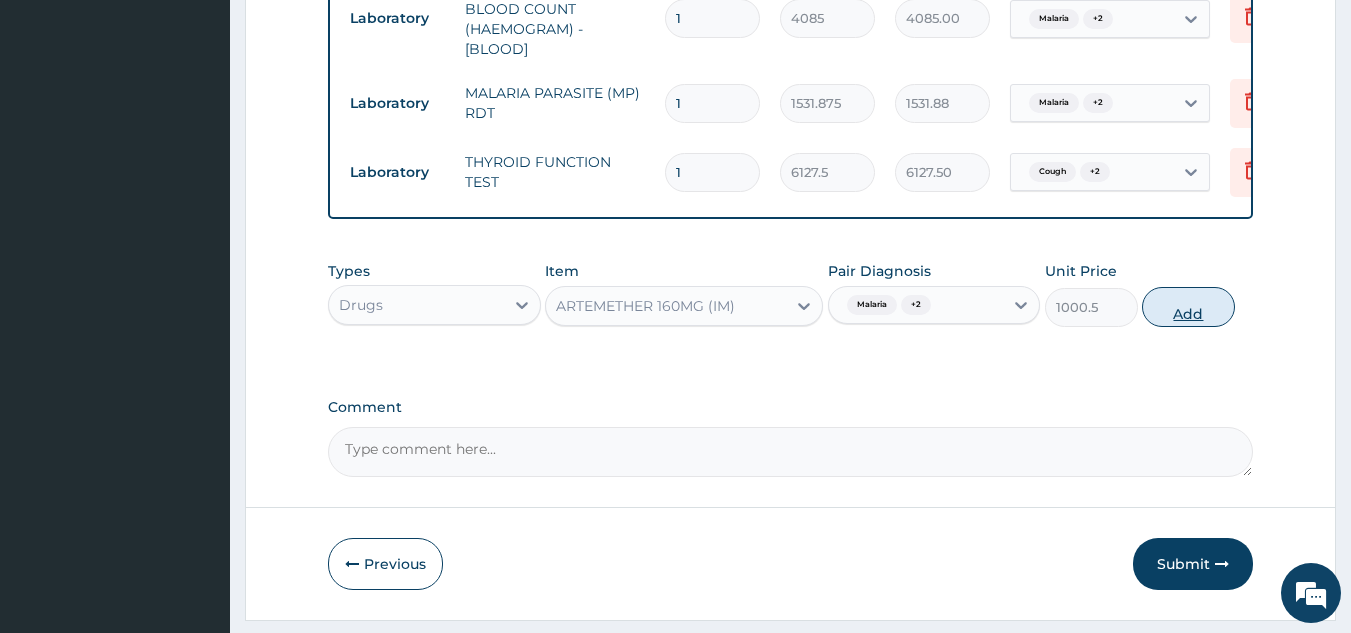 click on "Add" at bounding box center [1188, 307] 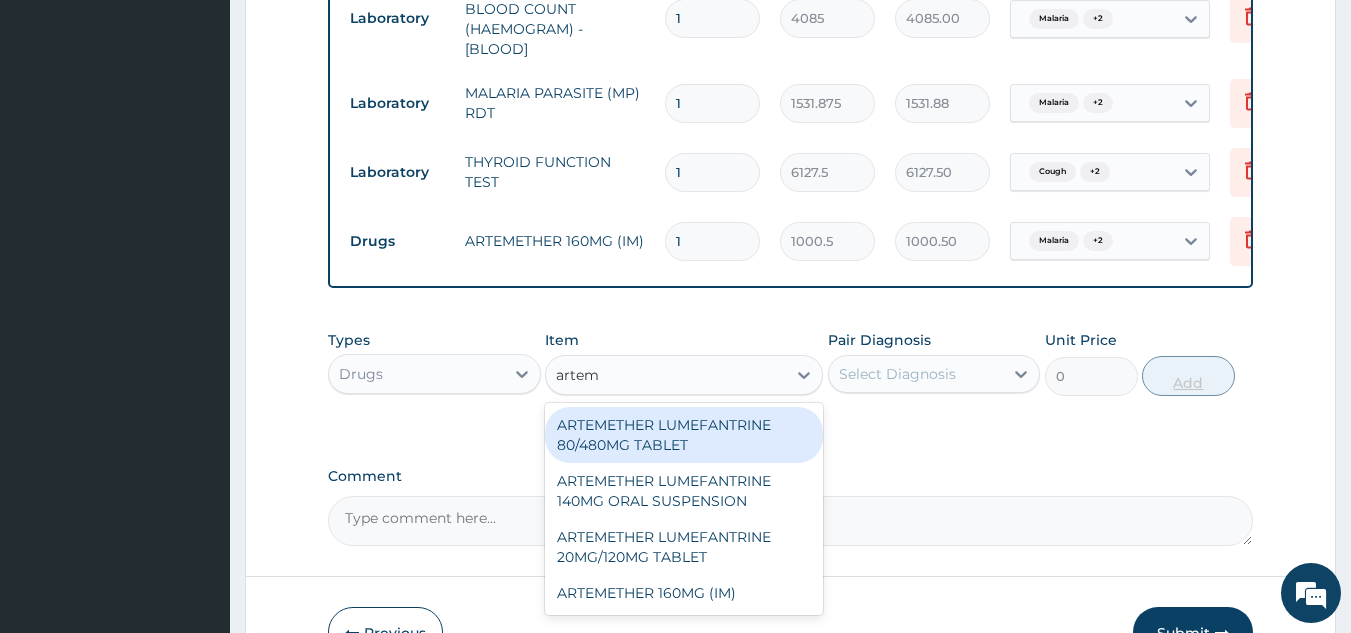 type on "arteme" 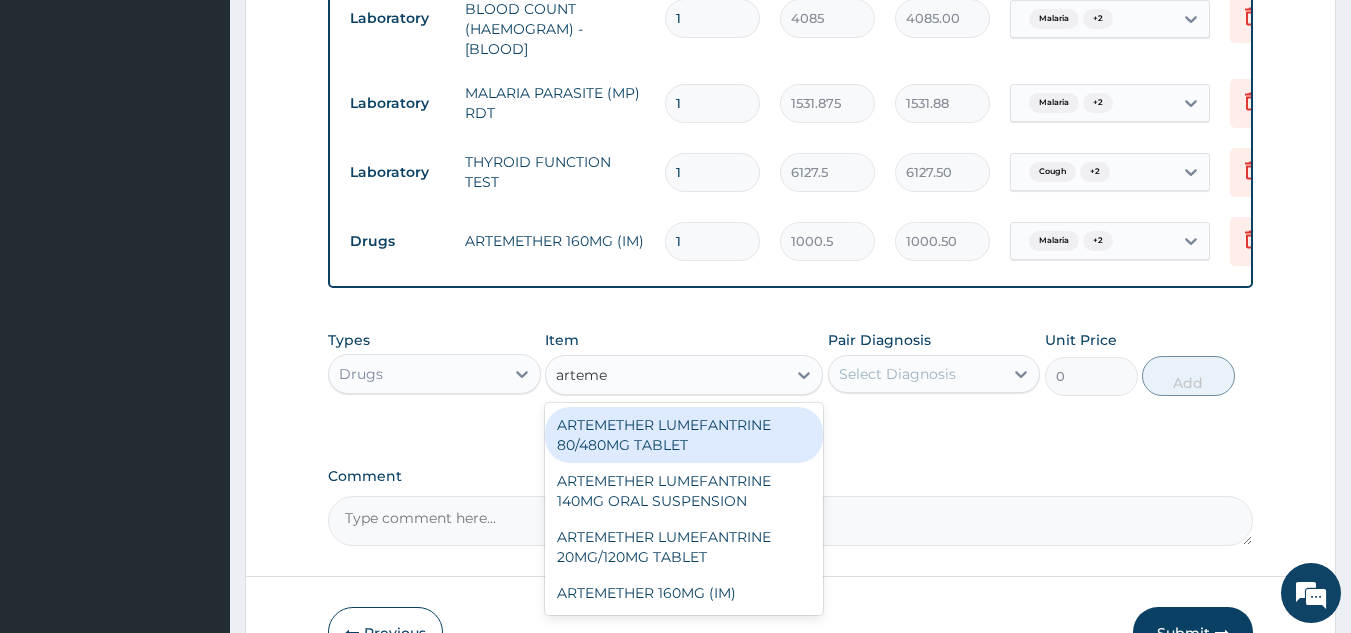 click on "ARTEMETHER LUMEFANTRINE 80/480MG TABLET" at bounding box center (684, 435) 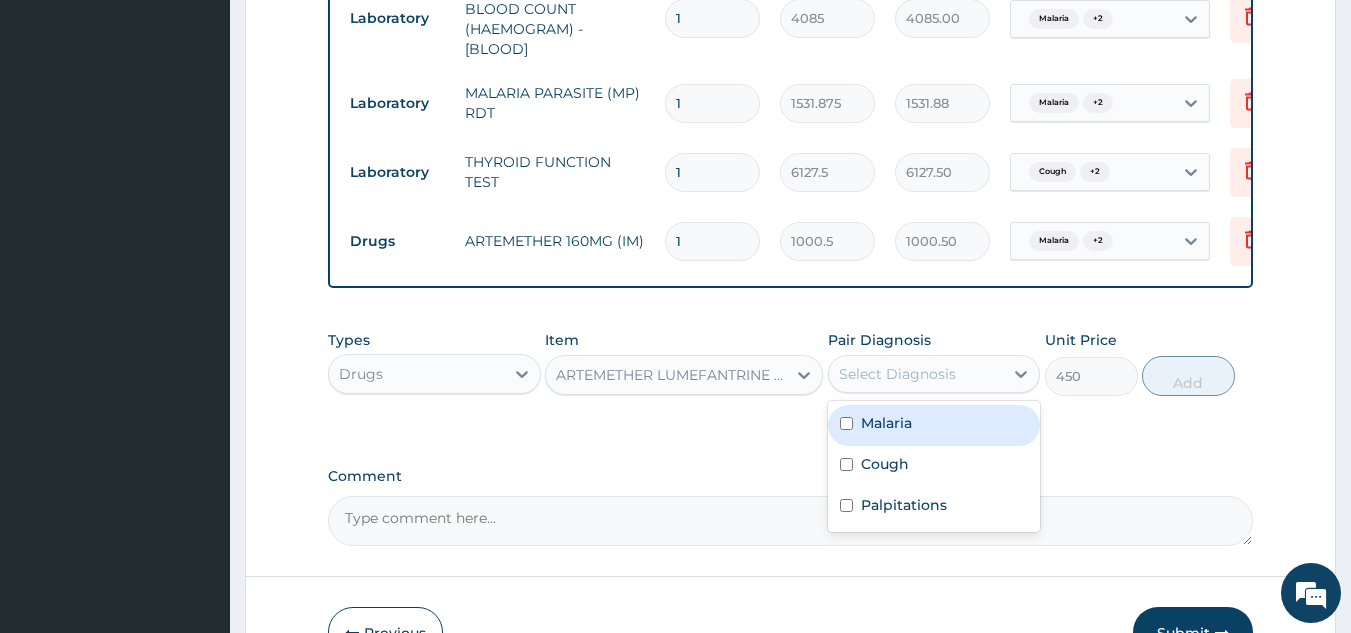 click on "Malaria" at bounding box center [934, 425] 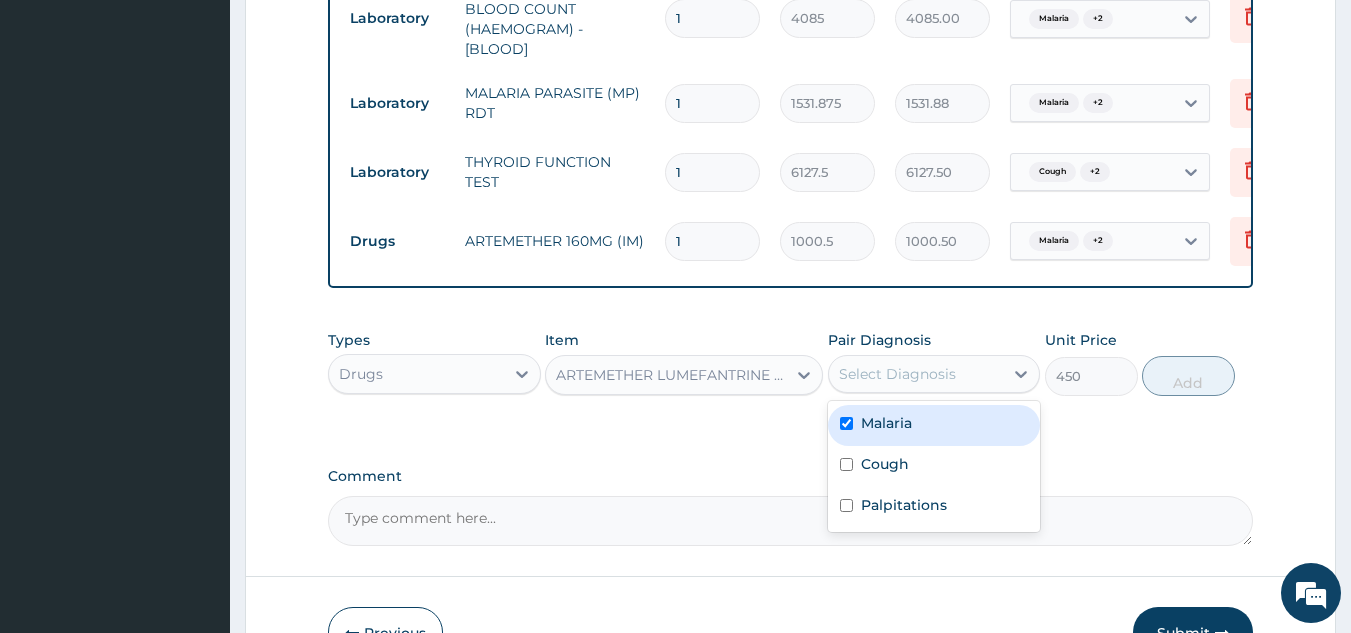checkbox on "true" 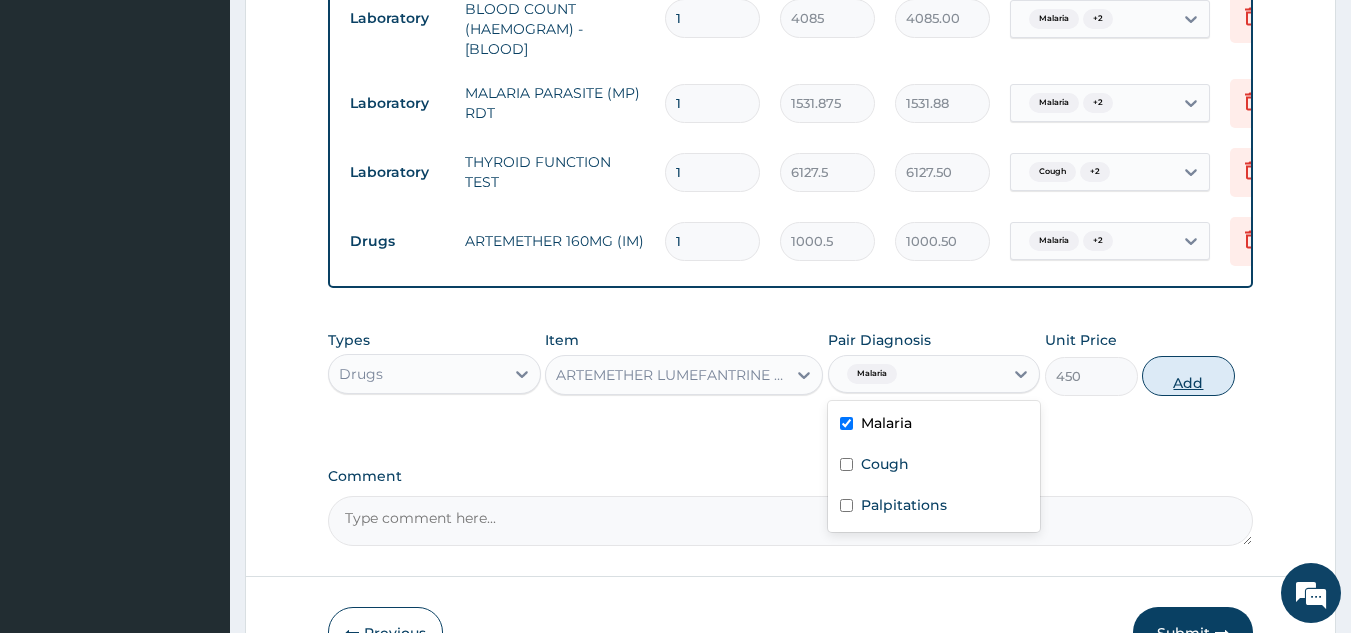 click on "Add" at bounding box center (1188, 376) 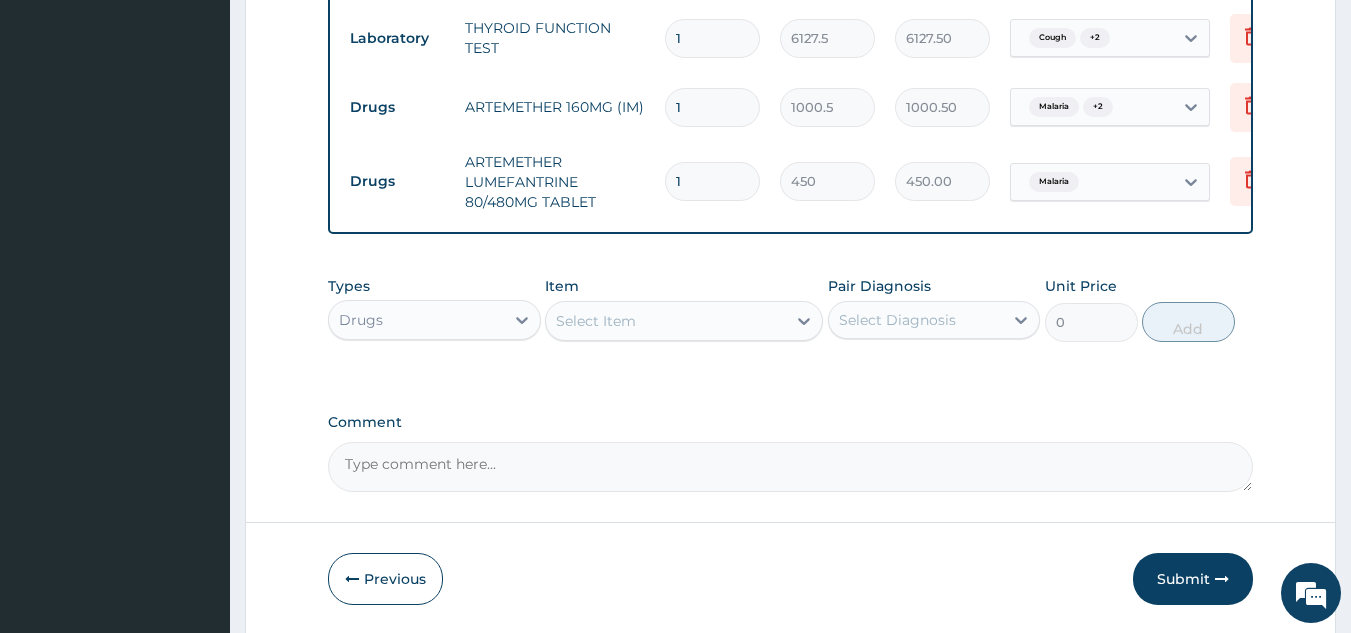 scroll, scrollTop: 1147, scrollLeft: 0, axis: vertical 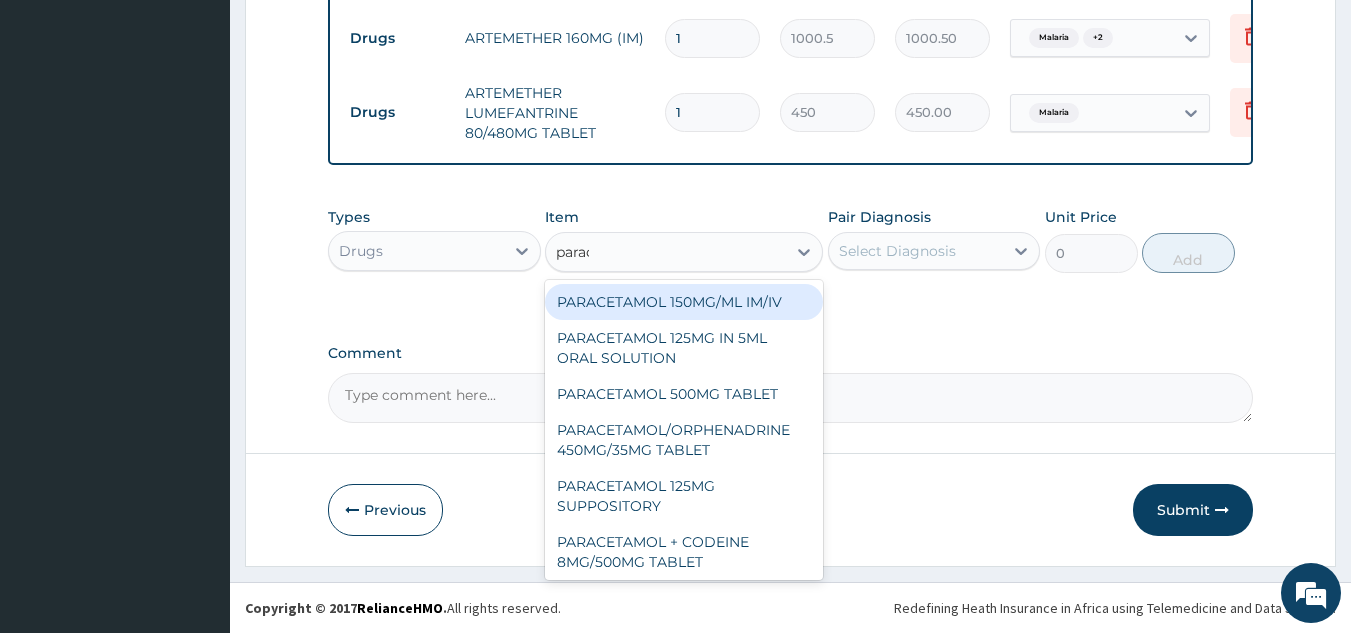type on "parace" 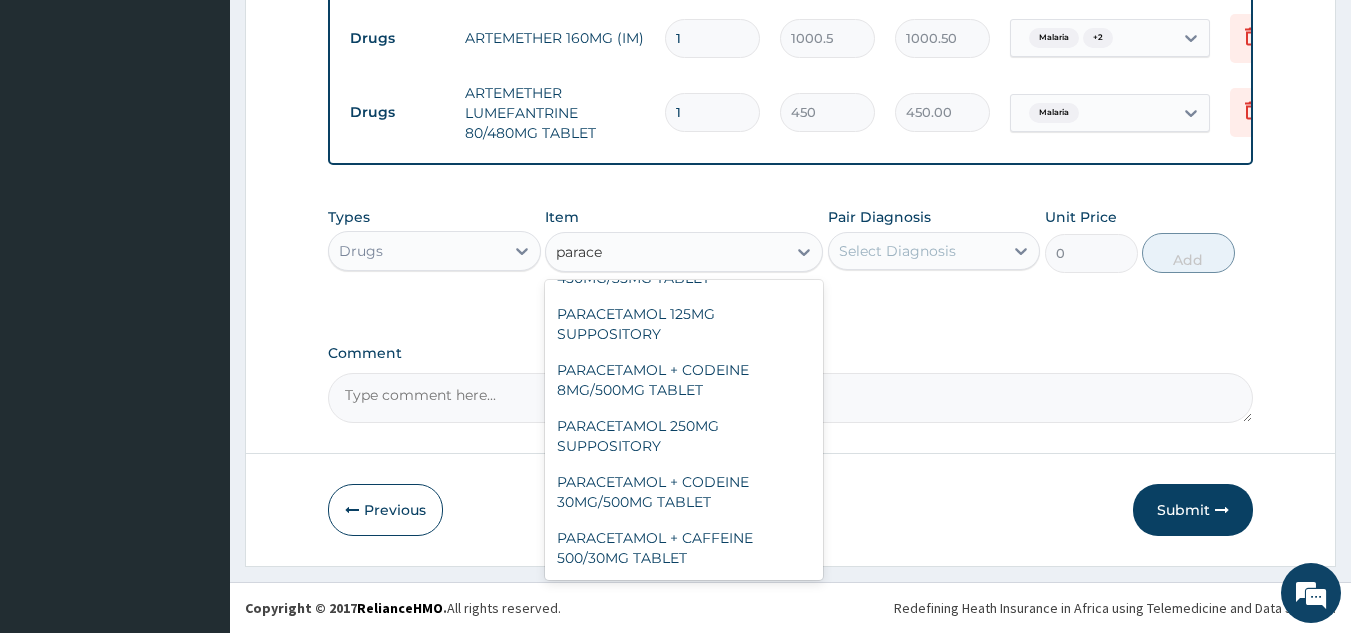 scroll, scrollTop: 0, scrollLeft: 0, axis: both 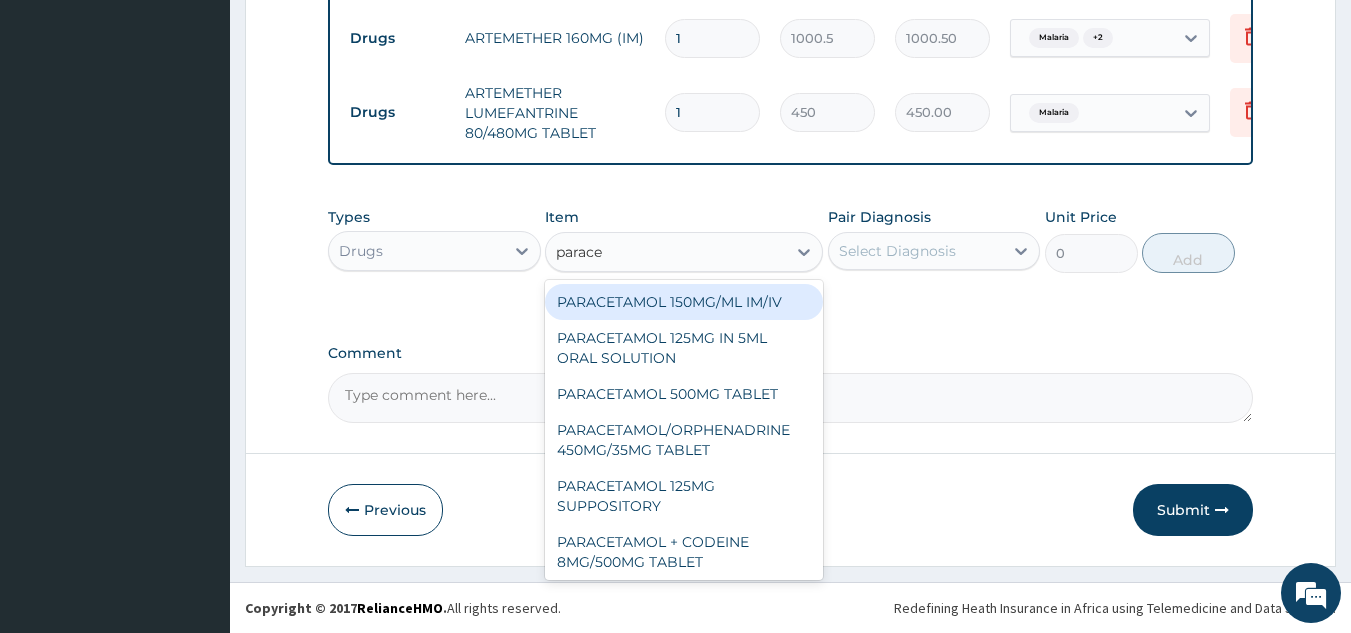 click on "PARACETAMOL 500MG TABLET" at bounding box center [684, 394] 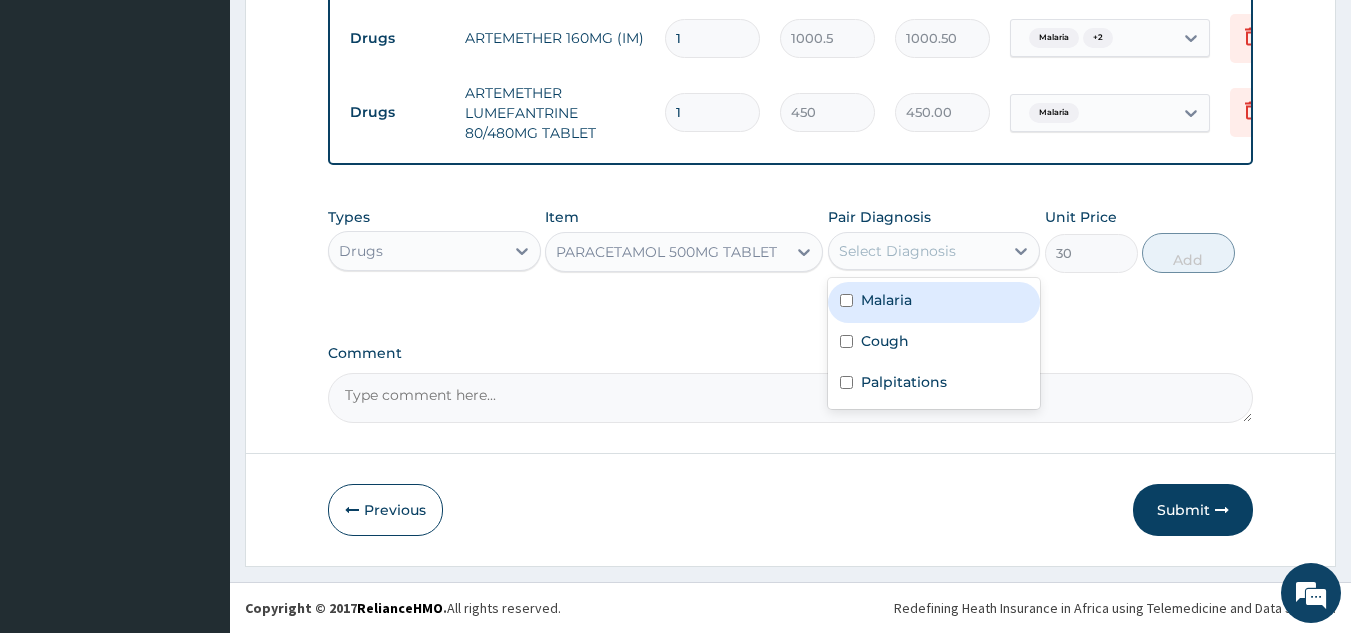 click on "Malaria" at bounding box center (934, 302) 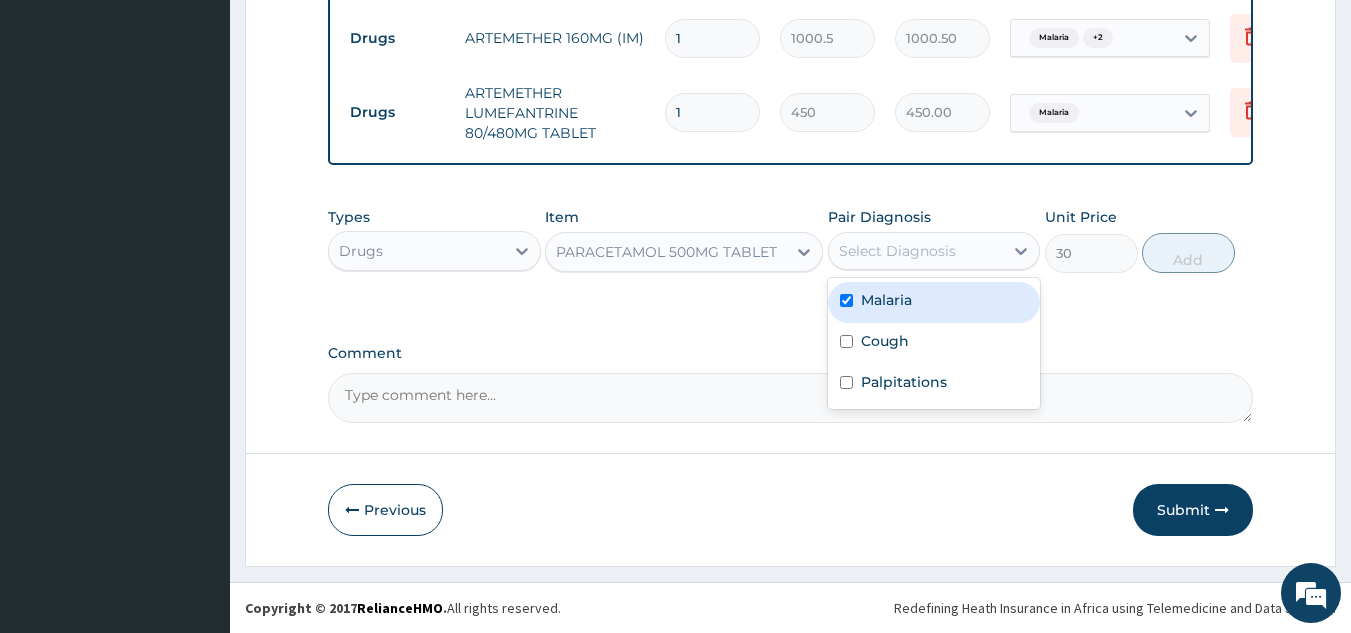 checkbox on "true" 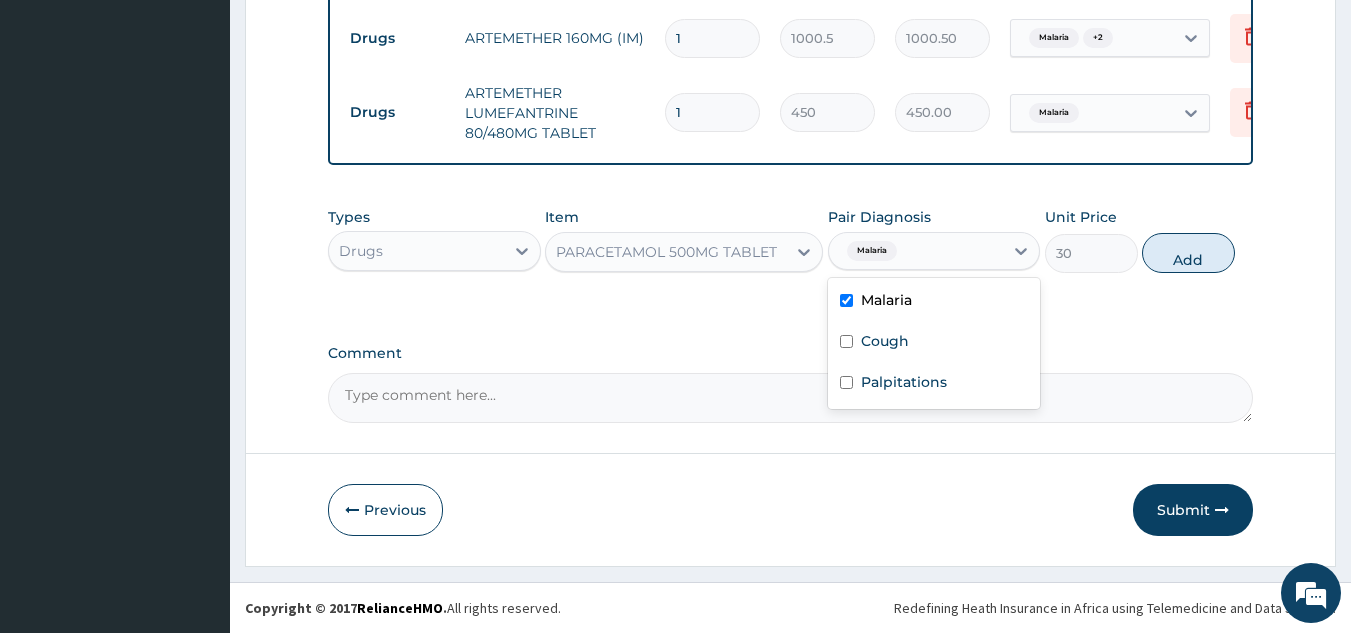 click on "Cough" at bounding box center [934, 343] 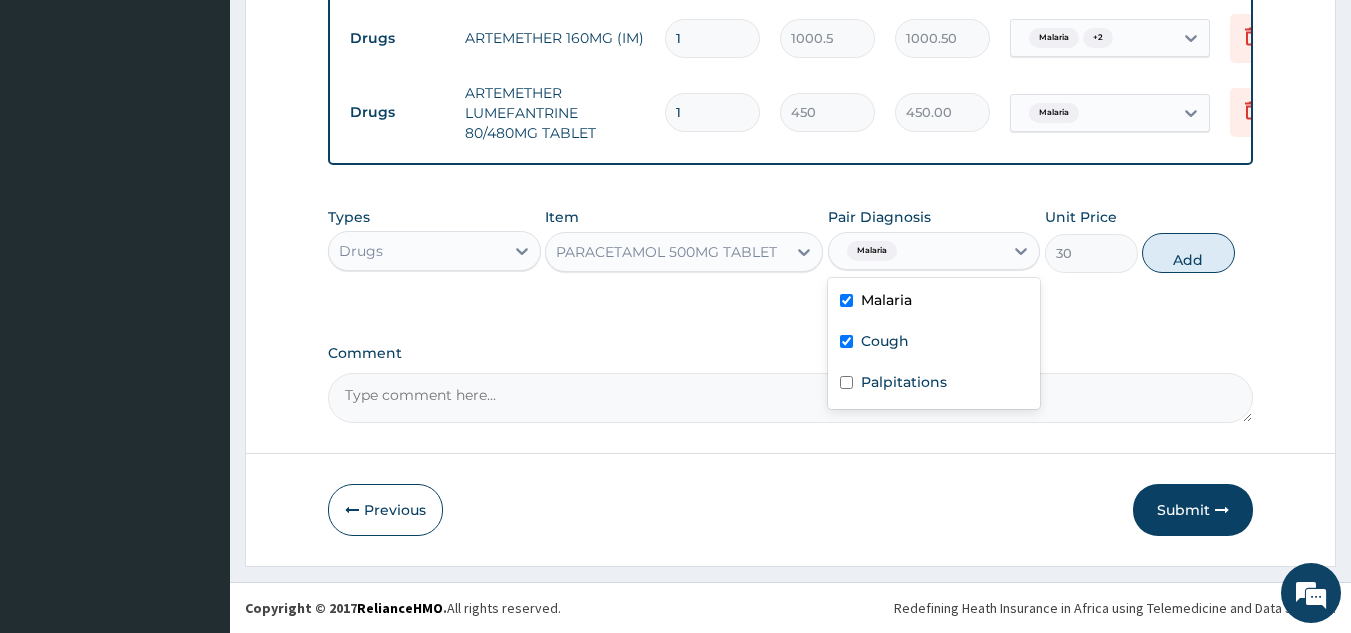 checkbox on "true" 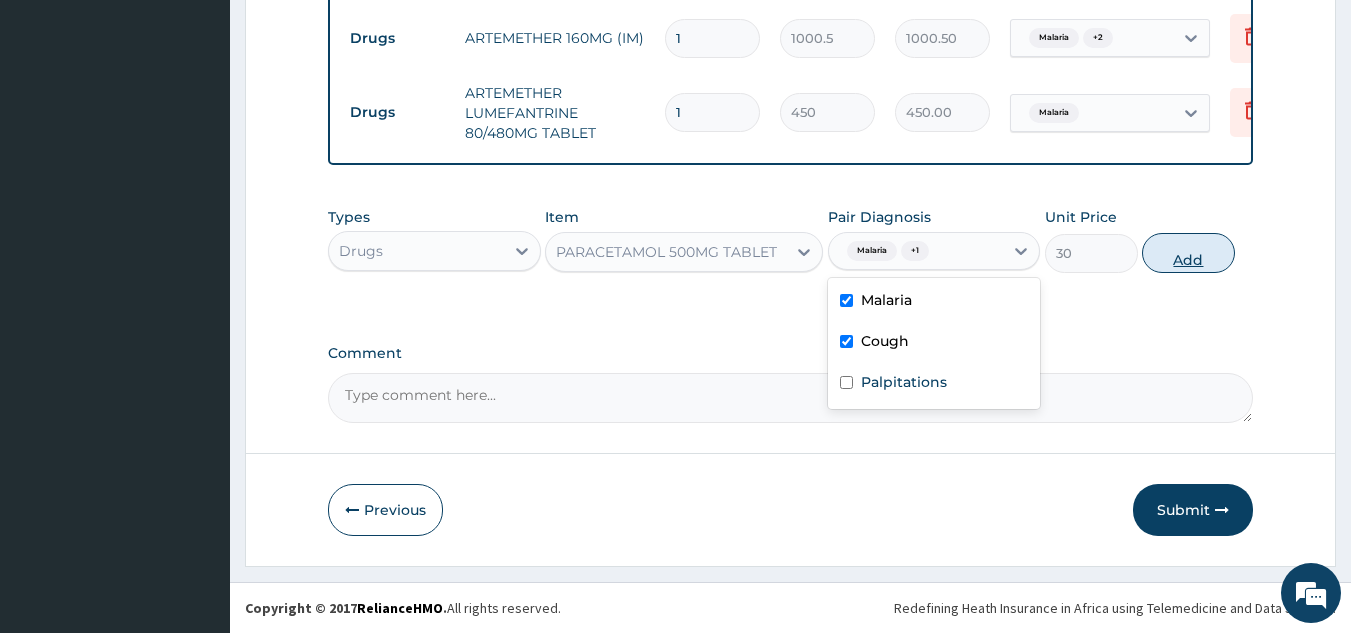 click on "Add" at bounding box center (1188, 253) 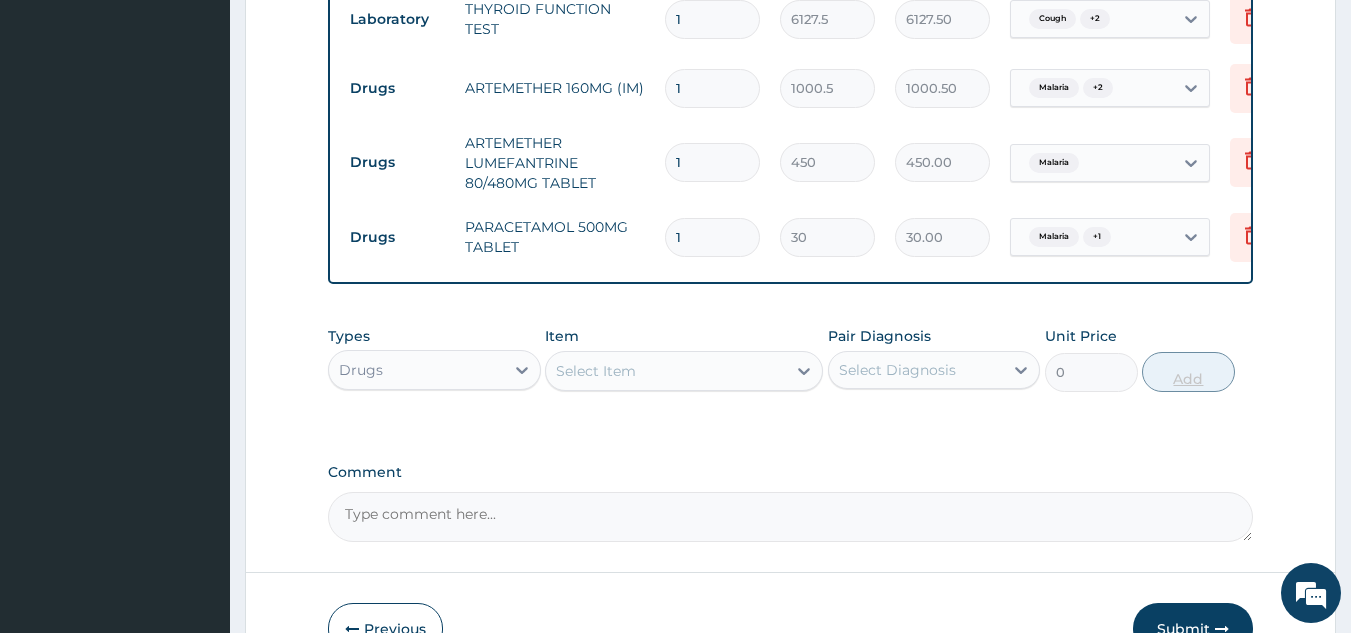 scroll, scrollTop: 995, scrollLeft: 0, axis: vertical 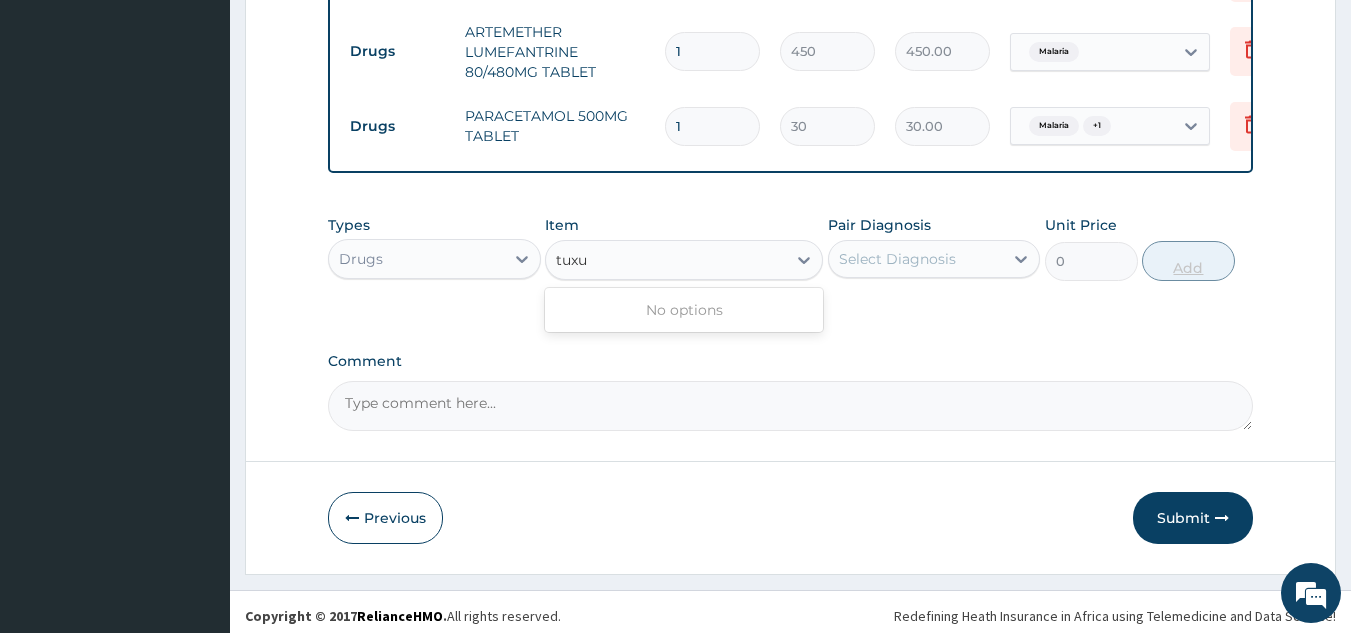 type on "tux" 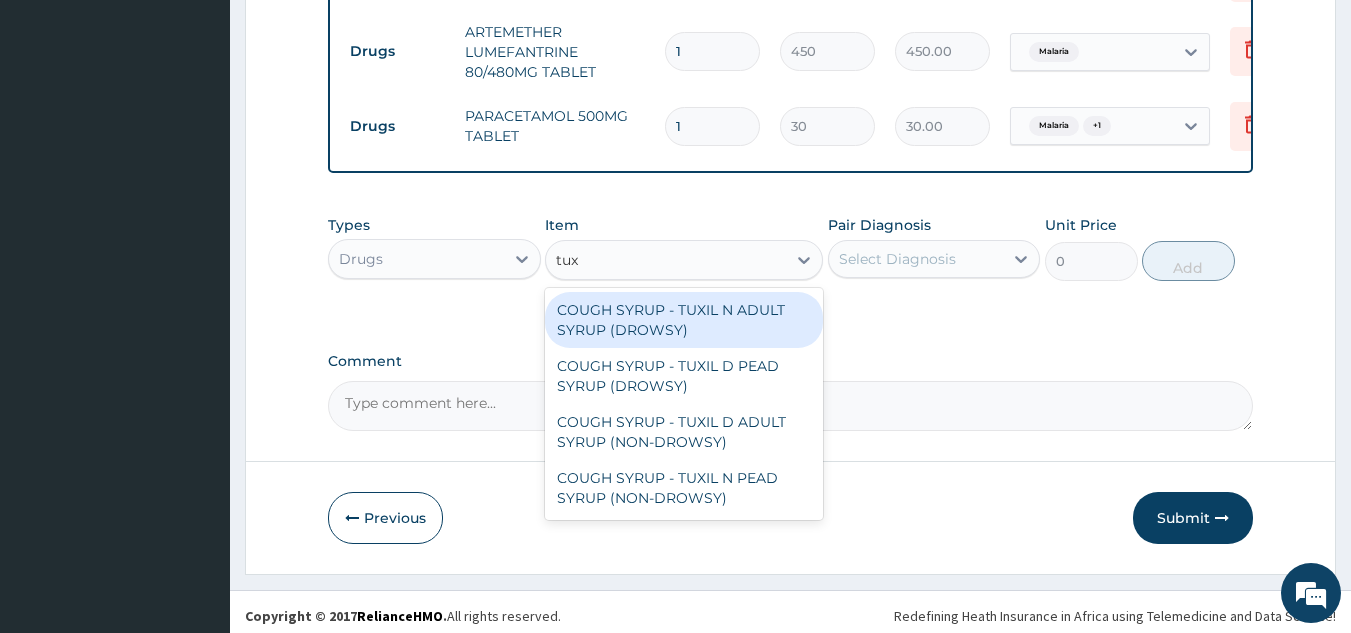 click on "COUGH SYRUP - TUXIL D ADULT SYRUP (NON-DROWSY)" at bounding box center (684, 432) 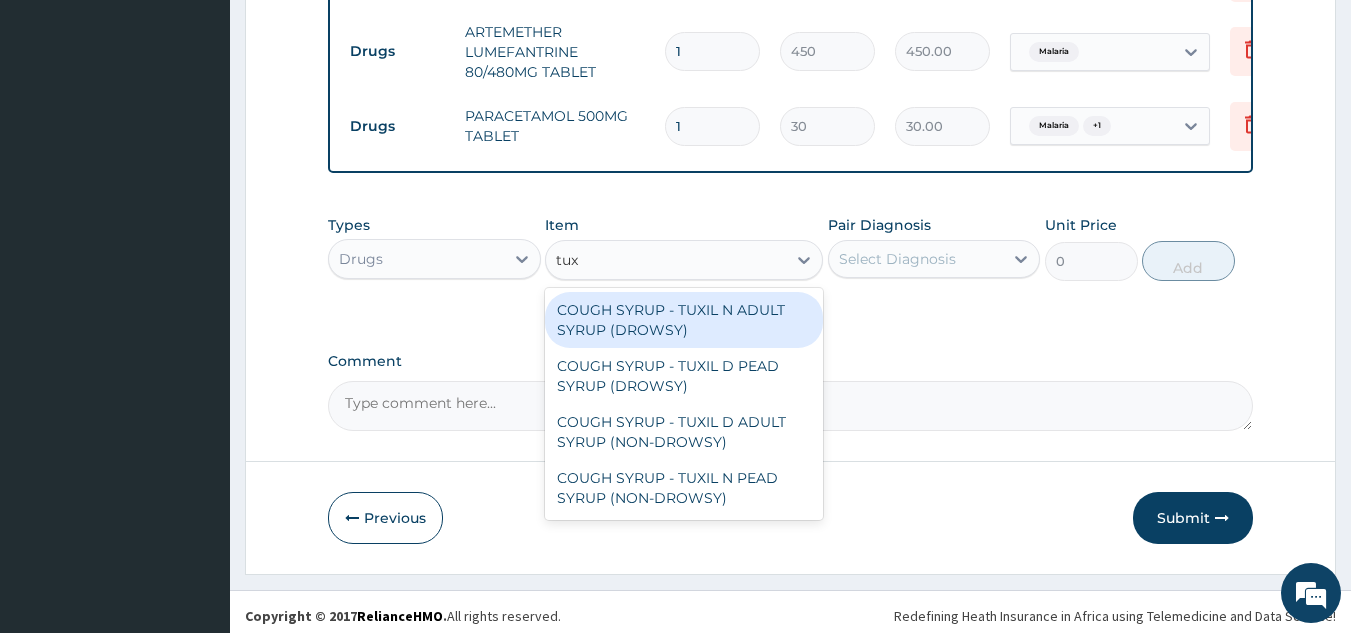 type 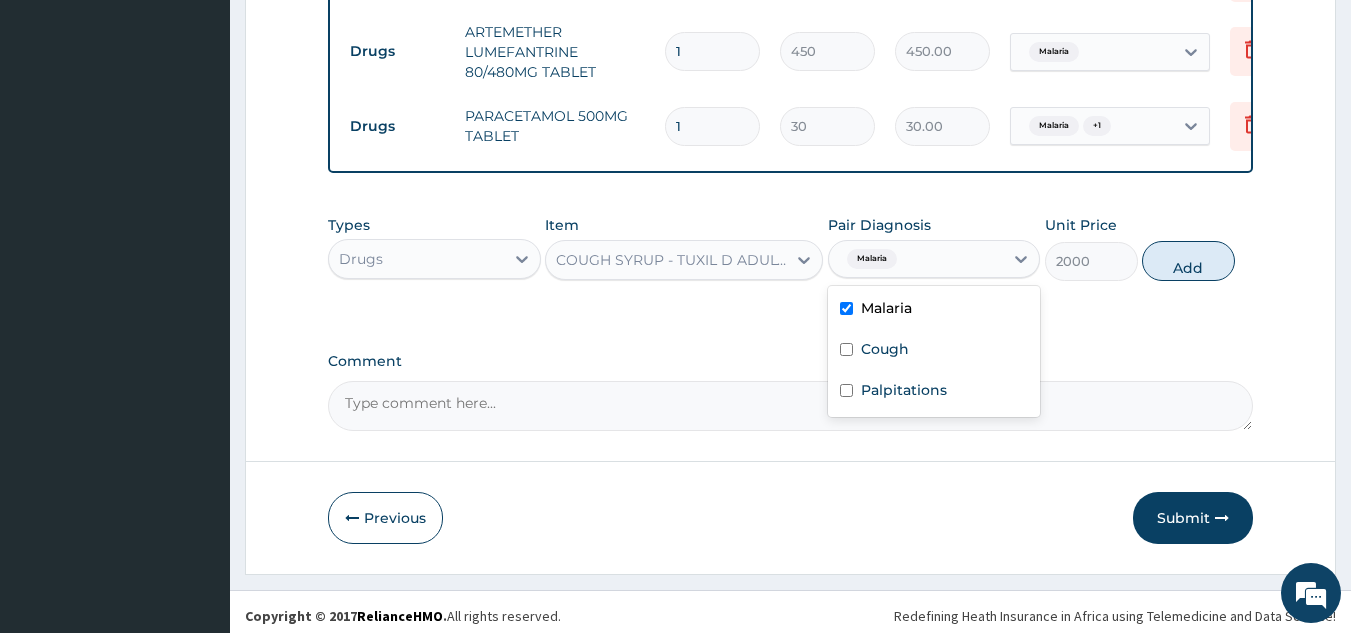 click on "Palpitations" at bounding box center [934, 392] 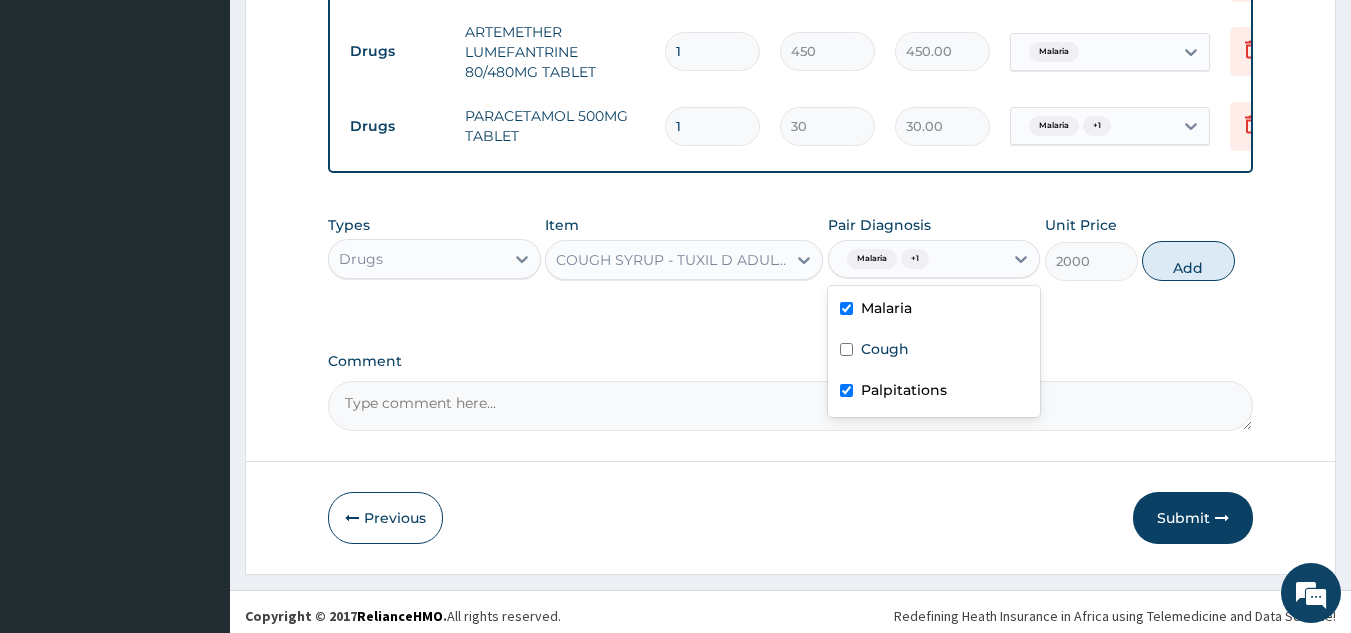 checkbox on "true" 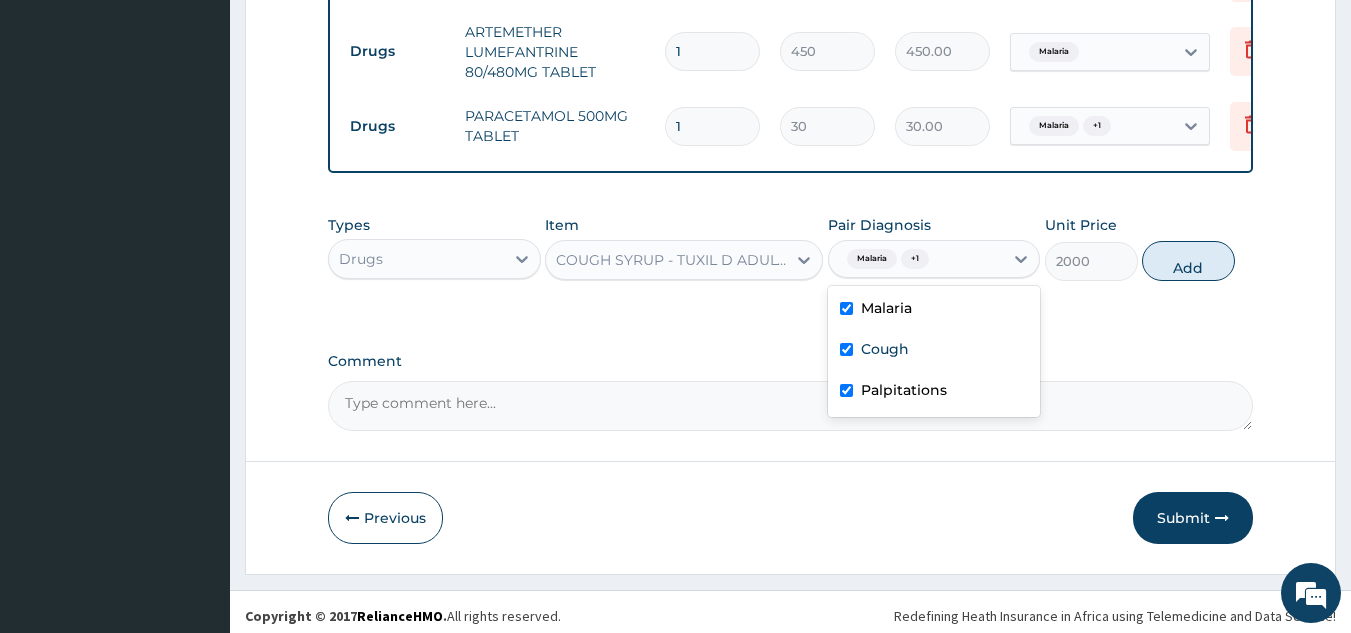 checkbox on "true" 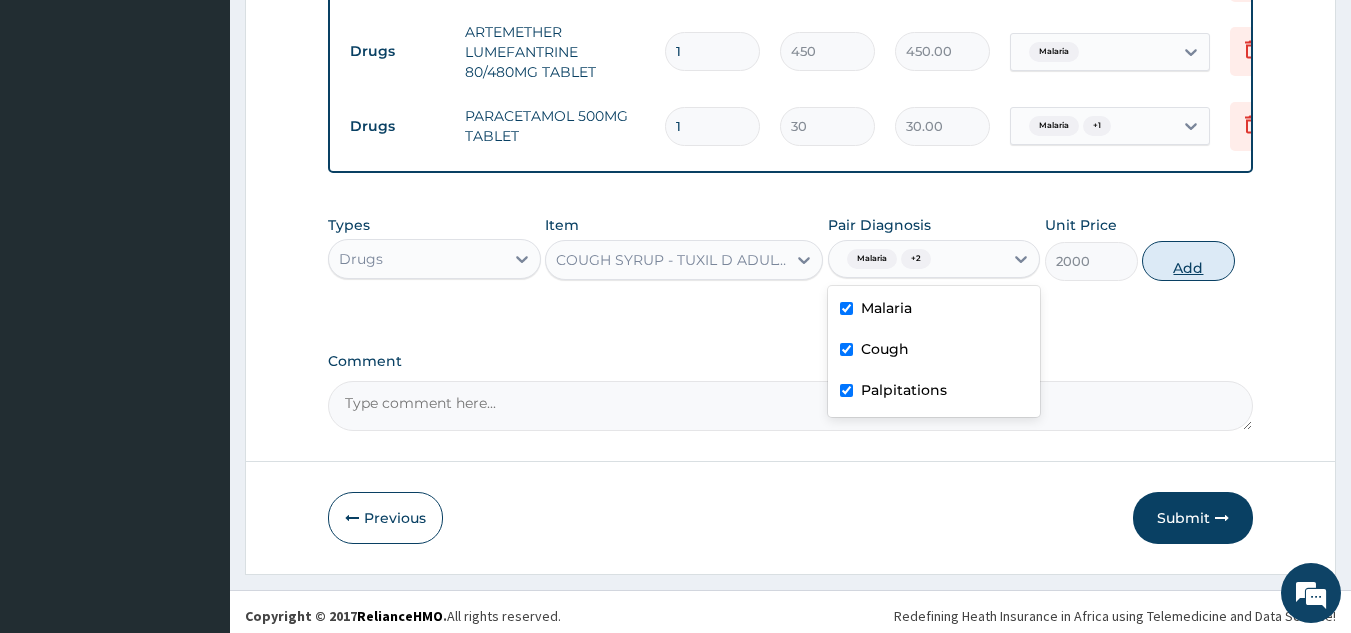 click on "Add" at bounding box center [1188, 261] 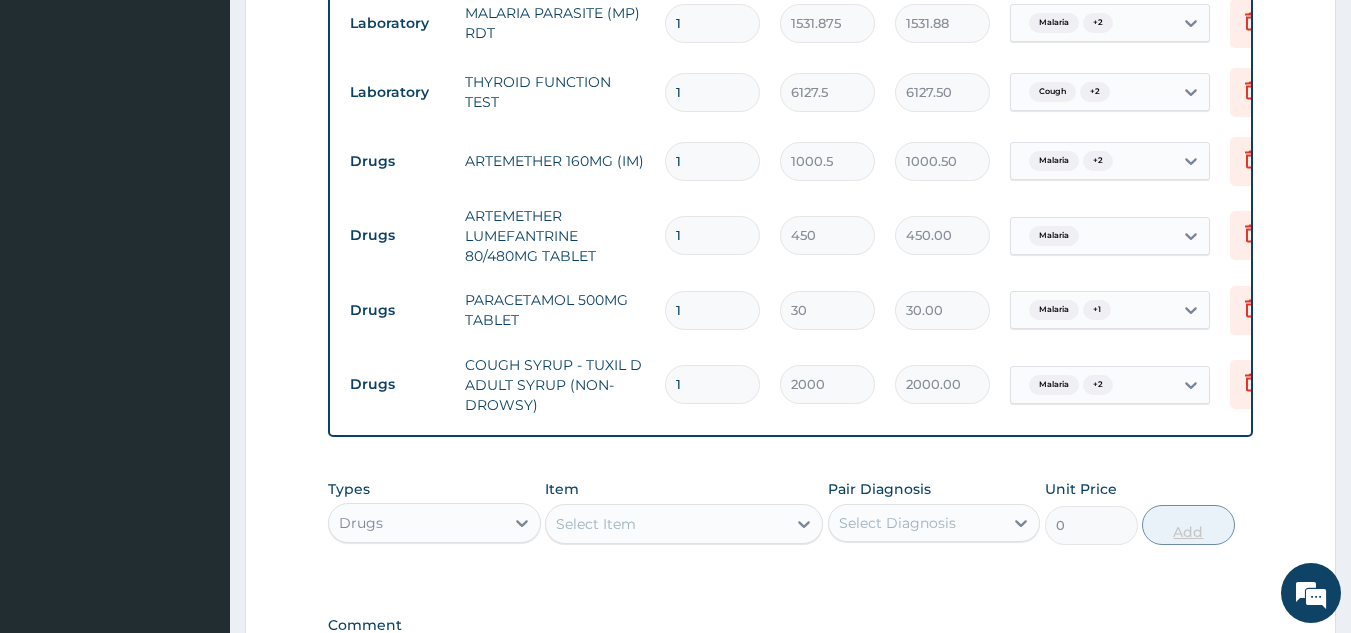scroll, scrollTop: 1008, scrollLeft: 0, axis: vertical 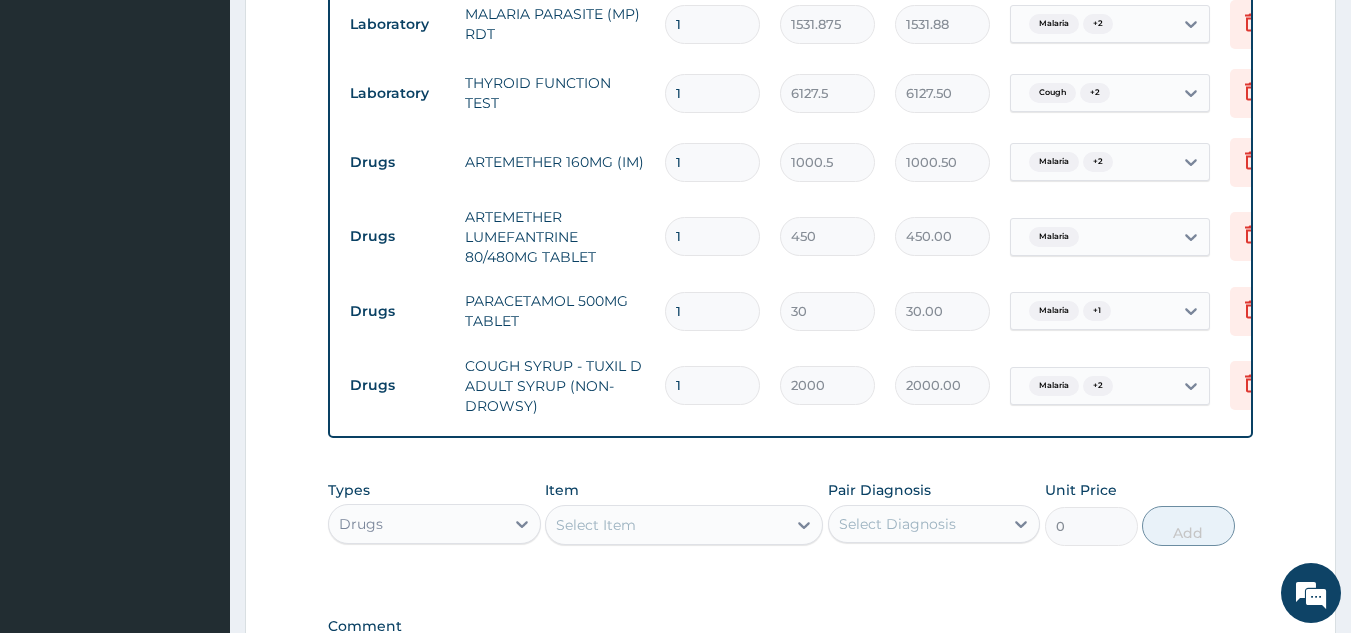 click on "1" at bounding box center (712, 236) 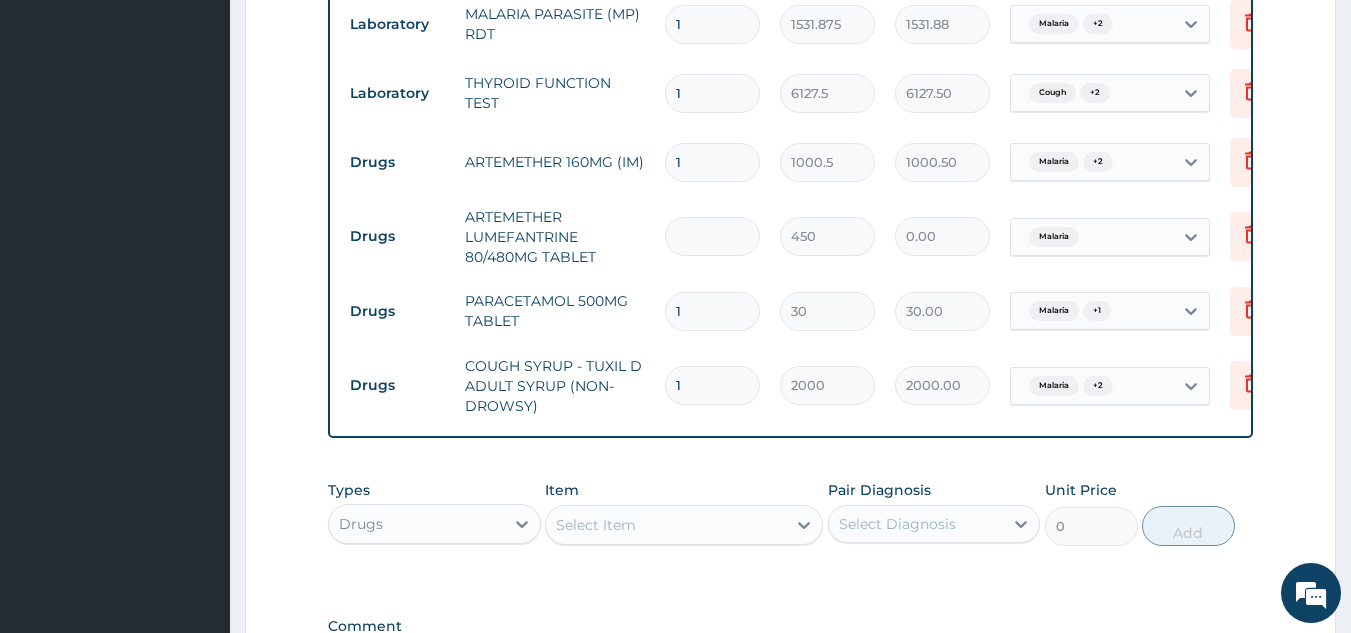 type on "6" 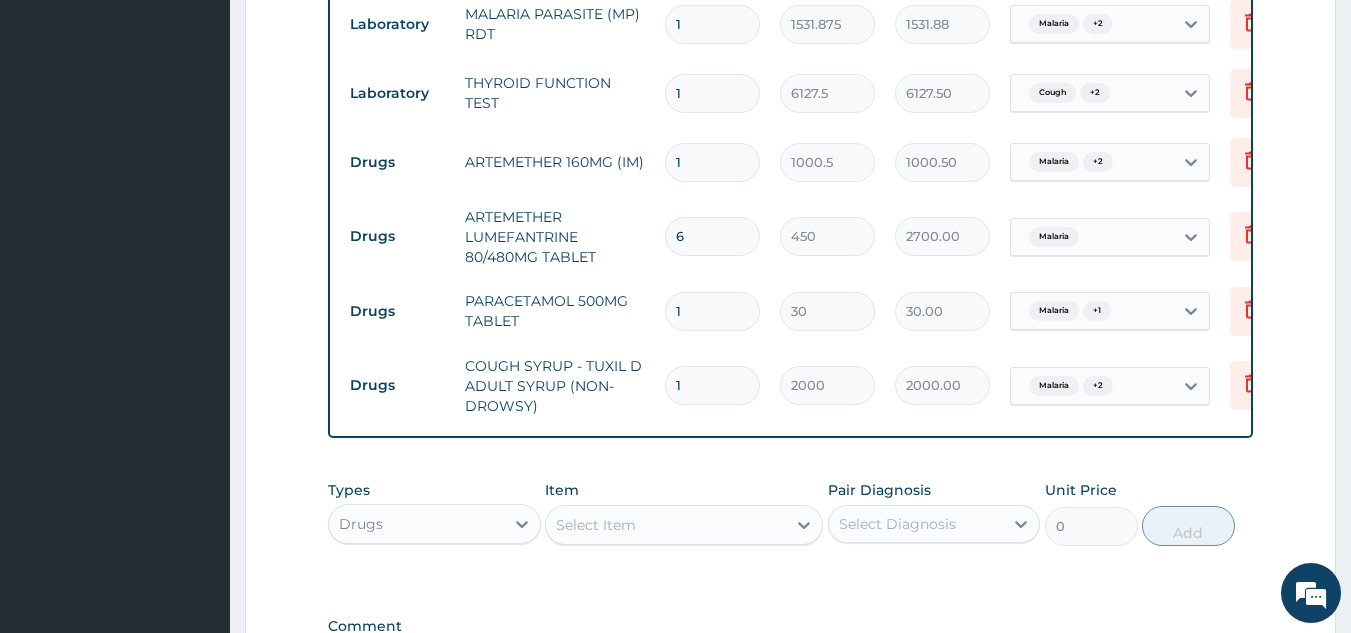 type on "6" 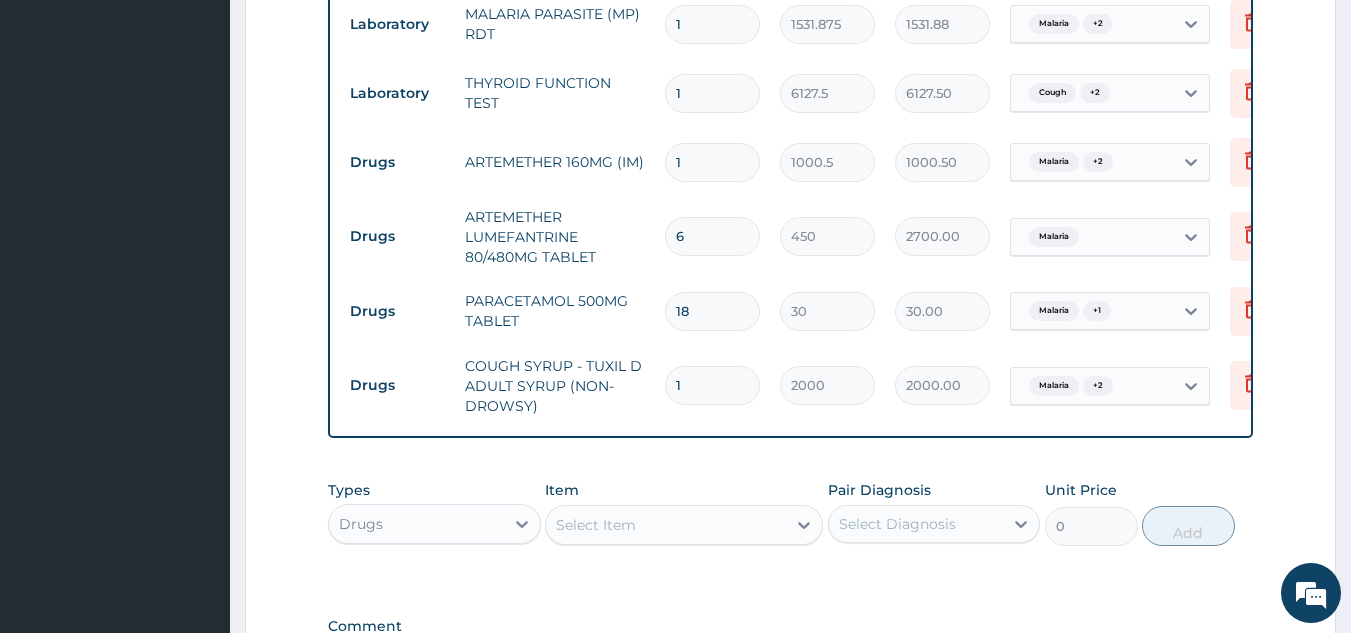 type on "540.00" 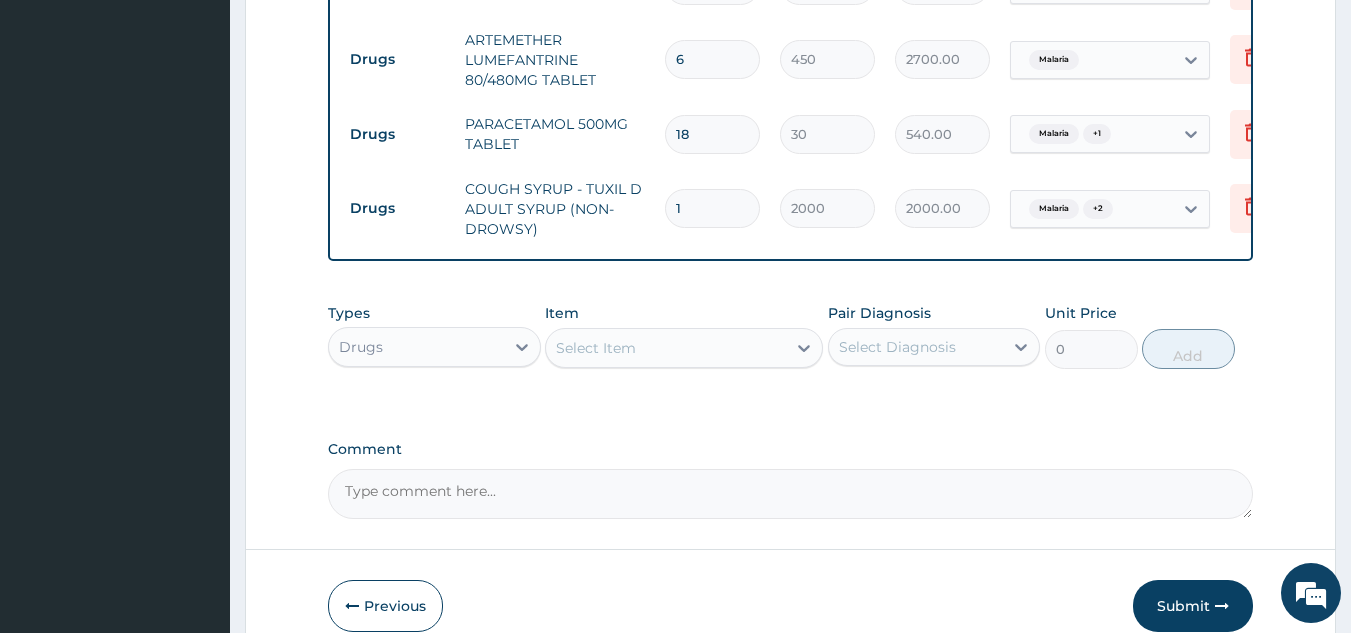 scroll, scrollTop: 1197, scrollLeft: 0, axis: vertical 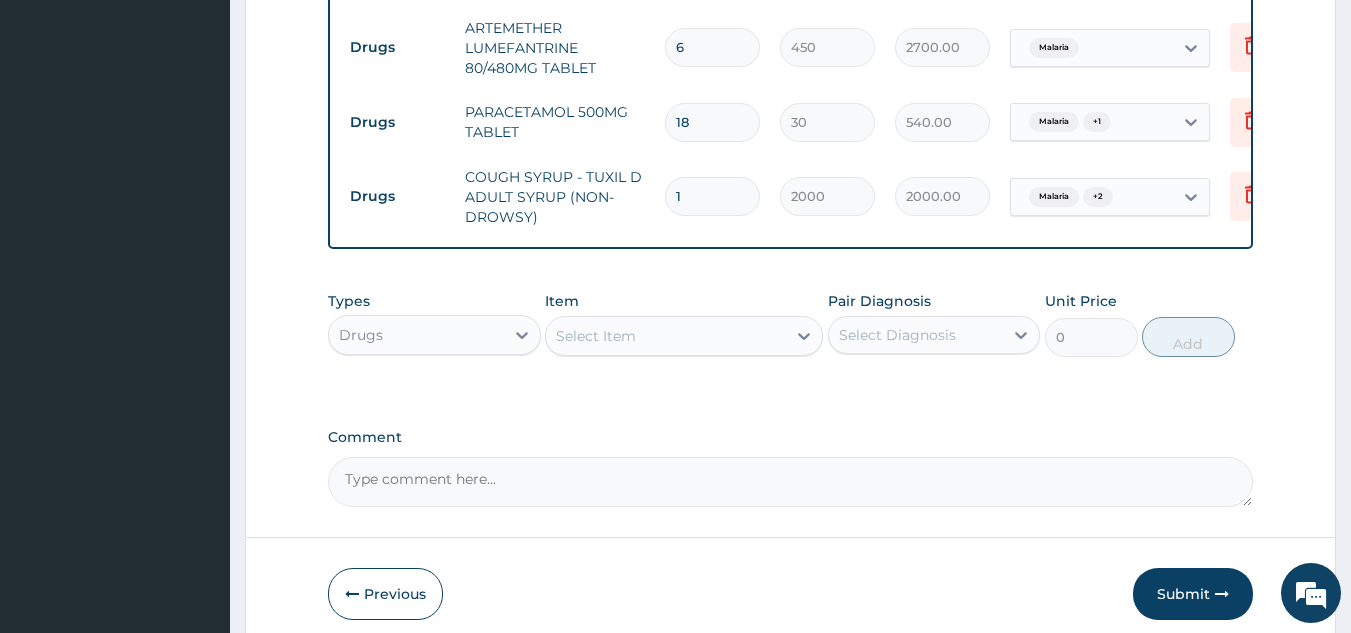 type on "18" 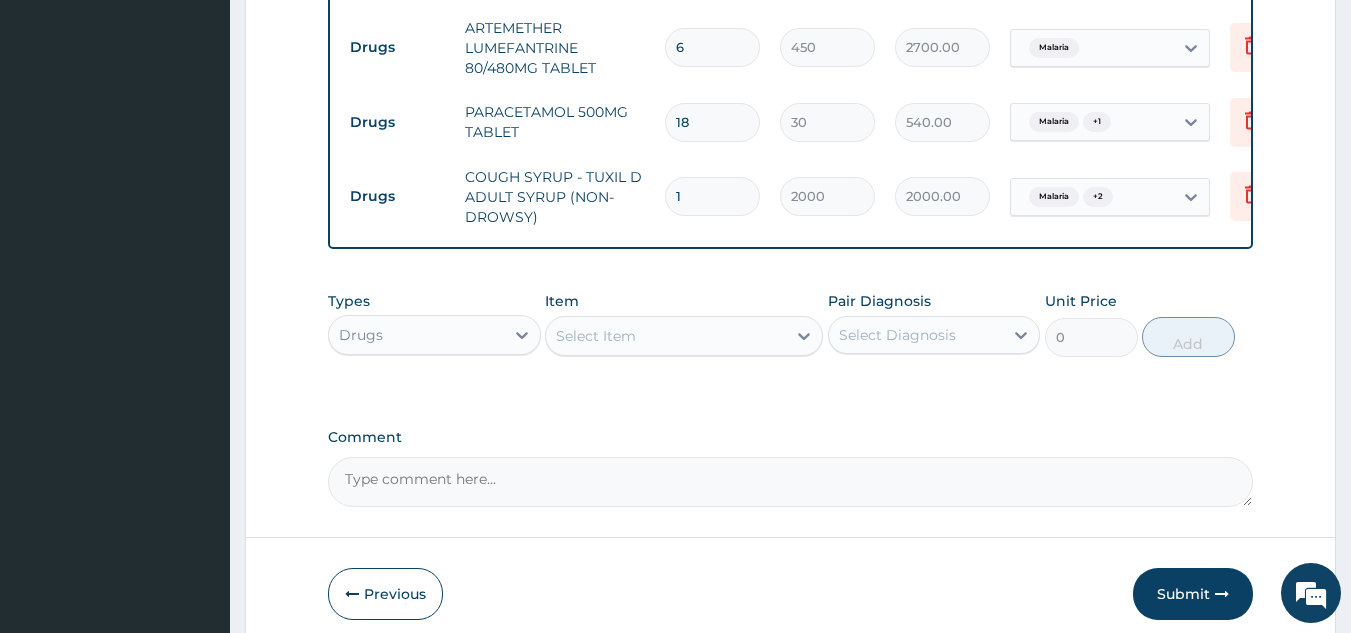 scroll, scrollTop: 1296, scrollLeft: 0, axis: vertical 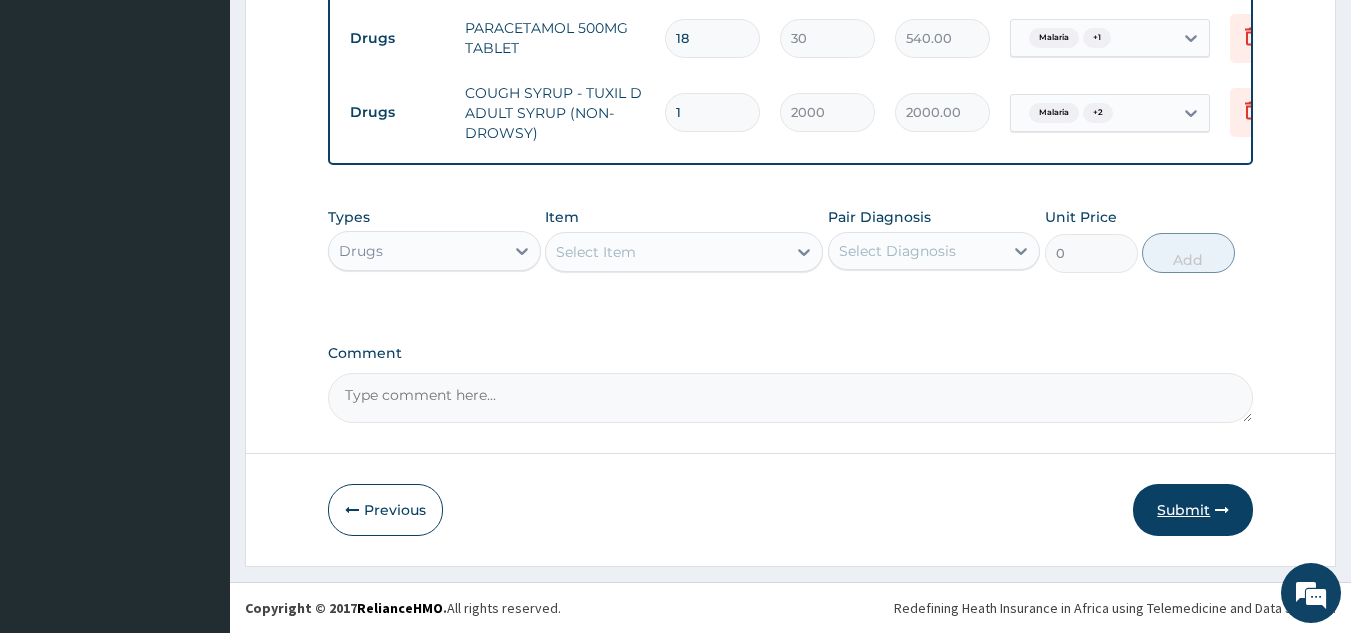click on "Submit" at bounding box center [1193, 510] 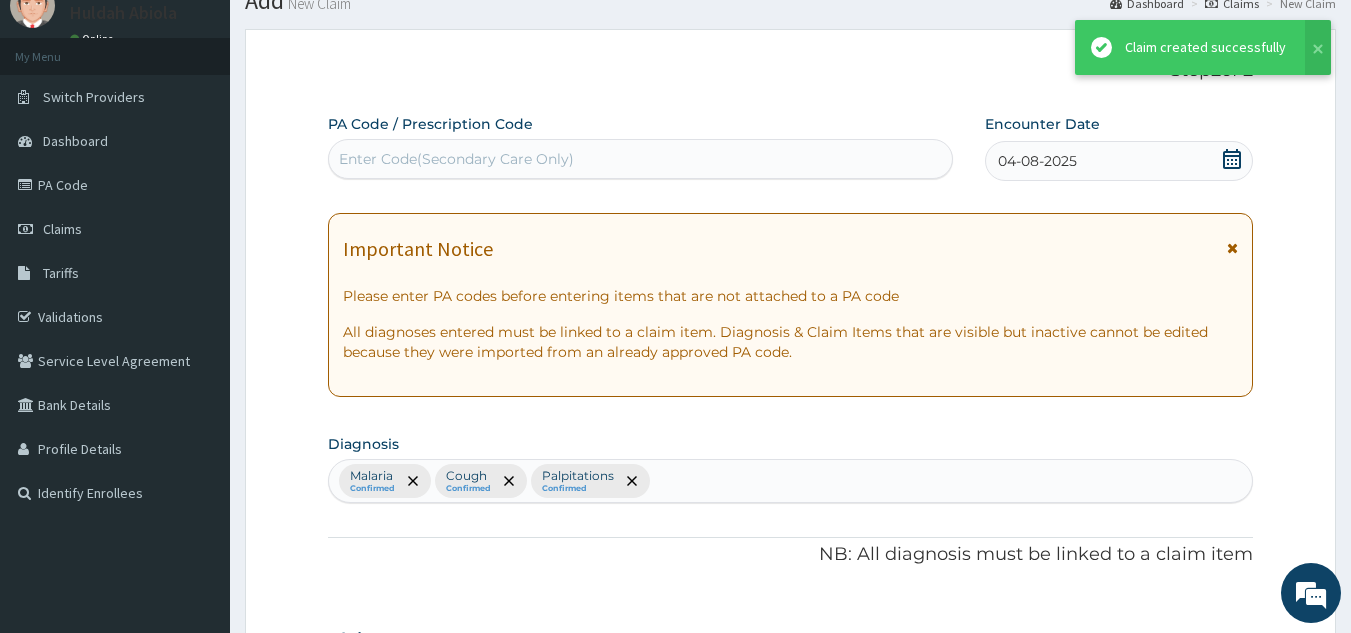 scroll, scrollTop: 1296, scrollLeft: 0, axis: vertical 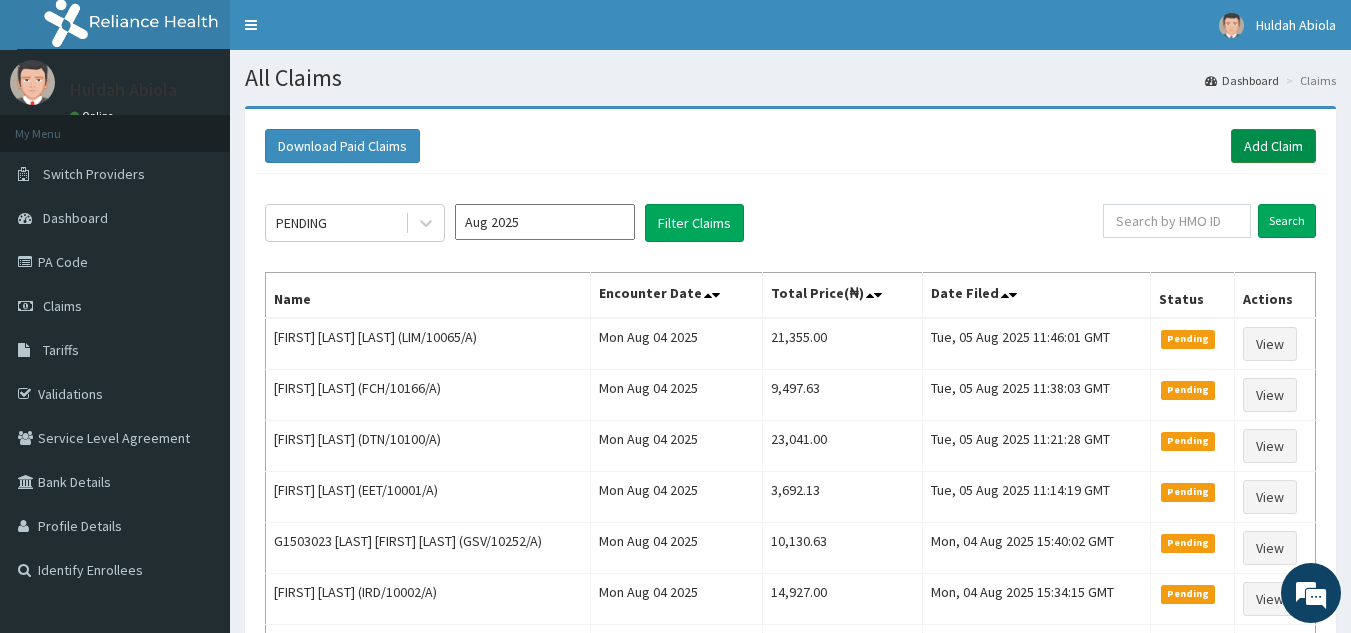 click on "Add Claim" at bounding box center (1273, 146) 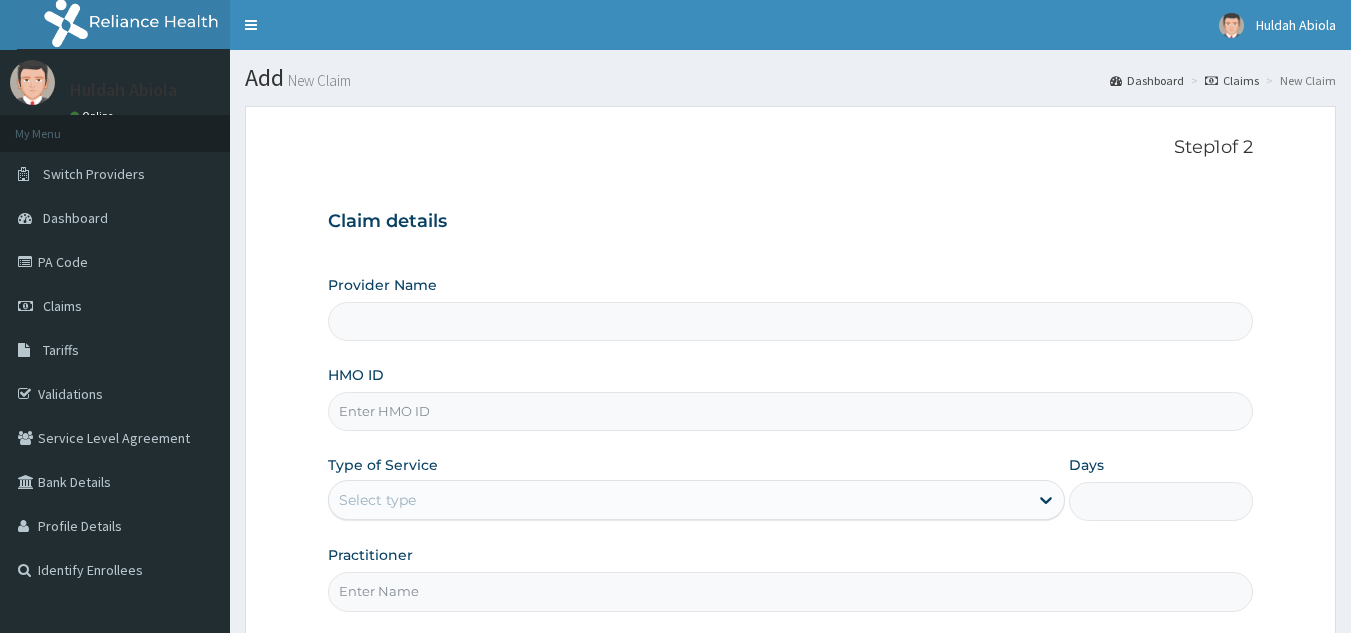scroll, scrollTop: 0, scrollLeft: 0, axis: both 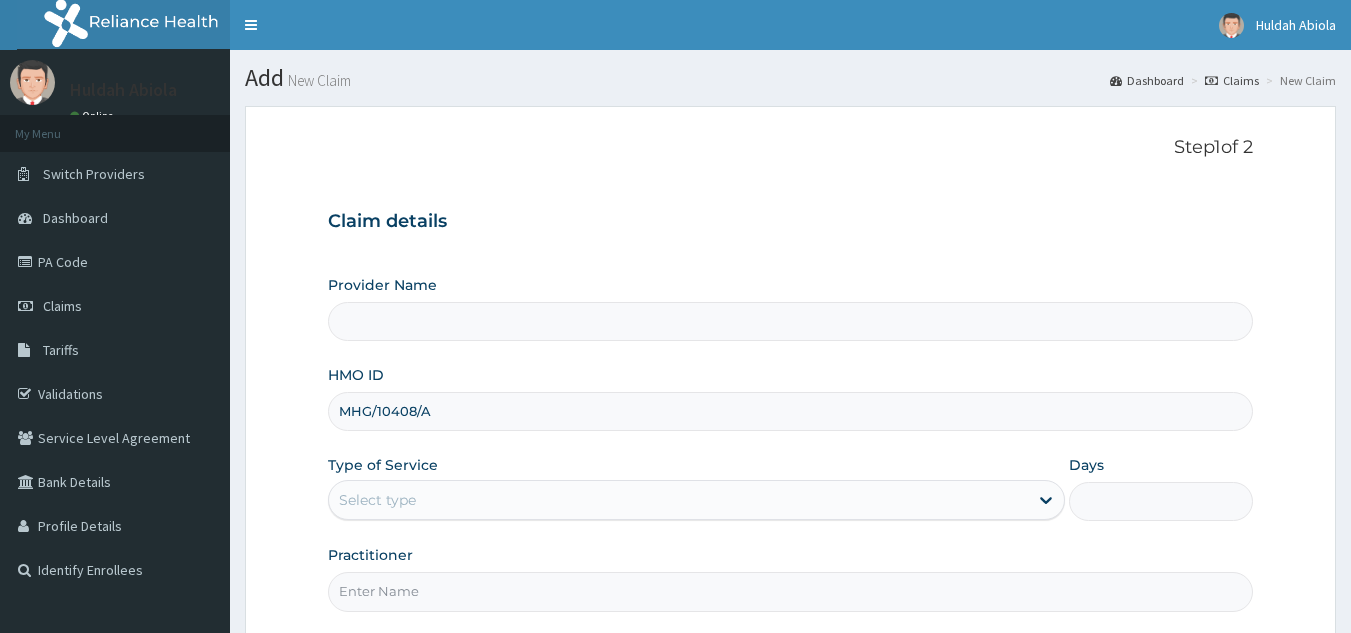 type on "MHG/10408/A" 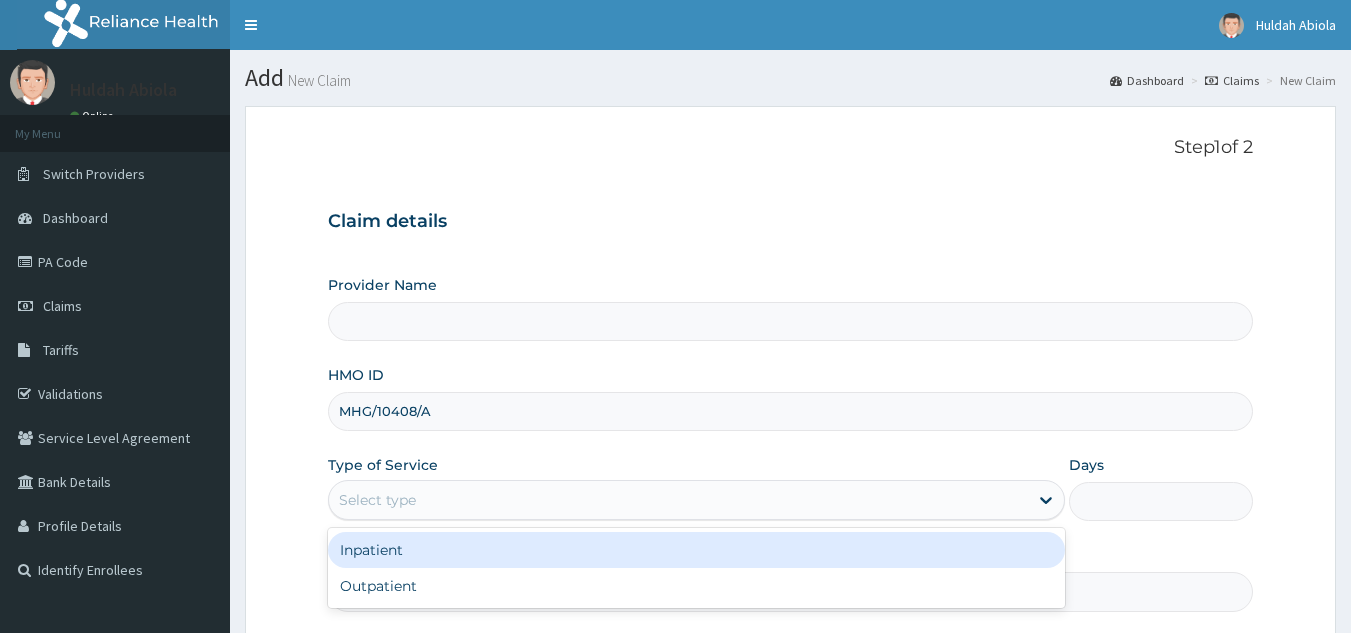 type on "Reliance Family Clinics (RFC) - Lekki" 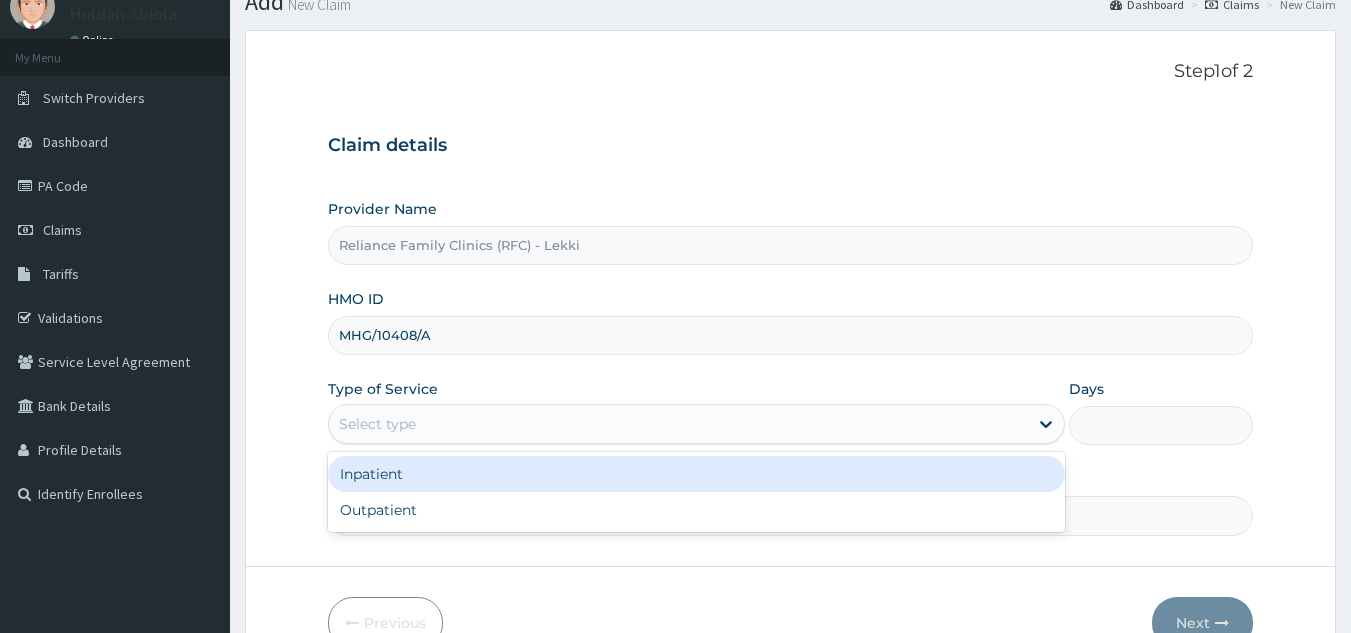 scroll, scrollTop: 189, scrollLeft: 0, axis: vertical 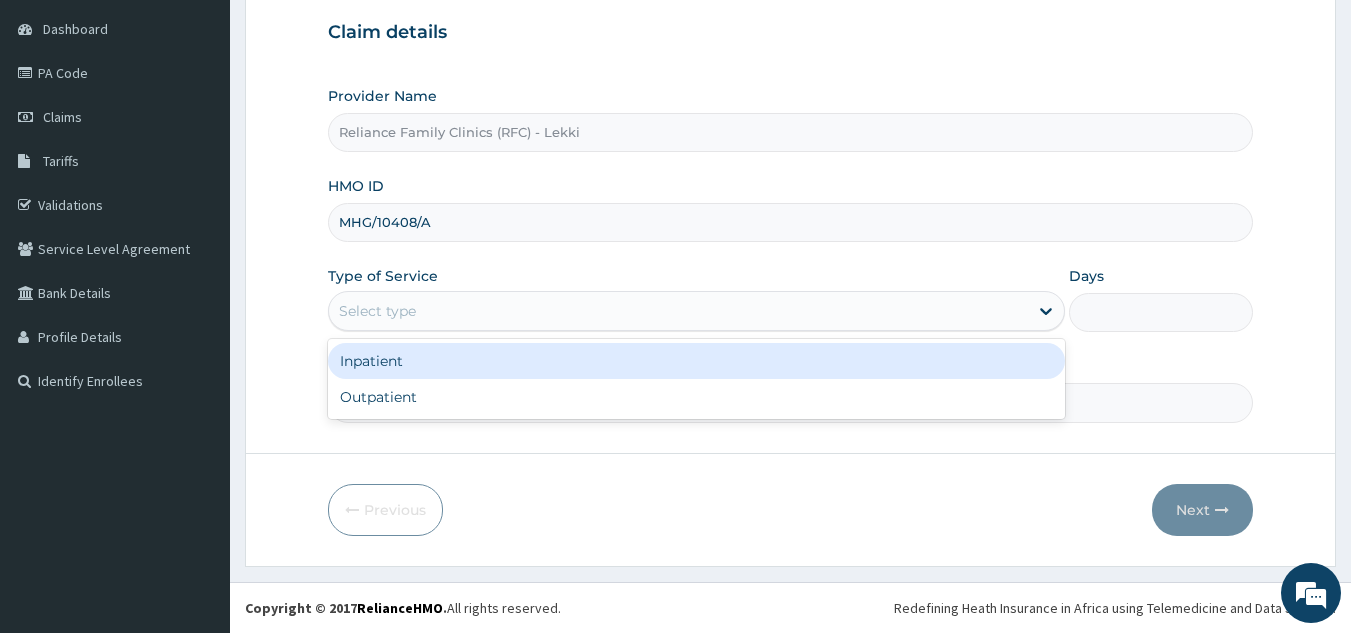 click on "Outpatient" at bounding box center (696, 397) 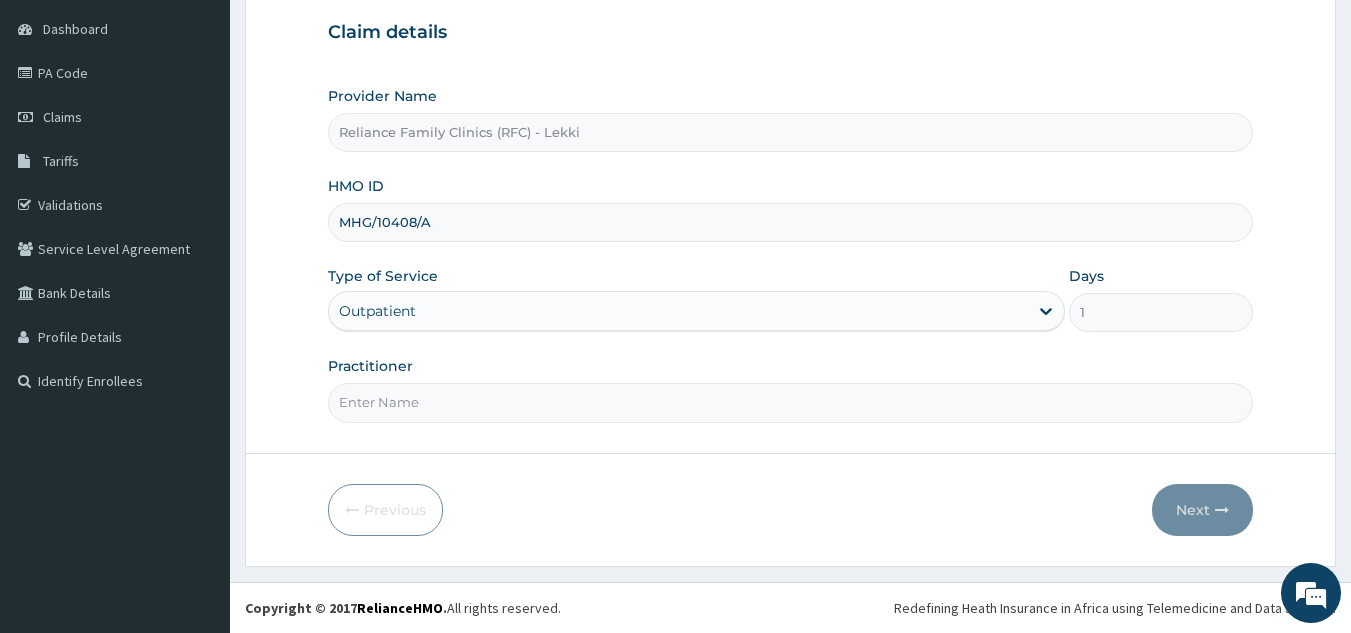 click on "Practitioner" at bounding box center [791, 402] 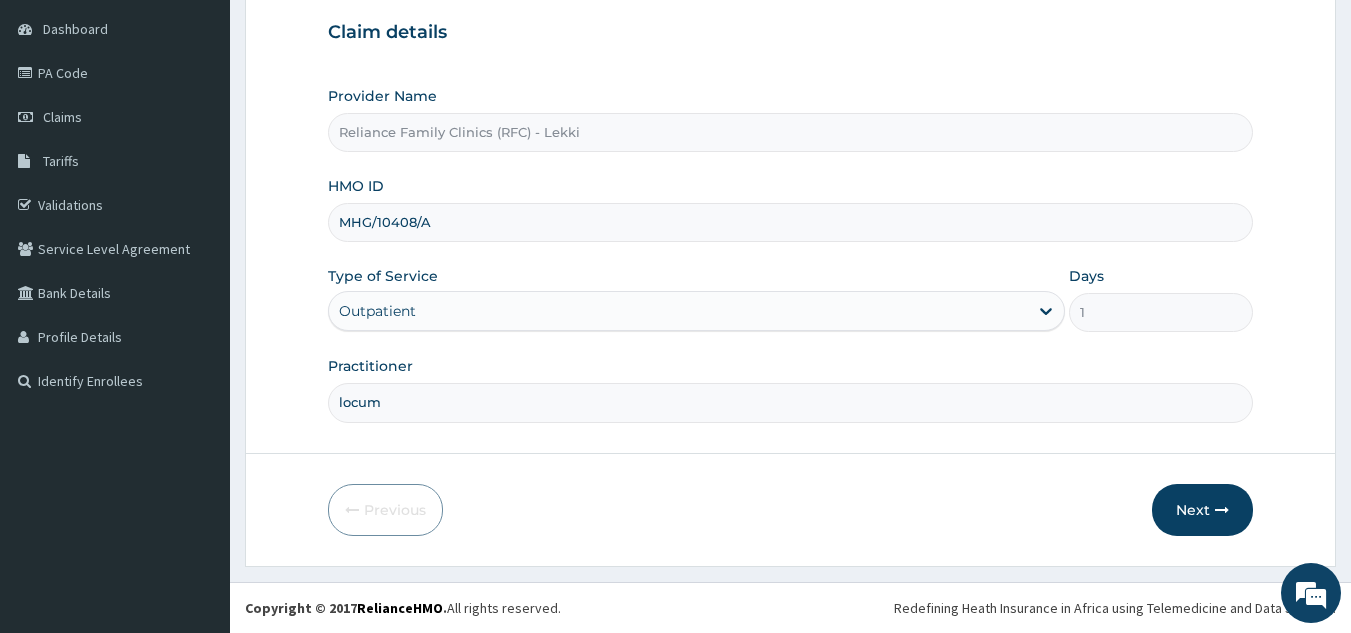 scroll, scrollTop: 0, scrollLeft: 0, axis: both 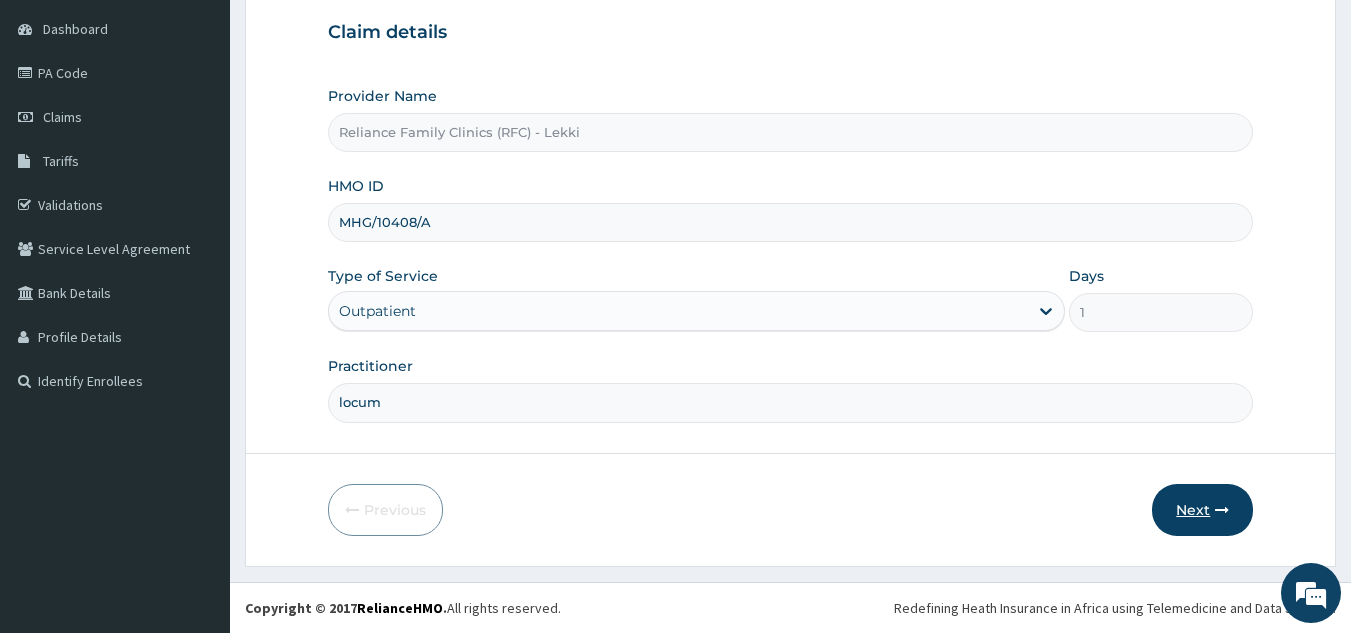 click on "Next" at bounding box center (1202, 510) 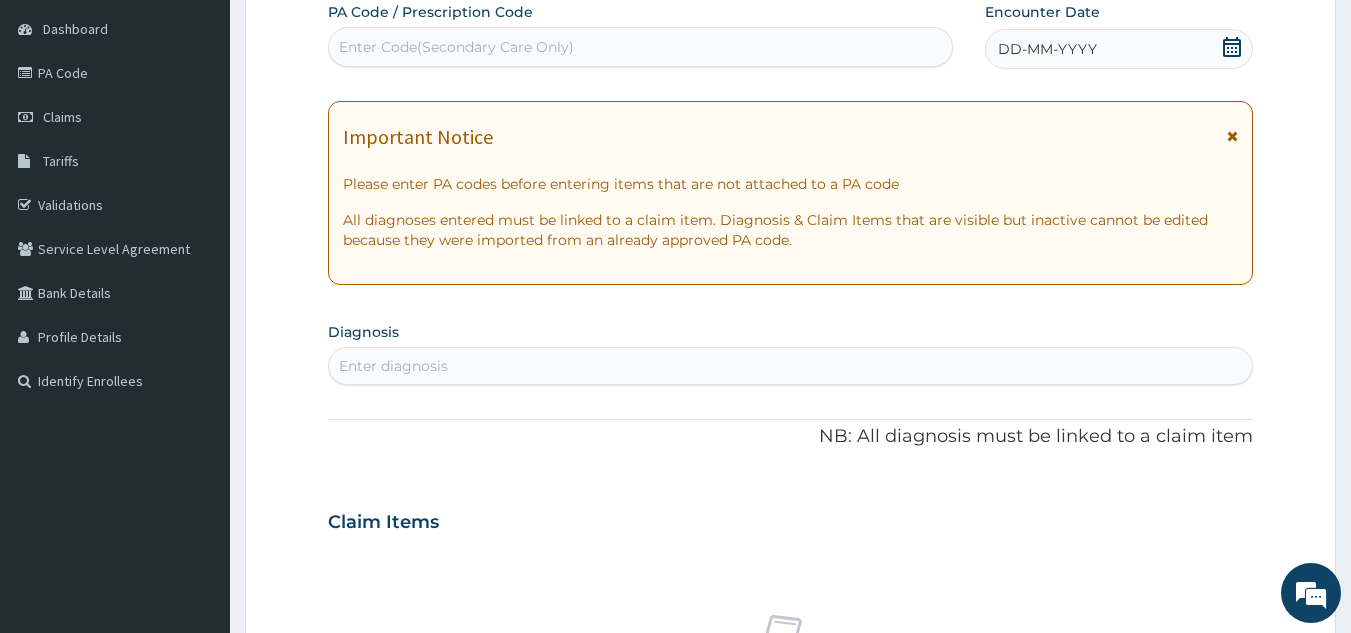 click on "DD-MM-YYYY" at bounding box center (1047, 49) 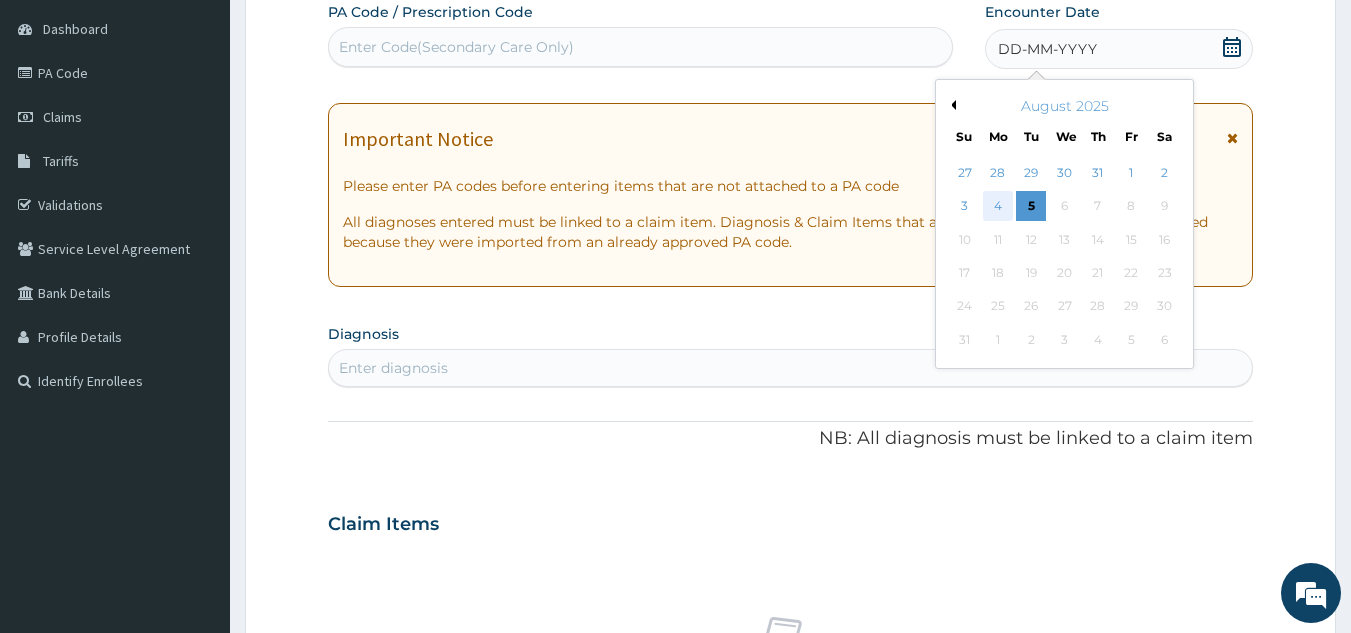 click on "4" at bounding box center [998, 207] 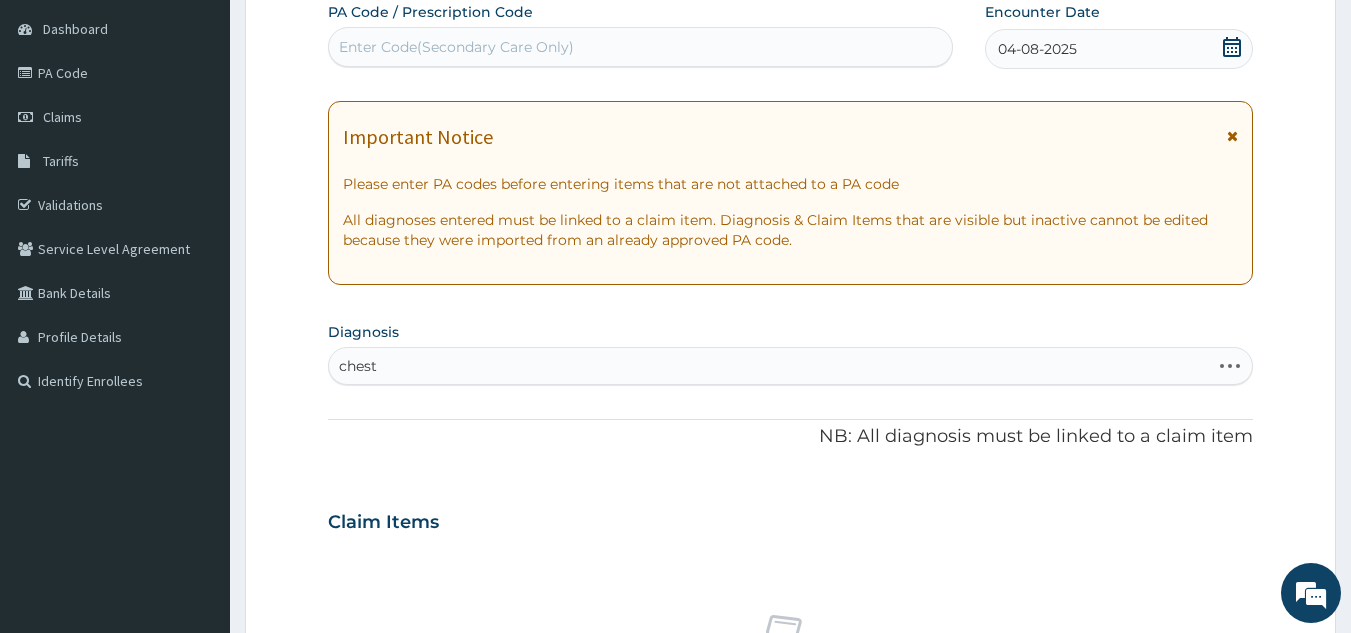 type on "chest" 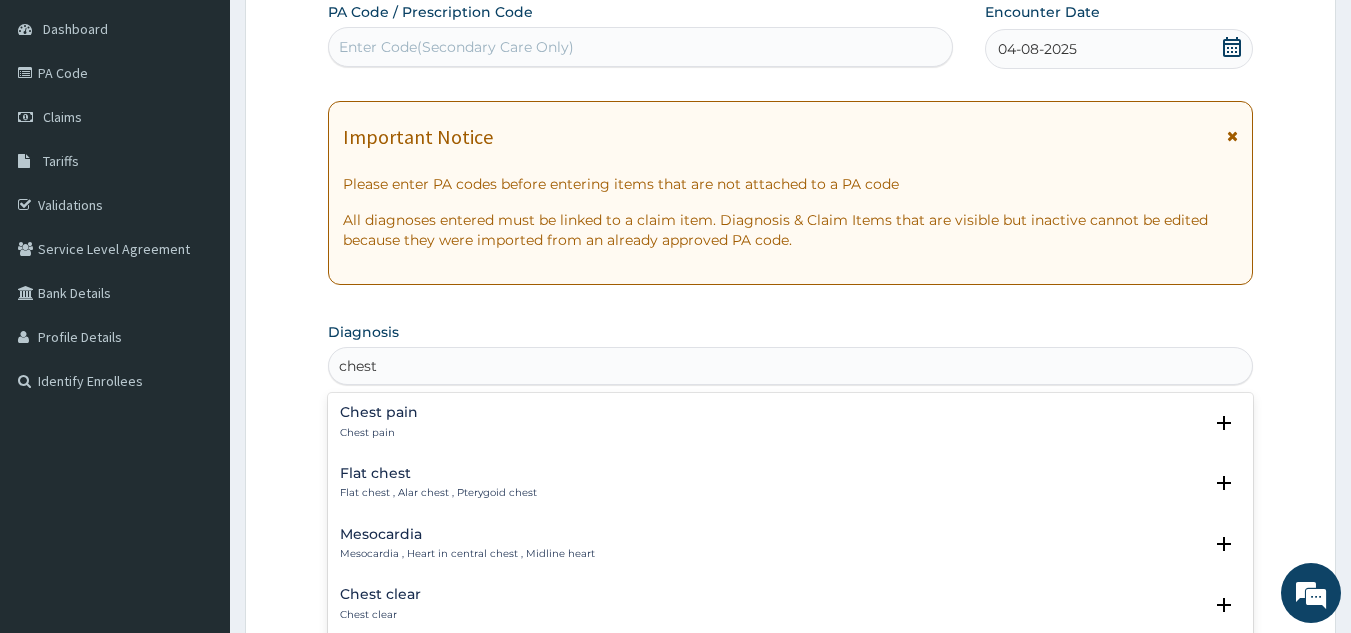 click on "Chest pain Chest pain" at bounding box center [791, 422] 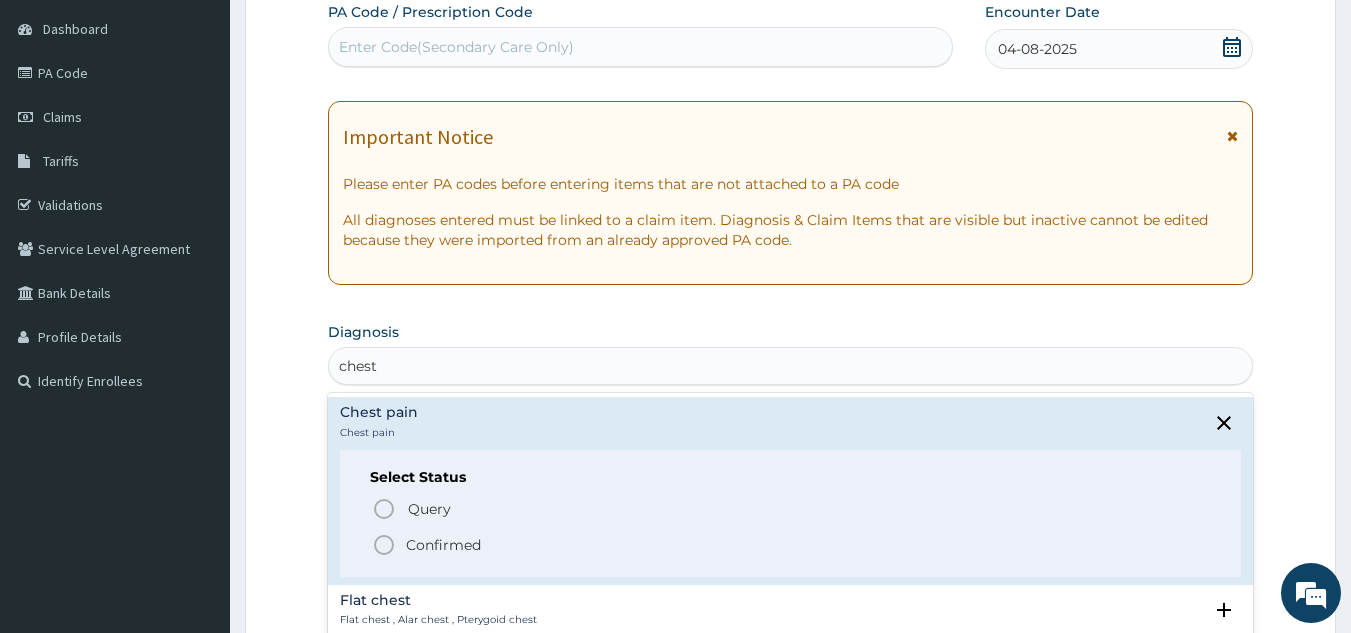 click on "Confirmed" at bounding box center [792, 545] 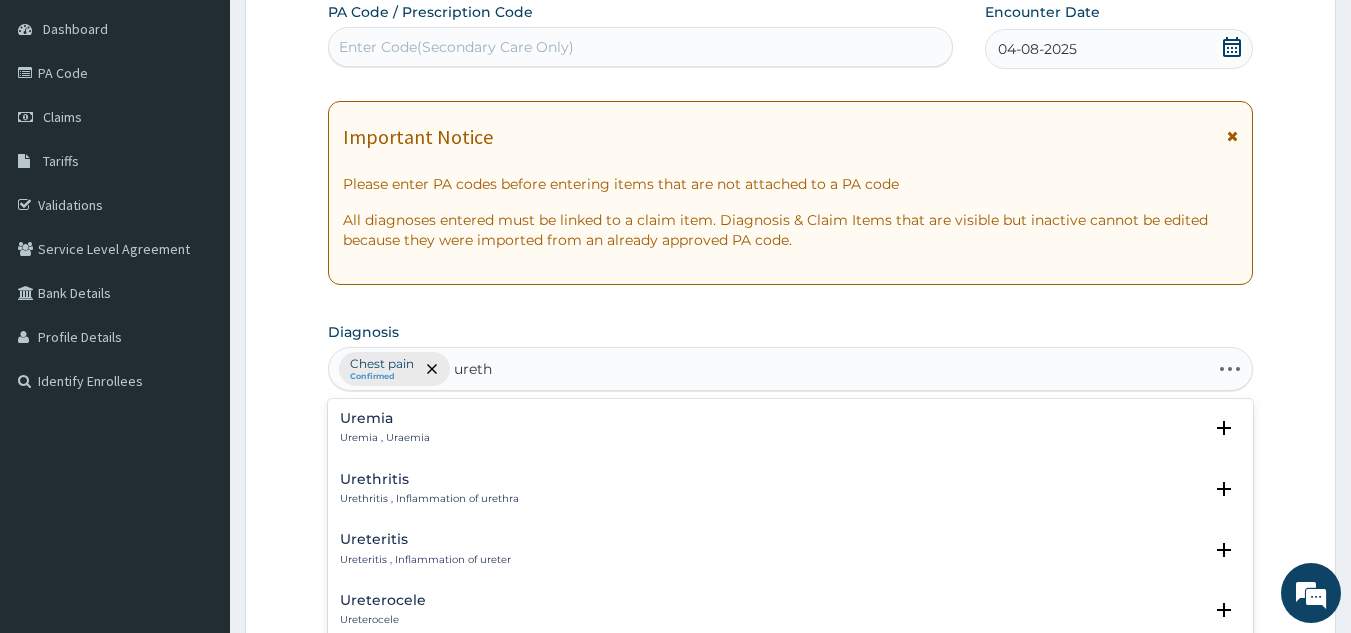 type on "urethr" 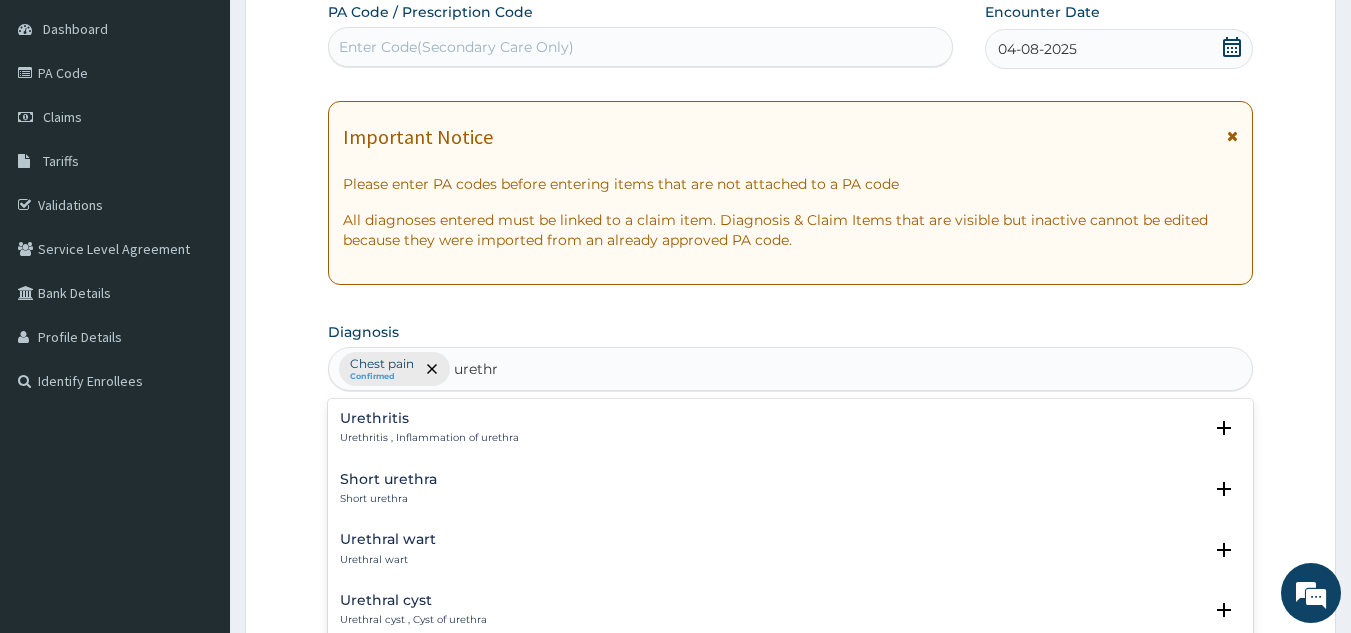 click on "Urethritis , Inflammation of urethra" at bounding box center (429, 438) 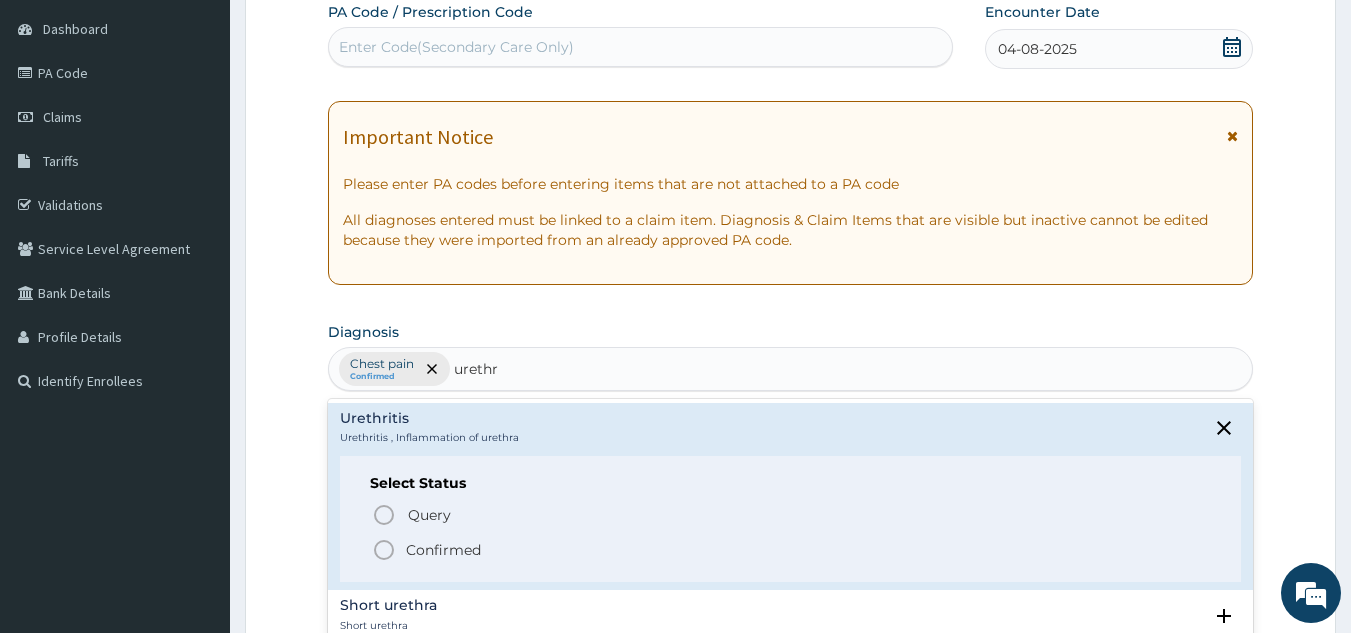 click on "Confirmed" at bounding box center [443, 550] 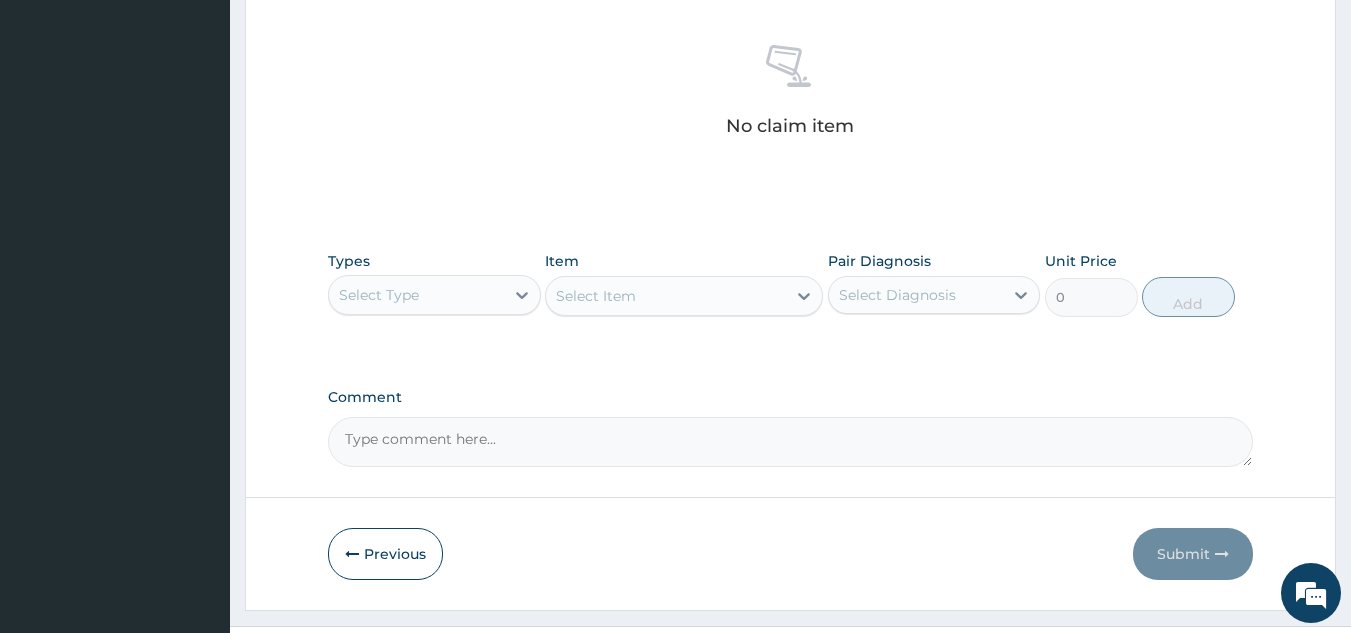 scroll, scrollTop: 809, scrollLeft: 0, axis: vertical 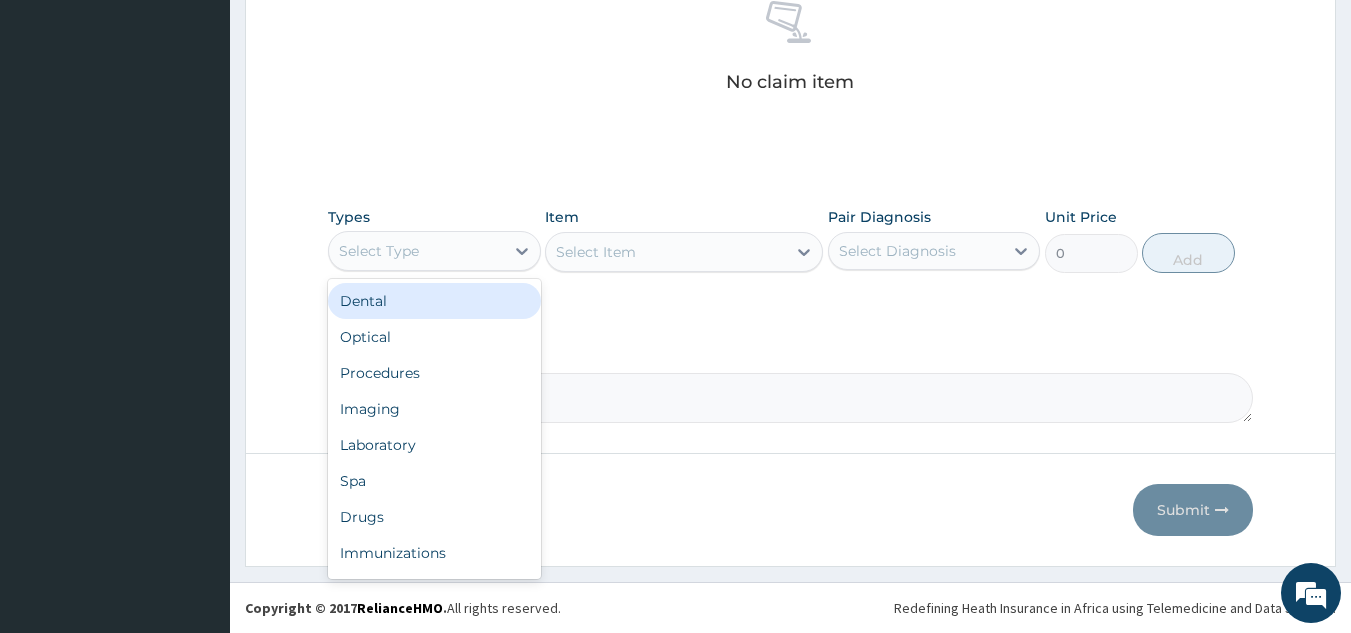click on "Procedures" at bounding box center (434, 373) 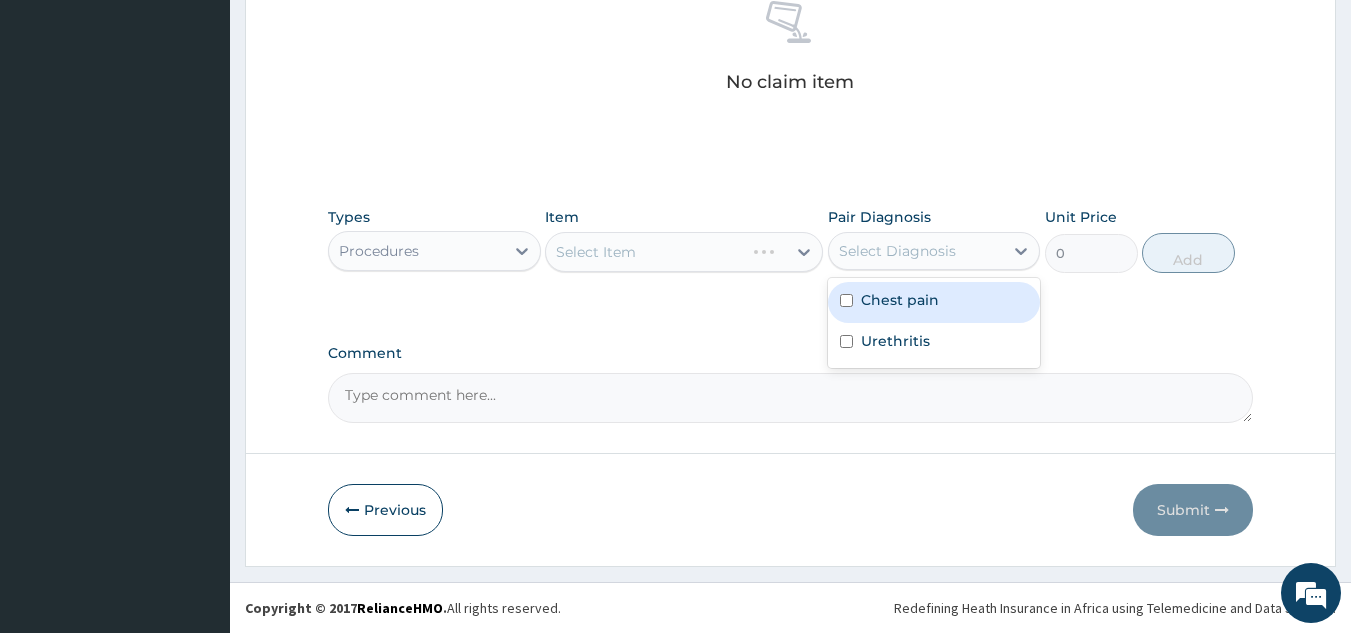 click on "Chest pain" at bounding box center [934, 302] 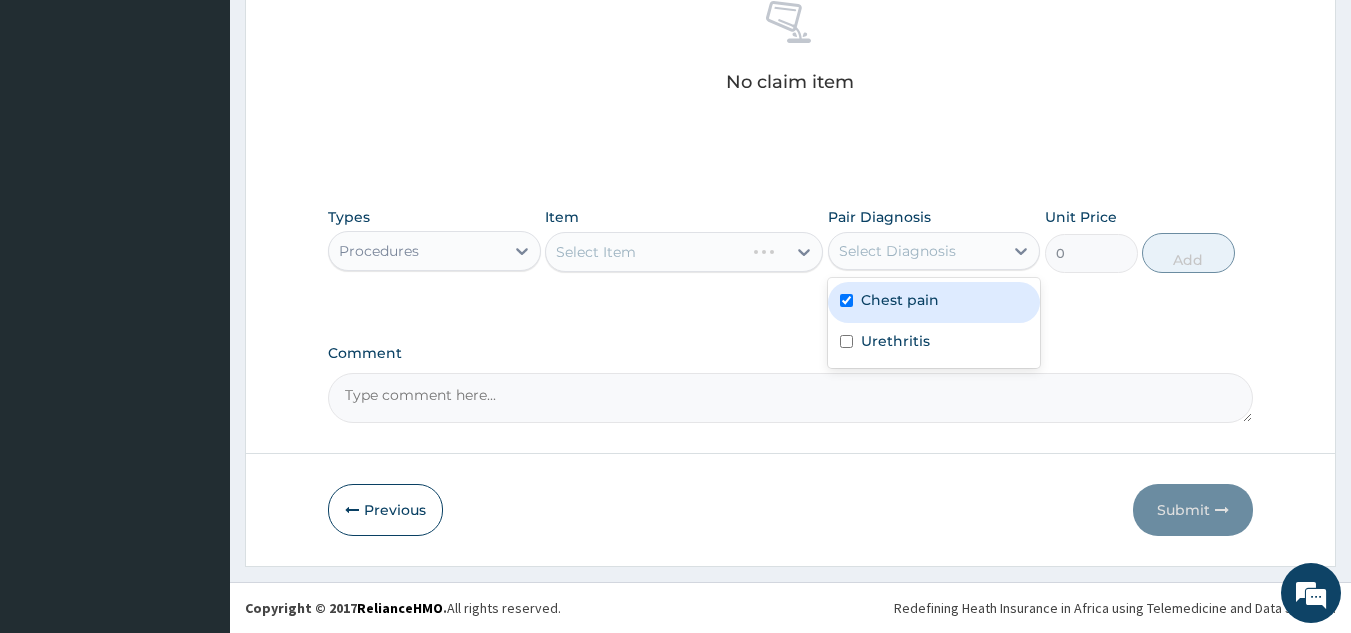 checkbox on "true" 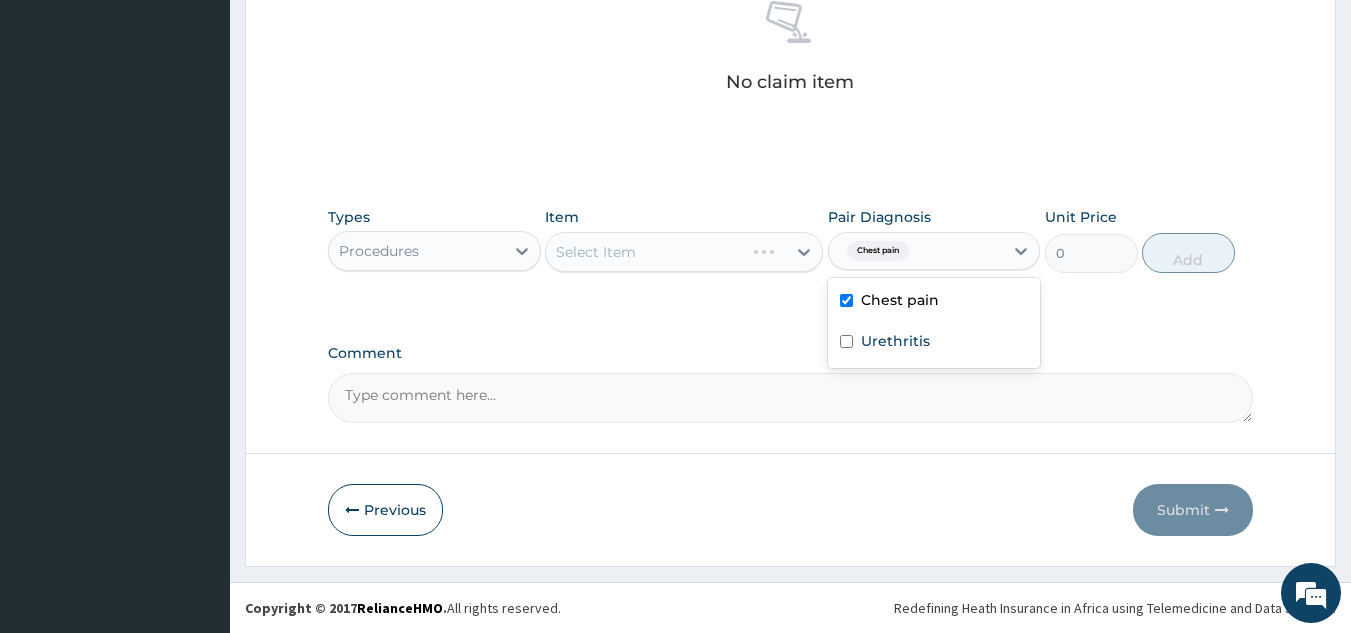 click on "Urethritis" at bounding box center (934, 343) 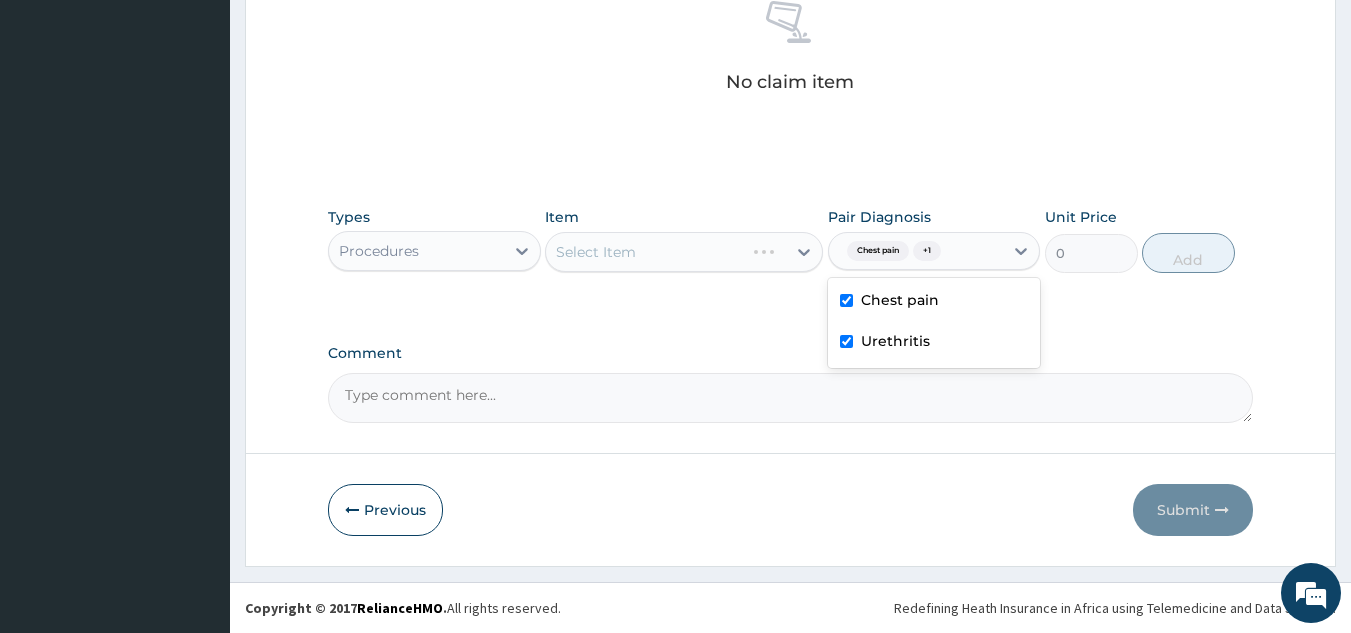 checkbox on "true" 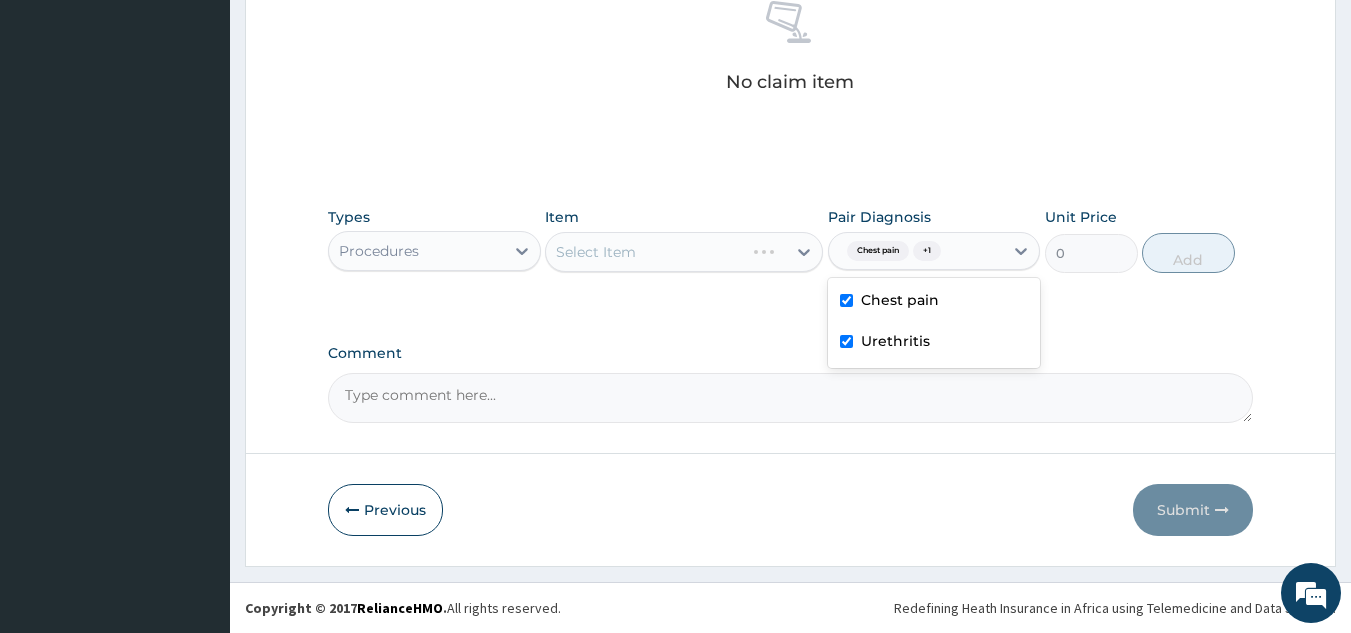 click on "Select Item" at bounding box center (684, 252) 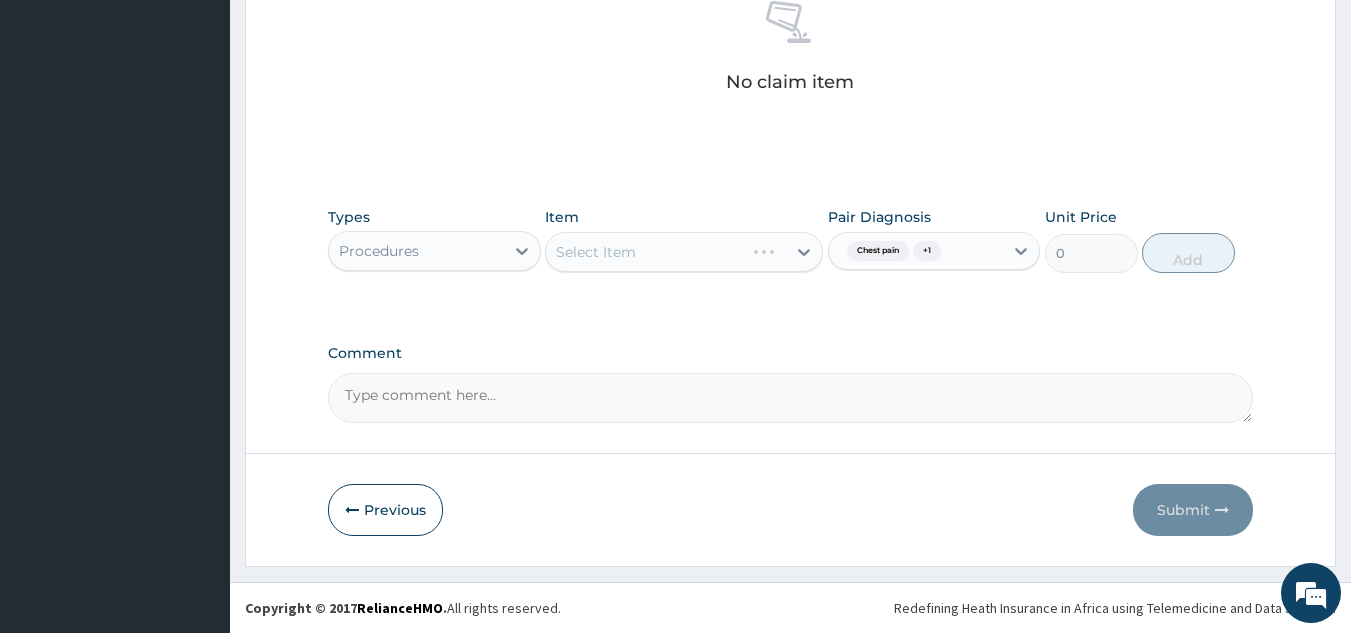 click on "Select Item" at bounding box center (684, 252) 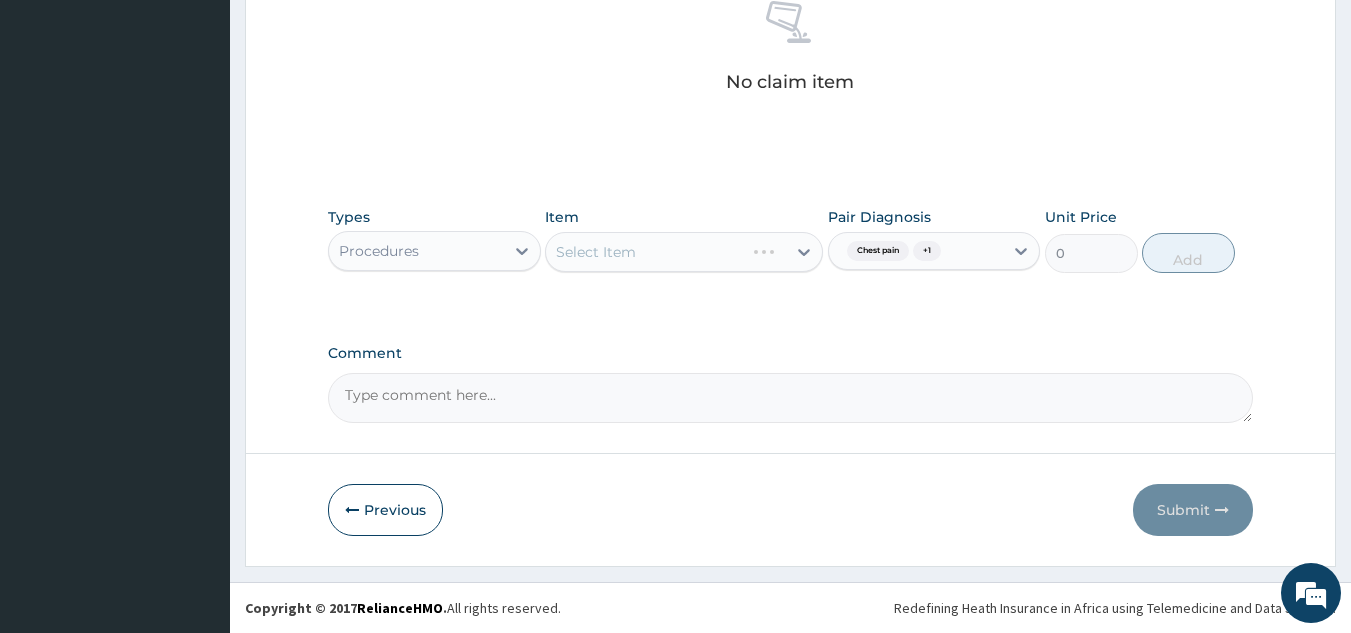 click on "Select Item" at bounding box center [684, 252] 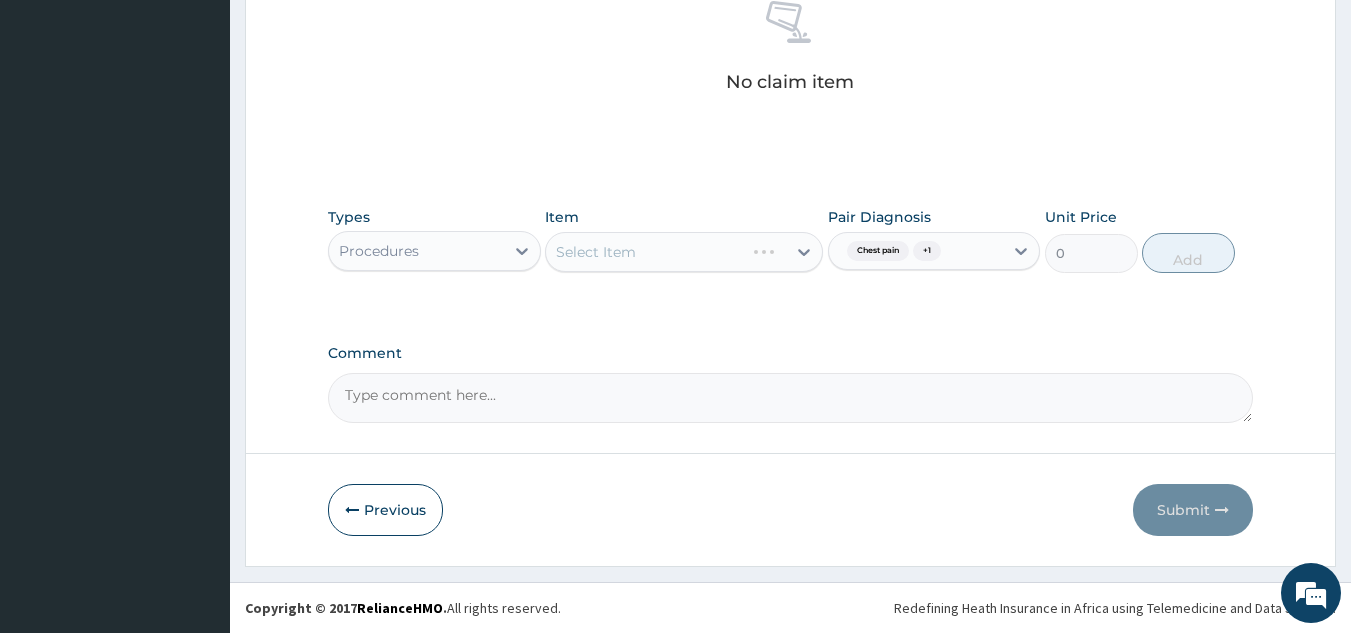 click on "Select Item" at bounding box center [684, 252] 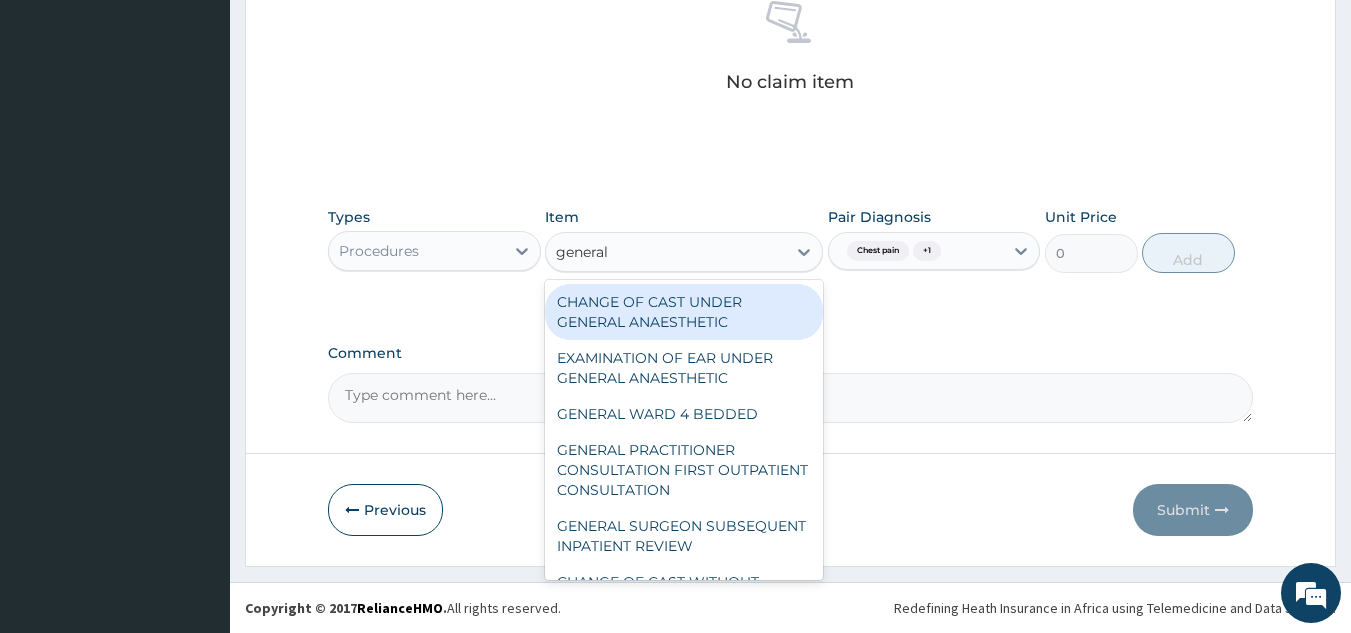 type on "general p" 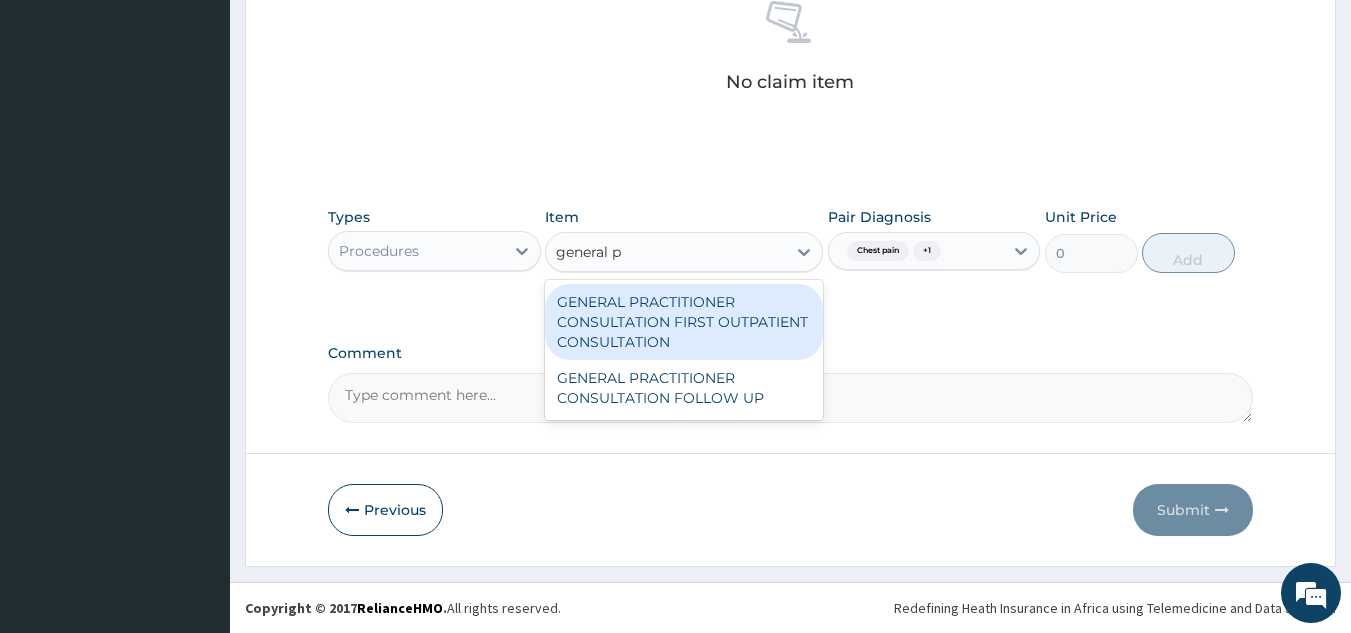click on "GENERAL PRACTITIONER CONSULTATION FIRST OUTPATIENT CONSULTATION" at bounding box center (684, 322) 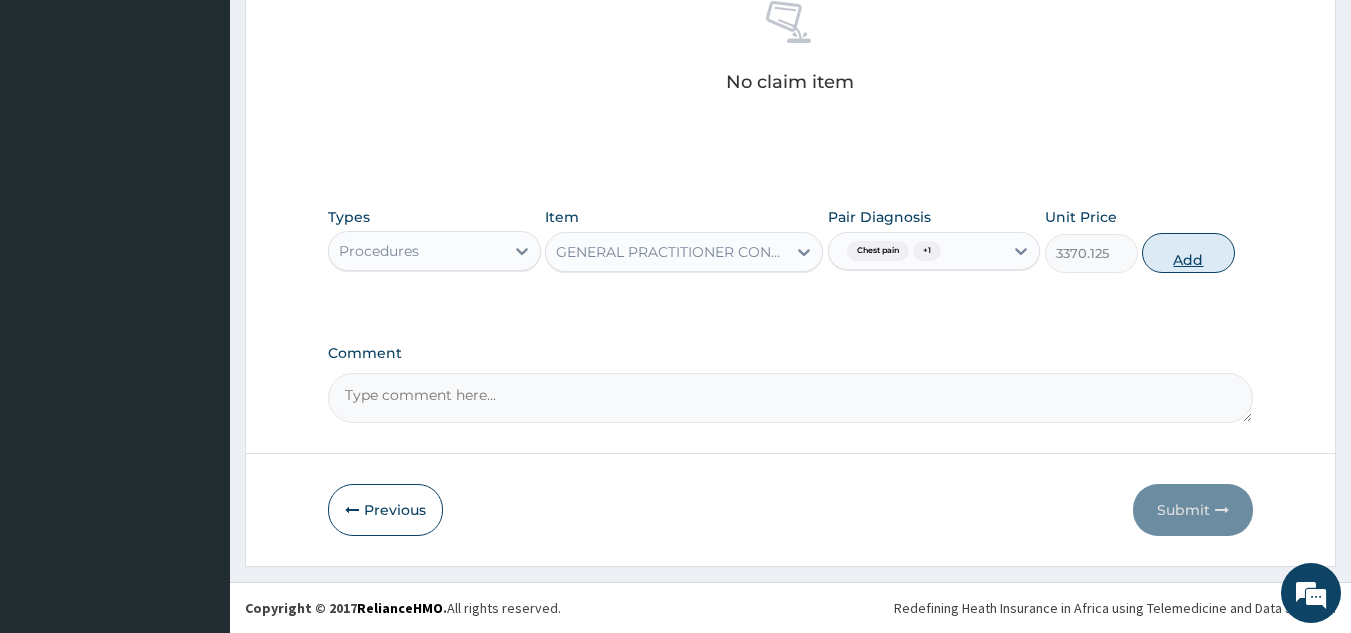 click on "Add" at bounding box center (1188, 253) 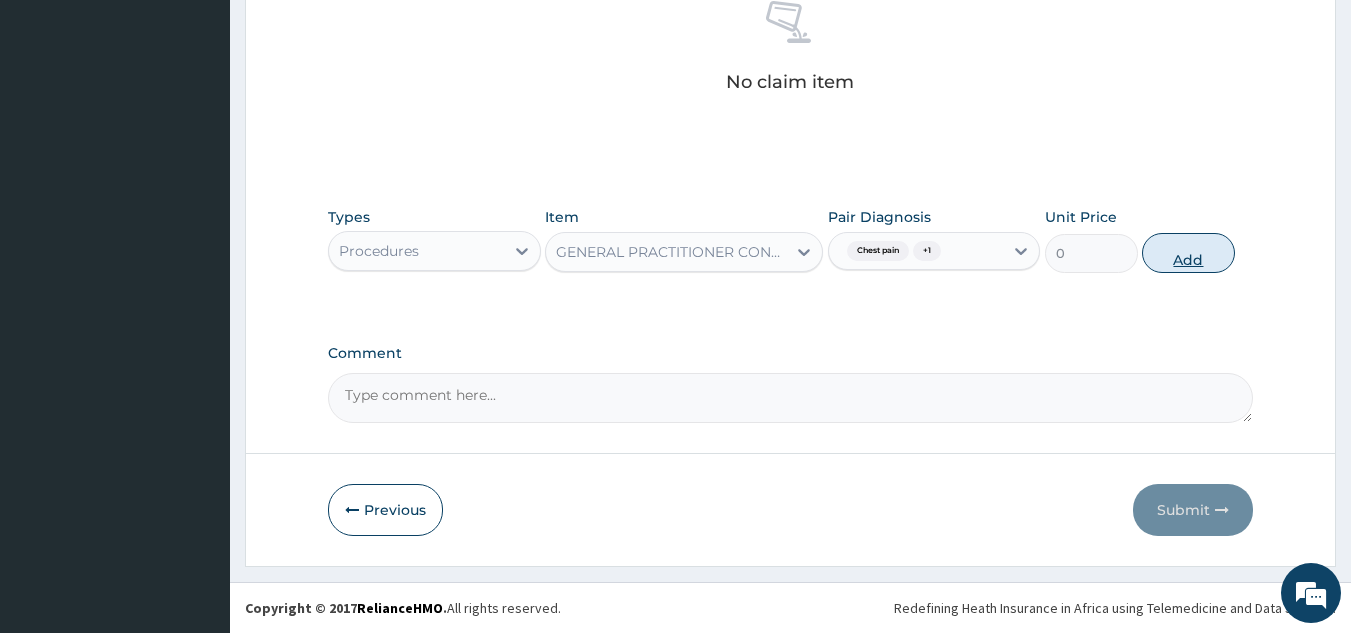 scroll, scrollTop: 760, scrollLeft: 0, axis: vertical 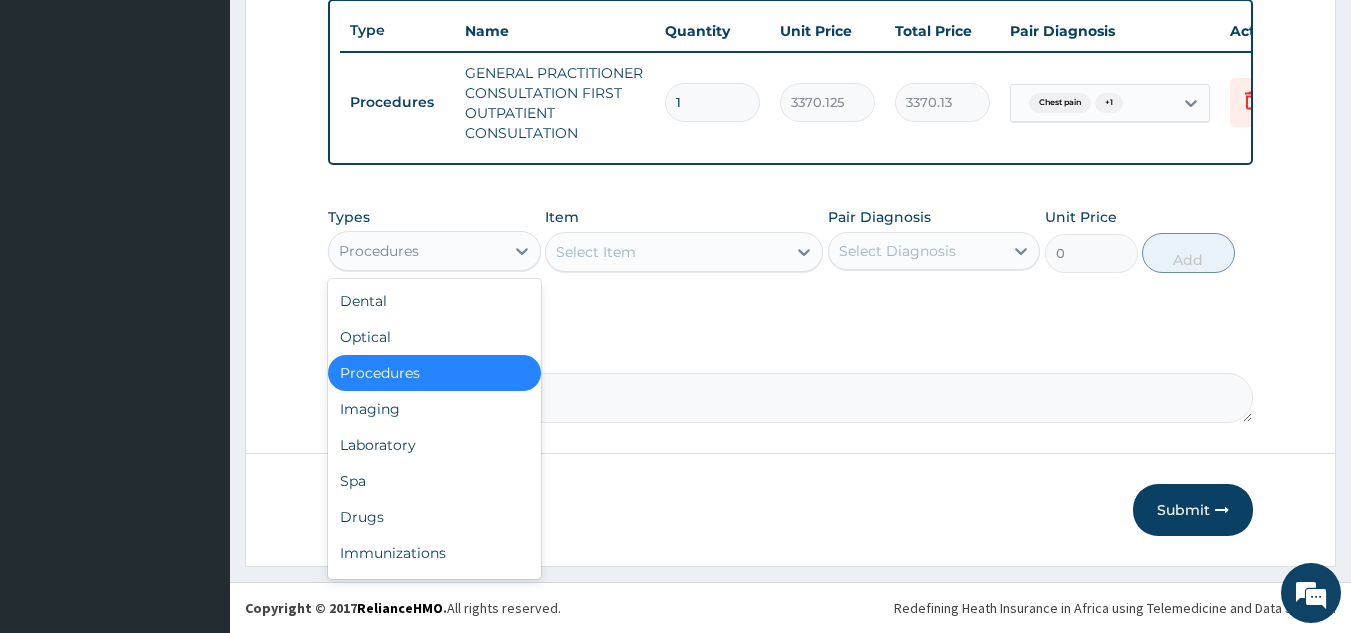click on "Laboratory" at bounding box center [434, 445] 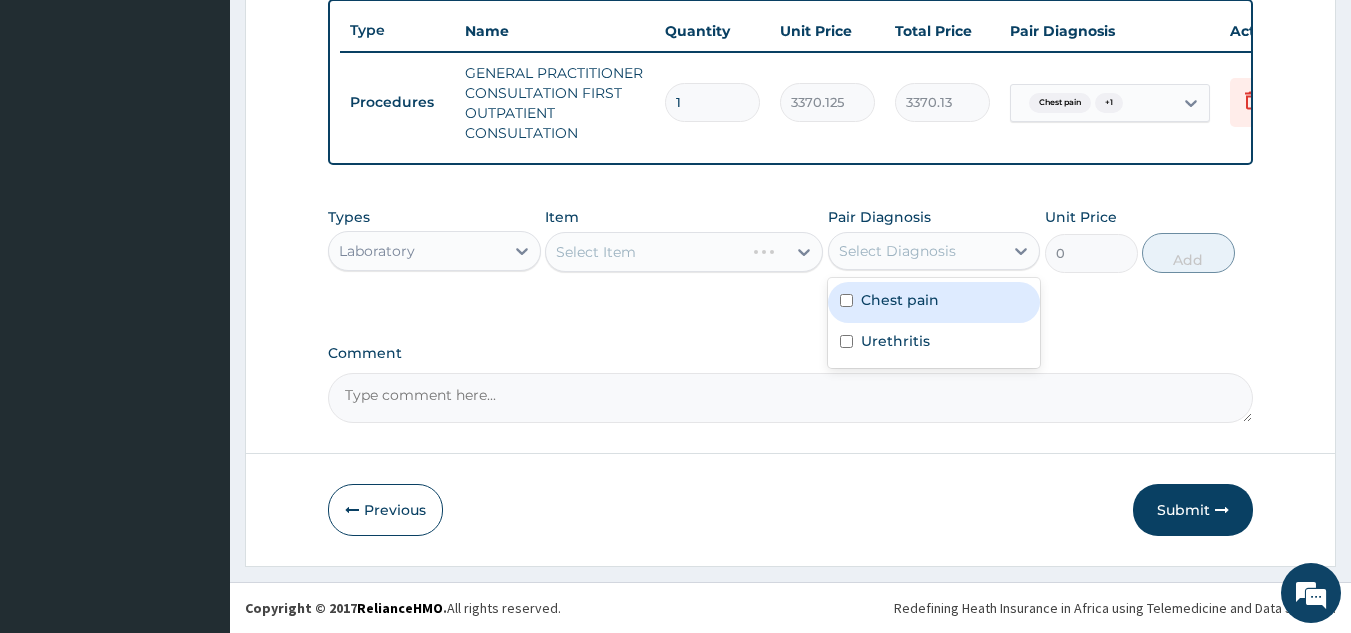 click on "Chest pain" at bounding box center (900, 300) 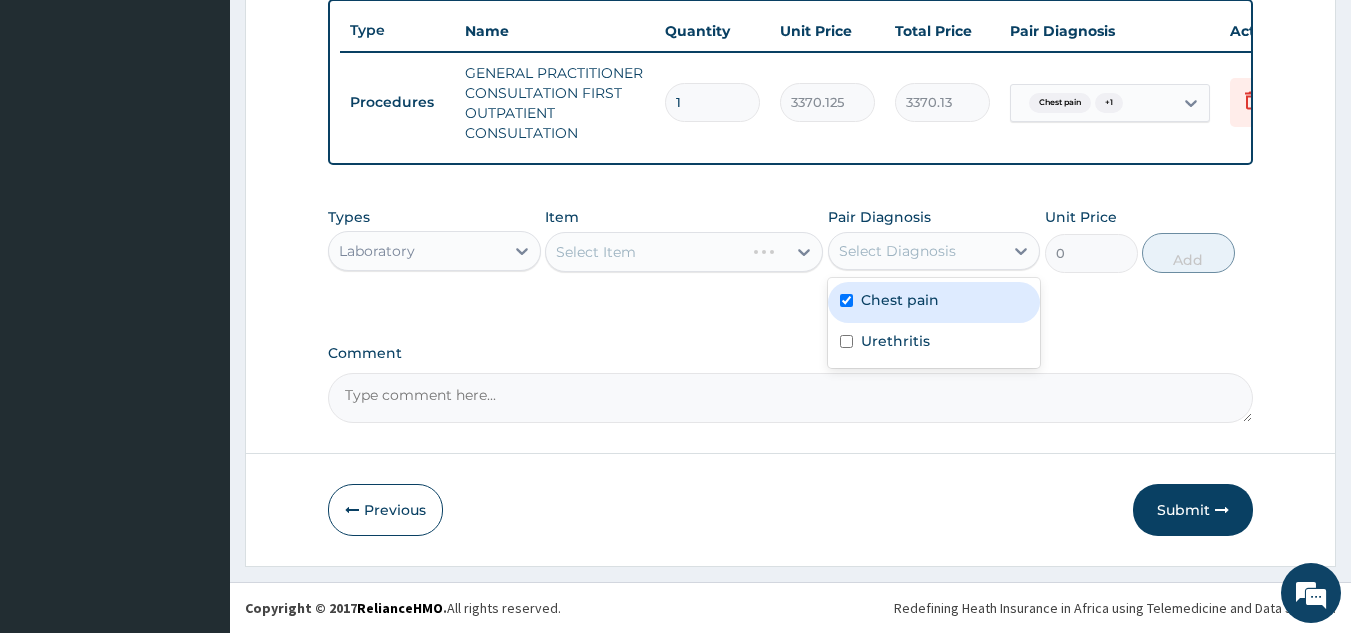 checkbox on "true" 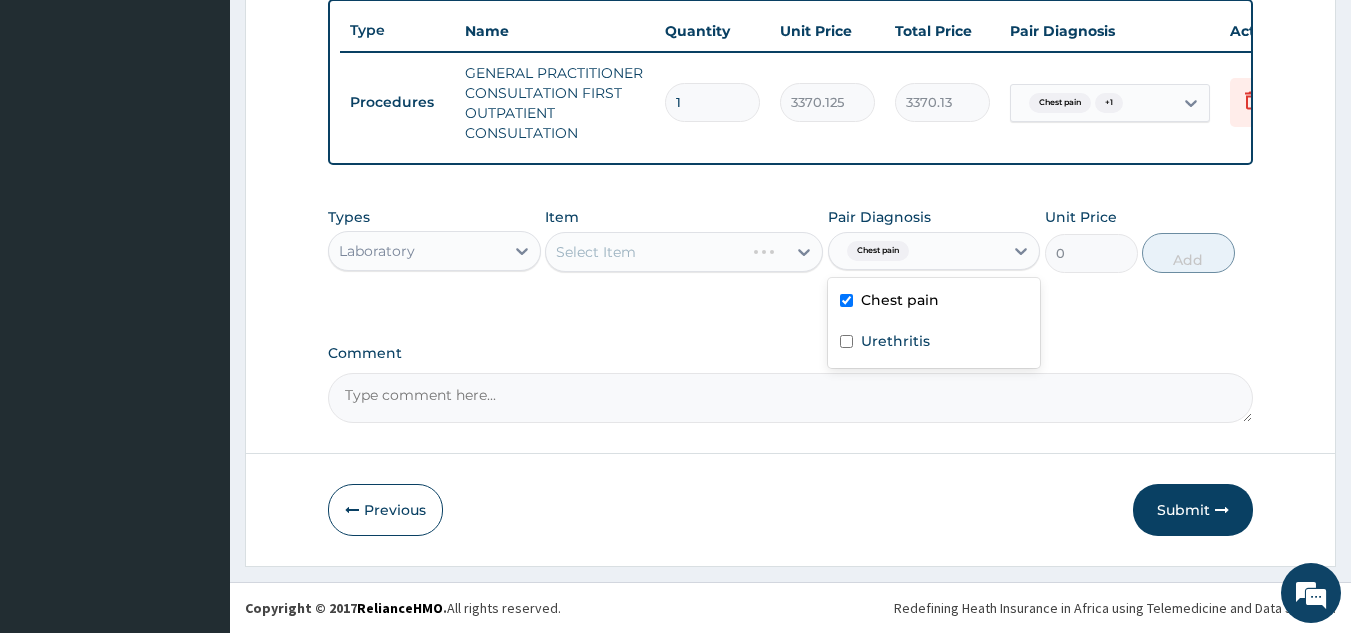 click on "Urethritis" at bounding box center [895, 341] 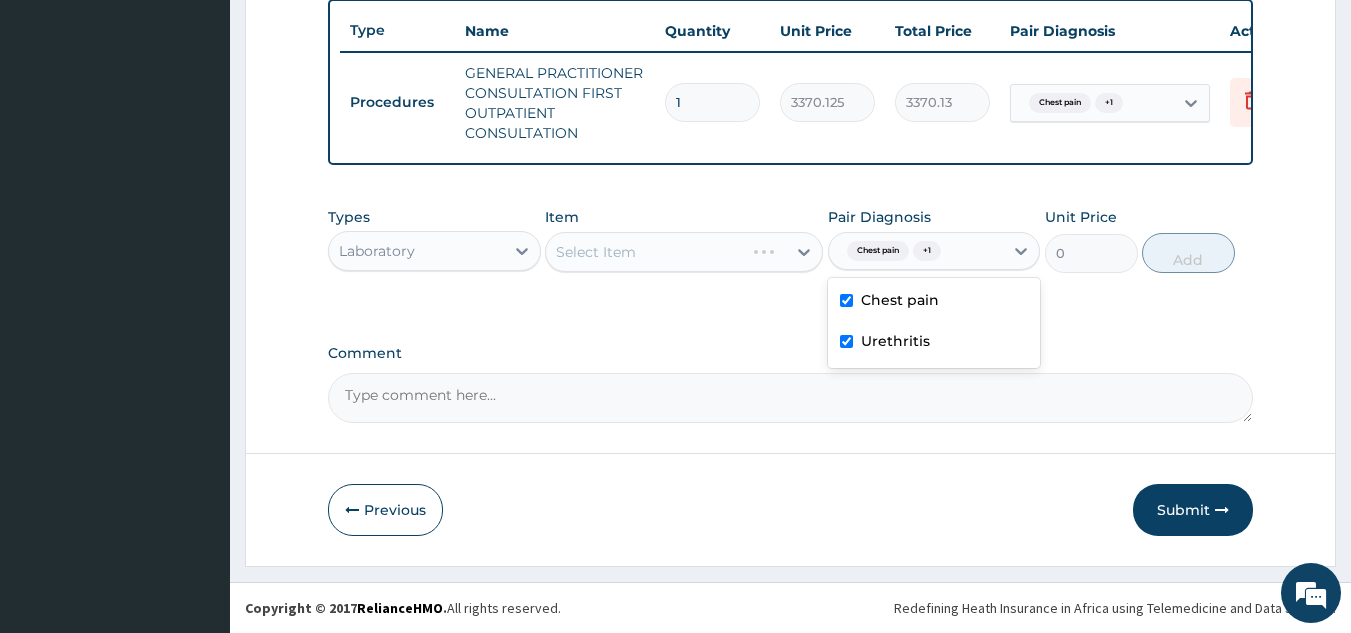checkbox on "true" 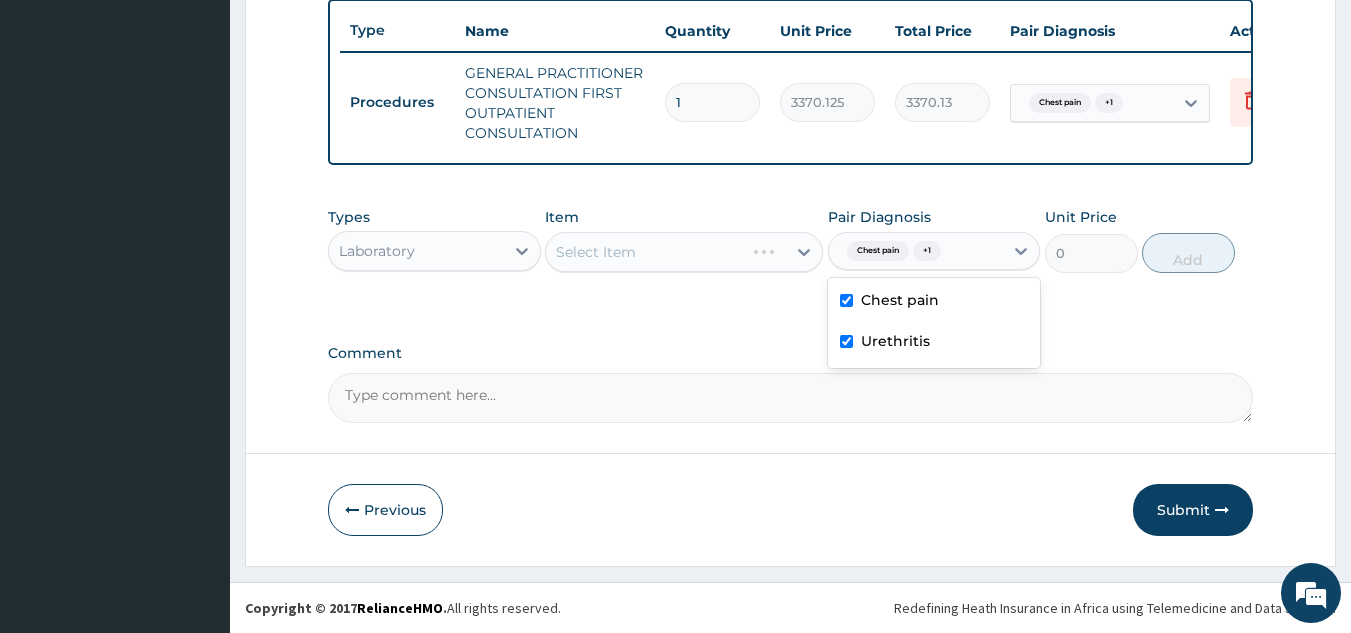 click on "Select Item" at bounding box center [684, 252] 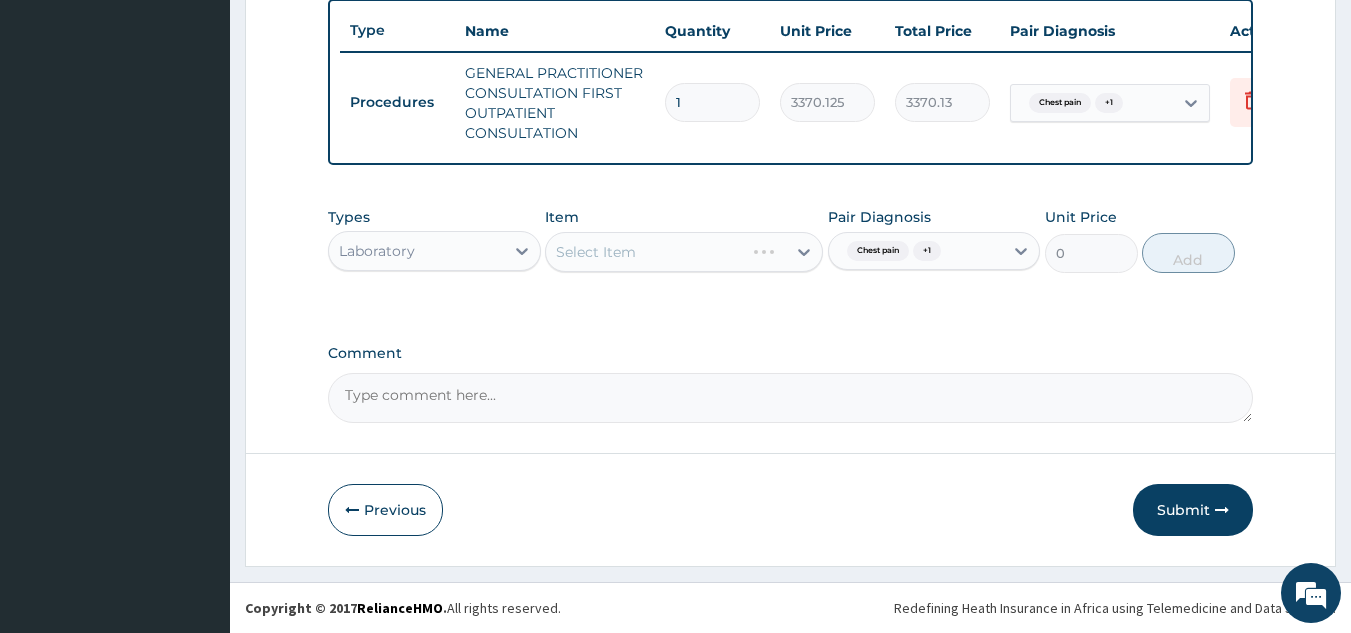 click on "Select Item" at bounding box center (684, 252) 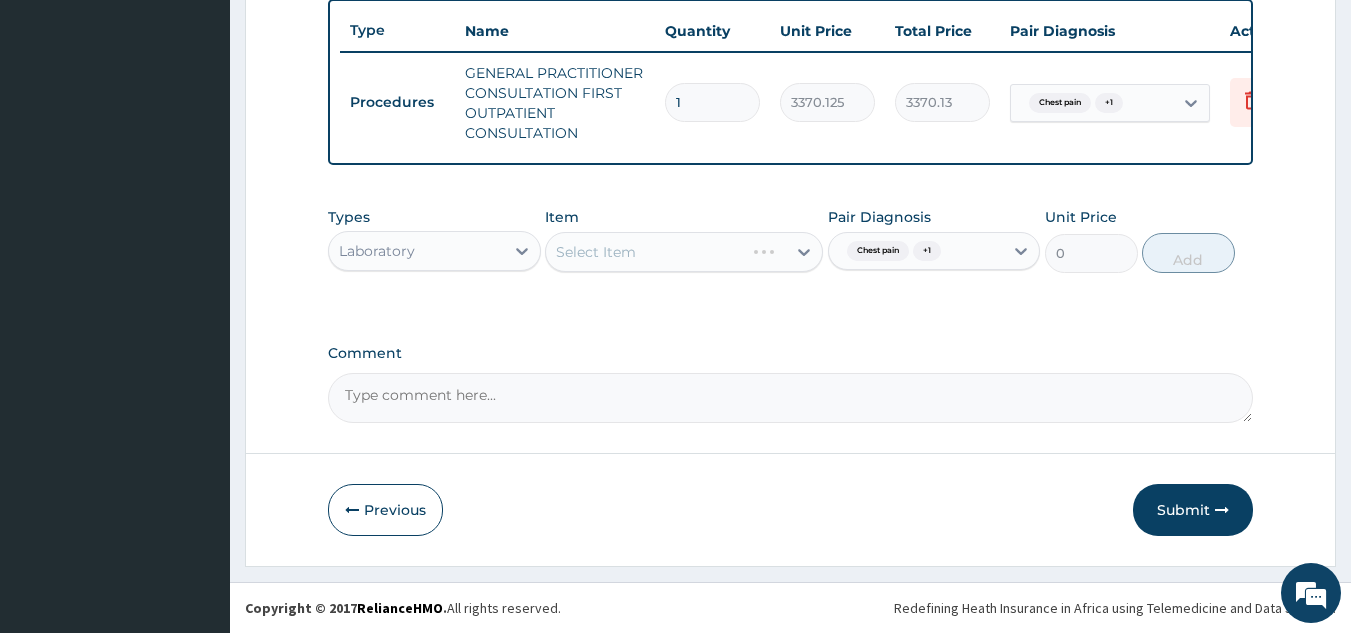 click on "Select Item" at bounding box center (684, 252) 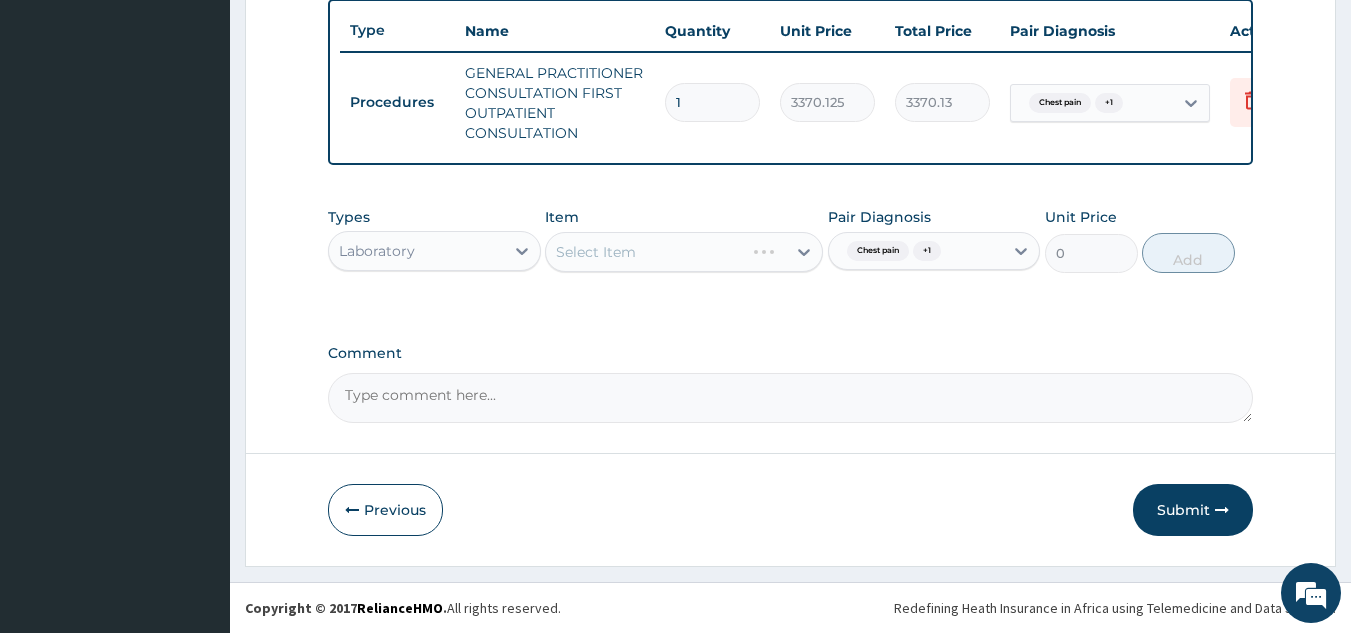 click on "Select Item" at bounding box center [684, 252] 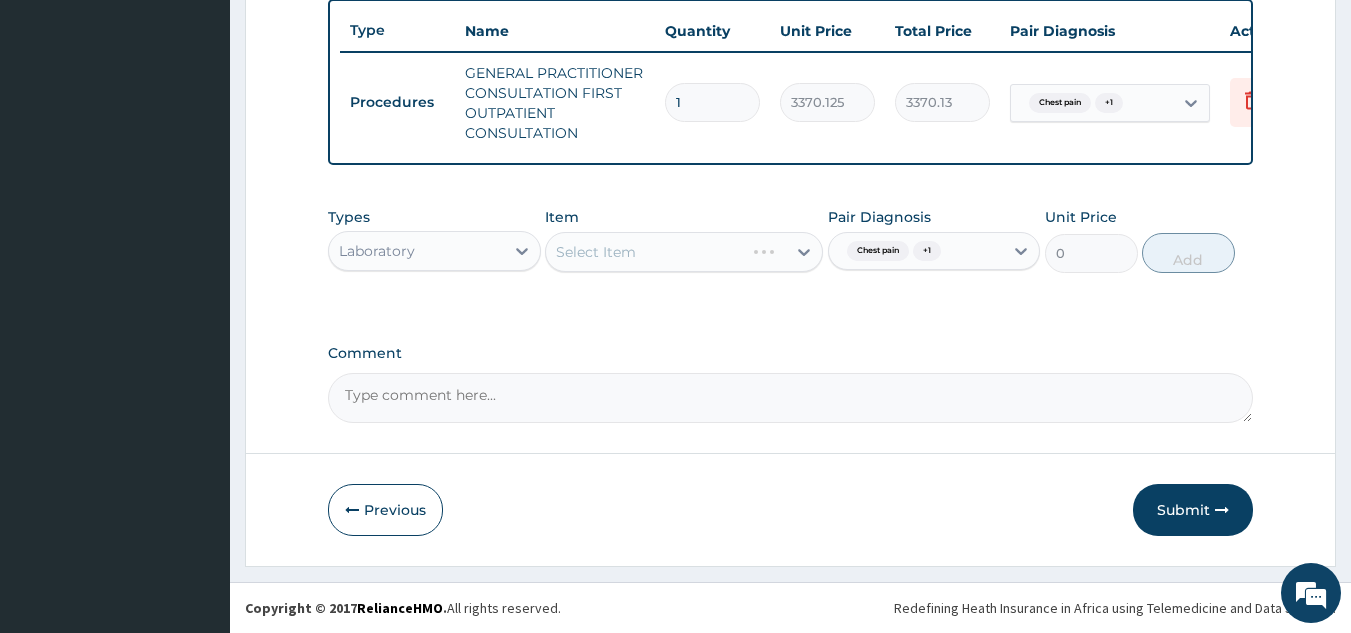 click on "Select Item" at bounding box center (684, 252) 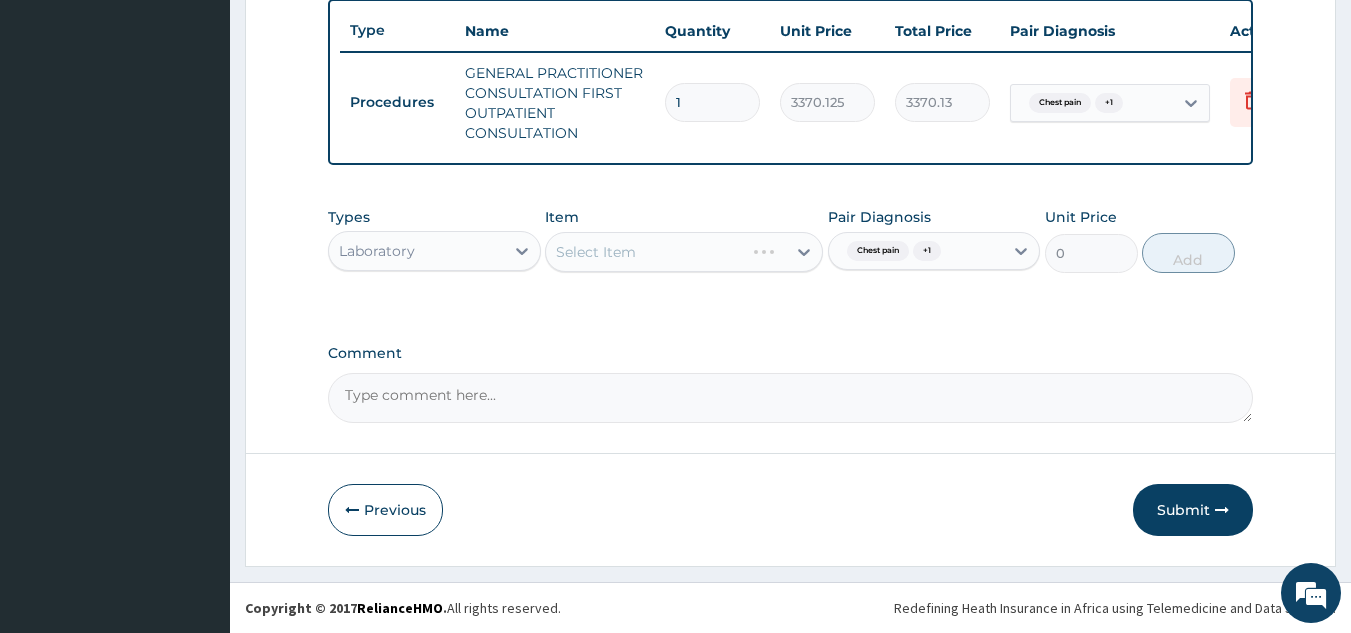 click on "Select Item" at bounding box center (684, 252) 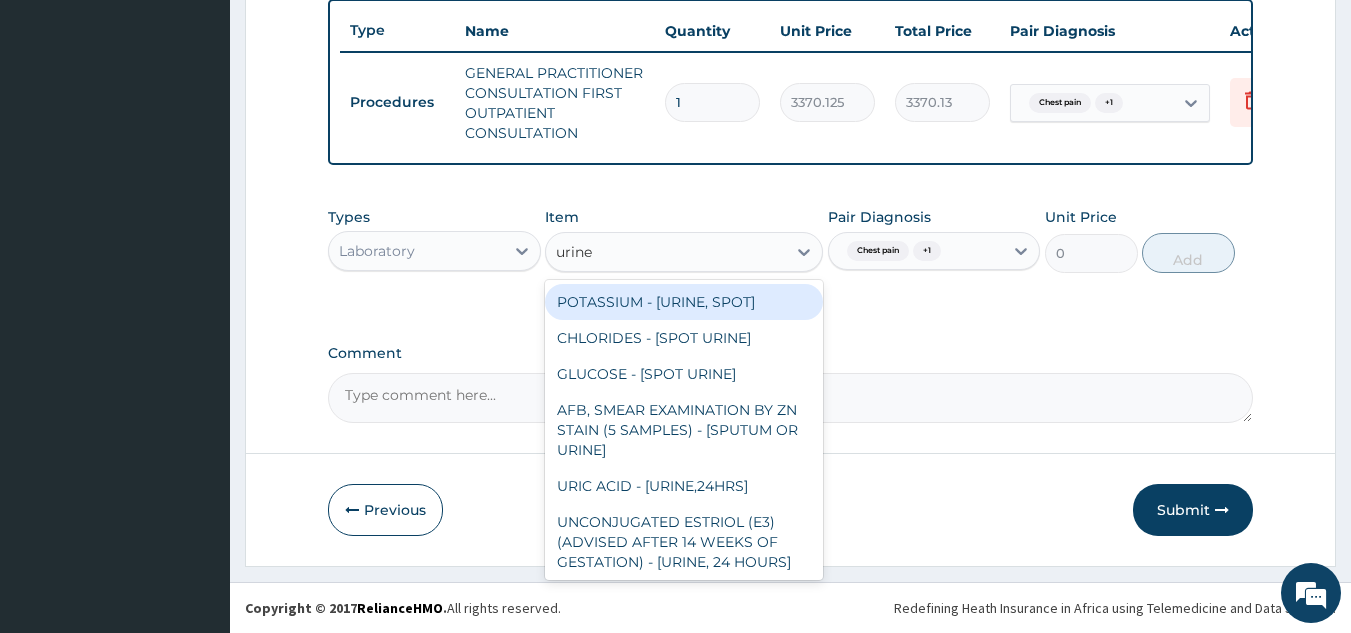 type on "urine m" 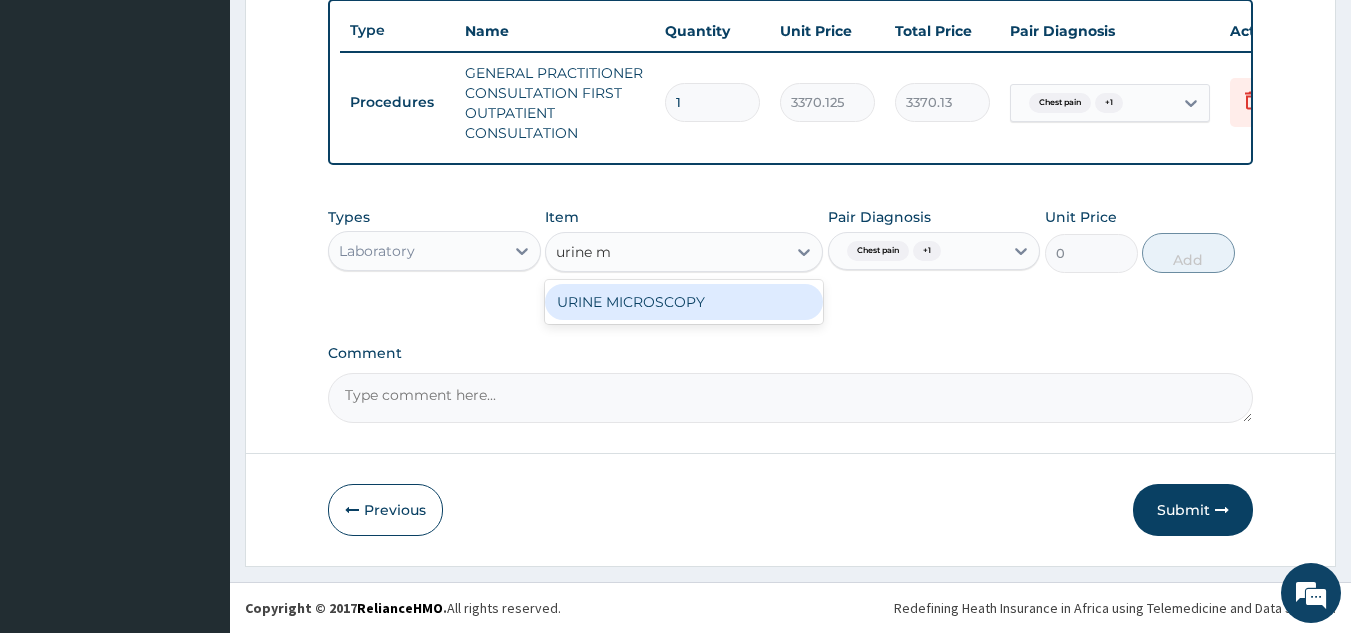 click on "URINE MICROSCOPY" at bounding box center [684, 302] 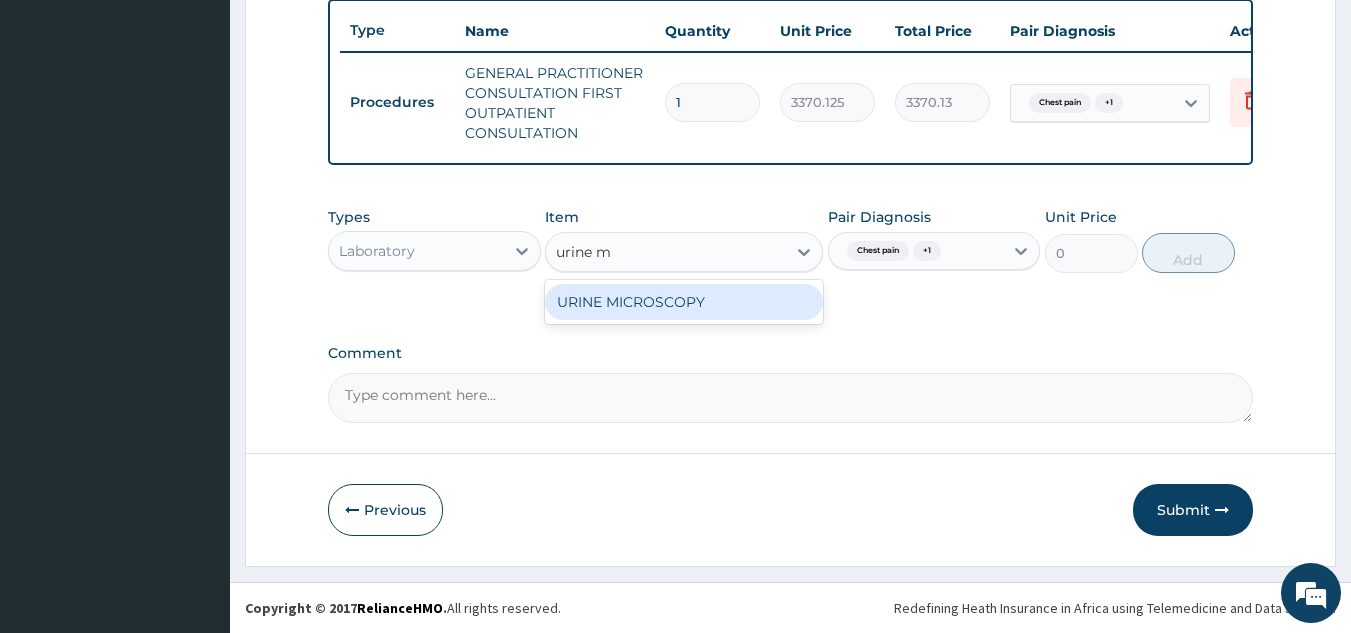 type 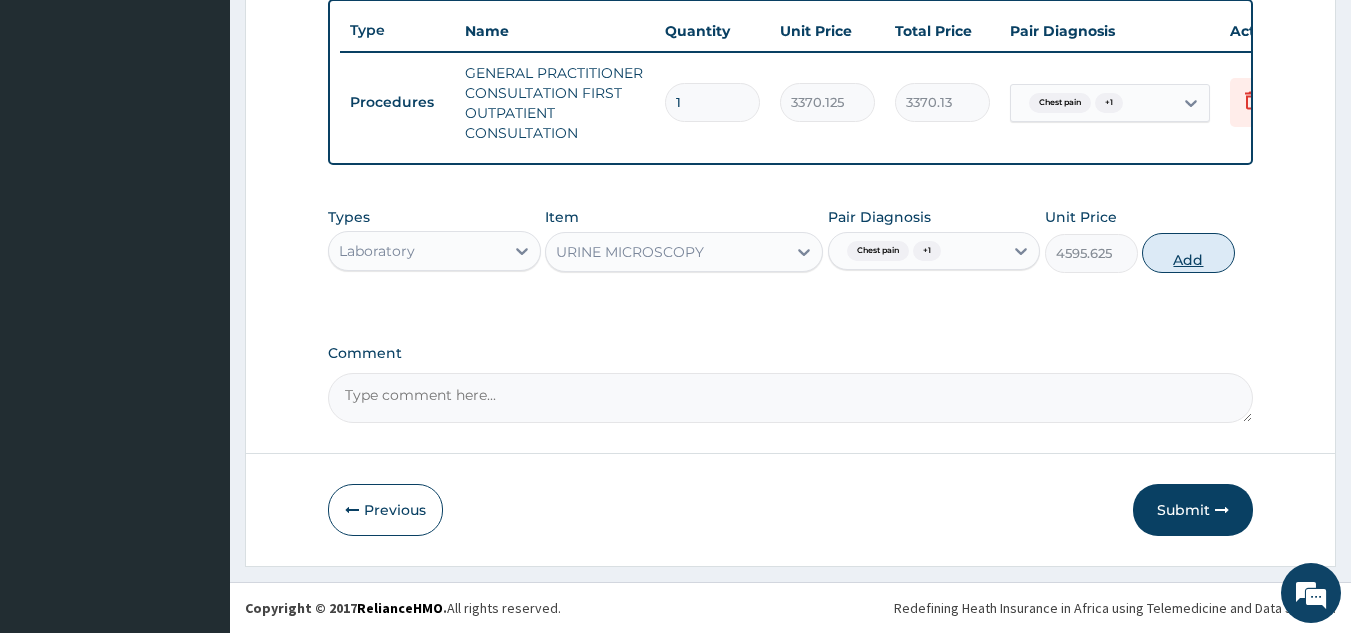 click on "Add" at bounding box center [1188, 253] 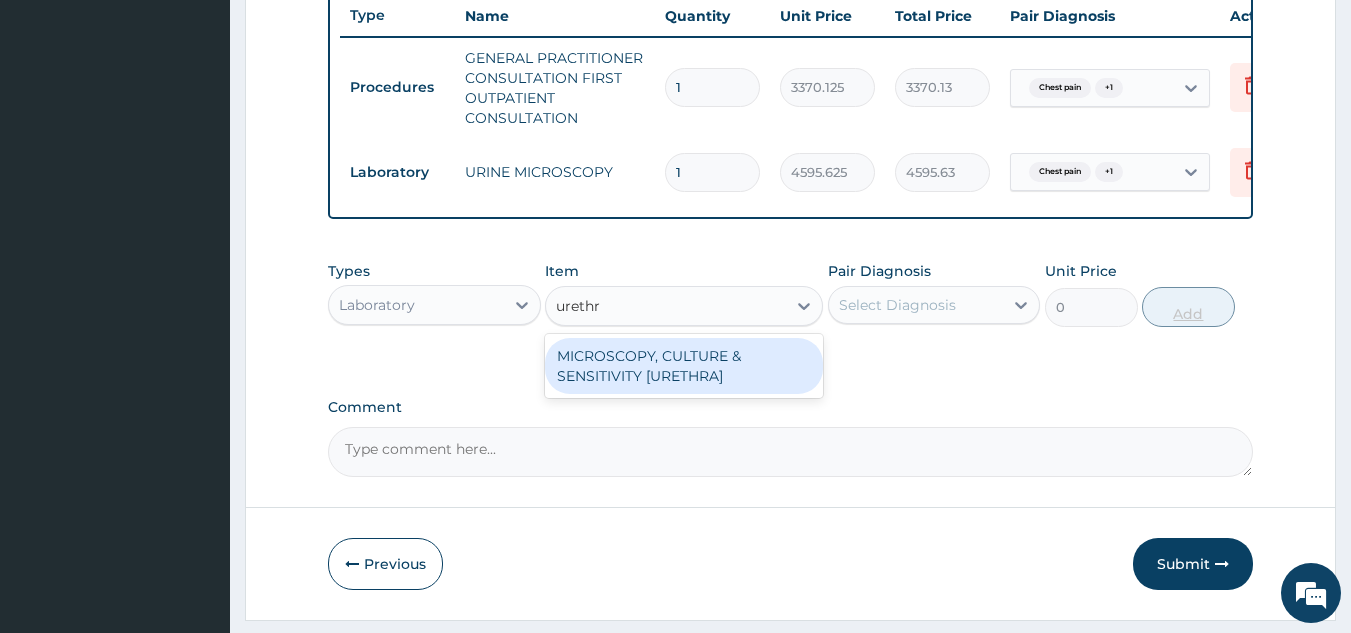 type on "urethra" 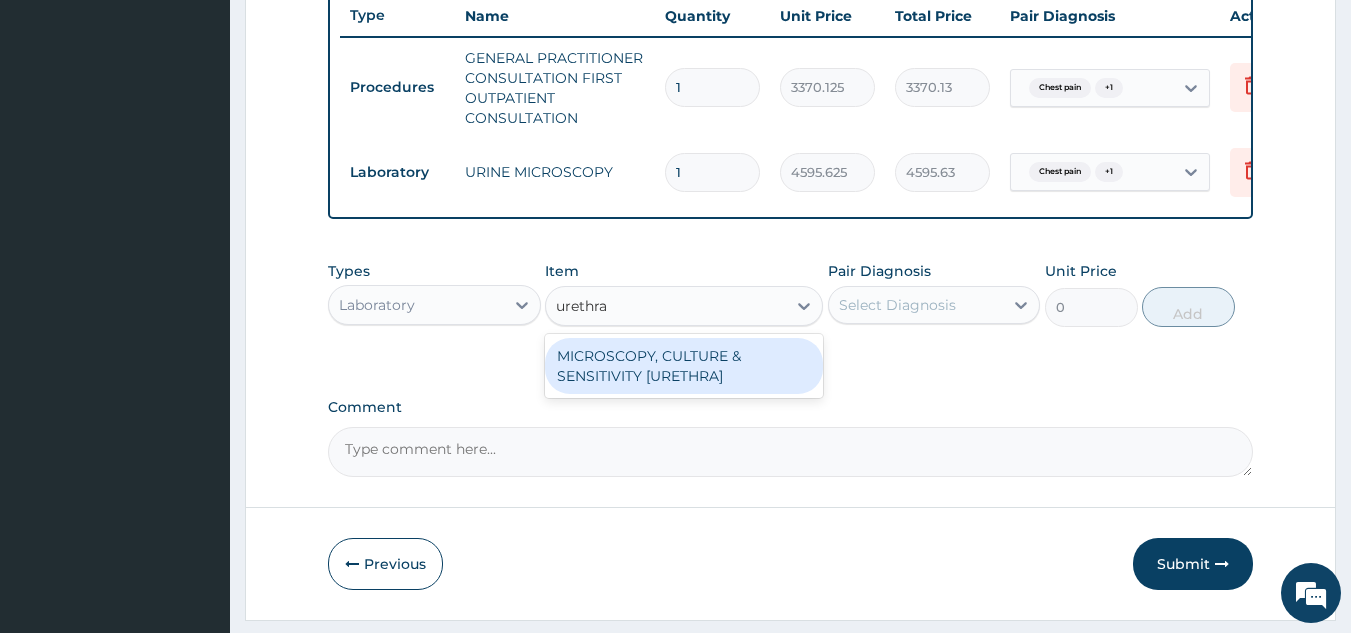 click on "MICROSCOPY, CULTURE & SENSITIVITY [URETHRA]" at bounding box center (684, 366) 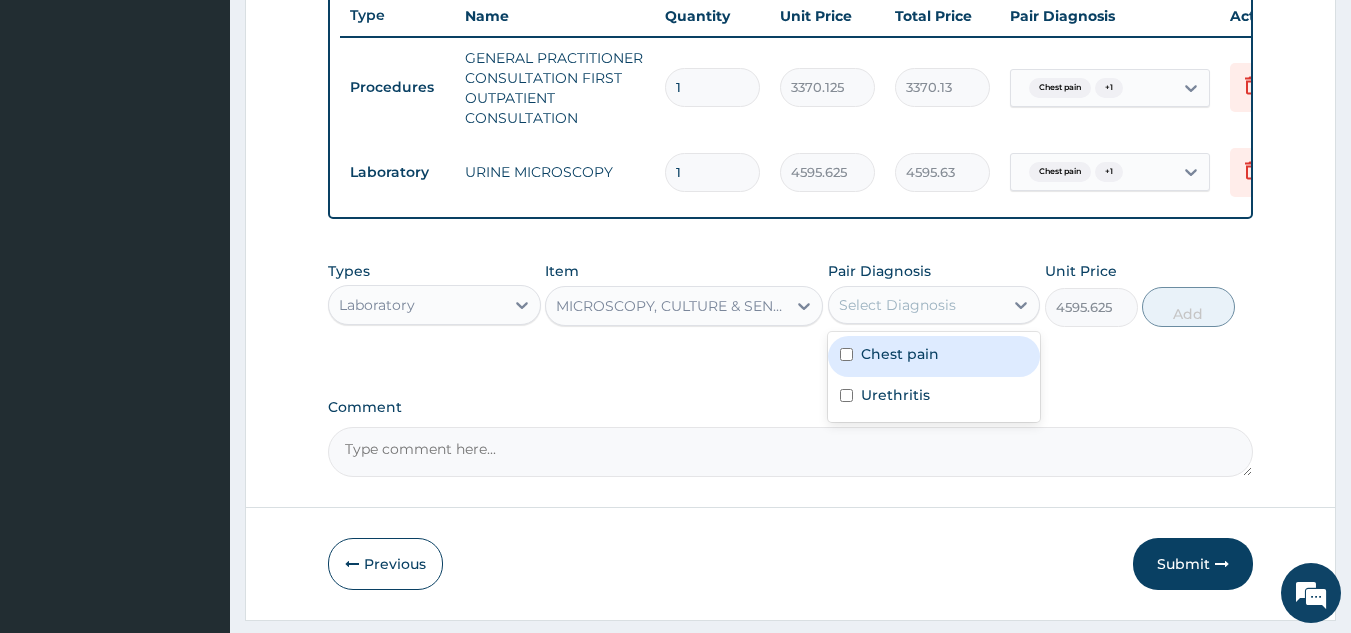 click on "Chest pain" at bounding box center [900, 354] 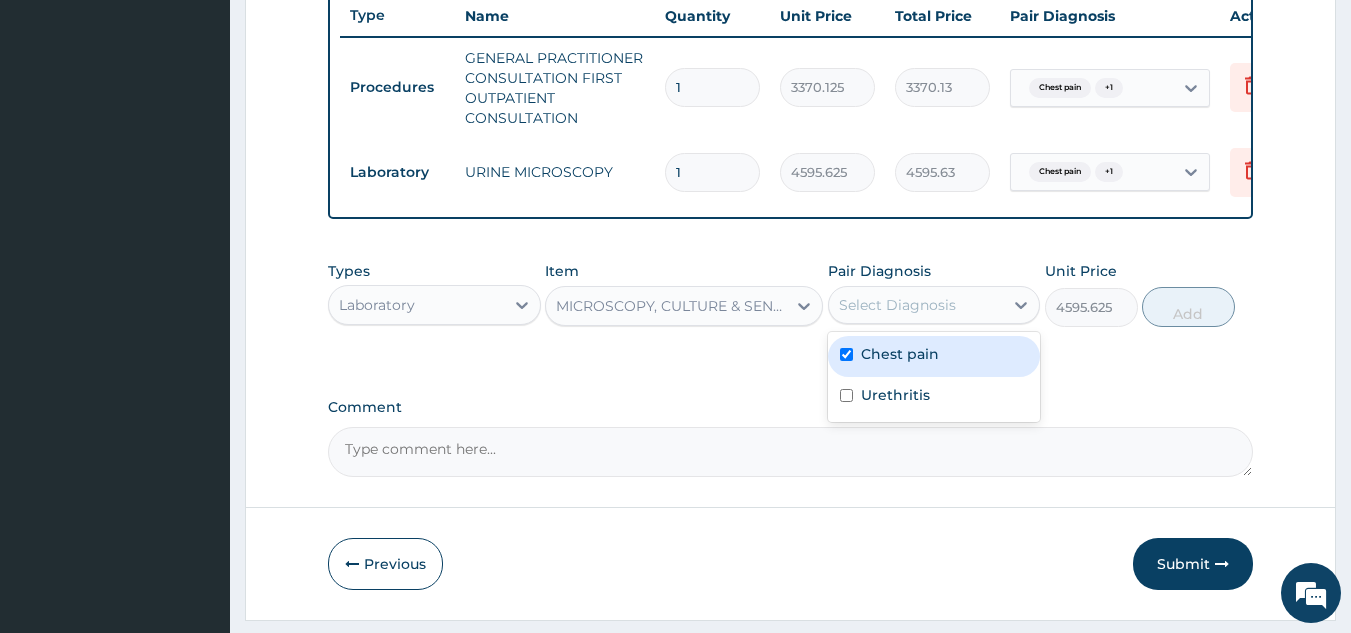 checkbox on "true" 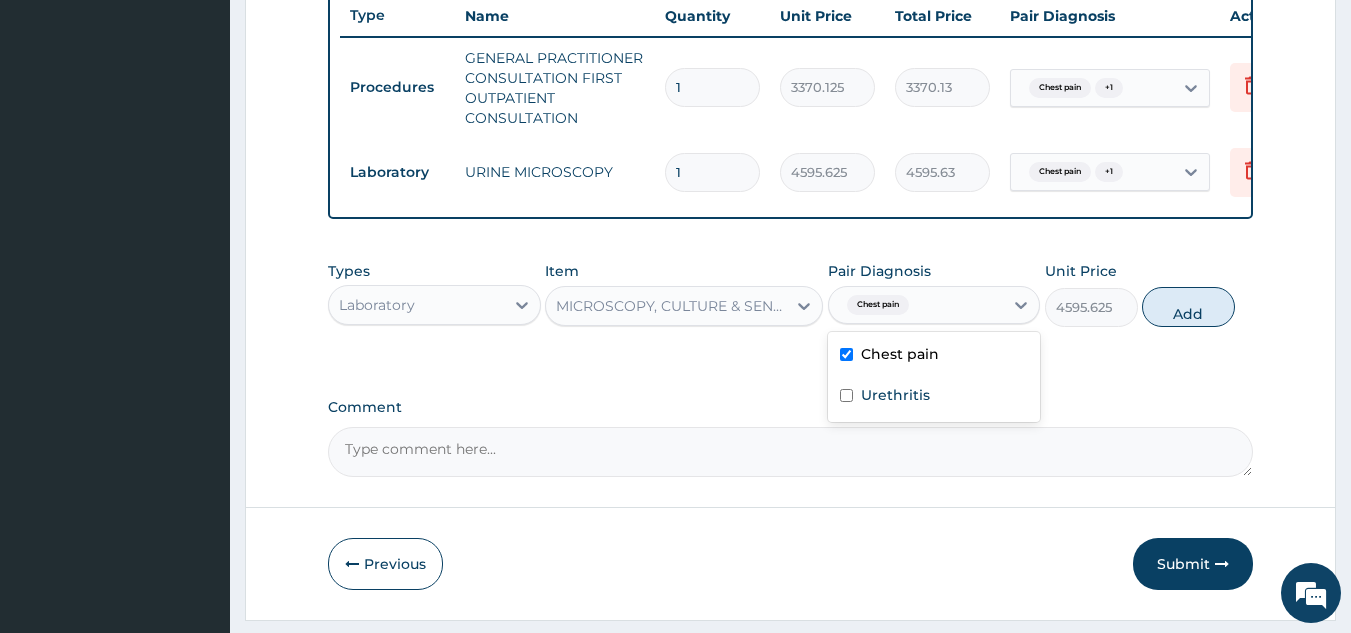 click on "Urethritis" at bounding box center [934, 397] 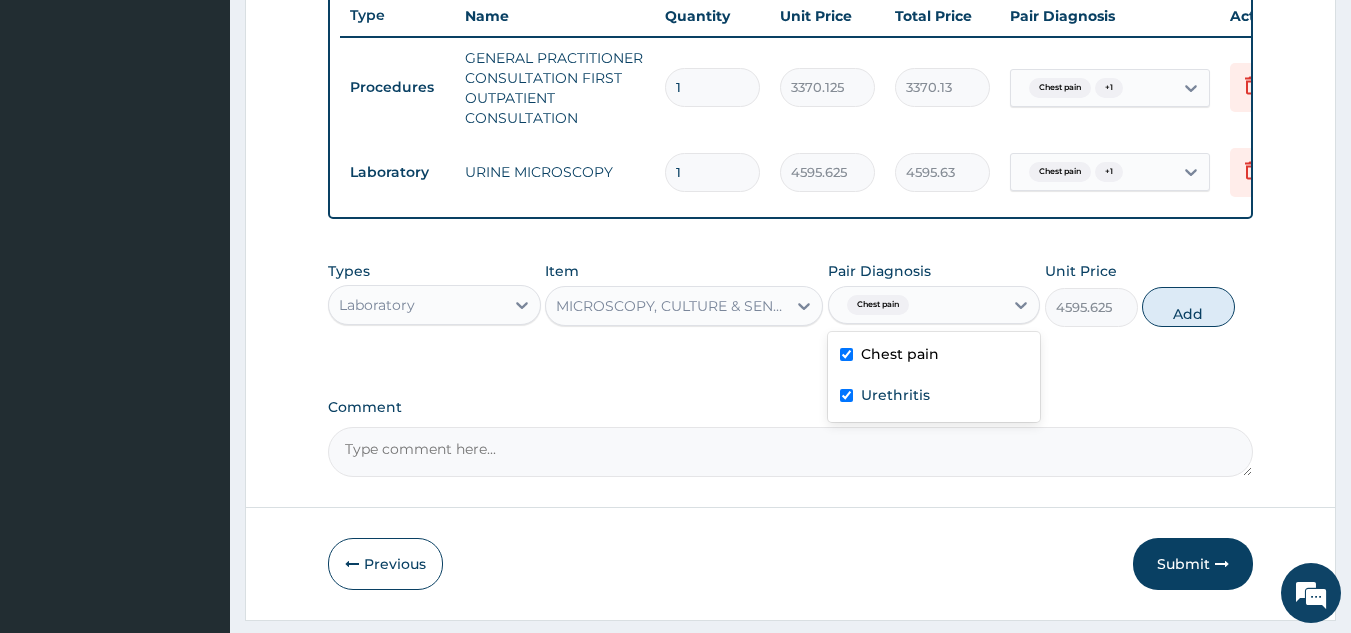 checkbox on "true" 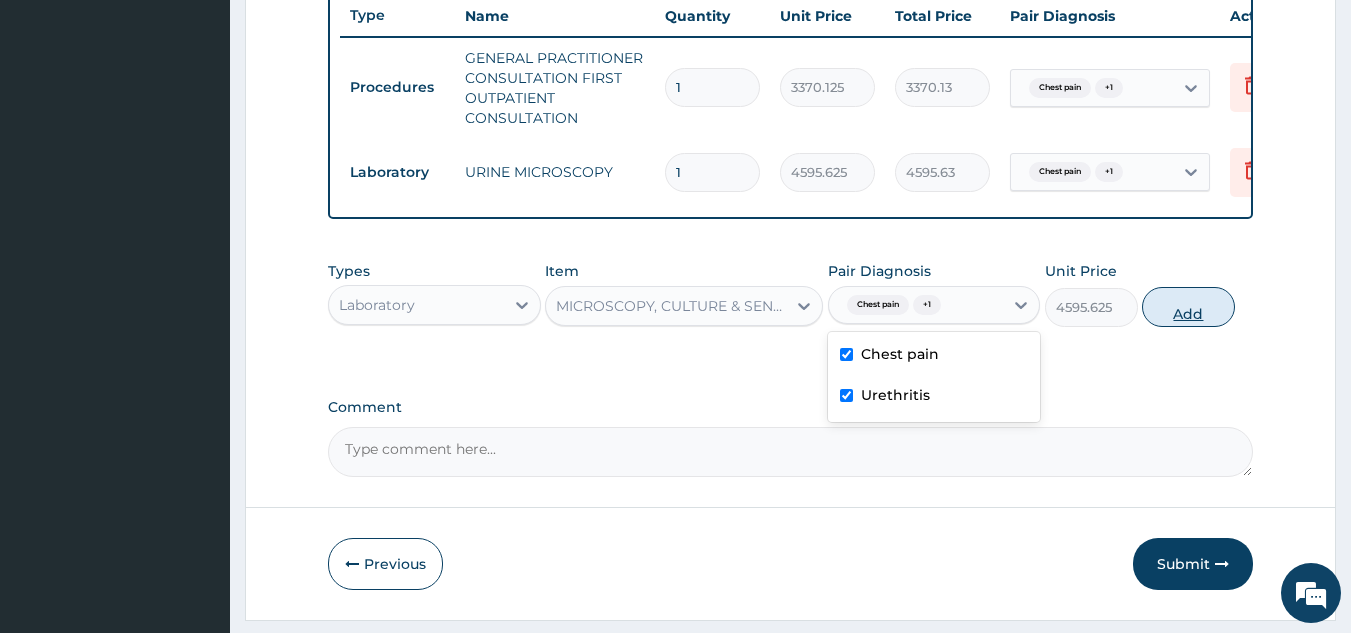 click on "Add" at bounding box center [1188, 307] 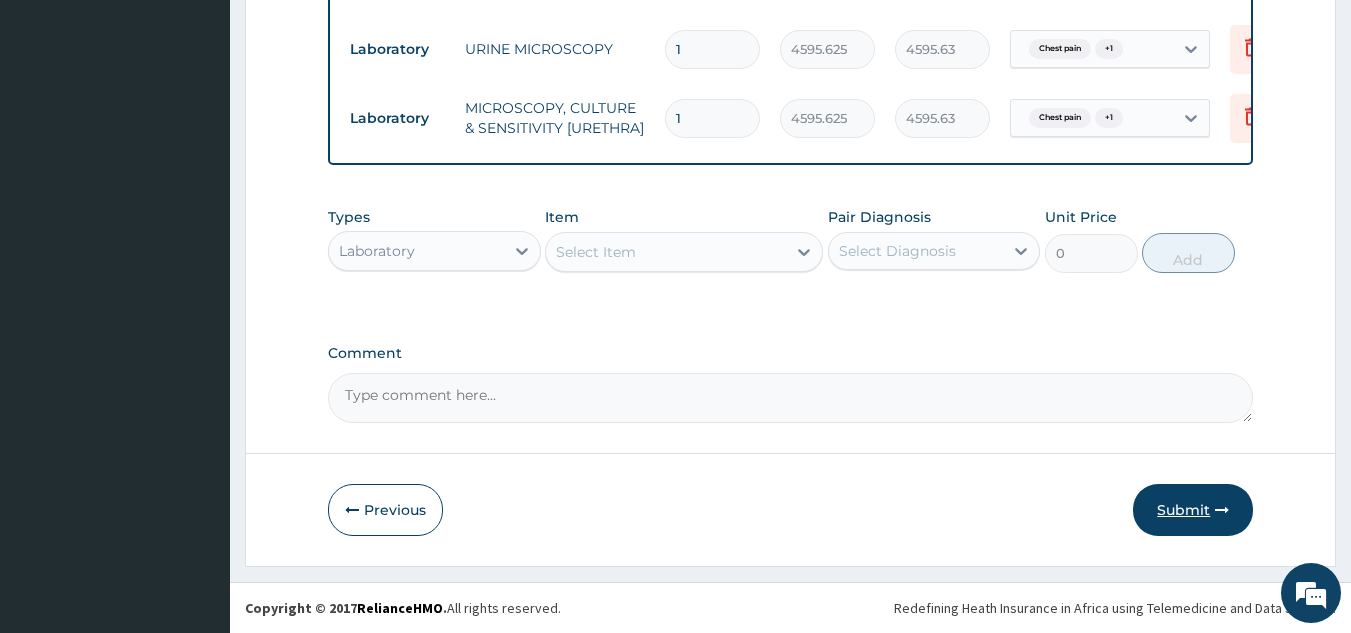click on "Submit" at bounding box center [1193, 510] 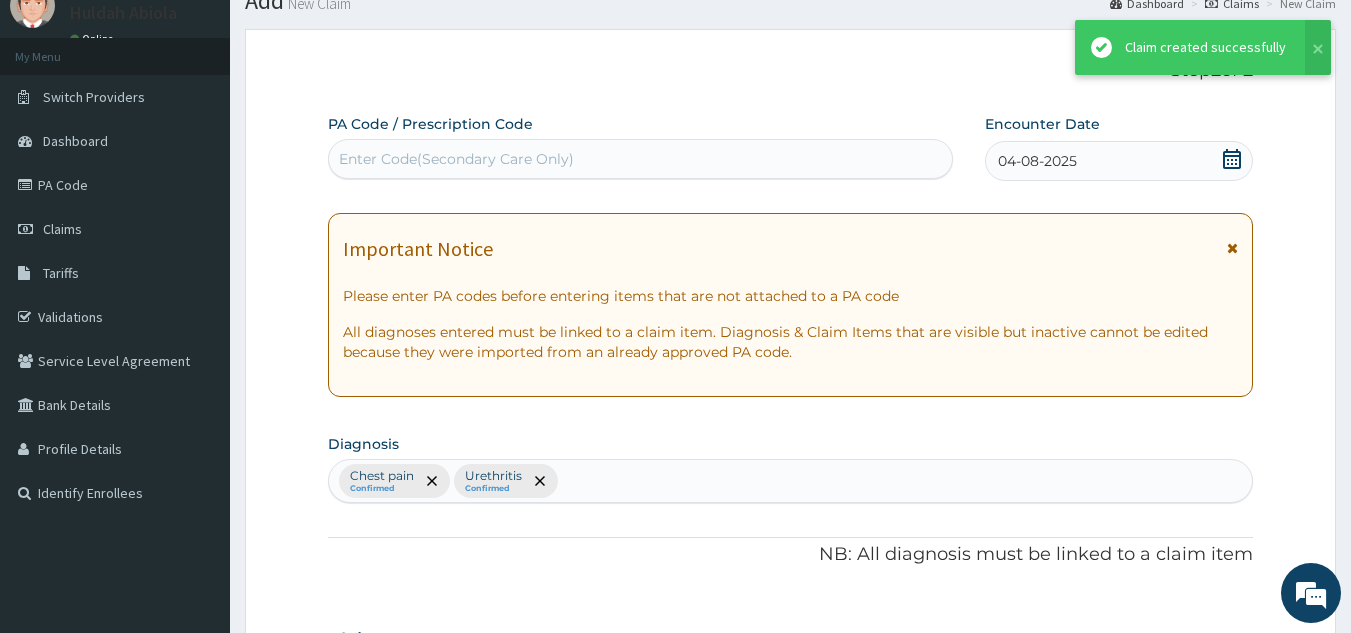 scroll, scrollTop: 909, scrollLeft: 0, axis: vertical 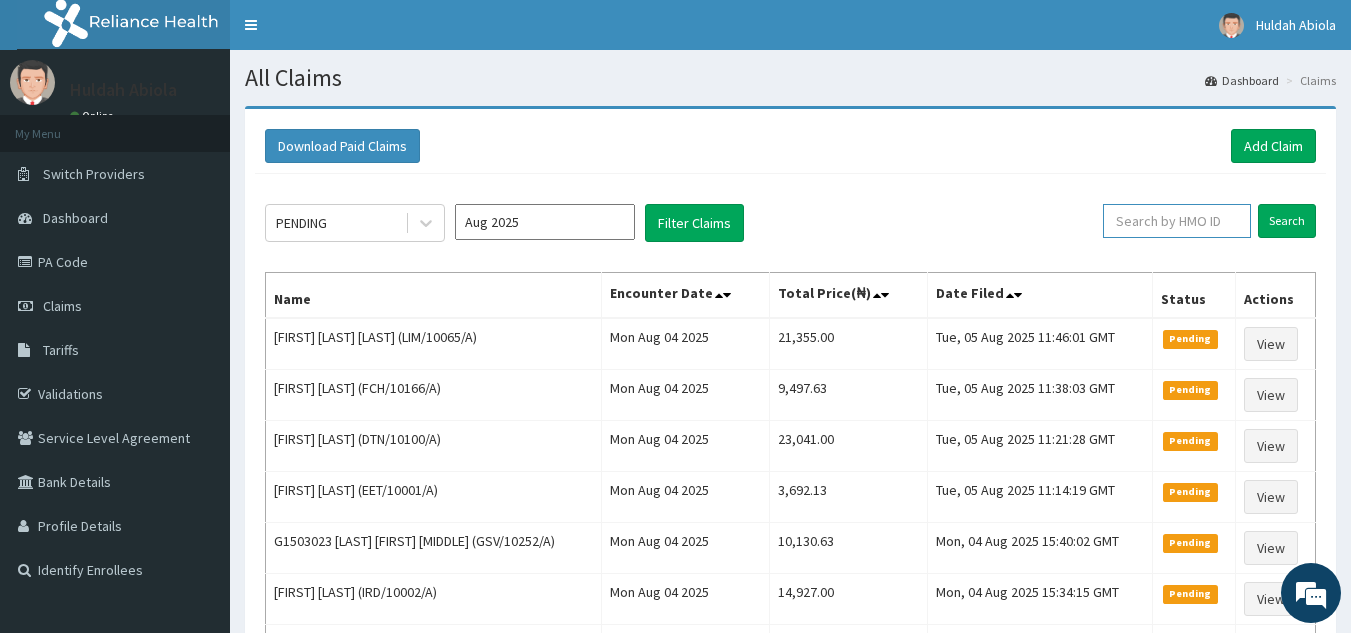 click at bounding box center [1177, 221] 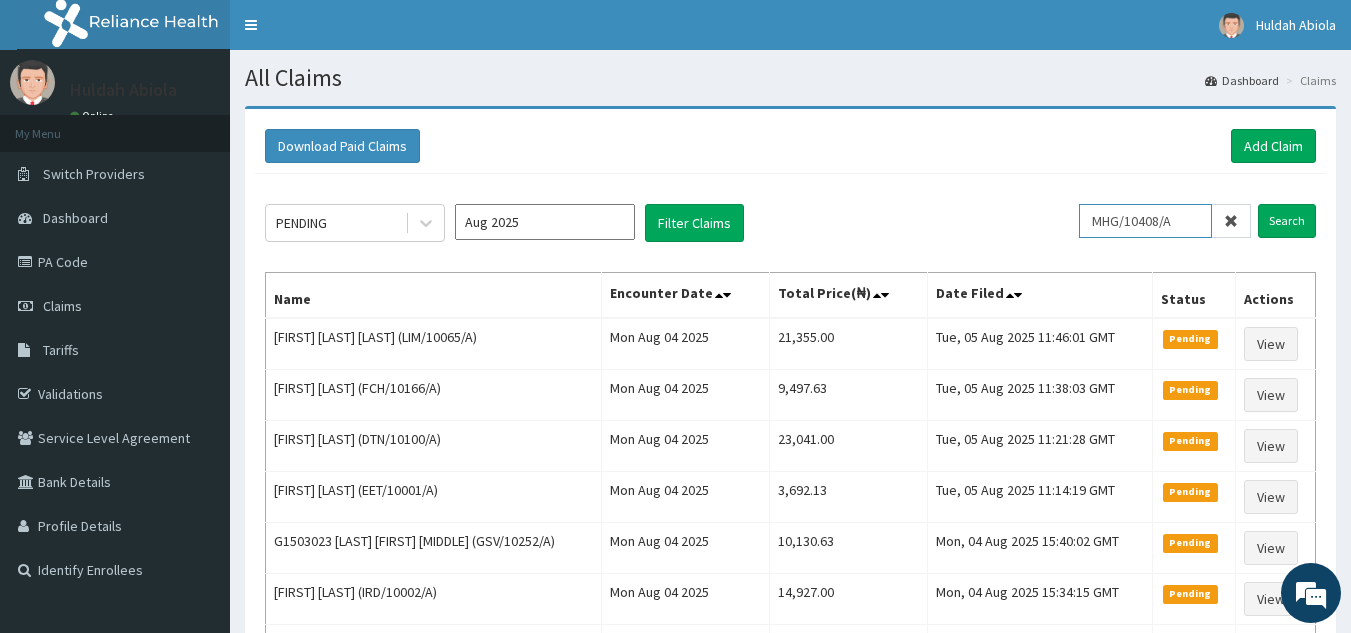 type on "MHG/10408/A" 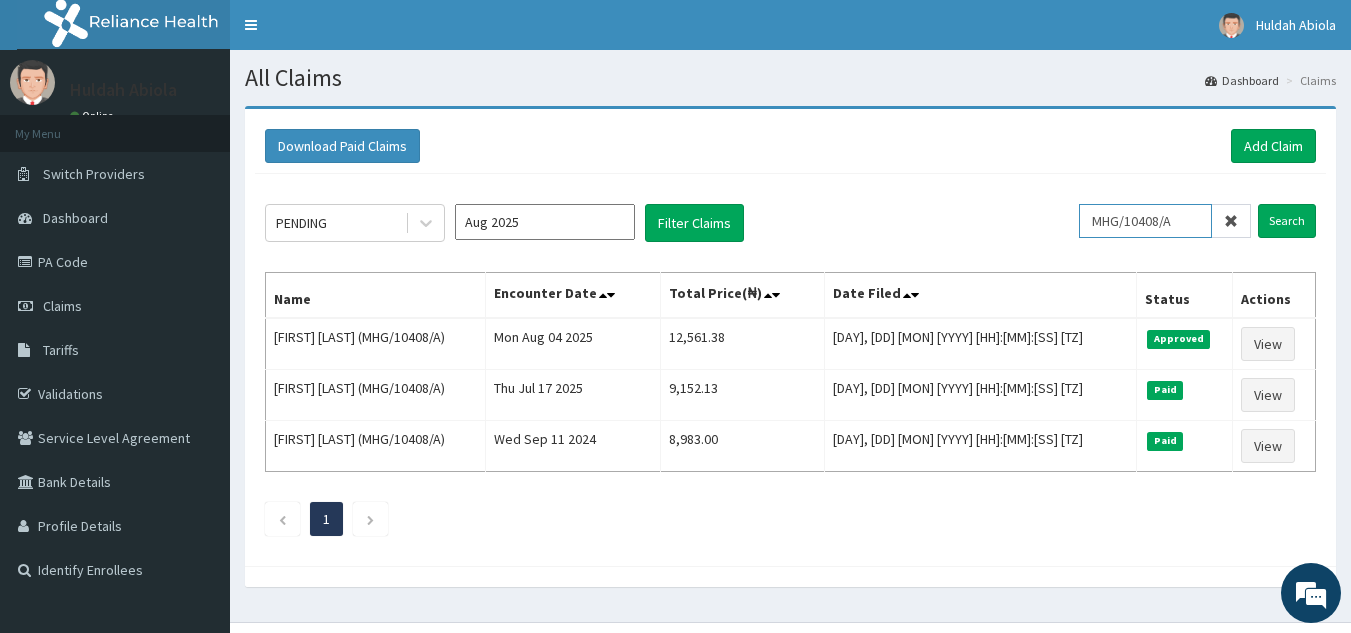 scroll, scrollTop: 0, scrollLeft: 0, axis: both 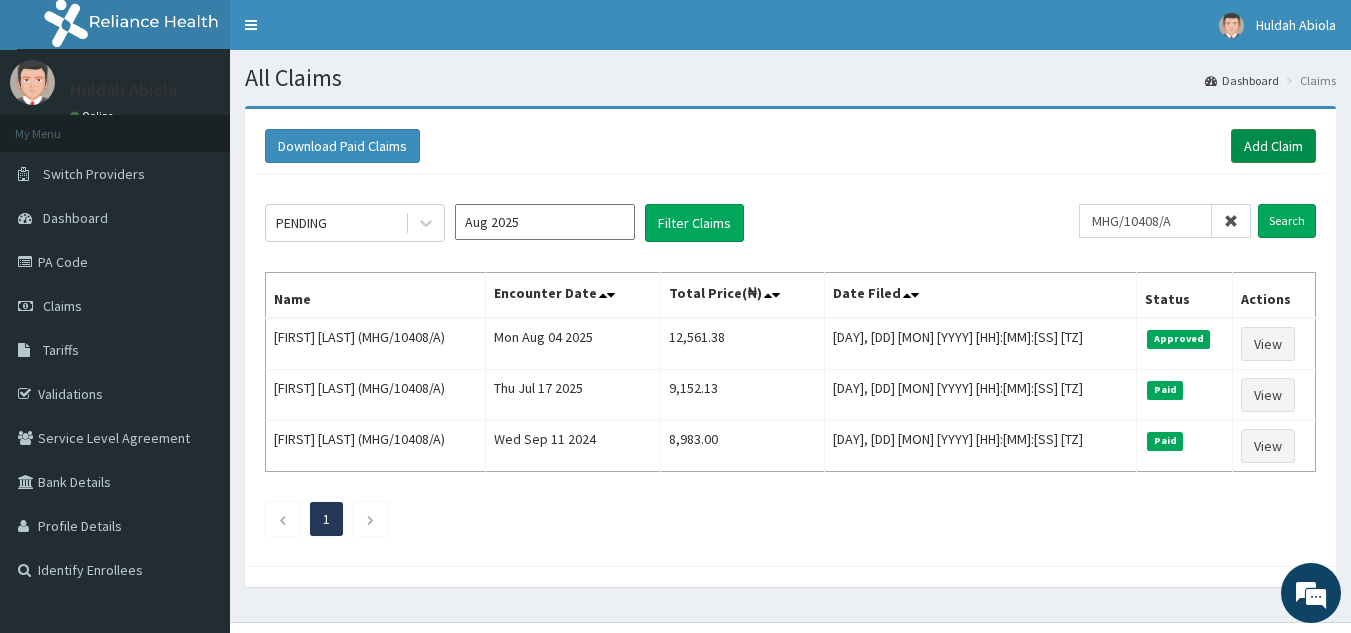 click on "Add Claim" at bounding box center [1273, 146] 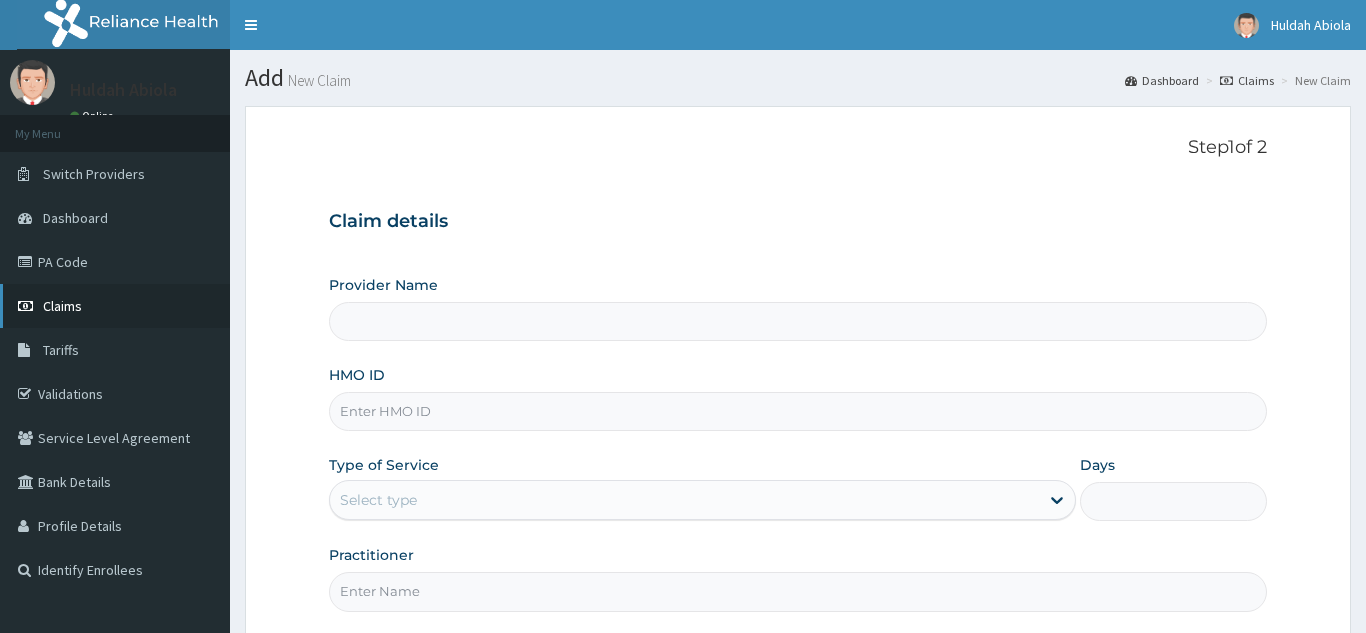 scroll, scrollTop: 0, scrollLeft: 0, axis: both 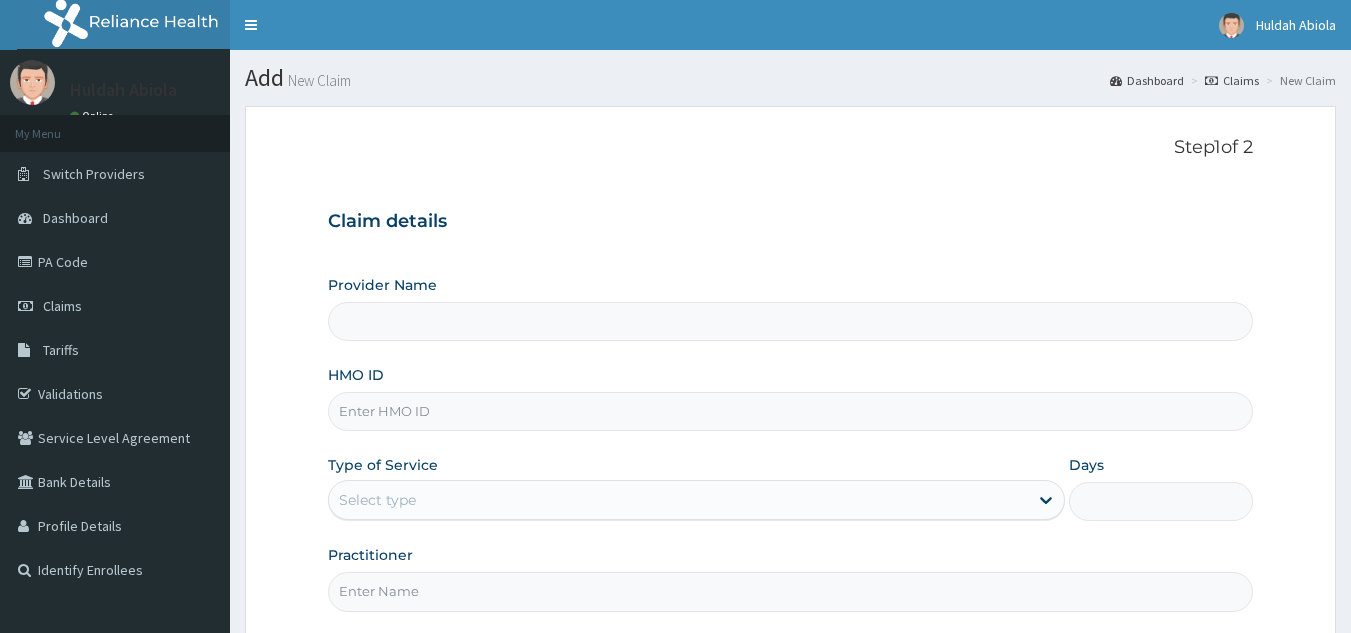 click on "HMO ID" at bounding box center [791, 411] 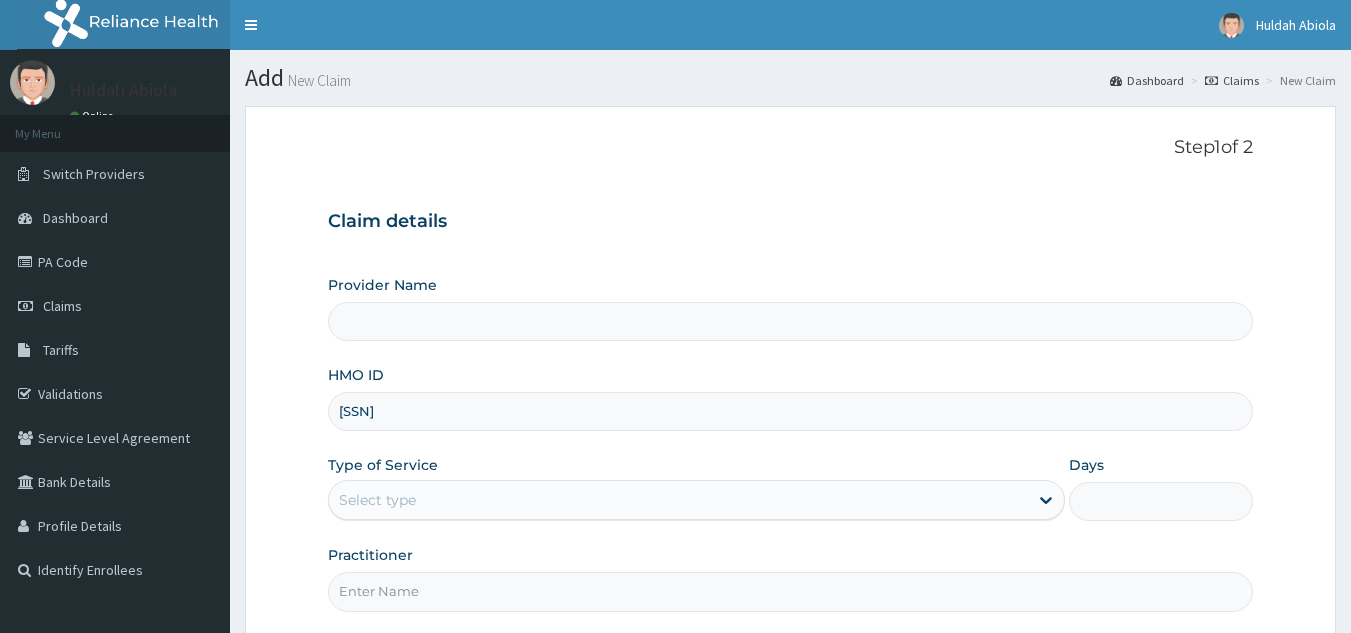 type on "Reliance Family Clinics (RFC) - Lekki" 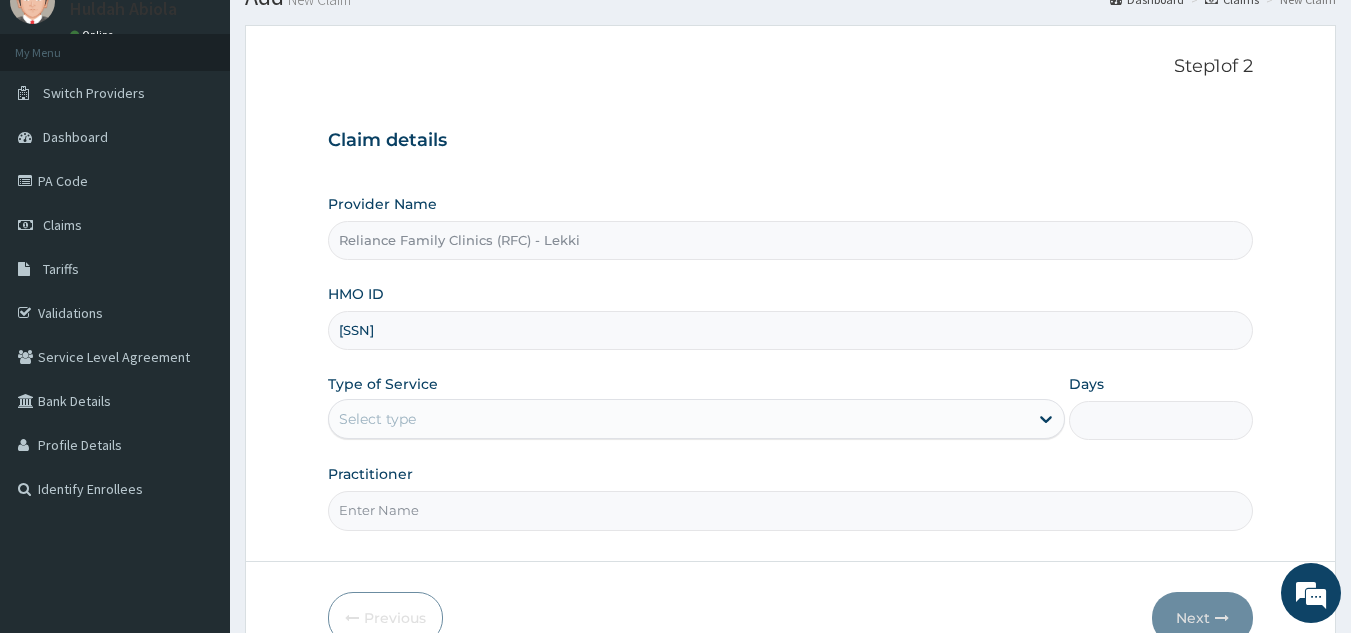 scroll, scrollTop: 189, scrollLeft: 0, axis: vertical 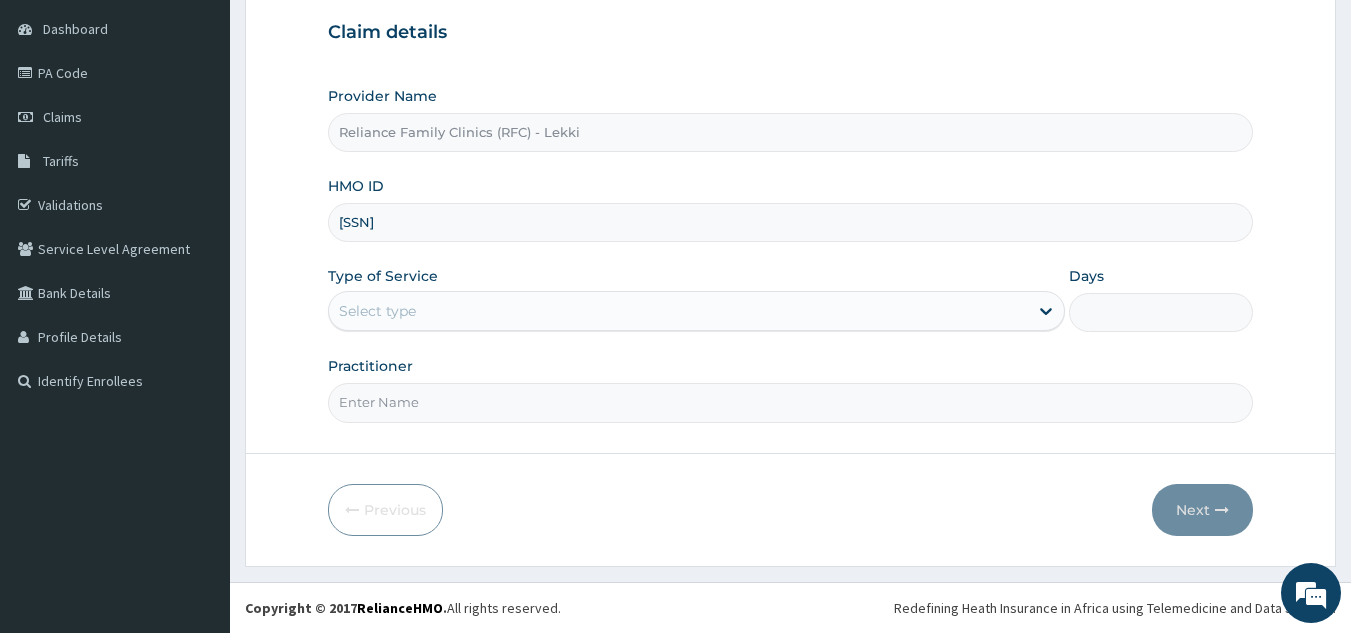 type on "[SSN]" 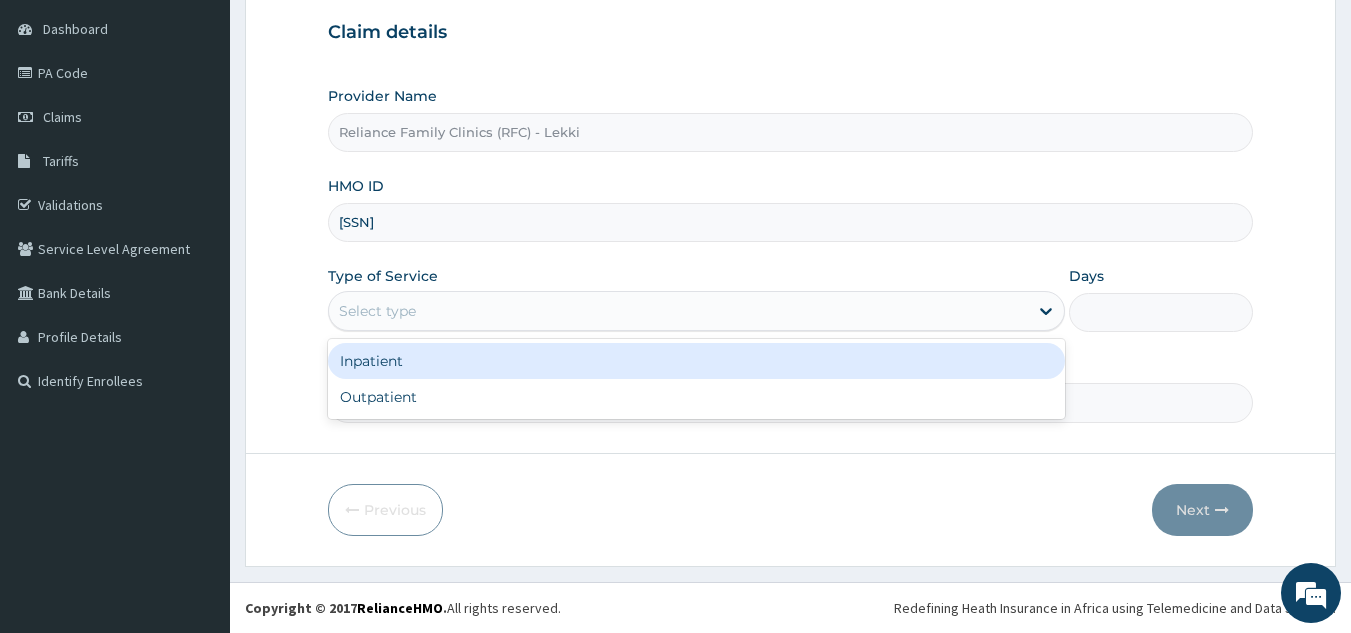 click on "Outpatient" at bounding box center (696, 397) 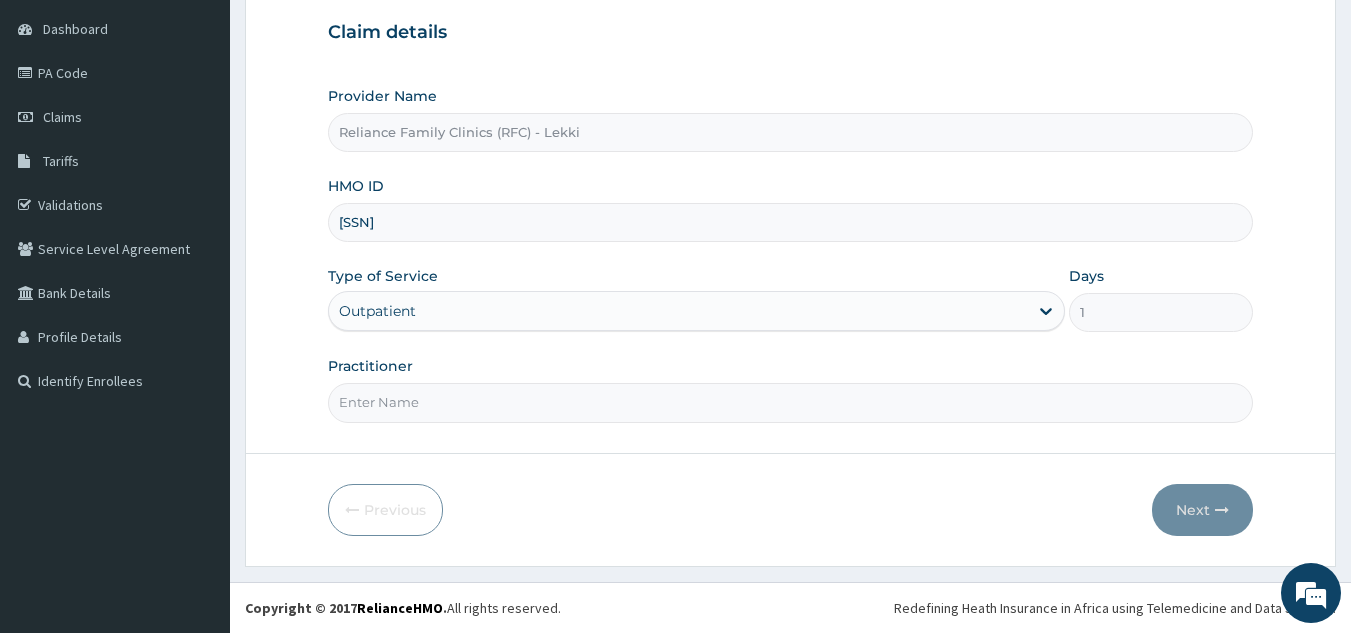 click on "Practitioner" at bounding box center [791, 402] 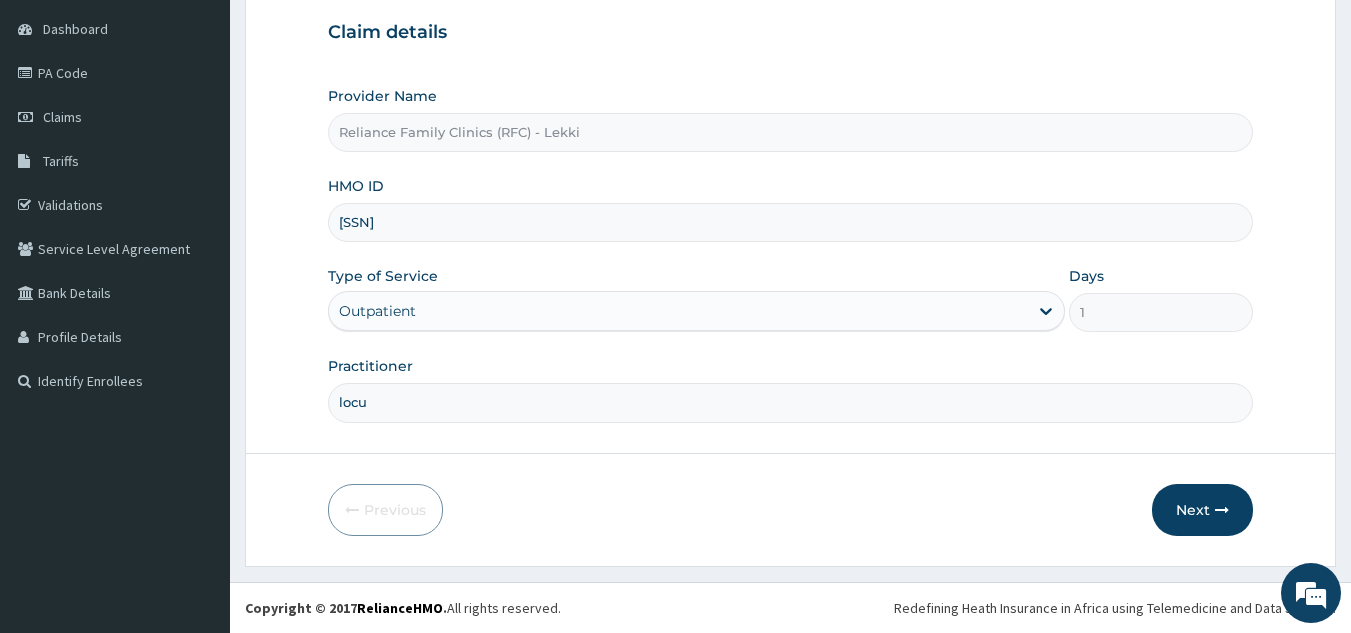 type on "locum" 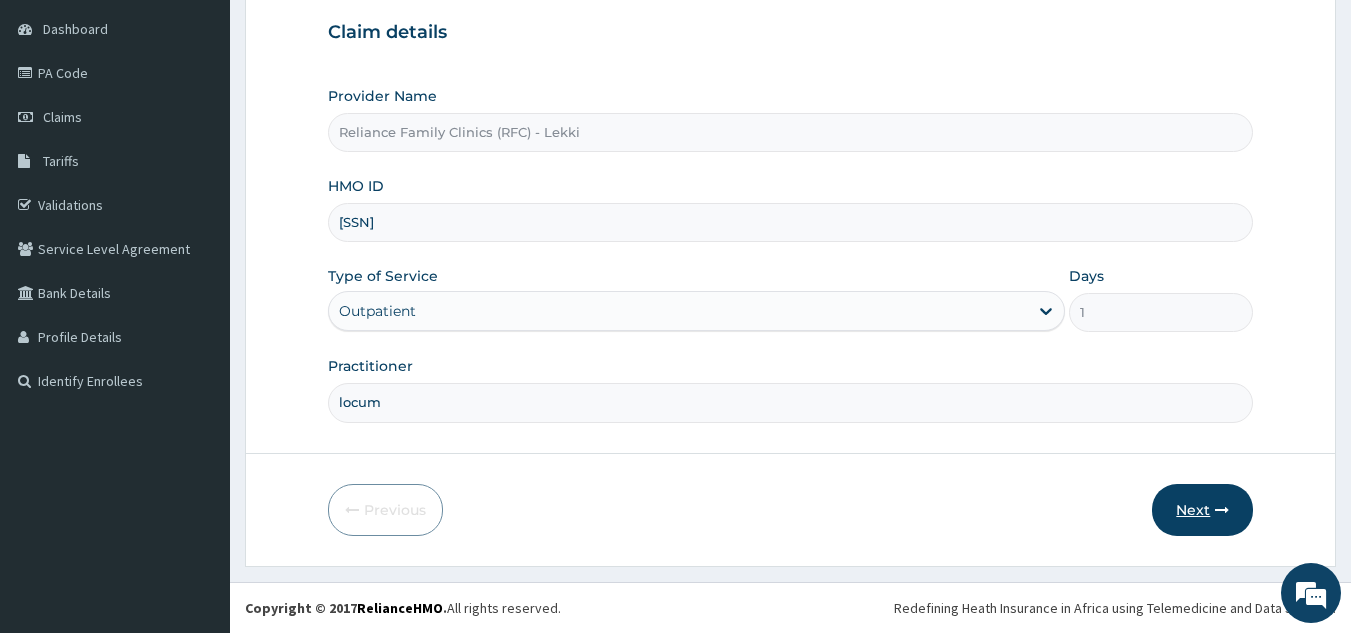 click on "Next" at bounding box center [1202, 510] 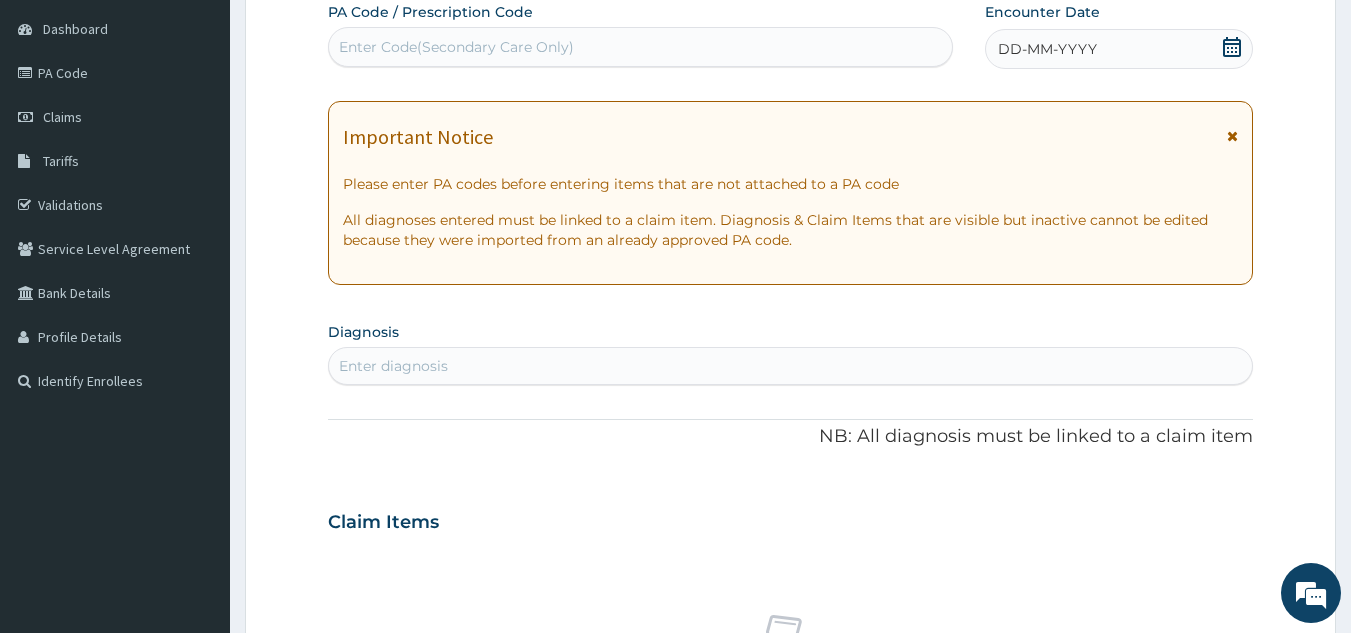 click on "DD-MM-YYYY" at bounding box center (1119, 49) 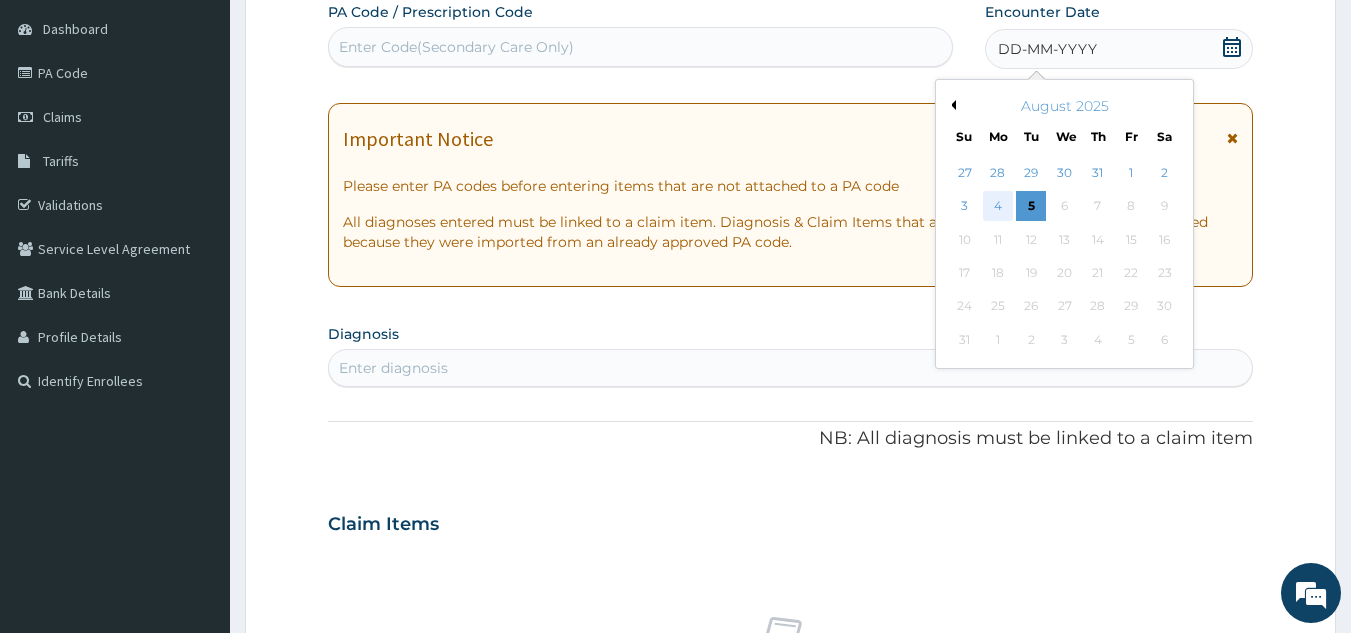 click on "4" at bounding box center (998, 207) 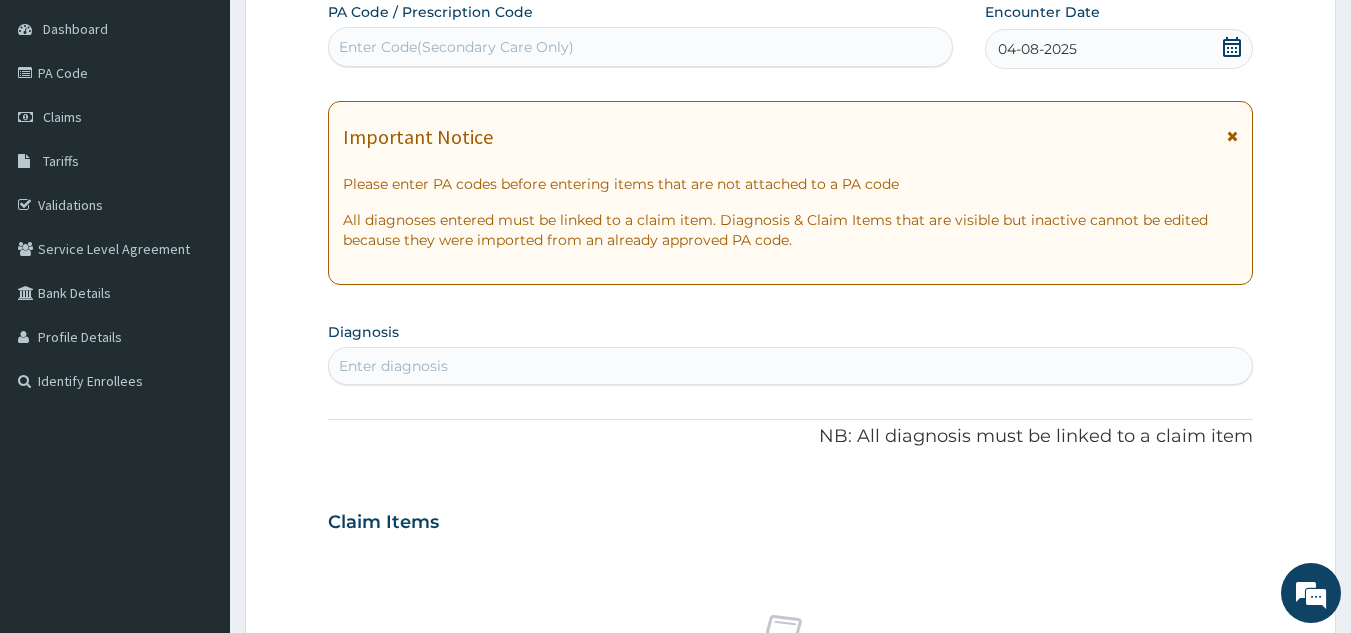 scroll, scrollTop: 0, scrollLeft: 0, axis: both 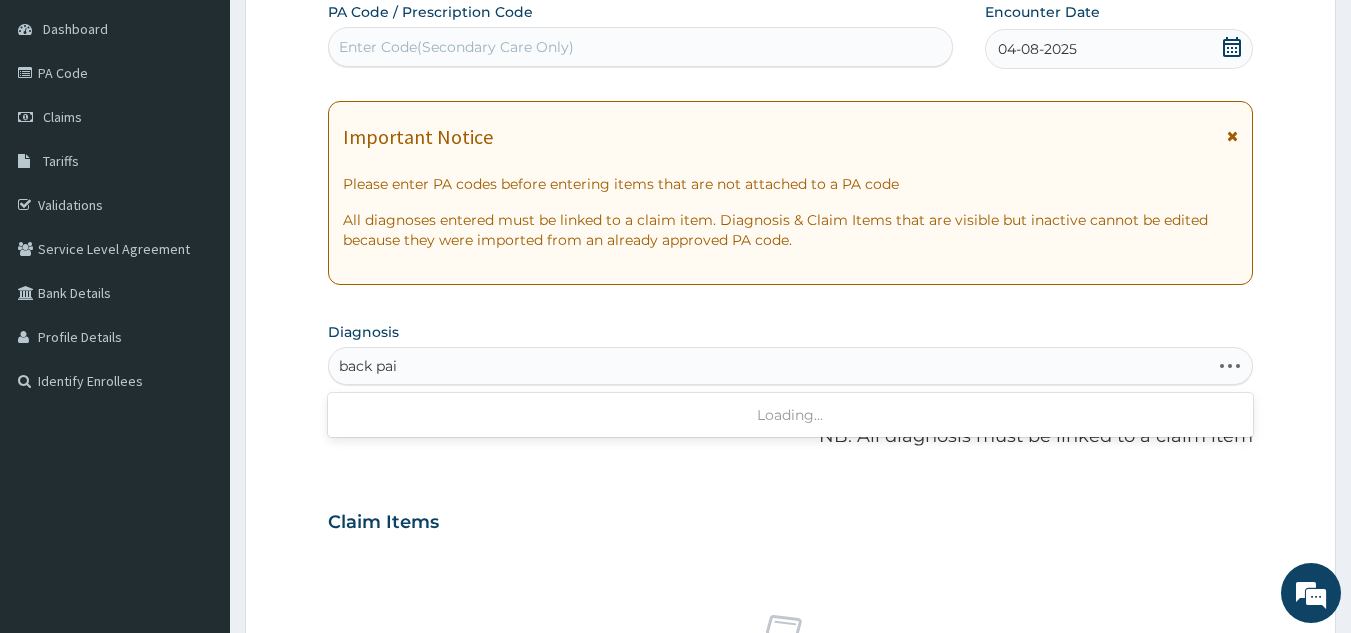 type on "back pain" 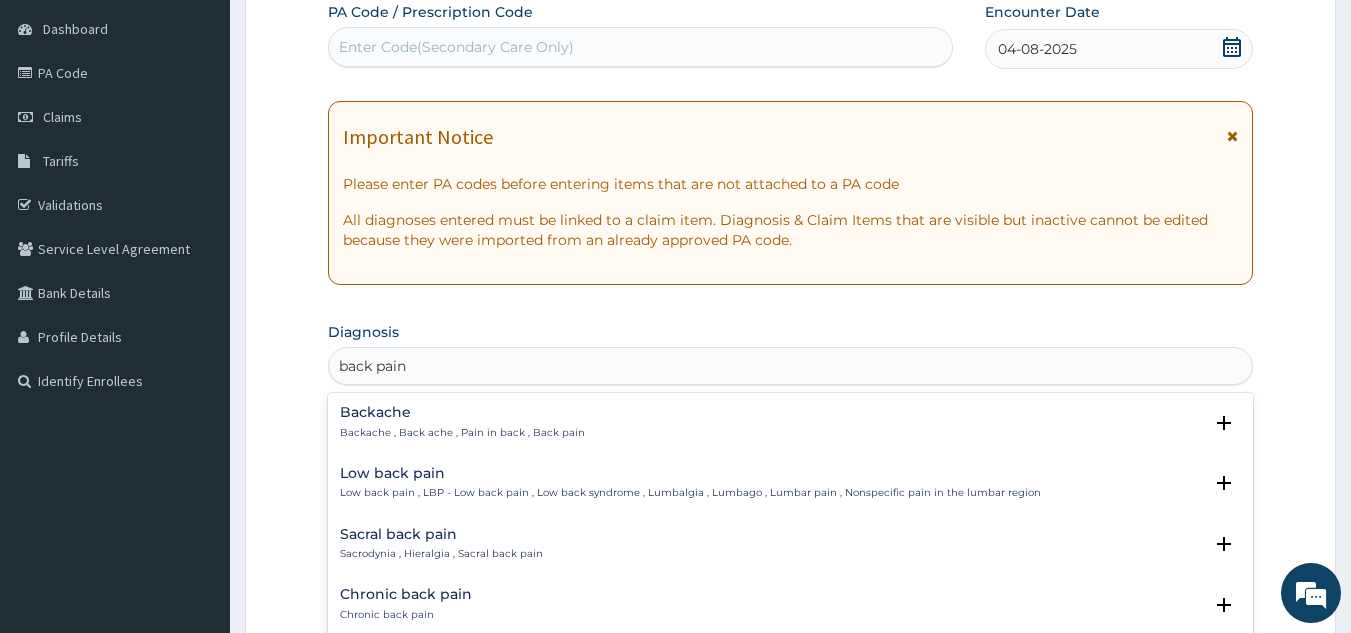 click on "Low back pain , LBP - Low back pain , Low back syndrome , Lumbalgia , Lumbago , Lumbar pain , Nonspecific pain in the lumbar region" at bounding box center (690, 493) 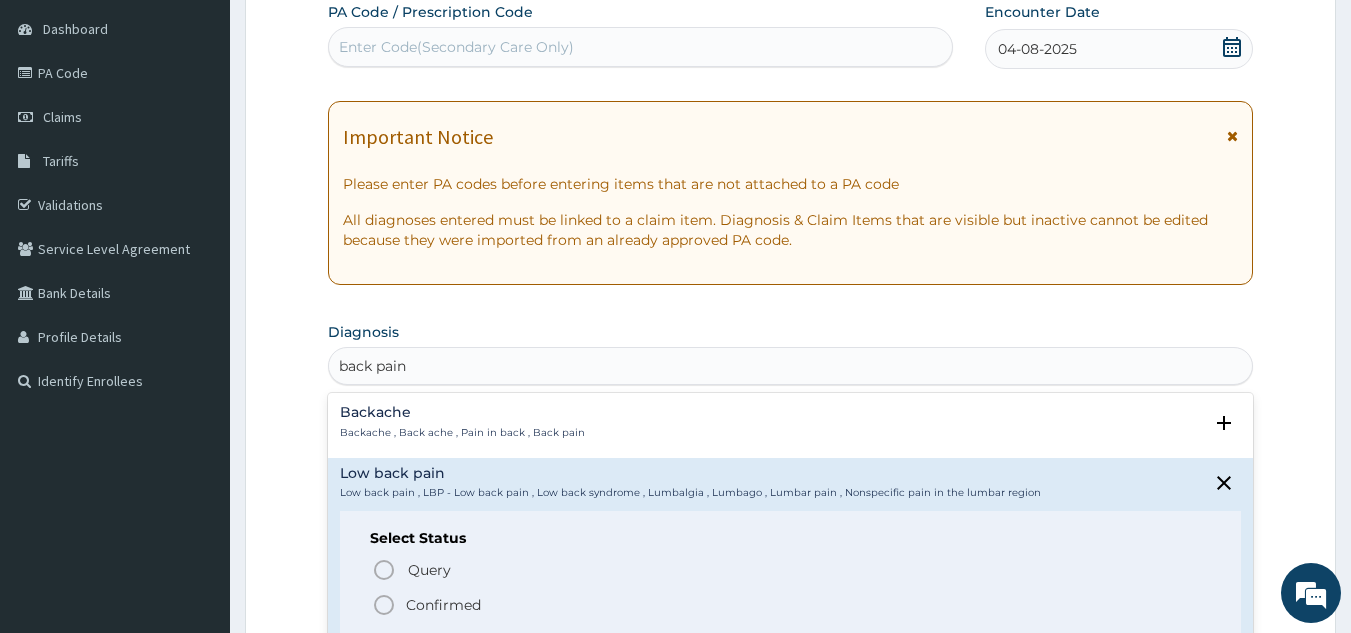 click on "Confirmed" at bounding box center (792, 605) 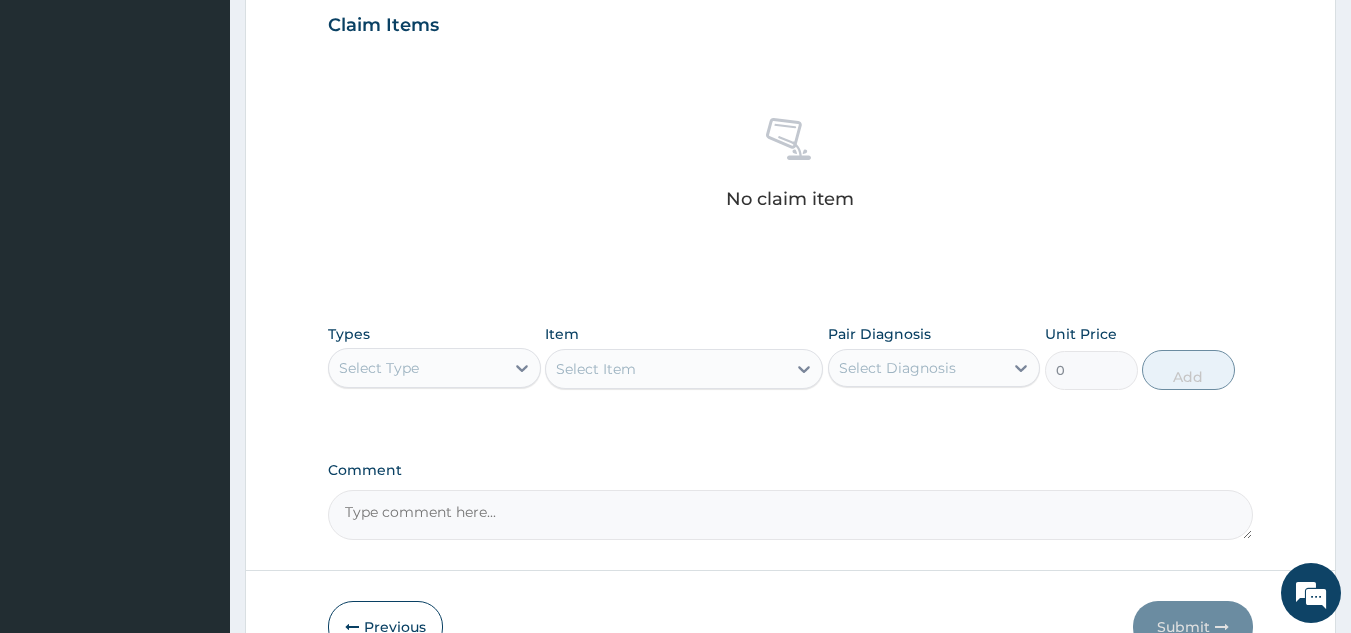 scroll, scrollTop: 809, scrollLeft: 0, axis: vertical 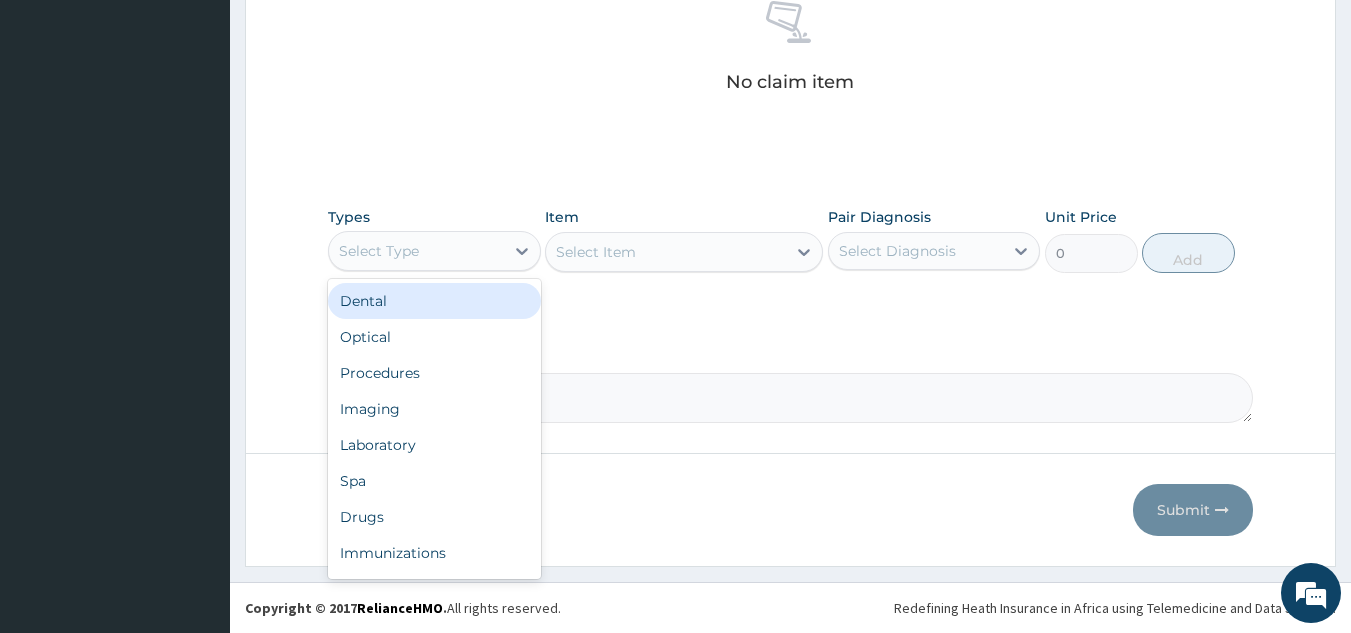 click on "Procedures" at bounding box center [434, 373] 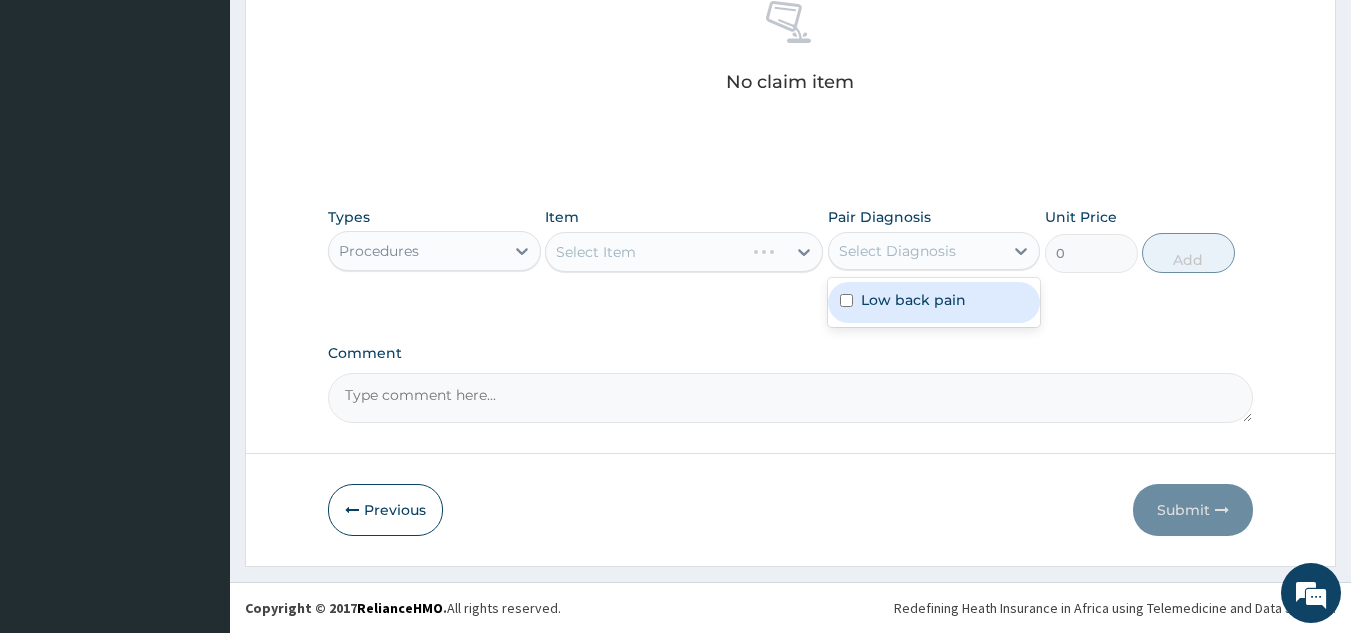 click on "Low back pain" at bounding box center [913, 300] 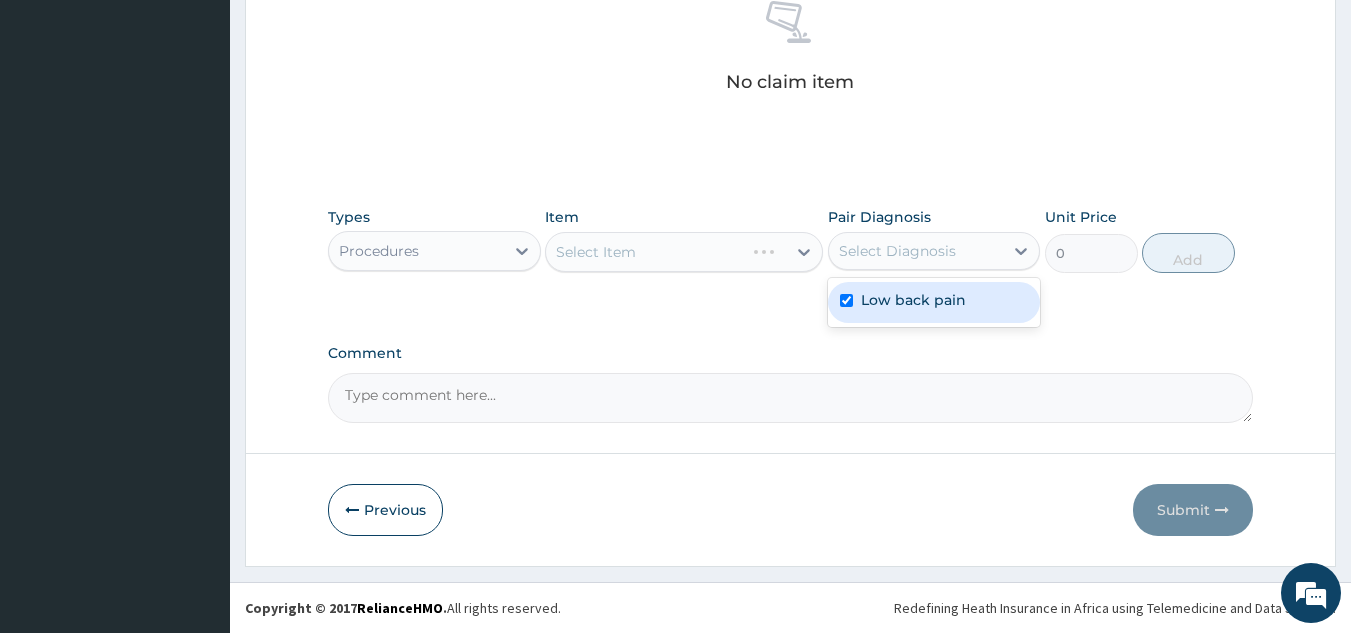 checkbox on "true" 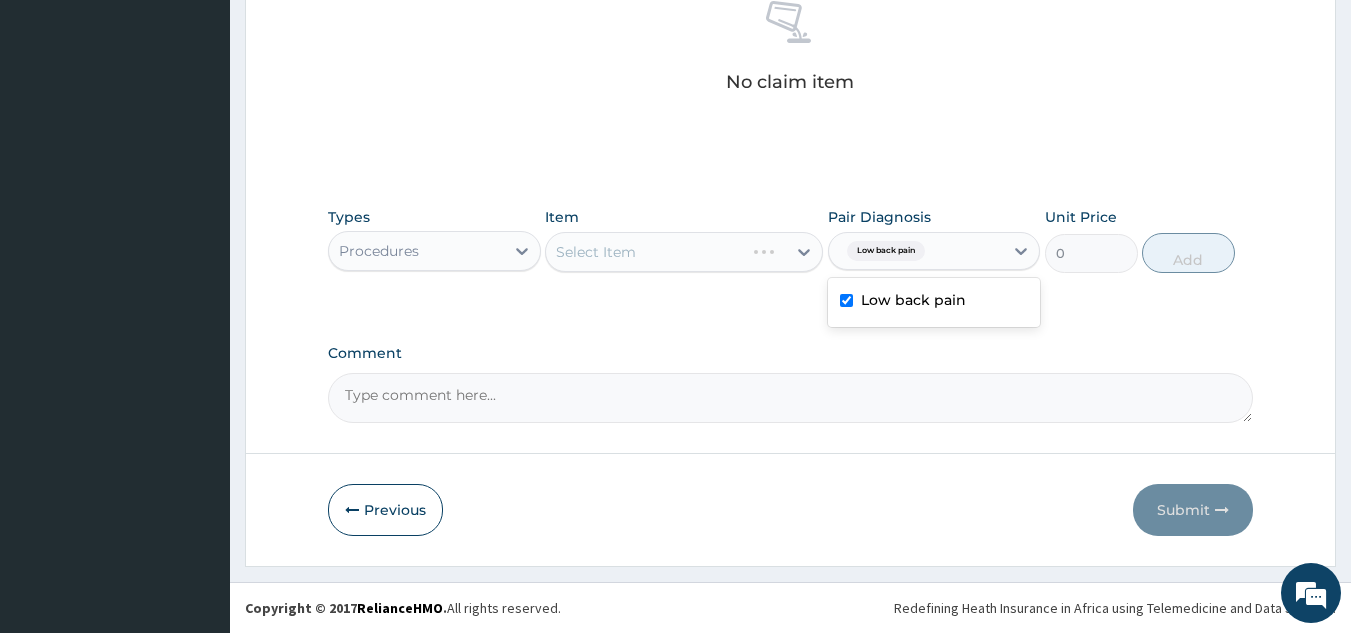 click on "Select Item" at bounding box center [684, 252] 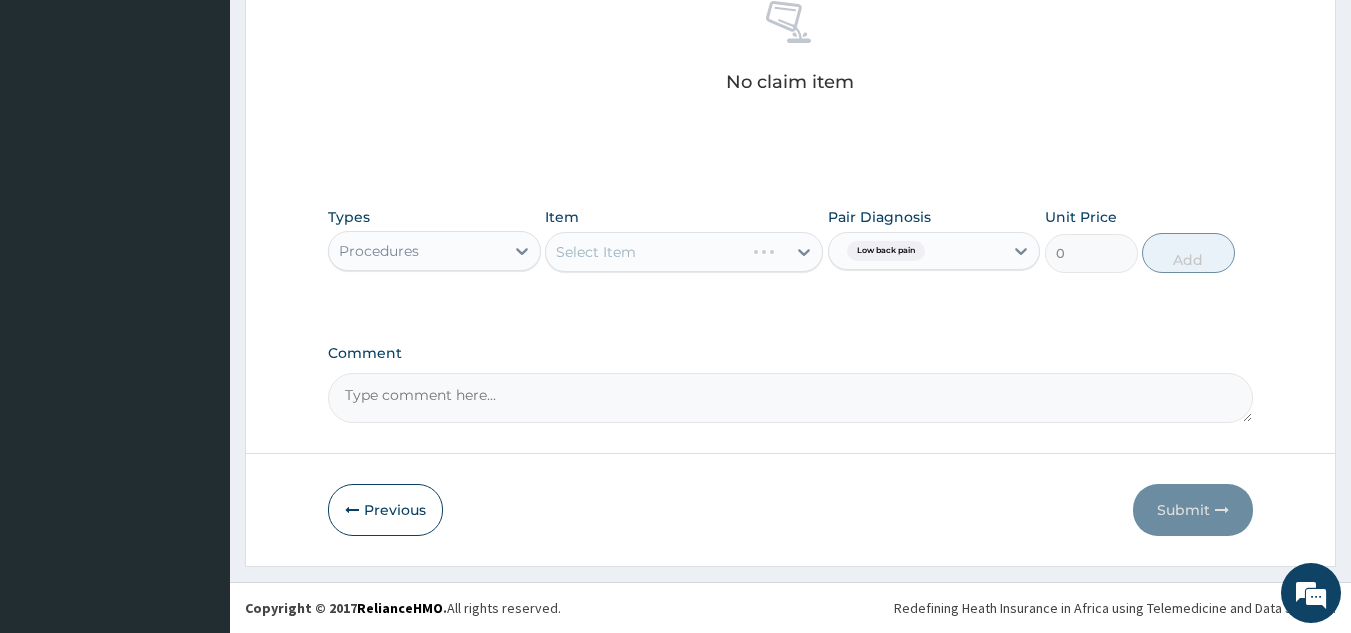 click on "Select Item" at bounding box center (684, 252) 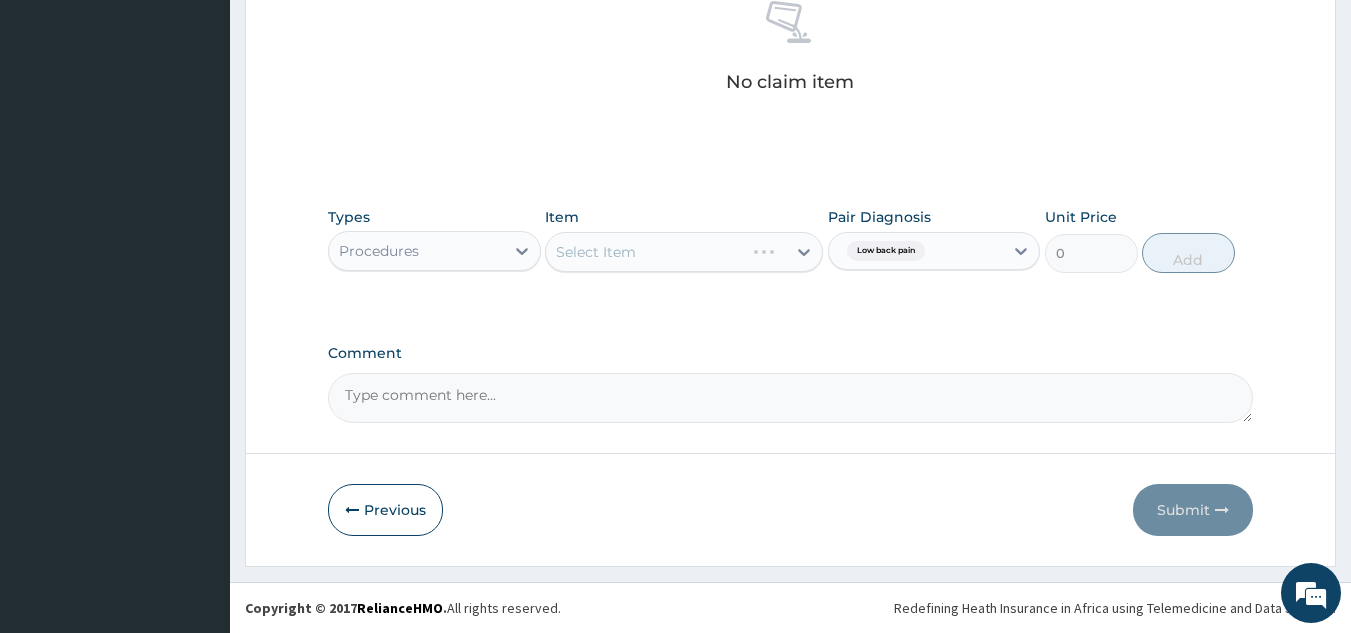 click on "Select Item" at bounding box center [684, 252] 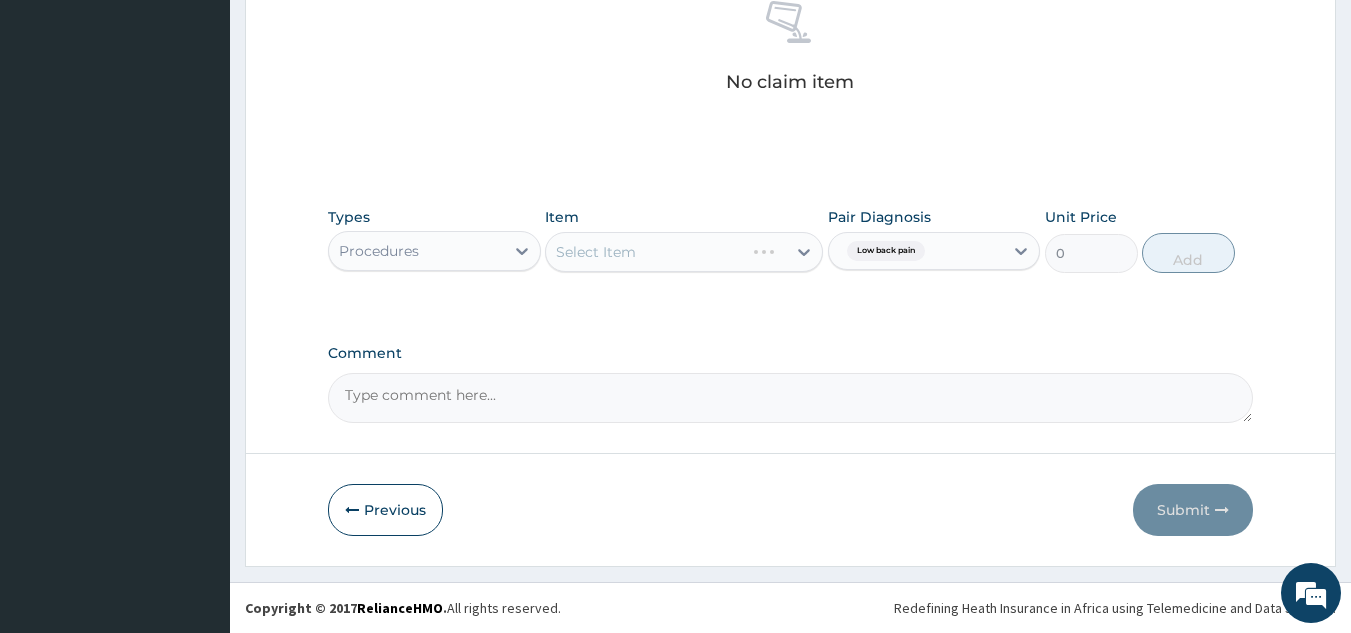 click on "Select Item" at bounding box center [684, 252] 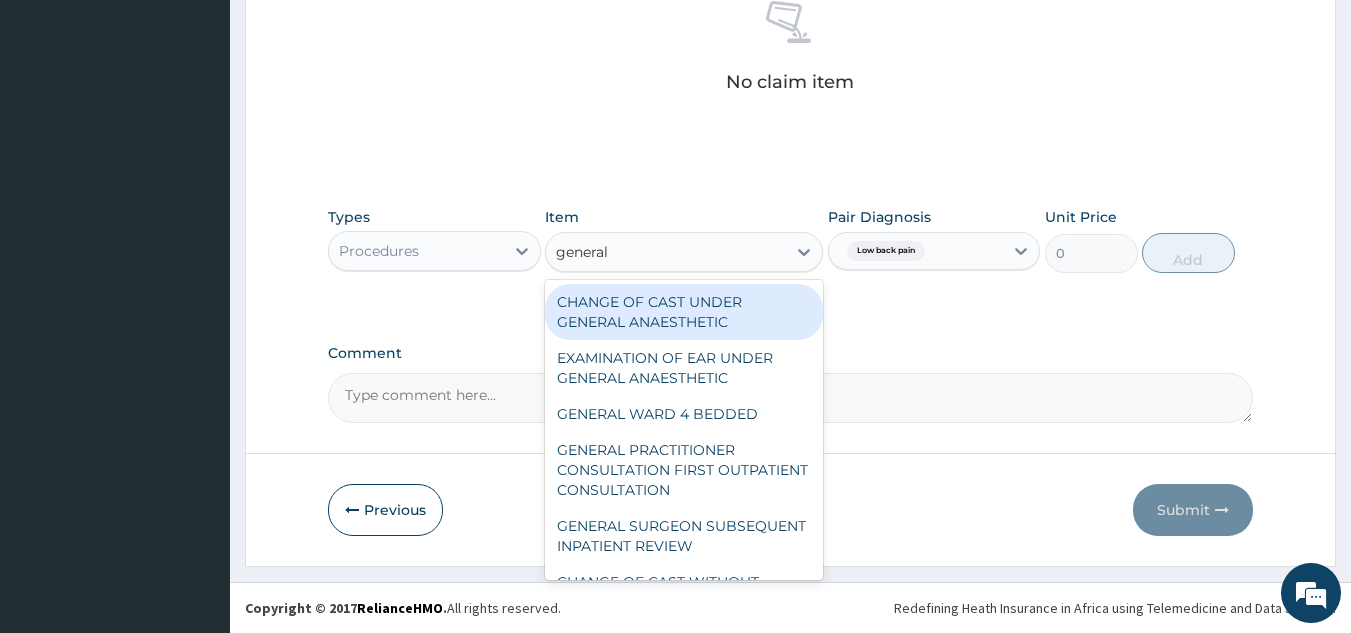 type on "general p" 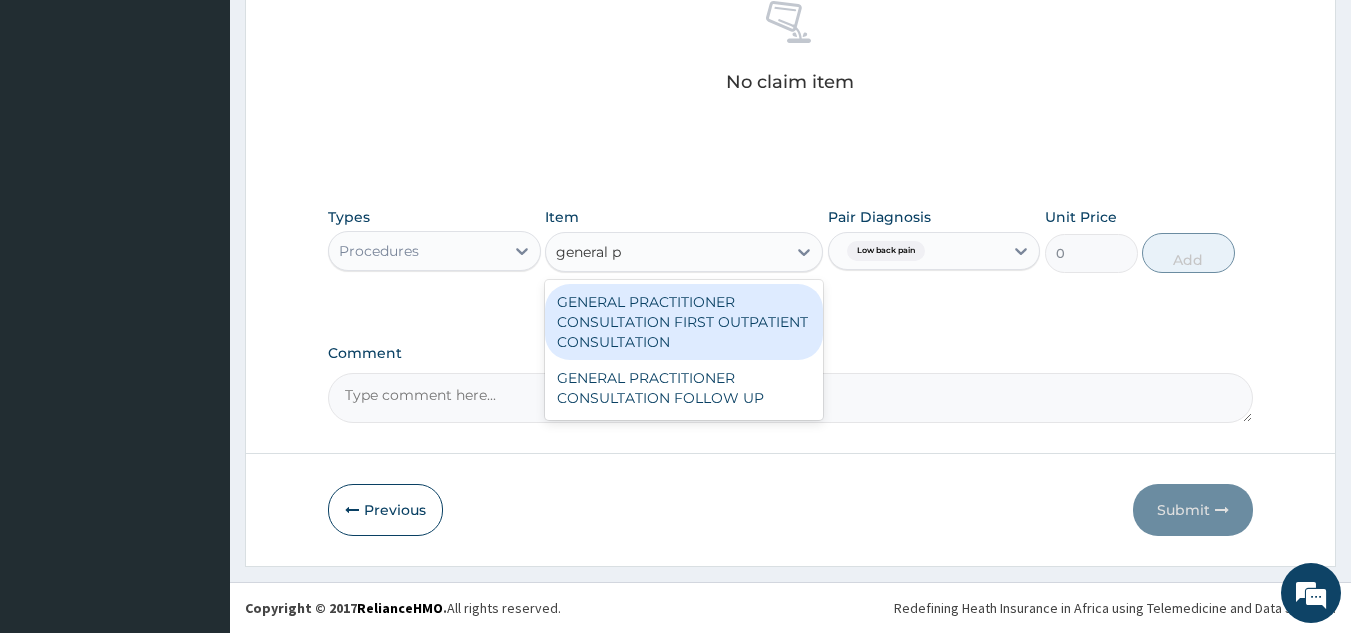 click on "GENERAL PRACTITIONER CONSULTATION FIRST OUTPATIENT CONSULTATION" at bounding box center [684, 322] 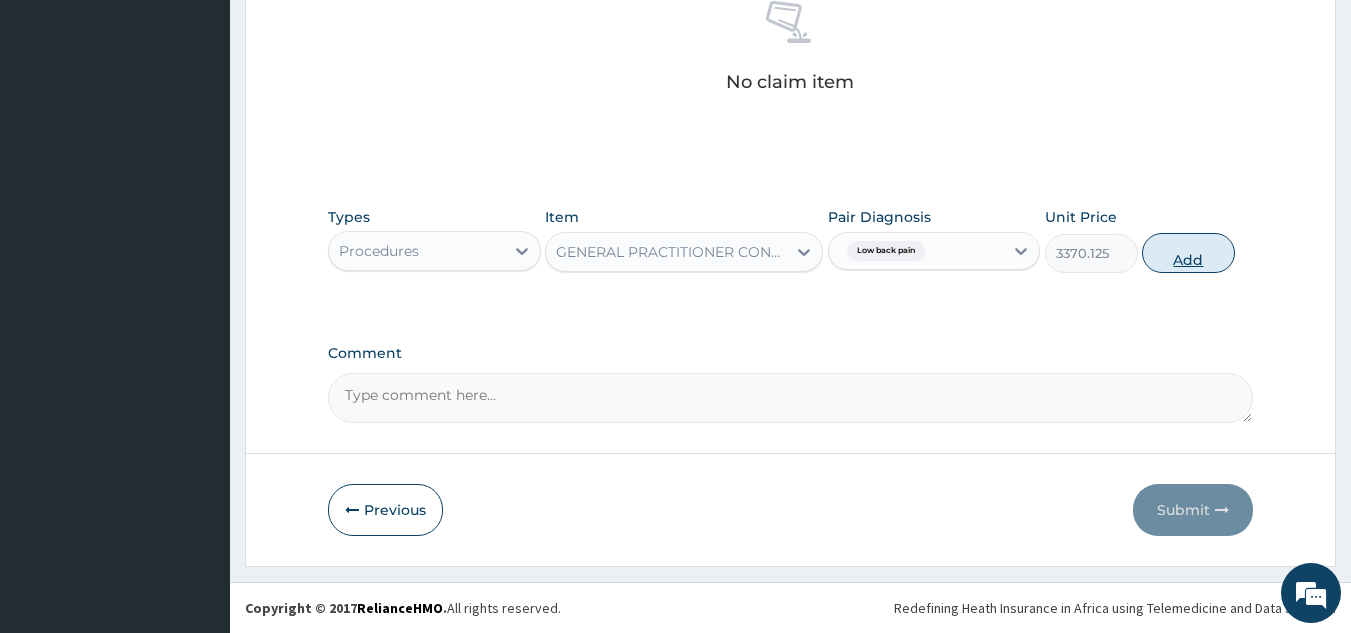 click on "Add" at bounding box center (1188, 253) 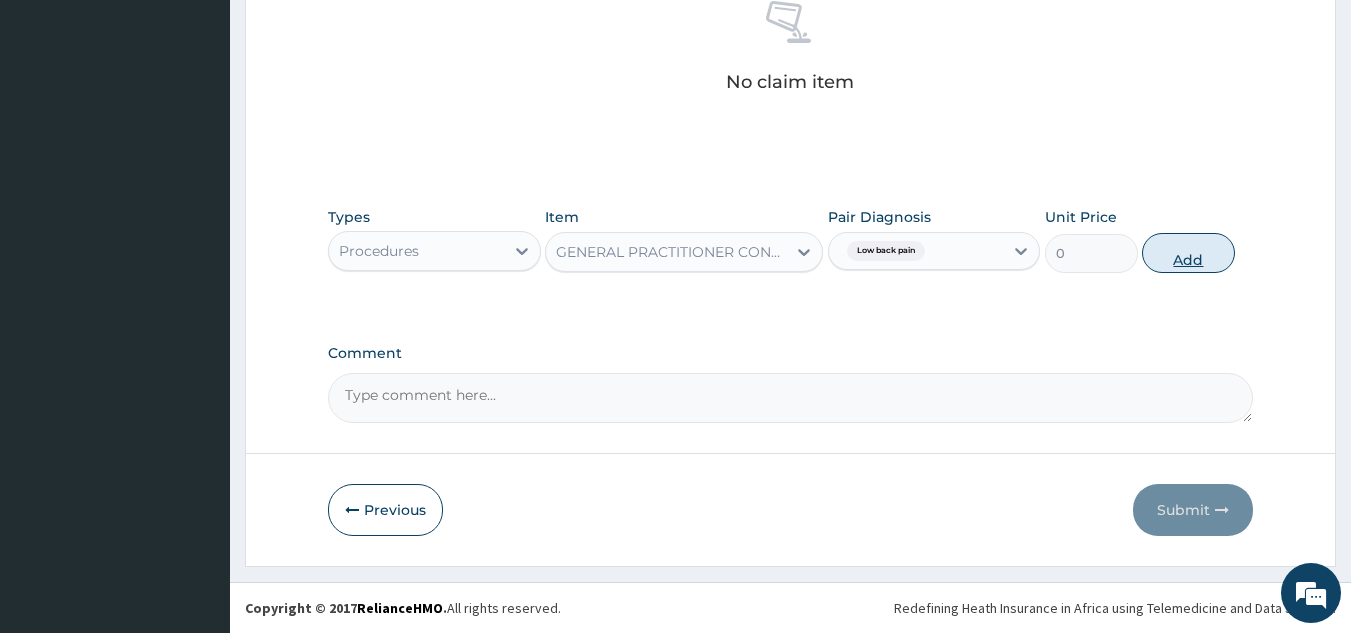 scroll, scrollTop: 760, scrollLeft: 0, axis: vertical 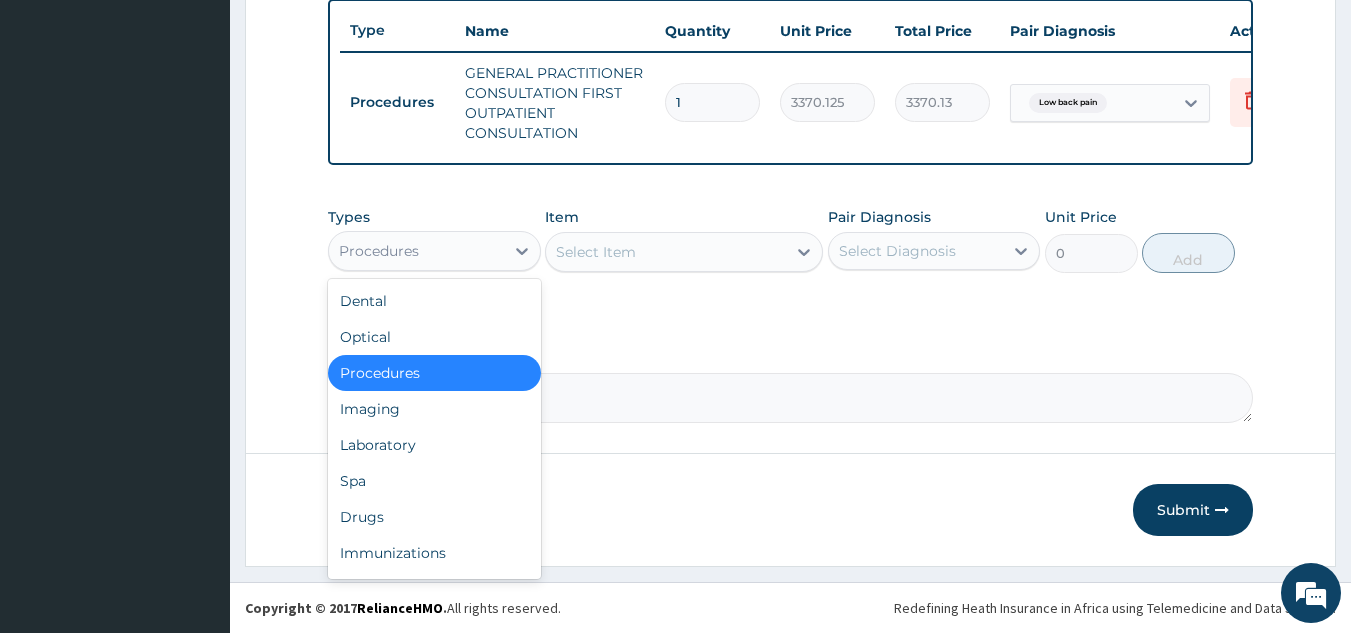 click on "Drugs" at bounding box center (434, 517) 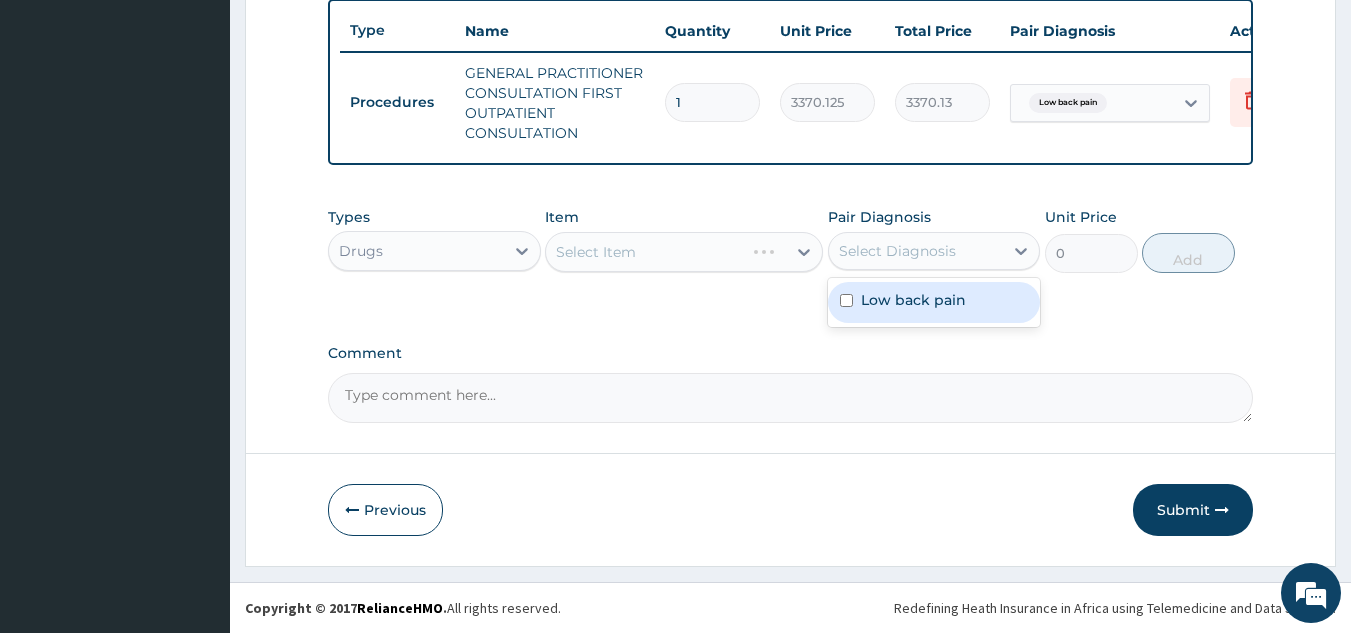 click on "Low back pain" at bounding box center [913, 300] 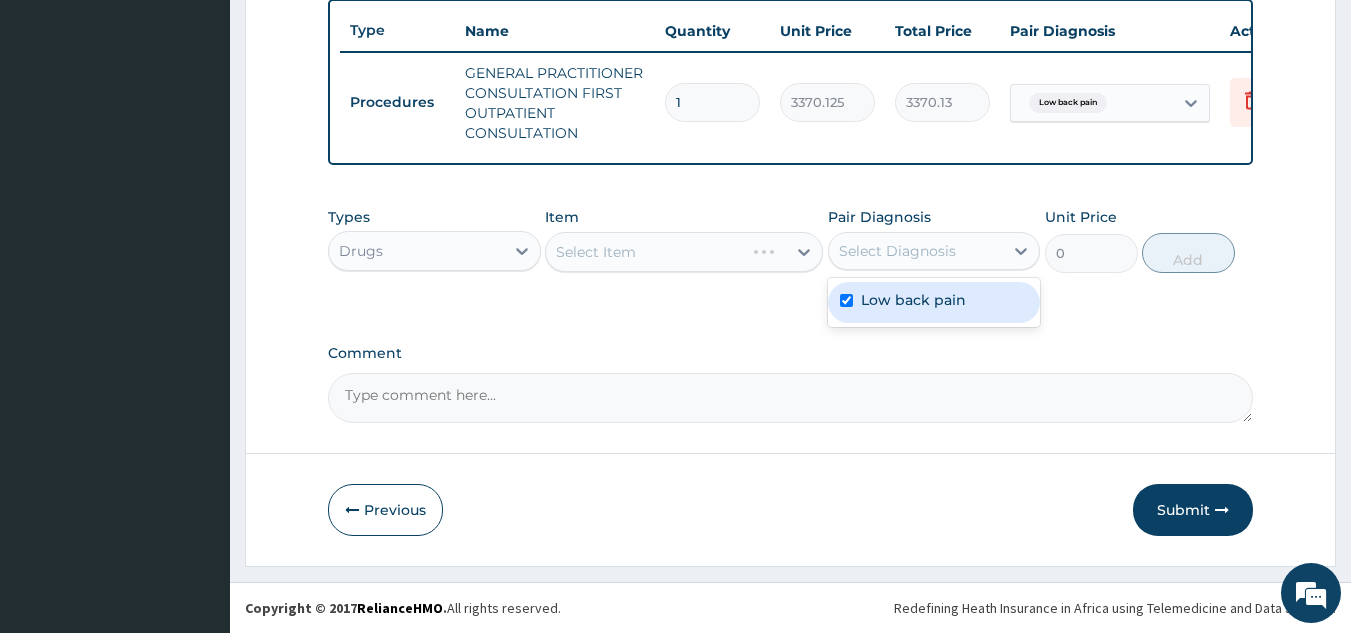 checkbox on "true" 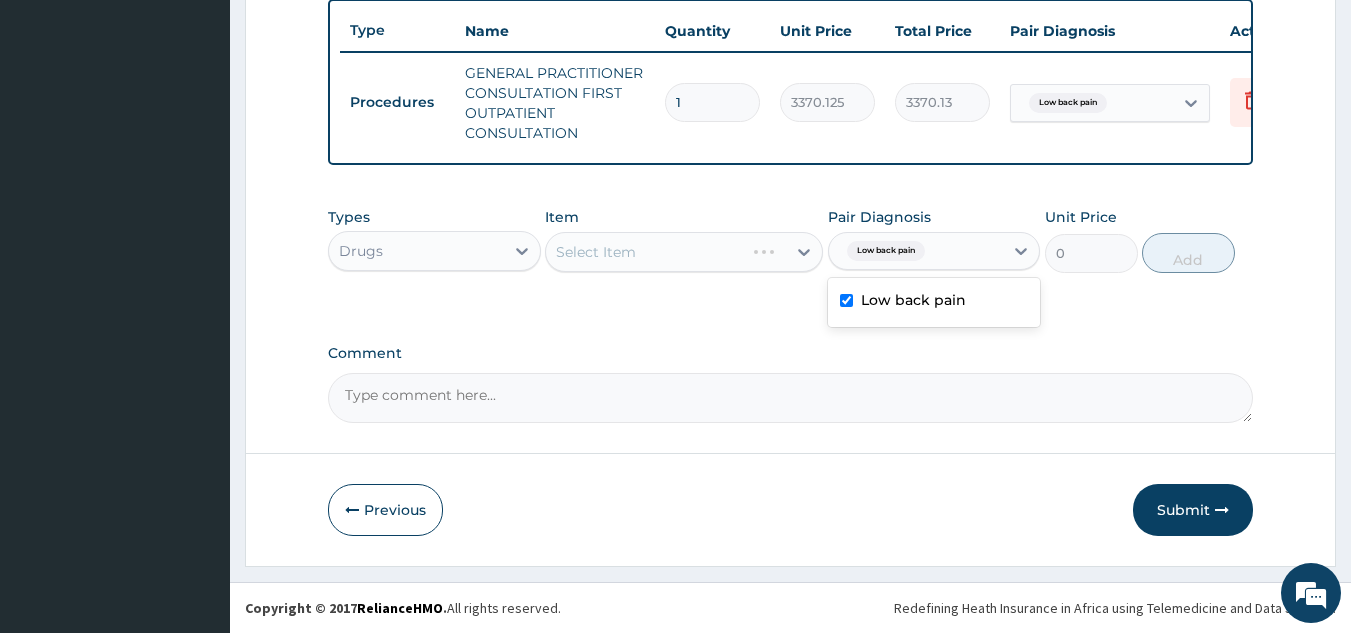 click on "Select Item" at bounding box center (684, 252) 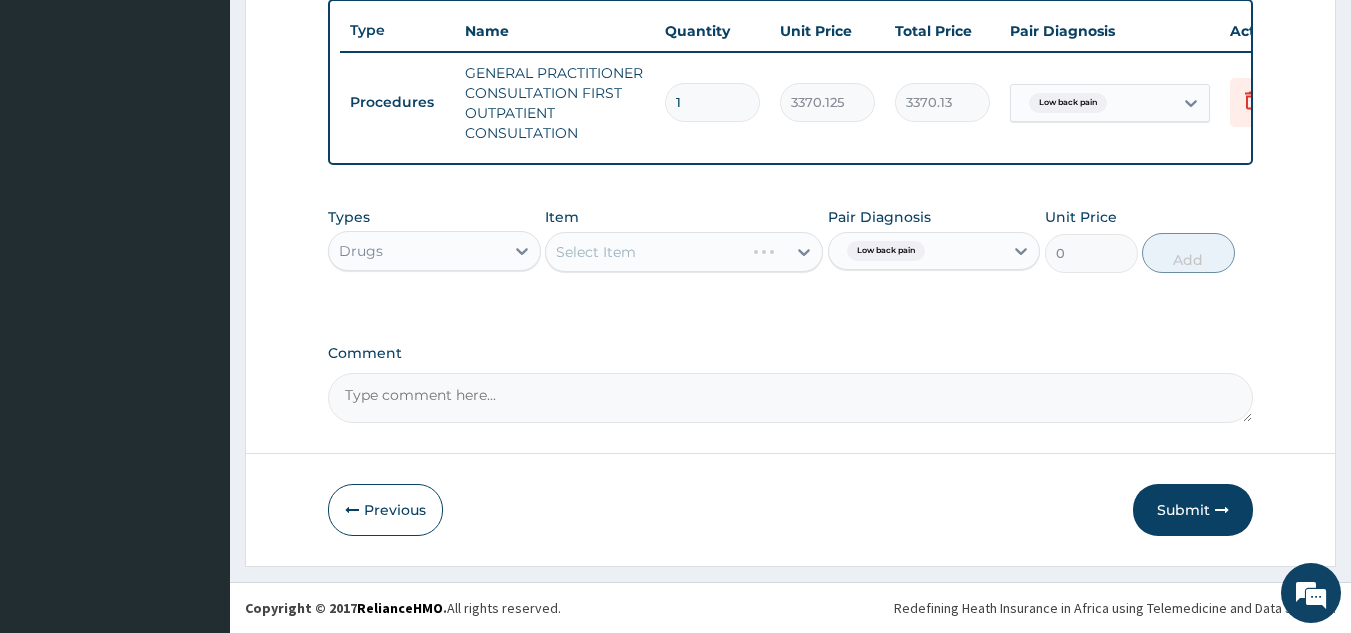 click on "Select Item" at bounding box center [684, 252] 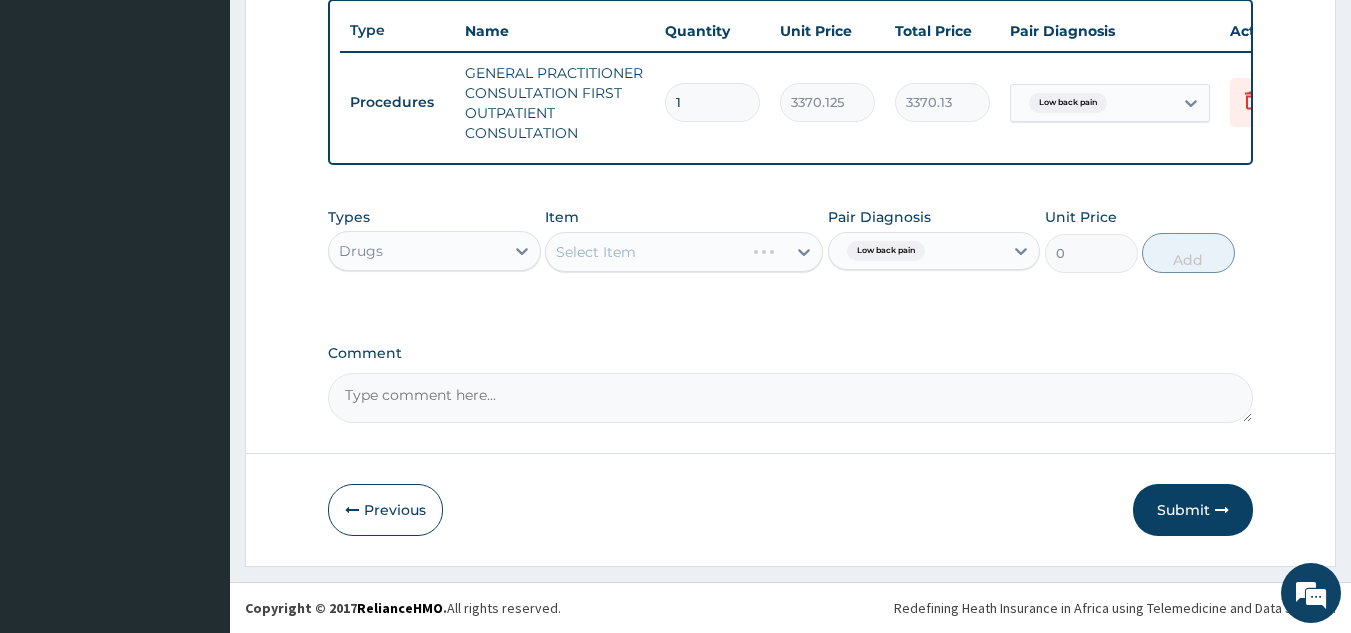 click on "Select Item" at bounding box center (684, 252) 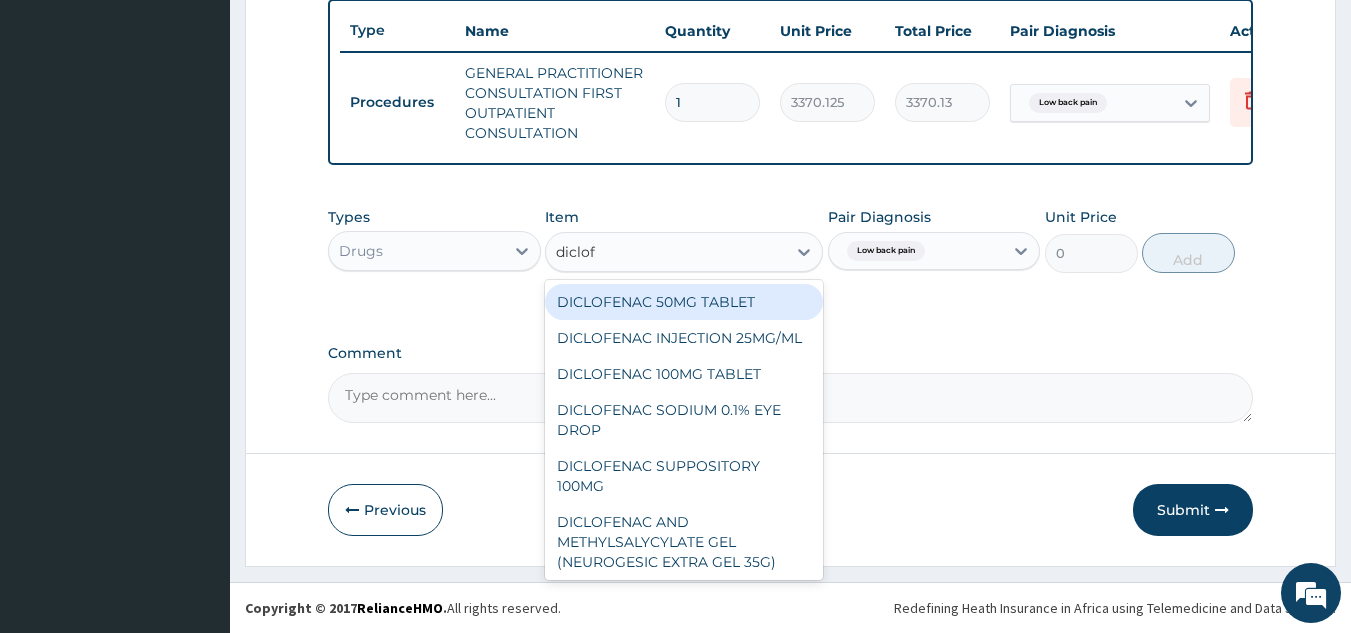 type on "diclofe" 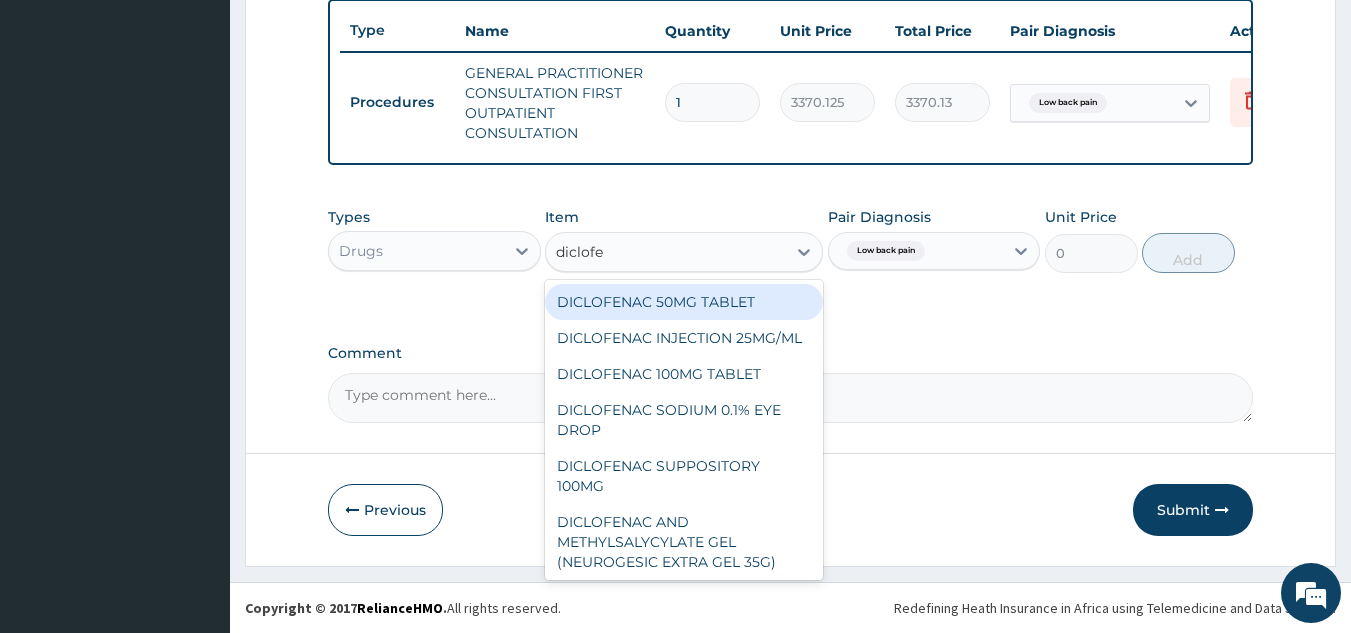 click on "DICLOFENAC INJECTION 25MG/ML" at bounding box center (684, 338) 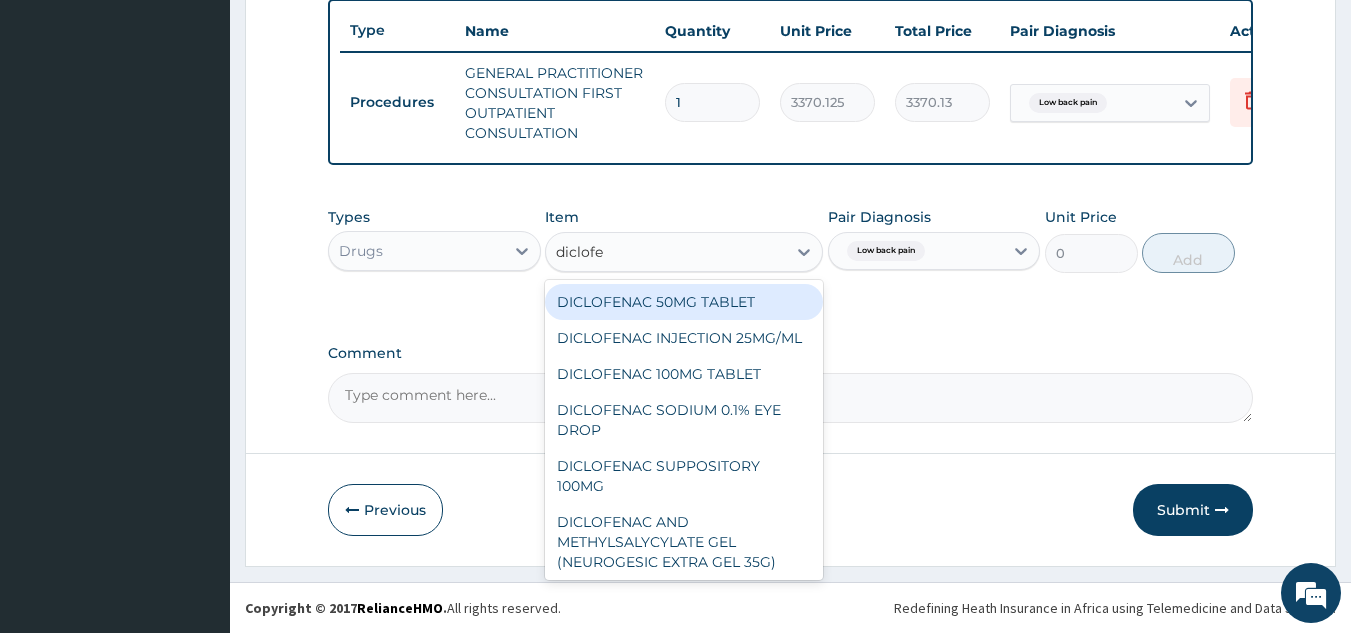 type 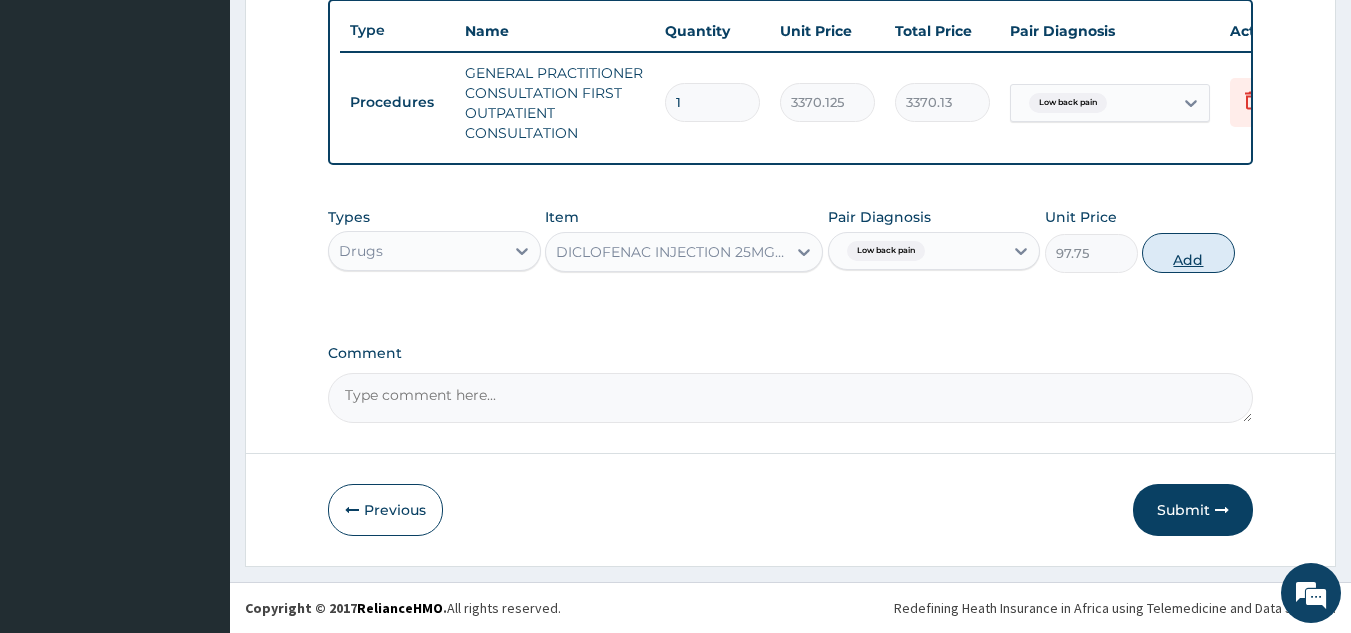 click on "Add" at bounding box center (1188, 253) 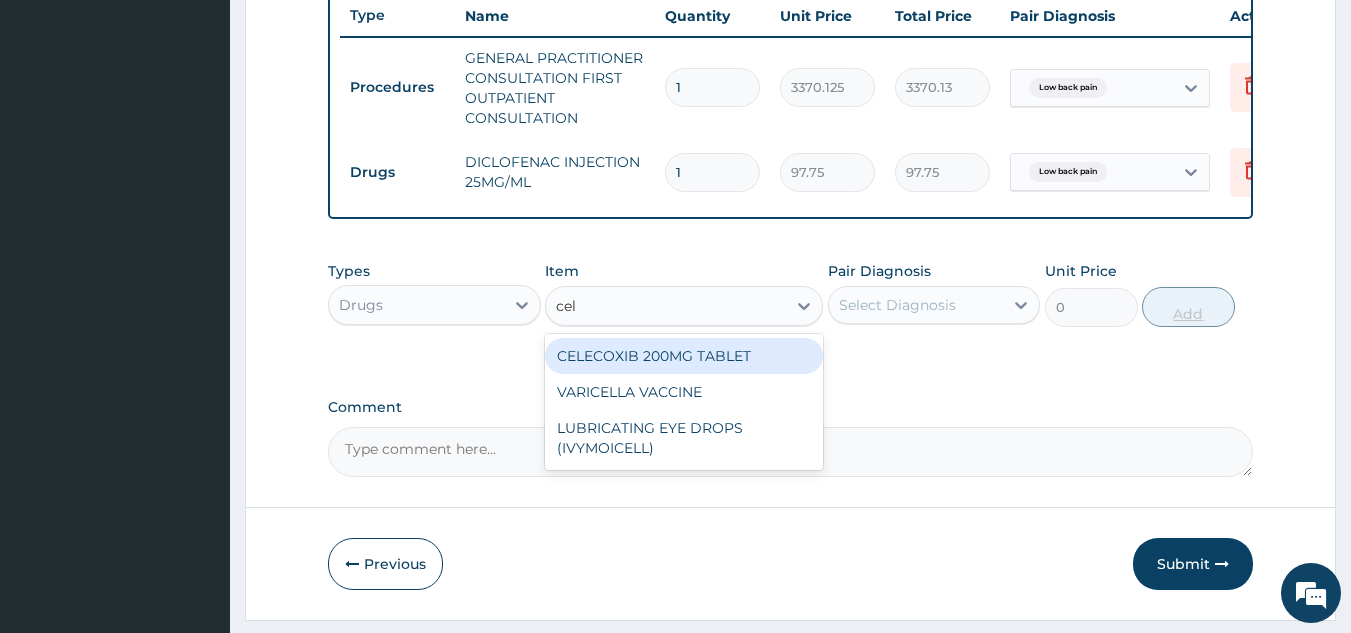 type on "cele" 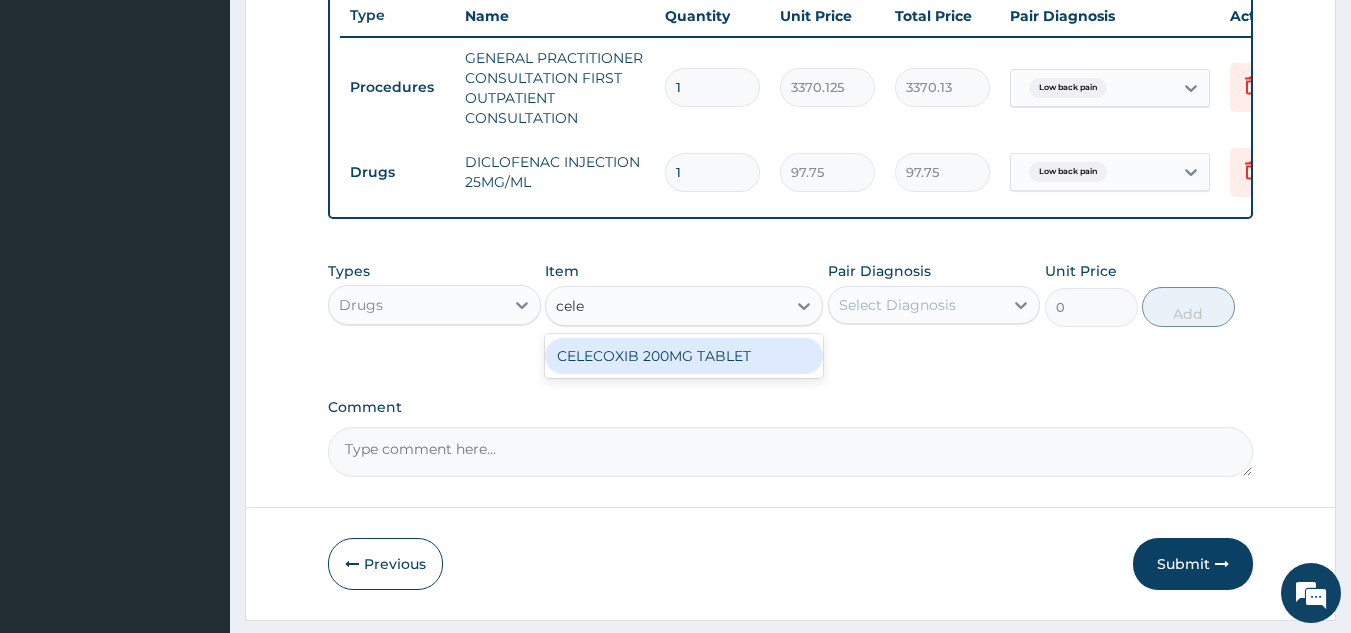 click on "CELECOXIB 200MG TABLET" at bounding box center [684, 356] 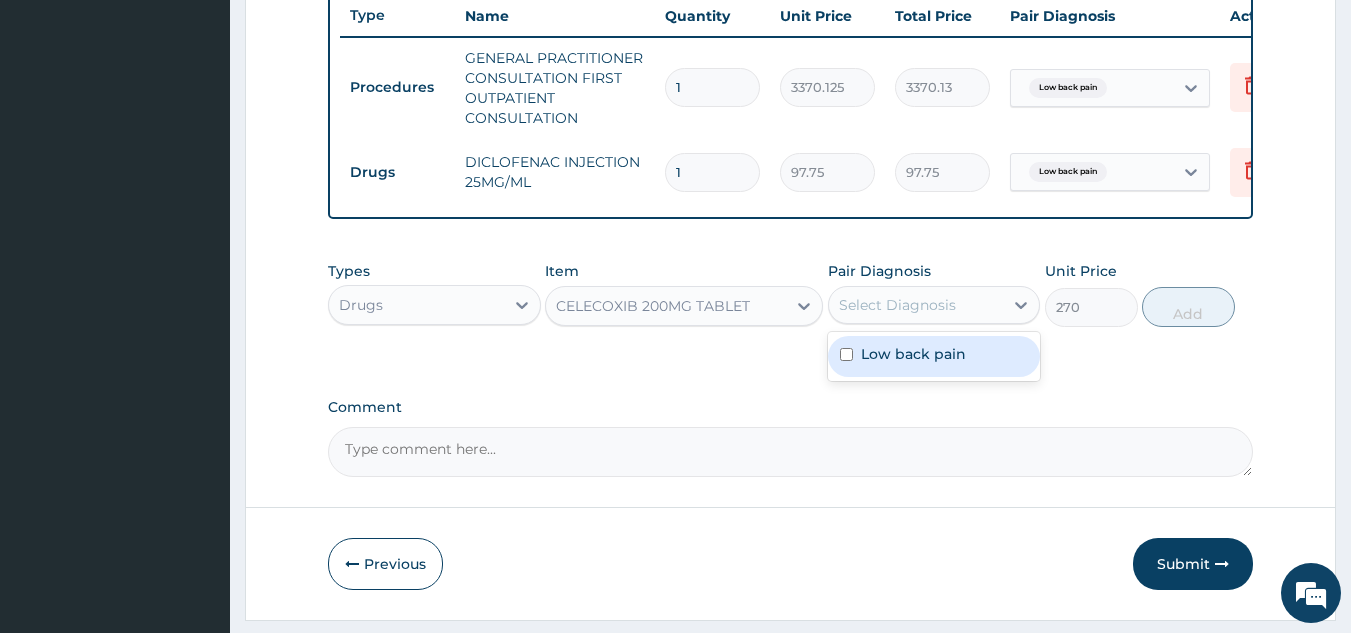 click on "Low back pain" at bounding box center [913, 354] 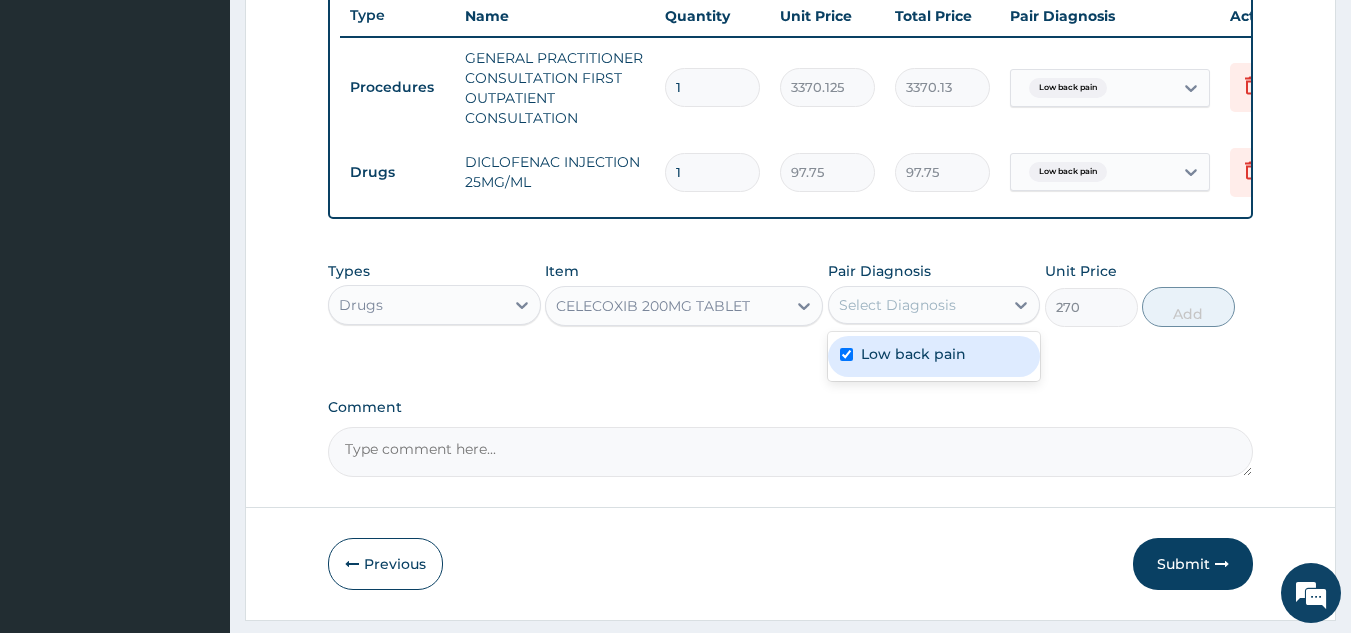 checkbox on "true" 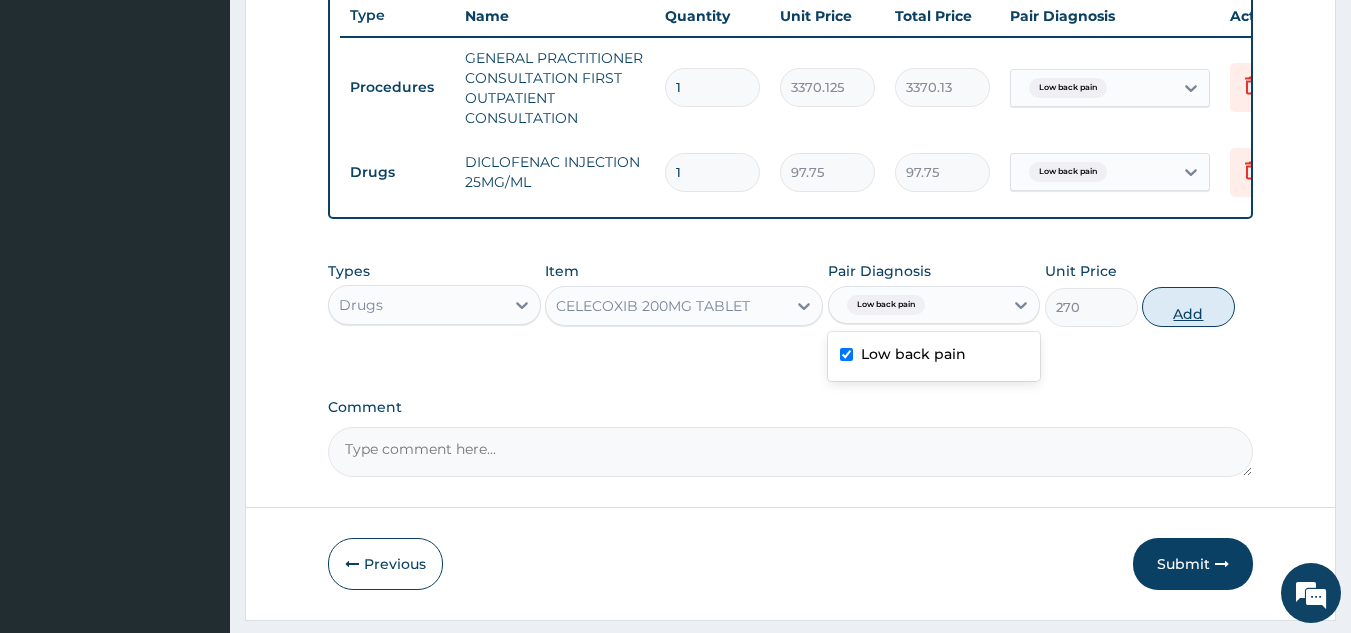 click on "Add" at bounding box center [1188, 307] 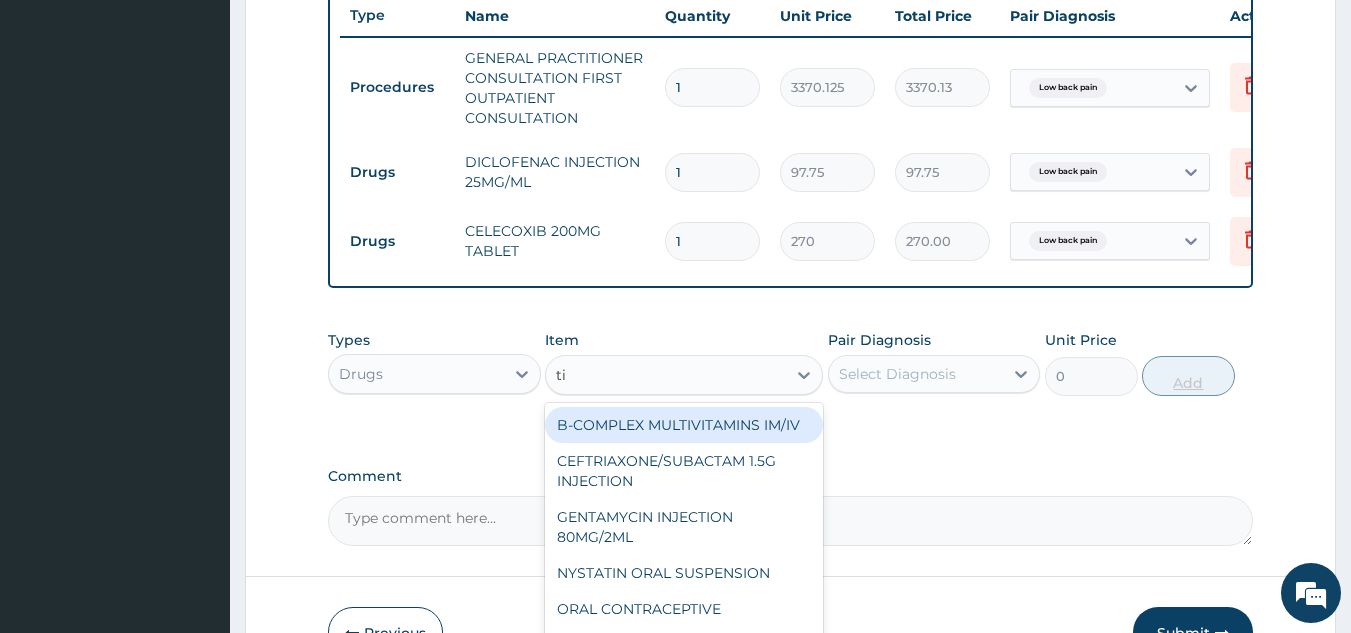 type on "tiz" 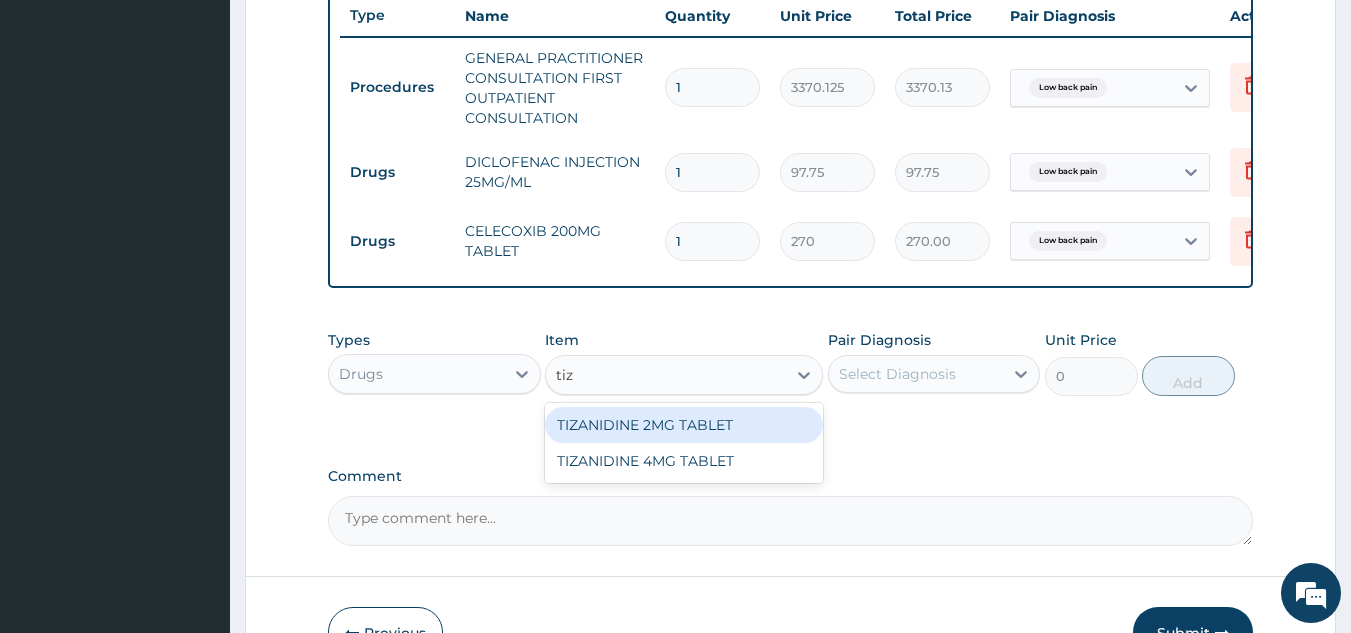 click on "TIZANIDINE 4MG TABLET" at bounding box center (684, 461) 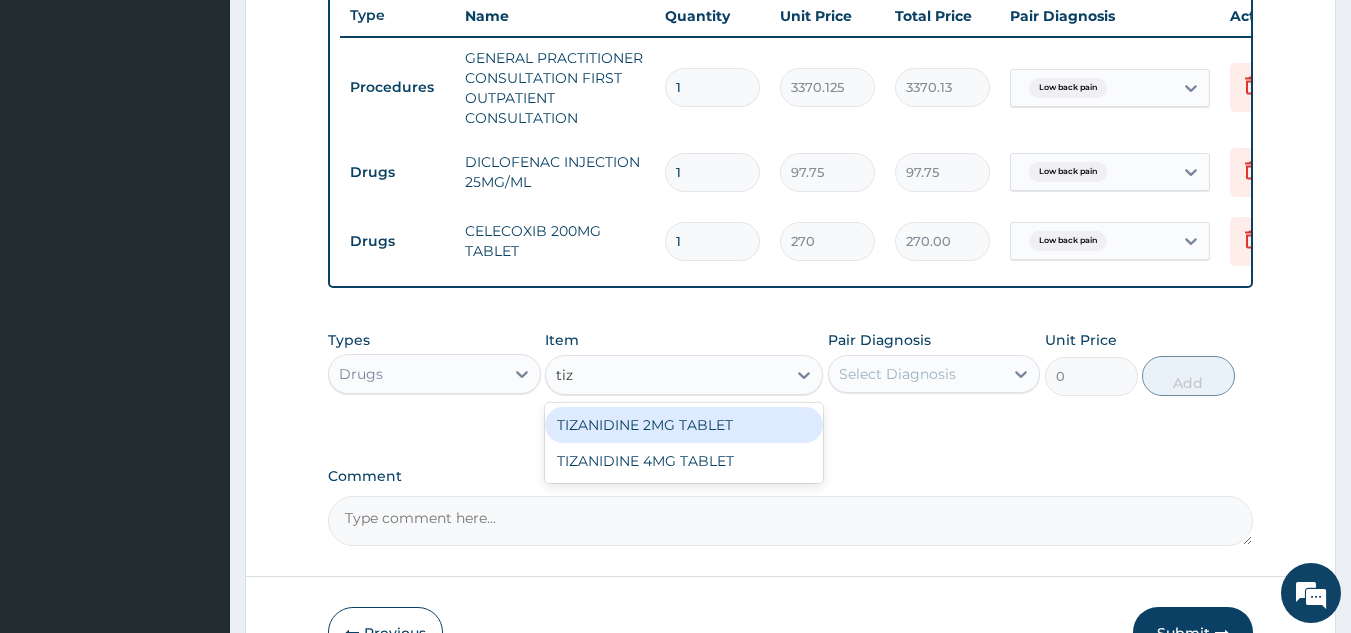 type 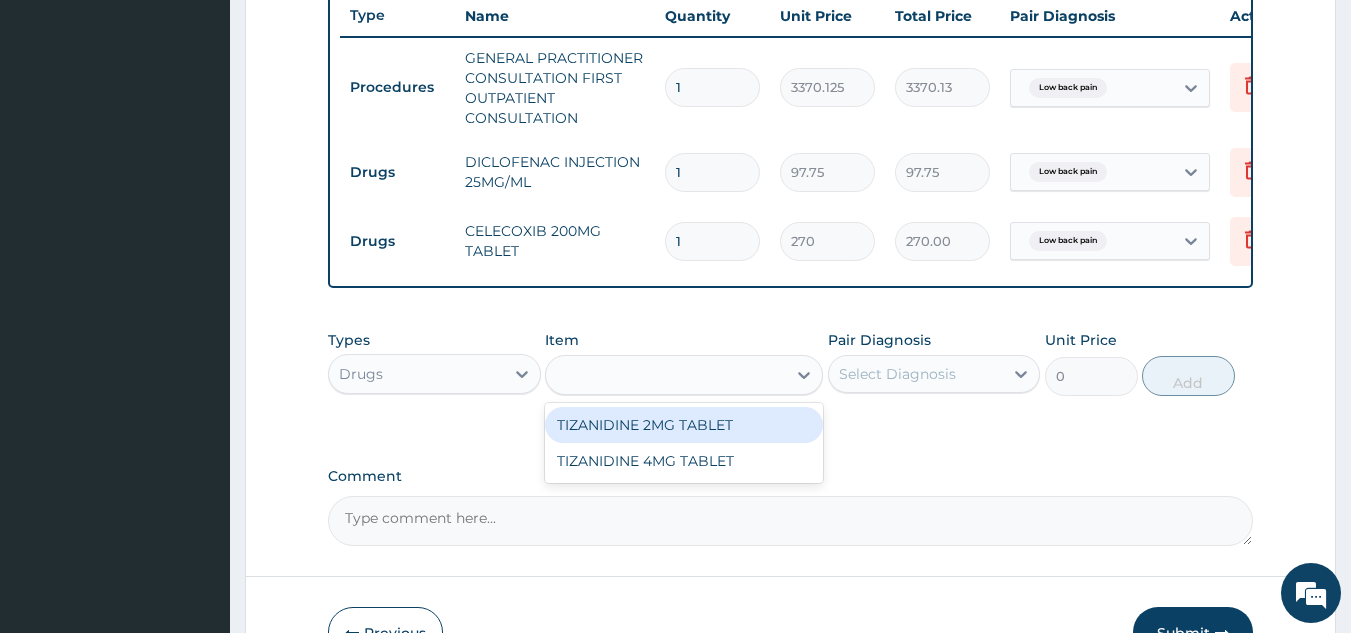type on "288" 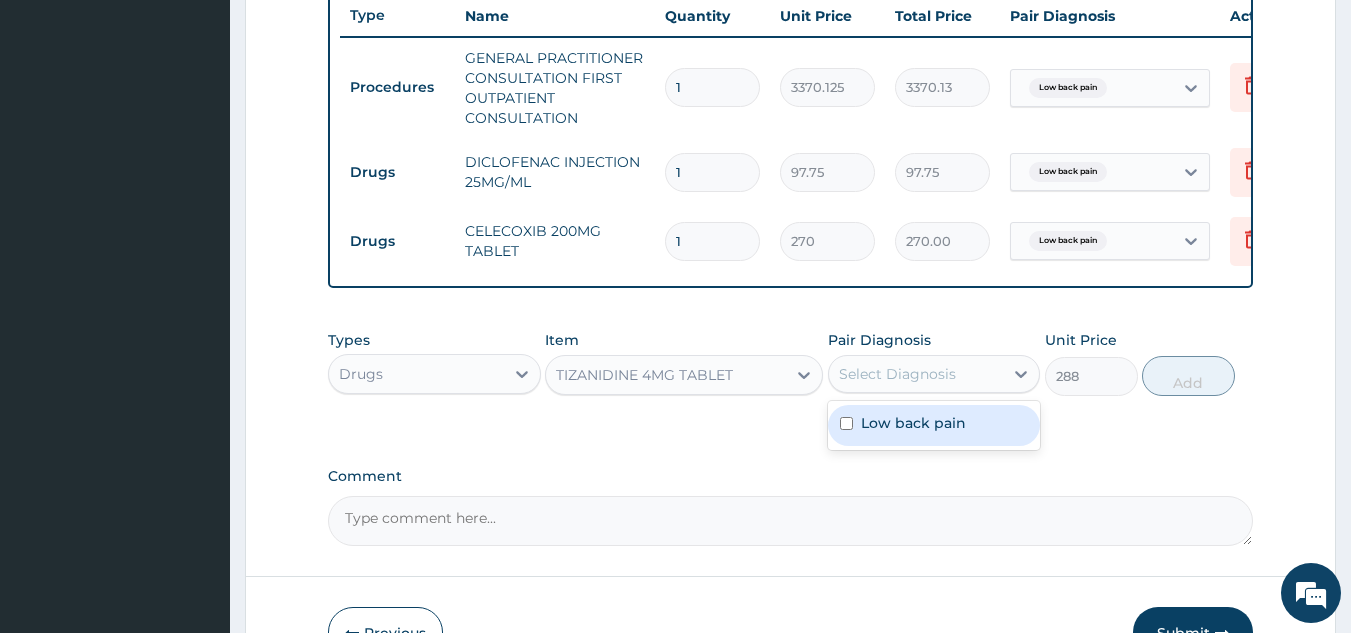 click on "Low back pain" at bounding box center [913, 423] 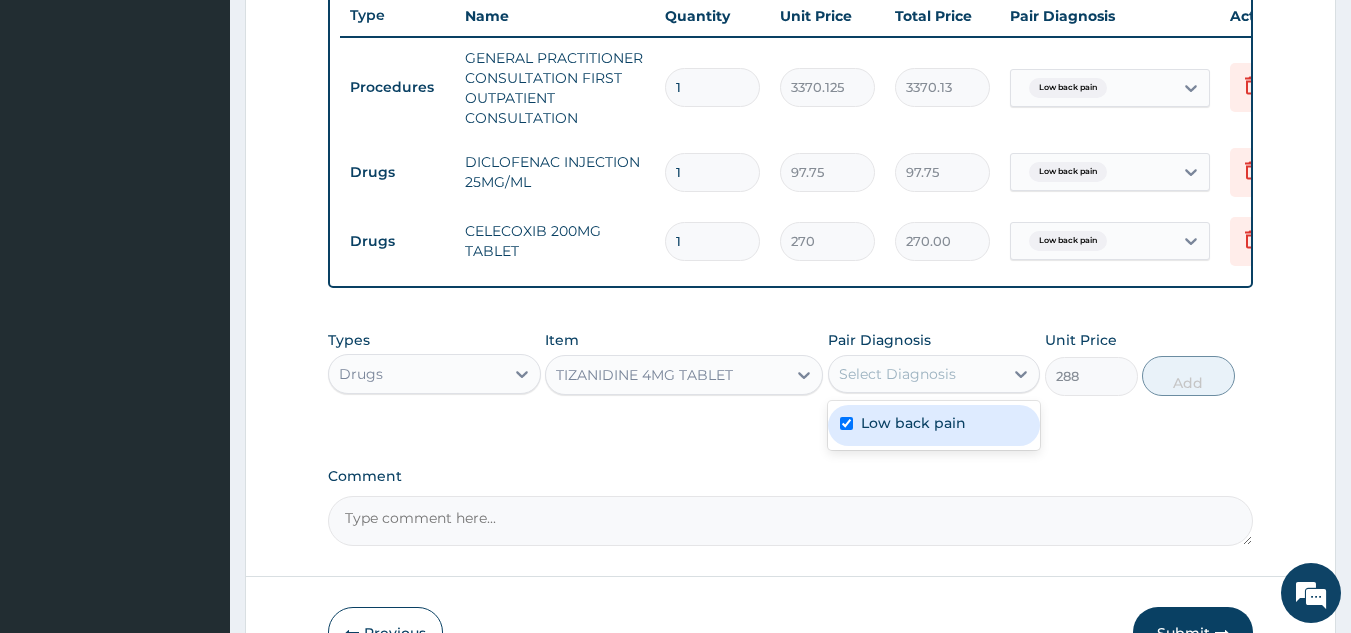 checkbox on "true" 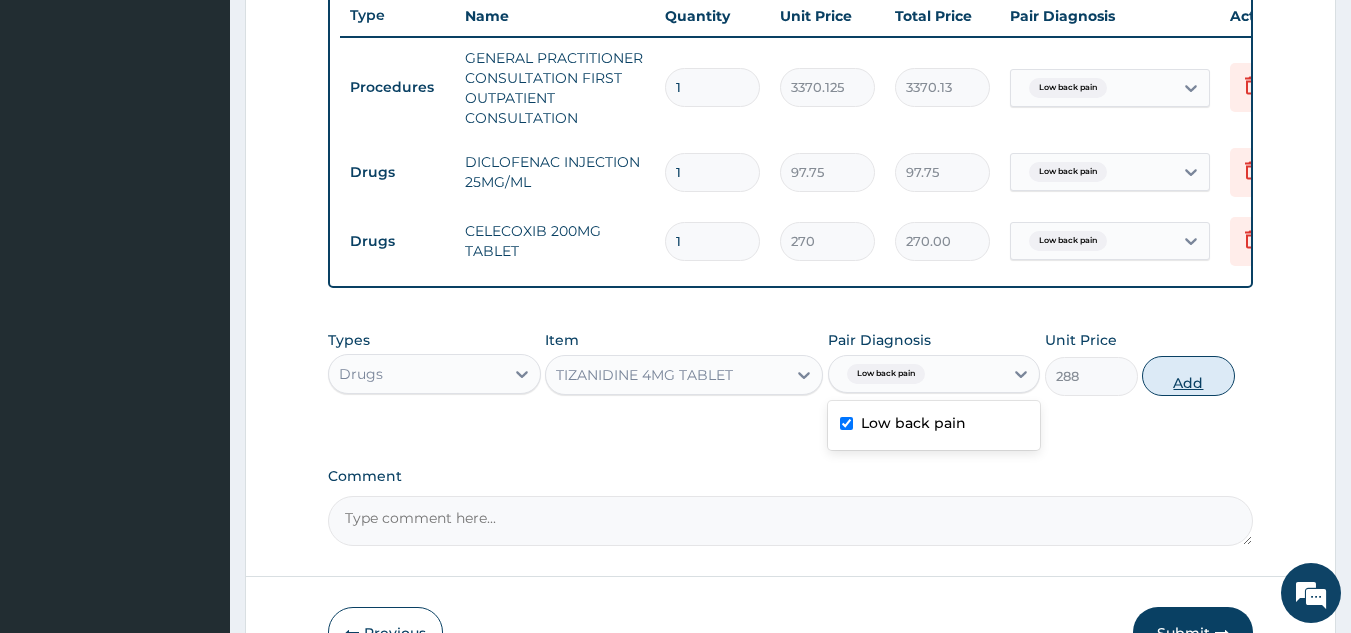 click on "Add" at bounding box center (1188, 376) 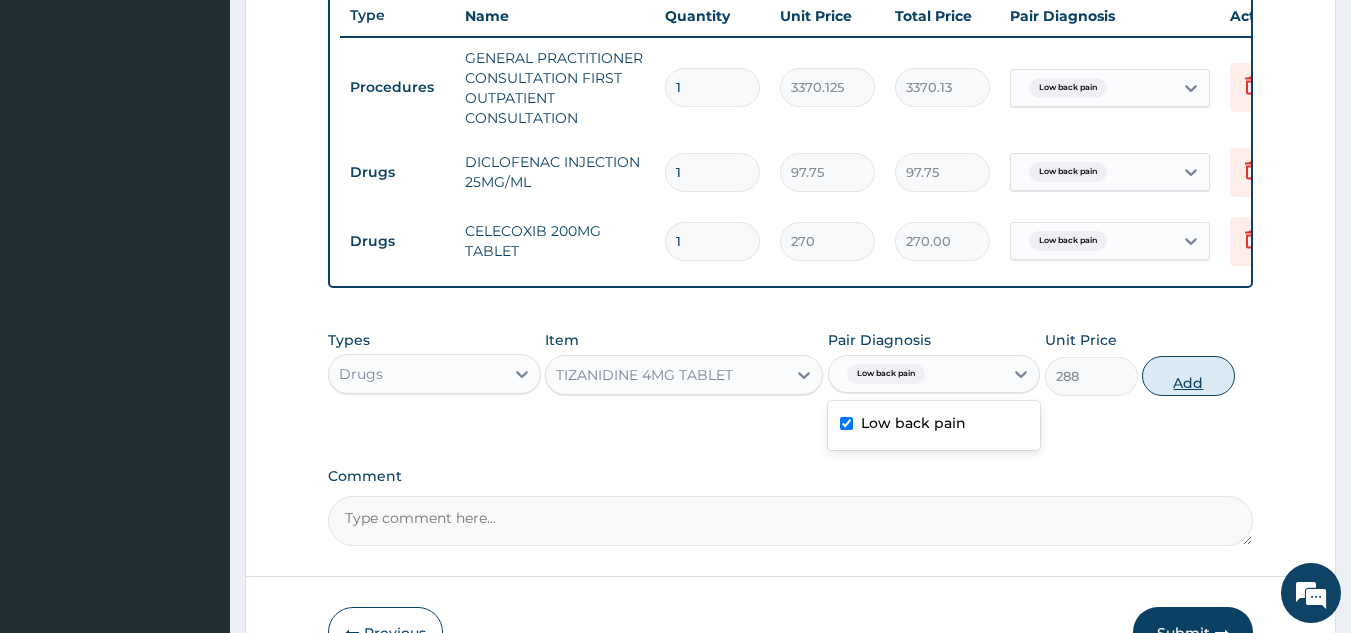 type on "0" 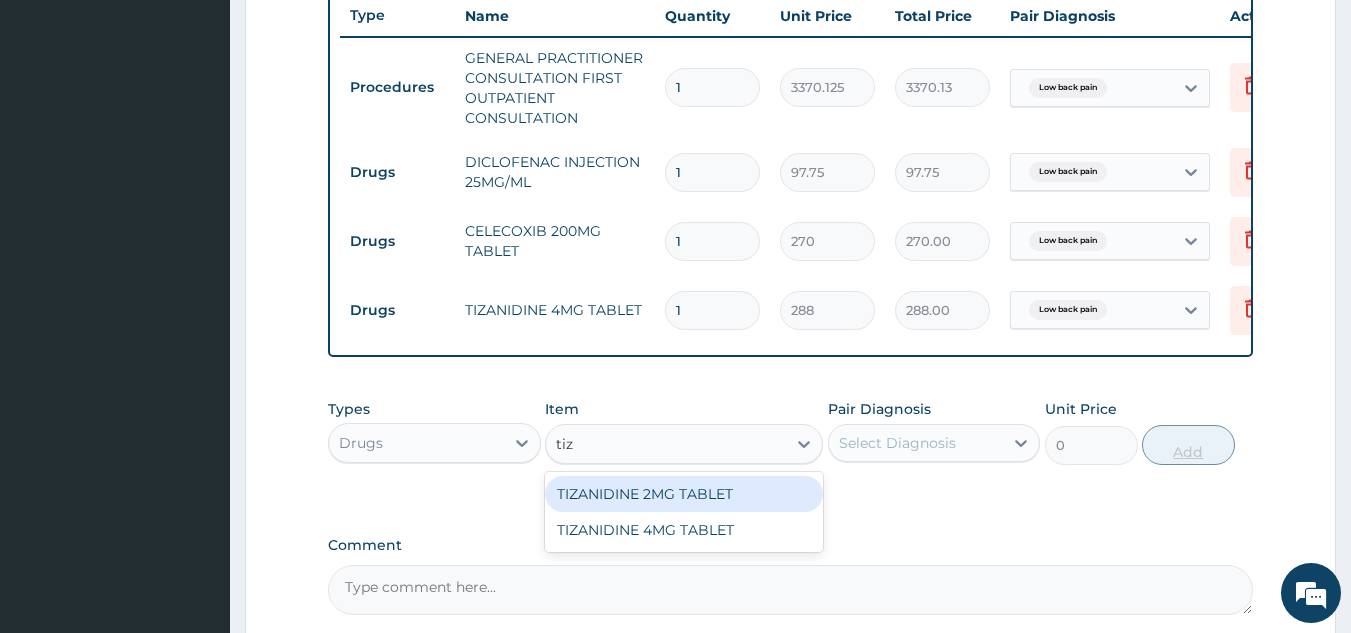 type on "tiza" 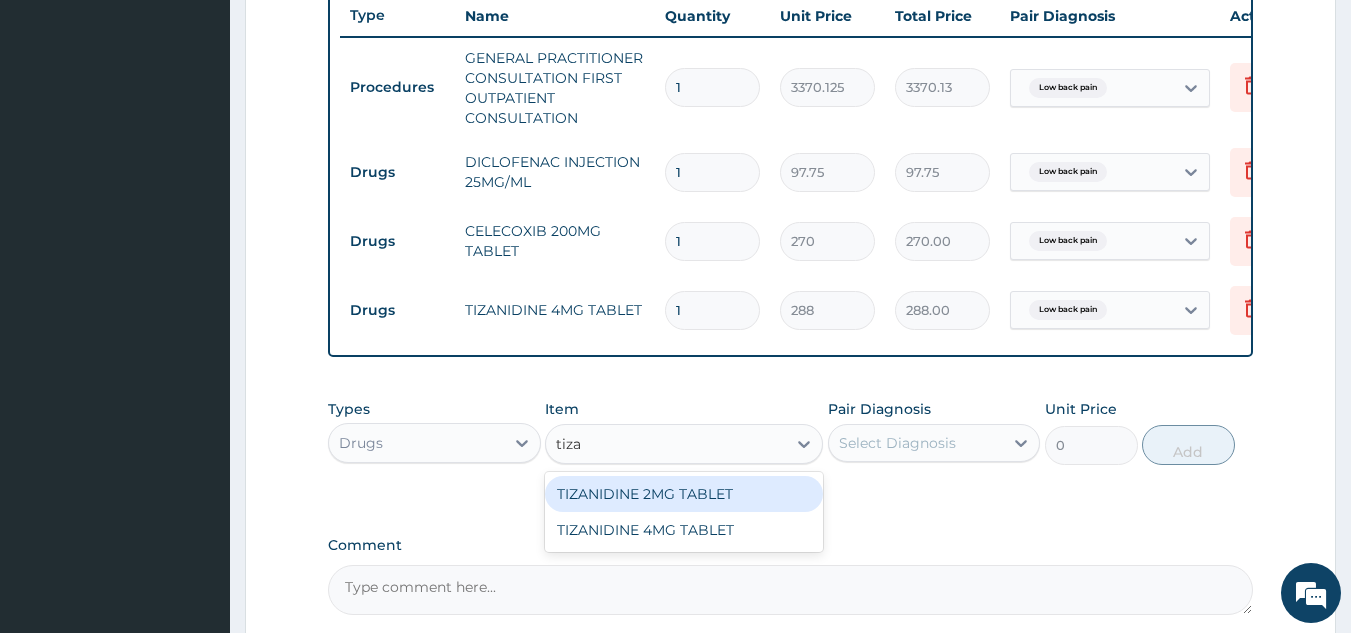 click on "TIZANIDINE 2MG TABLET" at bounding box center [684, 494] 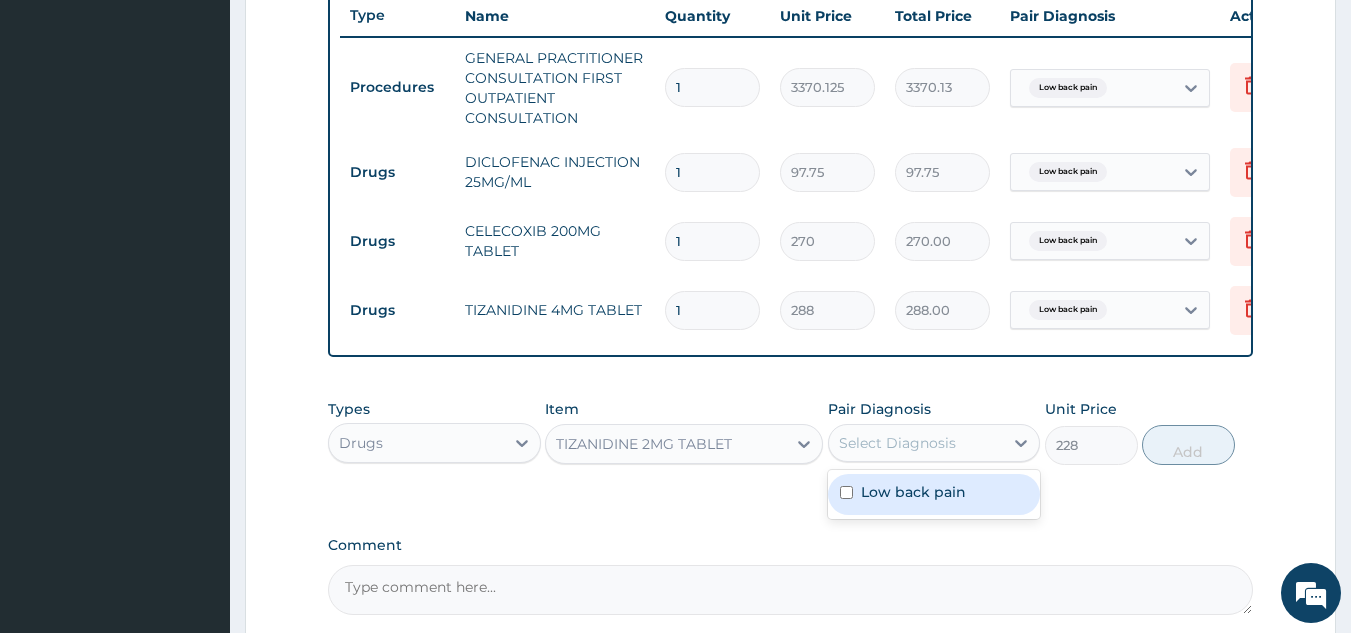 click on "Low back pain" at bounding box center [934, 494] 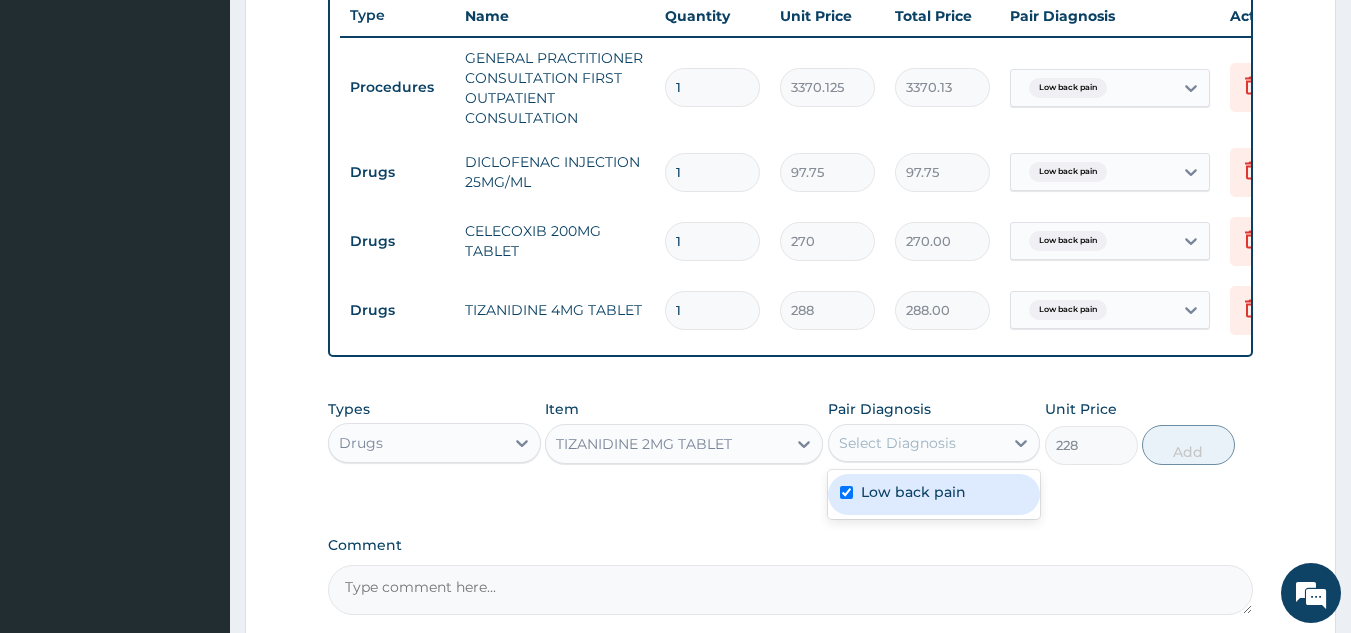 checkbox on "true" 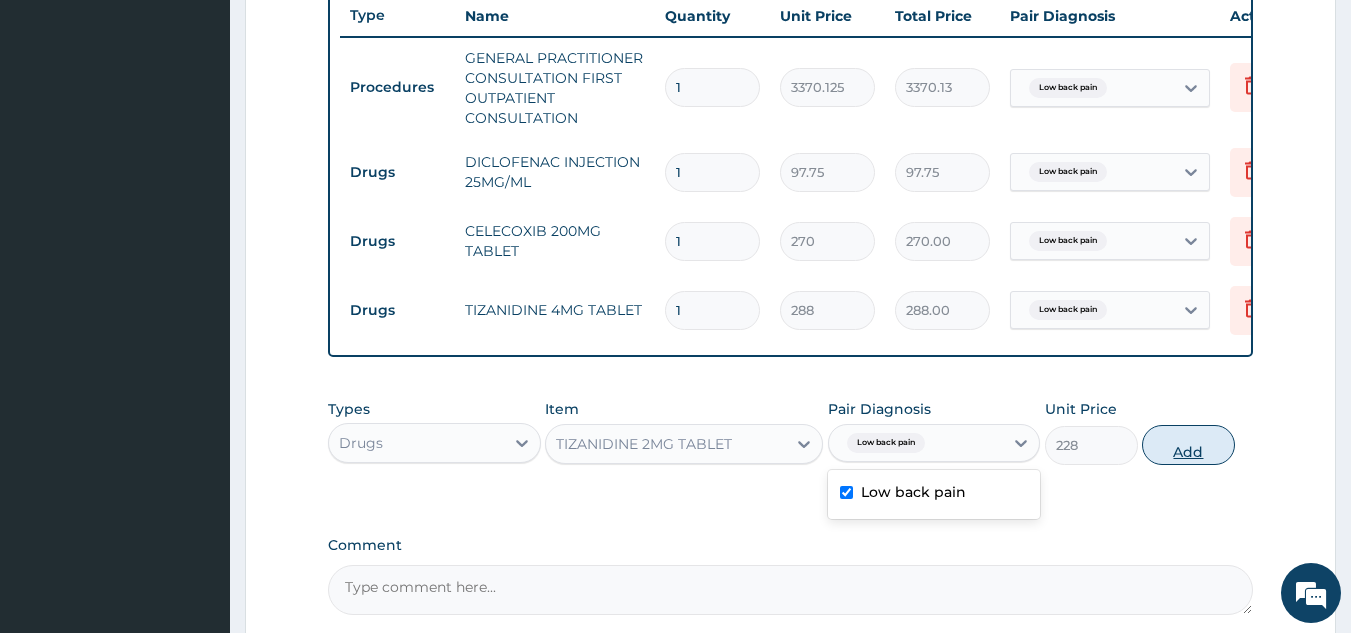 click on "Add" at bounding box center [1188, 445] 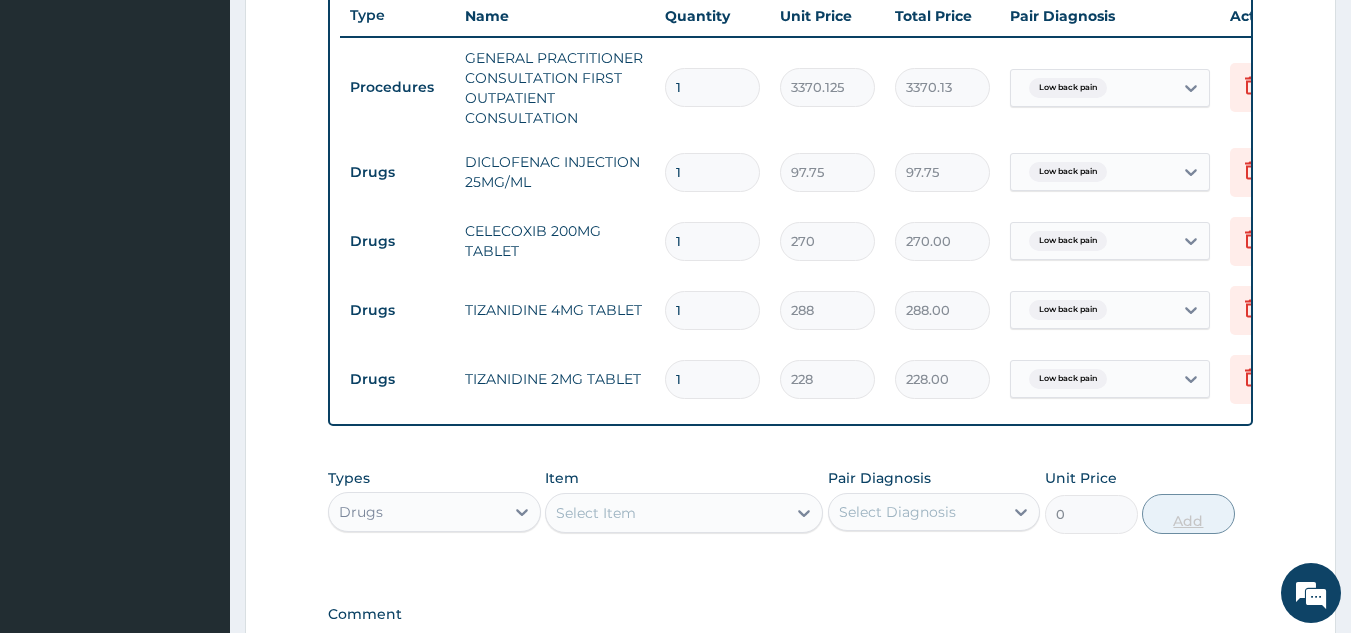 scroll, scrollTop: 0, scrollLeft: 78, axis: horizontal 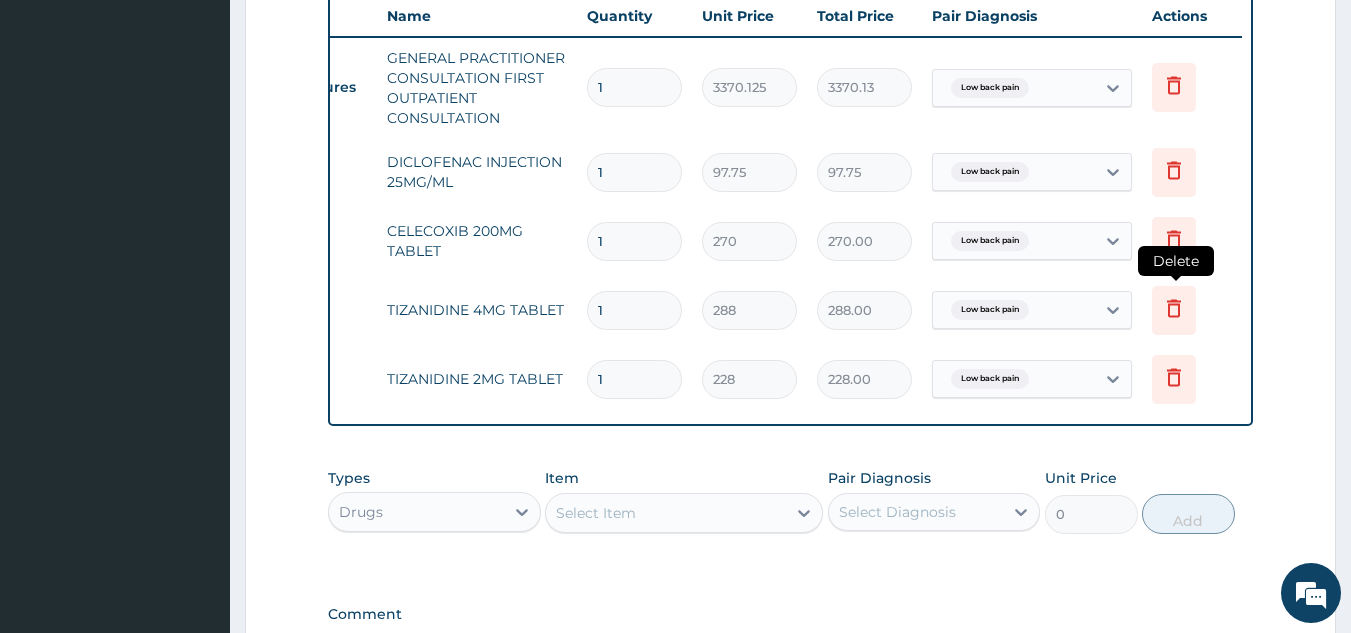 click 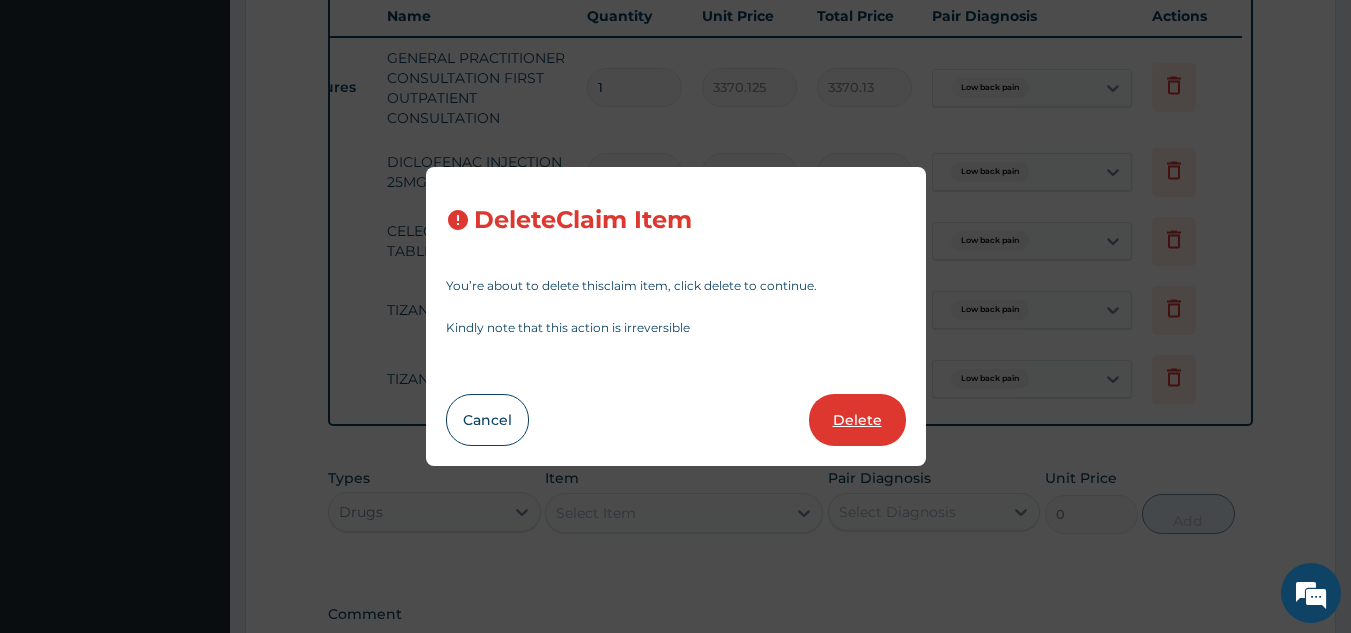 click on "Delete" at bounding box center (857, 420) 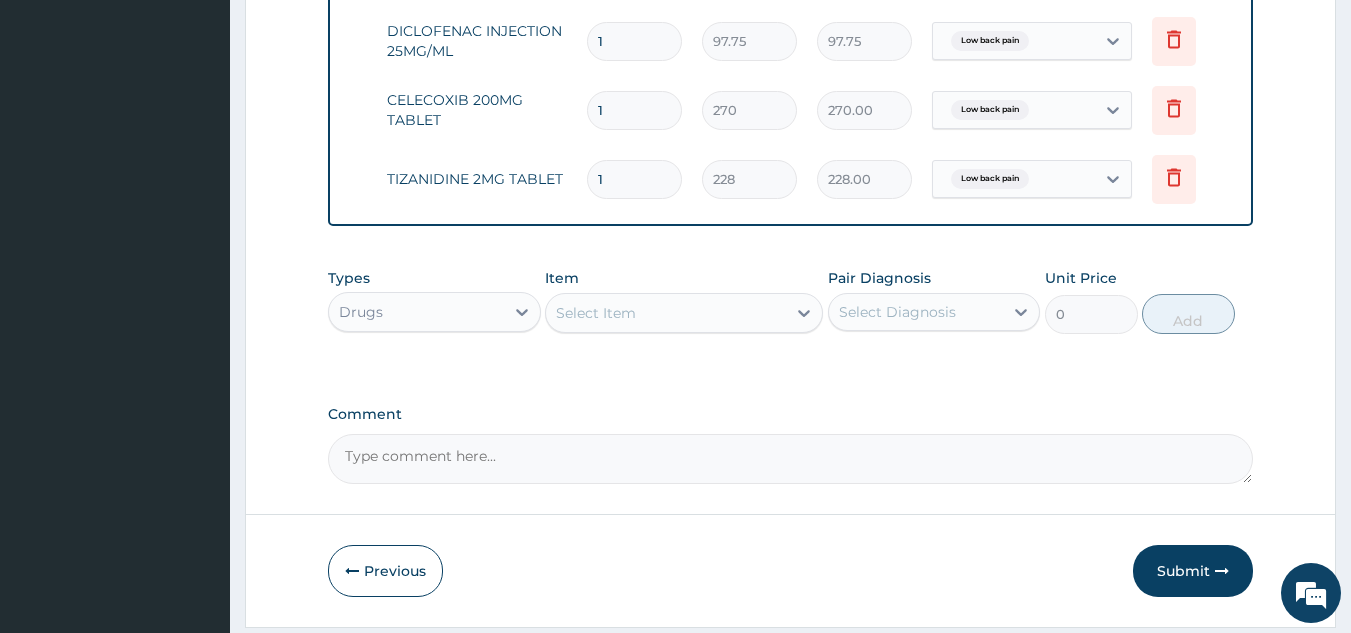 scroll, scrollTop: 897, scrollLeft: 0, axis: vertical 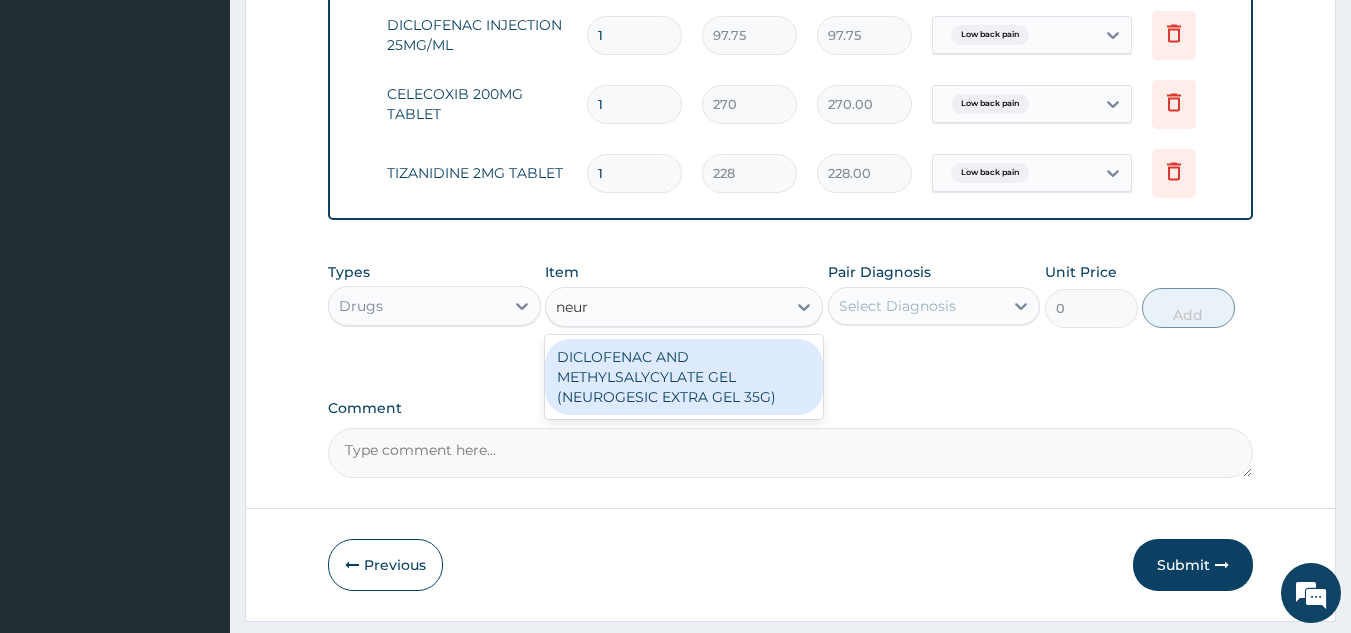 type on "neuro" 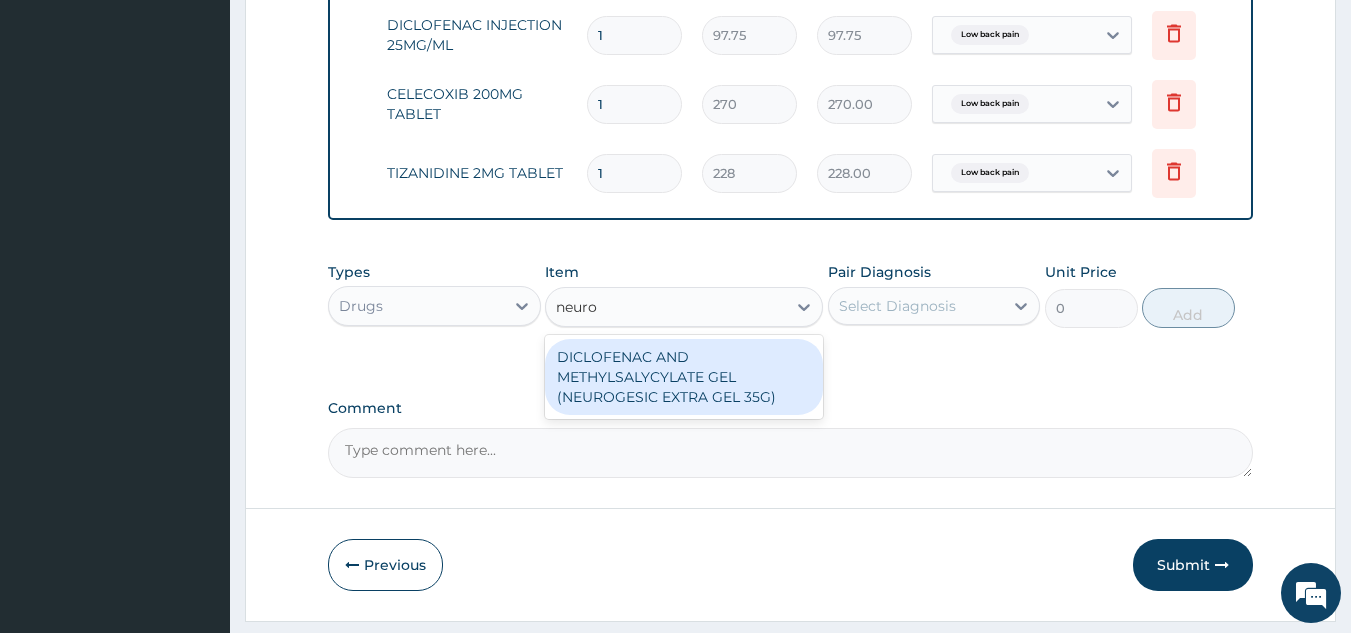 click on "DICLOFENAC AND METHYLSALYCYLATE GEL (NEUROGESIC EXTRA GEL 35G)" at bounding box center [684, 377] 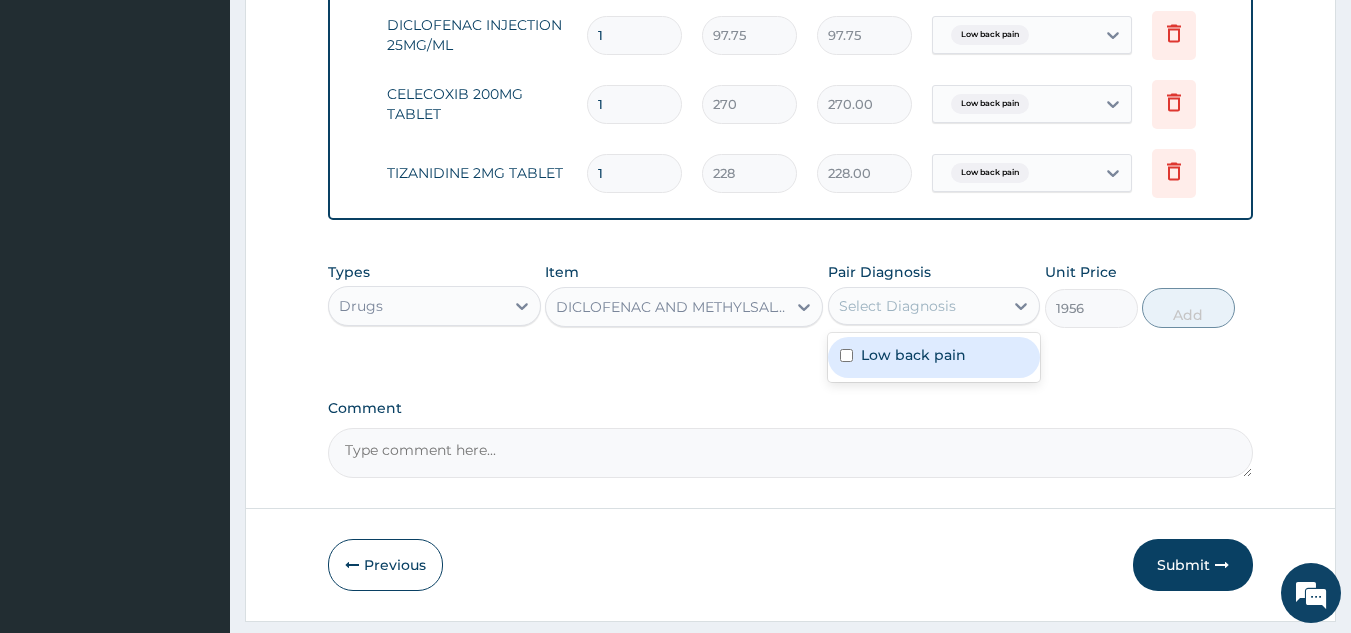 click on "Low back pain" at bounding box center (913, 355) 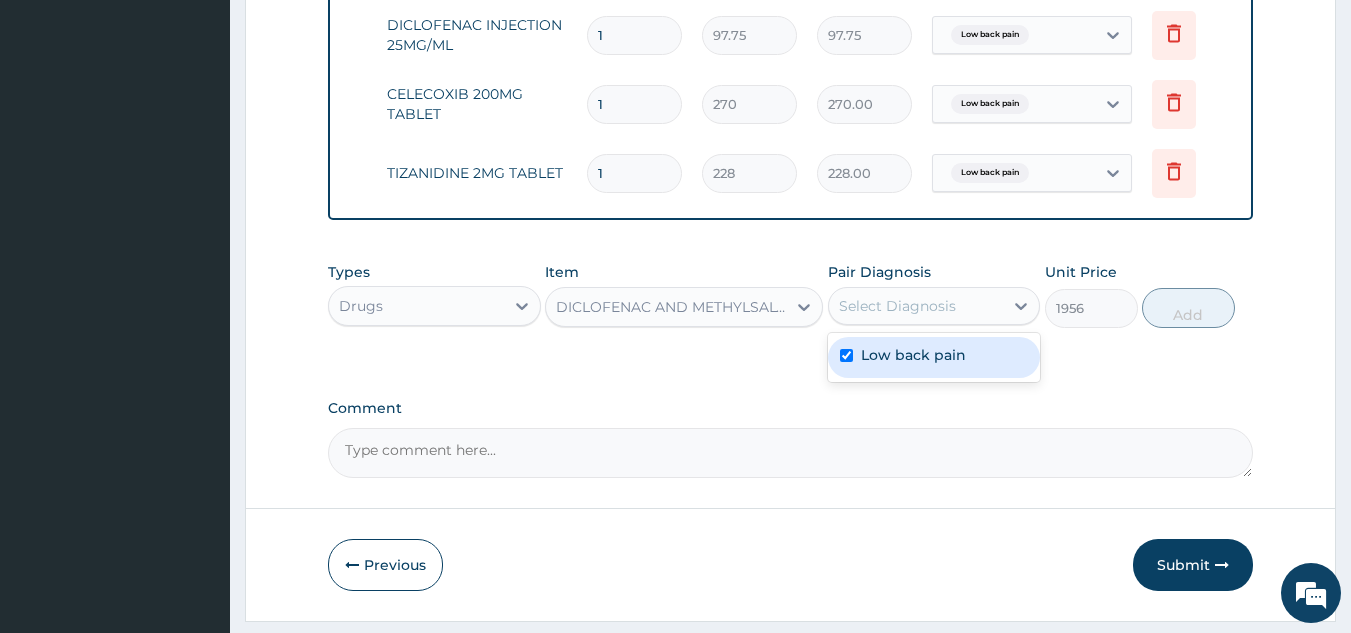 checkbox on "true" 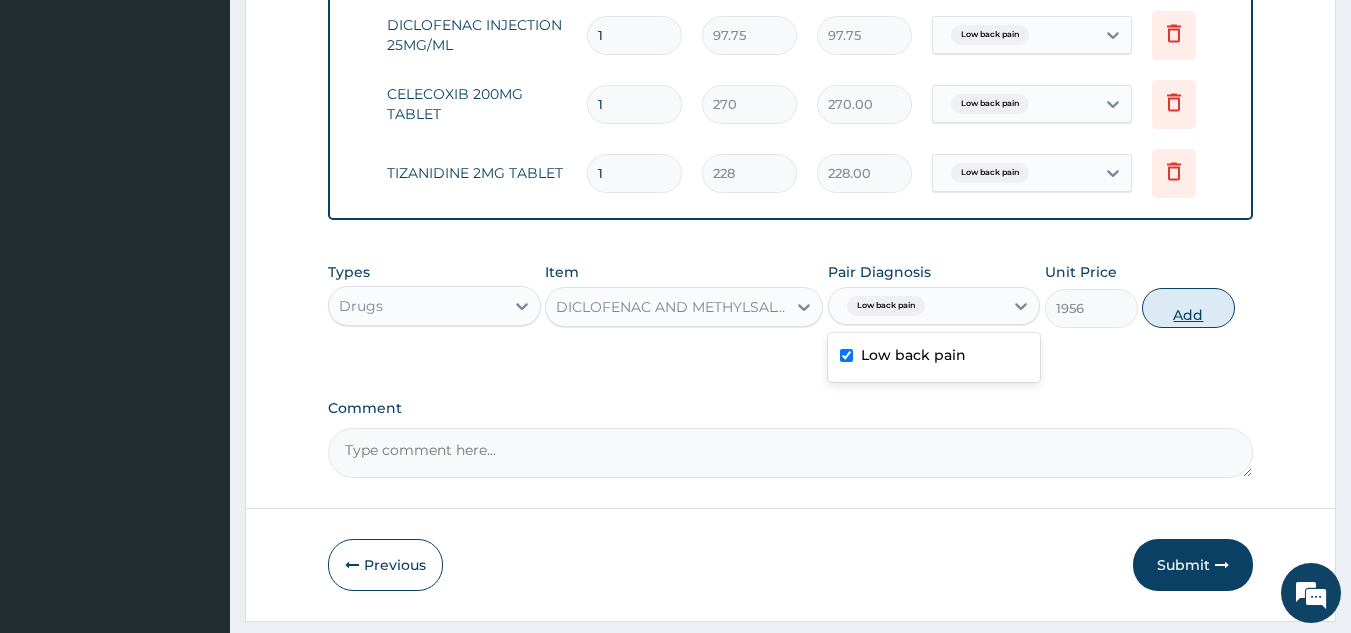click on "Add" at bounding box center [1188, 308] 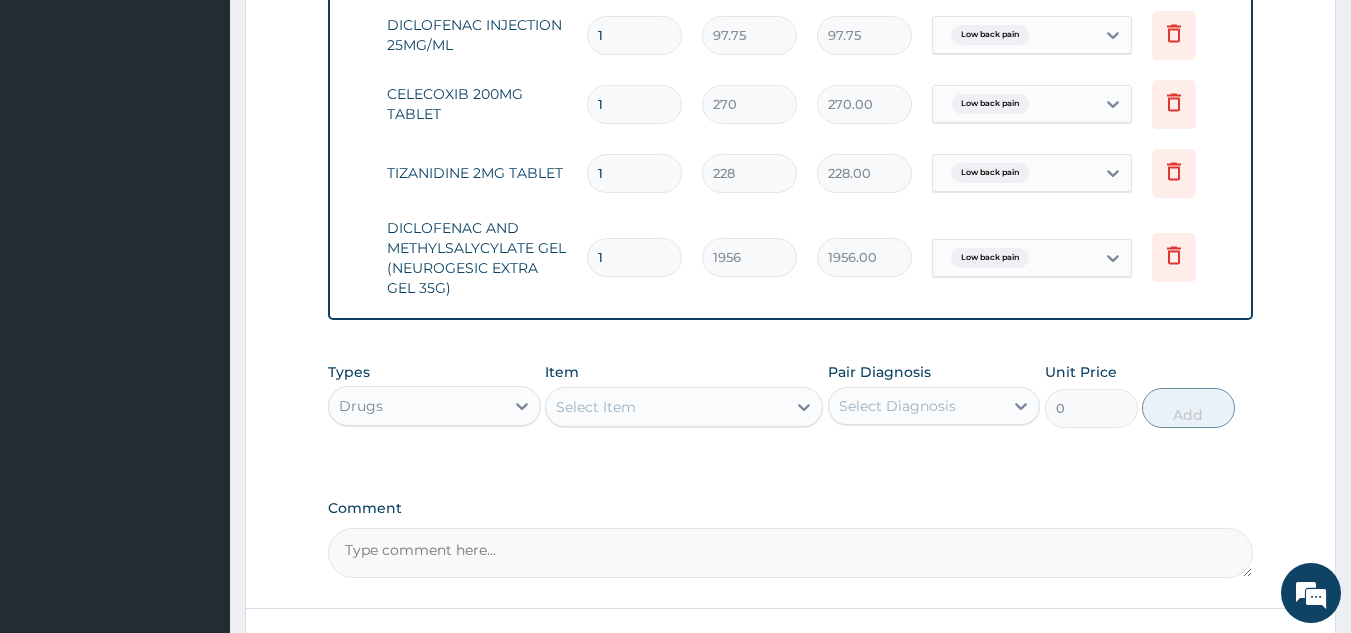 click on "1" at bounding box center (634, 173) 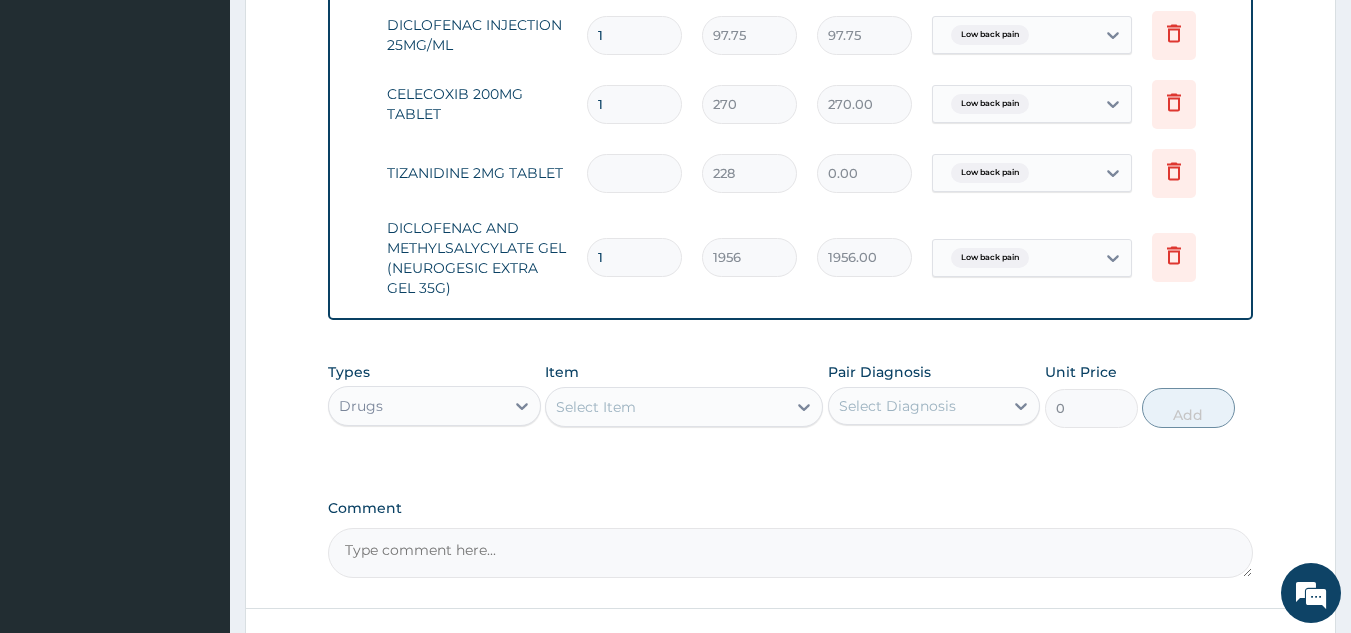 type on "6" 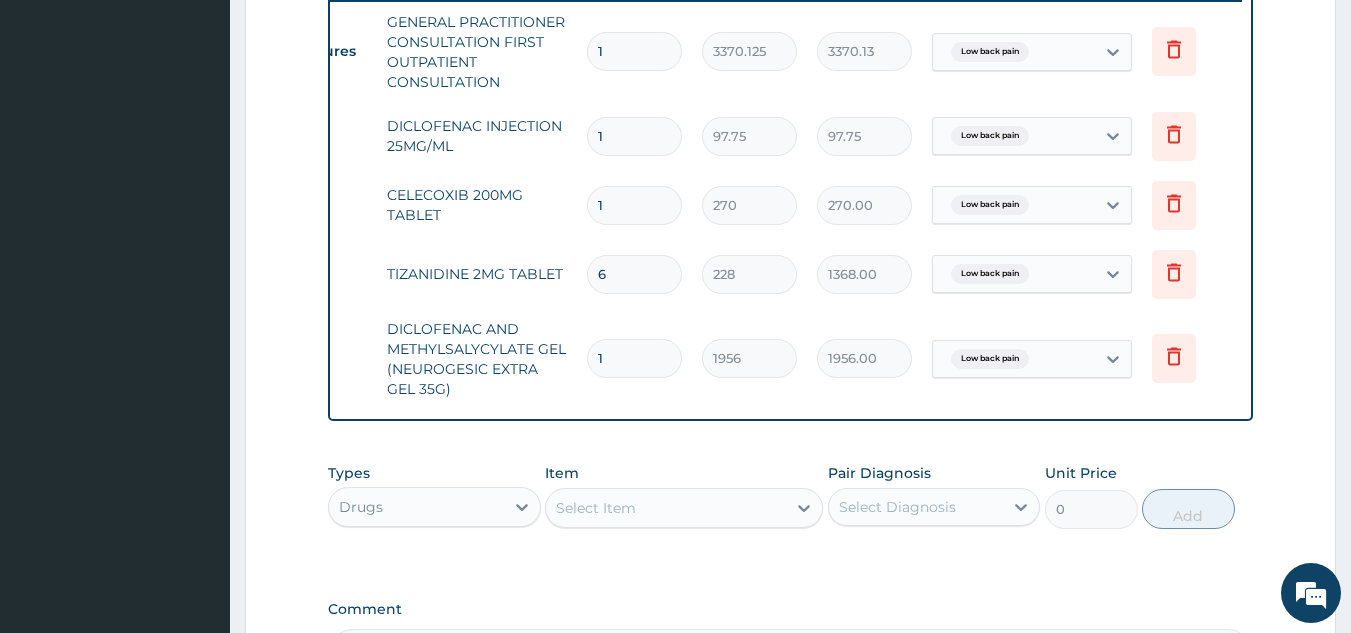 scroll, scrollTop: 778, scrollLeft: 0, axis: vertical 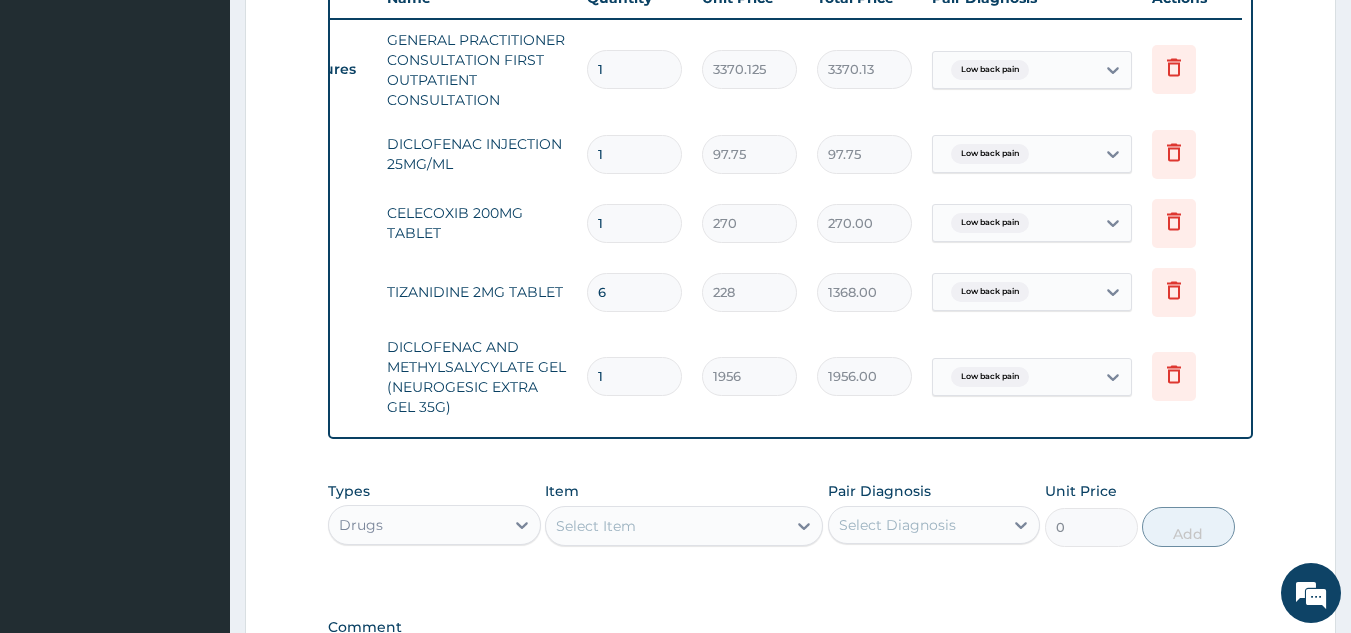 type on "6" 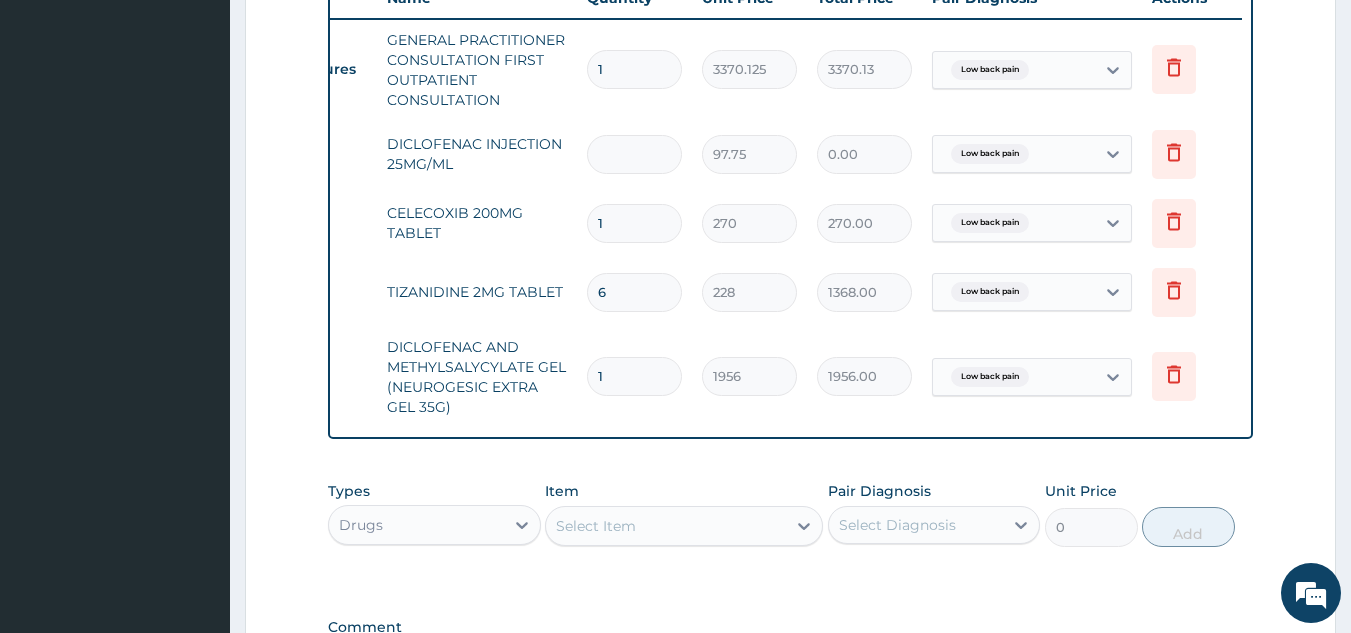 type on "3" 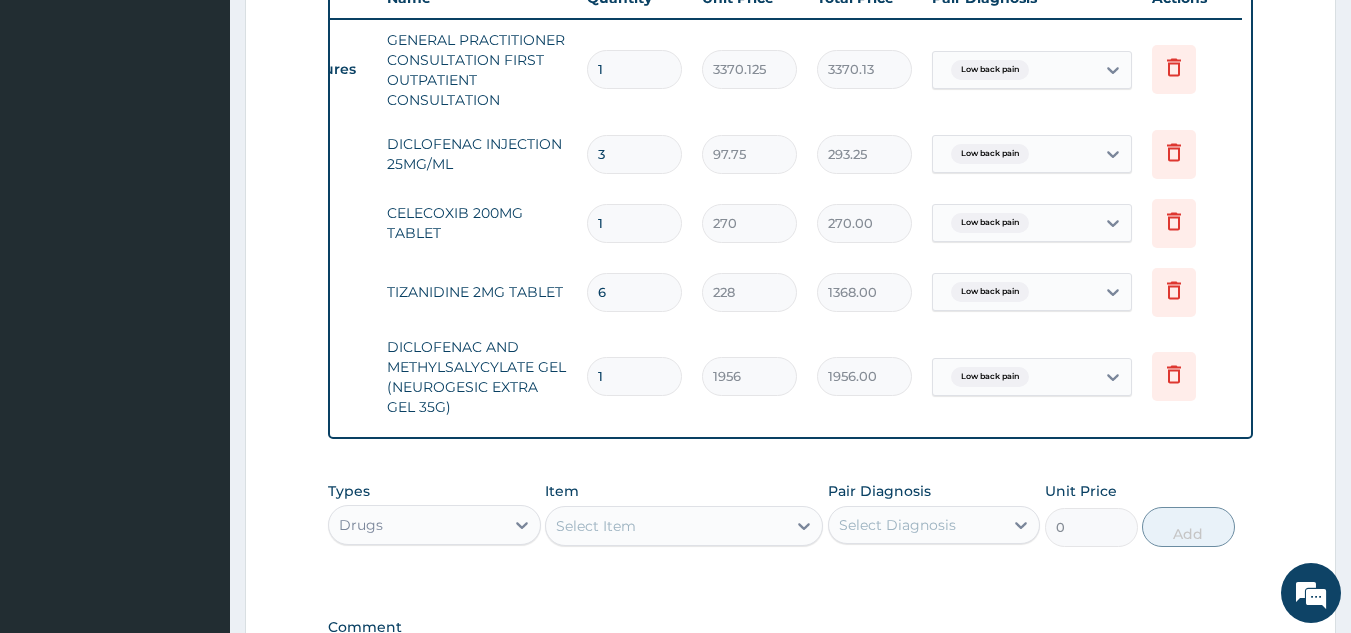 type on "3" 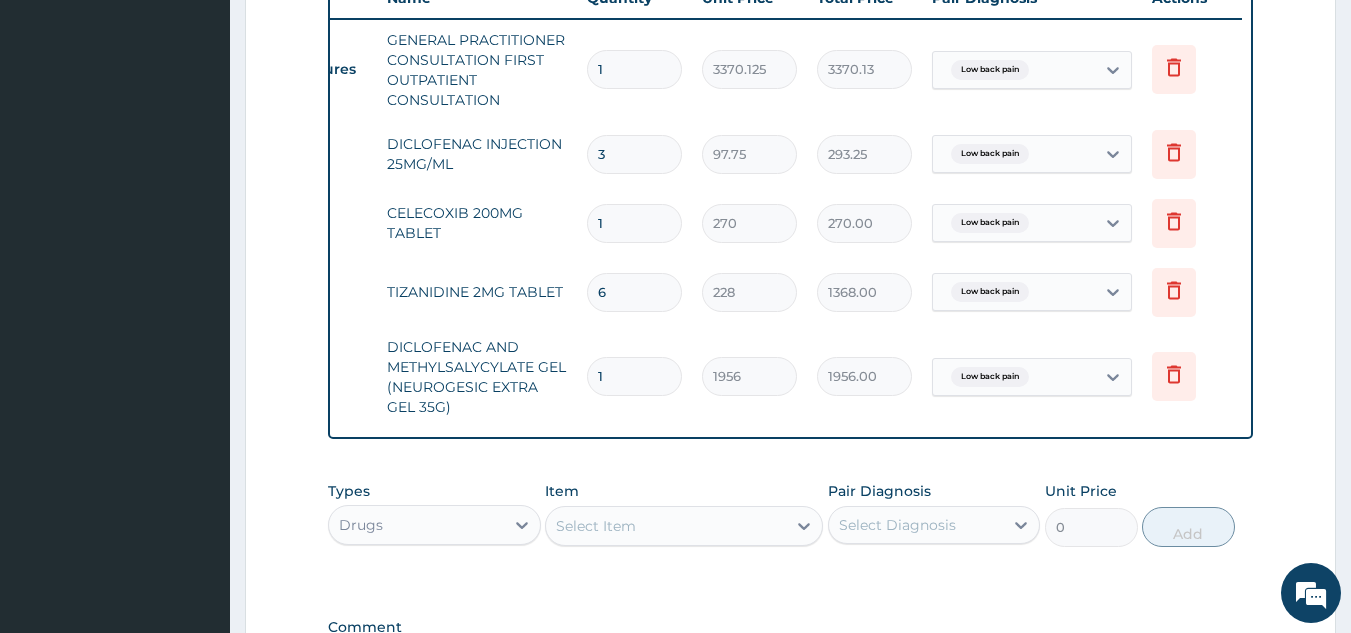 type on "10" 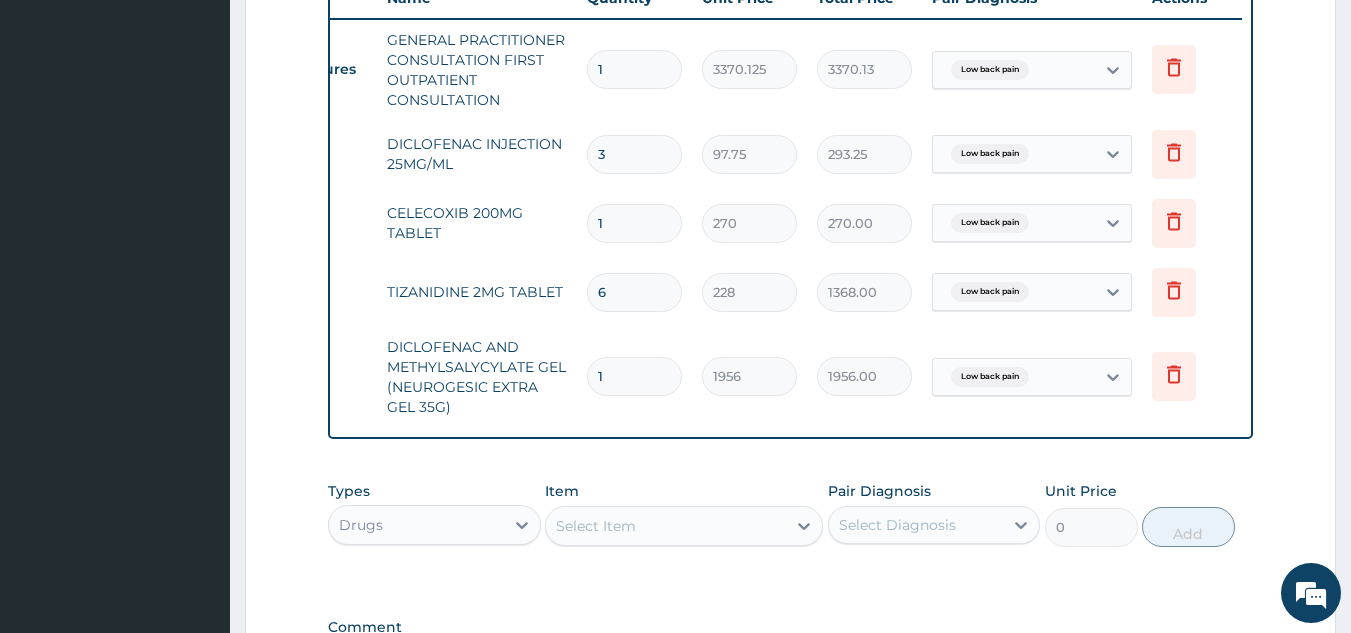 type on "2700.00" 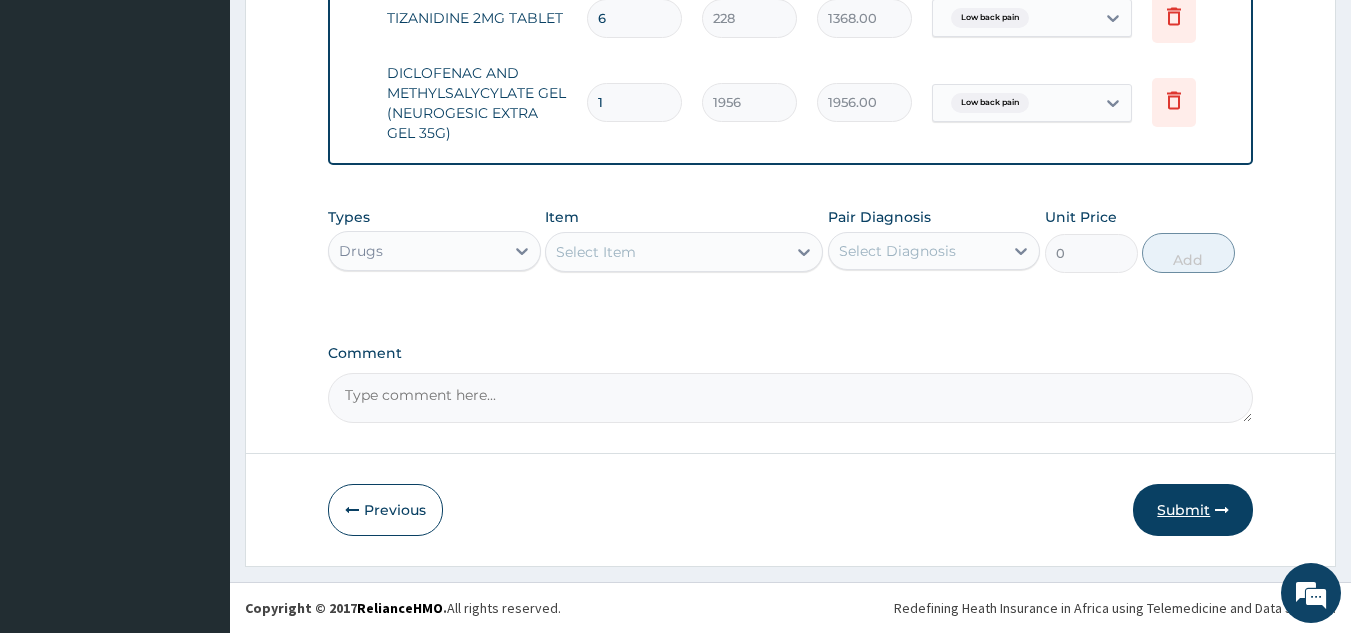 click on "Submit" at bounding box center [1193, 510] 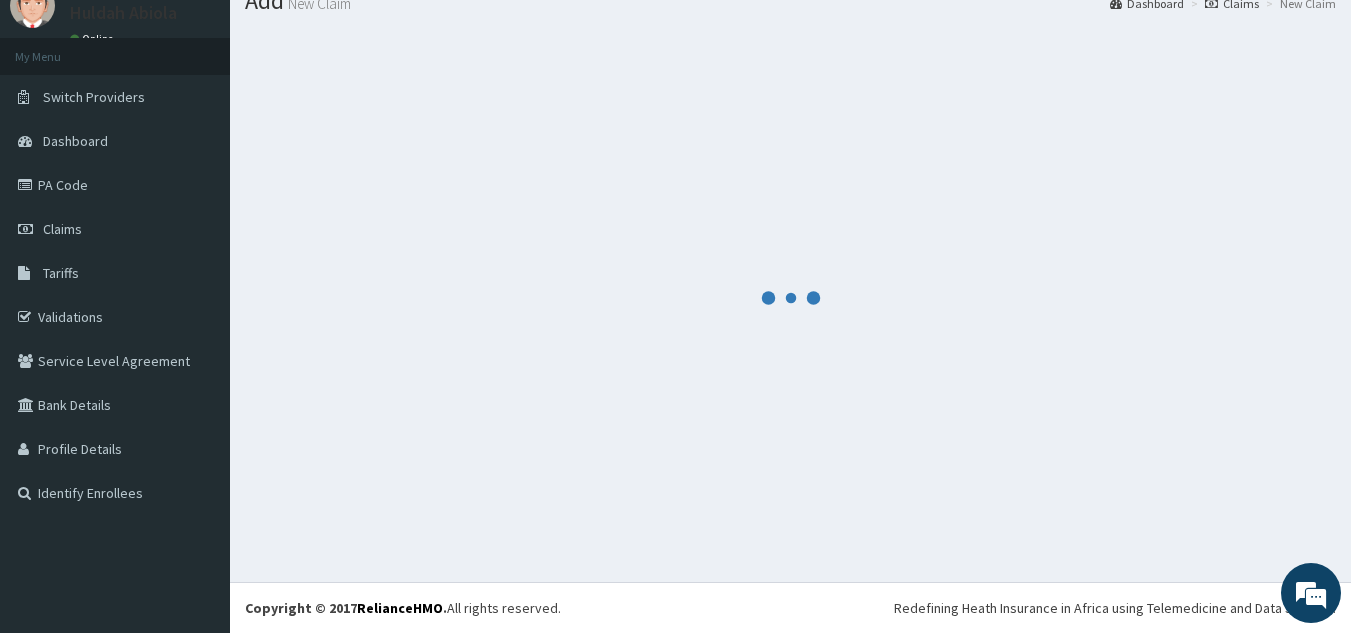 scroll, scrollTop: 77, scrollLeft: 0, axis: vertical 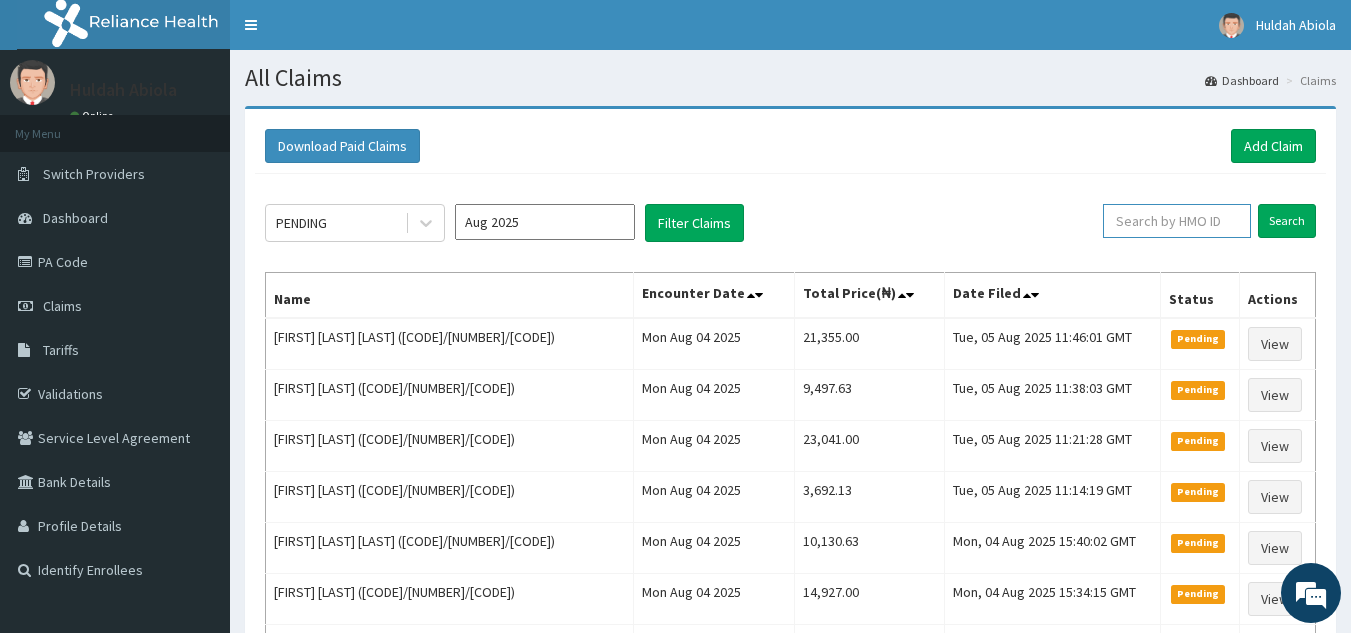 click at bounding box center (1177, 221) 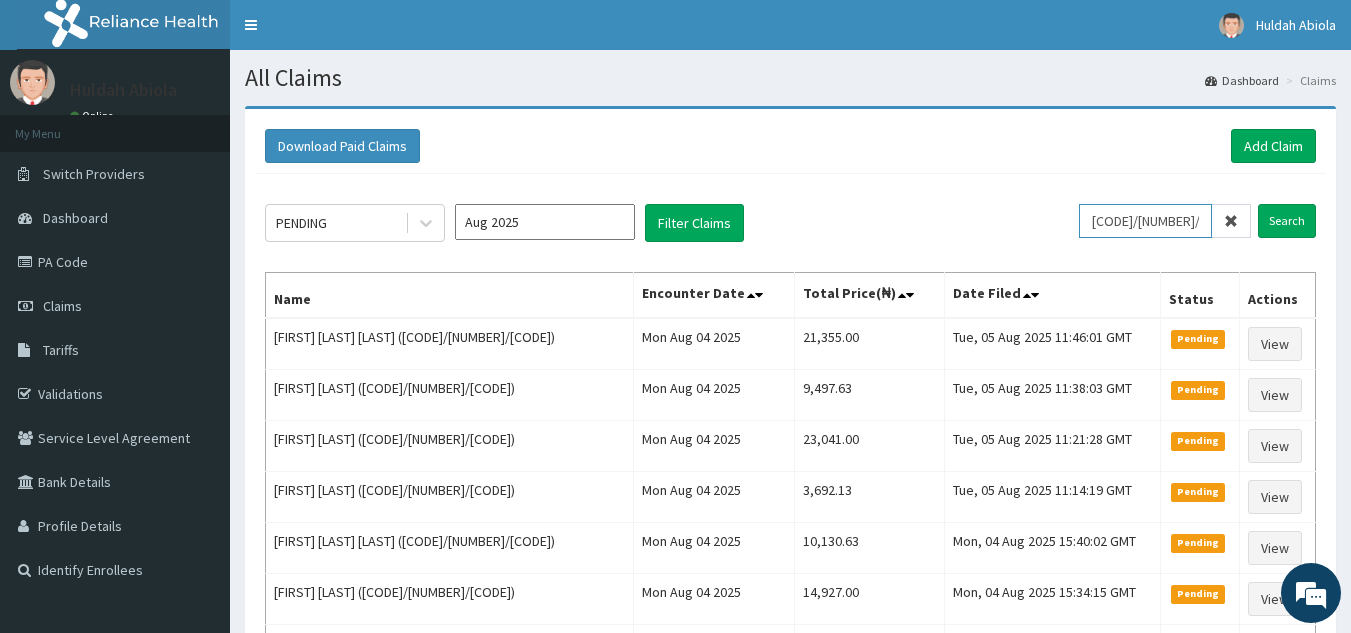 type on "[CODE]/[NUMBER]/[CODE]" 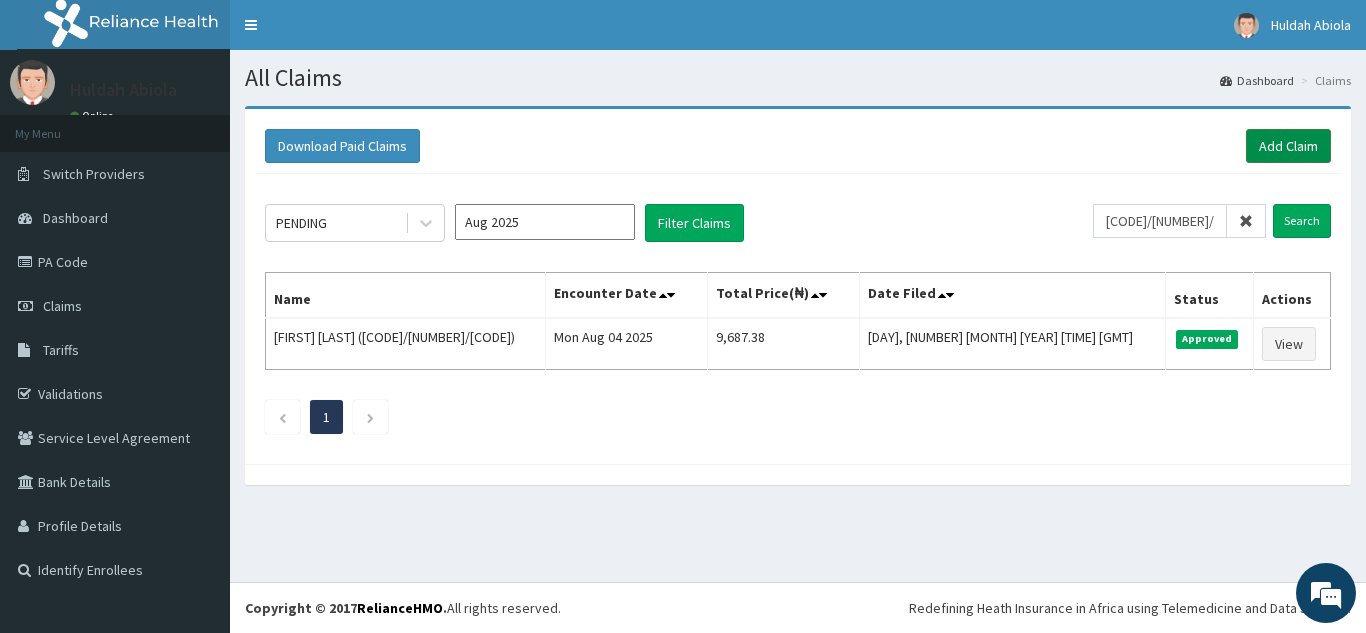click on "Add Claim" at bounding box center [1288, 146] 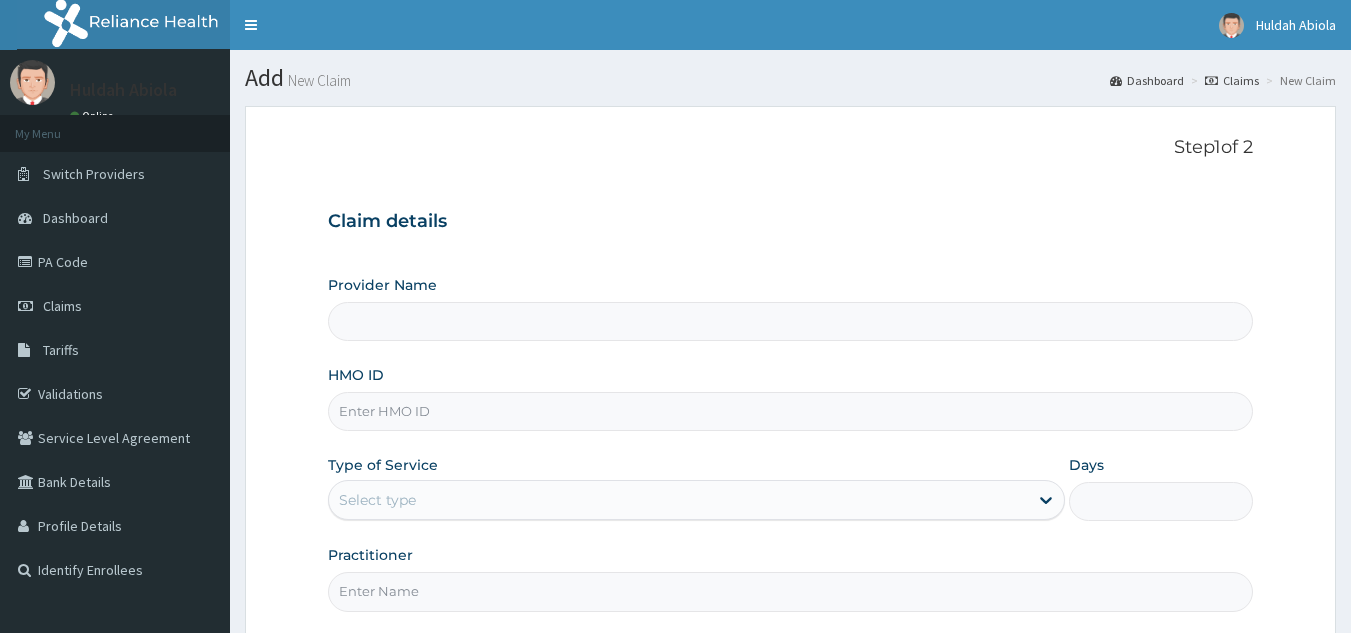 type on "Reliance Family Clinics (RFC) - Lekki" 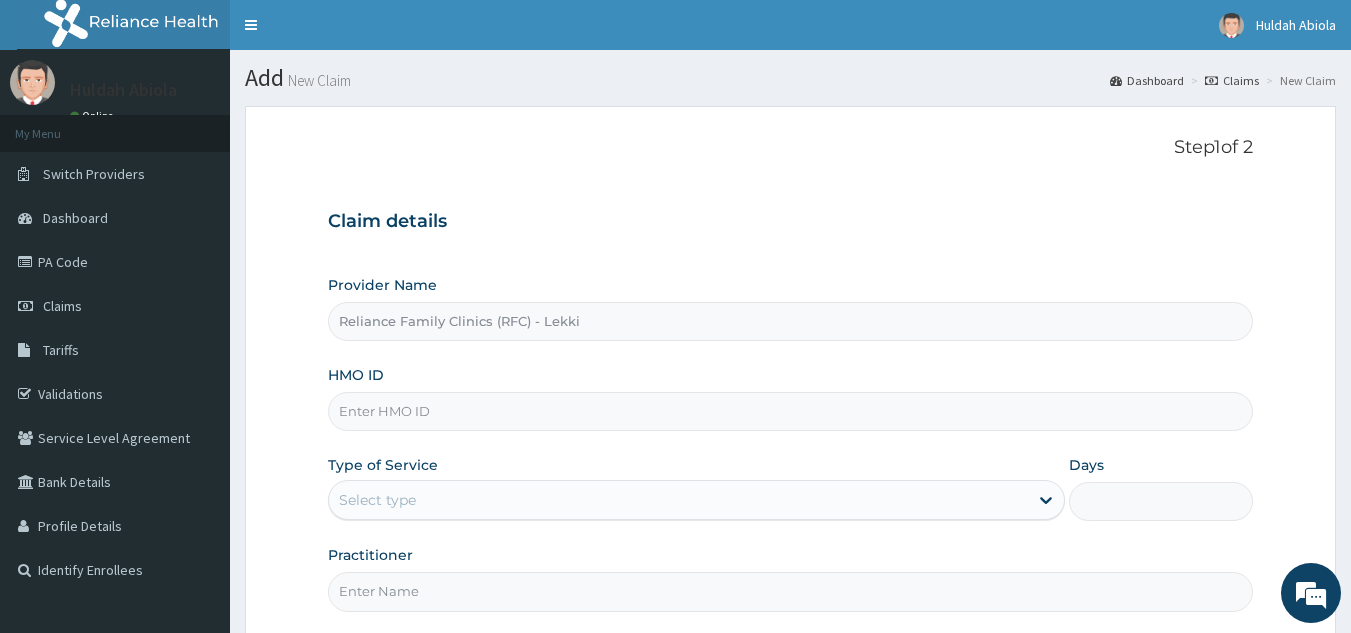 scroll, scrollTop: 0, scrollLeft: 0, axis: both 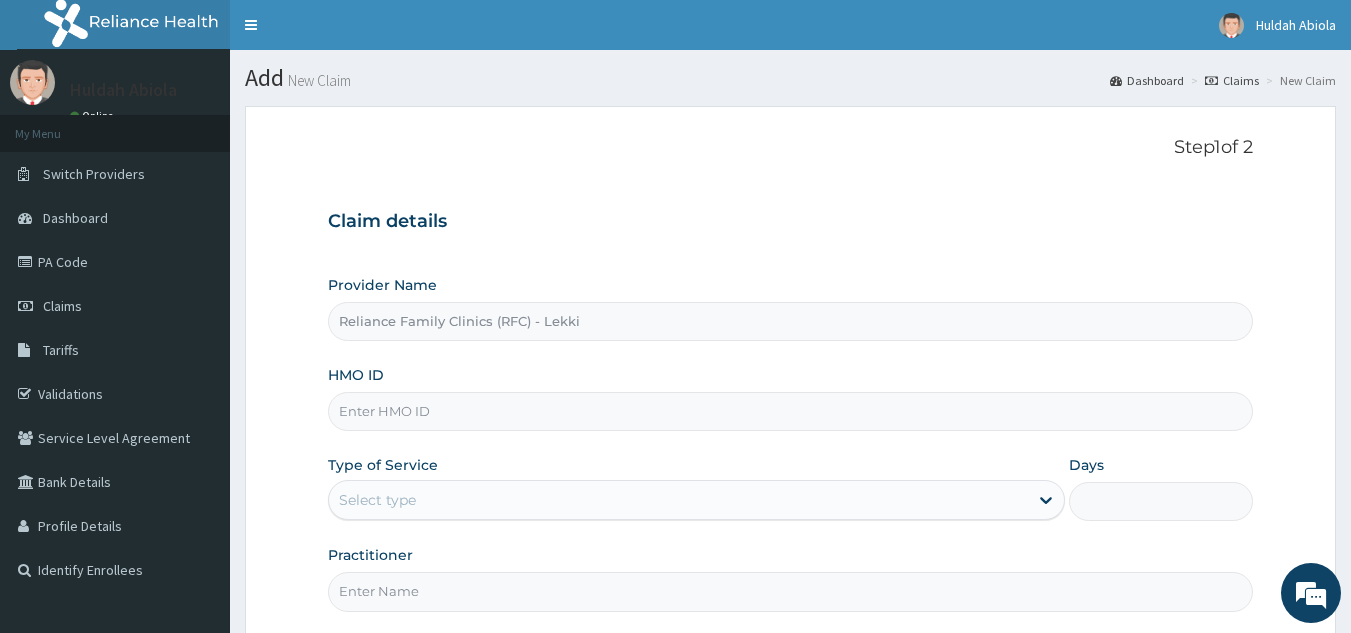 click on "HMO ID" at bounding box center [791, 411] 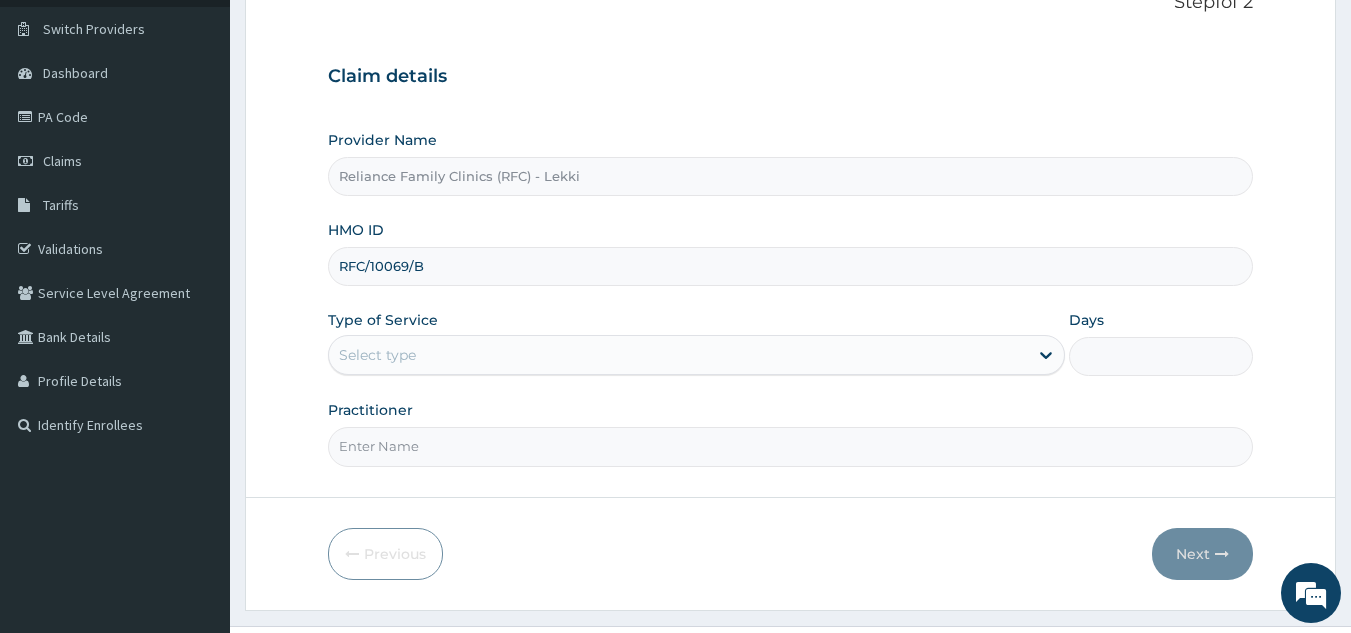 scroll, scrollTop: 146, scrollLeft: 0, axis: vertical 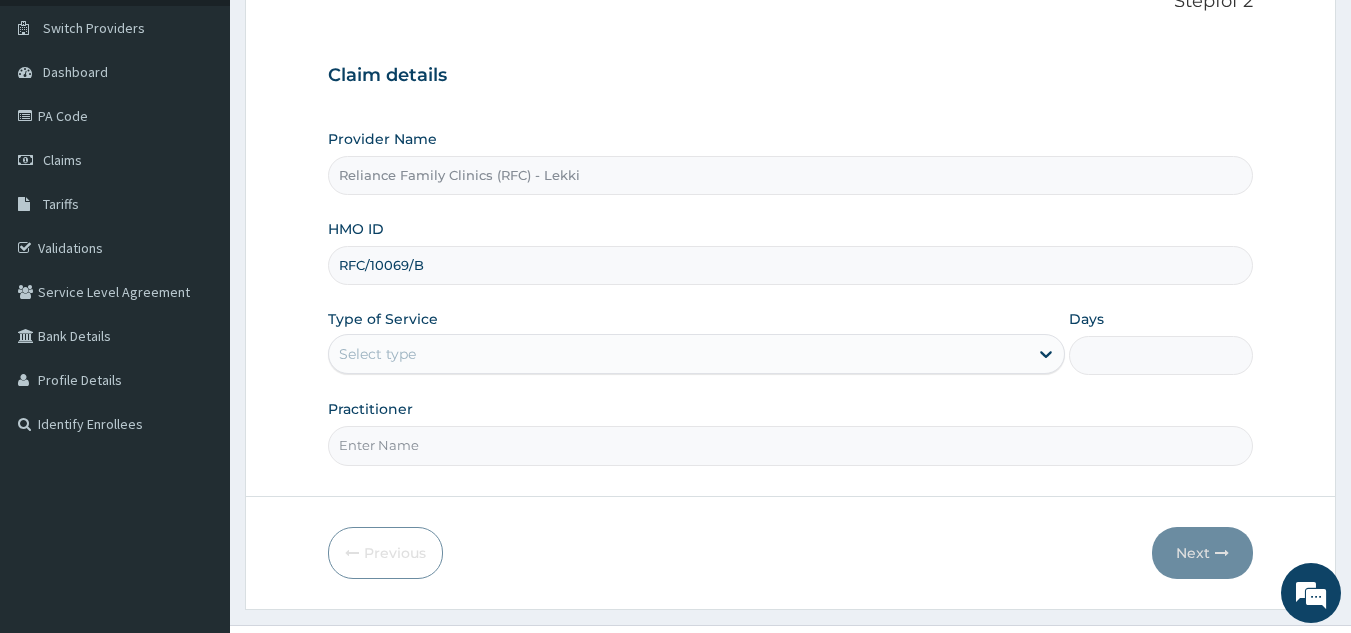 type on "RFC/10069/B" 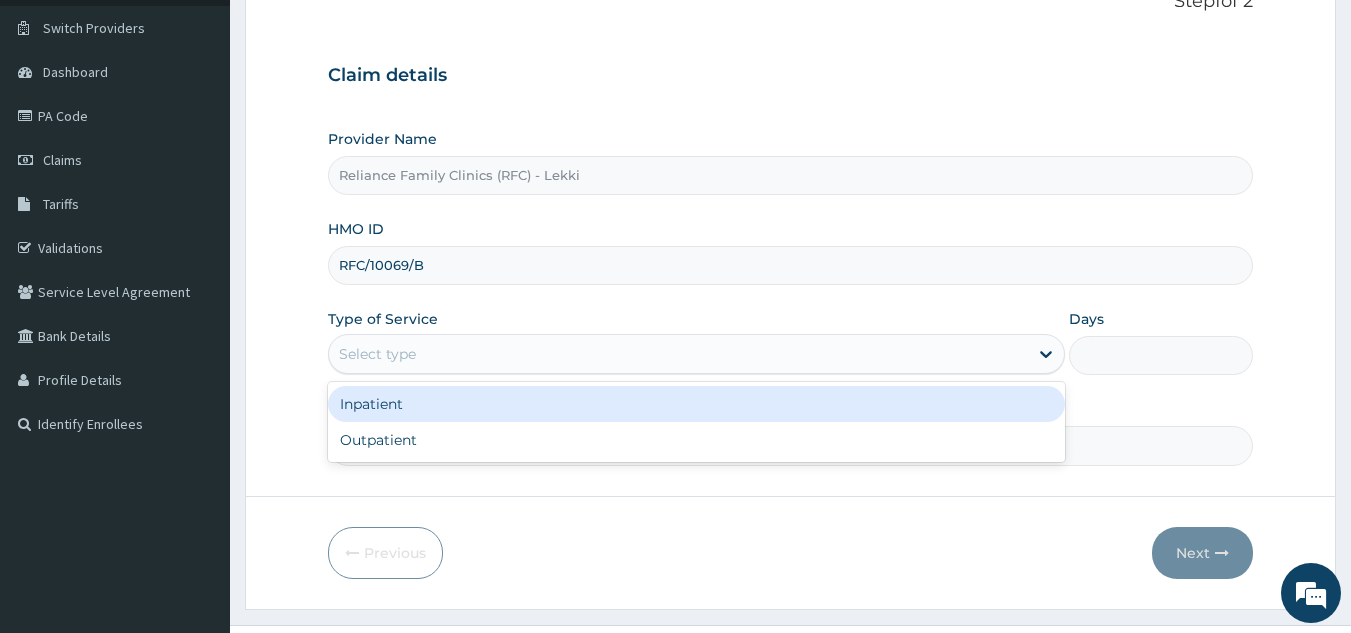click on "Outpatient" at bounding box center (696, 440) 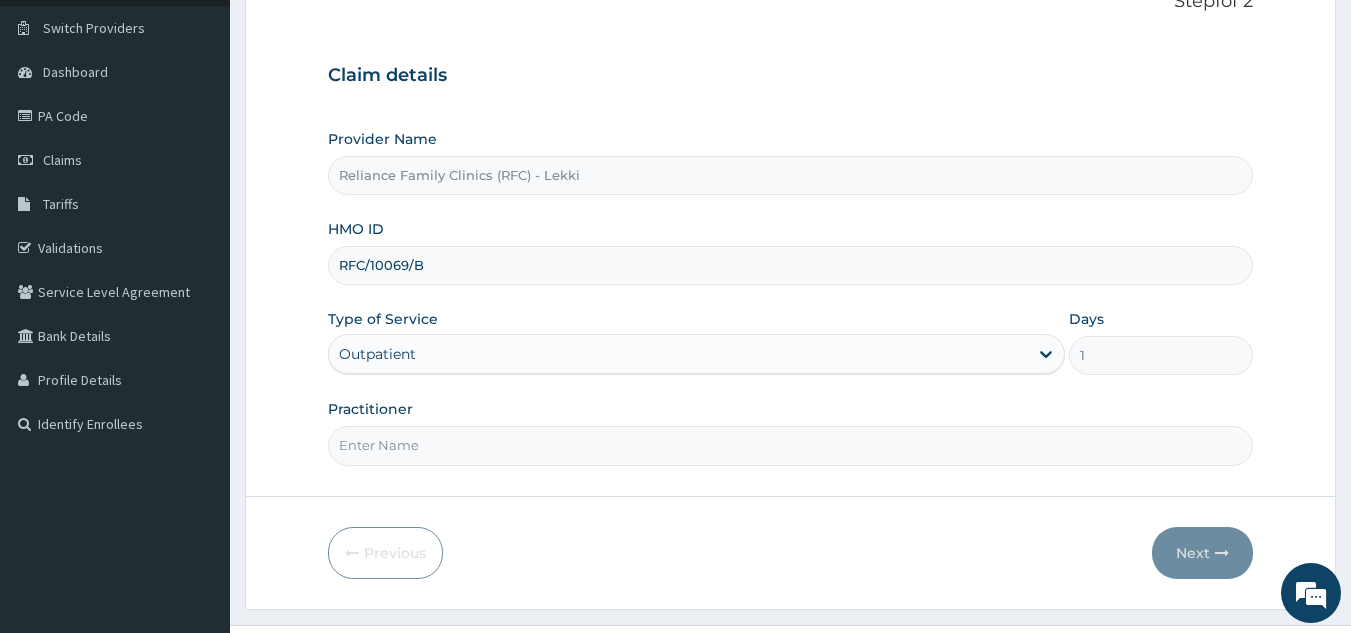 click on "Practitioner" at bounding box center [791, 445] 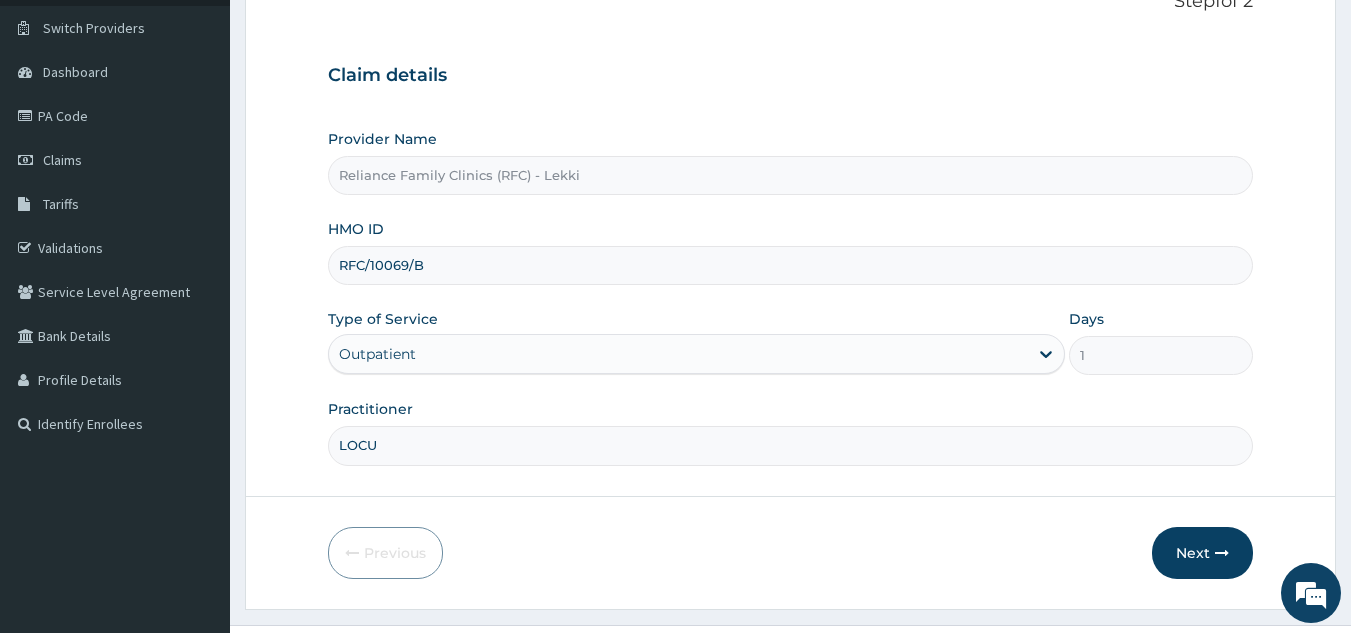 type on "LOCUM" 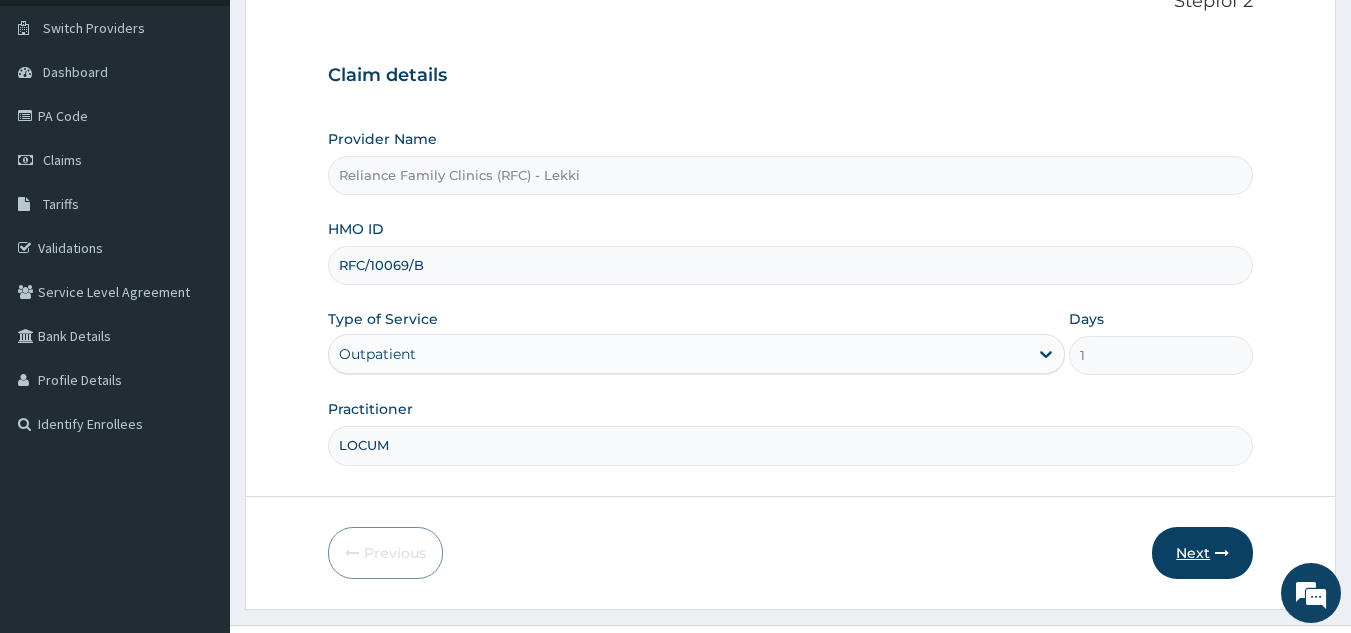 click at bounding box center [1222, 553] 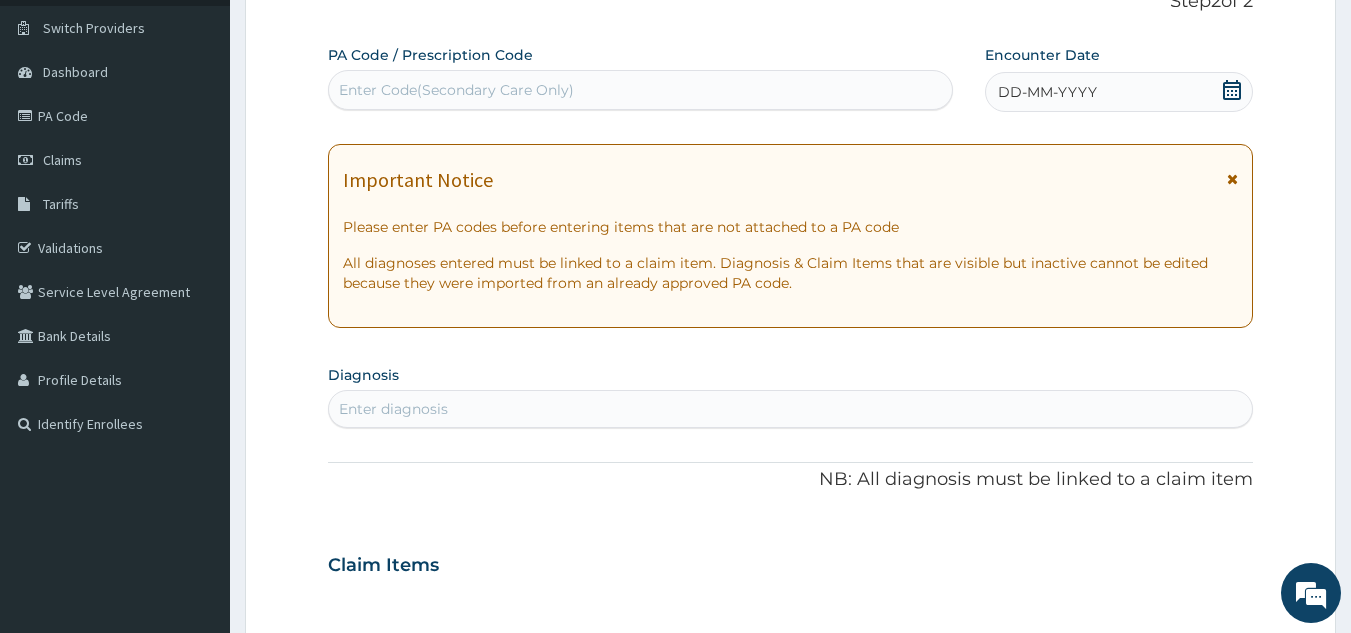 click on "DD-MM-YYYY" at bounding box center [1119, 92] 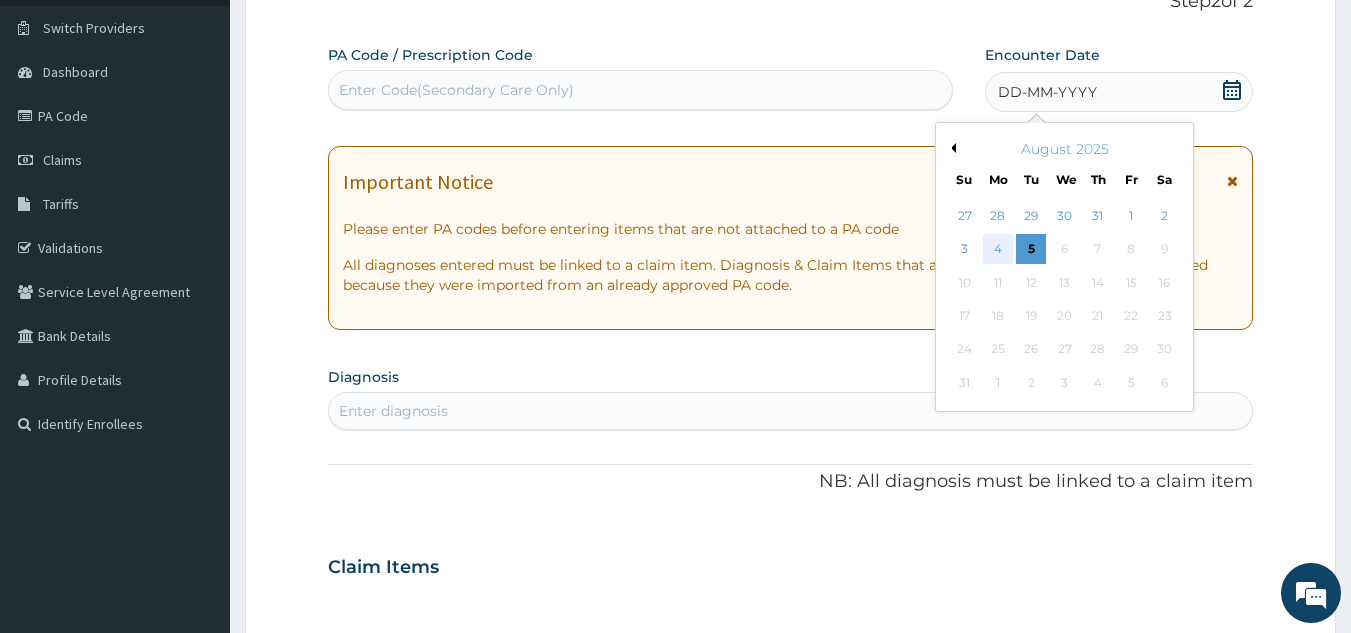 click on "4" at bounding box center (998, 250) 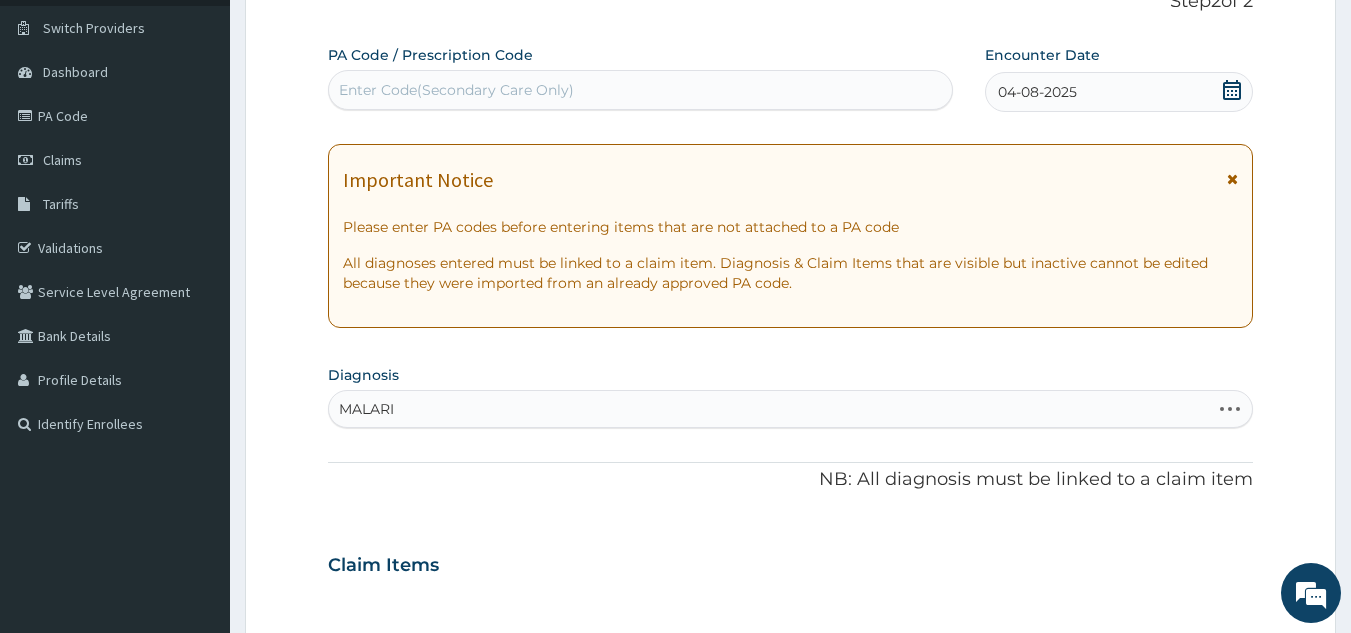 type on "MALARIA" 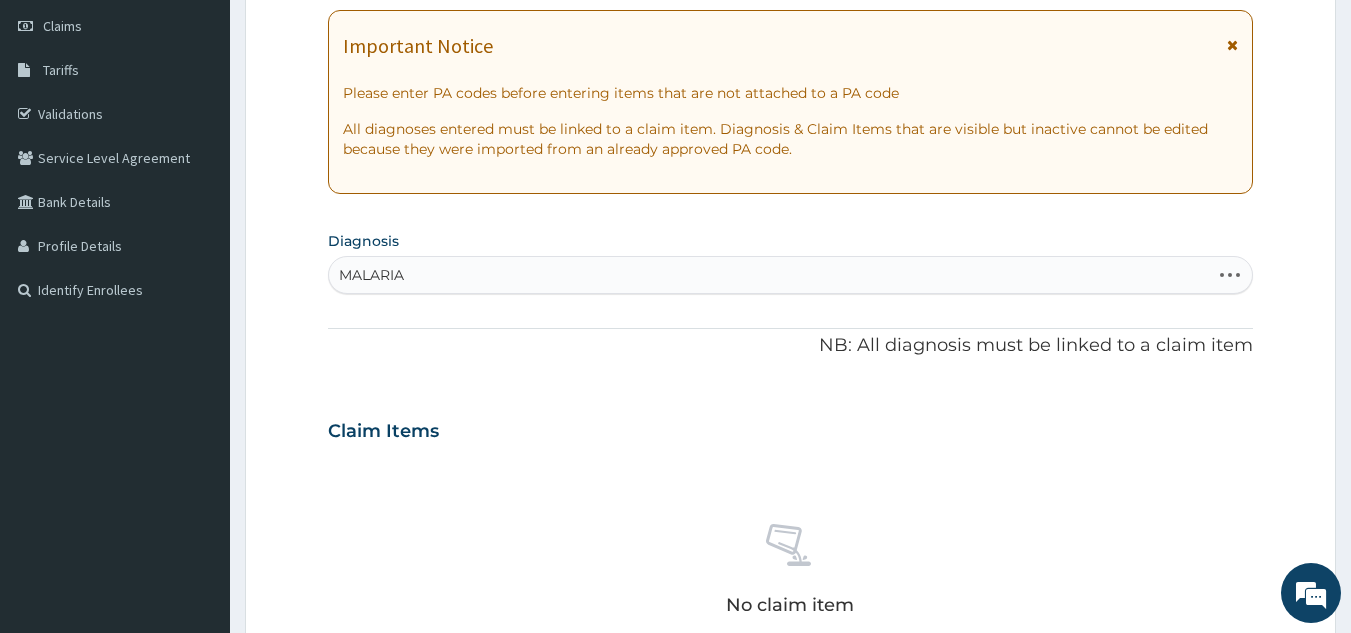 scroll, scrollTop: 285, scrollLeft: 0, axis: vertical 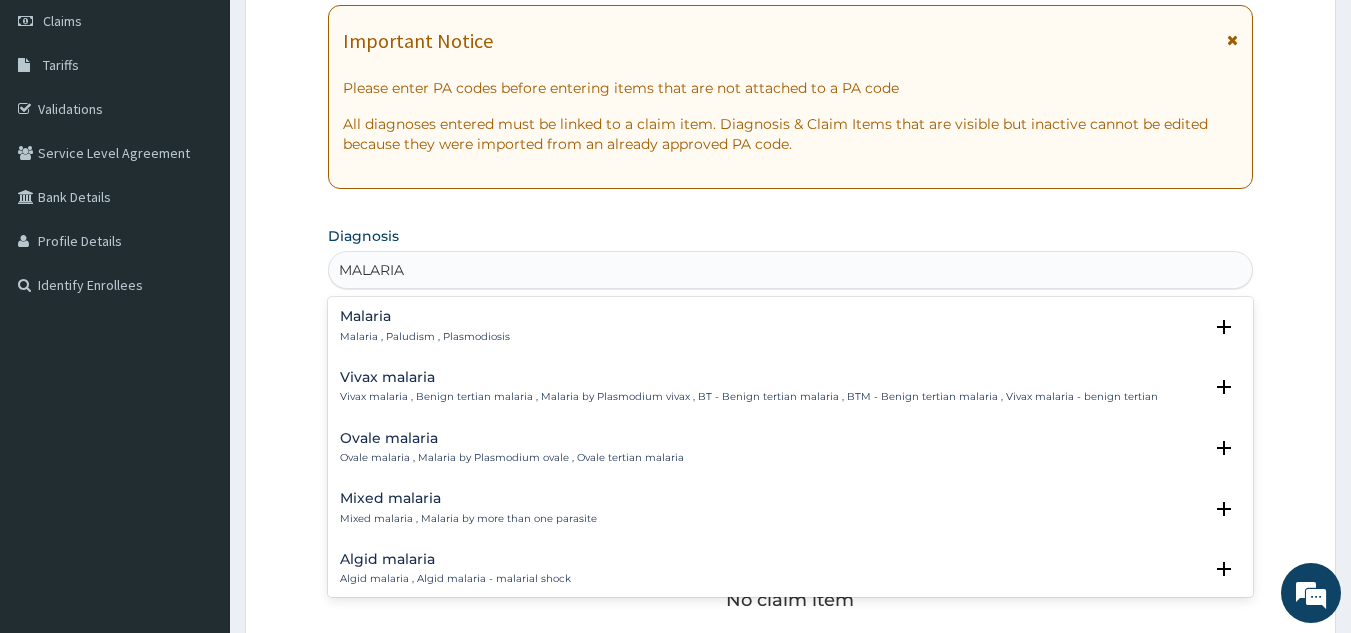 click on "Malaria , Paludism , Plasmodiosis" at bounding box center [425, 337] 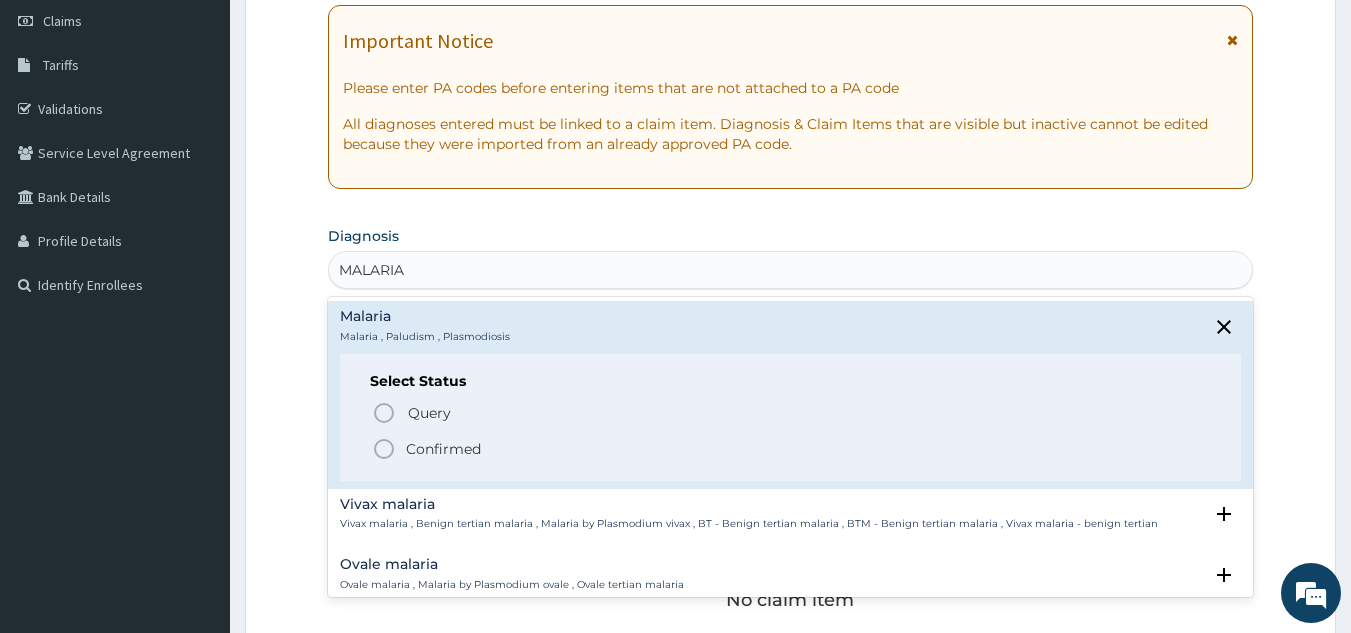 click on "Confirmed" at bounding box center [443, 449] 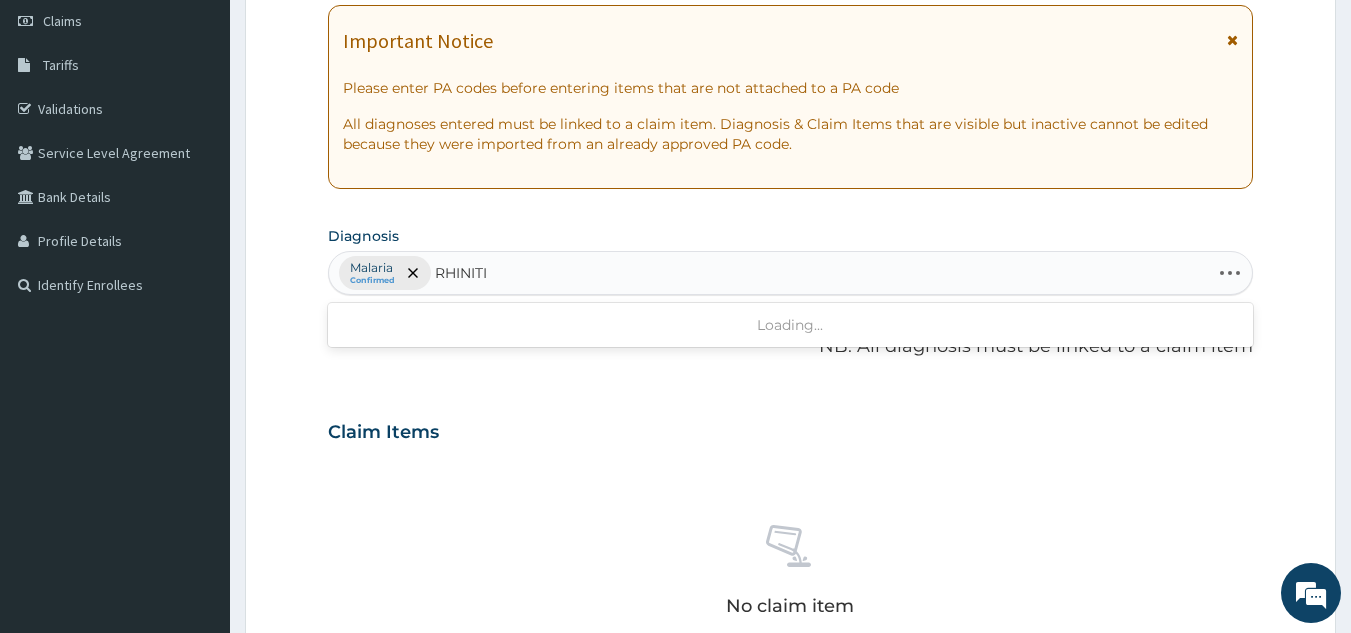 type on "RHINITIS" 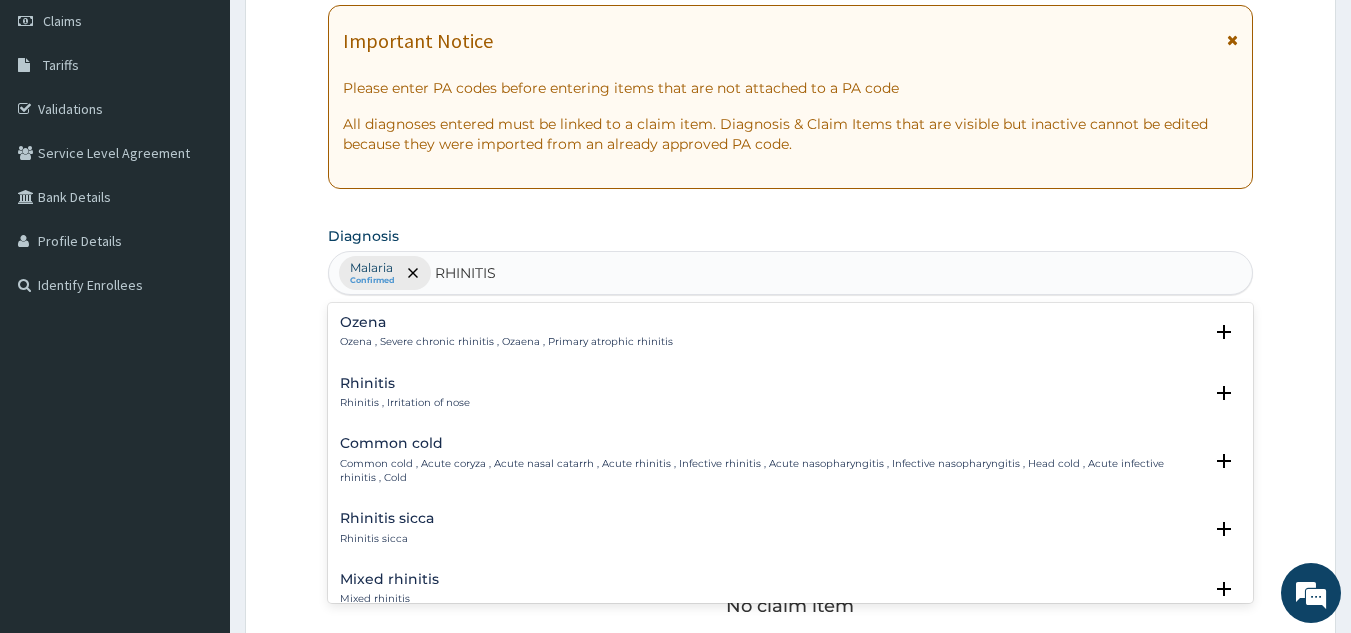 click on "Rhinitis" at bounding box center (405, 383) 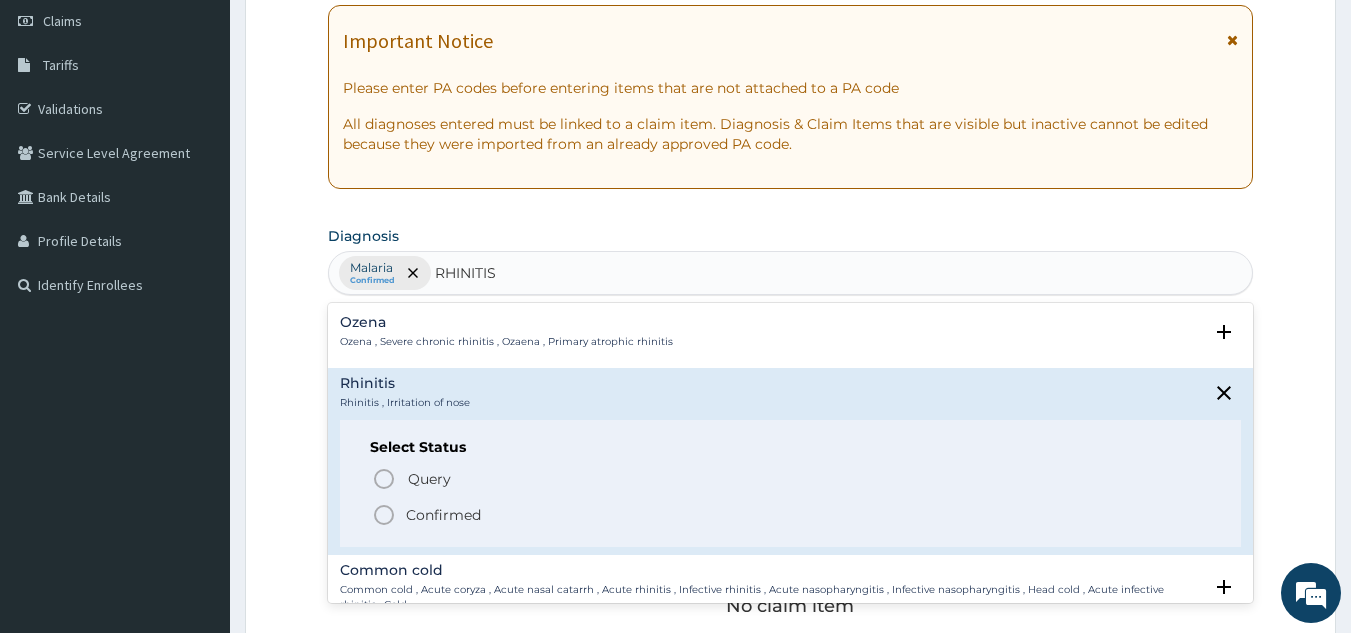 click on "Confirmed" at bounding box center (443, 515) 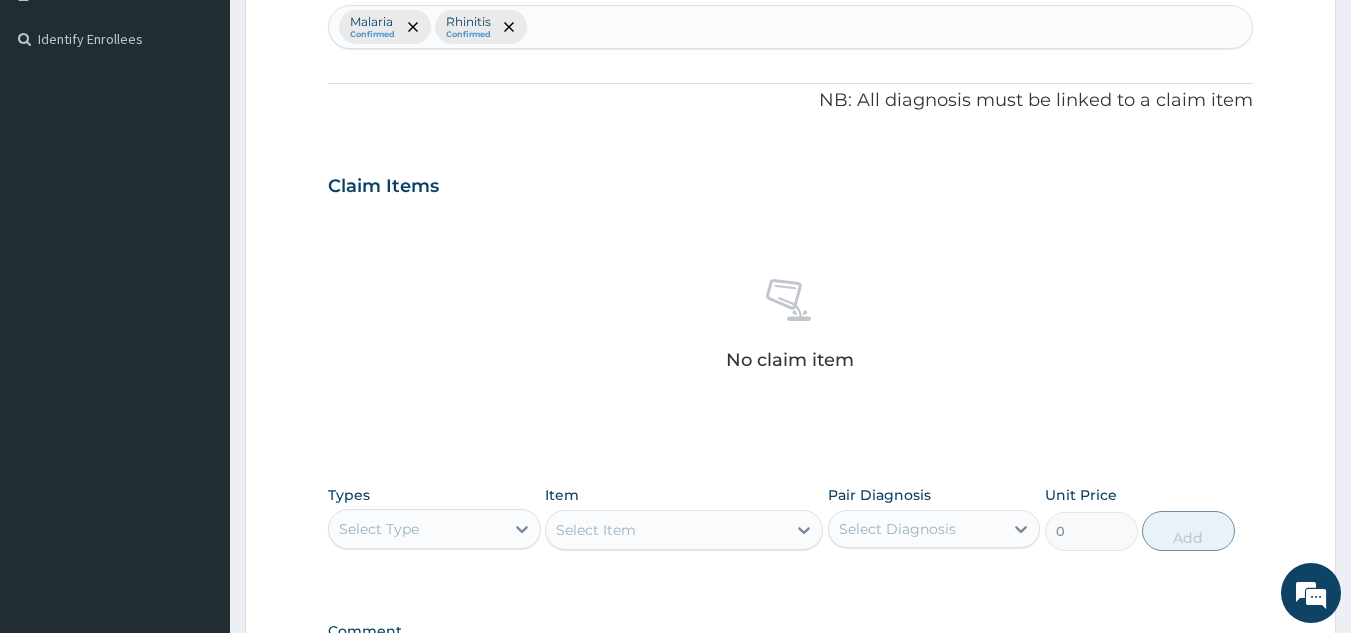 scroll, scrollTop: 809, scrollLeft: 0, axis: vertical 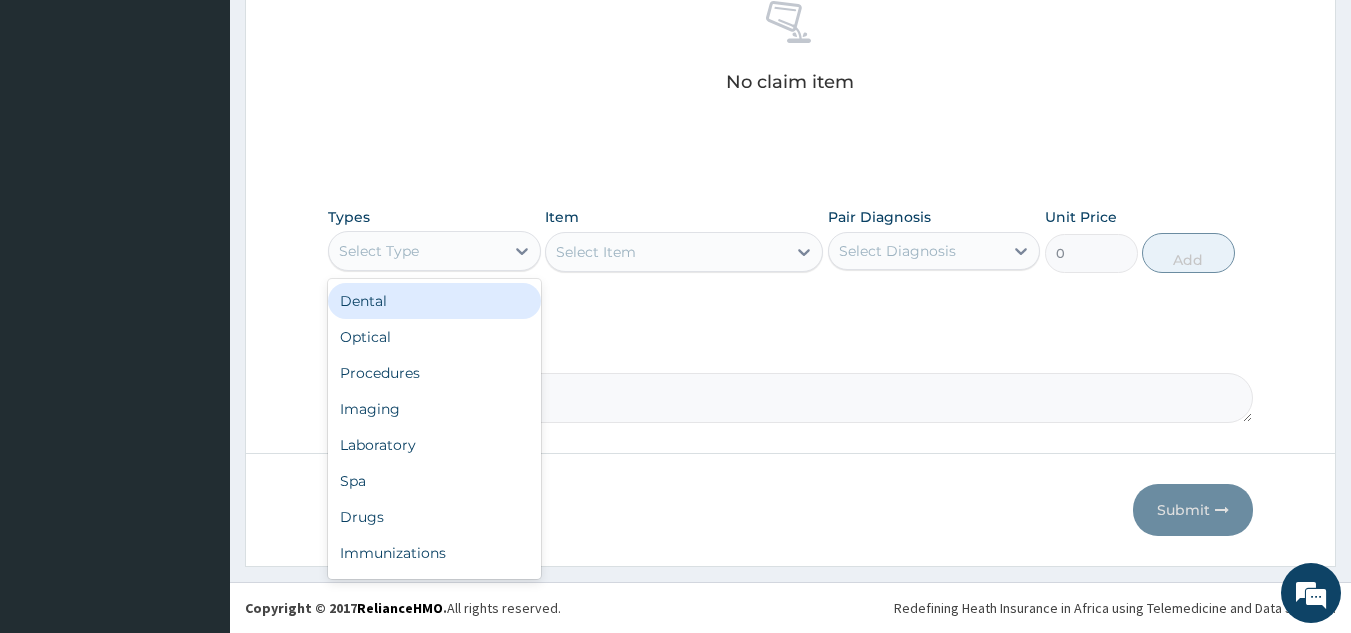 click on "Procedures" at bounding box center (434, 373) 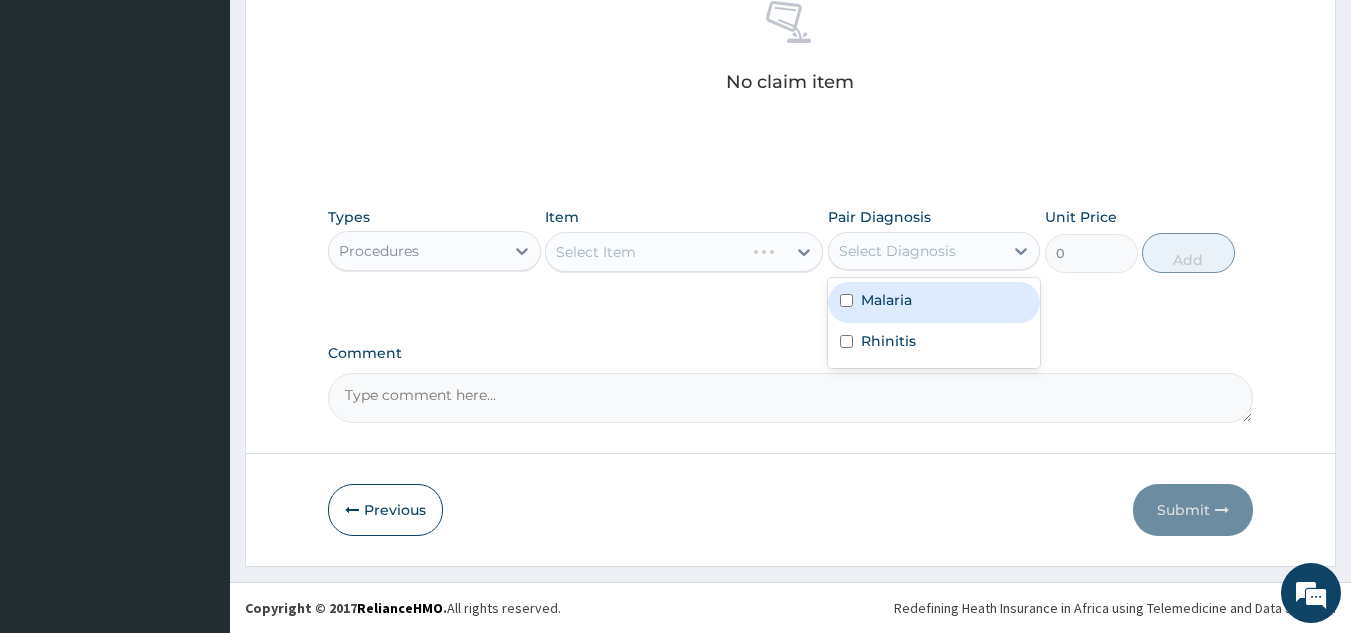 click on "Malaria" at bounding box center (934, 302) 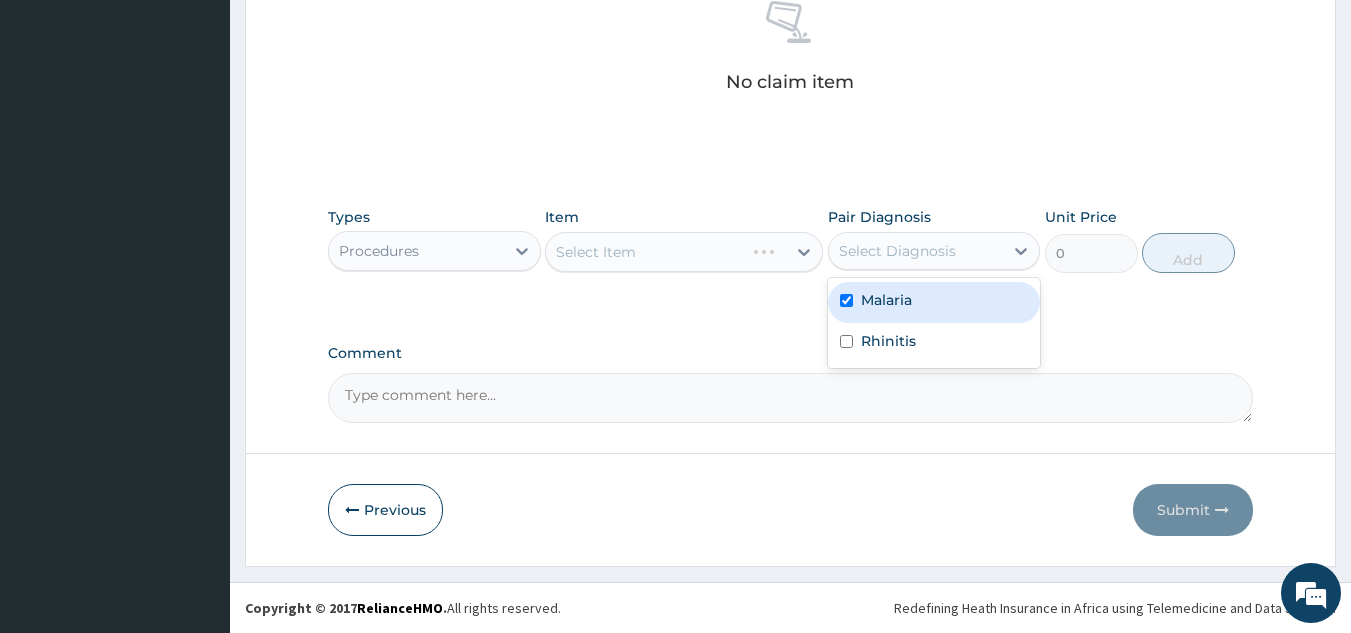 checkbox on "true" 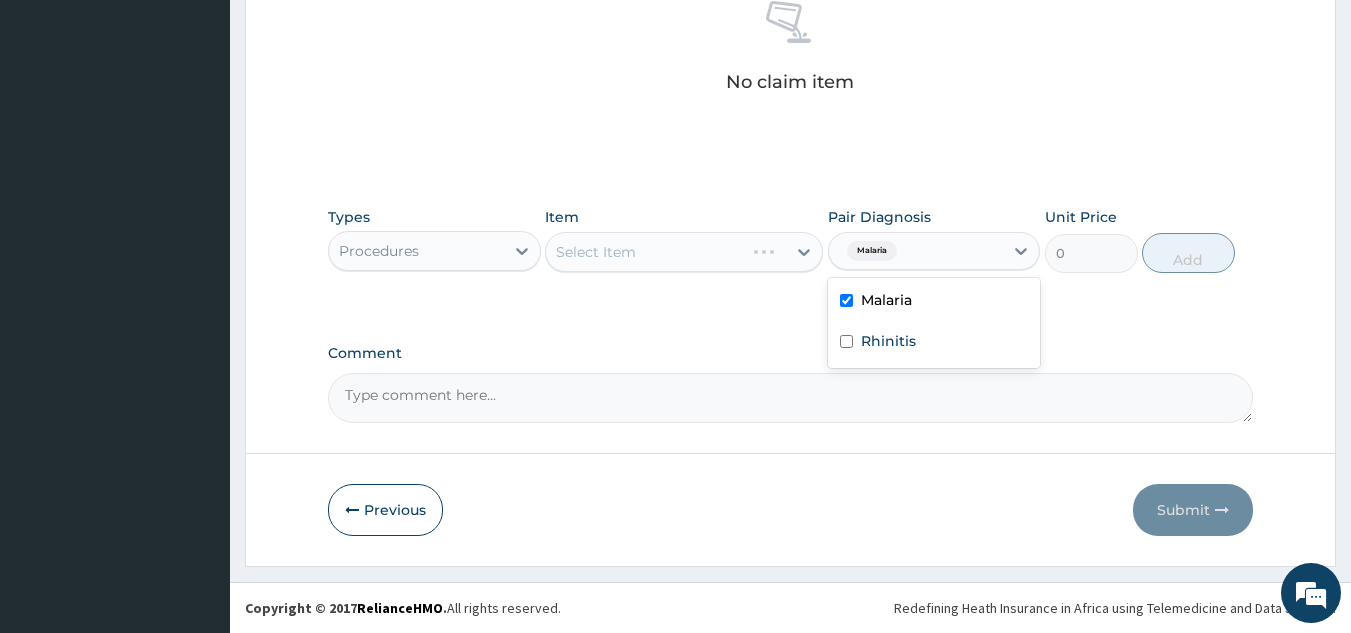 click on "Rhinitis" at bounding box center (934, 343) 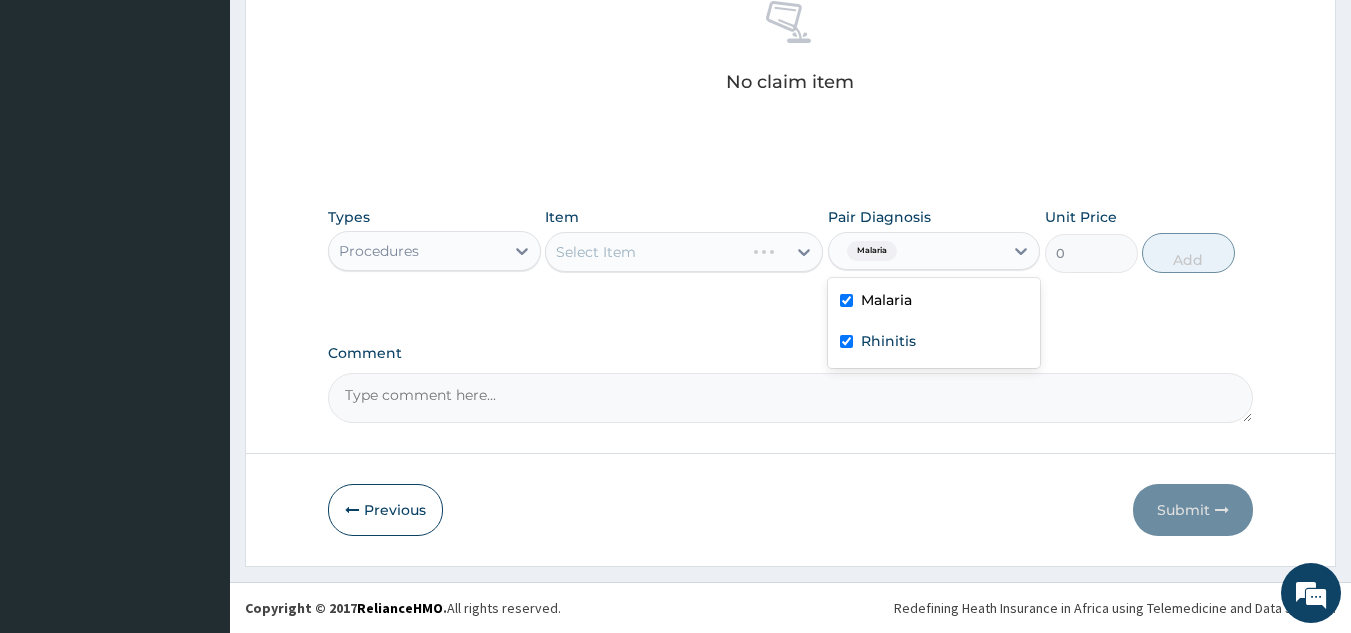 checkbox on "true" 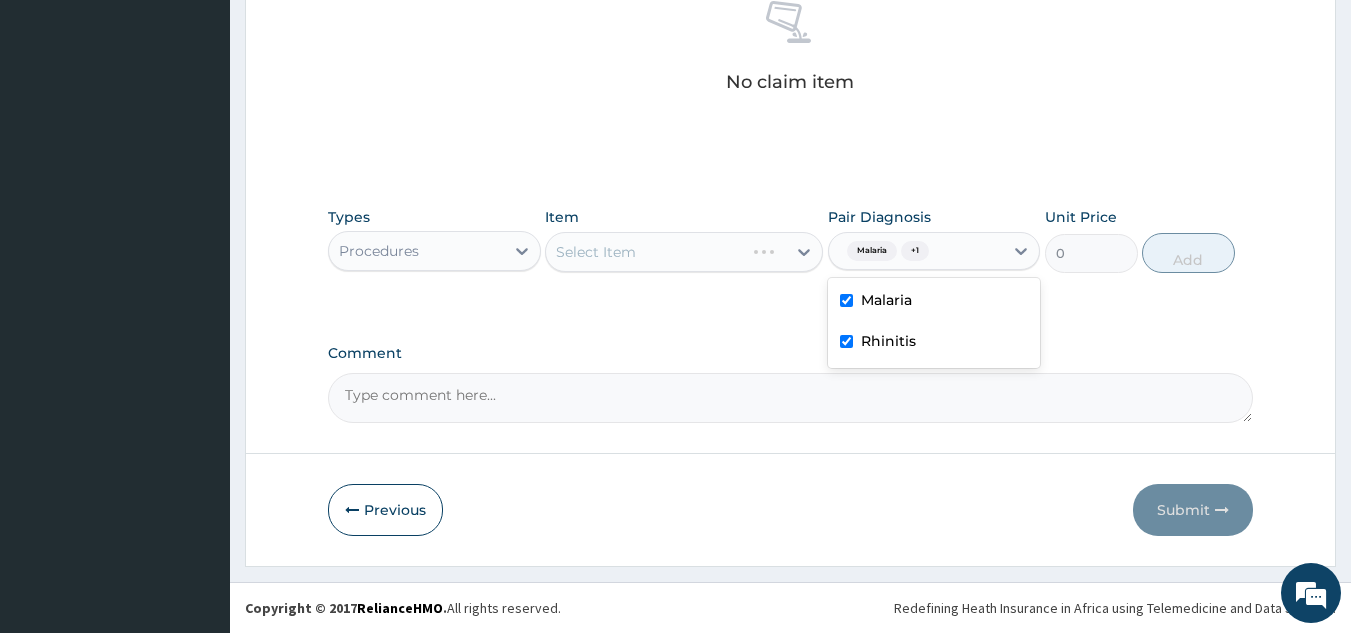 click on "Types Procedures Item Select Item Pair Diagnosis option Rhinitis, selected. option Rhinitis selected, 2 of 2. 2 results available. Use Up and Down to choose options, press Enter to select the currently focused option, press Escape to exit the menu, press Tab to select the option and exit the menu. Malaria  + 1 Malaria Rhinitis Unit Price 0 Add" at bounding box center (791, 240) 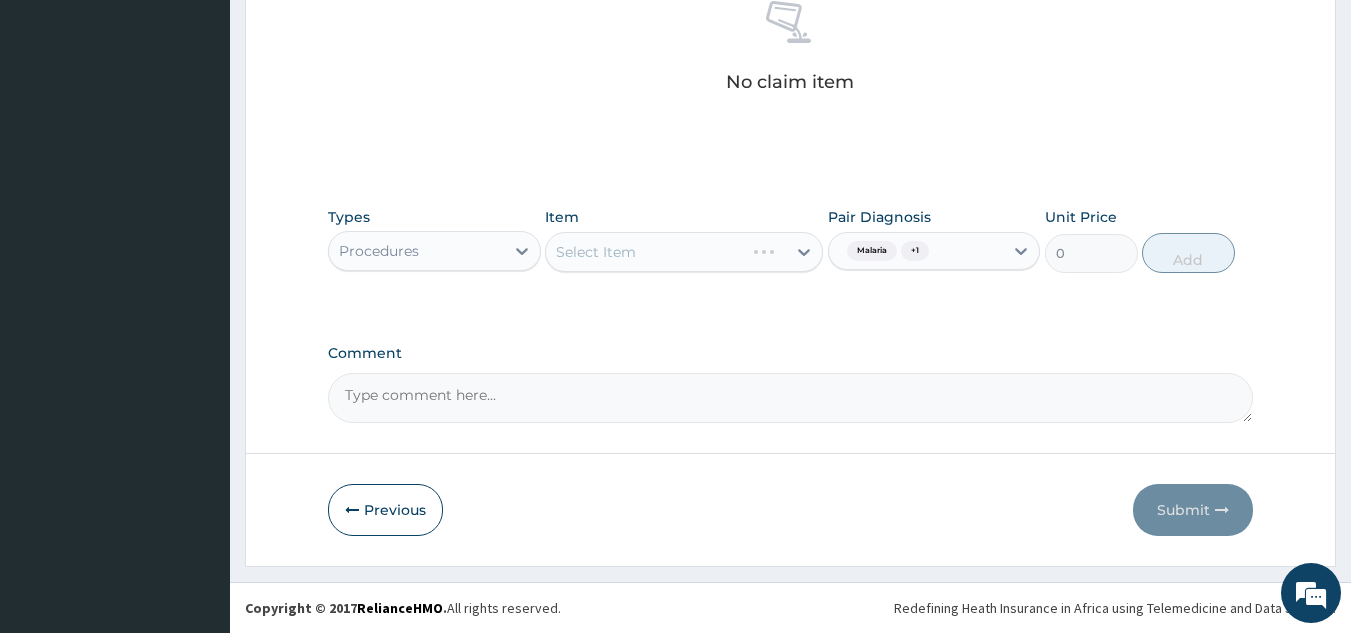 click on "Select Item" at bounding box center [684, 252] 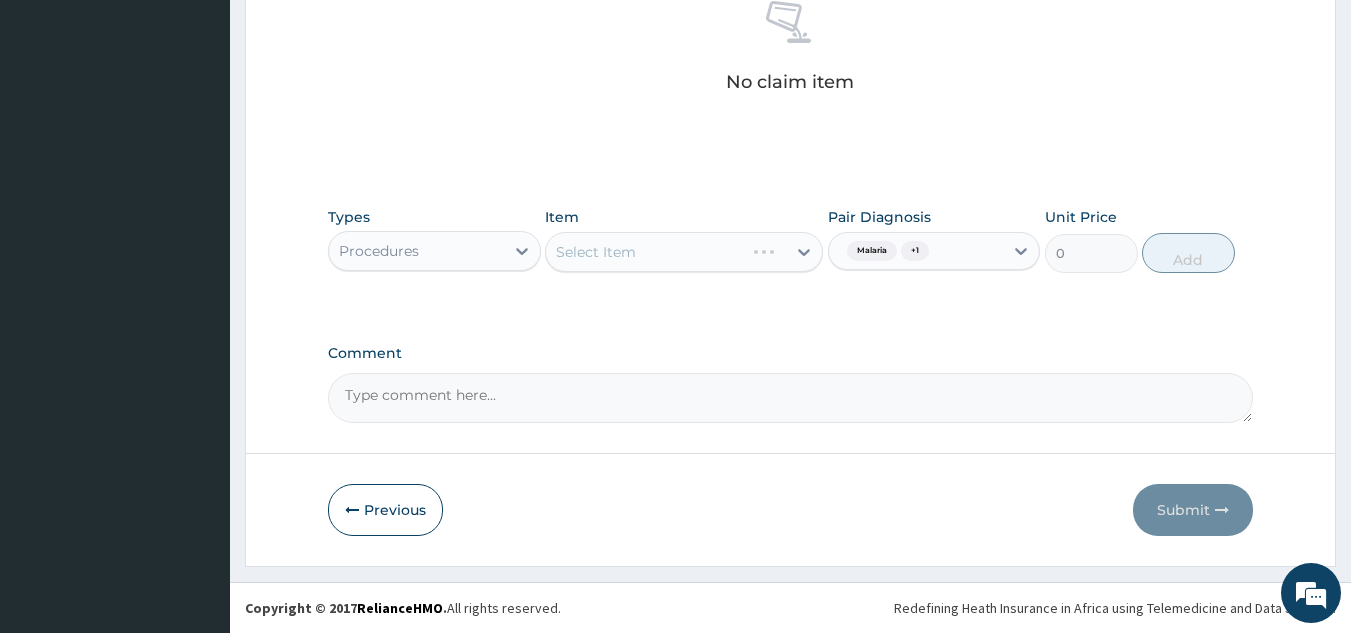 click on "Select Item" at bounding box center [684, 252] 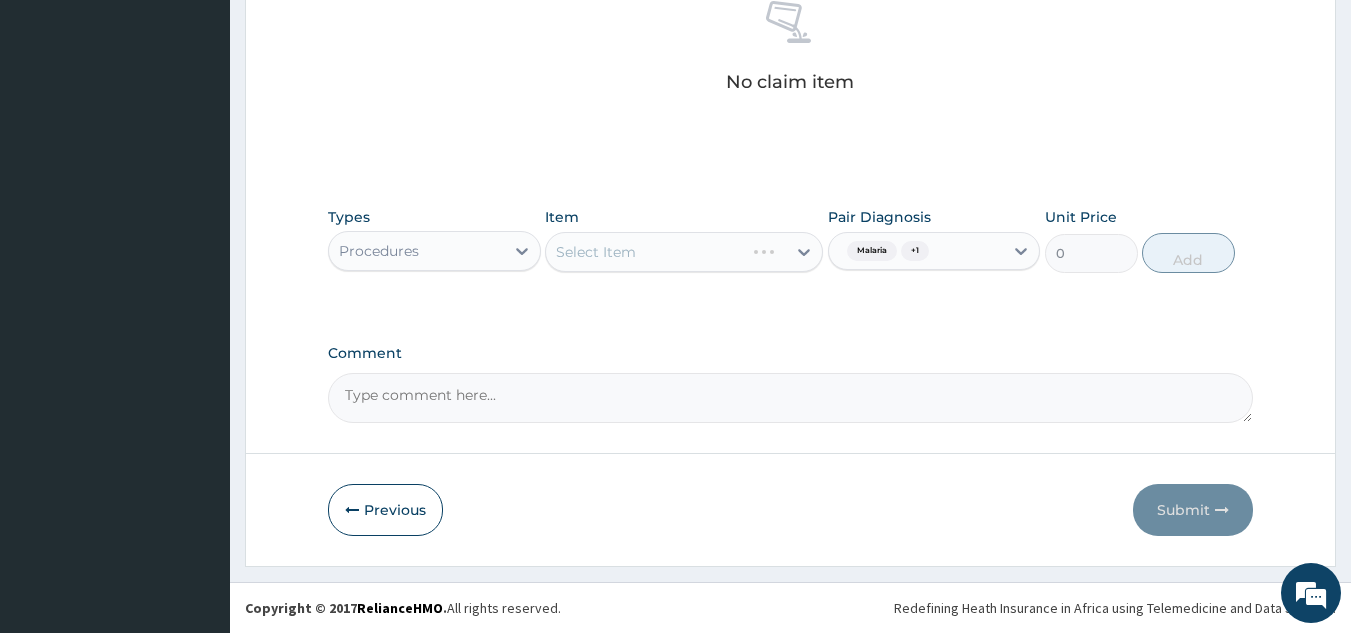 click on "Select Item" at bounding box center (684, 252) 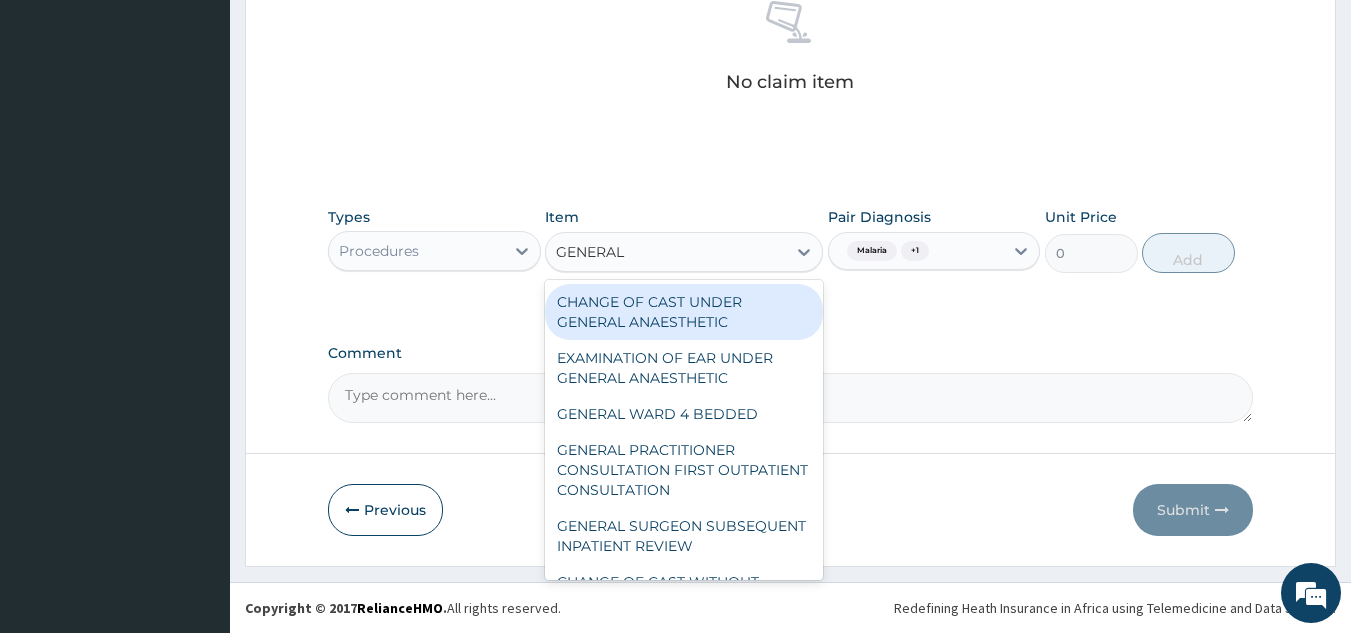 type on "GENERAL P" 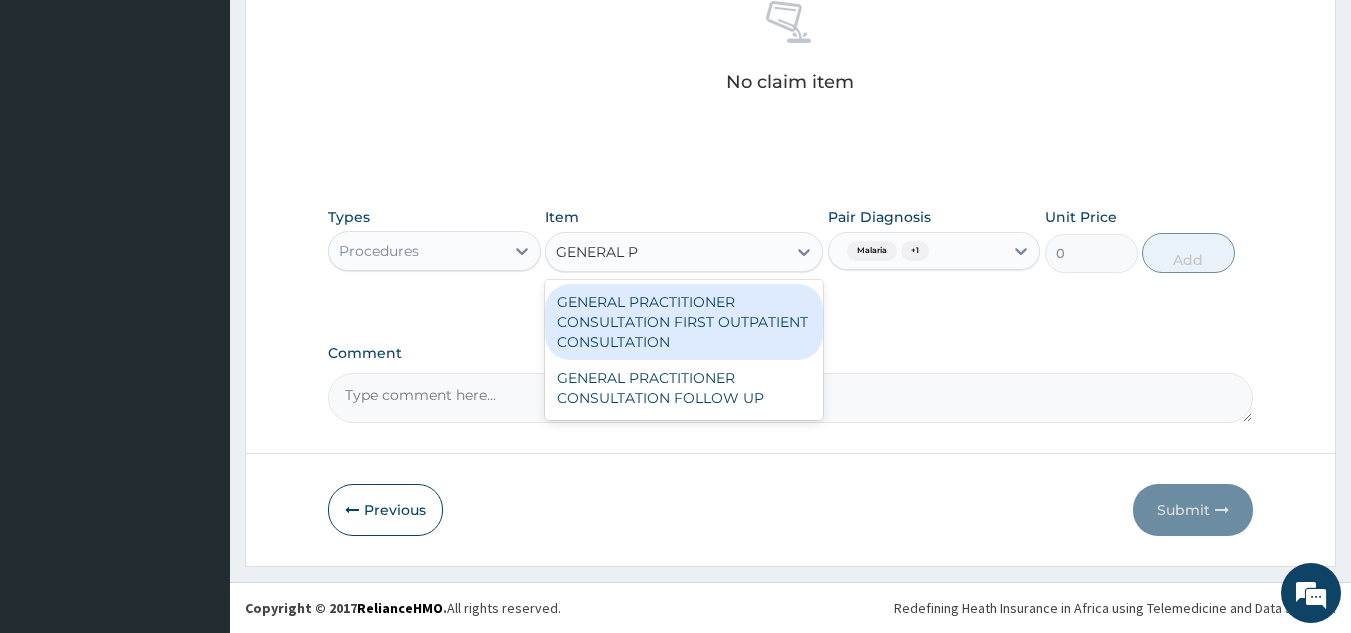 click on "GENERAL PRACTITIONER CONSULTATION FIRST OUTPATIENT CONSULTATION" at bounding box center [684, 322] 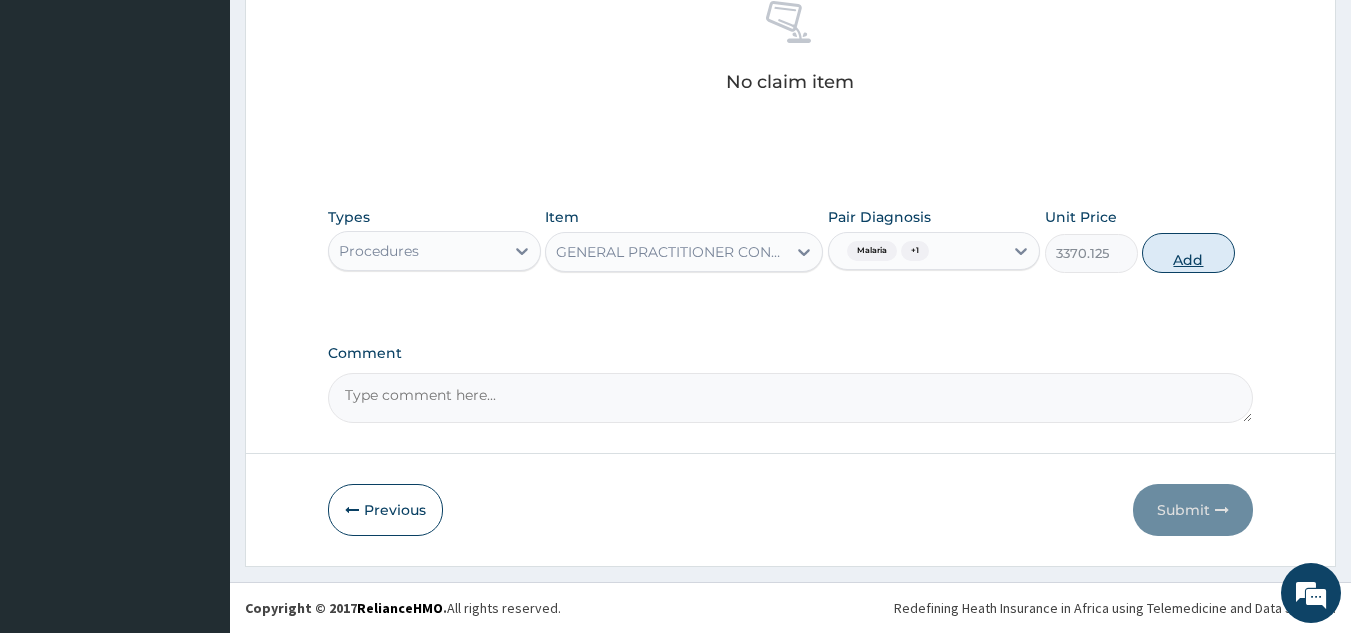 click on "Add" at bounding box center [1188, 253] 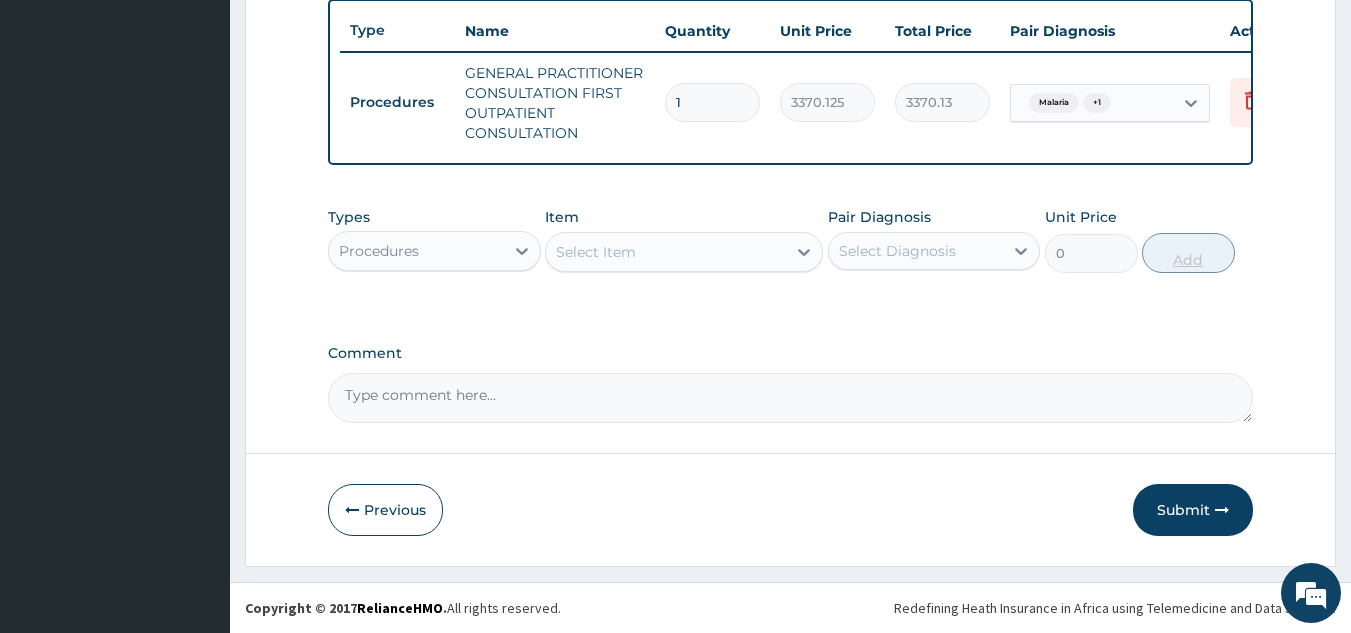scroll, scrollTop: 760, scrollLeft: 0, axis: vertical 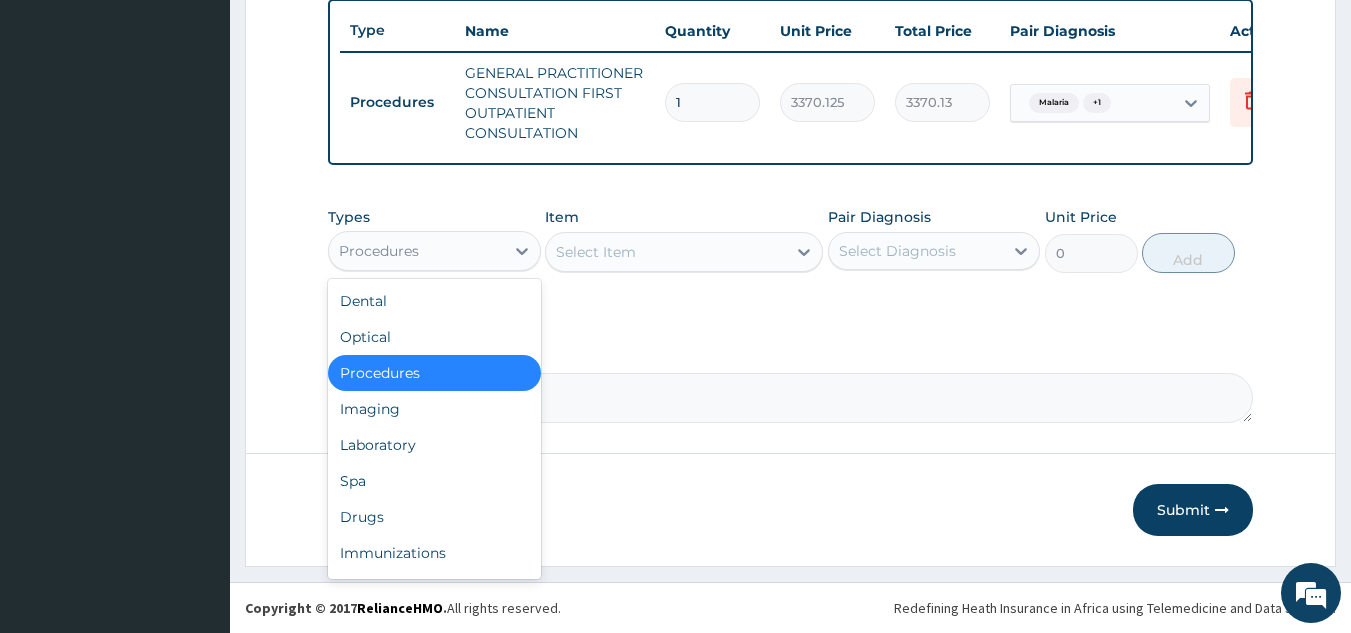 click on "Laboratory" at bounding box center (434, 445) 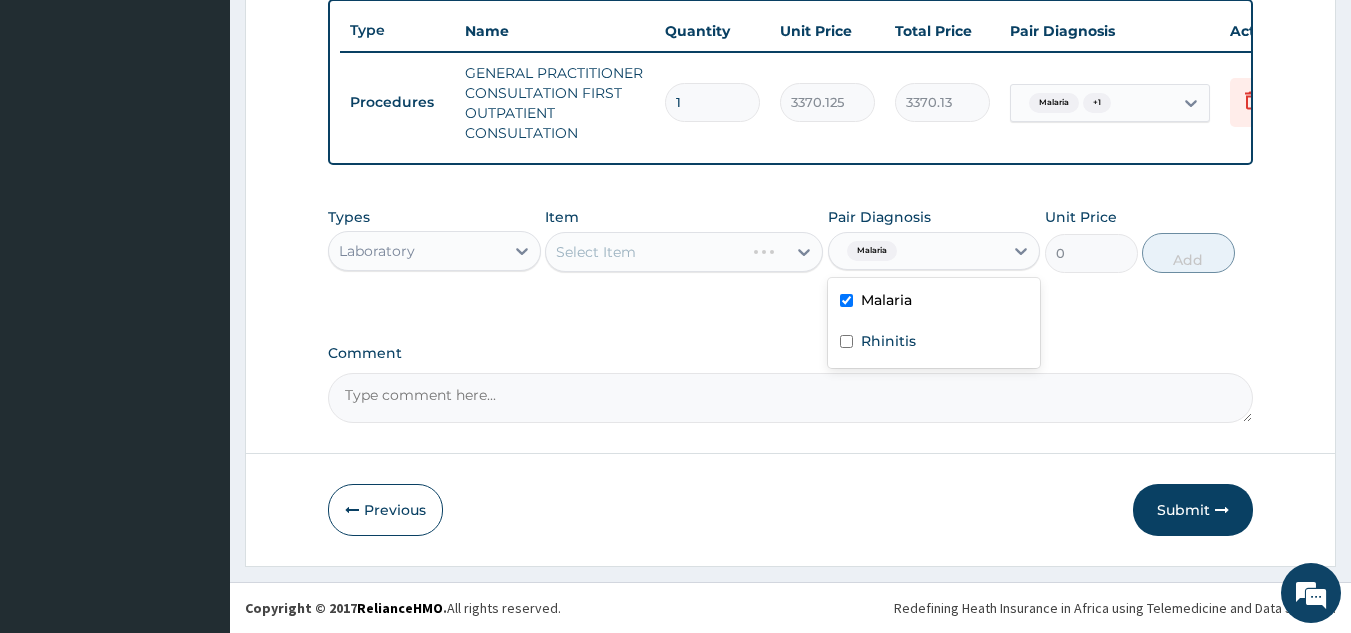 click on "Rhinitis" at bounding box center (934, 343) 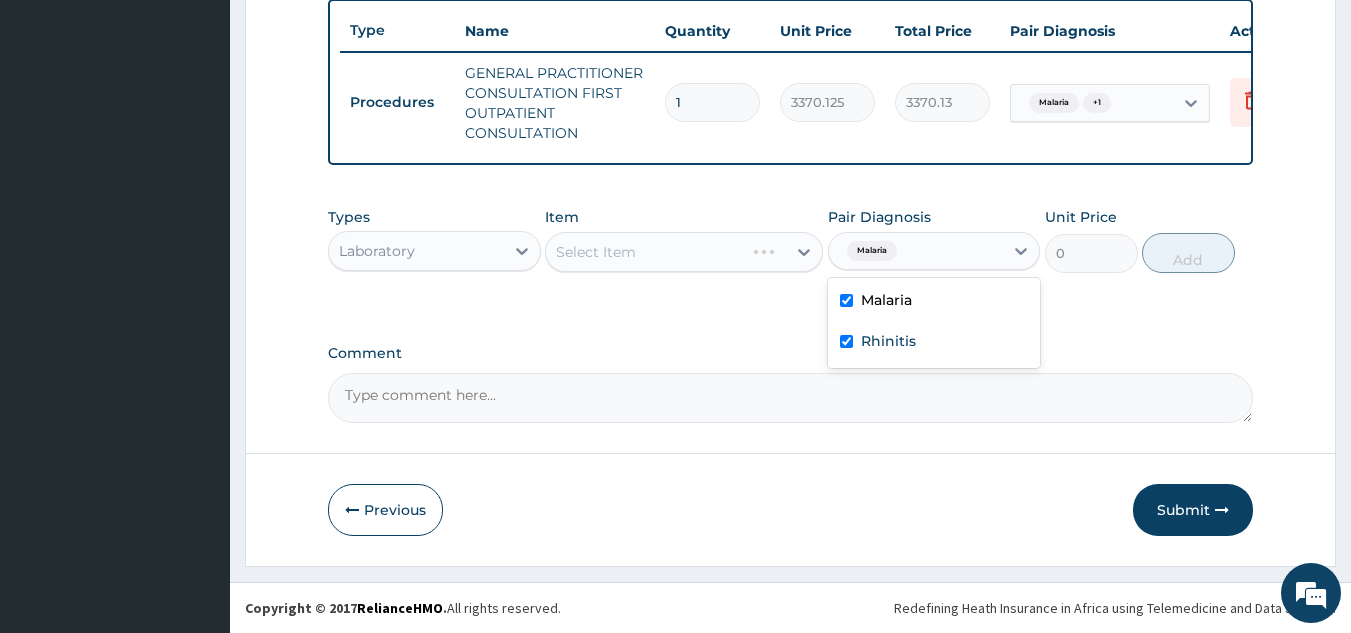 checkbox on "true" 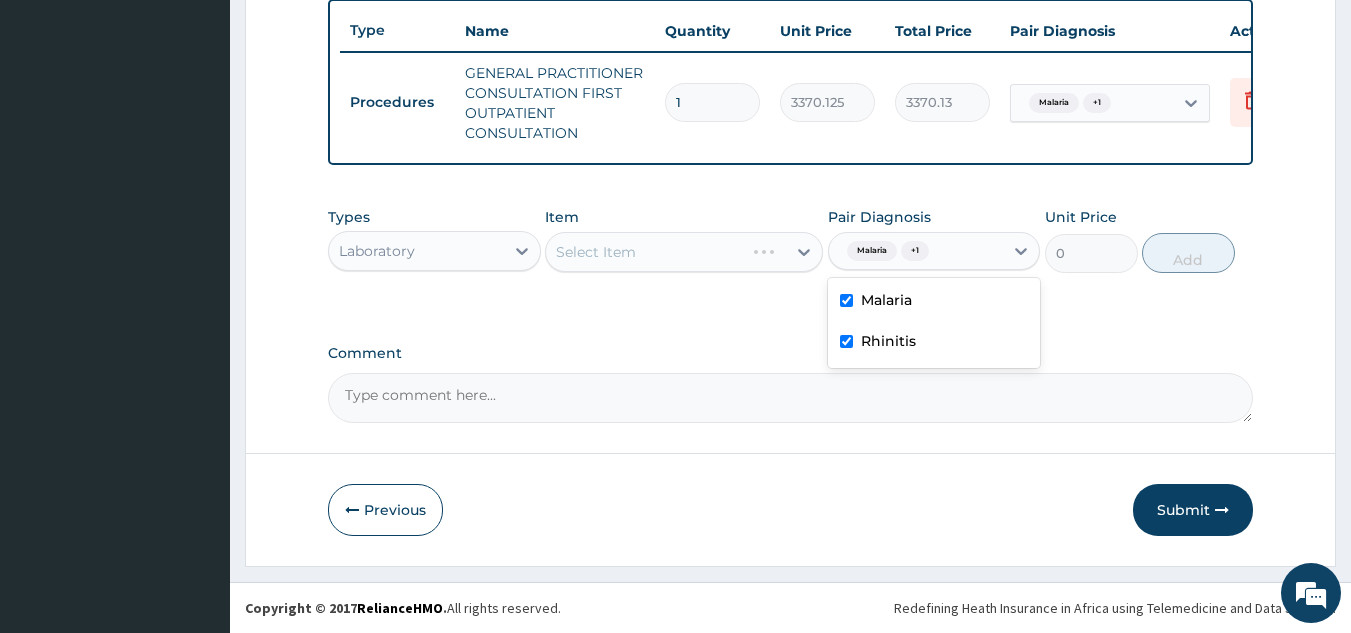 click on "Select Item" at bounding box center (684, 252) 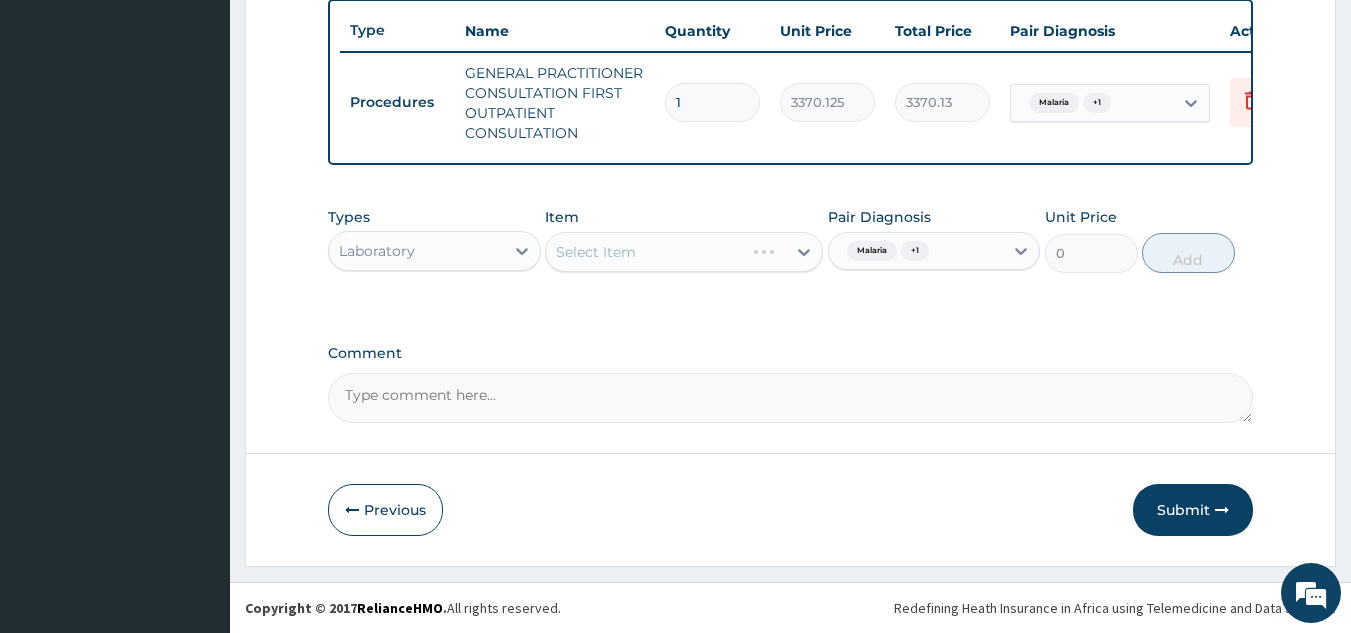 click on "Select Item" at bounding box center [684, 252] 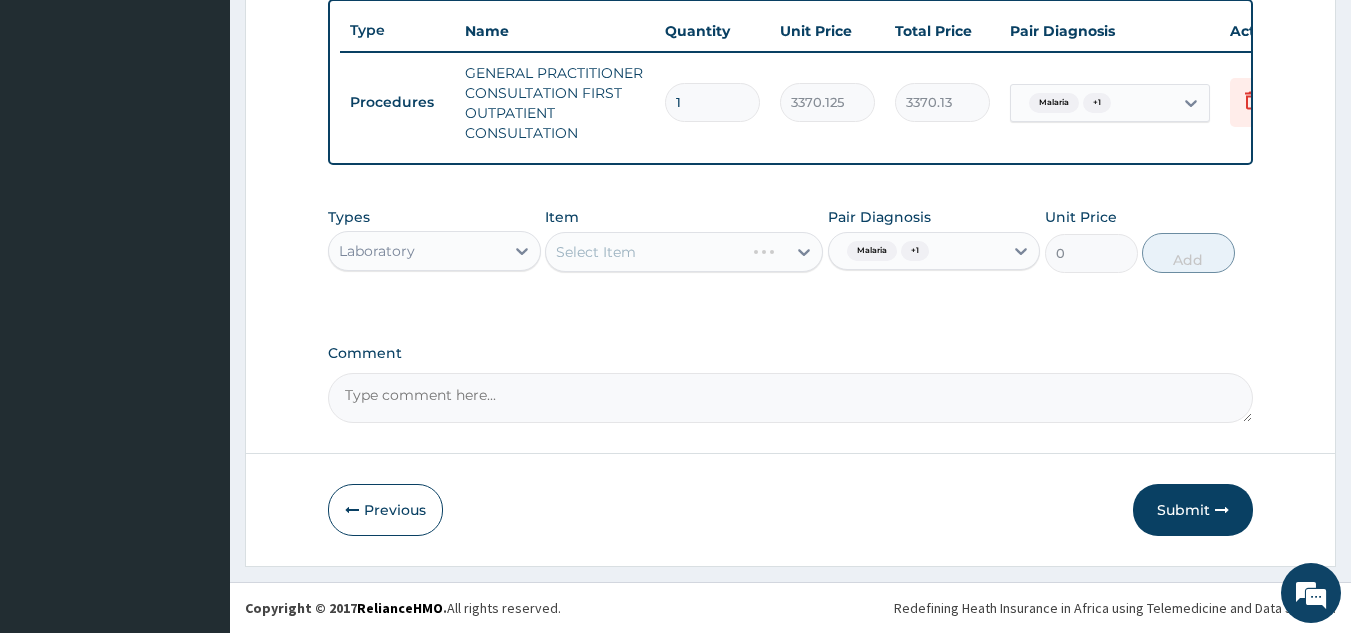 click on "Select Item" at bounding box center (684, 252) 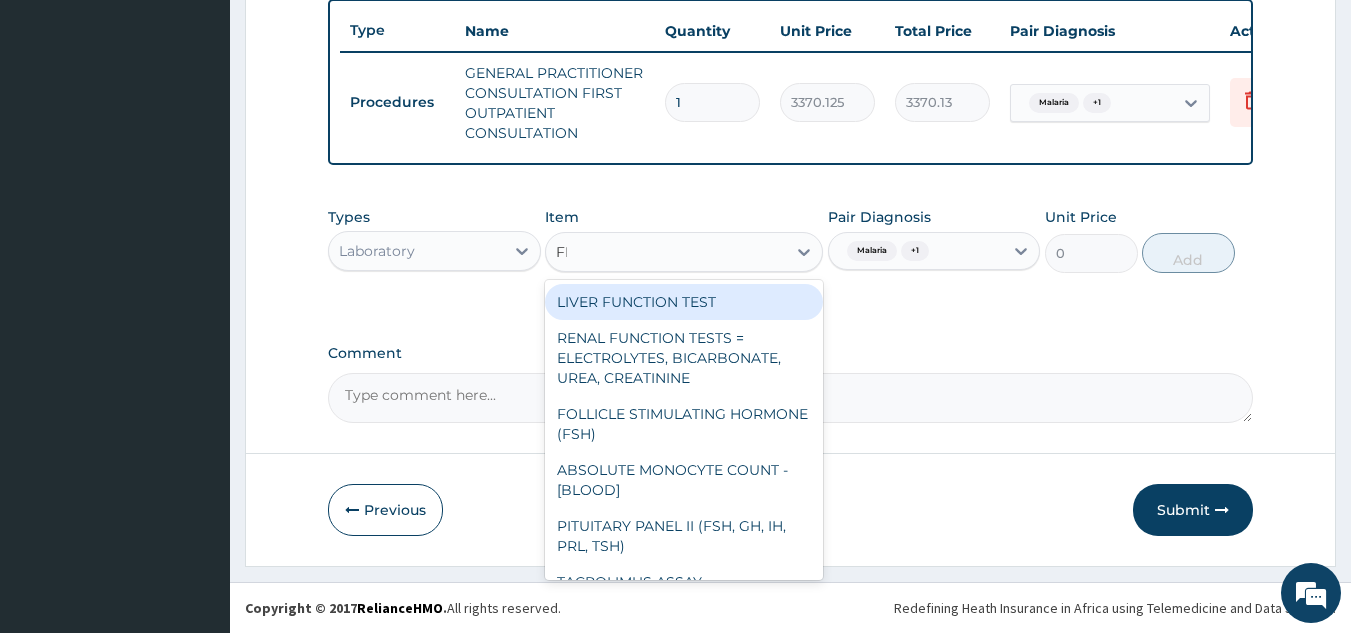 type on "FBC" 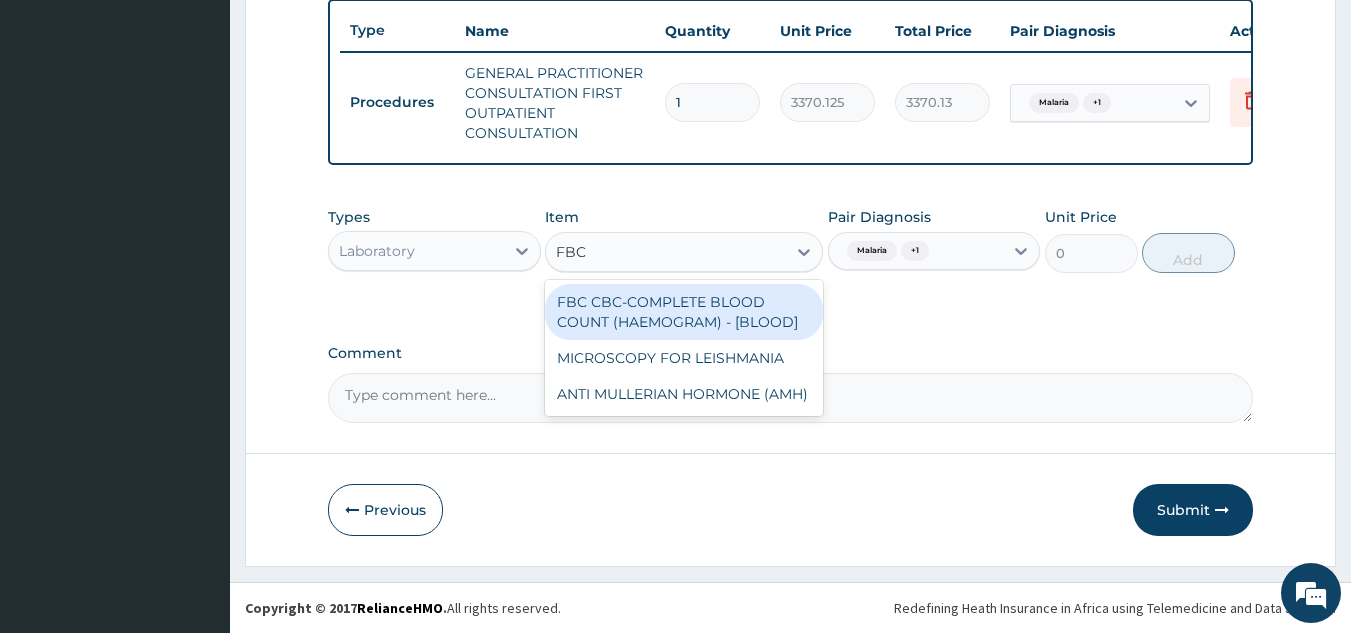 click on "FBC CBC-COMPLETE BLOOD COUNT (HAEMOGRAM) - [BLOOD]" at bounding box center (684, 312) 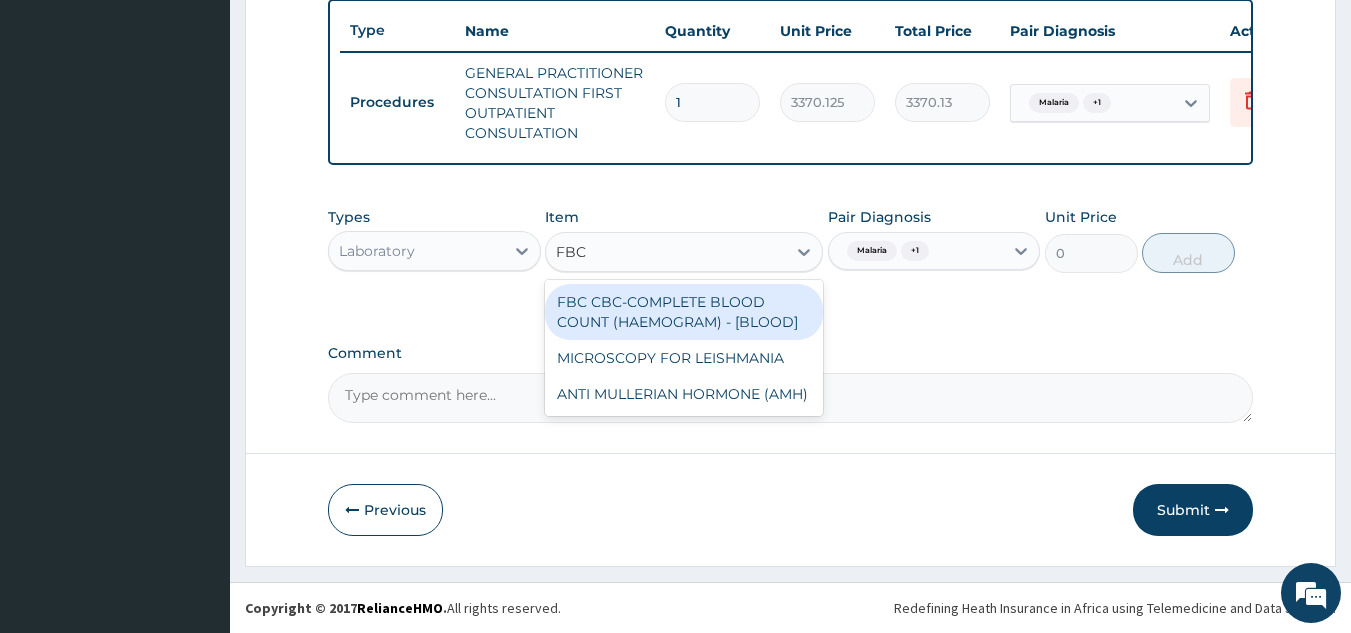 type 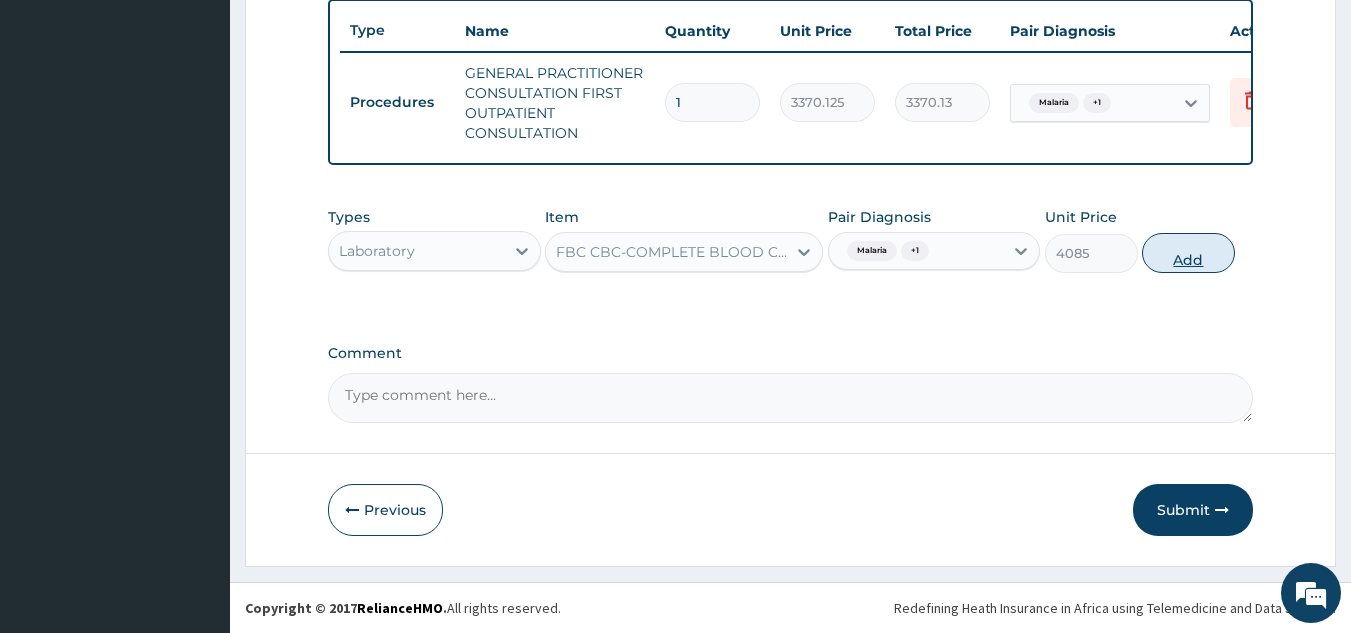 click on "Add" at bounding box center (1188, 253) 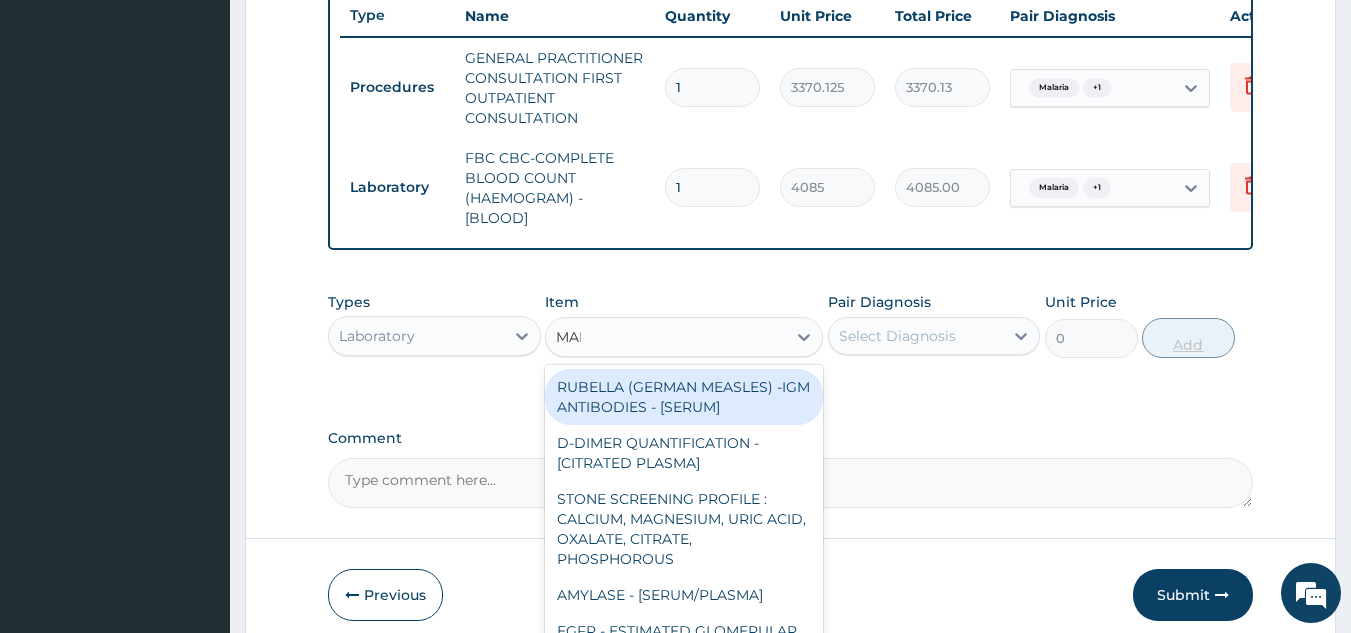 type on "MALA" 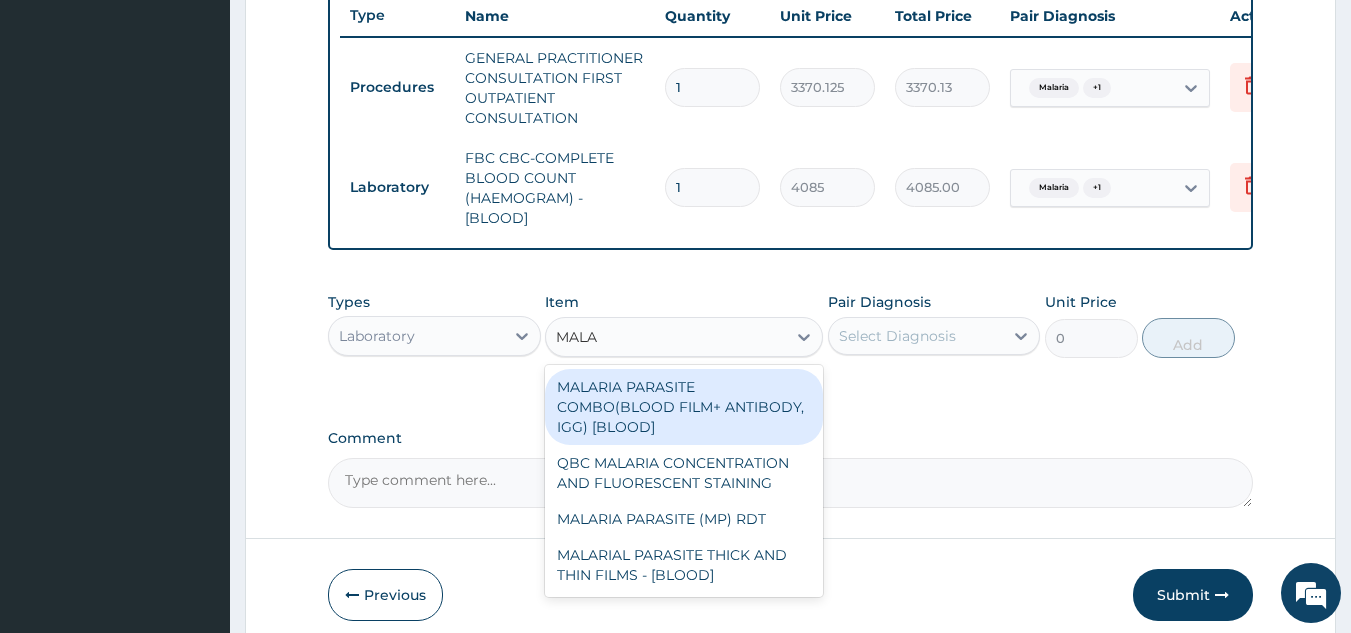 click on "MALARIA PARASITE (MP) RDT" at bounding box center [684, 519] 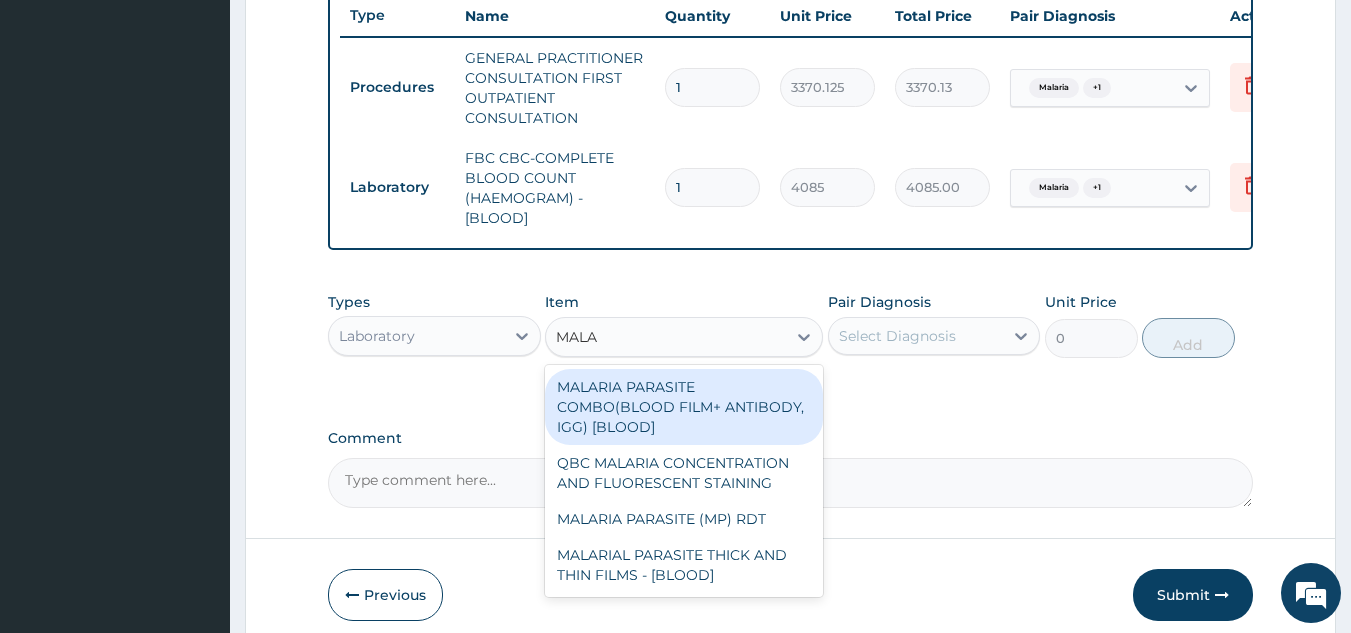 type 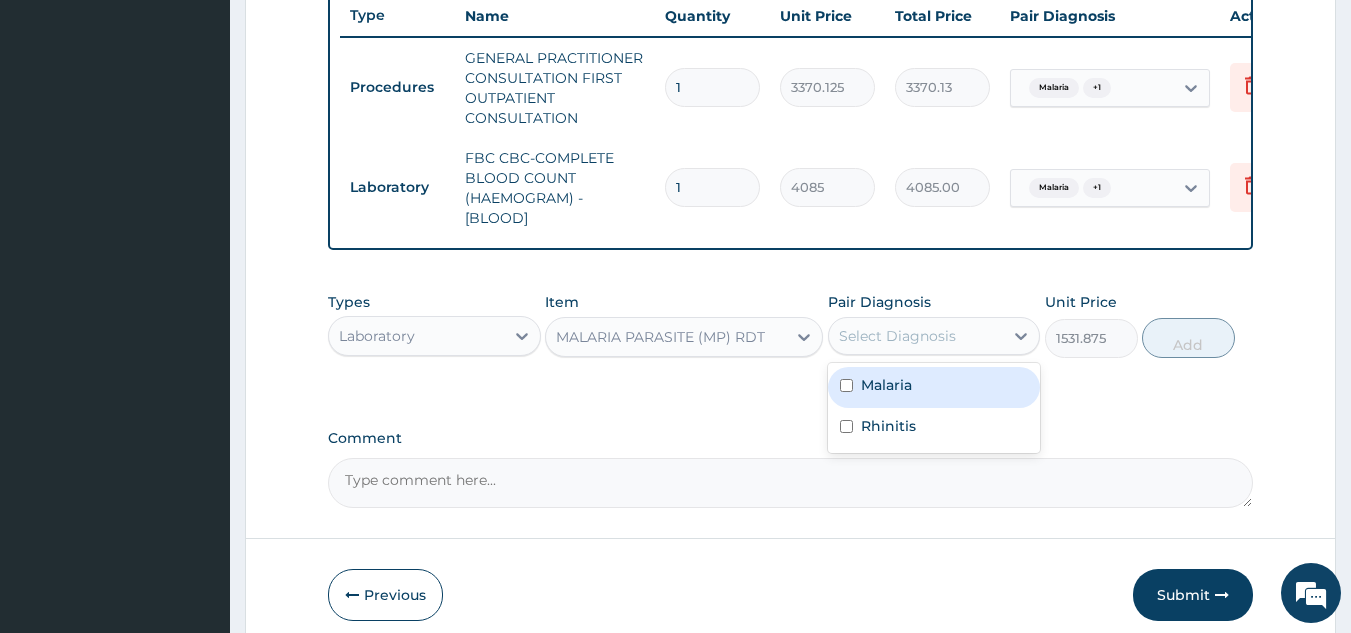 click on "Malaria" at bounding box center (934, 387) 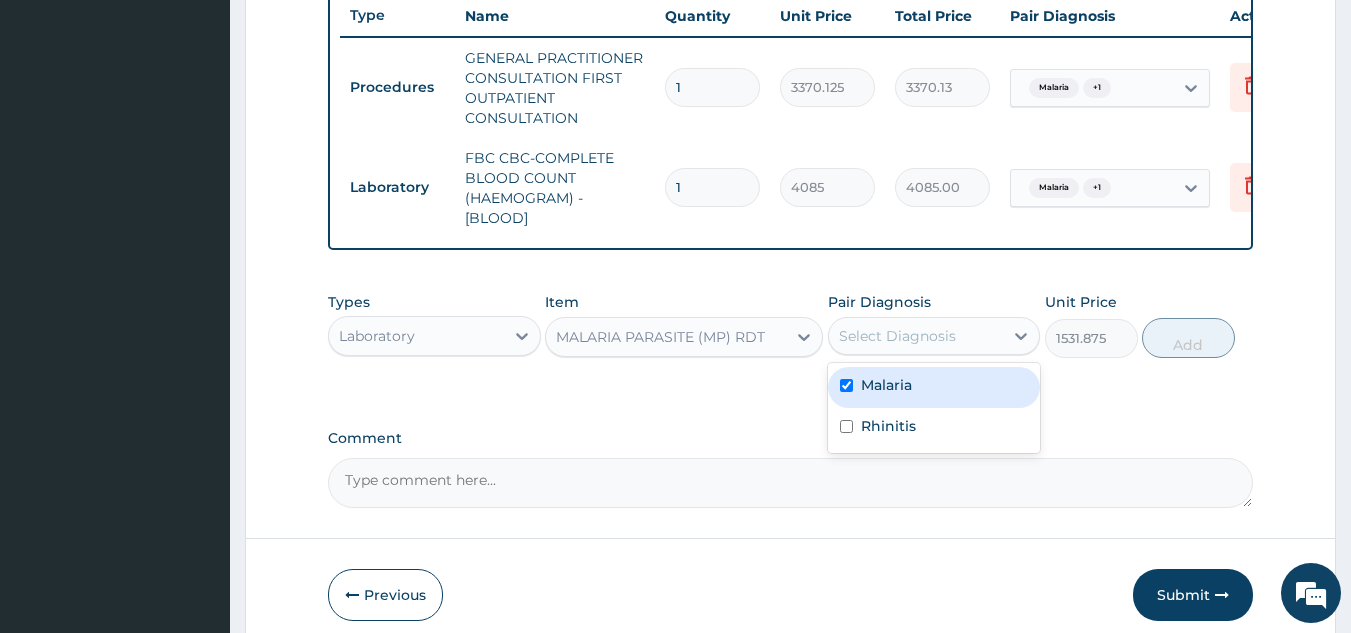 checkbox on "true" 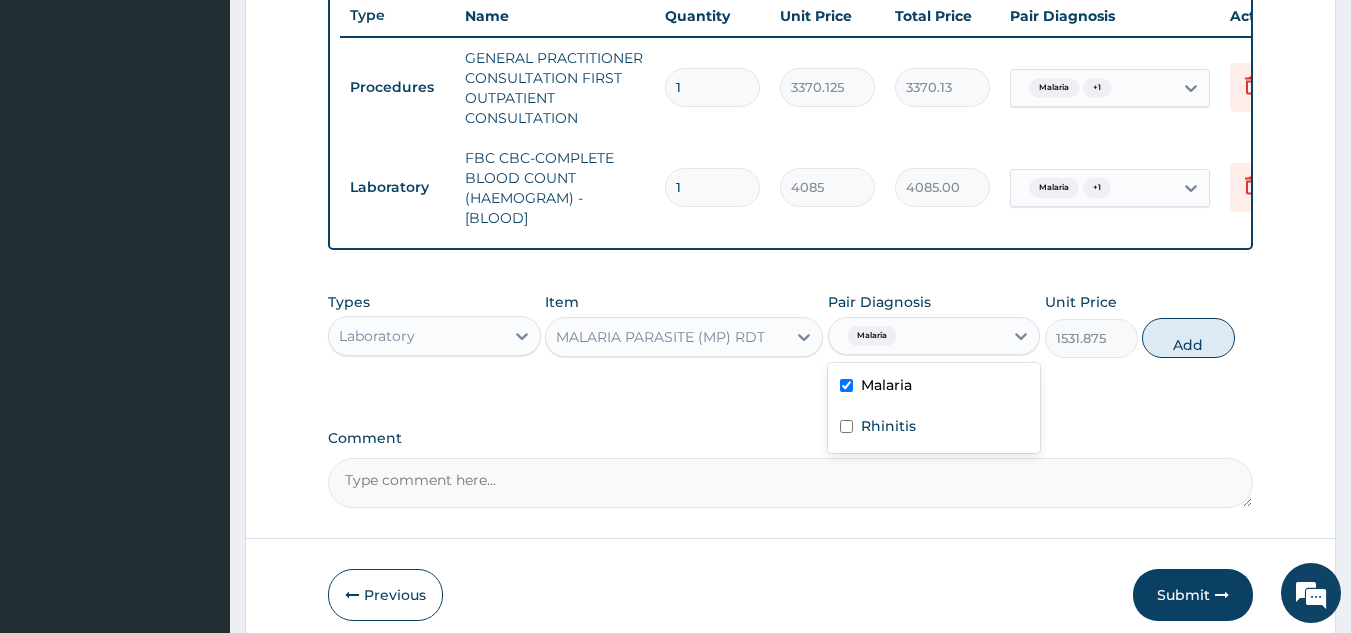 click on "Rhinitis" at bounding box center (934, 428) 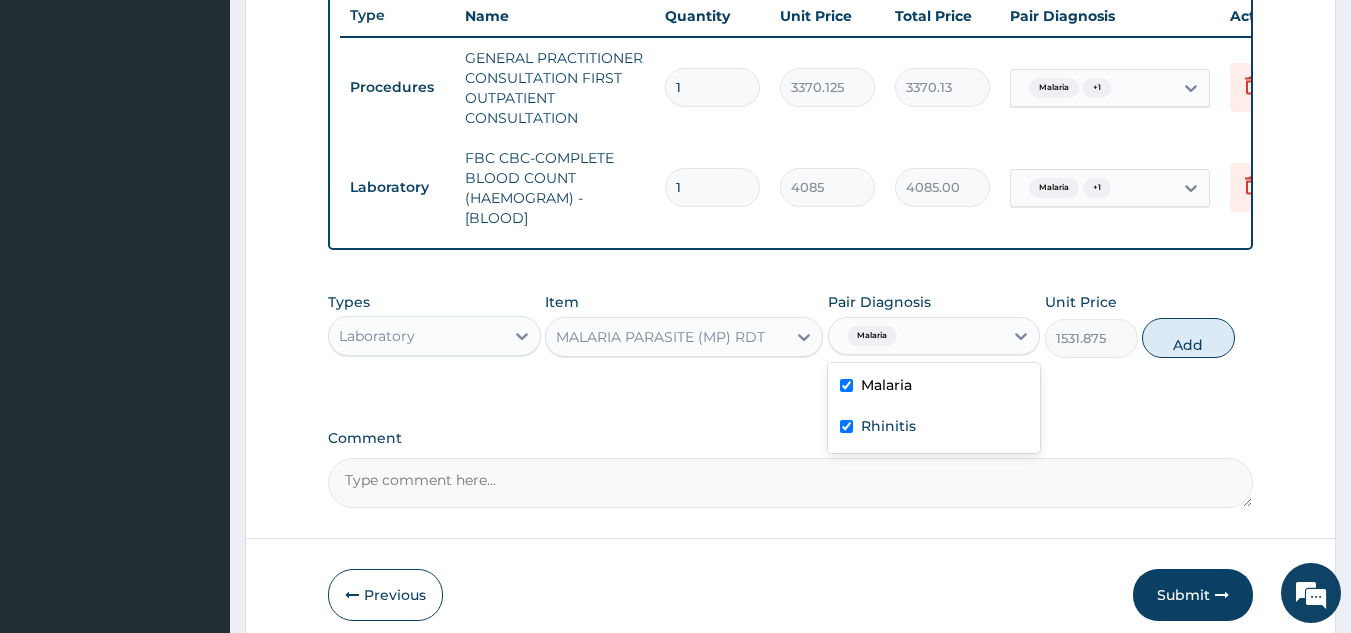 checkbox on "true" 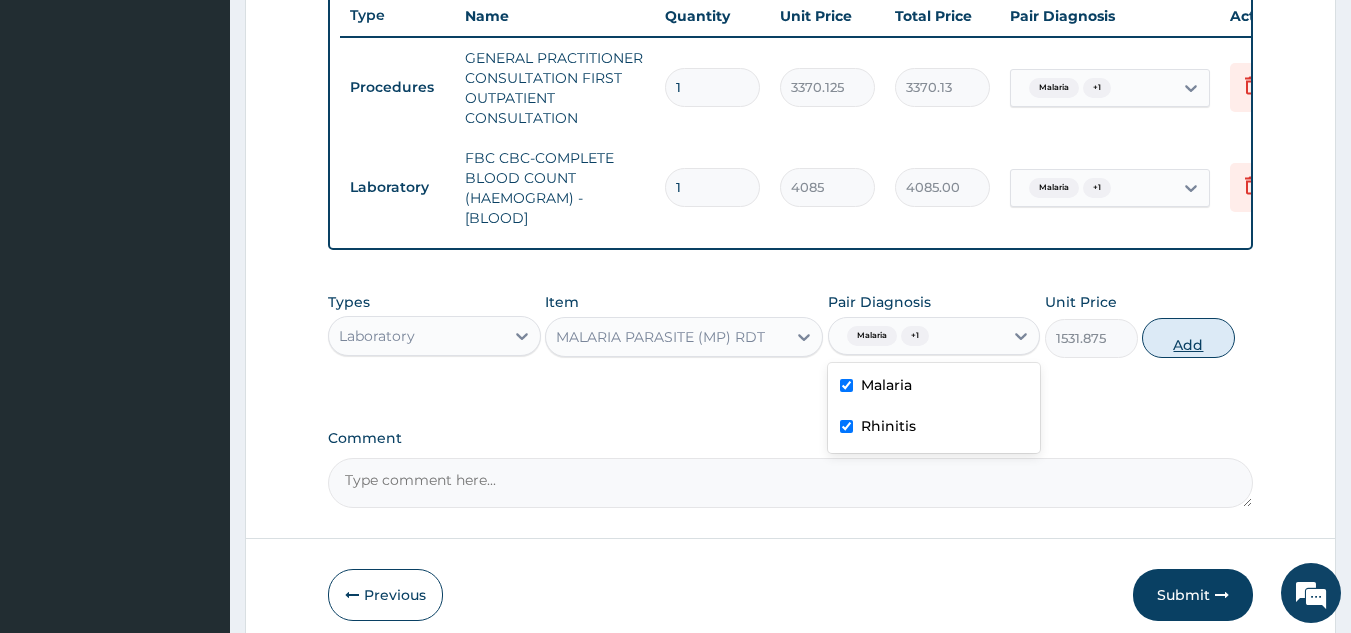 click on "Add" at bounding box center [1188, 338] 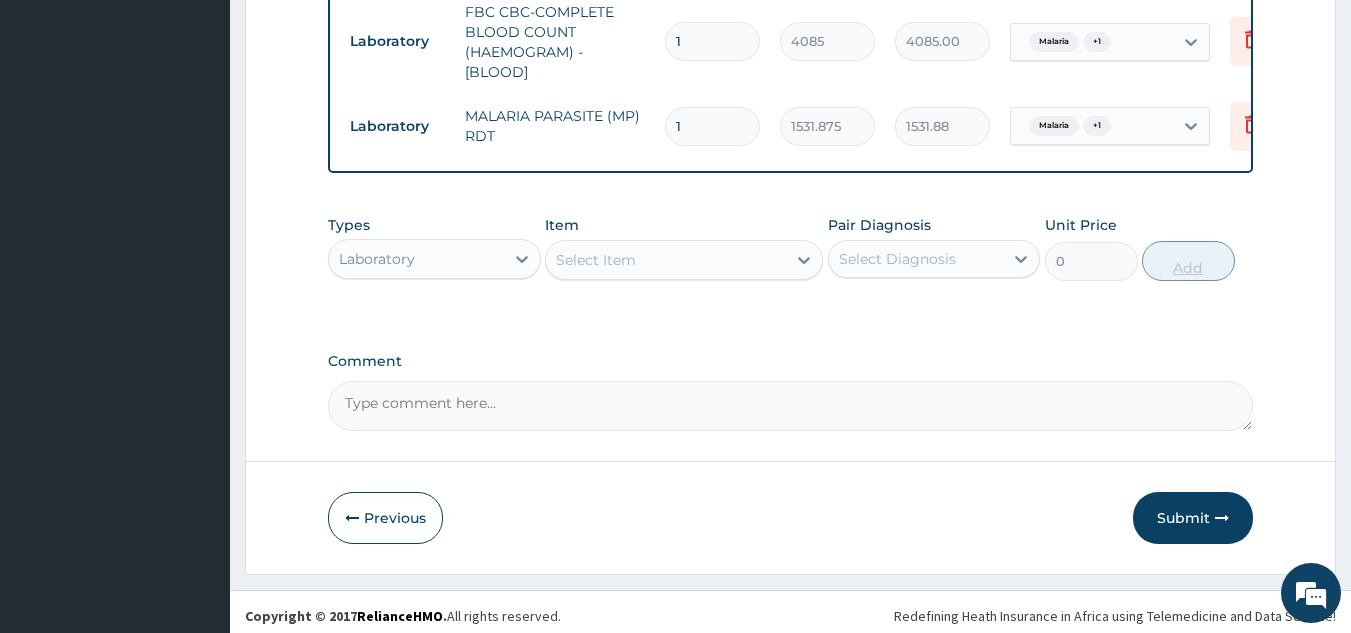scroll, scrollTop: 929, scrollLeft: 0, axis: vertical 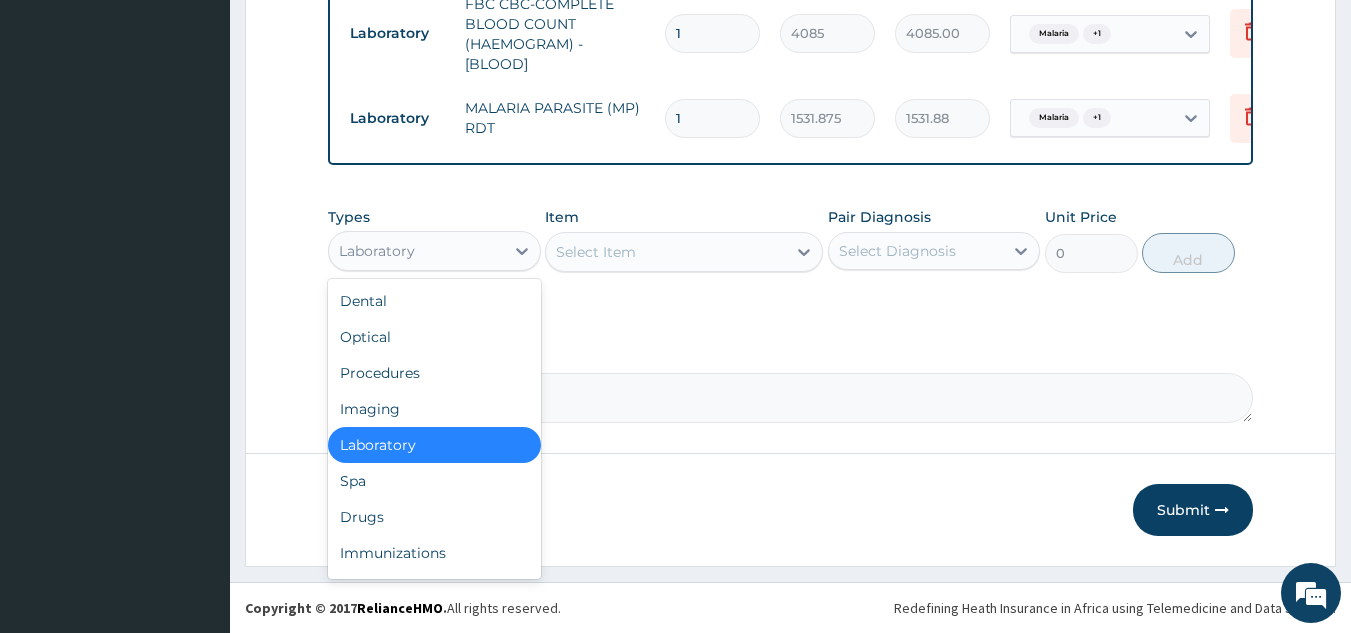 click on "Drugs" at bounding box center (434, 517) 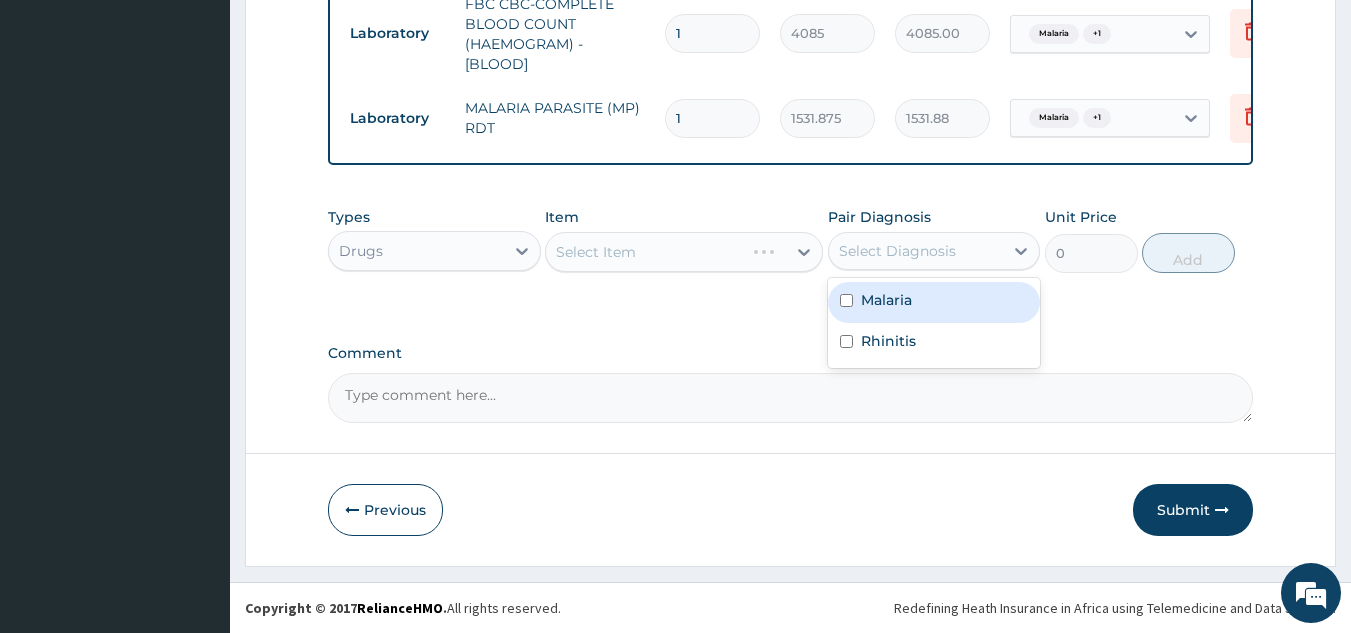 click on "Malaria" at bounding box center [886, 300] 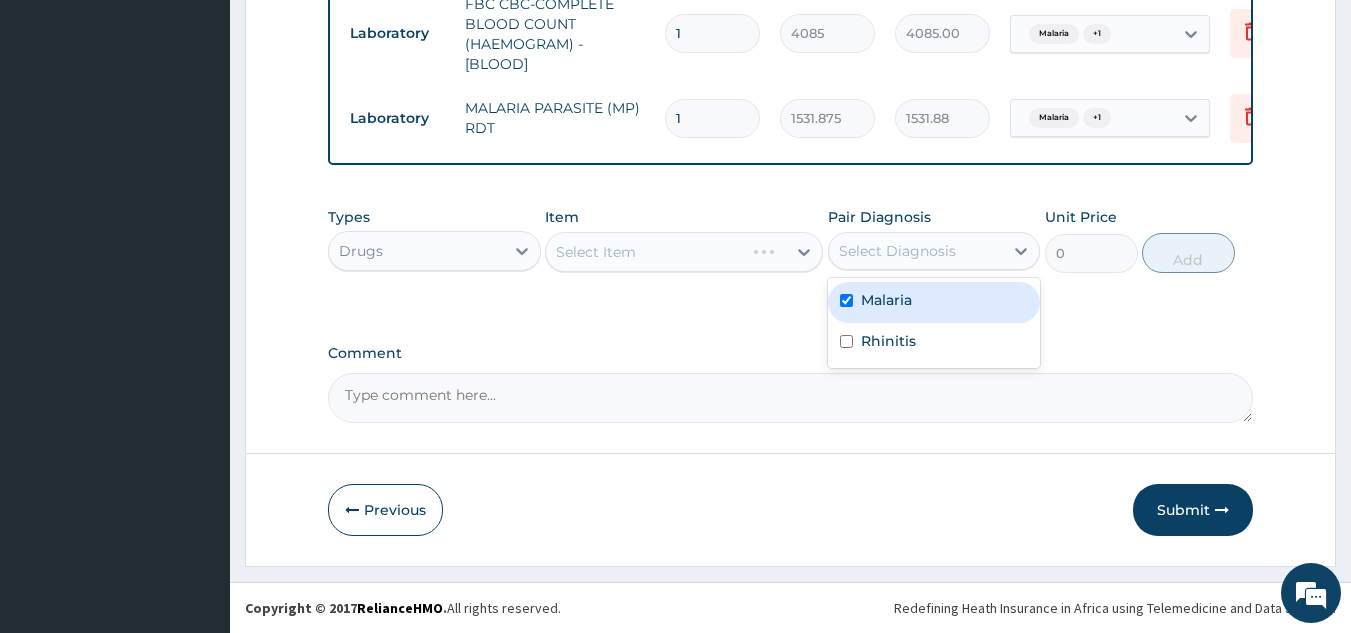 checkbox on "true" 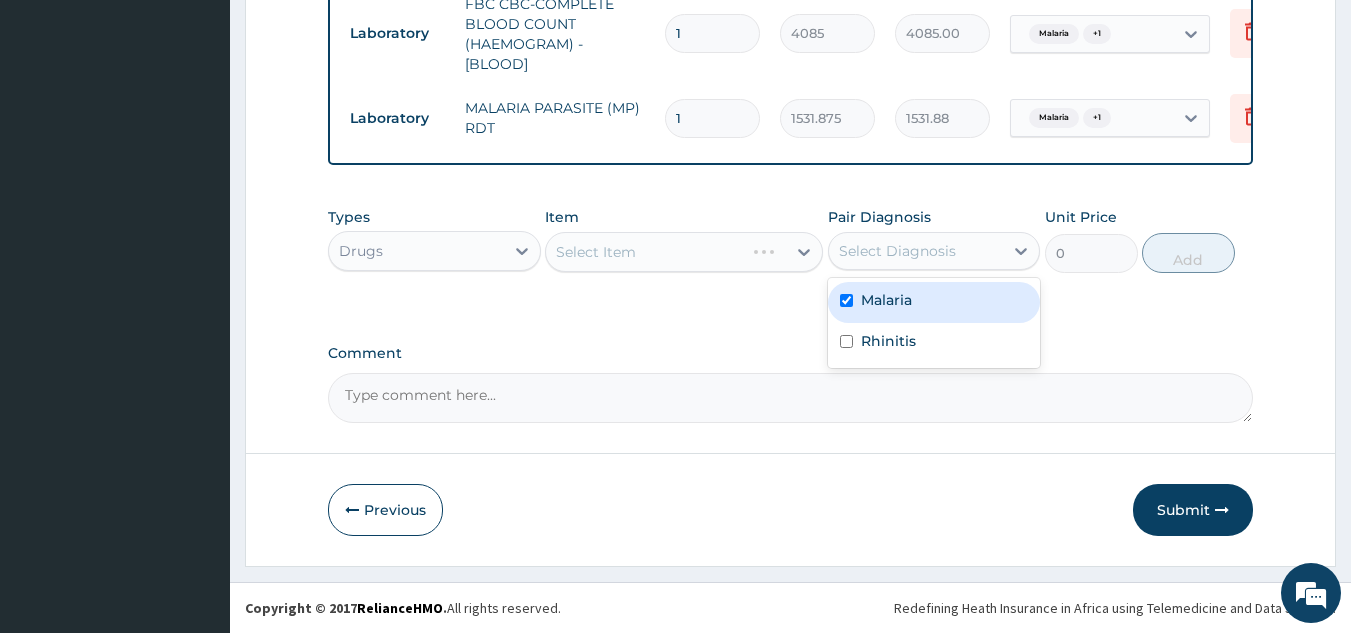 click on "Rhinitis" at bounding box center [888, 341] 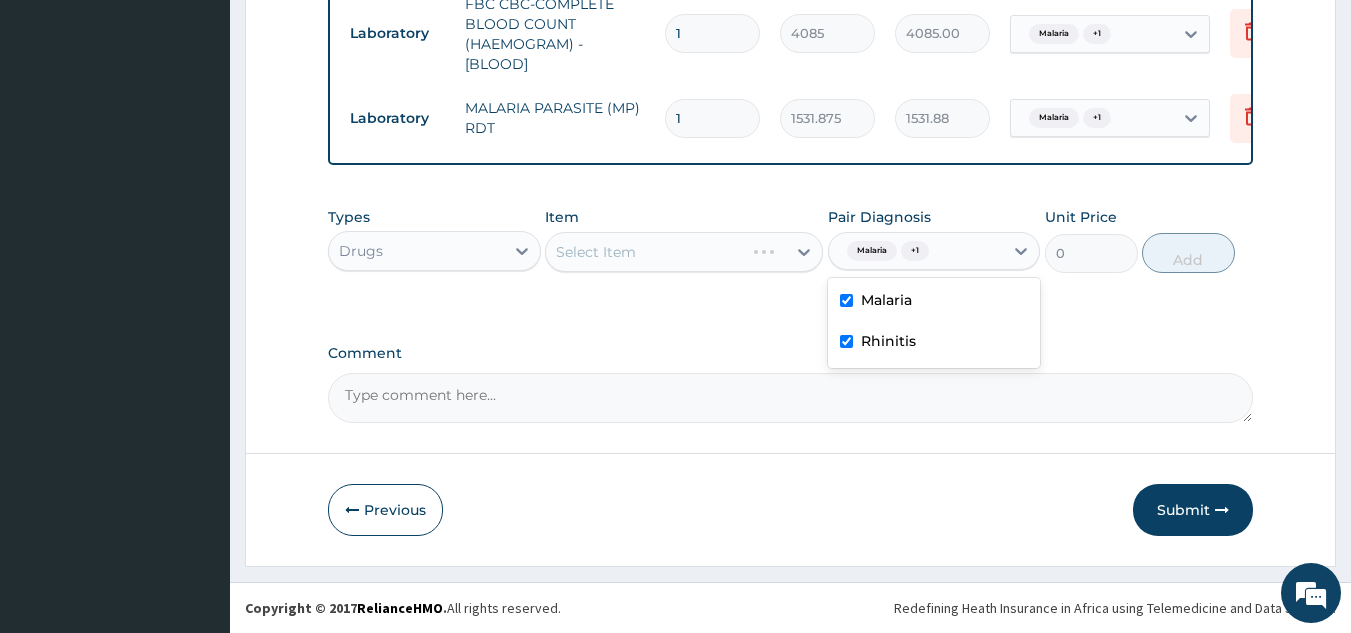 checkbox on "true" 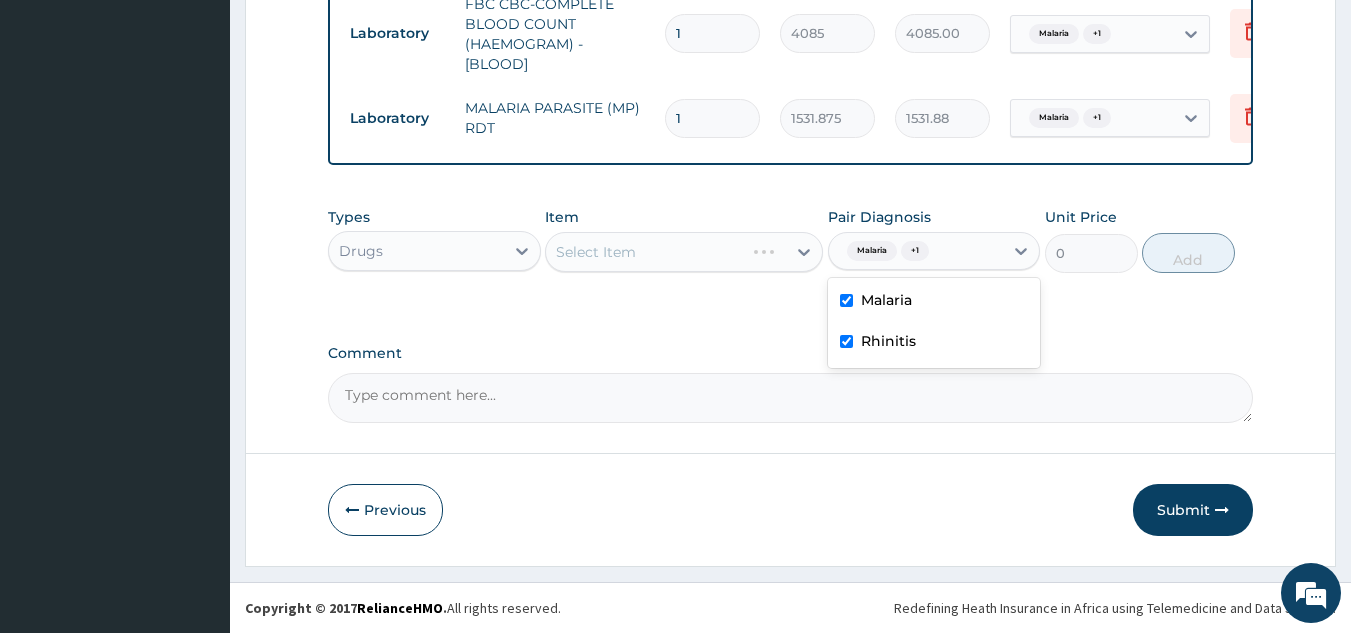 click on "Select Item" at bounding box center [684, 252] 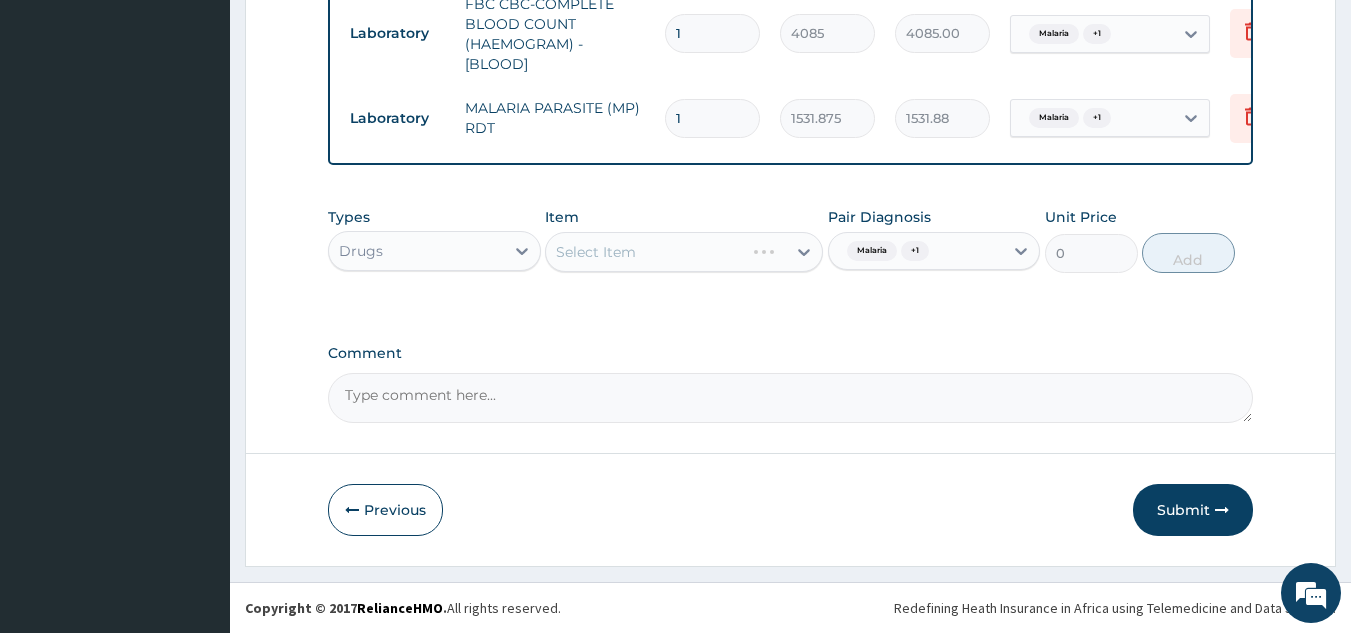 click on "Select Item" at bounding box center (684, 252) 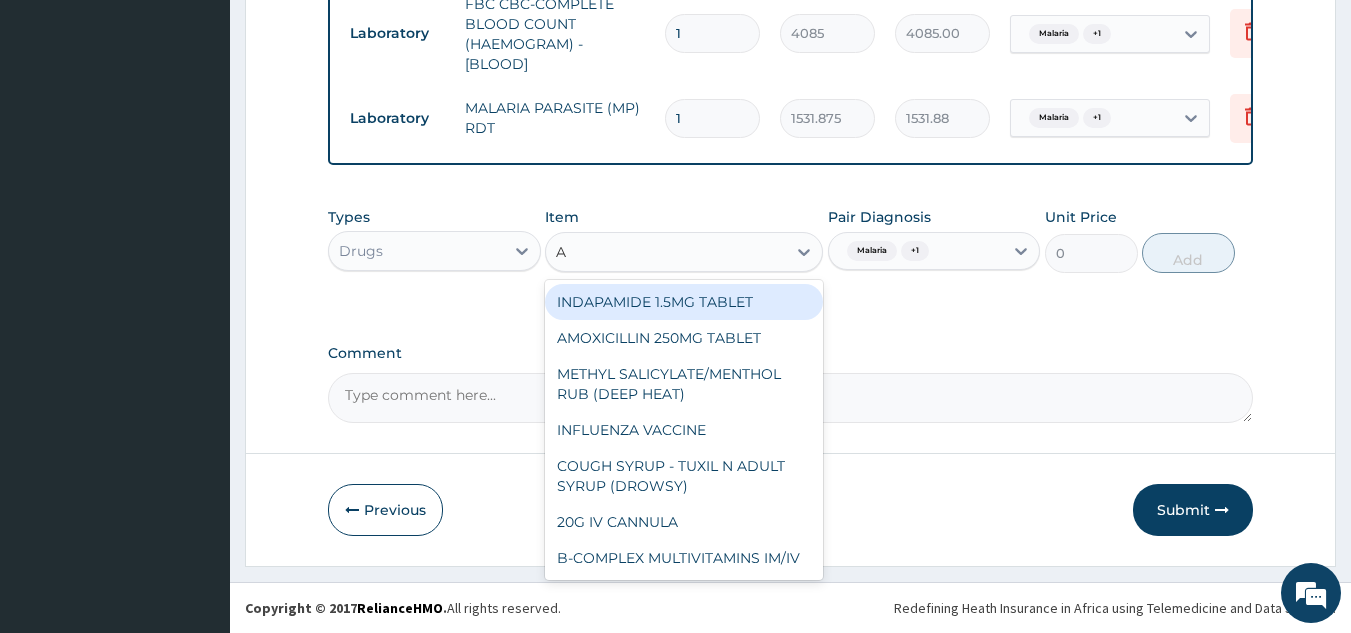 type on "A" 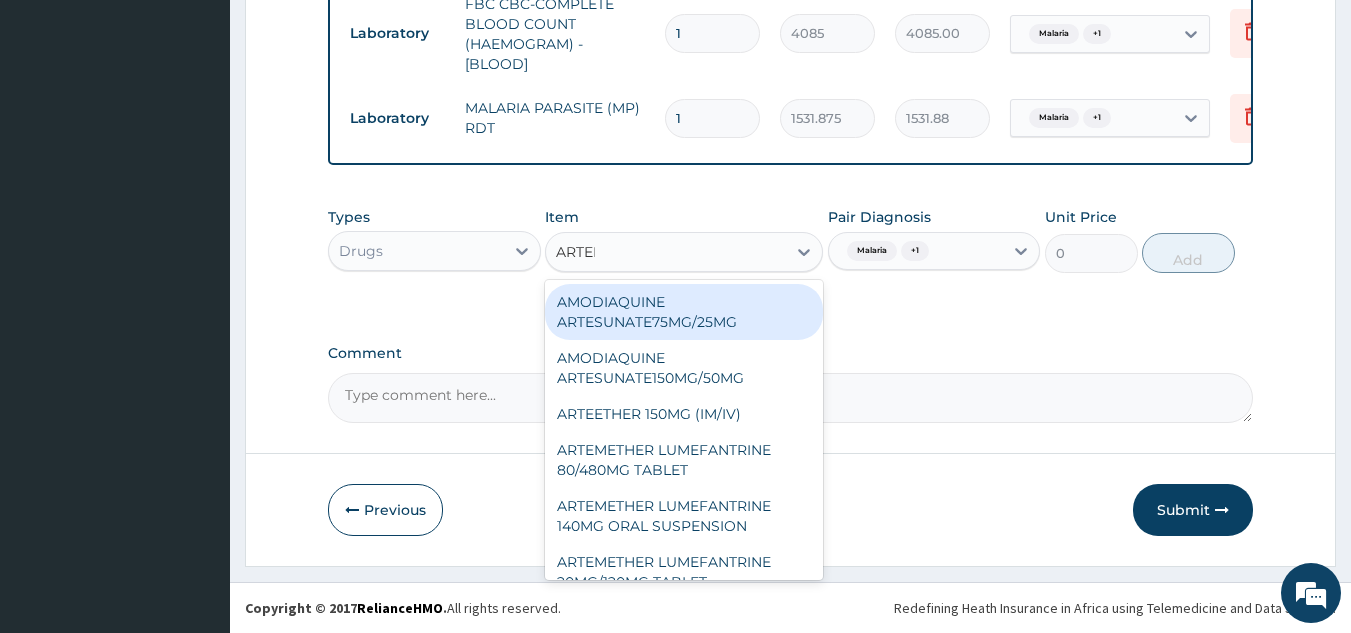 type on "ARTEME" 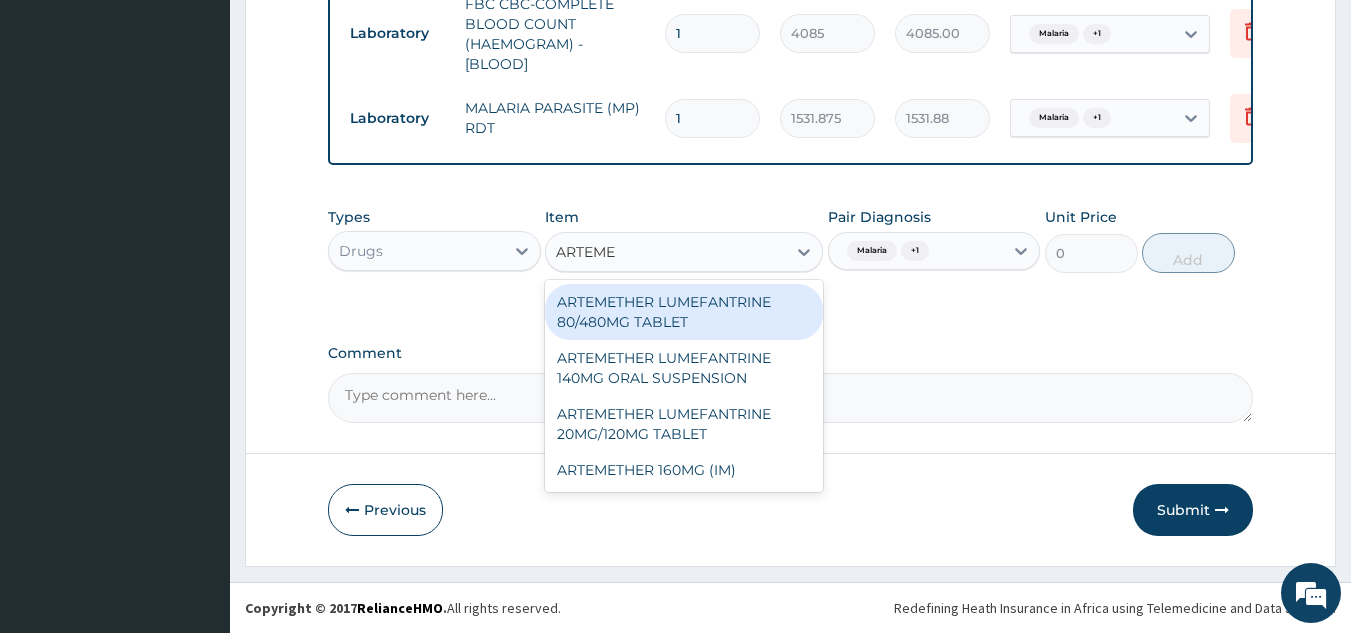 click on "ARTEMETHER LUMEFANTRINE 80/480MG TABLET" at bounding box center [684, 312] 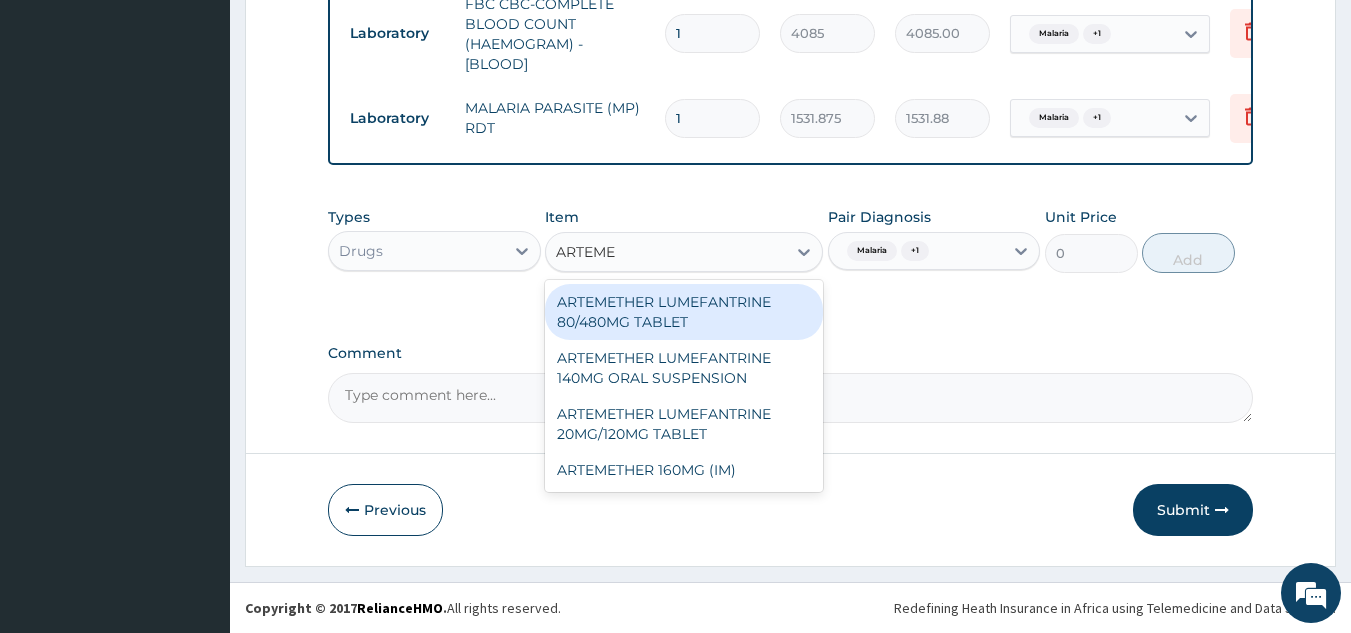 type 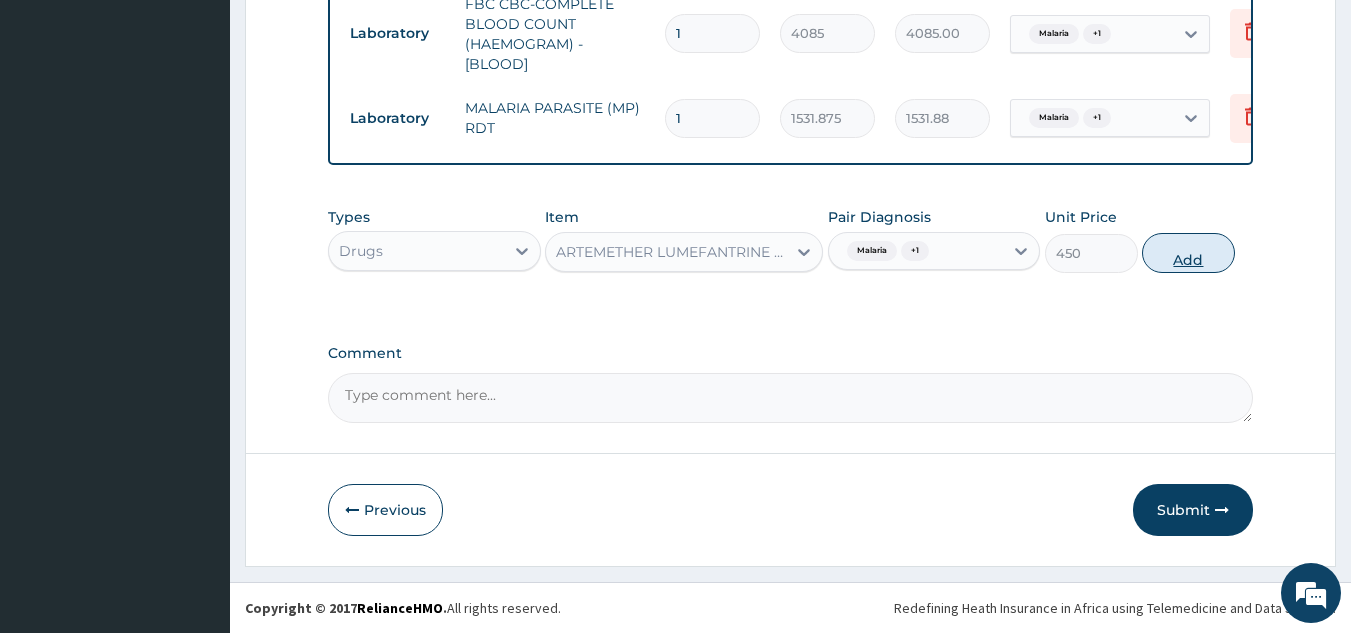 click on "Add" at bounding box center [1188, 253] 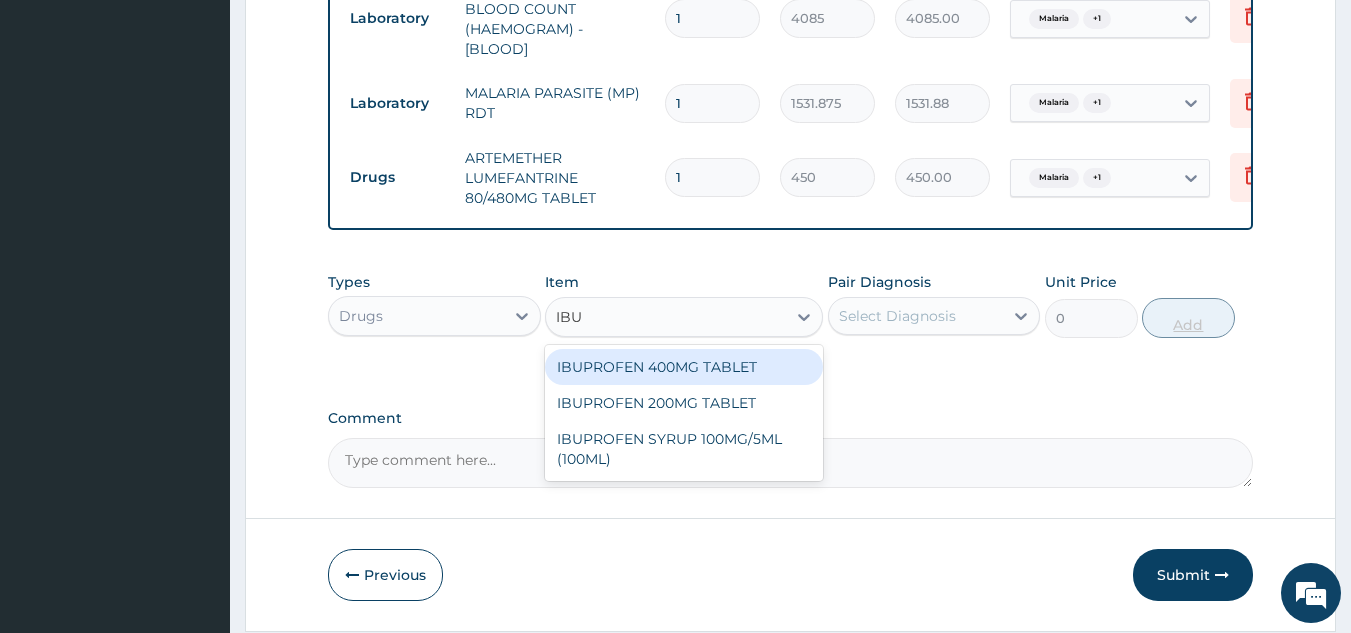 type on "IBUP" 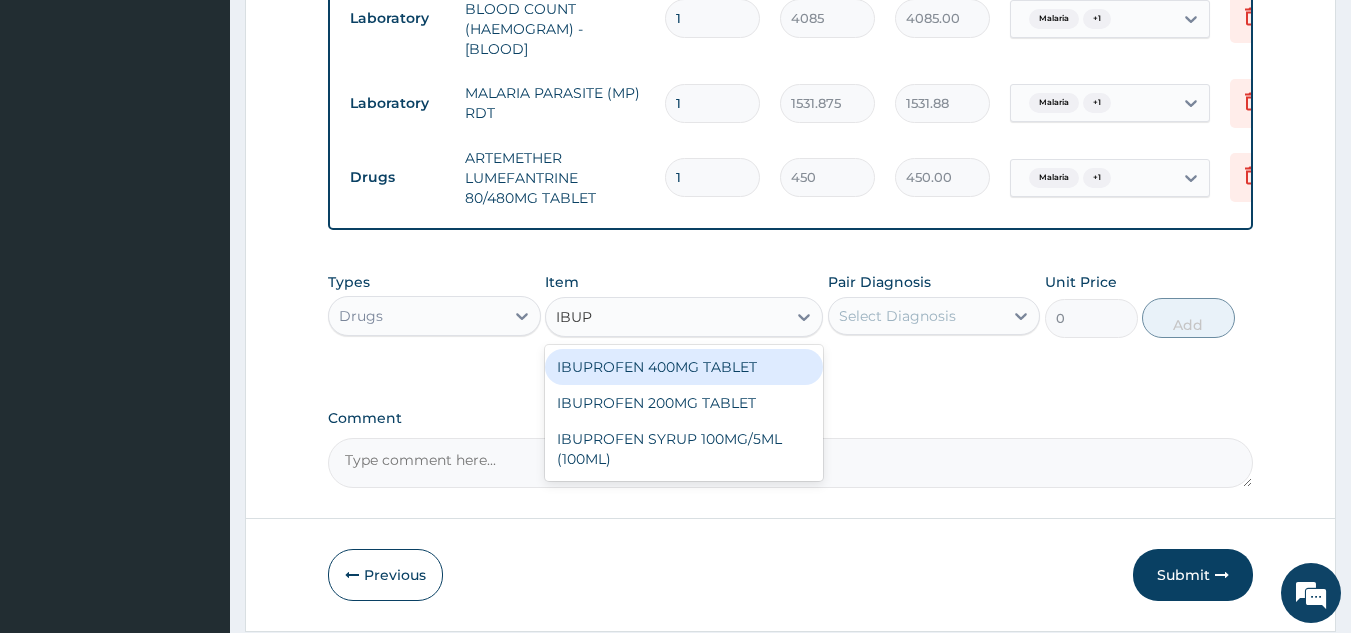 click on "IBUPROFEN 400MG TABLET" at bounding box center (684, 367) 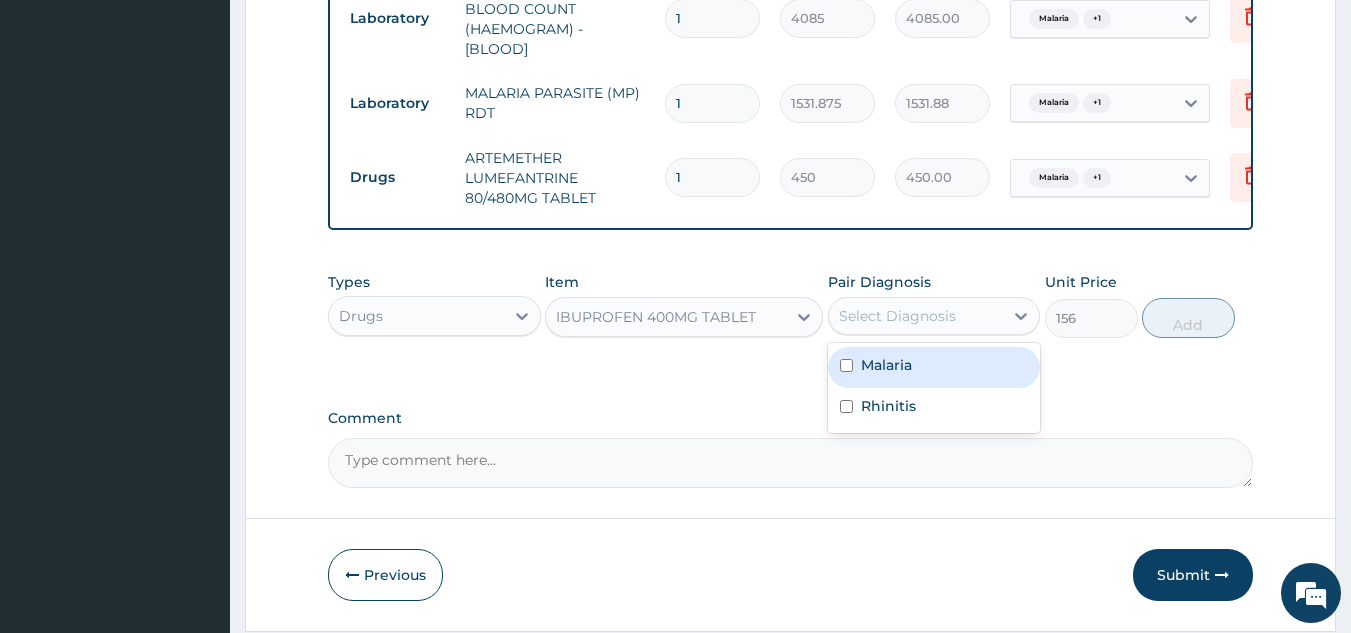 click on "Malaria" at bounding box center [934, 367] 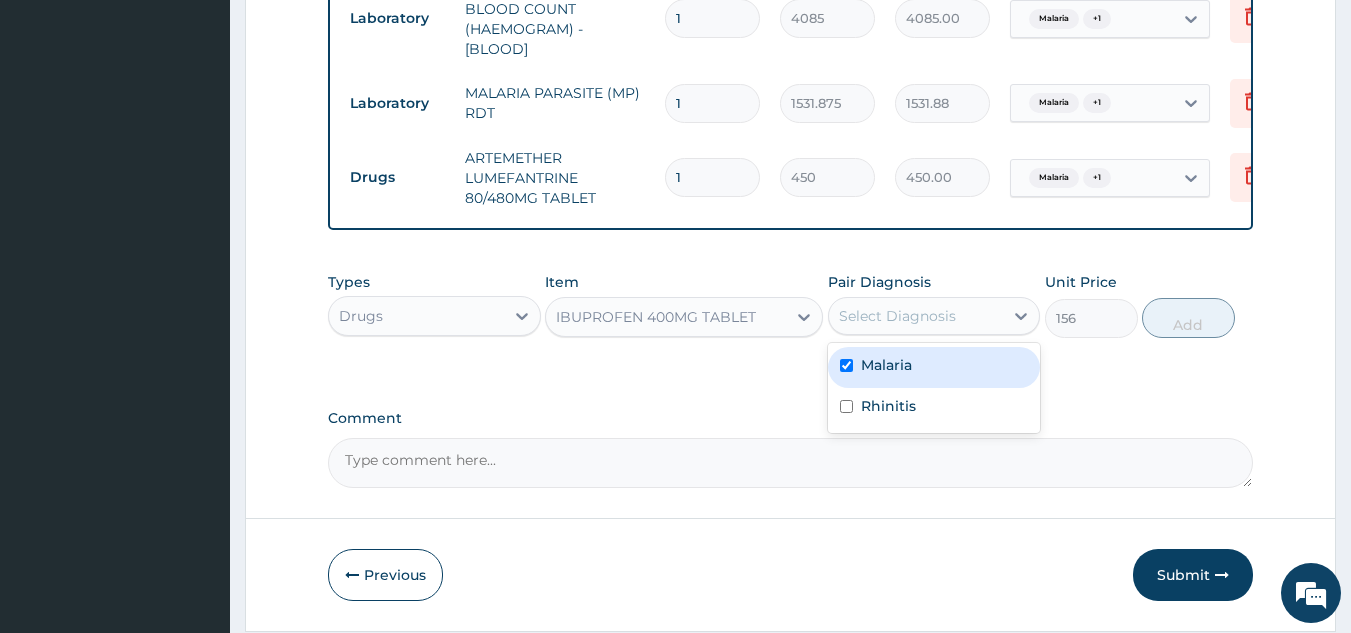 checkbox on "true" 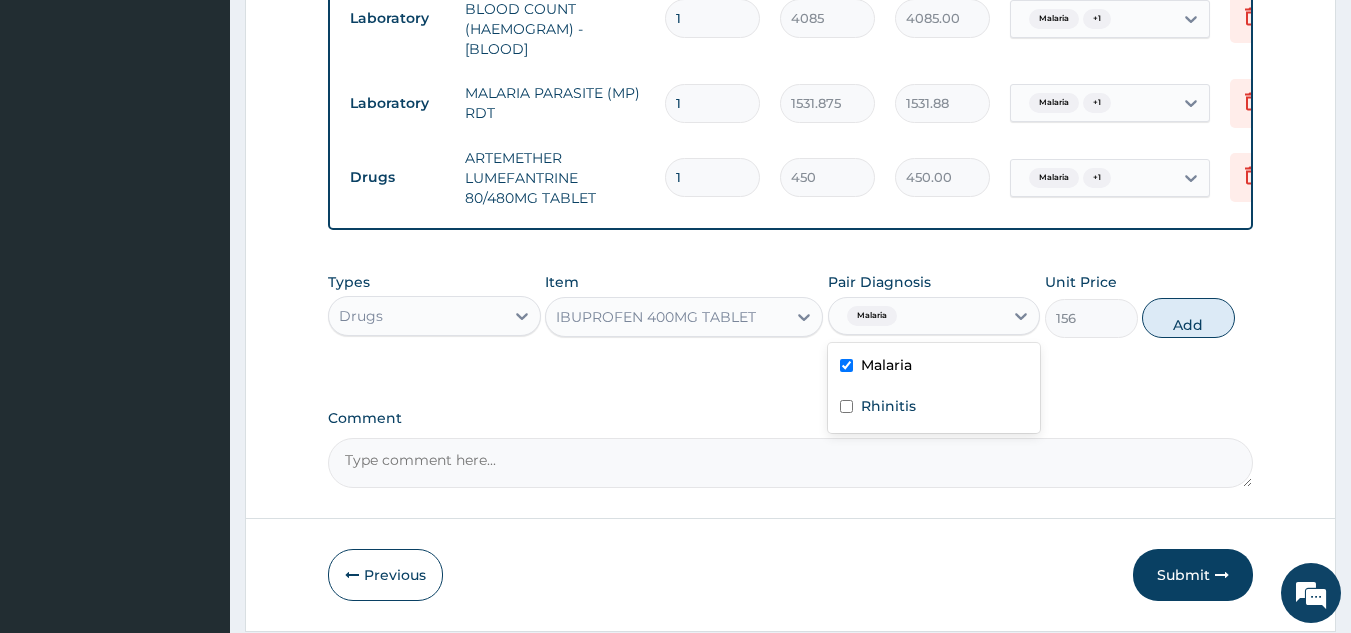 click on "Rhinitis" at bounding box center [934, 408] 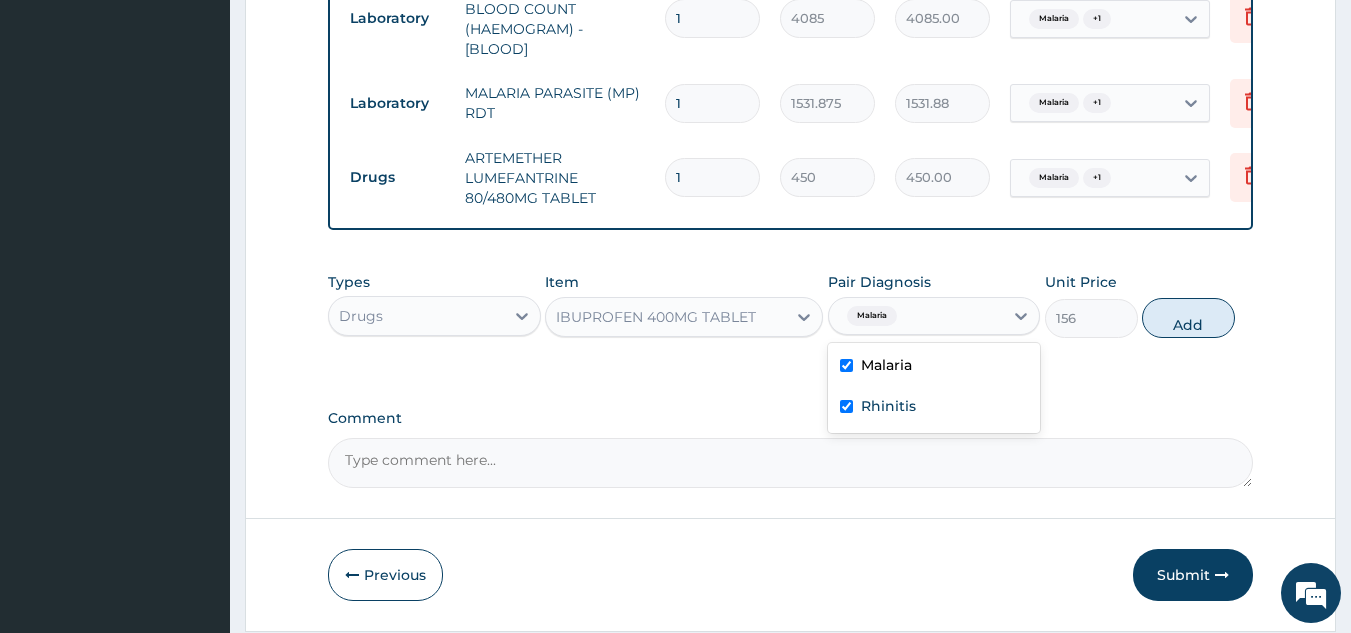 checkbox on "true" 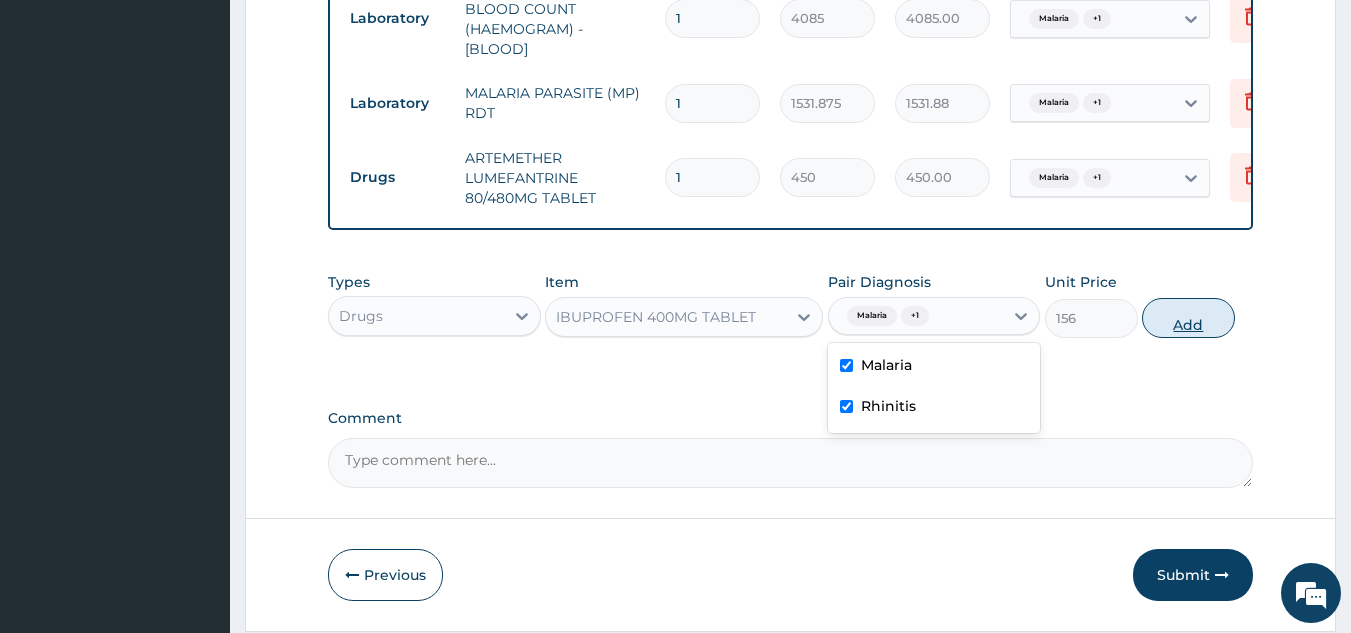 click on "Add" at bounding box center [1188, 318] 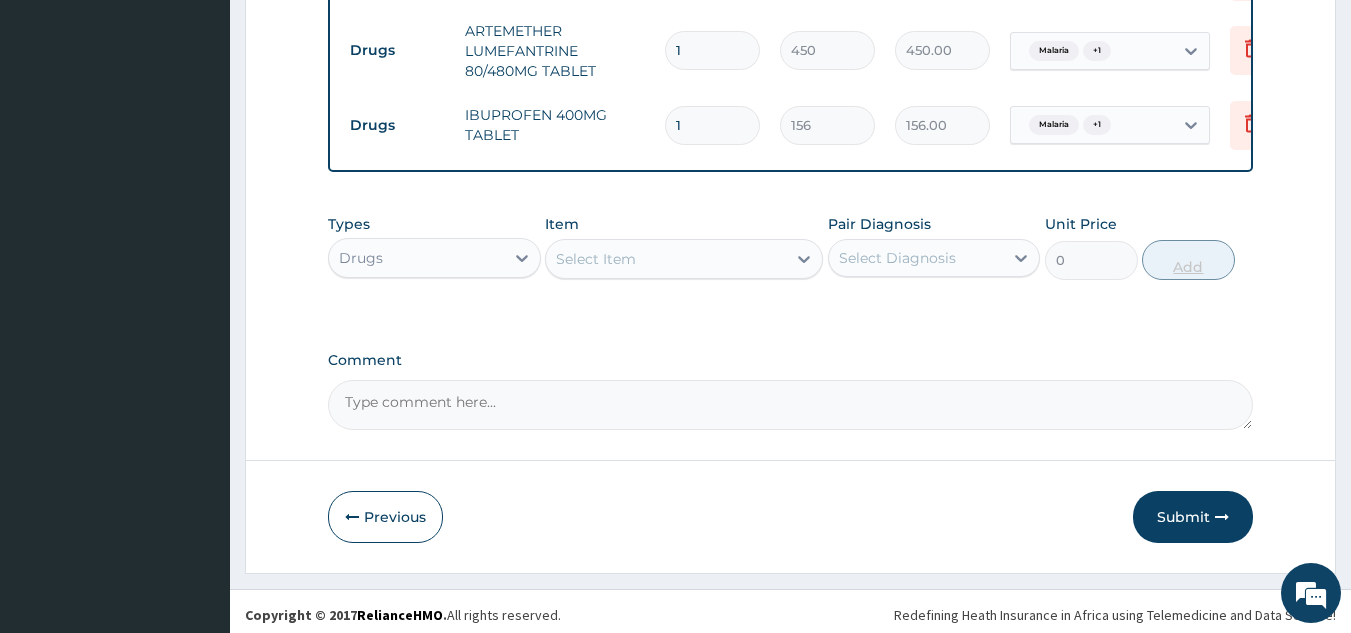 scroll, scrollTop: 1061, scrollLeft: 0, axis: vertical 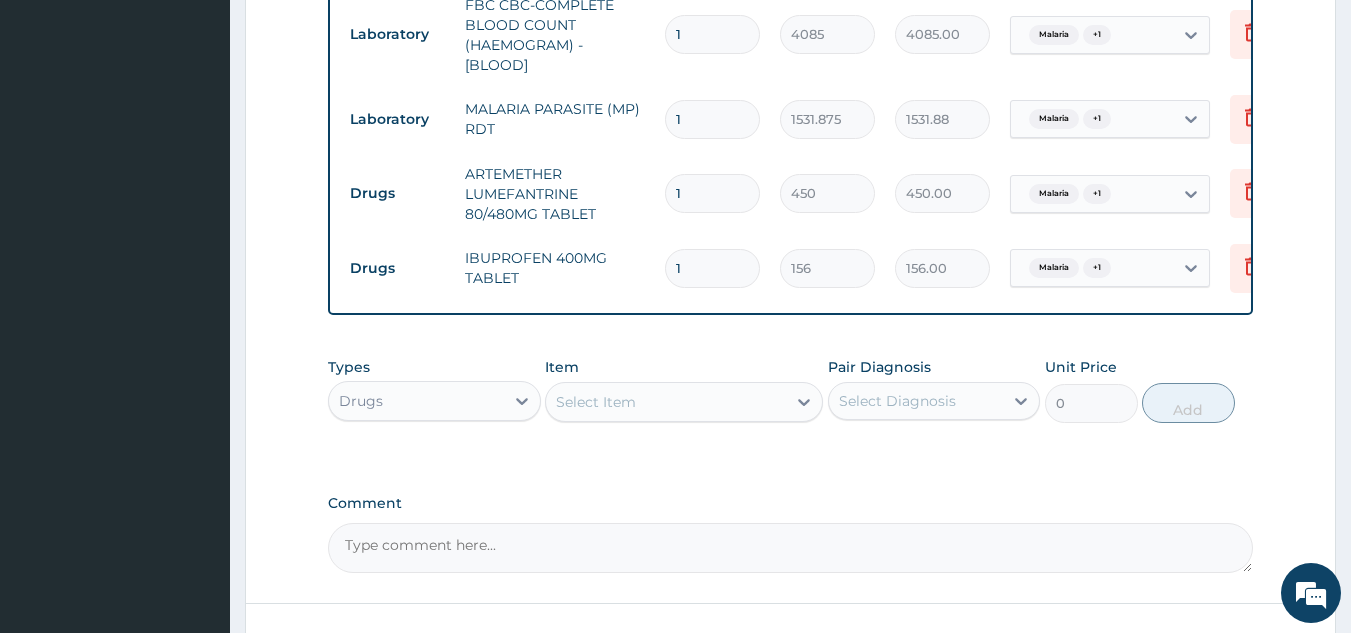 click on "1" at bounding box center [712, 268] 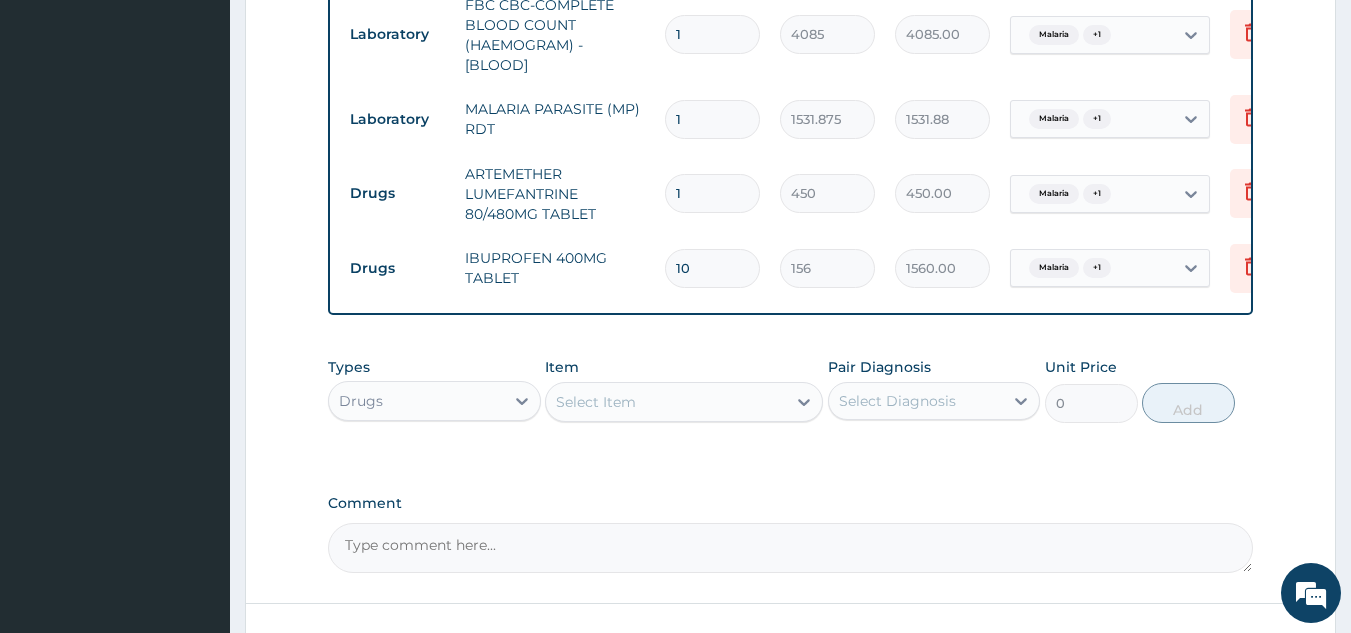 type on "10" 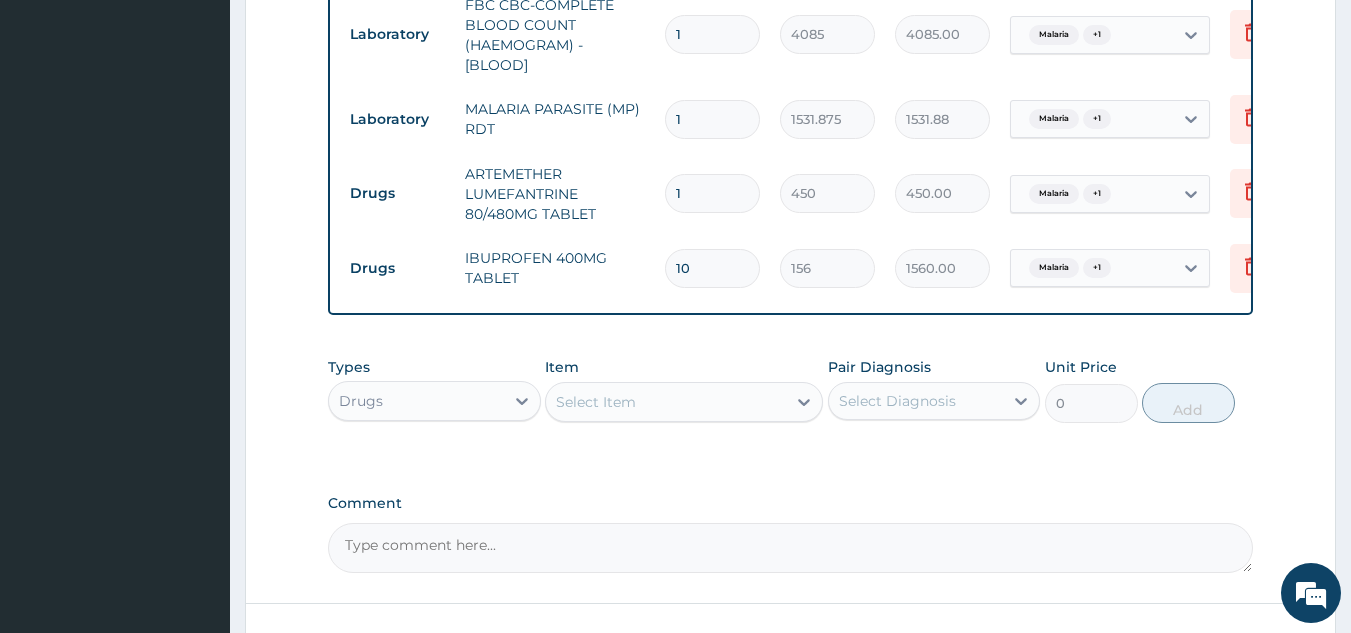 click on "1" at bounding box center [712, 193] 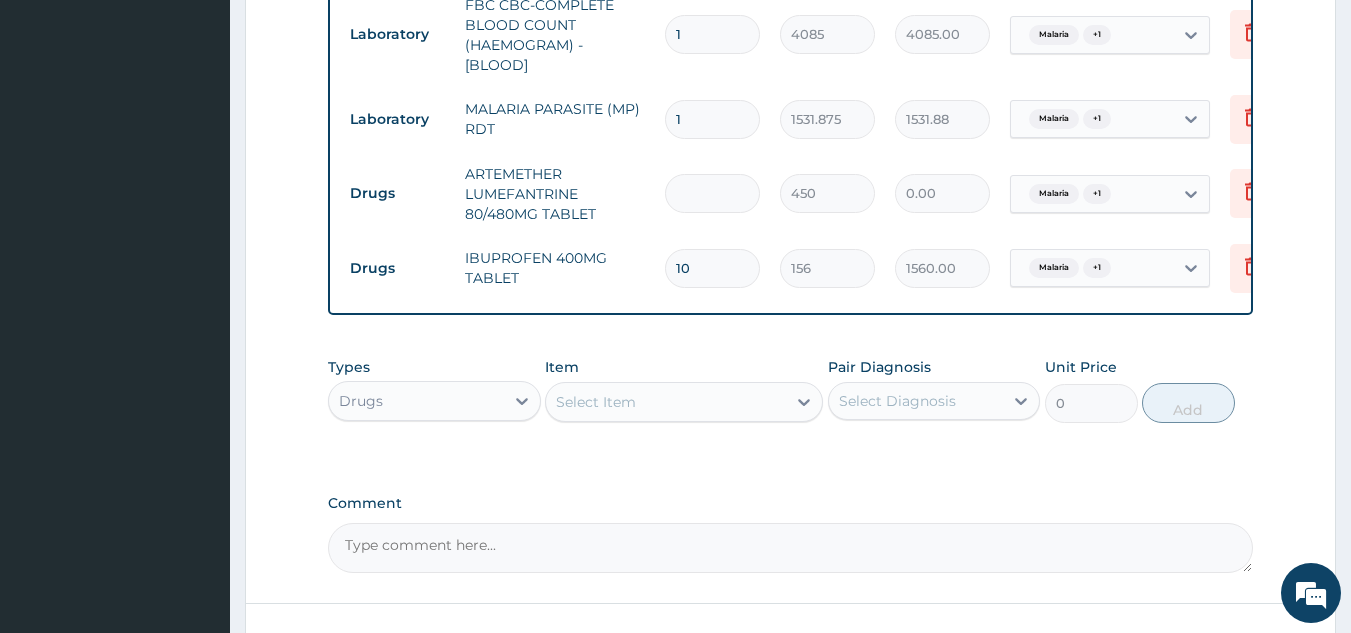 type on "6" 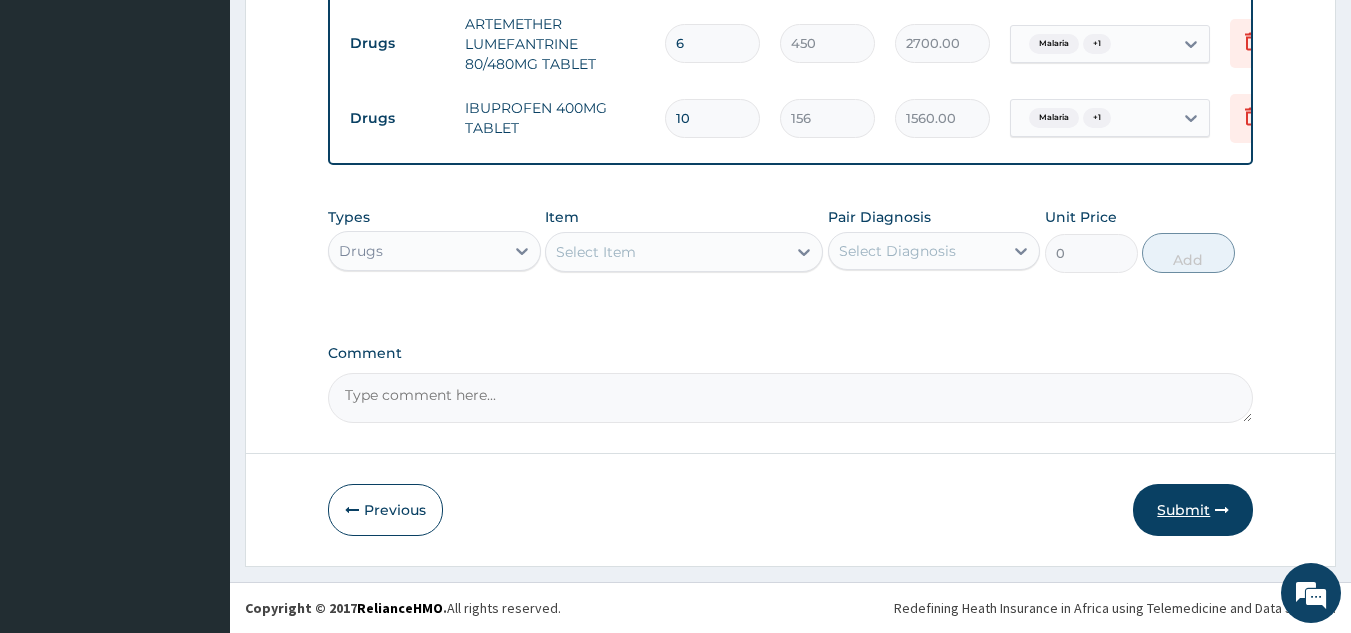 click on "Submit" at bounding box center [1193, 510] 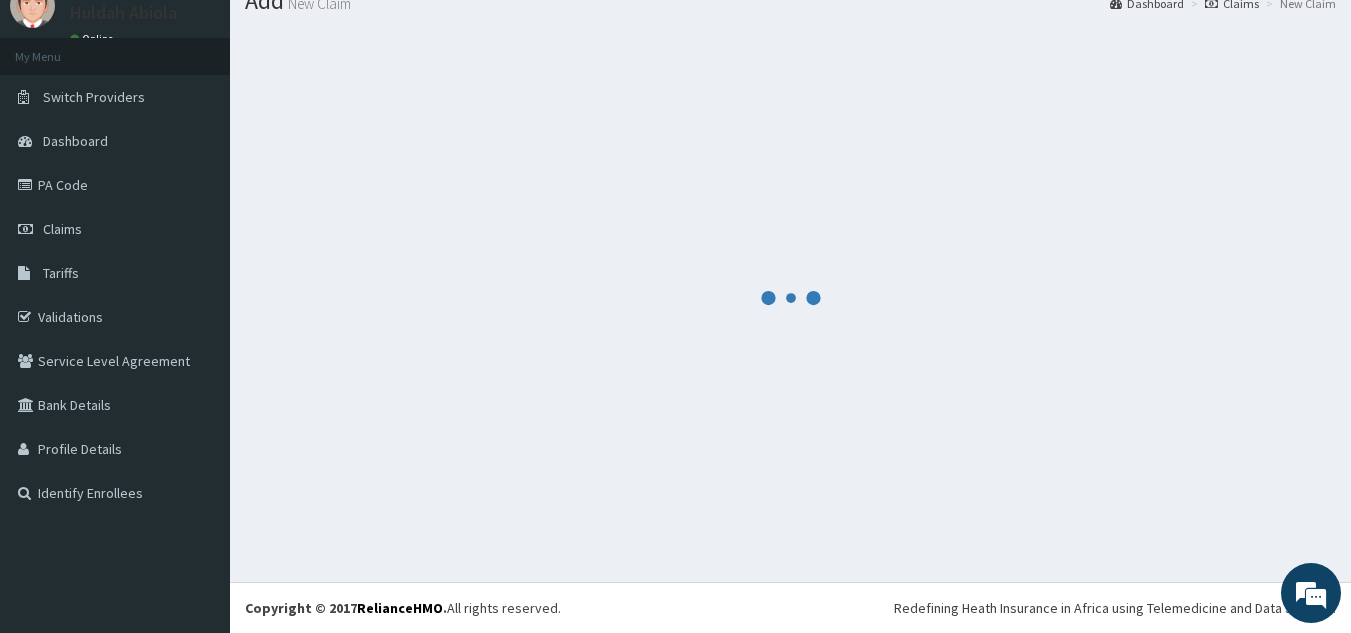 scroll, scrollTop: 1078, scrollLeft: 0, axis: vertical 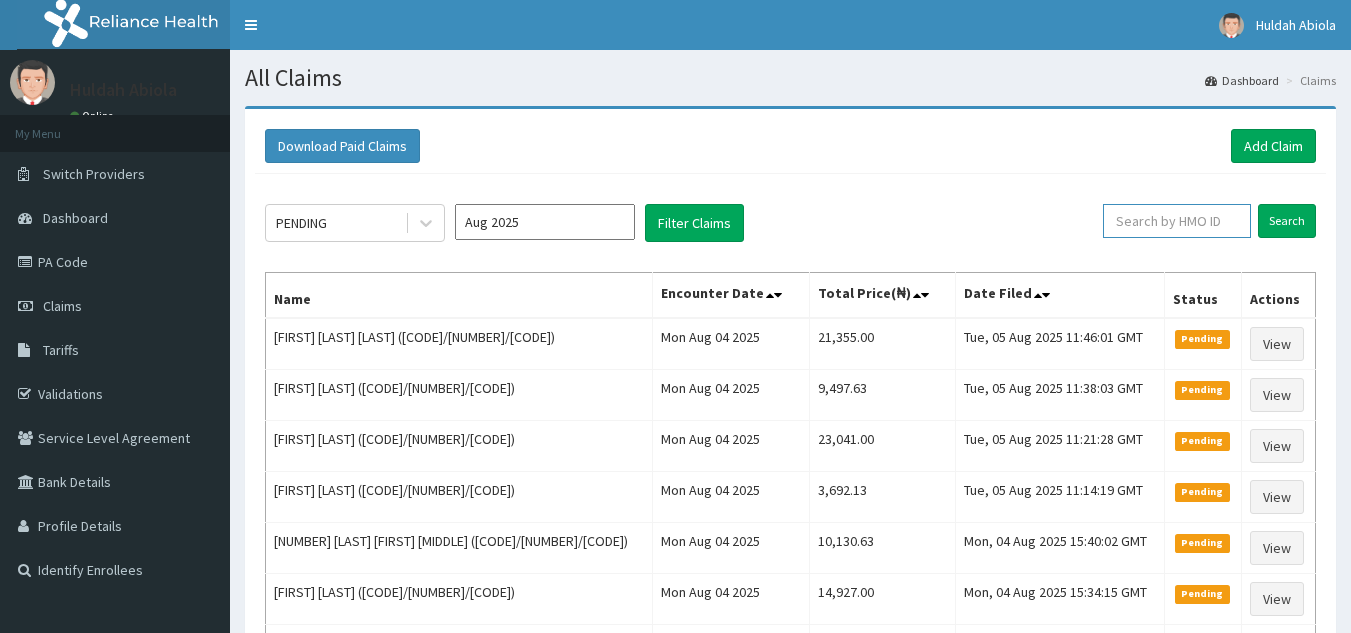 click at bounding box center [1177, 221] 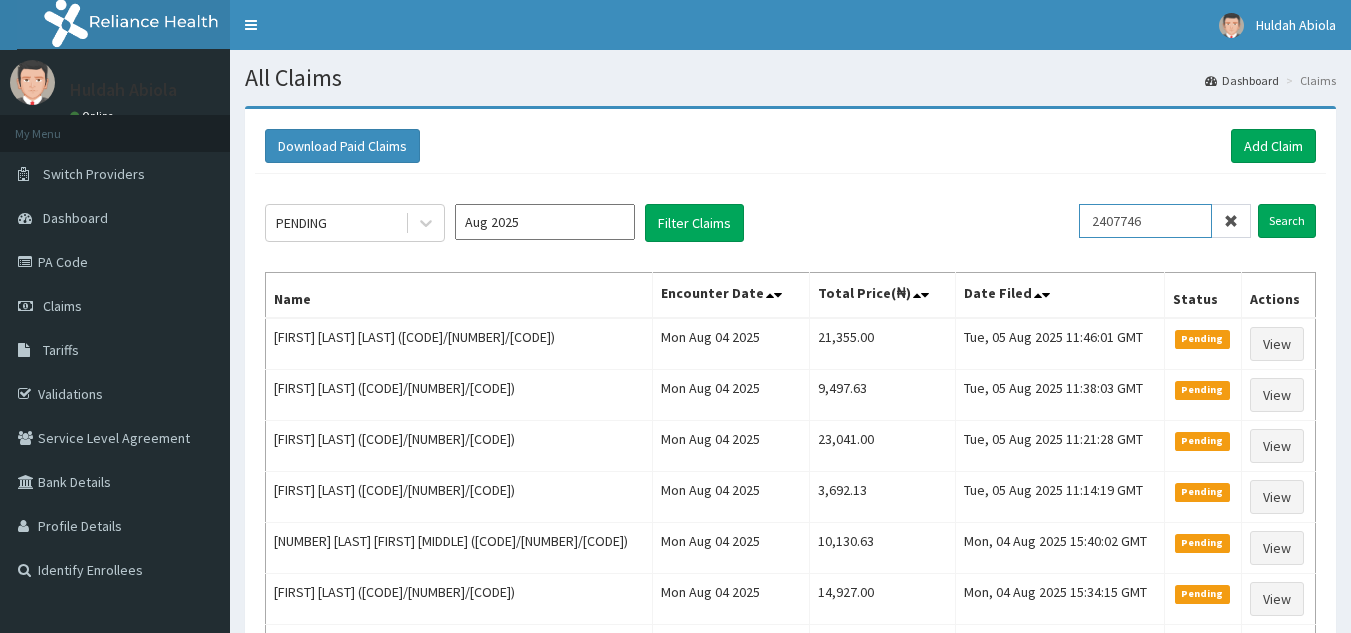 click on "Search" at bounding box center (1287, 221) 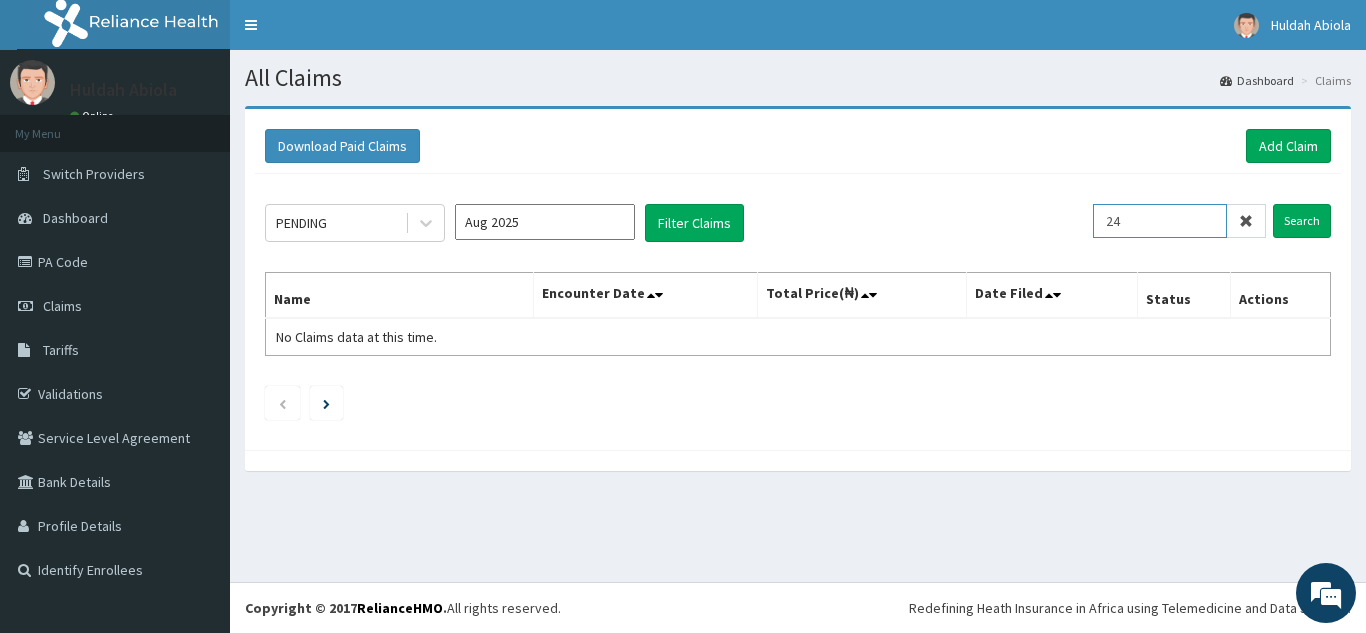 type on "2" 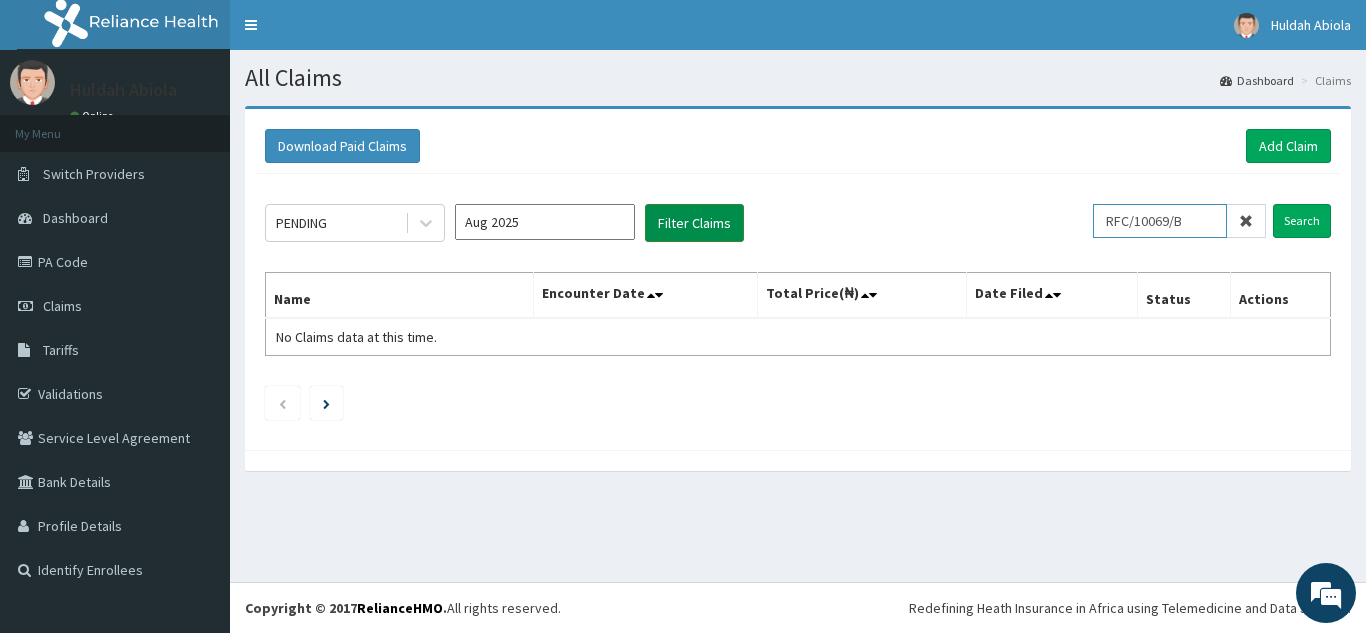type on "RFC/10069/B" 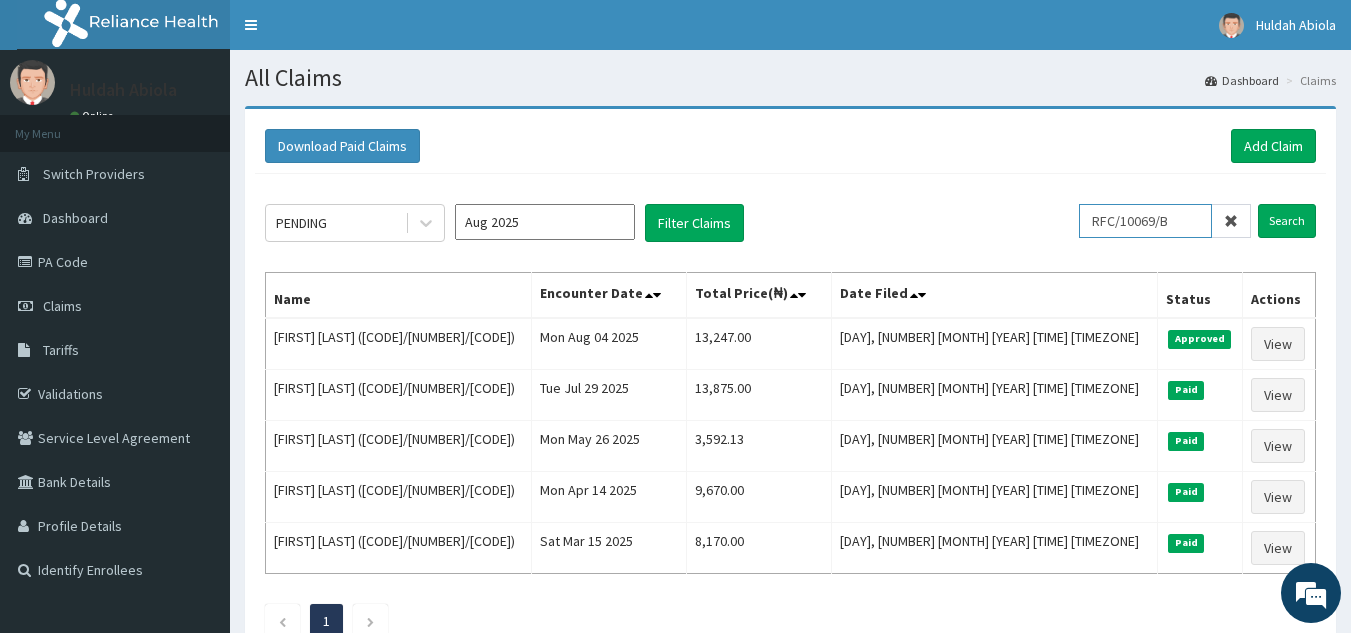 scroll, scrollTop: 0, scrollLeft: 0, axis: both 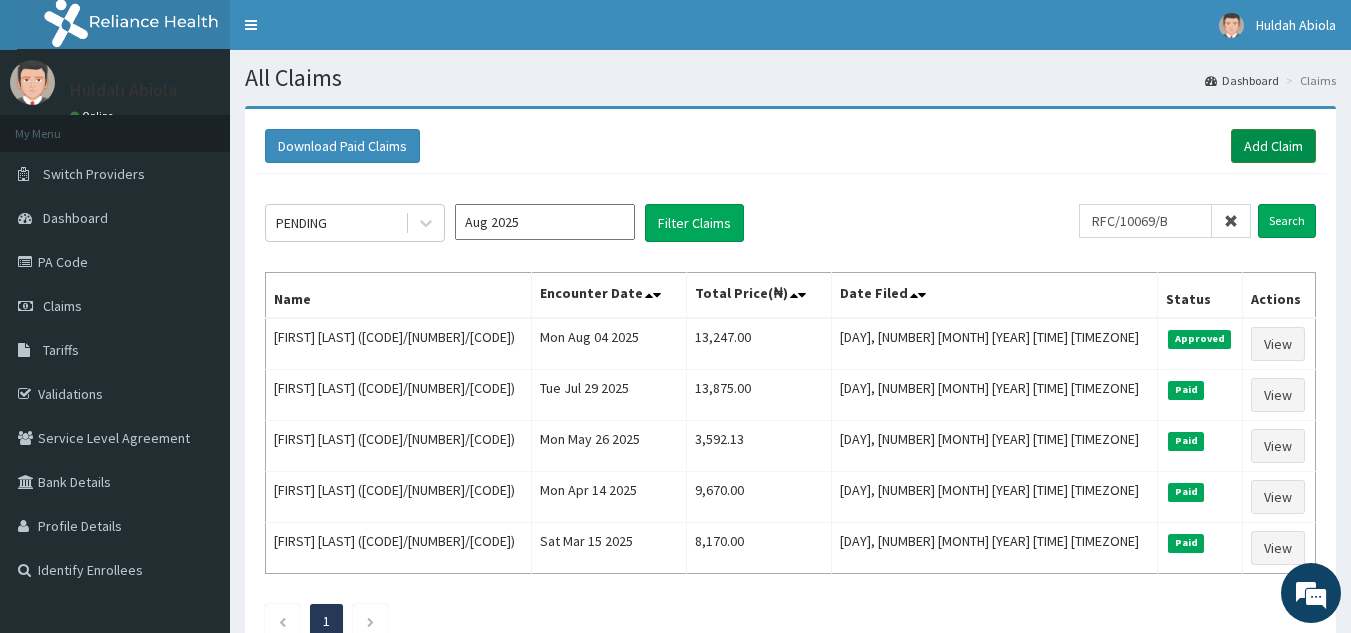 drag, startPoint x: 1223, startPoint y: 174, endPoint x: 1269, endPoint y: 146, distance: 53.851646 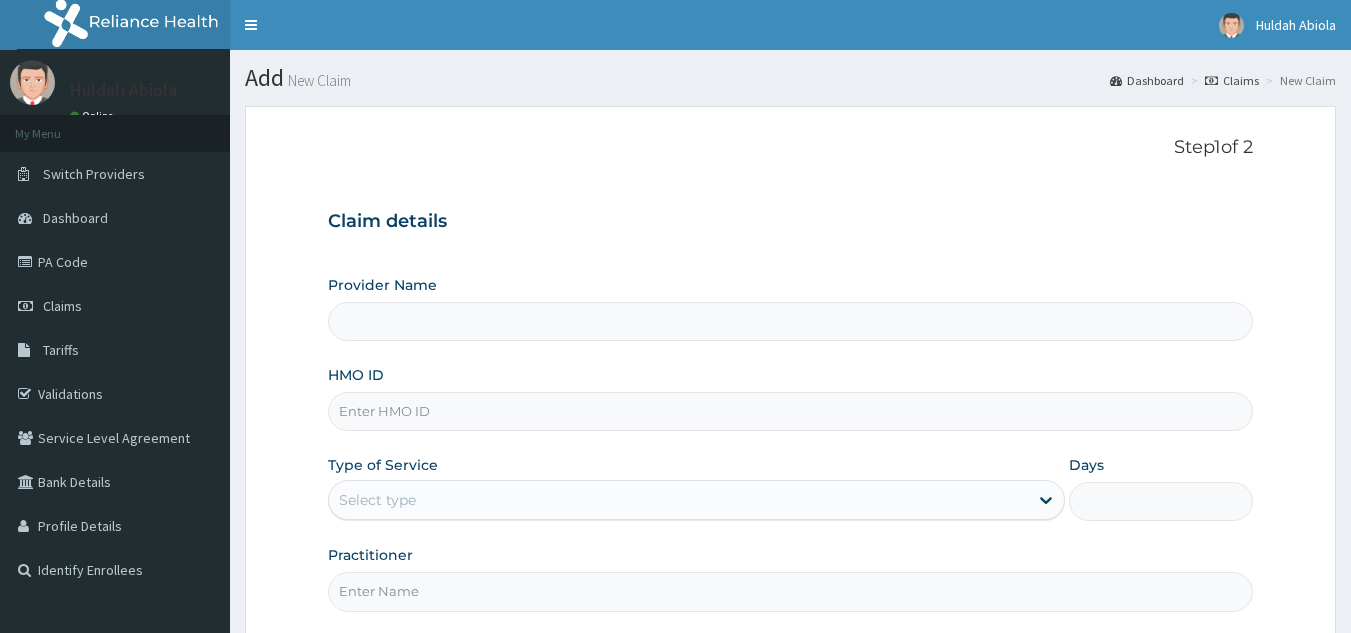 scroll, scrollTop: 0, scrollLeft: 0, axis: both 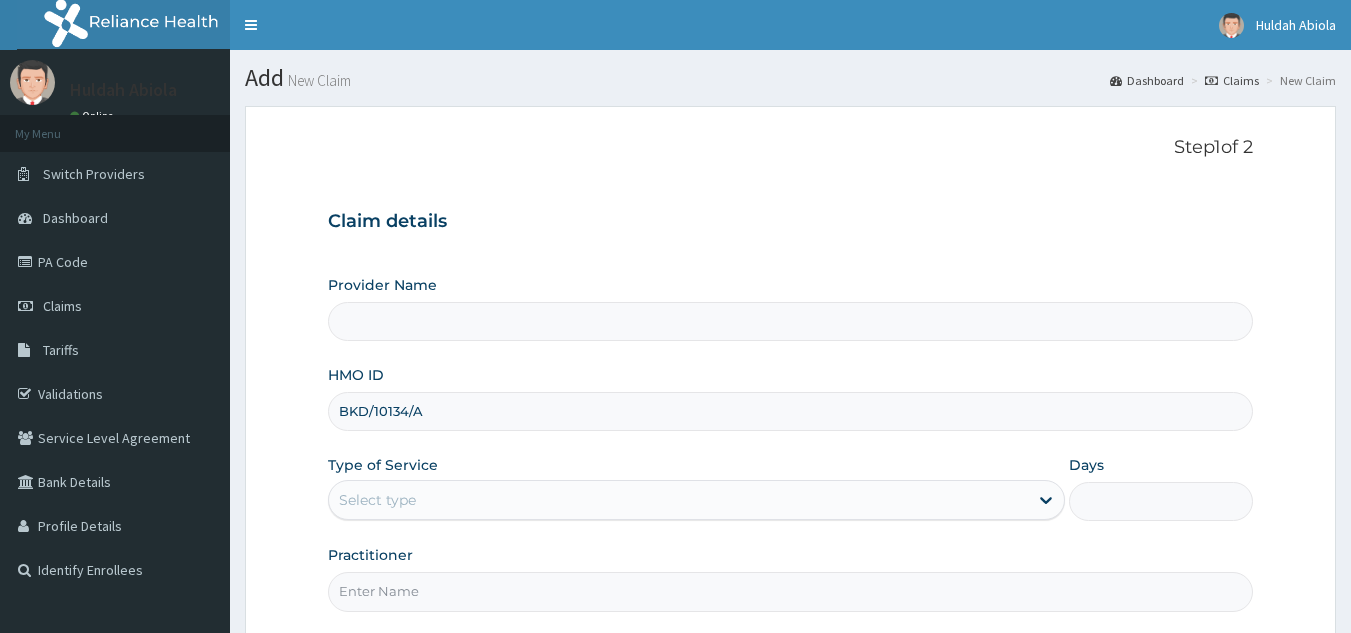 type on "Reliance Family Clinics (RFC) - Lekki" 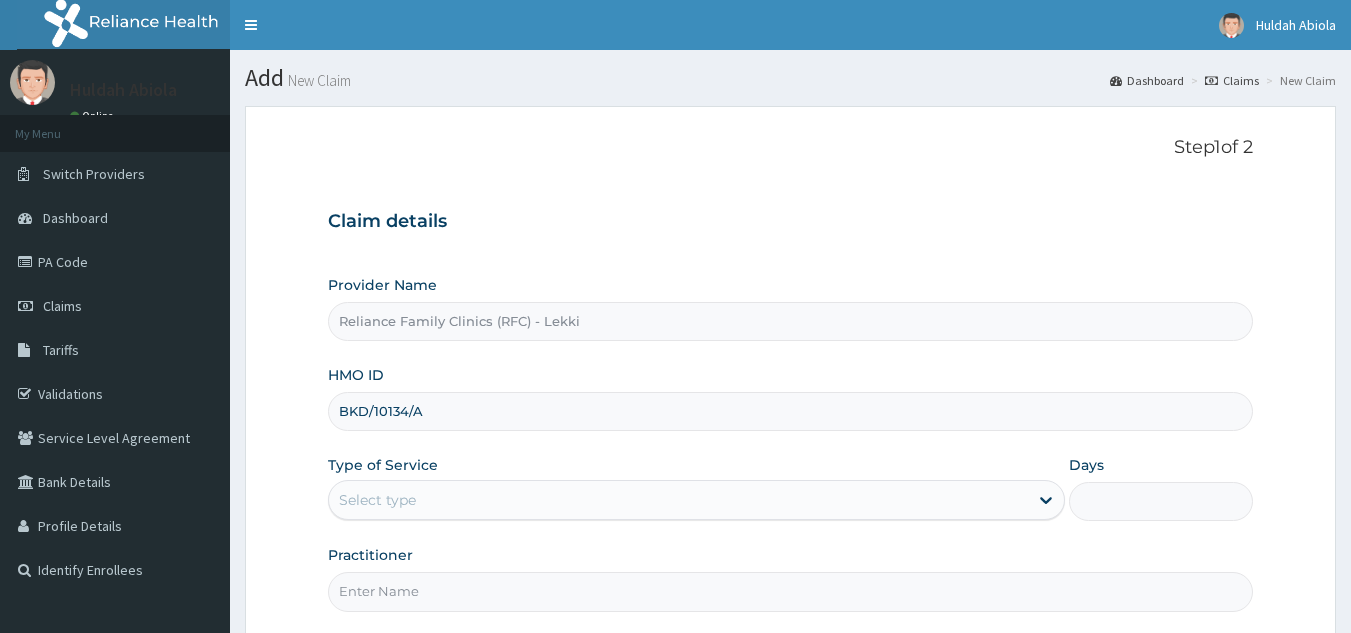 scroll, scrollTop: 189, scrollLeft: 0, axis: vertical 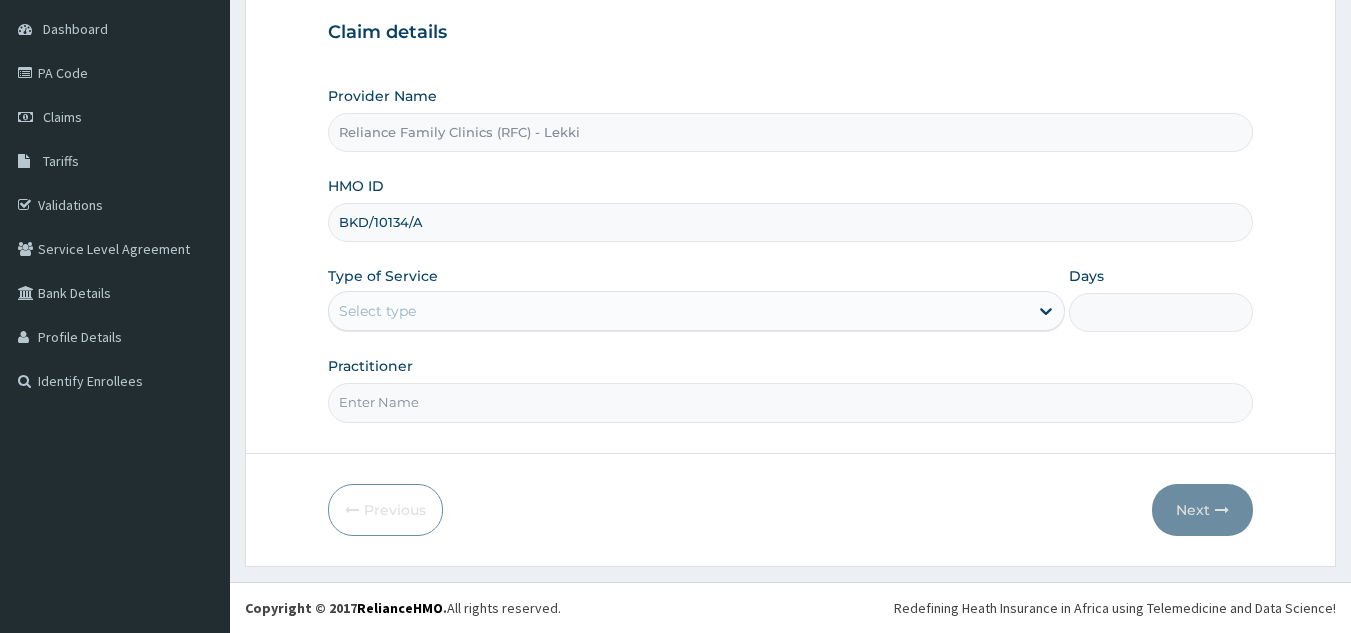 type on "BKD/10134/A" 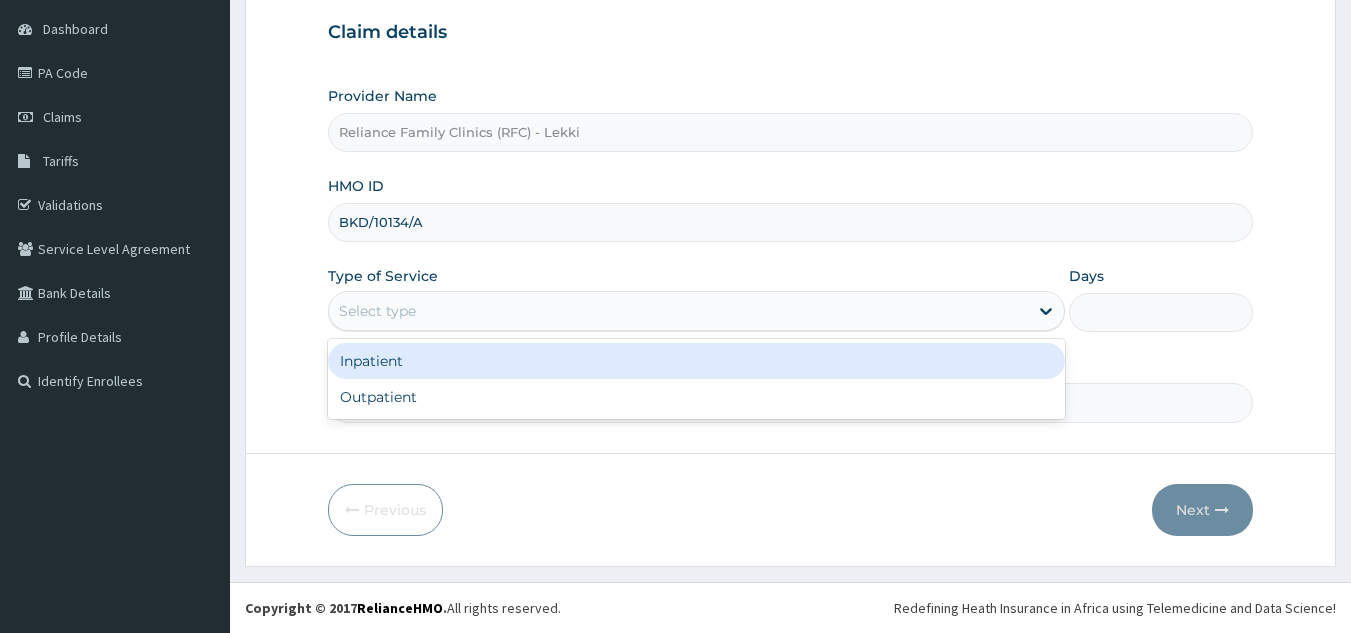 click on "Outpatient" at bounding box center [696, 397] 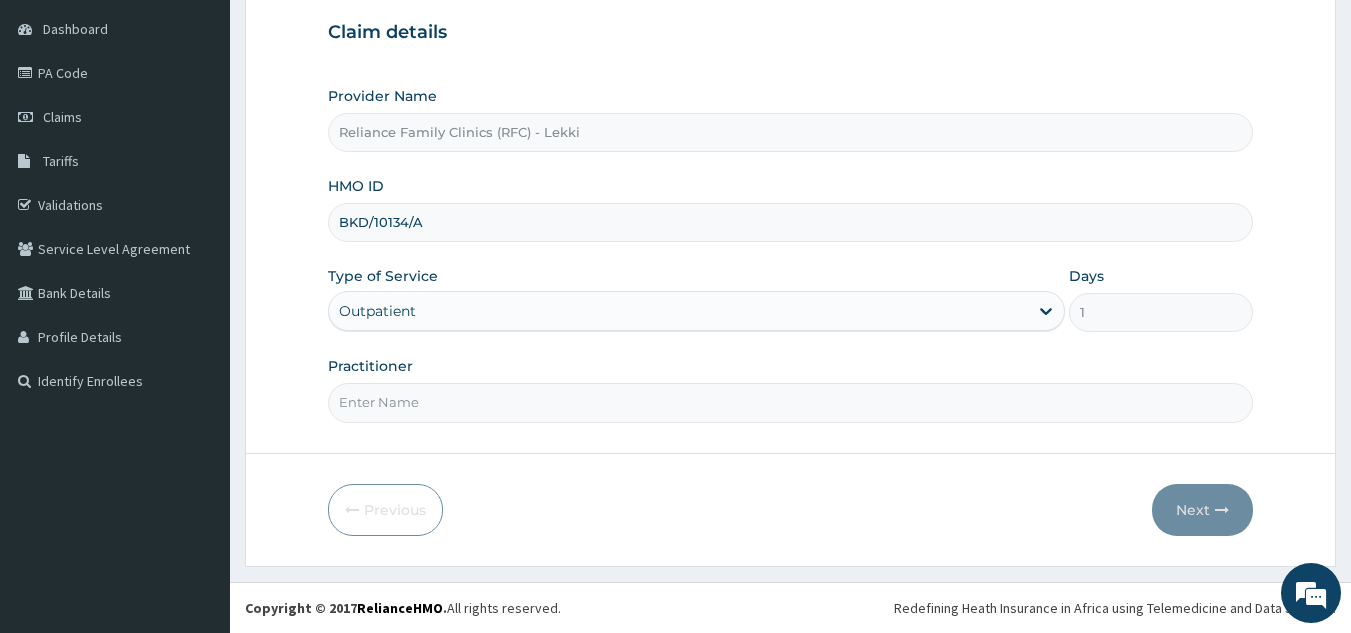 click on "Practitioner" at bounding box center (791, 402) 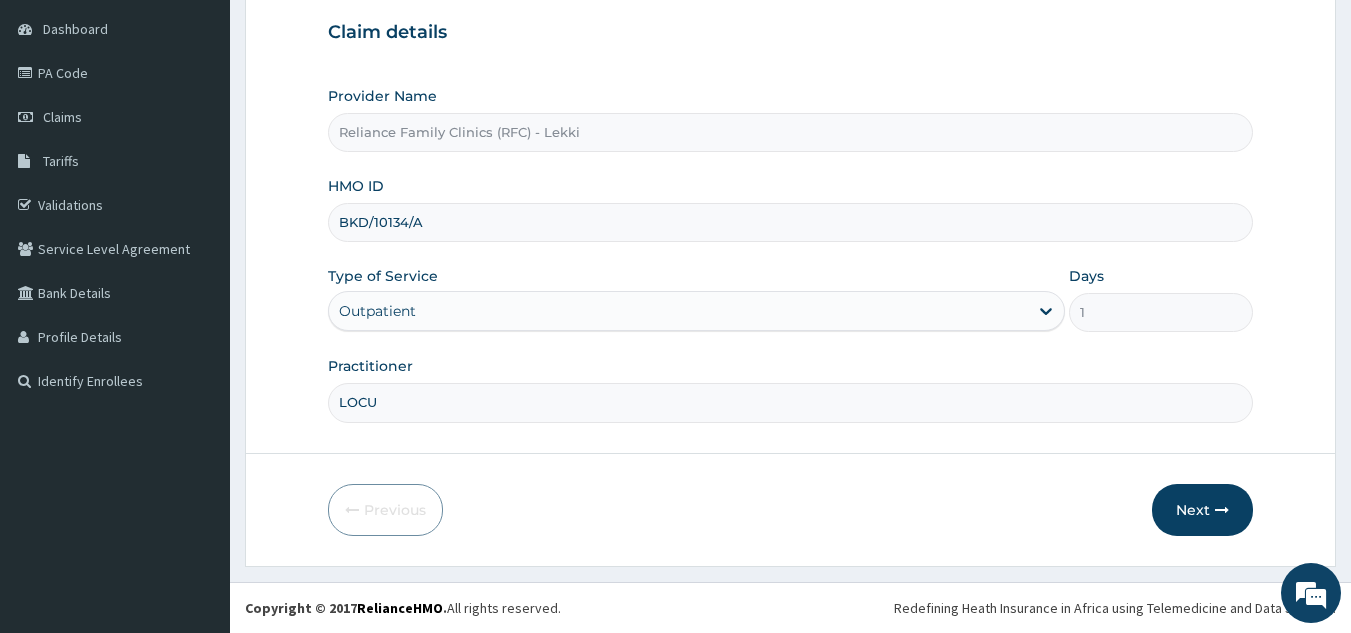 type on "LOCUM" 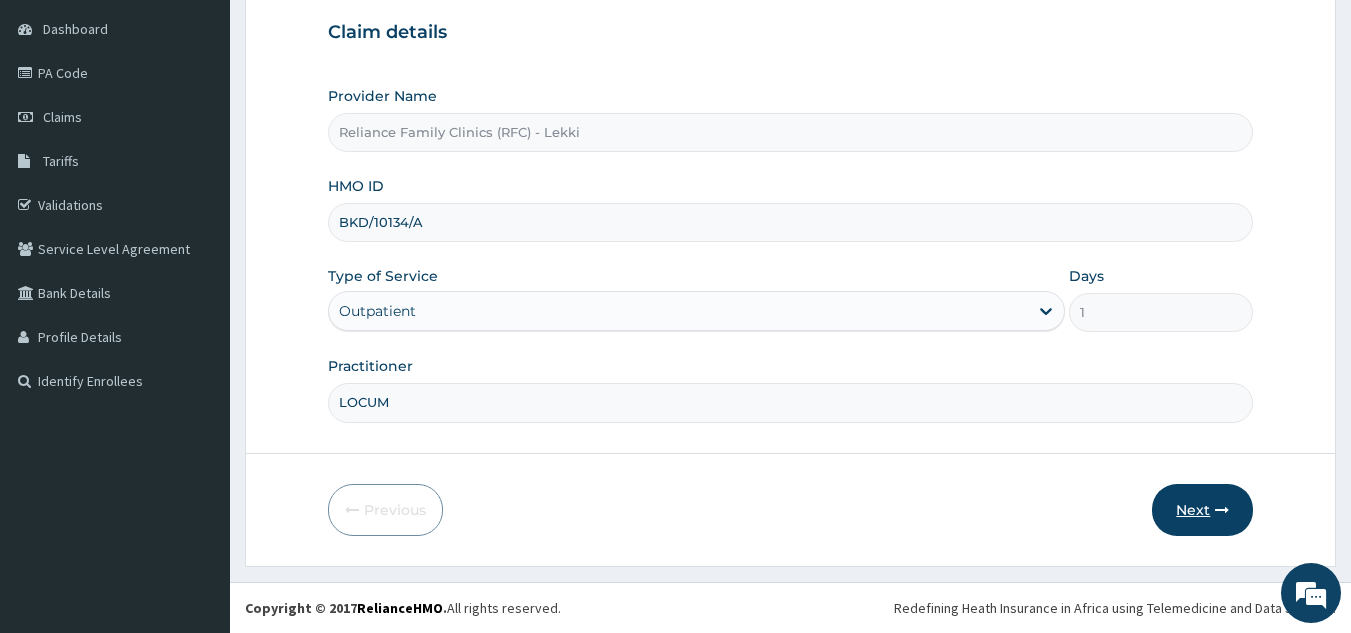 click on "Next" at bounding box center (1202, 510) 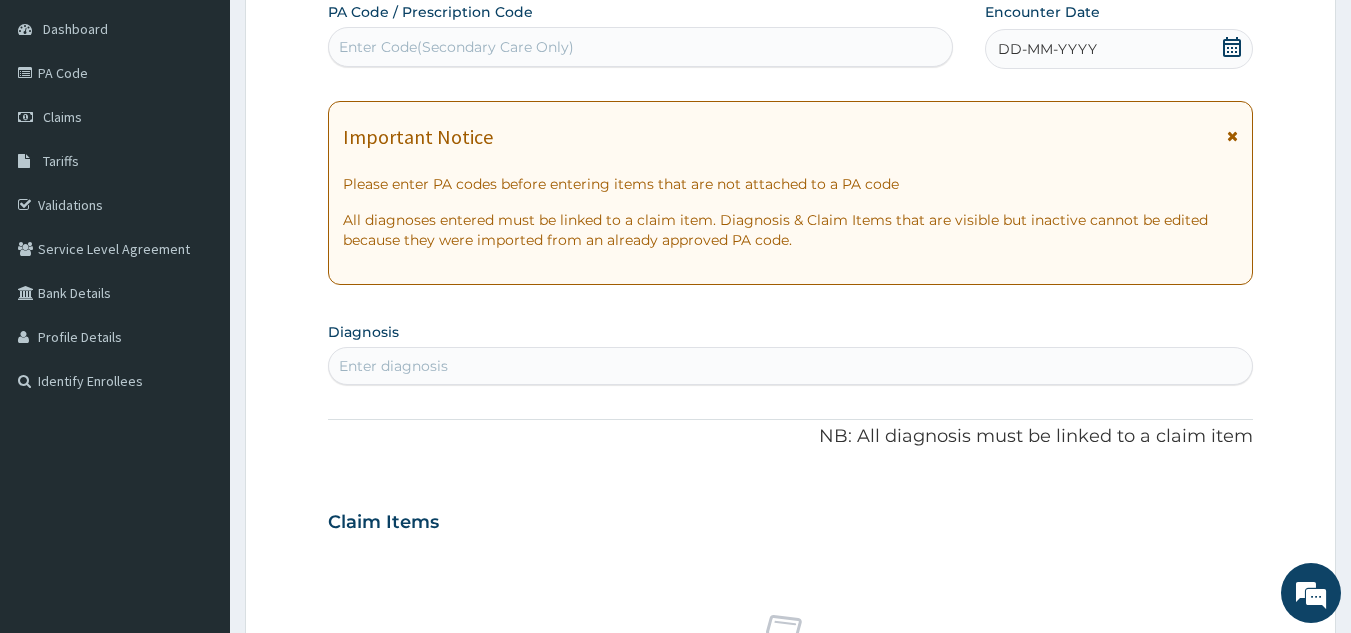click on "DD-MM-YYYY" at bounding box center (1047, 49) 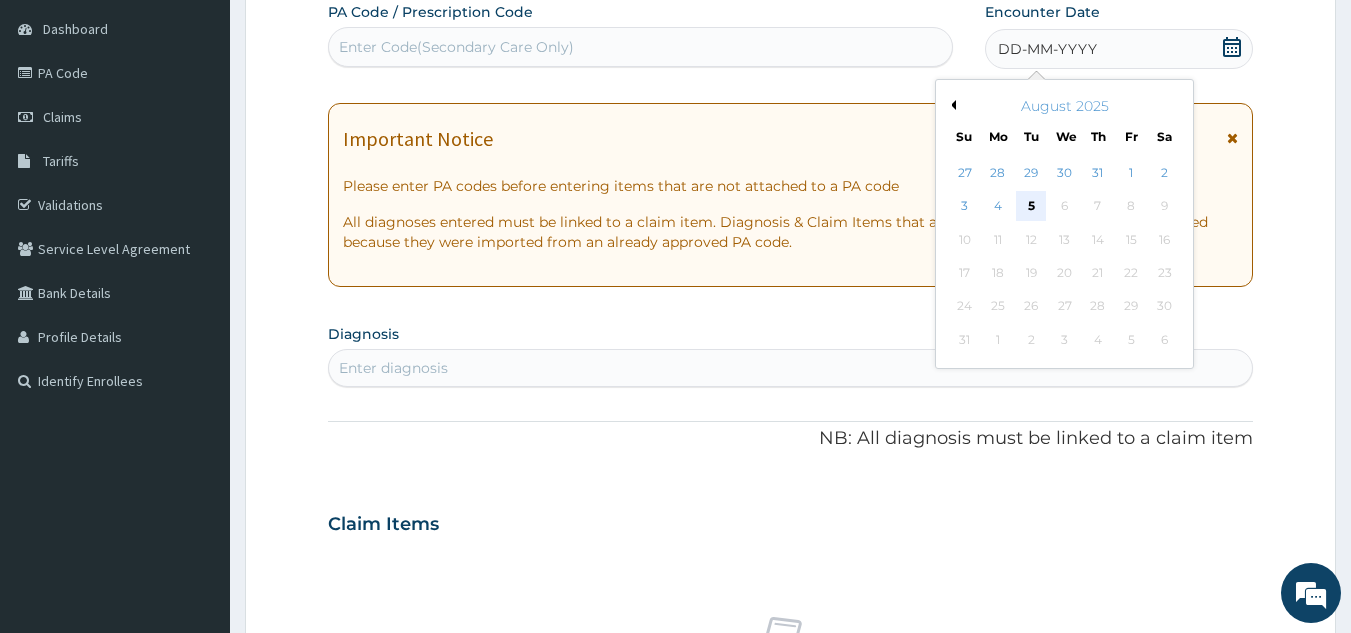 click on "5" at bounding box center (1032, 207) 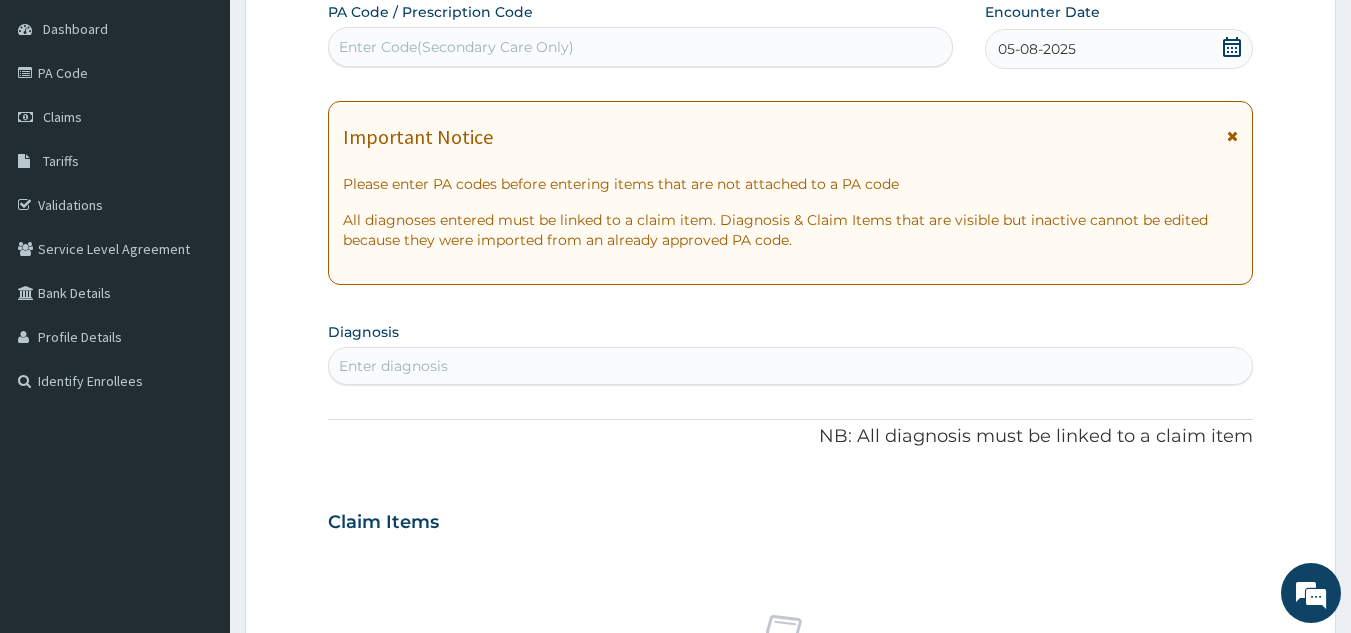 click on "05-08-2025" at bounding box center [1119, 49] 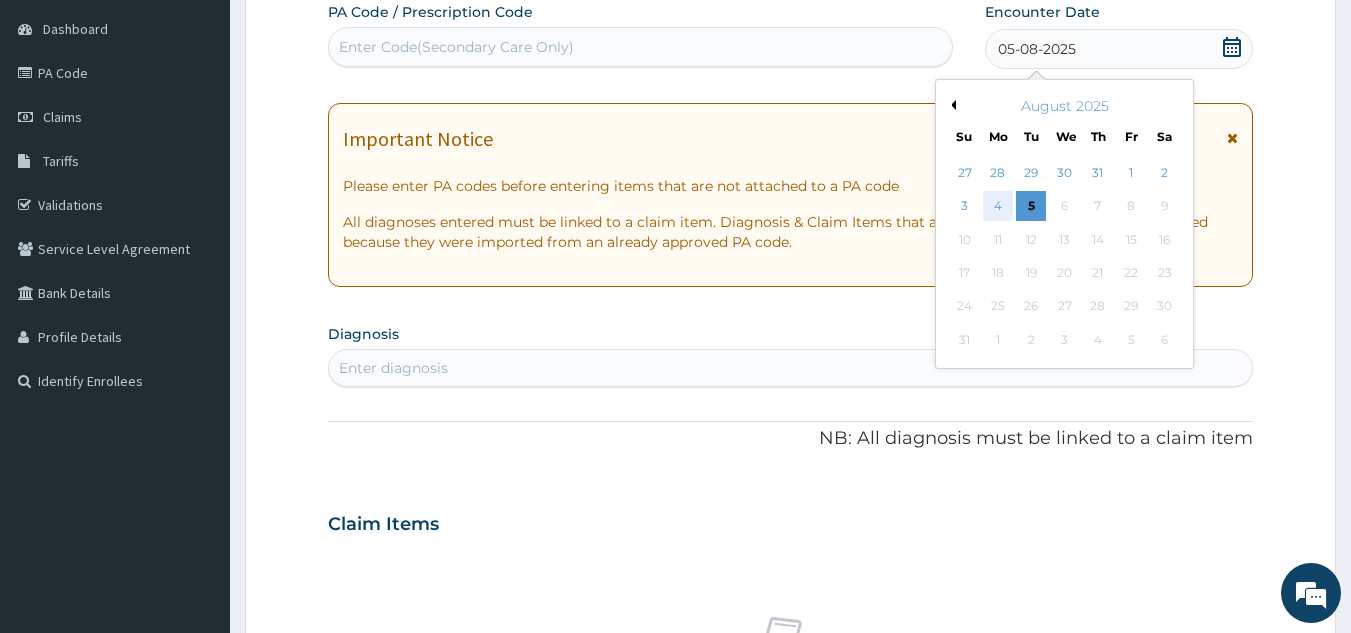 click on "4" at bounding box center [998, 207] 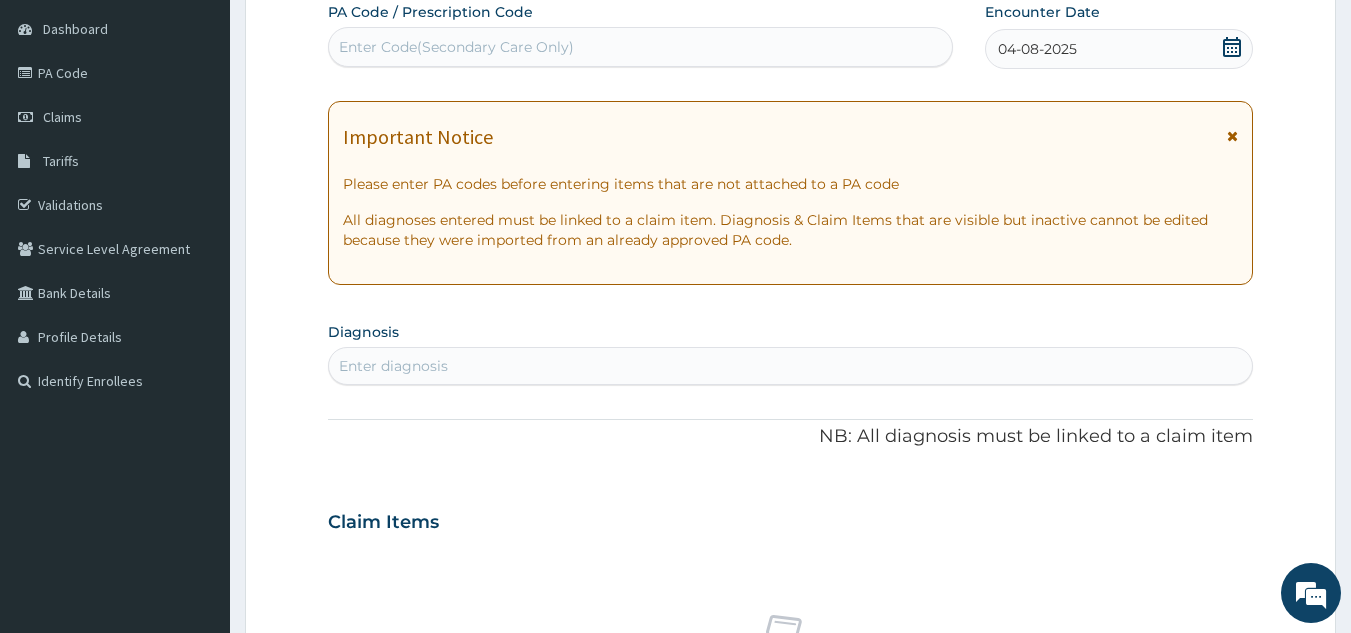 scroll, scrollTop: 0, scrollLeft: 0, axis: both 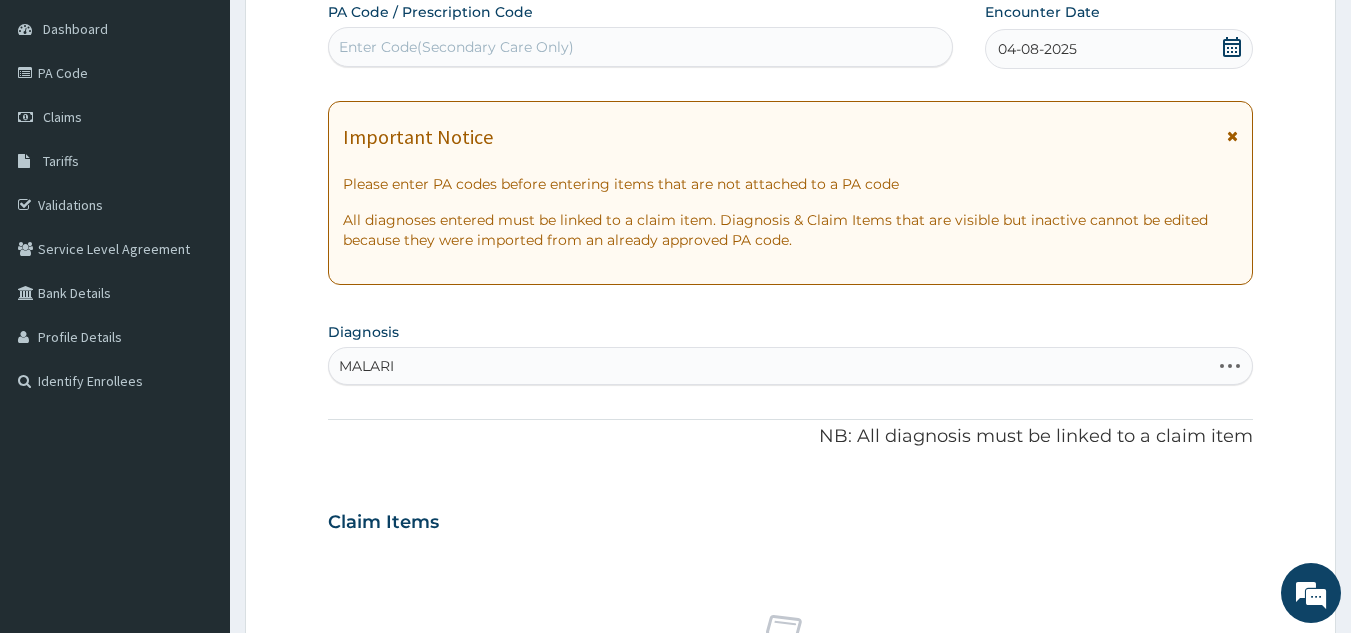 type on "MALARIA" 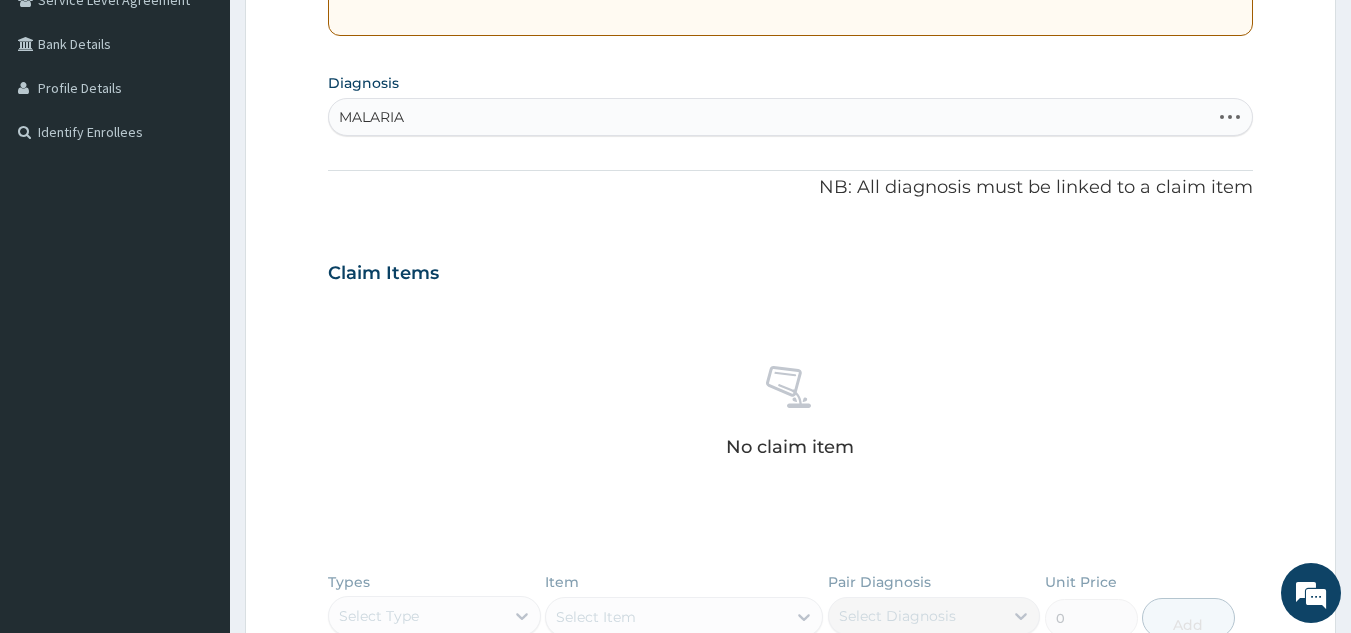 scroll, scrollTop: 803, scrollLeft: 0, axis: vertical 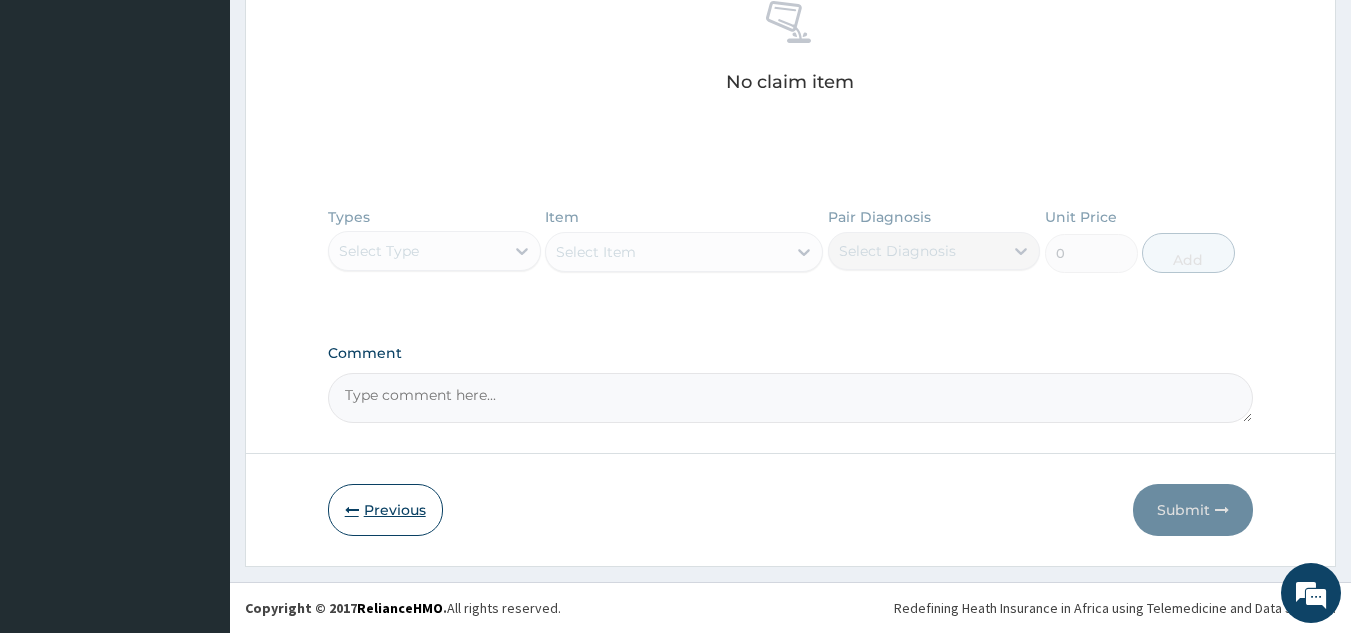 click on "Previous" at bounding box center (385, 510) 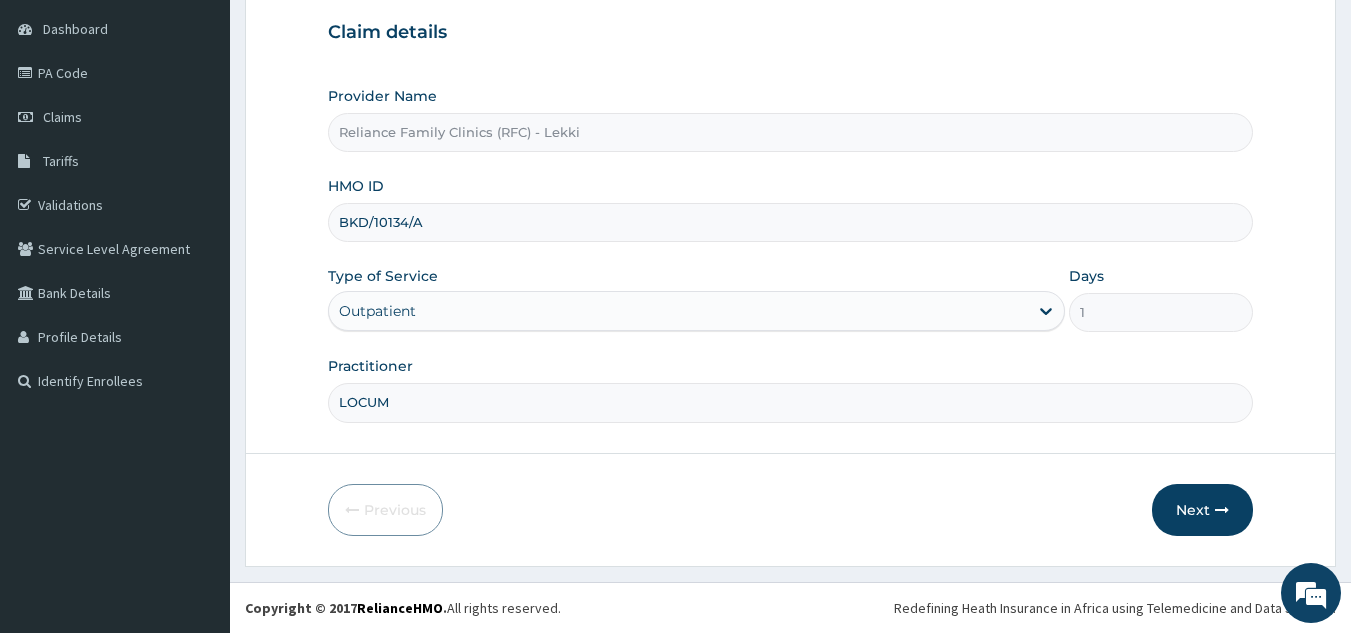 drag, startPoint x: 459, startPoint y: 233, endPoint x: 342, endPoint y: 221, distance: 117.61378 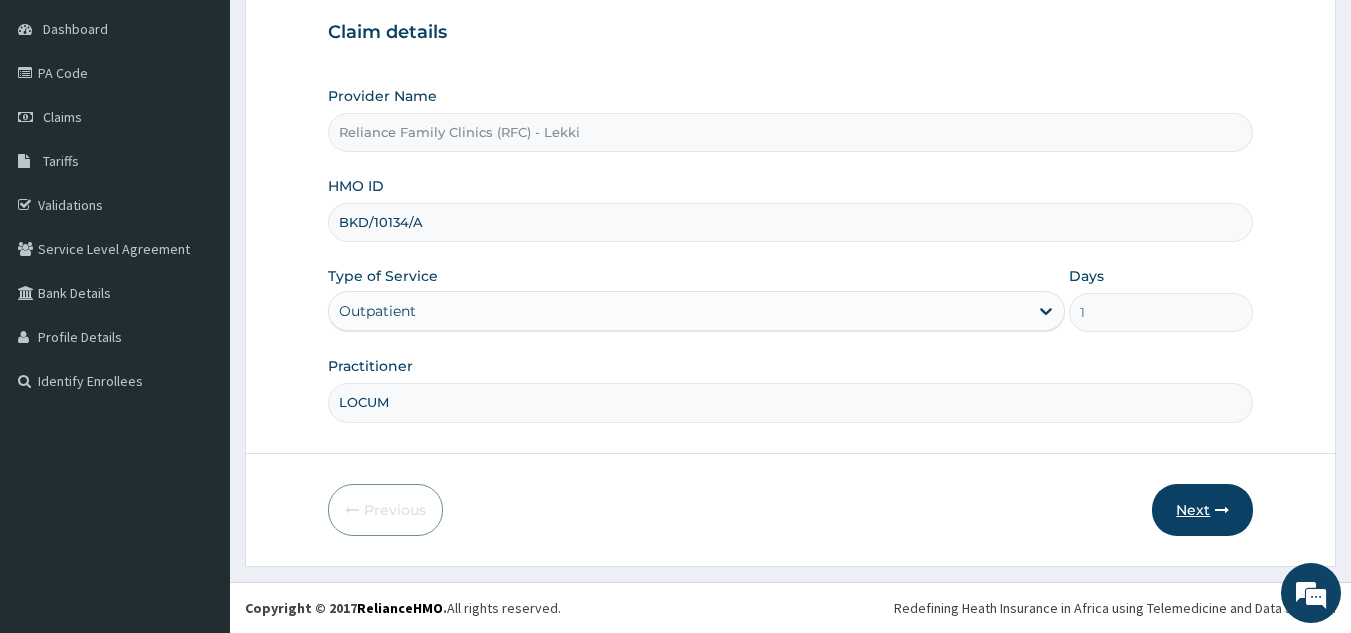 click on "Next" at bounding box center [1202, 510] 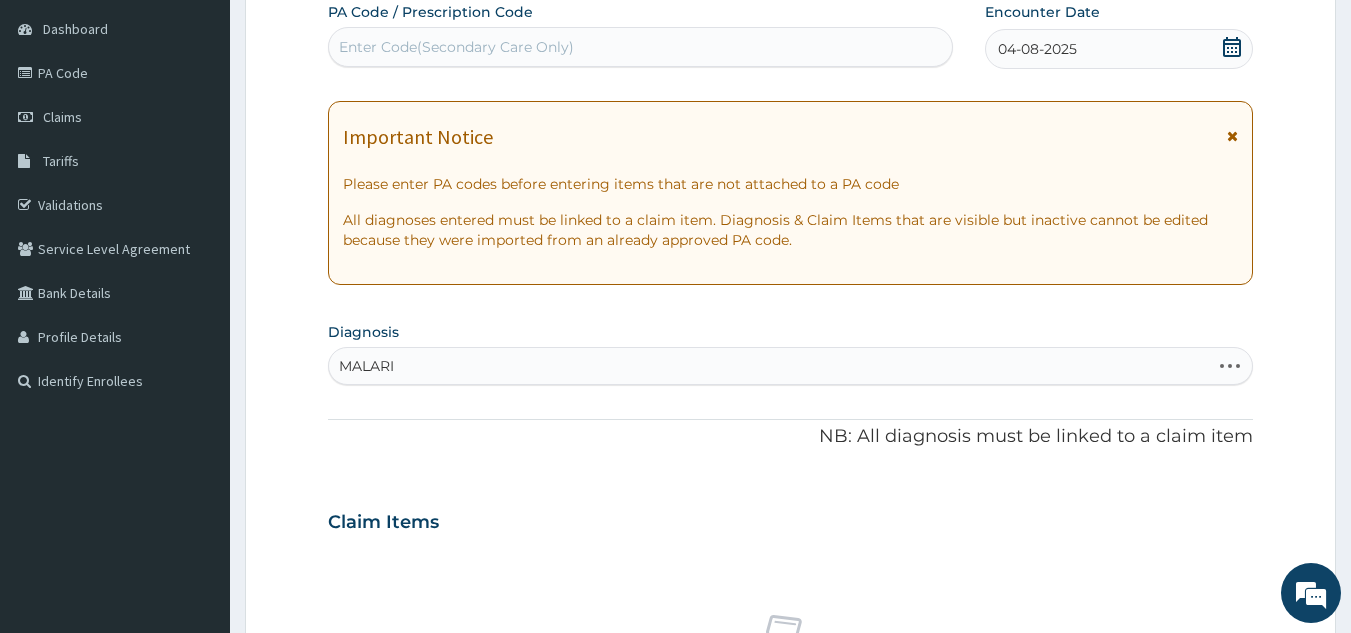 type on "MALARIA" 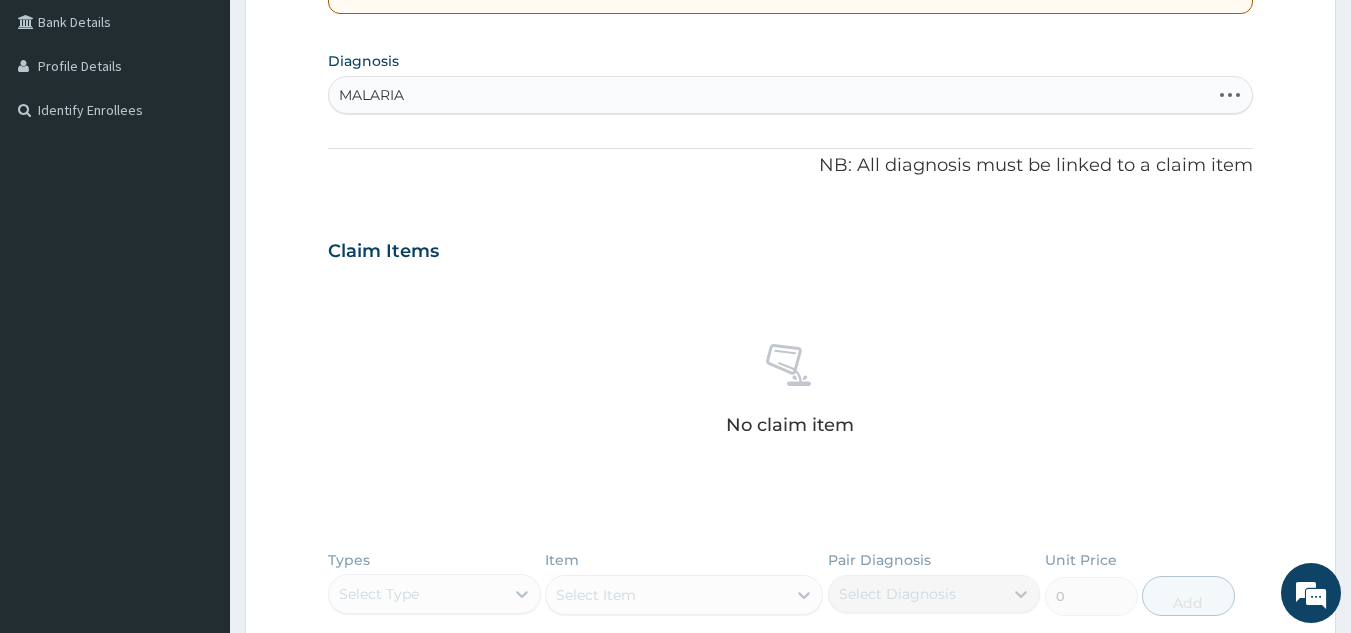 scroll, scrollTop: 463, scrollLeft: 0, axis: vertical 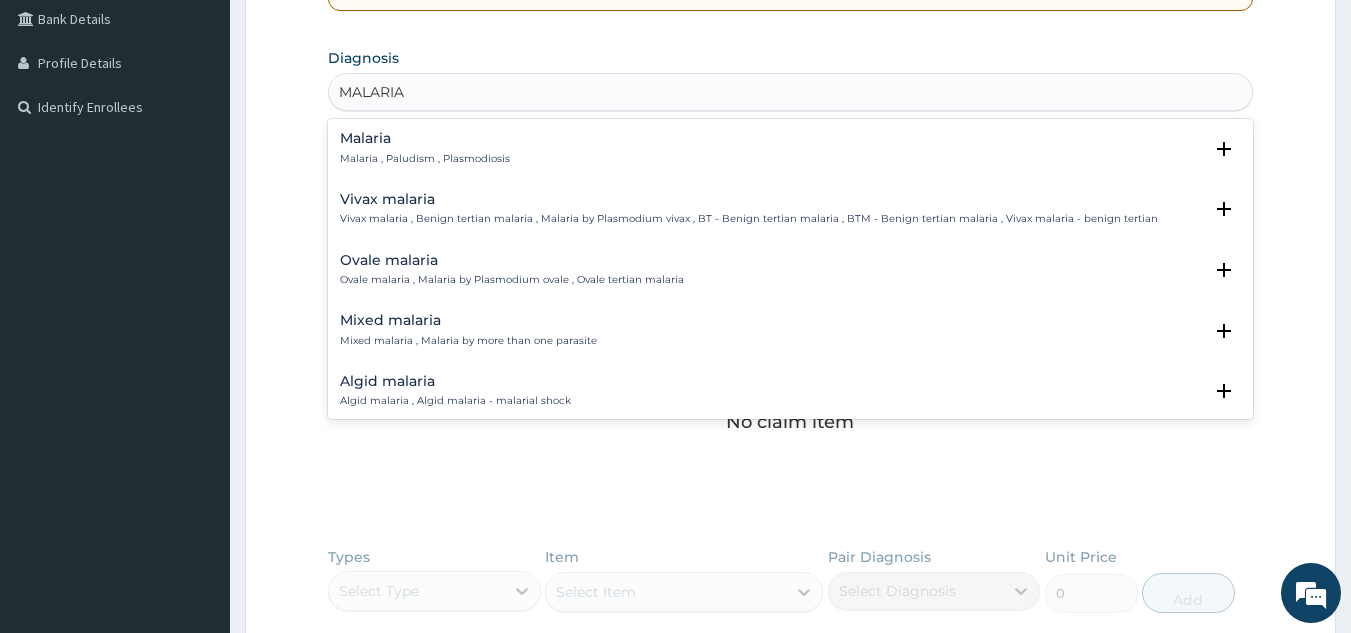 click on "Malaria Malaria , Paludism , Plasmodiosis" at bounding box center (791, 148) 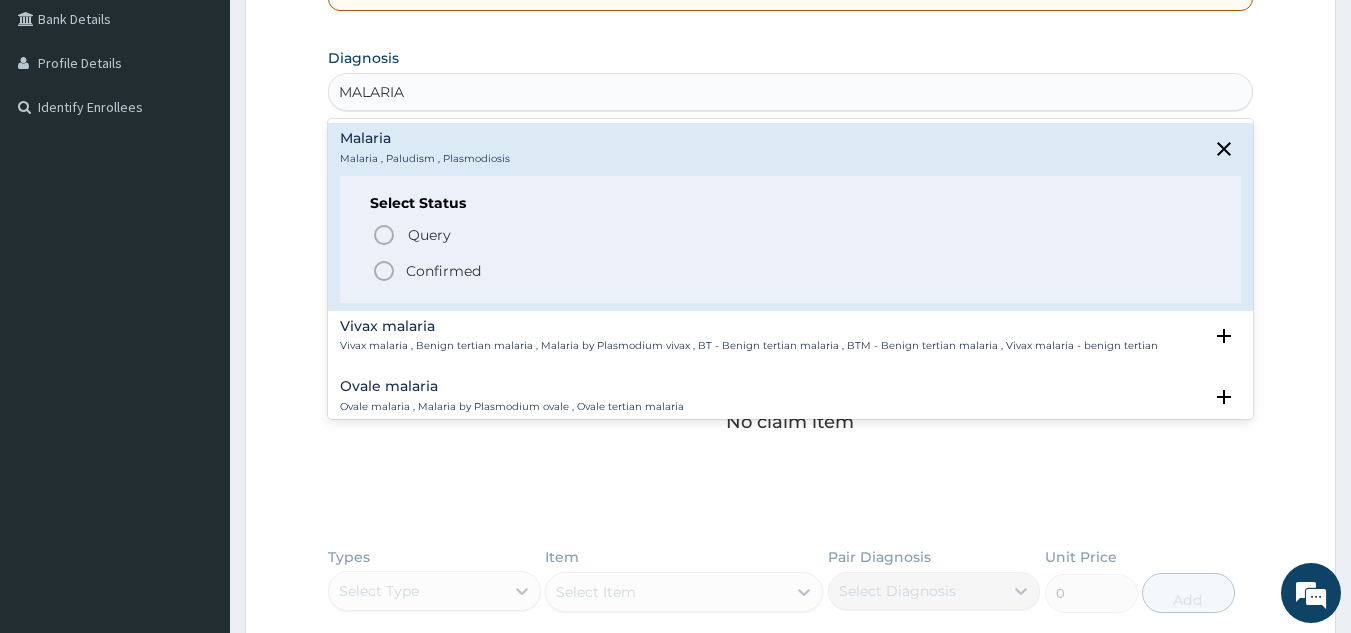 click on "Confirmed" at bounding box center (792, 271) 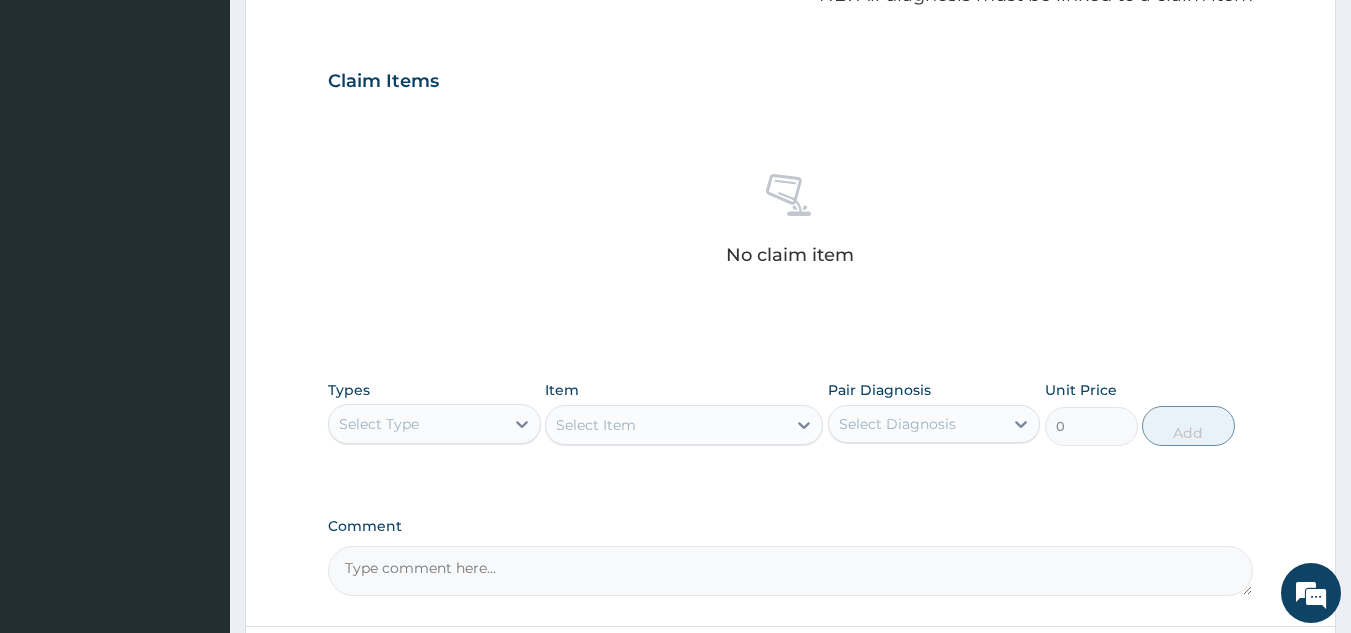 scroll, scrollTop: 809, scrollLeft: 0, axis: vertical 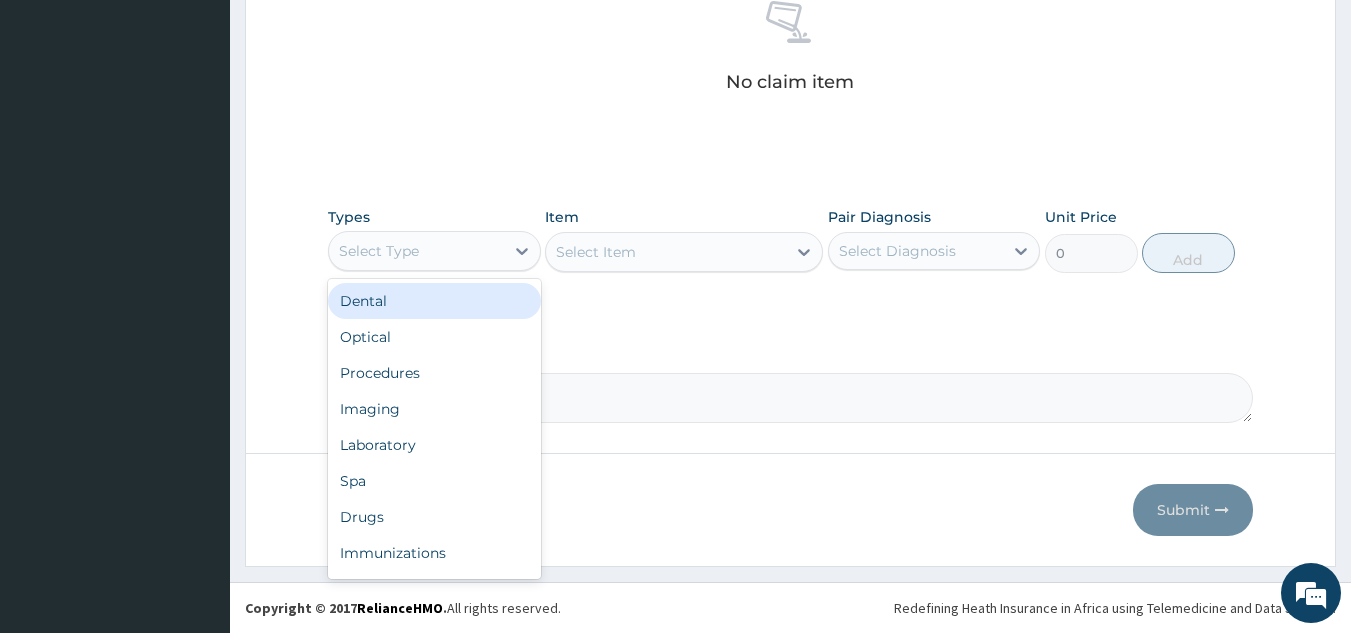 click on "Procedures" at bounding box center (434, 373) 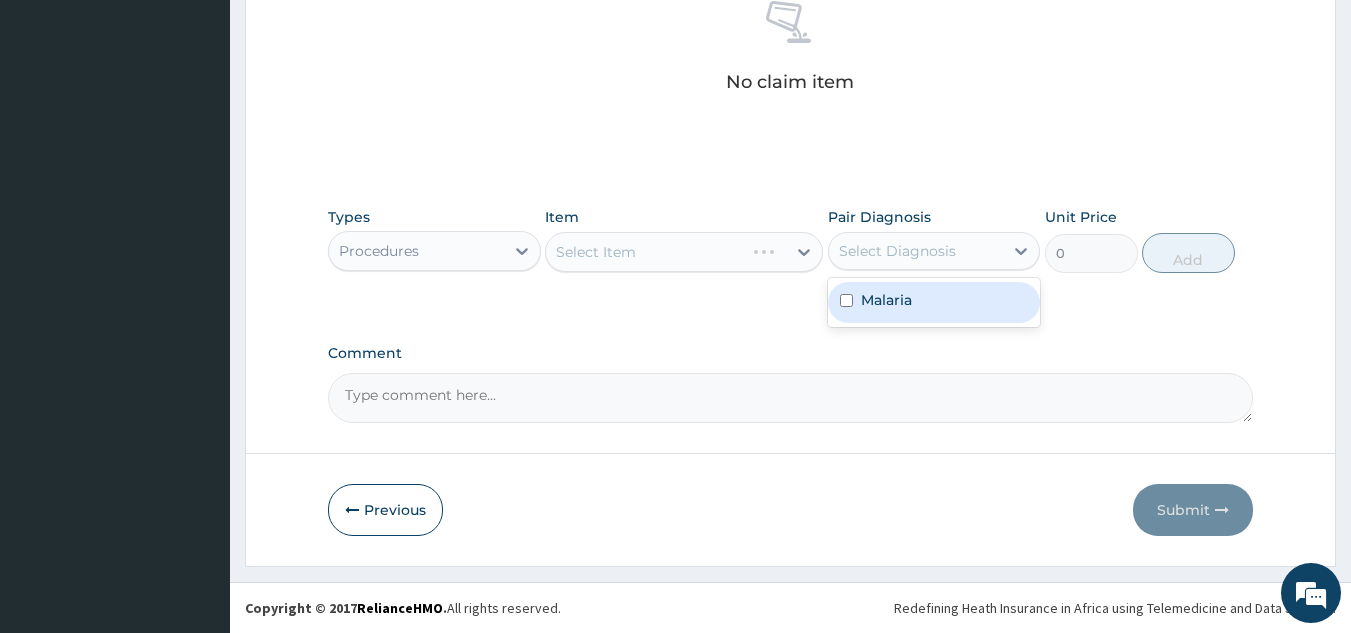 click on "Malaria" at bounding box center [934, 302] 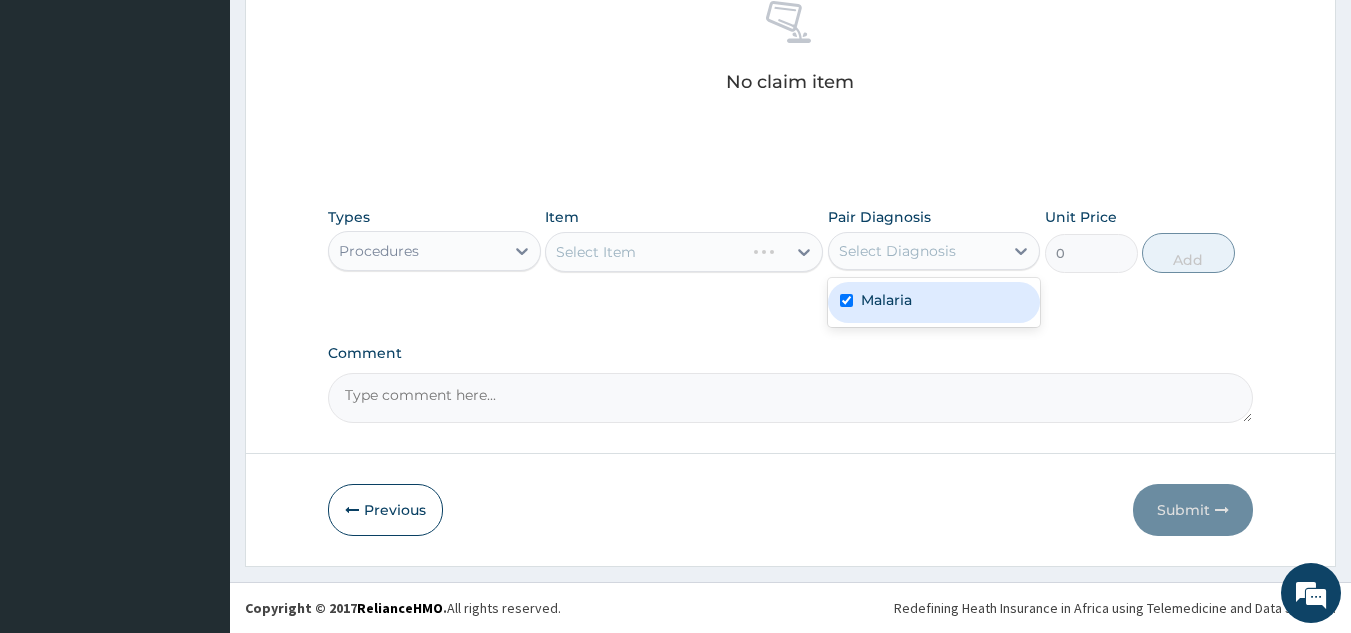 checkbox on "true" 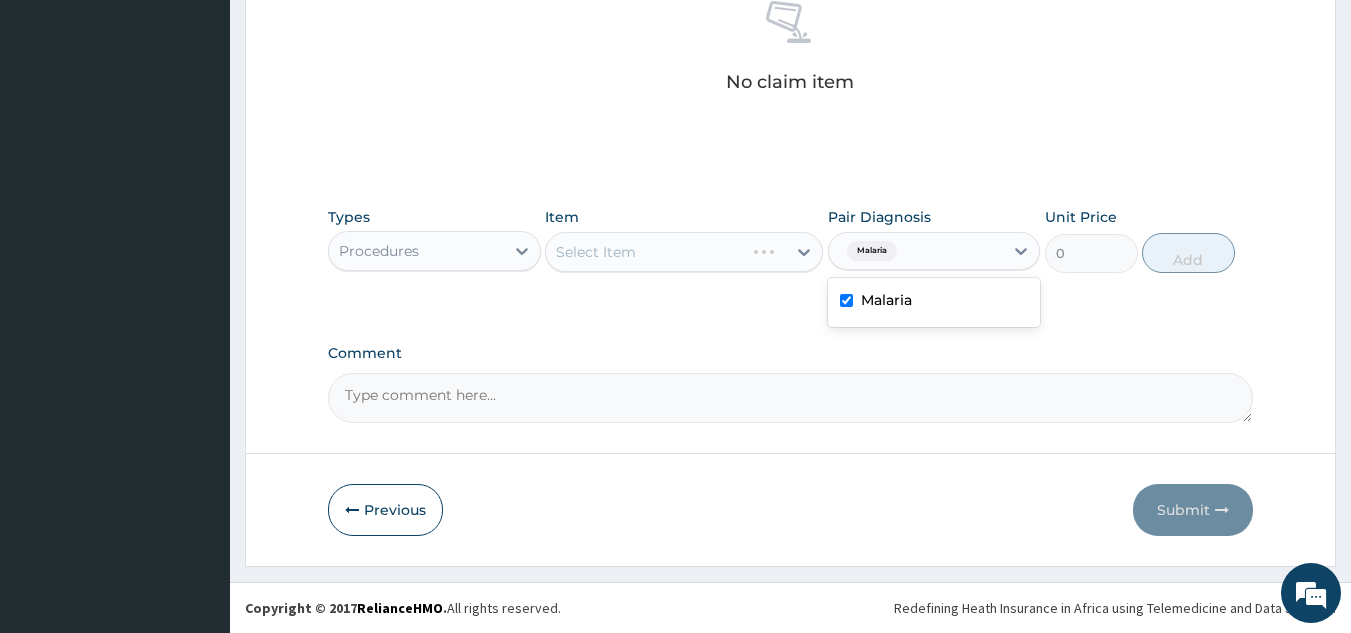 click on "Select Item" at bounding box center [684, 252] 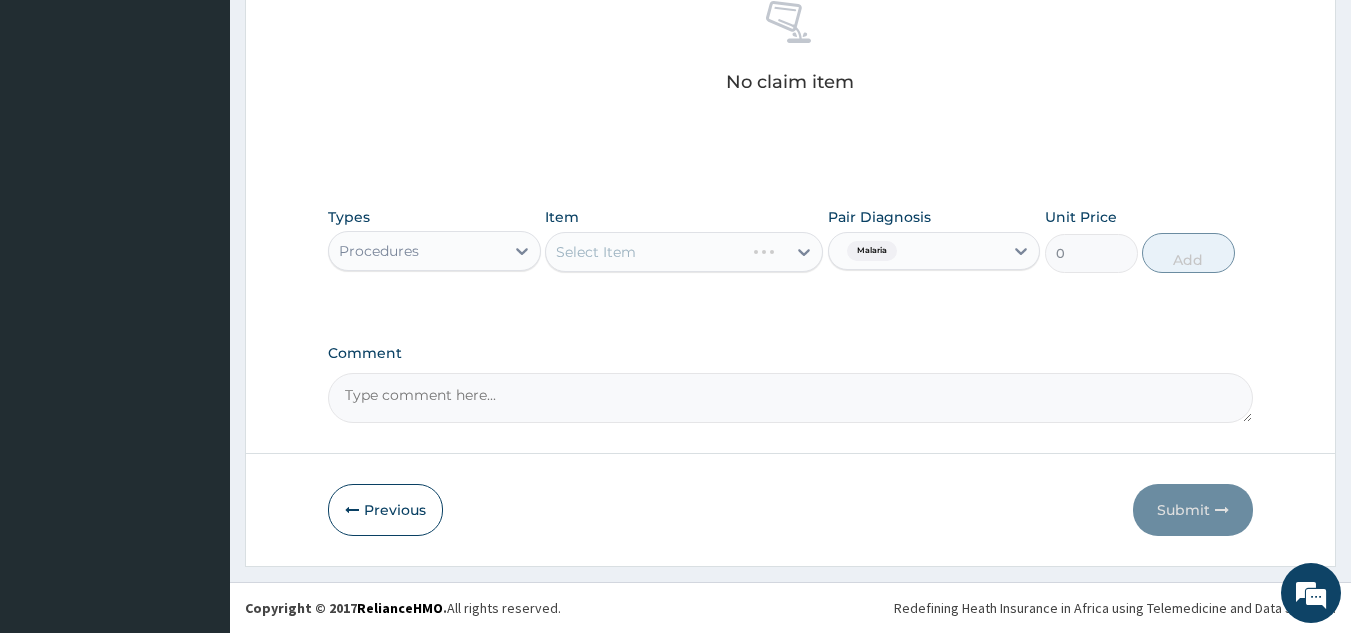 click on "Item Select Item" at bounding box center [684, 240] 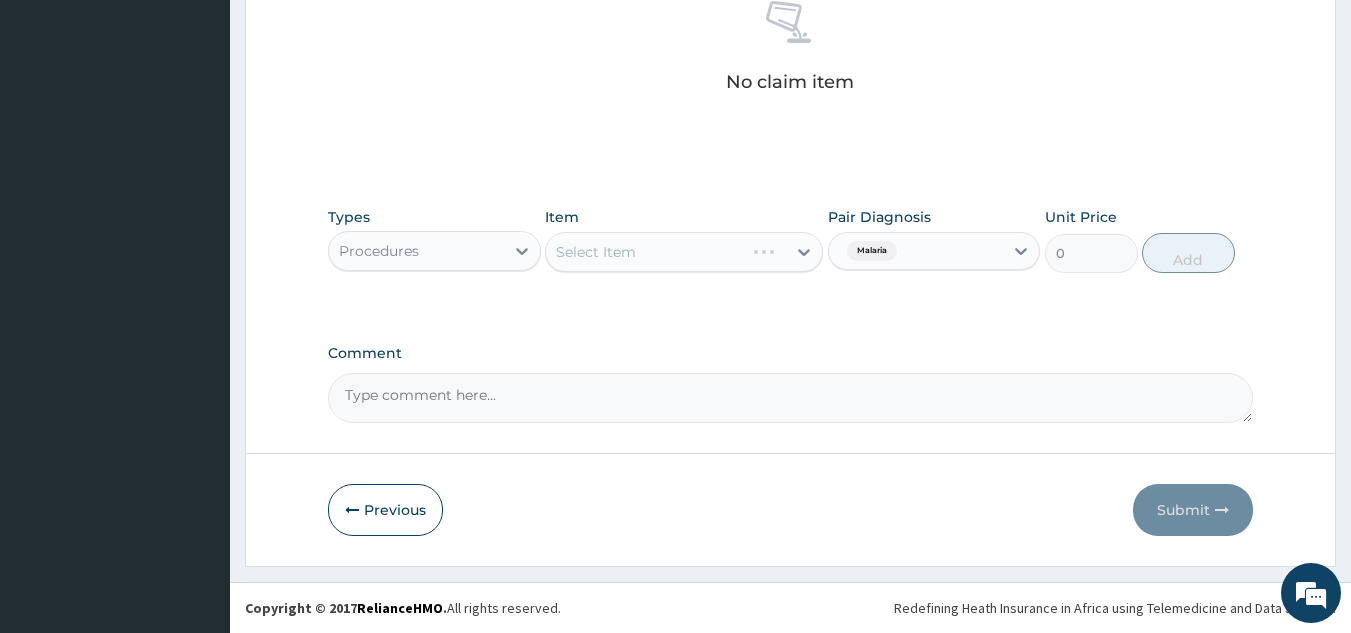 click on "Select Item" at bounding box center [684, 252] 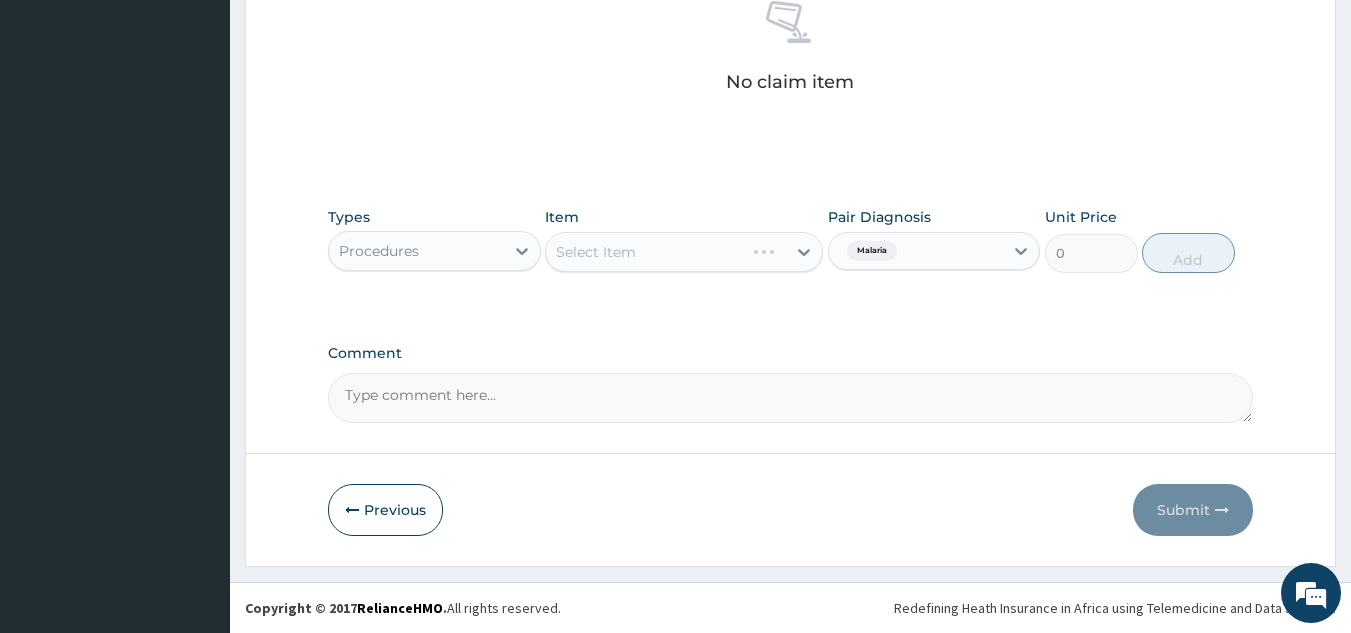 click on "Select Item" at bounding box center (684, 252) 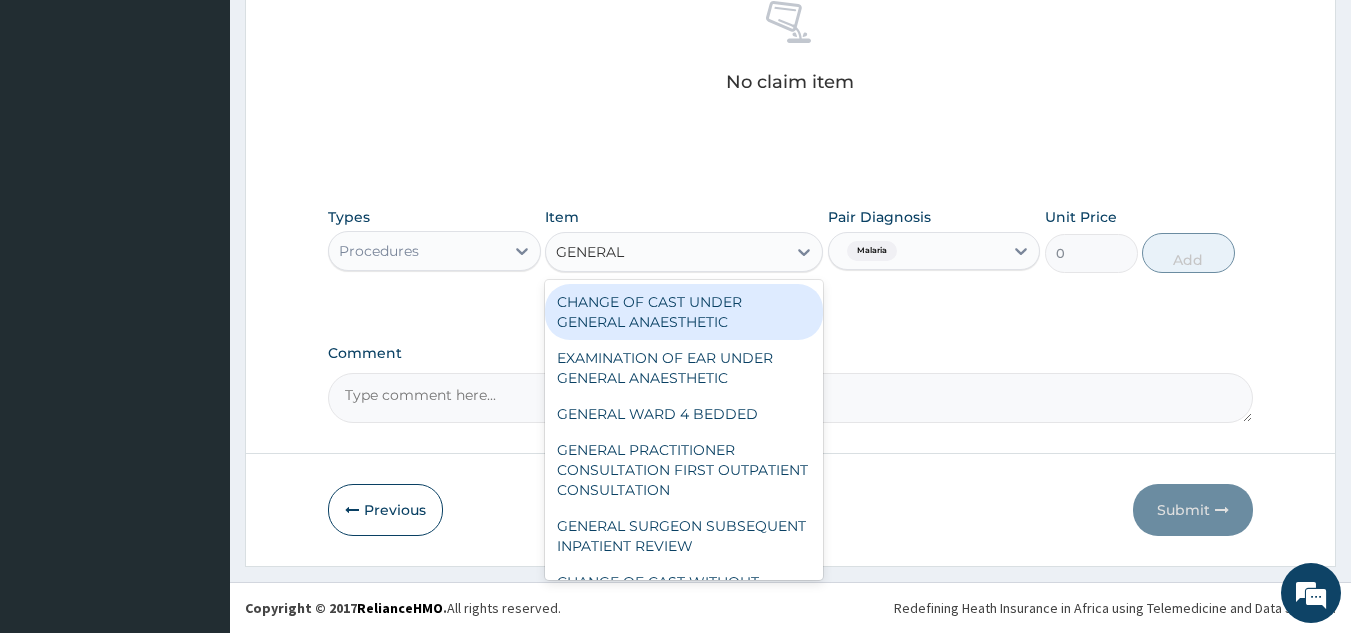 type on "GENERAL P" 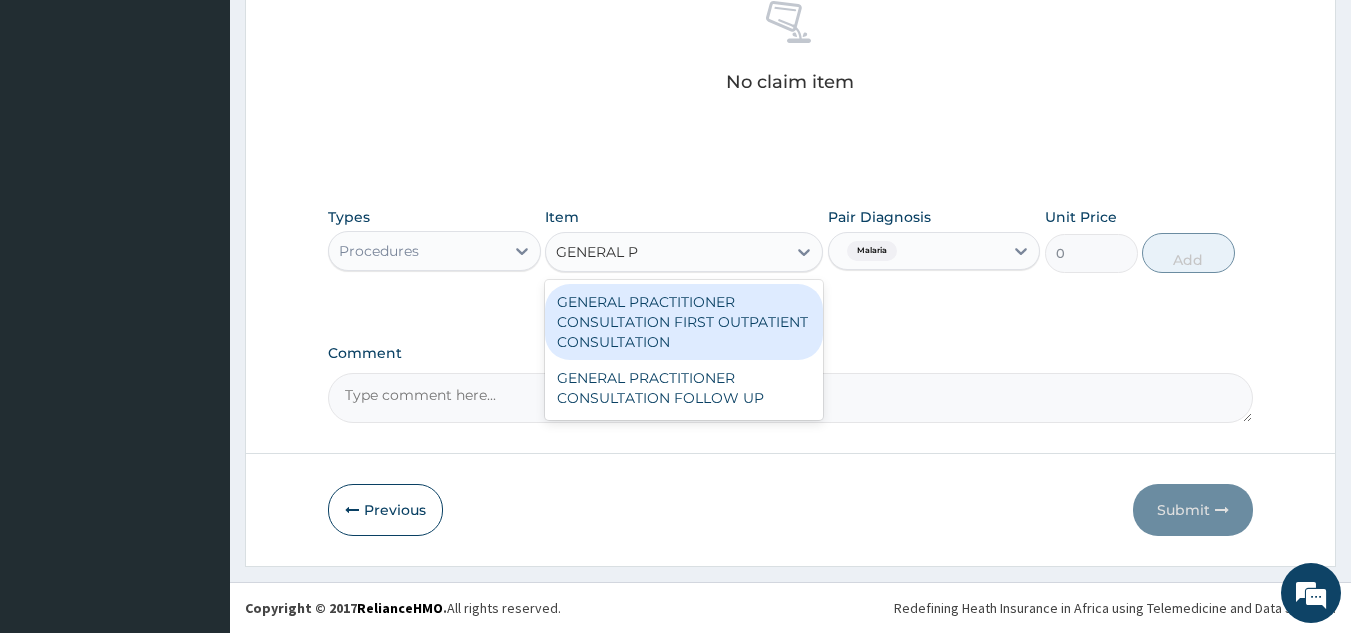 click on "GENERAL PRACTITIONER CONSULTATION FIRST OUTPATIENT CONSULTATION" at bounding box center (684, 322) 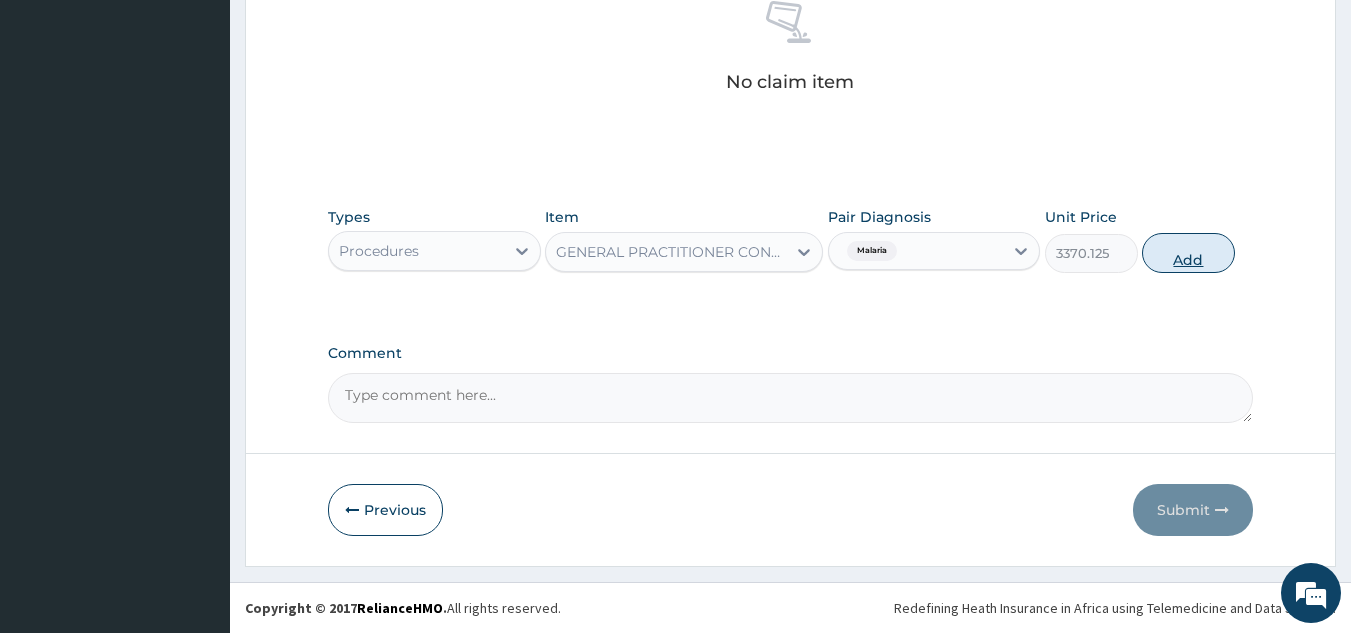 click on "Add" at bounding box center (1188, 253) 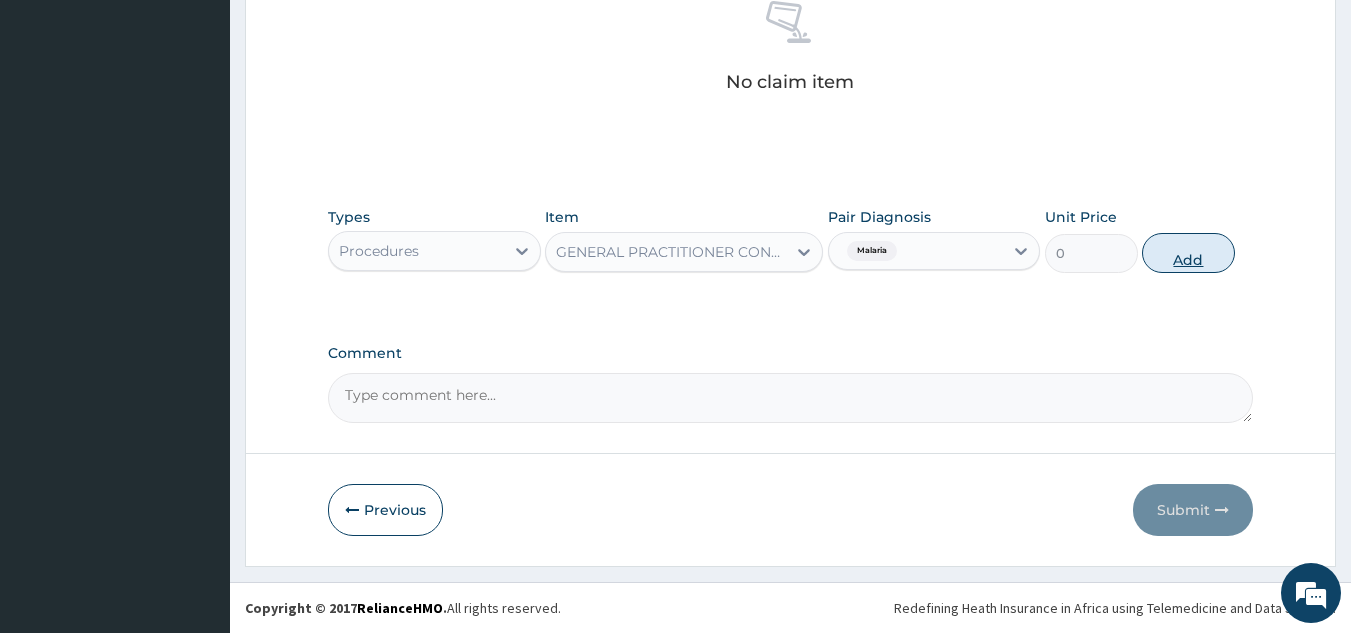 scroll, scrollTop: 760, scrollLeft: 0, axis: vertical 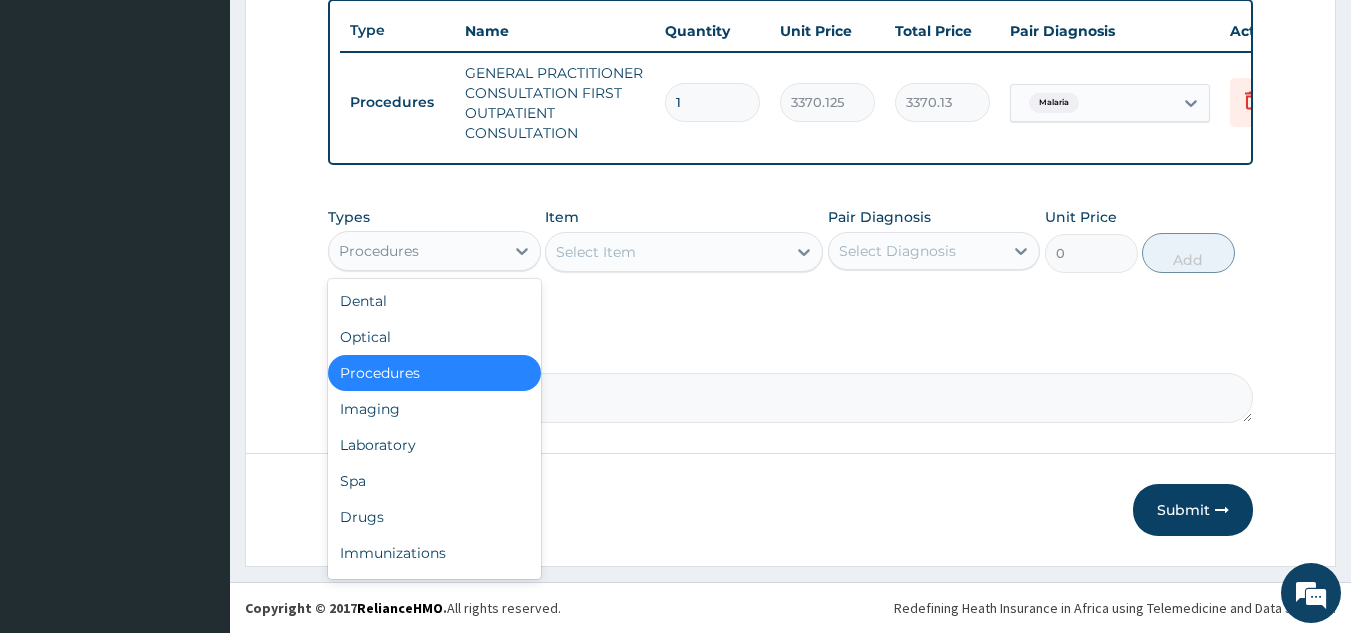 click on "Laboratory" at bounding box center (434, 445) 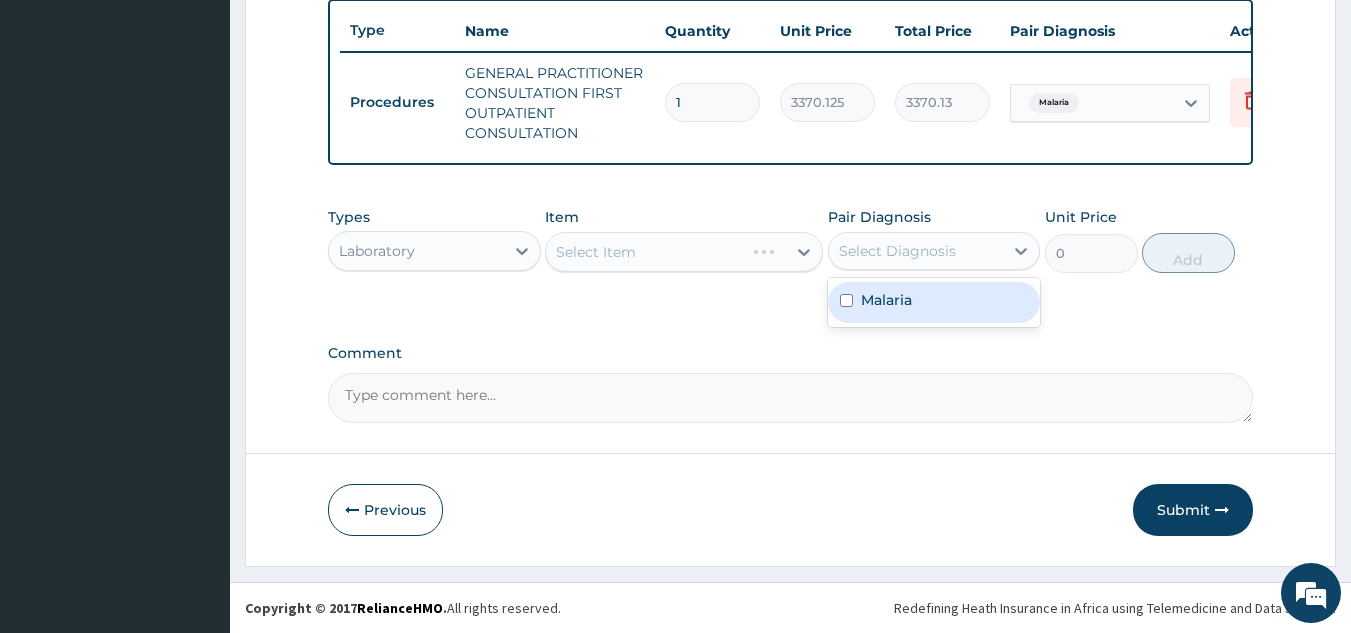click on "Malaria" at bounding box center [934, 302] 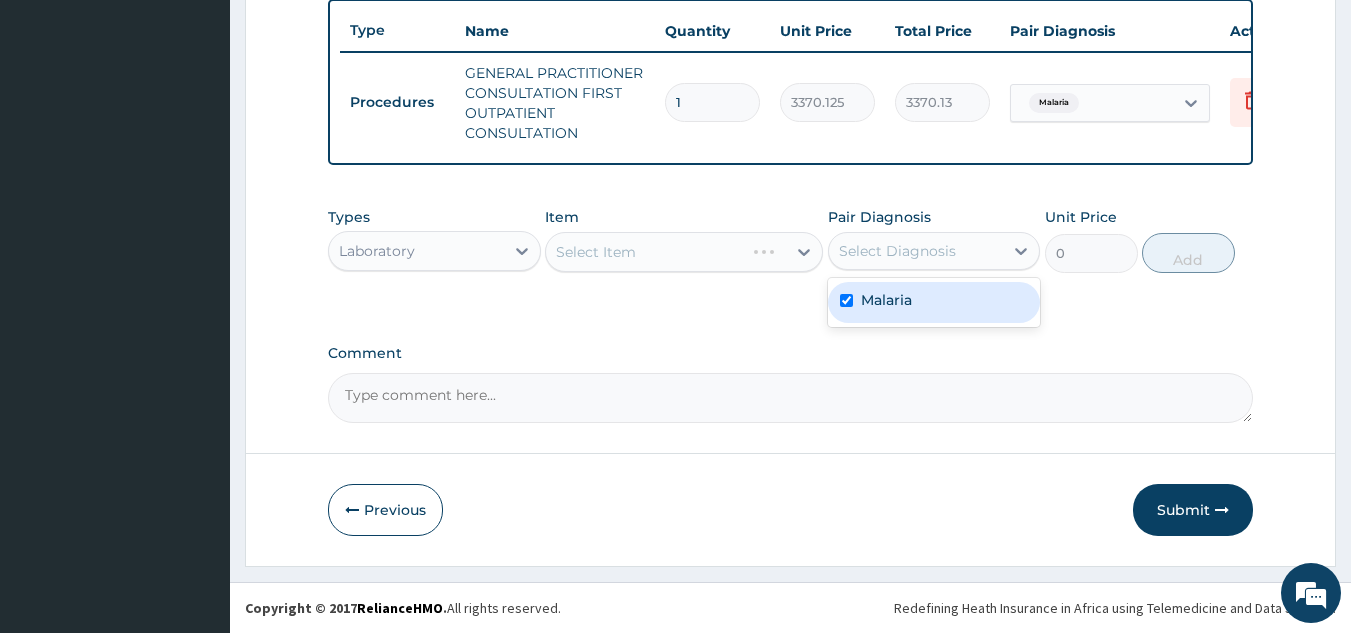 checkbox on "true" 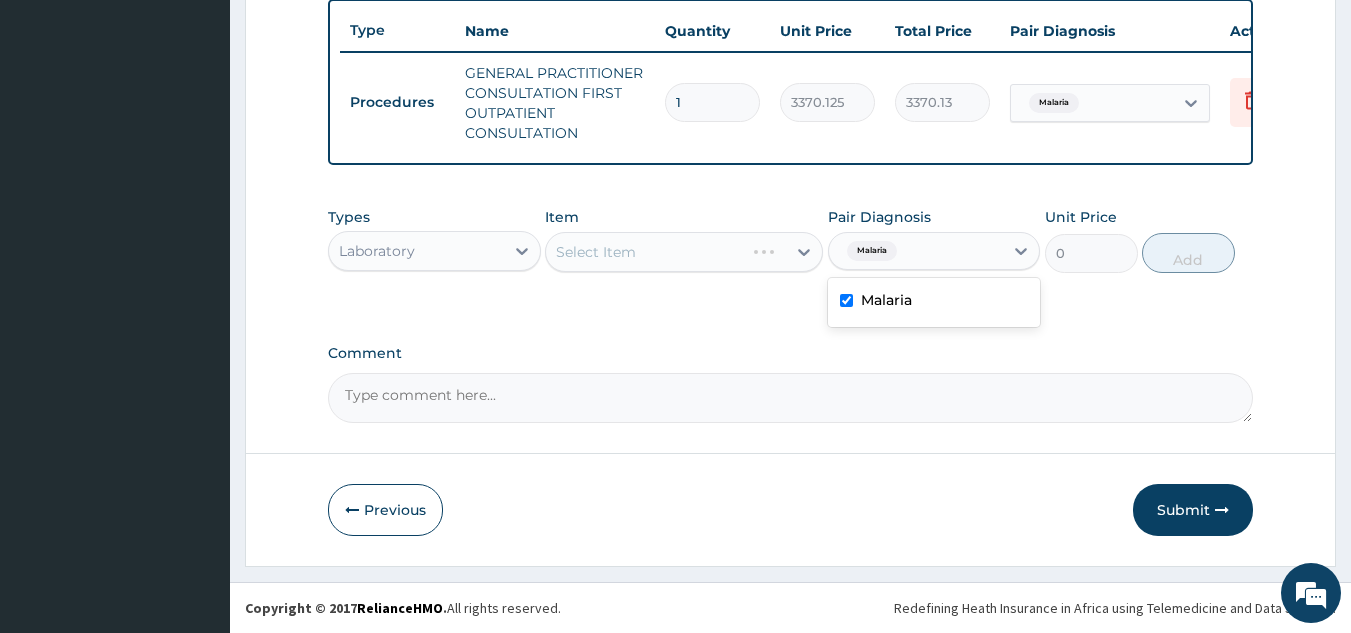 click on "Select Item" at bounding box center (684, 252) 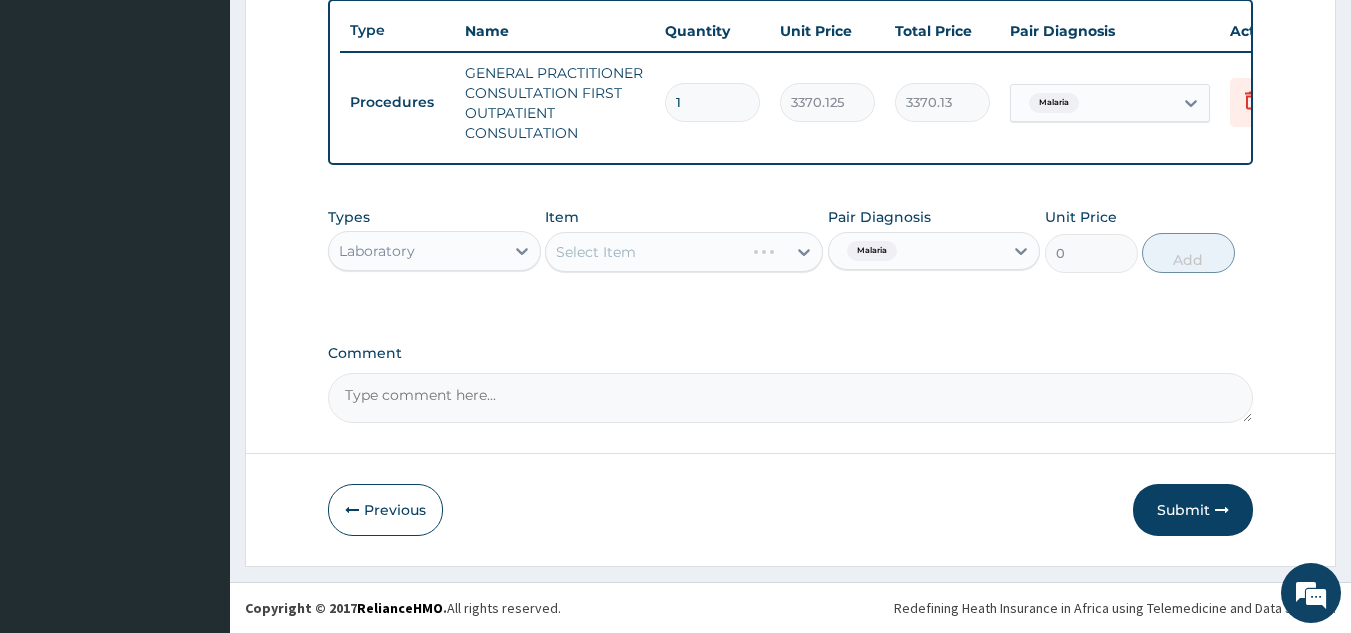 click on "Select Item" at bounding box center [684, 252] 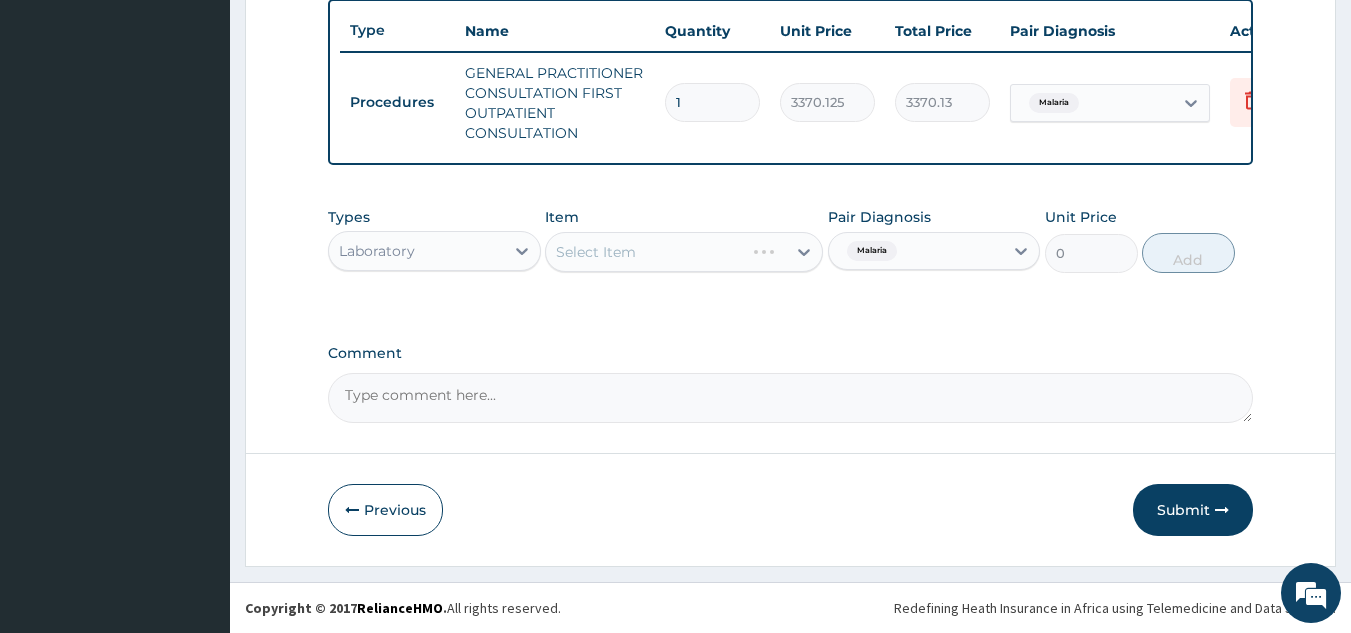click on "Select Item" at bounding box center (684, 252) 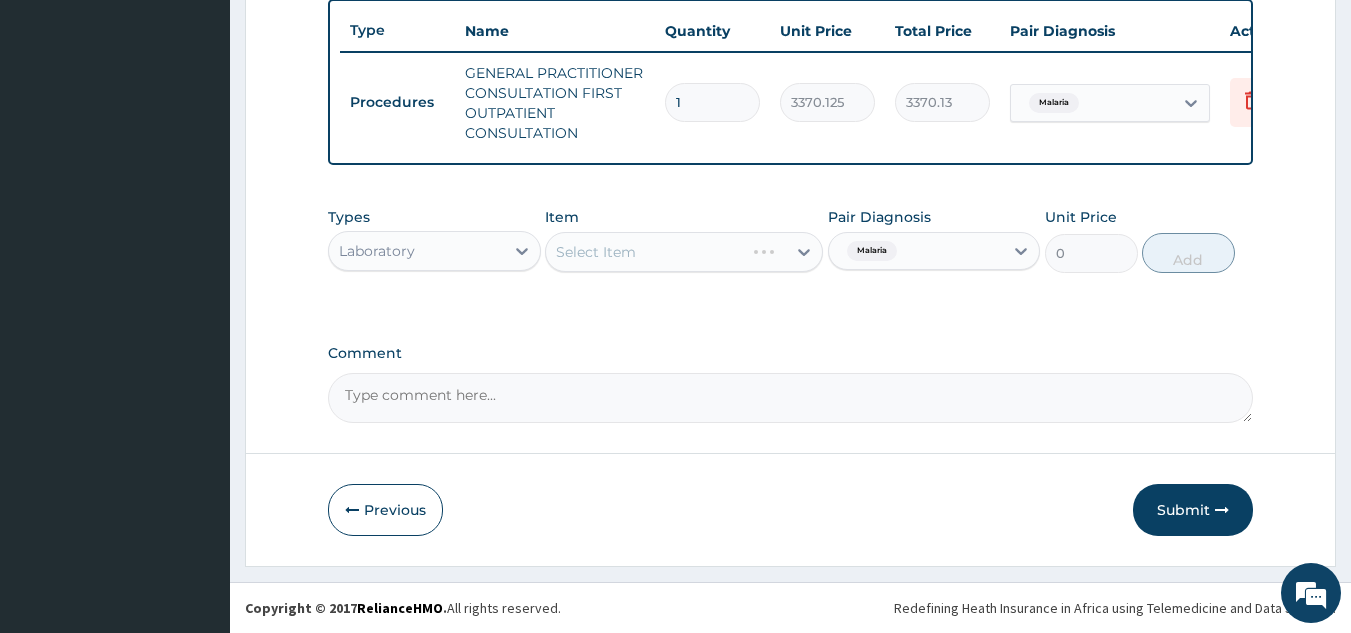 click on "Types Laboratory Item Select Item Pair Diagnosis Malaria Unit Price 0 Add" at bounding box center [791, 240] 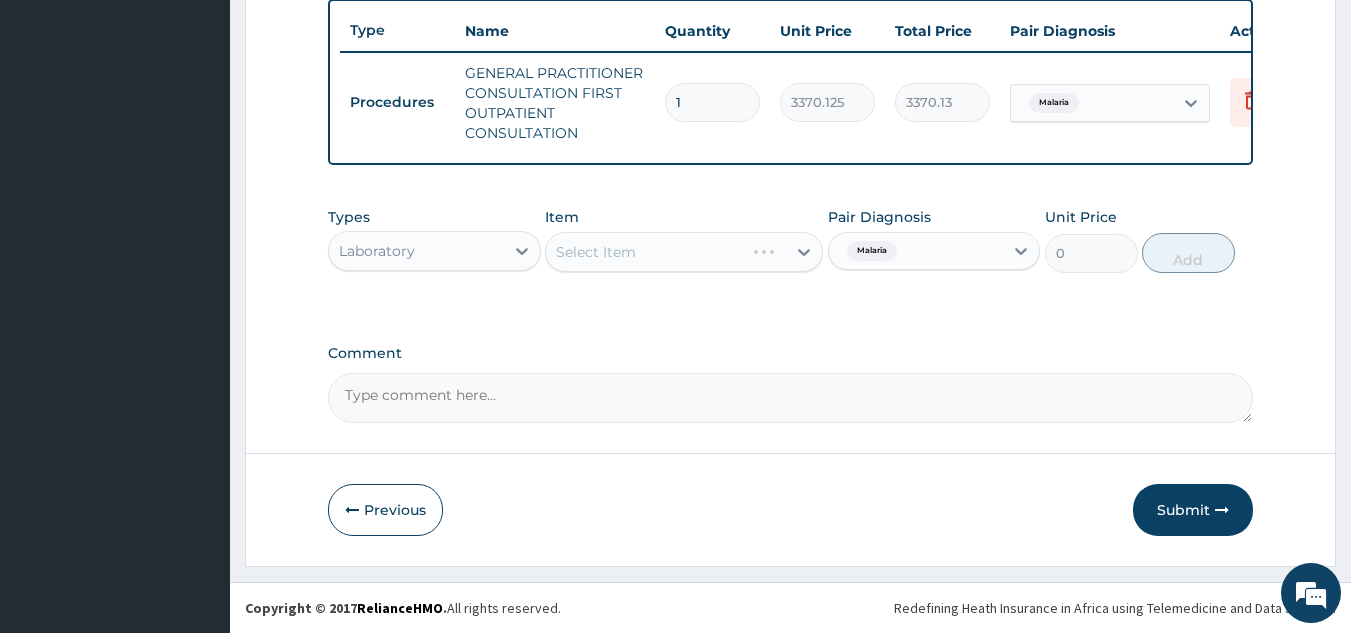 click on "Select Item" at bounding box center [684, 252] 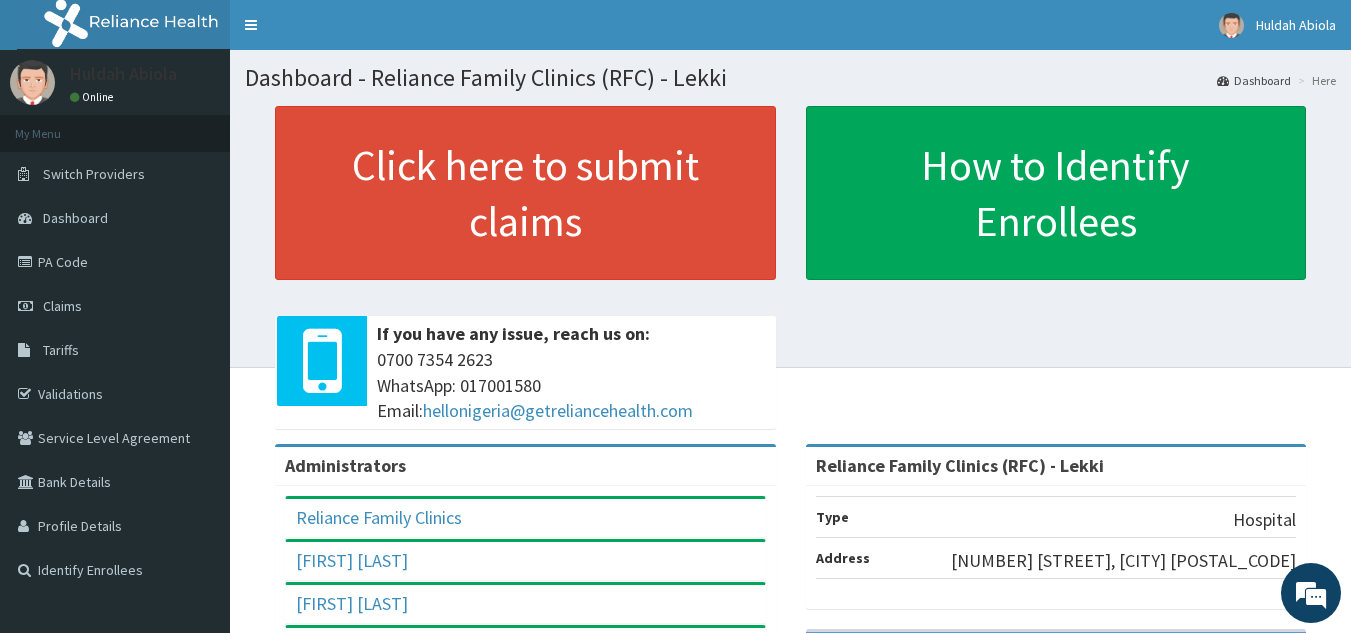 scroll, scrollTop: 0, scrollLeft: 0, axis: both 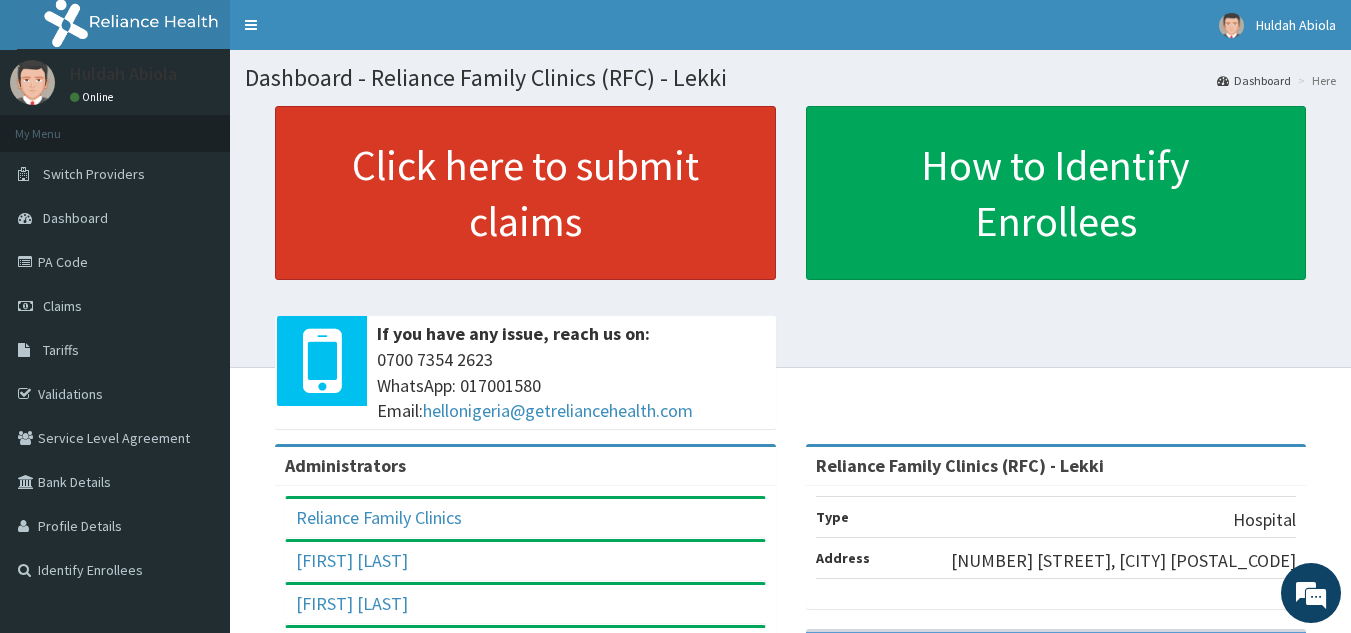 click on "Click here to submit claims" at bounding box center [525, 193] 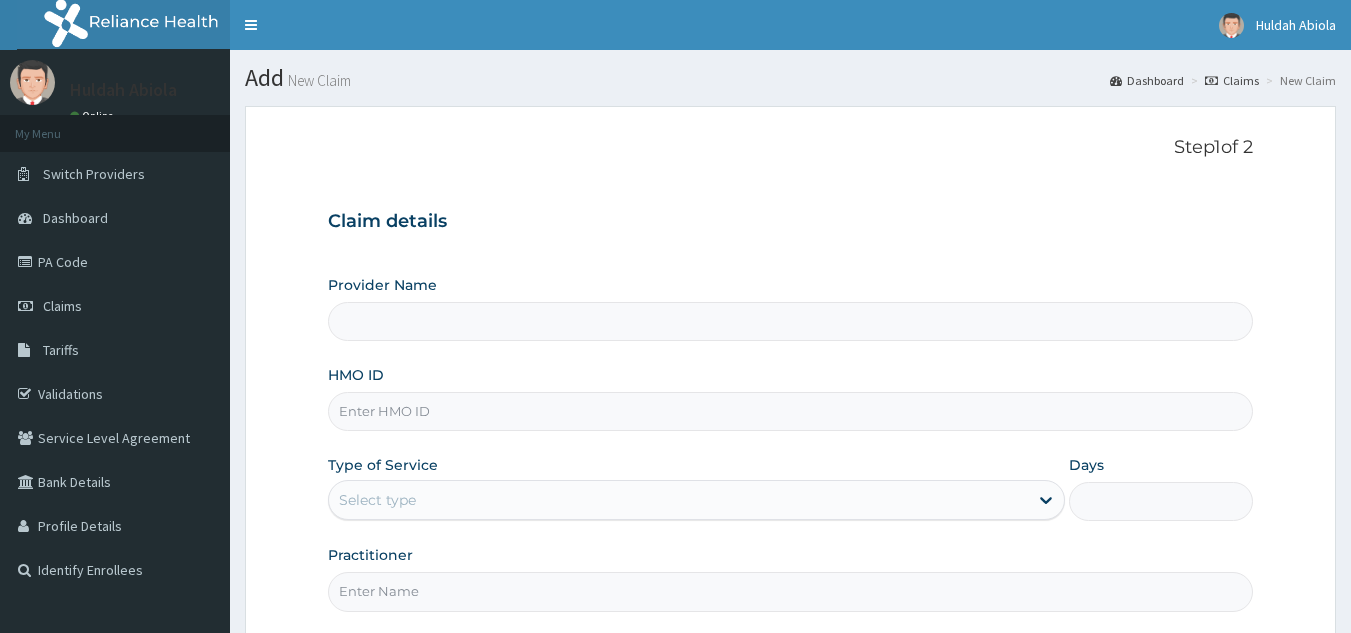 scroll, scrollTop: 0, scrollLeft: 0, axis: both 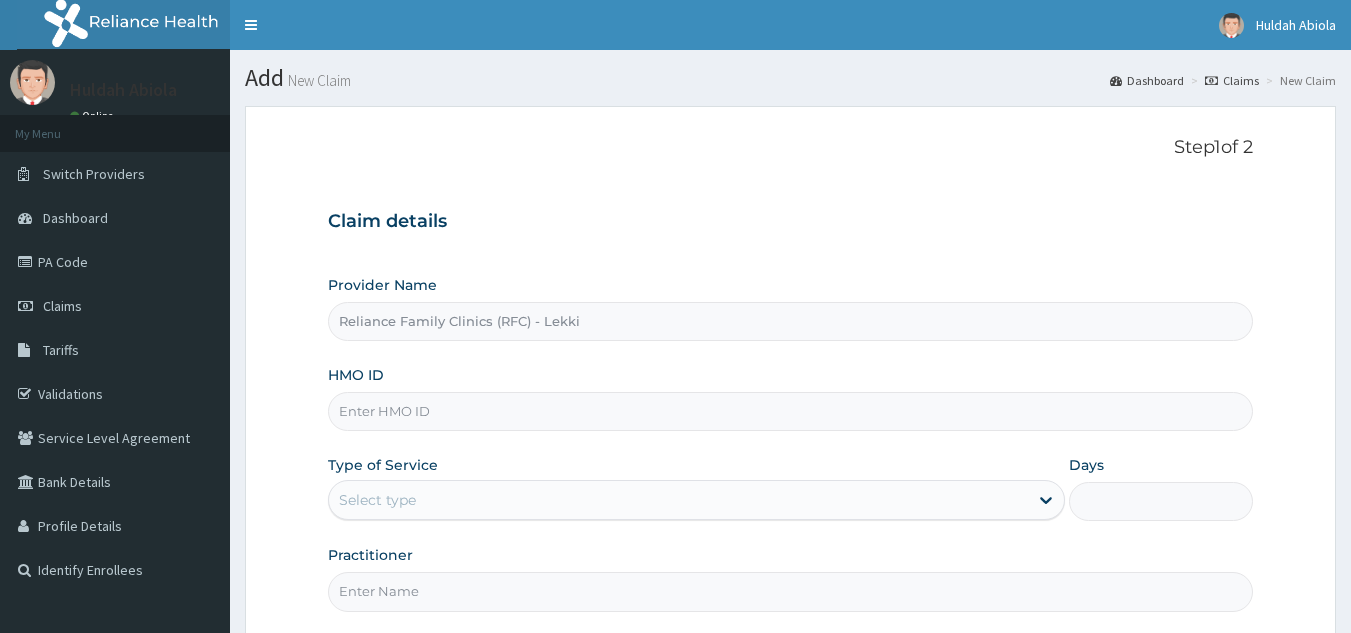 drag, startPoint x: 0, startPoint y: 0, endPoint x: 771, endPoint y: 423, distance: 879.41455 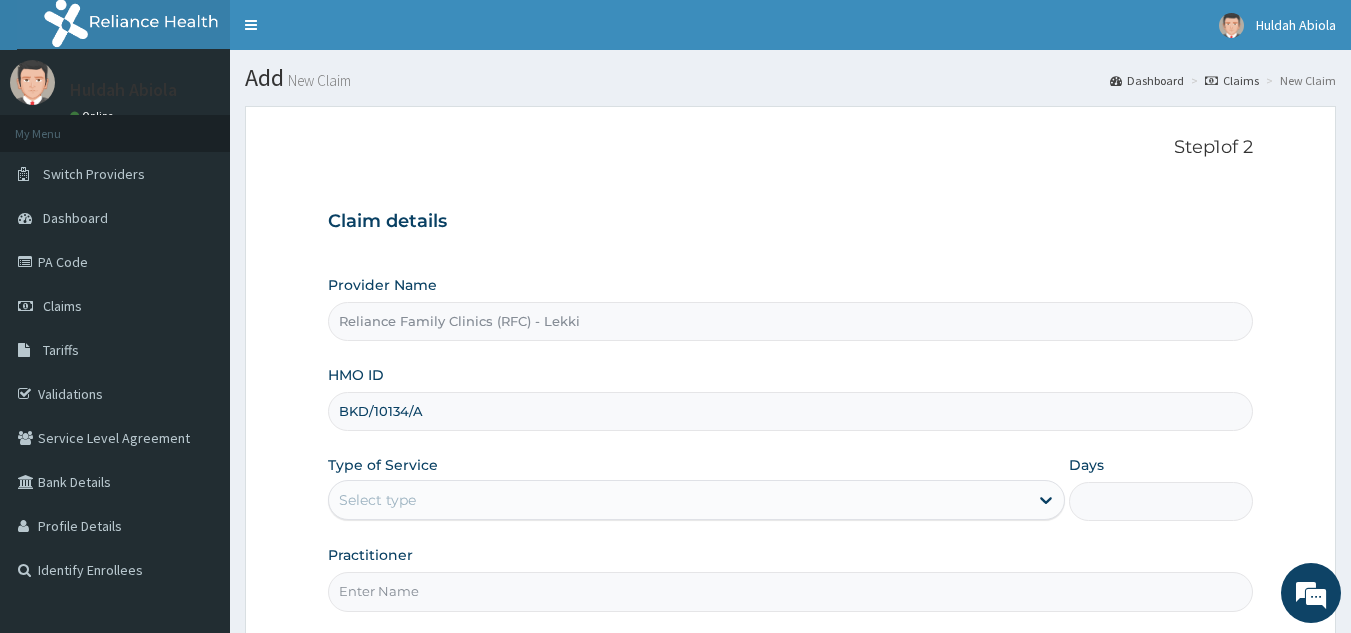 scroll, scrollTop: 189, scrollLeft: 0, axis: vertical 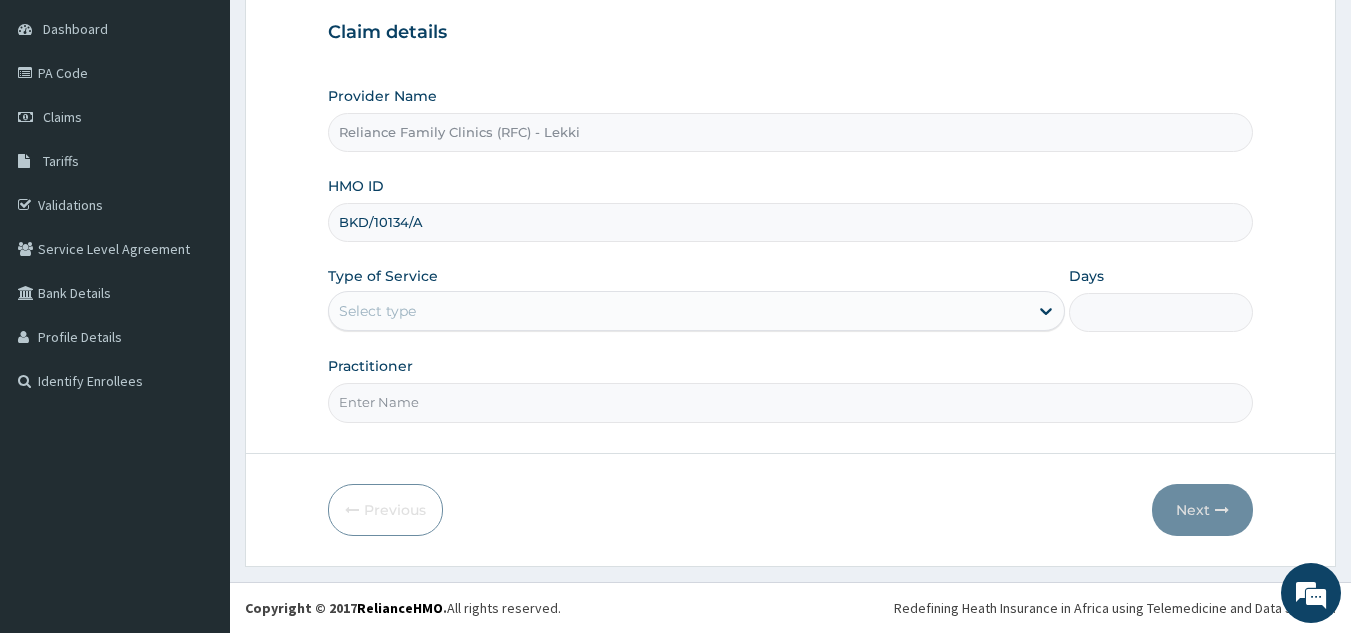type on "BKD/10134/A" 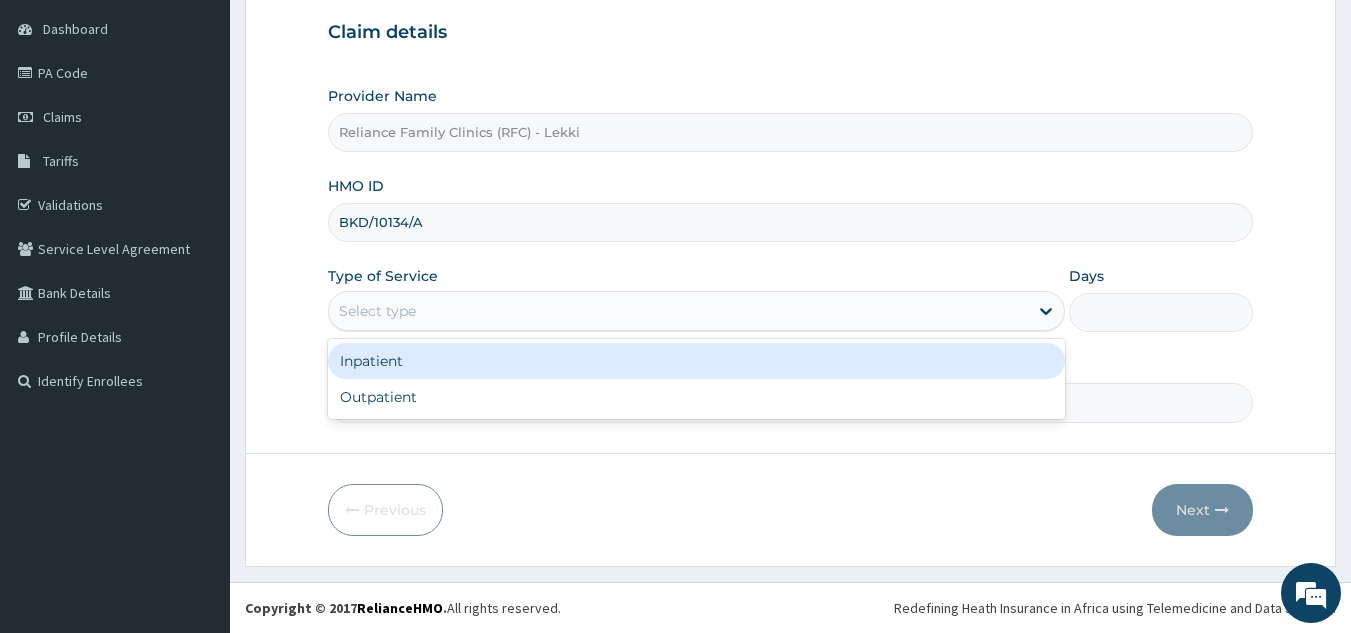 click on "Outpatient" at bounding box center [696, 397] 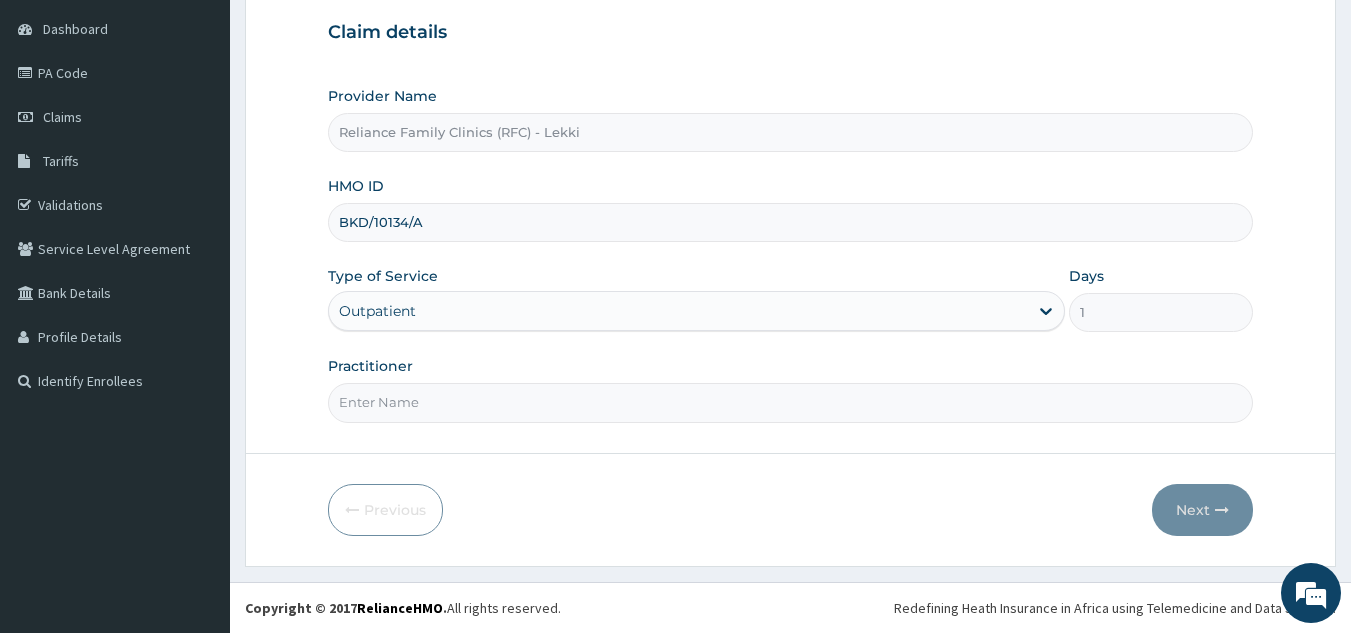 click on "Practitioner" at bounding box center (791, 402) 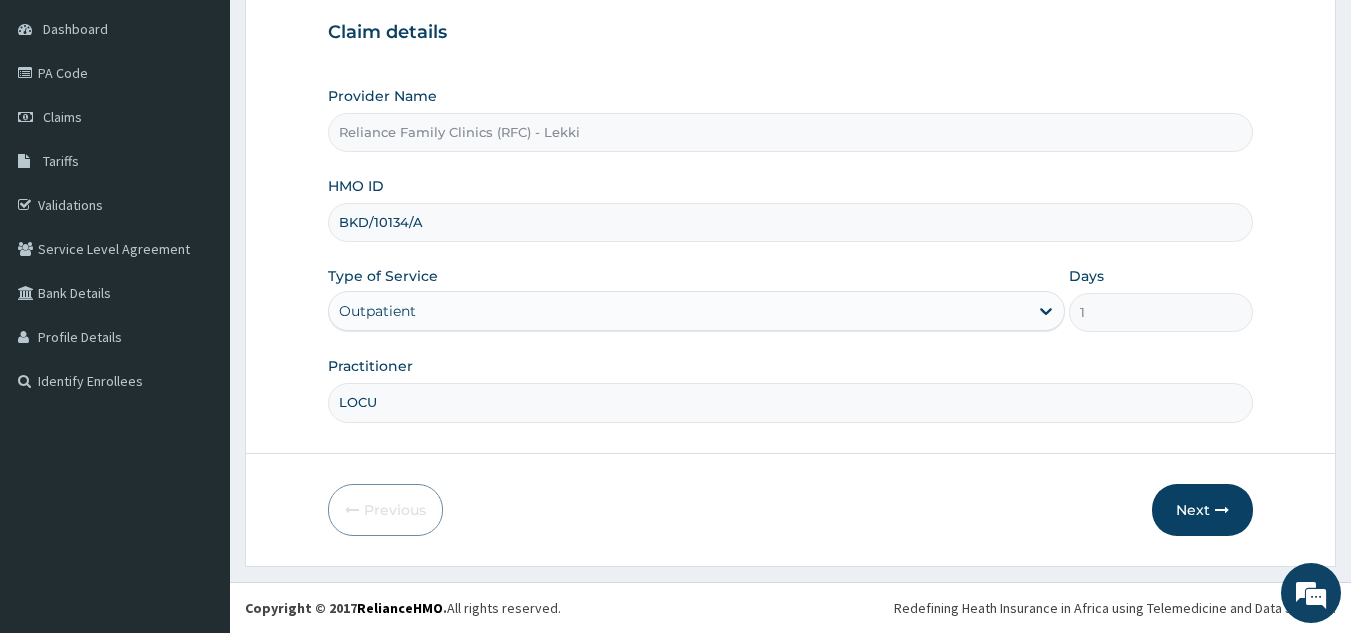 type on "LOCUM" 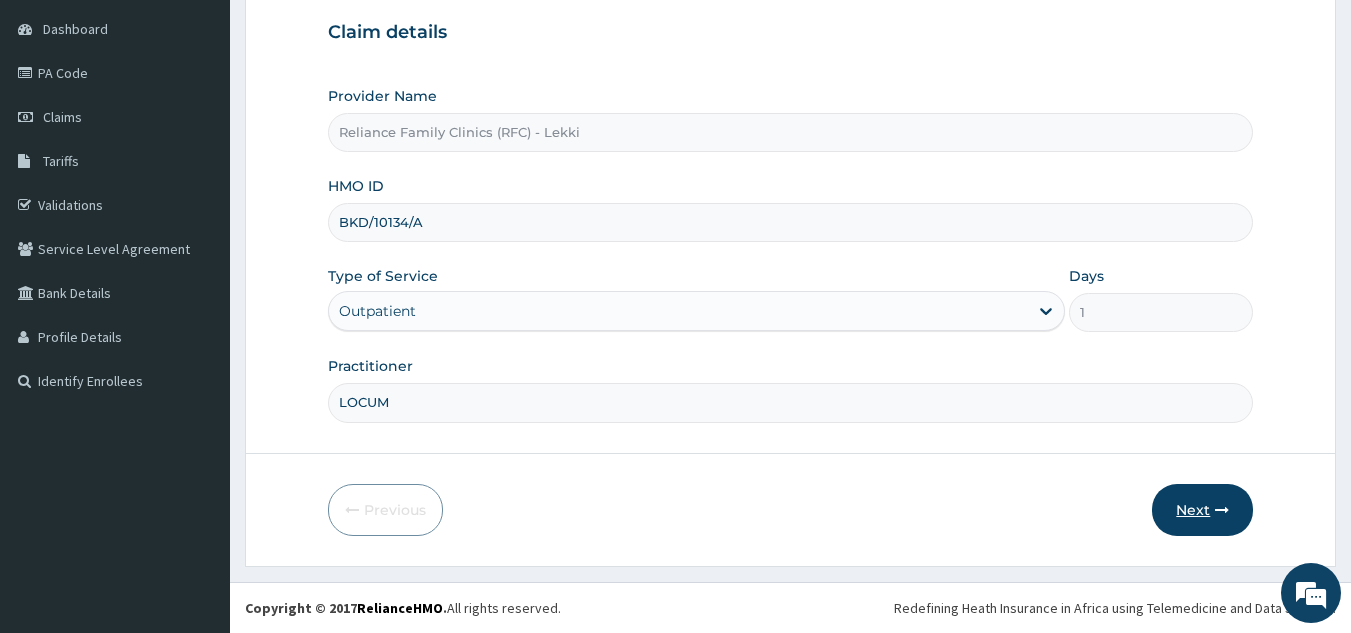 click on "Next" at bounding box center [1202, 510] 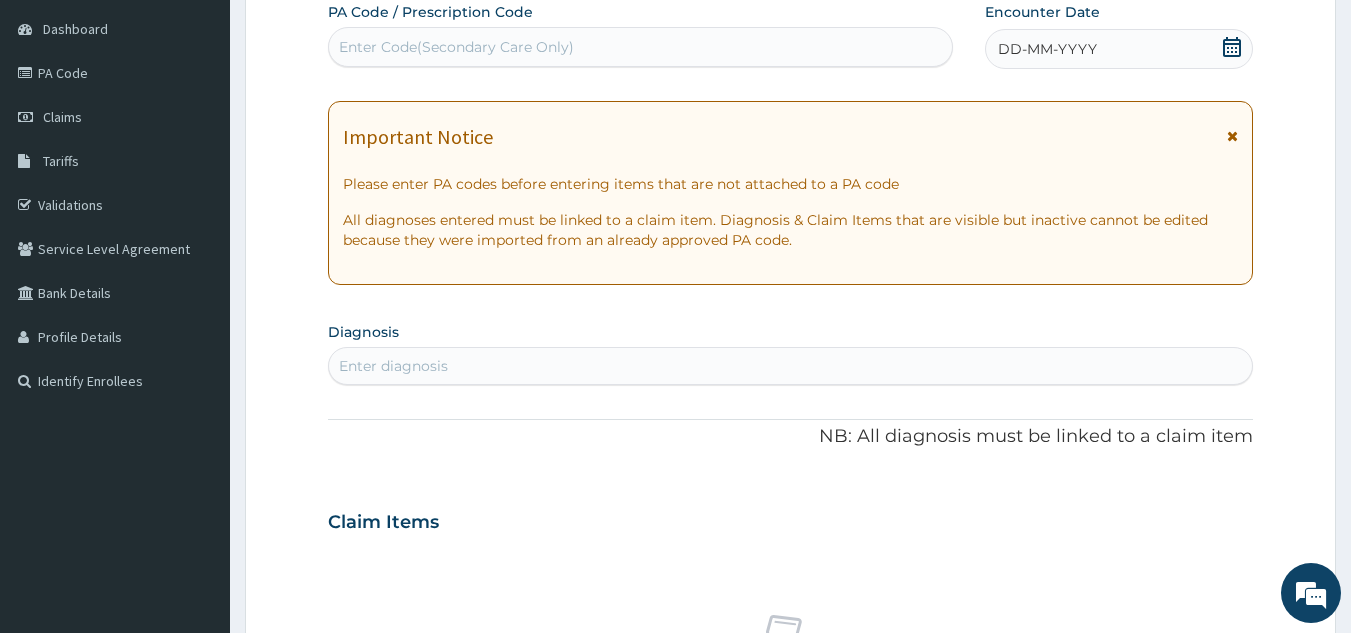 click on "DD-MM-YYYY" at bounding box center (1047, 49) 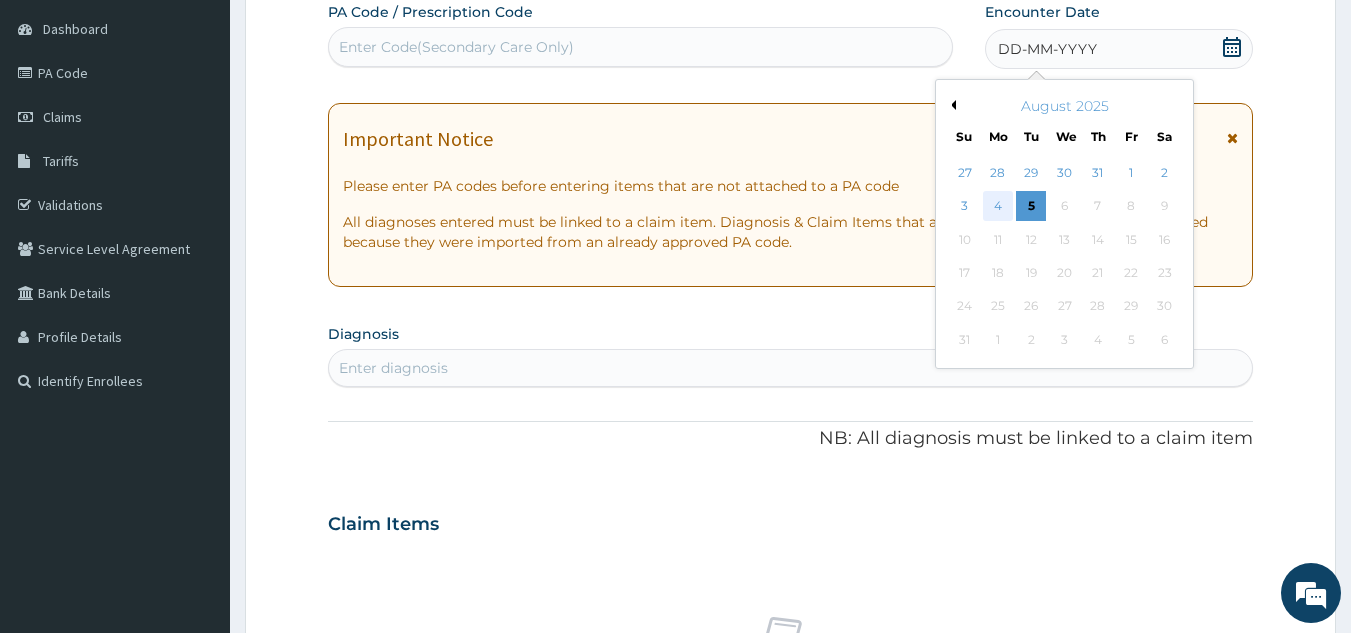 click on "4" at bounding box center (998, 207) 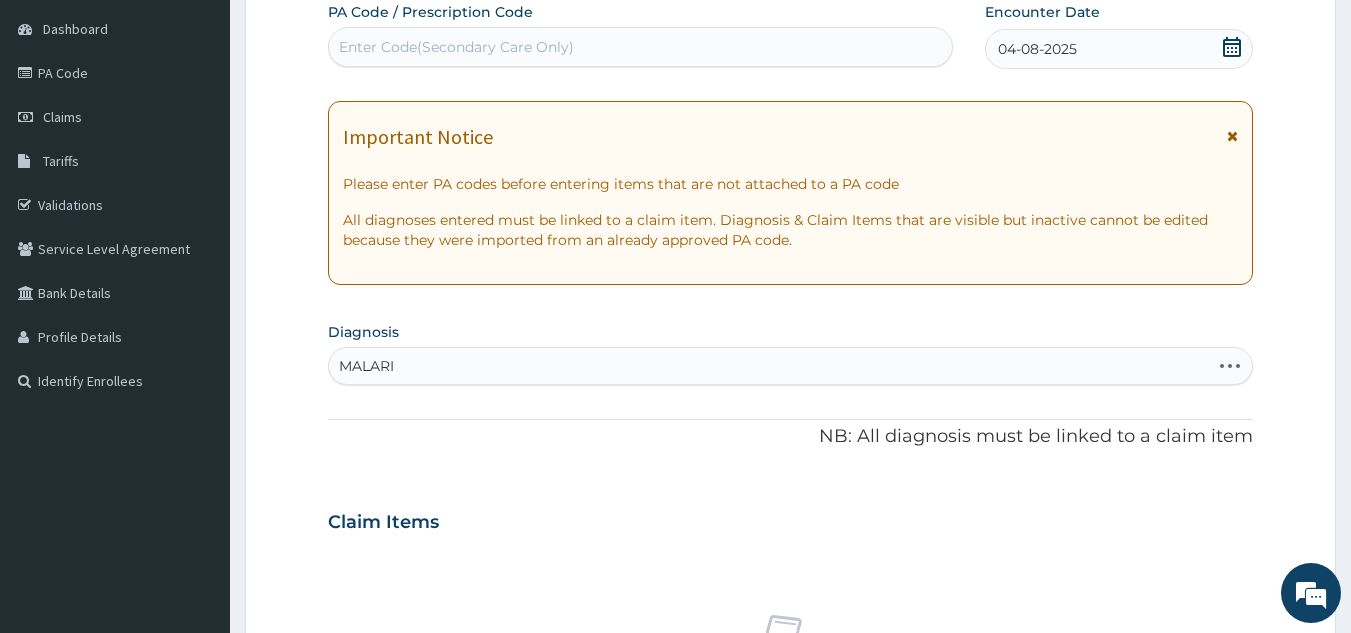 type on "MALARIA" 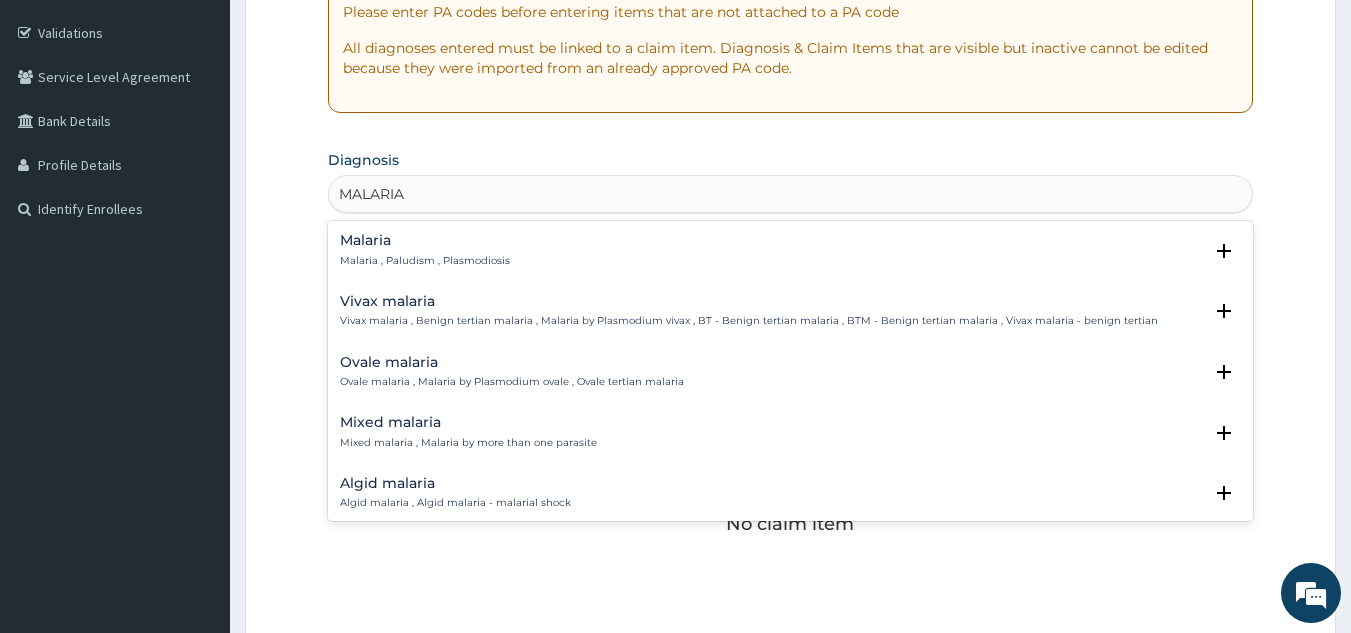 scroll, scrollTop: 362, scrollLeft: 0, axis: vertical 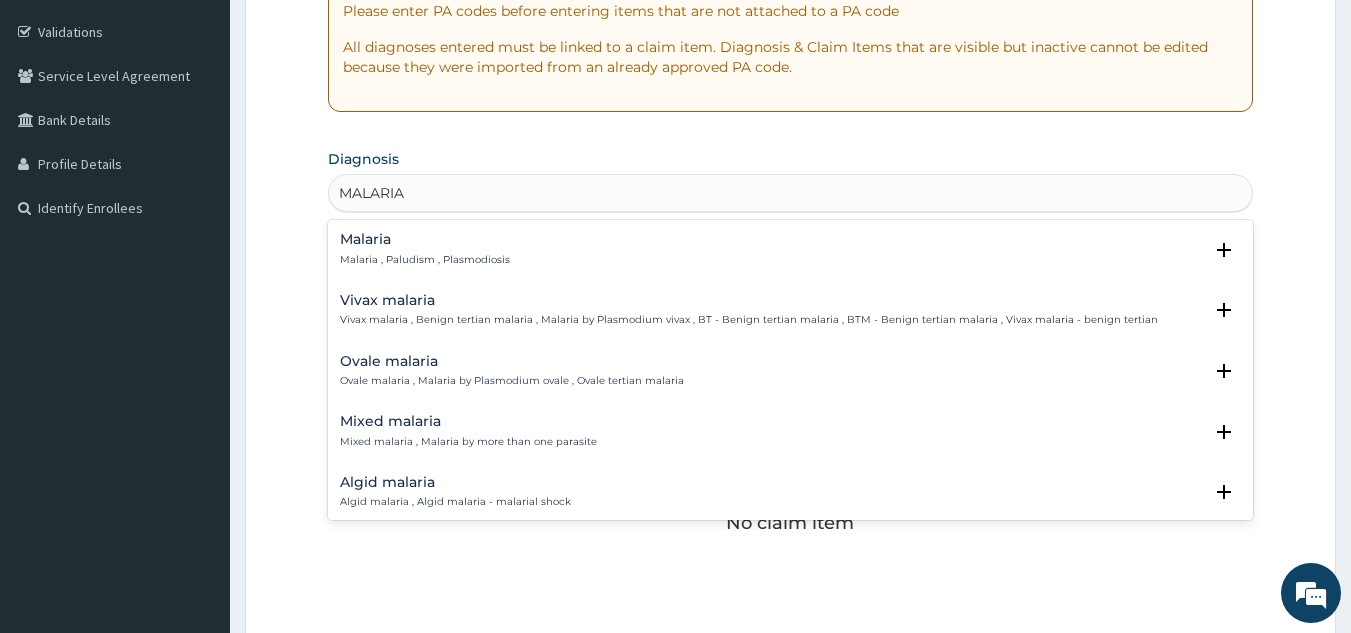 click on "Malaria Malaria , Paludism , Plasmodiosis" at bounding box center [791, 249] 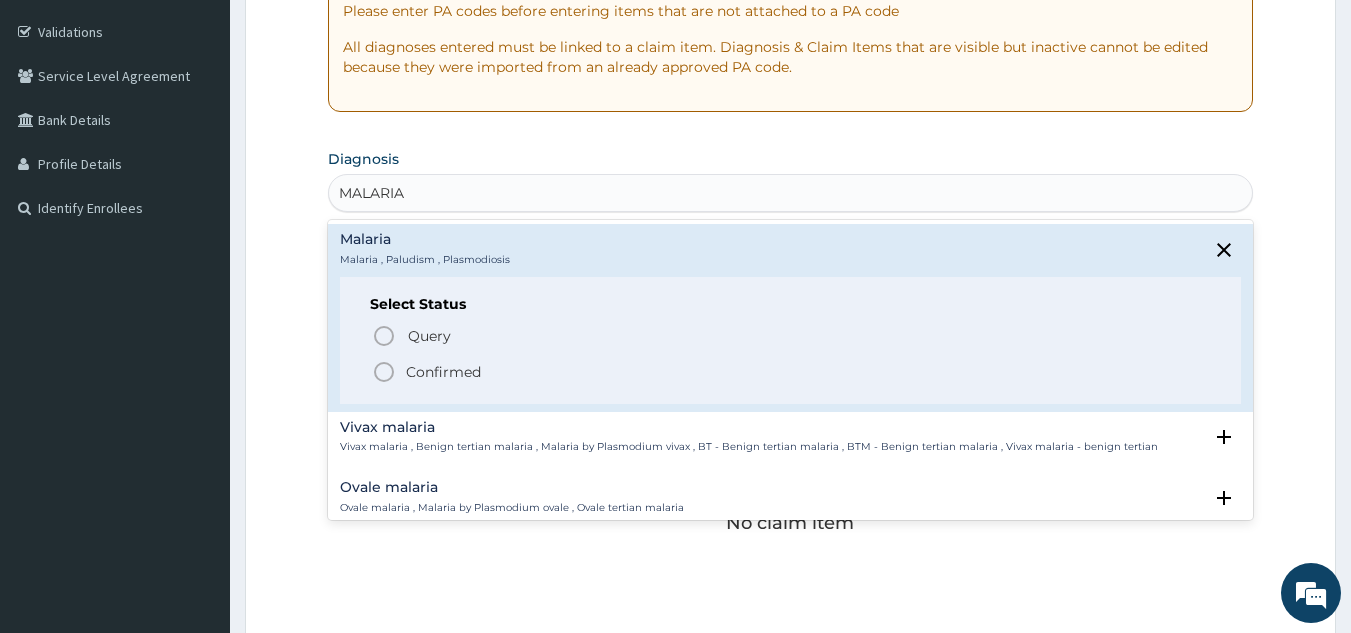 click on "Confirmed" at bounding box center (792, 372) 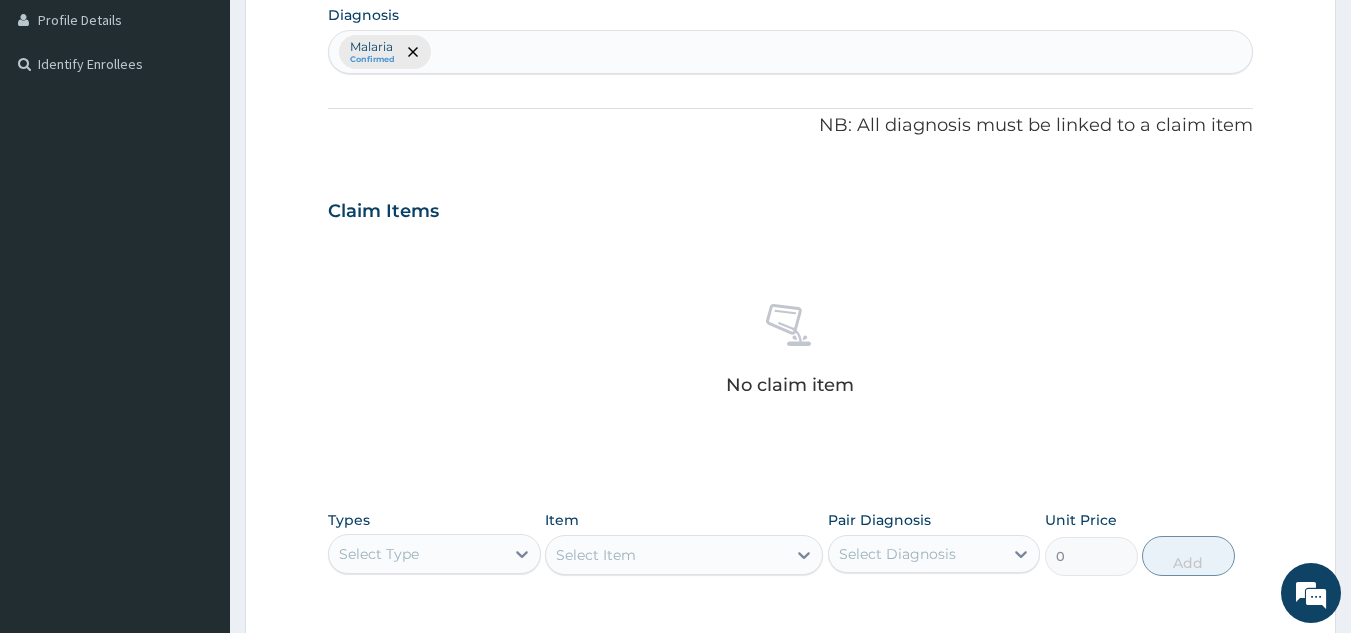scroll, scrollTop: 809, scrollLeft: 0, axis: vertical 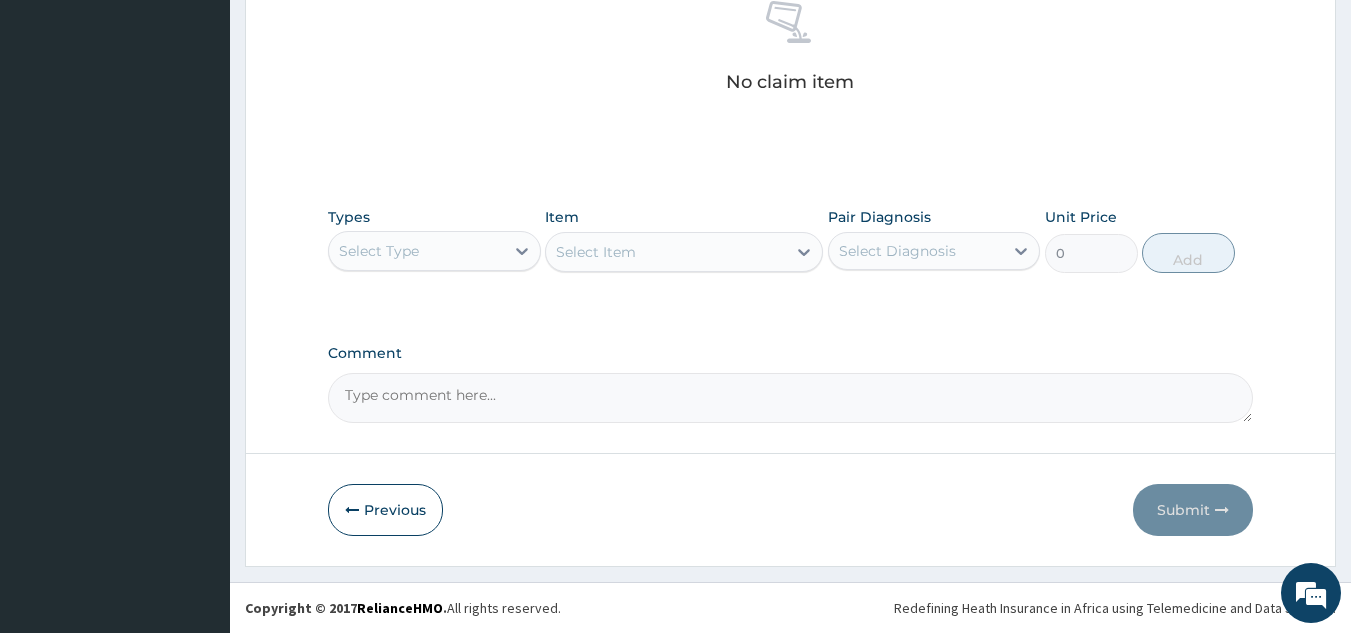 click on "Types Select Type Item Select Item Pair Diagnosis Select Diagnosis Unit Price 0 Add" at bounding box center [791, 255] 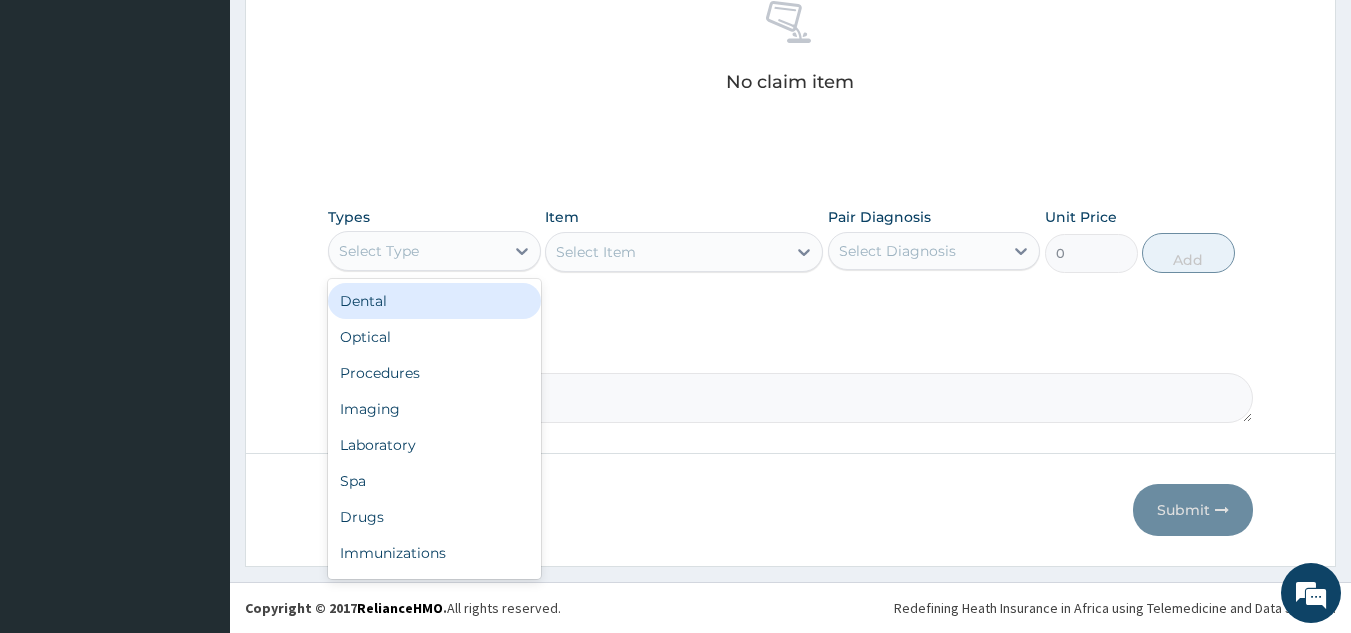 click on "Procedures" at bounding box center [434, 373] 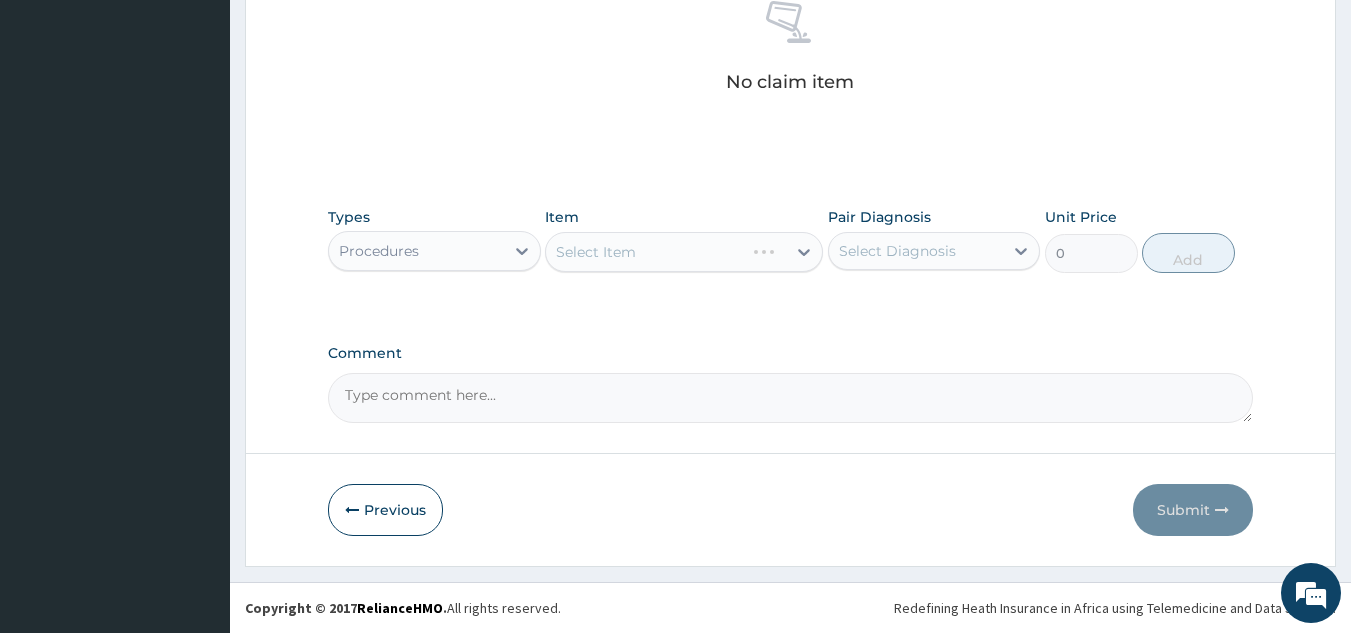 scroll, scrollTop: 0, scrollLeft: 0, axis: both 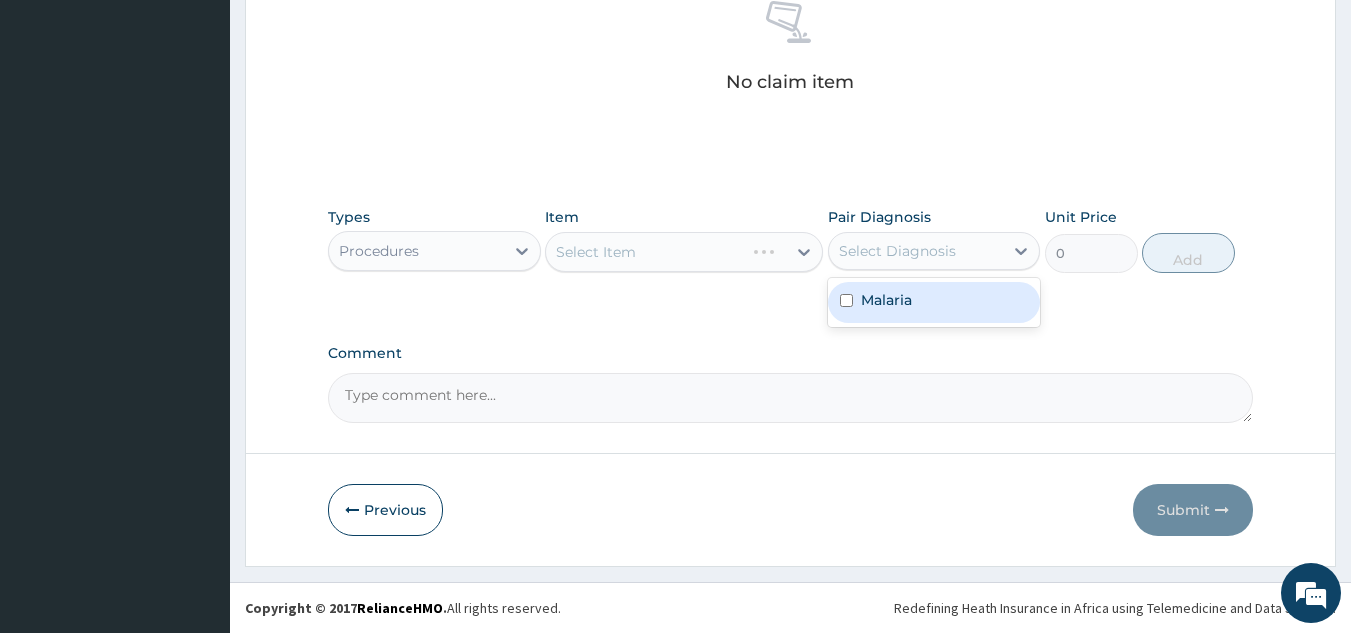 click on "Malaria" at bounding box center (934, 302) 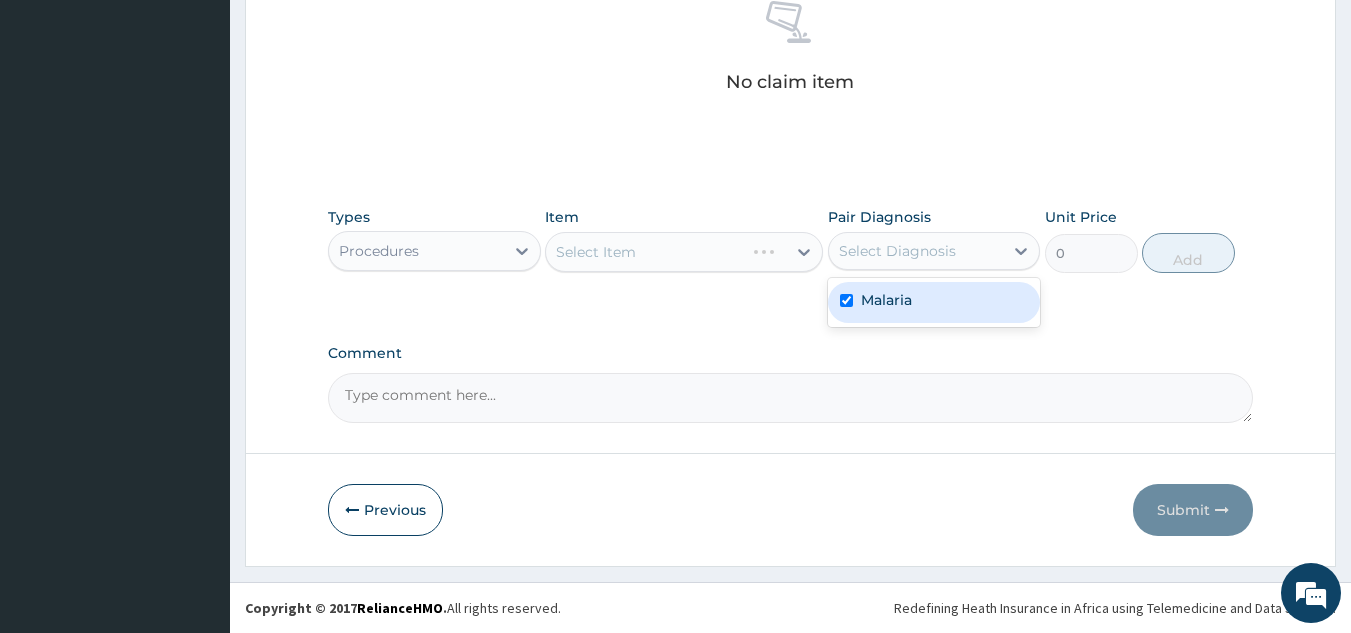checkbox on "true" 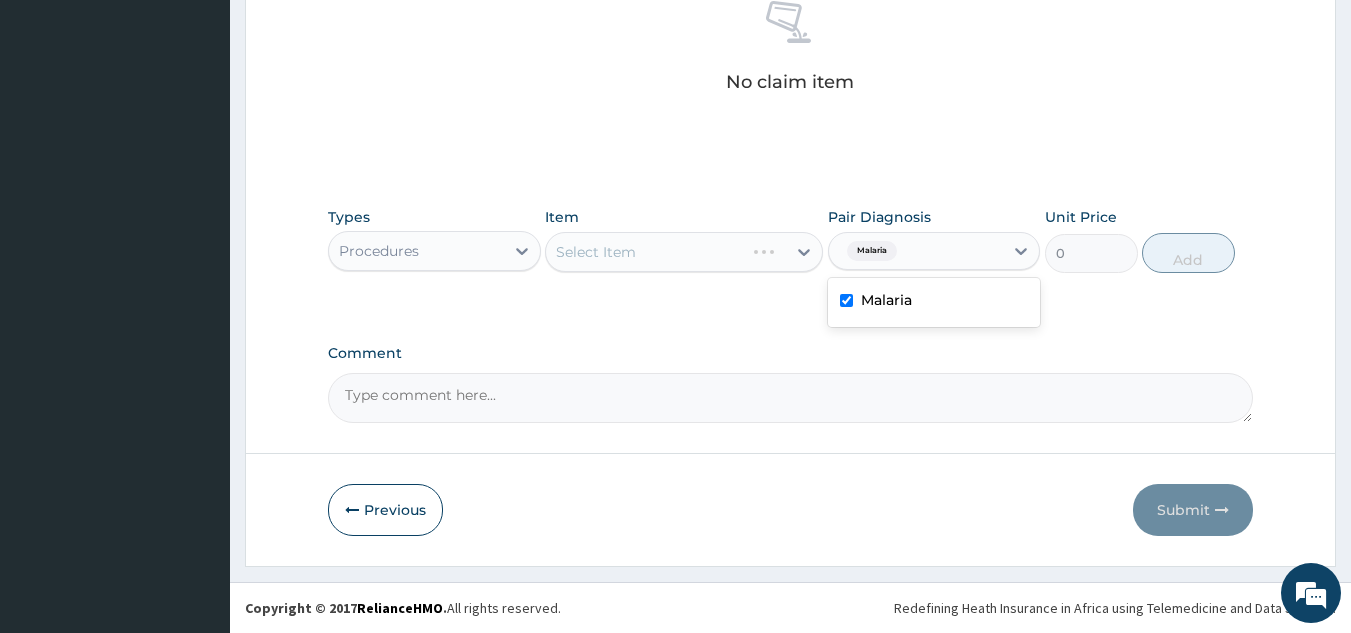 click on "Select Item" at bounding box center (684, 252) 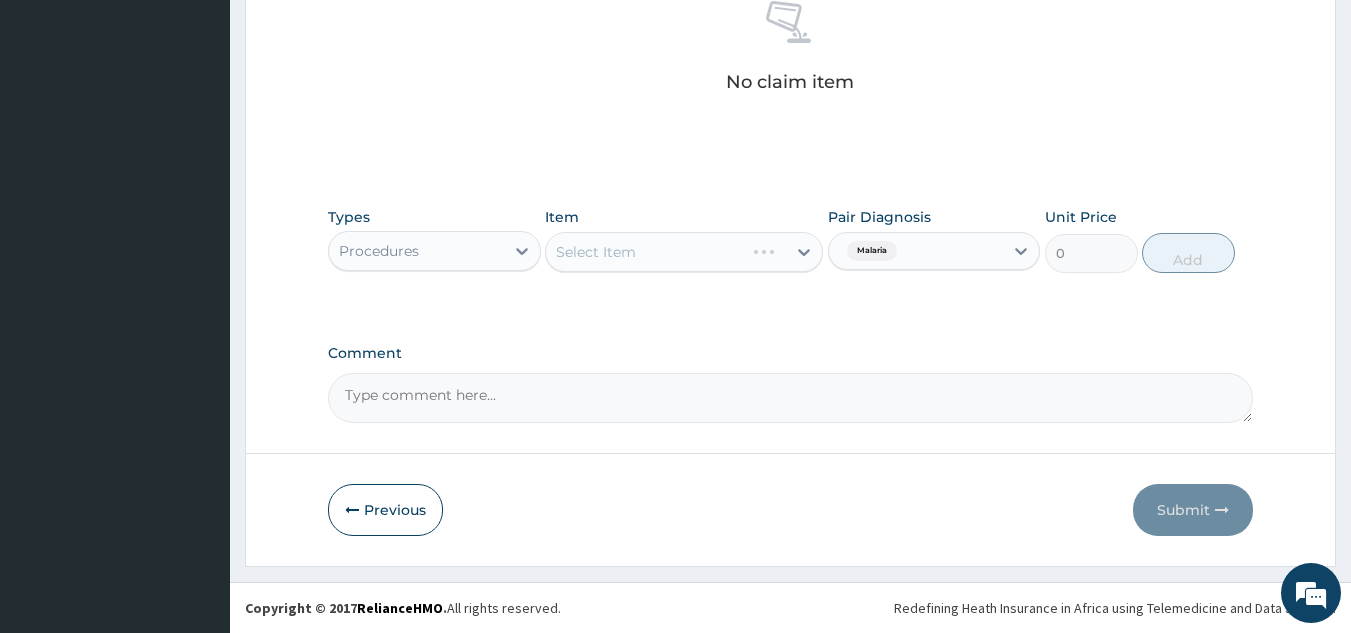 click on "Select Item" at bounding box center (684, 252) 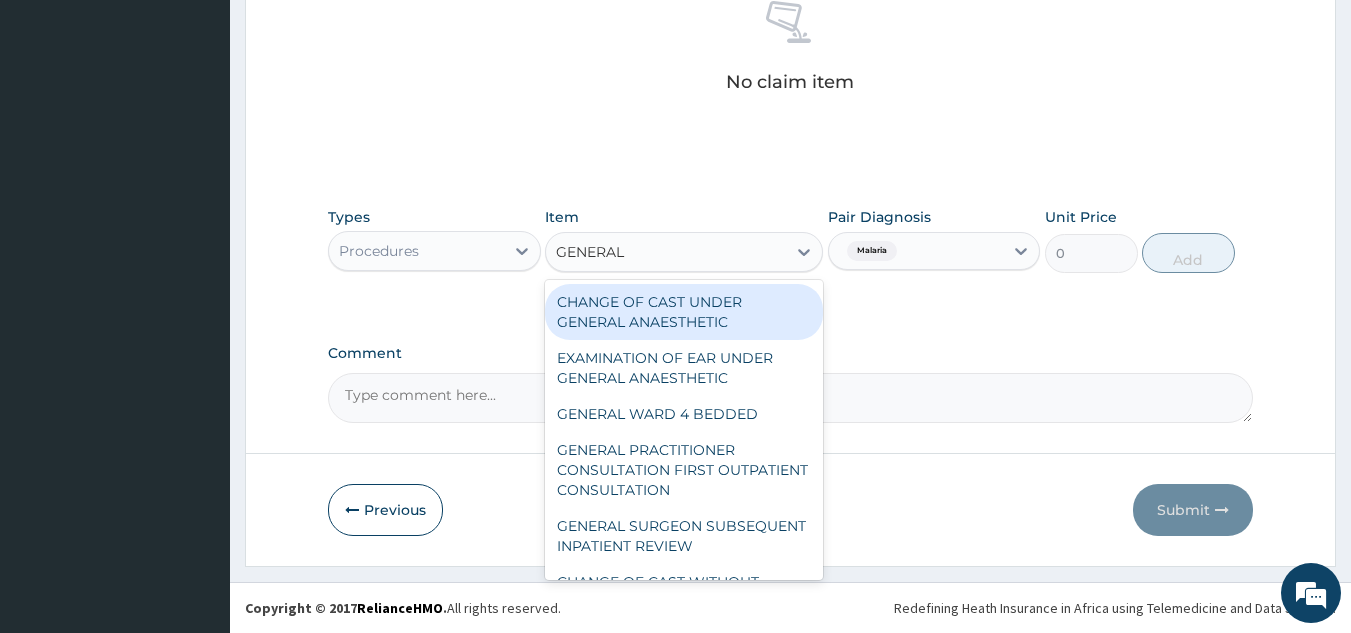 type on "GENERAL P" 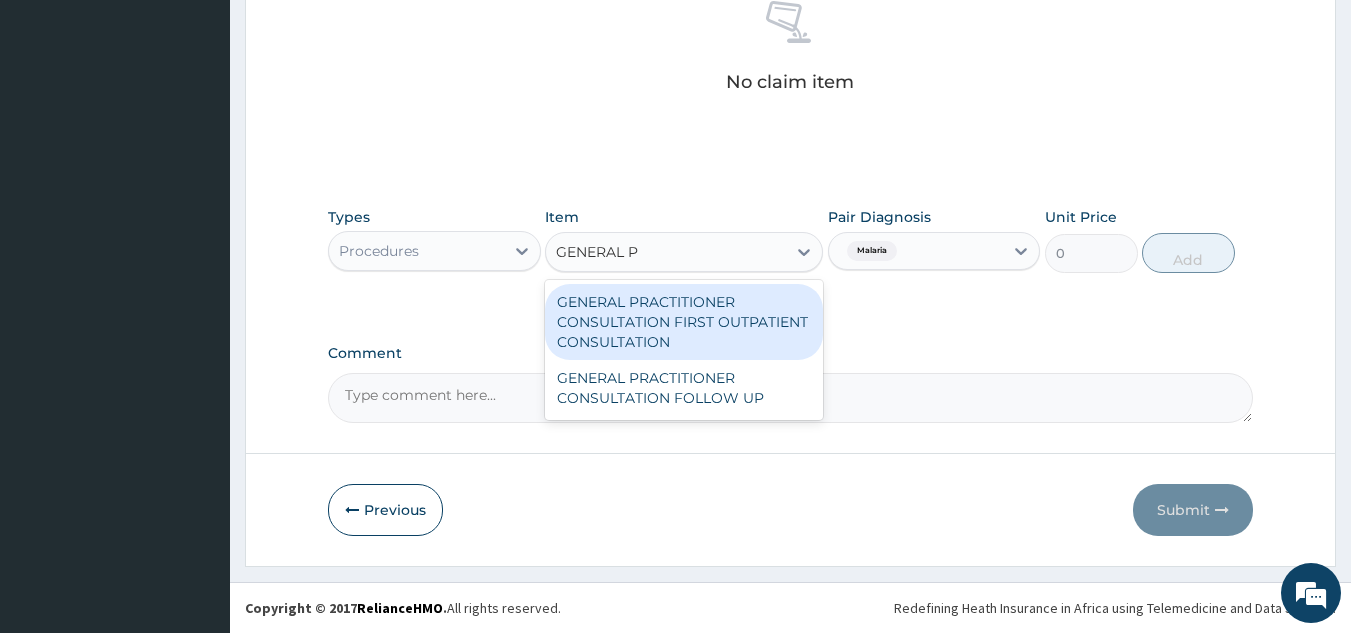 click on "GENERAL PRACTITIONER CONSULTATION FIRST OUTPATIENT CONSULTATION" at bounding box center (684, 322) 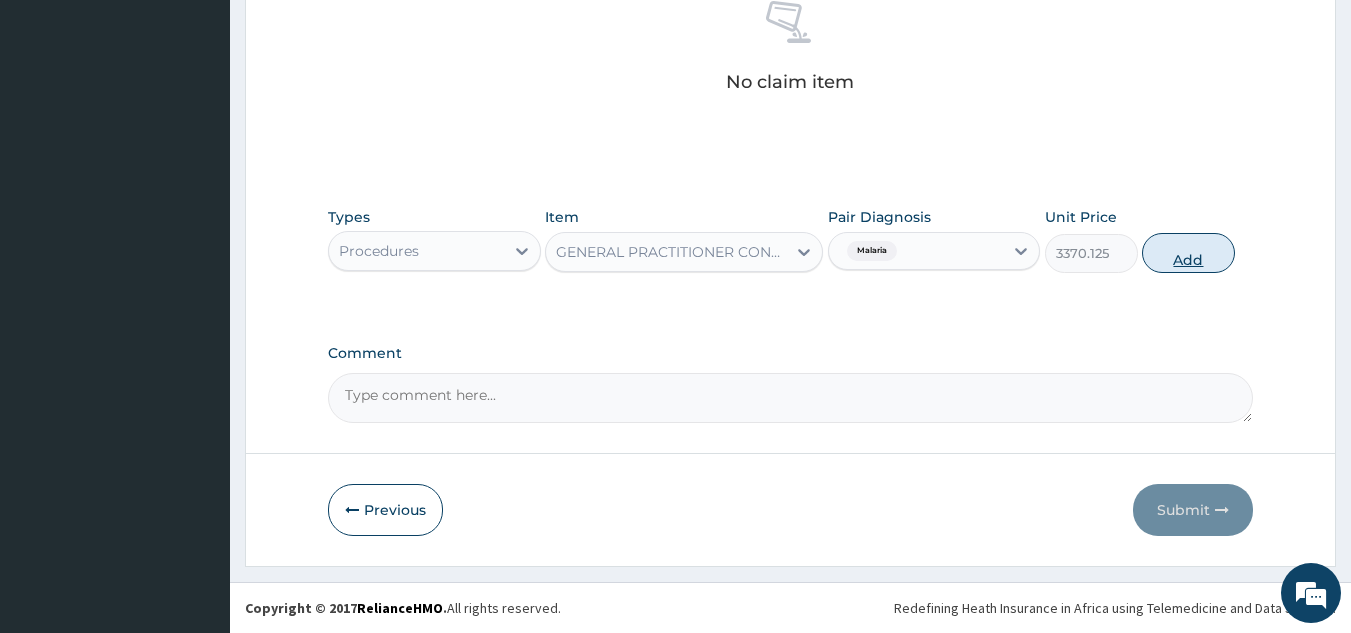 click on "Add" at bounding box center (1188, 253) 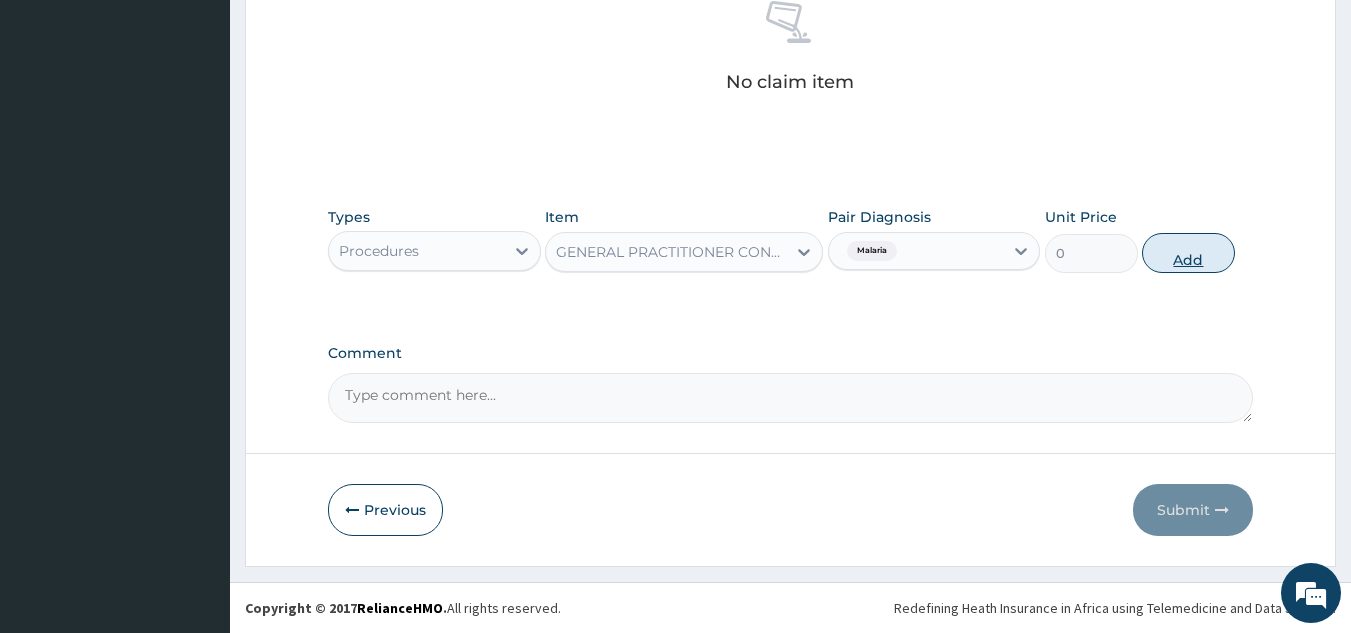 scroll, scrollTop: 760, scrollLeft: 0, axis: vertical 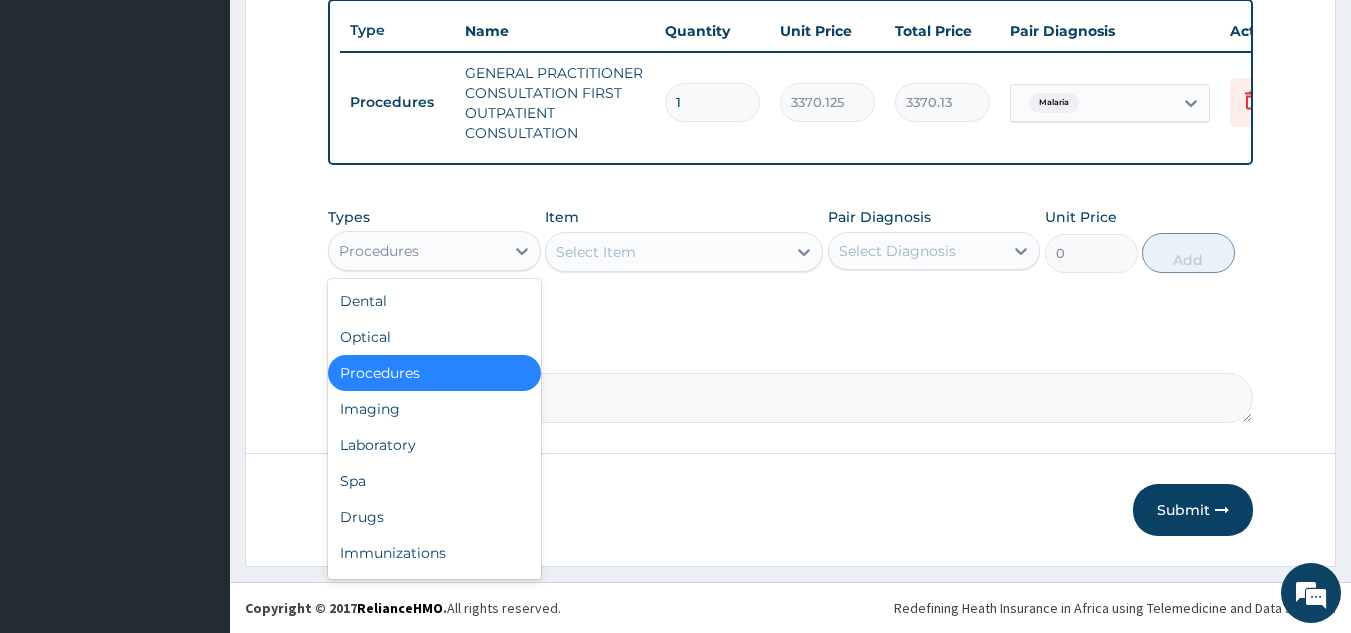 click on "Drugs" at bounding box center [434, 517] 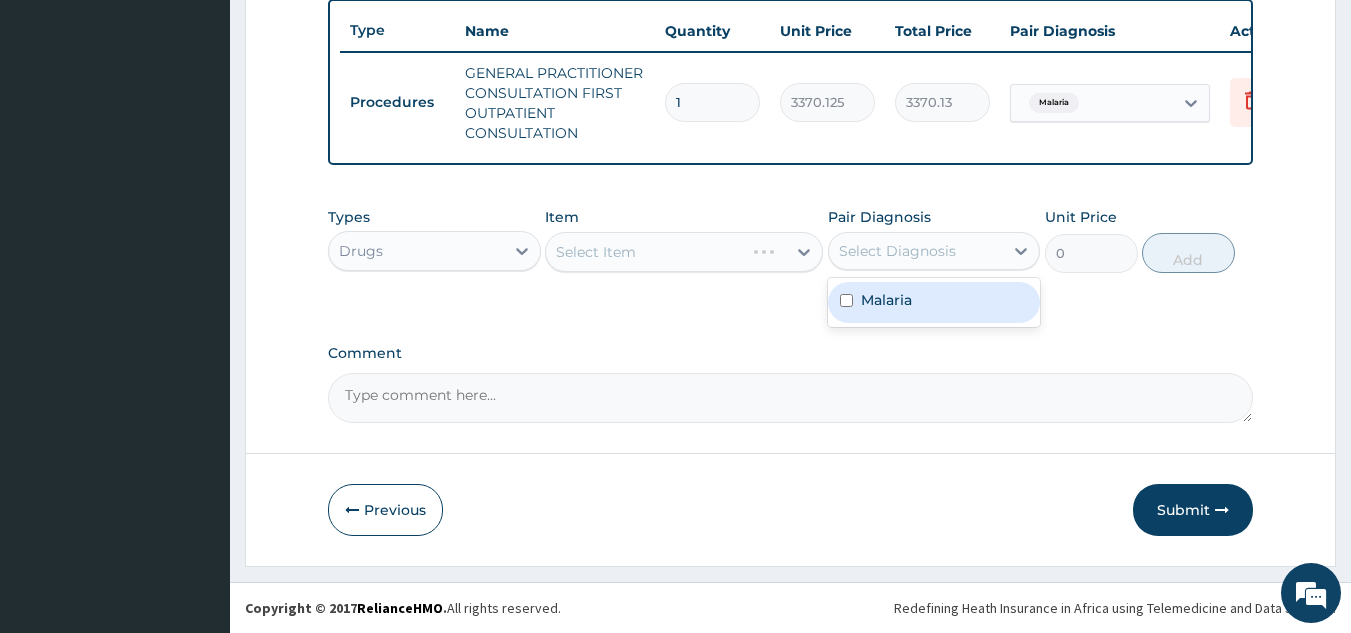 click on "Malaria" at bounding box center [934, 302] 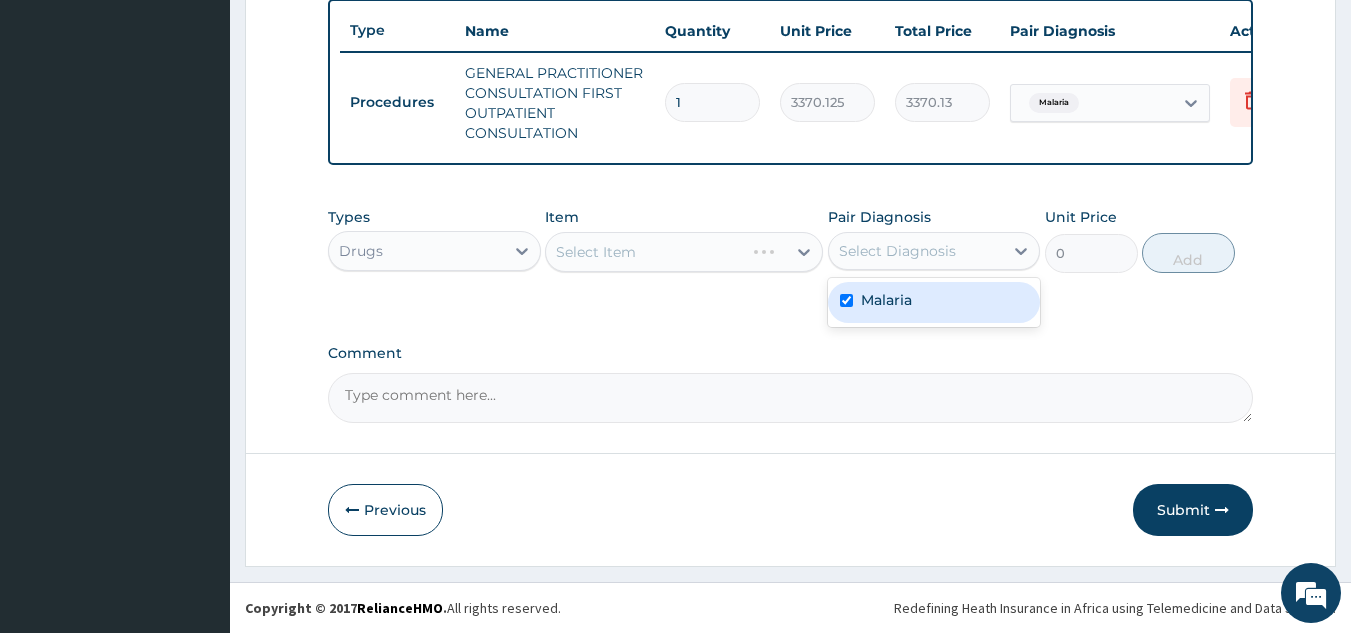 checkbox on "true" 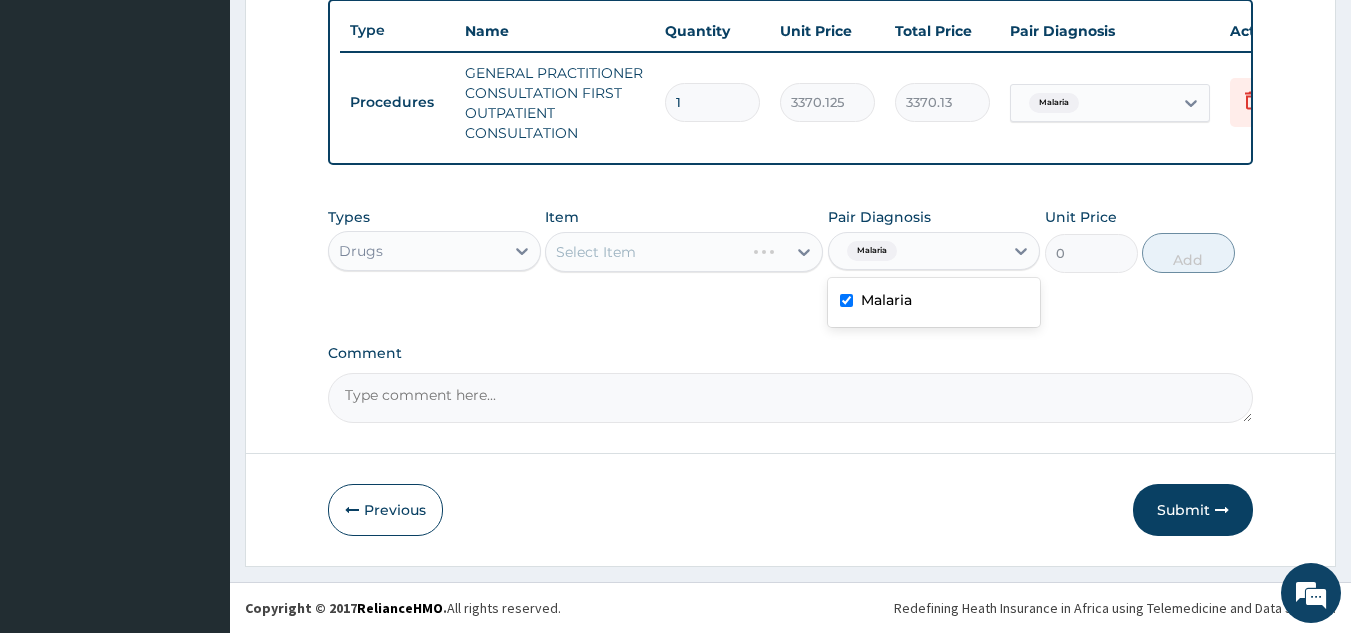 click on "Select Item" at bounding box center (684, 252) 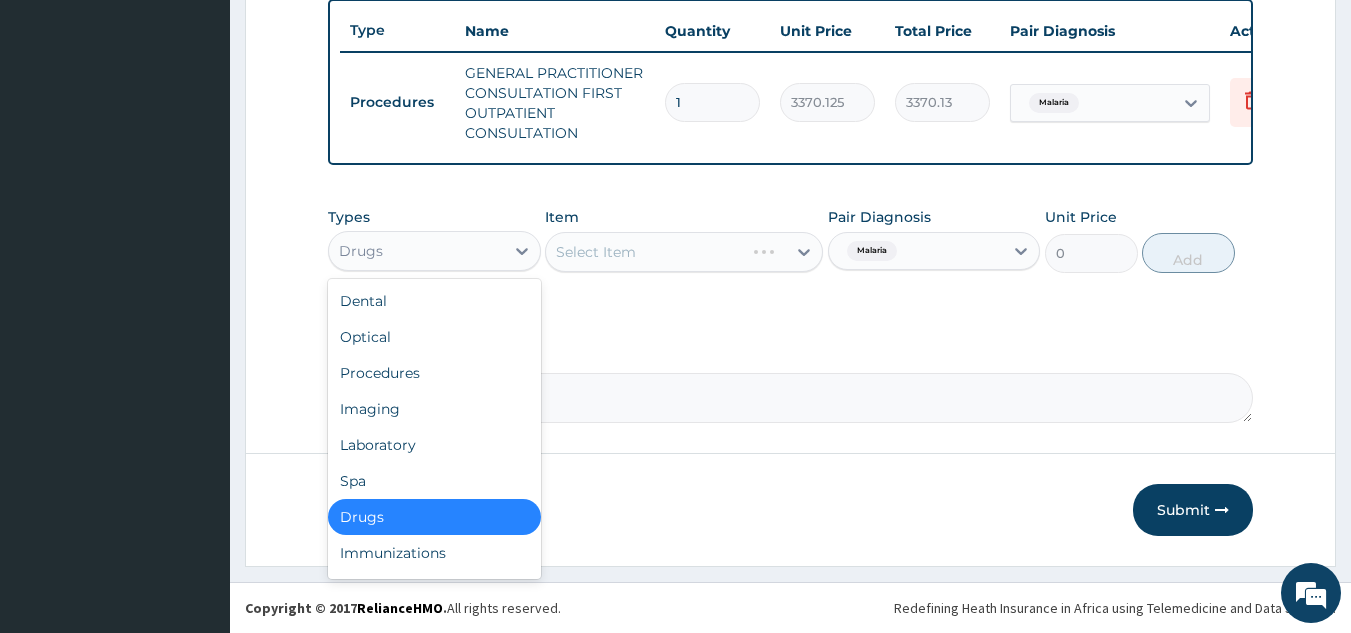 click on "Laboratory" at bounding box center [434, 445] 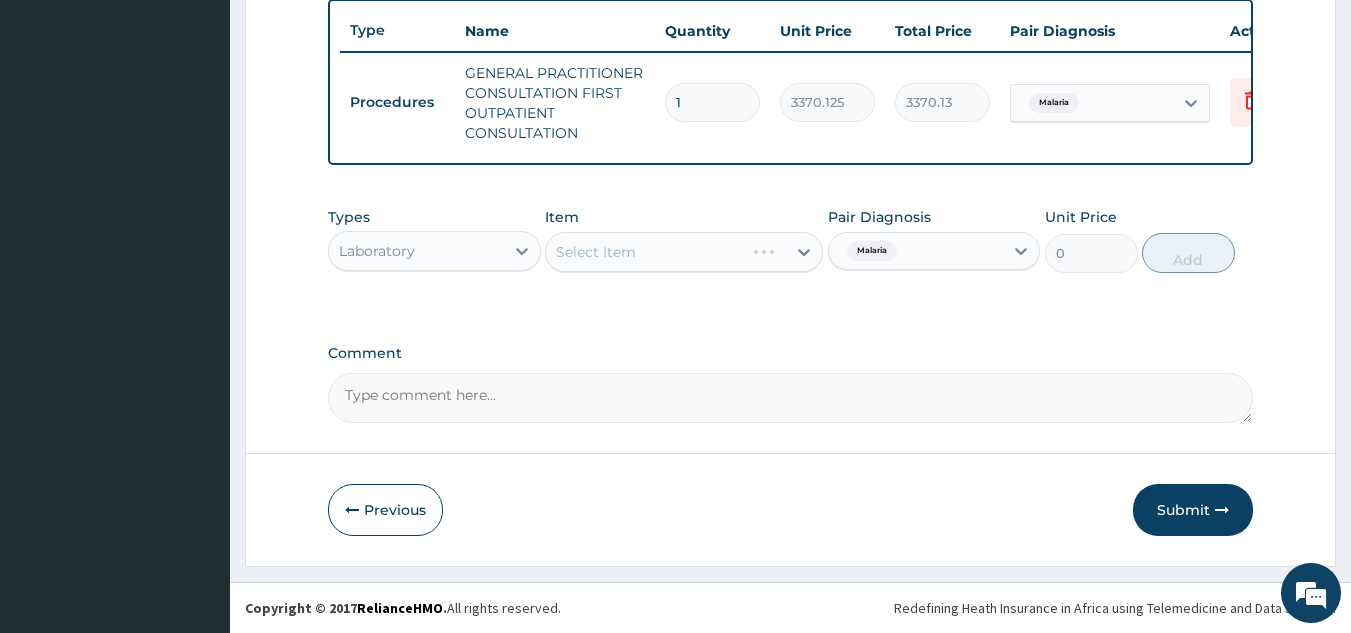click on "Select Item" at bounding box center (684, 252) 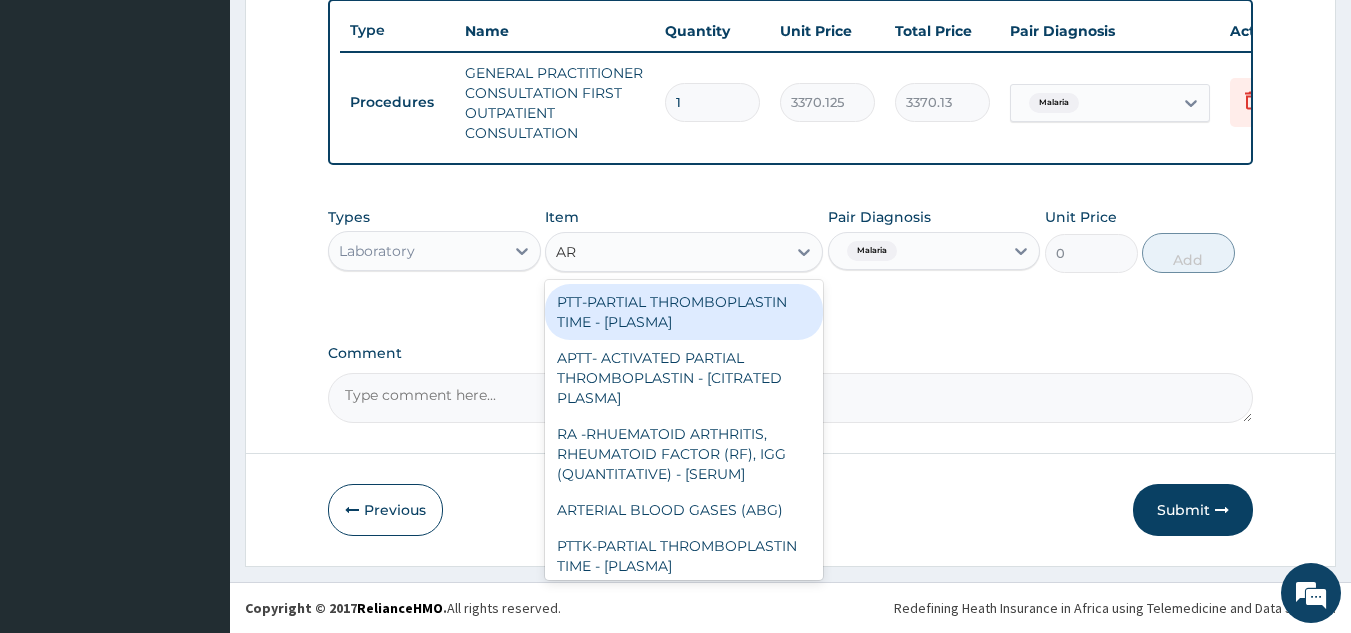 type on "A" 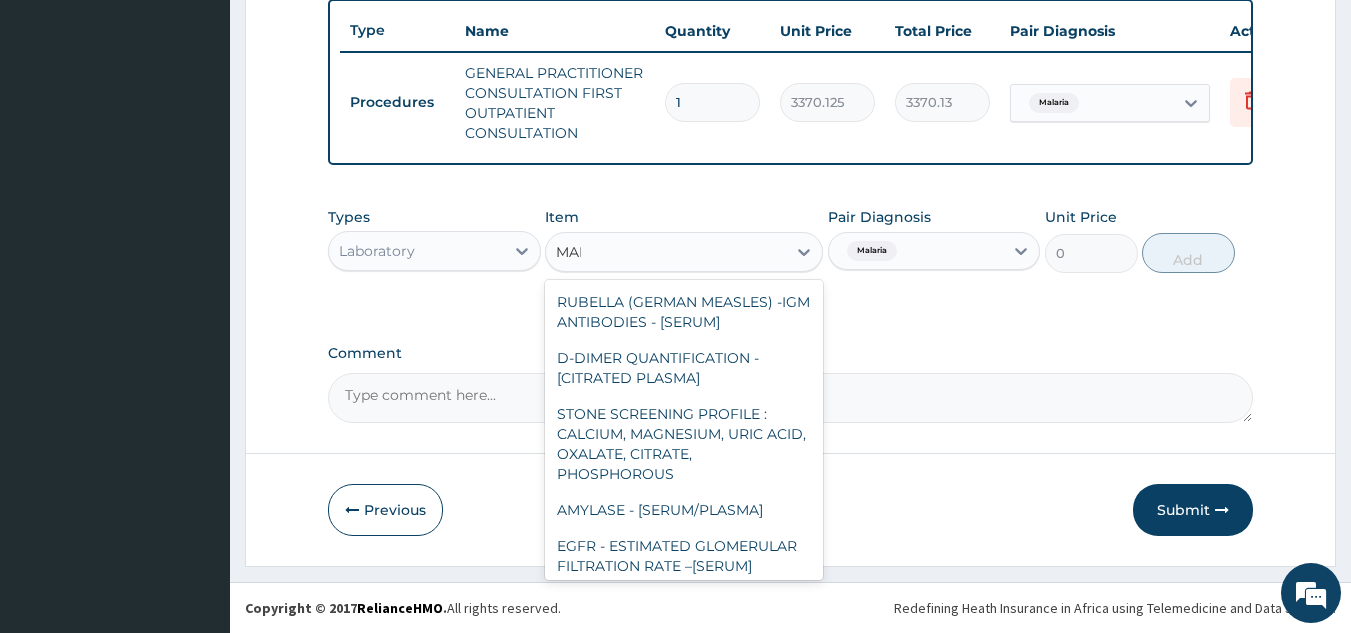 type on "MALA" 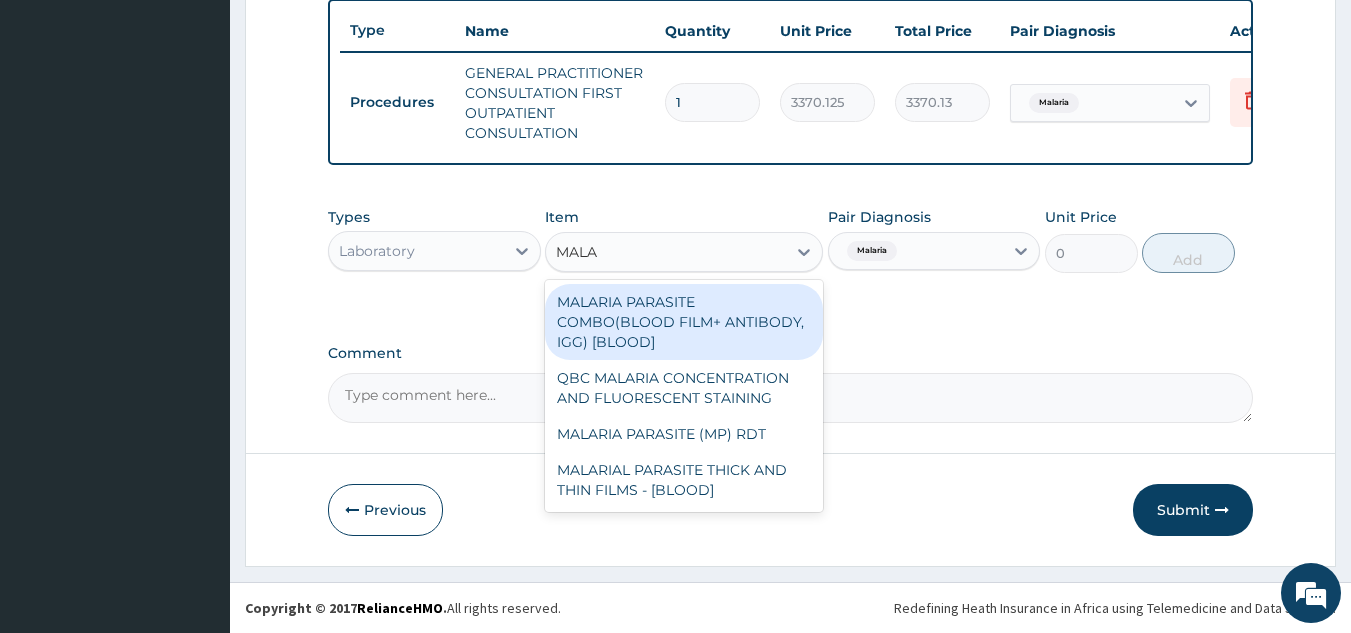 click on "QBC MALARIA CONCENTRATION AND FLUORESCENT STAINING" at bounding box center [684, 388] 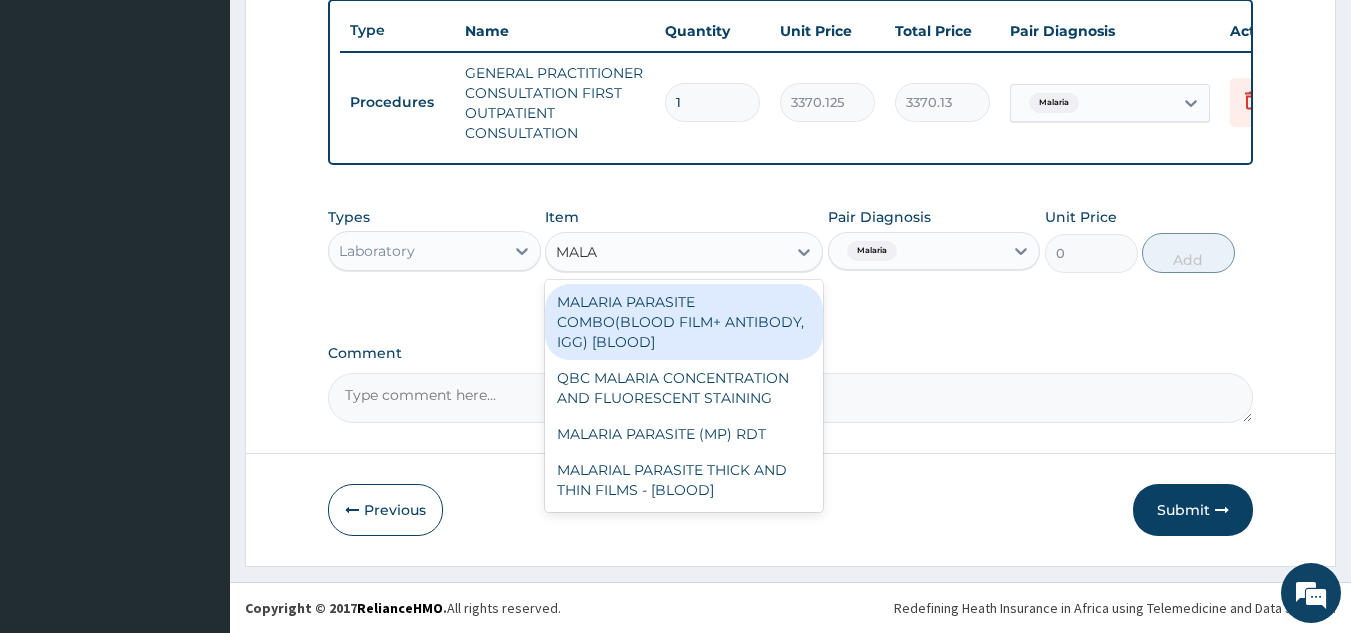 type 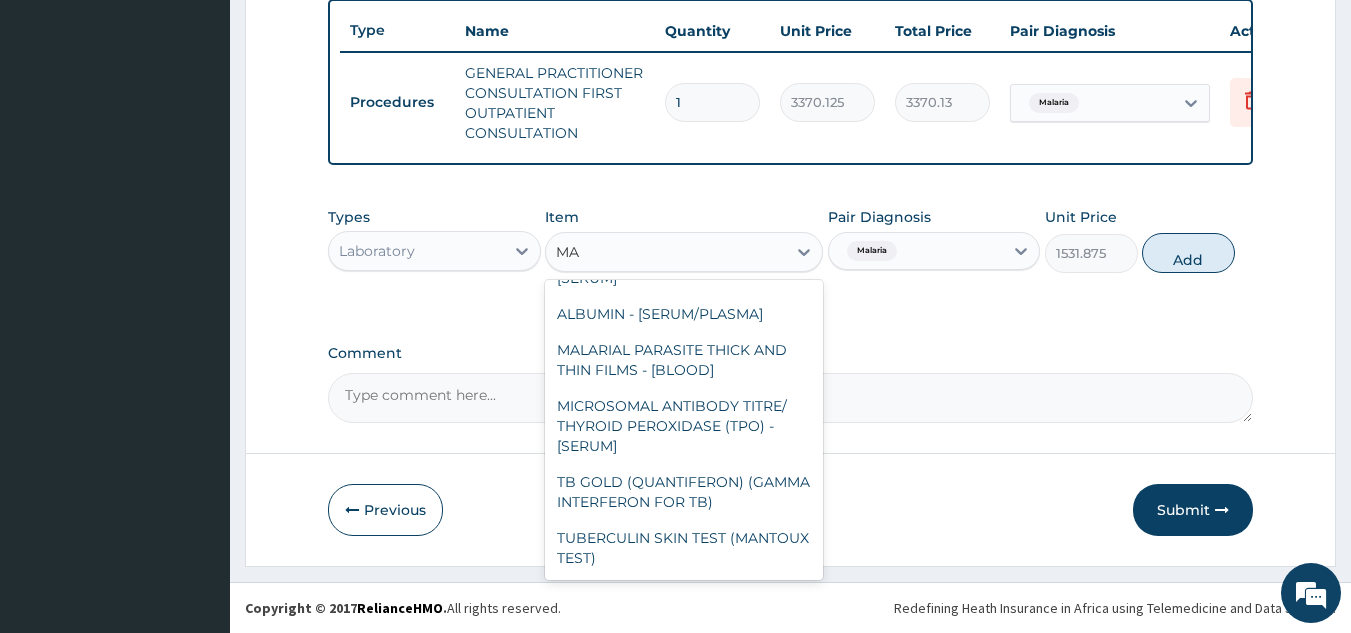 scroll, scrollTop: 1959, scrollLeft: 0, axis: vertical 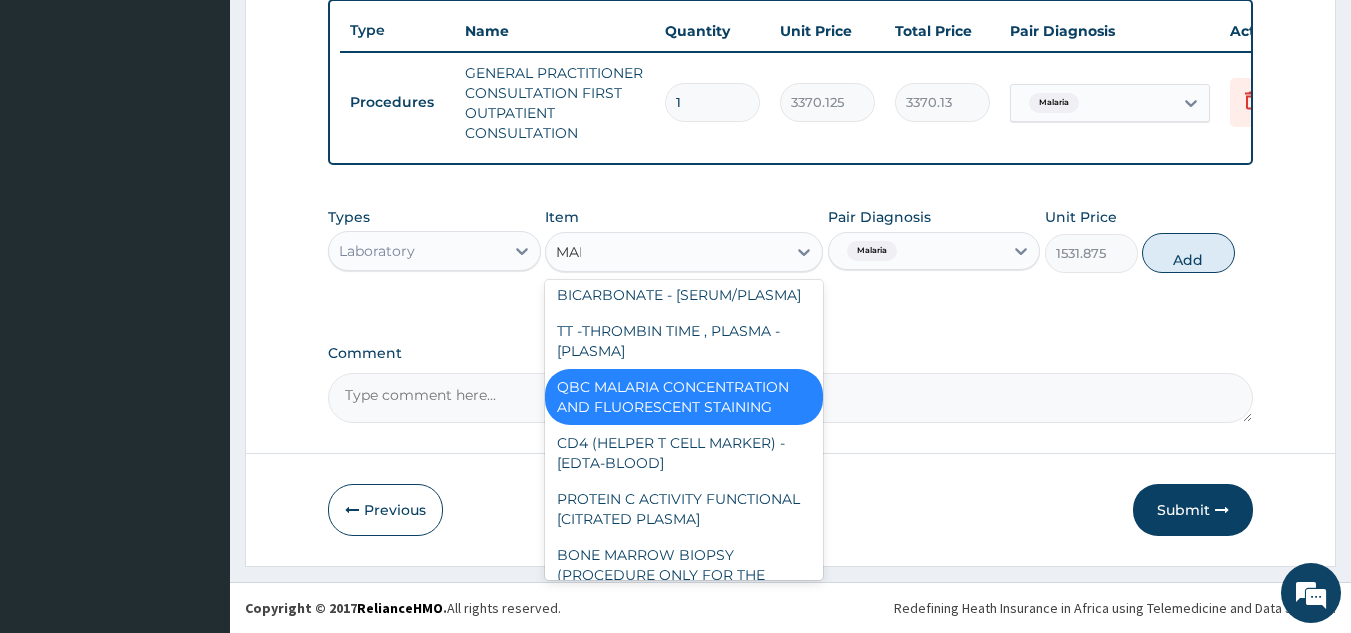 type on "MALA" 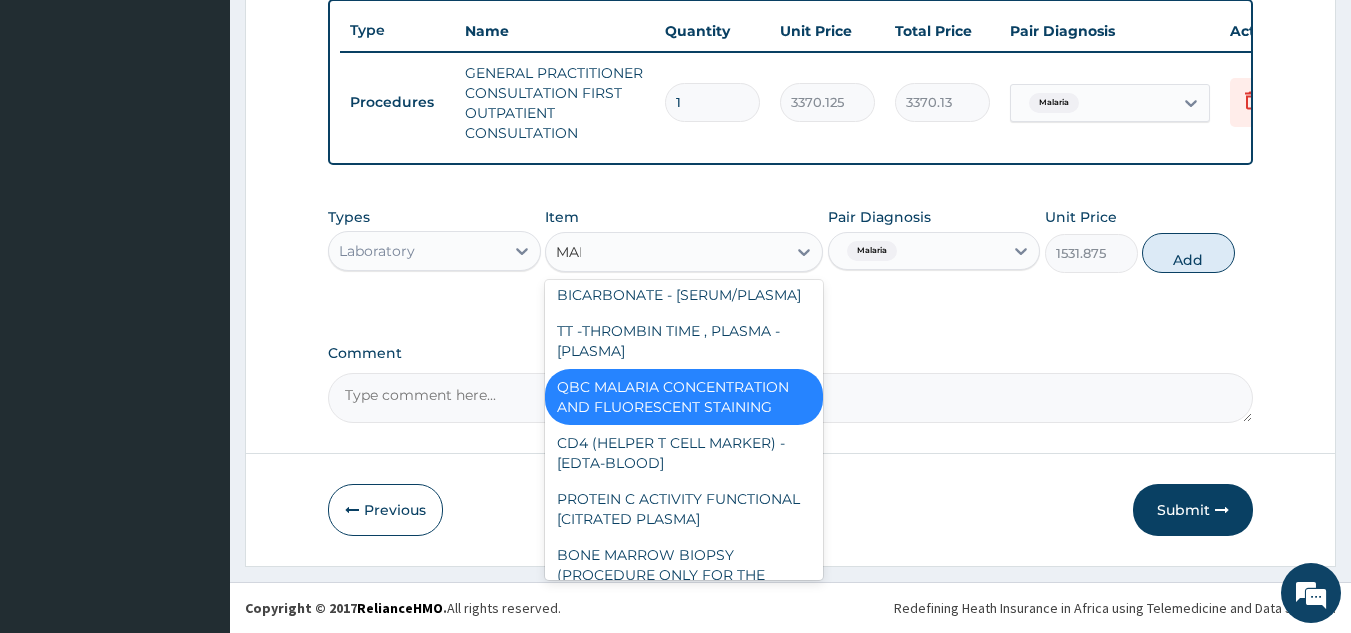 scroll, scrollTop: 0, scrollLeft: 0, axis: both 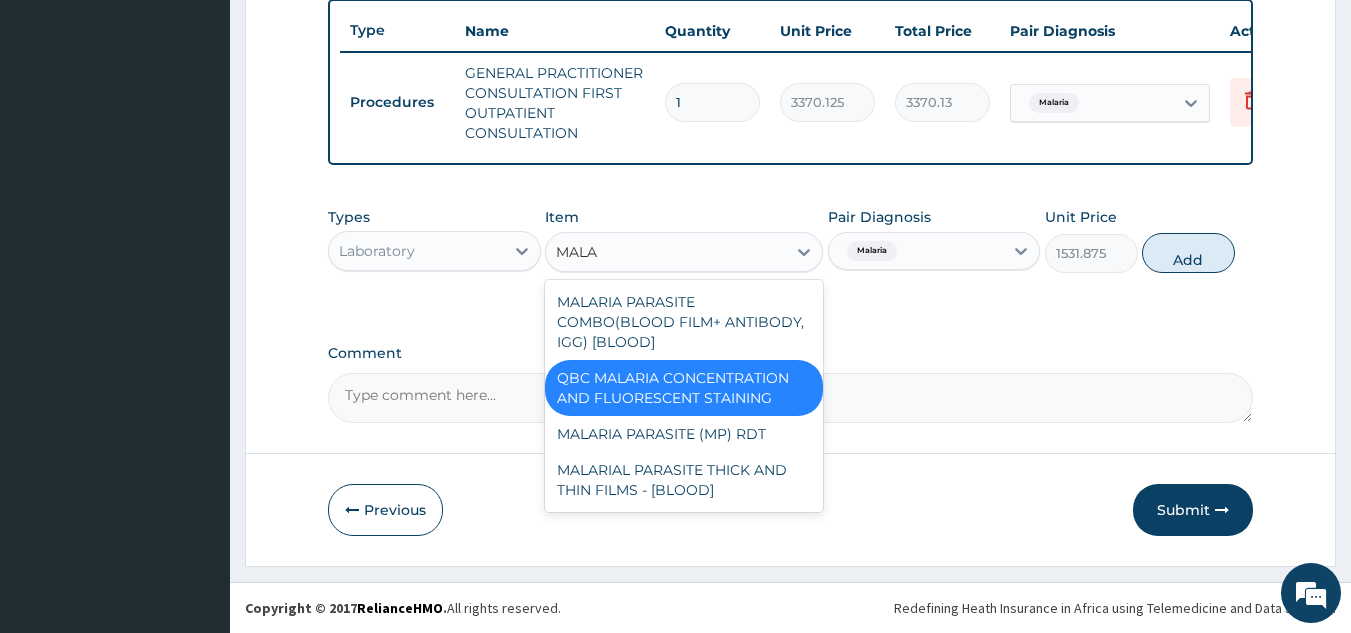 click on "MALARIA PARASITE (MP) RDT" at bounding box center [684, 434] 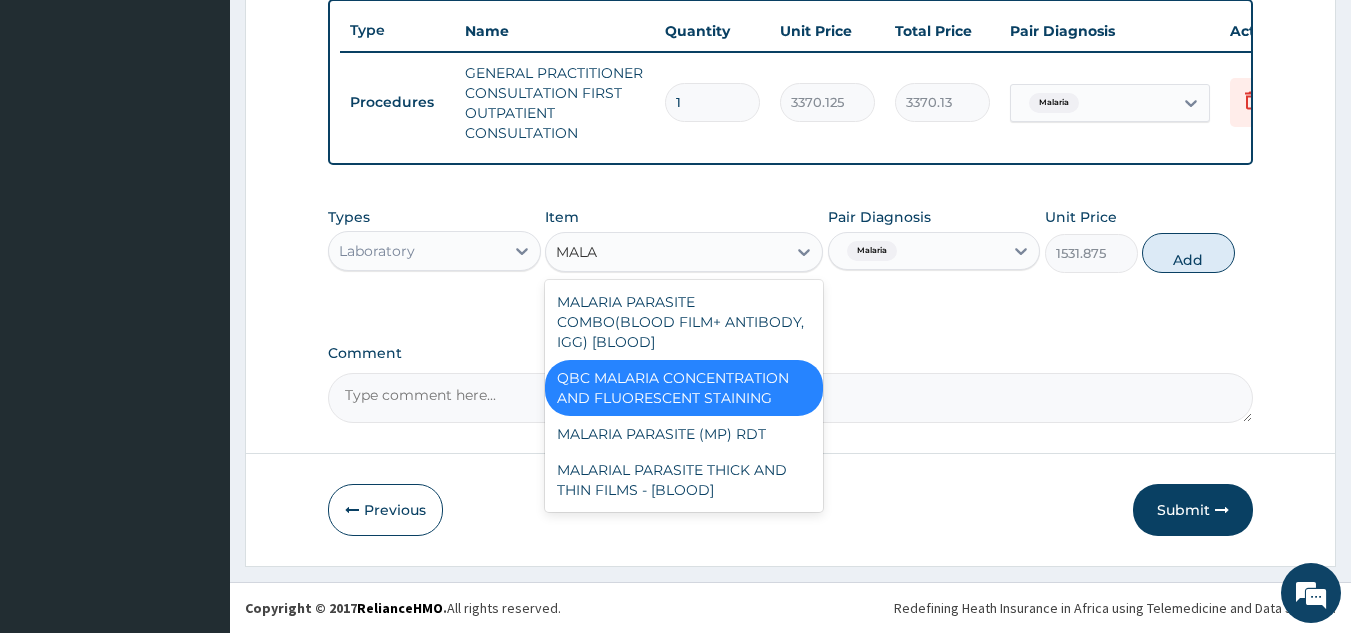type 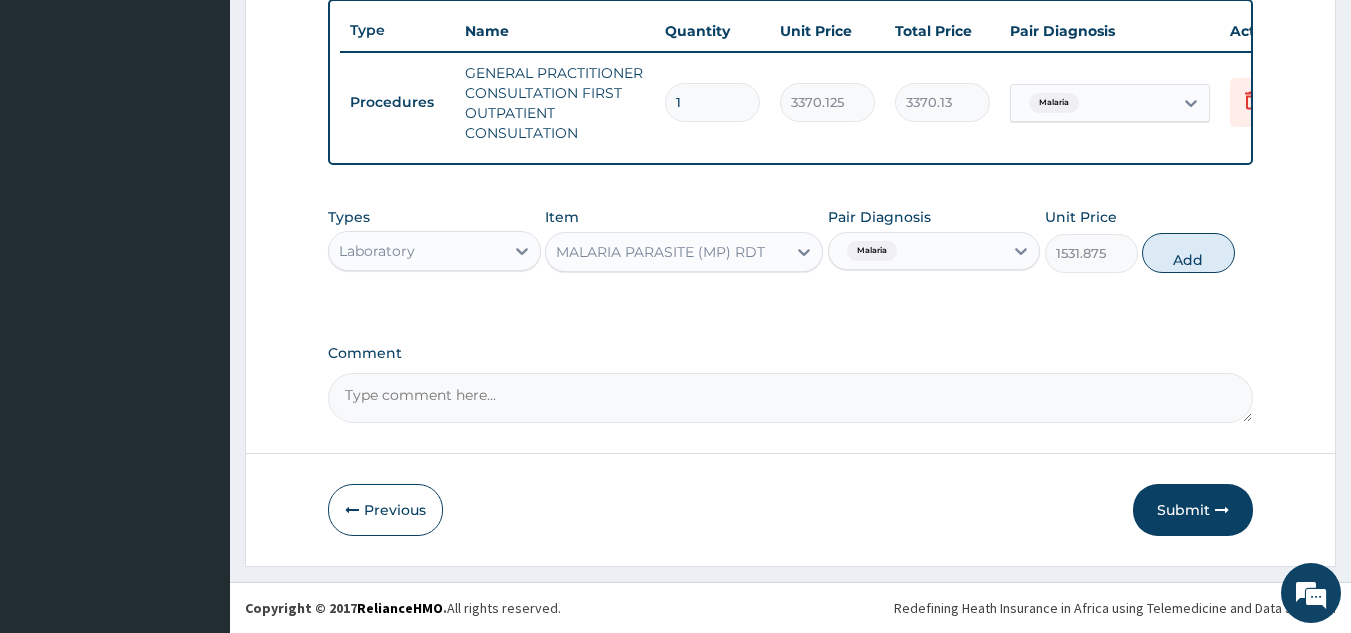 click on "Types Laboratory Item option MALARIA PARASITE (MP) RDT, selected.   Select is focused ,type to refine list, press Down to open the menu,  MALARIA PARASITE (MP) RDT Pair Diagnosis Malaria Unit Price 1531.875 Add" at bounding box center [791, 255] 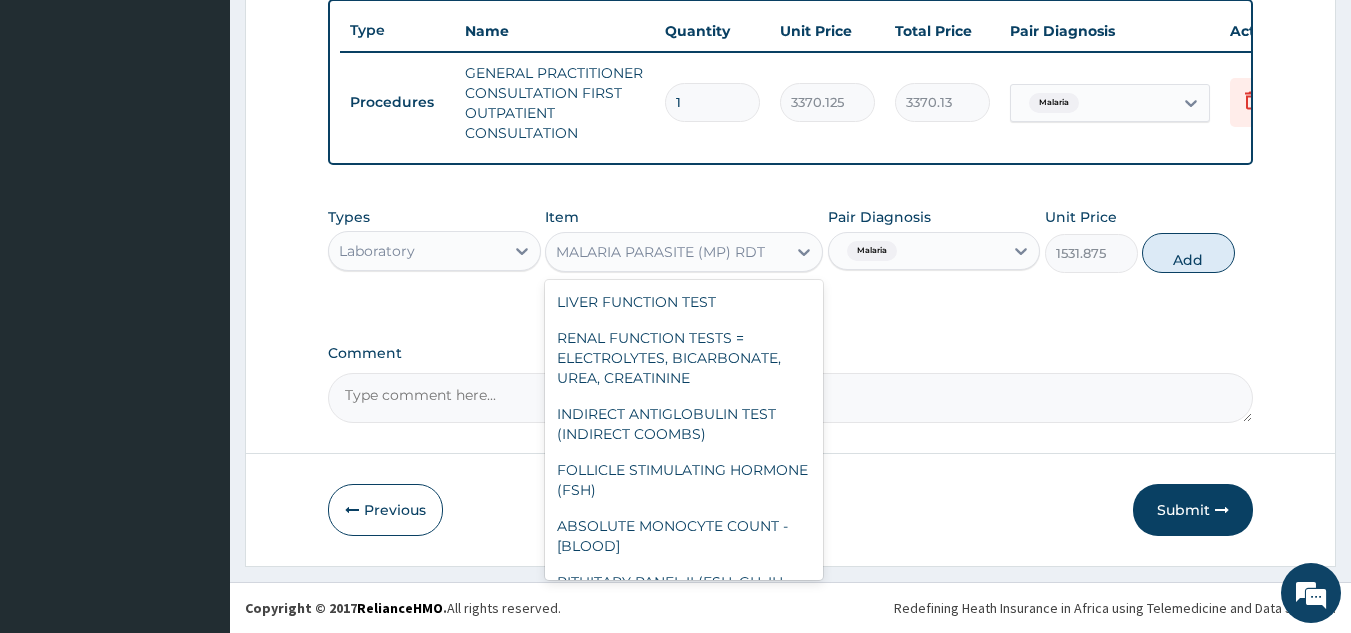 scroll, scrollTop: 17544, scrollLeft: 0, axis: vertical 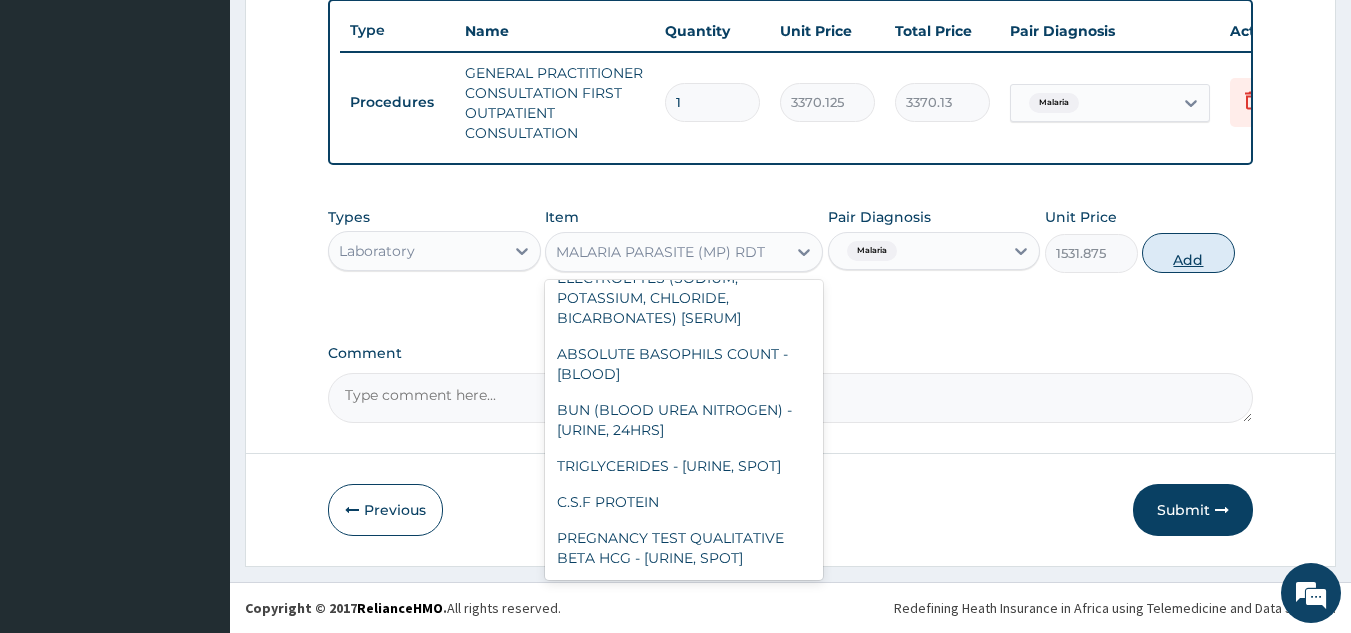 click on "Add" at bounding box center [1188, 253] 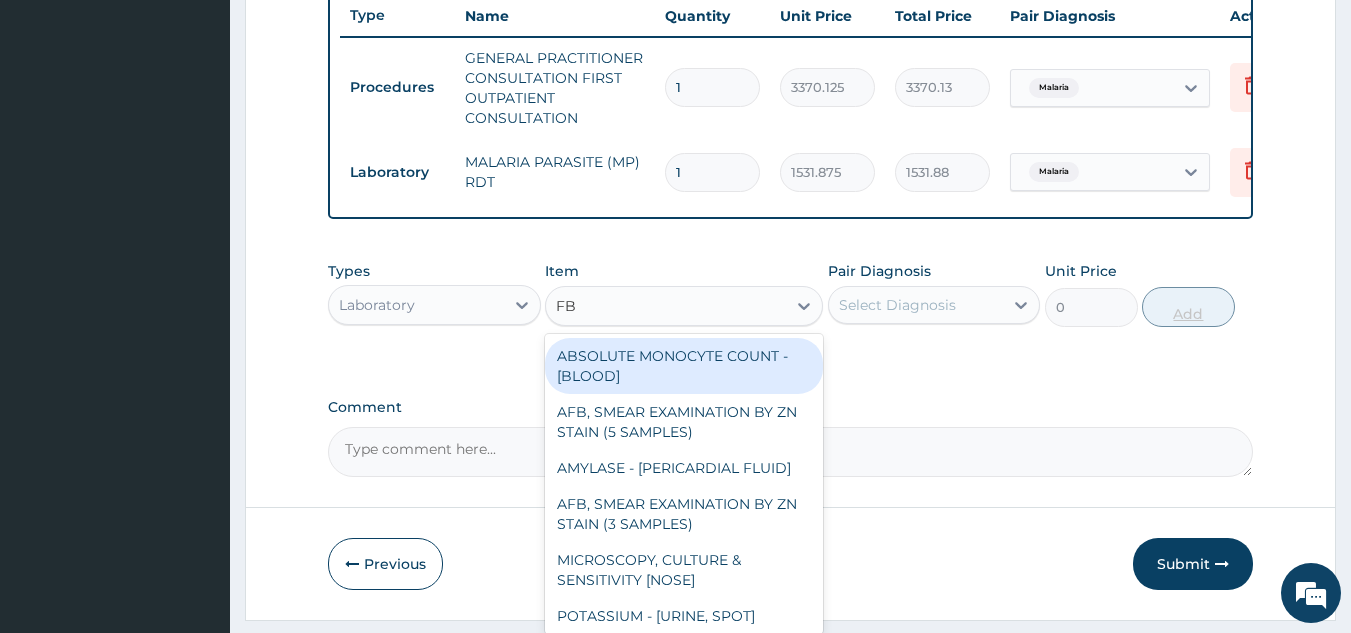 type on "FBC" 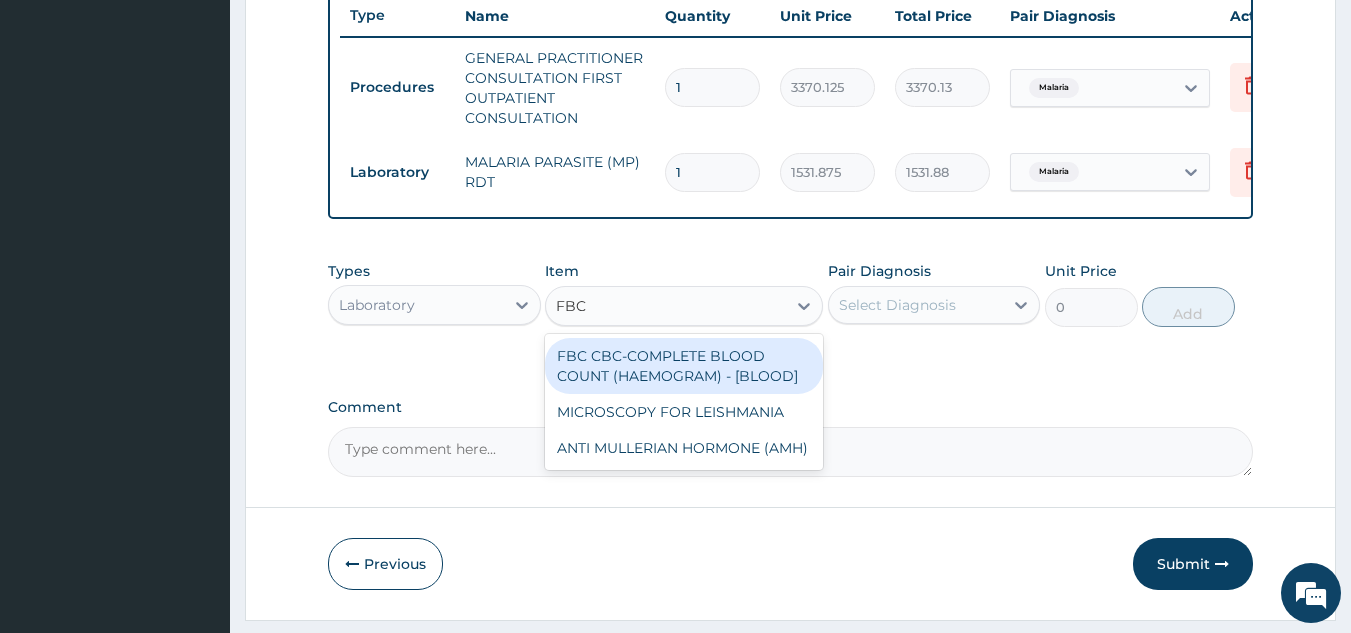 click on "FBC CBC-COMPLETE BLOOD COUNT (HAEMOGRAM) - [BLOOD]" at bounding box center [684, 366] 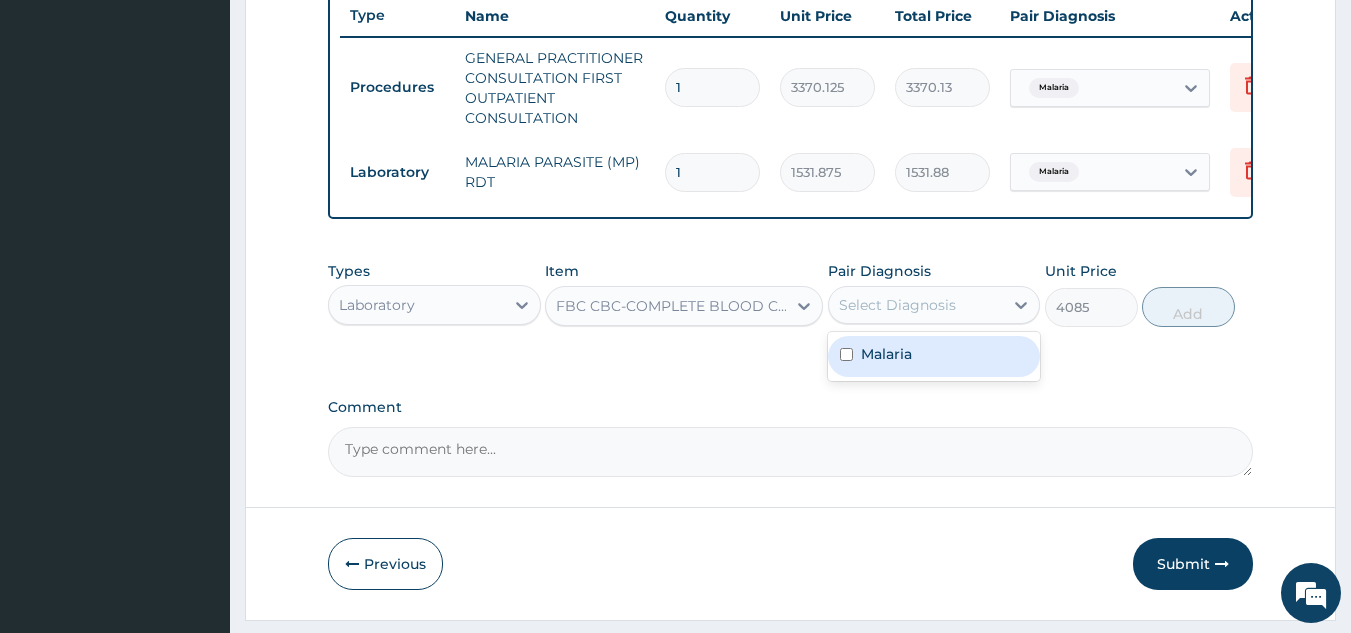 click on "Malaria" at bounding box center (934, 356) 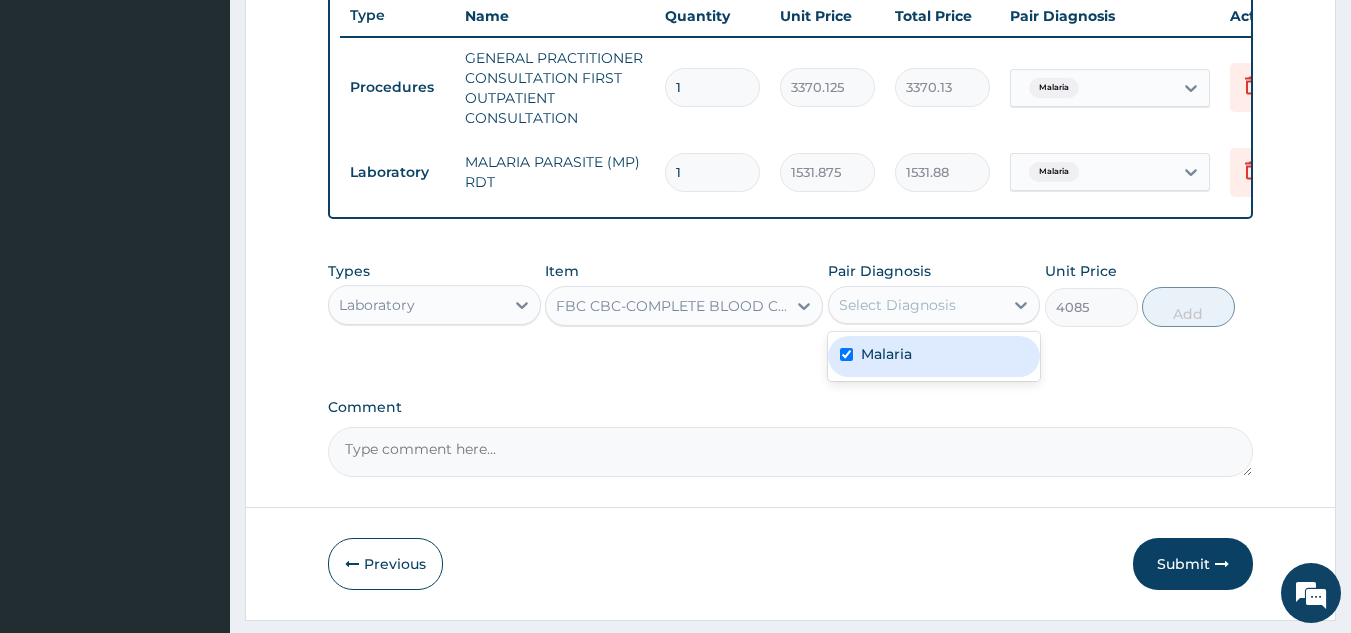 checkbox on "true" 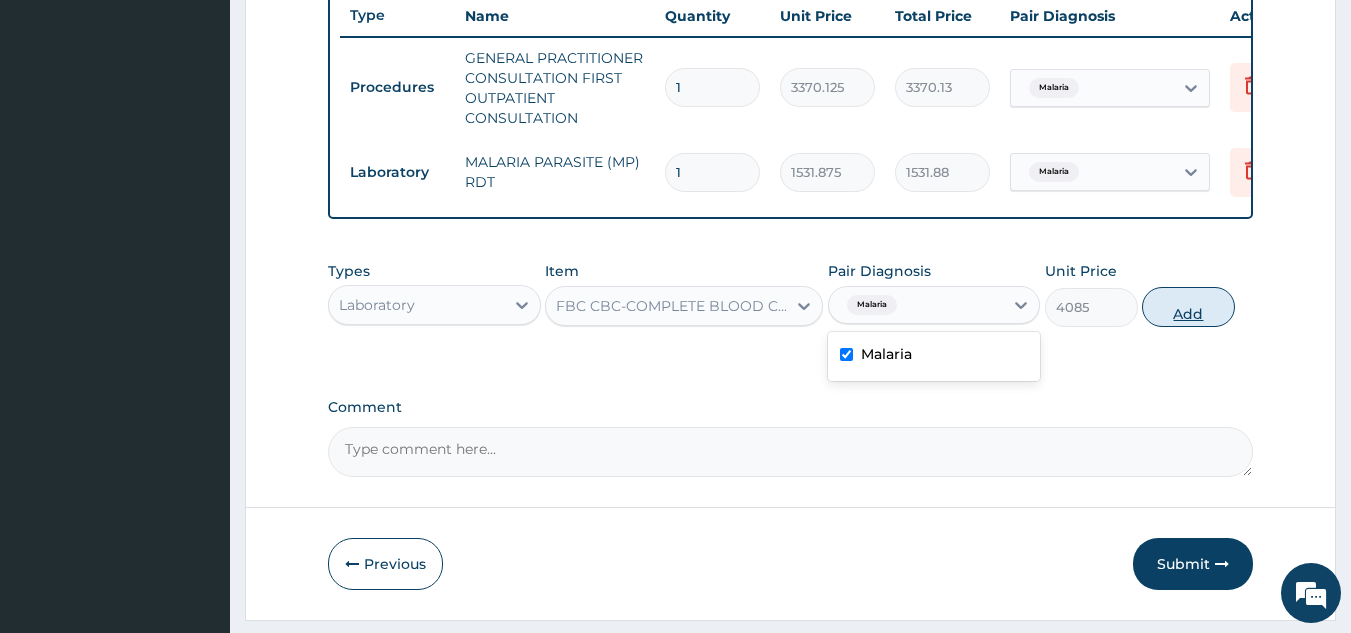click on "Add" at bounding box center [1188, 307] 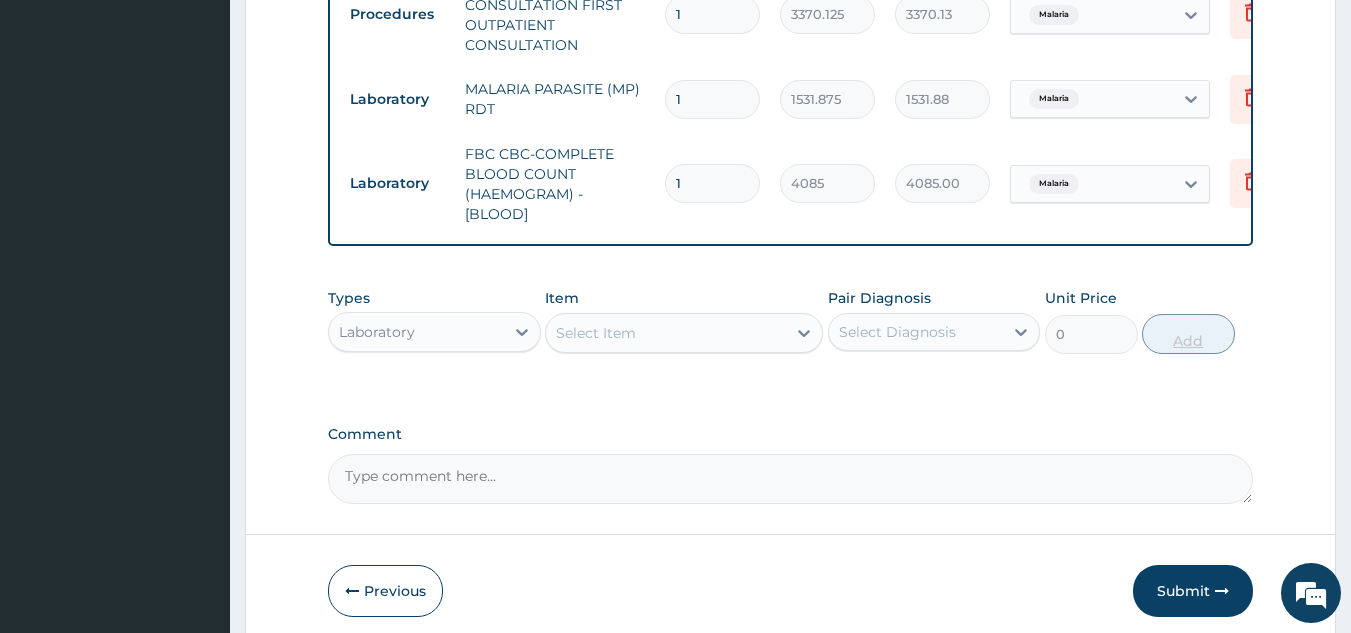 scroll, scrollTop: 929, scrollLeft: 0, axis: vertical 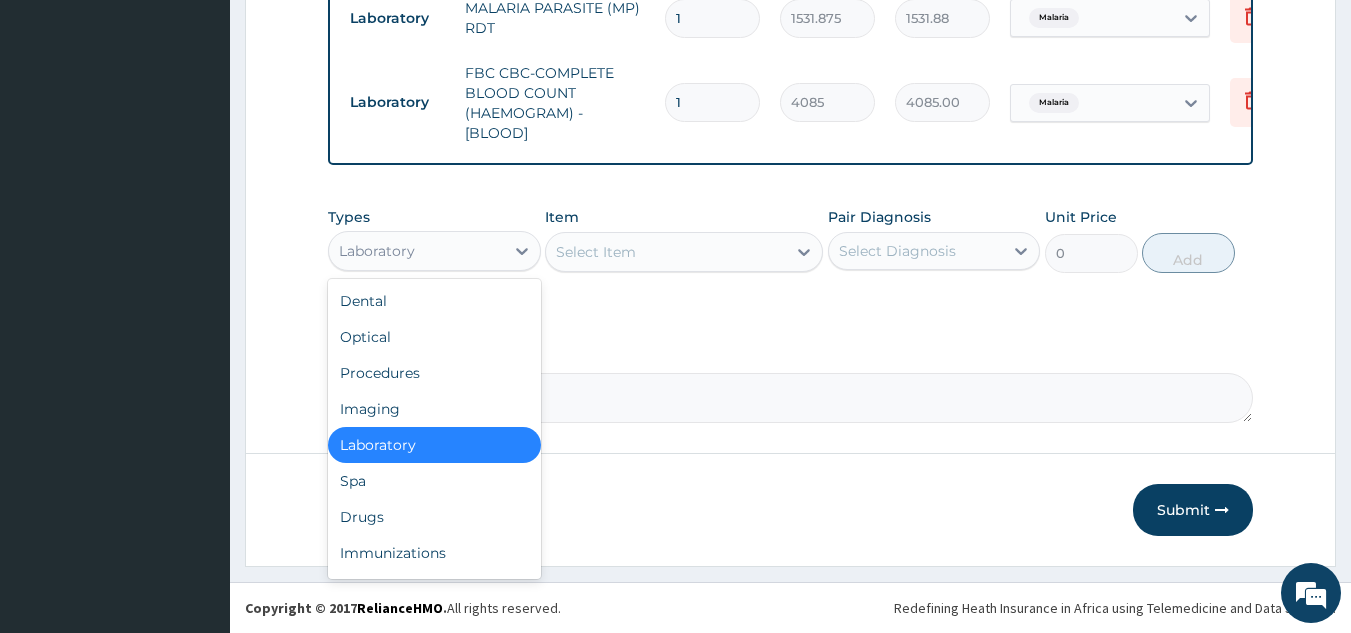 click on "Drugs" at bounding box center [434, 517] 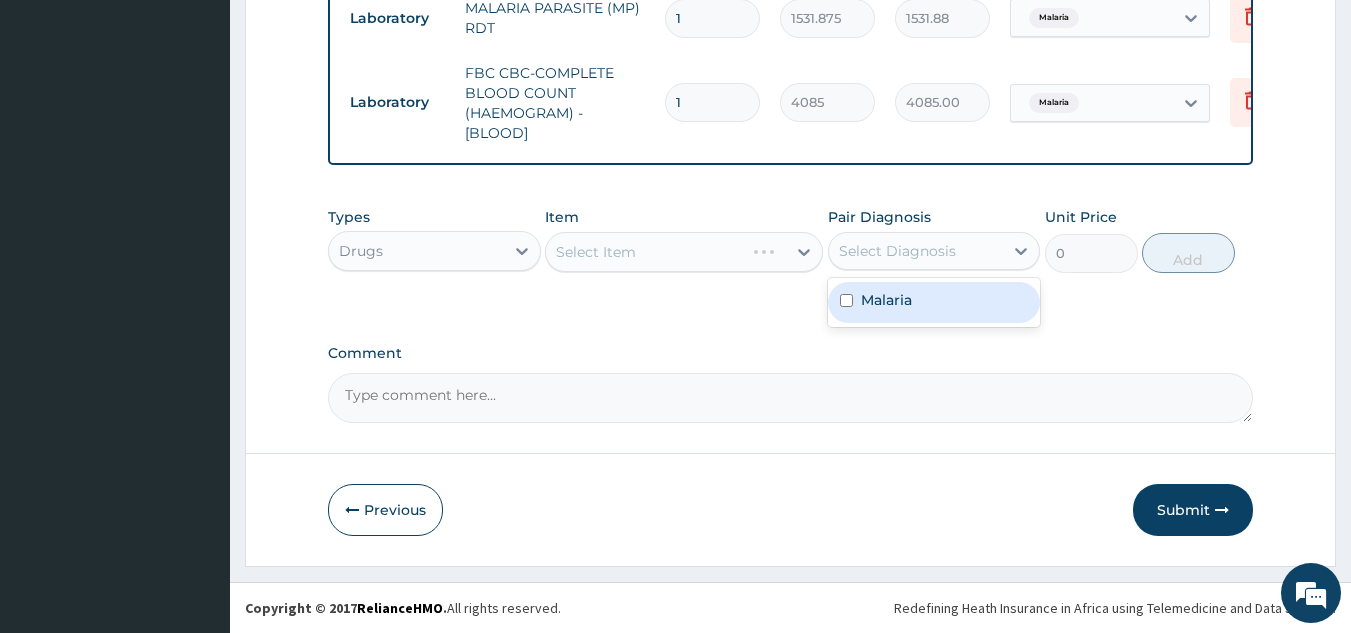 click on "Malaria" at bounding box center (934, 302) 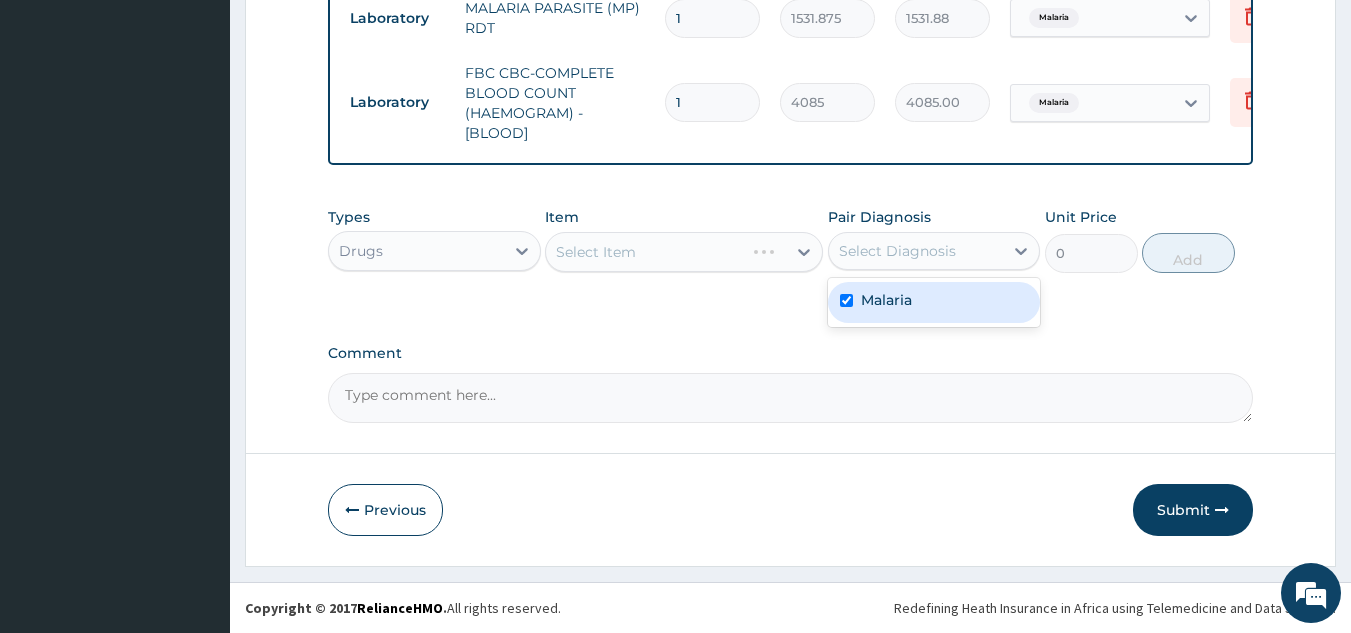 checkbox on "true" 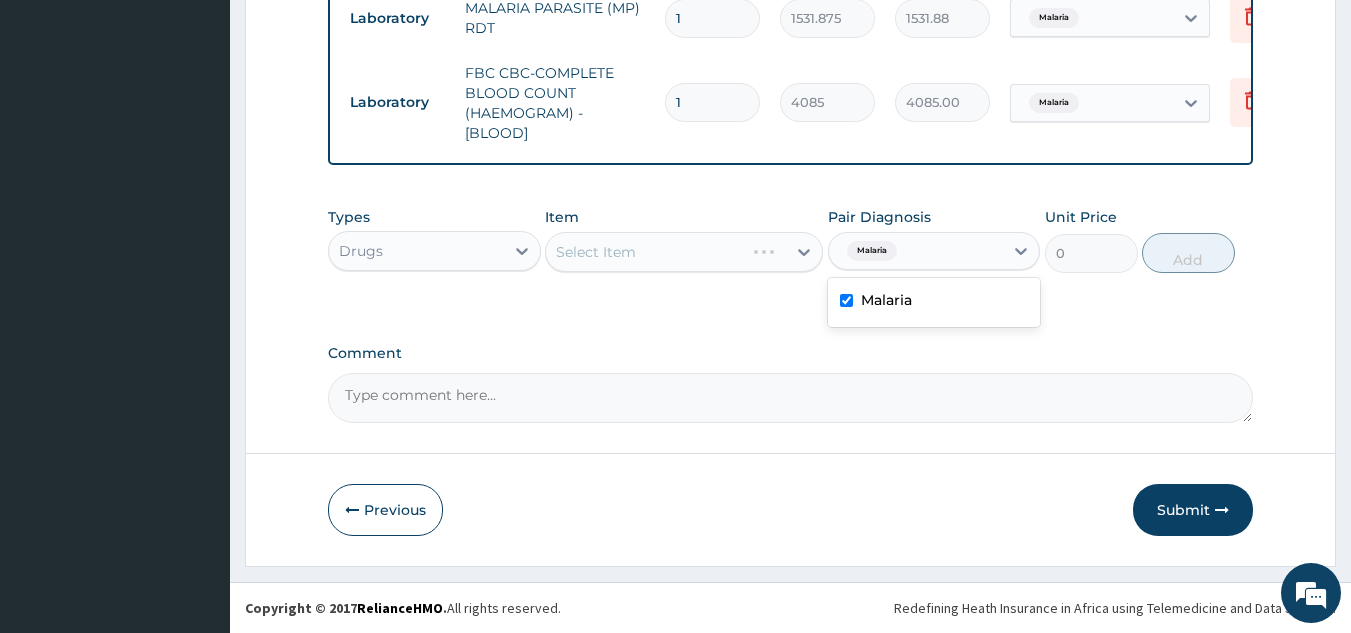 click on "Types Drugs Item Select Item Pair Diagnosis option Malaria, selected. option Malaria selected, 1 of 1. 1 result available. Use Up and Down to choose options, press Enter to select the currently focused option, press Escape to exit the menu, press Tab to select the option and exit the menu. Malaria Malaria Unit Price 0 Add" at bounding box center (791, 240) 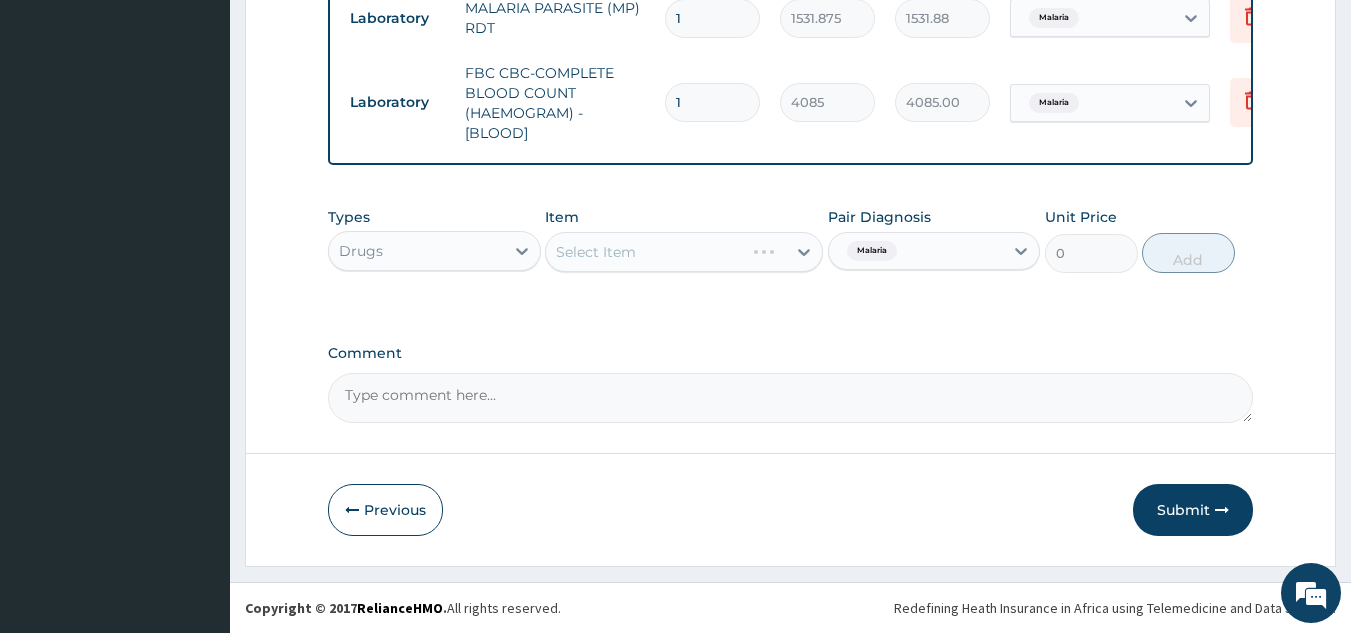 click on "Select Item" at bounding box center (684, 252) 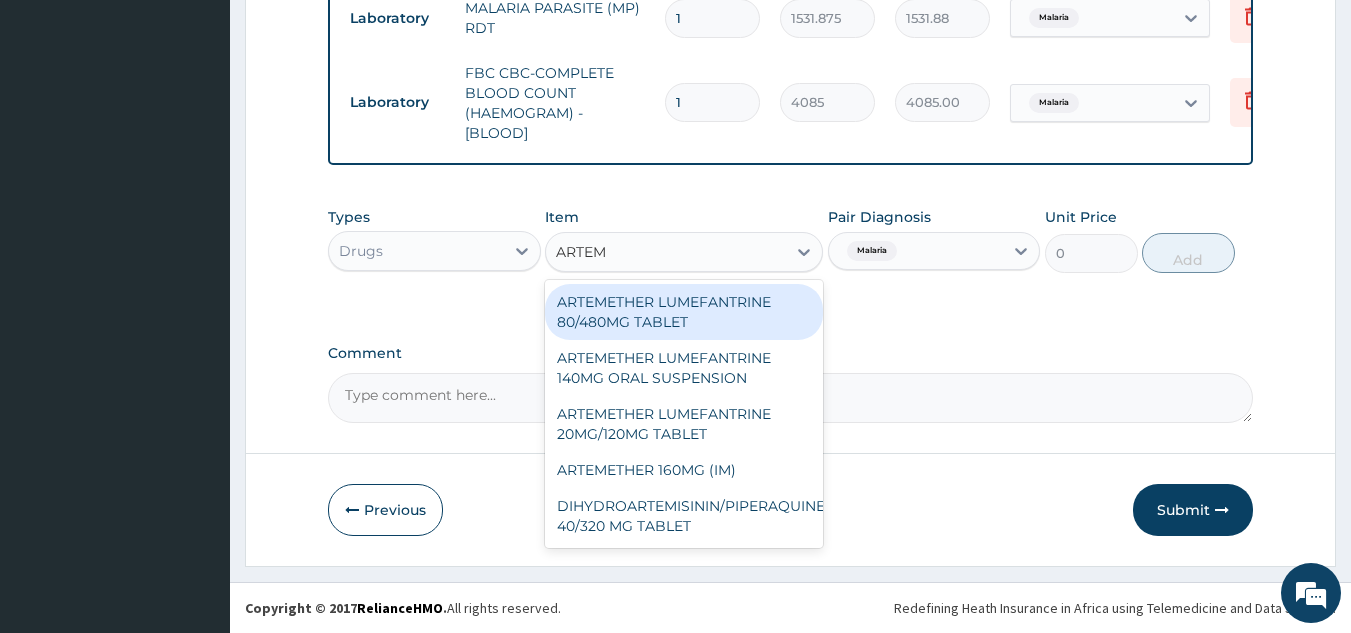 type on "ARTEME" 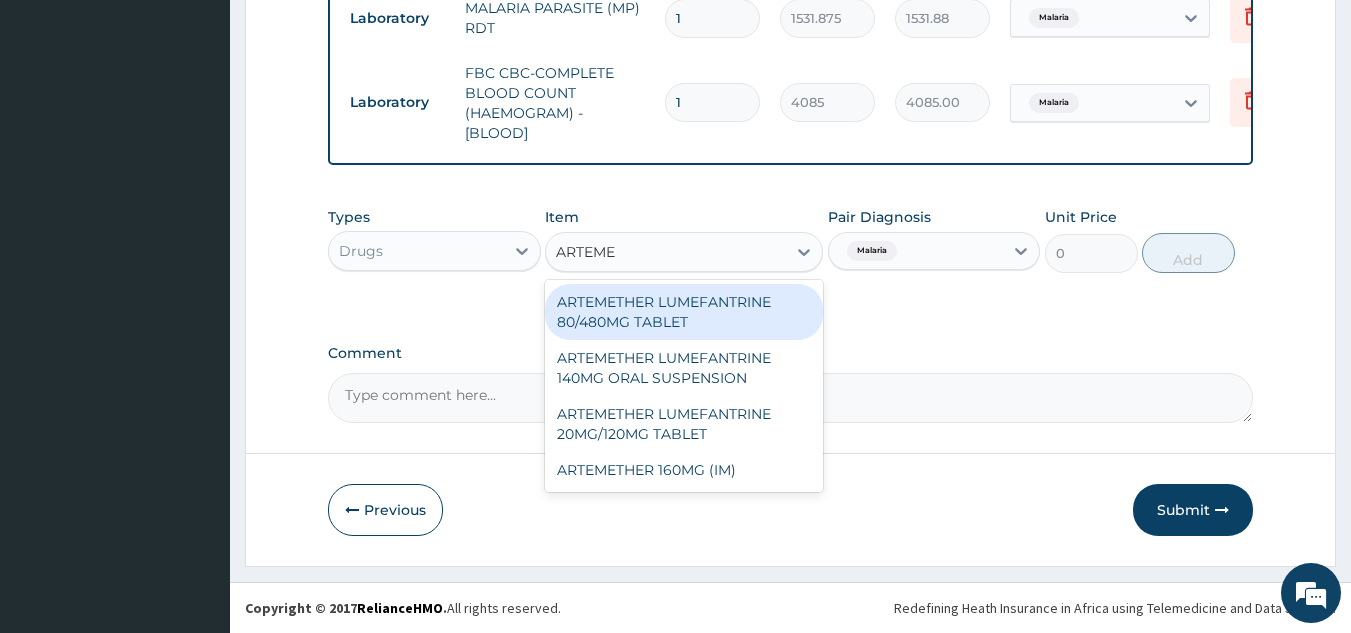 click on "ARTEMETHER LUMEFANTRINE 80/480MG TABLET" at bounding box center (684, 312) 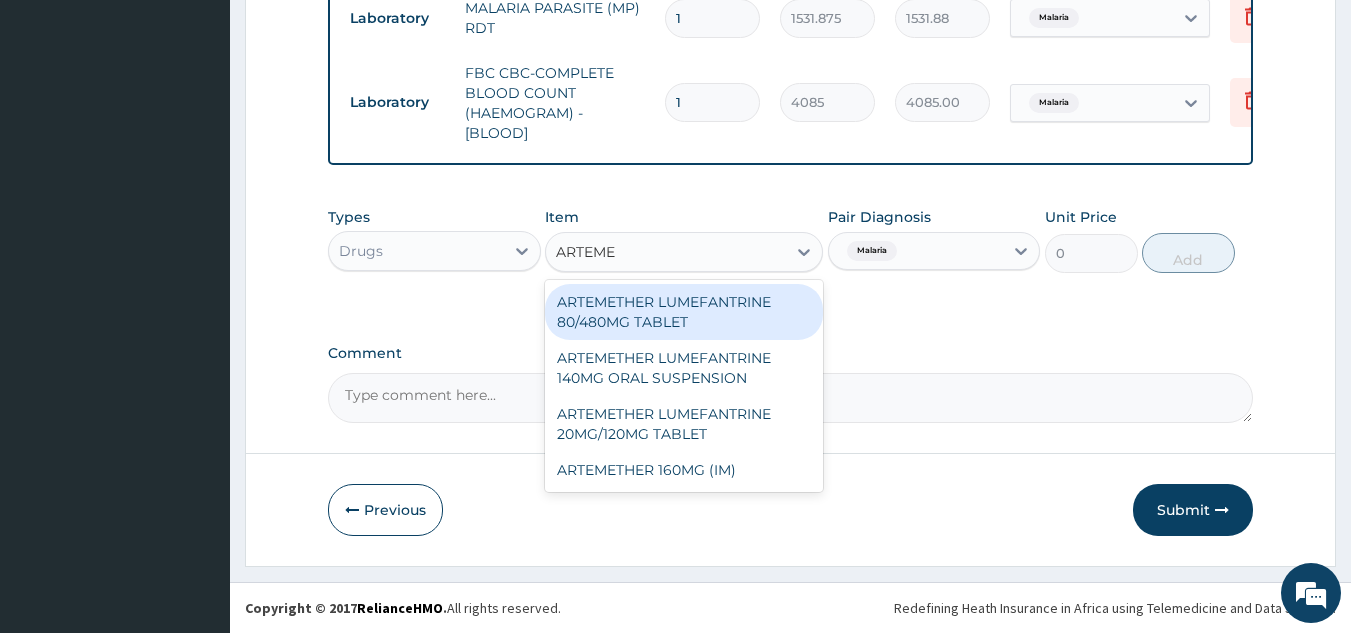 type 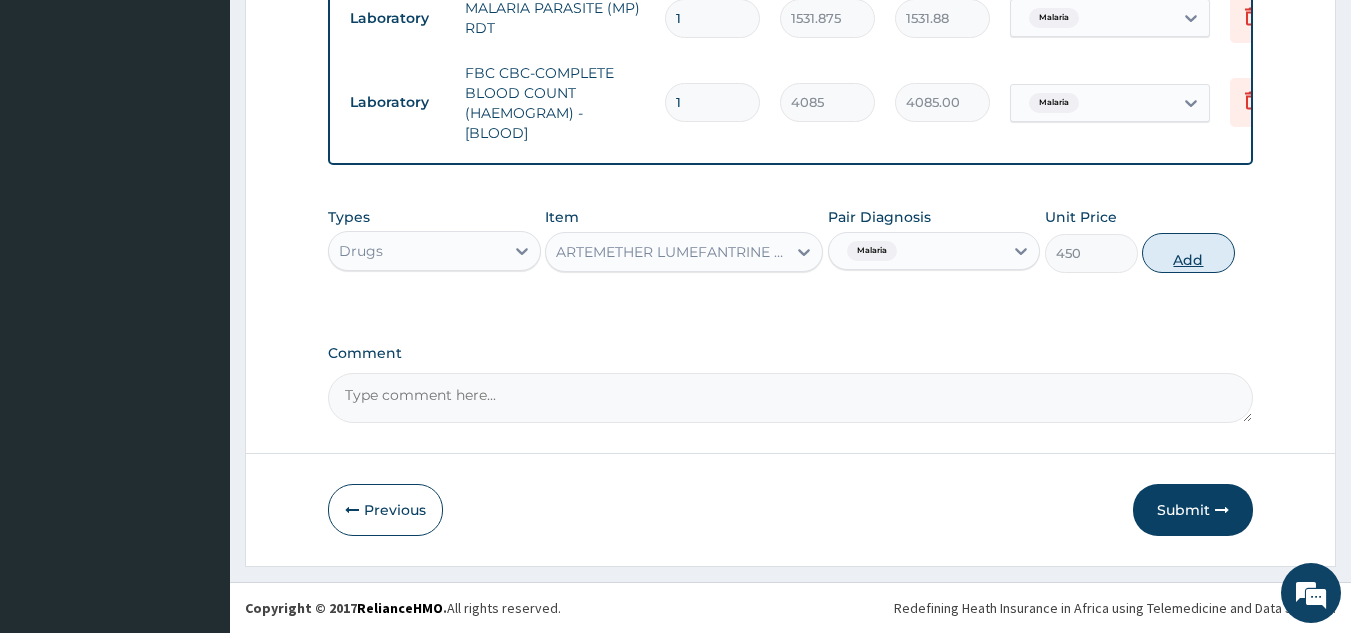 click on "Add" at bounding box center [1188, 253] 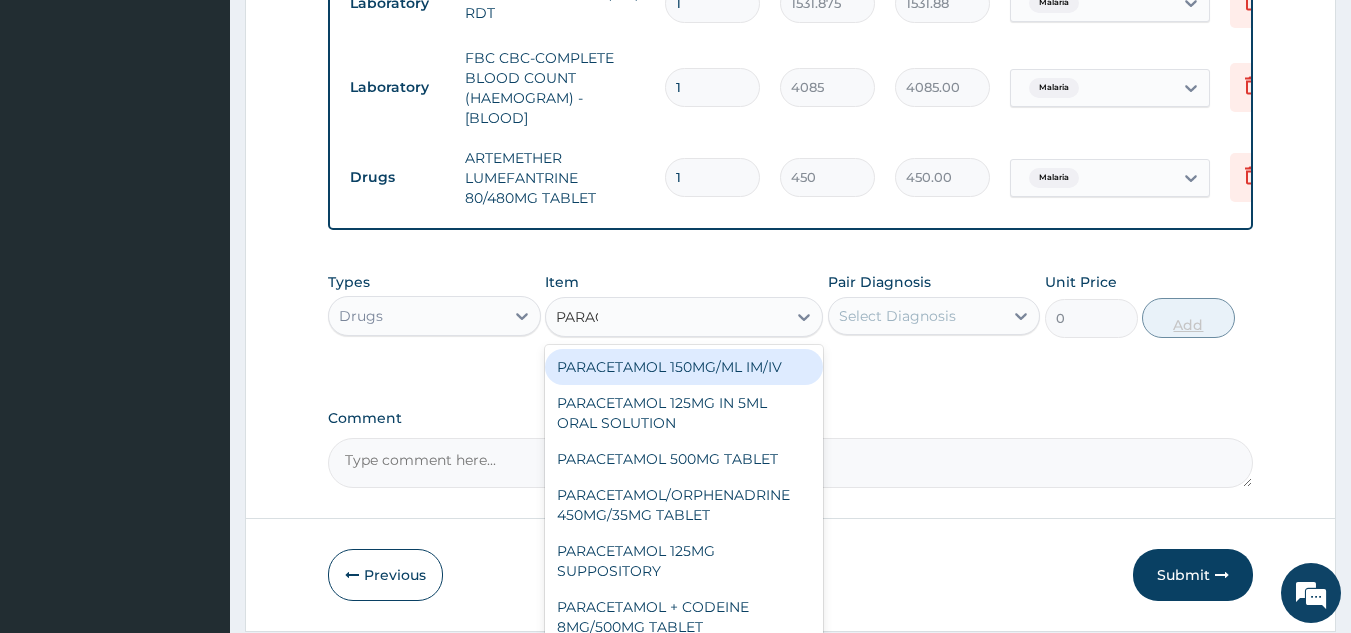 type on "PARACE" 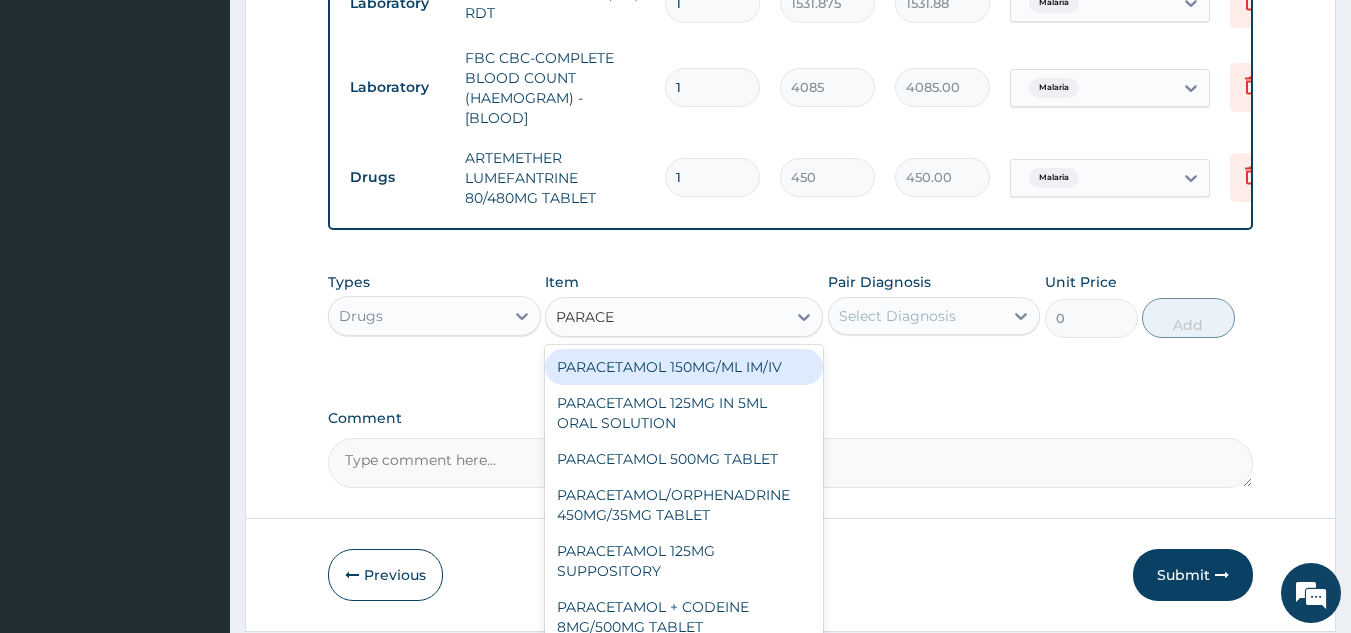 click on "PARACETAMOL 500MG TABLET" at bounding box center (684, 459) 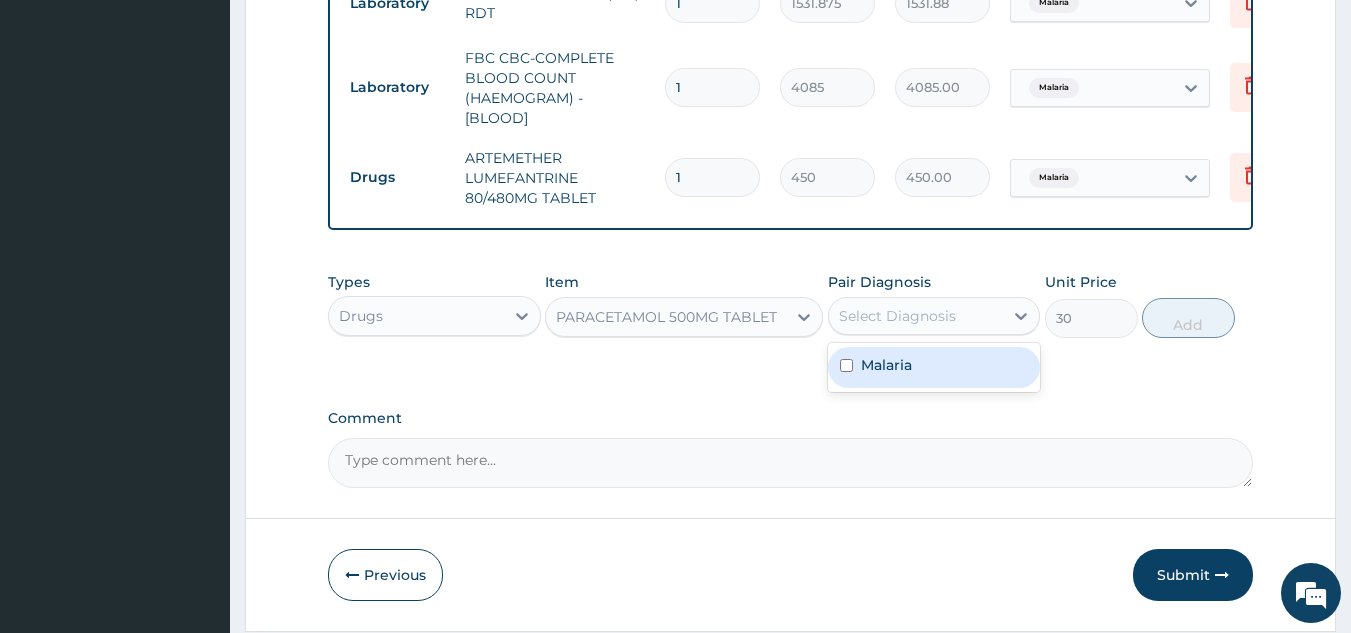 click on "Malaria" at bounding box center (934, 367) 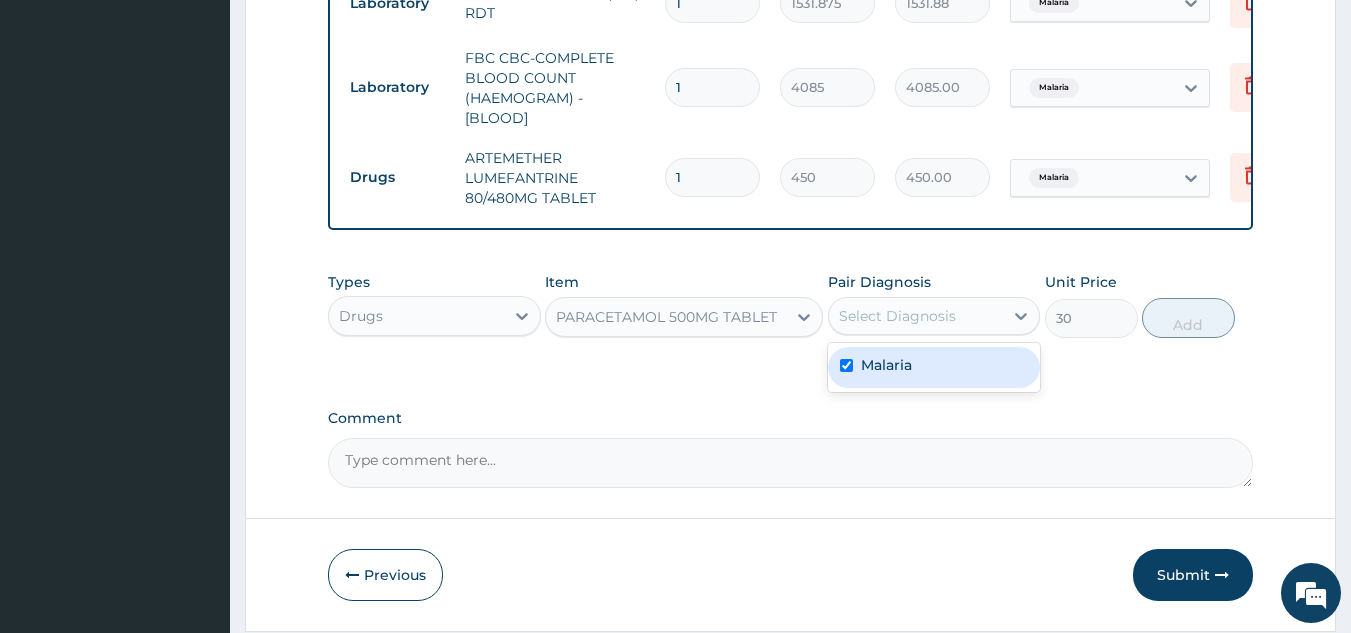 checkbox on "true" 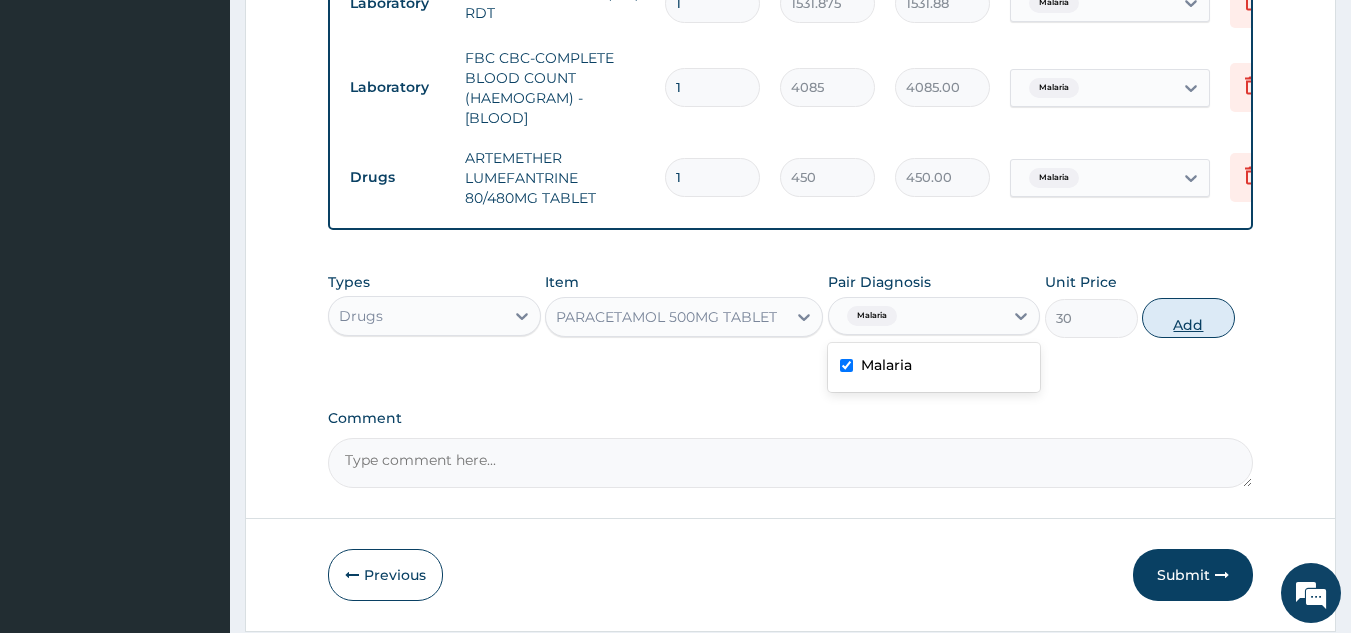 click on "Add" at bounding box center (1188, 318) 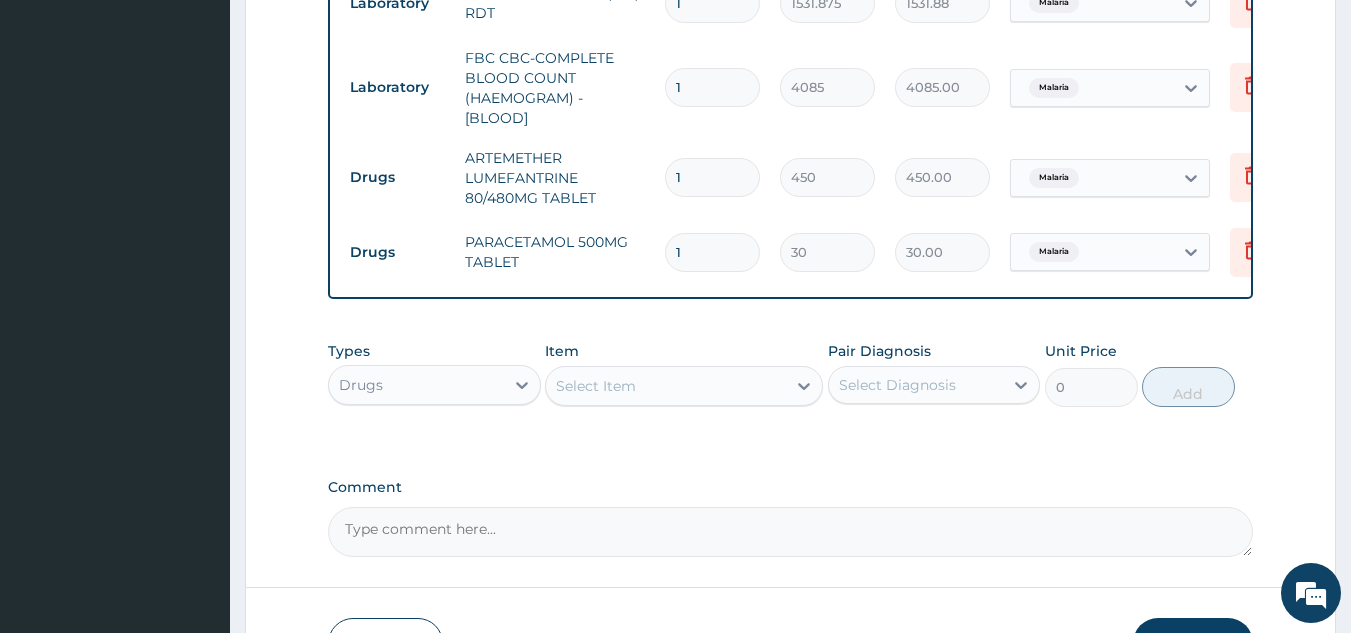 click on "1" at bounding box center (712, 177) 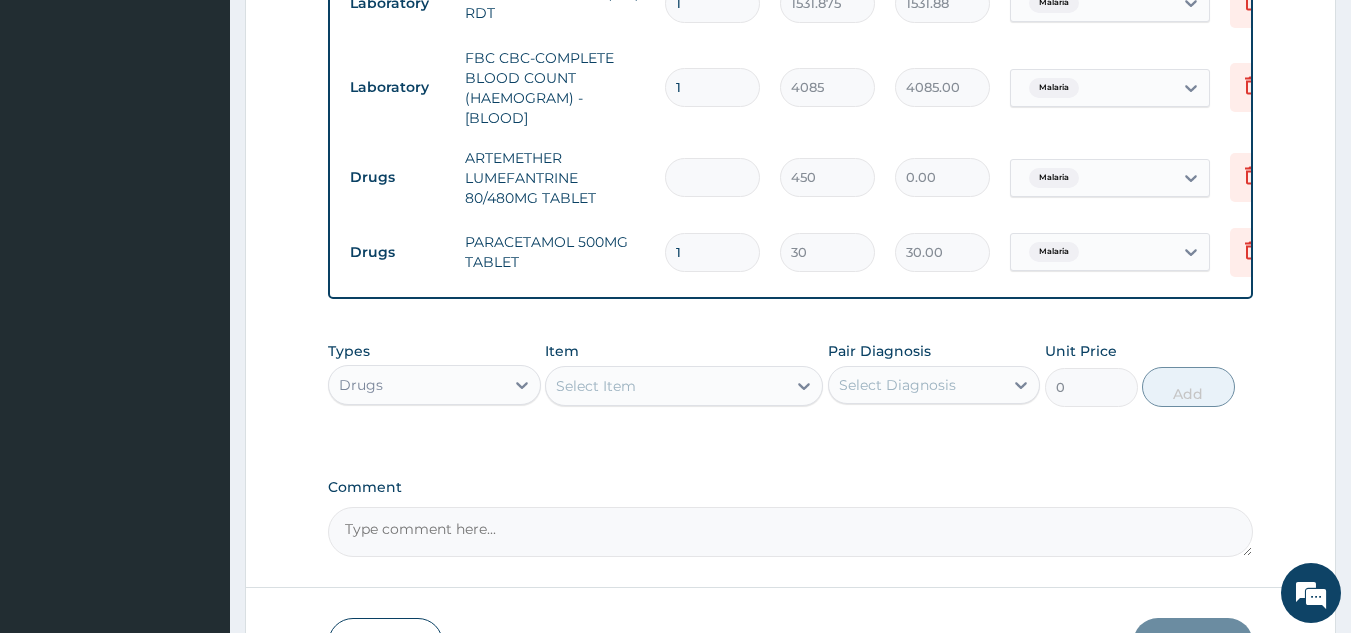 type on "6" 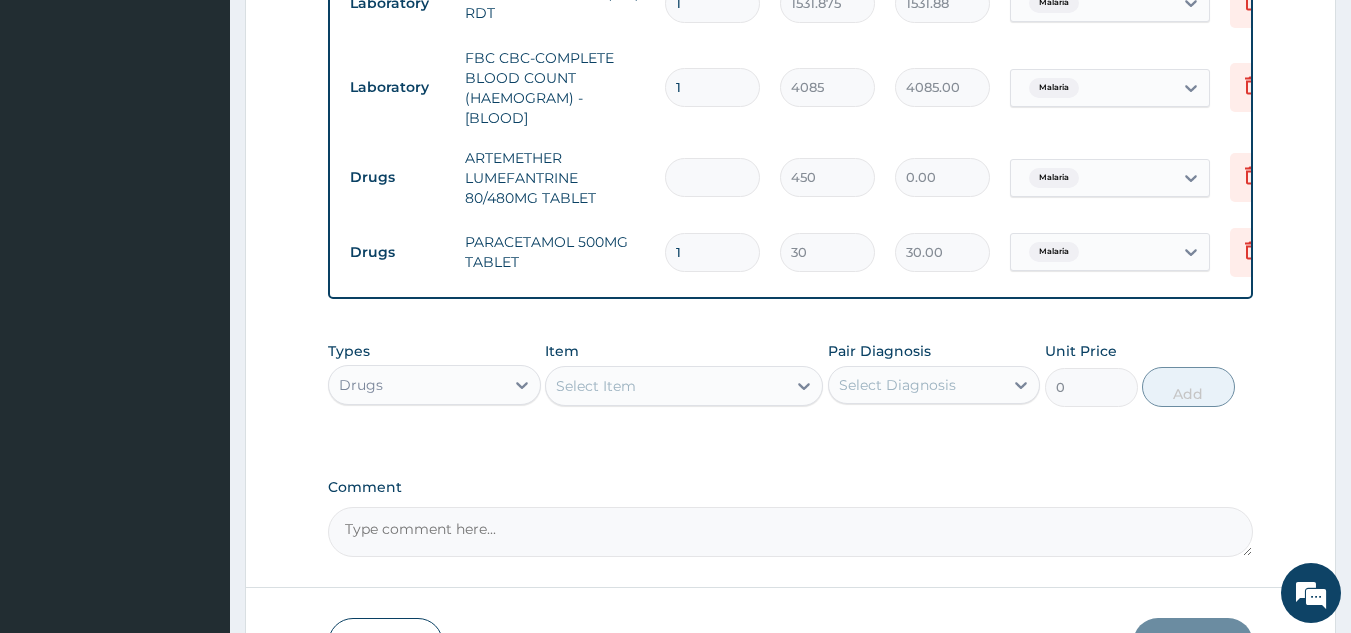 type on "2700.00" 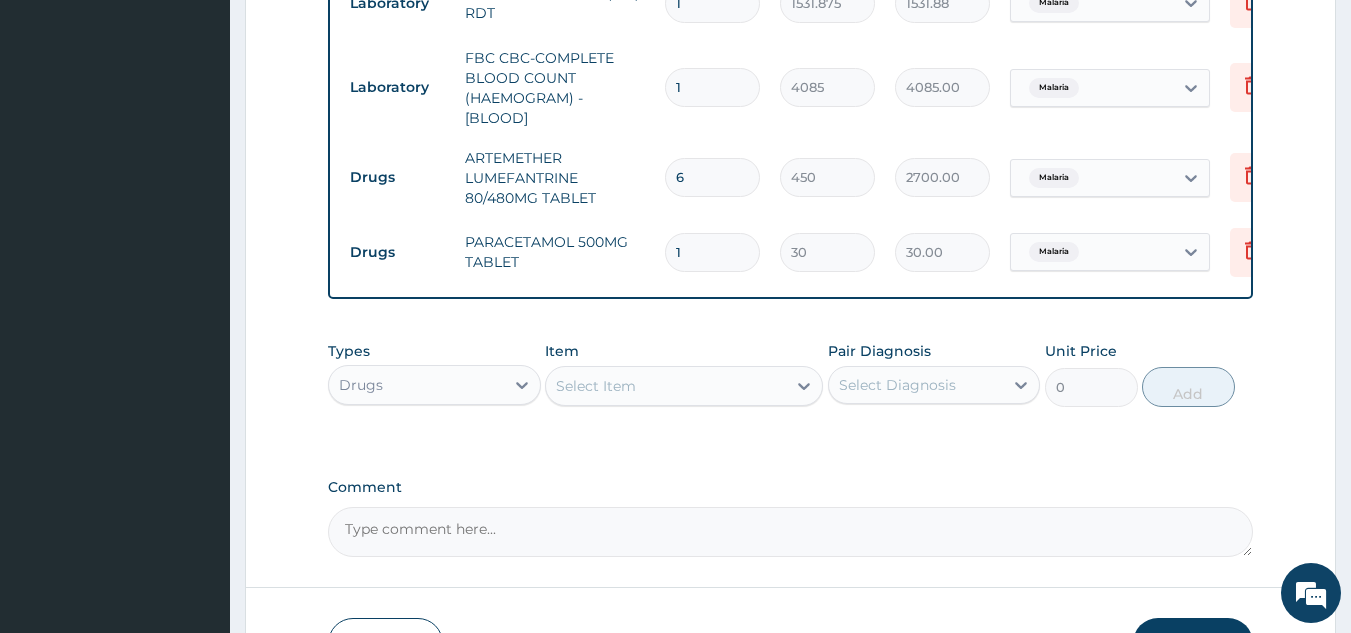 type on "6" 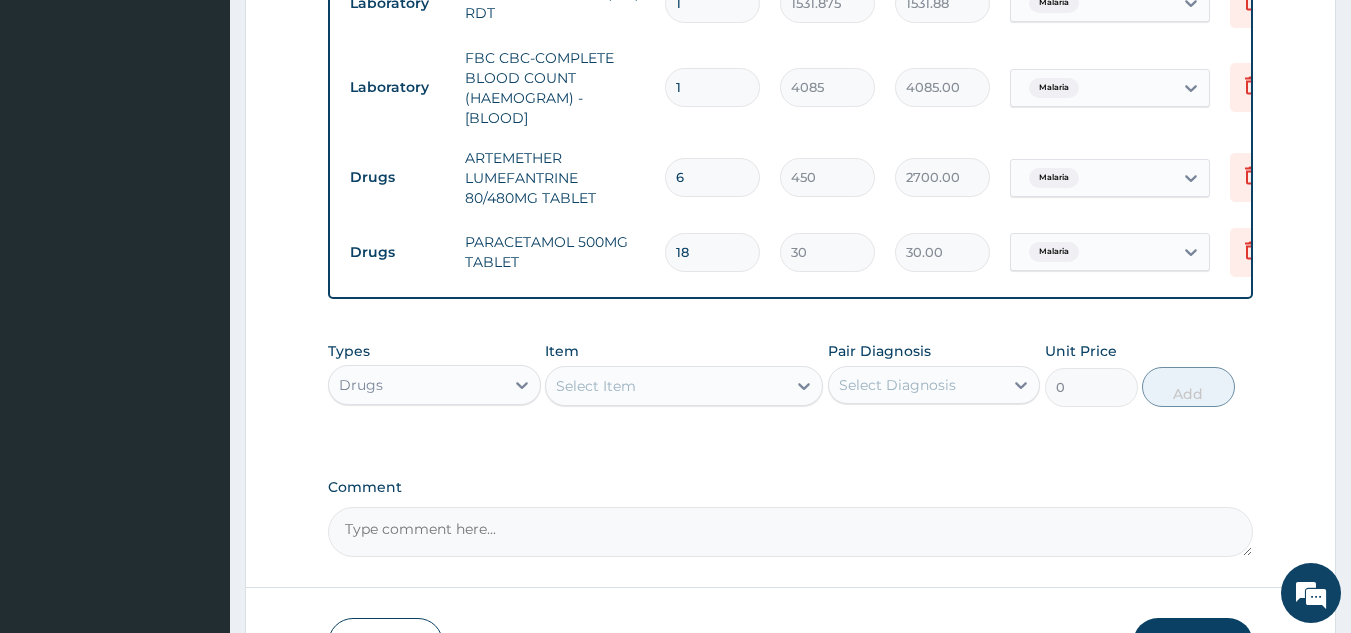 type on "540.00" 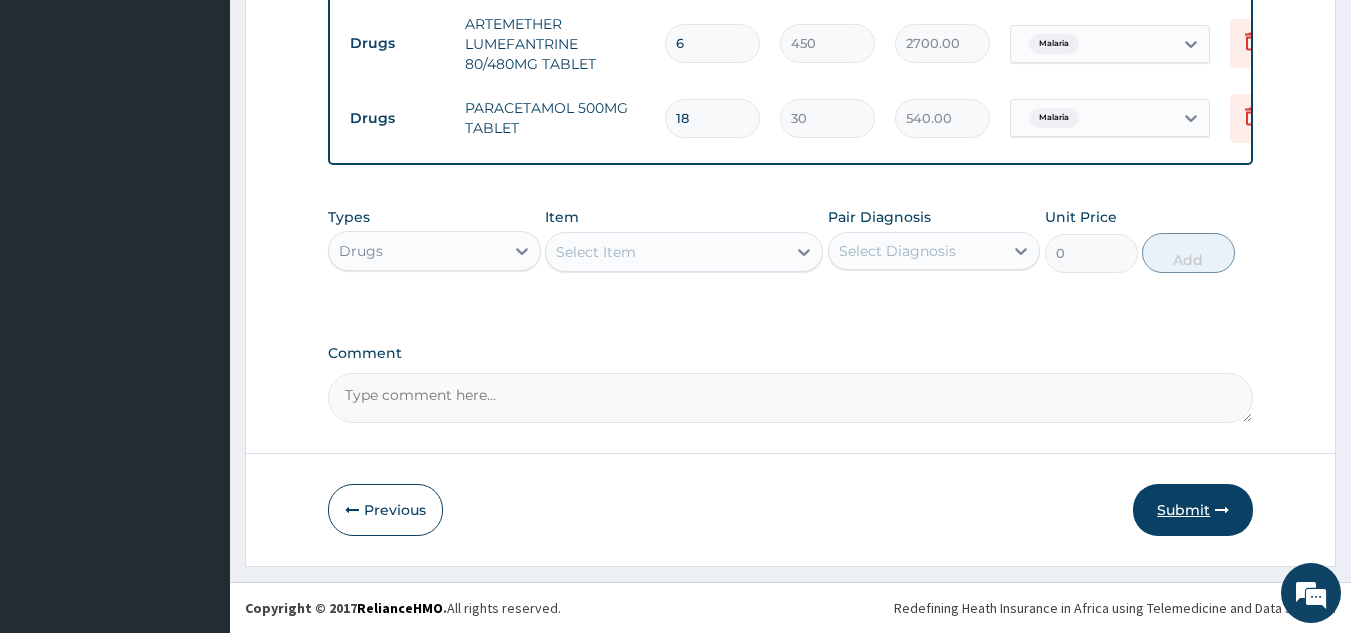 click on "Submit" at bounding box center [1193, 510] 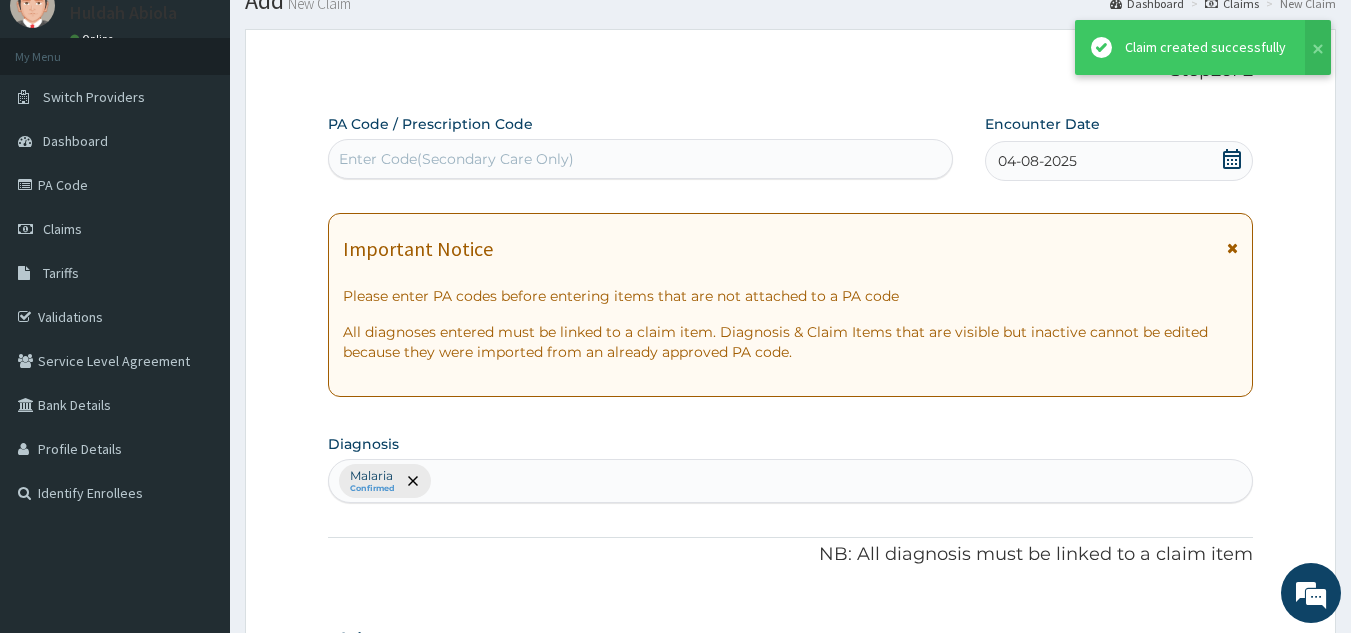 scroll, scrollTop: 1078, scrollLeft: 0, axis: vertical 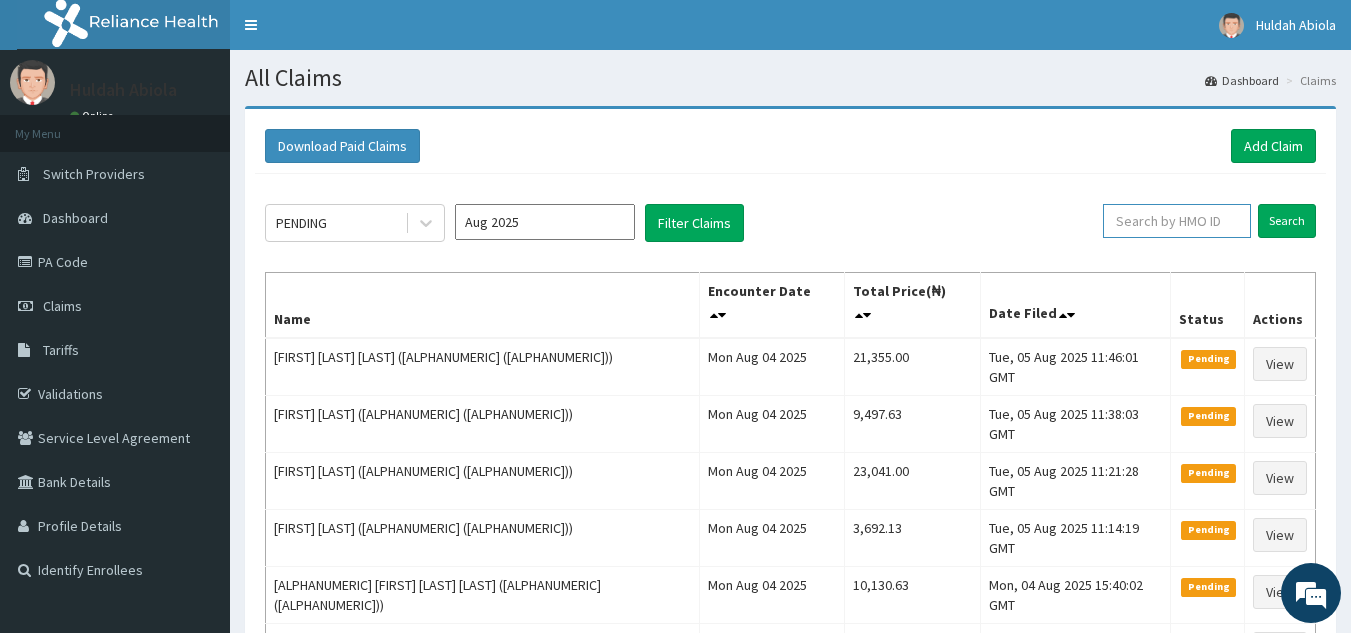 click at bounding box center [1177, 221] 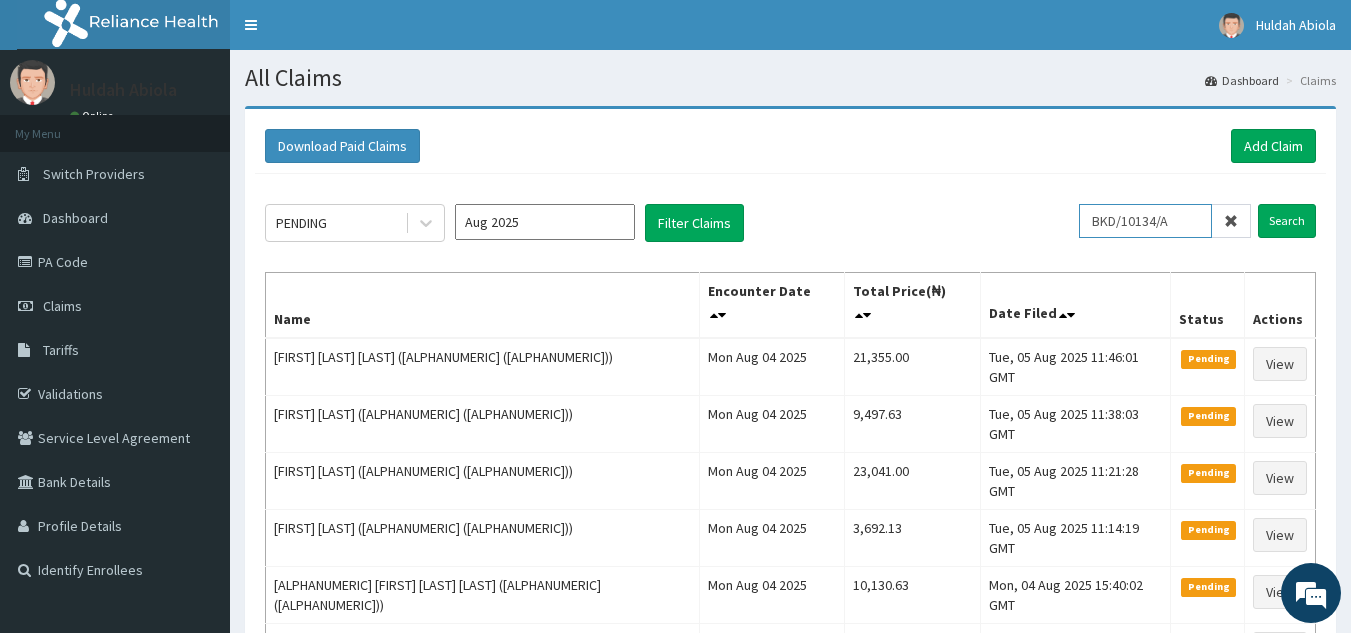 type on "BKD/10134/A" 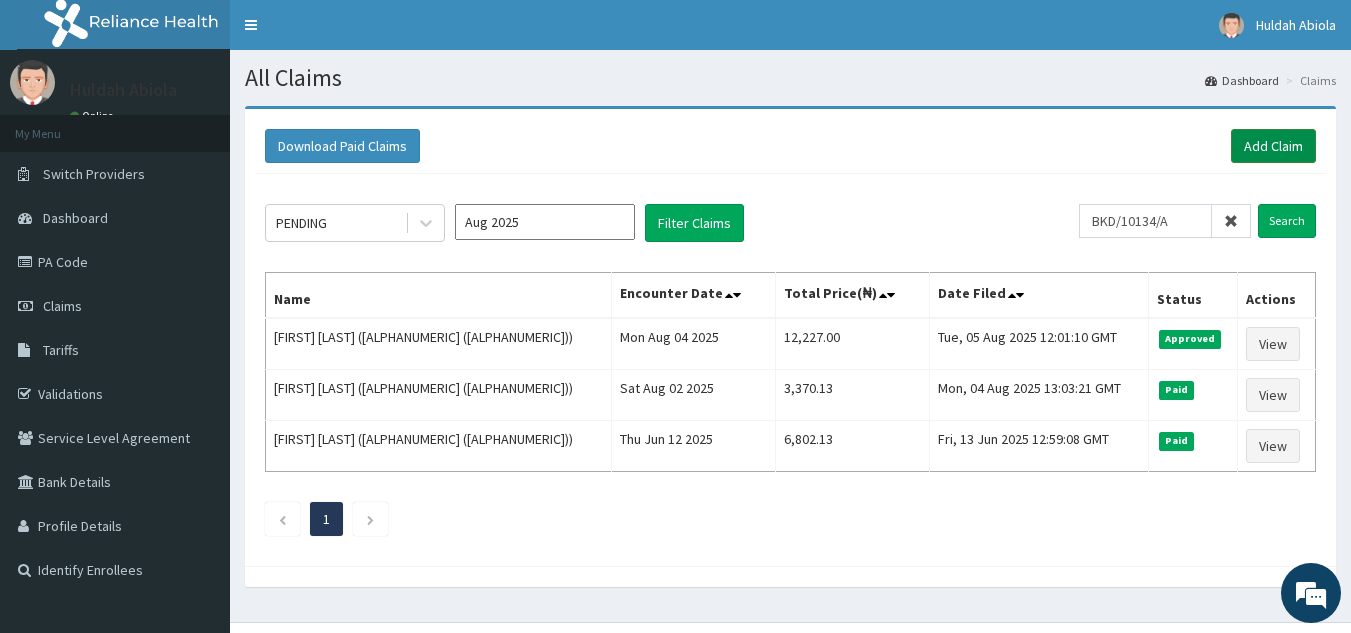 click on "Add Claim" at bounding box center [1273, 146] 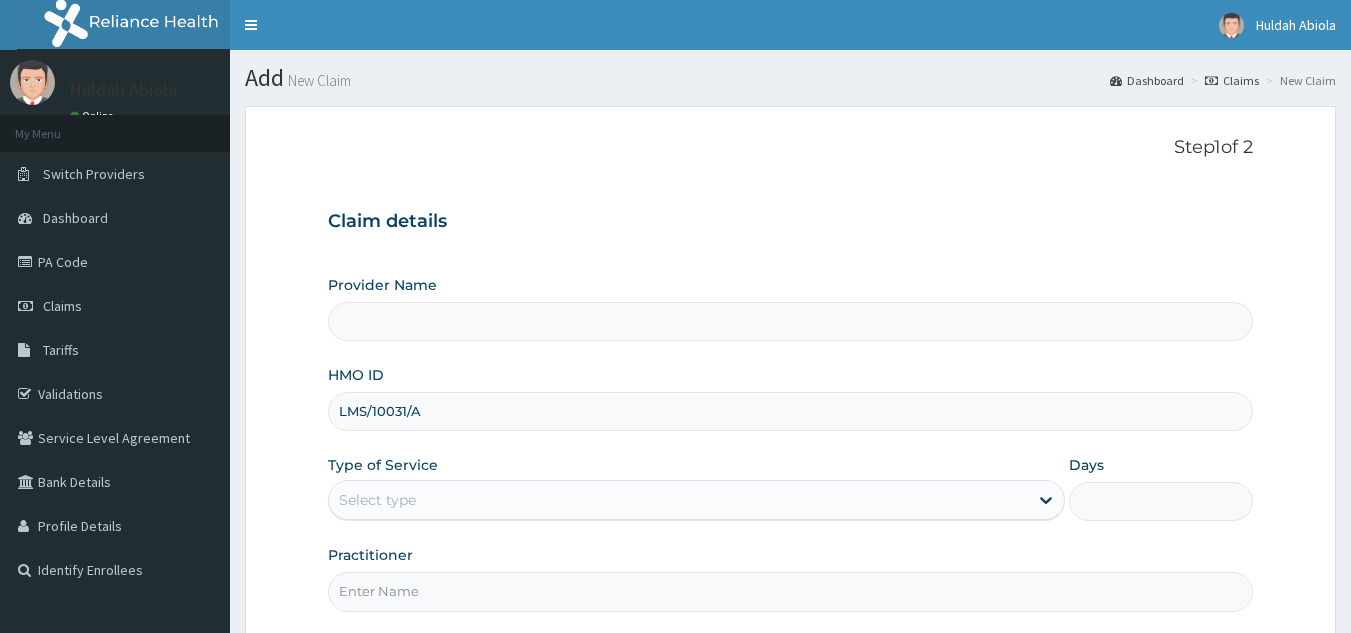 scroll, scrollTop: 0, scrollLeft: 0, axis: both 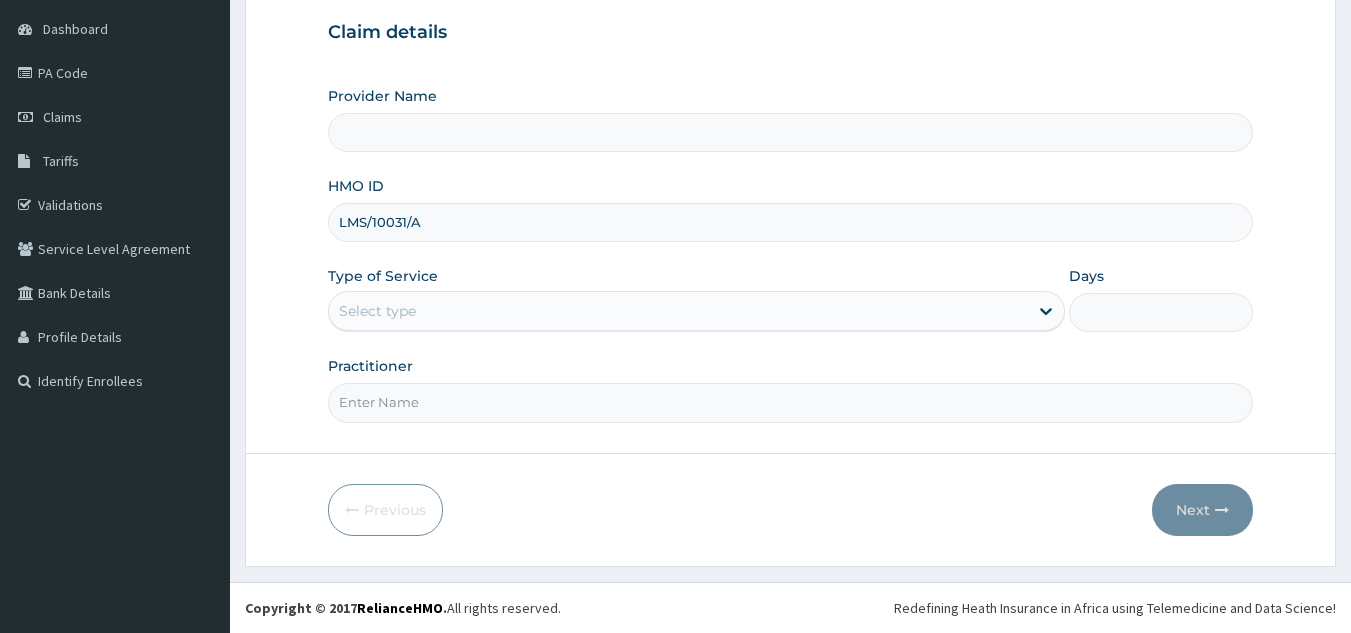 type on "LMS/10031/A" 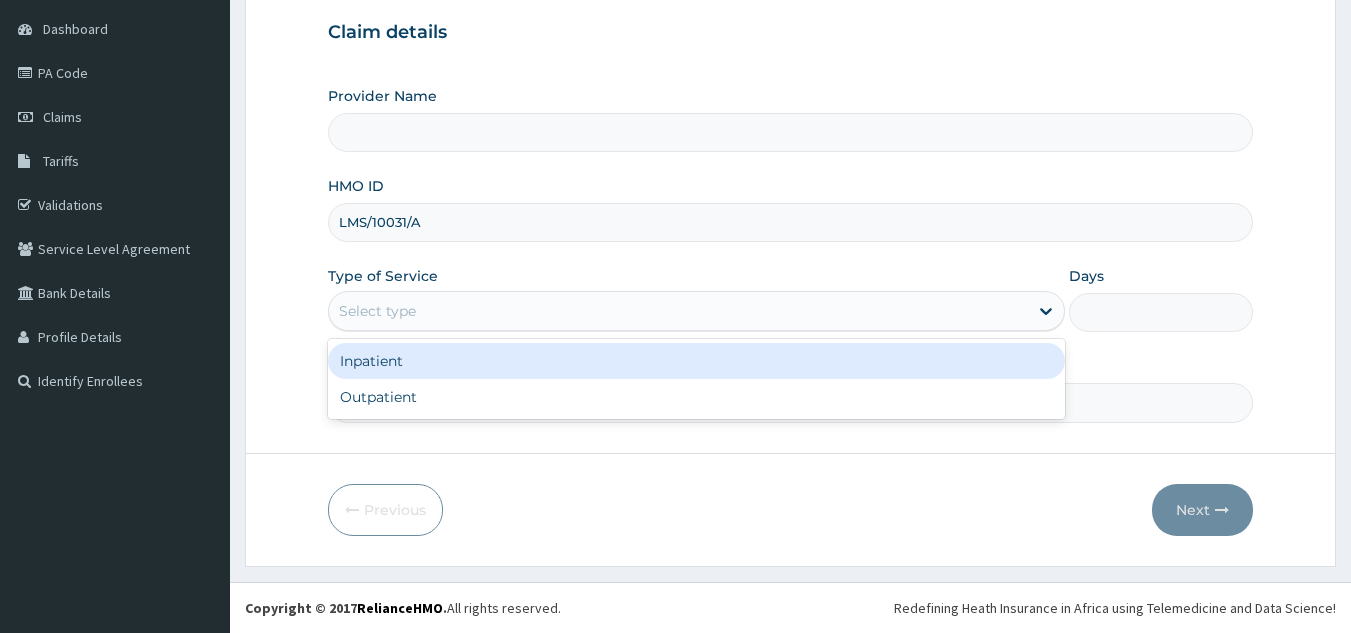 click on "Outpatient" at bounding box center (696, 397) 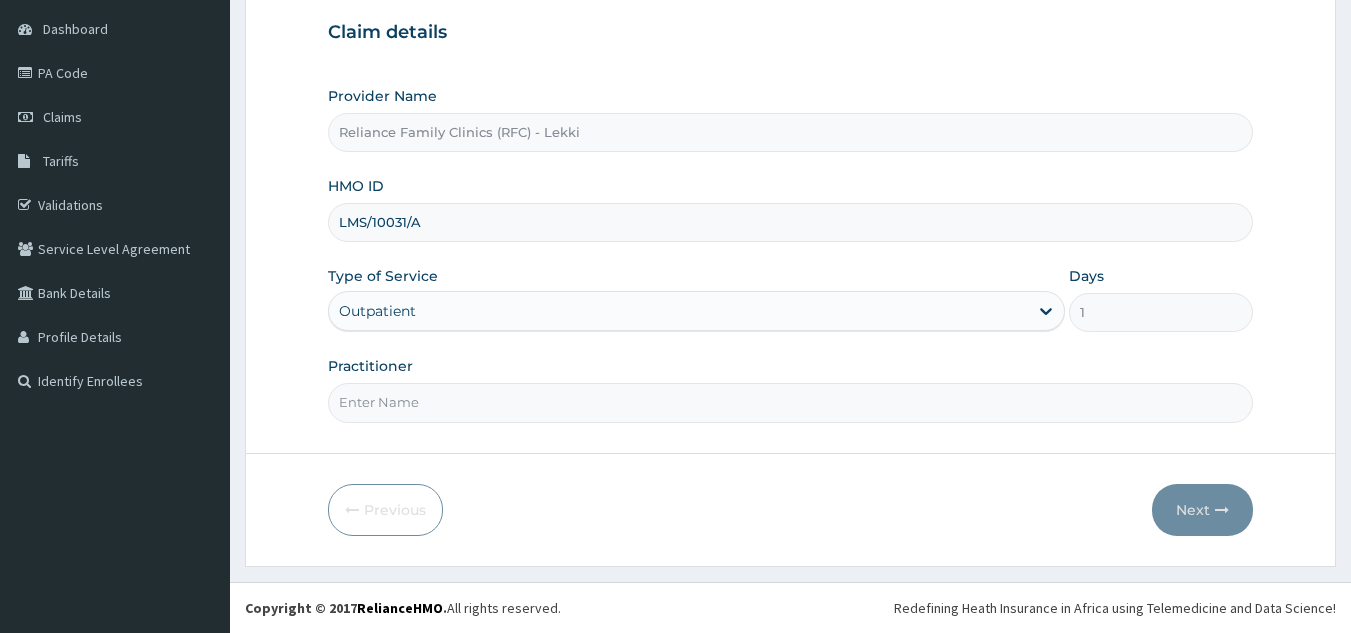 type on "Reliance Family Clinics (RFC) - Lekki" 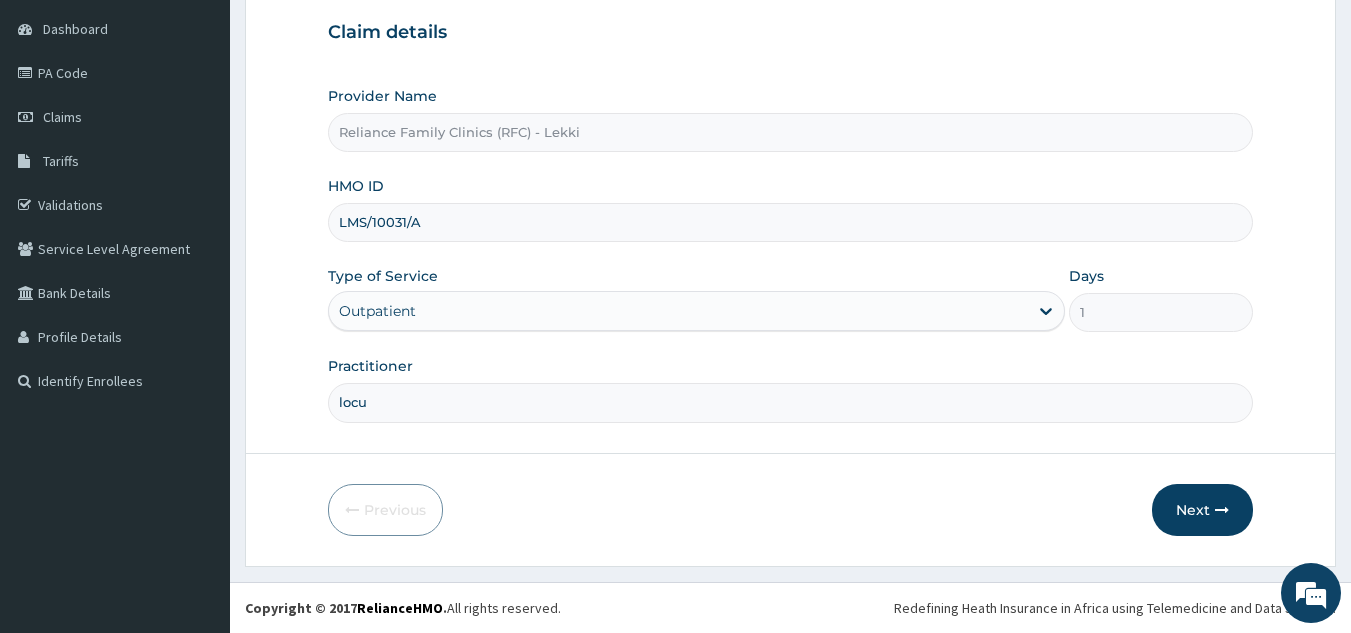 type on "locum" 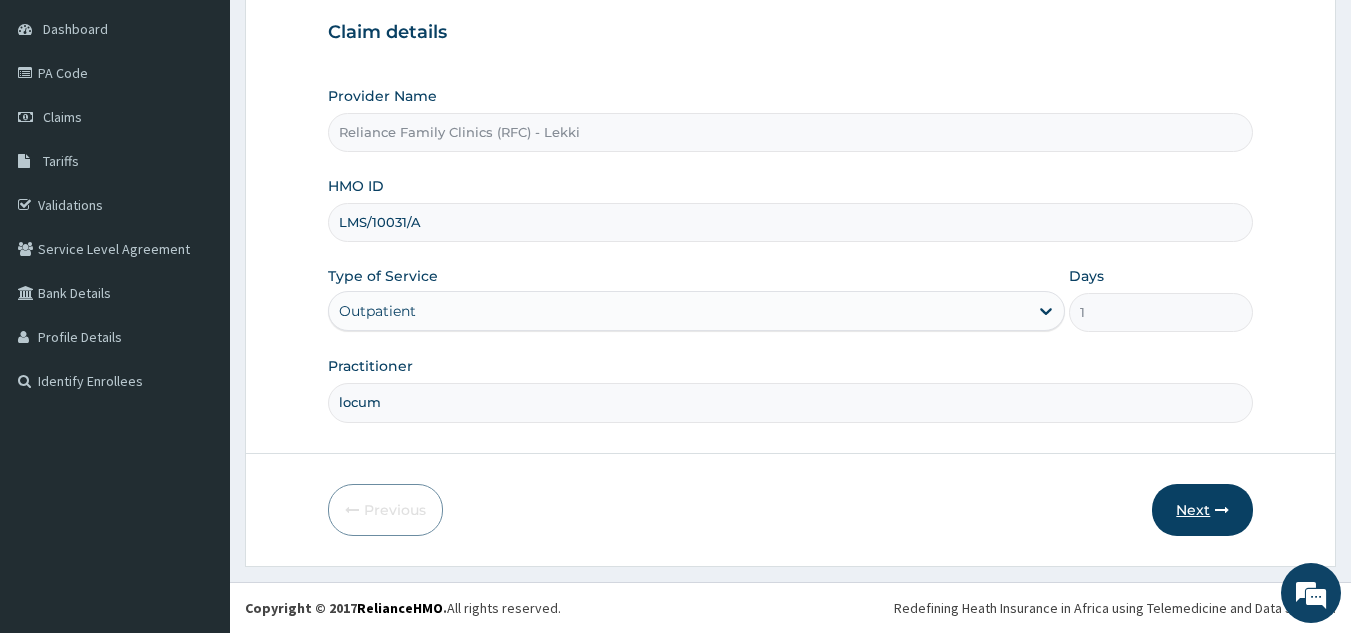 click on "Next" at bounding box center [1202, 510] 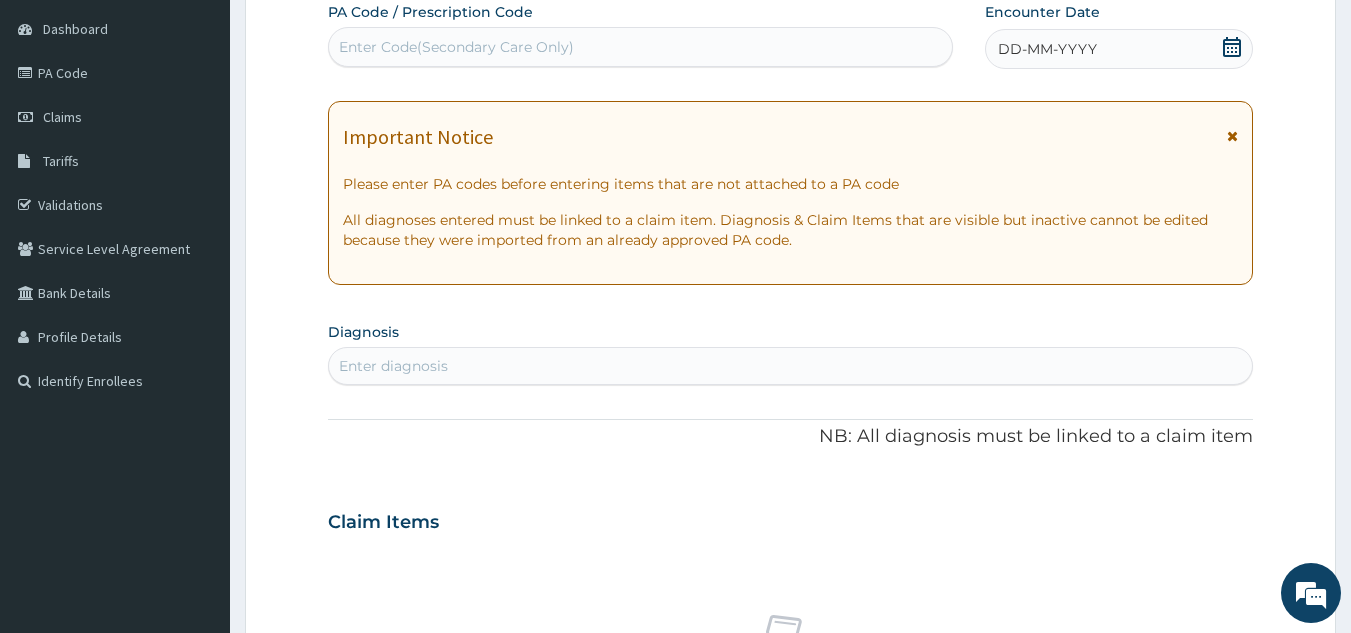 click on "DD-MM-YYYY" at bounding box center (1047, 49) 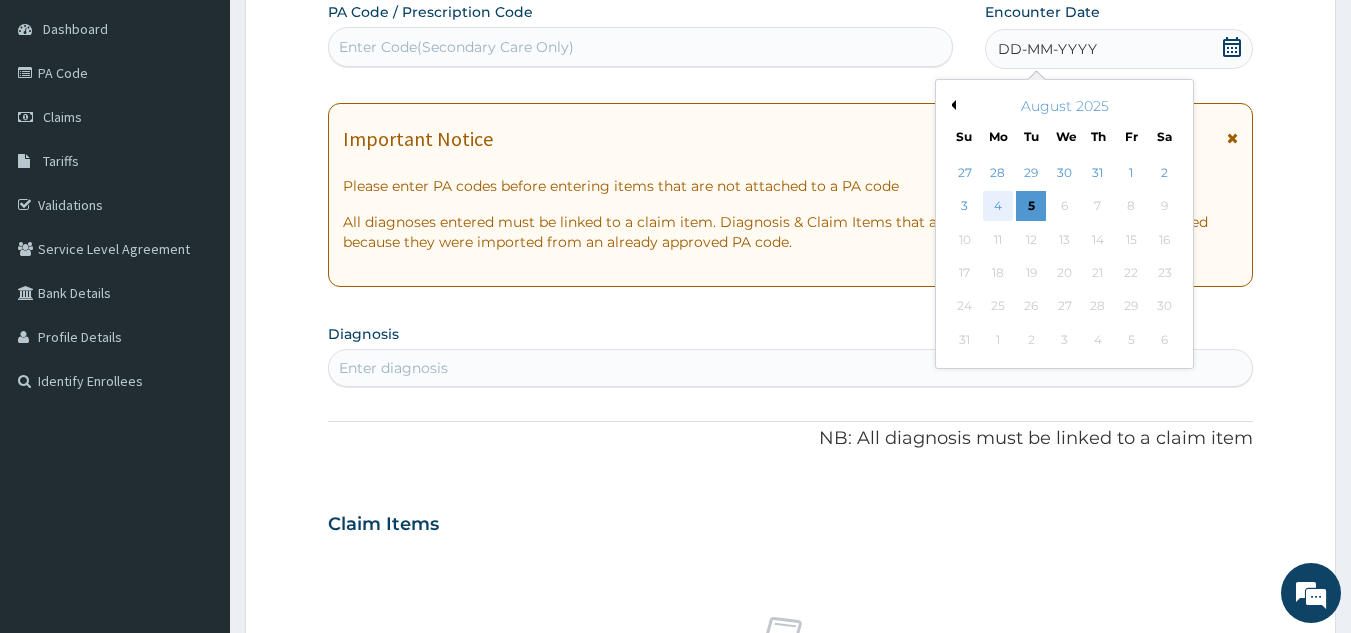 click on "4" at bounding box center [998, 207] 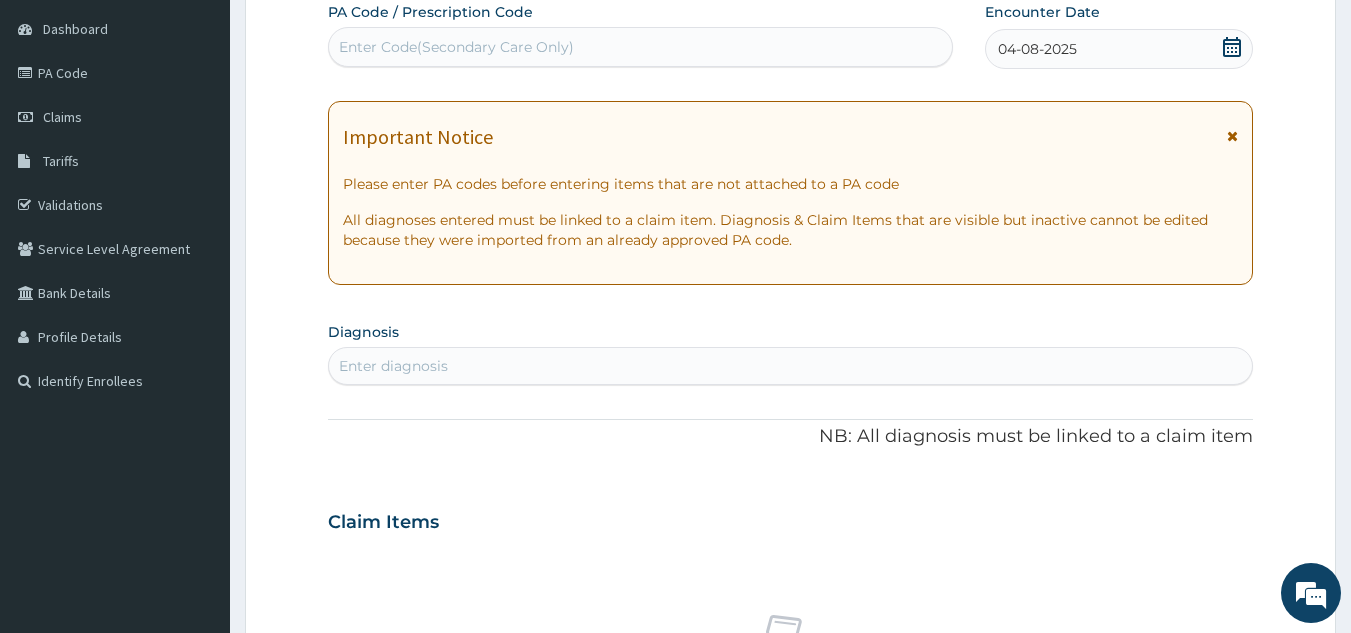 scroll, scrollTop: 0, scrollLeft: 0, axis: both 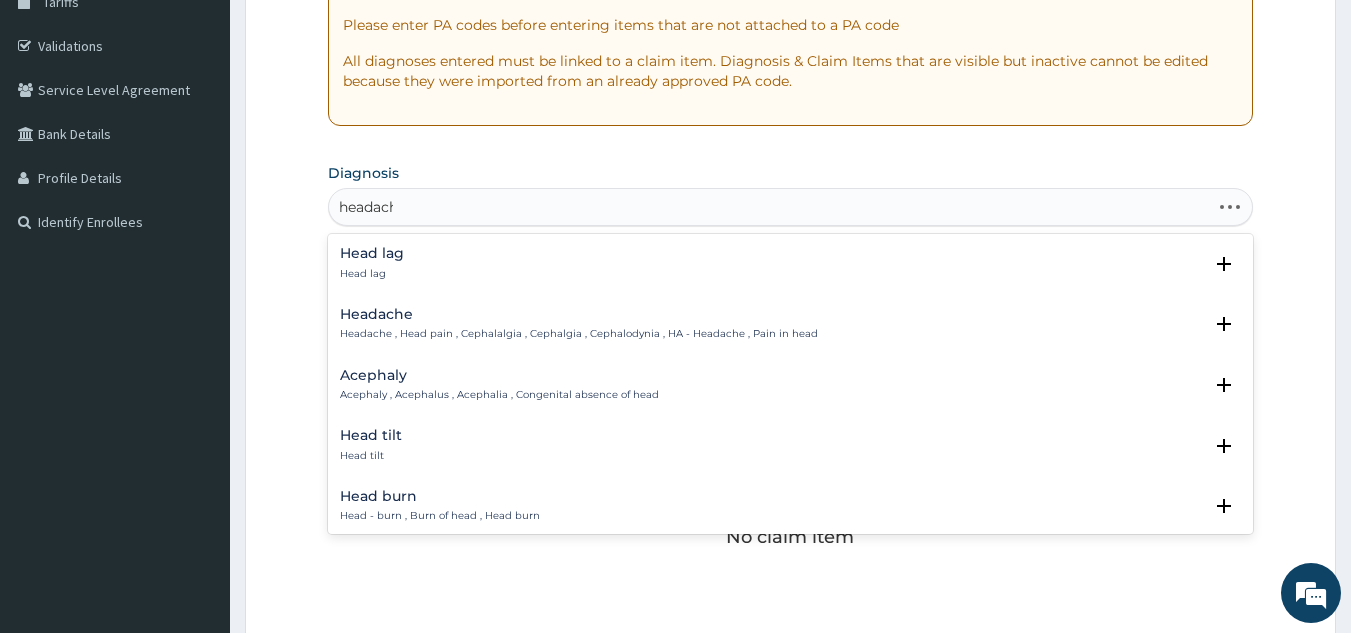 type on "headache" 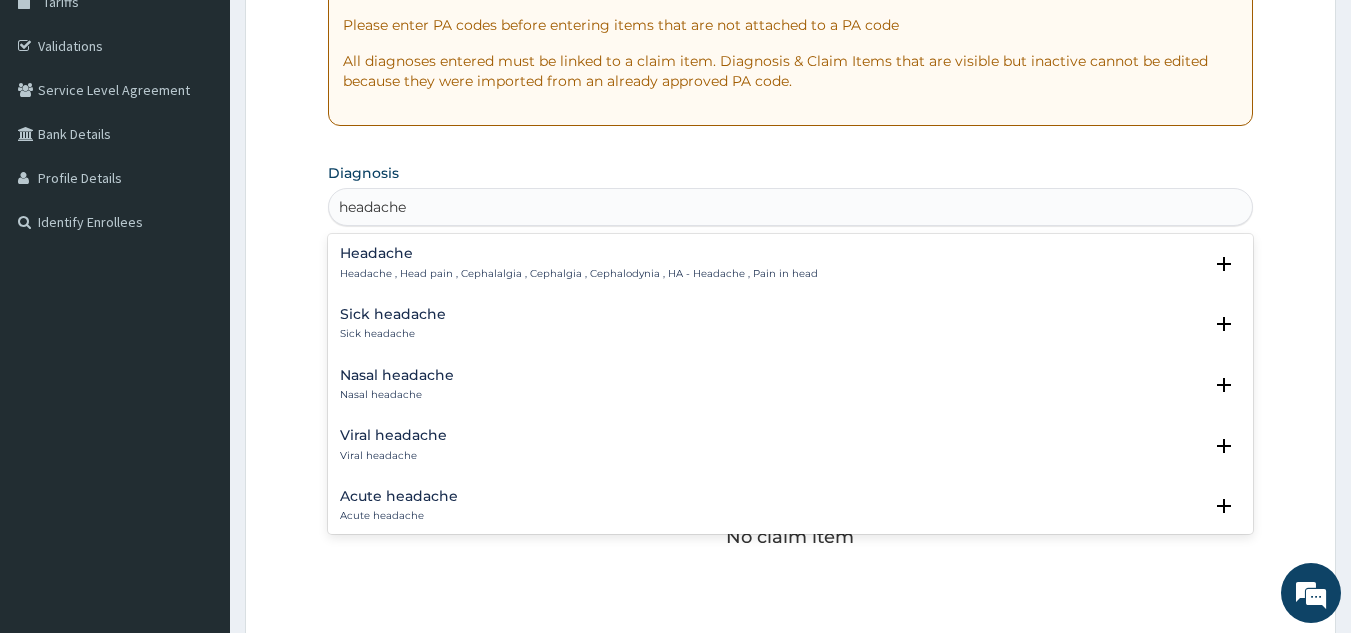 click on "Headache , Head pain , Cephalalgia , Cephalgia , Cephalodynia , HA - Headache , Pain in head" at bounding box center (579, 274) 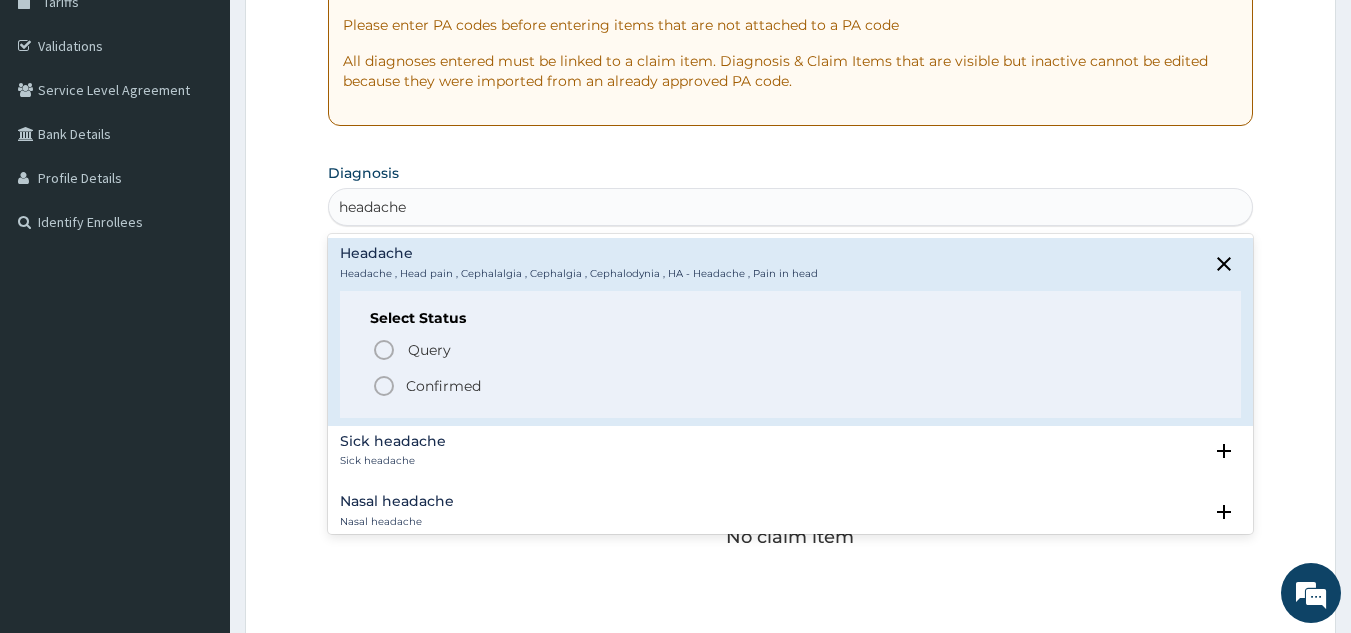 click on "Confirmed" at bounding box center (792, 386) 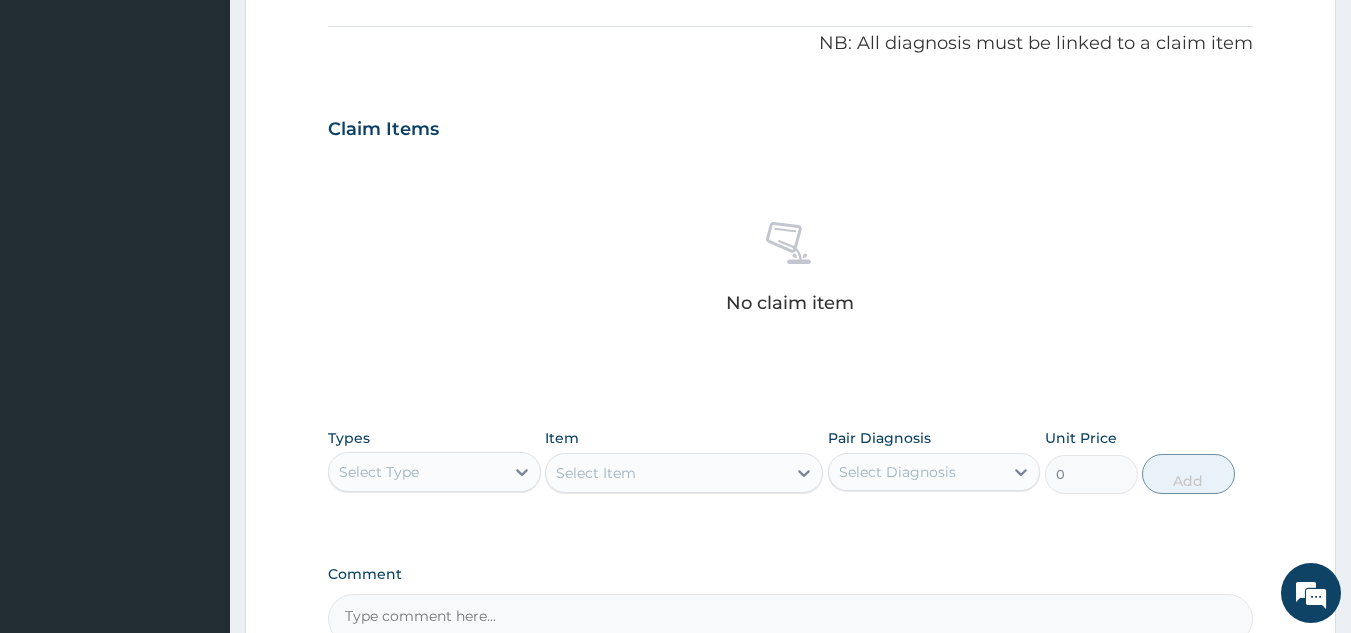 scroll, scrollTop: 809, scrollLeft: 0, axis: vertical 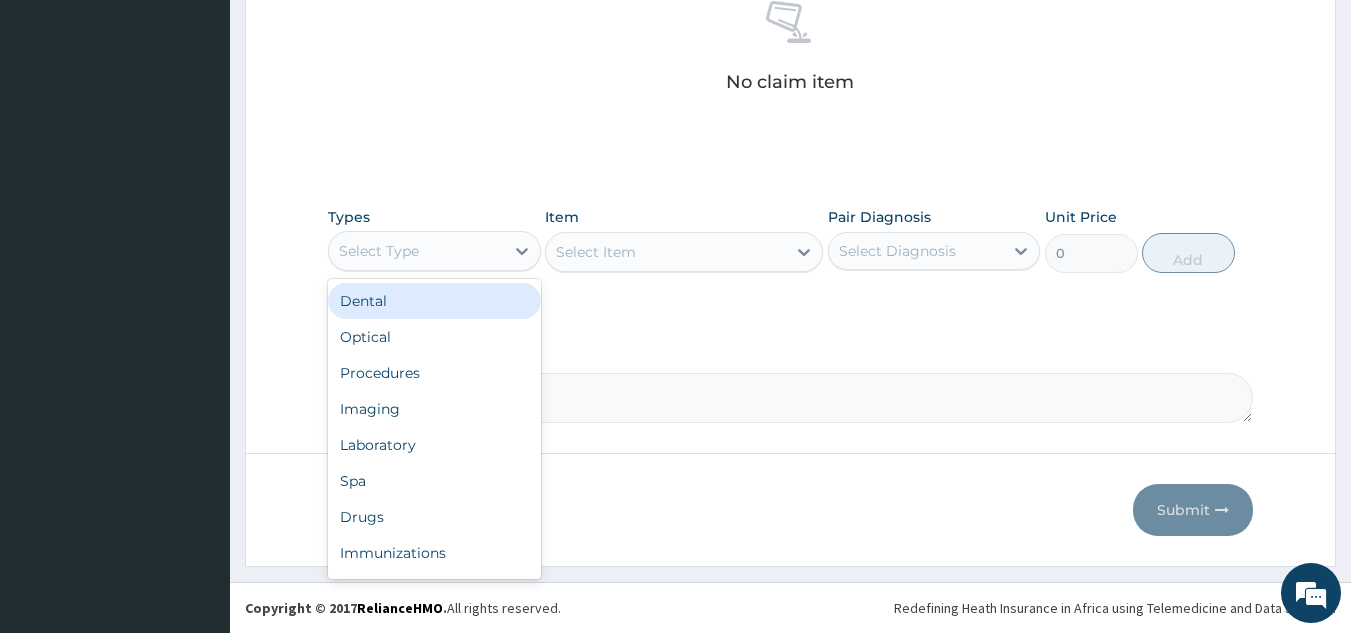 click on "Procedures" at bounding box center (434, 373) 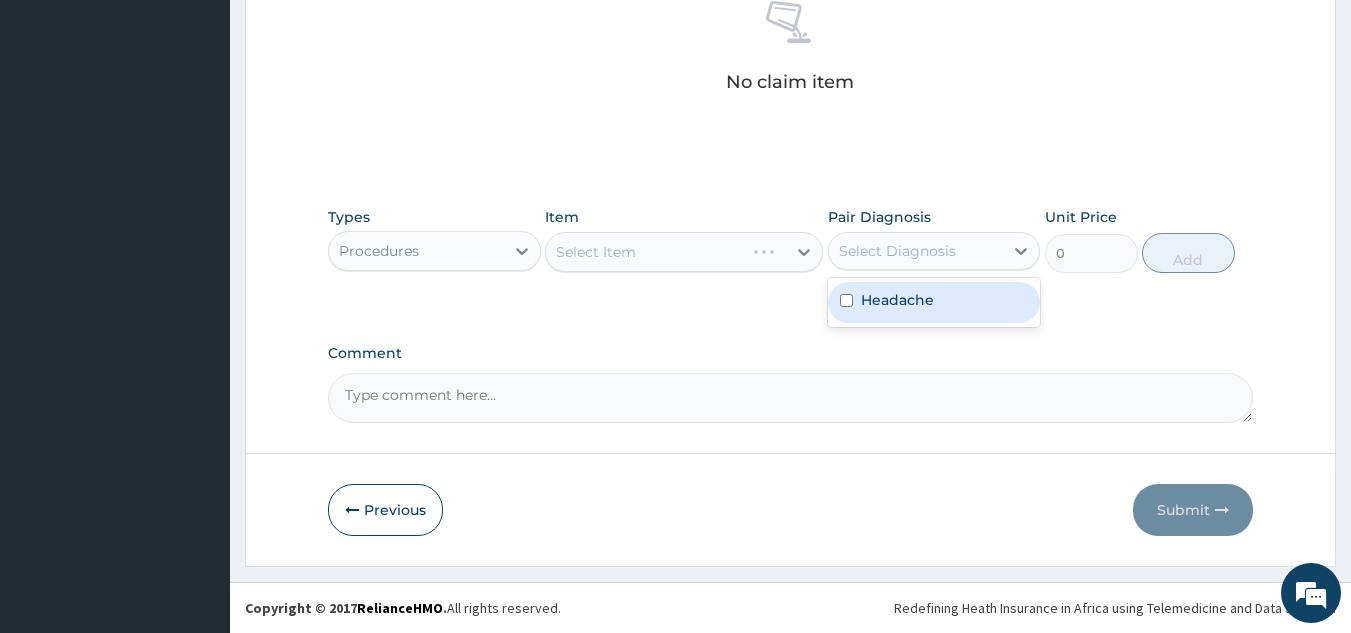 click on "Headache" at bounding box center [934, 302] 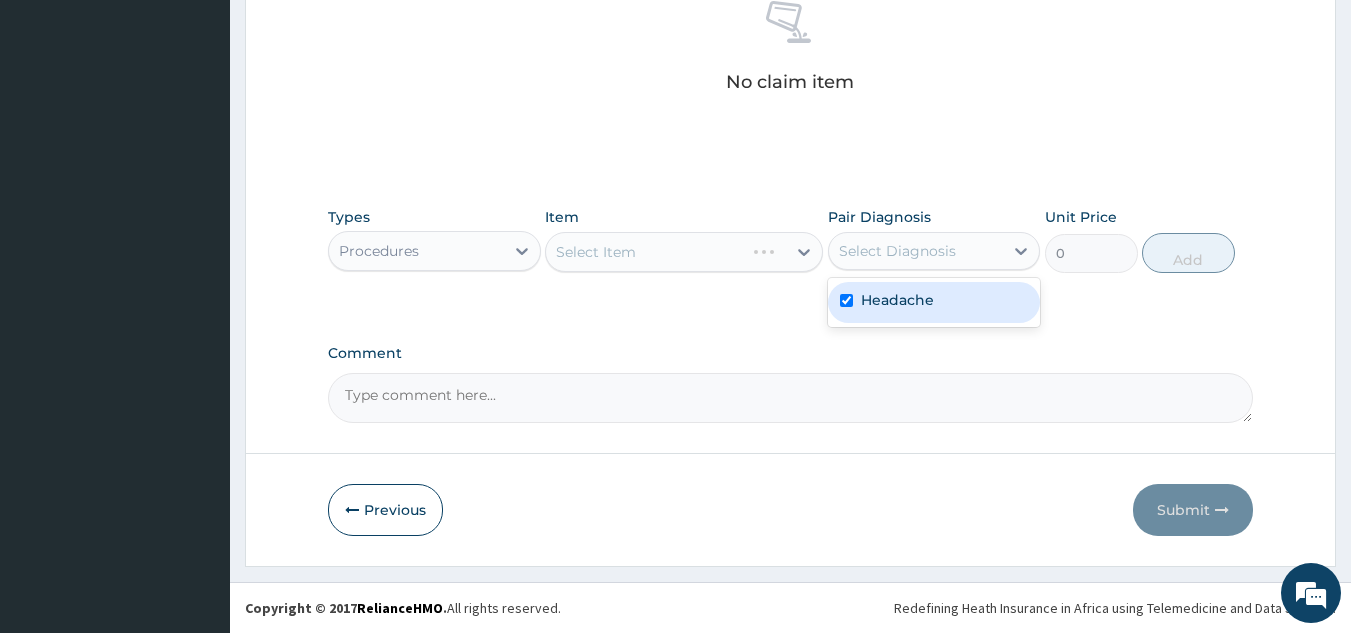 checkbox on "true" 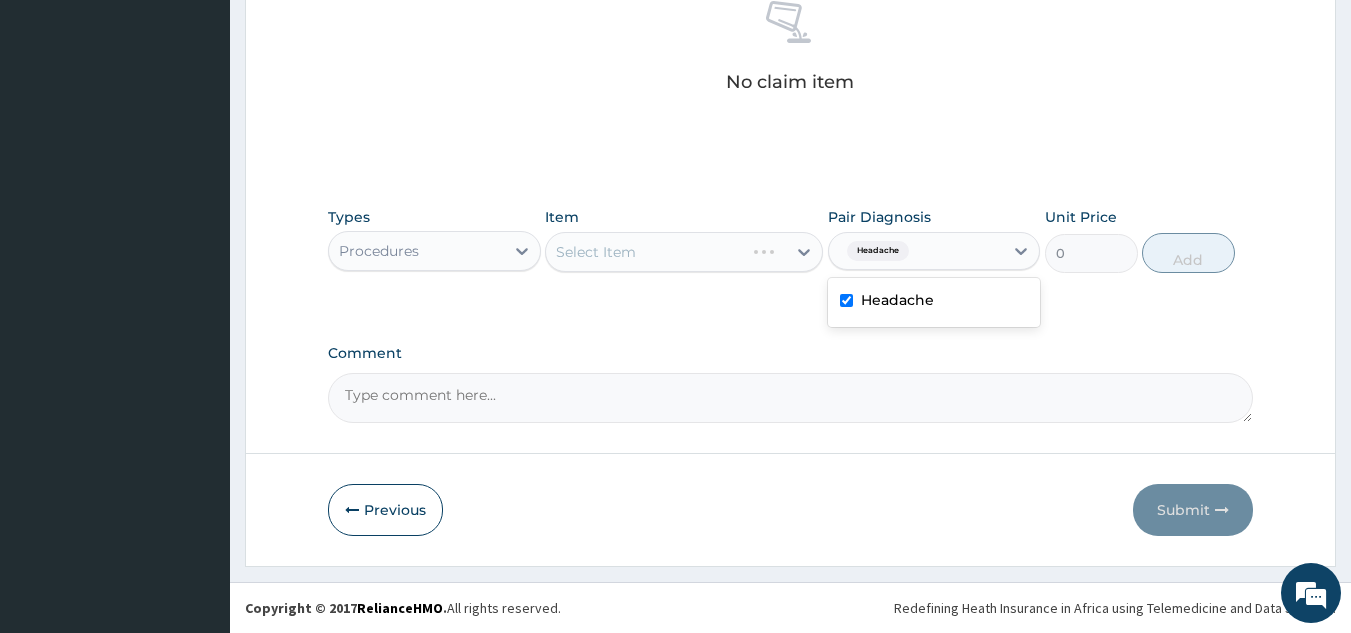 click on "Select Item" at bounding box center [684, 252] 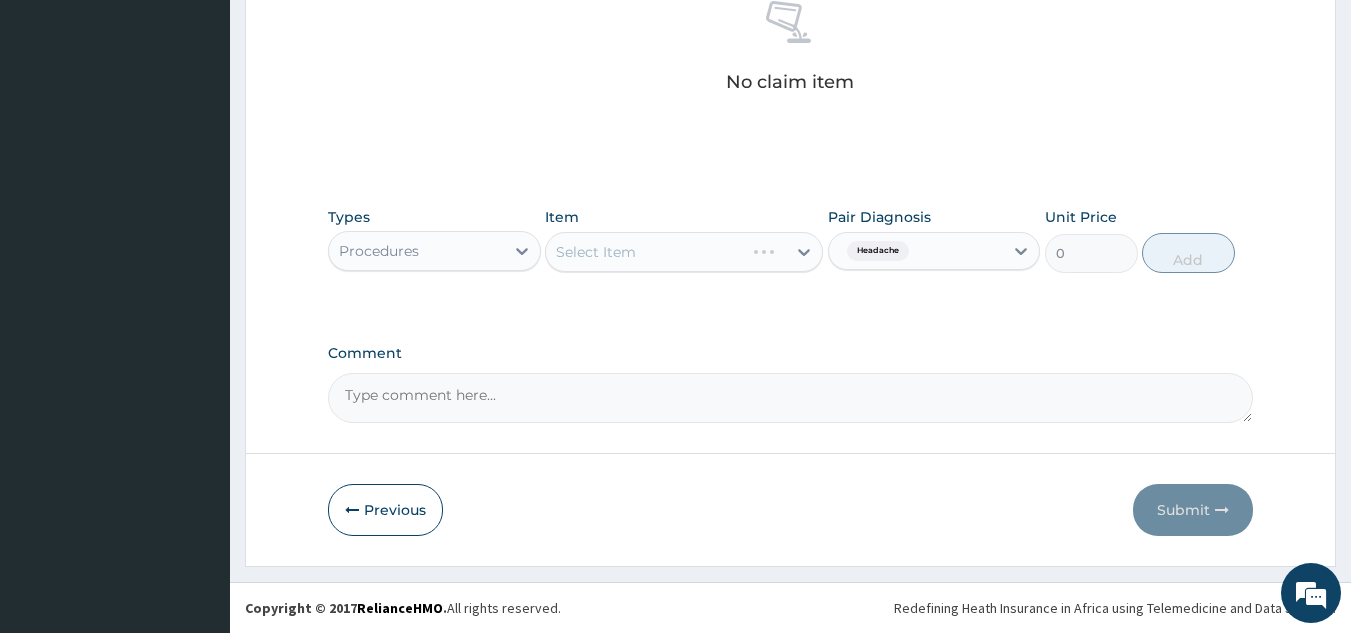 click on "Select Item" at bounding box center (684, 252) 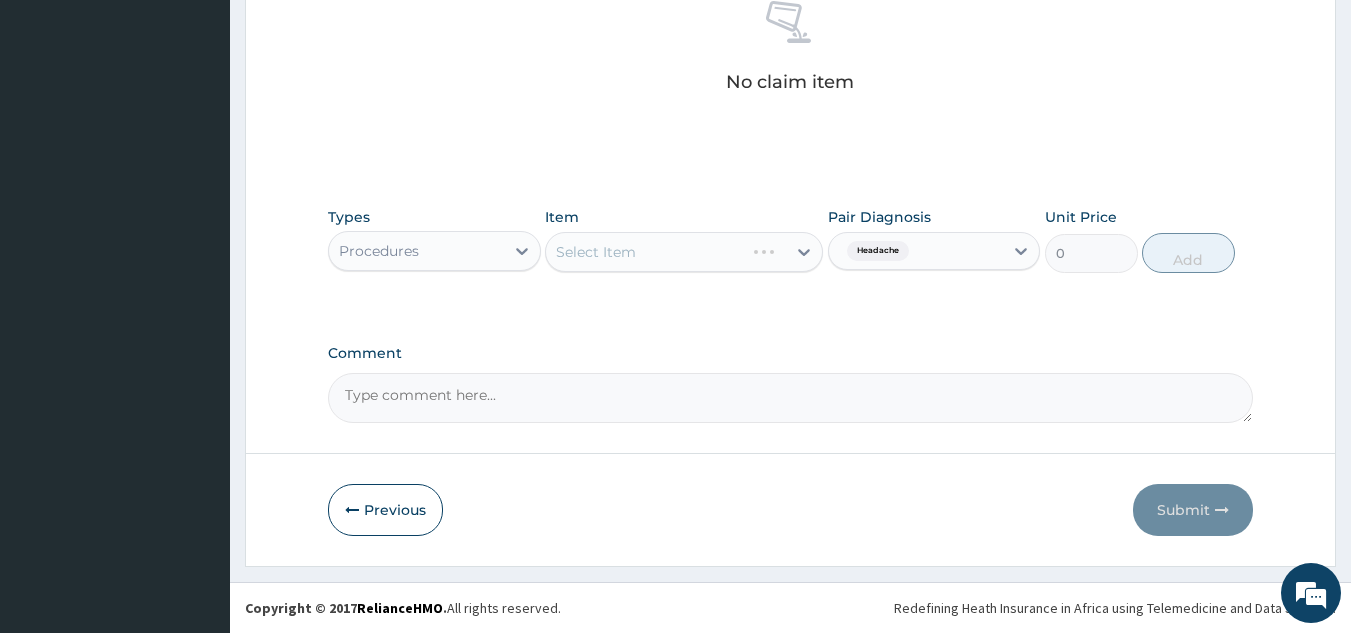 click on "Select Item" at bounding box center (684, 252) 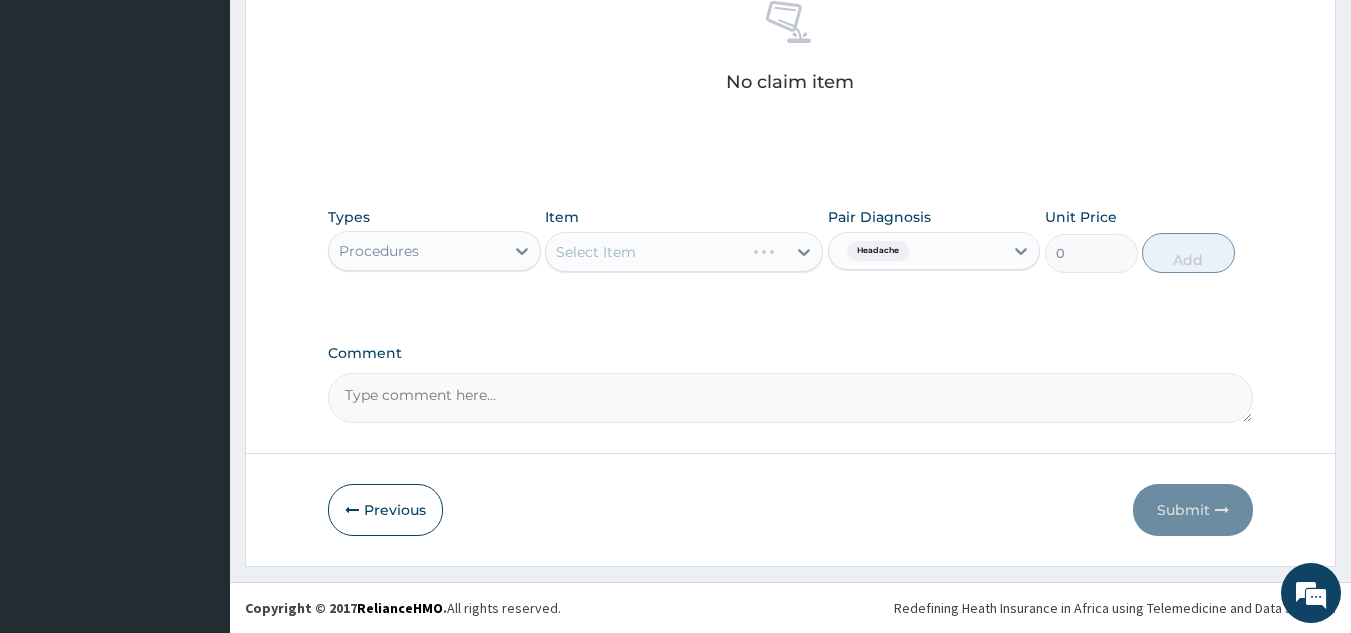 click on "Types Procedures Item Select Item Pair Diagnosis Headache Unit Price 0 Add" at bounding box center (791, 240) 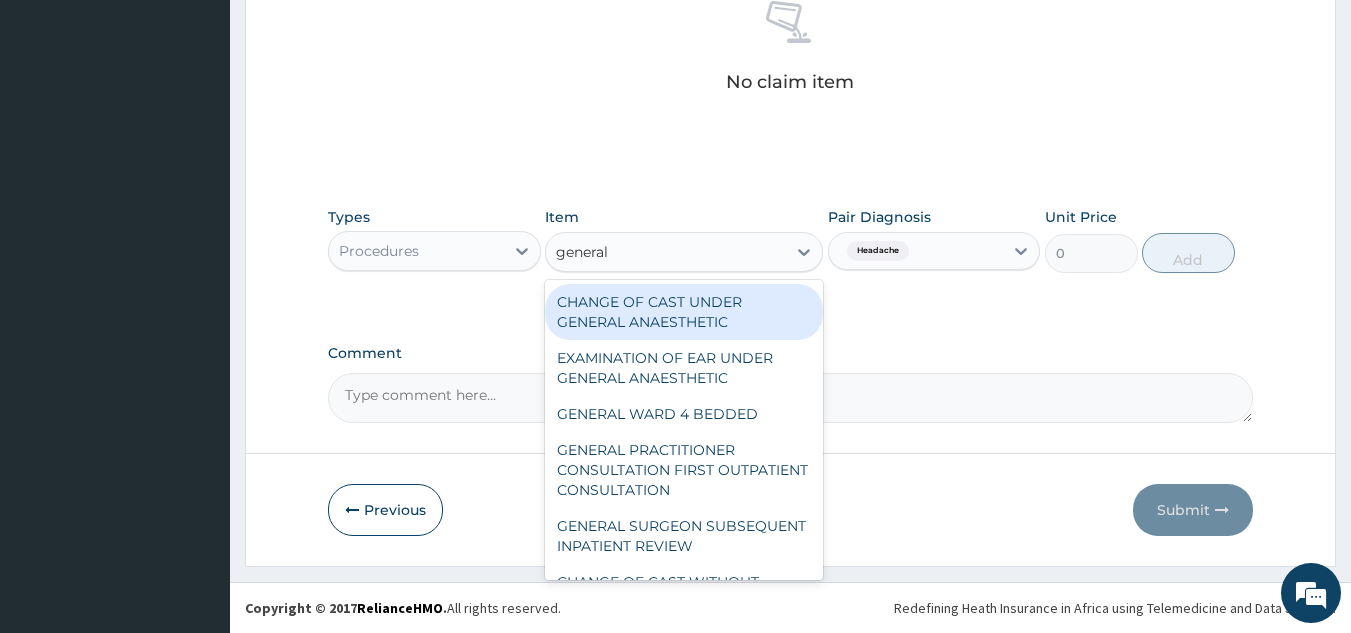 type on "general p" 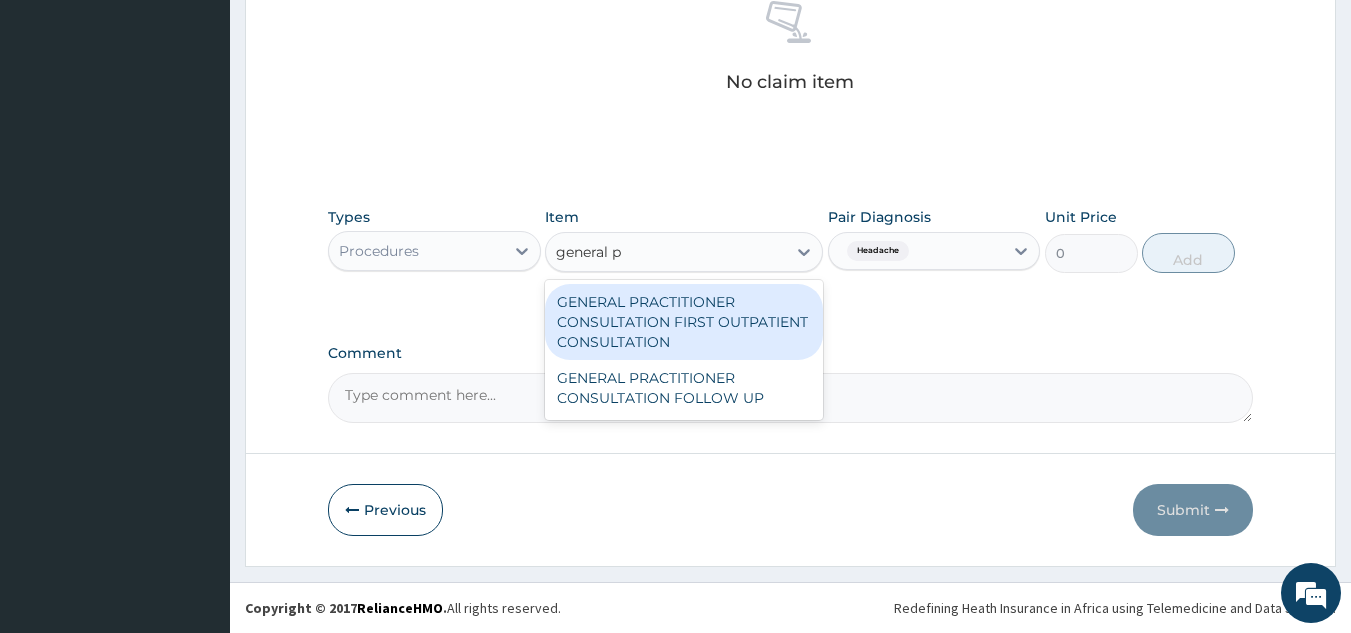 click on "GENERAL PRACTITIONER CONSULTATION FIRST OUTPATIENT CONSULTATION" at bounding box center (684, 322) 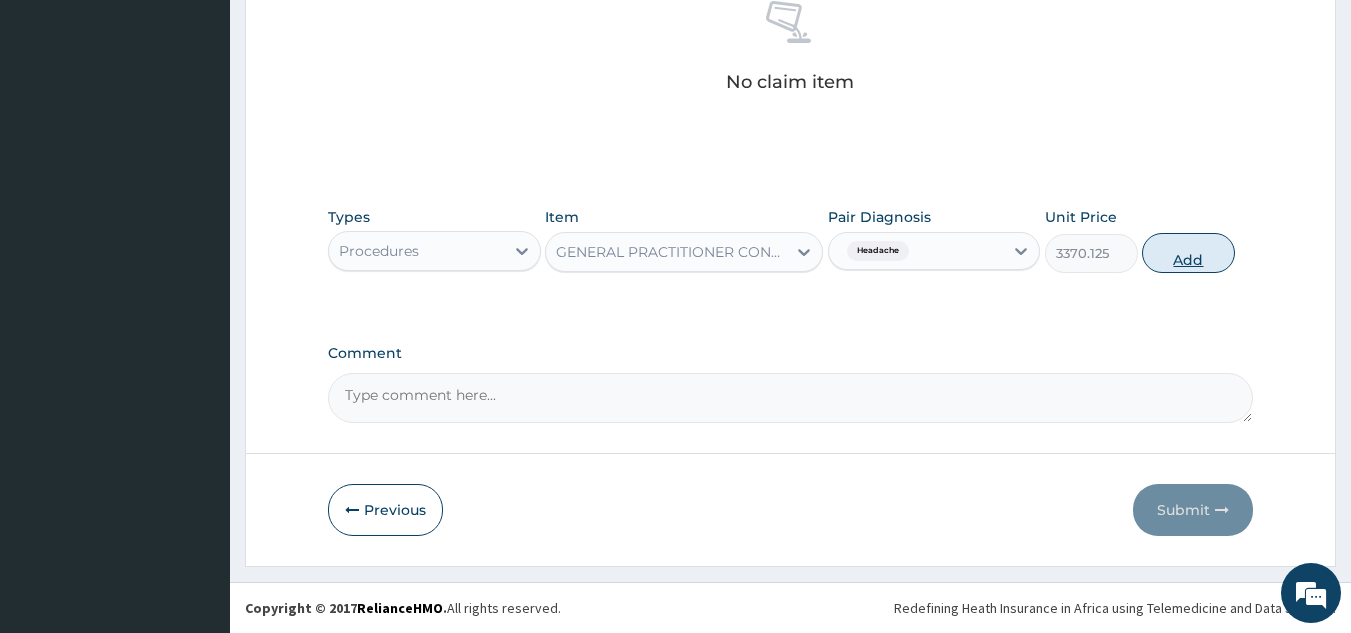click on "Add" at bounding box center [1188, 253] 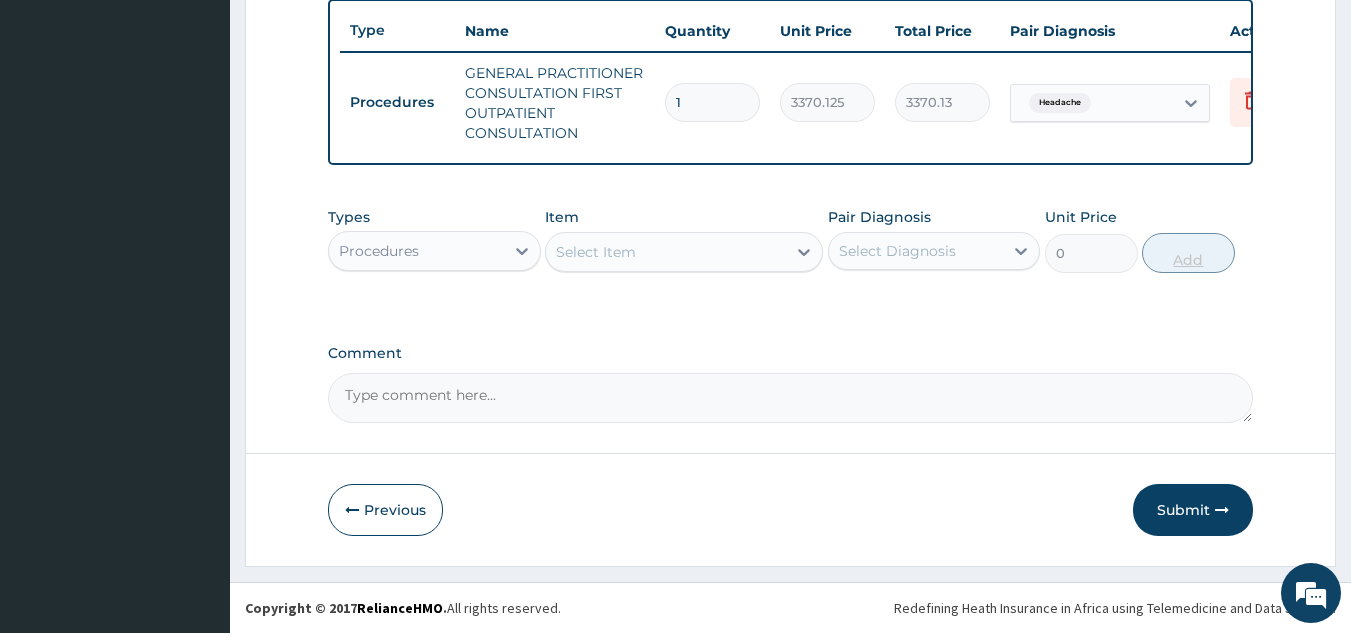 scroll, scrollTop: 760, scrollLeft: 0, axis: vertical 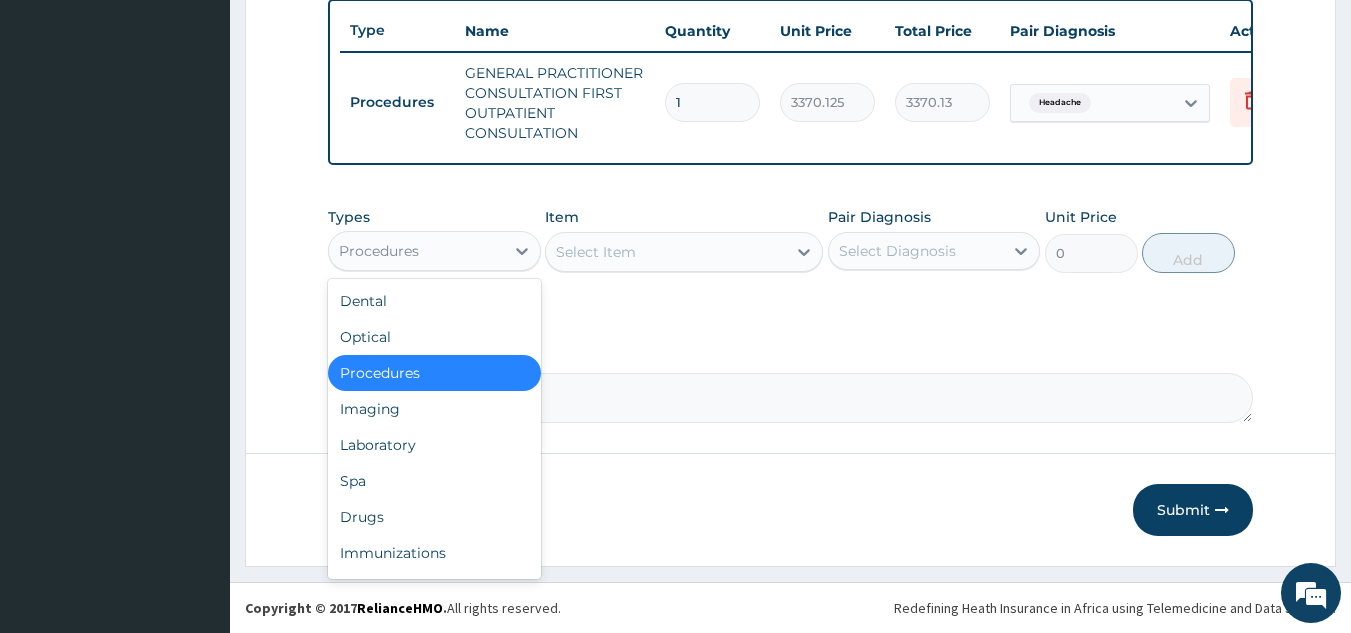 click on "Drugs" at bounding box center [434, 517] 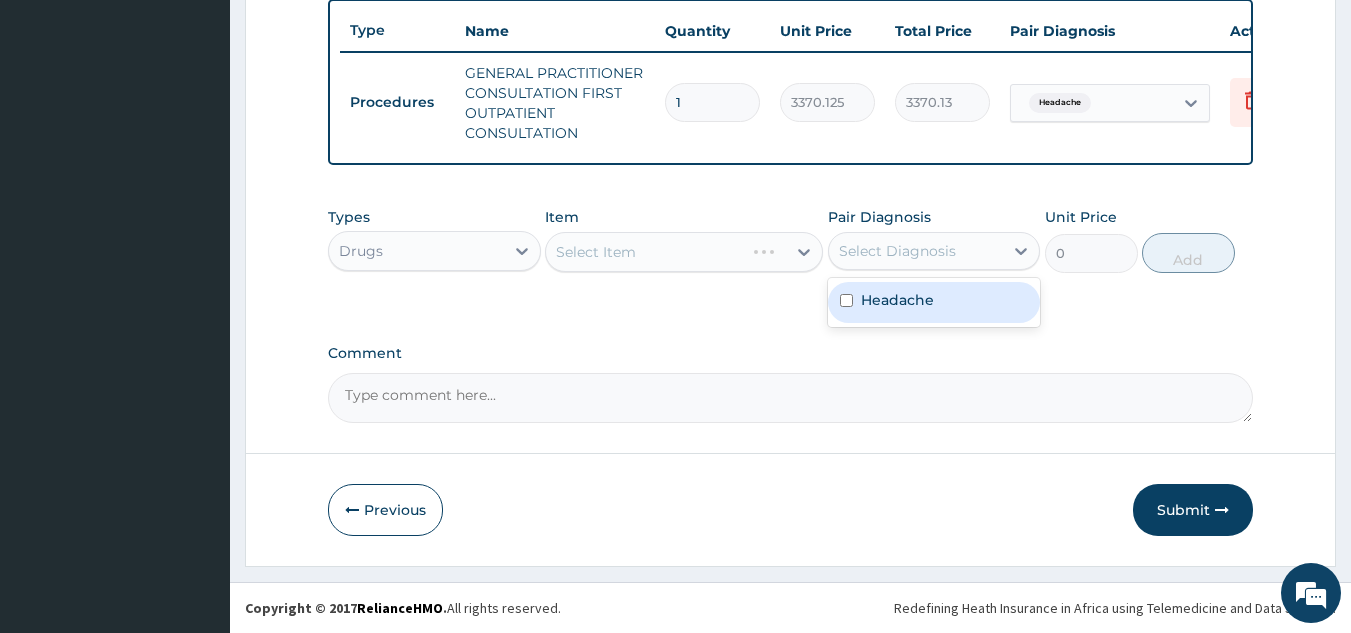 click on "Headache" at bounding box center (934, 302) 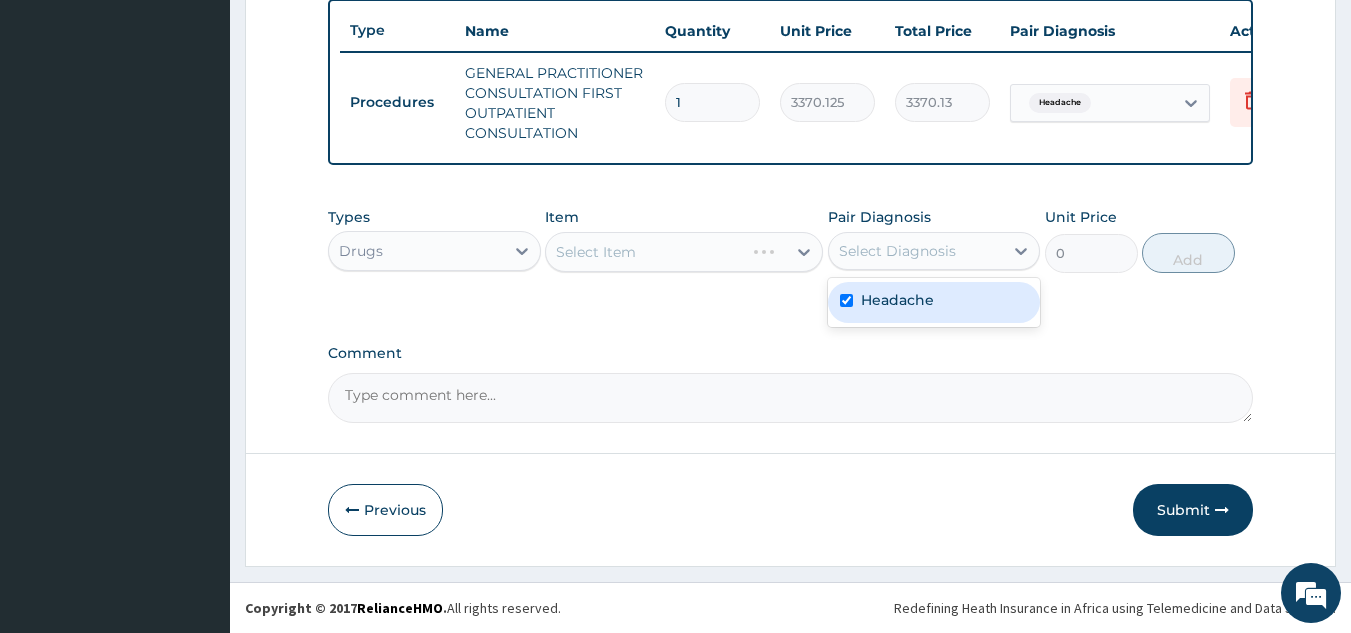checkbox on "true" 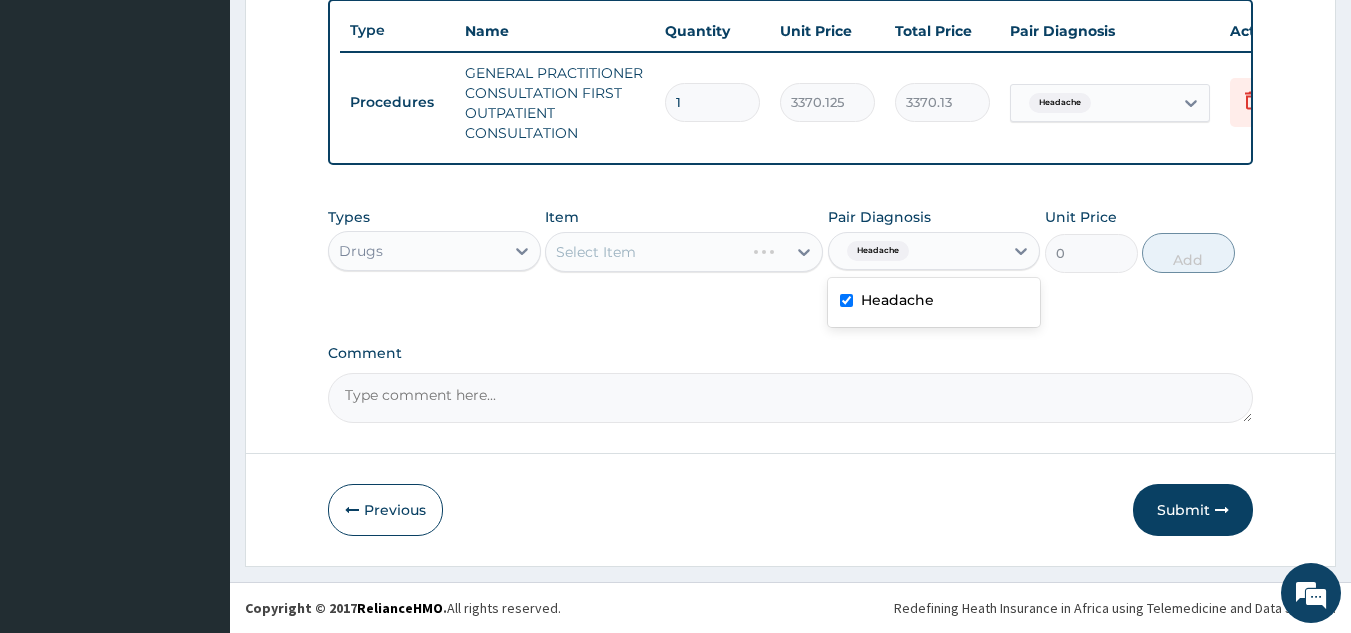 click on "Types Drugs Item Select Item Pair Diagnosis option Headache, selected. option Headache selected, 1 of 1. 1 result available. Use Up and Down to choose options, press Enter to select the currently focused option, press Escape to exit the menu, press Tab to select the option and exit the menu. Headache Headache Unit Price 0 Add" at bounding box center [791, 240] 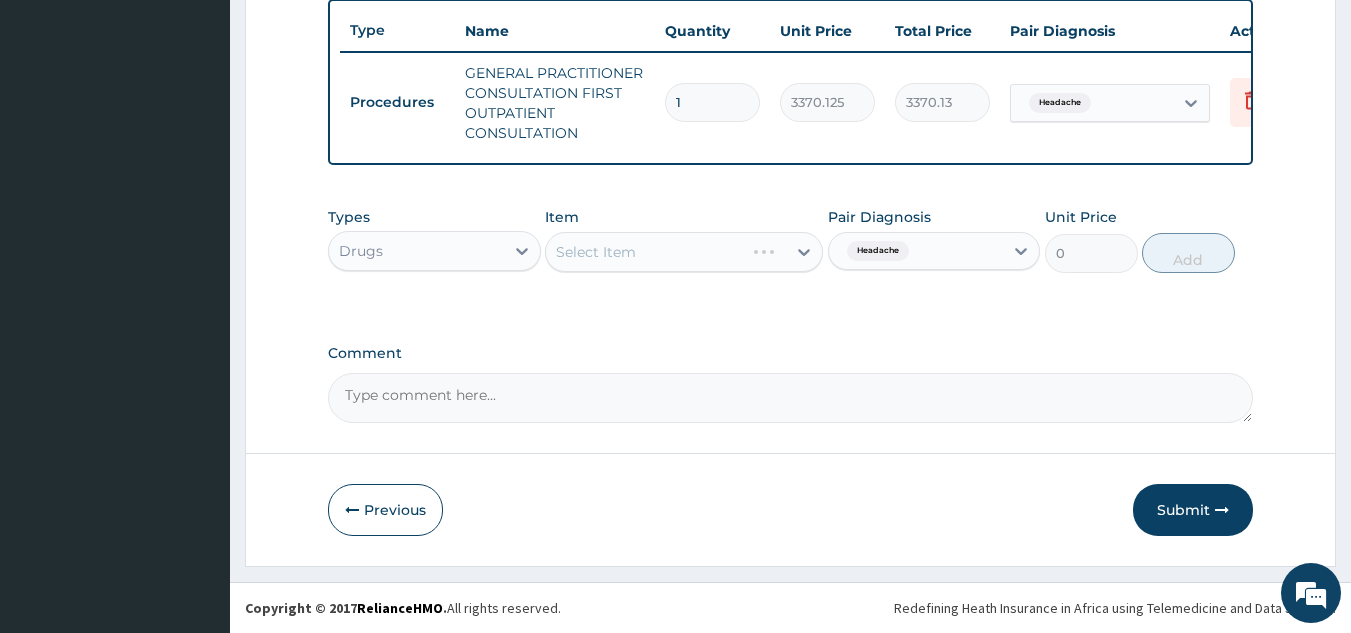 click on "Select Item" at bounding box center (684, 252) 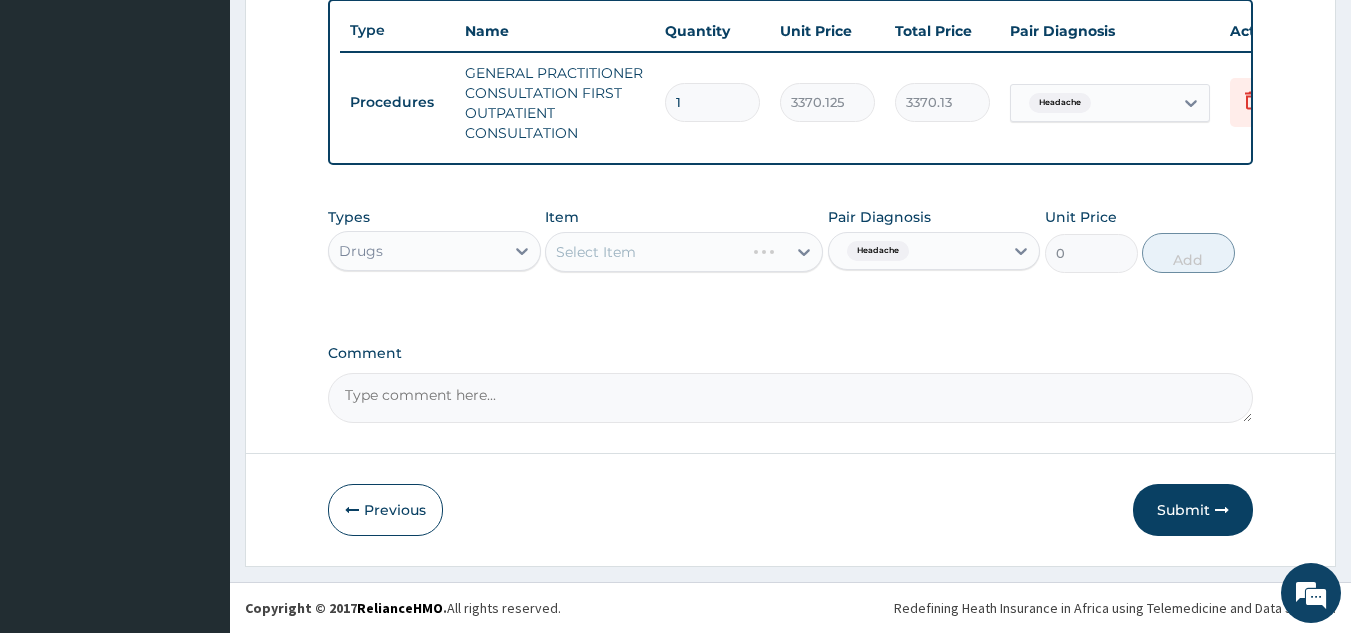 click on "Select Item" at bounding box center (684, 252) 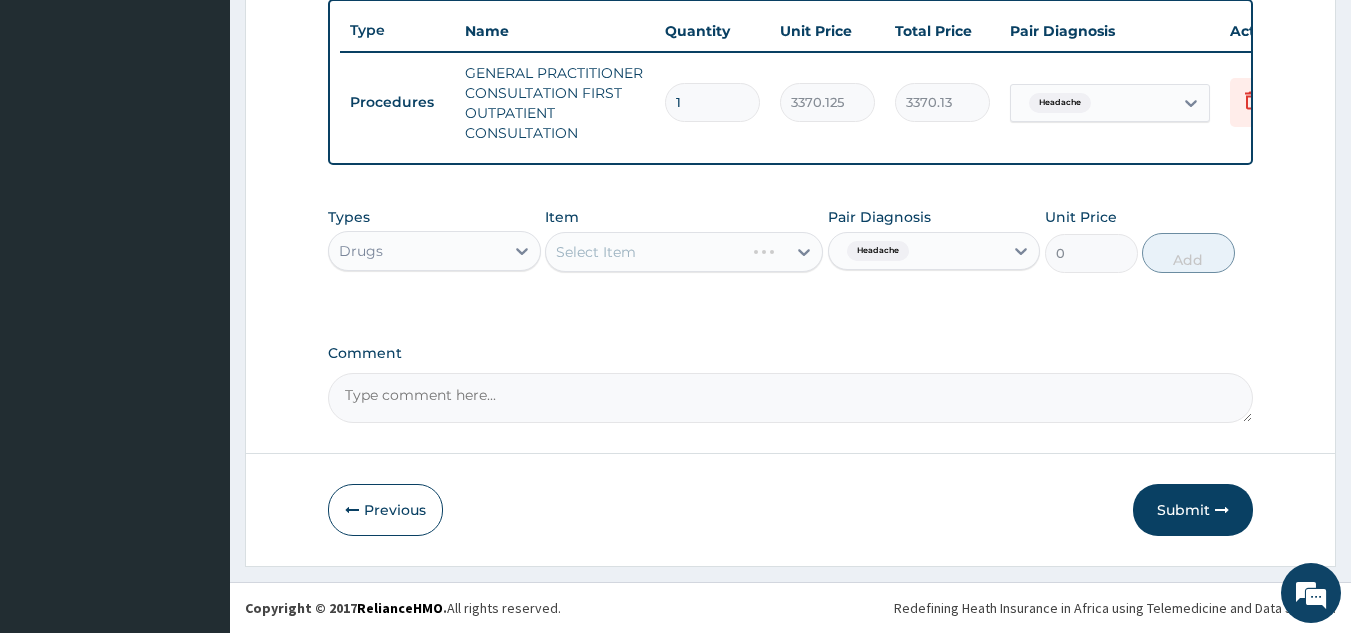 click on "Select Item" at bounding box center (684, 252) 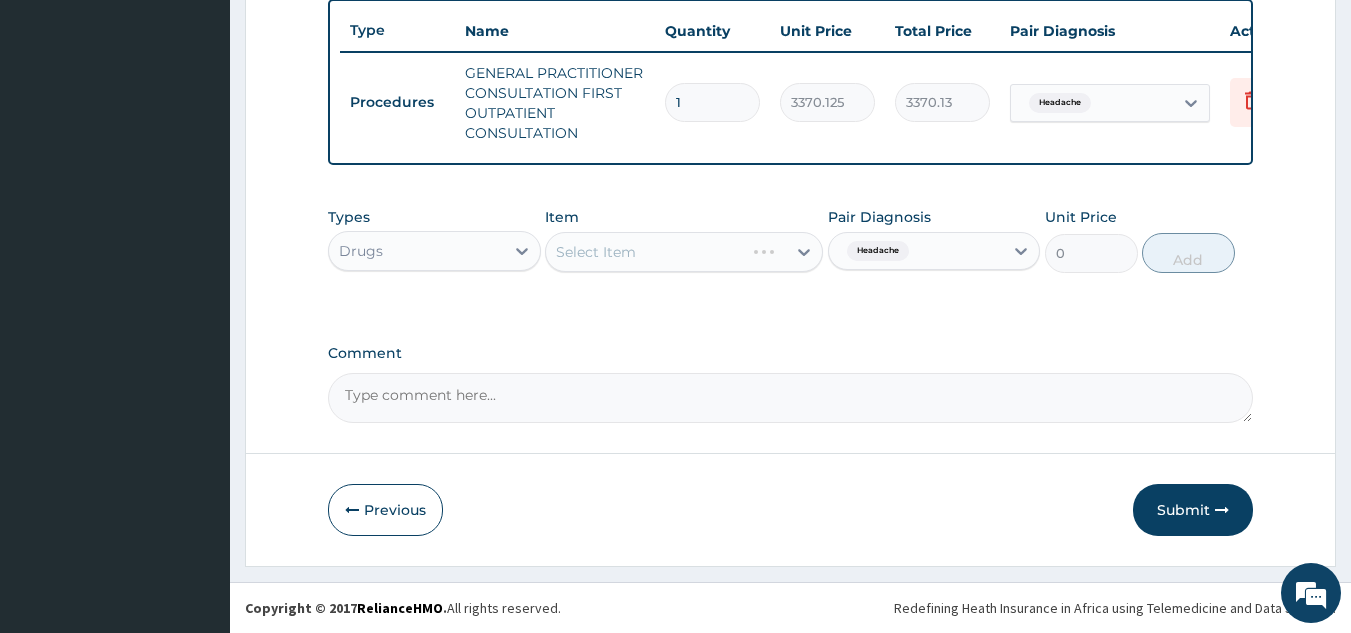 click on "Select Item" at bounding box center (684, 252) 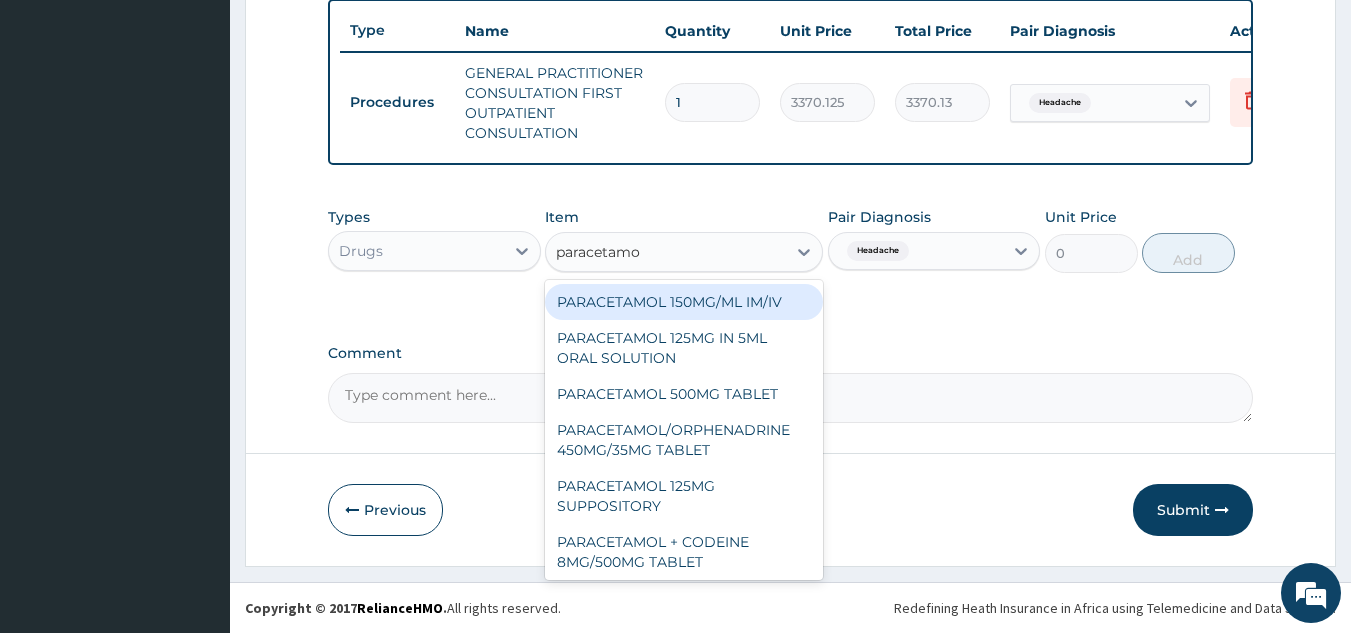 type on "paracetamol" 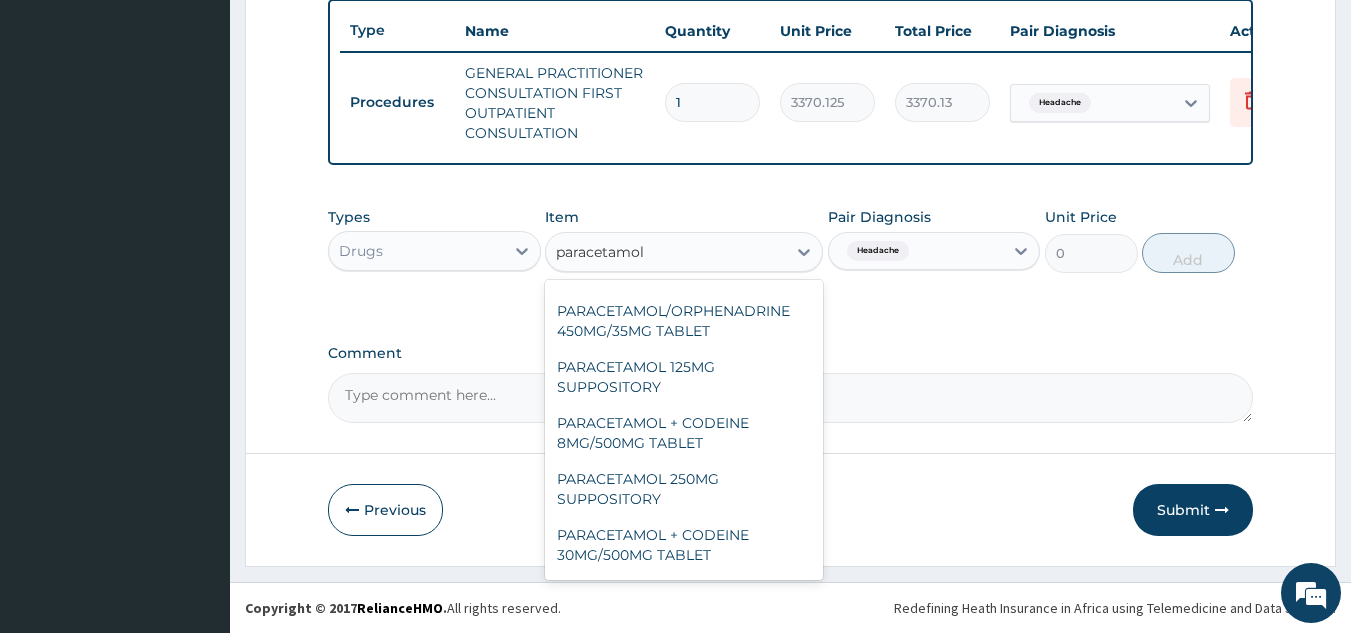 scroll, scrollTop: 0, scrollLeft: 0, axis: both 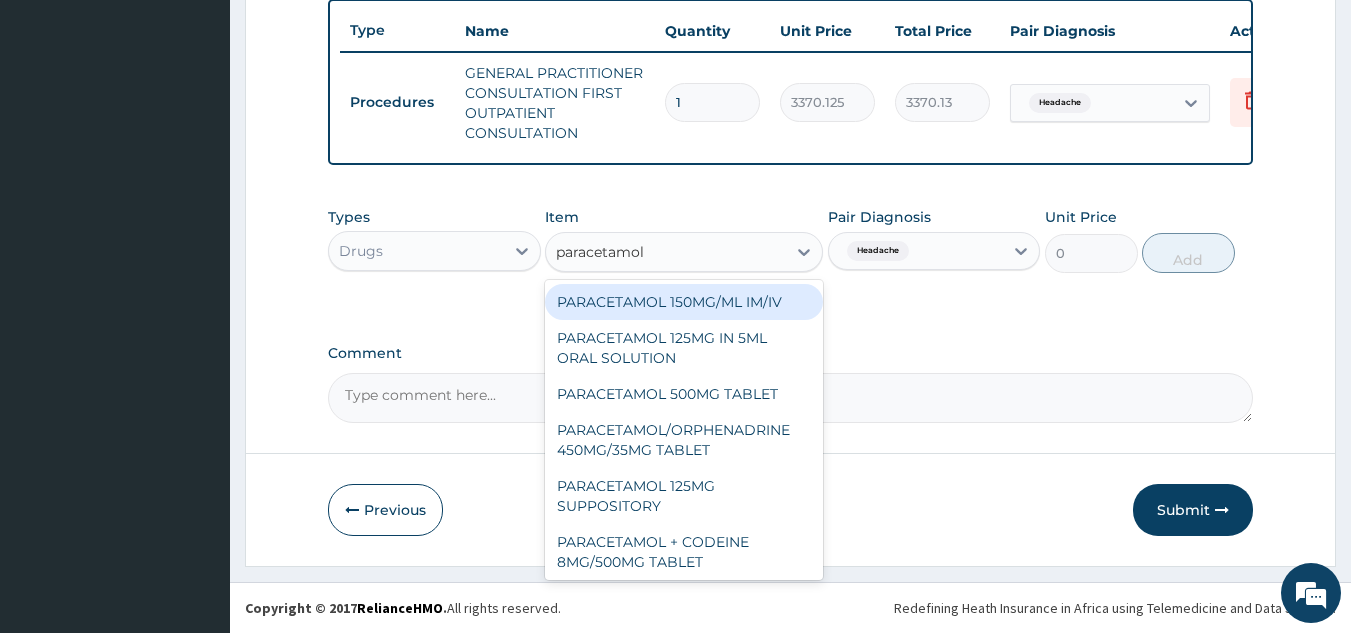 click on "PARACETAMOL 500MG TABLET" at bounding box center (684, 394) 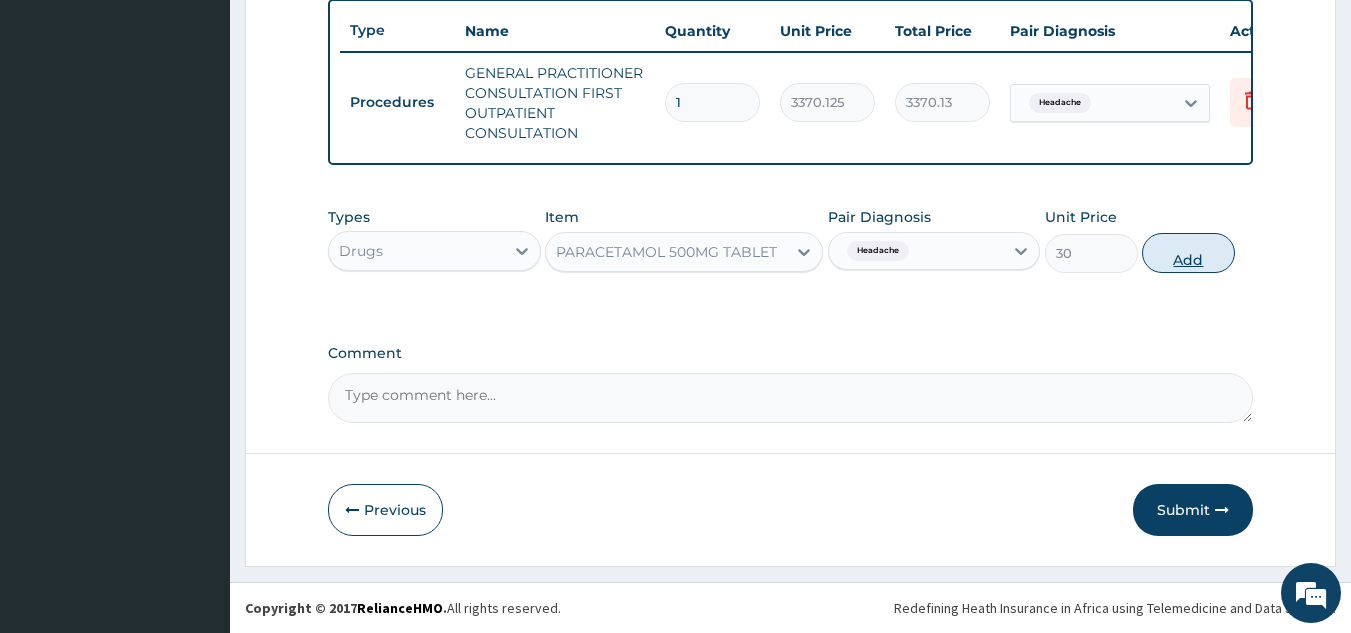 click on "Add" at bounding box center (1188, 253) 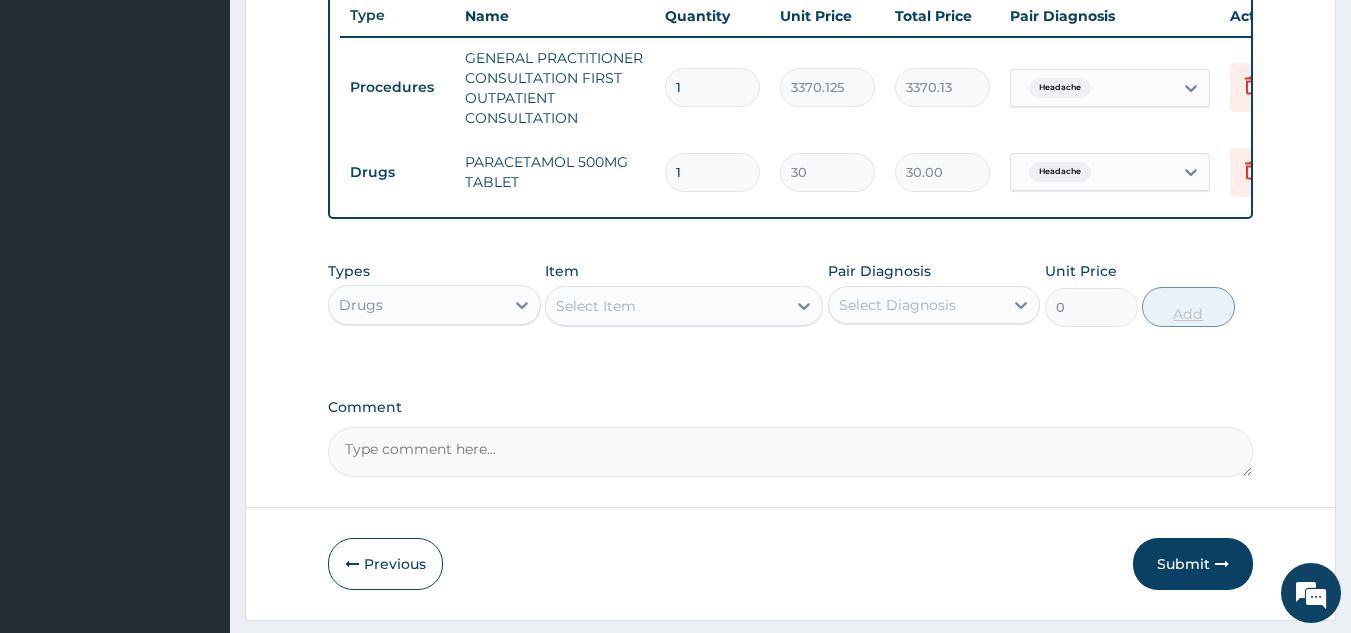 type on "18" 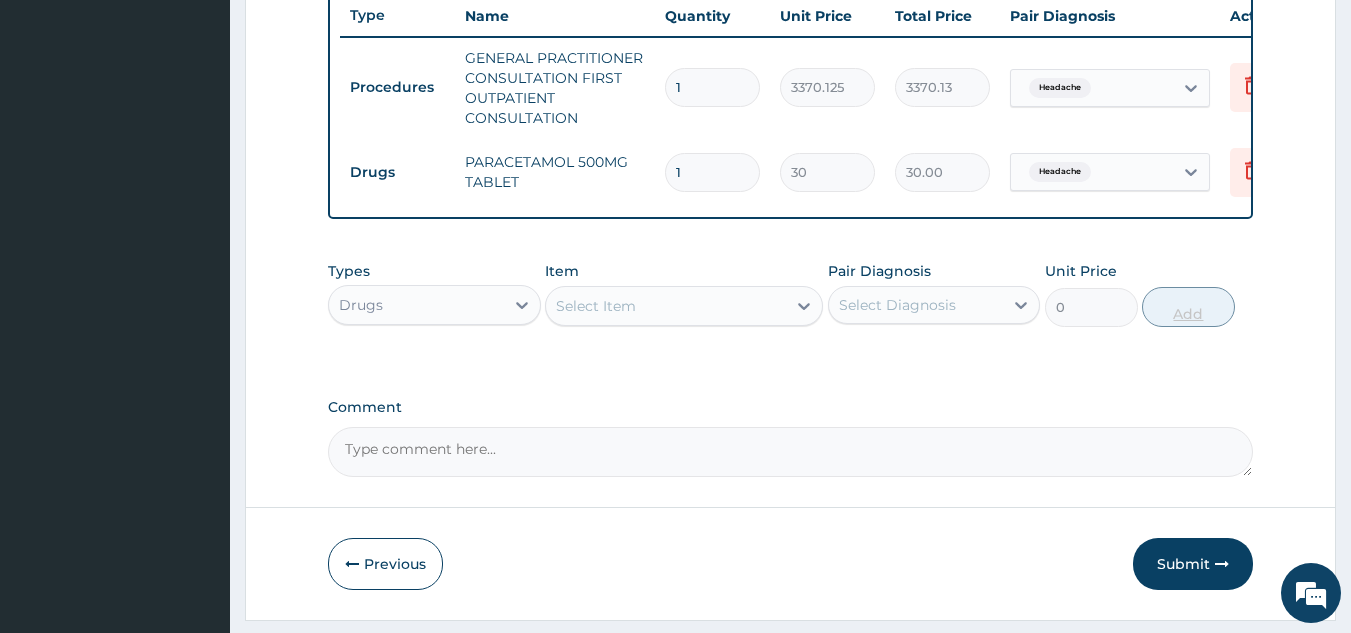type on "540.00" 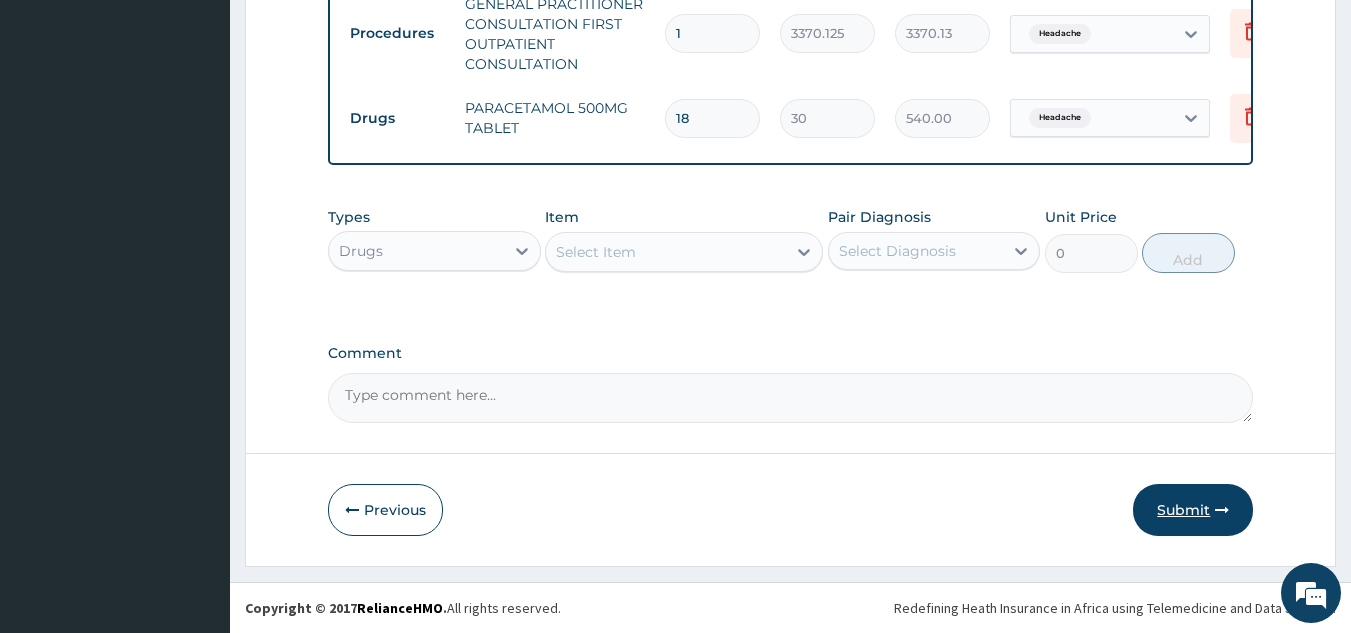 click on "Submit" at bounding box center (1193, 510) 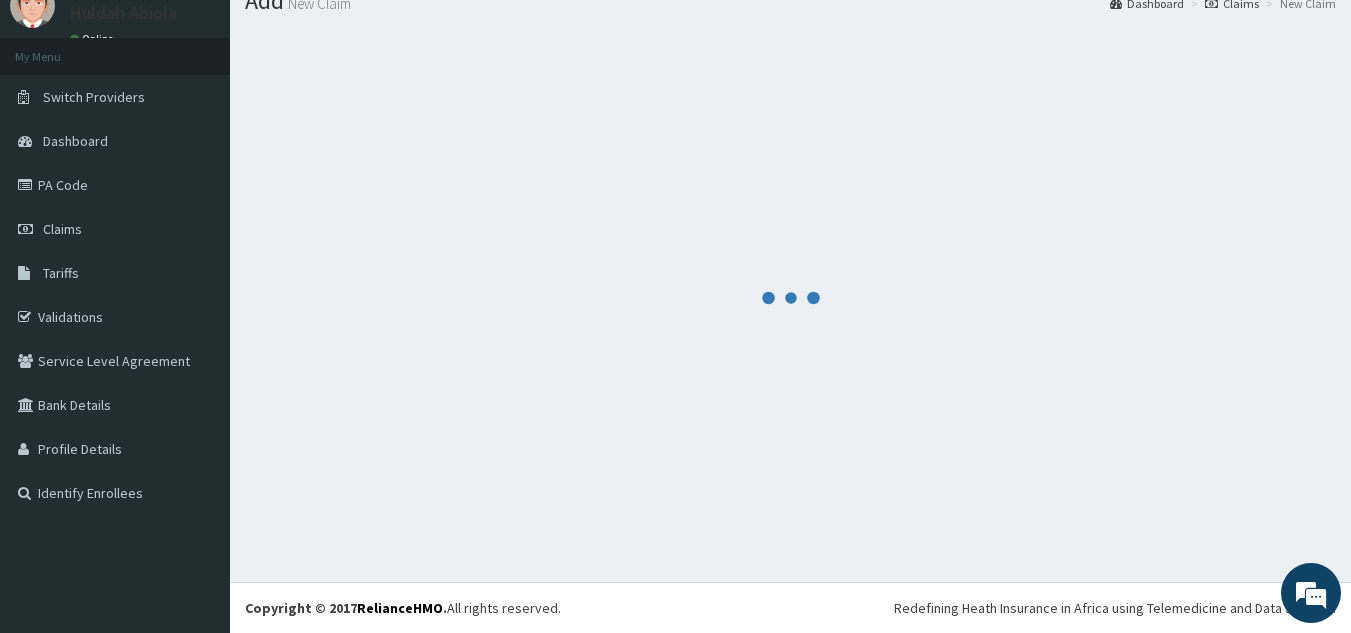 scroll, scrollTop: 77, scrollLeft: 0, axis: vertical 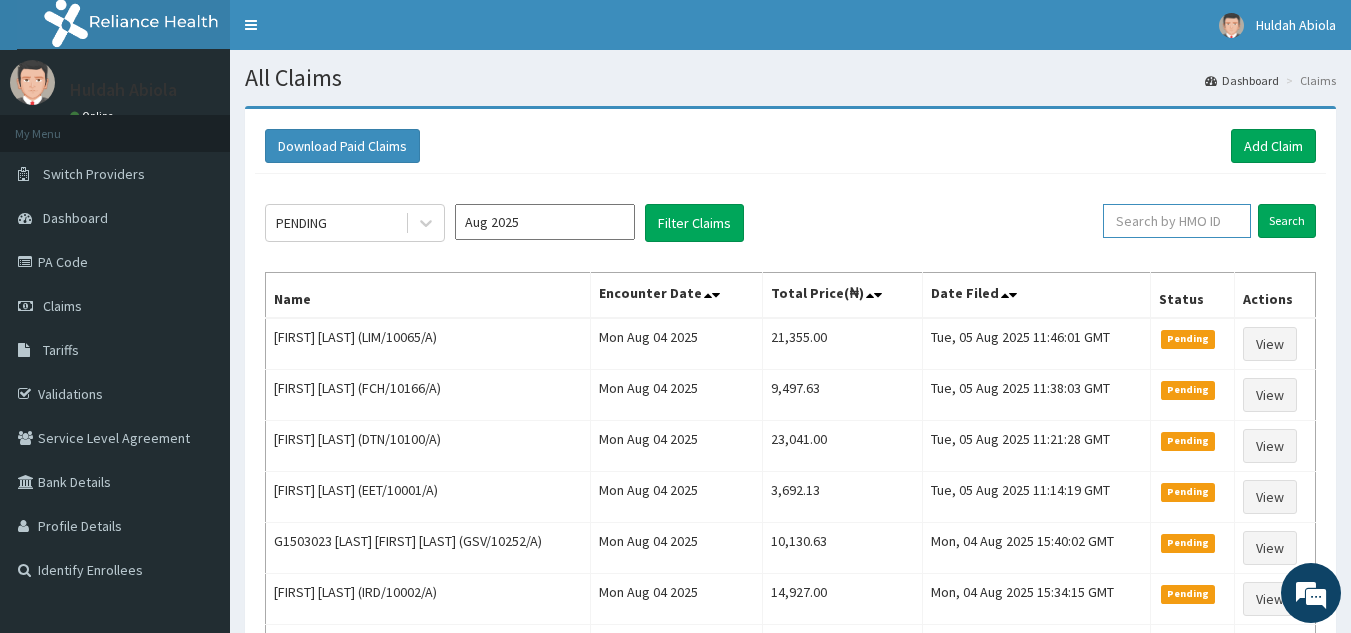 click at bounding box center (1177, 221) 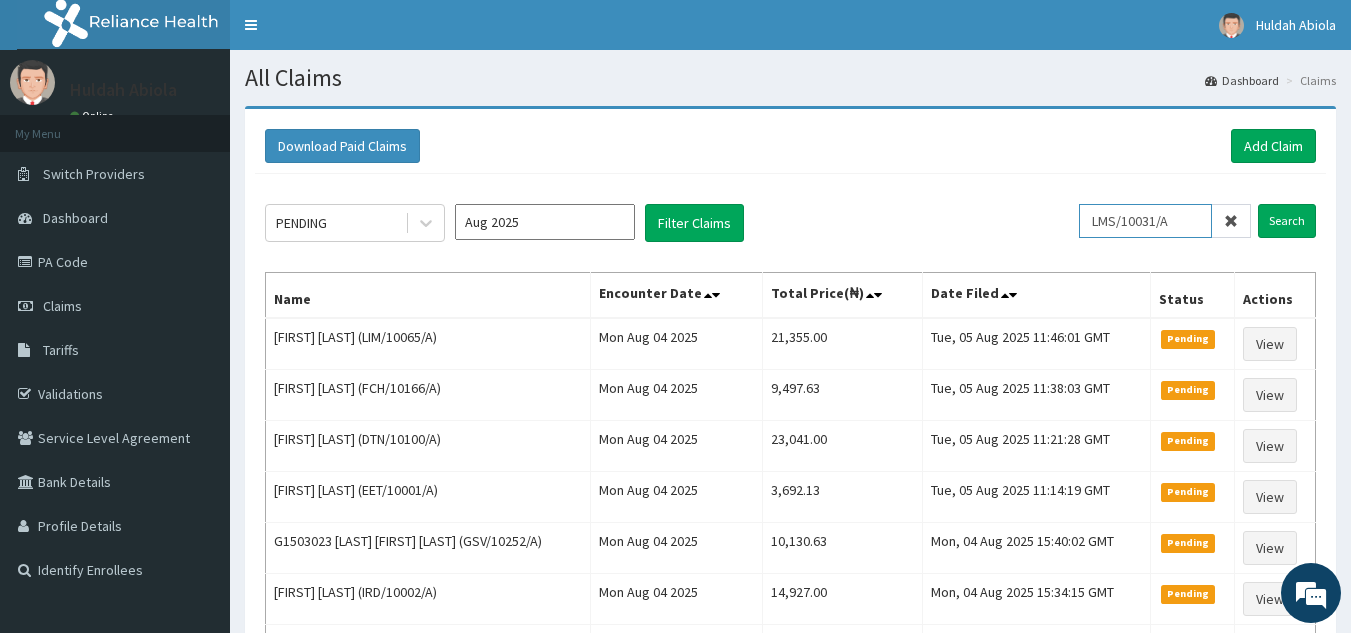 type on "LMS/10031/A" 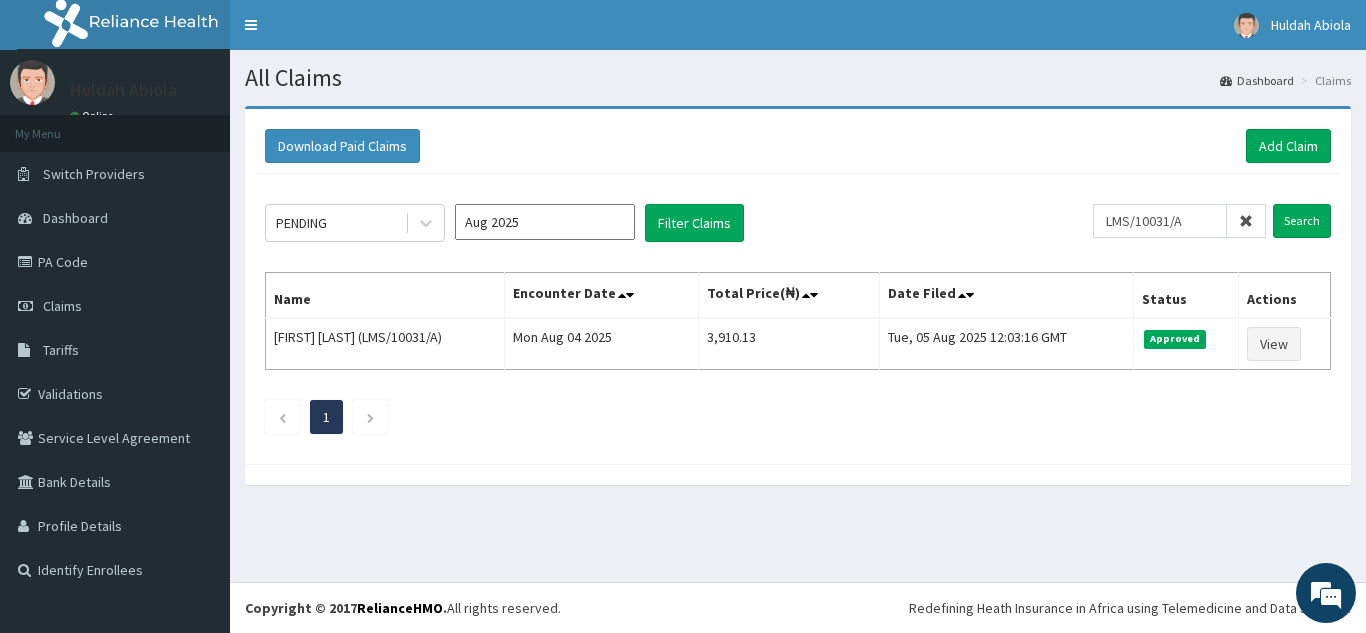scroll, scrollTop: 0, scrollLeft: 0, axis: both 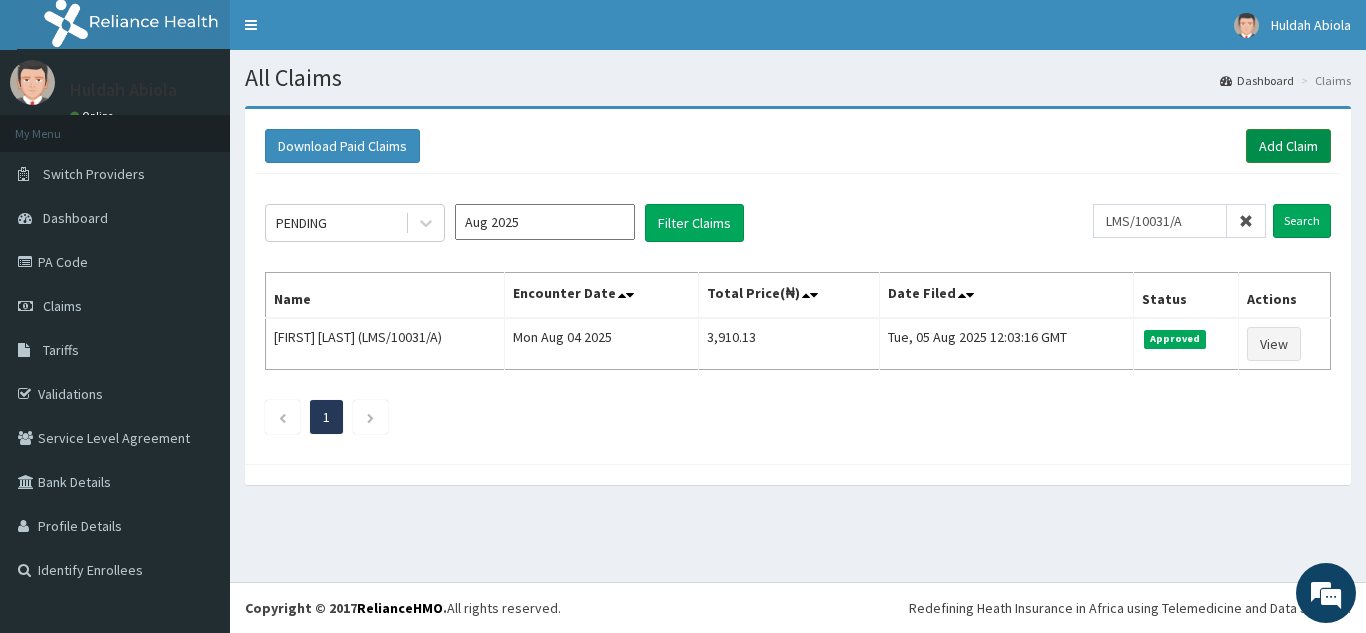 click on "Add Claim" at bounding box center (1288, 146) 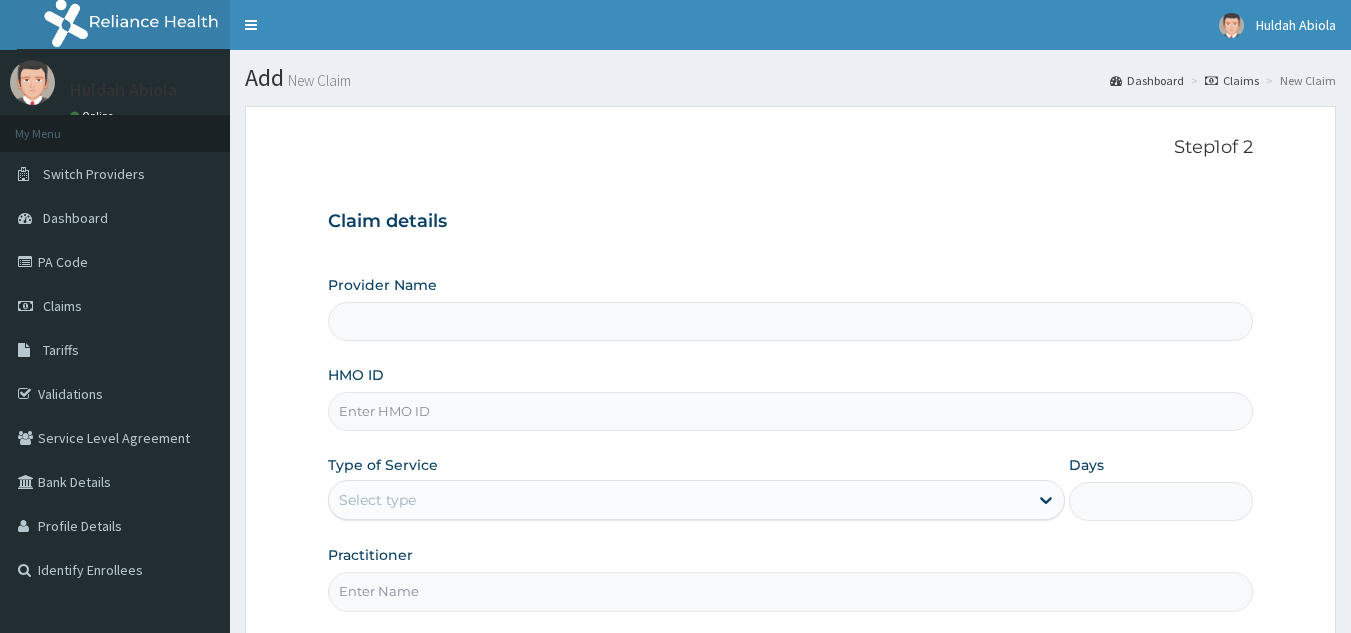 scroll, scrollTop: 0, scrollLeft: 0, axis: both 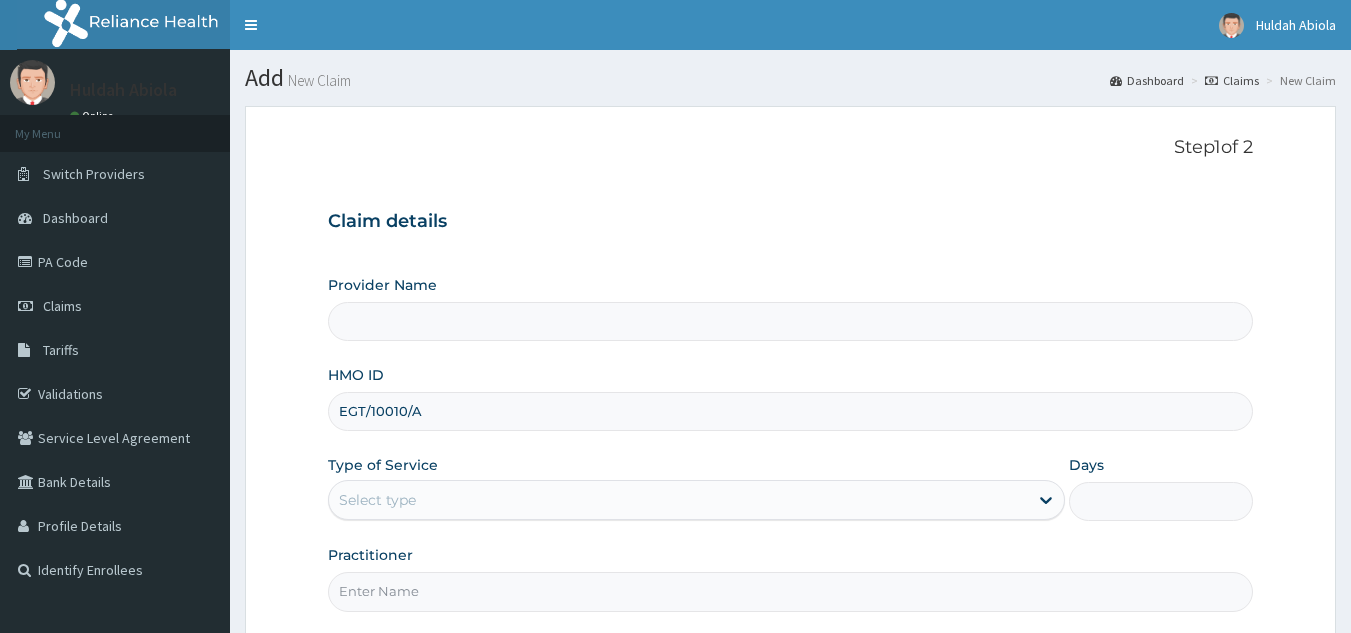 type on "Reliance Family Clinics (RFC) - Lekki" 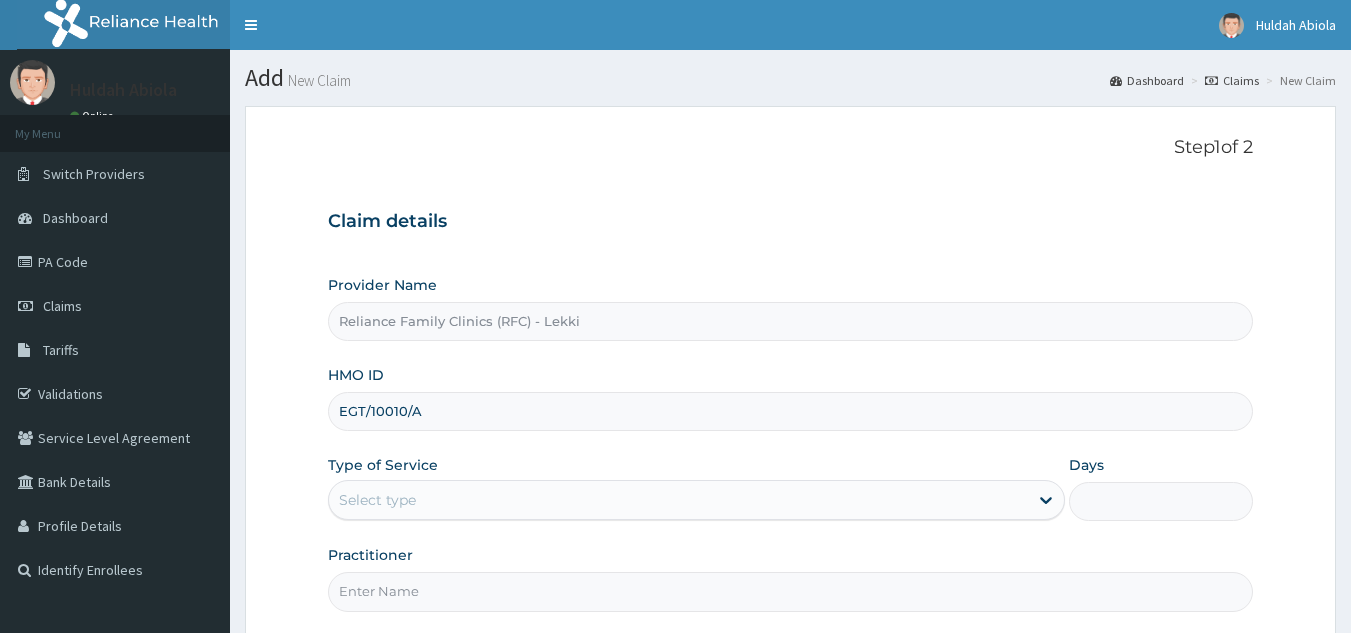 scroll, scrollTop: 189, scrollLeft: 0, axis: vertical 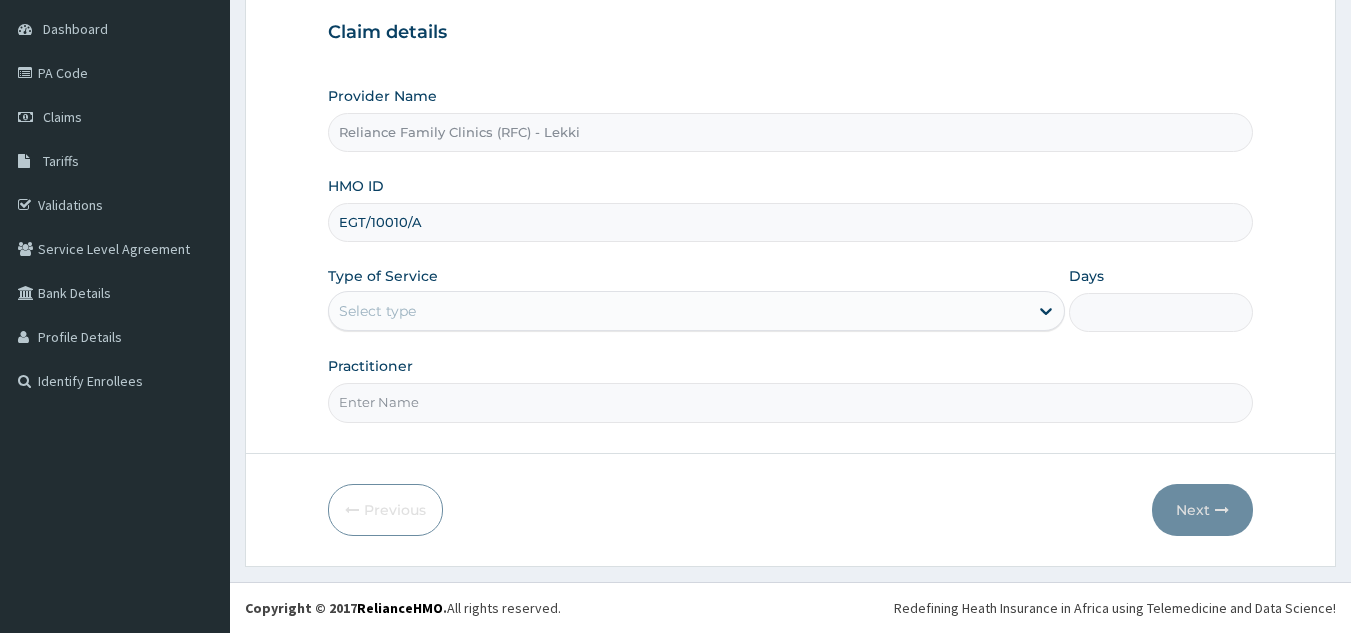 type on "EGT/10010/A" 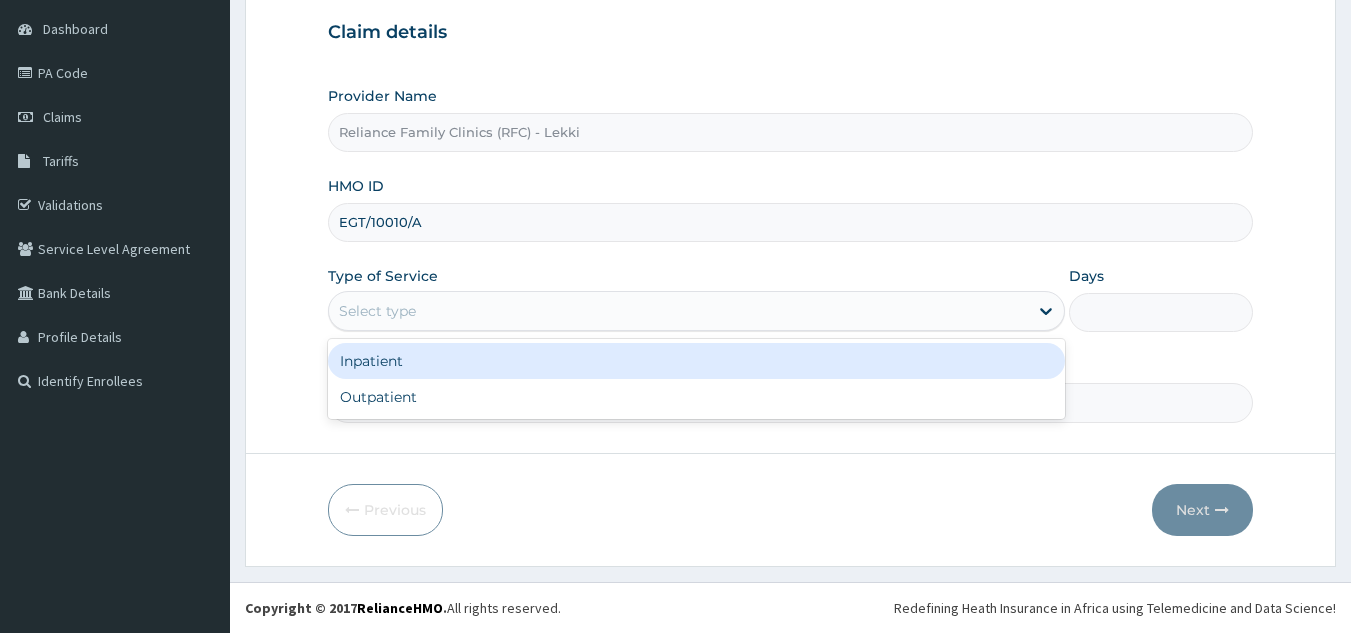 click on "Outpatient" at bounding box center [696, 397] 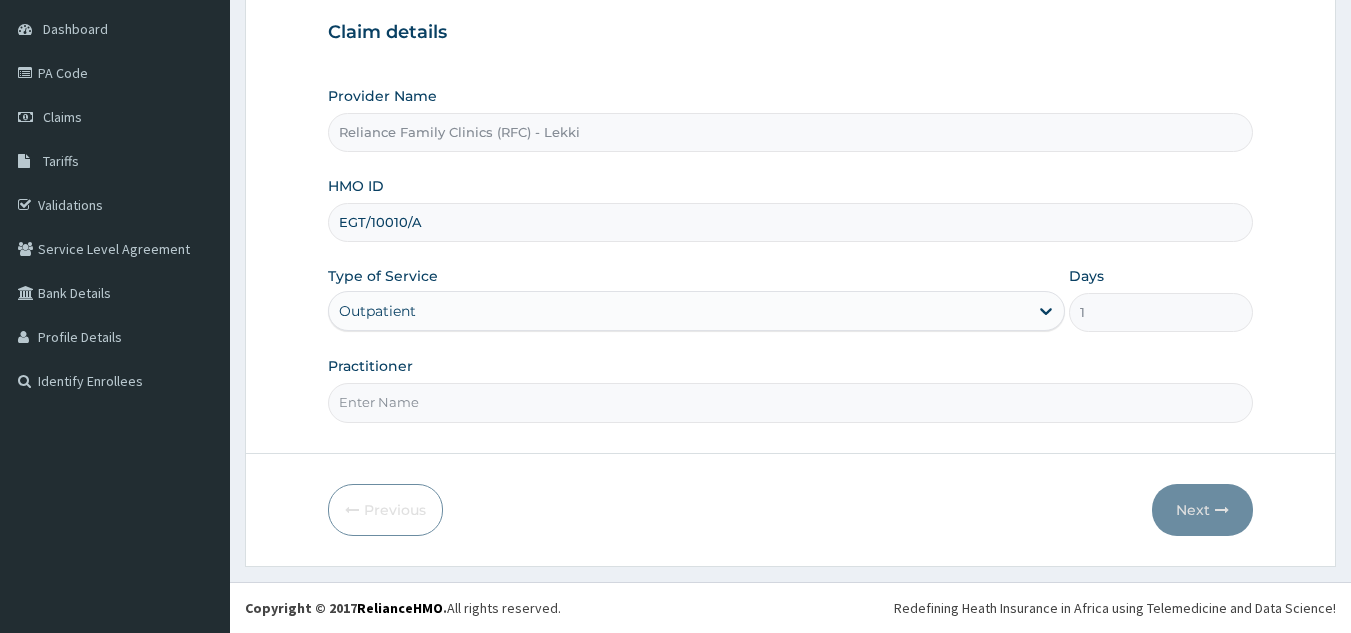 click on "Practitioner" at bounding box center [791, 402] 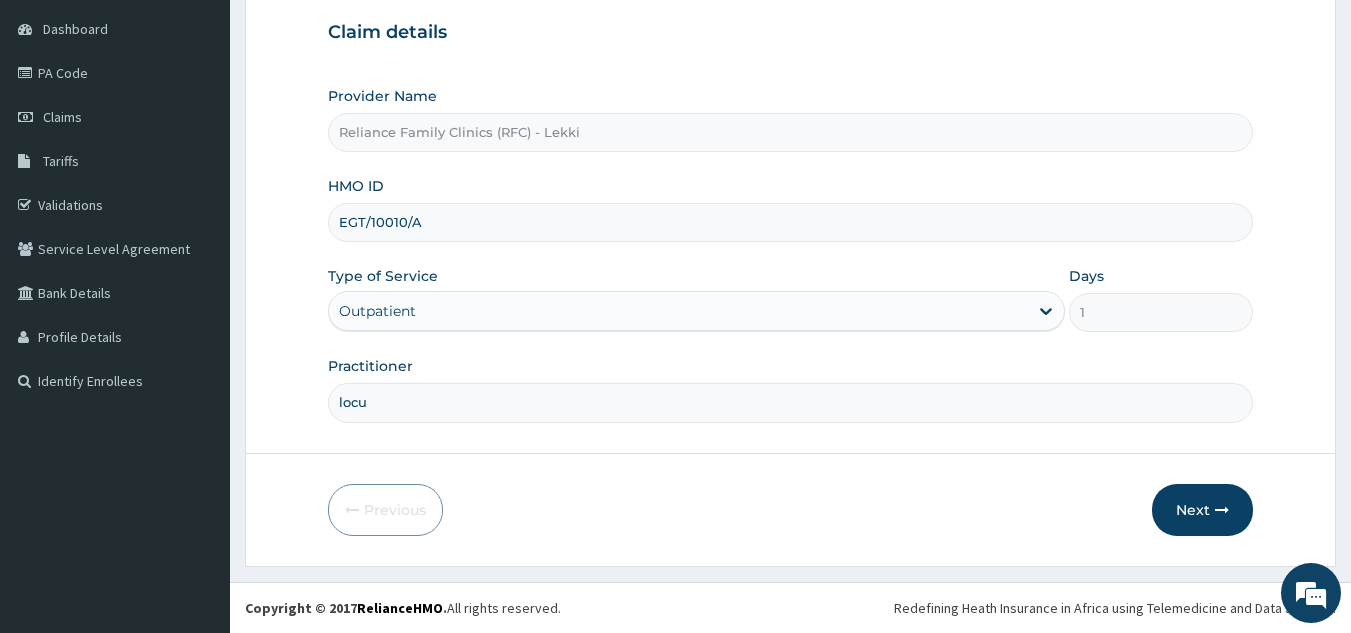 type on "locum" 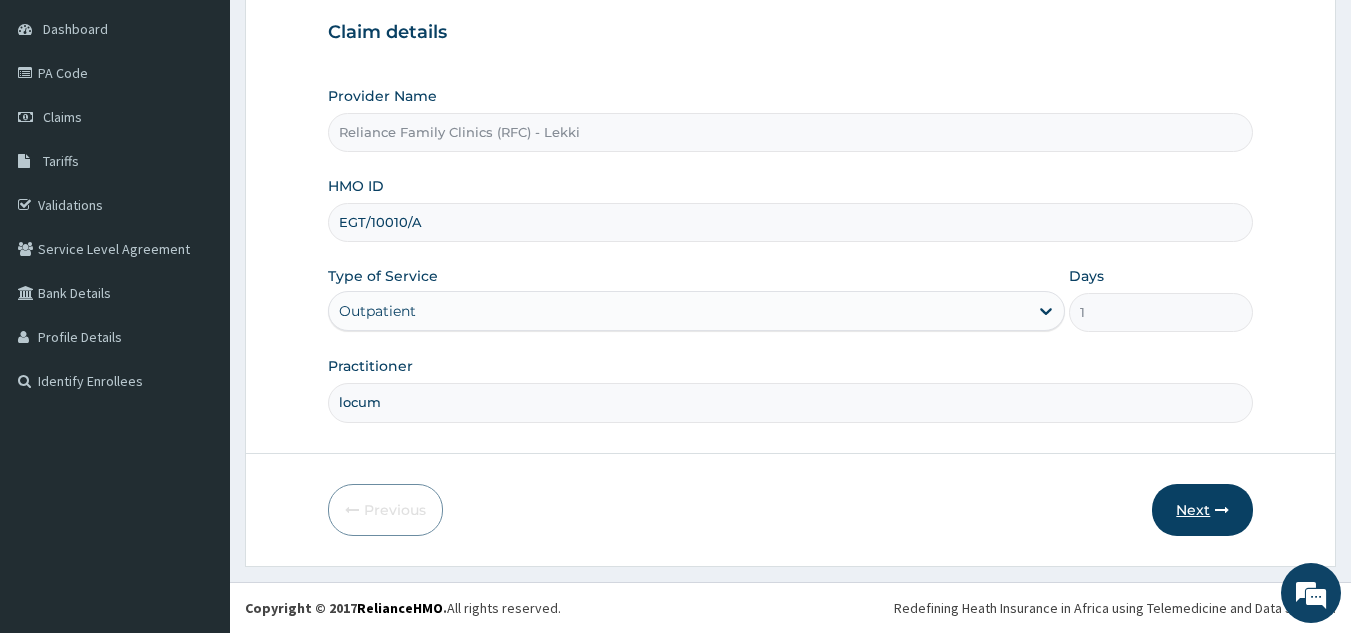 click on "Next" at bounding box center (1202, 510) 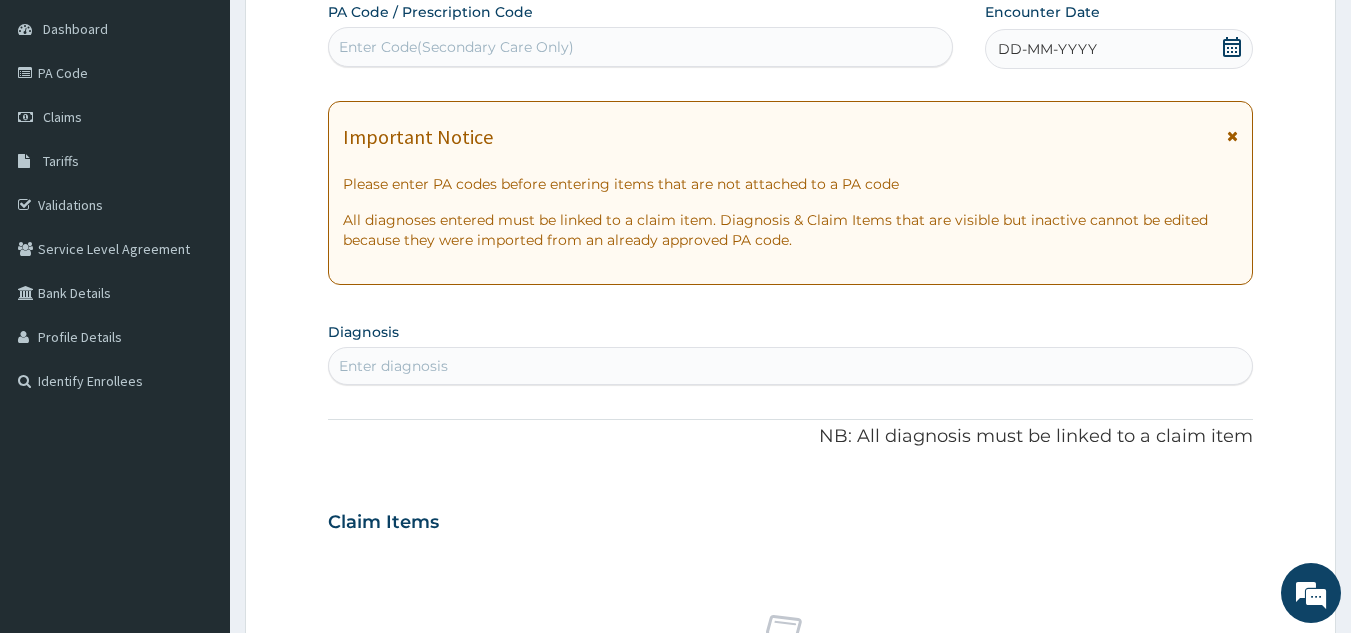 click on "DD-MM-YYYY" at bounding box center (1047, 49) 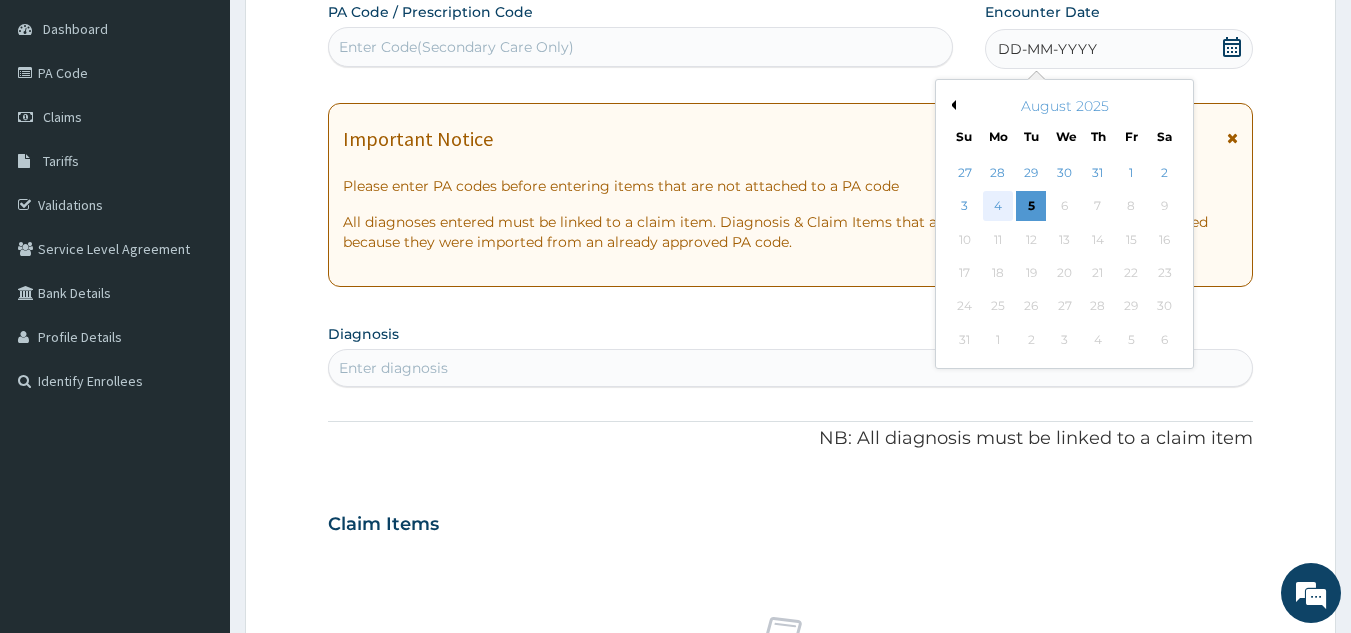 click on "4" at bounding box center [998, 207] 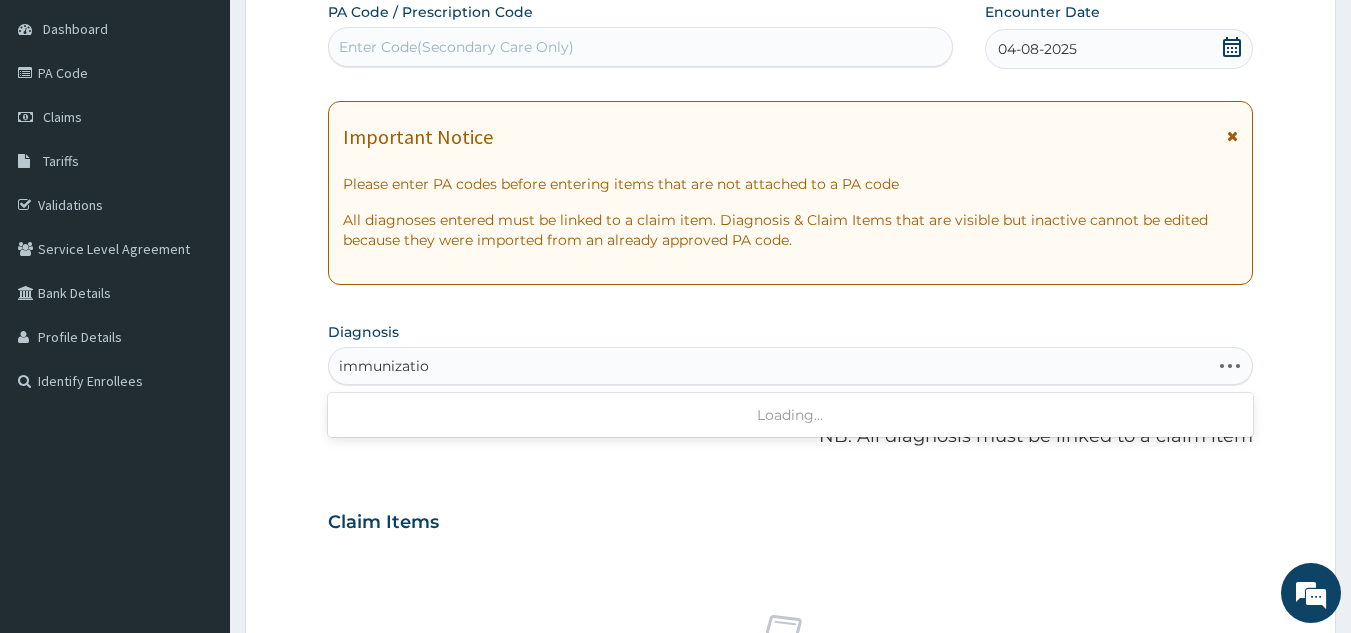 type on "immunization" 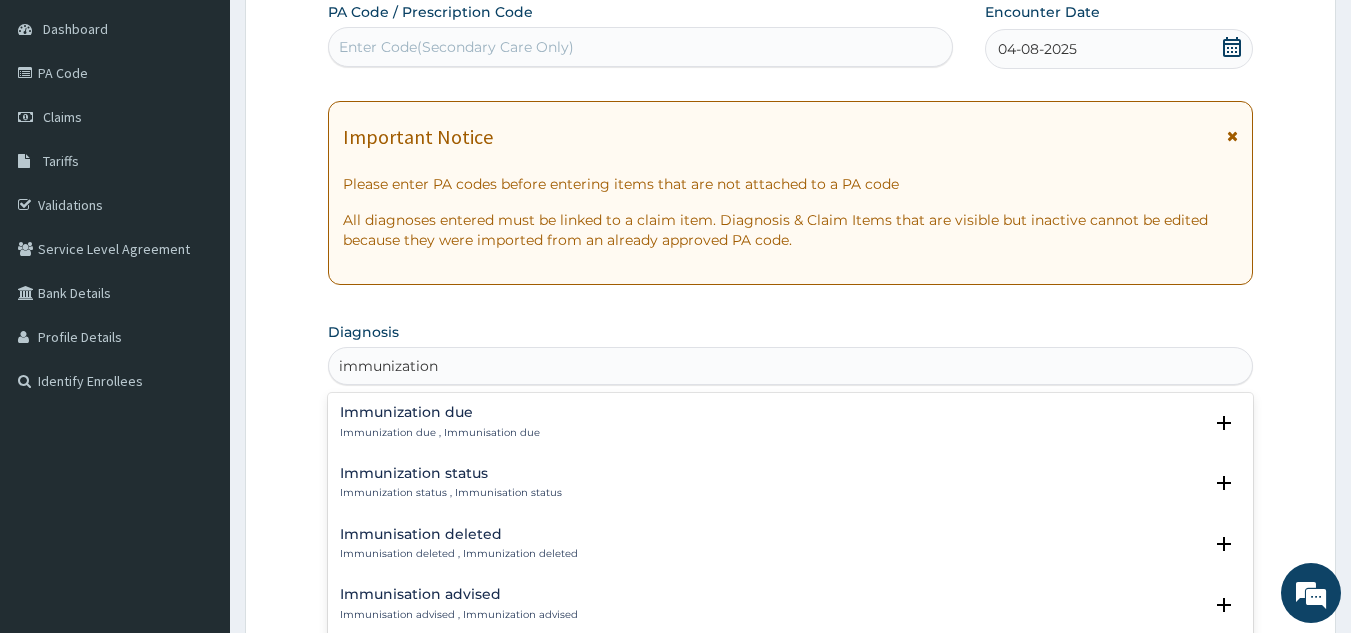 scroll, scrollTop: 0, scrollLeft: 0, axis: both 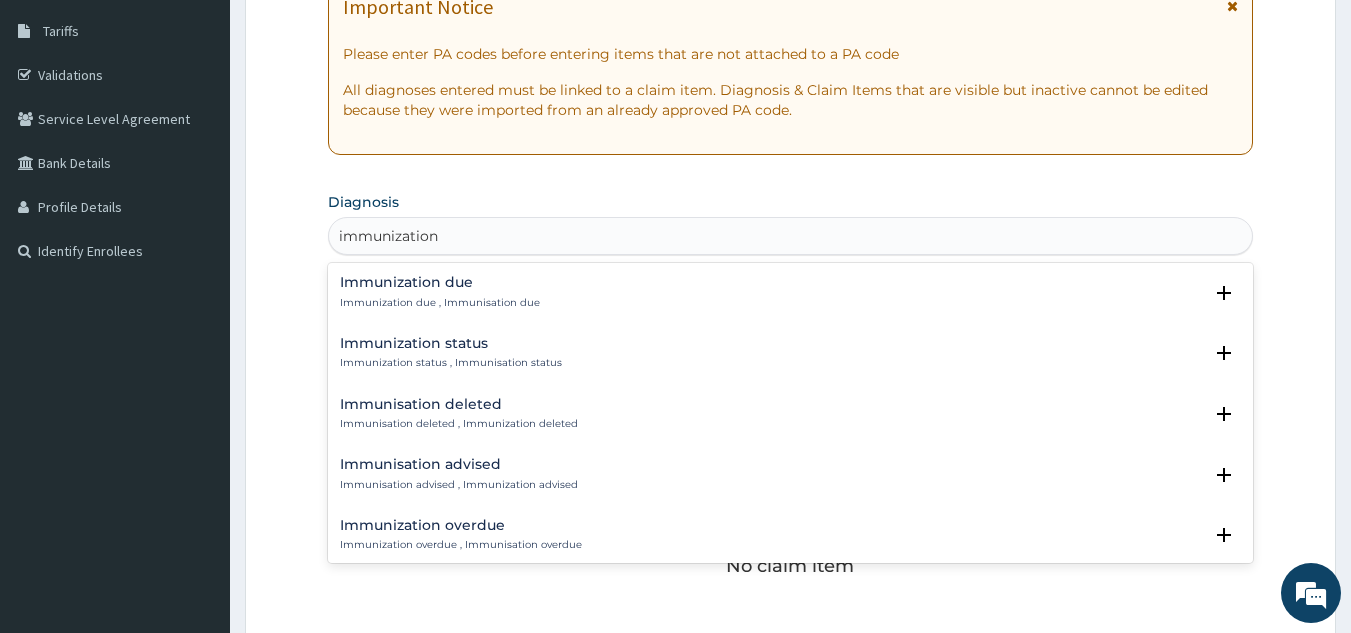 click on "Immunization due" at bounding box center [440, 282] 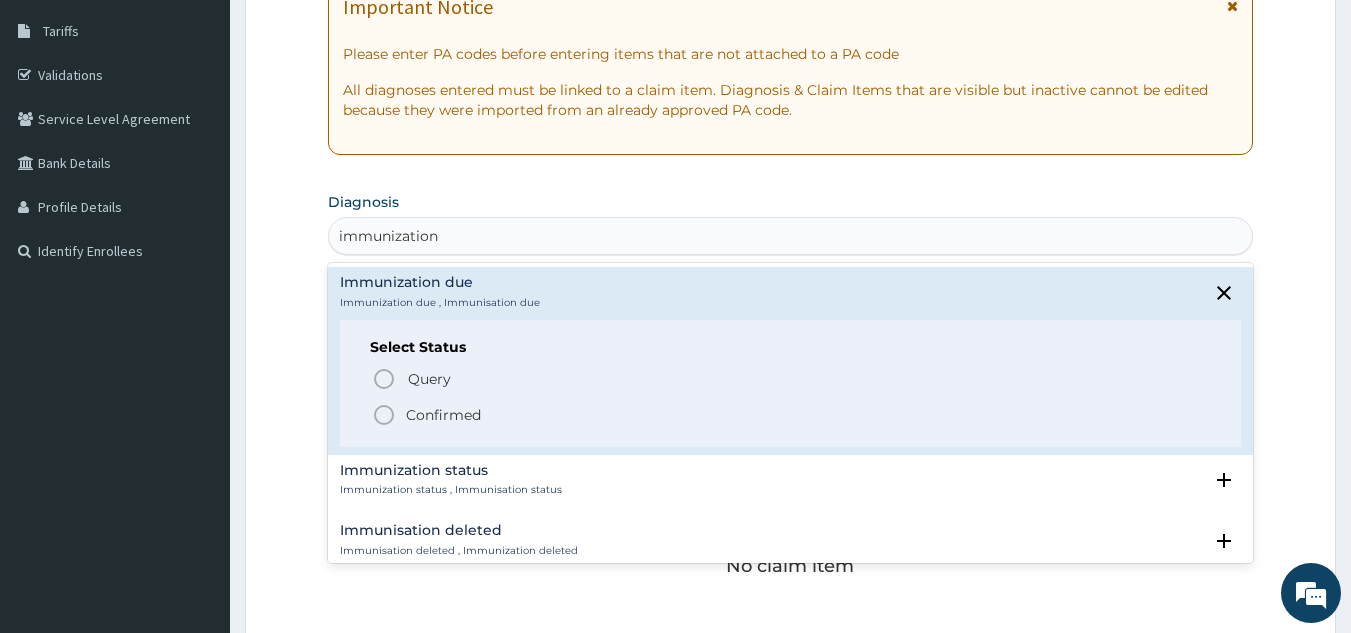 click on "Confirmed" at bounding box center (443, 415) 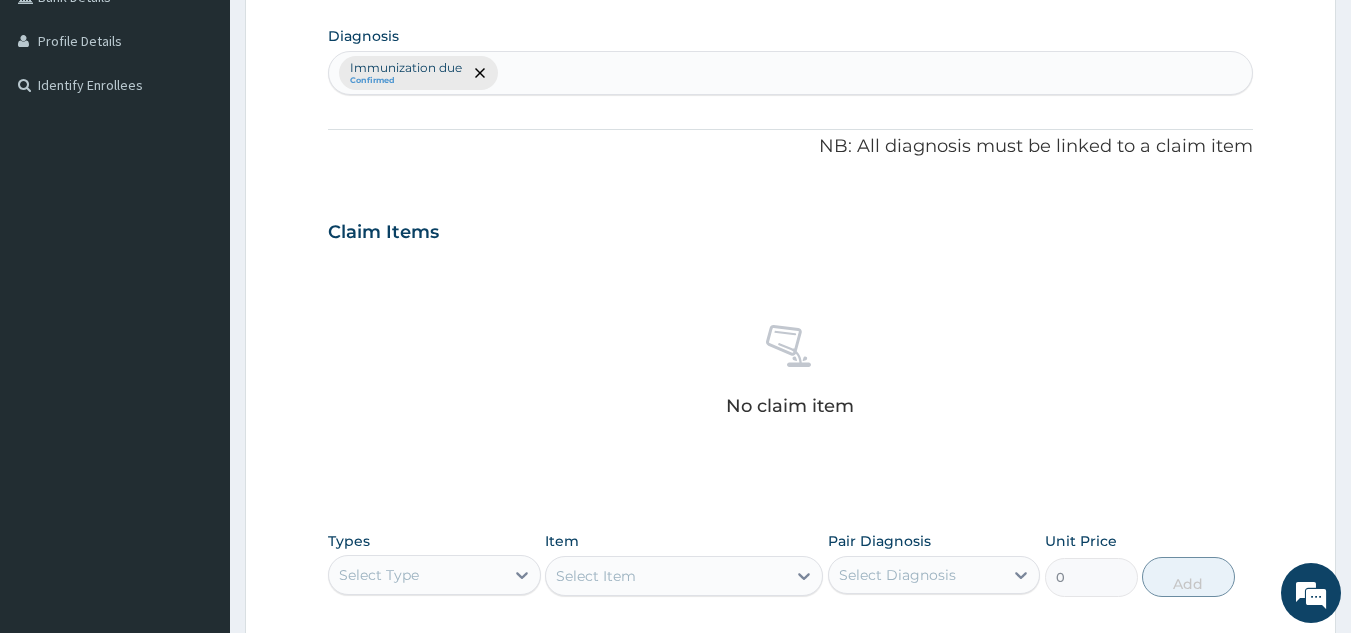 scroll, scrollTop: 809, scrollLeft: 0, axis: vertical 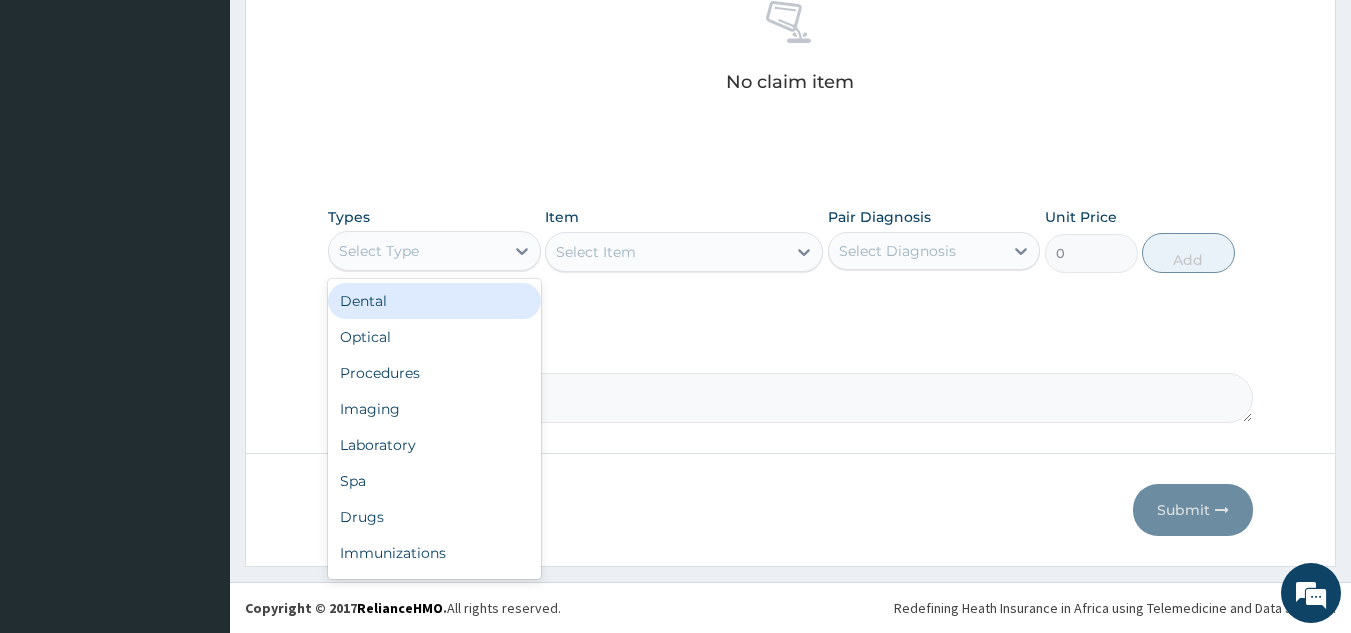 click on "Procedures" at bounding box center [434, 373] 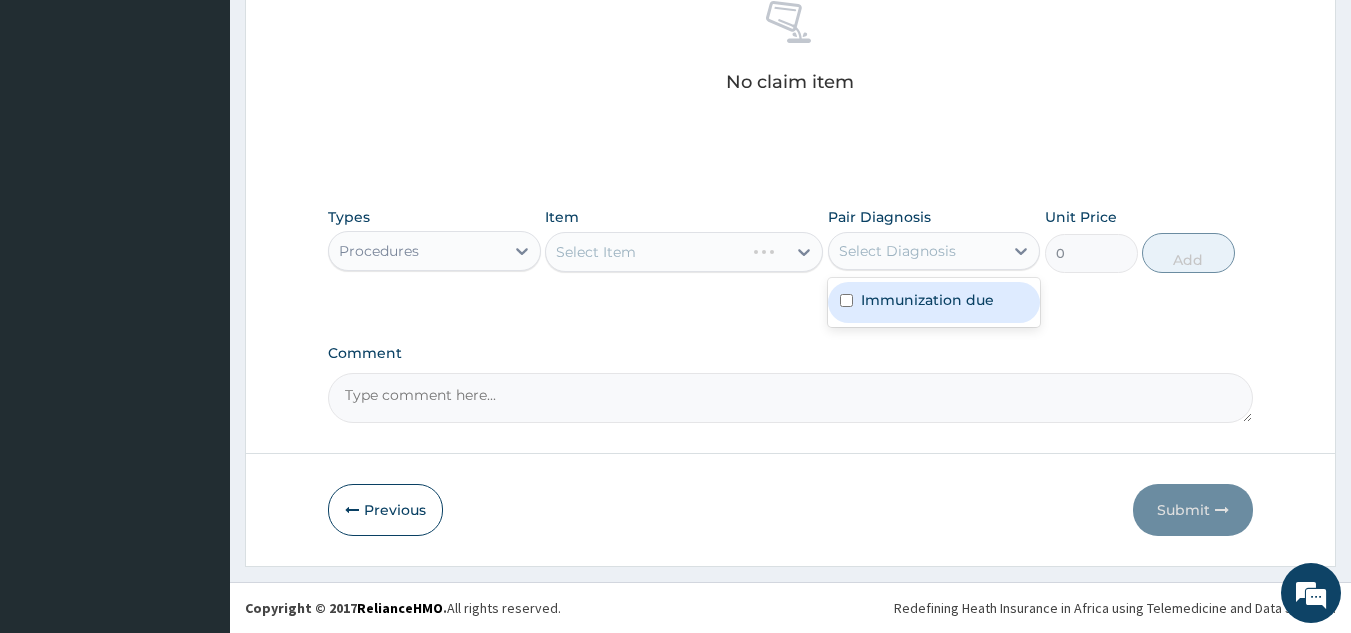 click on "Immunization due" at bounding box center [927, 300] 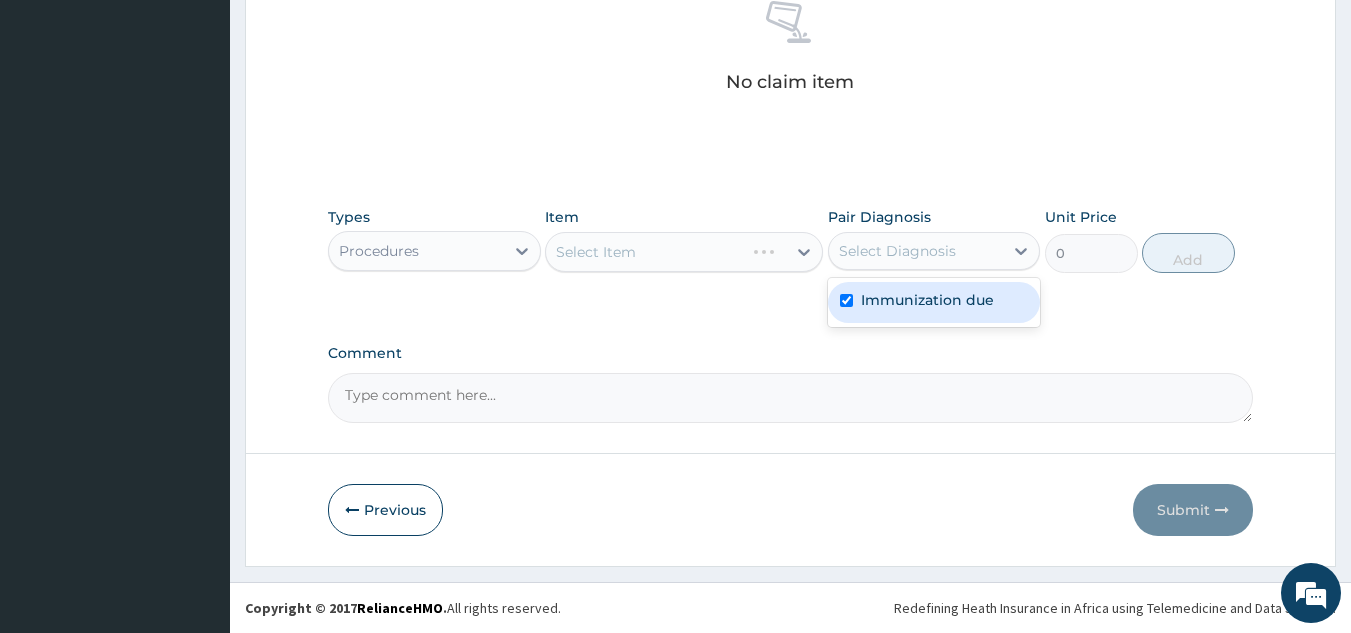 checkbox on "true" 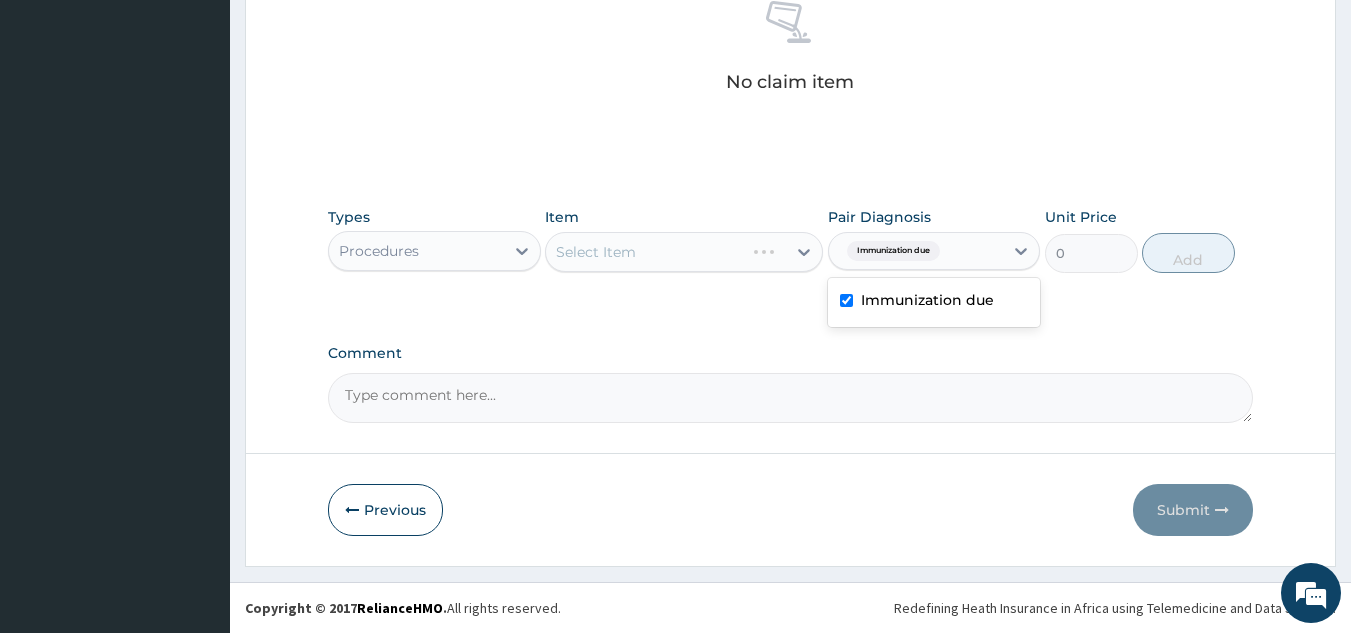 click on "Select Item" at bounding box center (684, 252) 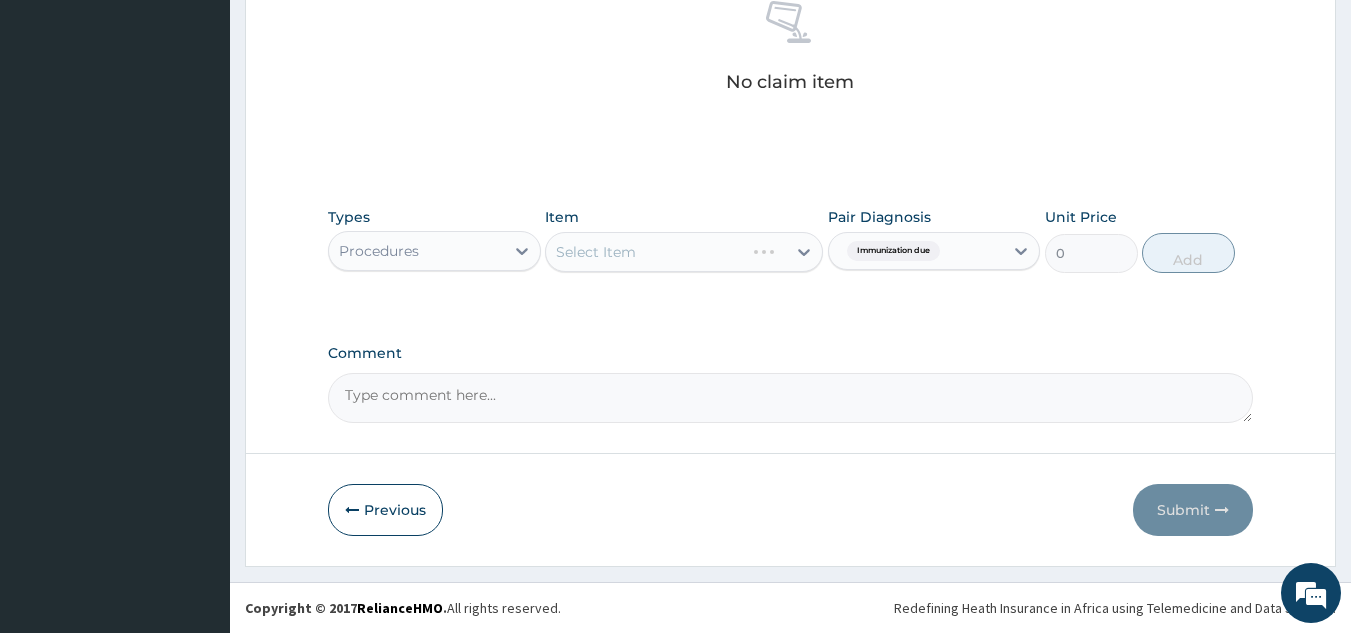 click on "Select Item" at bounding box center [684, 252] 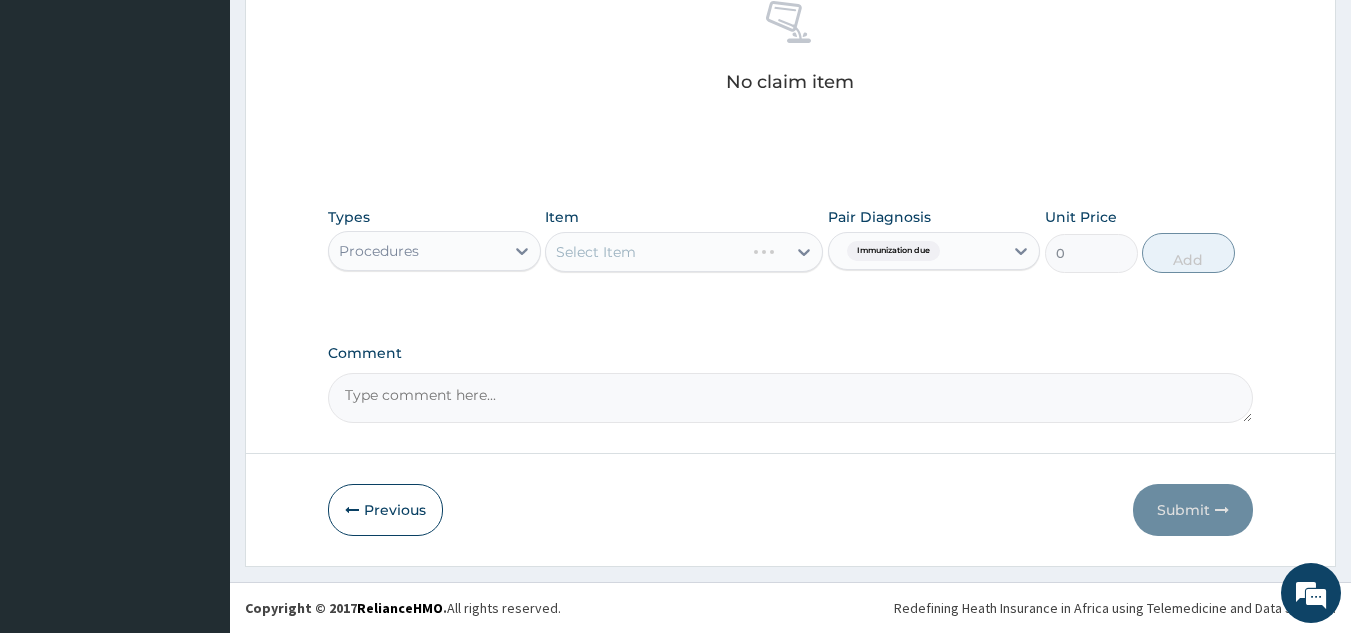 click on "Select Item" at bounding box center (684, 252) 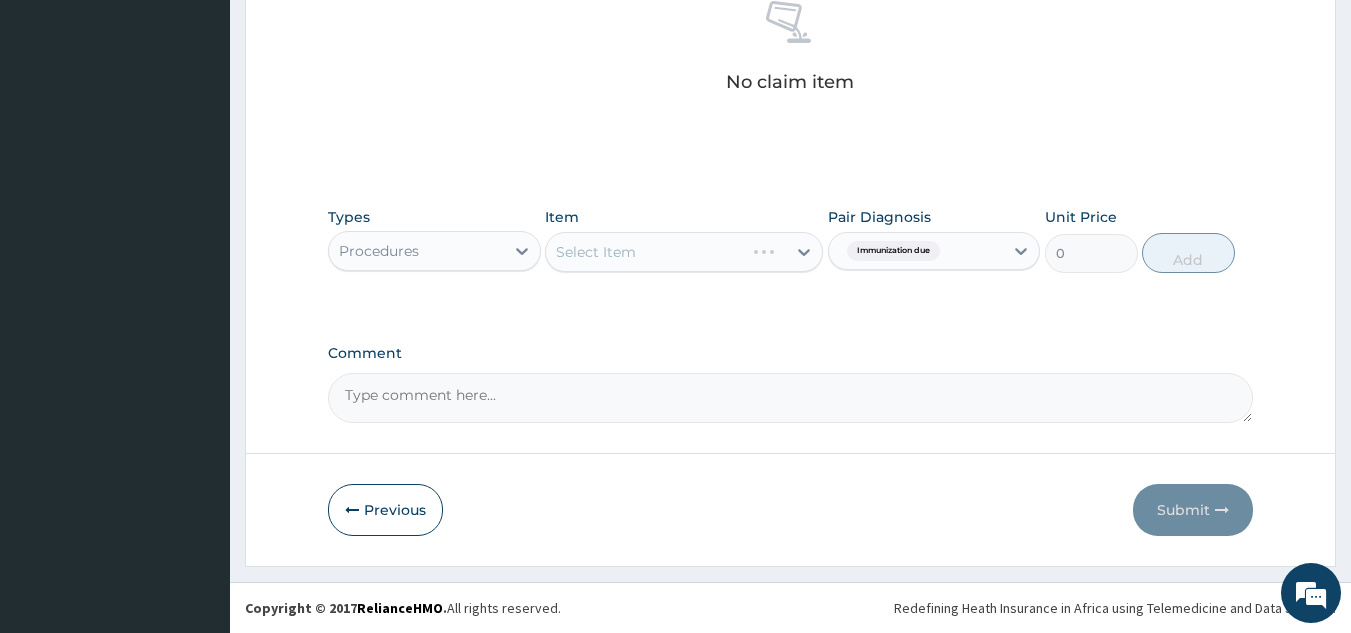 click on "Select Item" at bounding box center (684, 252) 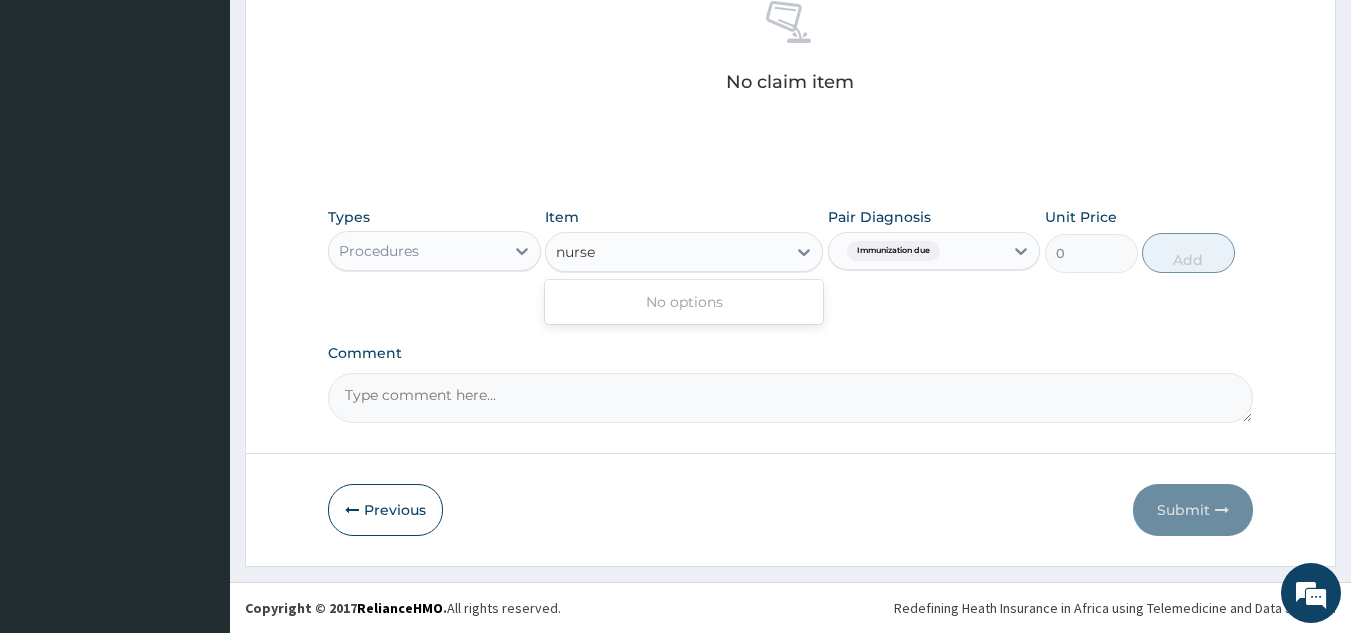 type on "nurs" 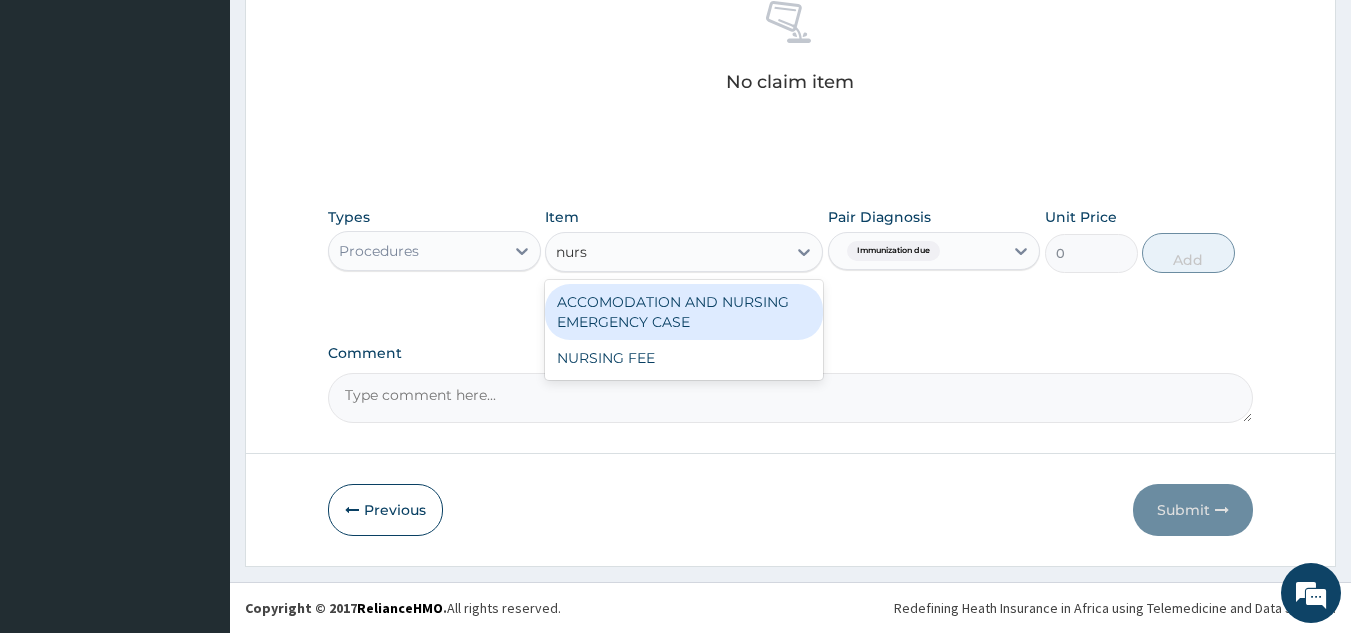 click on "NURSING  FEE" at bounding box center [684, 358] 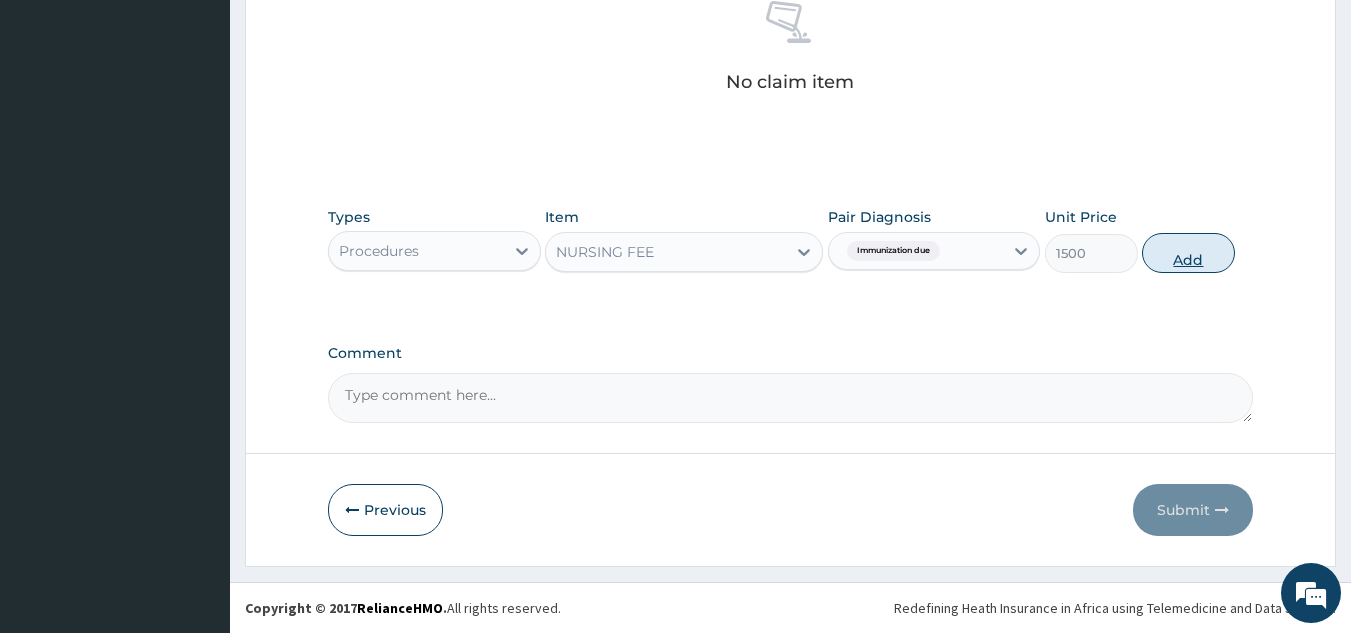 click on "Add" at bounding box center (1188, 253) 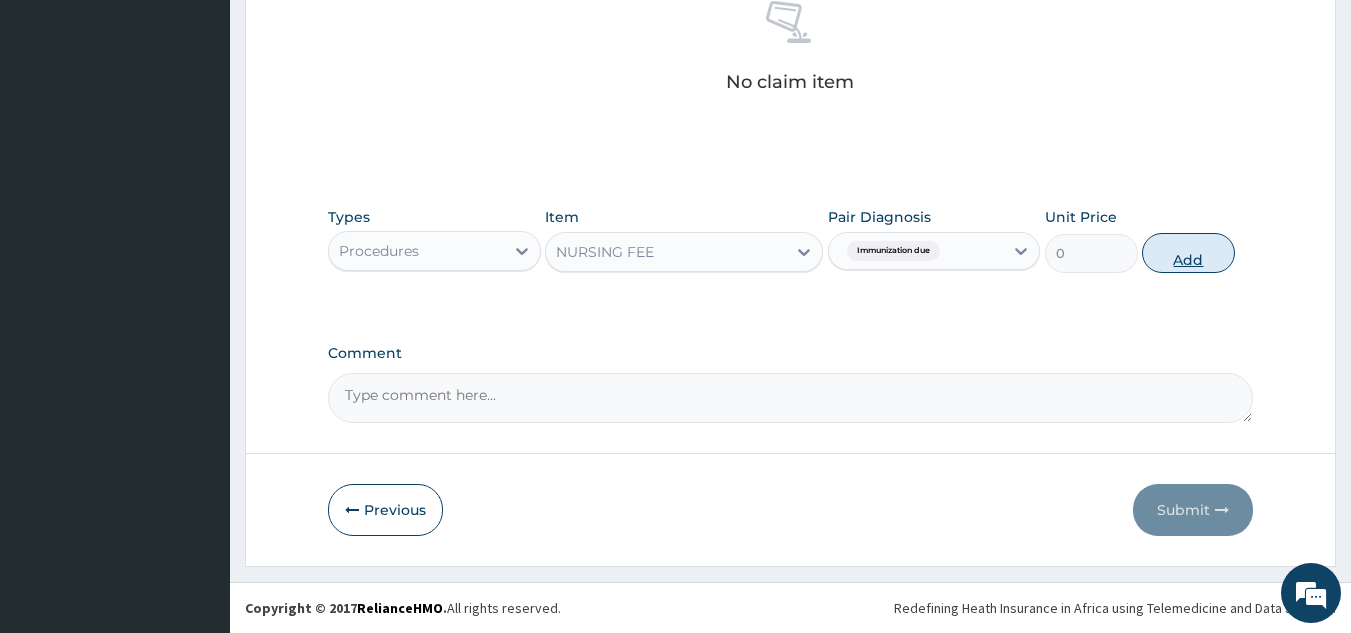 scroll, scrollTop: 729, scrollLeft: 0, axis: vertical 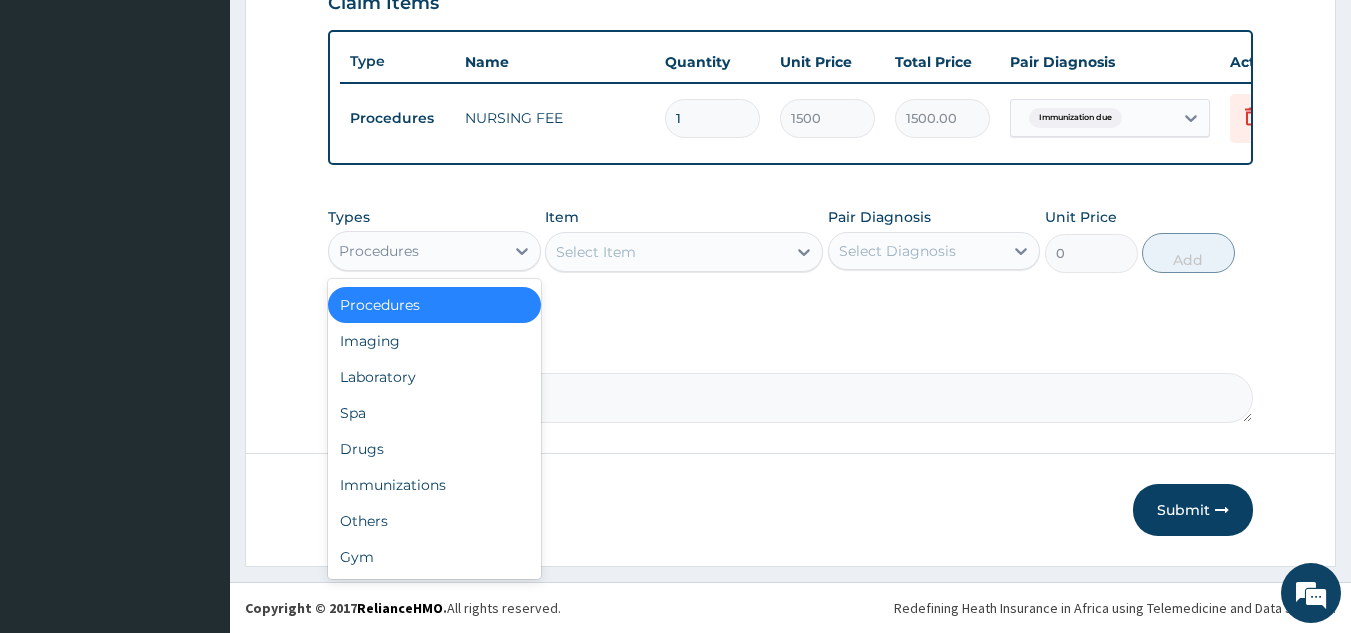 click on "Immunizations" at bounding box center [434, 485] 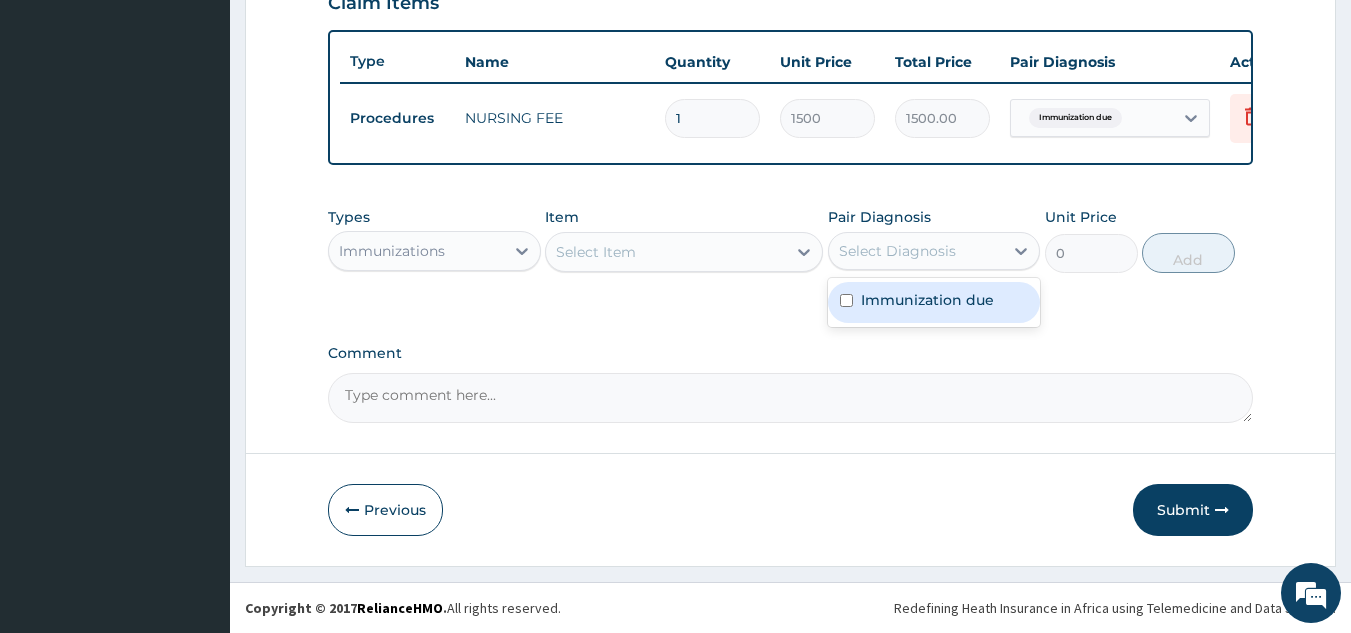 click on "Immunization due" at bounding box center (927, 300) 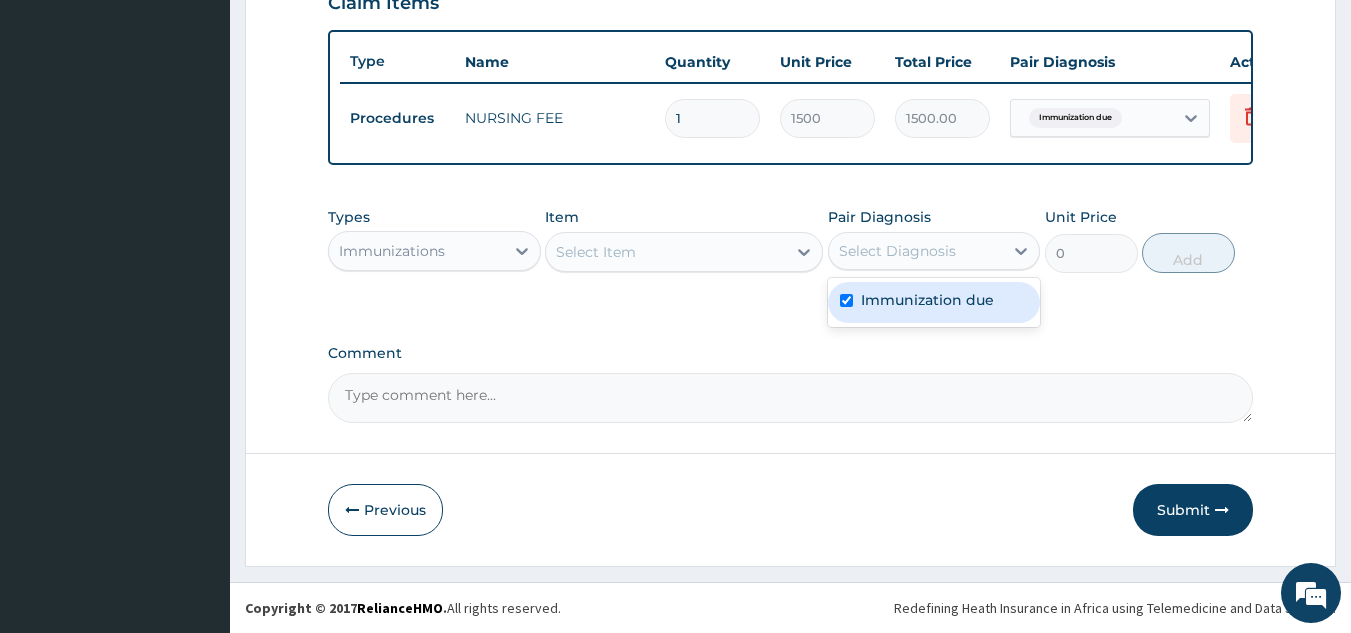 checkbox on "true" 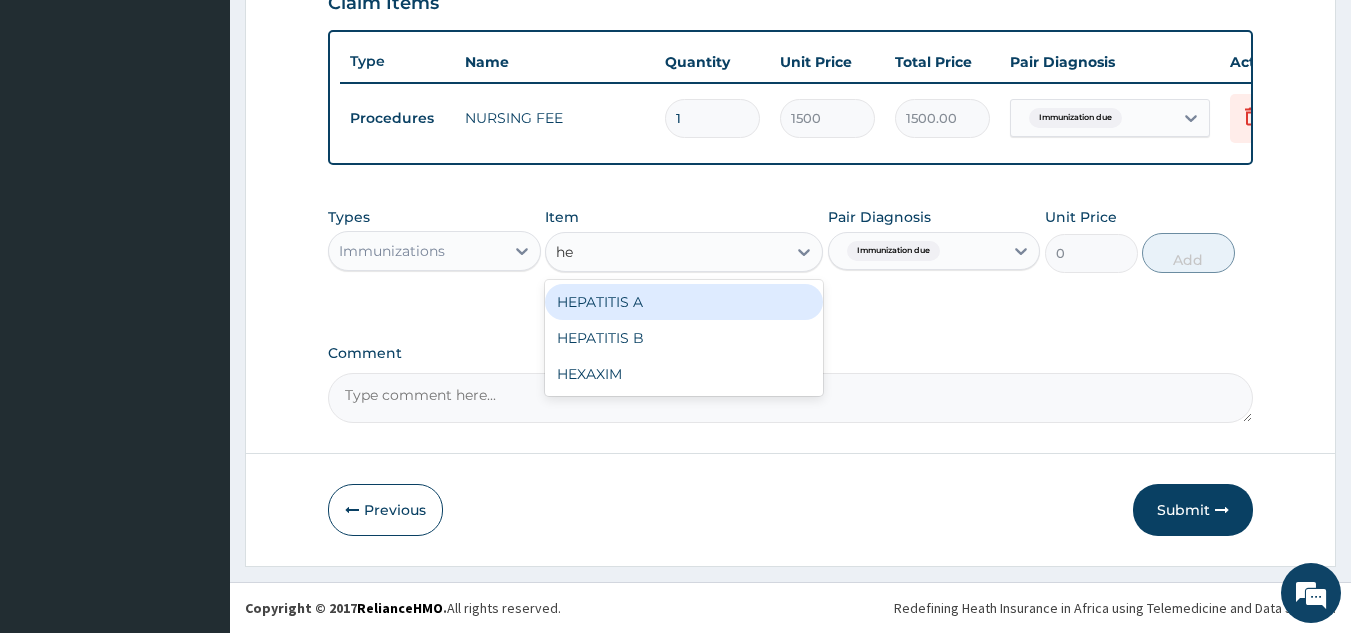 type on "hep" 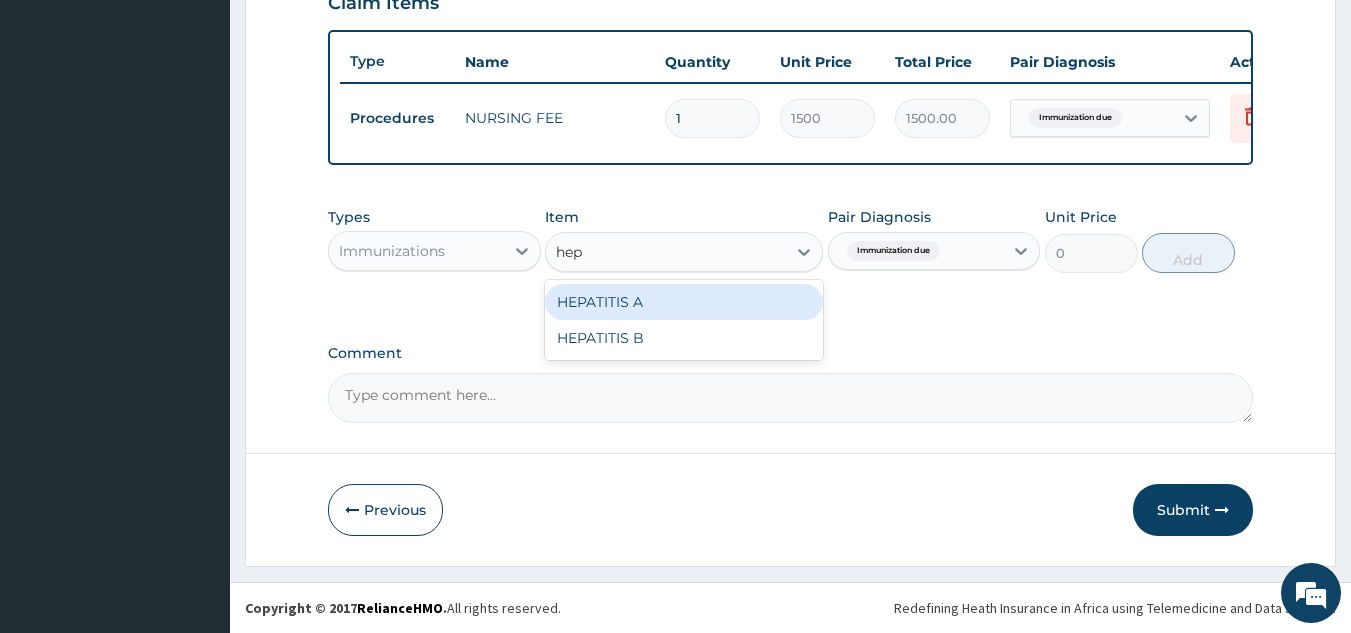 click on "HEPATITIS B" at bounding box center [684, 338] 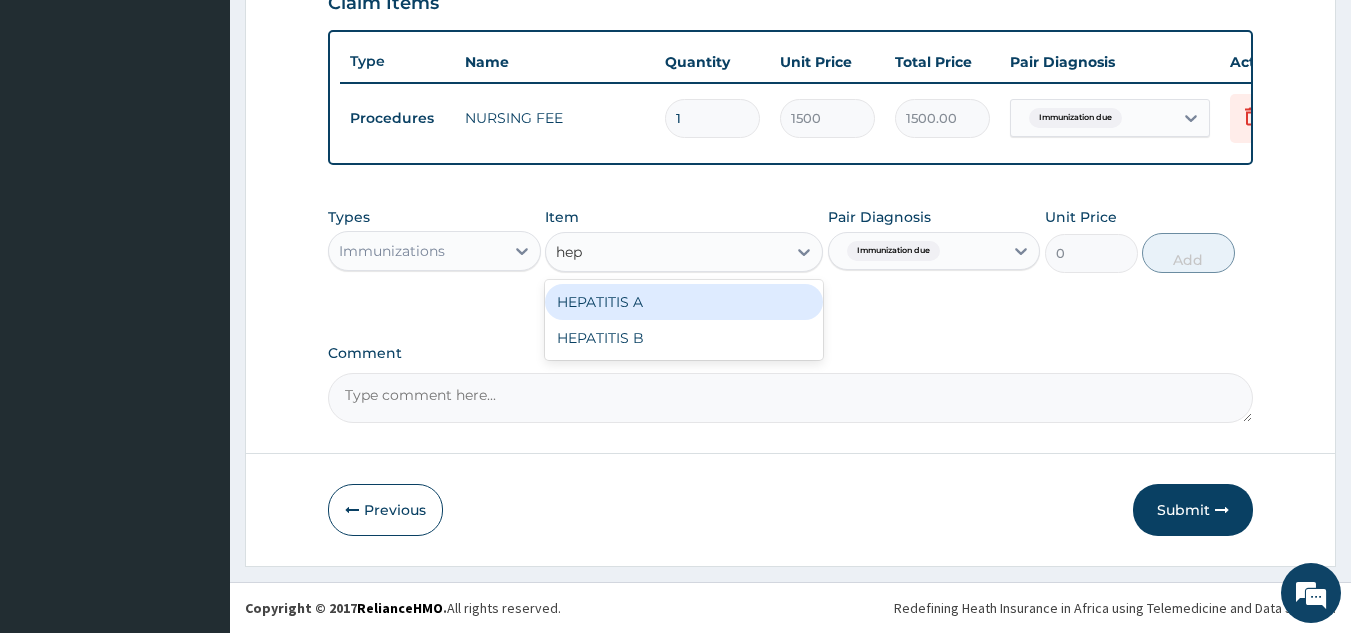 type 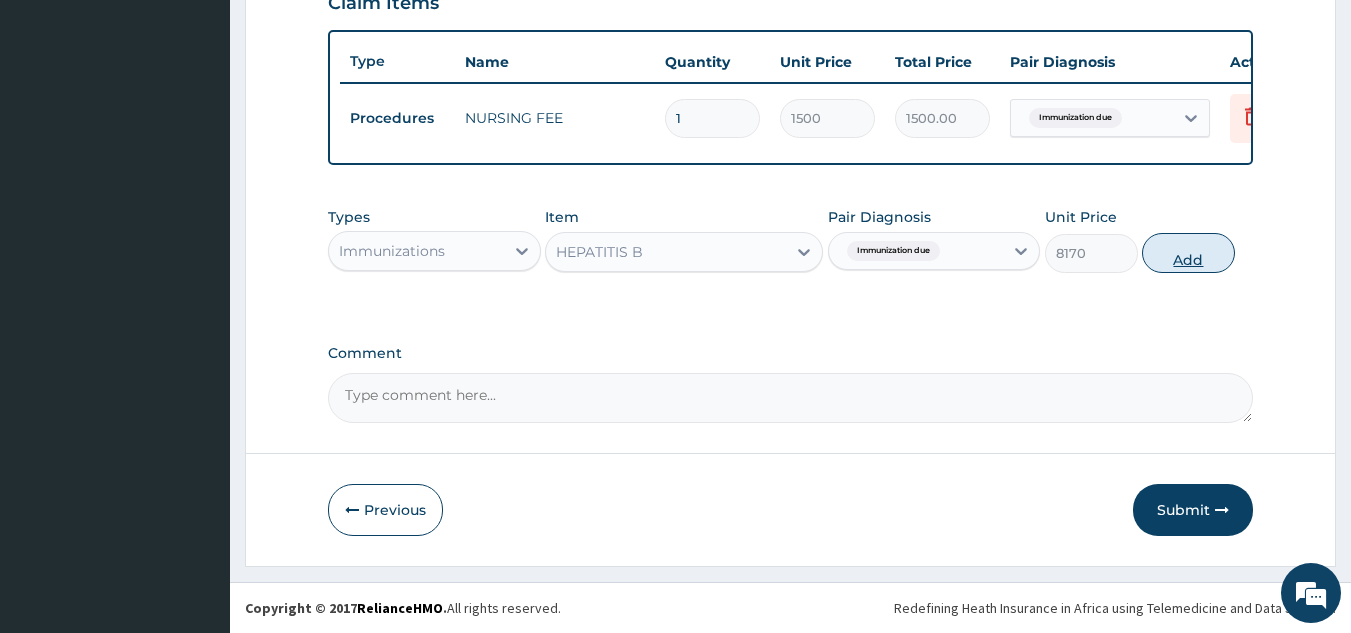 click on "Add" at bounding box center [1188, 253] 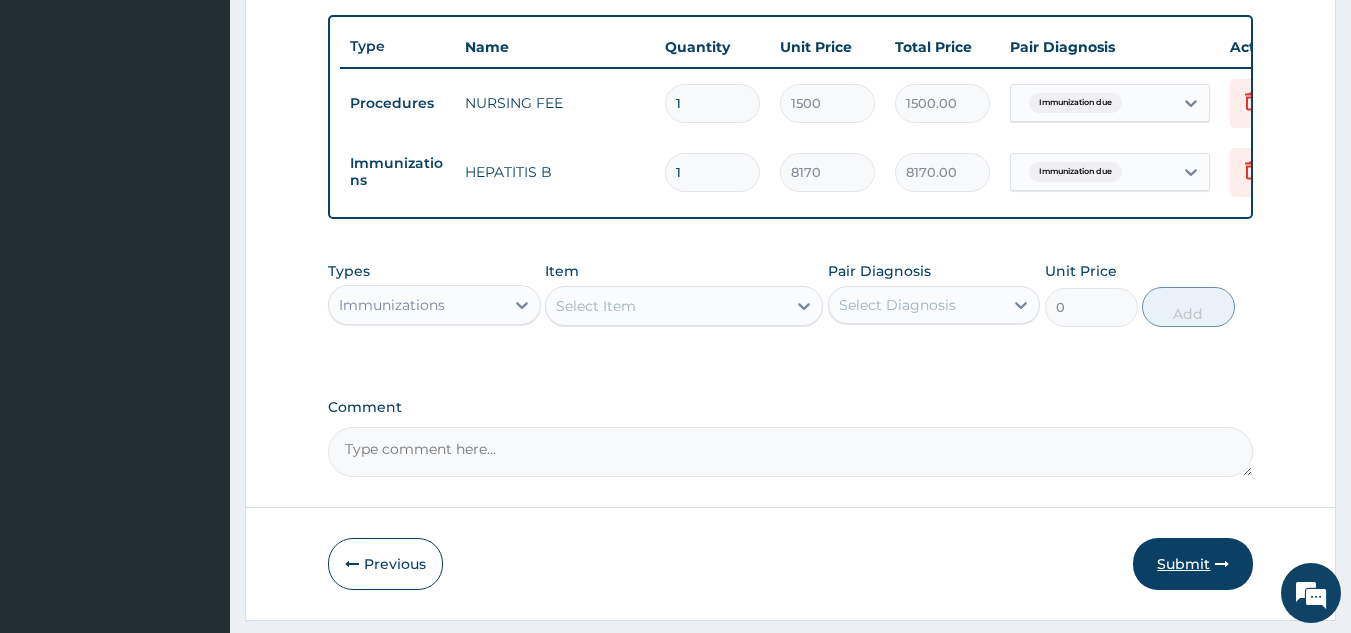 click on "Submit" at bounding box center (1193, 564) 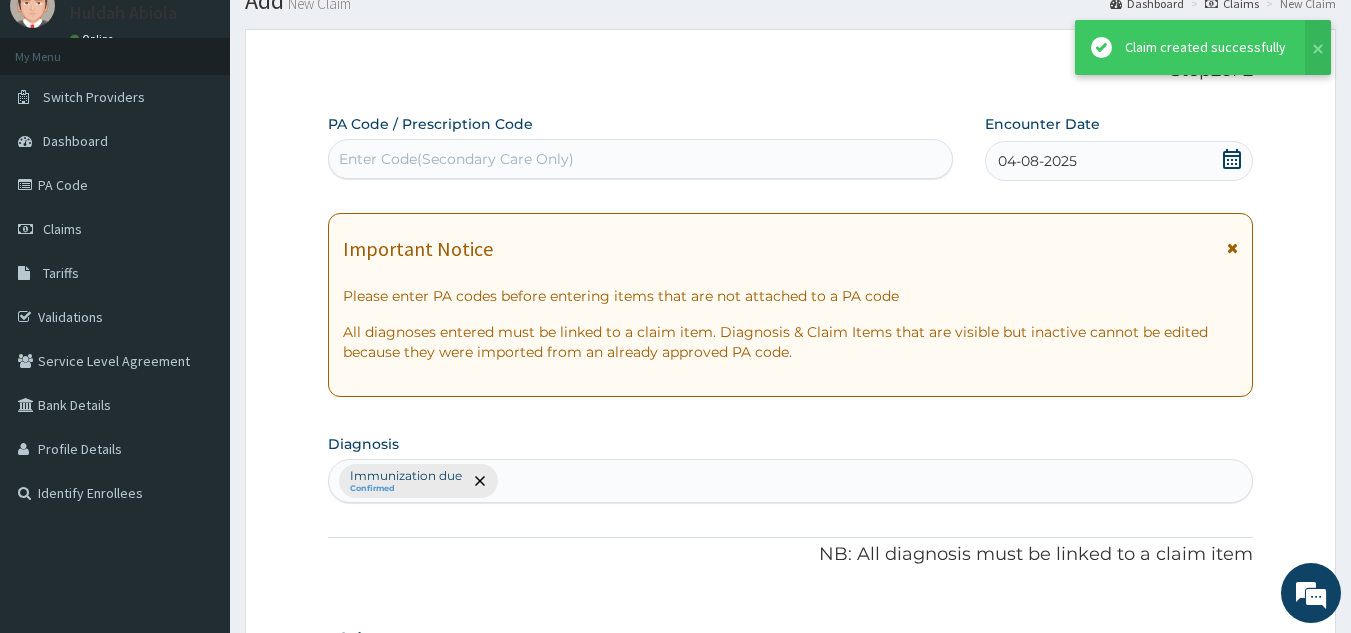 scroll, scrollTop: 729, scrollLeft: 0, axis: vertical 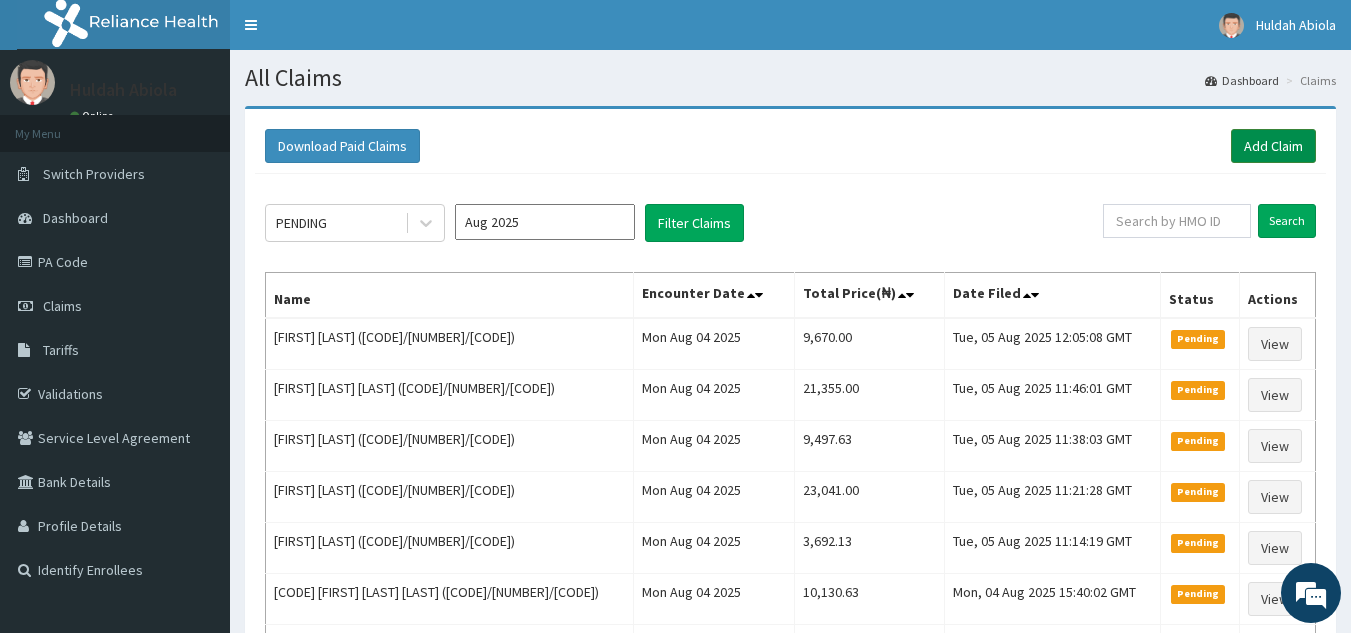 click on "Add Claim" at bounding box center (1273, 146) 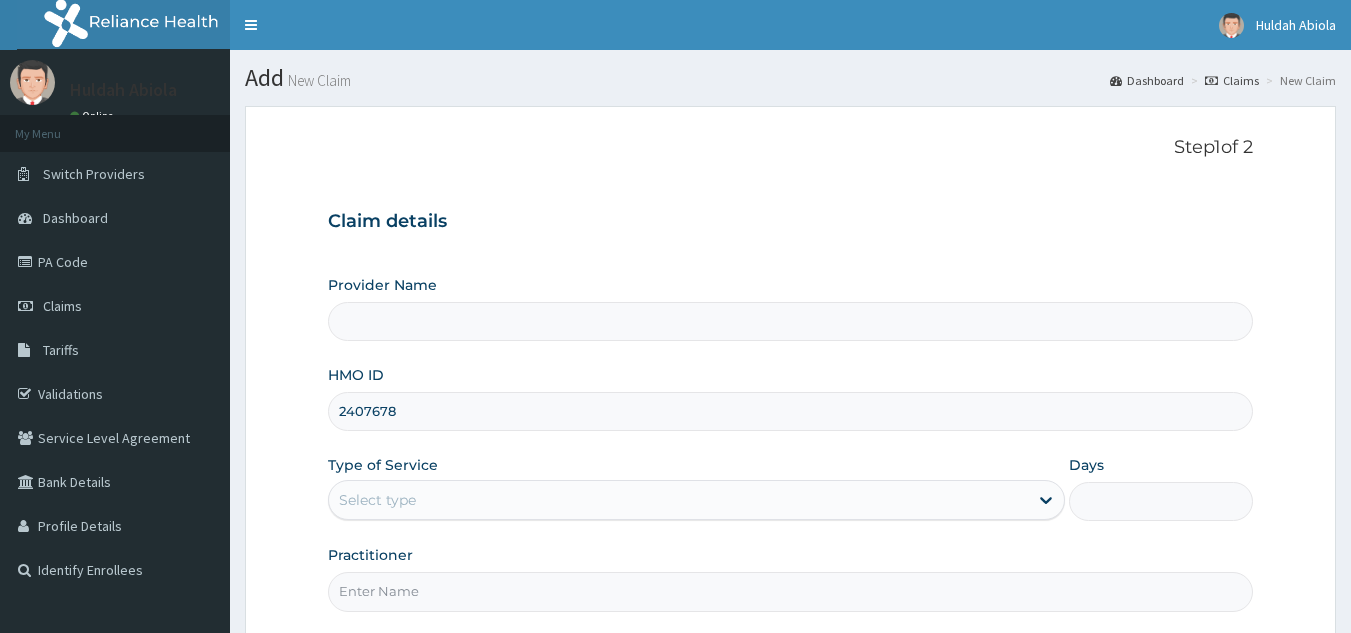 scroll, scrollTop: 0, scrollLeft: 0, axis: both 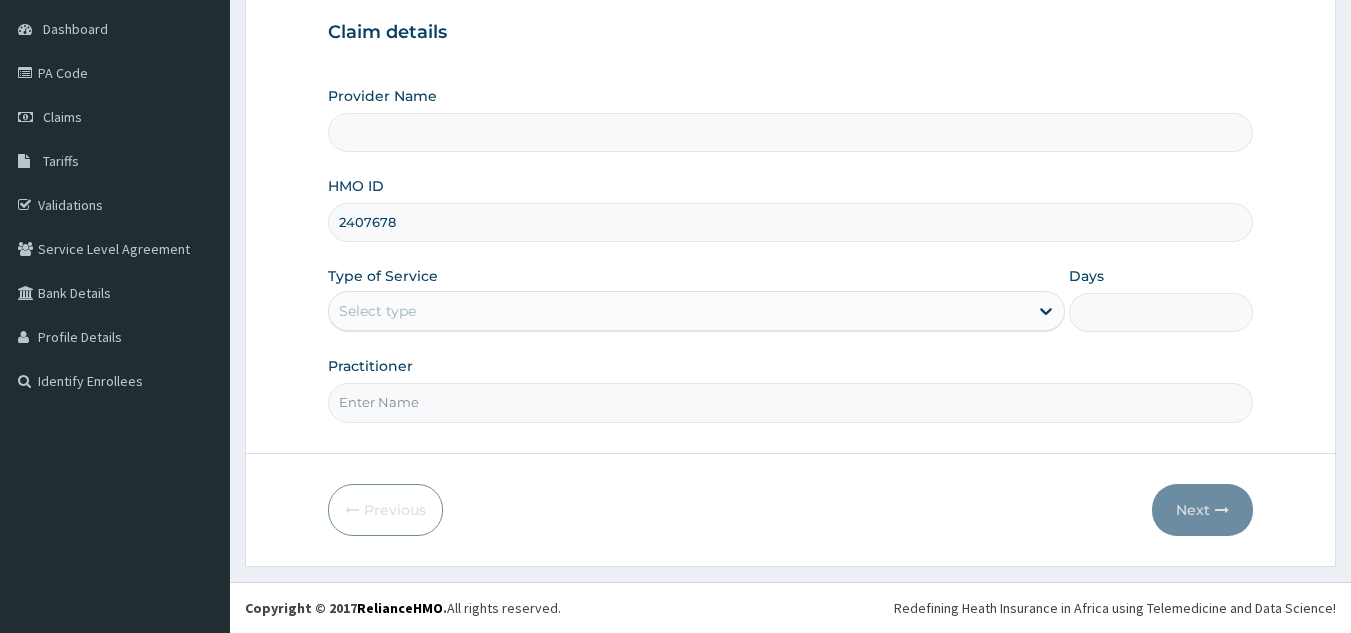 type on "Reliance Family Clinics (RFC) - Lekki" 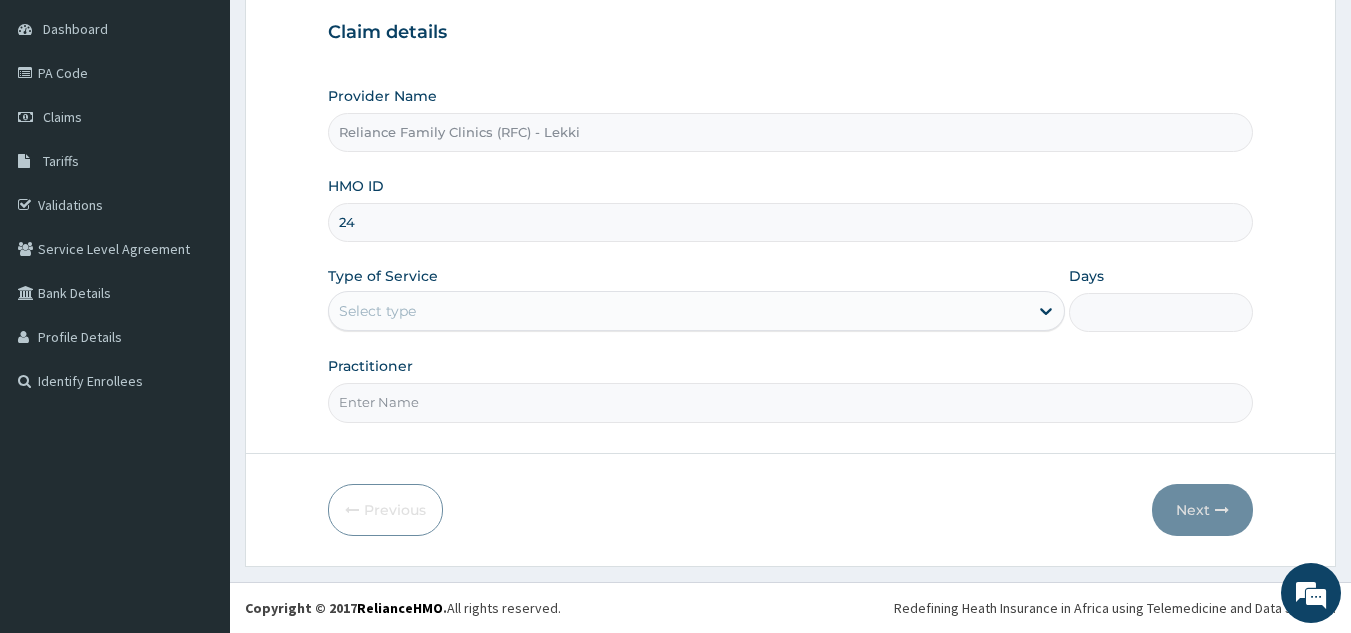 type on "2" 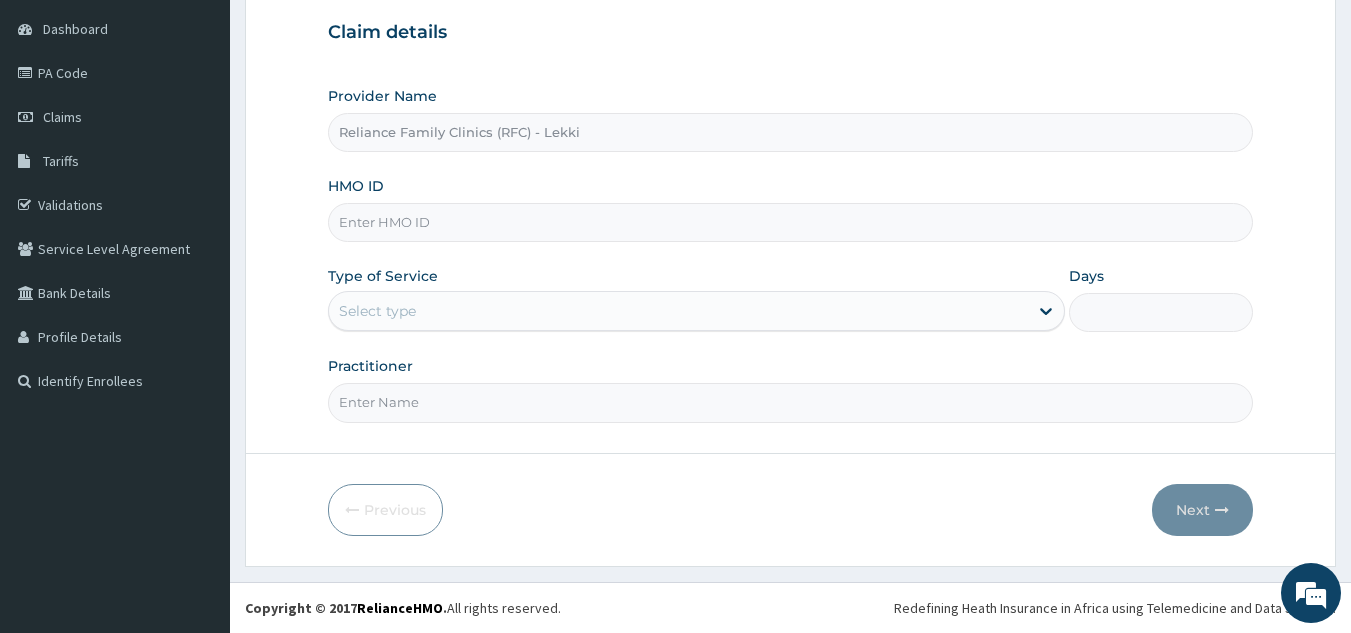 scroll, scrollTop: 0, scrollLeft: 0, axis: both 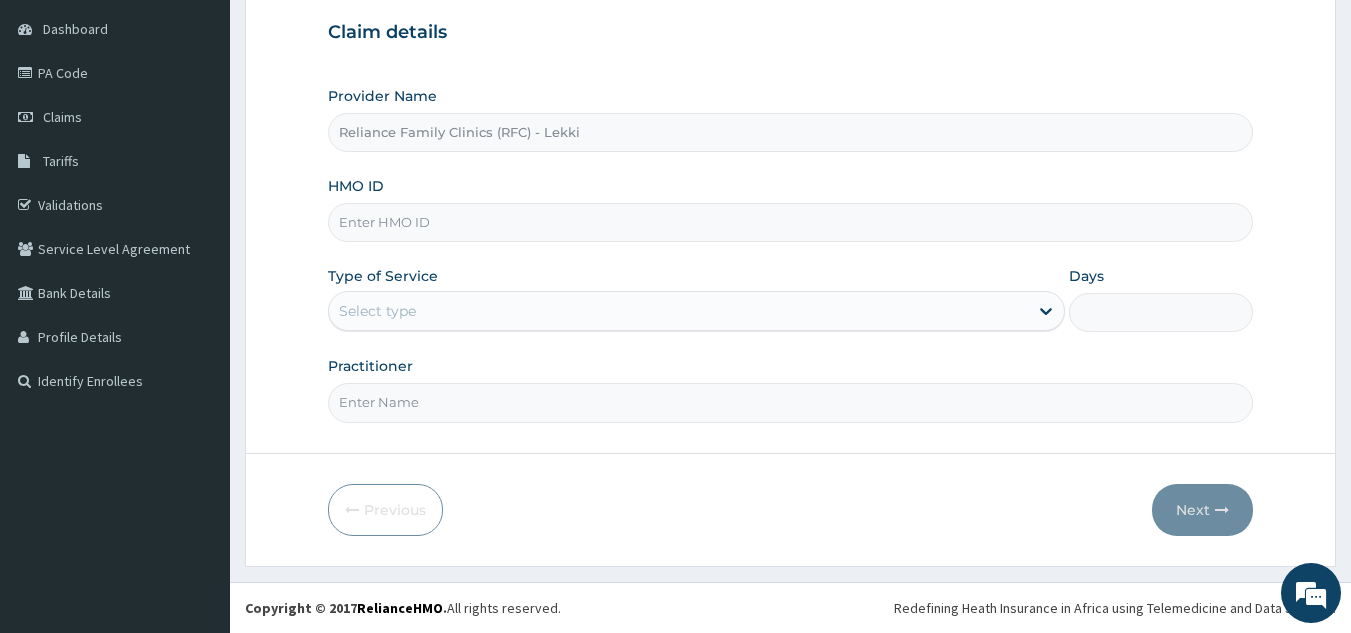 paste on "AET/10135/A" 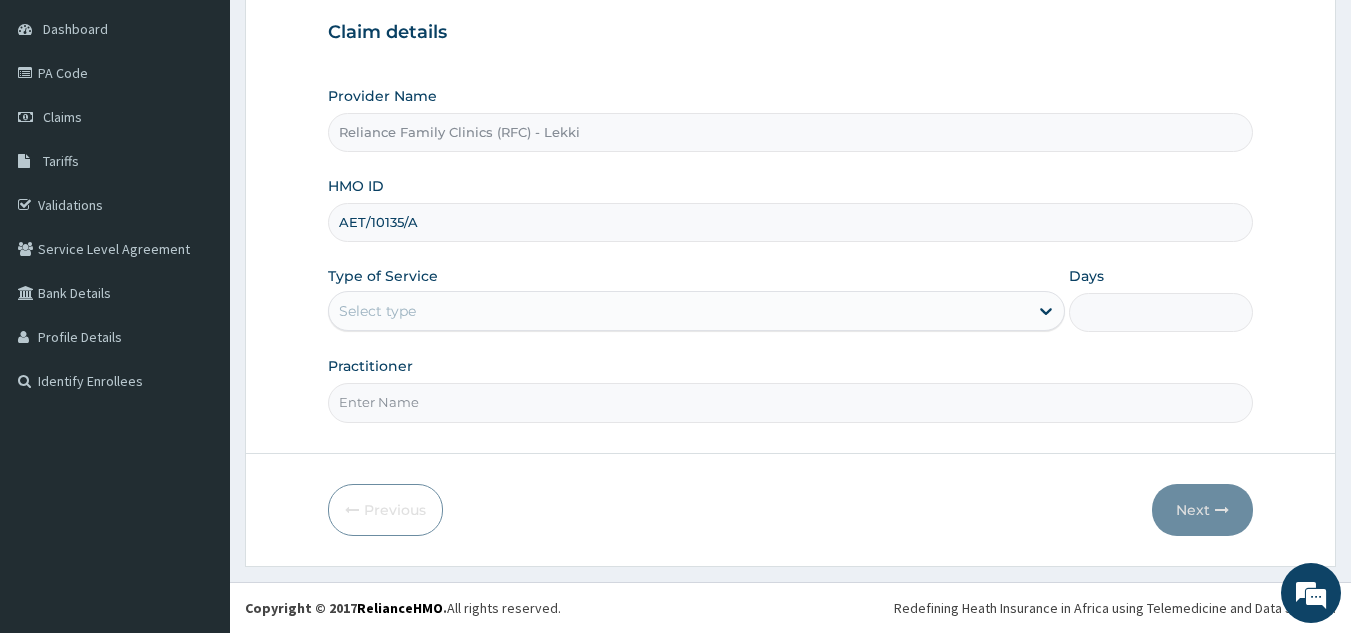 type on "AET/10135/A" 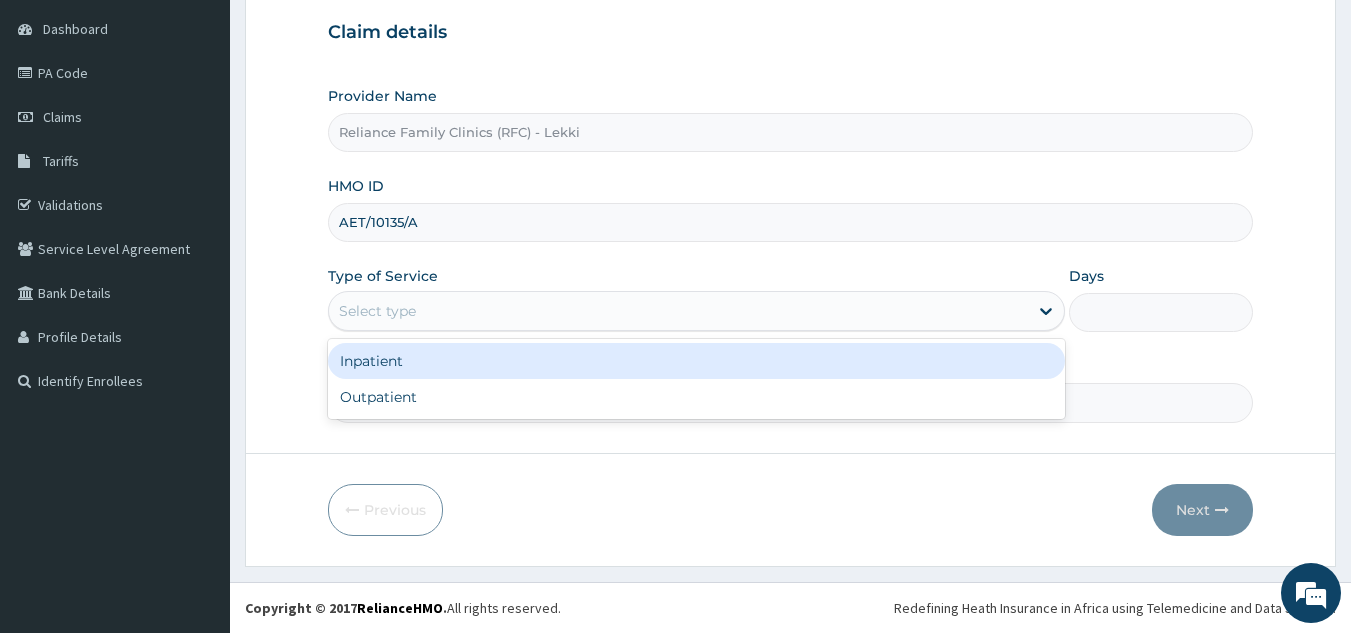 click on "Outpatient" at bounding box center (696, 397) 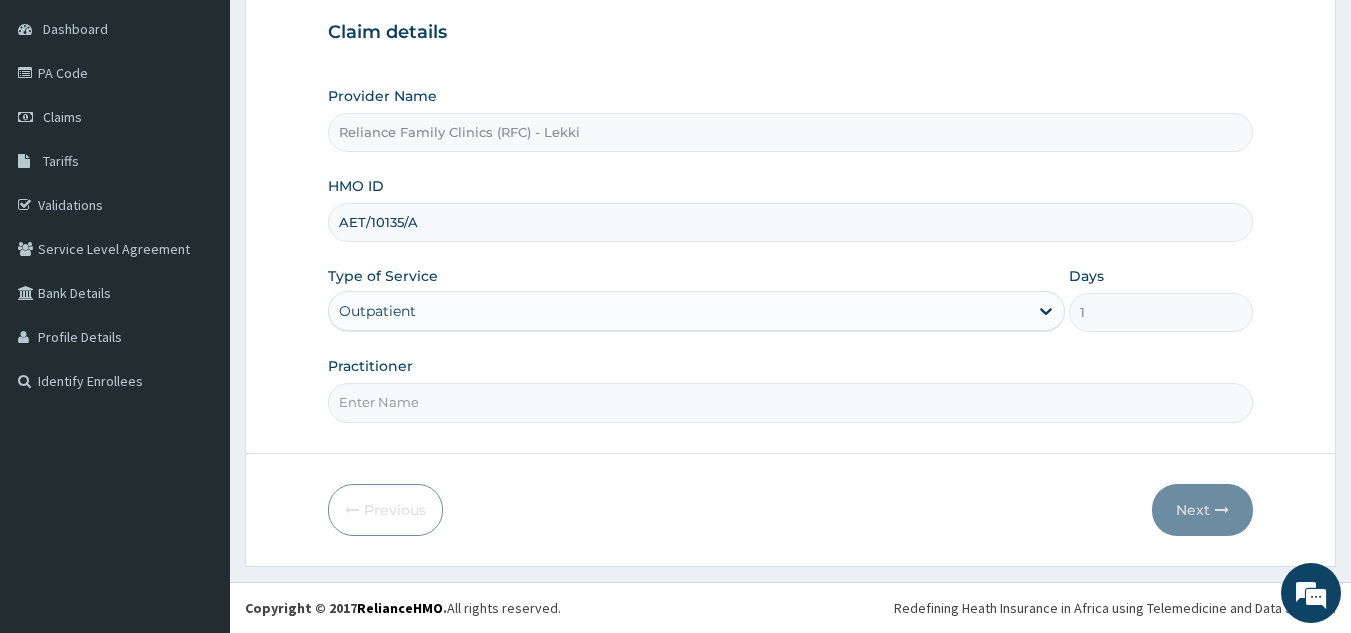 click on "Practitioner" at bounding box center [791, 402] 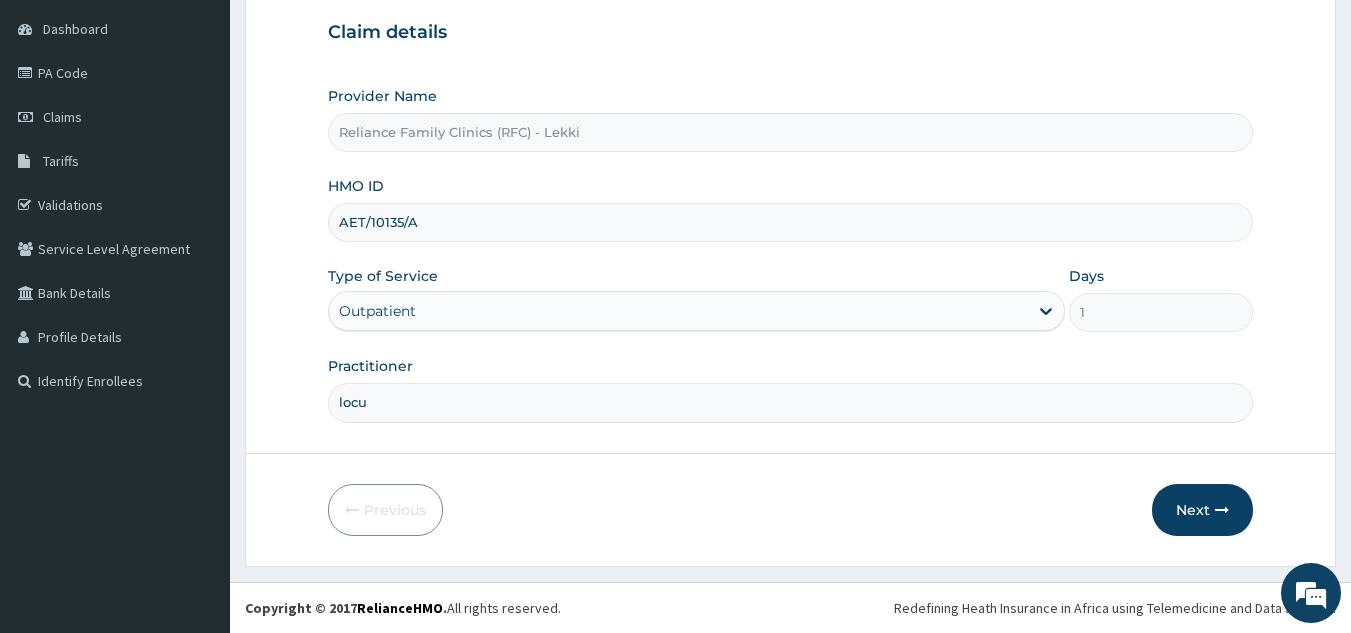 type on "locum" 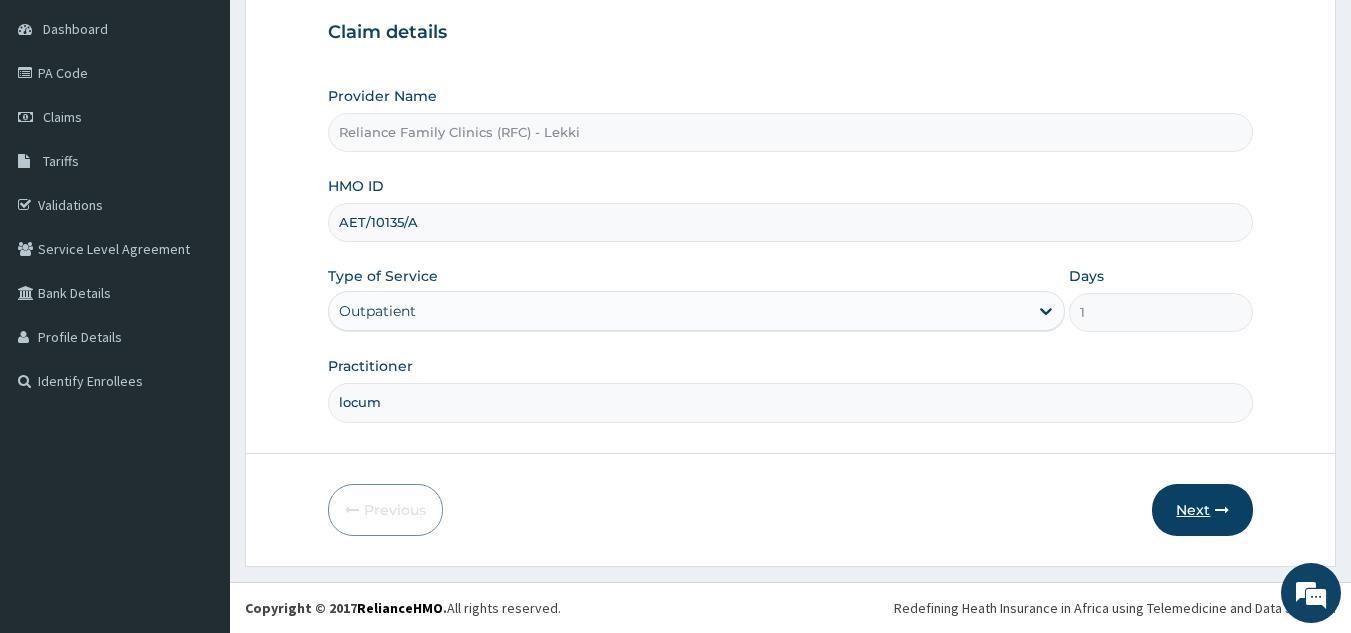 click on "Next" at bounding box center (1202, 510) 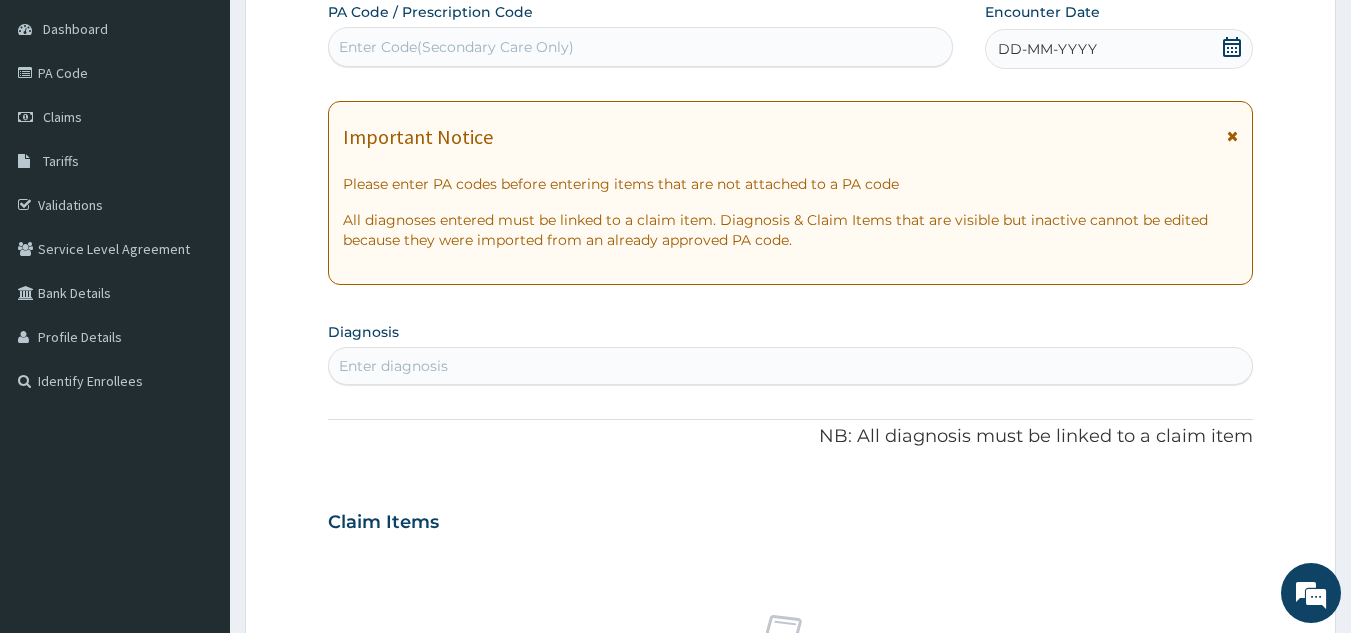 click on "DD-MM-YYYY" at bounding box center (1047, 49) 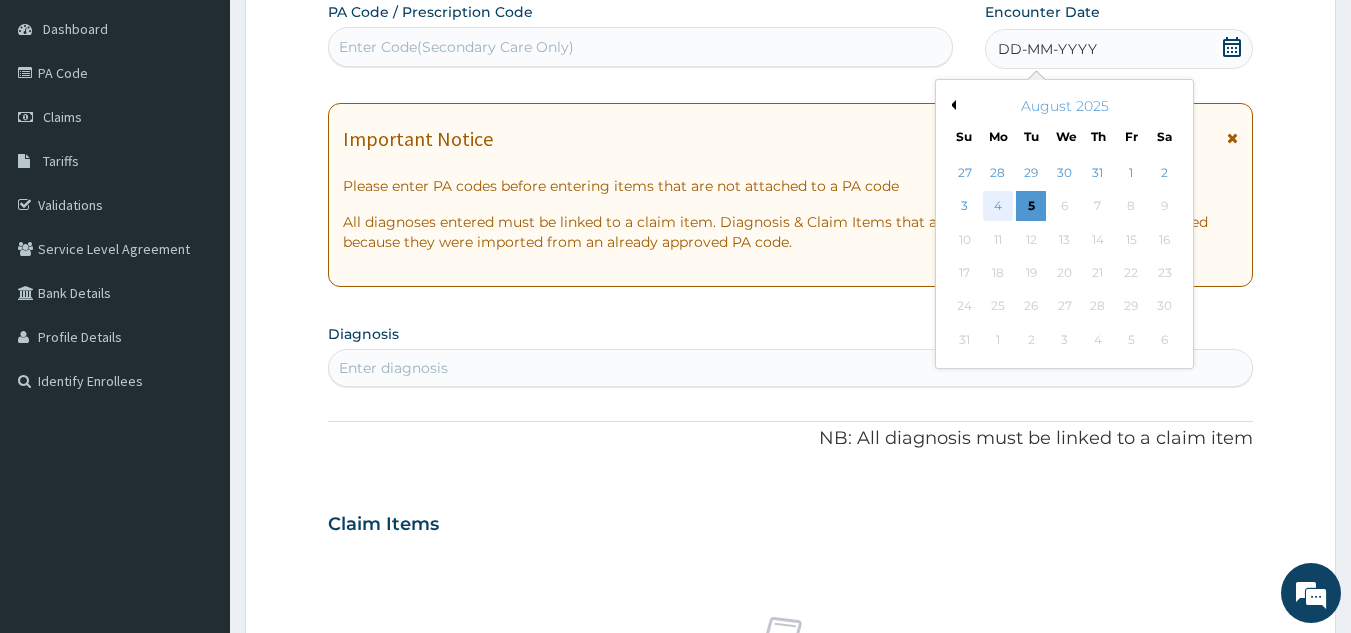 click on "4" at bounding box center [998, 207] 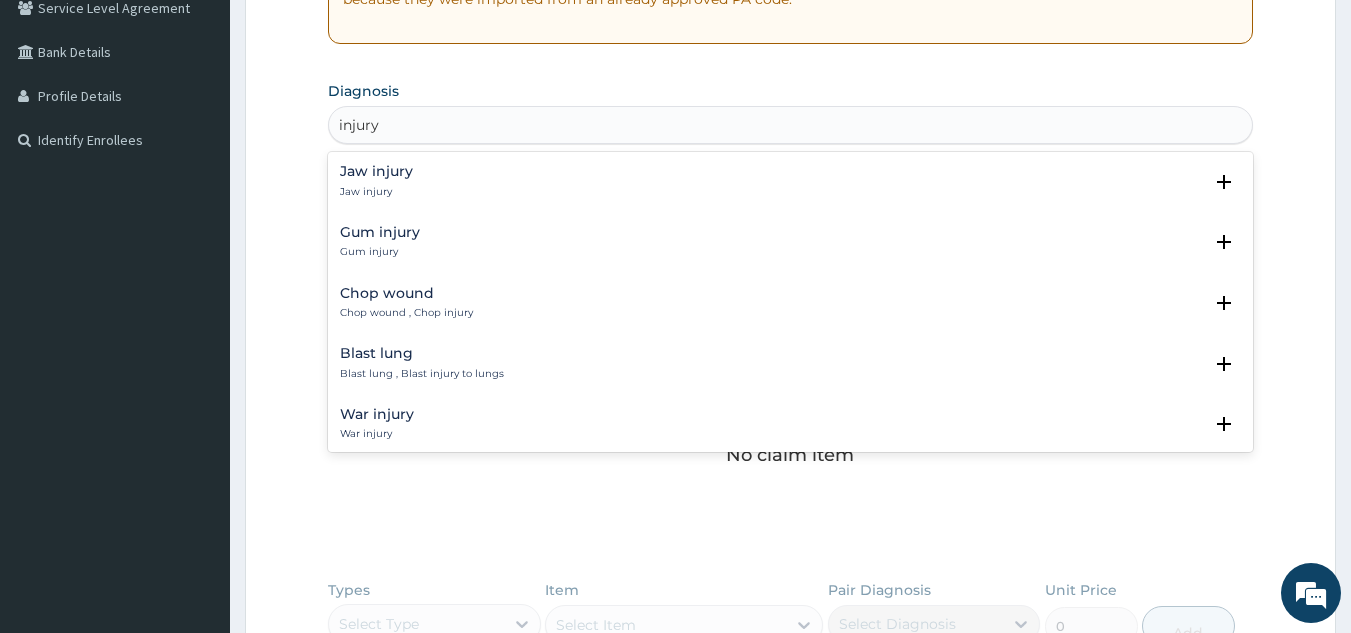 scroll, scrollTop: 438, scrollLeft: 0, axis: vertical 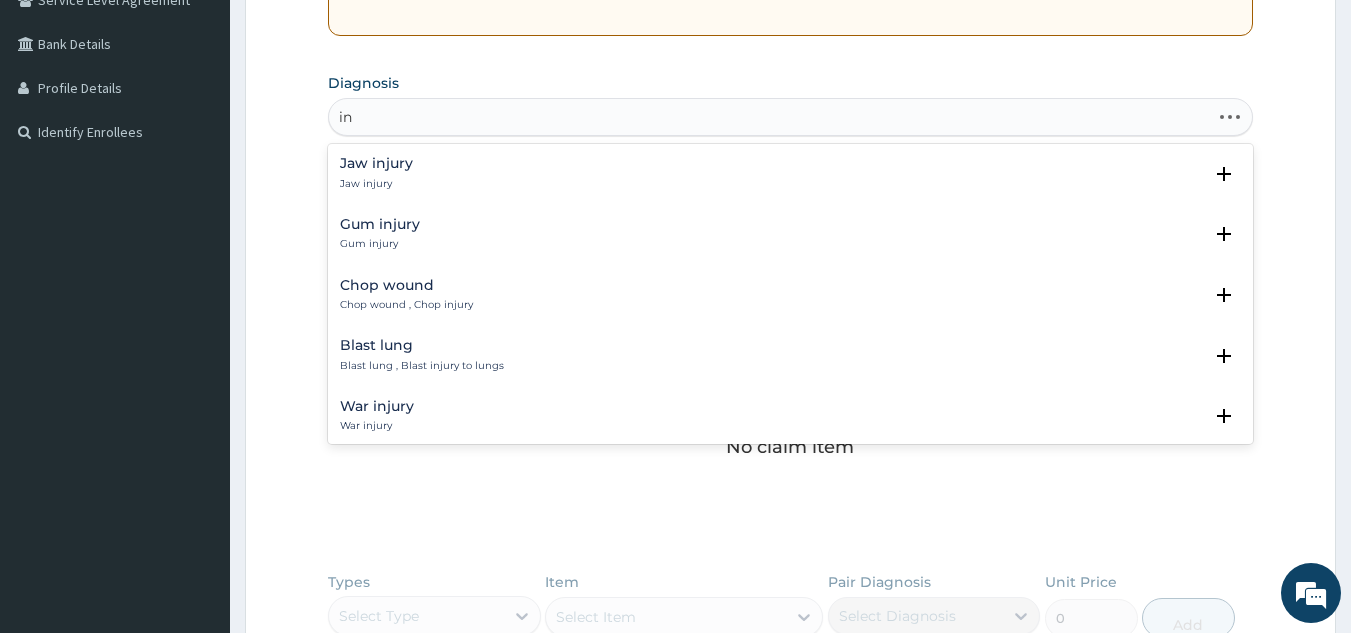 type on "i" 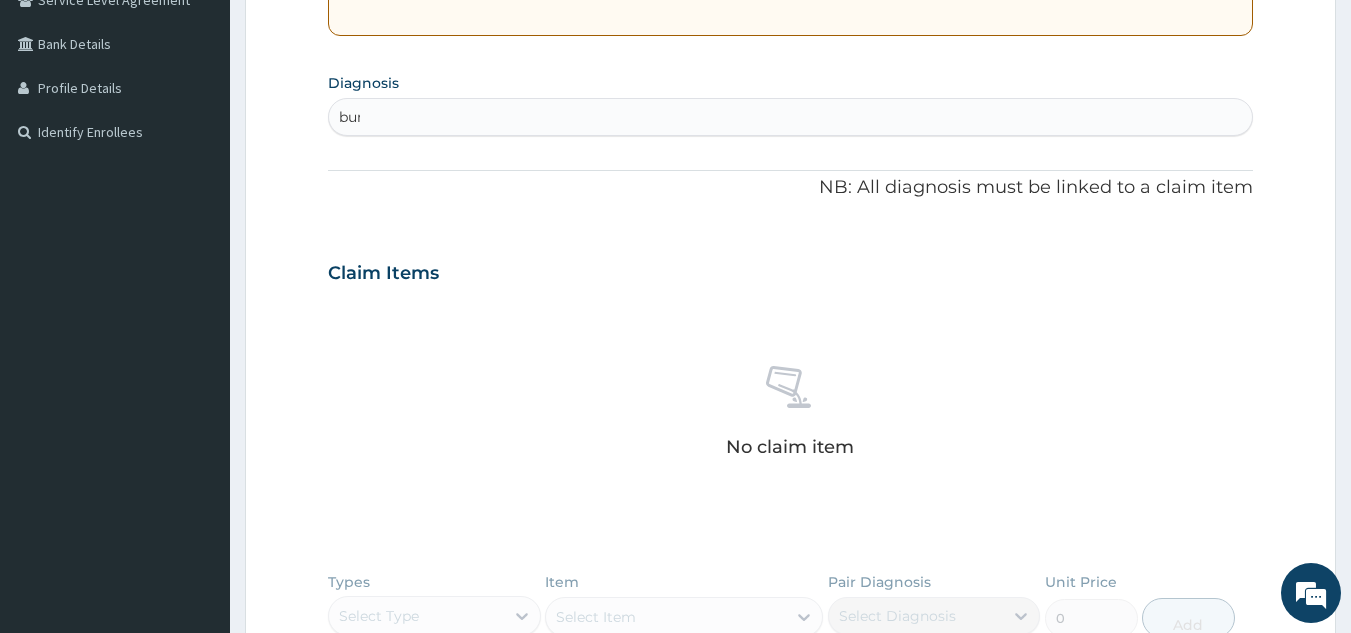 type on "burn" 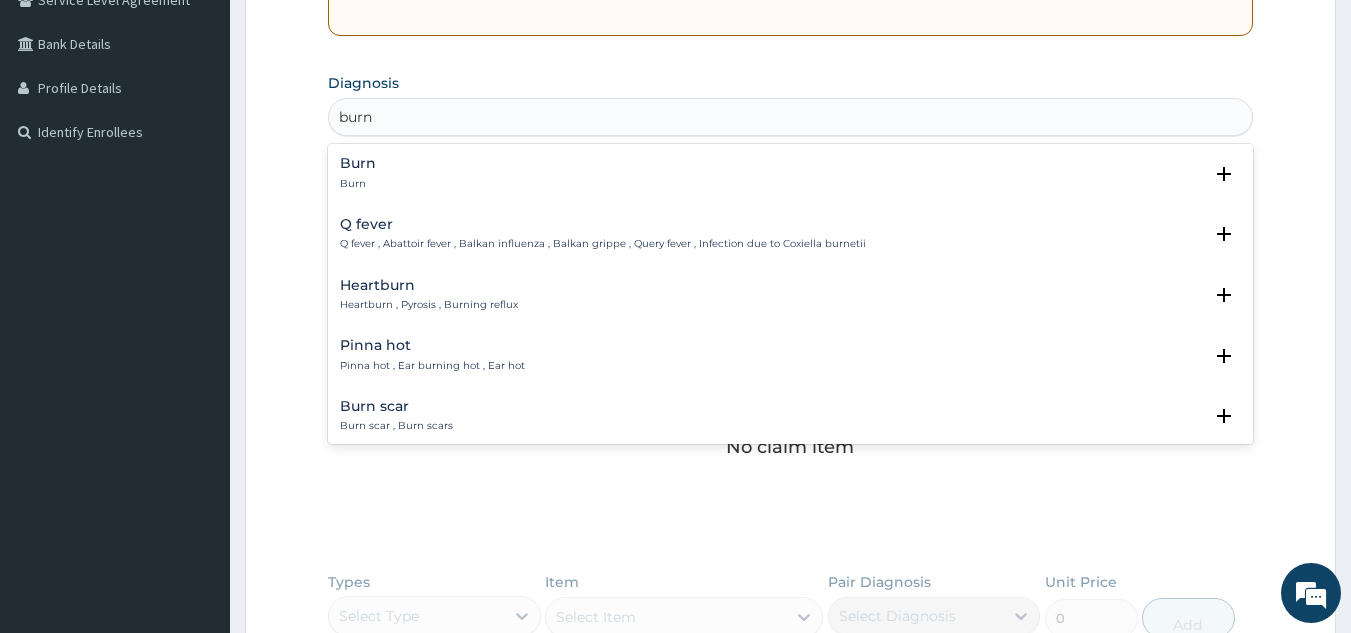 click on "Burn Burn" at bounding box center (791, 173) 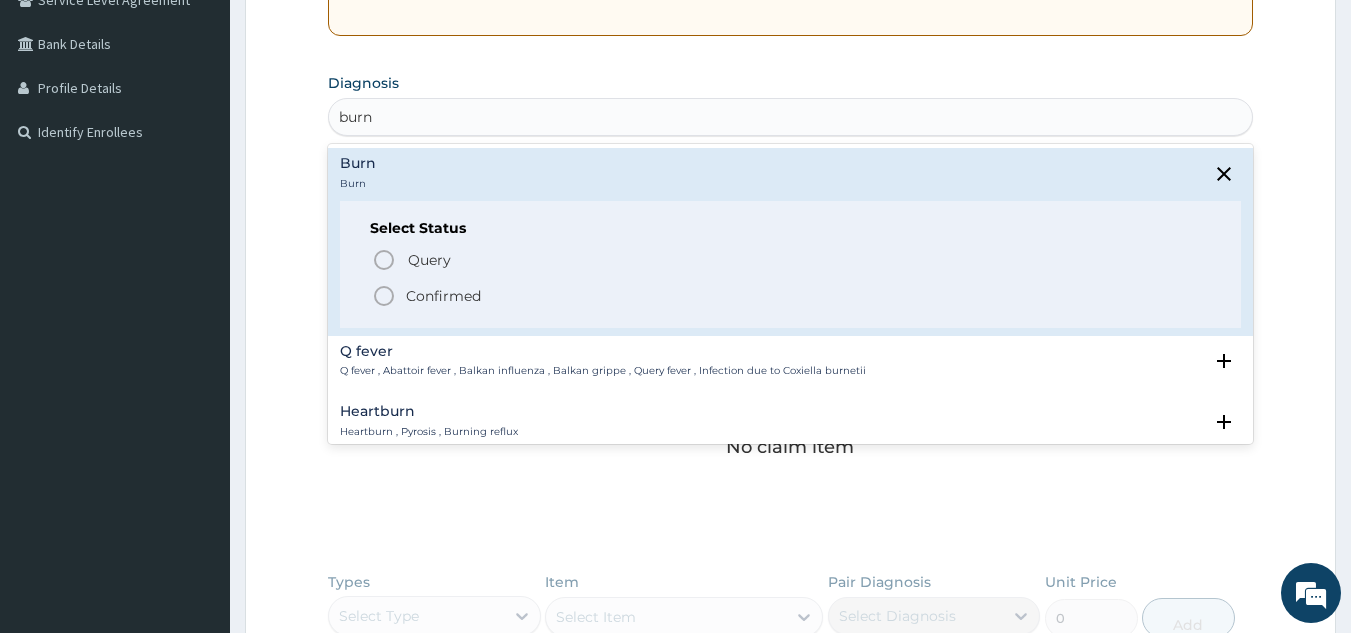 click on "Confirmed" at bounding box center [443, 296] 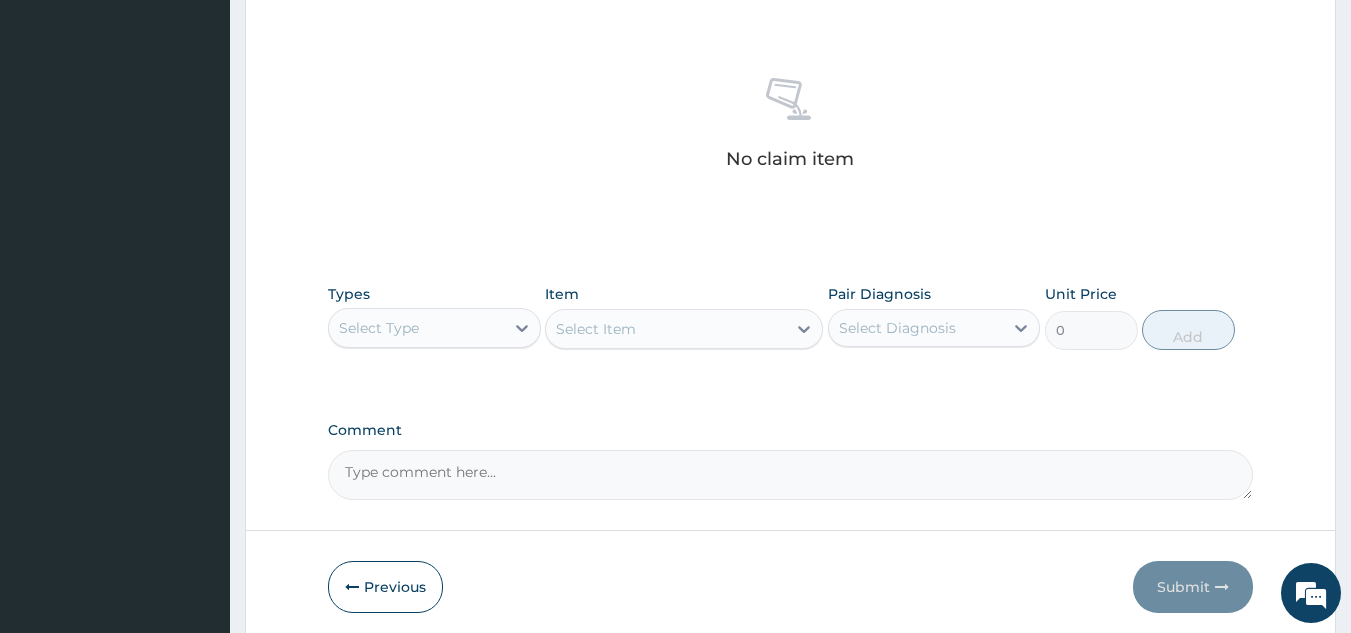 scroll, scrollTop: 809, scrollLeft: 0, axis: vertical 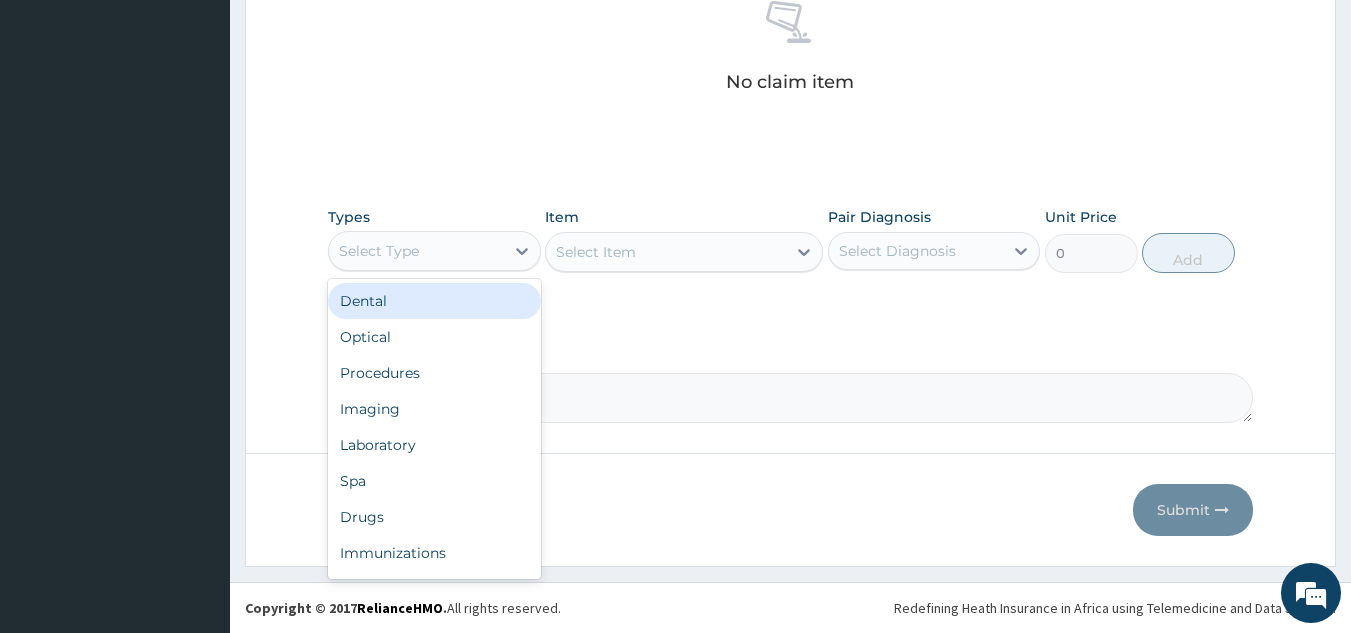 click on "Imaging" at bounding box center (434, 409) 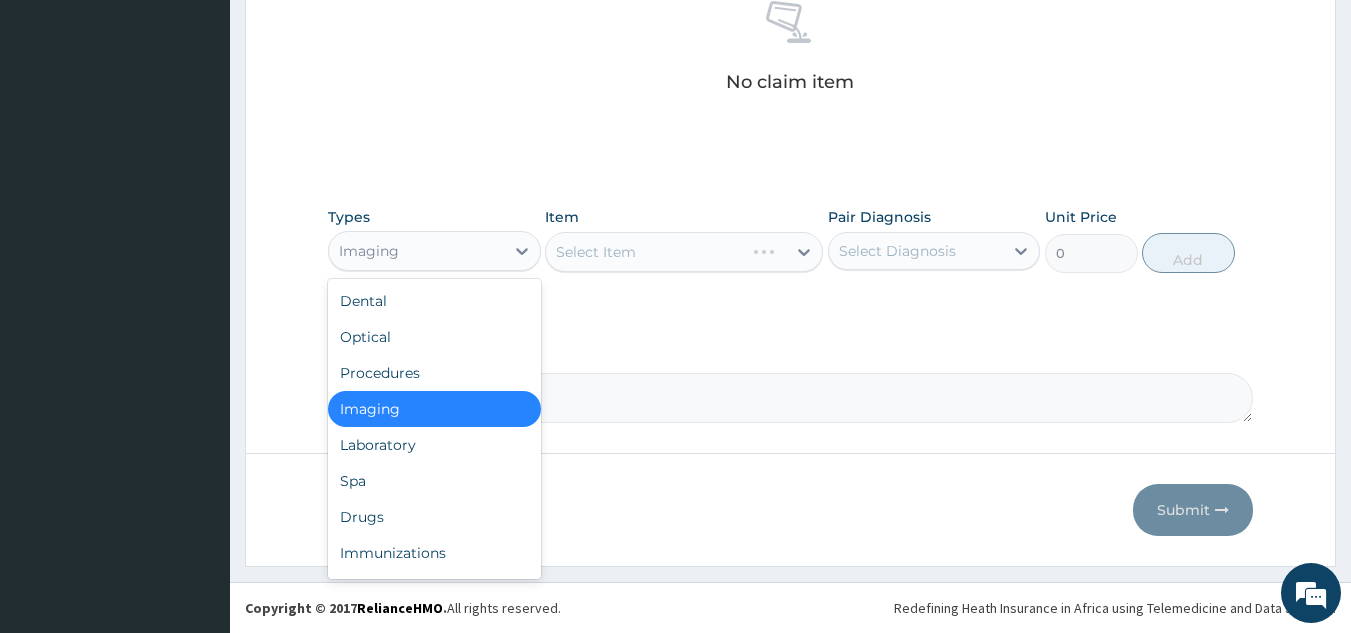 click on "Procedures" at bounding box center [434, 373] 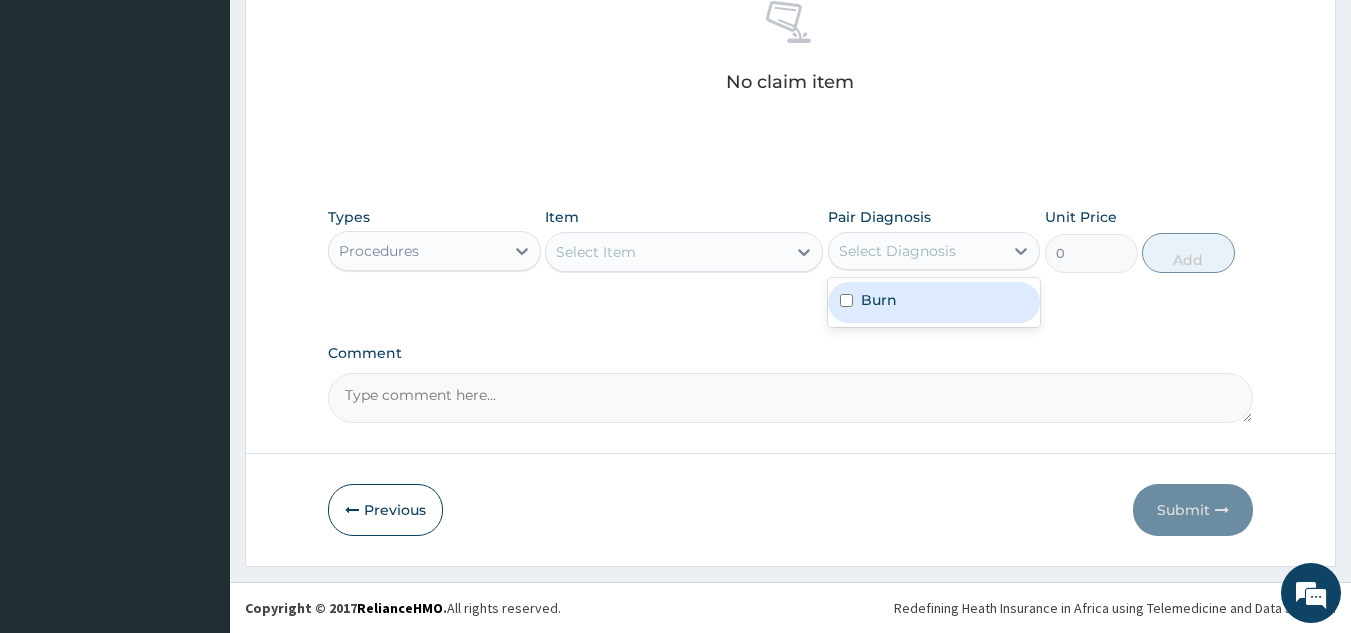 click on "Burn" at bounding box center [934, 302] 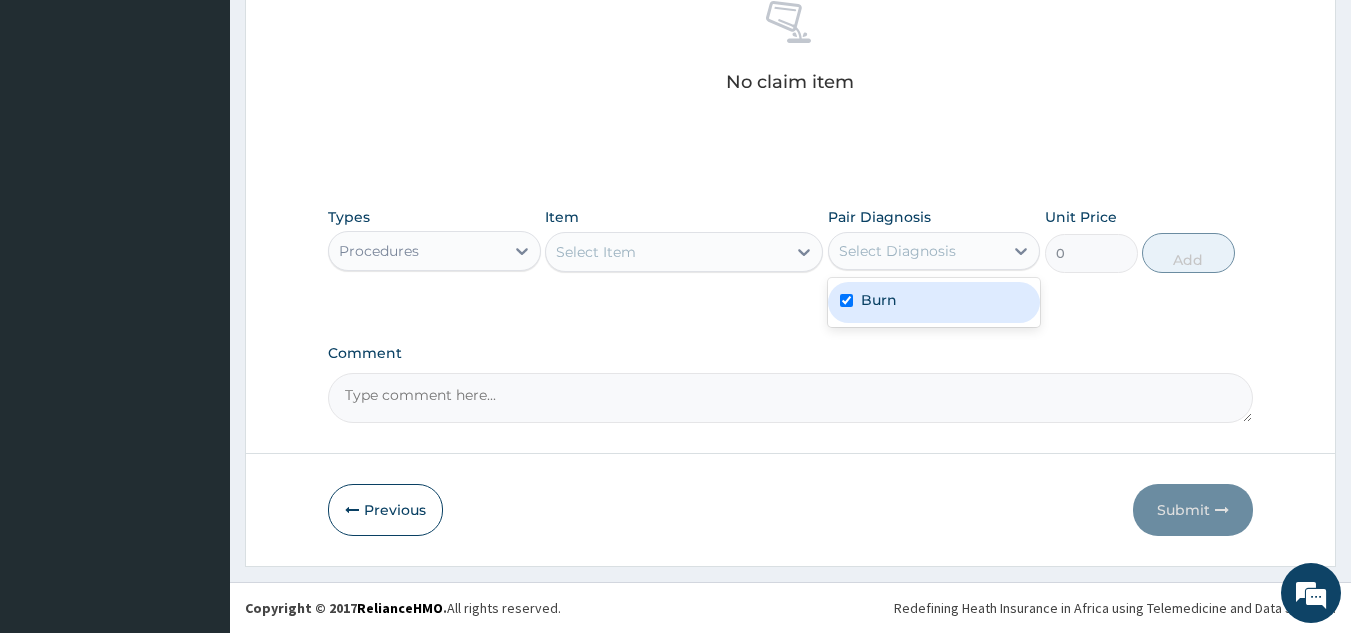 checkbox on "true" 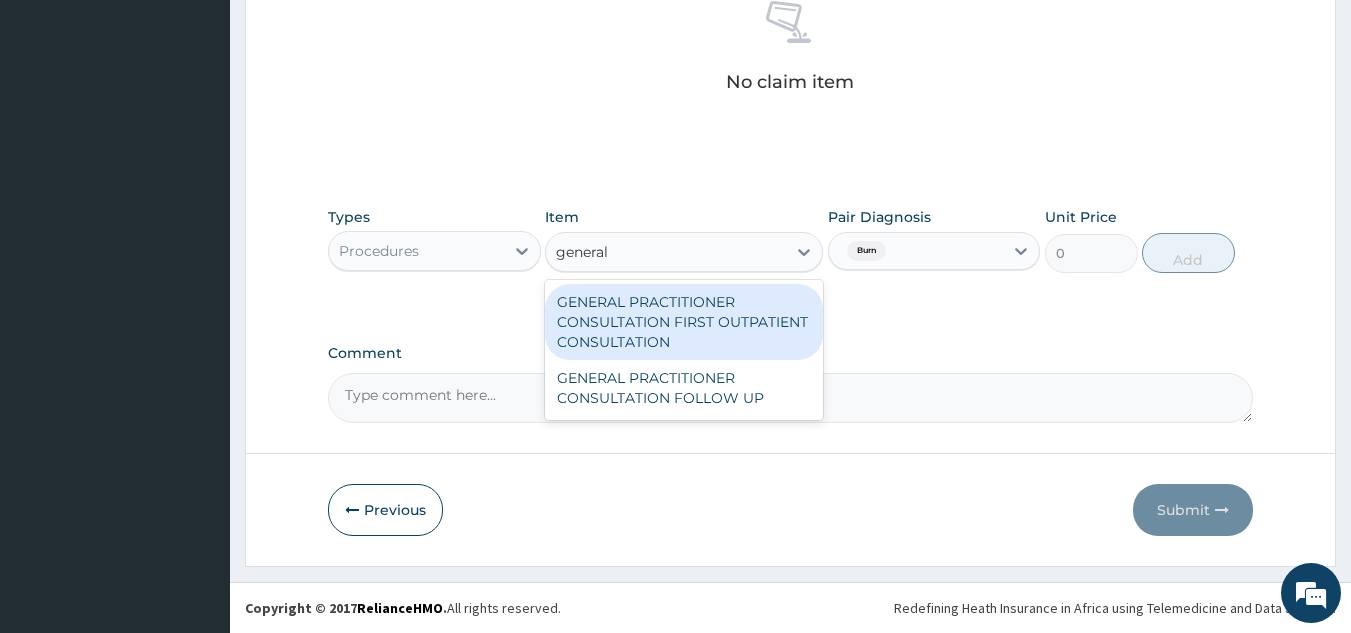 type on "general p" 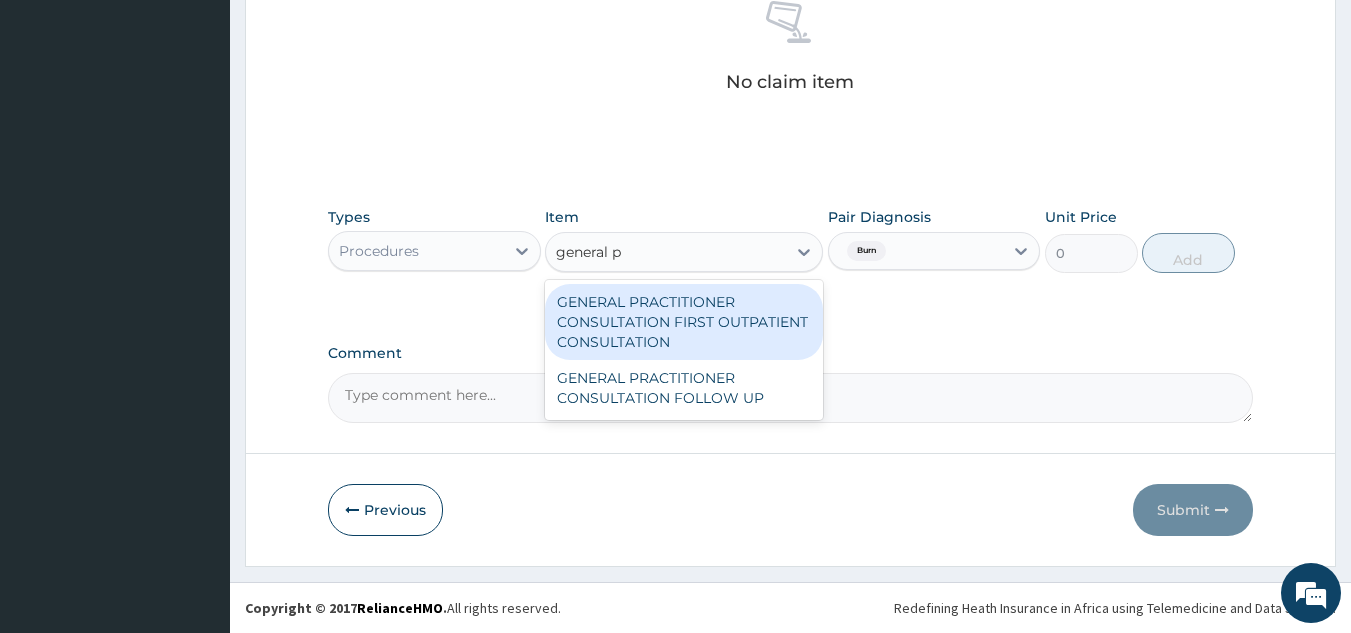 click on "GENERAL PRACTITIONER CONSULTATION FIRST OUTPATIENT CONSULTATION" at bounding box center (684, 322) 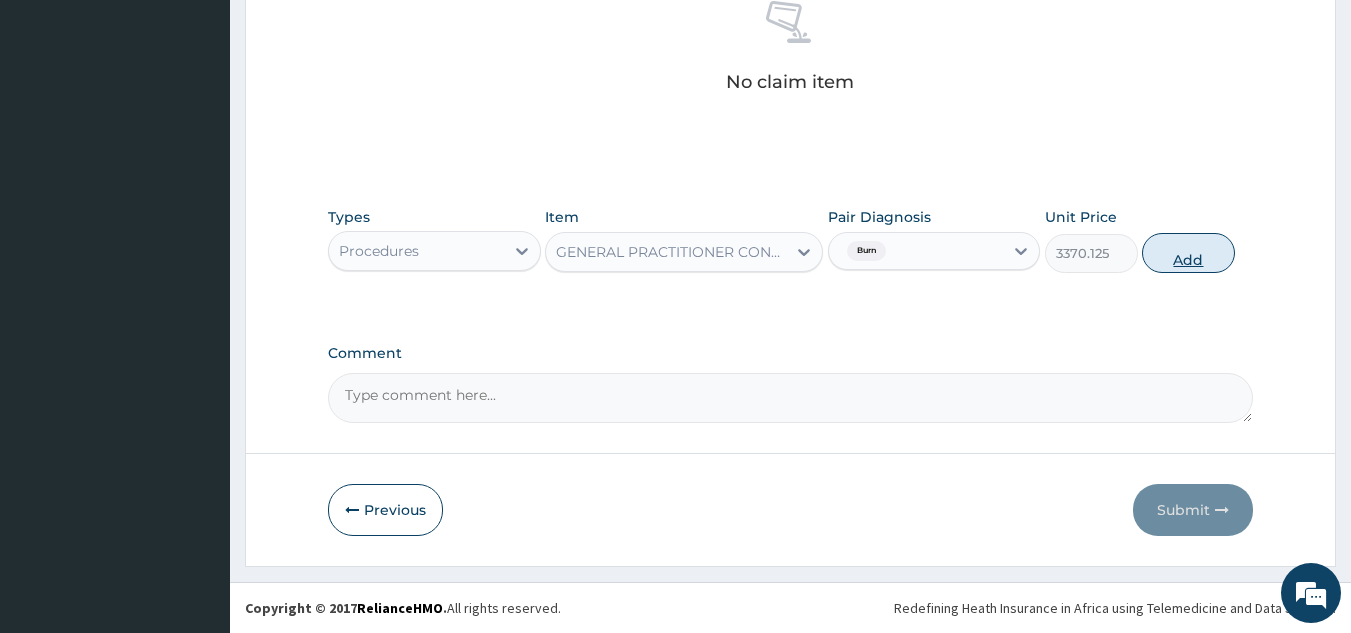 click on "Add" at bounding box center [1188, 253] 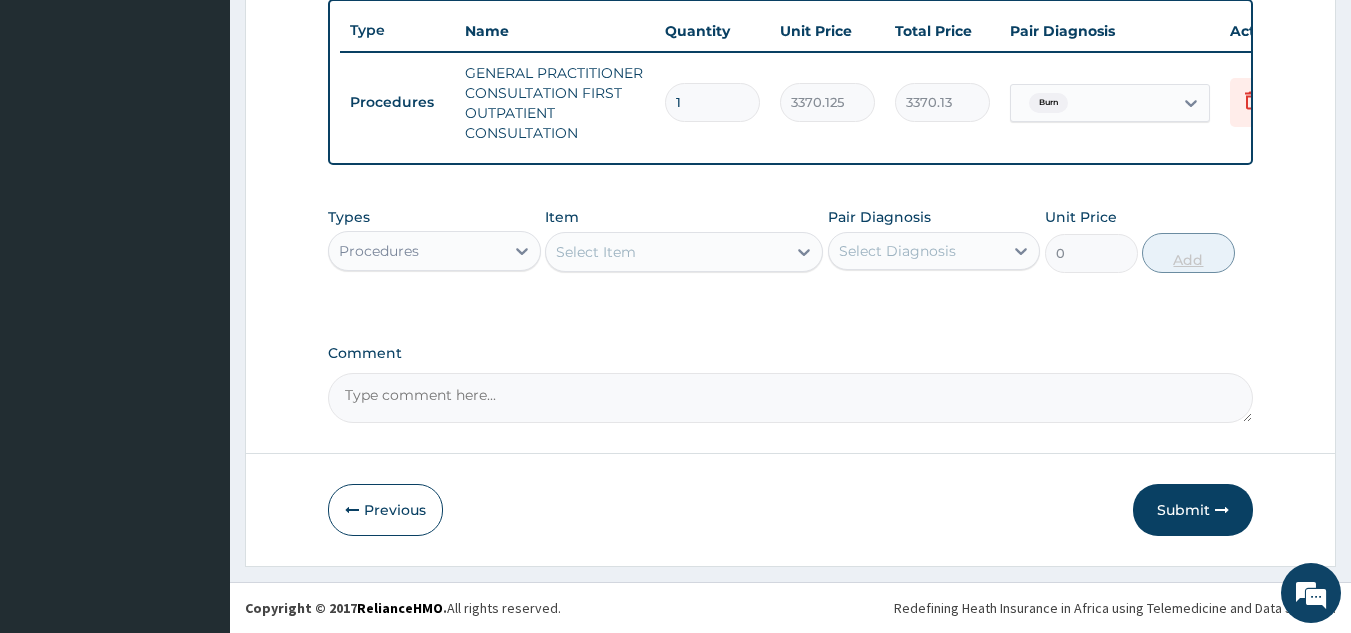 scroll, scrollTop: 760, scrollLeft: 0, axis: vertical 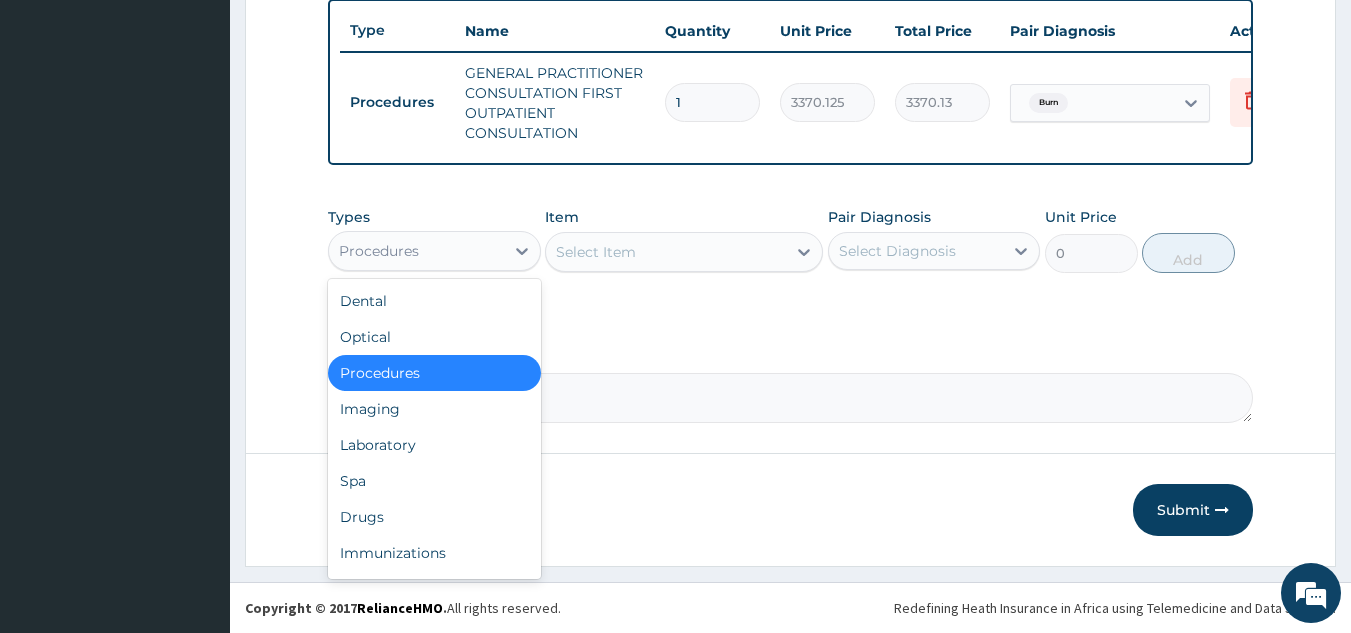 click on "Drugs" at bounding box center (434, 517) 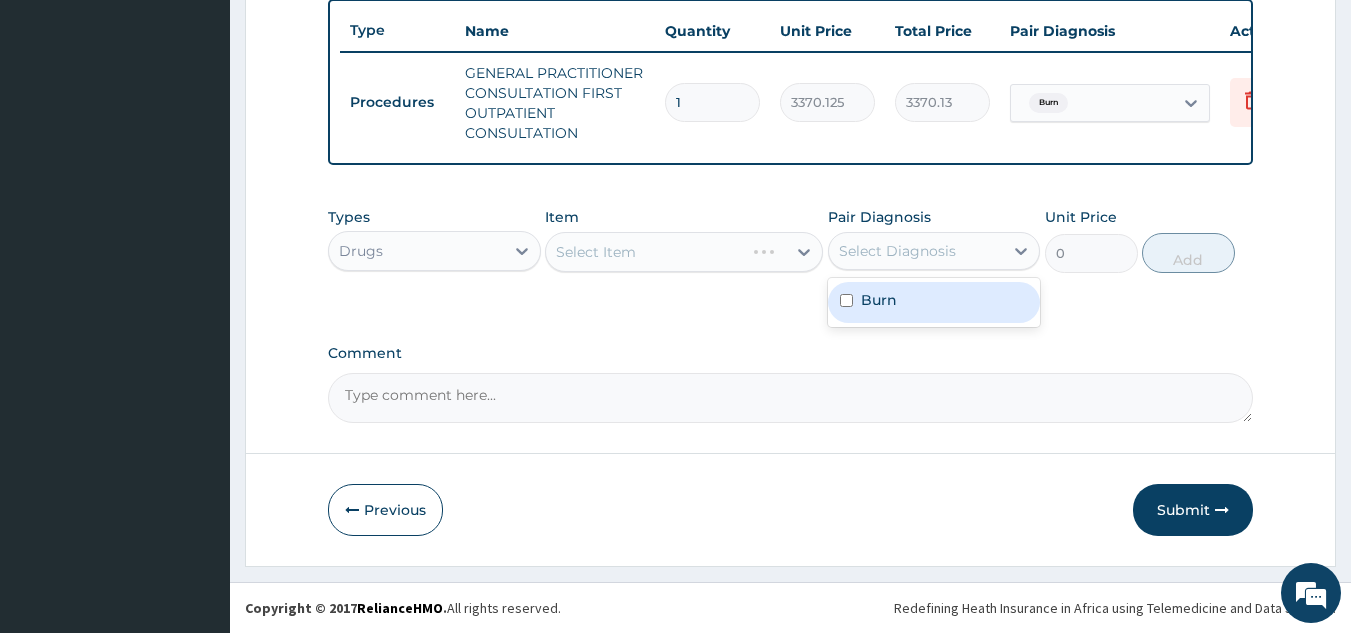 click on "Burn" at bounding box center [934, 302] 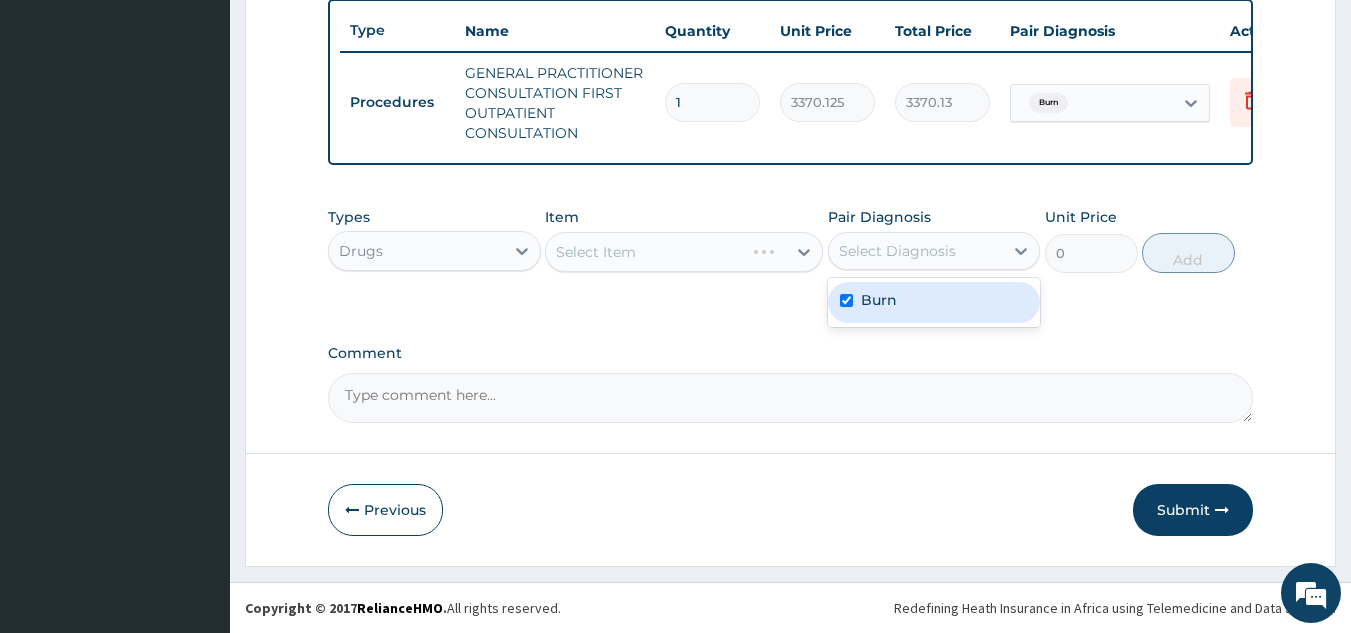 checkbox on "true" 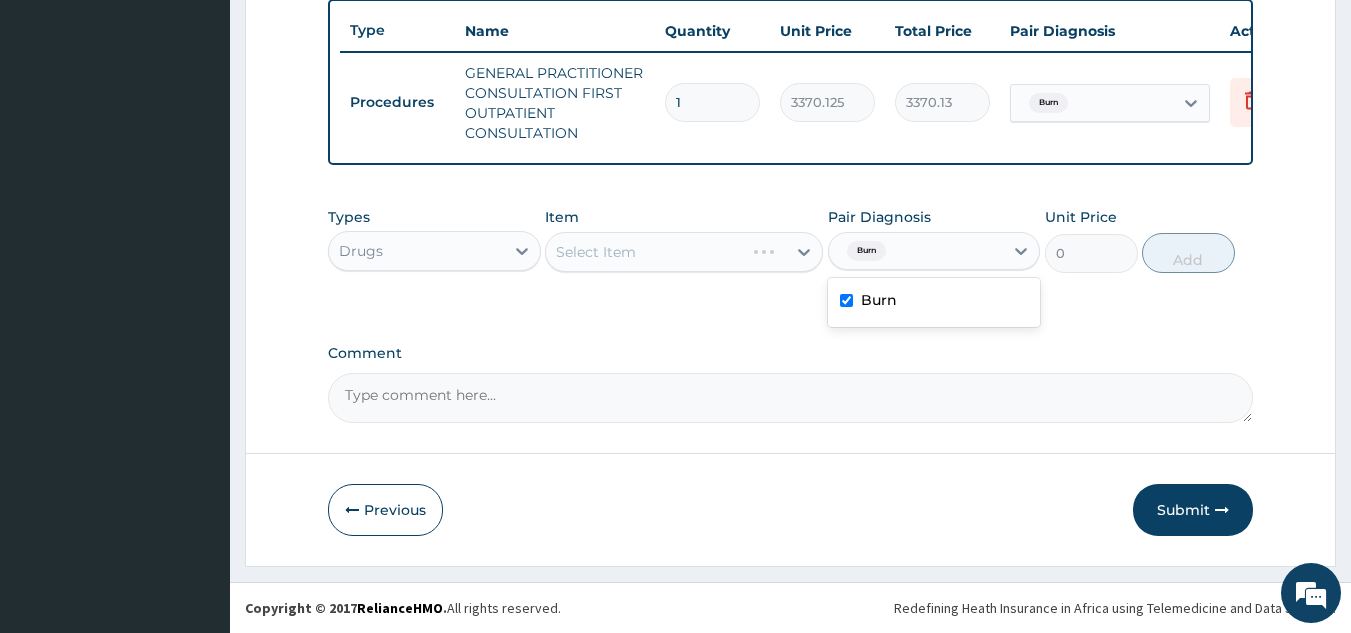 click on "Select Item" at bounding box center (684, 252) 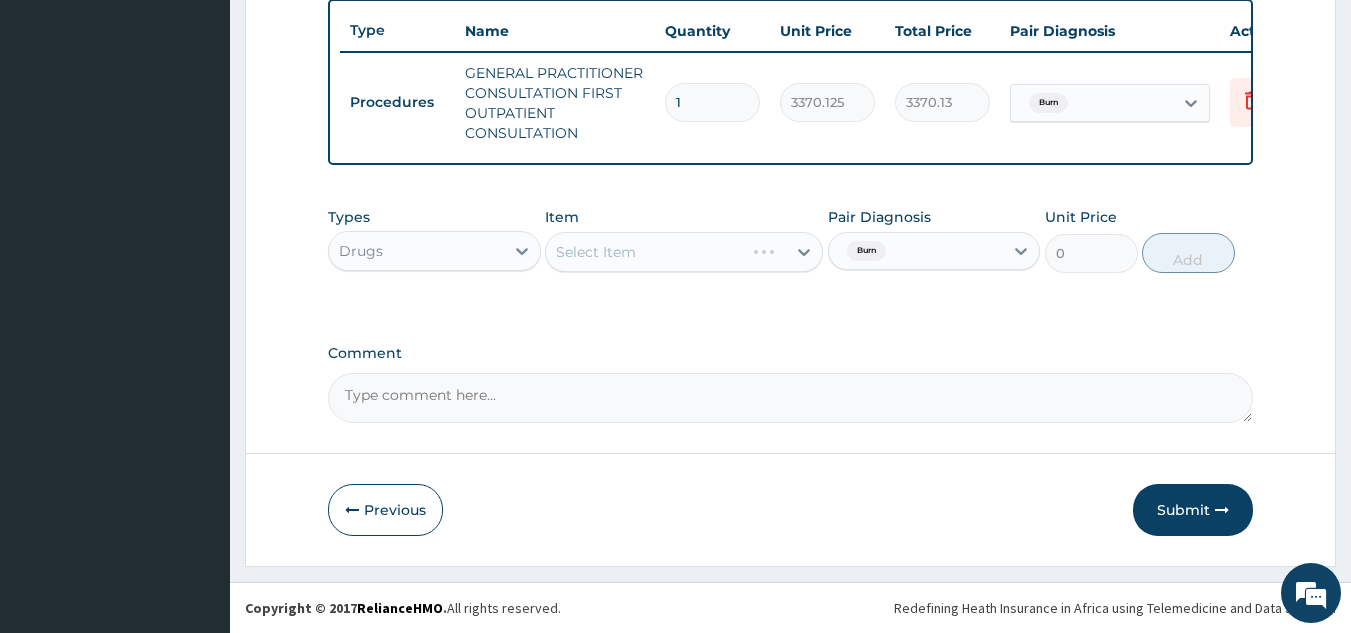click on "Select Item" at bounding box center (684, 252) 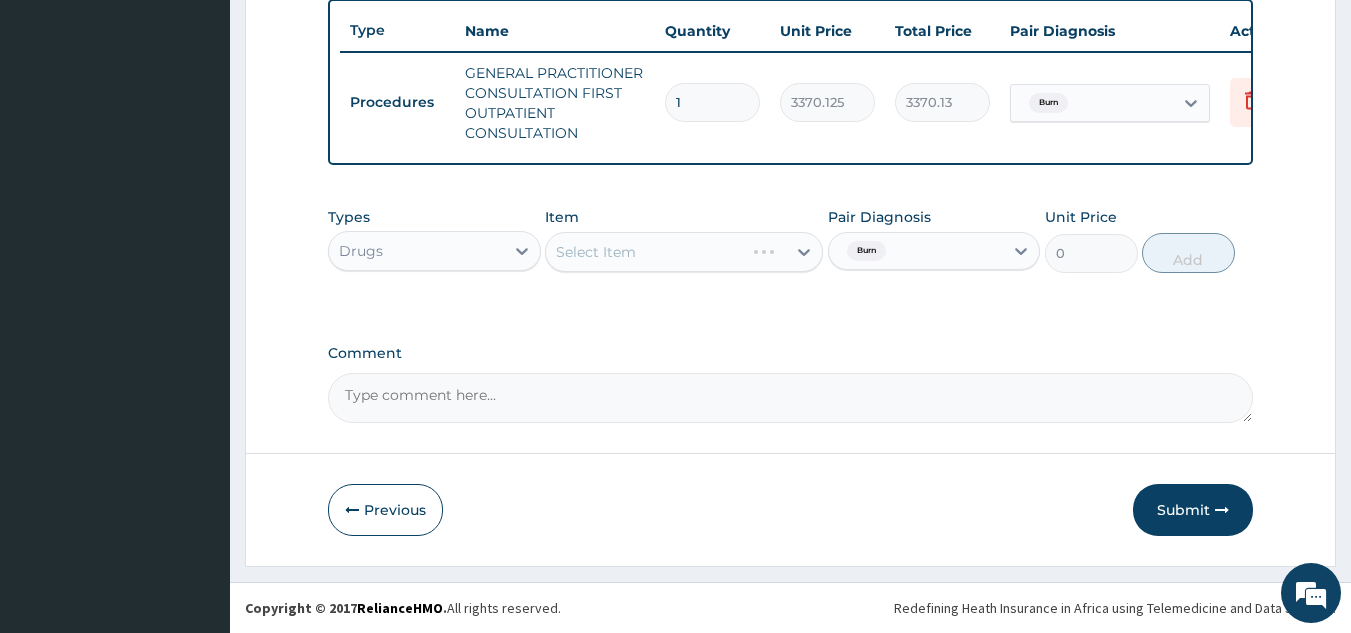 click on "Select Item" at bounding box center [684, 252] 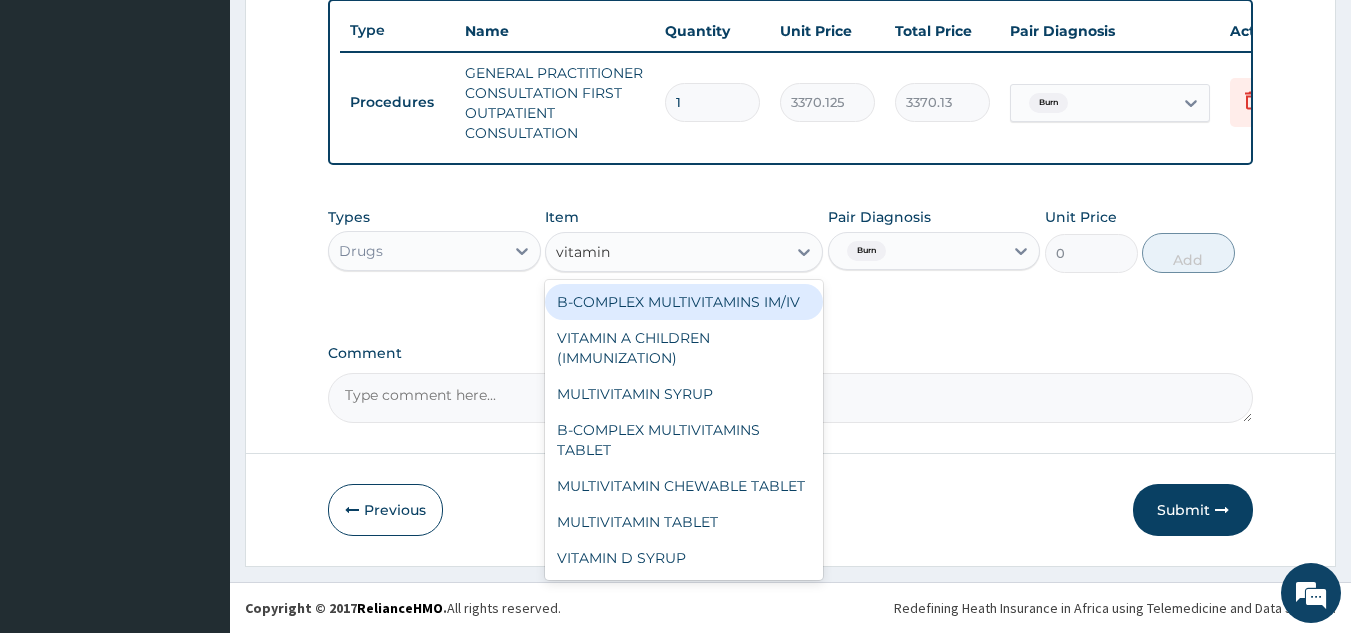 type on "vitamin c" 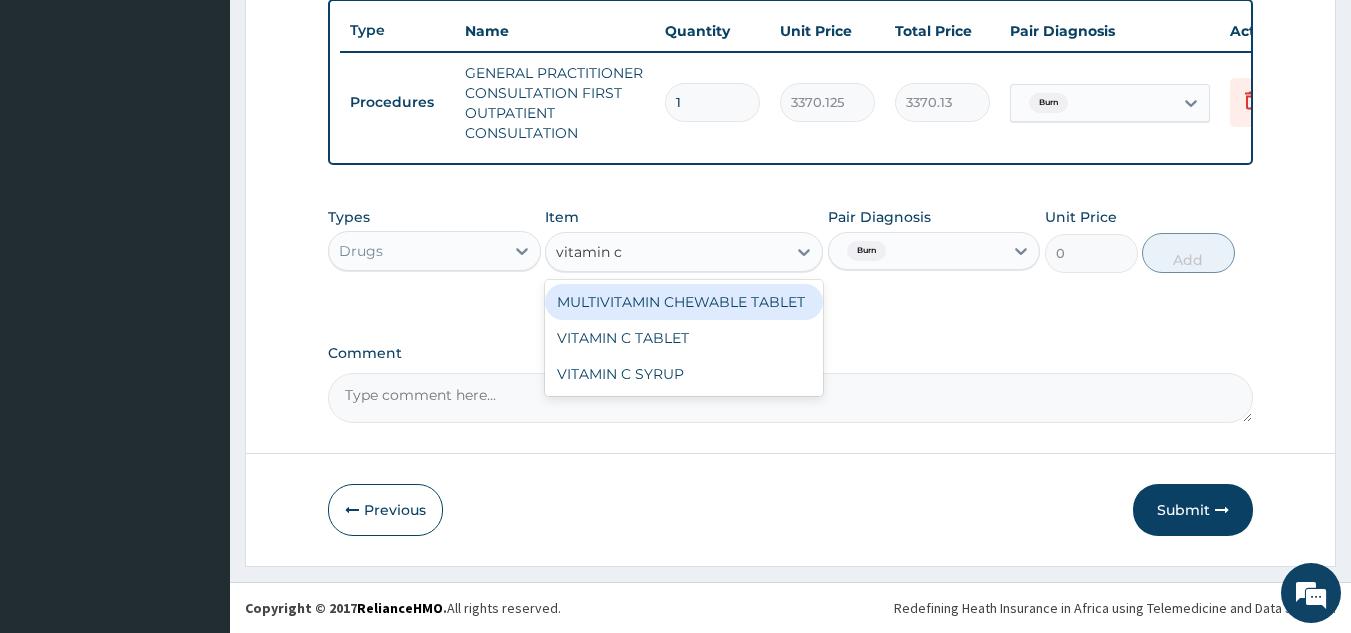 click on "VITAMIN C TABLET" at bounding box center [684, 338] 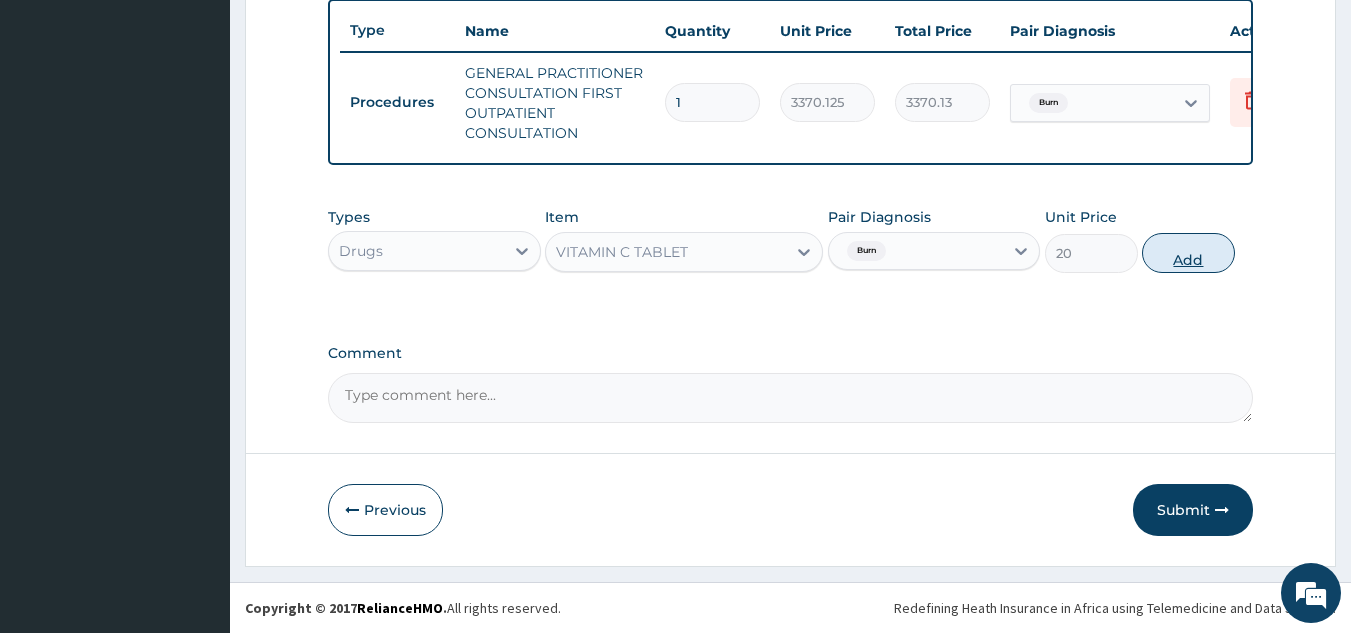 click on "Add" at bounding box center [1188, 253] 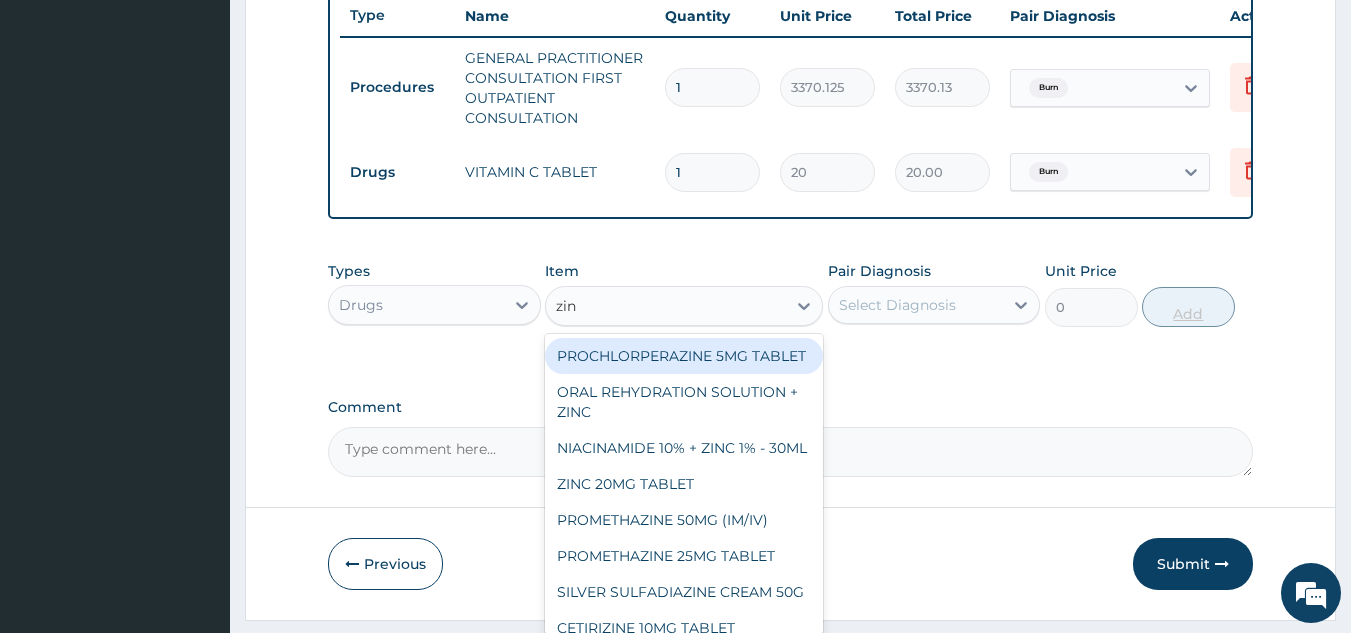 type on "zinc" 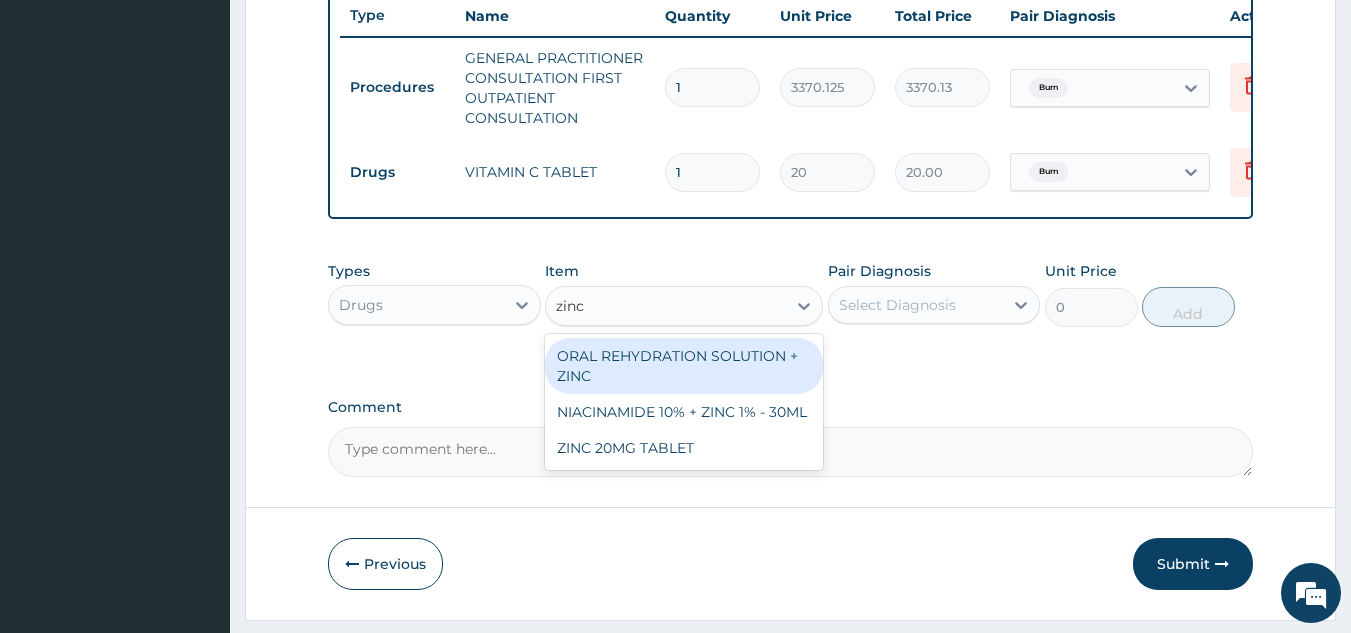 click on "ZINC 20MG TABLET" at bounding box center [684, 448] 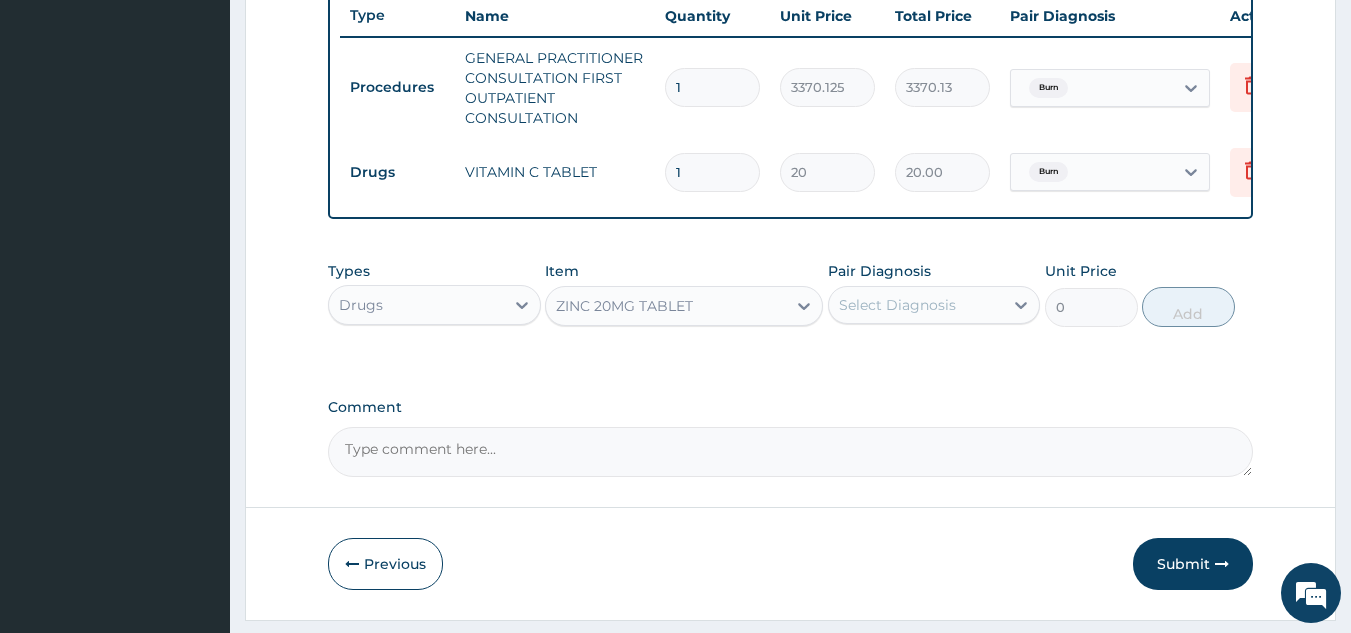 type 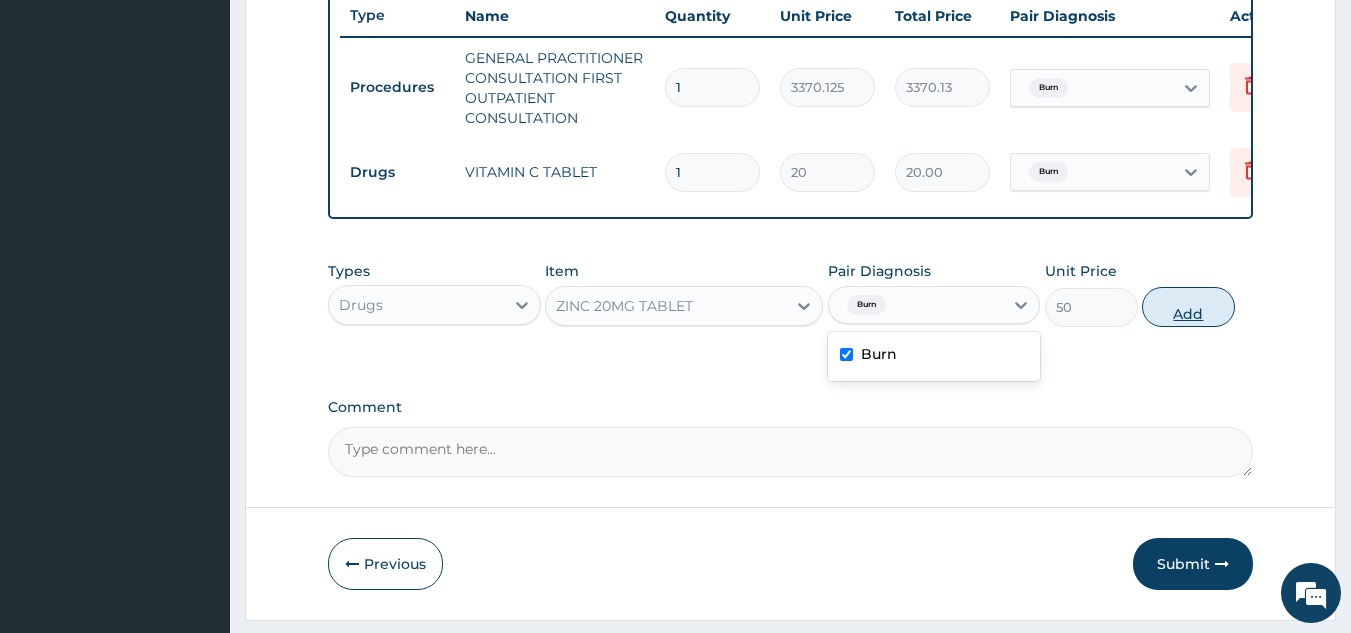 click on "Add" at bounding box center (1188, 307) 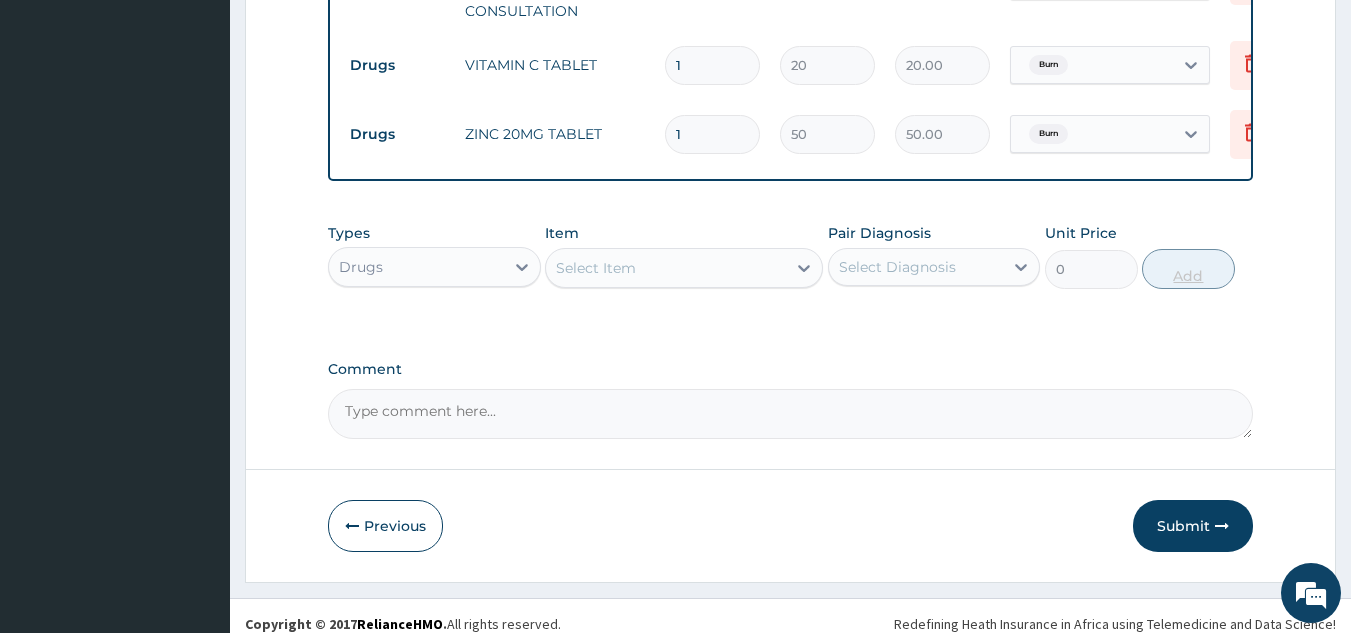 scroll, scrollTop: 898, scrollLeft: 0, axis: vertical 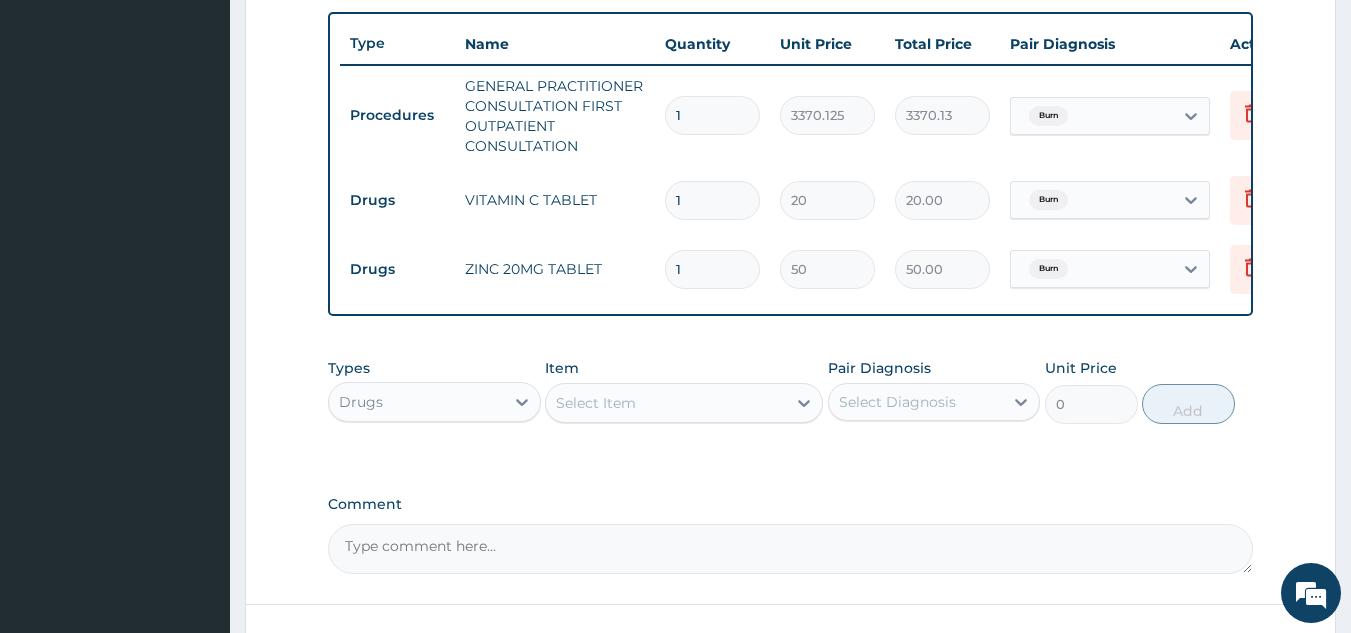 click on "1" at bounding box center (712, 269) 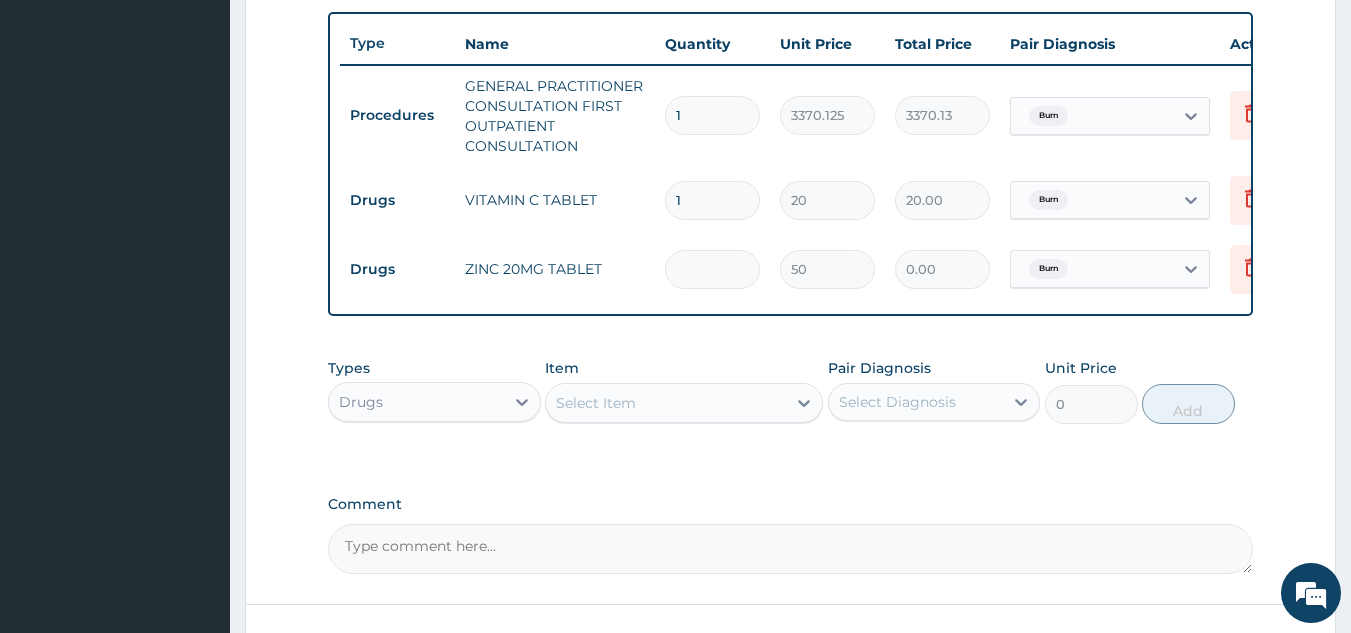 type on "7" 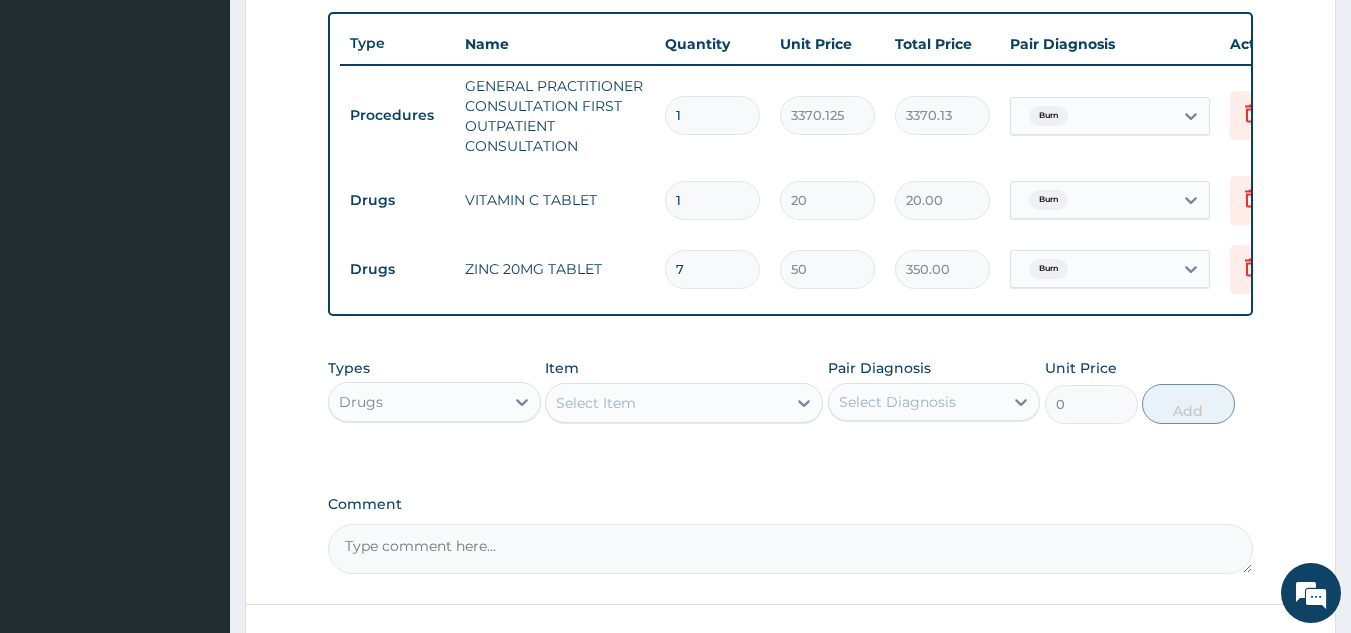 type on "7" 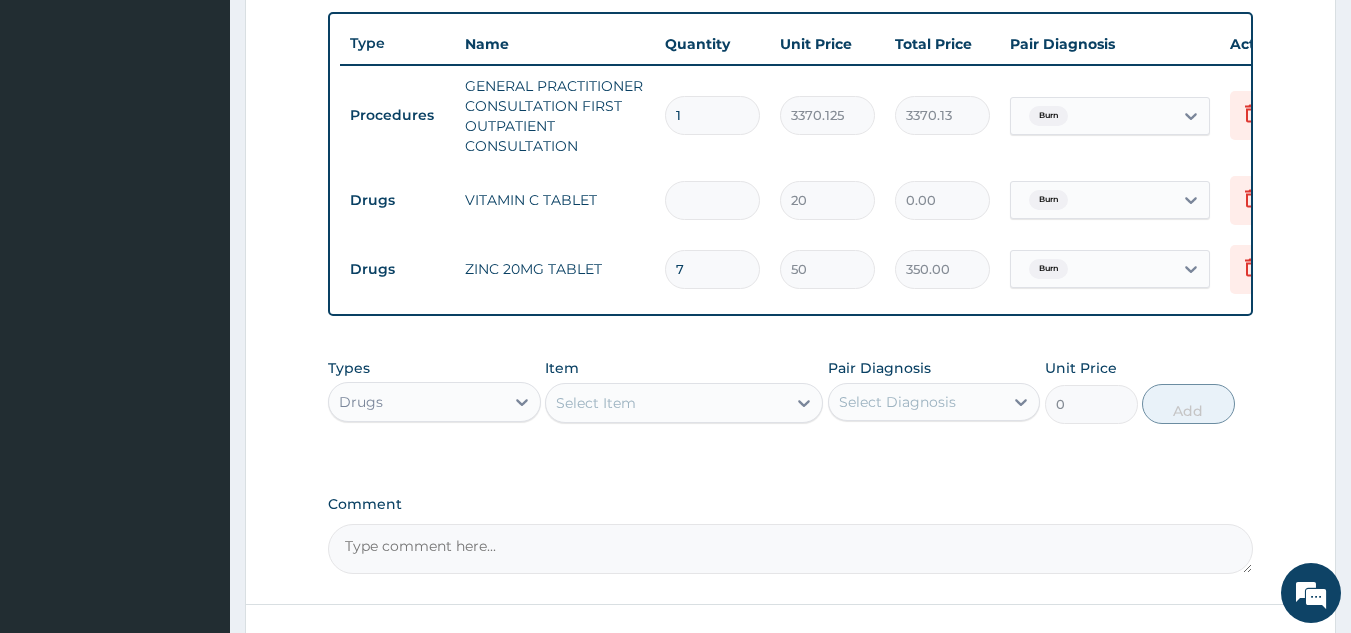 type on "4" 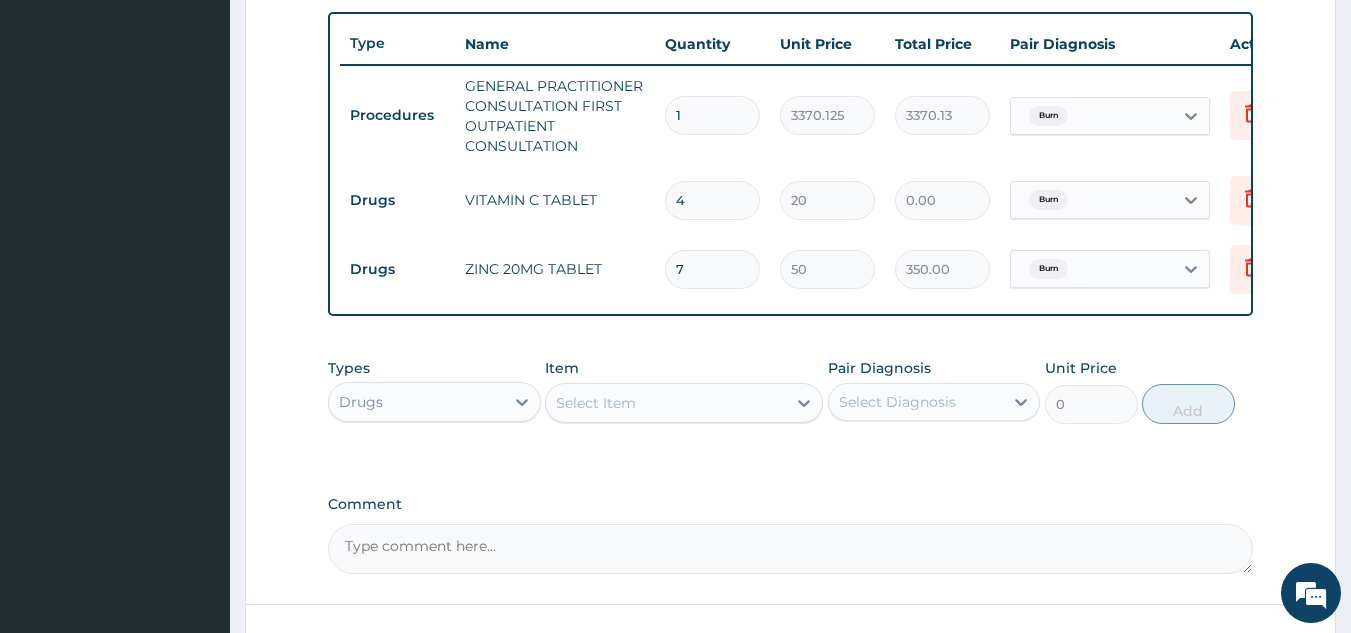 type on "80.00" 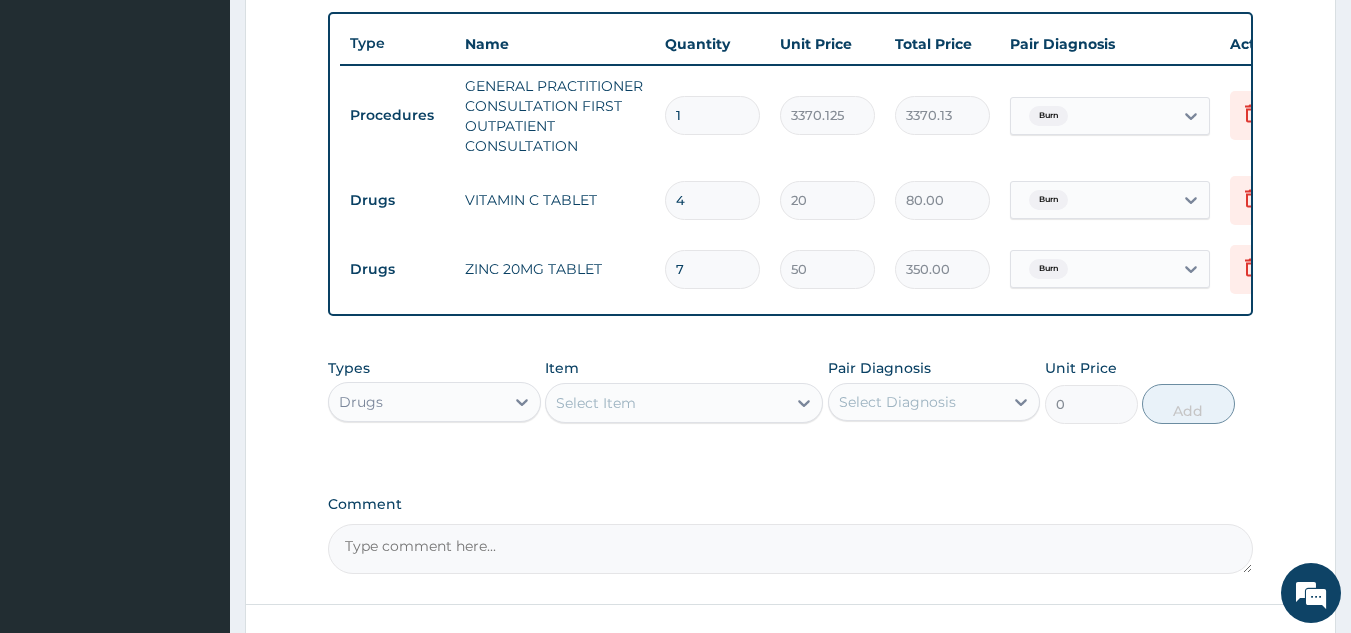 type on "42" 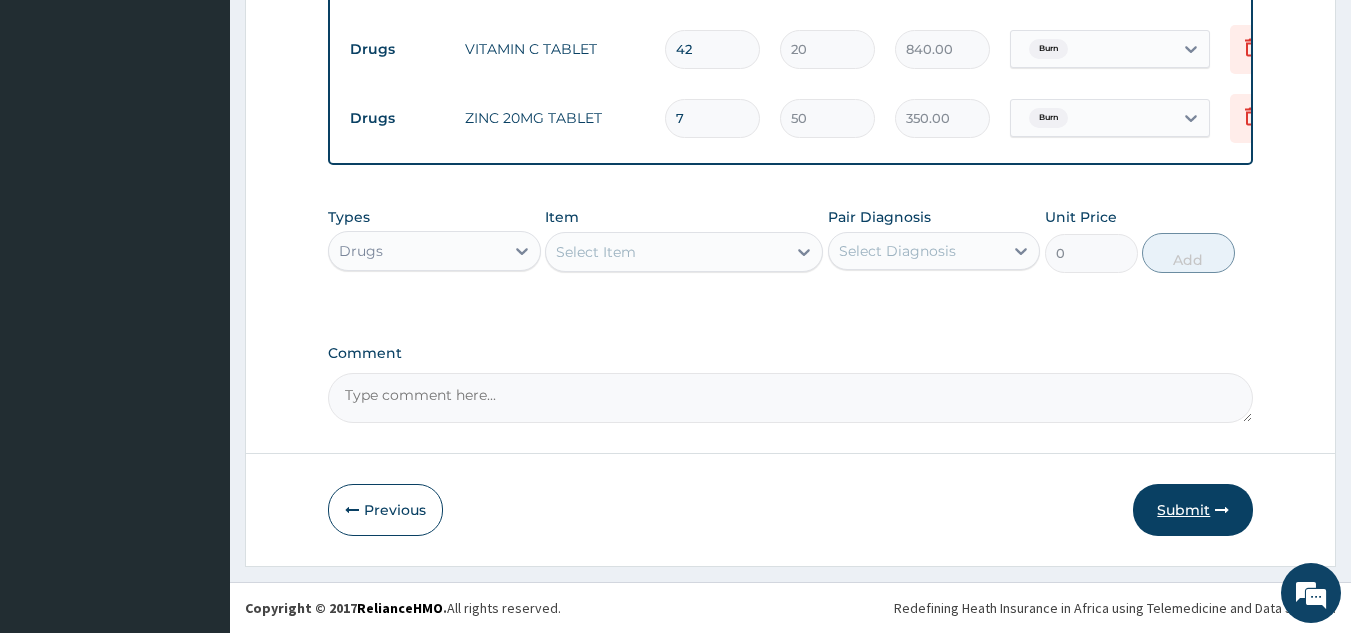 click on "Submit" at bounding box center (1193, 510) 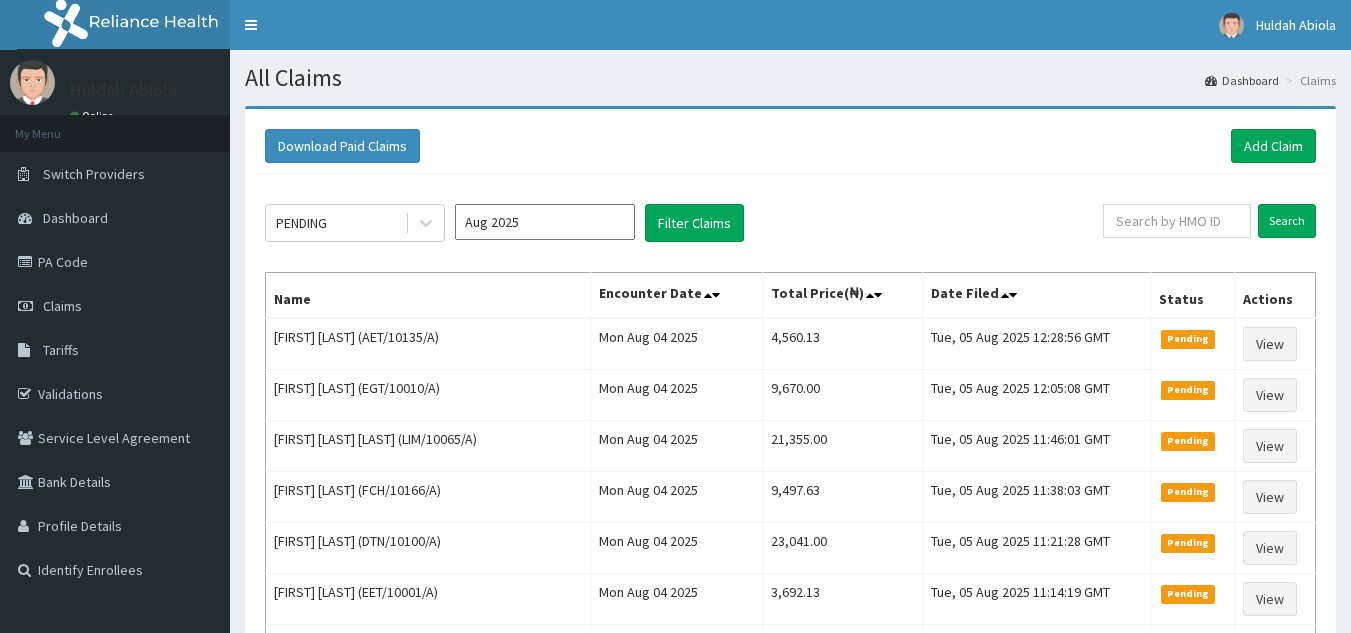 scroll, scrollTop: 0, scrollLeft: 0, axis: both 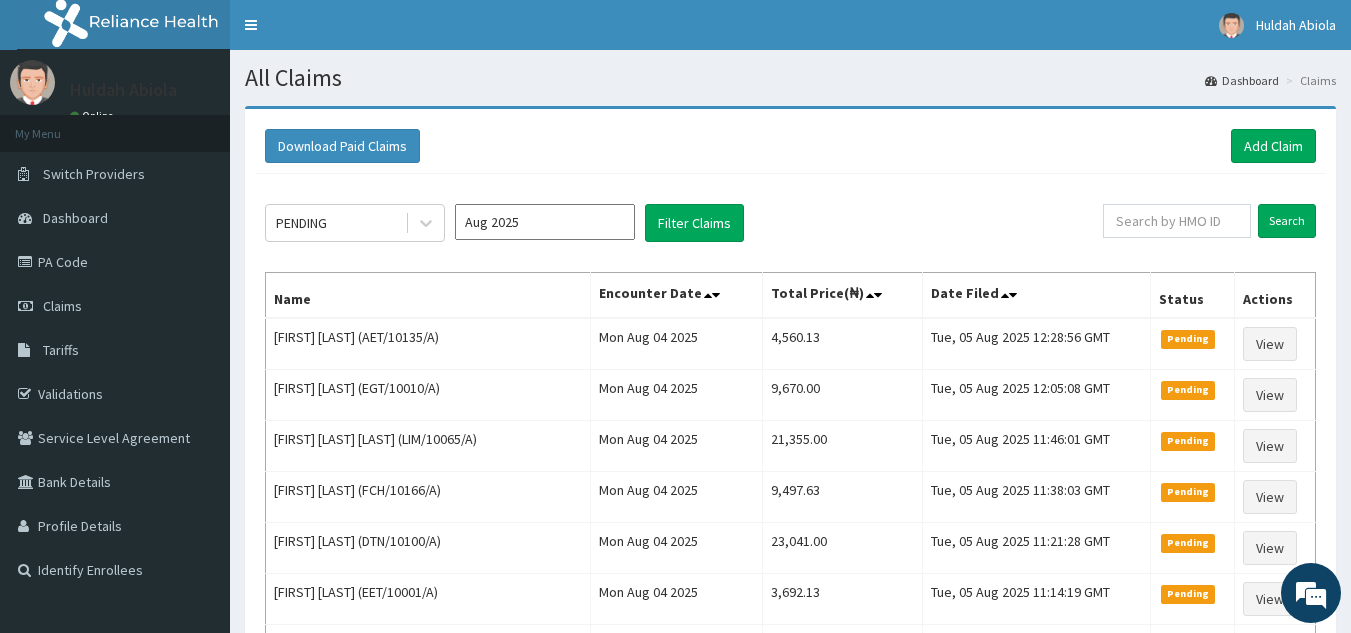 click on "Download Paid Claims Add Claim" at bounding box center [790, 146] 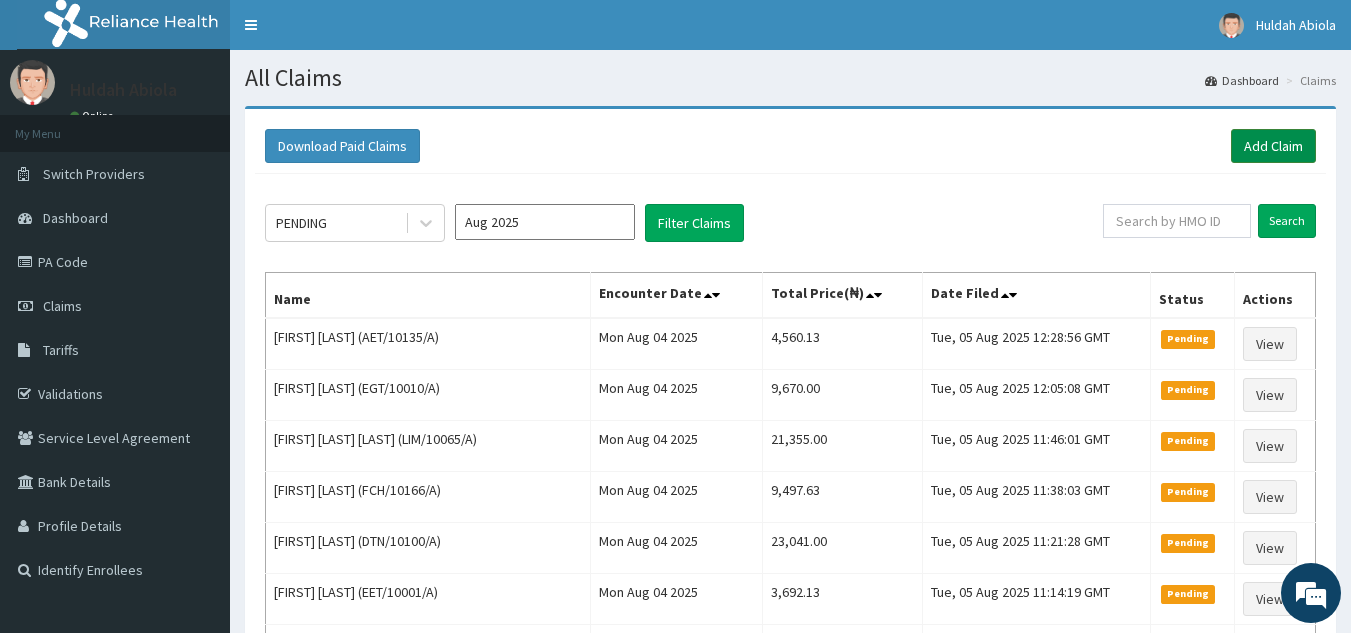 click on "Add Claim" at bounding box center [1273, 146] 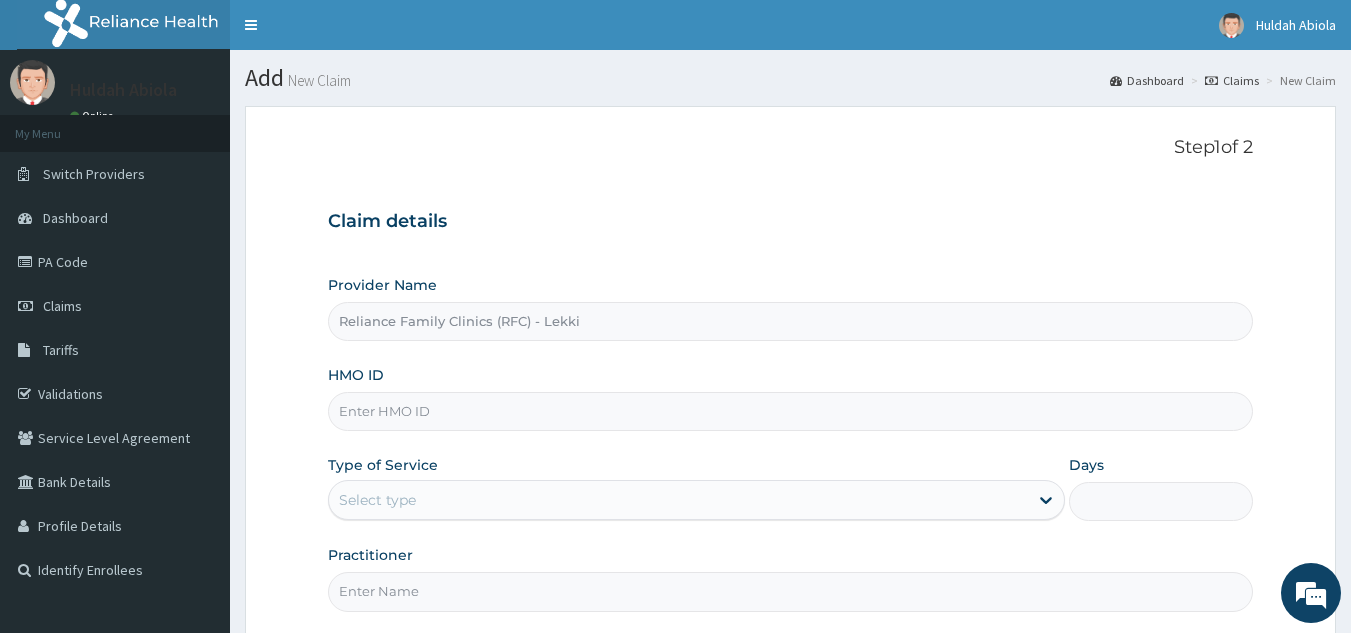 scroll, scrollTop: 0, scrollLeft: 0, axis: both 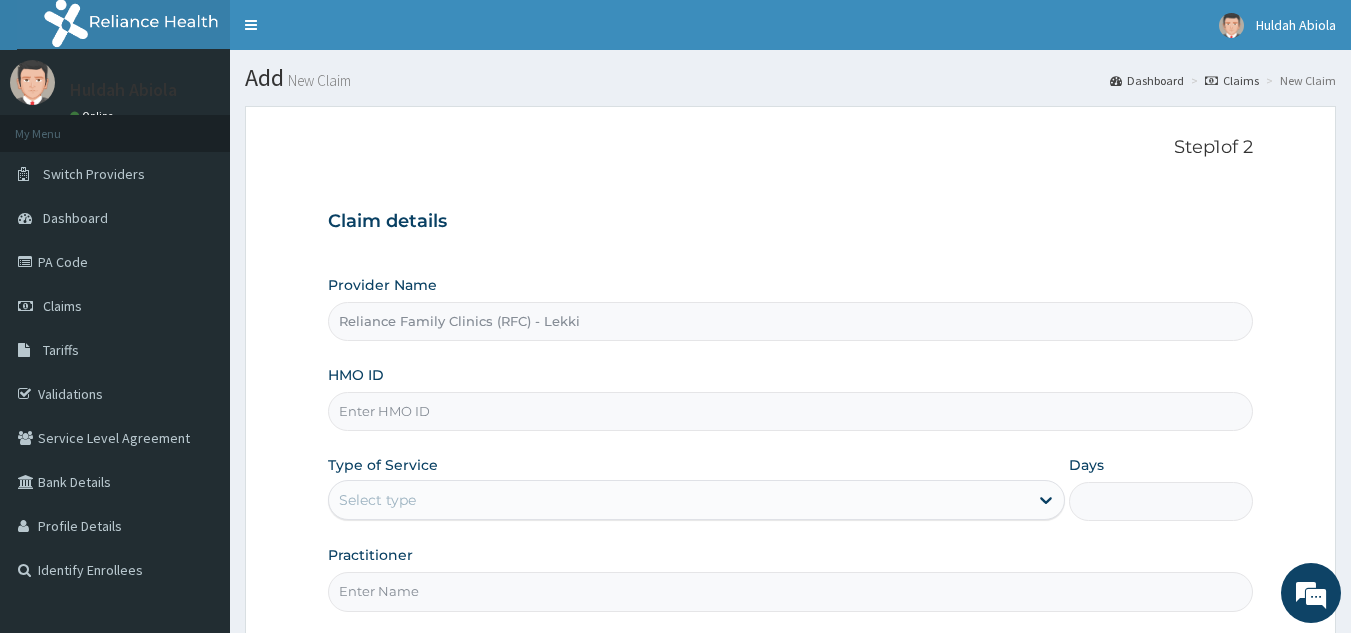 click on "HMO ID" at bounding box center (791, 411) 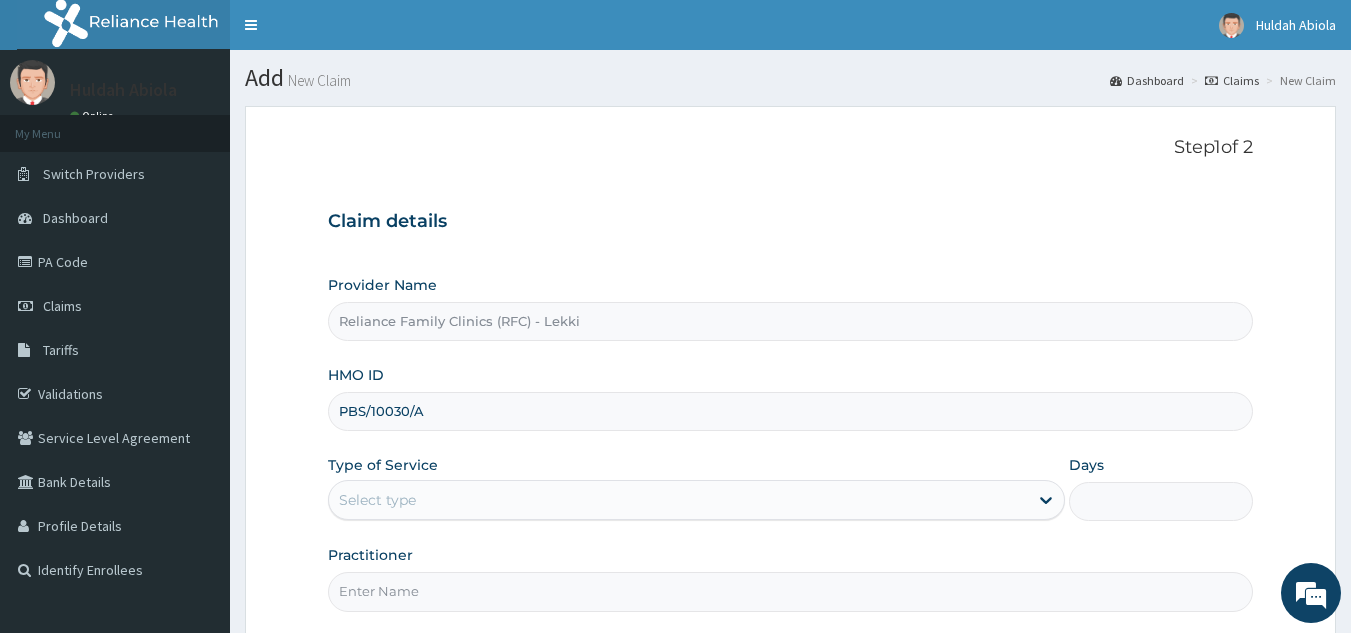 scroll, scrollTop: 189, scrollLeft: 0, axis: vertical 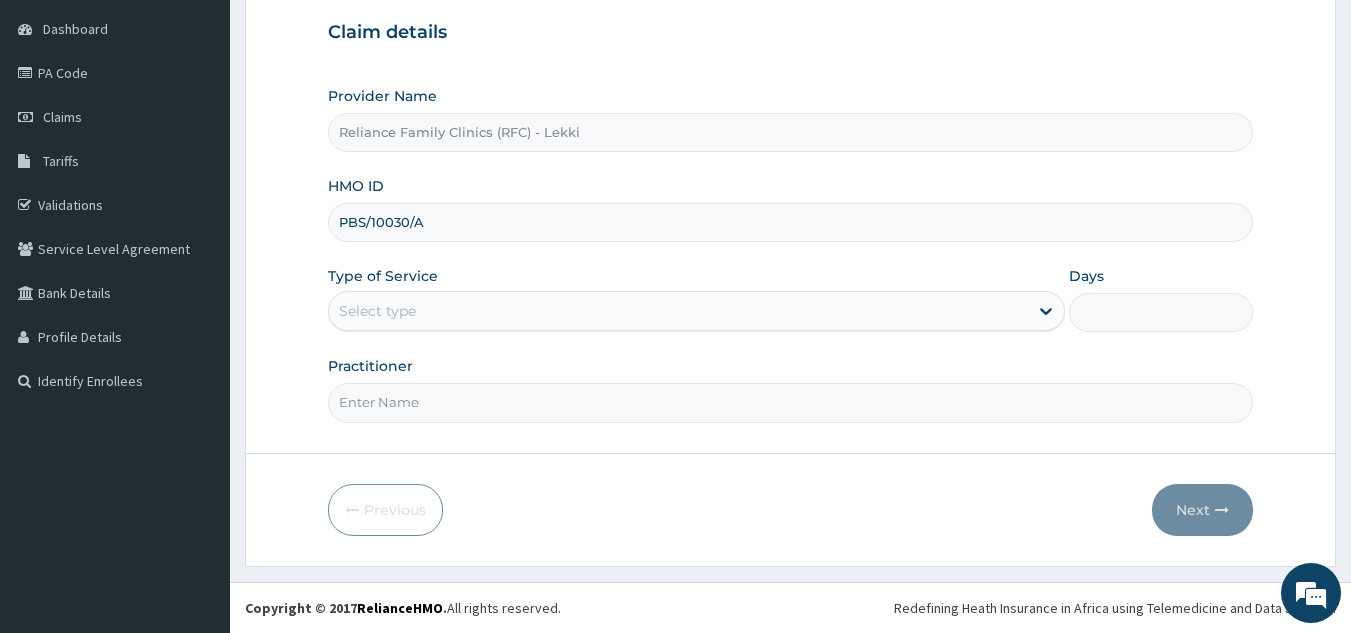 type on "PBS/10030/A" 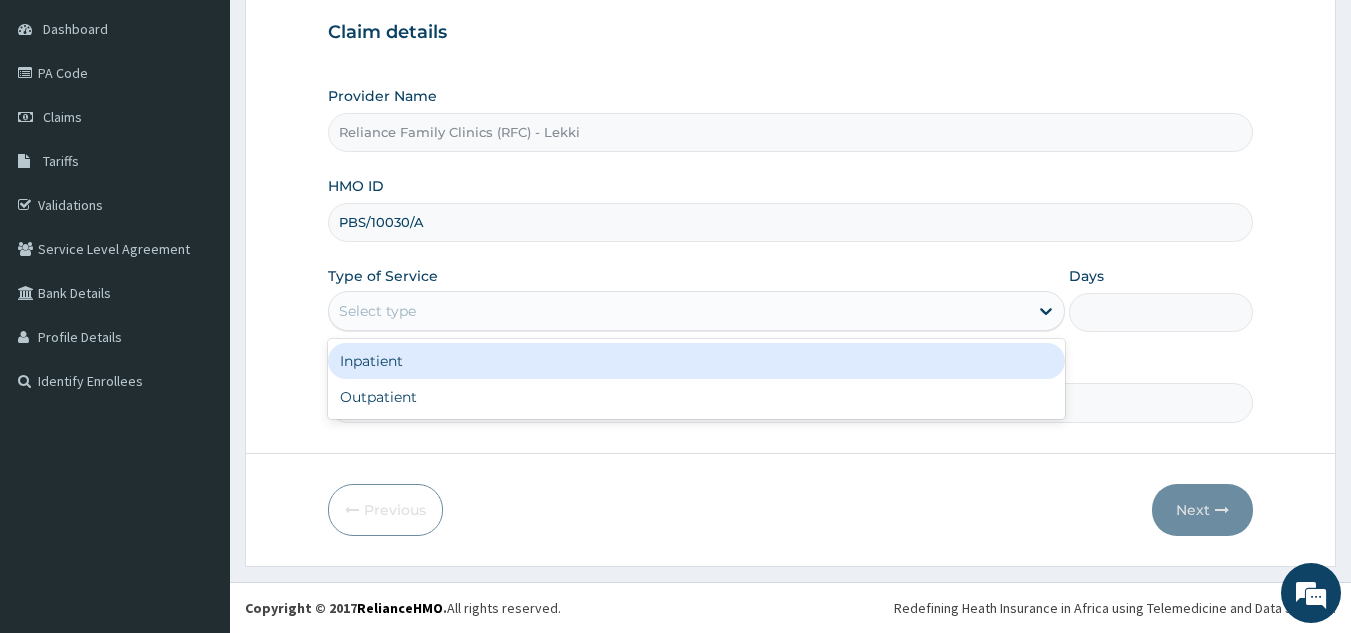 click on "Outpatient" at bounding box center (696, 397) 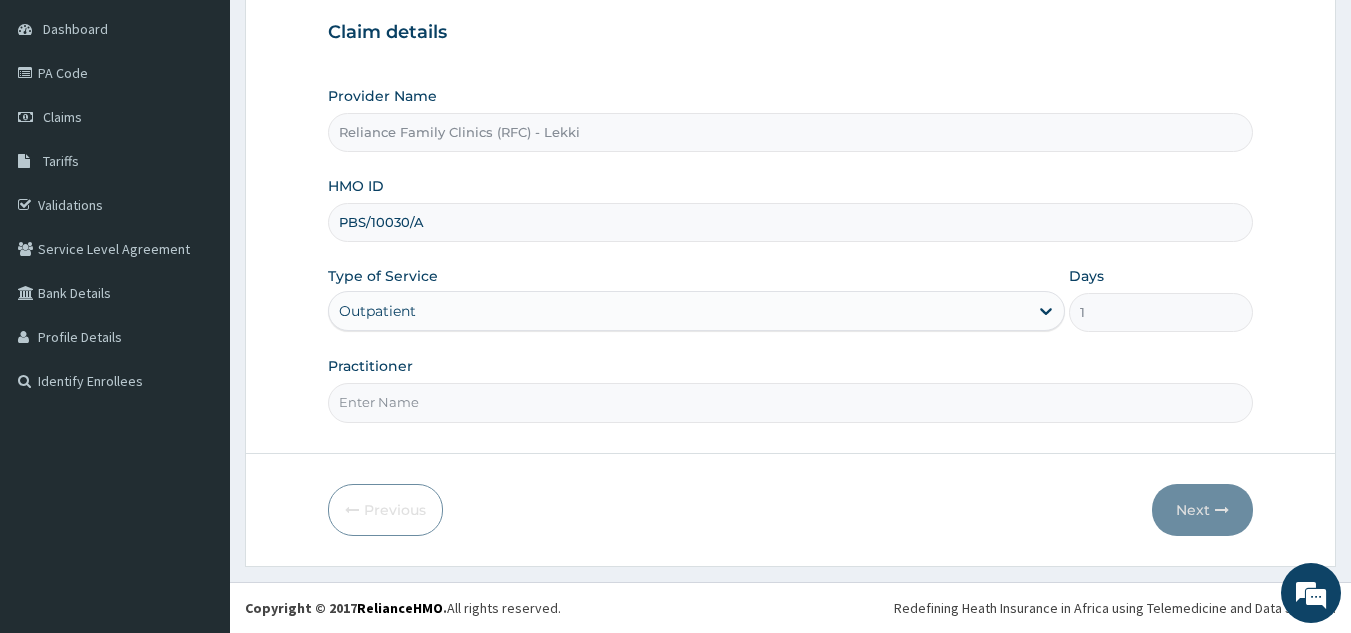 click on "Practitioner" at bounding box center [791, 402] 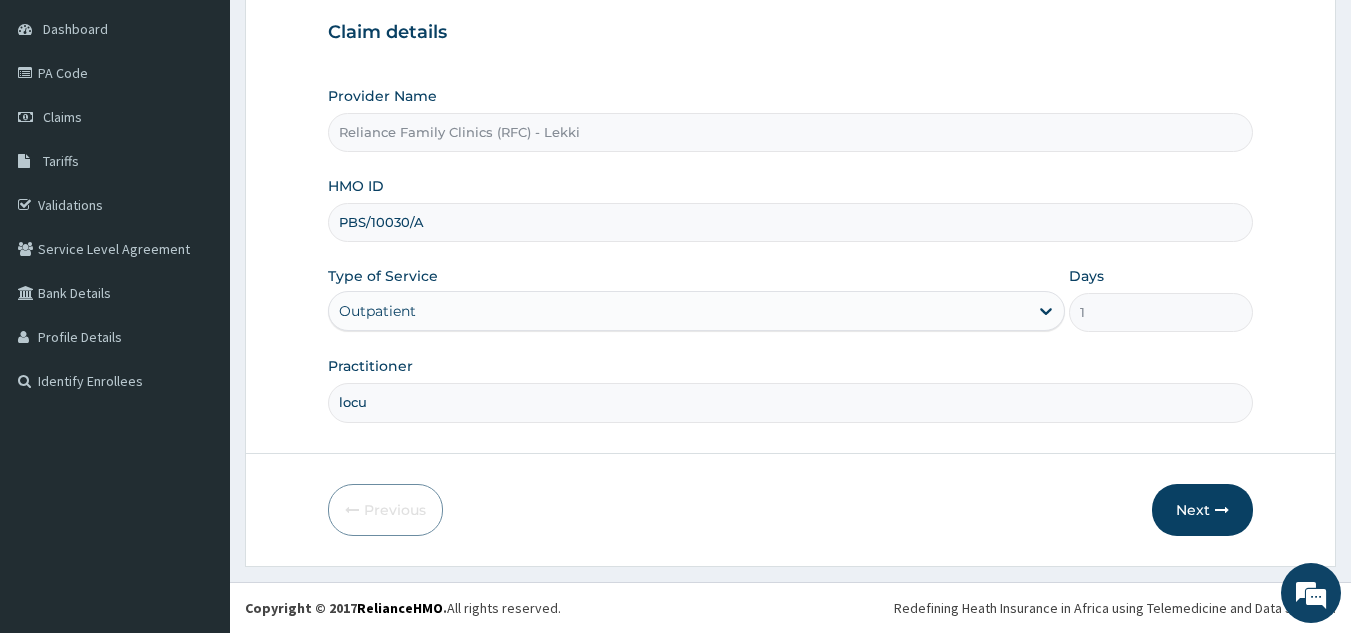 type on "locum" 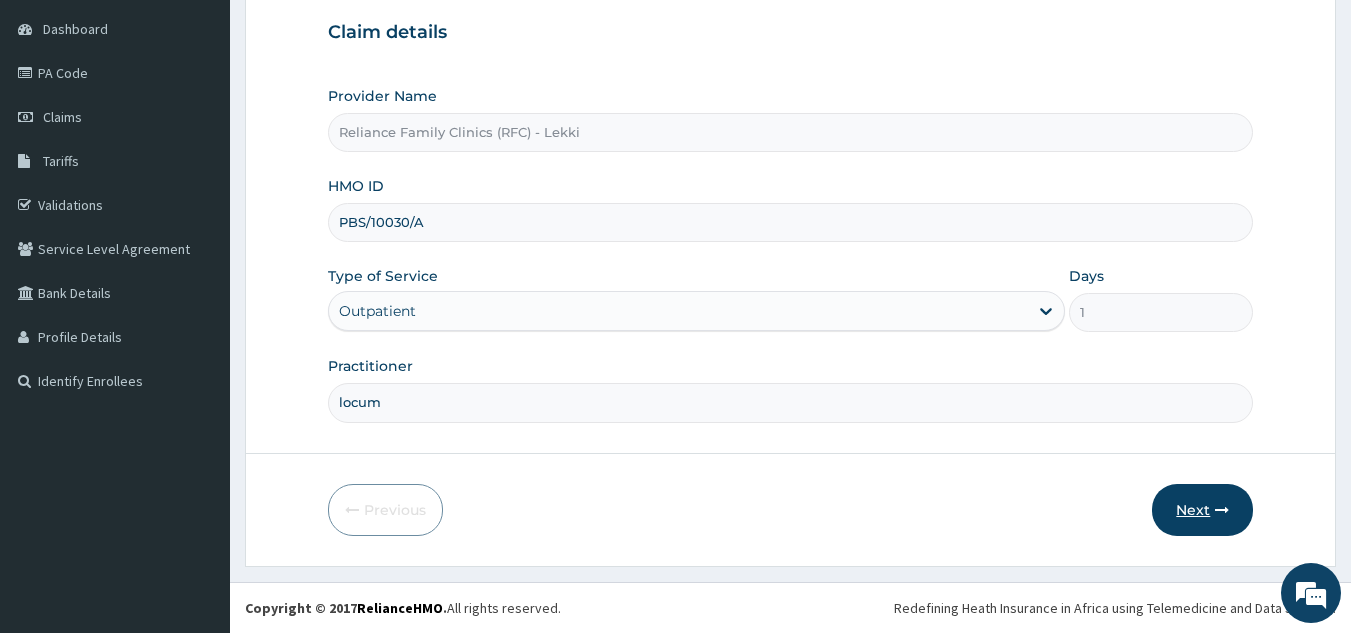 click on "Next" at bounding box center (1202, 510) 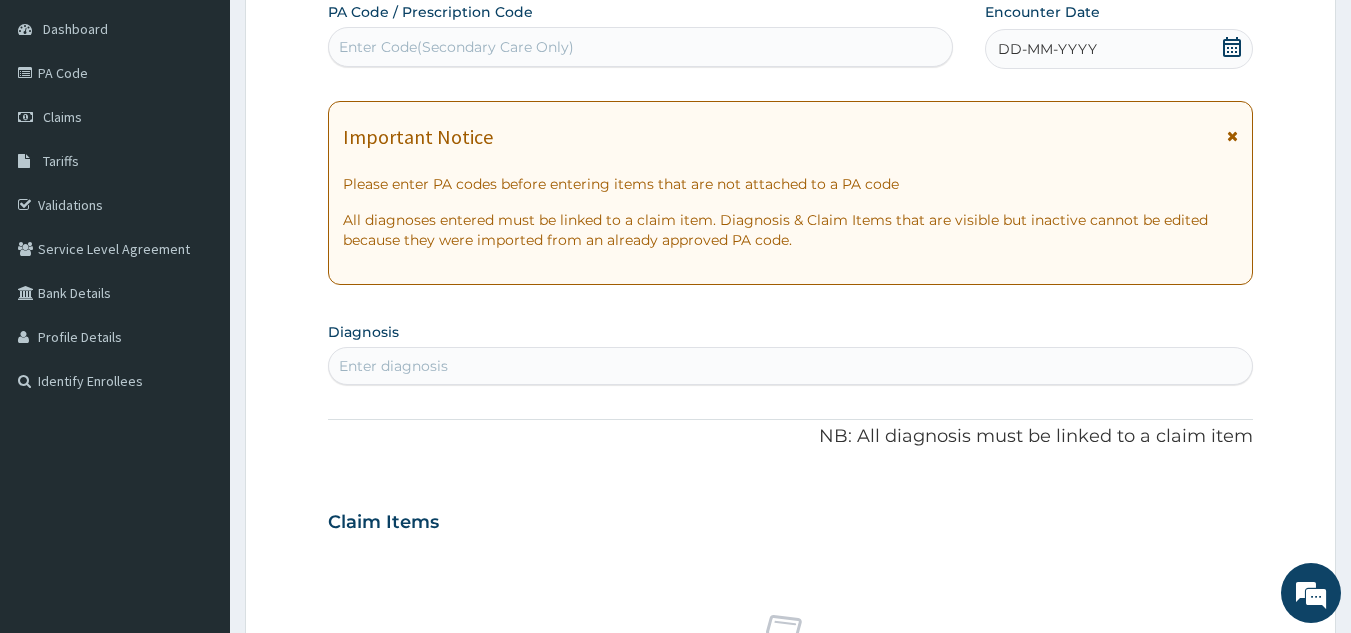click on "DD-MM-YYYY" at bounding box center [1119, 49] 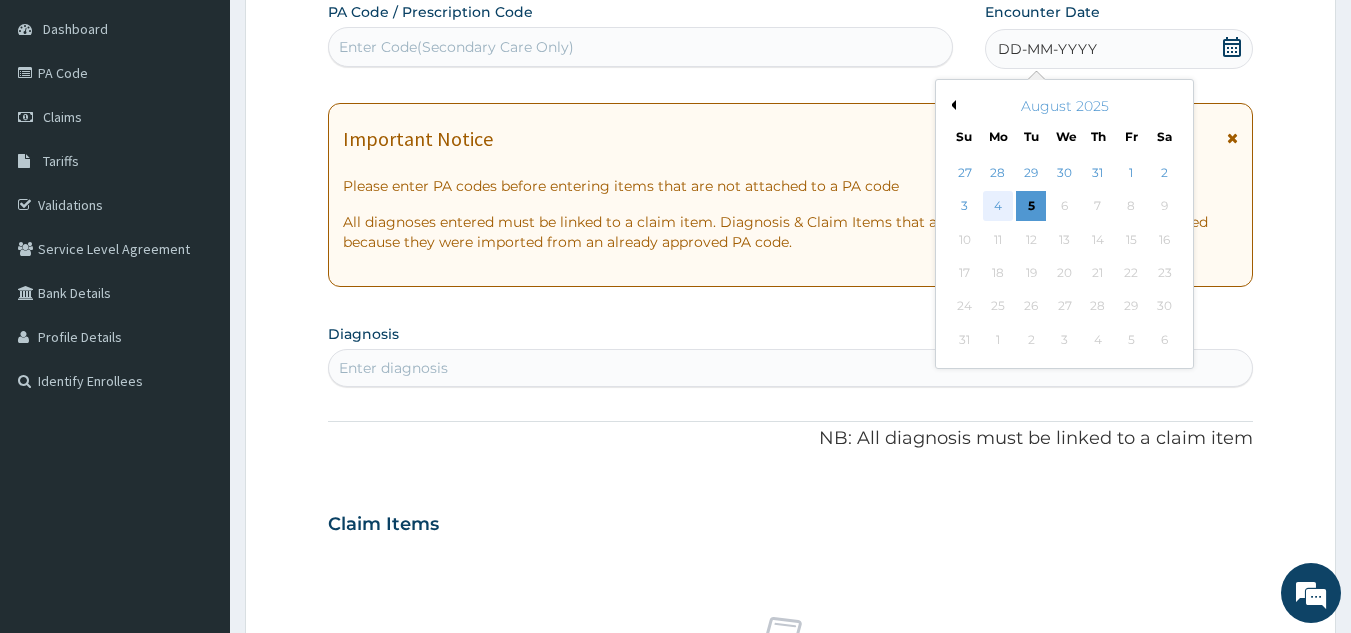 click on "4" at bounding box center (998, 207) 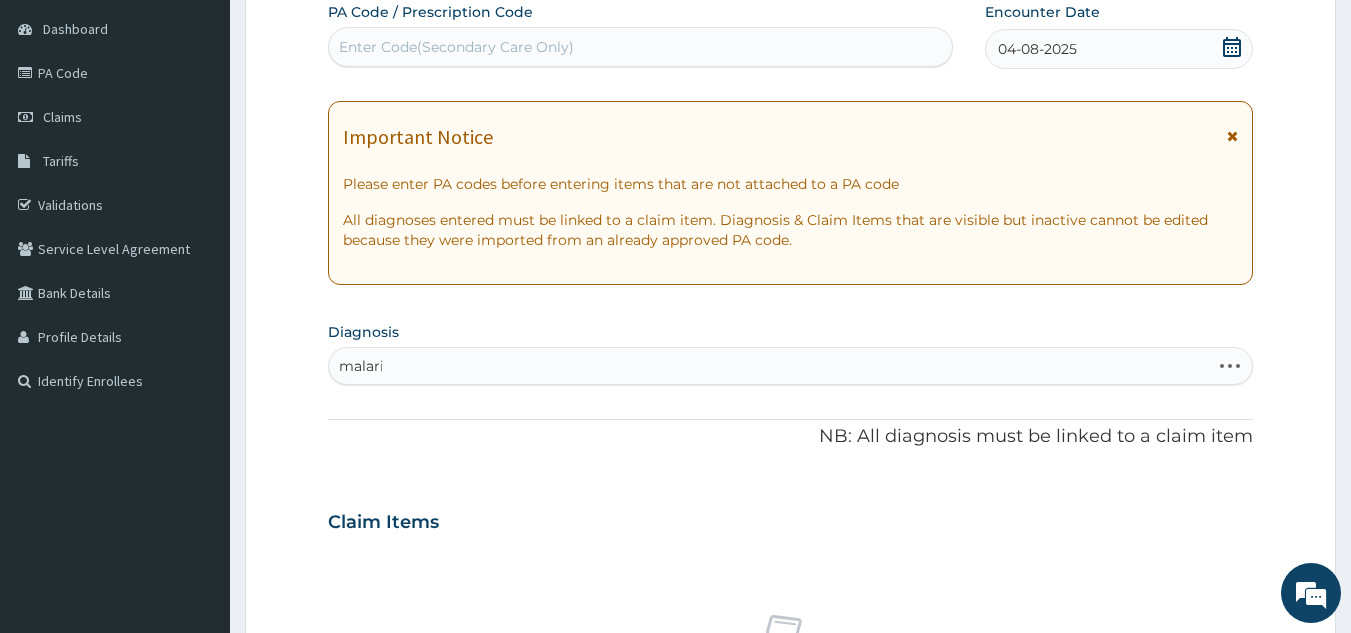 type on "malaria" 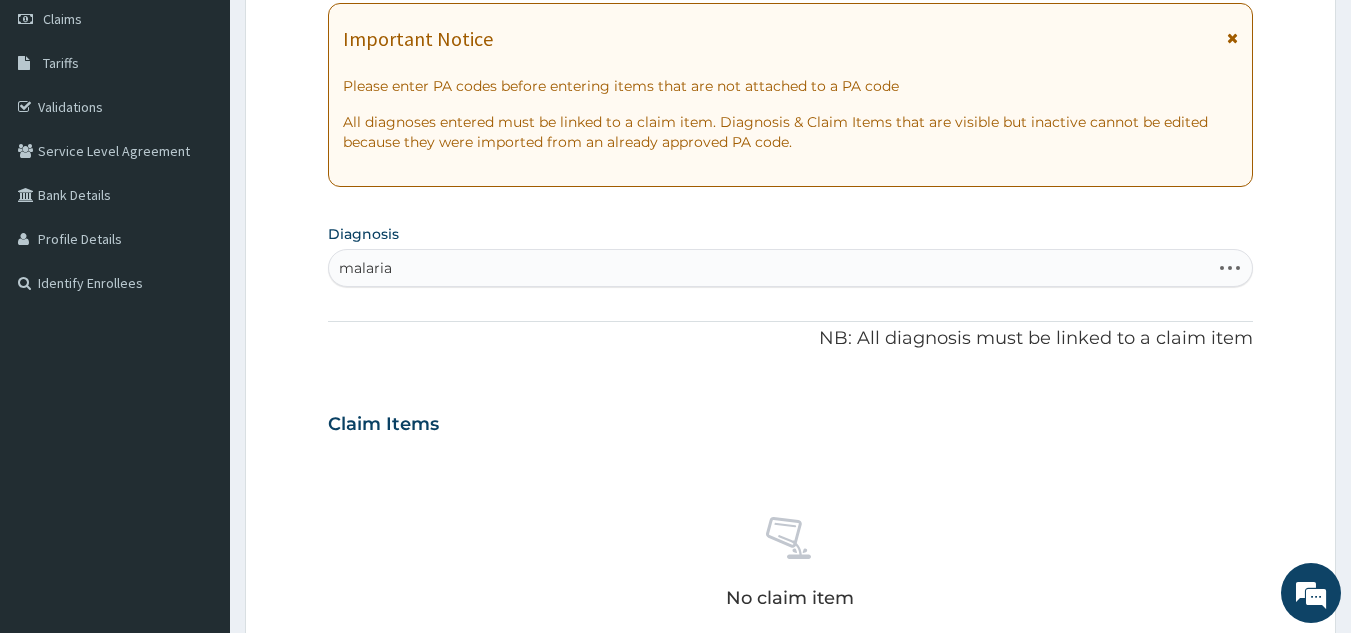 scroll, scrollTop: 312, scrollLeft: 0, axis: vertical 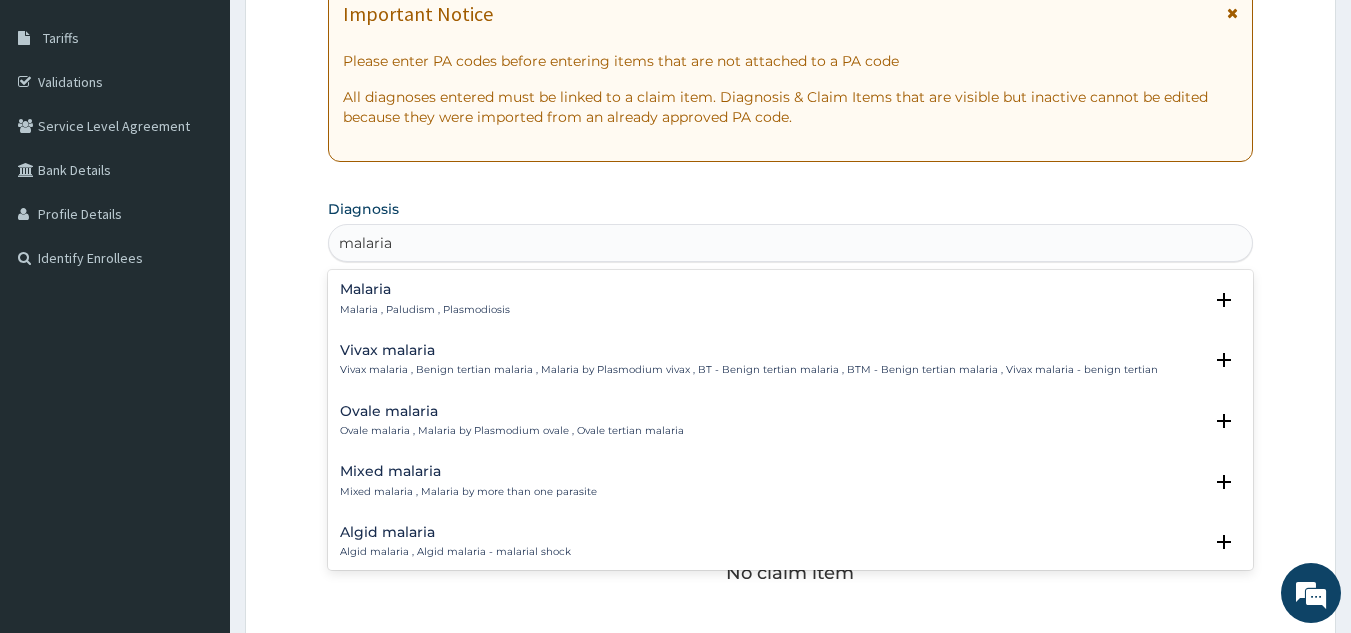 click on "Malaria" at bounding box center (425, 289) 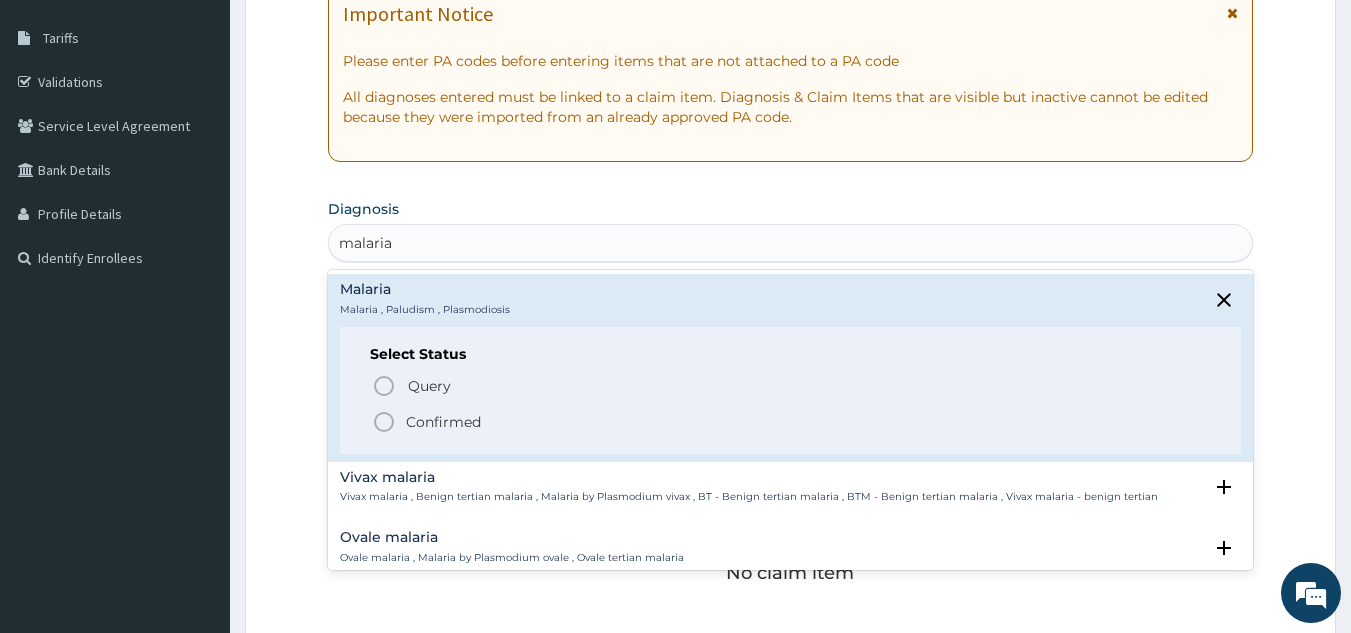 click on "Confirmed" at bounding box center (443, 422) 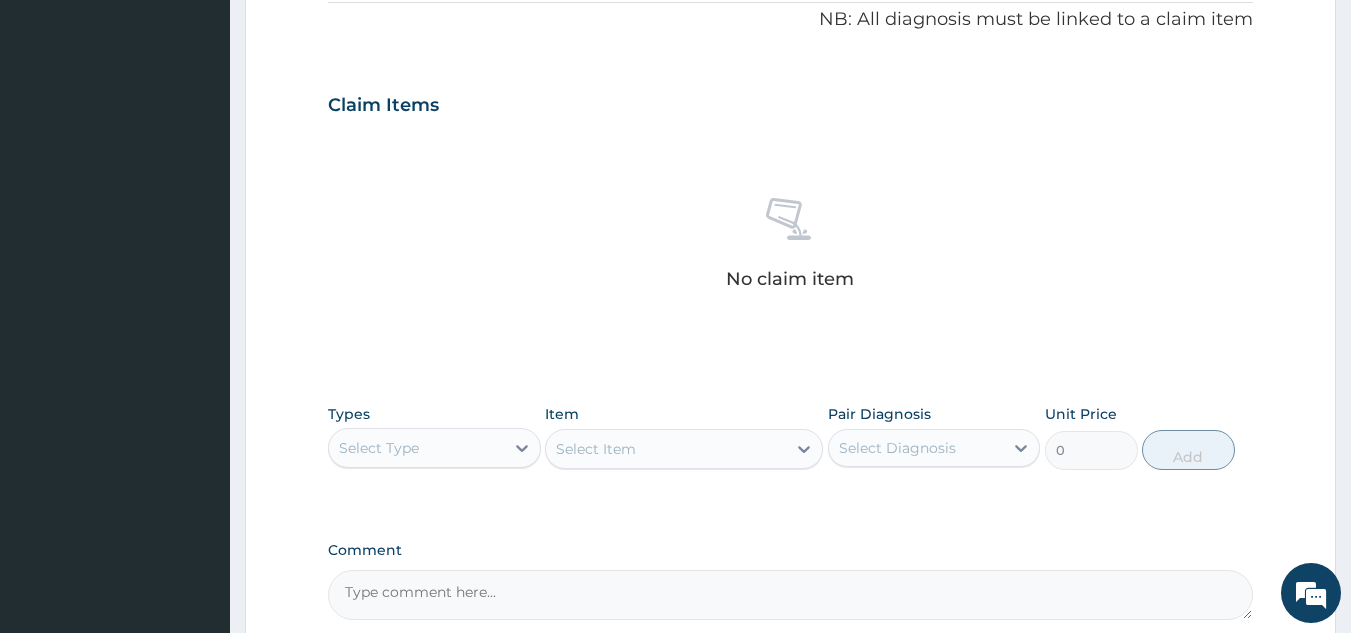 scroll, scrollTop: 809, scrollLeft: 0, axis: vertical 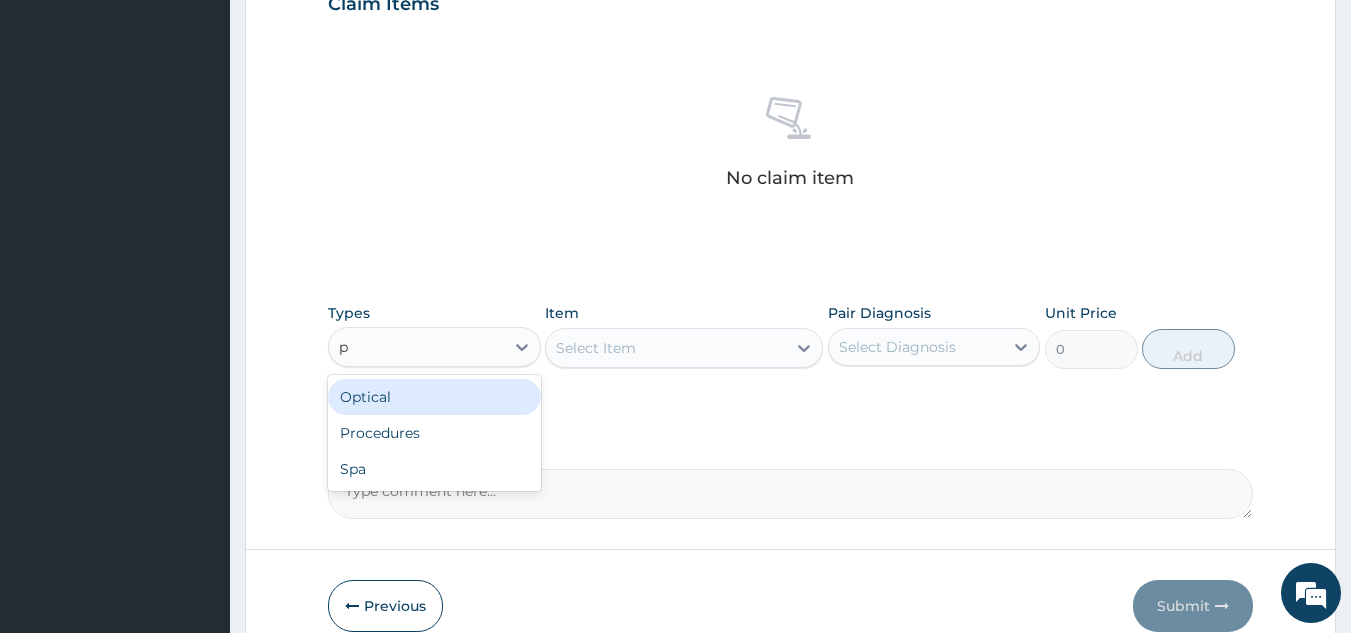 type on "pr" 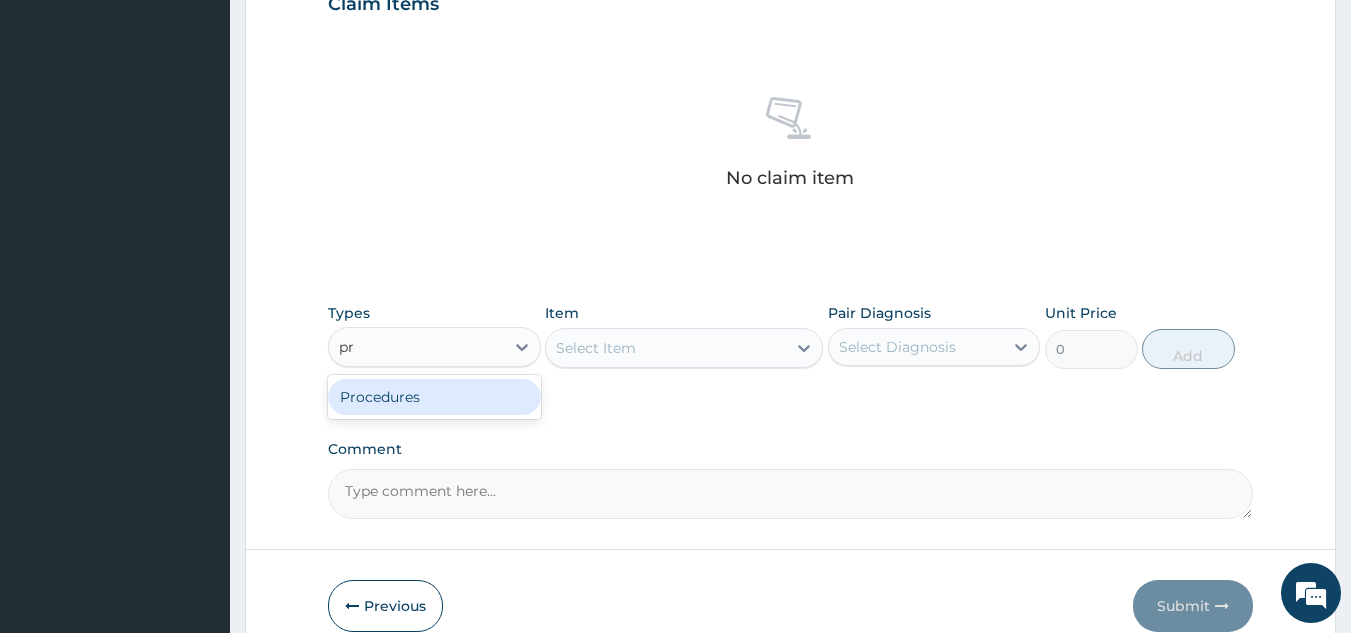 click on "Procedures" at bounding box center [434, 397] 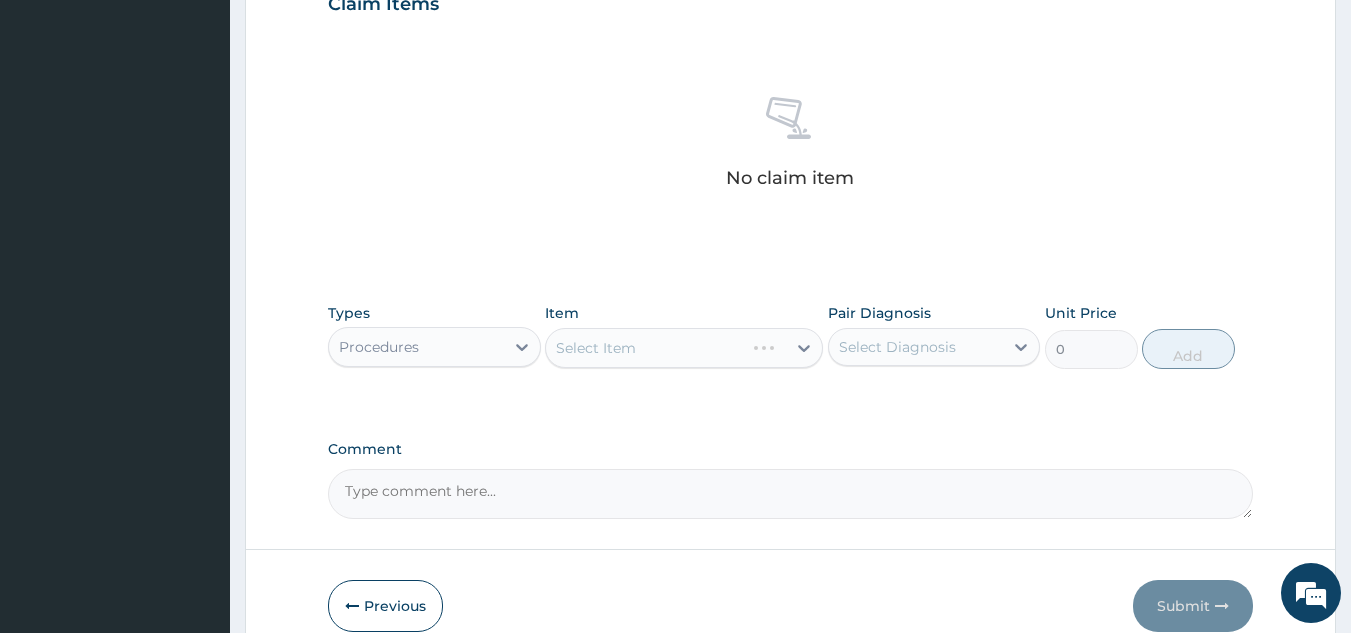 click on "Select Item" at bounding box center [684, 348] 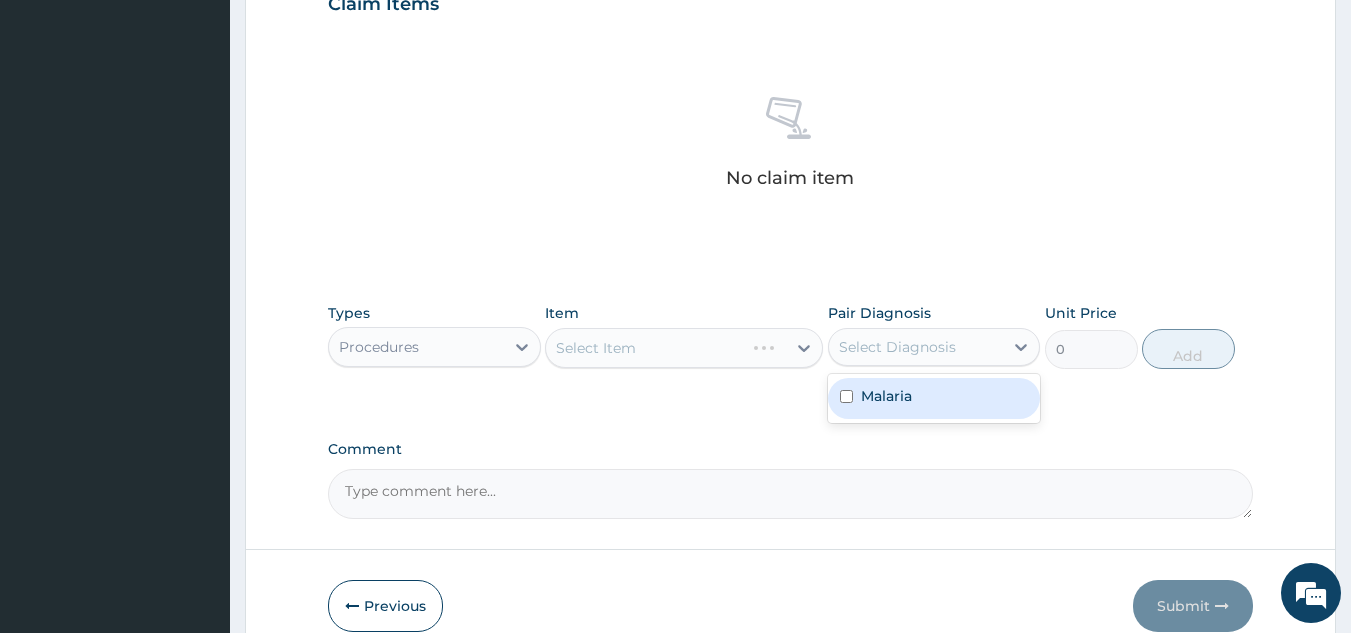 click on "Malaria" at bounding box center (934, 398) 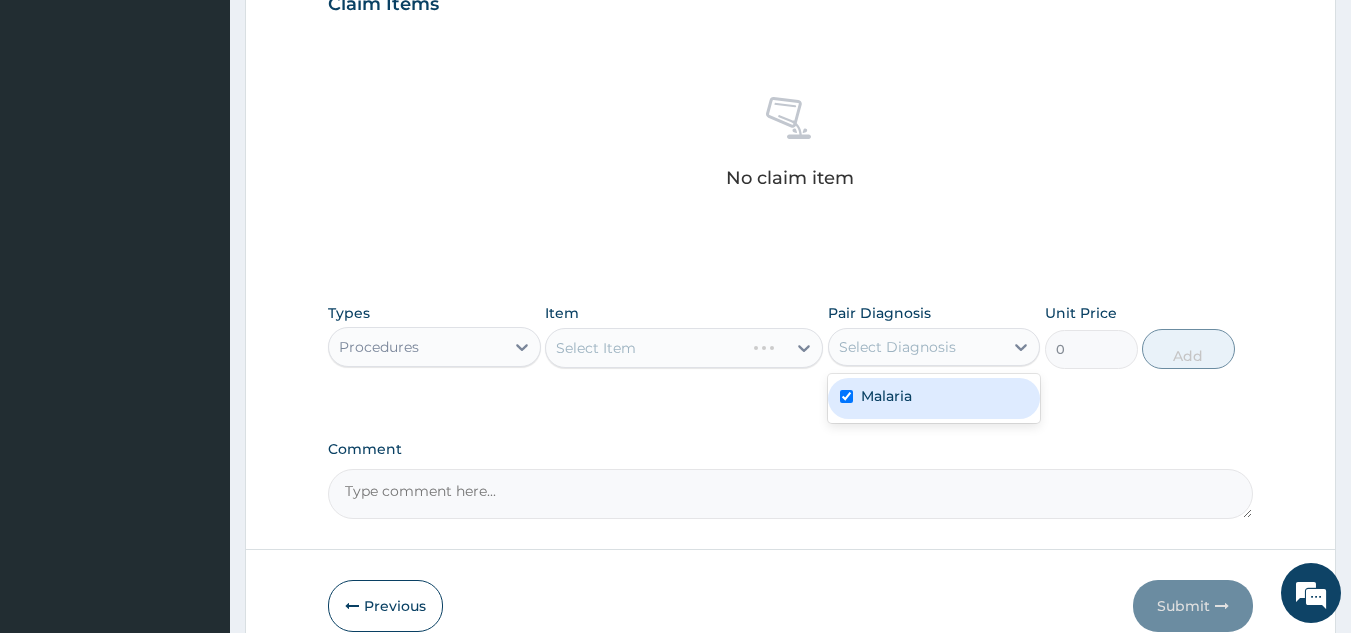 checkbox on "true" 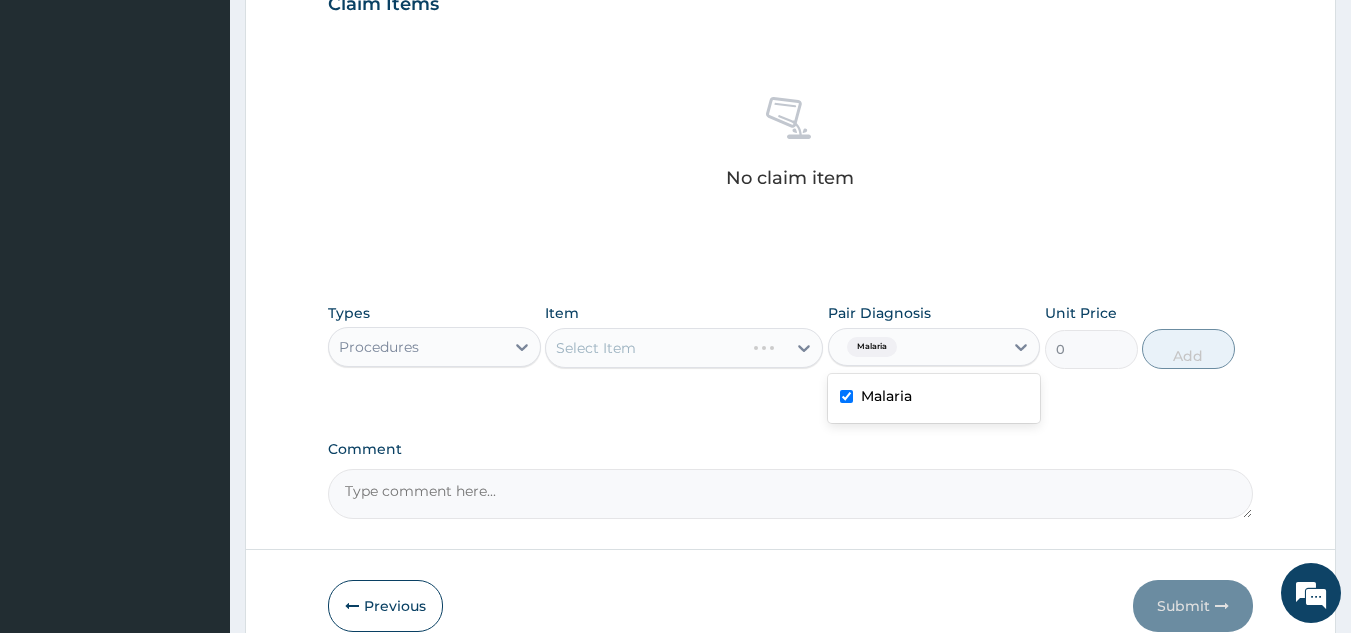 click on "Select Item" at bounding box center (684, 348) 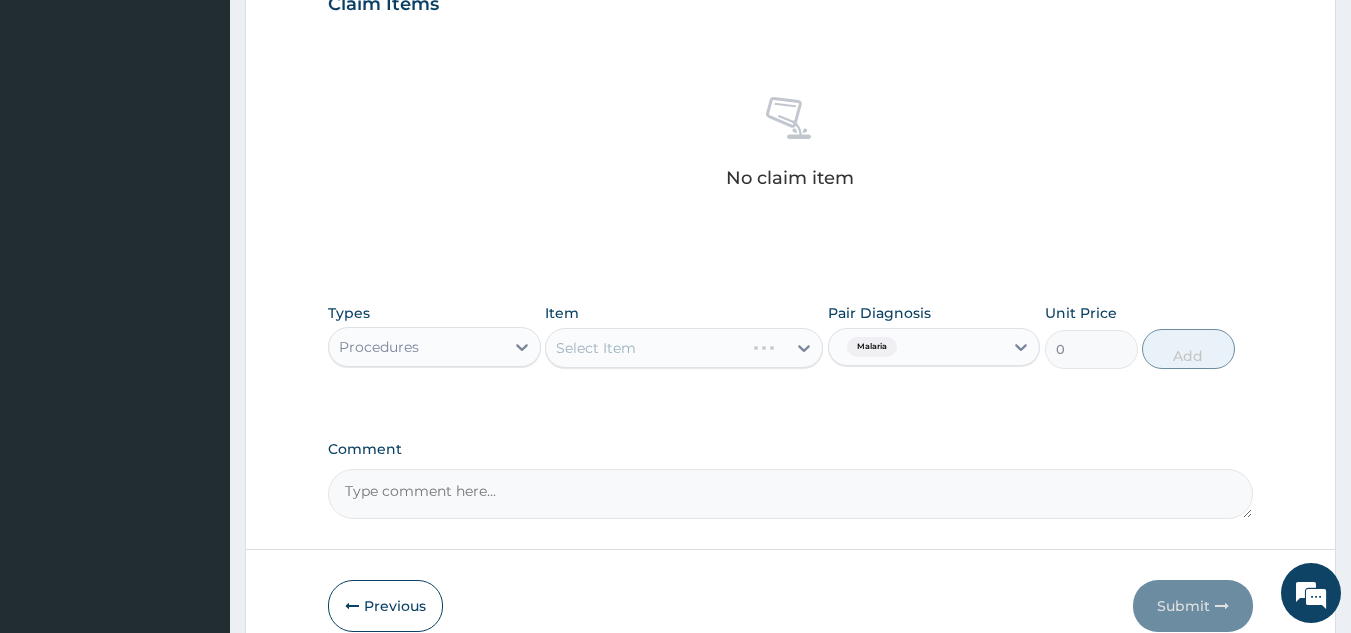 click on "Select Item" at bounding box center [684, 348] 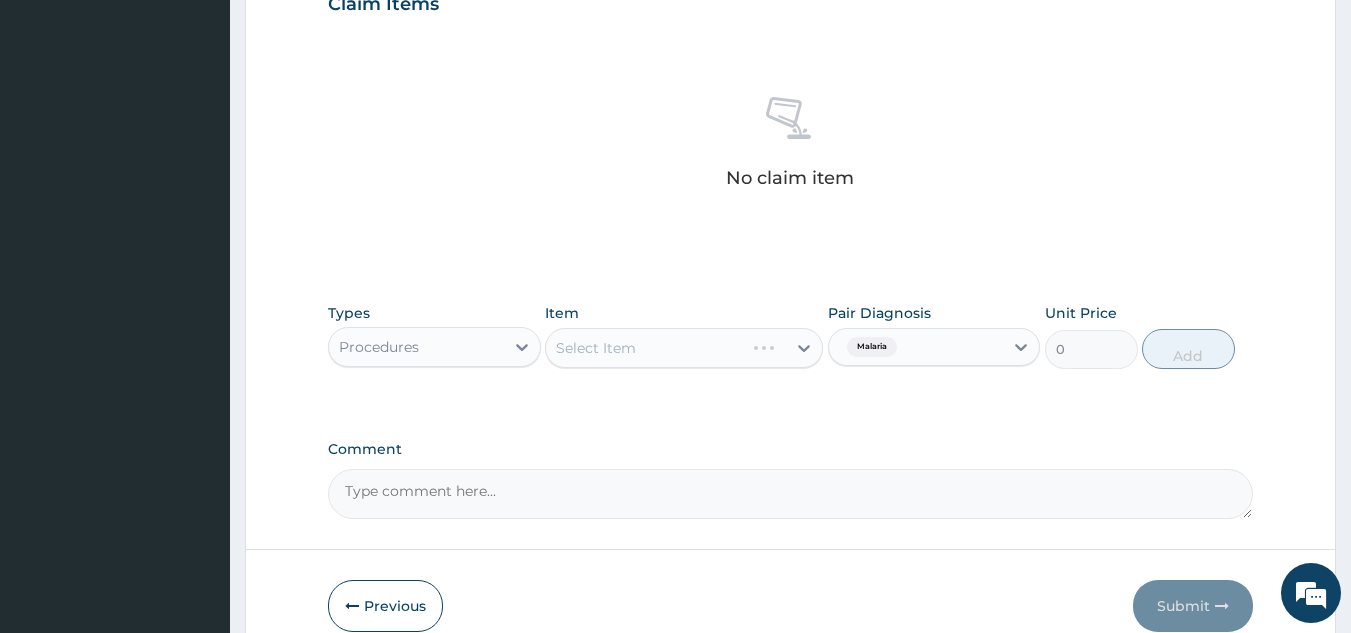 click on "Select Item" at bounding box center (684, 348) 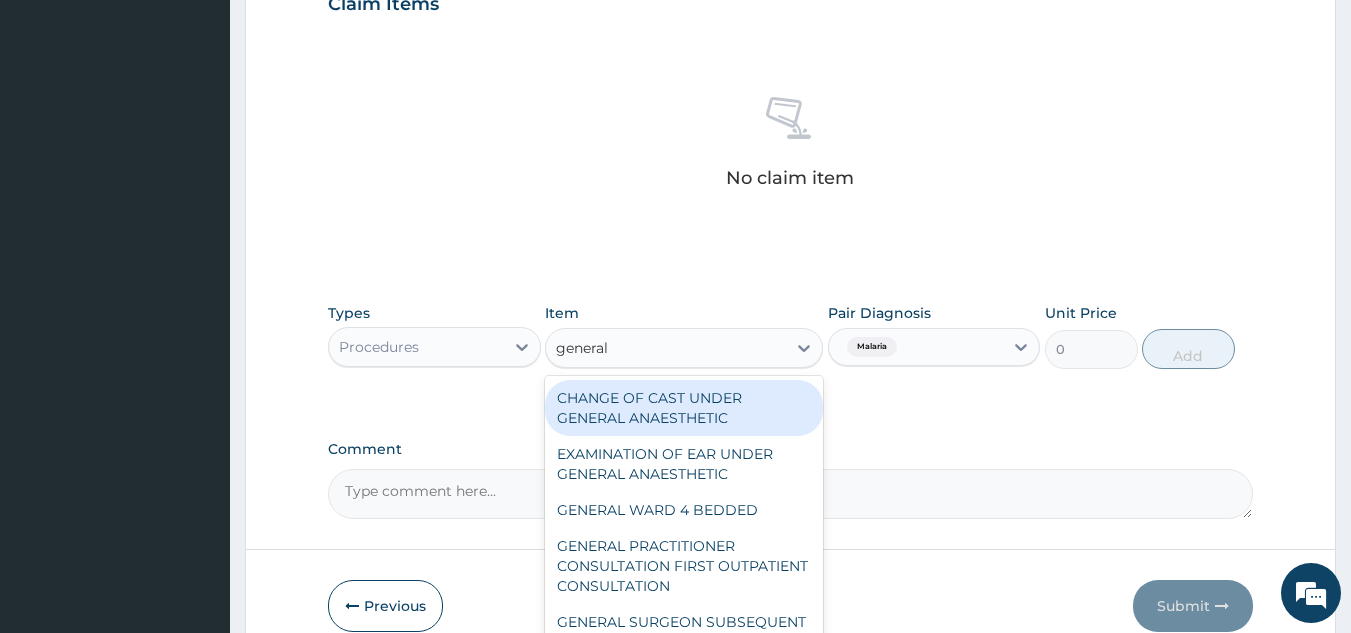 type on "general p" 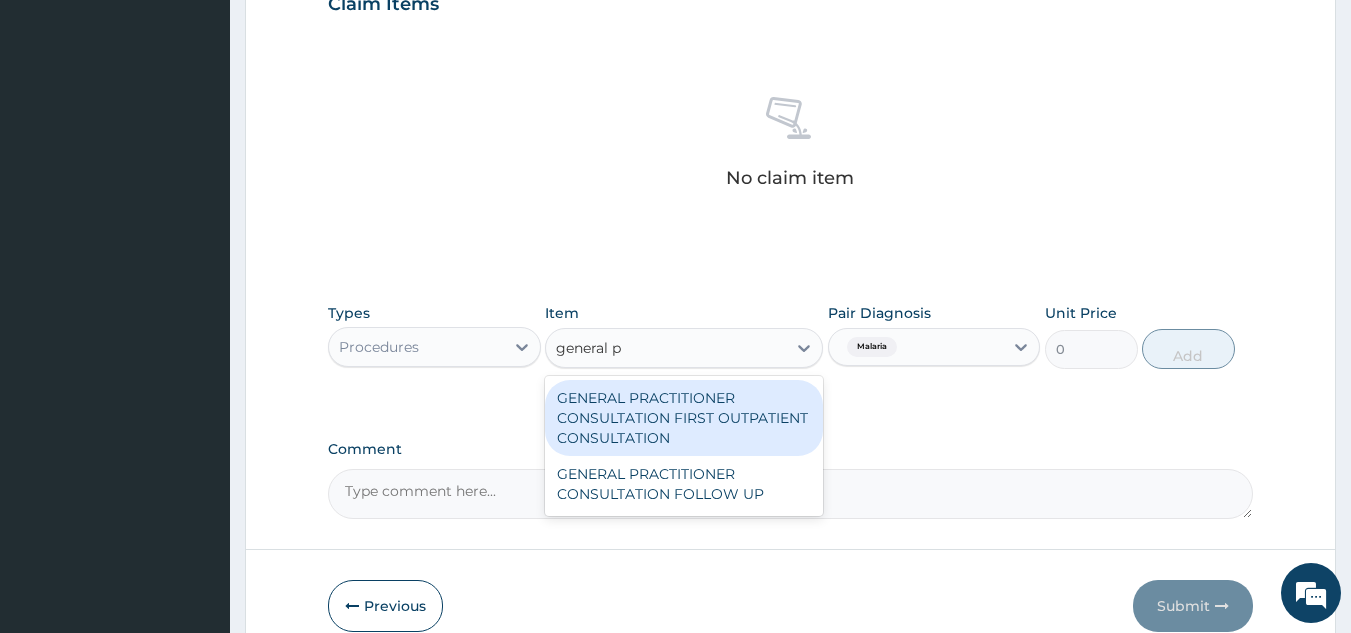 click on "GENERAL PRACTITIONER CONSULTATION FIRST OUTPATIENT CONSULTATION" at bounding box center (684, 418) 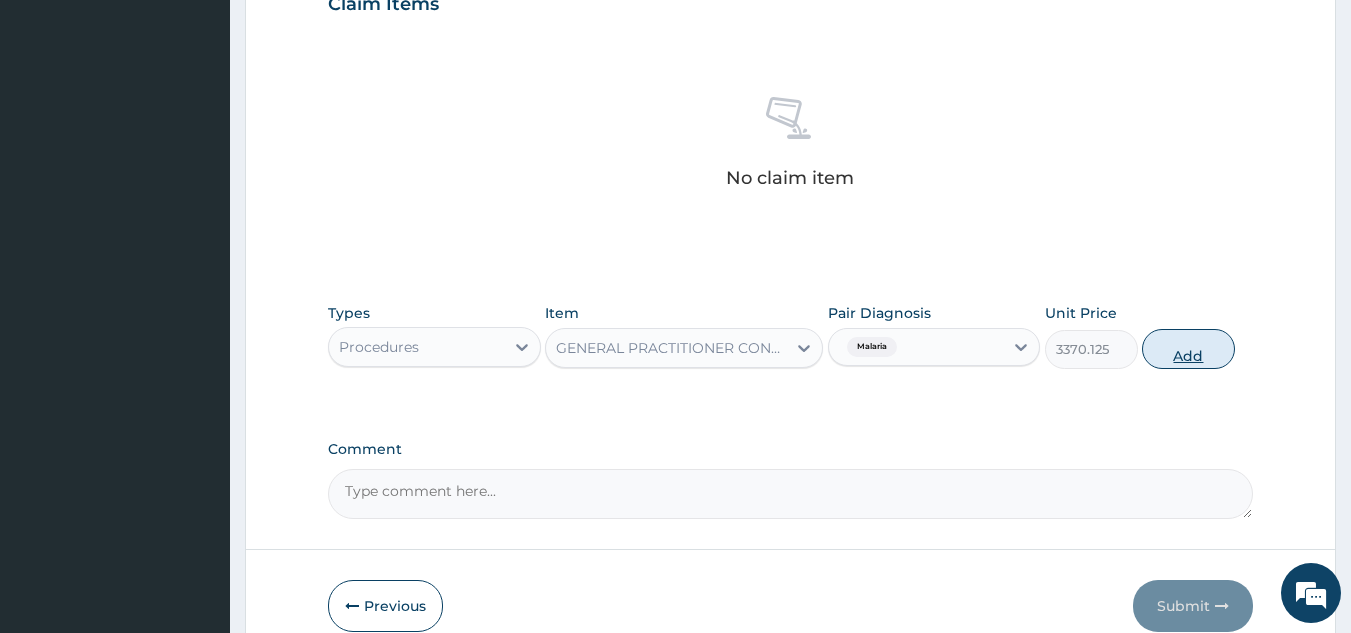 click on "Add" at bounding box center (1188, 349) 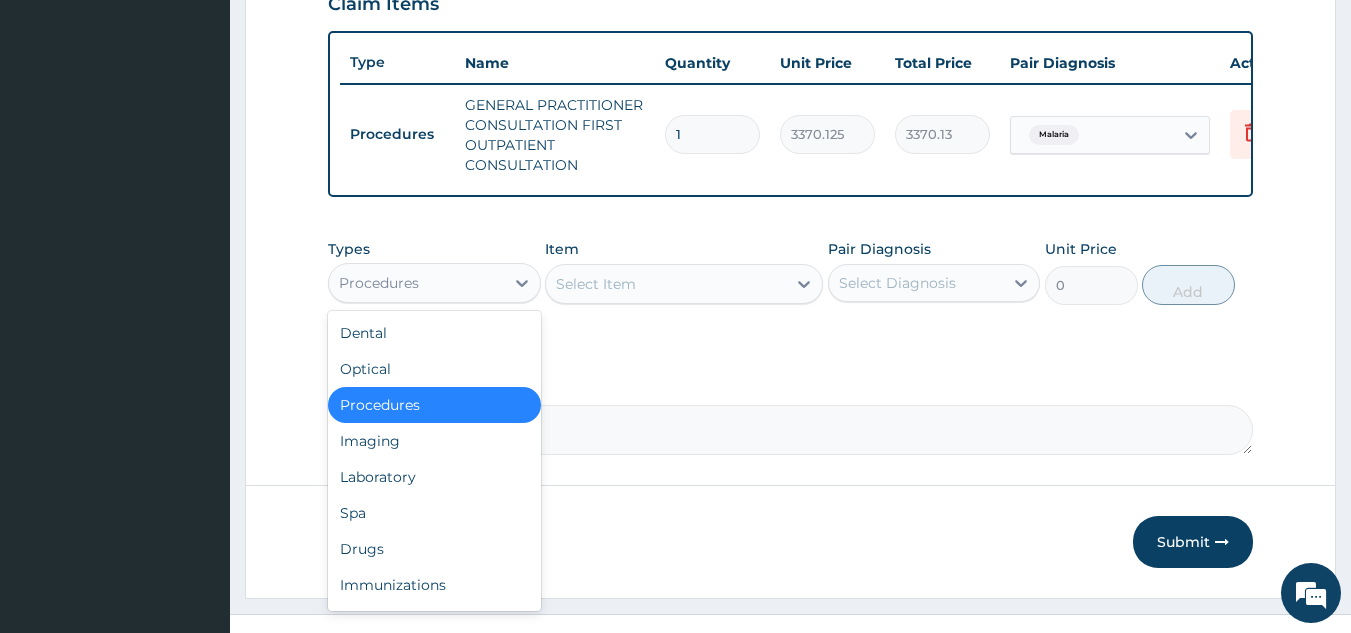 click on "Laboratory" at bounding box center (434, 477) 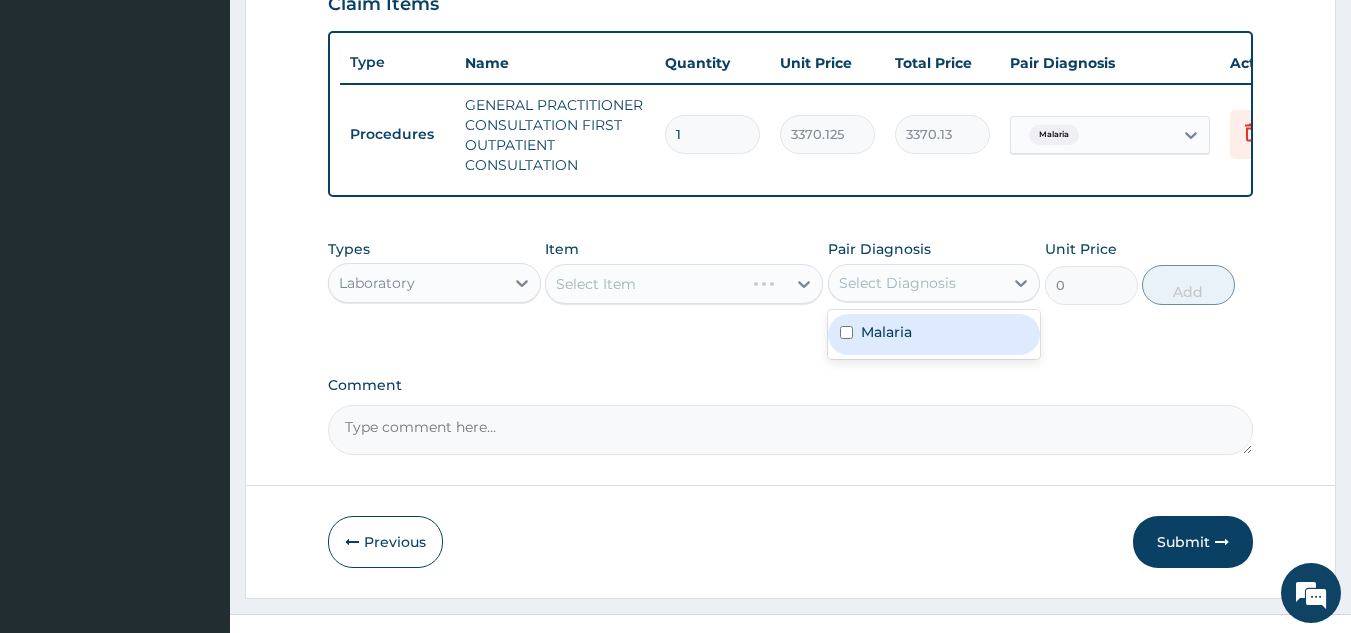 click on "Malaria" at bounding box center [934, 334] 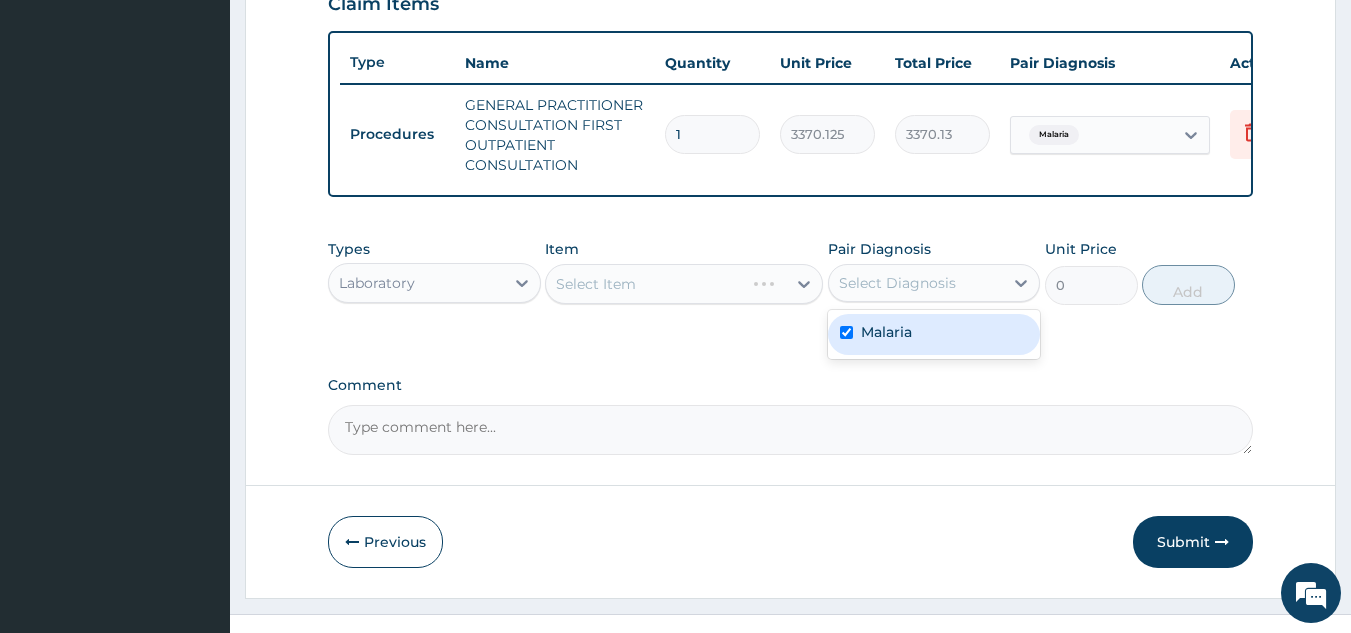 checkbox on "true" 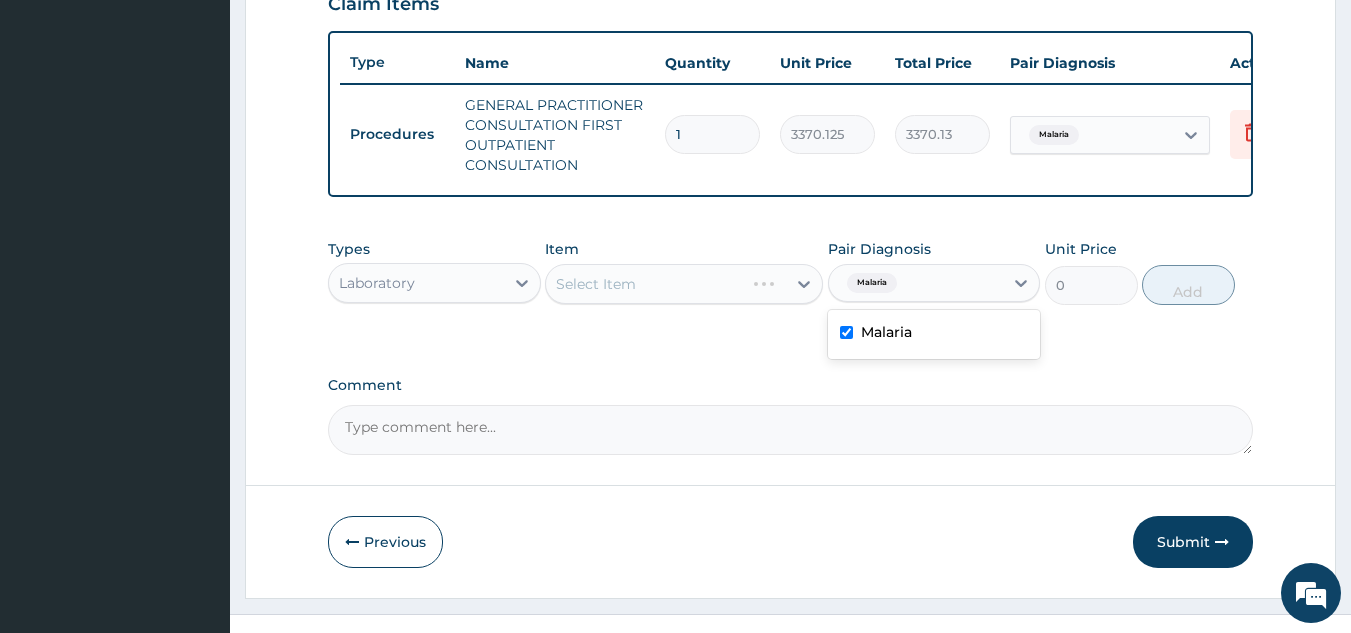 click on "Select Item" at bounding box center (684, 284) 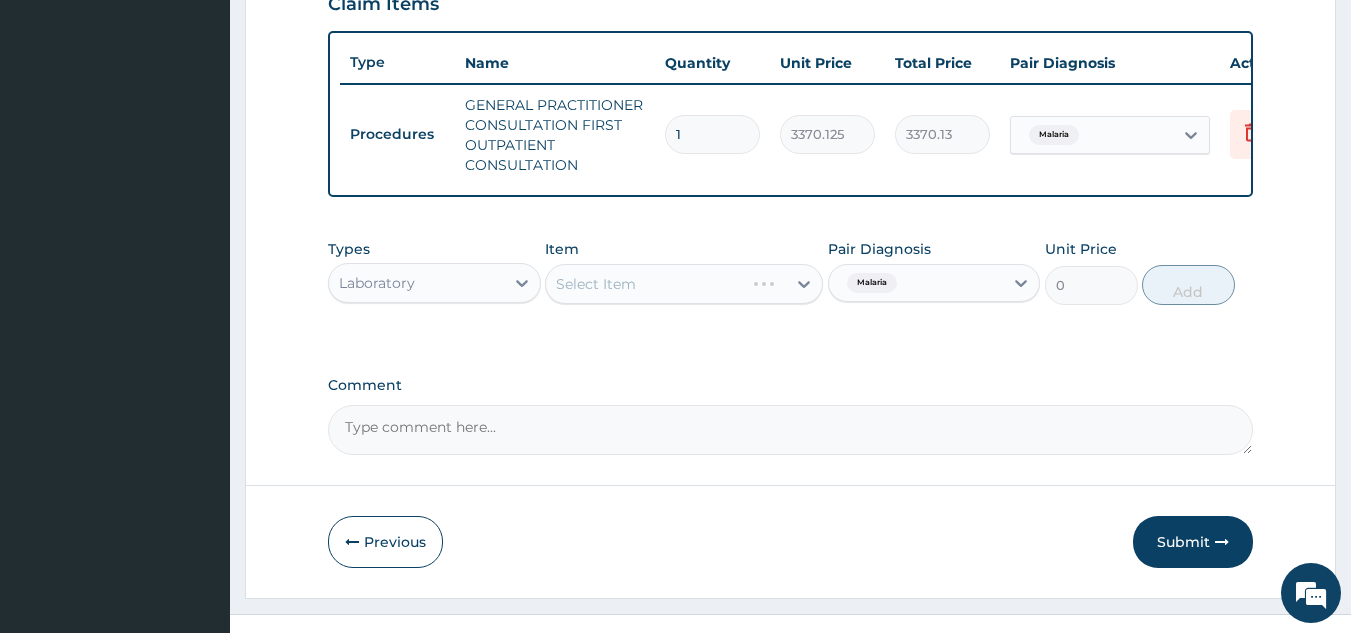 click on "Select Item" at bounding box center (684, 284) 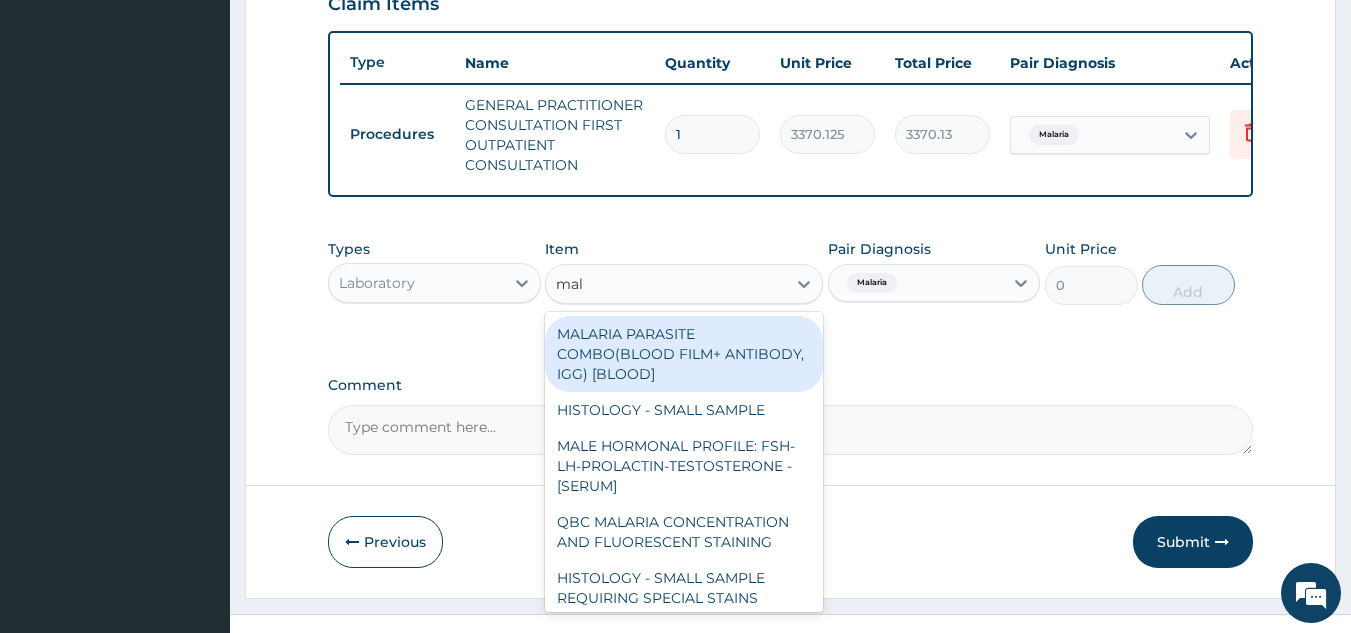 type on "mala" 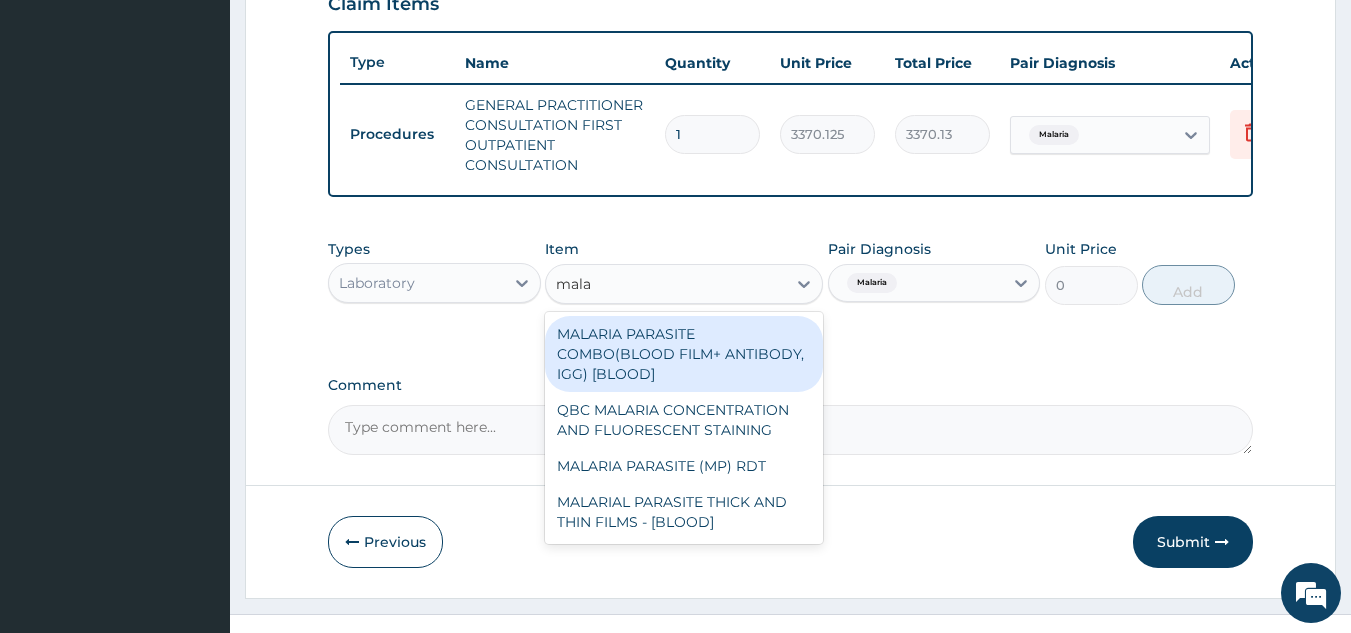 click on "MALARIA PARASITE (MP) RDT" at bounding box center [684, 466] 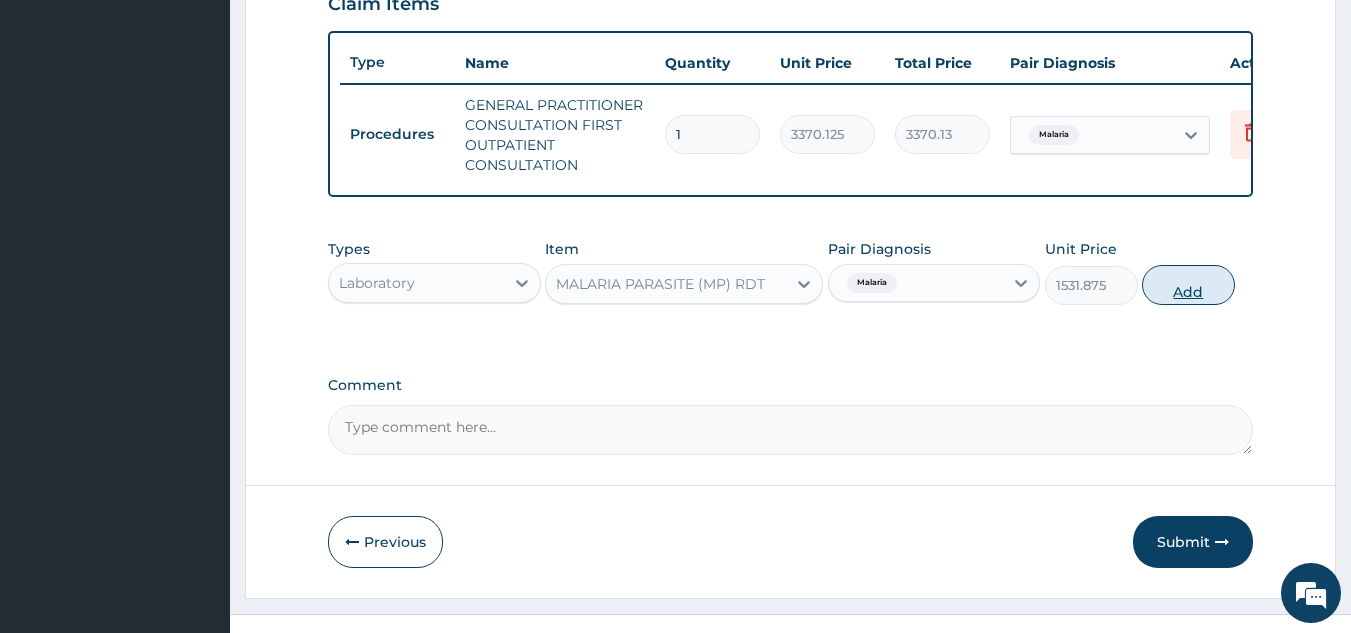 click on "Add" at bounding box center (1188, 285) 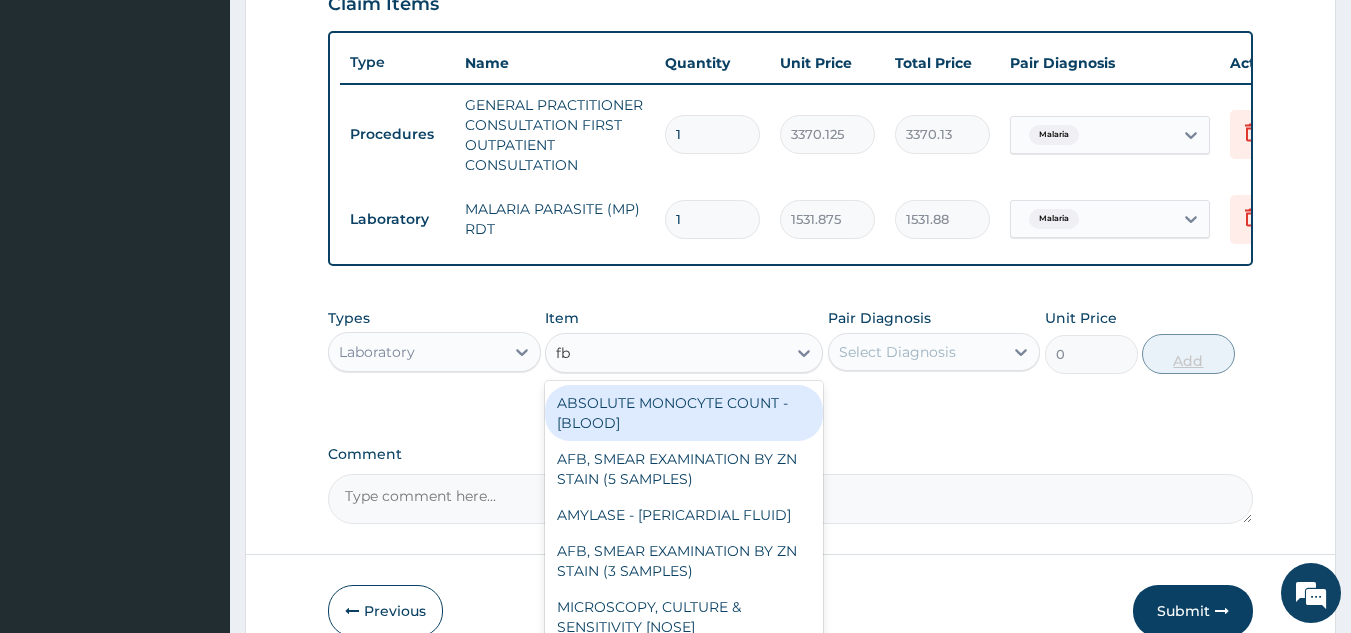 type on "fbc" 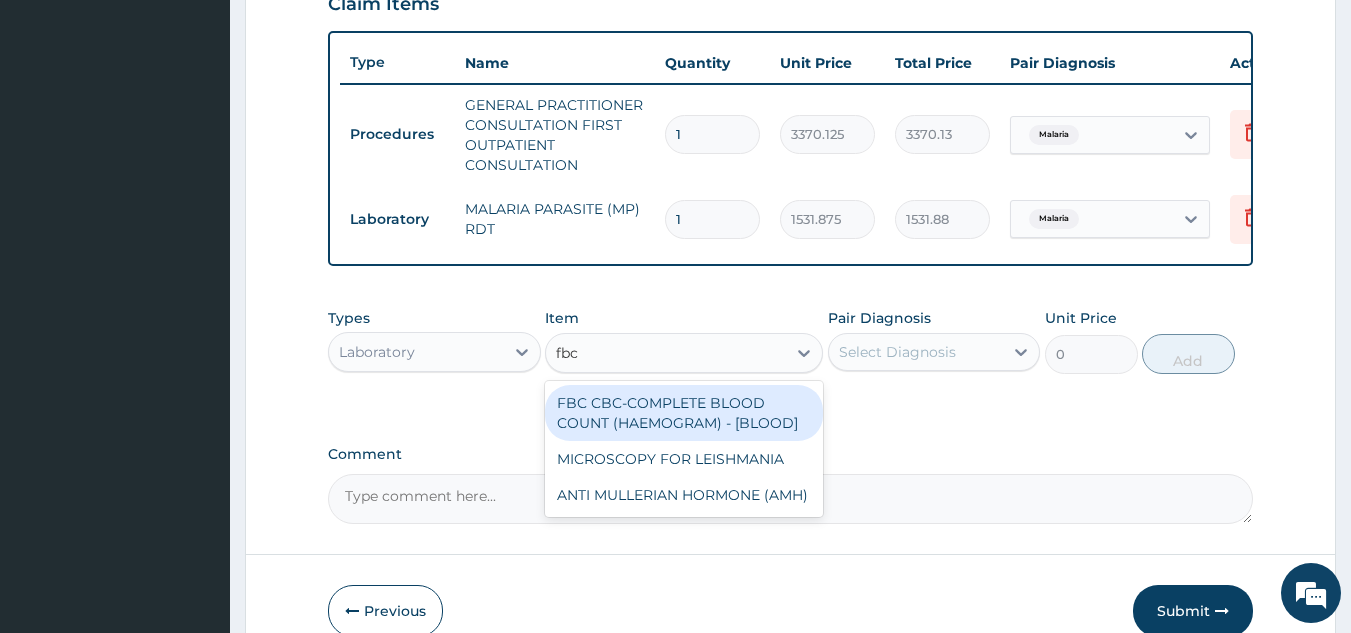 click on "FBC CBC-COMPLETE BLOOD COUNT (HAEMOGRAM) - [BLOOD]" at bounding box center [684, 413] 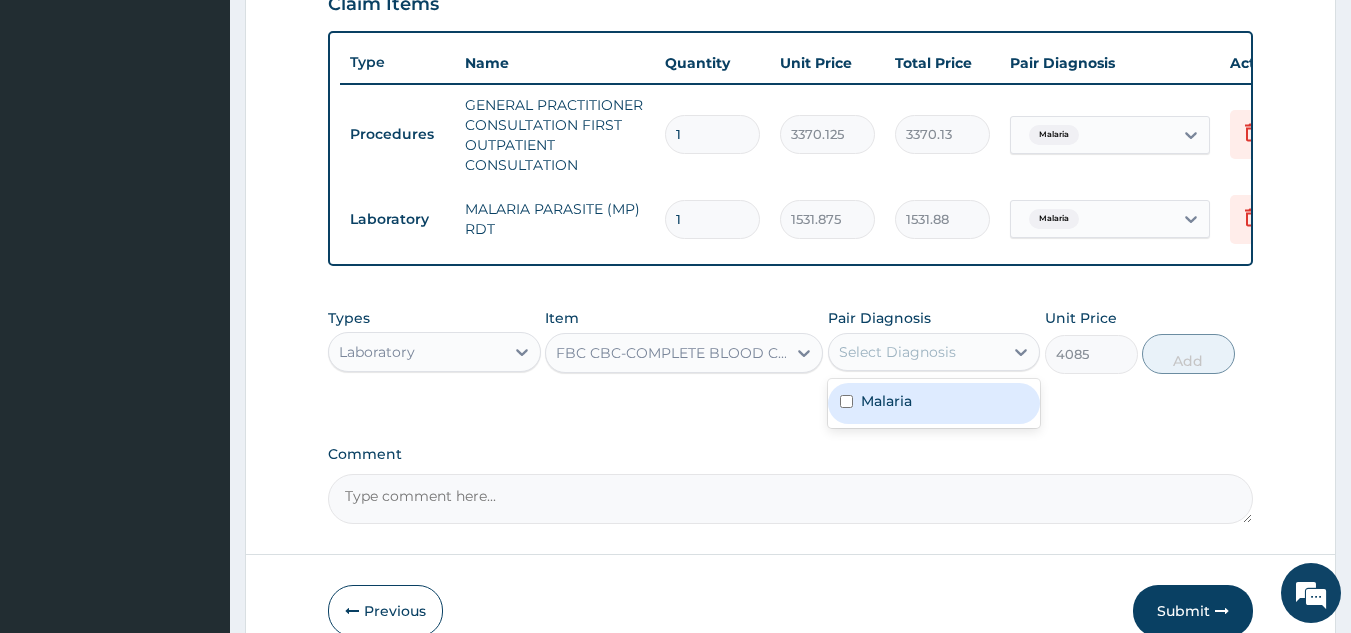 click on "Malaria" at bounding box center (934, 403) 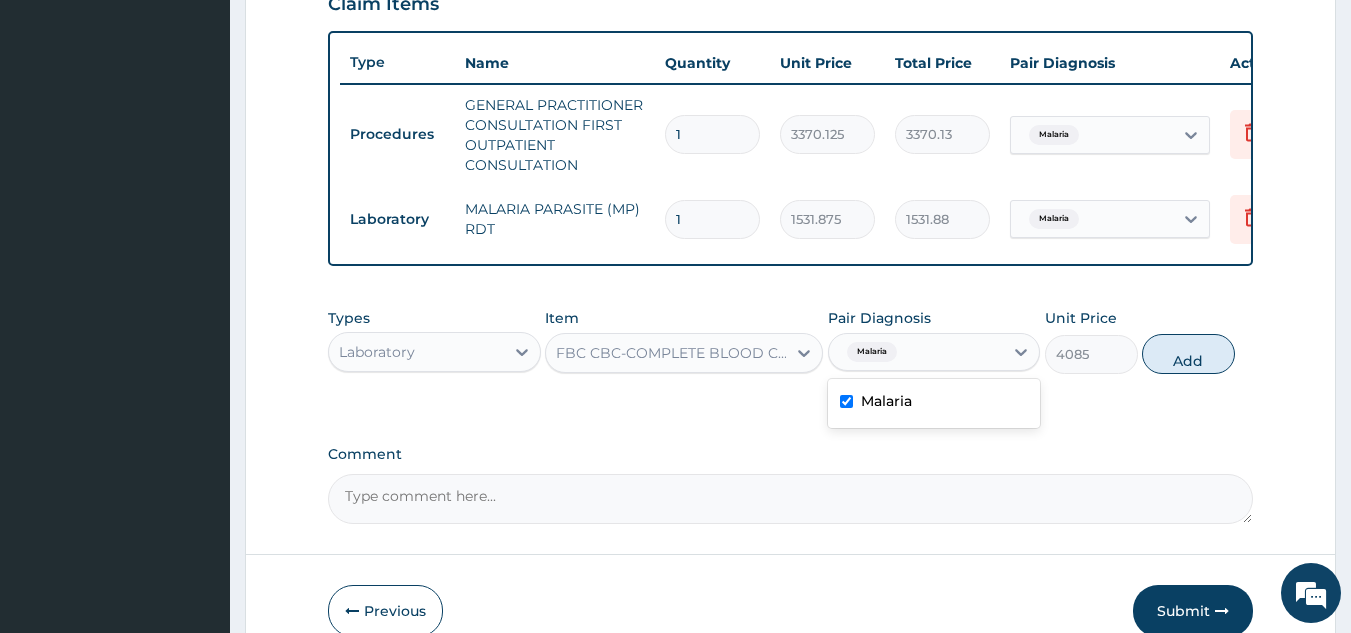 checkbox on "true" 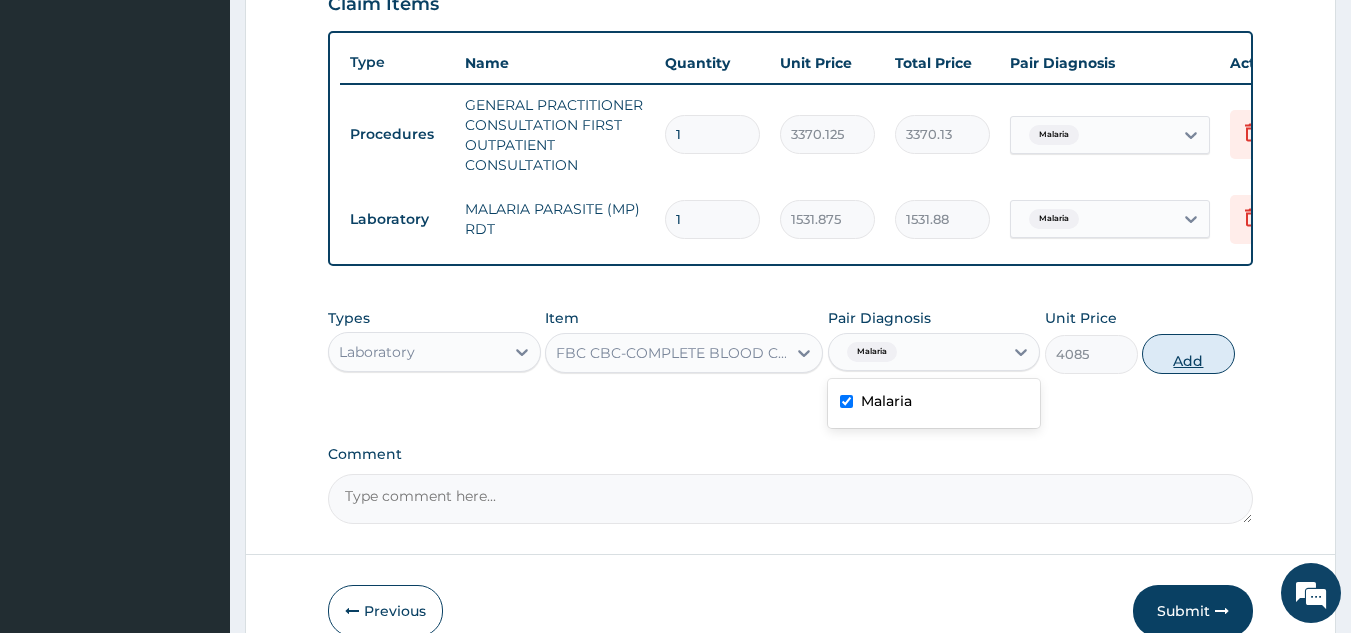 click on "Add" at bounding box center (1188, 354) 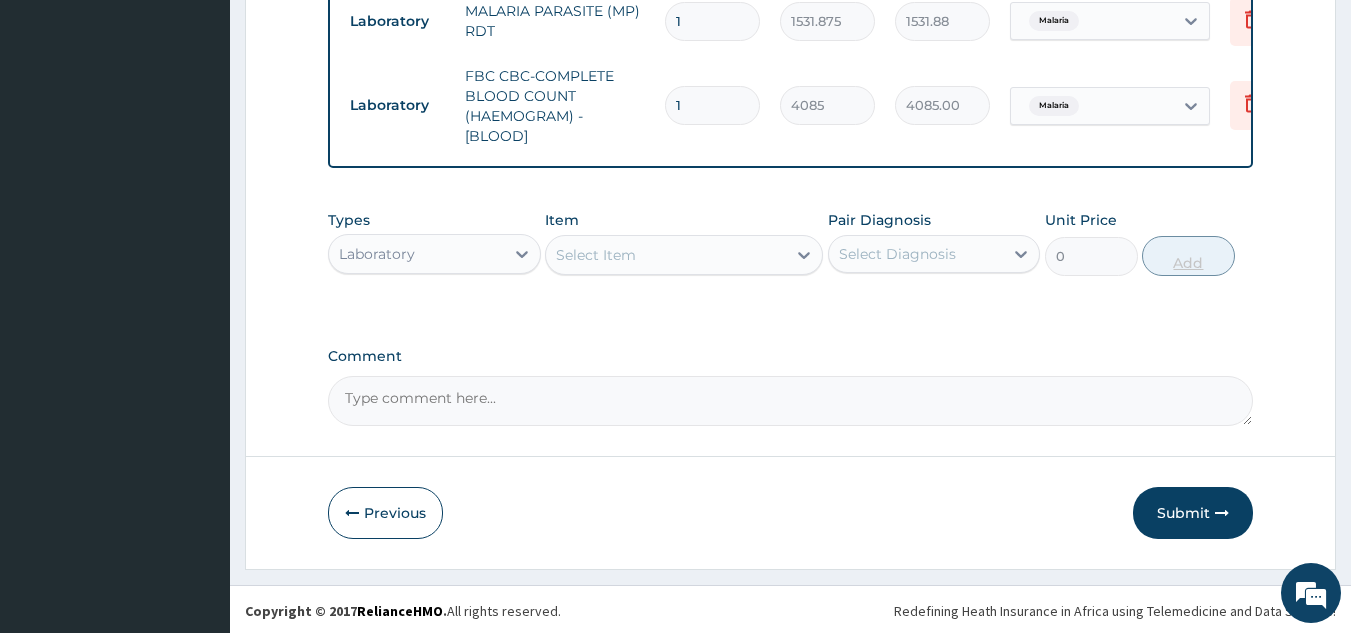 scroll, scrollTop: 918, scrollLeft: 0, axis: vertical 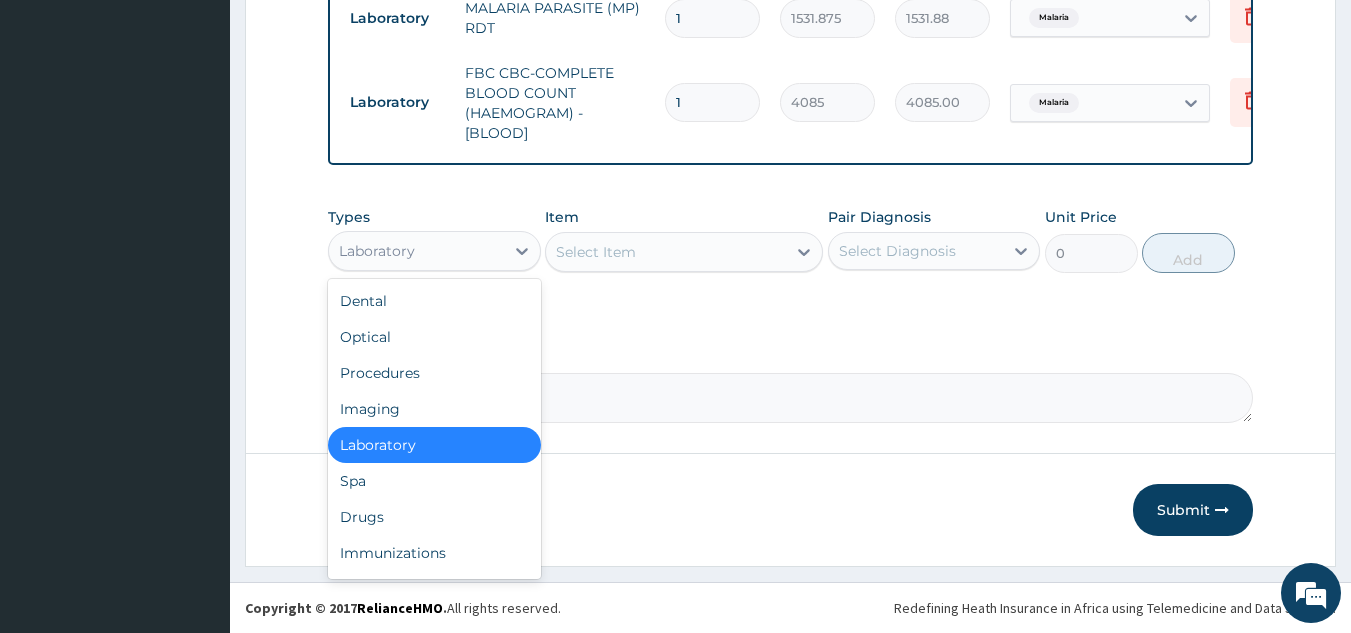 click on "Drugs" at bounding box center (434, 517) 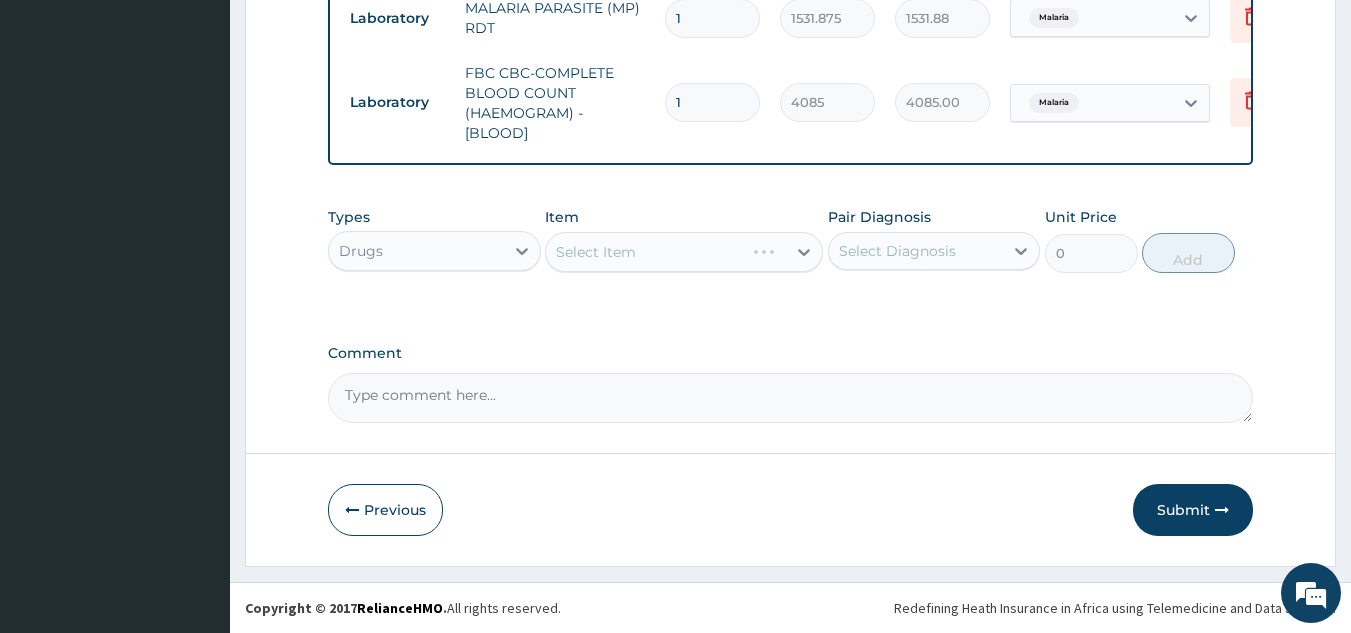 click on "Select Item" at bounding box center [684, 252] 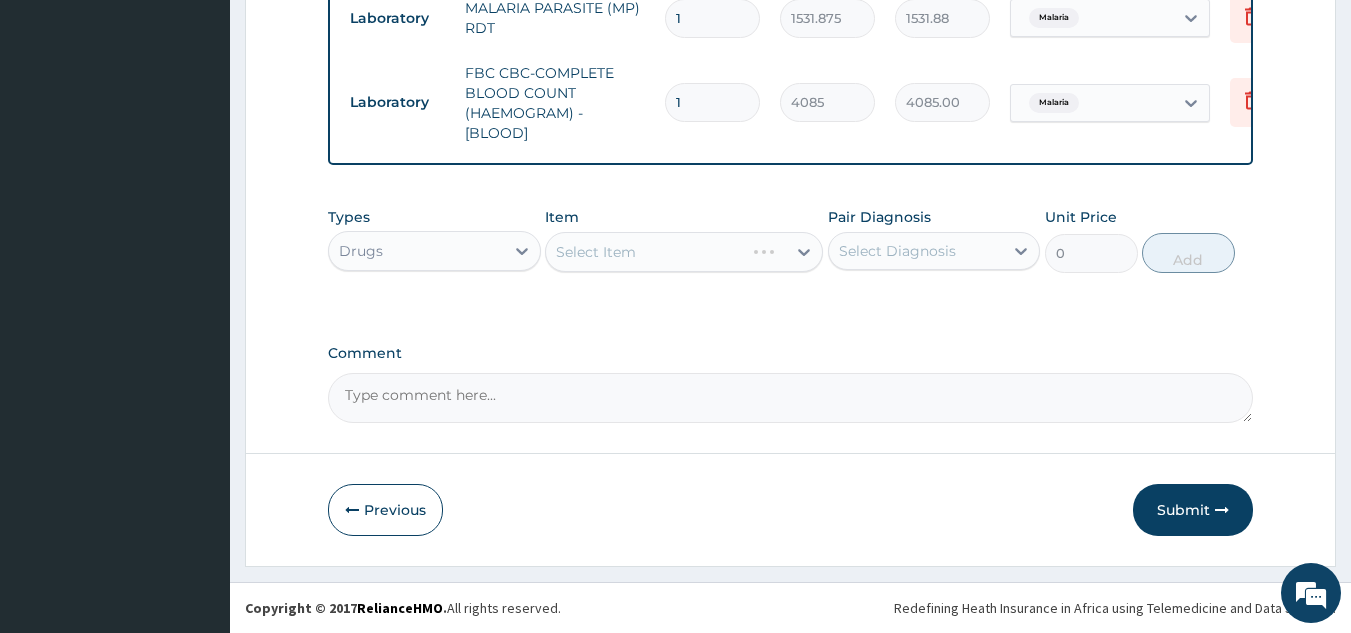 click on "Select Item" at bounding box center [684, 252] 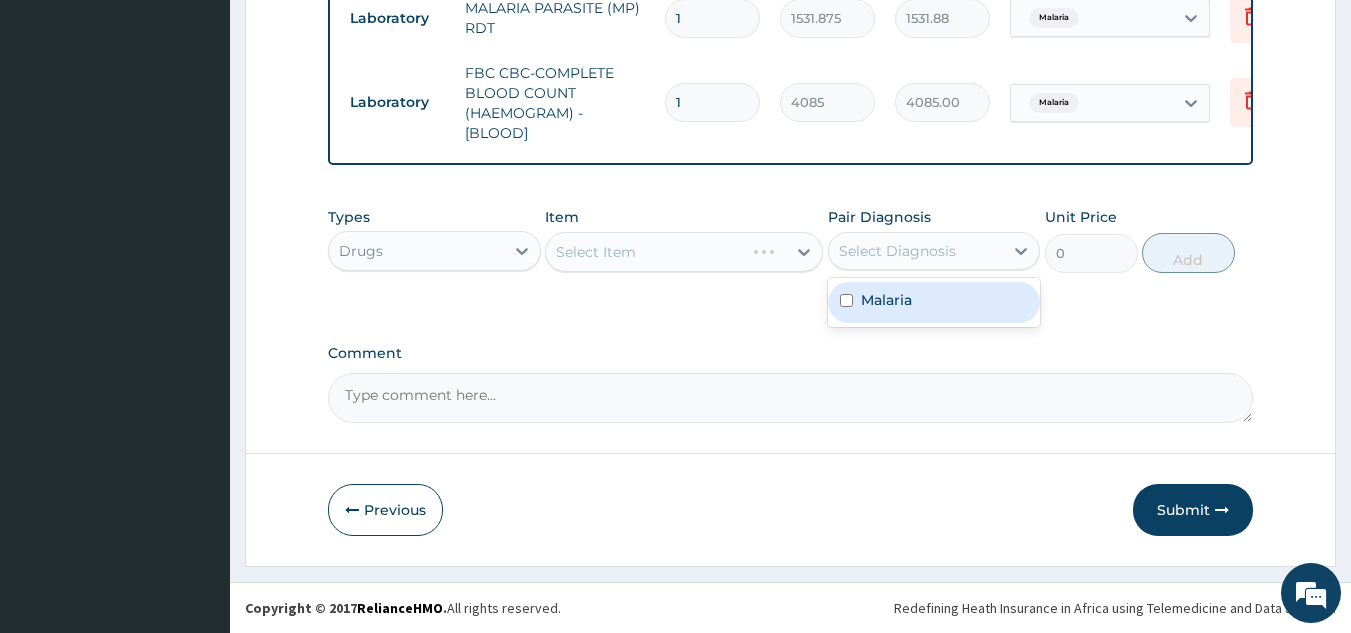 click on "Malaria" at bounding box center (934, 302) 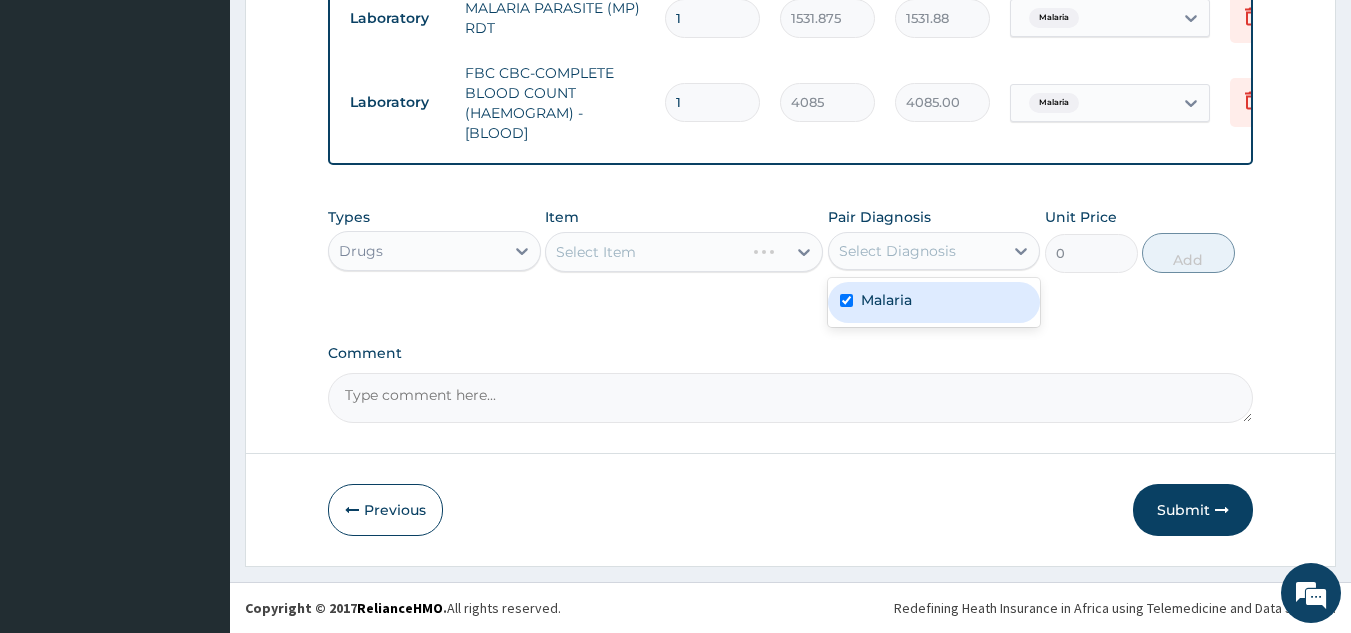 checkbox on "true" 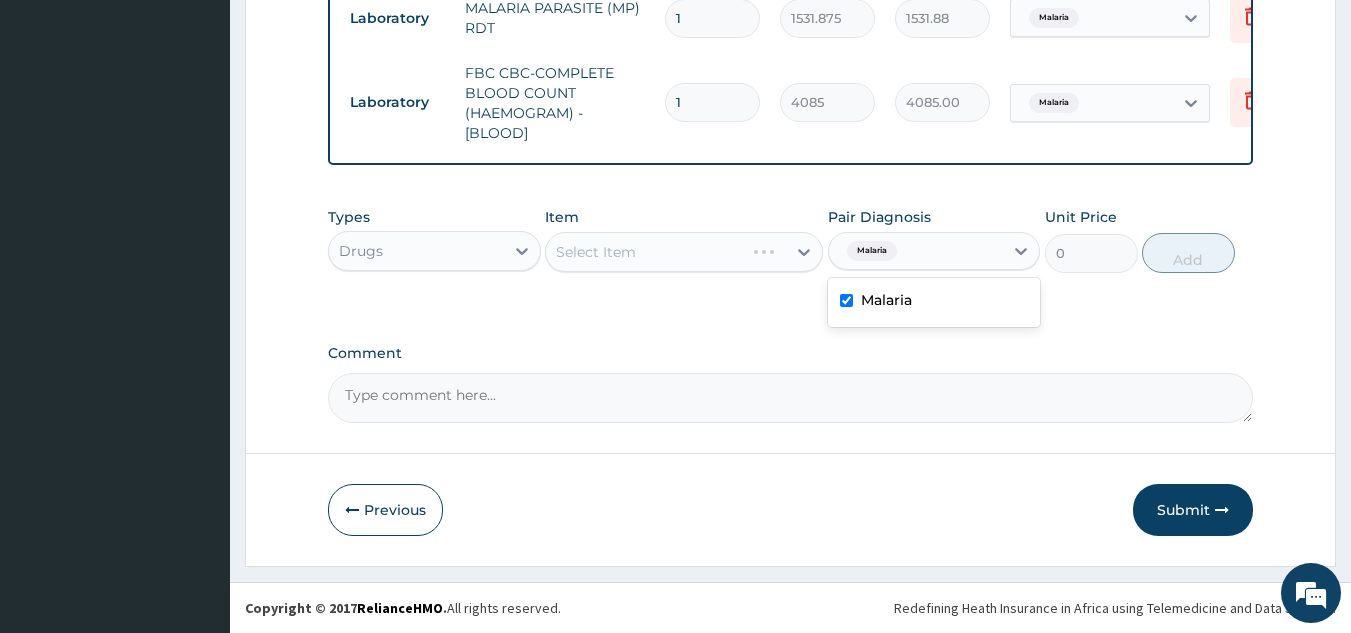 click on "Select Item" at bounding box center (684, 252) 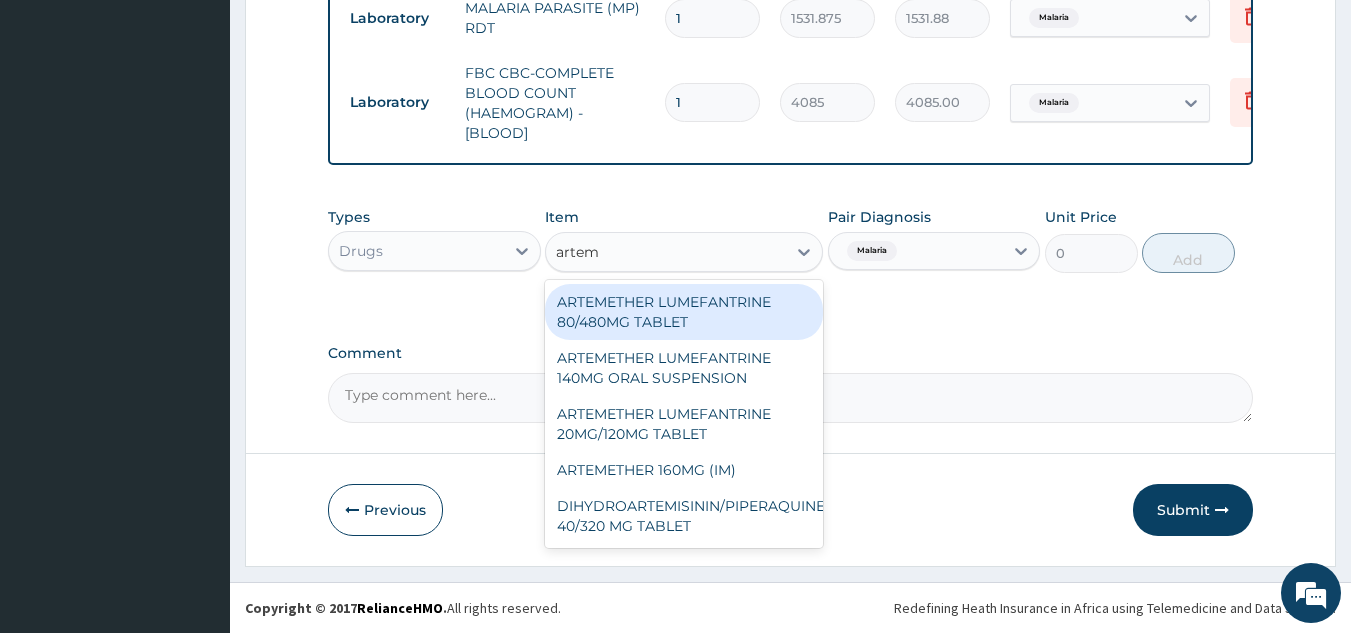 type on "arteme" 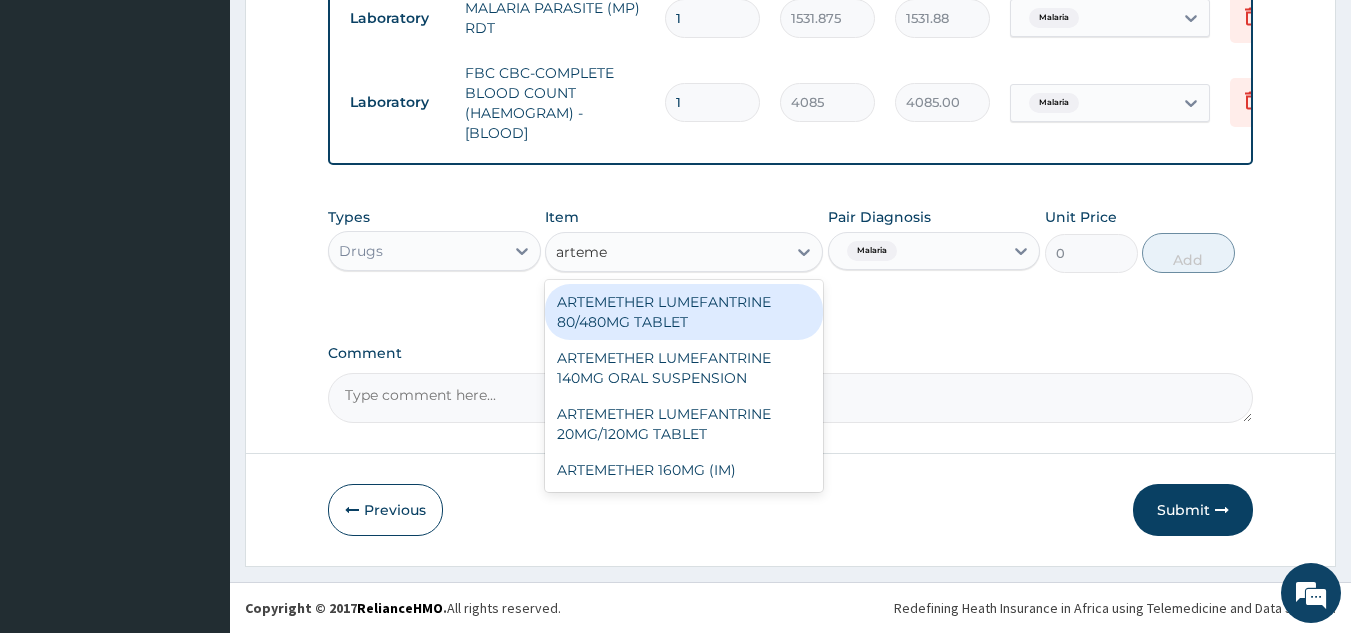 click on "ARTEMETHER LUMEFANTRINE 80/480MG TABLET" at bounding box center (684, 312) 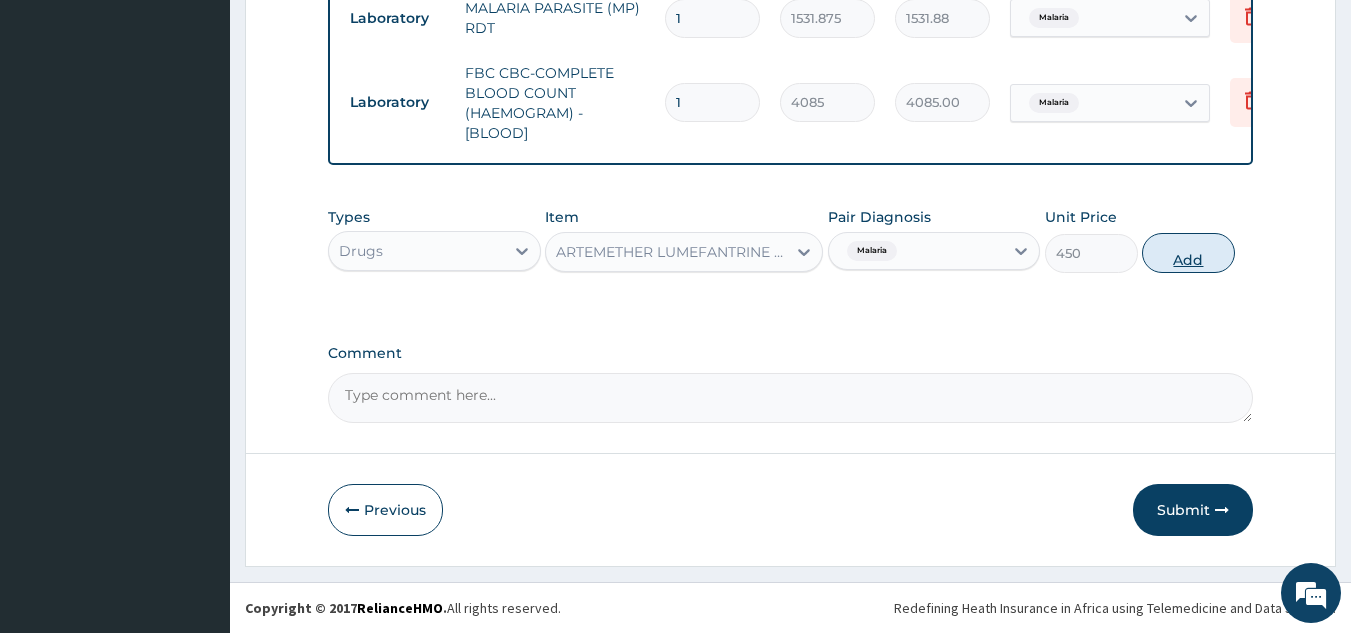 click on "Add" at bounding box center [1188, 253] 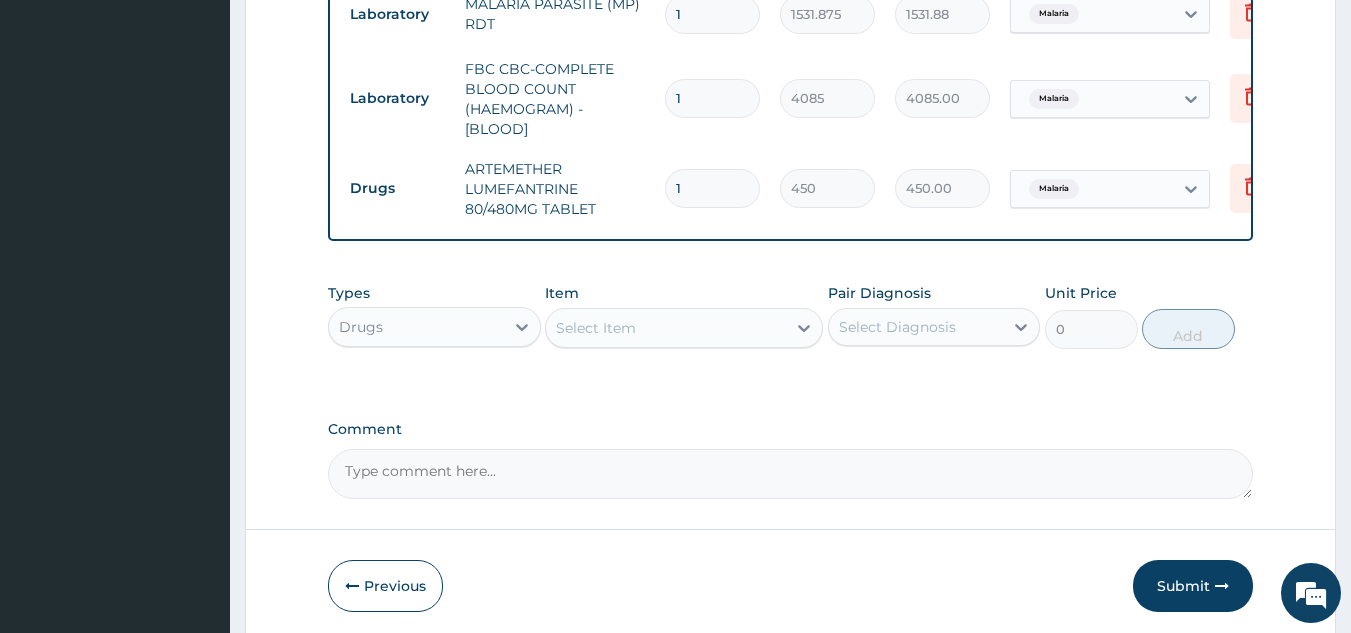 click on "PA Code / Prescription Code Enter Code(Secondary Care Only) Encounter Date 04-08-2025 Important Notice Please enter PA codes before entering items that are not attached to a PA code   All diagnoses entered must be linked to a claim item. Diagnosis & Claim Items that are visible but inactive cannot be edited because they were imported from an already approved PA code. Diagnosis Malaria Confirmed NB: All diagnosis must be linked to a claim item Claim Items Type Name Quantity Unit Price Total Price Pair Diagnosis Actions Procedures GENERAL PRACTITIONER CONSULTATION FIRST OUTPATIENT CONSULTATION 1 3370.125 3370.13 Malaria Delete Laboratory MALARIA PARASITE (MP) RDT 1 1531.875 1531.88 Malaria Delete Laboratory FBC CBC-COMPLETE BLOOD COUNT (HAEMOGRAM) - [BLOOD] 1 4085 4085.00 Malaria Delete Drugs ARTEMETHER LUMEFANTRINE 80/480MG TABLET 1 450 450.00 Malaria Delete Types Drugs Item Select Item Pair Diagnosis Select Diagnosis Unit Price 0 Add Comment" at bounding box center [791, -114] 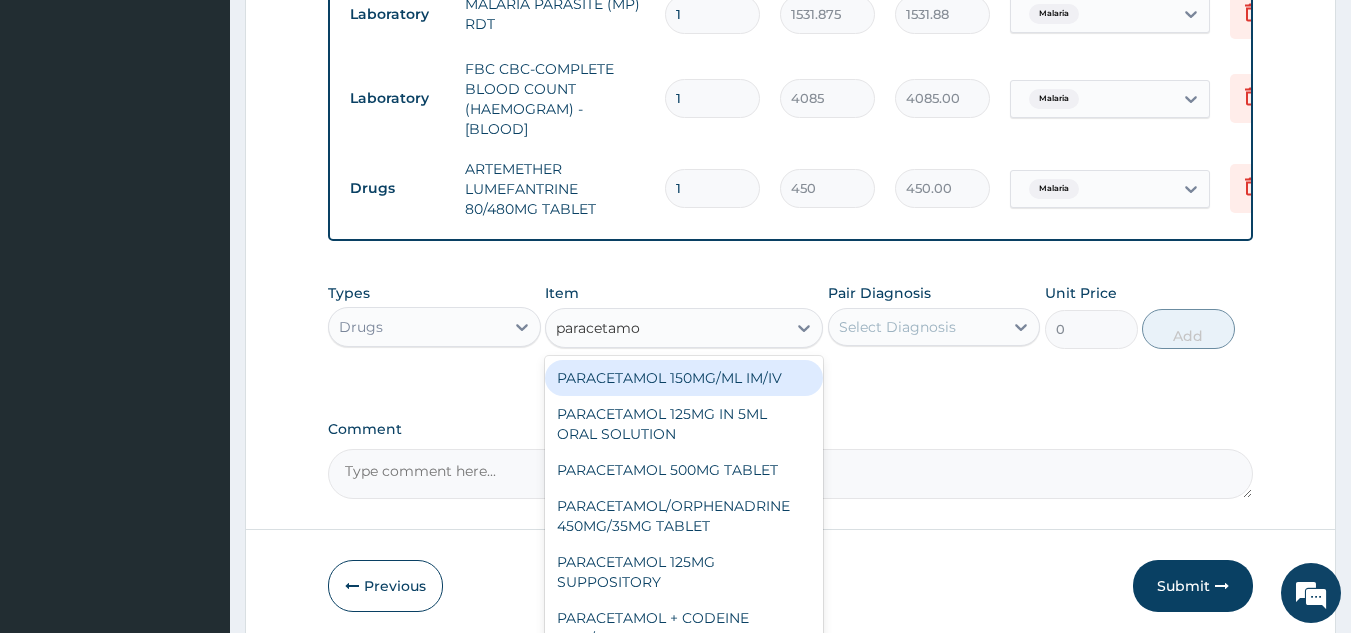 type on "paracetamol" 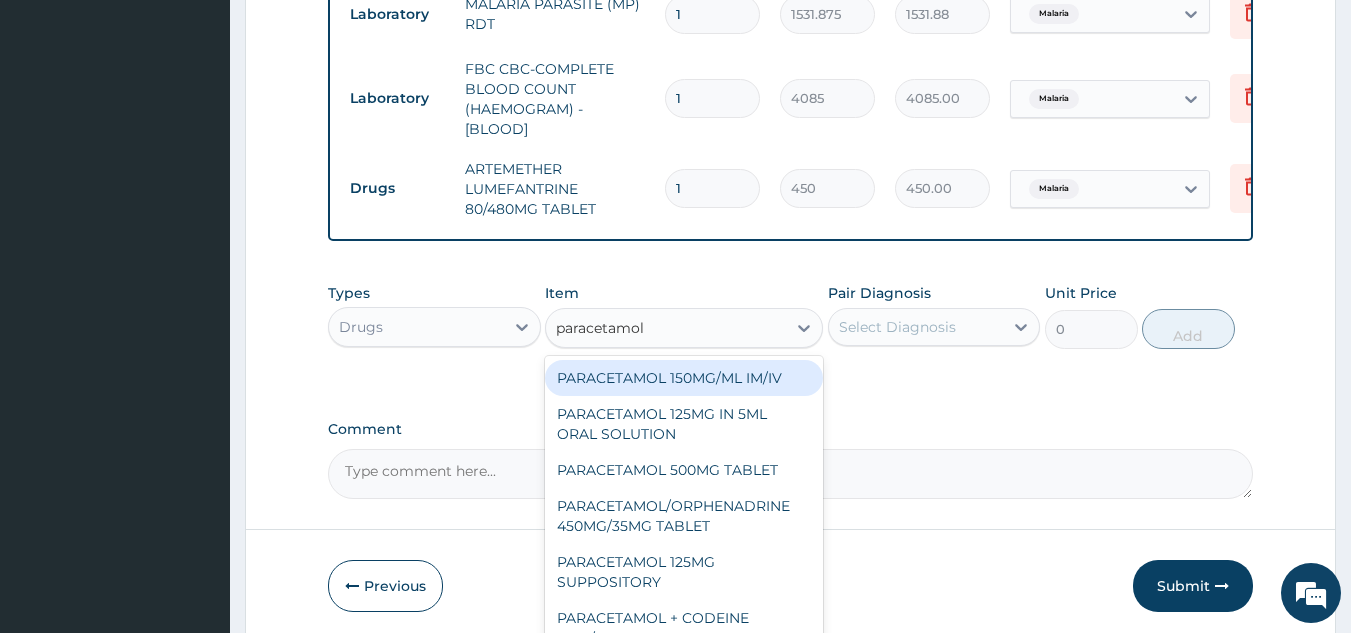 click on "PARACETAMOL 500MG TABLET" at bounding box center [684, 470] 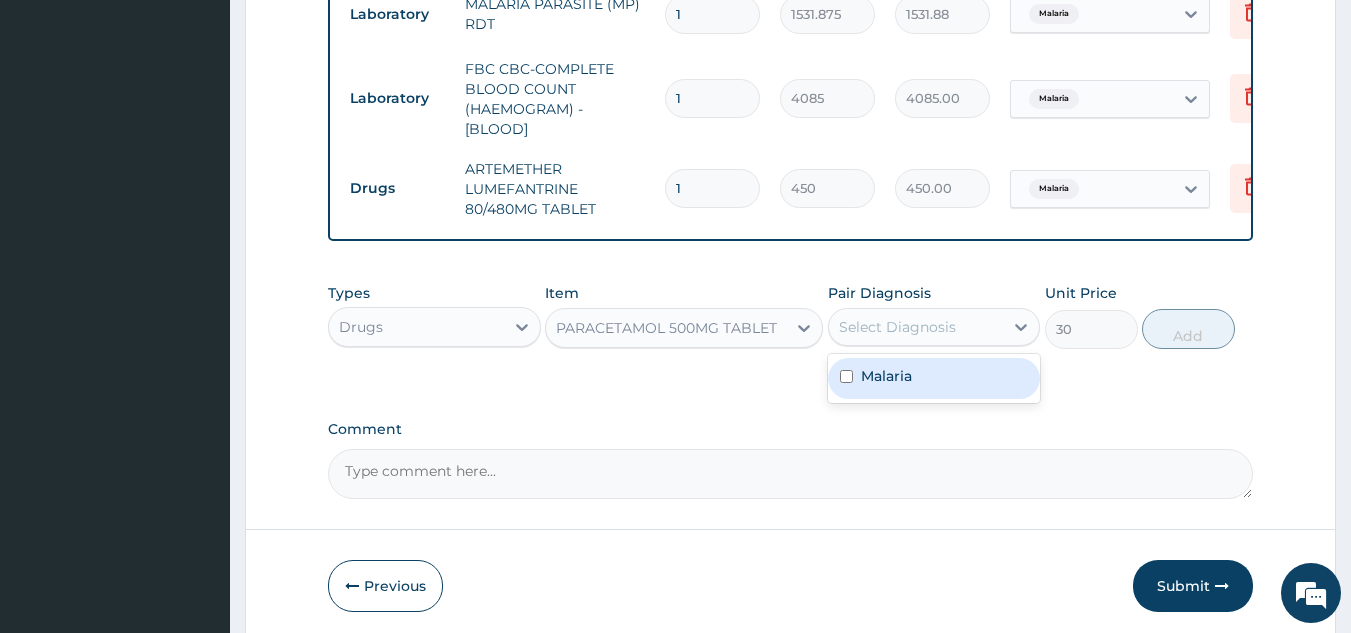 click on "Malaria" at bounding box center (934, 378) 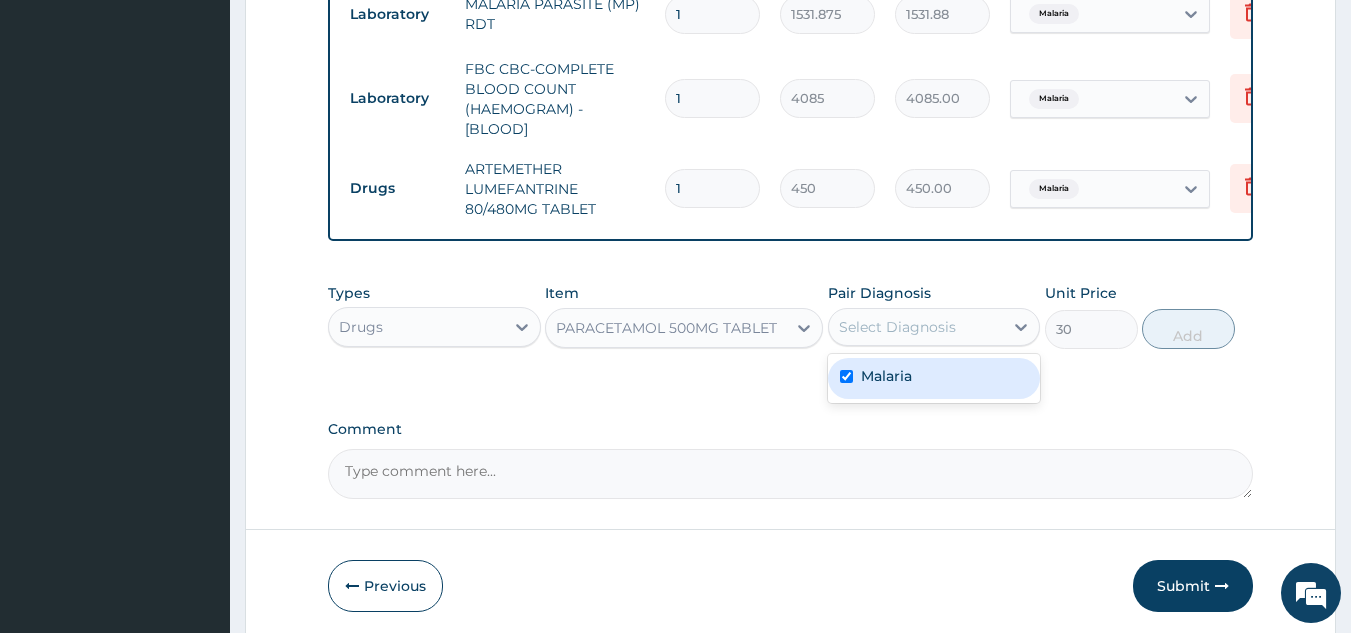 checkbox on "true" 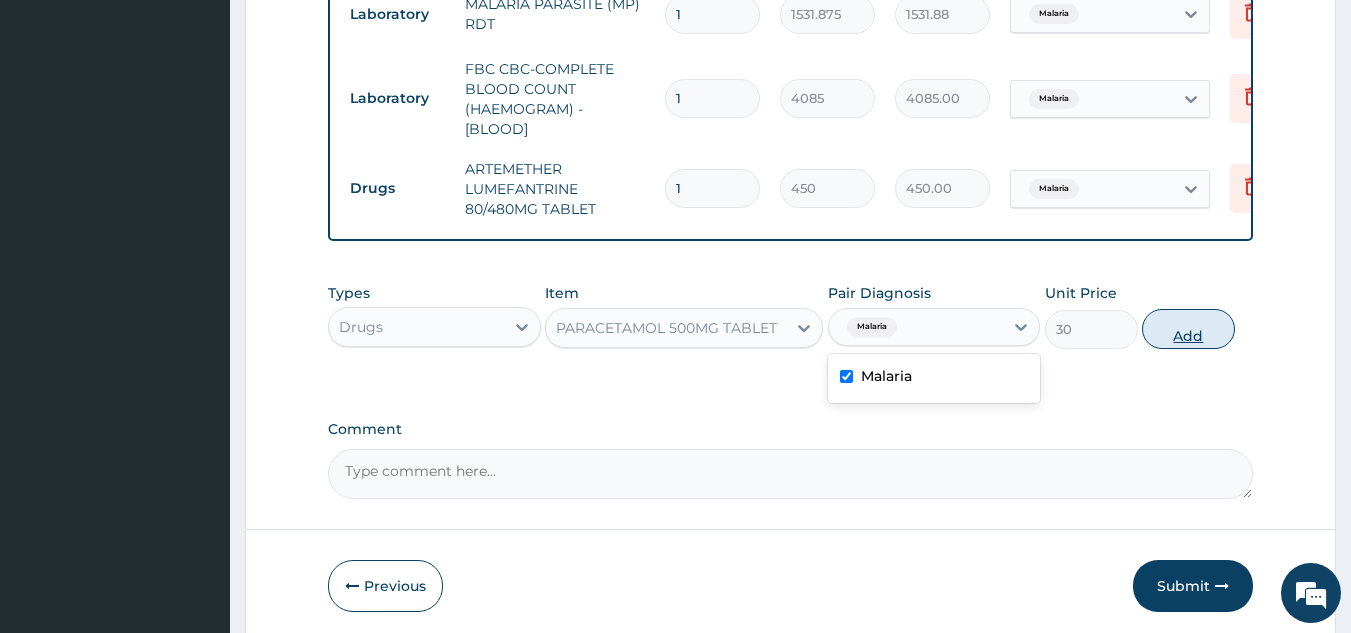 click on "Add" at bounding box center (1188, 329) 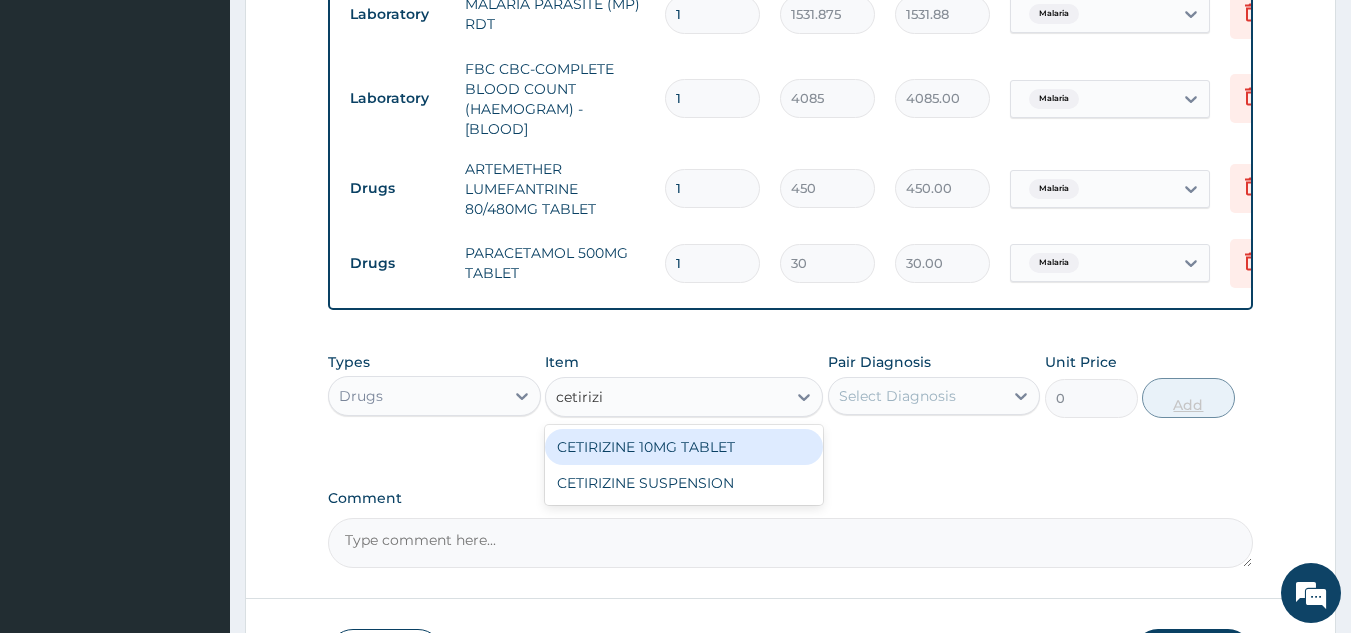 type on "cetirizine" 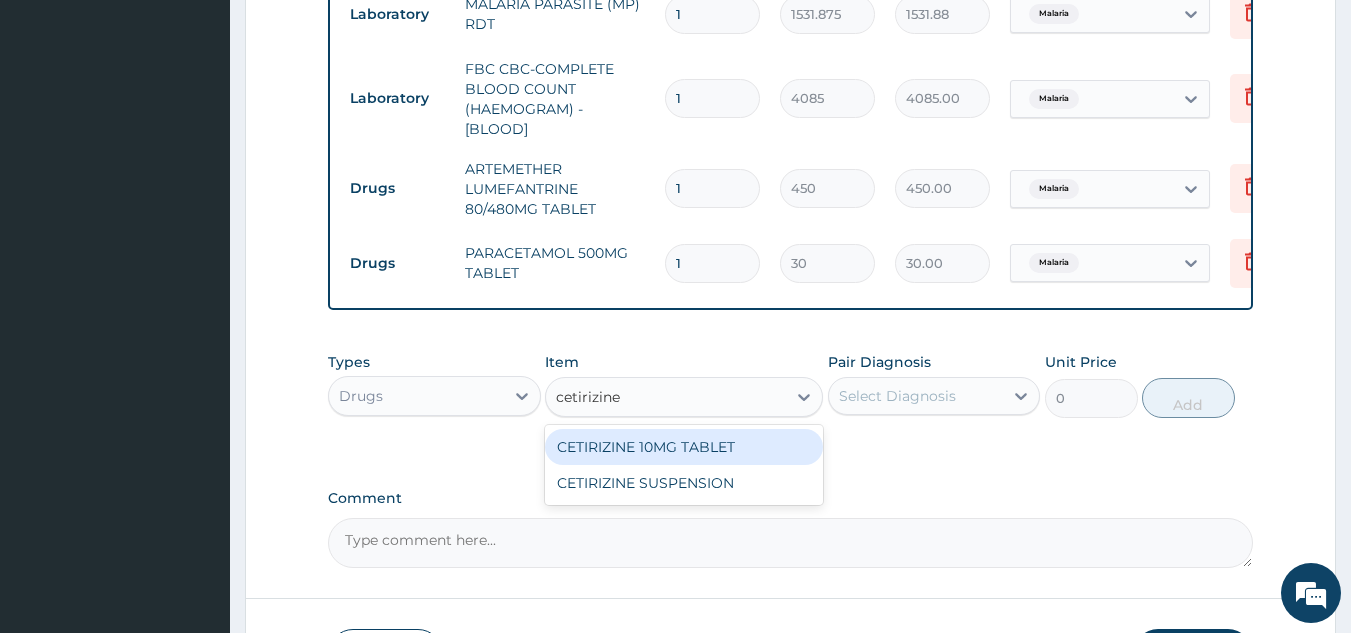 click on "CETIRIZINE 10MG TABLET" at bounding box center [684, 447] 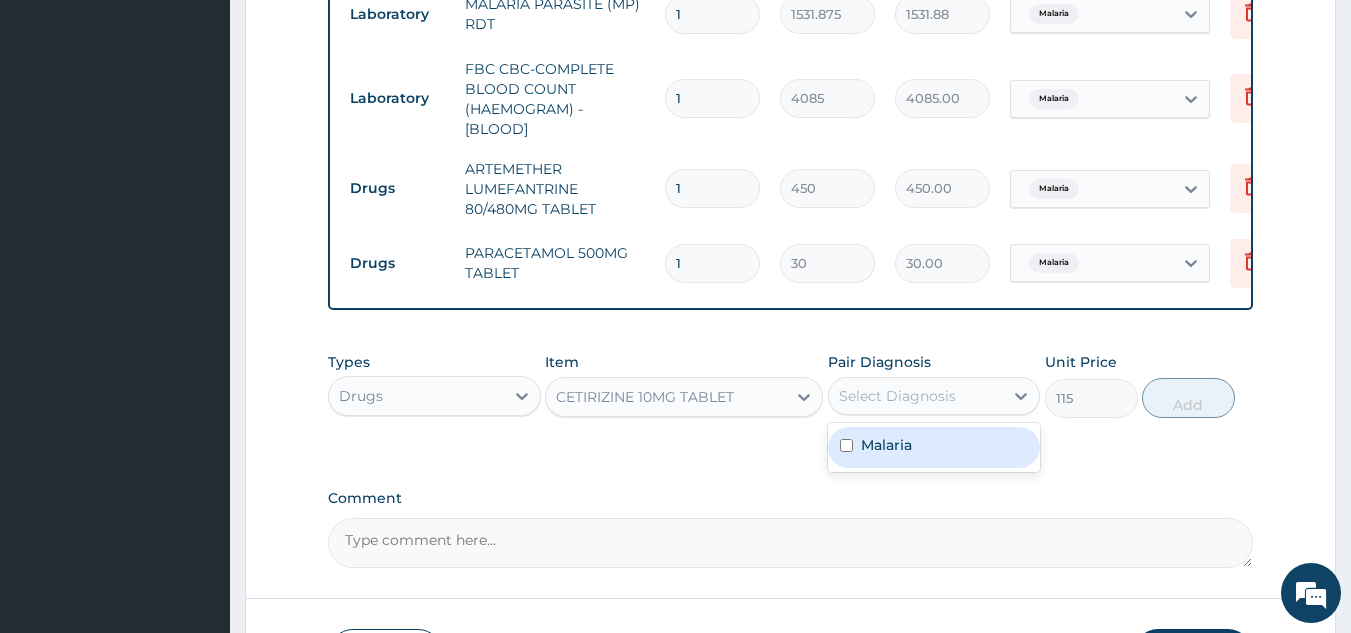 click on "Malaria" at bounding box center (934, 447) 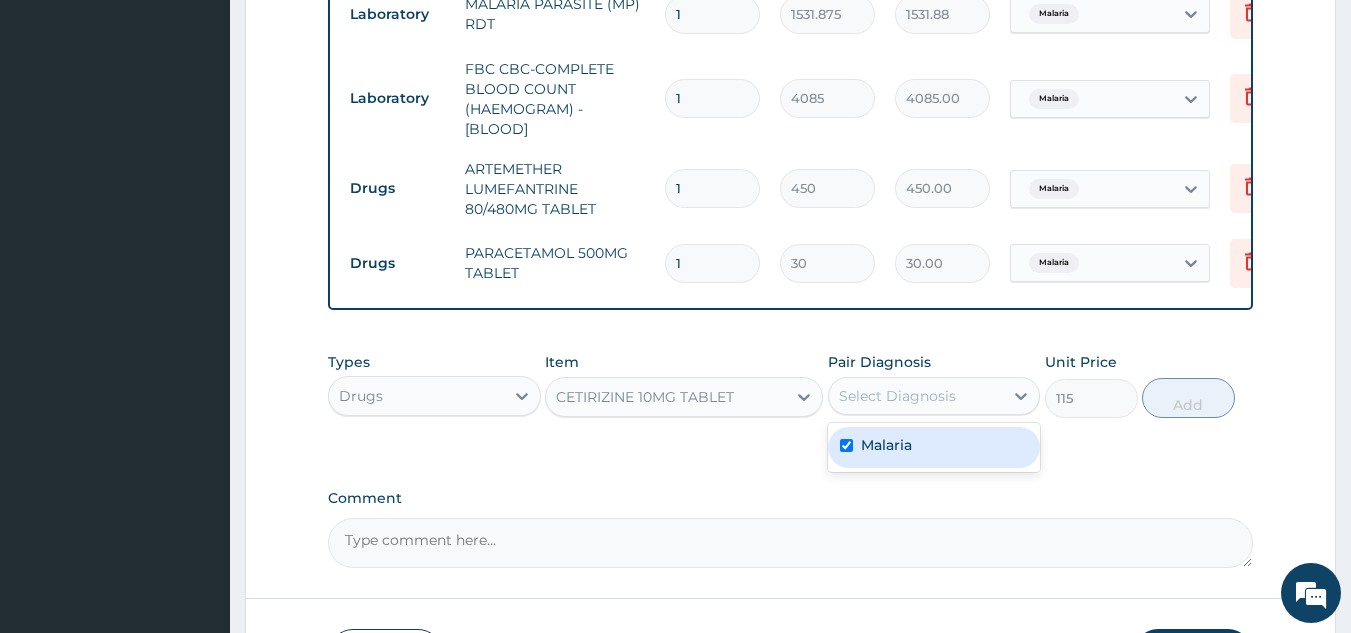 checkbox on "true" 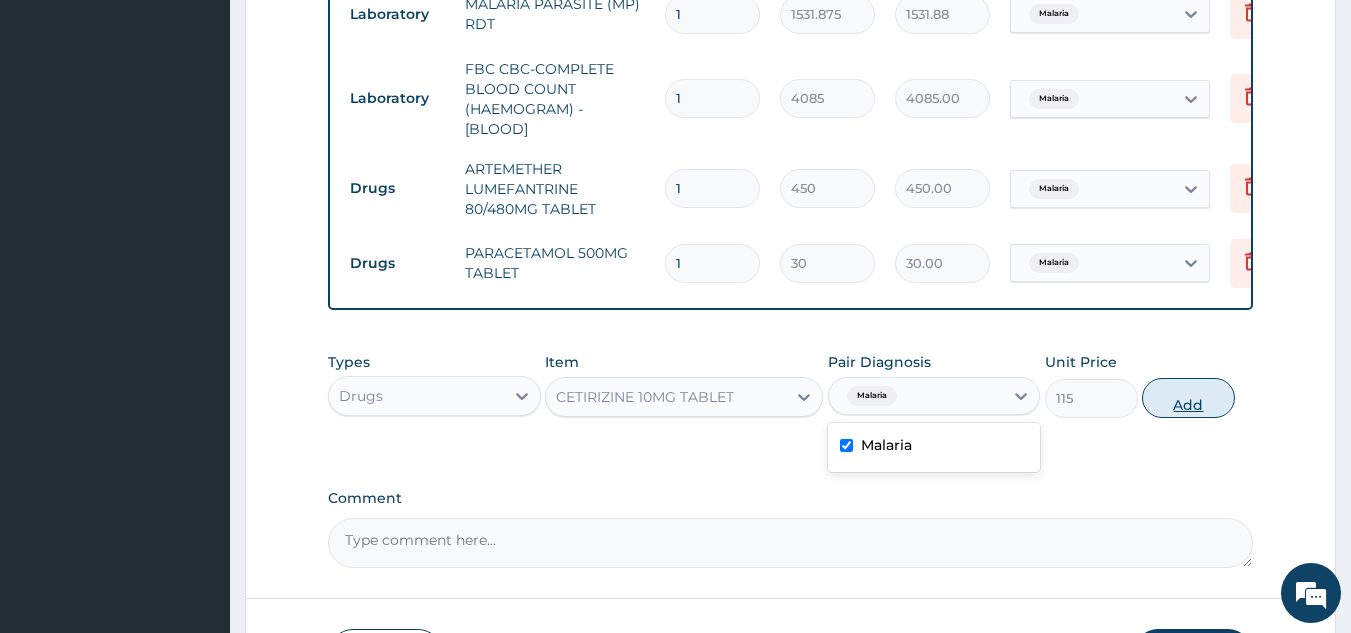 click on "Add" at bounding box center (1188, 398) 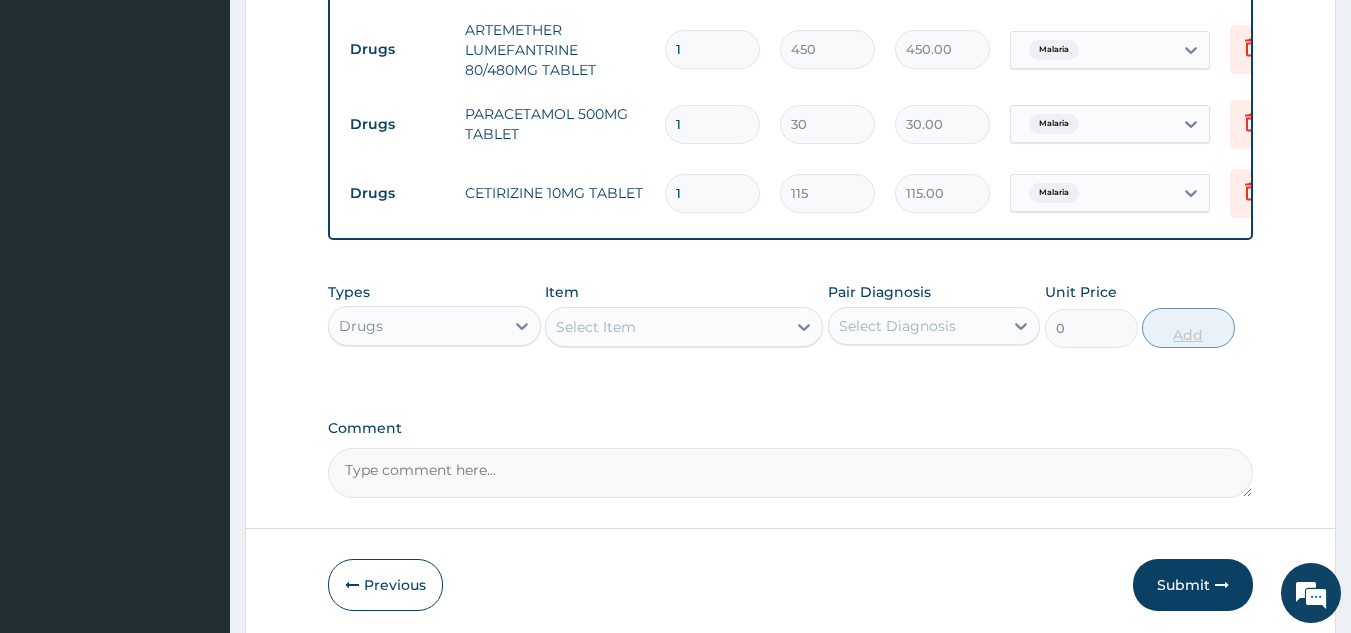 scroll, scrollTop: 1107, scrollLeft: 0, axis: vertical 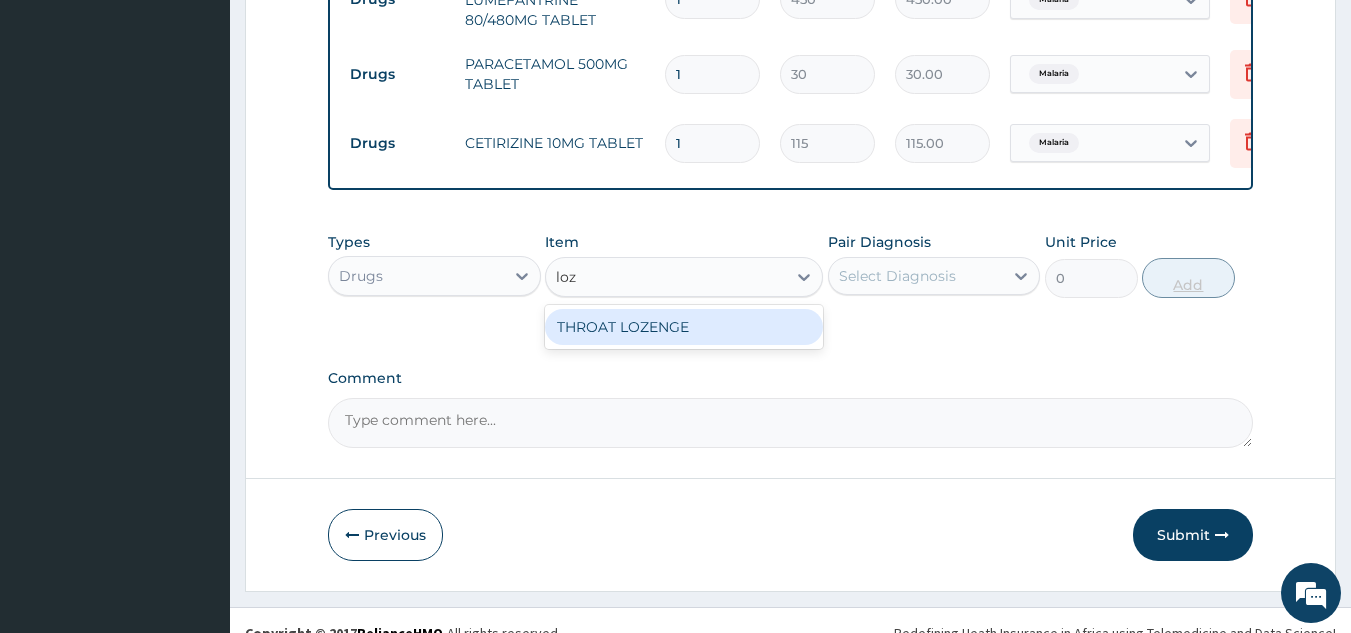type on "loze" 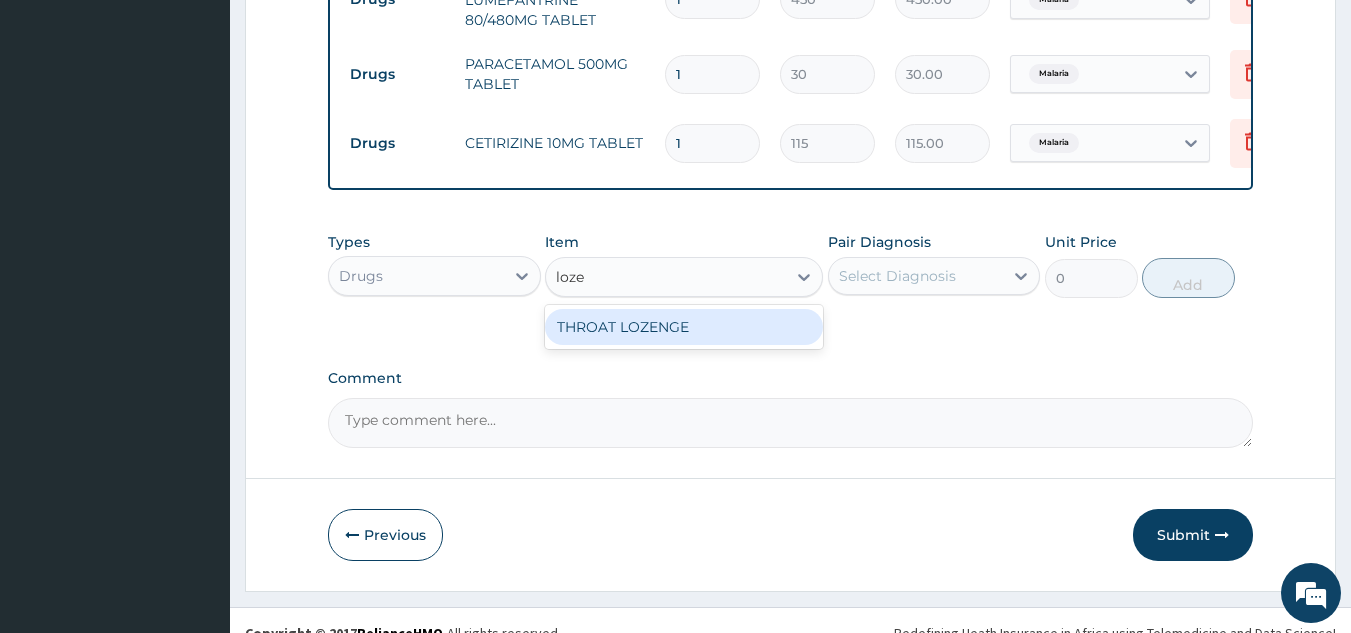 click on "THROAT LOZENGE" at bounding box center [684, 327] 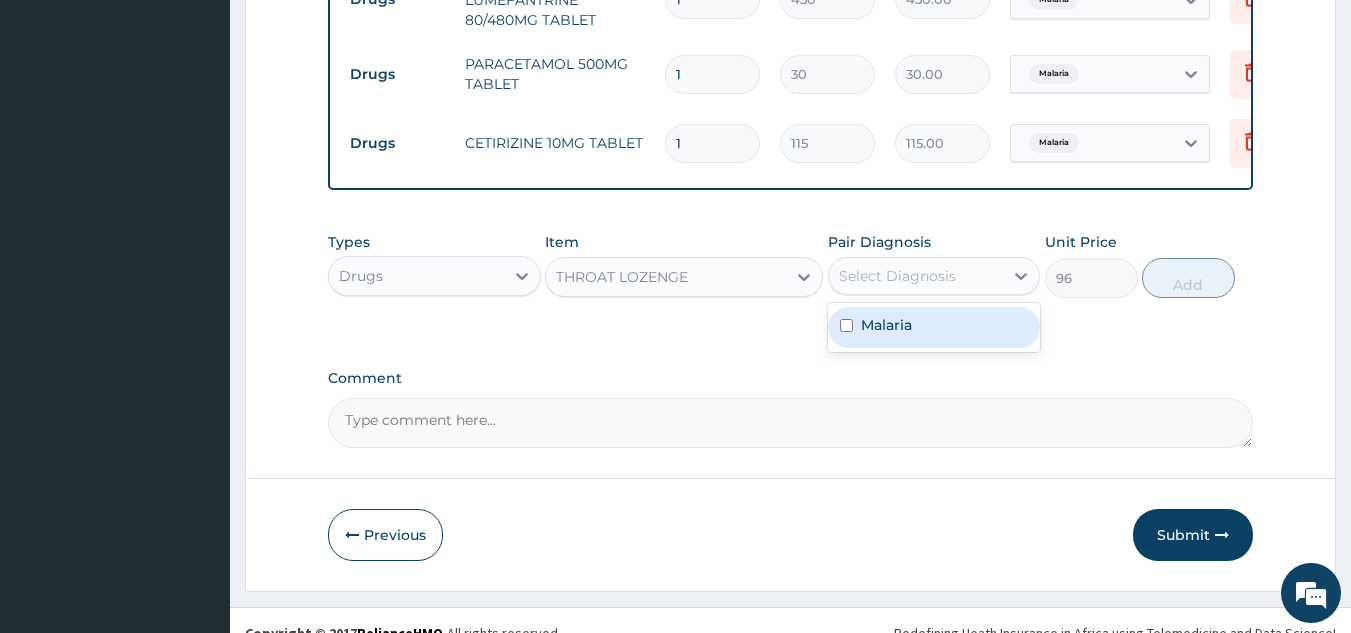 click on "Malaria" at bounding box center (934, 327) 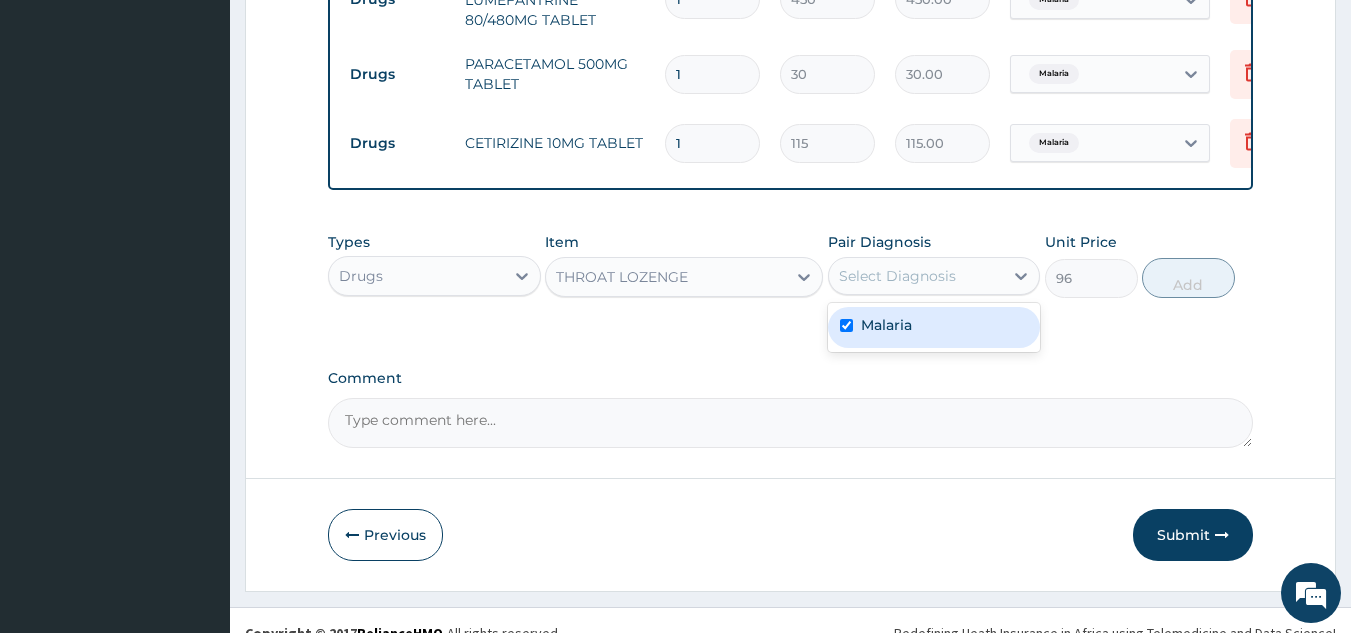 checkbox on "true" 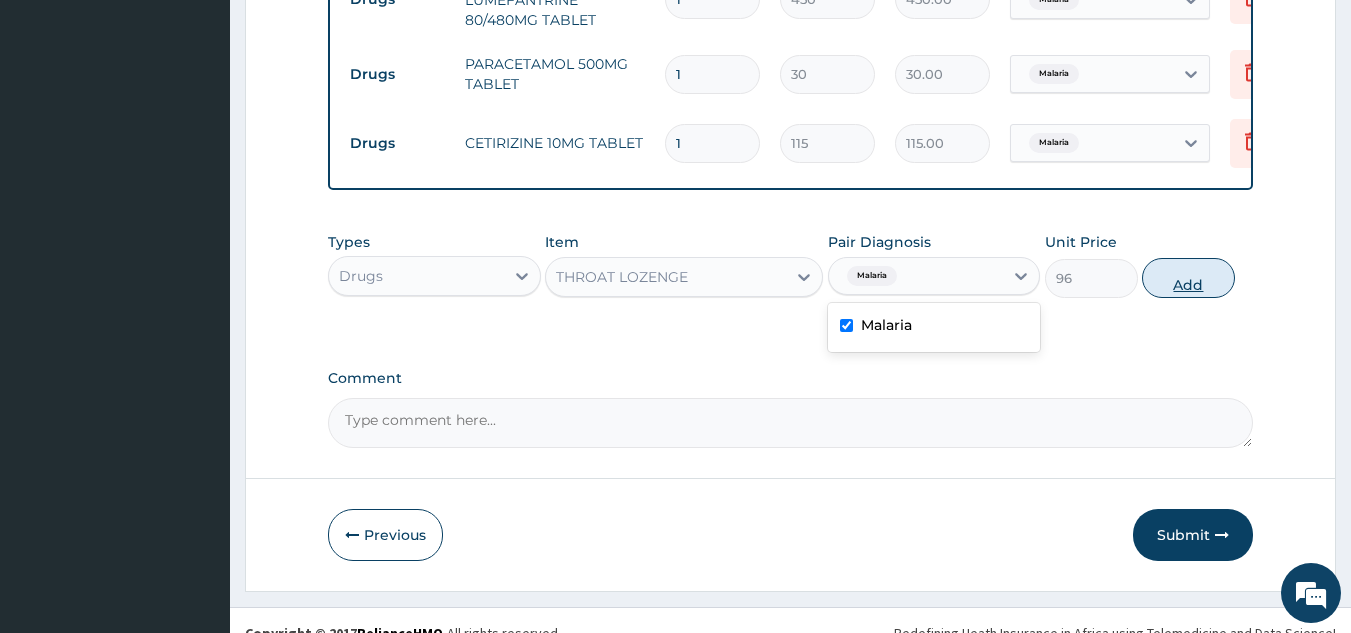 click on "Add" at bounding box center [1188, 278] 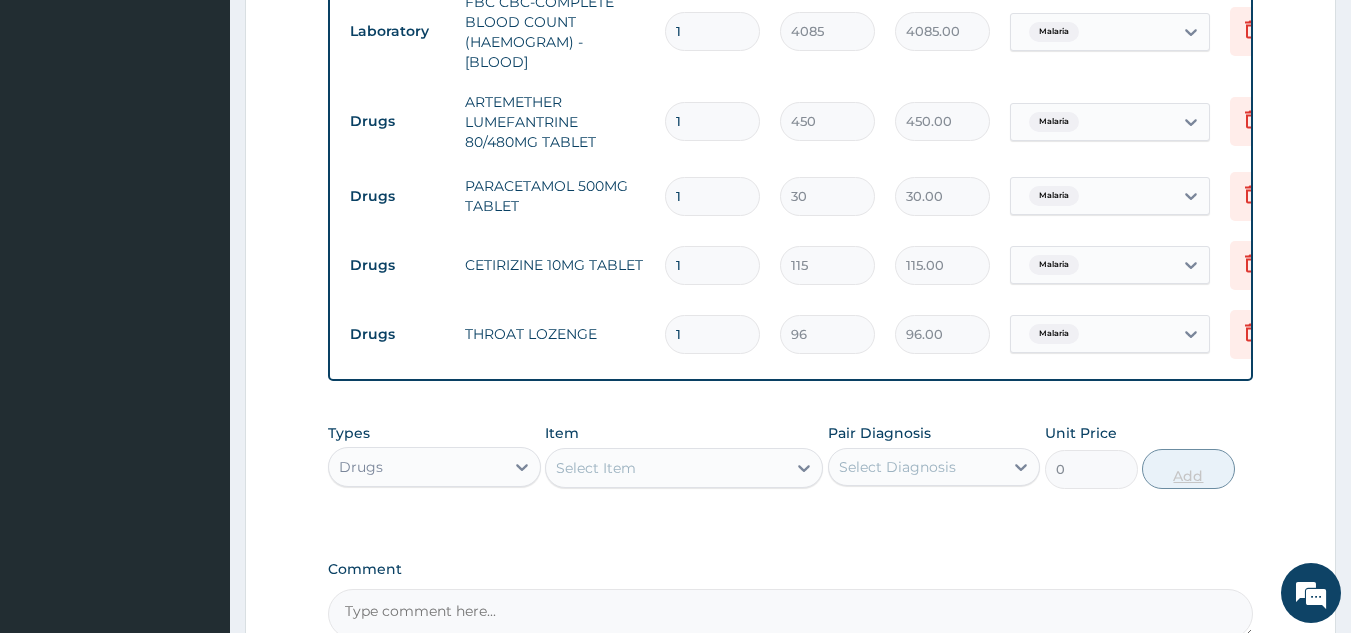 scroll, scrollTop: 979, scrollLeft: 0, axis: vertical 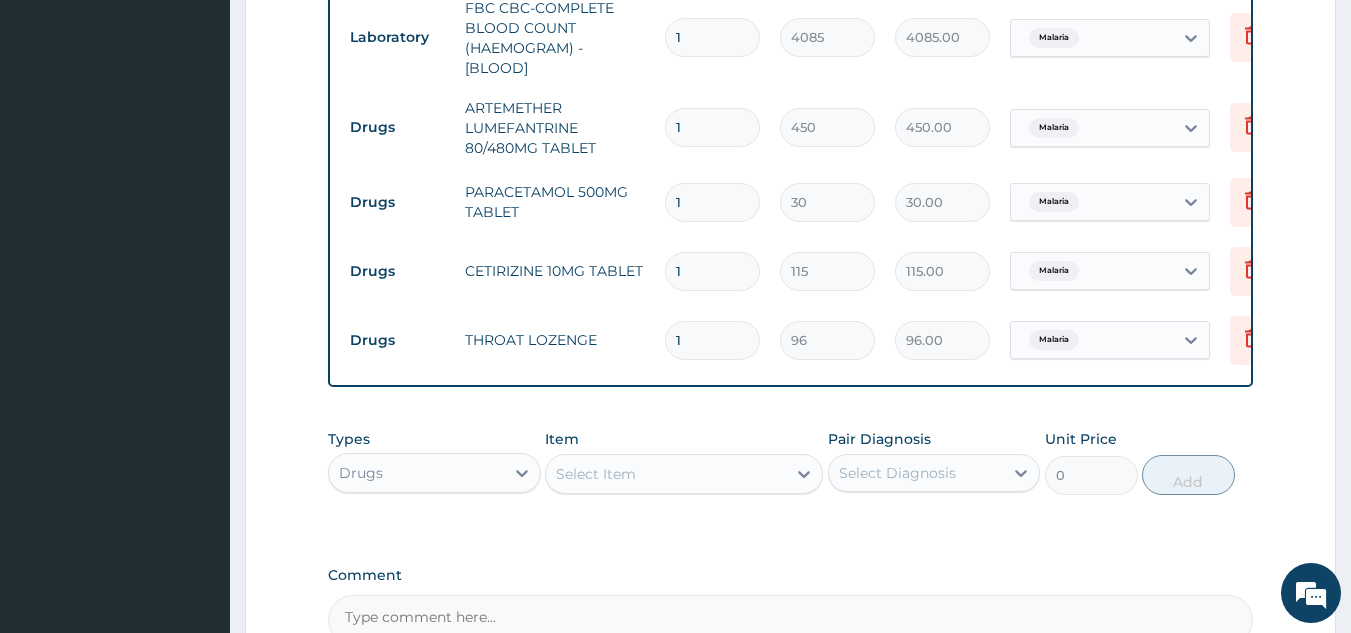 click on "1" at bounding box center [712, 127] 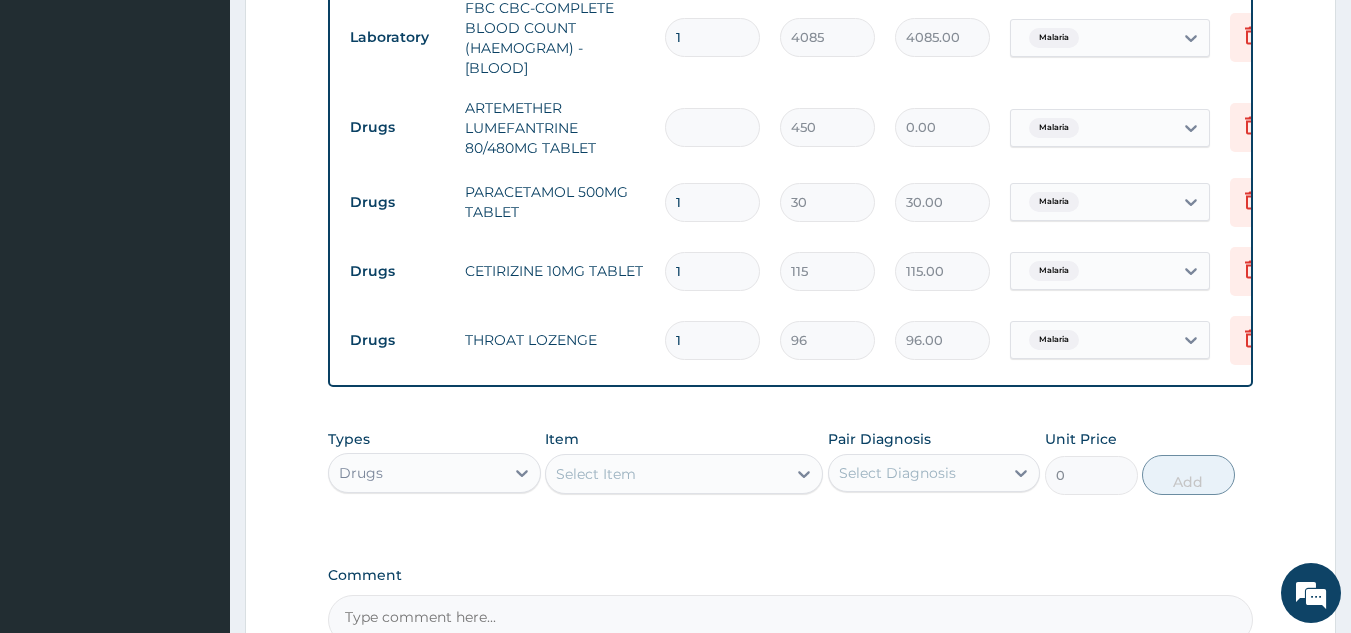 type on "6" 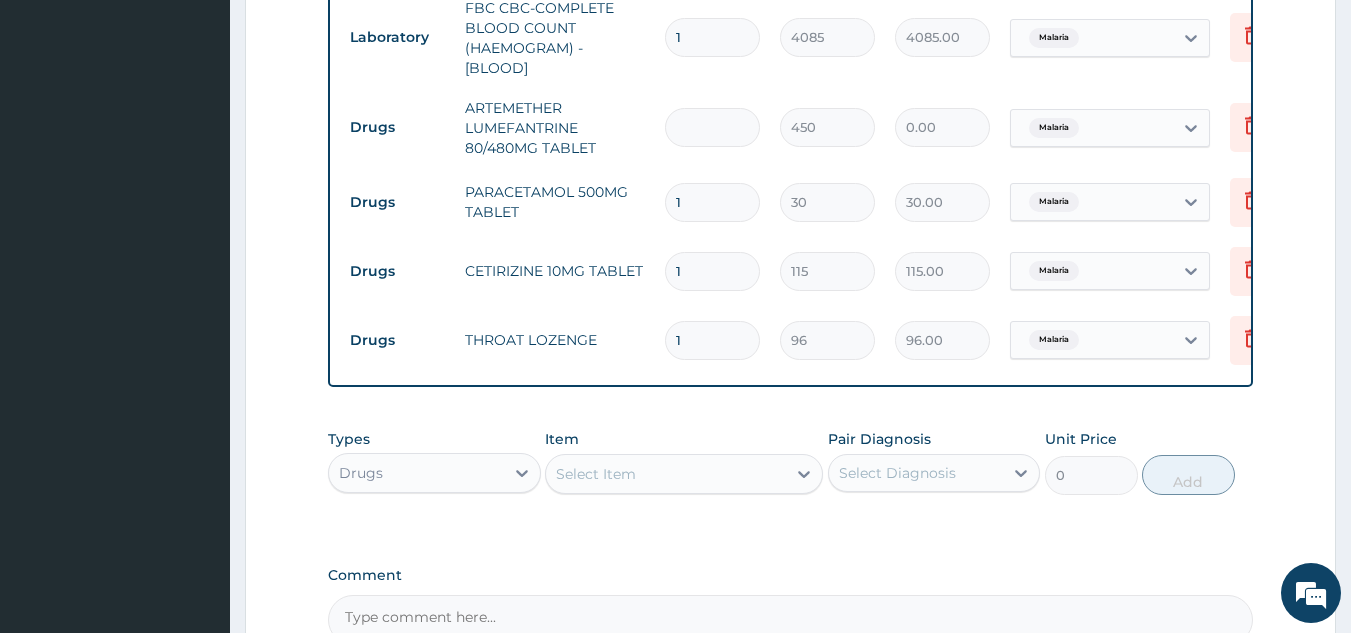 type on "2700.00" 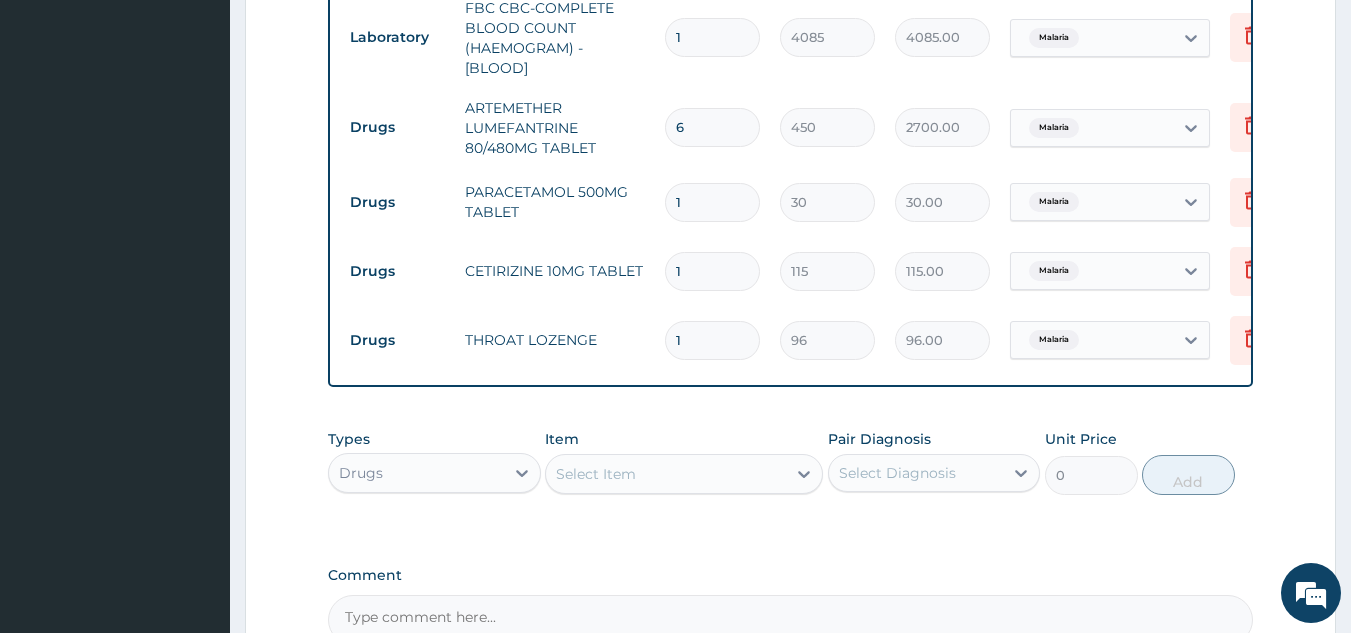 type on "6" 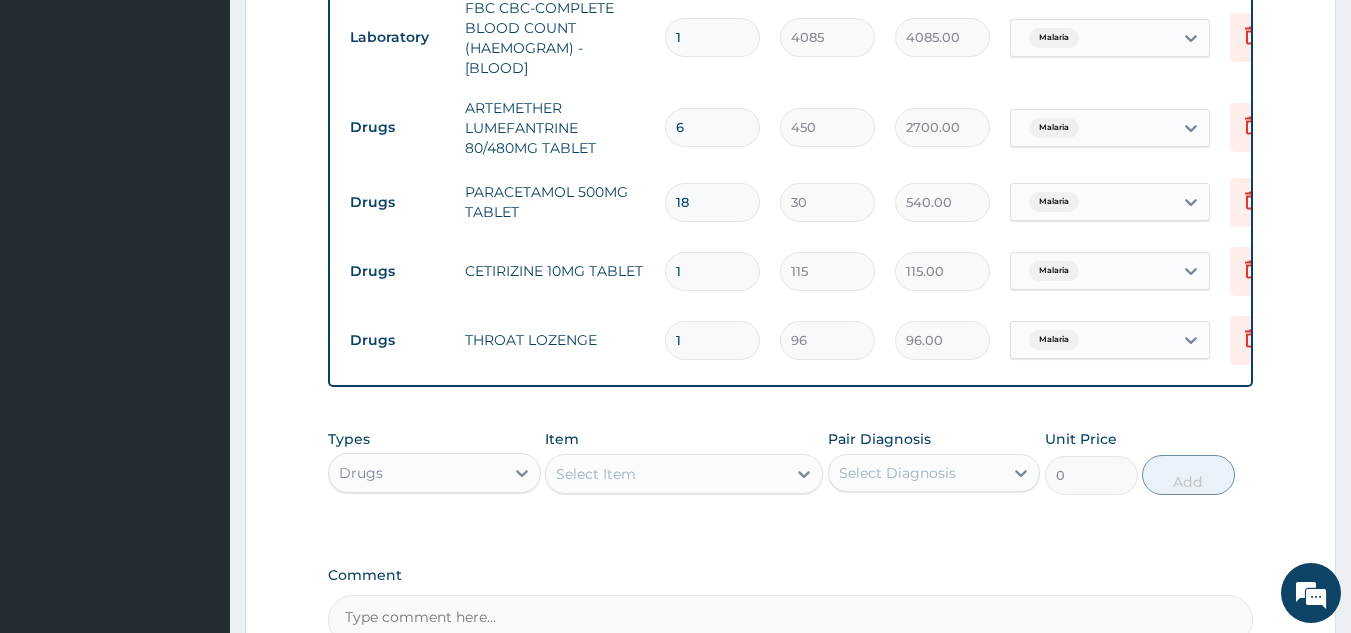 type on "18" 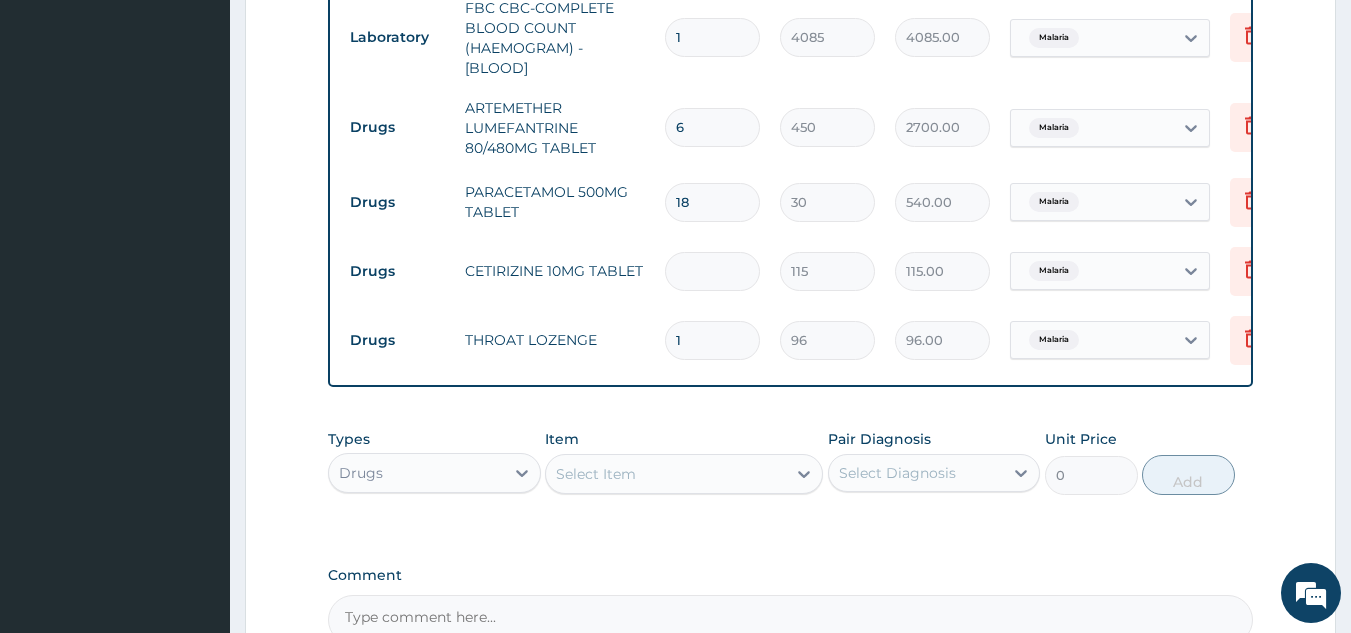 type on "0.00" 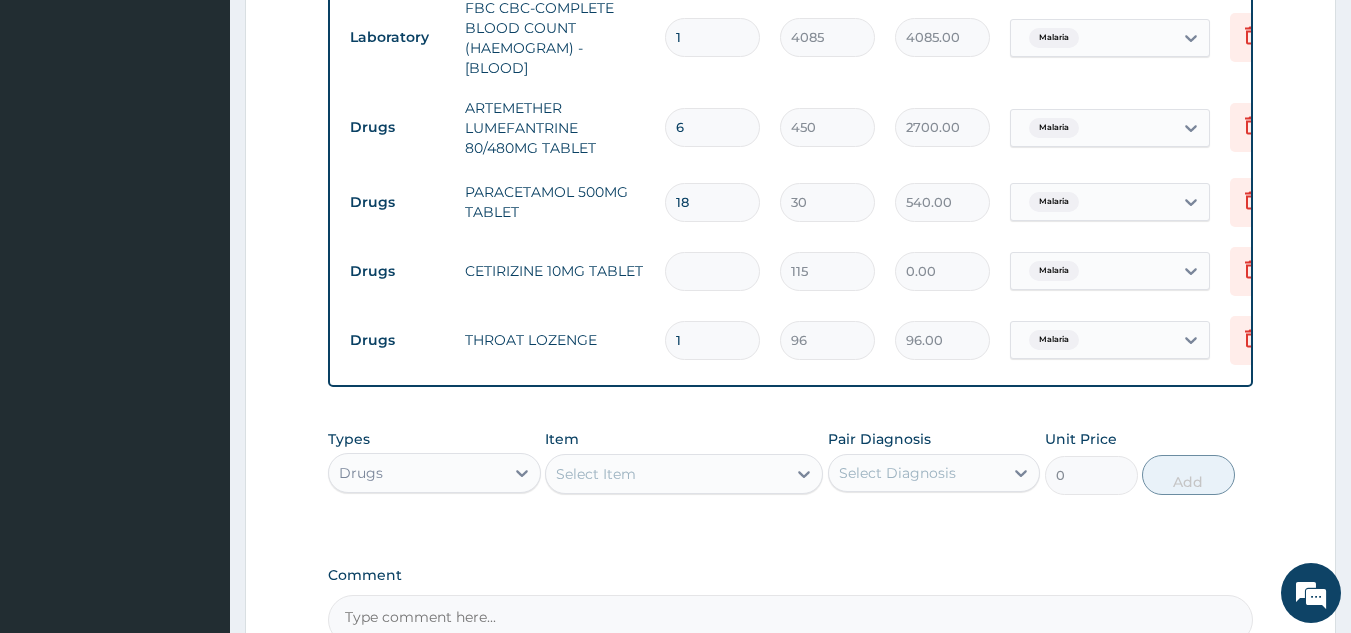 type on "5" 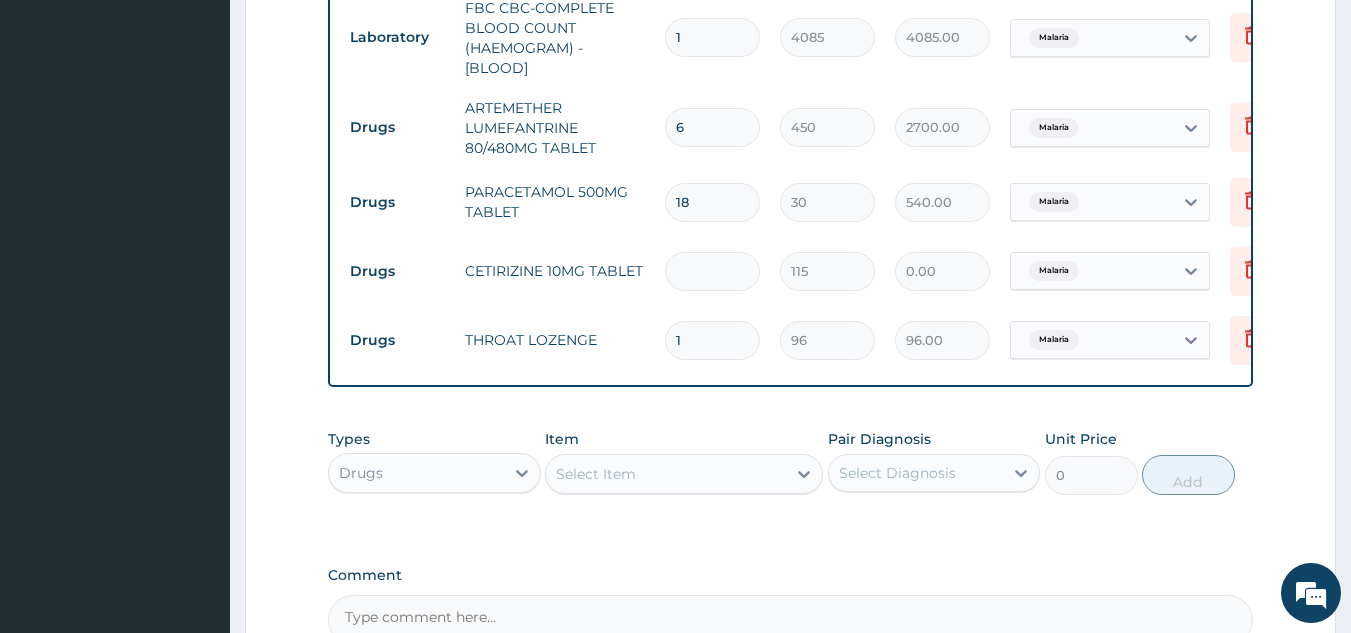 type on "575.00" 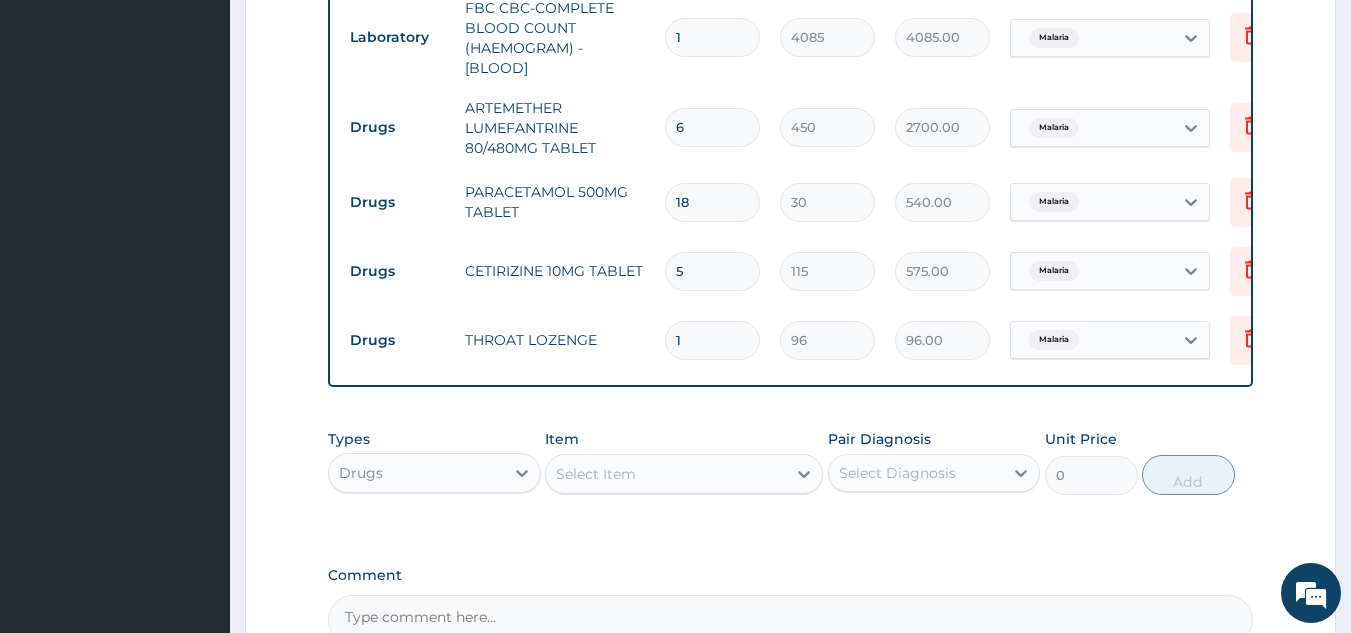 type on "5" 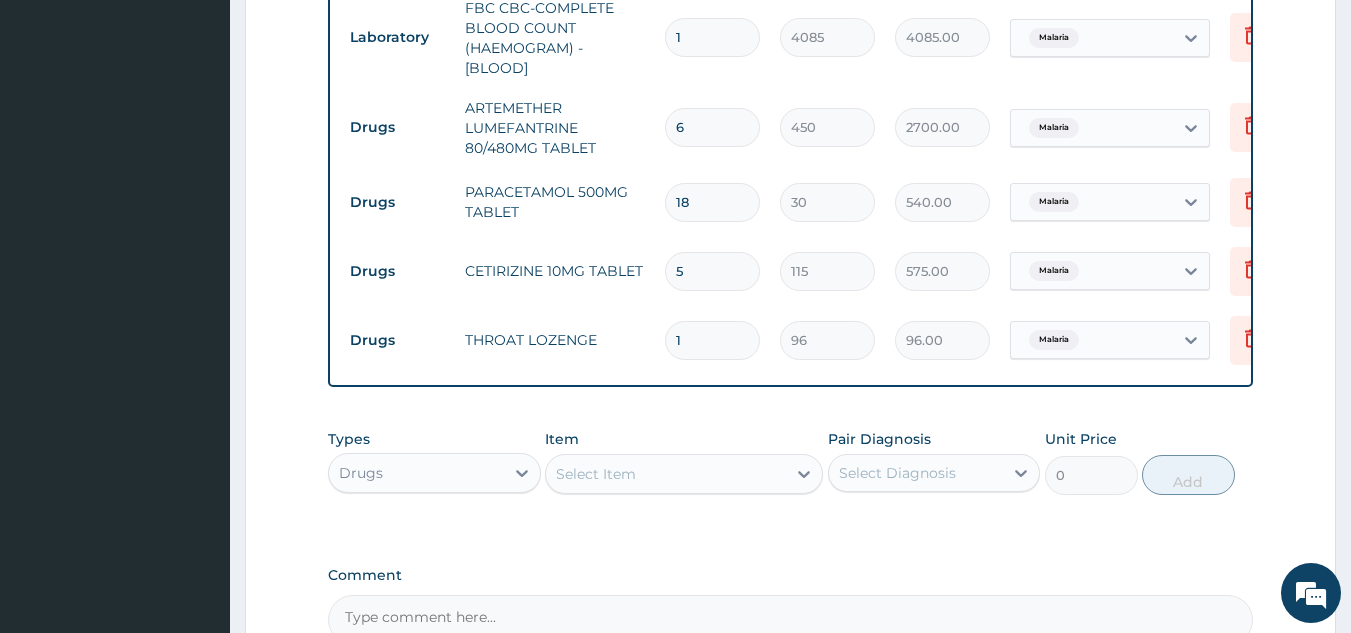 click on "1" at bounding box center [712, 340] 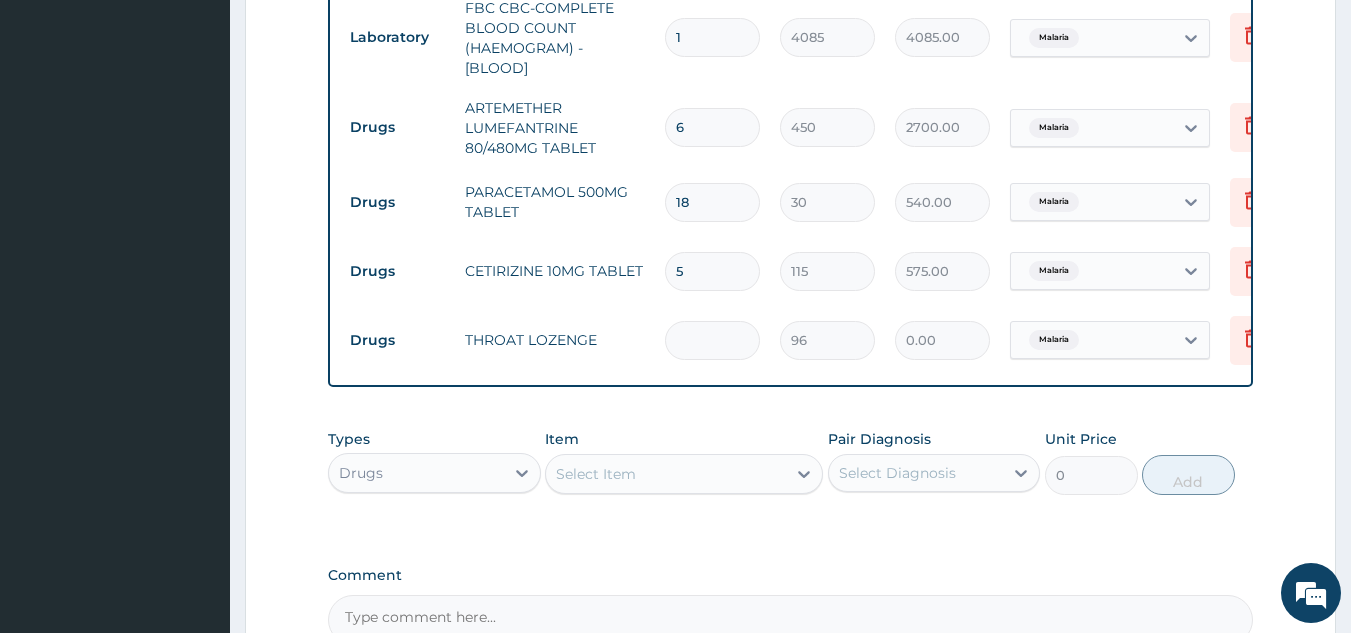 type on "8" 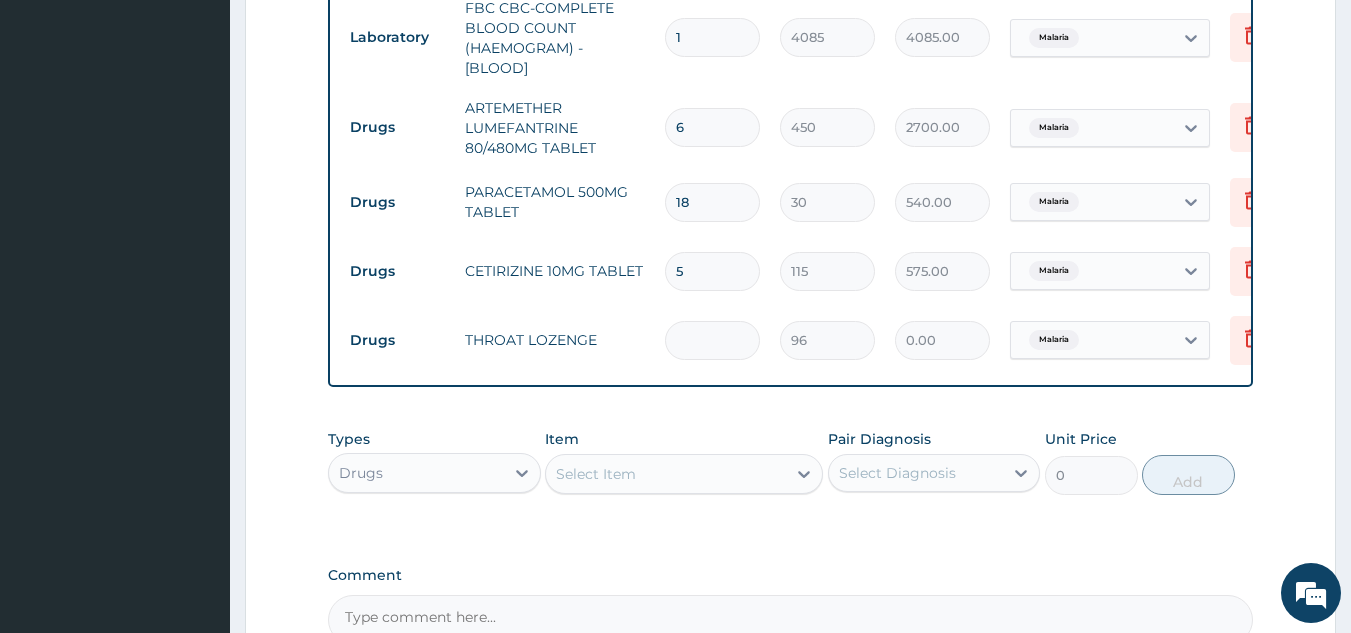 type on "768.00" 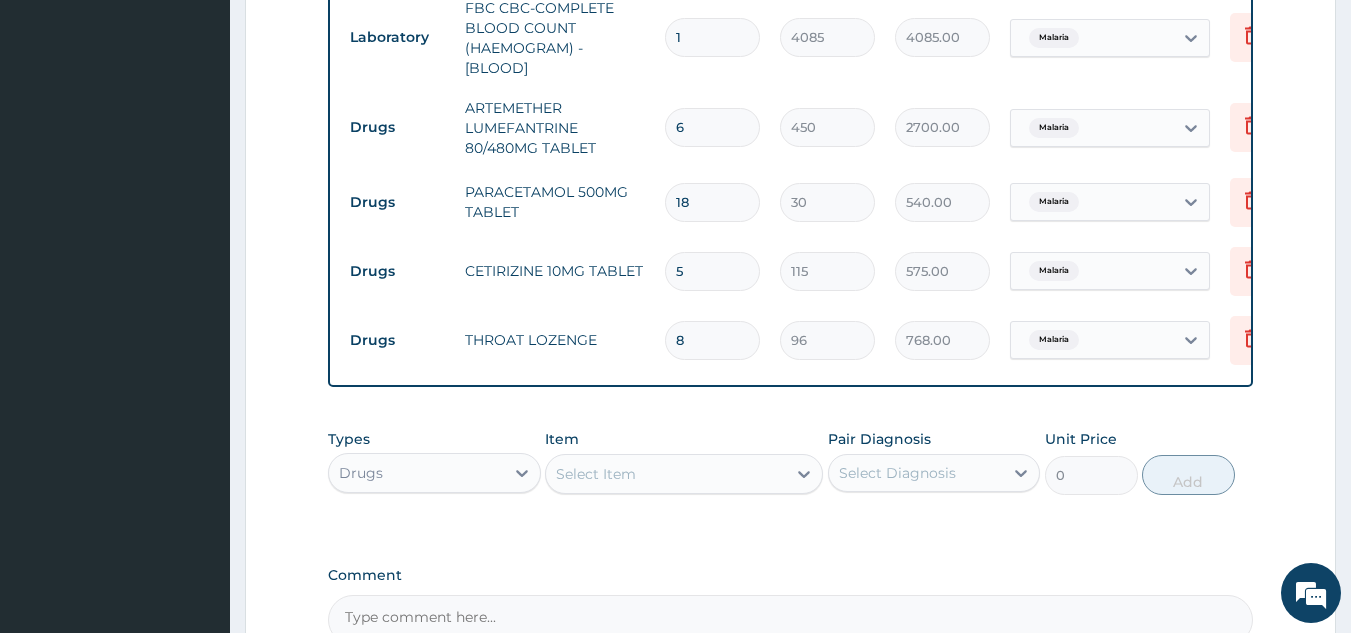 type on "8" 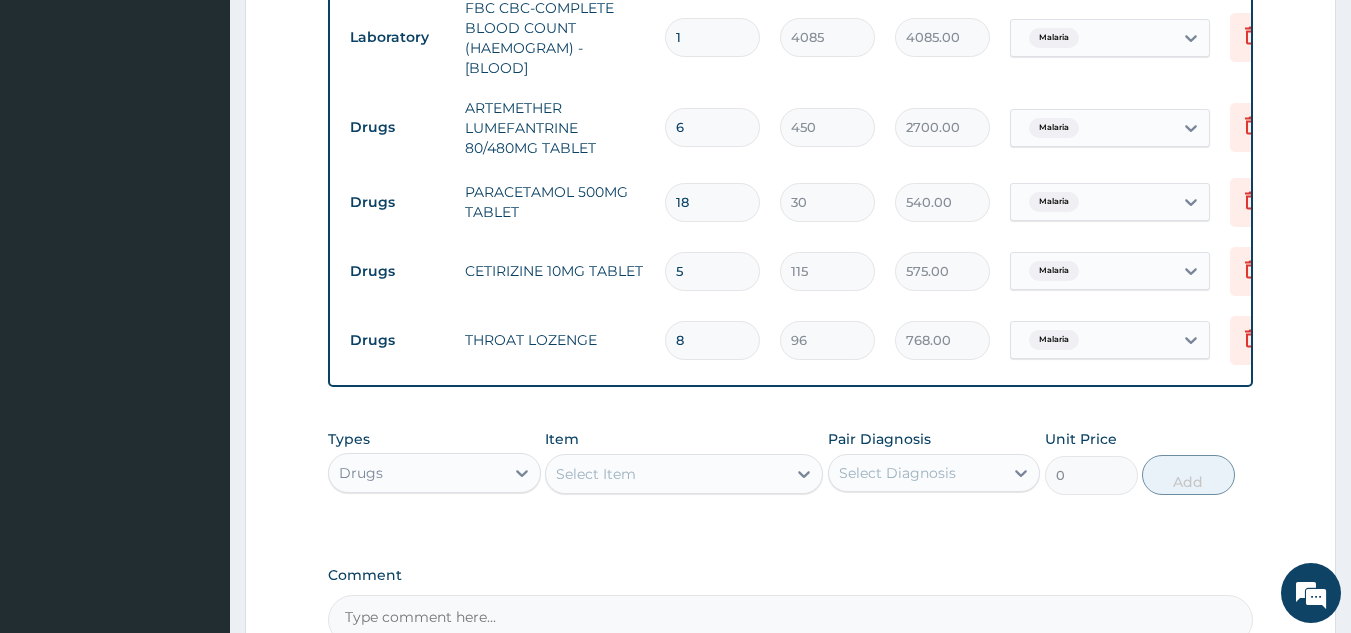 click on "5" at bounding box center (712, 271) 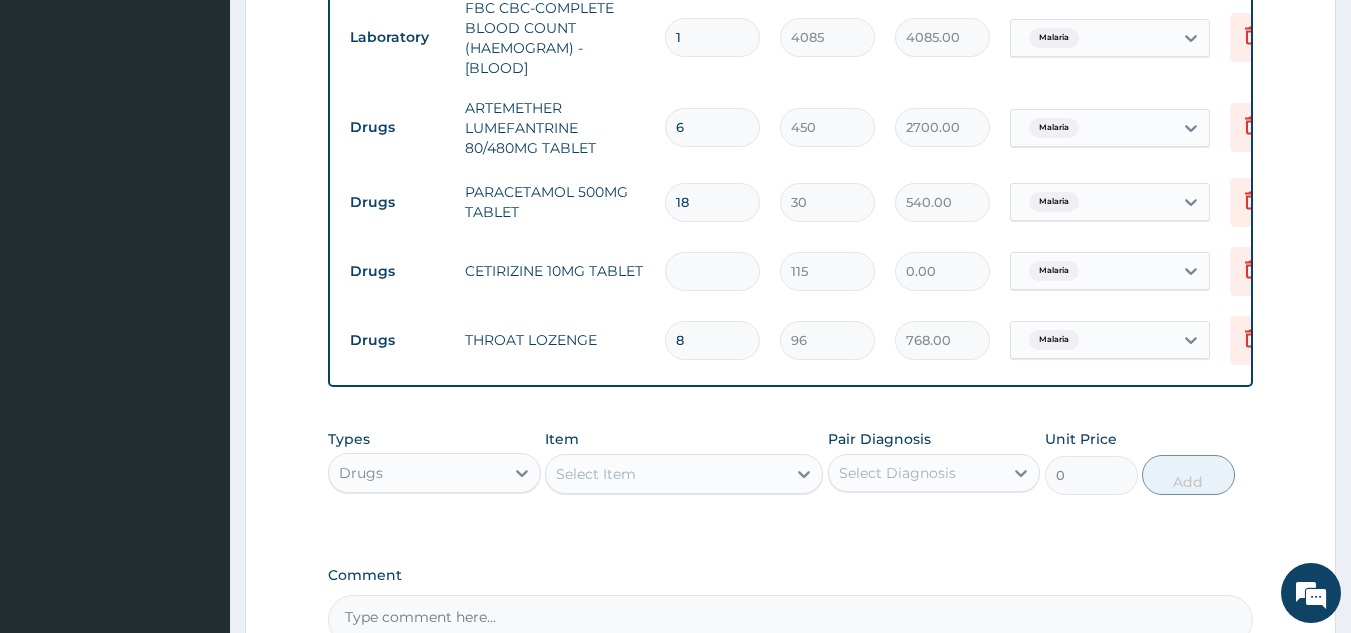 type on "4" 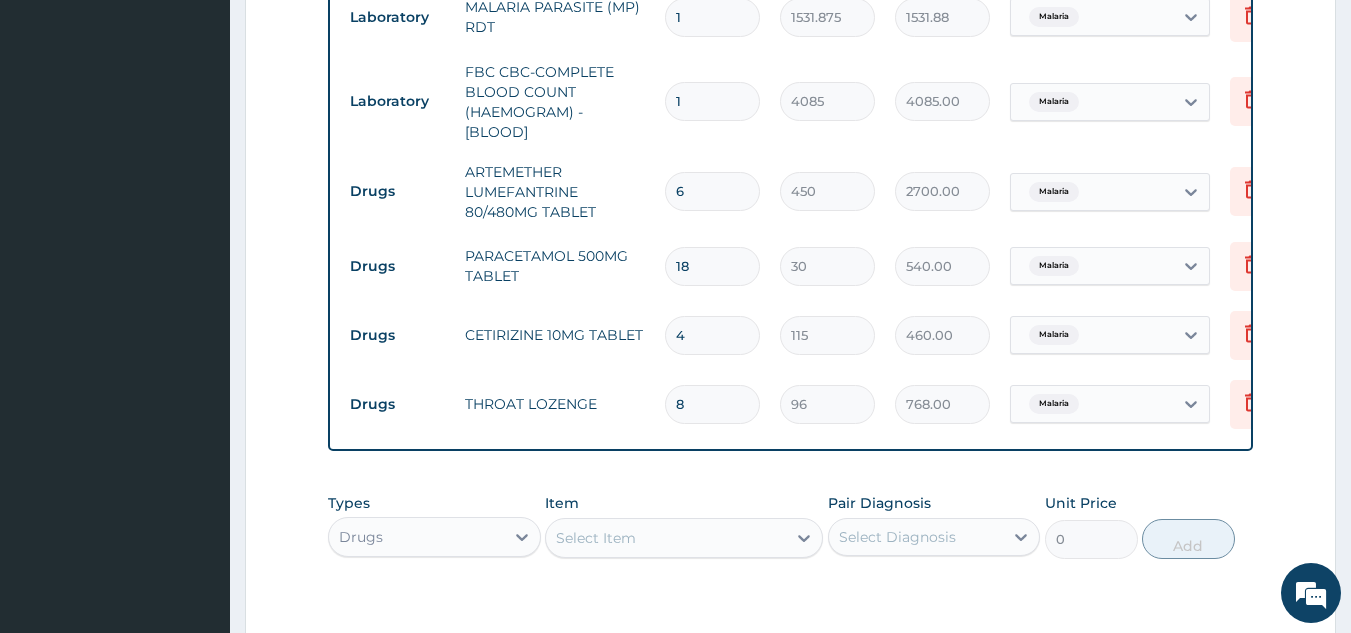 scroll, scrollTop: 879, scrollLeft: 0, axis: vertical 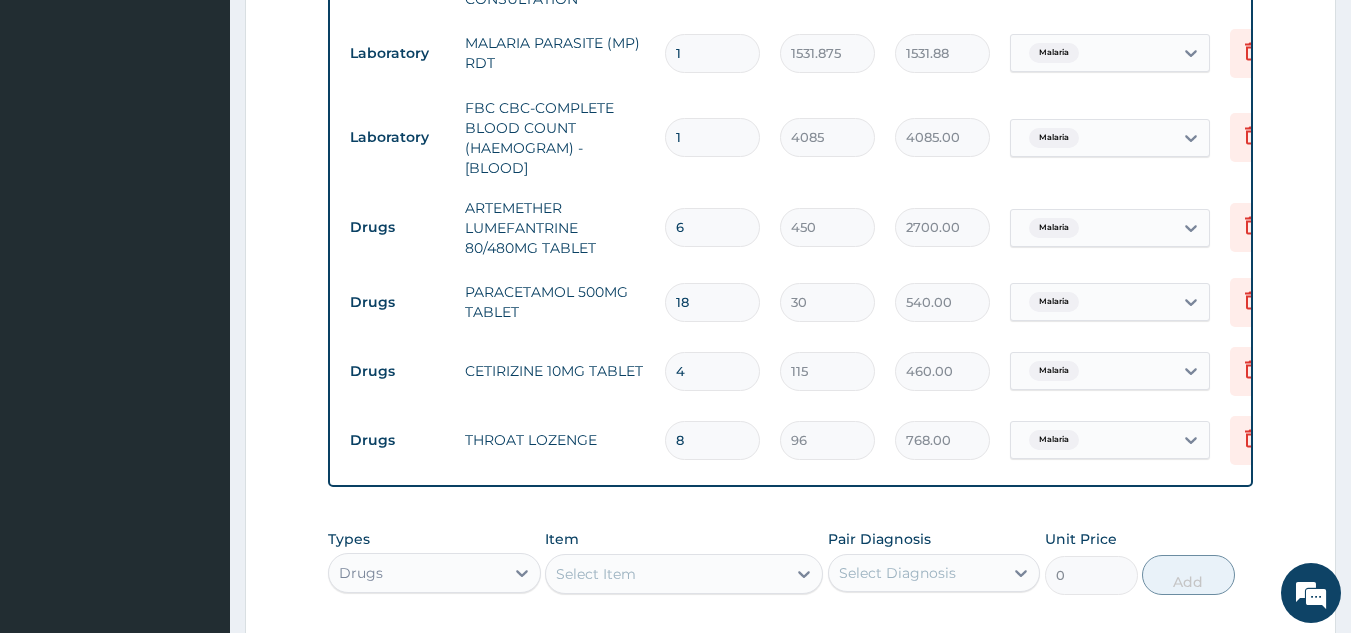 type on "4" 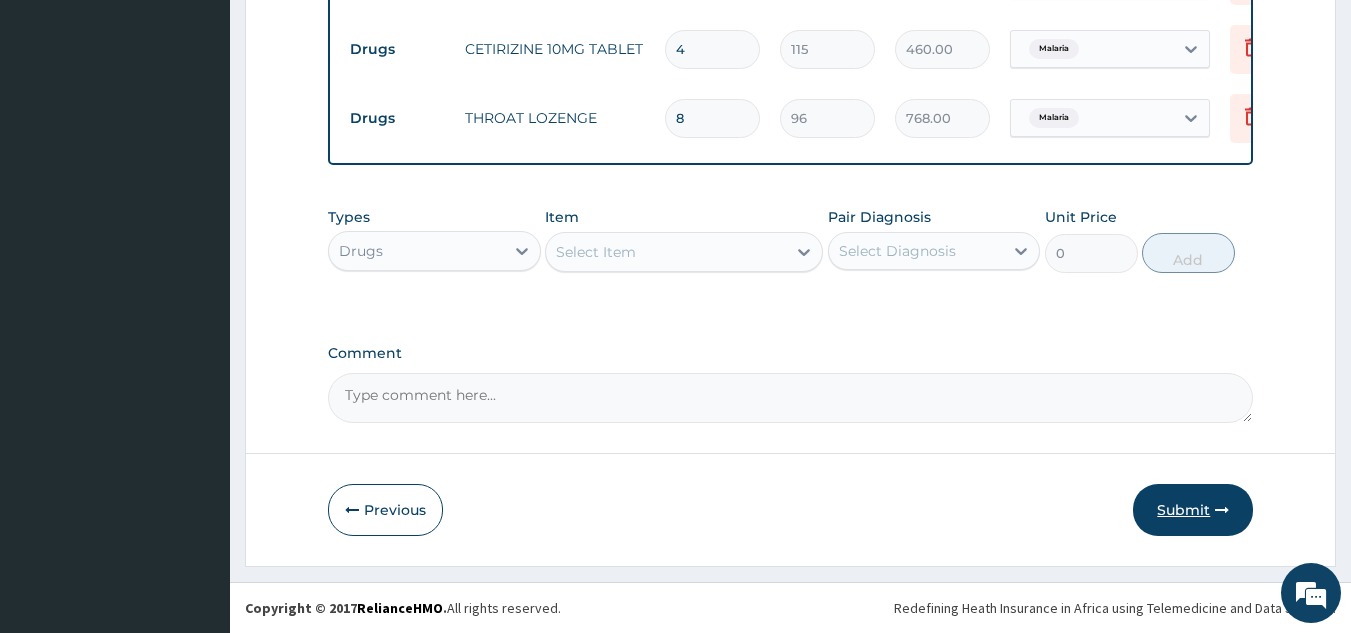 click on "Submit" at bounding box center [1193, 510] 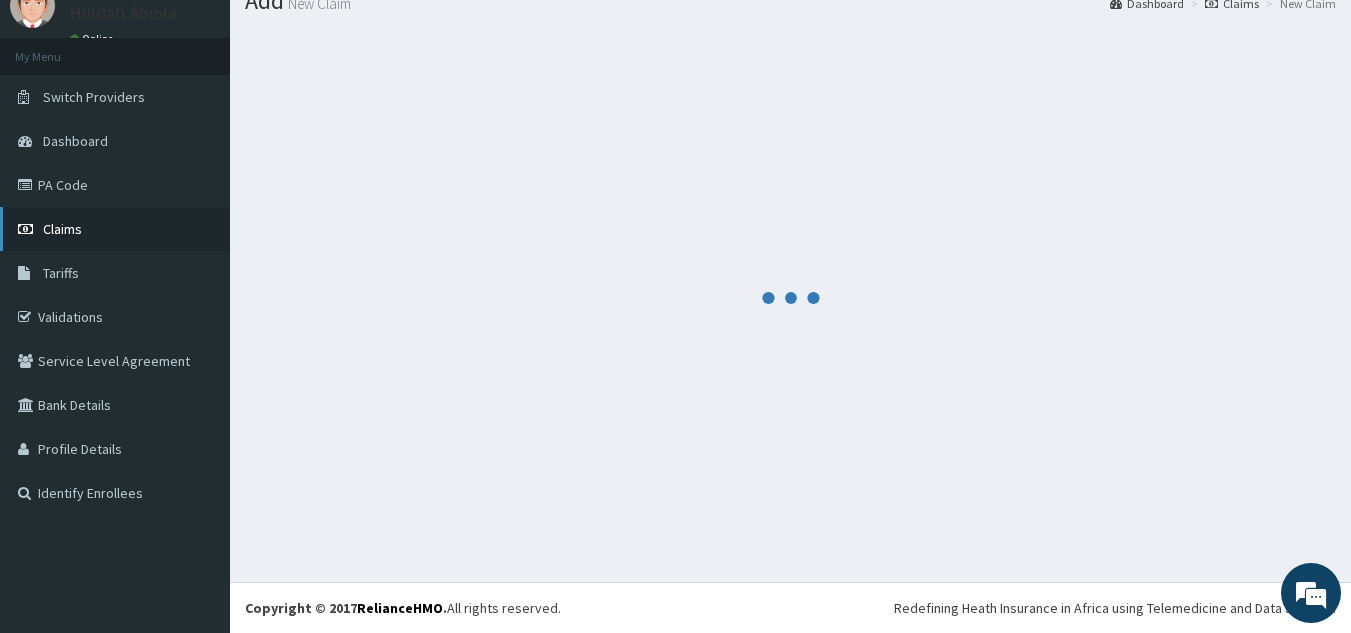 click on "Claims" at bounding box center [115, 229] 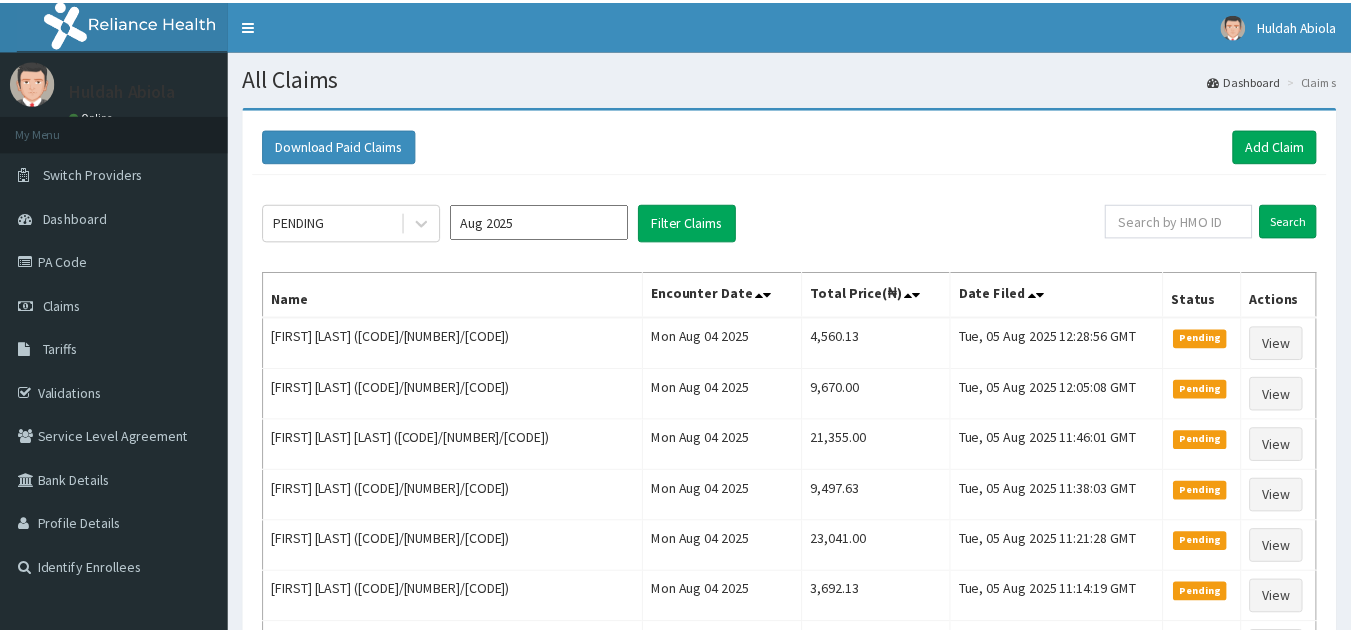 scroll, scrollTop: 0, scrollLeft: 0, axis: both 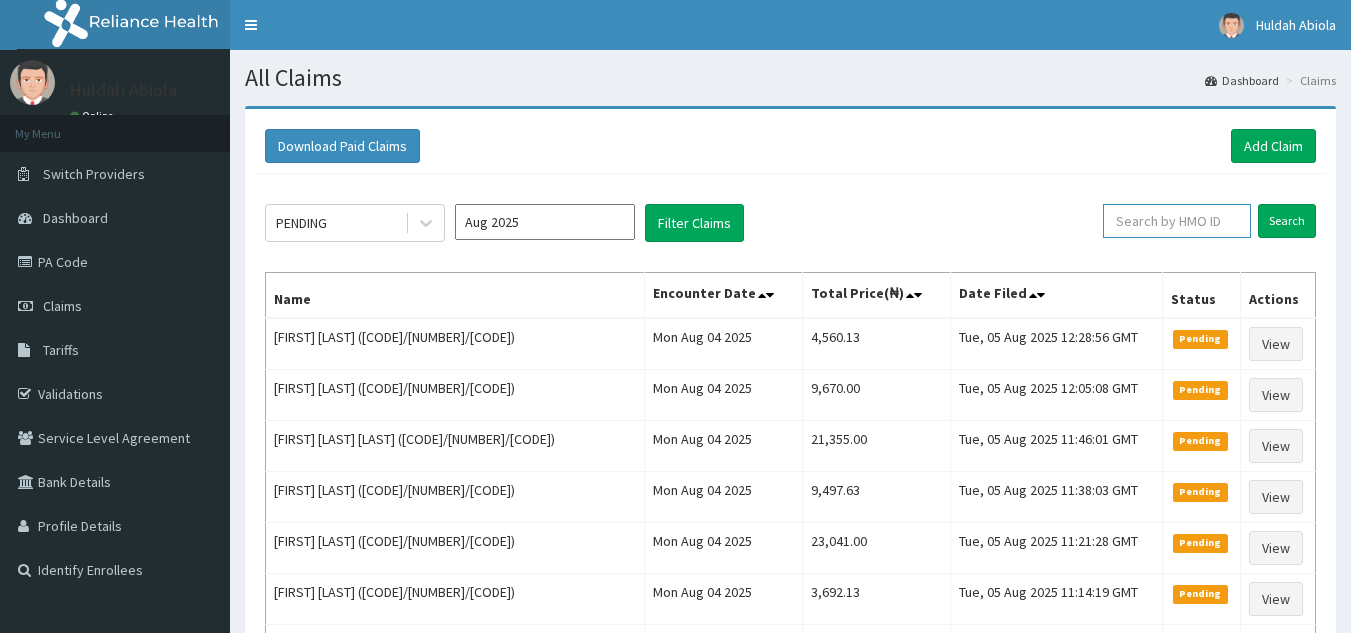click at bounding box center (1177, 221) 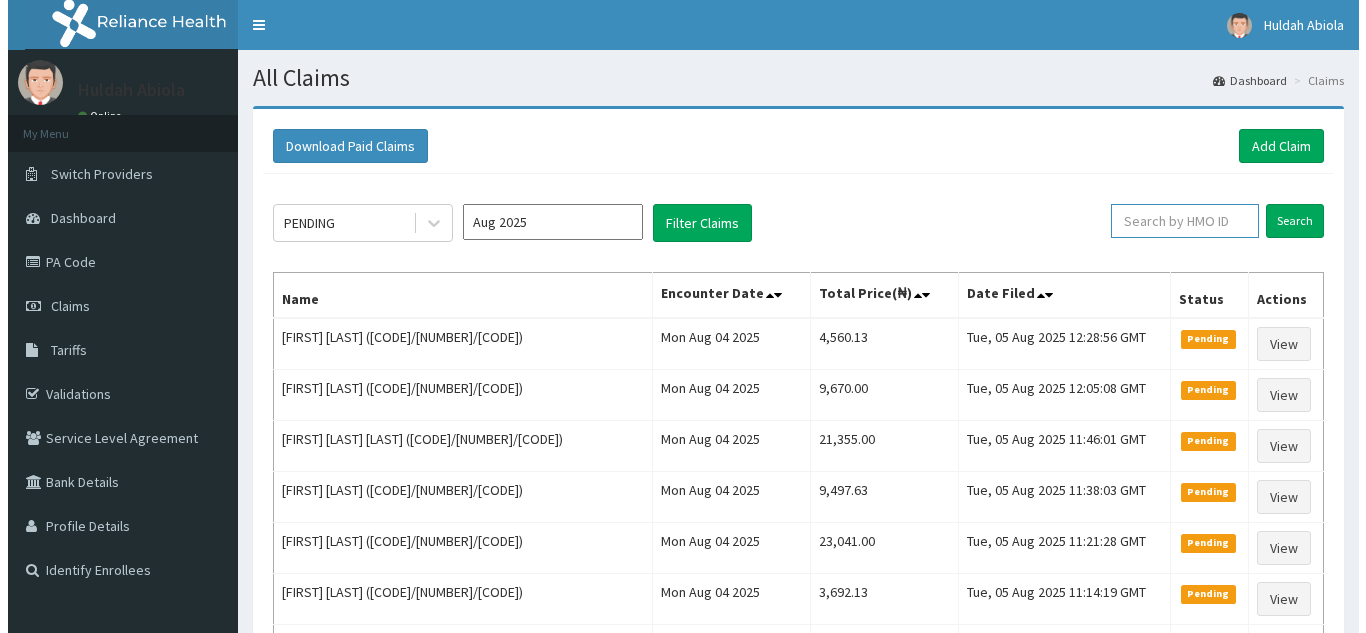 scroll, scrollTop: 0, scrollLeft: 0, axis: both 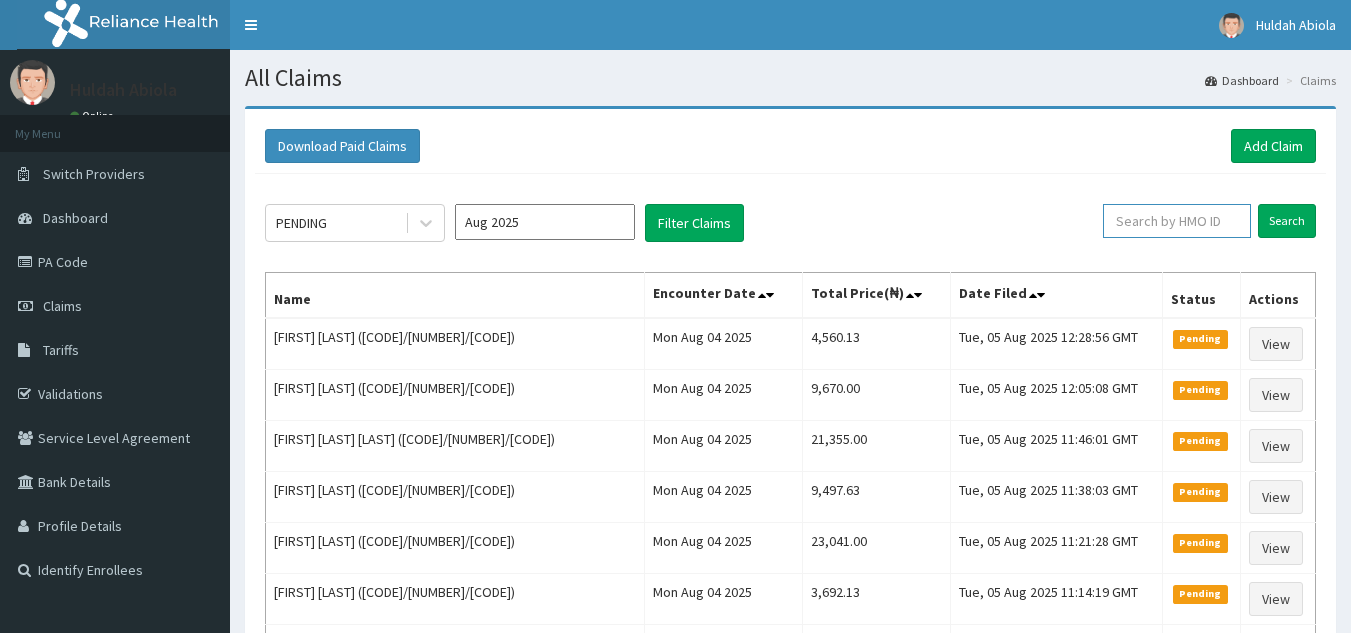 paste on "PBS/10030/A" 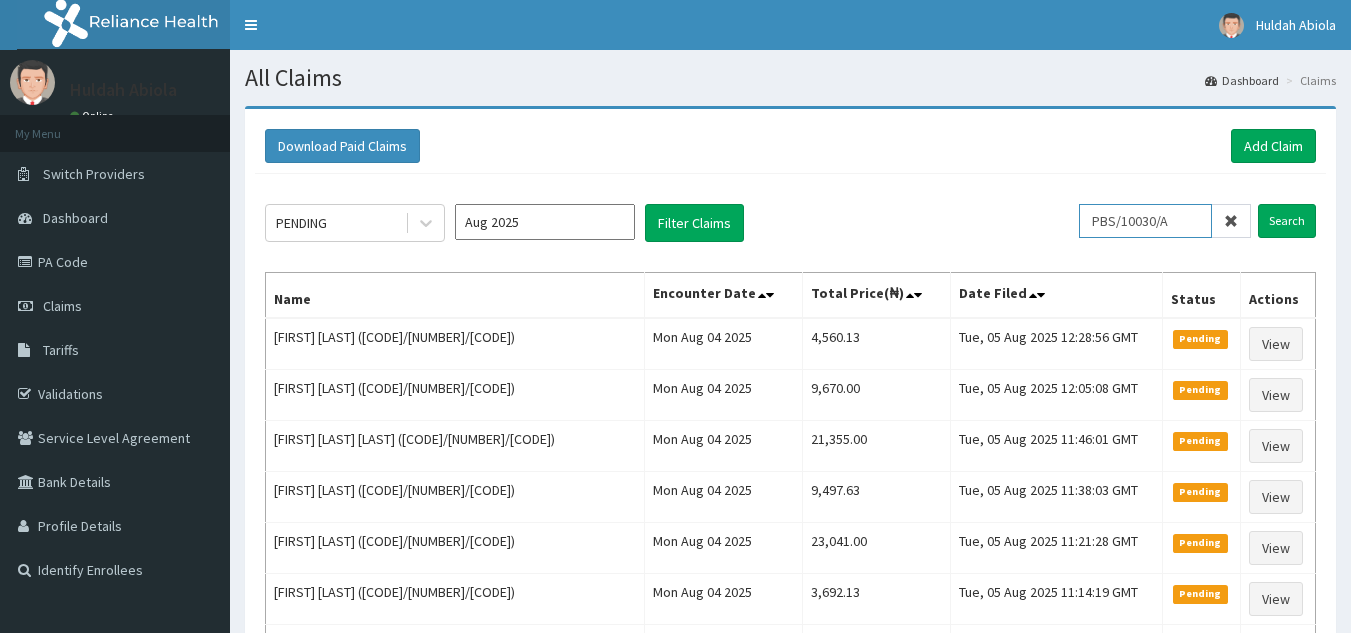 type on "PBS/10030/A" 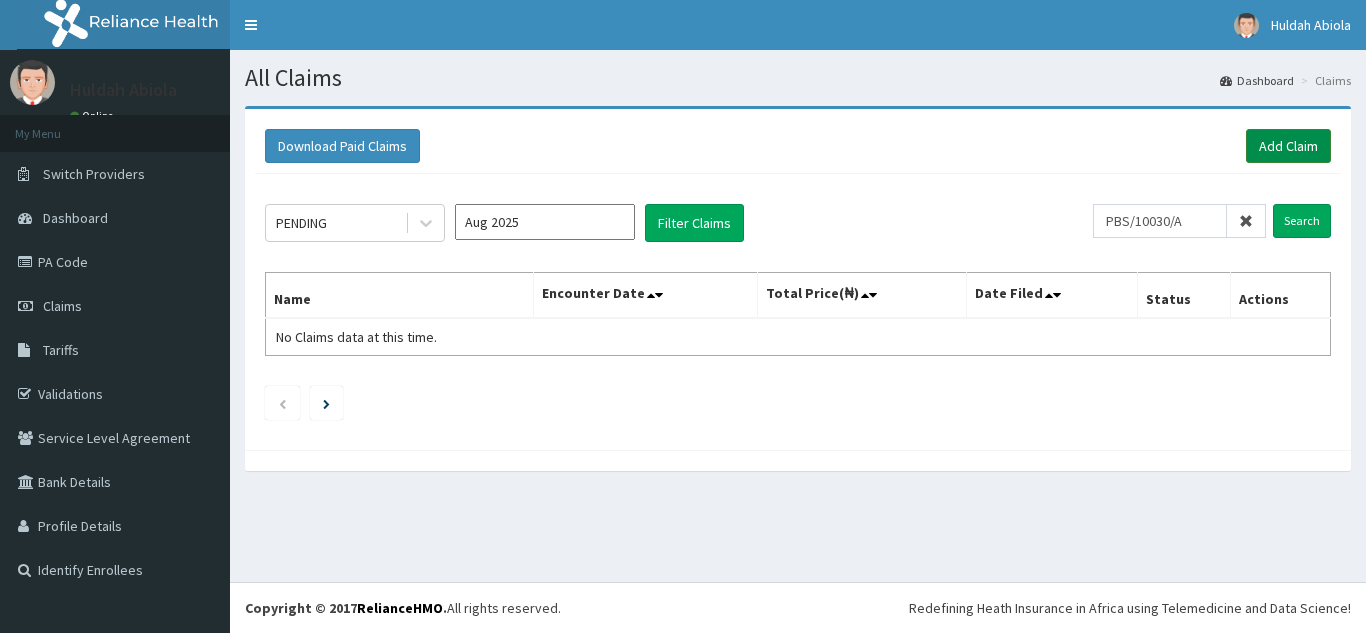 click on "Add Claim" at bounding box center [1288, 146] 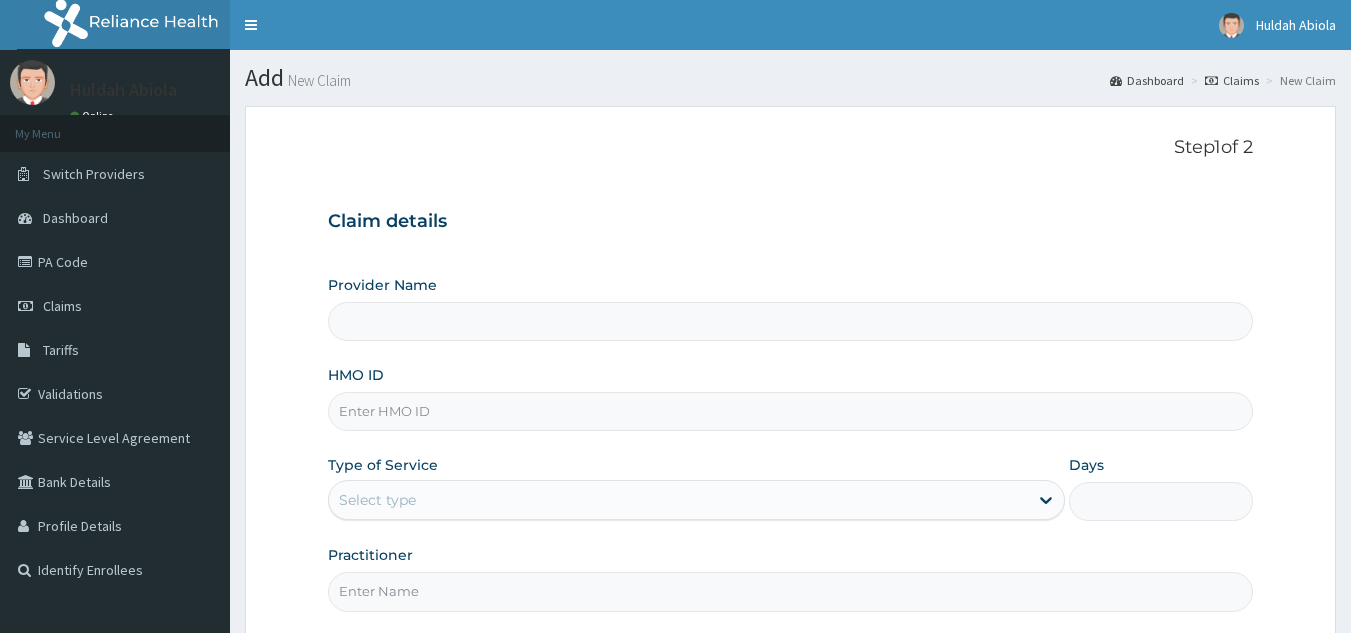 scroll, scrollTop: 0, scrollLeft: 0, axis: both 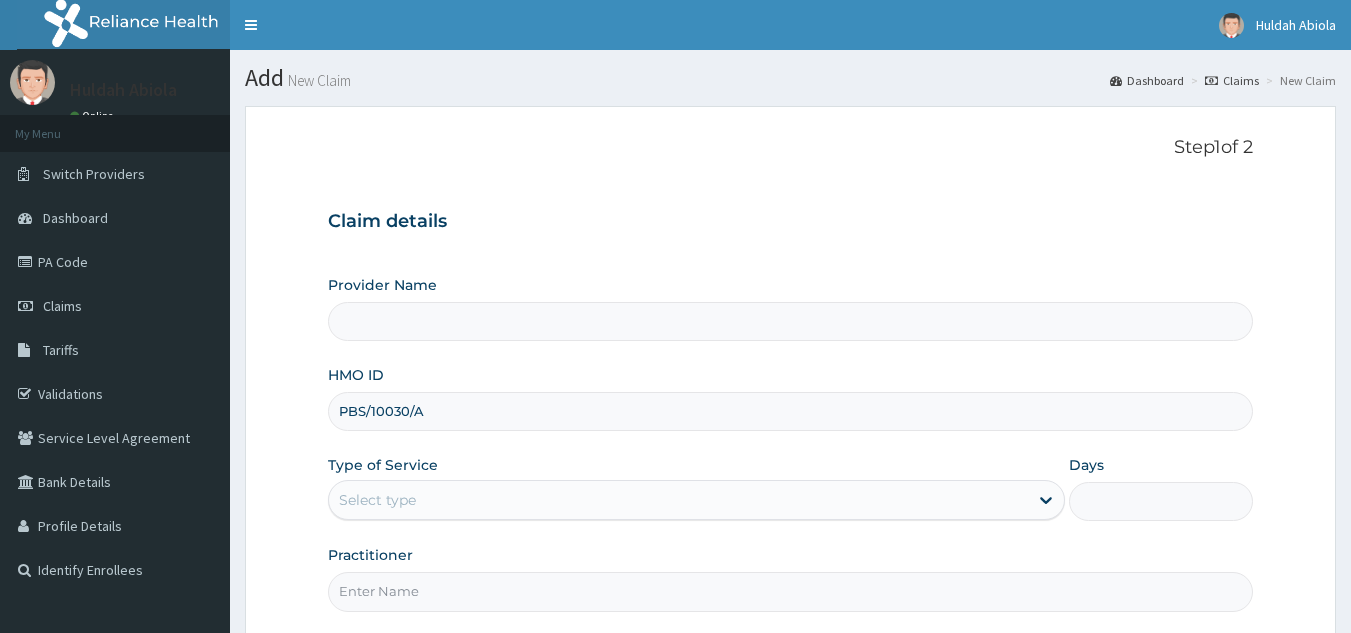 type on "Reliance Family Clinics (RFC) - Lekki" 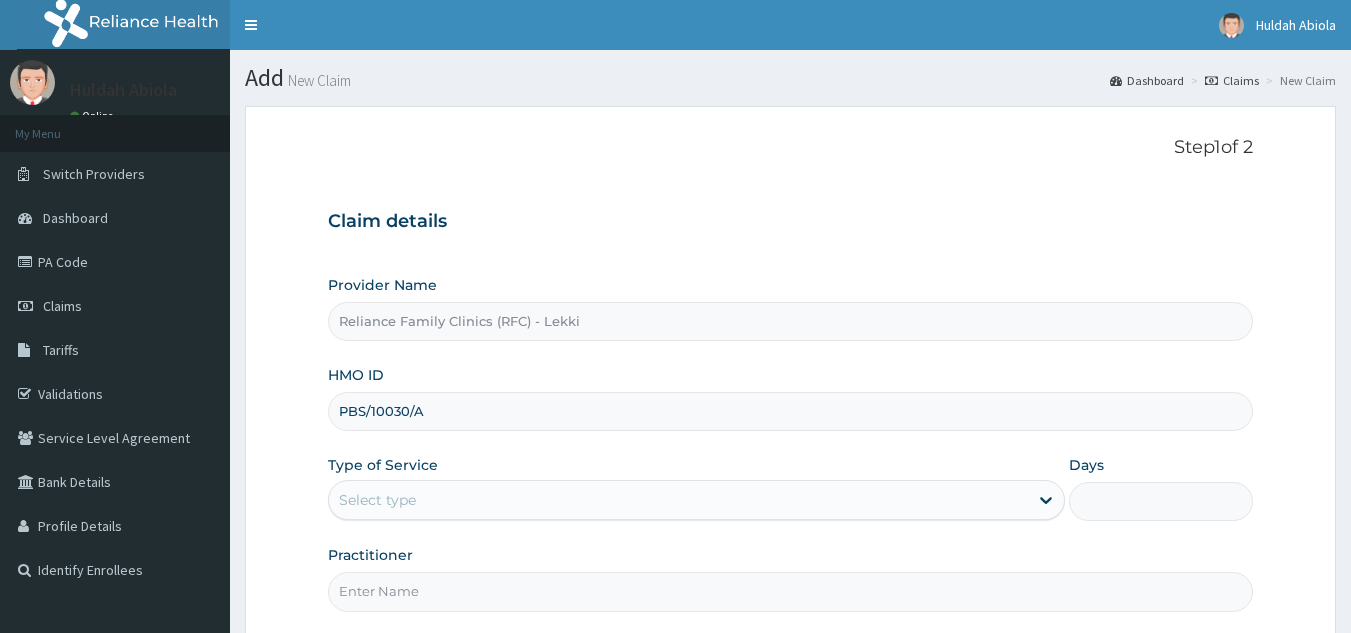 scroll, scrollTop: 189, scrollLeft: 0, axis: vertical 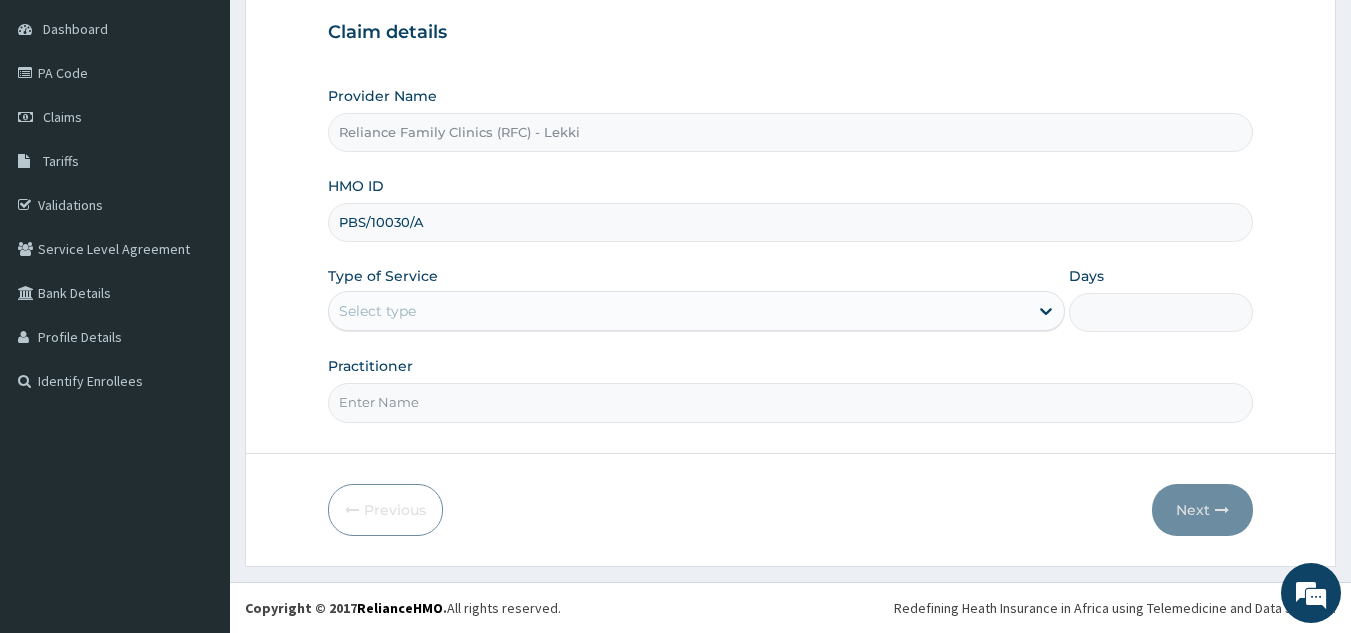 type on "PBS/10030/A" 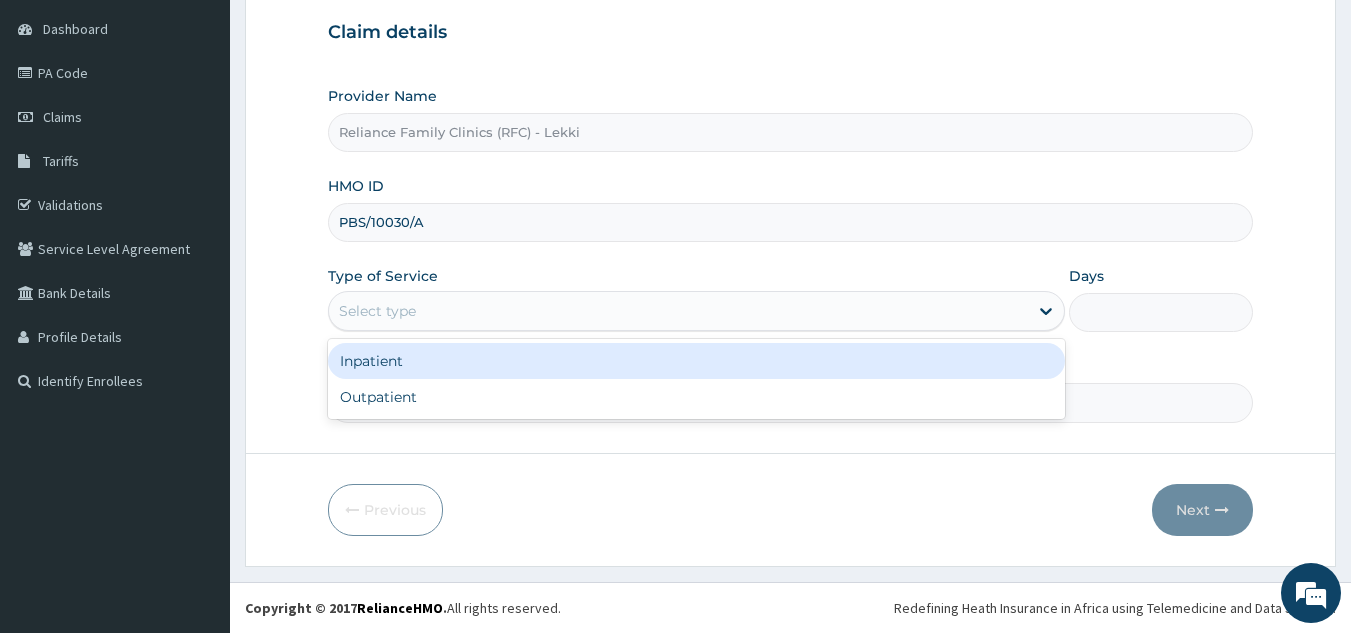 click on "Outpatient" at bounding box center [696, 397] 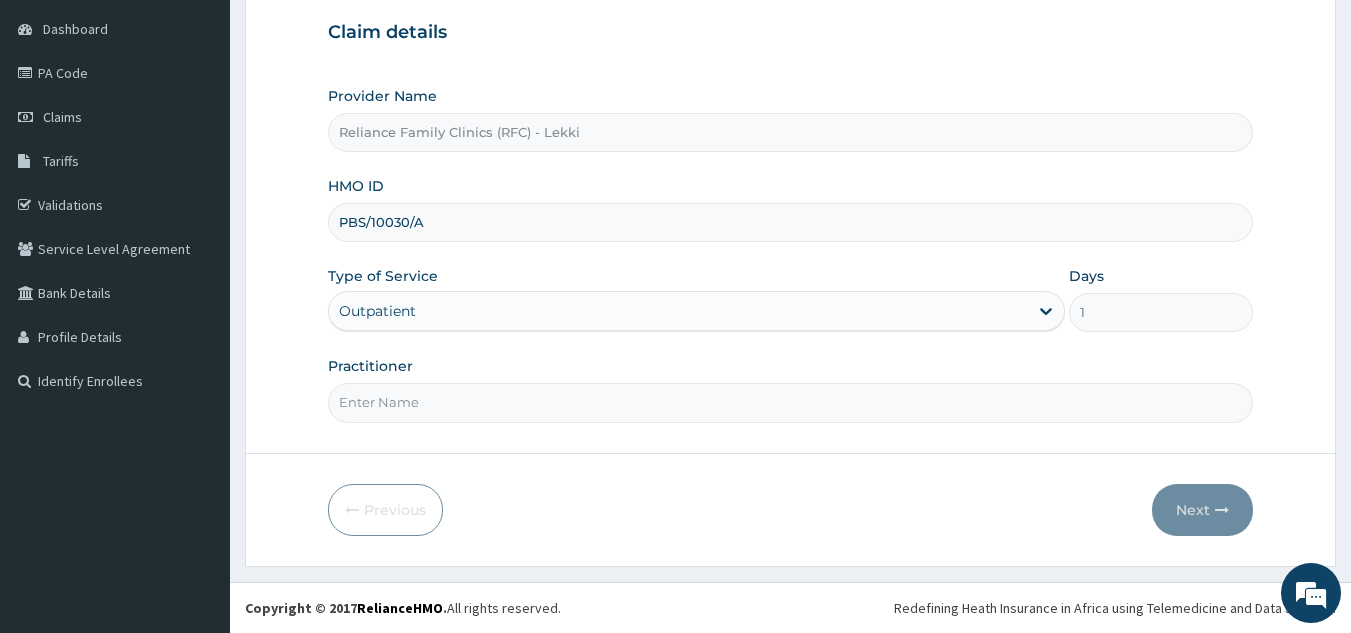 click on "Practitioner" at bounding box center [791, 402] 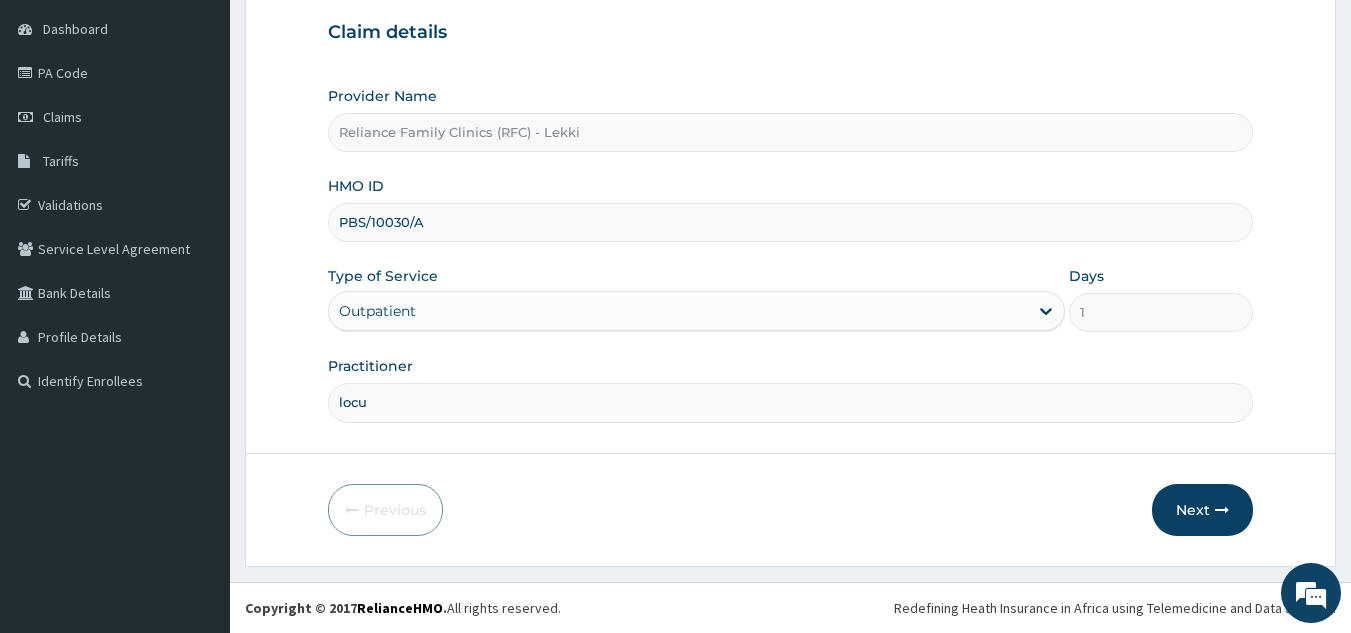 type on "locum" 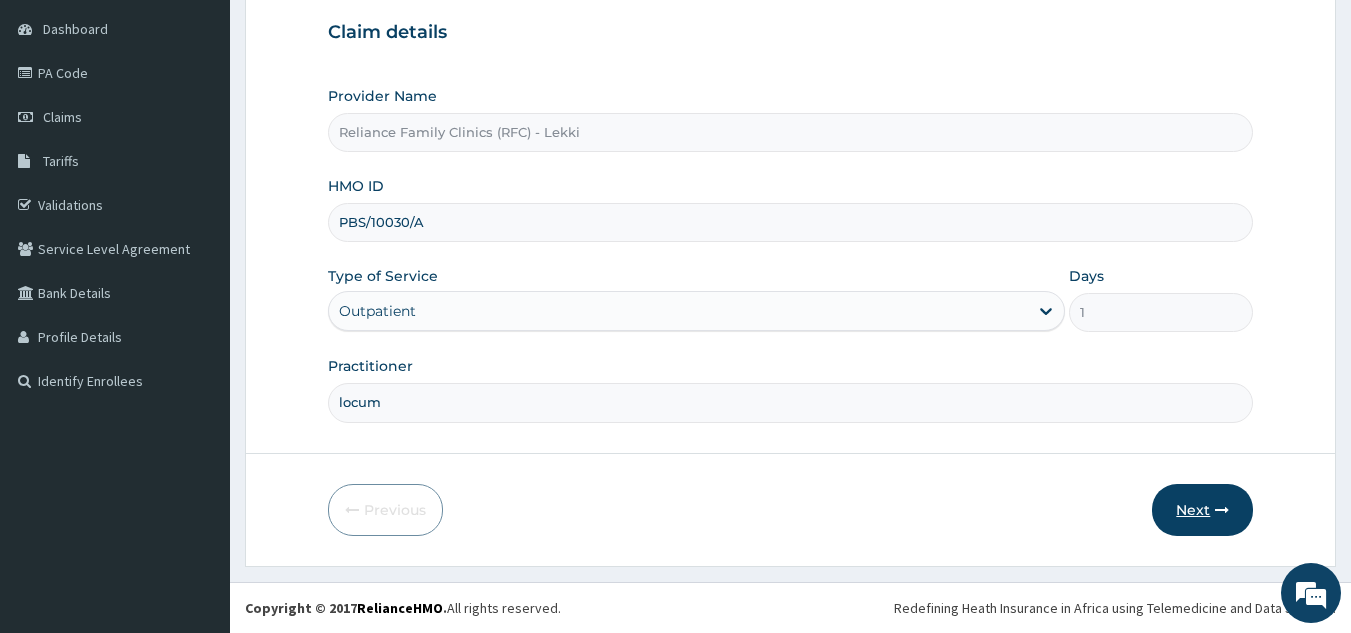 click on "Next" at bounding box center (1202, 510) 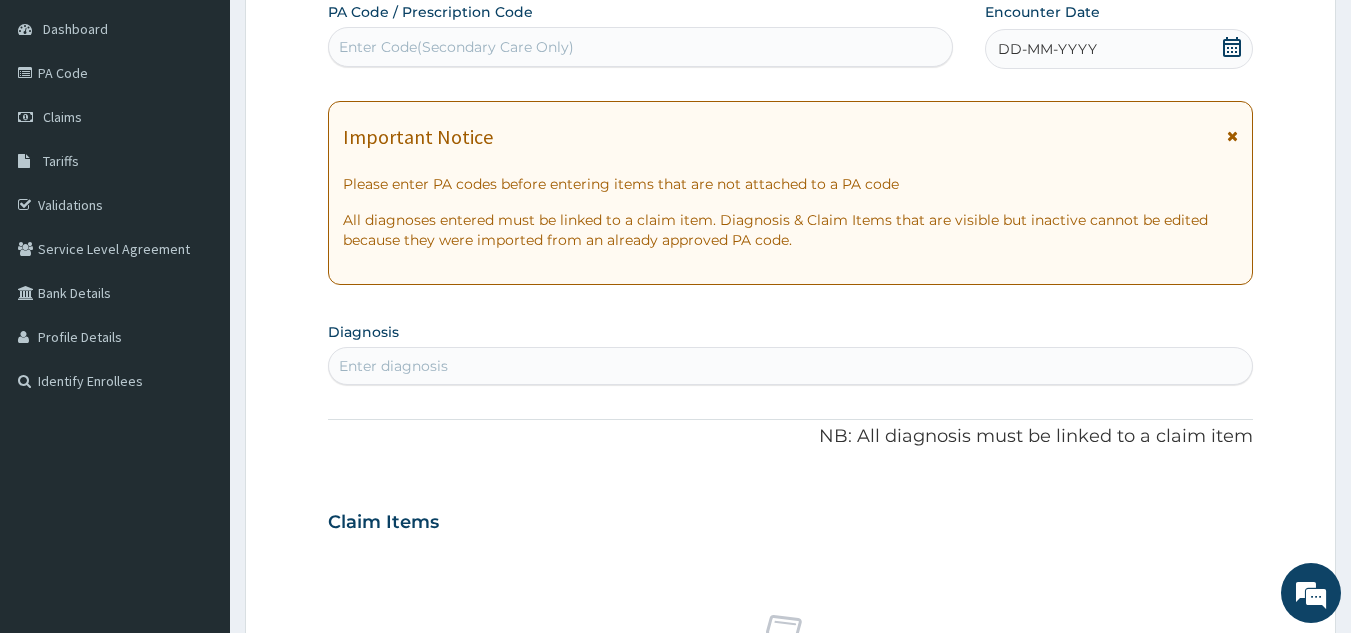 click on "DD-MM-YYYY" at bounding box center [1047, 49] 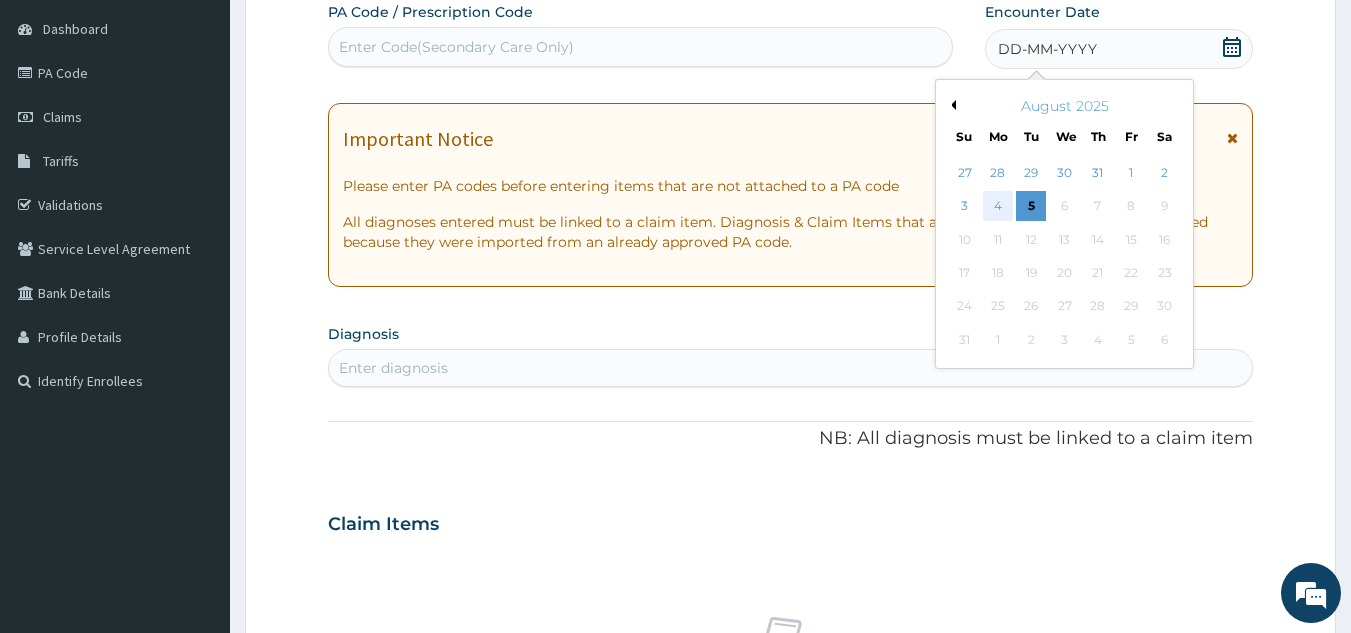 click on "4" at bounding box center (998, 207) 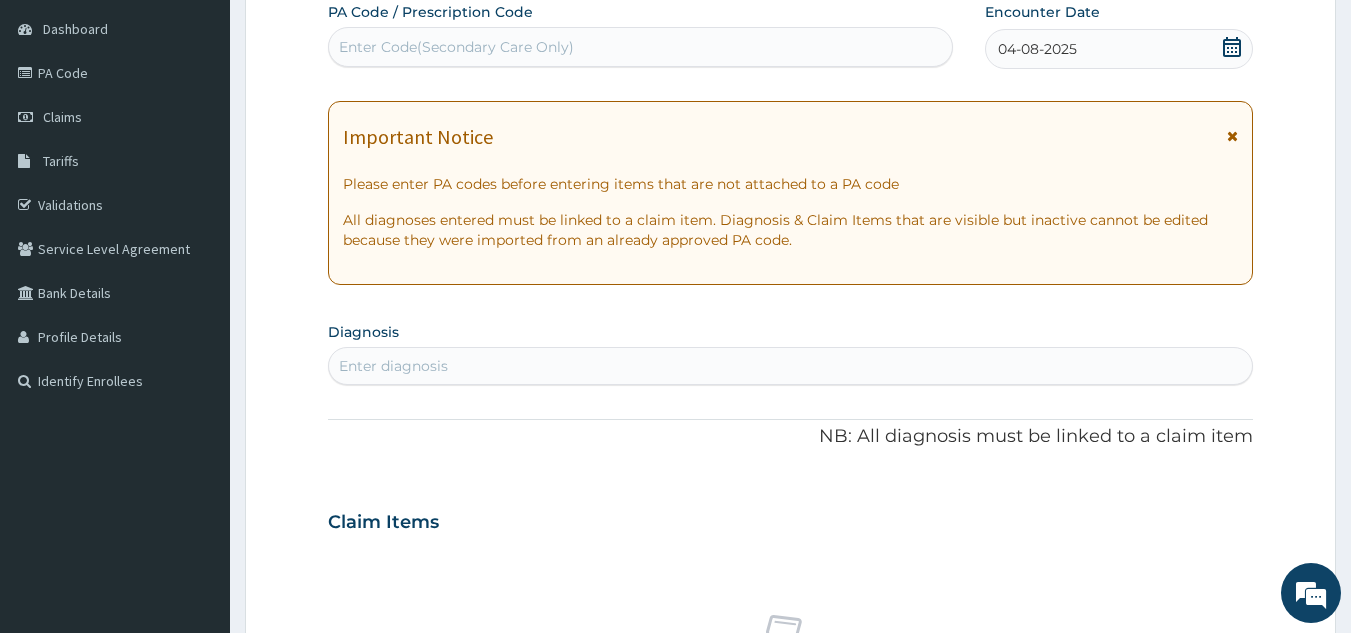scroll, scrollTop: 0, scrollLeft: 0, axis: both 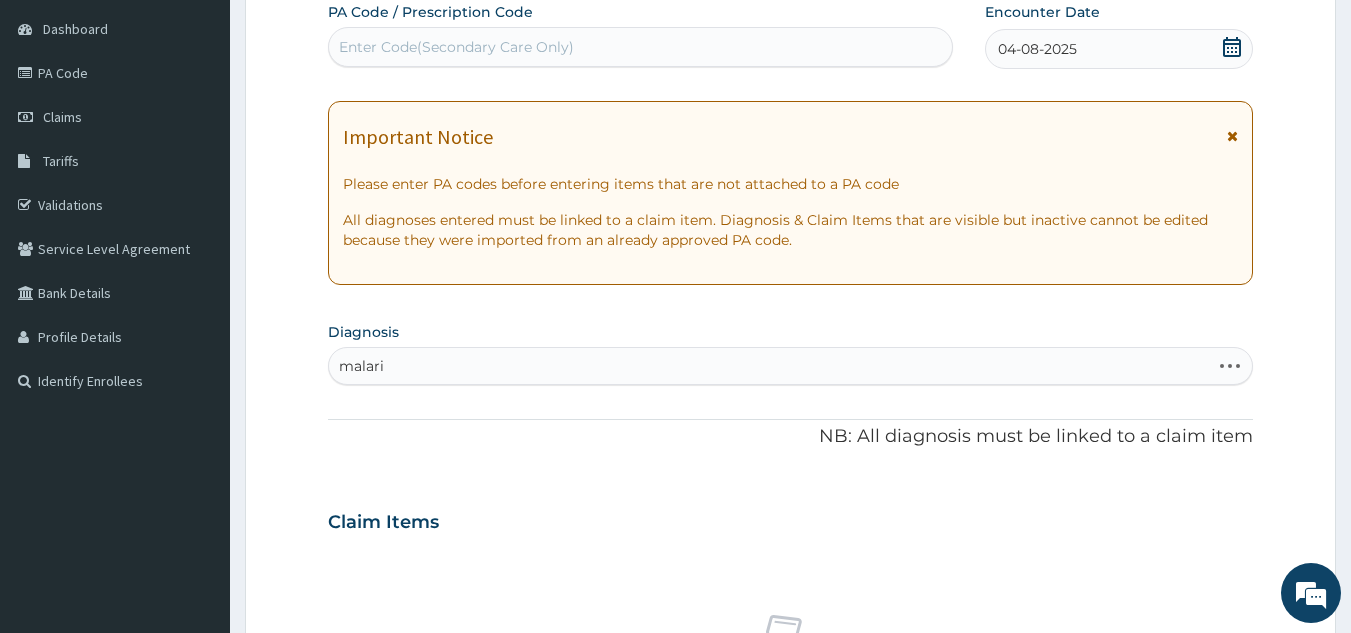 type on "malaria" 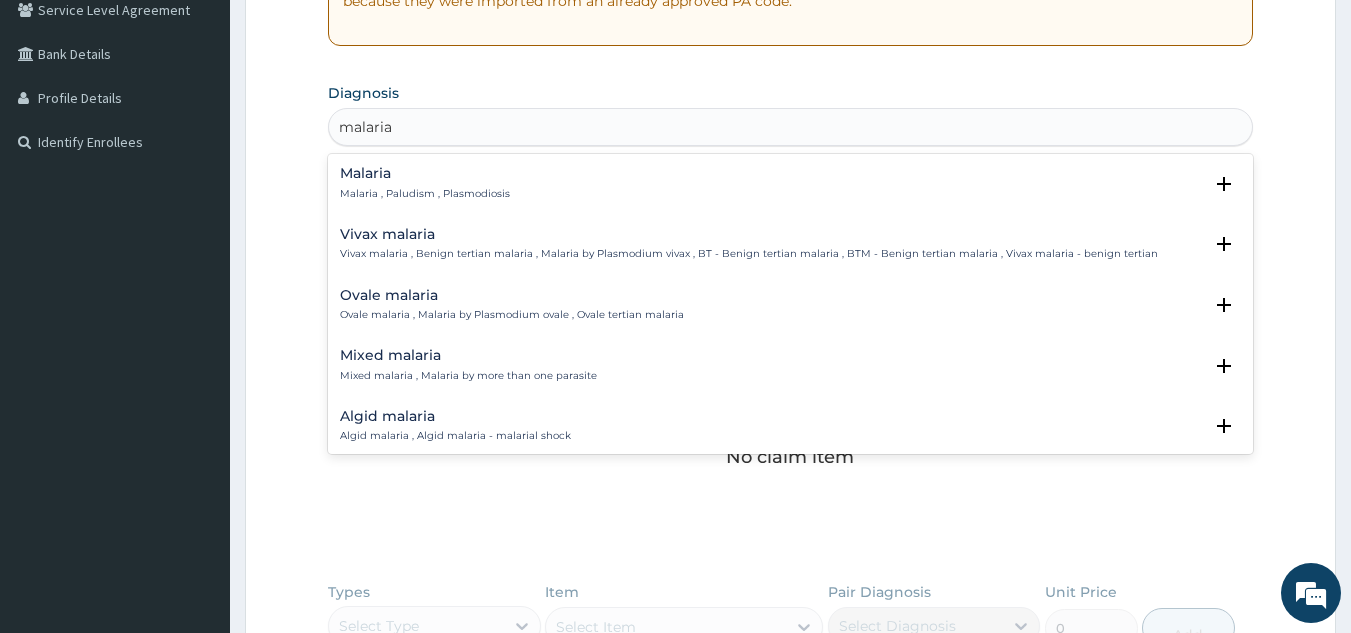 scroll, scrollTop: 457, scrollLeft: 0, axis: vertical 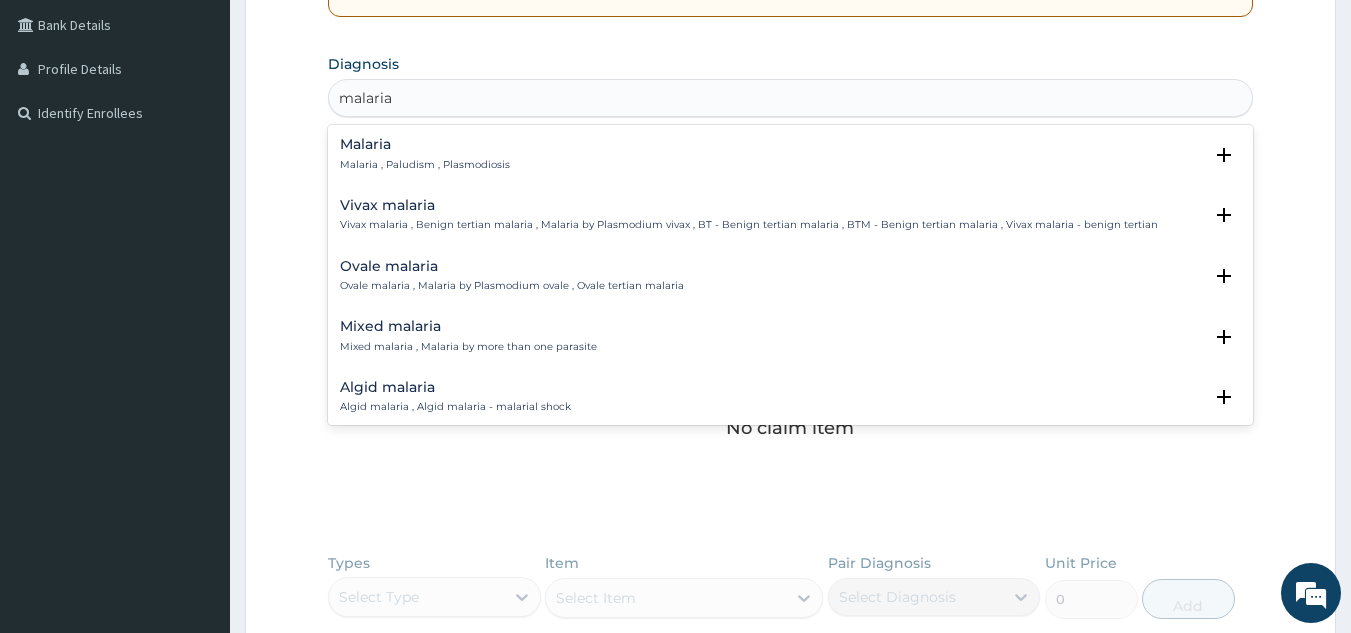 click on "Malaria" at bounding box center (425, 144) 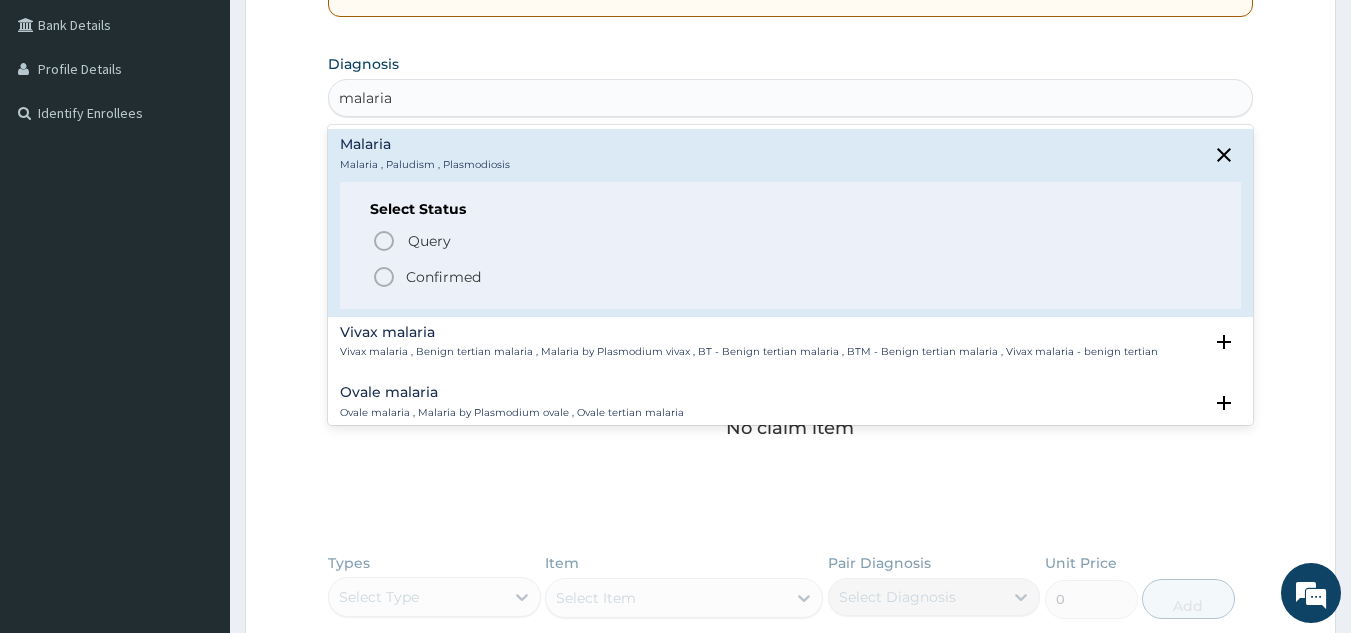 click on "Confirmed" at bounding box center (792, 277) 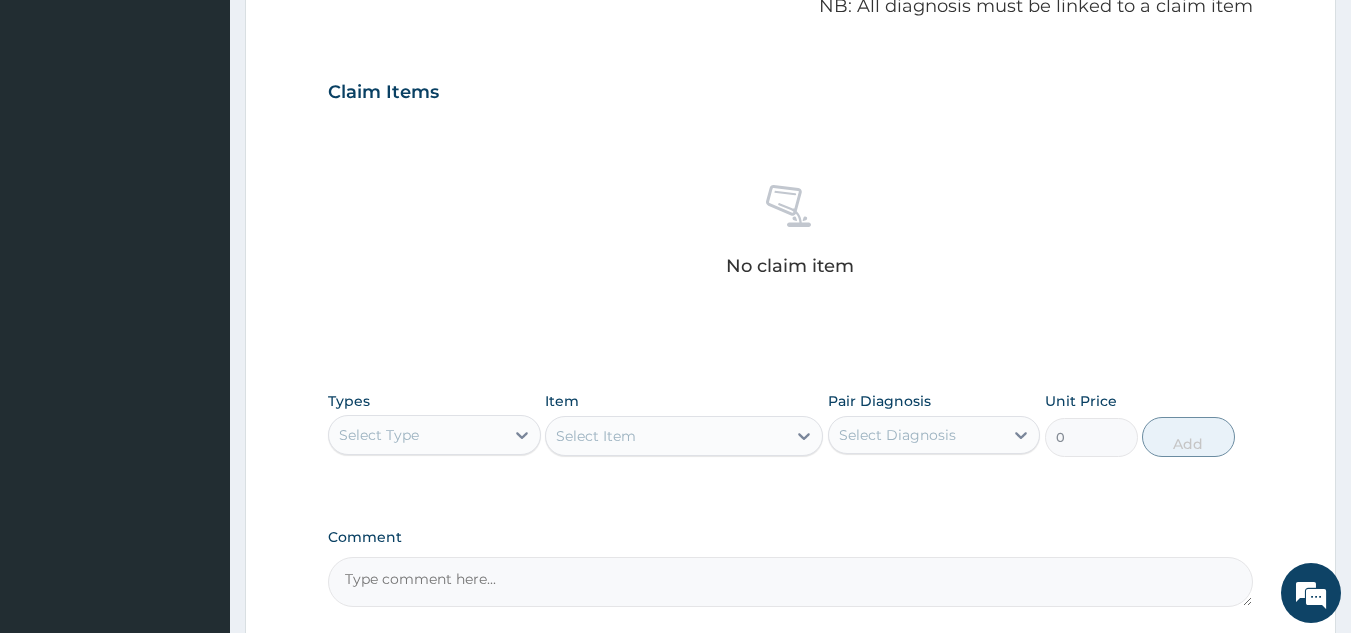 scroll, scrollTop: 809, scrollLeft: 0, axis: vertical 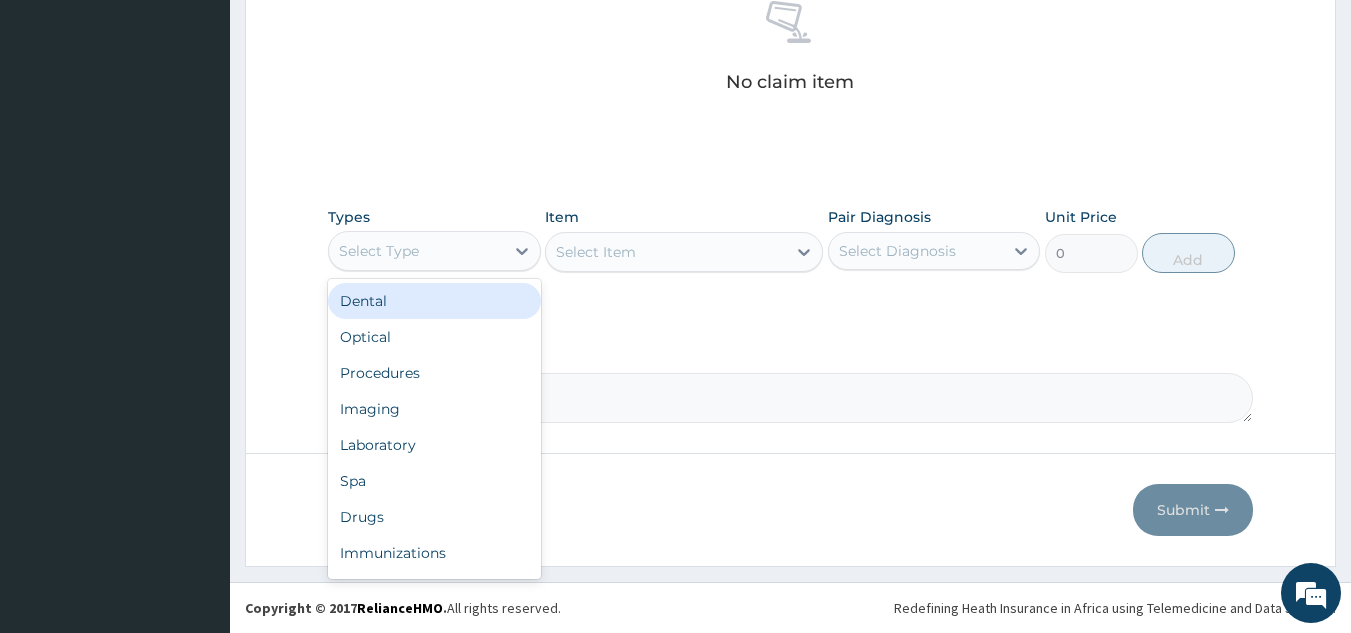 click on "Procedures" at bounding box center (434, 373) 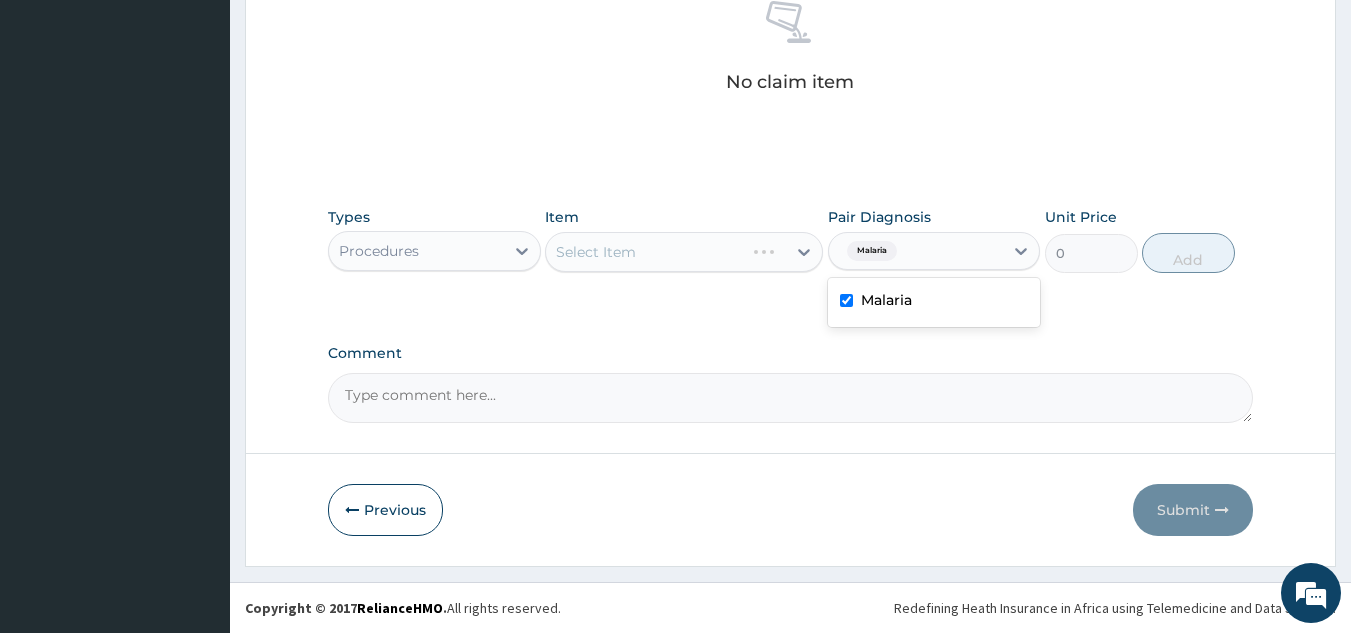 click on "Item Select Item" at bounding box center (684, 240) 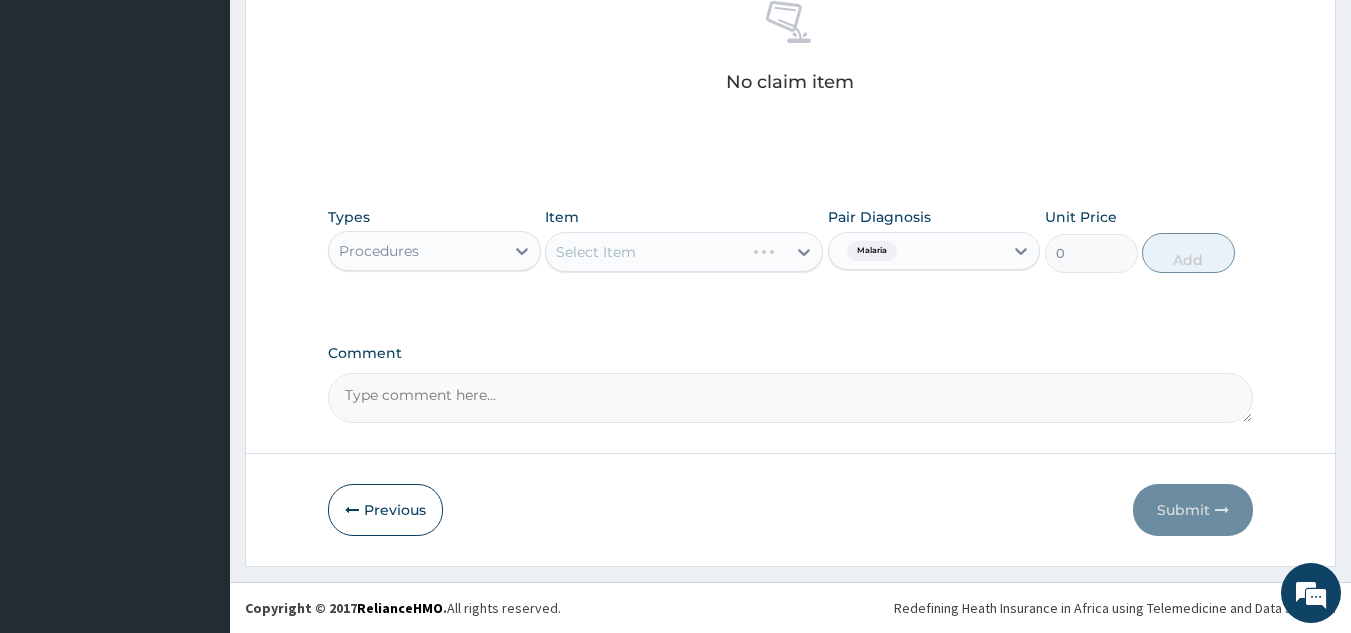 click on "Select Item" at bounding box center [684, 252] 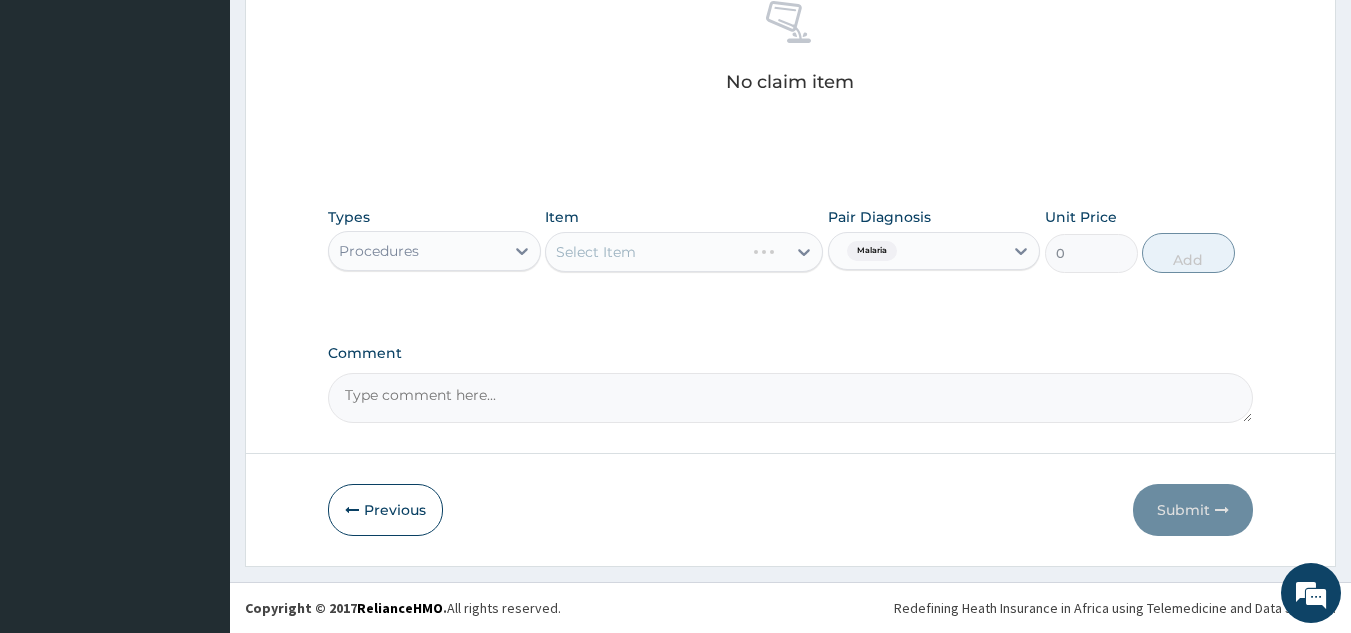 click on "Select Item" at bounding box center [684, 252] 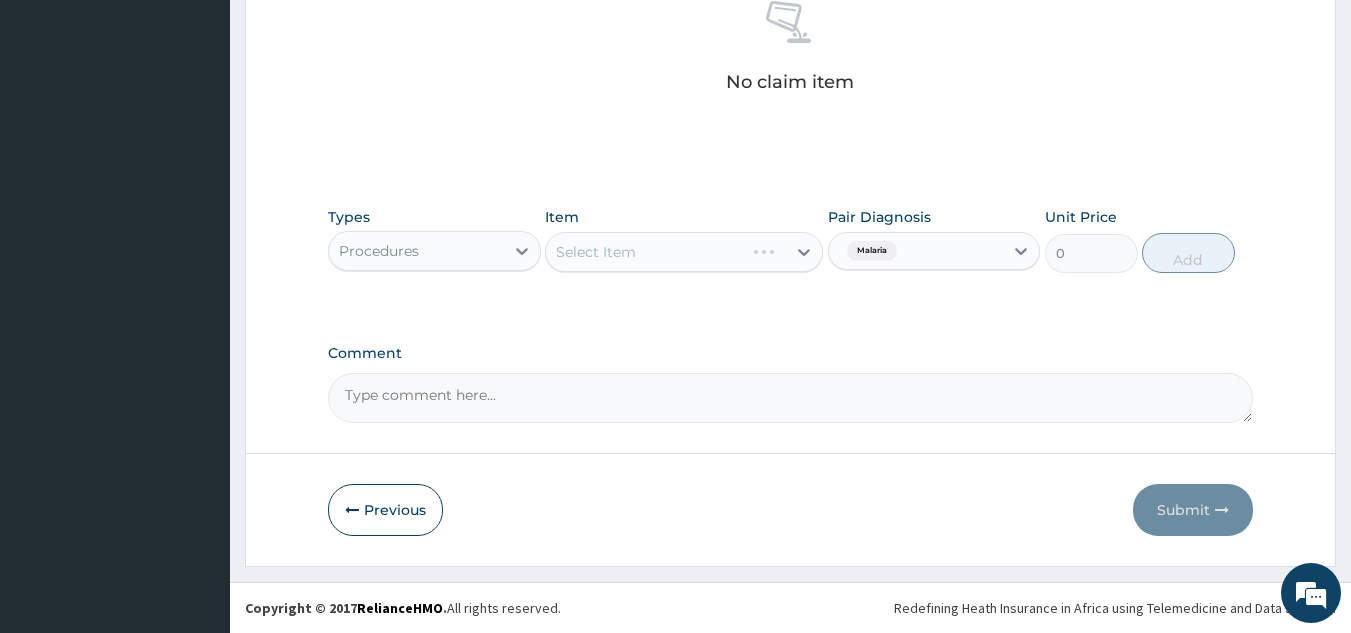 click on "Select Item" at bounding box center (684, 252) 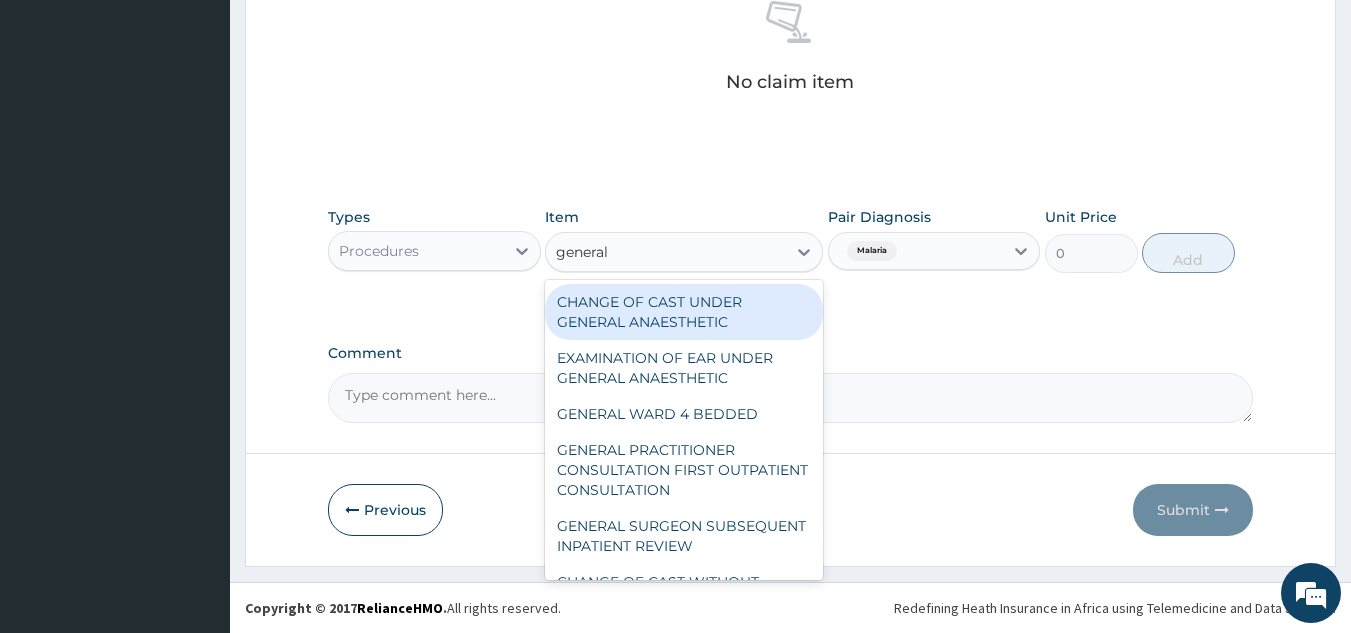 type on "general p" 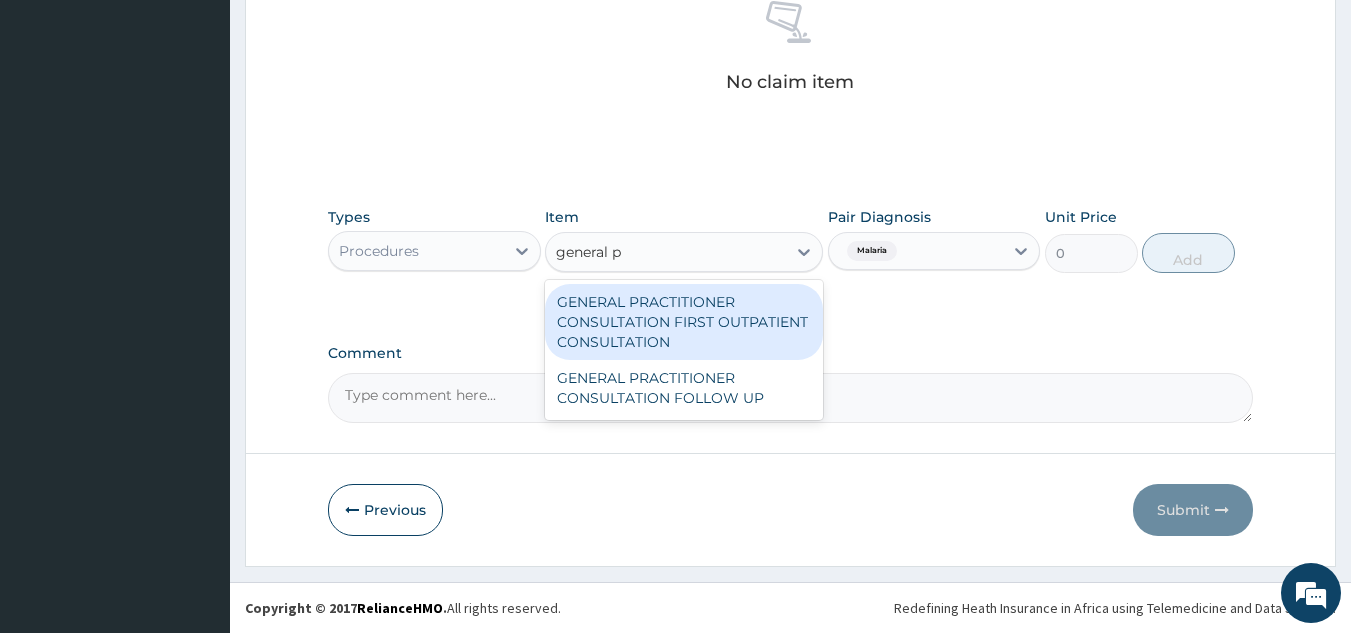 click on "GENERAL PRACTITIONER CONSULTATION FIRST OUTPATIENT CONSULTATION" at bounding box center (684, 322) 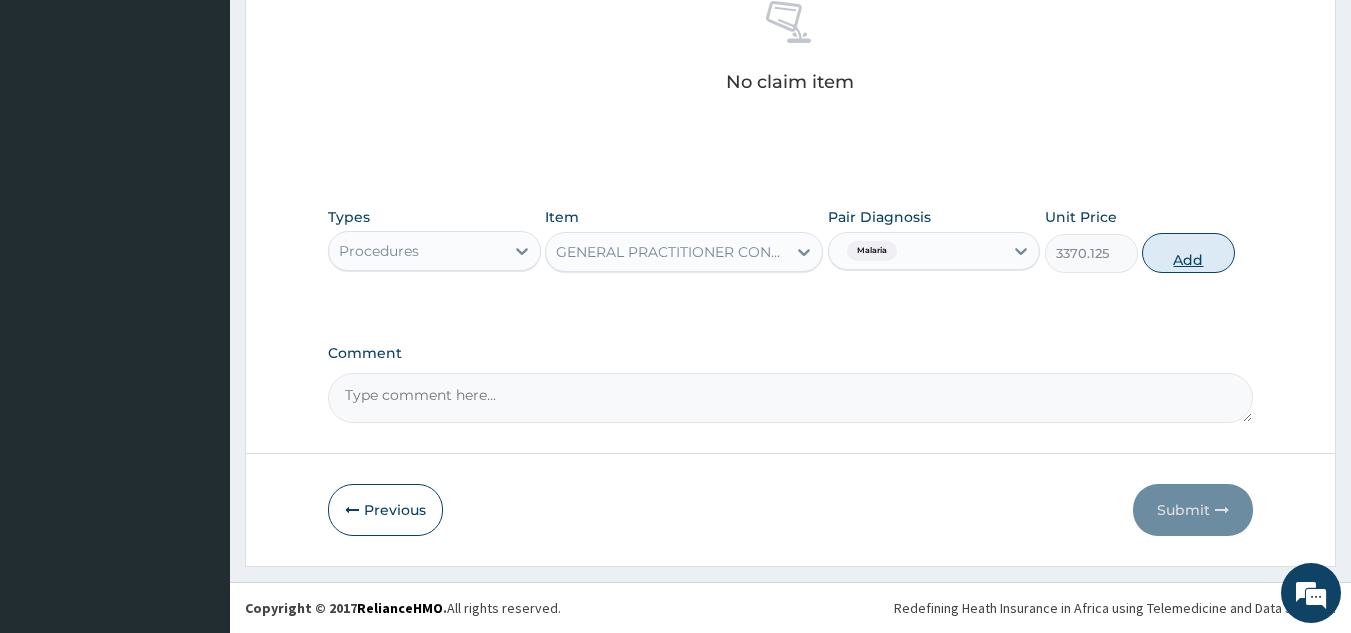 click on "Add" at bounding box center [1188, 253] 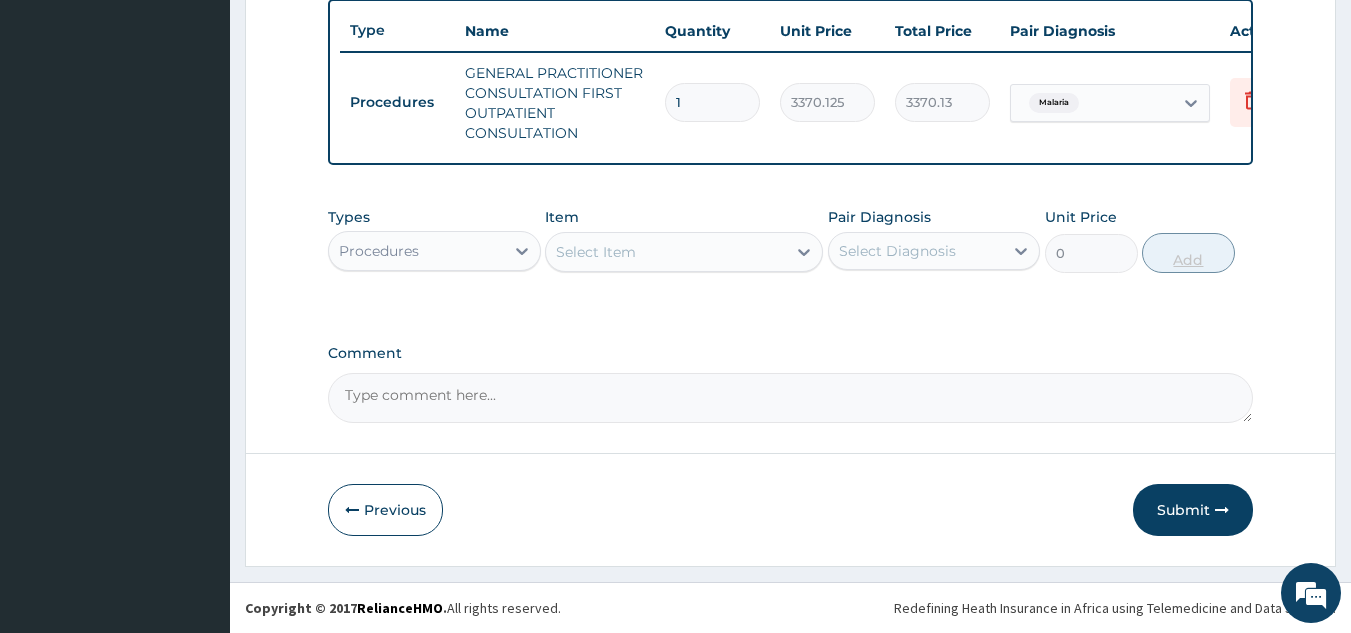 scroll, scrollTop: 760, scrollLeft: 0, axis: vertical 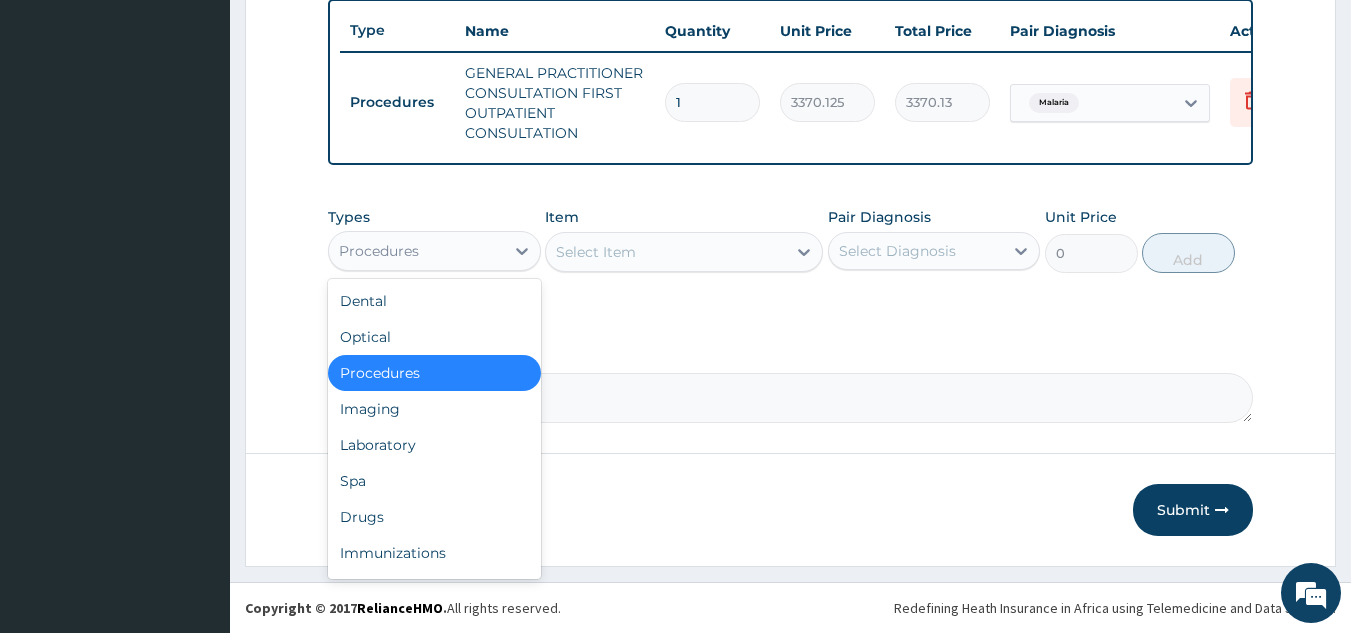 click on "Laboratory" at bounding box center [434, 445] 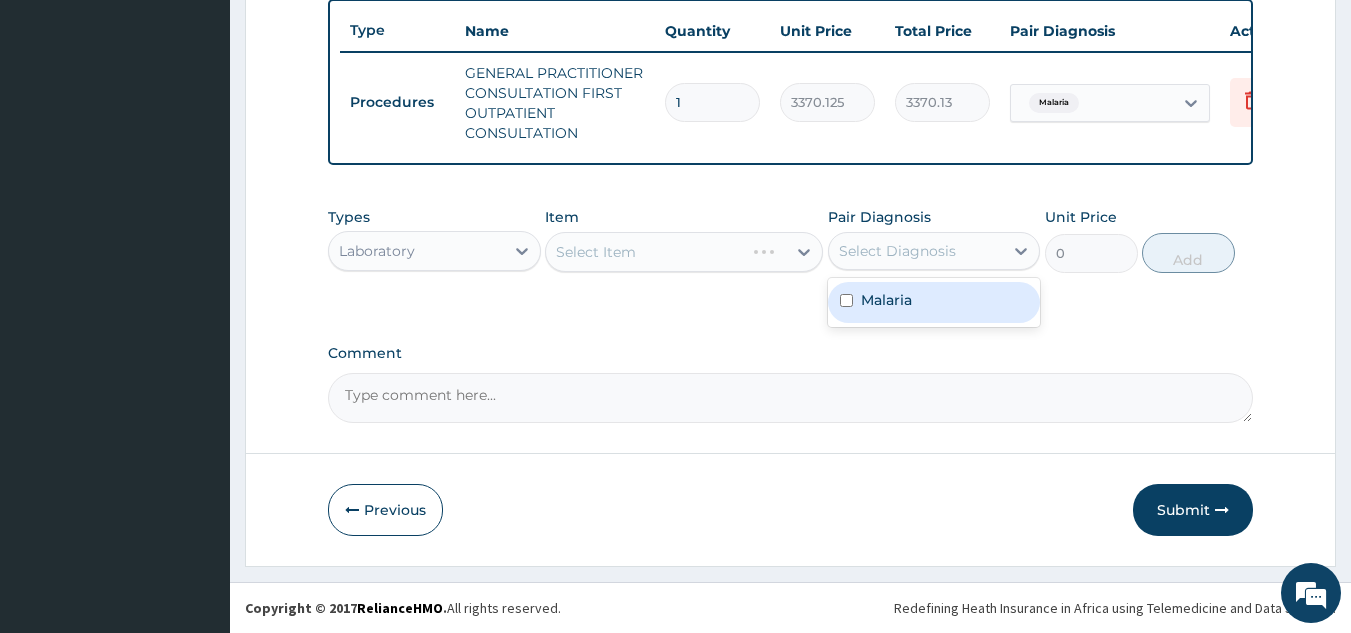 click on "Malaria" at bounding box center [934, 302] 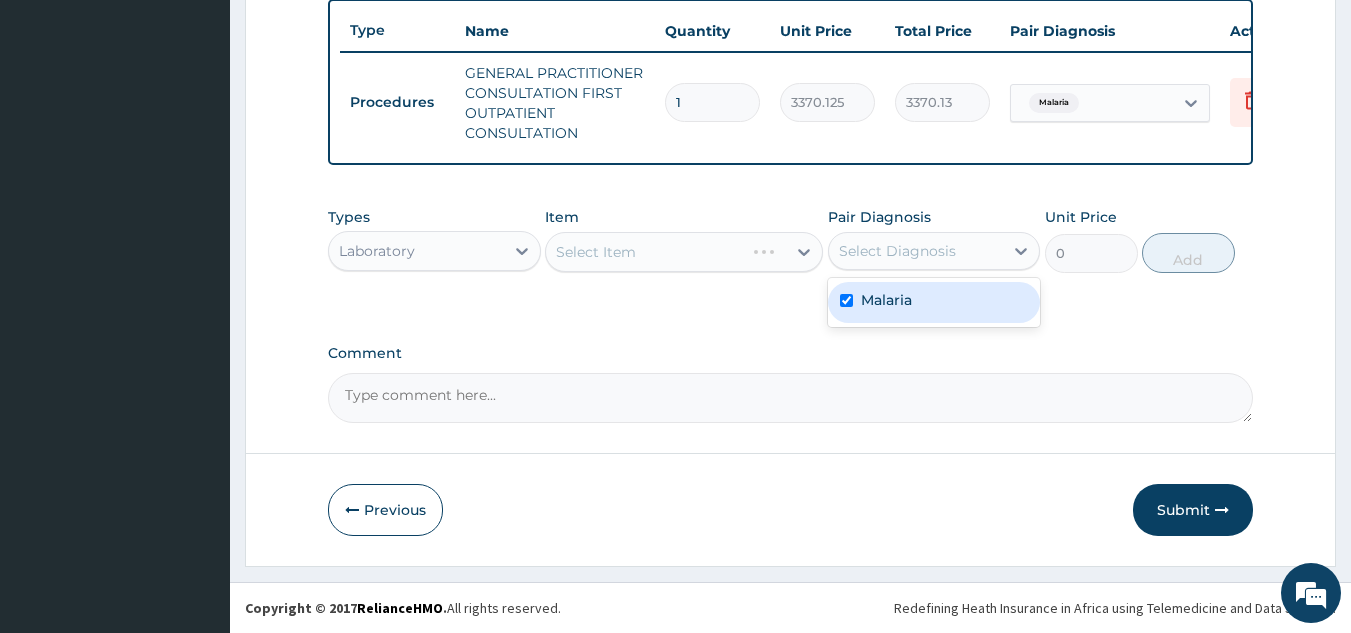 checkbox on "true" 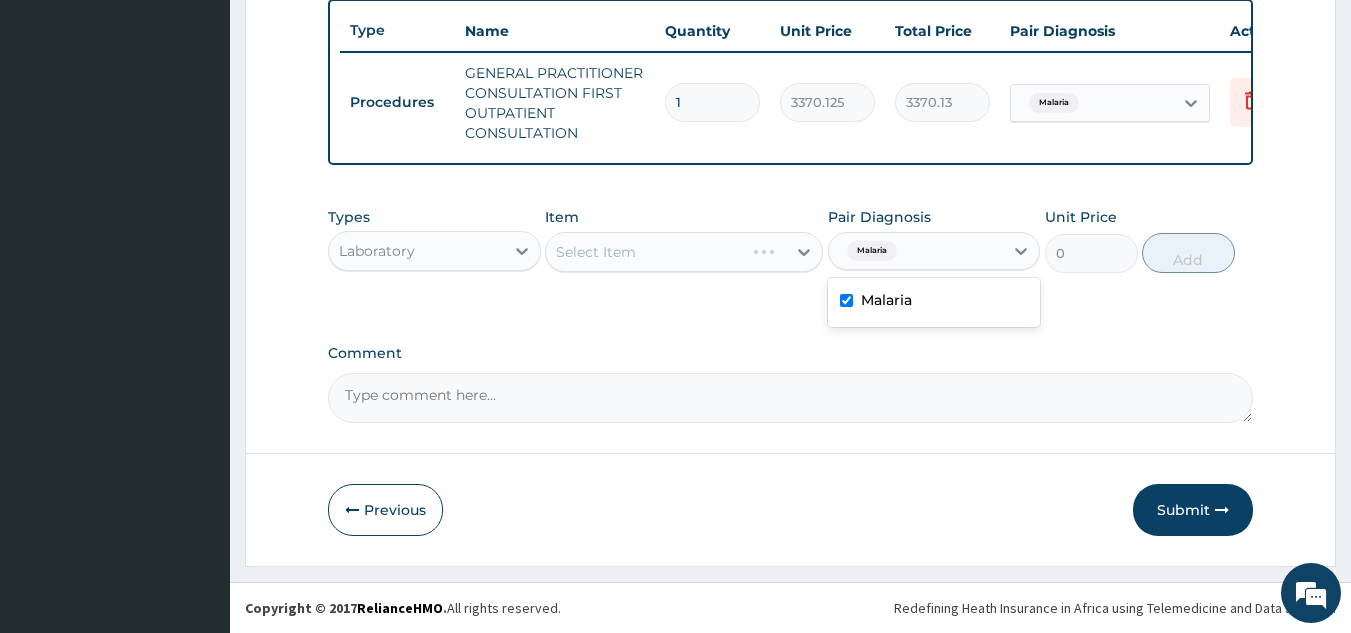 click on "Select Item" at bounding box center (684, 252) 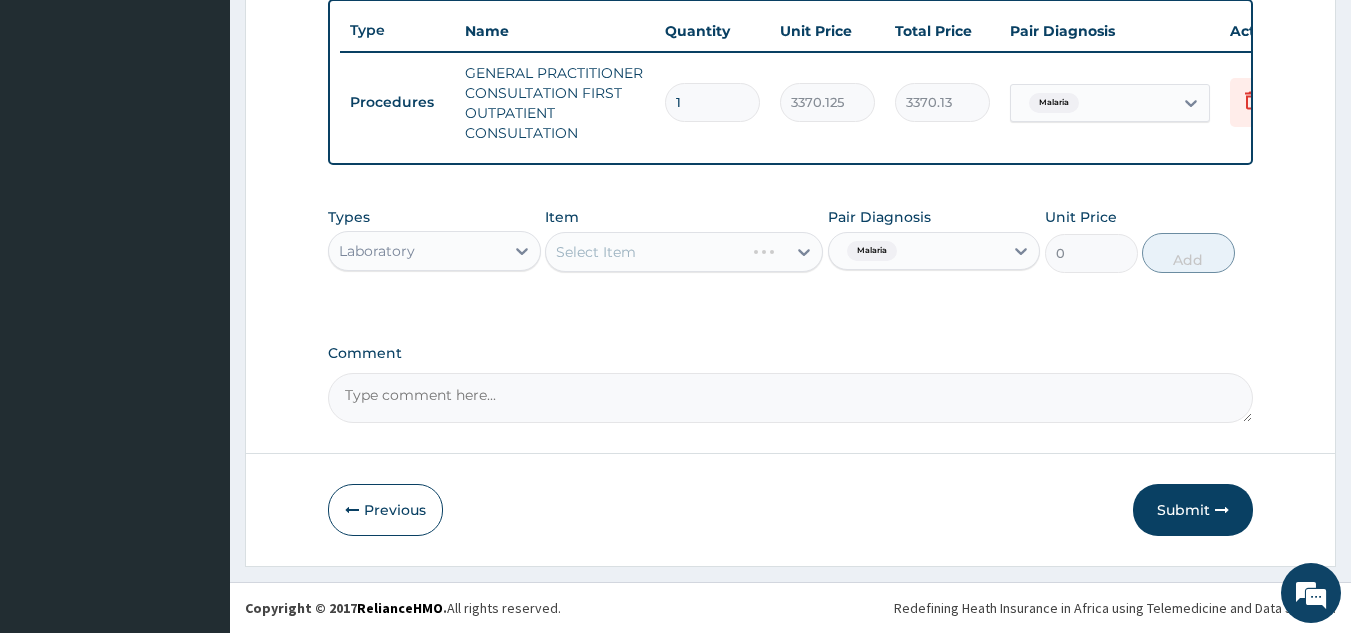 click on "Select Item" at bounding box center [684, 252] 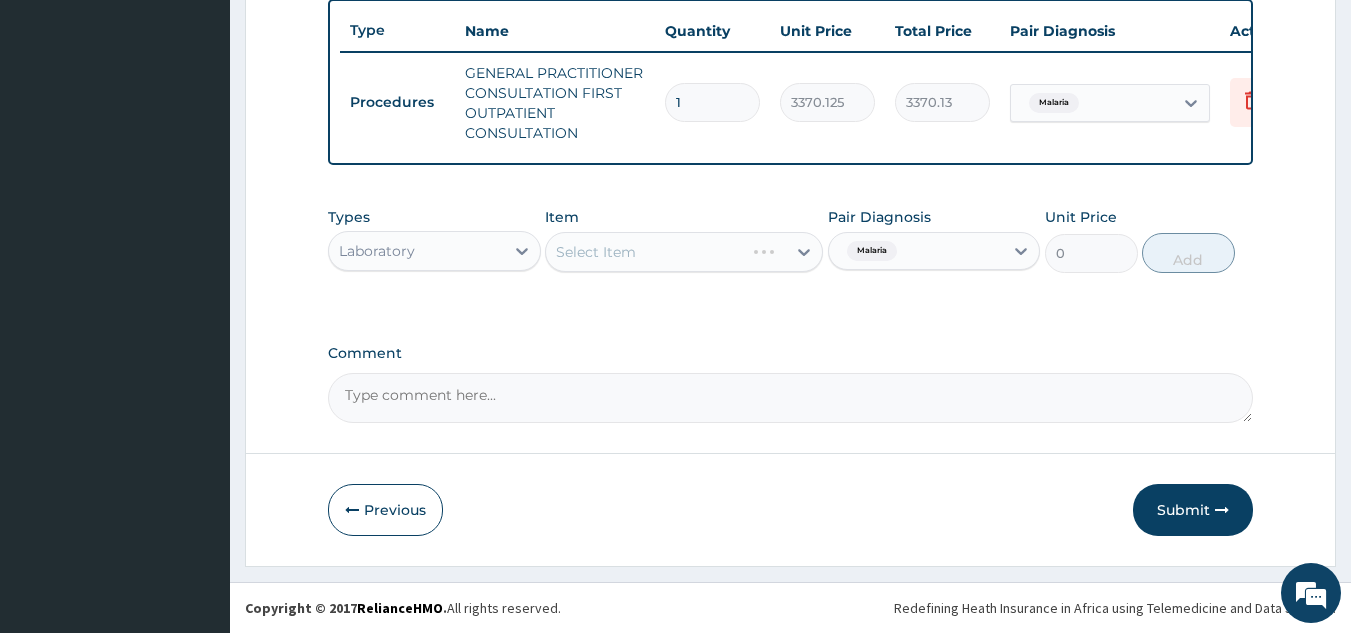 click on "Select Item" at bounding box center (684, 252) 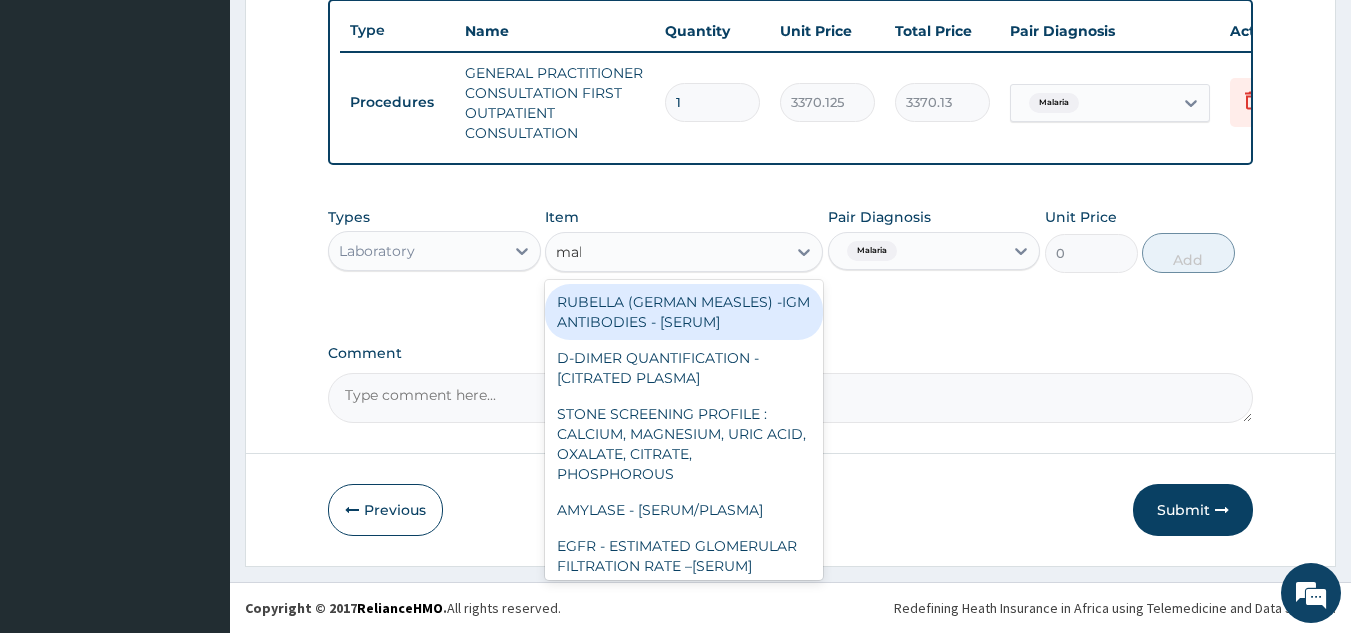 type on "mala" 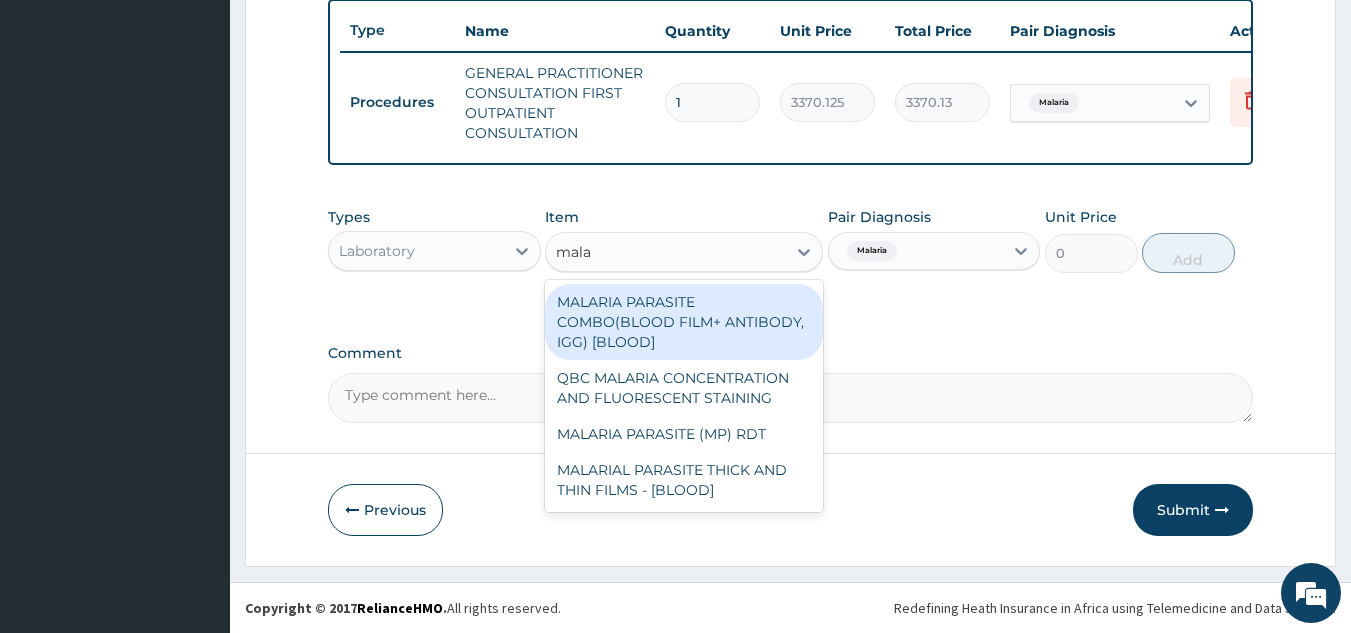 click on "MALARIA PARASITE (MP) RDT" at bounding box center (684, 434) 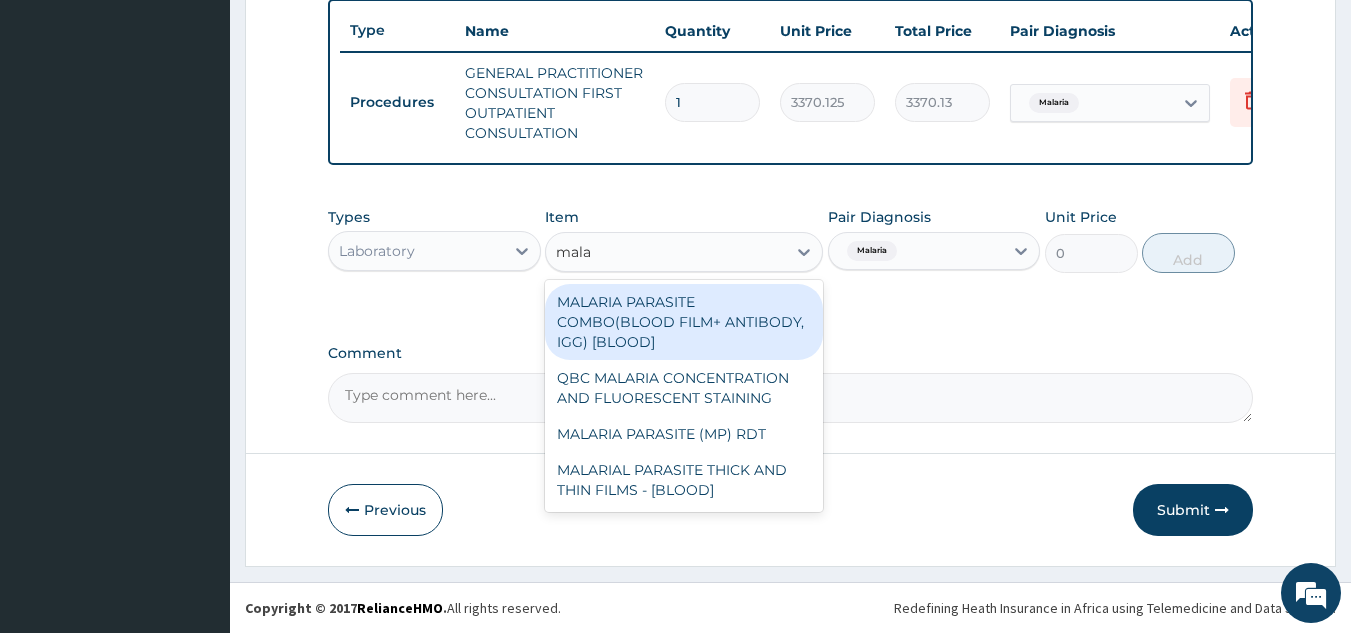 type 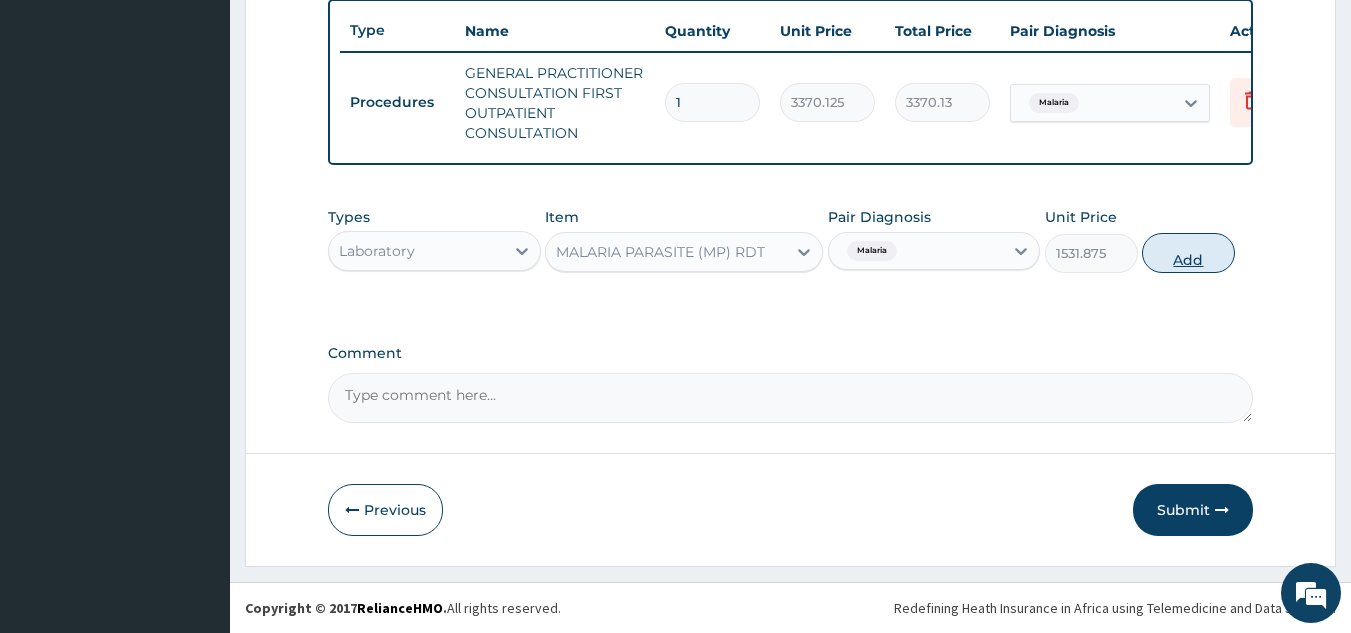 click on "Add" at bounding box center [1188, 253] 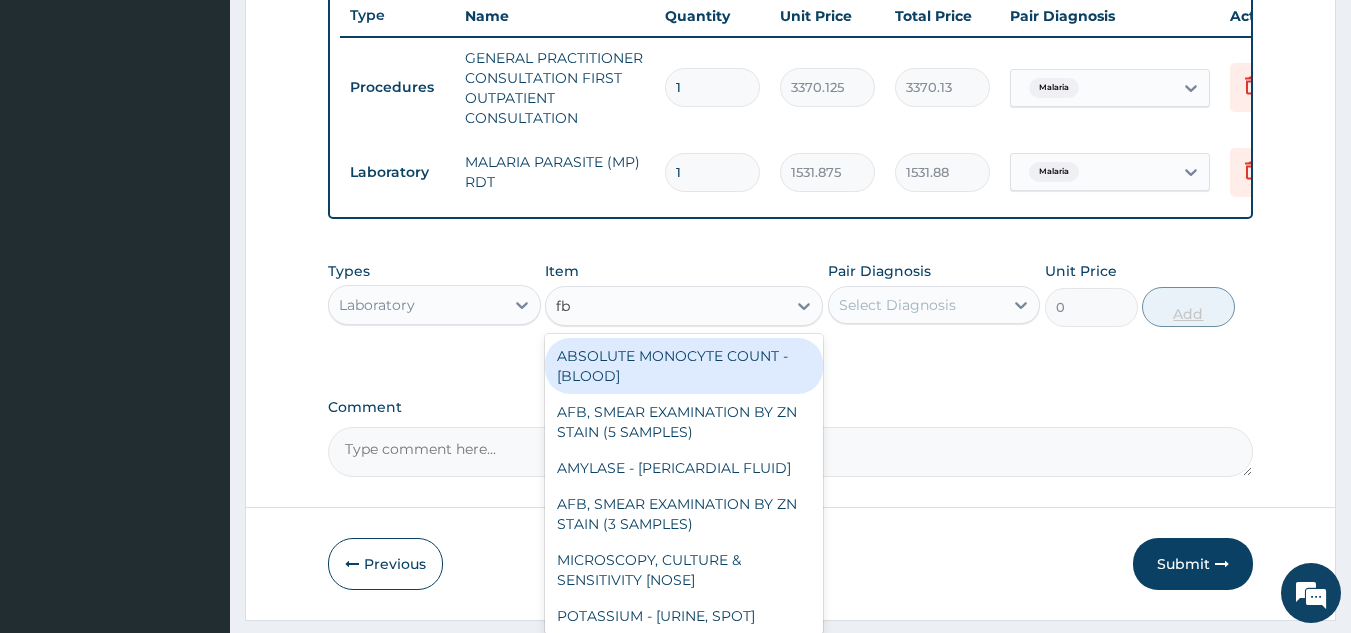 type on "fbc" 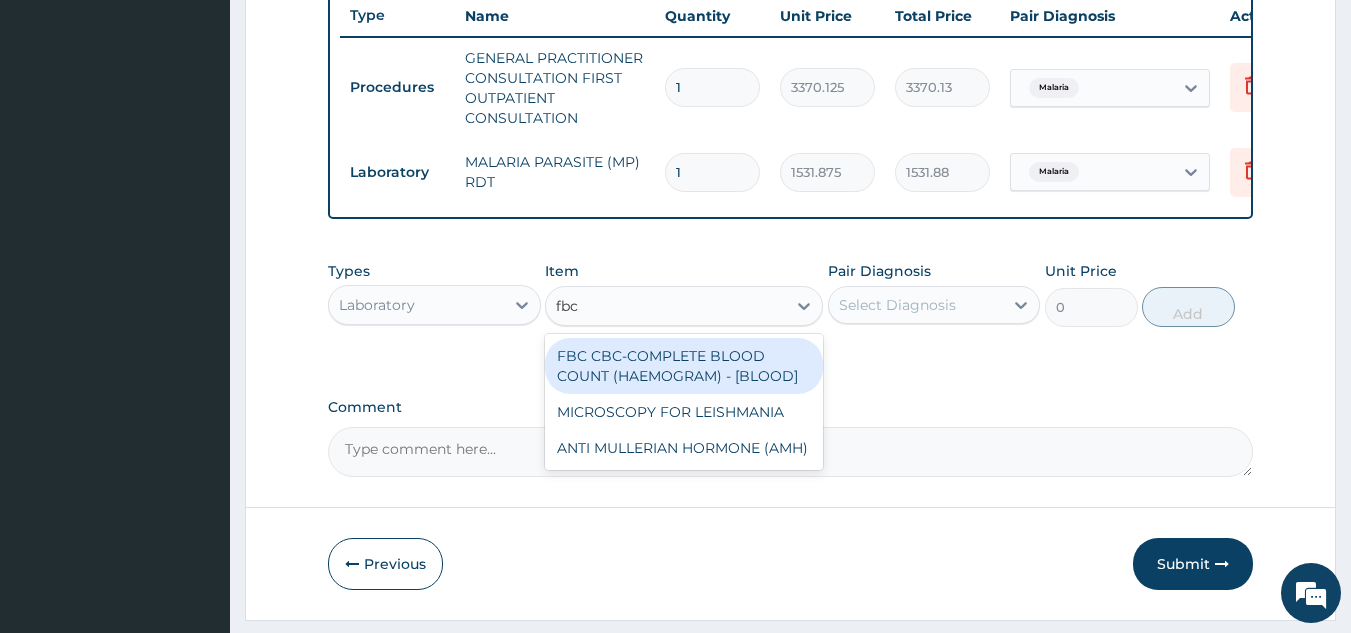 click on "FBC CBC-COMPLETE BLOOD COUNT (HAEMOGRAM) - [BLOOD]" at bounding box center [684, 366] 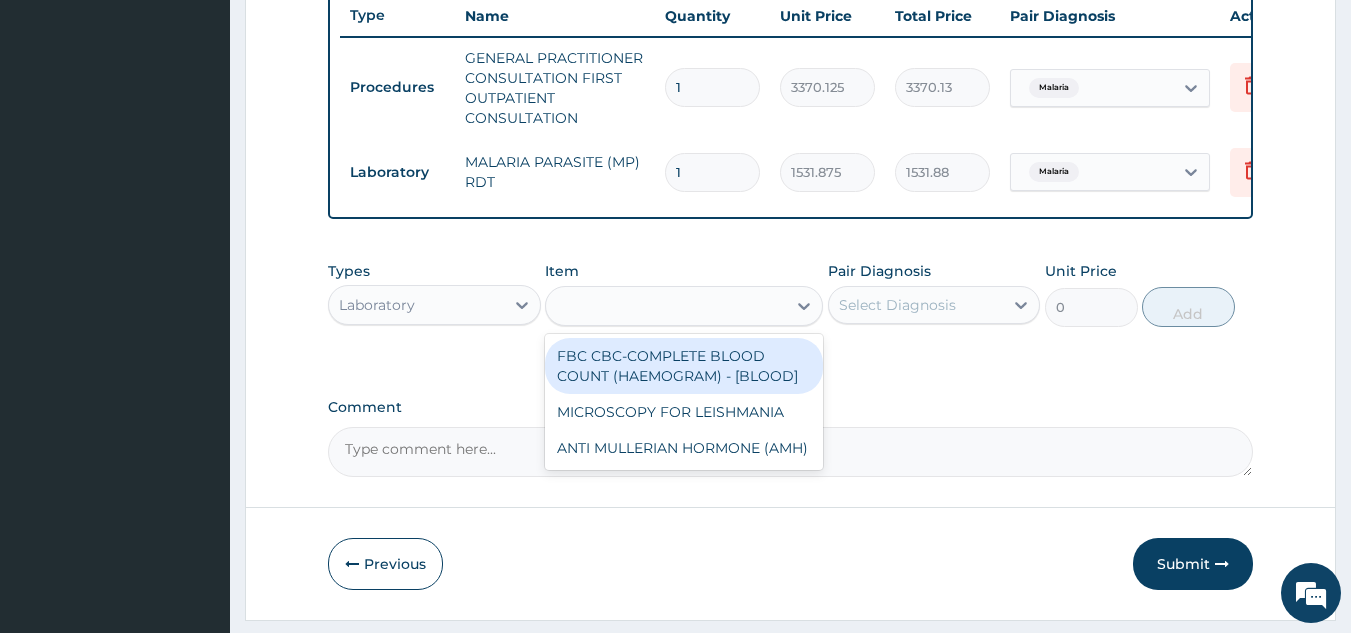 type on "4085" 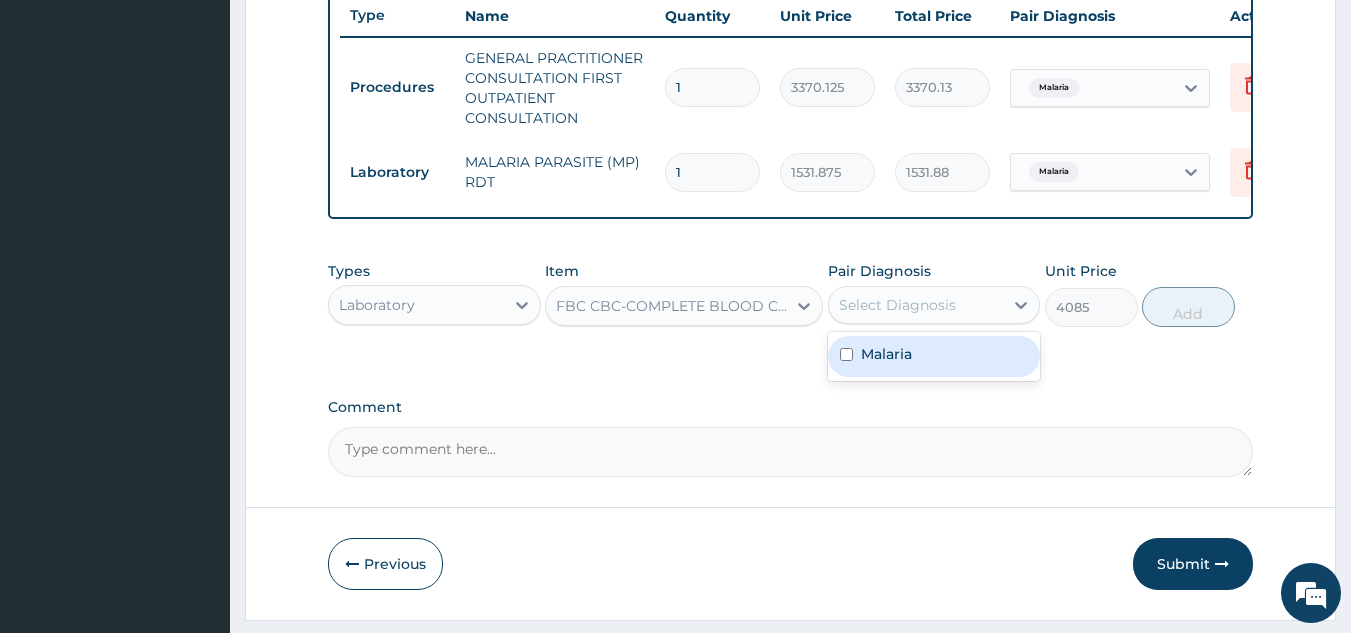 click on "Malaria" at bounding box center (934, 356) 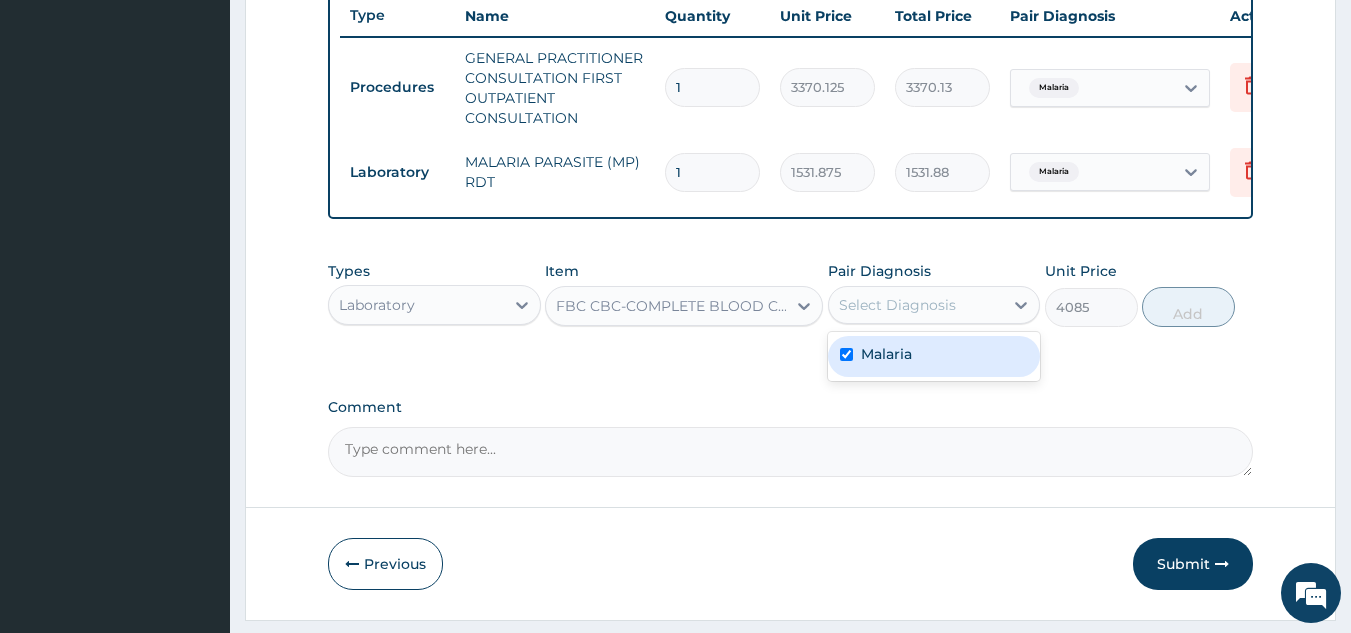 checkbox on "true" 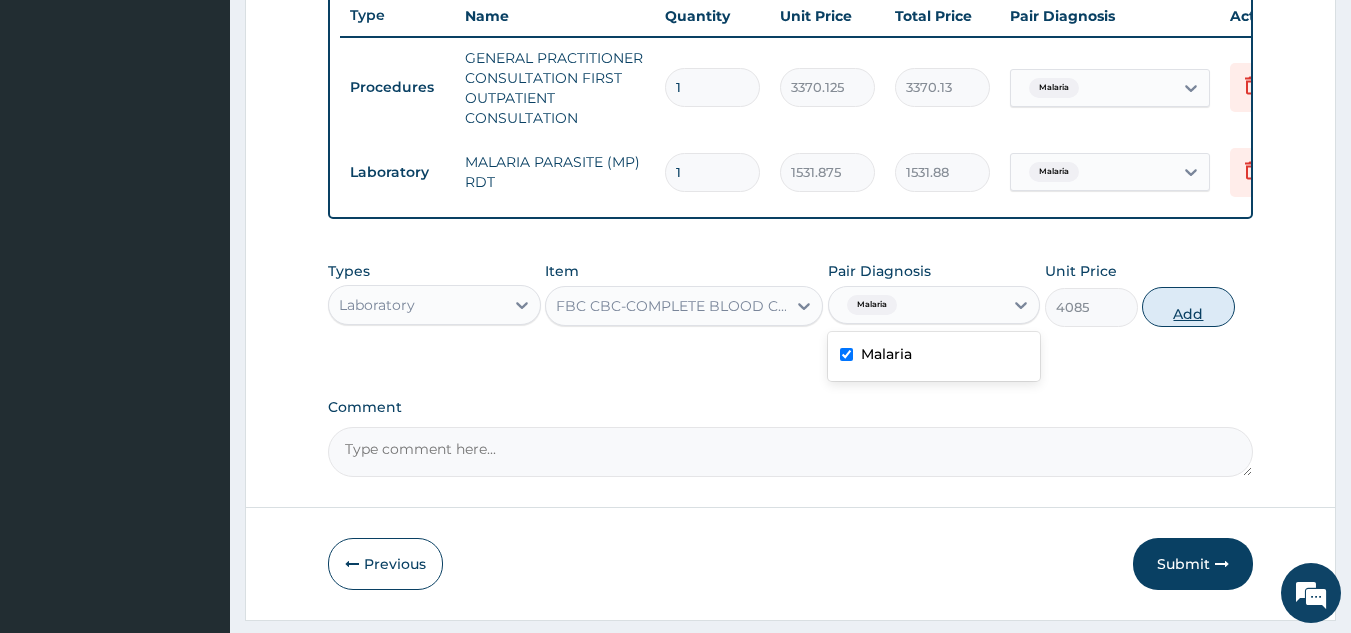 click on "Add" at bounding box center [1188, 307] 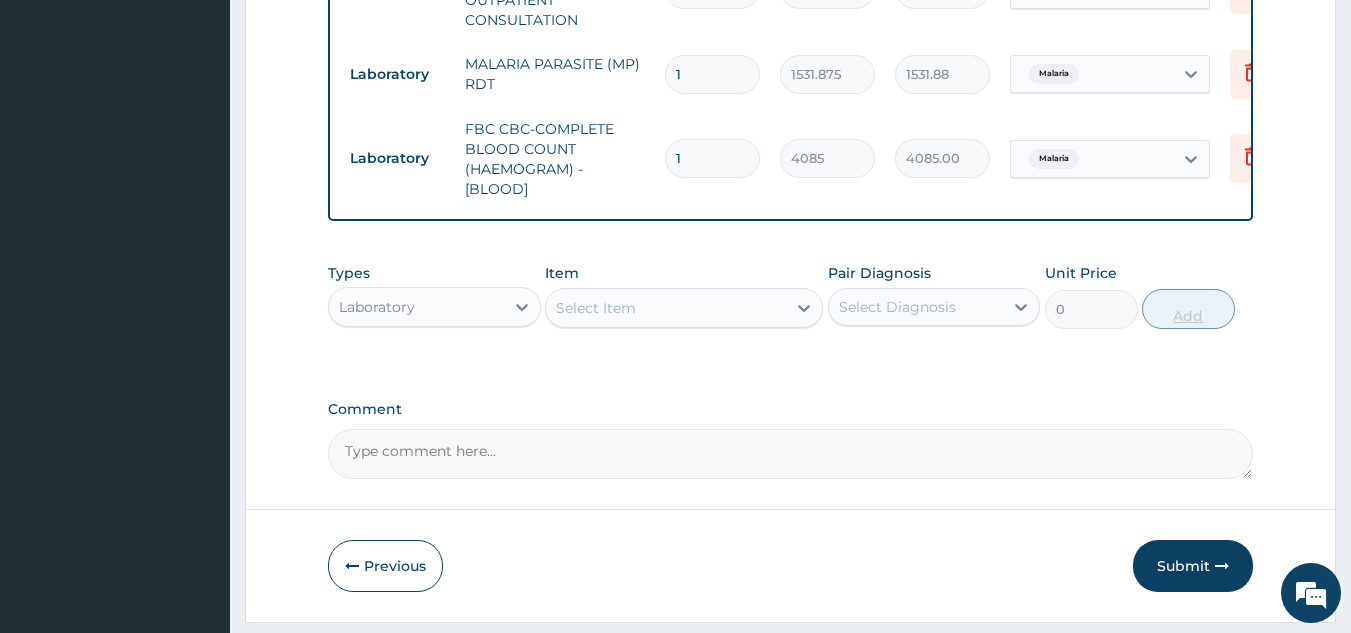 scroll, scrollTop: 929, scrollLeft: 0, axis: vertical 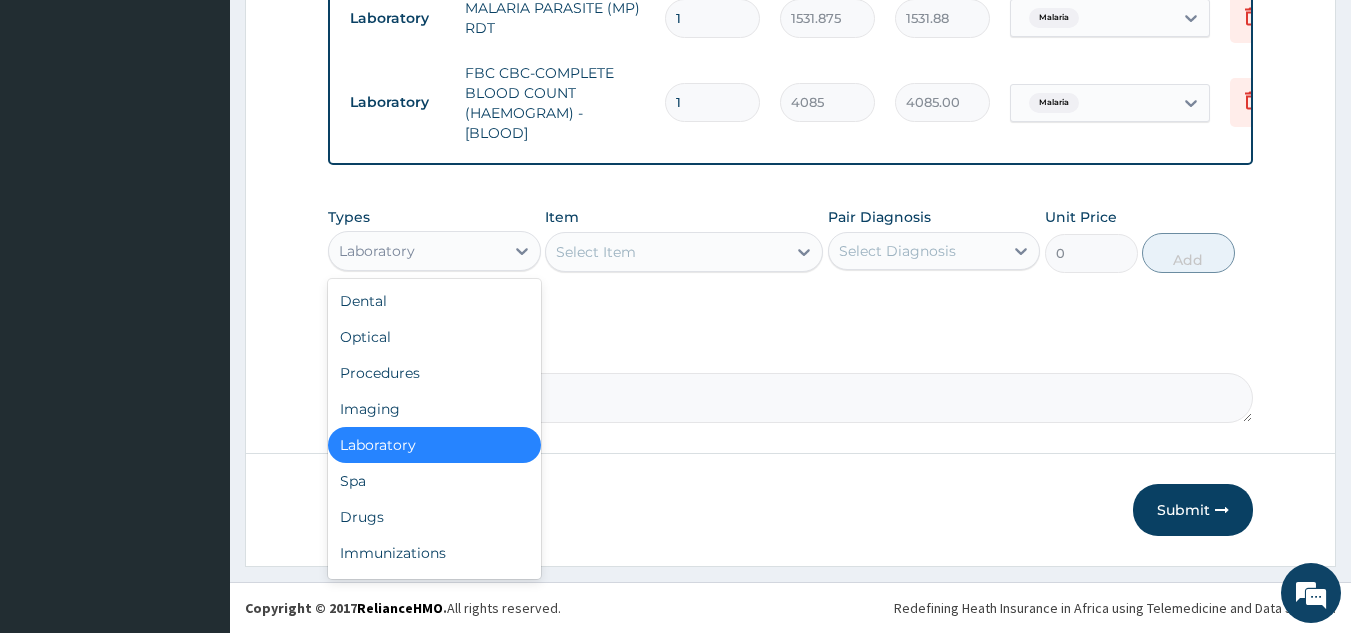 click on "Drugs" at bounding box center [434, 517] 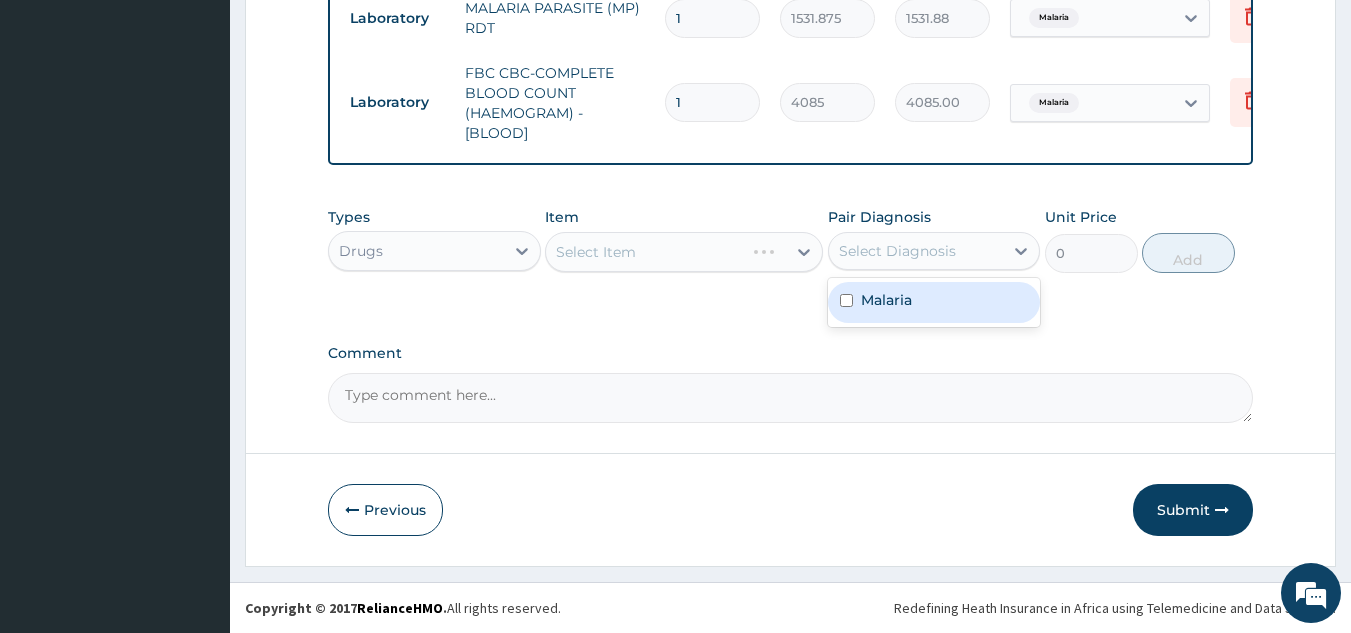 click on "Malaria" at bounding box center [934, 302] 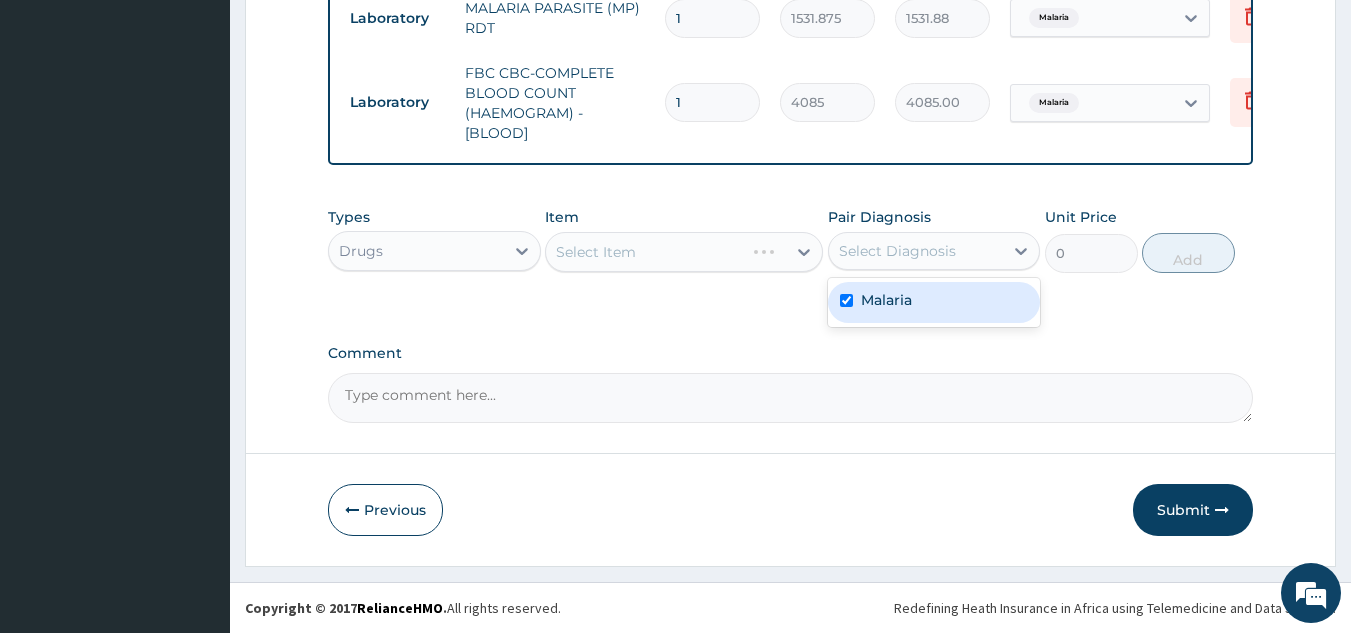 checkbox on "true" 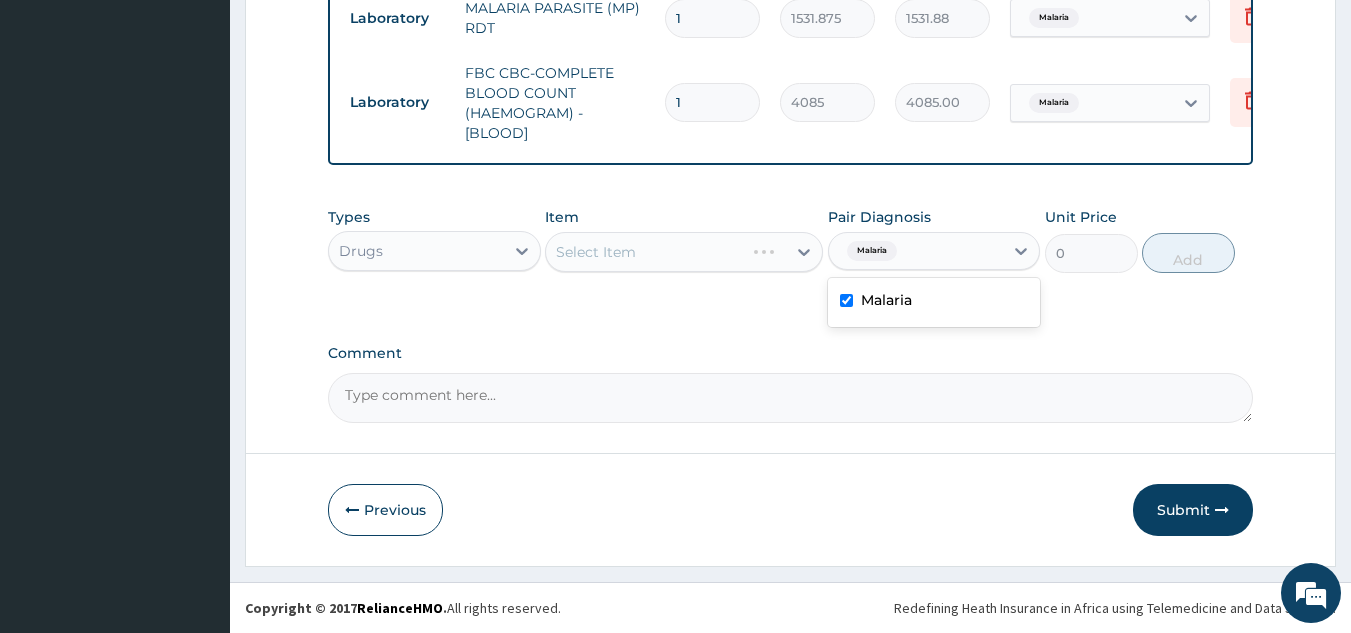 click on "Select Item" at bounding box center [684, 252] 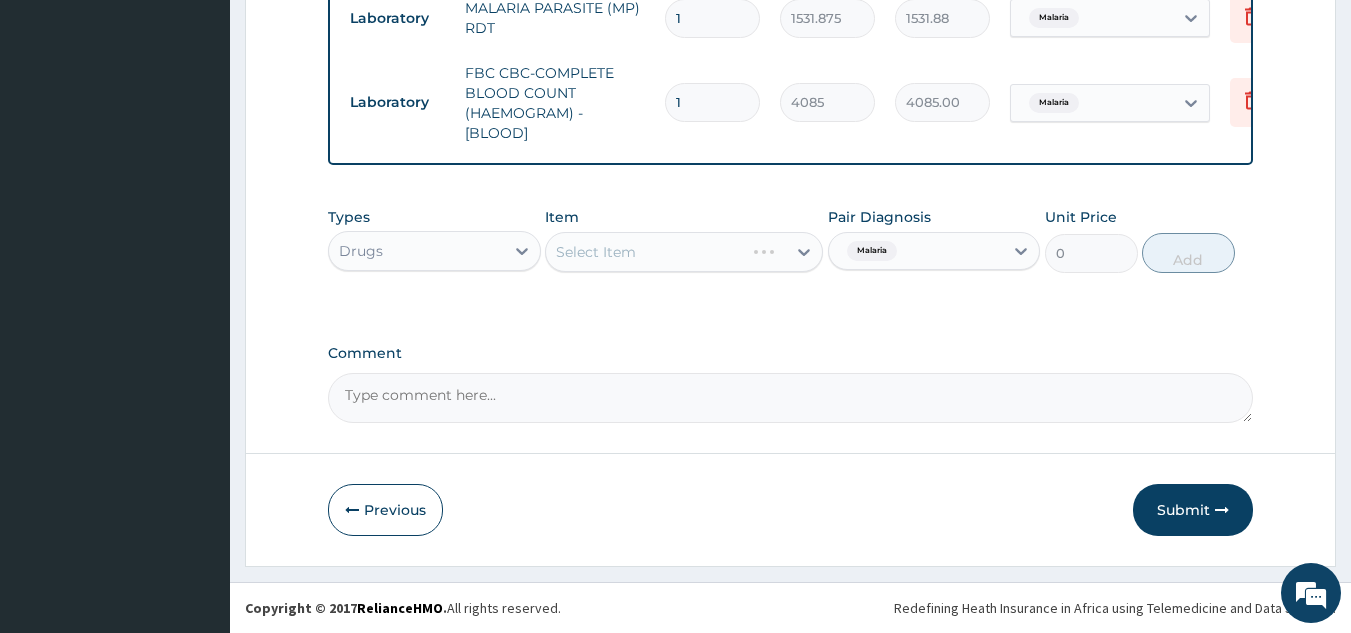click on "Select Item" at bounding box center [684, 252] 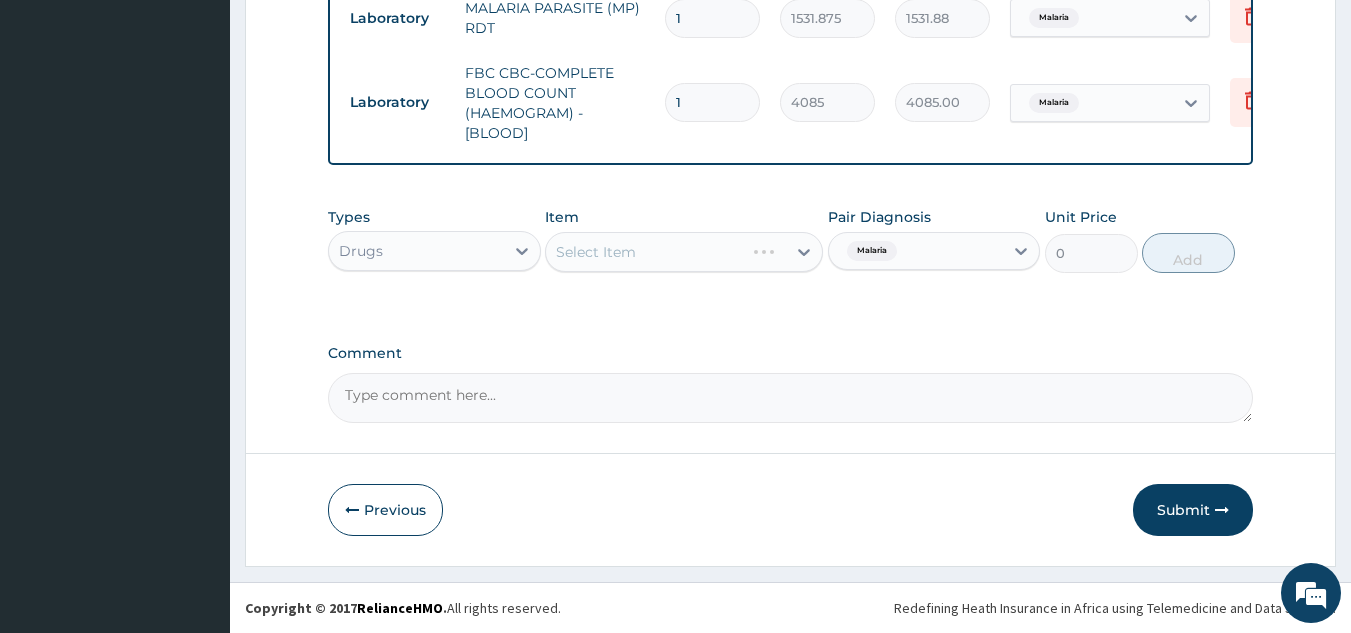 click on "Select Item" at bounding box center [684, 252] 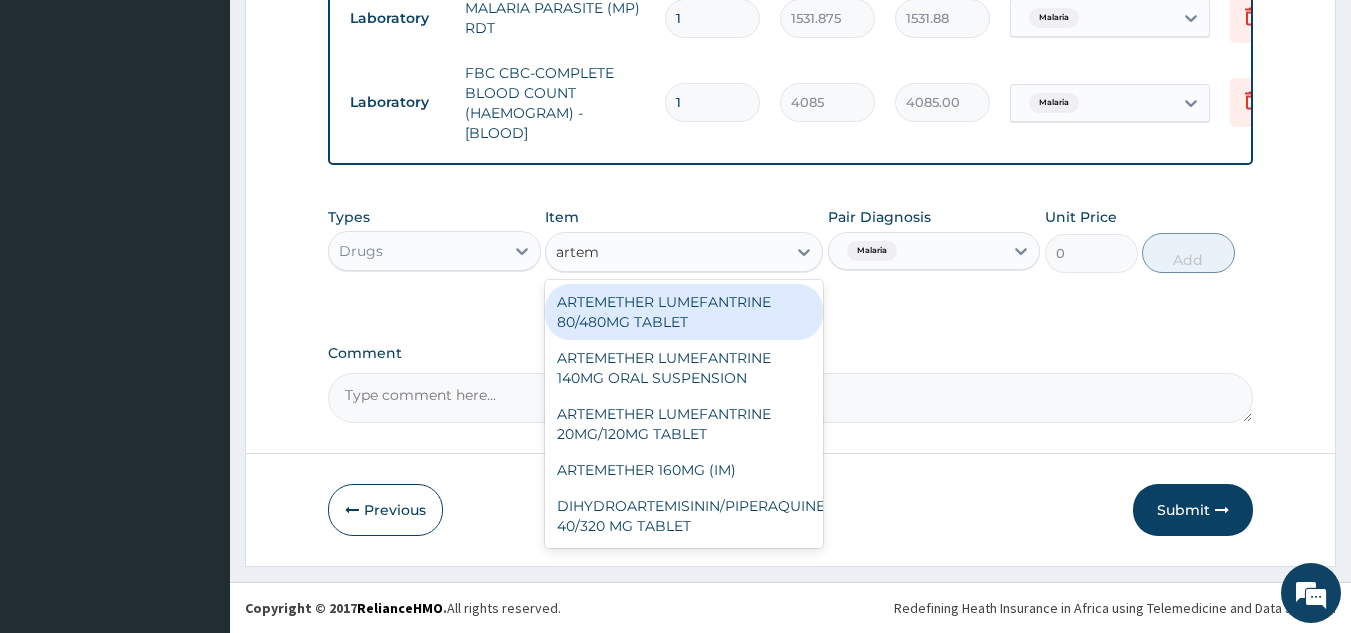 type on "arteme" 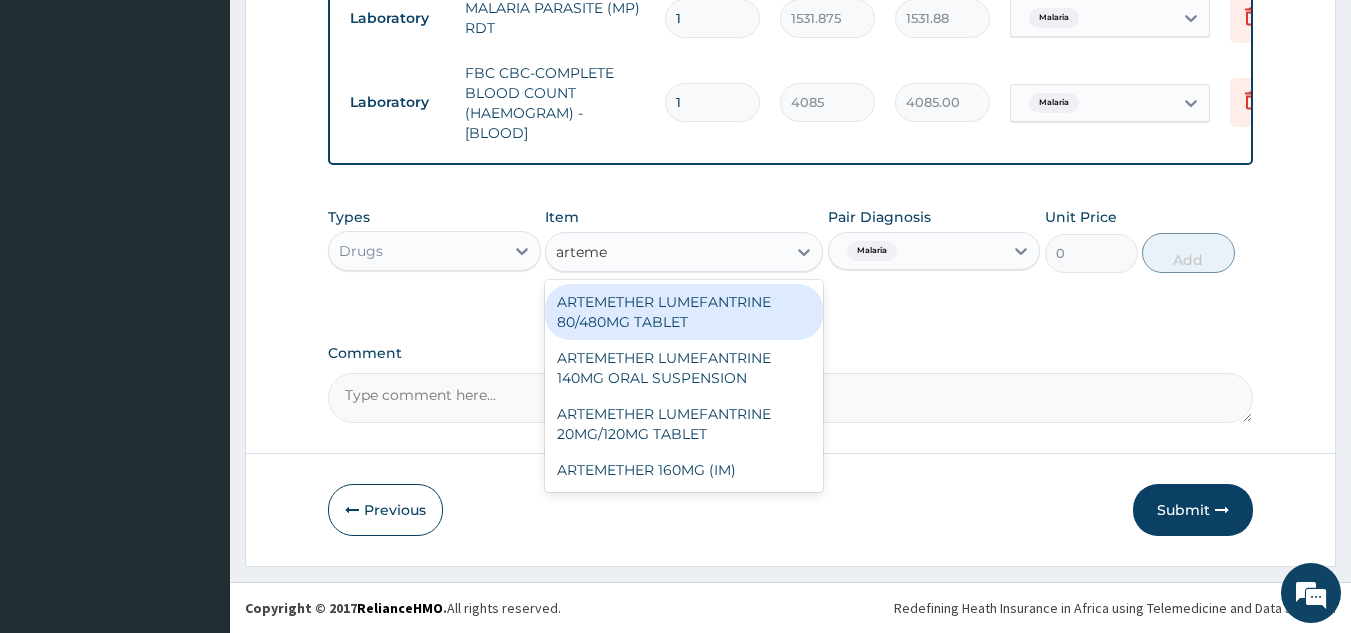 click on "ARTEMETHER LUMEFANTRINE 80/480MG TABLET" at bounding box center (684, 312) 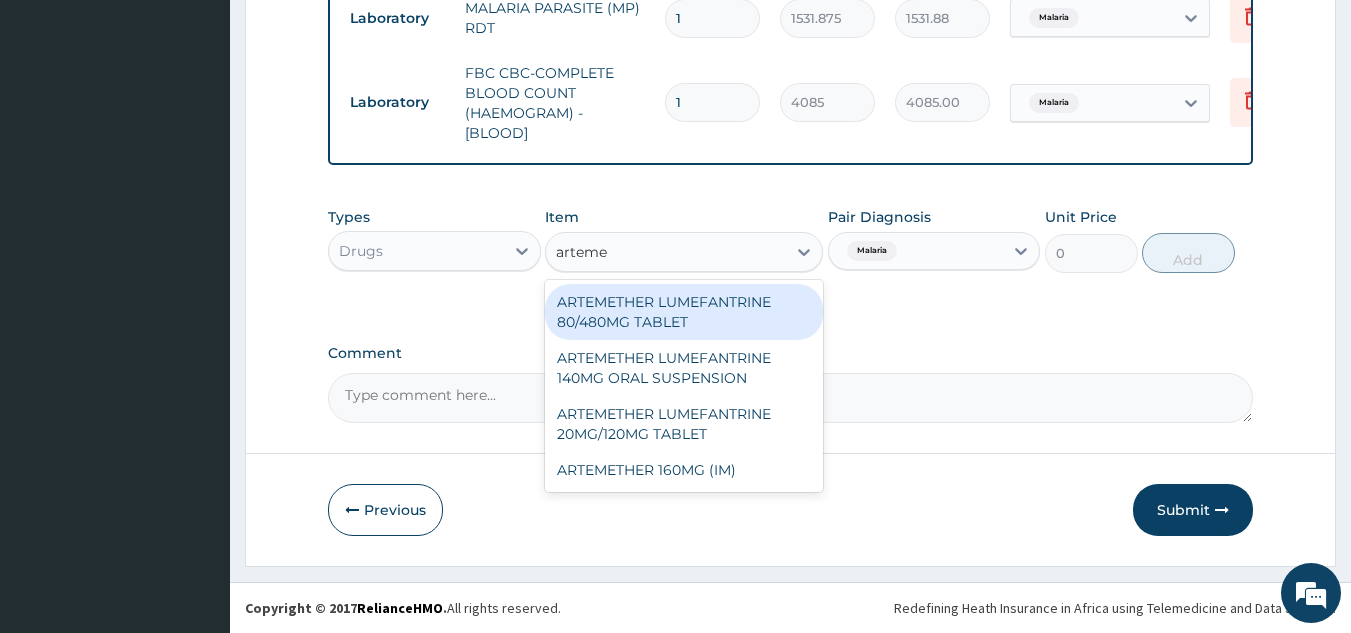 type 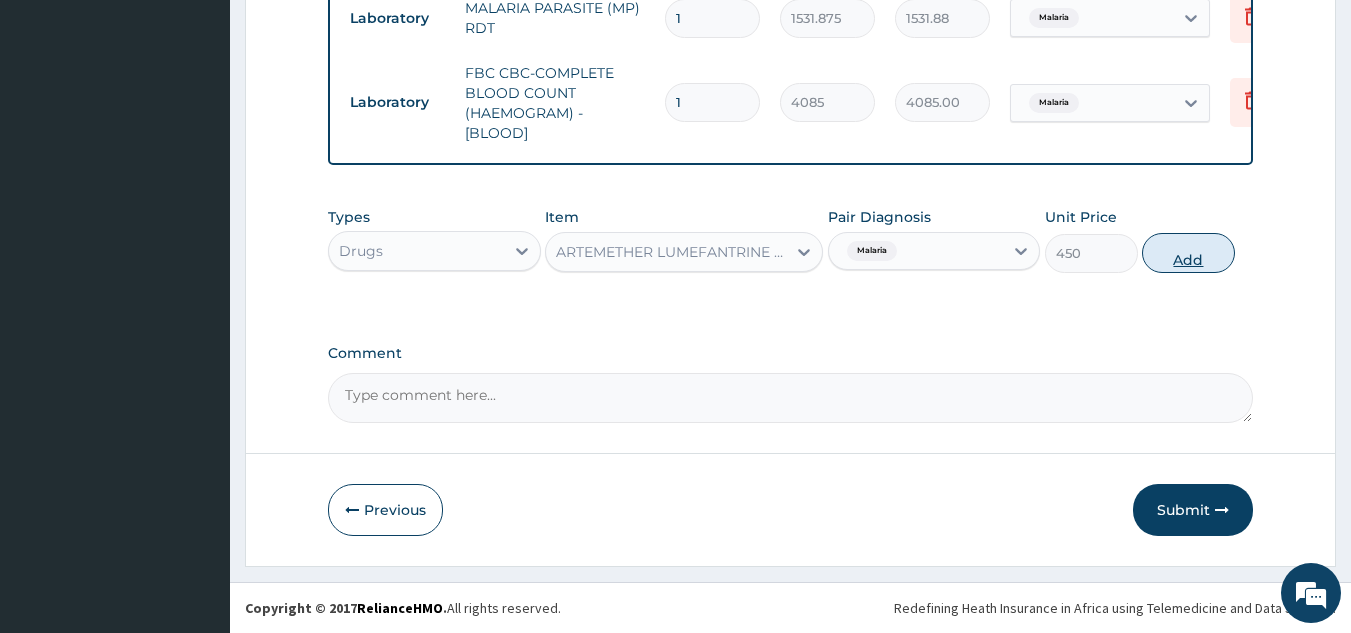 click on "Add" at bounding box center (1188, 253) 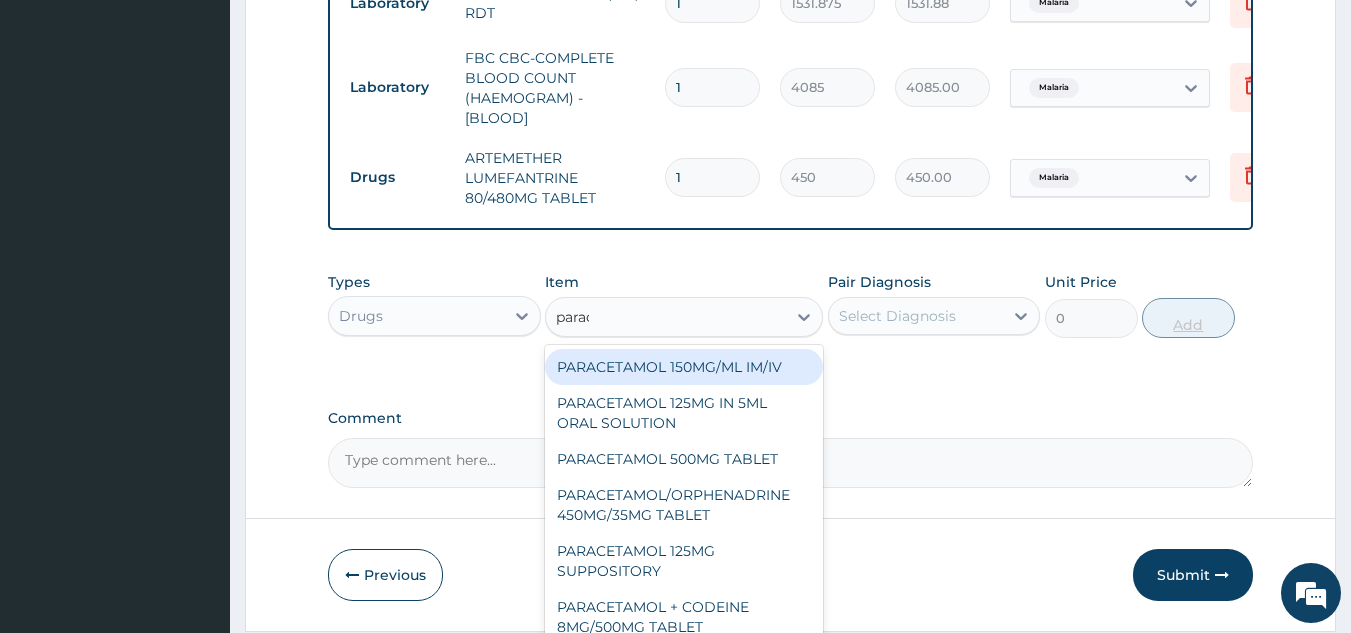 type on "parace" 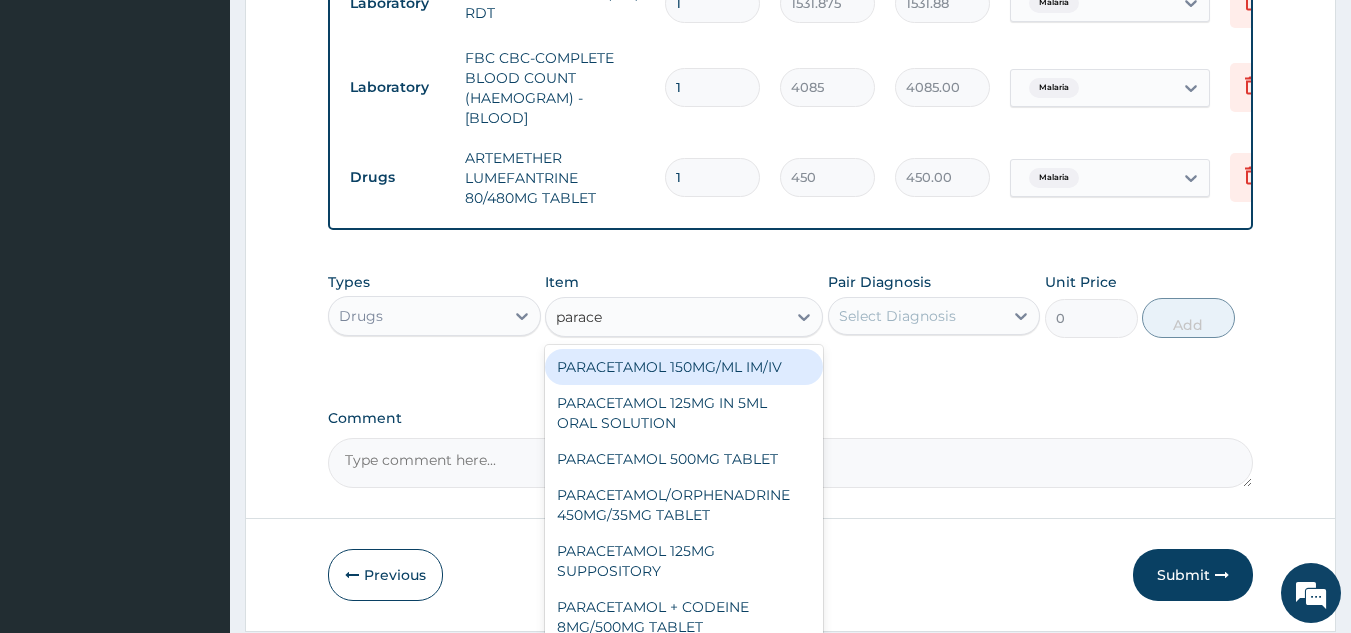 click on "PARACETAMOL 500MG TABLET" at bounding box center (684, 459) 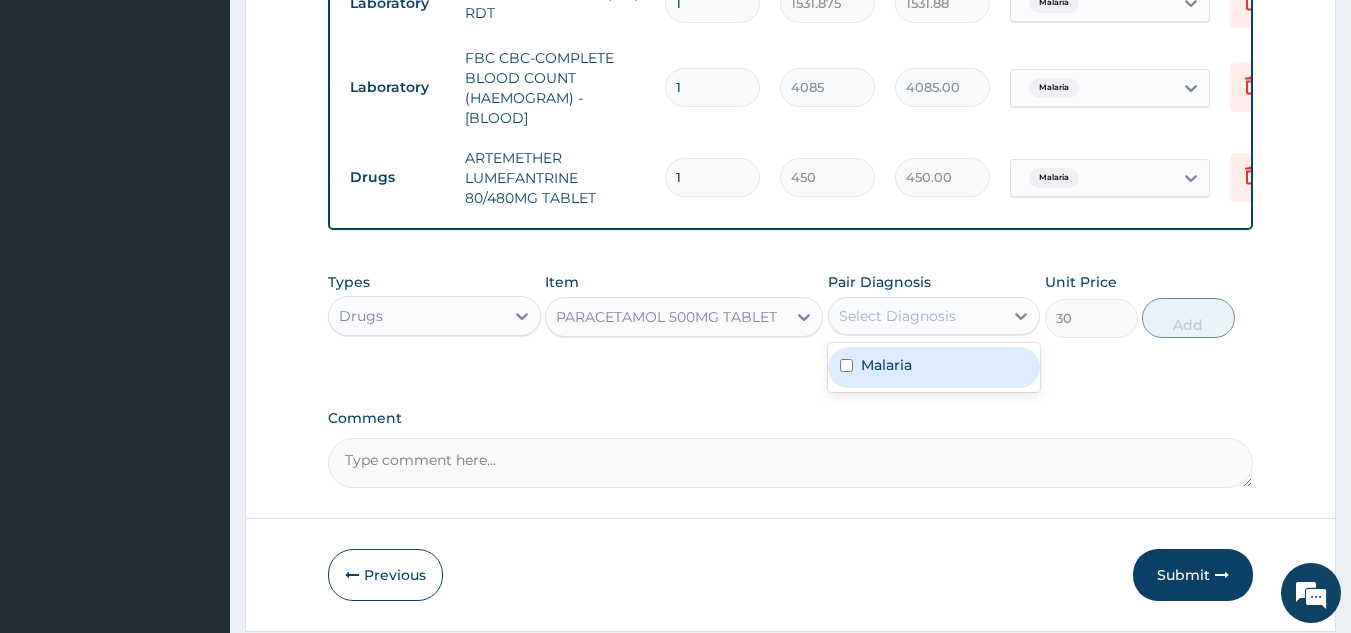 click on "Malaria" at bounding box center [934, 367] 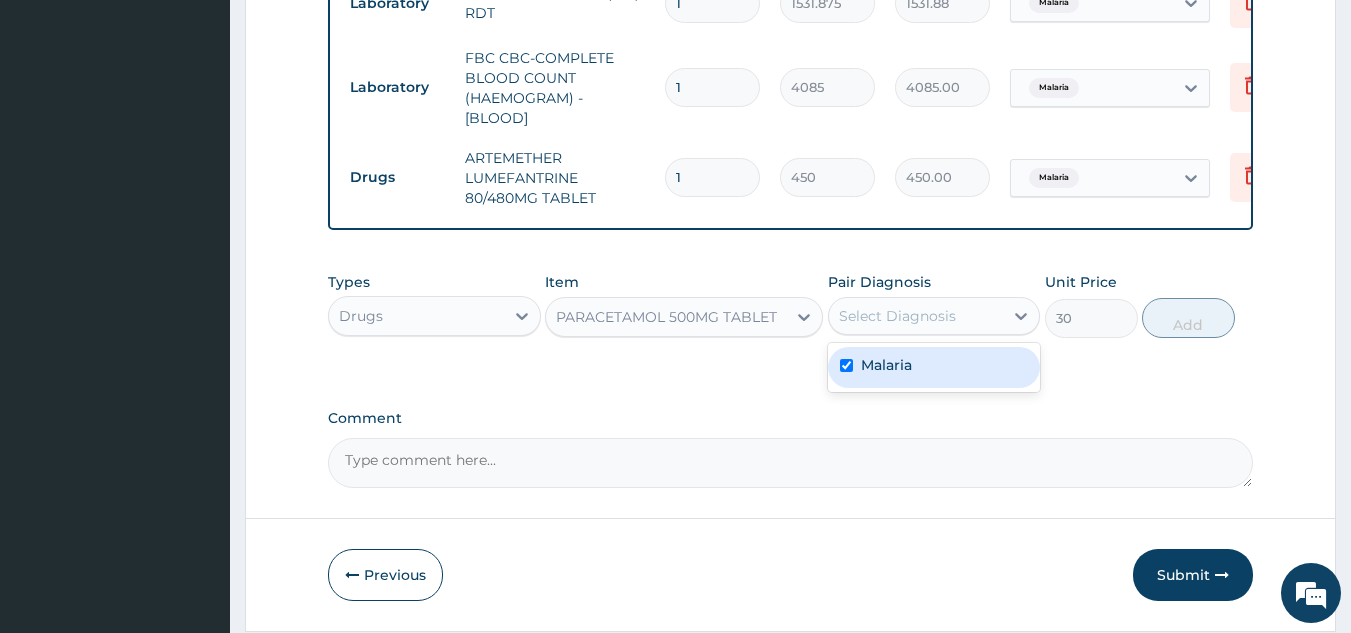 checkbox on "true" 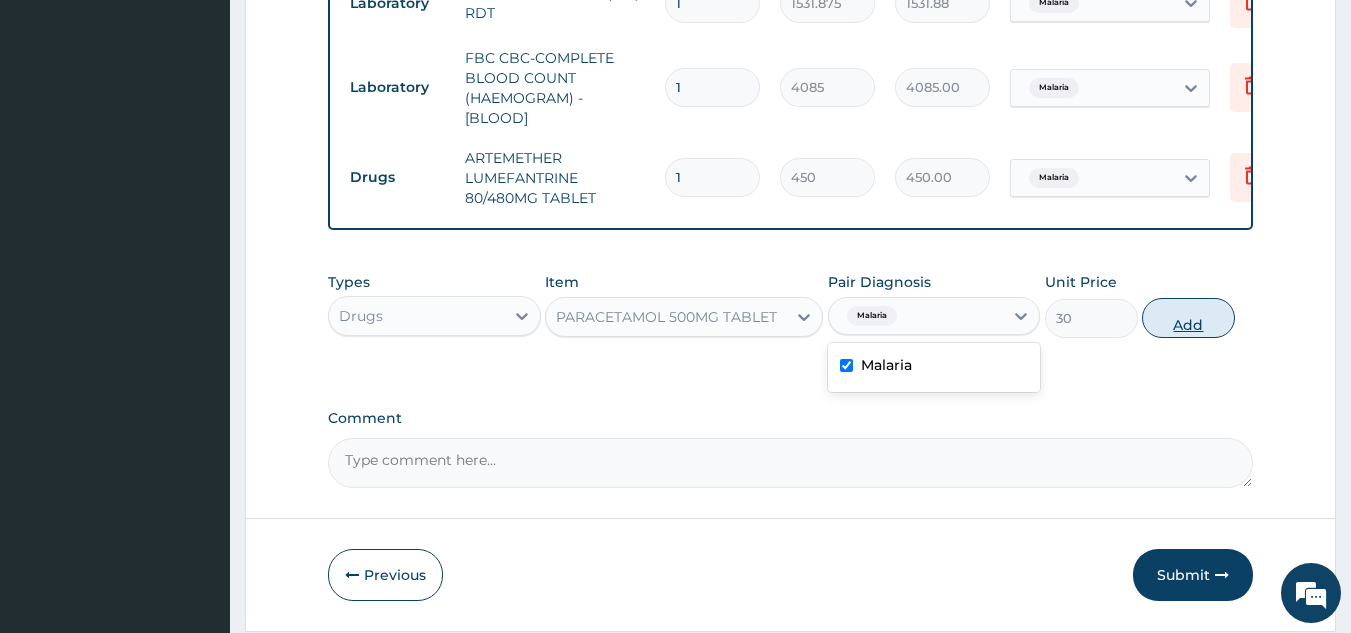 click on "Add" at bounding box center (1188, 318) 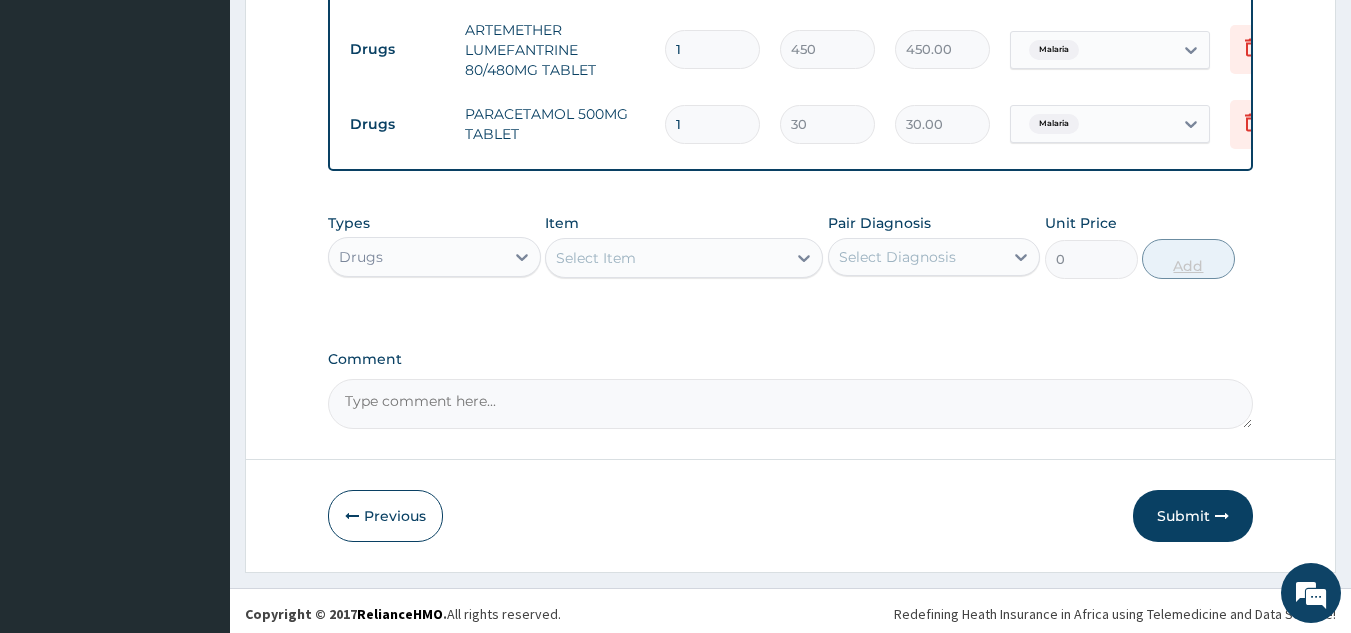 scroll, scrollTop: 1078, scrollLeft: 0, axis: vertical 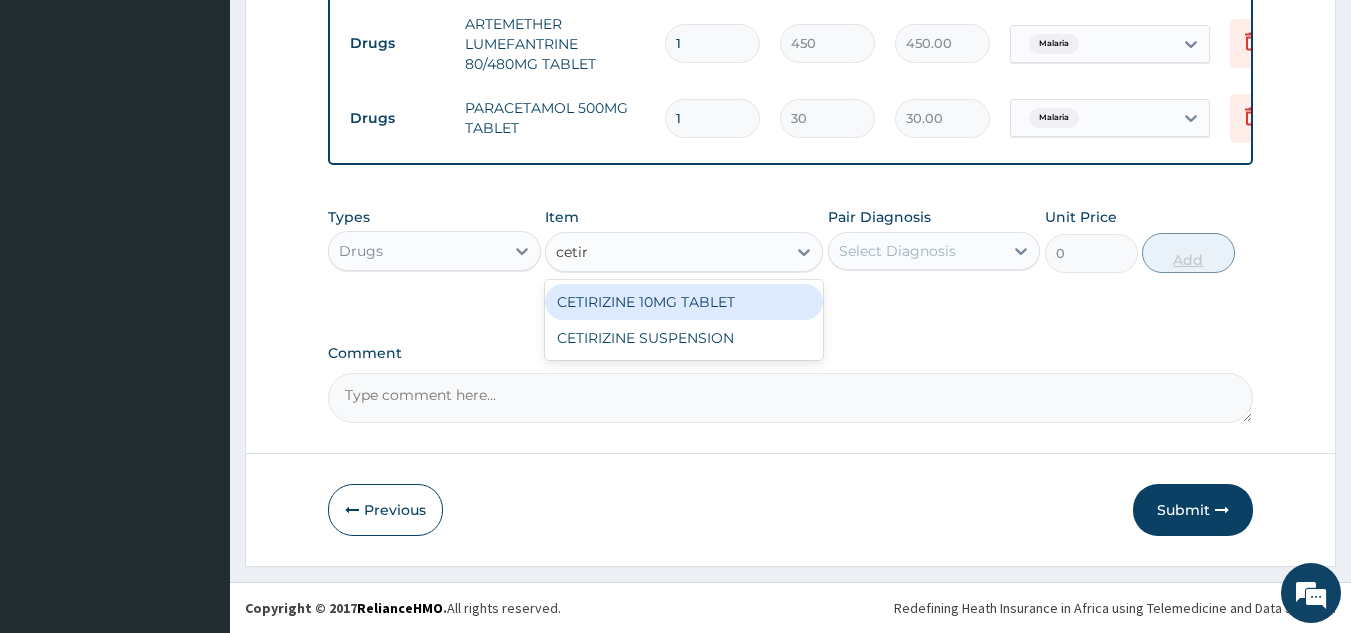 type on "cetiri" 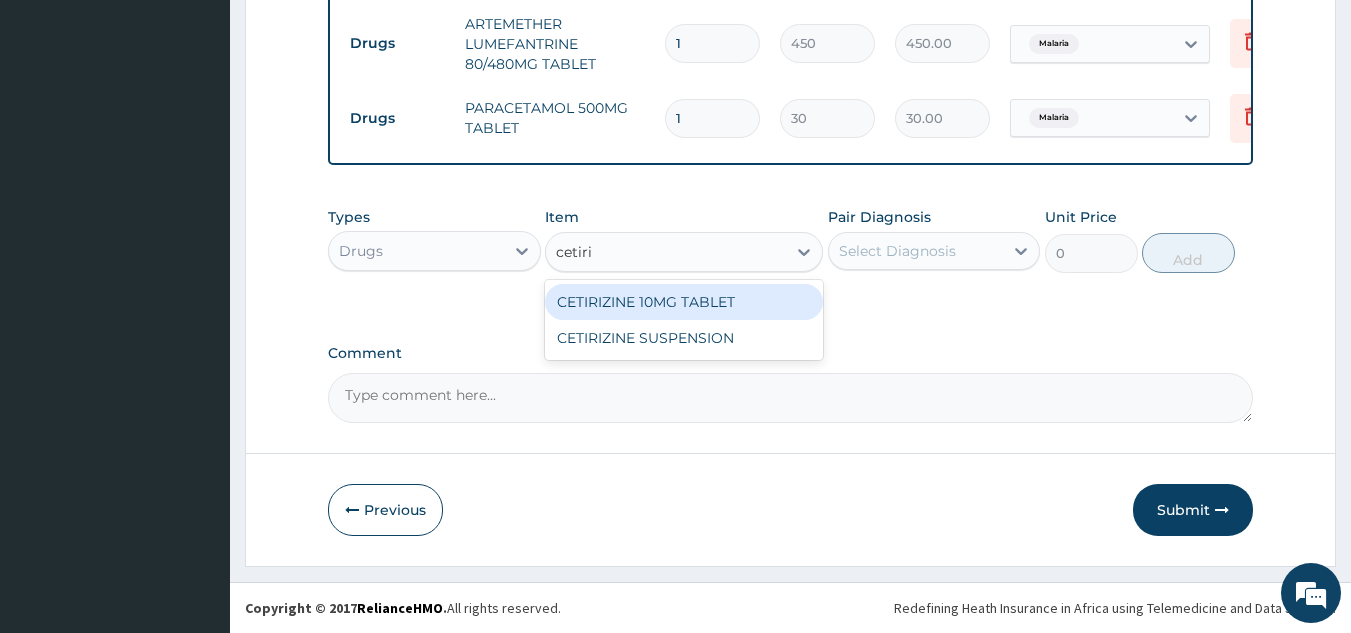 click on "CETIRIZINE 10MG TABLET" at bounding box center [684, 302] 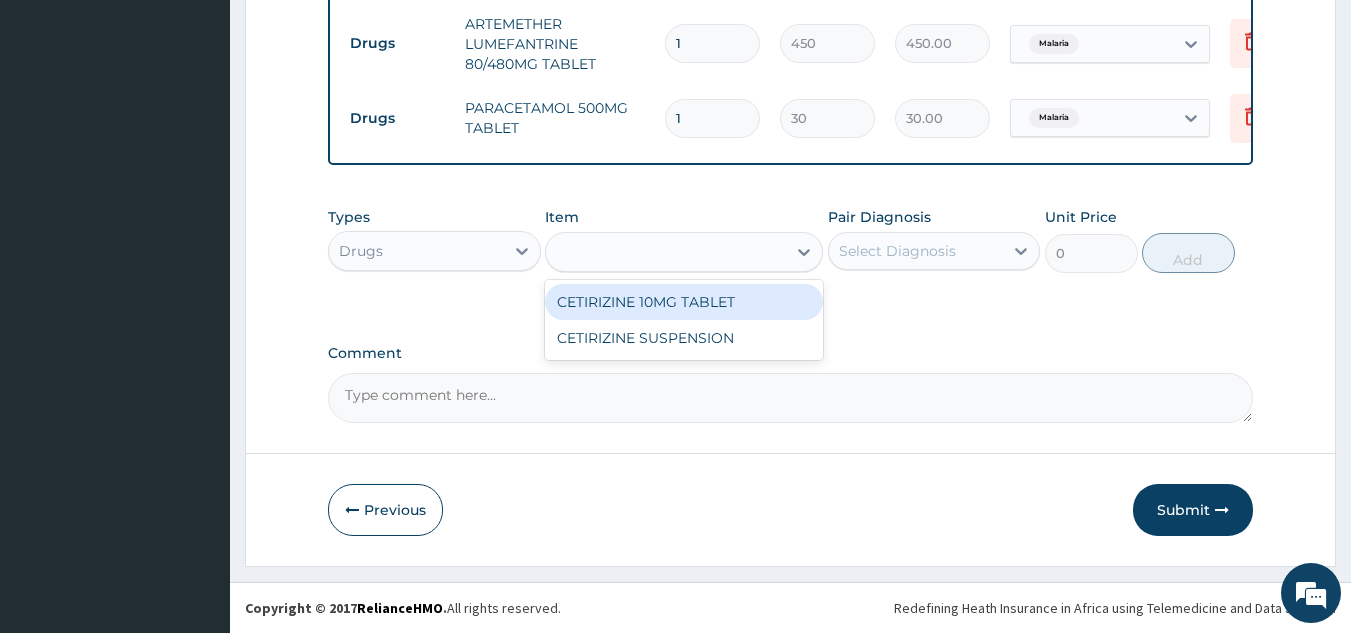 type on "115" 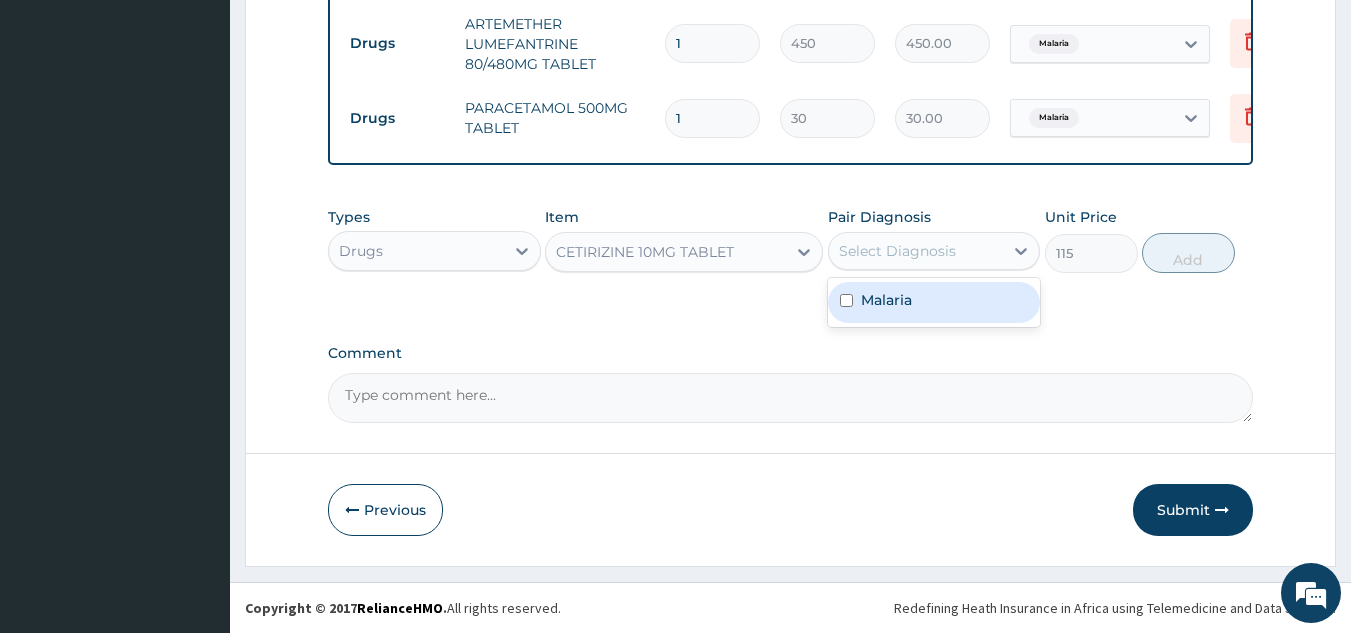 click on "Malaria" at bounding box center [934, 302] 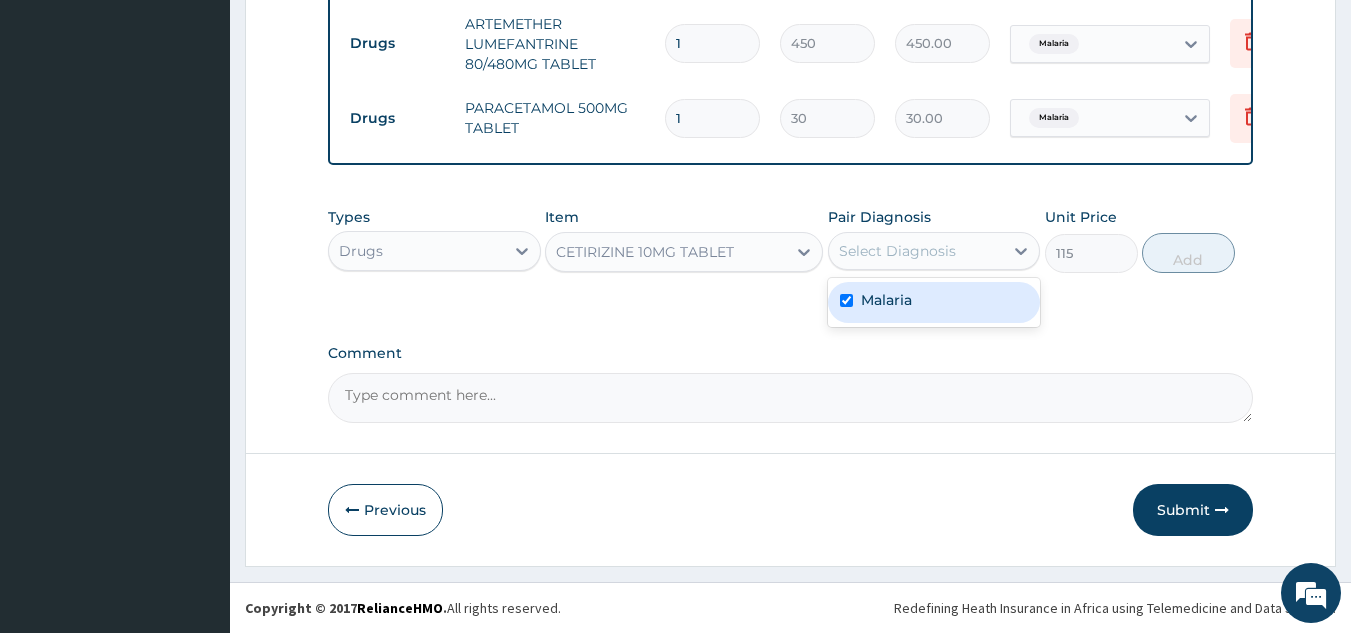 checkbox on "true" 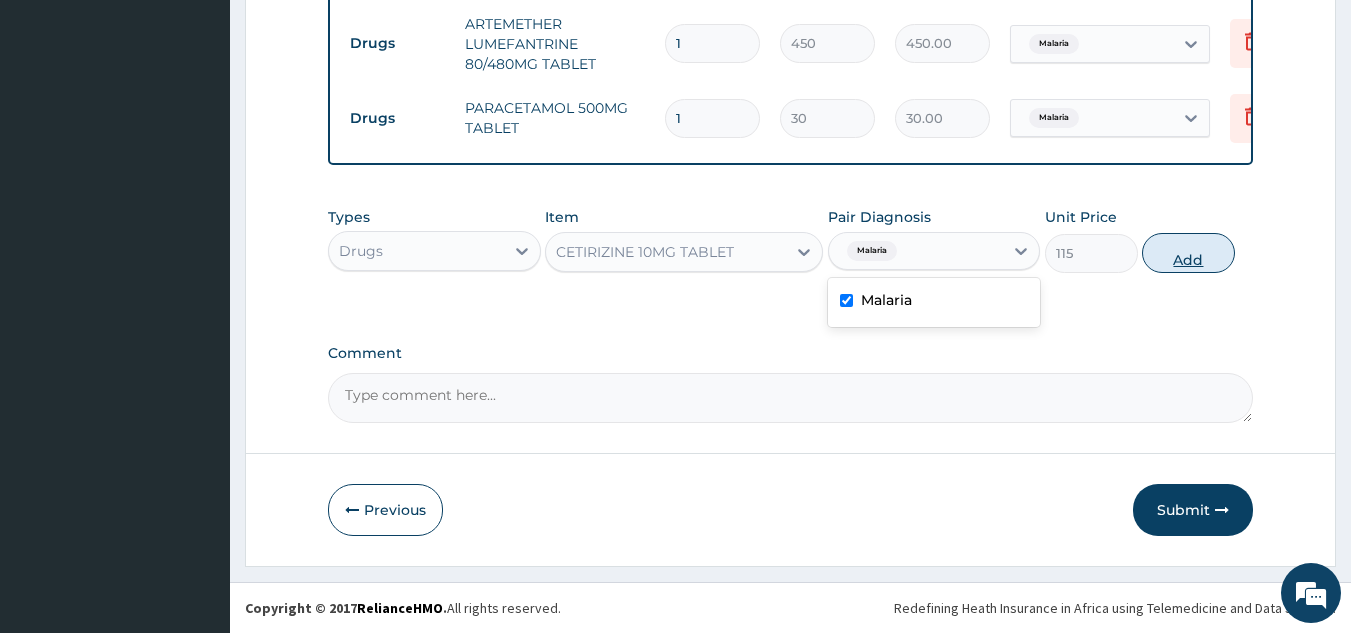 click on "Add" at bounding box center [1188, 253] 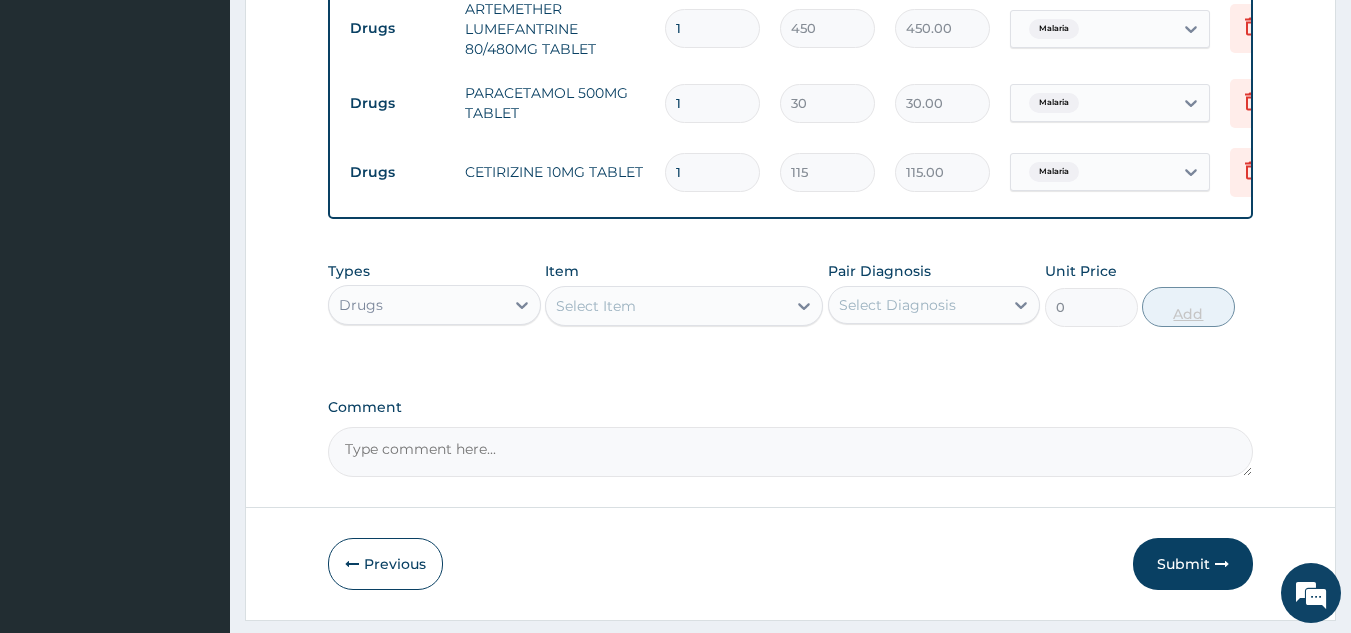 scroll, scrollTop: 1147, scrollLeft: 0, axis: vertical 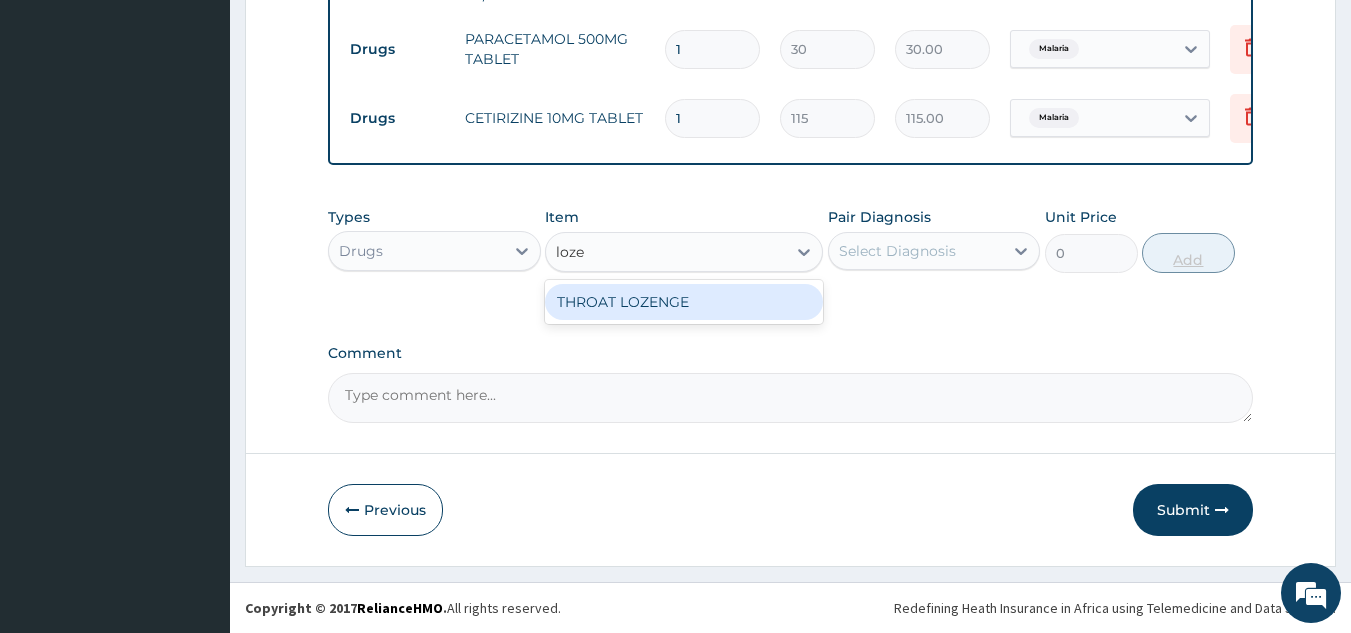 type on "lozen" 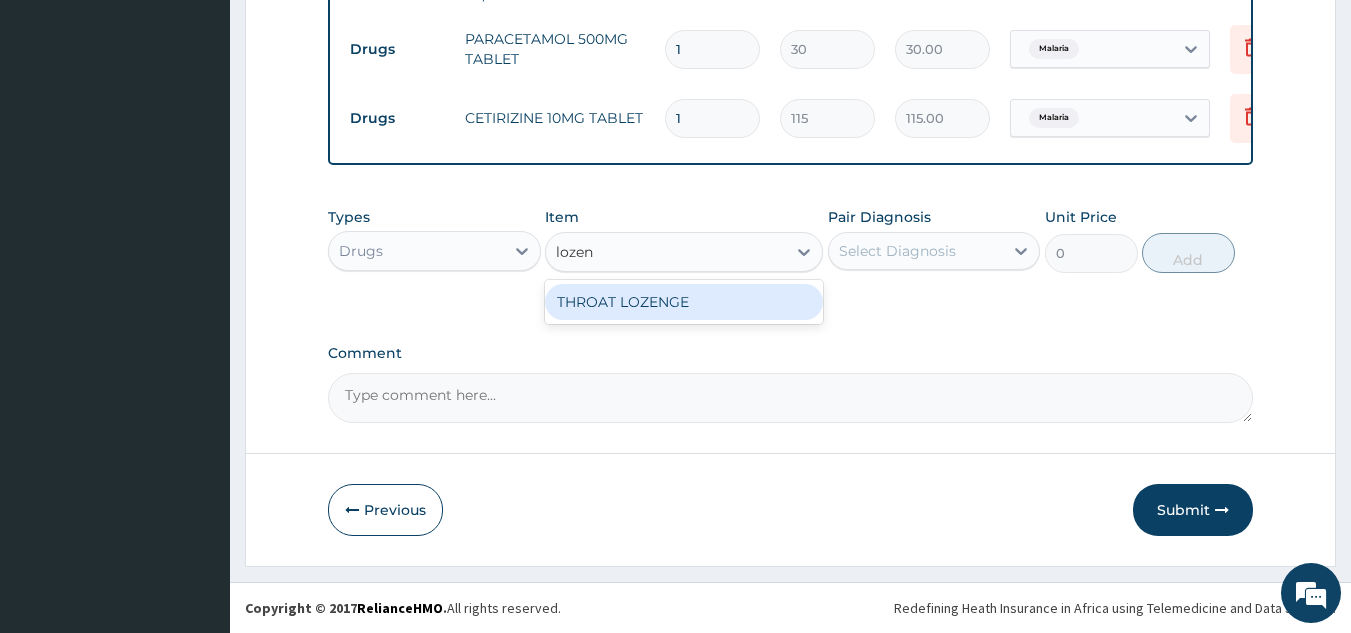 click on "THROAT LOZENGE" at bounding box center [684, 302] 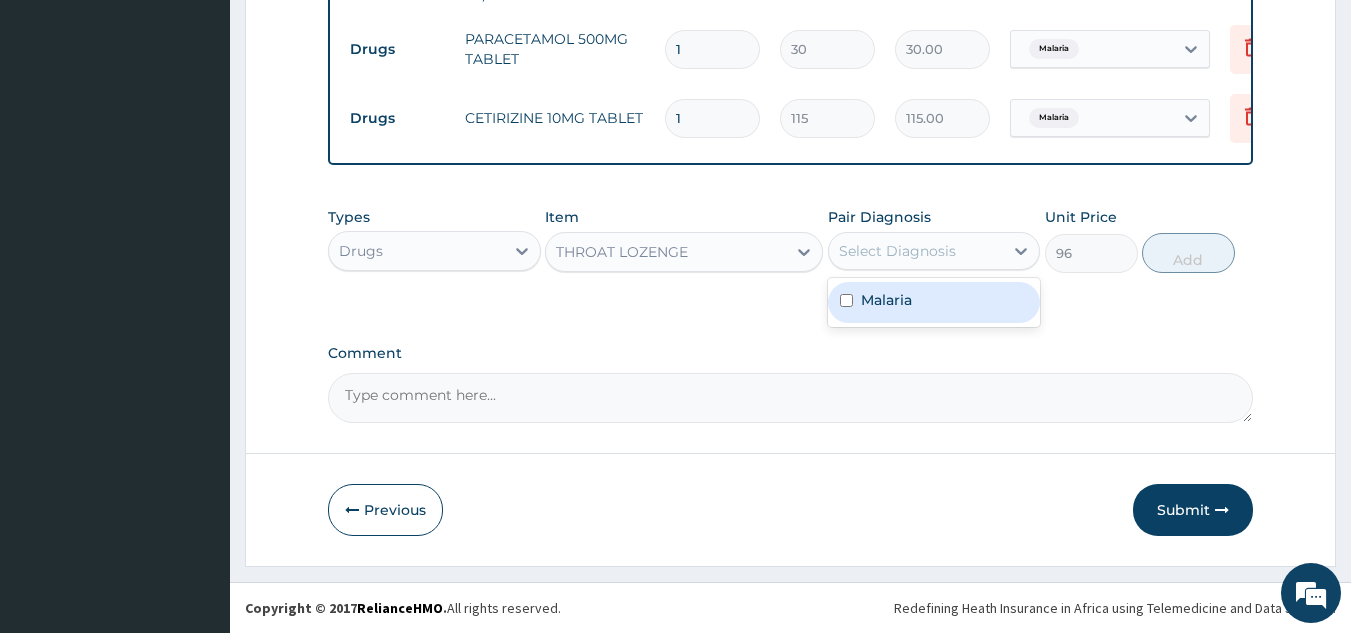 click on "Malaria" at bounding box center [934, 302] 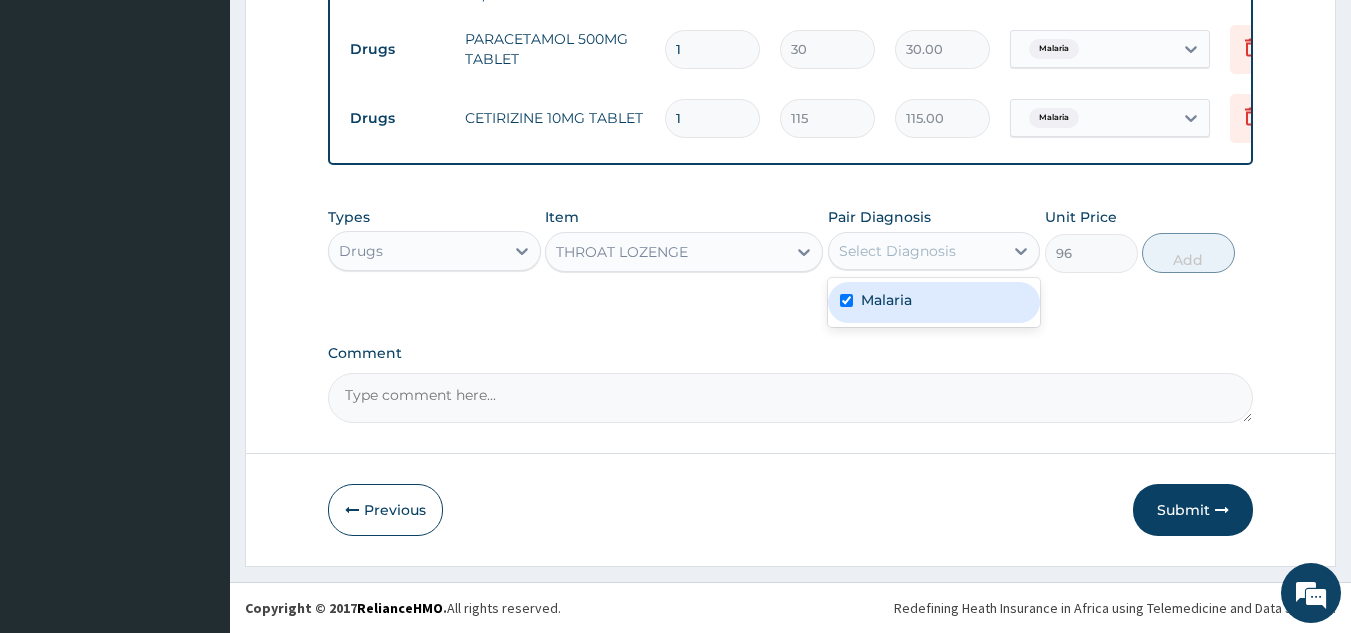 checkbox on "true" 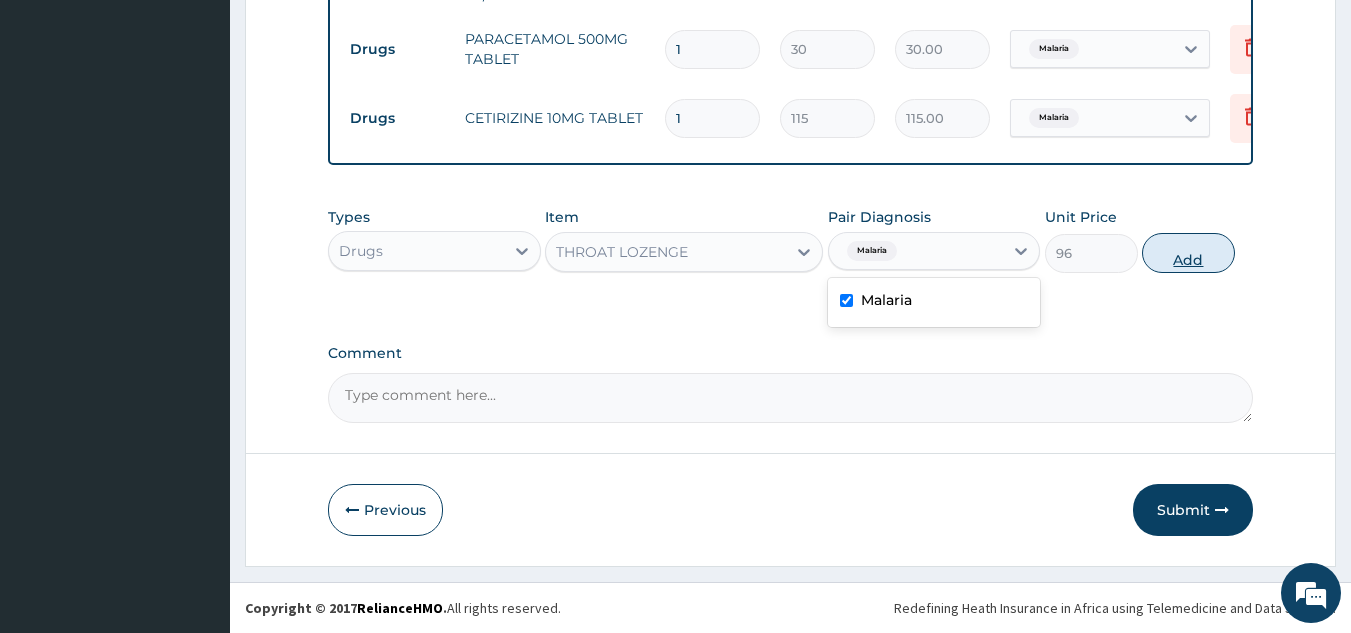 click on "Add" at bounding box center [1188, 253] 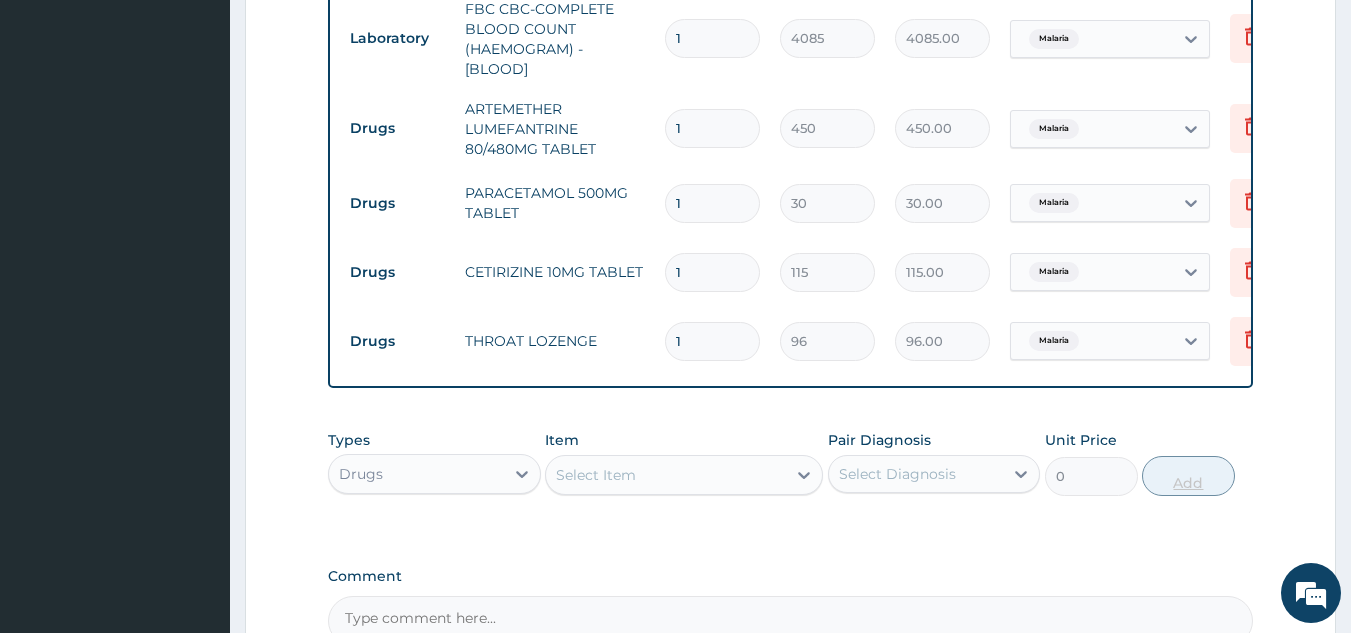scroll, scrollTop: 969, scrollLeft: 0, axis: vertical 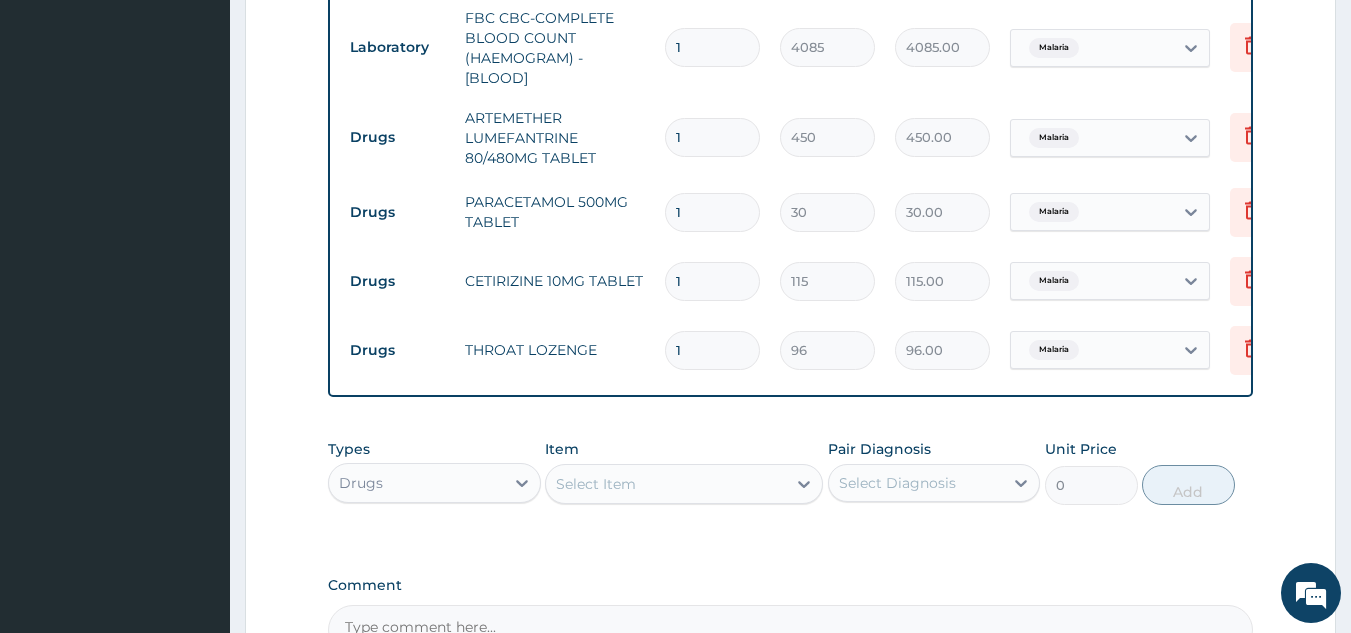 click on "1" at bounding box center (712, 137) 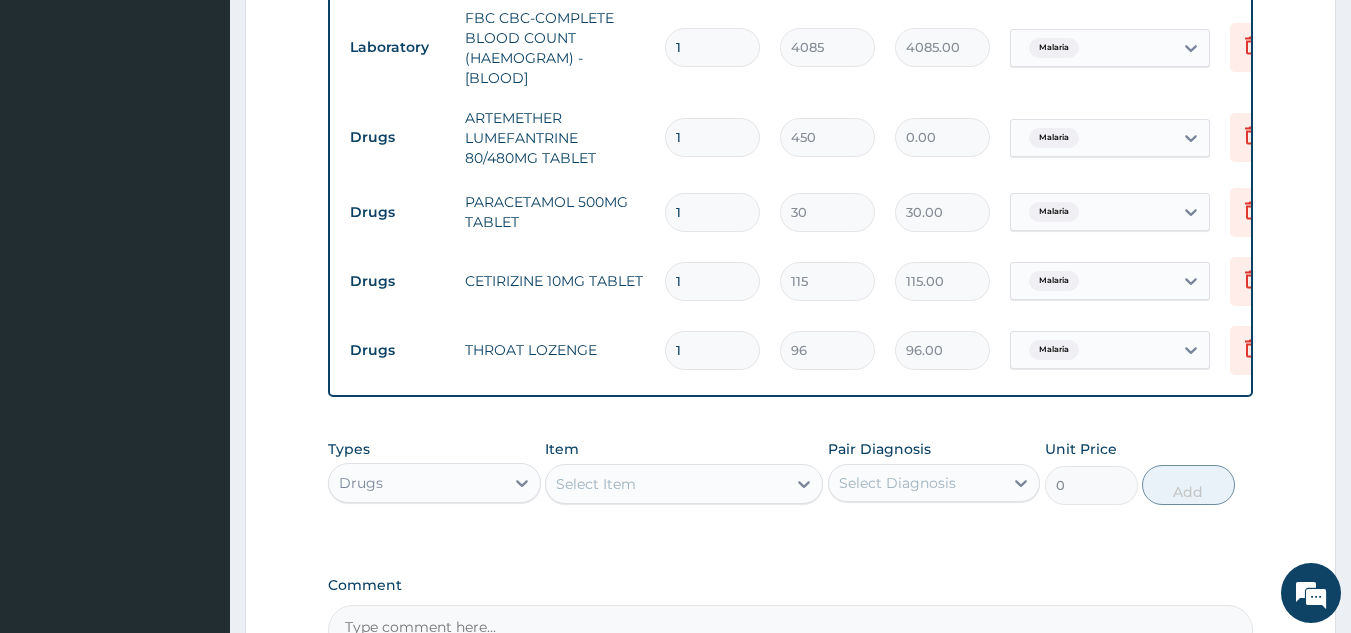 type 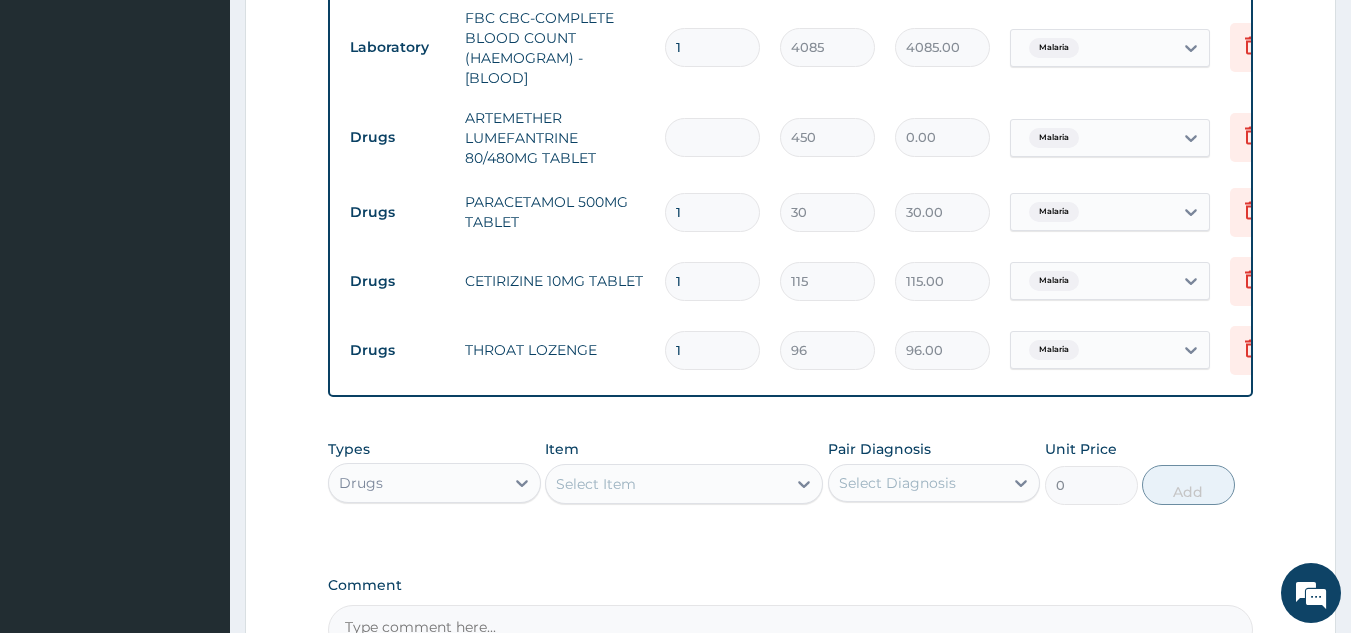 type on "0.00" 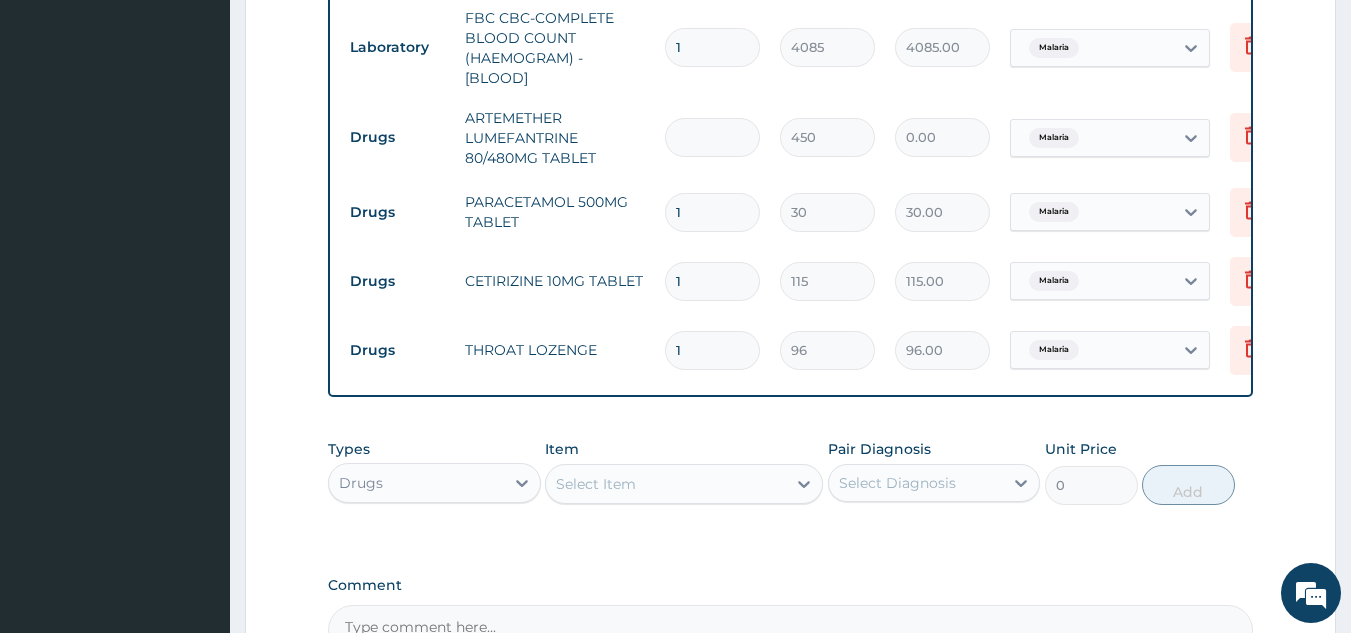 type on "6" 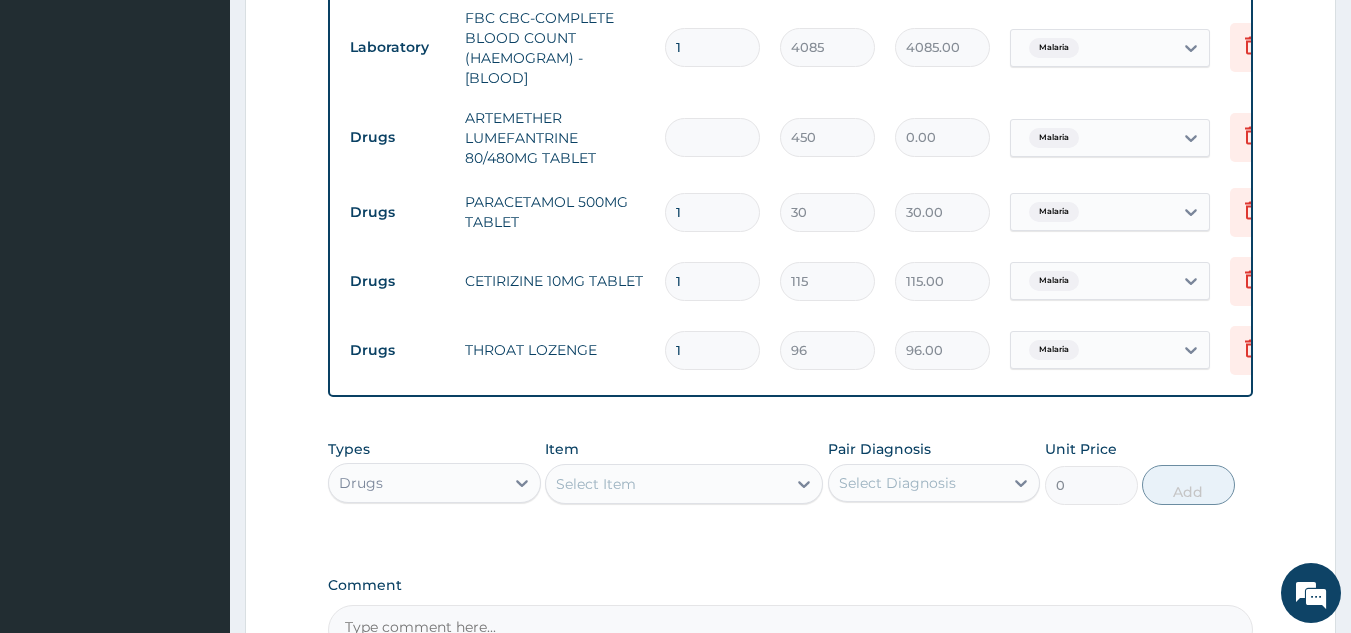 type on "2700.00" 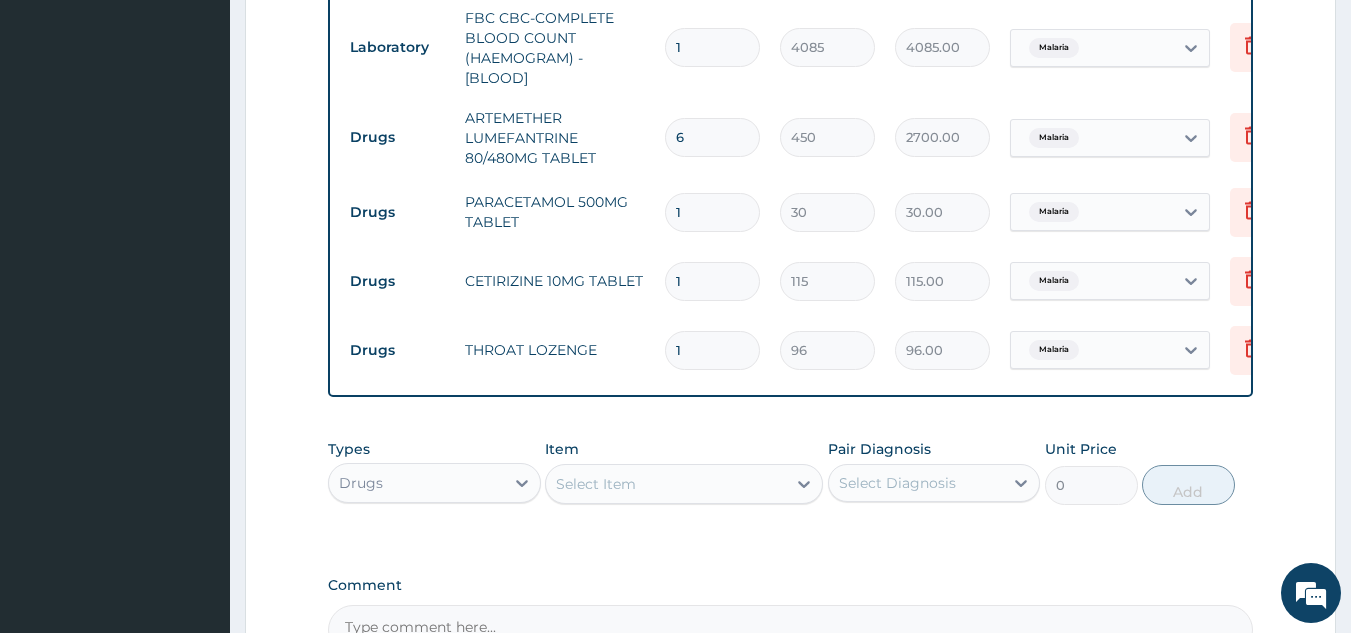 type on "6" 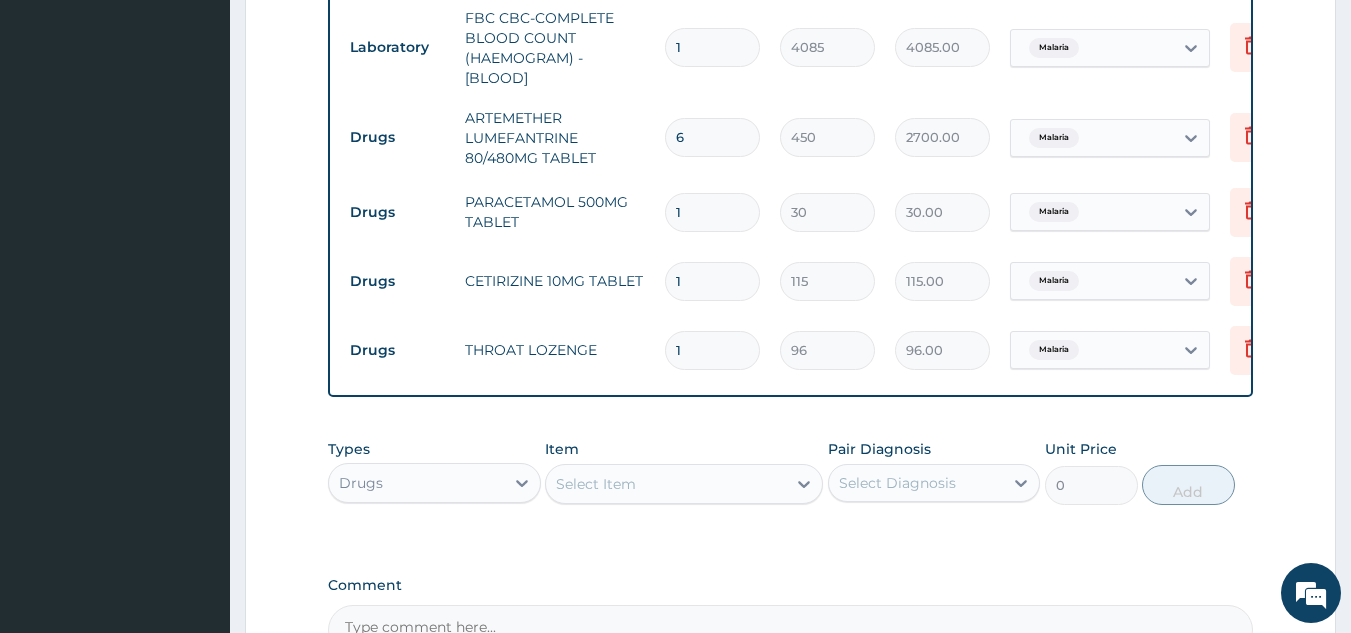 click on "1" at bounding box center (712, 212) 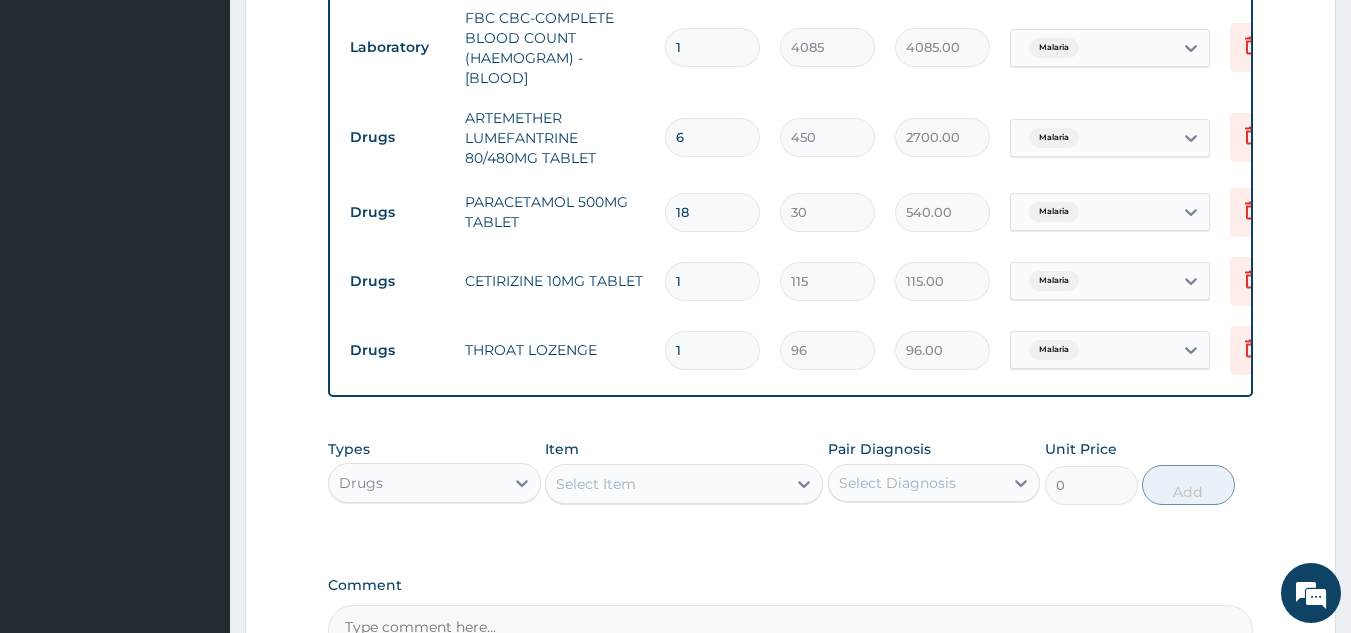 type on "18" 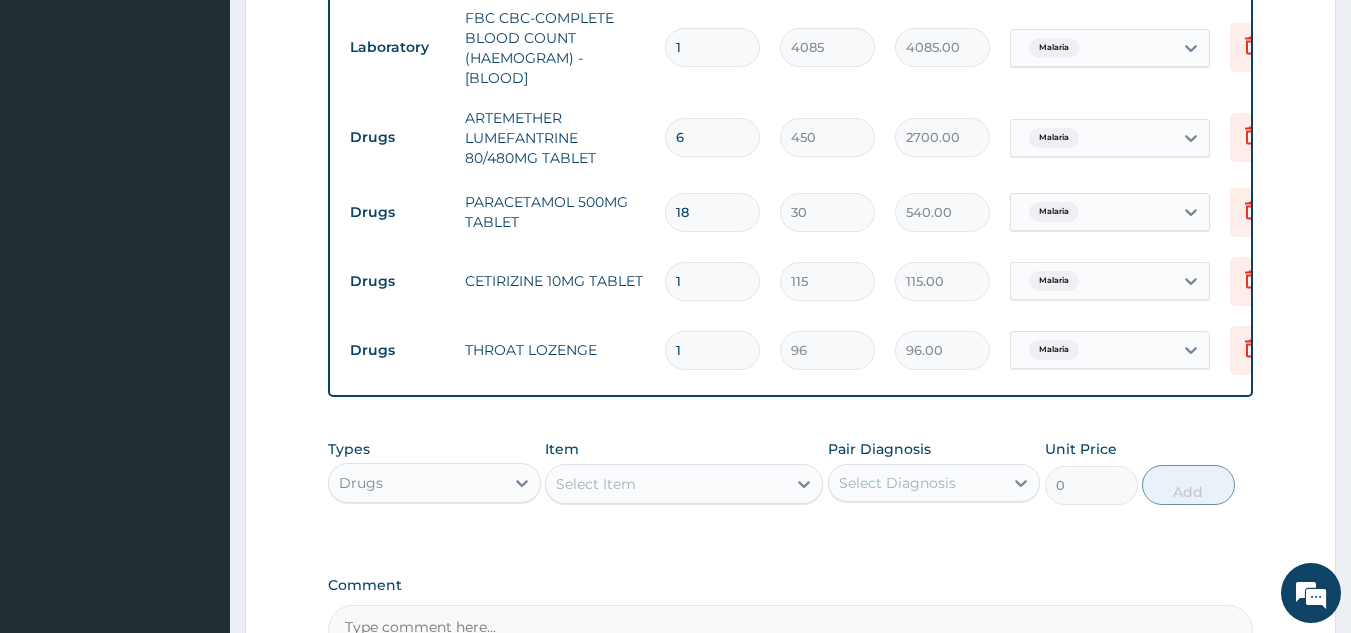 type 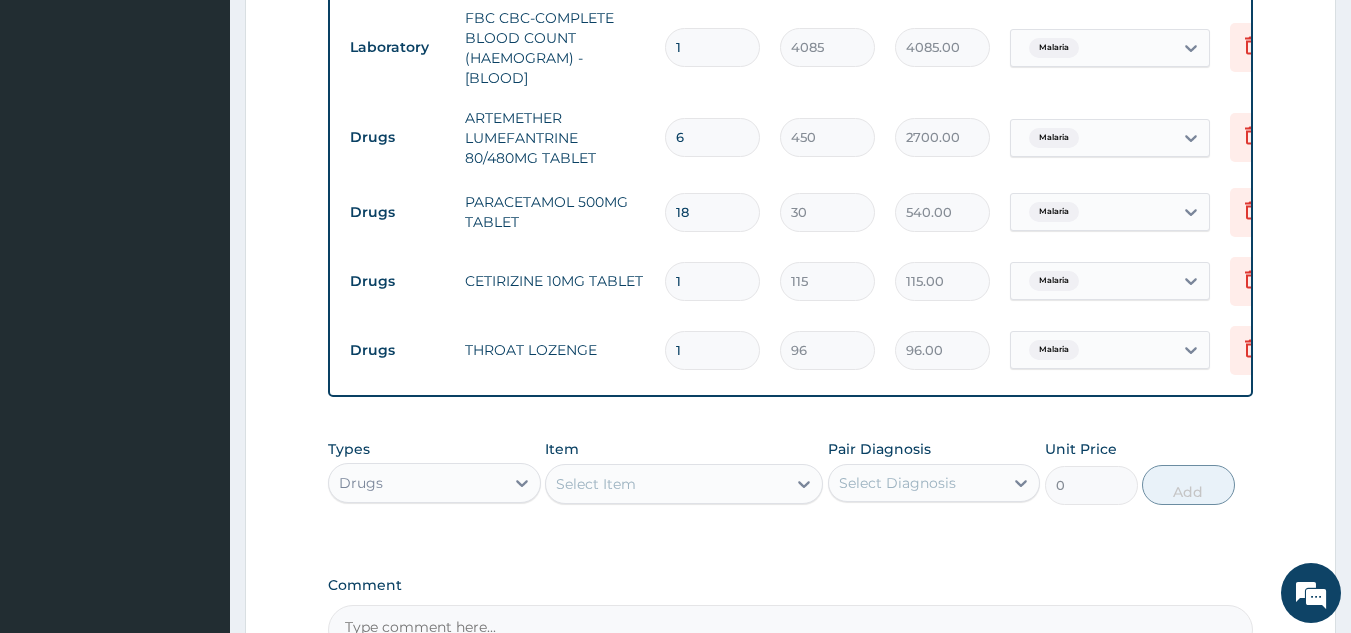 type on "0.00" 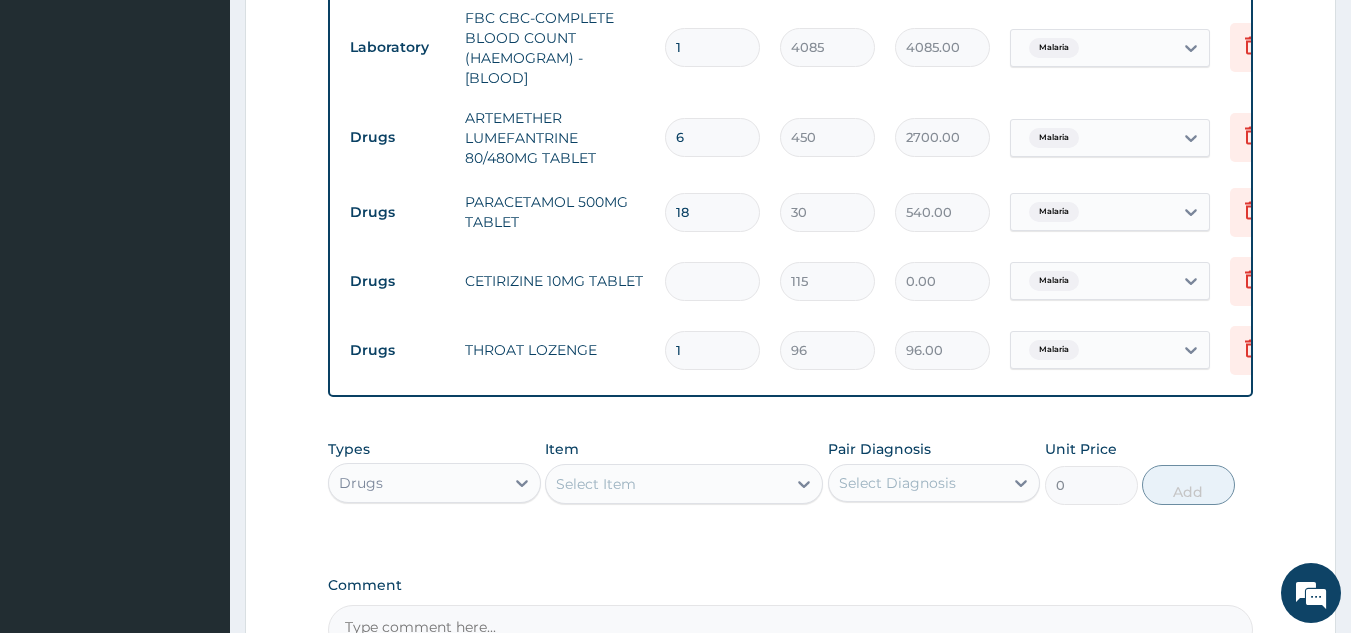 type on "5" 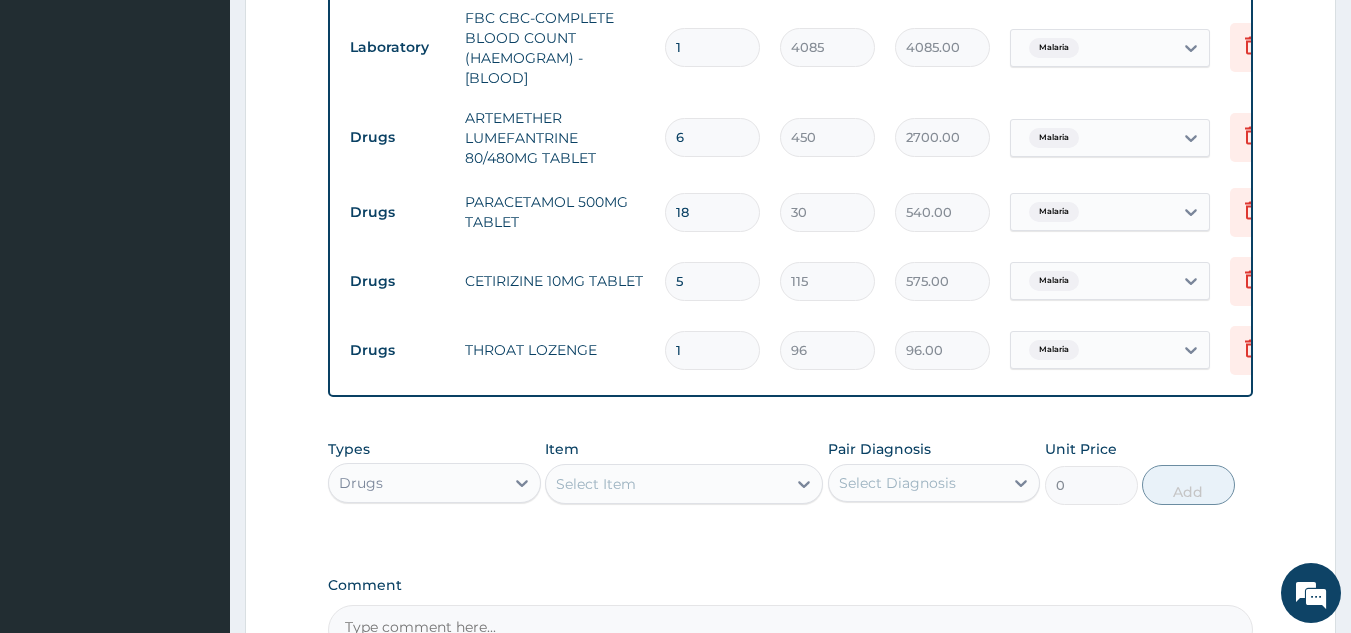 type on "5" 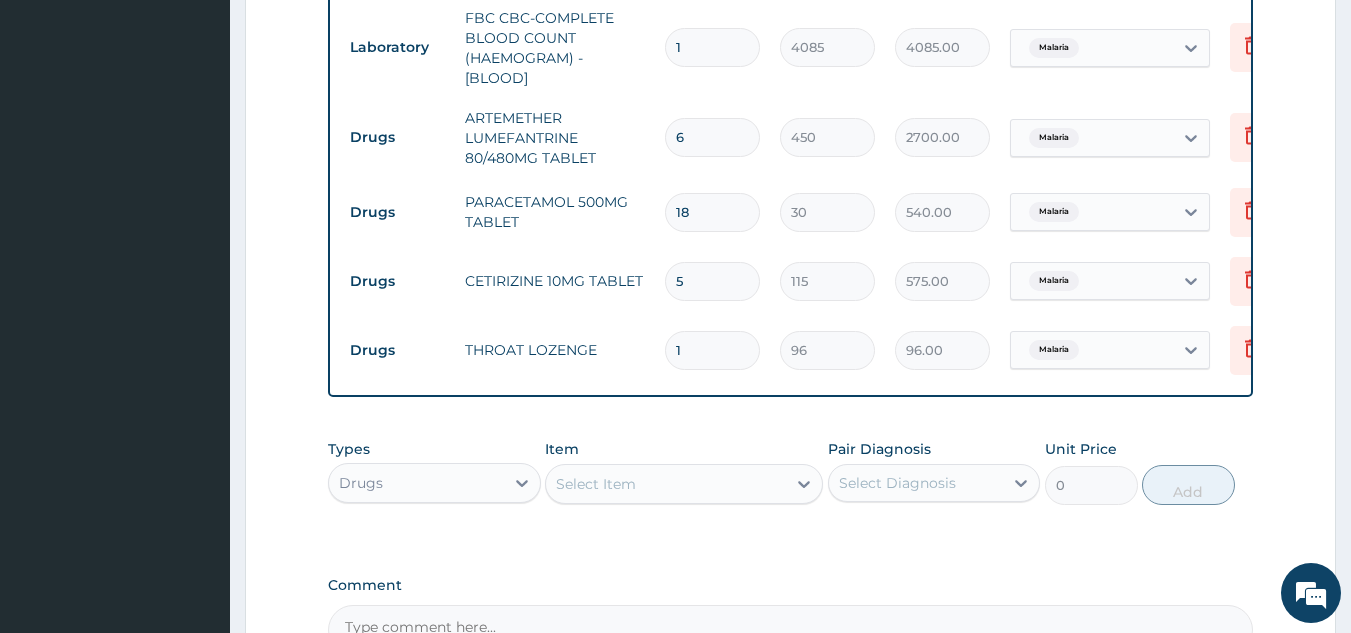 click on "1" at bounding box center (712, 350) 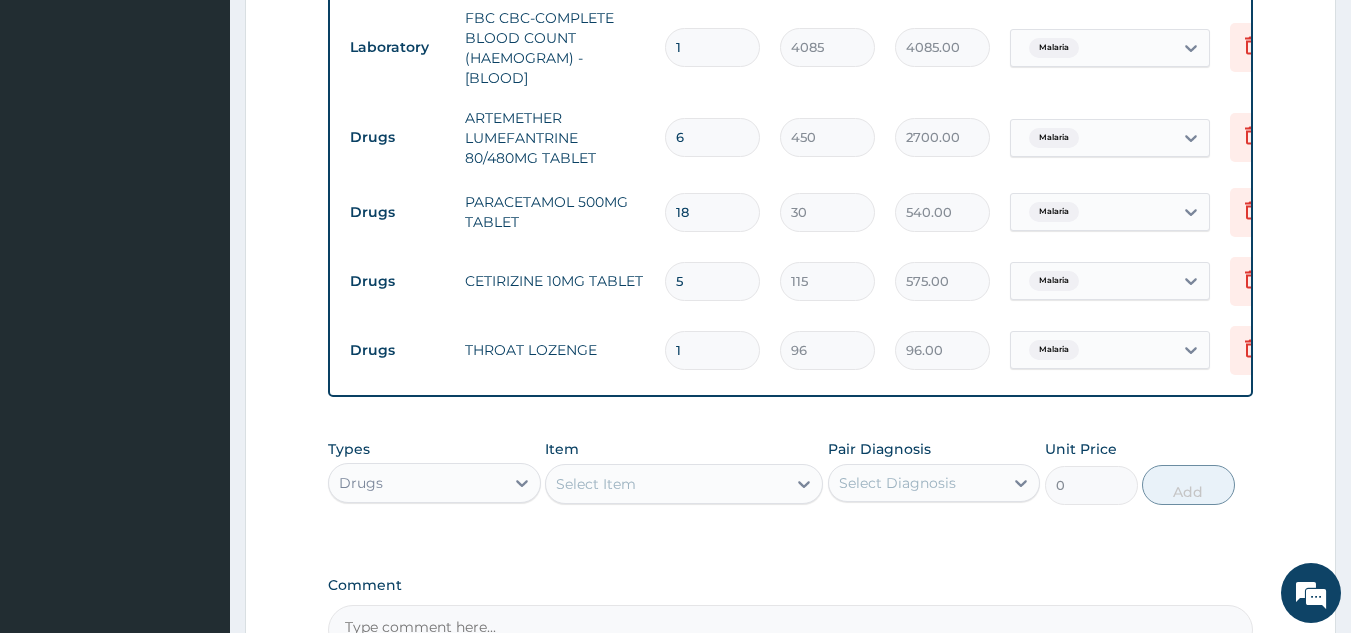 type 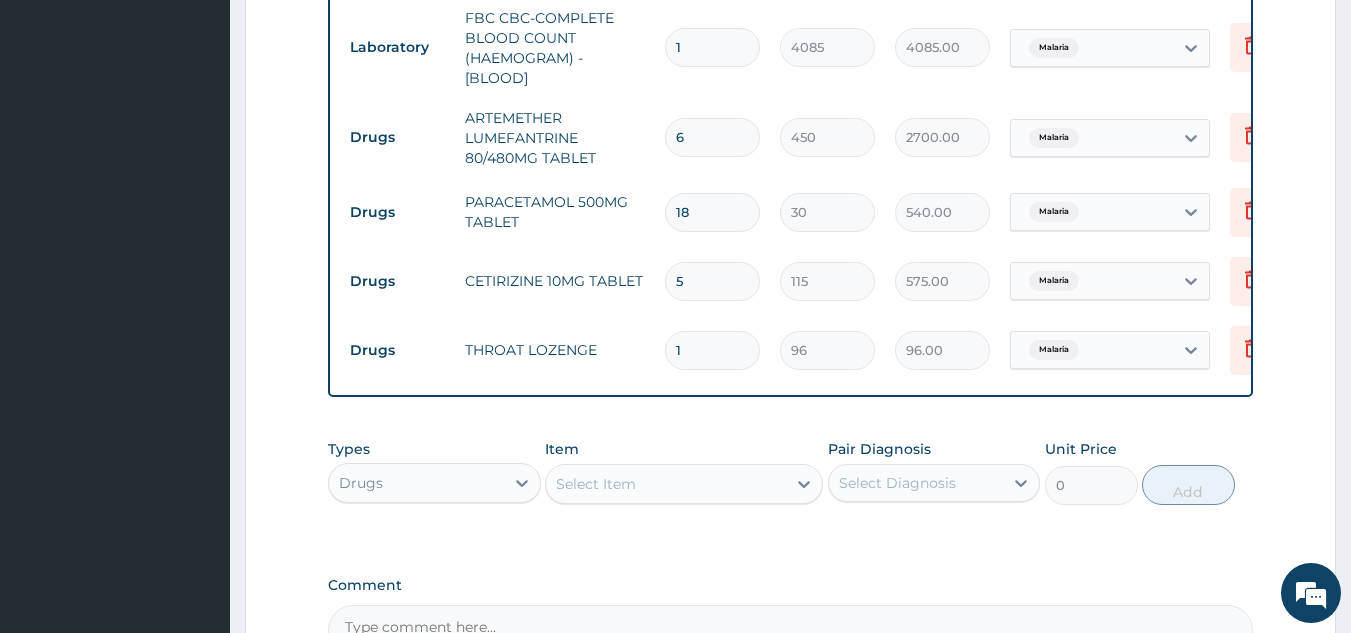 type on "0.00" 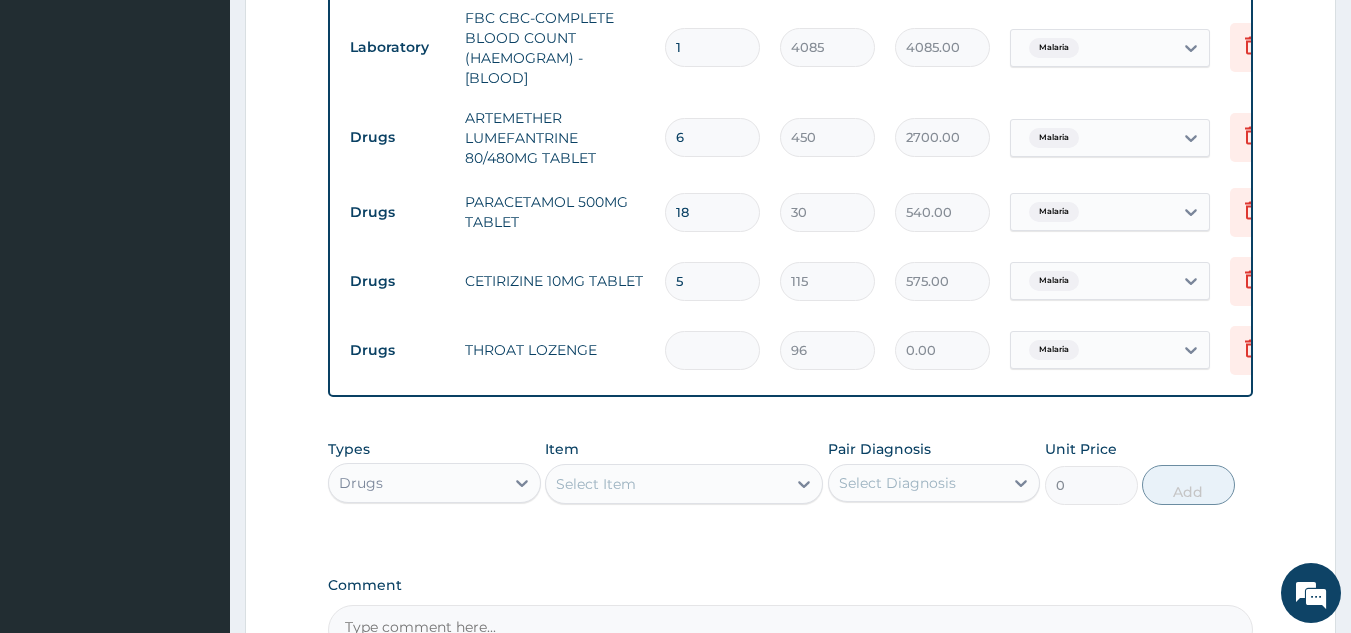 type on "8" 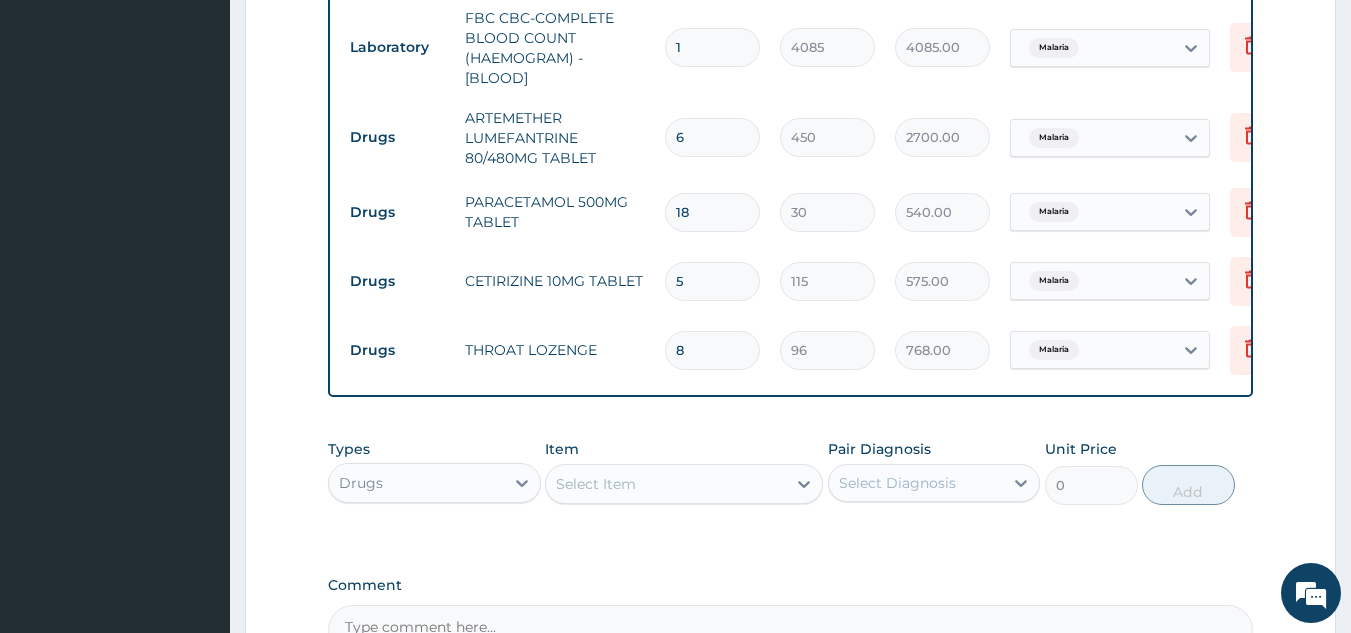 type on "8" 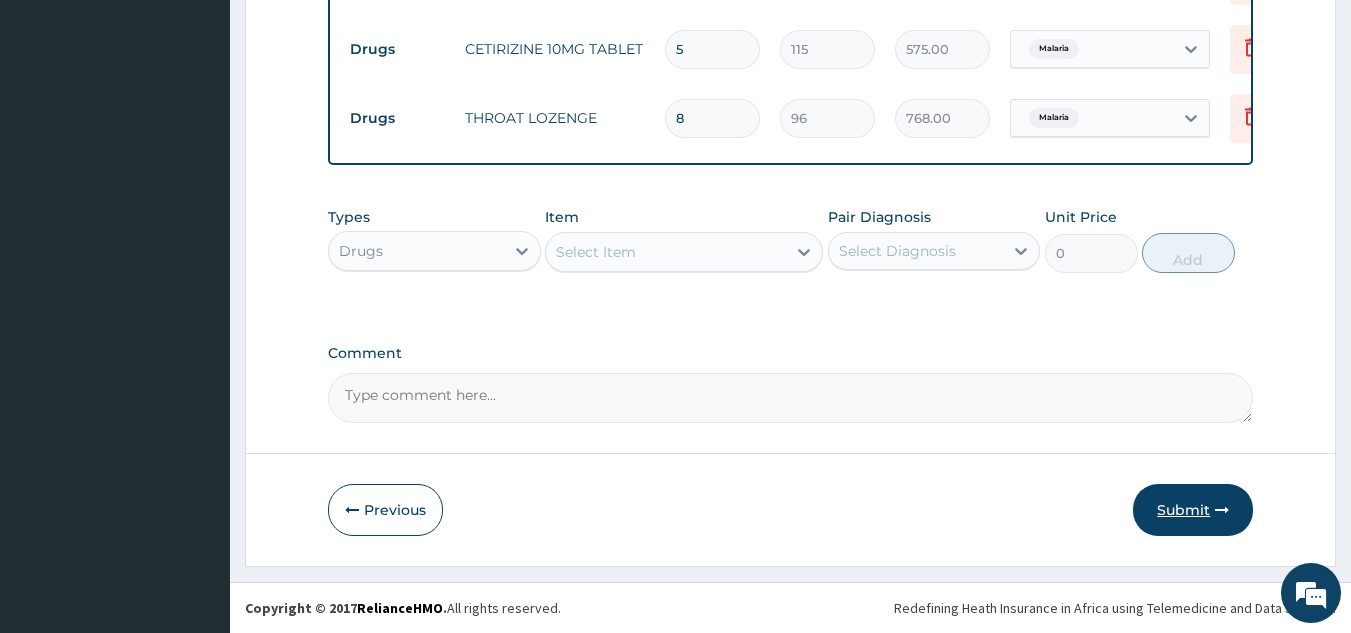 click on "Submit" at bounding box center (1193, 510) 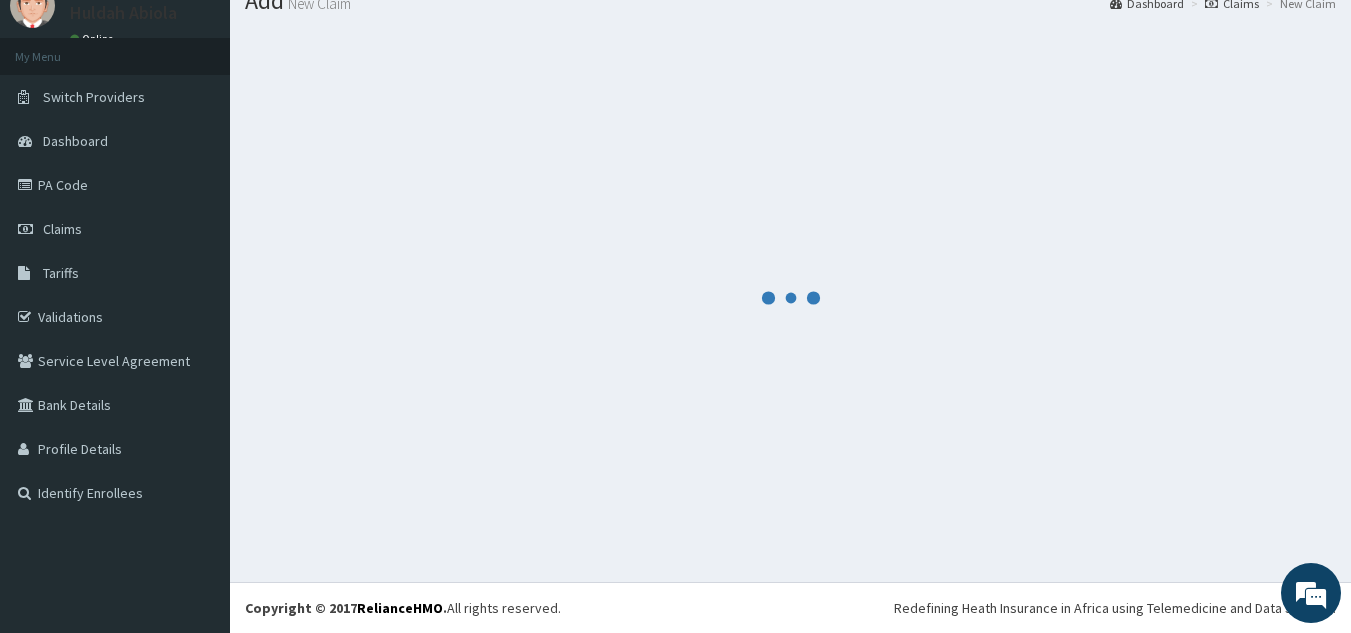 scroll, scrollTop: 1216, scrollLeft: 0, axis: vertical 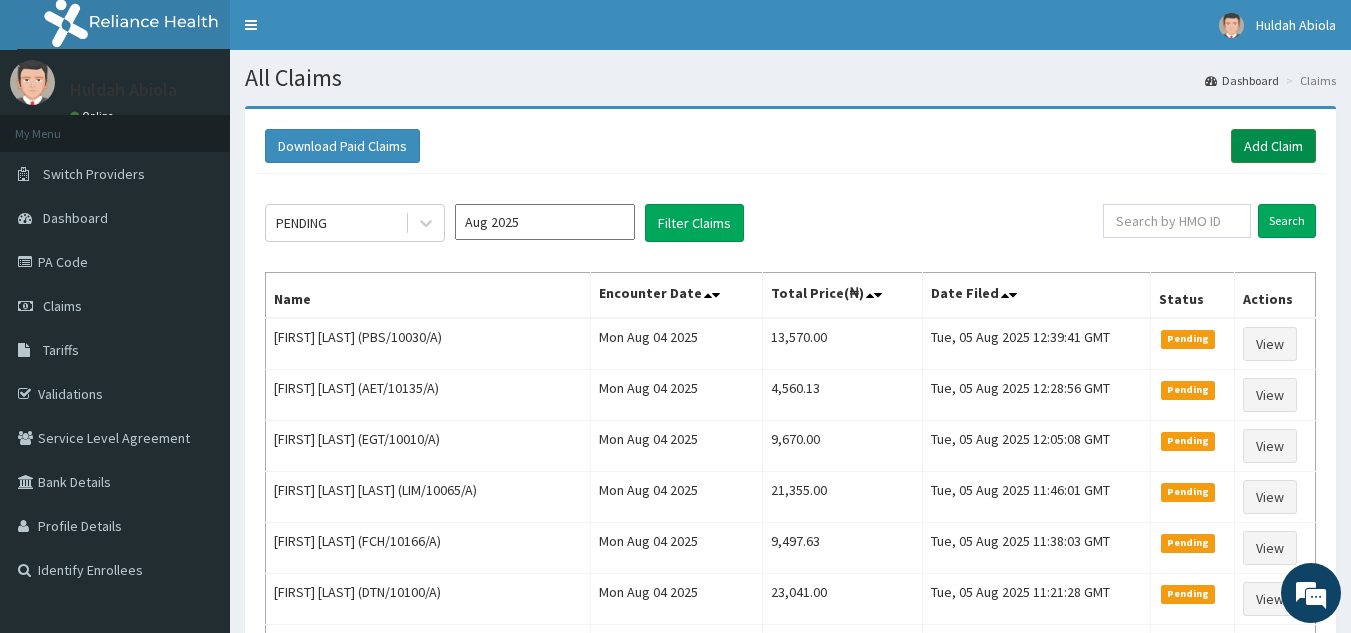 click on "Add Claim" at bounding box center (1273, 146) 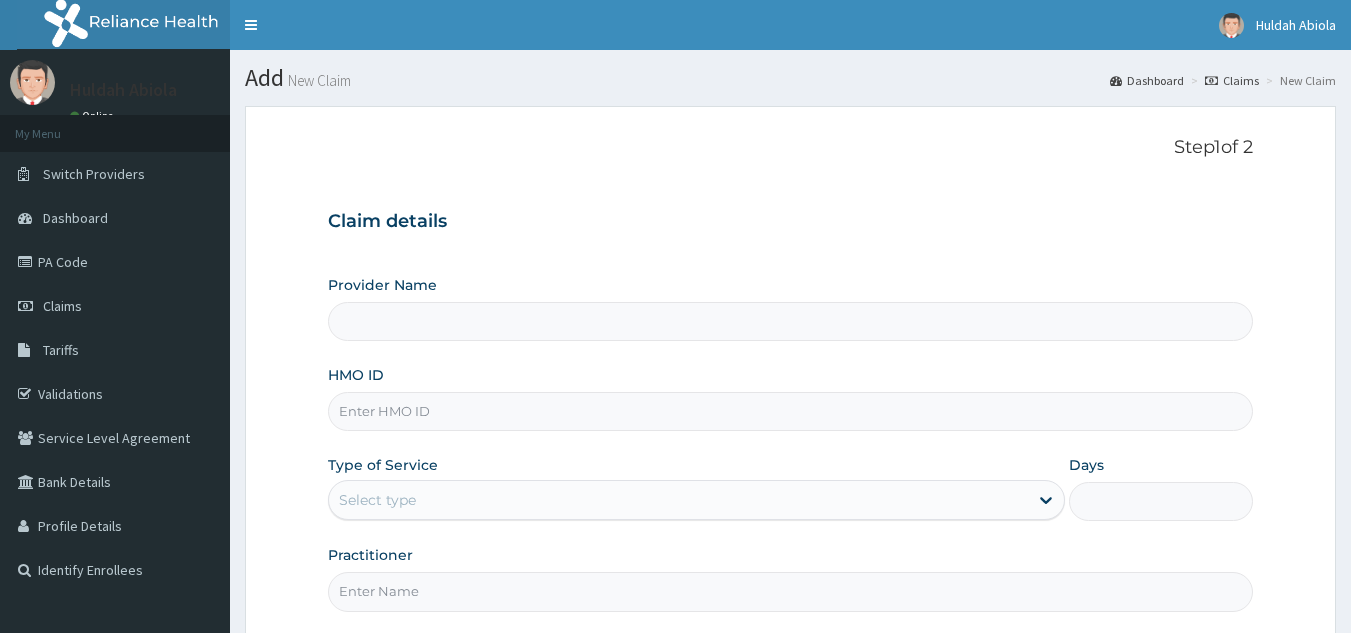 scroll, scrollTop: 0, scrollLeft: 0, axis: both 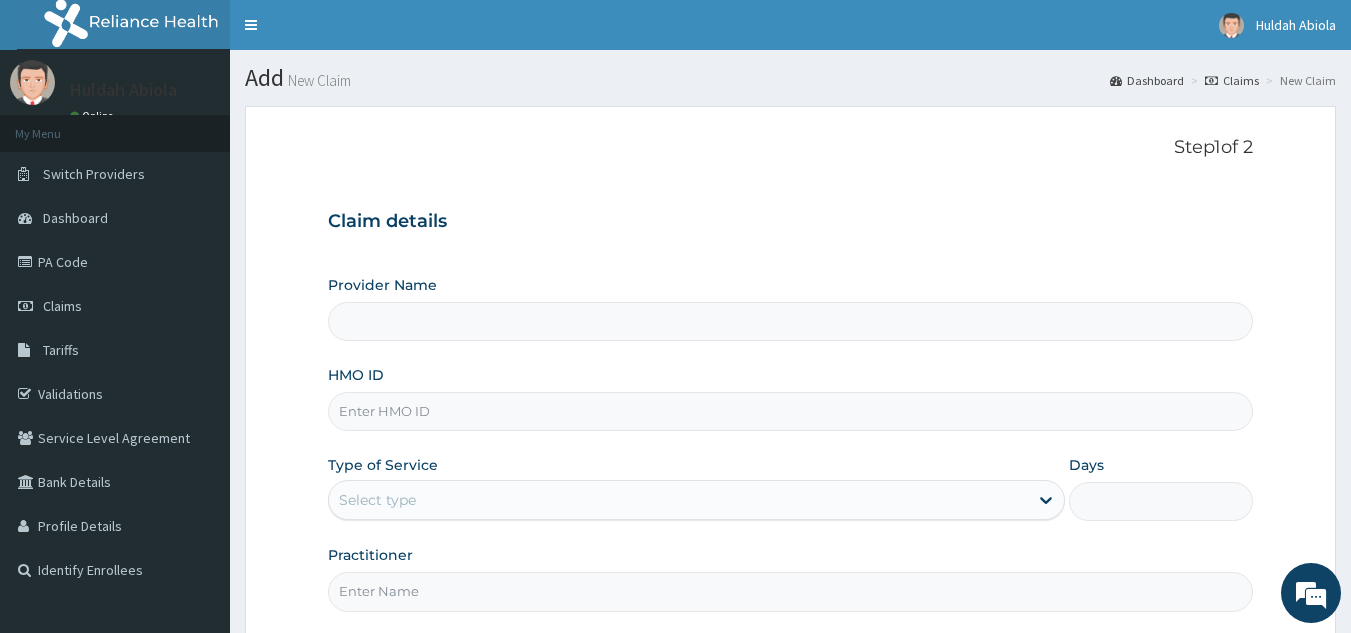 click on "HMO ID" at bounding box center [791, 411] 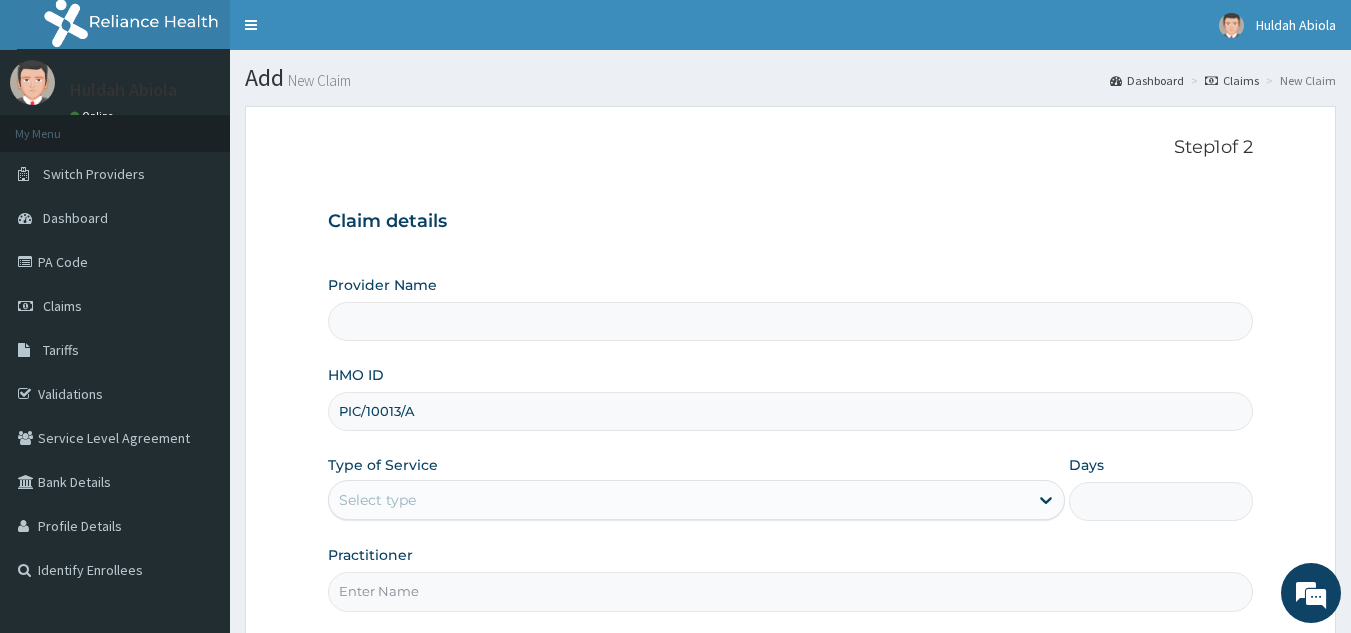 type on "Reliance Family Clinics (RFC) - Lekki" 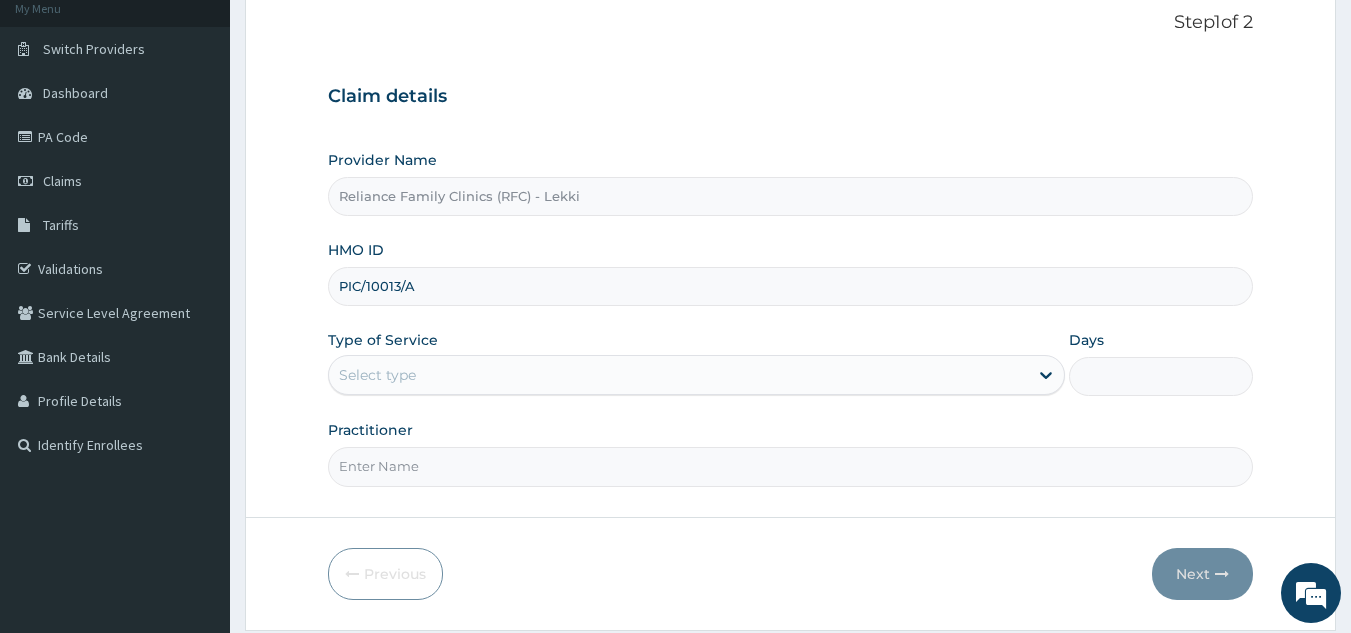 scroll, scrollTop: 189, scrollLeft: 0, axis: vertical 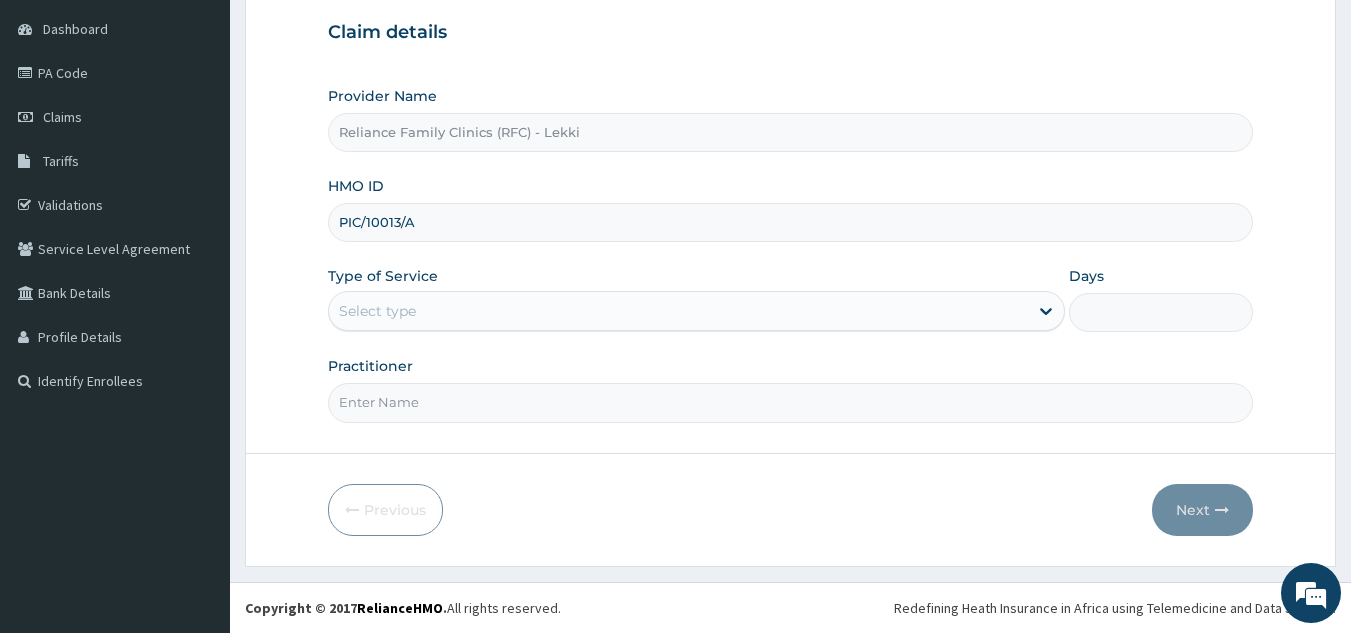 type on "PIC/10013/A" 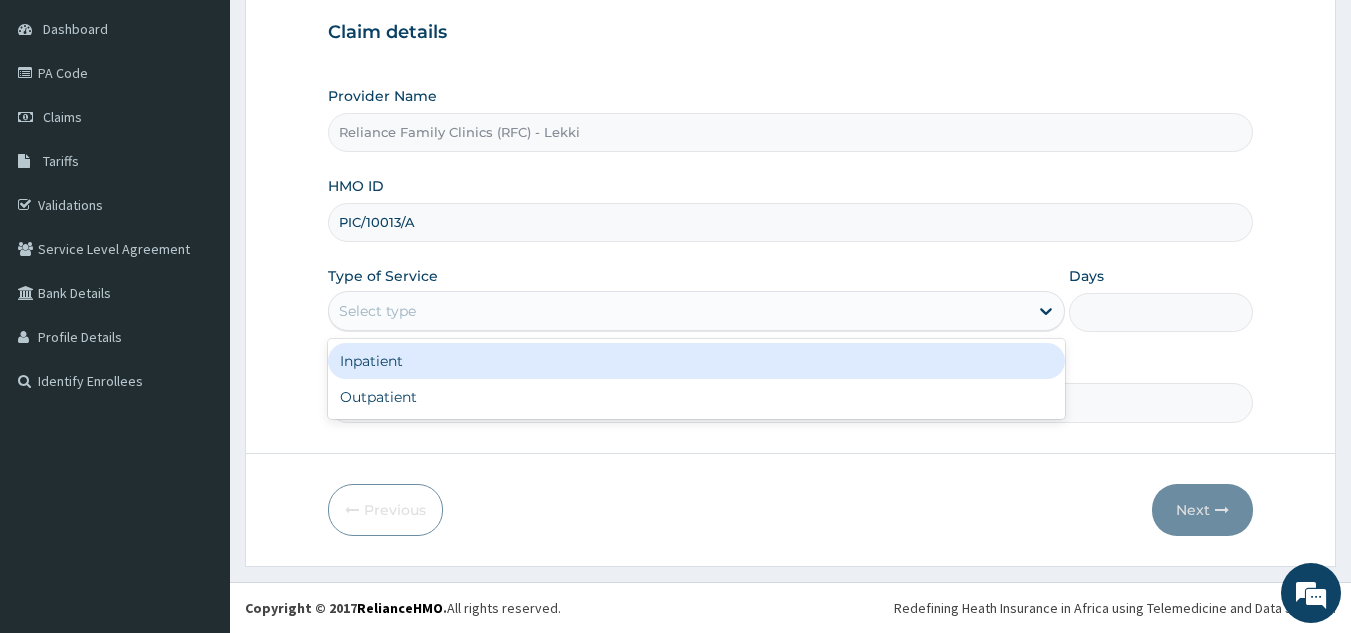 click on "Outpatient" at bounding box center [696, 397] 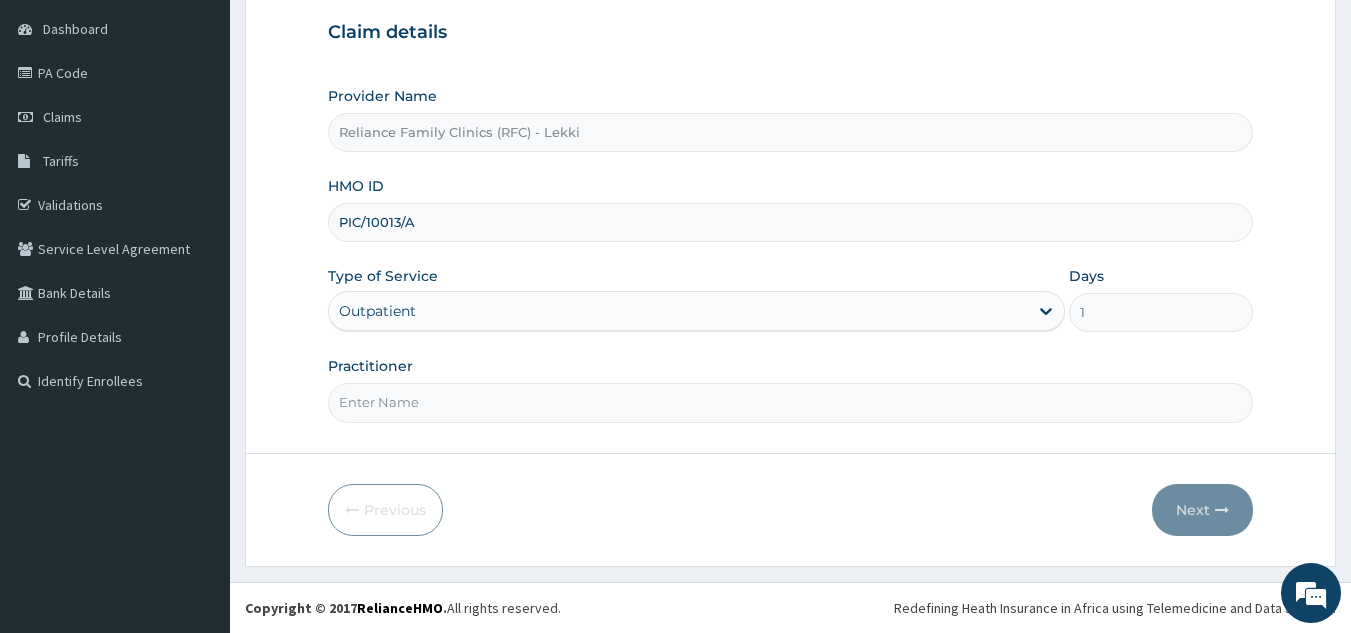 click on "Practitioner" at bounding box center [791, 402] 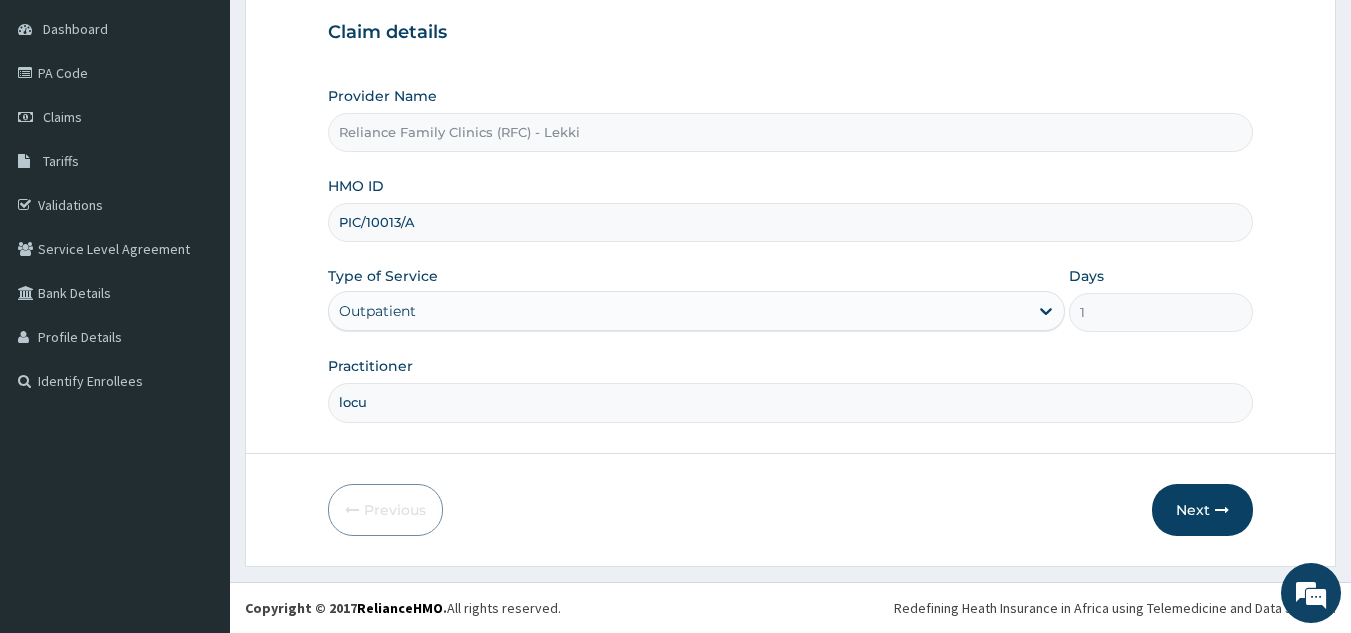 type on "locum" 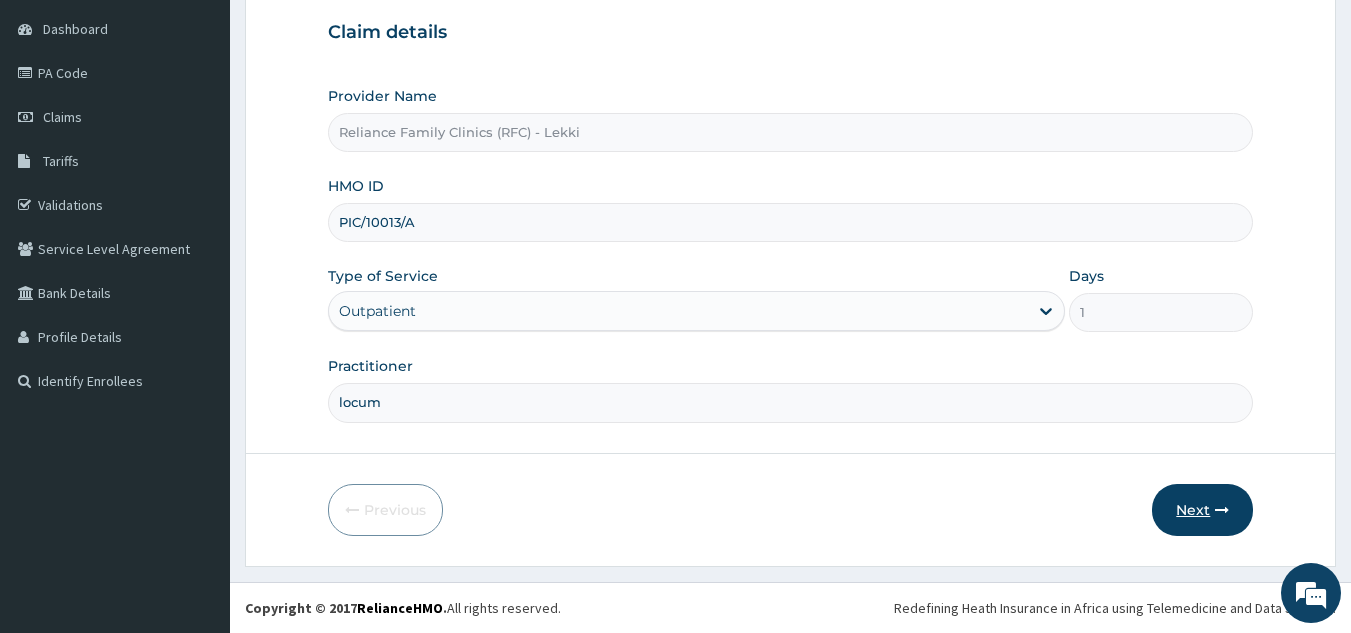 click on "Next" at bounding box center [1202, 510] 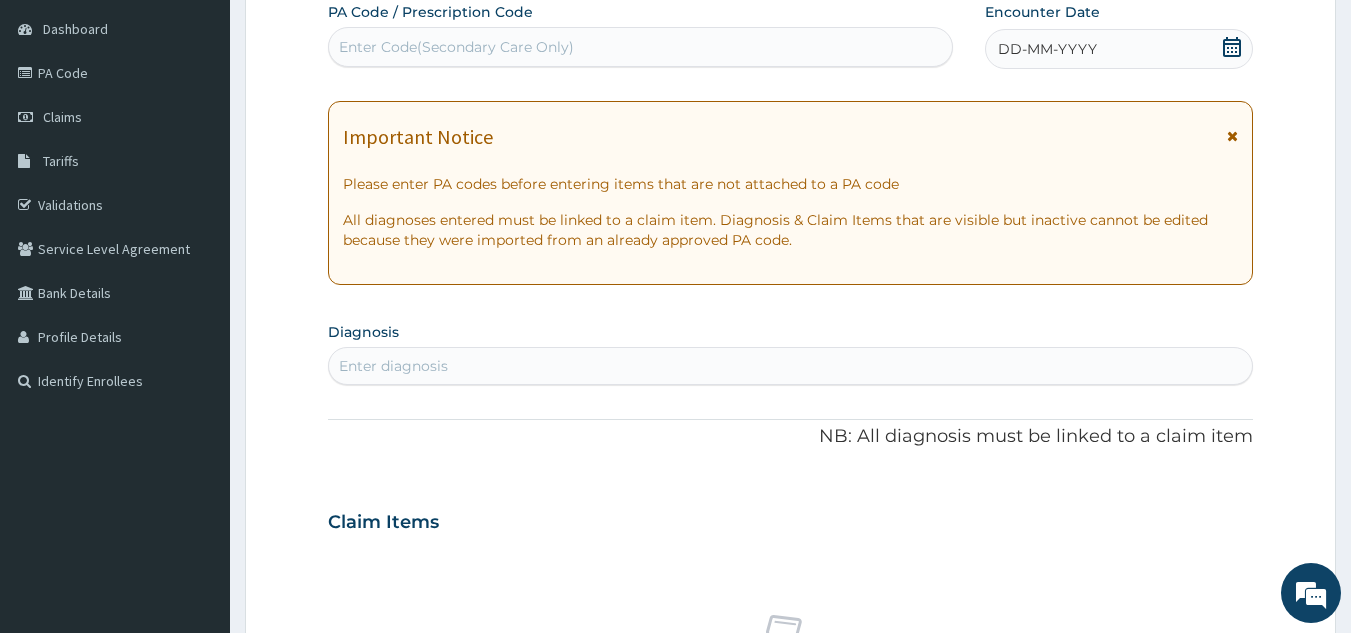 click on "DD-MM-YYYY" at bounding box center [1047, 49] 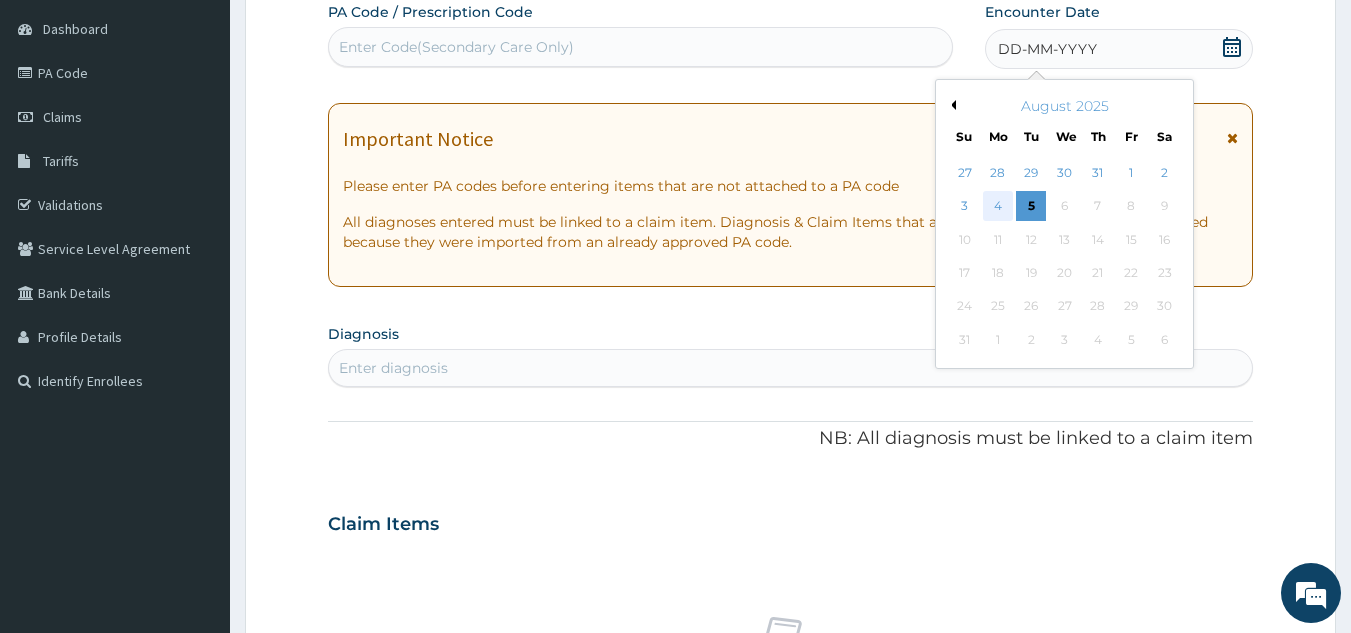 click on "4" at bounding box center [998, 207] 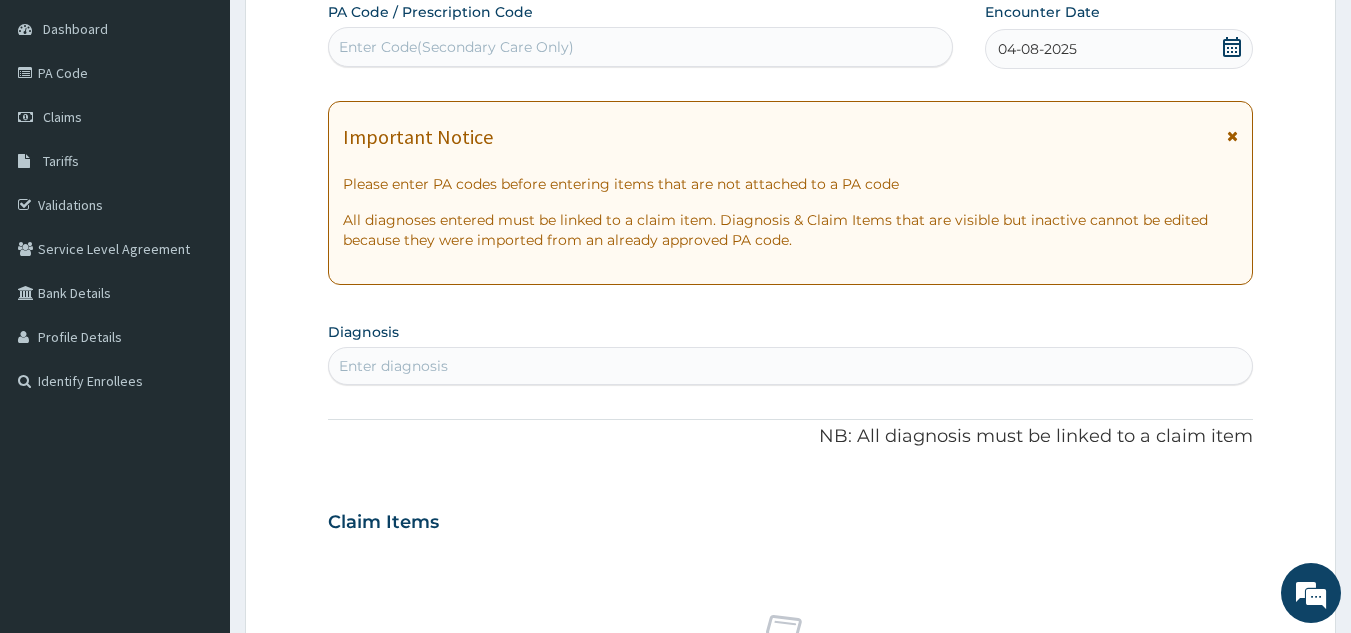 scroll, scrollTop: 0, scrollLeft: 0, axis: both 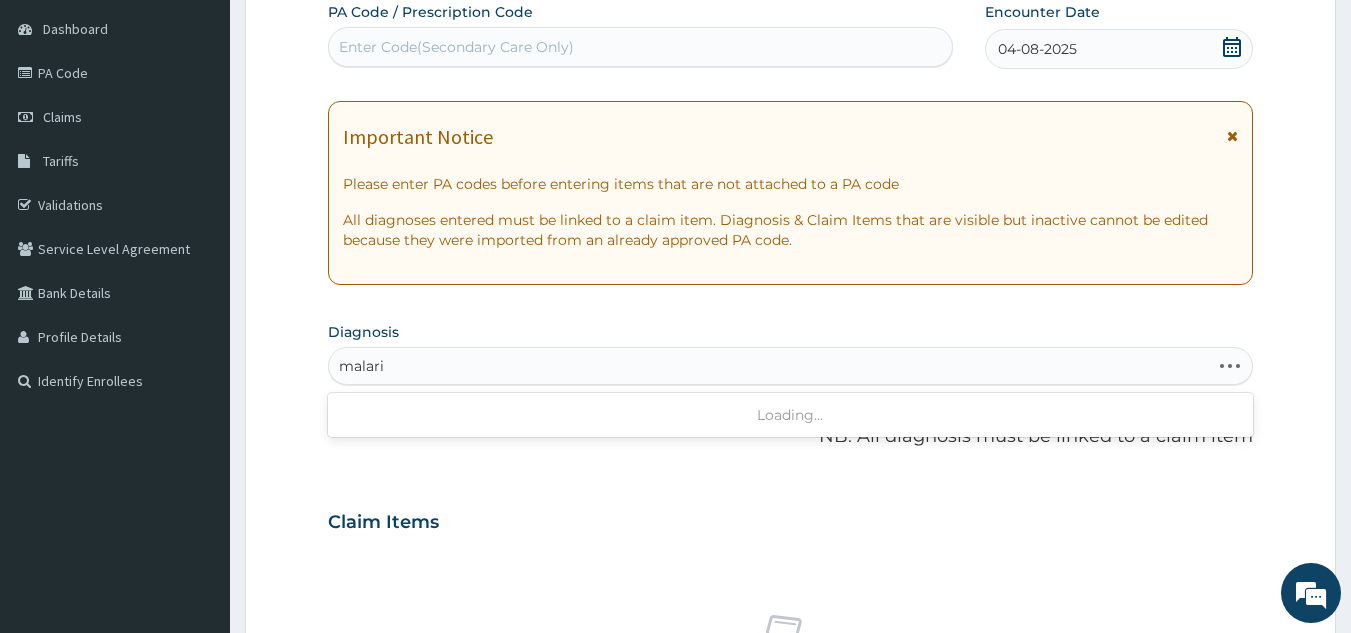 type on "malaria" 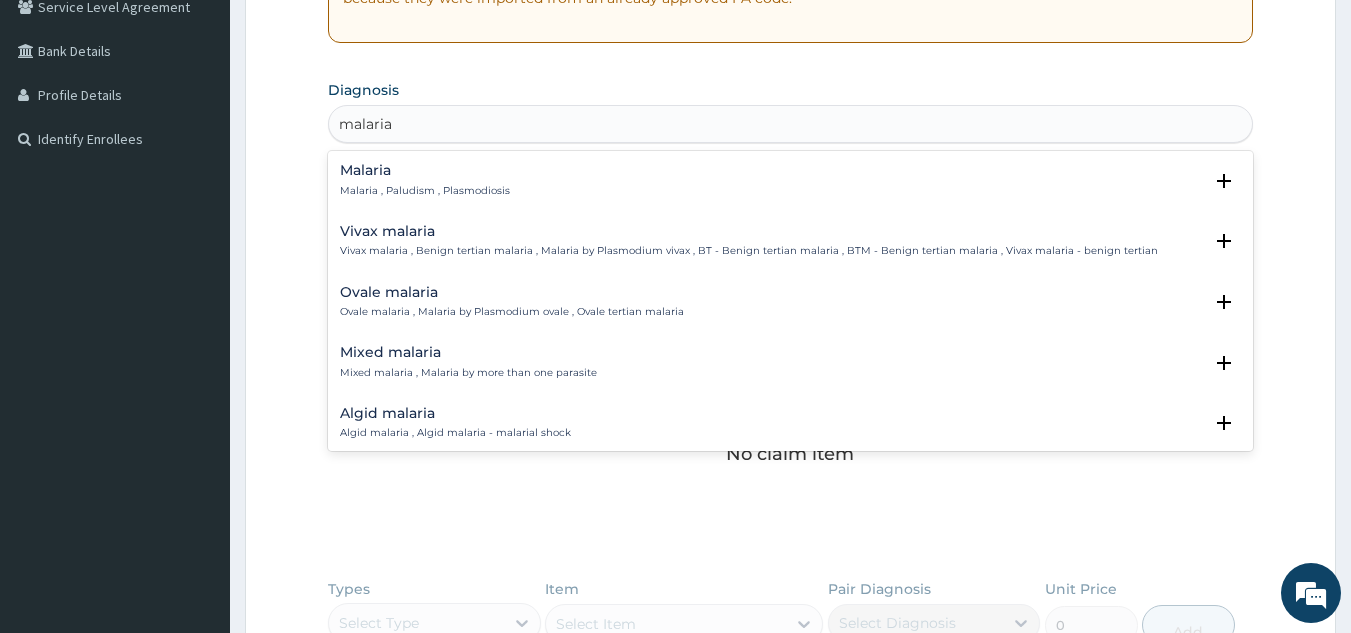 scroll, scrollTop: 432, scrollLeft: 0, axis: vertical 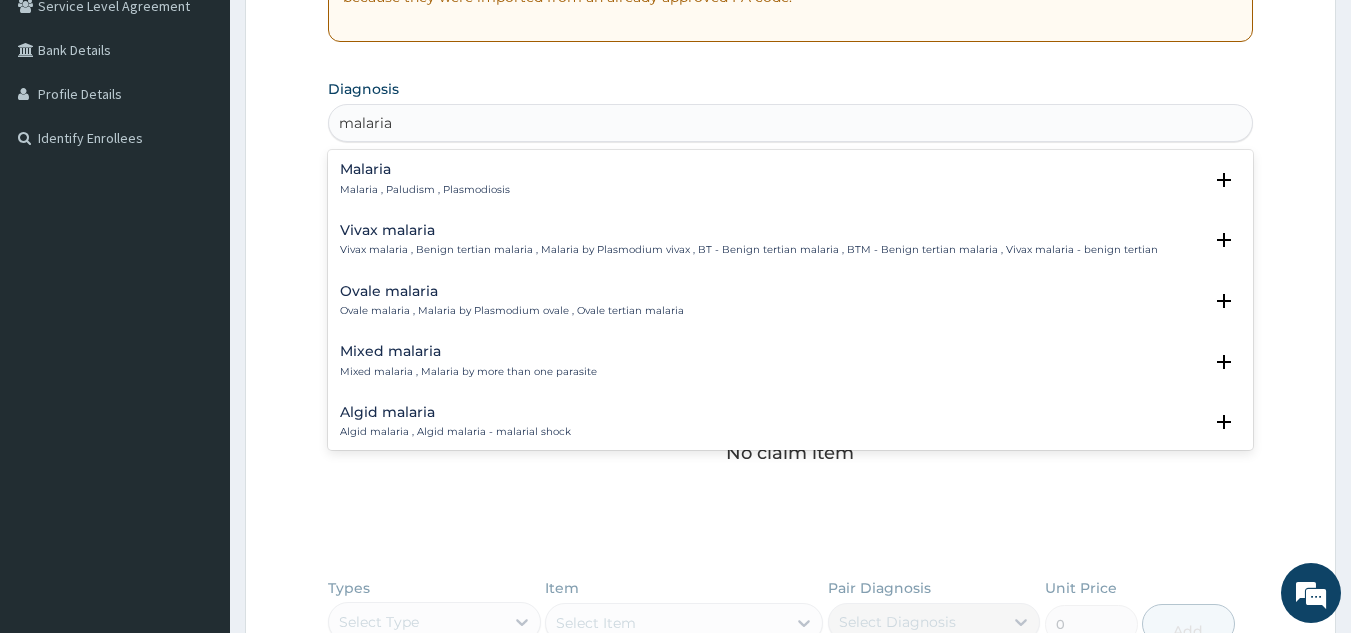 click on "Malaria Malaria , Paludism , Plasmodiosis" at bounding box center (791, 179) 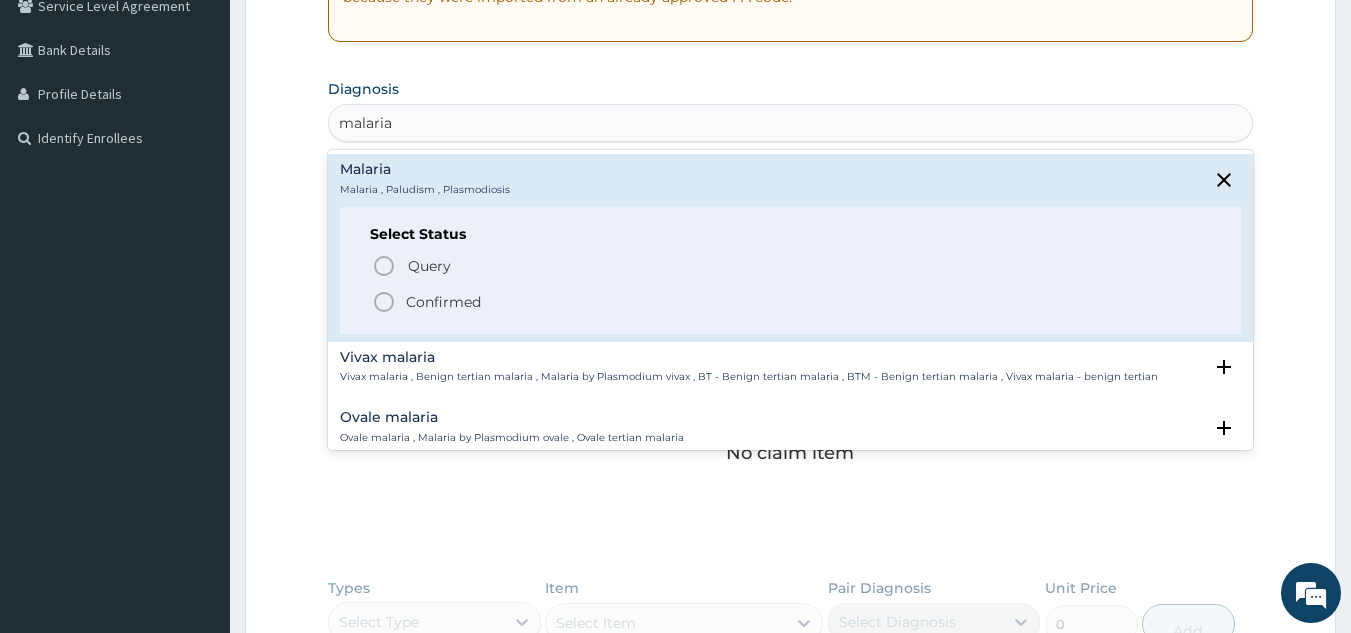 click on "Confirmed" at bounding box center (443, 302) 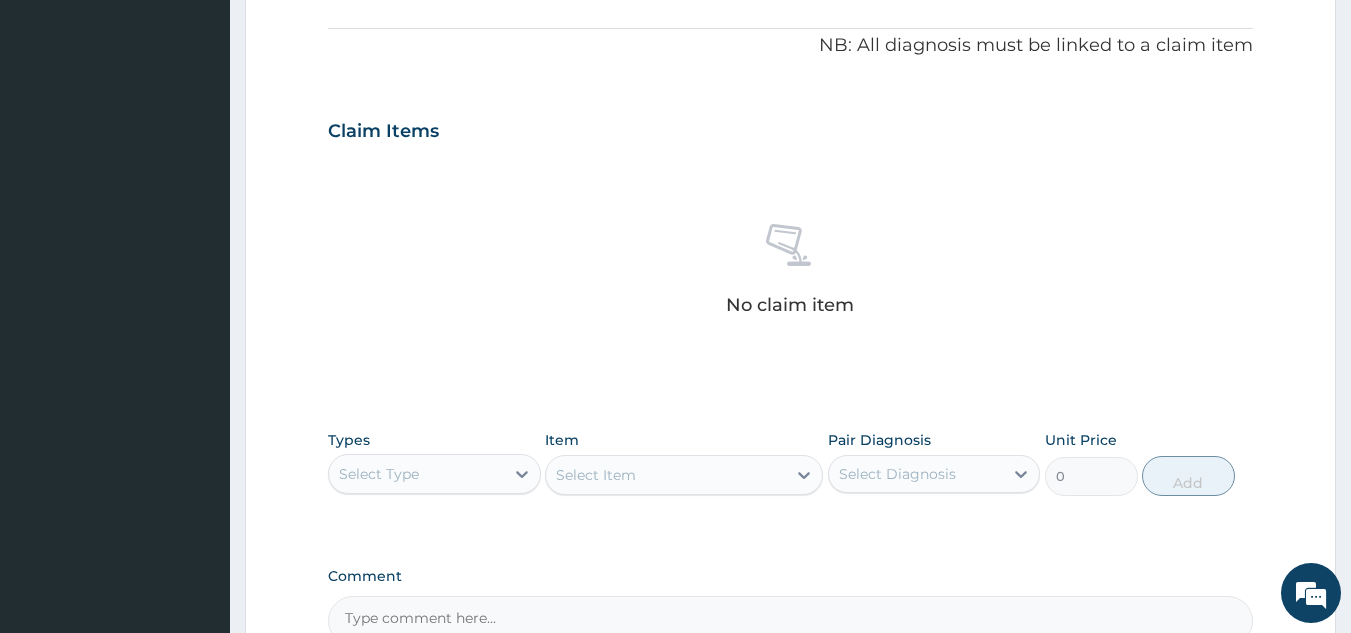 scroll, scrollTop: 809, scrollLeft: 0, axis: vertical 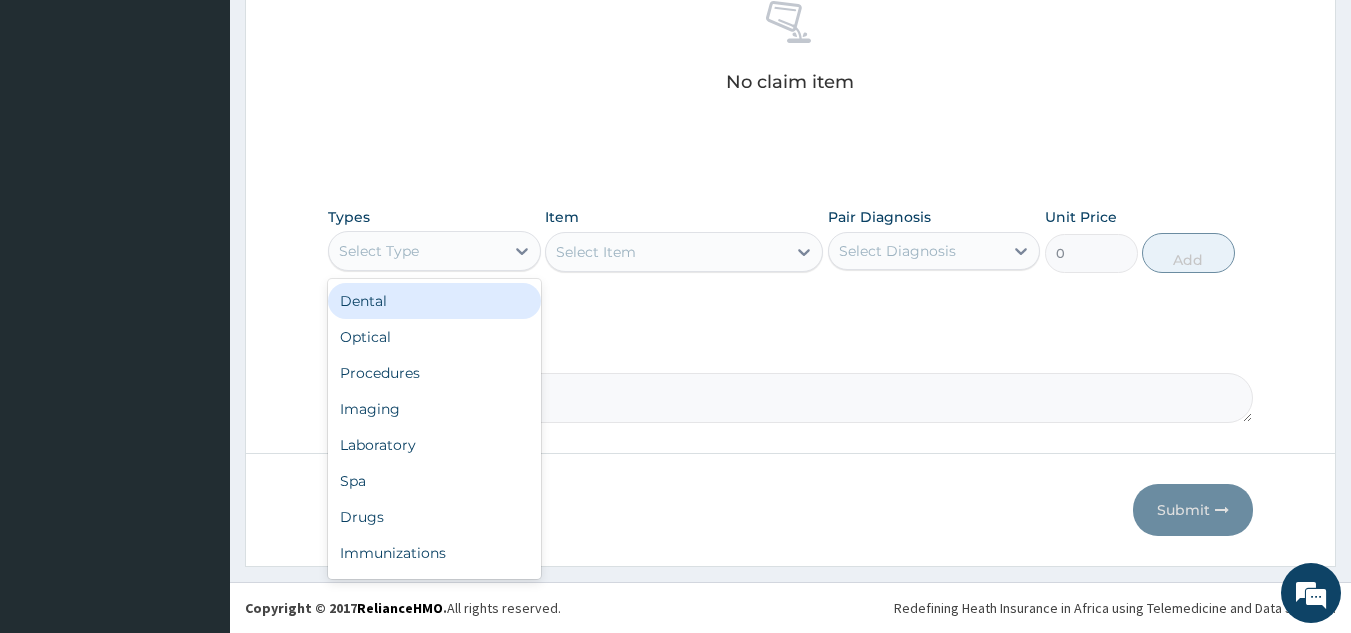 click on "Procedures" at bounding box center [434, 373] 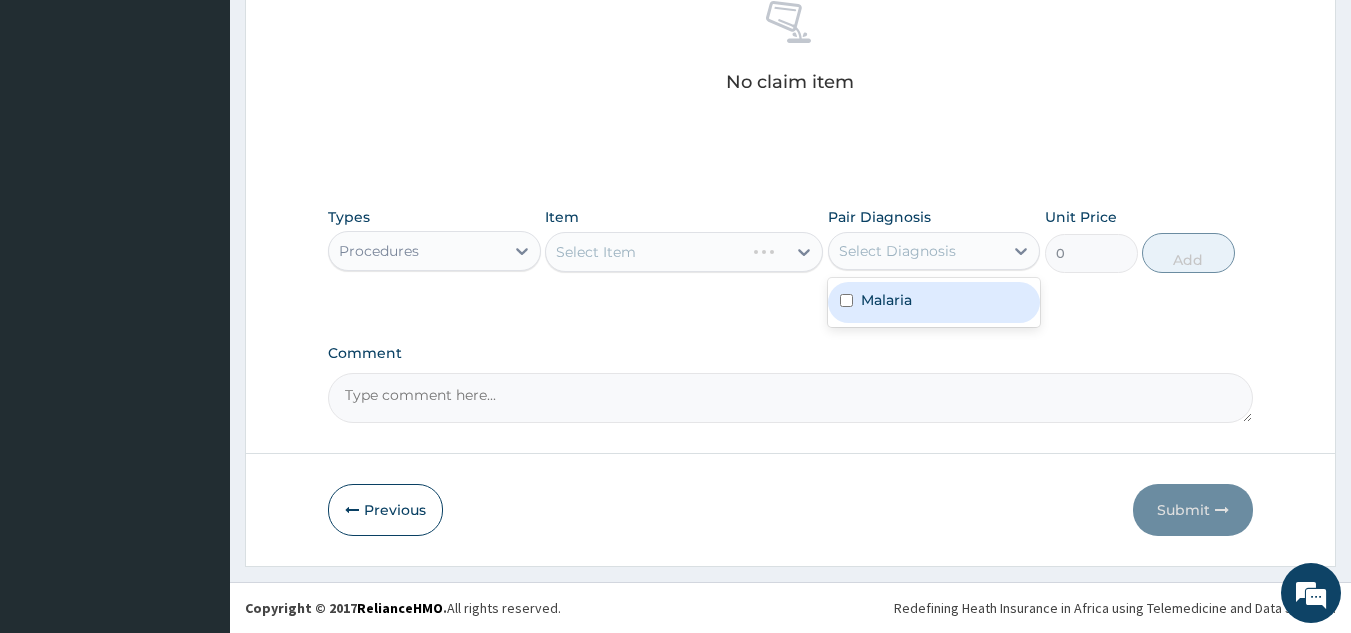 click on "Malaria" at bounding box center [934, 302] 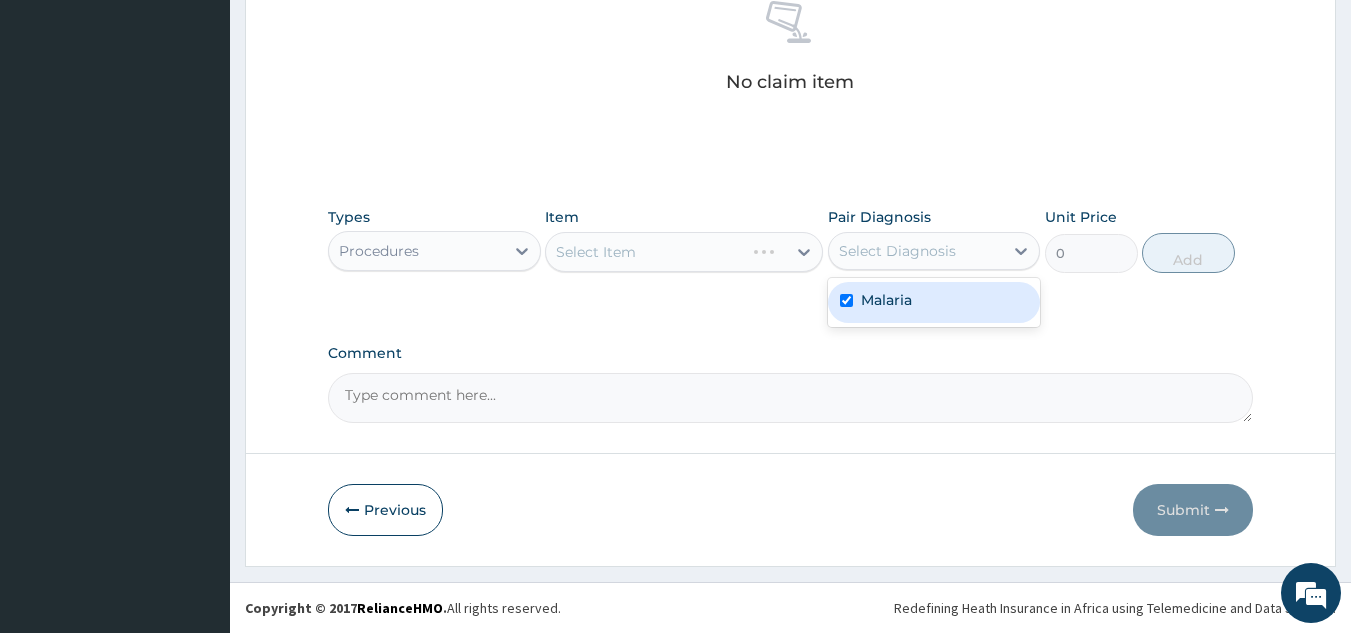 checkbox on "true" 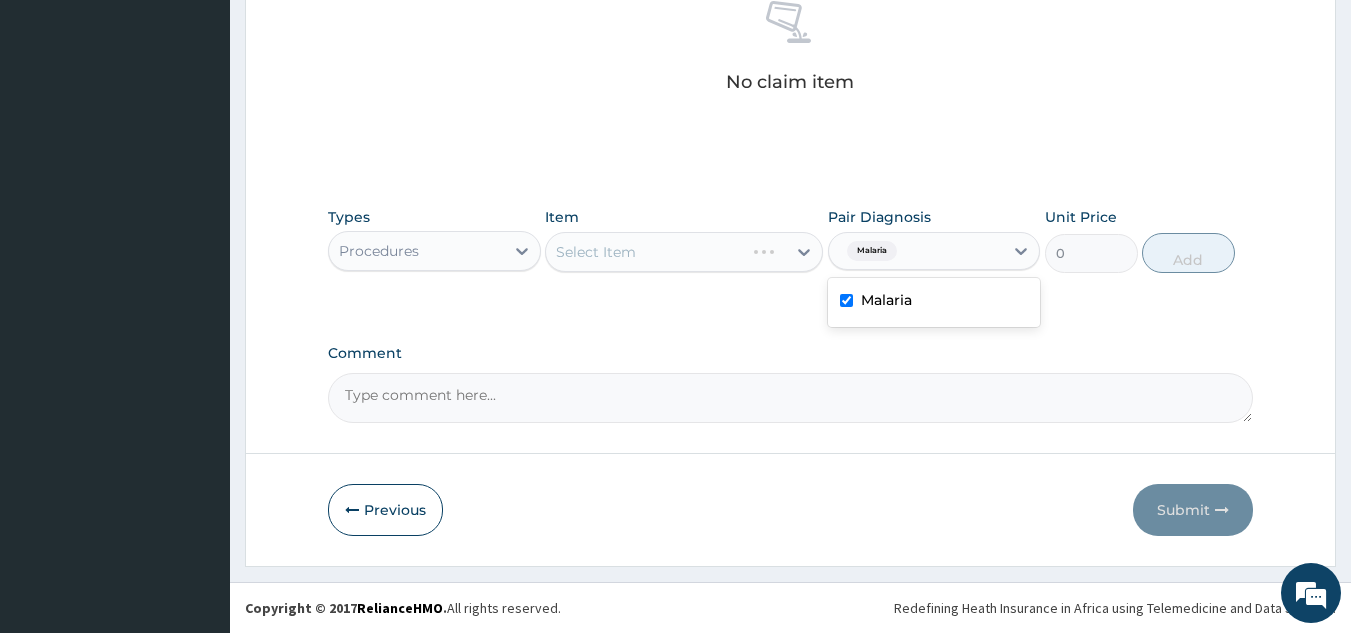 click on "Select Item" at bounding box center (684, 252) 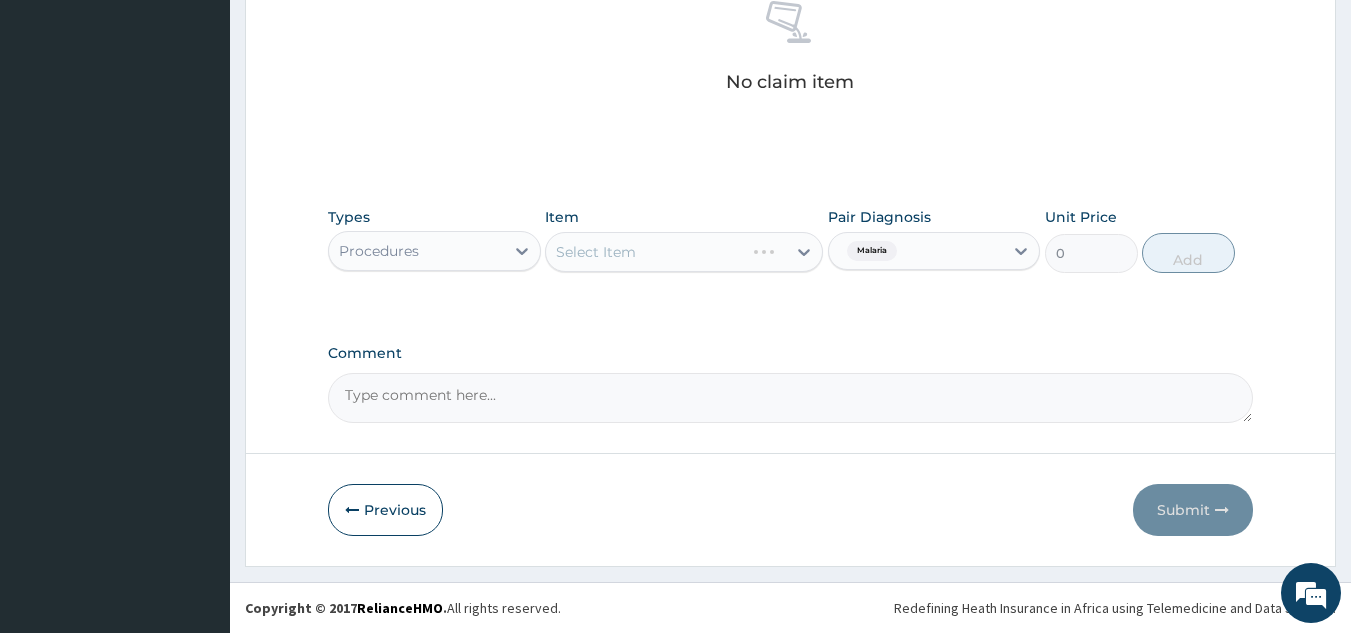 click on "Select Item" at bounding box center [684, 252] 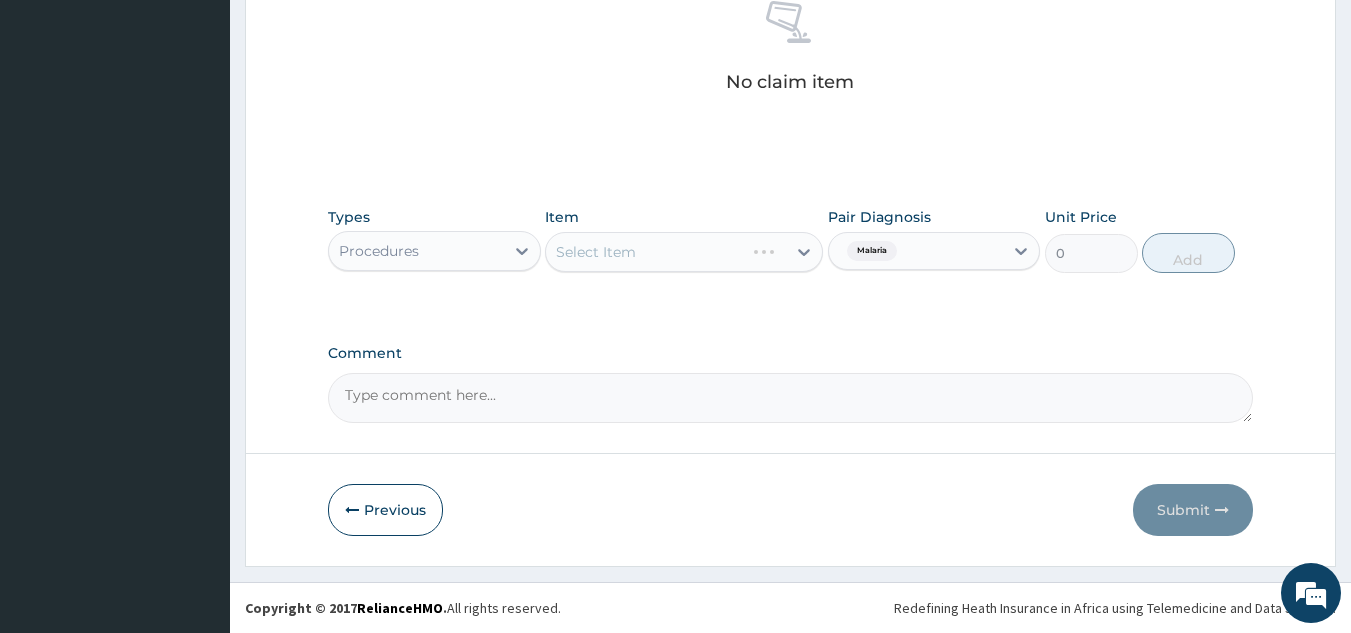 click on "Select Item" at bounding box center [684, 252] 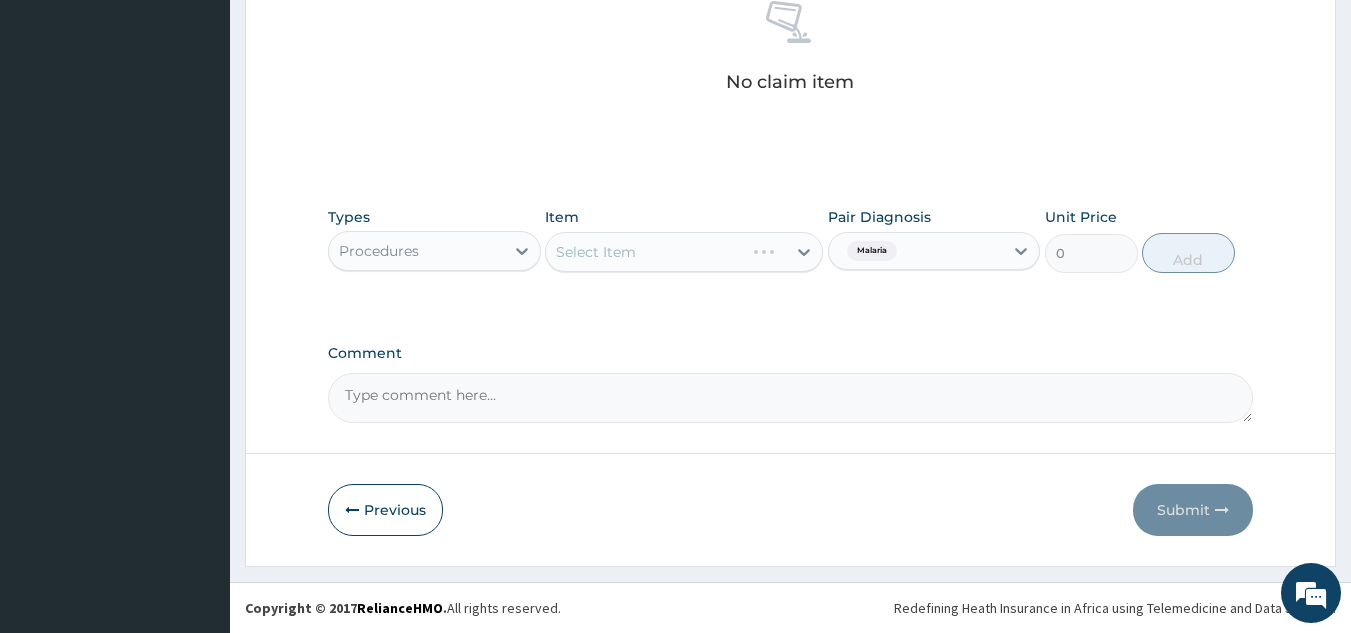 click on "Select Item" at bounding box center (684, 252) 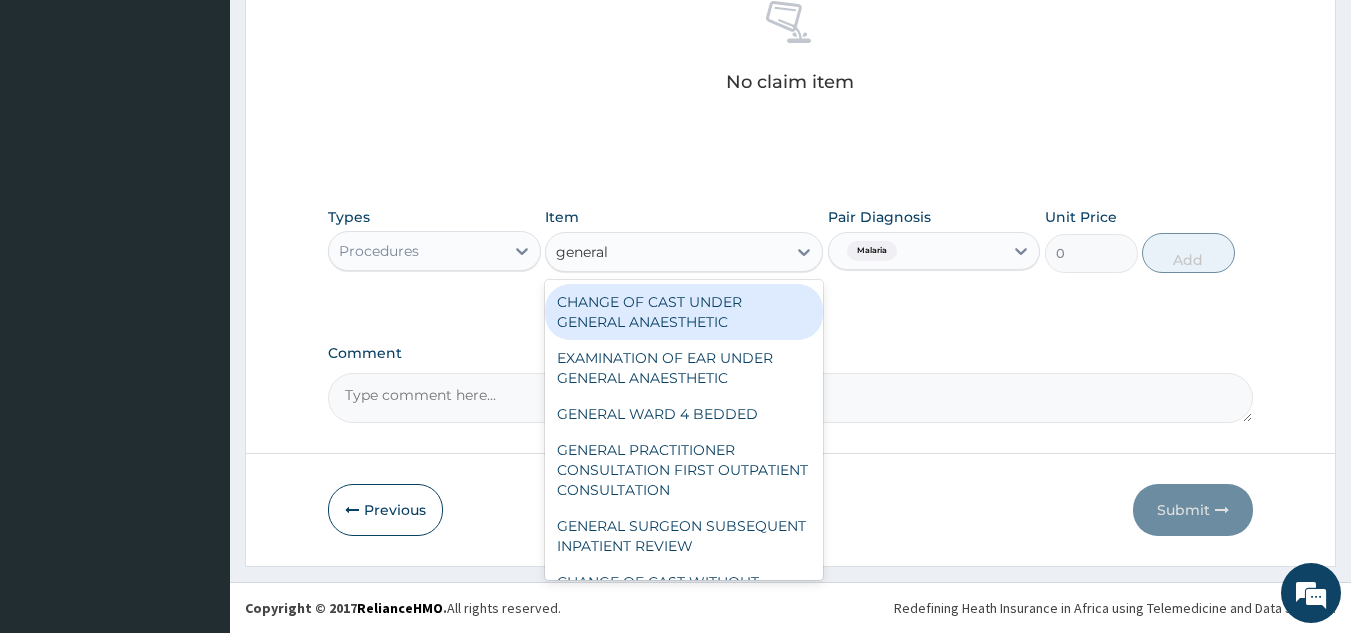 type on "general p" 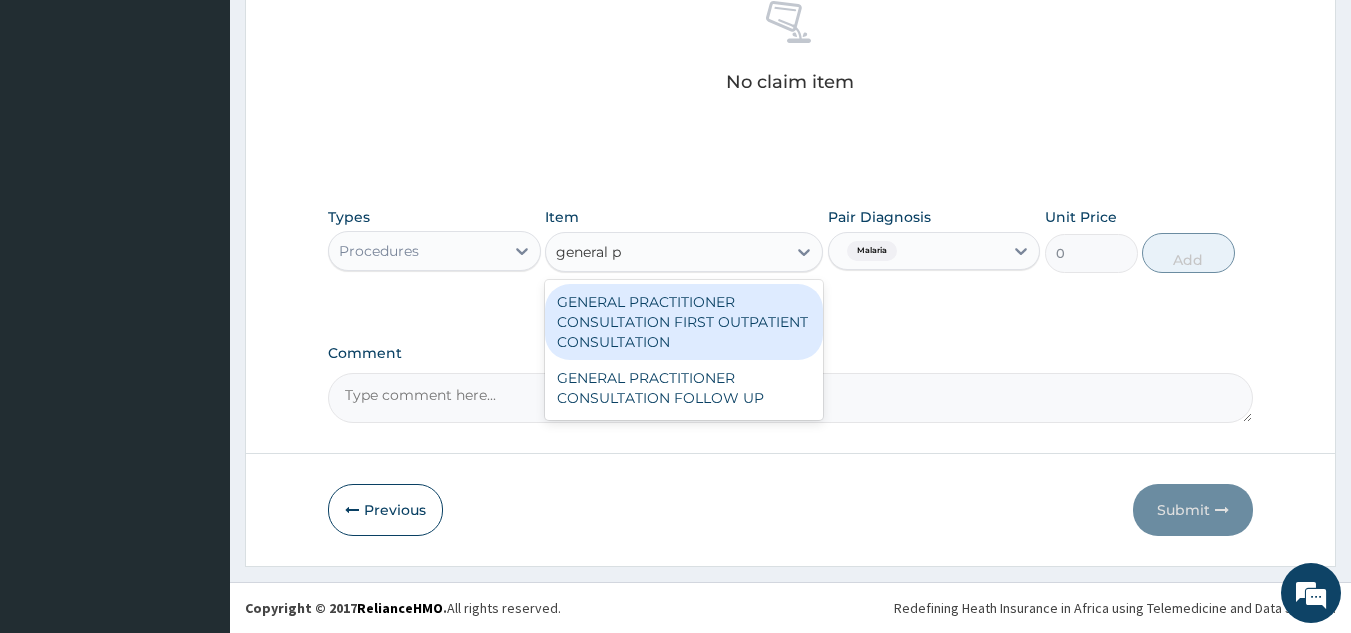 click on "GENERAL PRACTITIONER CONSULTATION FIRST OUTPATIENT CONSULTATION" at bounding box center (684, 322) 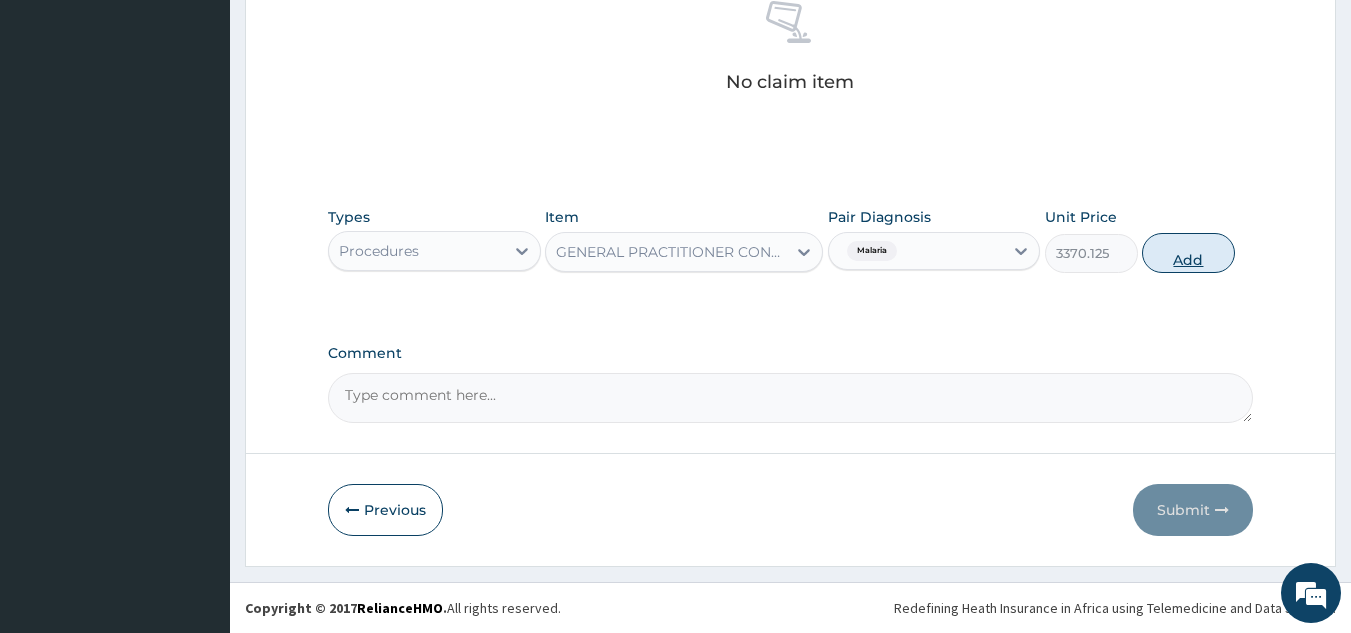 click on "Add" at bounding box center (1188, 253) 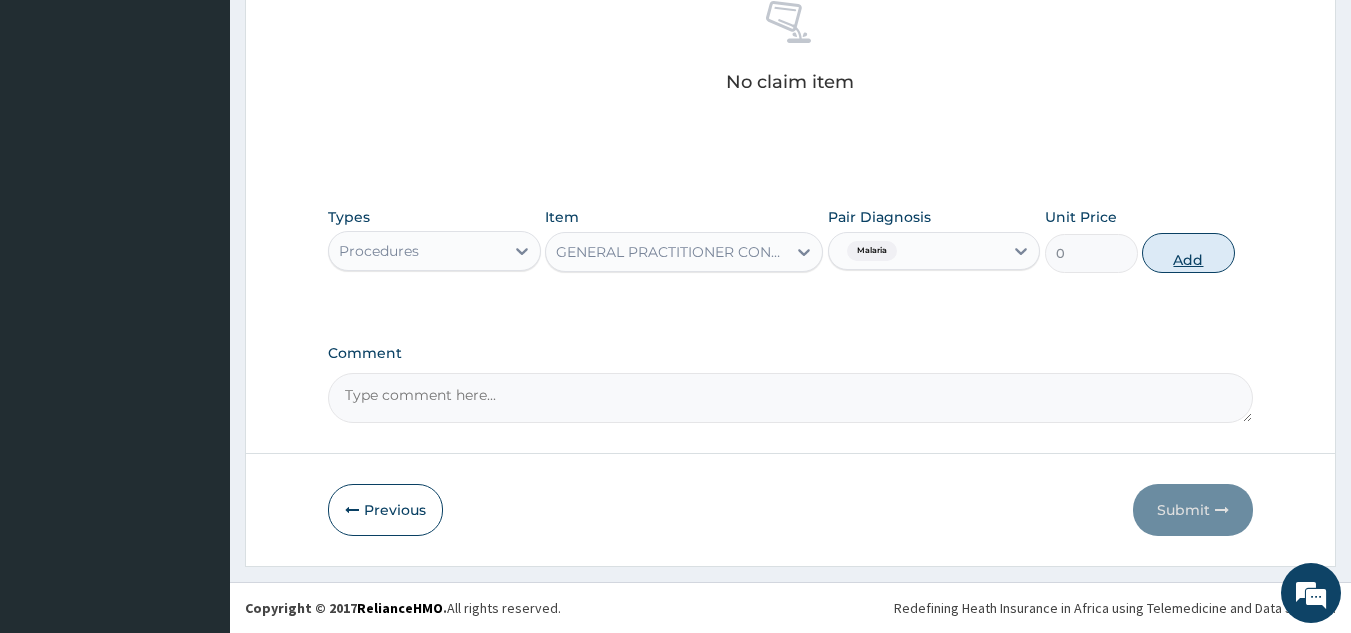 scroll, scrollTop: 760, scrollLeft: 0, axis: vertical 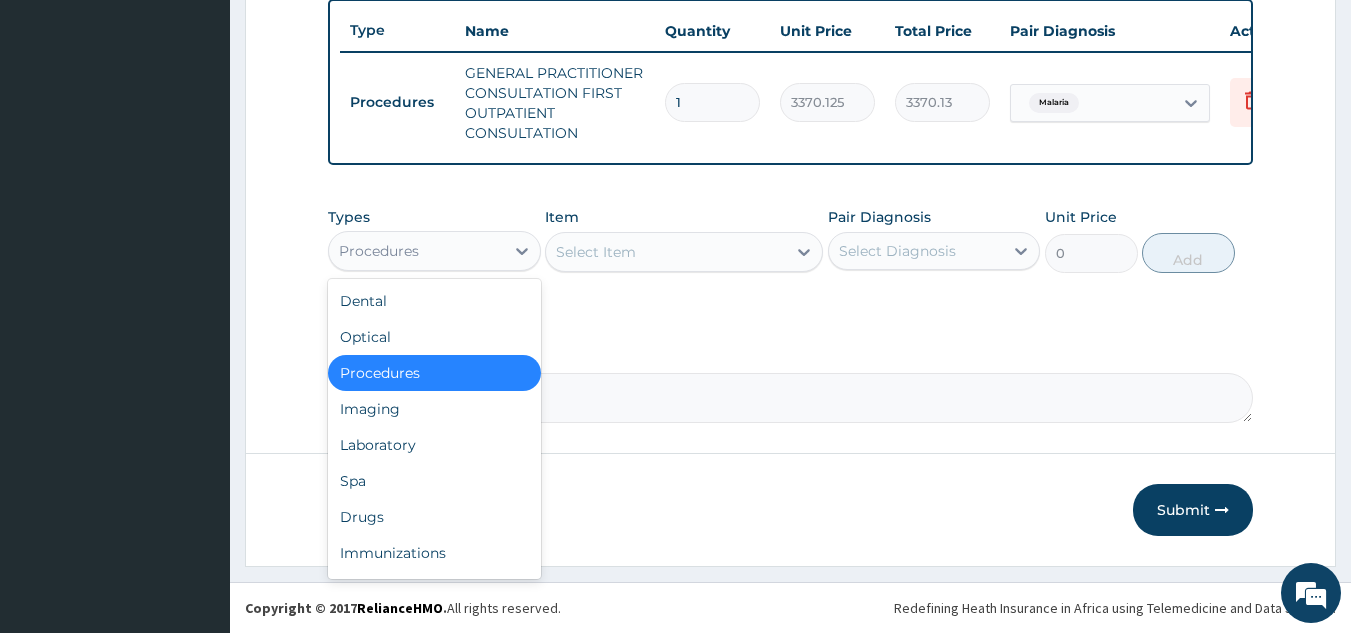 click on "Laboratory" at bounding box center [434, 445] 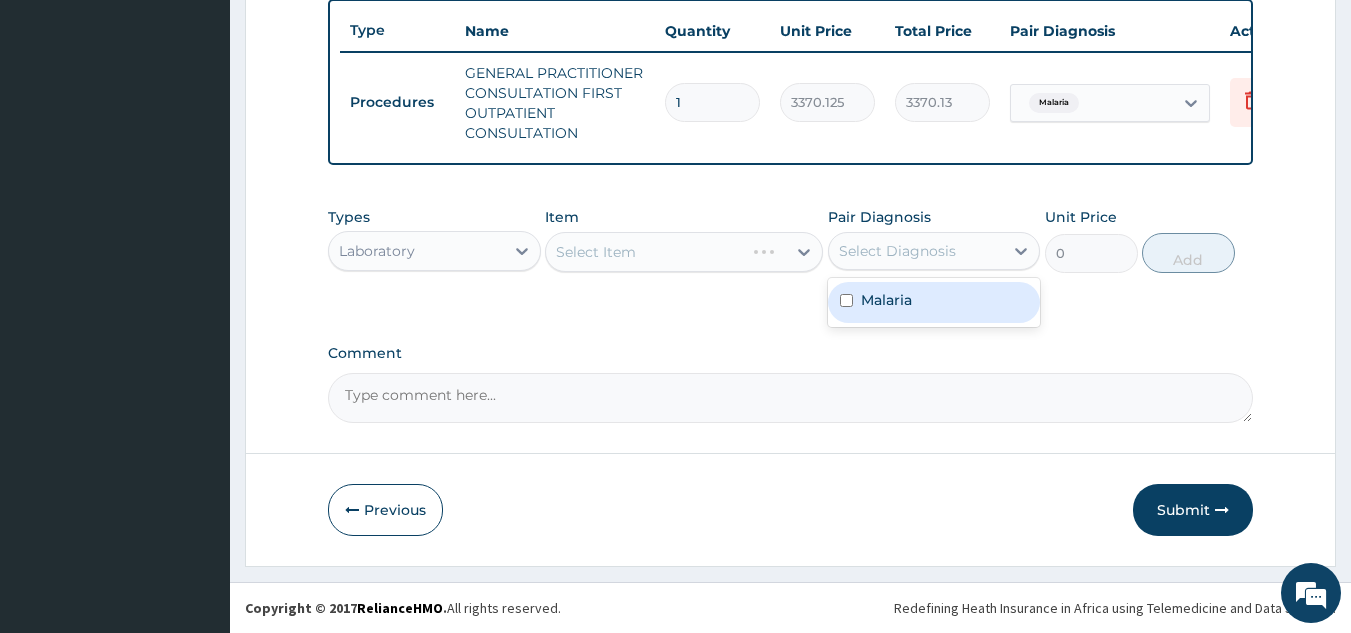 click on "Malaria" at bounding box center [934, 302] 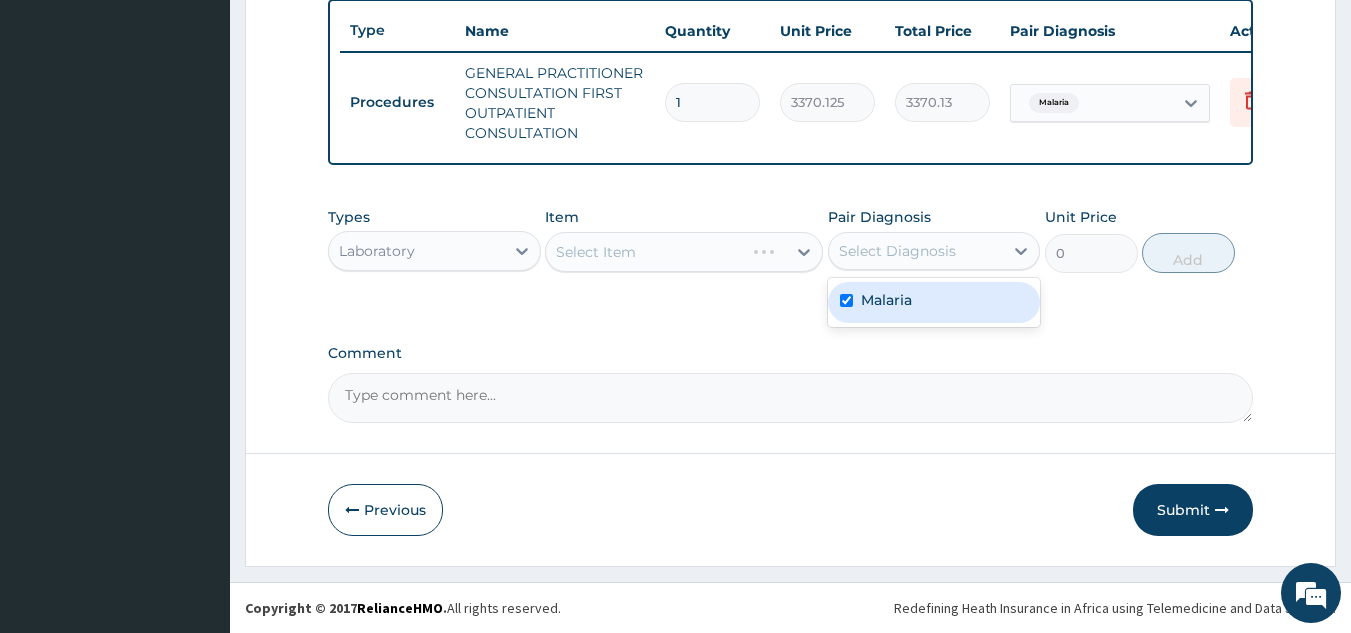 checkbox on "true" 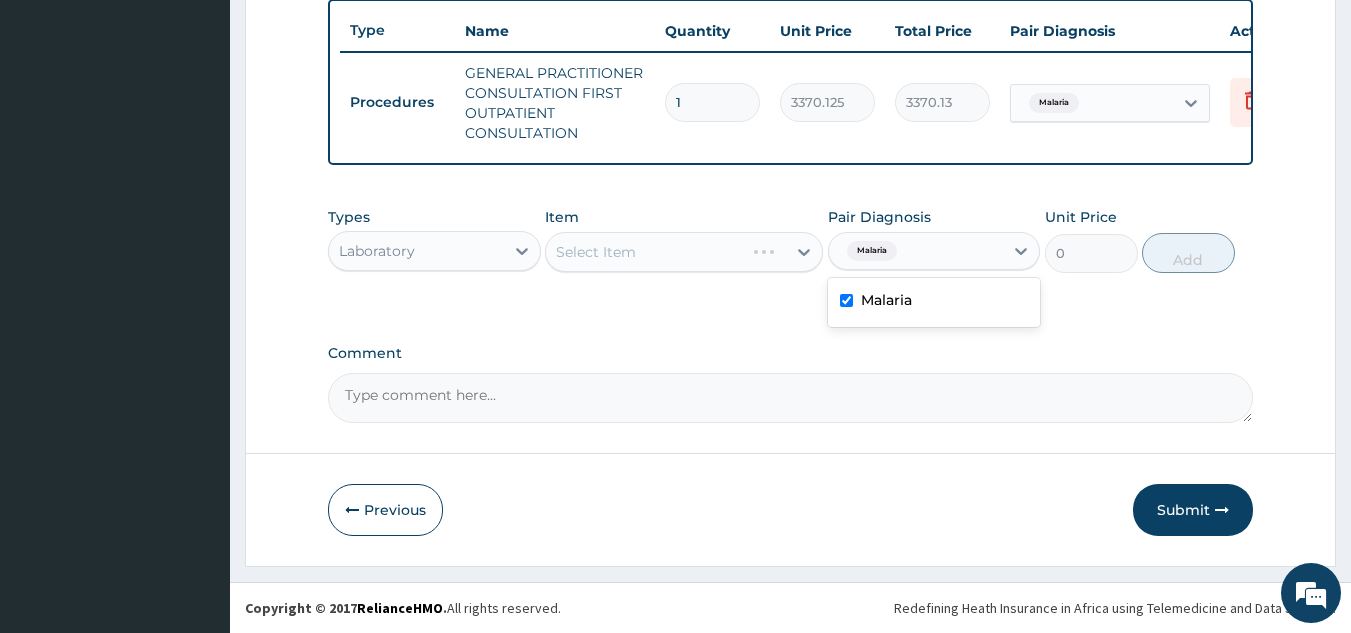 click on "Select Item" at bounding box center (684, 252) 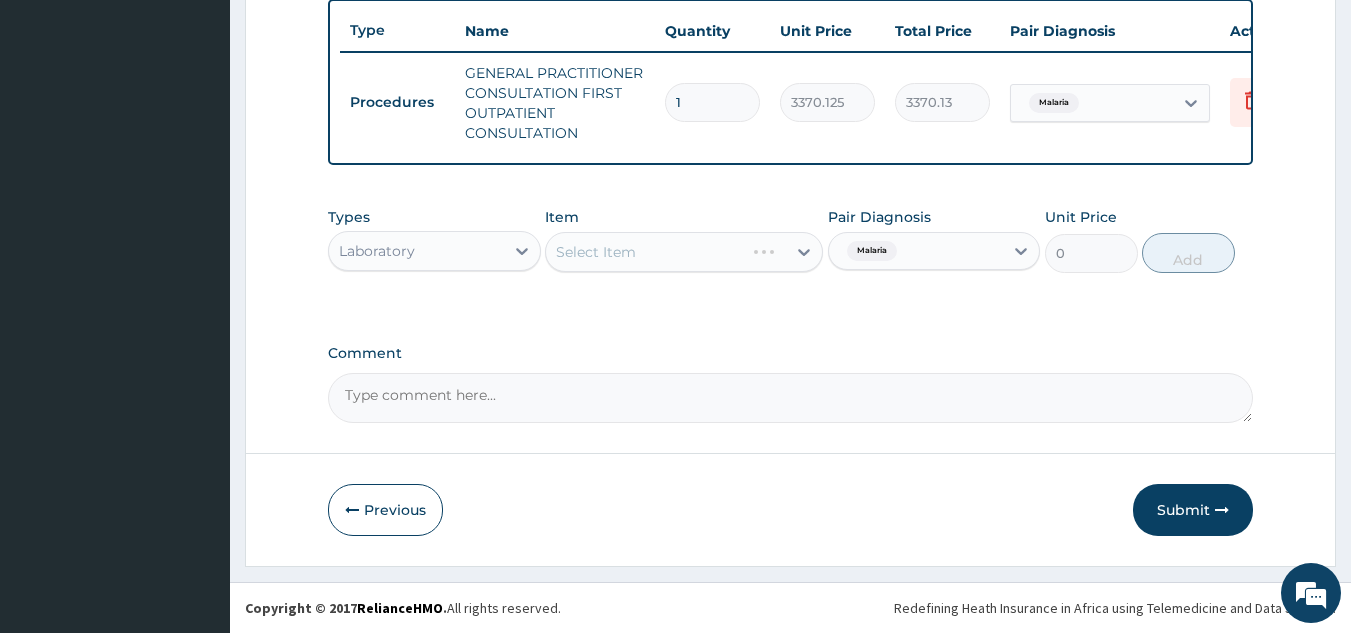 click on "Select Item" at bounding box center (684, 252) 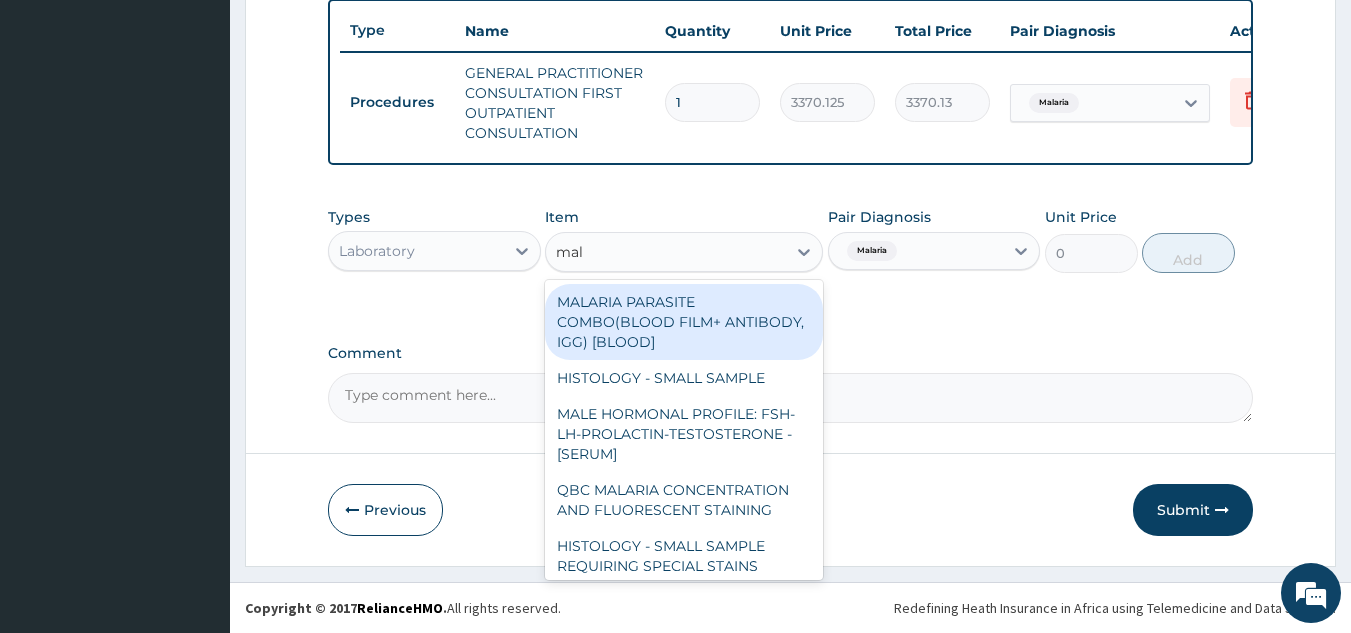 type on "mala" 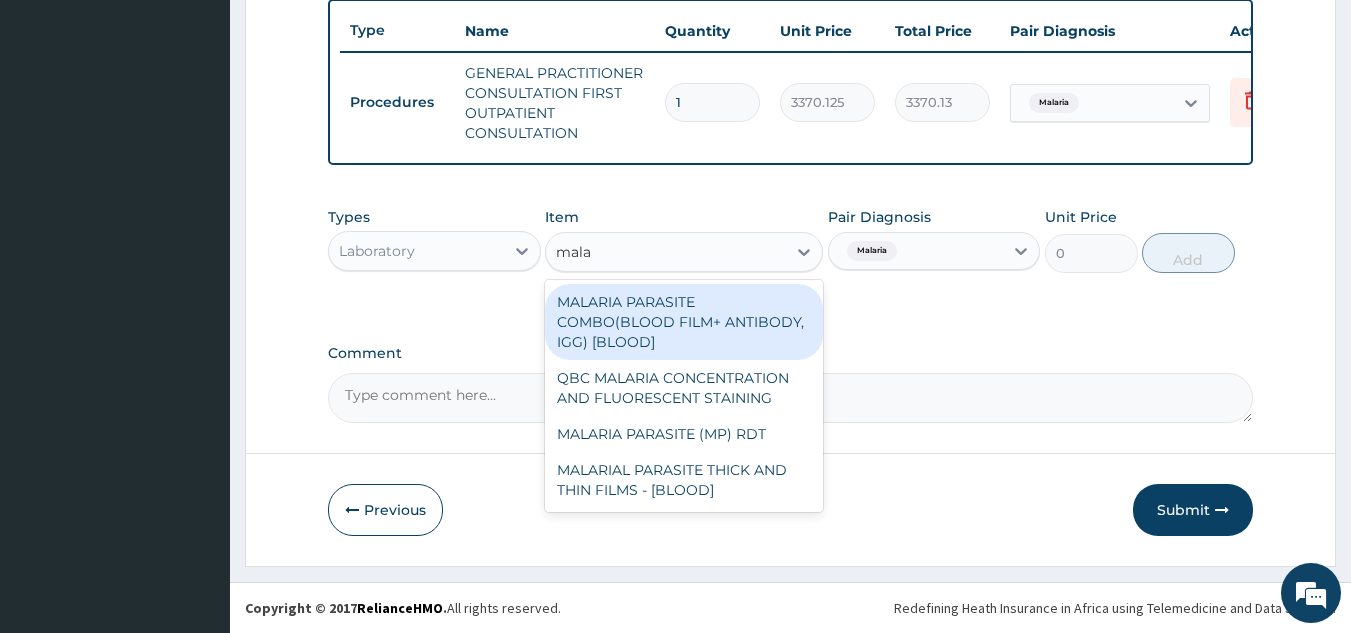 click on "MALARIA PARASITE (MP) RDT" at bounding box center (684, 434) 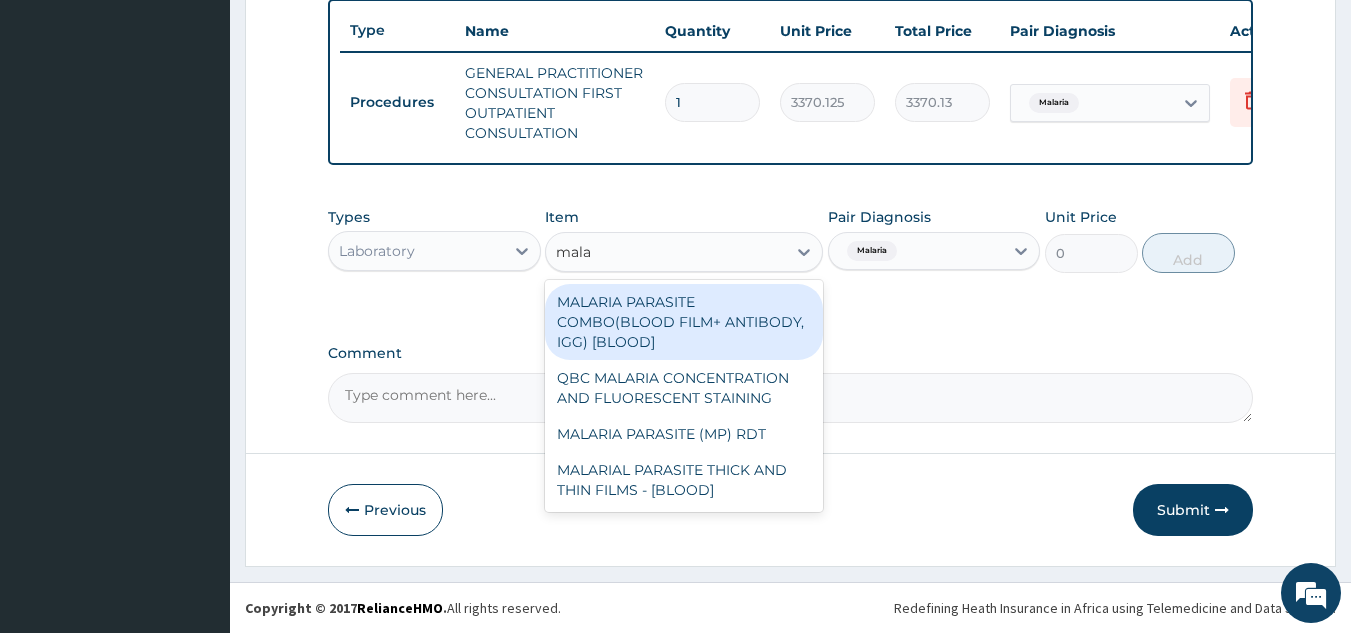 type 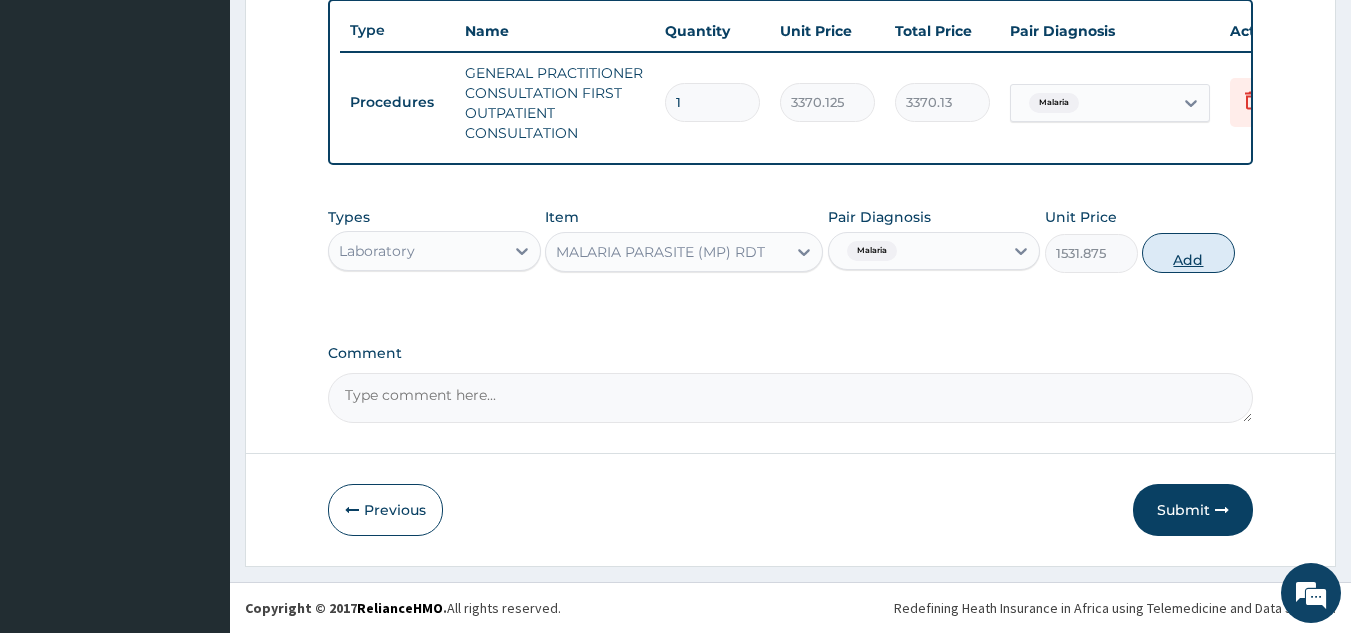click on "Add" at bounding box center (1188, 253) 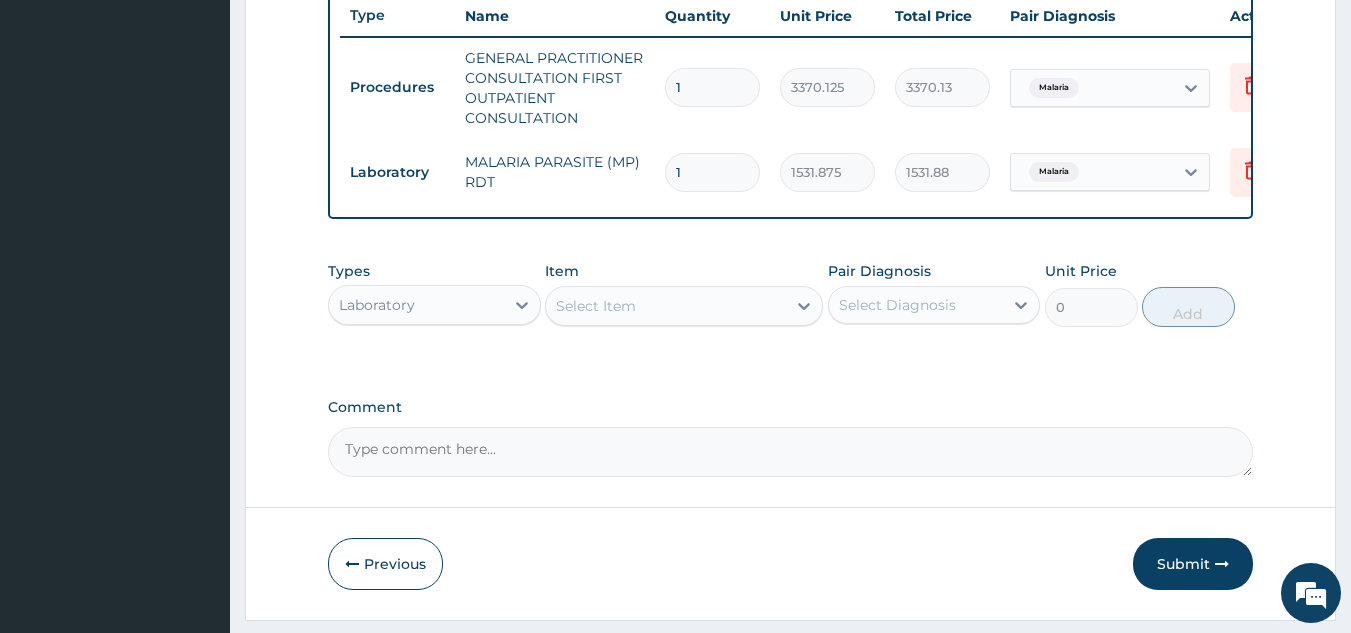 click on "Item Select Item" at bounding box center (684, 294) 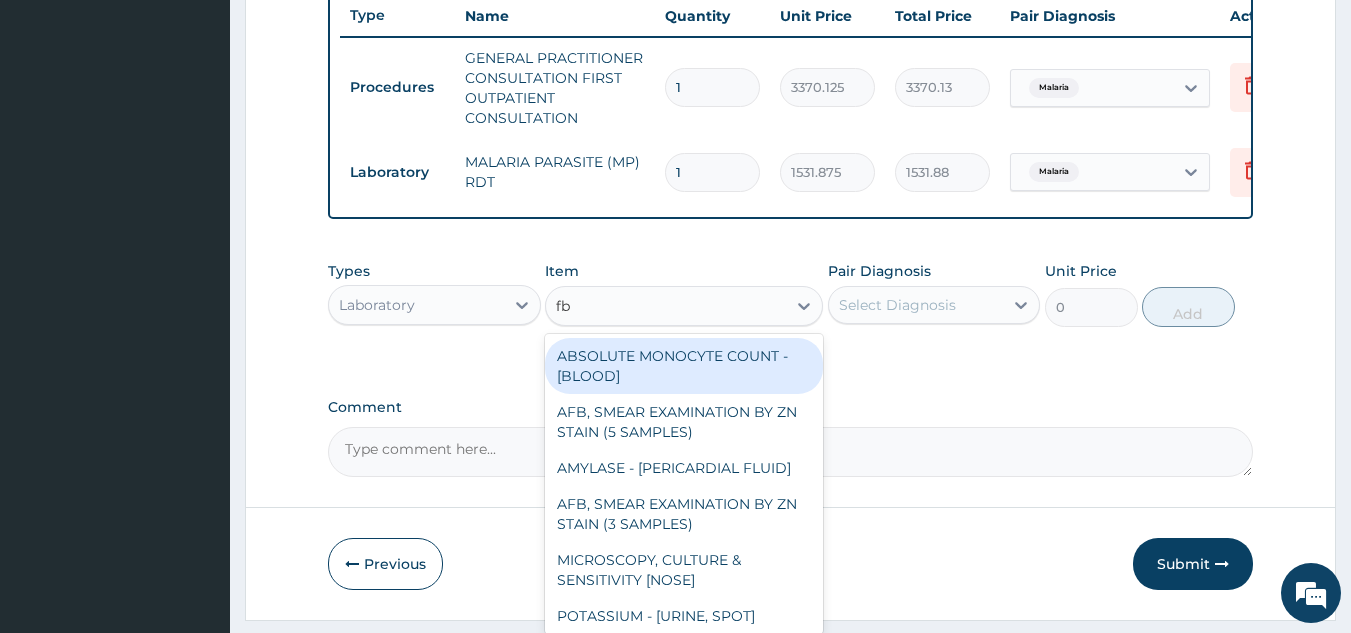 type on "fbc" 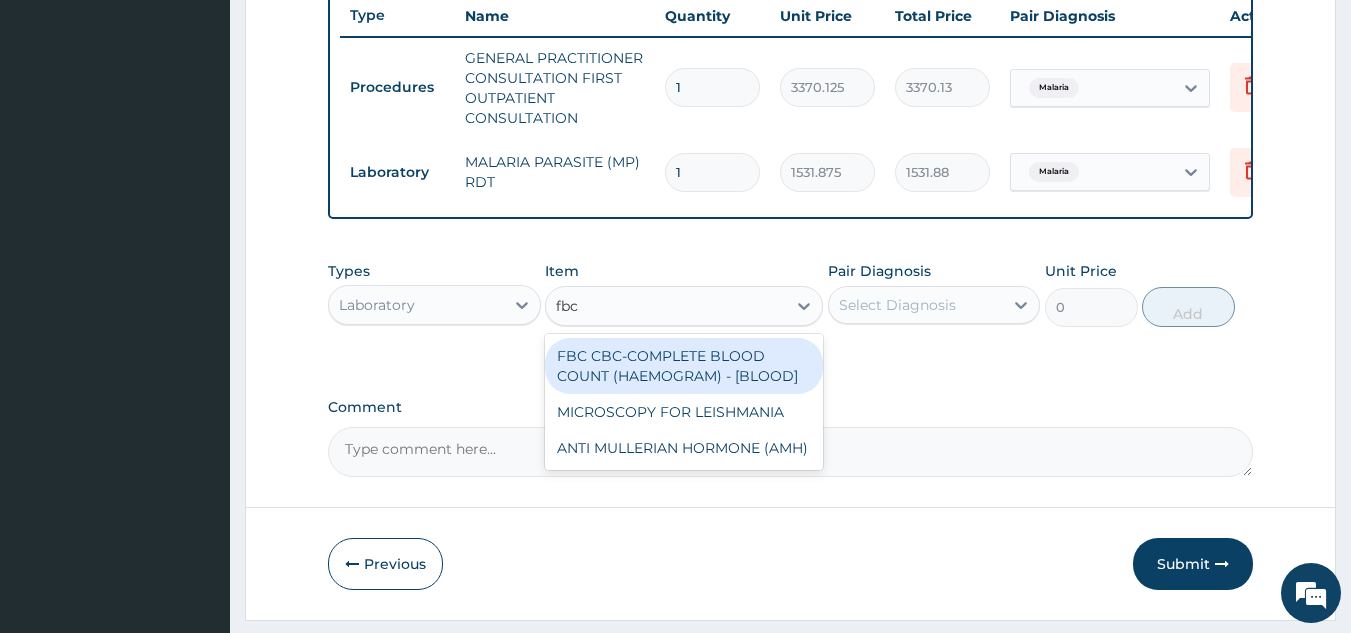 click on "FBC CBC-COMPLETE BLOOD COUNT (HAEMOGRAM) - [BLOOD]" at bounding box center [684, 366] 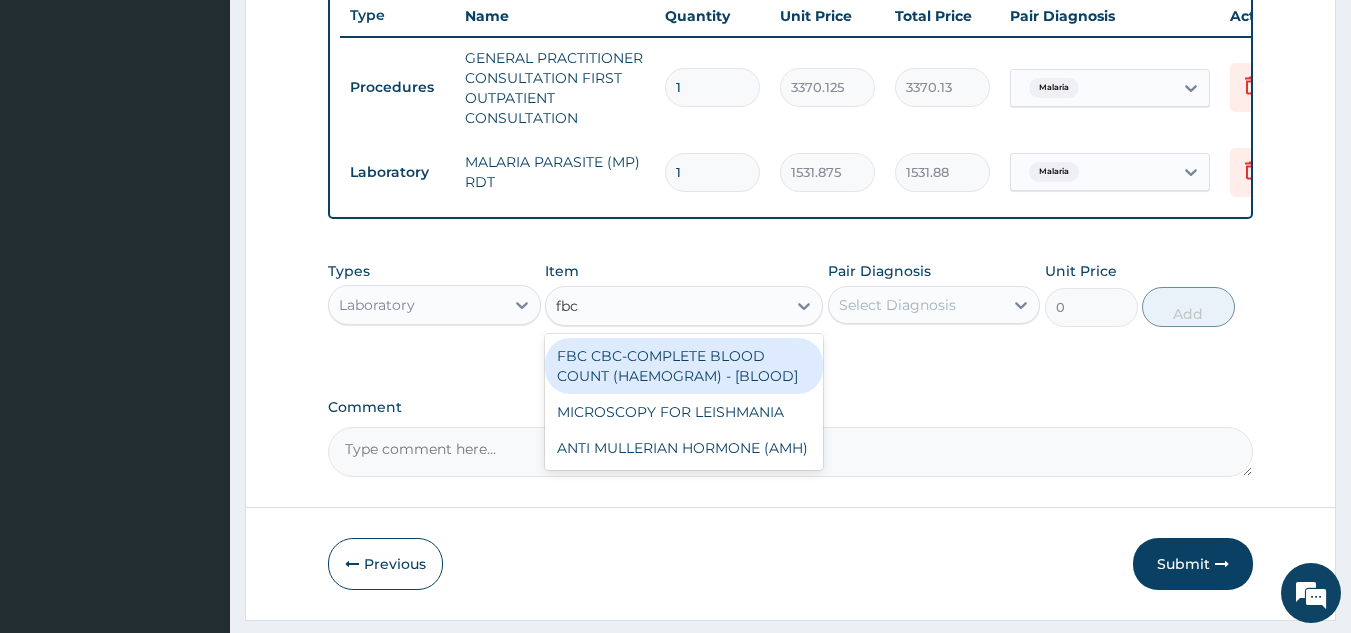 type 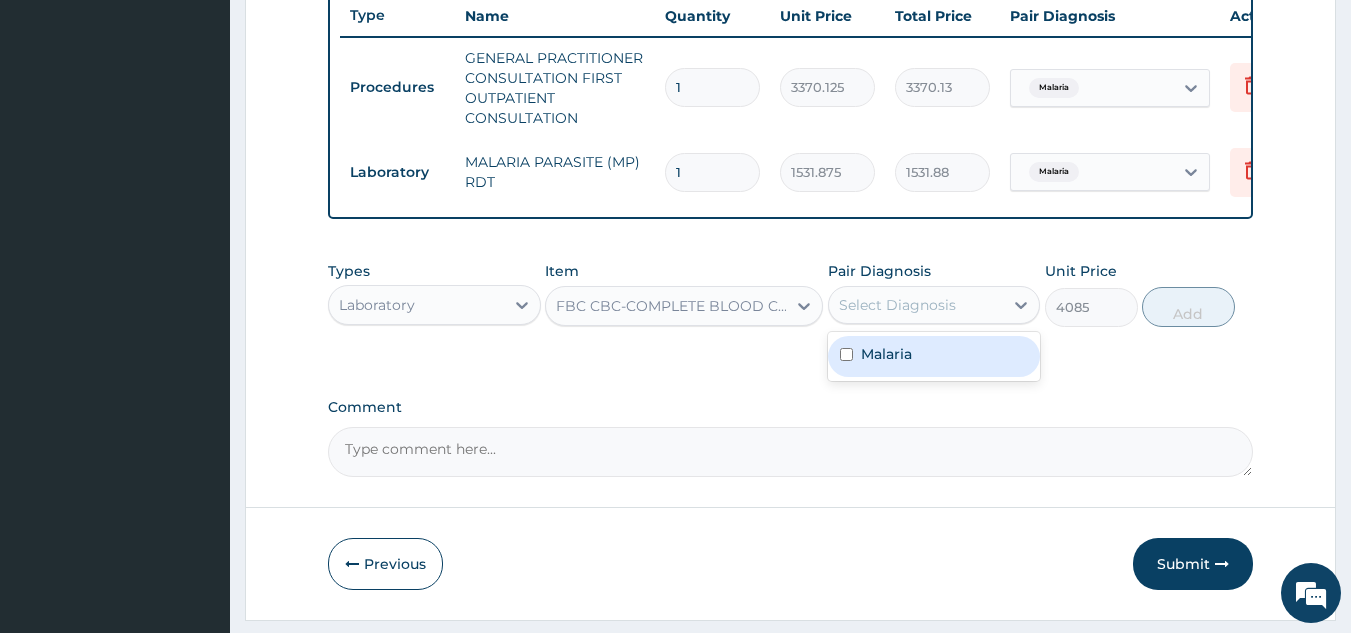 click on "Malaria" at bounding box center [934, 356] 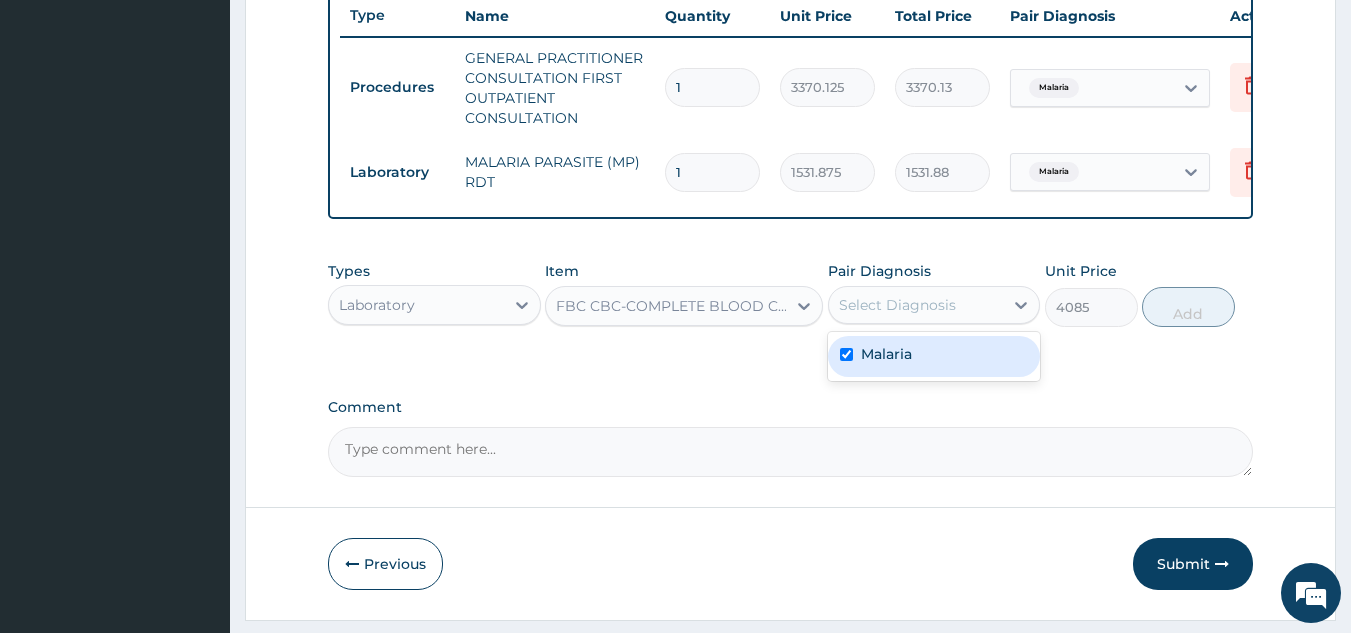 checkbox on "true" 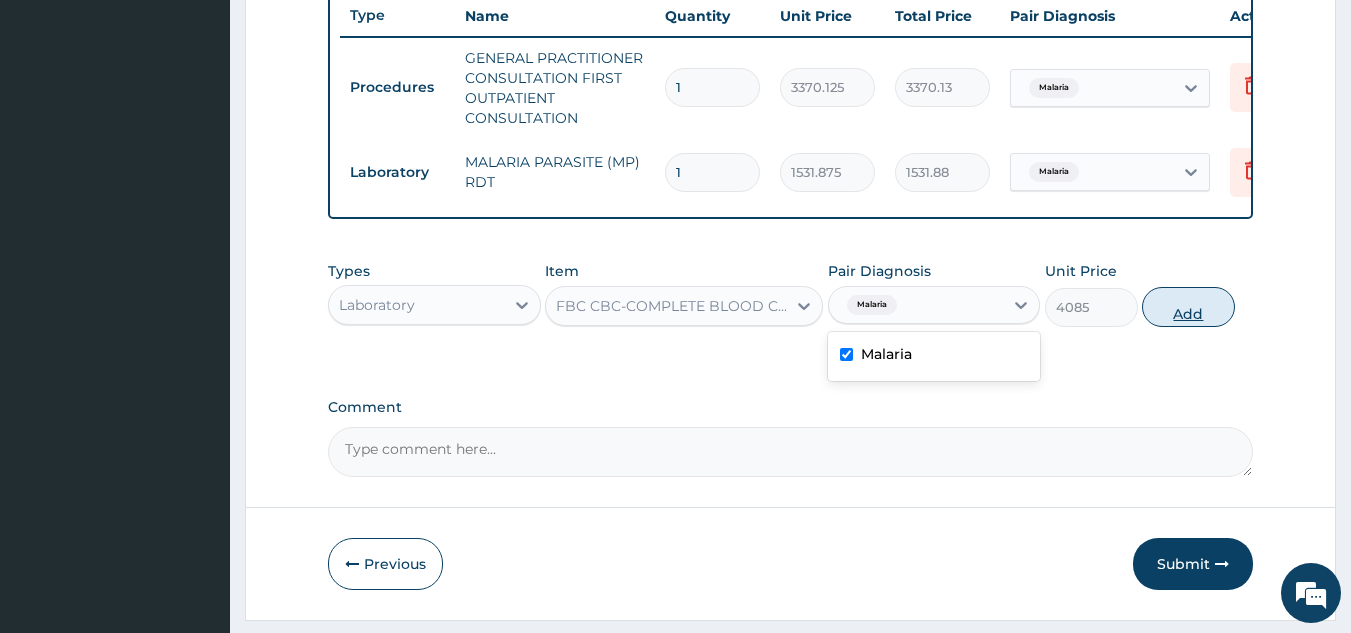 click on "Add" at bounding box center (1188, 307) 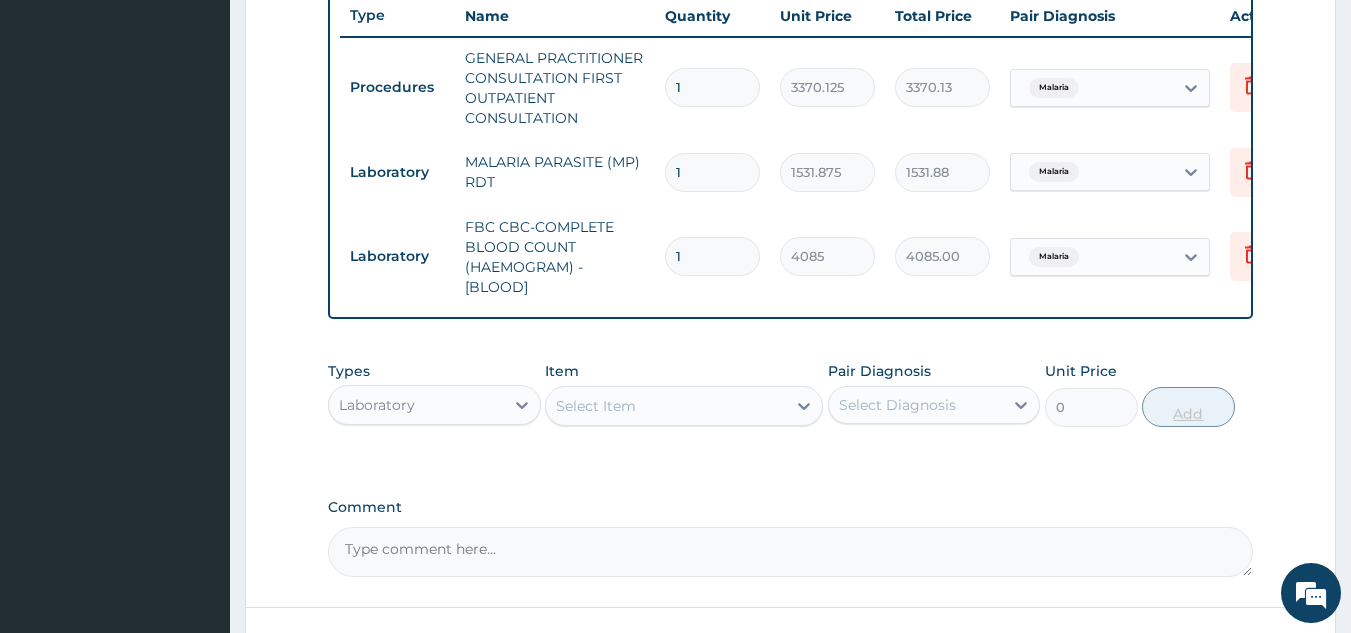 scroll, scrollTop: 929, scrollLeft: 0, axis: vertical 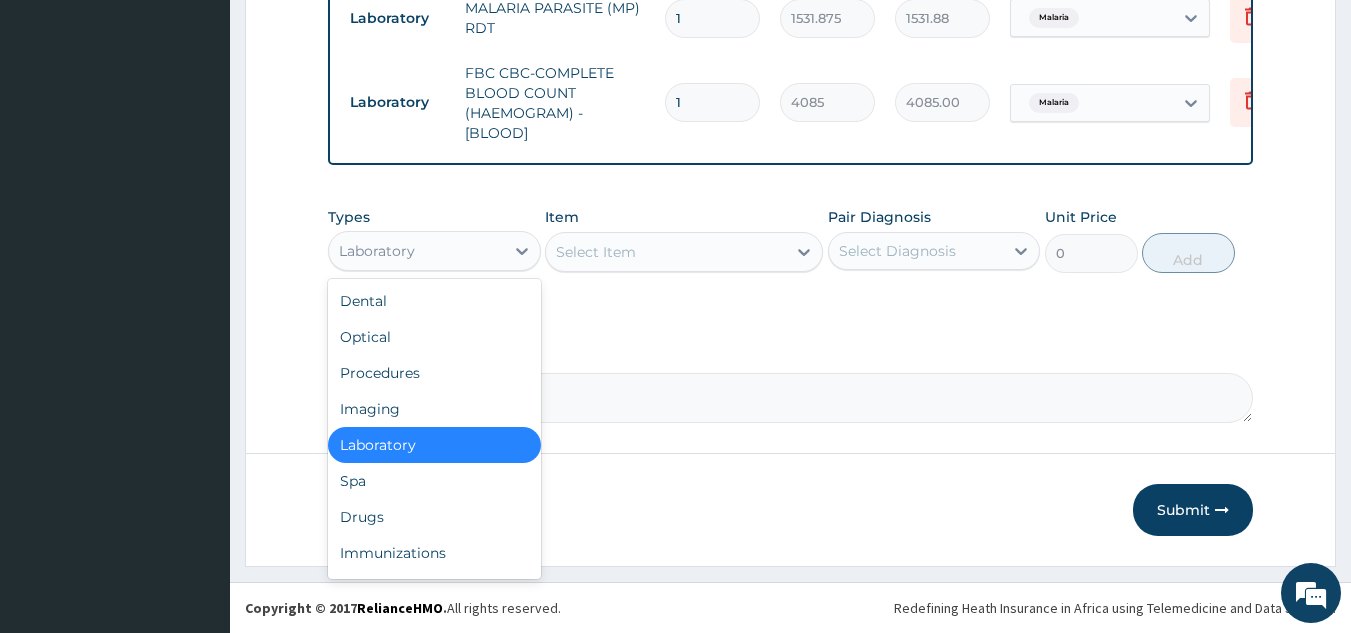 click on "Drugs" at bounding box center (434, 517) 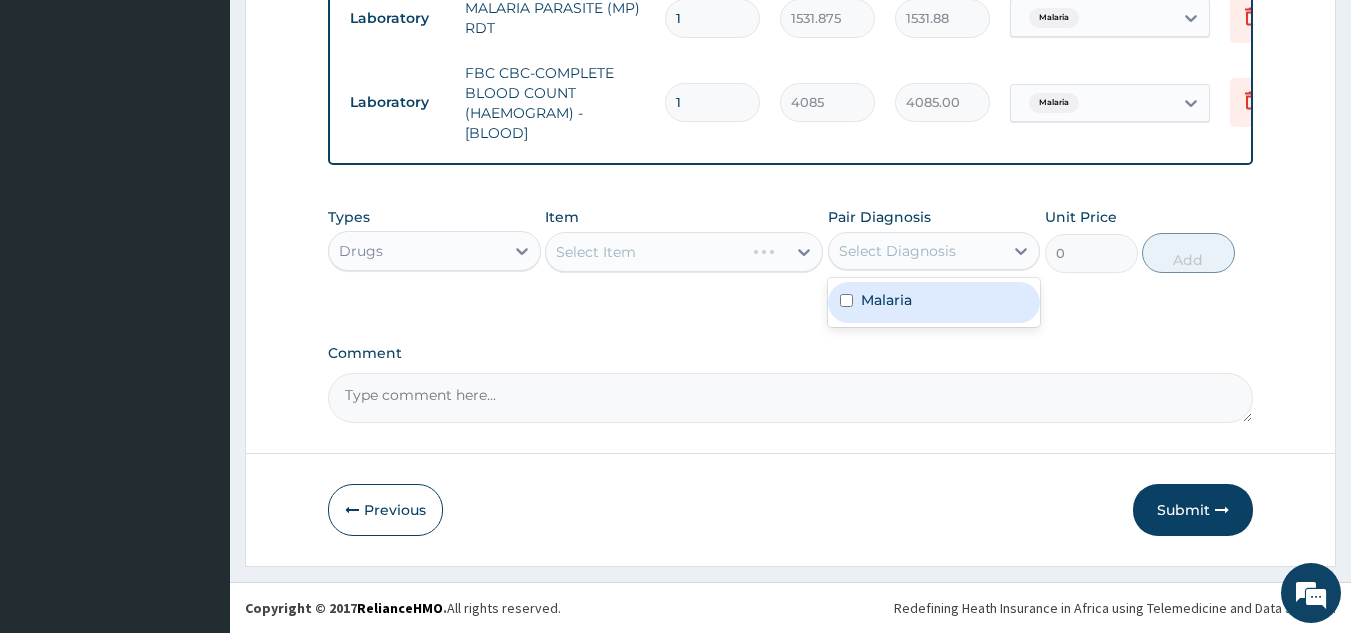 click on "Malaria" at bounding box center [934, 302] 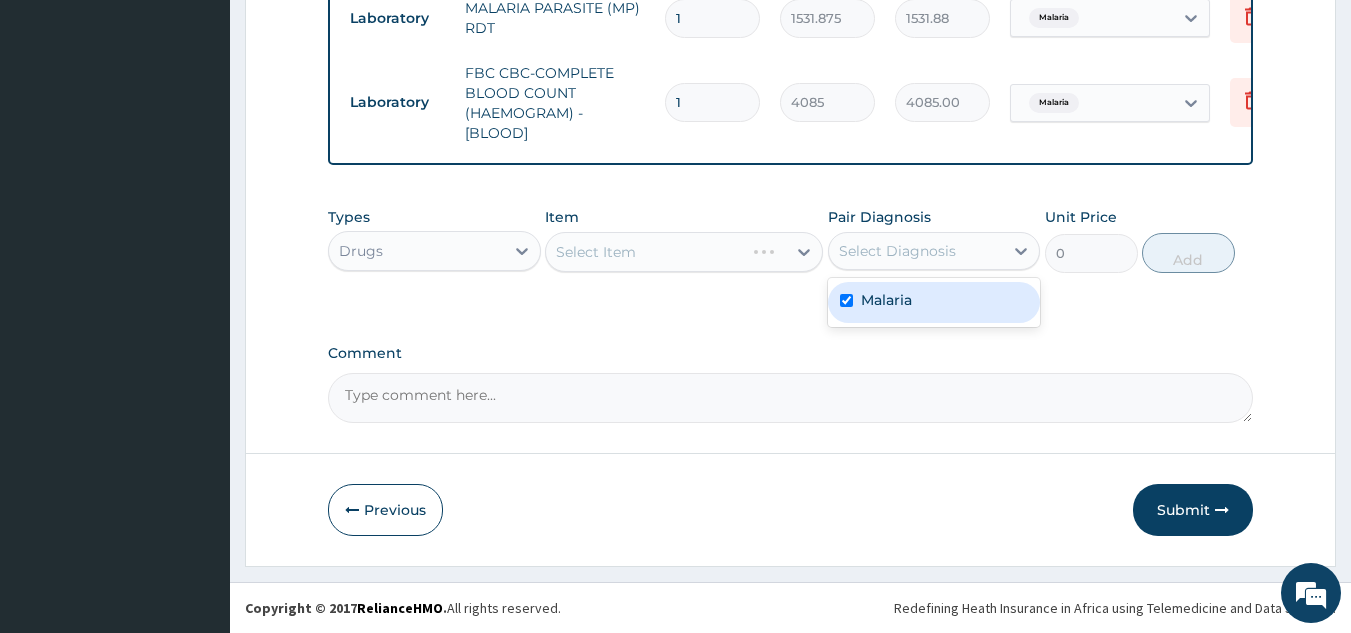 checkbox on "true" 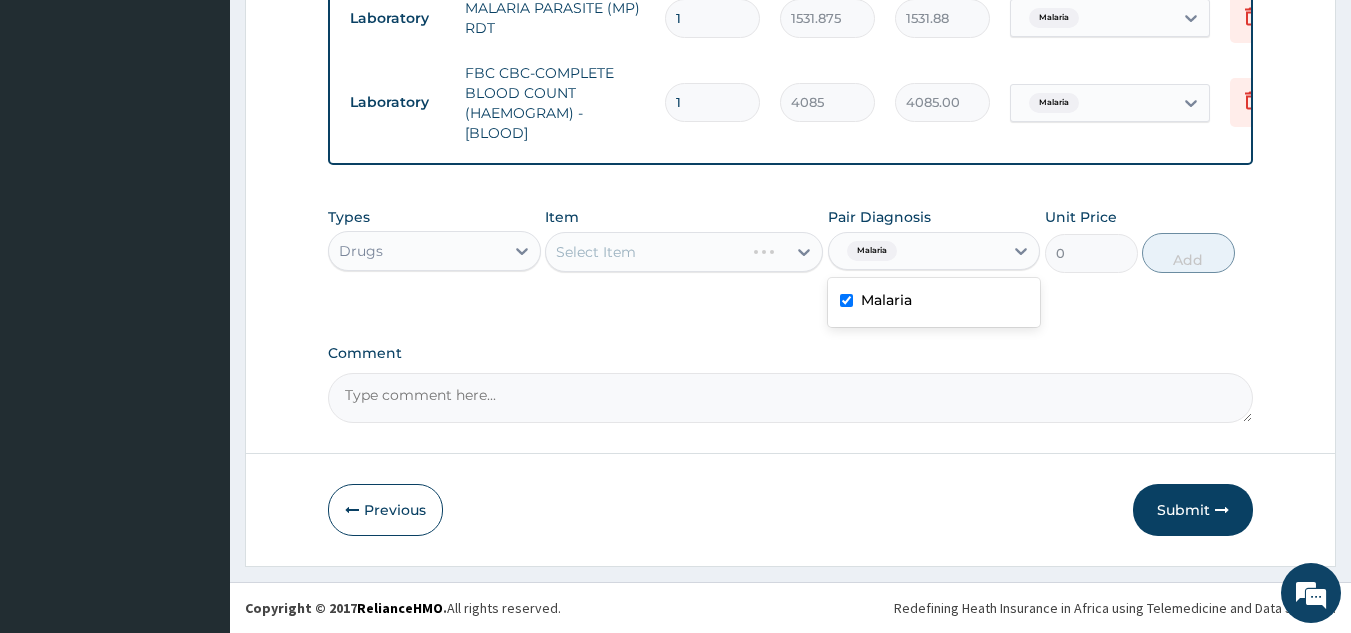 click on "Select Item" at bounding box center [684, 252] 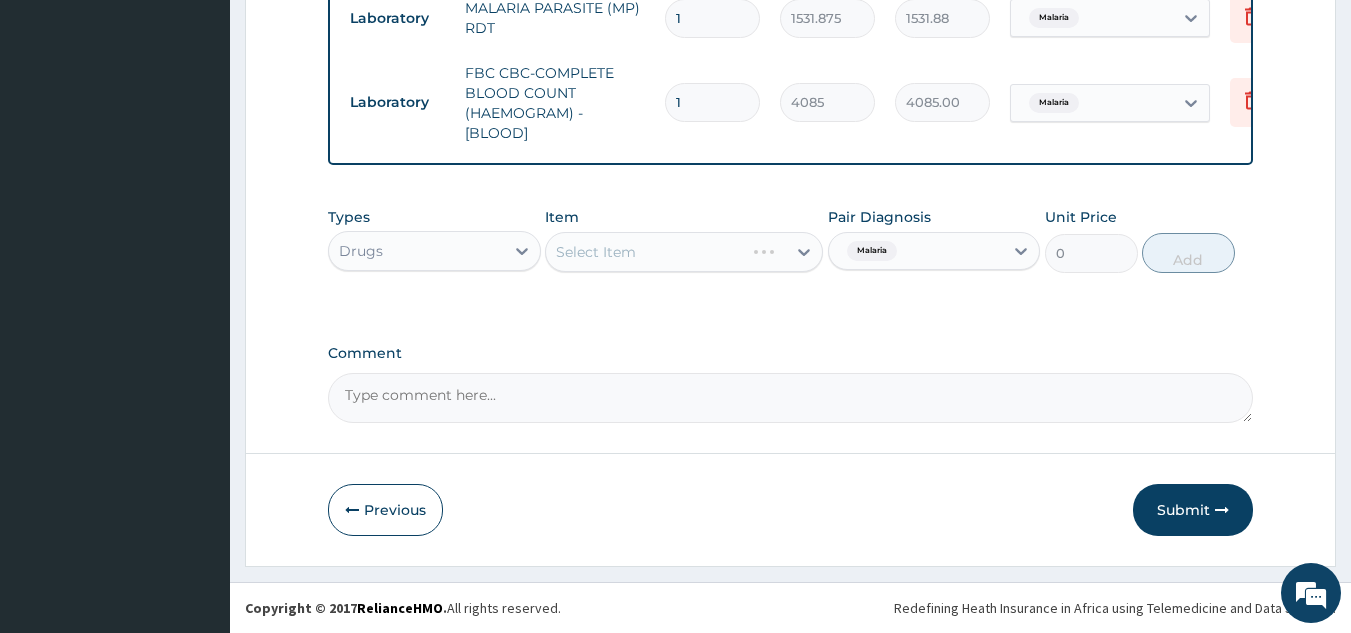 click on "Select Item" at bounding box center (684, 252) 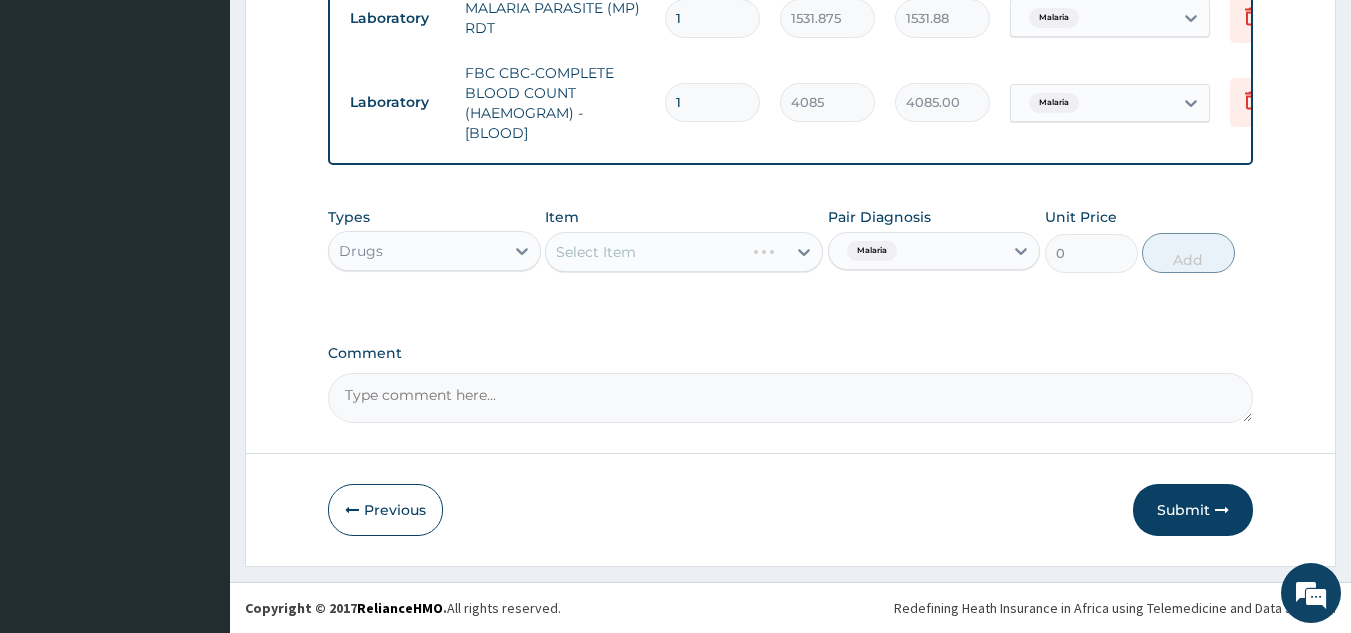 click on "Select Item" at bounding box center (684, 252) 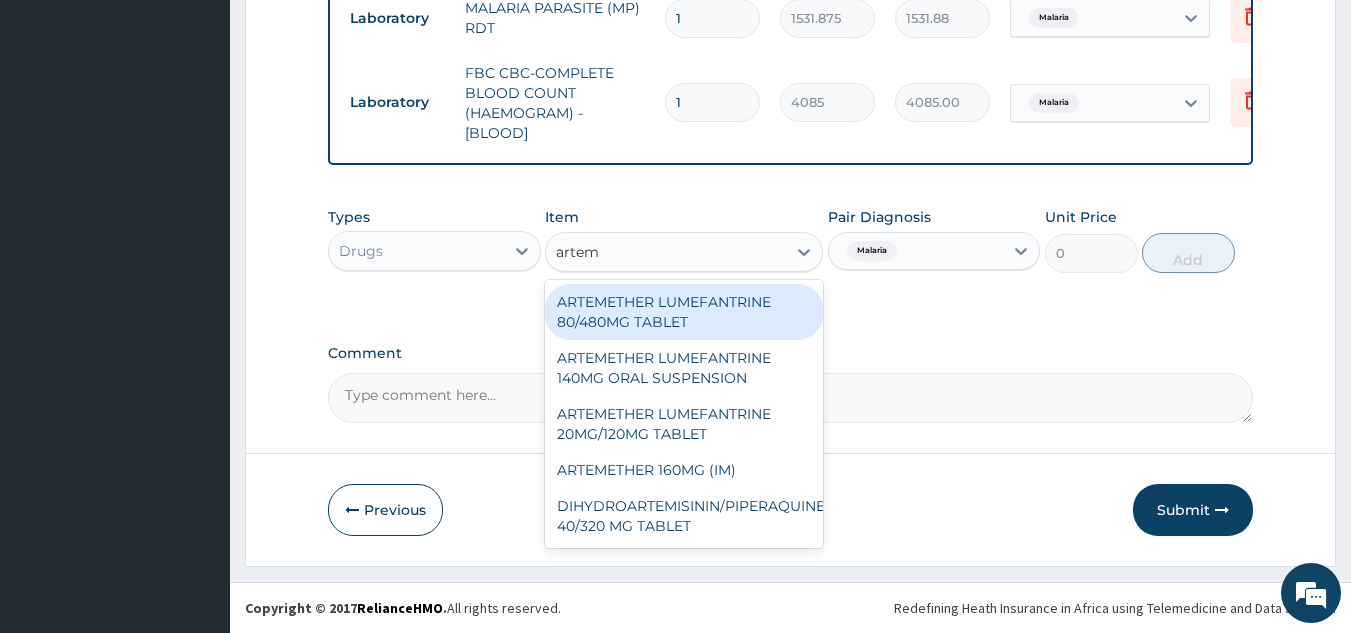 type on "arteme" 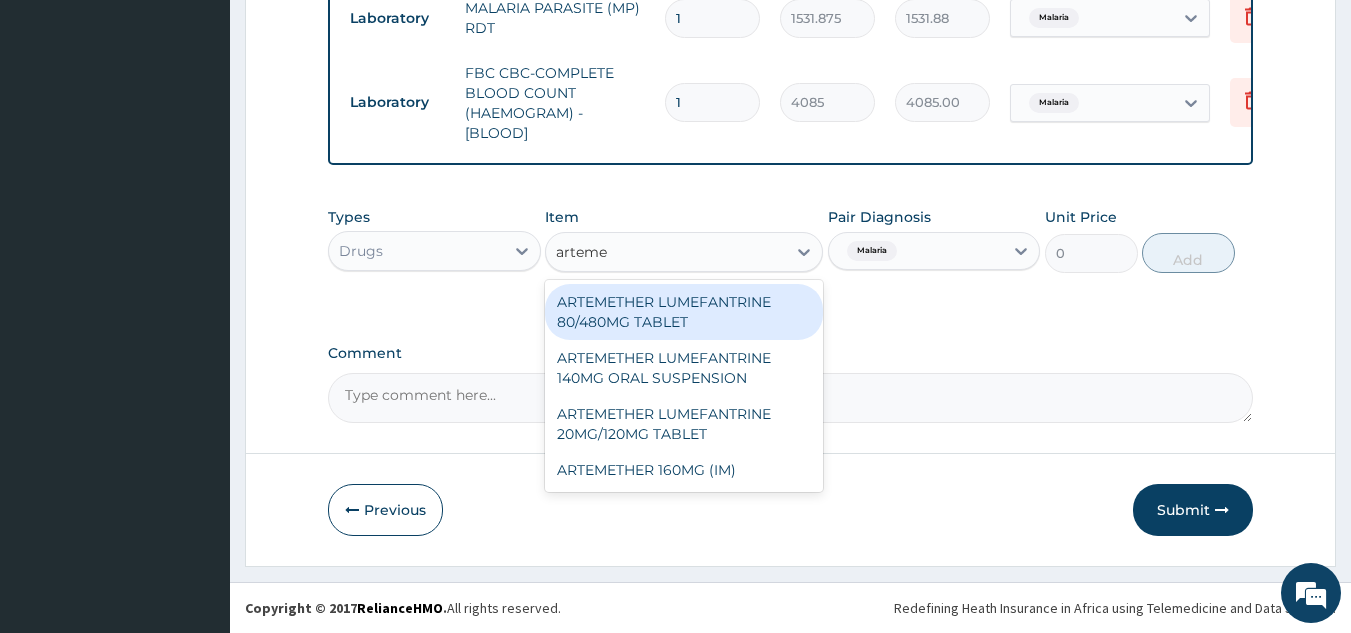 click on "ARTEMETHER 160MG (IM)" at bounding box center (684, 470) 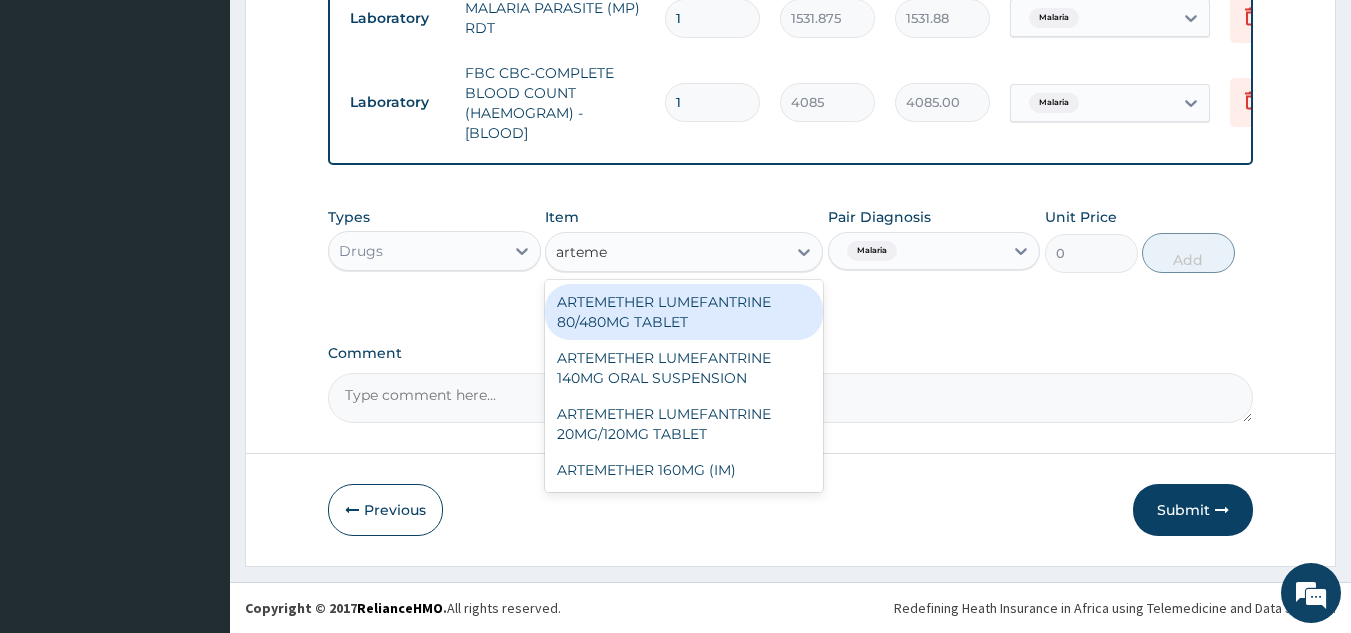 type 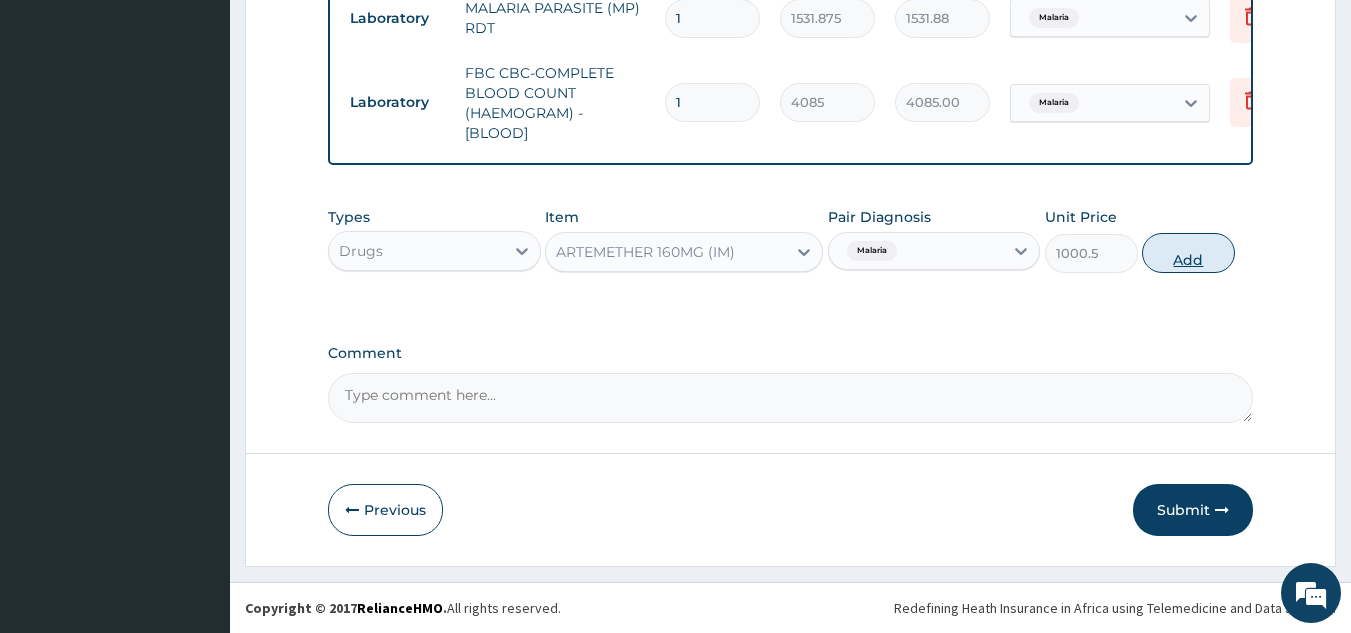 click on "Add" at bounding box center [1188, 253] 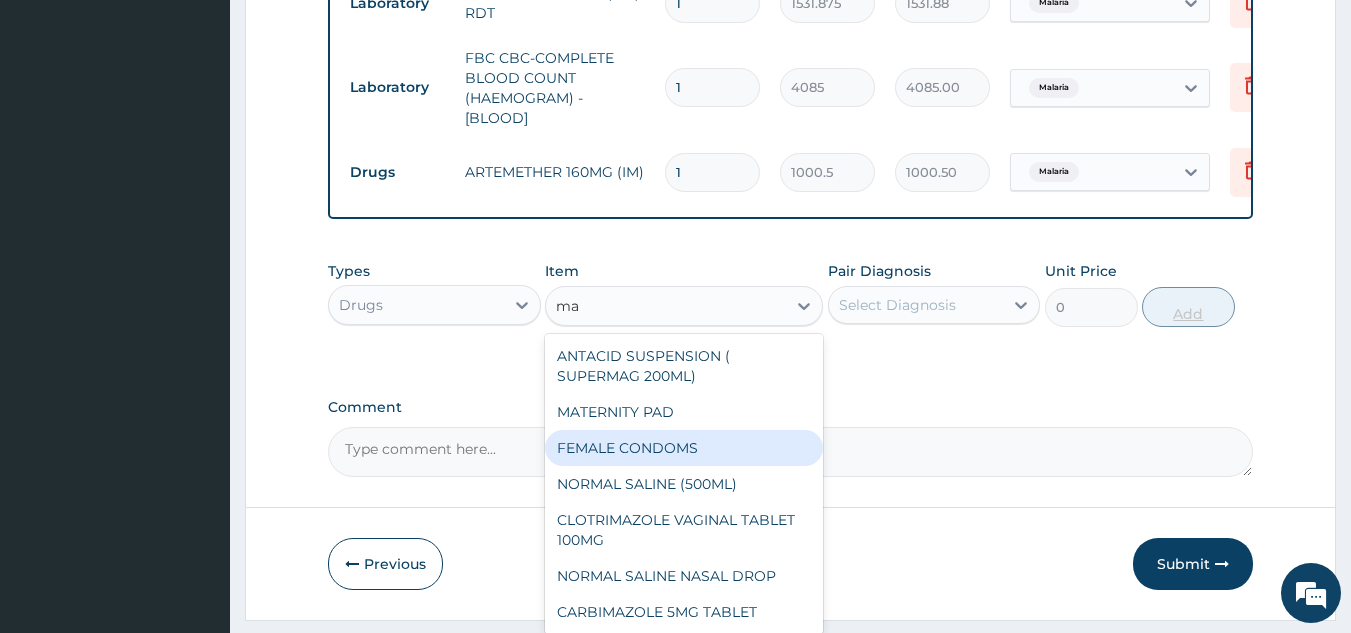 type on "m" 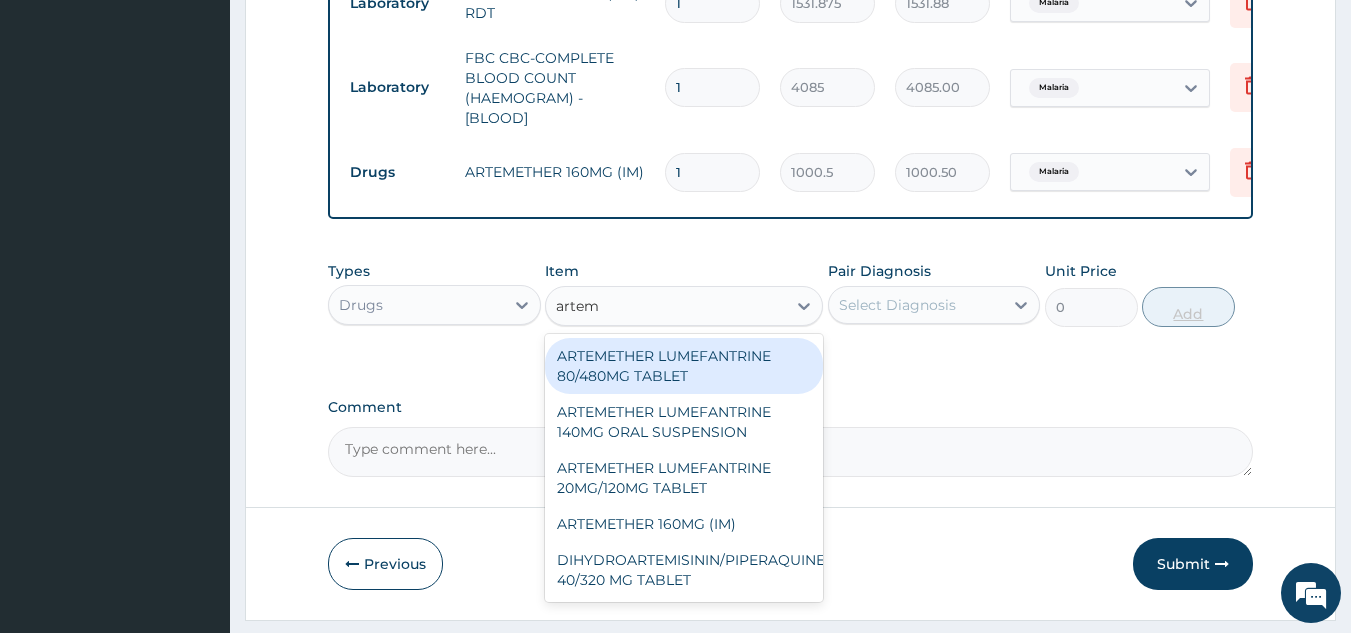 type on "arteme" 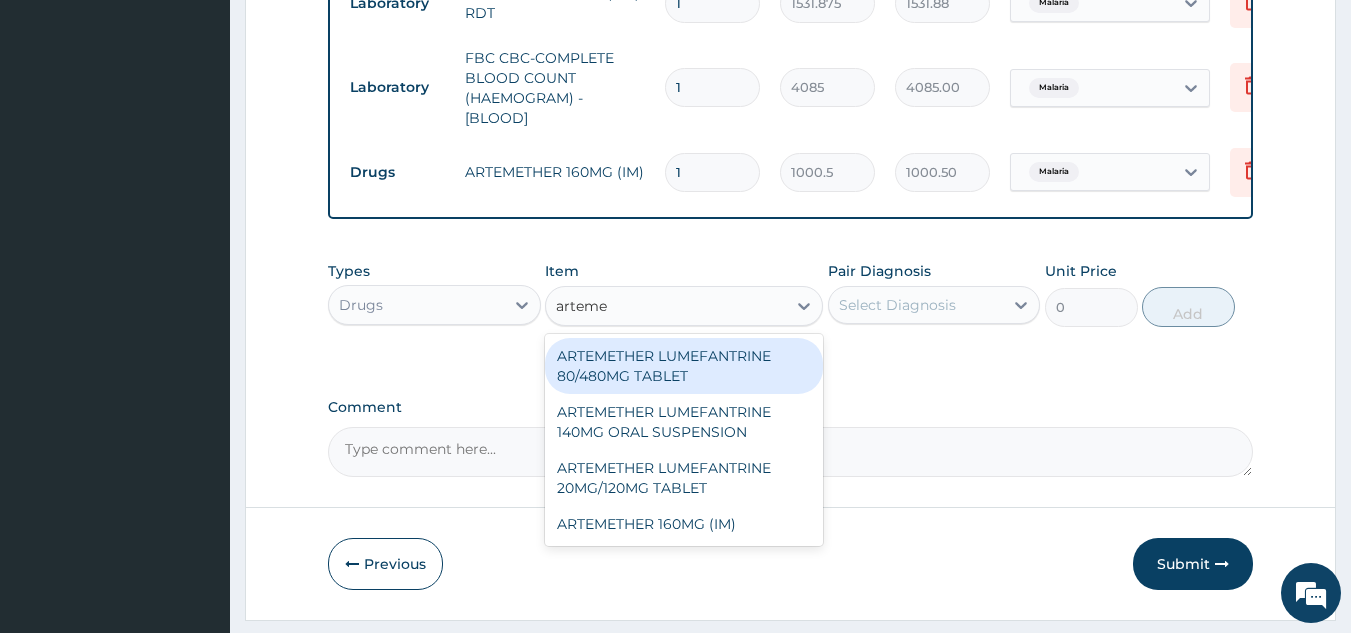 click on "ARTEMETHER LUMEFANTRINE 80/480MG TABLET" at bounding box center [684, 366] 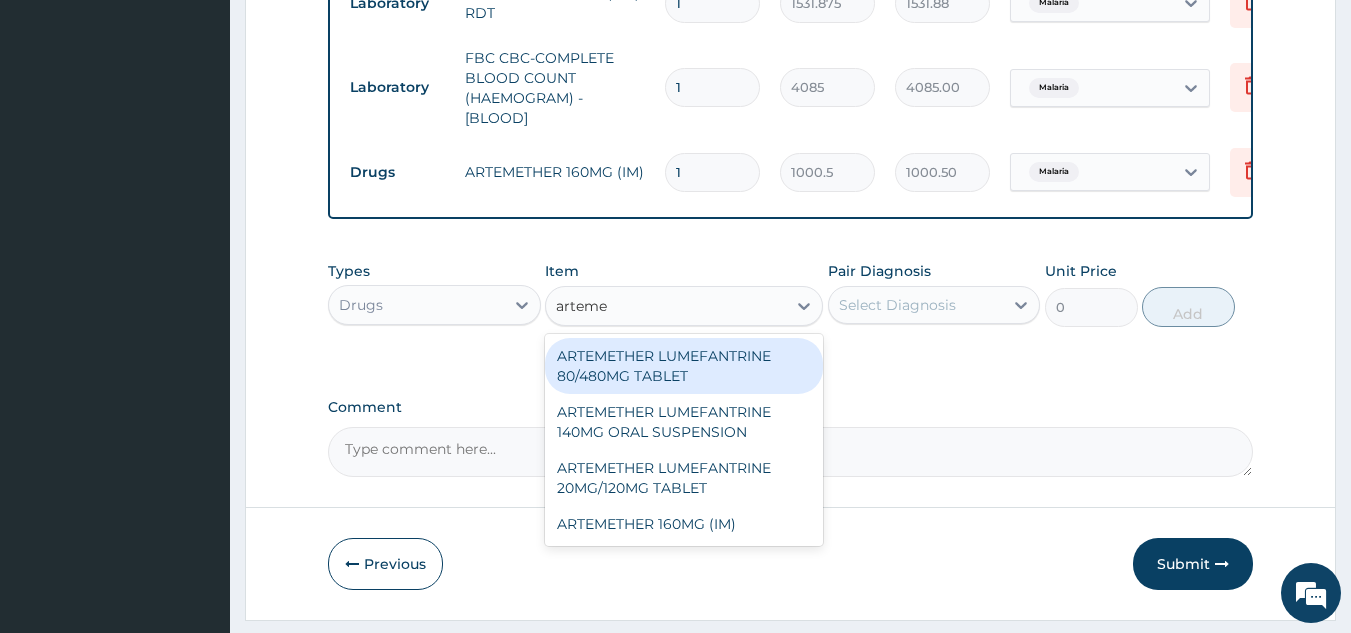 type 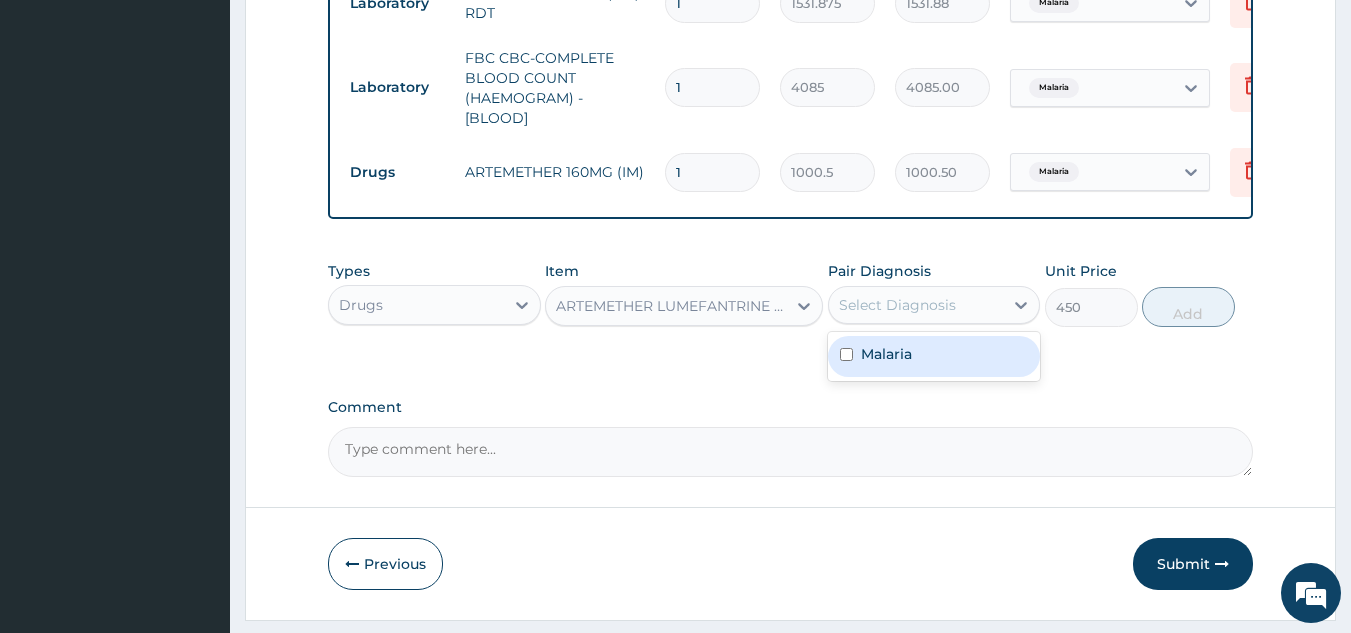 click on "Malaria" at bounding box center [934, 356] 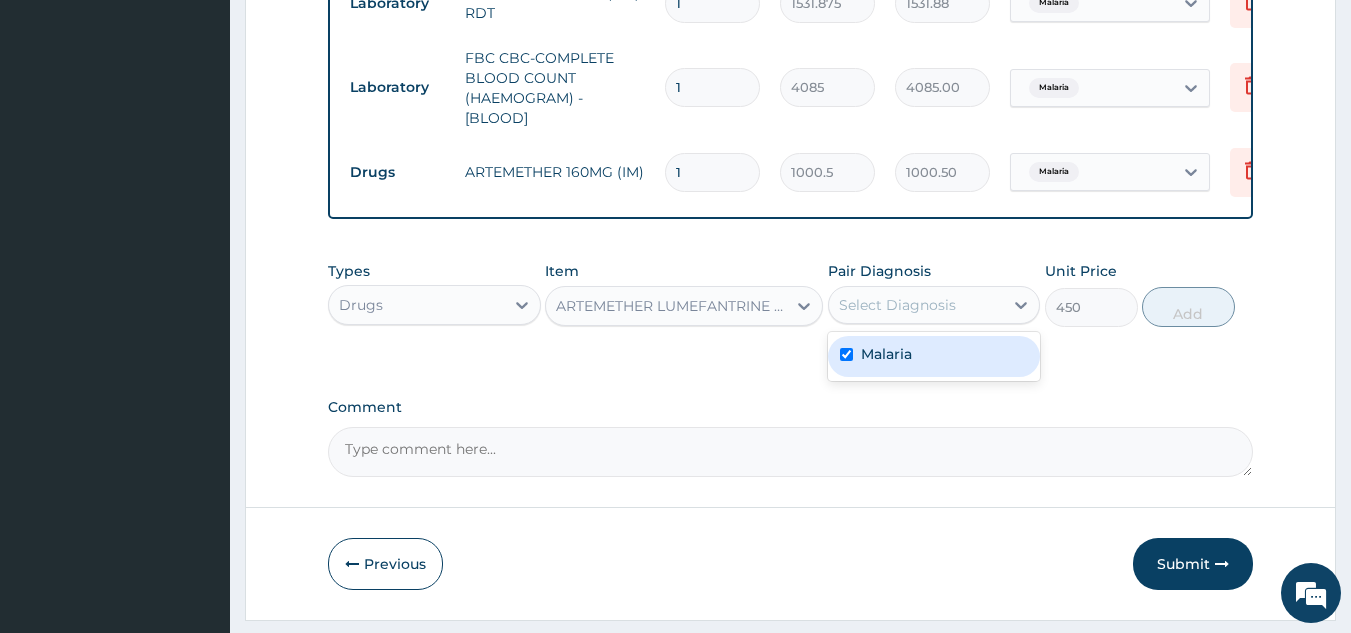 checkbox on "true" 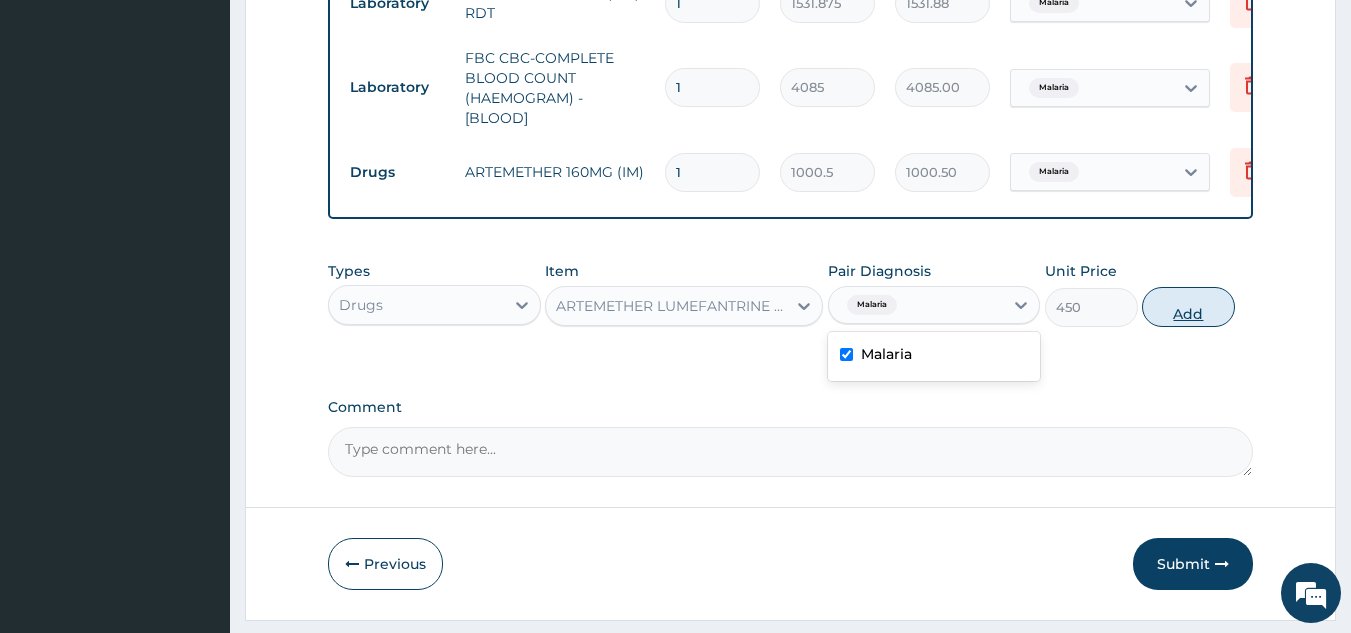click on "Add" at bounding box center (1188, 307) 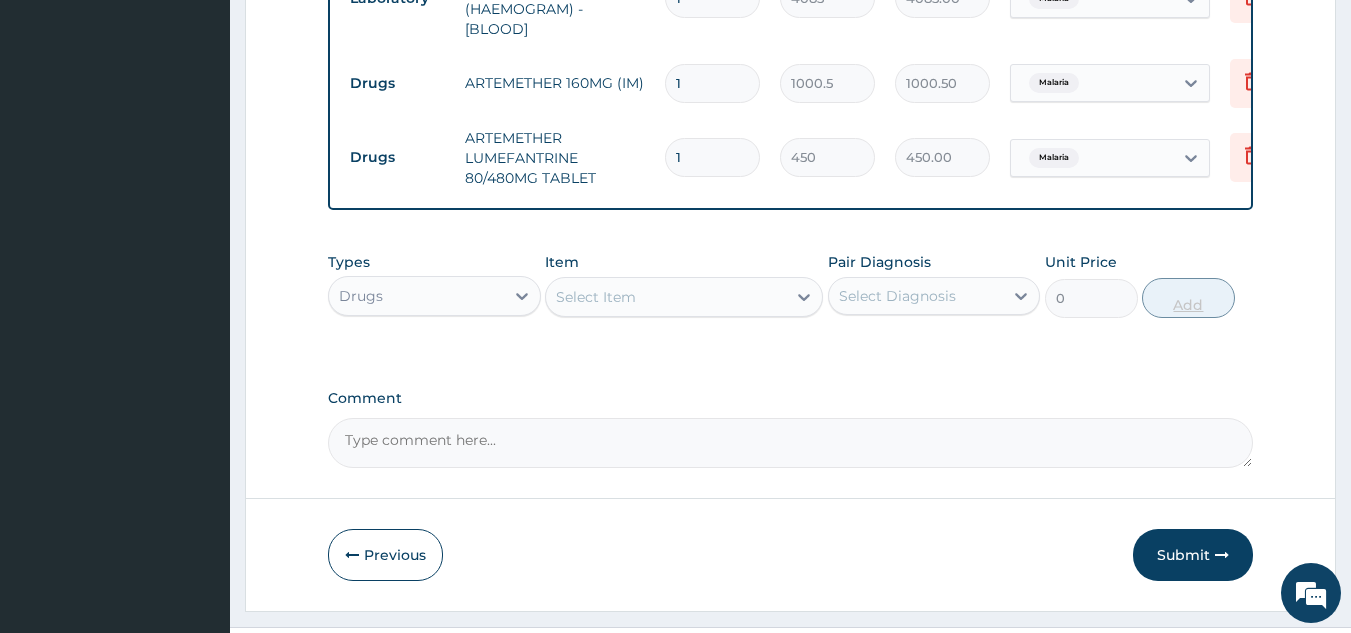 scroll, scrollTop: 1078, scrollLeft: 0, axis: vertical 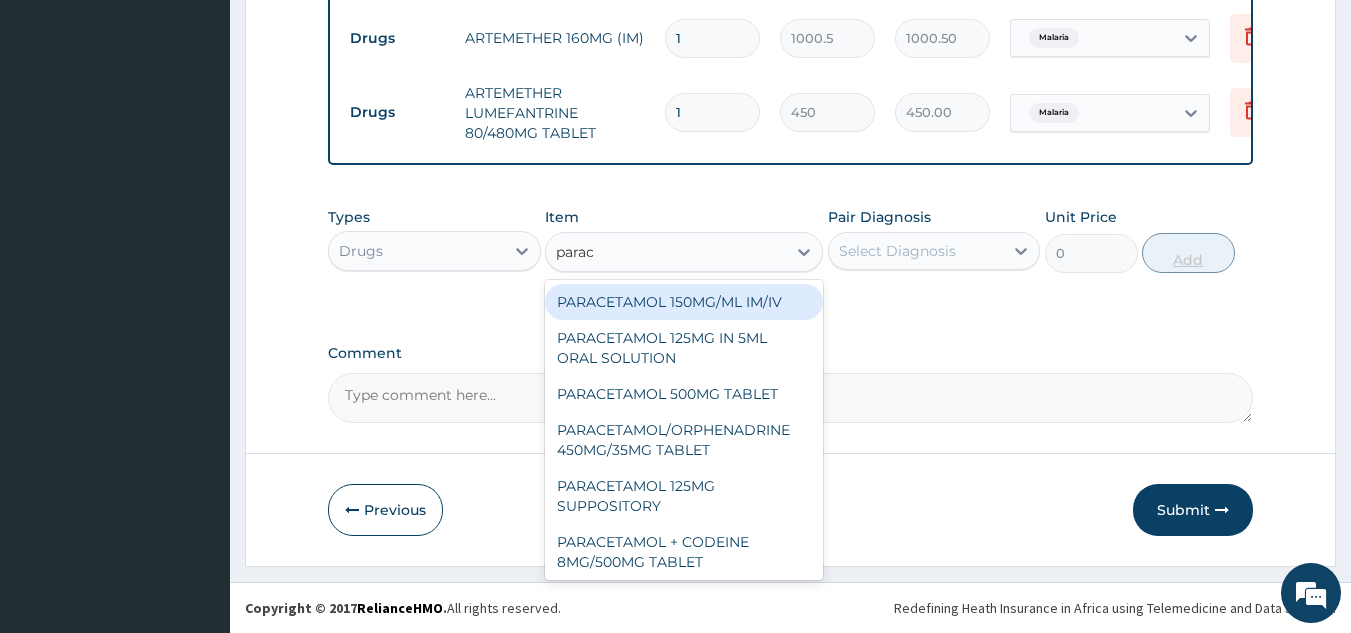 type on "parace" 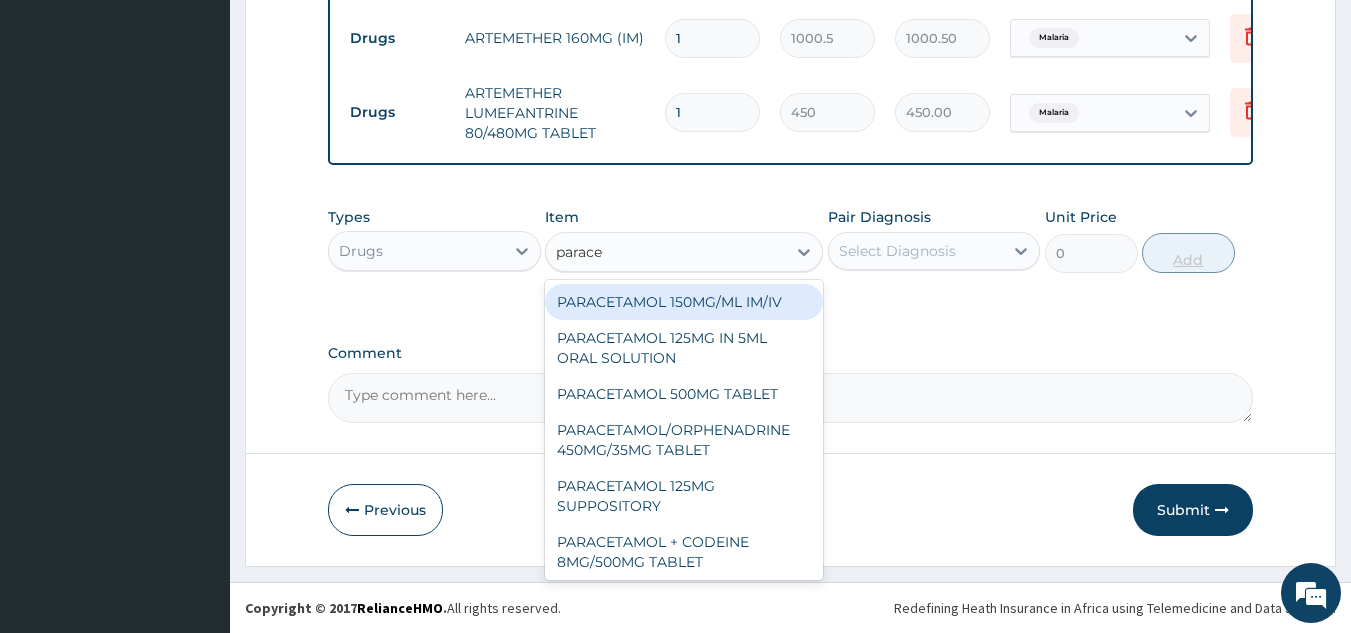 scroll, scrollTop: 20, scrollLeft: 0, axis: vertical 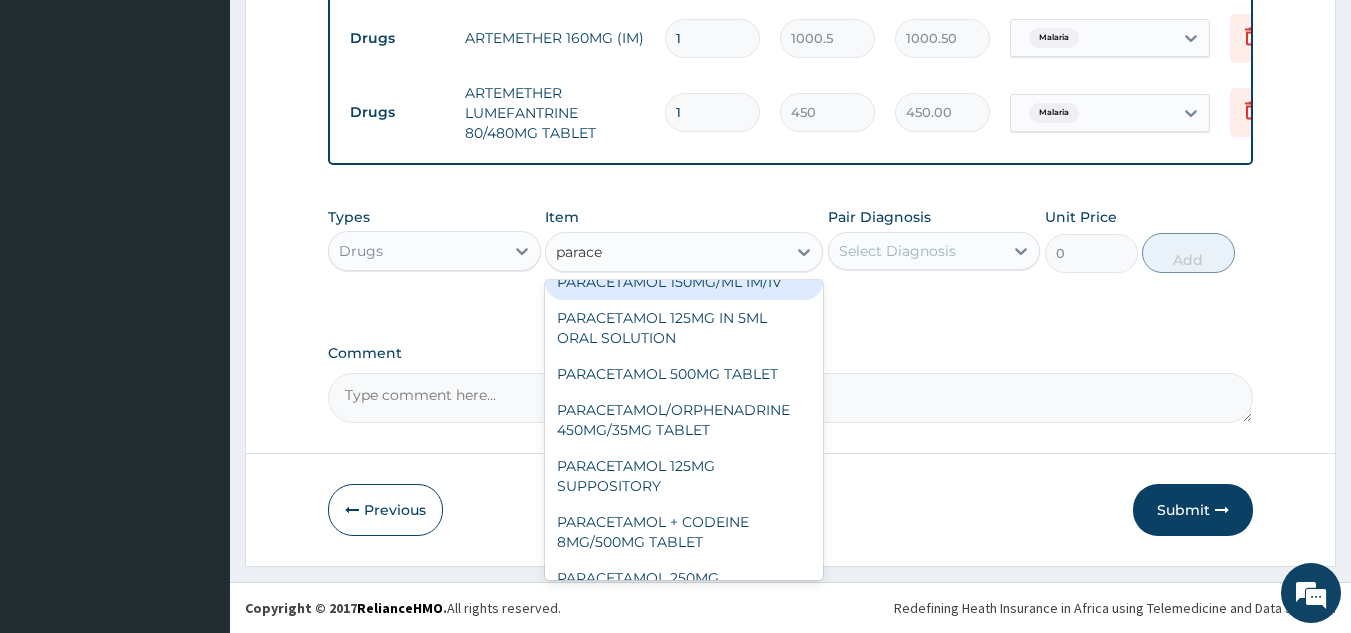 click on "PARACETAMOL 500MG TABLET" at bounding box center (684, 374) 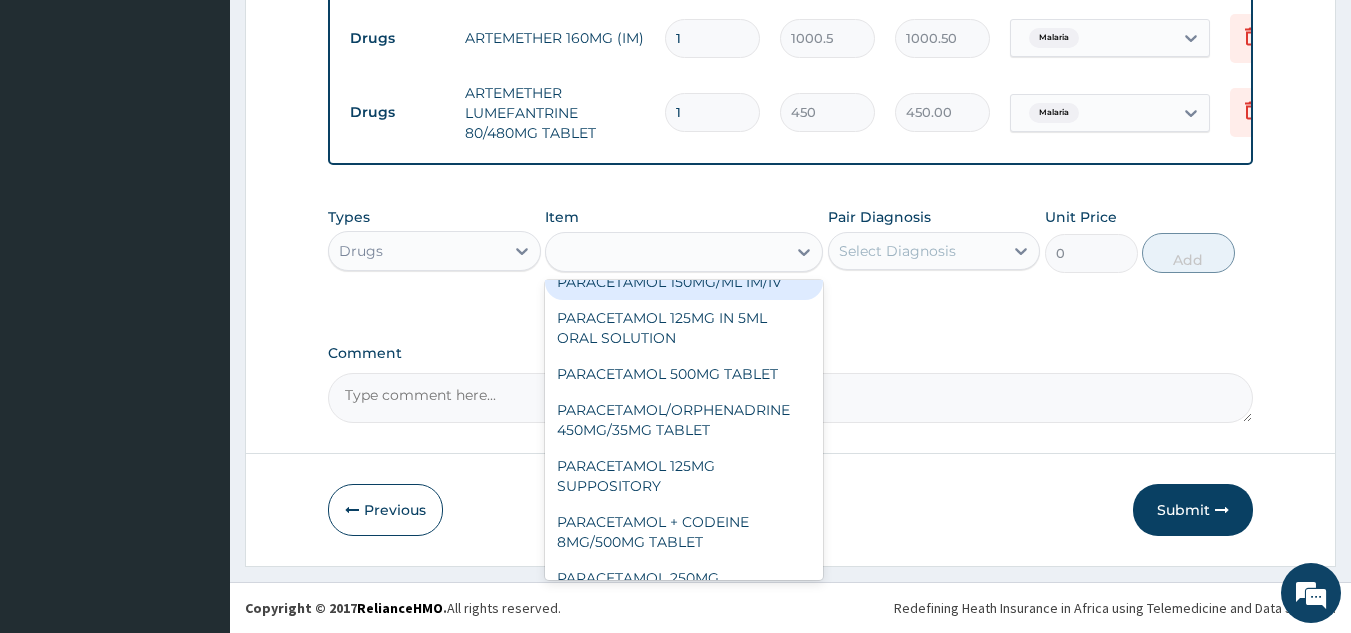 type on "30" 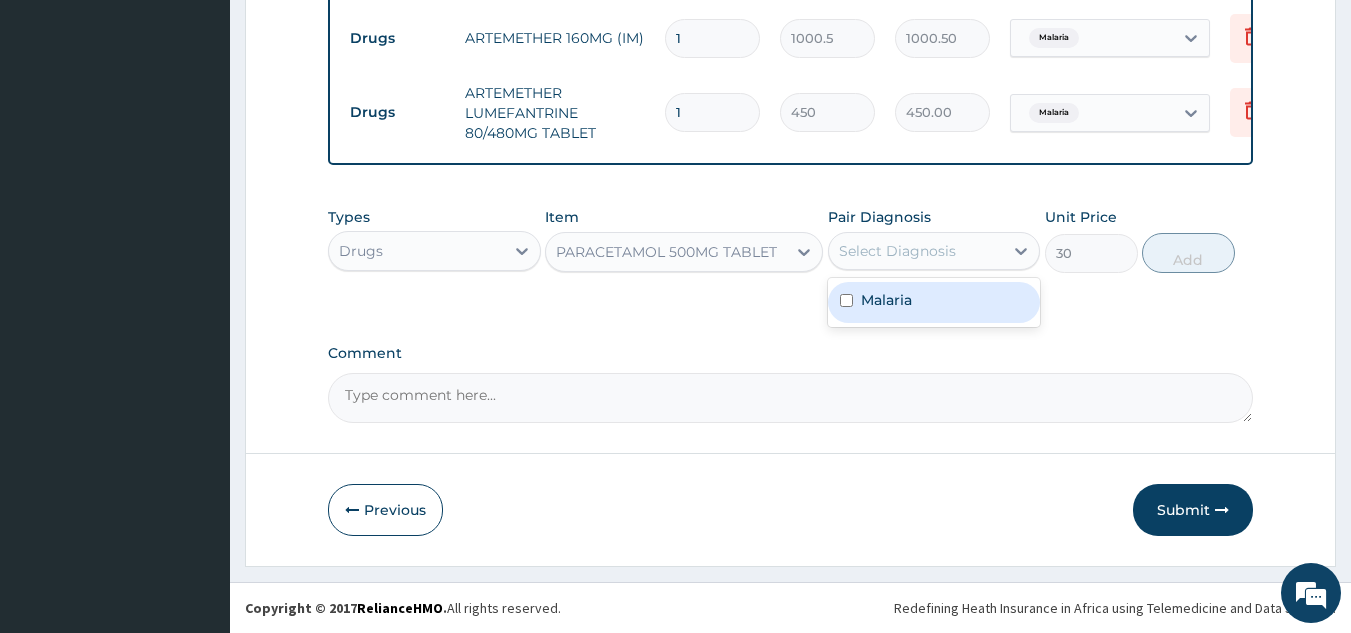 click on "Malaria" at bounding box center [934, 302] 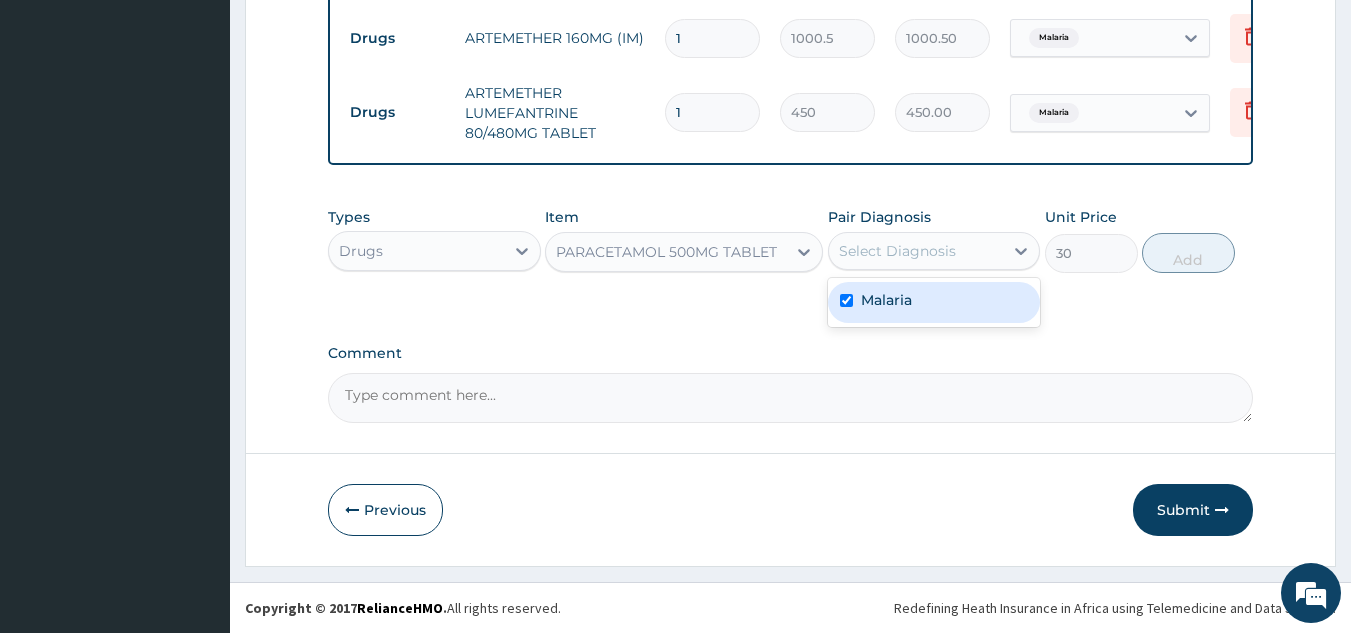 checkbox on "true" 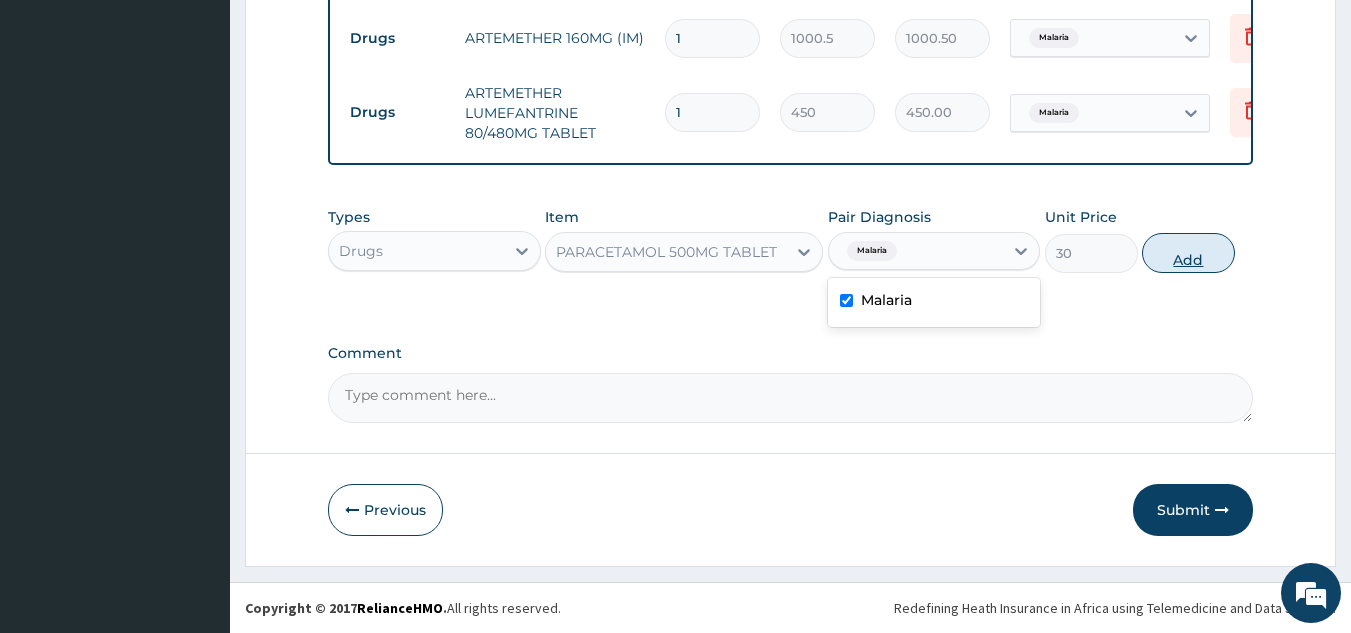 click on "Add" at bounding box center [1188, 253] 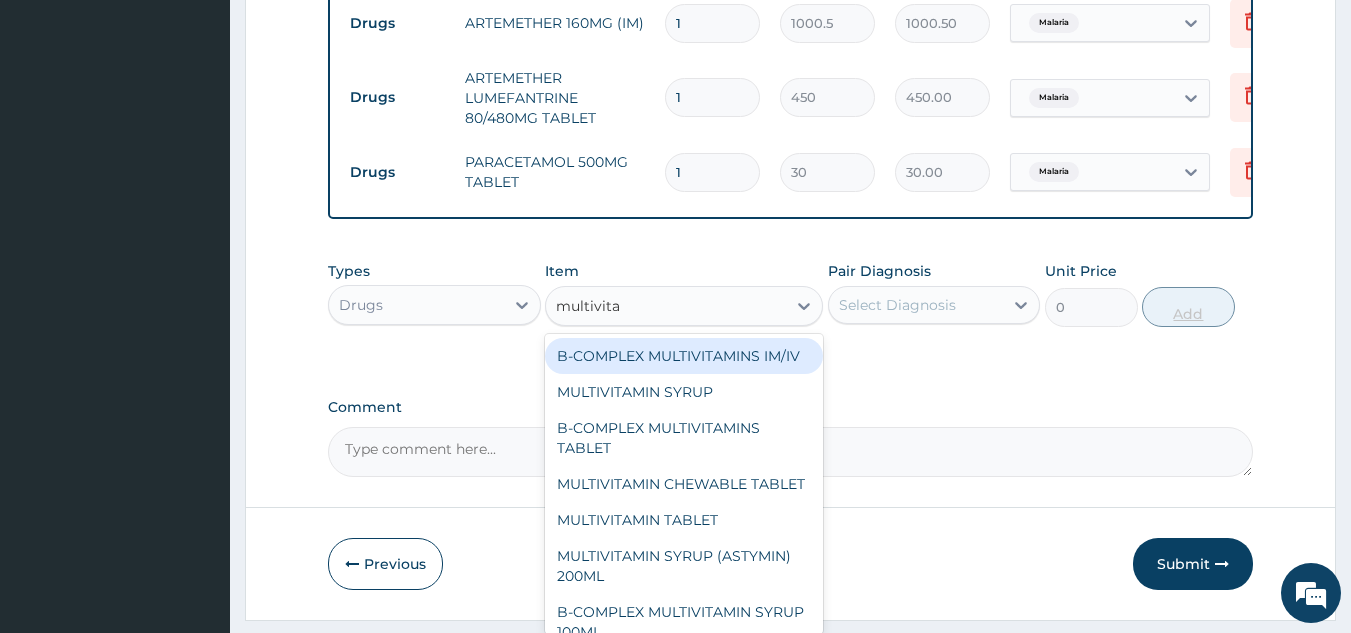 type on "multivitam" 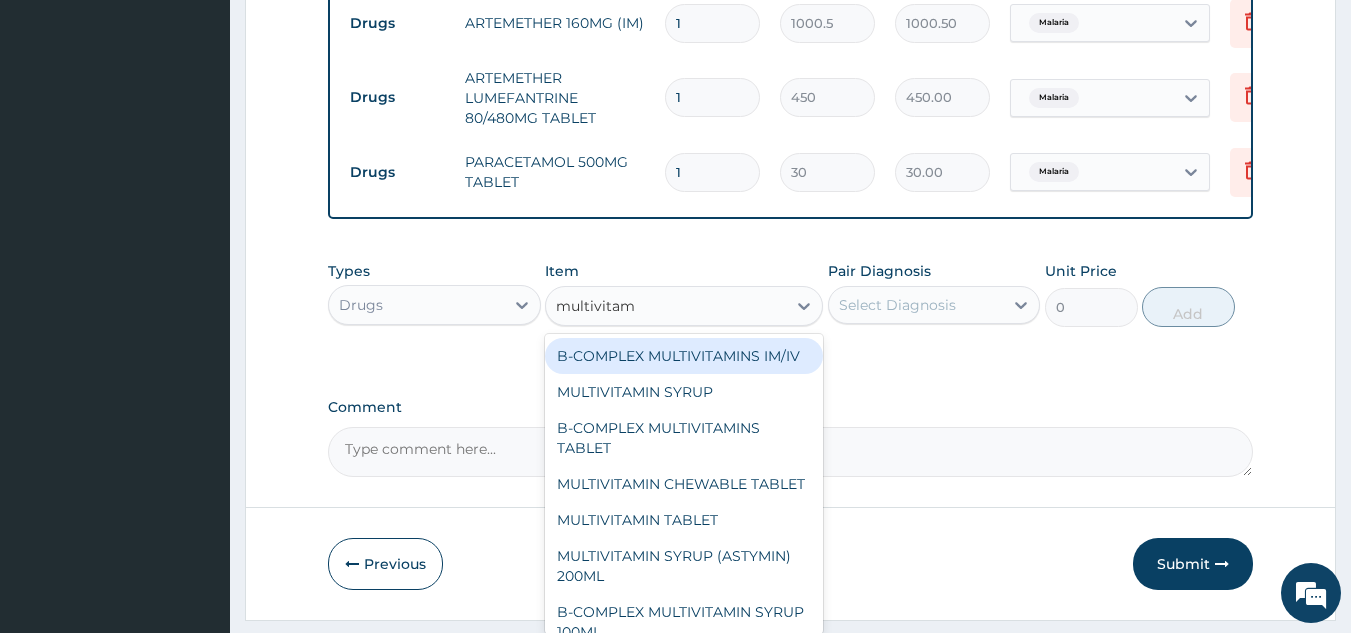 click on "MULTIVITAMIN TABLET" at bounding box center (684, 520) 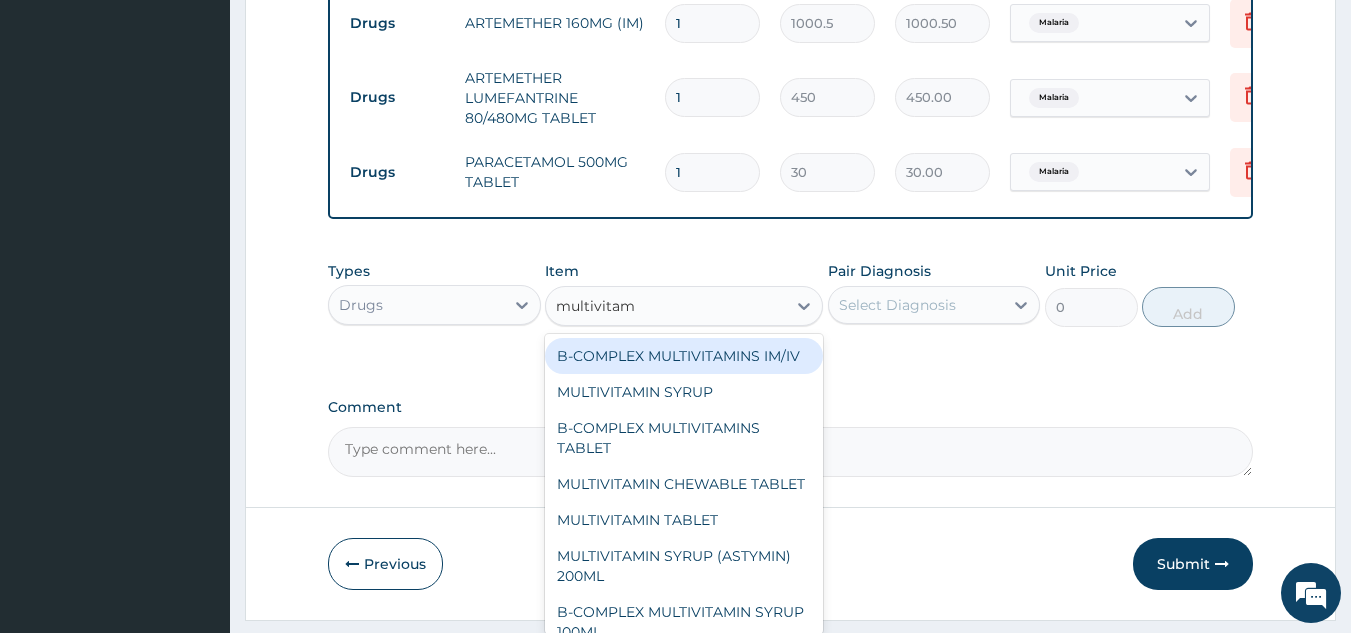 type 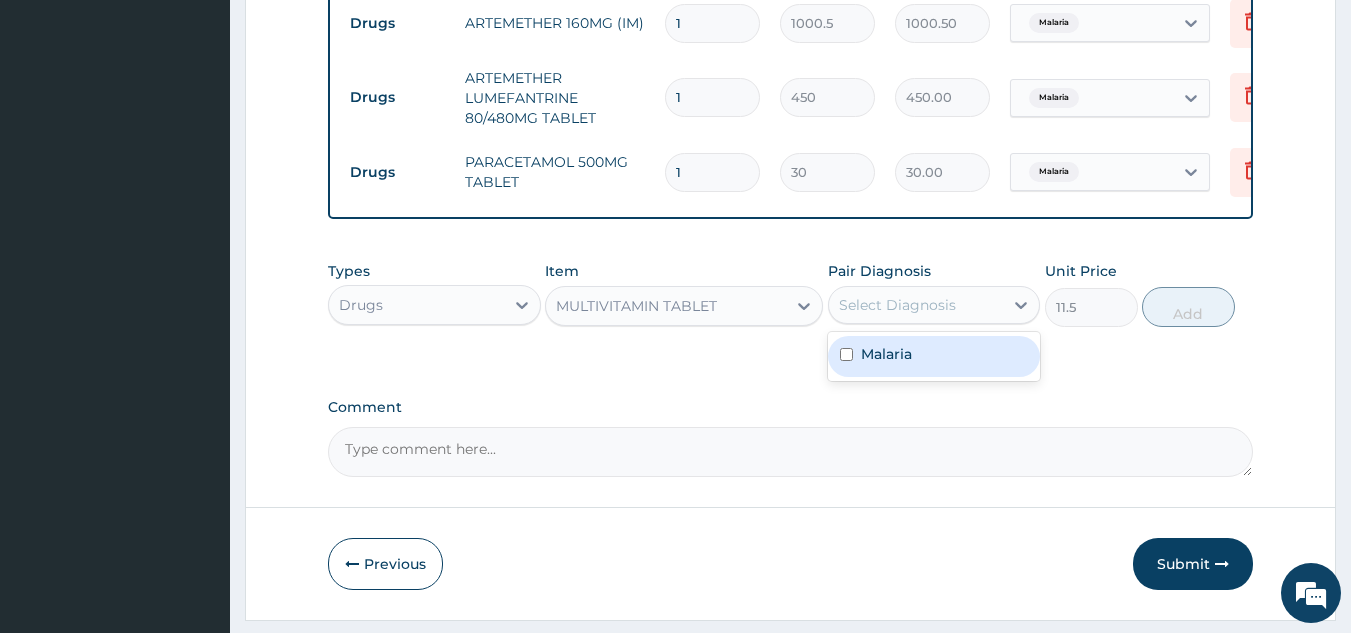 click on "Malaria" at bounding box center [934, 356] 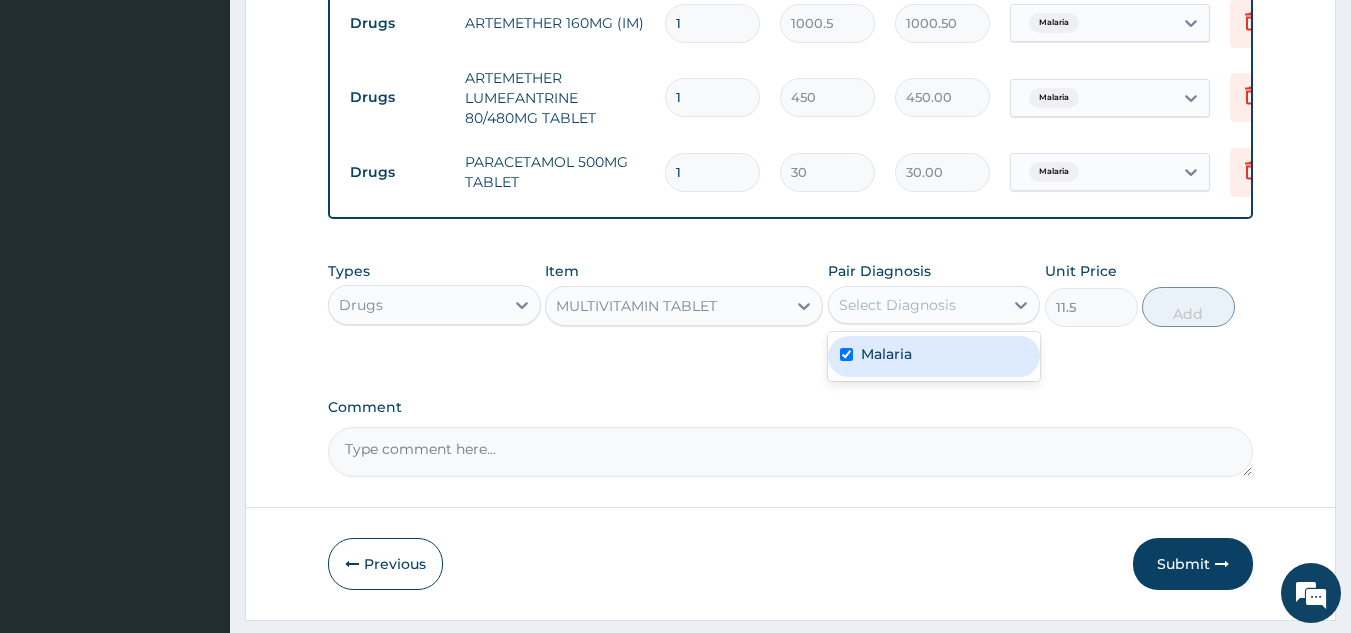 checkbox on "true" 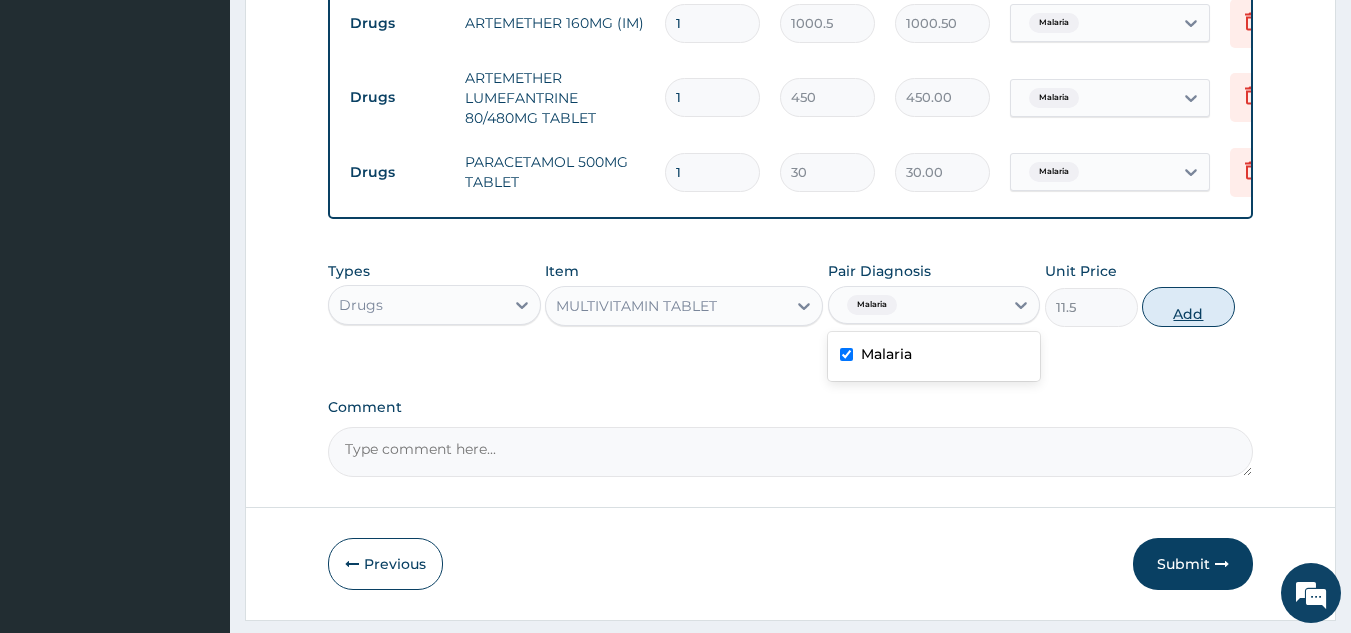 click on "Add" at bounding box center [1188, 307] 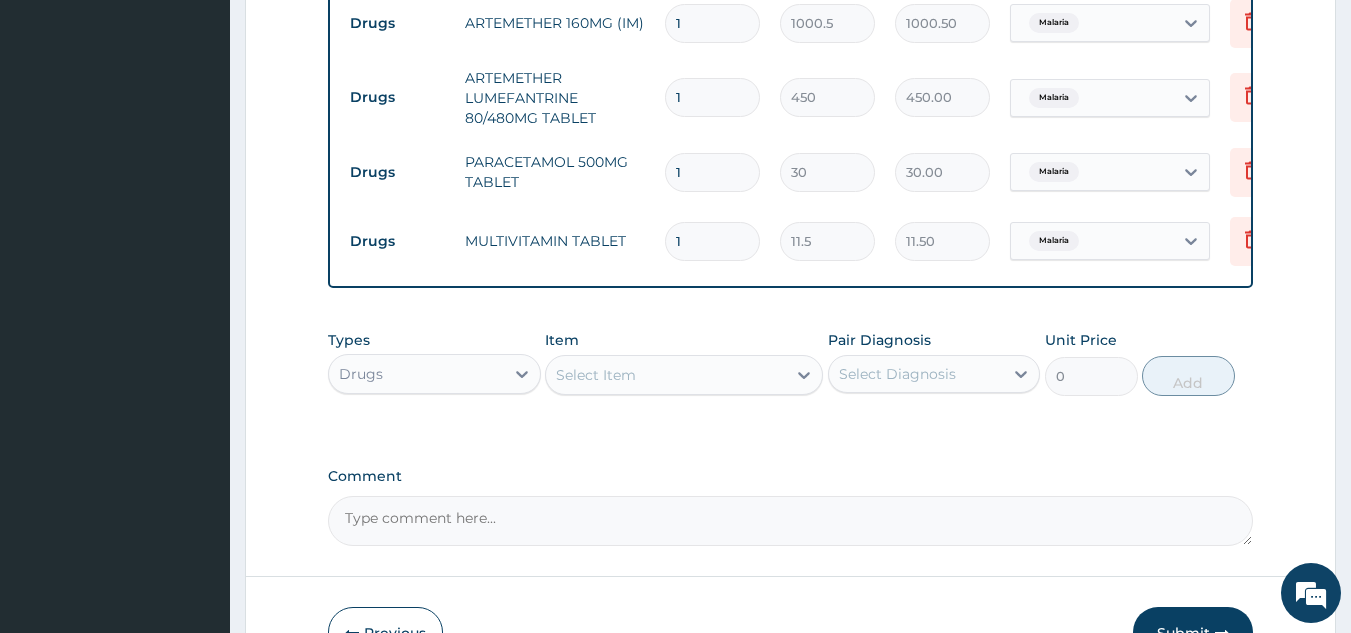 click on "1" at bounding box center (712, 97) 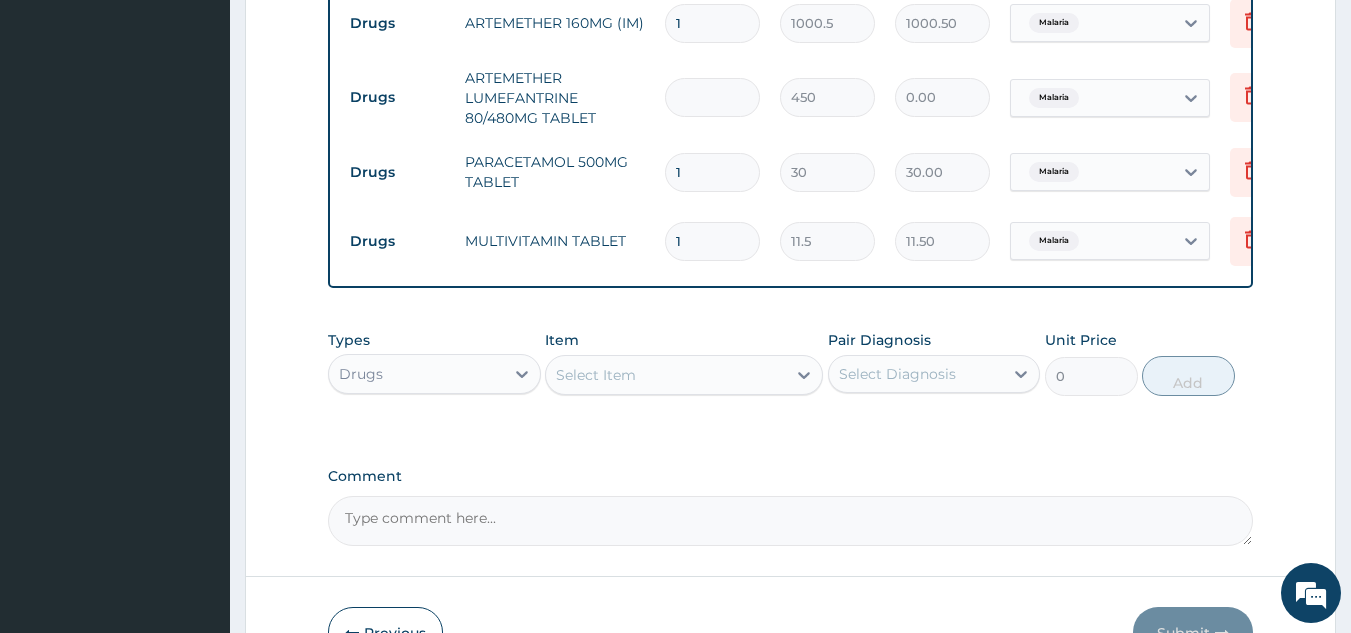 type on "6" 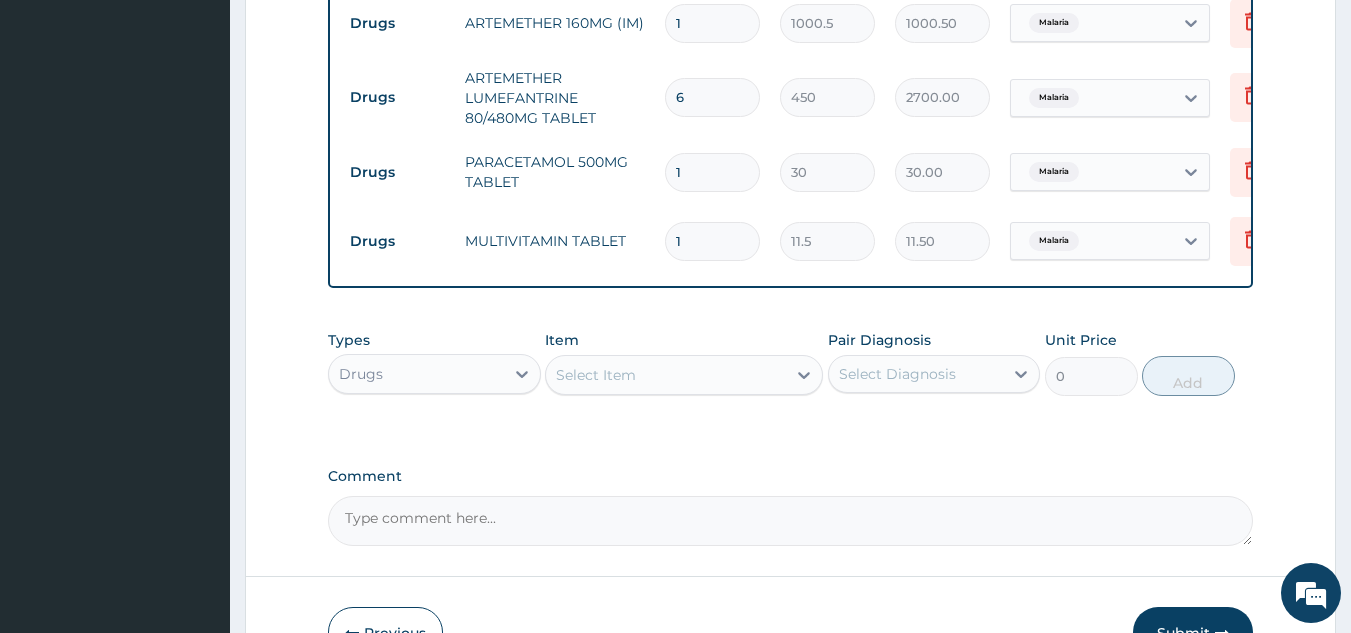 type on "6" 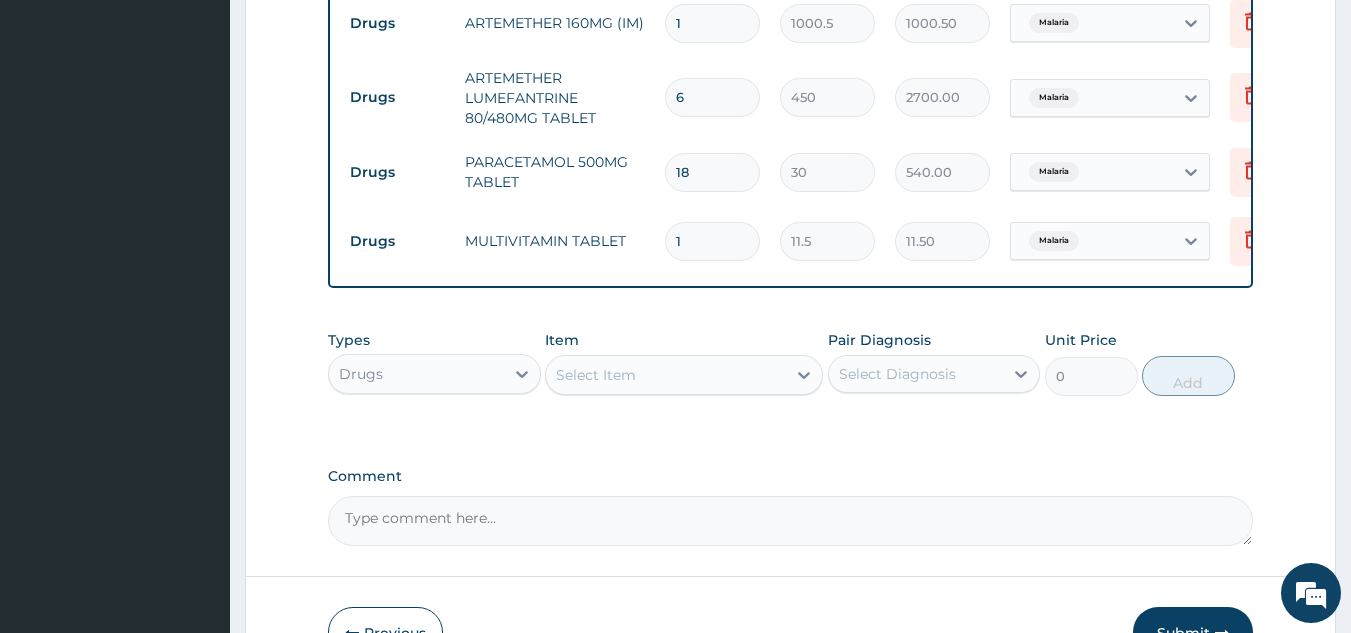 type on "18" 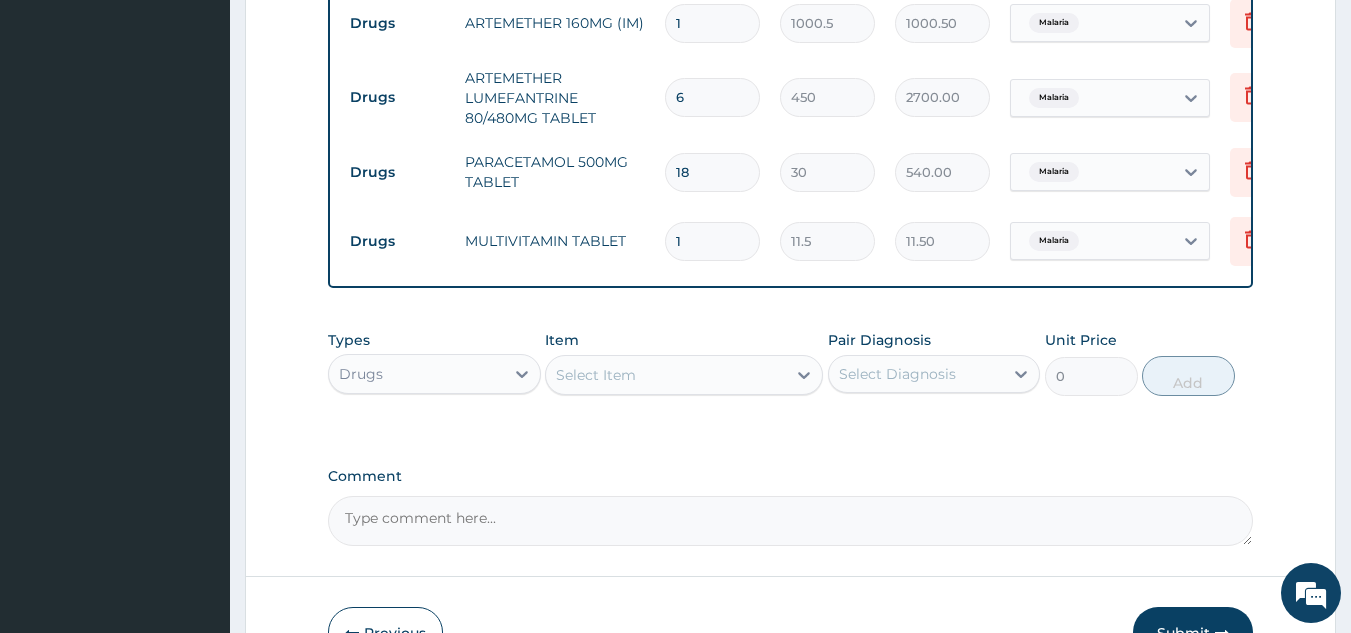 click on "1" at bounding box center [712, 241] 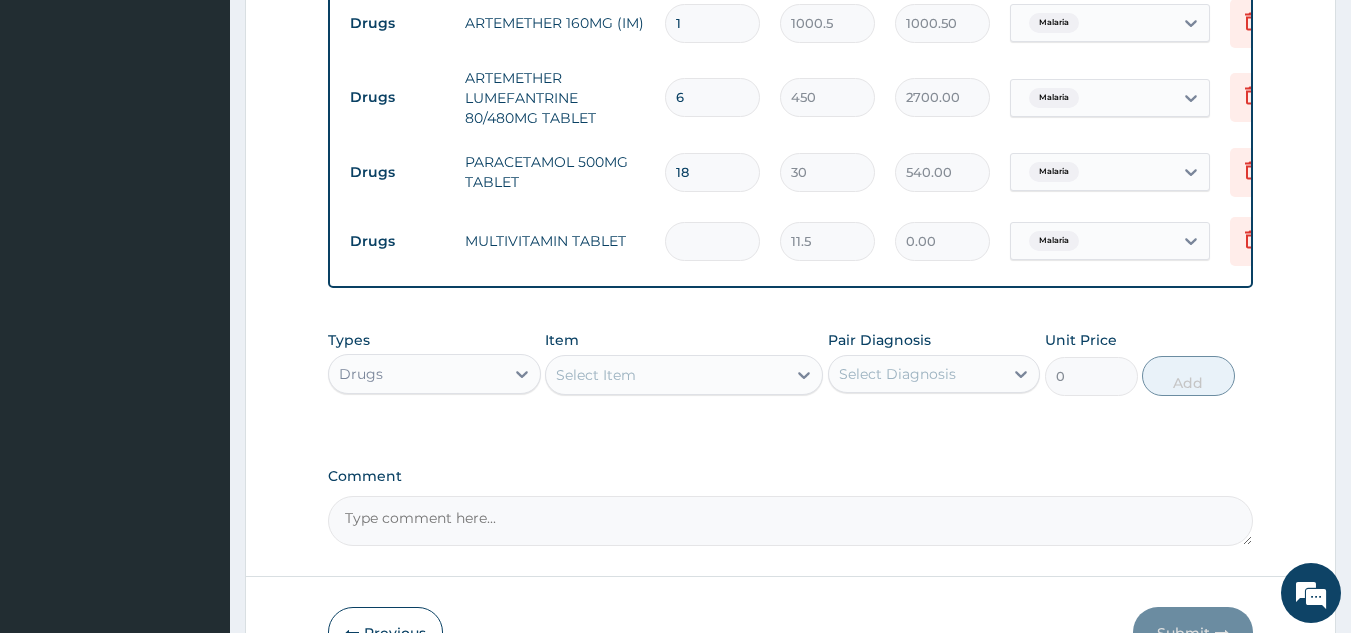type on "7" 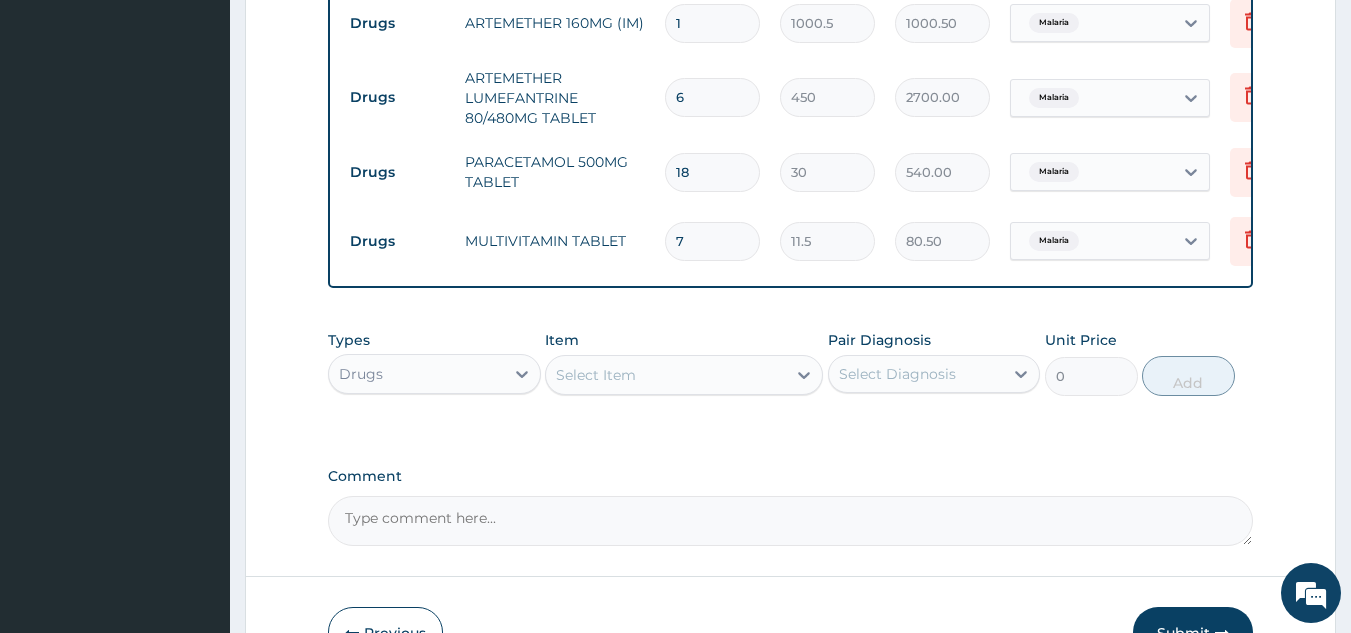 scroll, scrollTop: 1216, scrollLeft: 0, axis: vertical 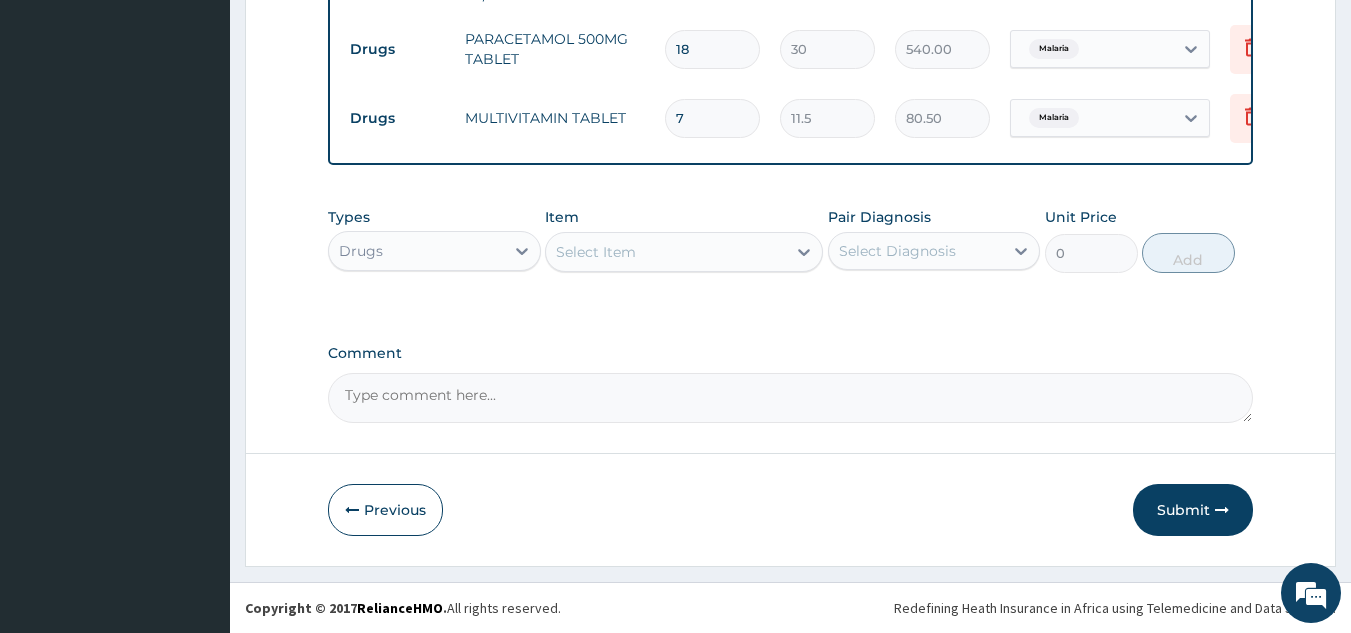 type on "7" 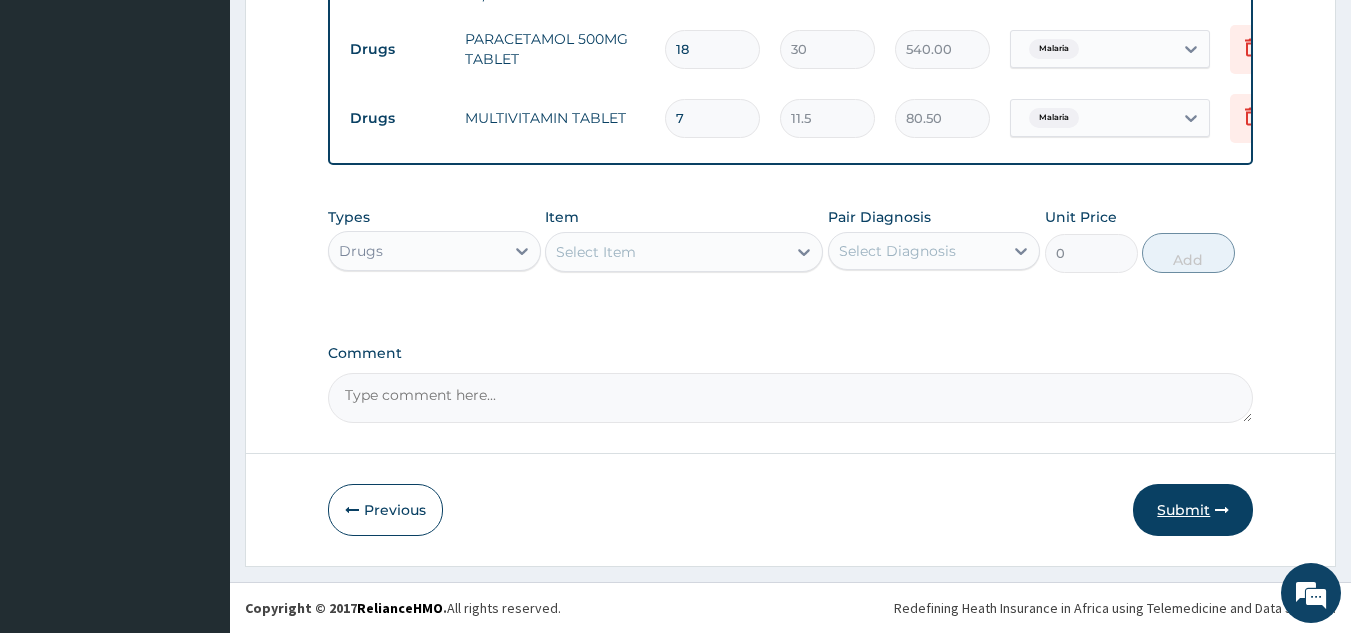 click on "Submit" at bounding box center (1193, 510) 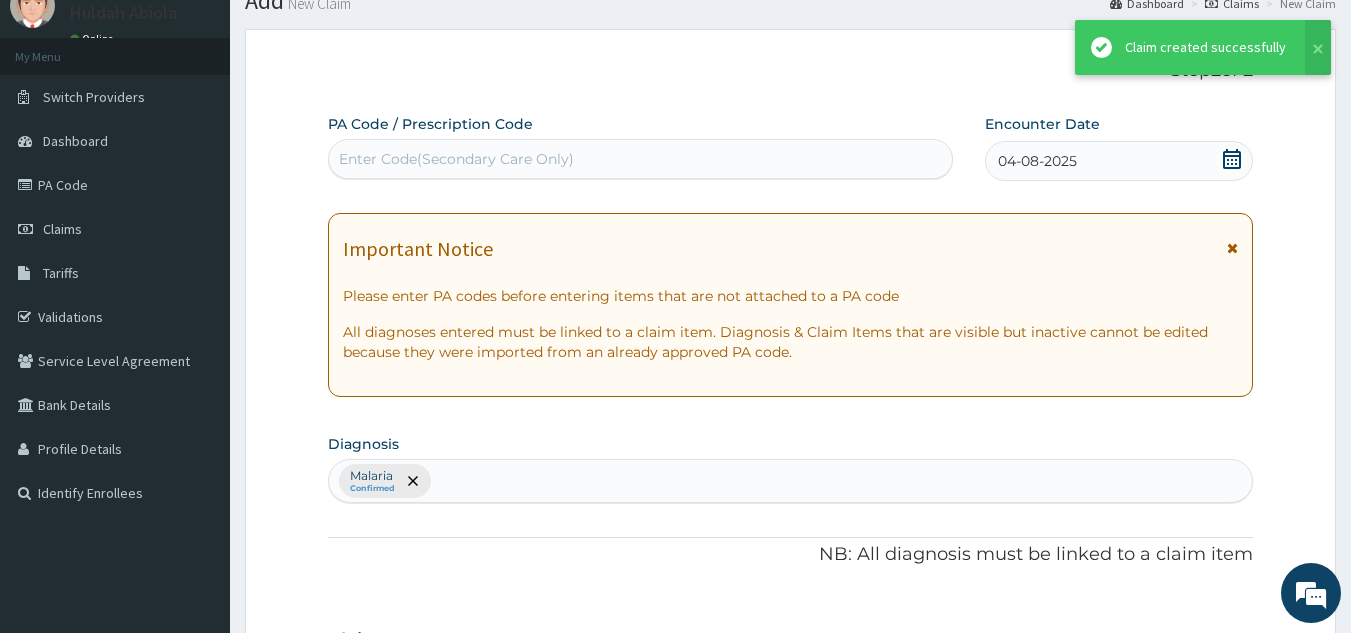 scroll, scrollTop: 1216, scrollLeft: 0, axis: vertical 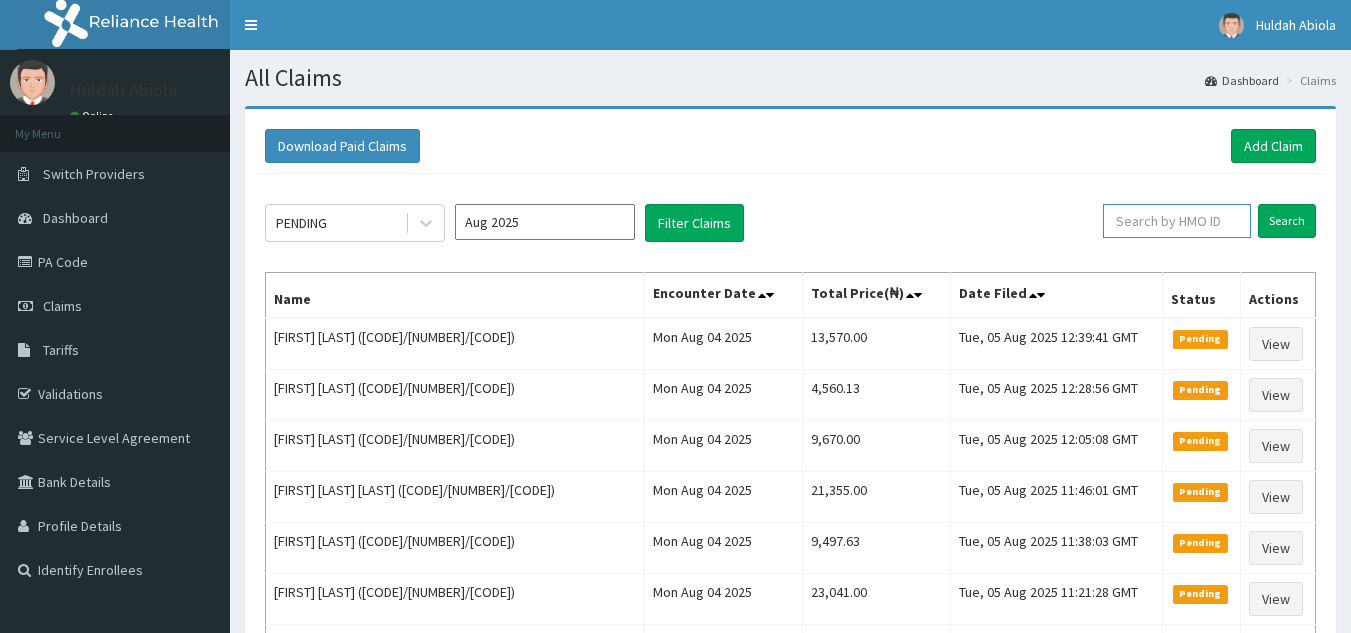 click at bounding box center [1177, 221] 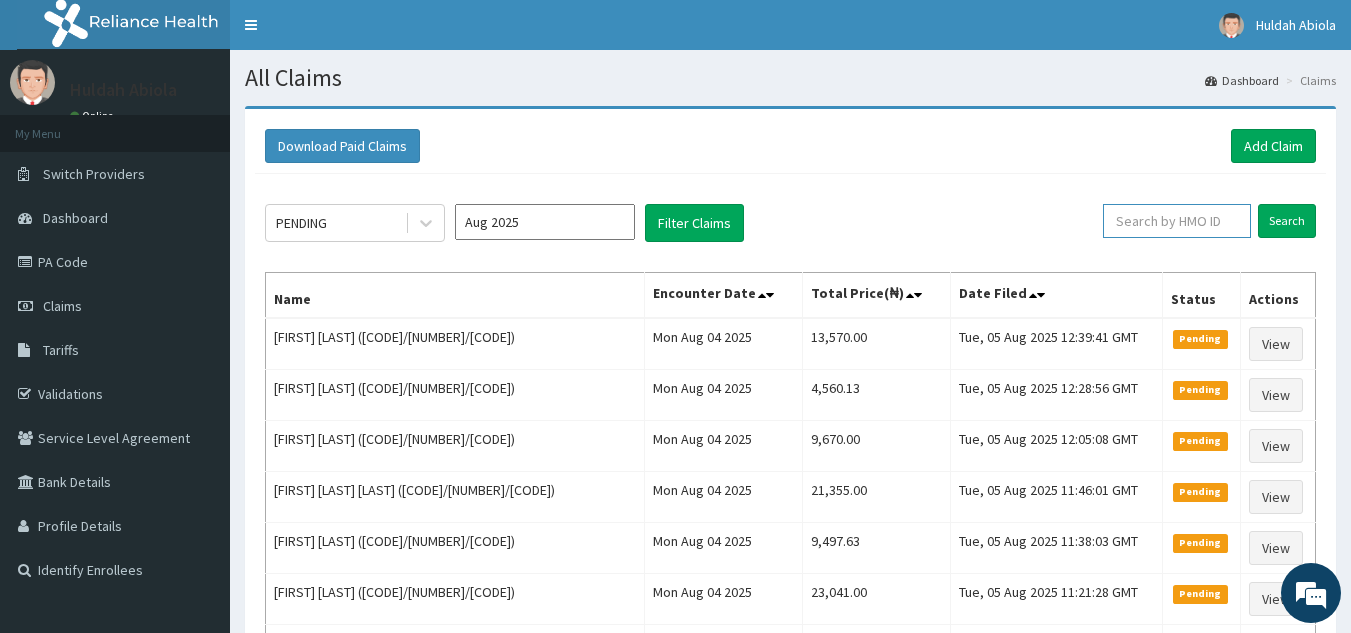 paste on "PIC/10013/A" 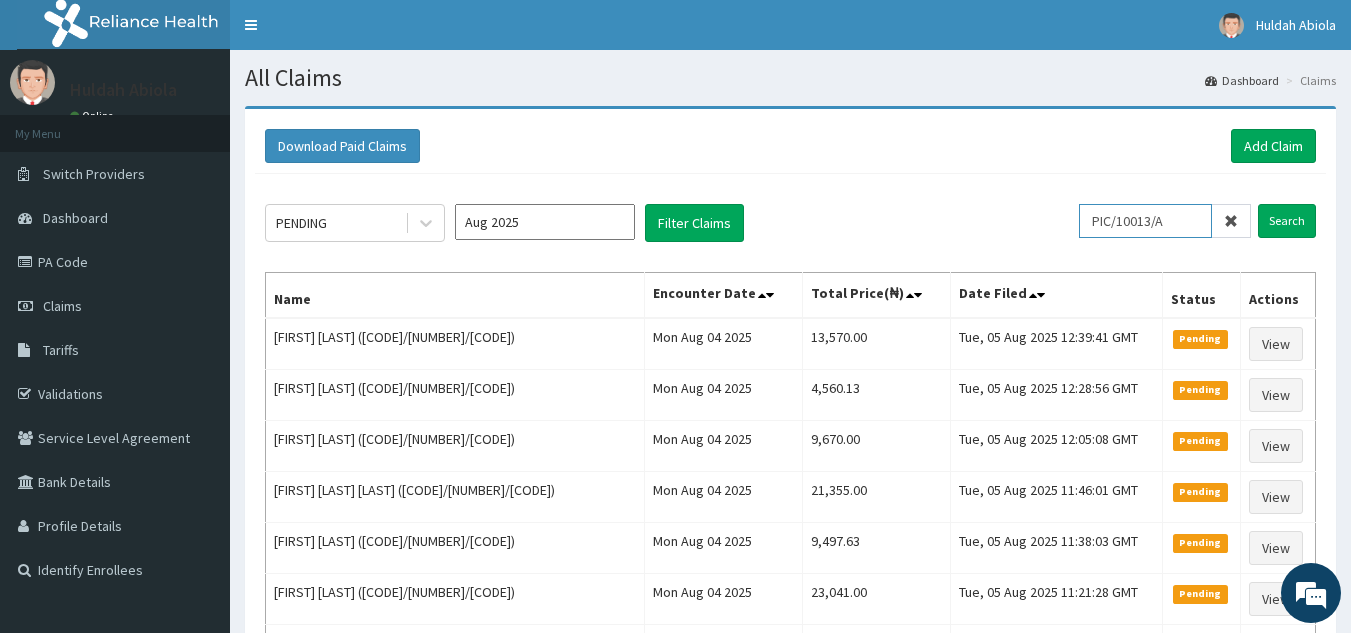 type on "PIC/10013/A" 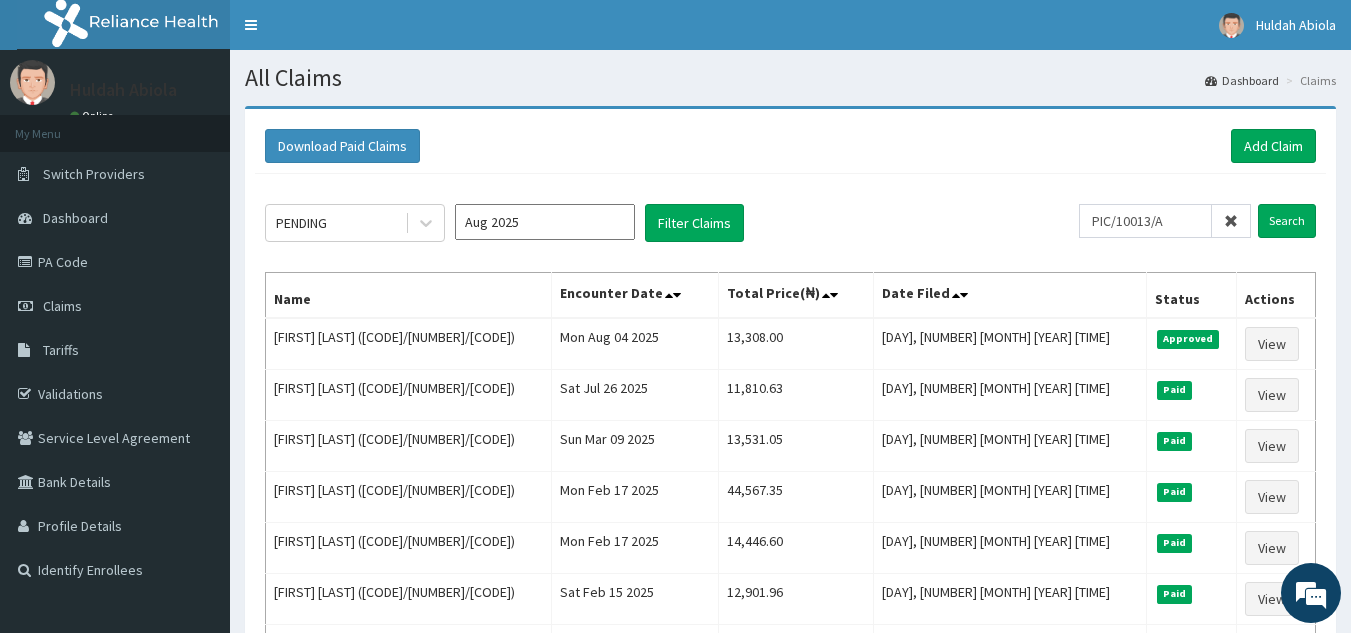 scroll, scrollTop: 0, scrollLeft: 0, axis: both 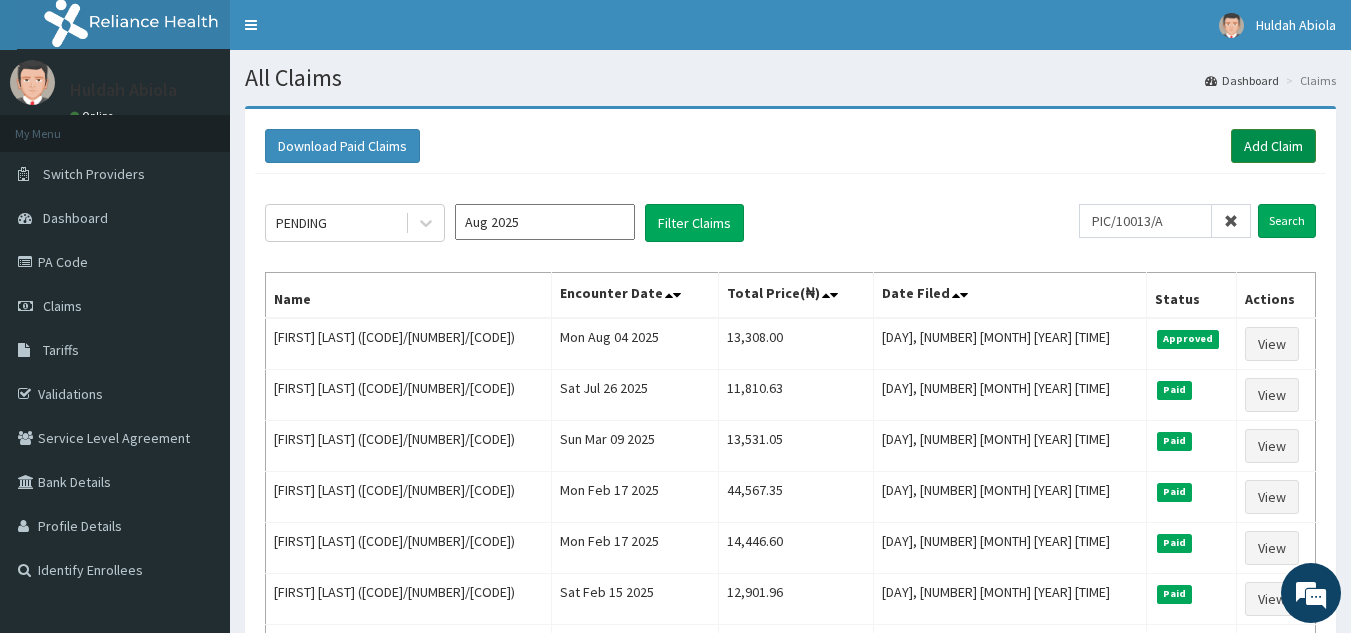 click on "Add Claim" at bounding box center [1273, 146] 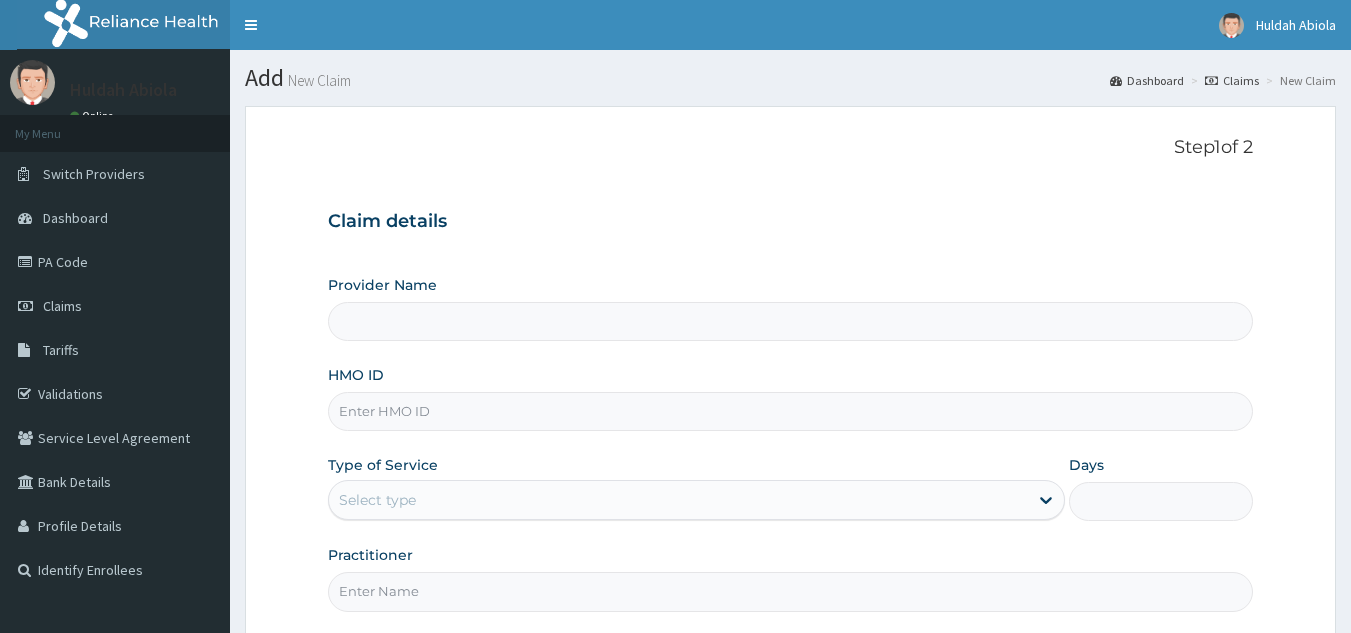 scroll, scrollTop: 0, scrollLeft: 0, axis: both 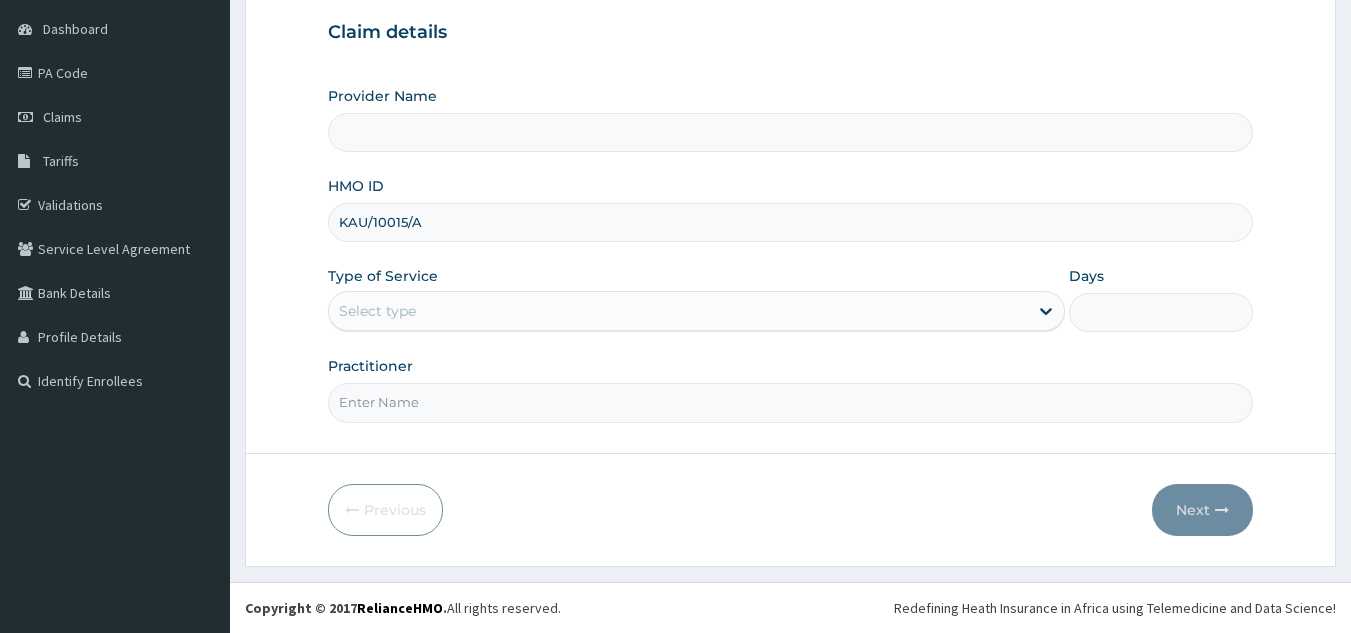 type on "KAU/10015/A" 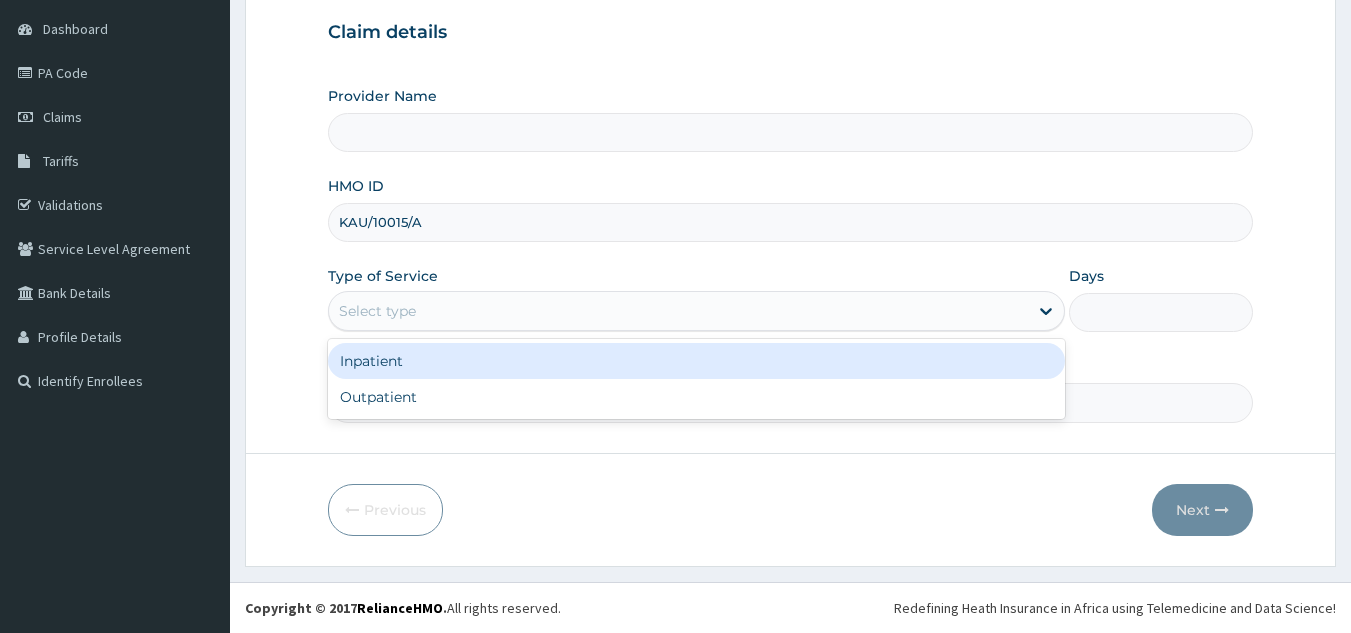 click on "Outpatient" at bounding box center [696, 397] 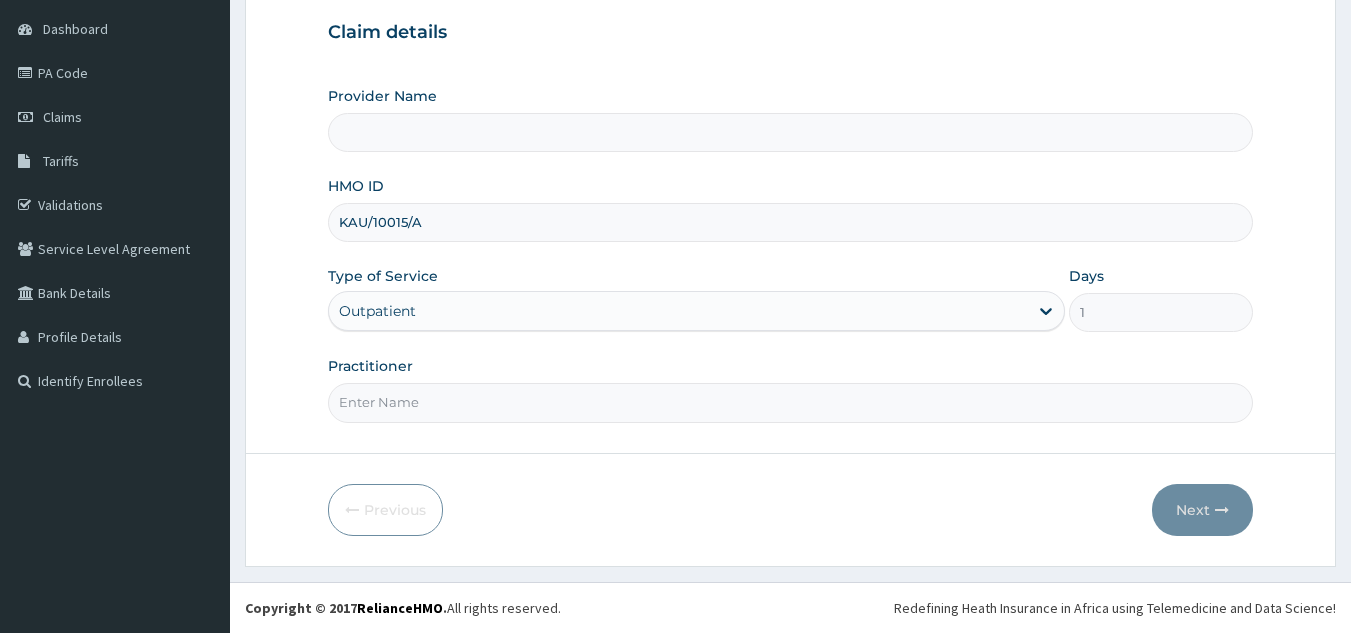 click on "Practitioner" at bounding box center (791, 402) 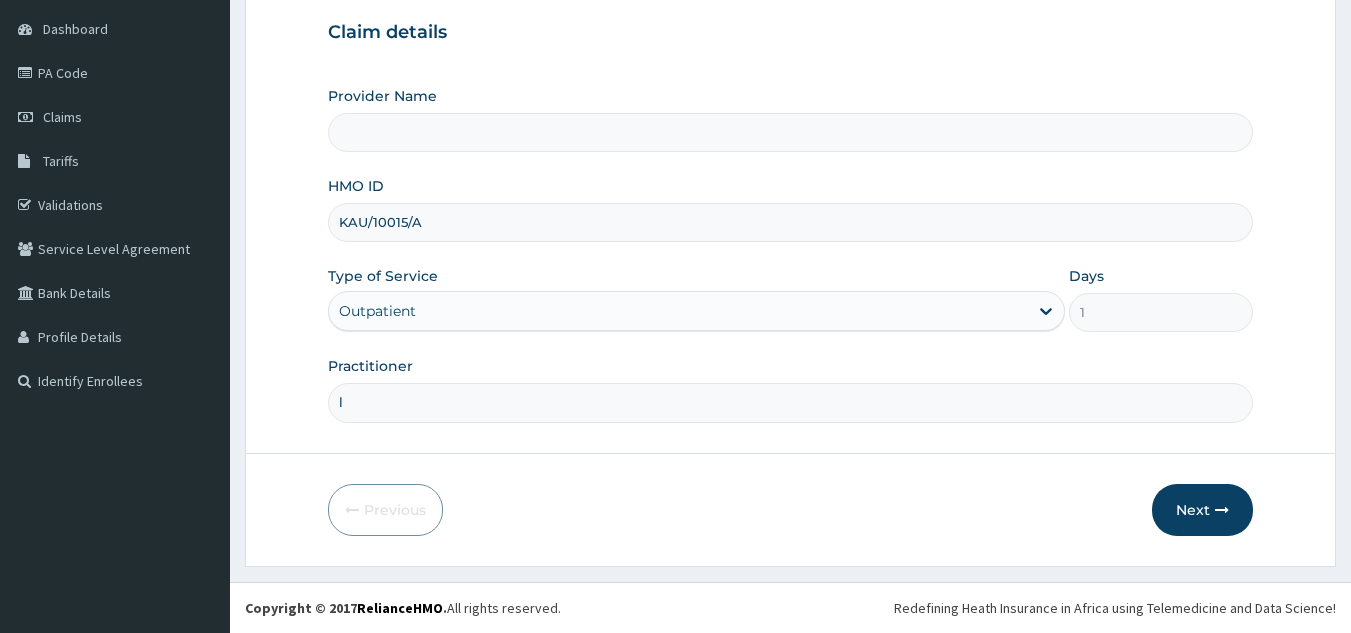 type on "Reliance Family Clinics (RFC) - Lekki" 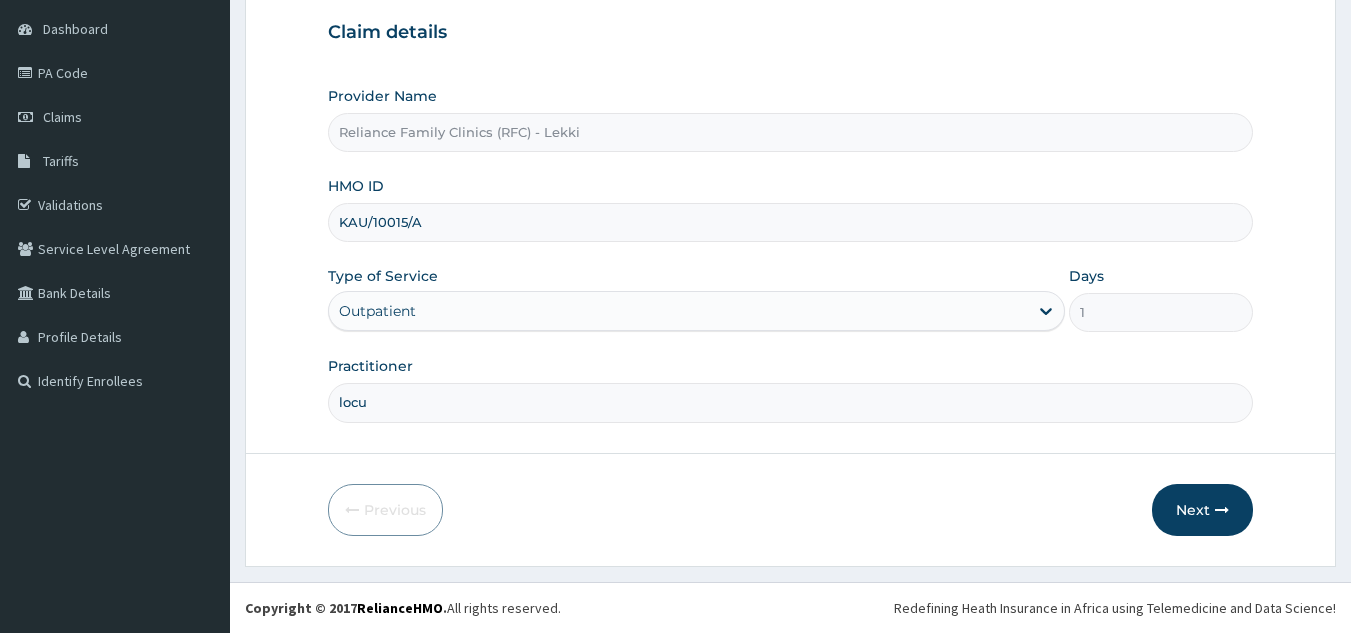 type on "locum" 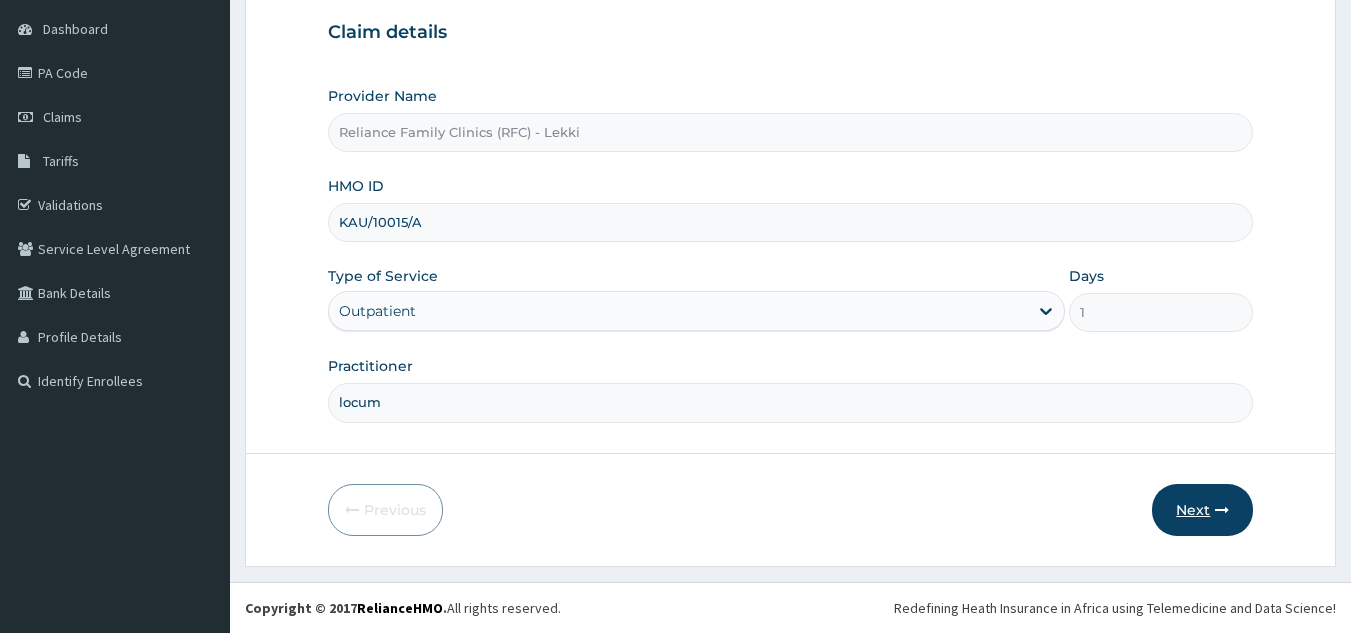 click on "Next" at bounding box center (1202, 510) 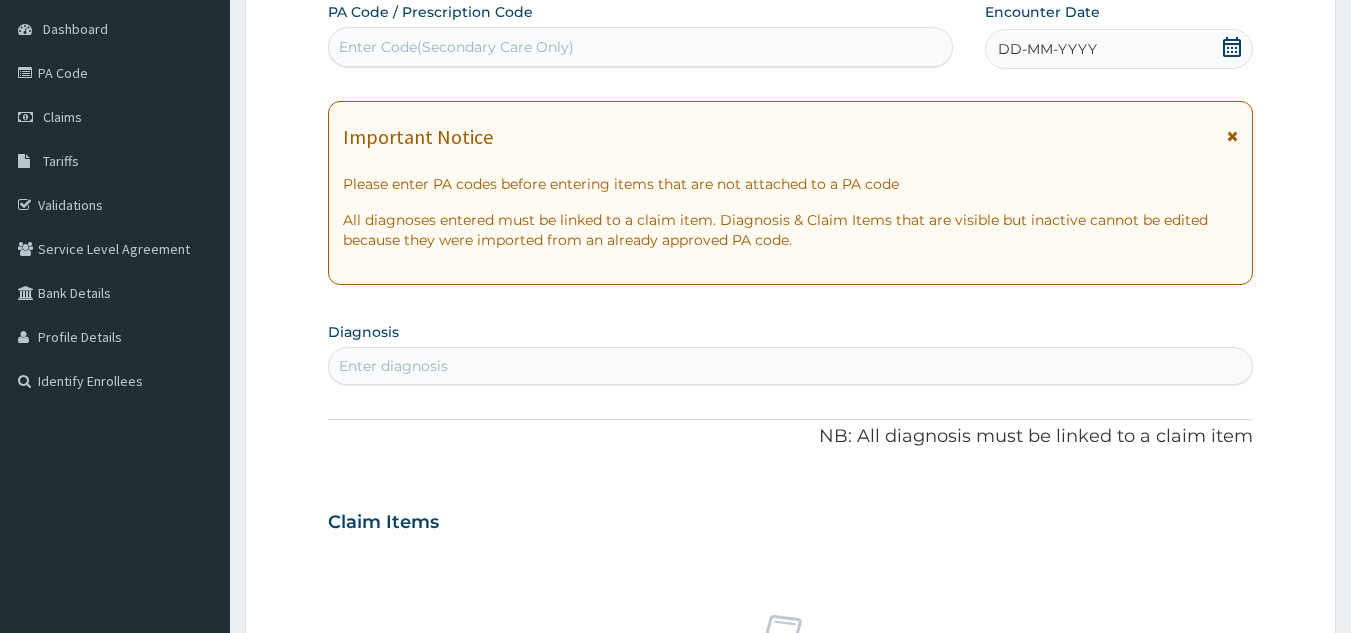 click on "DD-MM-YYYY" at bounding box center [1119, 49] 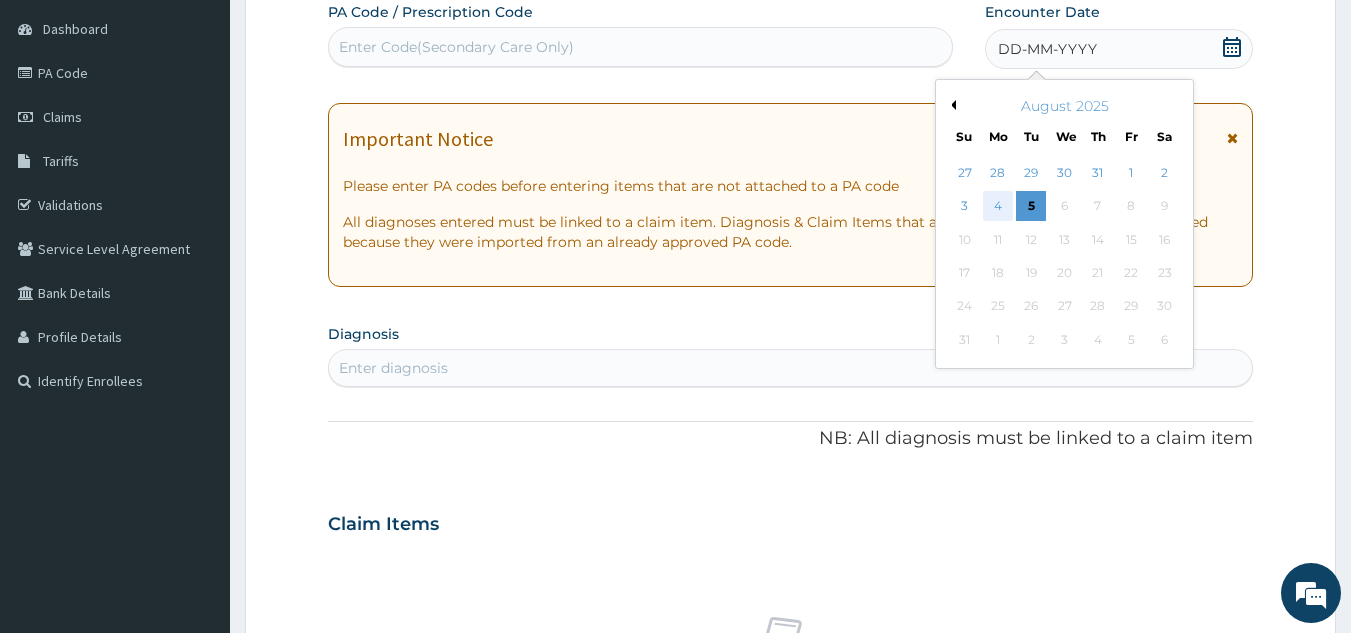 click on "4" at bounding box center [998, 207] 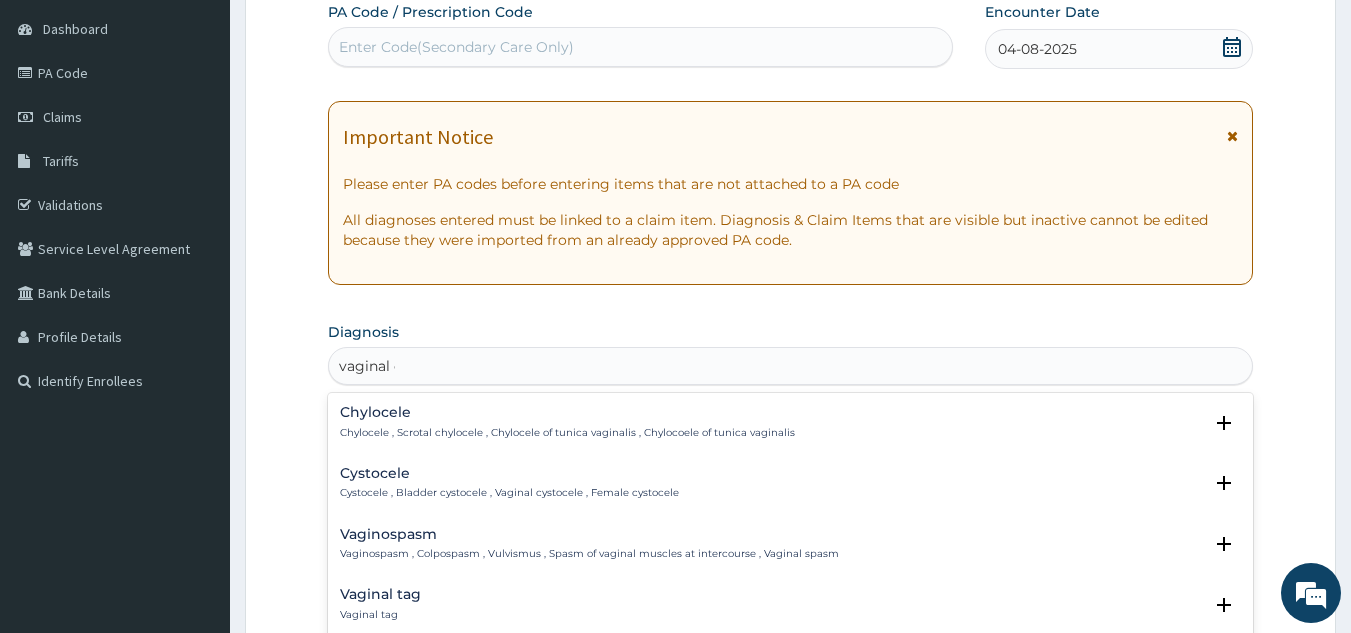 type on "vaginal ca" 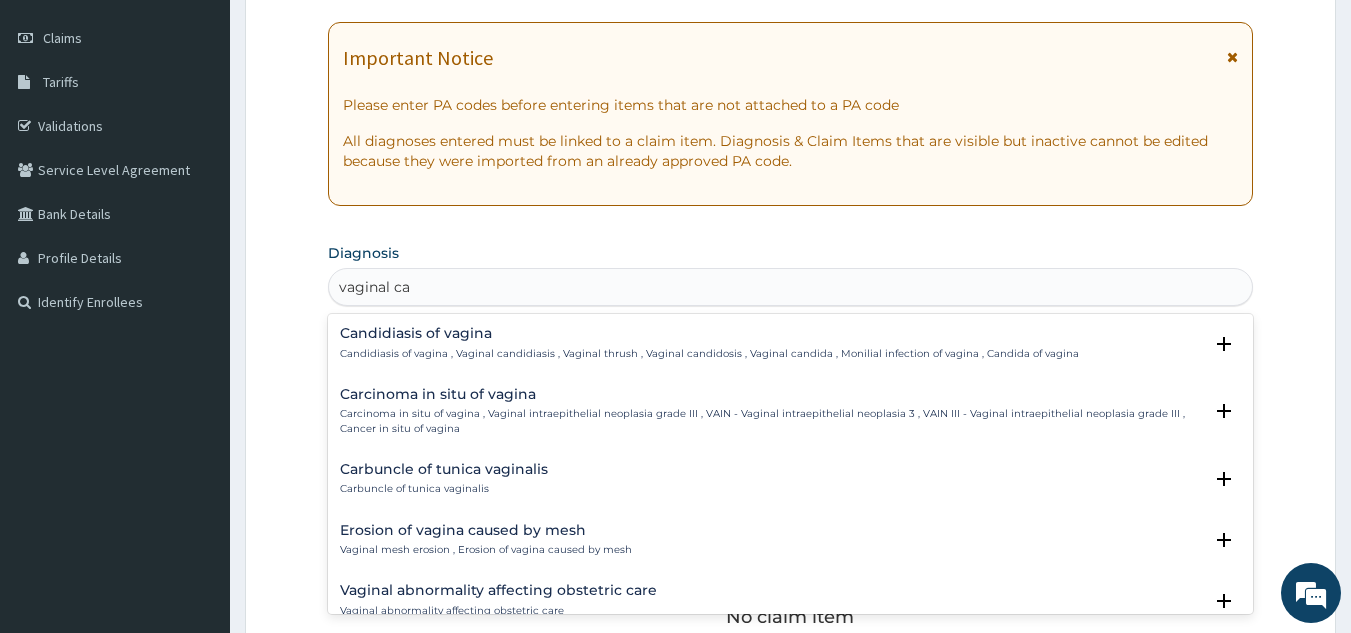 scroll, scrollTop: 272, scrollLeft: 0, axis: vertical 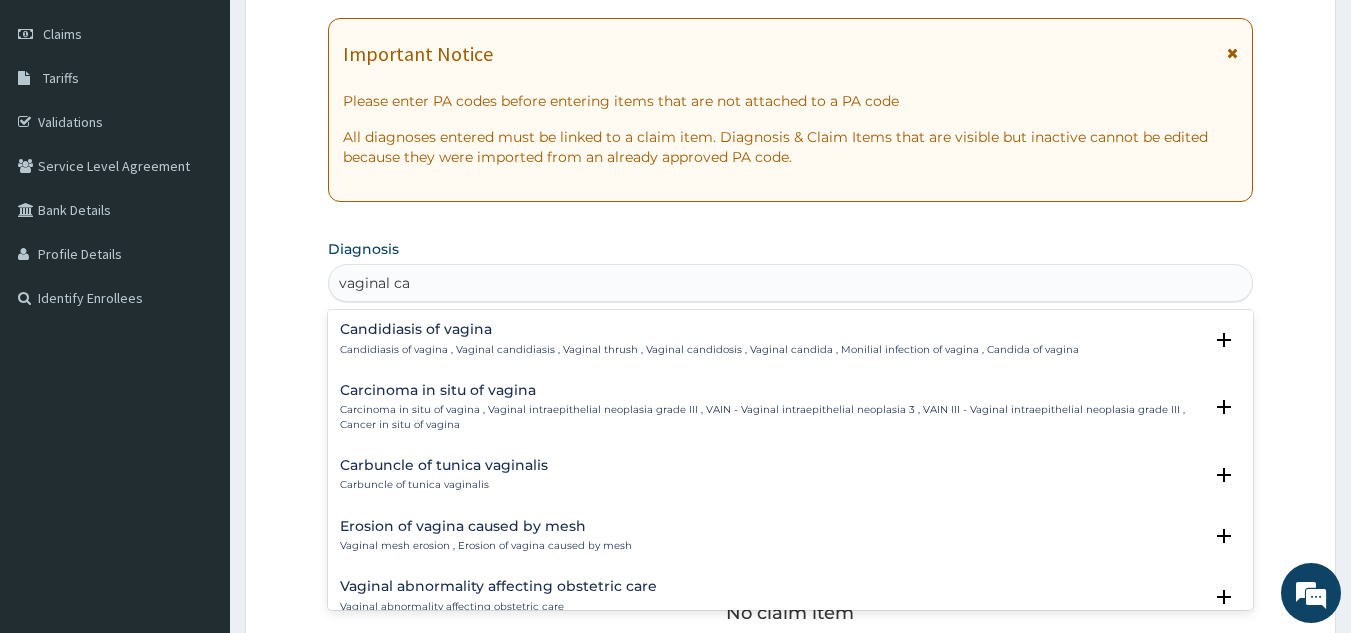click on "Candidiasis of vagina , Vaginal candidiasis , Vaginal thrush , Vaginal candidosis , Vaginal candida , Monilial infection of vagina , Candida of vagina" at bounding box center [709, 350] 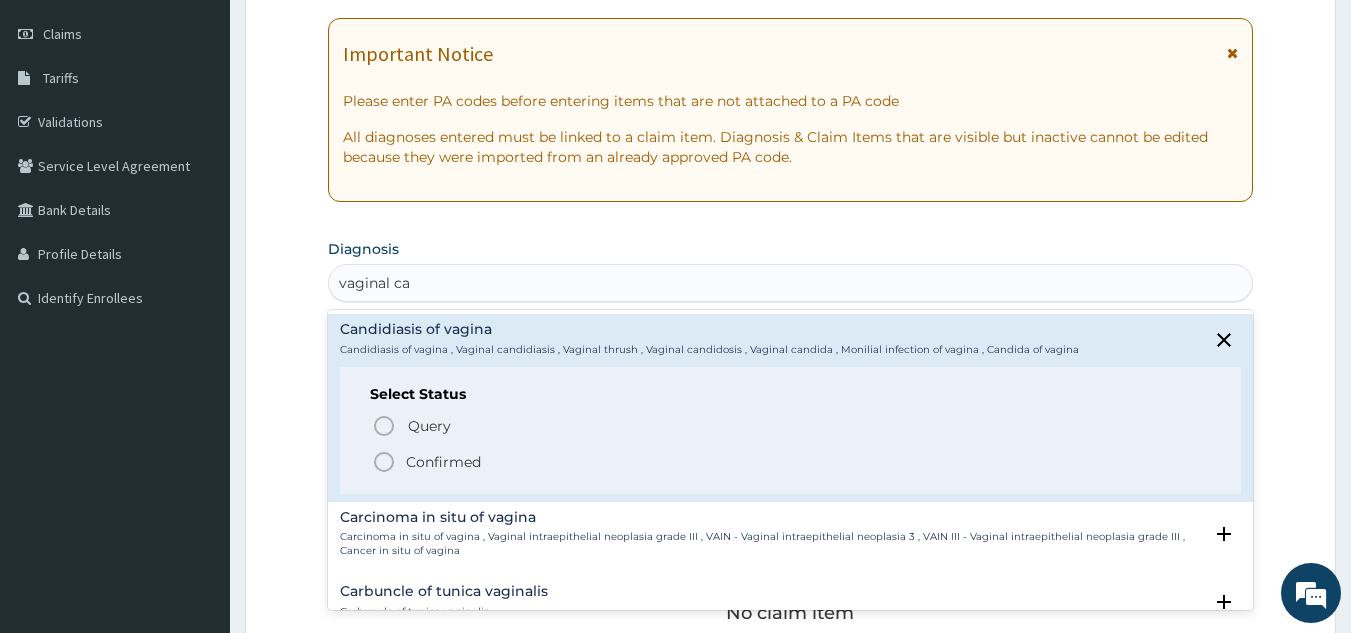 click on "Confirmed" at bounding box center (792, 462) 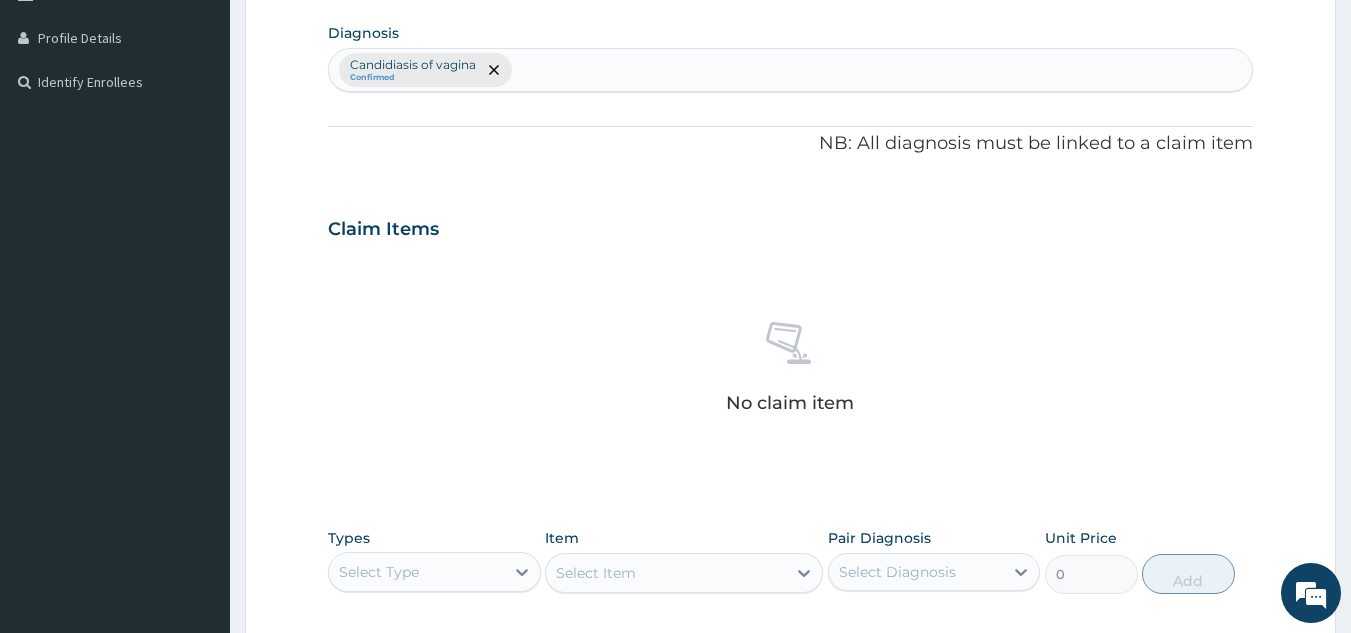 scroll, scrollTop: 809, scrollLeft: 0, axis: vertical 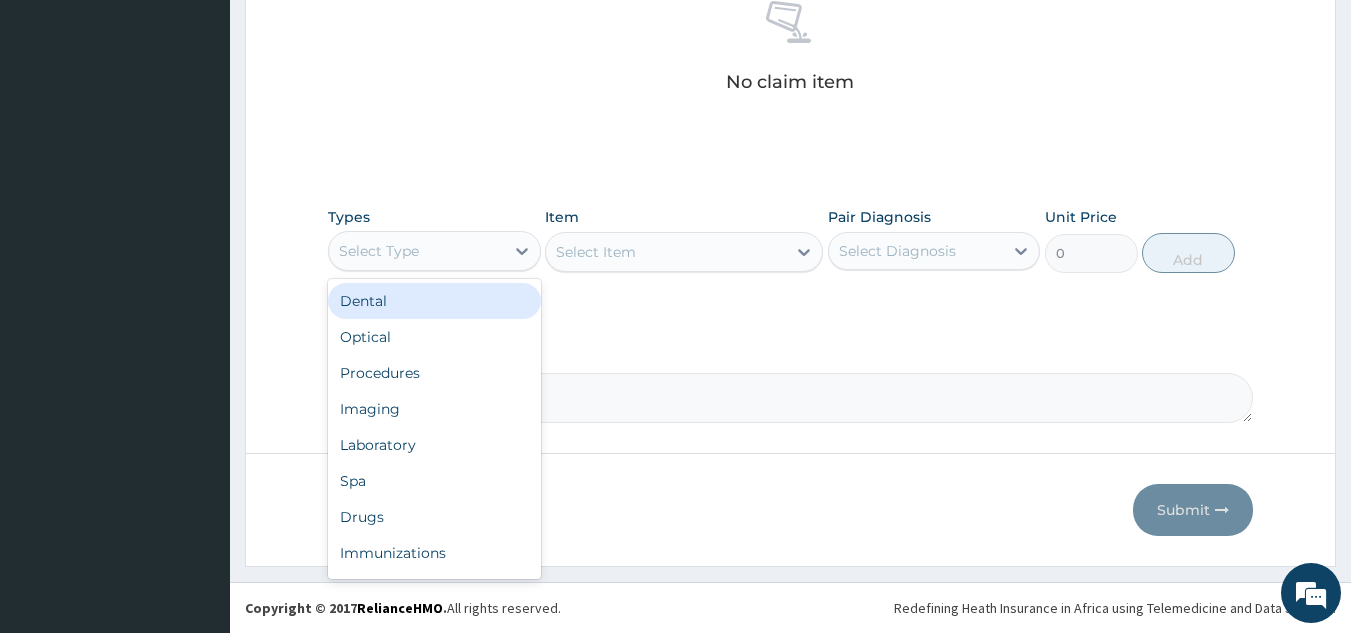 click on "Procedures" at bounding box center (434, 373) 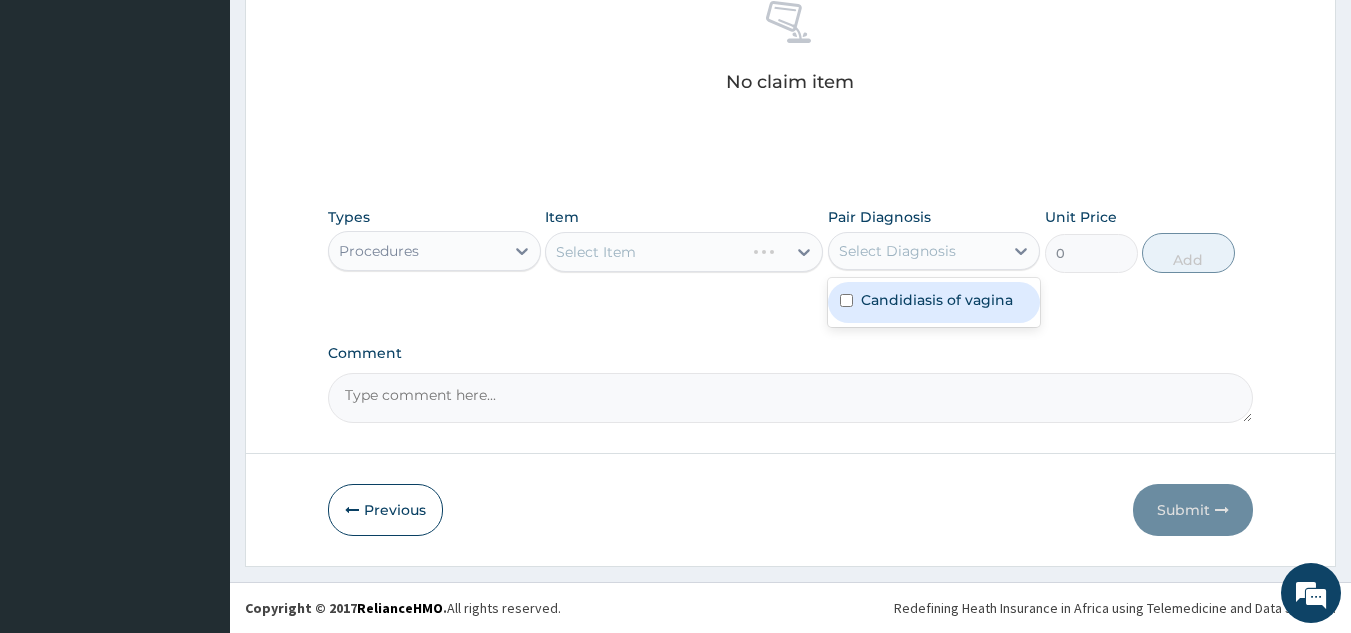 click on "Candidiasis of vagina" at bounding box center [937, 300] 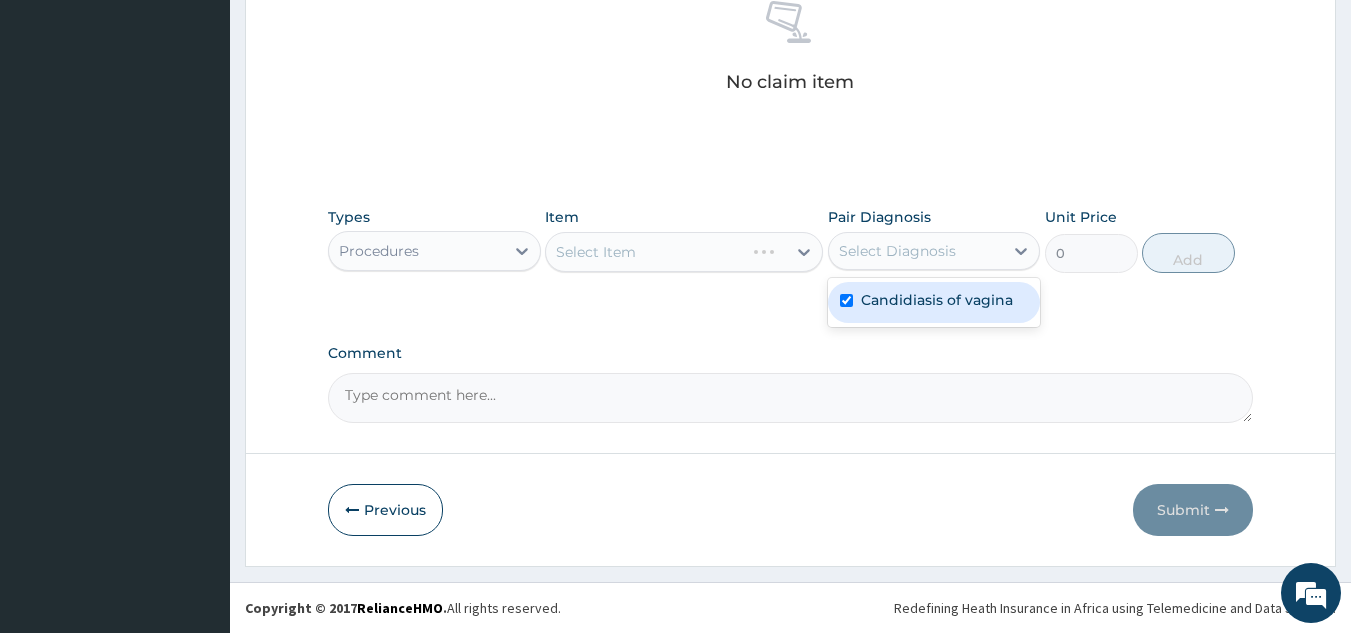checkbox on "true" 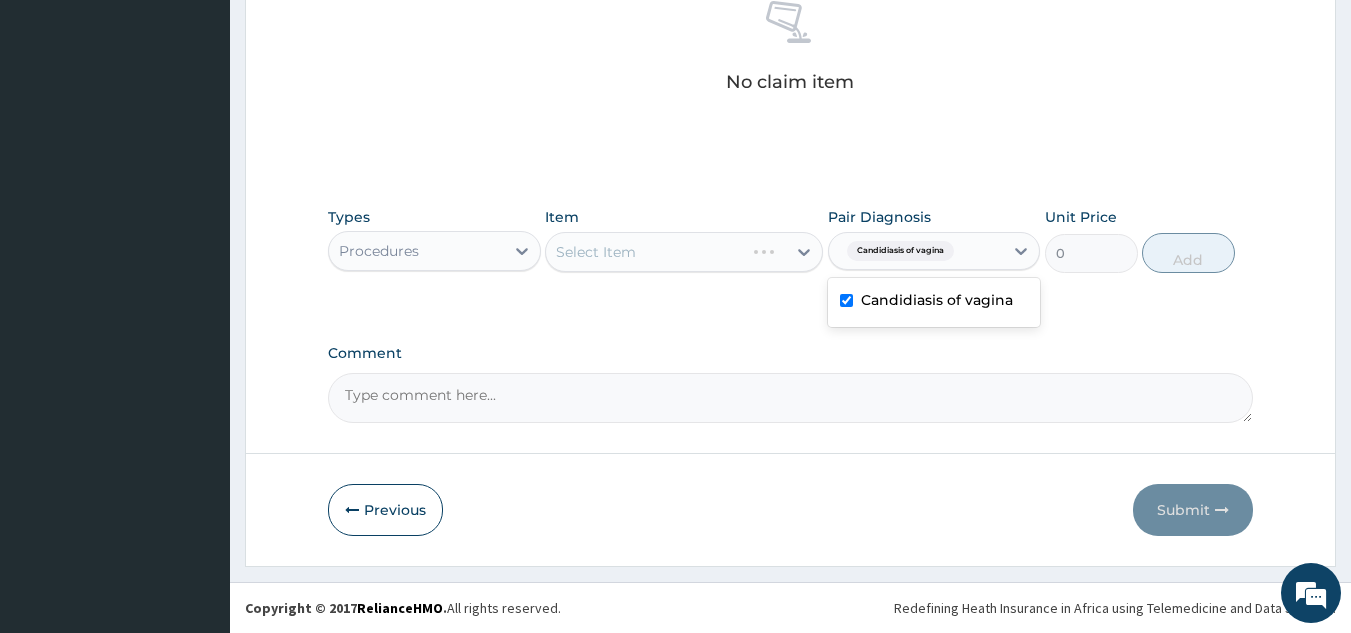 click on "Select Item" at bounding box center (684, 252) 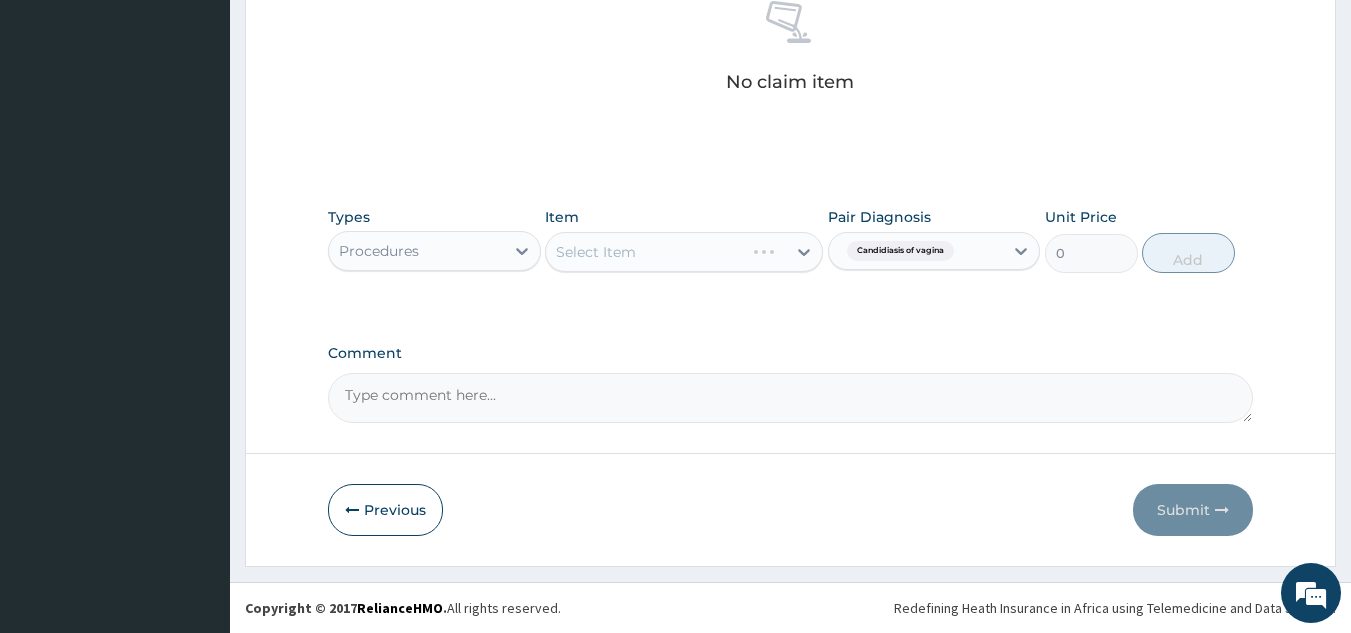 click on "Select Item" at bounding box center [684, 252] 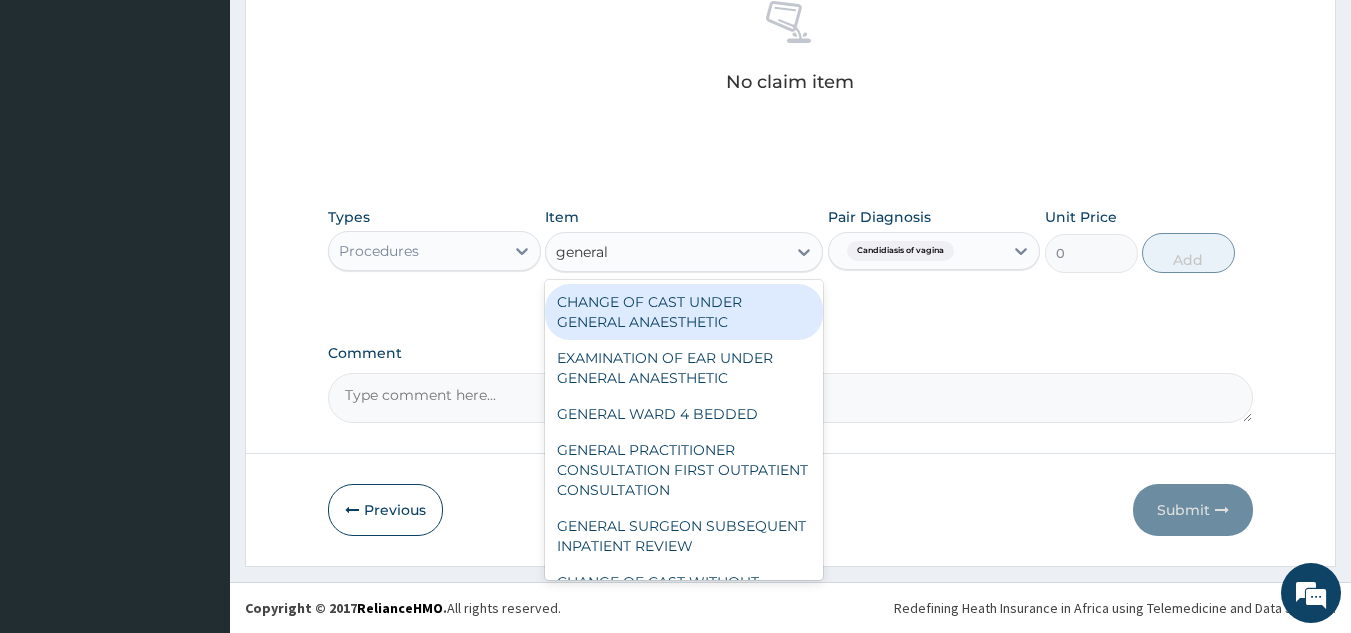 type on "general p" 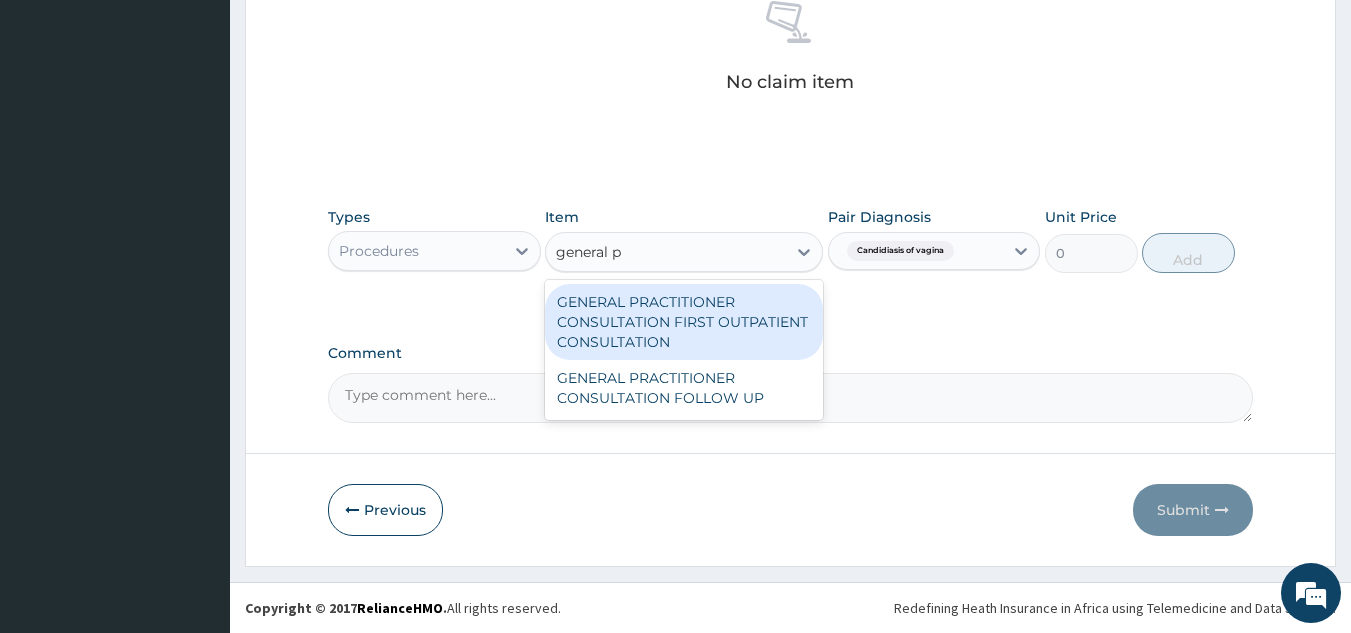 click on "GENERAL PRACTITIONER CONSULTATION FIRST OUTPATIENT CONSULTATION" at bounding box center [684, 322] 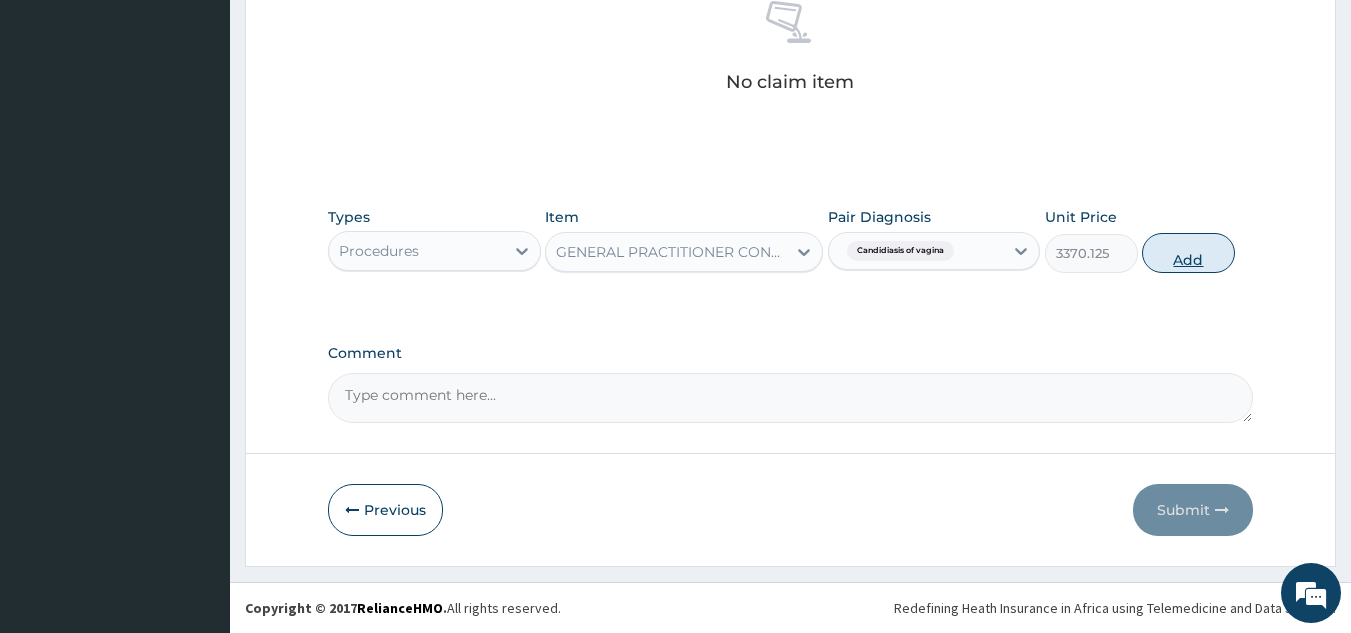 click on "Add" at bounding box center [1188, 253] 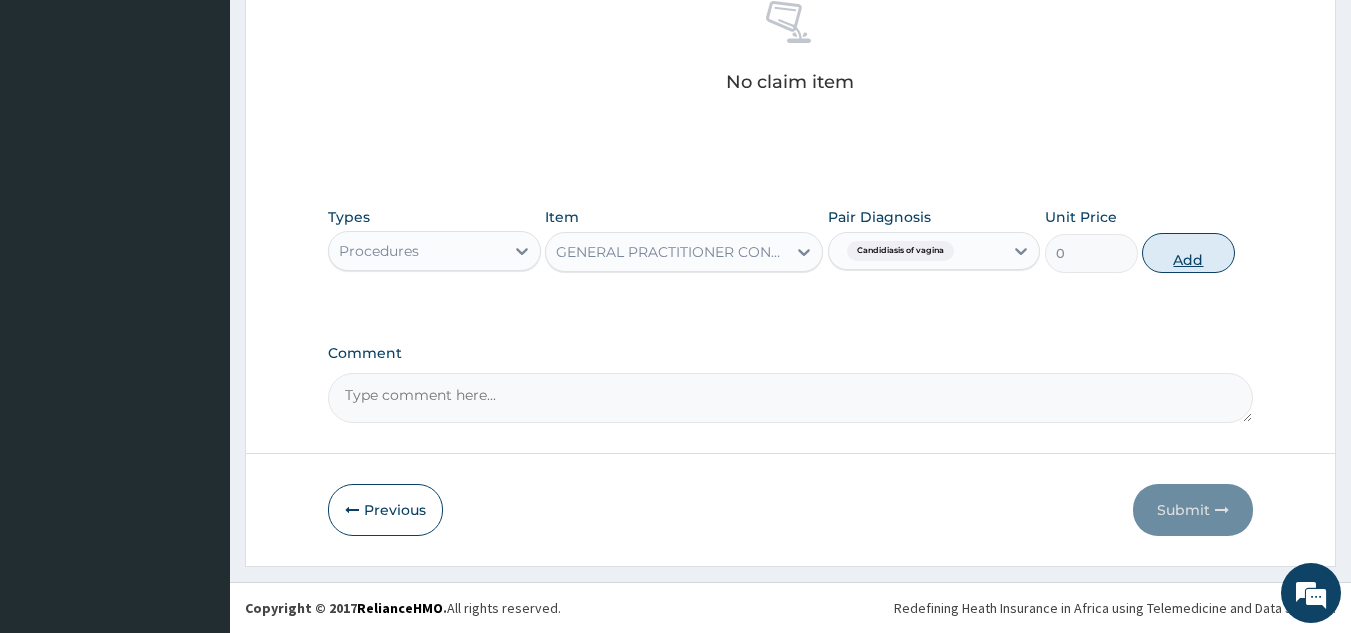 scroll, scrollTop: 760, scrollLeft: 0, axis: vertical 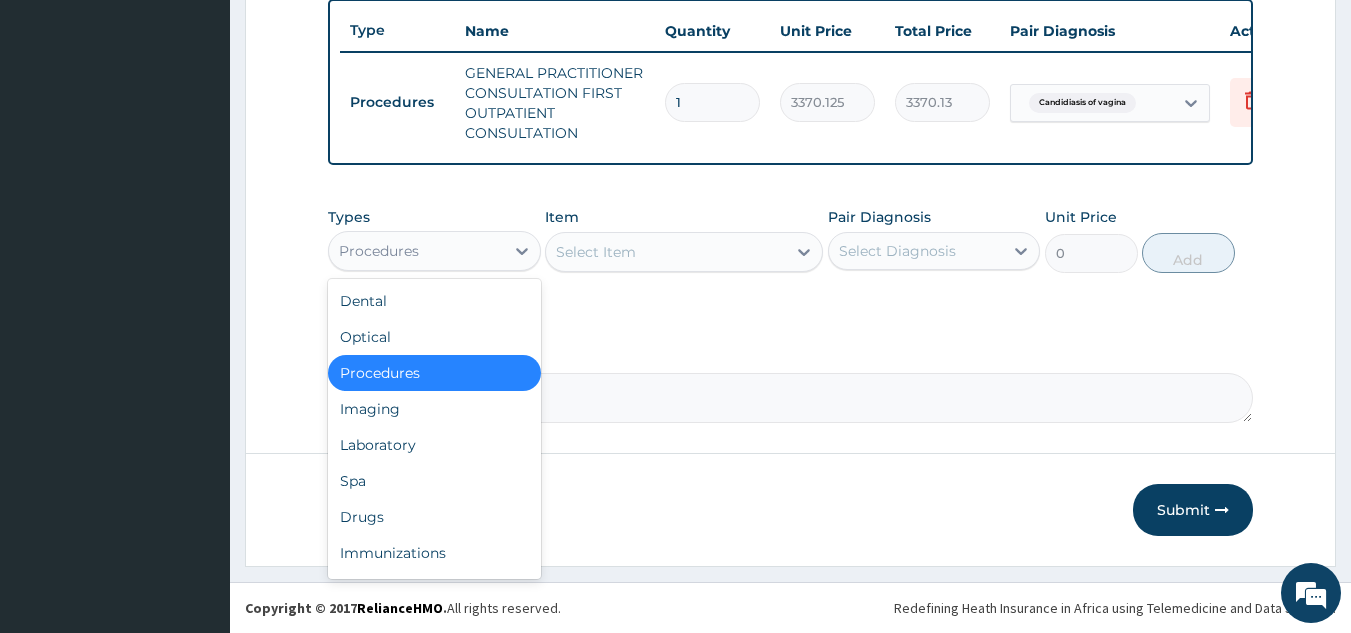 click on "Drugs" at bounding box center (434, 517) 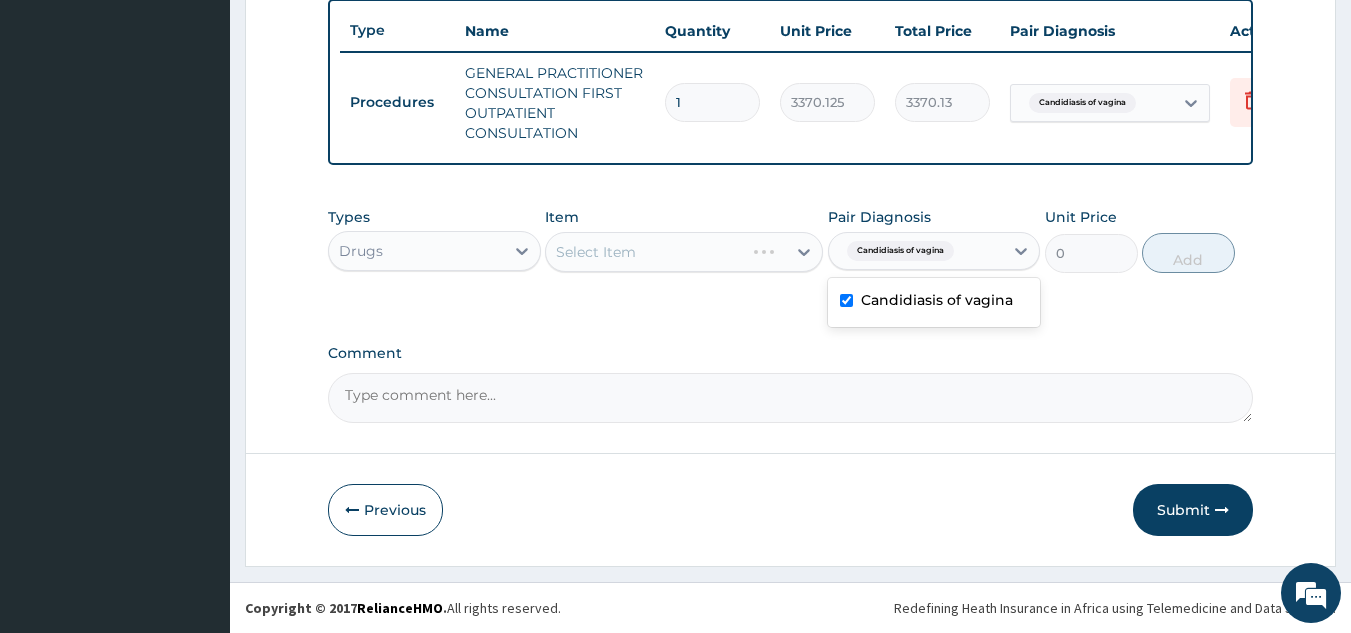 click on "Select Item" at bounding box center (684, 252) 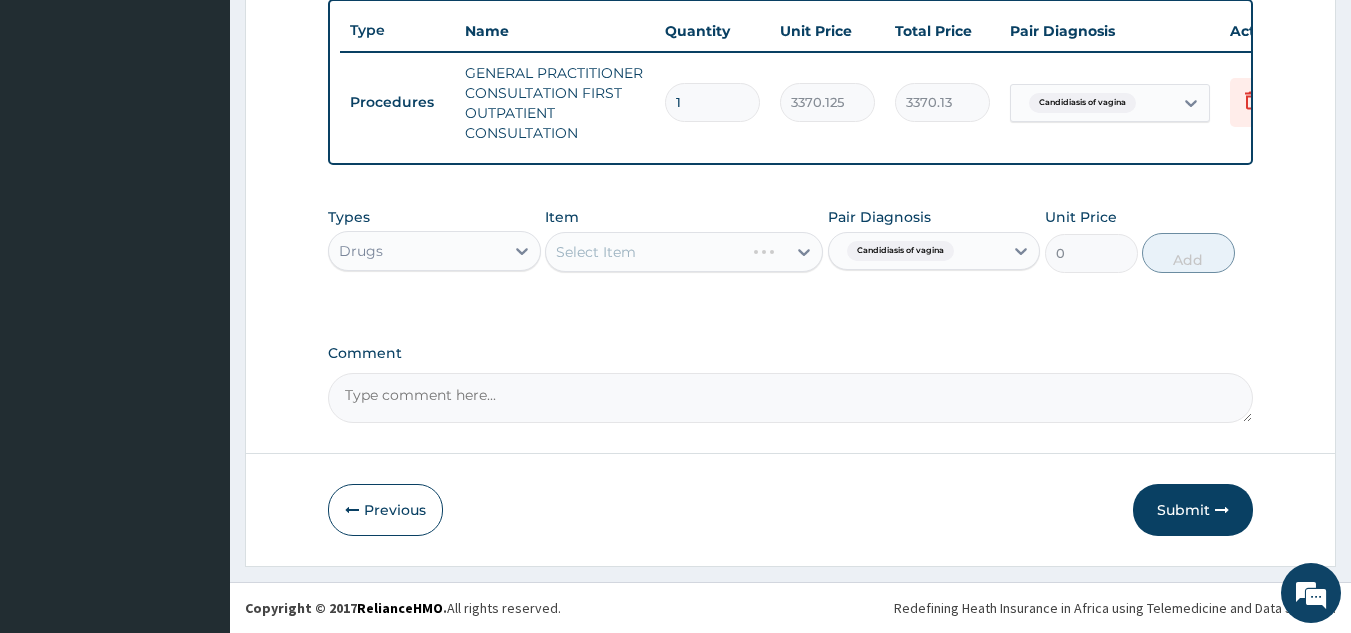click on "Select Item" at bounding box center (684, 252) 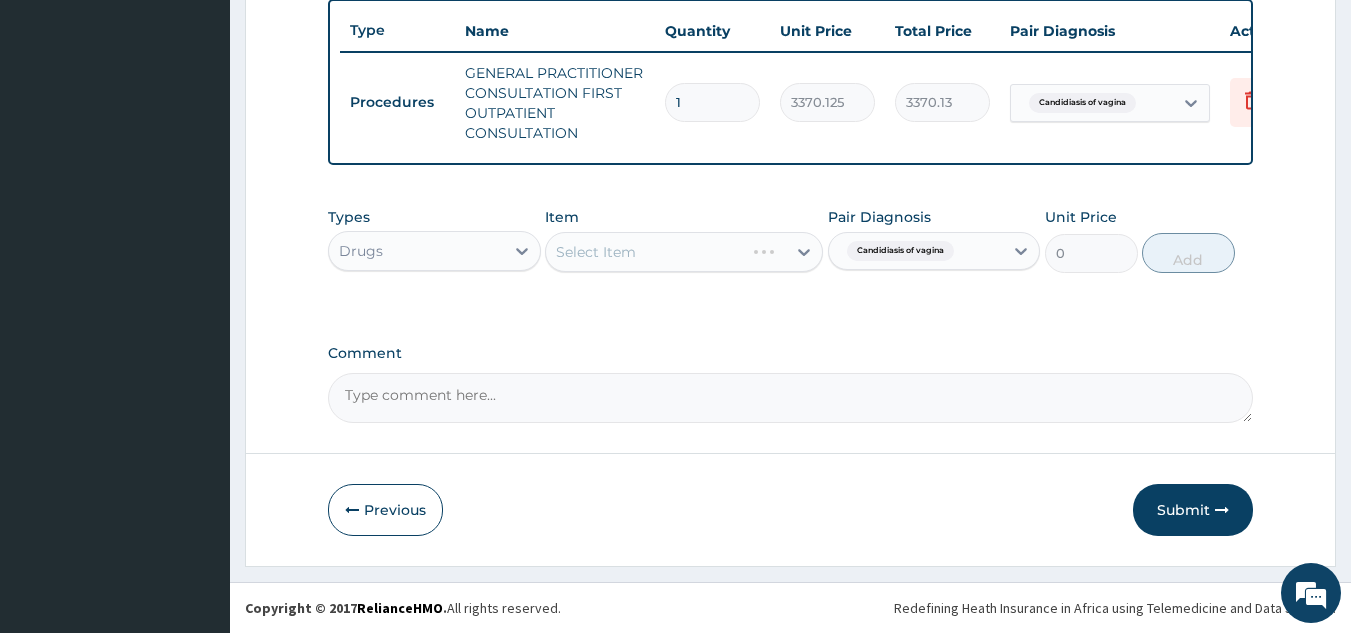 click on "Select Item" at bounding box center (684, 252) 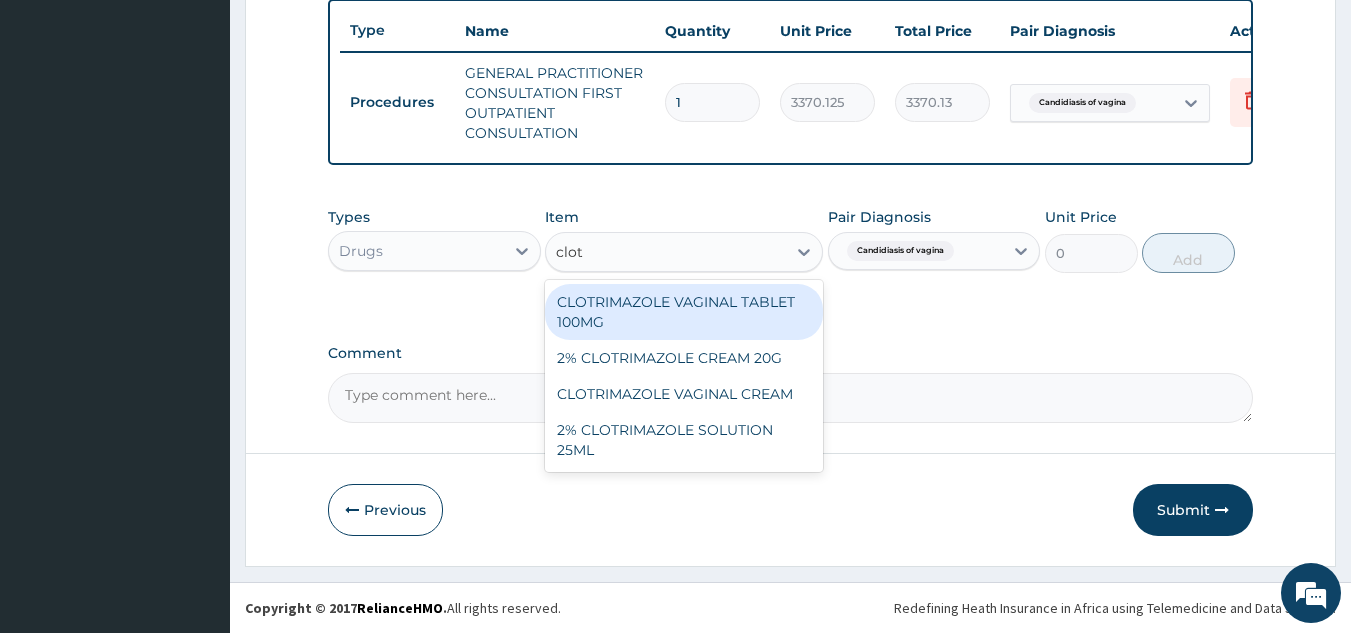 type on "clotr" 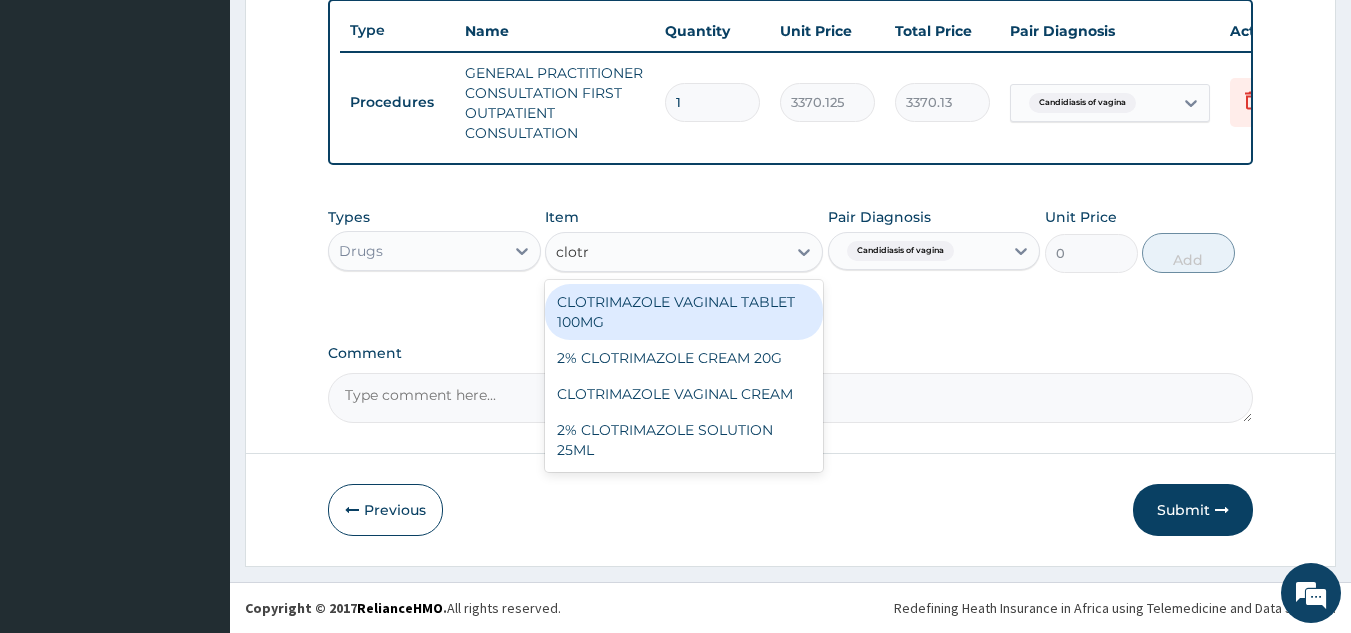 click on "CLOTRIMAZOLE VAGINAL TABLET 100MG" at bounding box center (684, 312) 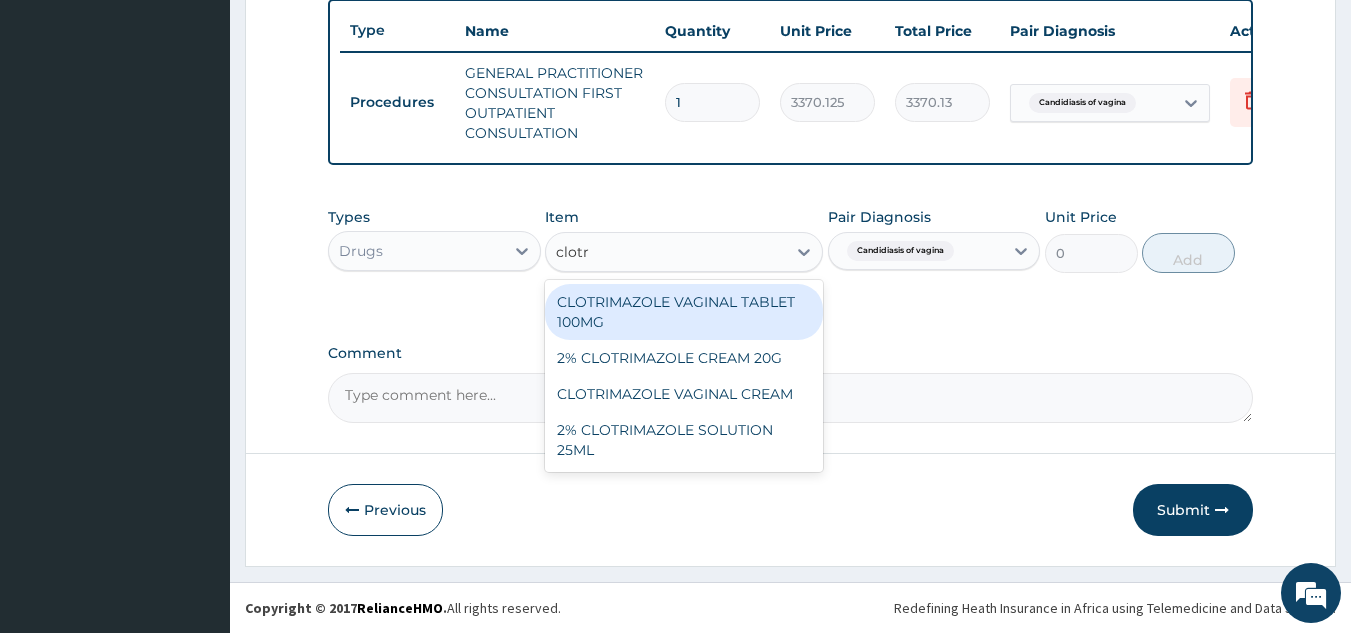 type 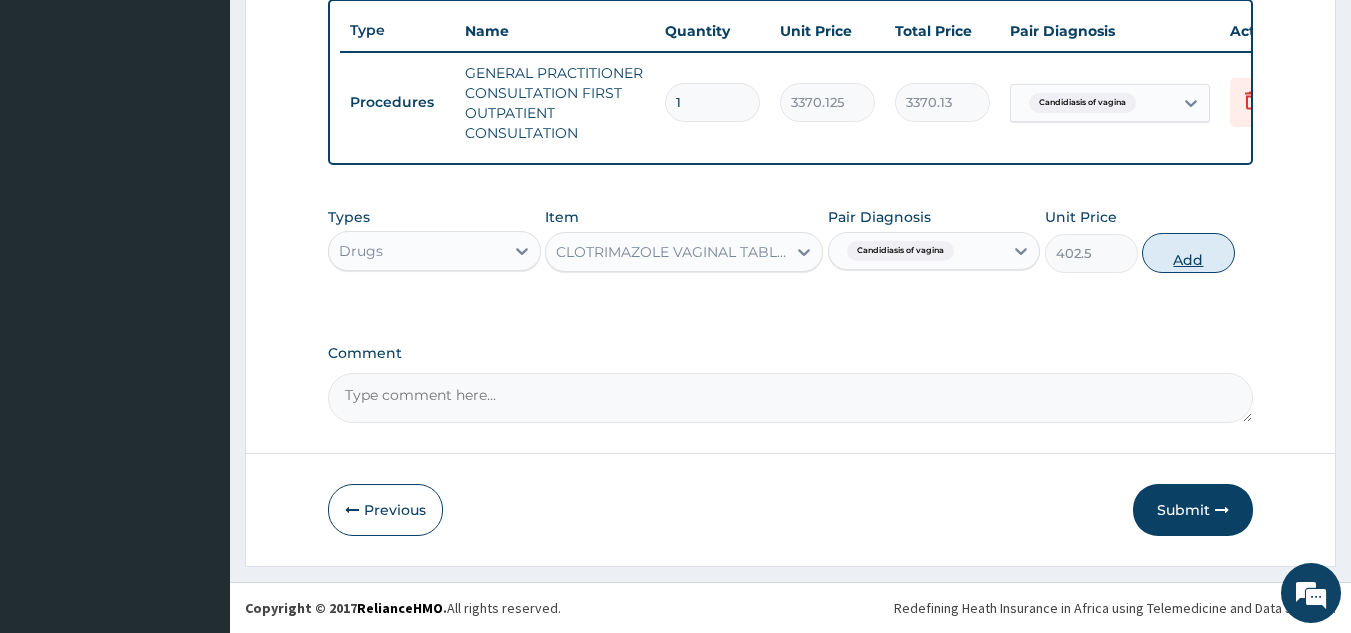 click on "Add" at bounding box center [1188, 253] 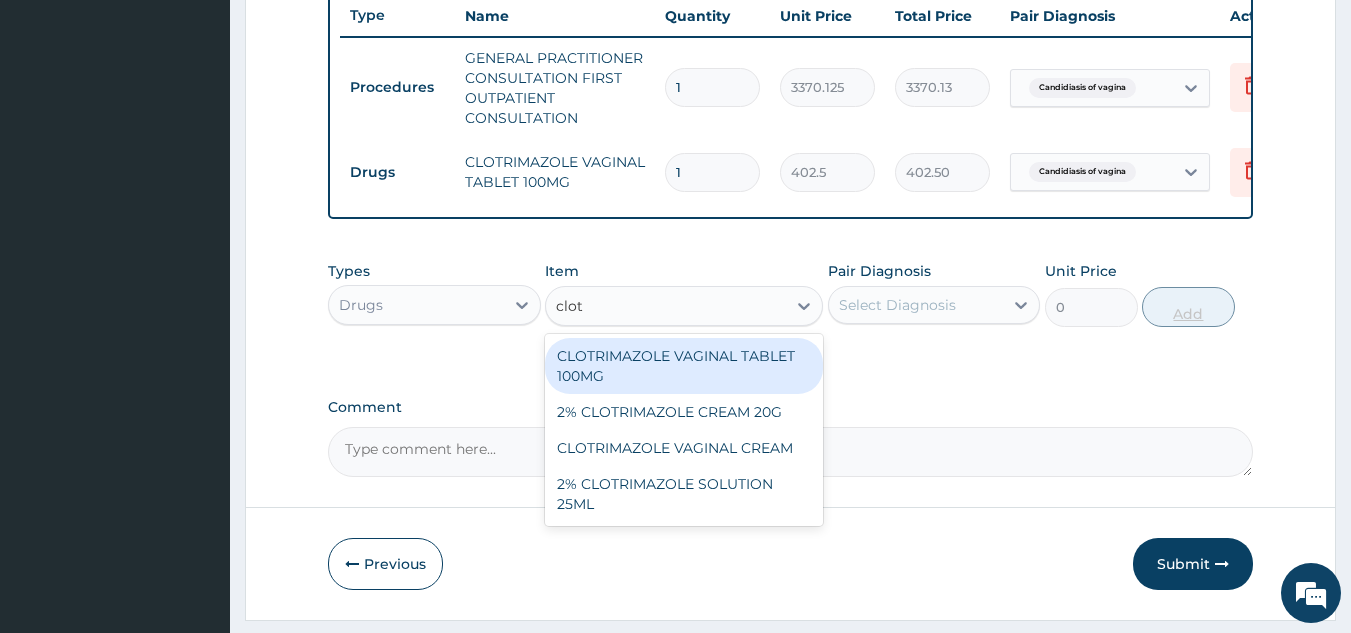 type on "clotr" 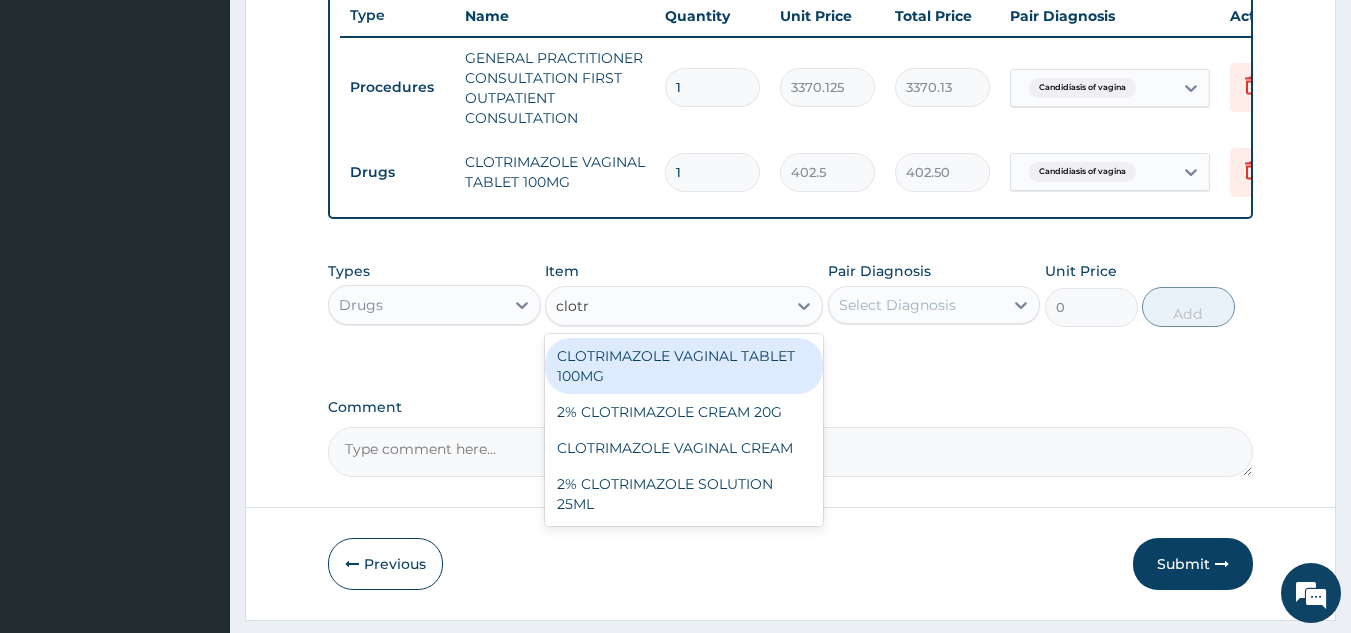click on "CLOTRIMAZOLE VAGINAL CREAM" at bounding box center (684, 448) 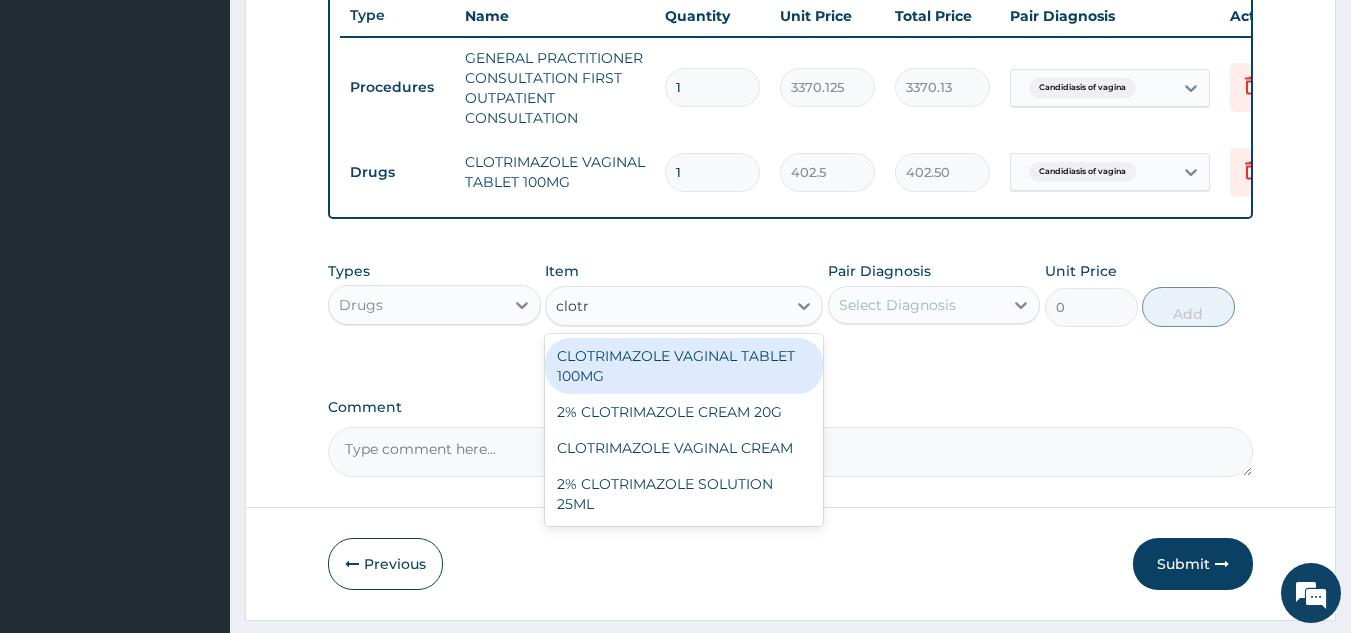 type 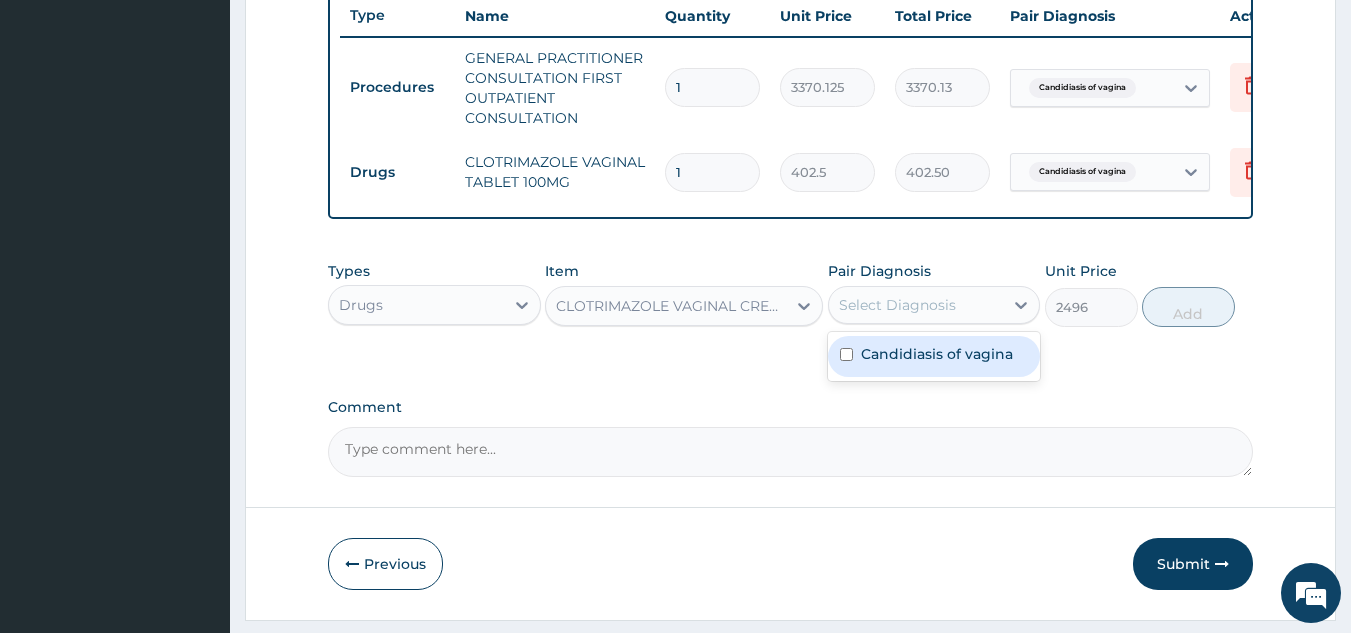 click on "Candidiasis of vagina" at bounding box center (937, 354) 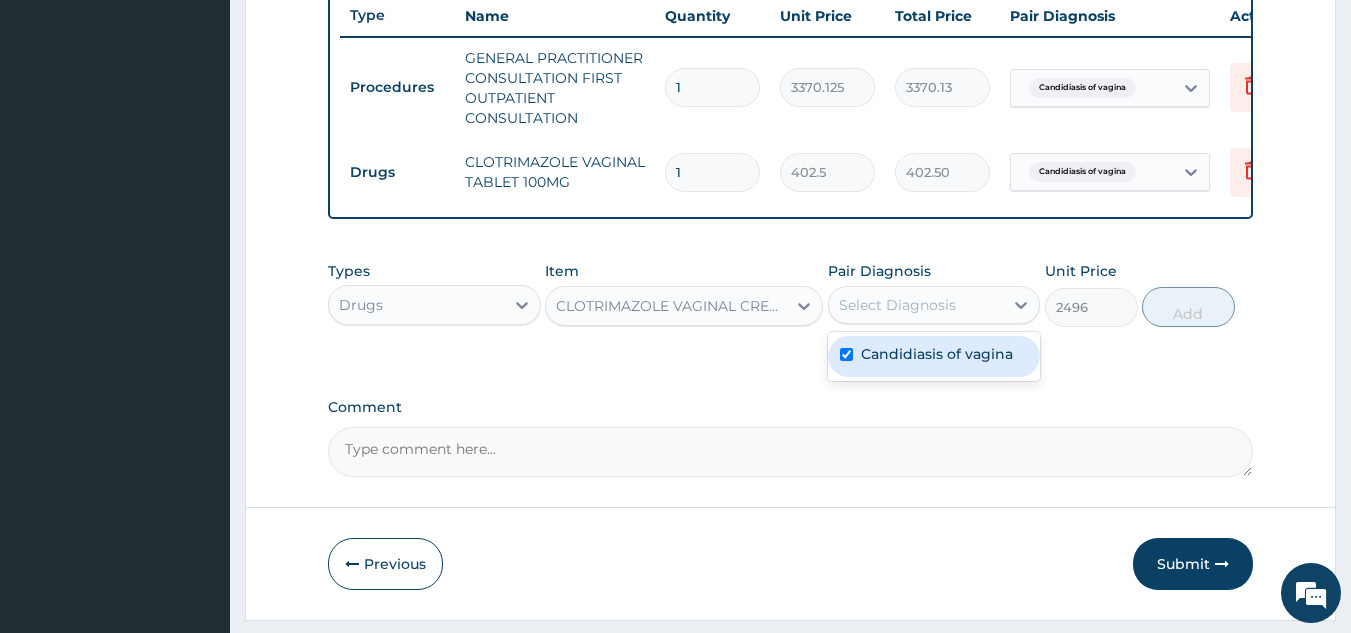 checkbox on "true" 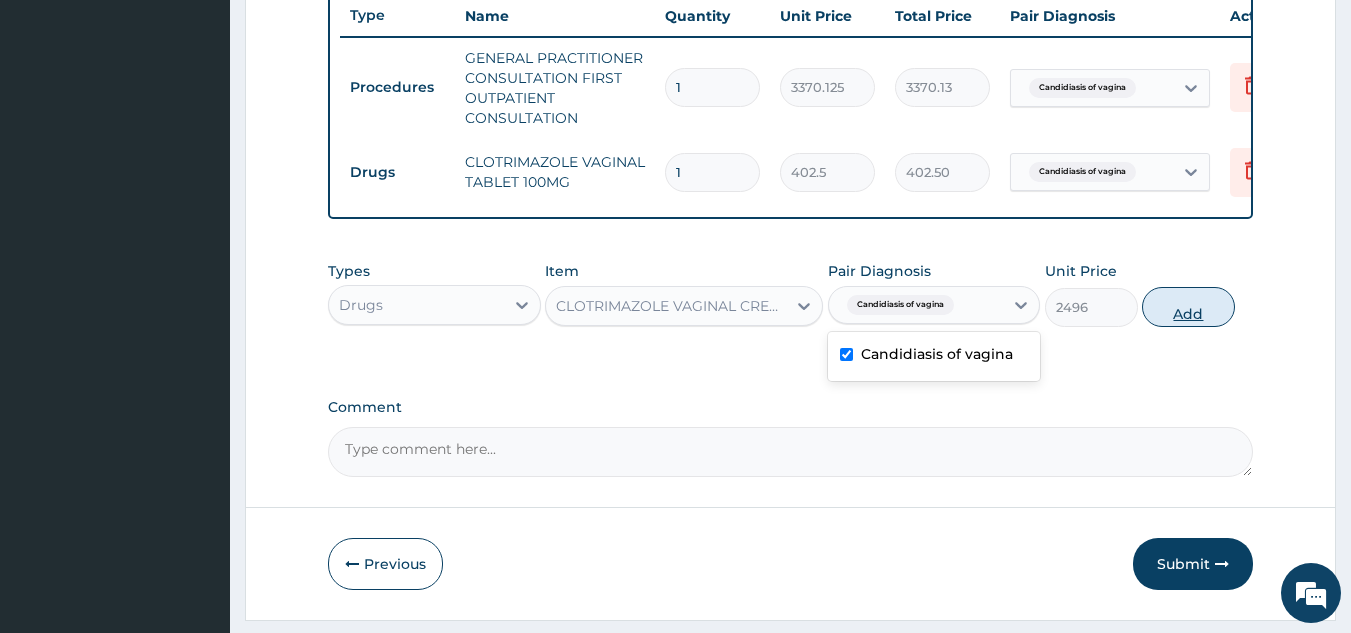 click on "Add" at bounding box center (1188, 307) 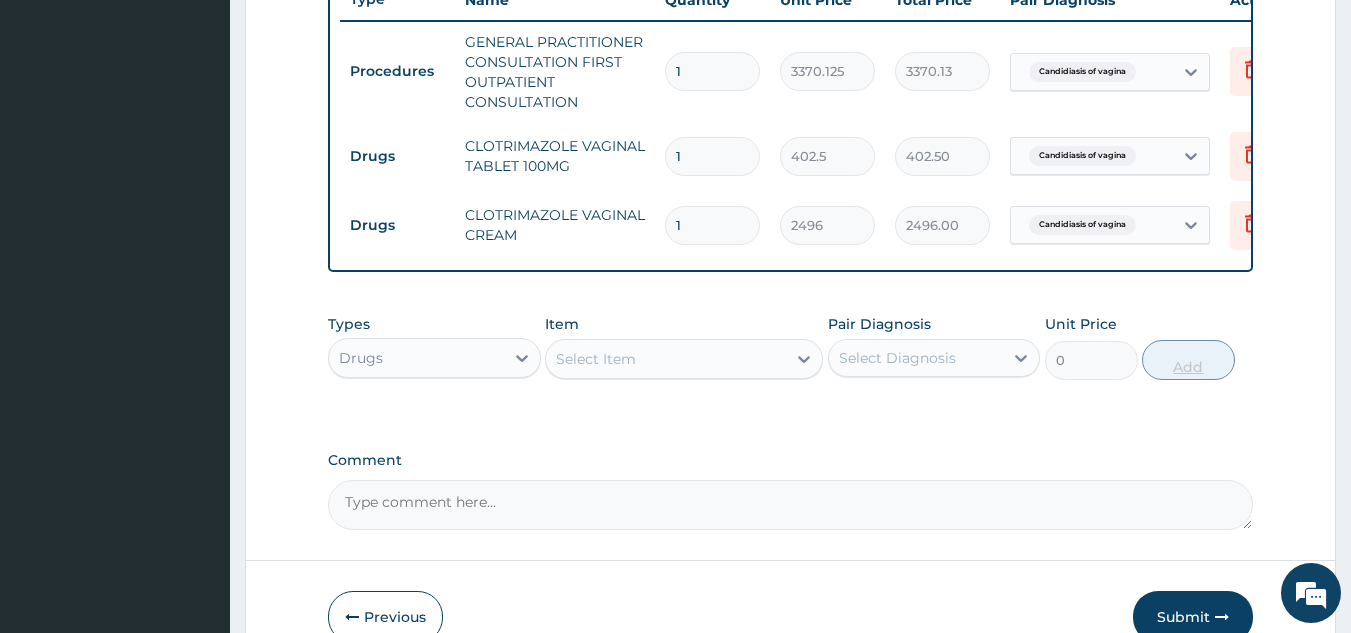 scroll, scrollTop: 781, scrollLeft: 0, axis: vertical 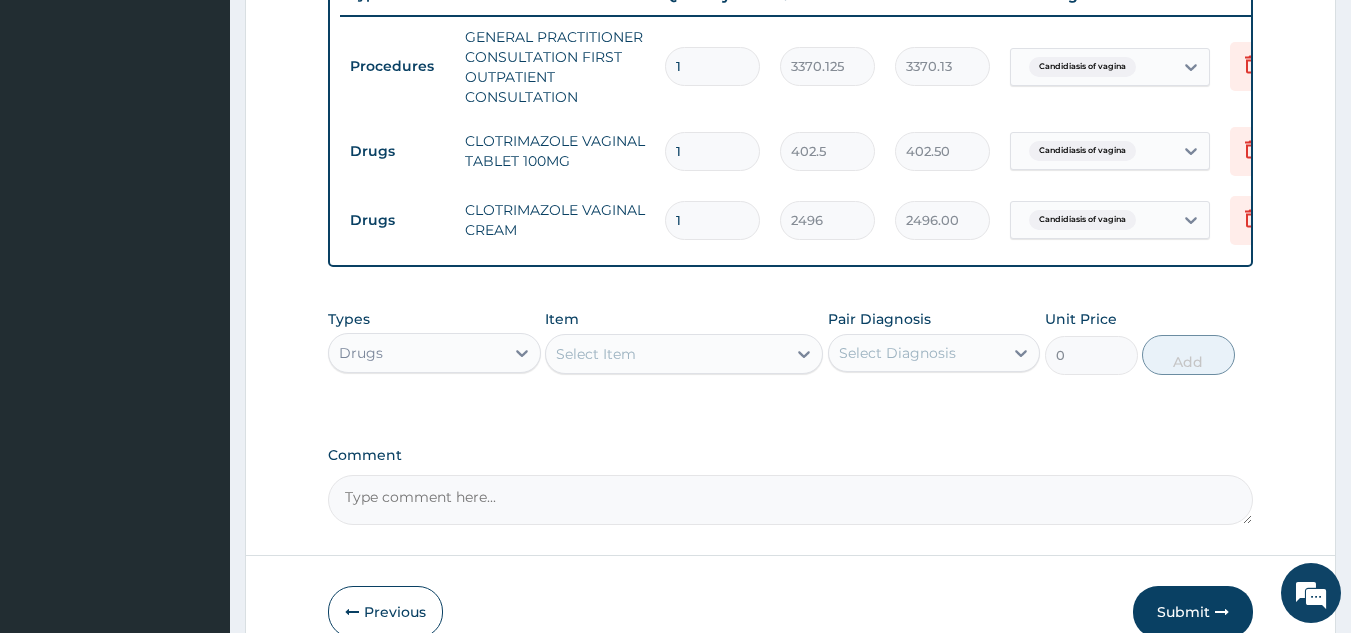 click on "1" at bounding box center (712, 151) 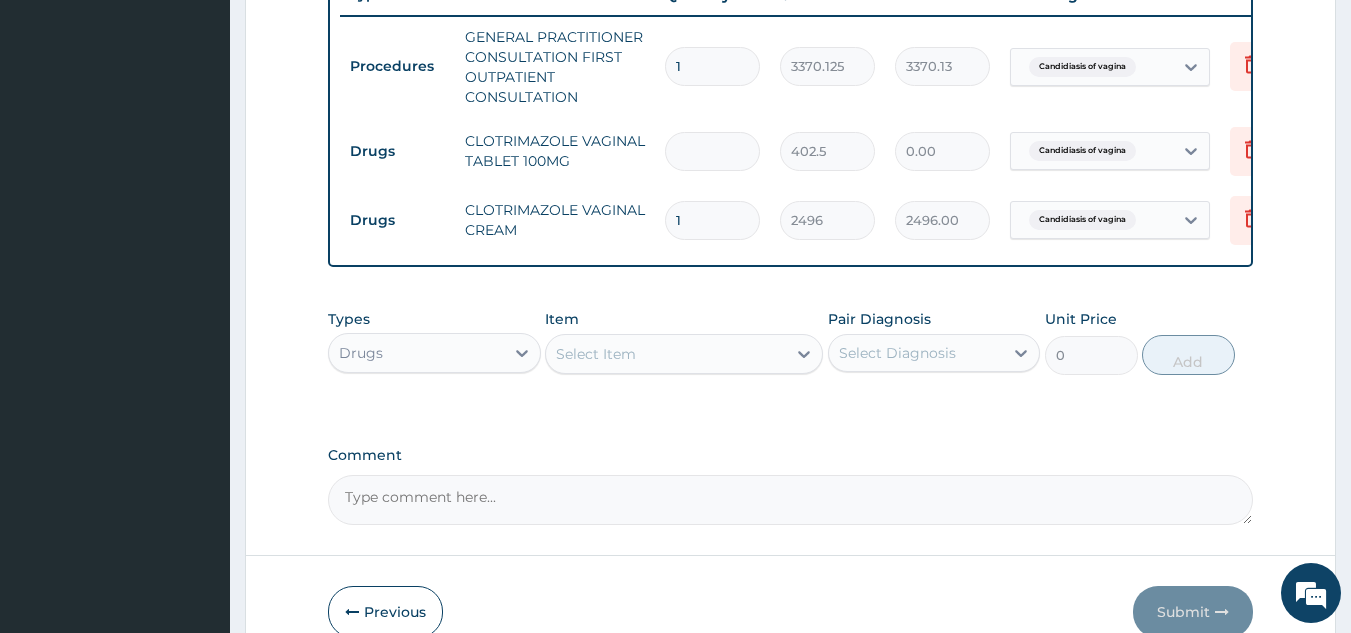 type on "6" 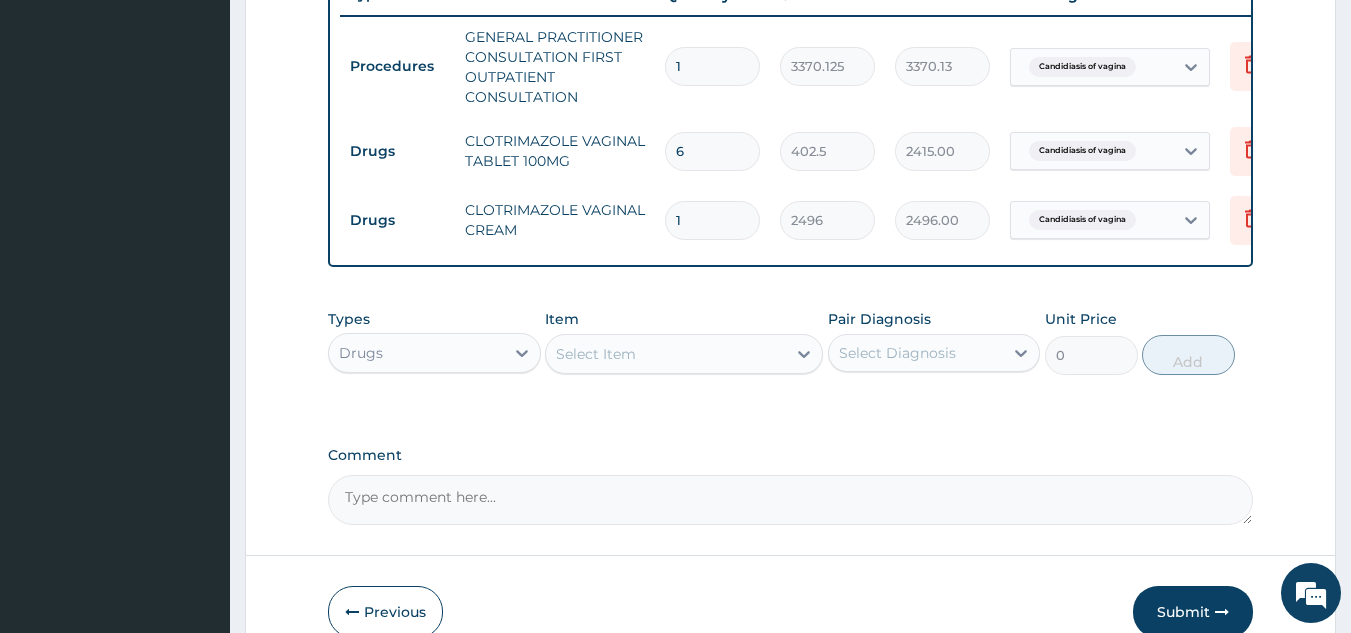 type on "6" 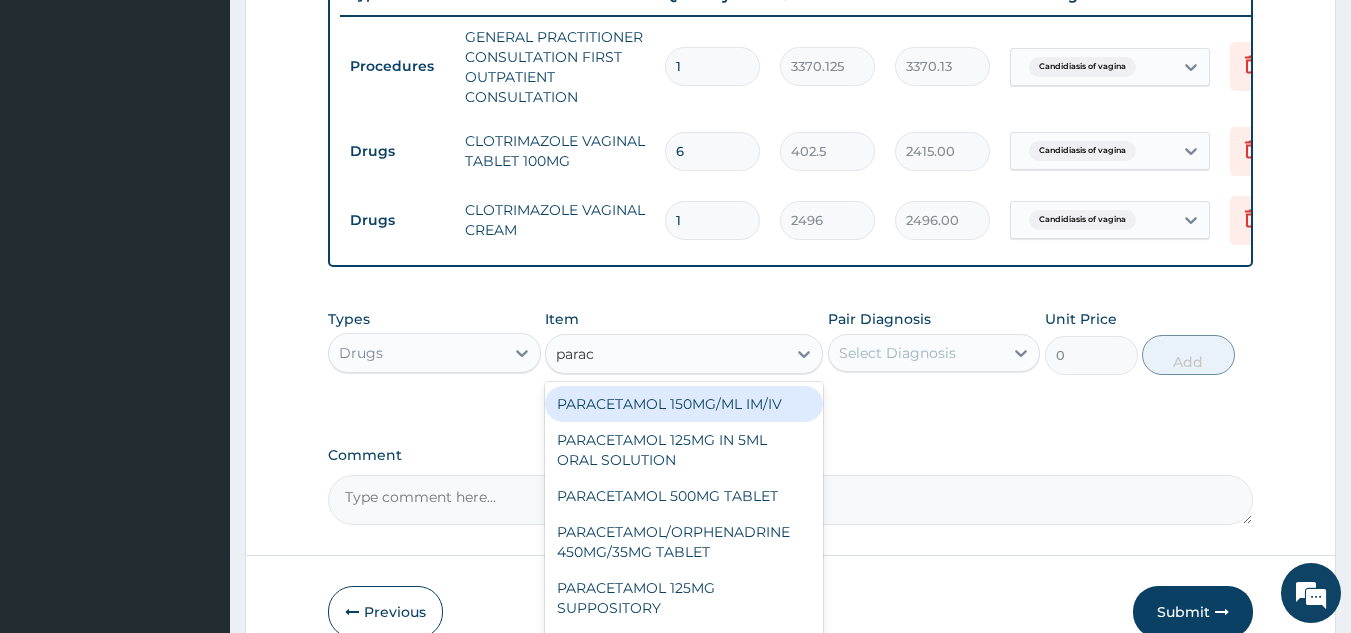 type on "parace" 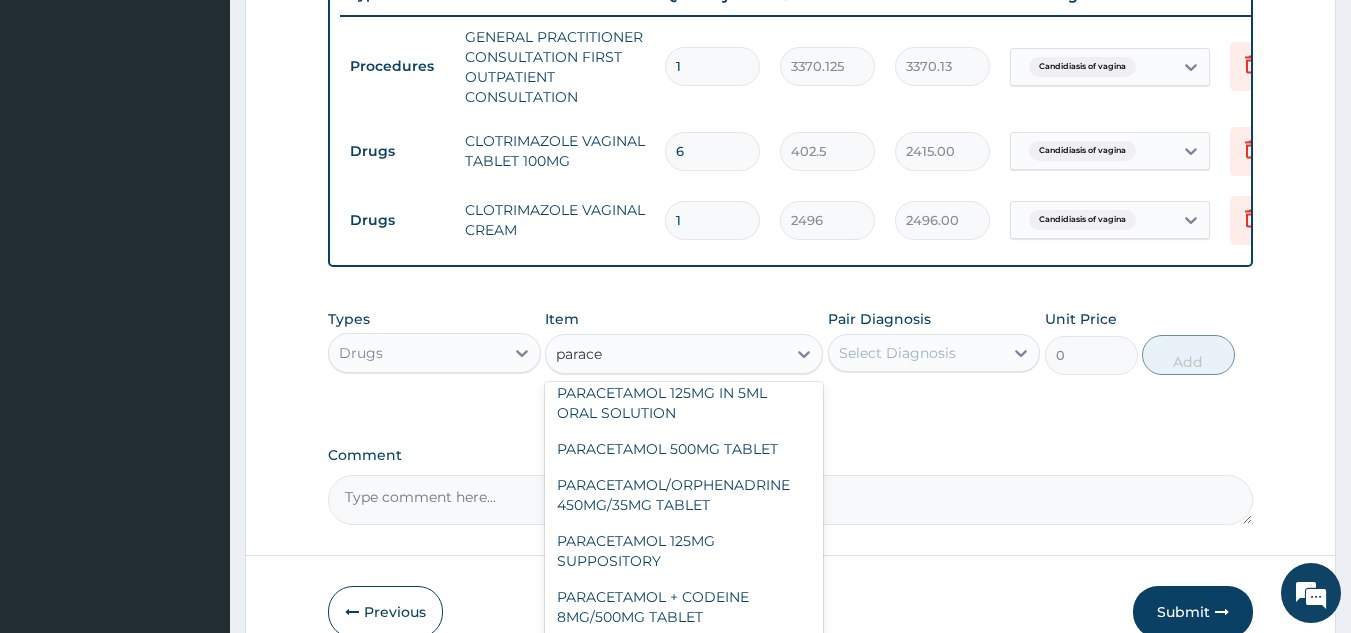 scroll, scrollTop: 54, scrollLeft: 0, axis: vertical 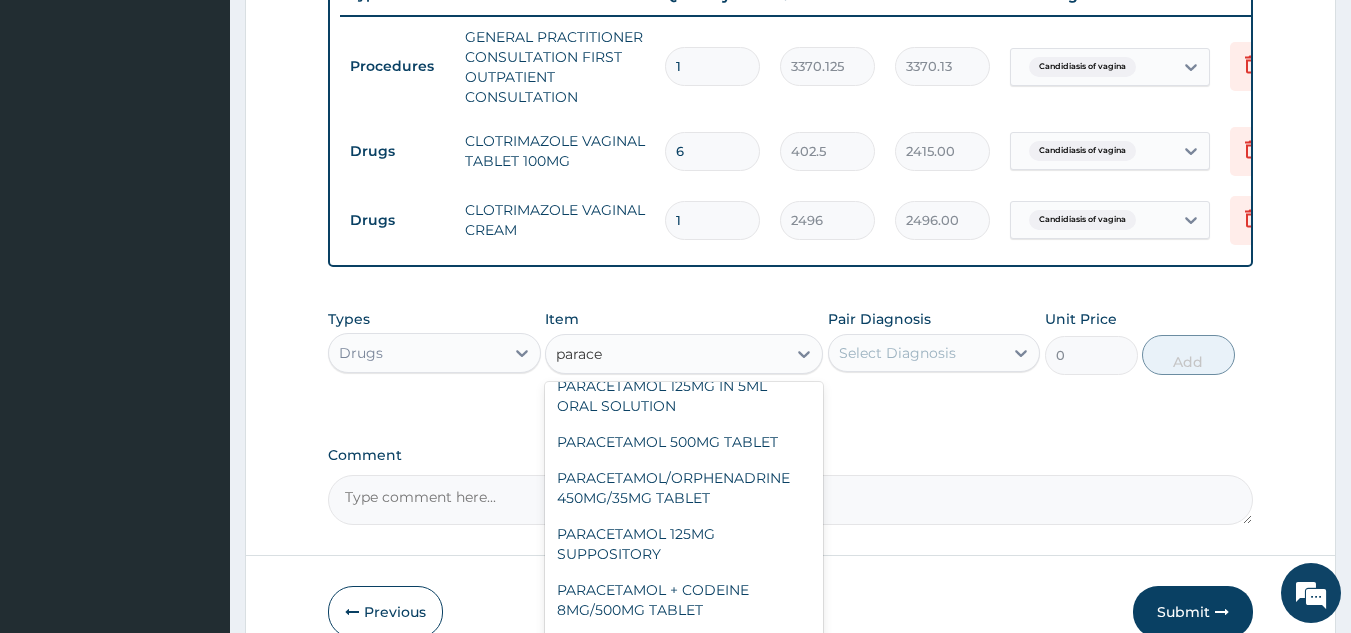 click on "PARACETAMOL 500MG TABLET" at bounding box center [684, 442] 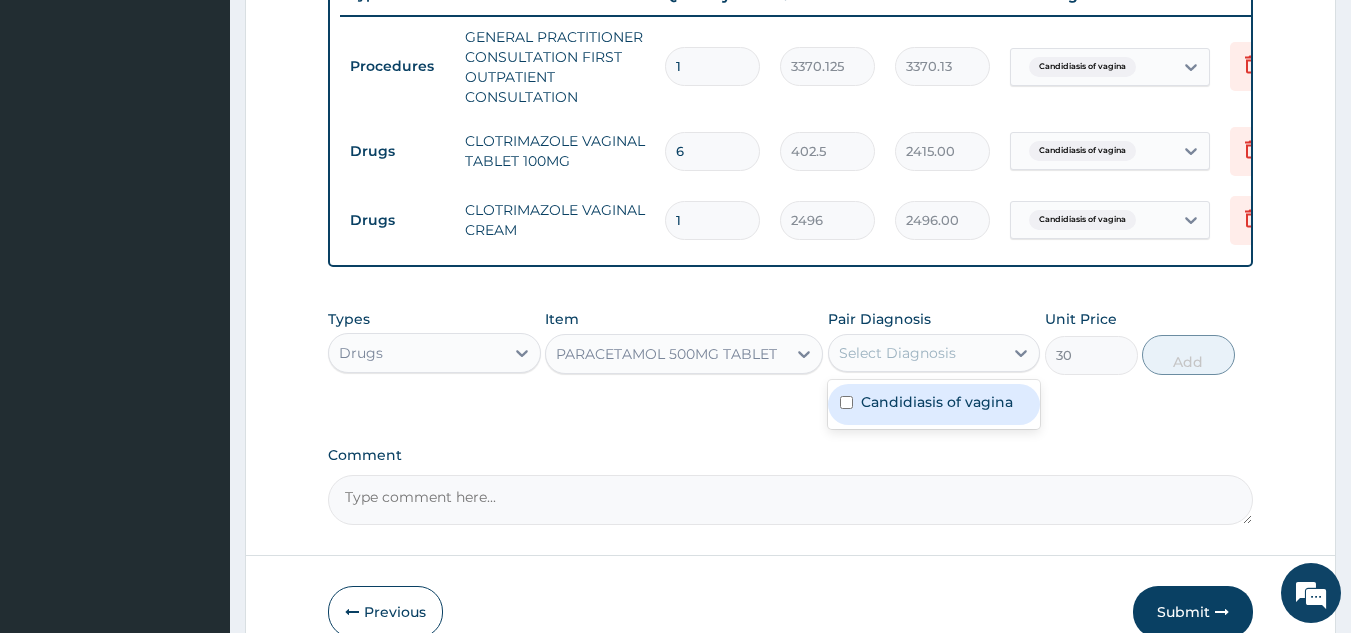click on "Candidiasis of vagina" at bounding box center (937, 402) 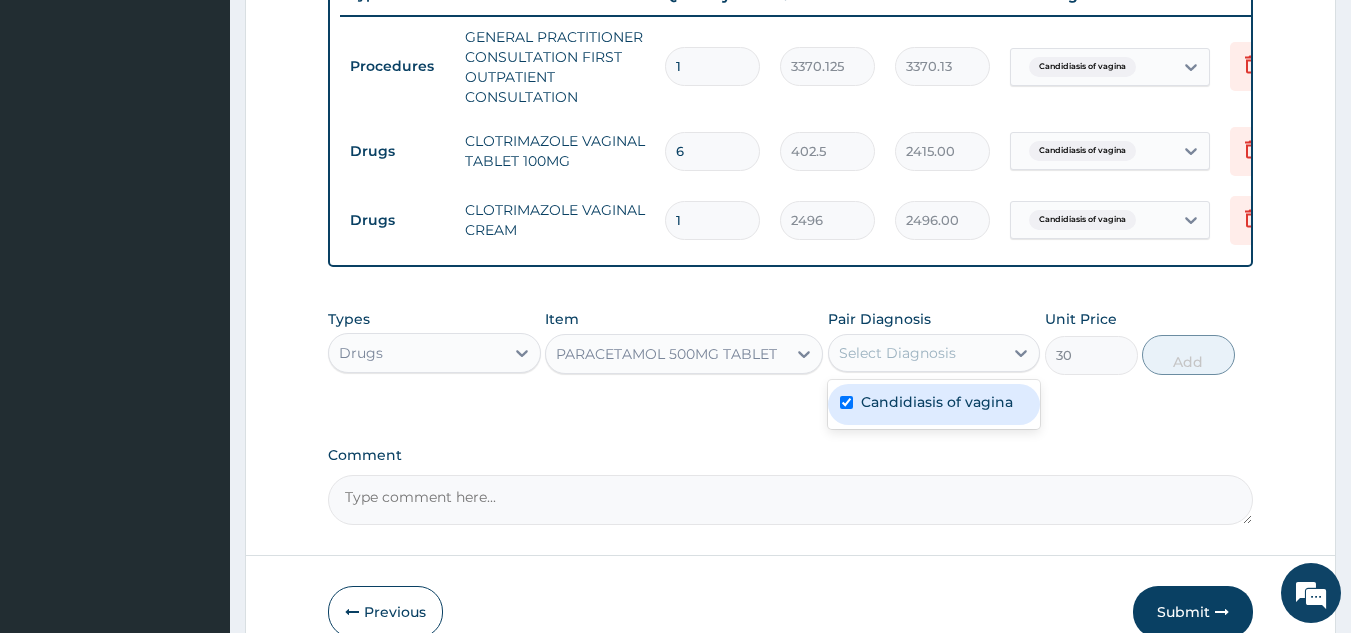 checkbox on "true" 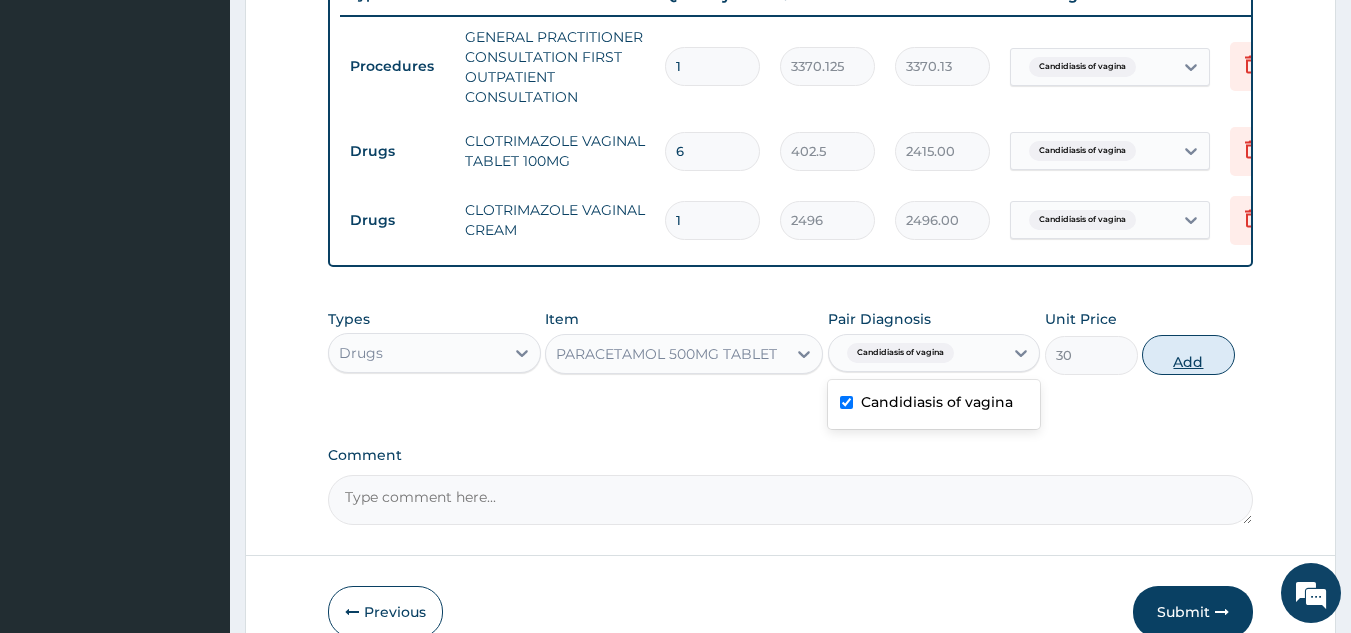 click on "Add" at bounding box center [1188, 355] 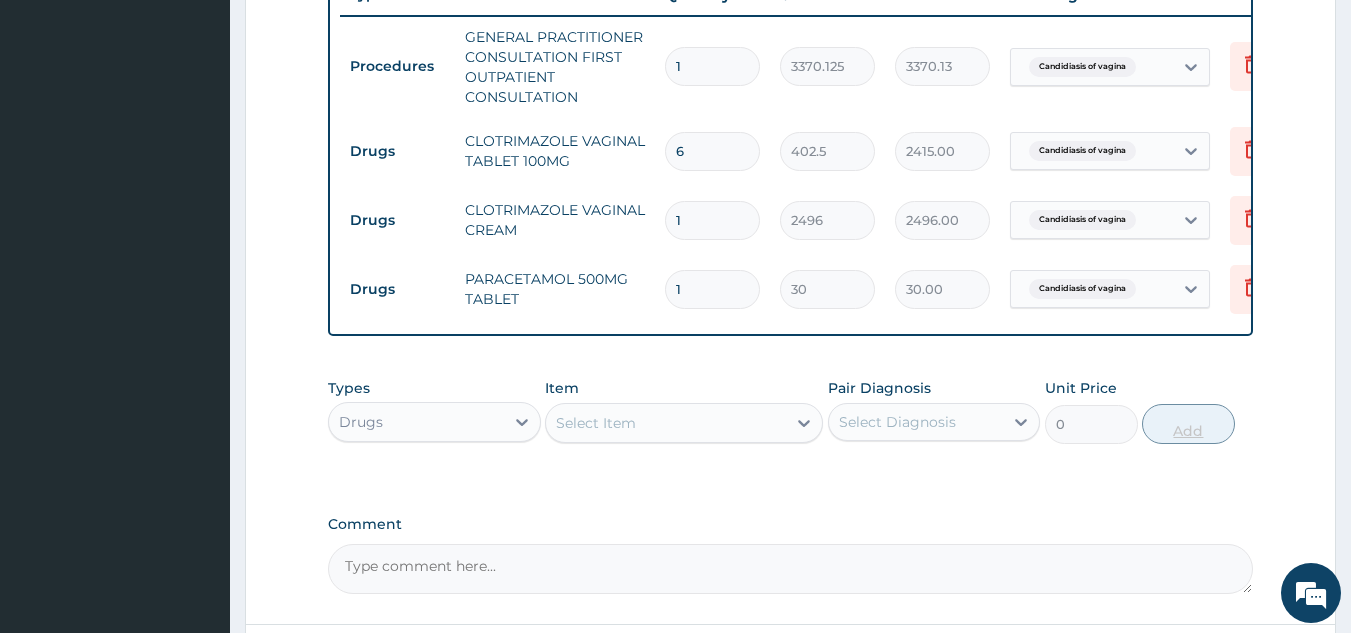 scroll, scrollTop: 902, scrollLeft: 0, axis: vertical 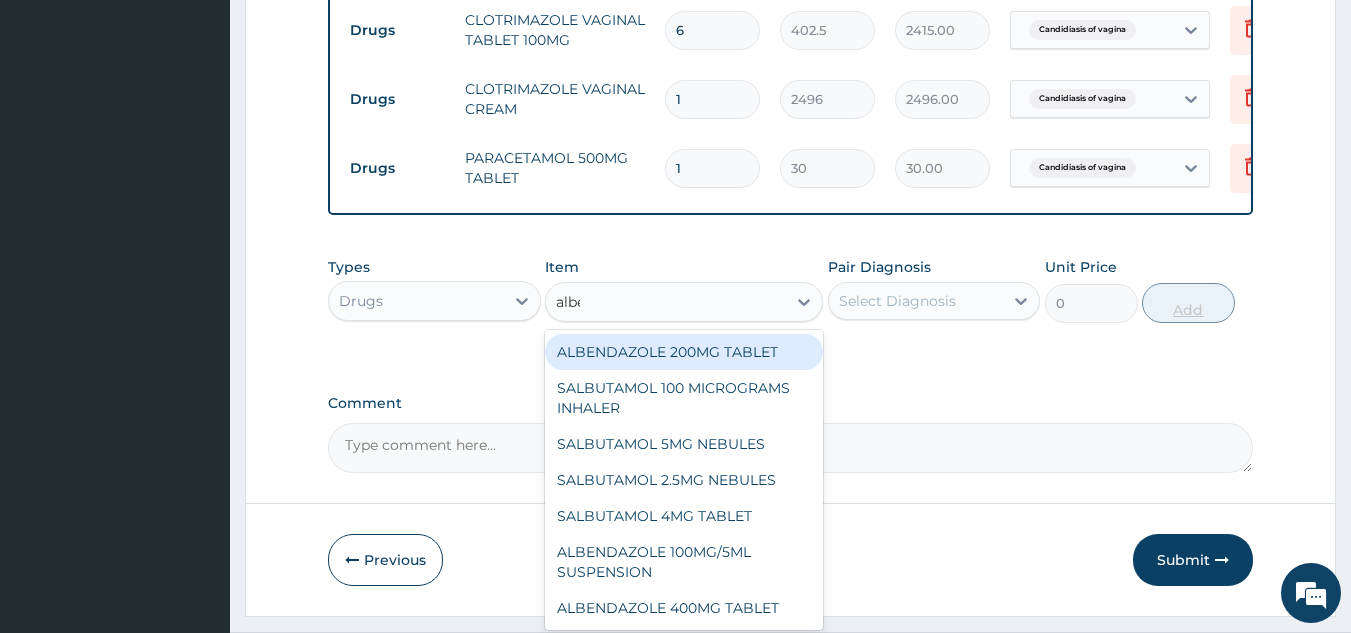 type on "alben" 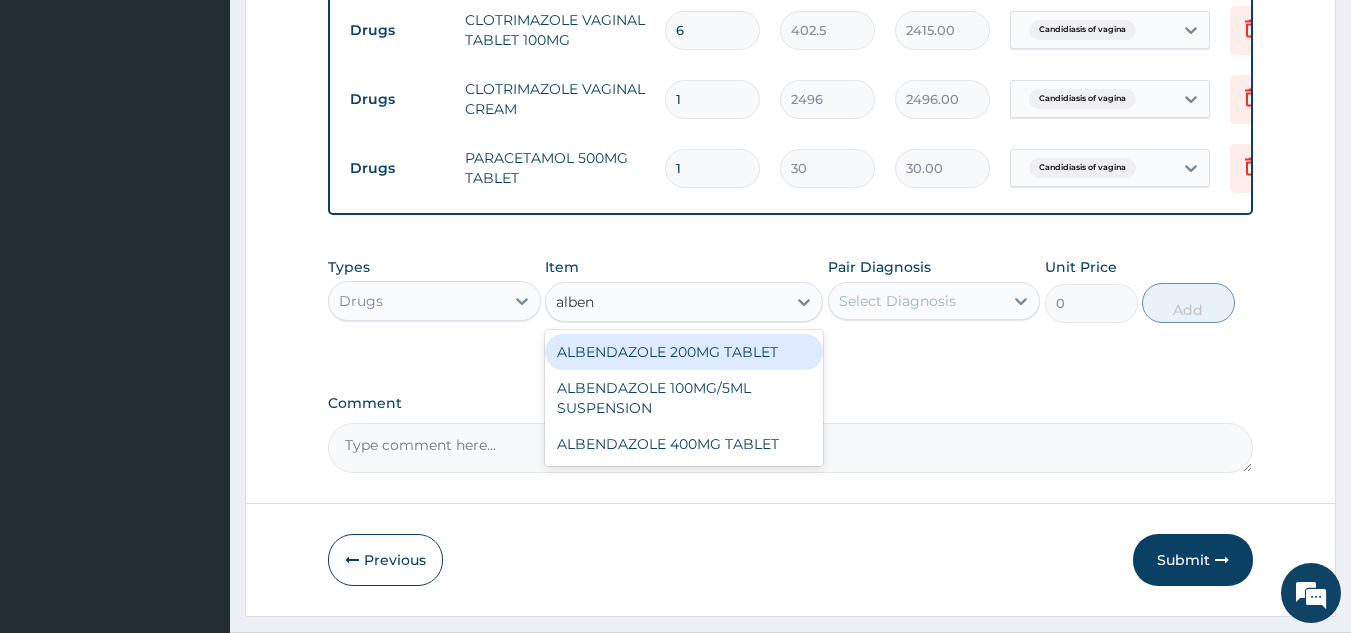 click on "ALBENDAZOLE 400MG TABLET" at bounding box center (684, 444) 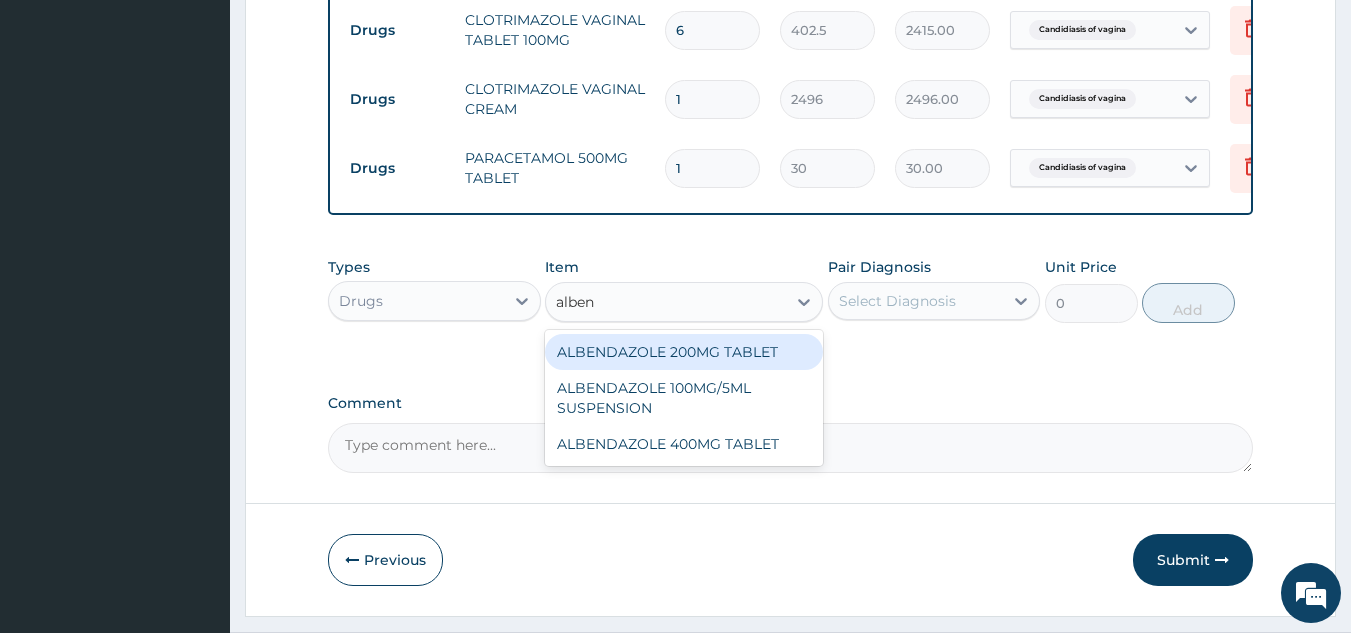 type 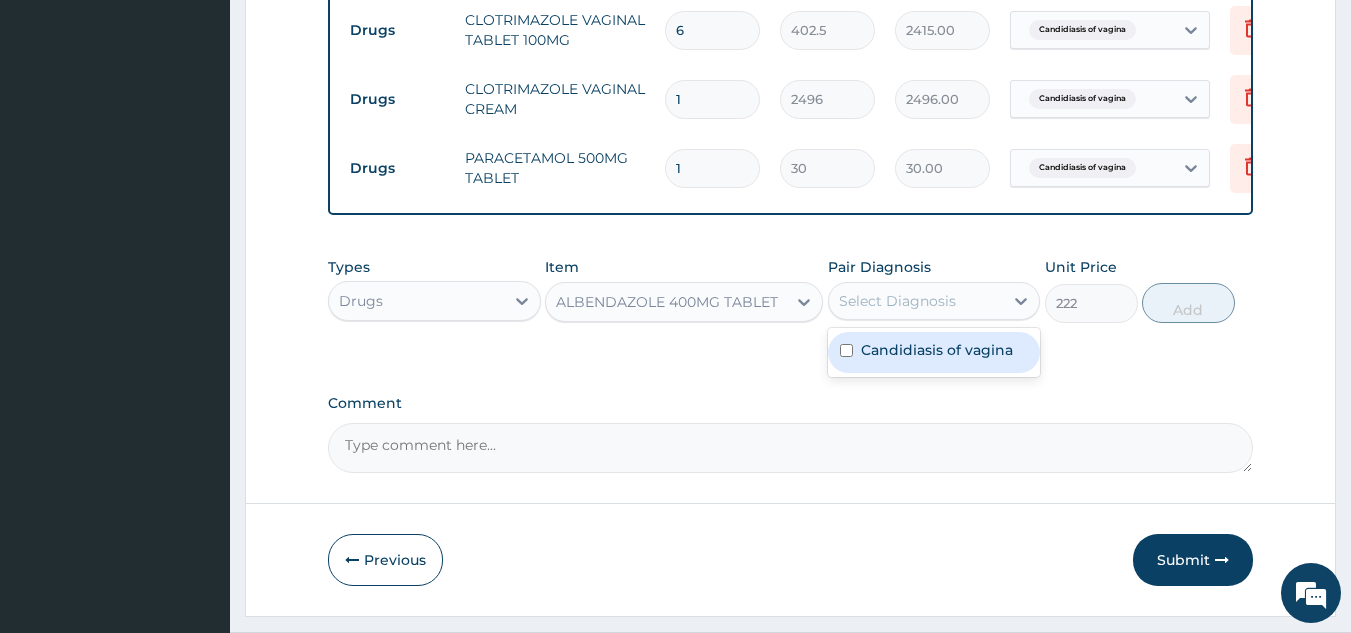 click on "Candidiasis of vagina" at bounding box center (937, 350) 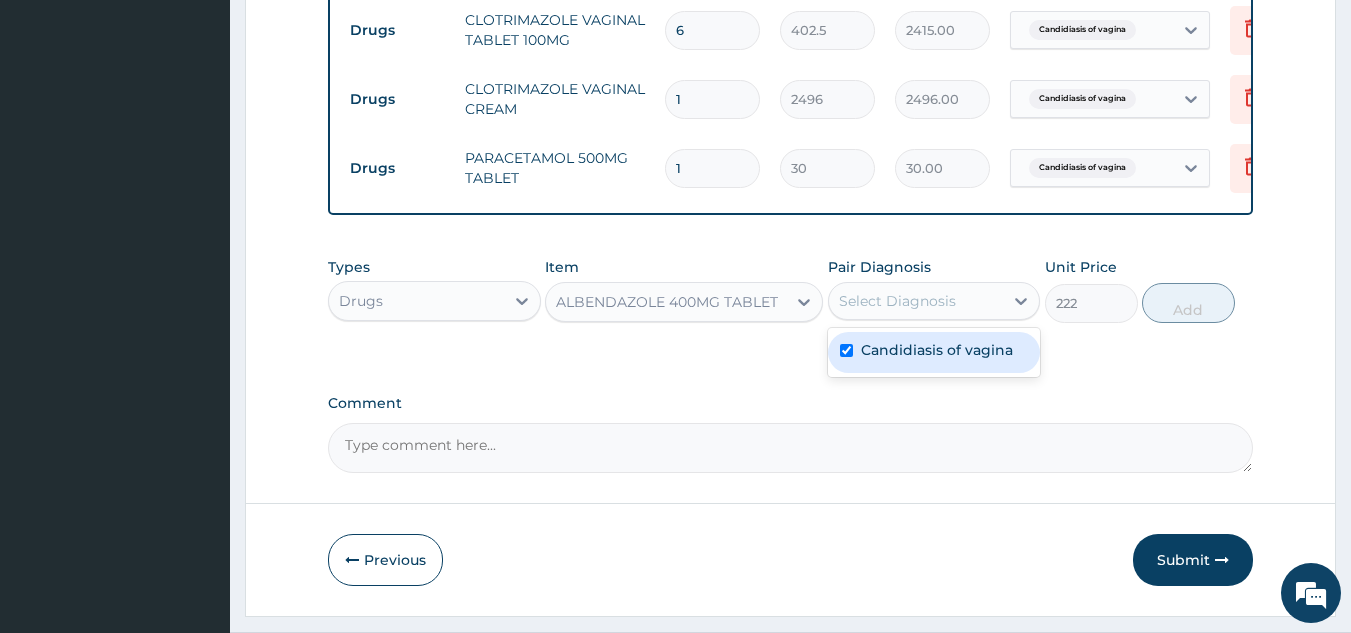 checkbox on "true" 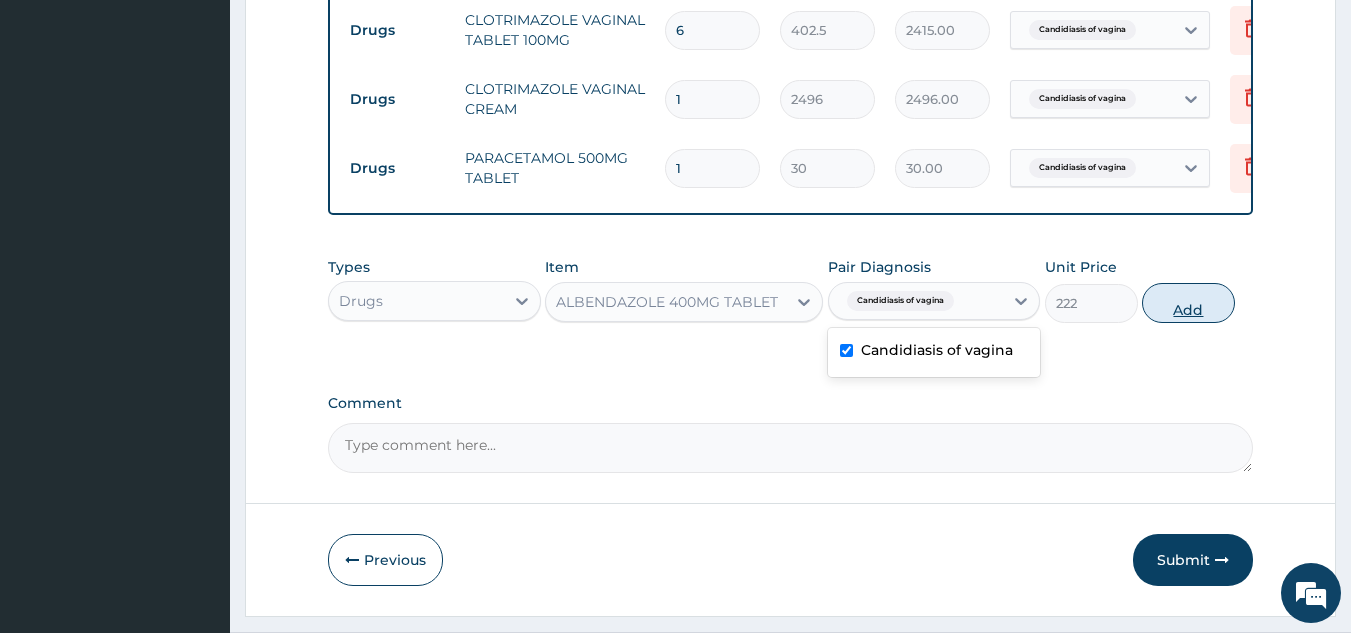 click on "Add" at bounding box center [1188, 303] 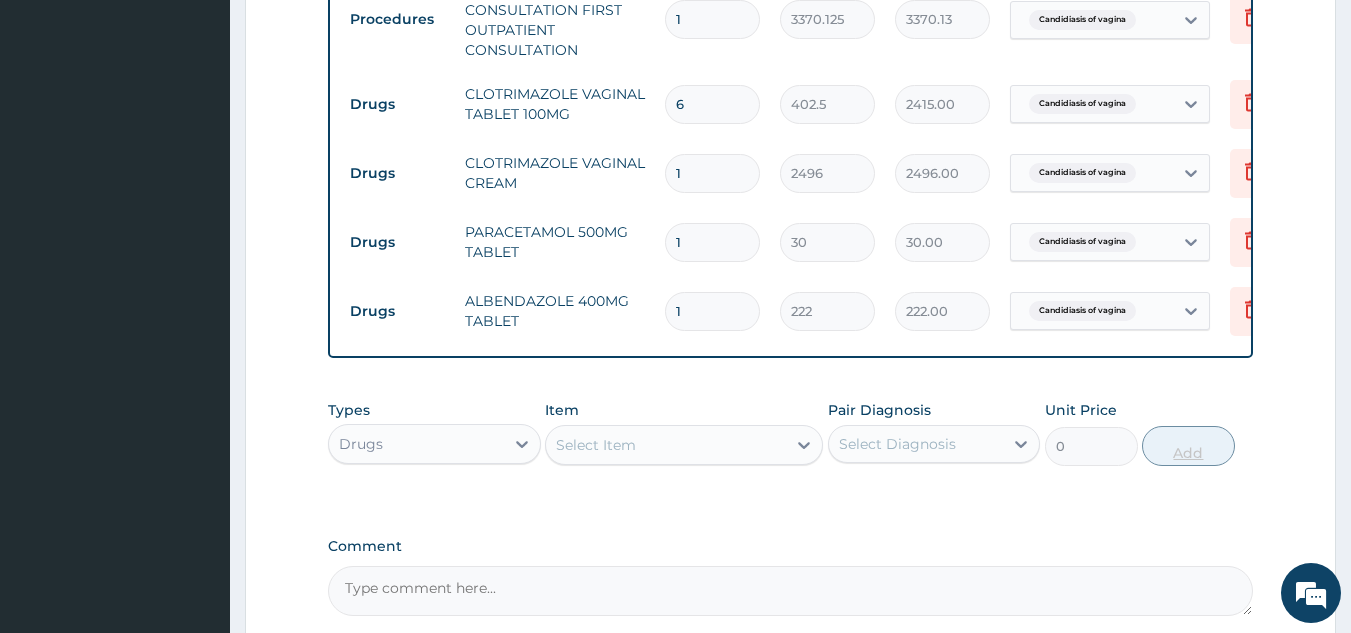 scroll, scrollTop: 818, scrollLeft: 0, axis: vertical 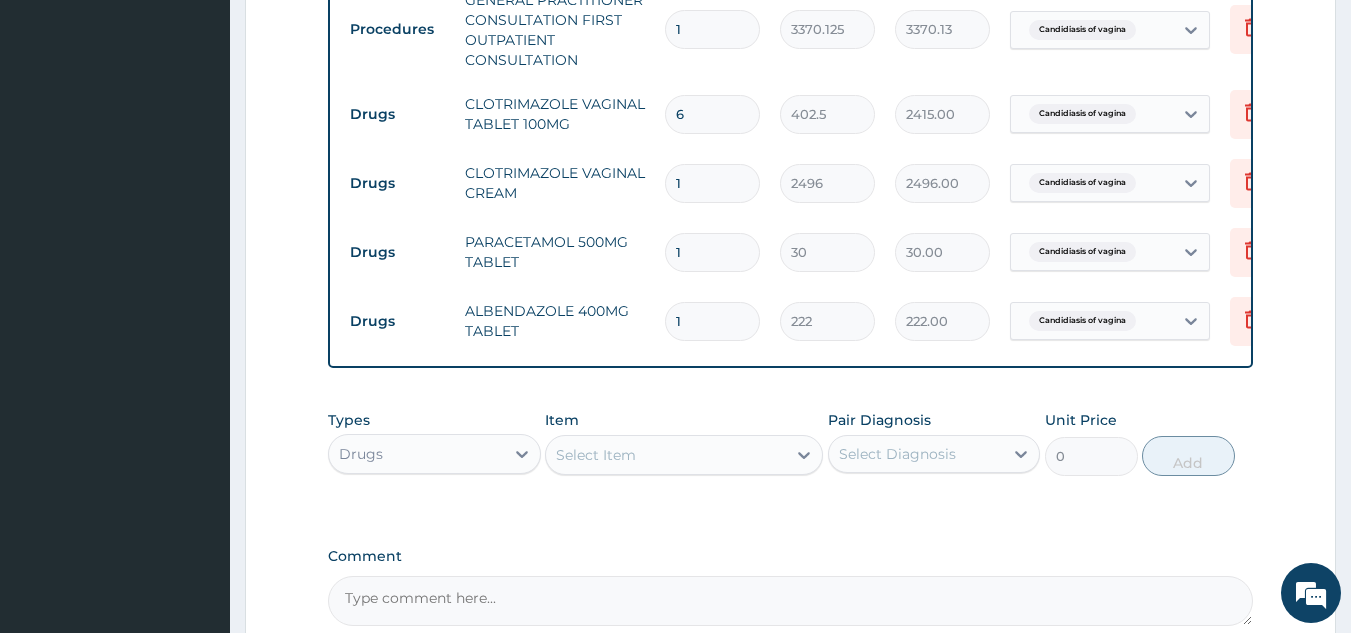 click on "1" at bounding box center [712, 252] 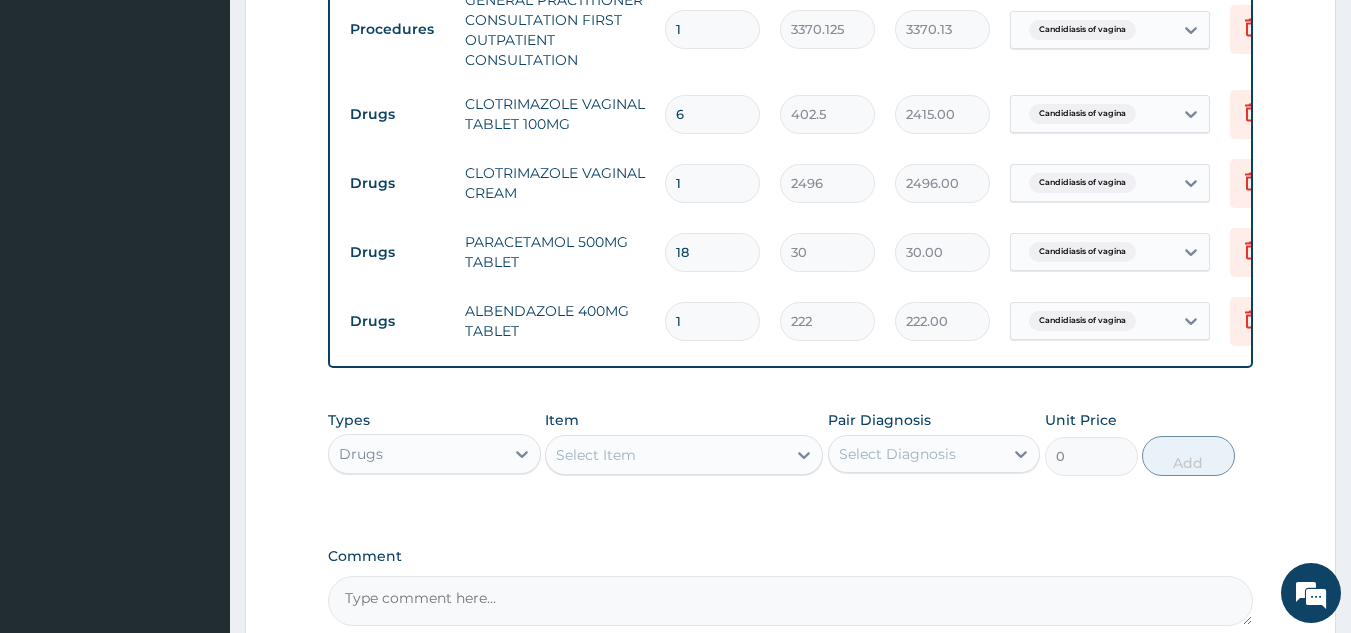 type on "187" 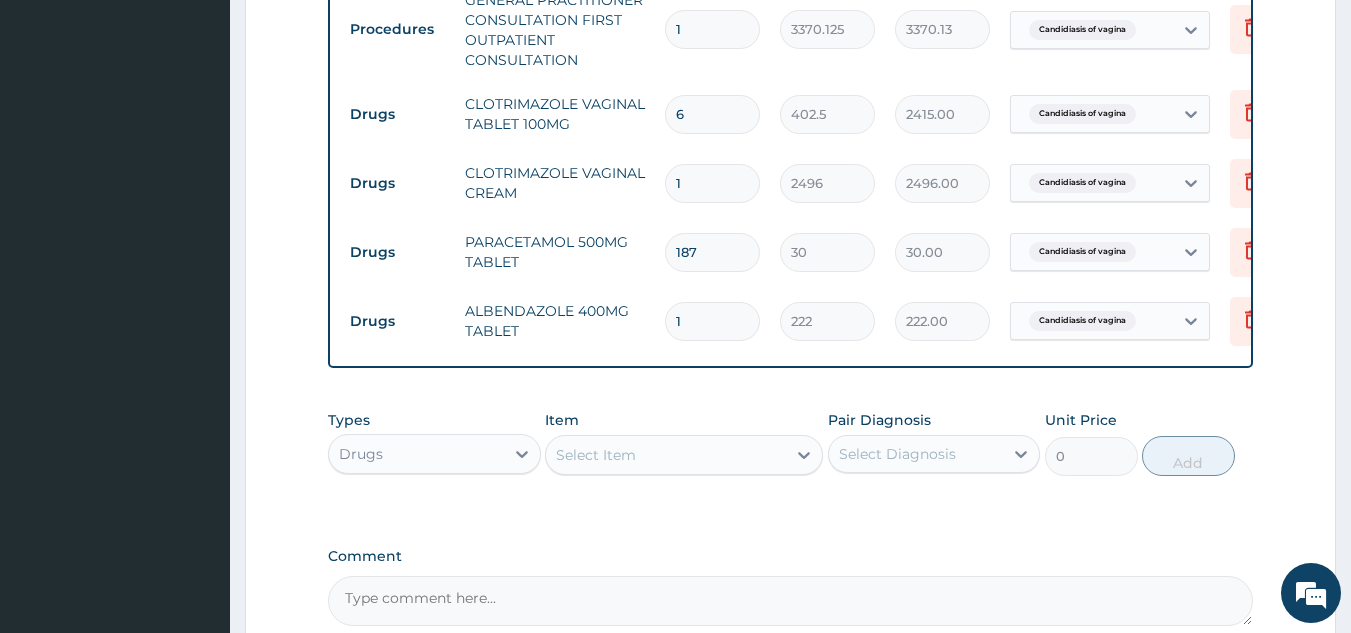 type on "5610.00" 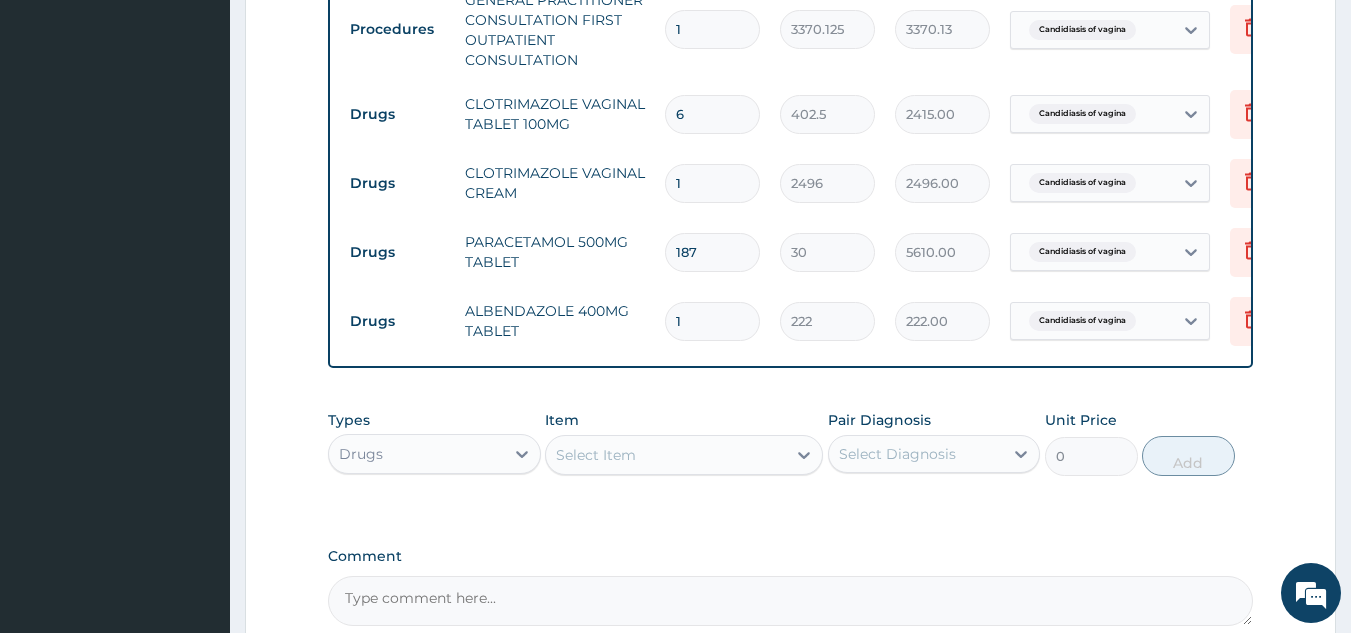 type on "18" 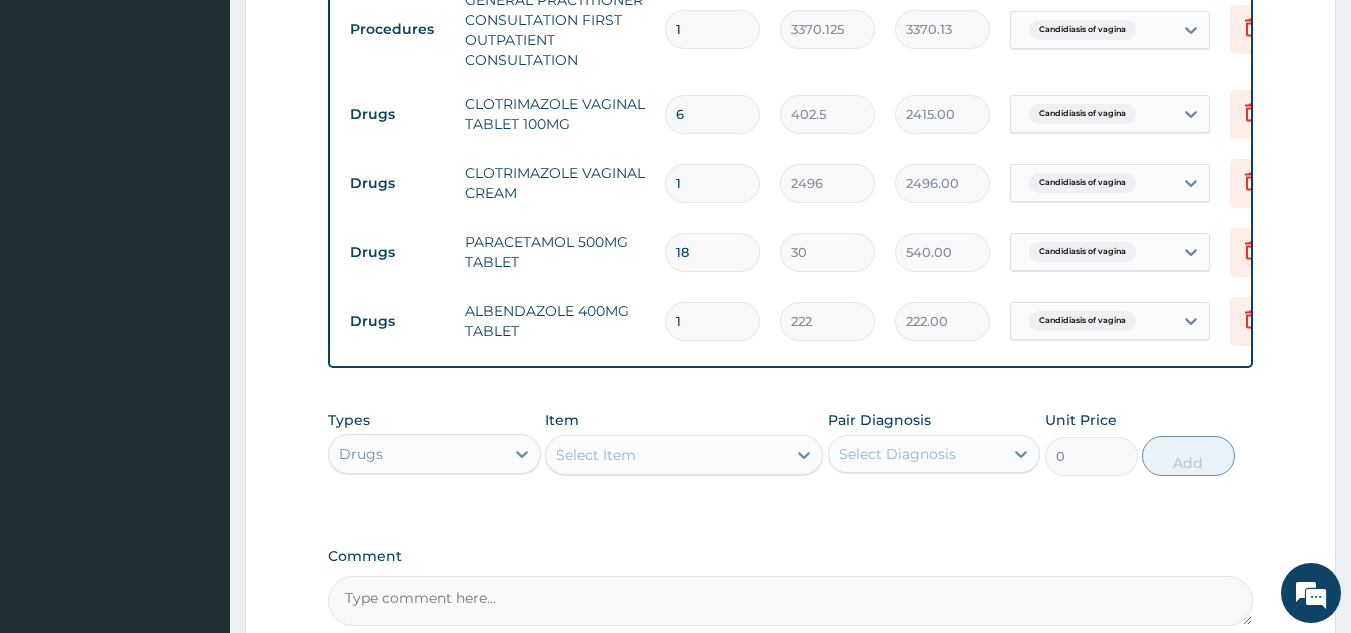 type on "18" 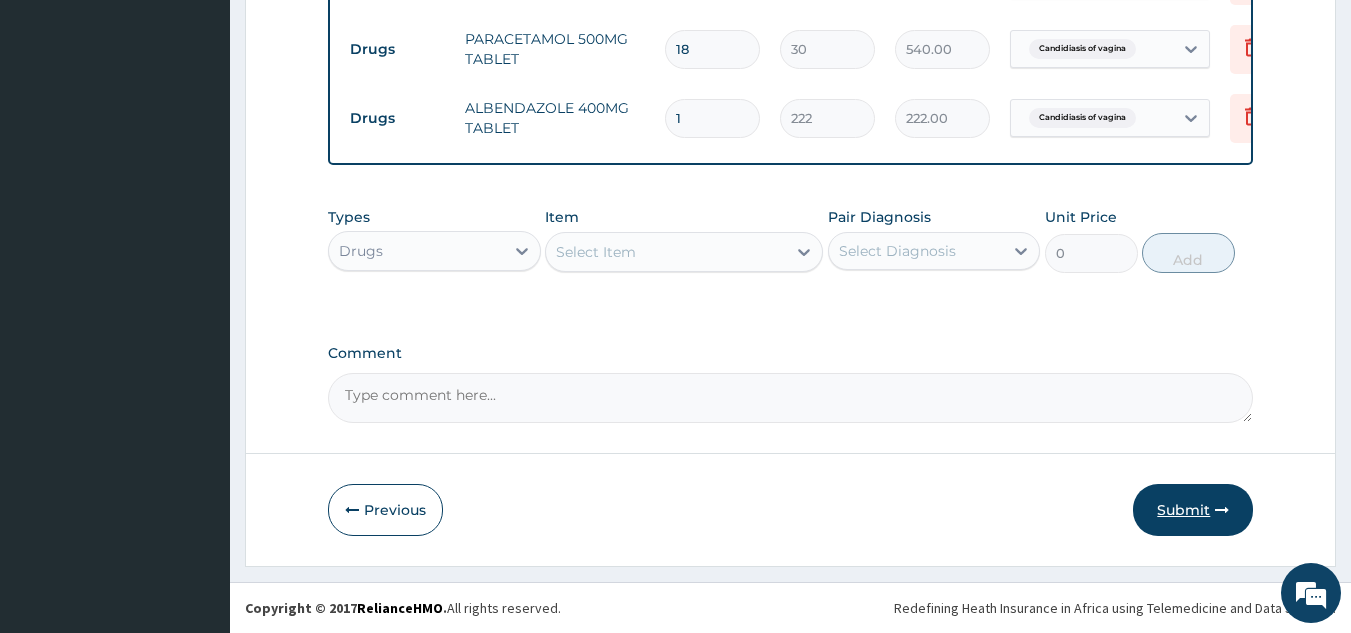 click on "Submit" at bounding box center [1193, 510] 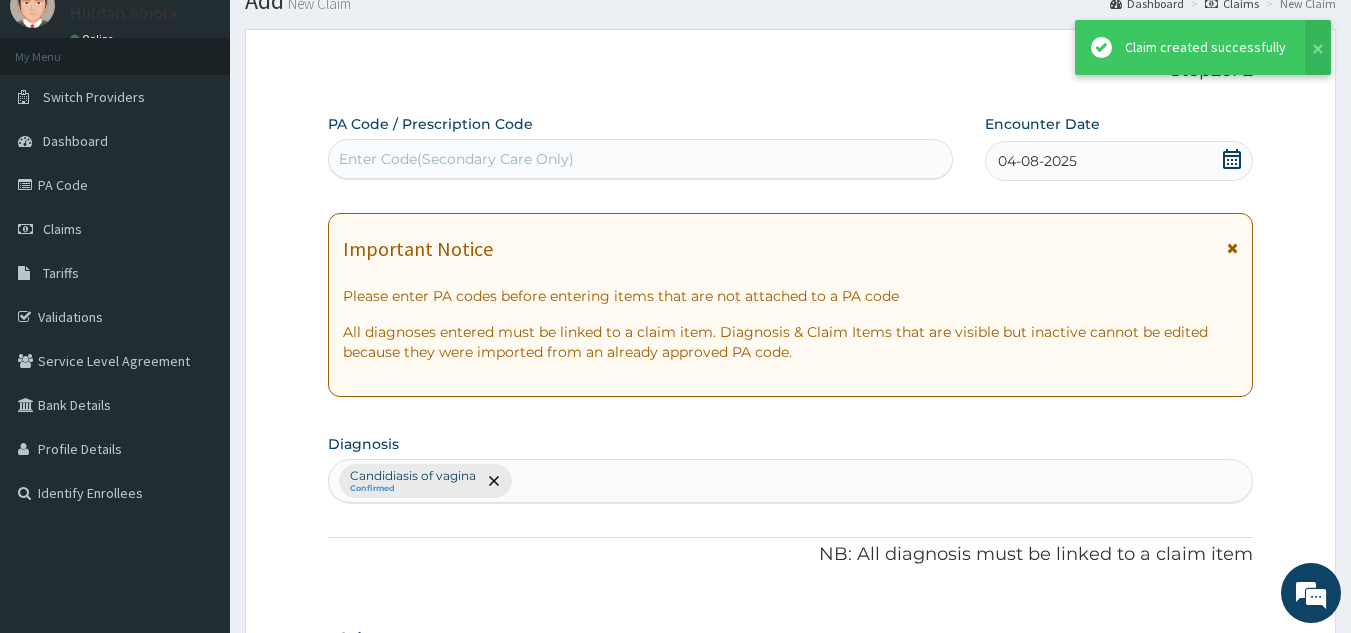 scroll, scrollTop: 1036, scrollLeft: 0, axis: vertical 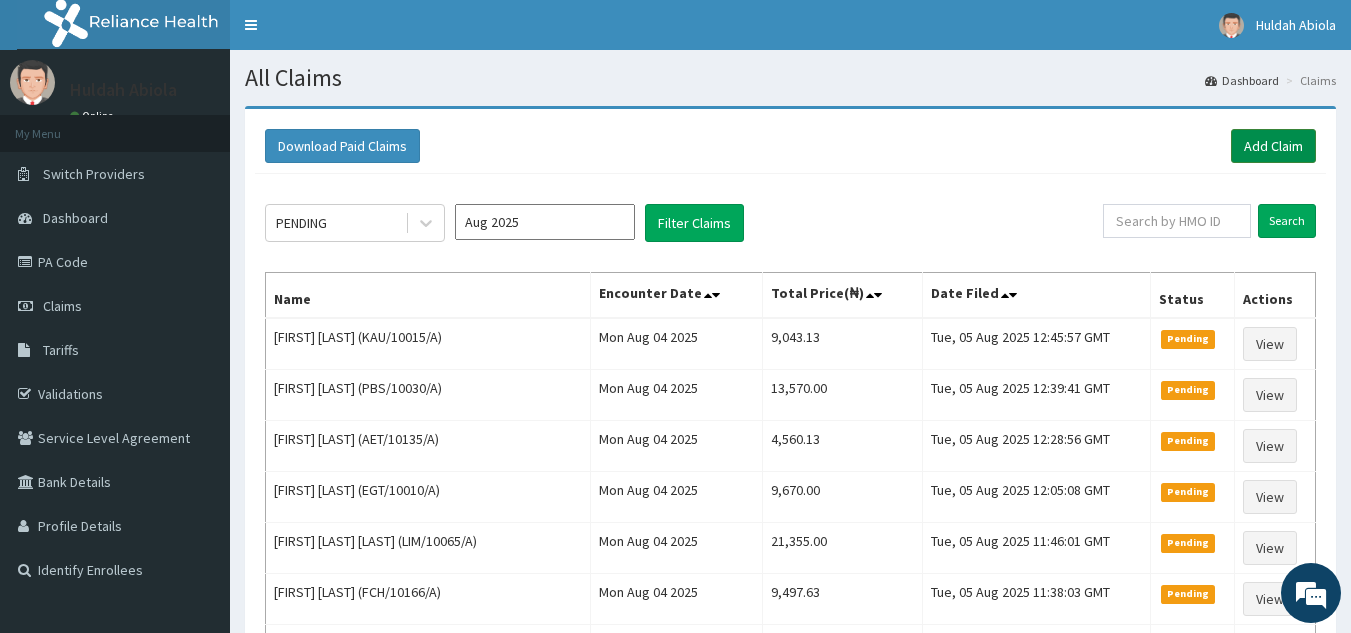 click on "Add Claim" at bounding box center [1273, 146] 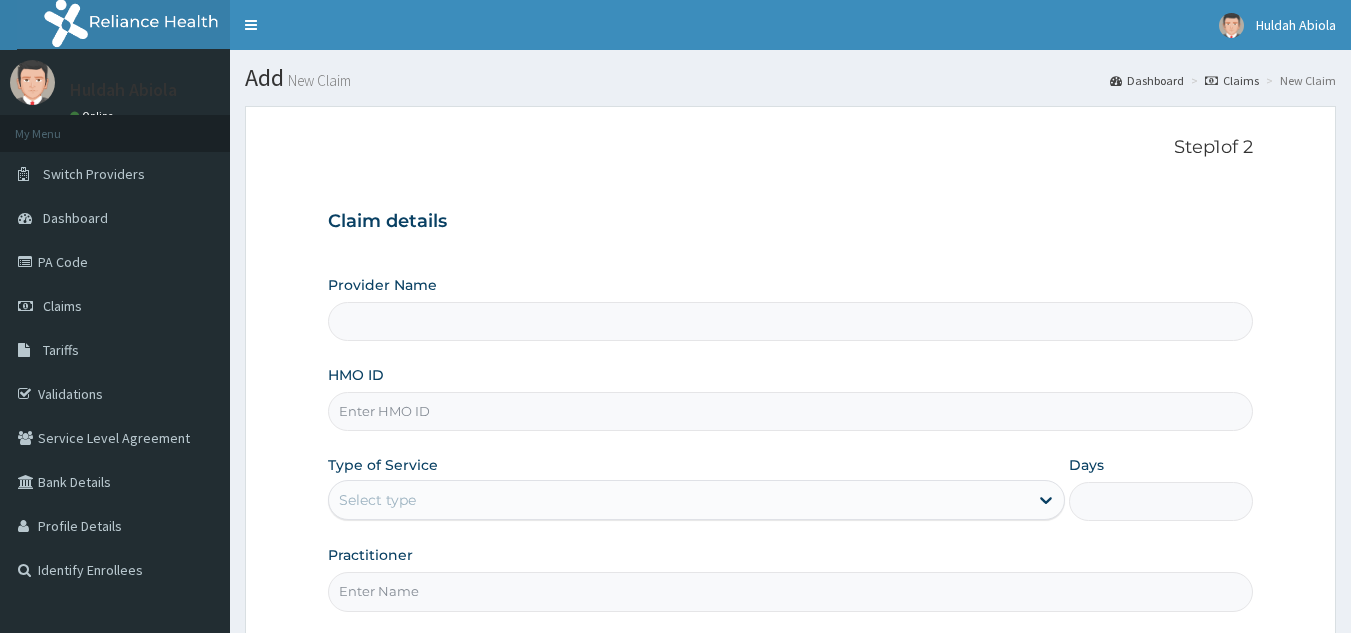 scroll, scrollTop: 0, scrollLeft: 0, axis: both 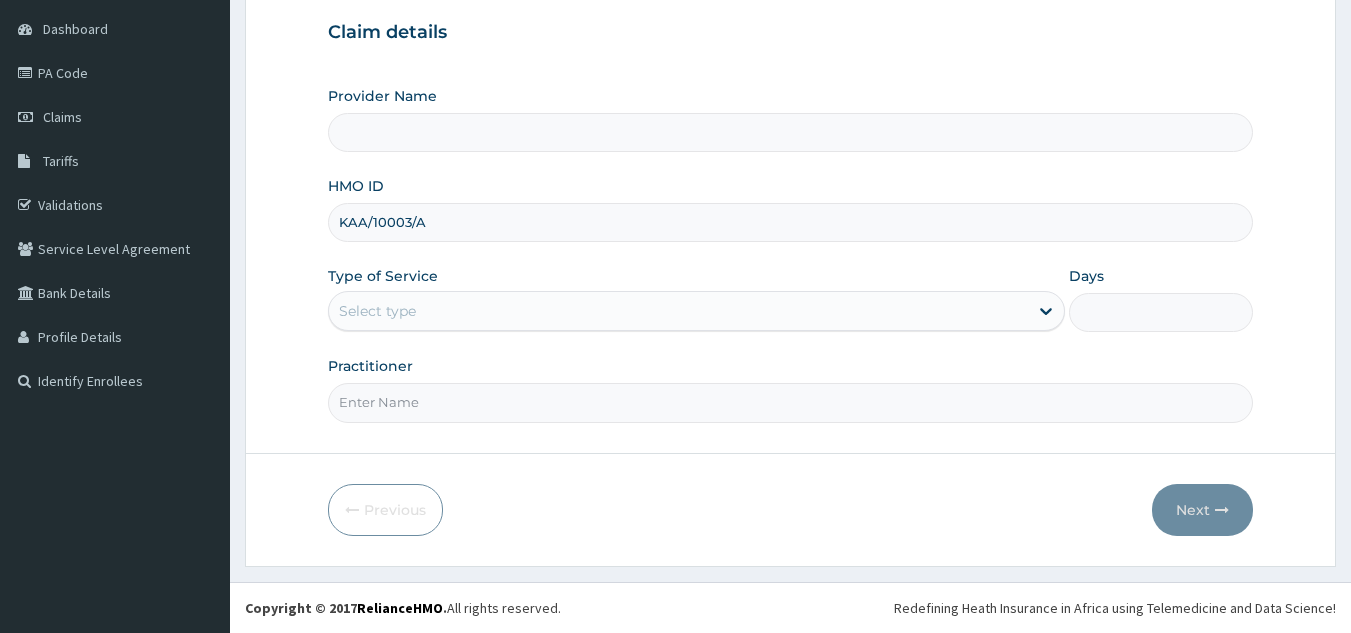 type on "Reliance Family Clinics (RFC) - Lekki" 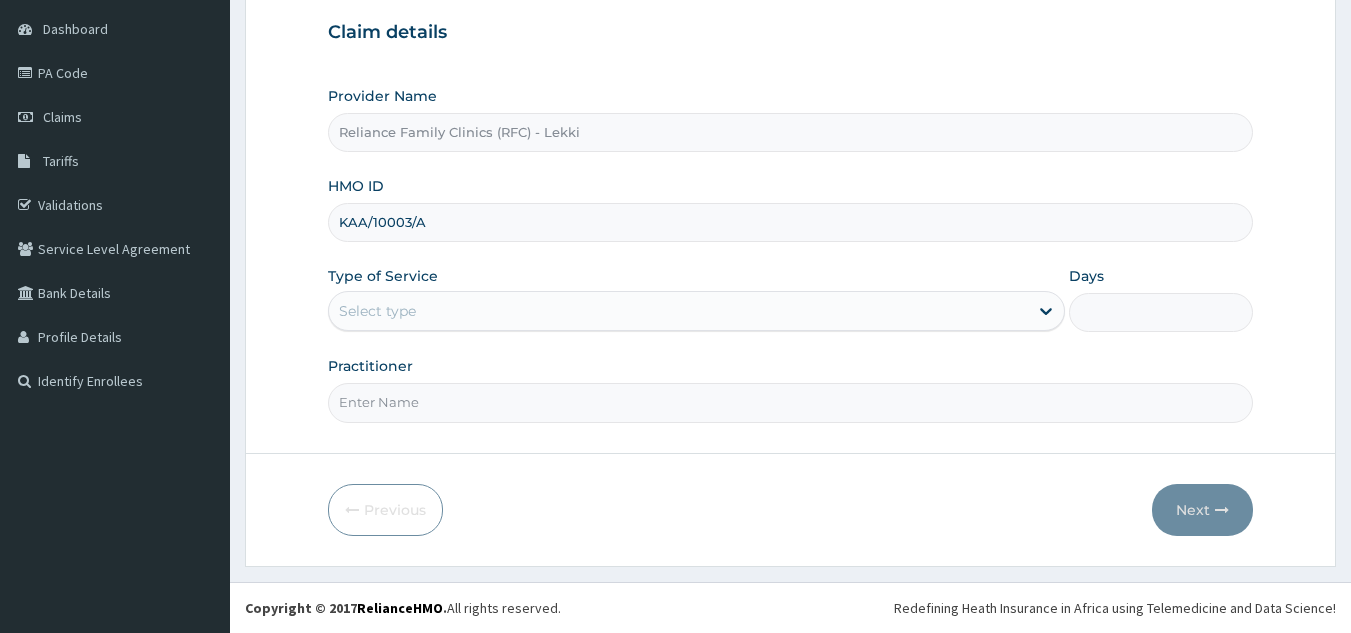 type on "KAA/10003/A" 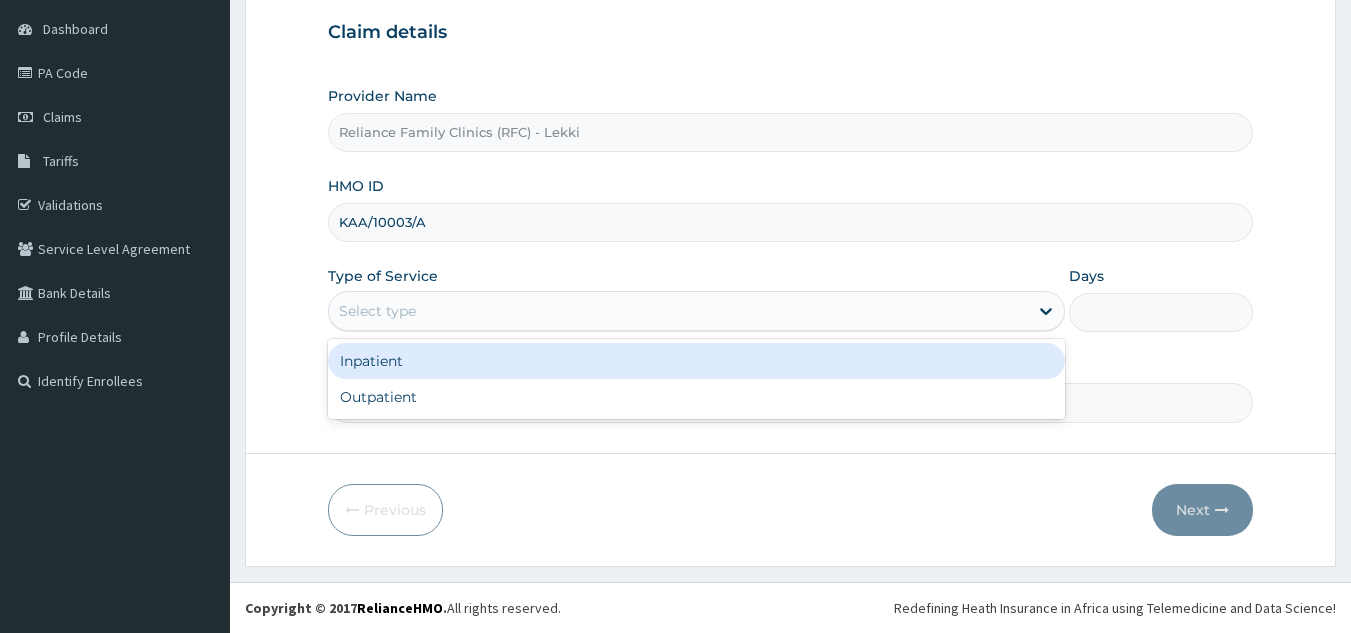 click on "Outpatient" at bounding box center (696, 397) 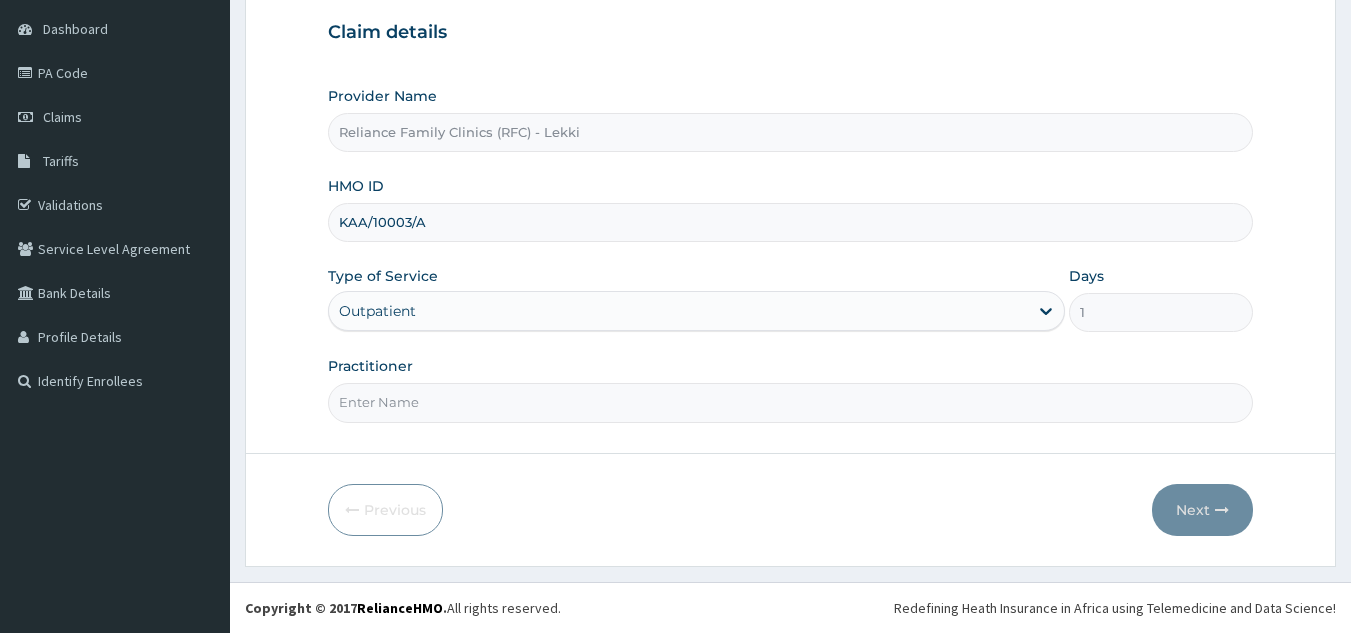click on "Practitioner" at bounding box center (791, 402) 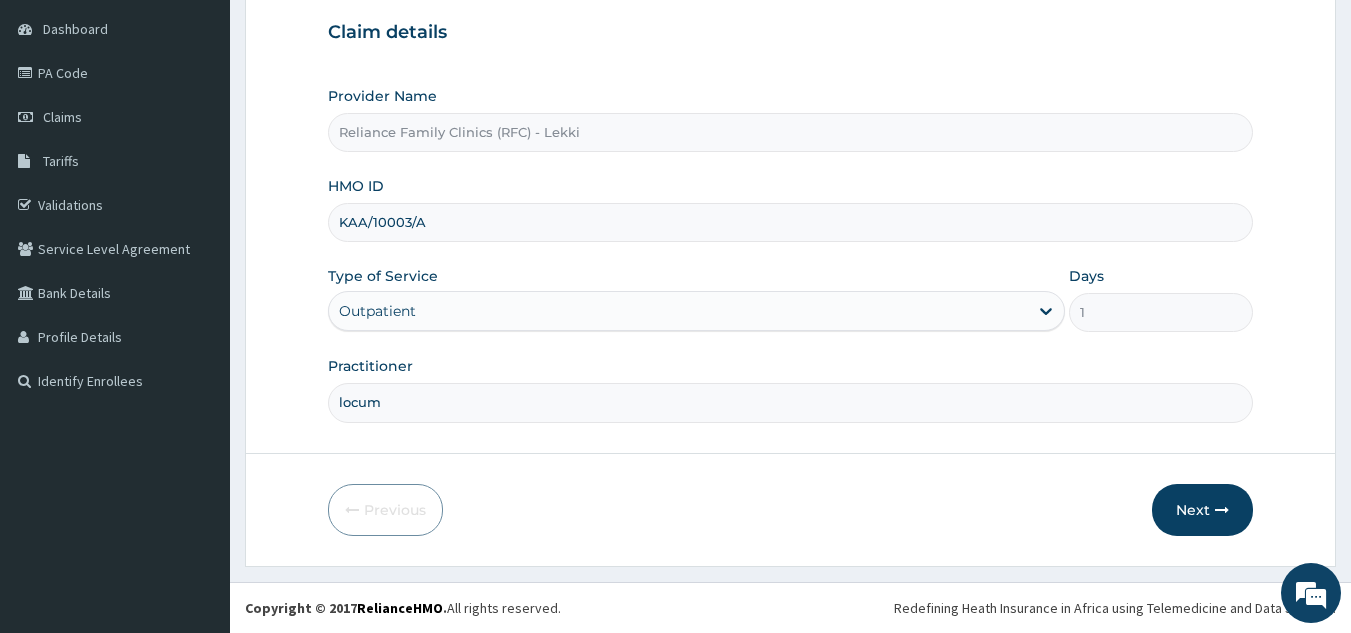 type on "locum" 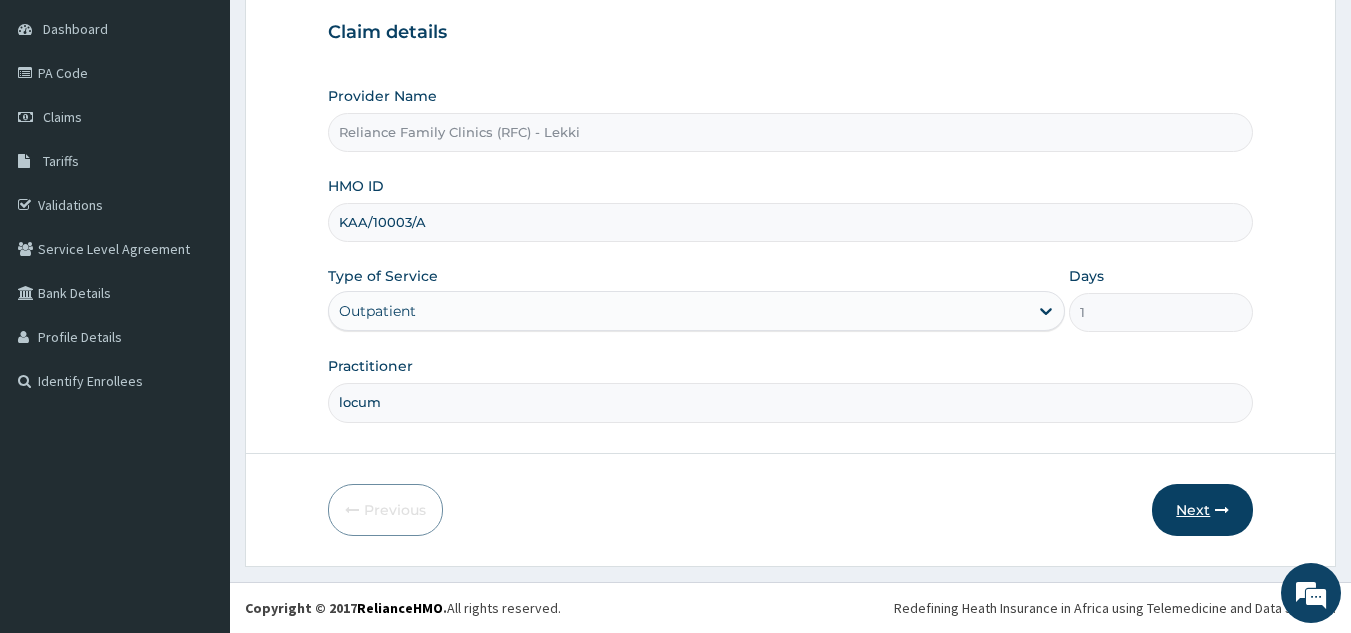click on "Next" at bounding box center (1202, 510) 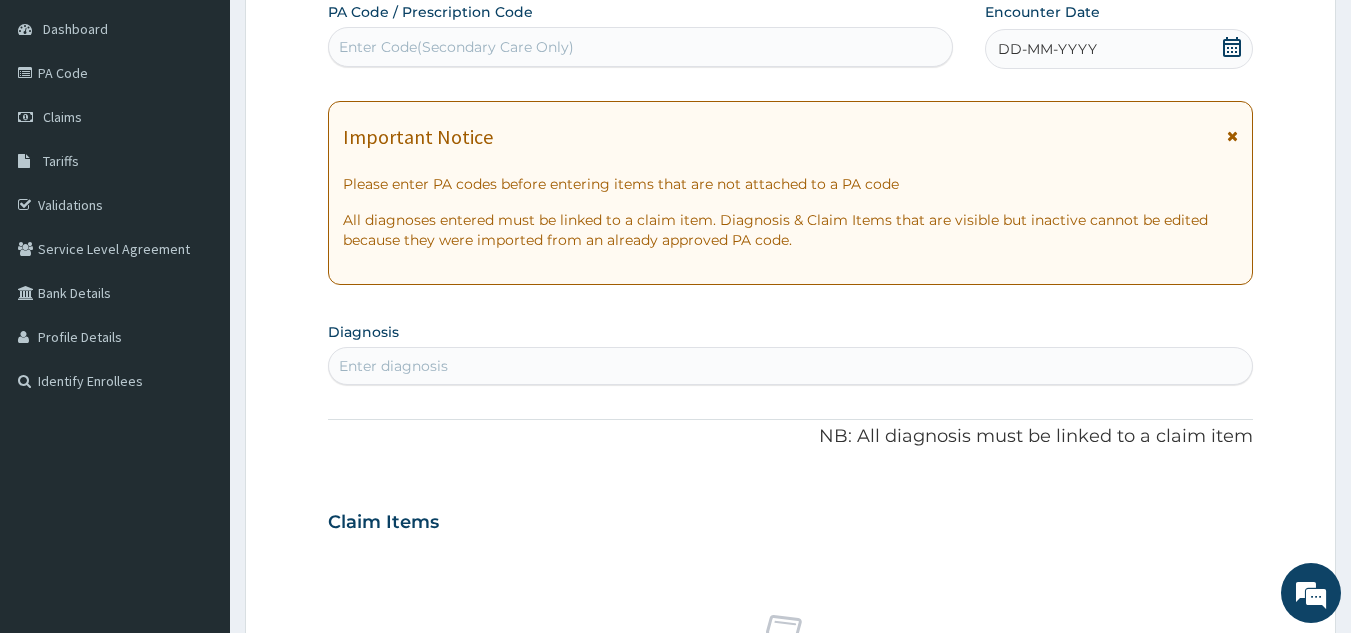 click on "DD-MM-YYYY" at bounding box center (1119, 49) 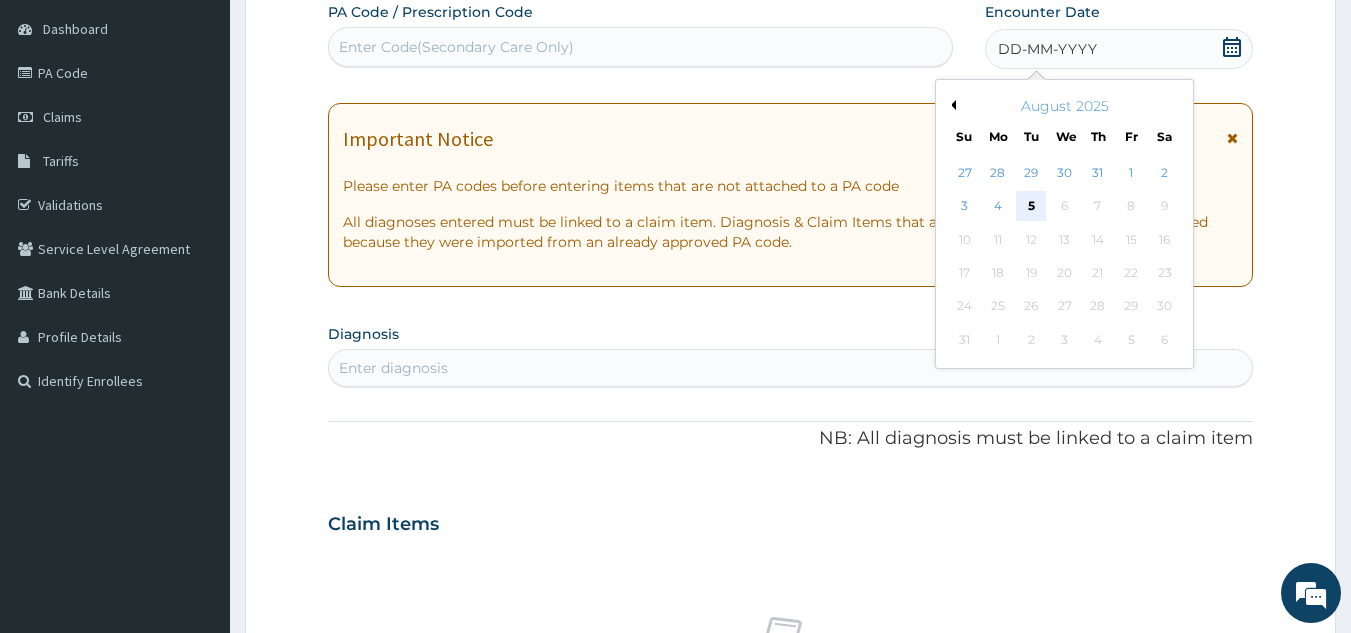 click on "5" at bounding box center [1032, 207] 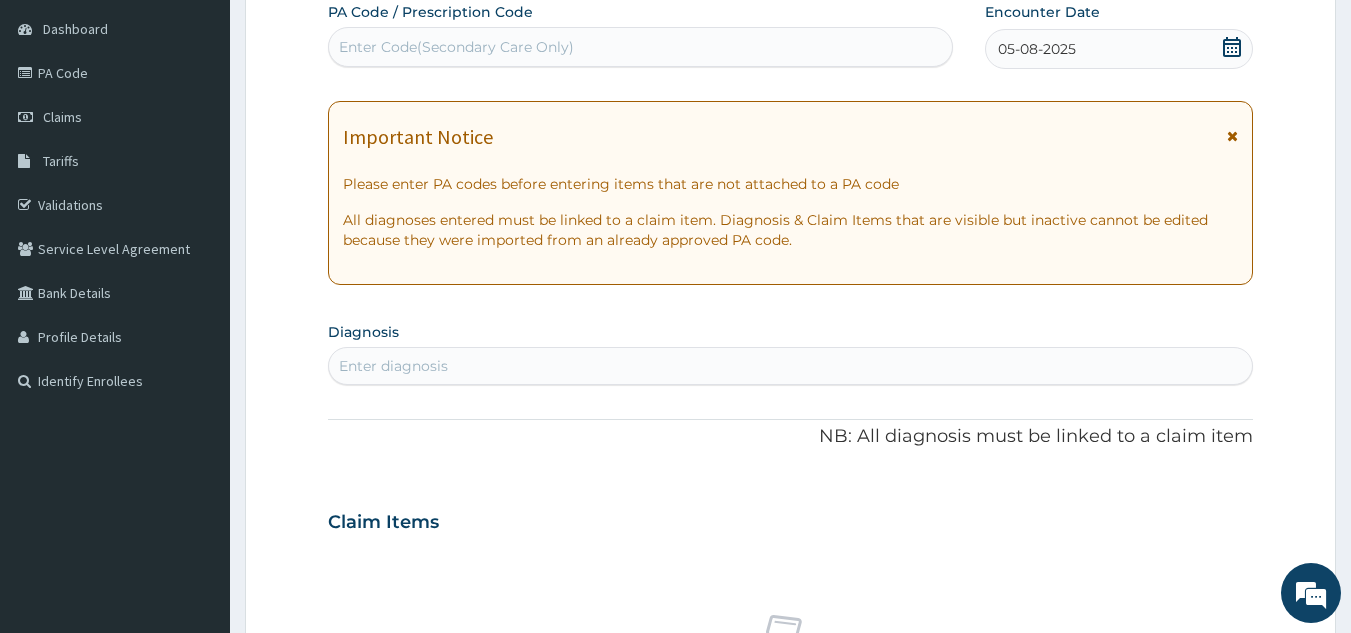 click on "05-08-2025" at bounding box center [1119, 49] 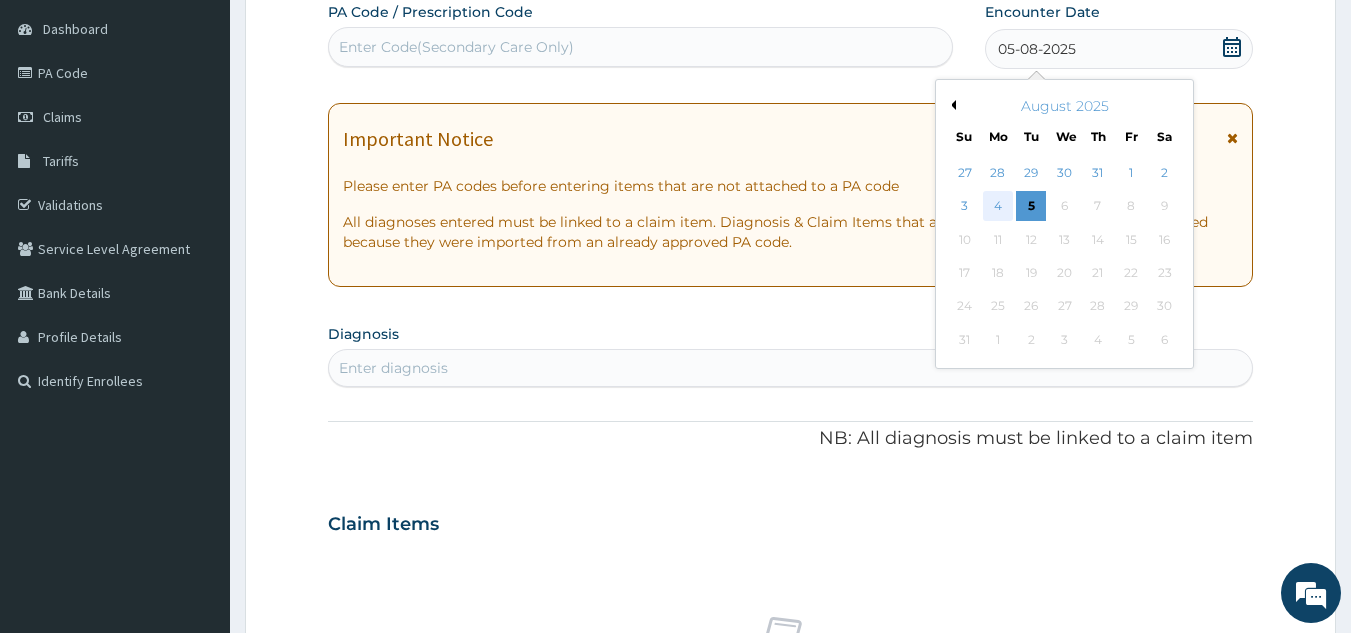 click on "4" at bounding box center (998, 207) 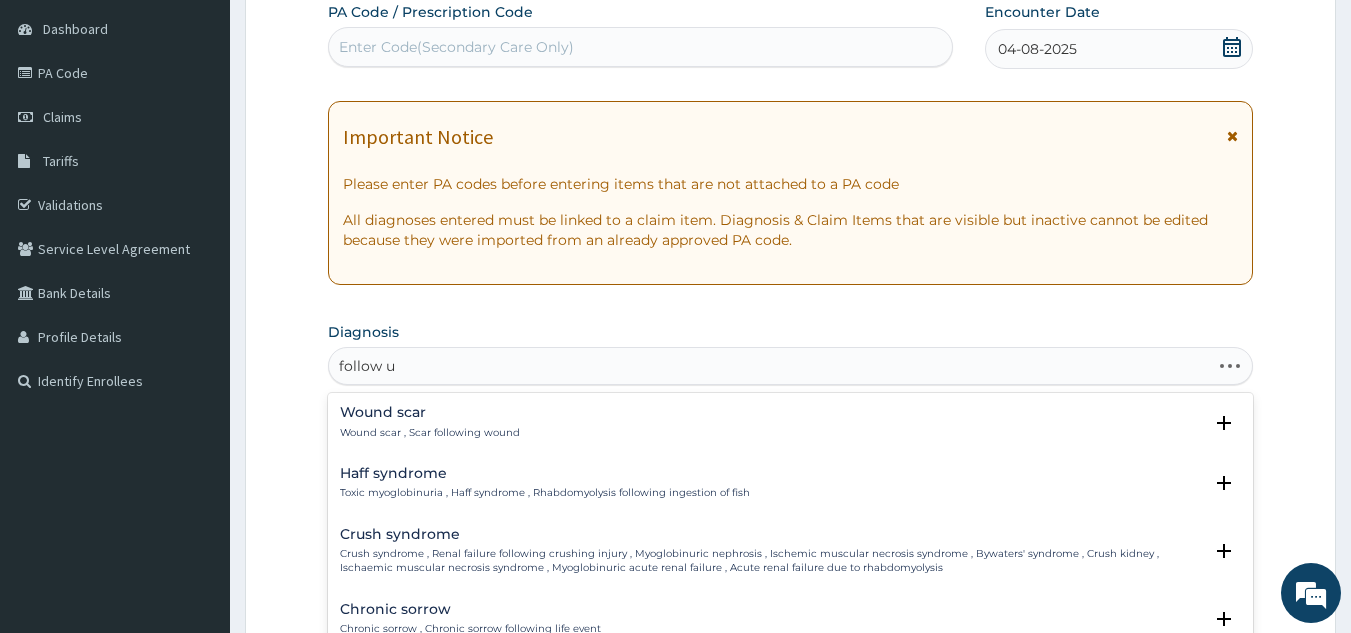 type on "follow up" 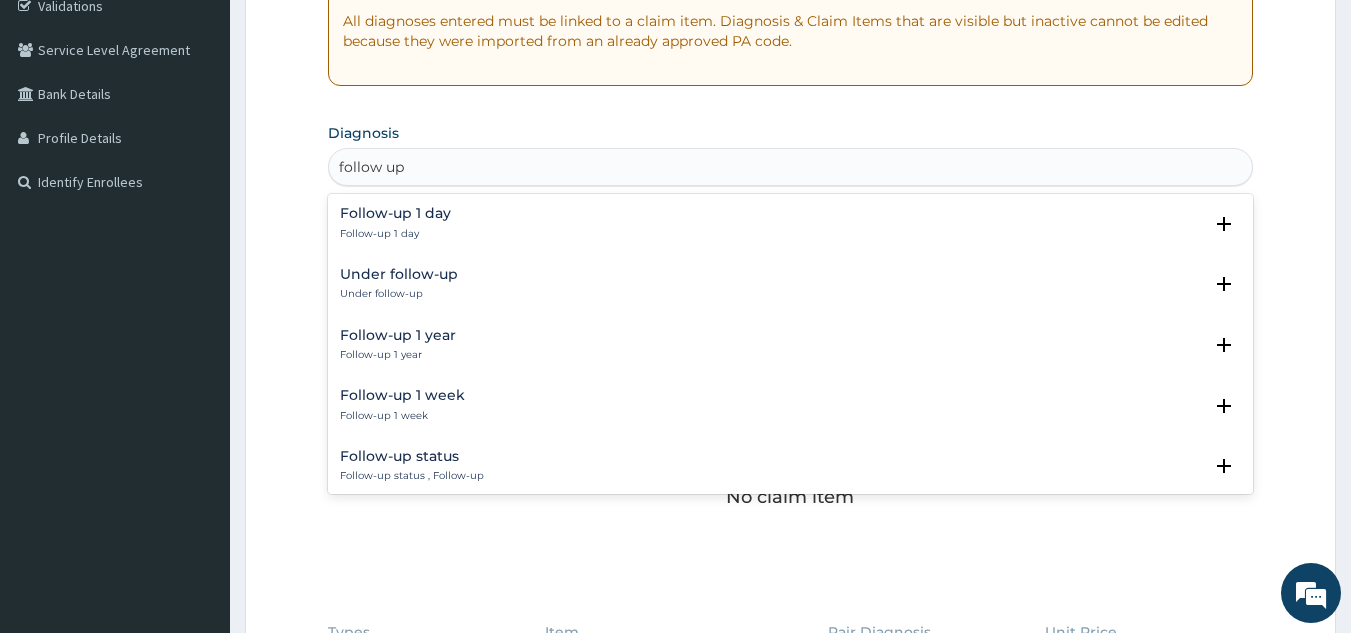 scroll, scrollTop: 399, scrollLeft: 0, axis: vertical 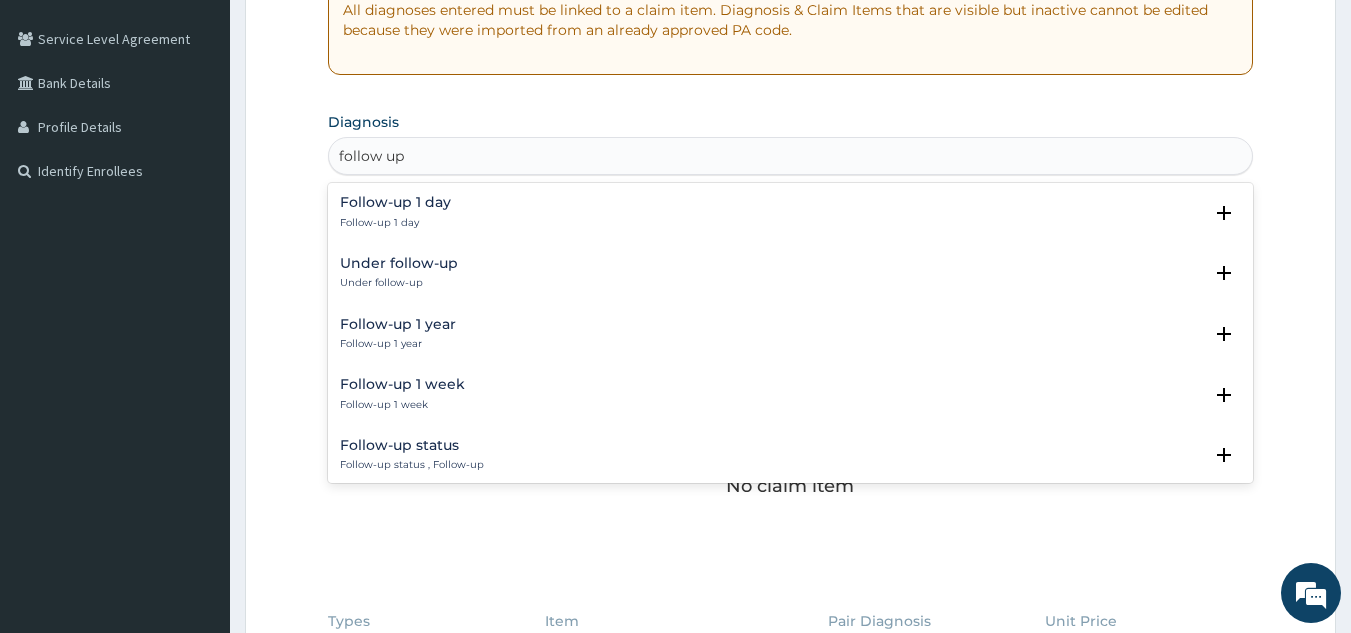 click on "Follow-up 1 day Follow-up 1 day" at bounding box center (791, 212) 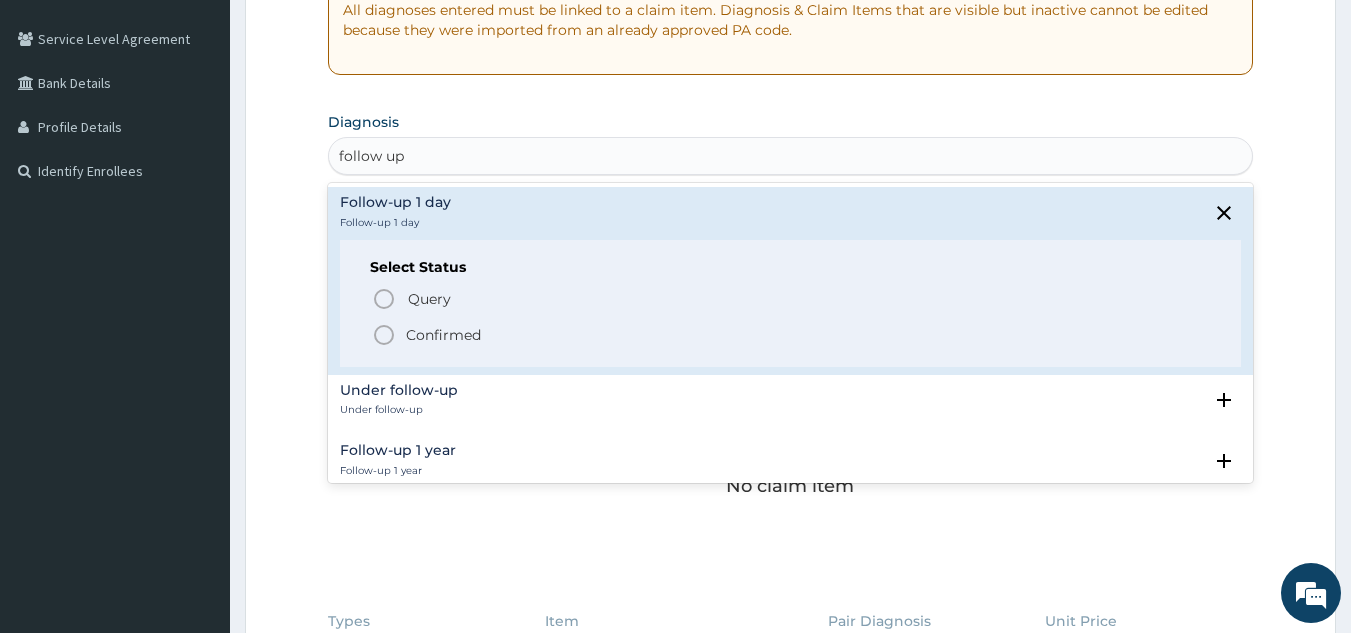 click on "Confirmed" at bounding box center (792, 335) 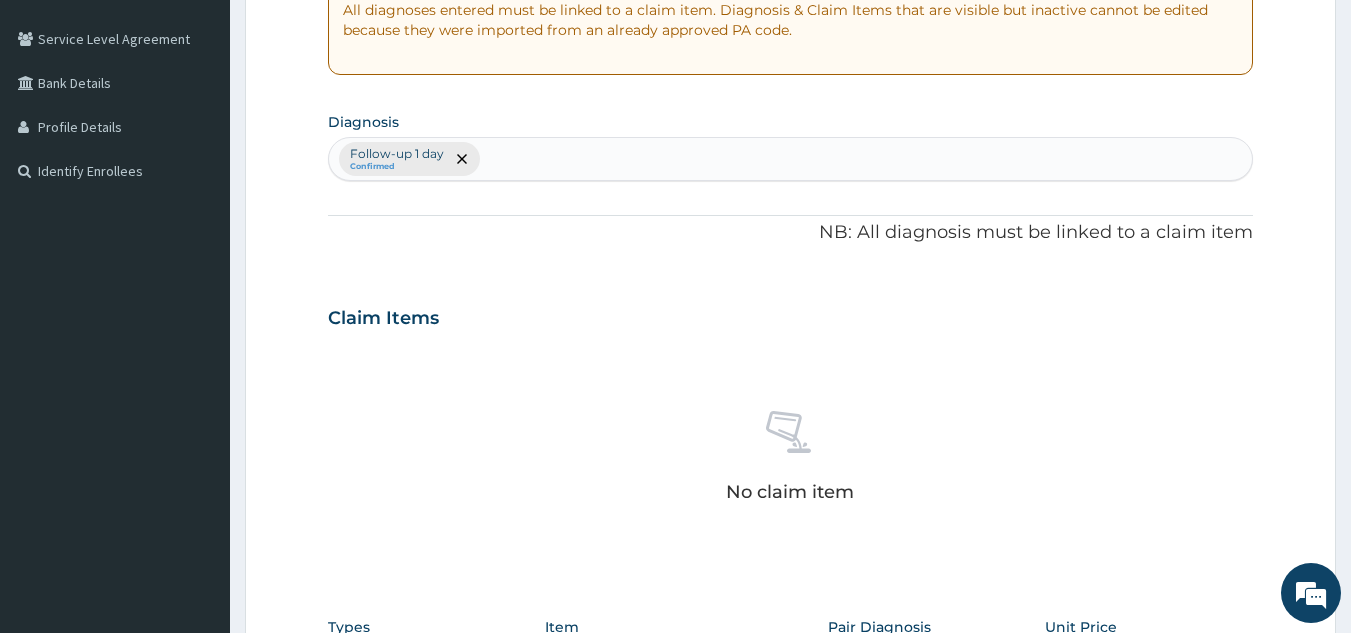 scroll, scrollTop: 585, scrollLeft: 0, axis: vertical 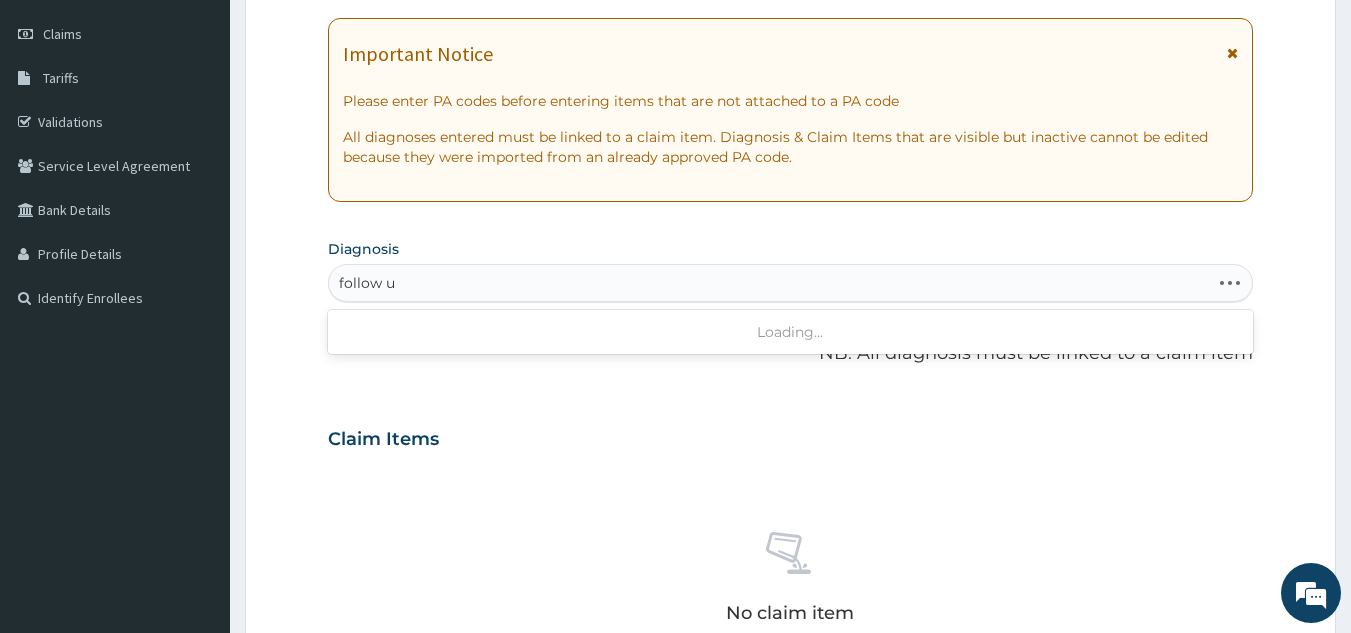 type on "follow up" 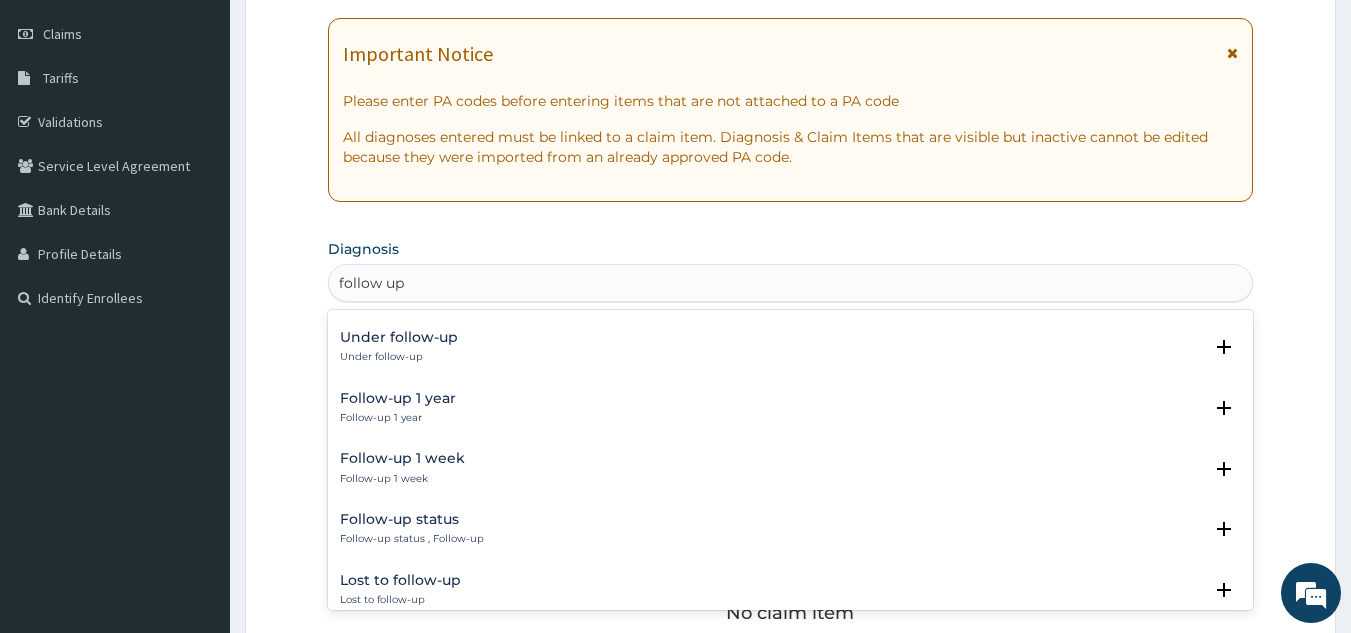 scroll, scrollTop: 62, scrollLeft: 0, axis: vertical 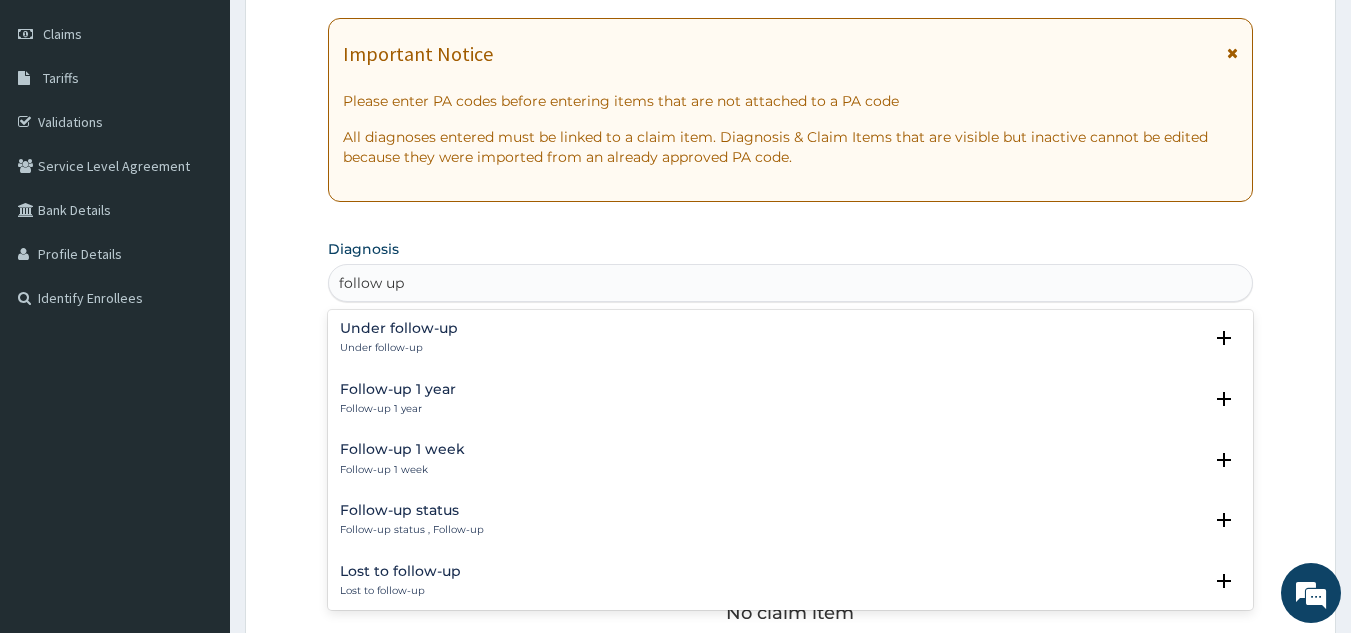 click on "Follow-up status" at bounding box center (412, 510) 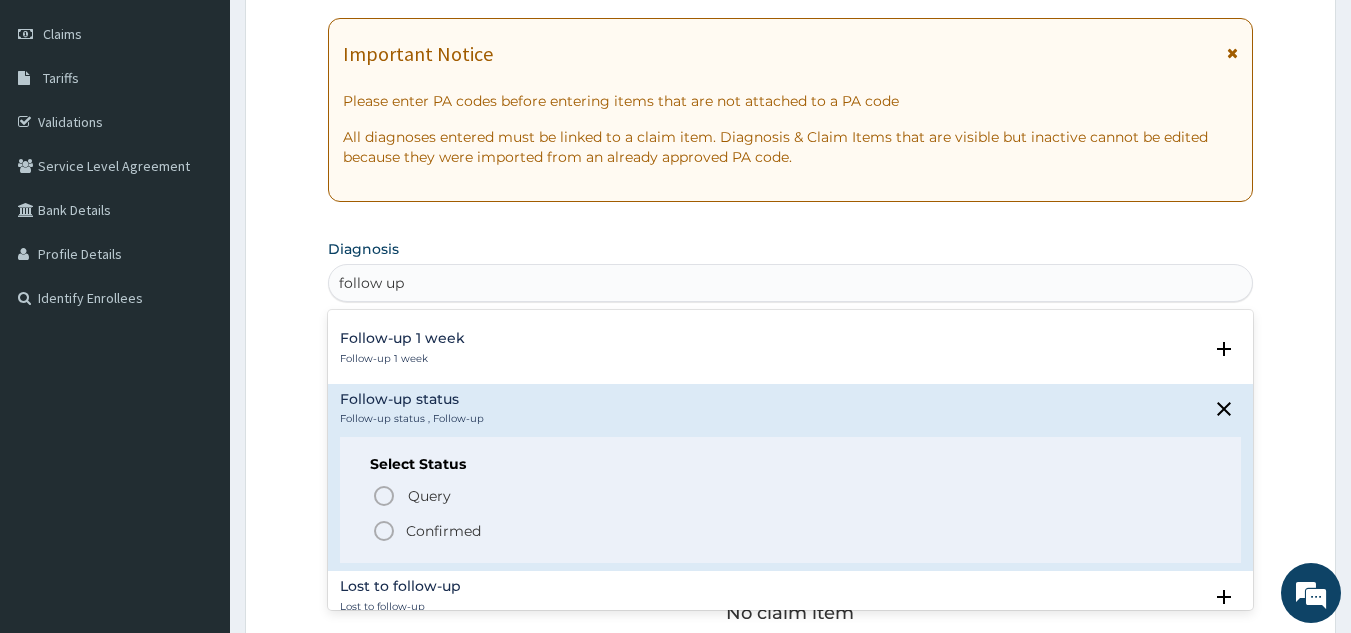 scroll, scrollTop: 209, scrollLeft: 0, axis: vertical 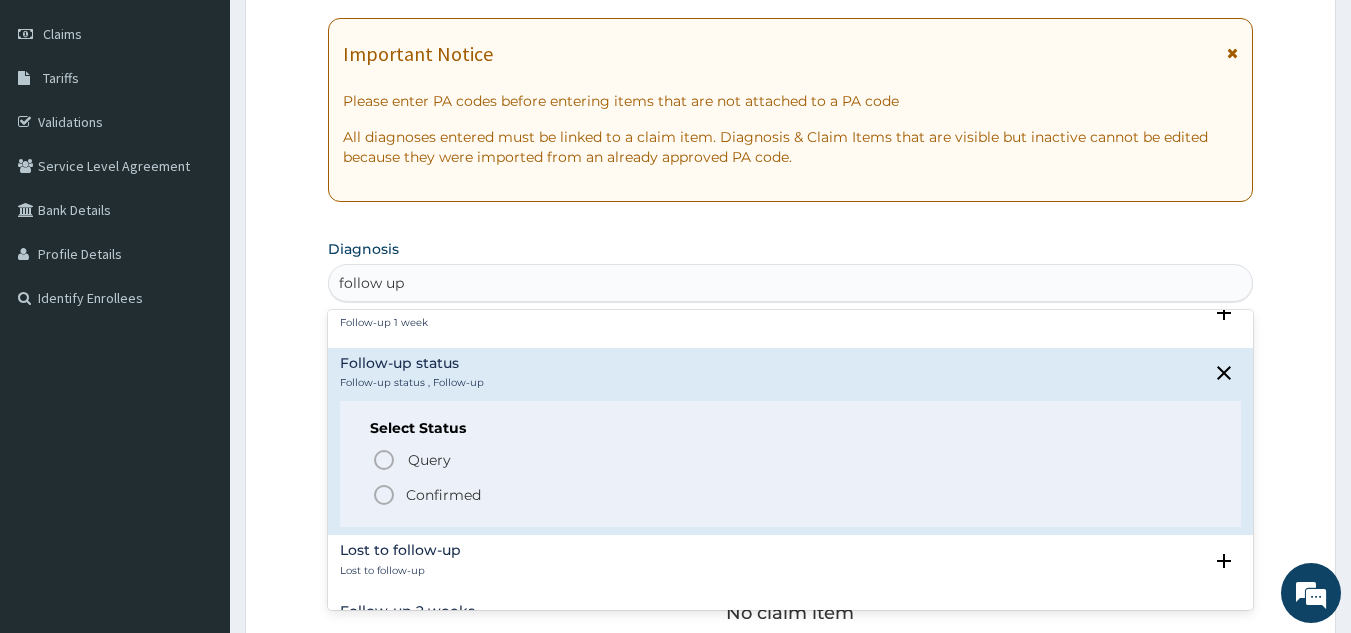click on "Confirmed" at bounding box center [443, 495] 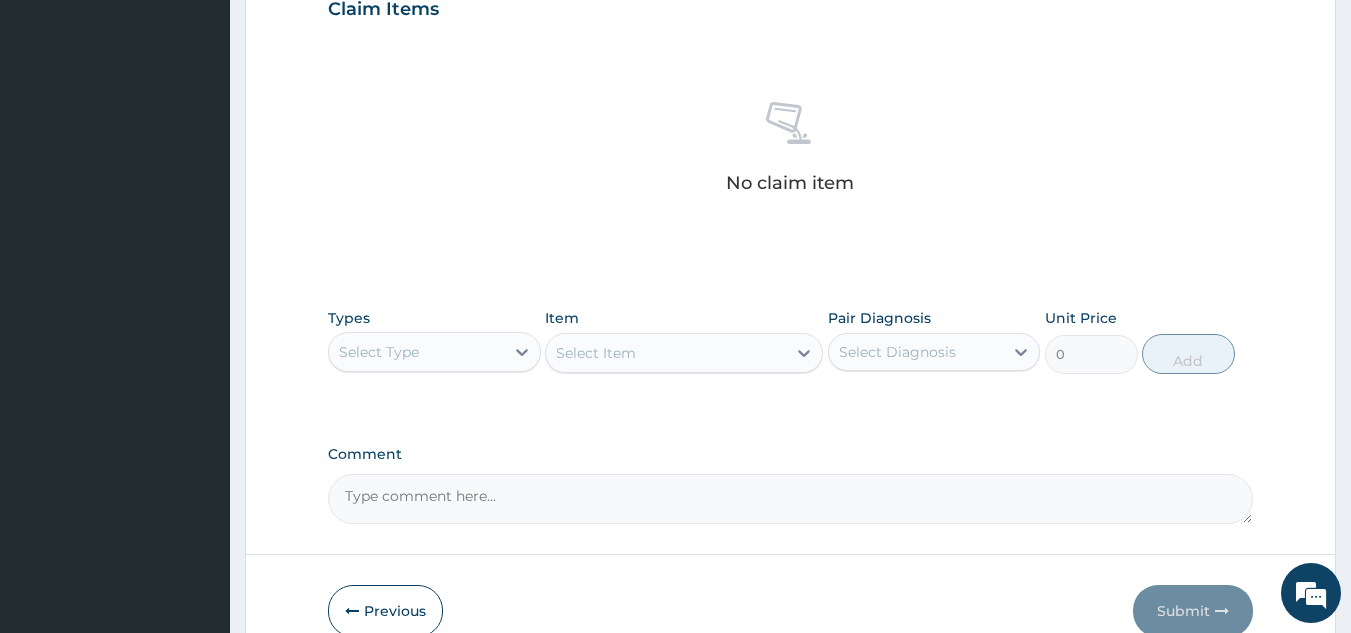scroll, scrollTop: 722, scrollLeft: 0, axis: vertical 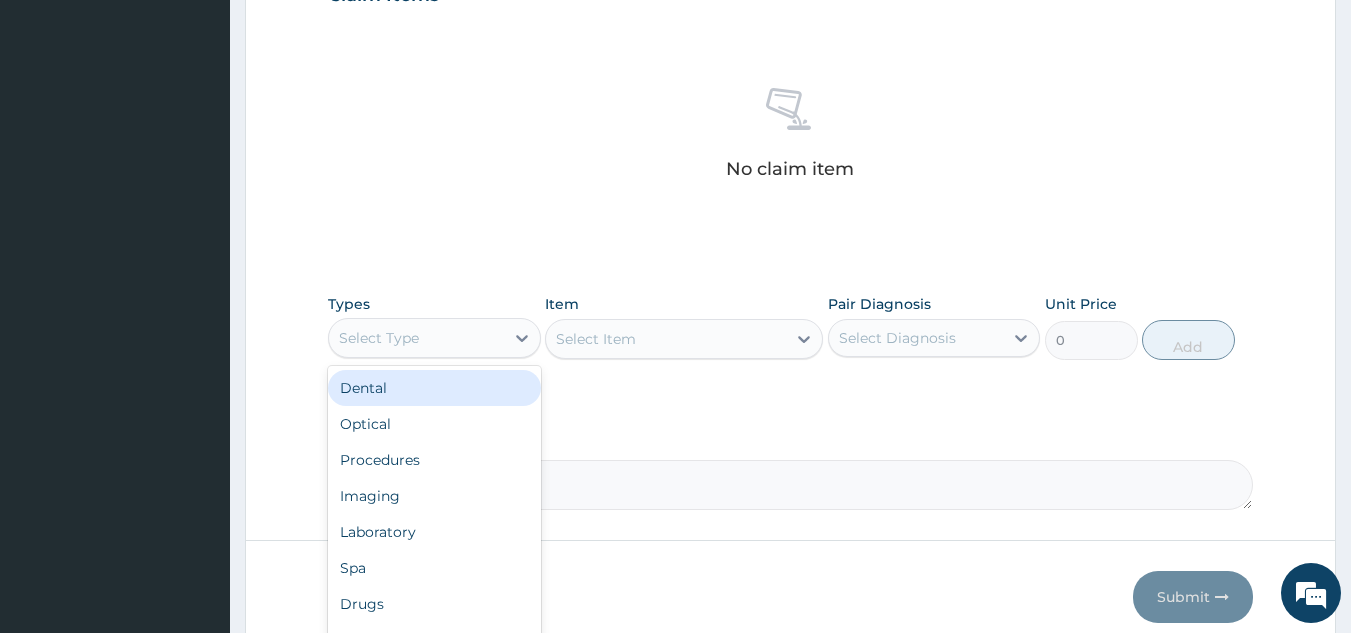 click on "Procedures" at bounding box center (434, 460) 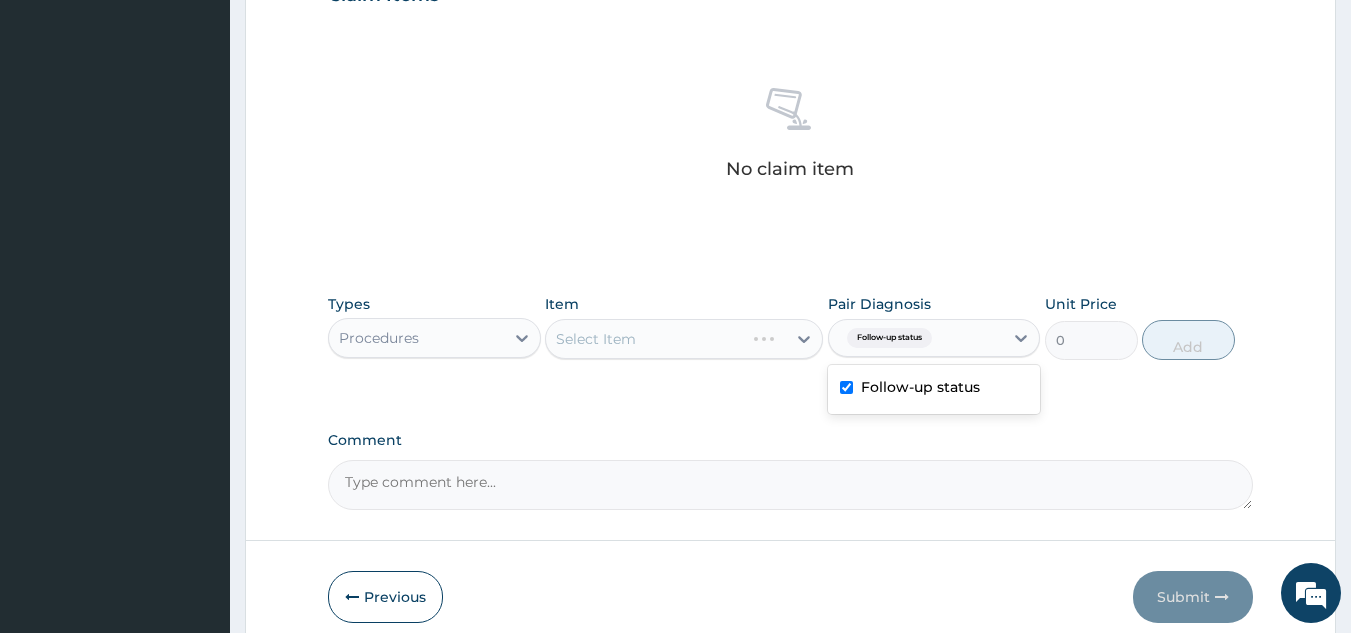 click on "Select Item" at bounding box center [684, 339] 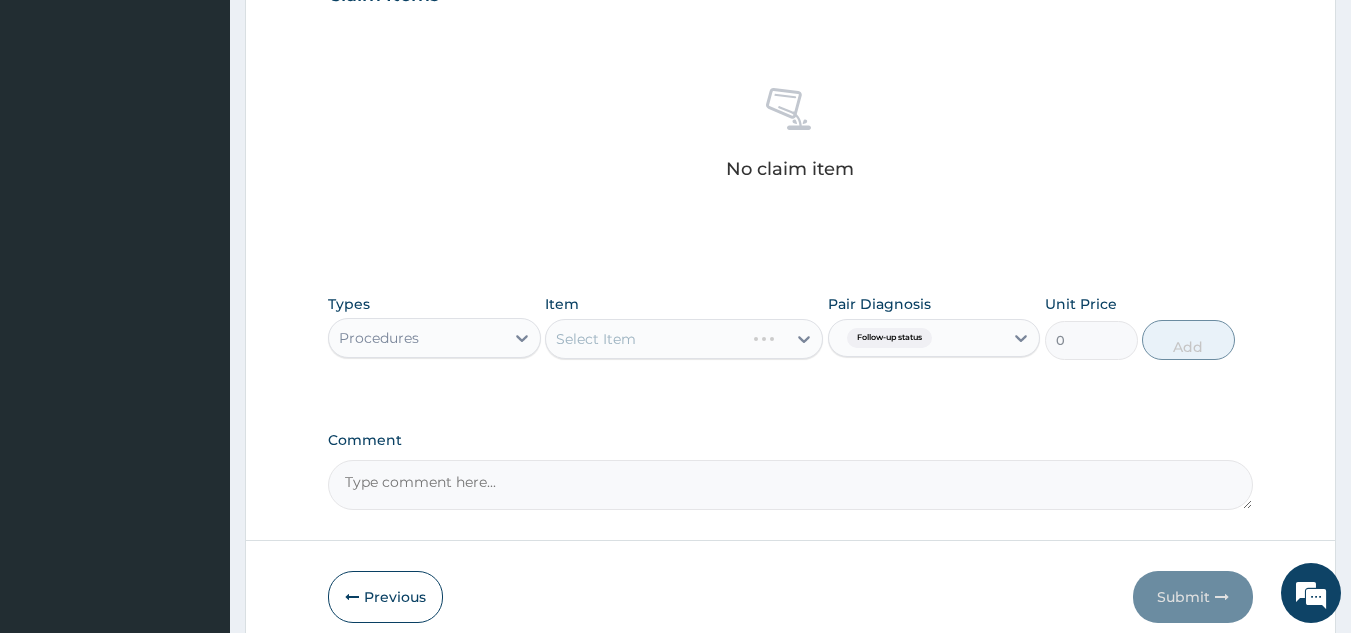click on "Select Item" at bounding box center (684, 339) 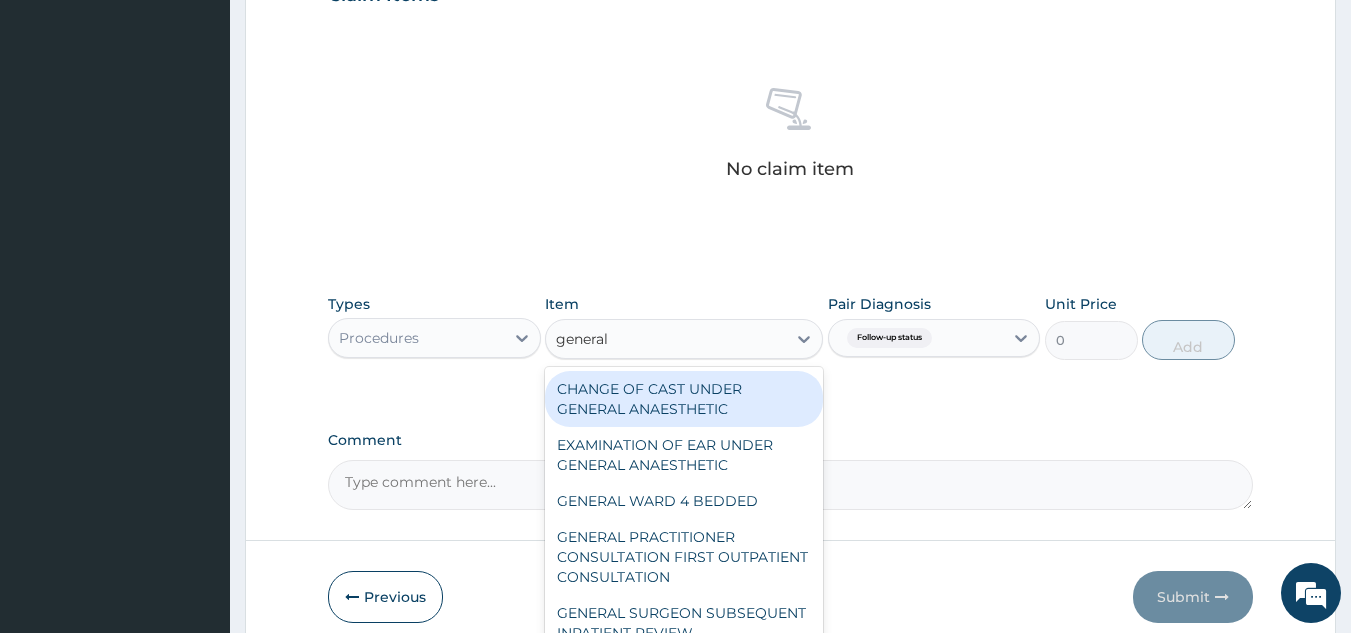 type on "general p" 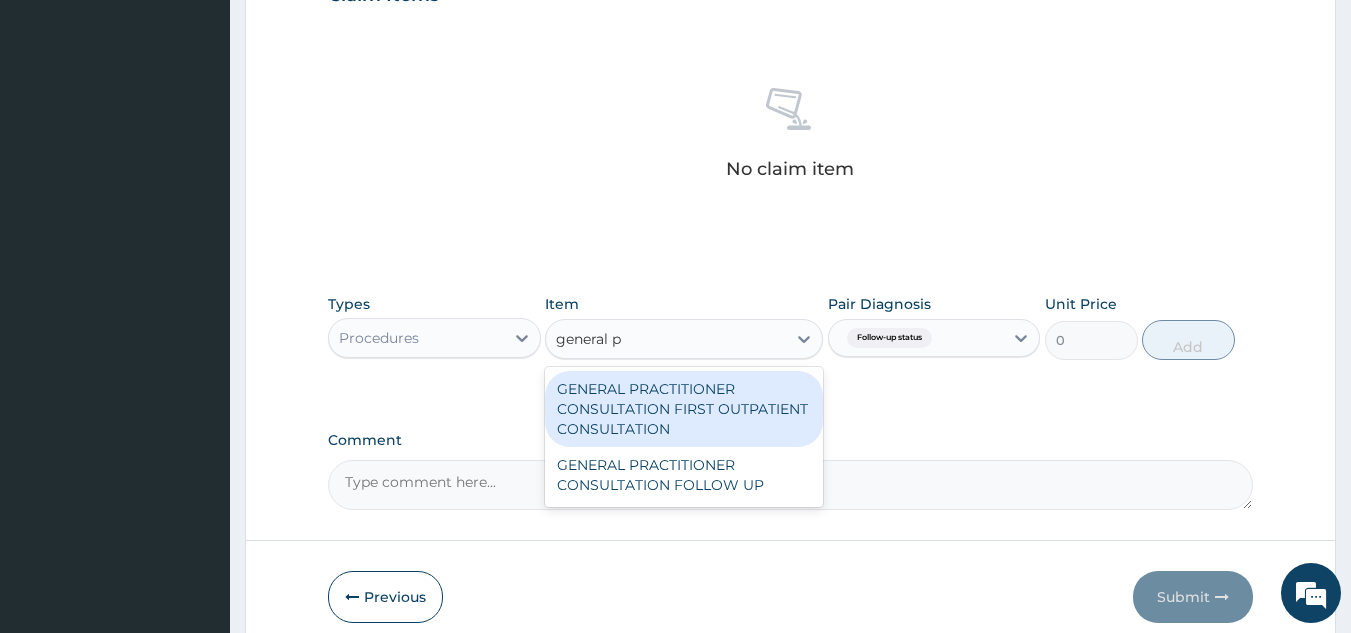 click on "GENERAL PRACTITIONER CONSULTATION FIRST OUTPATIENT CONSULTATION" at bounding box center (684, 409) 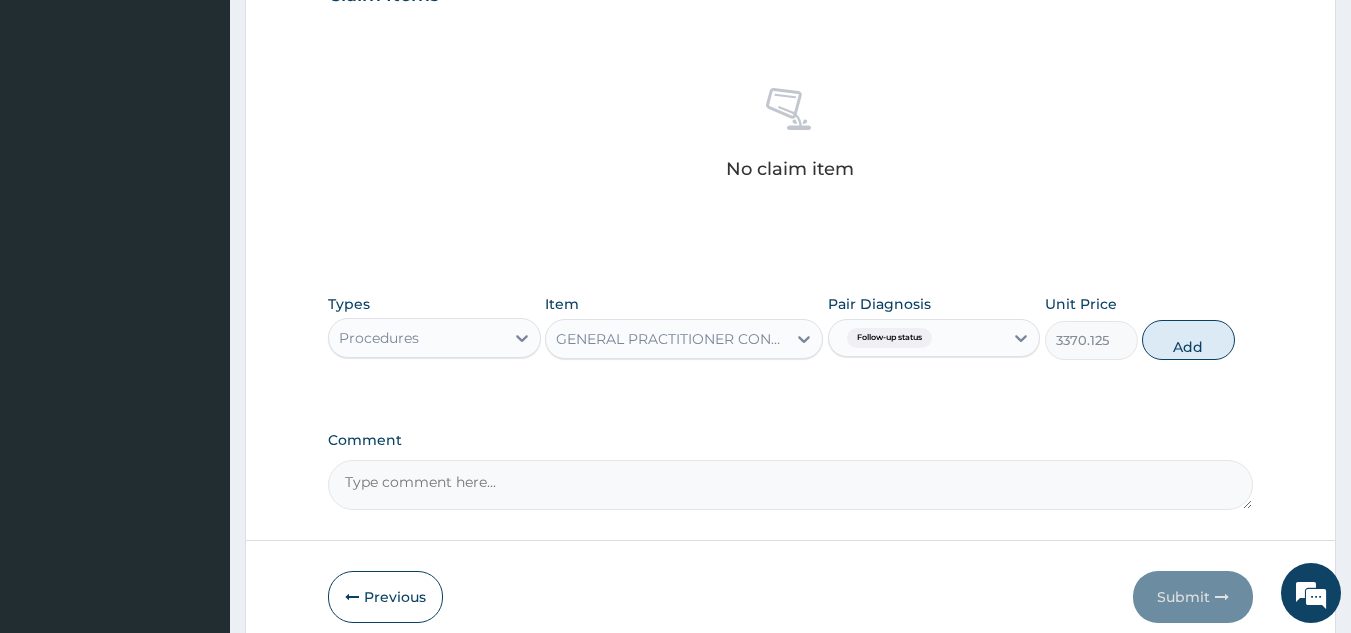 click on "Types Procedures Item option GENERAL PRACTITIONER CONSULTATION FIRST OUTPATIENT CONSULTATION, selected.   Select is focused ,type to refine list, press Down to open the menu,  GENERAL PRACTITIONER CONSULTATION FIRST OUTPATIENT CONSULTATION Pair Diagnosis Follow-up status Unit Price 3370.125 Add" at bounding box center (791, 327) 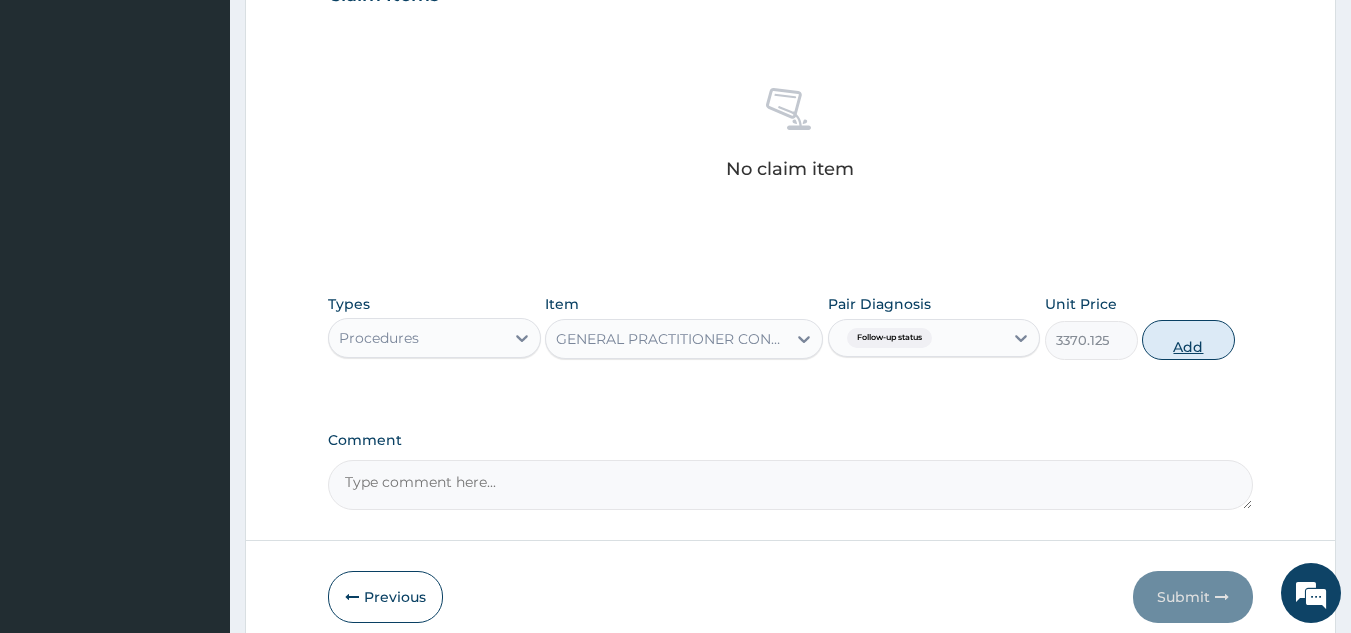 click on "Add" at bounding box center [1188, 340] 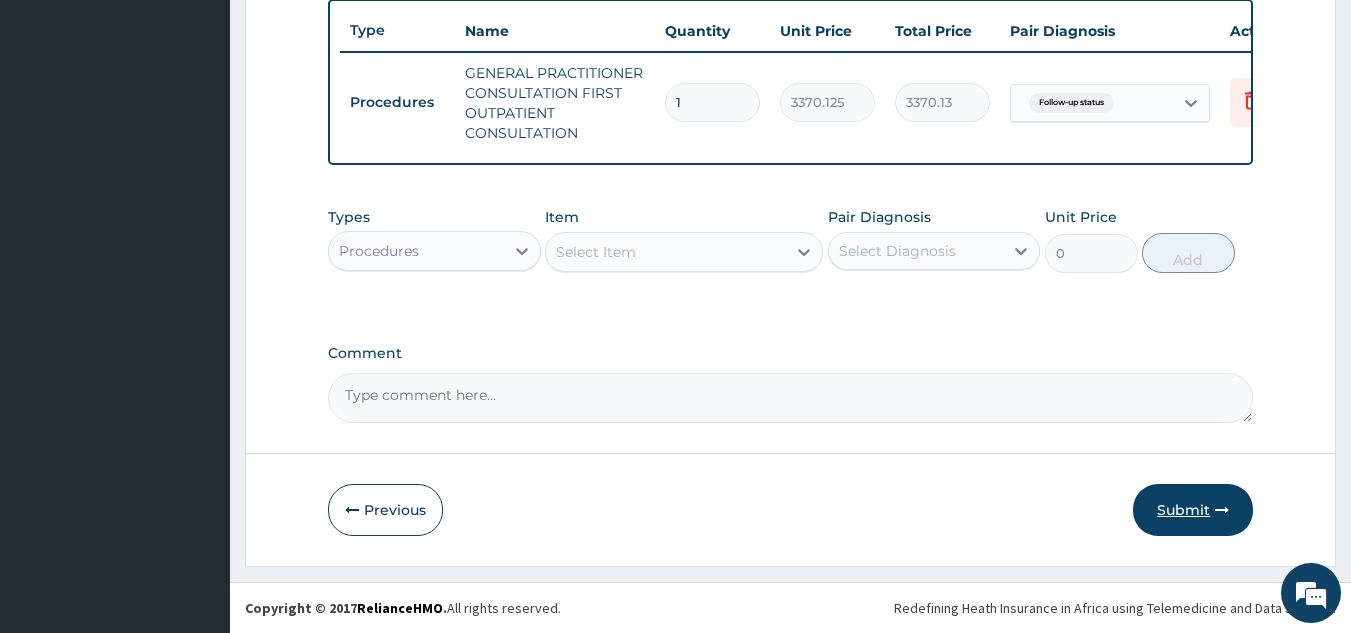 click on "Submit" at bounding box center [1193, 510] 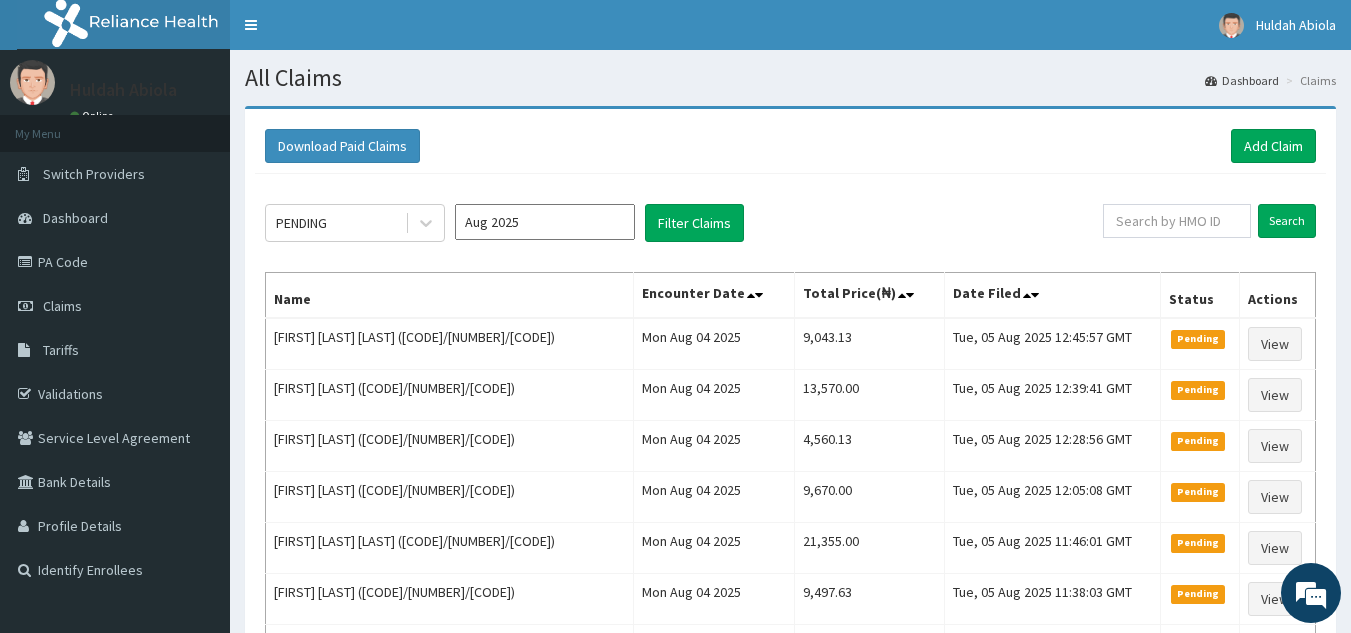 scroll, scrollTop: 0, scrollLeft: 0, axis: both 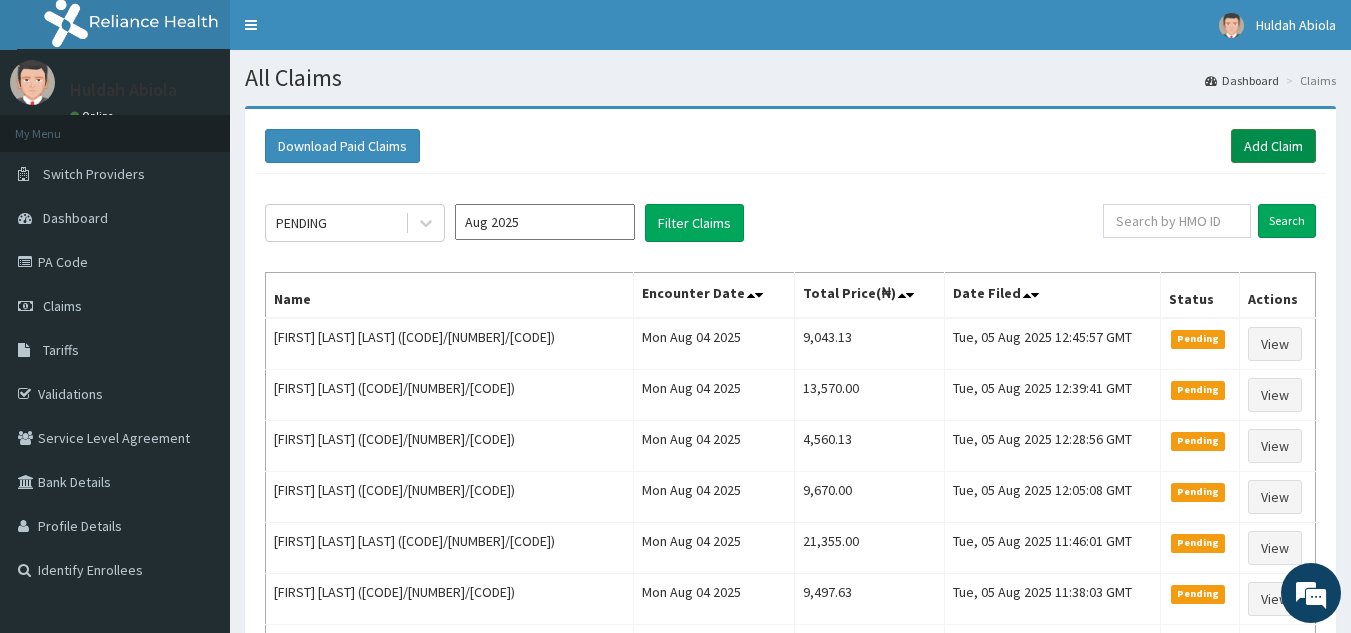 click on "Add Claim" at bounding box center (1273, 146) 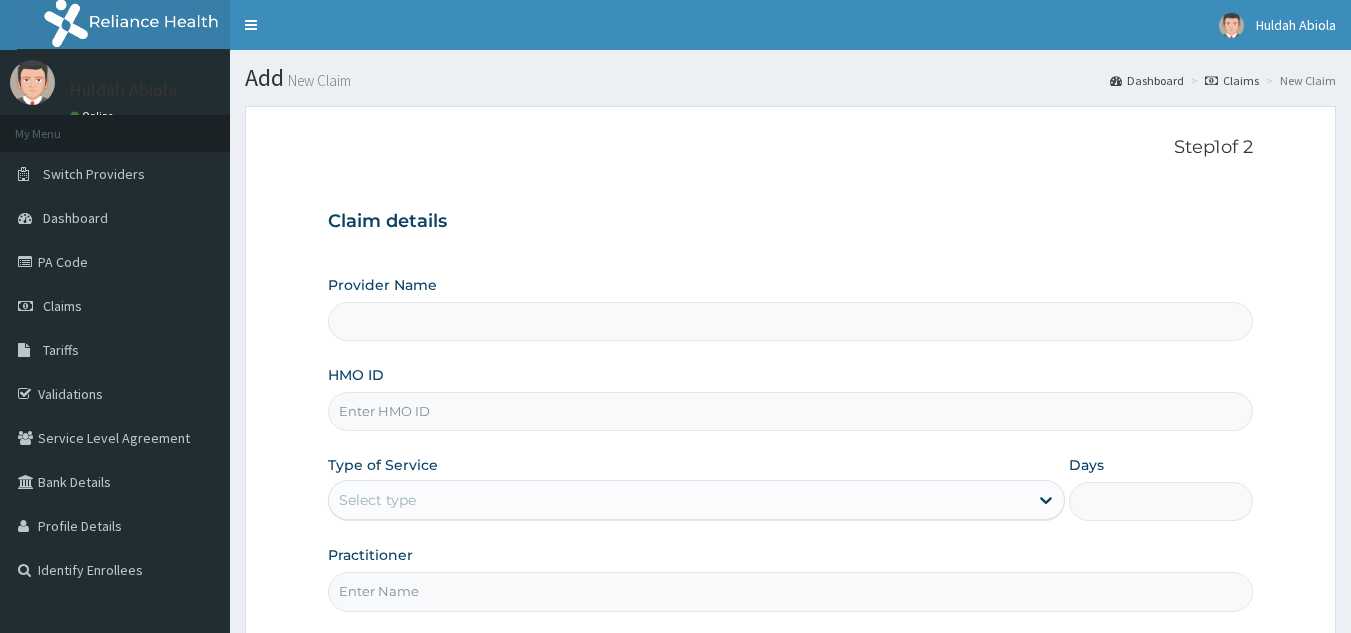 scroll, scrollTop: 0, scrollLeft: 0, axis: both 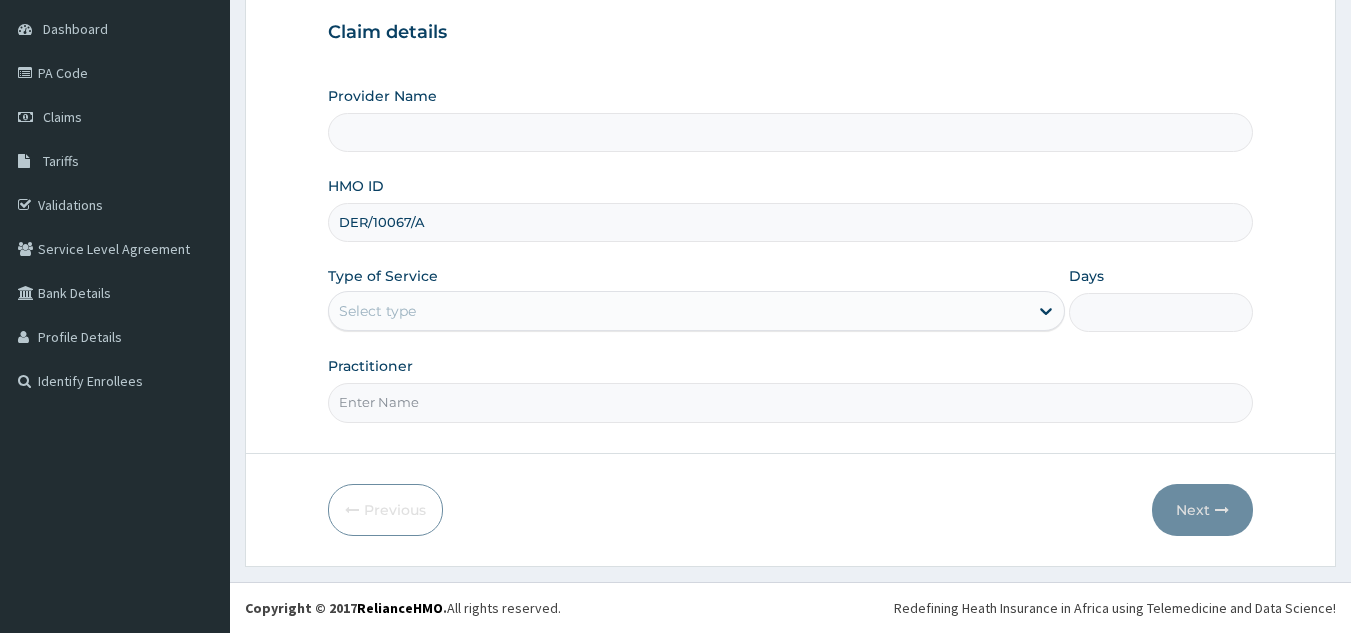 type on "Reliance Family Clinics (RFC) - Lekki" 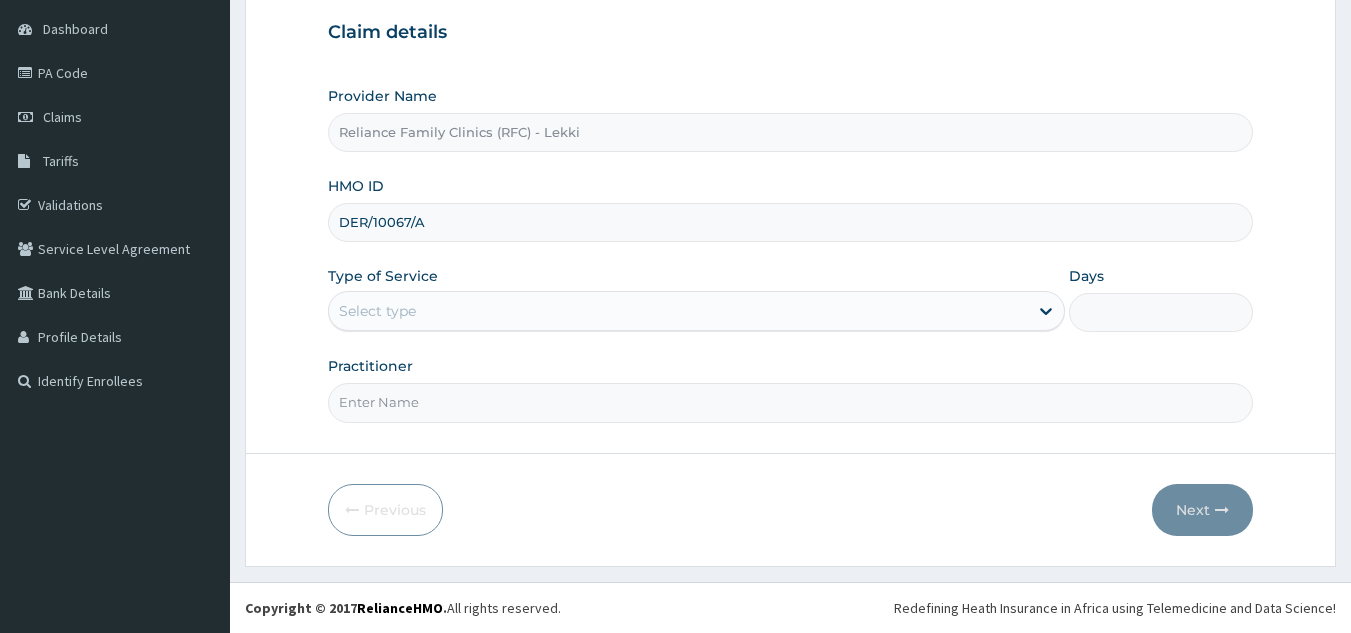 type on "DER/10067/A" 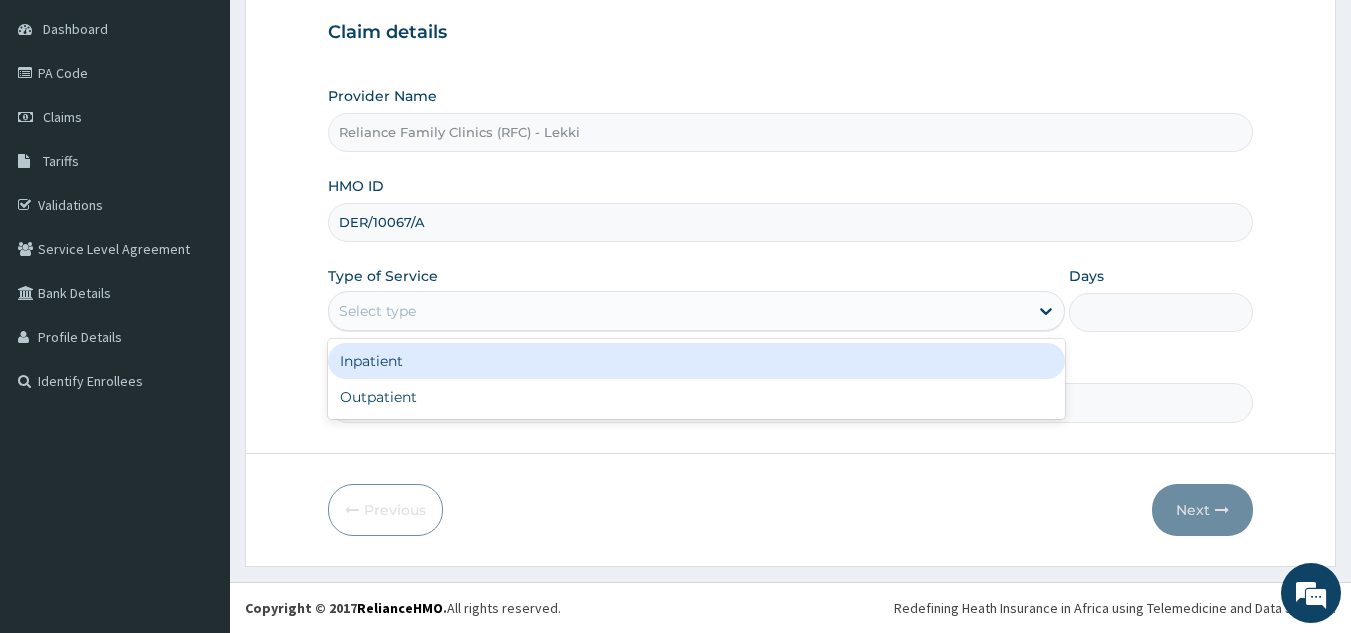 click on "Outpatient" at bounding box center (696, 397) 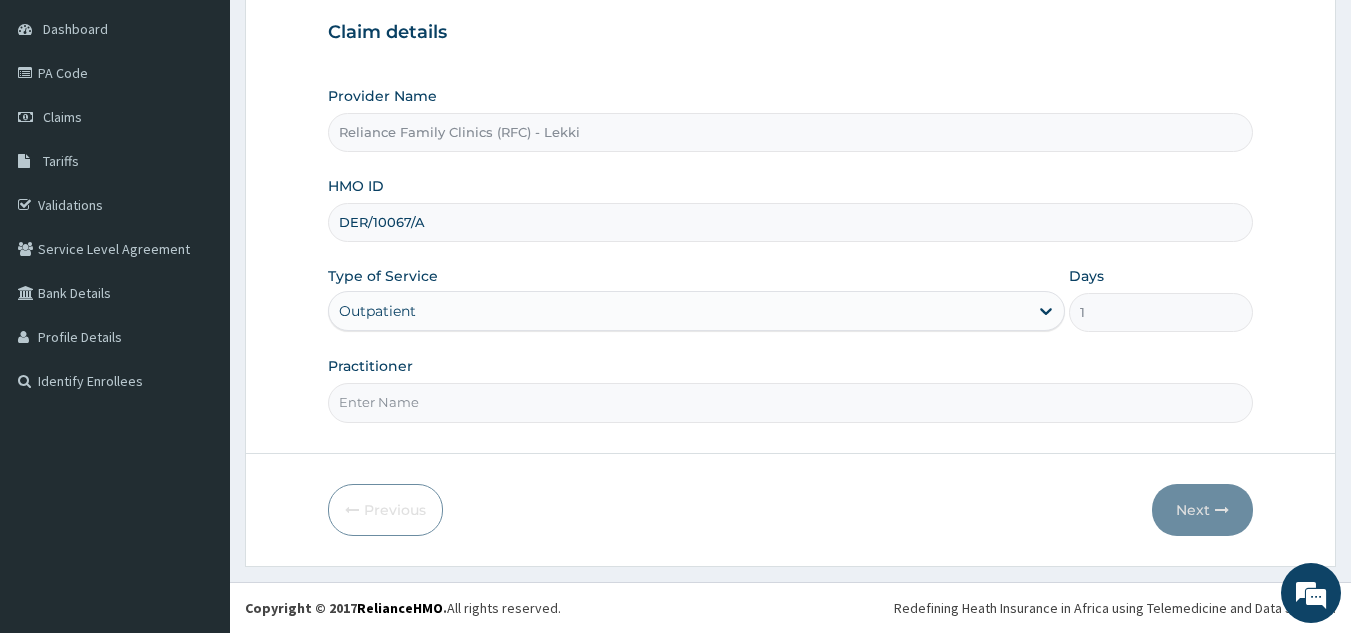 click on "Practitioner" at bounding box center [791, 402] 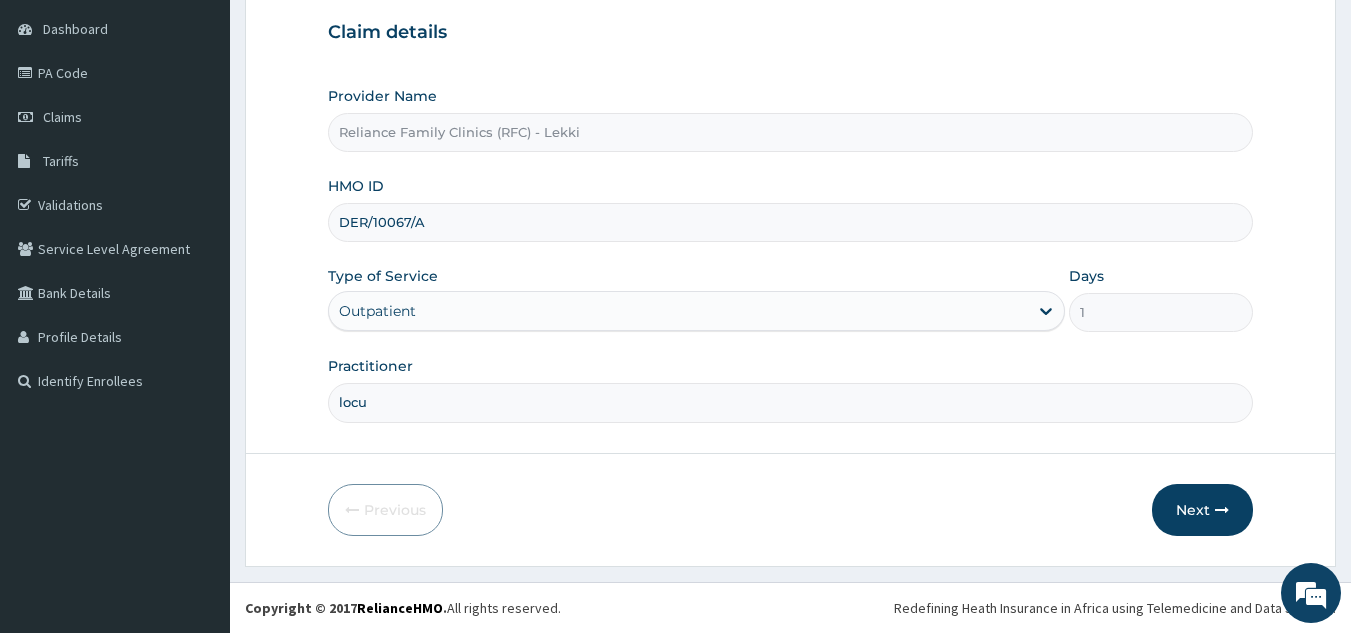 type on "locum" 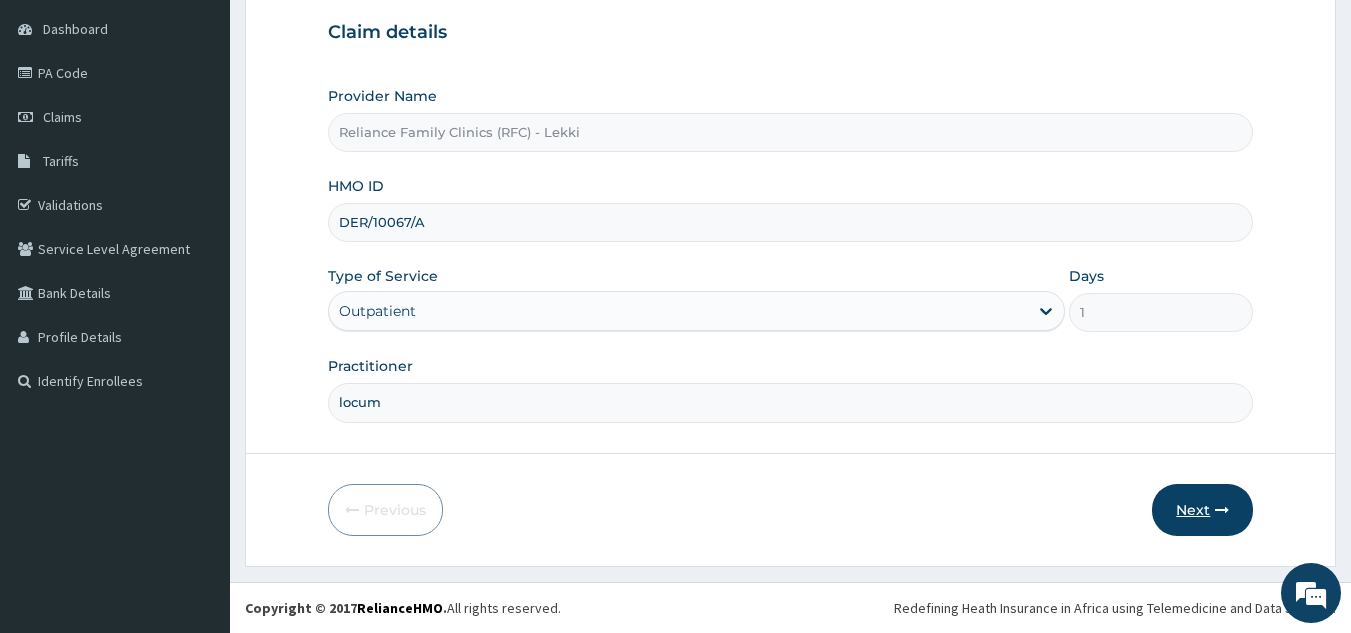 click on "Next" at bounding box center (1202, 510) 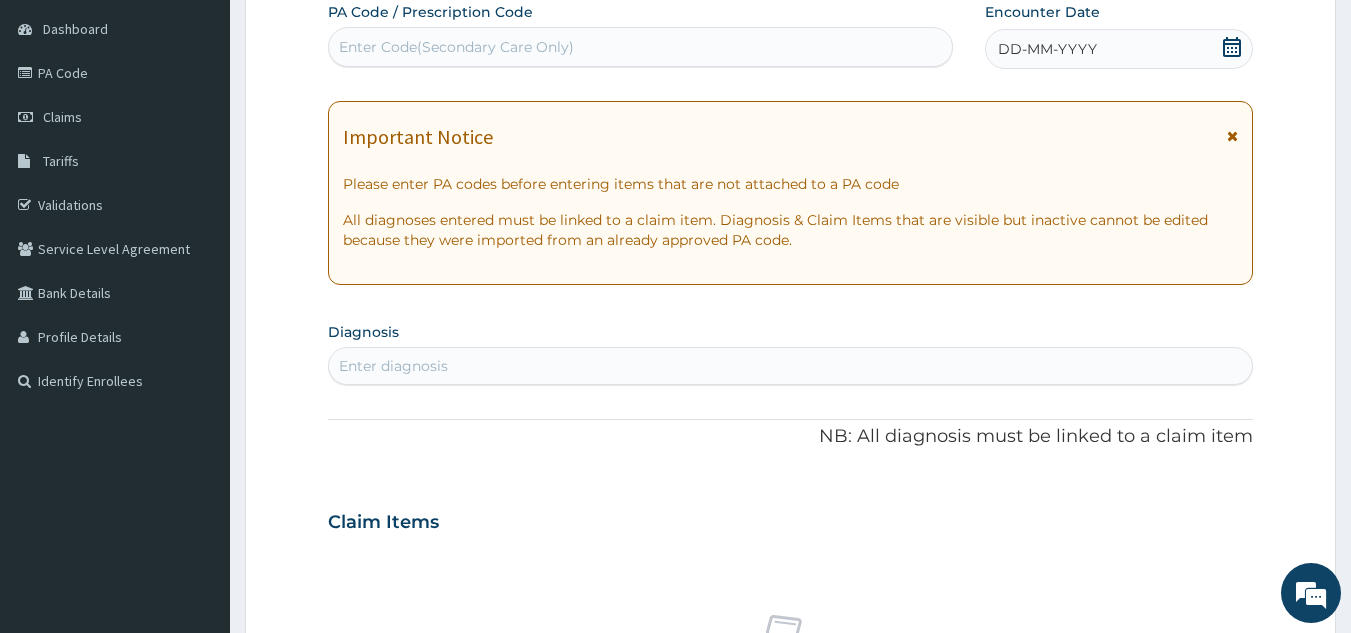 click on "DD-MM-YYYY" at bounding box center (1047, 49) 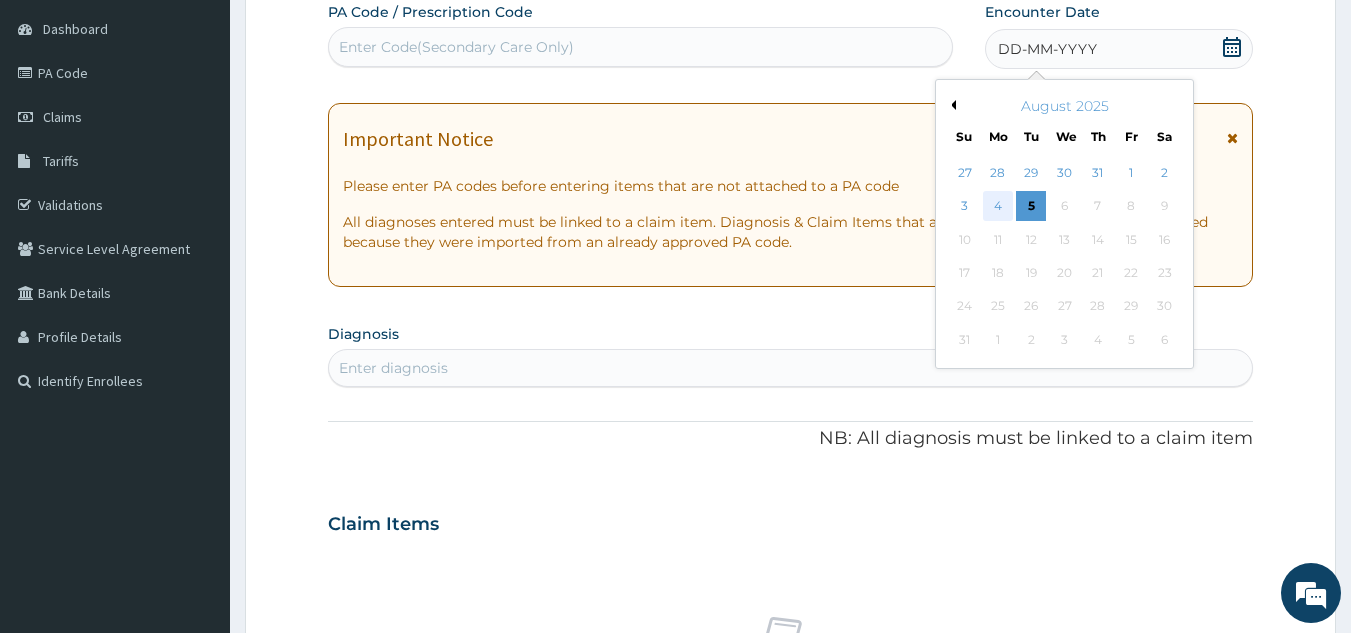click on "4" at bounding box center (998, 207) 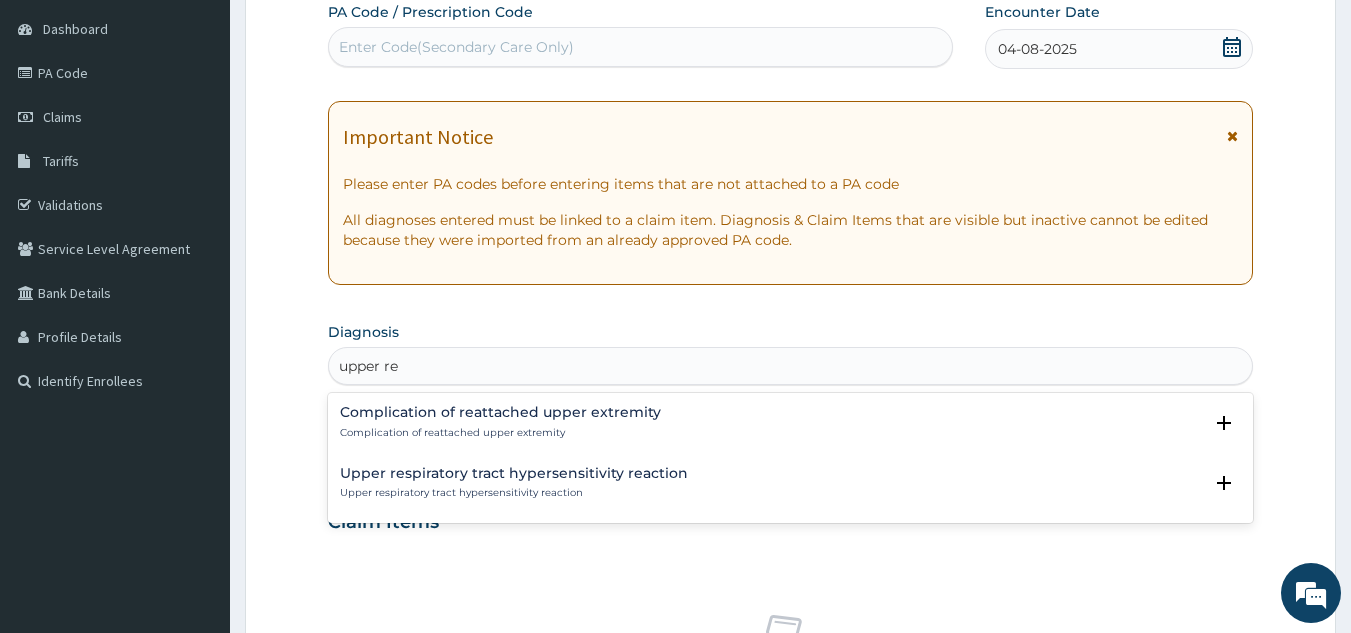 type on "upper res" 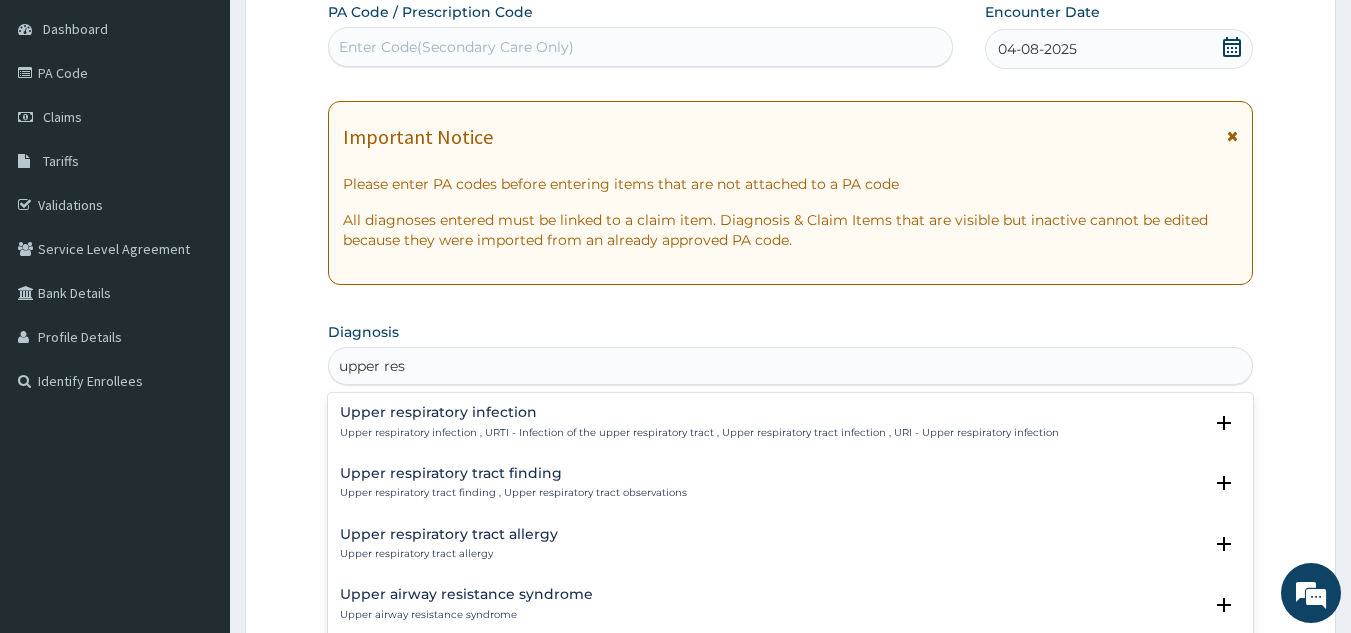 click on "Upper respiratory infection Upper respiratory infection , URTI - Infection of the upper respiratory tract , Upper respiratory tract infection , URI - Upper respiratory infection" at bounding box center (699, 422) 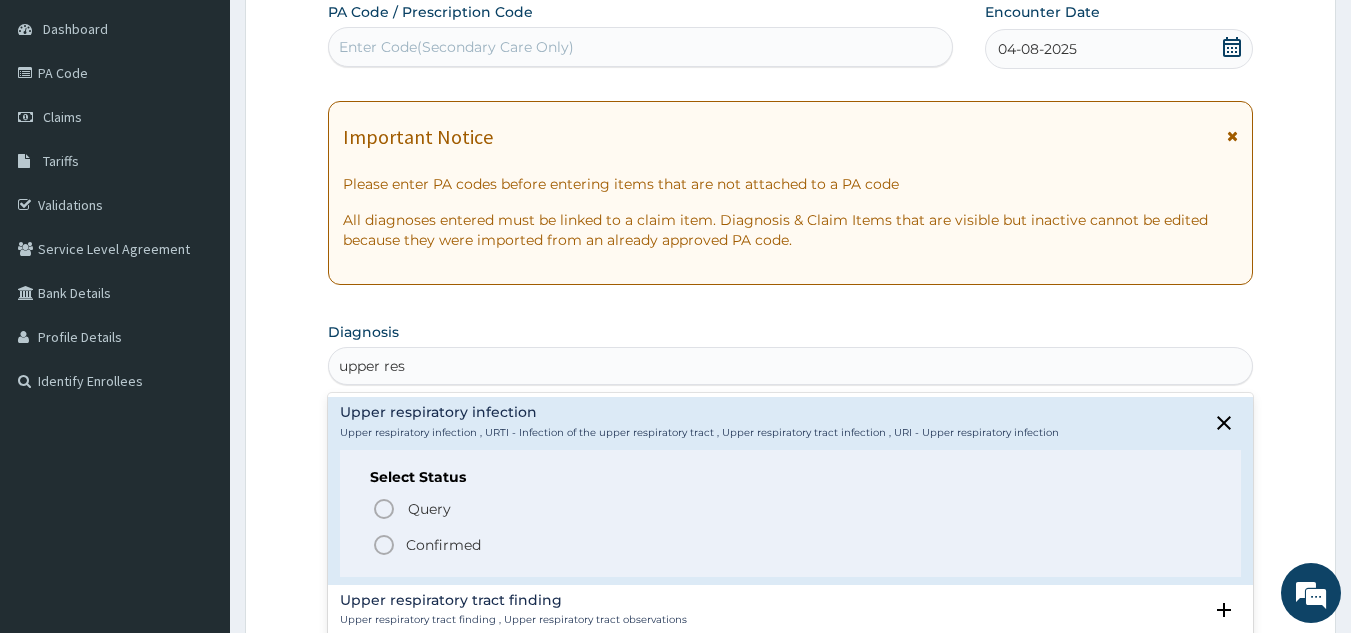 click on "Confirmed" at bounding box center (792, 545) 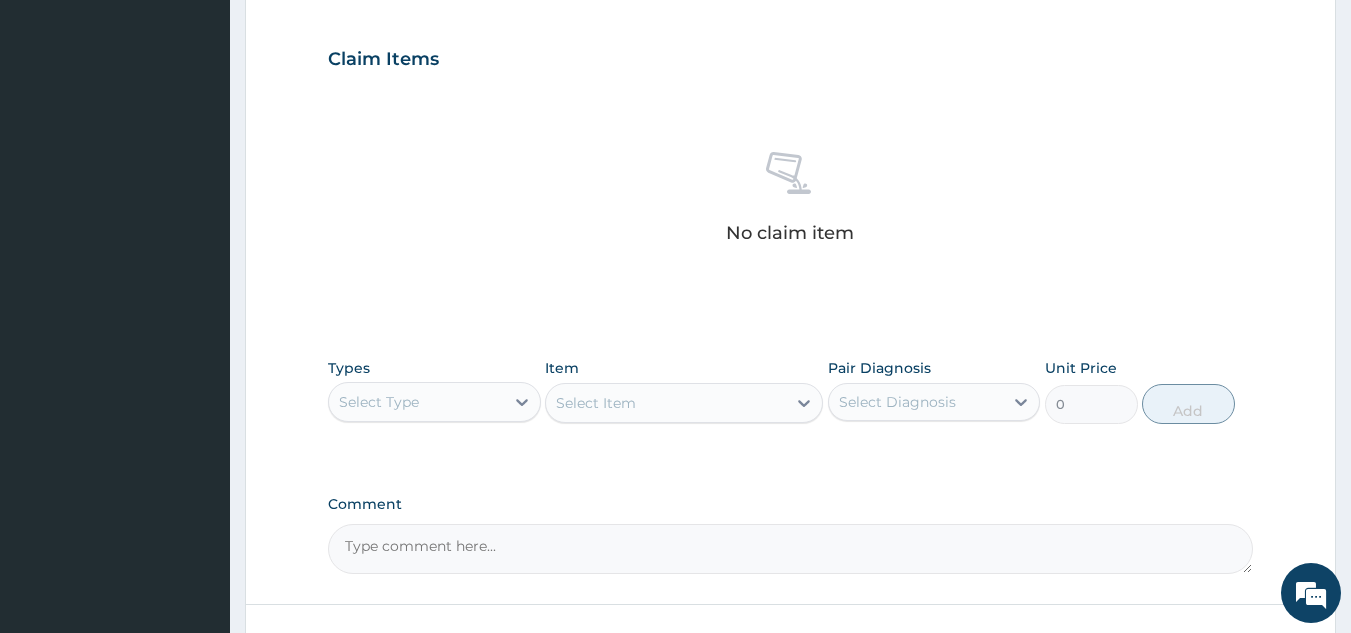 scroll, scrollTop: 809, scrollLeft: 0, axis: vertical 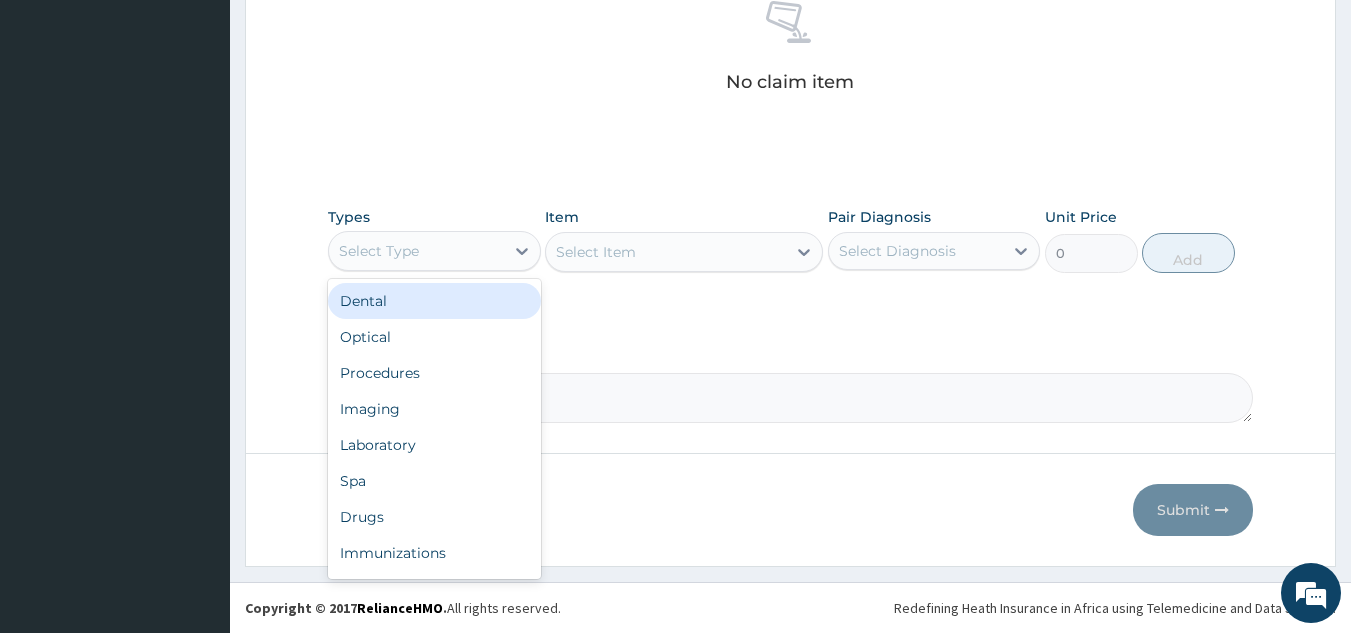 click on "Procedures" at bounding box center (434, 373) 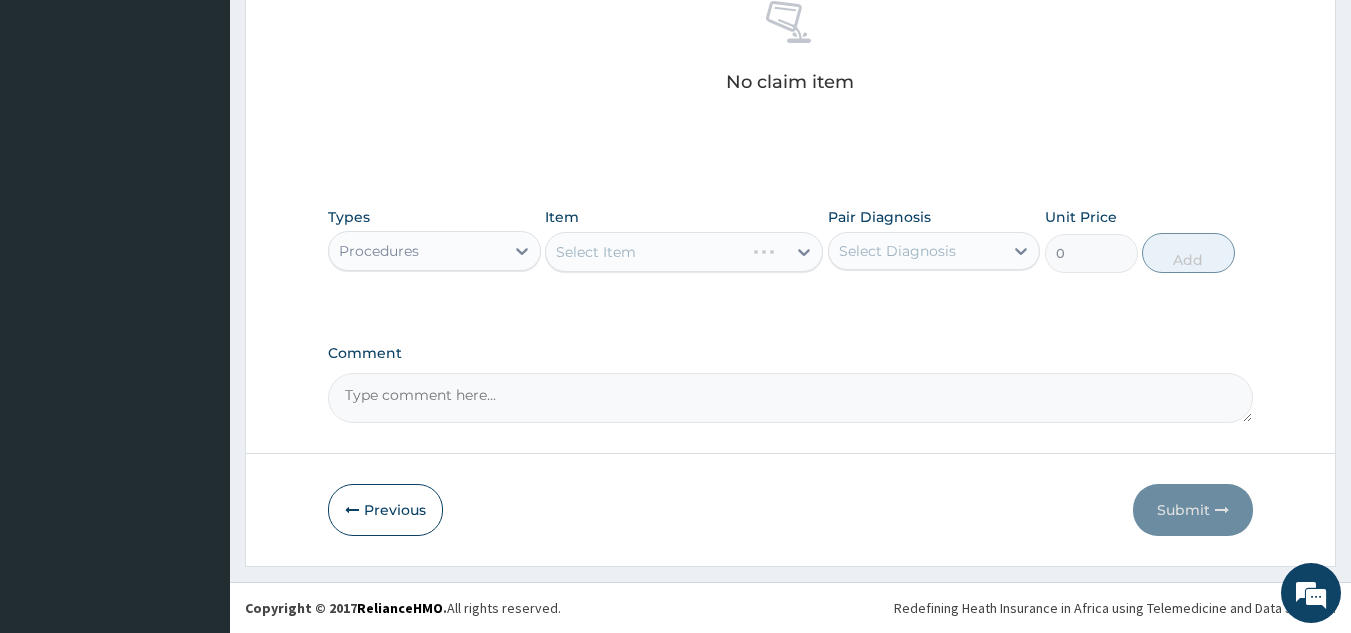 scroll, scrollTop: 0, scrollLeft: 0, axis: both 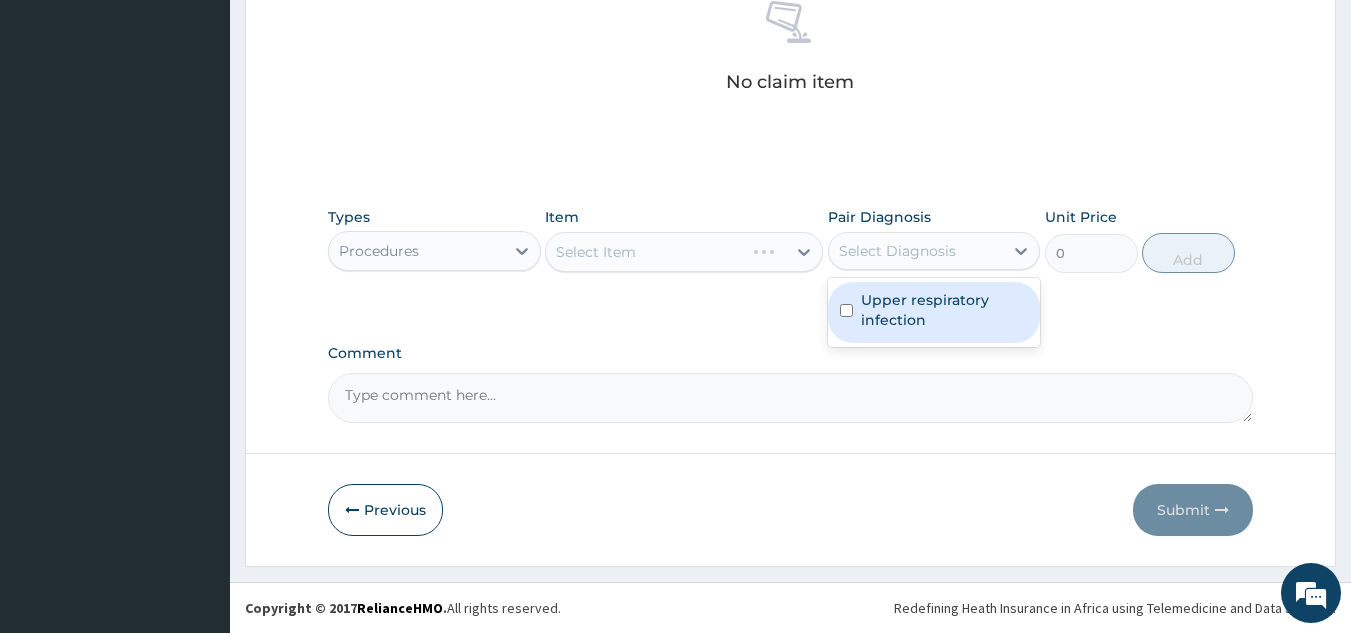 click on "Upper respiratory infection" at bounding box center (945, 310) 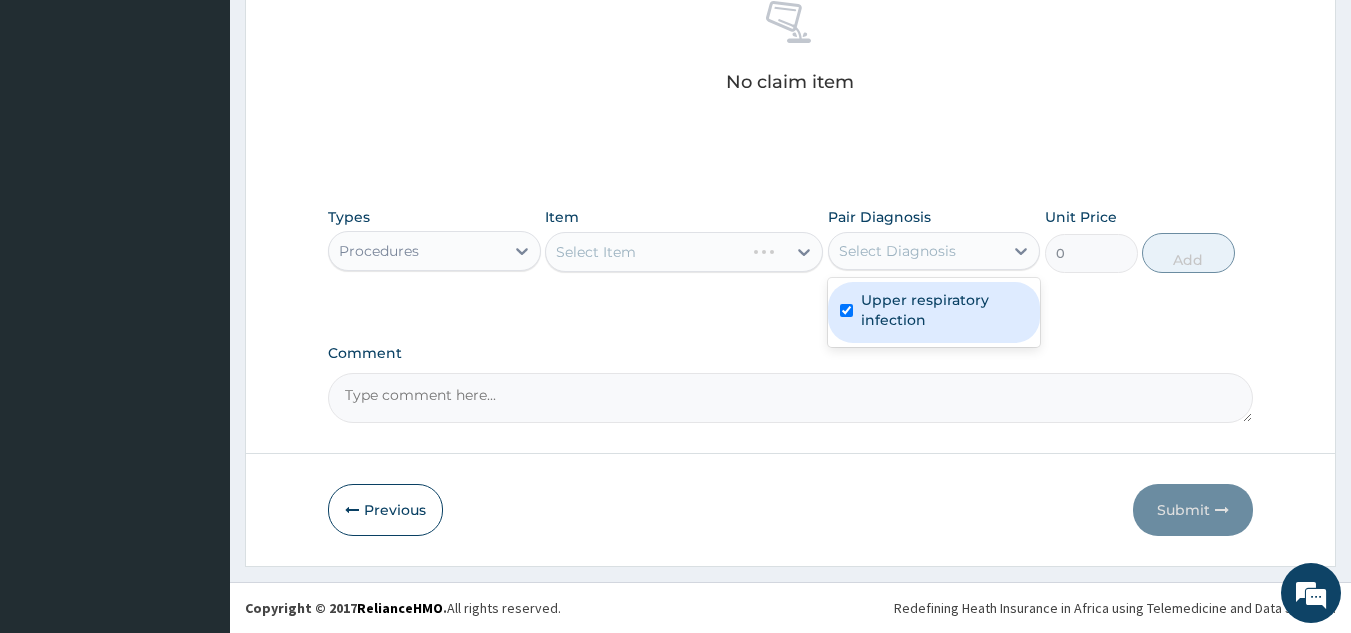 checkbox on "true" 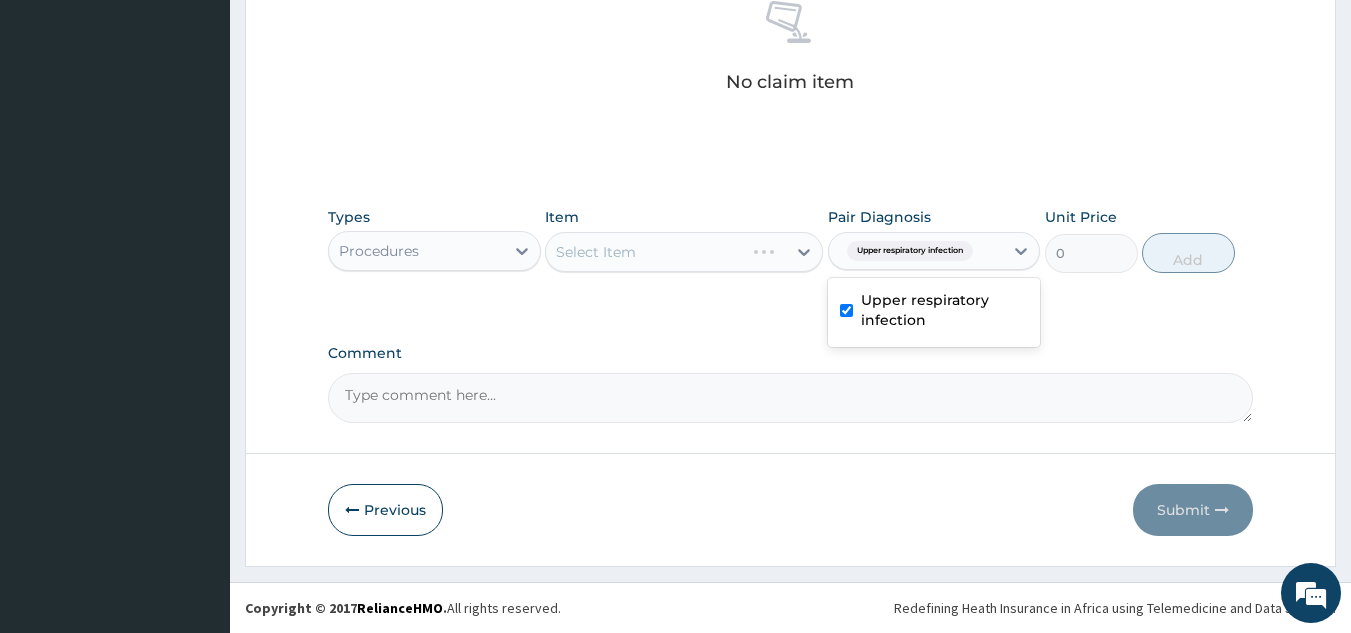 click on "Select Item" at bounding box center [684, 252] 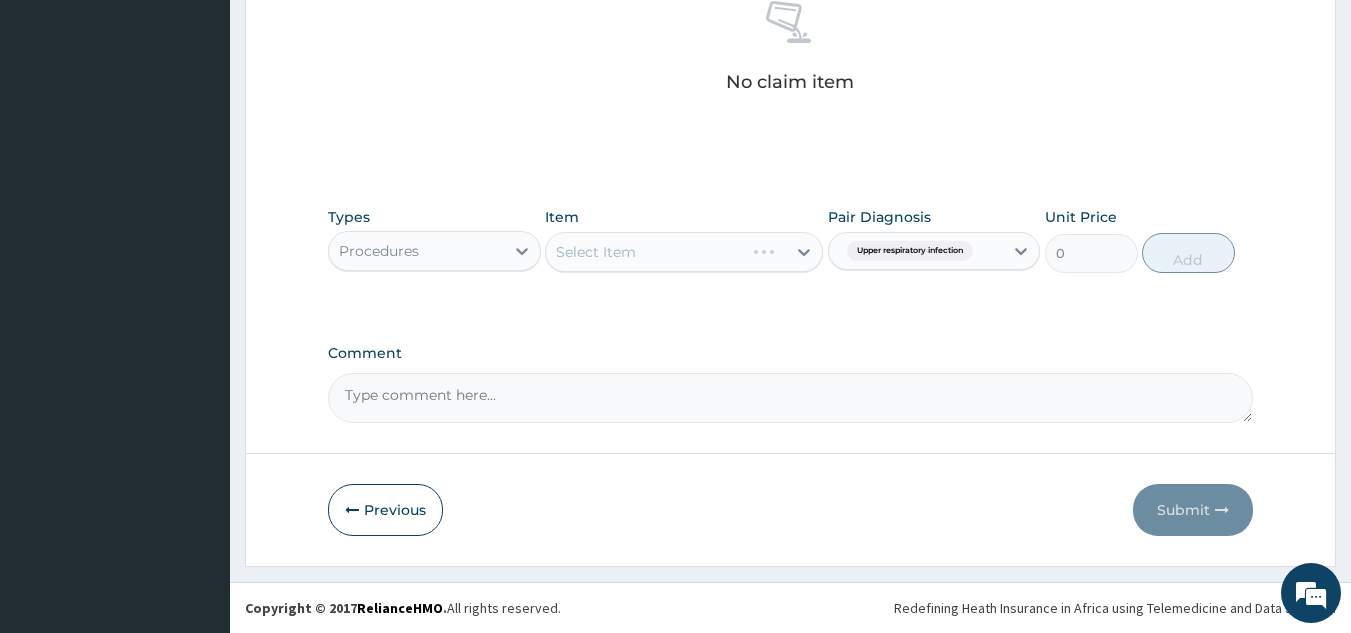 click on "Select Item" at bounding box center (684, 252) 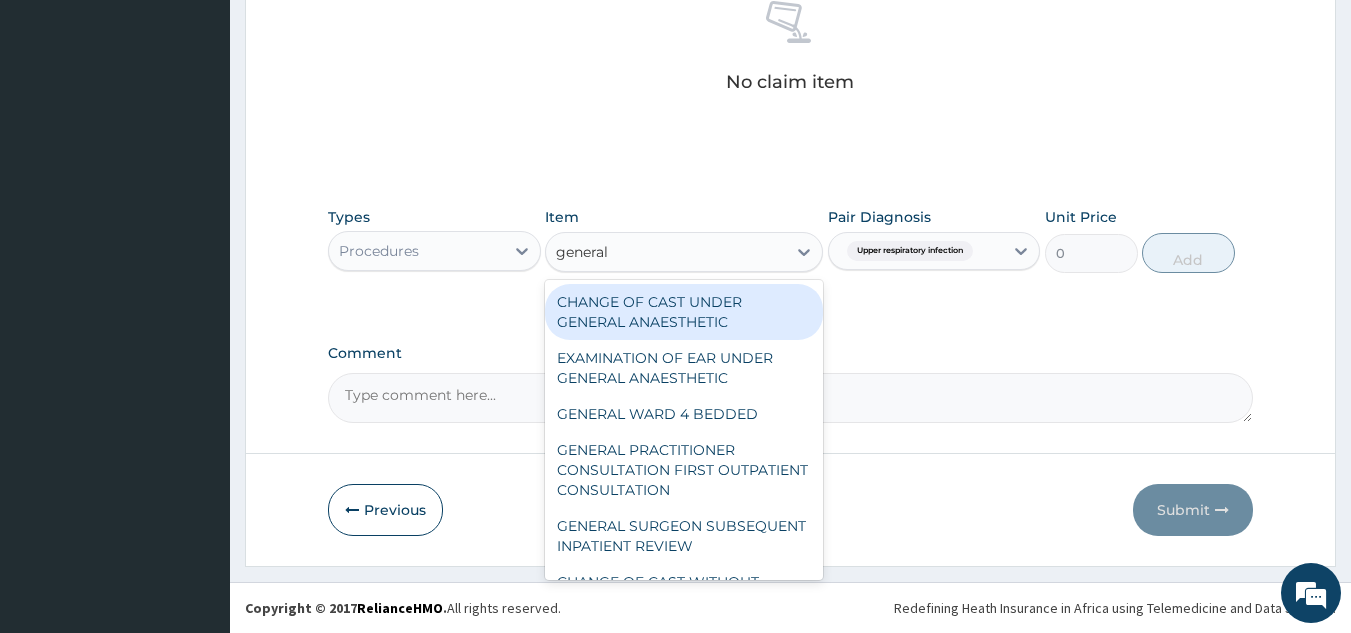 type on "general p" 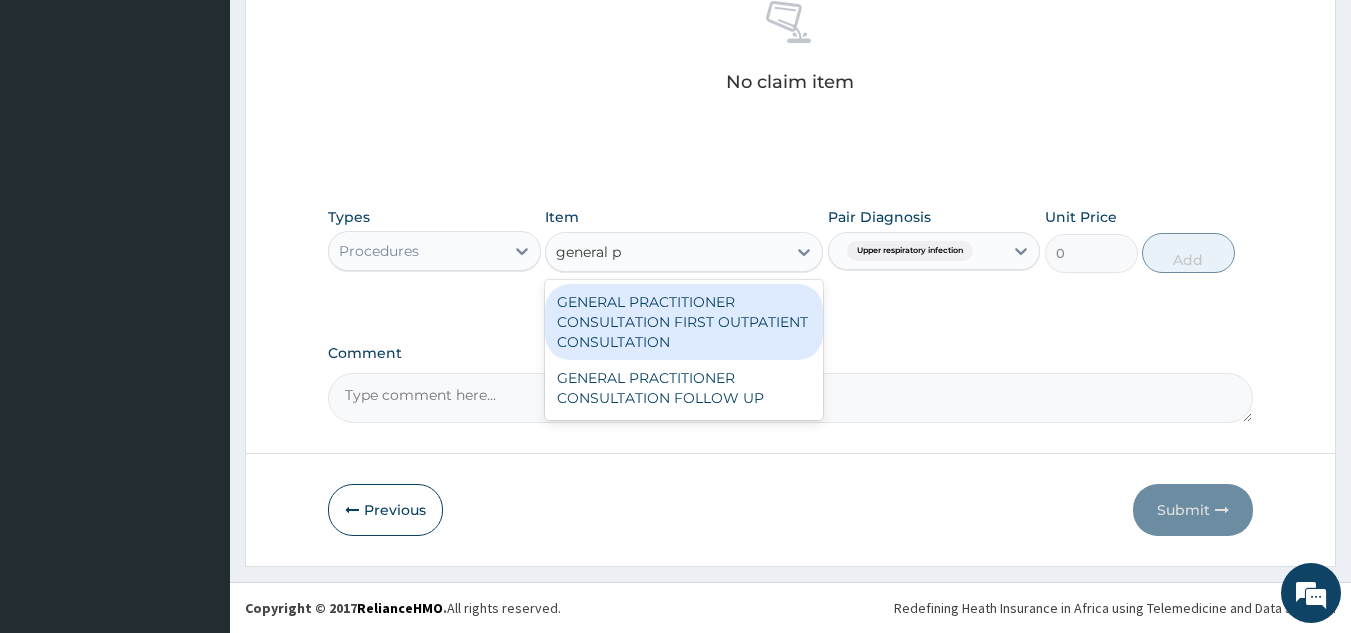 click on "GENERAL PRACTITIONER CONSULTATION FIRST OUTPATIENT CONSULTATION" at bounding box center (684, 322) 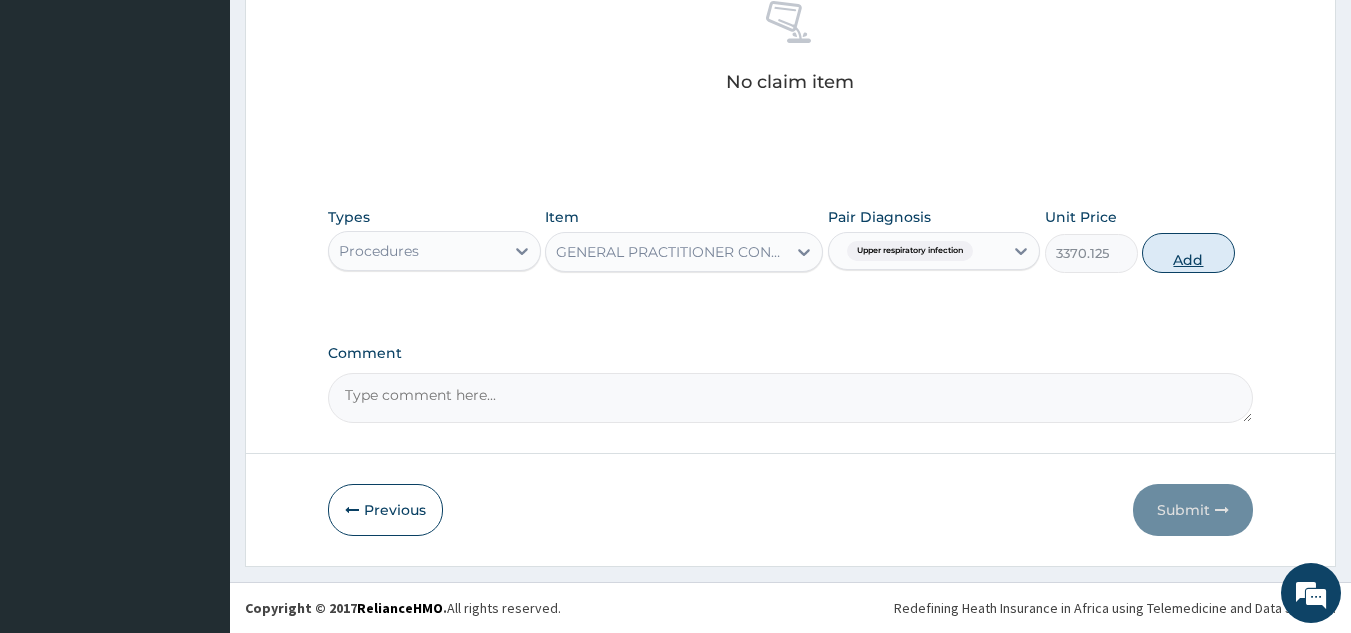 click on "Add" at bounding box center (1188, 253) 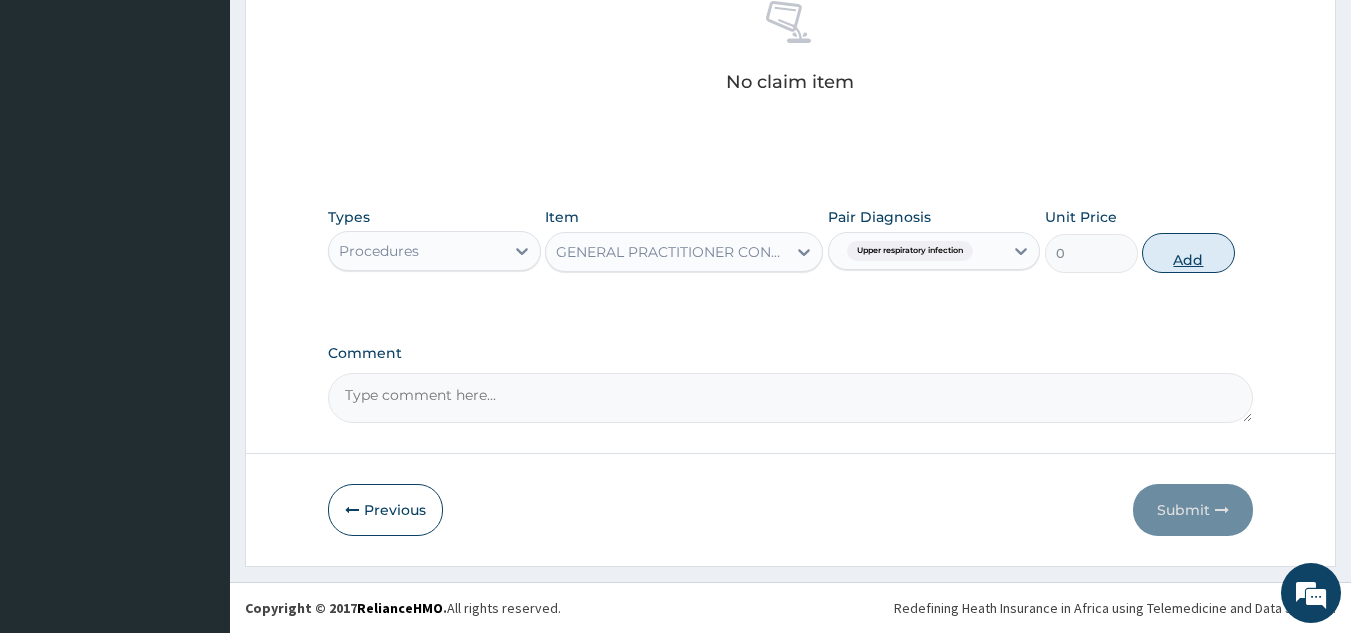 scroll, scrollTop: 760, scrollLeft: 0, axis: vertical 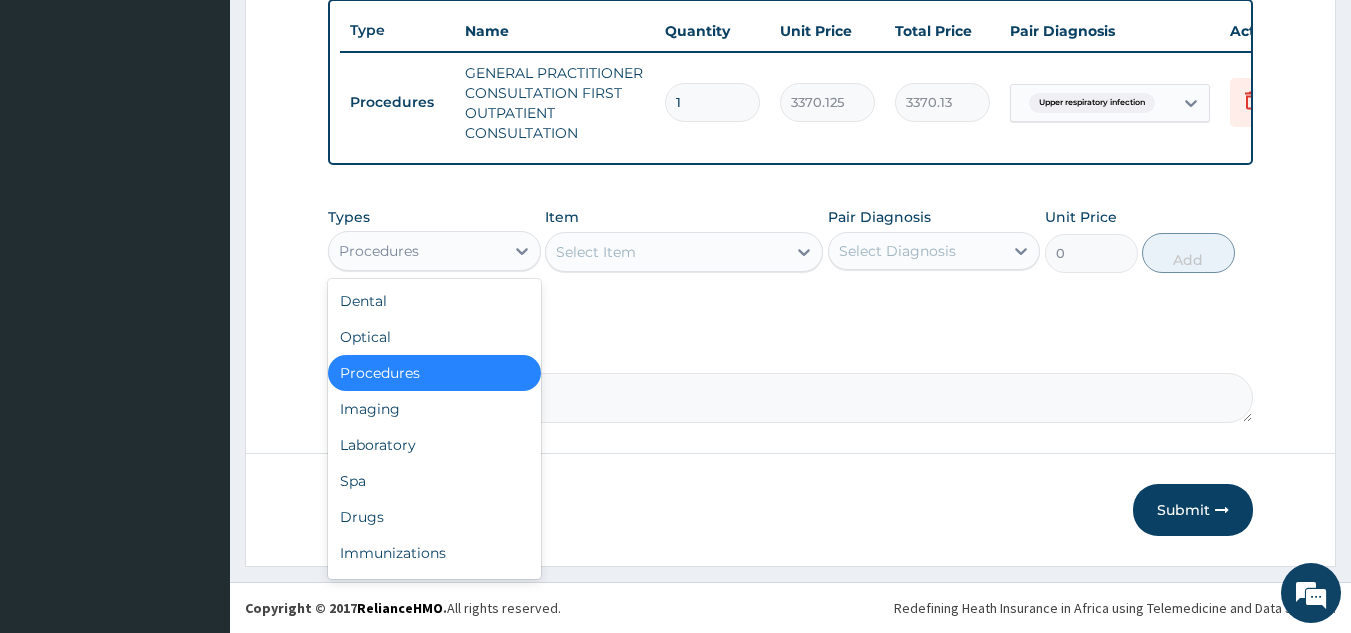 click on "Drugs" at bounding box center [434, 517] 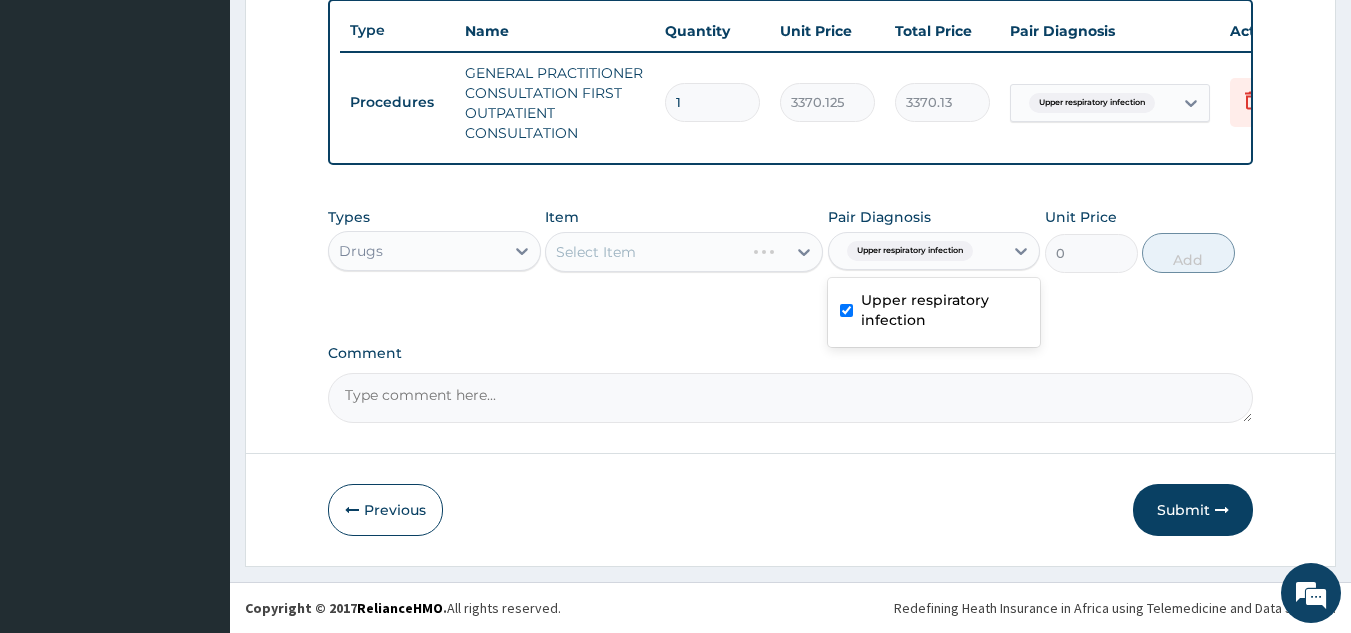 click on "Select Item" at bounding box center (684, 252) 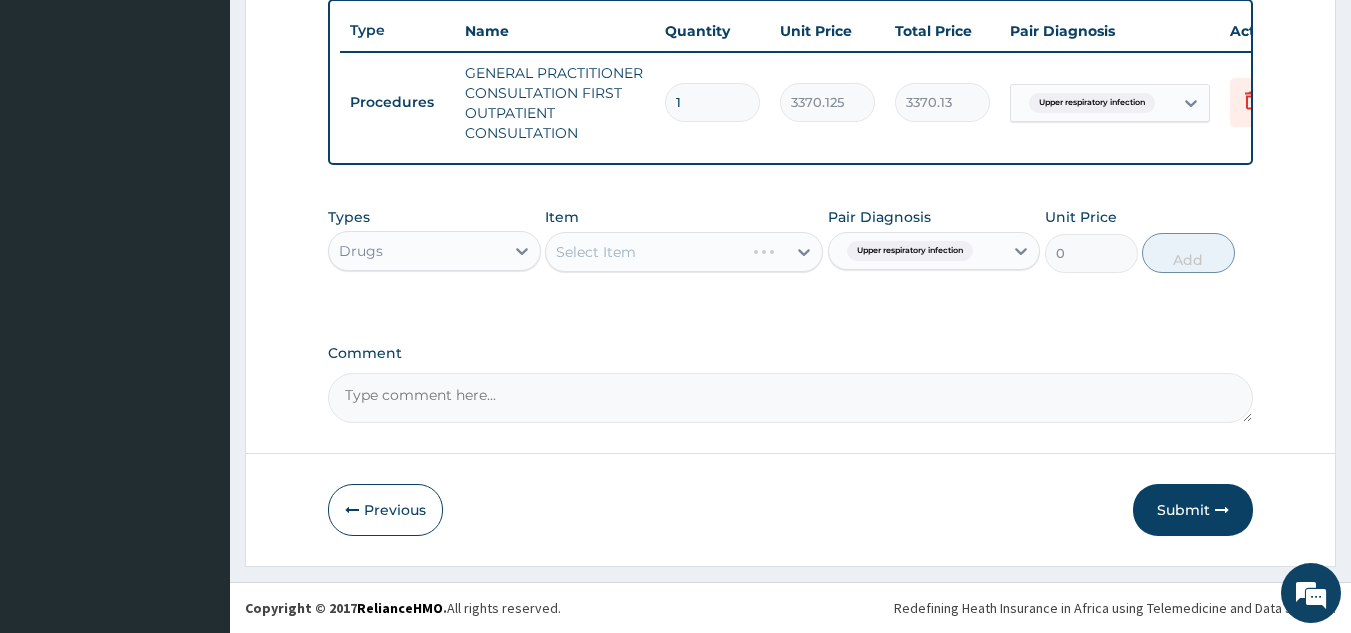 click on "Select Item" at bounding box center (684, 252) 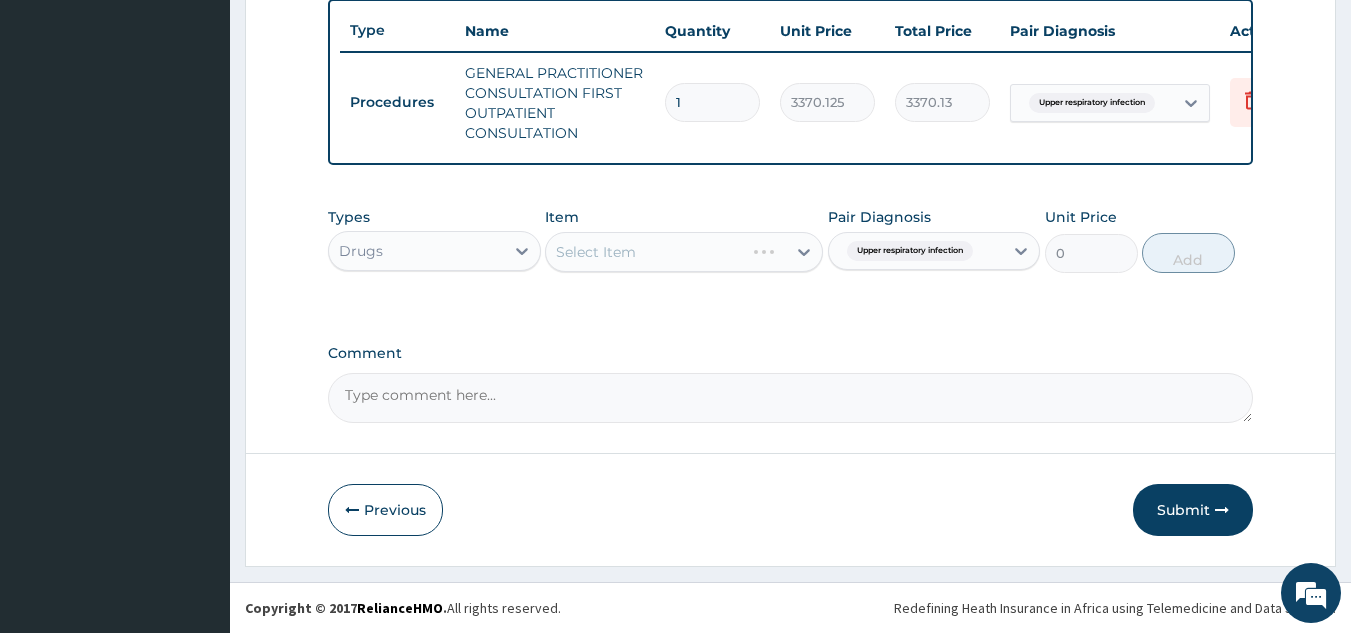 click on "Select Item" at bounding box center (684, 252) 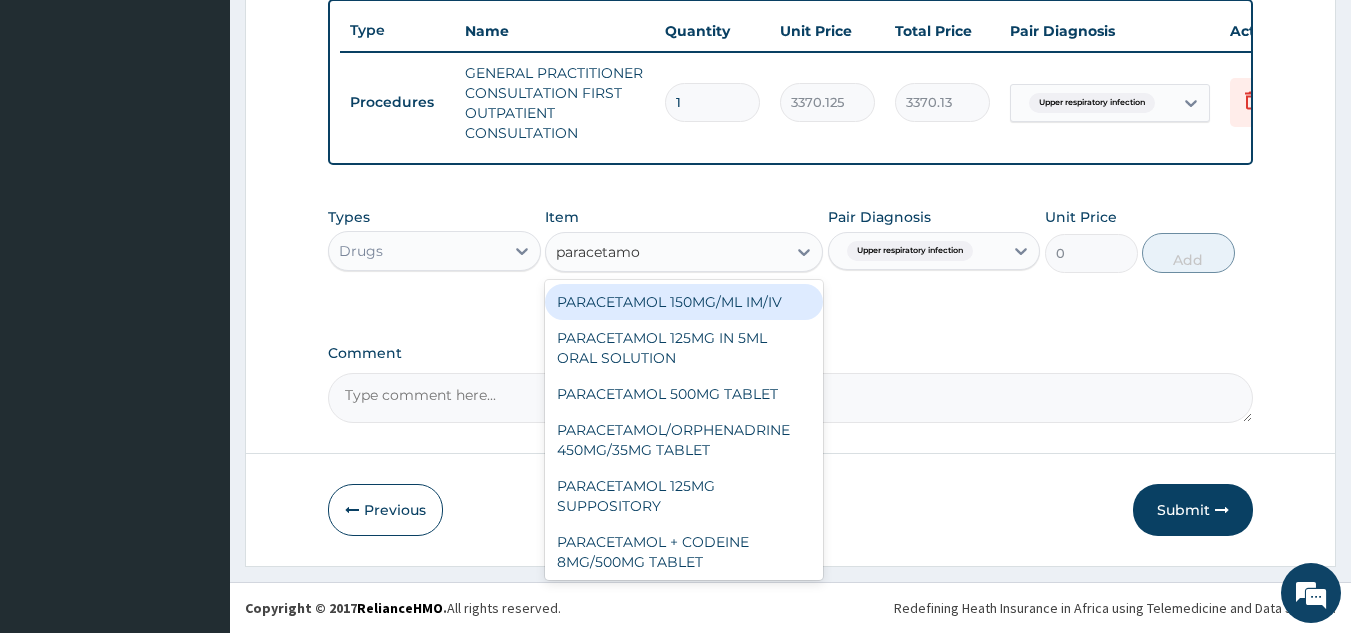 type on "paracetamol" 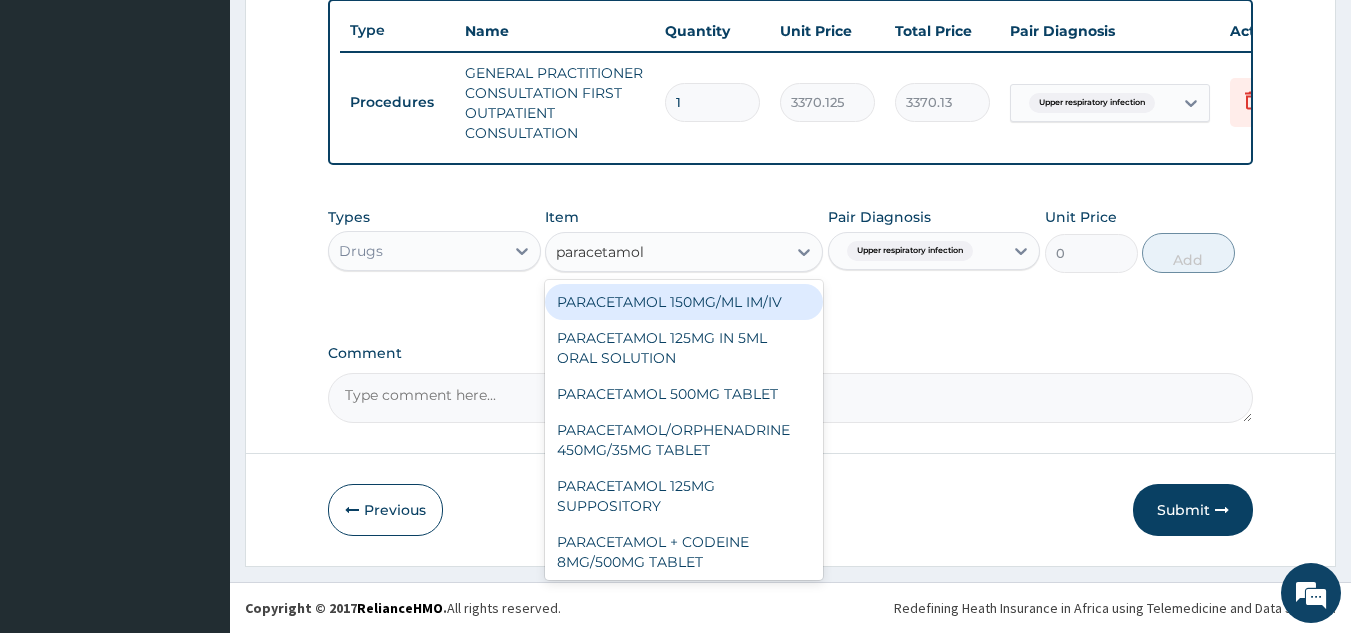 click on "PARACETAMOL 500MG TABLET" at bounding box center [684, 394] 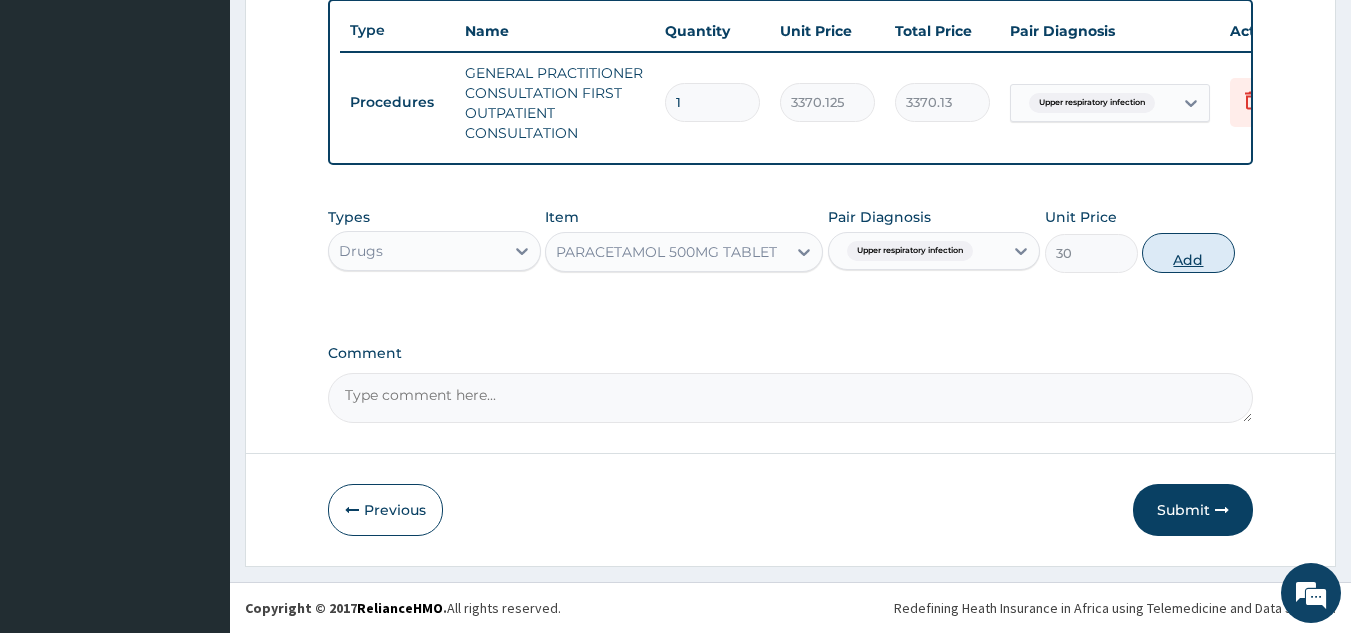 click on "Add" at bounding box center (1188, 253) 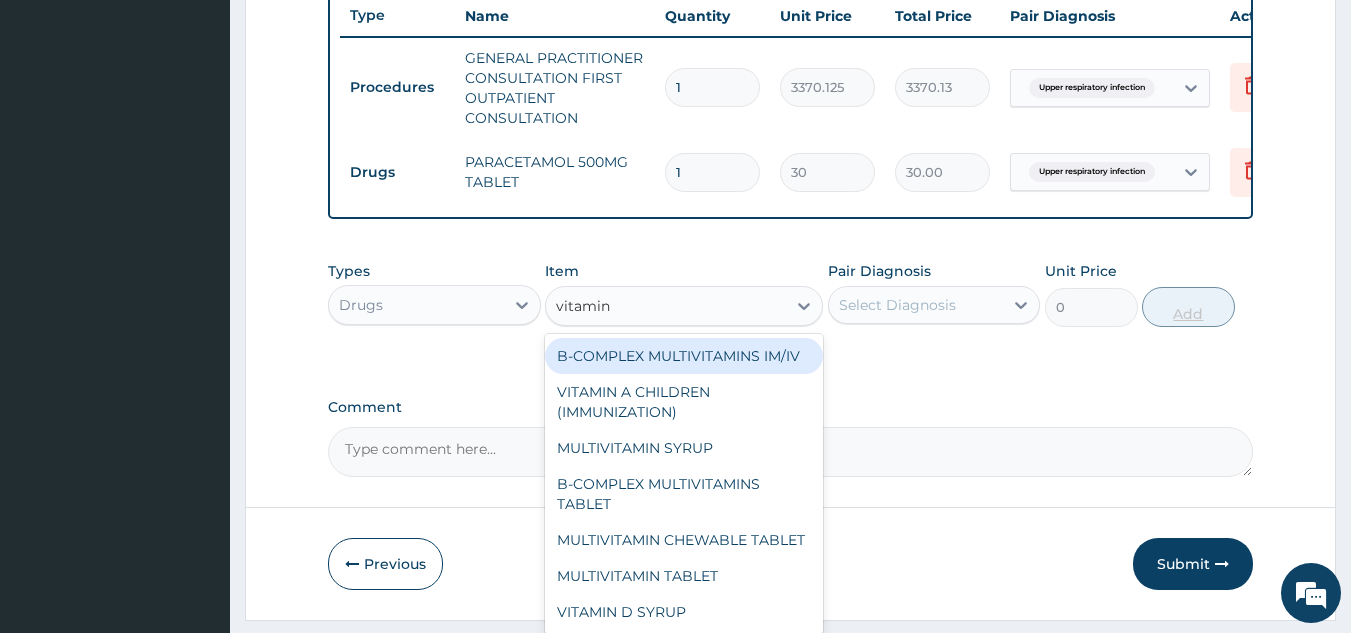 type on "vitamin c" 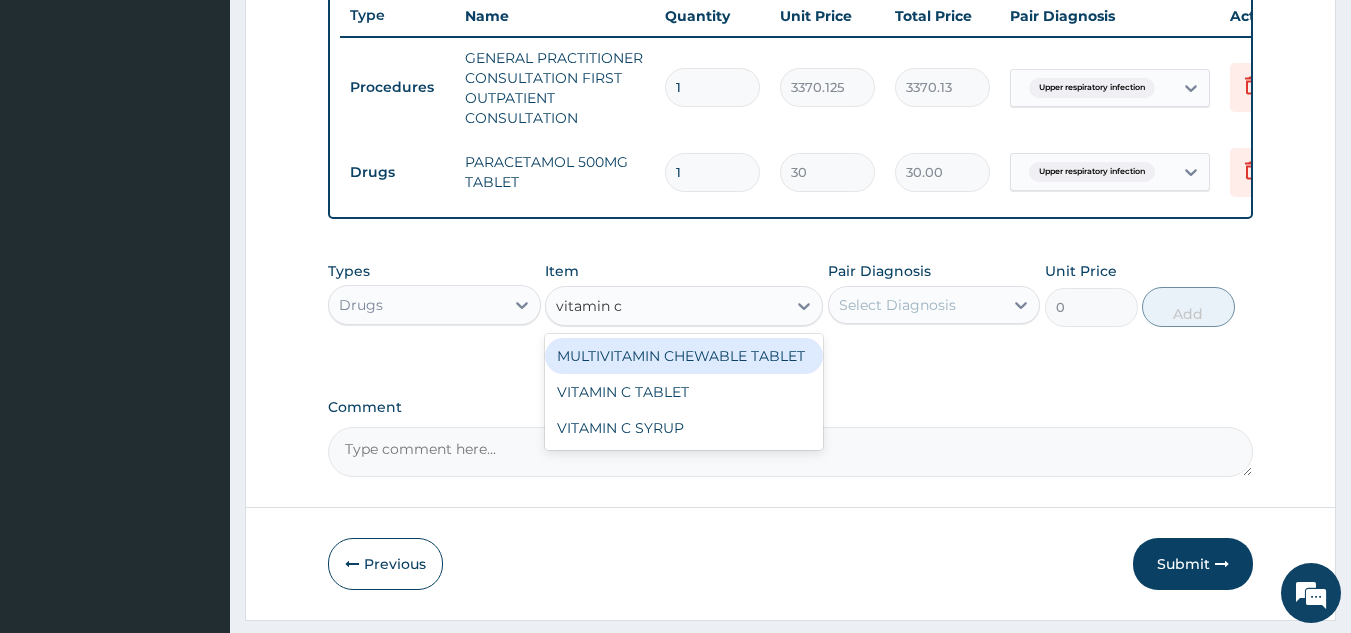 click on "VITAMIN C TABLET" at bounding box center [684, 392] 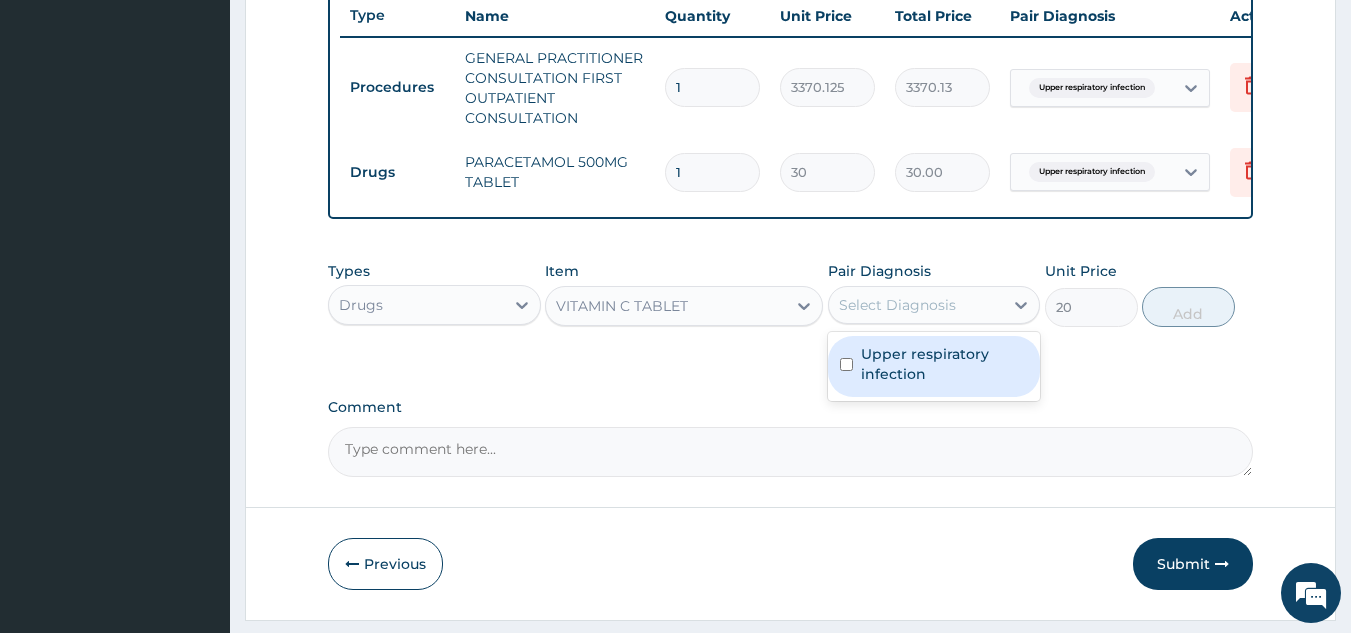 click on "Upper respiratory infection" at bounding box center [945, 364] 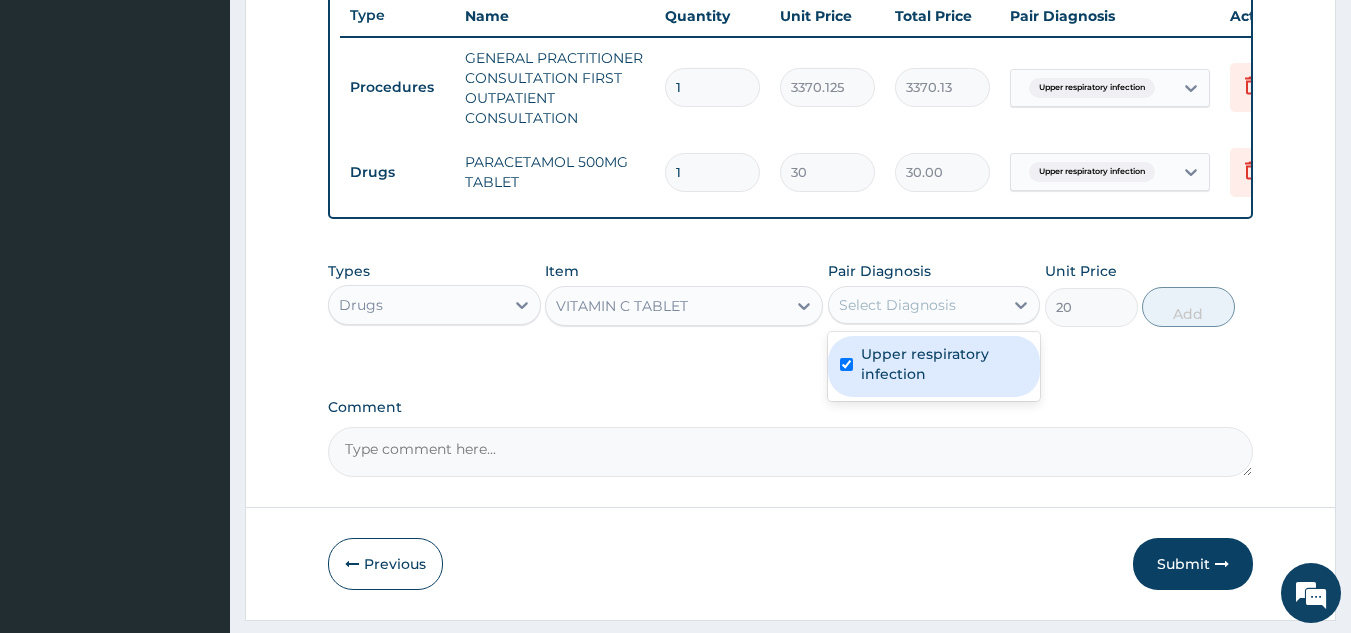 checkbox on "true" 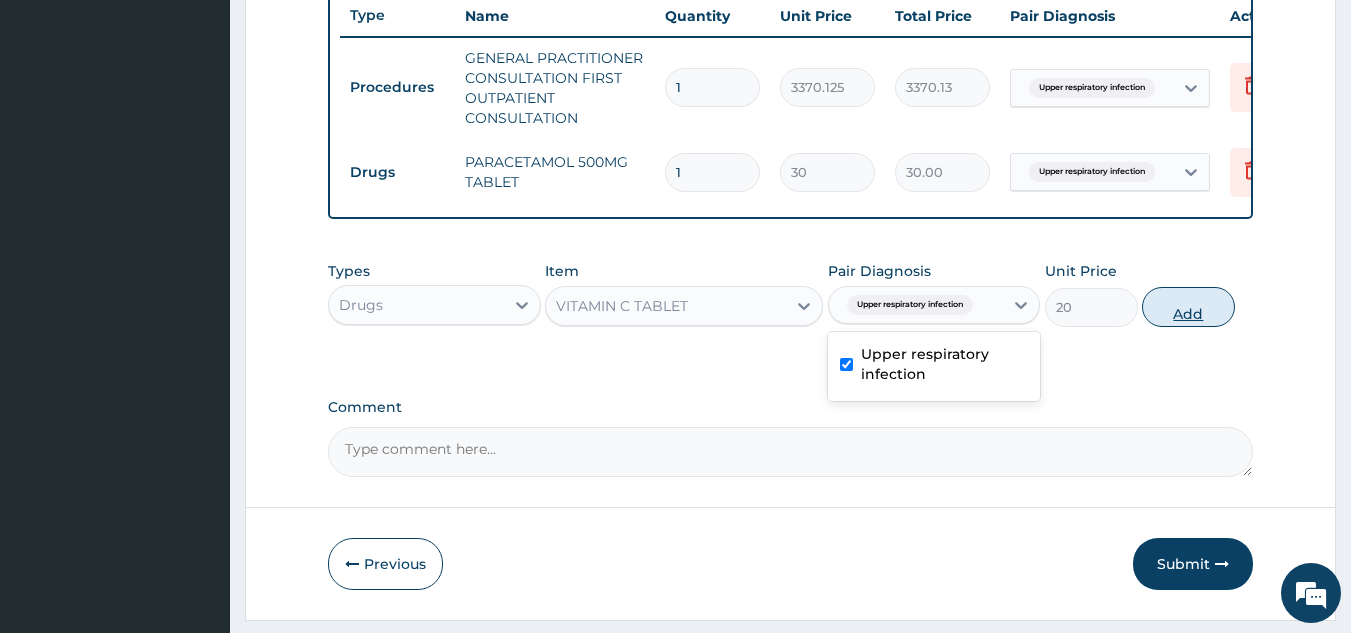 click on "Add" at bounding box center [1188, 307] 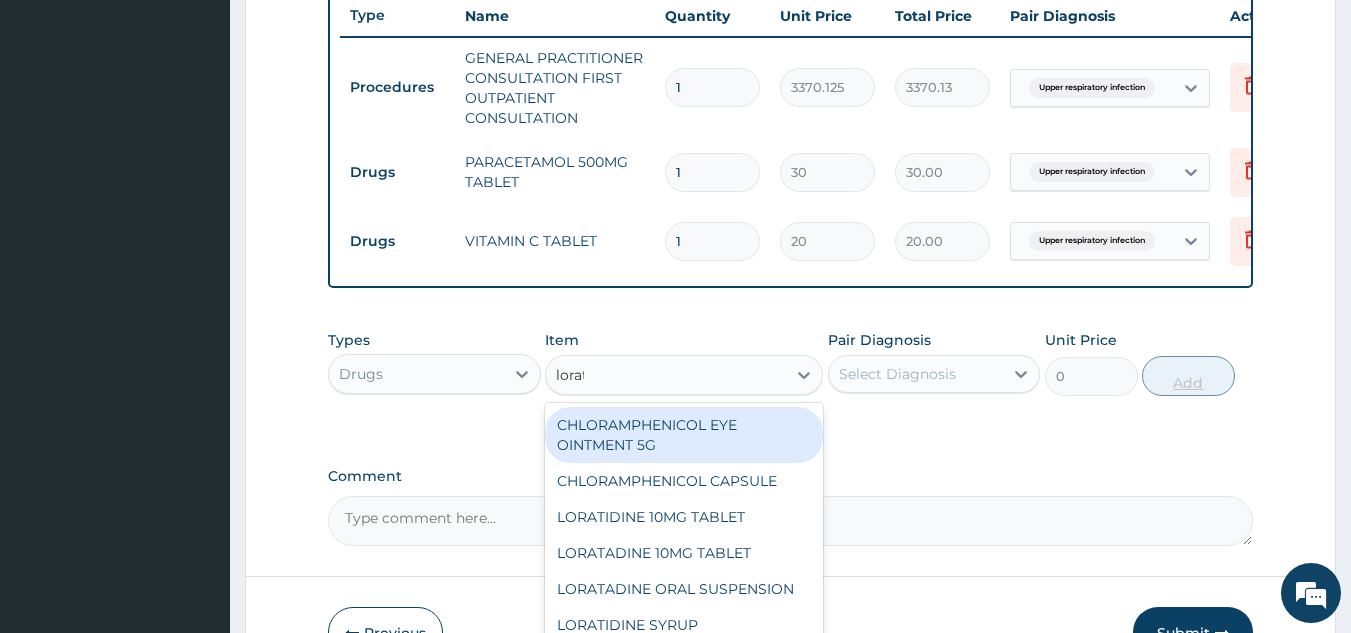 type on "lorata" 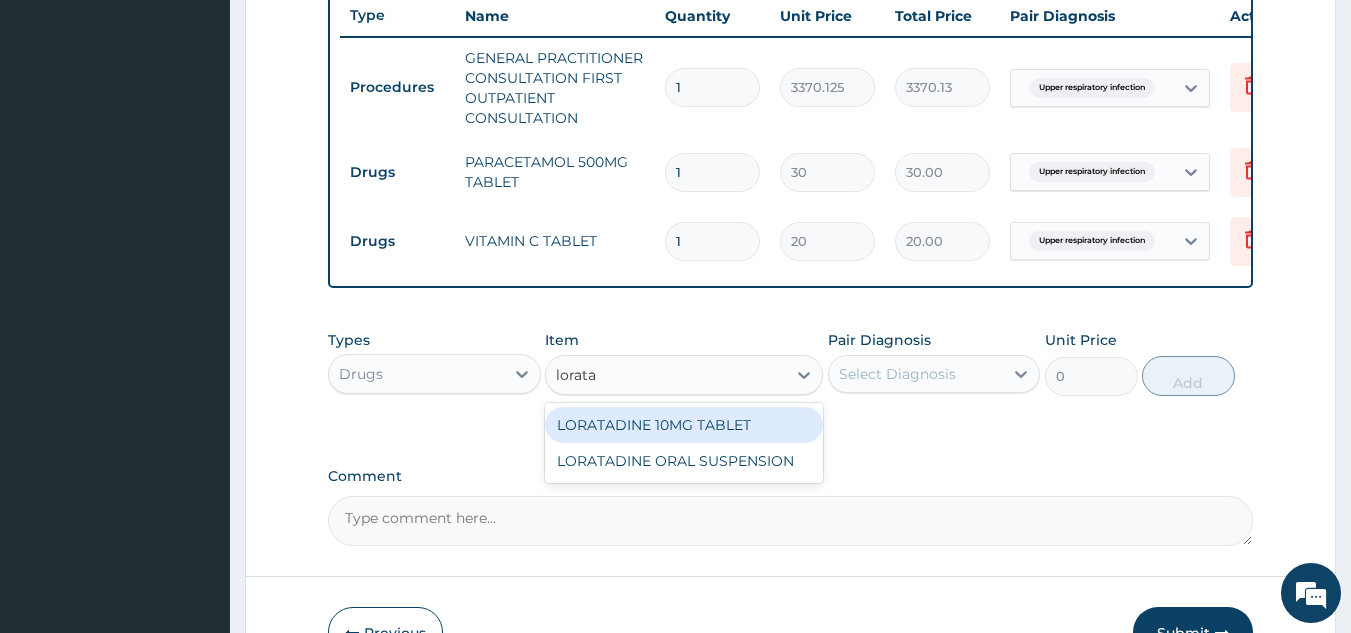 click on "LORATADINE 10MG TABLET" at bounding box center (684, 425) 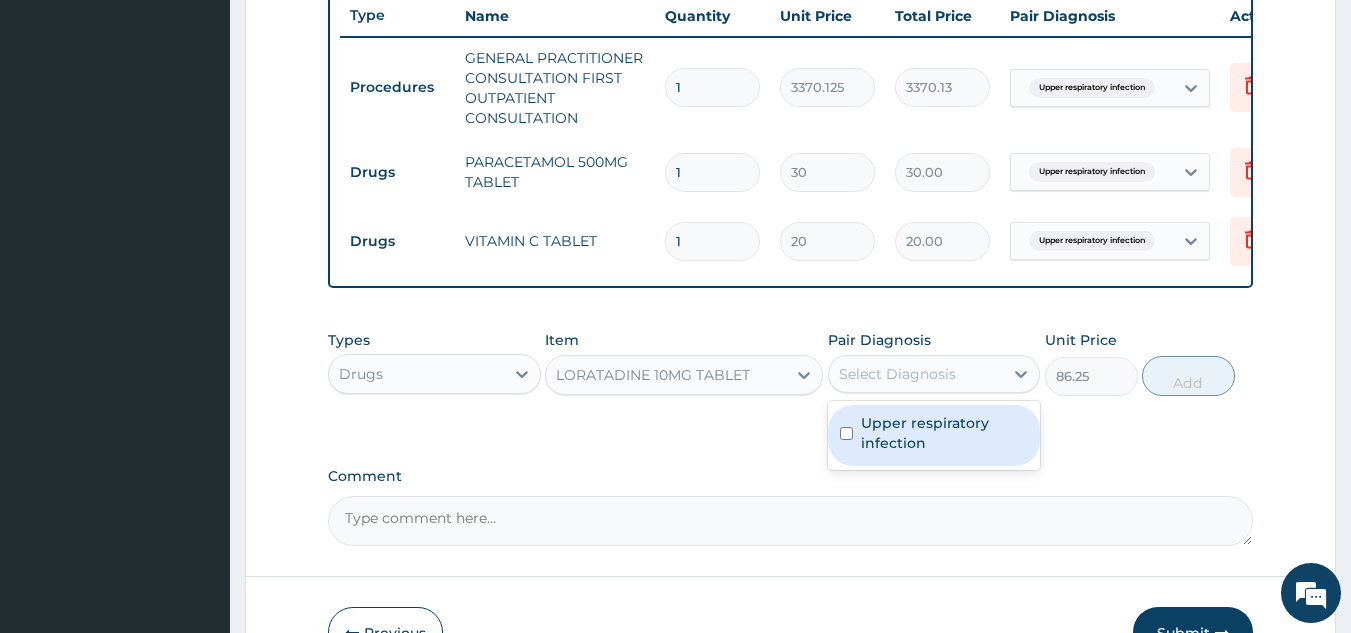 click on "Upper respiratory infection" at bounding box center (945, 433) 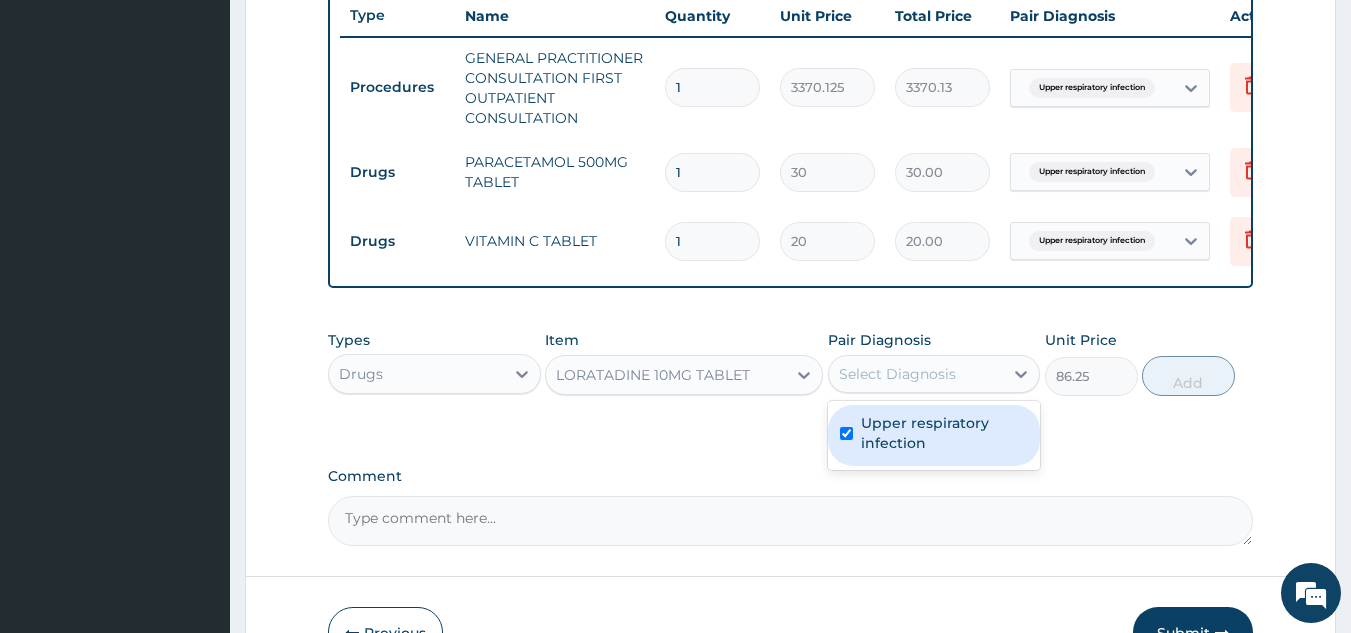 checkbox on "true" 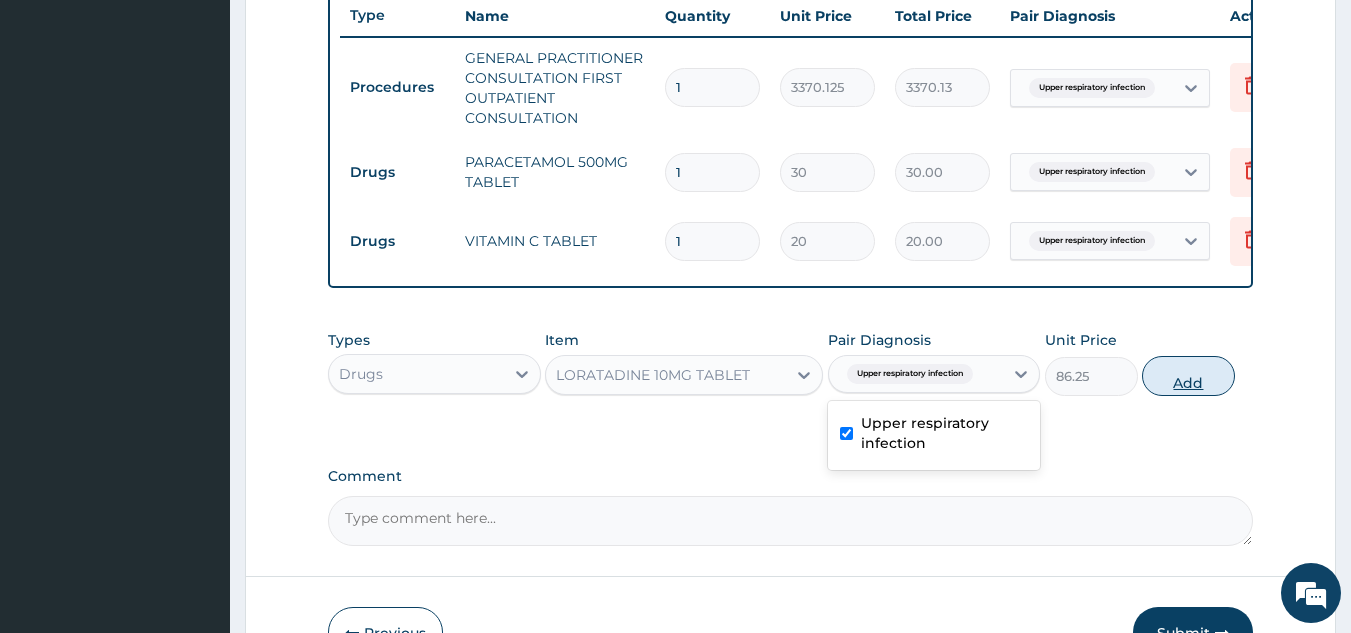 click on "Add" at bounding box center (1188, 376) 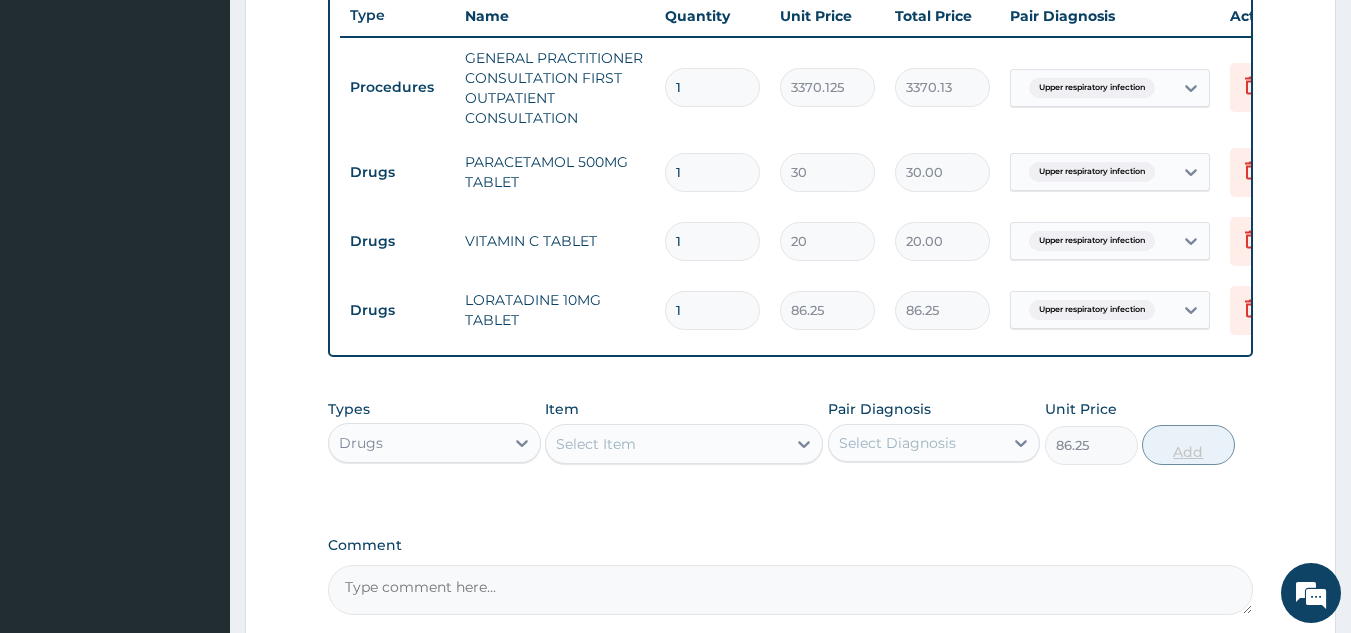type on "0" 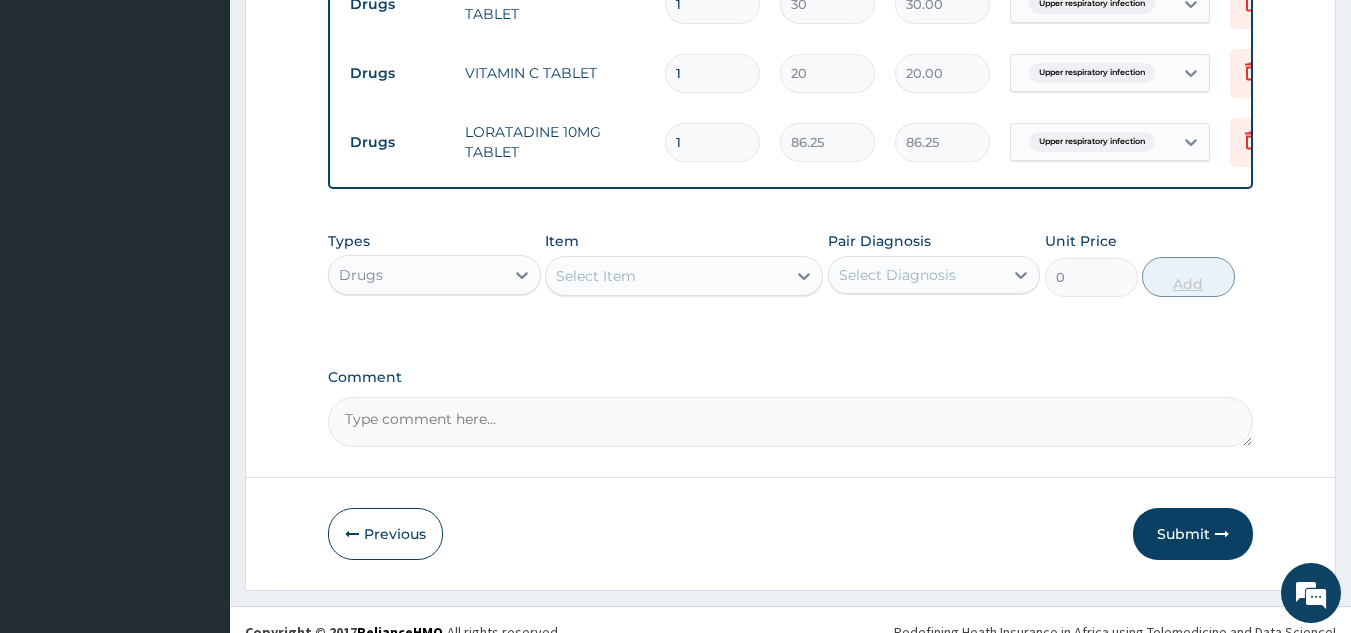 scroll, scrollTop: 967, scrollLeft: 0, axis: vertical 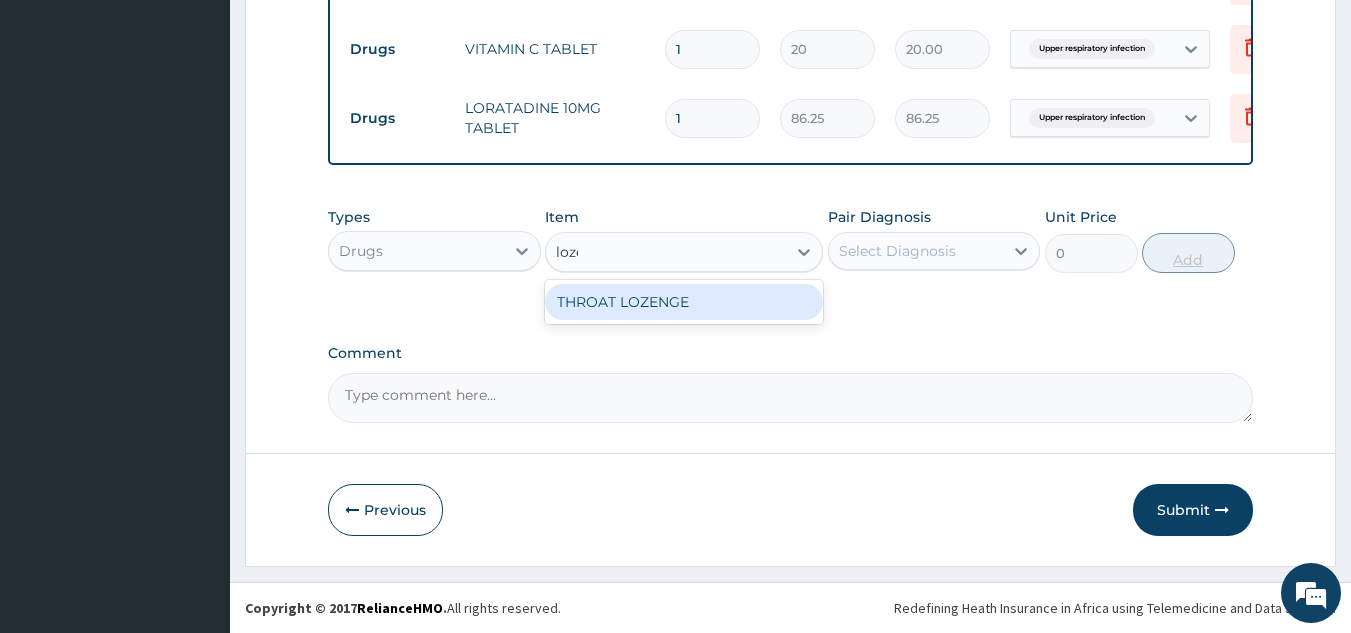 type on "lozen" 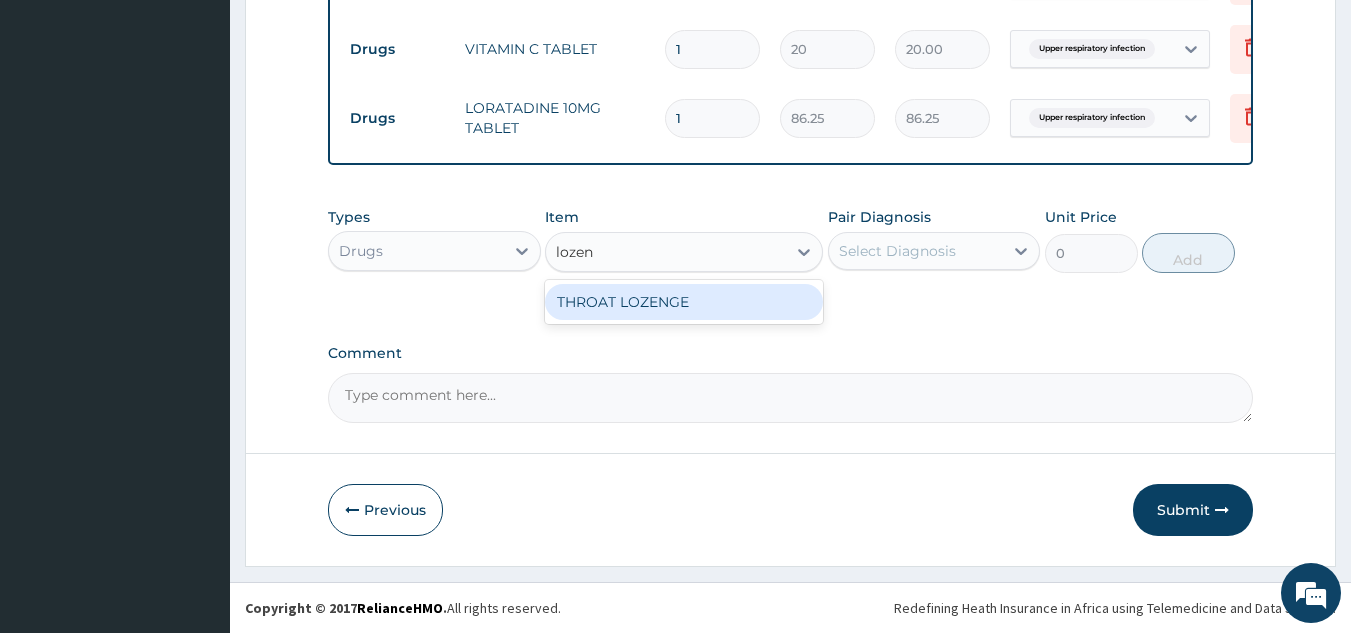 click on "THROAT LOZENGE" at bounding box center (684, 302) 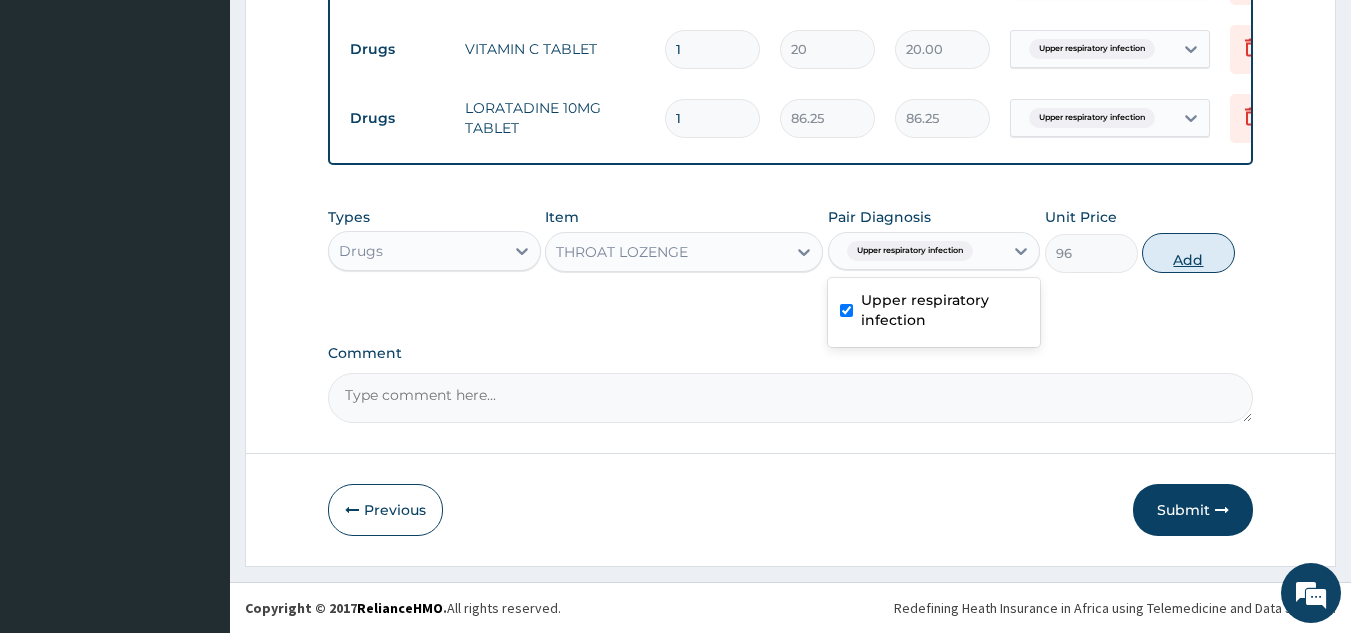 click on "Add" at bounding box center (1188, 253) 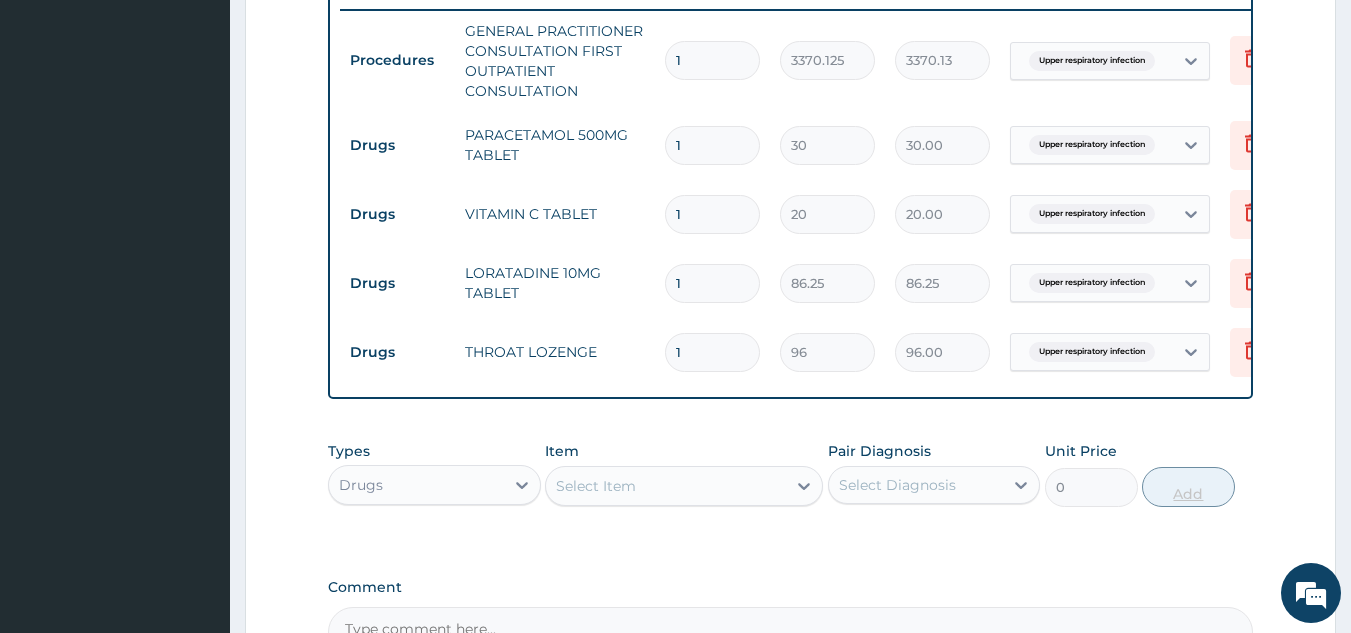 scroll, scrollTop: 764, scrollLeft: 0, axis: vertical 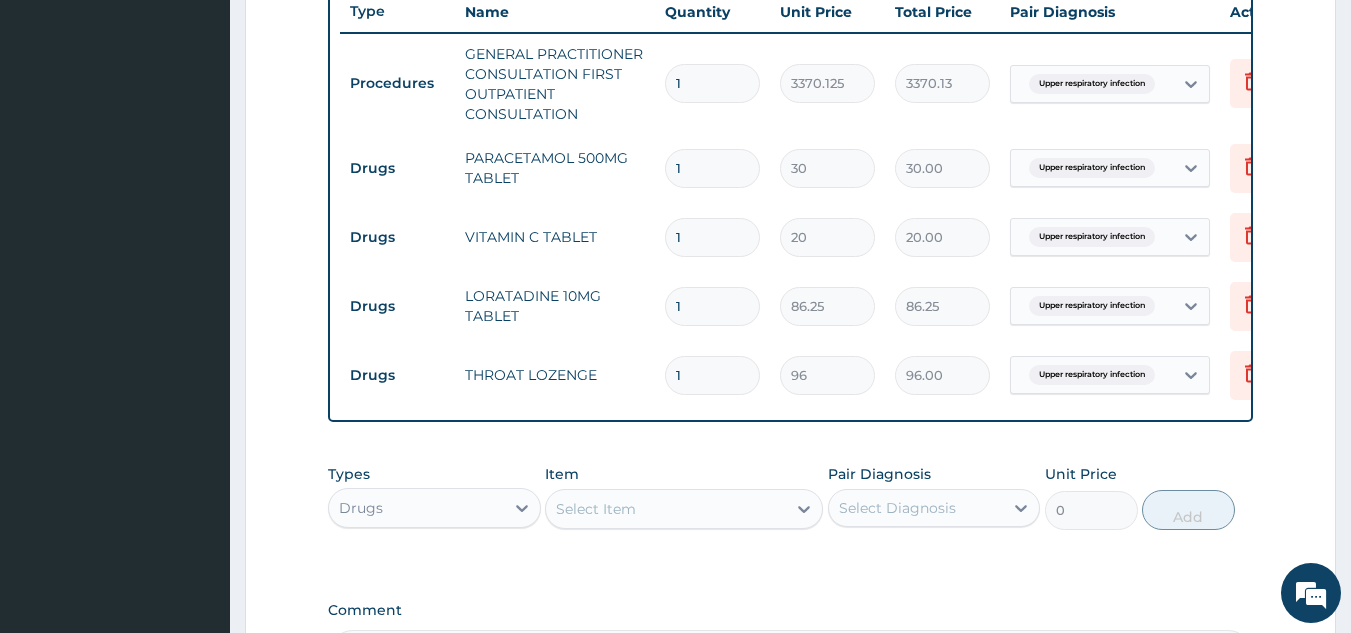 click on "1" at bounding box center (712, 168) 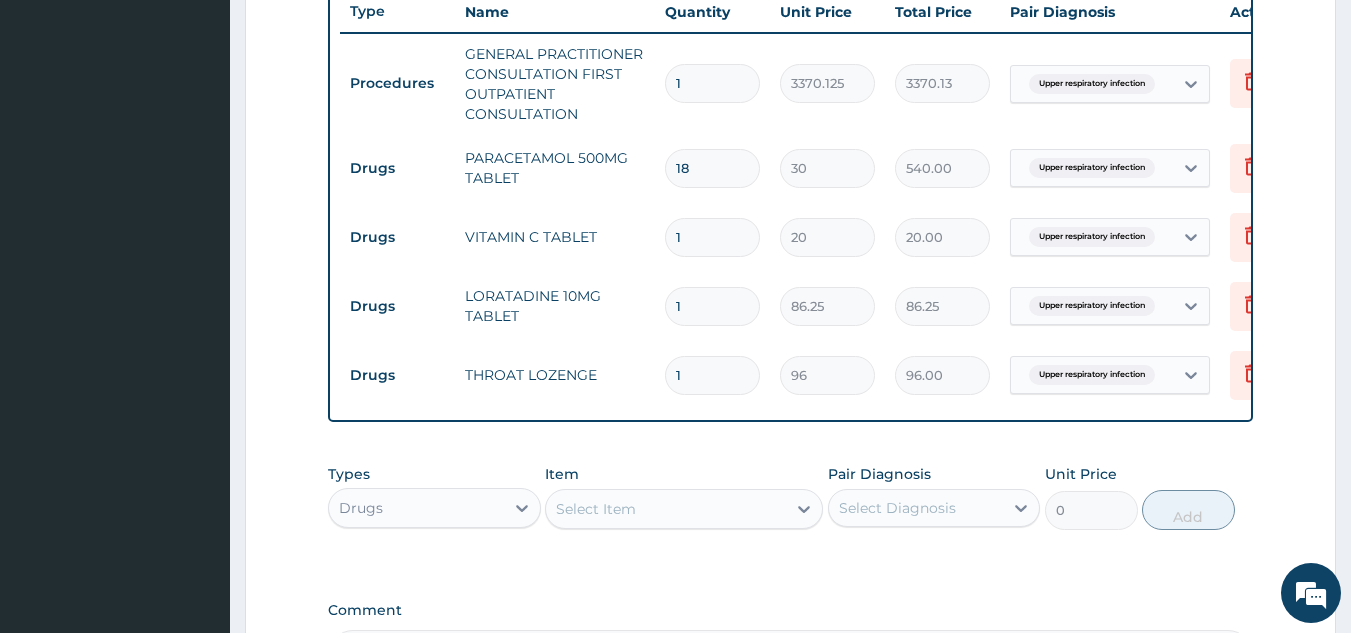 type on "18" 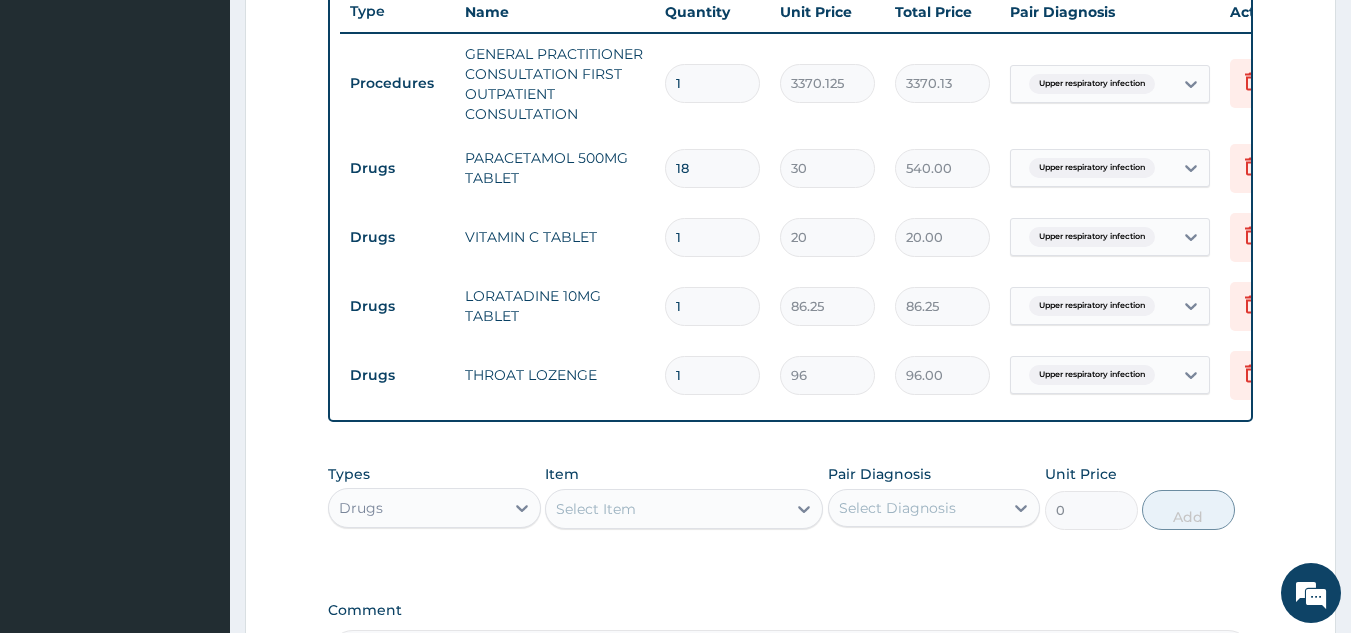 click on "1" at bounding box center [712, 237] 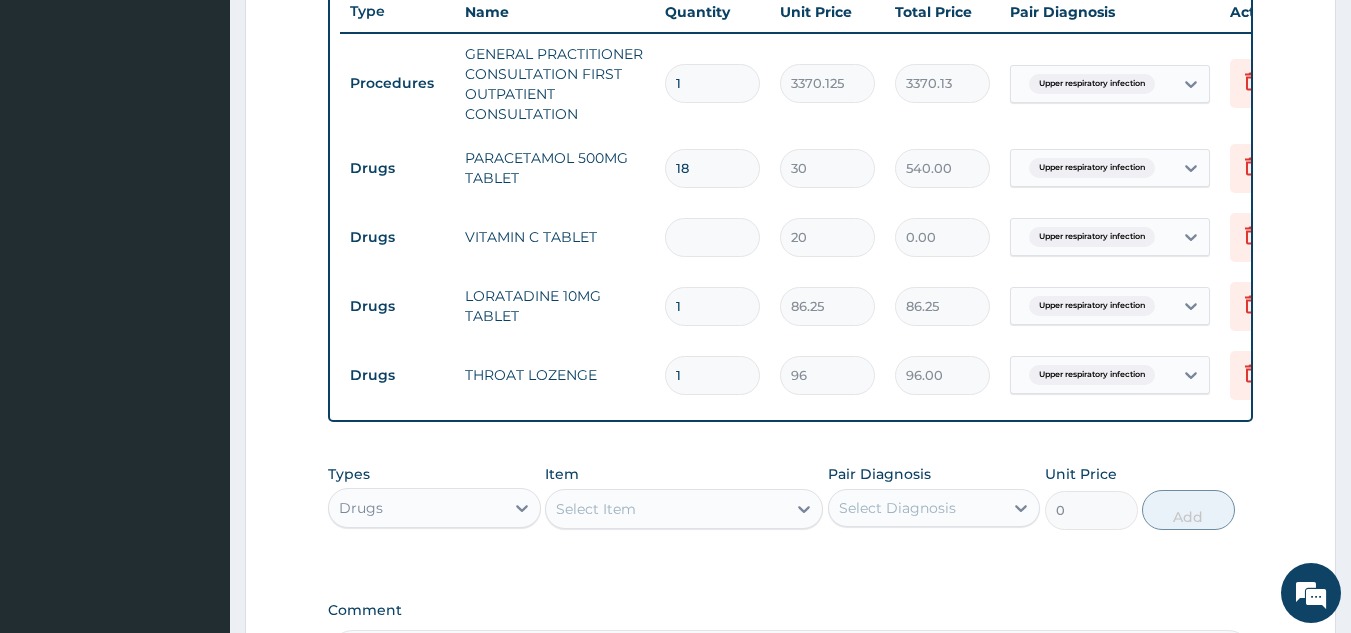 type on "3" 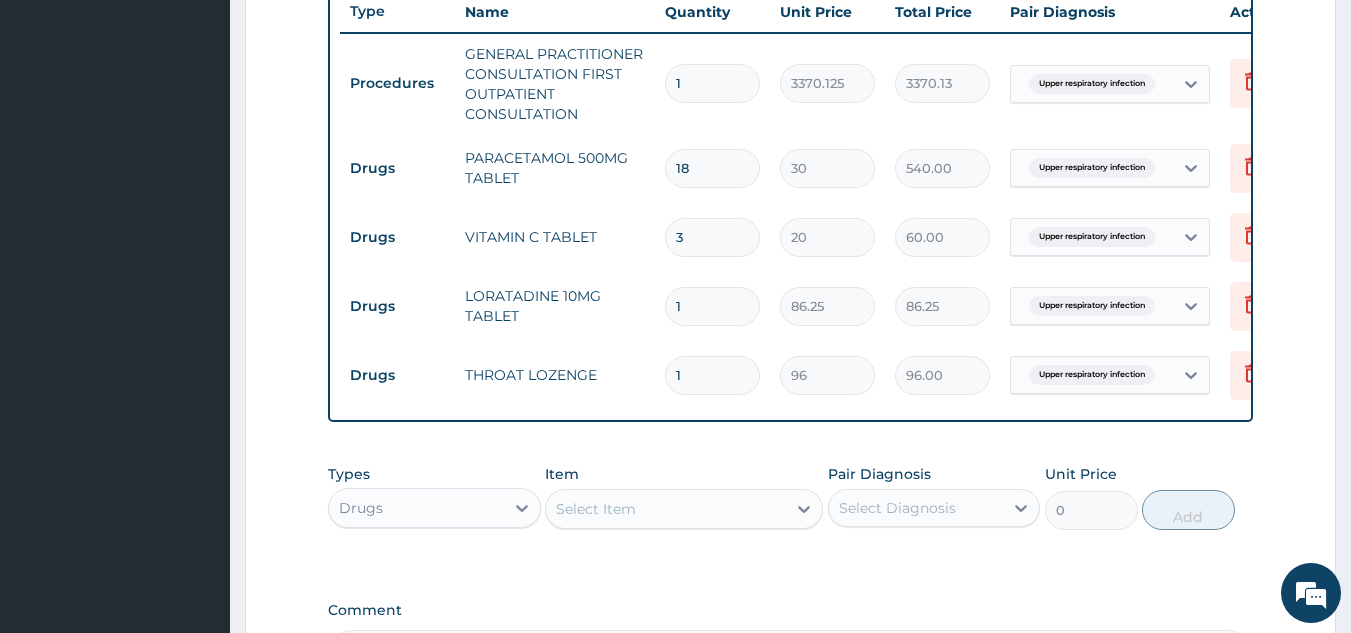 type on "30" 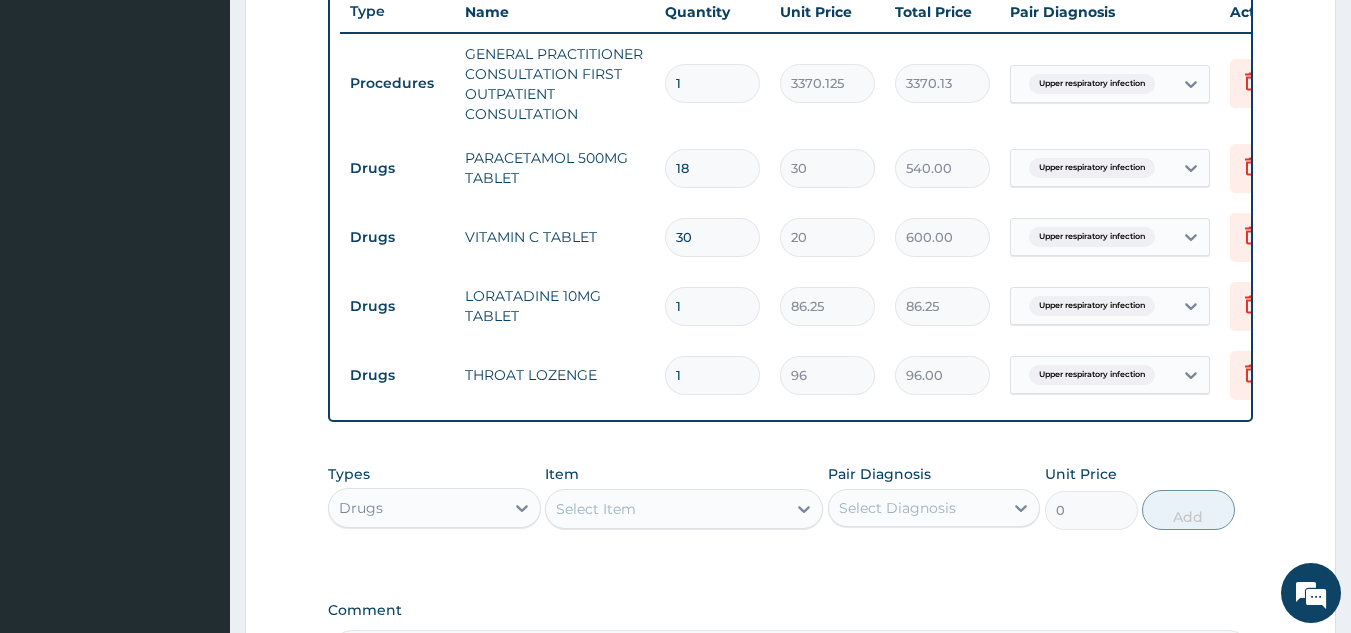 type on "30" 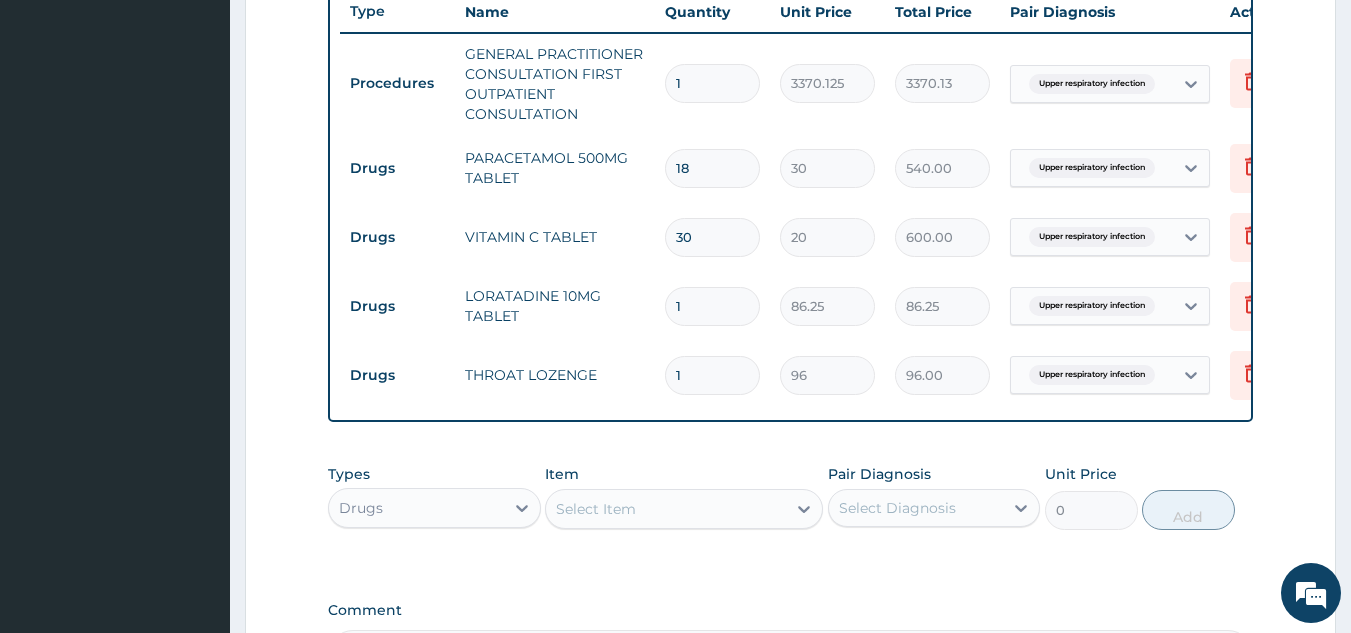 click on "1" at bounding box center (712, 306) 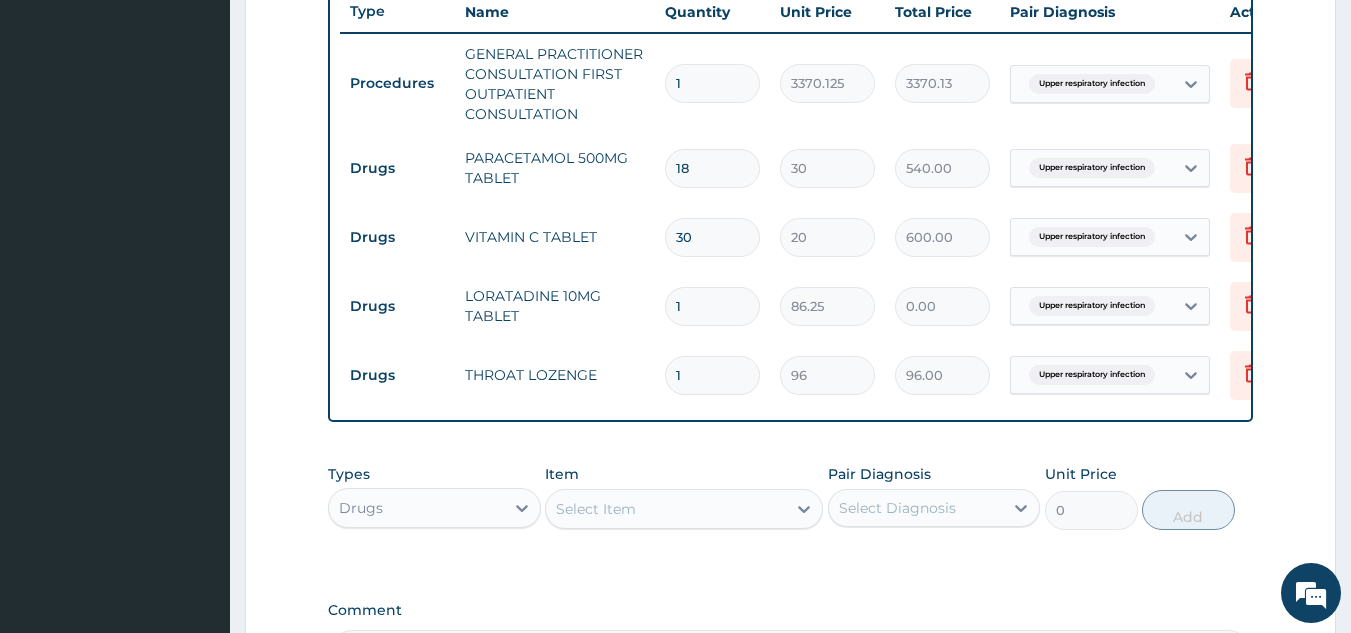 type 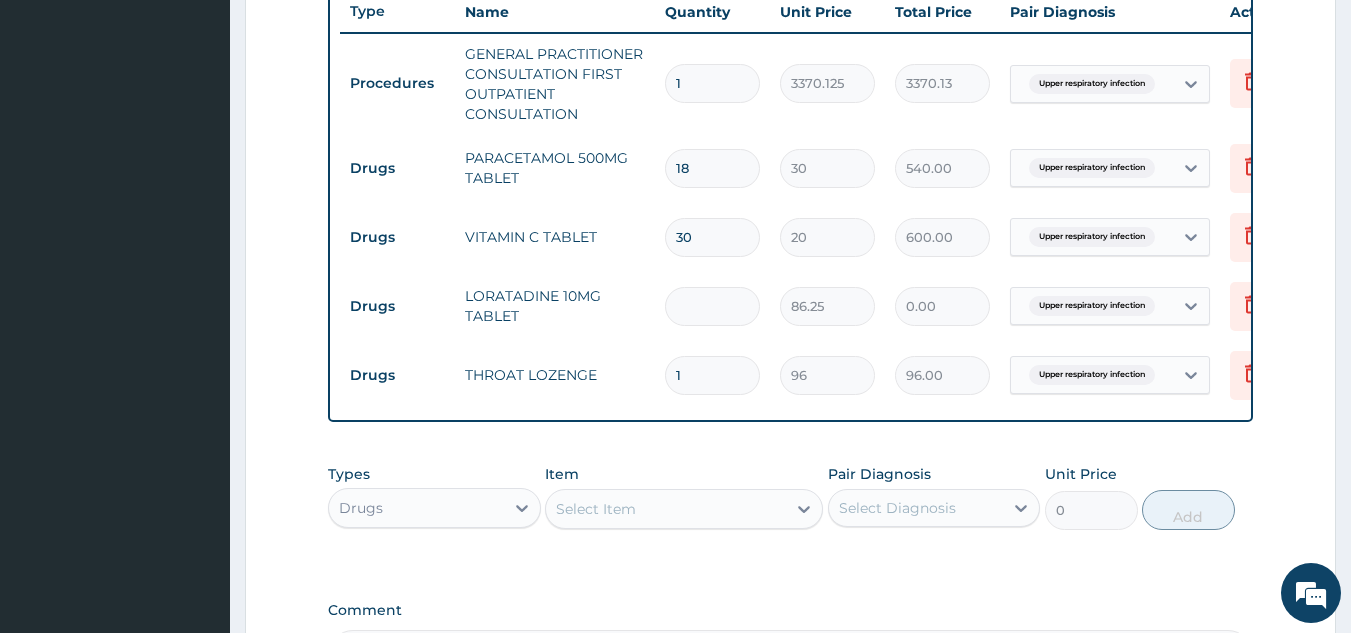 type on "6" 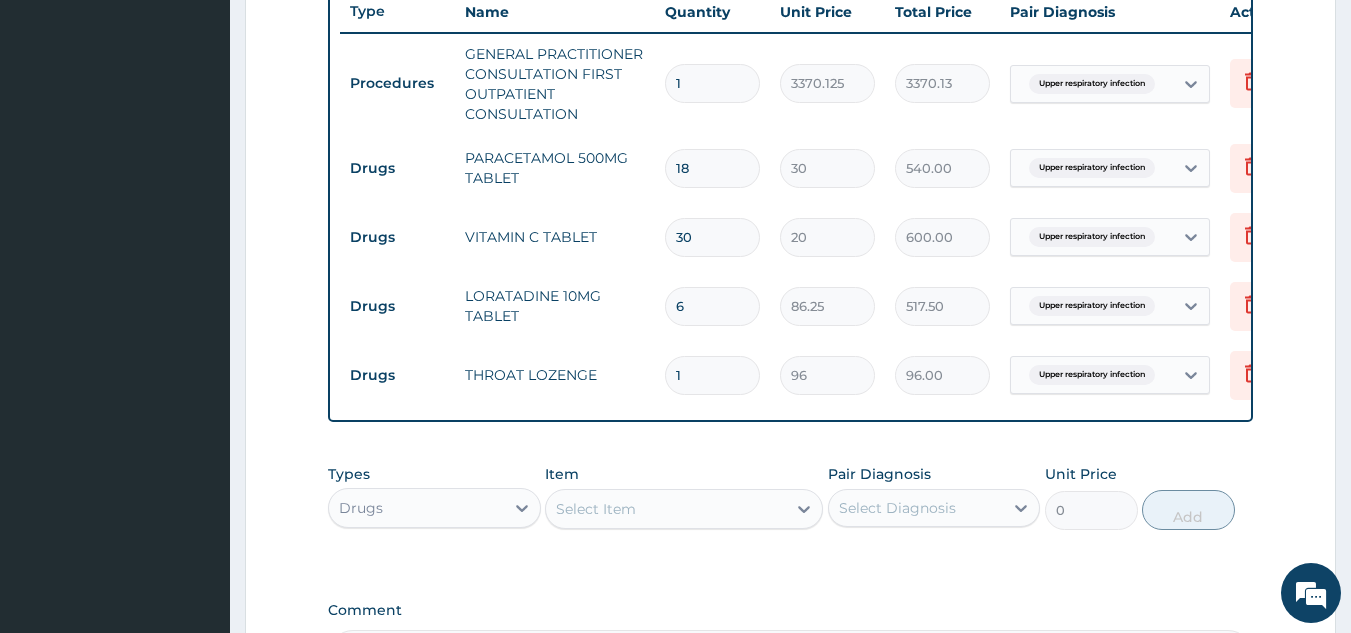 type 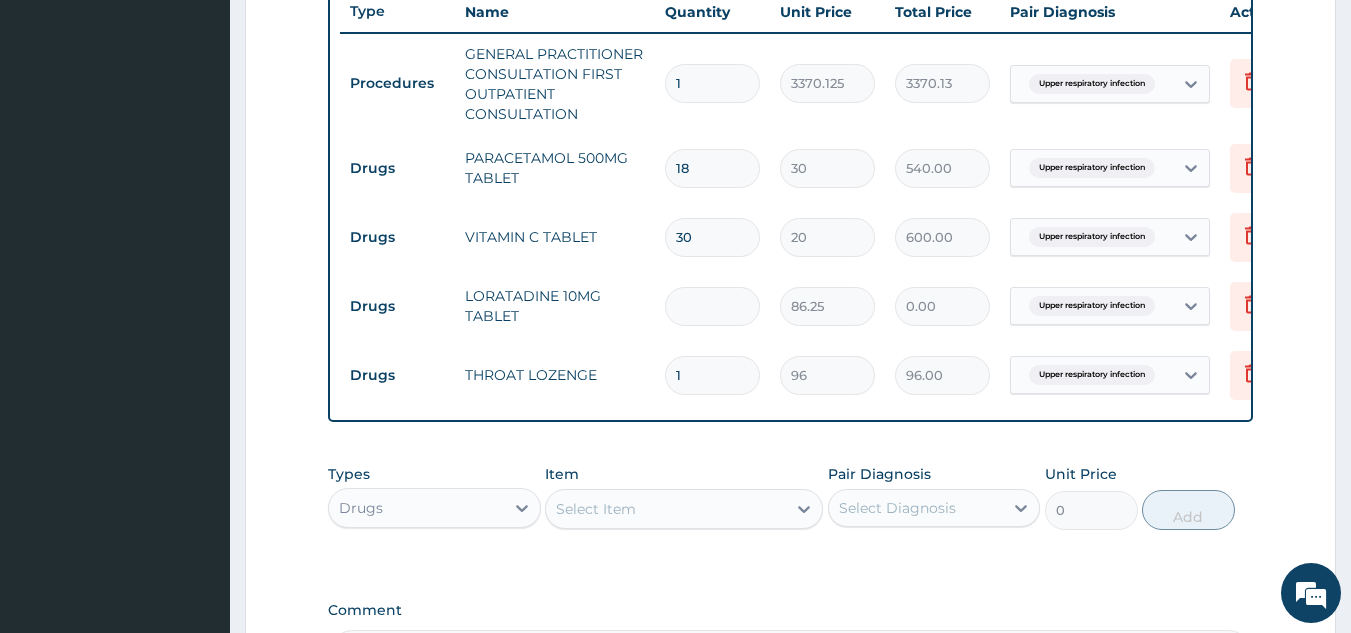 type on "5" 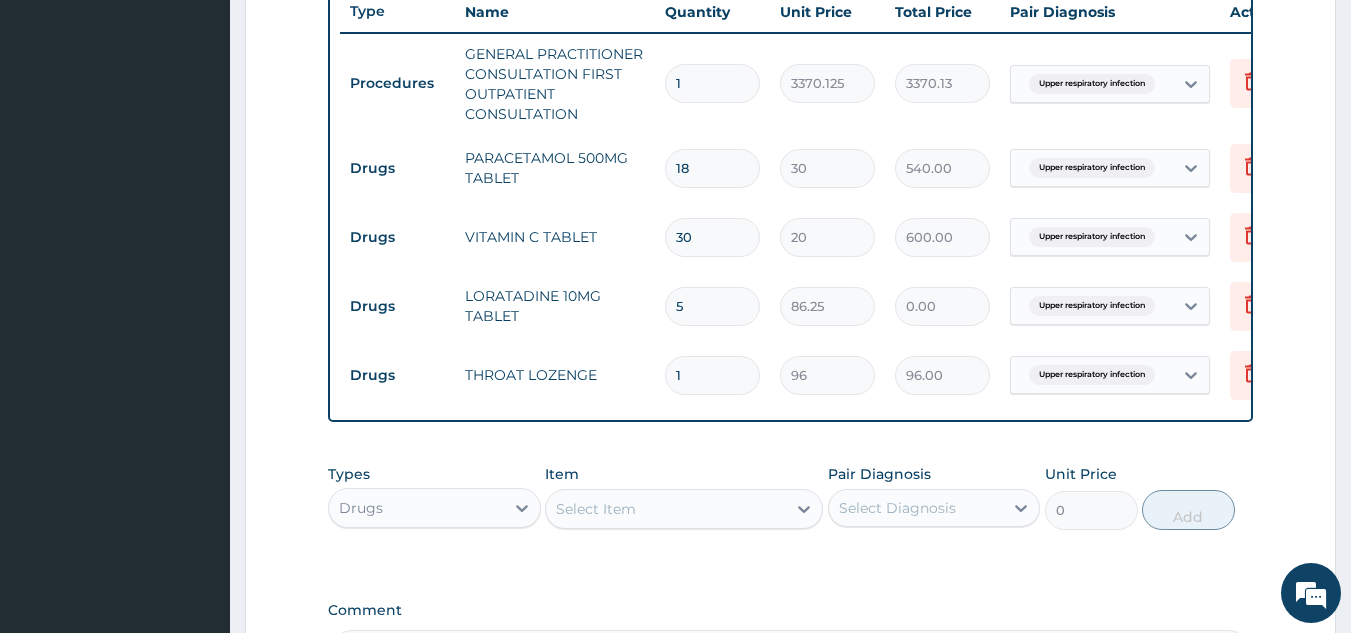 type on "431.25" 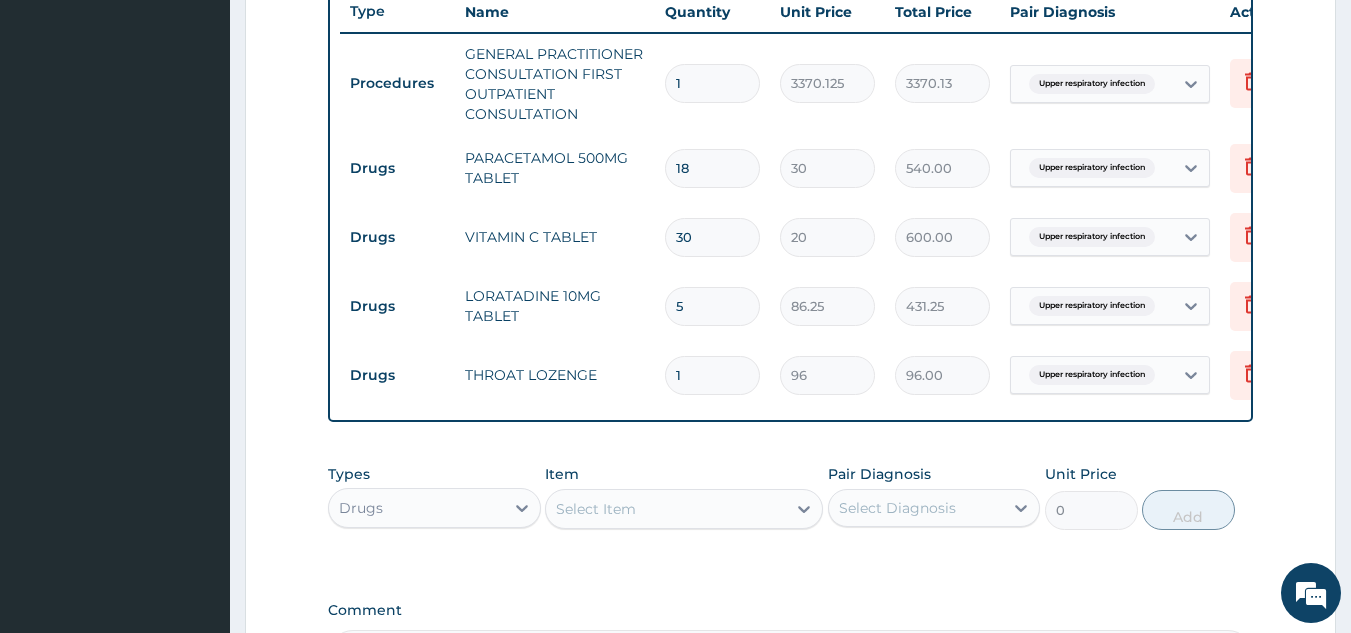 type on "5" 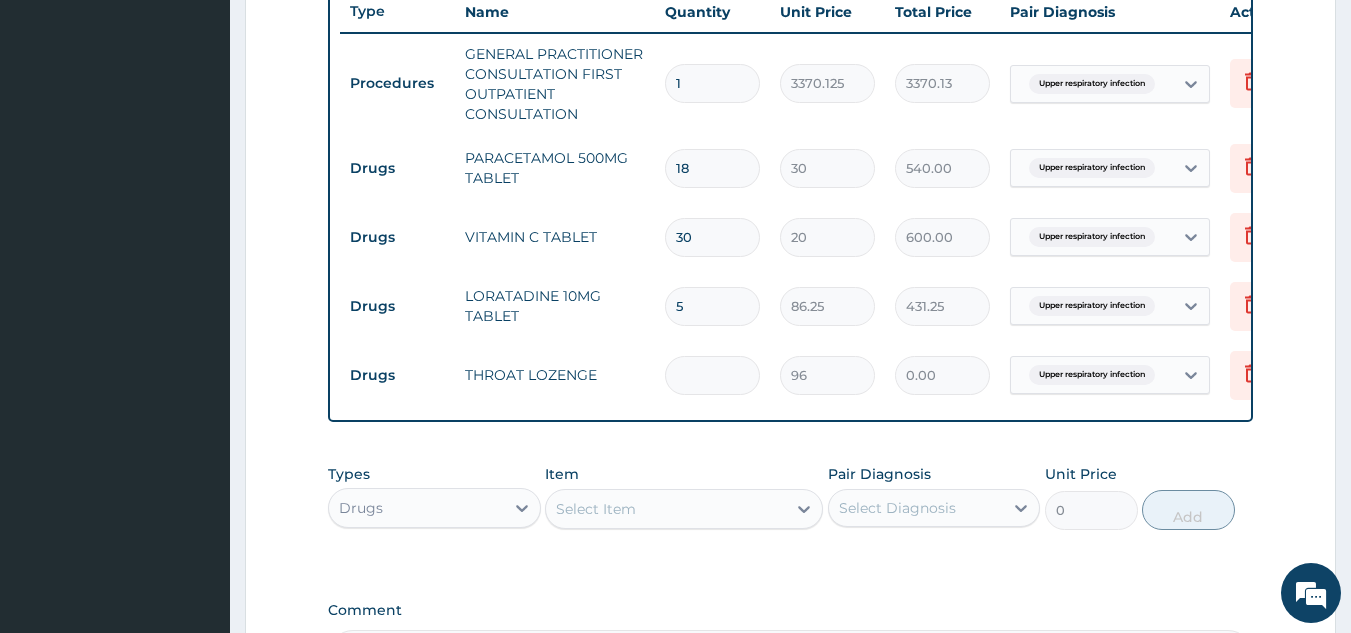 type on "8" 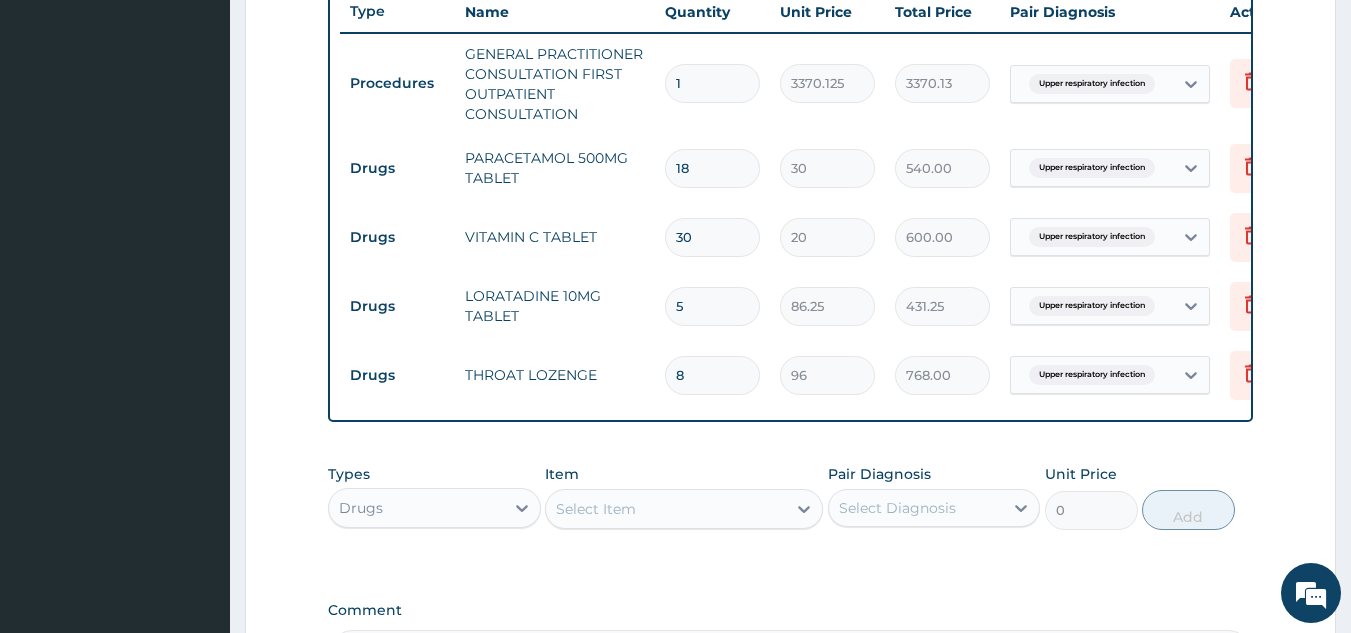 type 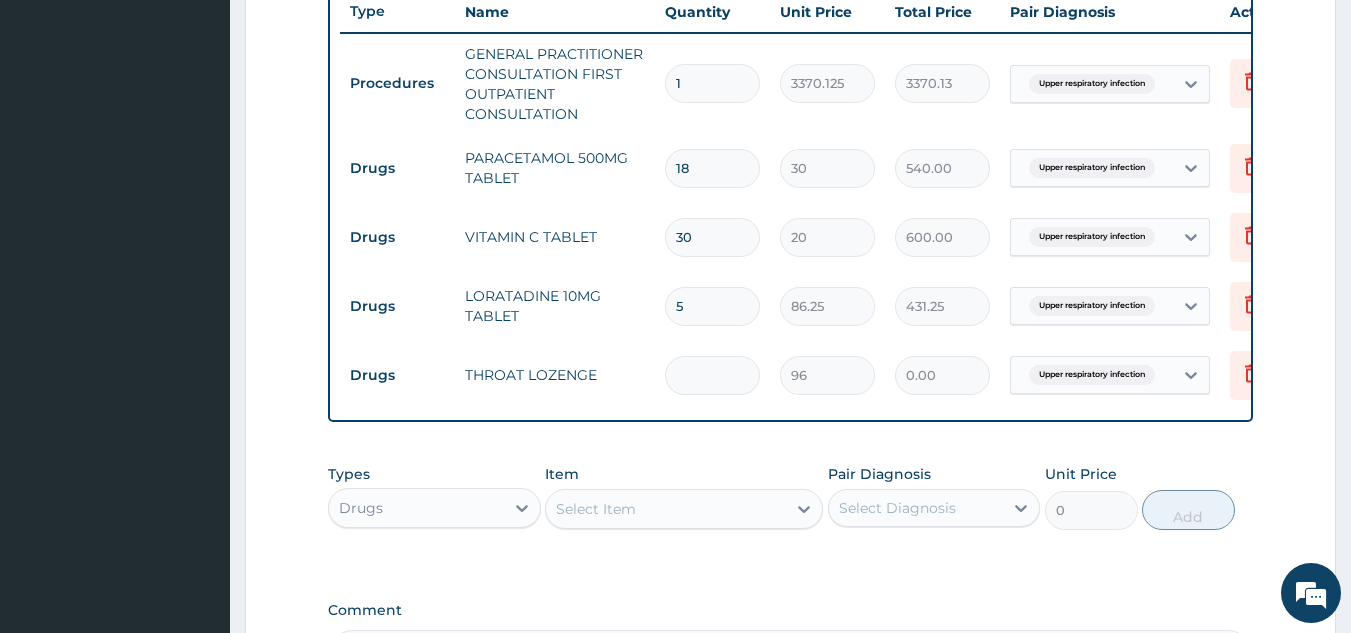 type on "6" 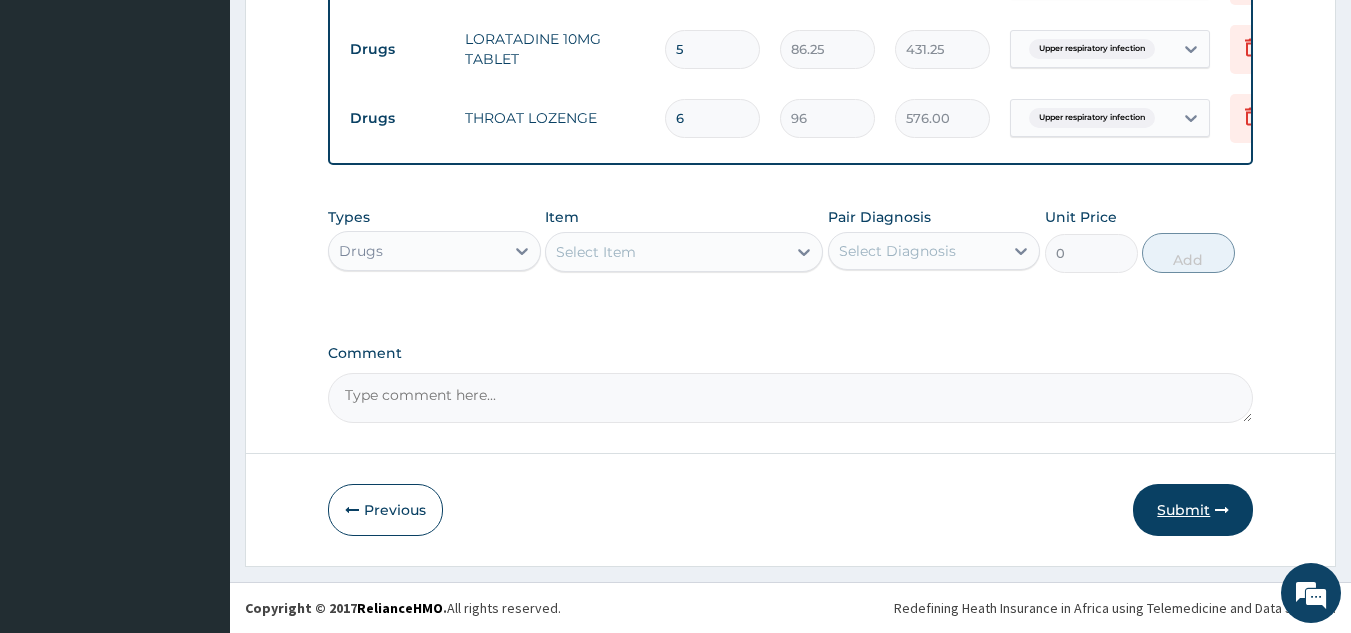 click on "Submit" at bounding box center [1193, 510] 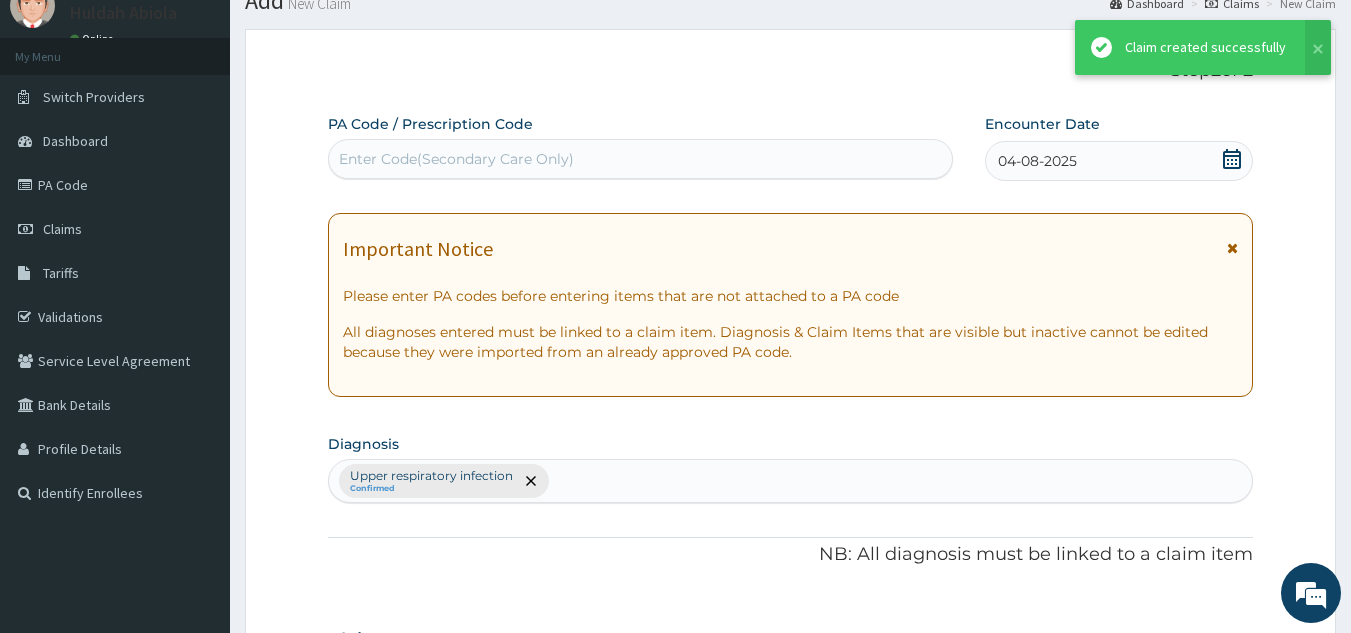 scroll, scrollTop: 1036, scrollLeft: 0, axis: vertical 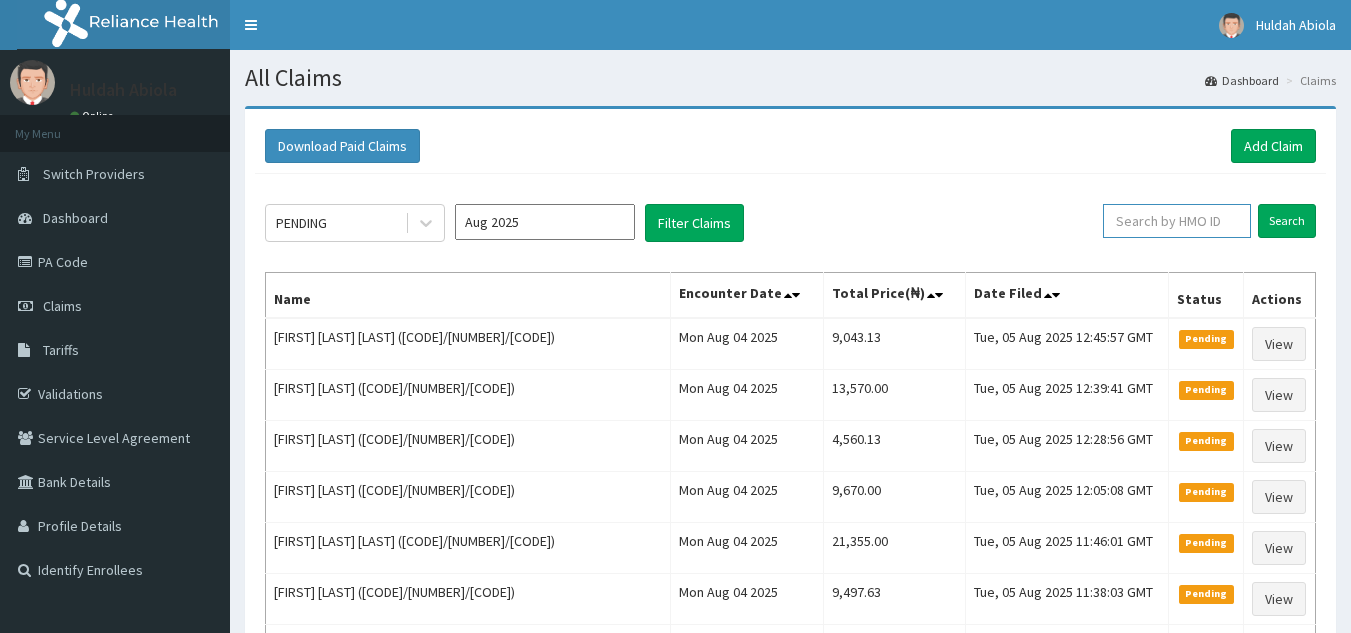 click at bounding box center (1177, 221) 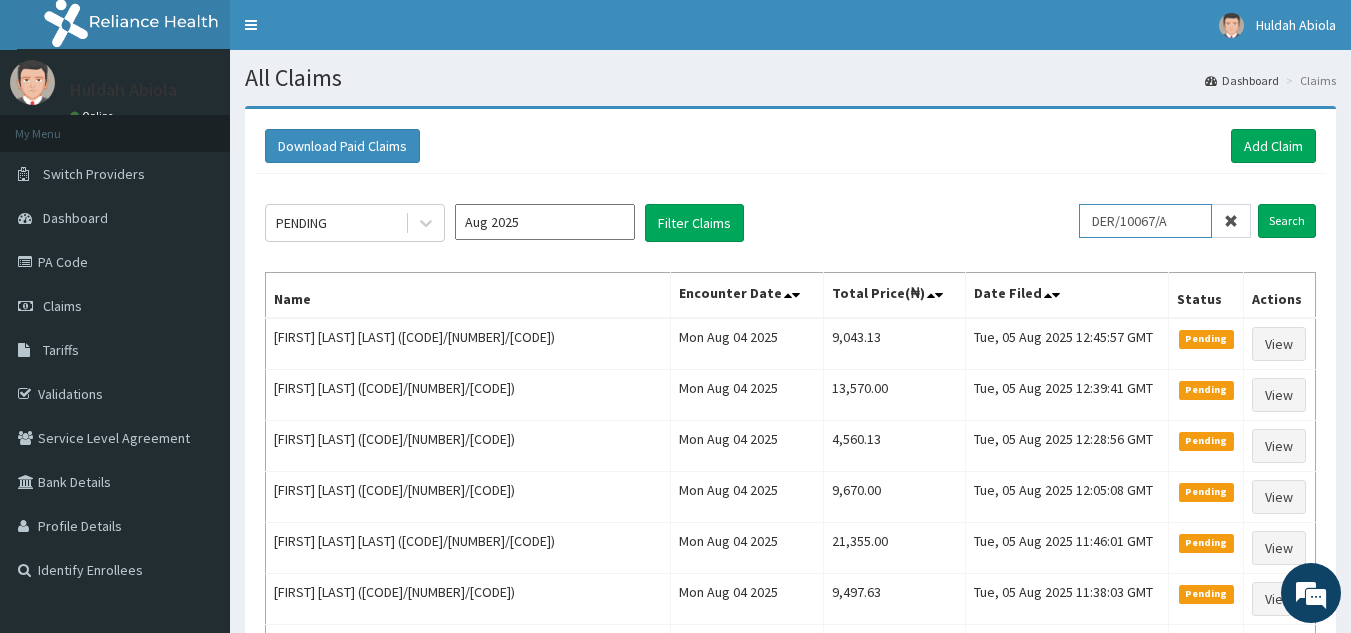 type on "DER/10067/A" 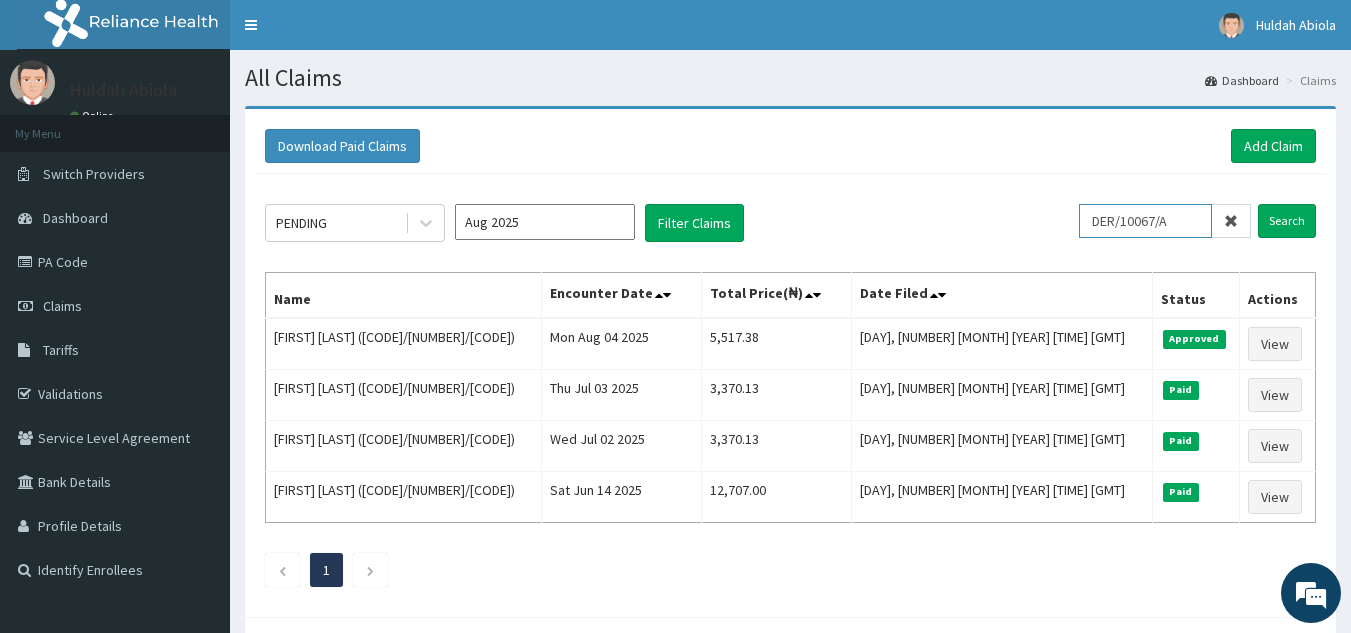scroll, scrollTop: 0, scrollLeft: 0, axis: both 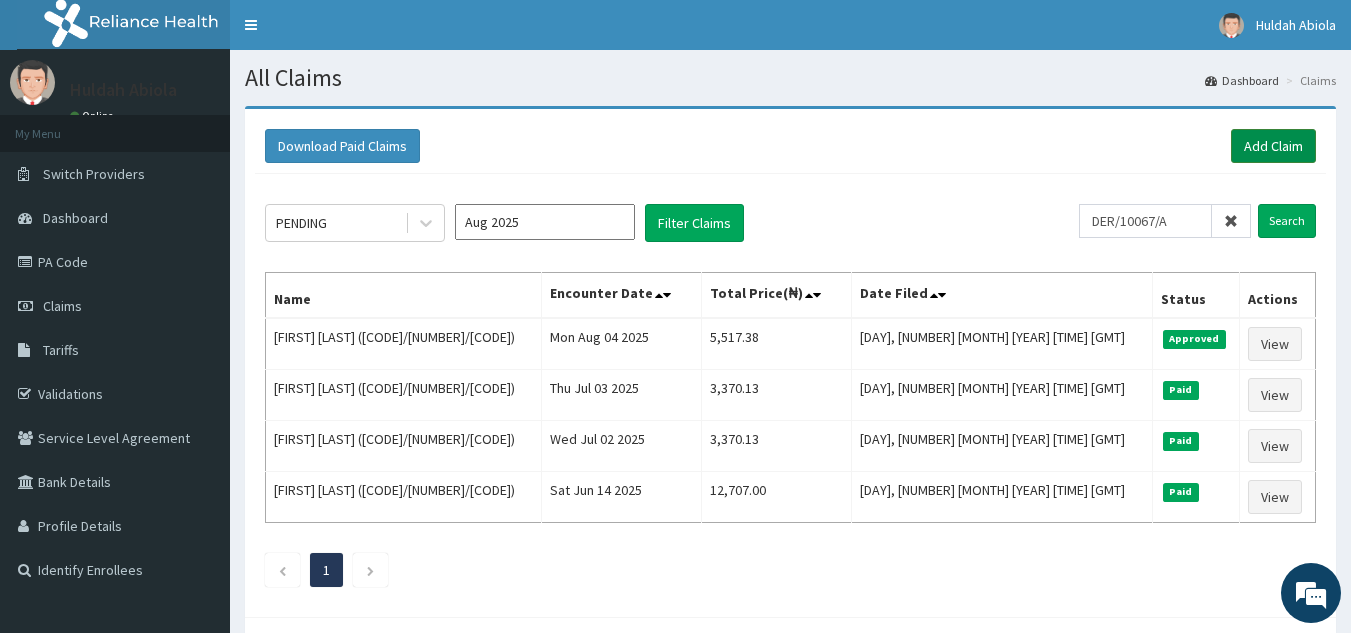 click on "Add Claim" at bounding box center [1273, 146] 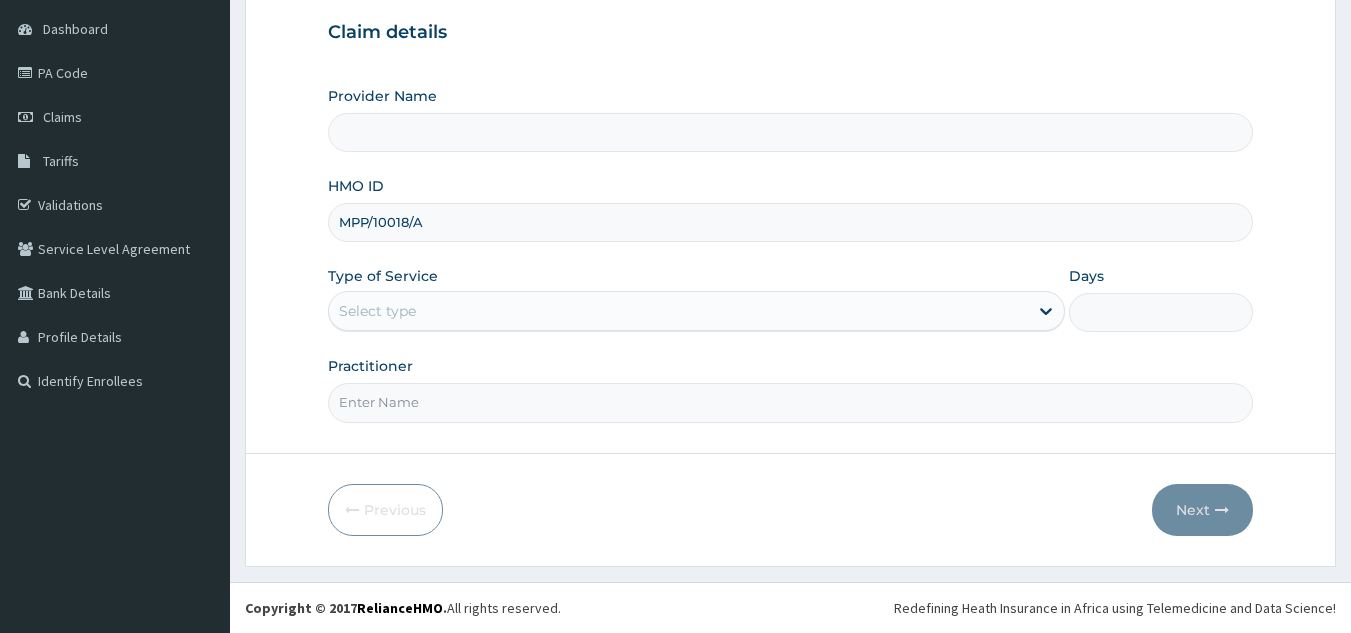 type on "Reliance Family Clinics (RFC) - Lekki" 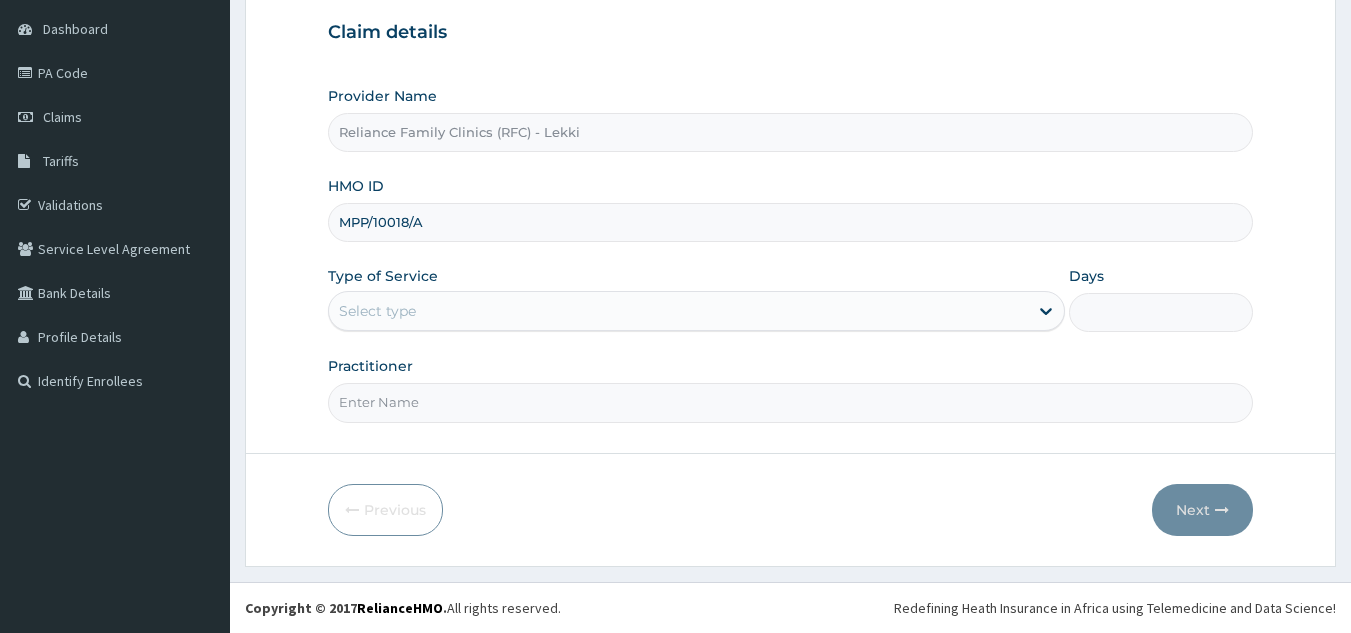scroll, scrollTop: 189, scrollLeft: 0, axis: vertical 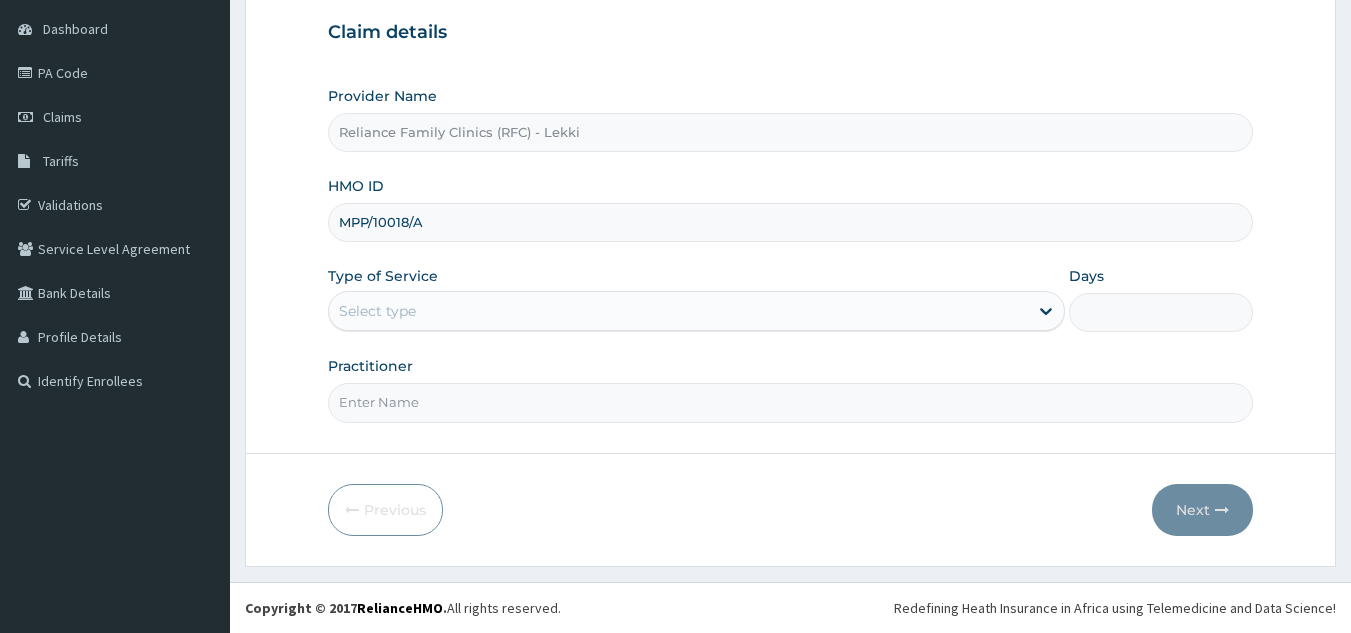 type on "MPP/10018/A" 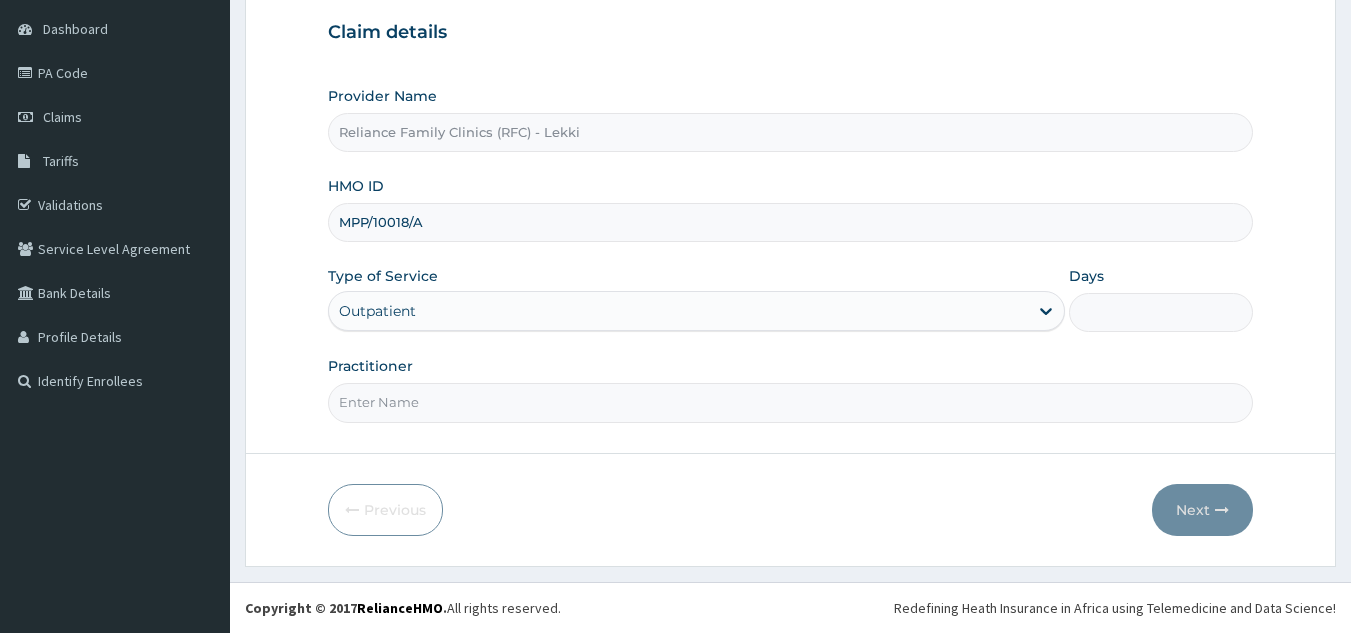 type on "1" 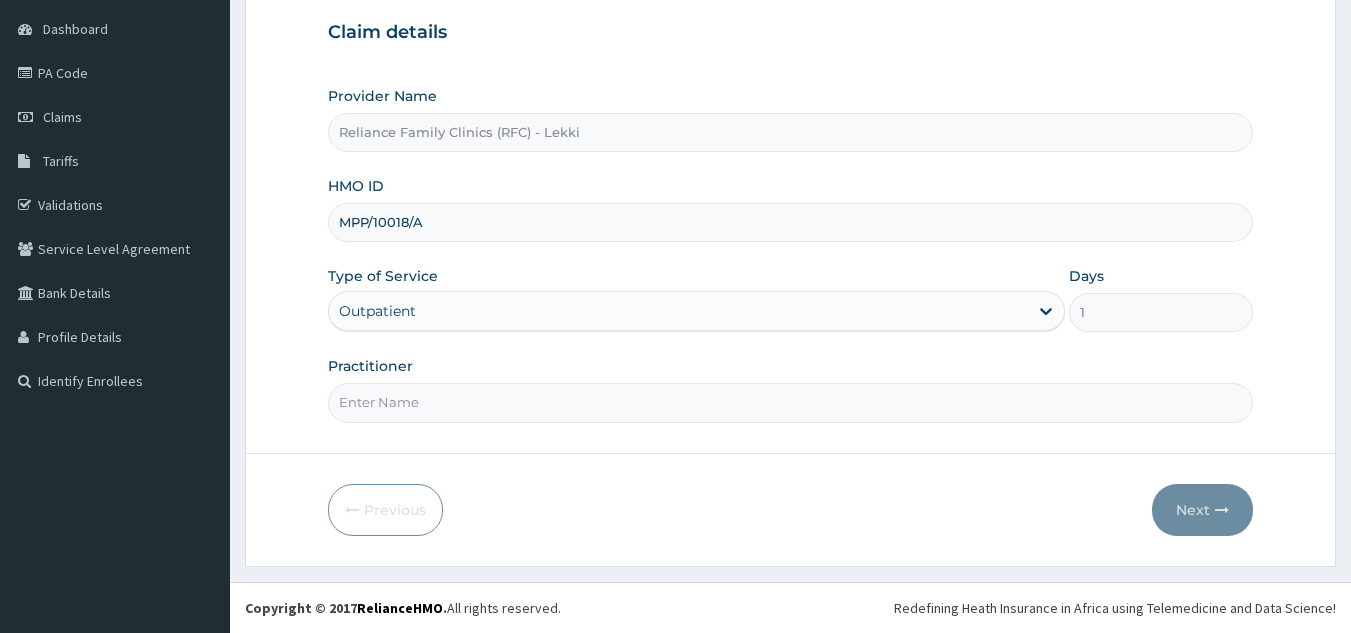 click on "Practitioner" at bounding box center [791, 402] 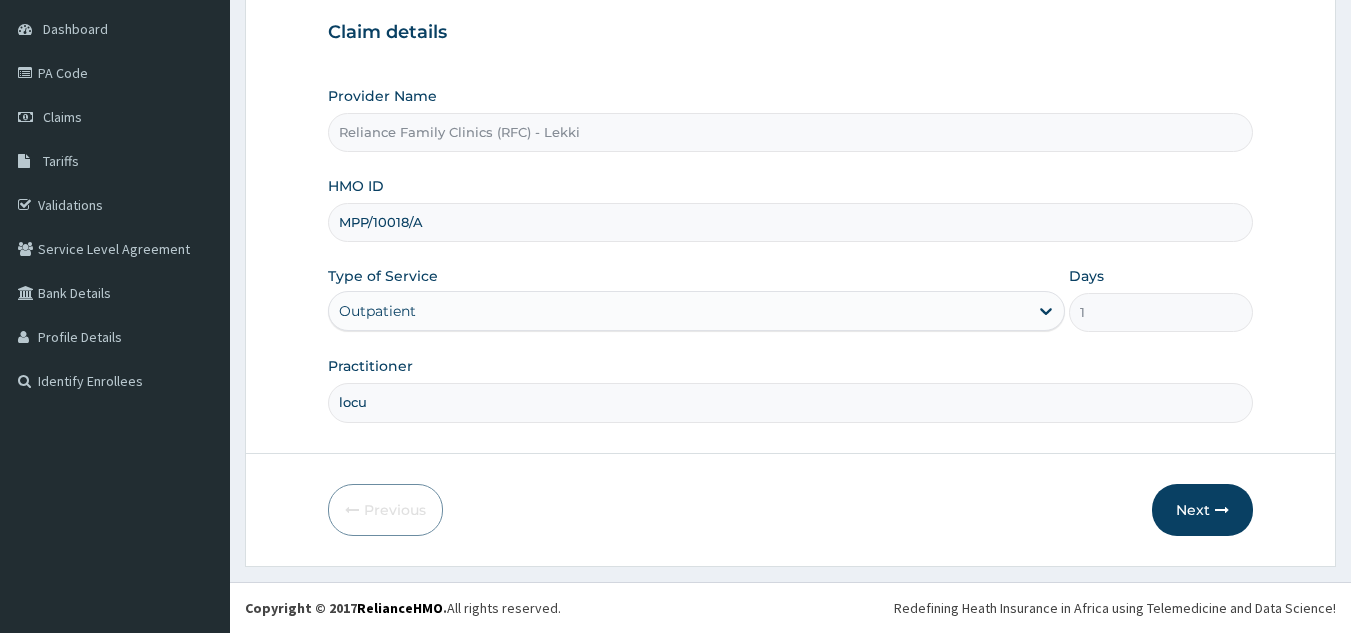 type on "locum" 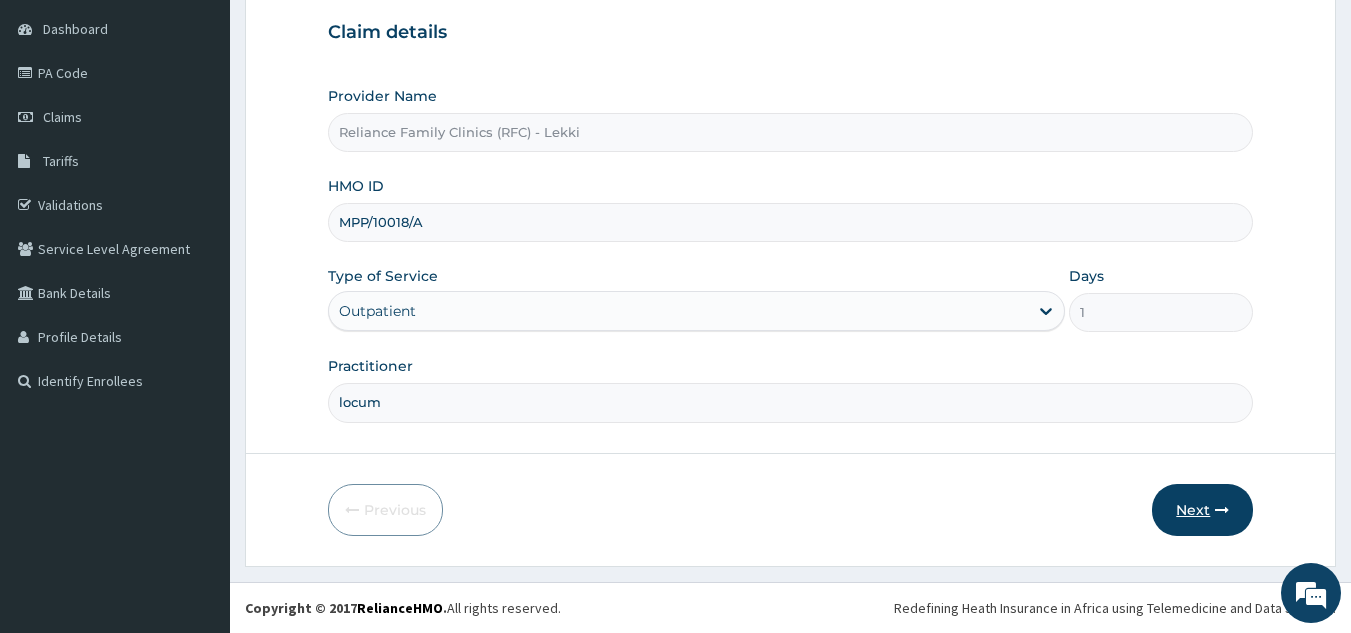 click on "Next" at bounding box center [1202, 510] 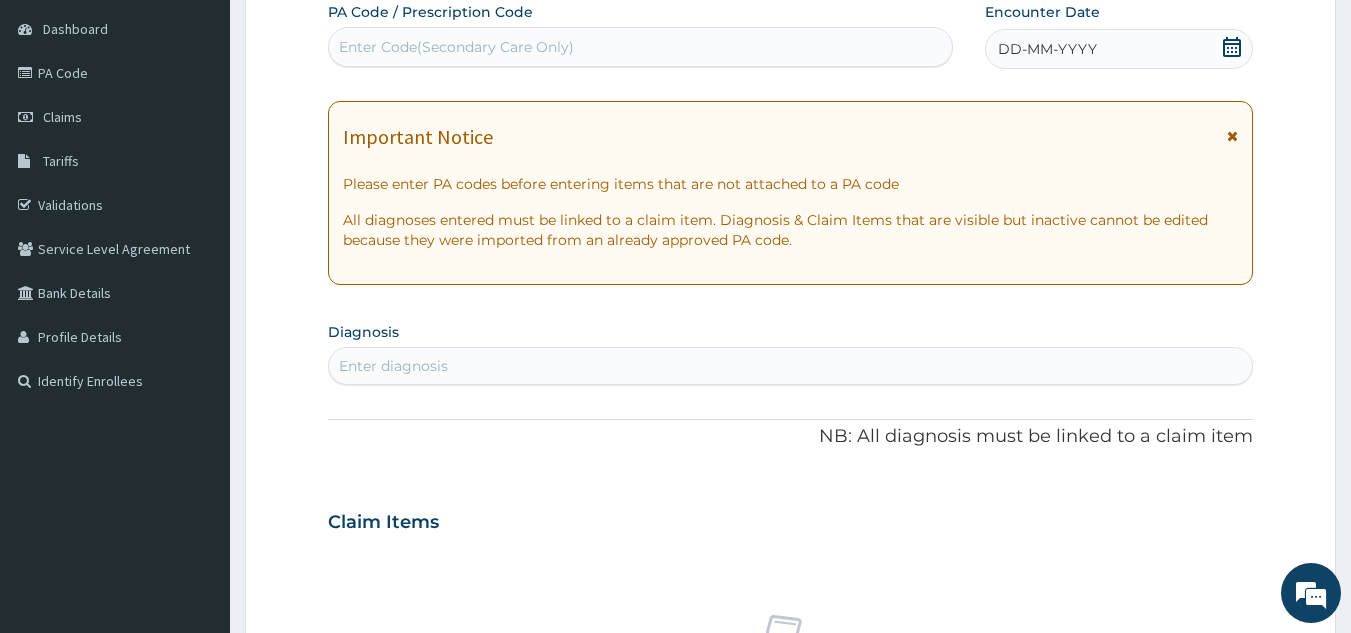 click on "DD-MM-YYYY" at bounding box center [1119, 49] 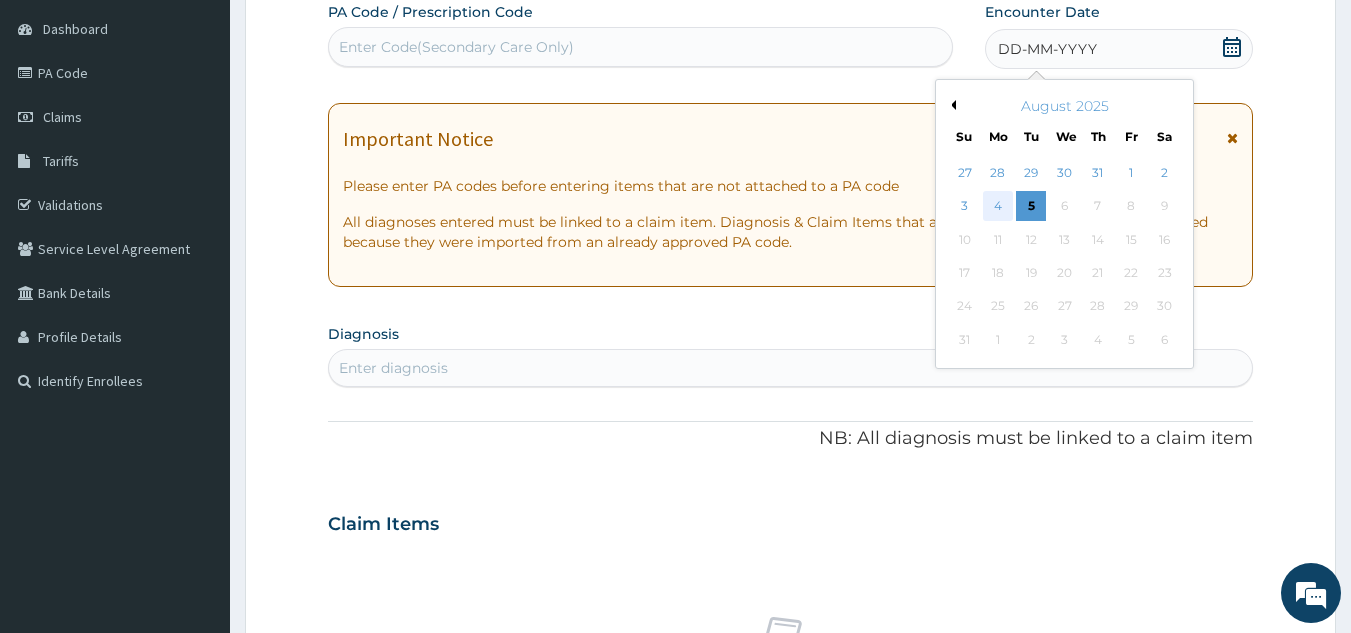 click on "4" at bounding box center (998, 207) 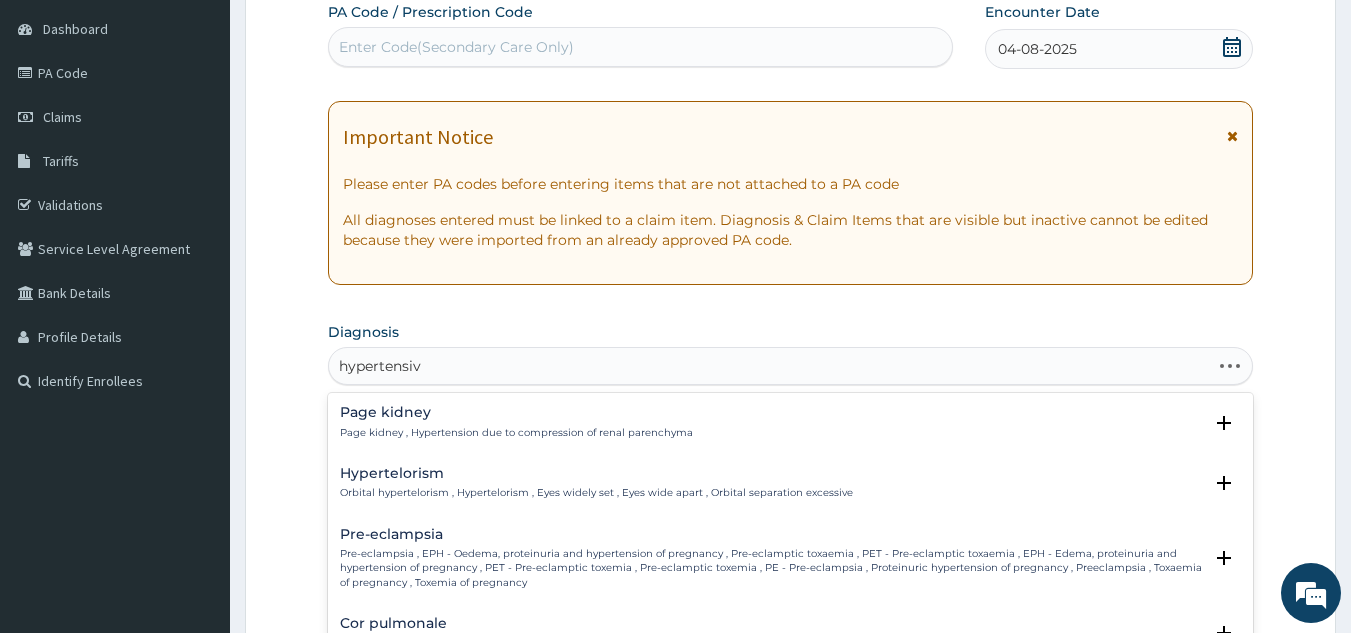type on "hypertensive" 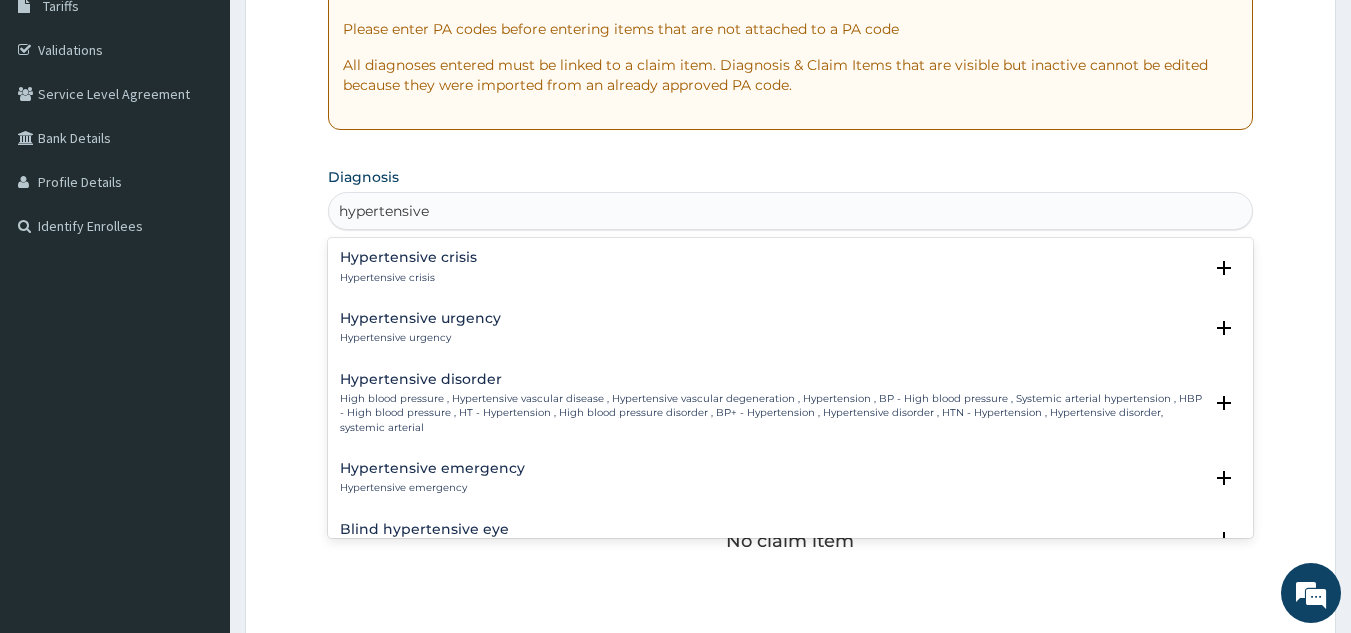 scroll, scrollTop: 362, scrollLeft: 0, axis: vertical 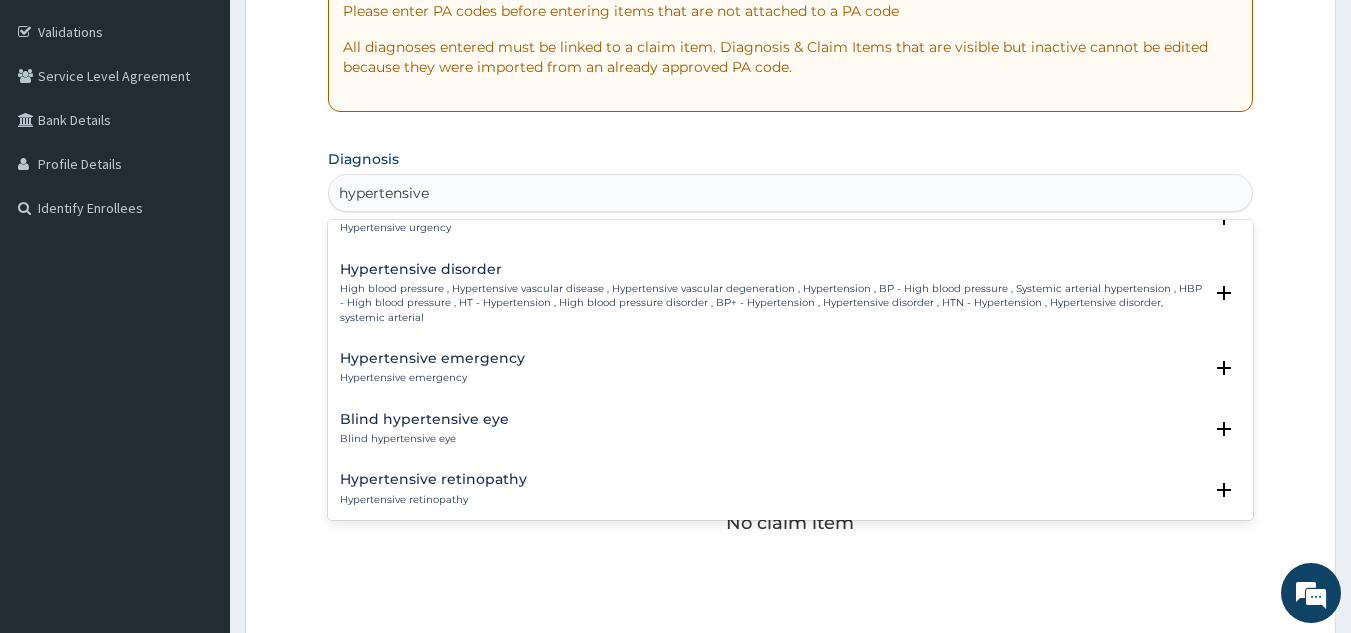 click on "High blood pressure , Hypertensive vascular disease , Hypertensive vascular degeneration , Hypertension , BP - High blood pressure , Systemic arterial hypertension , HBP - High blood pressure , HT - Hypertension , High blood pressure disorder , BP+ - Hypertension , Hypertensive disorder , HTN - Hypertension , Hypertensive disorder, systemic arterial" at bounding box center [771, 303] 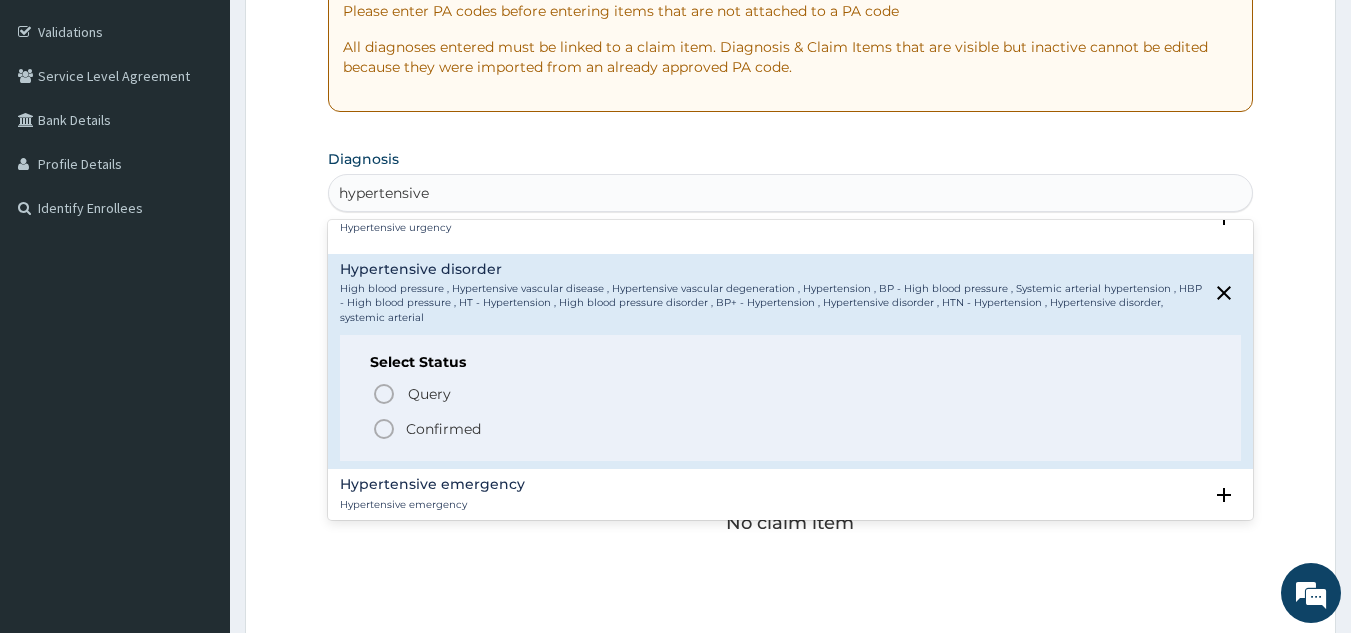 click on "Confirmed" at bounding box center [792, 429] 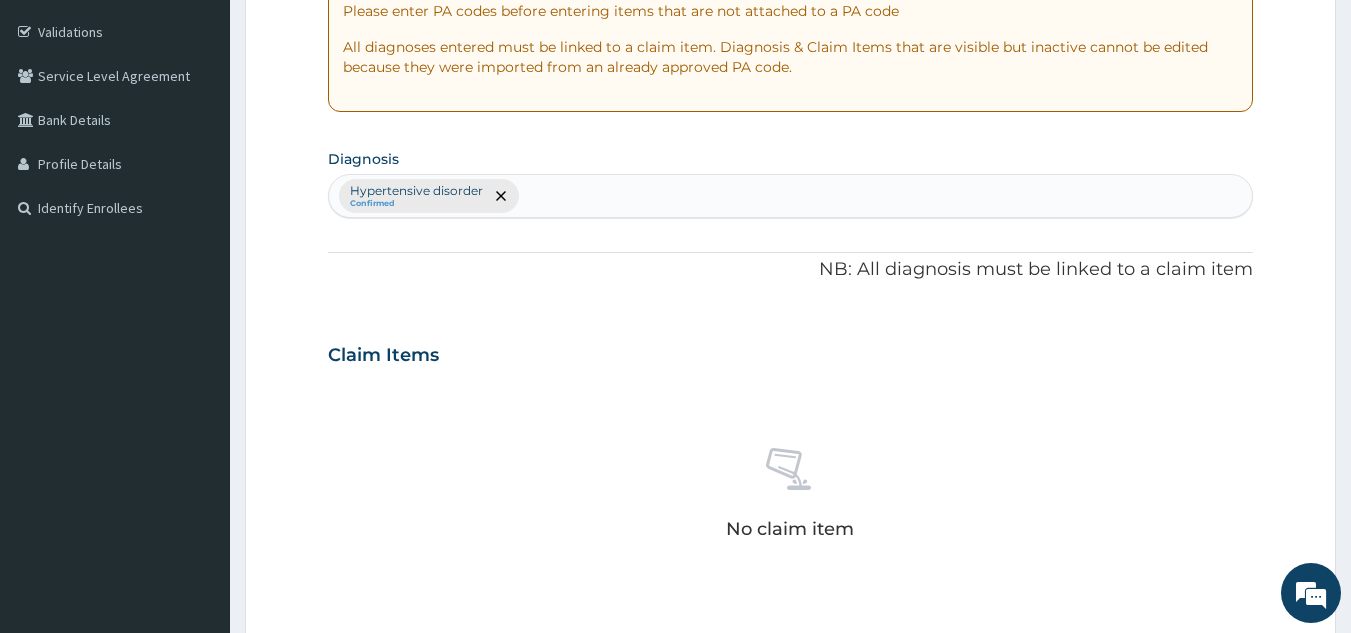 scroll, scrollTop: 0, scrollLeft: 0, axis: both 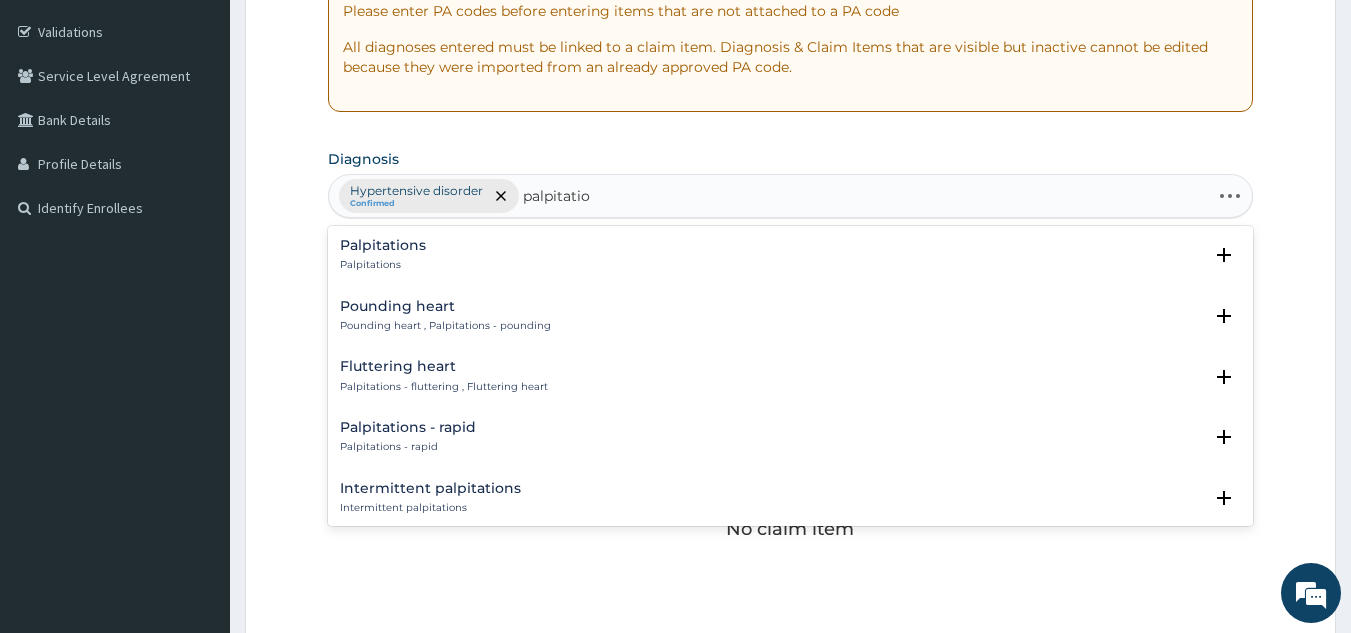 type on "palpitation" 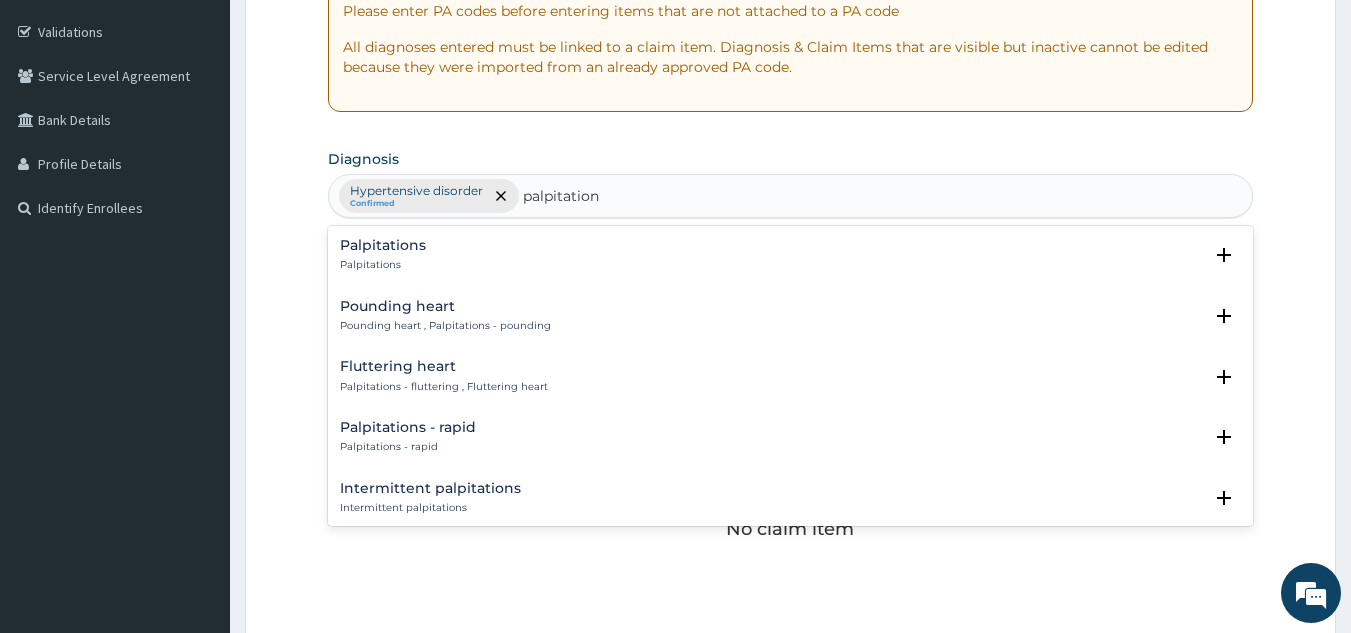 click on "Palpitations Palpitations" at bounding box center (791, 255) 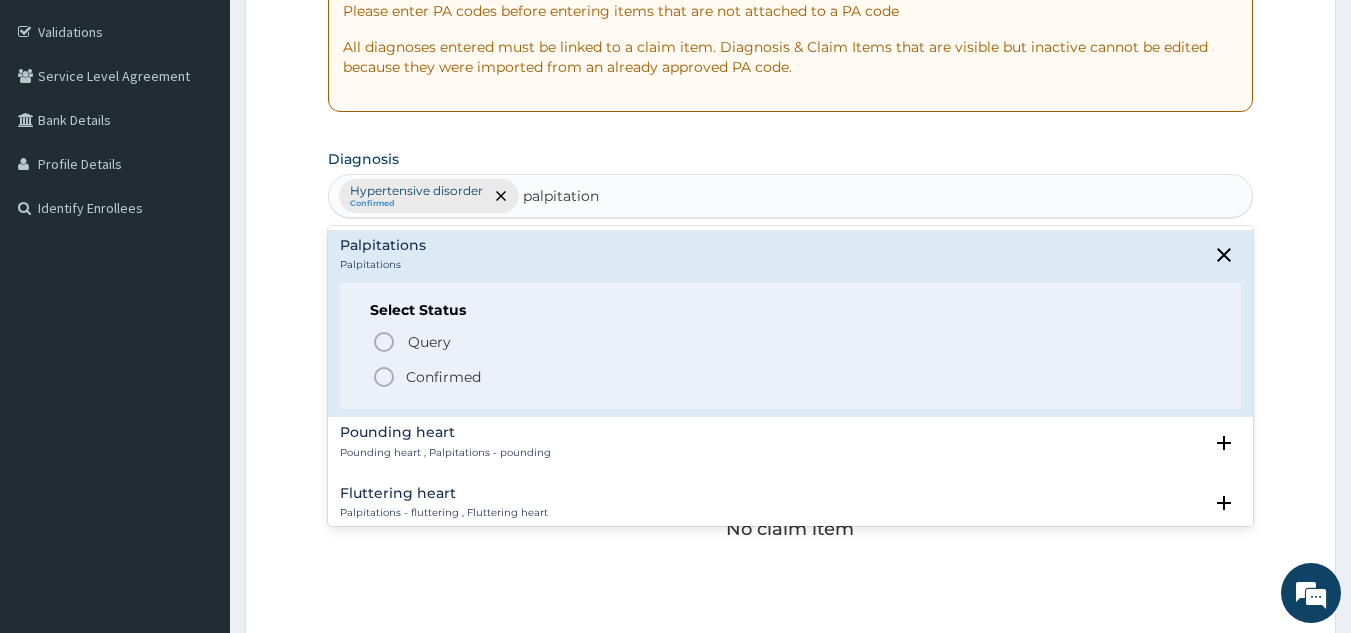 click on "Confirmed" at bounding box center (792, 377) 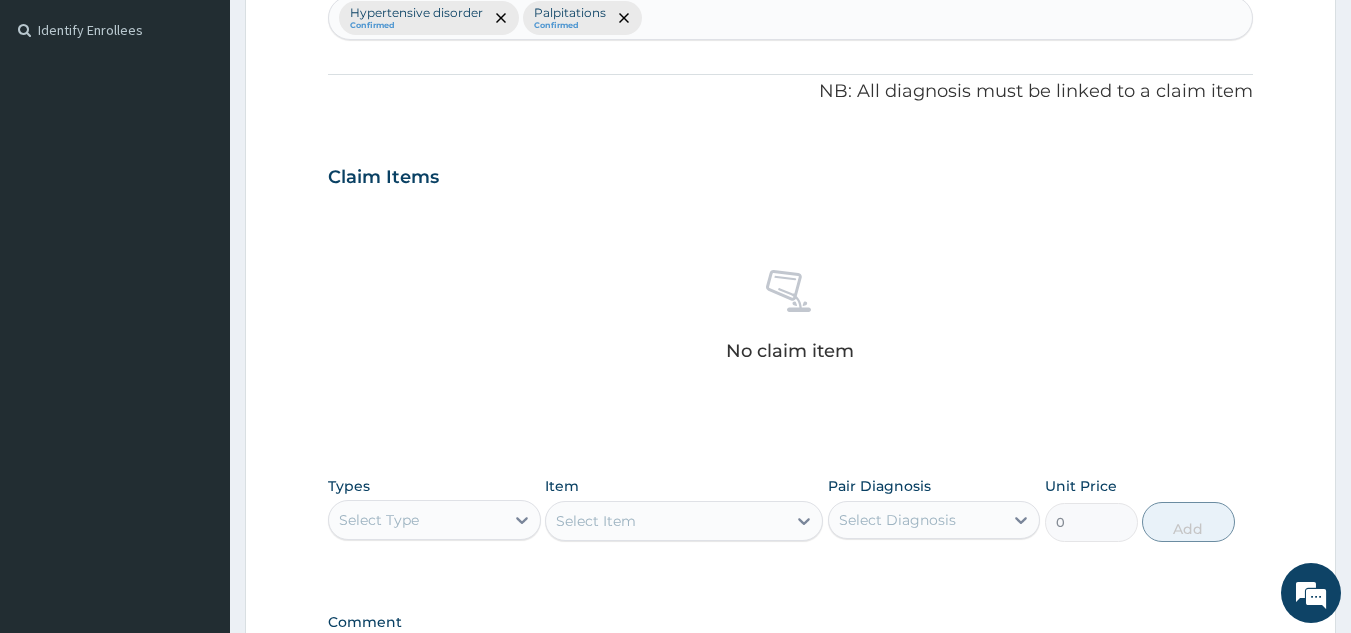 scroll, scrollTop: 809, scrollLeft: 0, axis: vertical 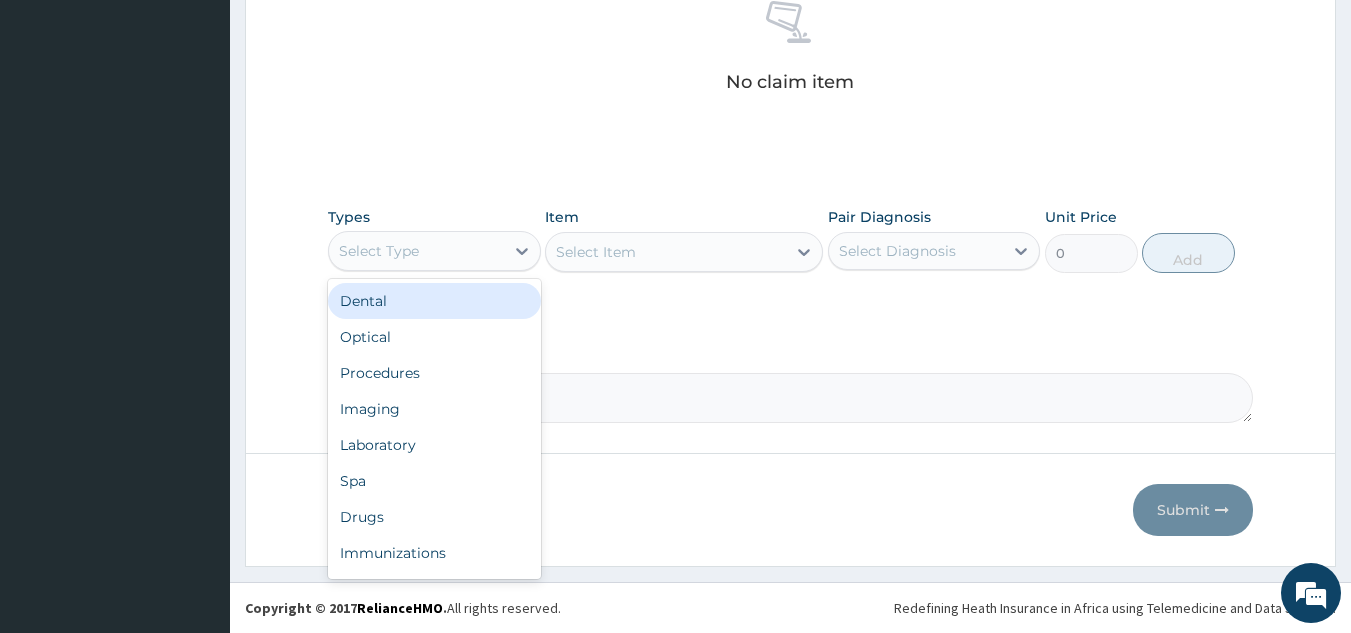click on "Procedures" at bounding box center [434, 373] 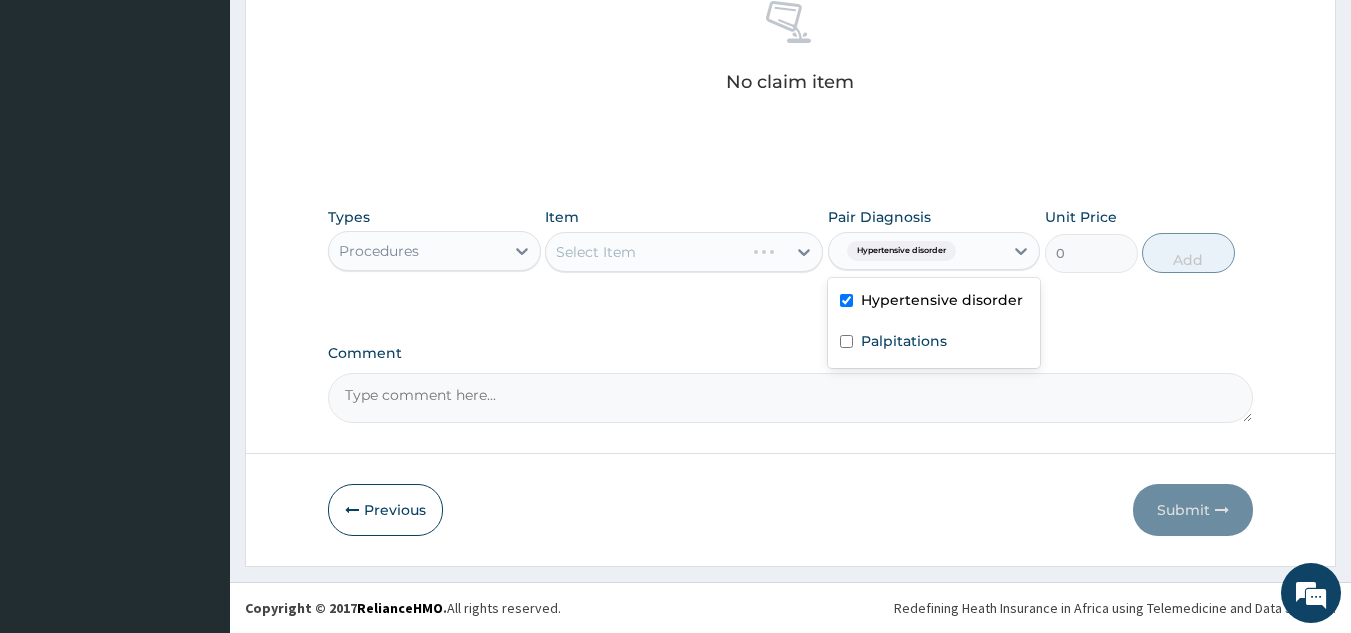 click on "Palpitations" at bounding box center [904, 341] 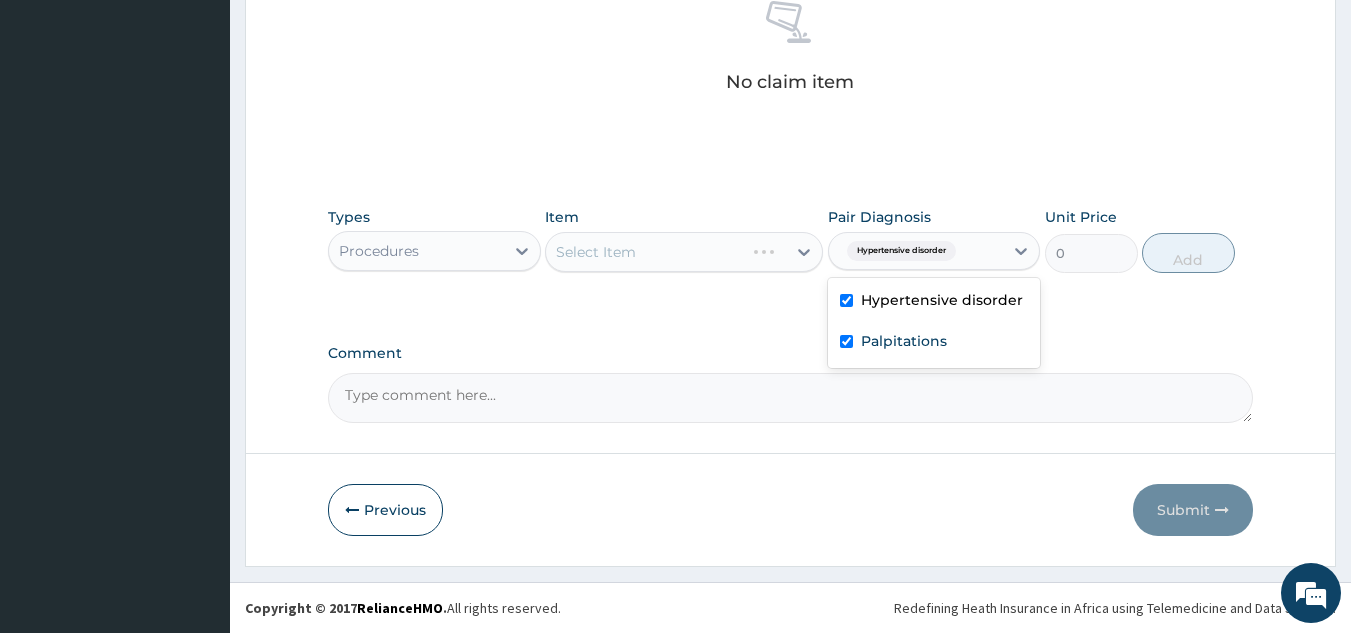 checkbox on "true" 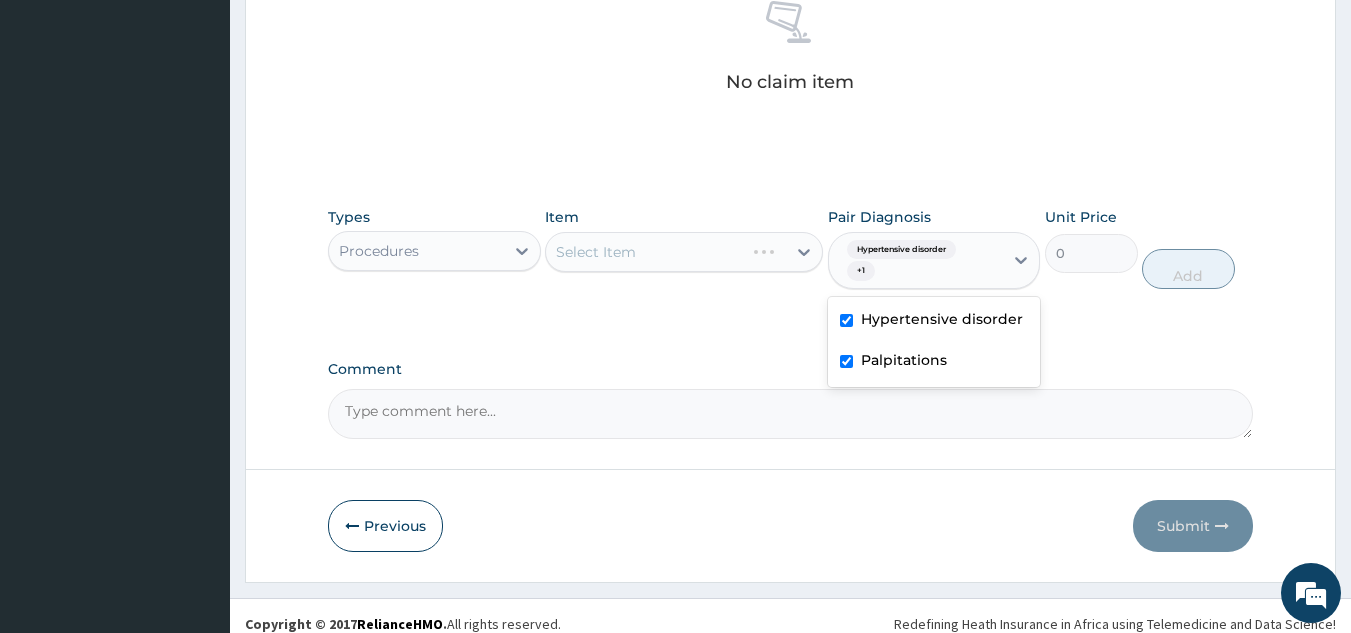 click on "Select Item" at bounding box center [684, 252] 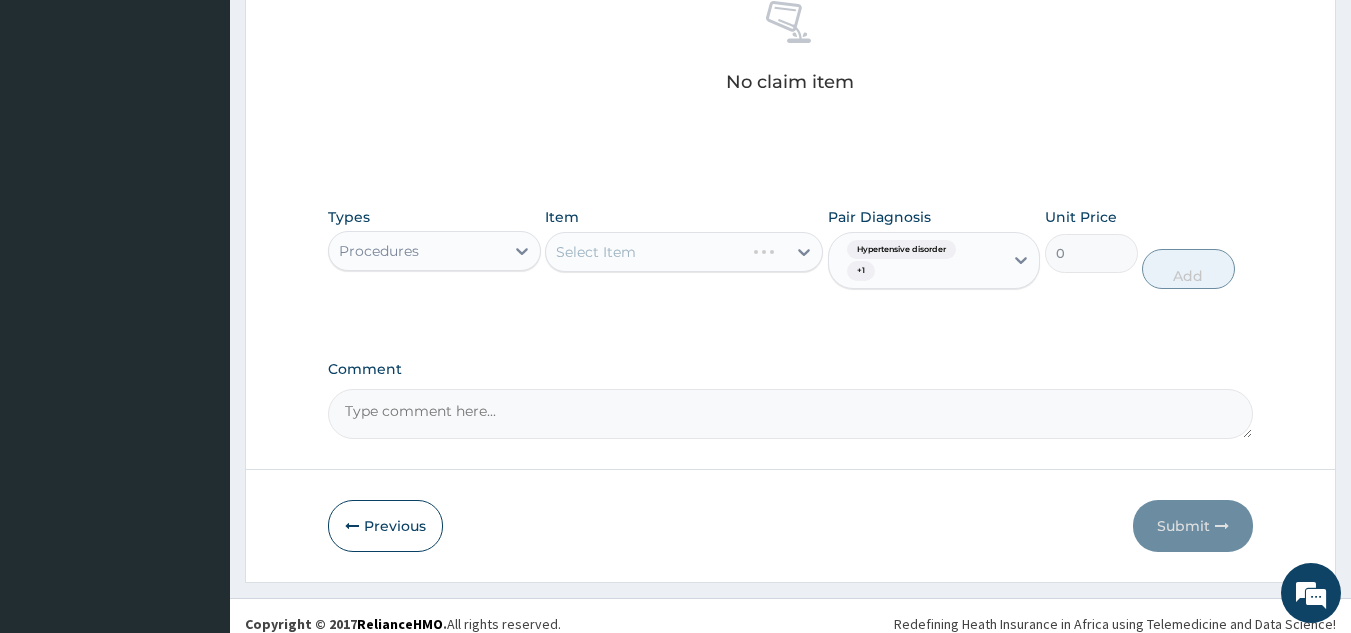 click on "Select Item" at bounding box center [684, 252] 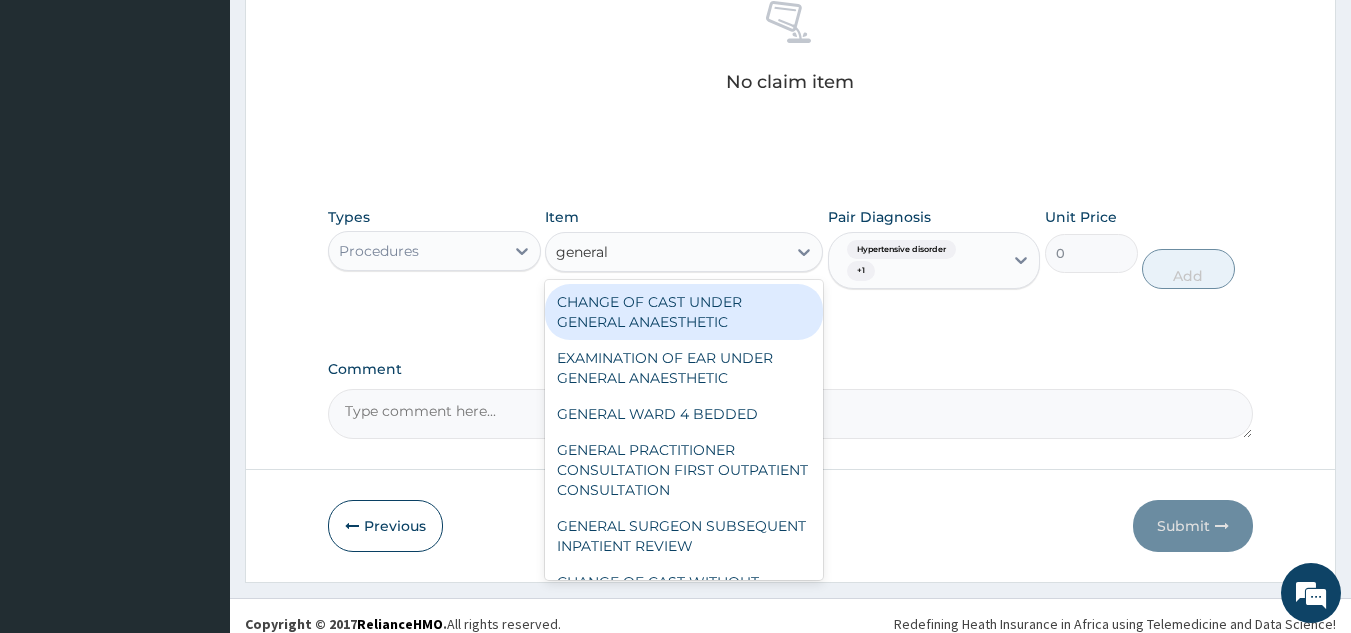 type on "general p" 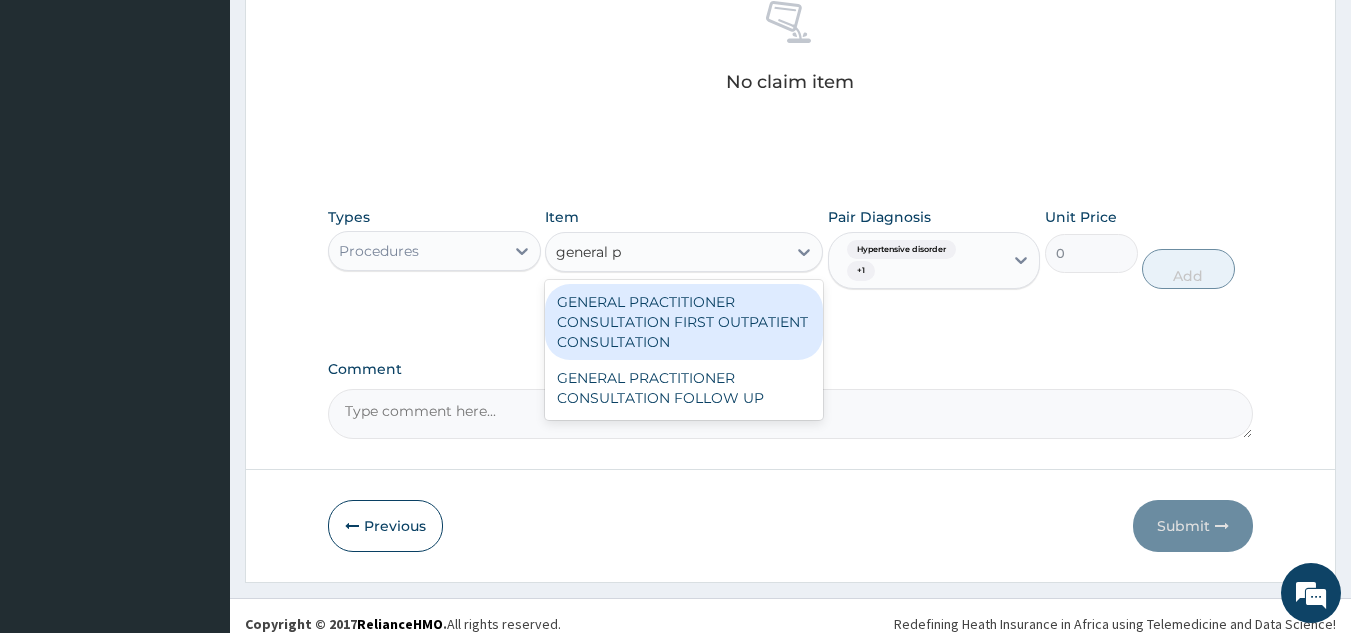 click on "GENERAL PRACTITIONER CONSULTATION FIRST OUTPATIENT CONSULTATION" at bounding box center [684, 322] 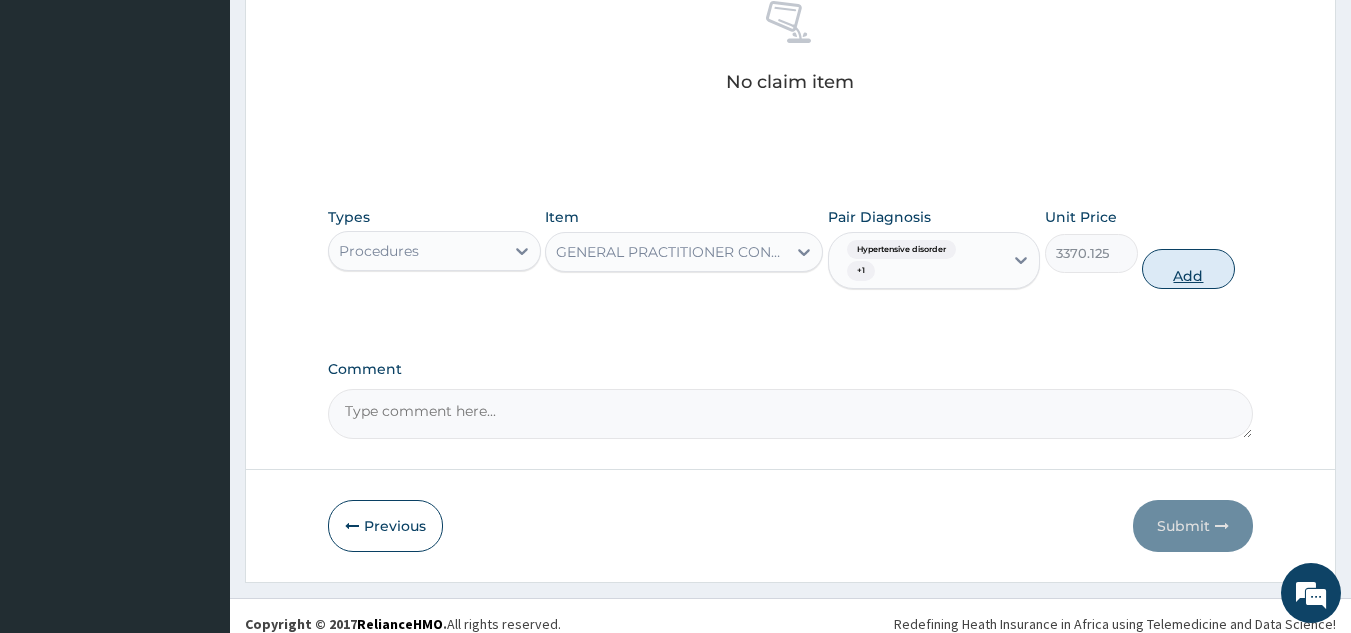 click on "Add" at bounding box center [1188, 269] 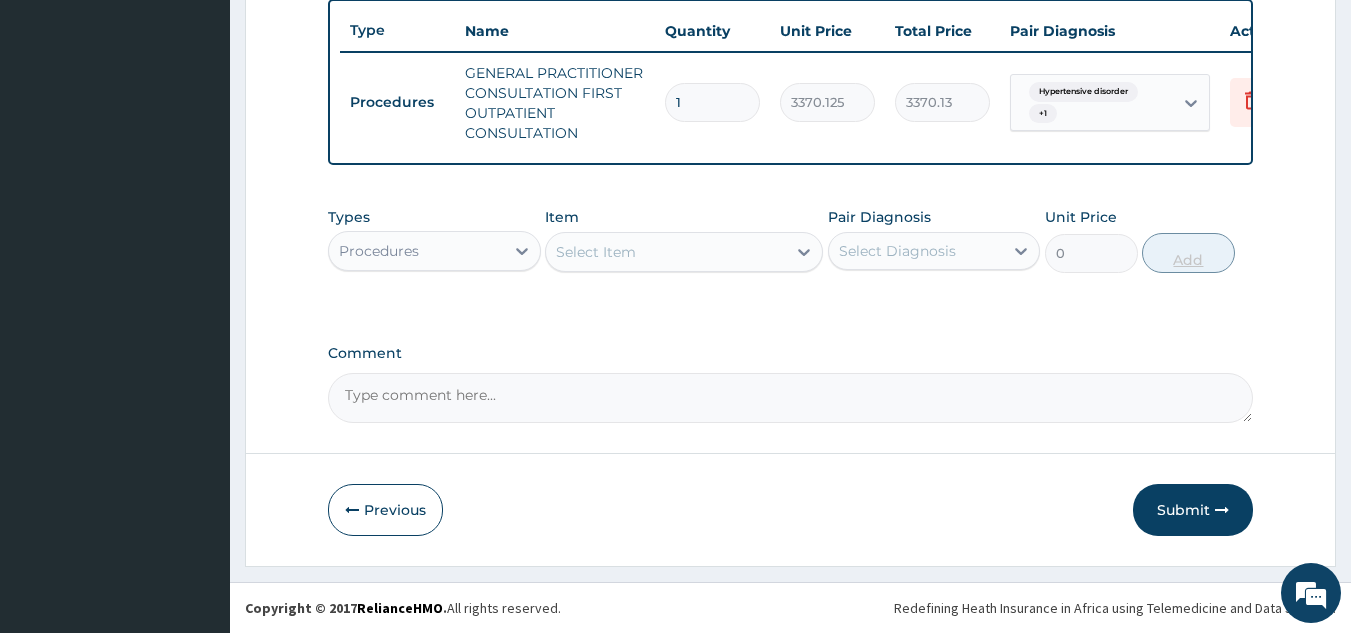 scroll, scrollTop: 760, scrollLeft: 0, axis: vertical 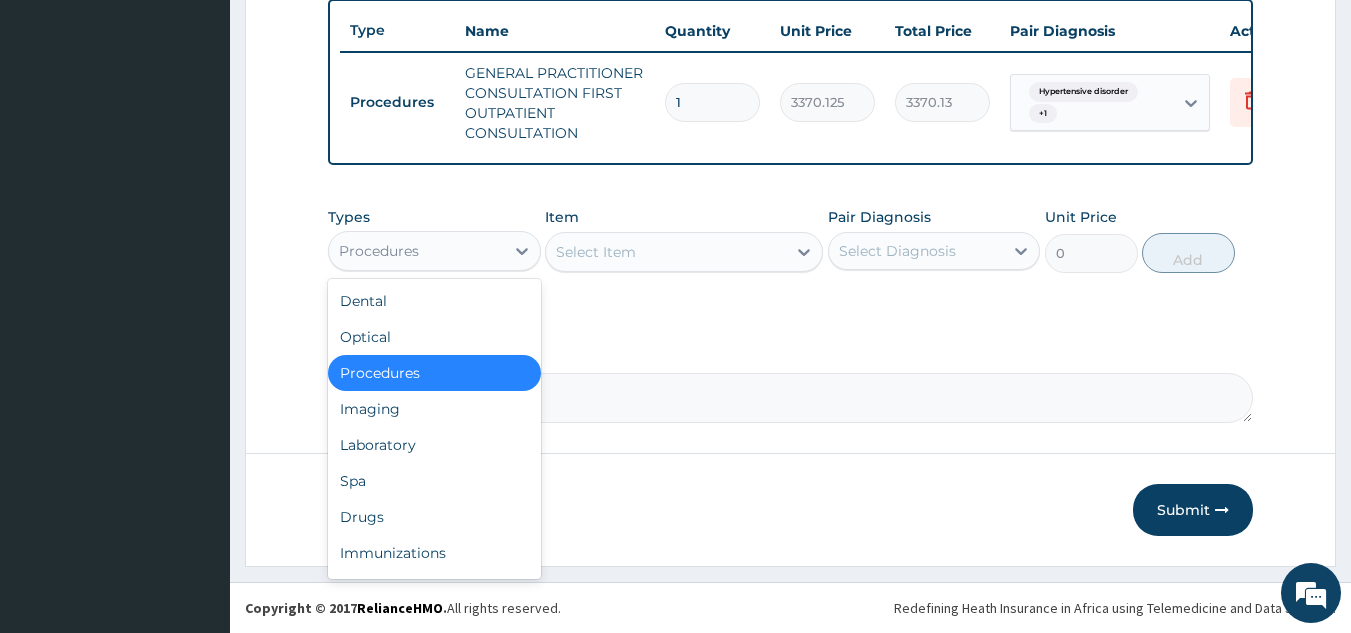click on "Laboratory" at bounding box center [434, 445] 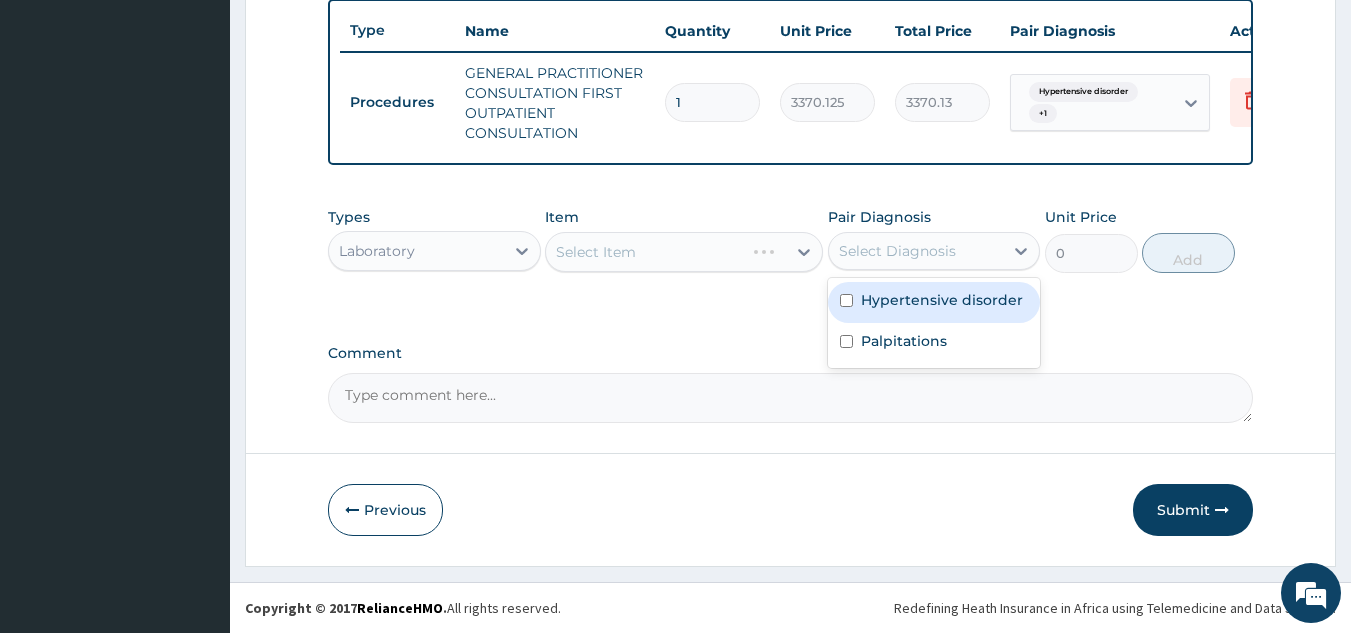 click on "Hypertensive disorder" at bounding box center (942, 300) 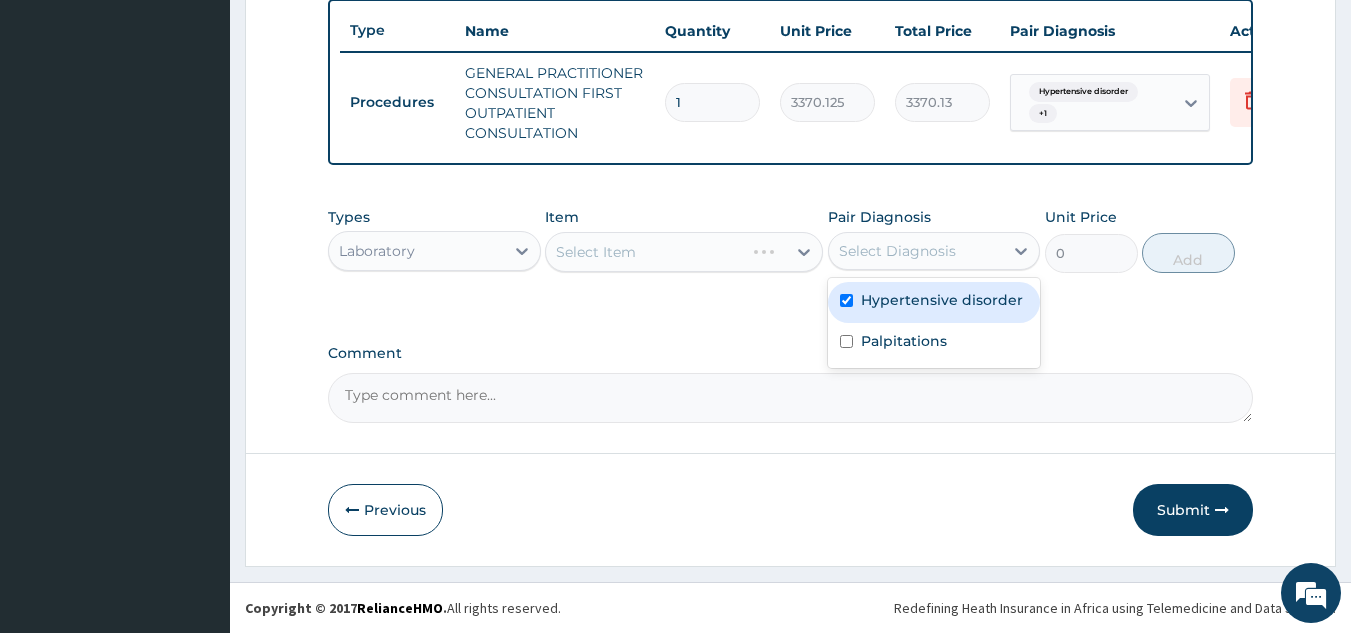 checkbox on "true" 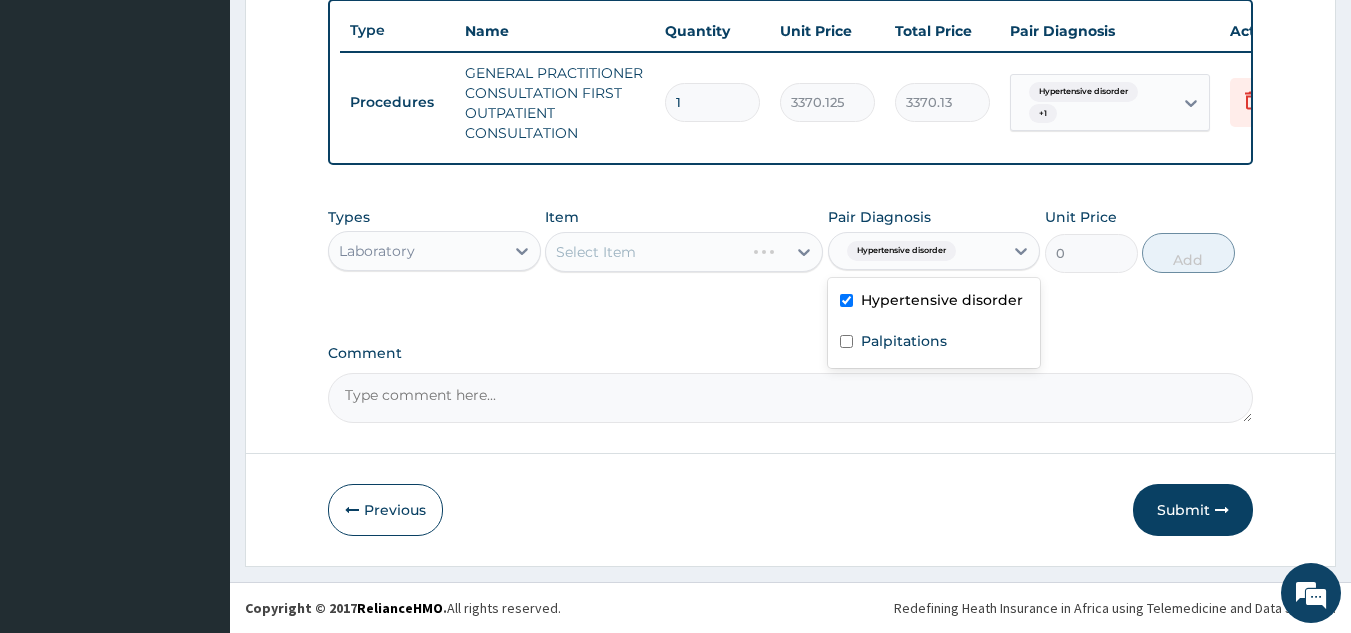 click on "Palpitations" at bounding box center [904, 341] 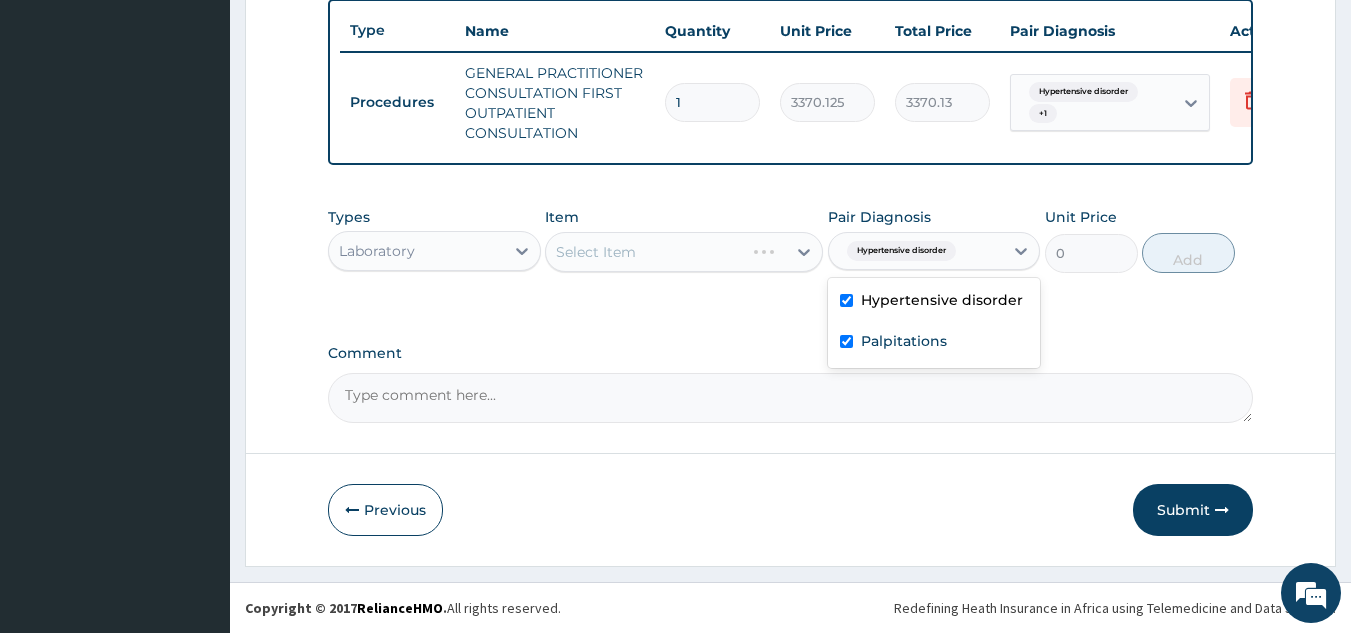 checkbox on "true" 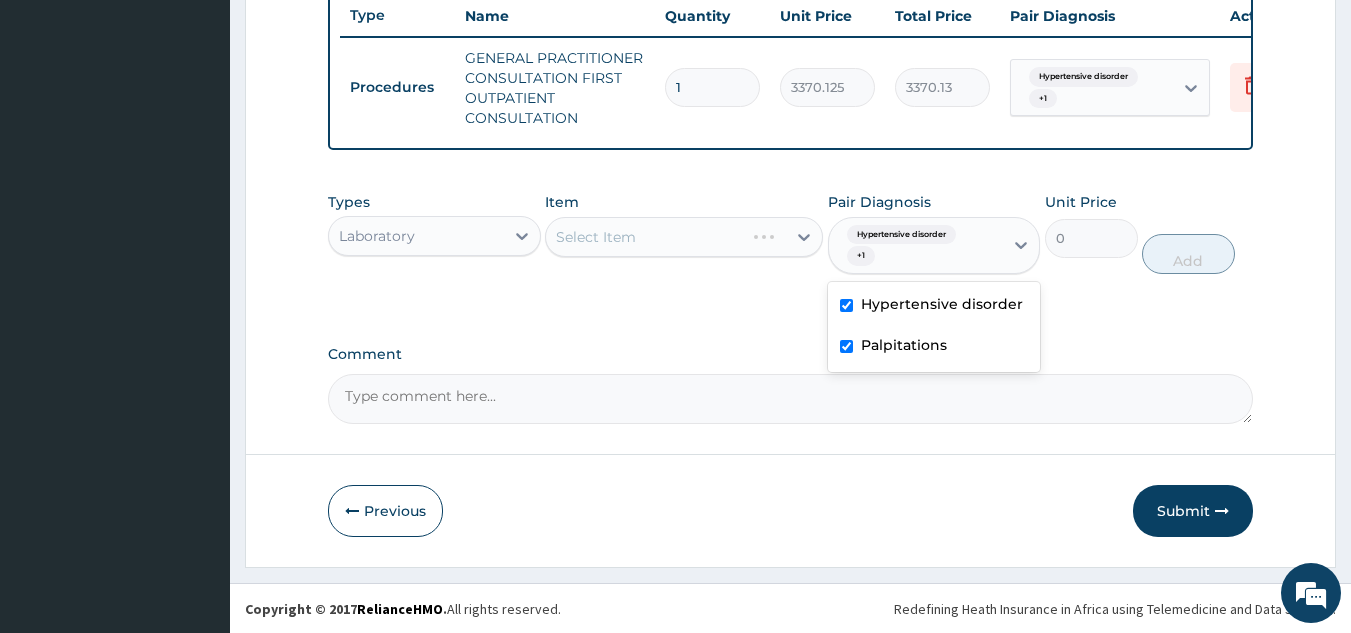 scroll, scrollTop: 0, scrollLeft: 78, axis: horizontal 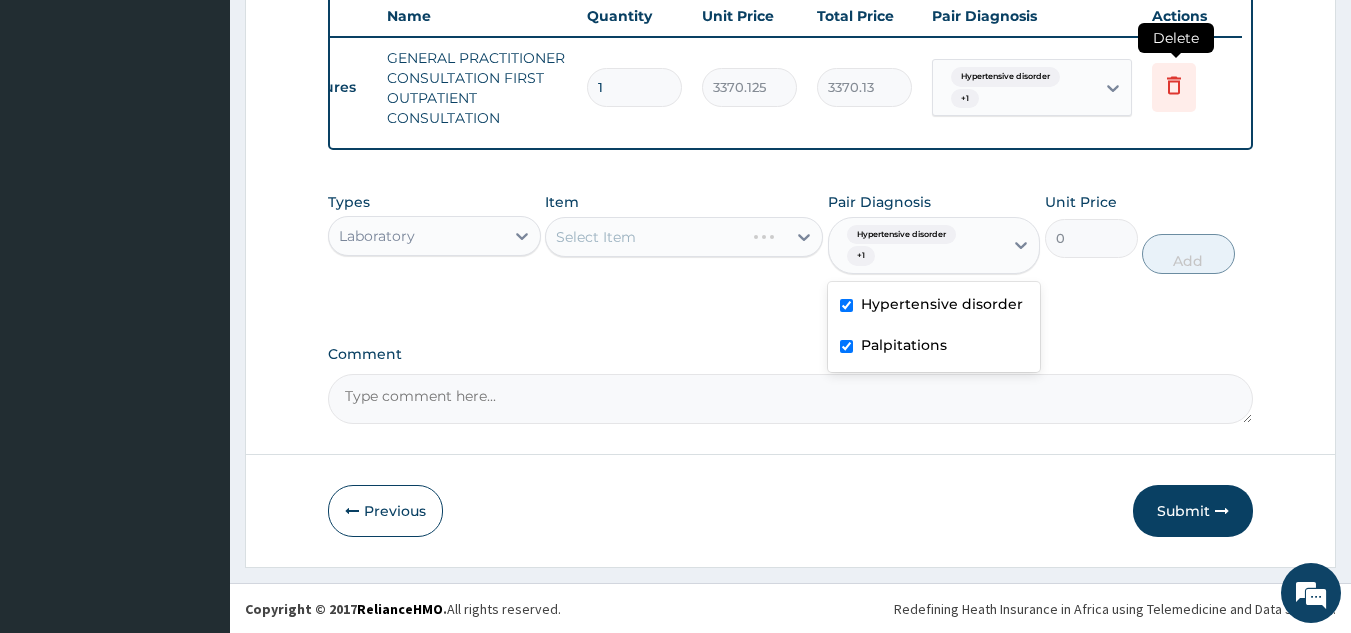 click at bounding box center [1174, 87] 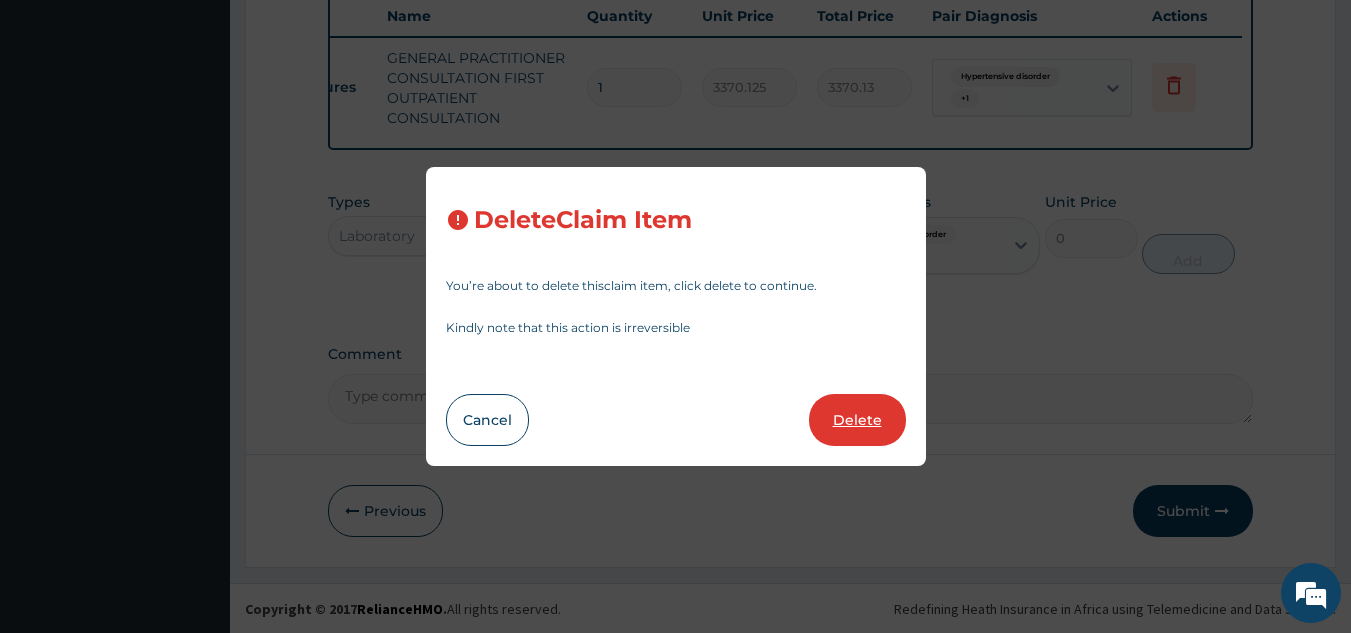 click on "Delete" at bounding box center (857, 420) 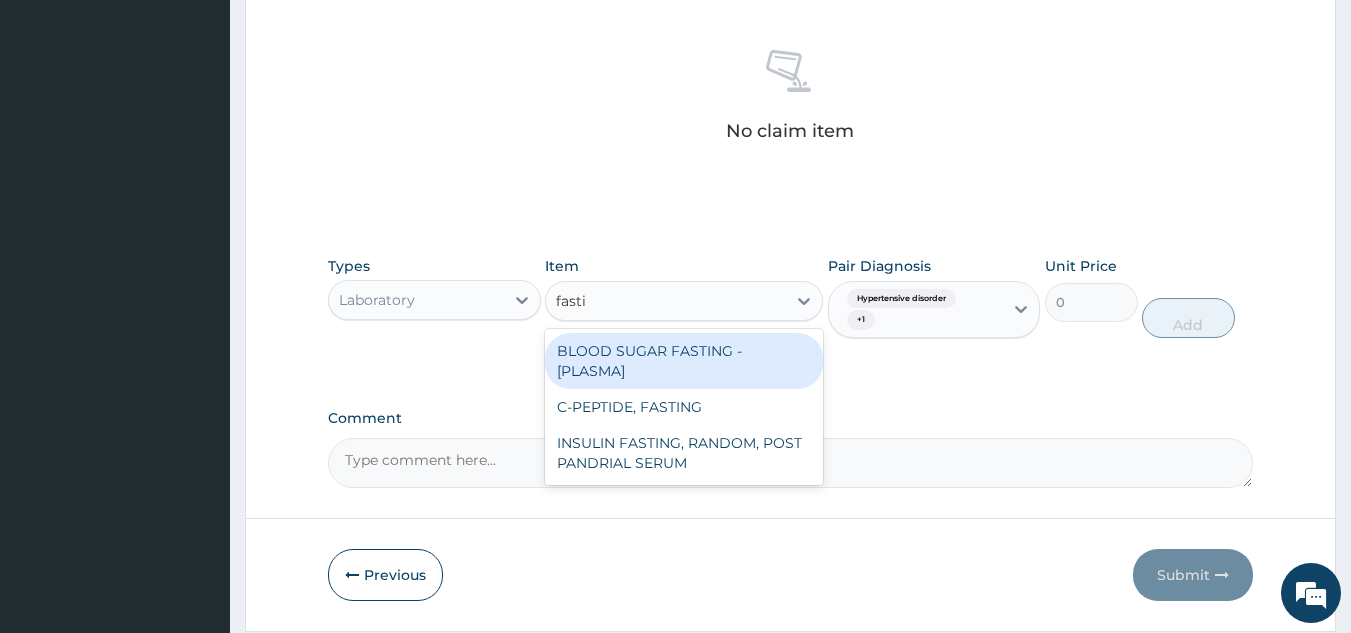 type on "fastin" 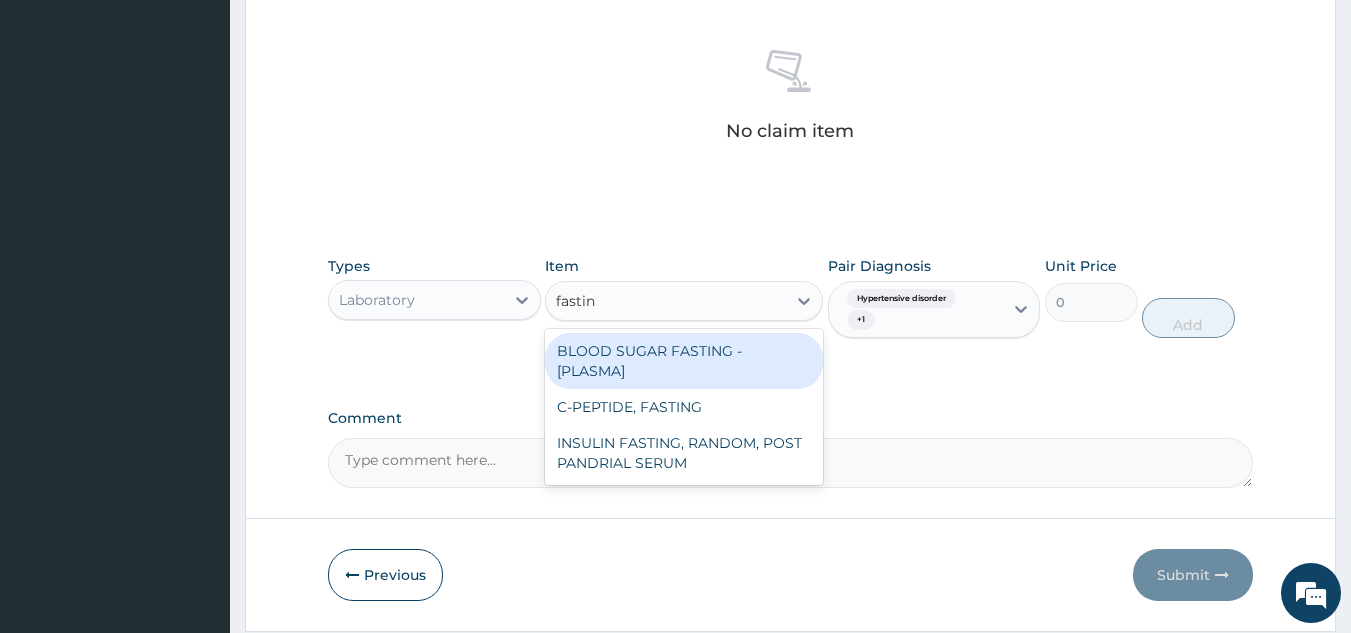 click on "BLOOD SUGAR FASTING - [PLASMA]" at bounding box center [684, 361] 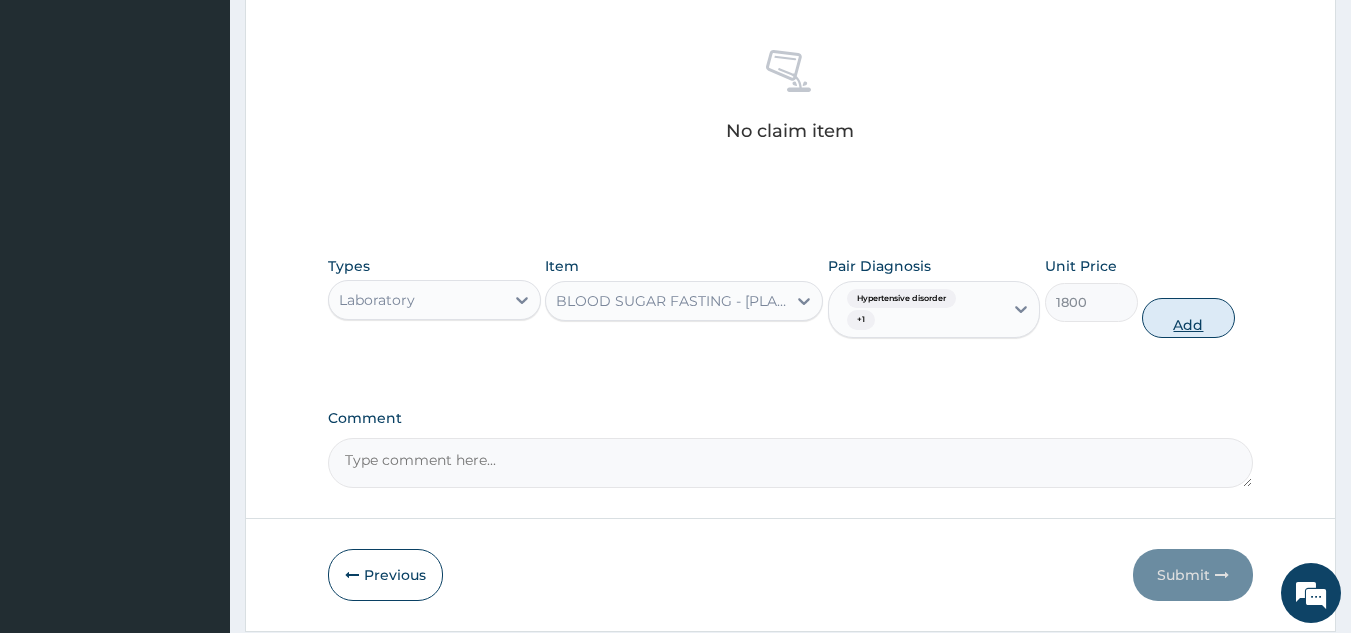 click on "Add" at bounding box center [1188, 318] 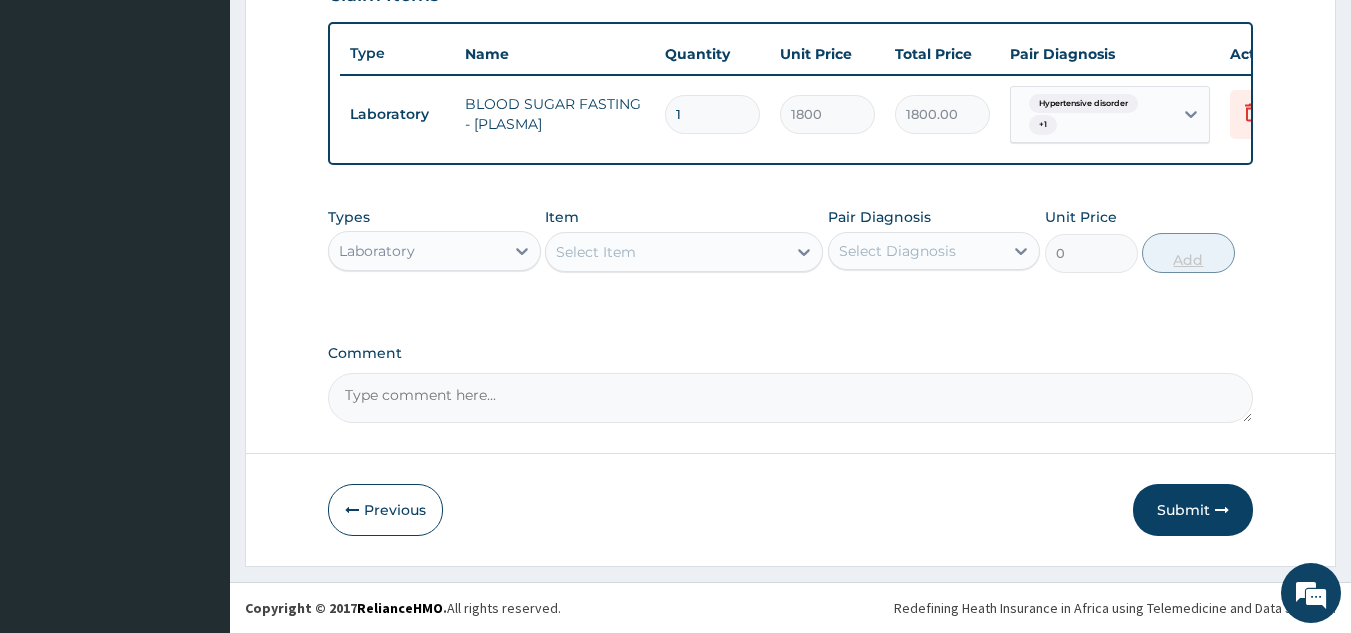 scroll, scrollTop: 737, scrollLeft: 0, axis: vertical 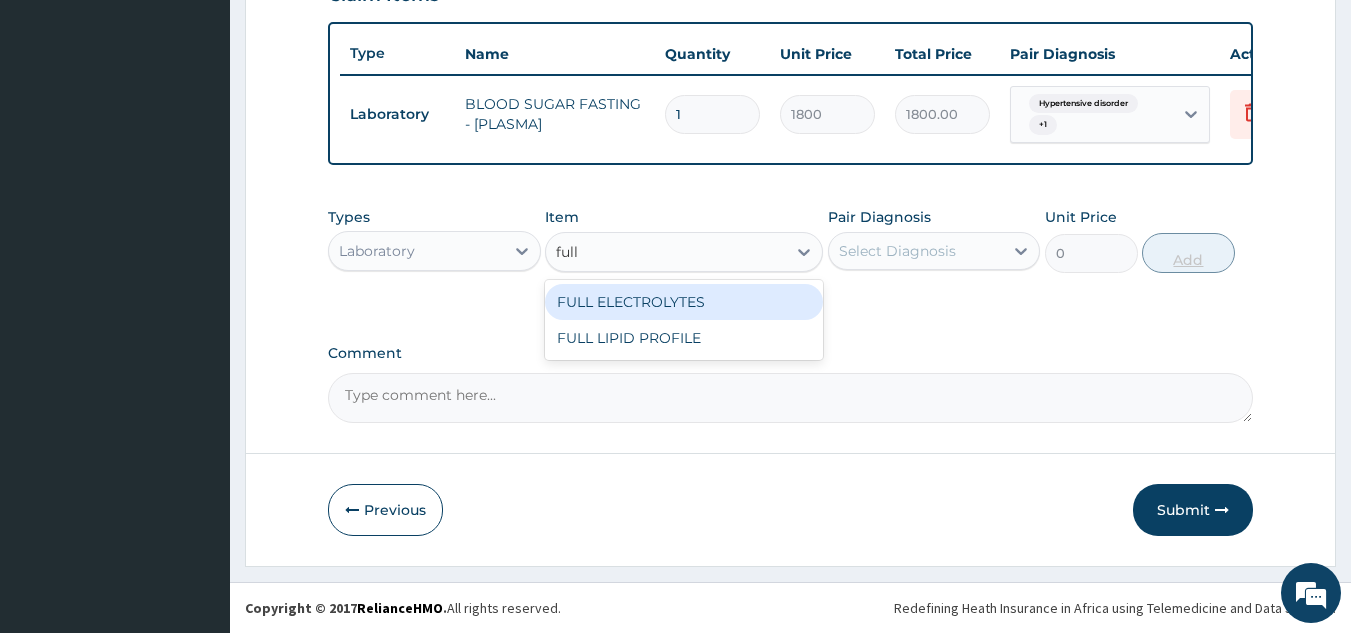 type on "full" 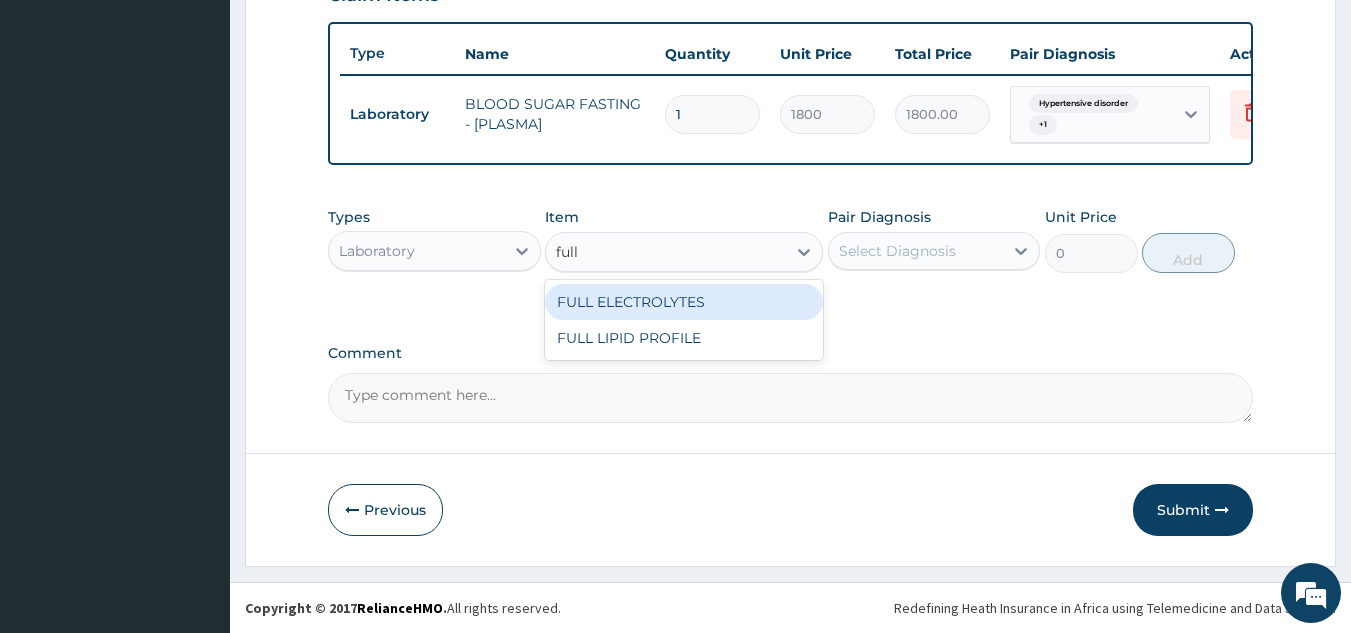 click on "FULL LIPID PROFILE" at bounding box center [684, 338] 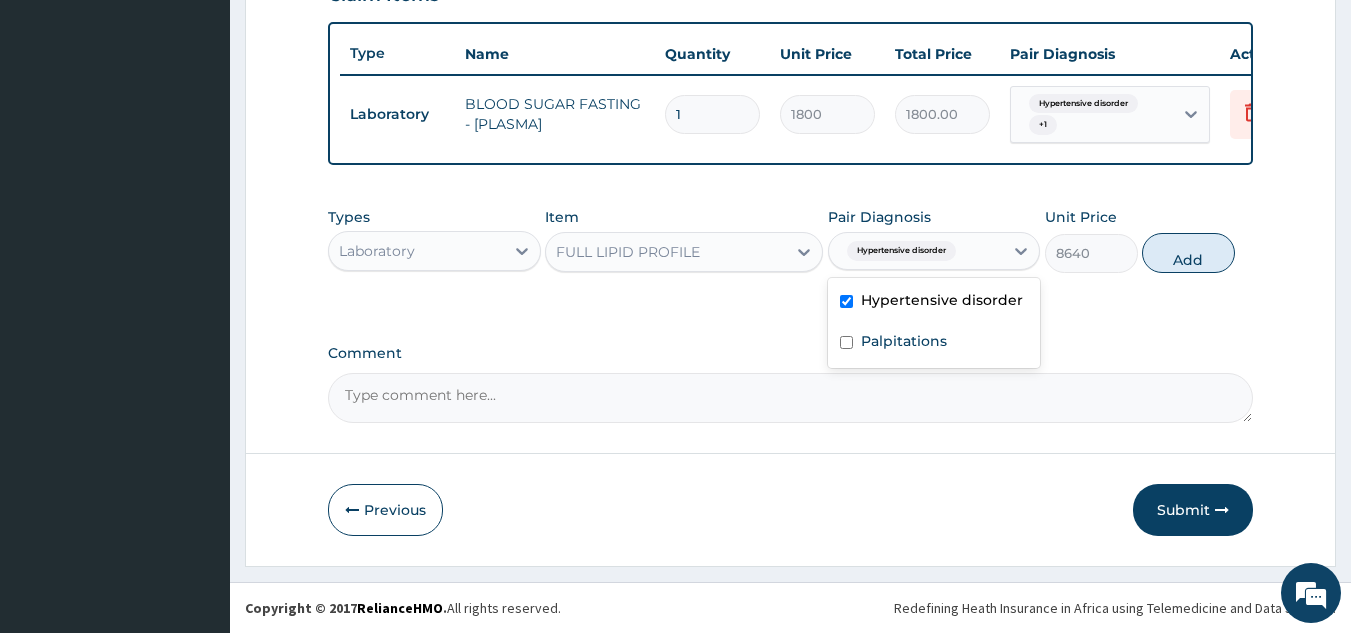 click on "Comment" at bounding box center [791, 398] 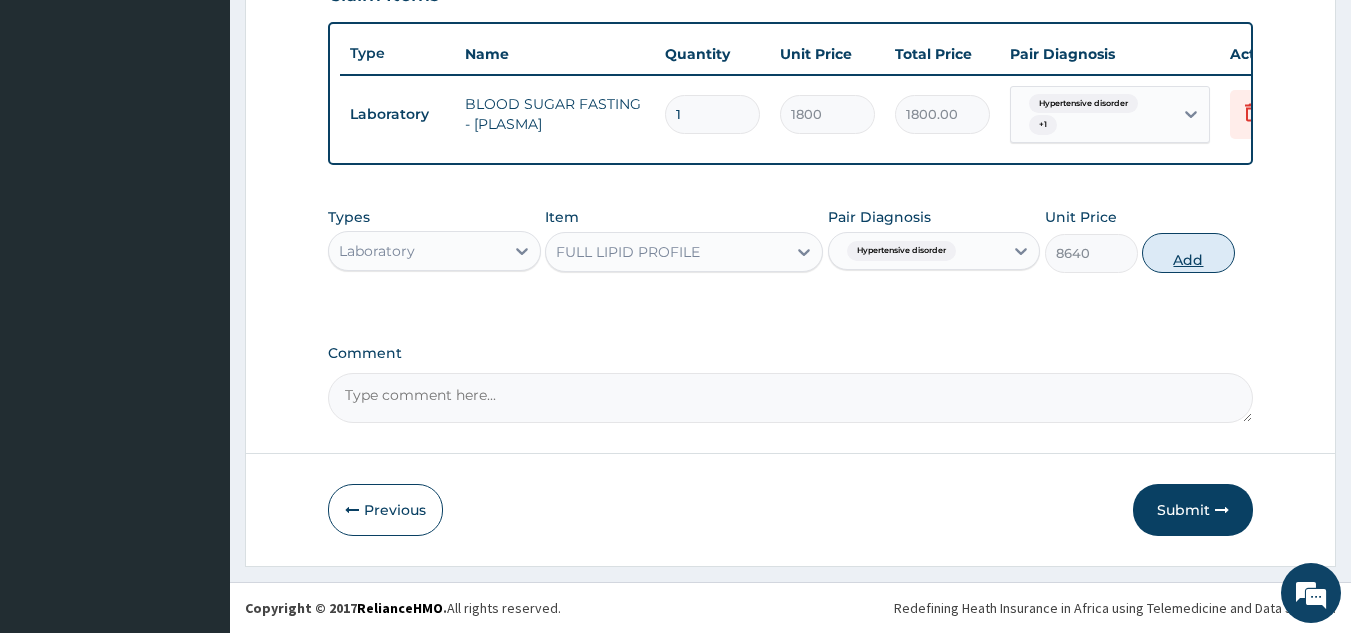 click on "Add" at bounding box center [1188, 253] 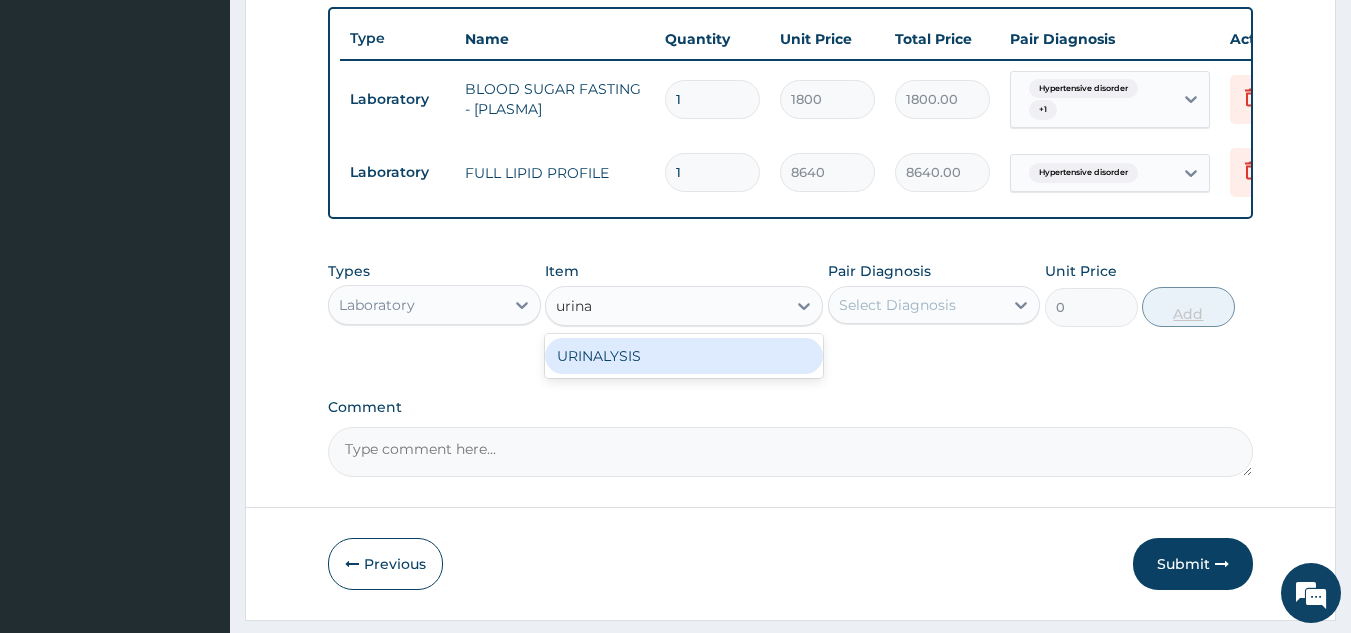 type on "urinal" 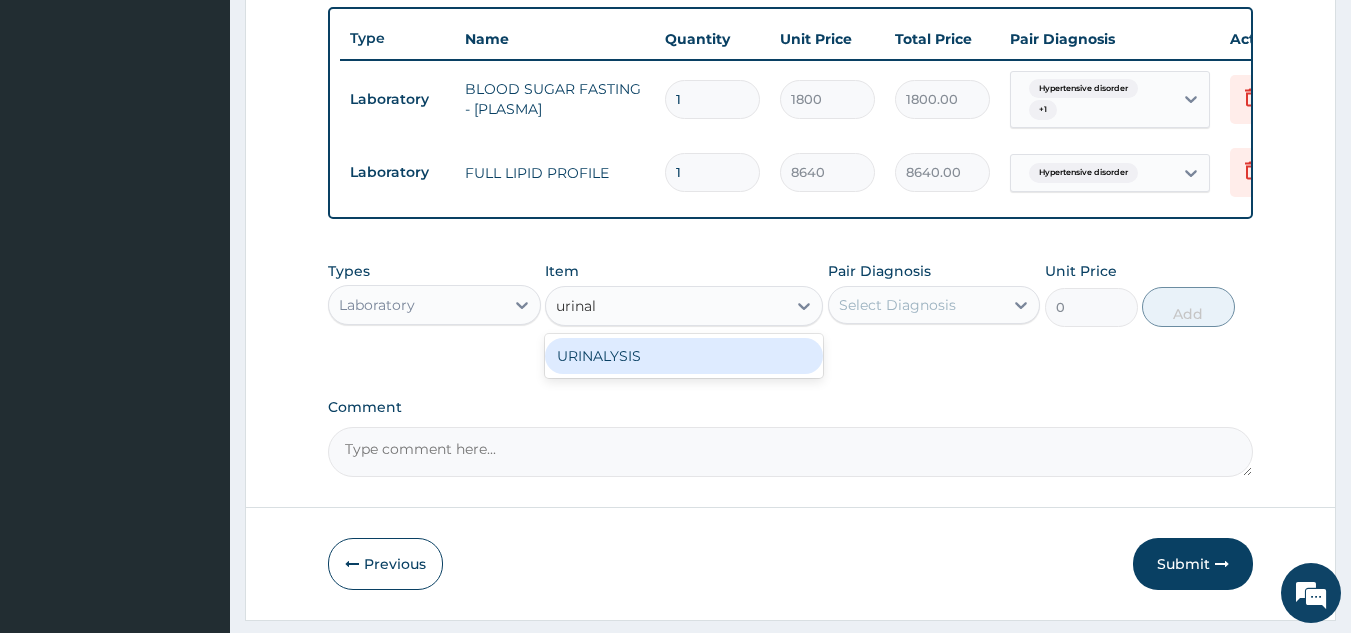 click on "URINALYSIS" at bounding box center (684, 356) 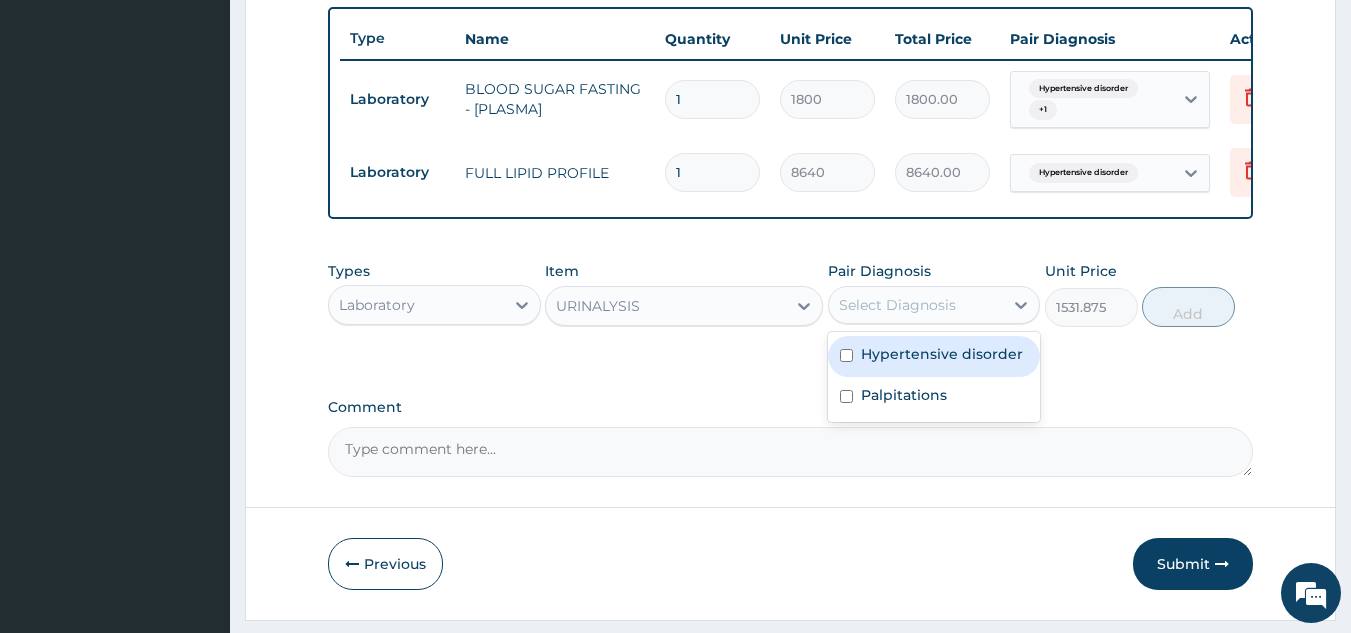 click on "Hypertensive disorder" at bounding box center (942, 354) 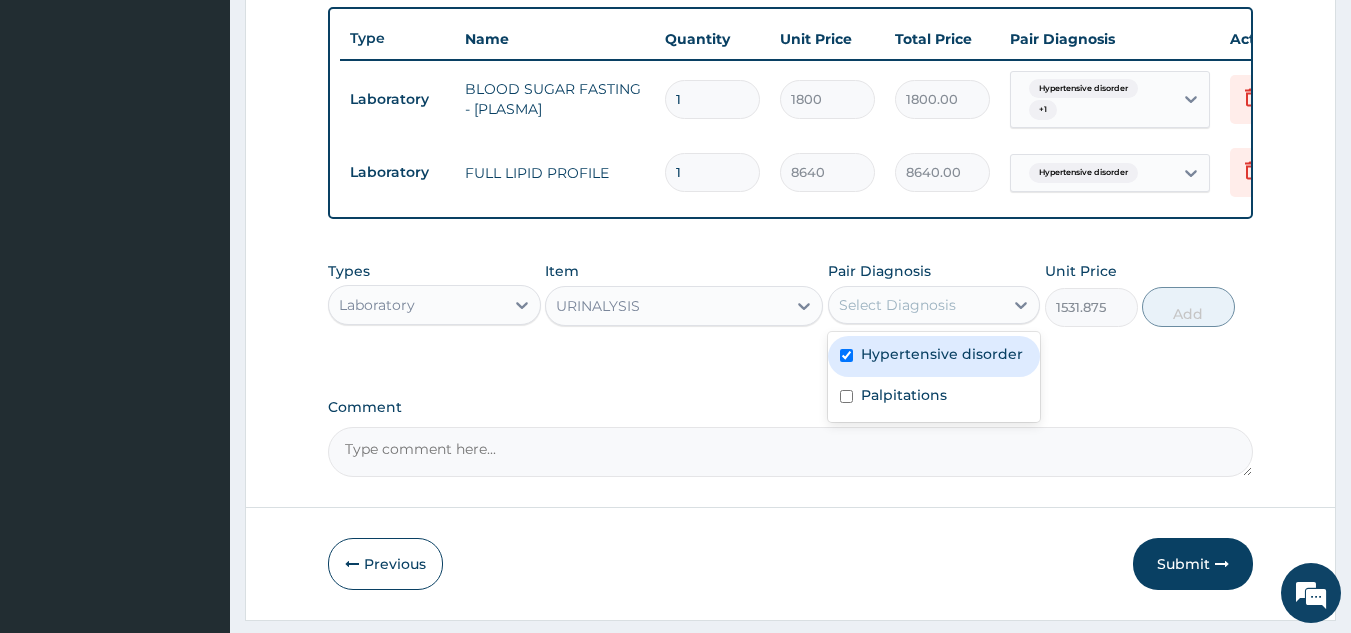 checkbox on "true" 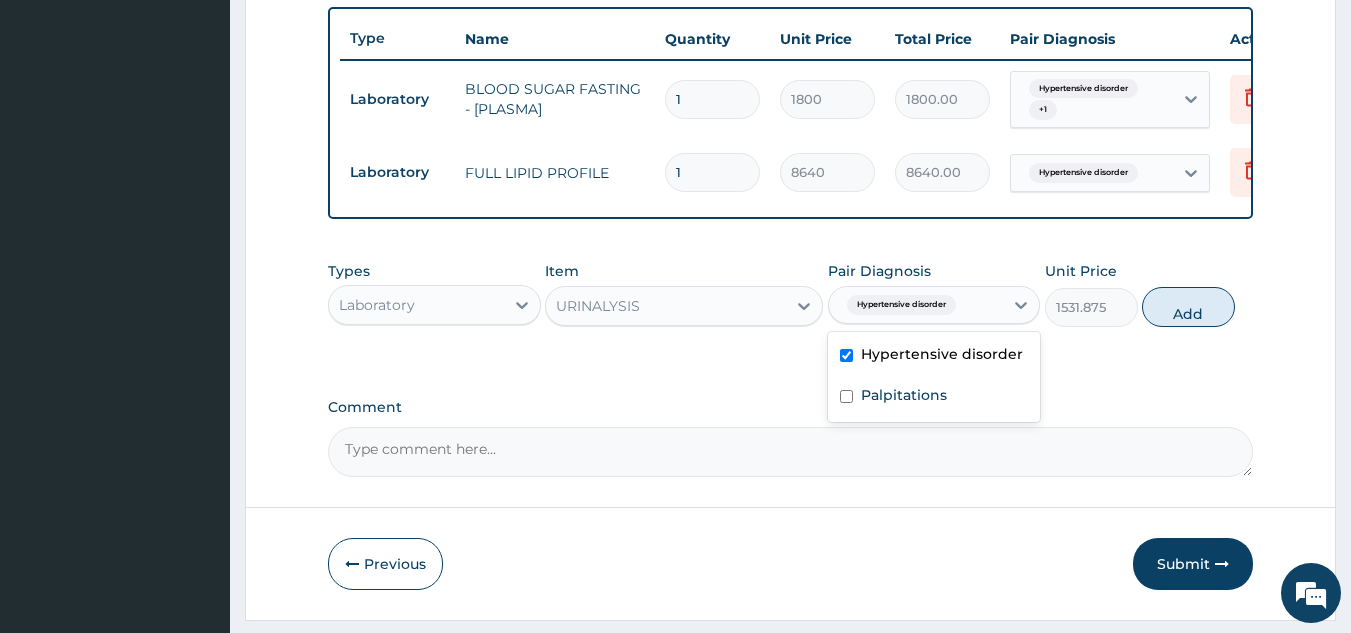 click on "Palpitations" at bounding box center (934, 397) 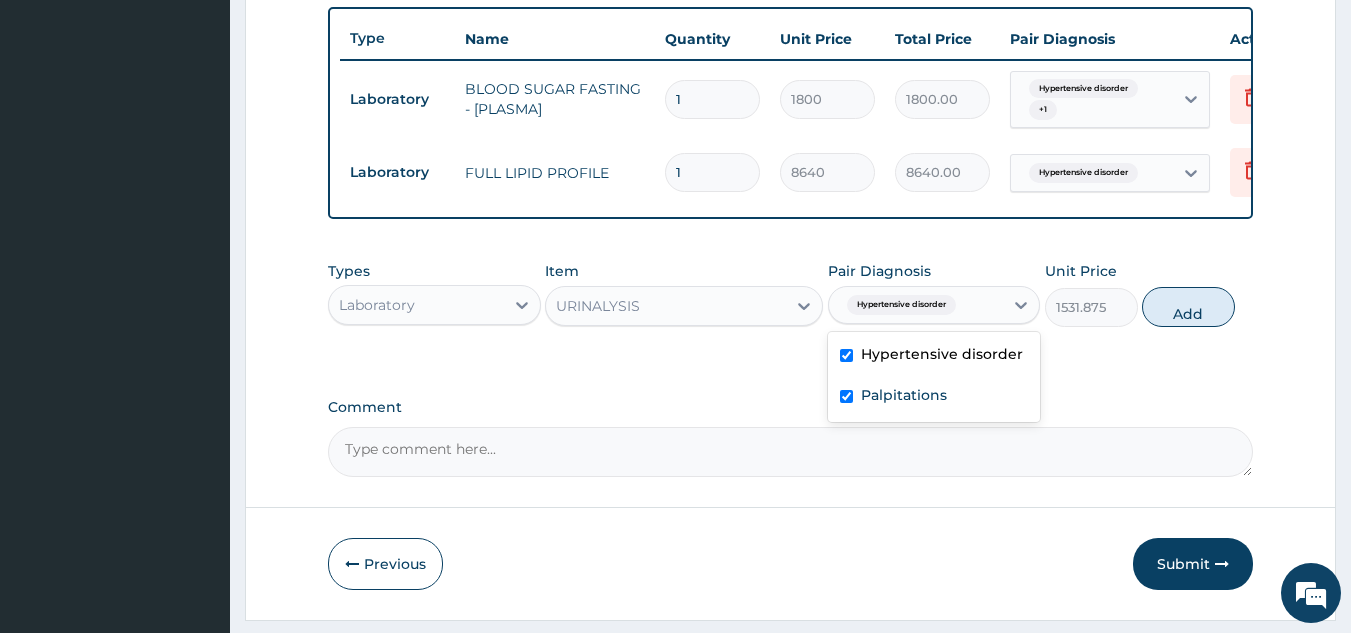 checkbox on "true" 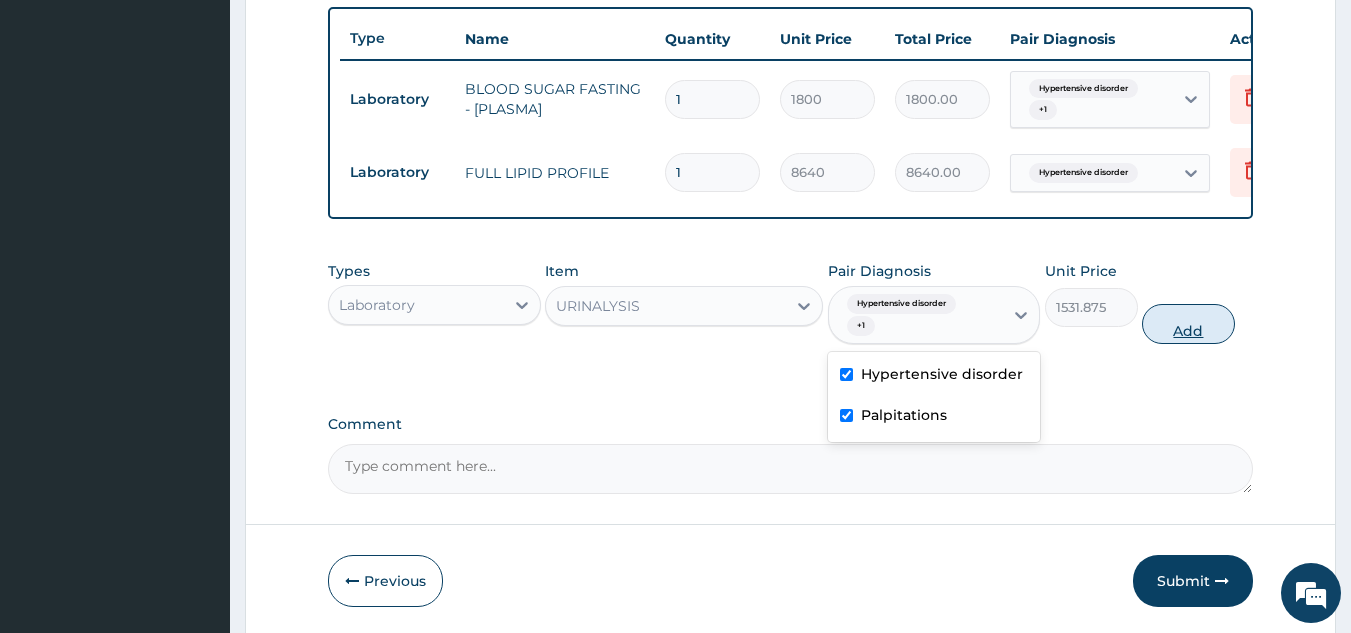 click on "Add" at bounding box center (1188, 324) 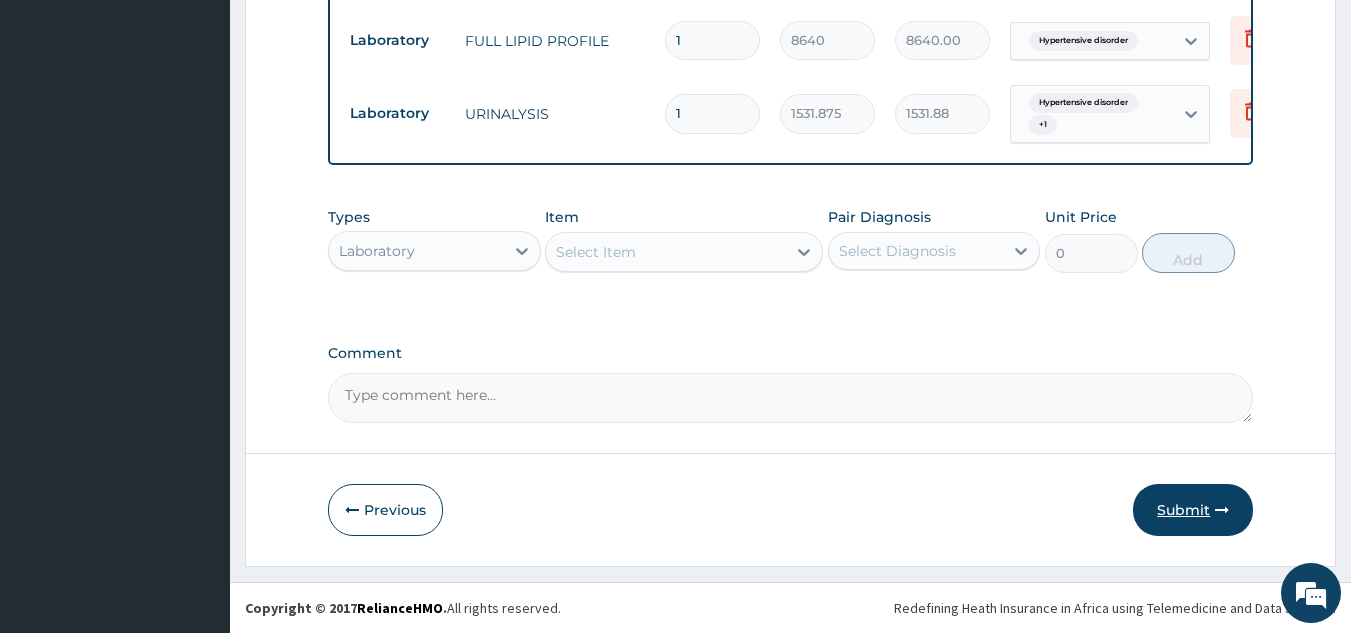 click on "Submit" at bounding box center (1193, 510) 